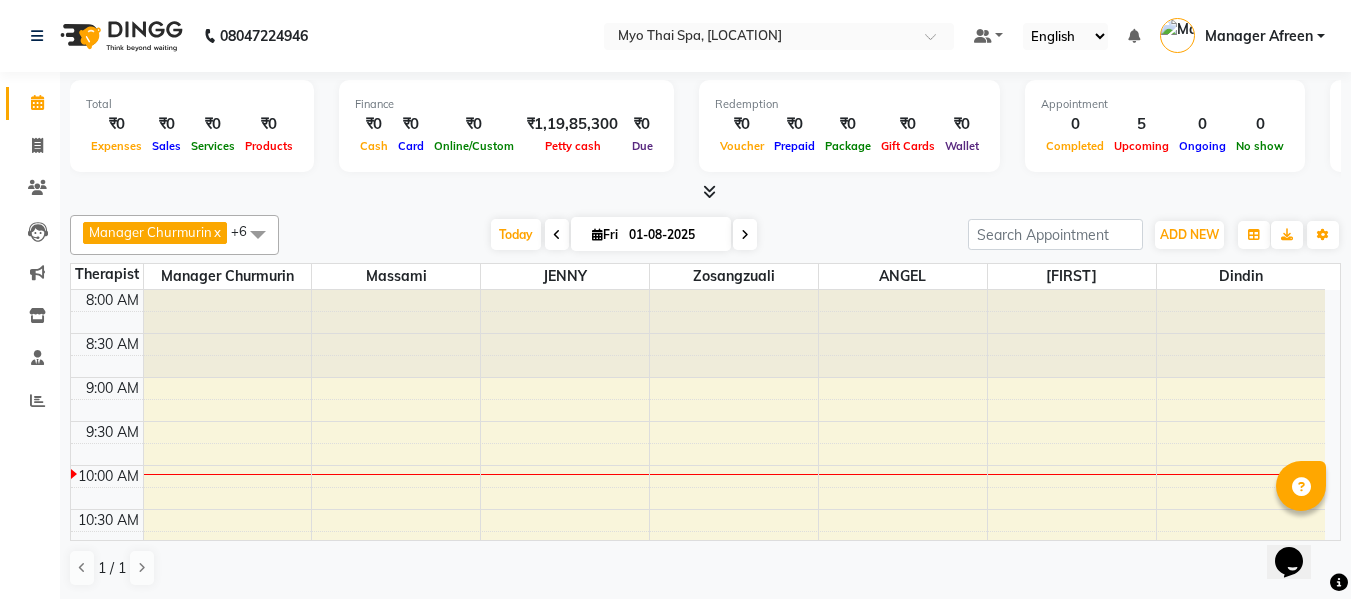 scroll, scrollTop: 0, scrollLeft: 0, axis: both 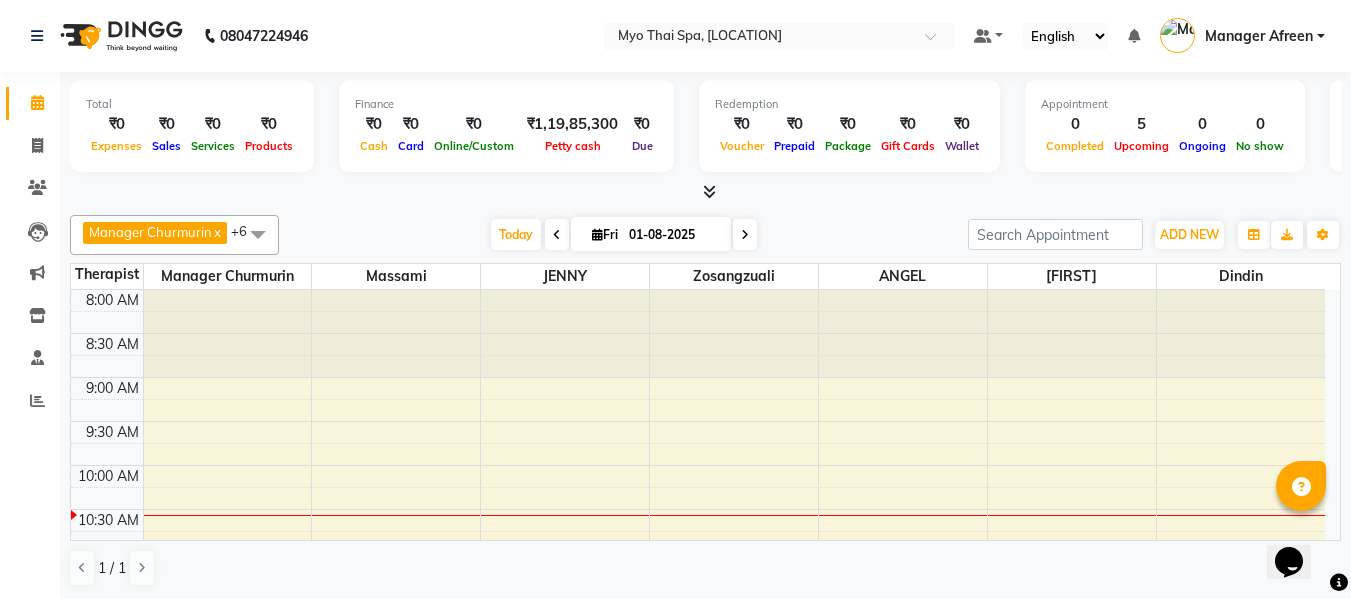 click at bounding box center (745, 234) 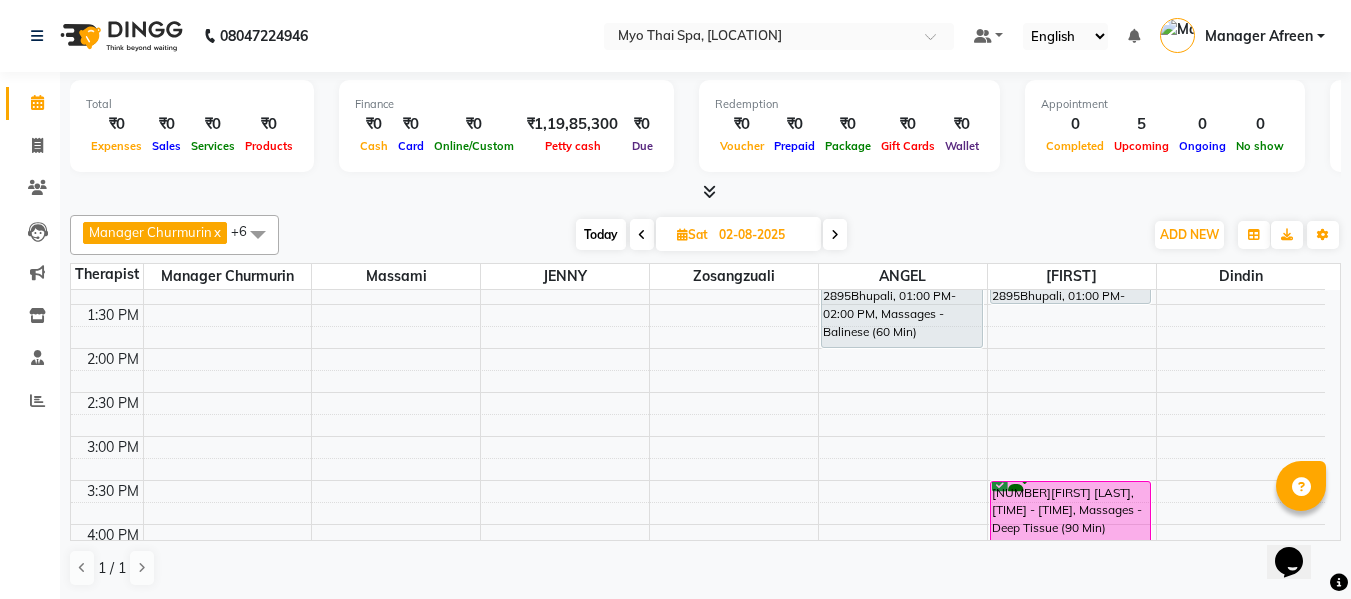 scroll, scrollTop: 500, scrollLeft: 0, axis: vertical 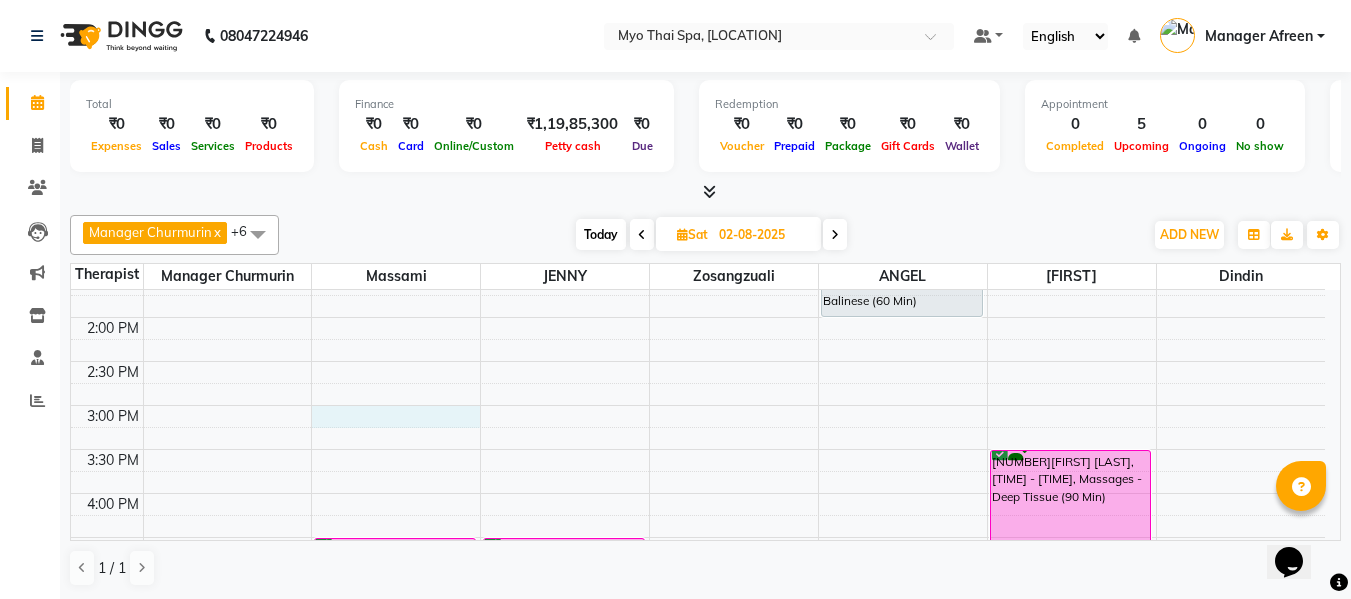 click on "8:00 AM 8:30 AM 9:00 AM 9:30 AM 10:00 AM 10:30 AM 11:00 AM 11:30 AM 12:00 PM 12:30 PM 1:00 PM 1:30 PM 2:00 PM 2:30 PM 3:00 PM 3:30 PM 4:00 PM 4:30 PM 5:00 PM 5:30 PM 6:00 PM 6:30 PM 7:00 PM 7:30 PM 8:00 PM 8:30 PM 9:00 PM 9:30 PM 10:00 PM 10:30 PM     [NUMBER][FIRST] [LAST], [TIME] - [TIME], Massages - Couples Spa 60     [FIRST] [LAST], [TIME] - [TIME], Massages - Couples Spa 60     [NUMBER][FIRST] [LAST], [TIME] - [TIME], Massages - Couples Spa 60     [FIRST] [LAST], [TIME] - [TIME], Massages - Couples Spa 60             [NUMBER][FIRST], [TIME] - [TIME], Massages - Balinese (60 Min)             [NUMBER][FIRST], [TIME] - [TIME], Massages - Stress Relieving Back (30 Min)     [NUMBER][FIRST] [LAST], [TIME] - [TIME], Massages - Deep Tissue (90 Min)" at bounding box center [698, 449] 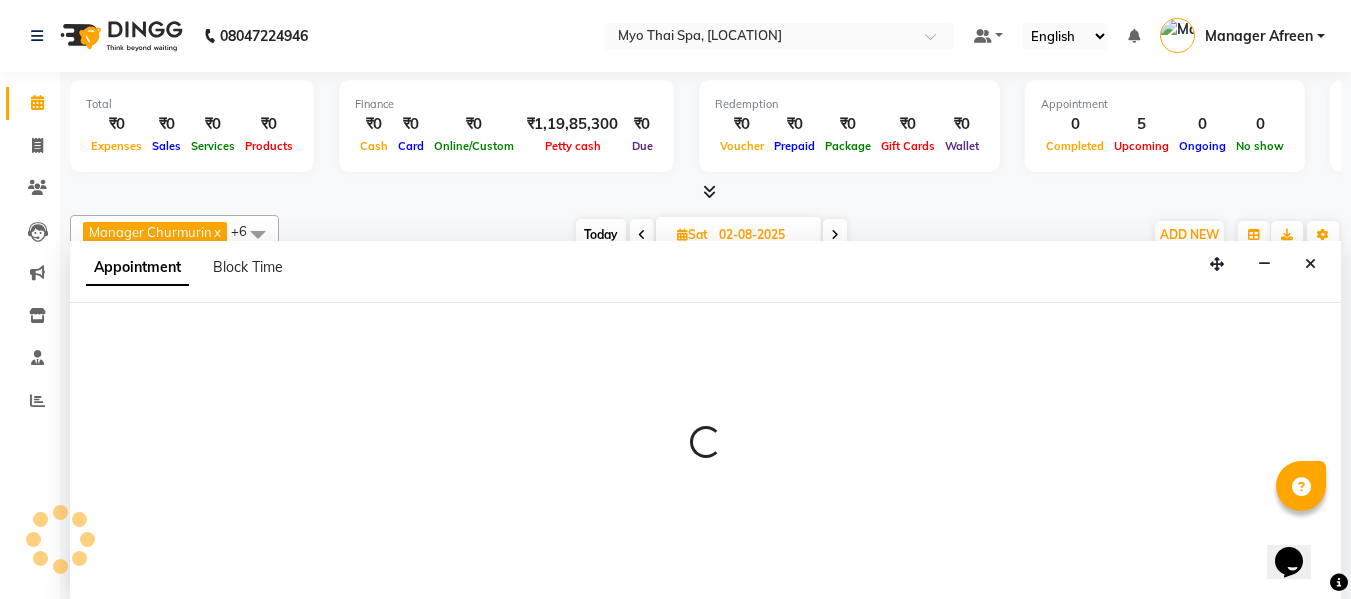 scroll, scrollTop: 1, scrollLeft: 0, axis: vertical 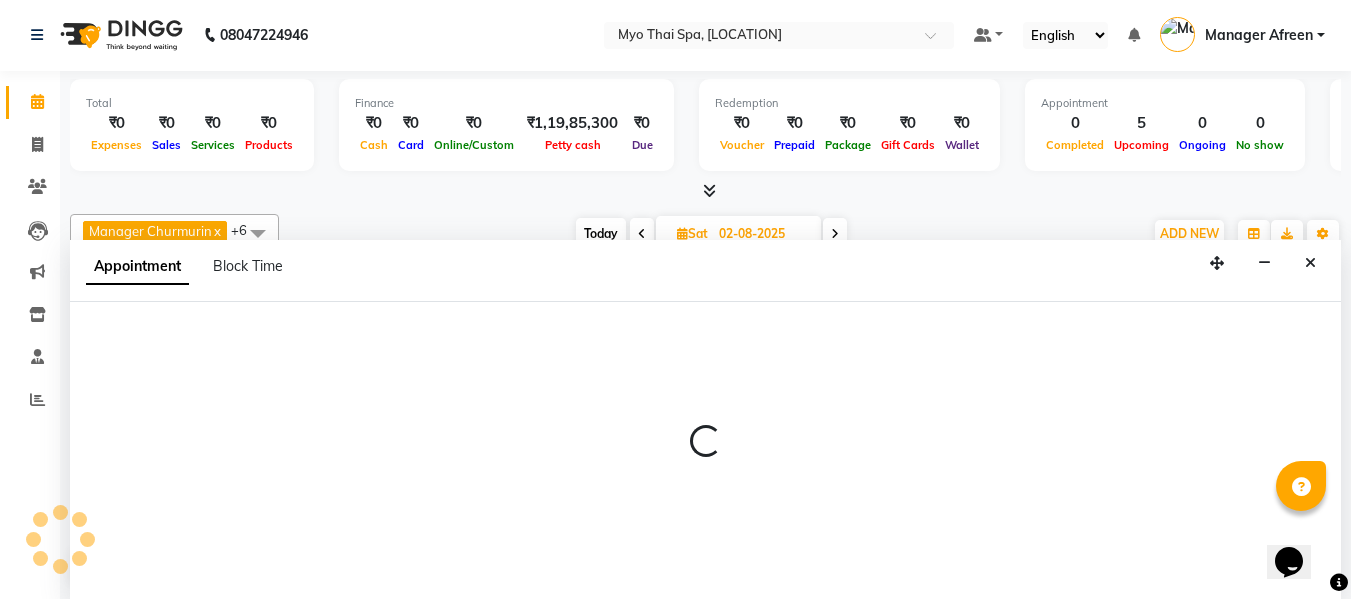 select on "30616" 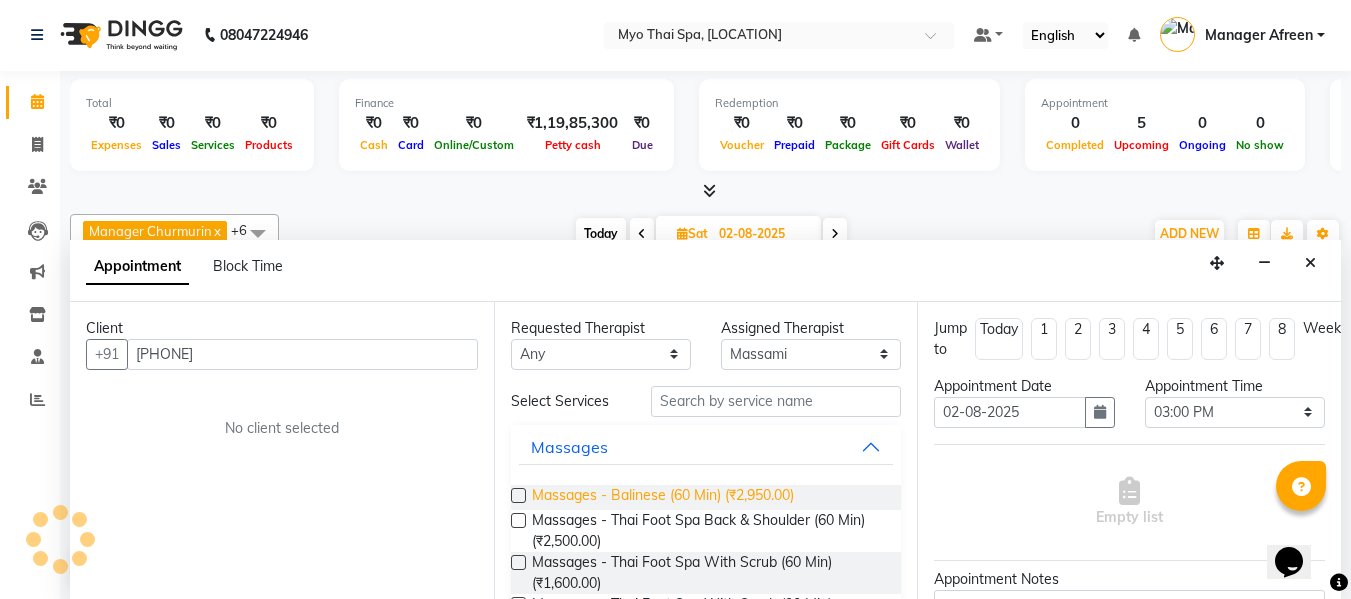 type on "[PHONE]" 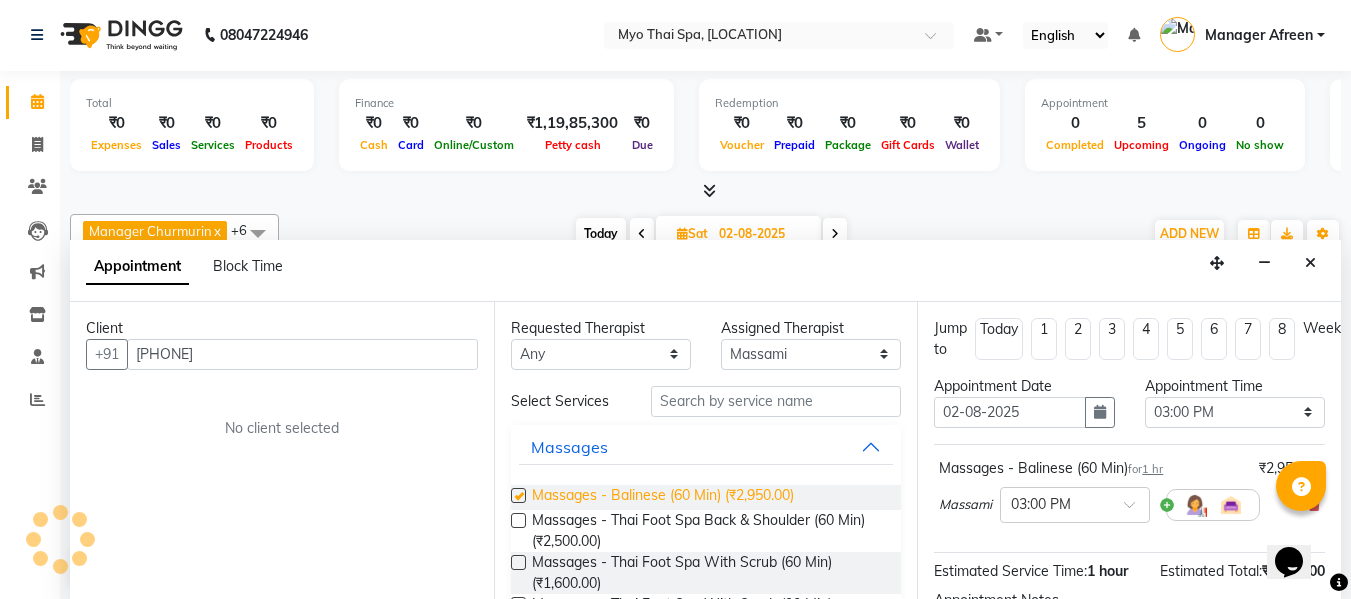 checkbox on "false" 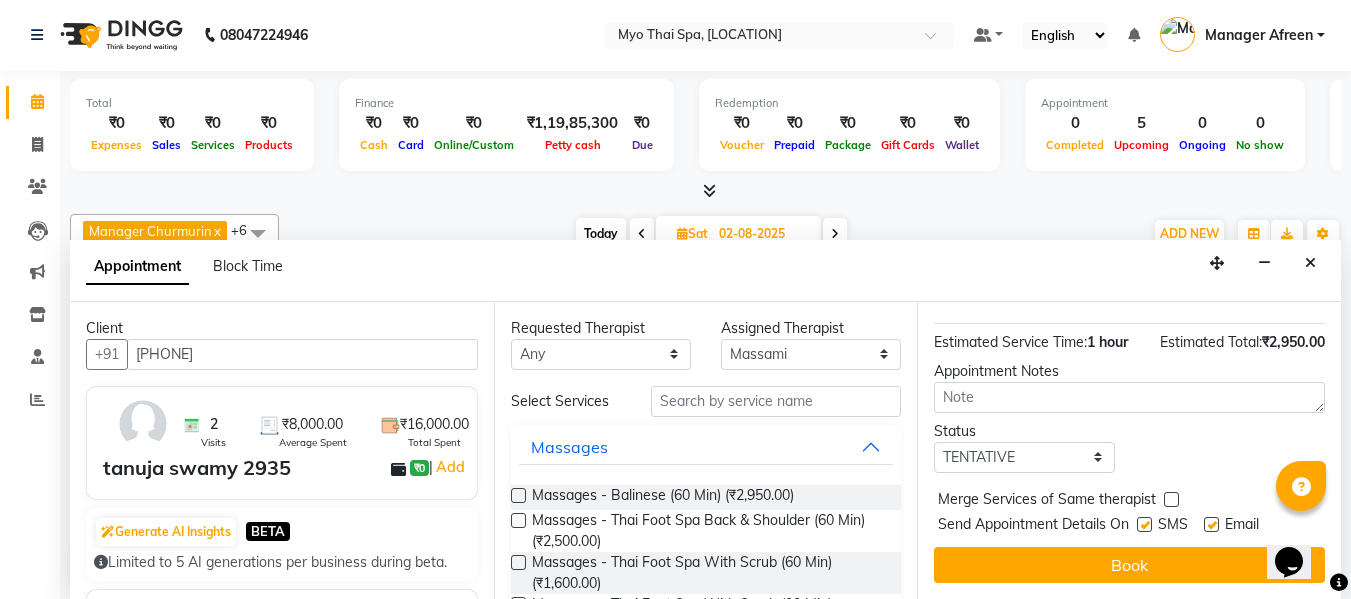scroll, scrollTop: 244, scrollLeft: 0, axis: vertical 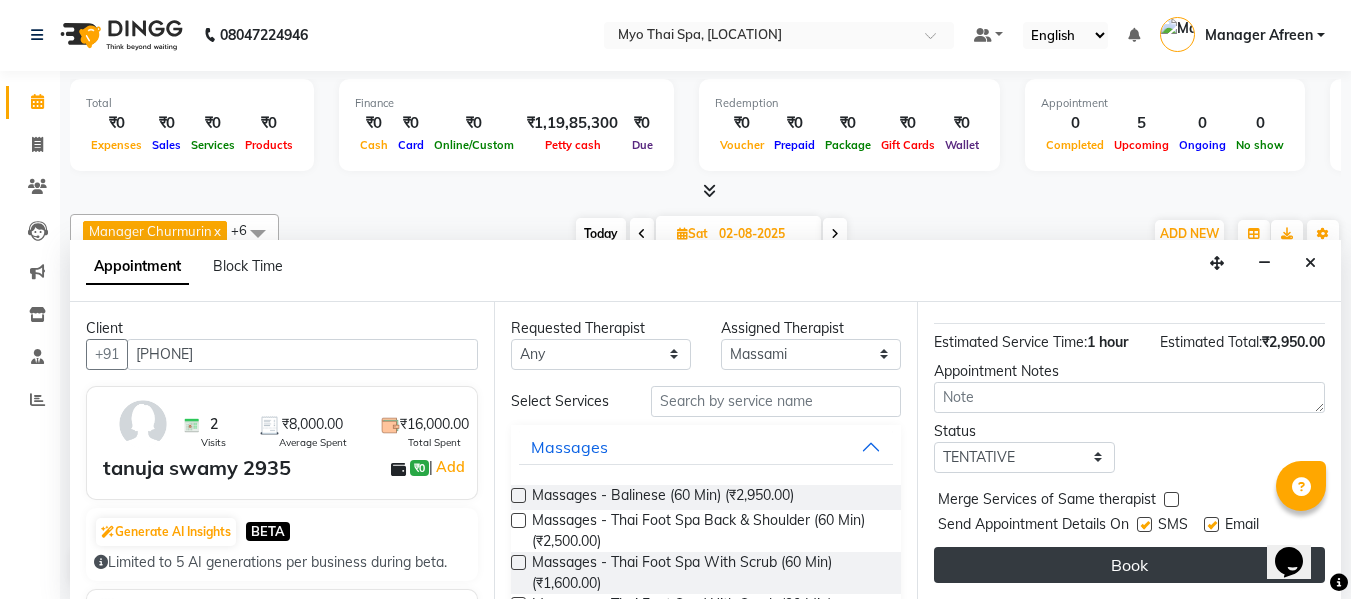 click on "Book" at bounding box center [1129, 565] 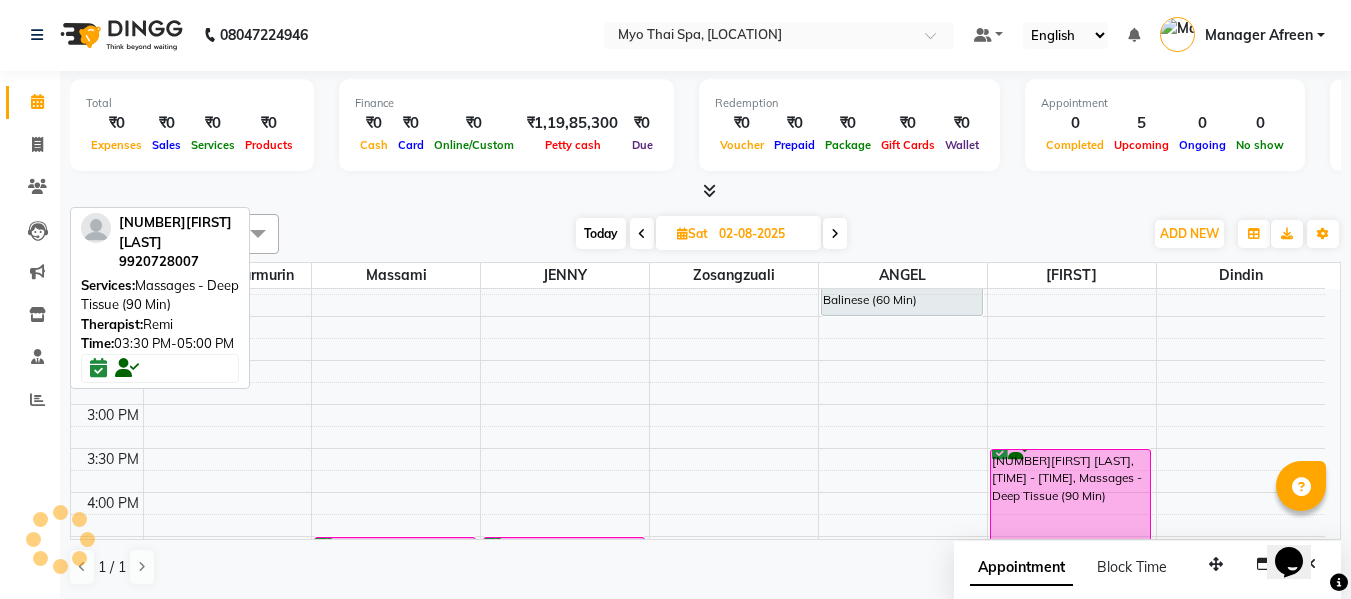 scroll, scrollTop: 0, scrollLeft: 0, axis: both 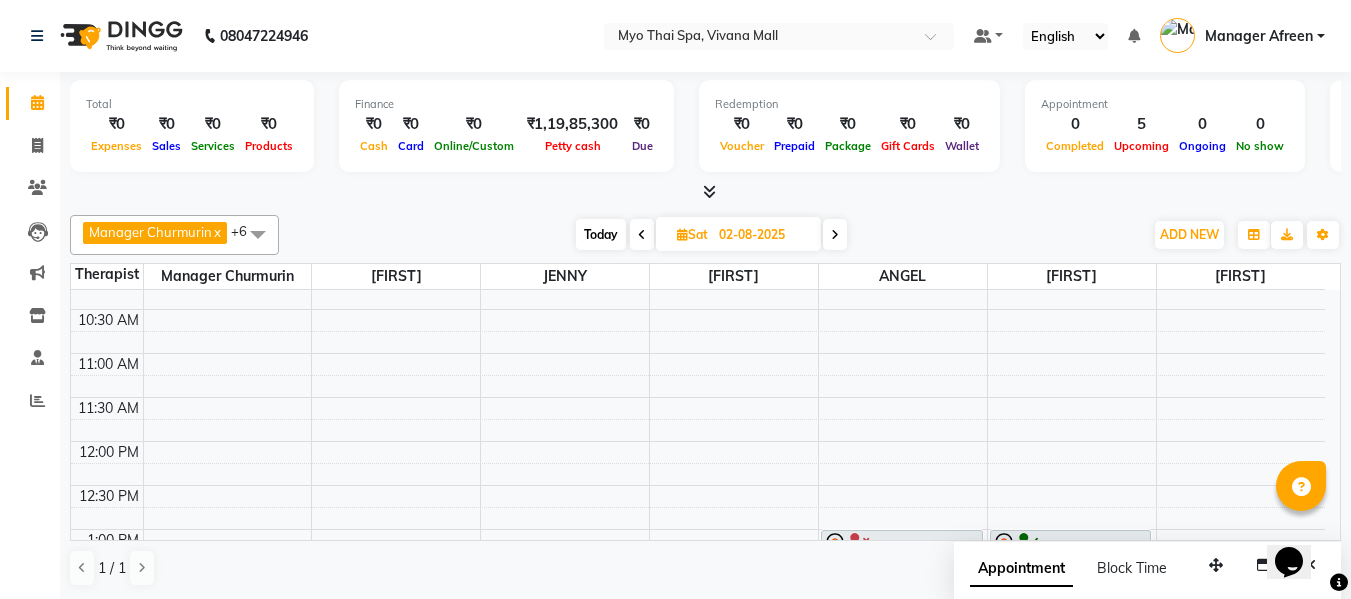 click on "Today" at bounding box center [601, 234] 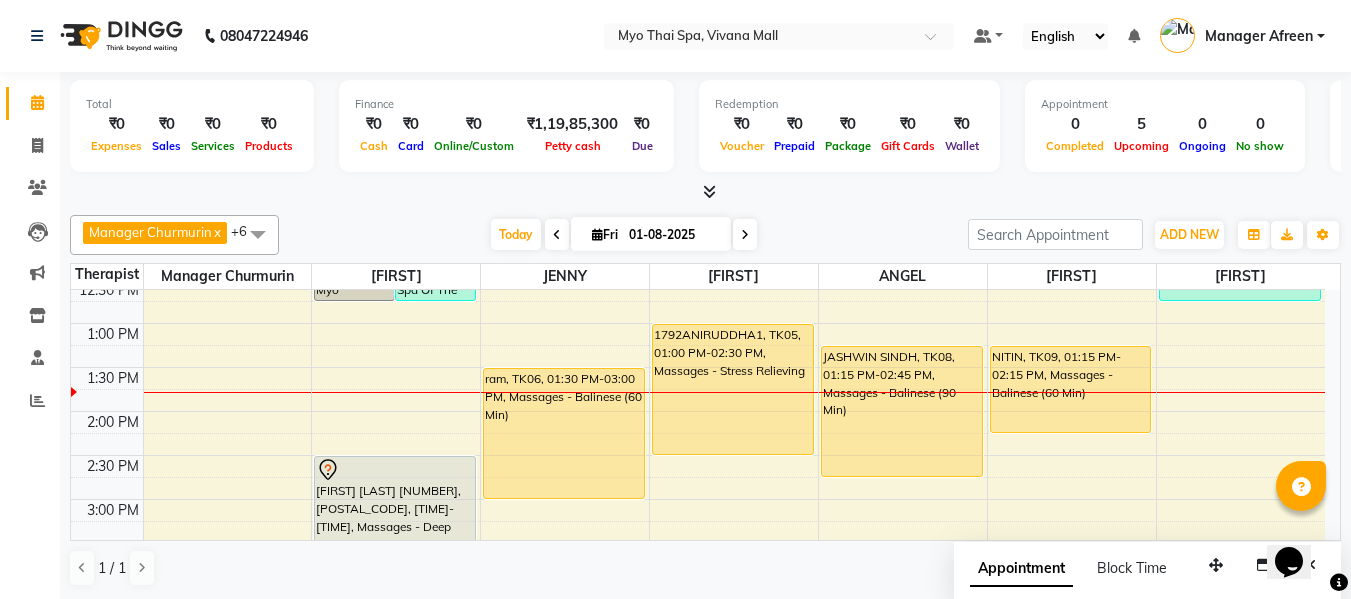 scroll, scrollTop: 441, scrollLeft: 0, axis: vertical 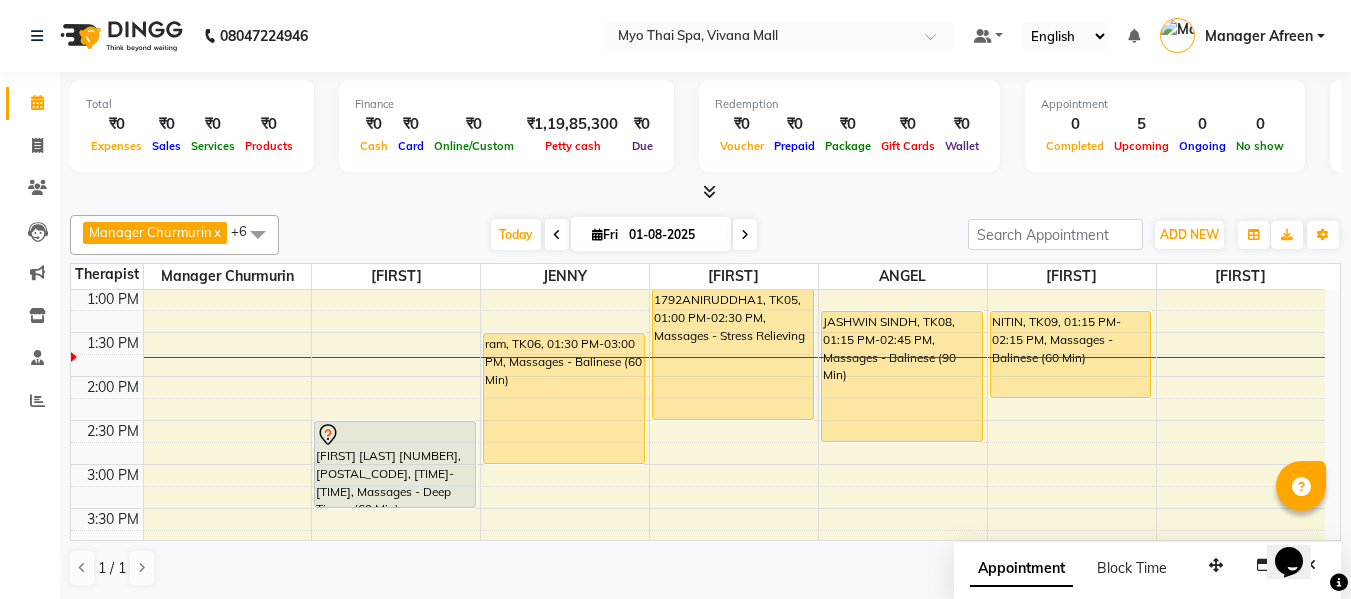 click at bounding box center (258, 234) 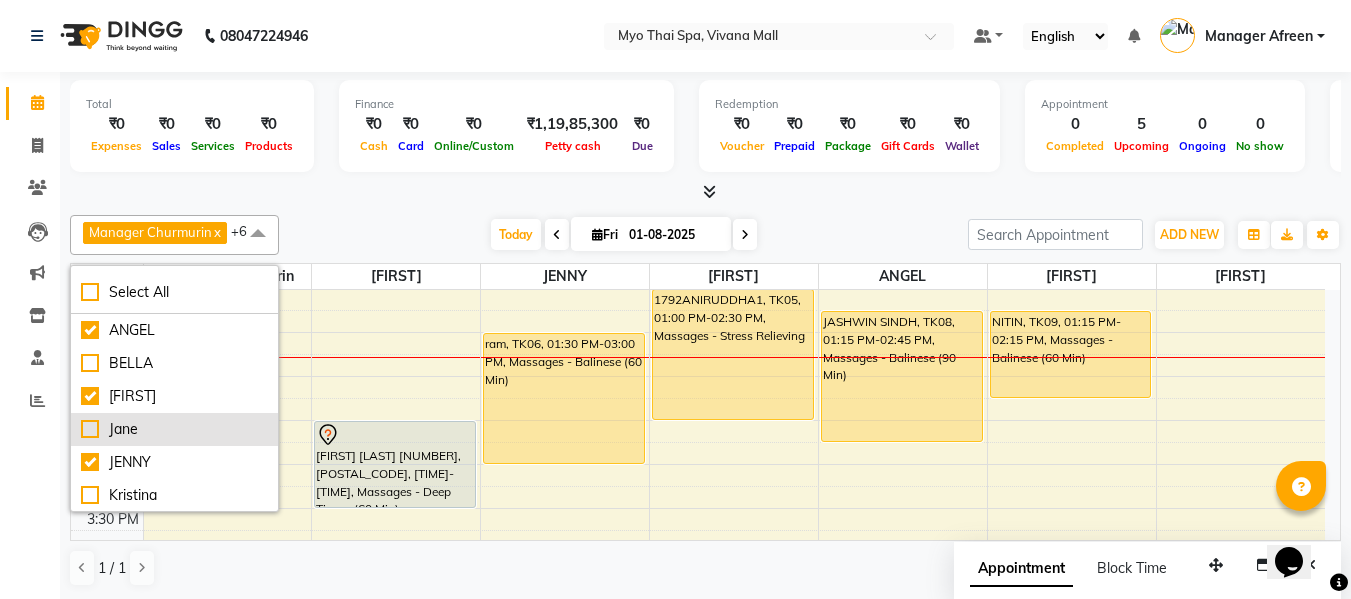click on "Jane" at bounding box center [174, 429] 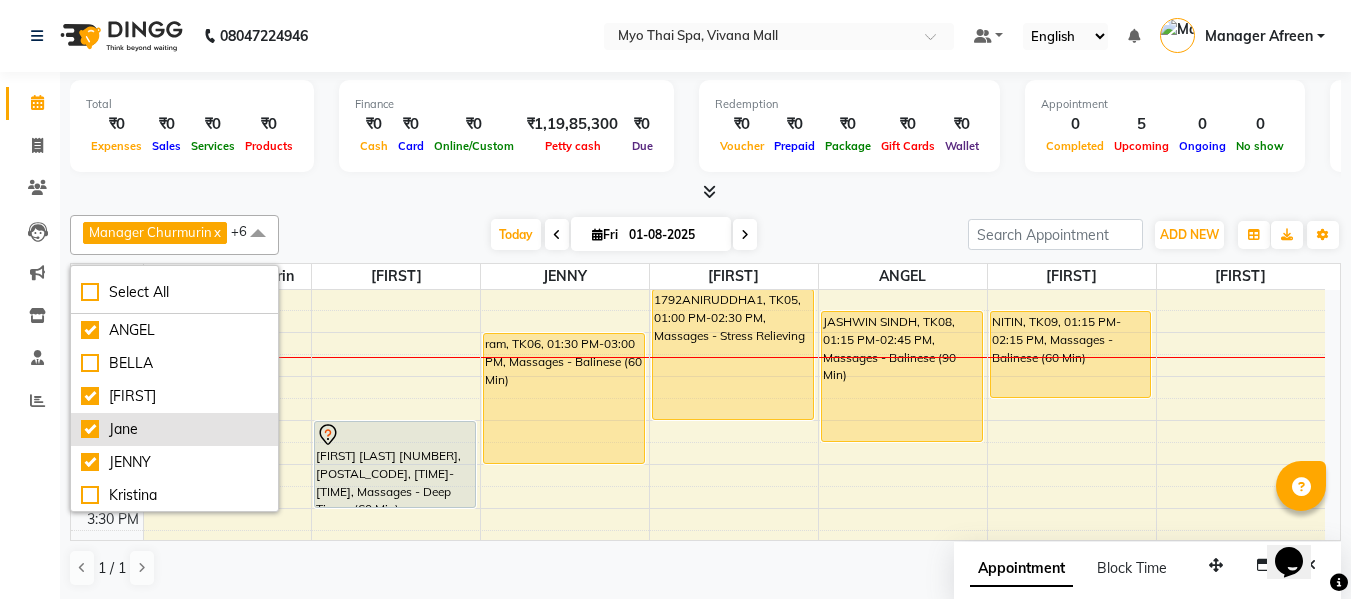 checkbox on "true" 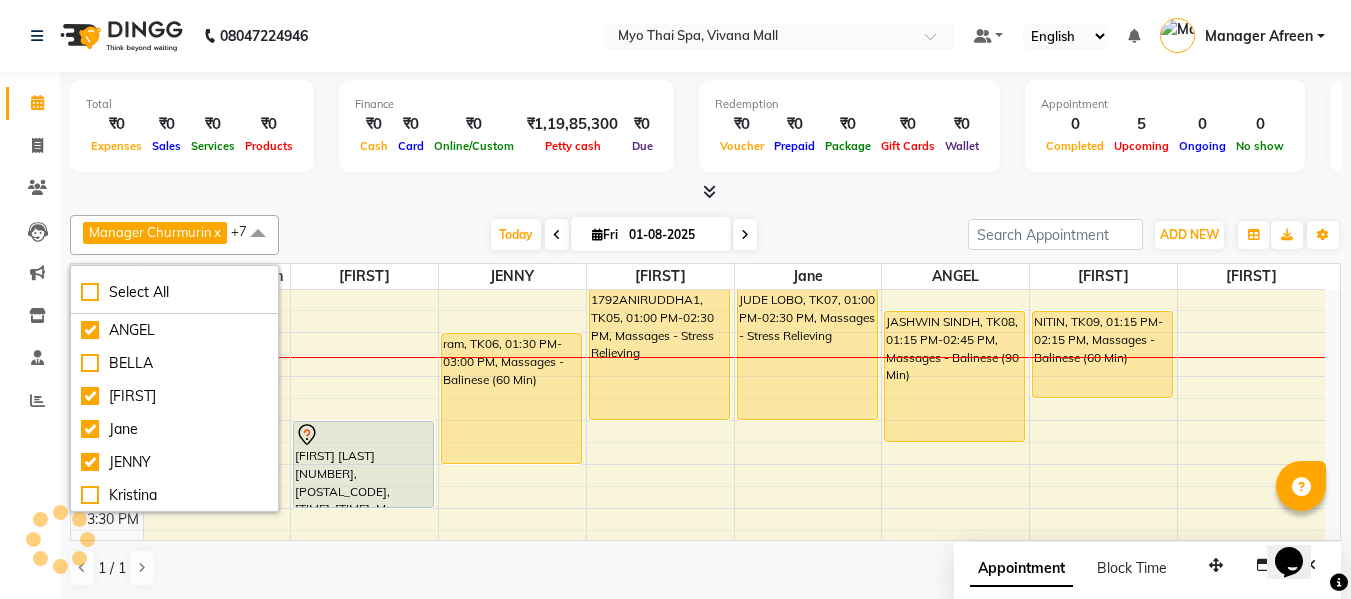 click at bounding box center [705, 192] 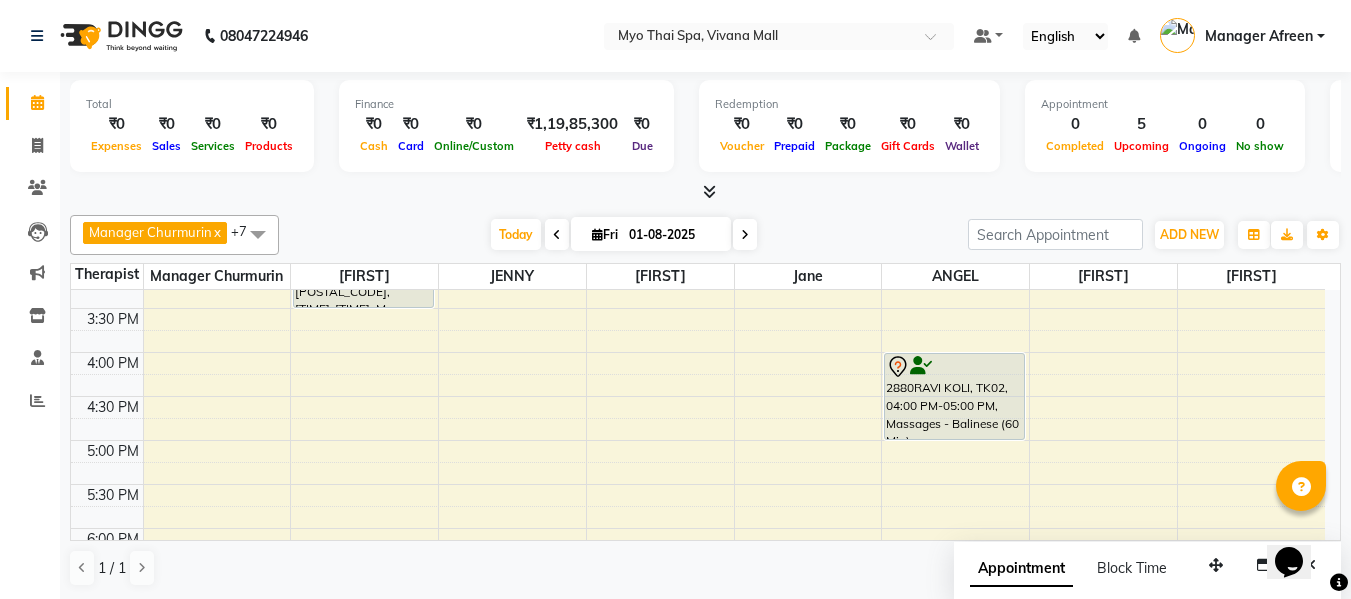 scroll, scrollTop: 741, scrollLeft: 0, axis: vertical 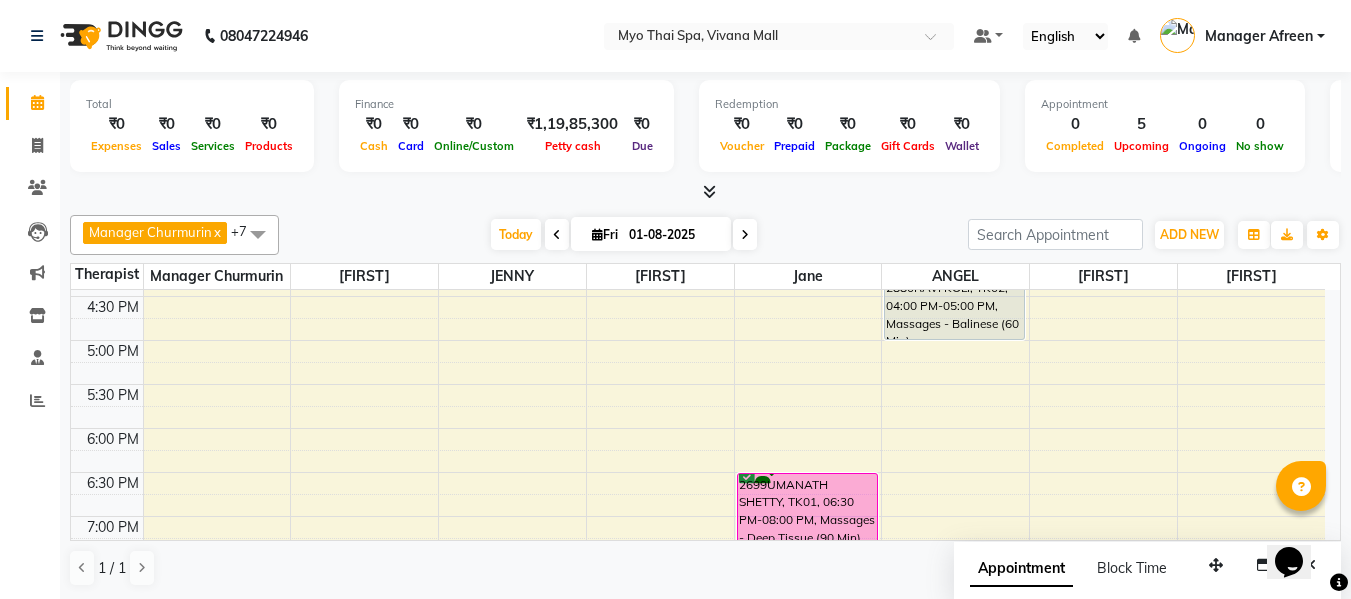 click on "8:00 AM 8:30 AM 9:00 AM 9:30 AM 10:00 AM 10:30 AM 11:00 AM 11:30 AM 12:00 PM 12:30 PM 1:00 PM 1:30 PM 2:00 PM 2:30 PM 3:00 PM 3:30 PM 4:00 PM 4:30 PM 5:00 PM 5:30 PM 6:00 PM 6:30 PM 7:00 PM 7:30 PM 8:00 PM 8:30 PM 9:00 PM 9:30 PM 10:00 PM 10:30 PM     SAGAGR, TK04, 11:15 AM-12:45 PM, Massages - Myo Signature Spa (90 Min)     SAGAGR, TK04, 11:15 AM-12:45 PM, Massages - Spa Of The Month  (₹3999)             tanuja swamy 2935, TK03, 02:30 PM-03:30 PM, Massages - Deep Tissue (60 Min)    ram, TK06, 01:30 PM-03:00 PM, Massages - Balinese (60 Min)    1792ANIRUDDHA1, TK05, 01:00 PM-02:30 PM, Massages - Stress Relieving    JUDE LOBO, TK07, 01:00 PM-02:30 PM, Massages - Stress Relieving     2699UMANATH SHETTY, TK01, 06:30 PM-08:00 PM, Massages - Deep Tissue (90 Min)    JASHWIN SINDH, TK08, 01:15 PM-02:45 PM, Massages - Balinese (90 Min)             2880RAVI KOLI, TK02, 04:00 PM-05:00 PM, Massages - Balinese (60 Min)    NITIN, TK09, 01:15 PM-02:15 PM, Massages - Balinese (60 Min)" at bounding box center [698, 208] 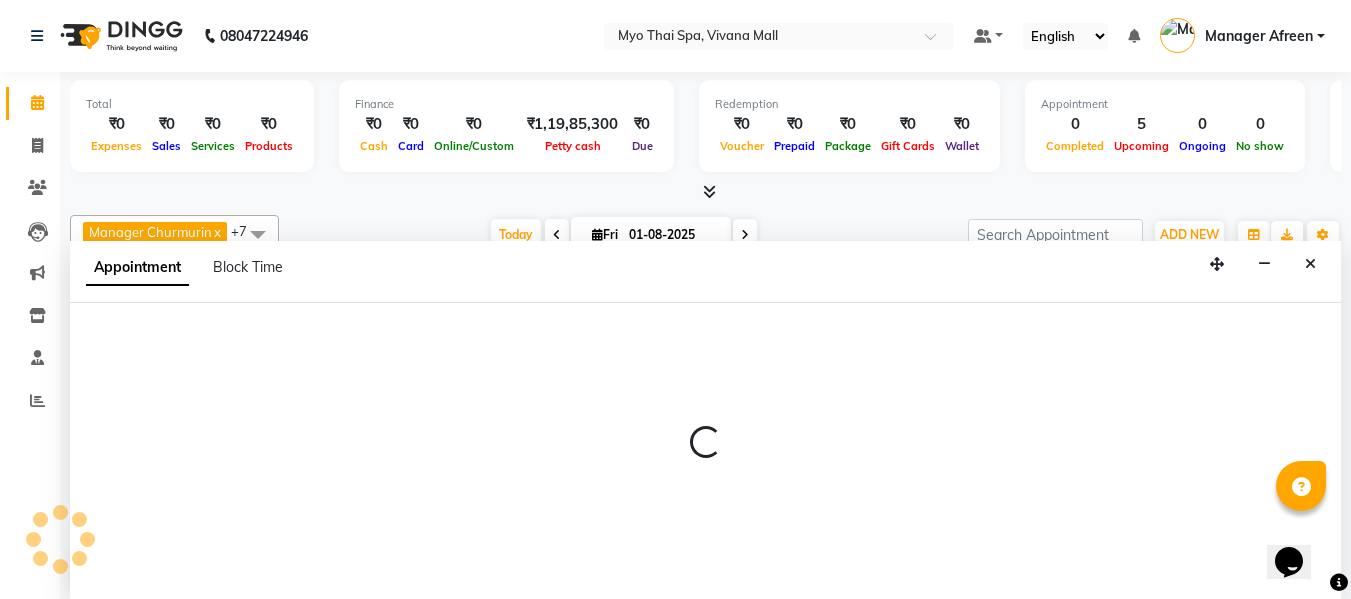 scroll, scrollTop: 1, scrollLeft: 0, axis: vertical 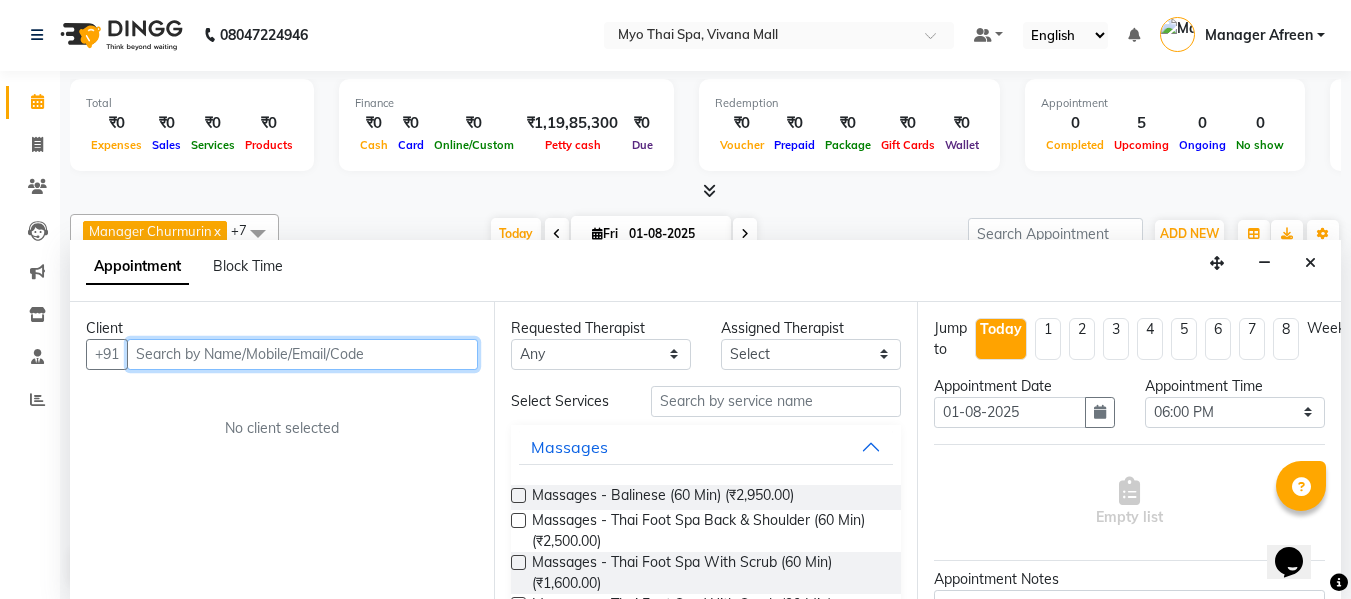 click at bounding box center (302, 354) 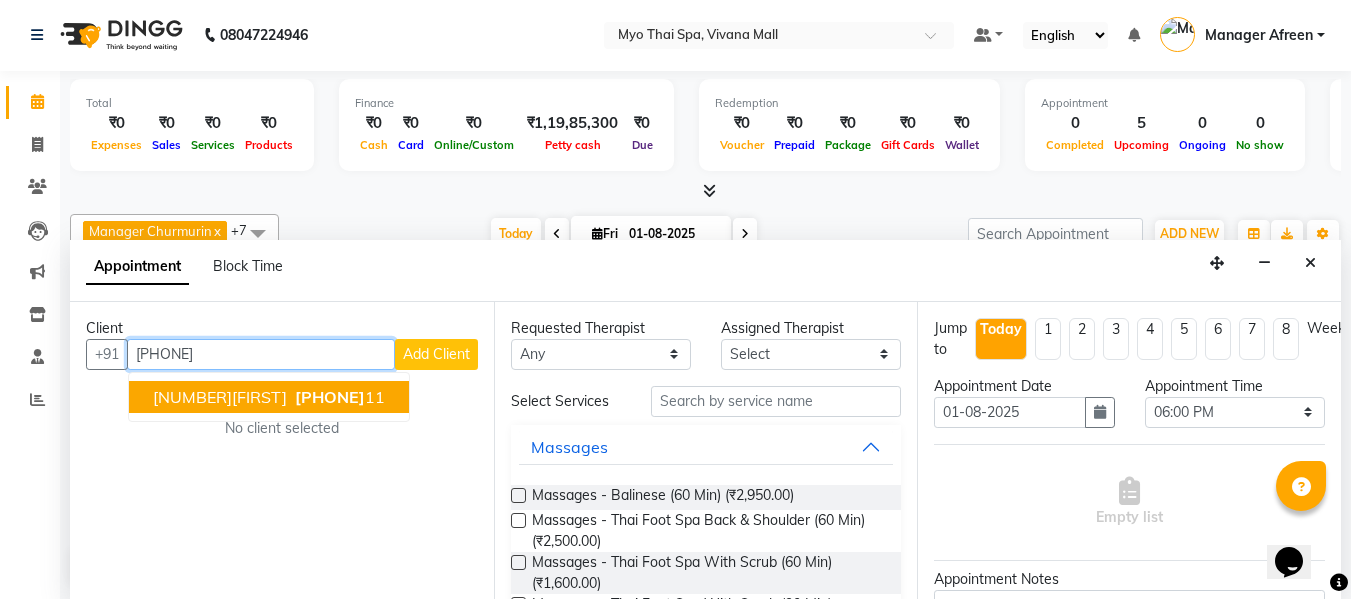 click on "99691110" at bounding box center (330, 397) 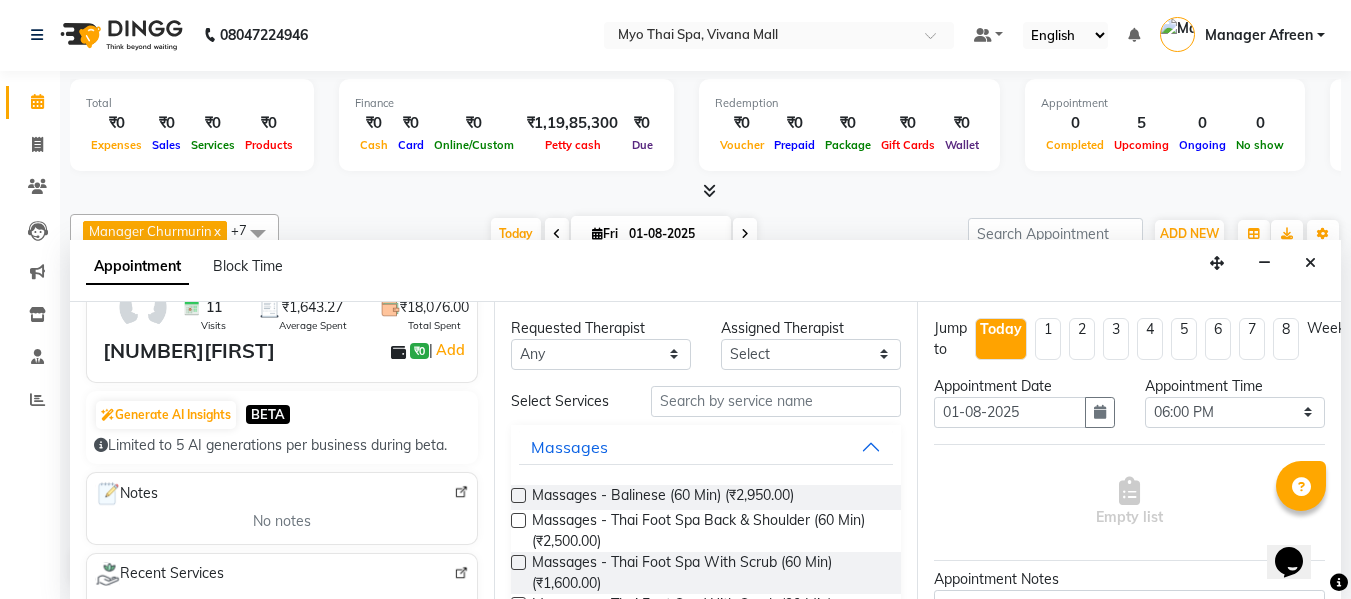 scroll, scrollTop: 200, scrollLeft: 0, axis: vertical 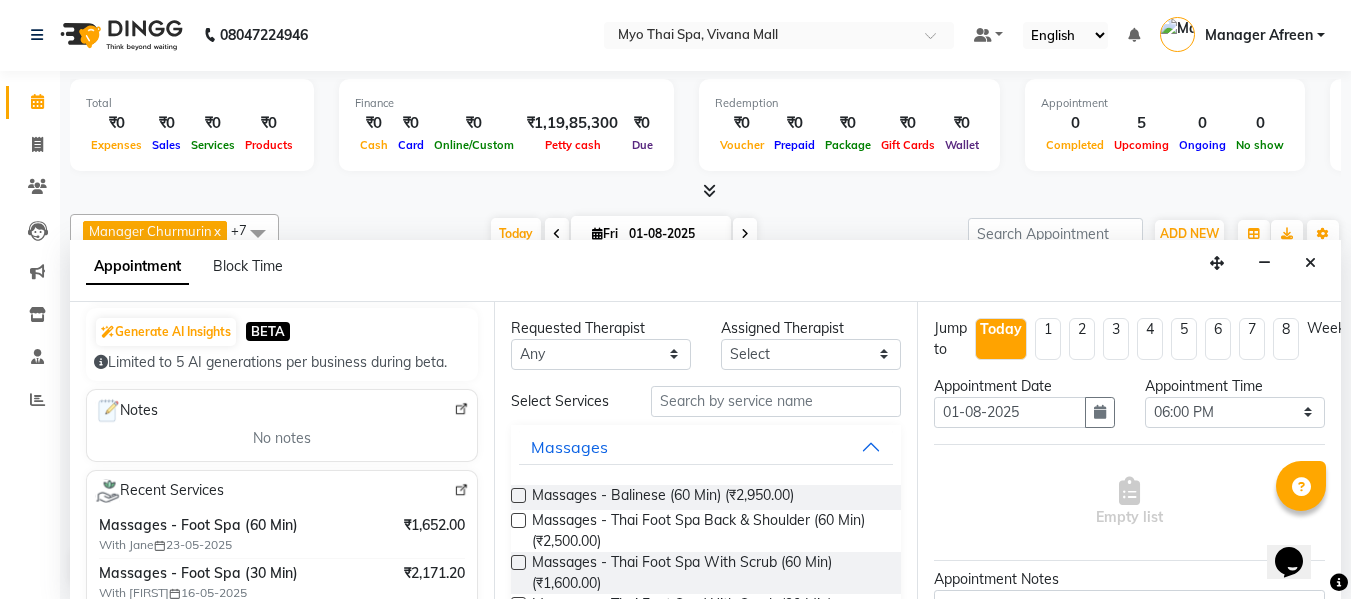 type on "9969111011" 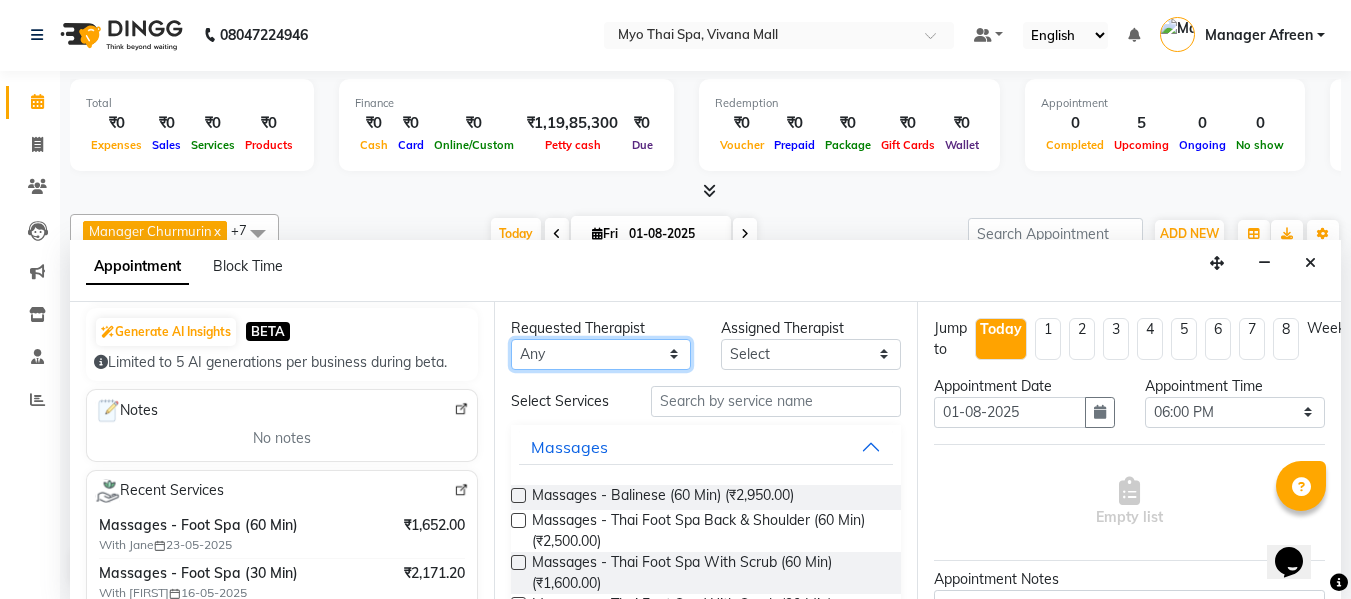 click on "Any ANGEL BELLA Dindin Jane JENNY Kristina Manager Afreen Manager Churmurin Massami MAWII REMI SANGTAE Zosangzuali" at bounding box center (601, 354) 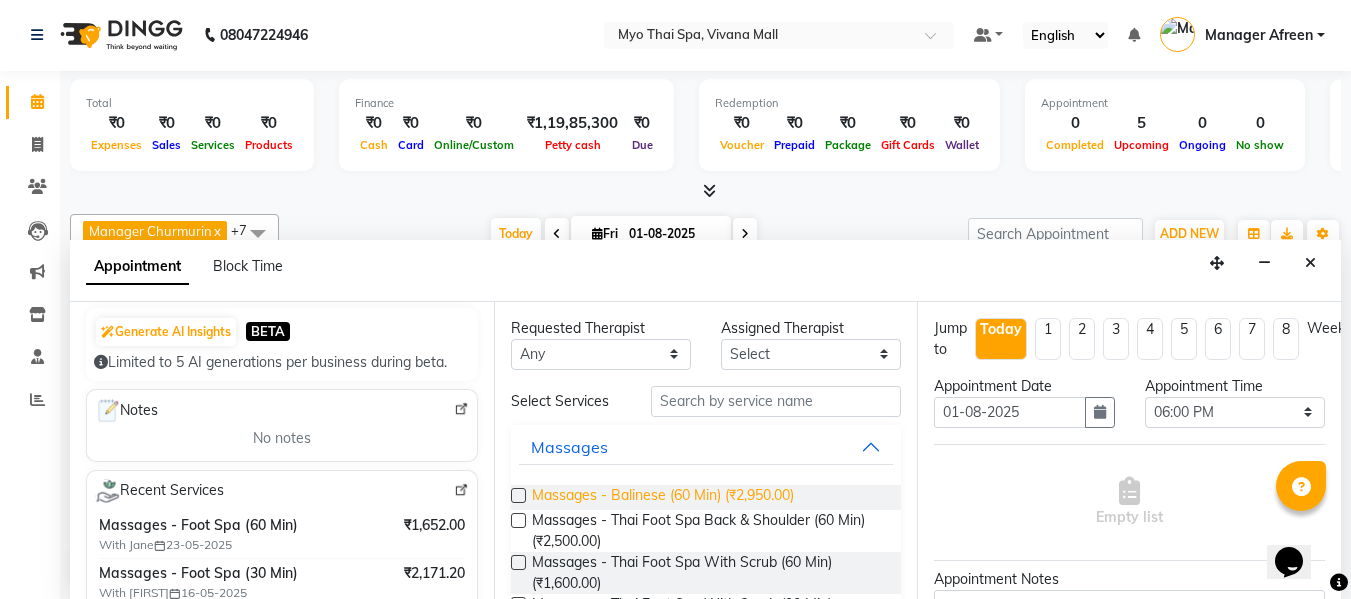 click on "Massages - Balinese (60 Min) (₹2,950.00)" at bounding box center (663, 497) 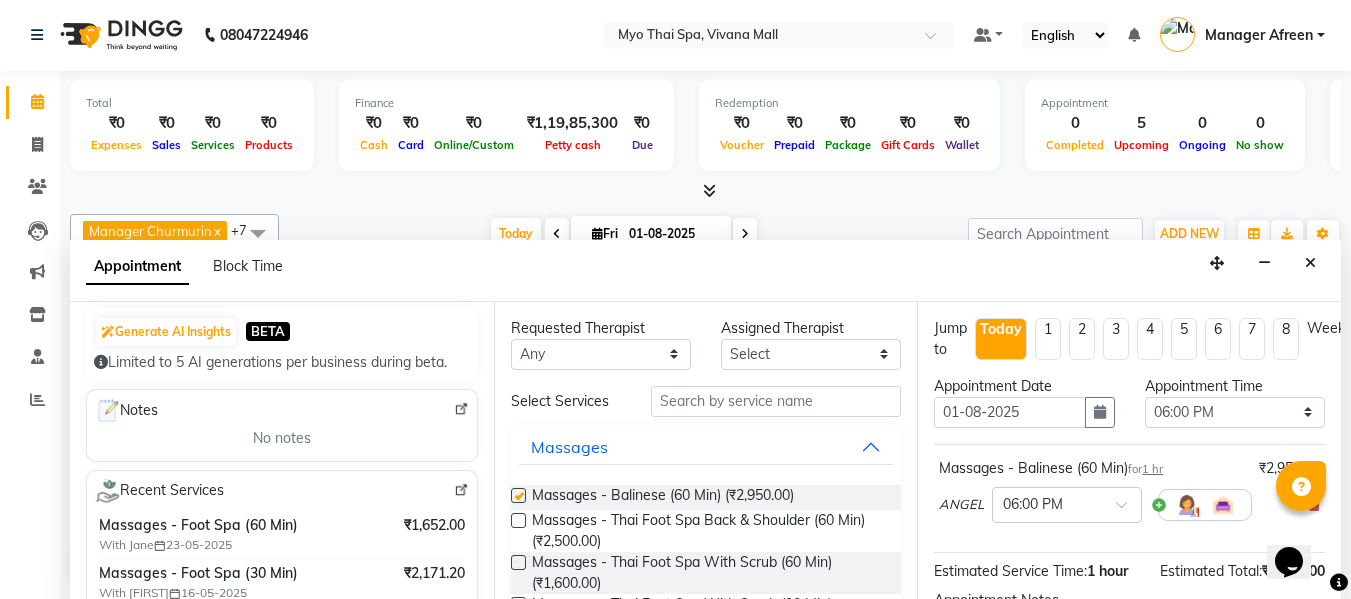checkbox on "false" 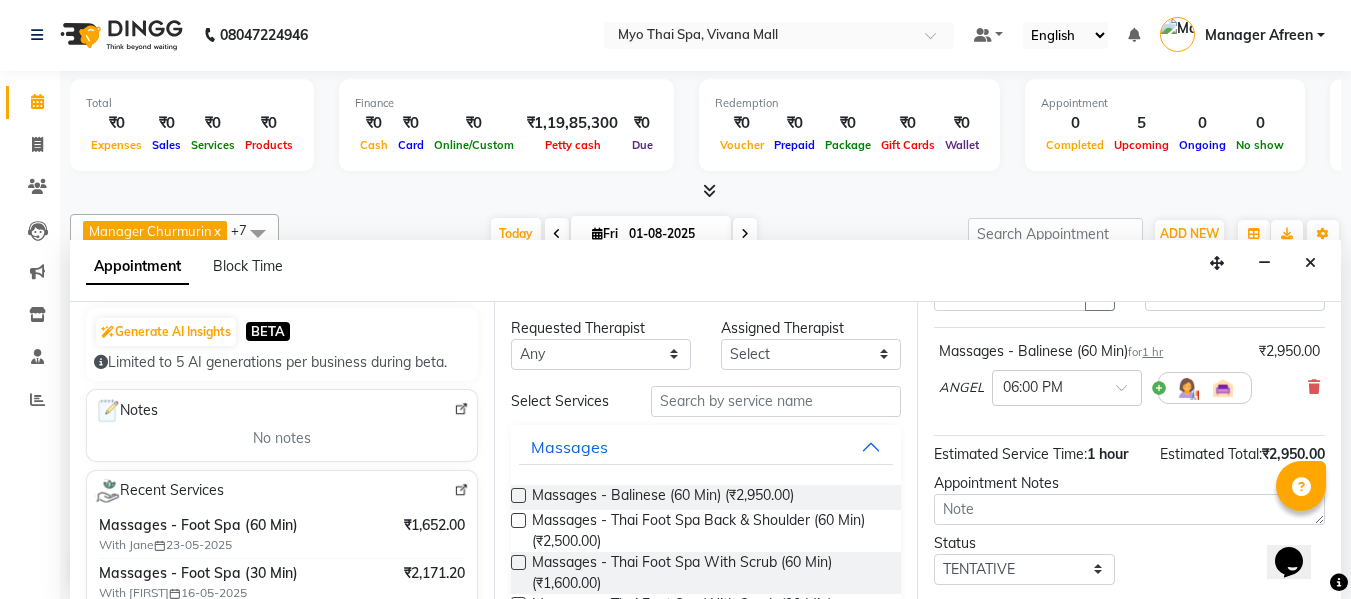 scroll, scrollTop: 244, scrollLeft: 0, axis: vertical 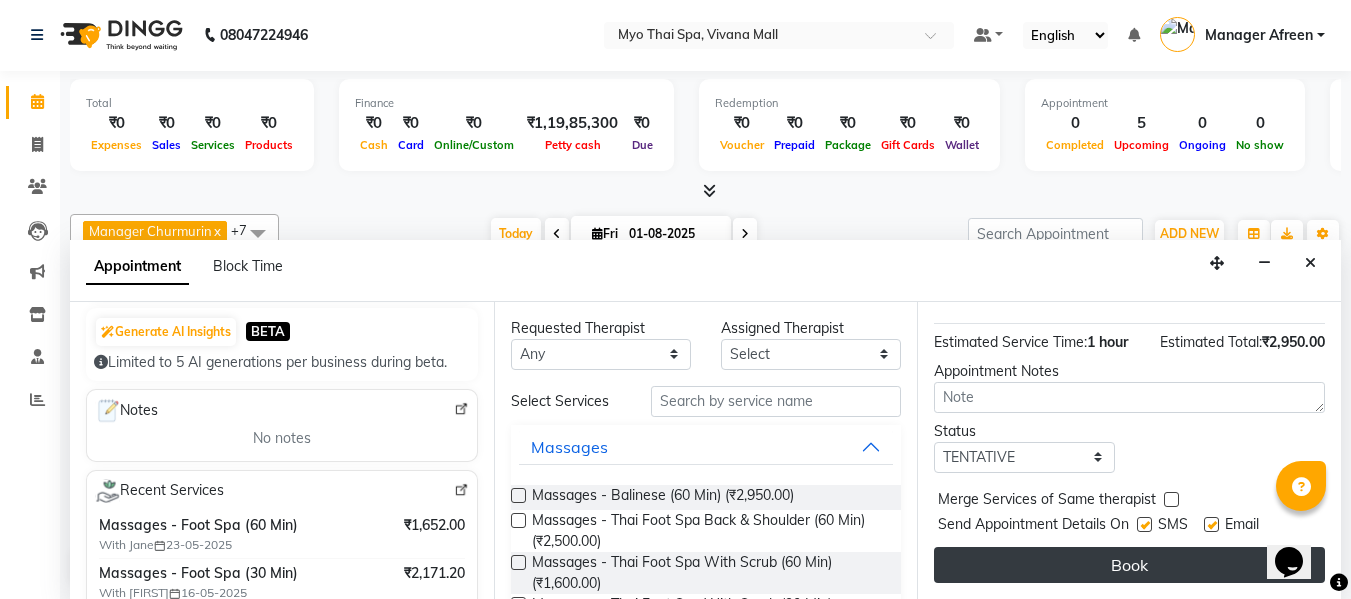 click on "Book" at bounding box center [1129, 565] 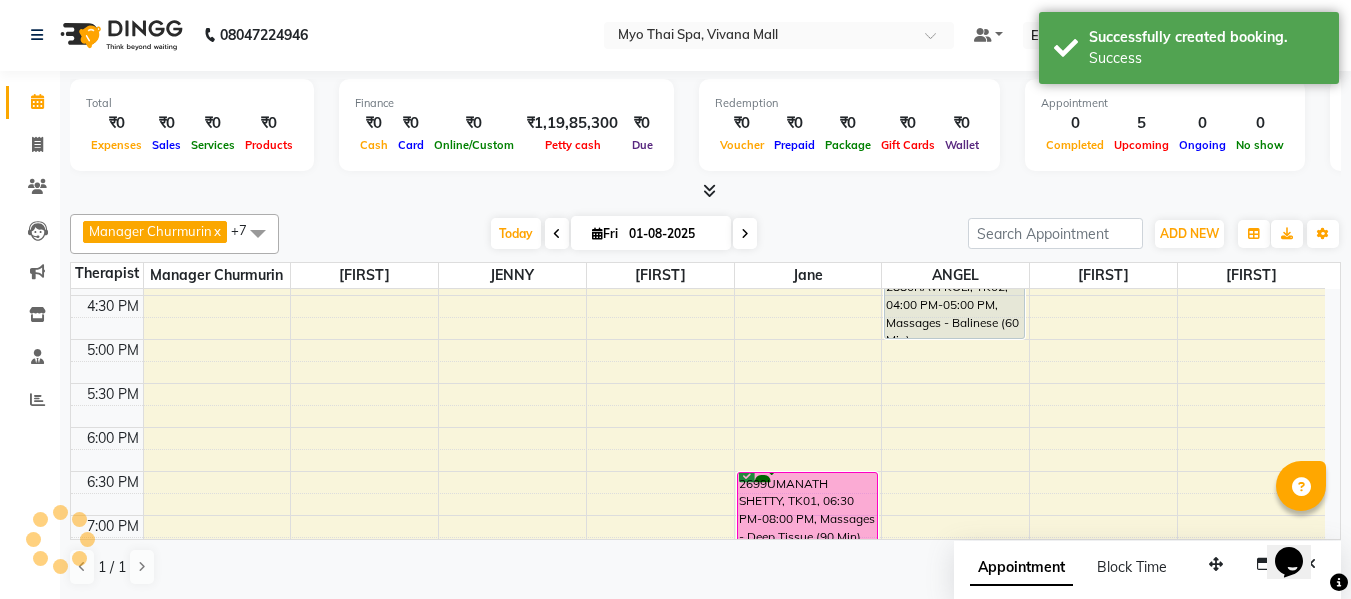 scroll, scrollTop: 0, scrollLeft: 0, axis: both 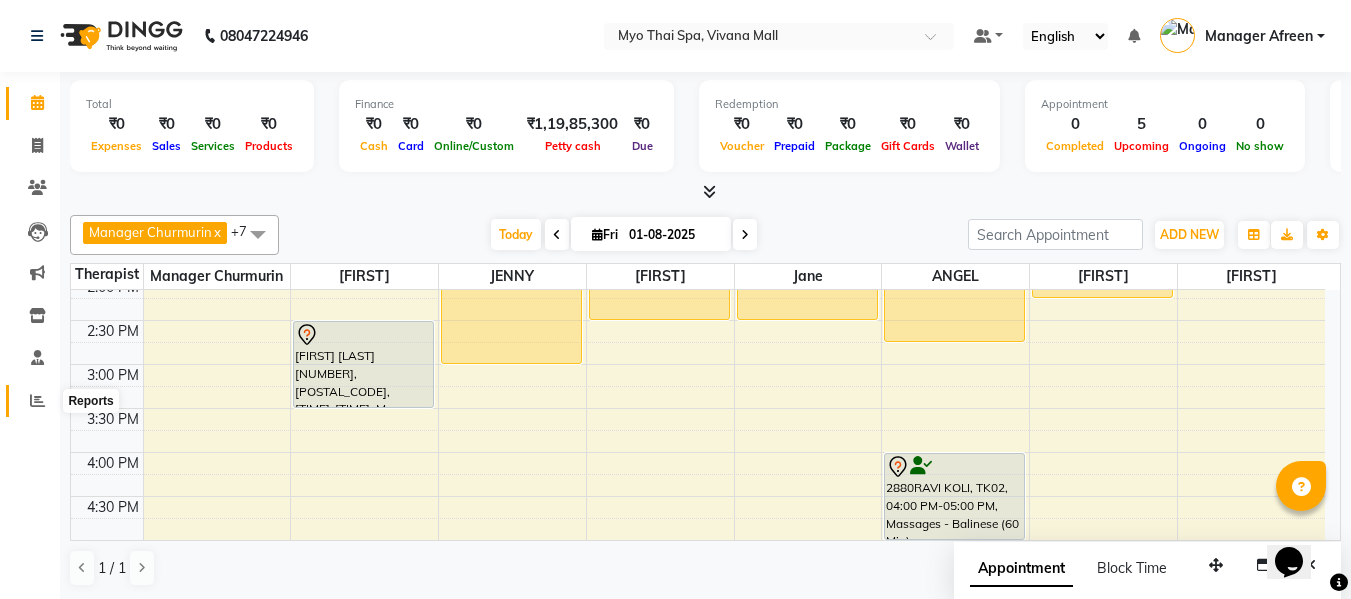 click 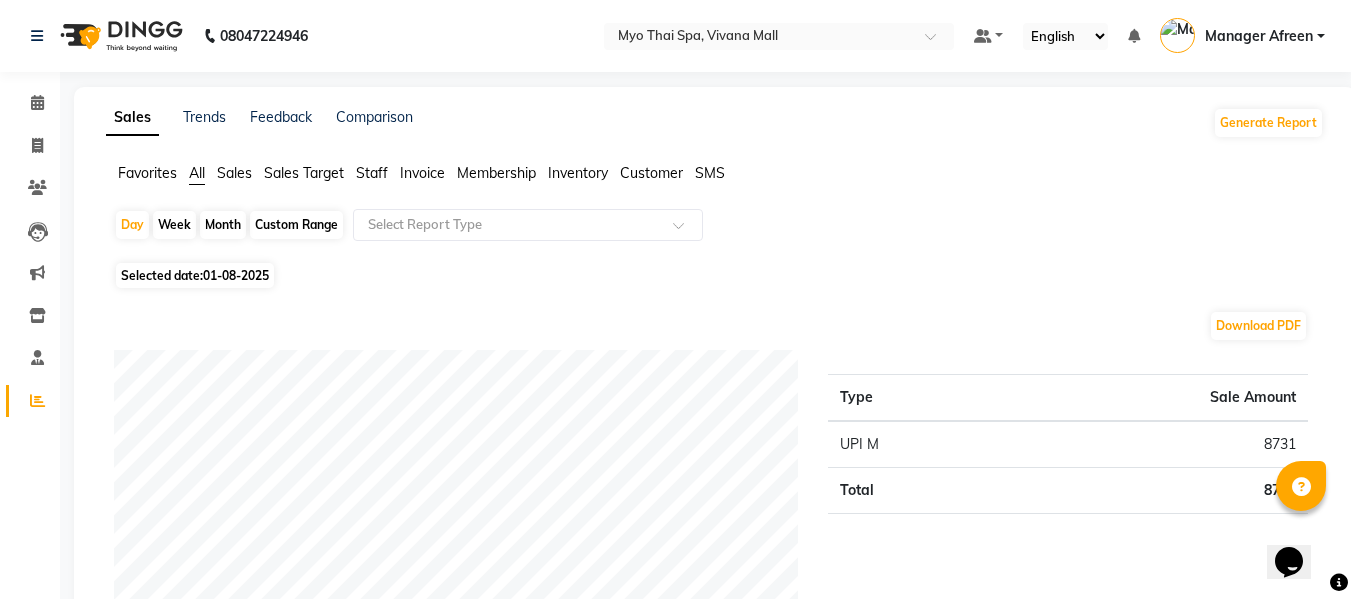 click on "Month" 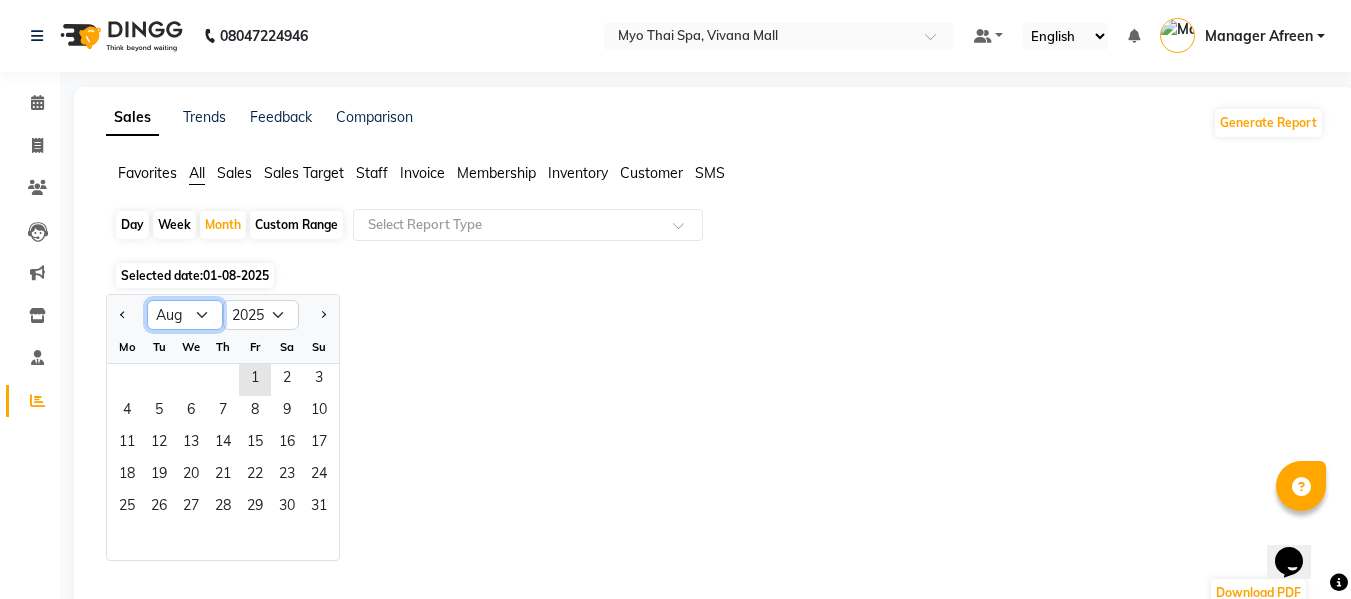 click on "Jan Feb Mar Apr May Jun Jul Aug Sep Oct Nov Dec" 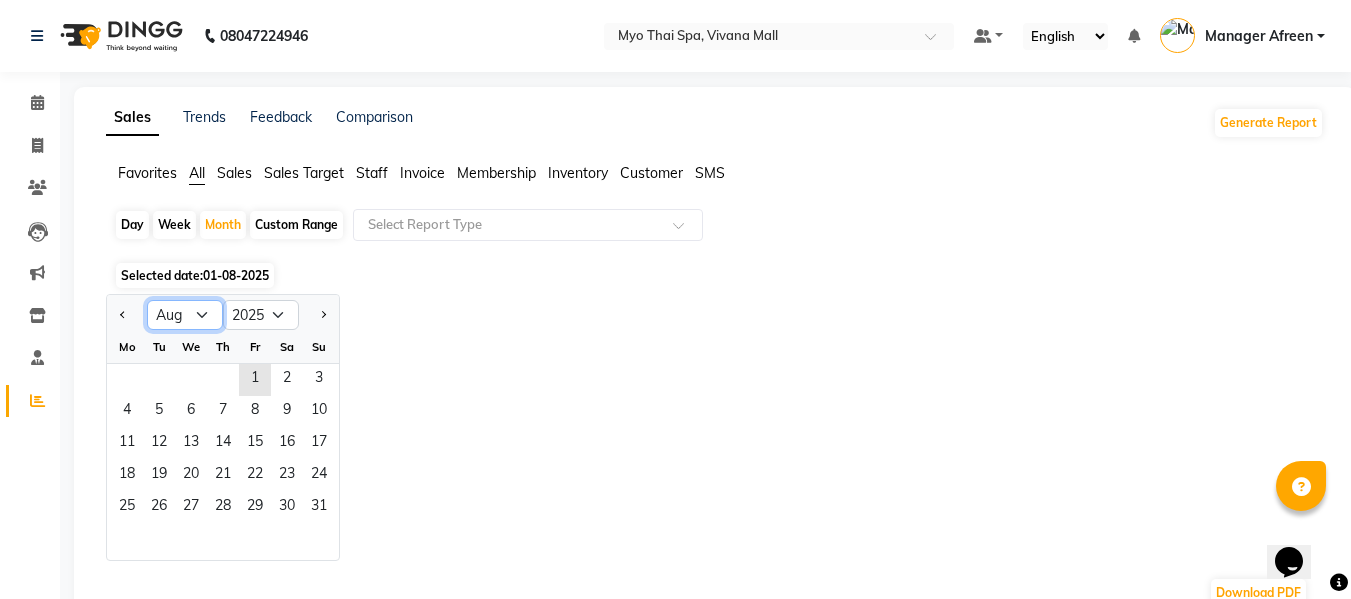 select on "7" 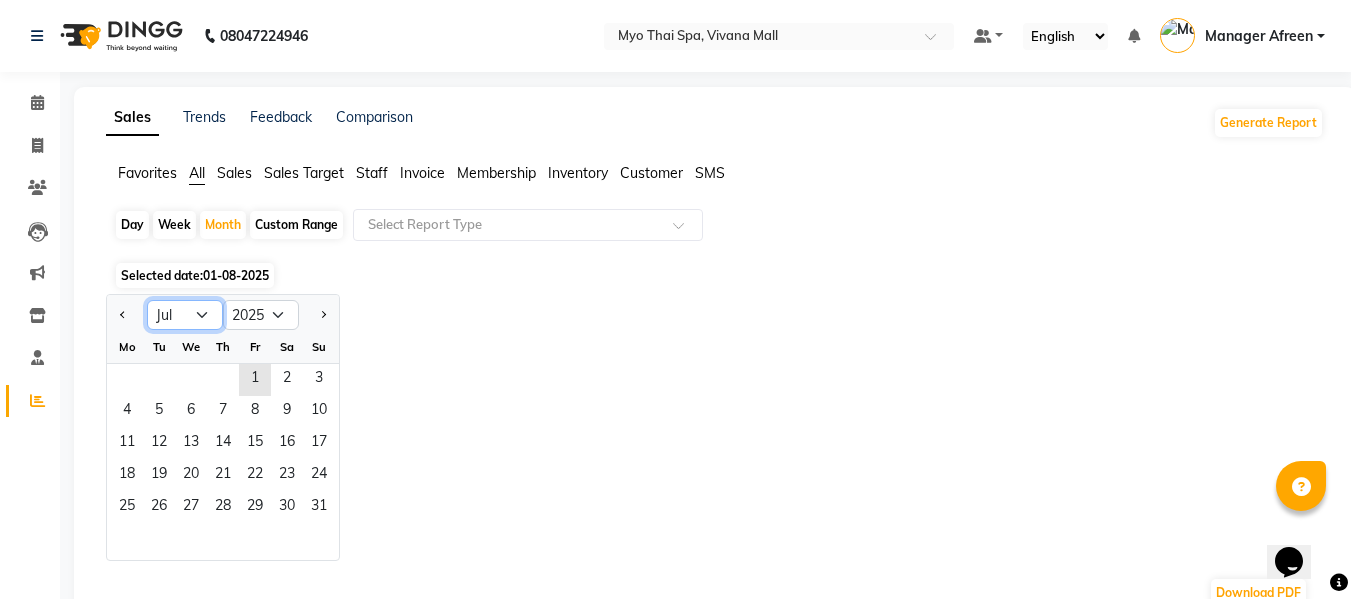 click on "Jan Feb Mar Apr May Jun Jul Aug Sep Oct Nov Dec" 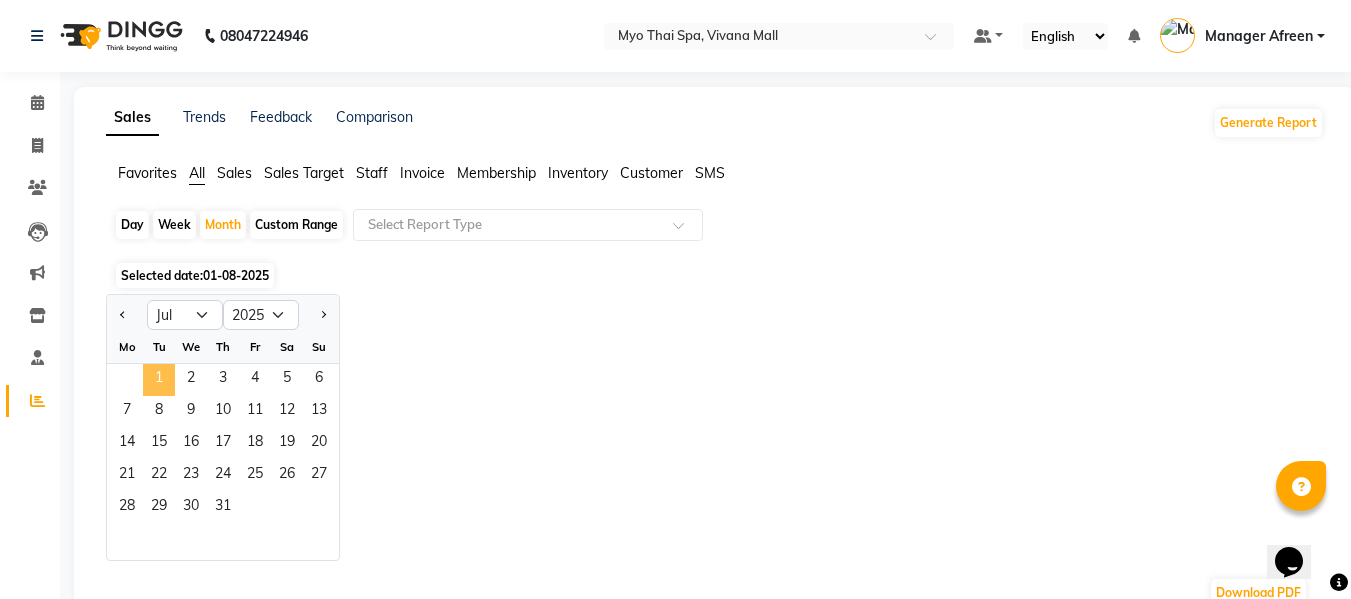 click on "1" 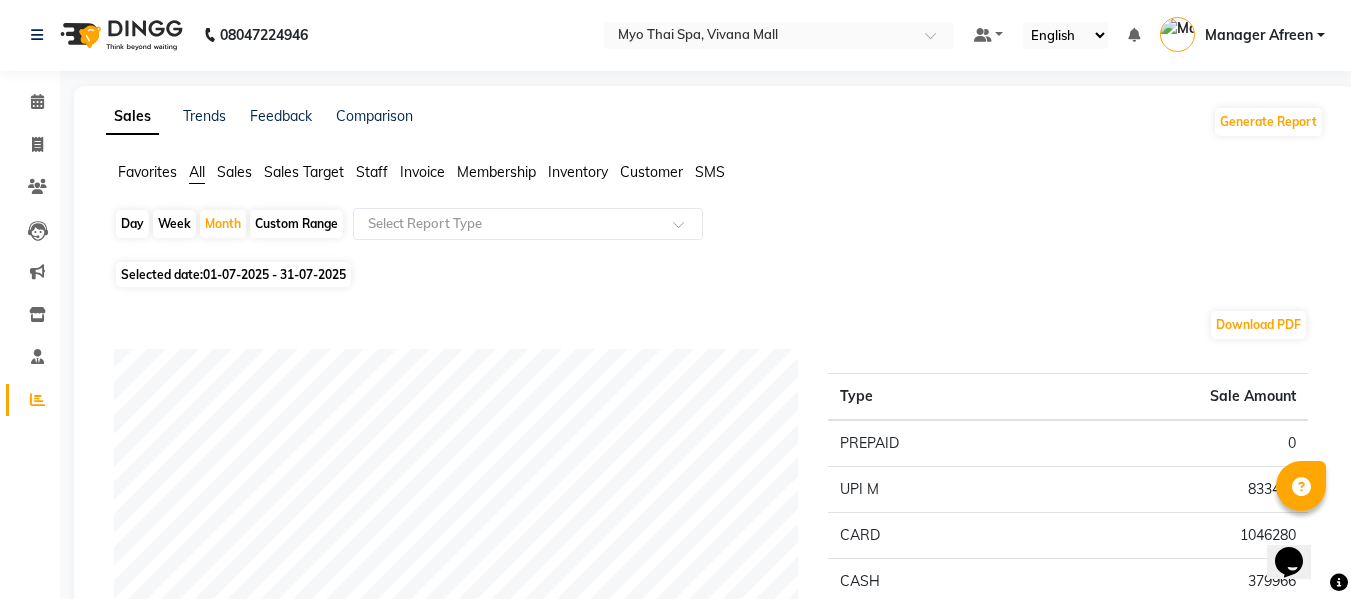 scroll, scrollTop: 0, scrollLeft: 0, axis: both 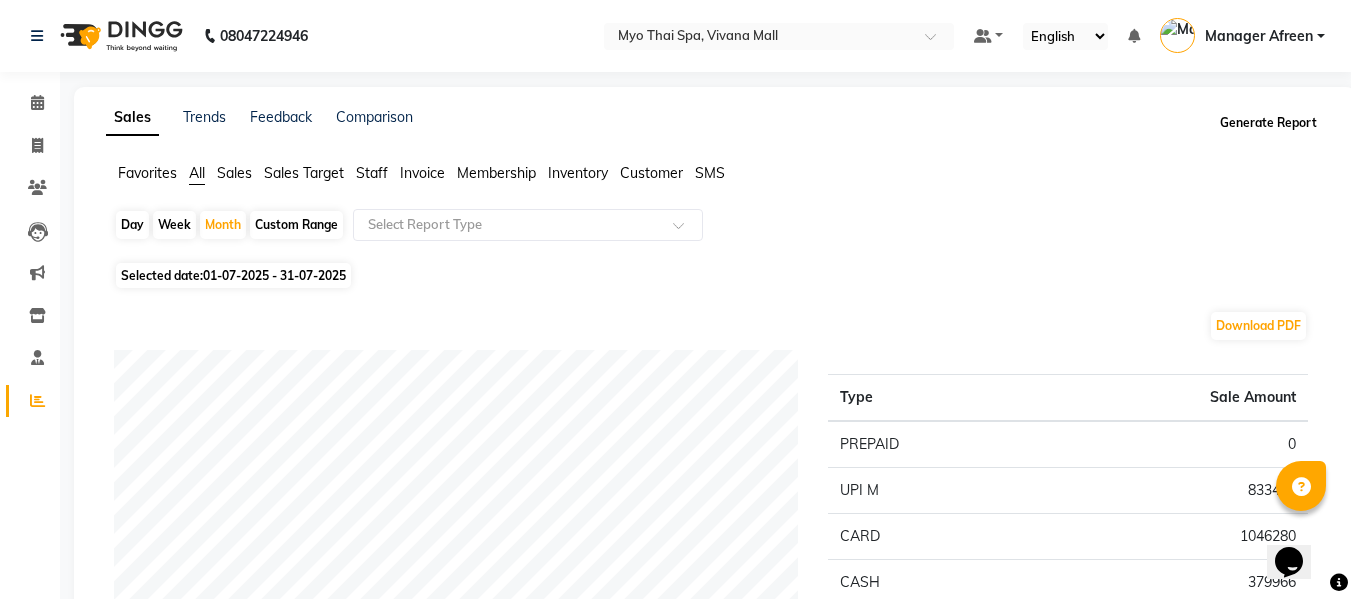 click on "Generate Report" 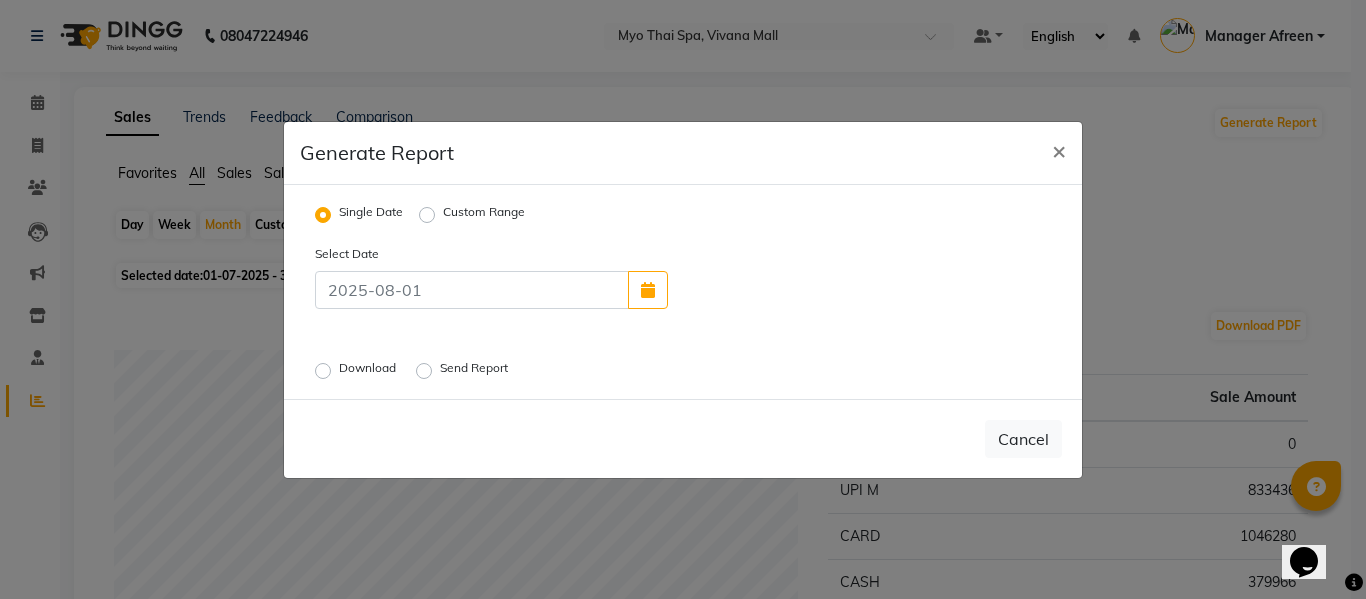 click on "Custom Range" 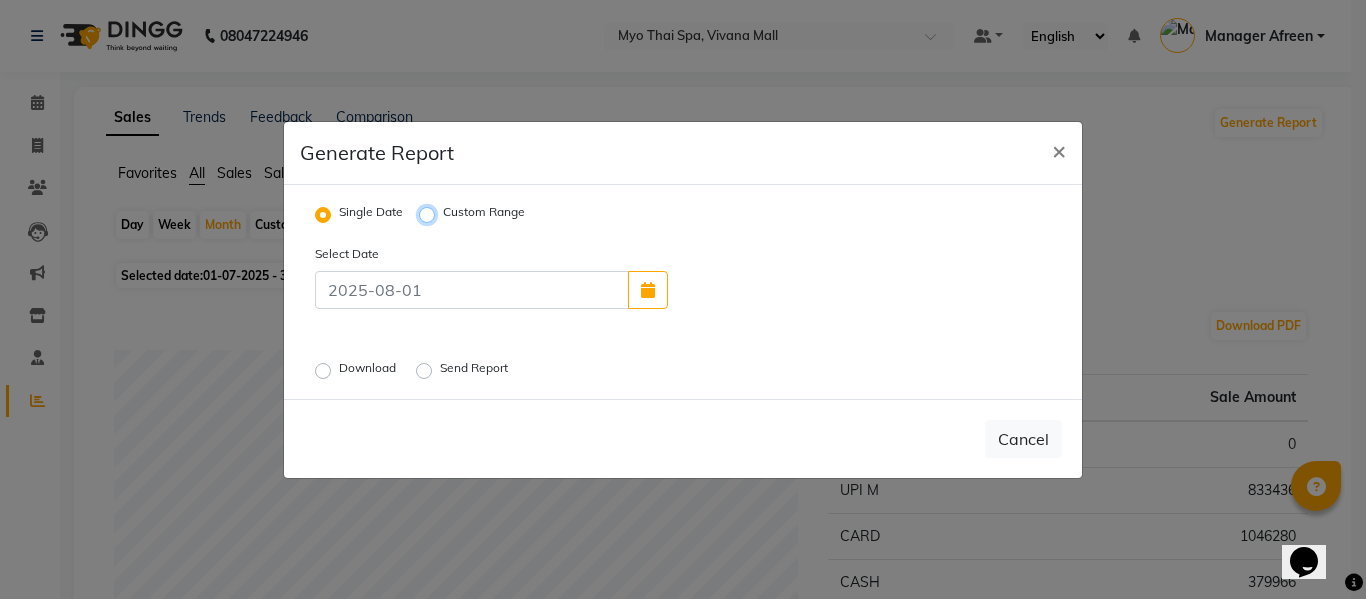 click on "Custom Range" at bounding box center [430, 214] 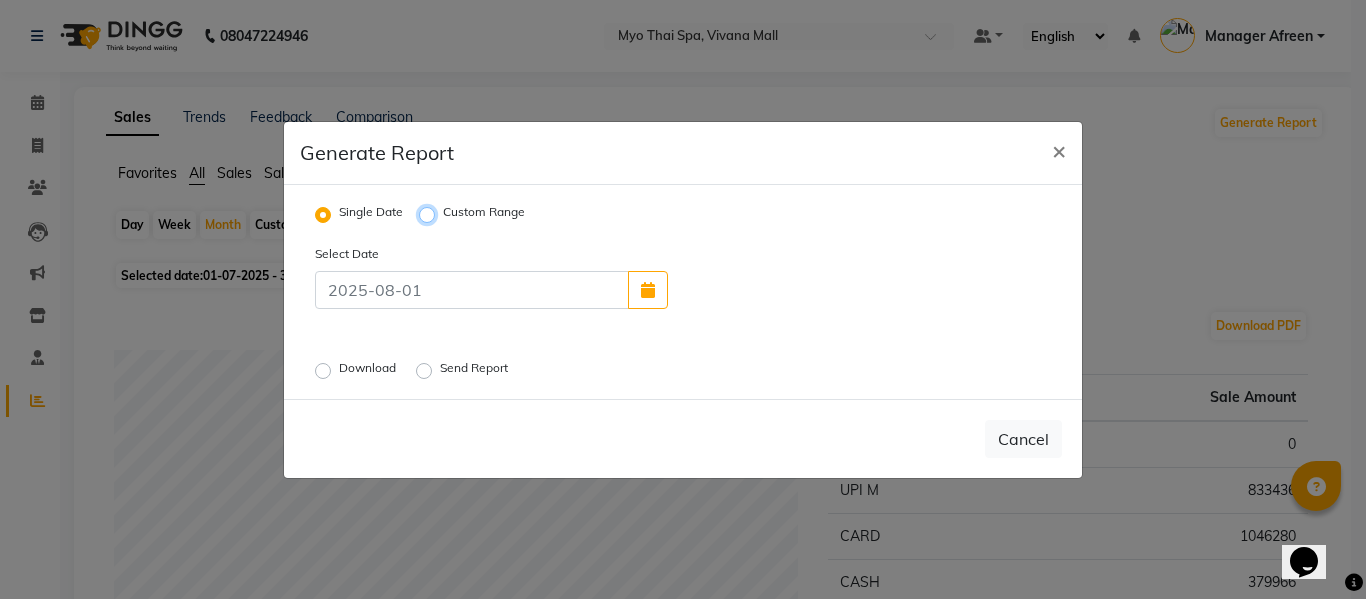radio on "true" 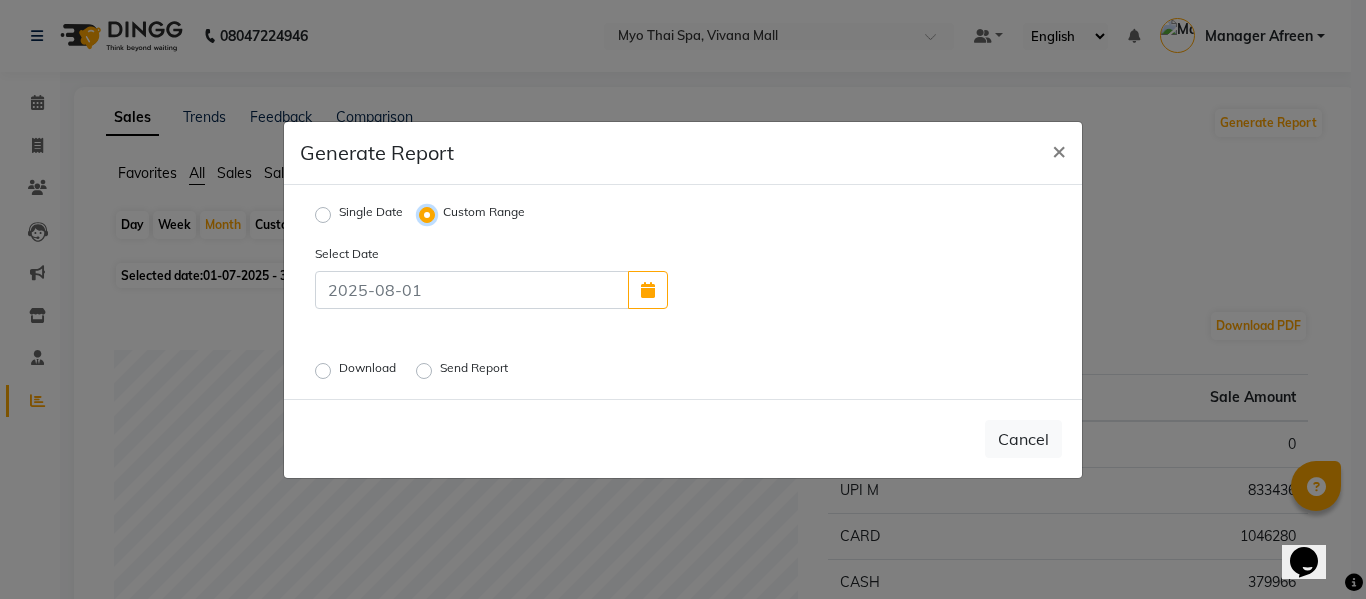 select on "8" 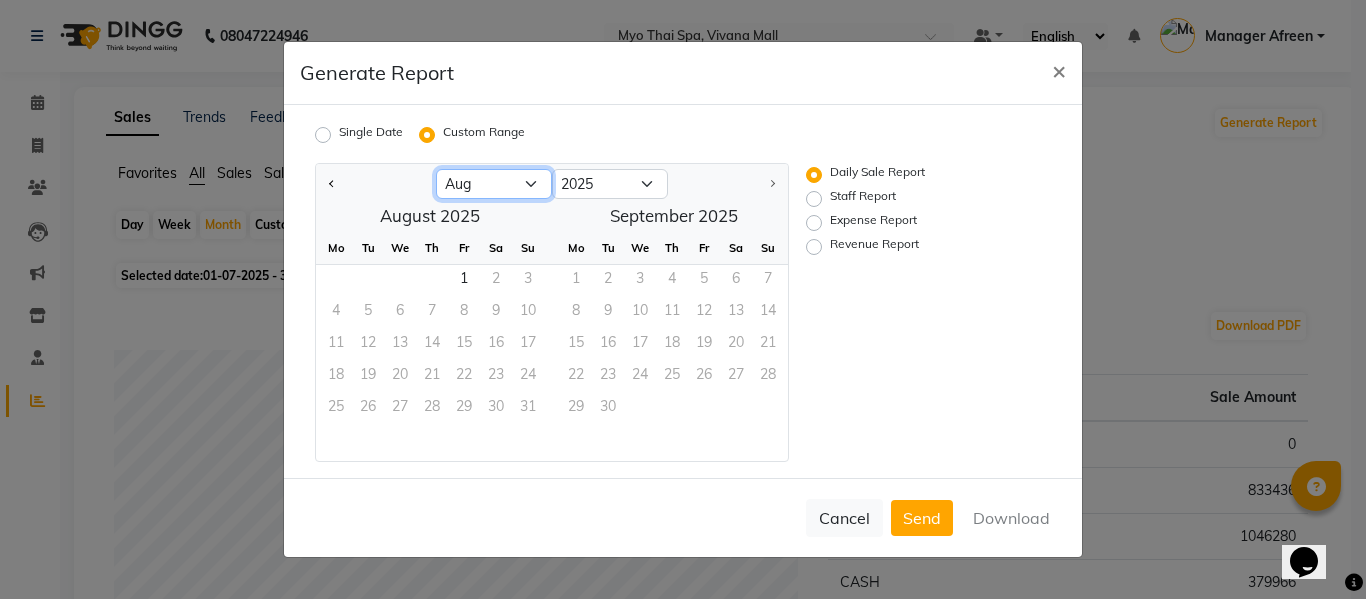 click on "Jan Feb Mar Apr May Jun Jul Aug" 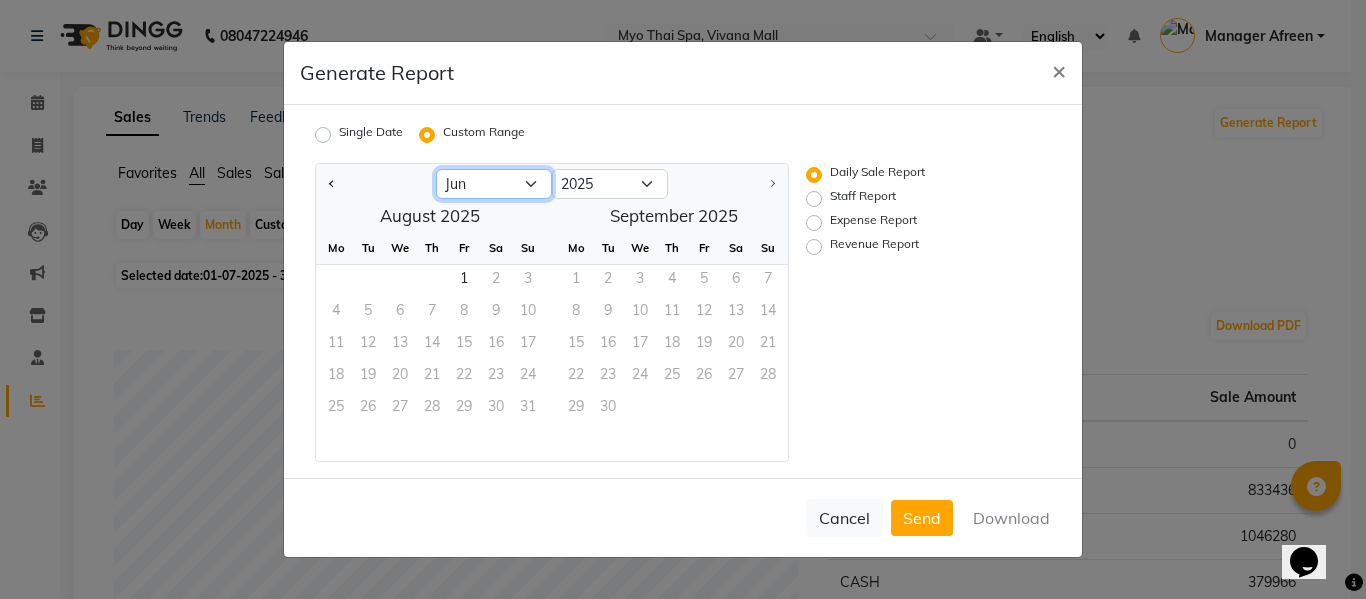 click on "Jan Feb Mar Apr May Jun Jul Aug" 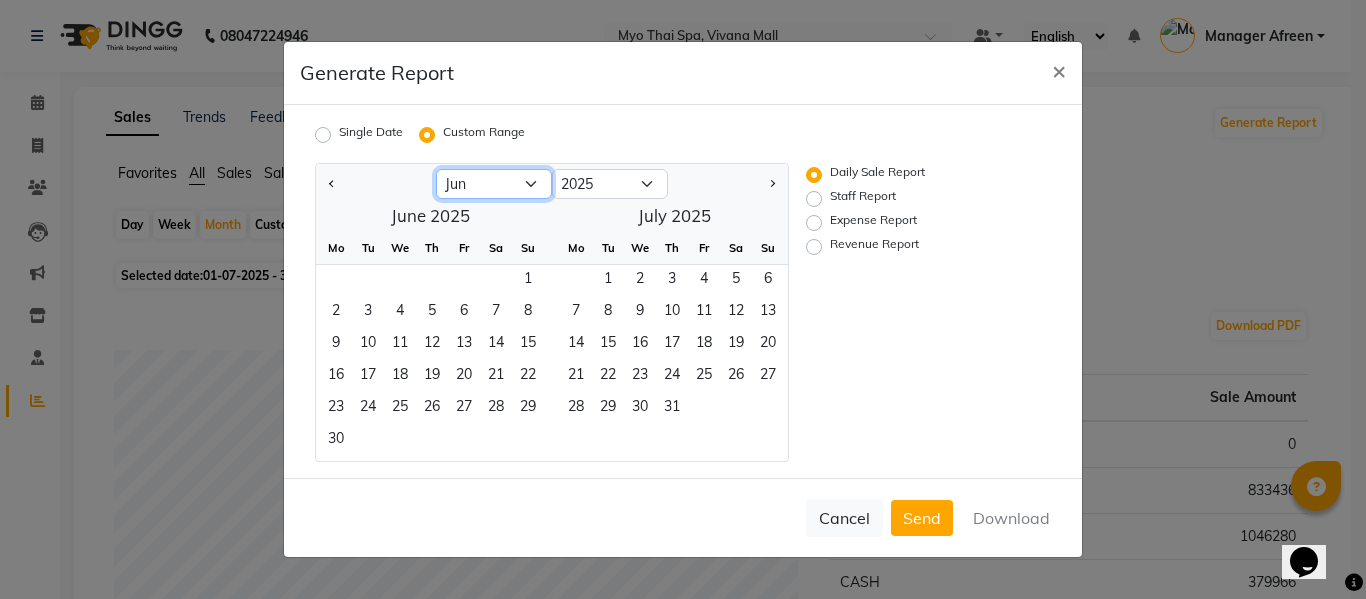 click on "Jan Feb Mar Apr May Jun Jul Aug" 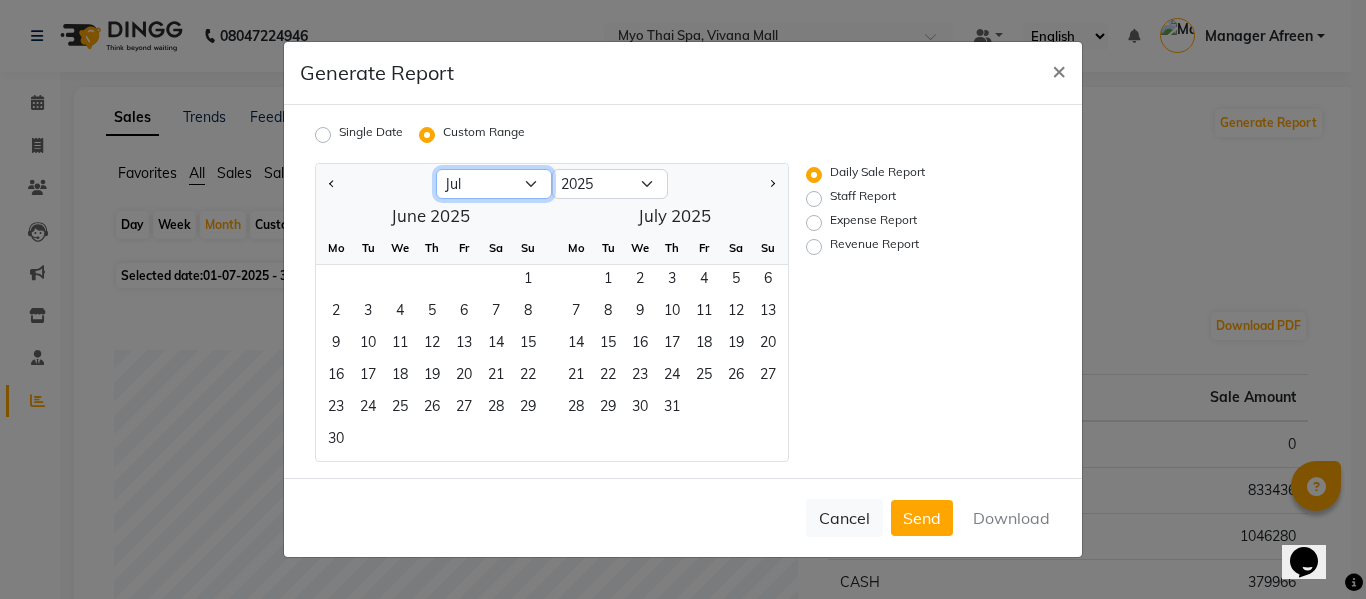 click on "Jan Feb Mar Apr May Jun Jul Aug" 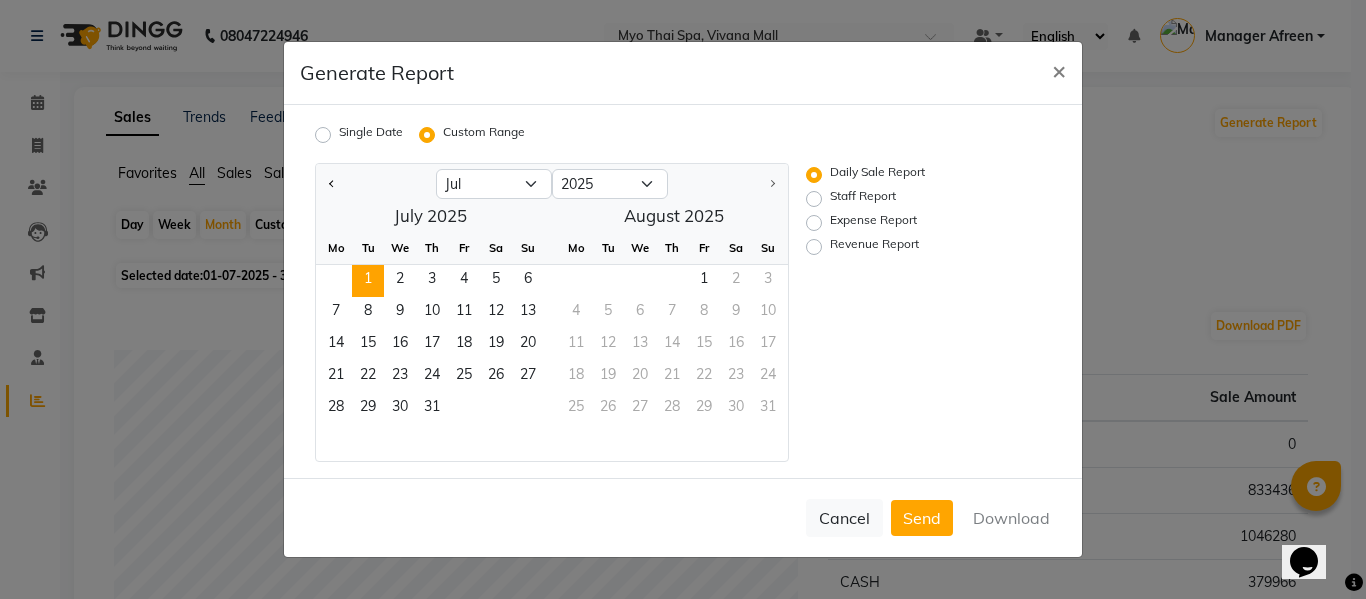 click on "1" 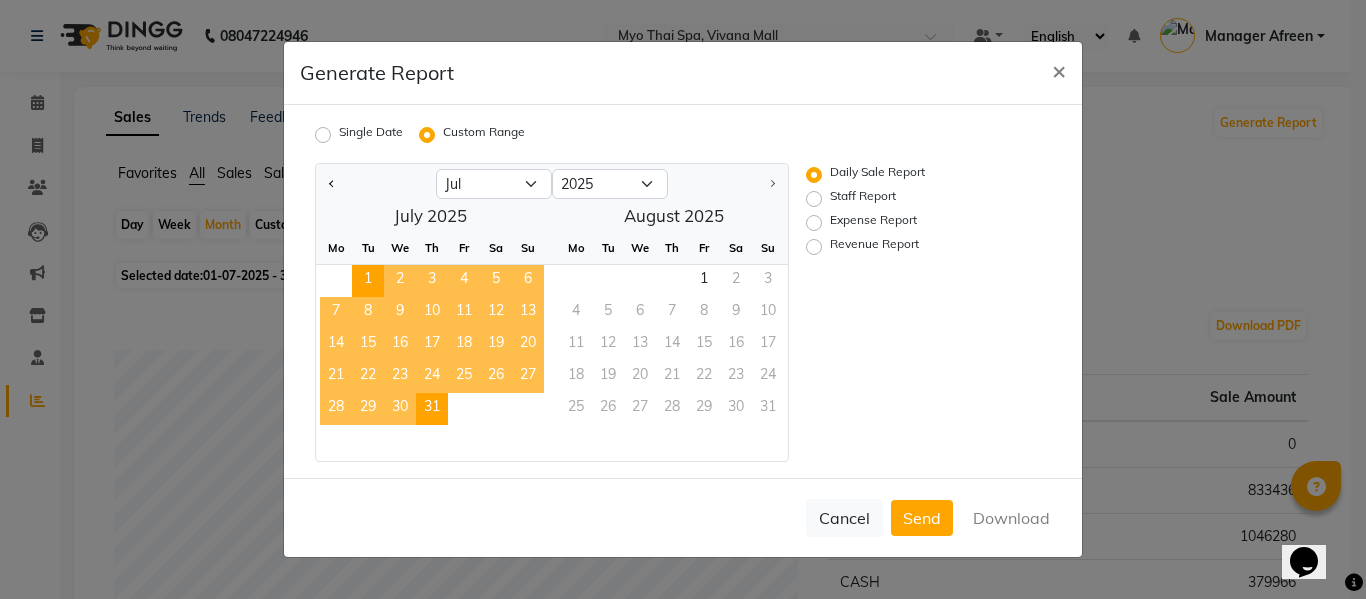 click on "31" 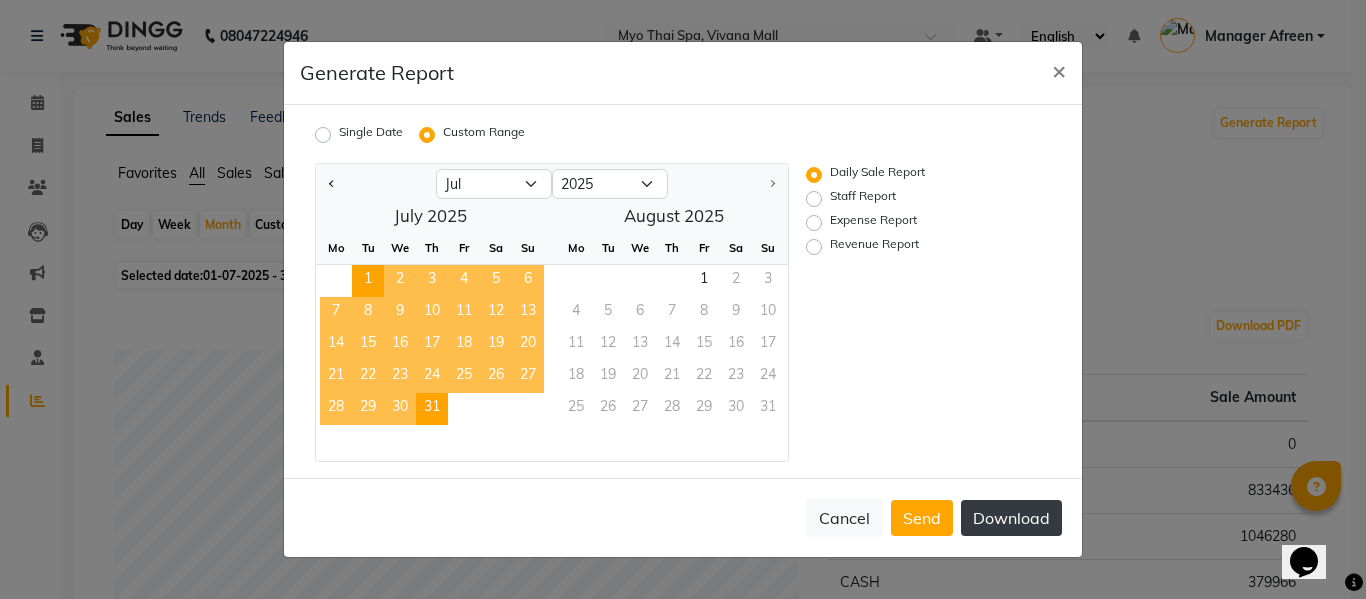 click on "Download" 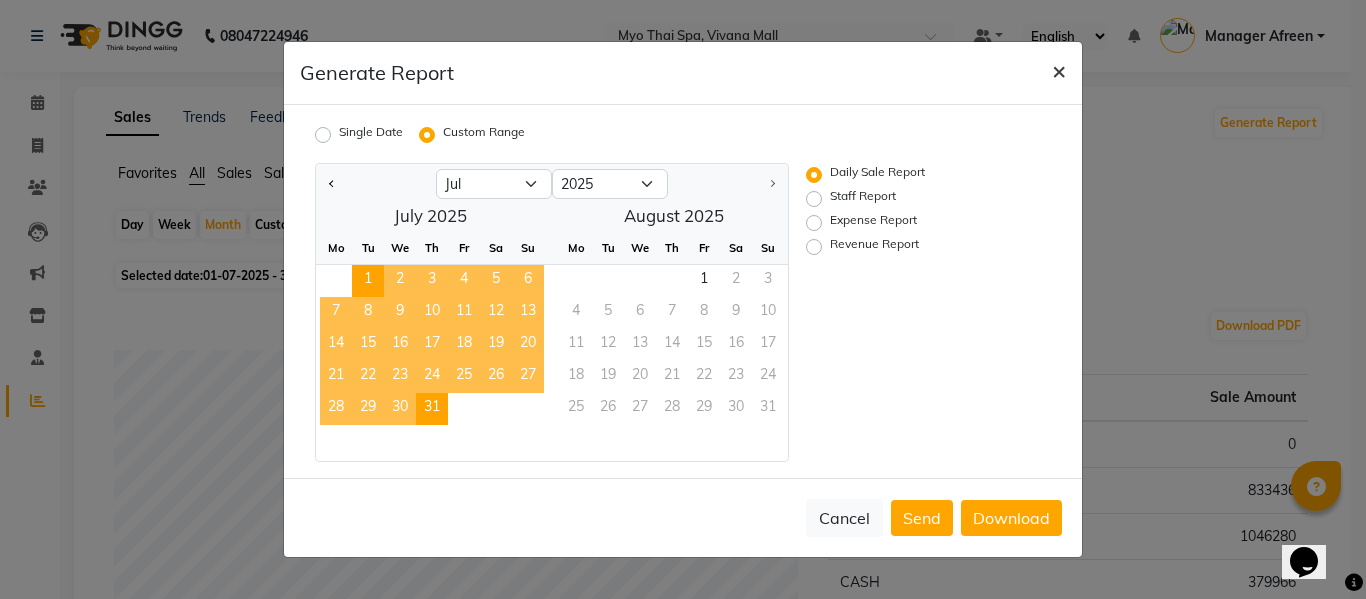 click on "×" 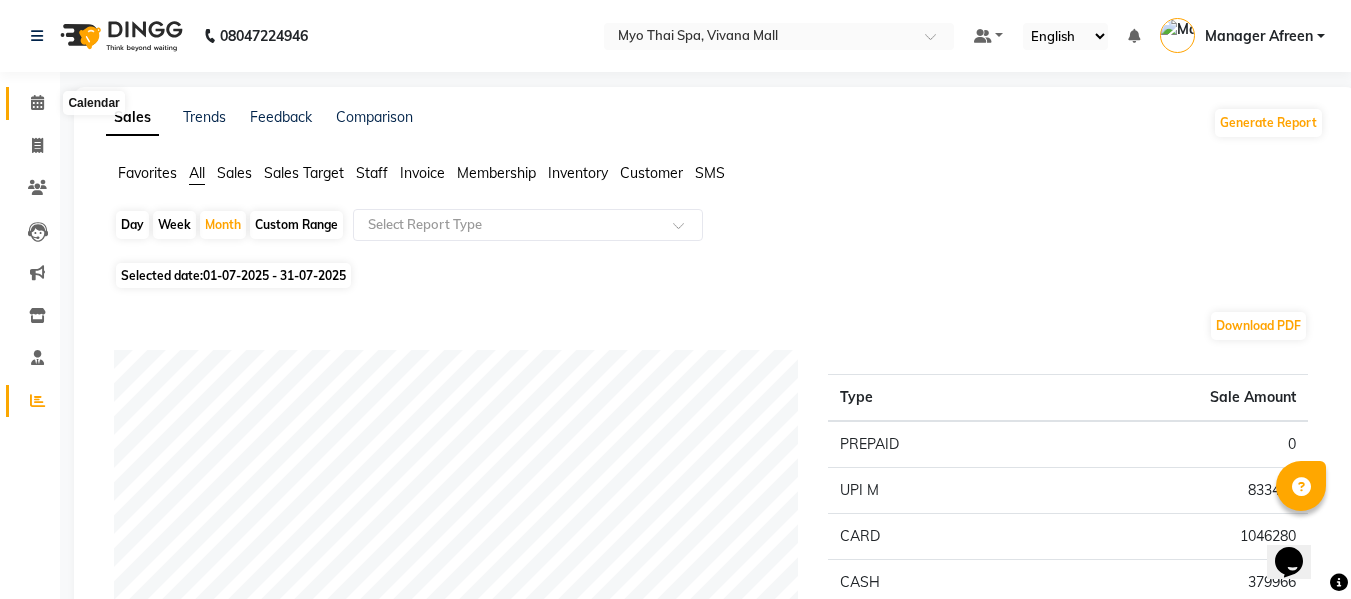 click 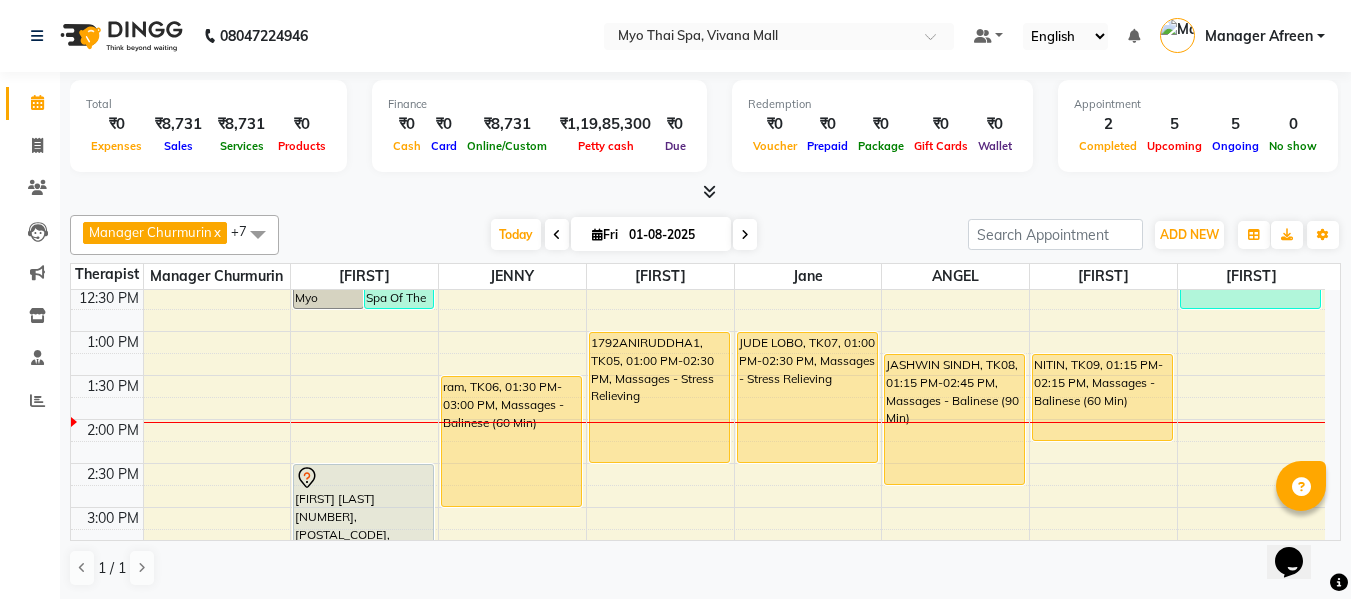 scroll, scrollTop: 400, scrollLeft: 0, axis: vertical 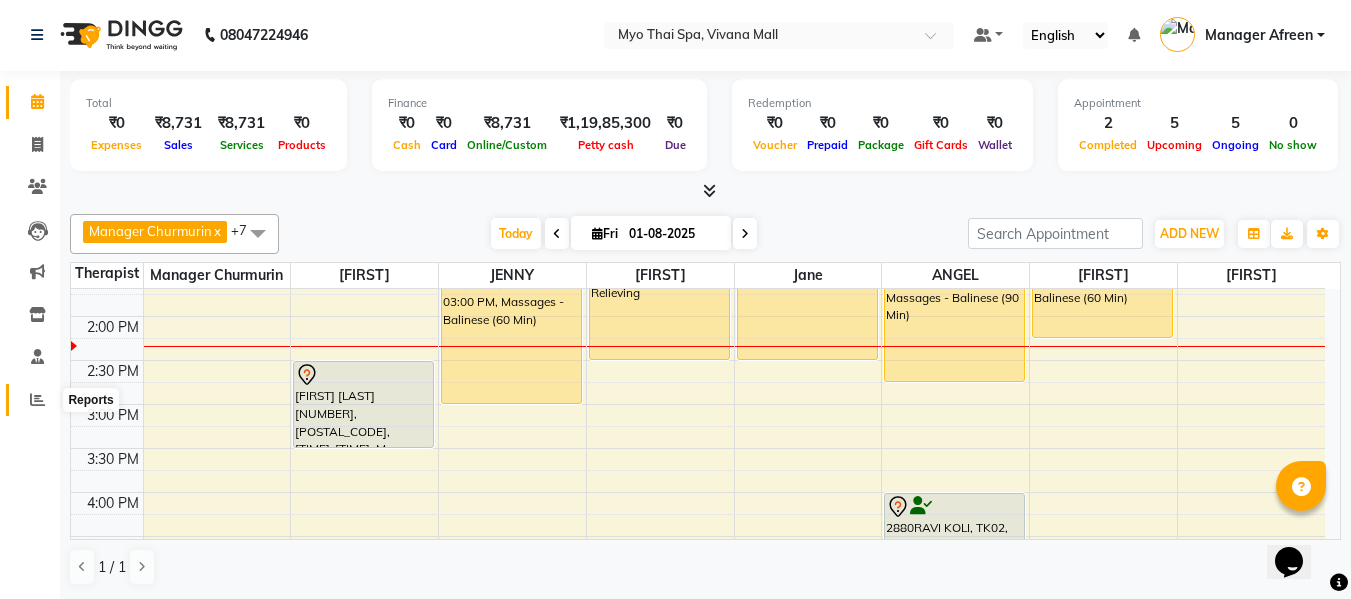 click 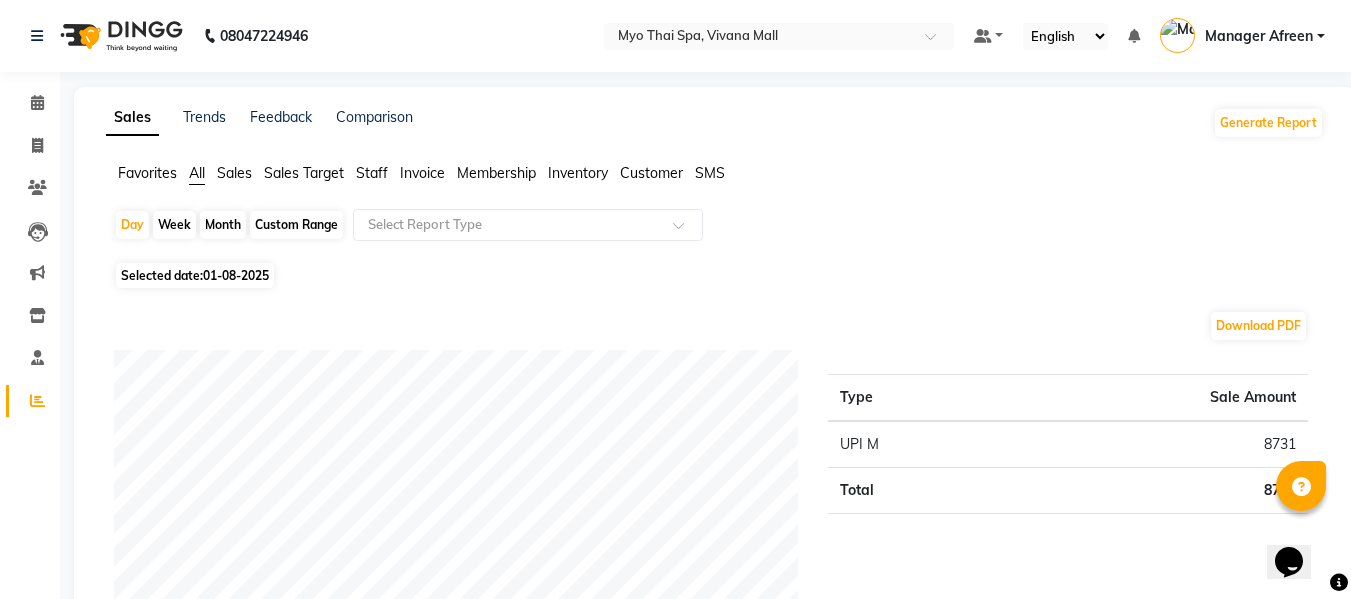 click on "Custom Range" 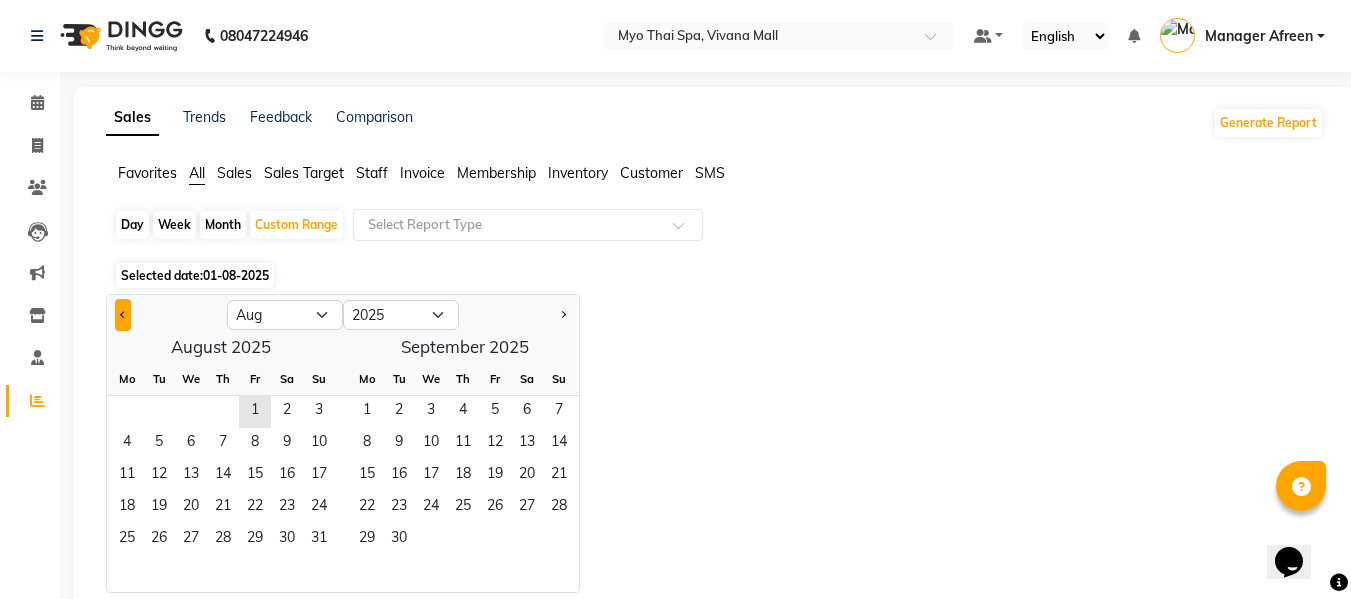 click 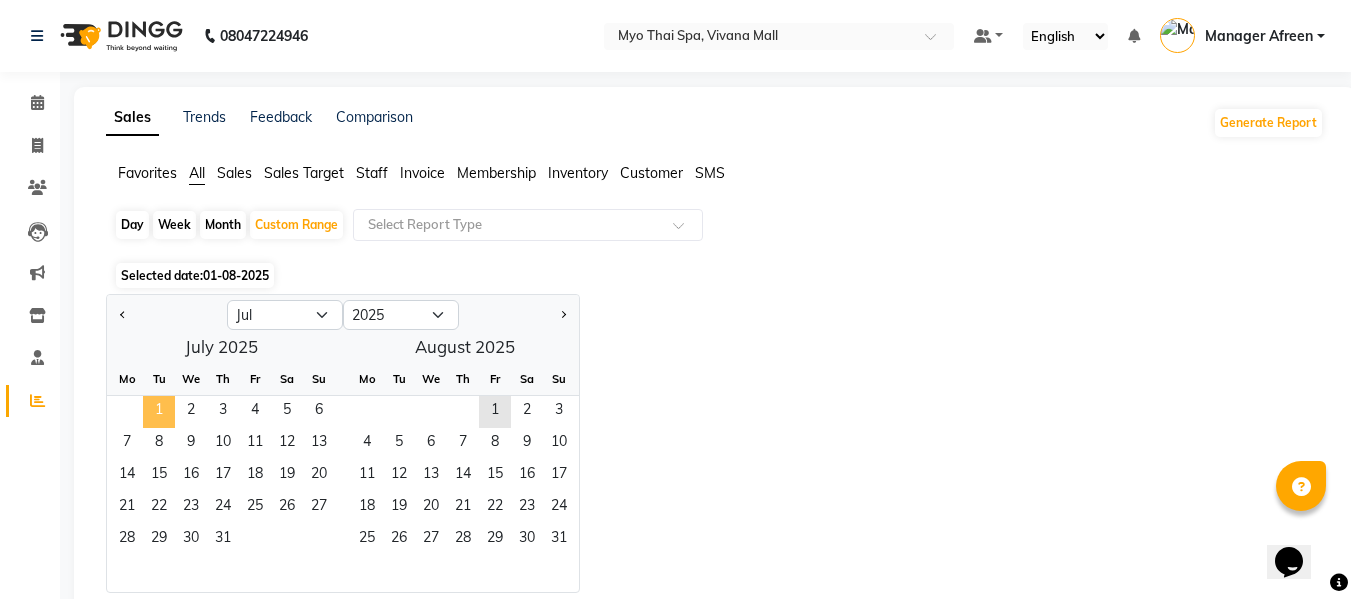 click on "1" 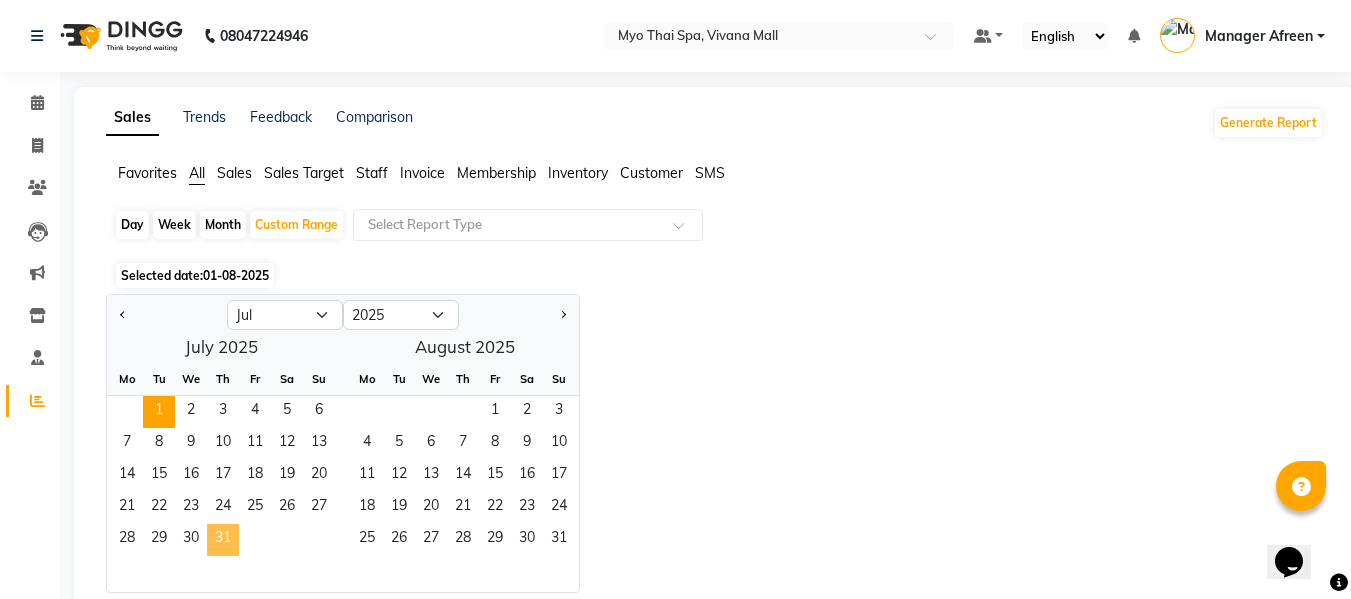 click on "31" 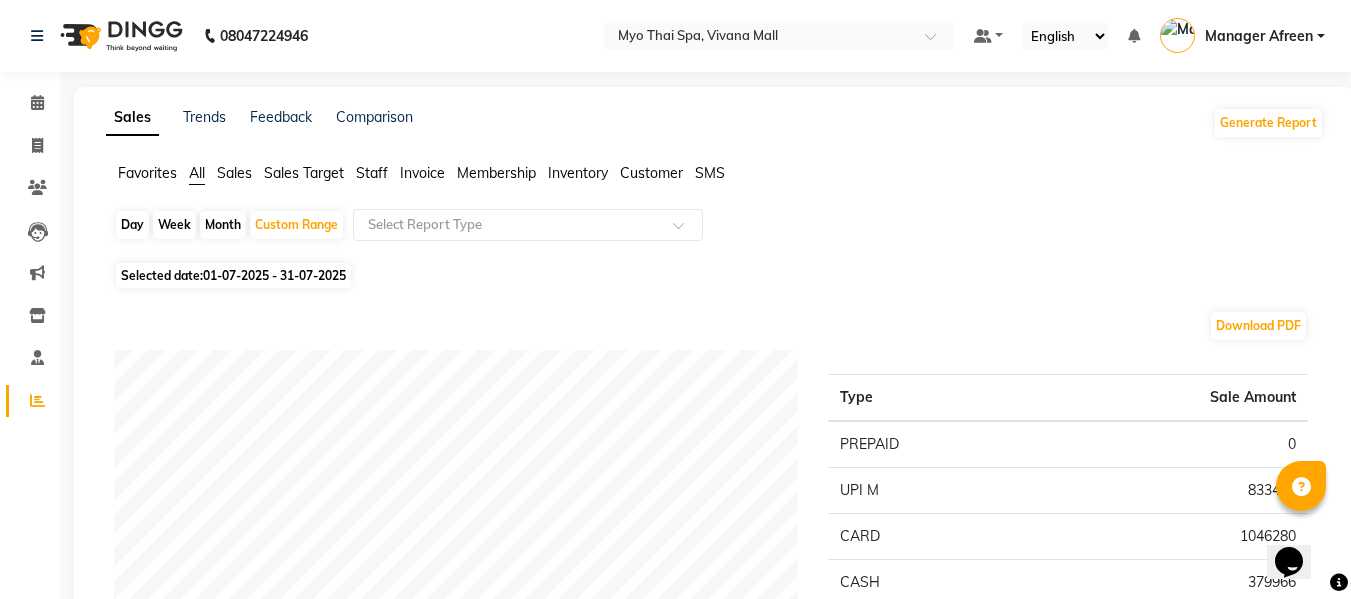 click on "All" 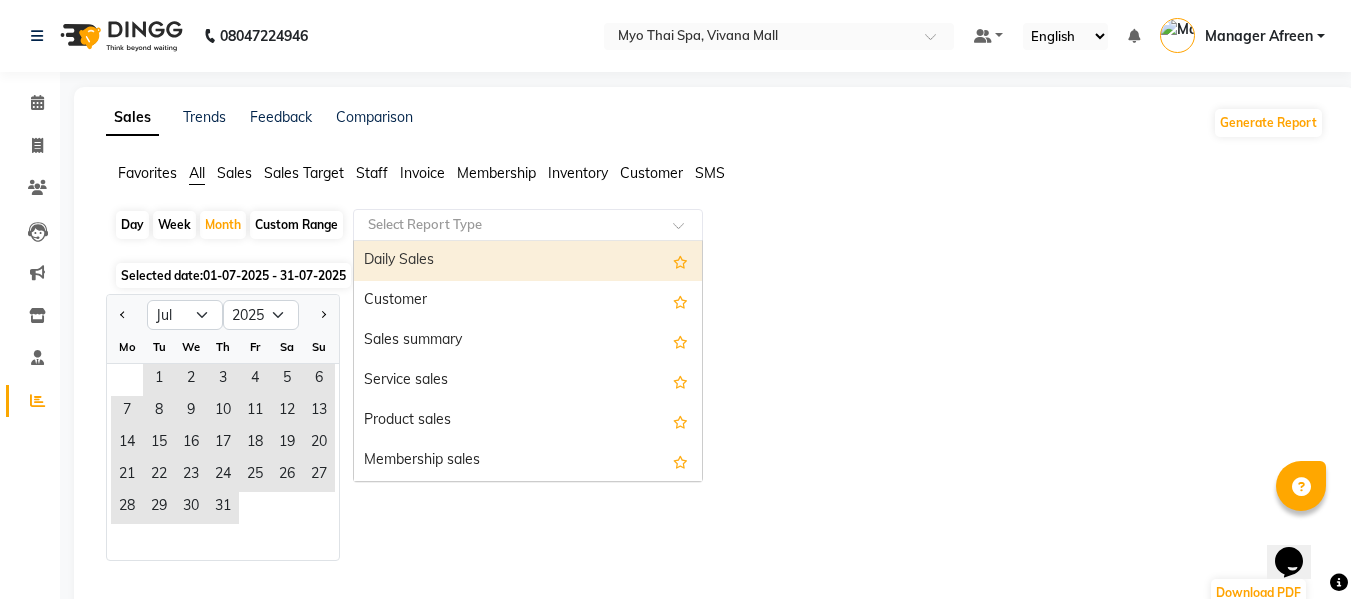 click 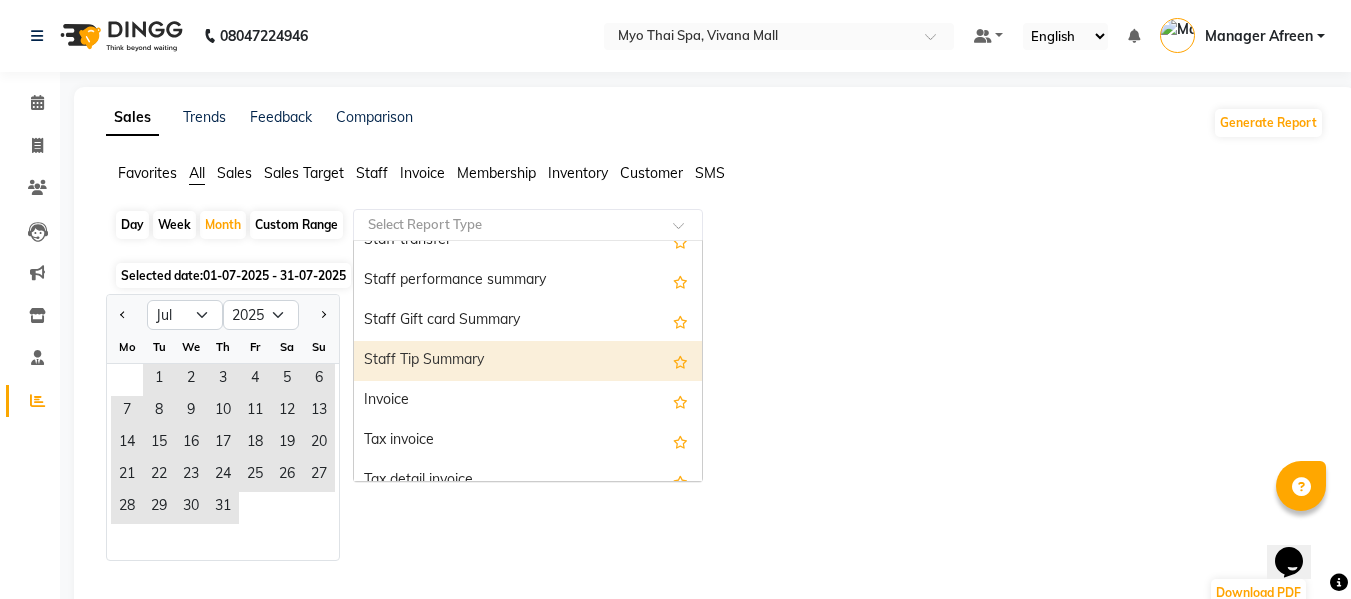 scroll, scrollTop: 1400, scrollLeft: 0, axis: vertical 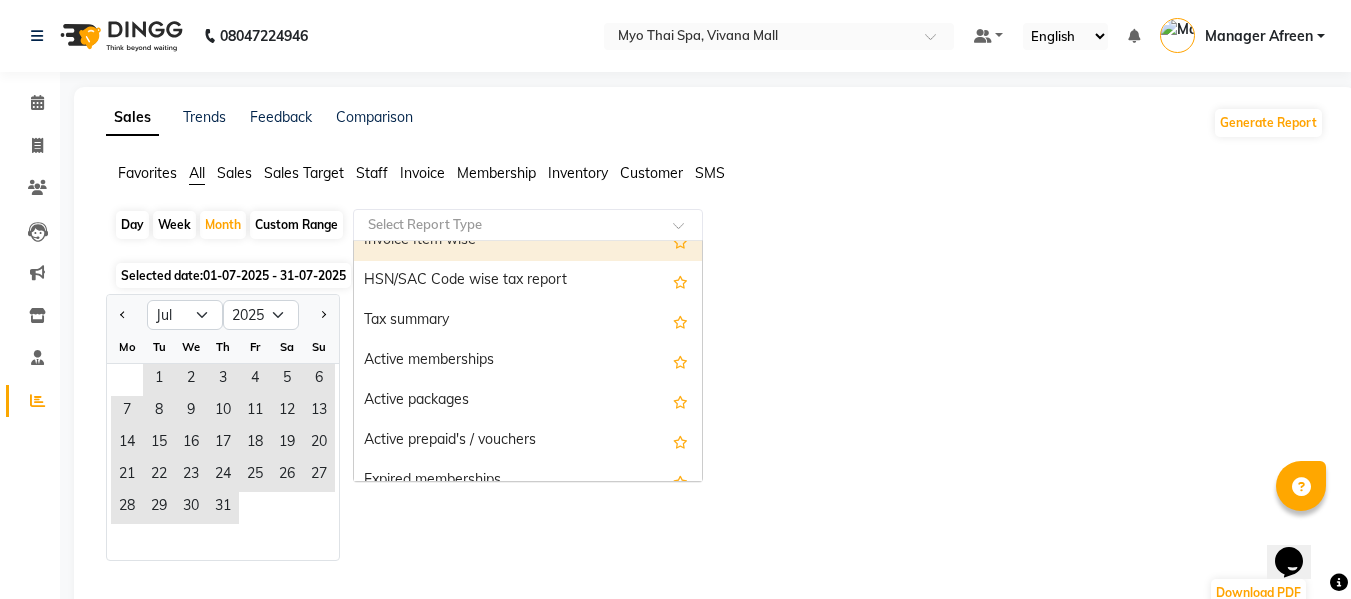 click 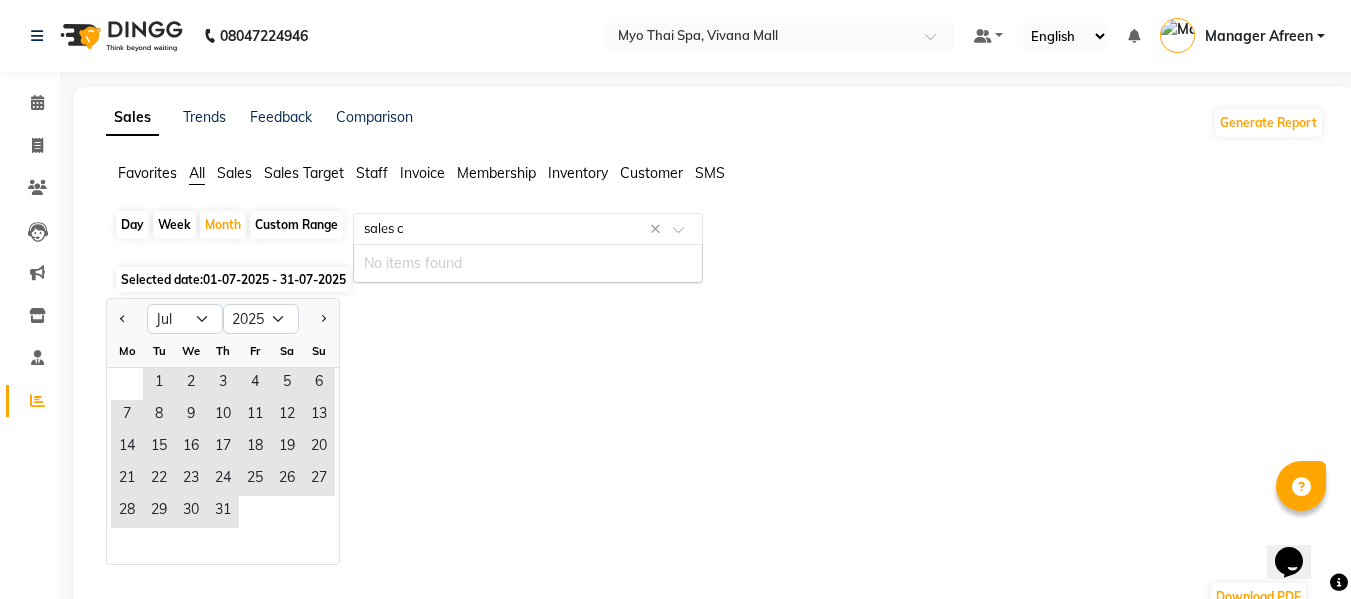 scroll, scrollTop: 0, scrollLeft: 0, axis: both 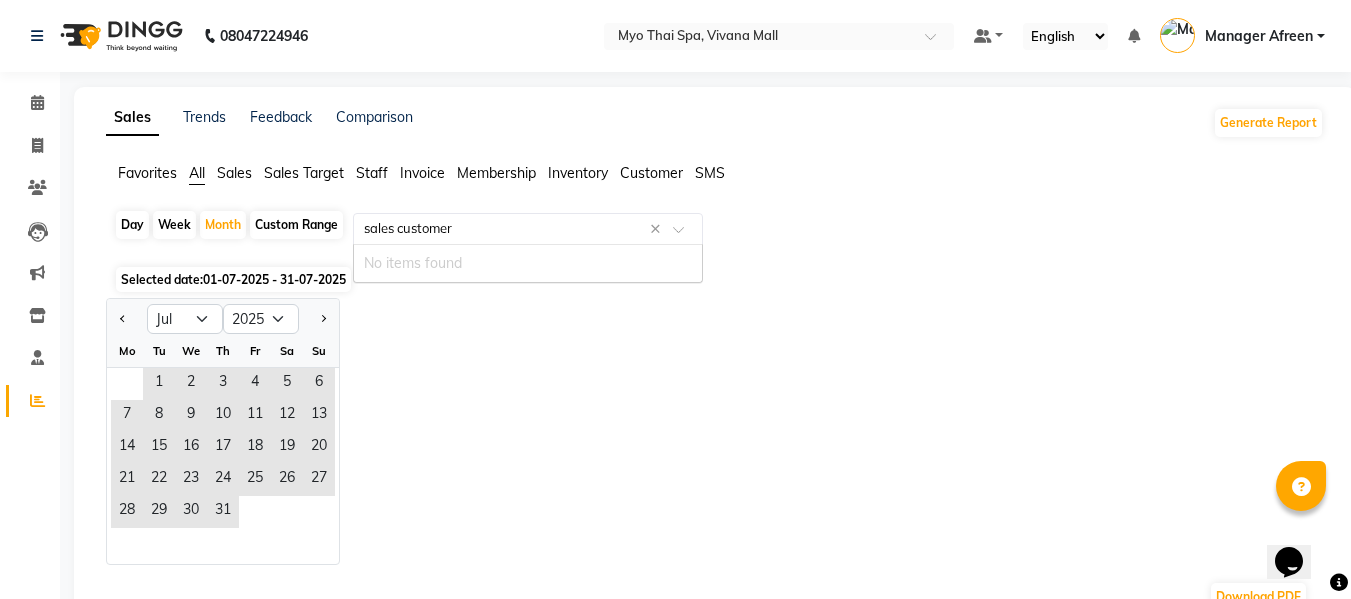 type on "sales customer" 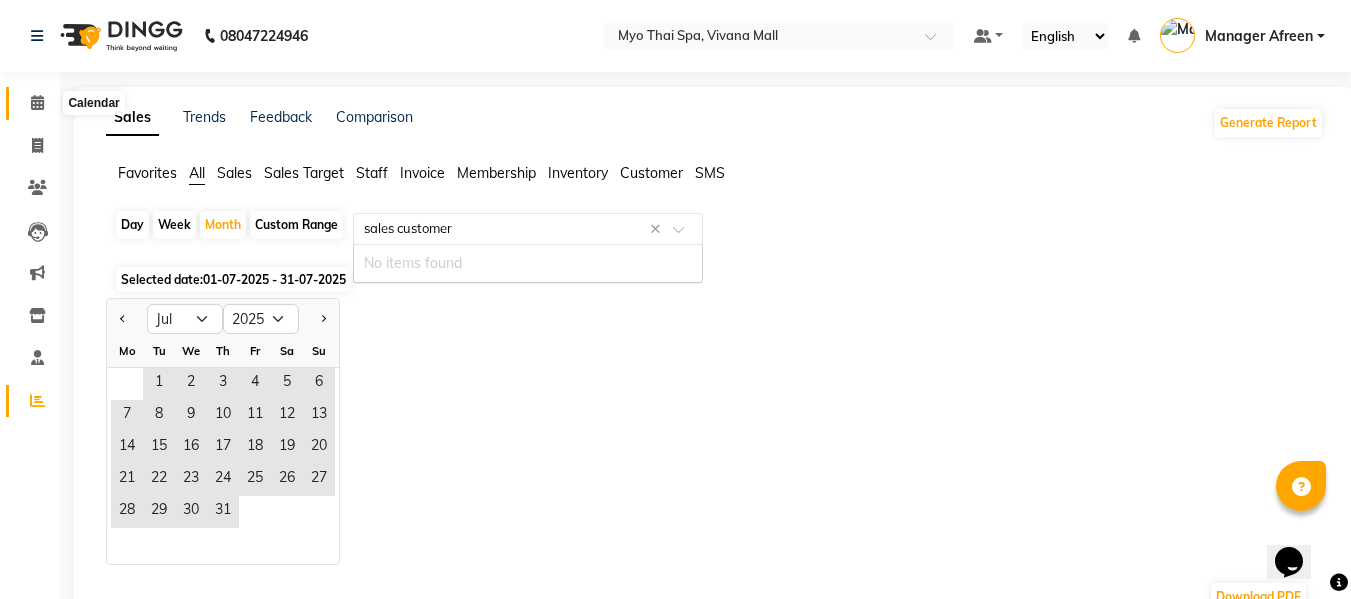 type 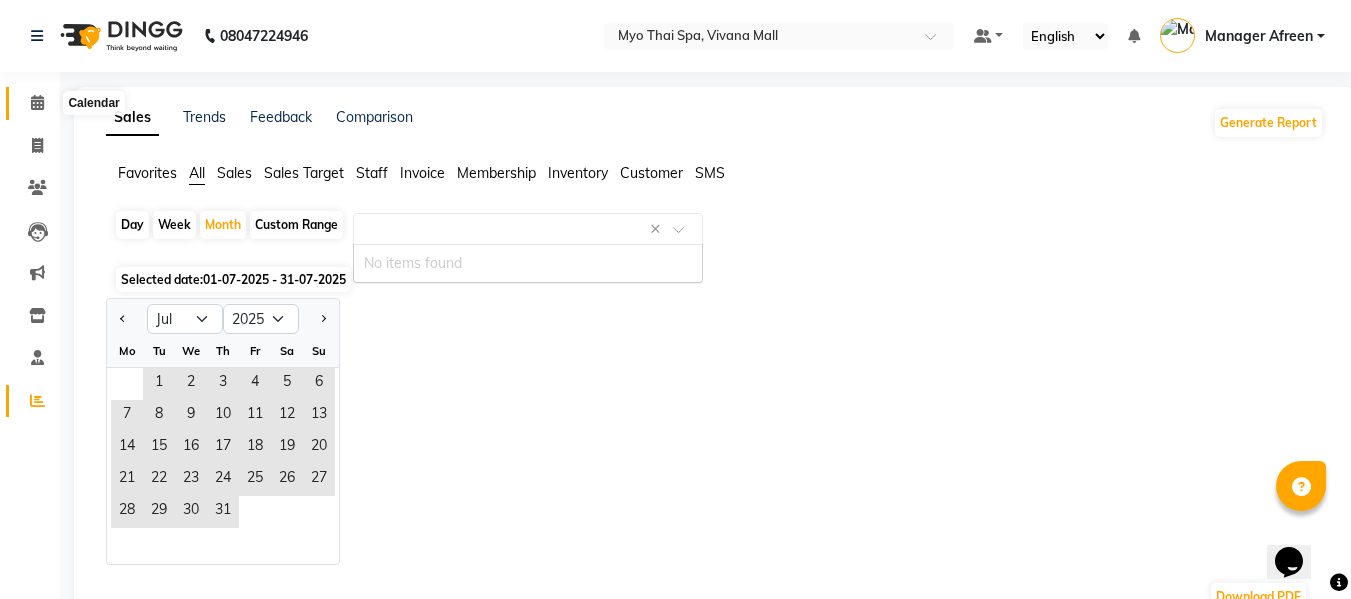 click 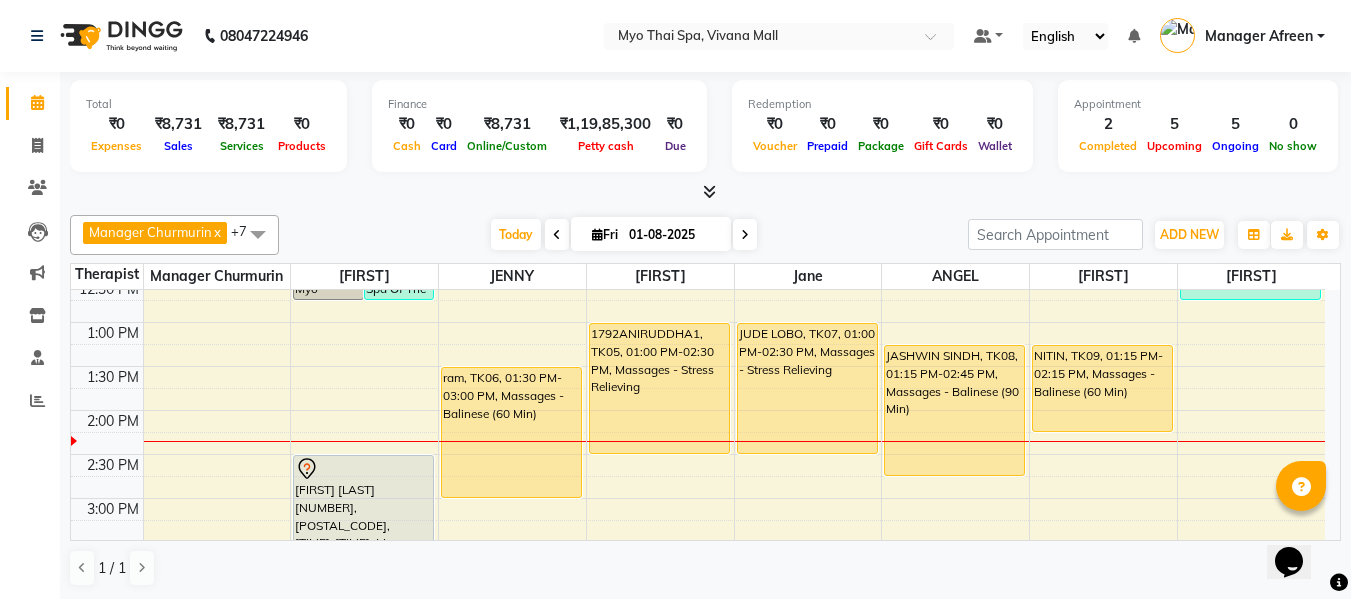 scroll, scrollTop: 400, scrollLeft: 0, axis: vertical 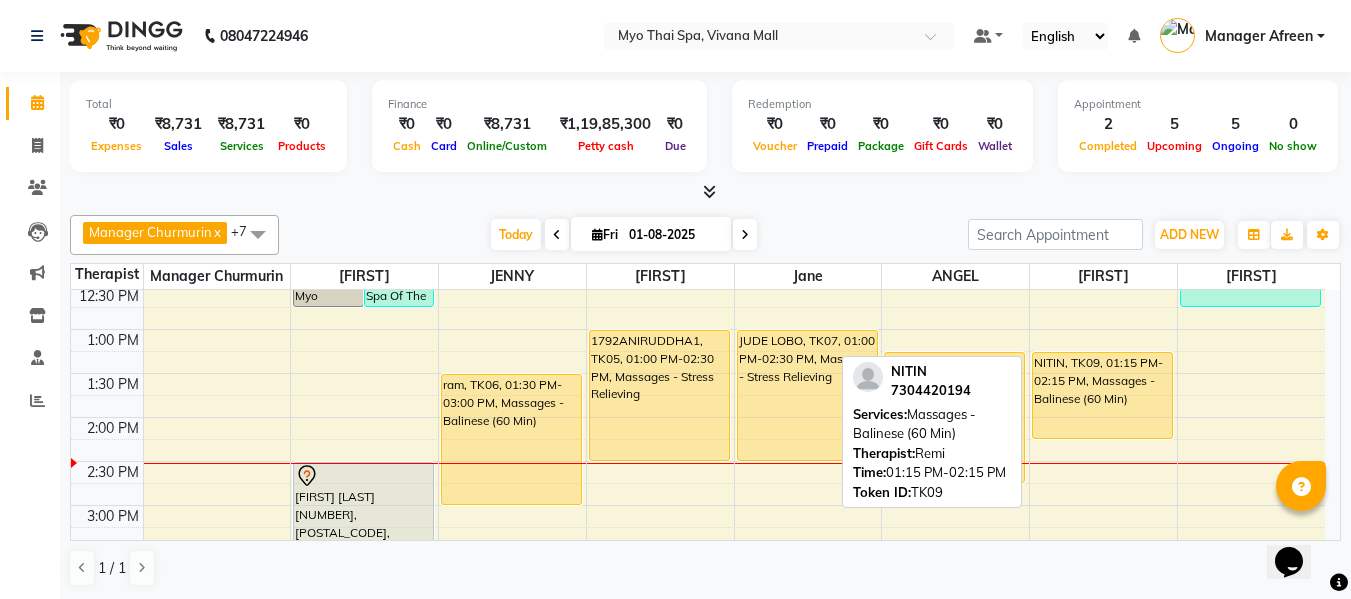click on "NITIN, TK09, 01:15 PM-02:15 PM, Massages - Balinese (60 Min)" at bounding box center [1102, 395] 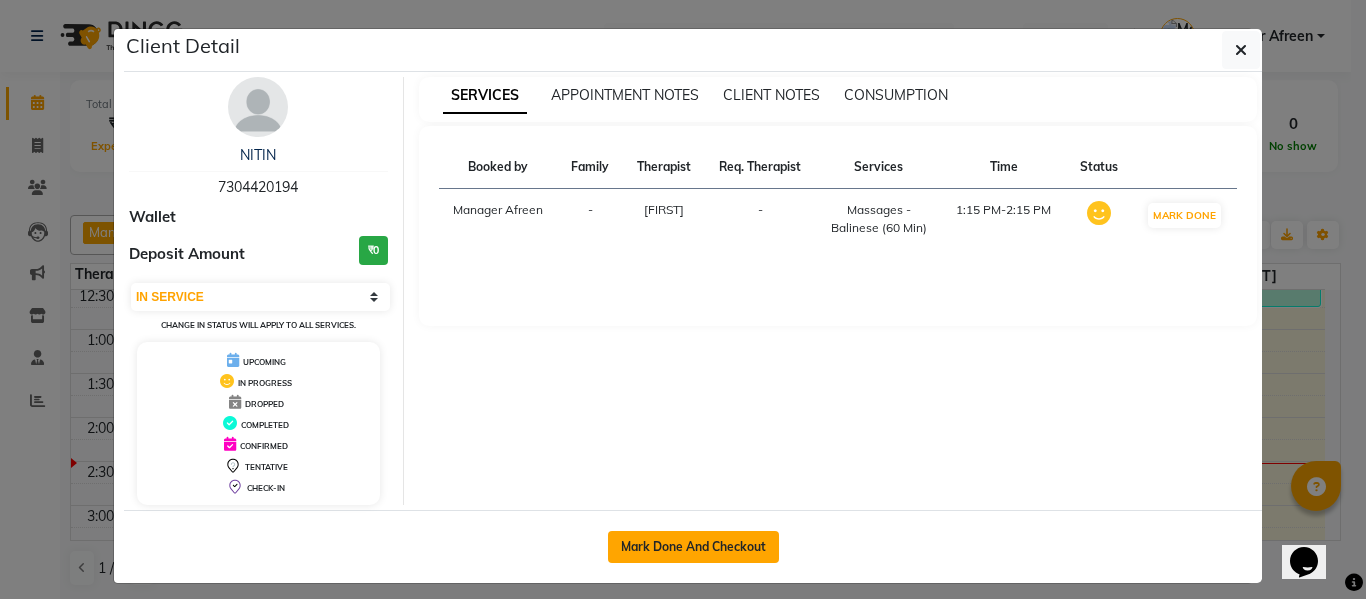 click on "Mark Done And Checkout" 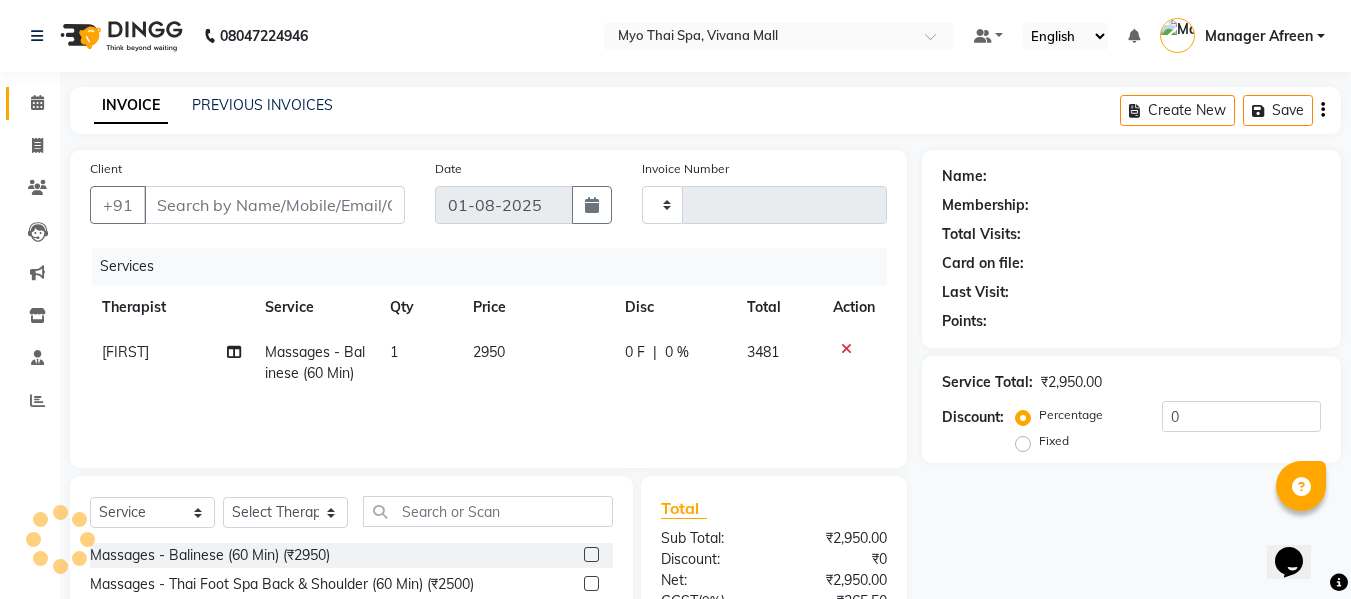 type on "7304420194" 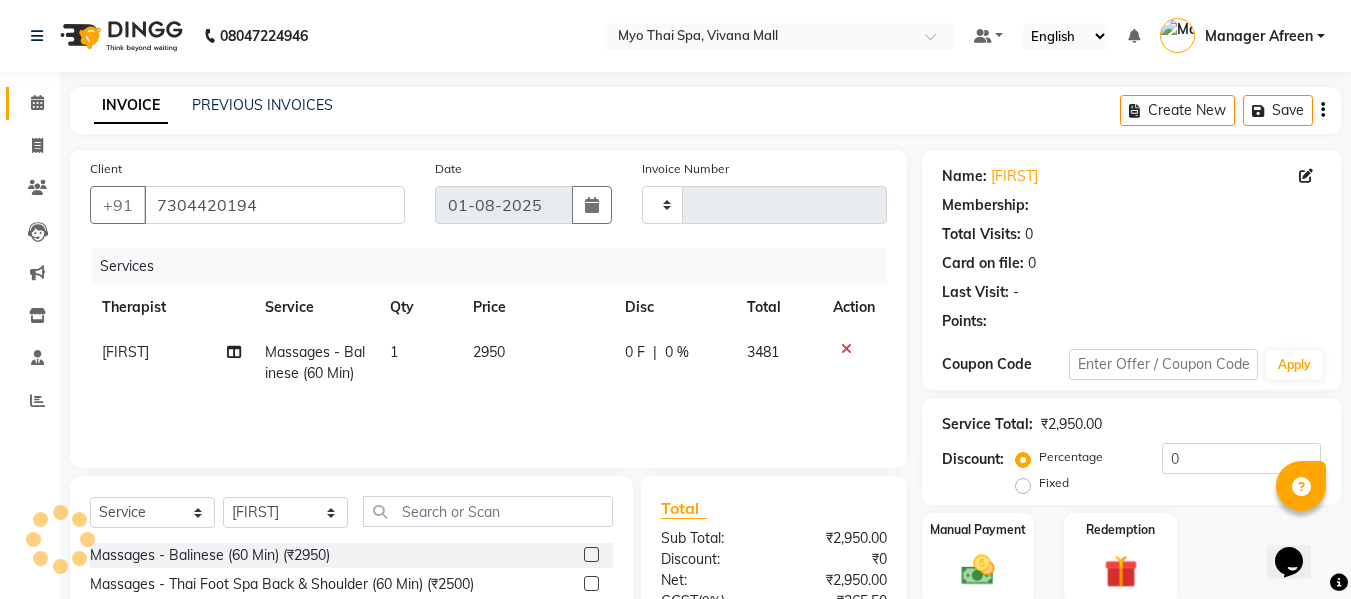 type on "2867" 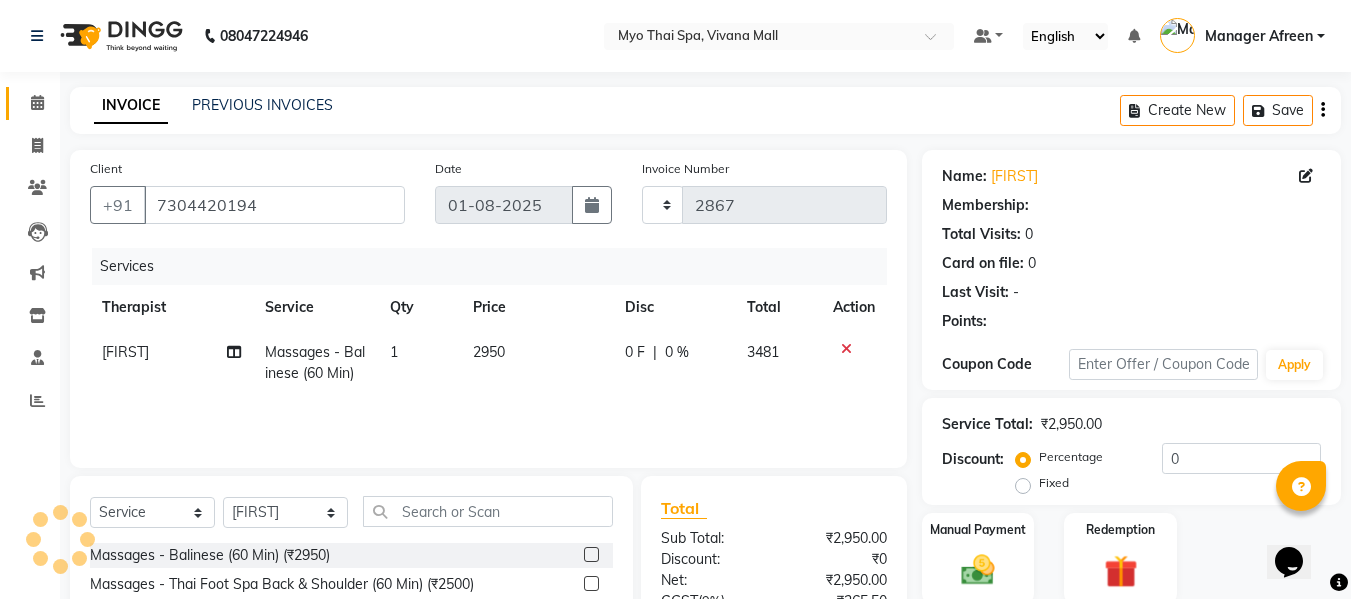 select on "3908" 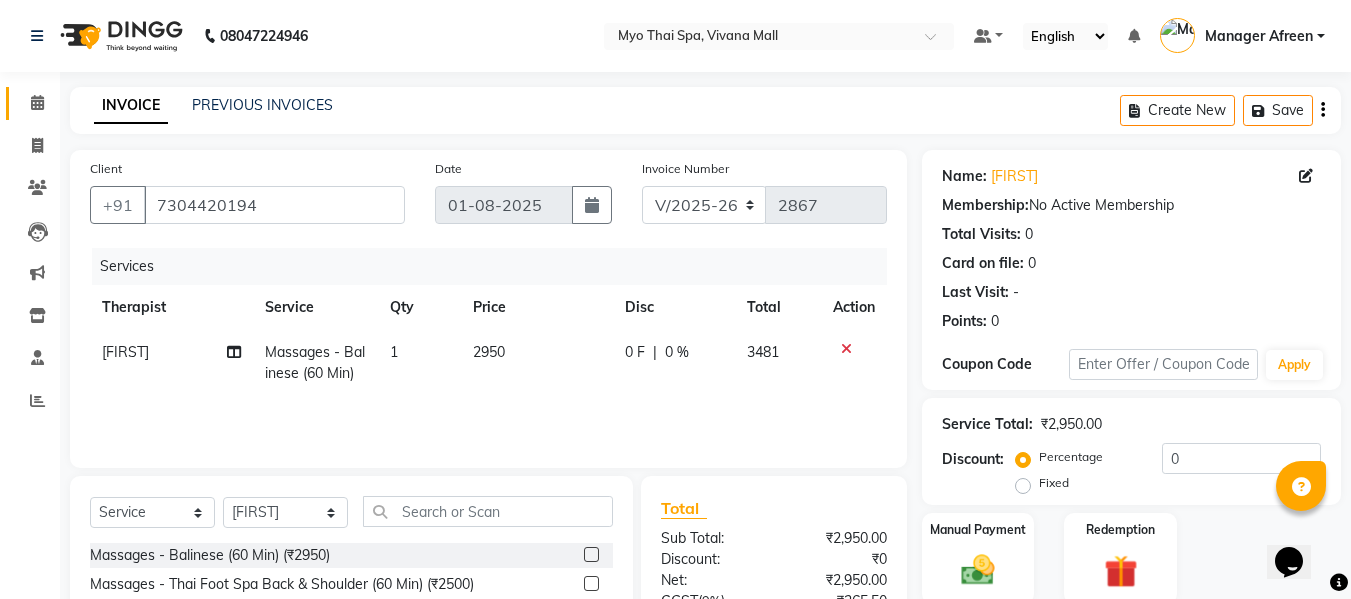 scroll, scrollTop: 202, scrollLeft: 0, axis: vertical 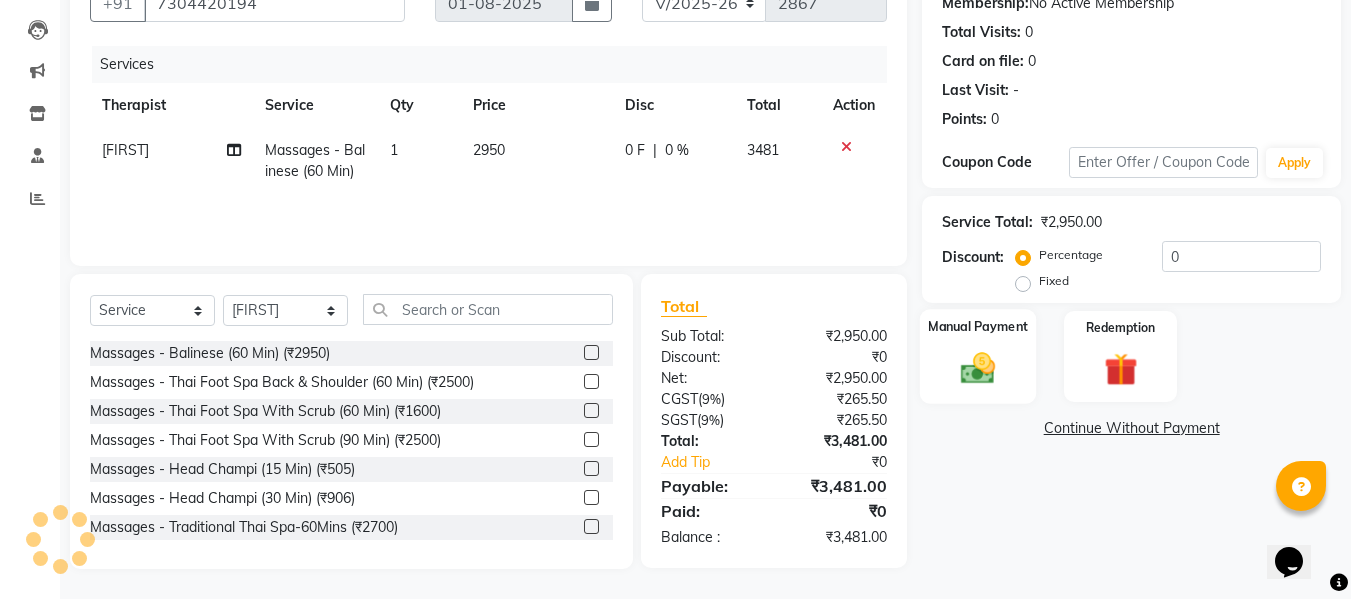 click 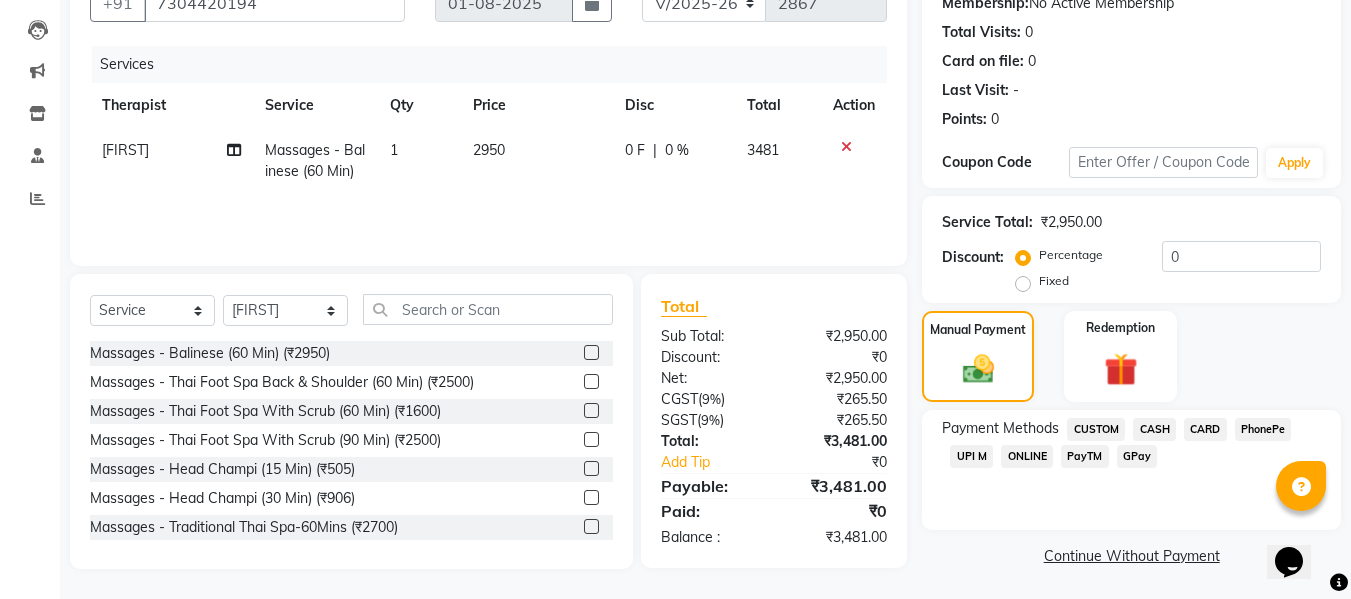 click on "CASH" 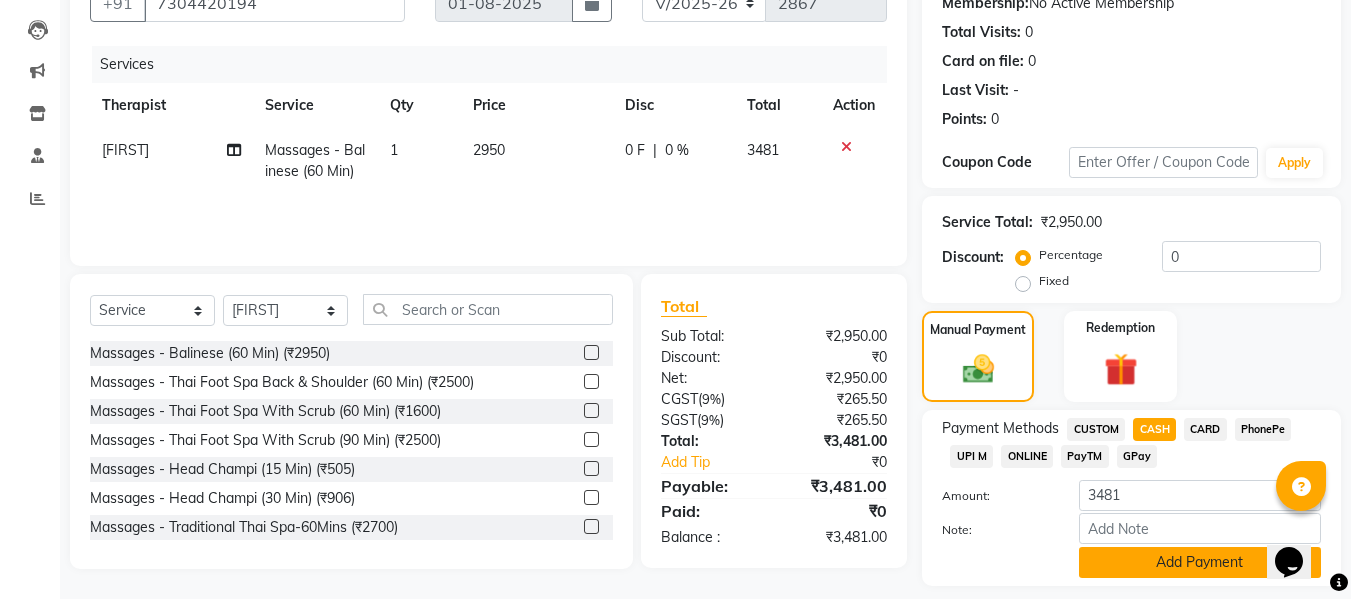 scroll, scrollTop: 260, scrollLeft: 0, axis: vertical 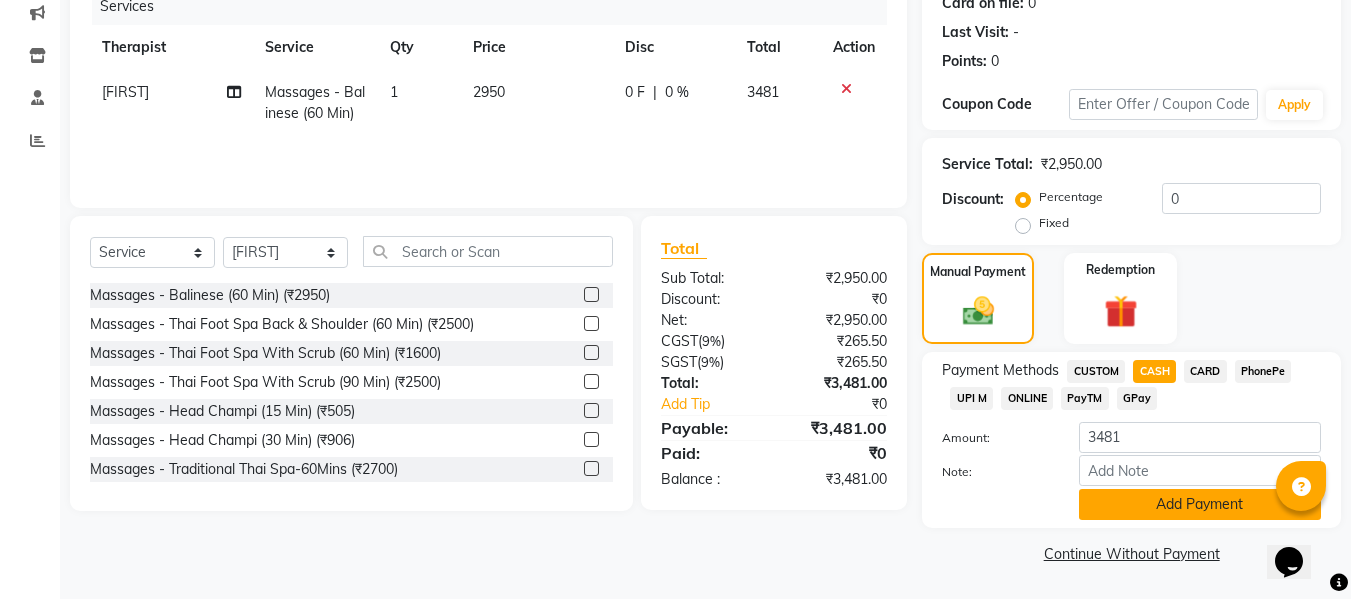 click on "Add Payment" 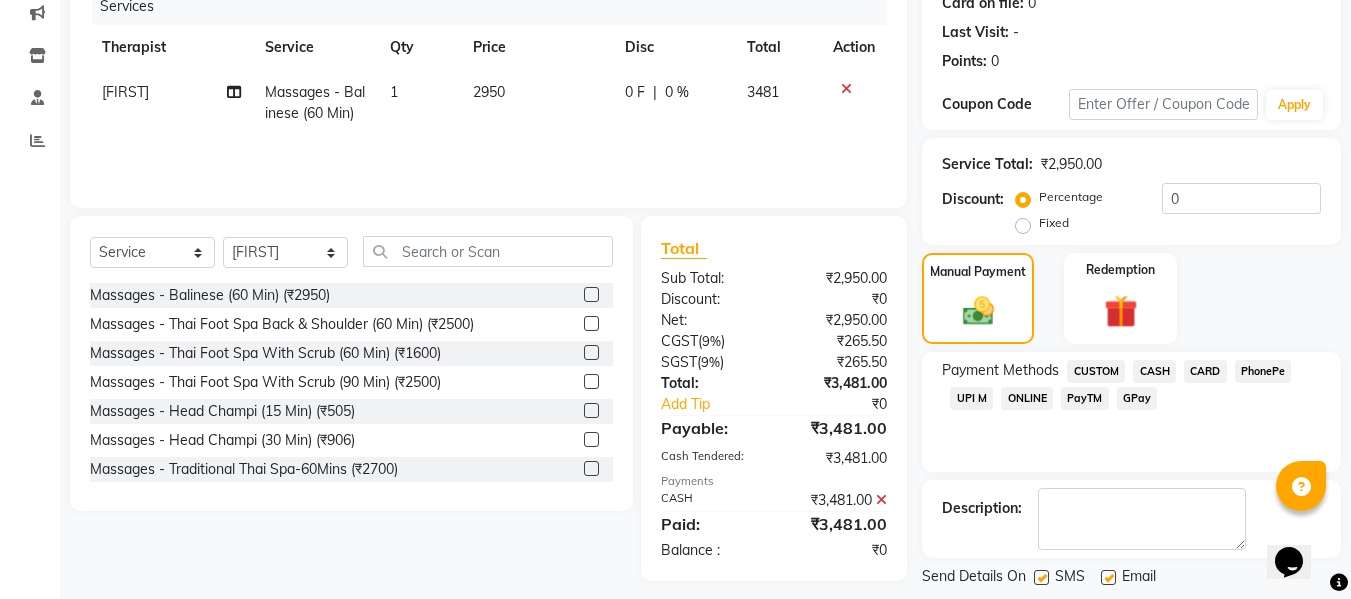 scroll, scrollTop: 356, scrollLeft: 0, axis: vertical 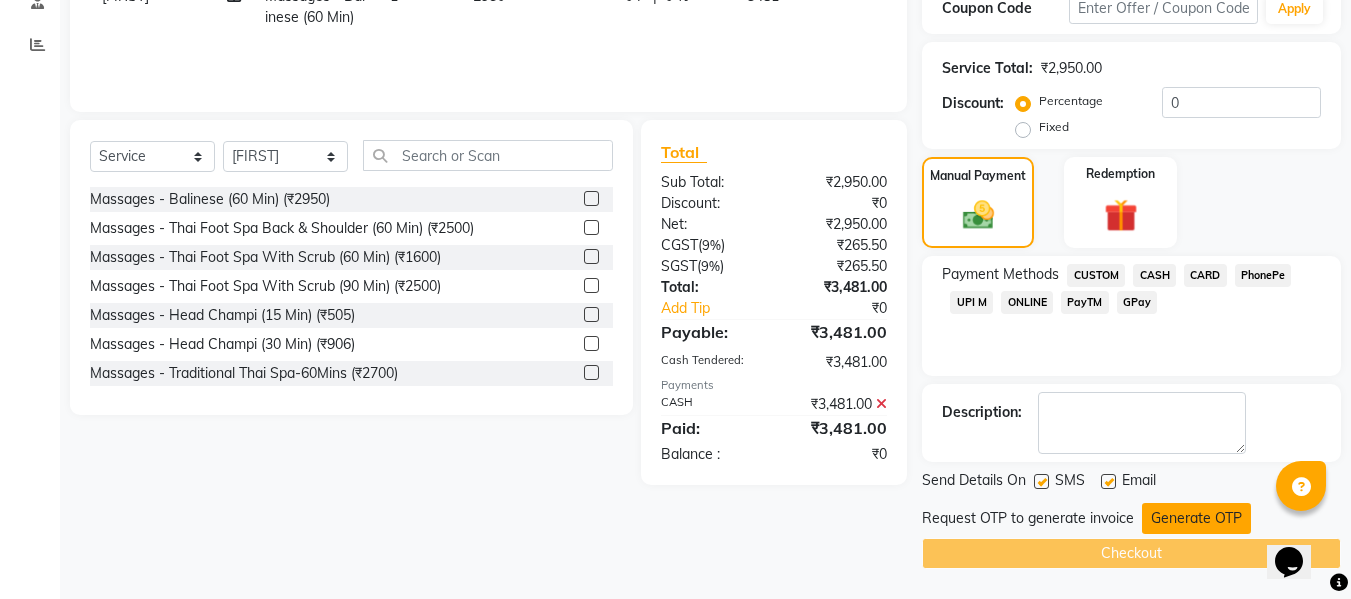 click on "Generate OTP" 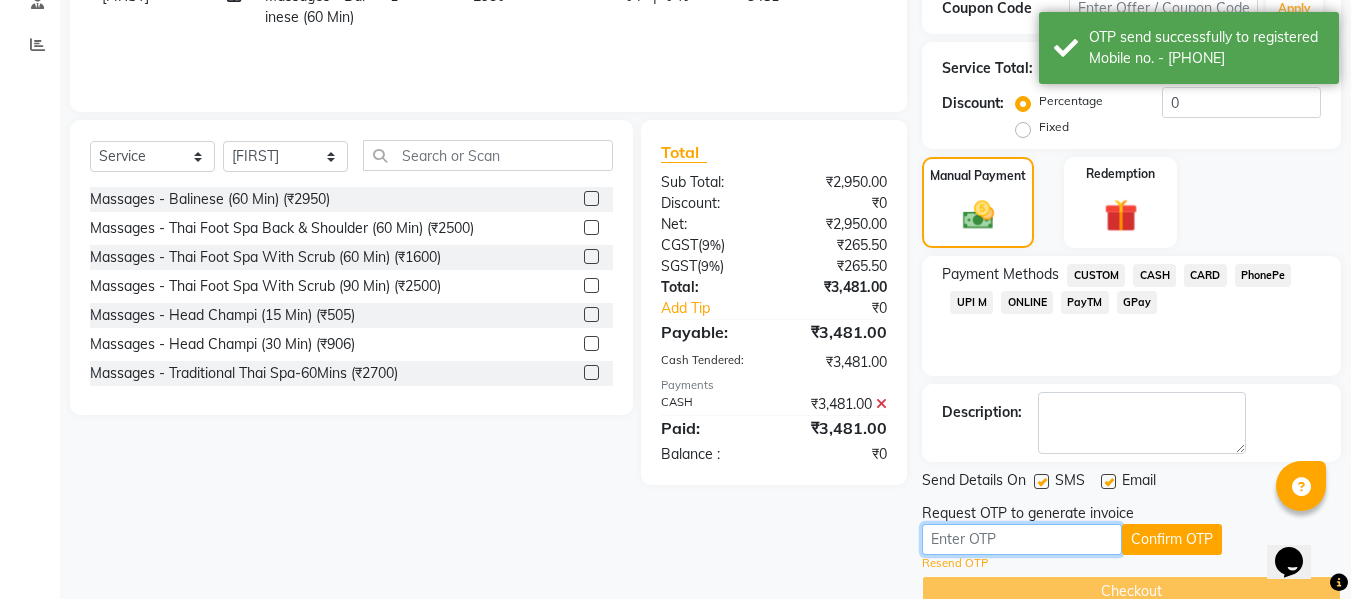 click at bounding box center [1022, 539] 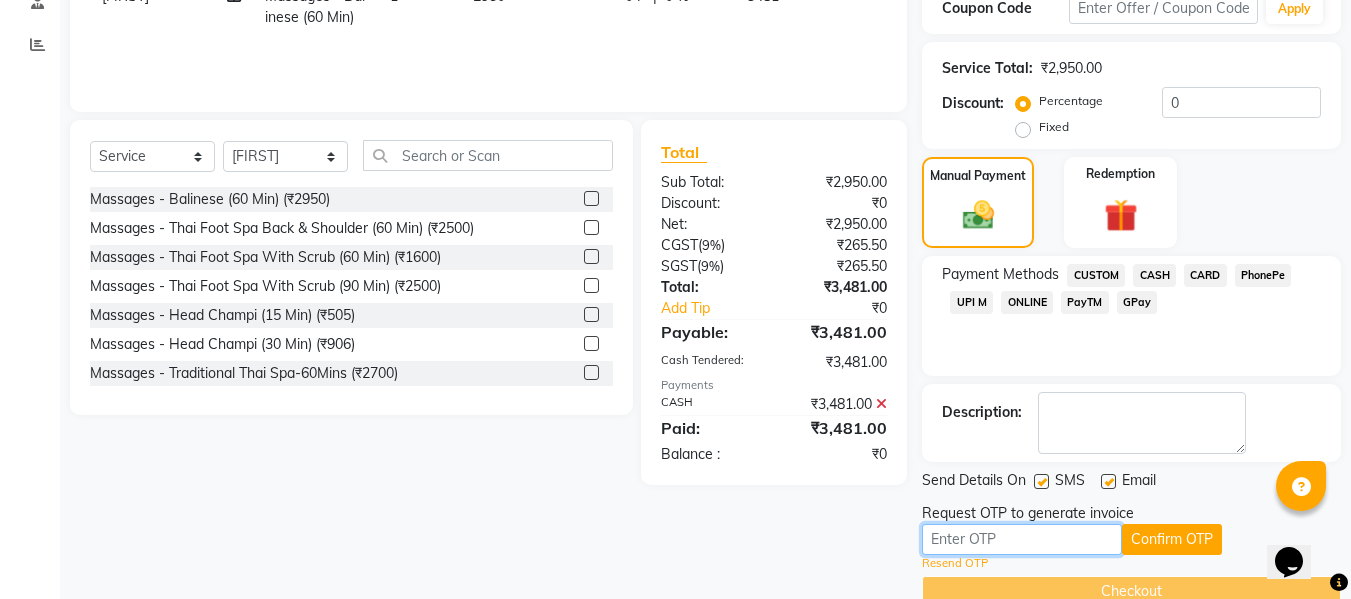click at bounding box center (1022, 539) 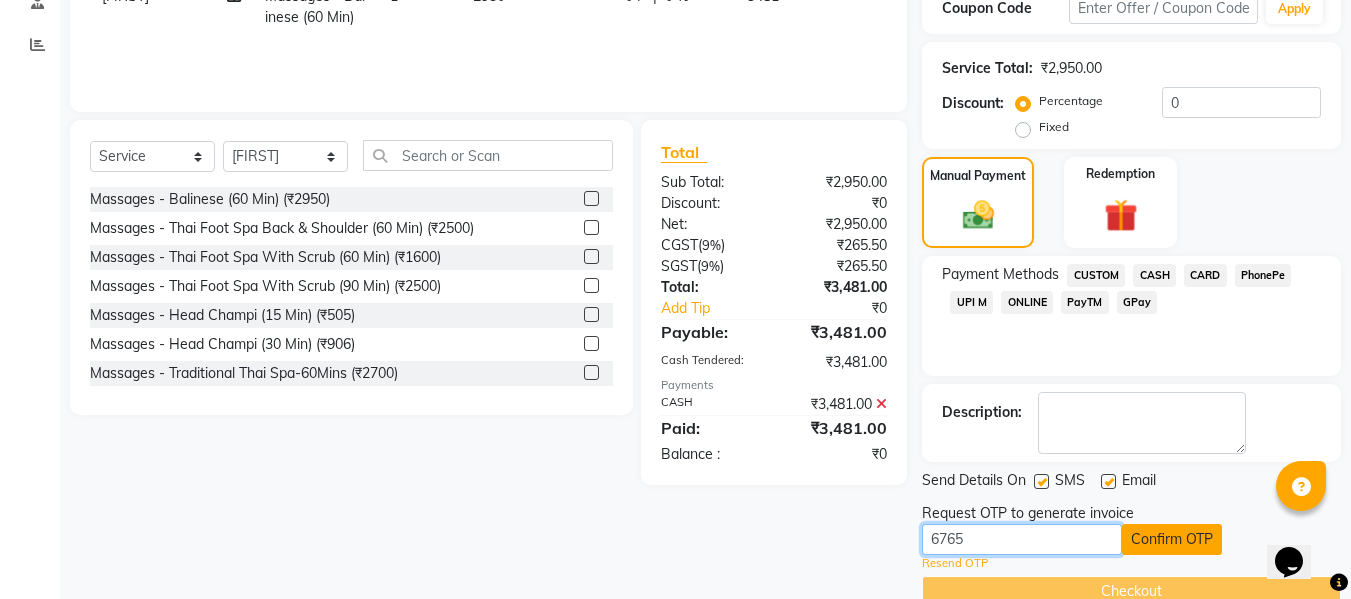 type on "6765" 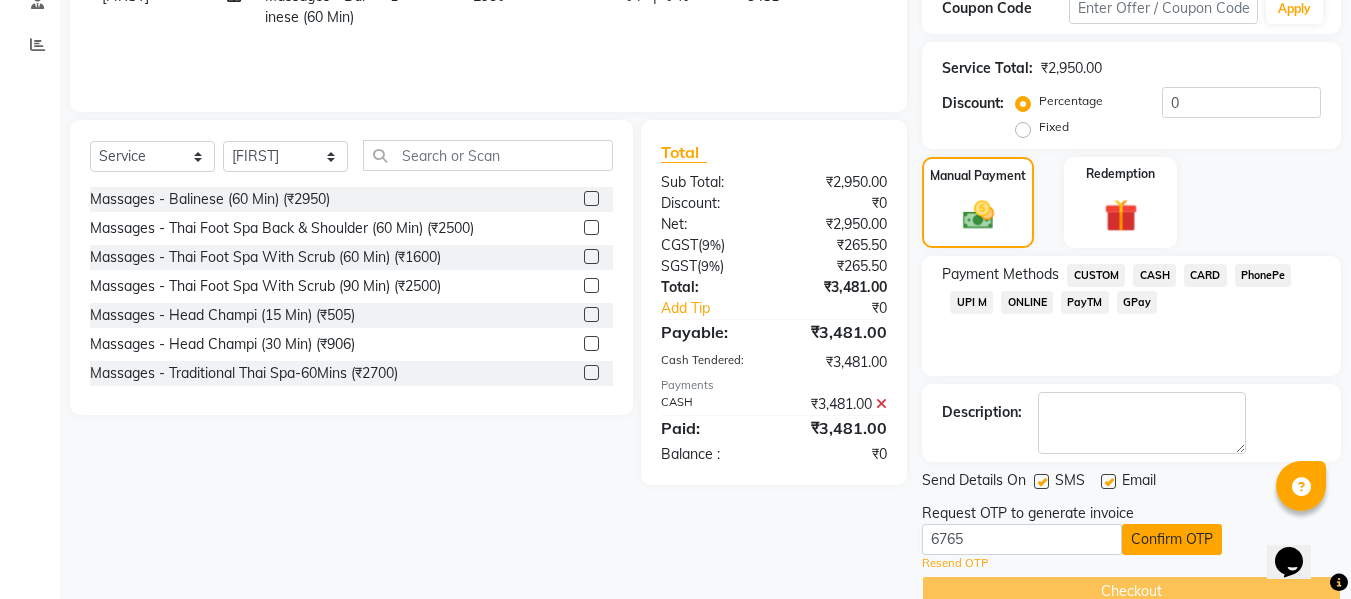 click on "Confirm OTP" 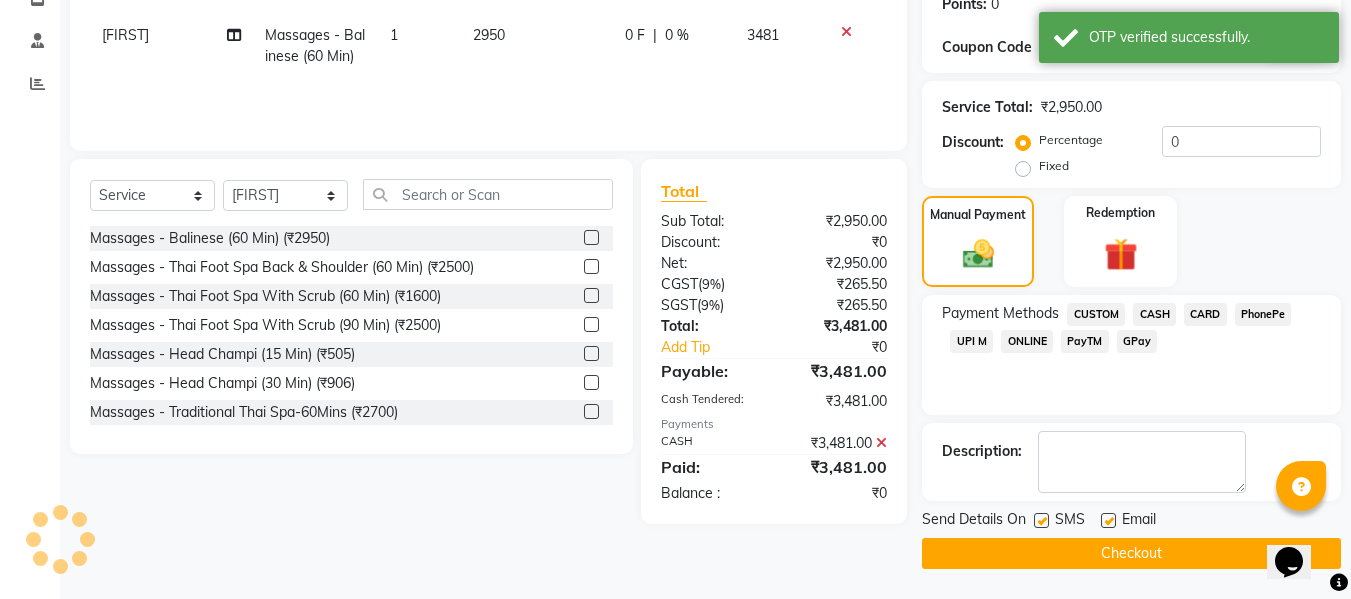 scroll, scrollTop: 317, scrollLeft: 0, axis: vertical 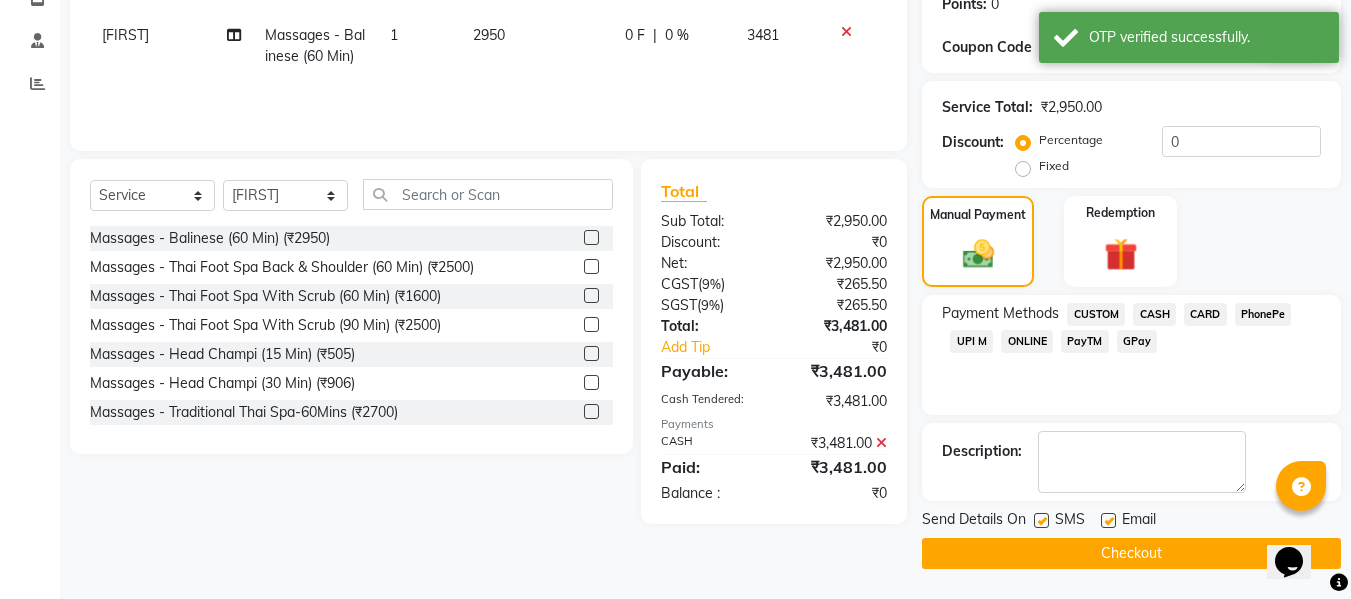 click on "Checkout" 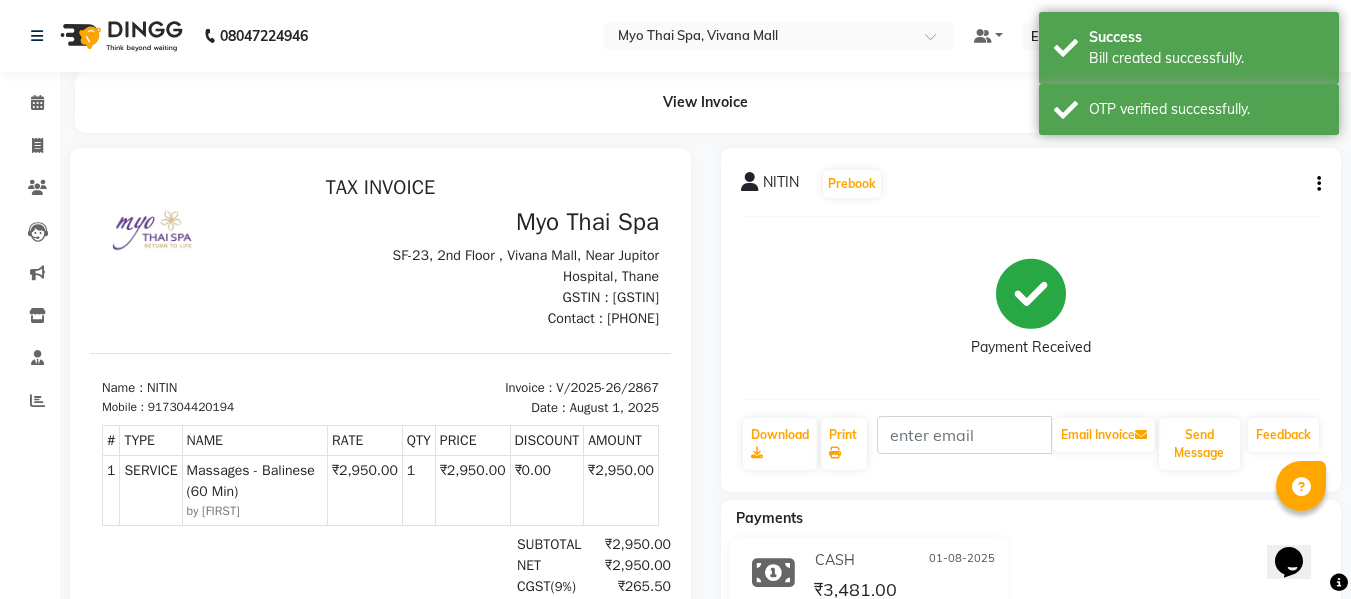 scroll, scrollTop: 0, scrollLeft: 0, axis: both 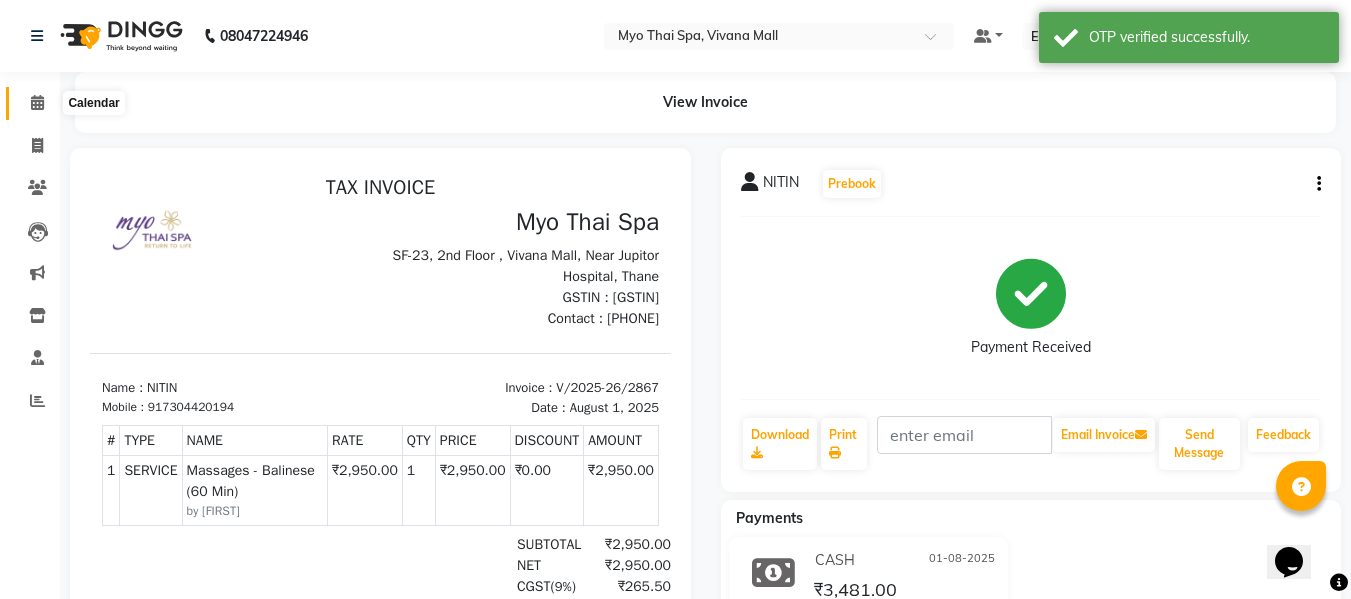 click 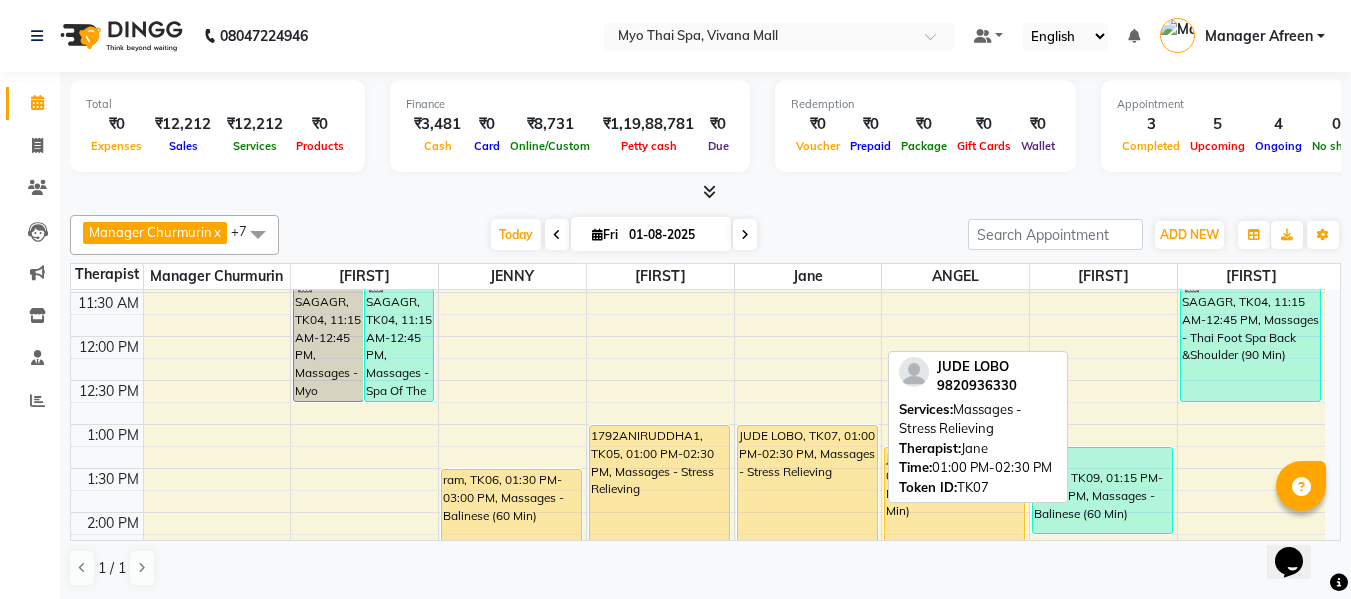scroll, scrollTop: 300, scrollLeft: 0, axis: vertical 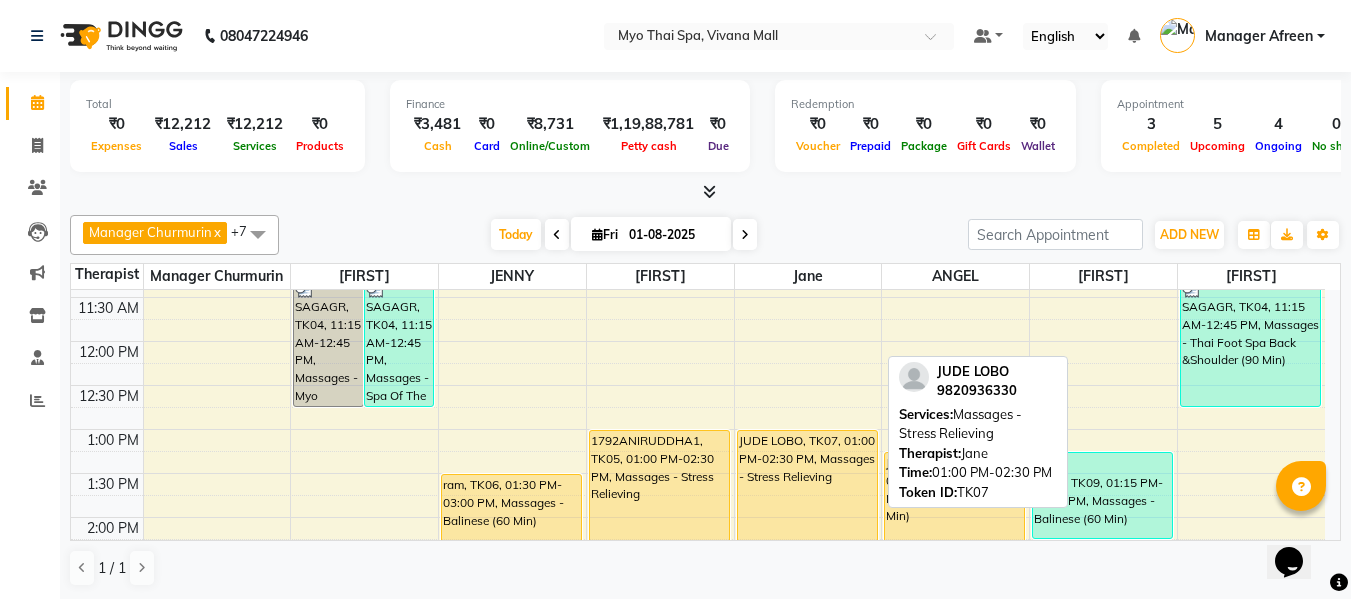 click on "JUDE LOBO, TK07, 01:00 PM-02:30 PM, Massages - Stress Relieving" at bounding box center (807, 495) 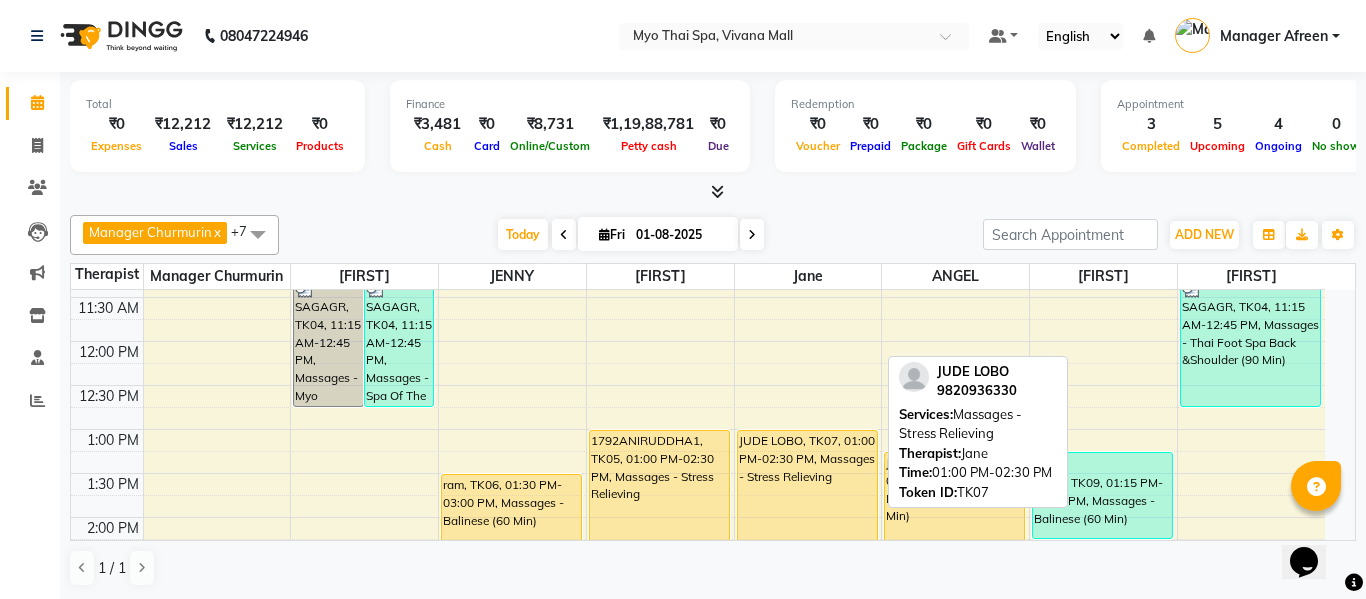 select on "1" 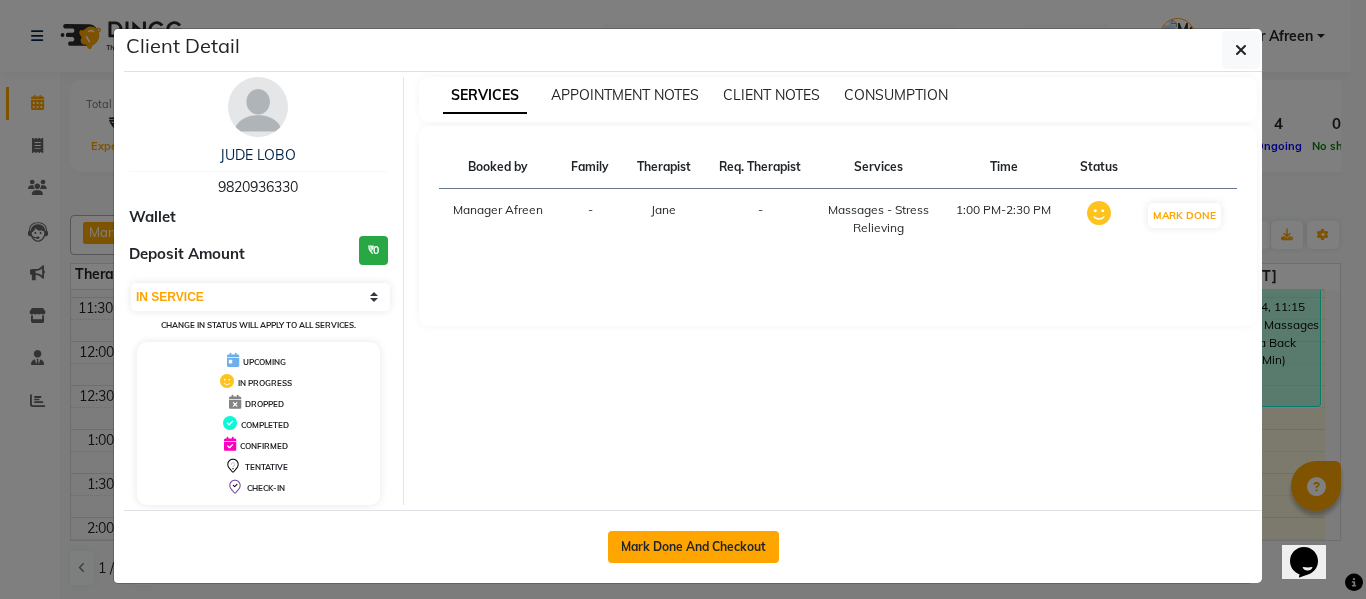 click on "Mark Done And Checkout" 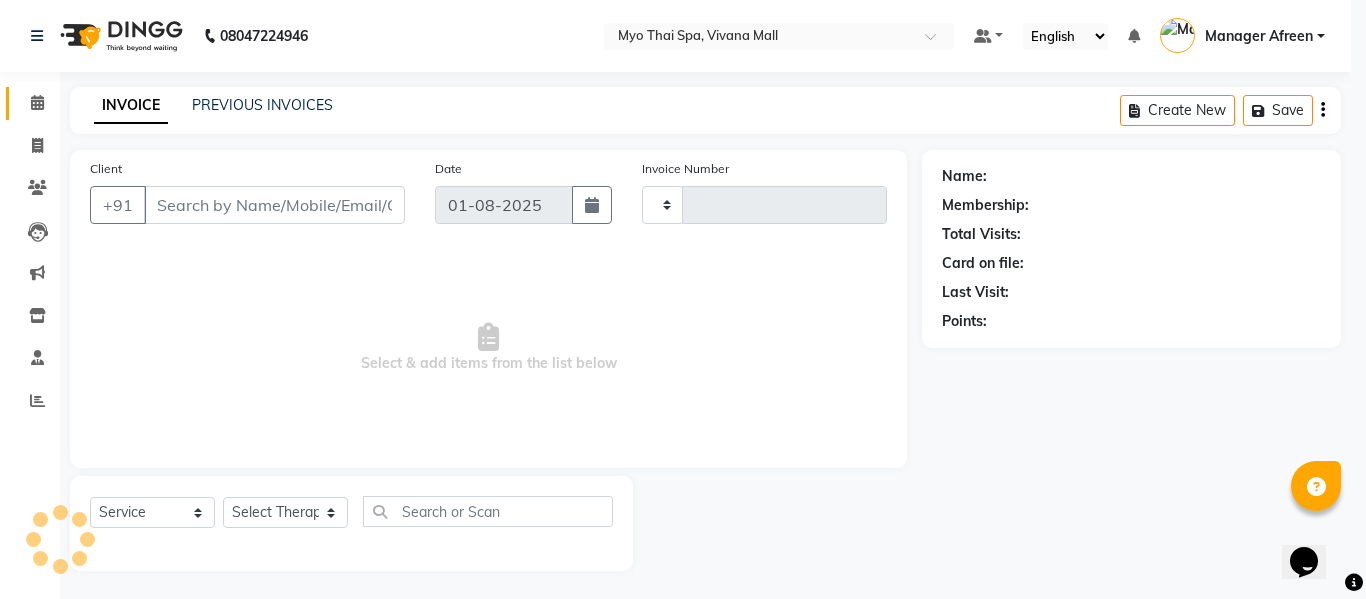 type on "2868" 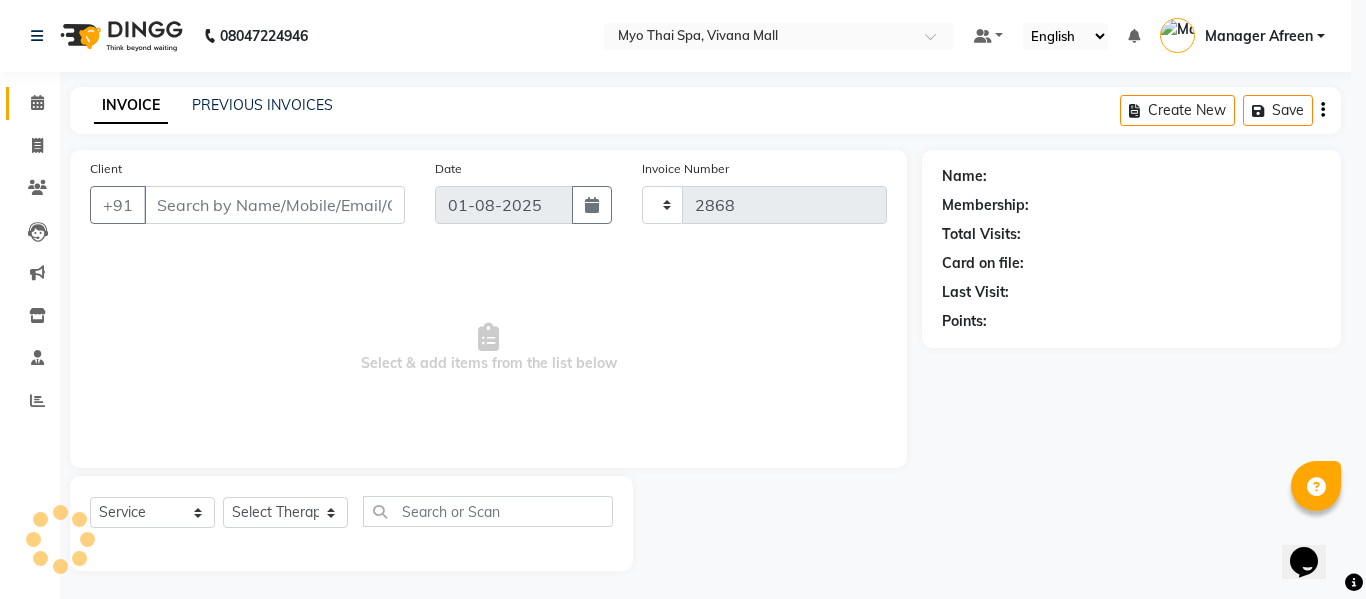 select on "3908" 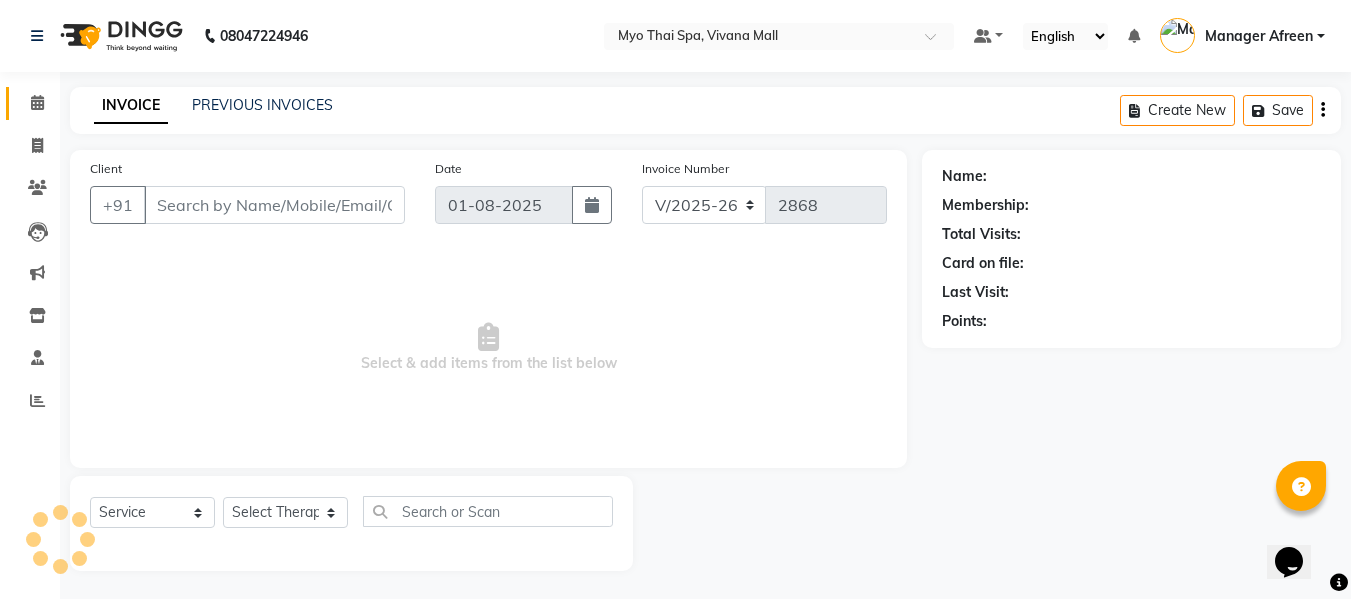 type on "9820936330" 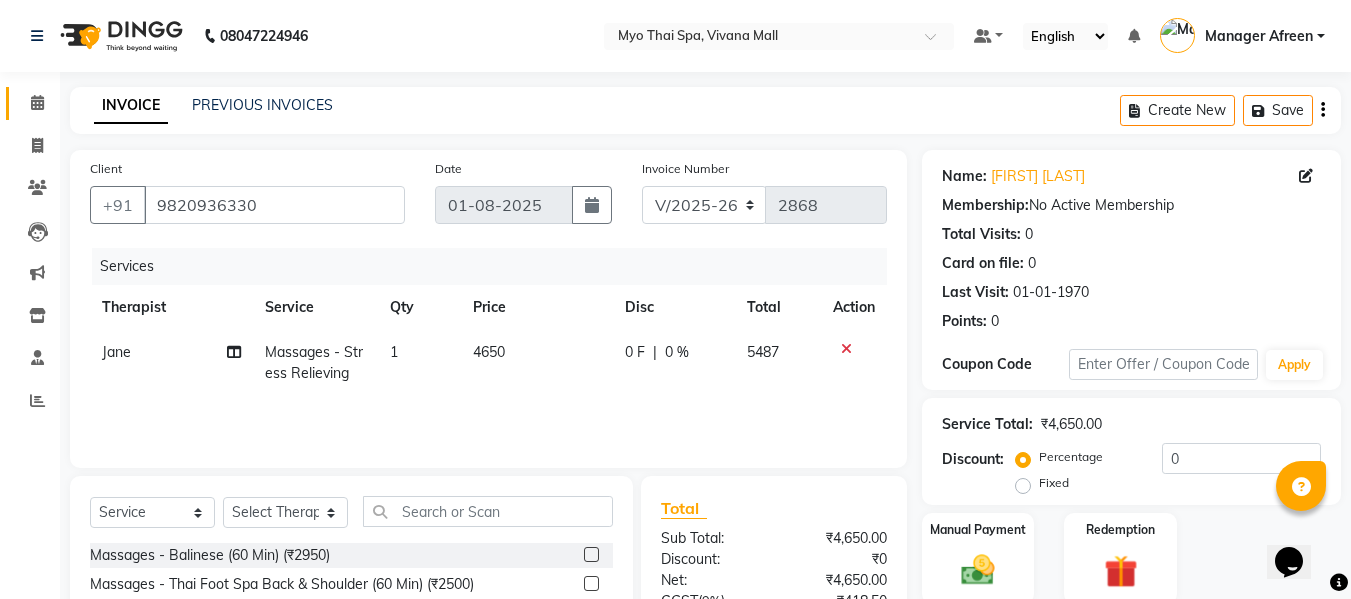 scroll, scrollTop: 202, scrollLeft: 0, axis: vertical 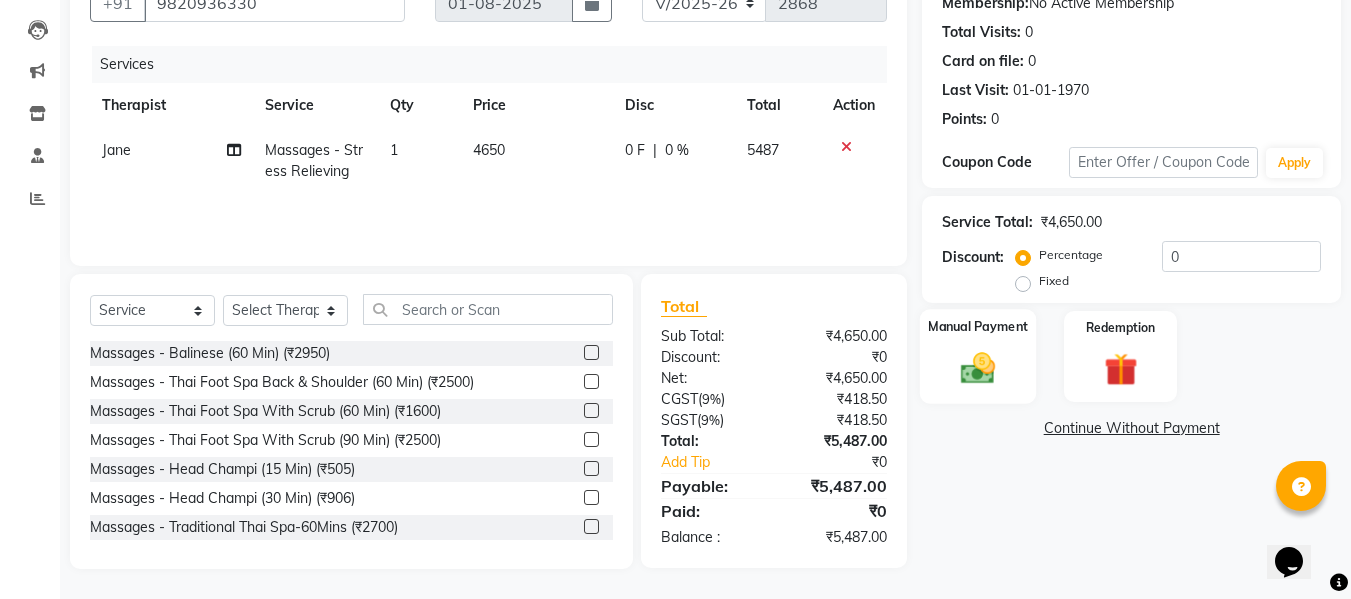 click 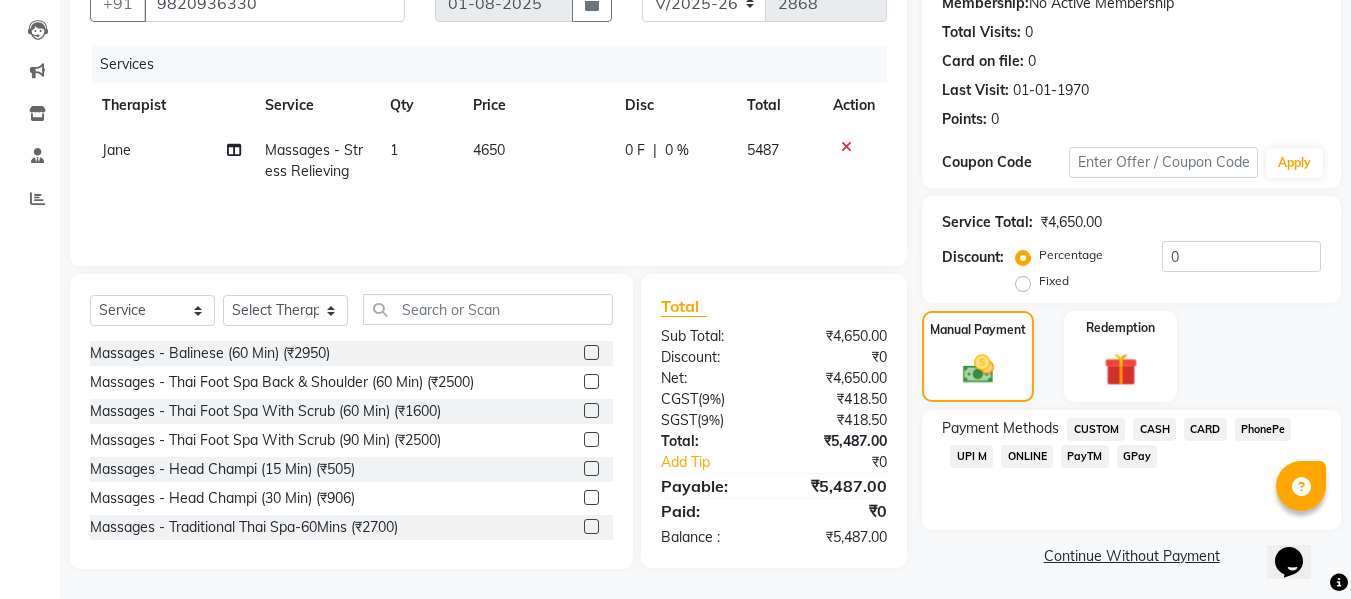 click on "CASH" 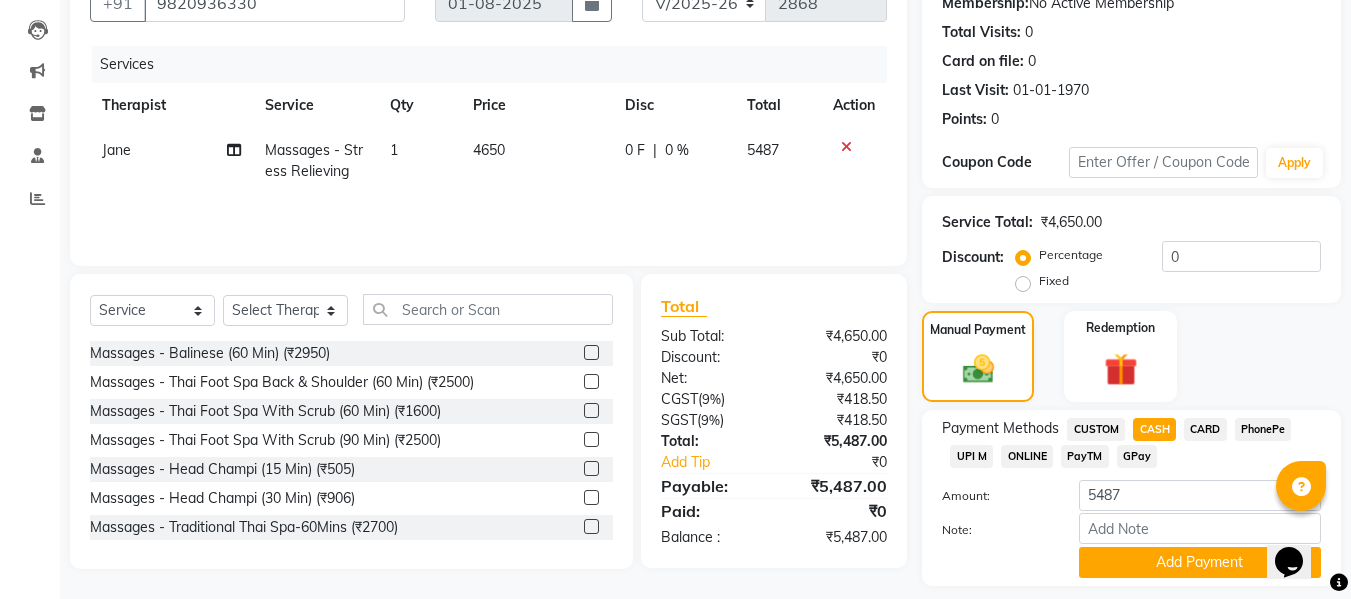 scroll, scrollTop: 260, scrollLeft: 0, axis: vertical 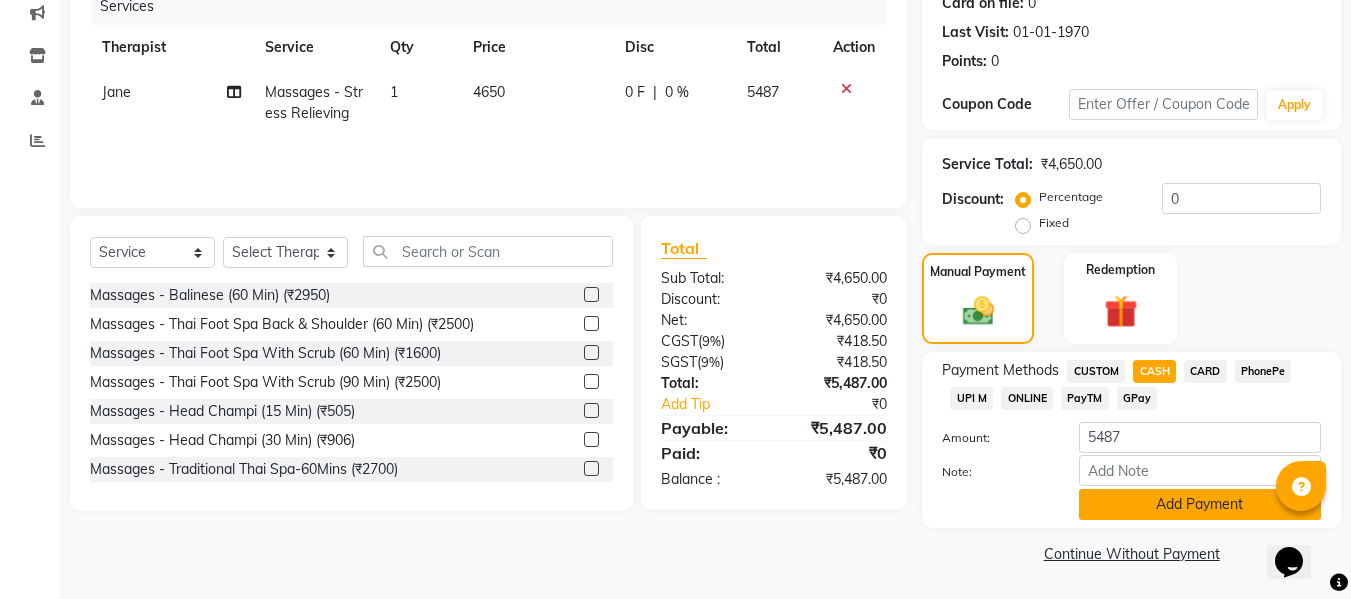 click on "Add Payment" 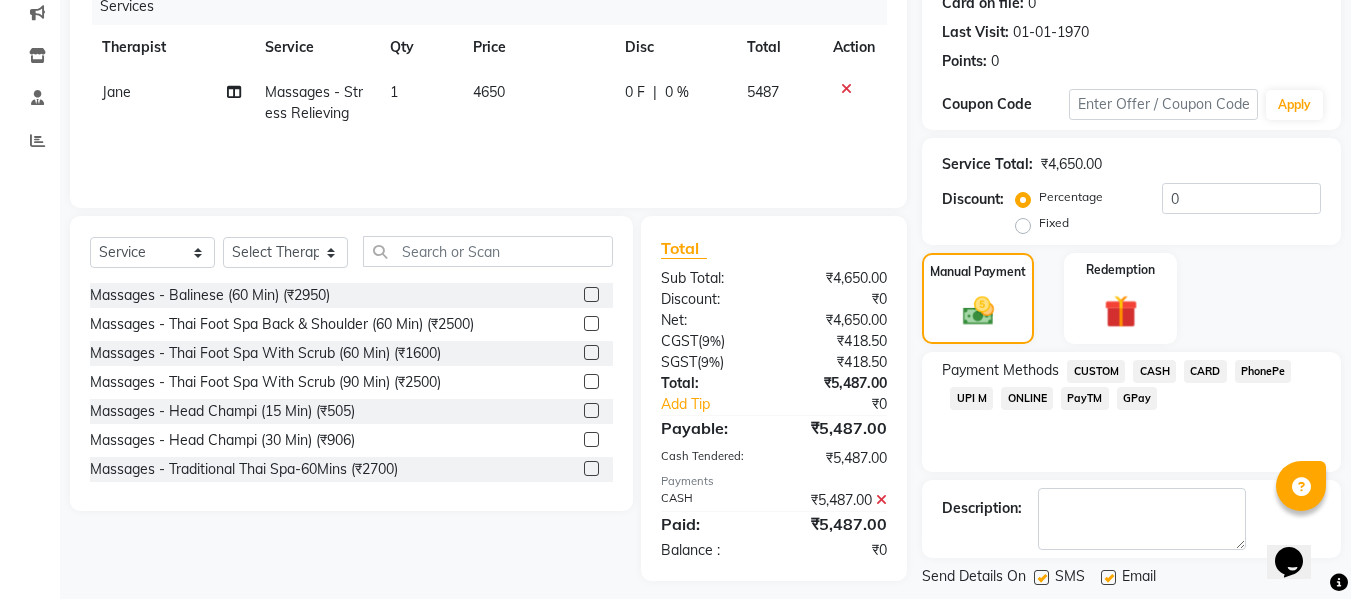 scroll, scrollTop: 356, scrollLeft: 0, axis: vertical 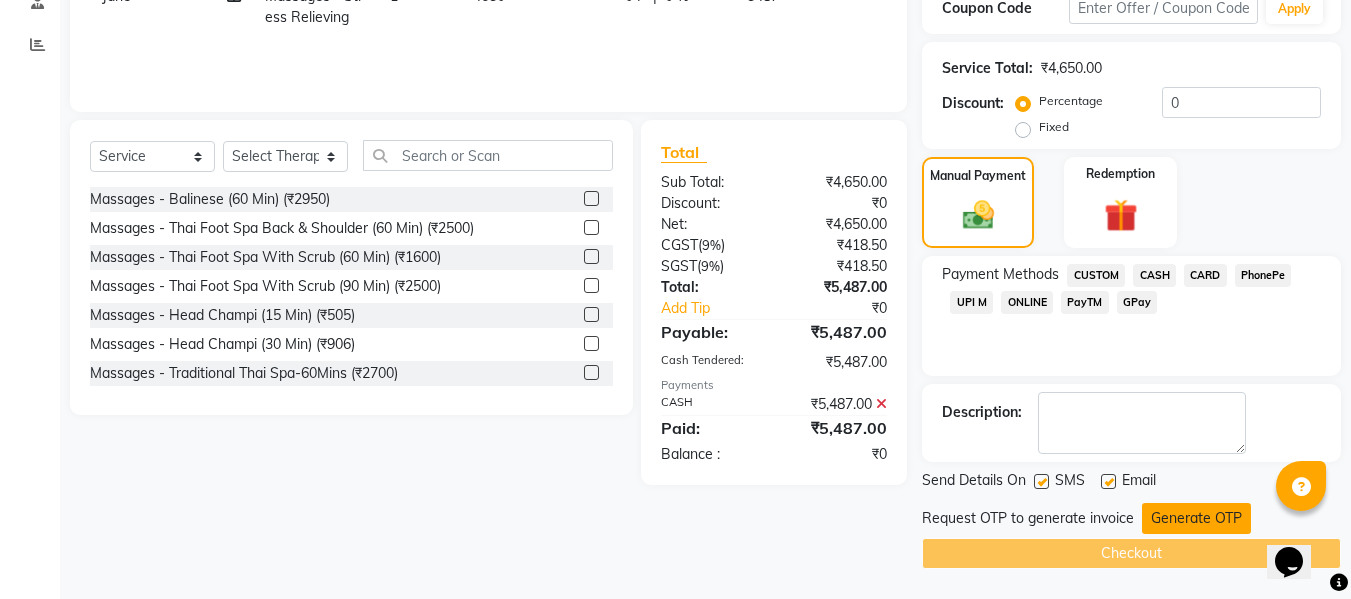 click on "Generate OTP" 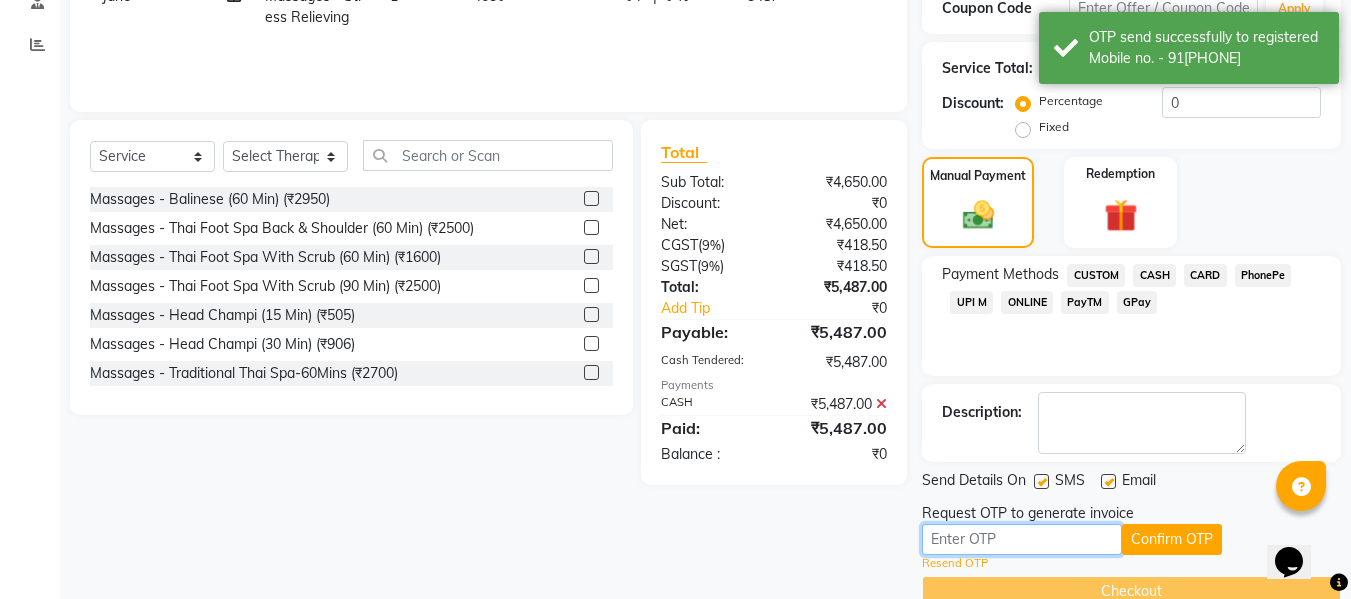 click at bounding box center [1022, 539] 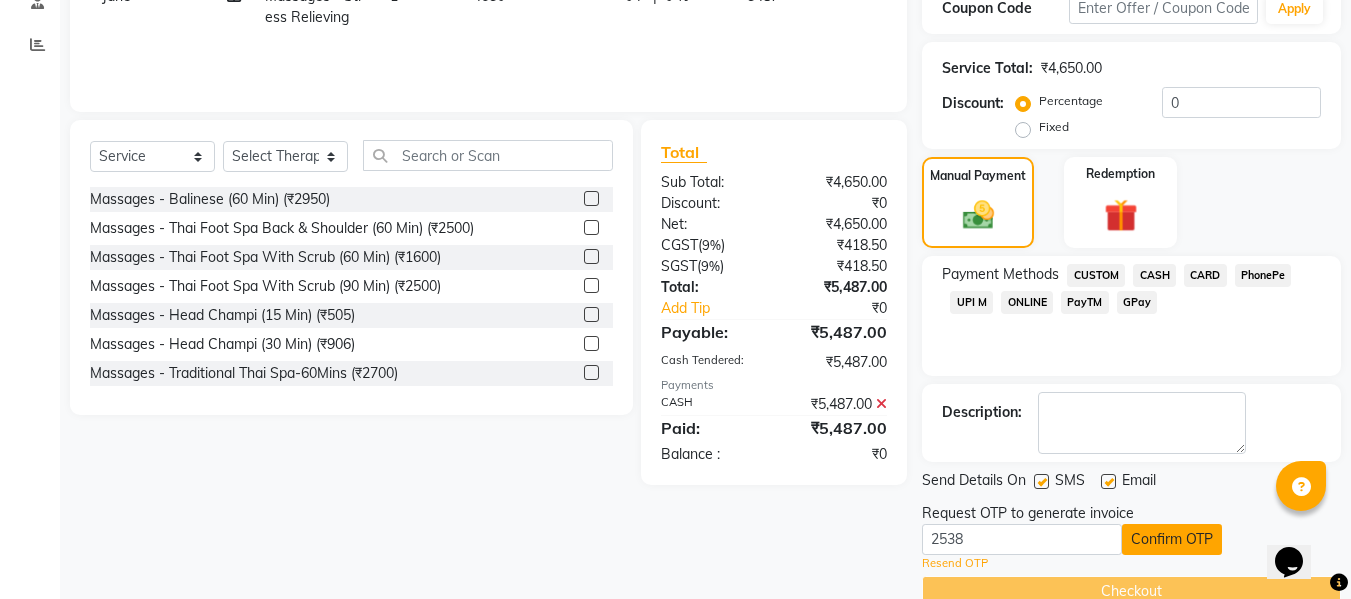 click on "Confirm OTP" 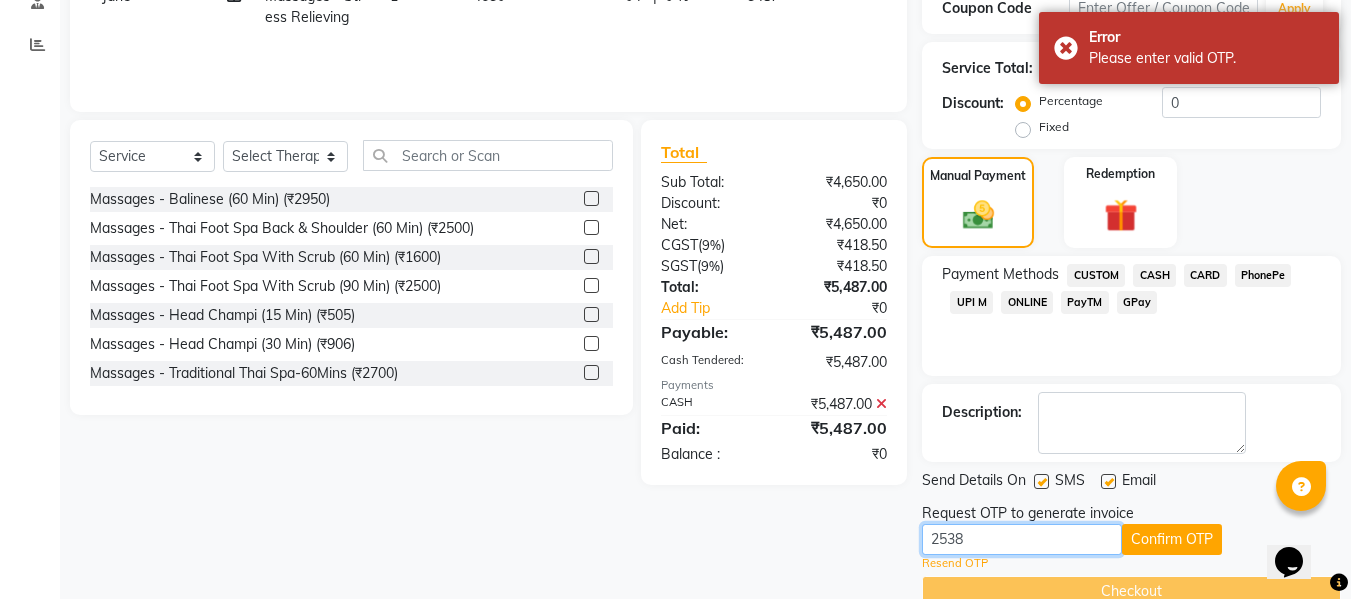 click on "2538" at bounding box center [1022, 539] 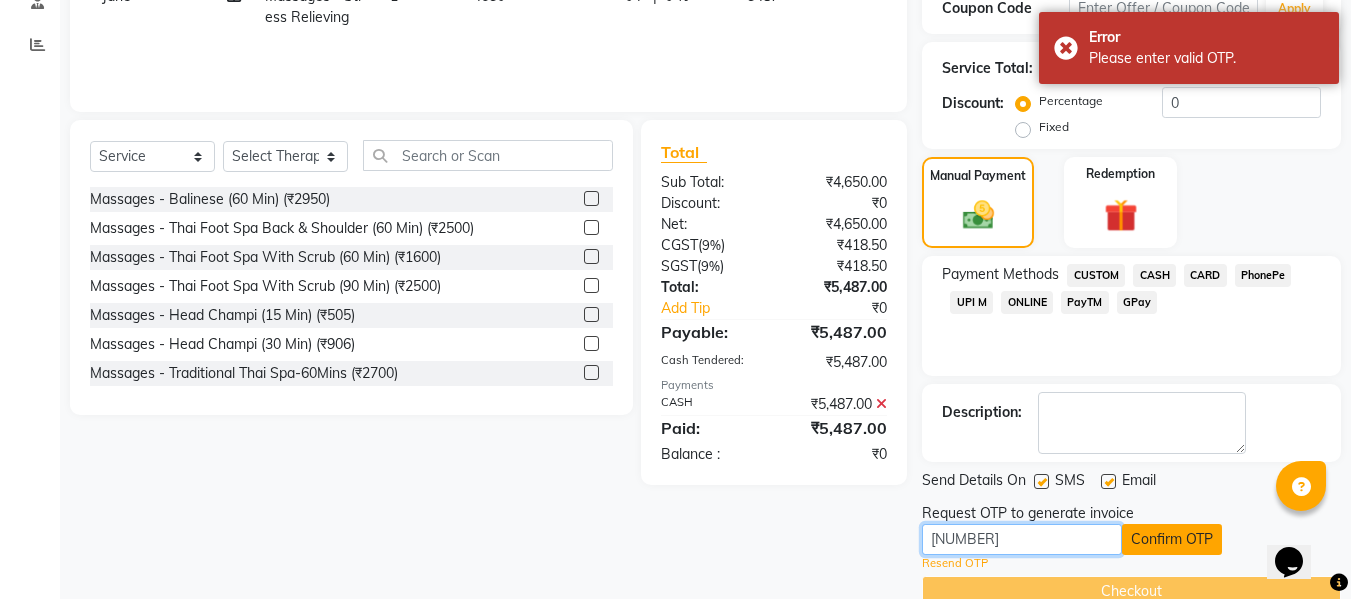 type on "4538" 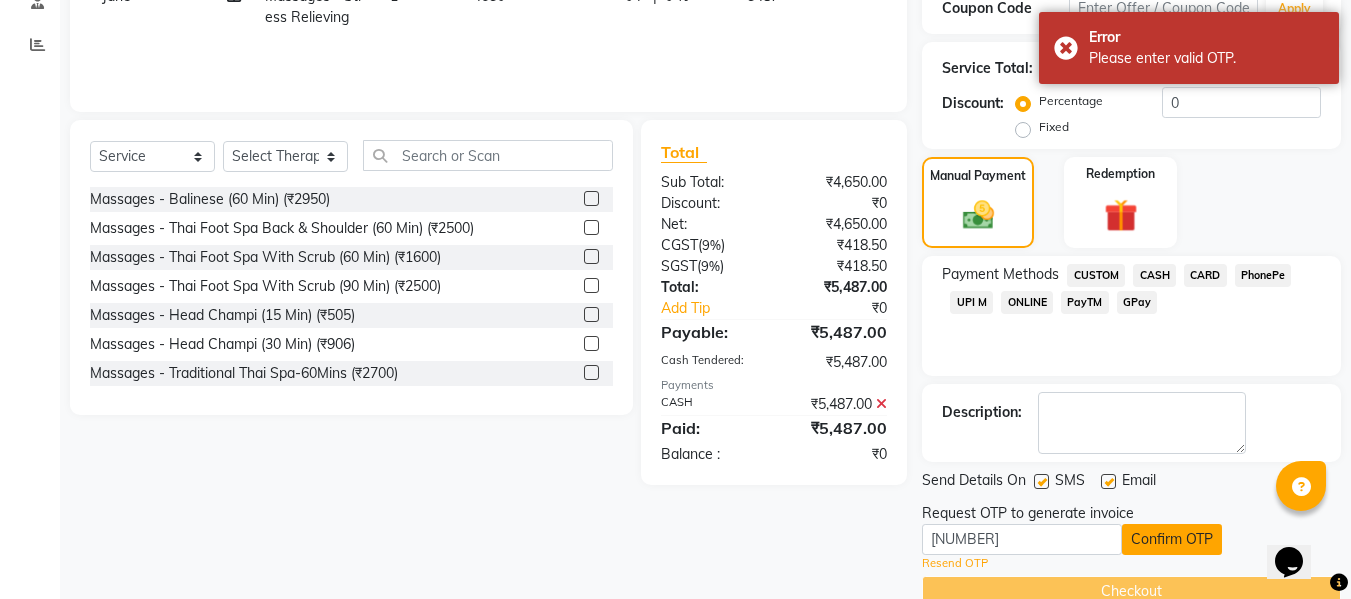 click on "Confirm OTP" 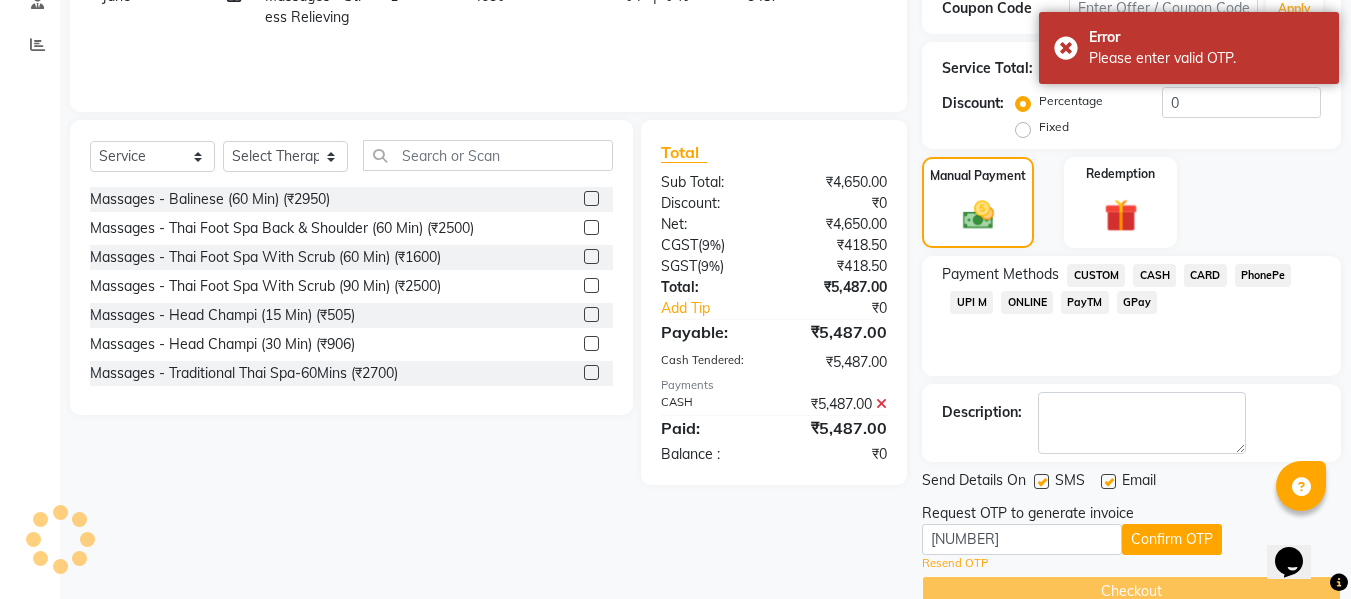 scroll, scrollTop: 317, scrollLeft: 0, axis: vertical 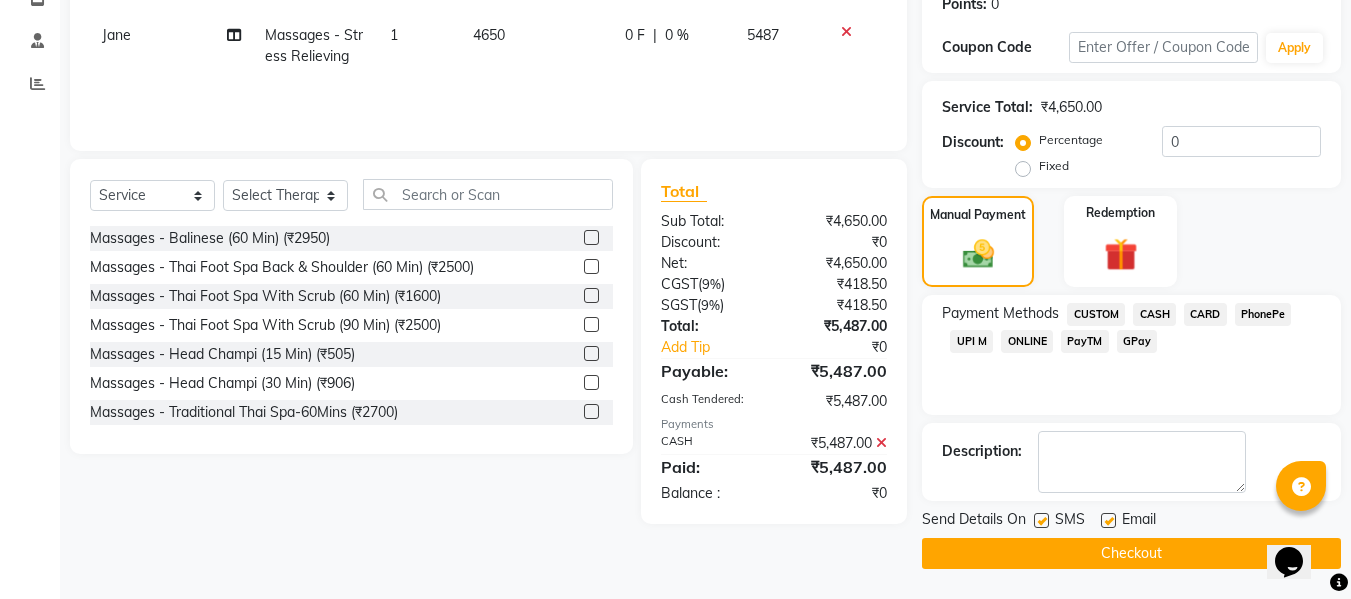 click on "Checkout" 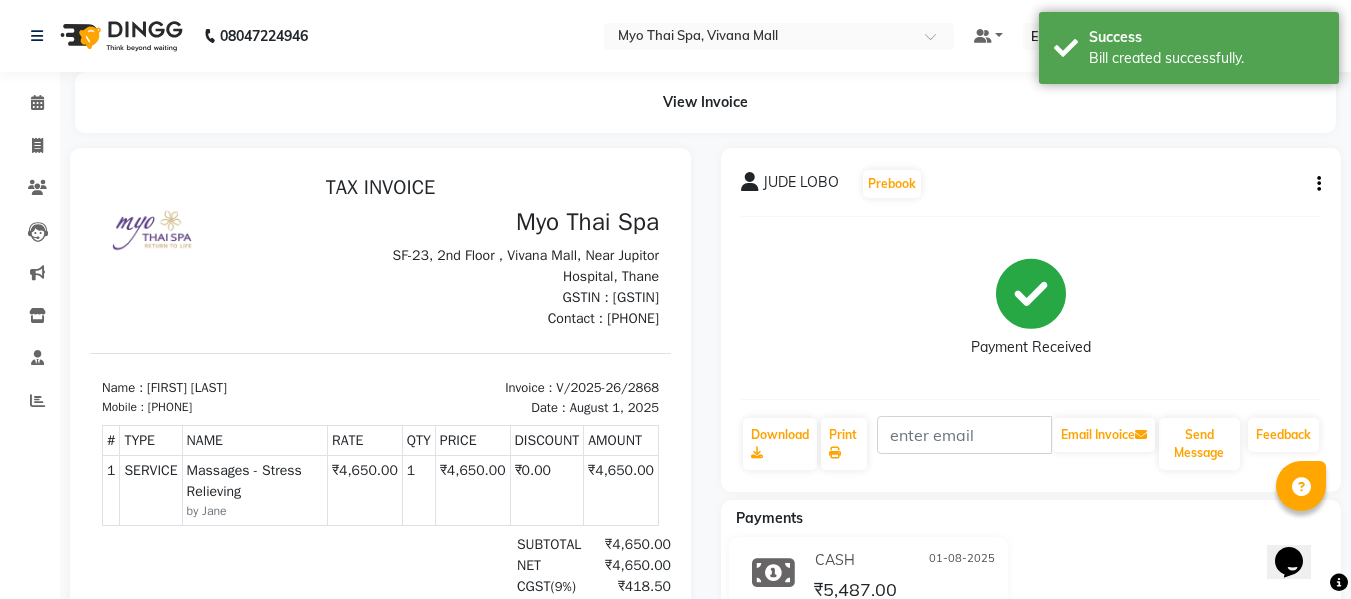 scroll, scrollTop: 0, scrollLeft: 0, axis: both 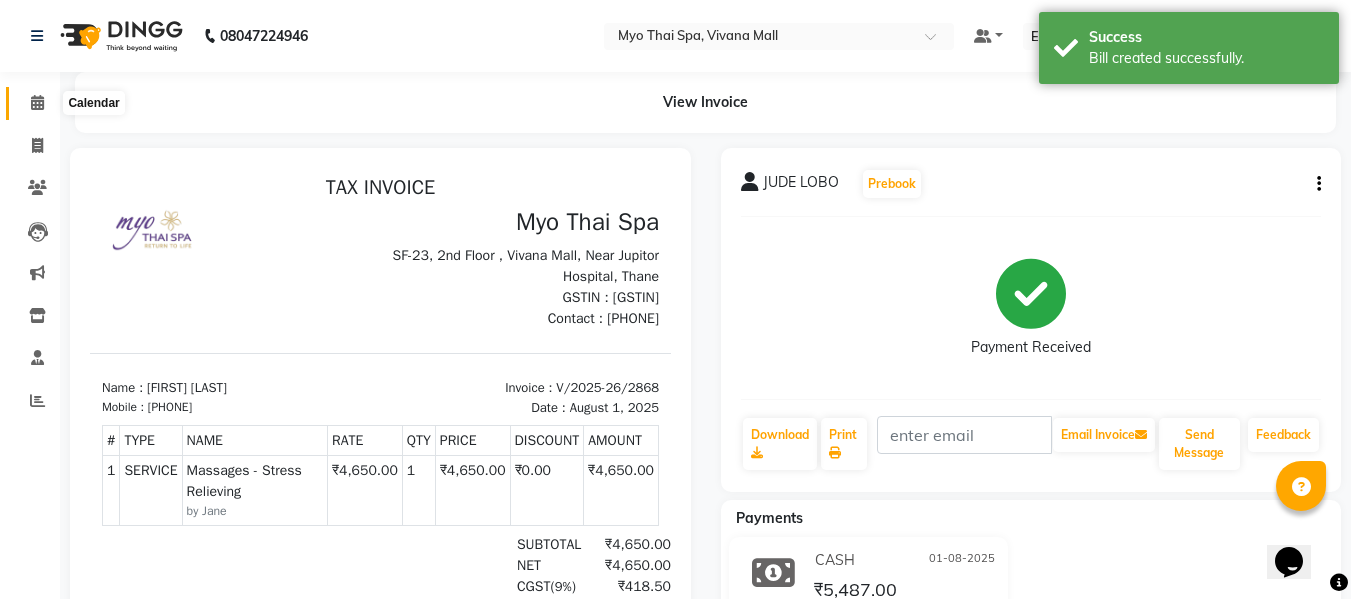 click 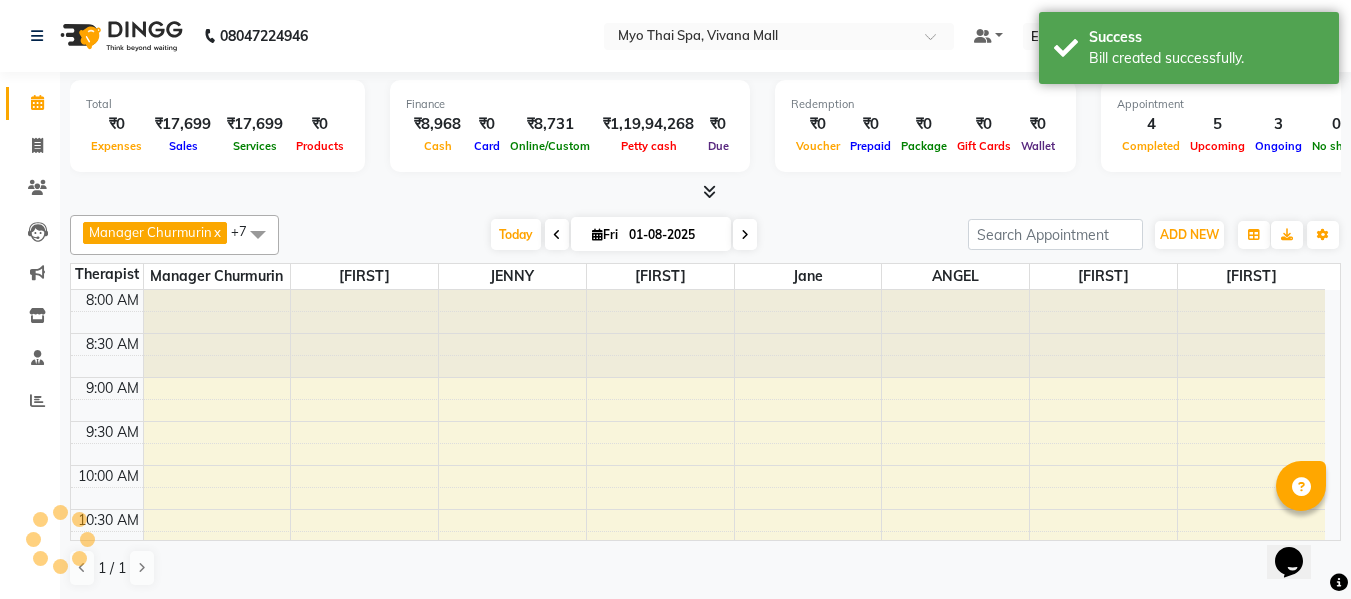 scroll, scrollTop: 0, scrollLeft: 0, axis: both 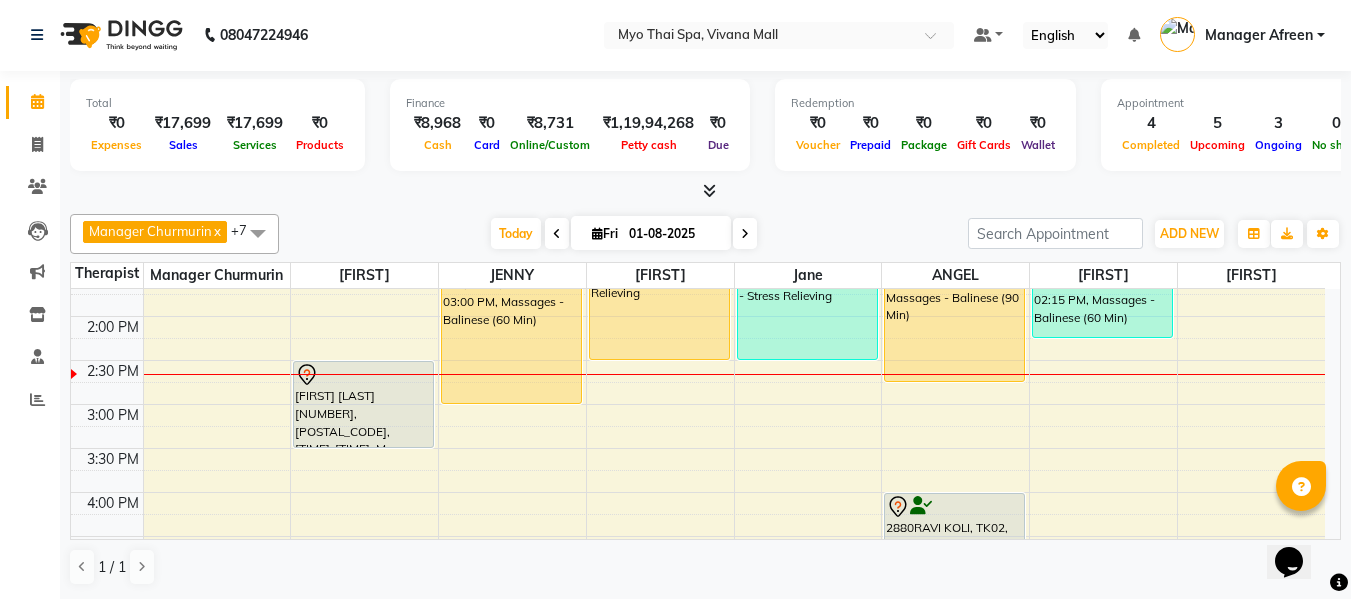 click at bounding box center (258, 233) 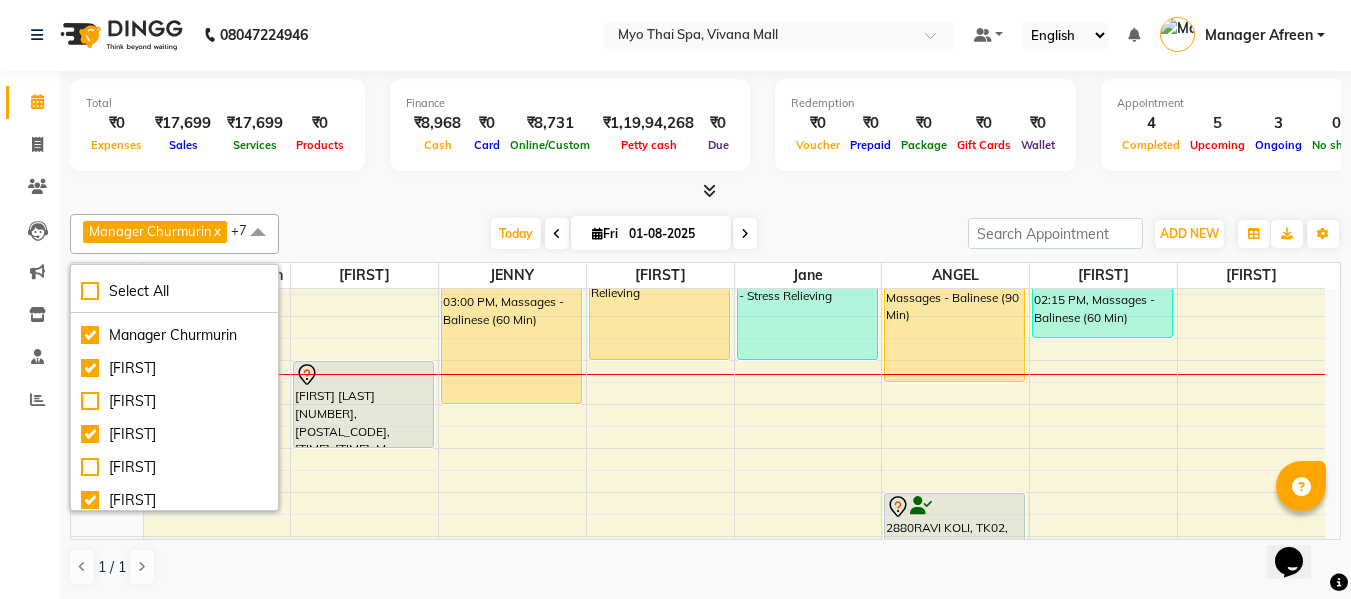 scroll, scrollTop: 232, scrollLeft: 0, axis: vertical 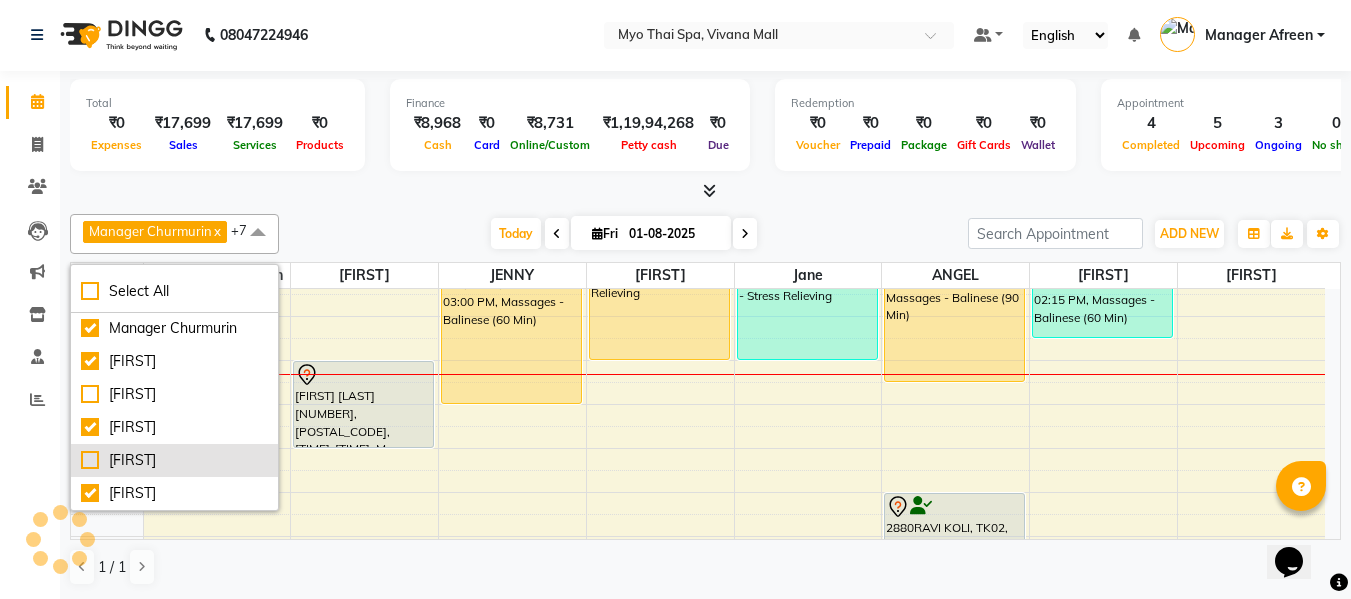 click on "SANGTAE" at bounding box center [174, 460] 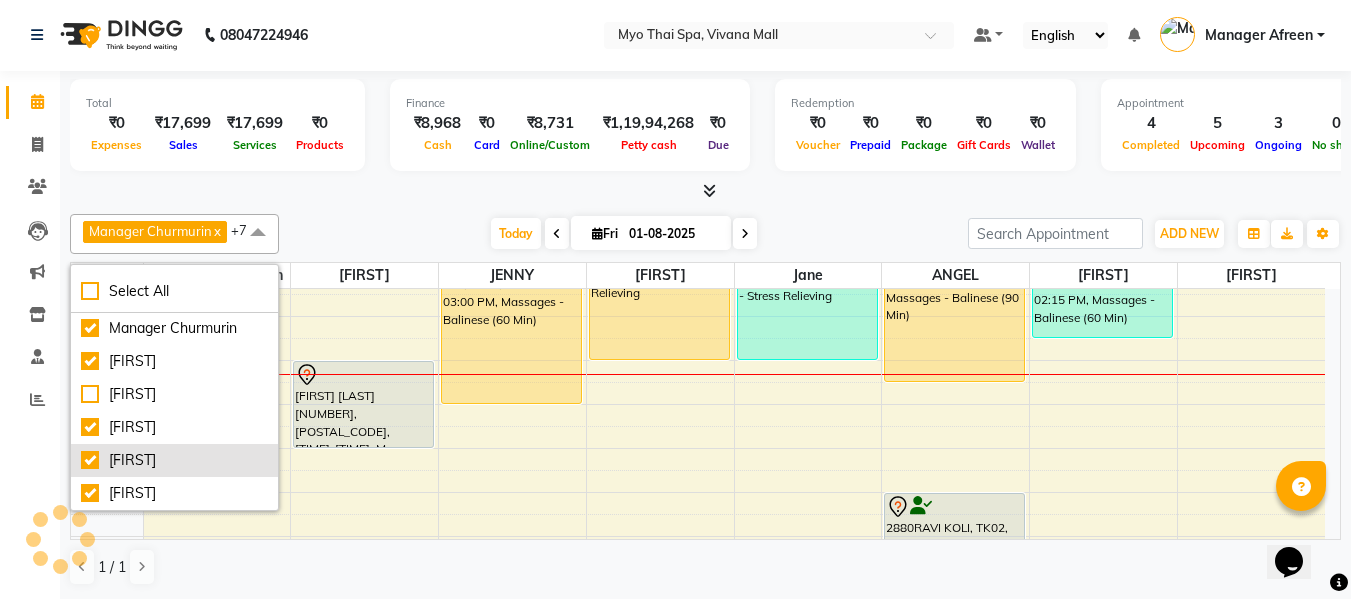 checkbox on "true" 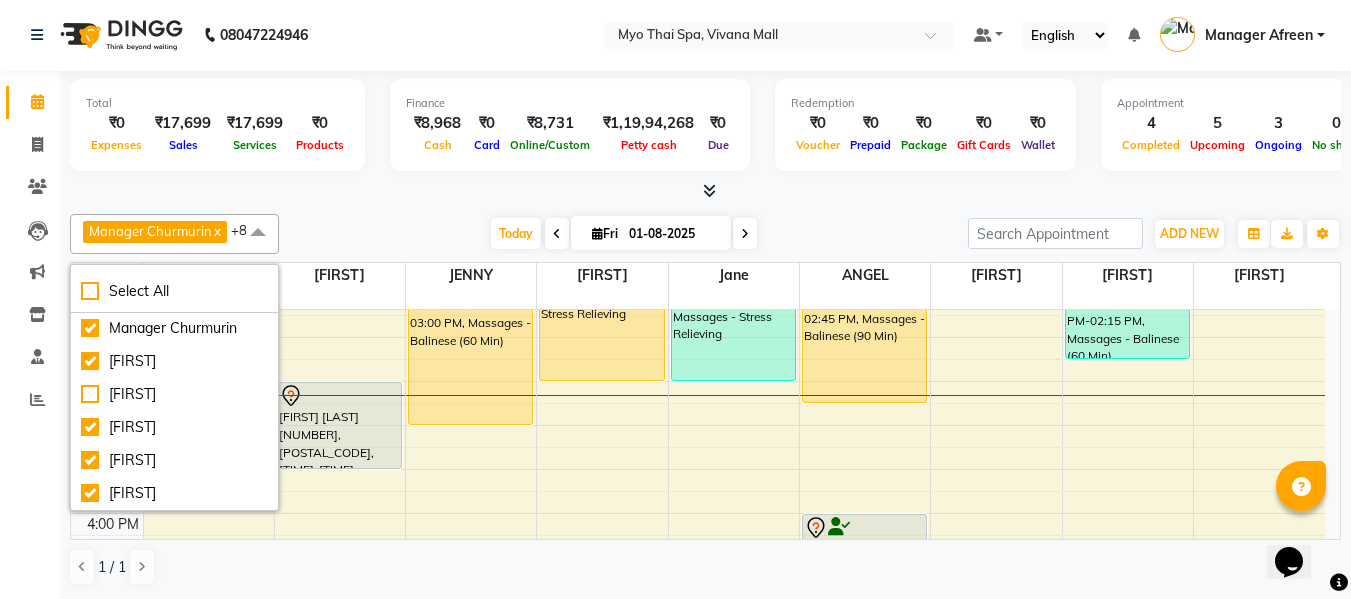 click at bounding box center [705, 191] 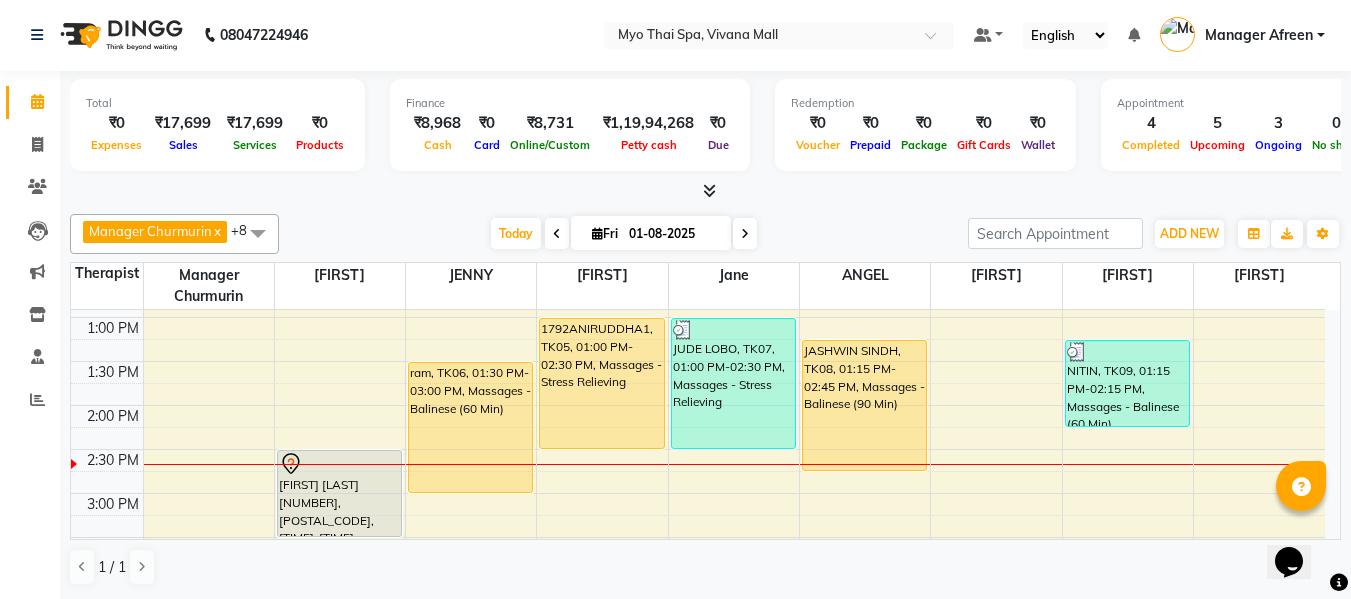 scroll, scrollTop: 600, scrollLeft: 0, axis: vertical 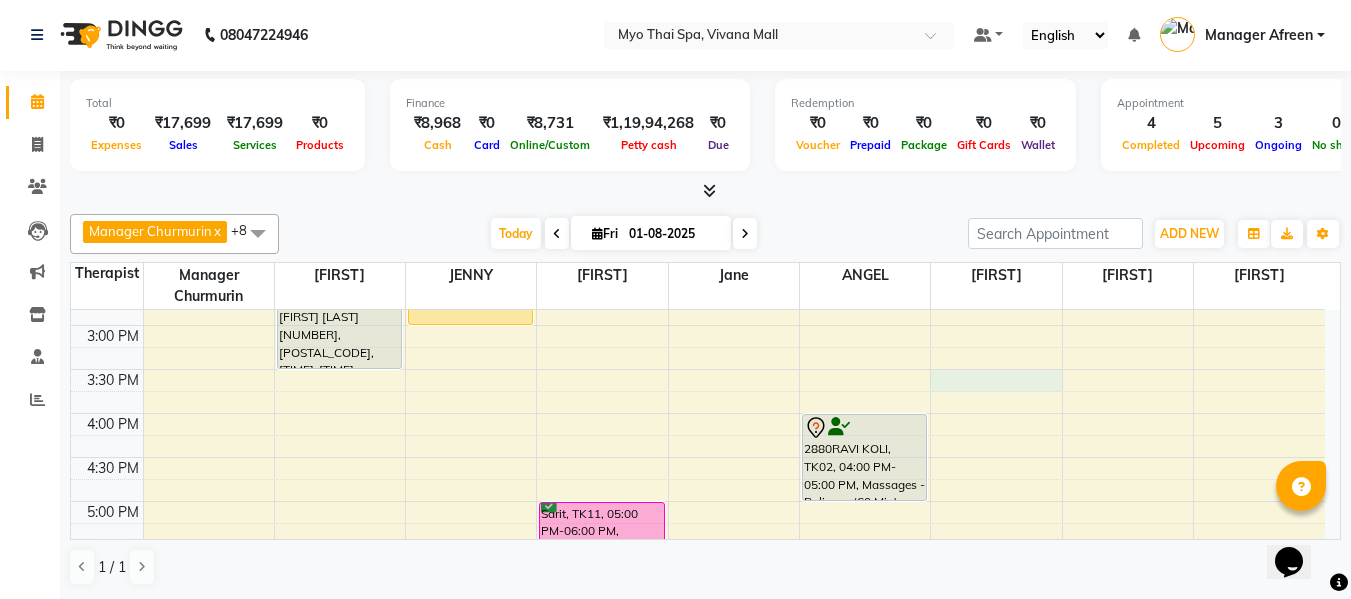 click on "8:00 AM 8:30 AM 9:00 AM 9:30 AM 10:00 AM 10:30 AM 11:00 AM 11:30 AM 12:00 PM 12:30 PM 1:00 PM 1:30 PM 2:00 PM 2:30 PM 3:00 PM 3:30 PM 4:00 PM 4:30 PM 5:00 PM 5:30 PM 6:00 PM 6:30 PM 7:00 PM 7:30 PM 8:00 PM 8:30 PM 9:00 PM 9:30 PM 10:00 PM 10:30 PM     SAGAGR, TK04, 11:15 AM-12:45 PM, Massages - Myo Signature Spa (90 Min)     SAGAGR, TK04, 11:15 AM-12:45 PM, Massages - Spa Of The Month  (₹3999)             tanuja swamy 2935, TK03, 02:30 PM-03:30 PM, Massages - Deep Tissue (60 Min)    ram, TK06, 01:30 PM-03:00 PM, Massages - Balinese (60 Min)    1792ANIRUDDHA1, TK05, 01:00 PM-02:30 PM, Massages - Stress Relieving     Sarit, TK11, 05:00 PM-06:00 PM, Massages - Balinese (60 Min)     JUDE LOBO, TK07, 01:00 PM-02:30 PM, Massages - Stress Relieving     2699UMANATH SHETTY, TK01, 06:30 PM-08:00 PM, Massages - Deep Tissue (90 Min)    JASHWIN SINDH, TK08, 01:15 PM-02:45 PM, Massages - Balinese (90 Min)             2880RAVI KOLI, TK02, 04:00 PM-05:00 PM, Massages - Balinese (60 Min)" at bounding box center [698, 369] 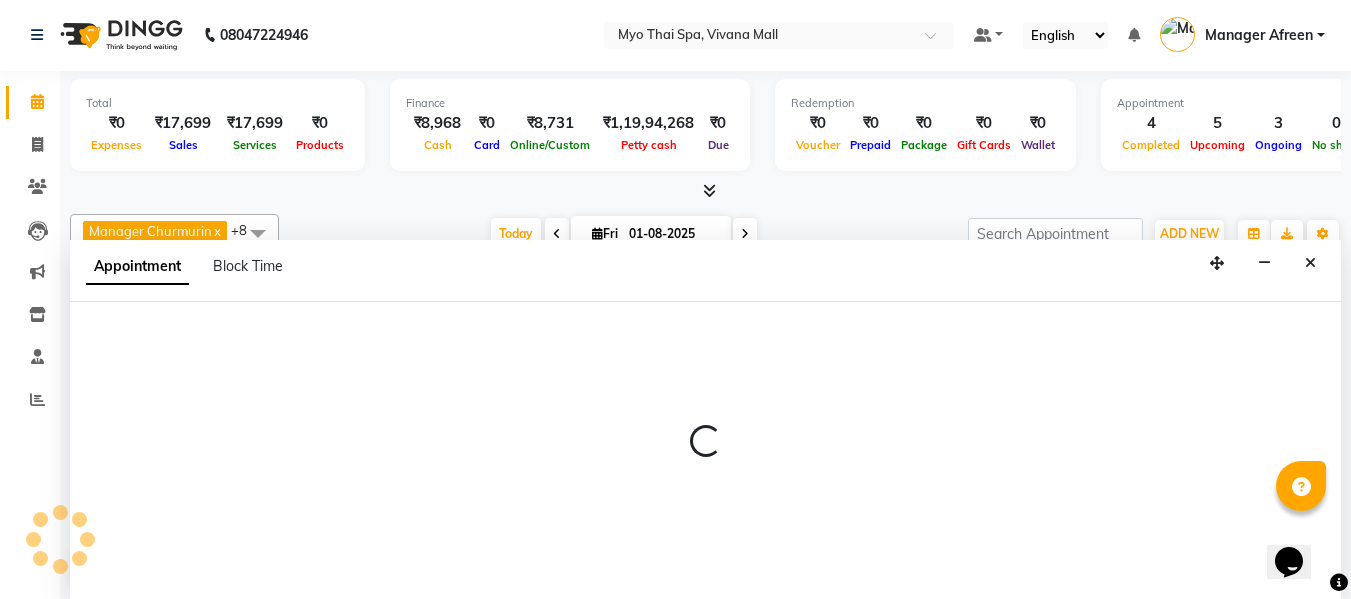 select on "72378" 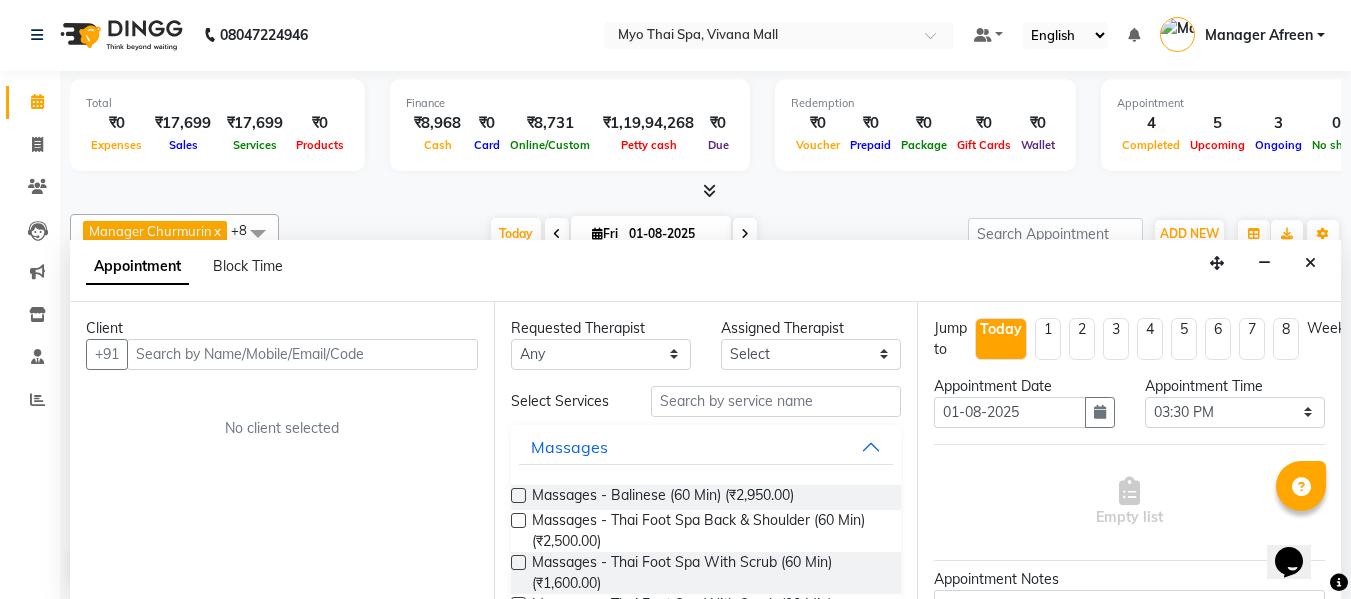 click at bounding box center (302, 354) 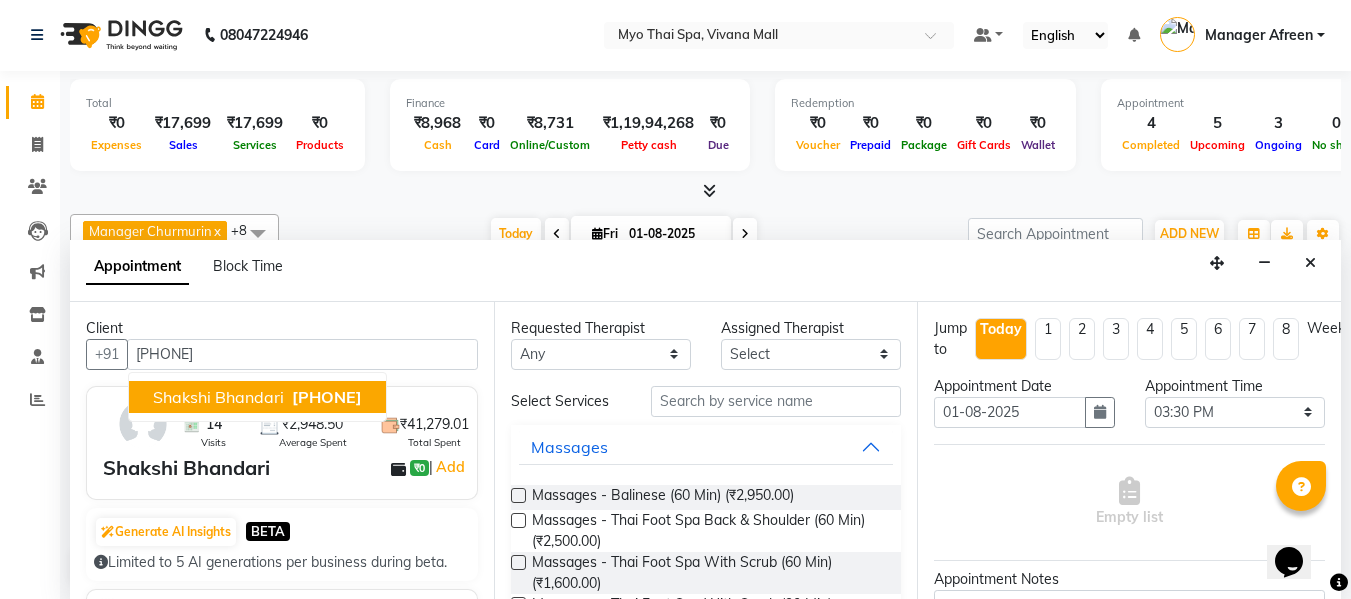 click on "Shakshi Bhandari" at bounding box center (218, 397) 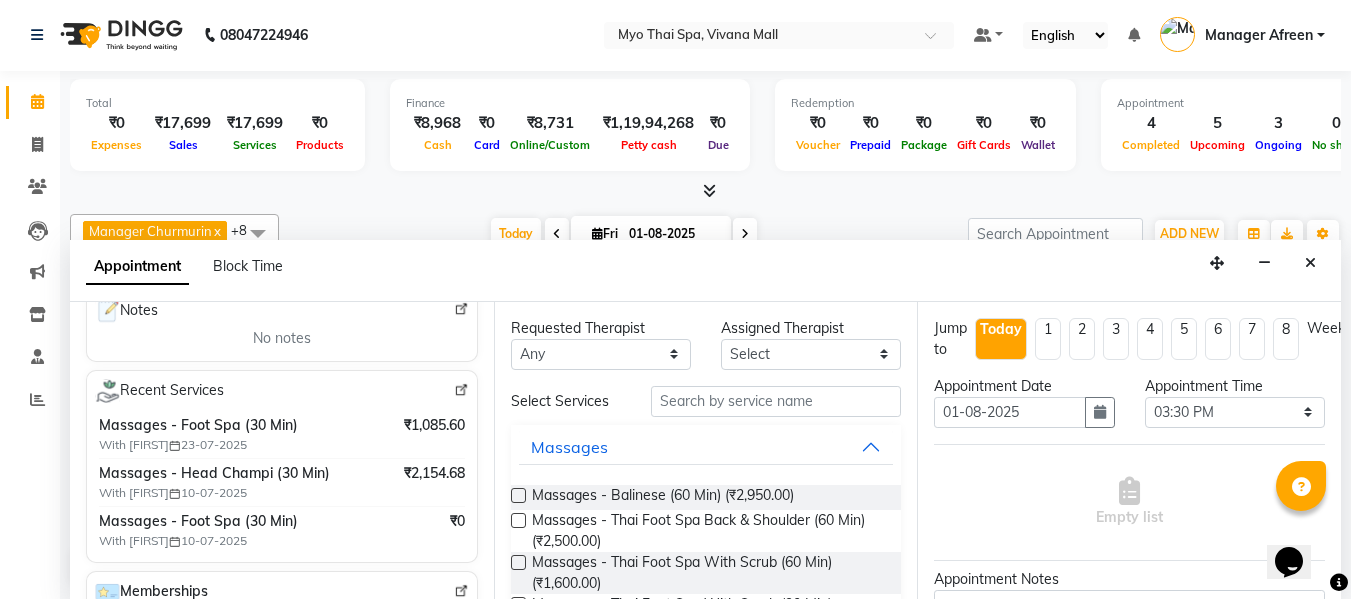 scroll, scrollTop: 400, scrollLeft: 0, axis: vertical 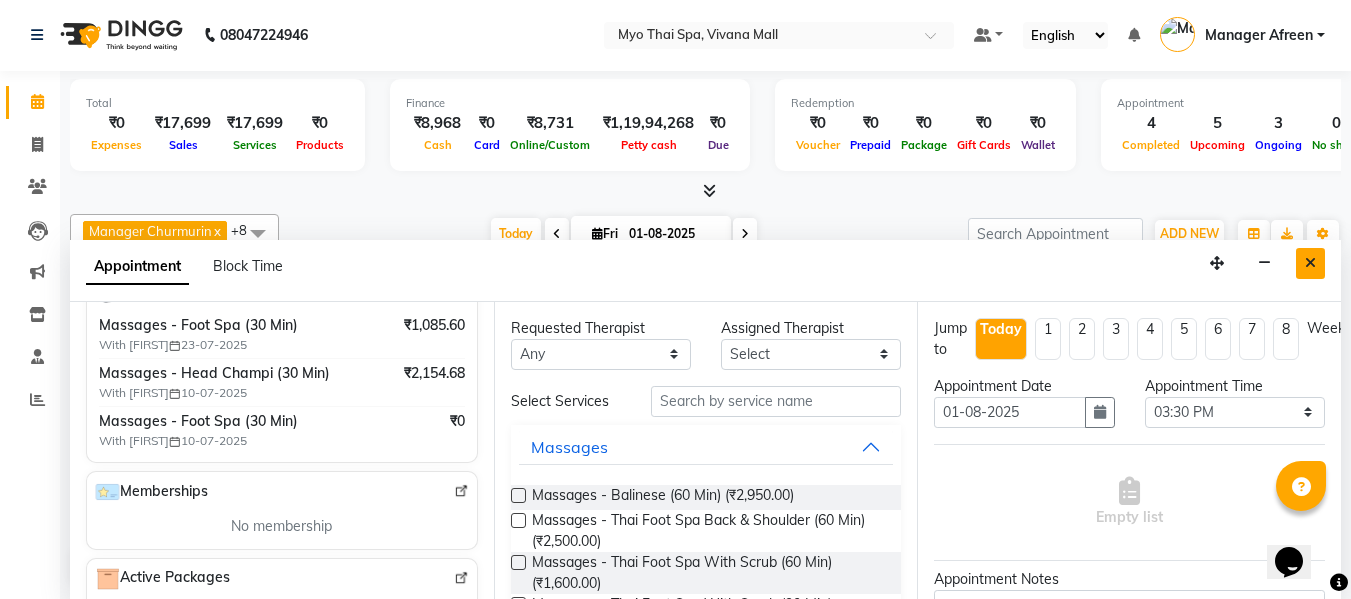 type on "[PHONE]" 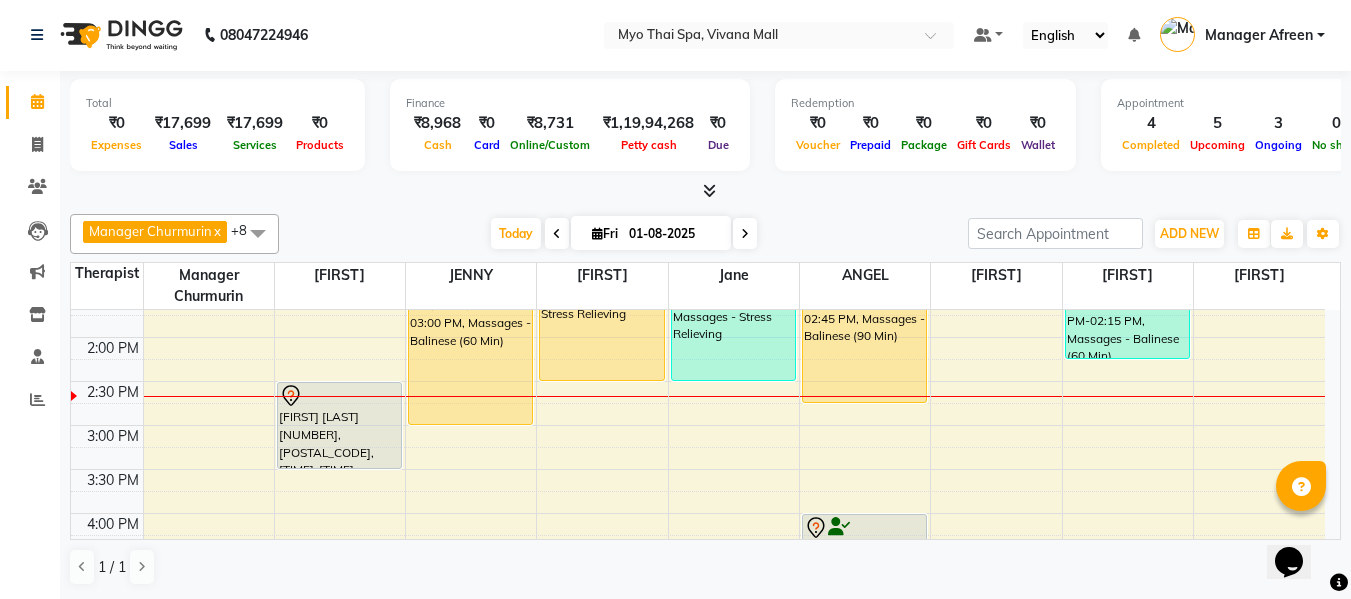 scroll, scrollTop: 600, scrollLeft: 0, axis: vertical 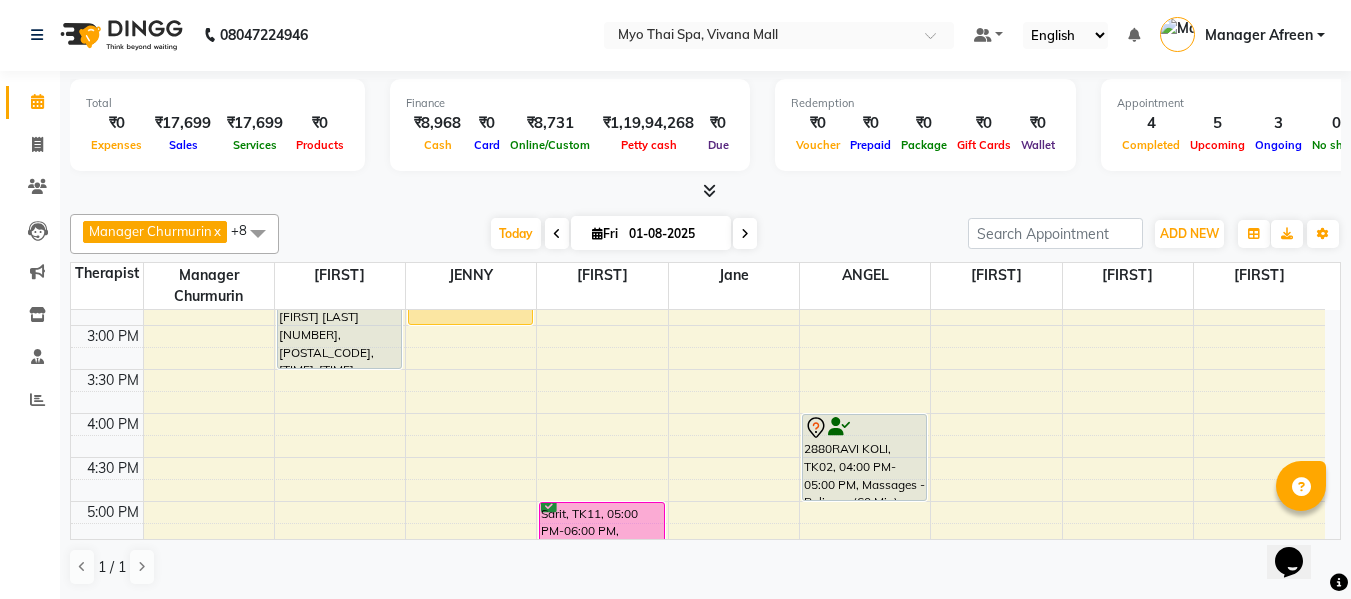click on "8:00 AM 8:30 AM 9:00 AM 9:30 AM 10:00 AM 10:30 AM 11:00 AM 11:30 AM 12:00 PM 12:30 PM 1:00 PM 1:30 PM 2:00 PM 2:30 PM 3:00 PM 3:30 PM 4:00 PM 4:30 PM 5:00 PM 5:30 PM 6:00 PM 6:30 PM 7:00 PM 7:30 PM 8:00 PM 8:30 PM 9:00 PM 9:30 PM 10:00 PM 10:30 PM     SAGAGR, TK04, 11:15 AM-12:45 PM, Massages - Myo Signature Spa (90 Min)     SAGAGR, TK04, 11:15 AM-12:45 PM, Massages - Spa Of The Month  (₹3999)             tanuja swamy 2935, TK03, 02:30 PM-03:30 PM, Massages - Deep Tissue (60 Min)    ram, TK06, 01:30 PM-03:00 PM, Massages - Balinese (60 Min)    1792ANIRUDDHA1, TK05, 01:00 PM-02:30 PM, Massages - Stress Relieving     Sarit, TK11, 05:00 PM-06:00 PM, Massages - Balinese (60 Min)     JUDE LOBO, TK07, 01:00 PM-02:30 PM, Massages - Stress Relieving     2699UMANATH SHETTY, TK01, 06:30 PM-08:00 PM, Massages - Deep Tissue (90 Min)    JASHWIN SINDH, TK08, 01:15 PM-02:45 PM, Massages - Balinese (90 Min)             2880RAVI KOLI, TK02, 04:00 PM-05:00 PM, Massages - Balinese (60 Min)" at bounding box center (698, 369) 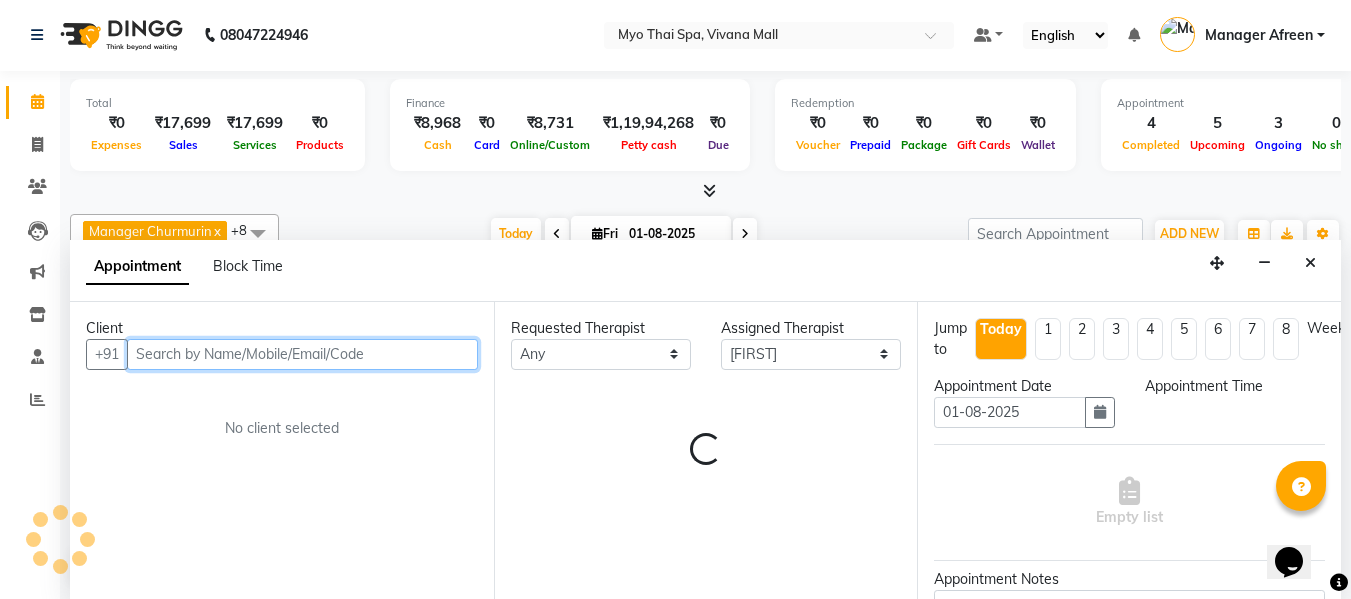 select on "930" 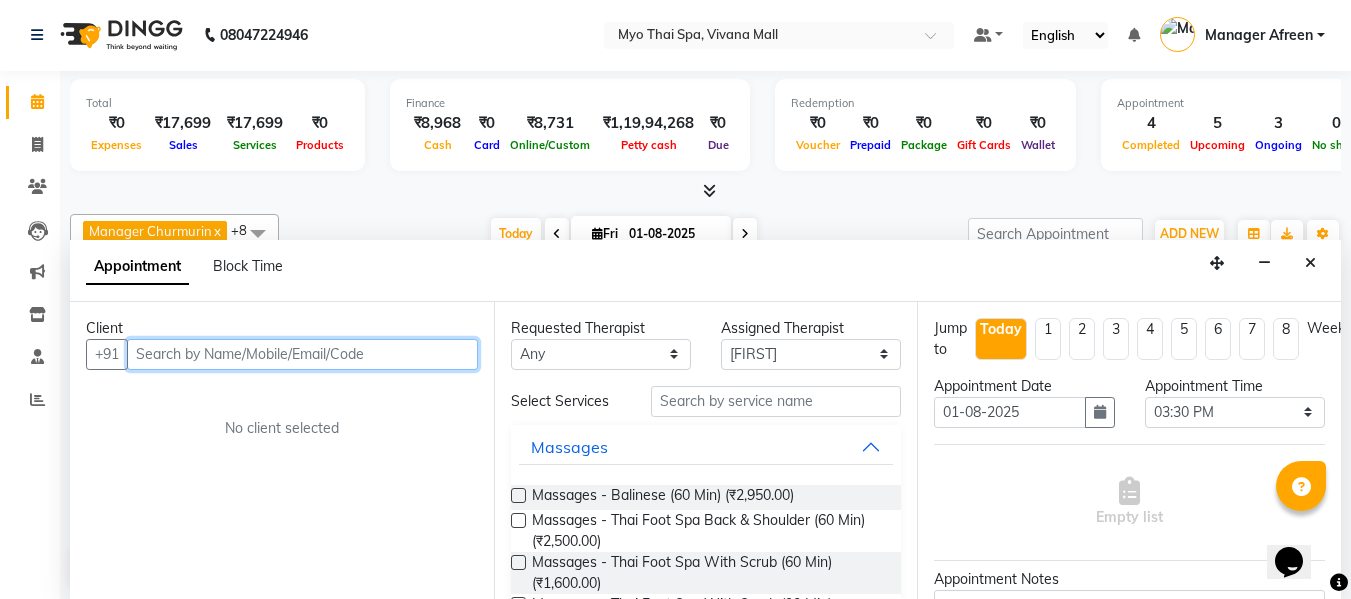 click at bounding box center (302, 354) 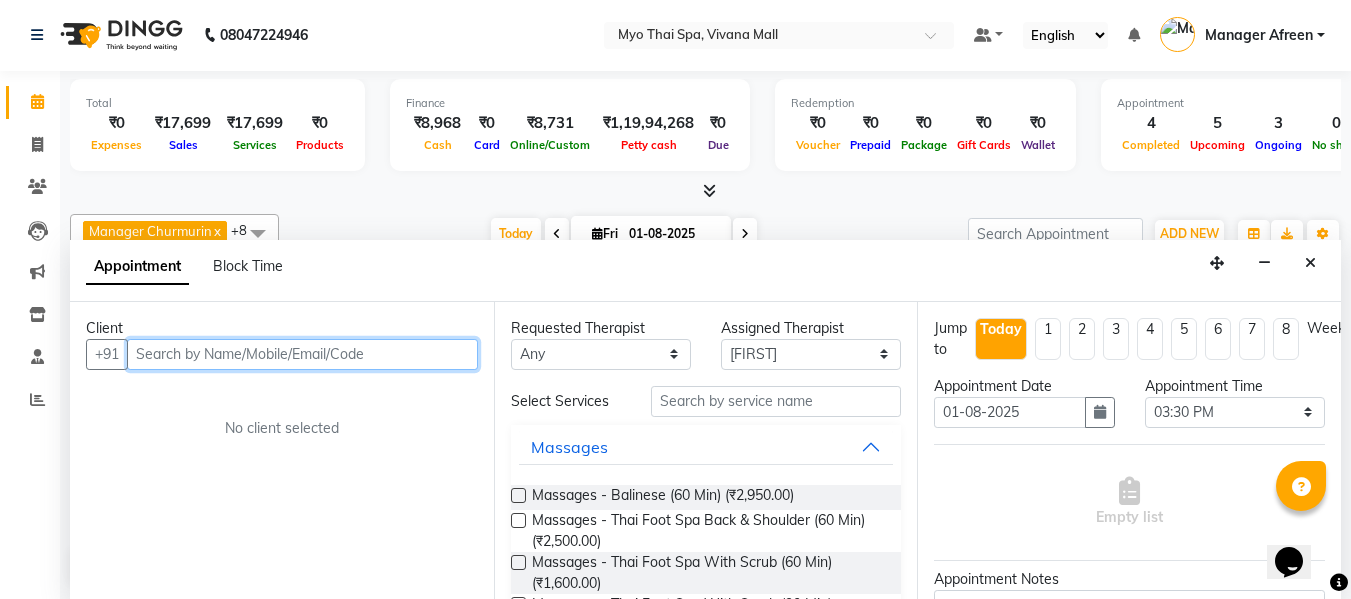 click at bounding box center [302, 354] 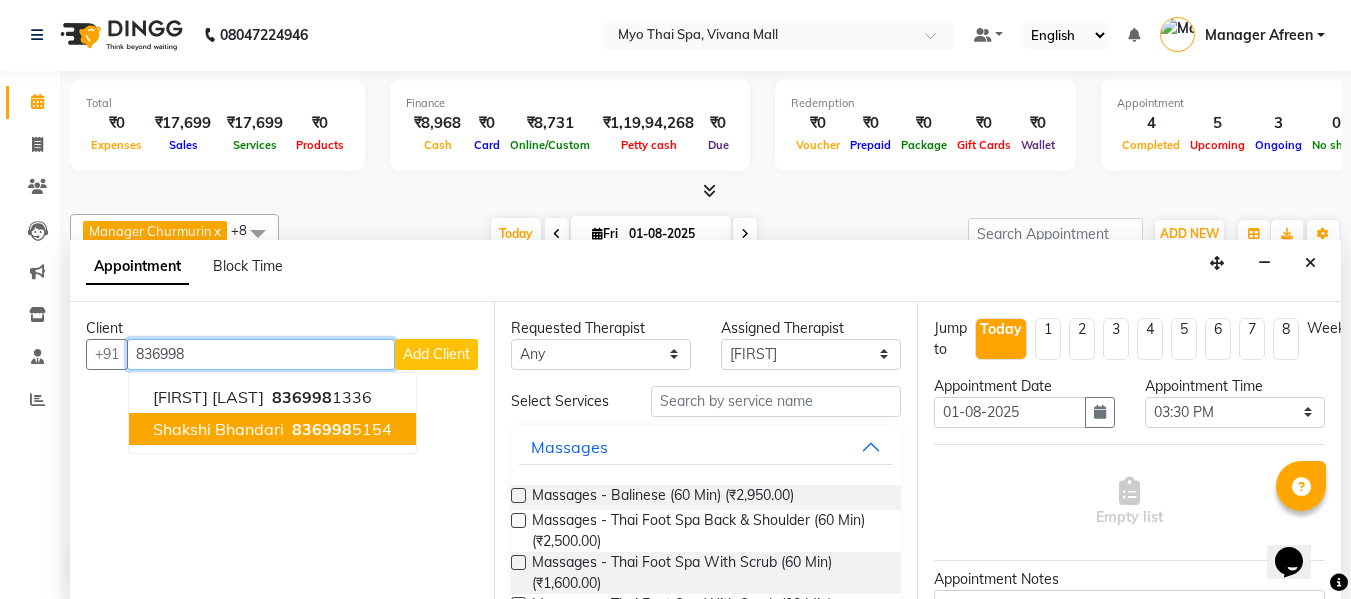 click on "836998" at bounding box center [322, 429] 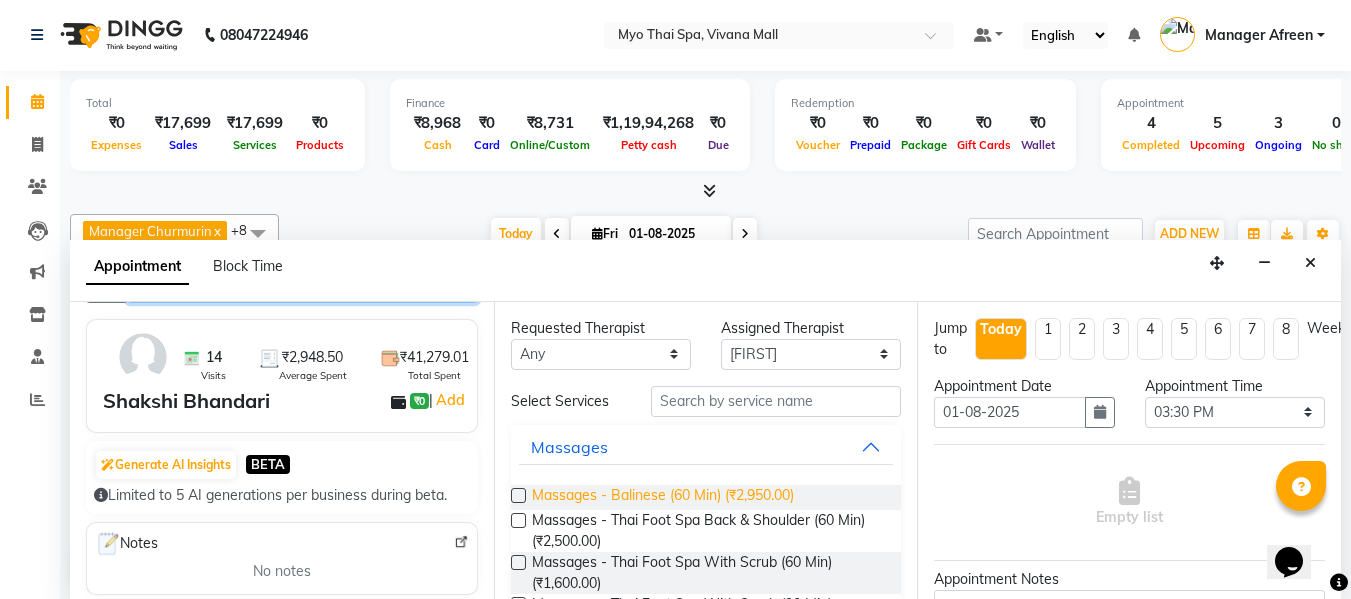 scroll, scrollTop: 100, scrollLeft: 0, axis: vertical 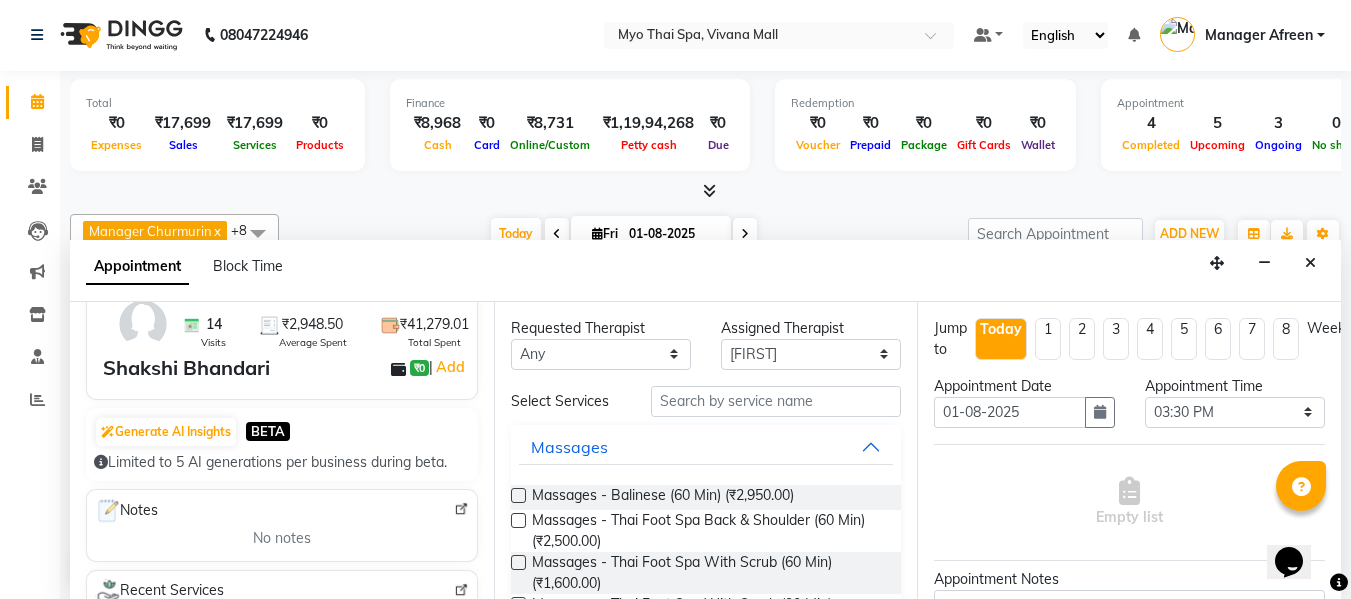 type on "[PHONE]" 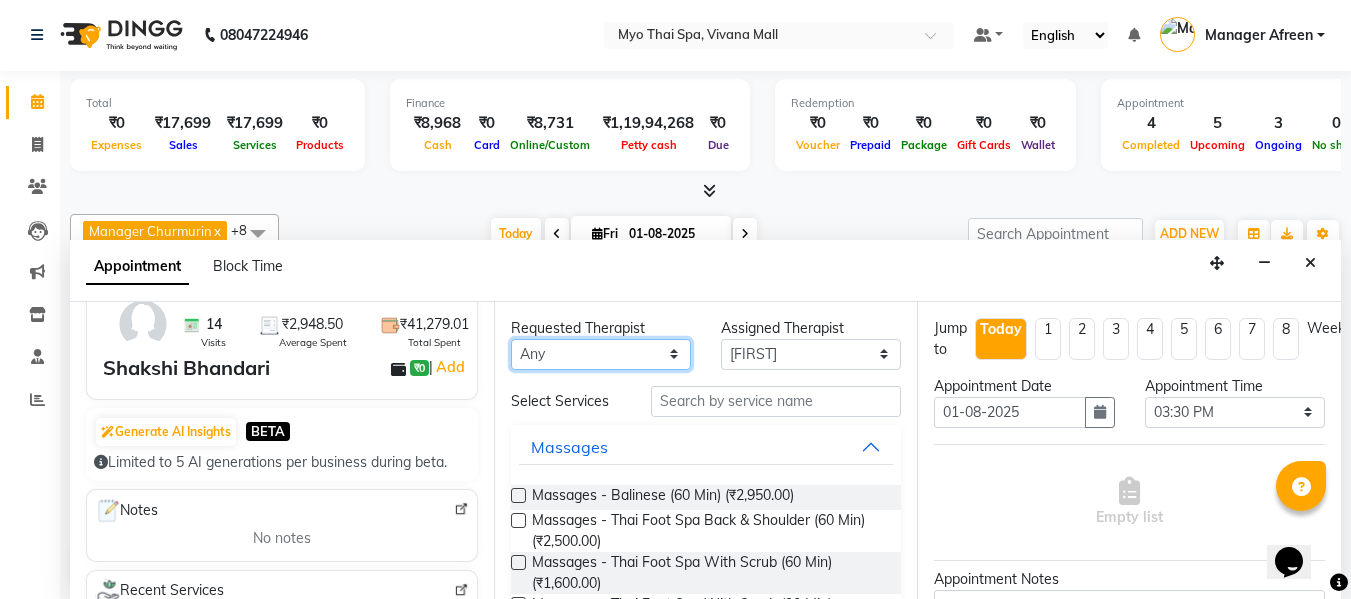 click on "Any ANGEL BELLA Dindin Jane JENNY Kristina Manager Afreen Manager Churmurin Massami MAWII REMI SANGTAE Zosangzuali" at bounding box center (601, 354) 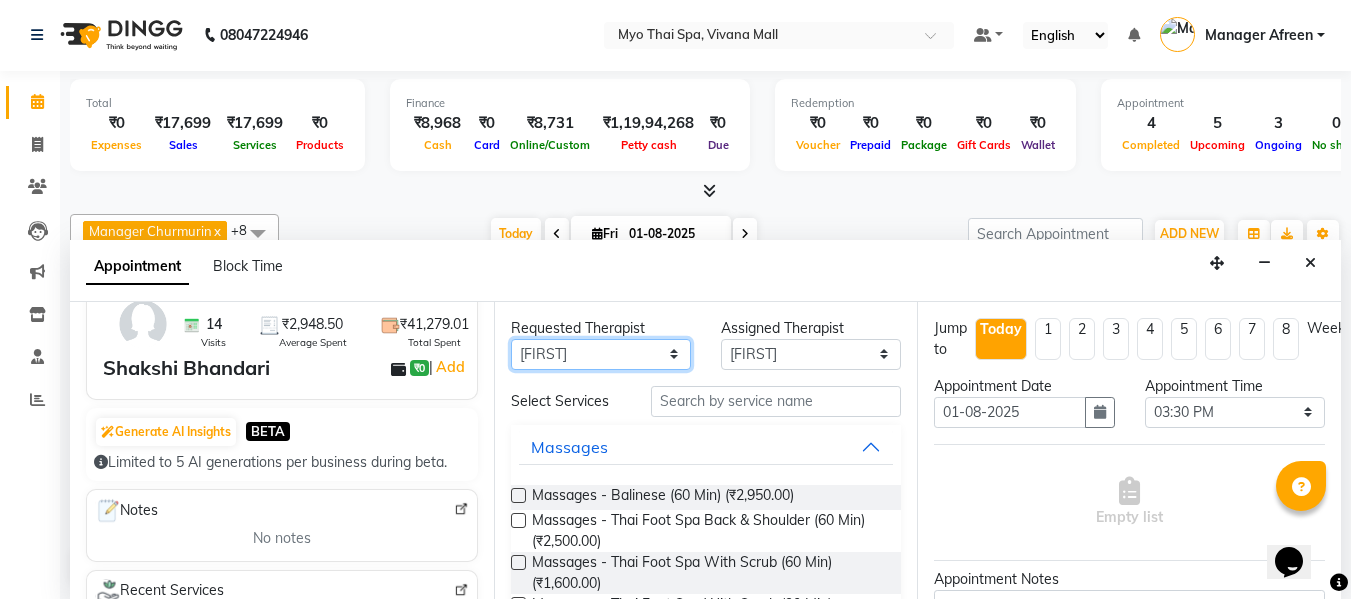 click on "Any ANGEL BELLA Dindin Jane JENNY Kristina Manager Afreen Manager Churmurin Massami MAWII REMI SANGTAE Zosangzuali" at bounding box center (601, 354) 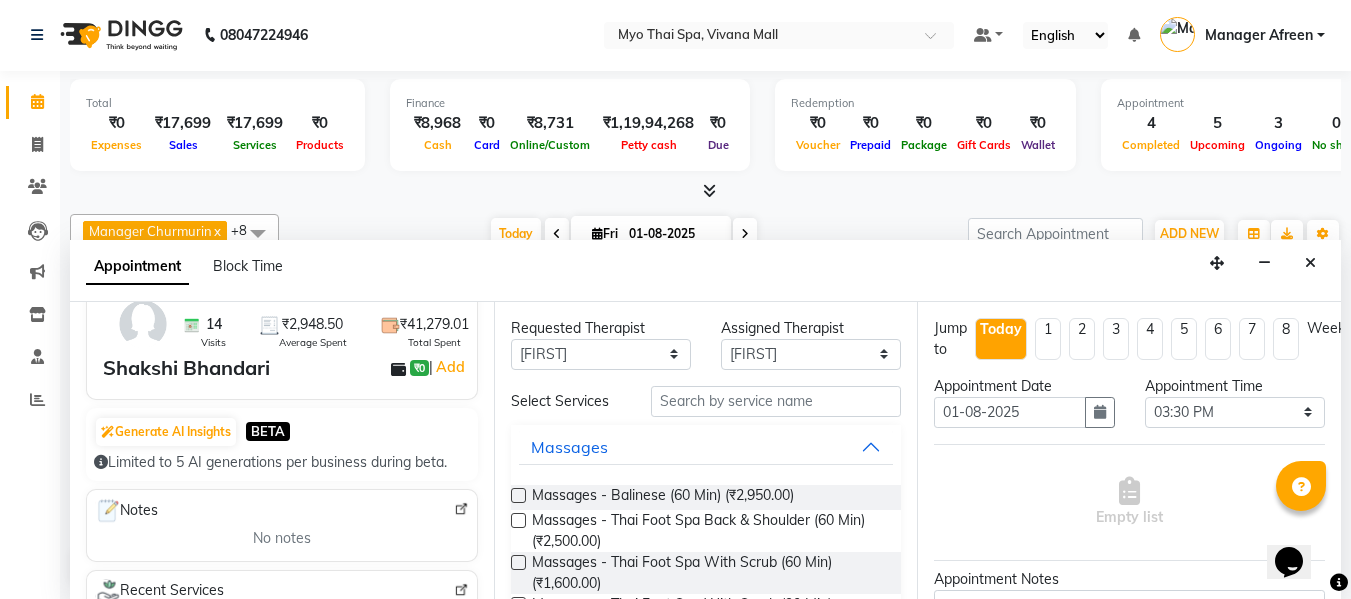 click at bounding box center (518, 520) 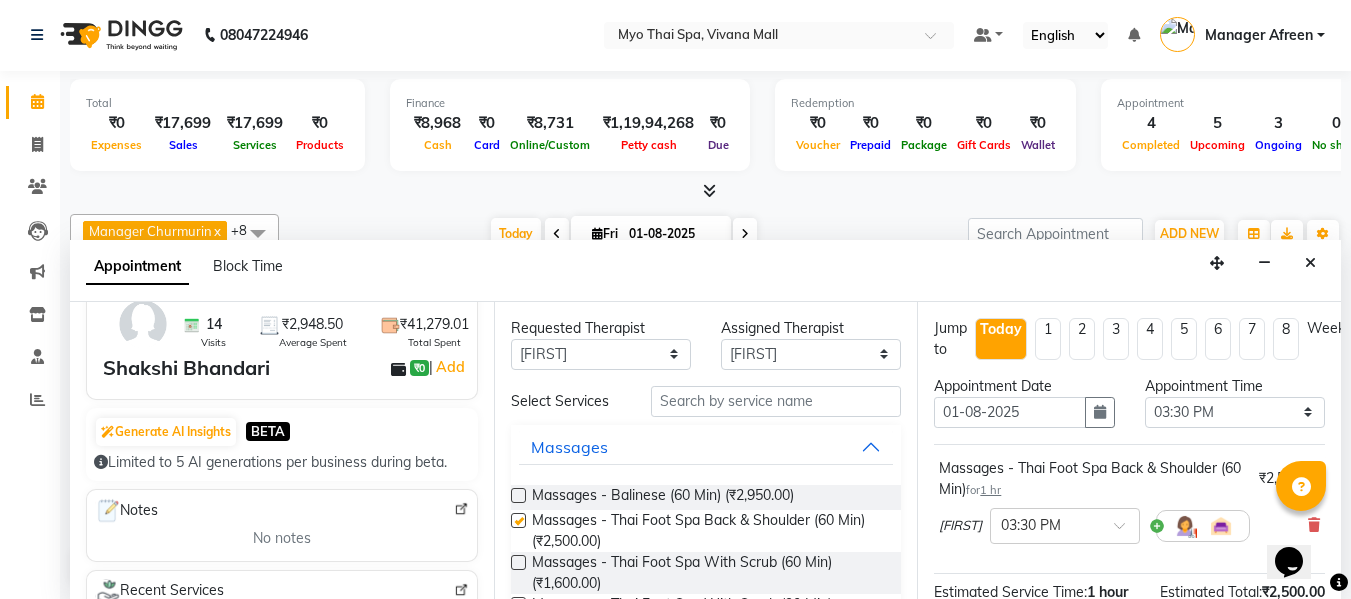 checkbox on "false" 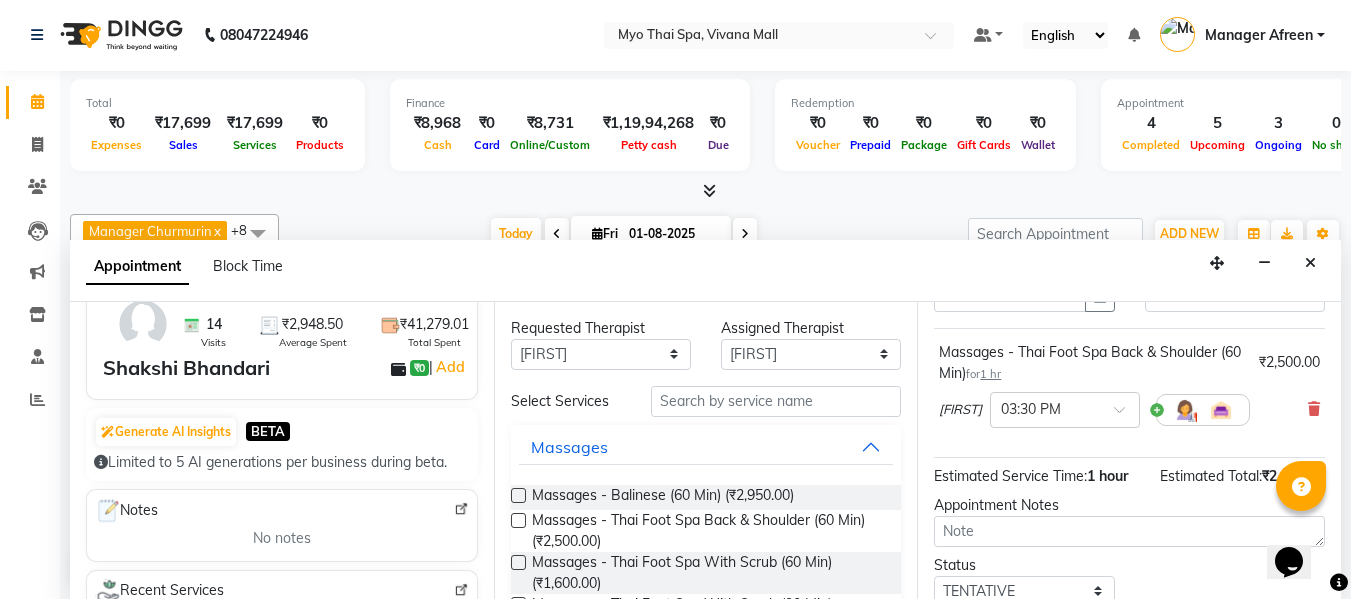 scroll, scrollTop: 265, scrollLeft: 0, axis: vertical 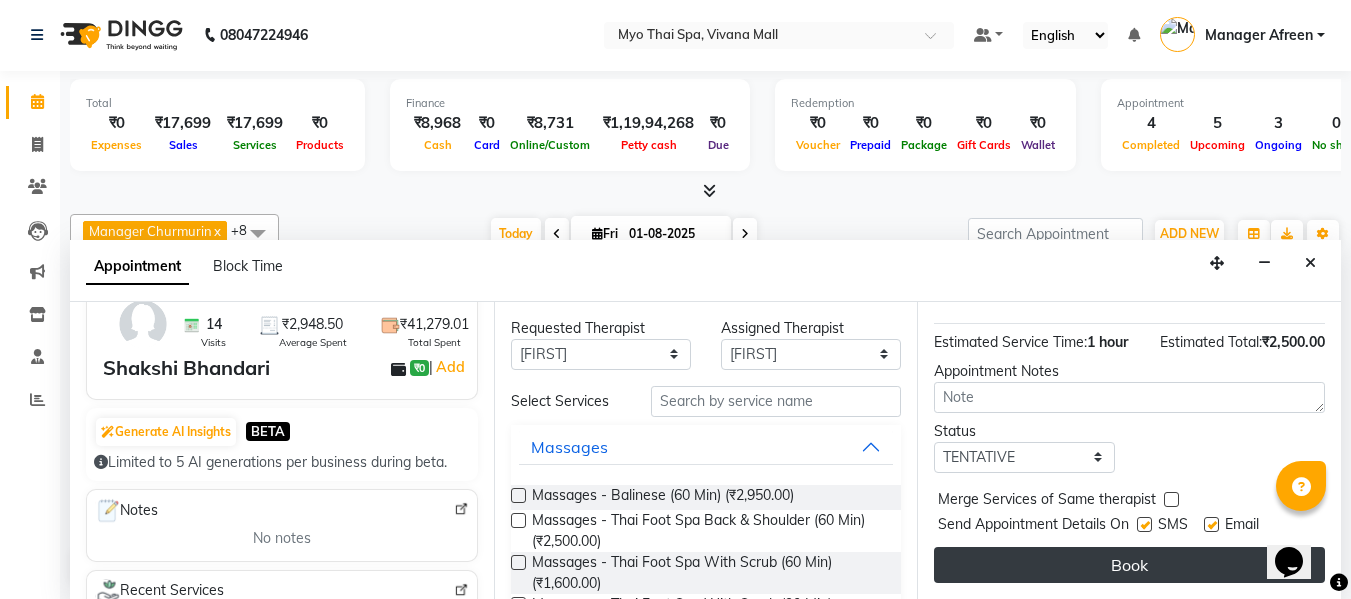 click on "Book" at bounding box center (1129, 565) 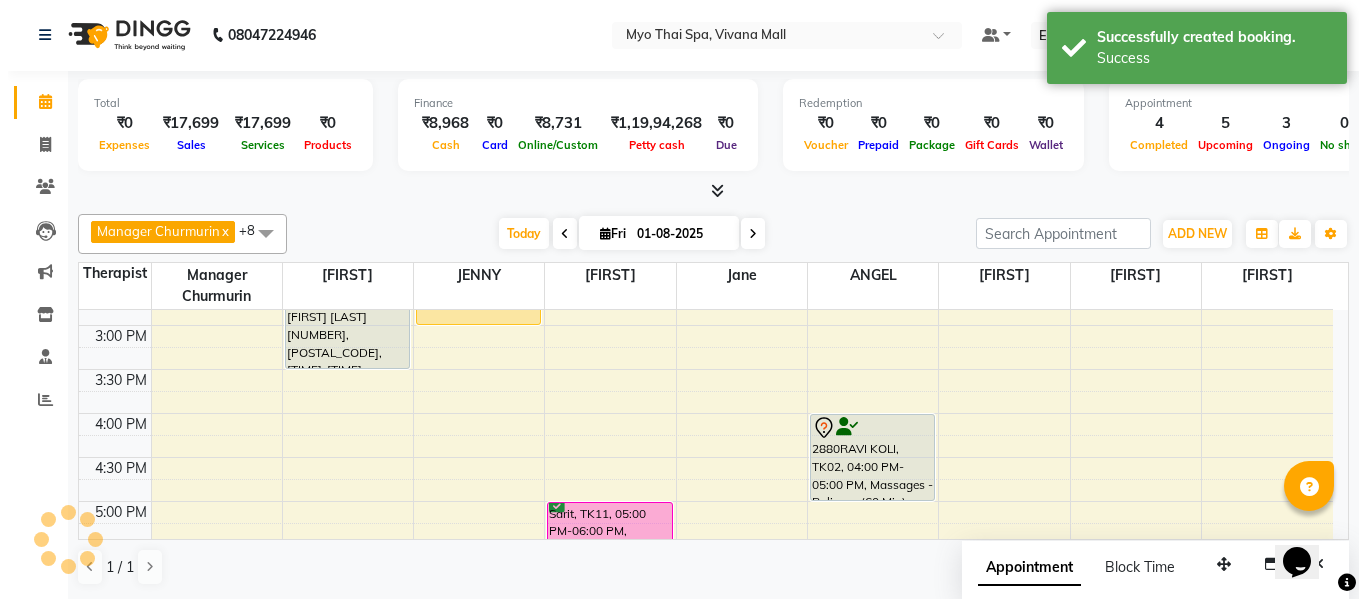 scroll, scrollTop: 0, scrollLeft: 0, axis: both 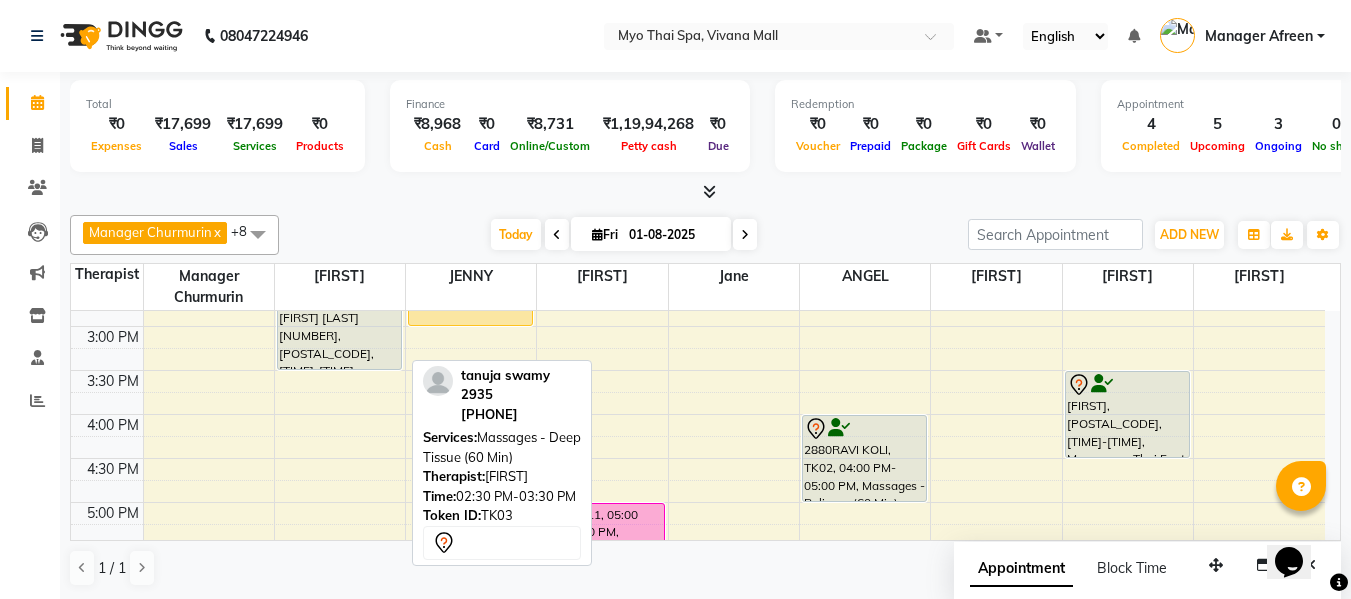 click on "tanuja swamy 2935, TK03, 02:30 PM-03:30 PM, Massages - Deep Tissue (60 Min)" at bounding box center [339, 326] 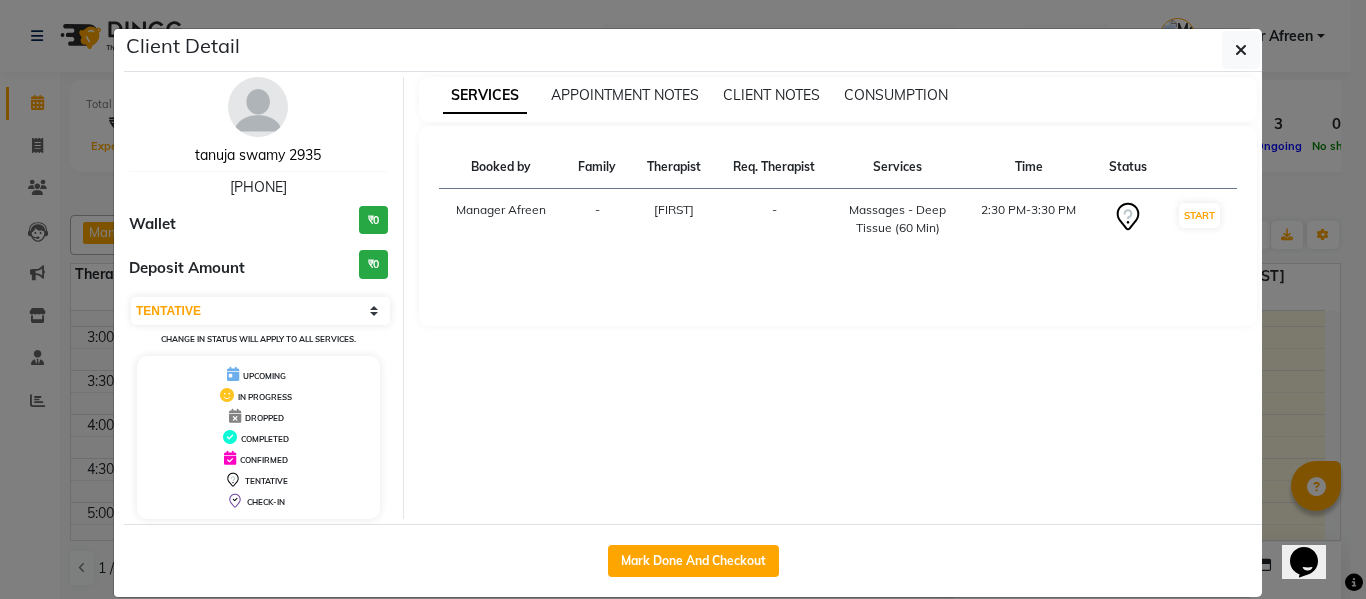click on "tanuja swamy 2935" at bounding box center (258, 155) 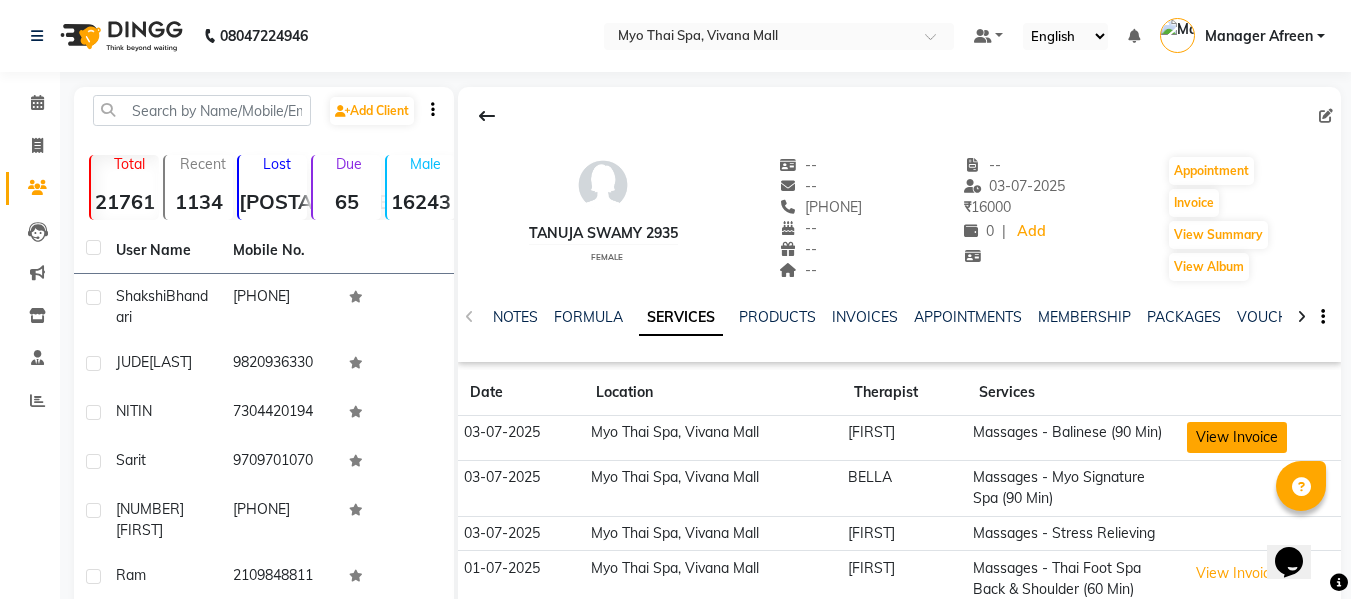 click on "View Invoice" 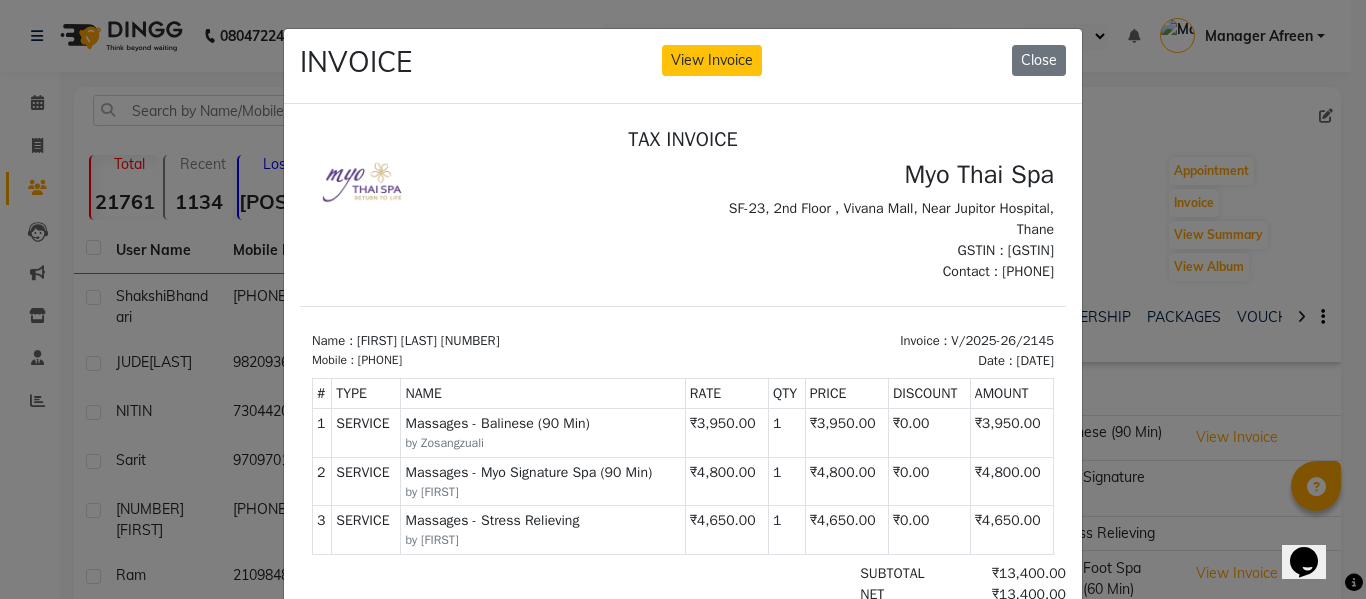 scroll, scrollTop: 16, scrollLeft: 0, axis: vertical 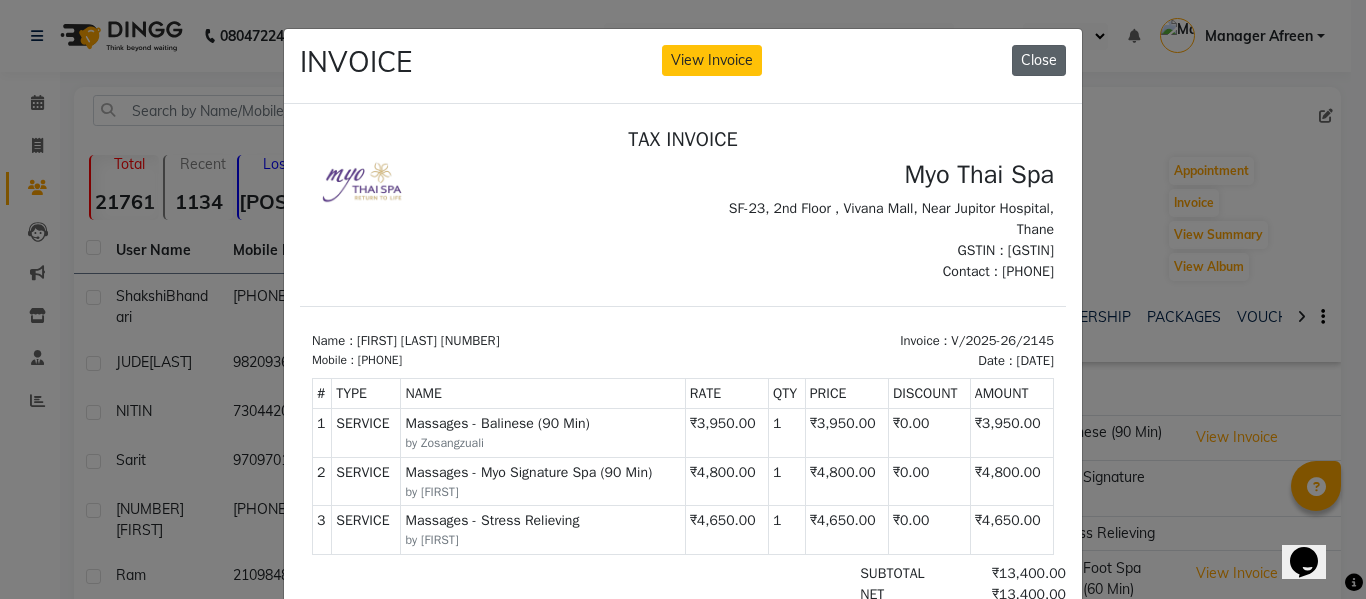 click on "Close" 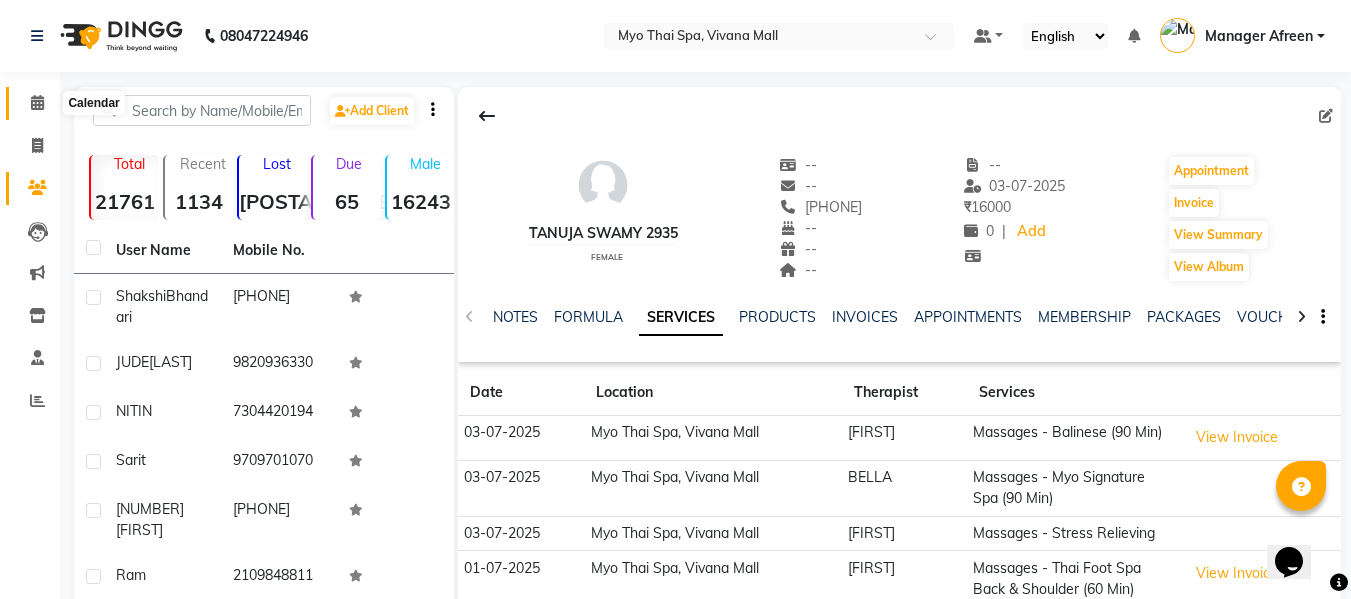 click 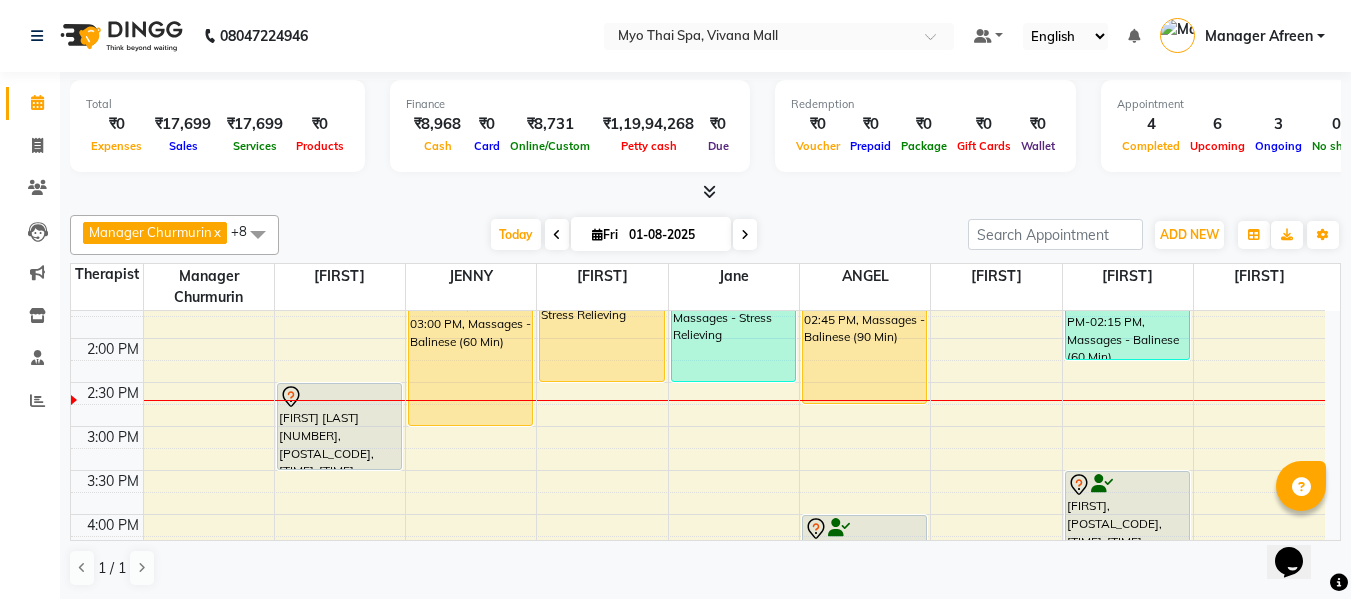 scroll, scrollTop: 400, scrollLeft: 0, axis: vertical 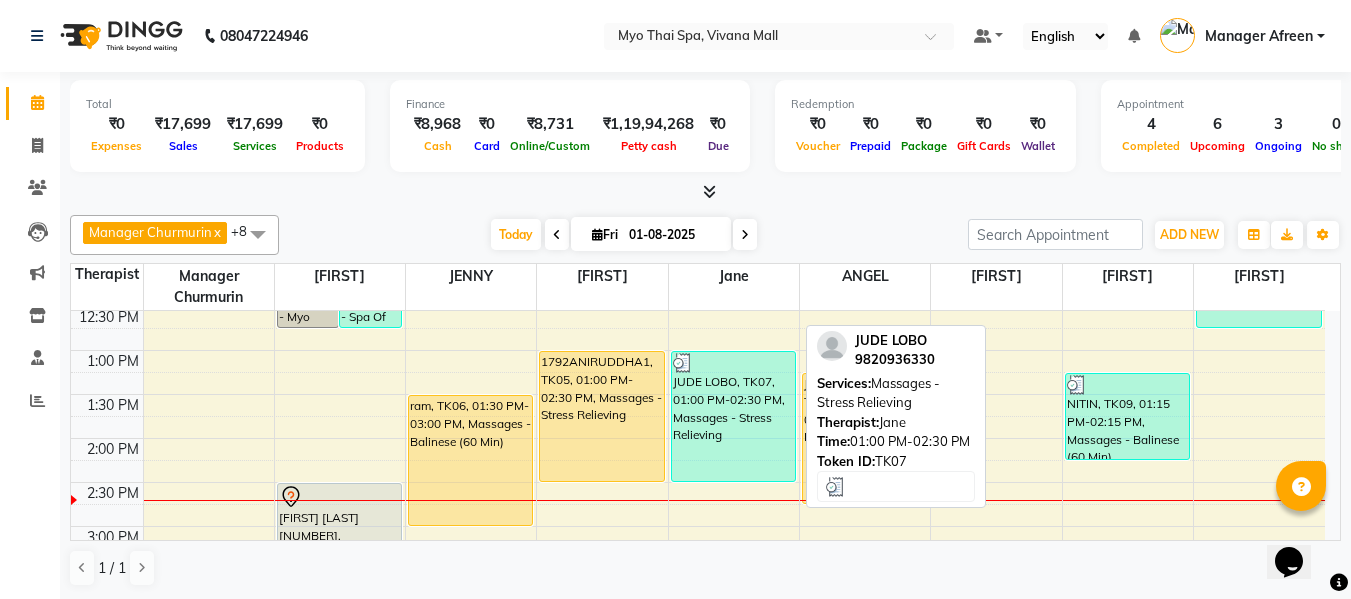 click on "JUDE LOBO, TK07, 01:00 PM-02:30 PM, Massages - Stress Relieving" at bounding box center [733, 416] 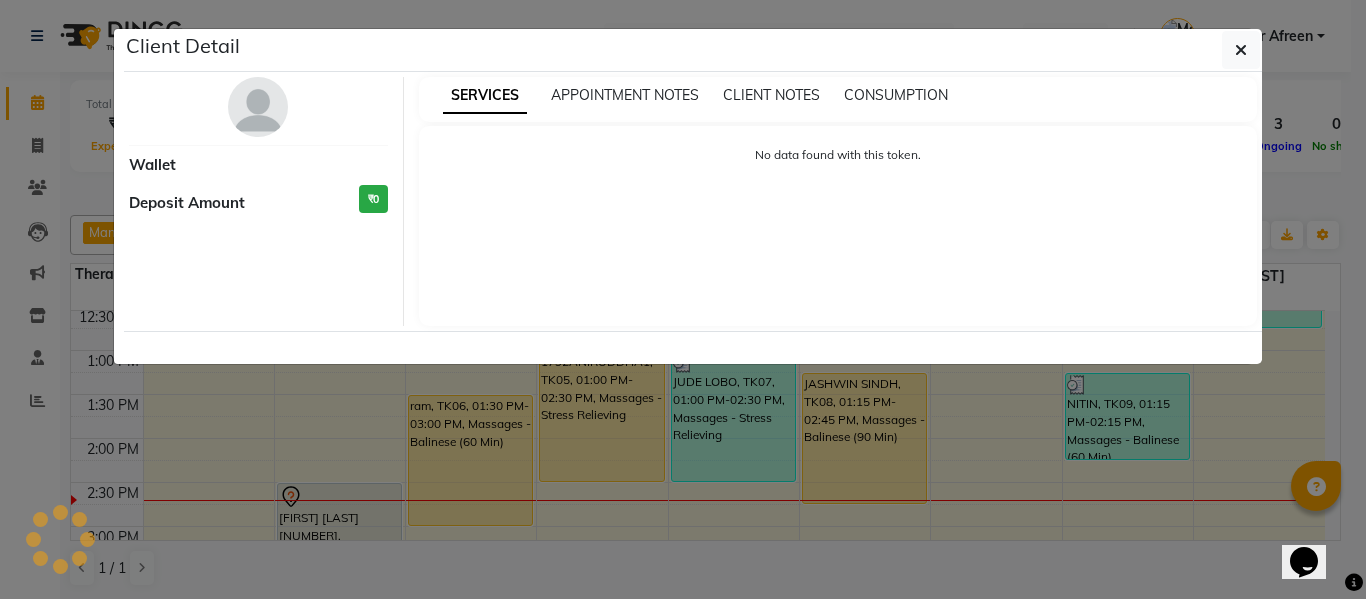 select on "3" 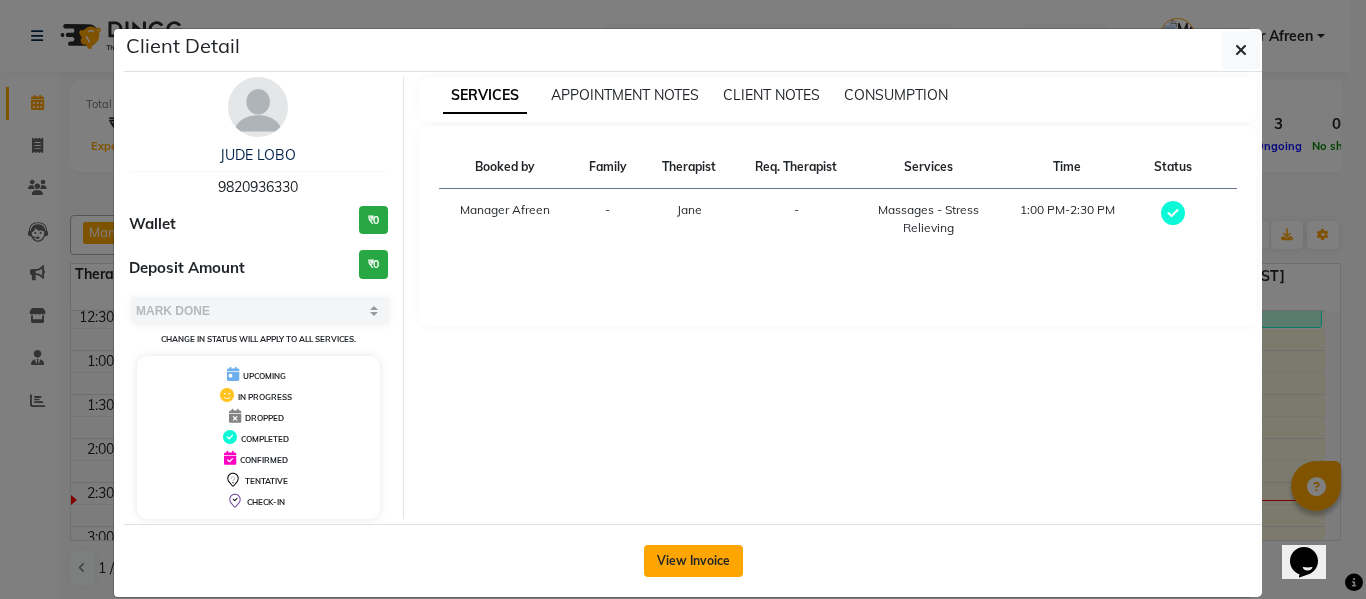 click on "View Invoice" 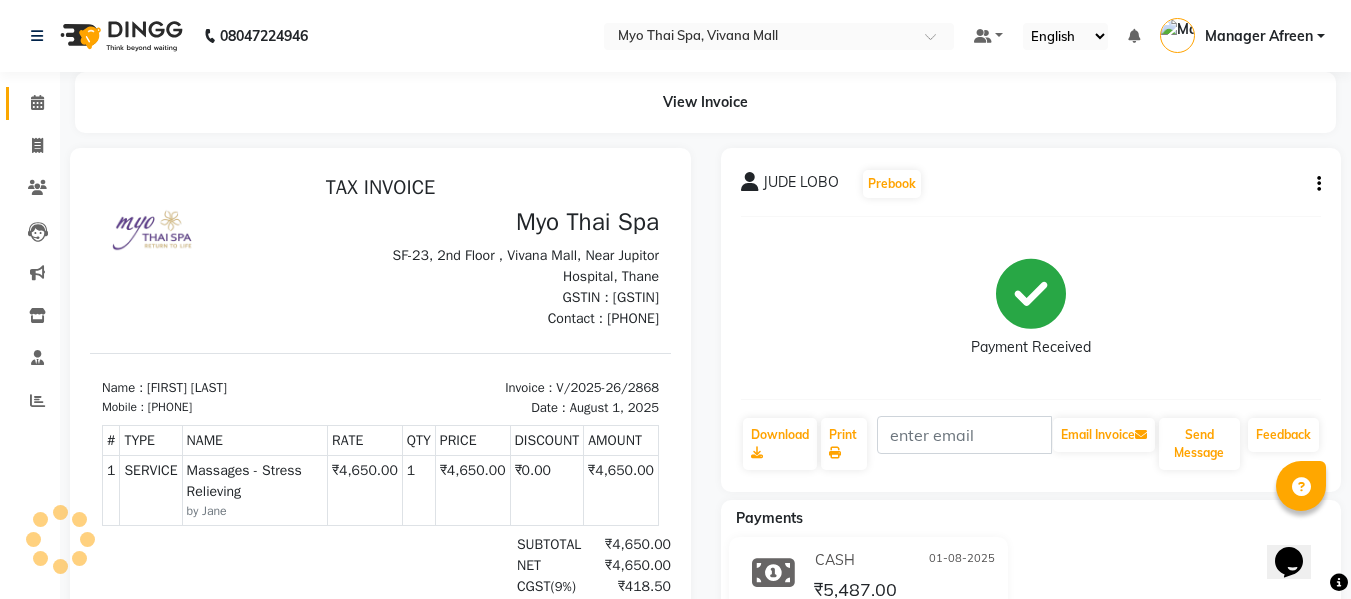 scroll, scrollTop: 0, scrollLeft: 0, axis: both 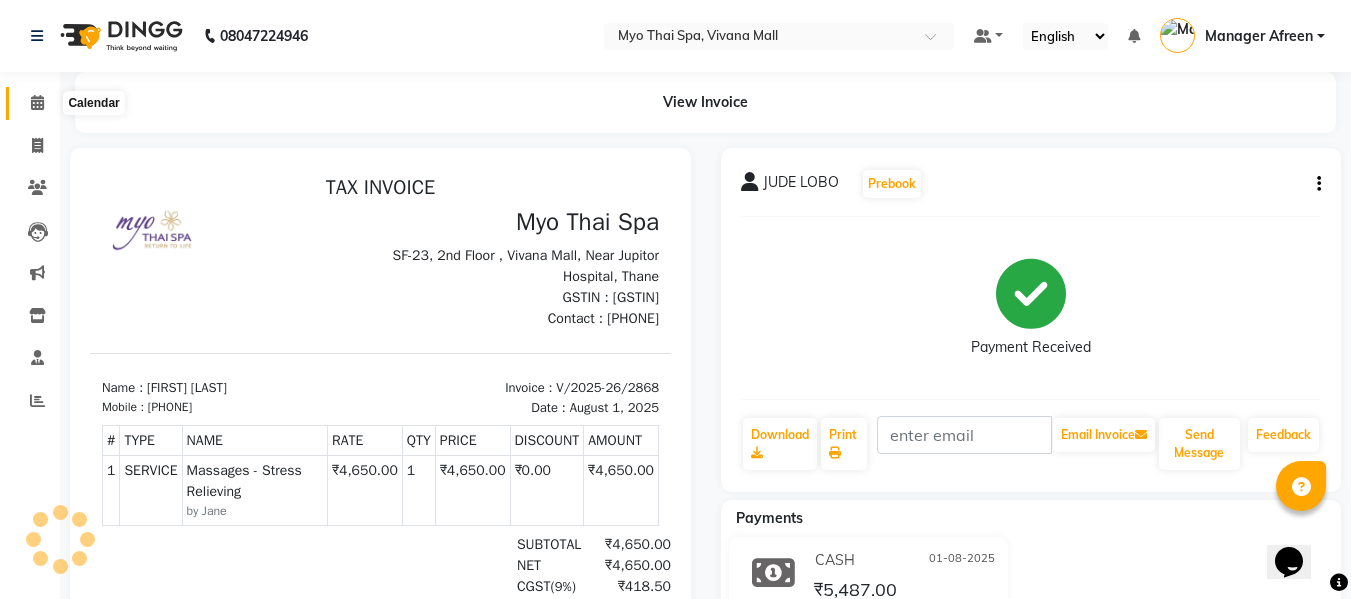 click 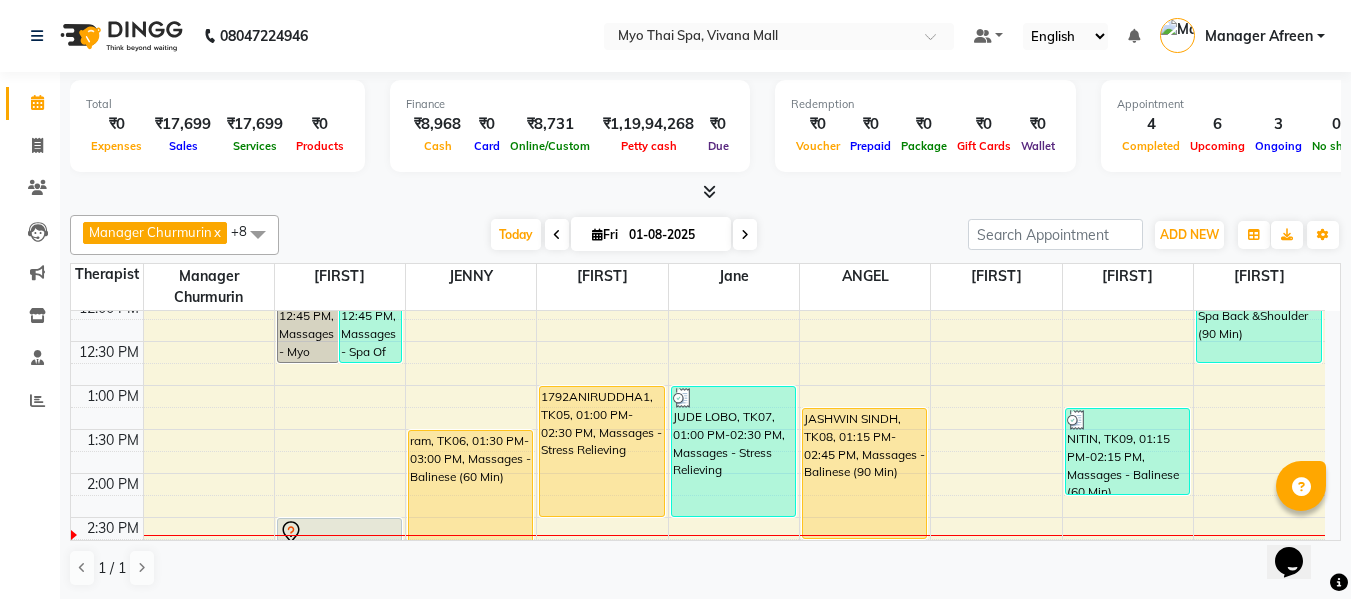 scroll, scrollTop: 400, scrollLeft: 0, axis: vertical 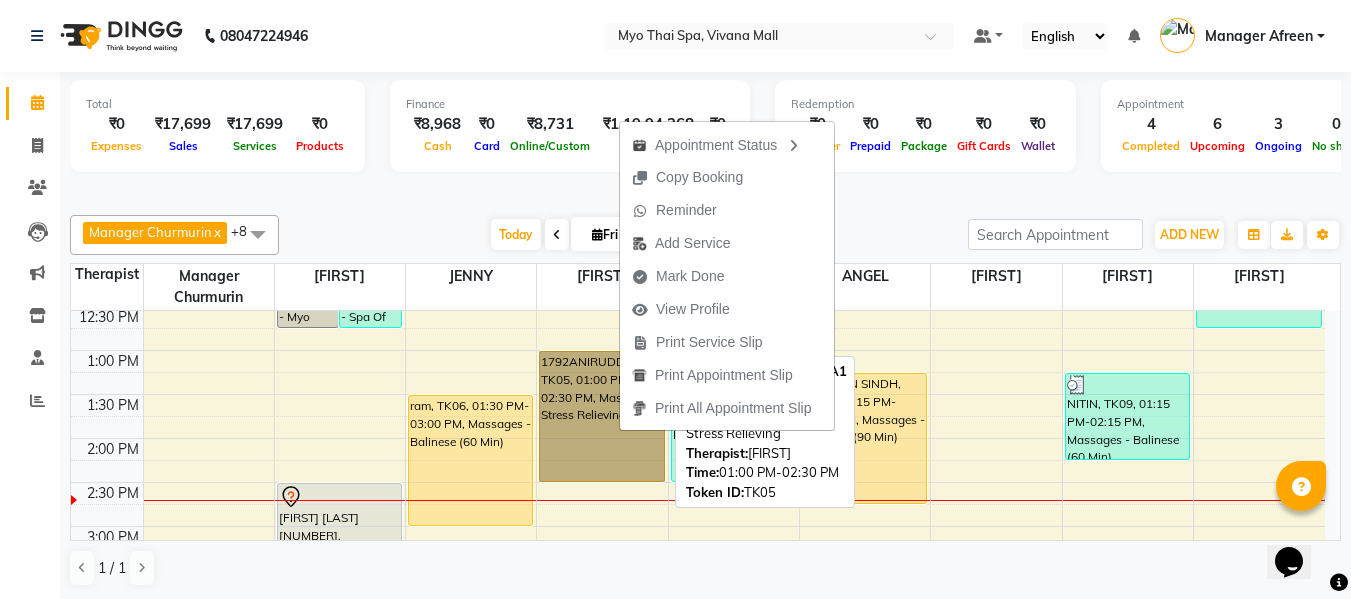 click on "1792ANIRUDDHA1, TK05, 01:00 PM-02:30 PM, Massages - Stress Relieving" at bounding box center (601, 416) 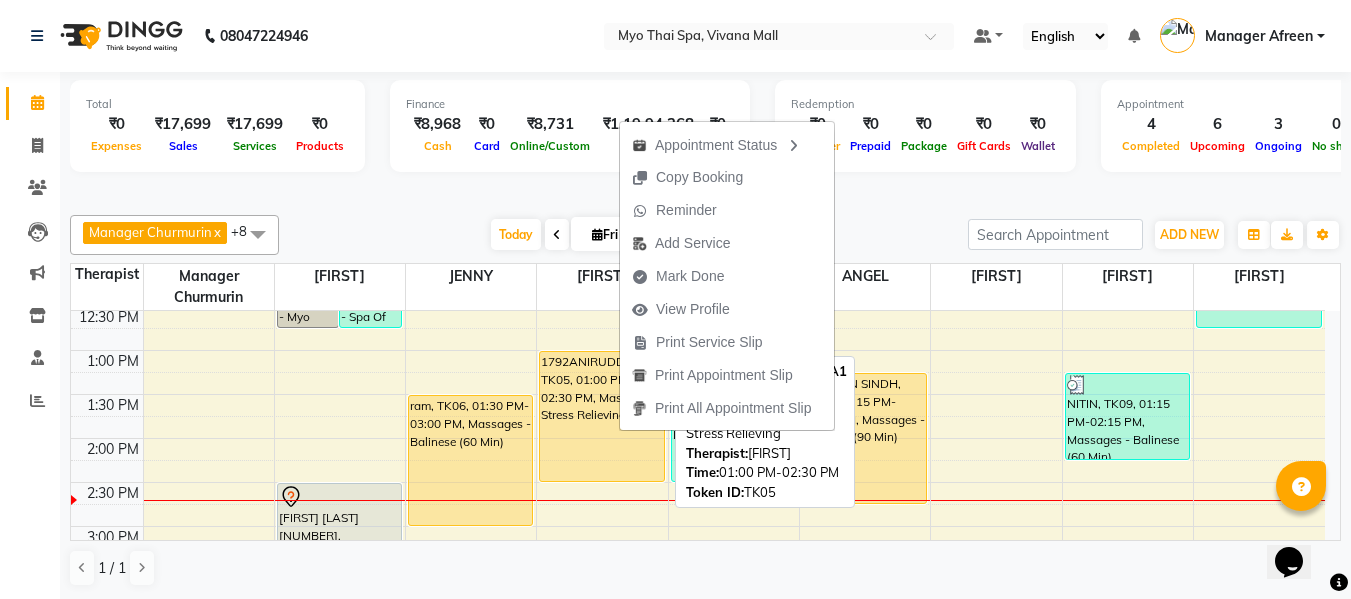 select on "1" 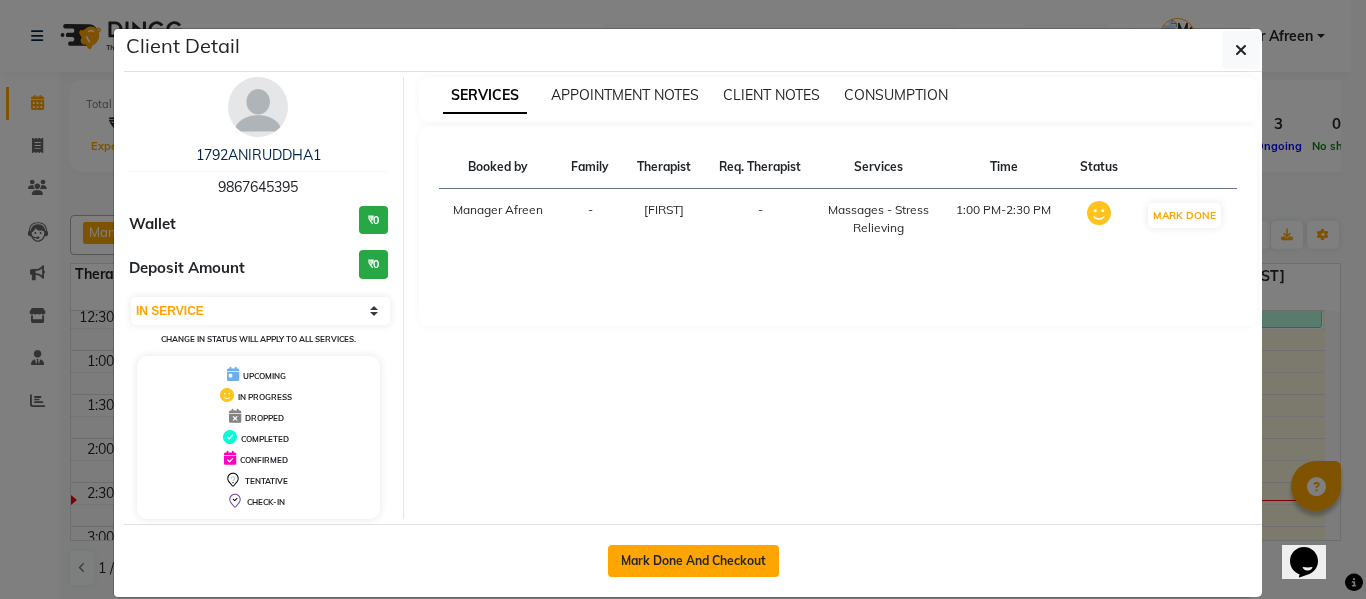 click on "Mark Done And Checkout" 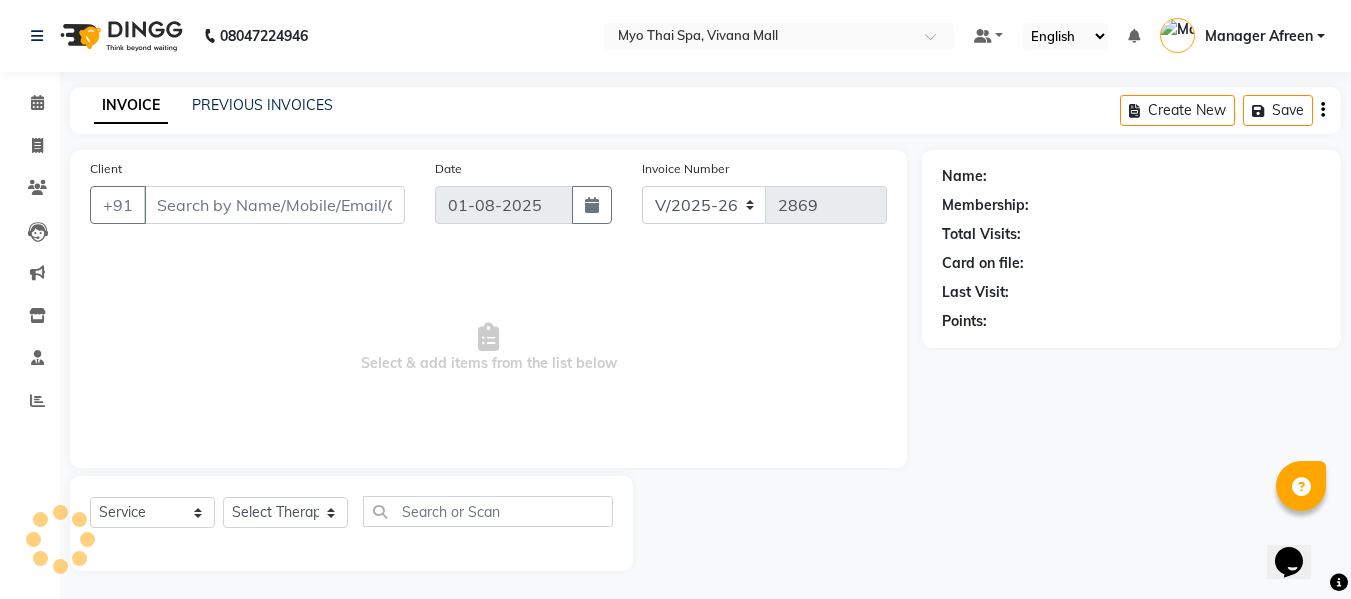 type on "9867645395" 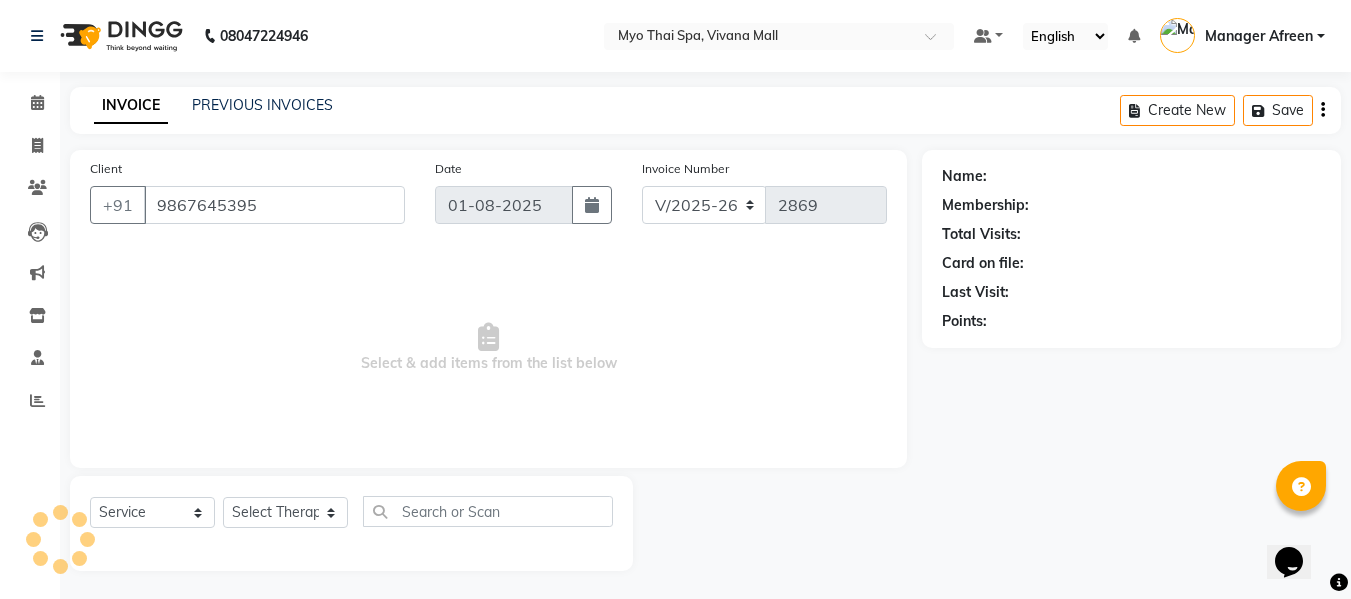select on "35780" 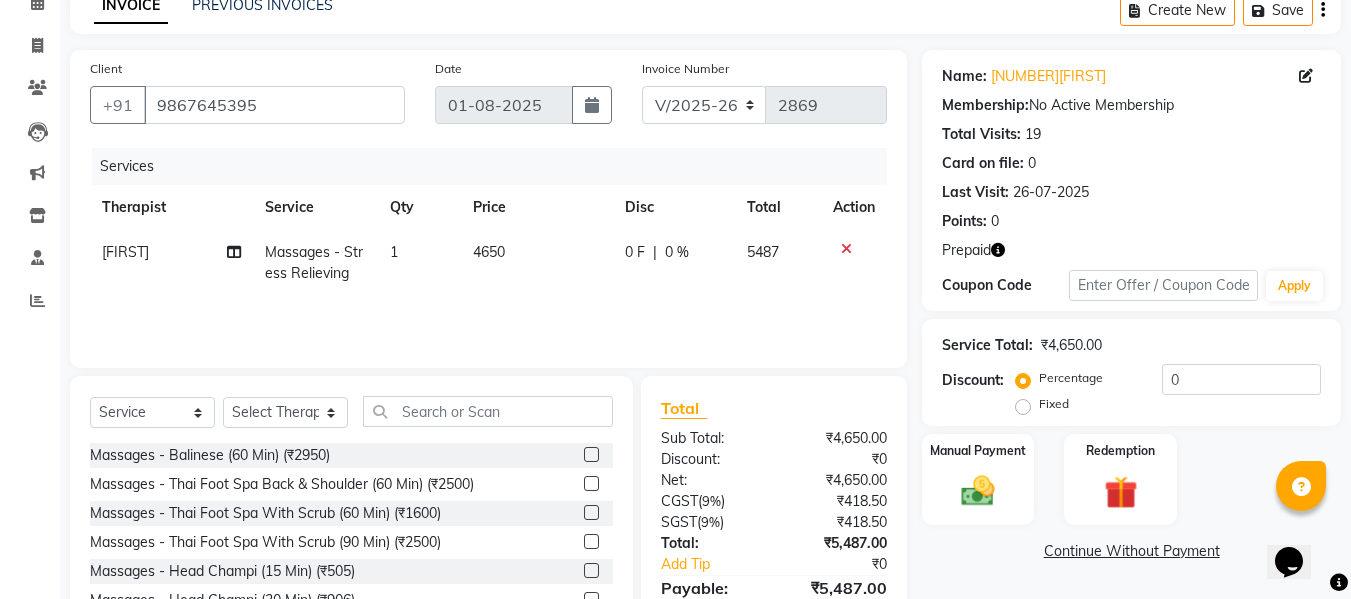 scroll, scrollTop: 200, scrollLeft: 0, axis: vertical 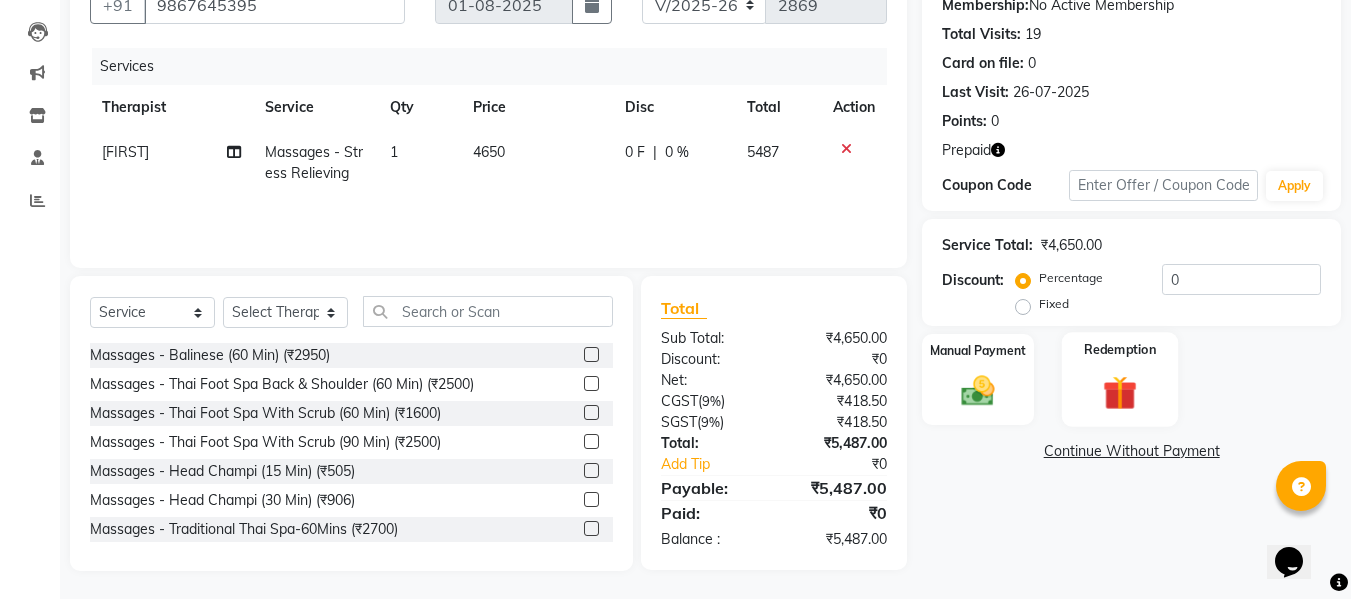 click 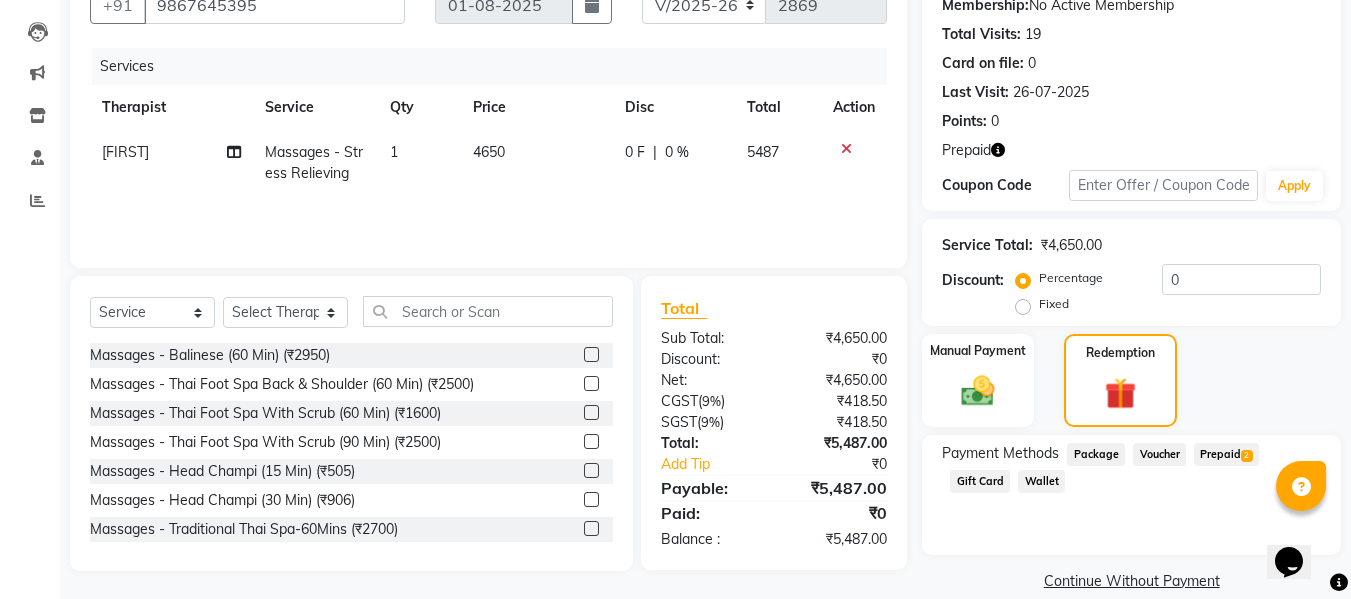 click on "Prepaid  2" 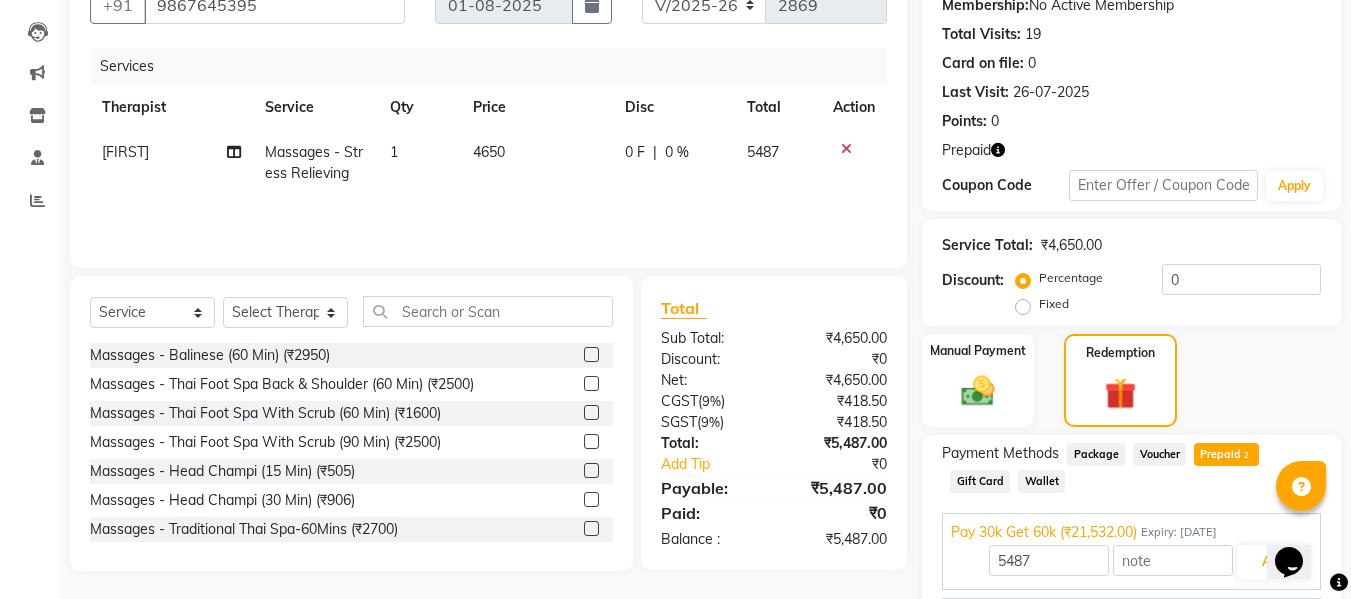 scroll, scrollTop: 317, scrollLeft: 0, axis: vertical 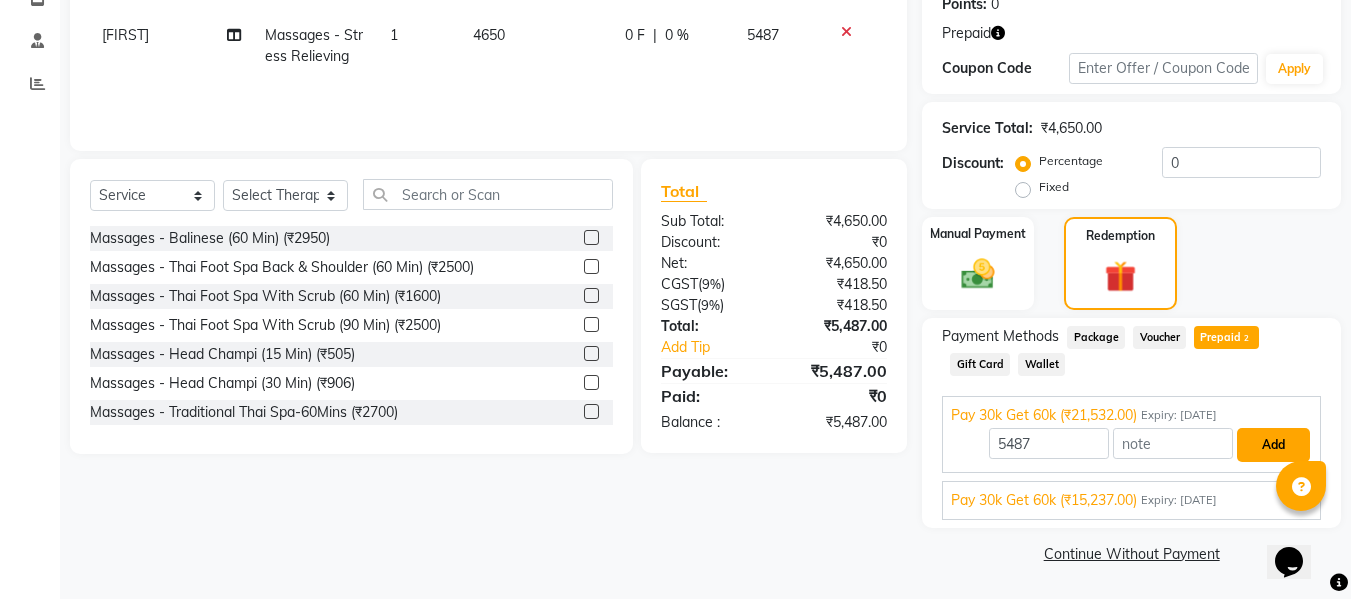 click on "Add" at bounding box center (1273, 445) 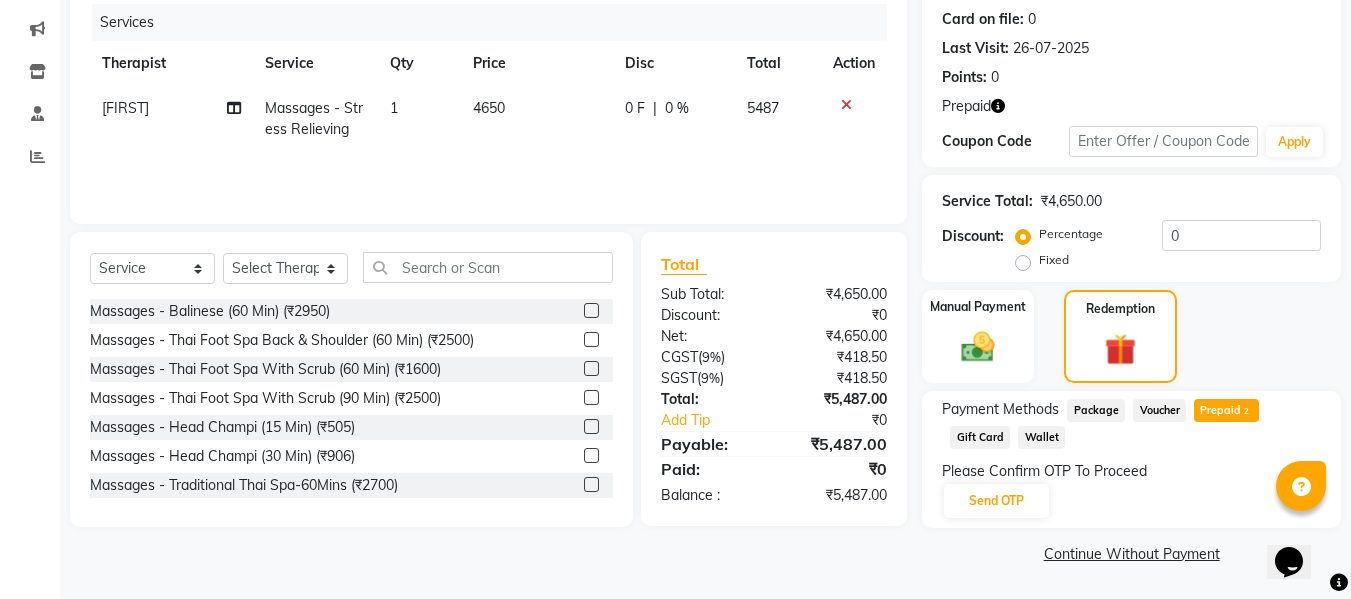 scroll, scrollTop: 244, scrollLeft: 0, axis: vertical 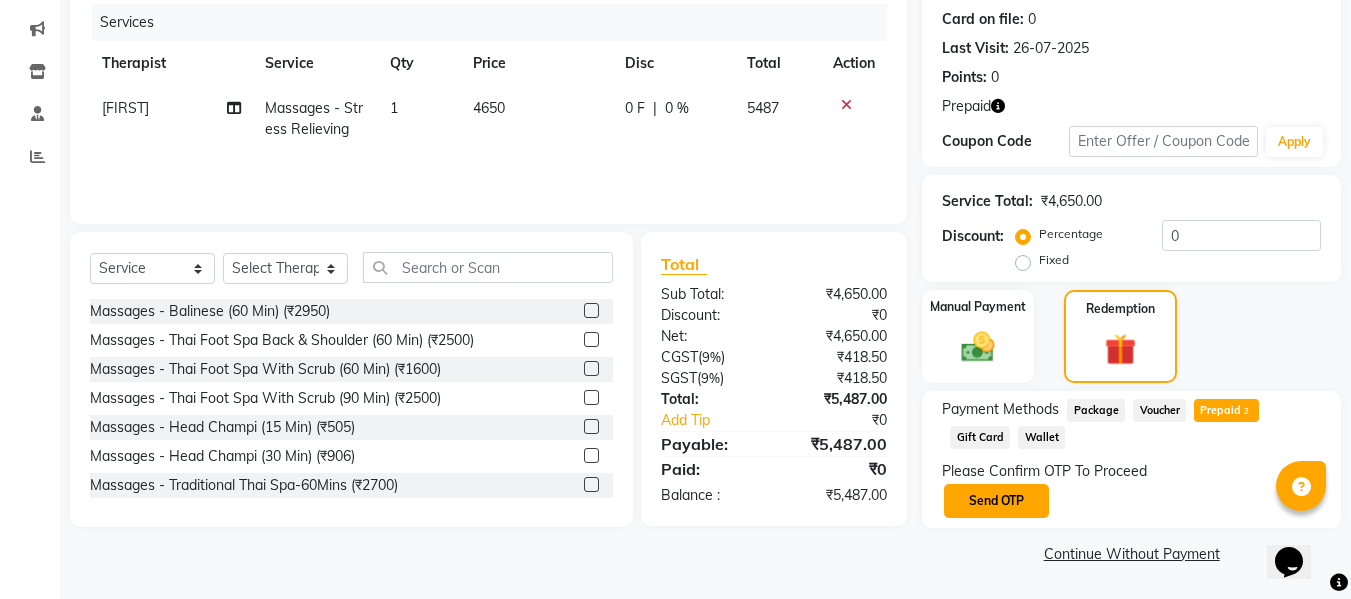 click on "Send OTP" 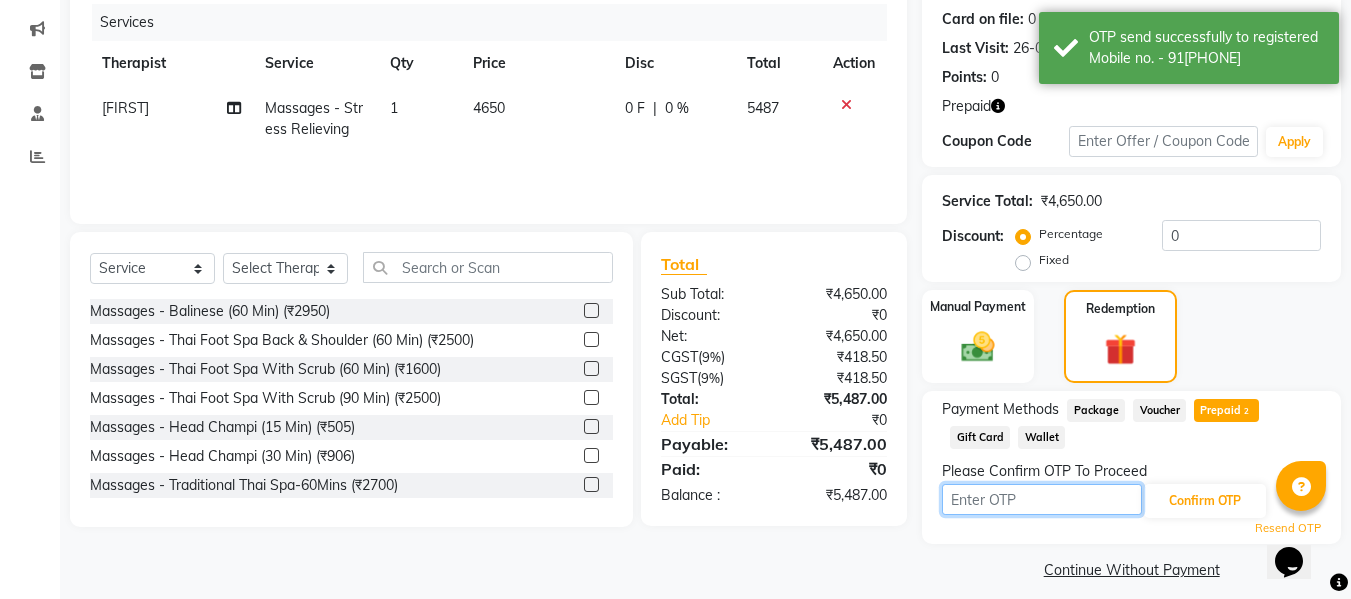 click at bounding box center (1042, 499) 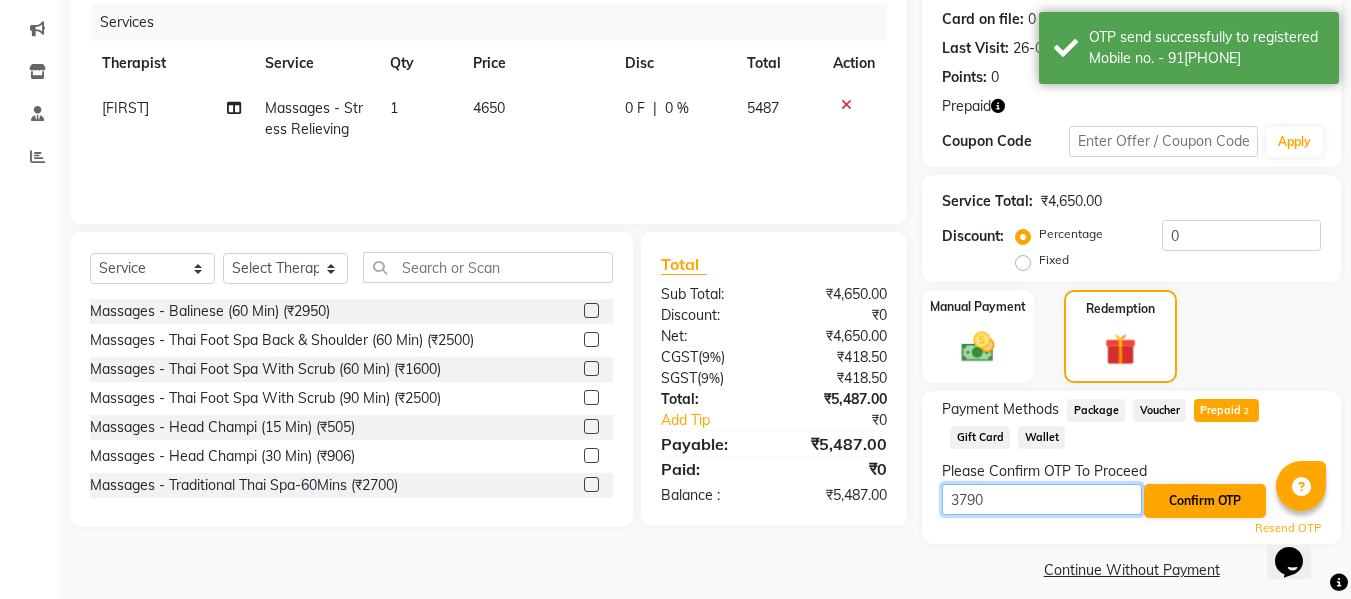 type on "3790" 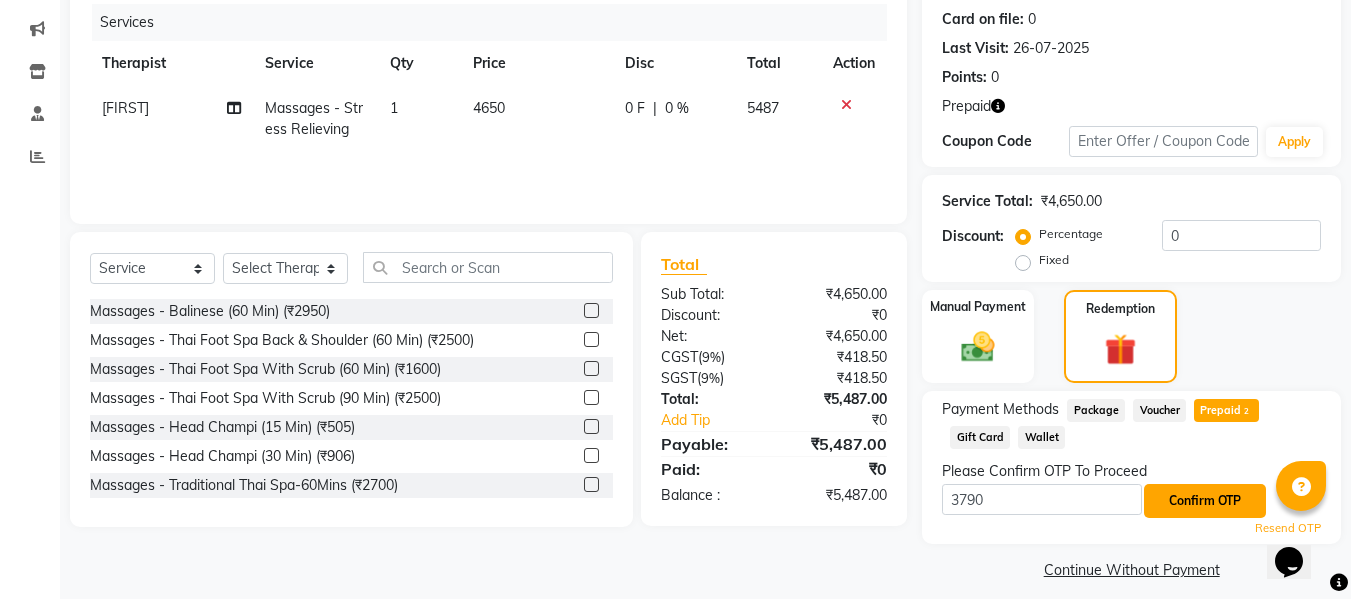 click on "Confirm OTP" 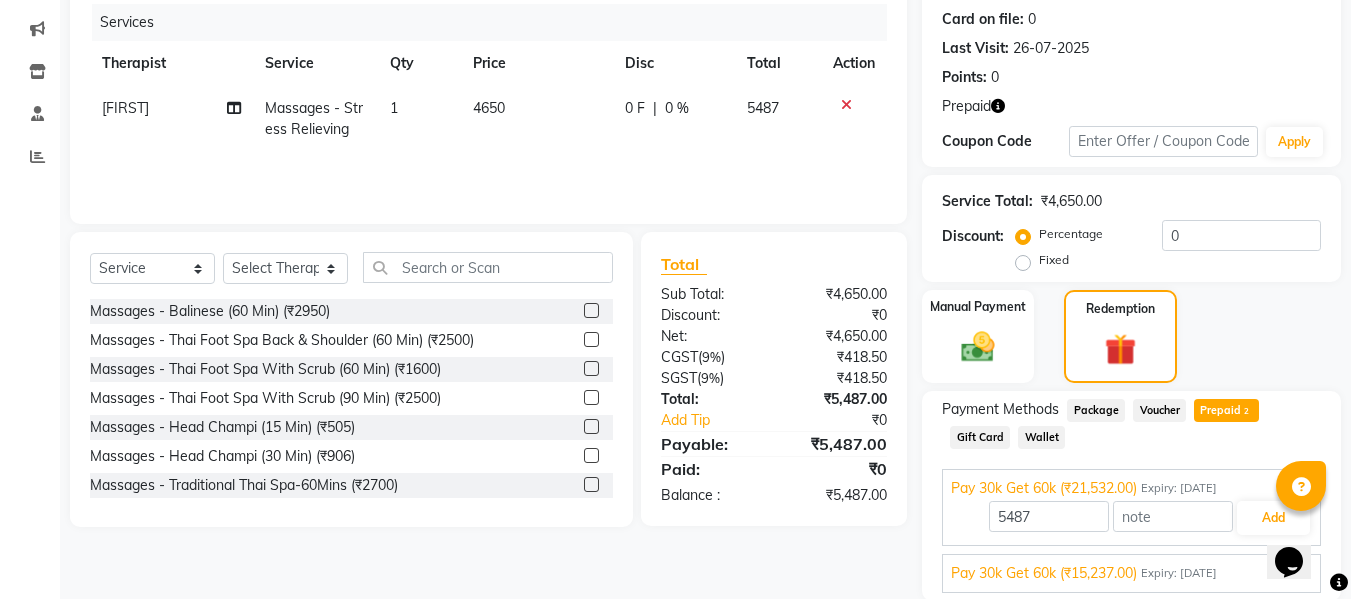 scroll, scrollTop: 317, scrollLeft: 0, axis: vertical 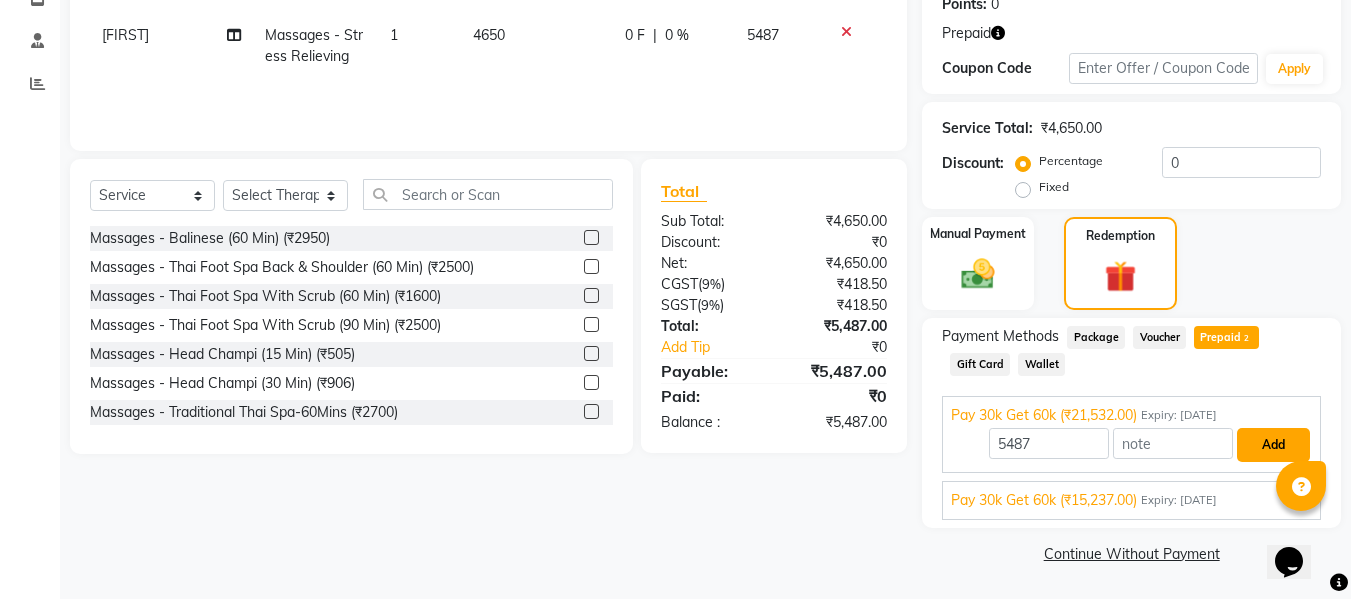 click on "Add" at bounding box center (1273, 445) 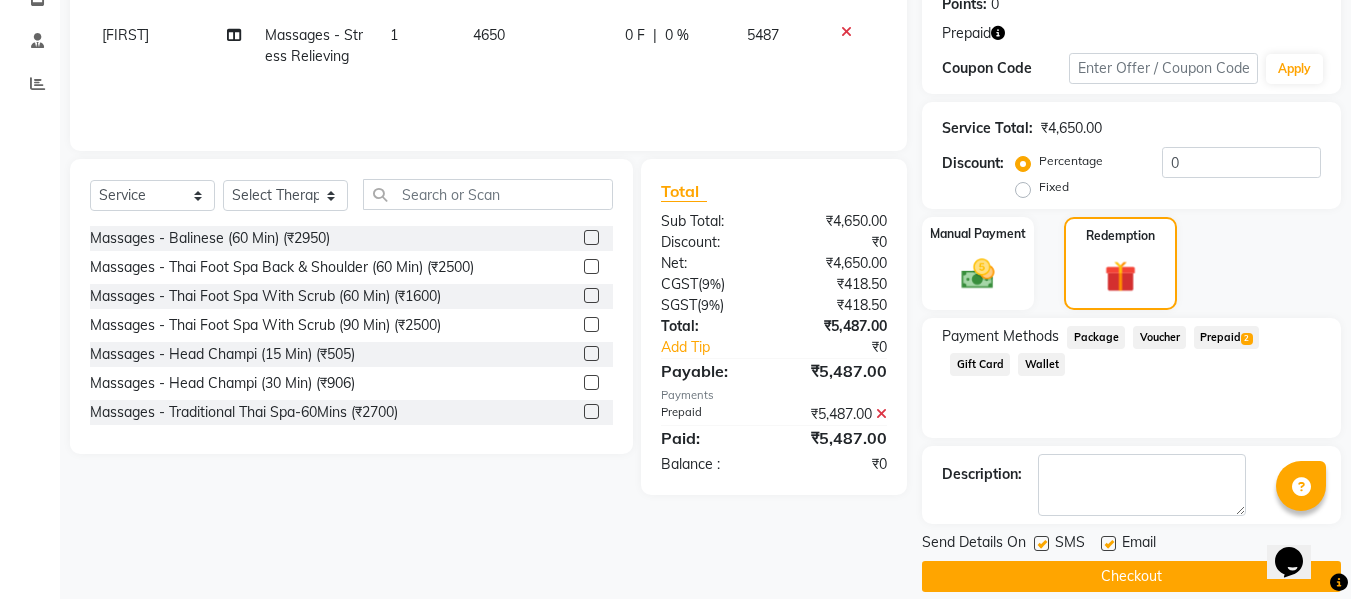 scroll, scrollTop: 340, scrollLeft: 0, axis: vertical 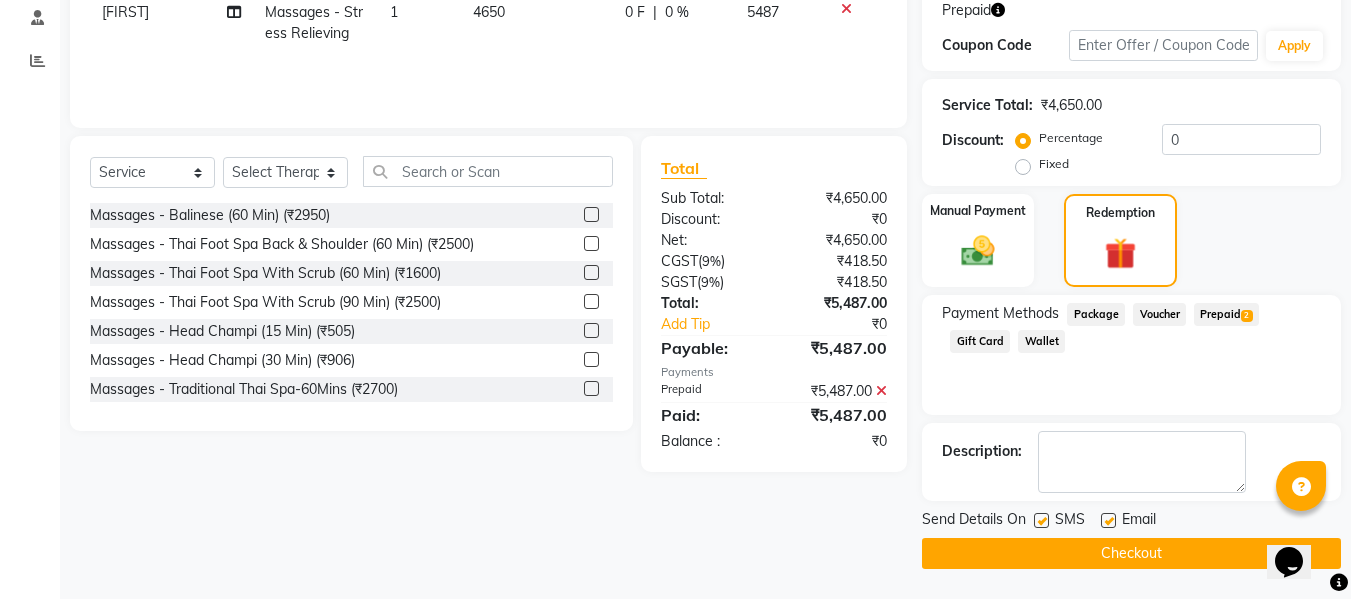 click on "Checkout" 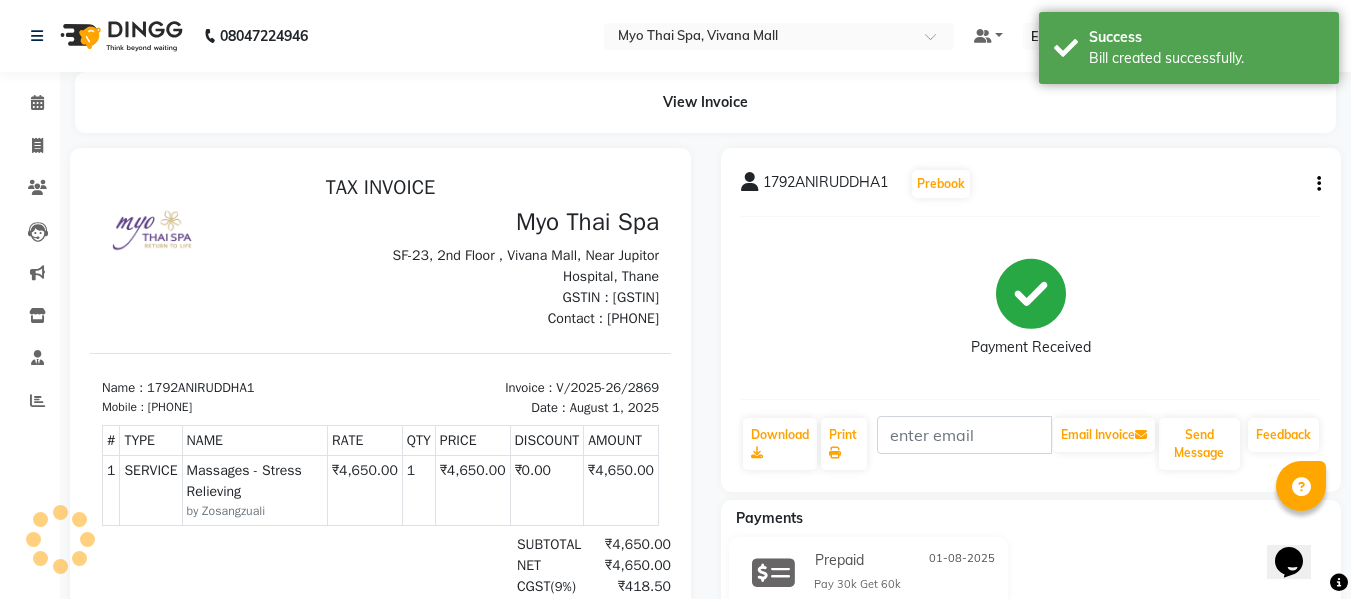 scroll, scrollTop: 0, scrollLeft: 0, axis: both 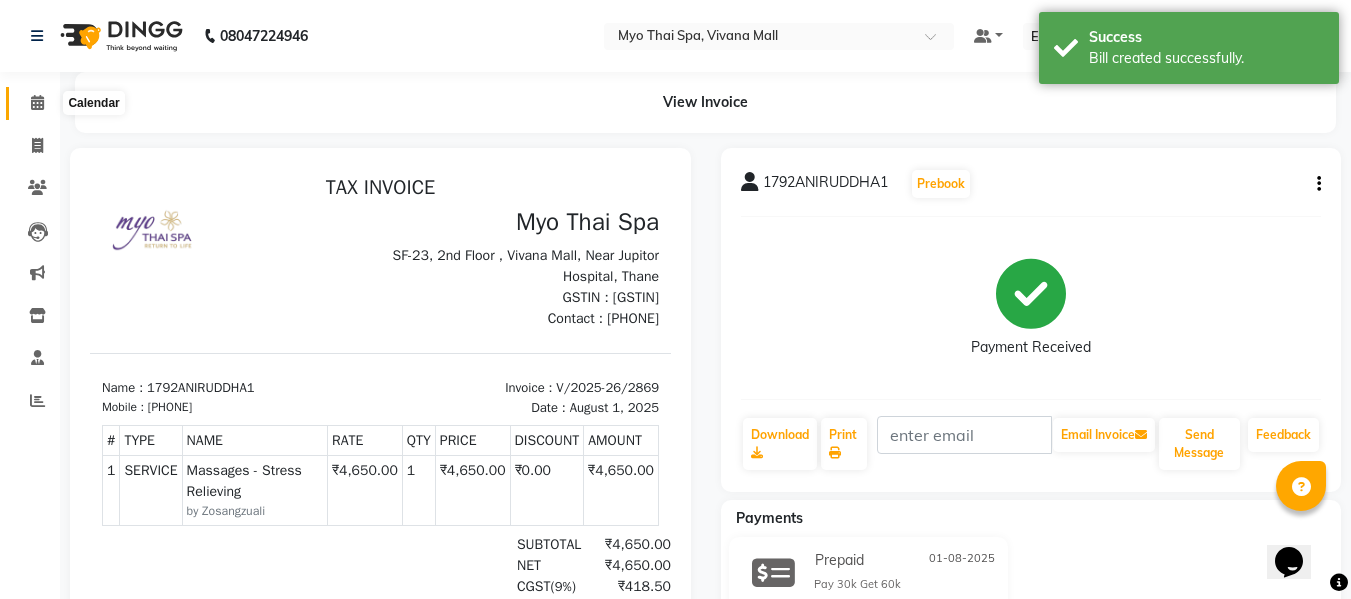 click 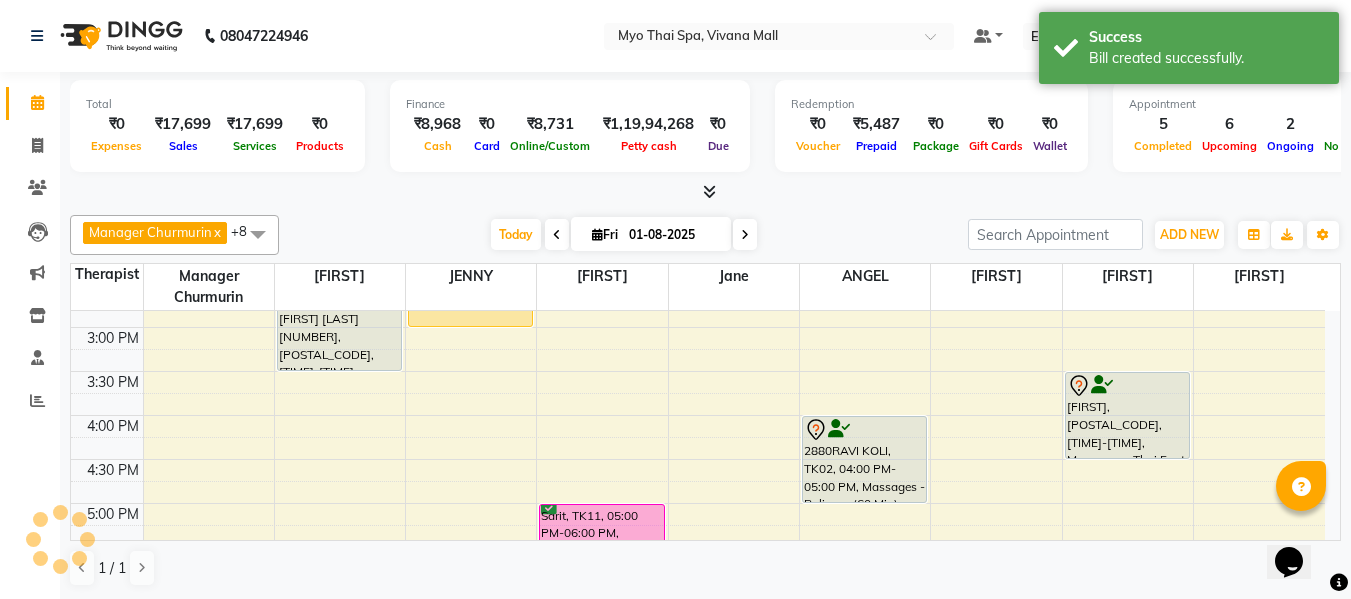 scroll, scrollTop: 600, scrollLeft: 0, axis: vertical 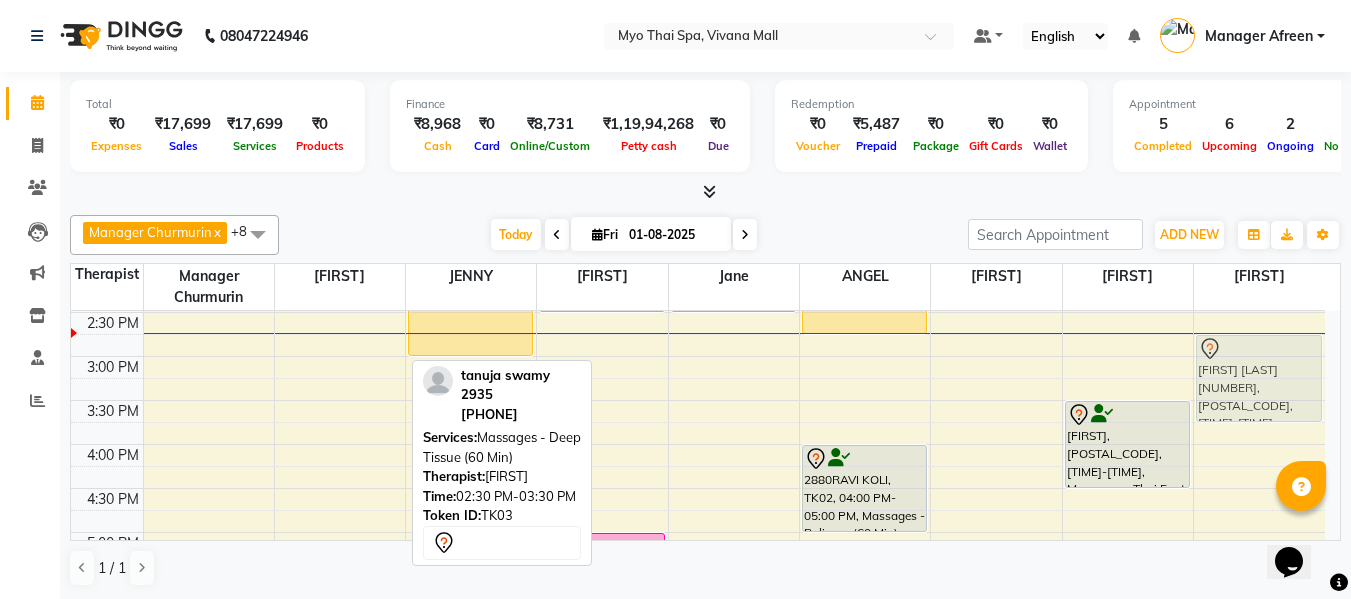 drag, startPoint x: 323, startPoint y: 340, endPoint x: 1269, endPoint y: 391, distance: 947.3737 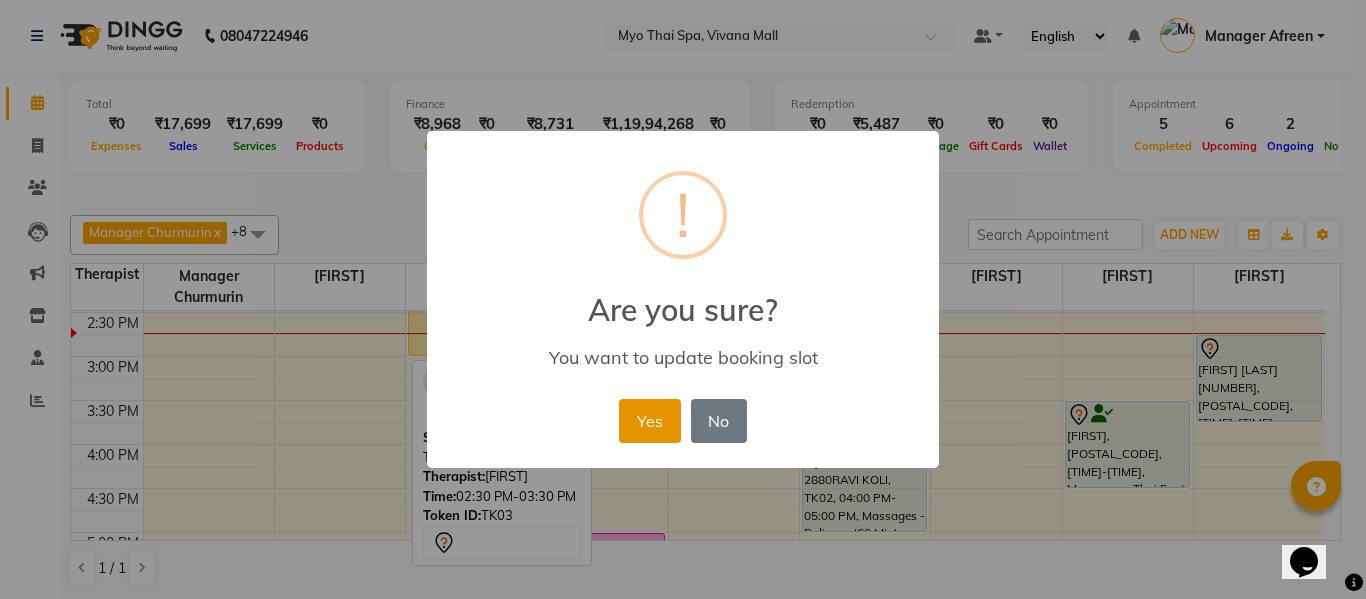 click on "Yes" at bounding box center (649, 421) 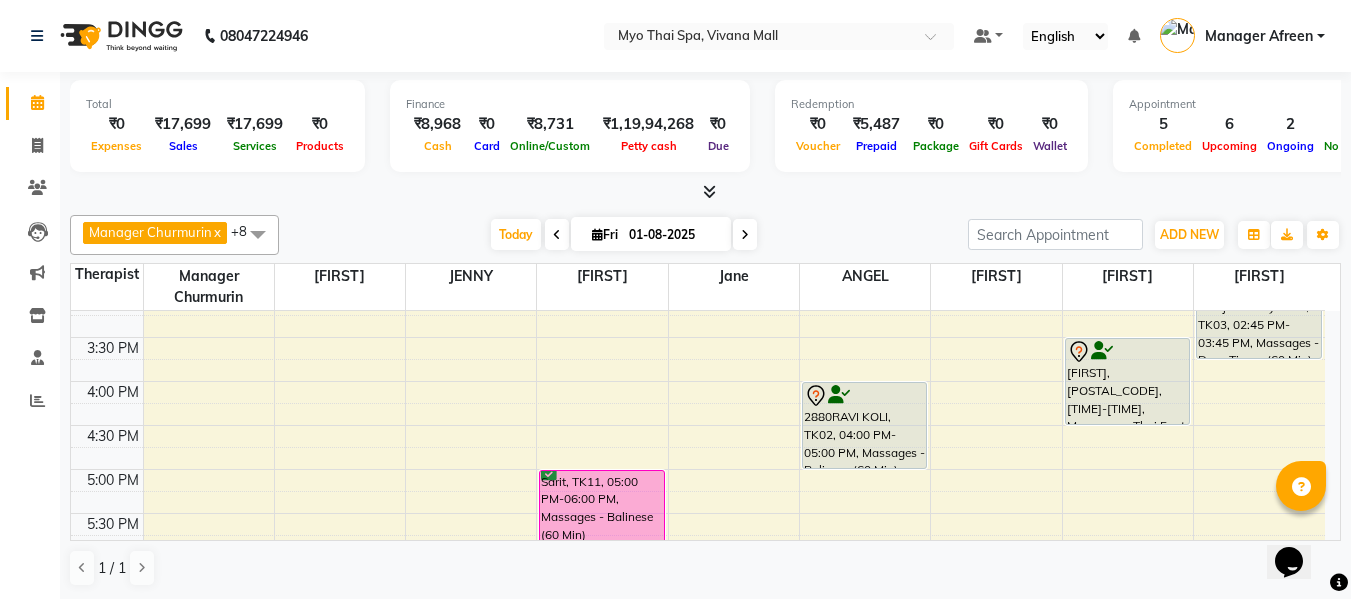 scroll, scrollTop: 570, scrollLeft: 0, axis: vertical 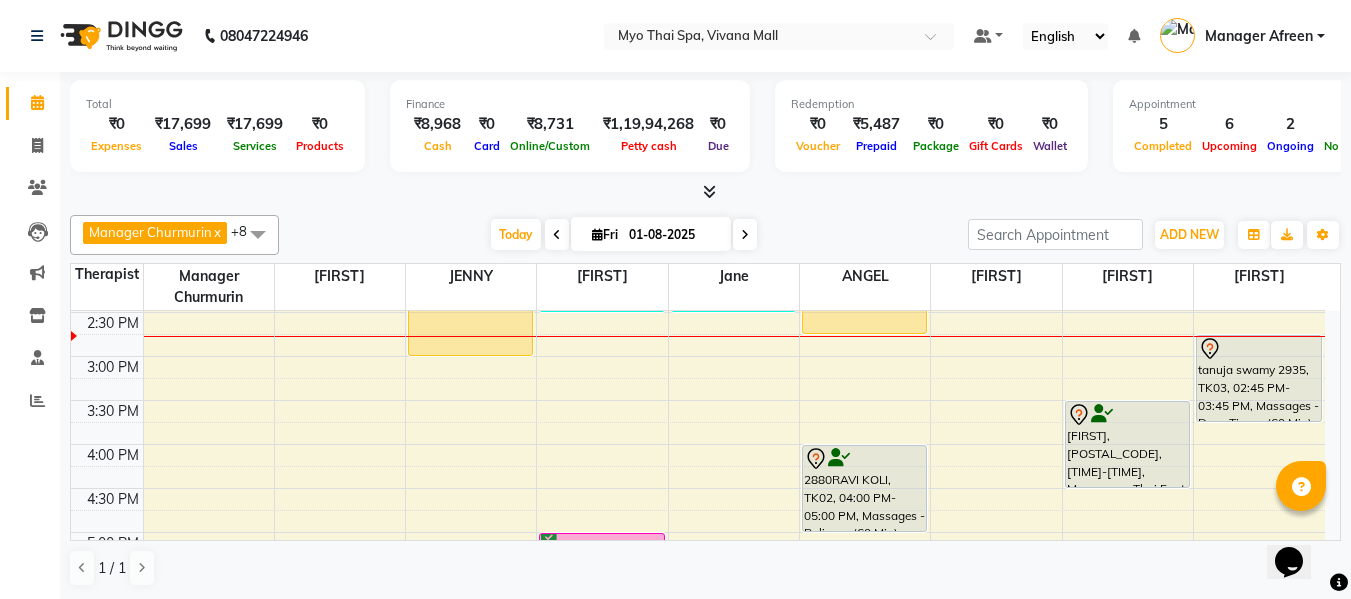 click at bounding box center (745, 234) 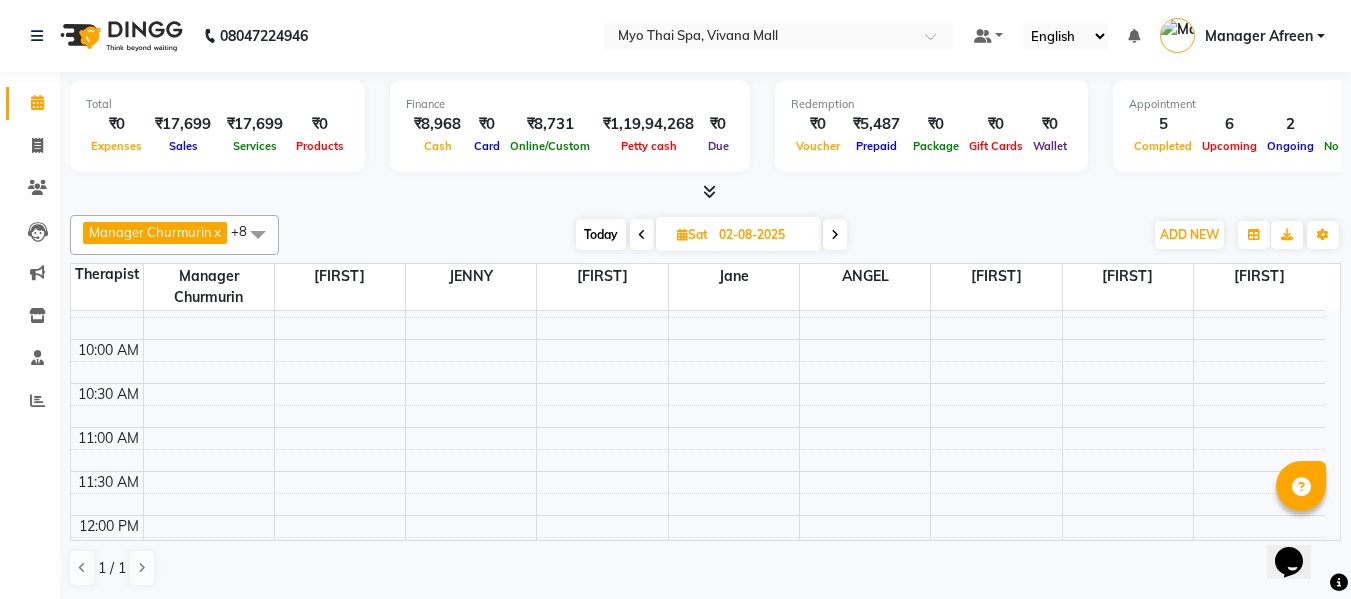 scroll, scrollTop: 129, scrollLeft: 0, axis: vertical 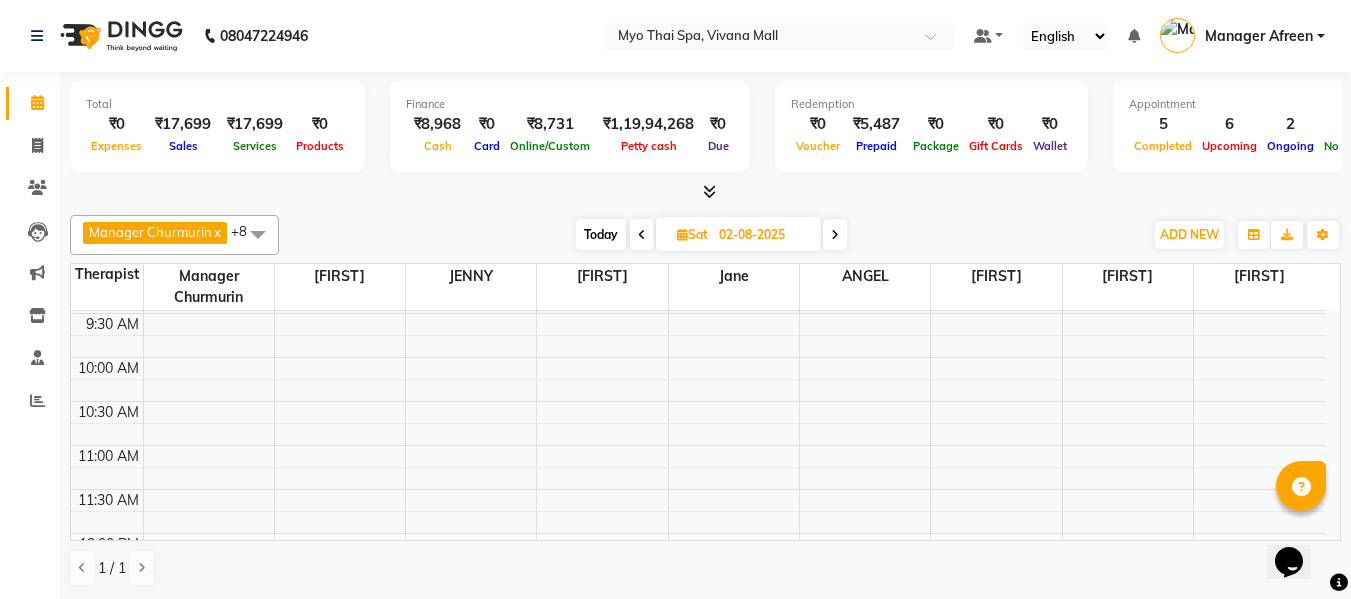 click at bounding box center [642, 234] 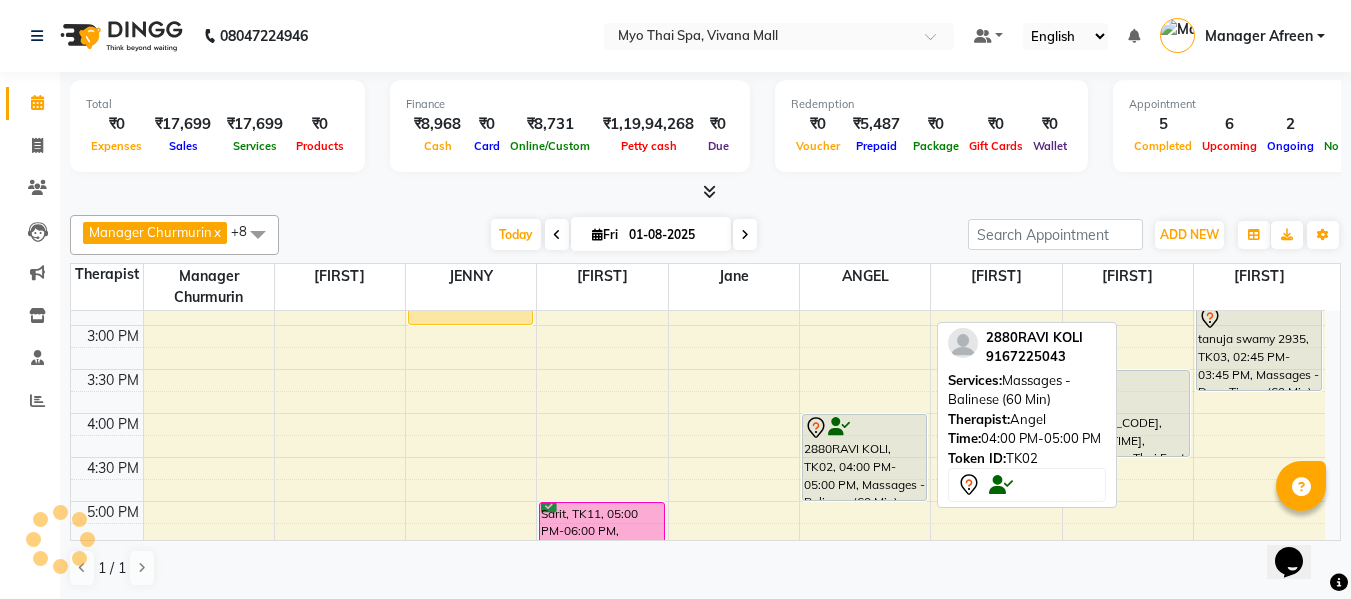 scroll, scrollTop: 629, scrollLeft: 0, axis: vertical 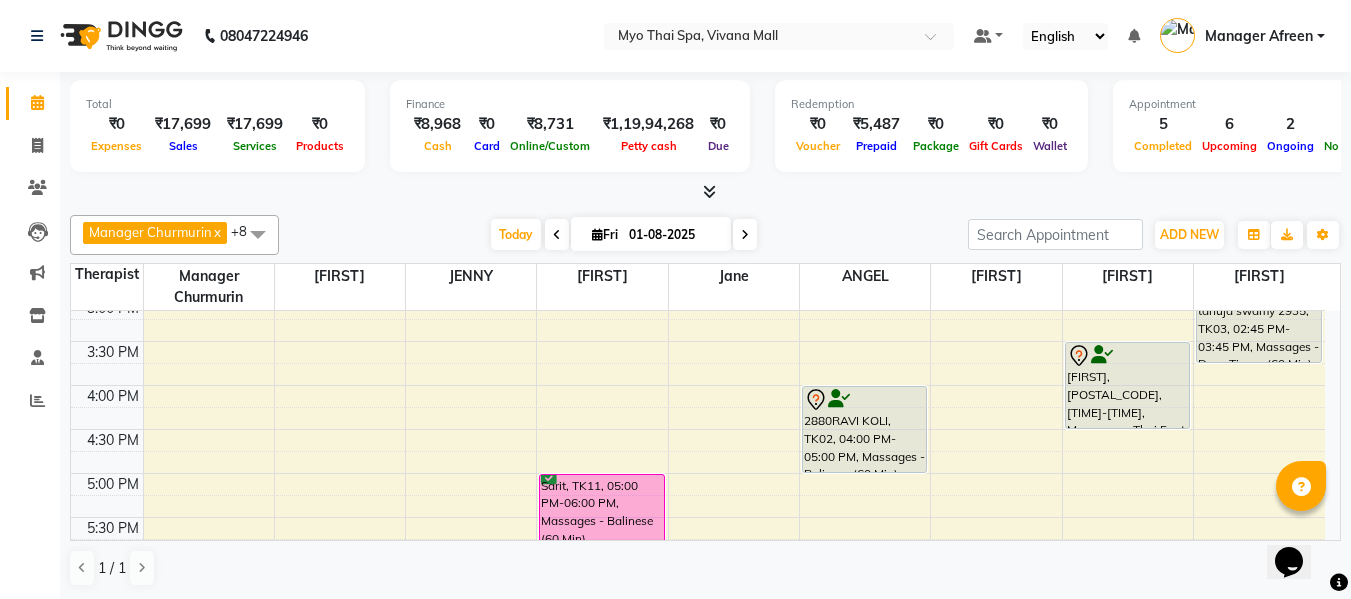click at bounding box center [745, 235] 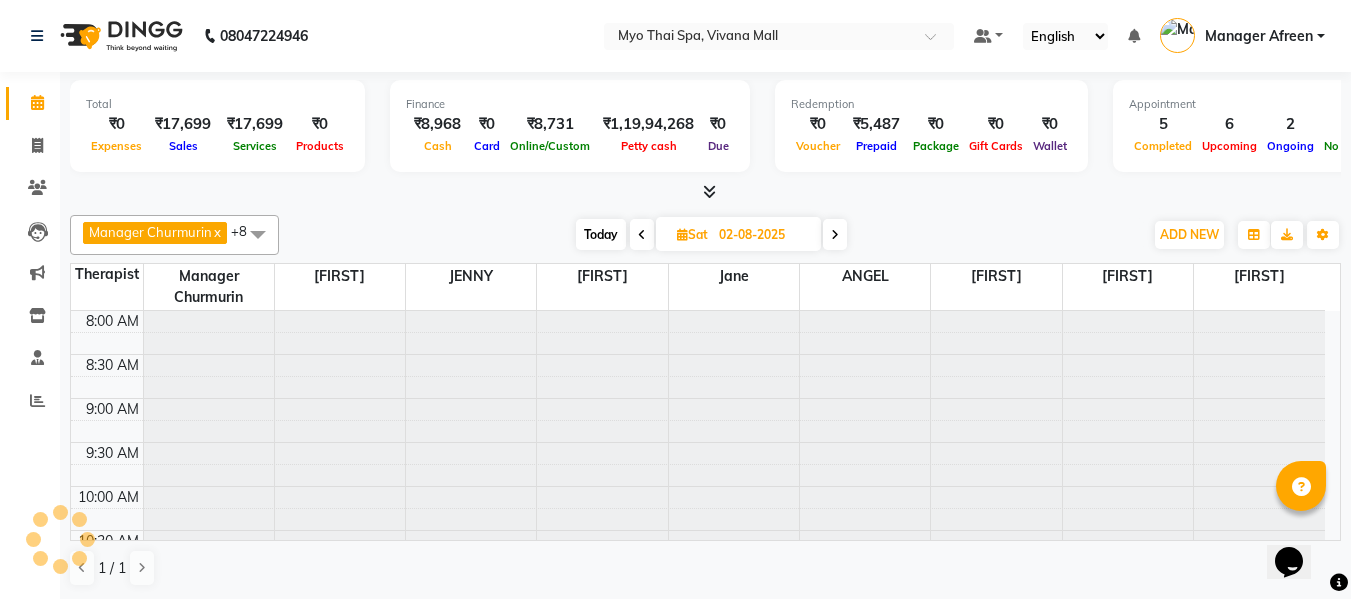 scroll, scrollTop: 529, scrollLeft: 0, axis: vertical 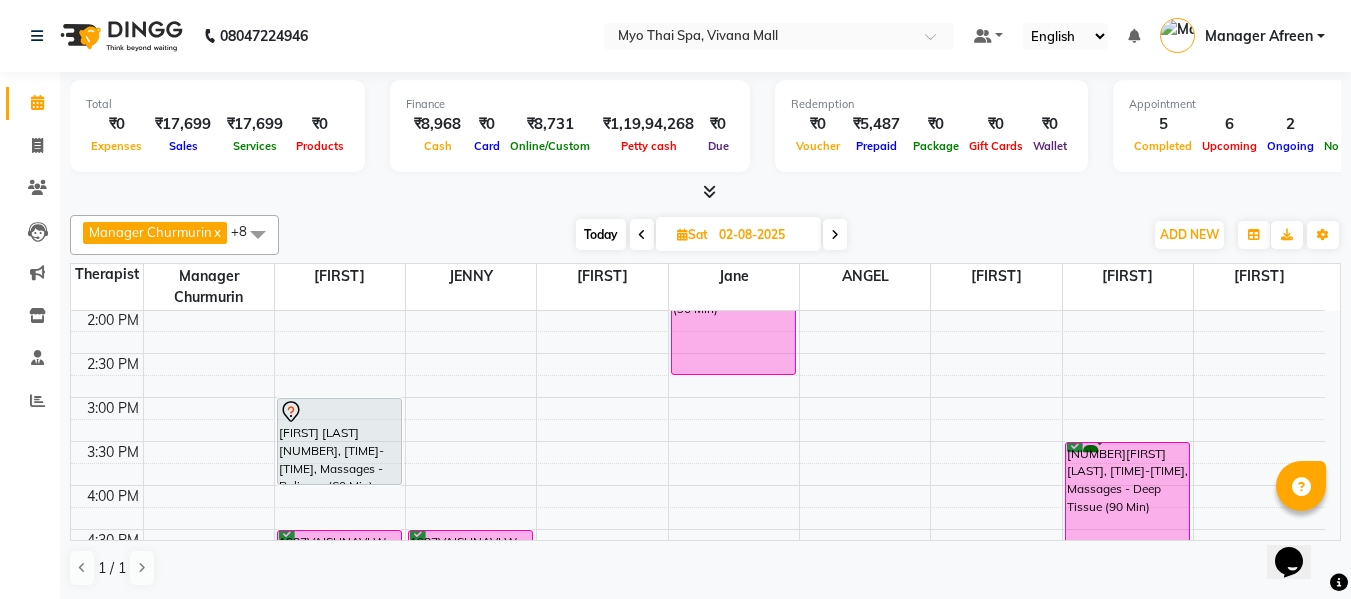 click on "02-08-2025" at bounding box center [763, 235] 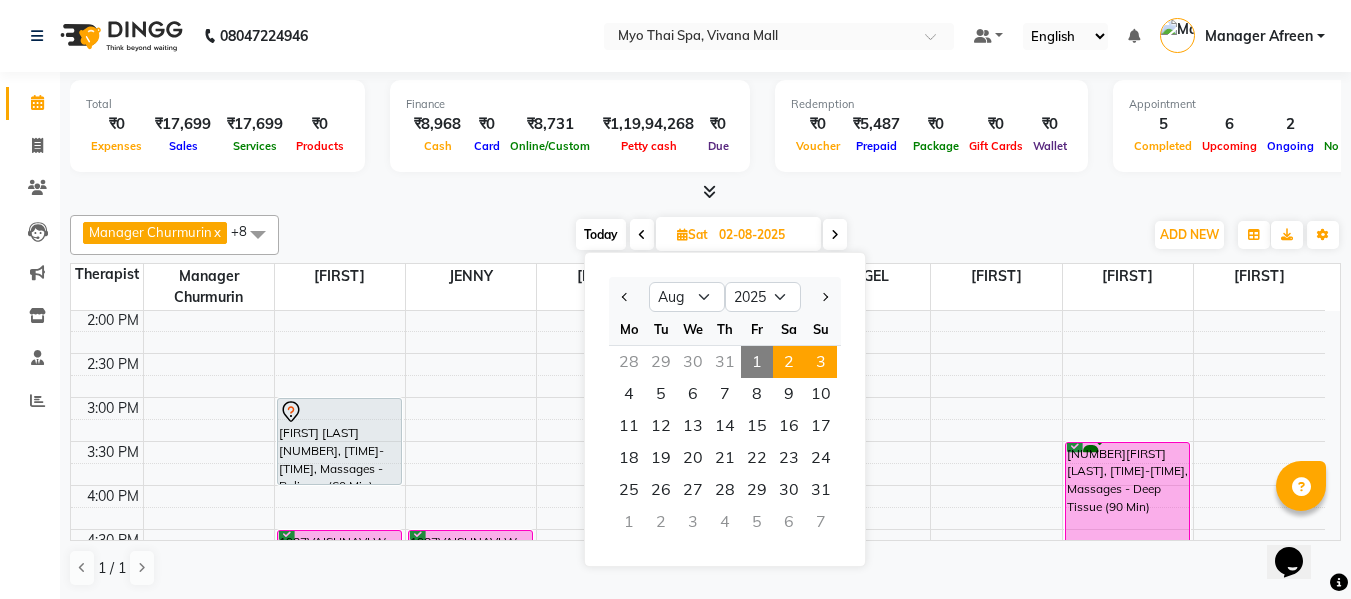 click on "3" at bounding box center (821, 362) 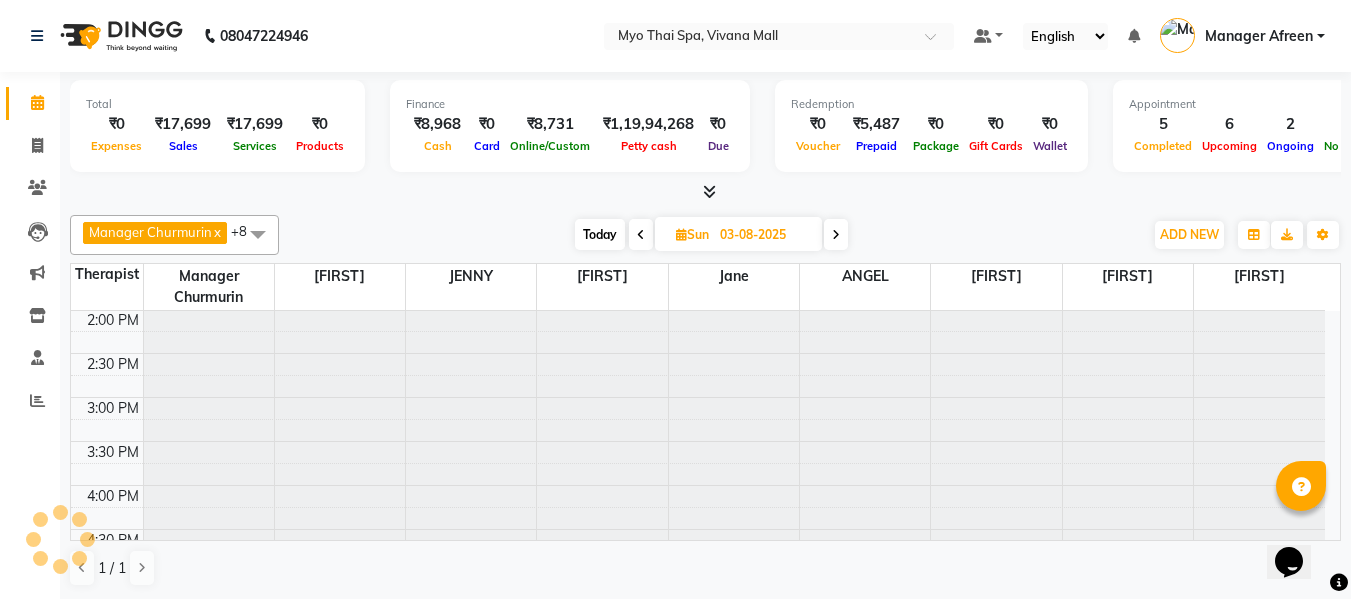 scroll, scrollTop: 529, scrollLeft: 0, axis: vertical 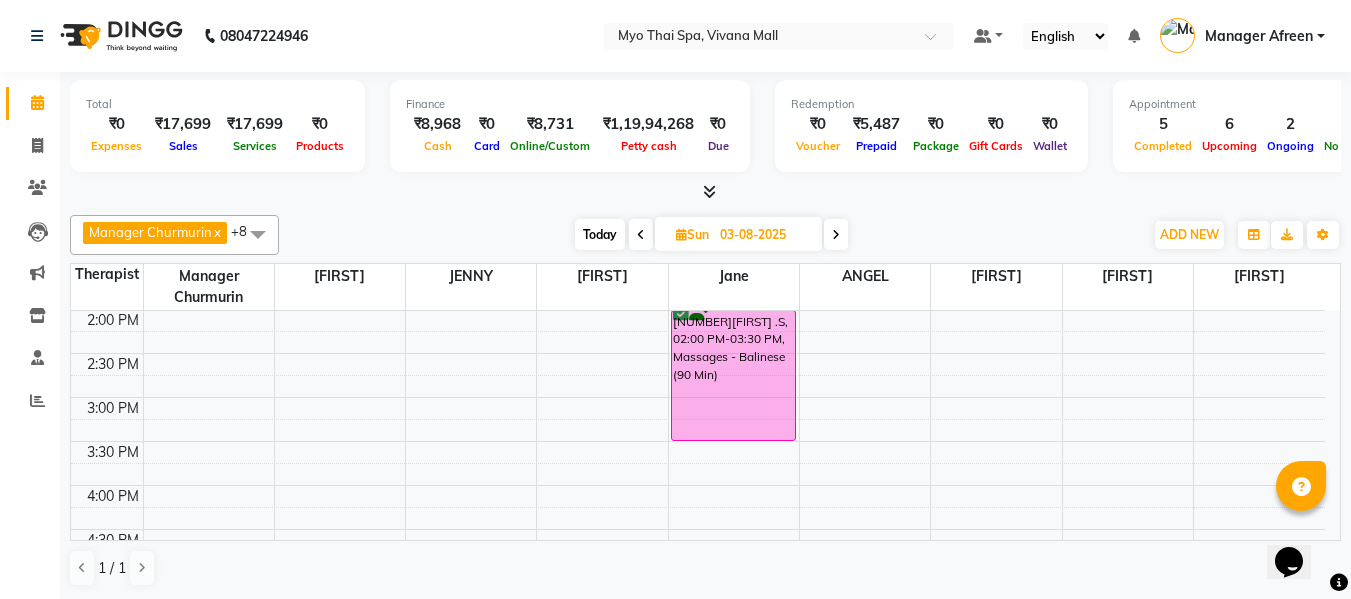 click at bounding box center [641, 235] 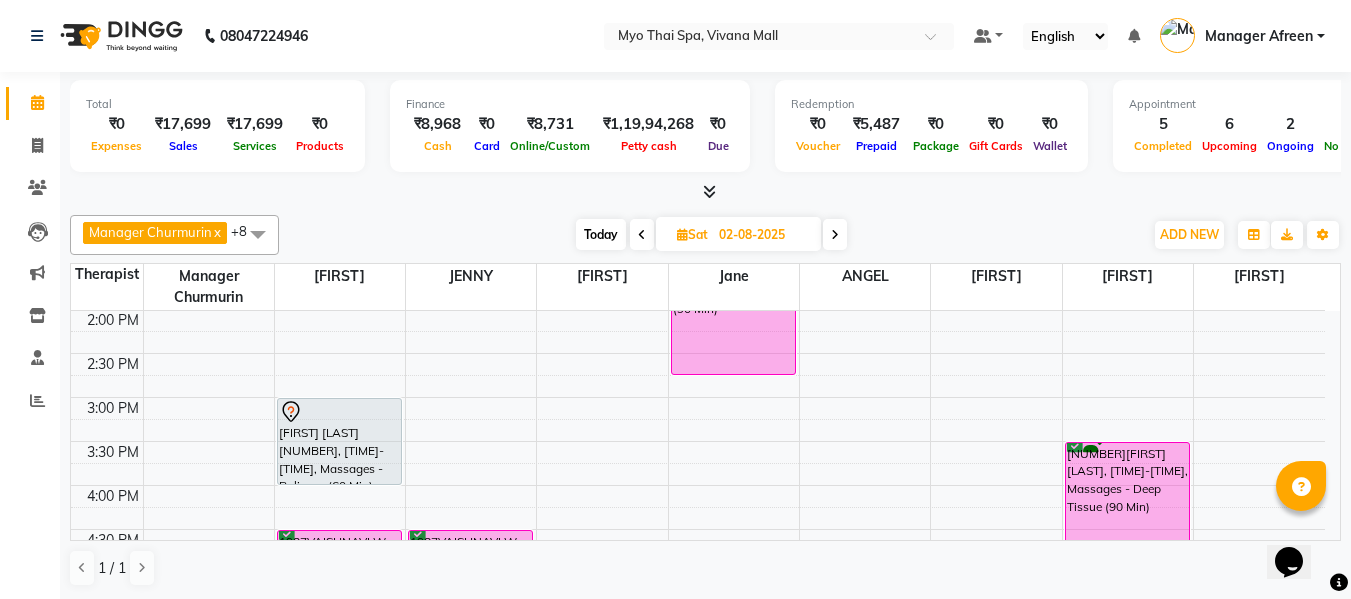 scroll, scrollTop: 429, scrollLeft: 0, axis: vertical 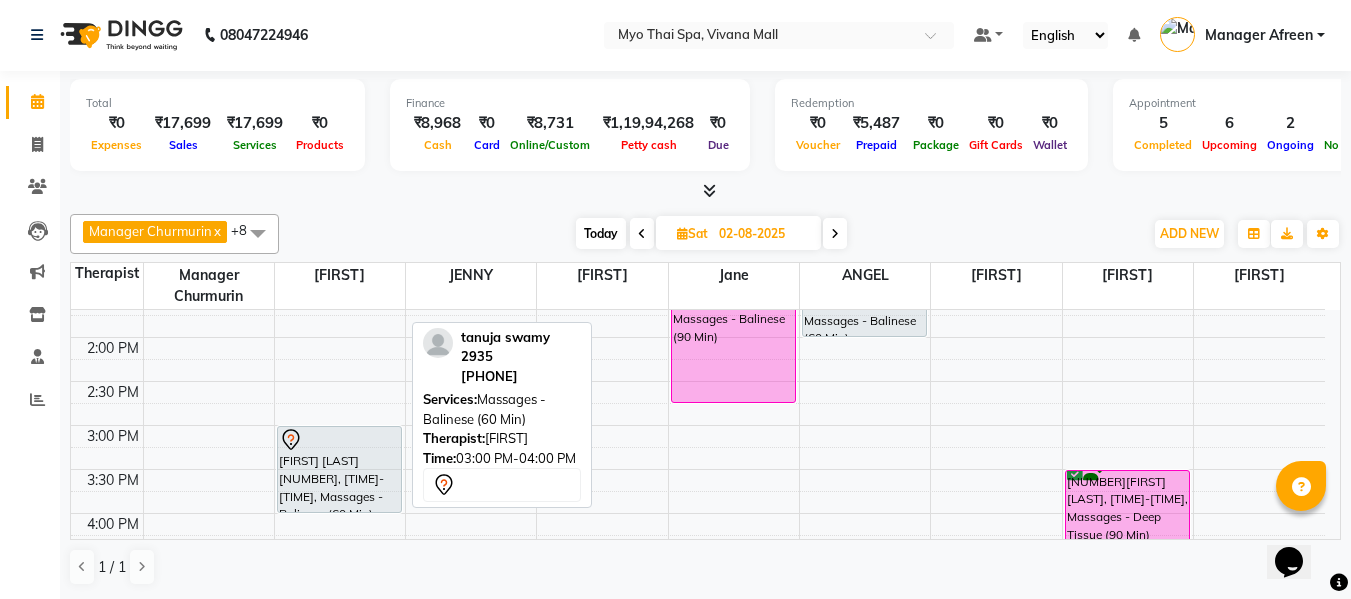click on "tanuja swamy 2935, 03:00 PM-04:00 PM, Massages - Balinese (60 Min)" at bounding box center (339, 469) 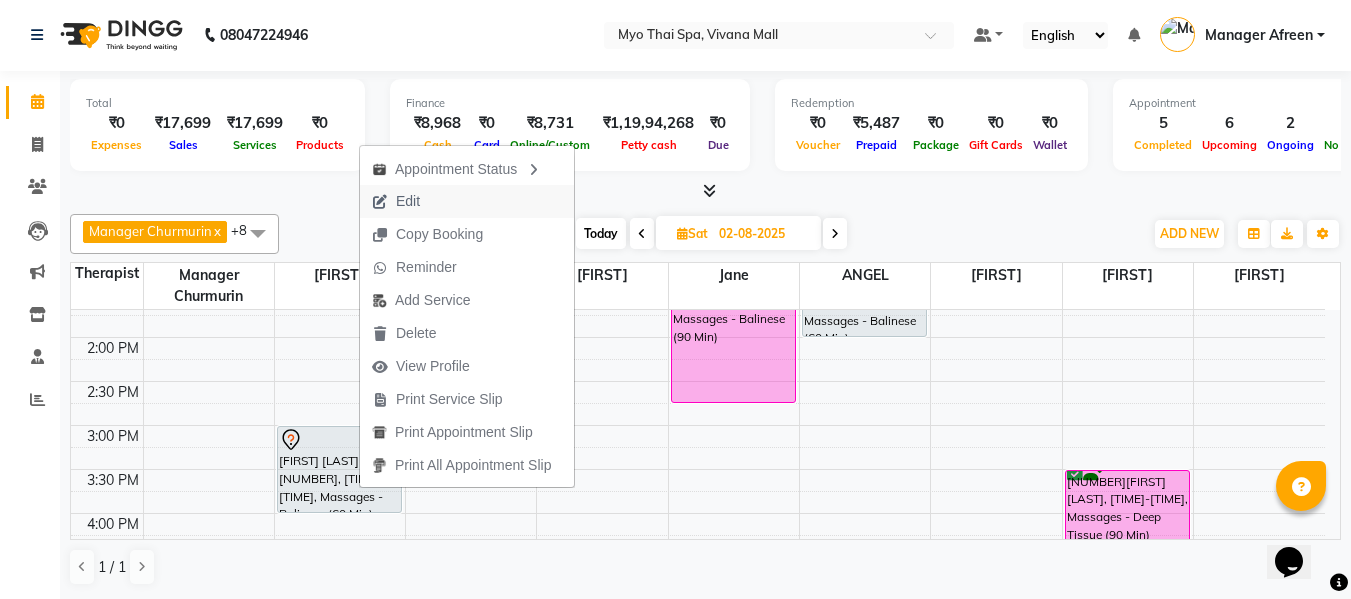 click on "Edit" at bounding box center (396, 201) 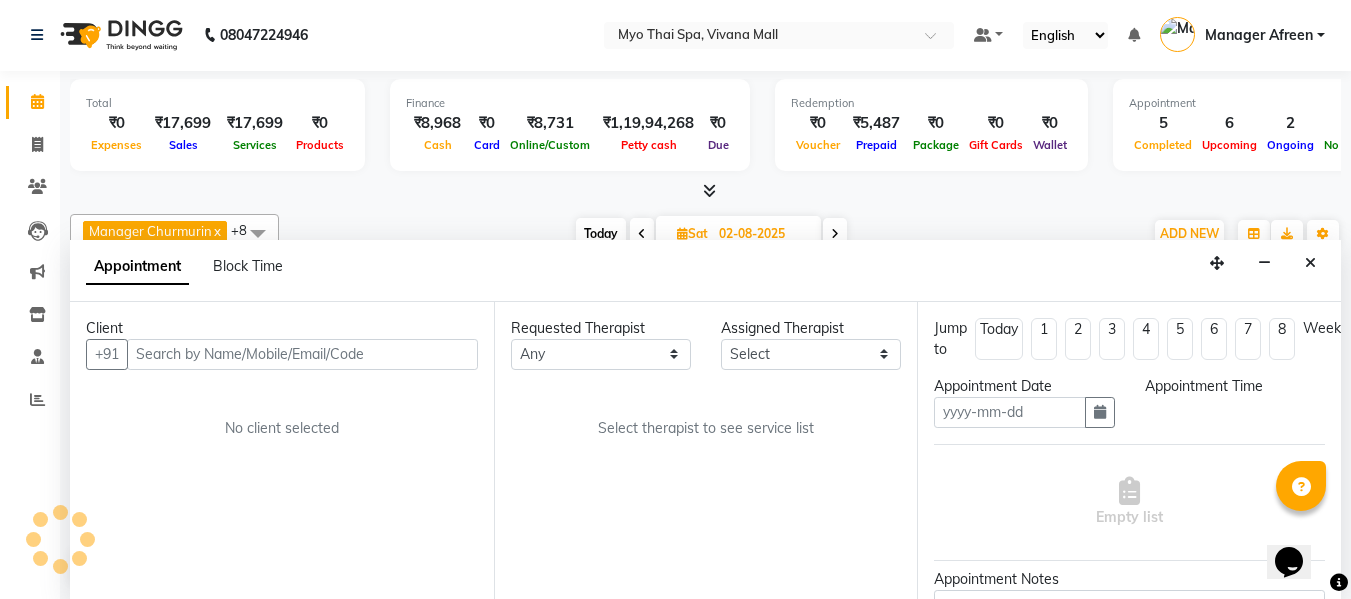 type on "02-08-2025" 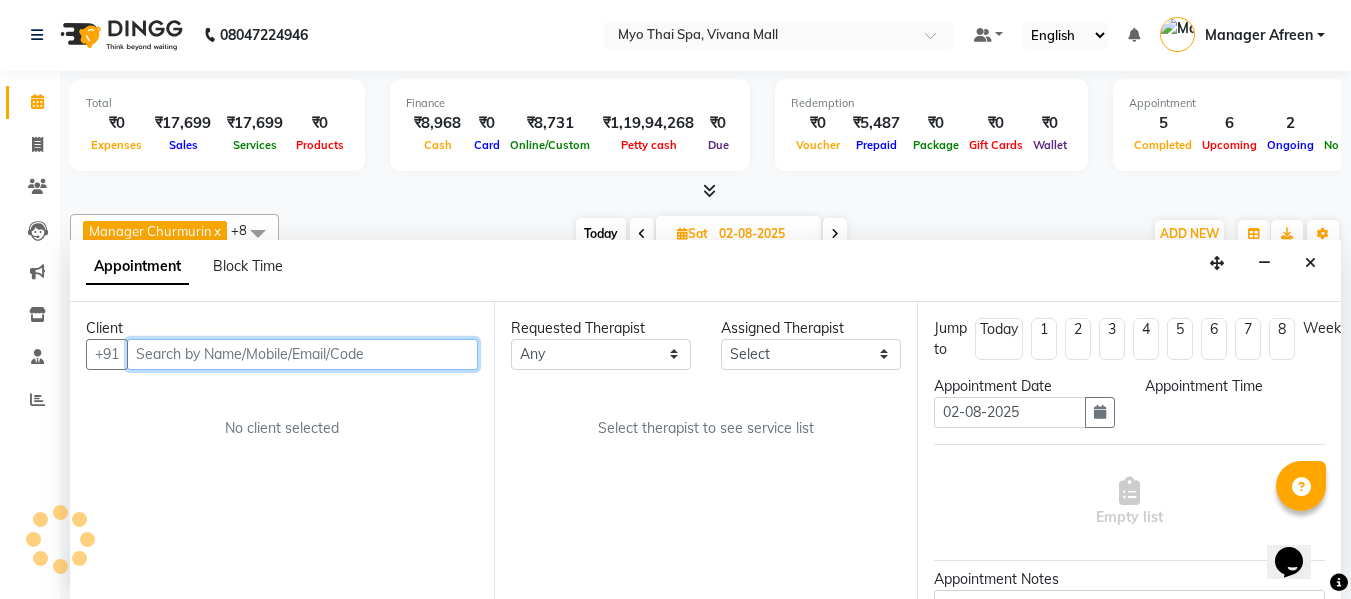 select on "30616" 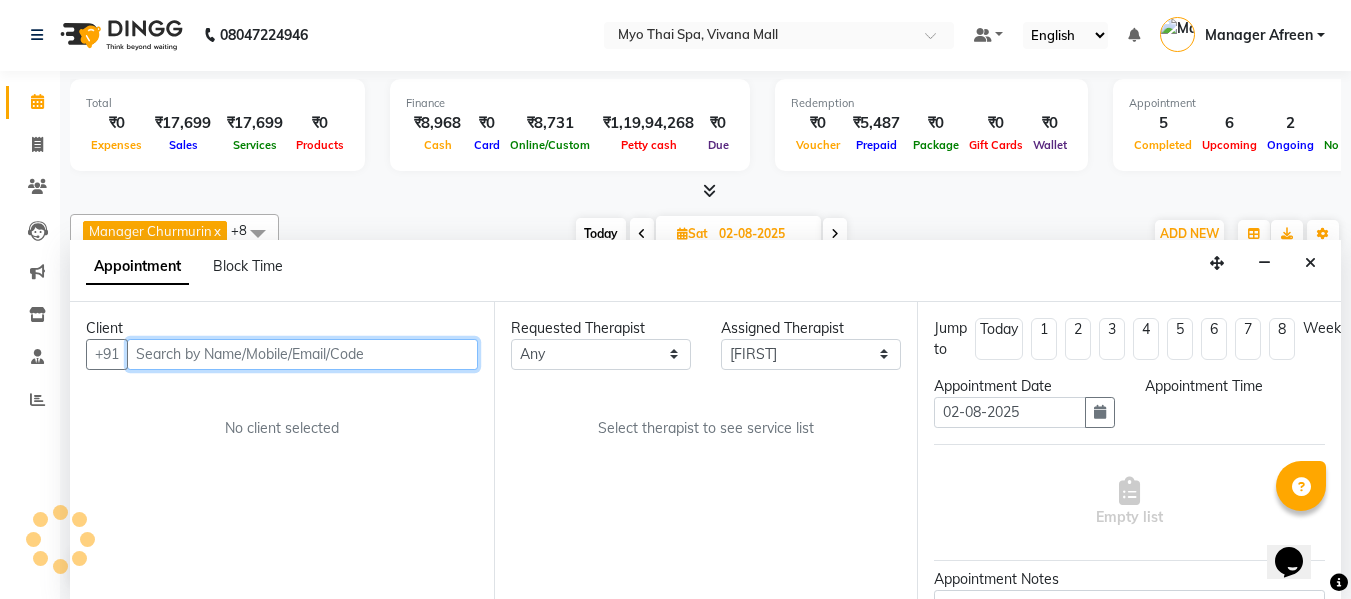scroll, scrollTop: 529, scrollLeft: 0, axis: vertical 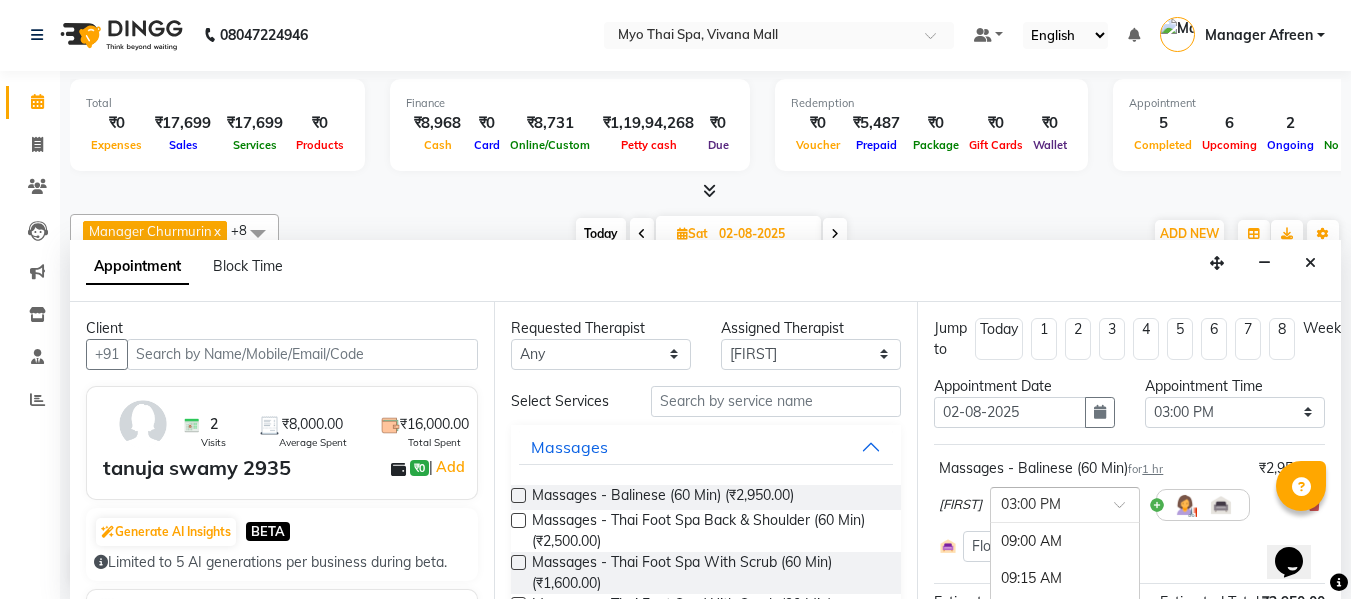 click at bounding box center (1065, 503) 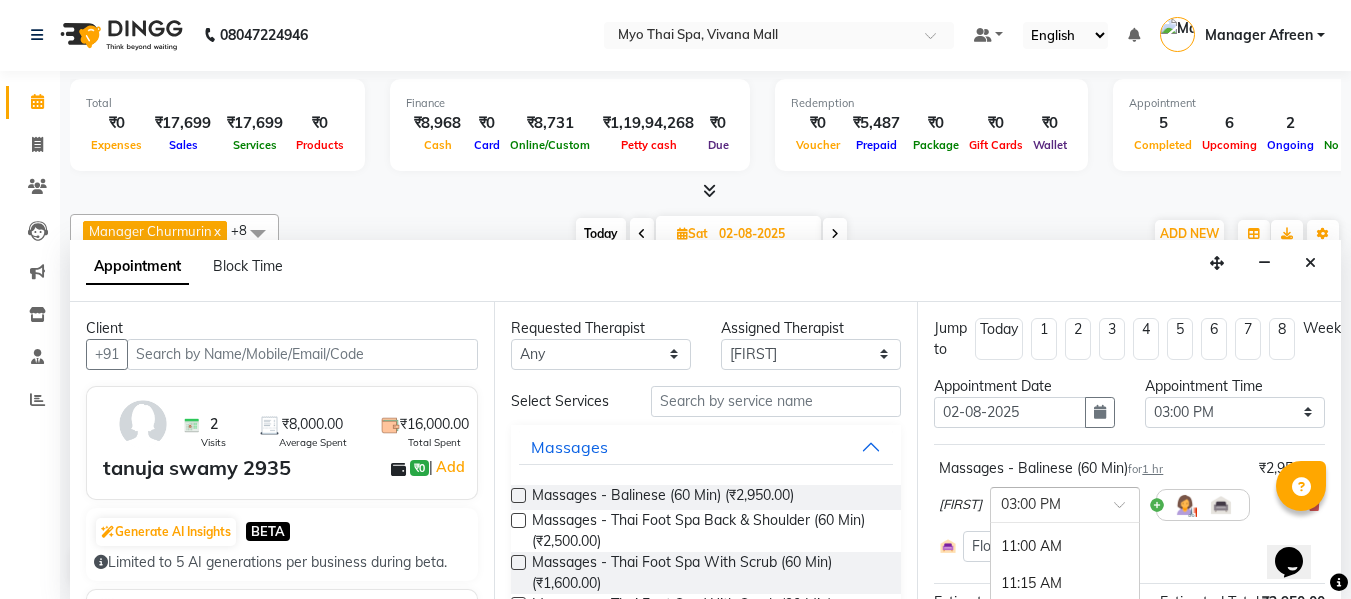 scroll, scrollTop: 273, scrollLeft: 0, axis: vertical 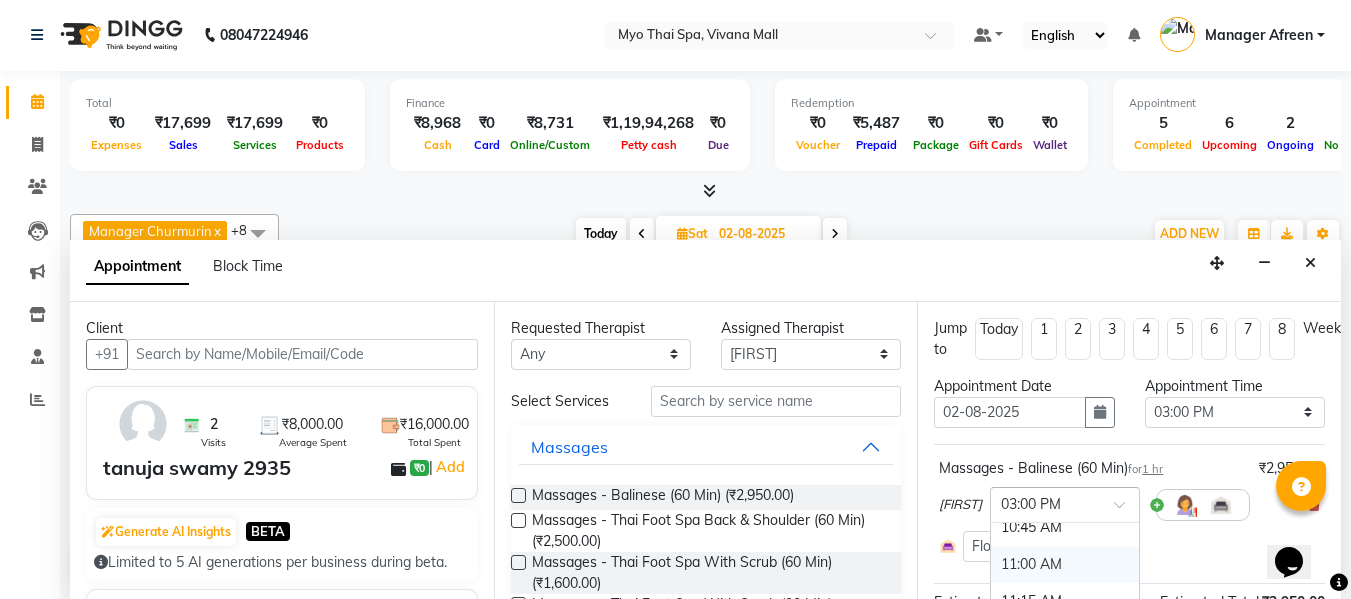 click on "11:00 AM" at bounding box center (1065, 564) 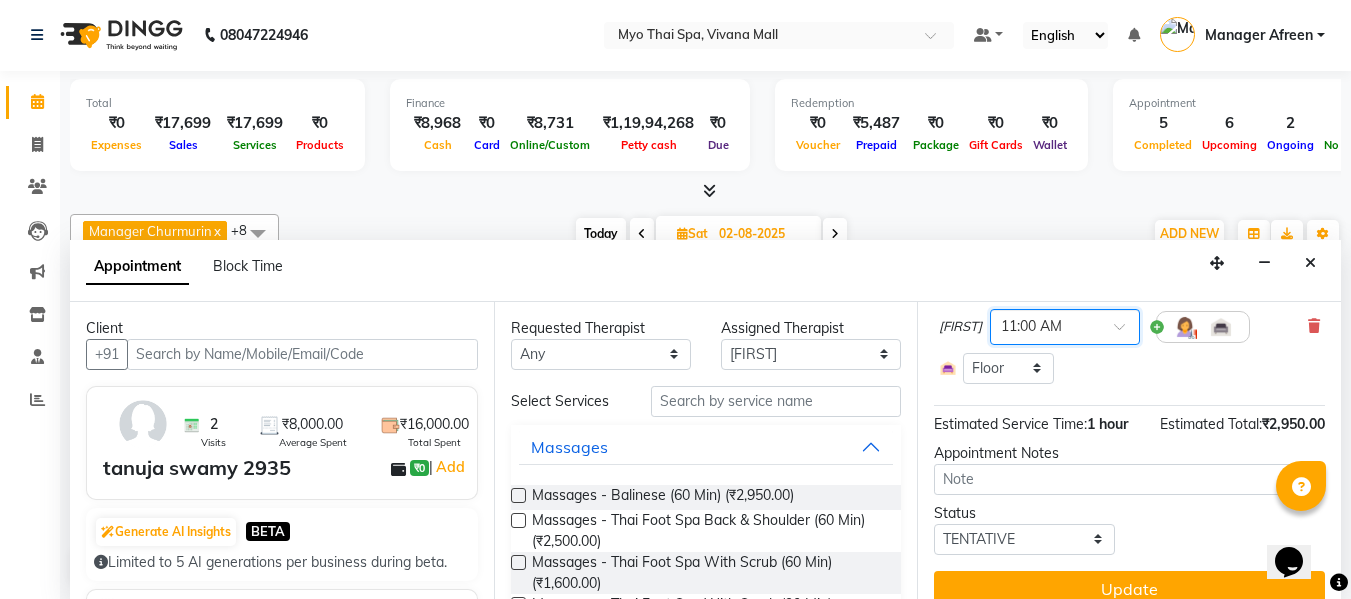 scroll, scrollTop: 217, scrollLeft: 0, axis: vertical 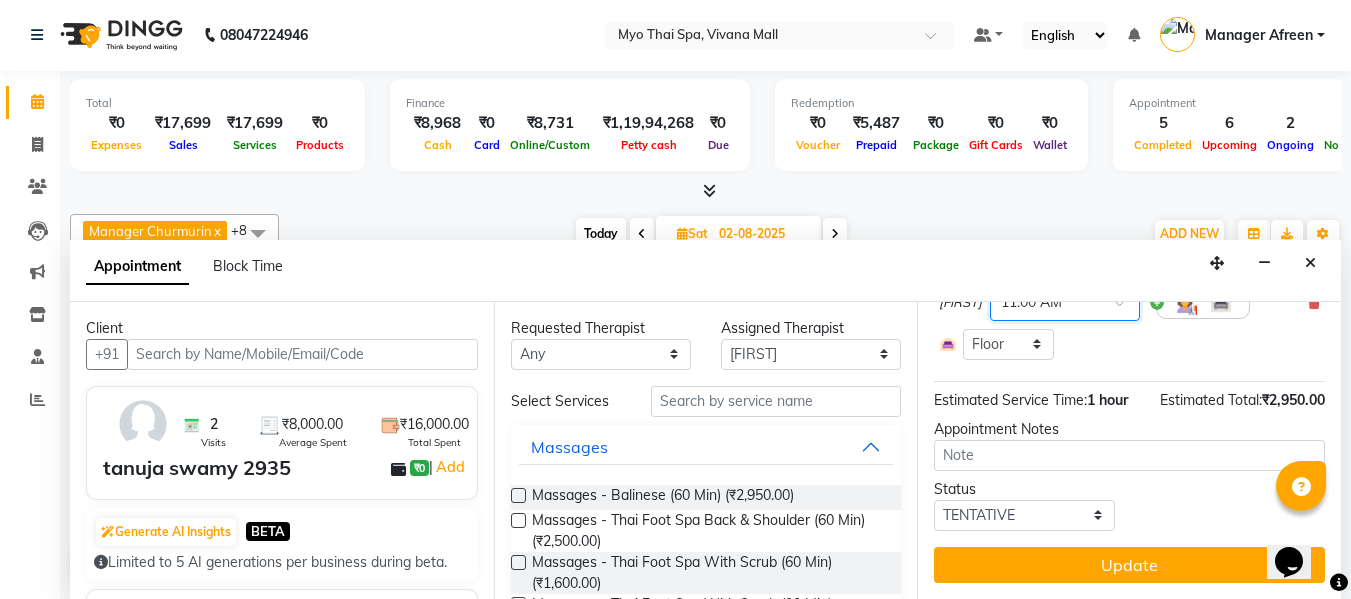 click on "Update" at bounding box center (1129, 565) 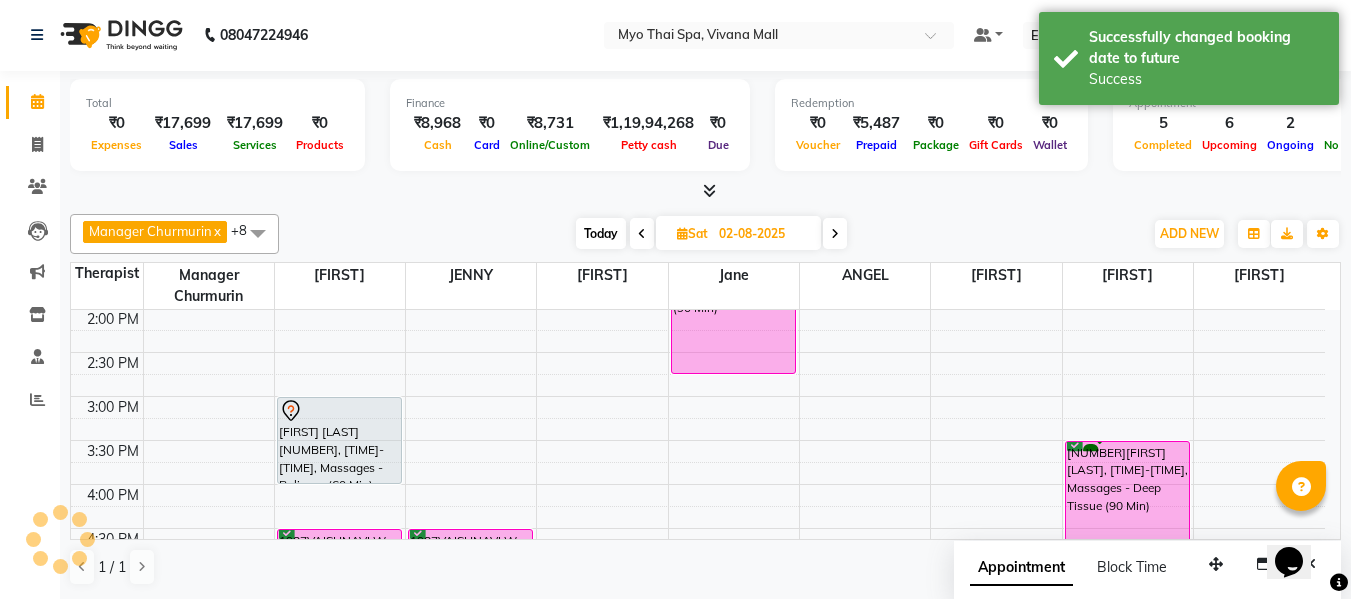scroll, scrollTop: 0, scrollLeft: 0, axis: both 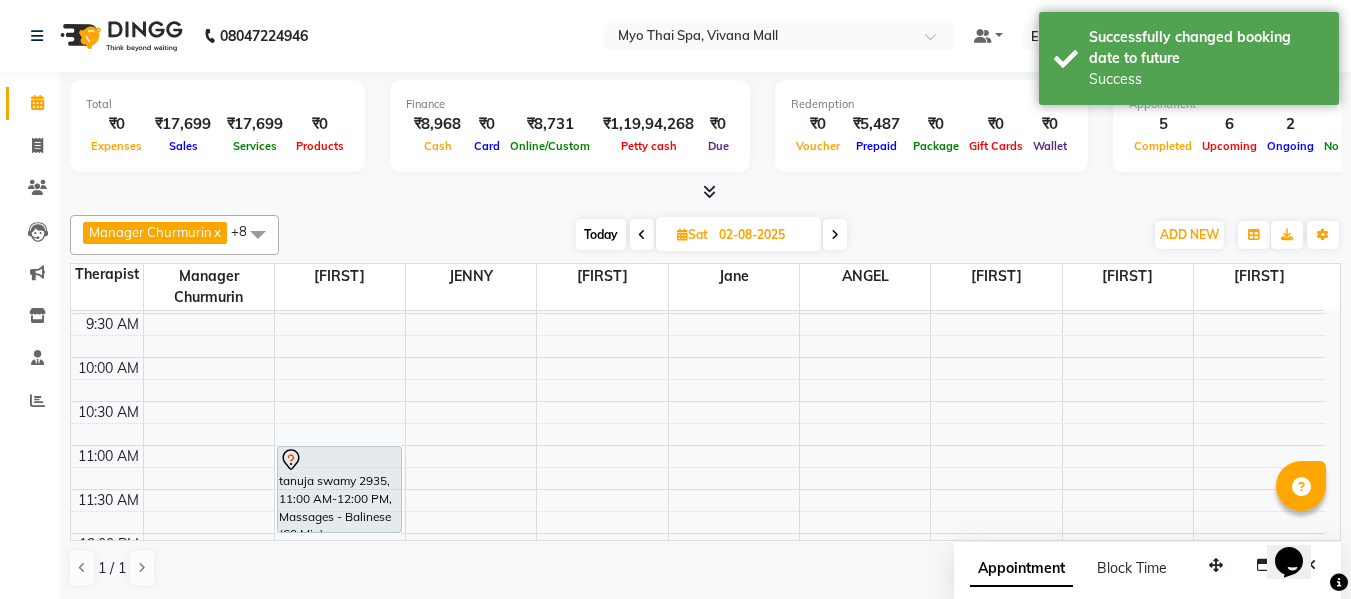 click at bounding box center [642, 234] 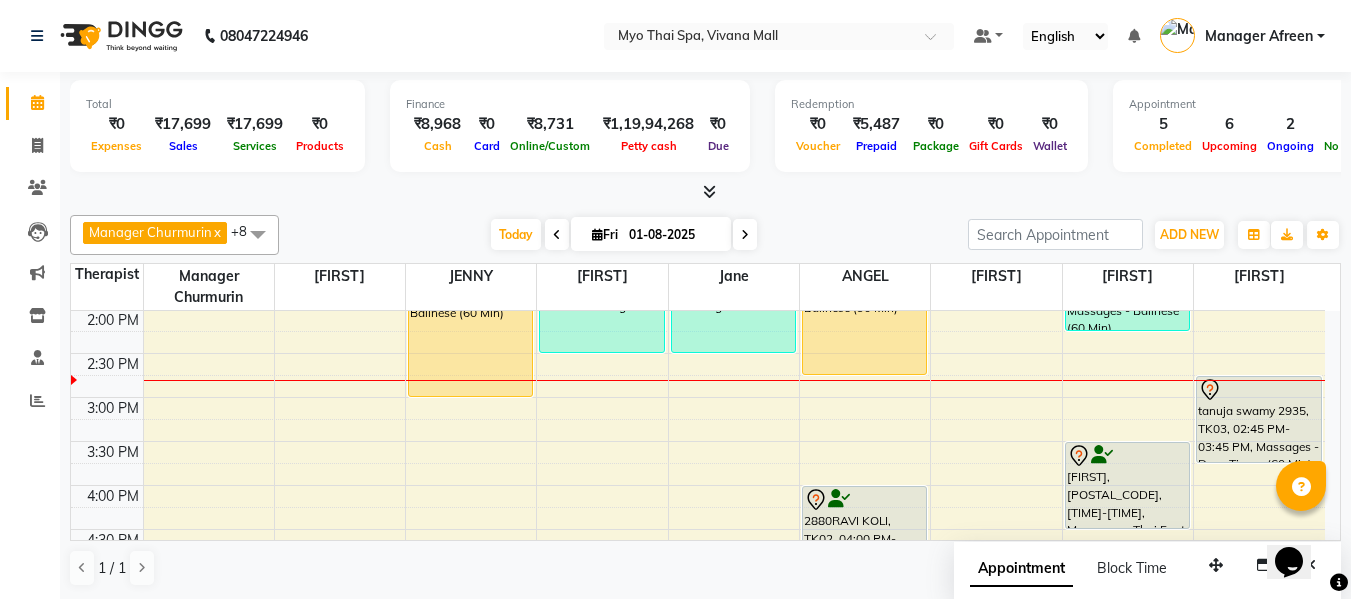 scroll, scrollTop: 429, scrollLeft: 0, axis: vertical 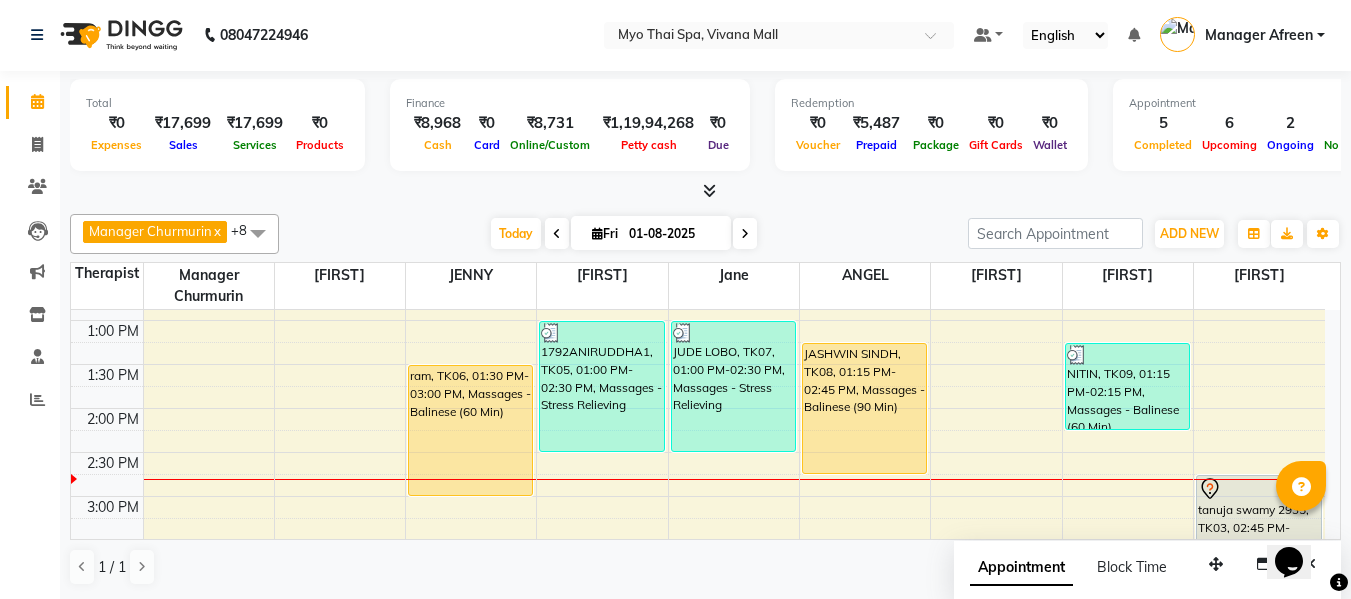 click on "Opens Chat This icon Opens the chat window." at bounding box center (1299, 527) 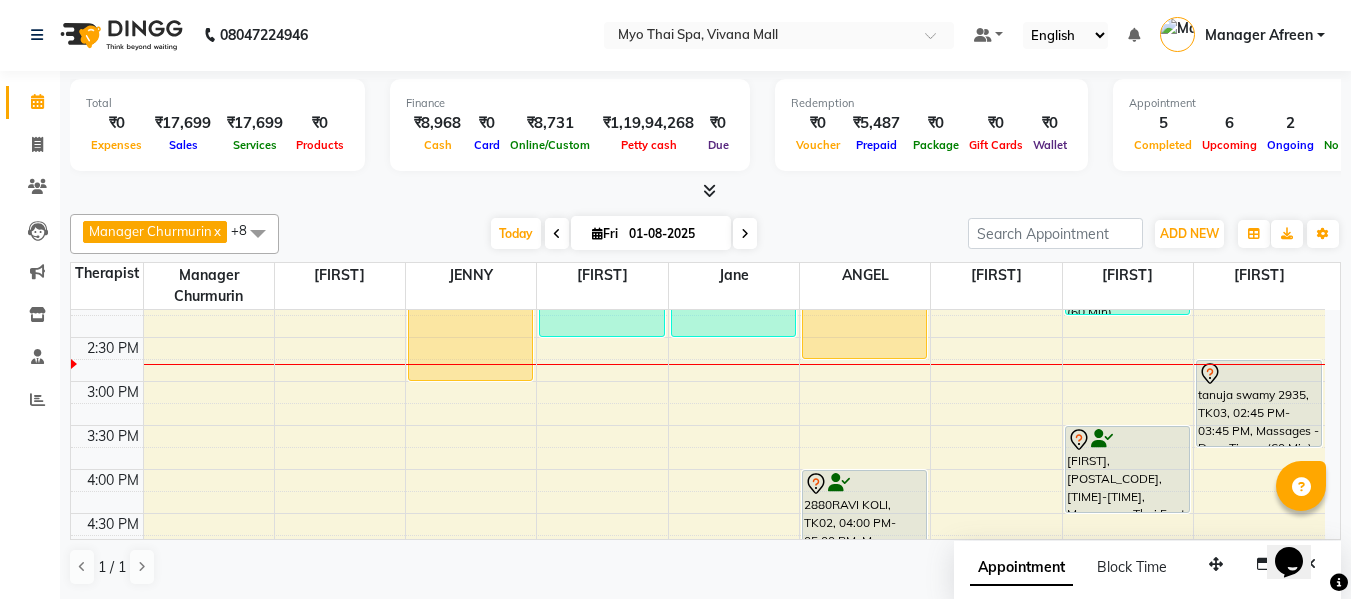 scroll, scrollTop: 549, scrollLeft: 0, axis: vertical 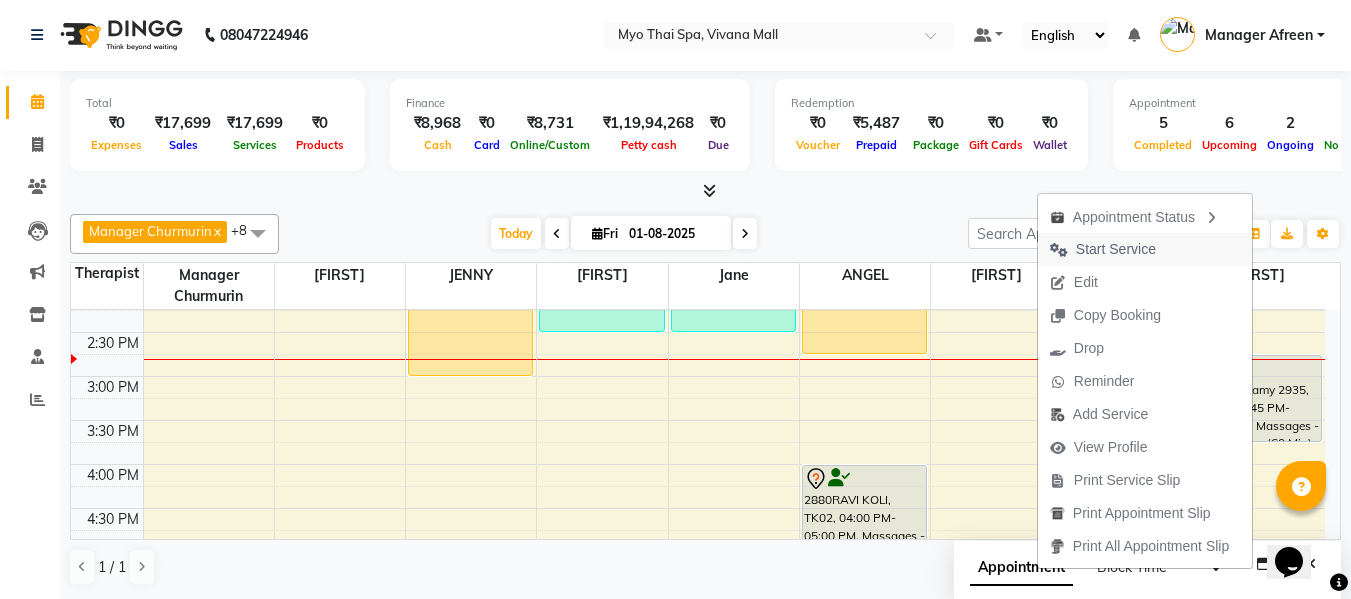 click on "Start Service" at bounding box center [1116, 249] 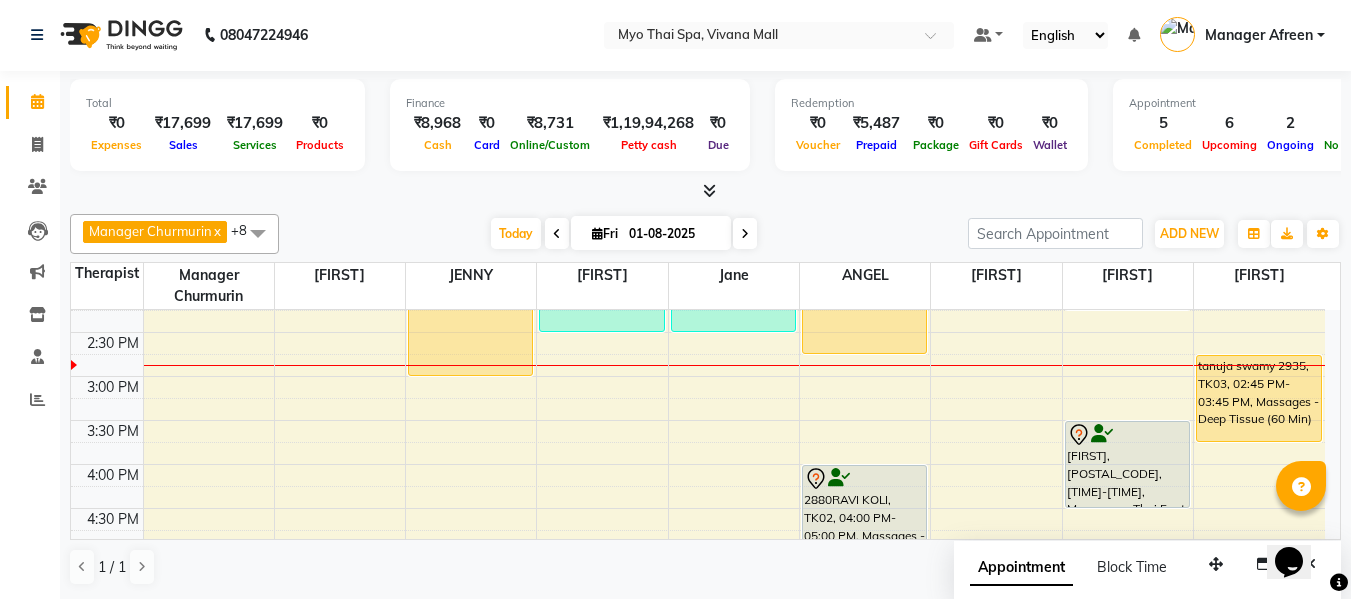 scroll, scrollTop: 749, scrollLeft: 0, axis: vertical 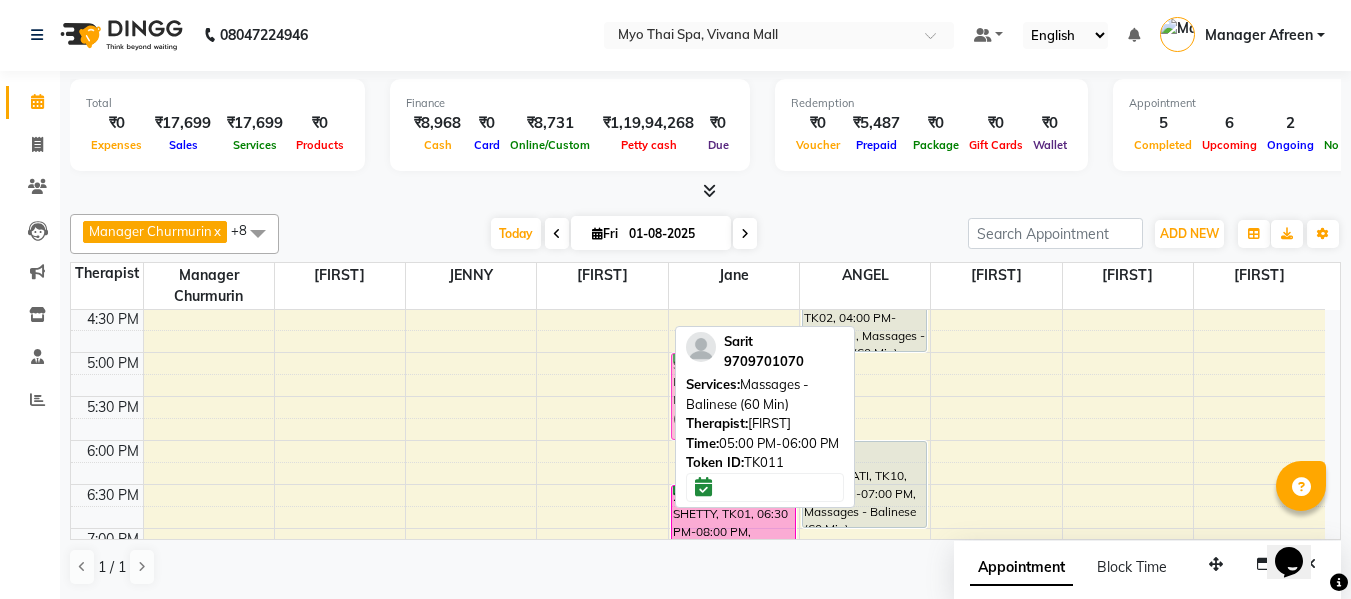 drag, startPoint x: 608, startPoint y: 372, endPoint x: 730, endPoint y: 369, distance: 122.03688 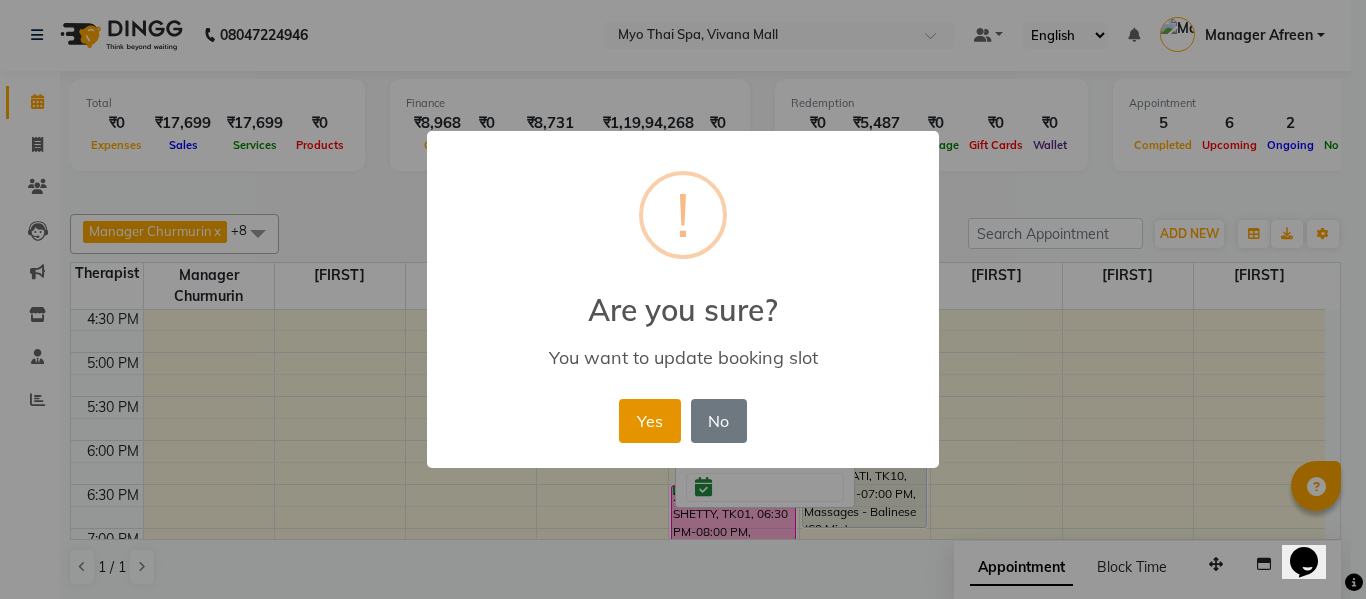 click on "Yes" at bounding box center (649, 421) 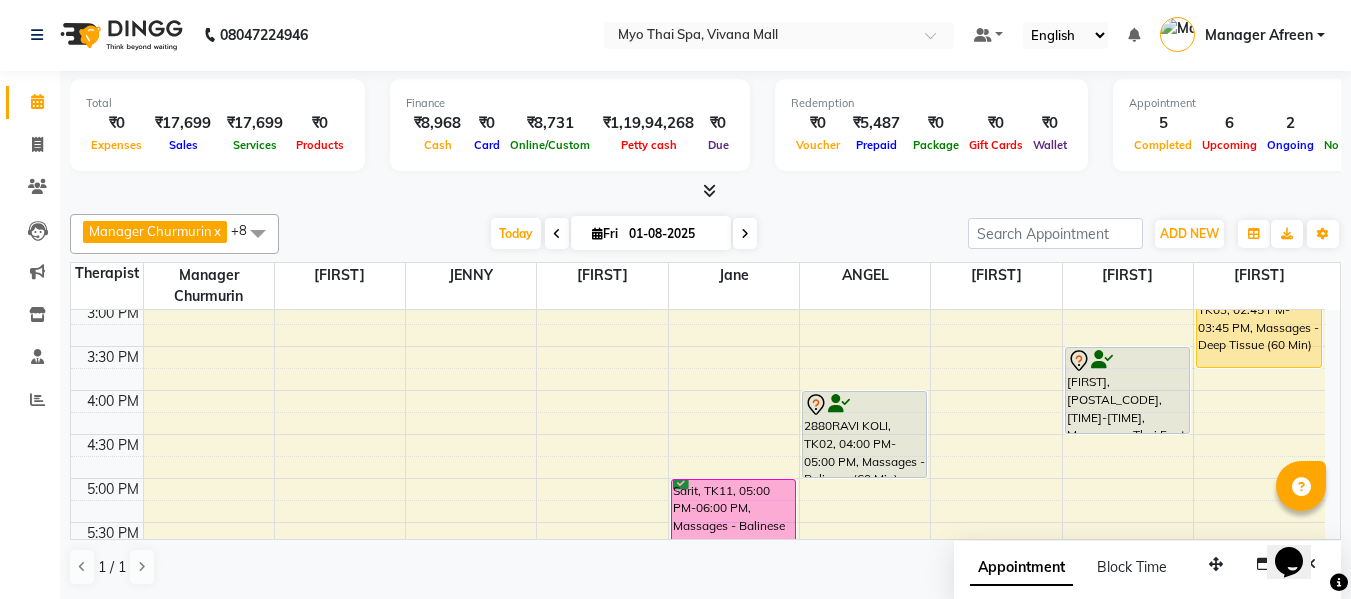 scroll, scrollTop: 590, scrollLeft: 0, axis: vertical 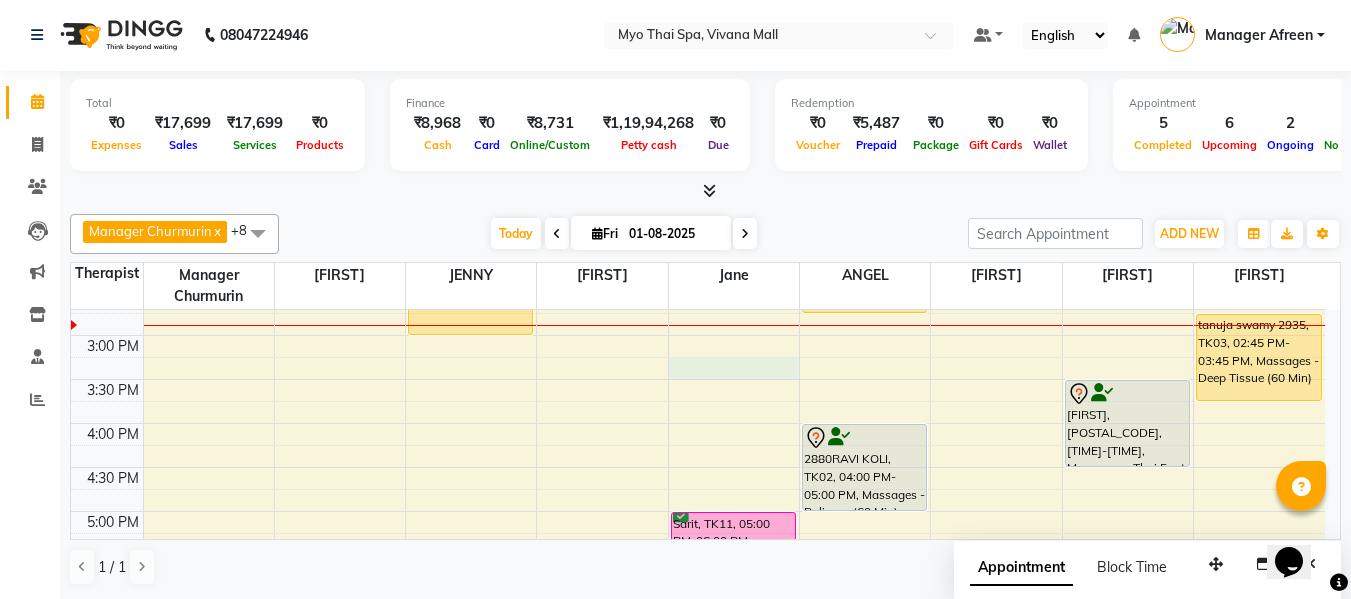 click on "8:00 AM 8:30 AM 9:00 AM 9:30 AM 10:00 AM 10:30 AM 11:00 AM 11:30 AM 12:00 PM 12:30 PM 1:00 PM 1:30 PM 2:00 PM 2:30 PM 3:00 PM 3:30 PM 4:00 PM 4:30 PM 5:00 PM 5:30 PM 6:00 PM 6:30 PM 7:00 PM 7:30 PM 8:00 PM 8:30 PM 9:00 PM 9:30 PM 10:00 PM 10:30 PM     SAGAGR, TK04, 11:15 AM-12:45 PM, Massages - Myo Signature Spa (90 Min)     SAGAGR, TK04, 11:15 AM-12:45 PM, Massages - Spa Of The Month  (₹3999)    ram, TK06, 01:30 PM-03:00 PM, Massages - Balinese (60 Min)     1792ANIRUDDHA1, TK05, 01:00 PM-02:30 PM, Massages - Stress Relieving     JUDE LOBO, TK07, 01:00 PM-02:30 PM, Massages - Stress Relieving     Sarit, TK11, 05:00 PM-06:00 PM, Massages - Balinese (60 Min)     2699UMANATH SHETTY, TK01, 06:30 PM-08:00 PM, Massages - Deep Tissue (90 Min)    JASHWIN SINDH, TK08, 01:15 PM-02:45 PM, Massages - Balinese (90 Min)             2880RAVI KOLI, TK02, 04:00 PM-05:00 PM, Massages - Balinese (60 Min)             2634SWATI, TK10, 06:00 PM-07:00 PM, Massages - Balinese (60 Min)" at bounding box center [698, 379] 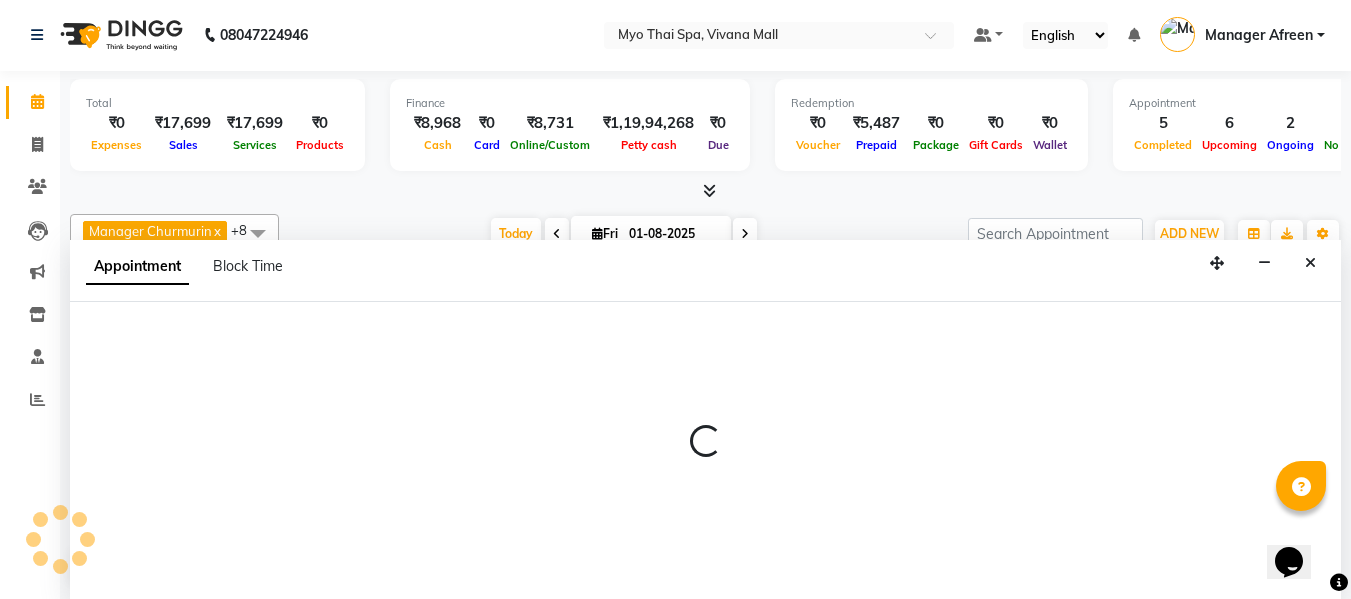 select on "62472" 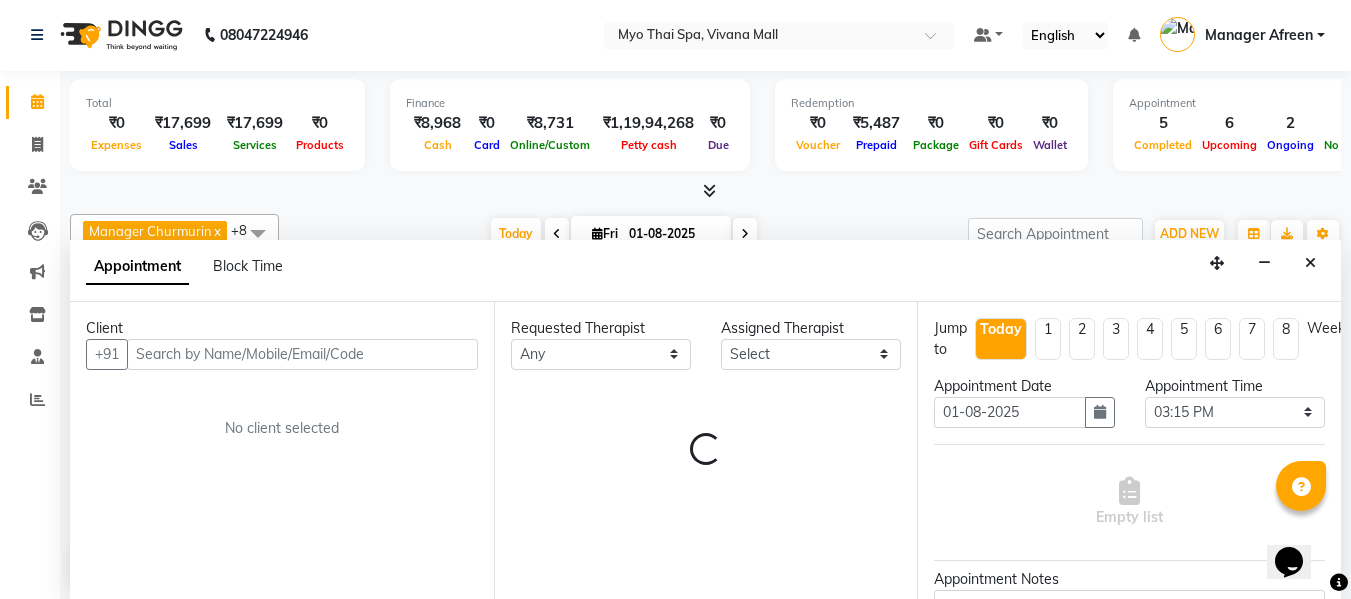 click at bounding box center [302, 354] 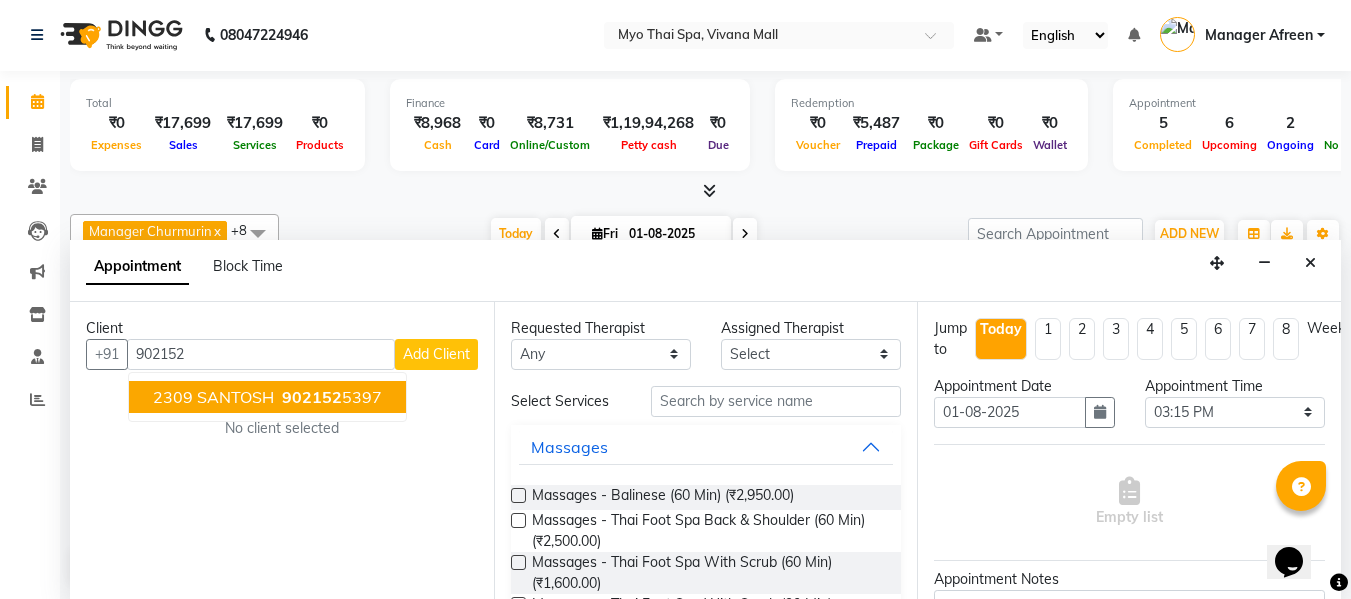 click on "902152" at bounding box center (312, 397) 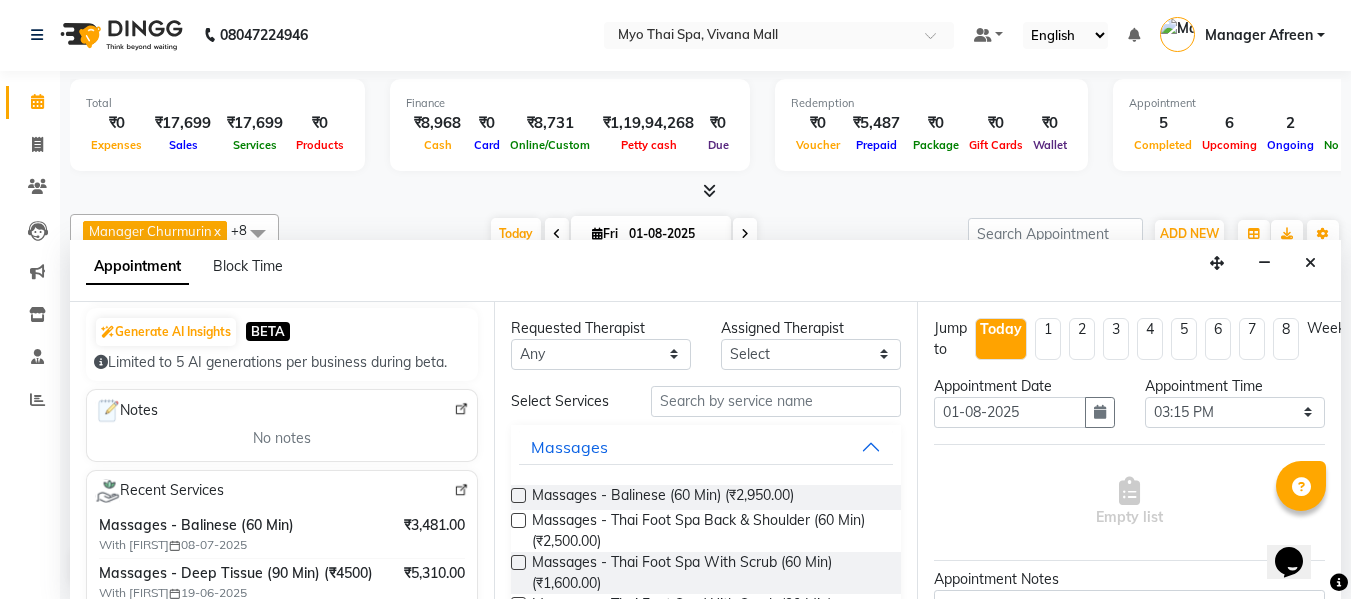scroll, scrollTop: 300, scrollLeft: 0, axis: vertical 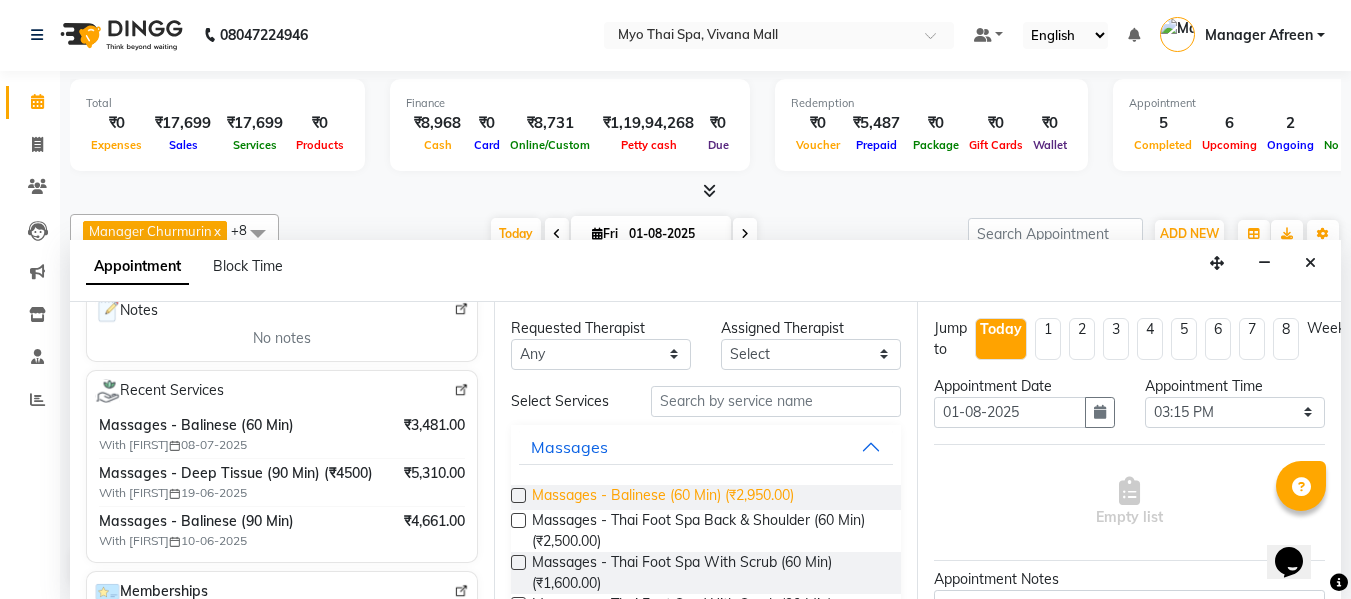 type on "[PHONE]" 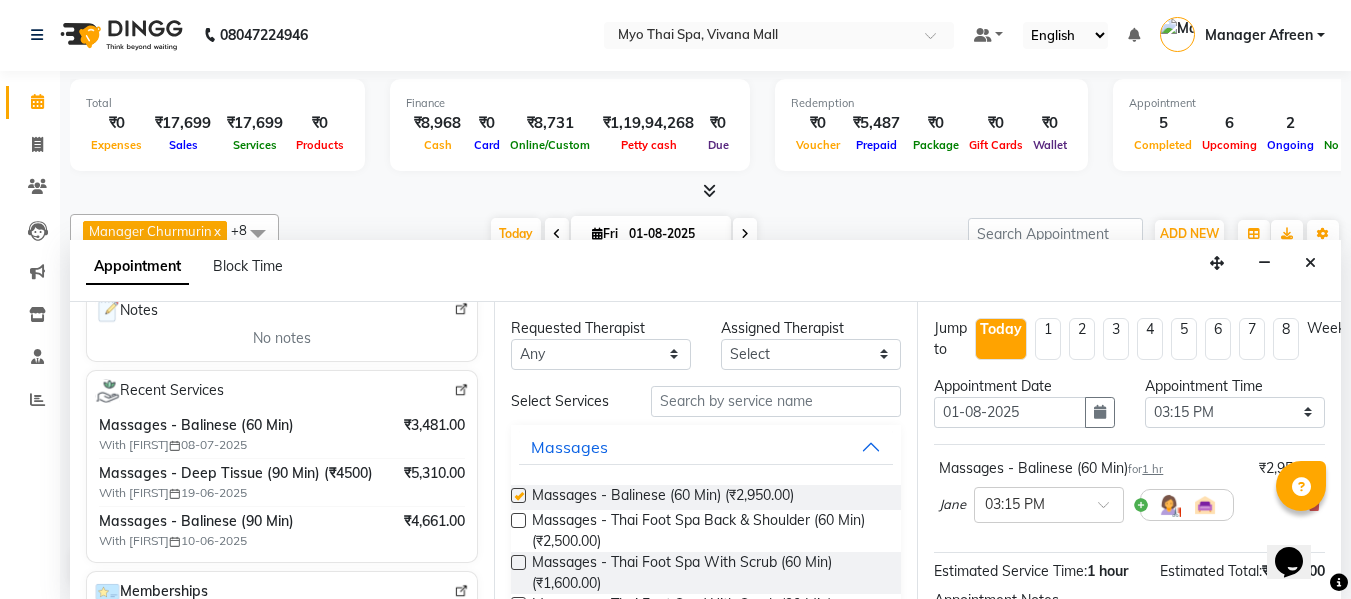 checkbox on "false" 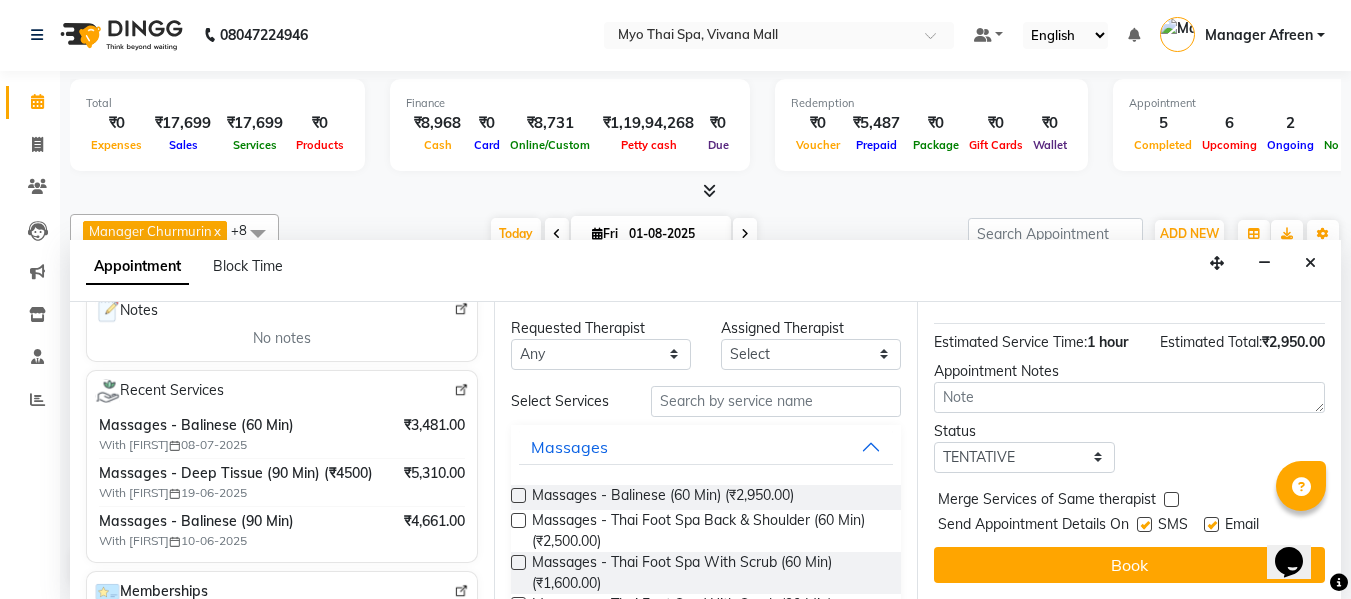scroll, scrollTop: 244, scrollLeft: 0, axis: vertical 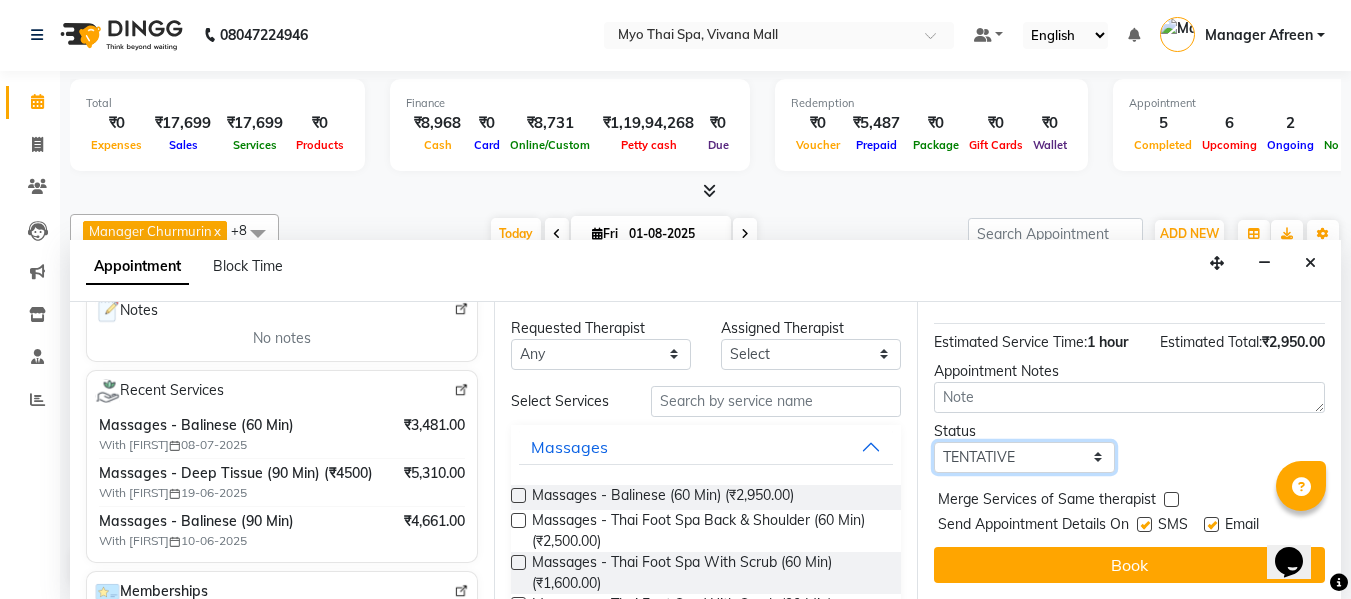 click on "Select TENTATIVE CONFIRM CHECK-IN UPCOMING" at bounding box center [1024, 457] 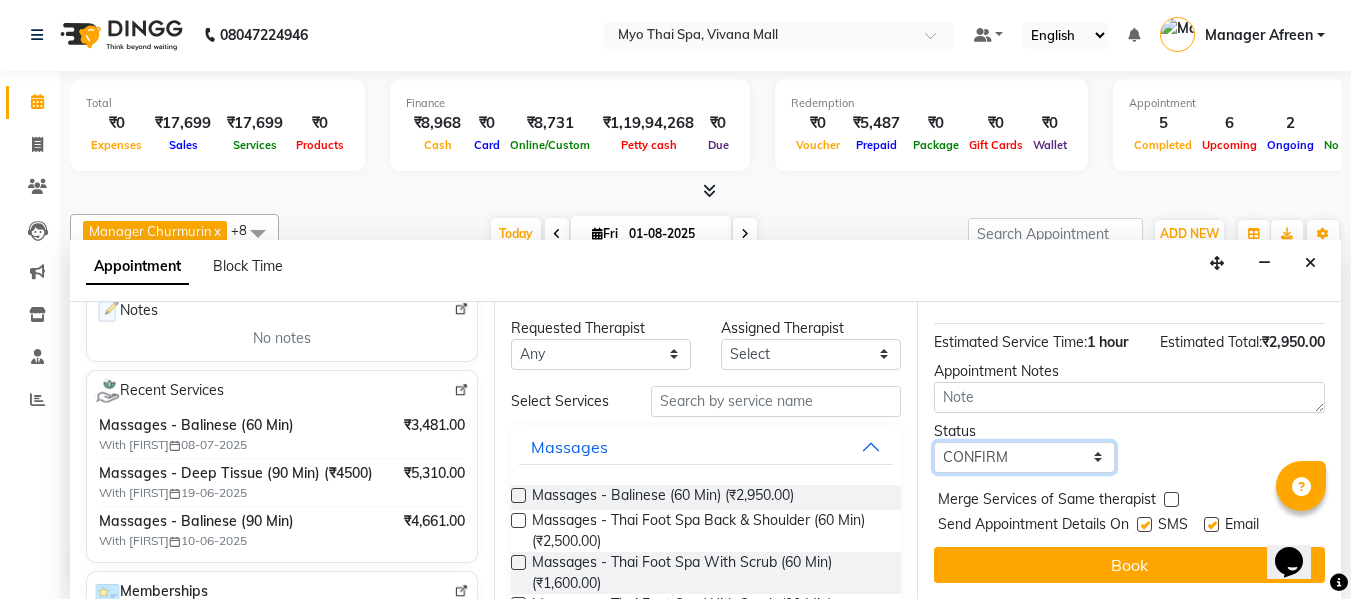 click on "Select TENTATIVE CONFIRM CHECK-IN UPCOMING" at bounding box center (1024, 457) 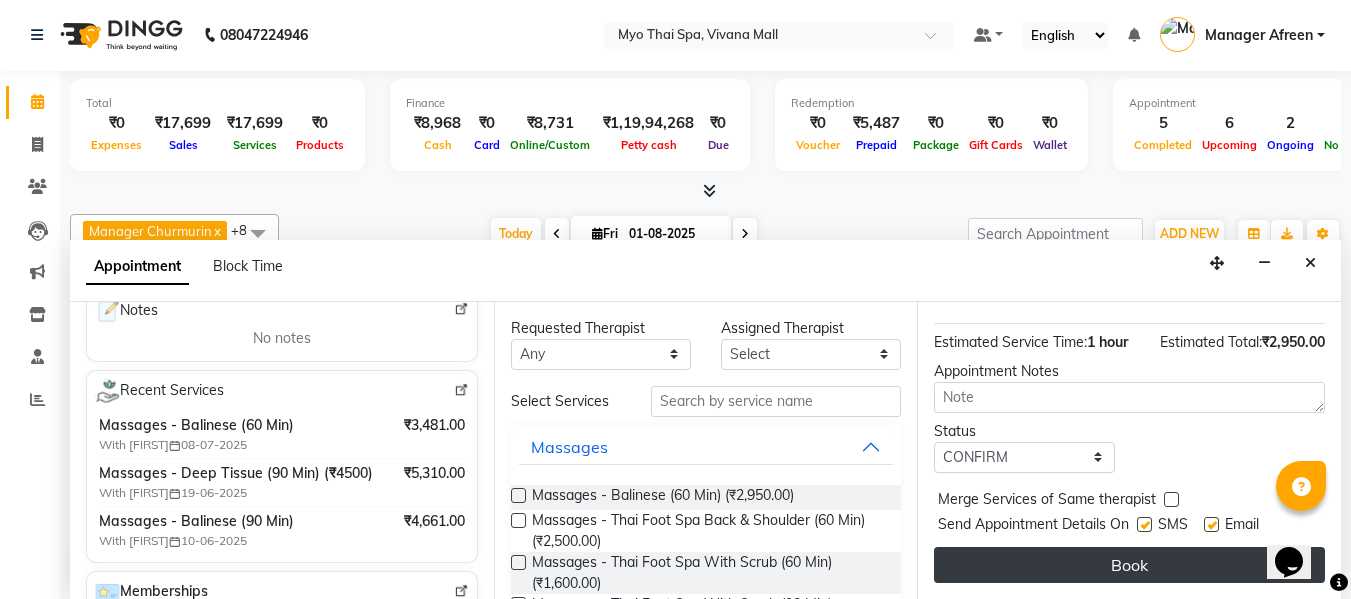 click on "Book" at bounding box center (1129, 565) 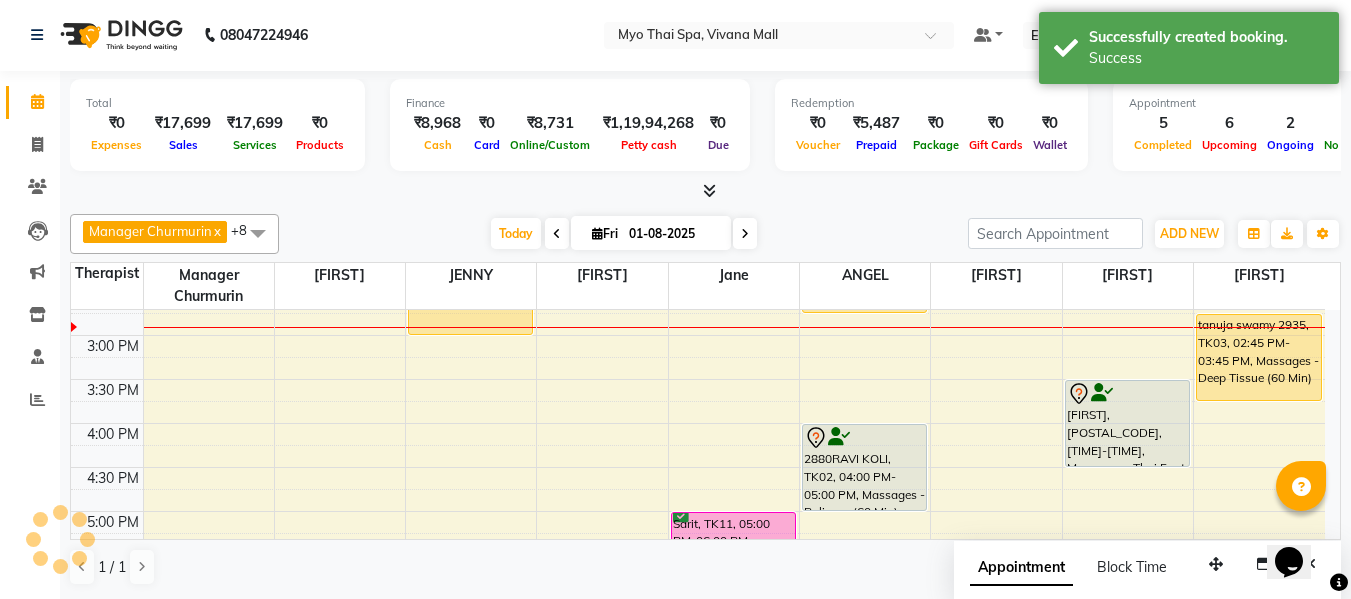 scroll, scrollTop: 0, scrollLeft: 0, axis: both 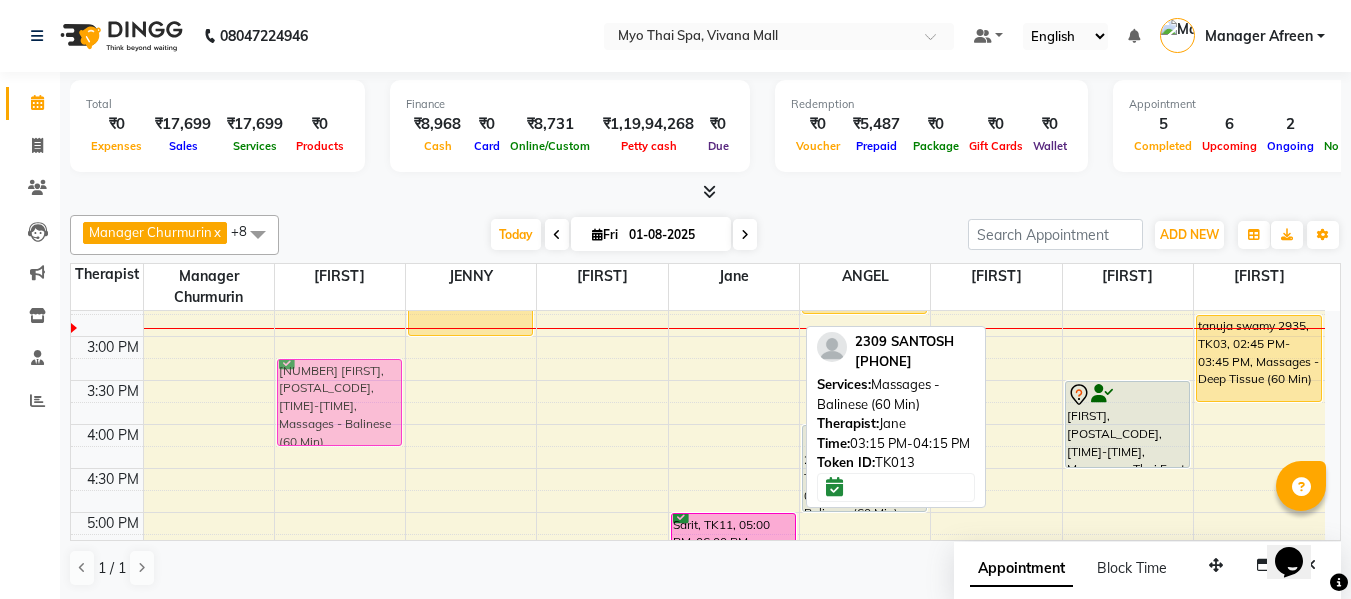 drag, startPoint x: 750, startPoint y: 397, endPoint x: 397, endPoint y: 397, distance: 353 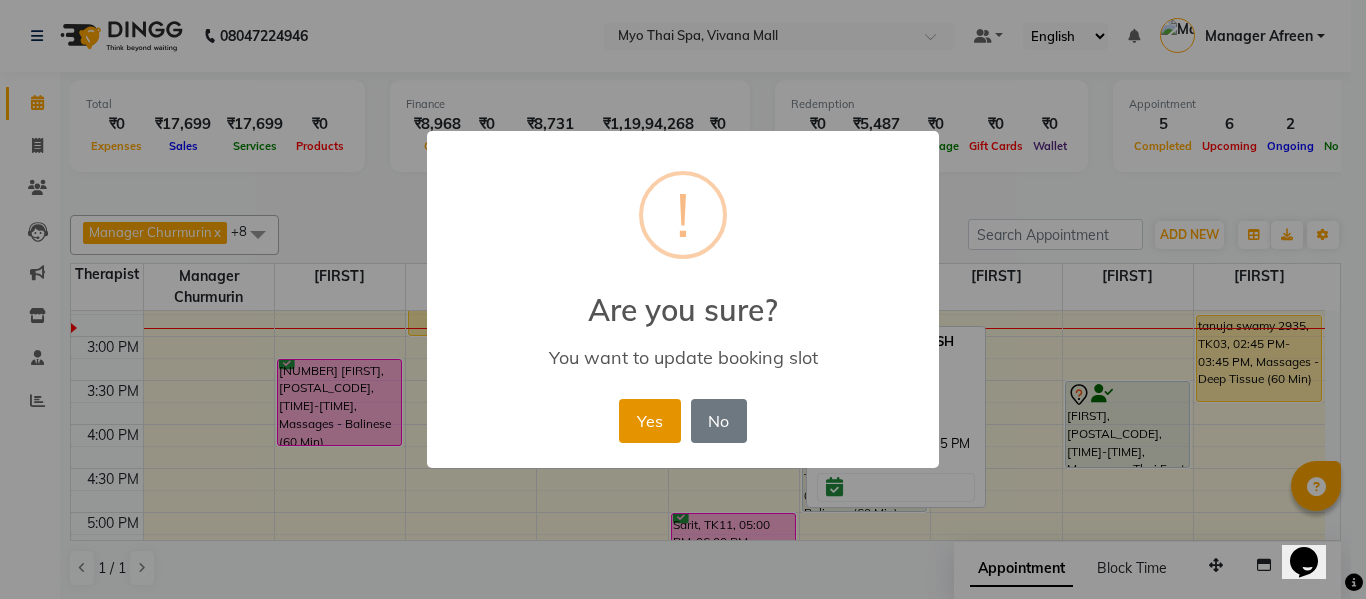 click on "Yes" at bounding box center [649, 421] 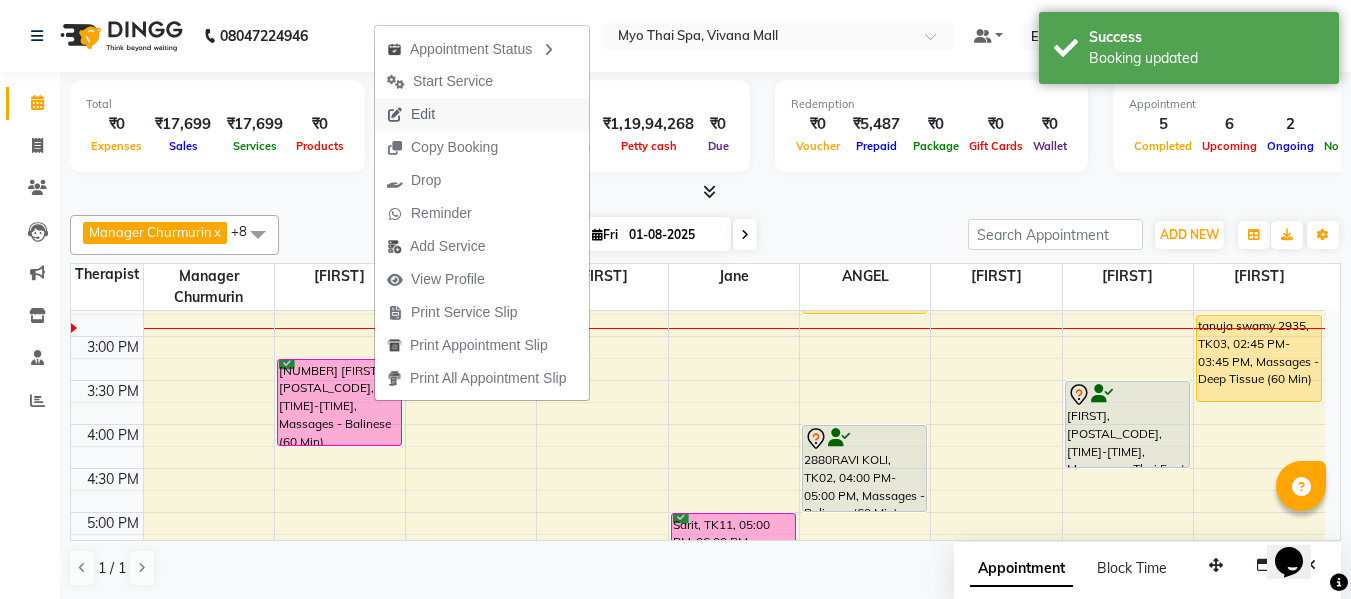 click on "Edit" at bounding box center [423, 114] 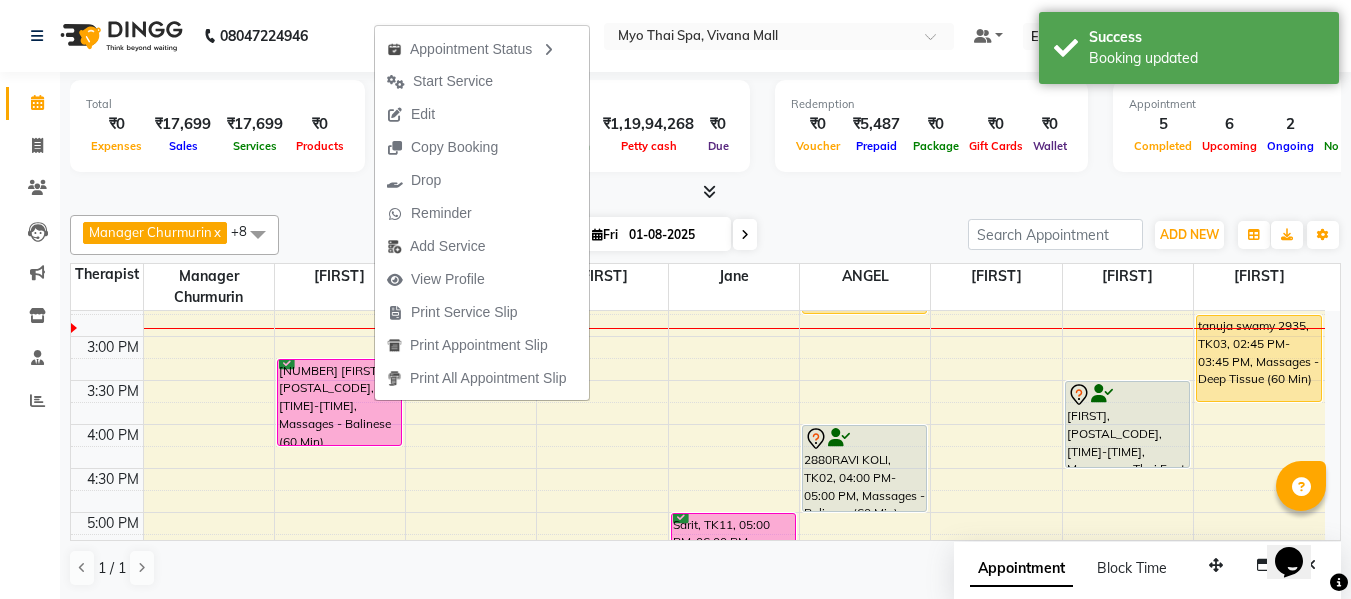 select on "confirm booking" 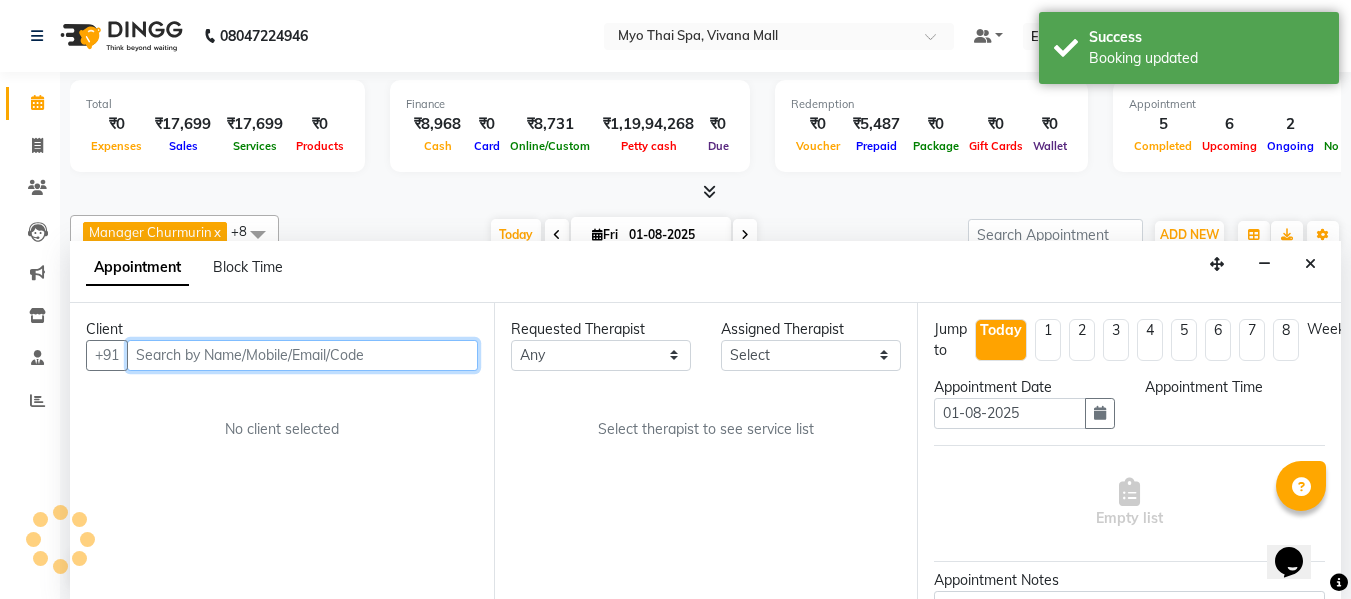 select on "30616" 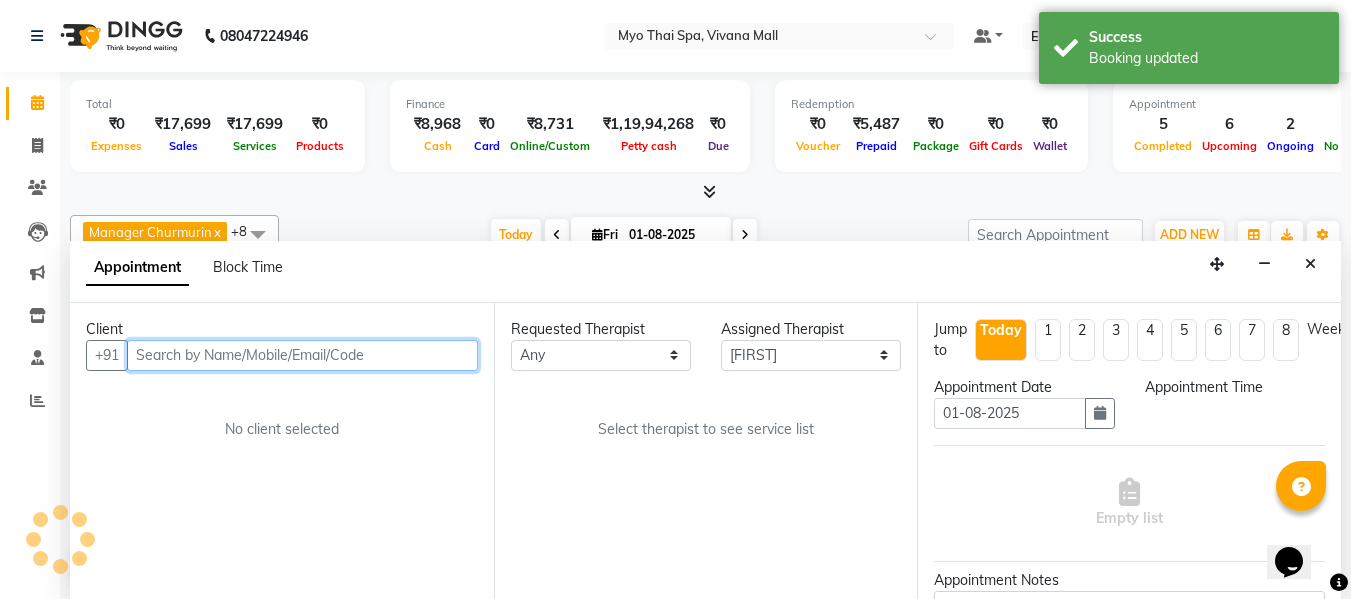 select on "915" 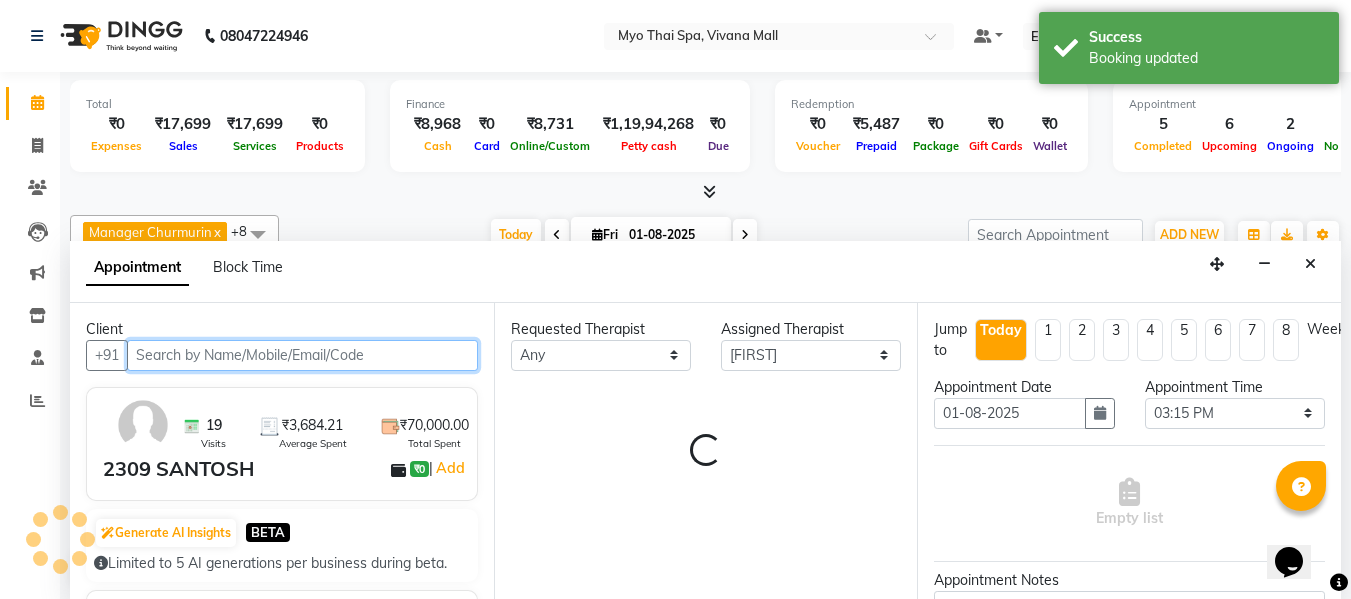 scroll, scrollTop: 1, scrollLeft: 0, axis: vertical 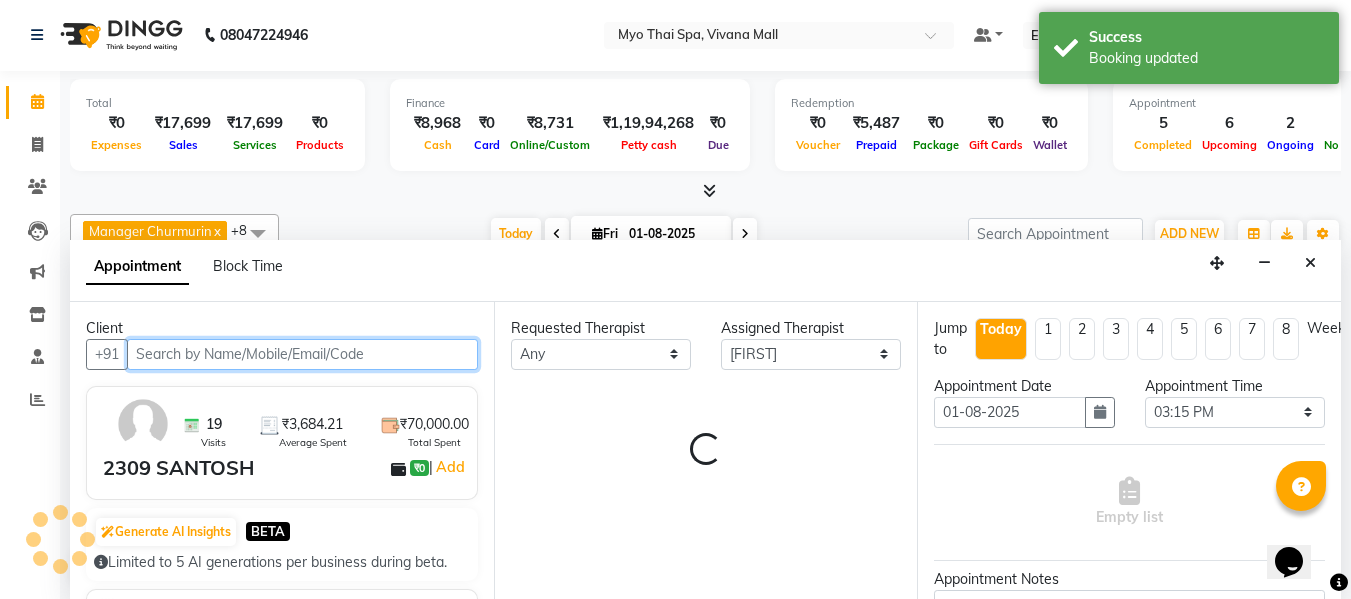 select on "1605" 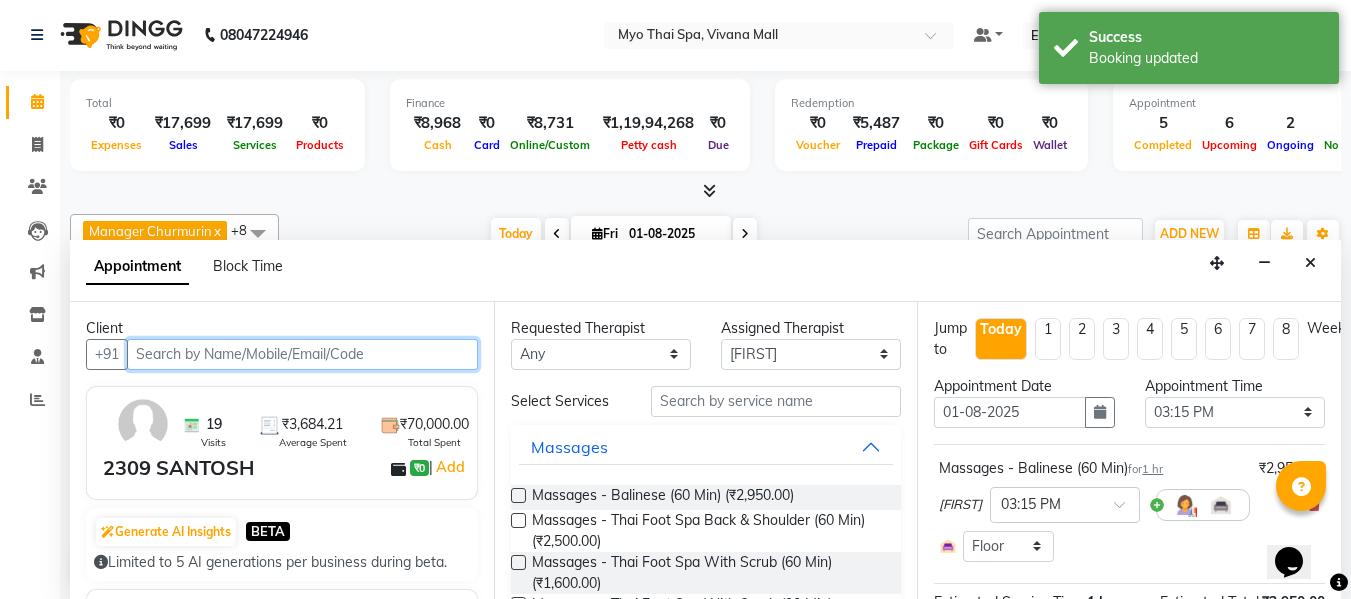scroll, scrollTop: 100, scrollLeft: 0, axis: vertical 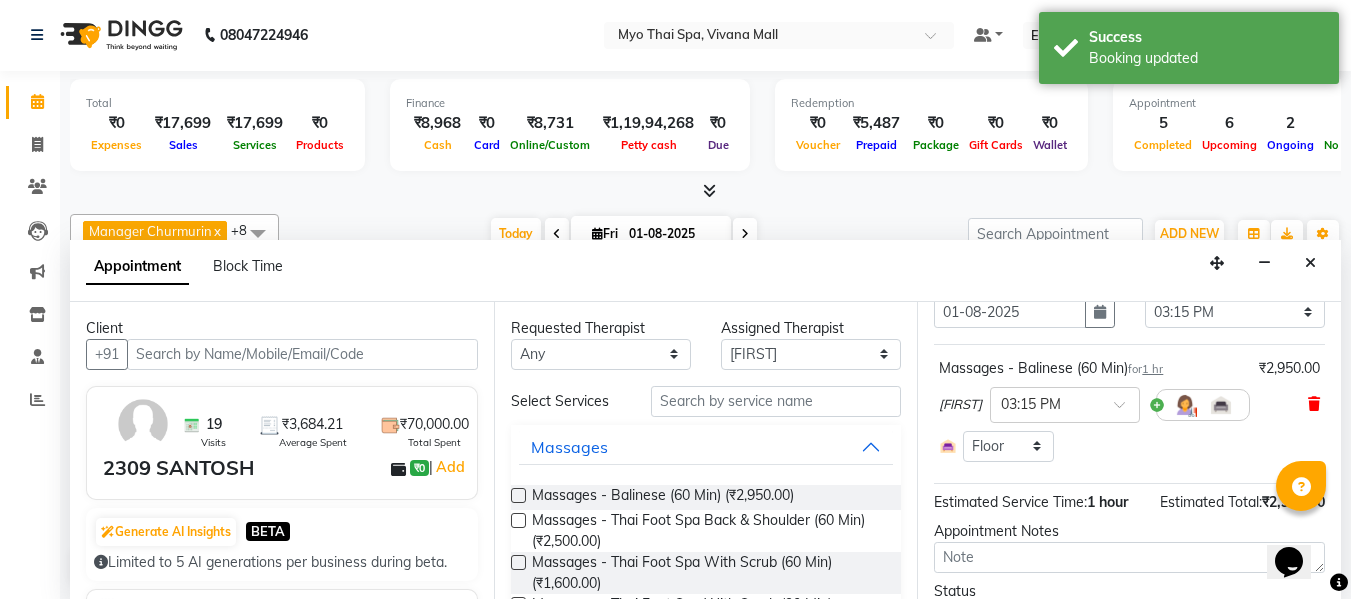 click at bounding box center [1314, 404] 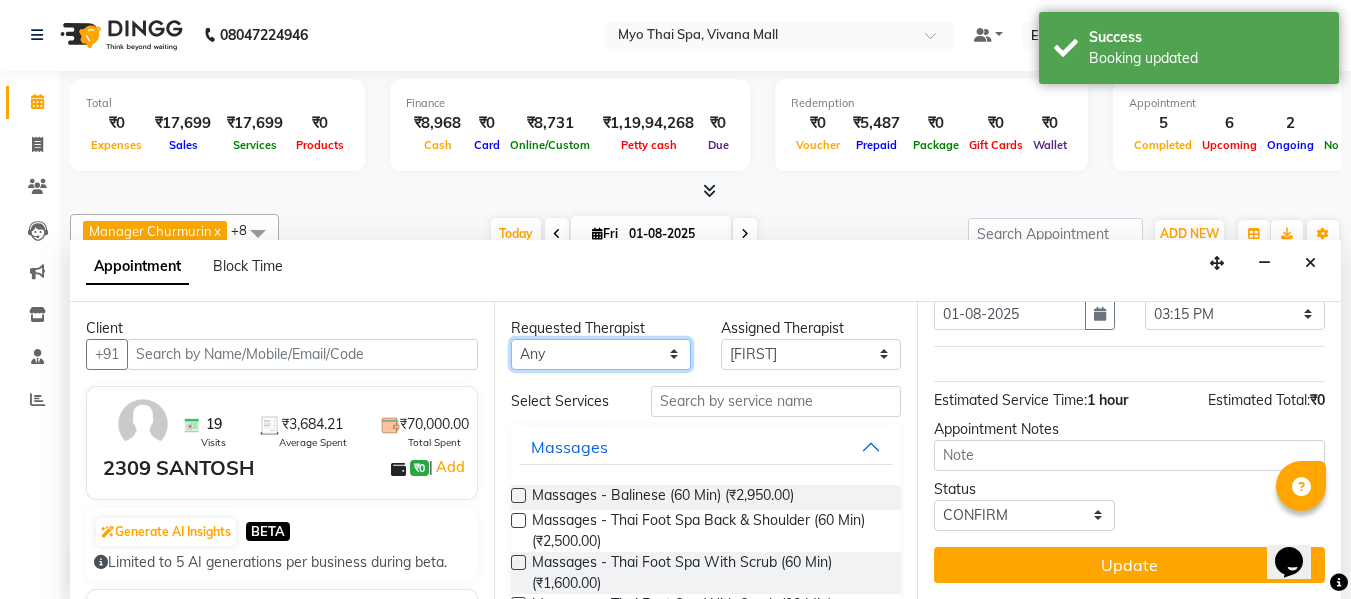 click on "Any ANGEL BELLA Dindin Jane JENNY Kristina Manager Afreen Manager Churmurin Massami MAWII REMI SANGTAE Zosangzuali" at bounding box center [601, 354] 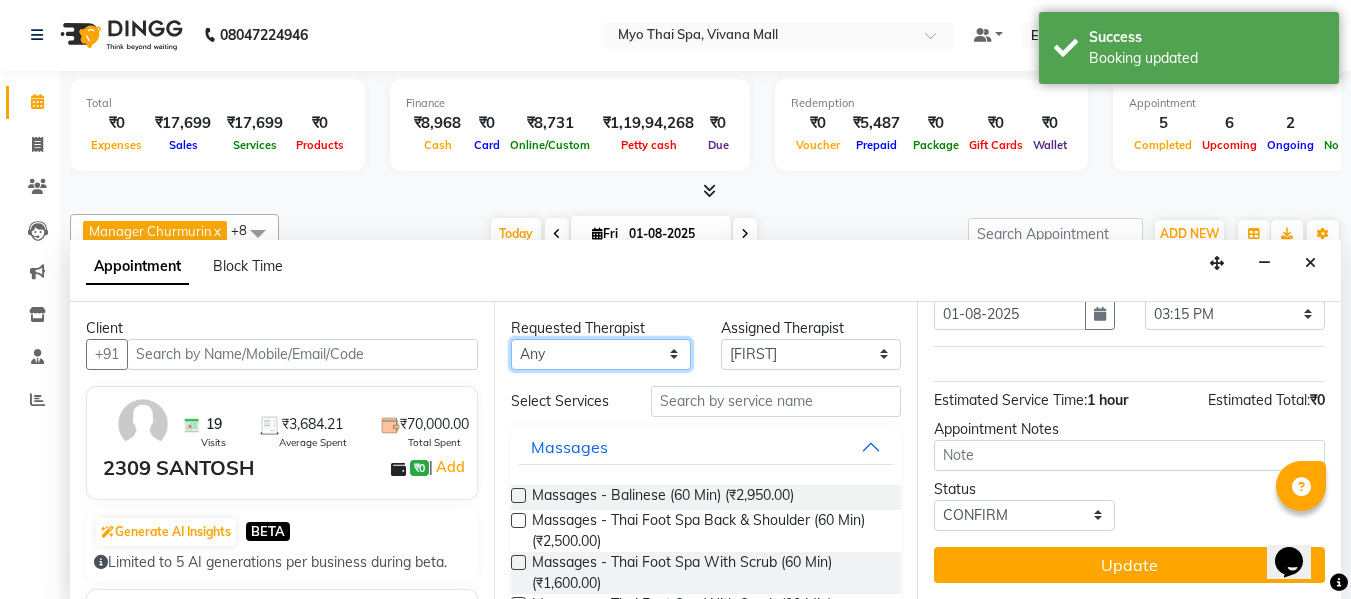 select on "30616" 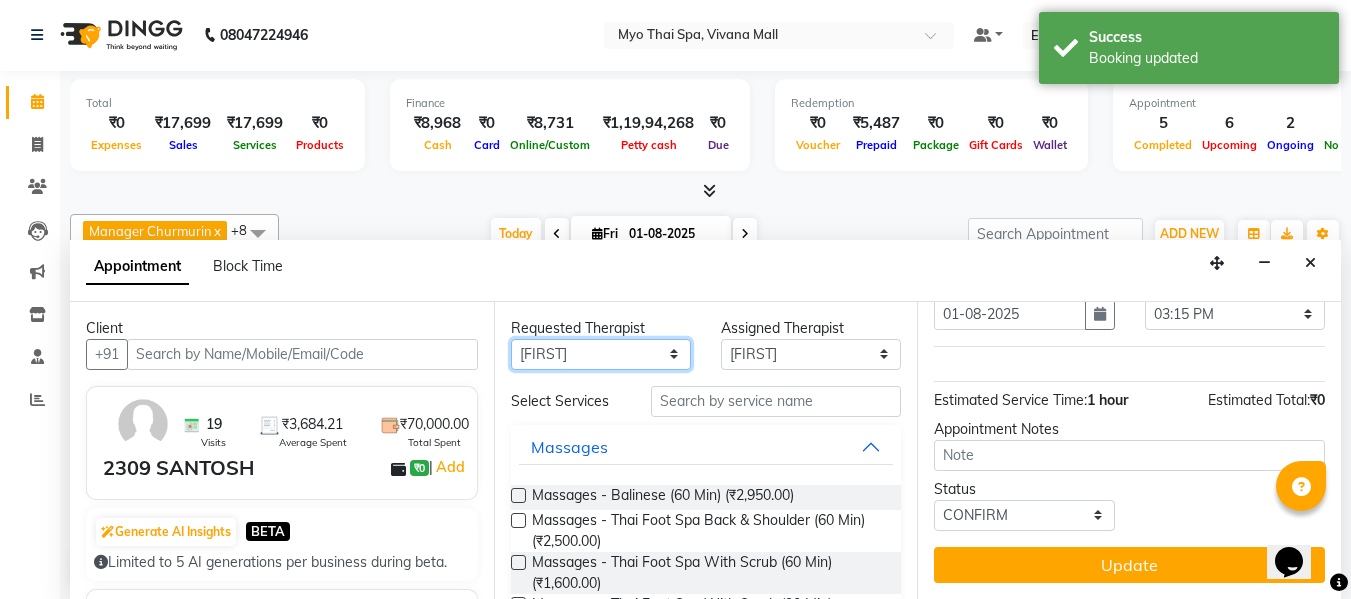 click on "Any ANGEL BELLA Dindin Jane JENNY Kristina Manager Afreen Manager Churmurin Massami MAWII REMI SANGTAE Zosangzuali" at bounding box center [601, 354] 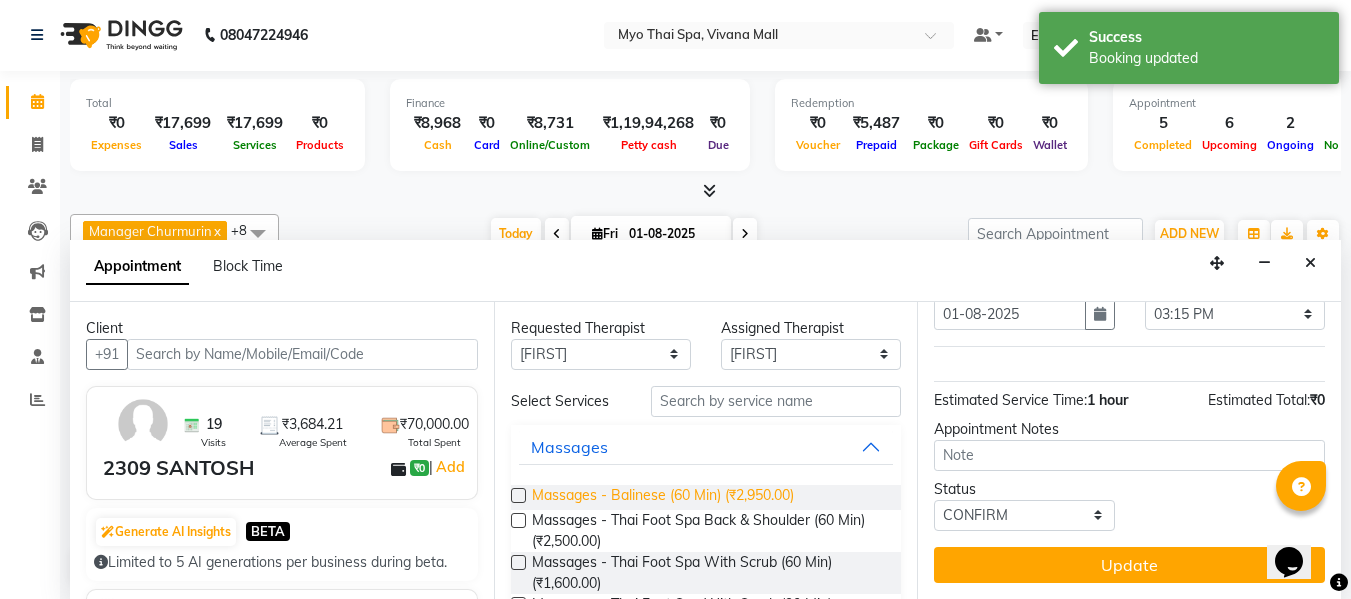 click on "Massages - Balinese (60 Min) (₹2,950.00)" at bounding box center (663, 497) 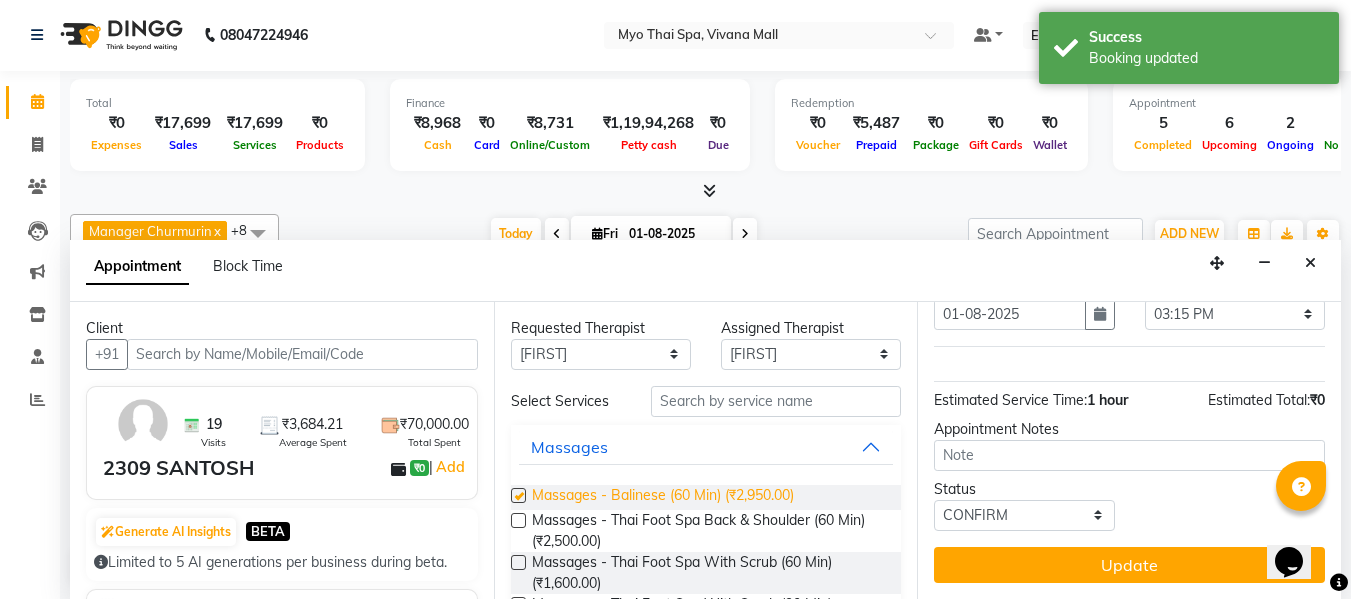 checkbox on "false" 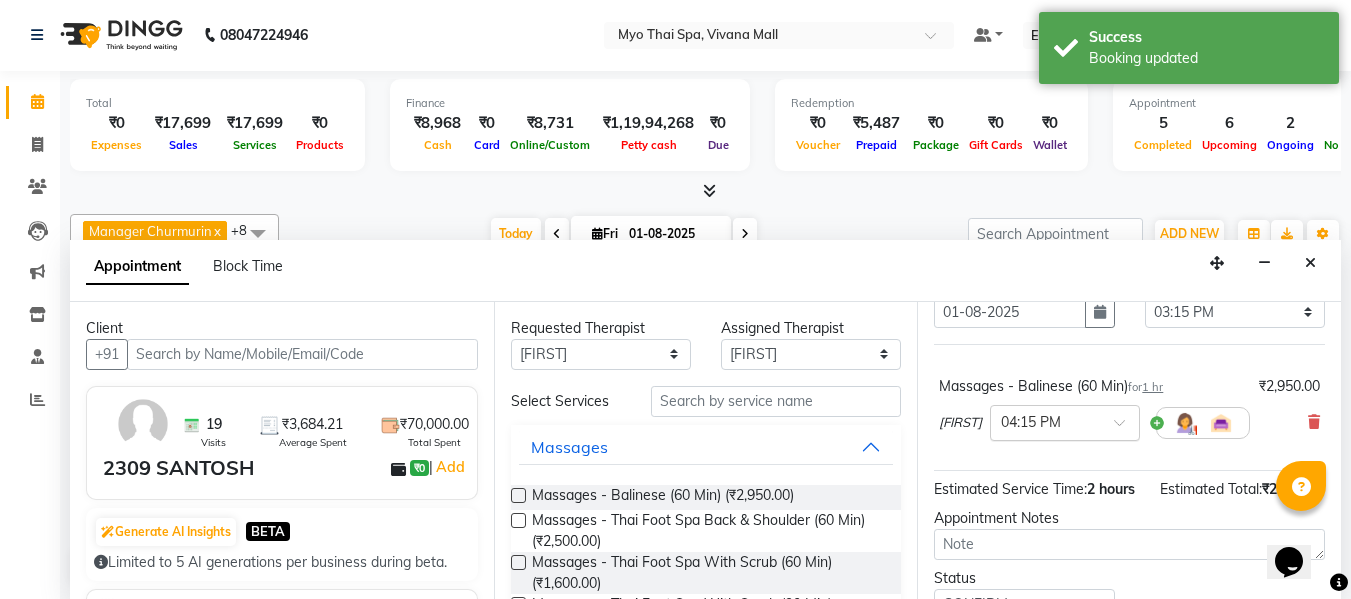 click at bounding box center [1045, 421] 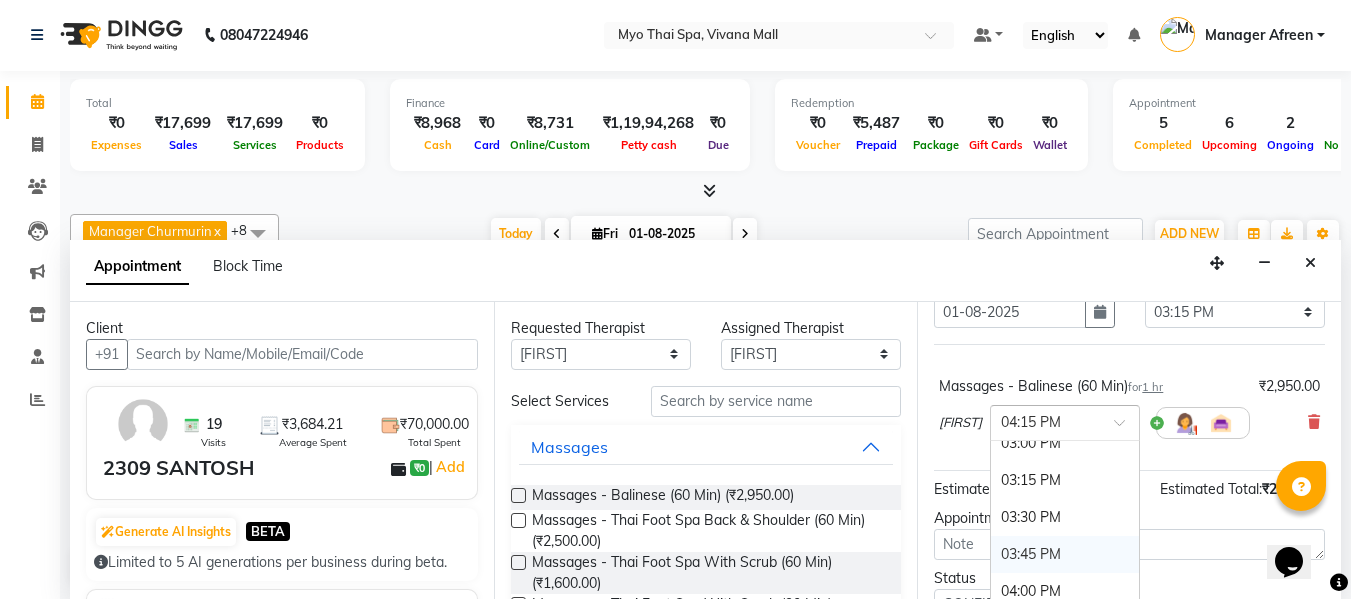 scroll, scrollTop: 885, scrollLeft: 0, axis: vertical 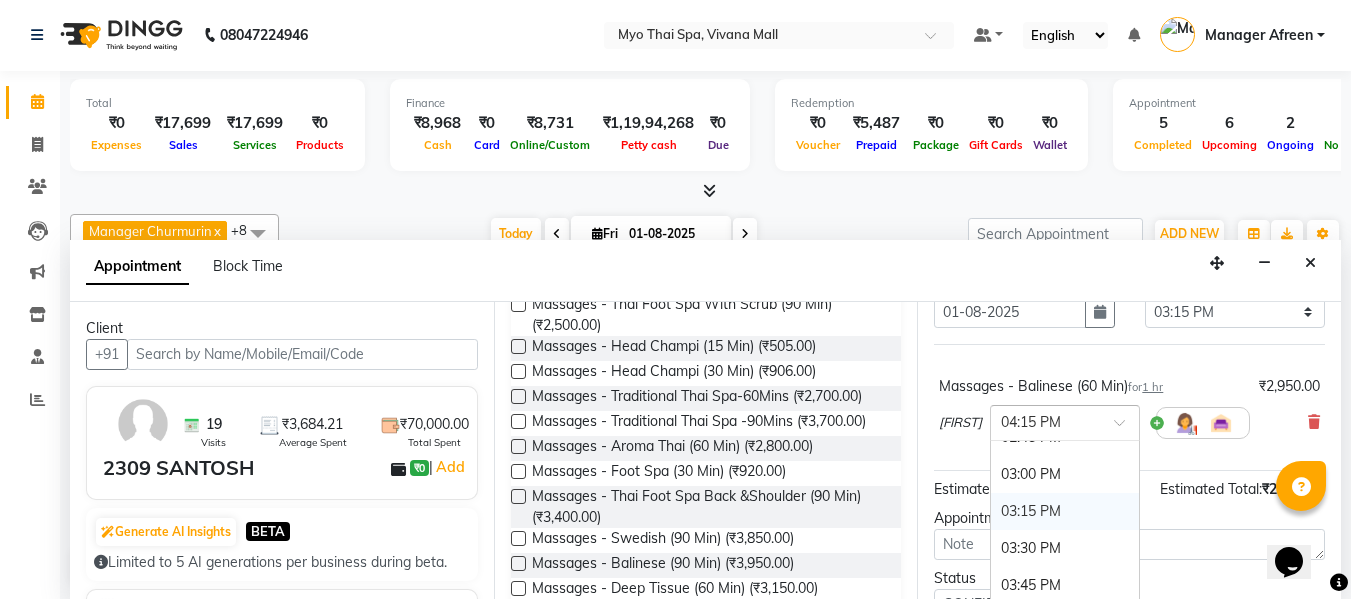click on "03:15 PM" at bounding box center [1065, 511] 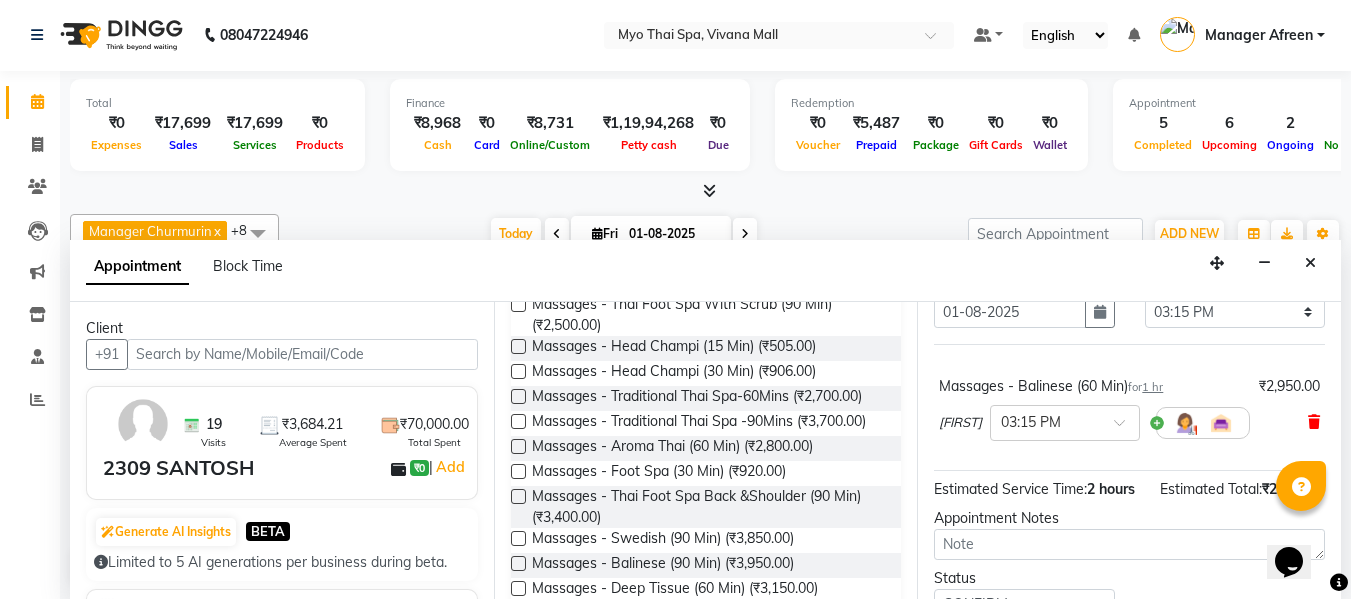 click at bounding box center (1314, 422) 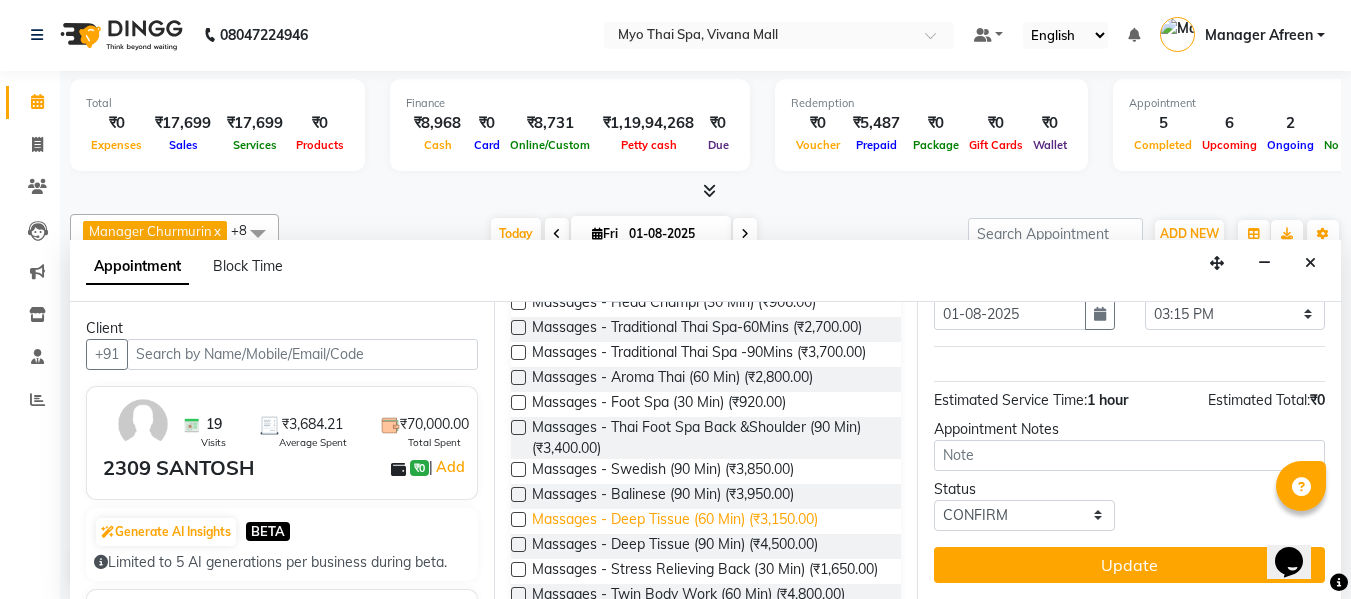 scroll, scrollTop: 400, scrollLeft: 0, axis: vertical 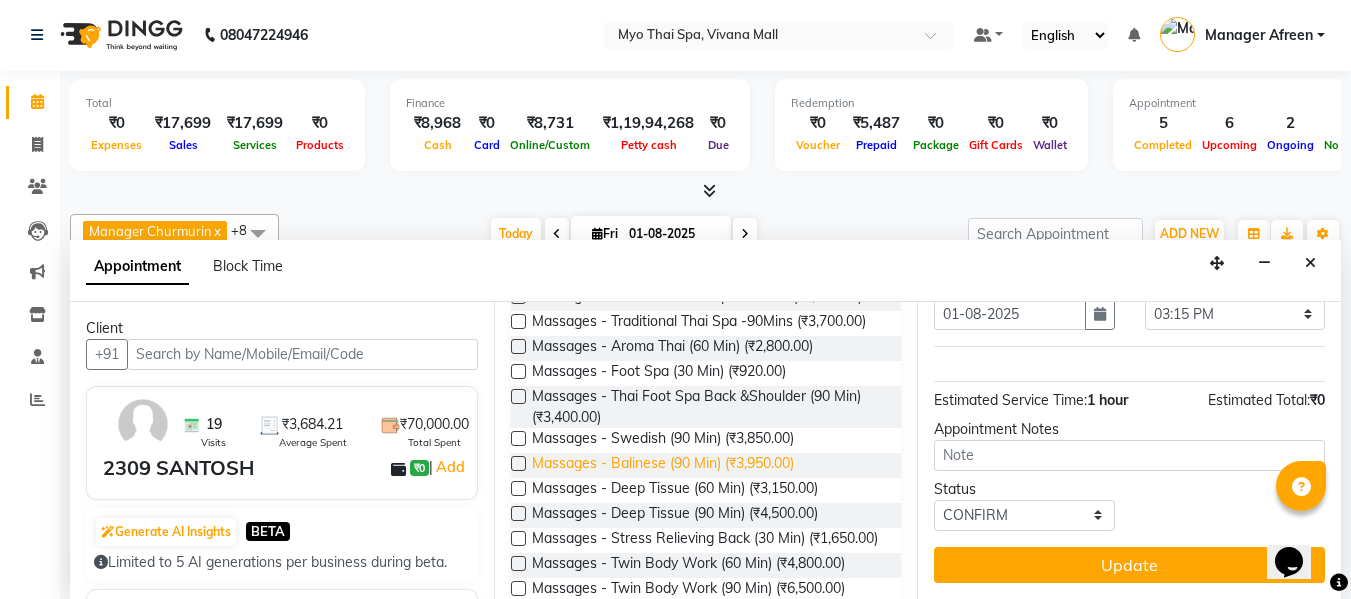 click on "Massages - Balinese (90 Min) (₹3,950.00)" at bounding box center (663, 465) 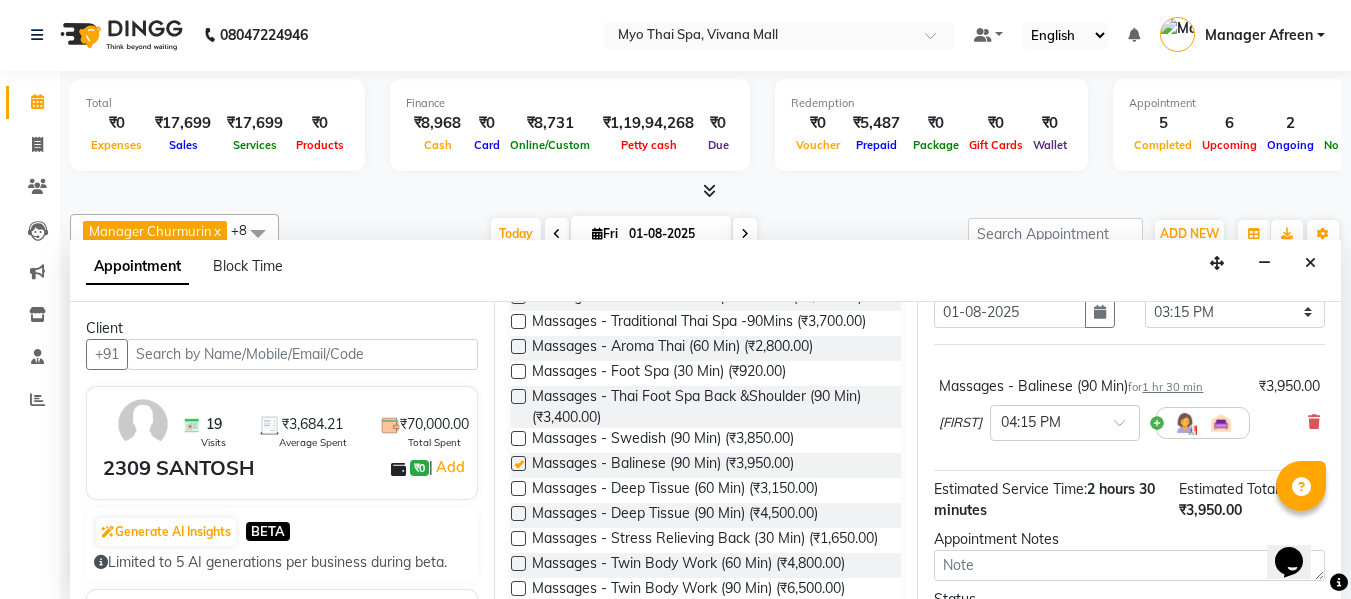 checkbox on "false" 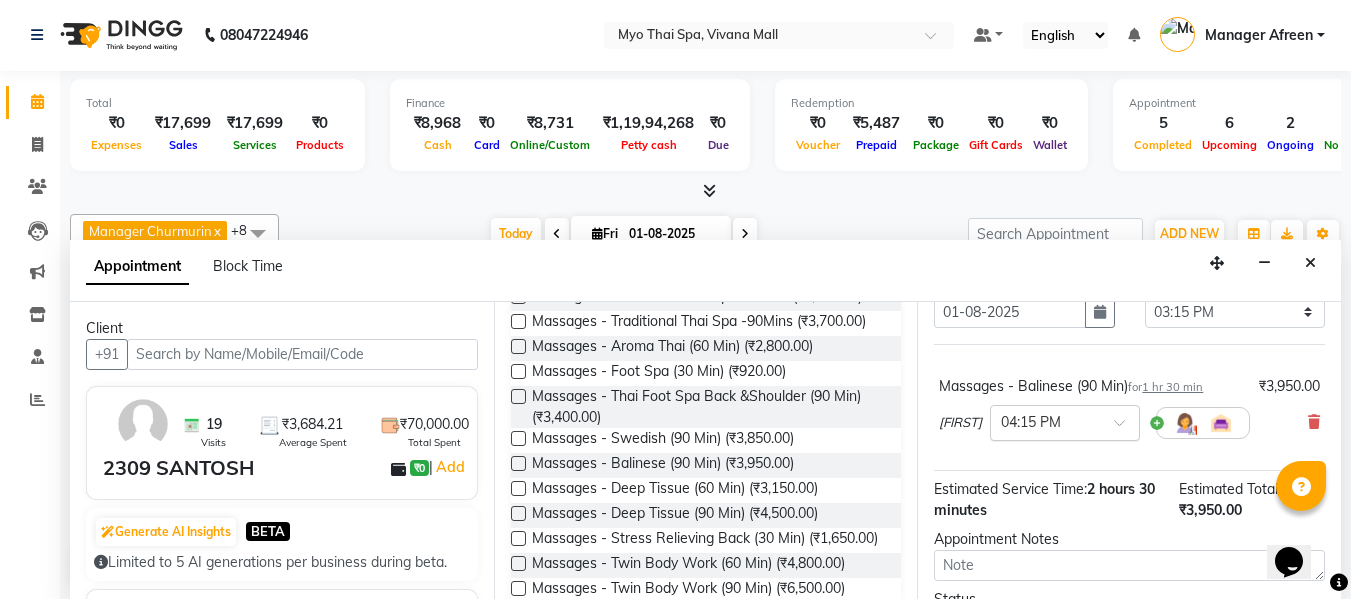 click at bounding box center (1045, 421) 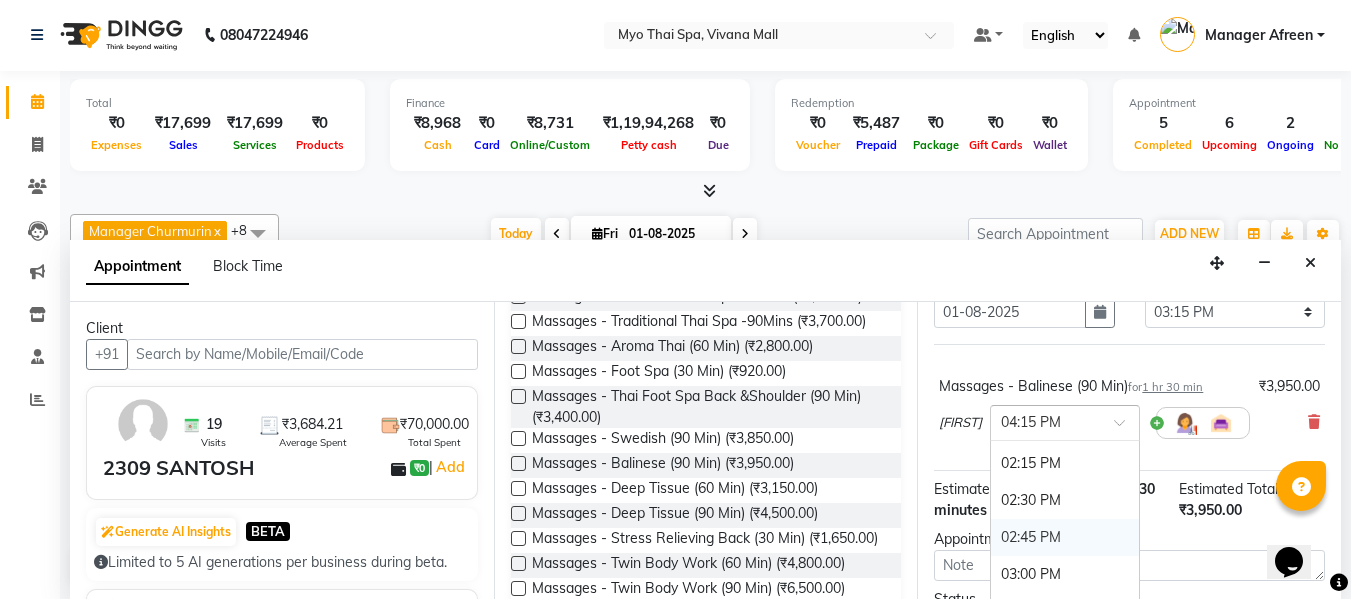 scroll, scrollTop: 885, scrollLeft: 0, axis: vertical 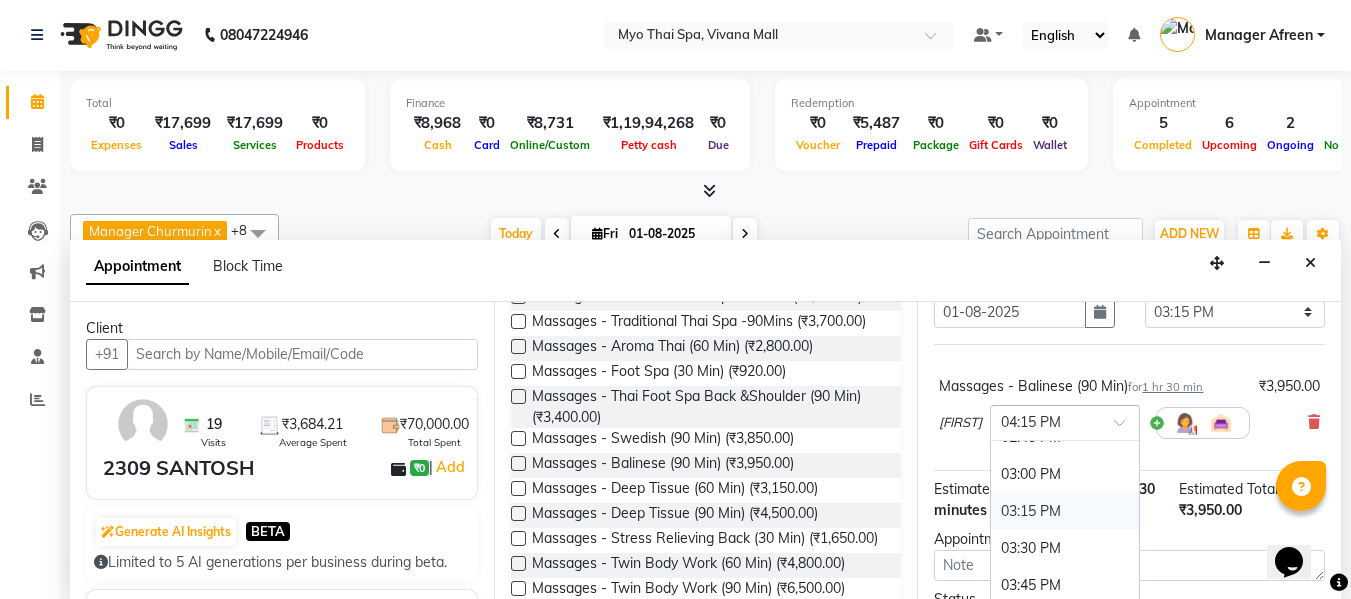 click on "03:15 PM" at bounding box center (1065, 511) 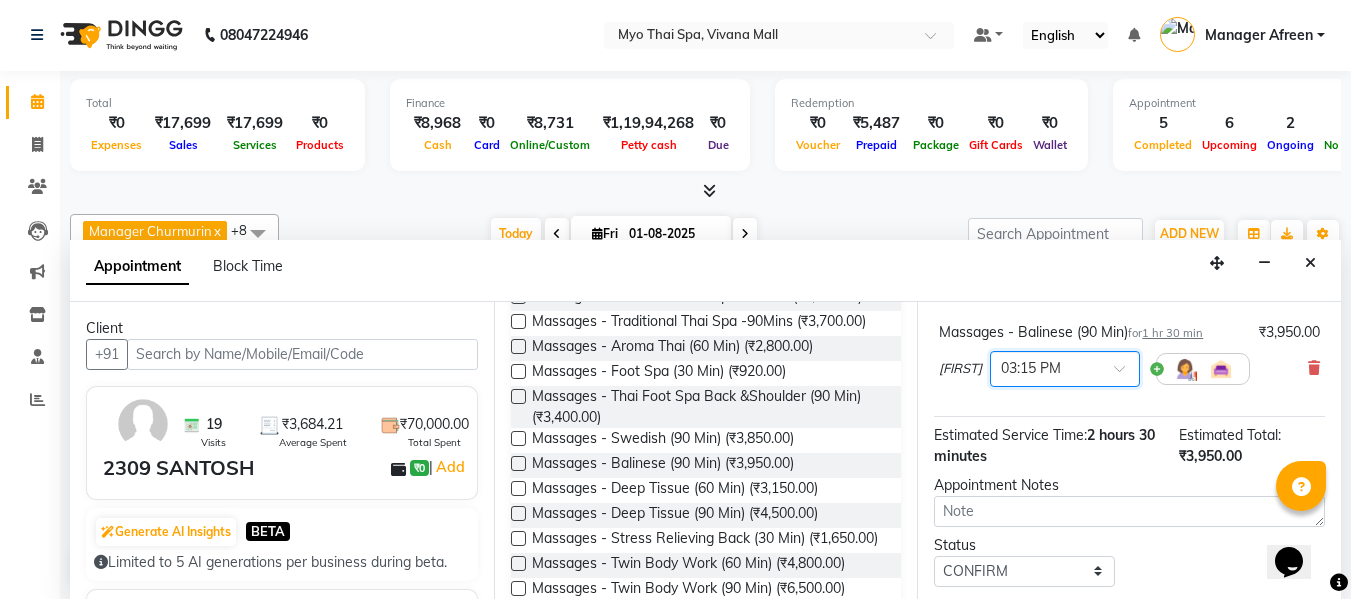 scroll, scrollTop: 225, scrollLeft: 0, axis: vertical 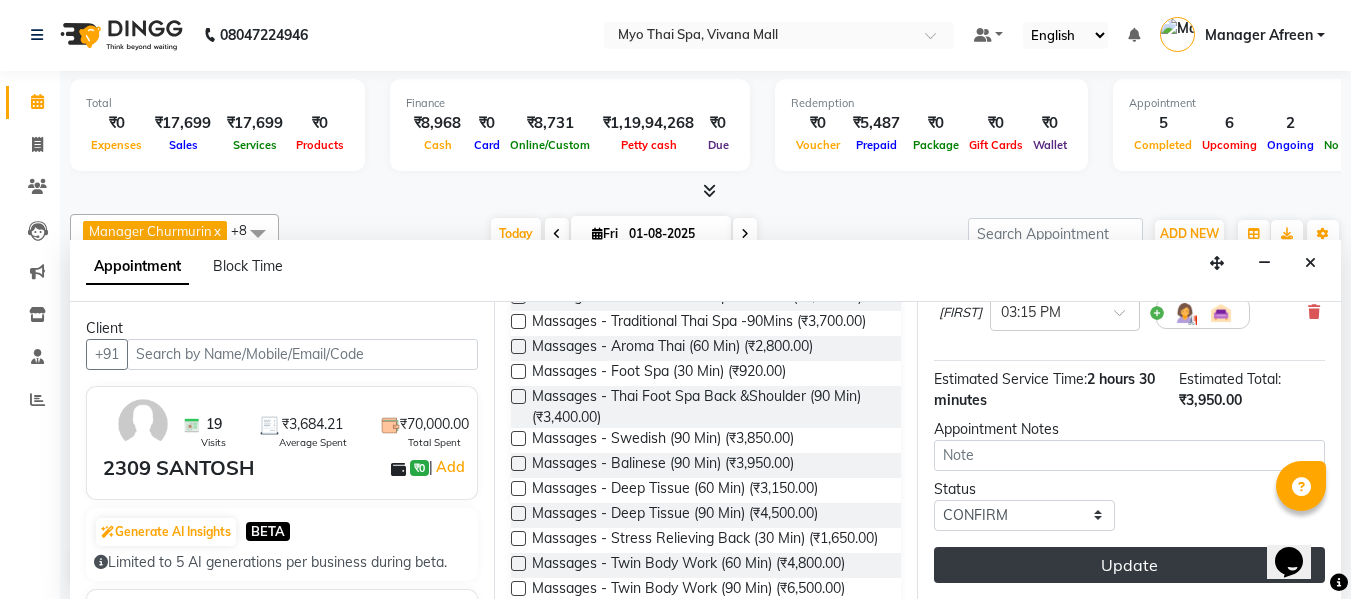 click on "Update" at bounding box center (1129, 565) 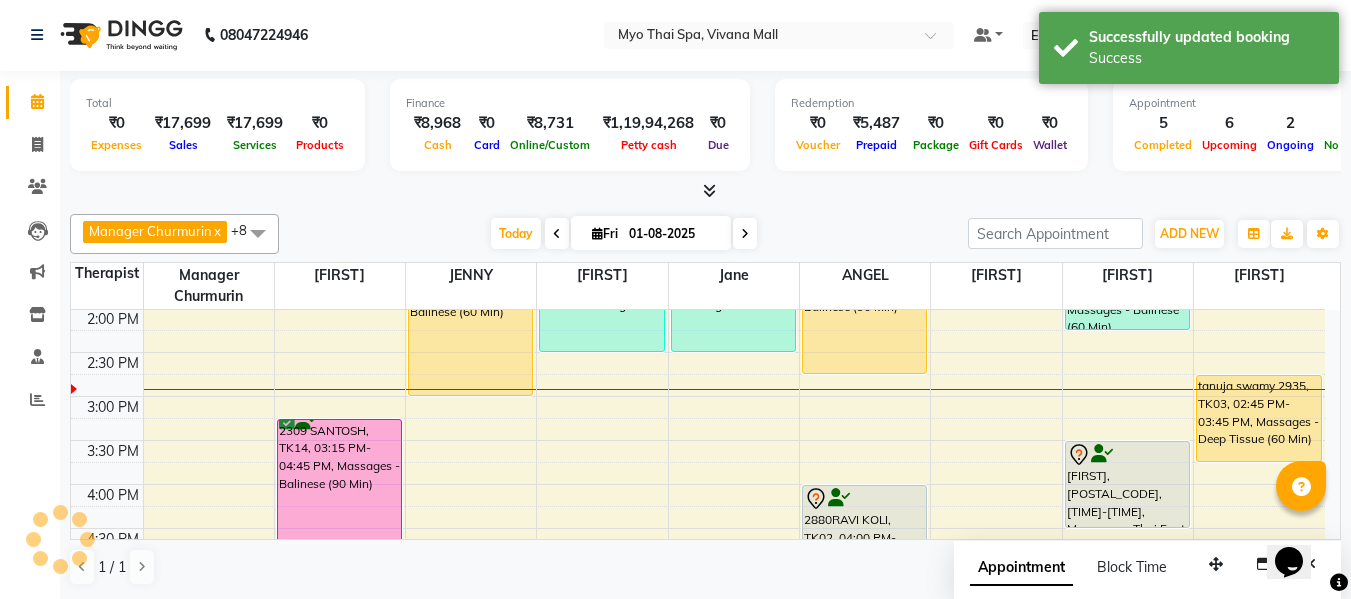 scroll, scrollTop: 0, scrollLeft: 0, axis: both 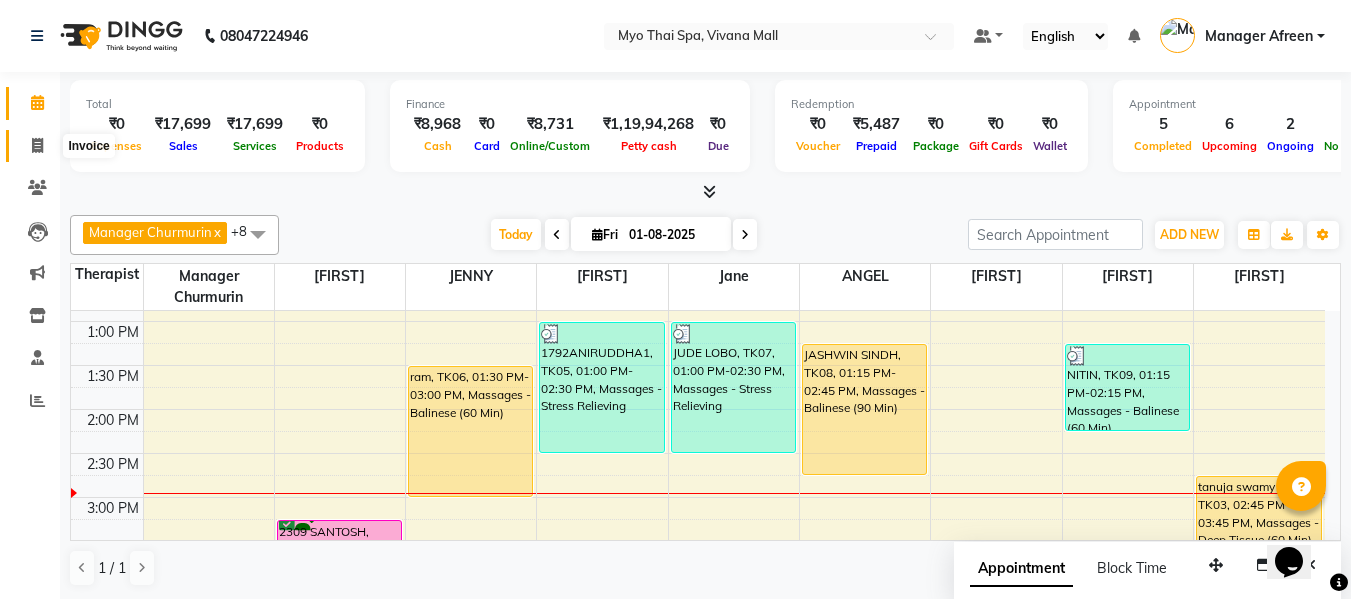 click 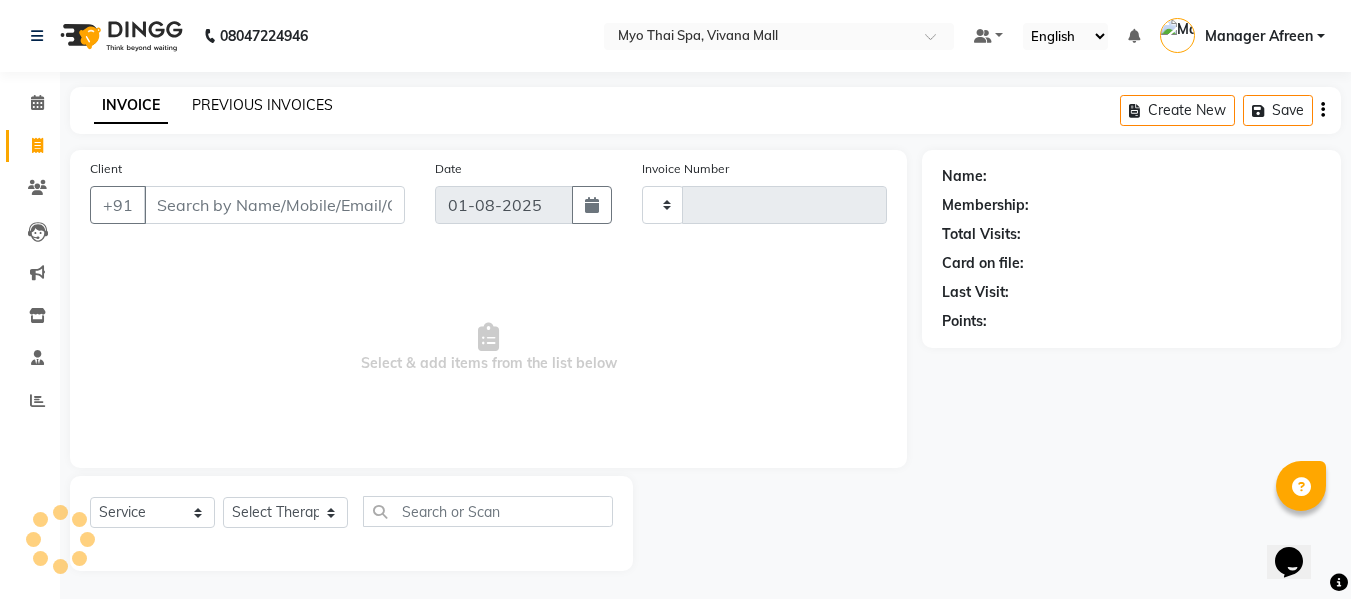 click on "PREVIOUS INVOICES" 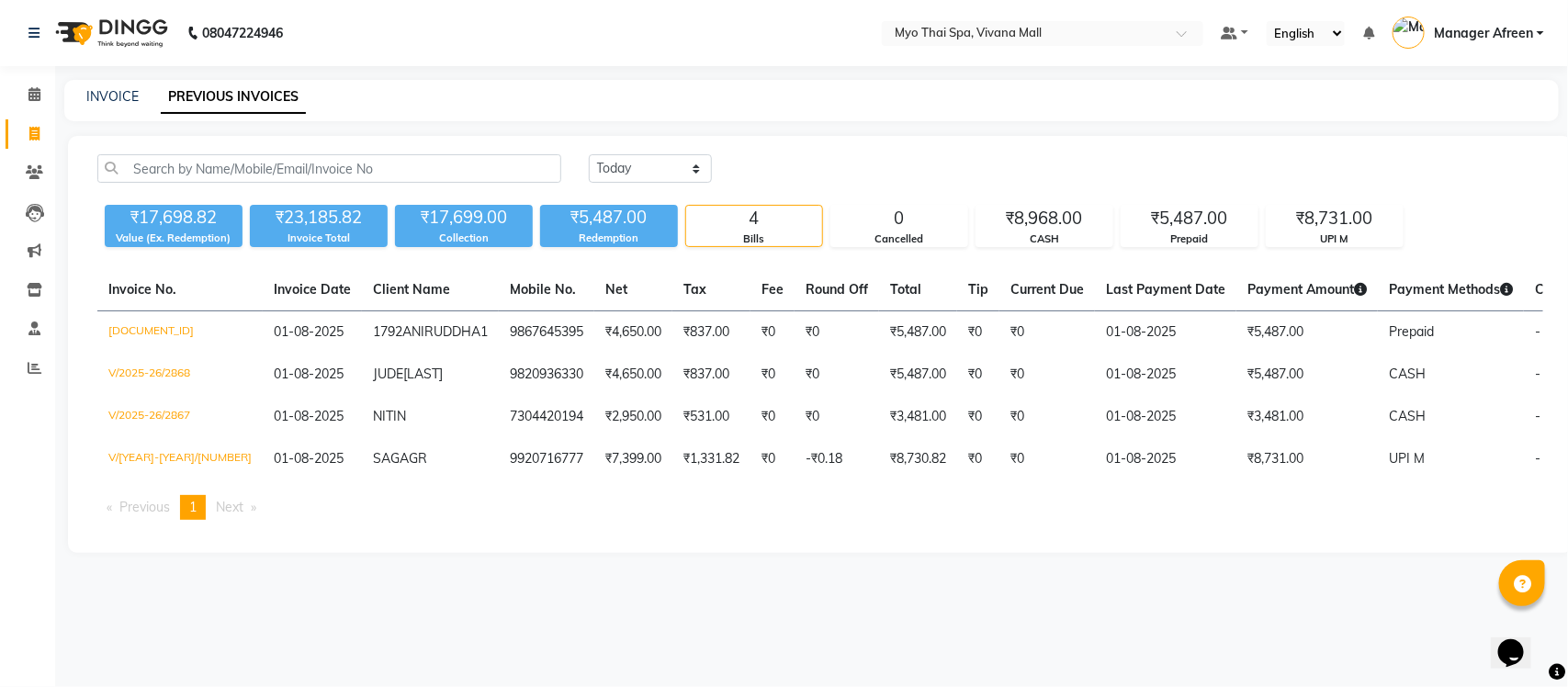 drag, startPoint x: 1224, startPoint y: 1, endPoint x: 1045, endPoint y: 150, distance: 232.89912 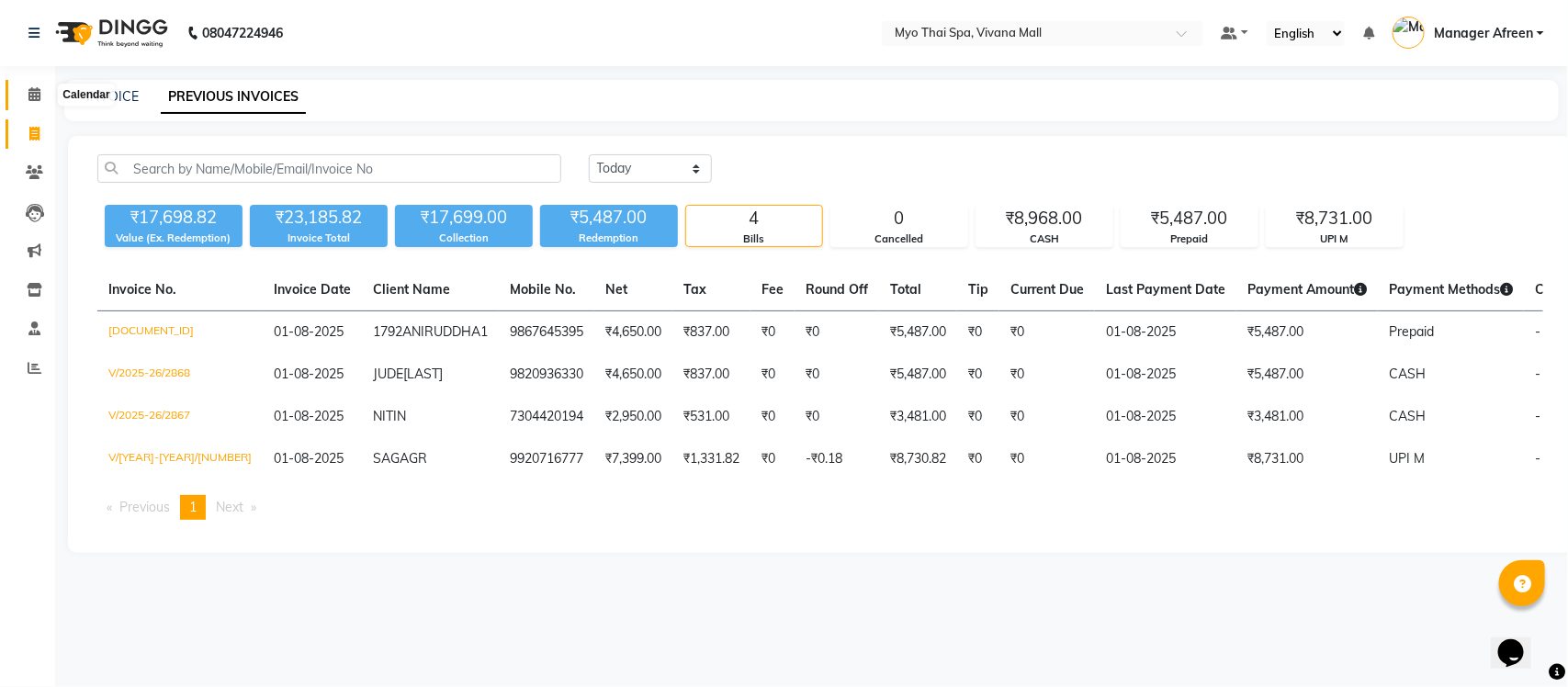 click 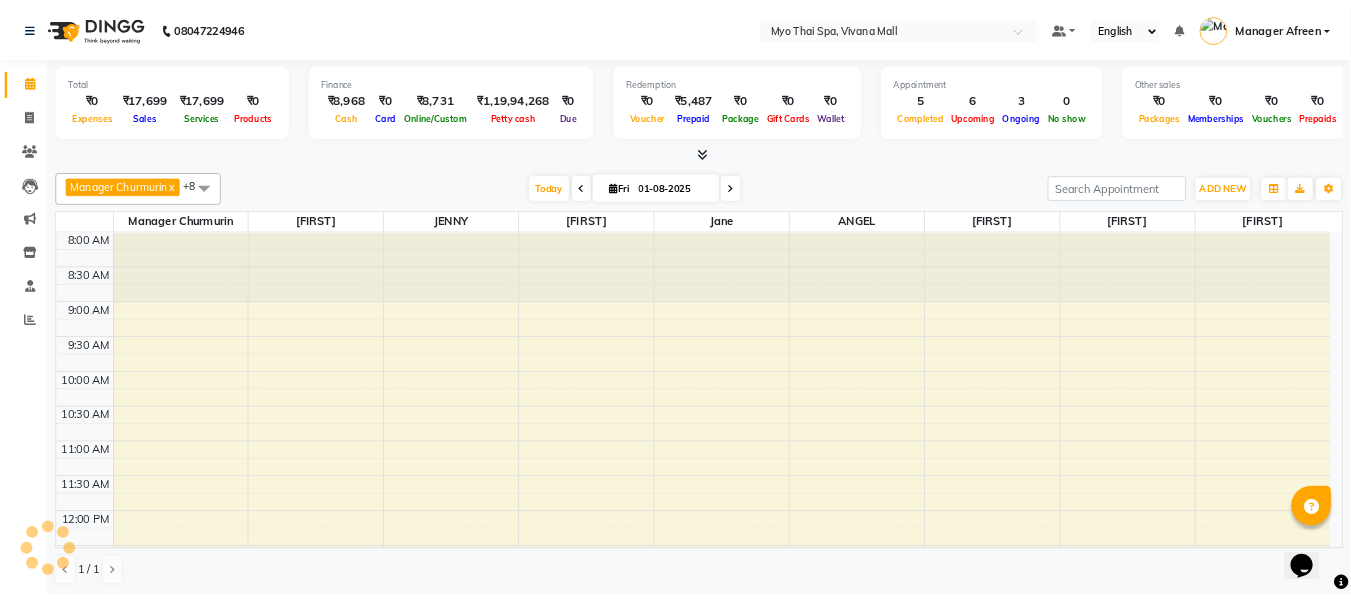 scroll, scrollTop: 0, scrollLeft: 0, axis: both 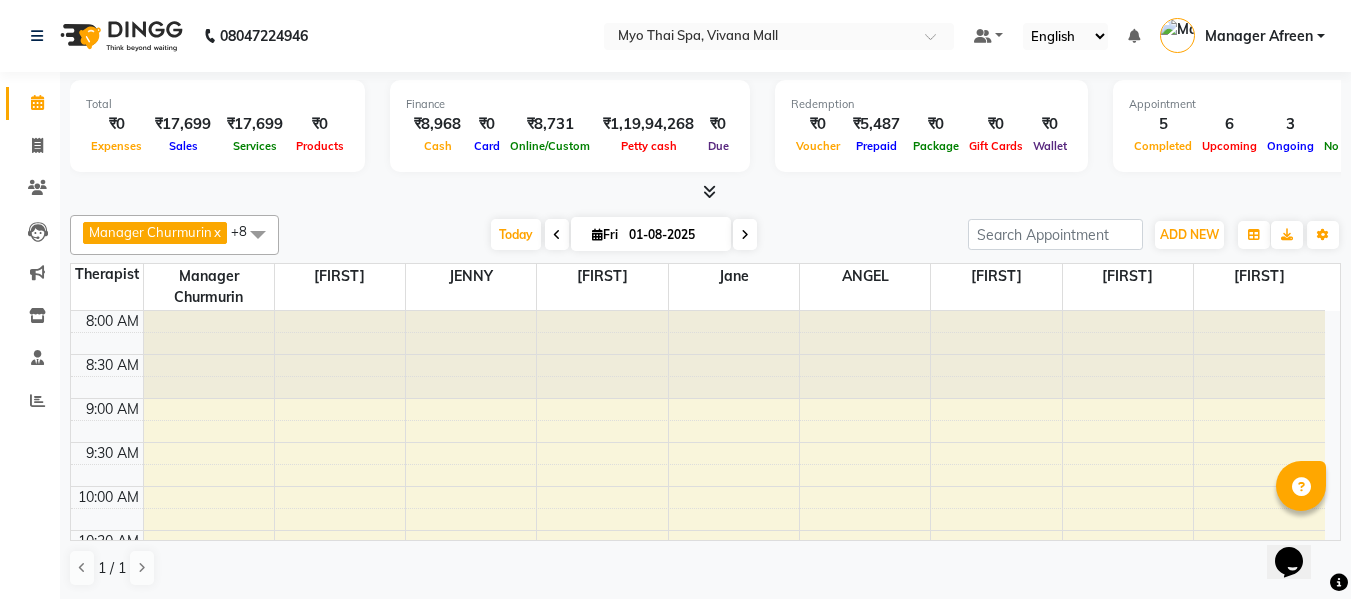 drag, startPoint x: 1657, startPoint y: 0, endPoint x: 880, endPoint y: 184, distance: 798.4892 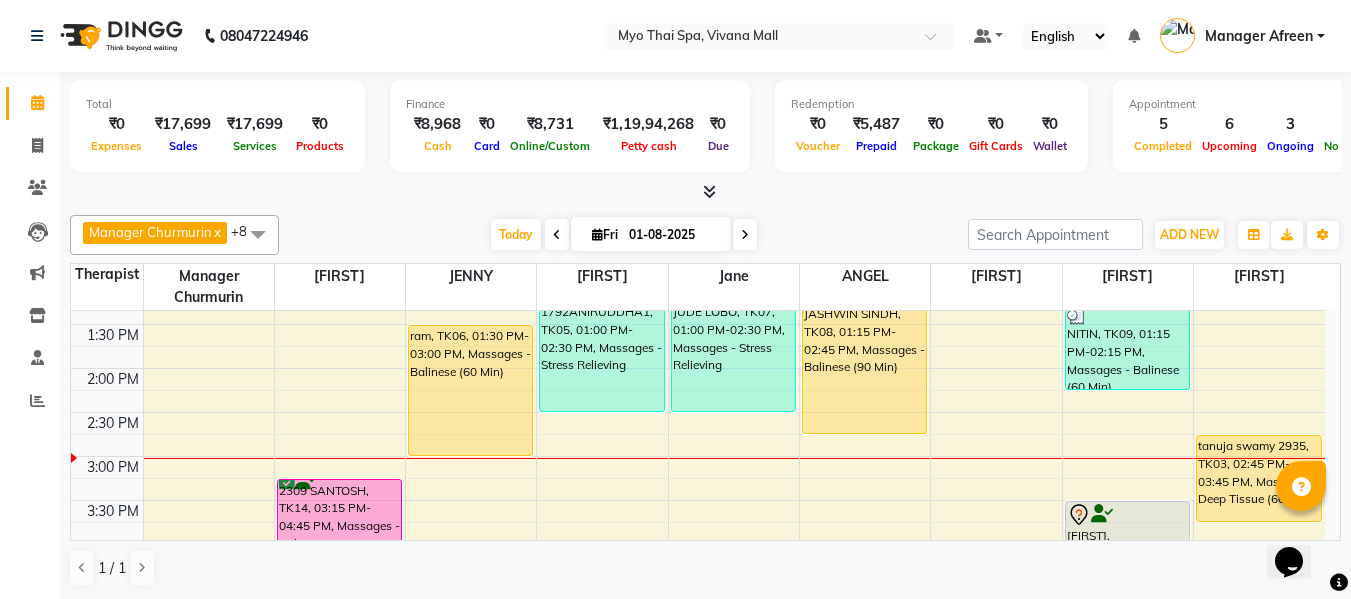 scroll, scrollTop: 500, scrollLeft: 0, axis: vertical 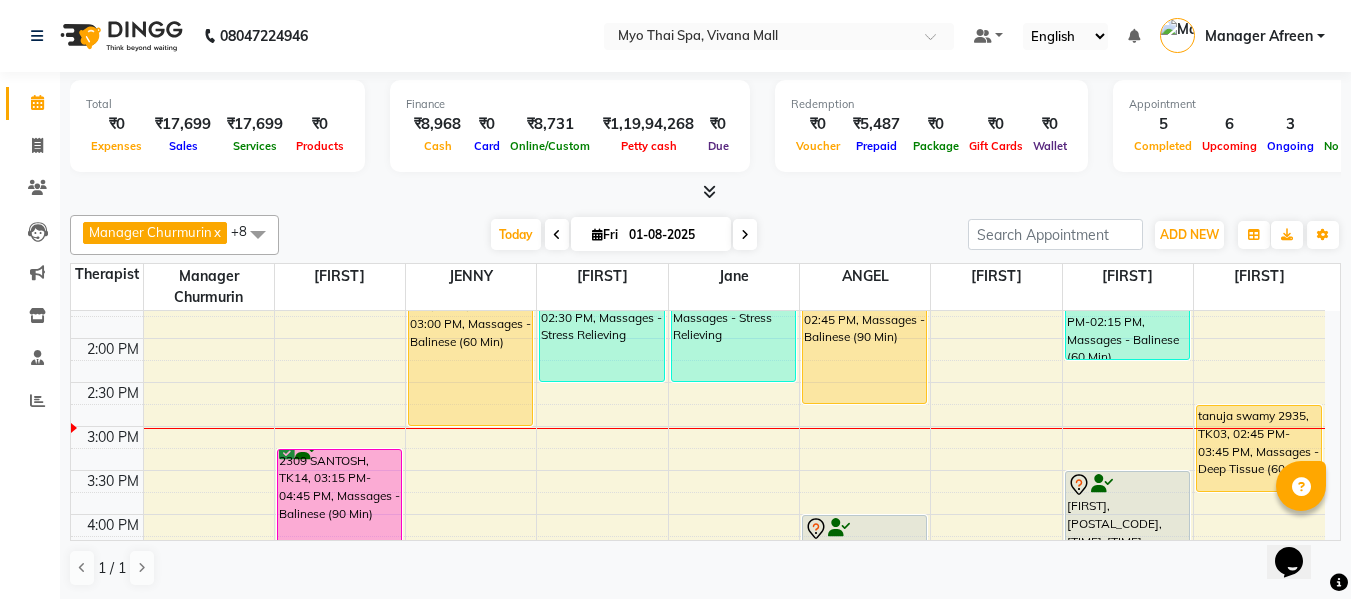 click on "8:00 AM 8:30 AM 9:00 AM 9:30 AM 10:00 AM 10:30 AM 11:00 AM 11:30 AM 12:00 PM 12:30 PM 1:00 PM 1:30 PM 2:00 PM 2:30 PM 3:00 PM 3:30 PM 4:00 PM 4:30 PM 5:00 PM 5:30 PM 6:00 PM 6:30 PM 7:00 PM 7:30 PM 8:00 PM 8:30 PM 9:00 PM 9:30 PM 10:00 PM 10:30 PM     SAGAGR, TK04, 11:15 AM-12:45 PM, Massages - Myo Signature Spa (90 Min)     SAGAGR, TK04, 11:15 AM-12:45 PM, Massages - Spa Of The Month  (₹3999)     2309 SANTOSH, TK14, 03:15 PM-04:45 PM, Massages - Balinese (90 Min)    ram, TK06, 01:30 PM-03:00 PM, Massages - Balinese (60 Min)     1792ANIRUDDHA1, TK05, 01:00 PM-02:30 PM, Massages - Stress Relieving     JUDE LOBO, TK07, 01:00 PM-02:30 PM, Massages - Stress Relieving     Sarit, TK11, 05:00 PM-06:00 PM, Massages - Balinese (60 Min)     2699UMANATH SHETTY, TK01, 06:30 PM-08:00 PM, Massages - Deep Tissue (90 Min)    JASHWIN SINDH, TK08, 01:15 PM-02:45 PM, Massages - Balinese (90 Min)             2880RAVI KOLI, TK02, 04:00 PM-05:00 PM, Massages - Balinese (60 Min)" at bounding box center [698, 470] 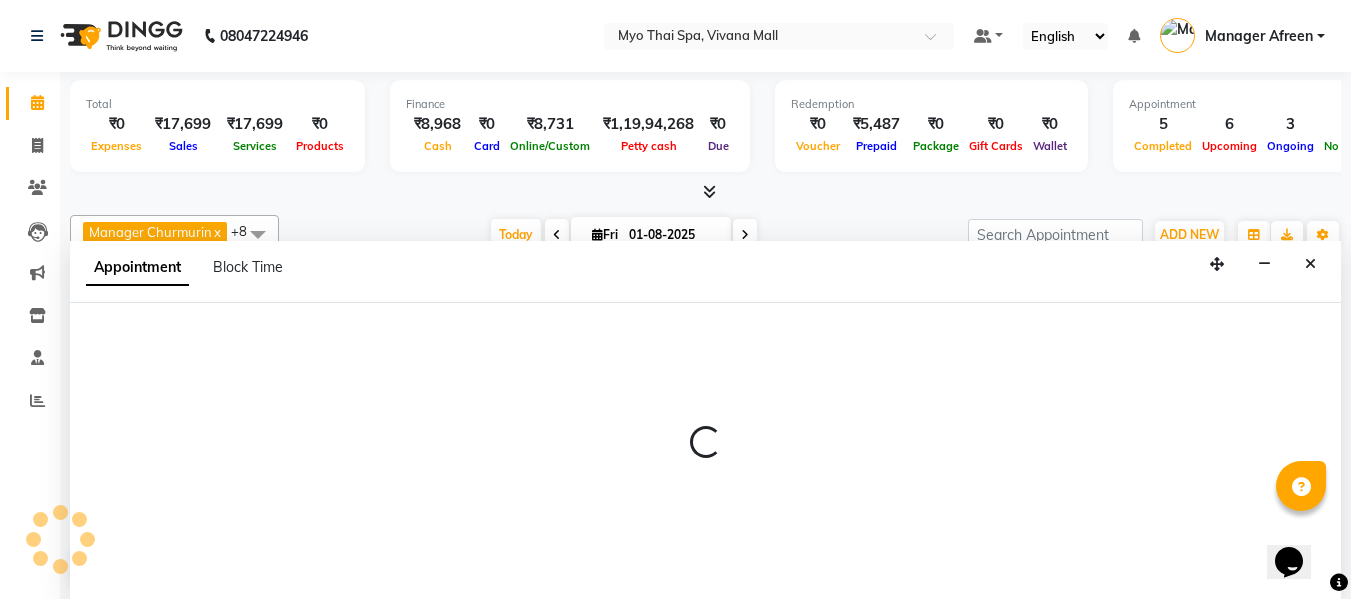 select on "35780" 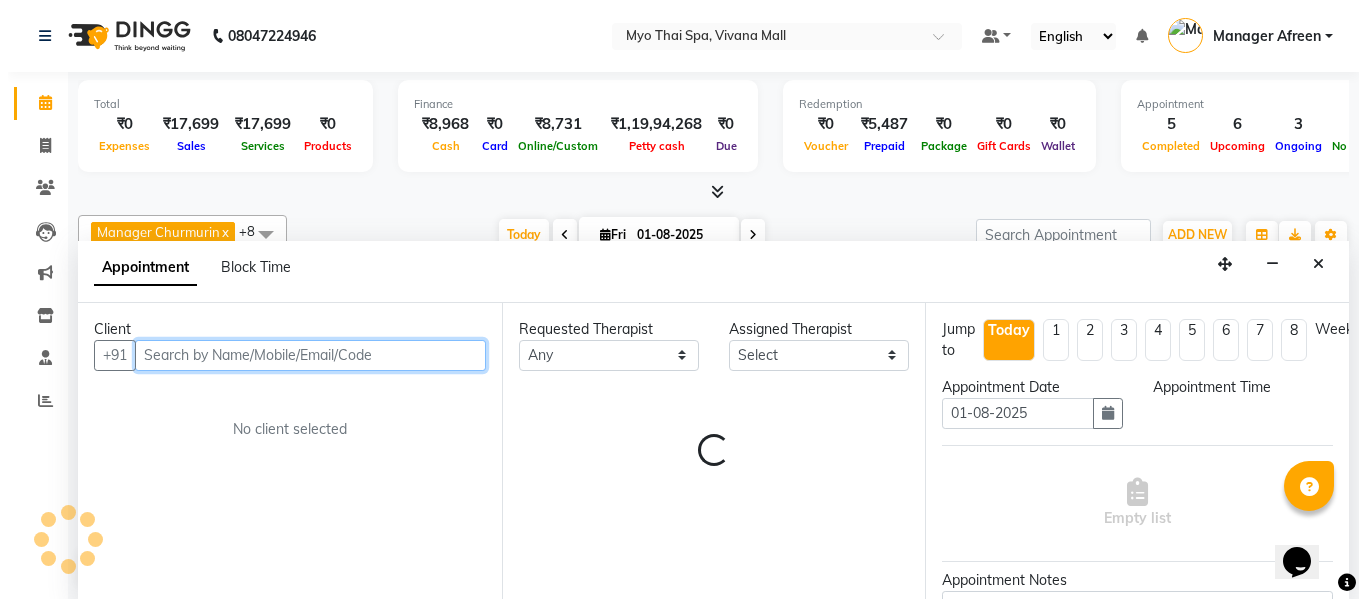 scroll, scrollTop: 1, scrollLeft: 0, axis: vertical 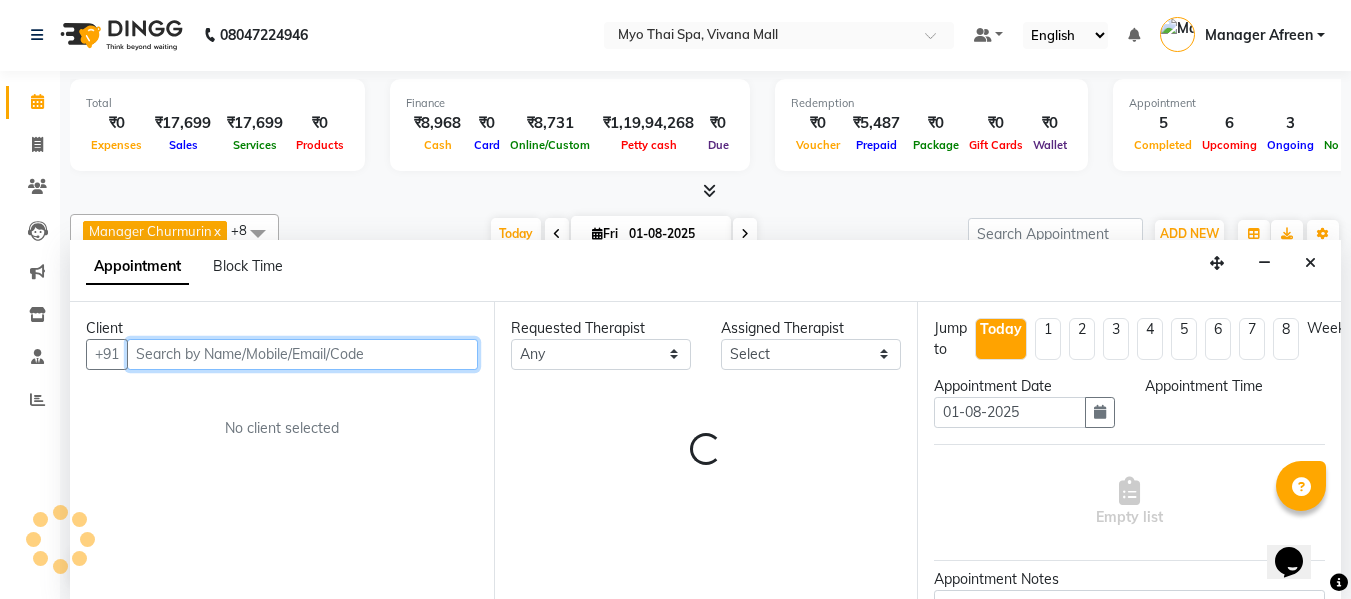 select on "915" 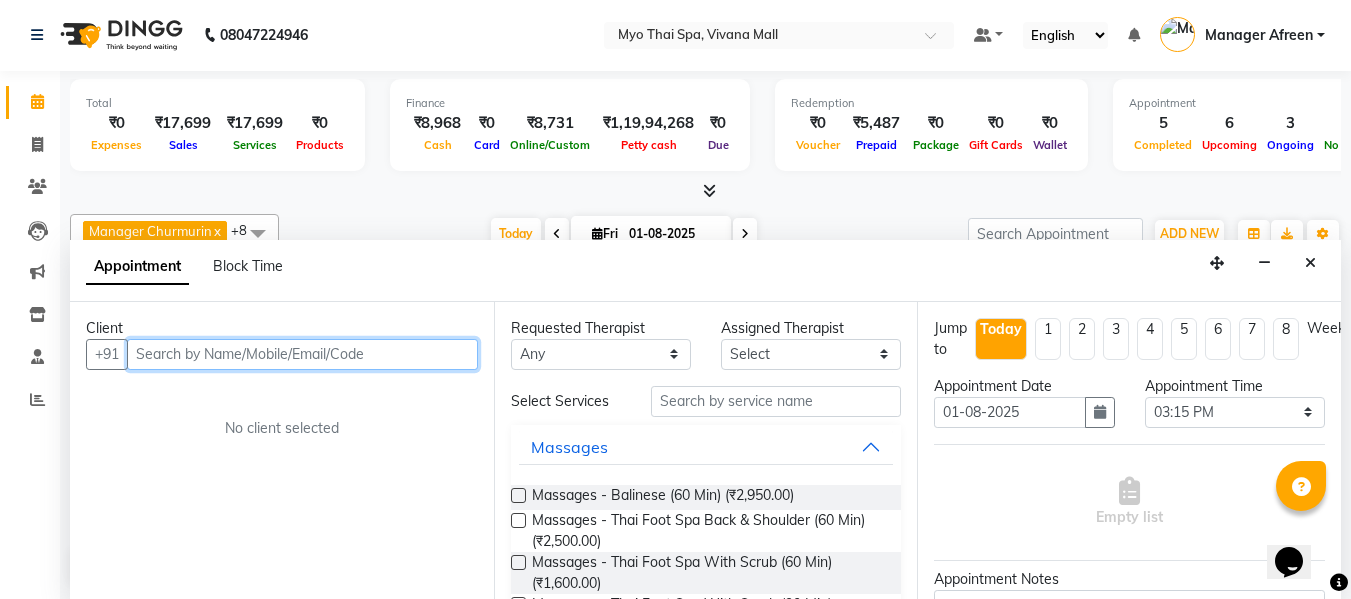click at bounding box center (302, 354) 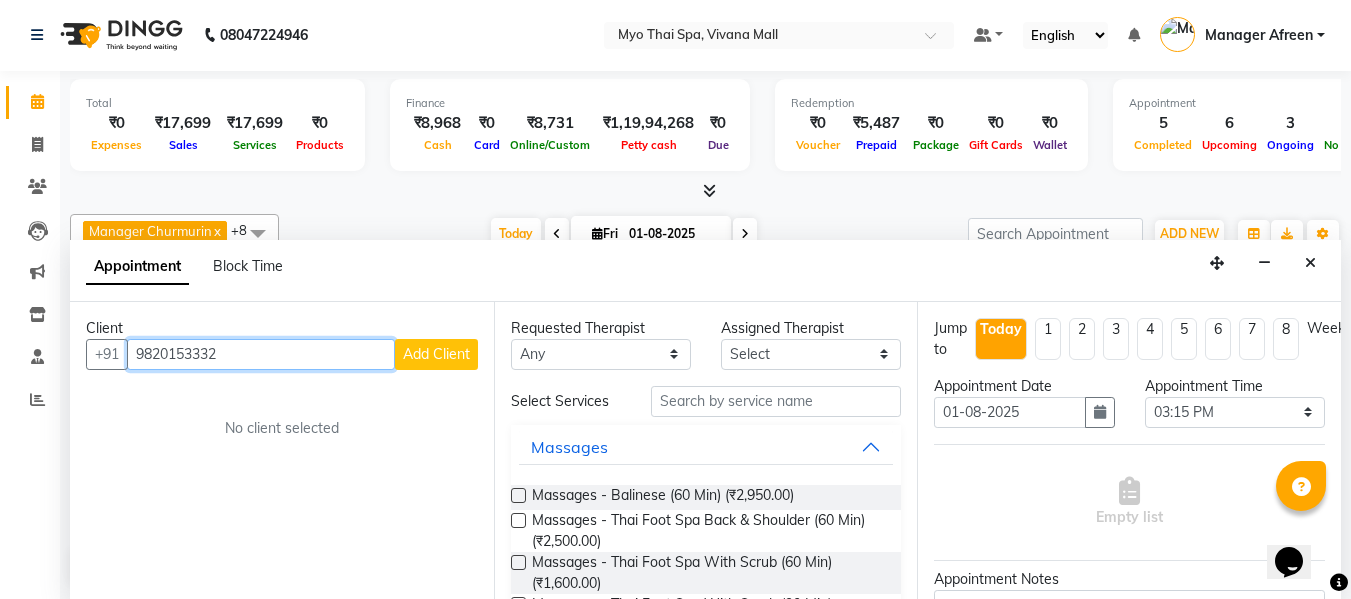 type on "9820153332" 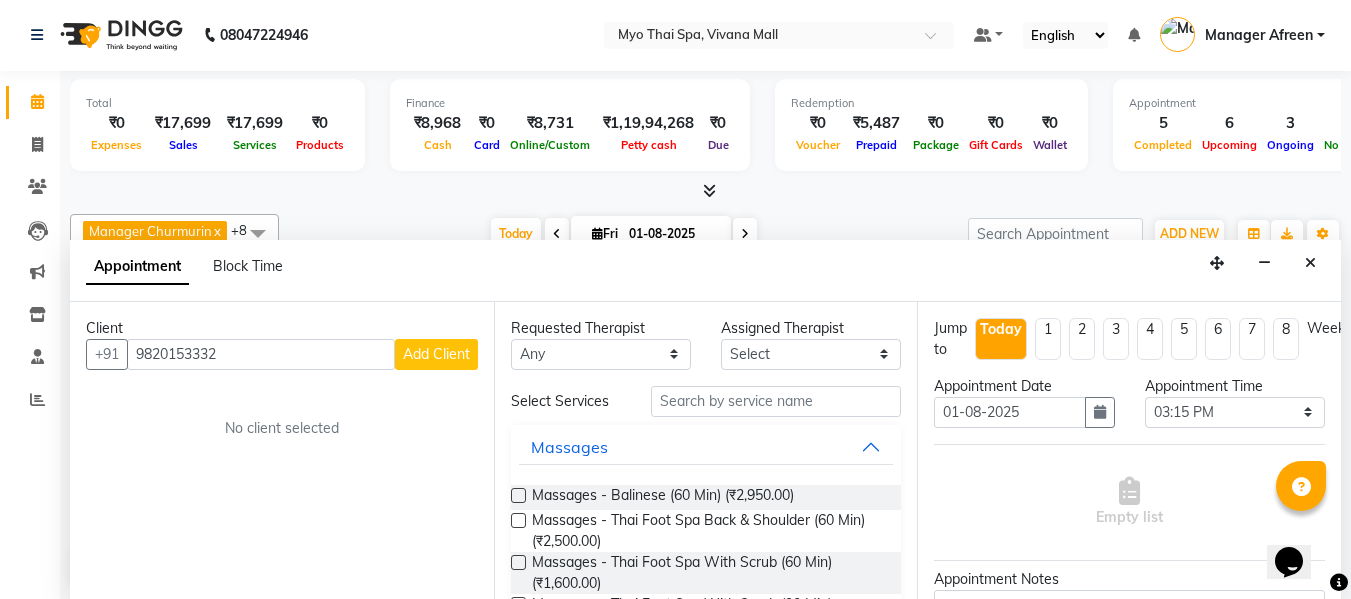 click on "Add Client" at bounding box center (436, 354) 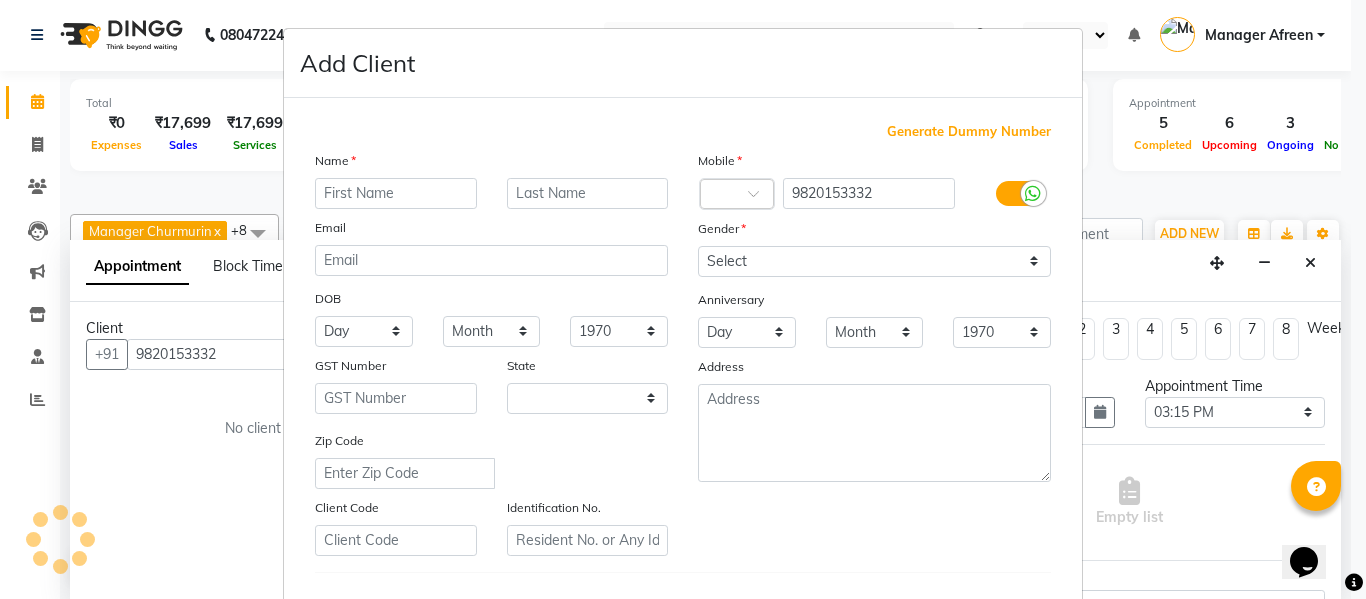 select on "22" 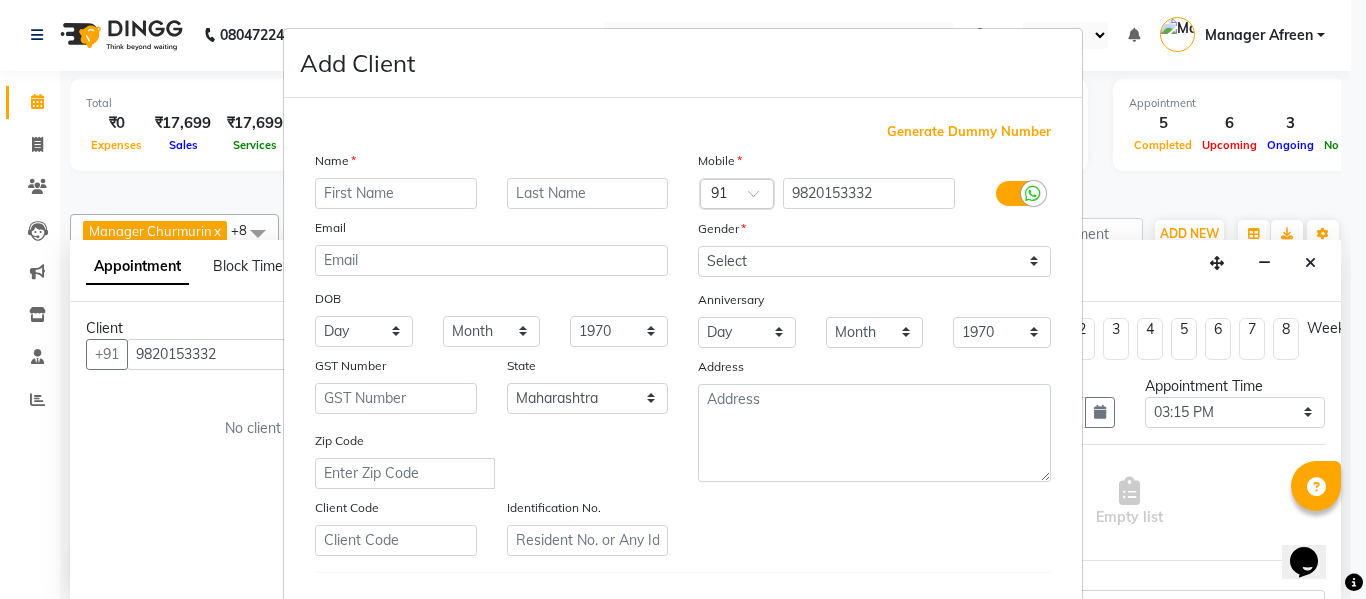 click at bounding box center [396, 193] 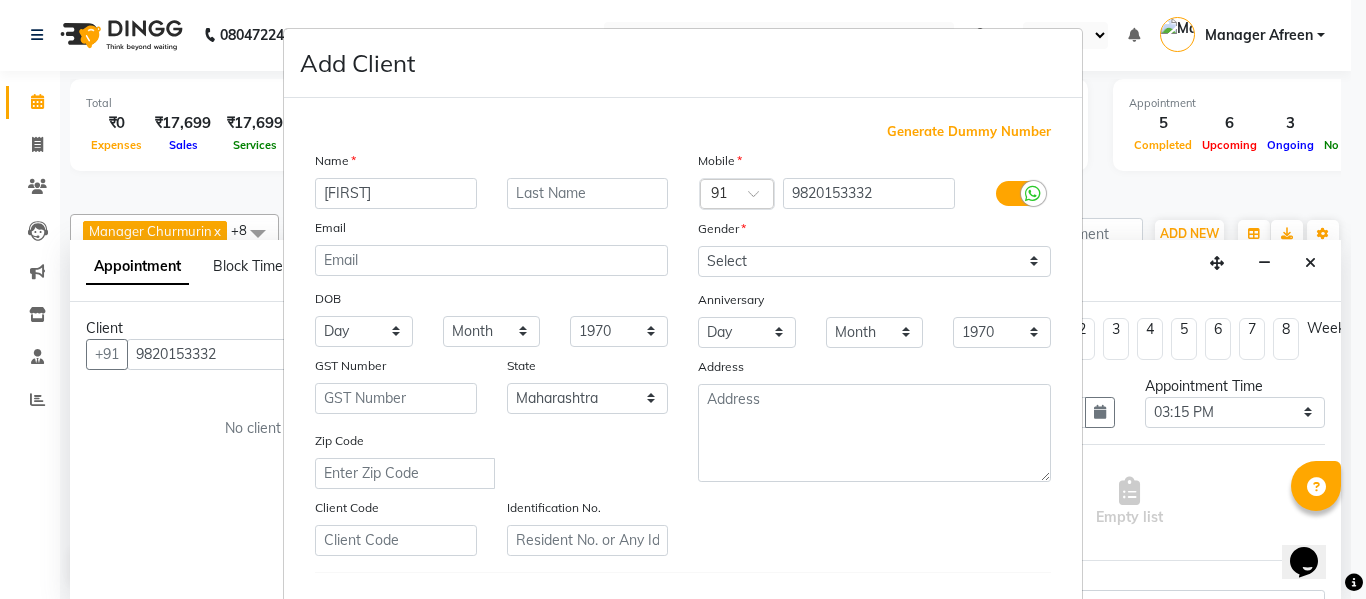 type on "shailendra" 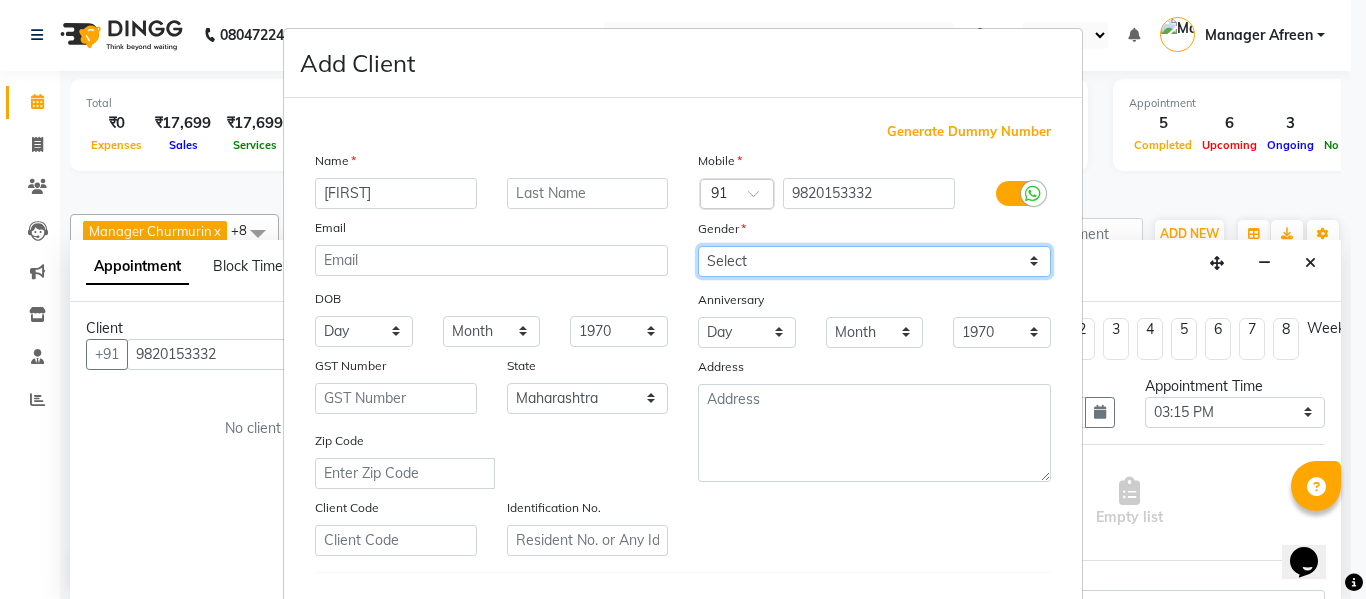 click on "Select Male Female Other Prefer Not To Say" at bounding box center [874, 261] 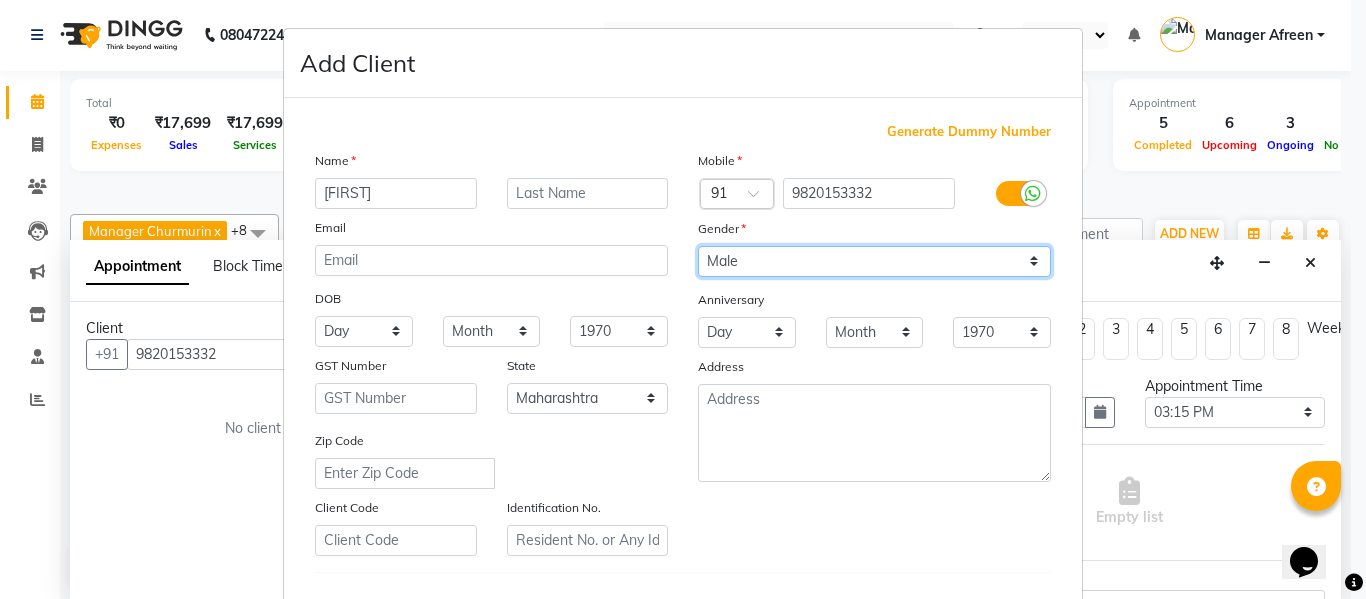 click on "Select Male Female Other Prefer Not To Say" at bounding box center [874, 261] 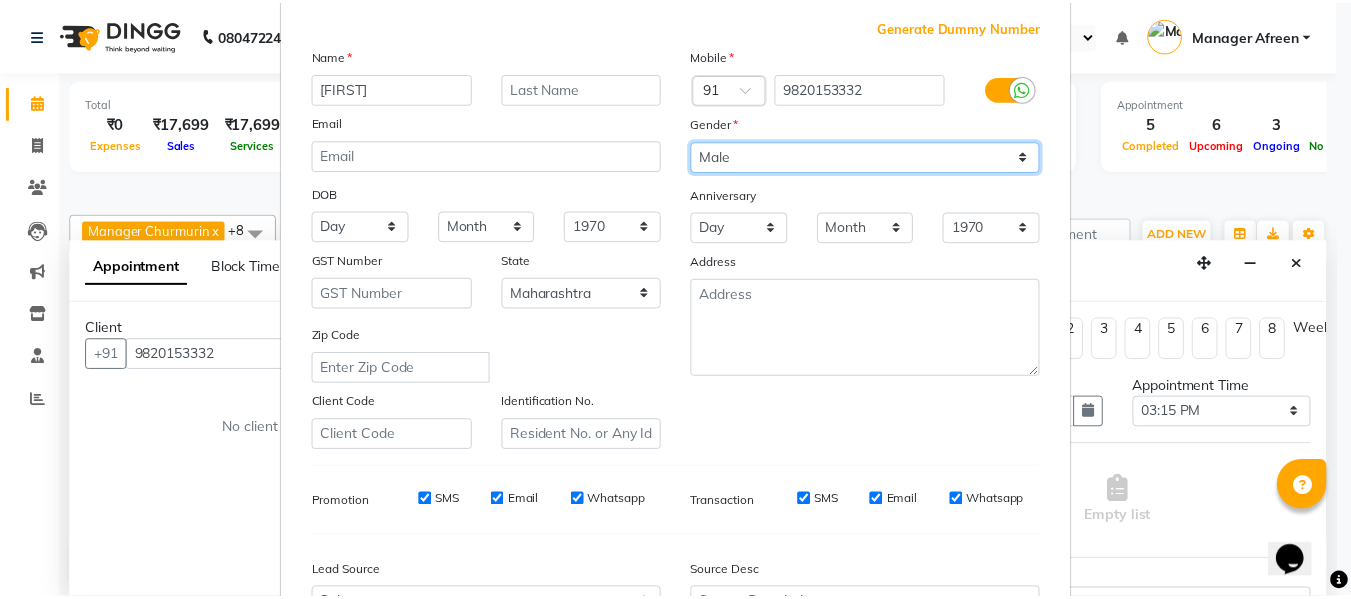 scroll, scrollTop: 300, scrollLeft: 0, axis: vertical 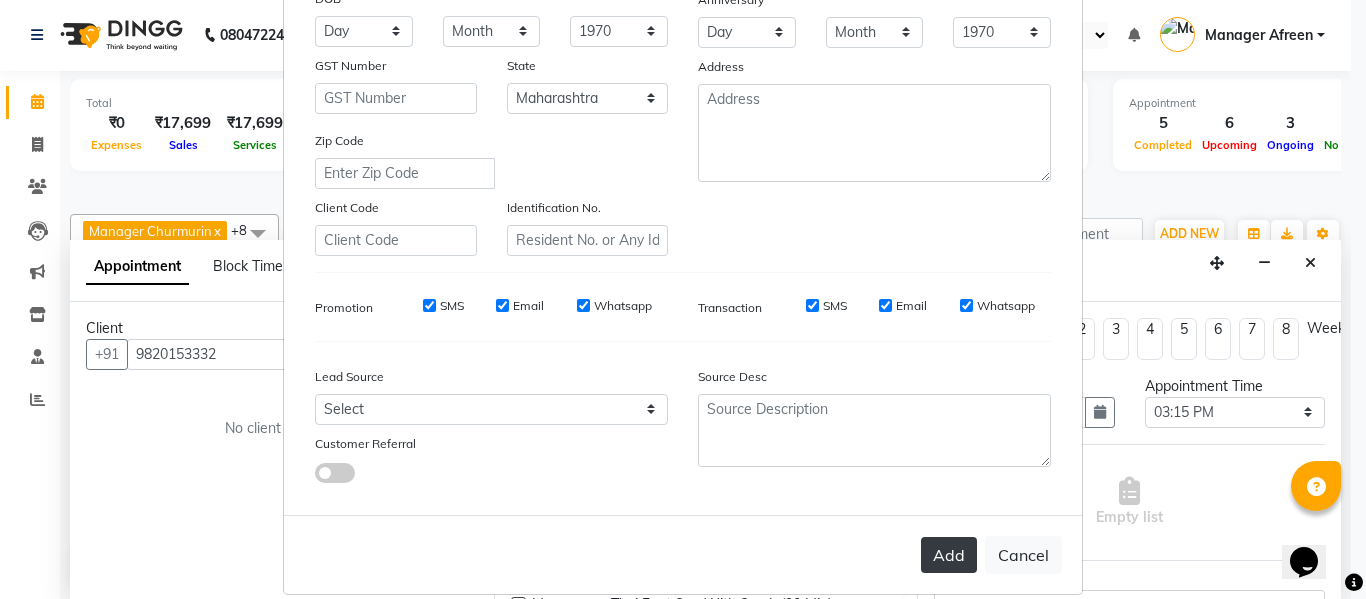 click on "Add" at bounding box center [949, 555] 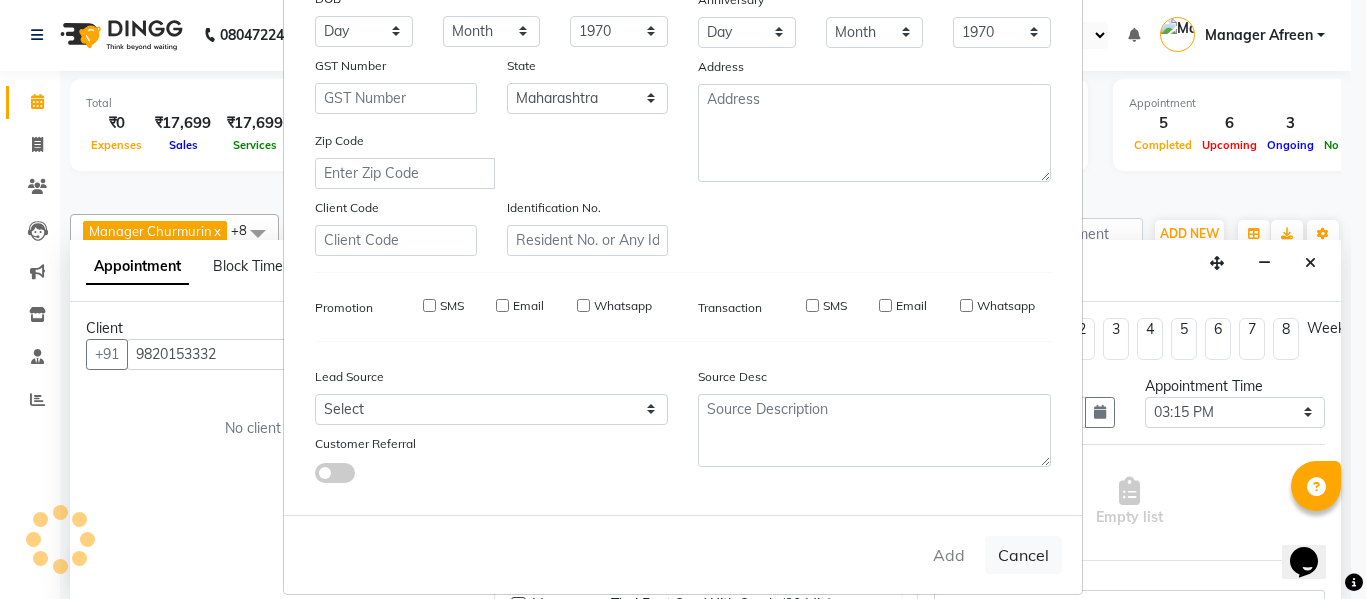 type 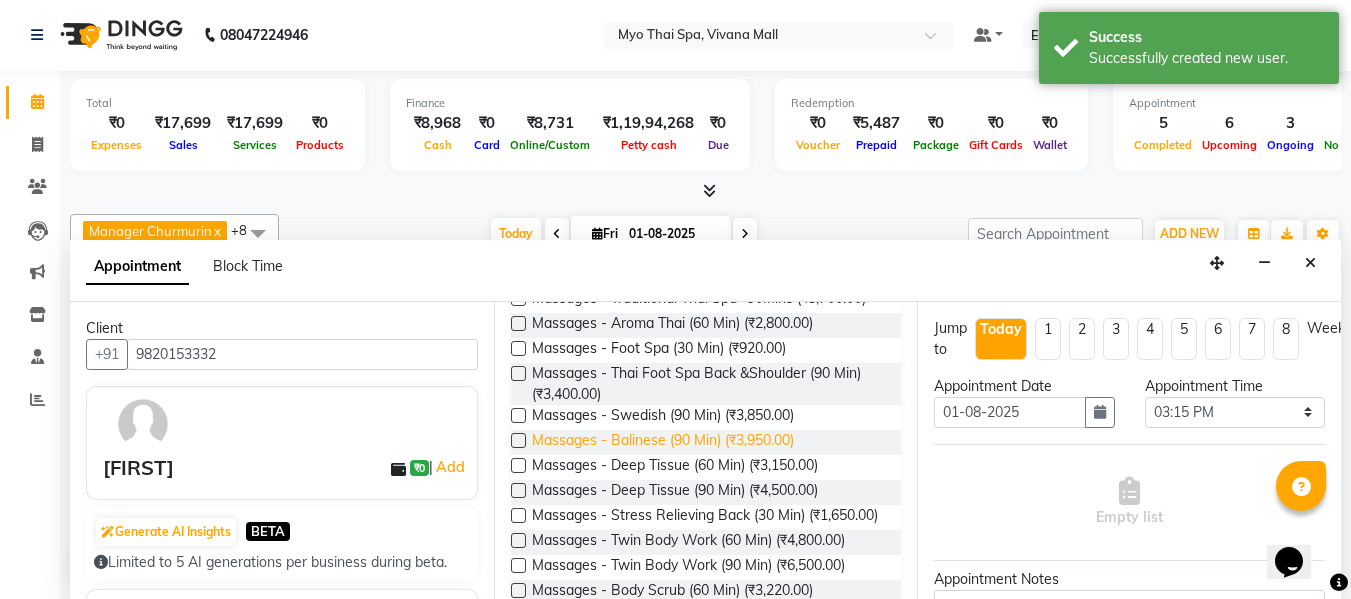 scroll, scrollTop: 500, scrollLeft: 0, axis: vertical 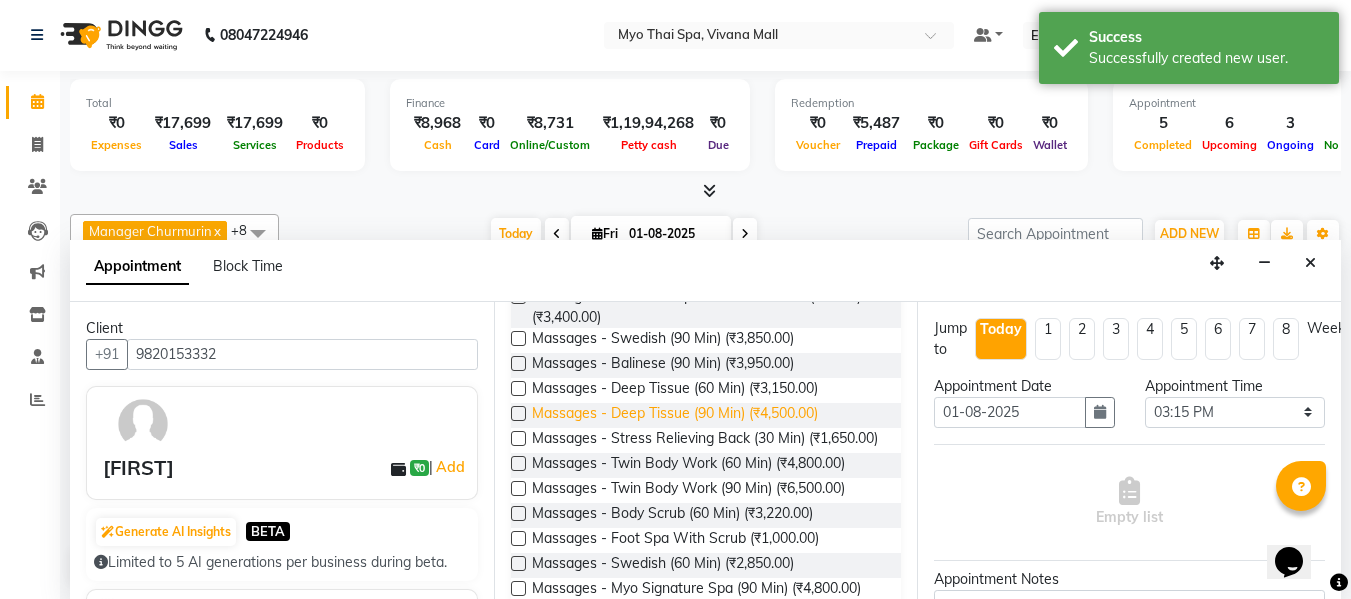 click on "Massages - Deep Tissue (90 Min) (₹4,500.00)" at bounding box center (675, 415) 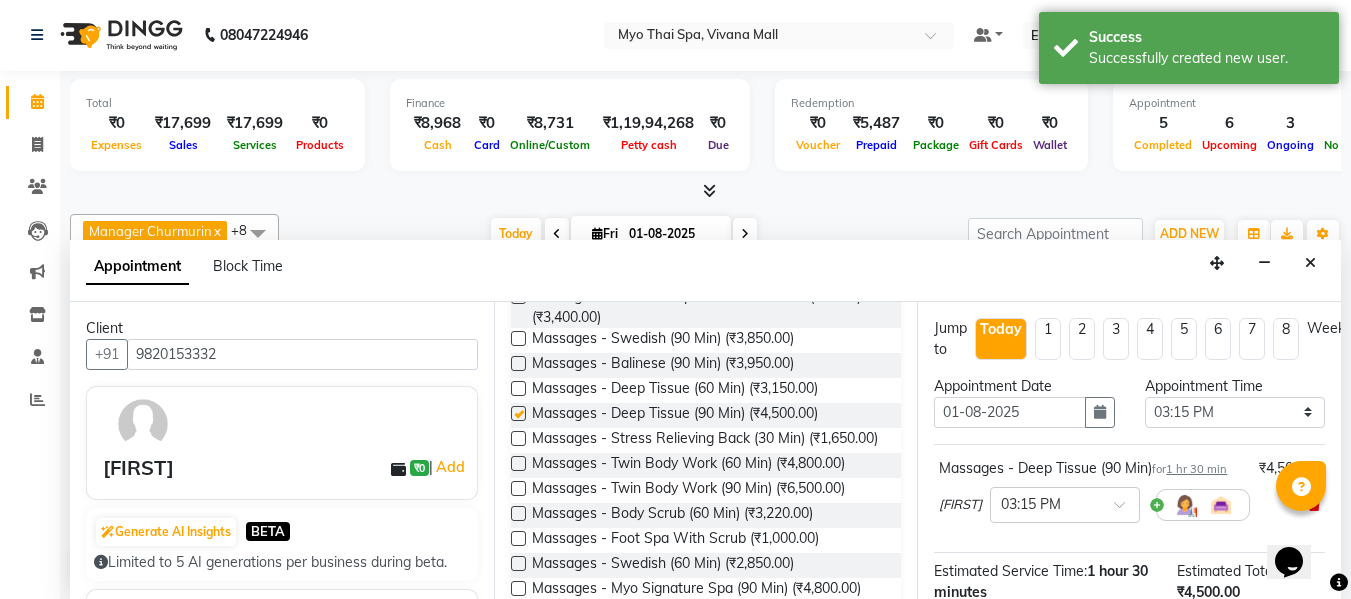 checkbox on "false" 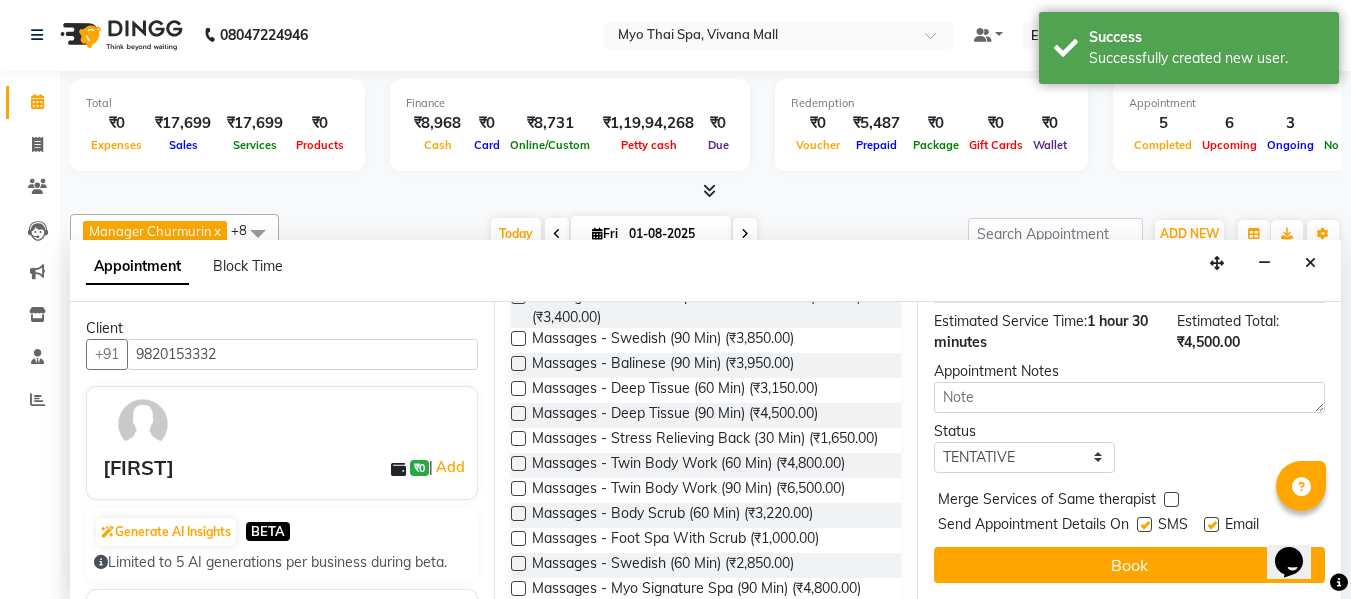 scroll, scrollTop: 286, scrollLeft: 0, axis: vertical 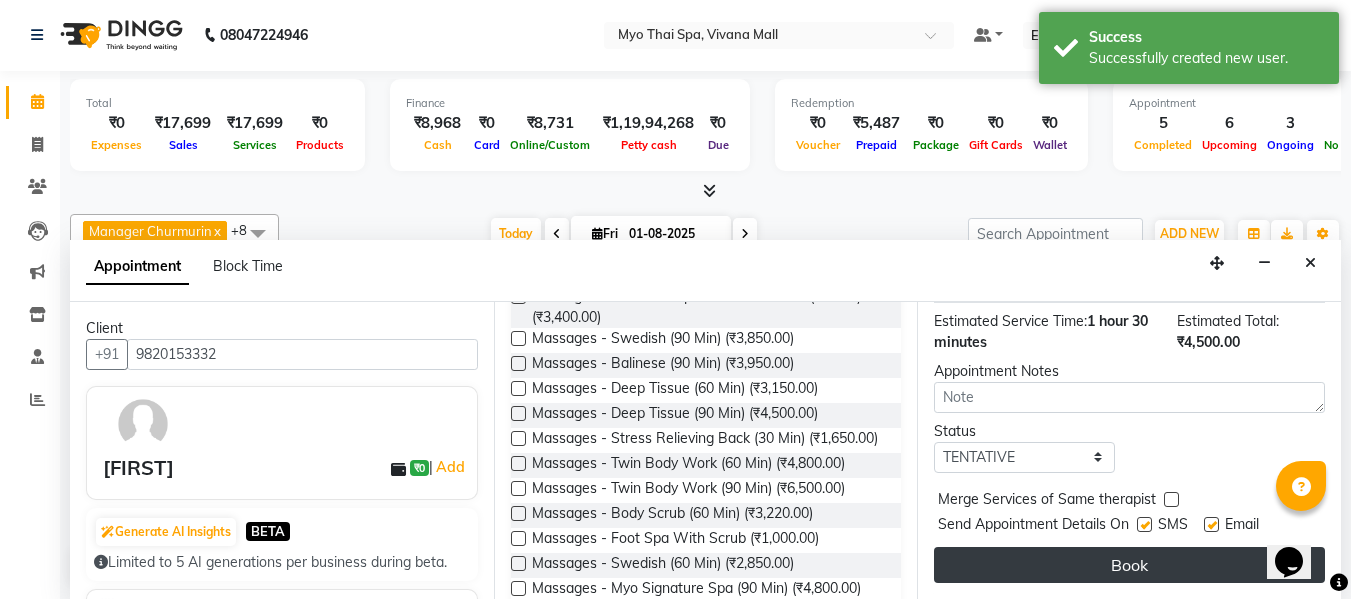 click on "Book" at bounding box center (1129, 565) 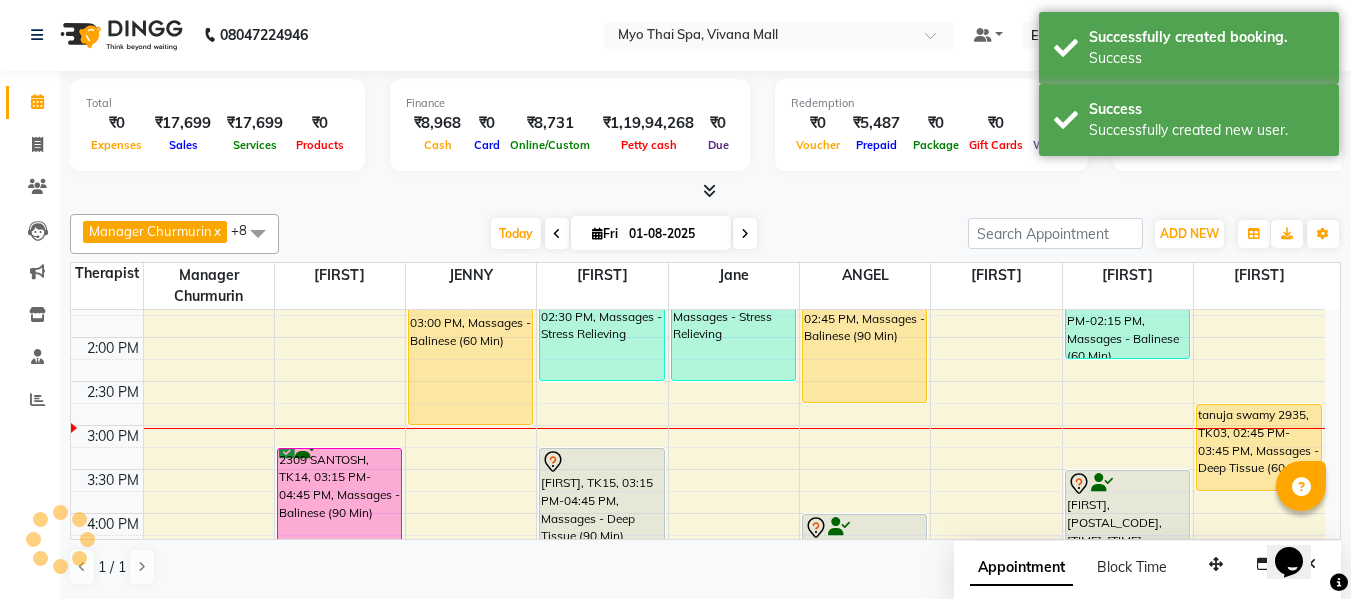 scroll, scrollTop: 0, scrollLeft: 0, axis: both 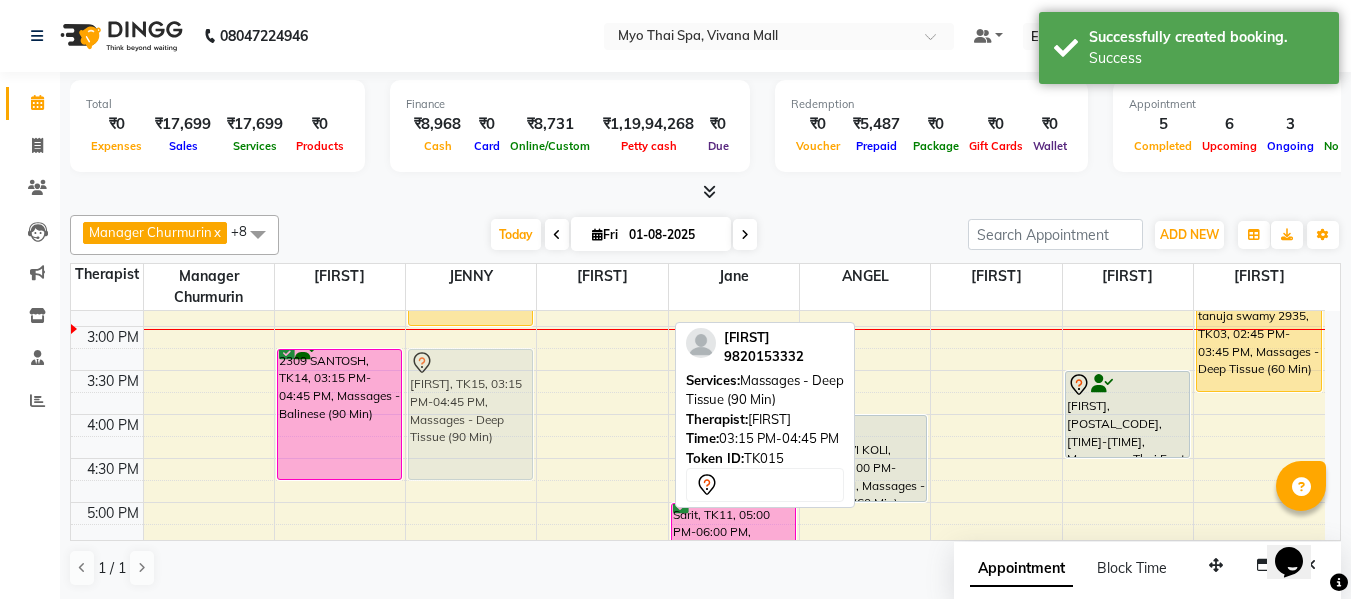 drag, startPoint x: 613, startPoint y: 401, endPoint x: 522, endPoint y: 396, distance: 91.13726 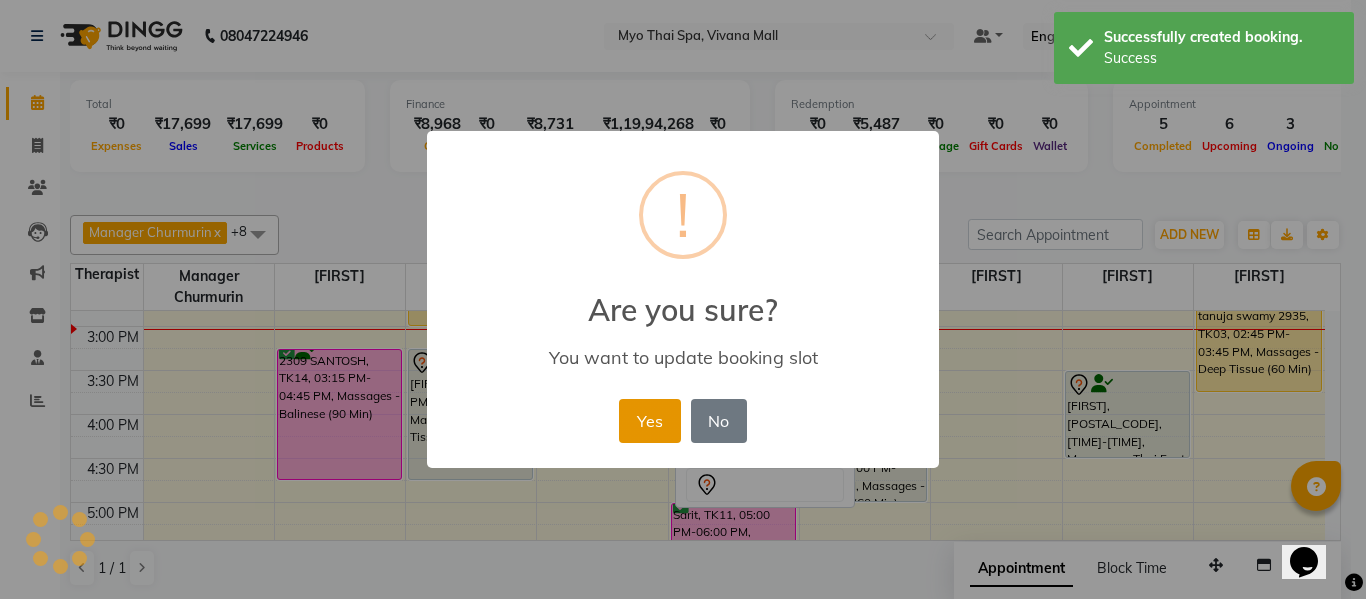 click on "Yes" at bounding box center [649, 421] 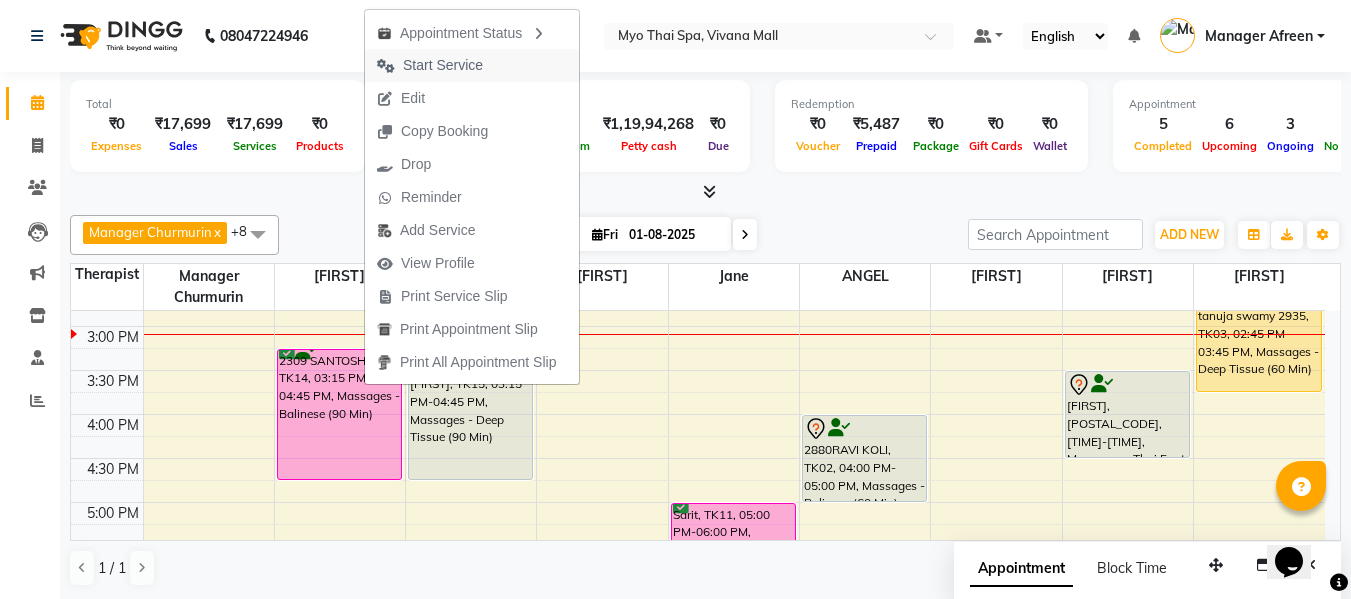 click on "Start Service" at bounding box center [443, 65] 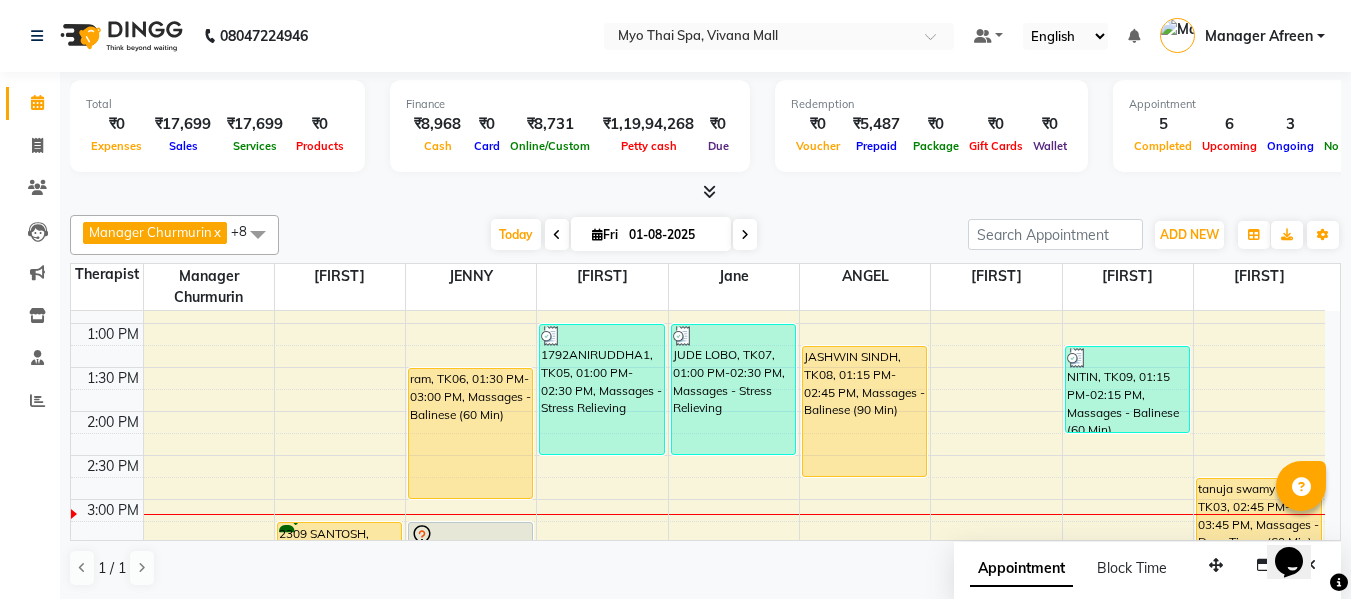 scroll, scrollTop: 400, scrollLeft: 0, axis: vertical 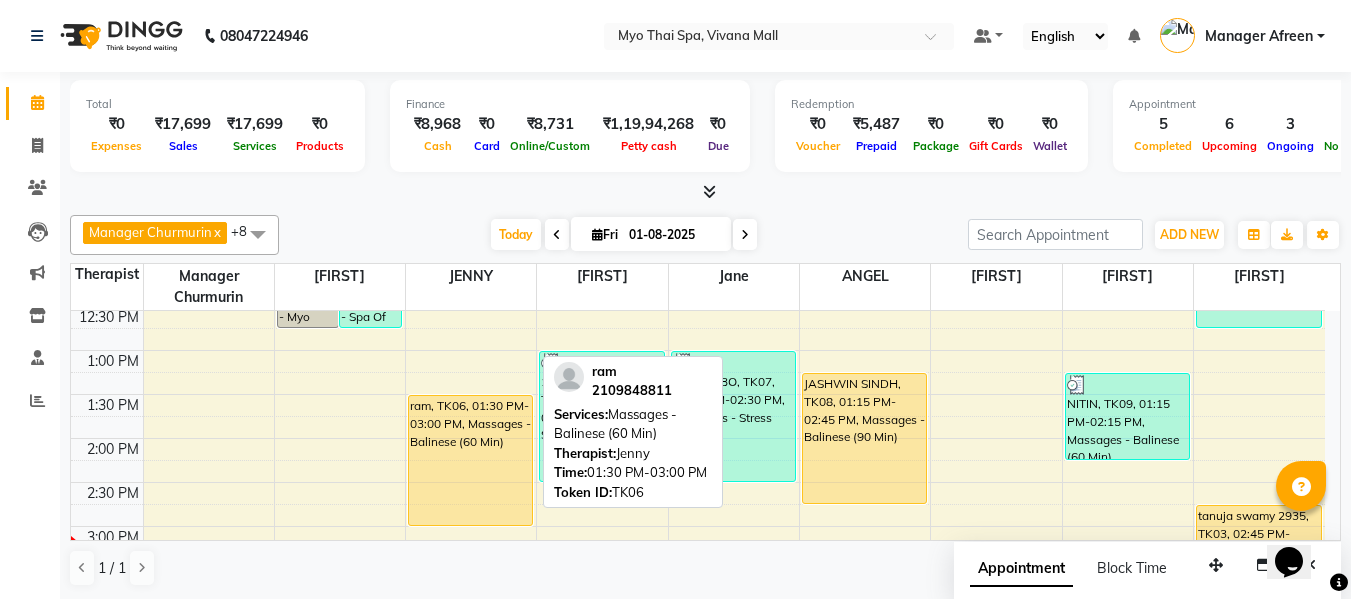 click on "ram, TK06, 01:30 PM-03:00 PM, Massages - Balinese (60 Min)" at bounding box center (470, 460) 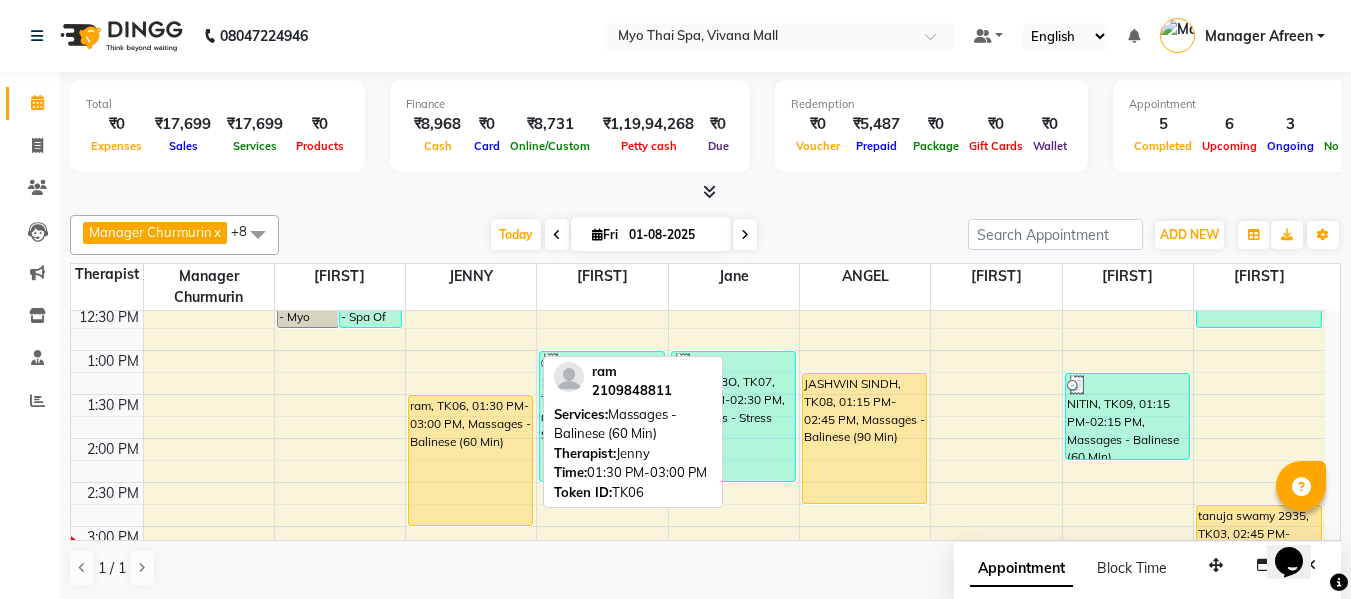 click on "ram, TK06, 01:30 PM-03:00 PM, Massages - Balinese (60 Min)" at bounding box center [470, 460] 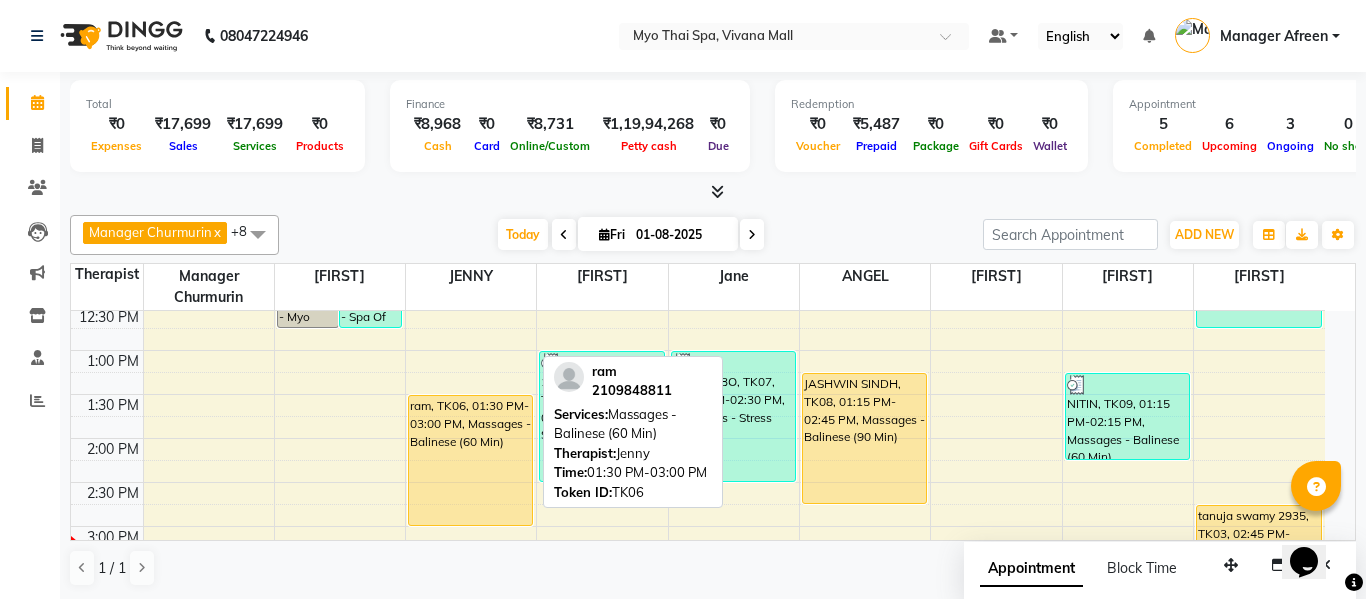 select on "1" 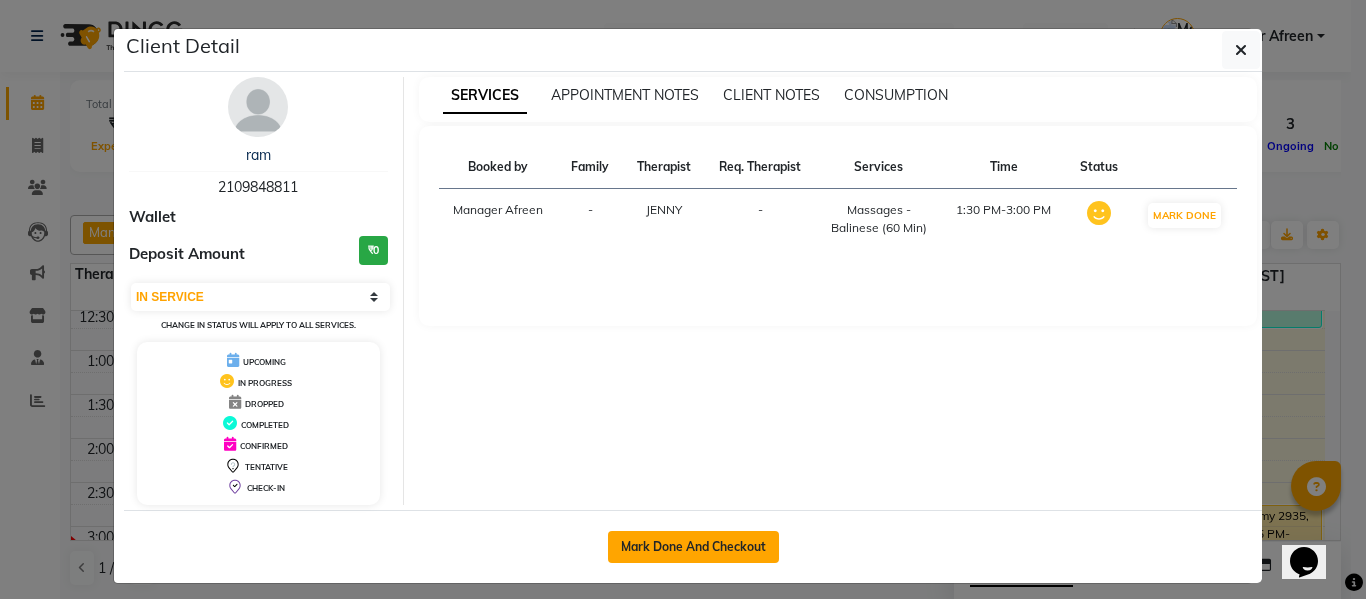 click on "Mark Done And Checkout" 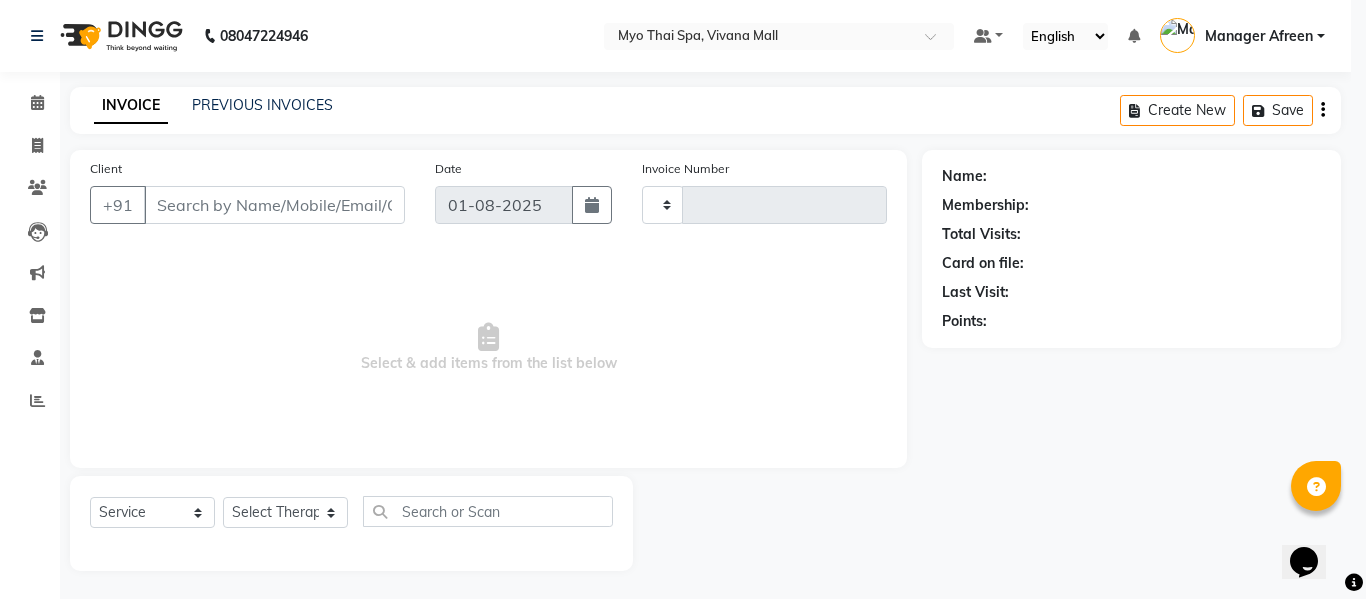 type on "2870" 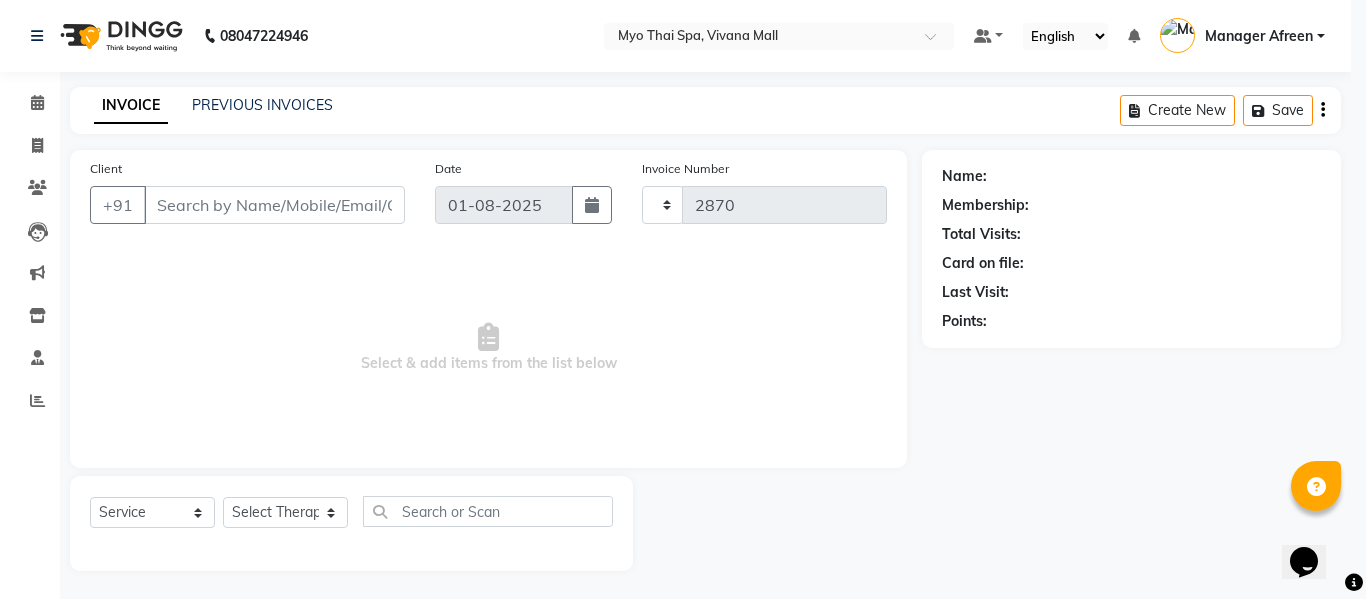 select on "3908" 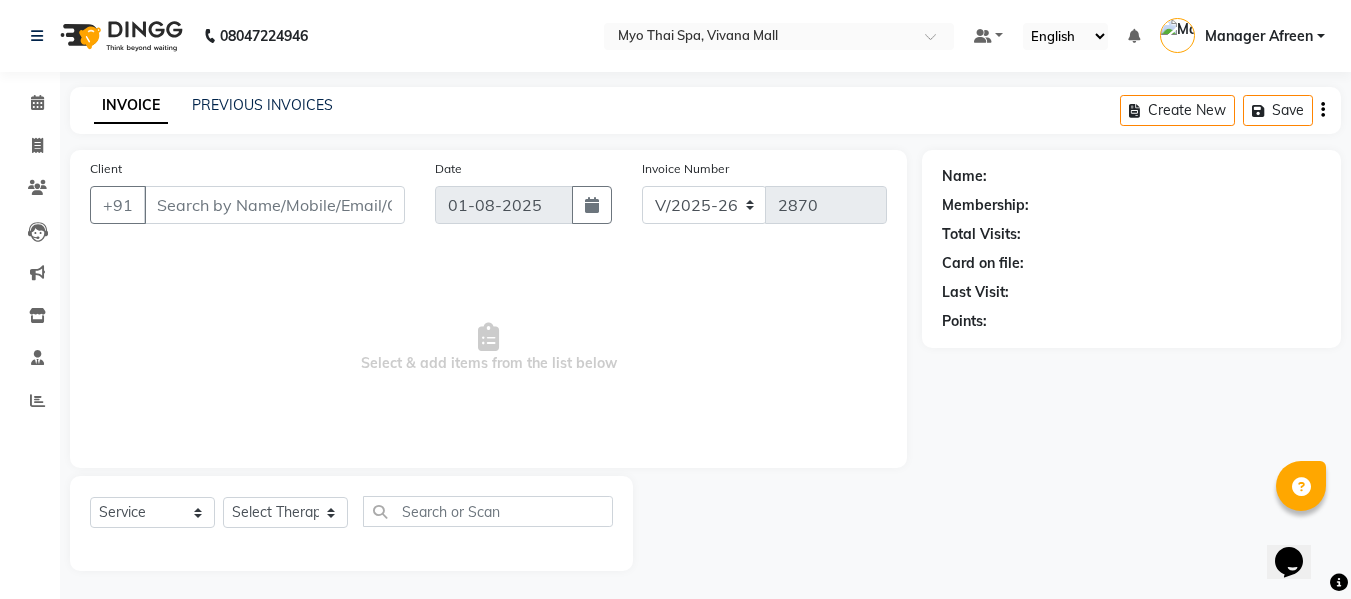 type on "2109848811" 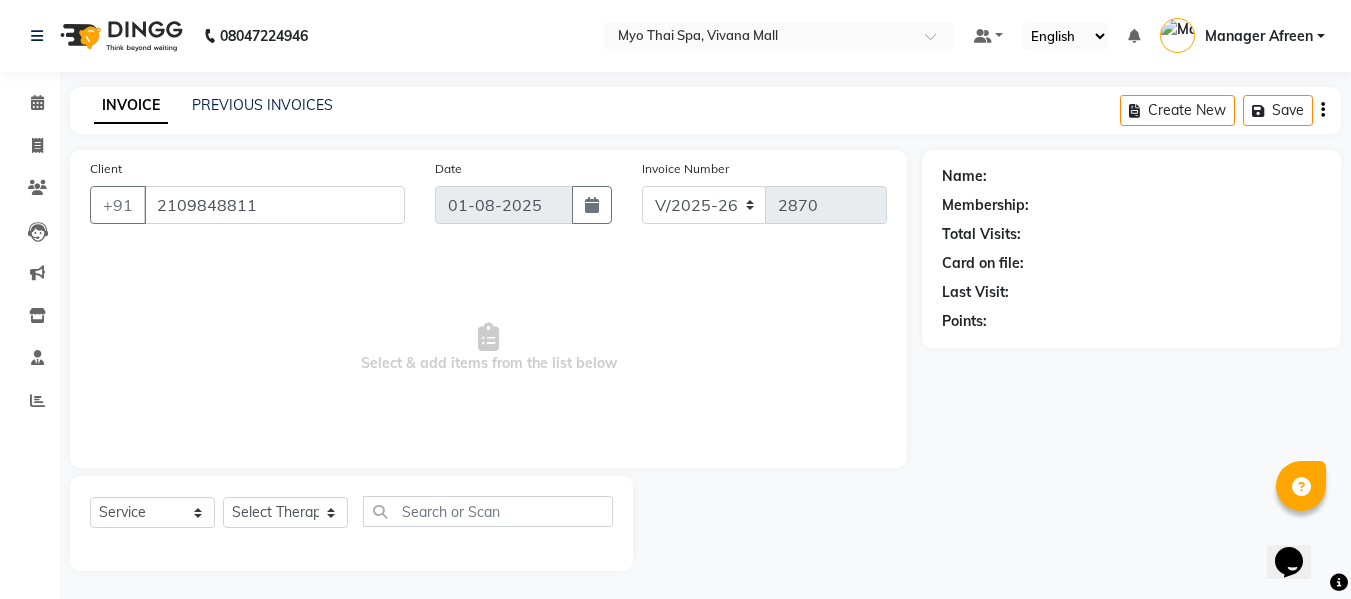 select on "35779" 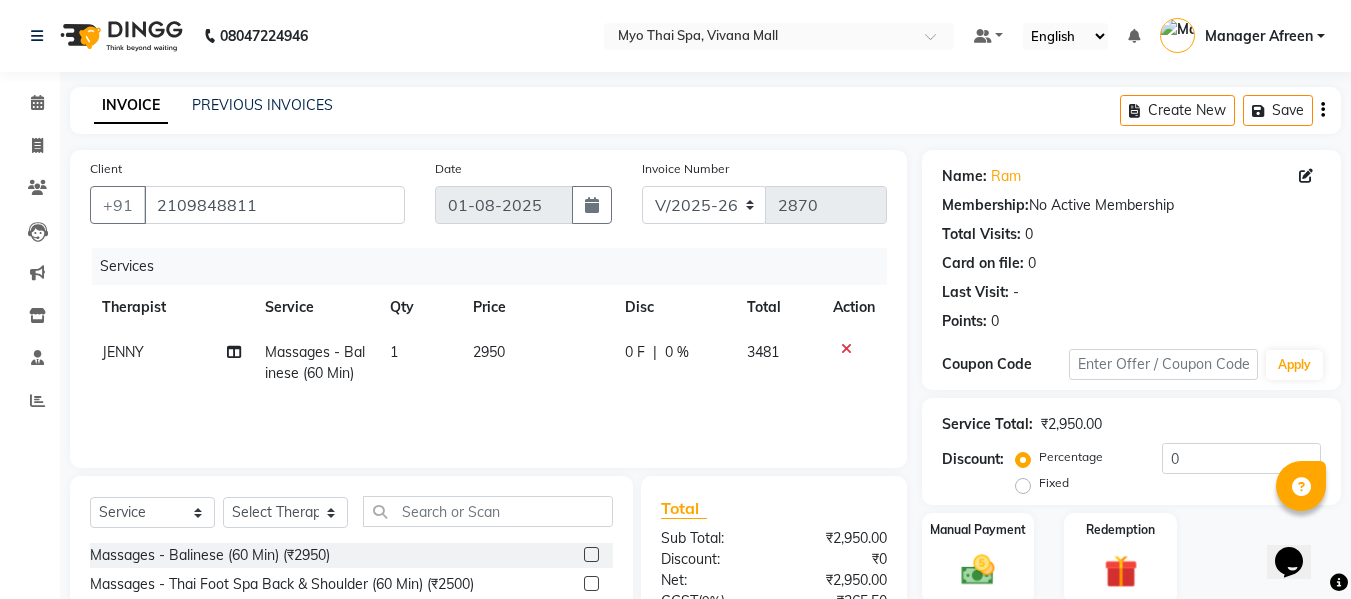 click on "Massages - Balinese (60 Min)" 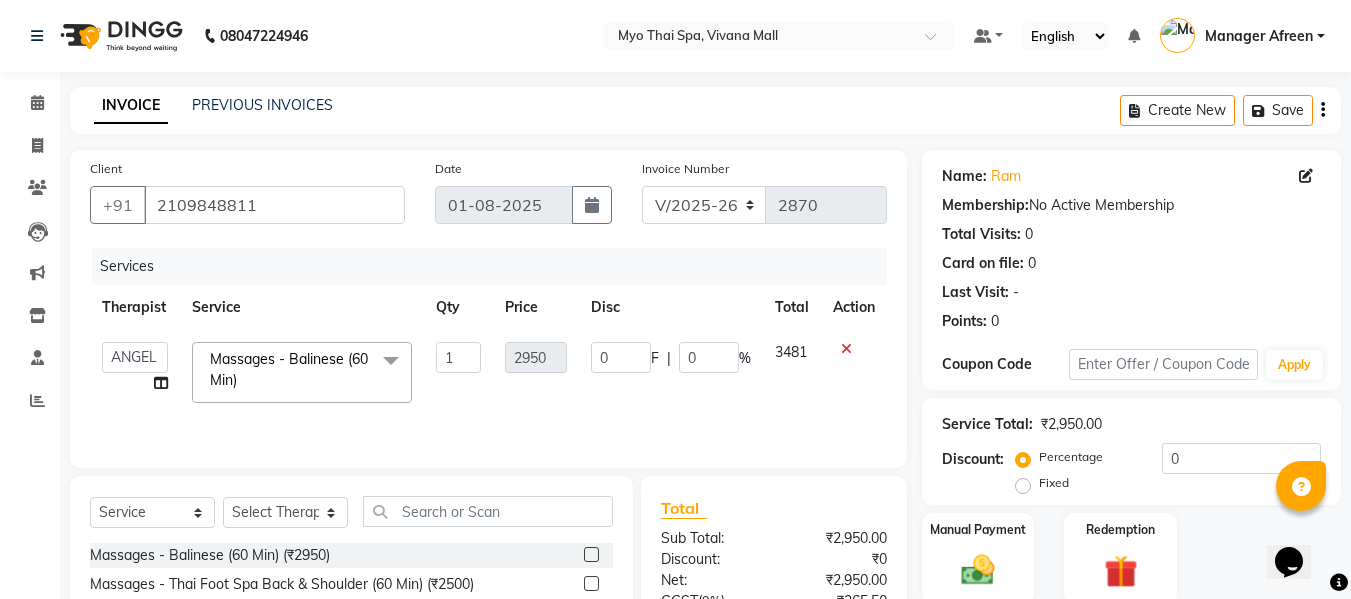 click on "Massages - Balinese (60 Min)" 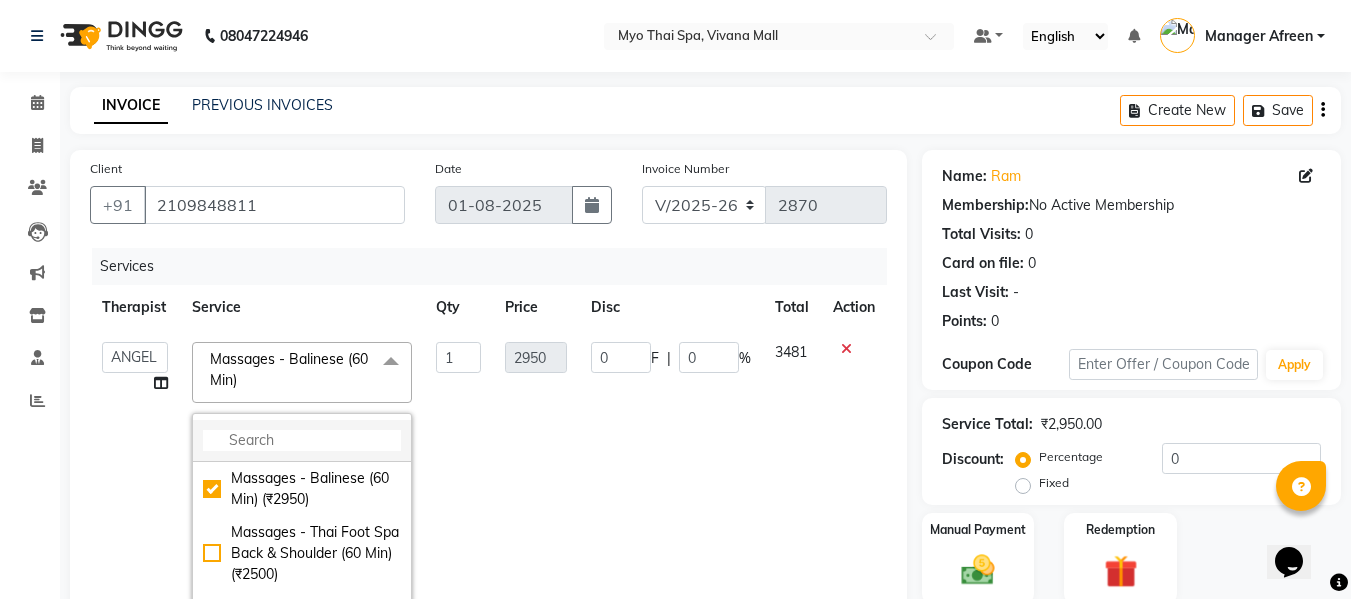 click 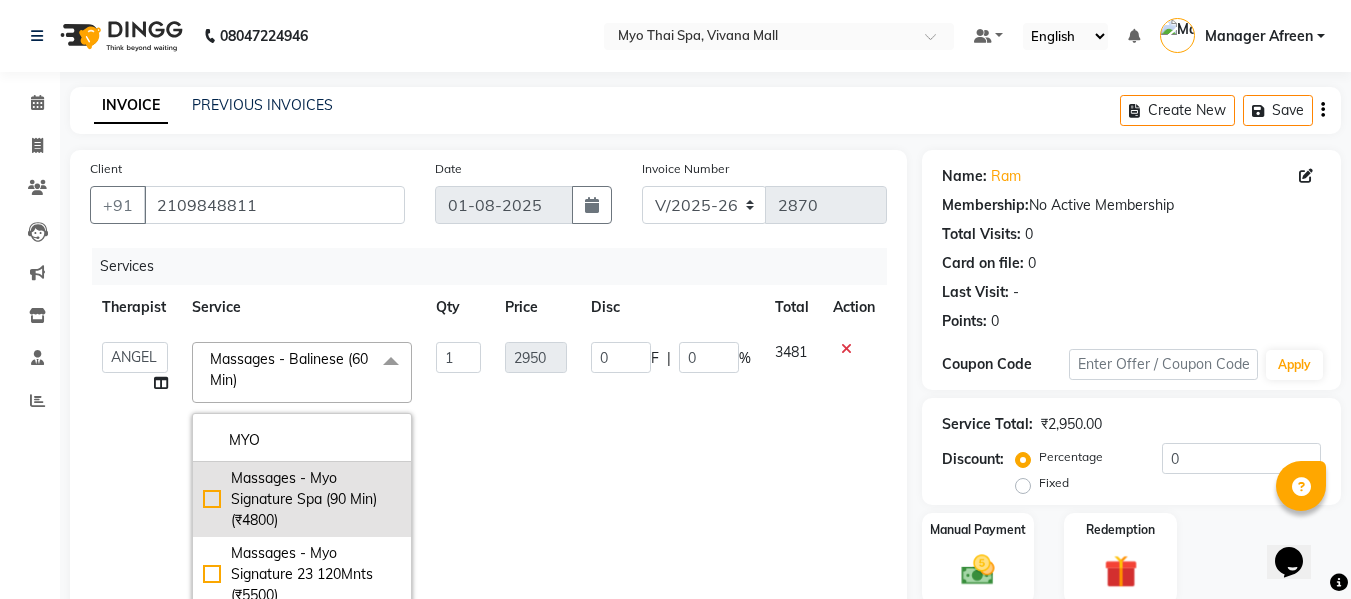 type on "MYO" 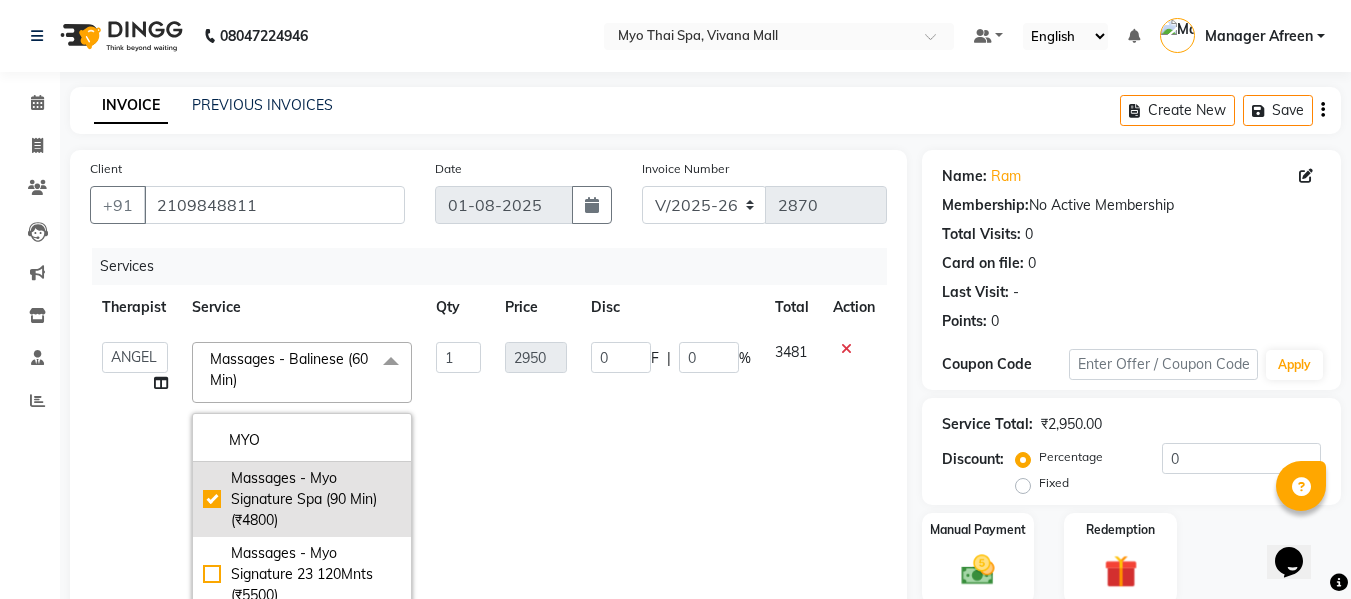 checkbox on "true" 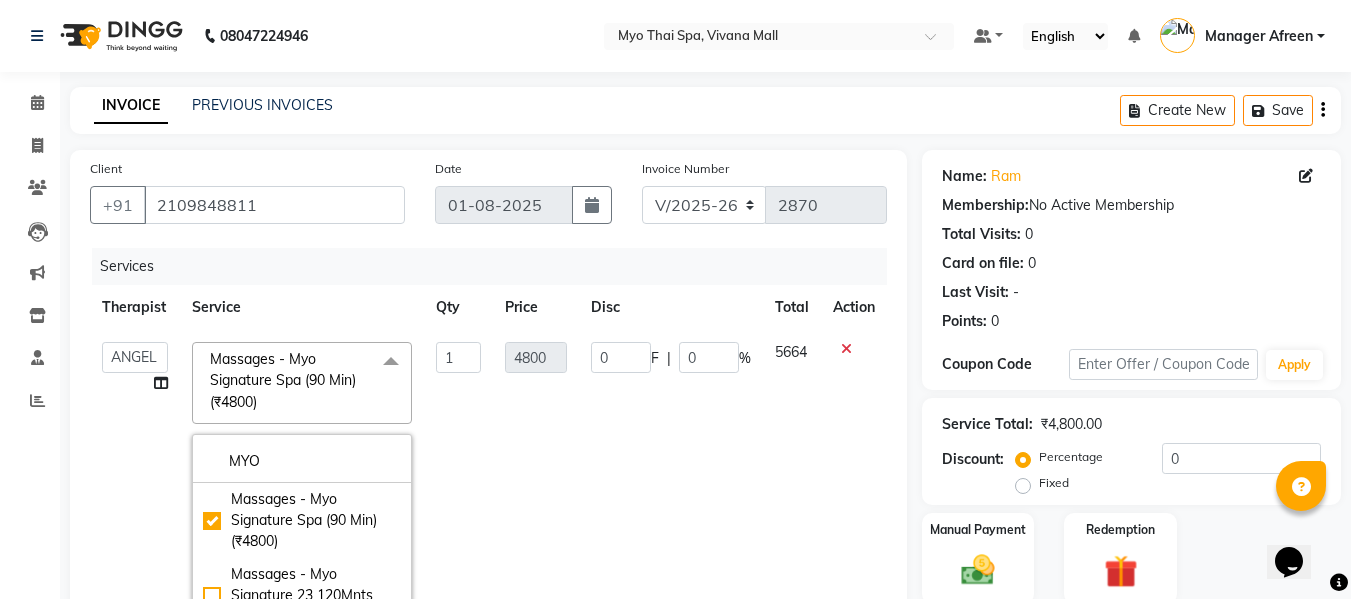 click on "4800" 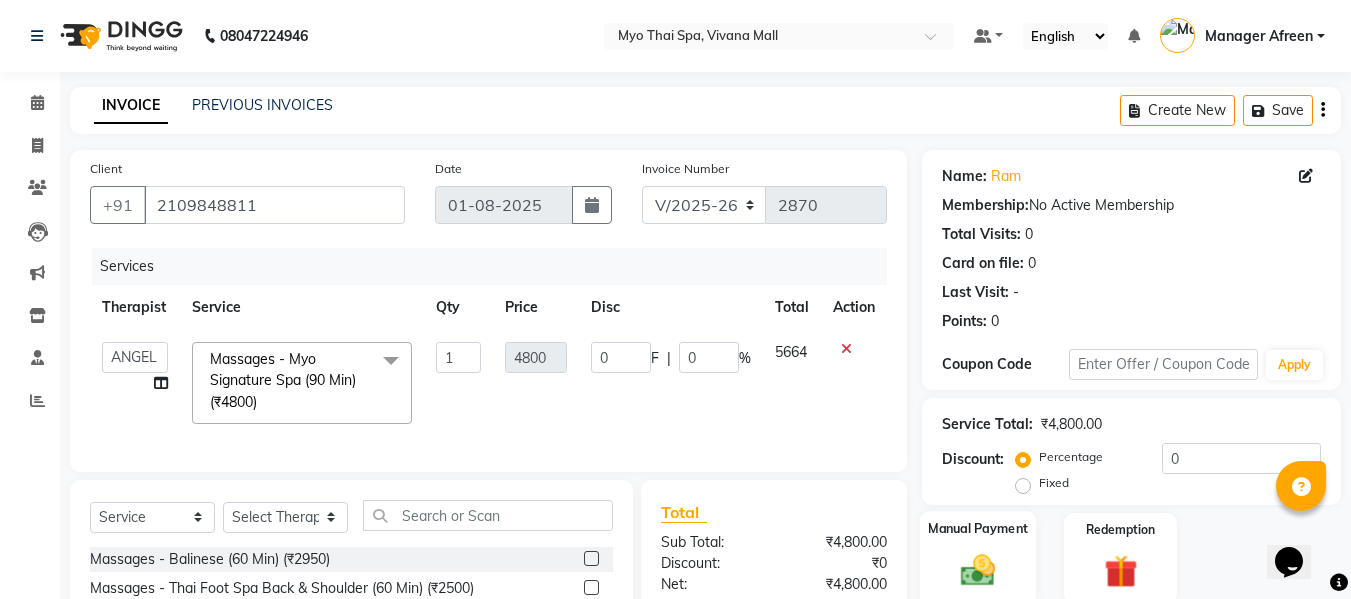 scroll, scrollTop: 221, scrollLeft: 0, axis: vertical 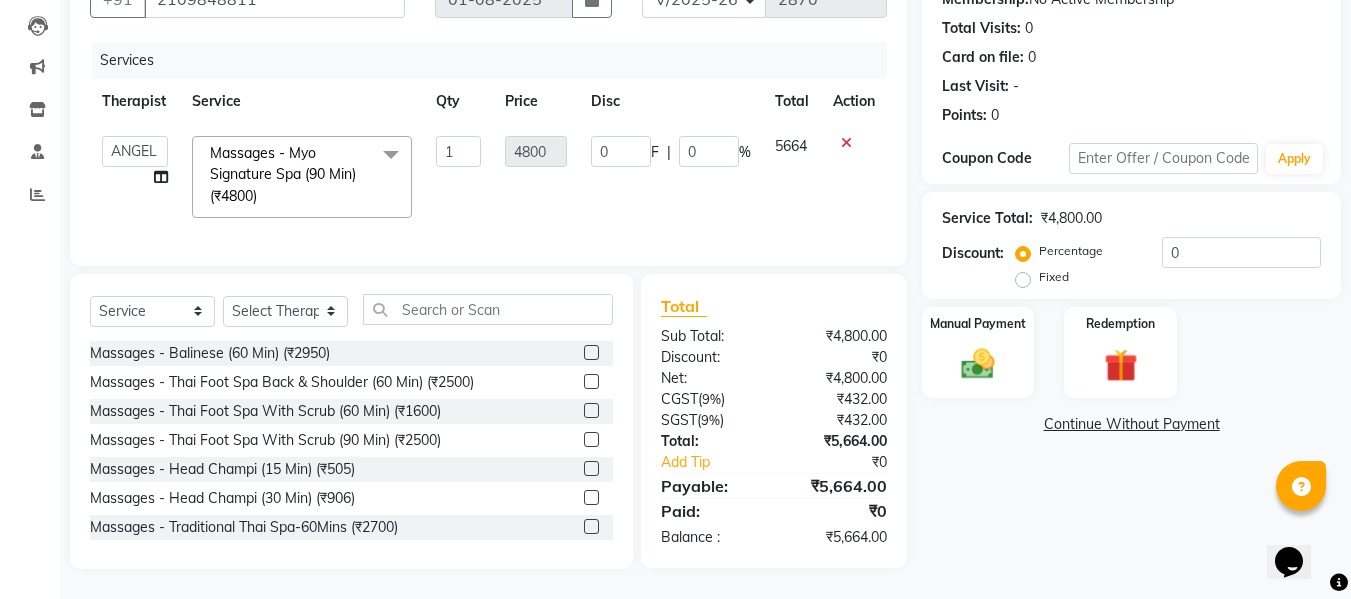 click on "Fixed" 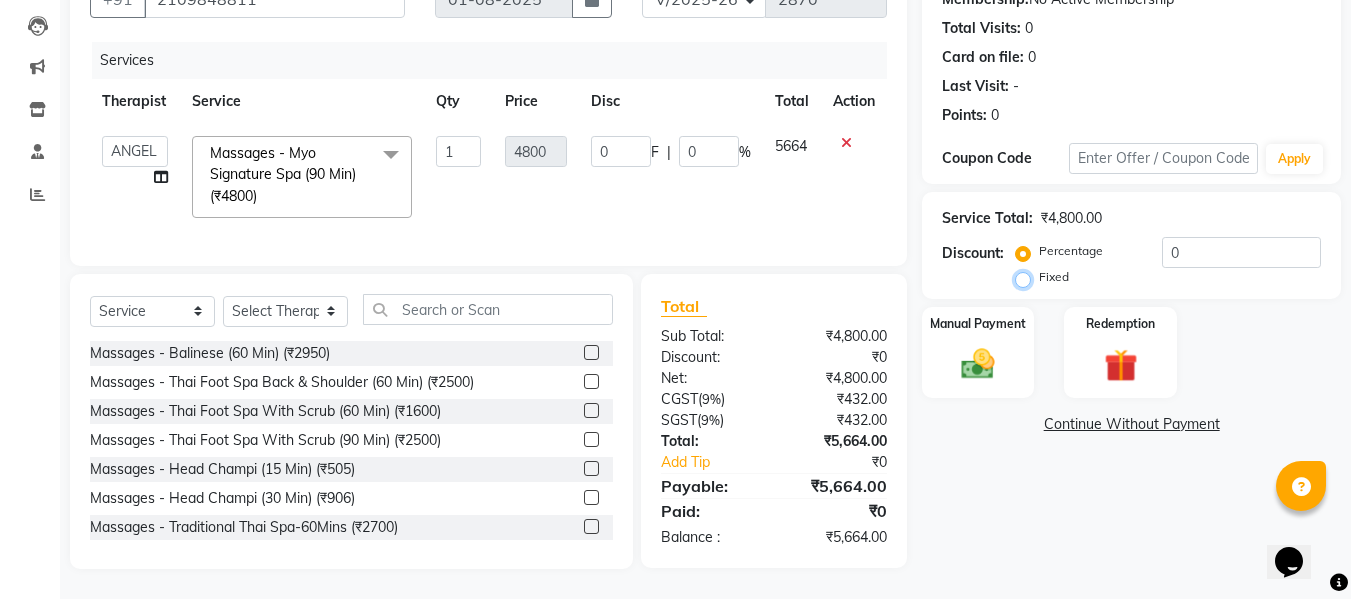 click on "Fixed" at bounding box center [1027, 277] 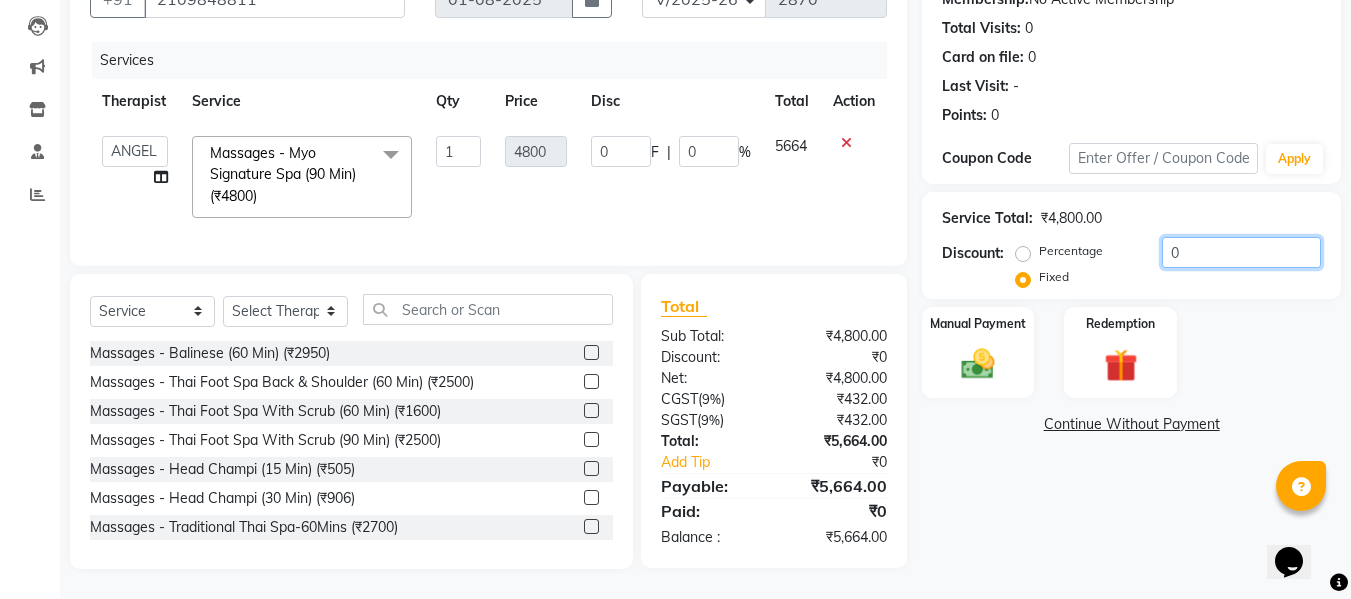 drag, startPoint x: 1194, startPoint y: 231, endPoint x: 1113, endPoint y: 243, distance: 81.88406 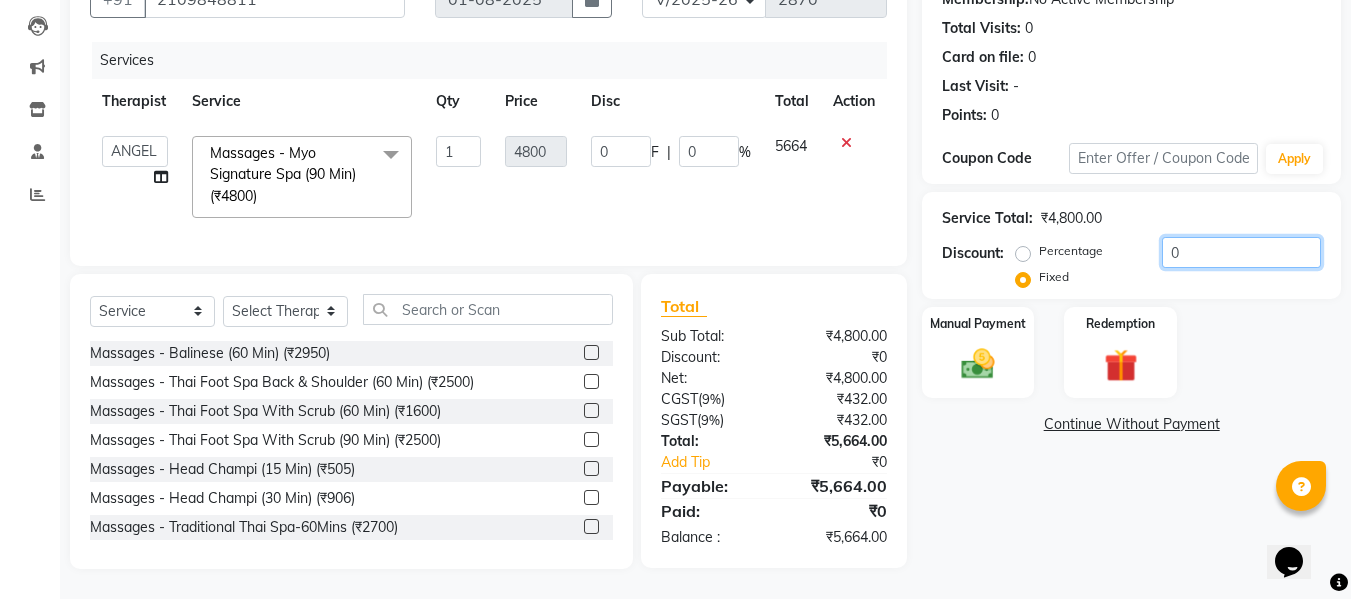 type on "1" 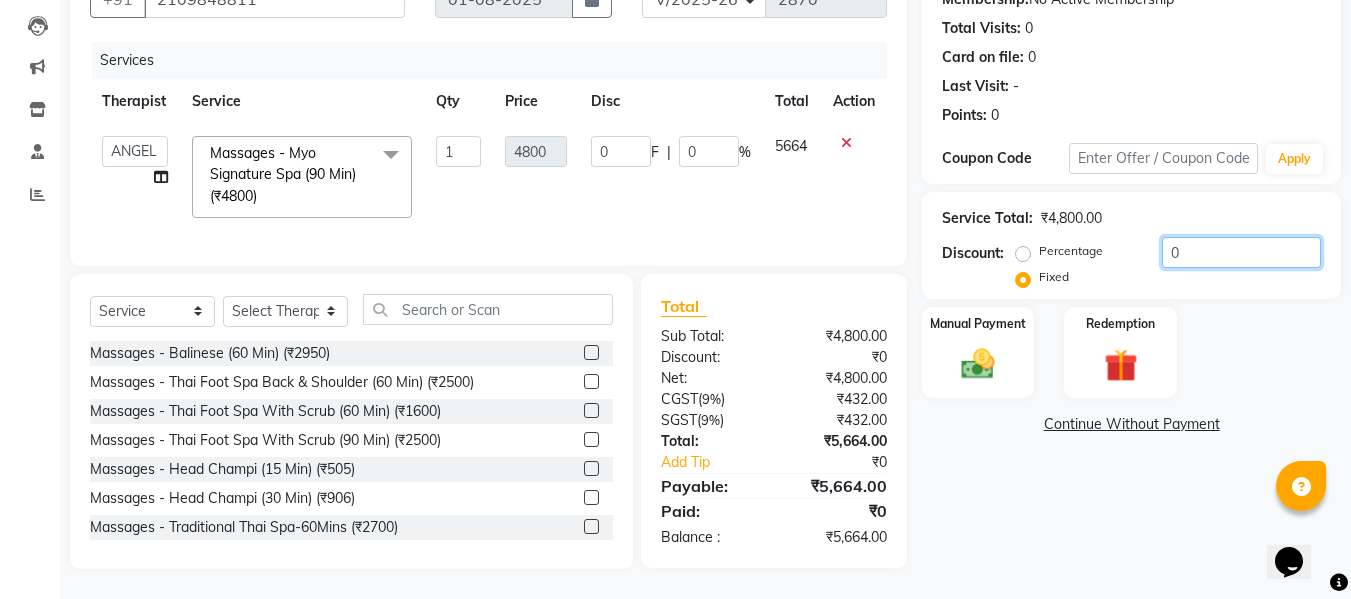 type on "1" 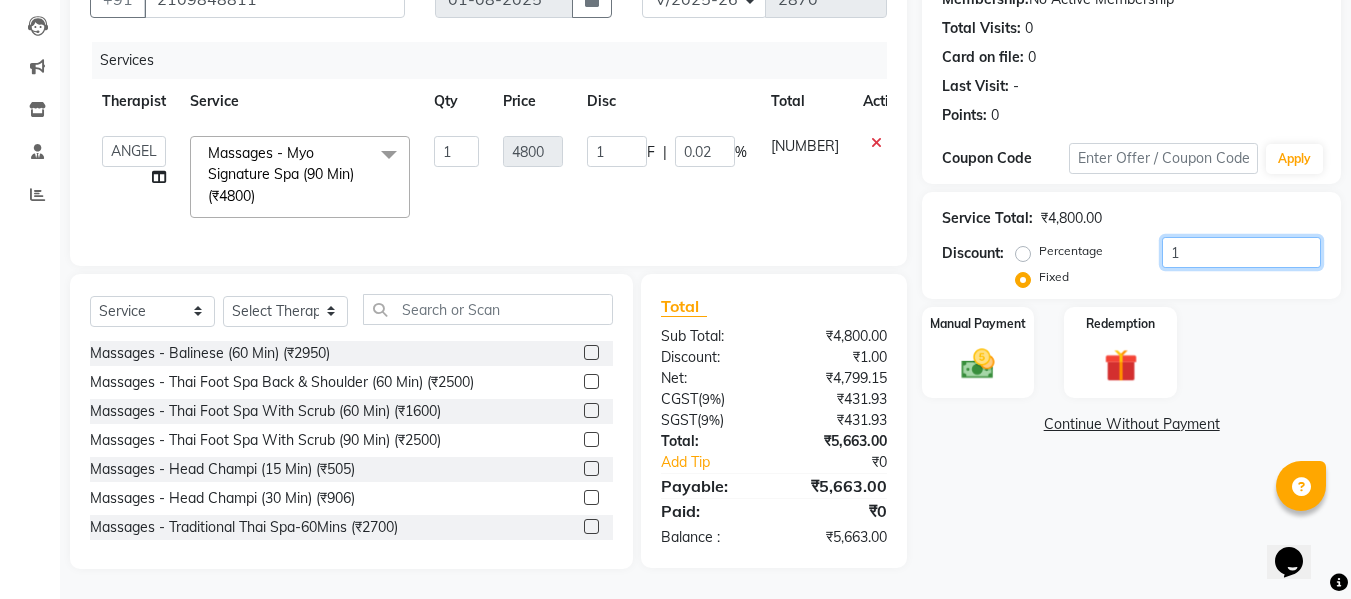 type on "10" 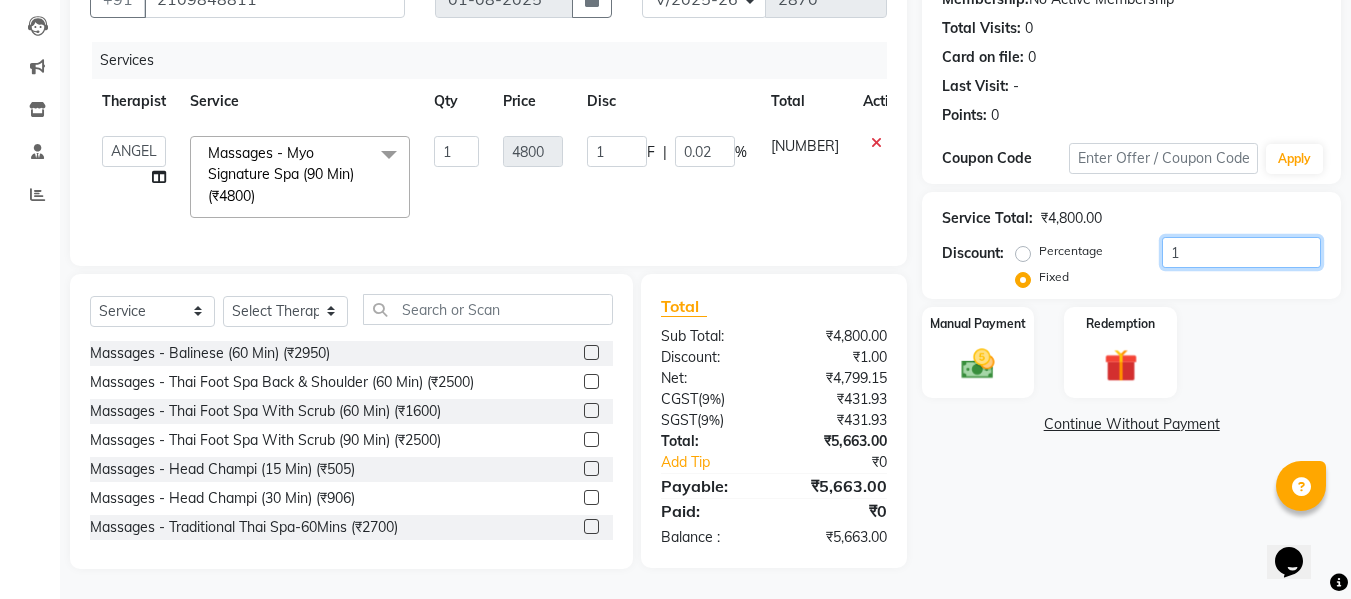 type on "10" 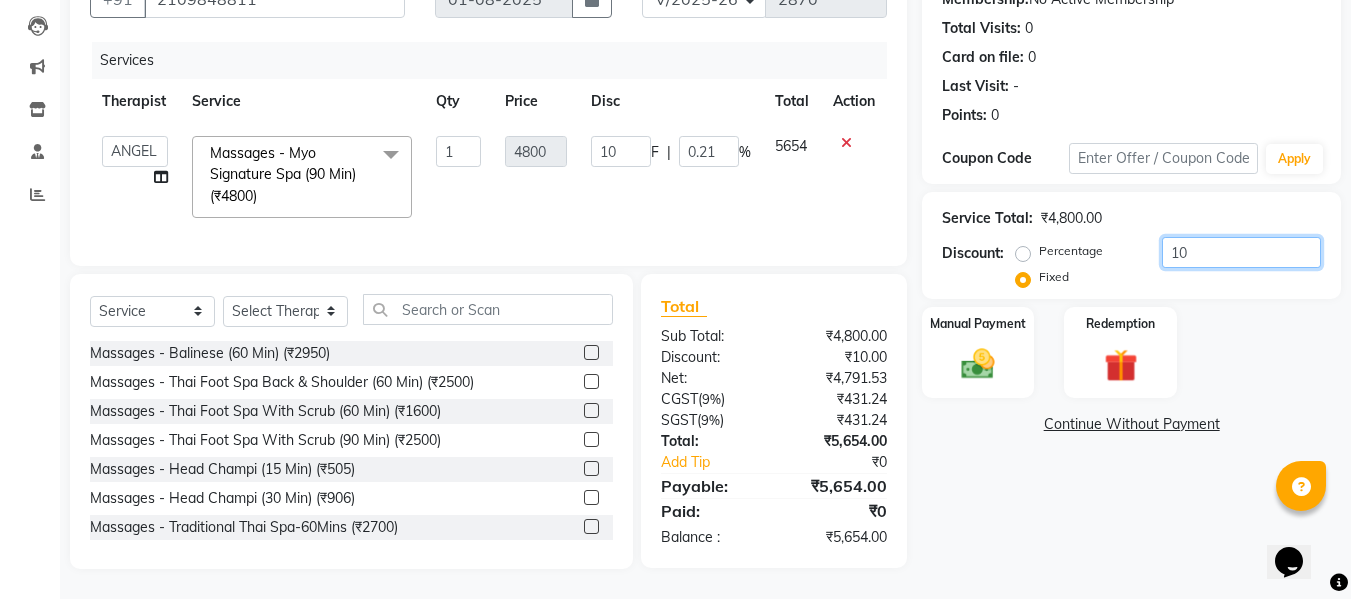type on "106" 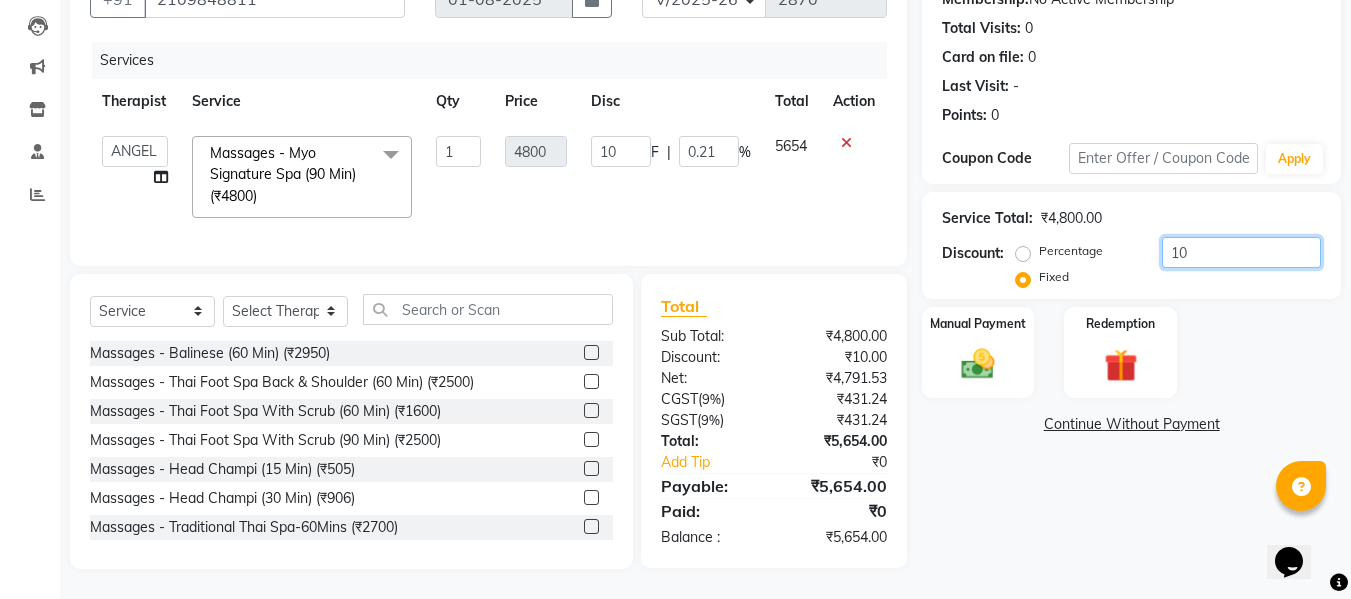 type on "106" 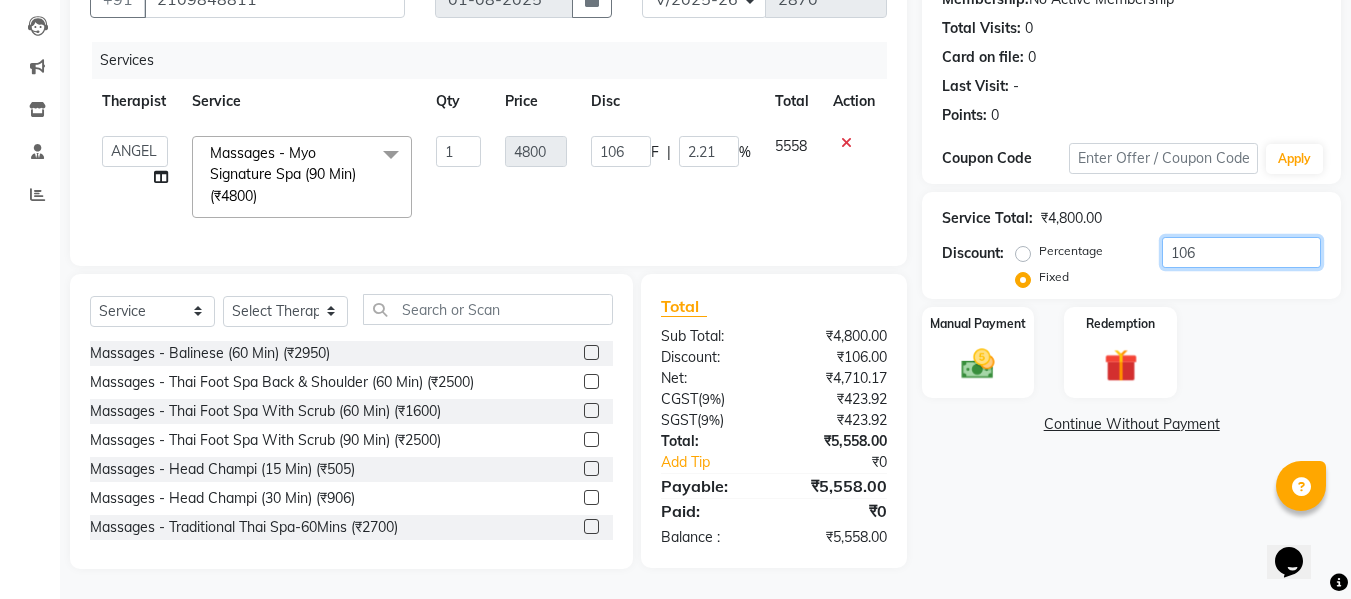 type on "1064" 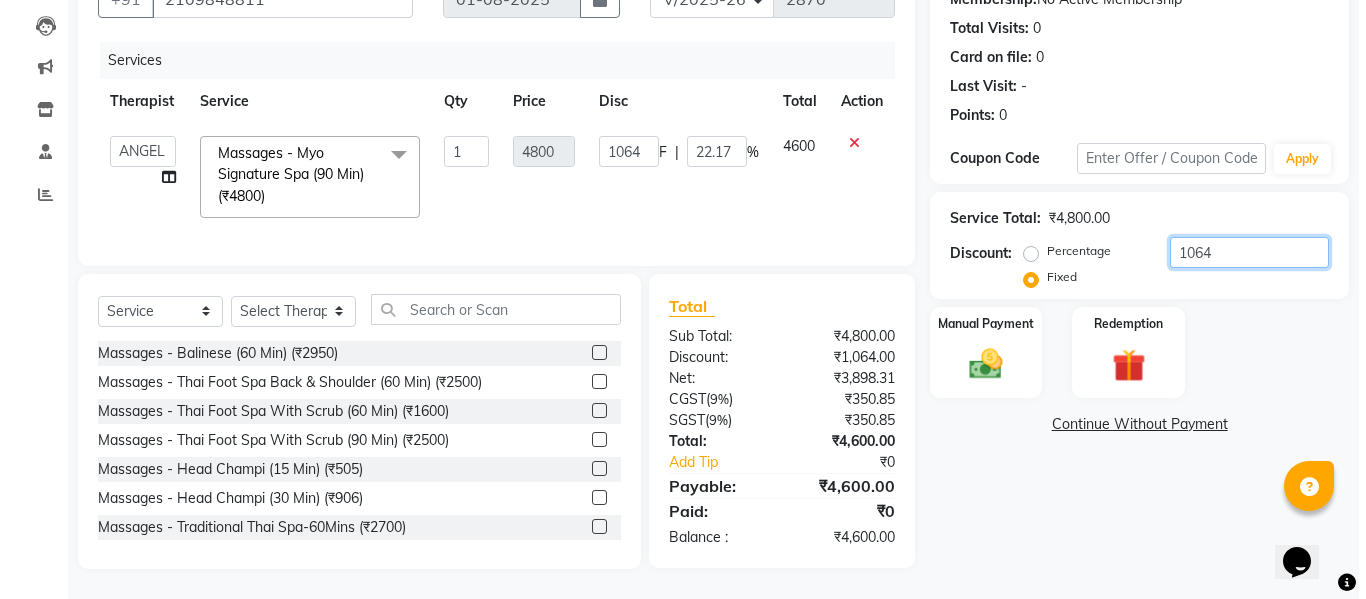scroll, scrollTop: 0, scrollLeft: 0, axis: both 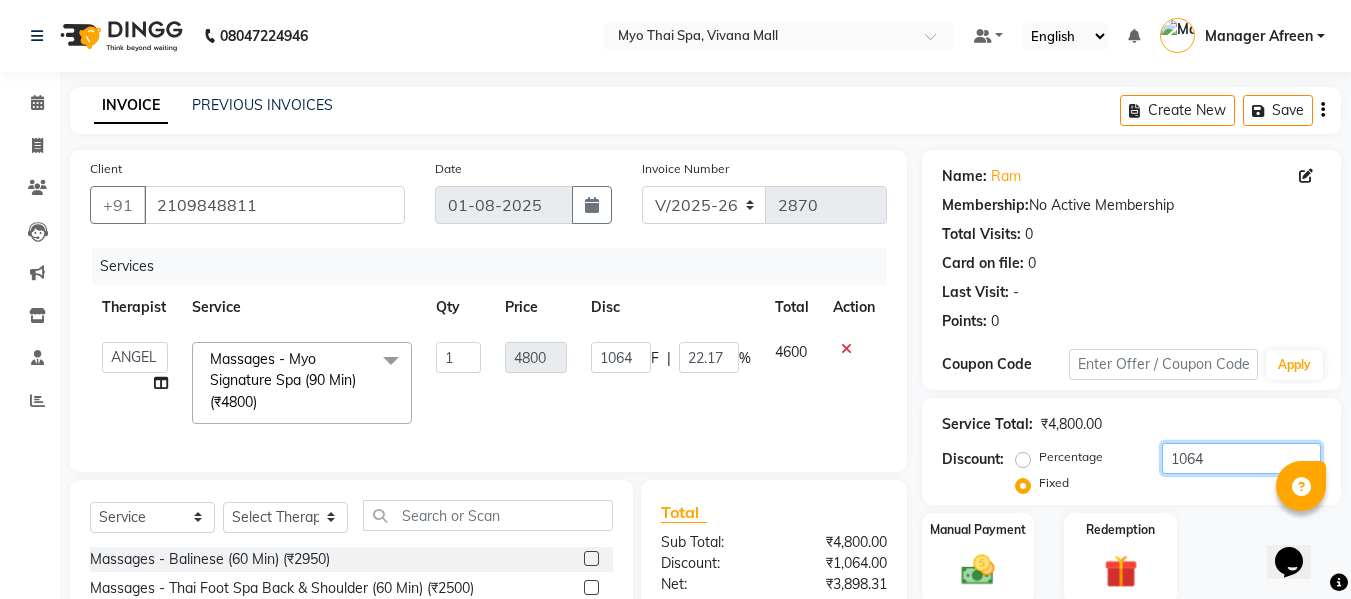 type on "1064" 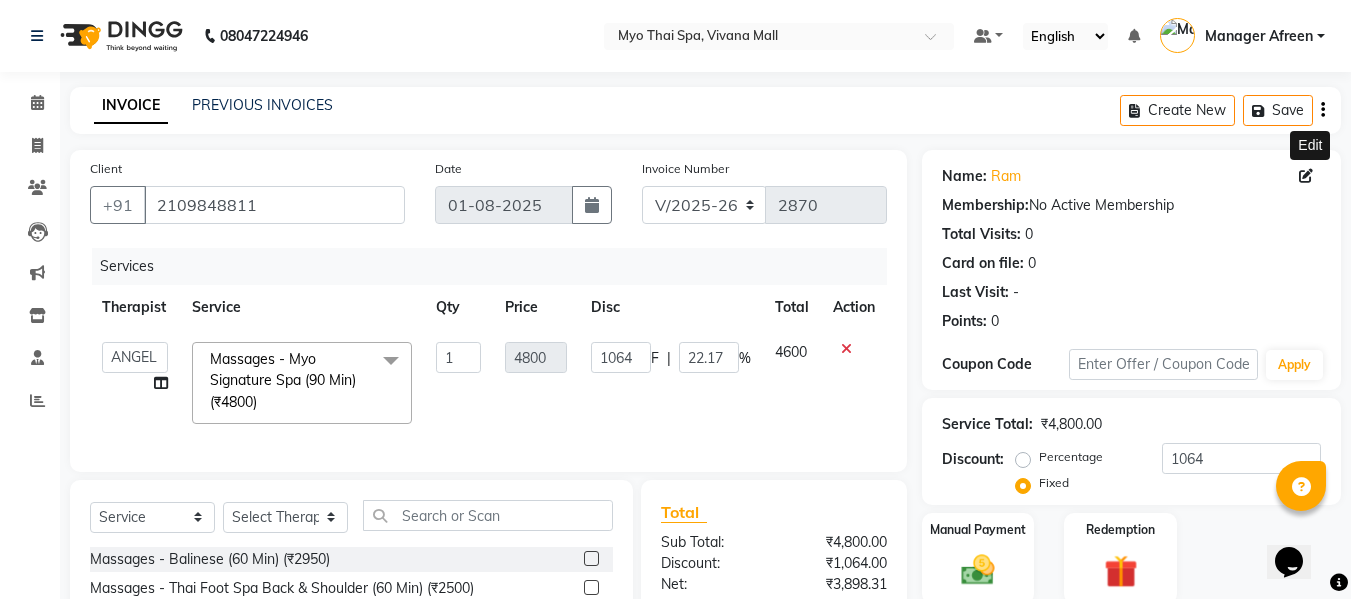 click 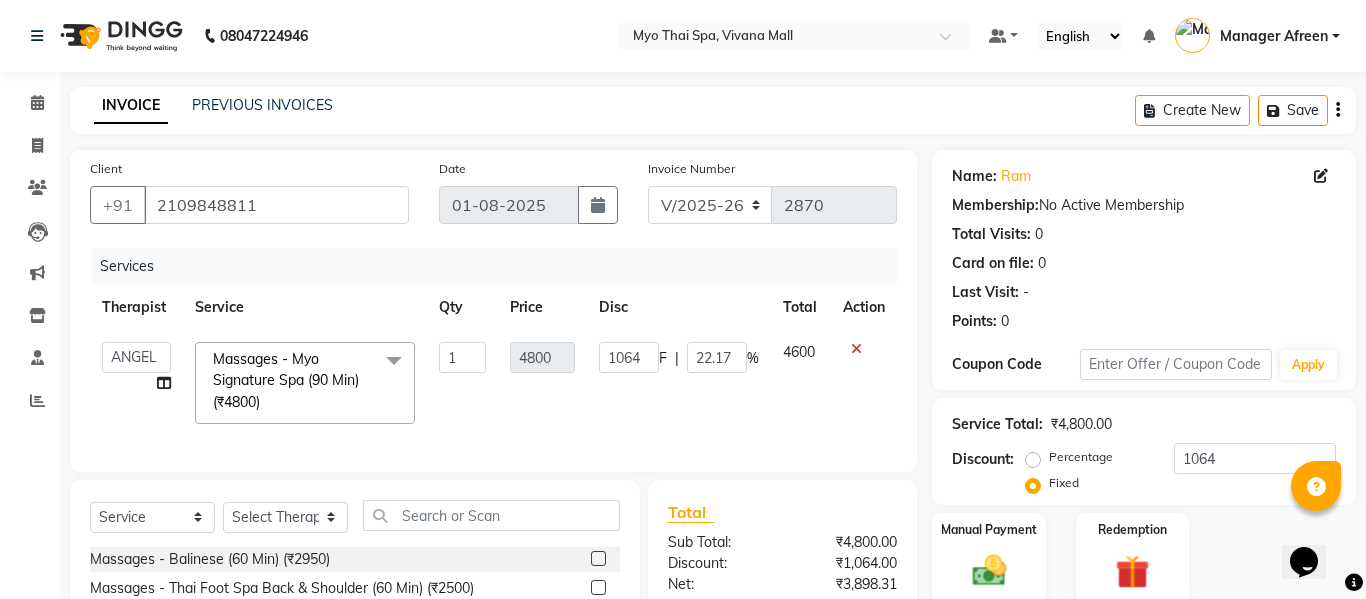 select on "22" 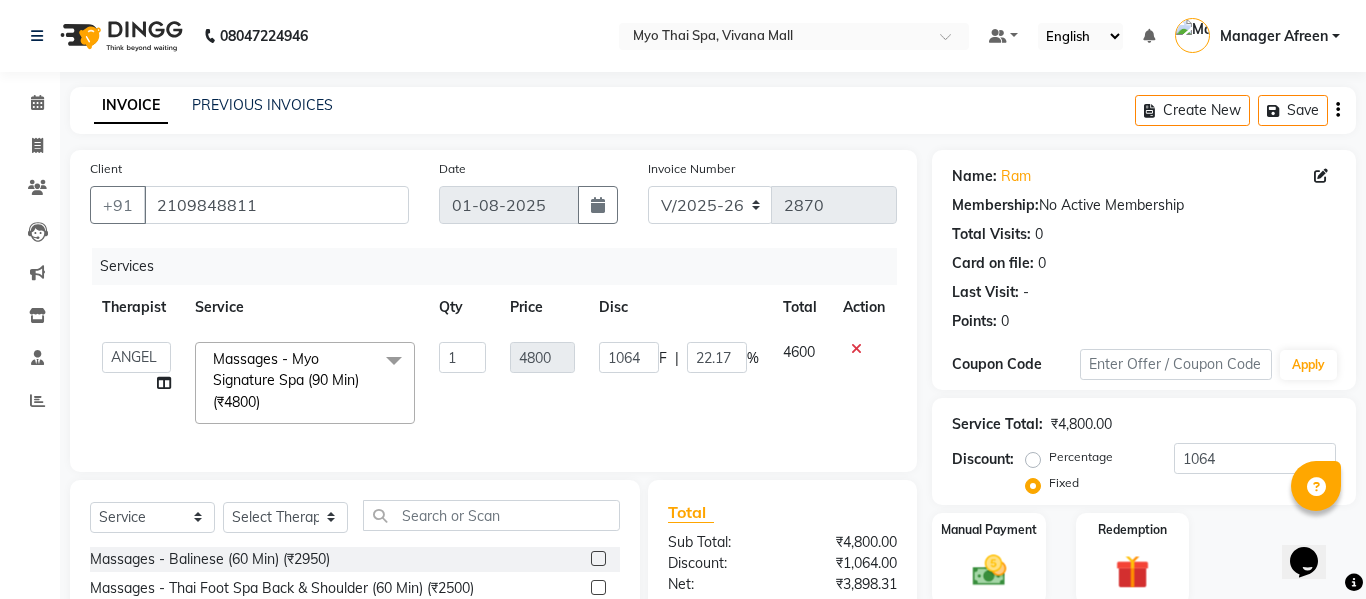 select on "male" 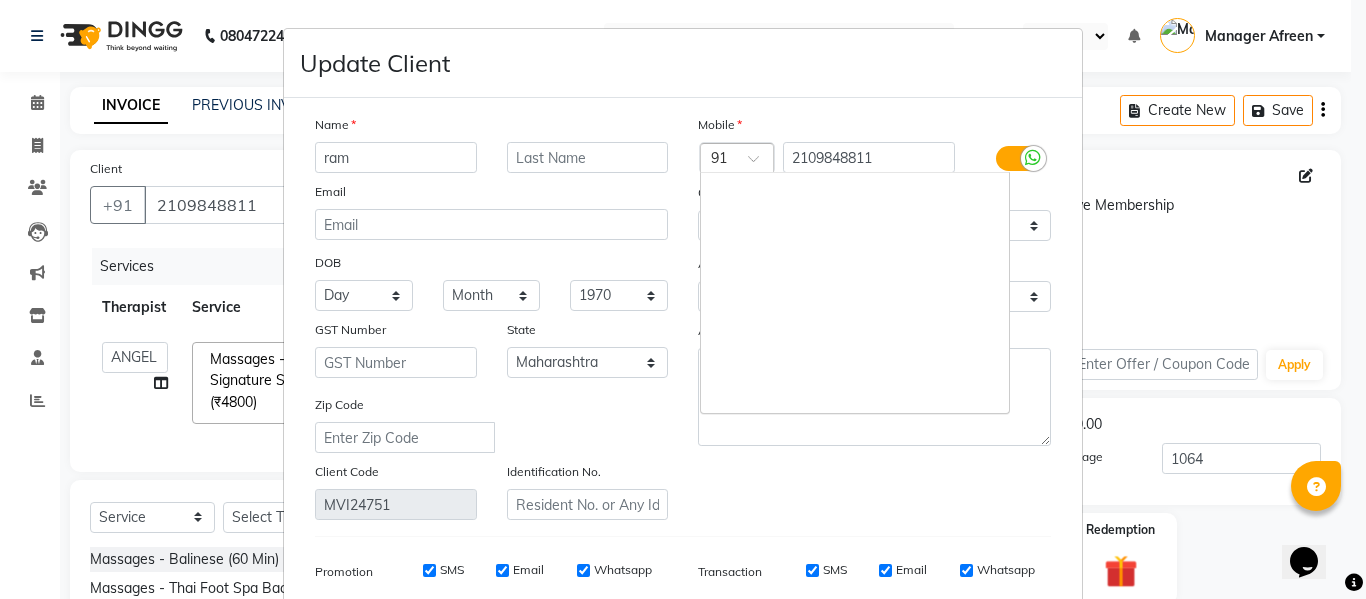 click at bounding box center (737, 159) 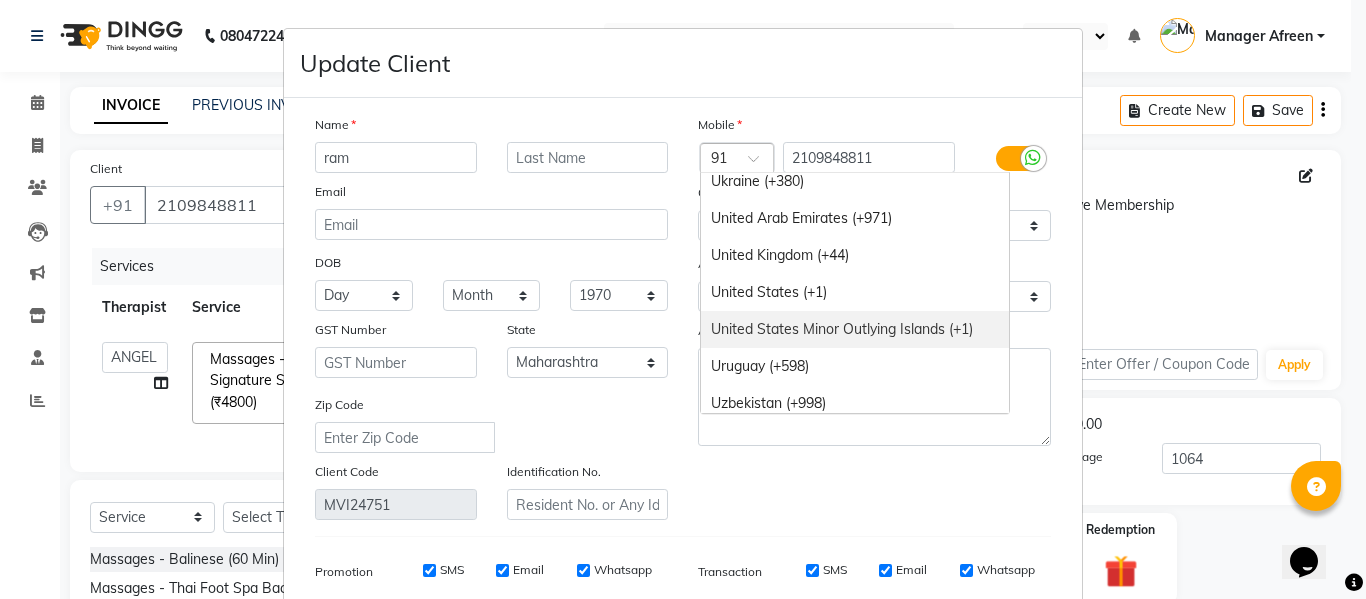 scroll, scrollTop: 8226, scrollLeft: 0, axis: vertical 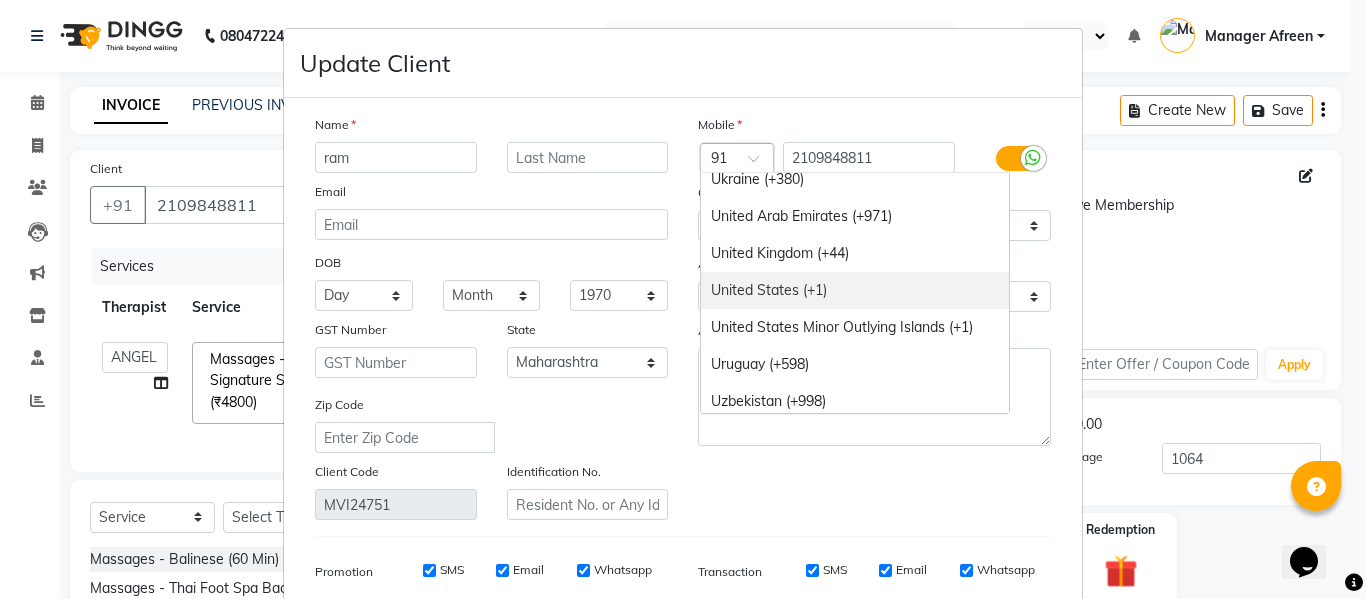 click on "United States (+1)" at bounding box center [855, 290] 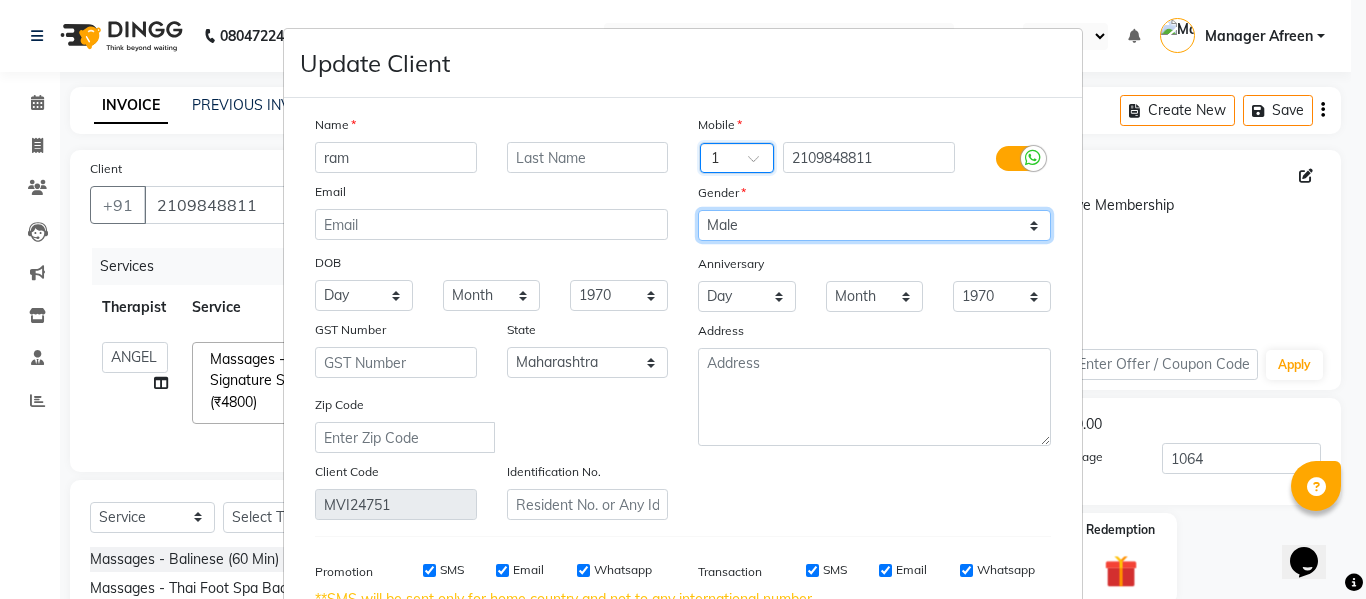 click on "Select Male Female Other Prefer Not To Say" at bounding box center [874, 225] 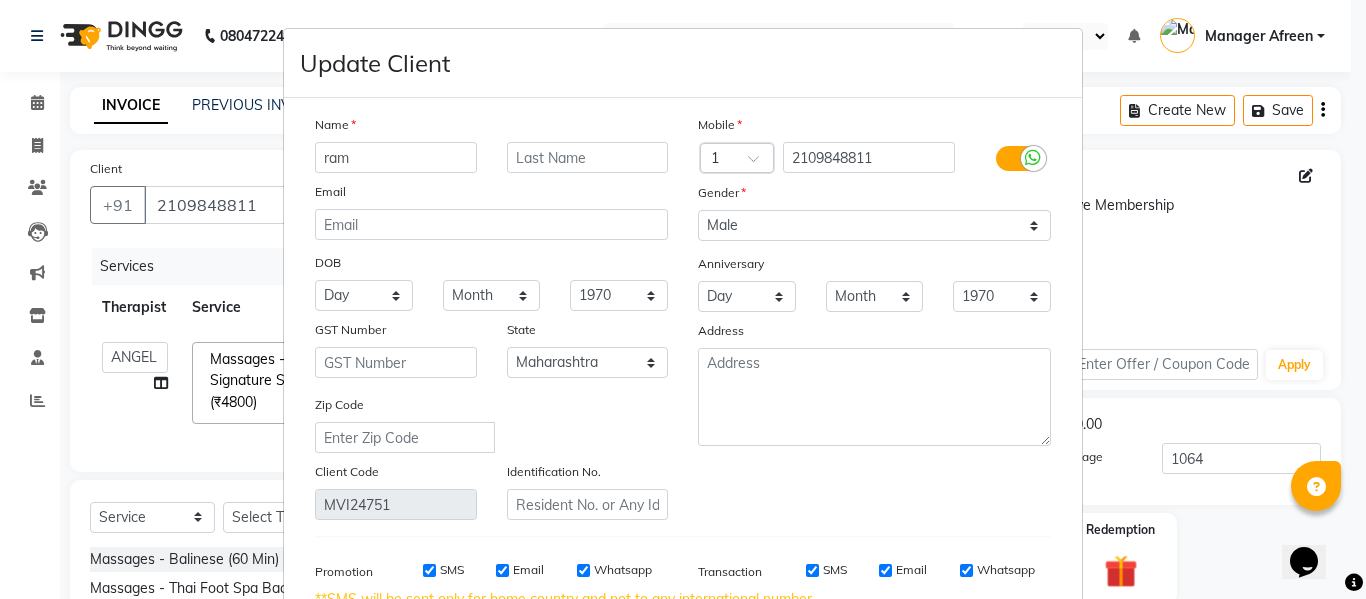 click on "Gender" at bounding box center (874, 196) 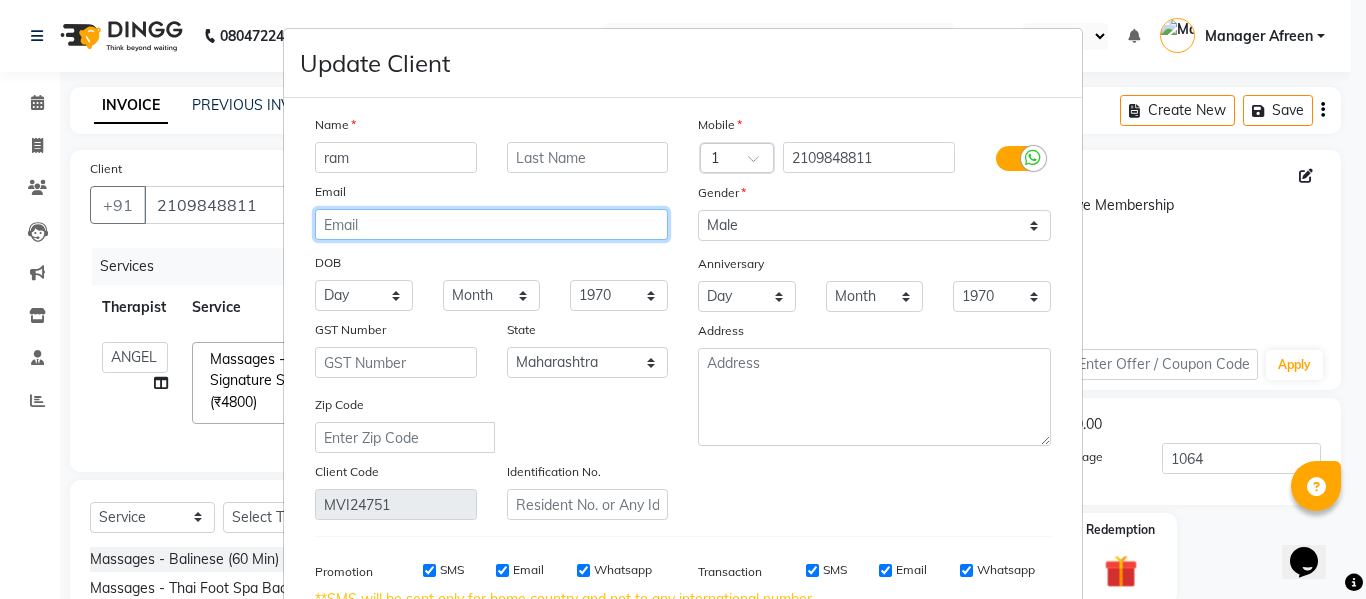 click at bounding box center [491, 224] 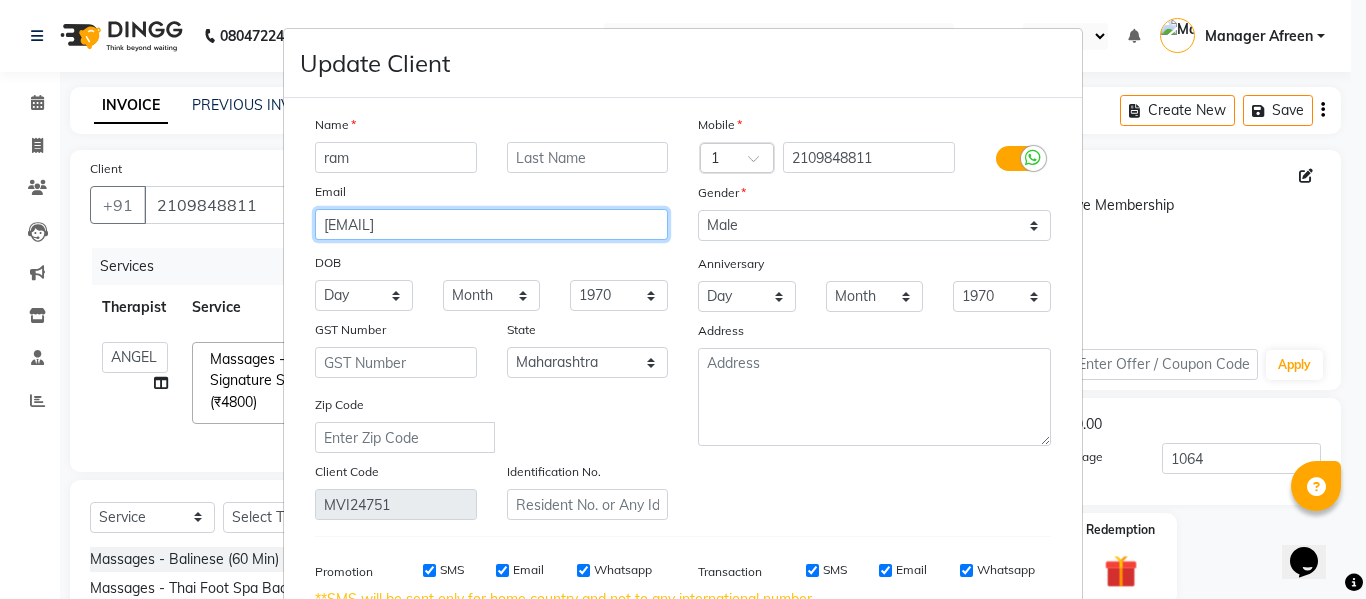 click on "tboke0128@gmail.com" at bounding box center [491, 224] 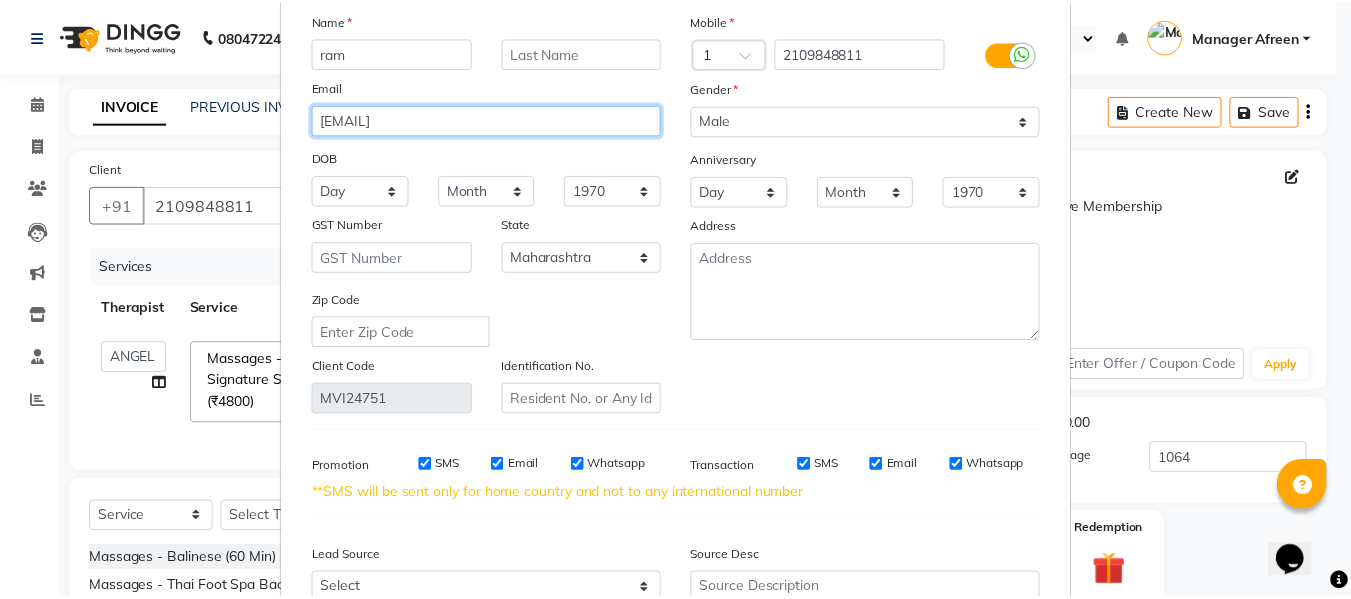 scroll, scrollTop: 300, scrollLeft: 0, axis: vertical 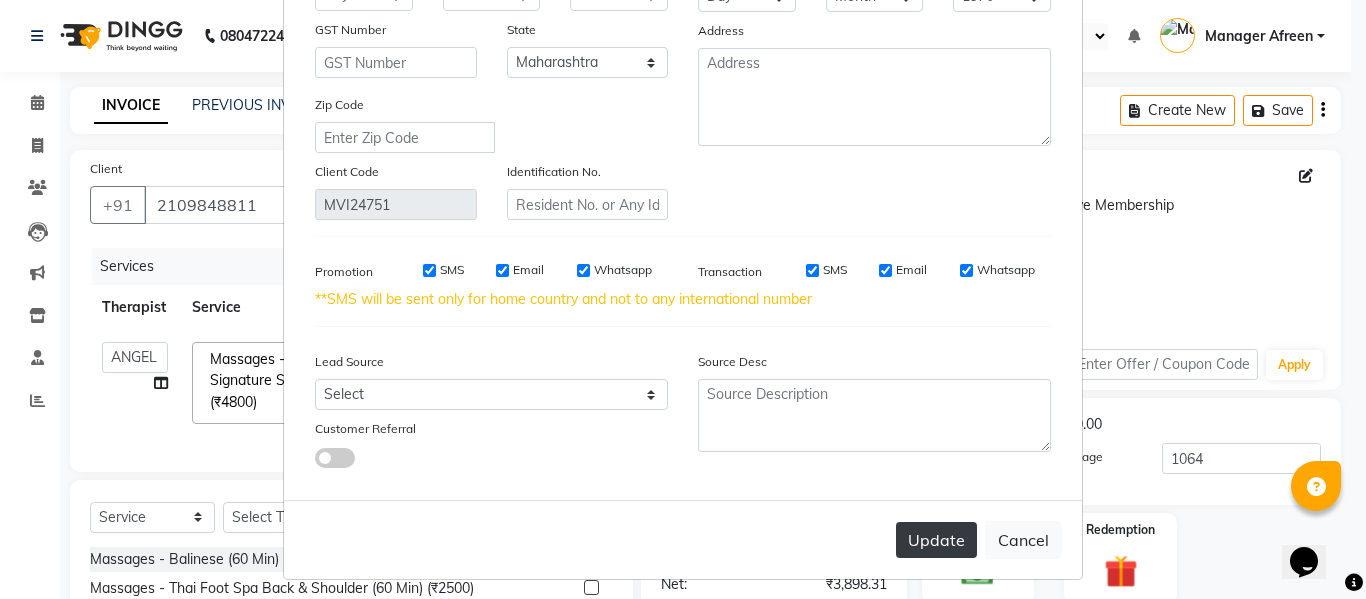 type on "tbodke0128@gmail.com" 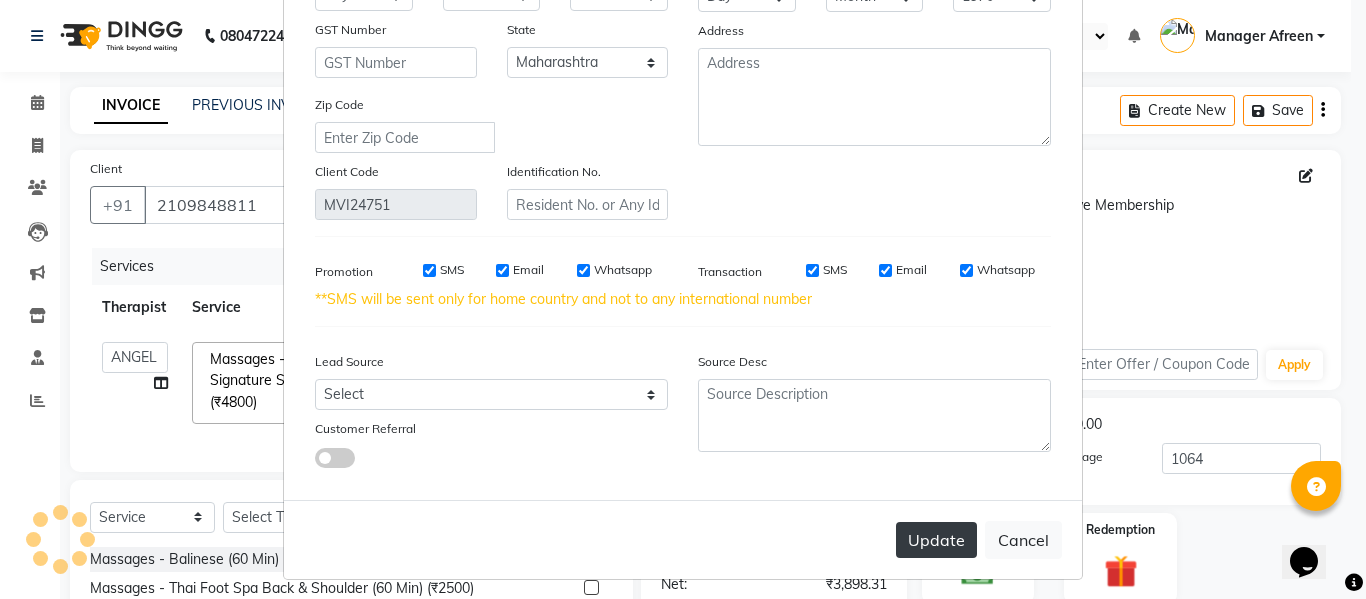 click on "Update" at bounding box center [936, 540] 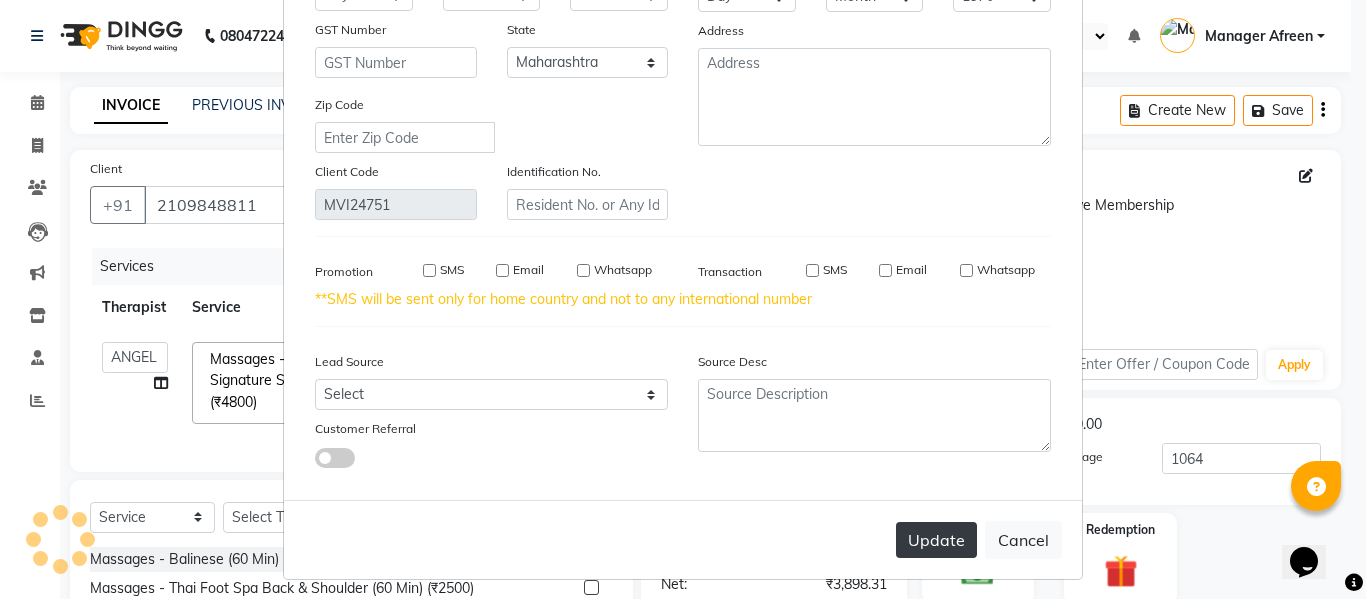 type 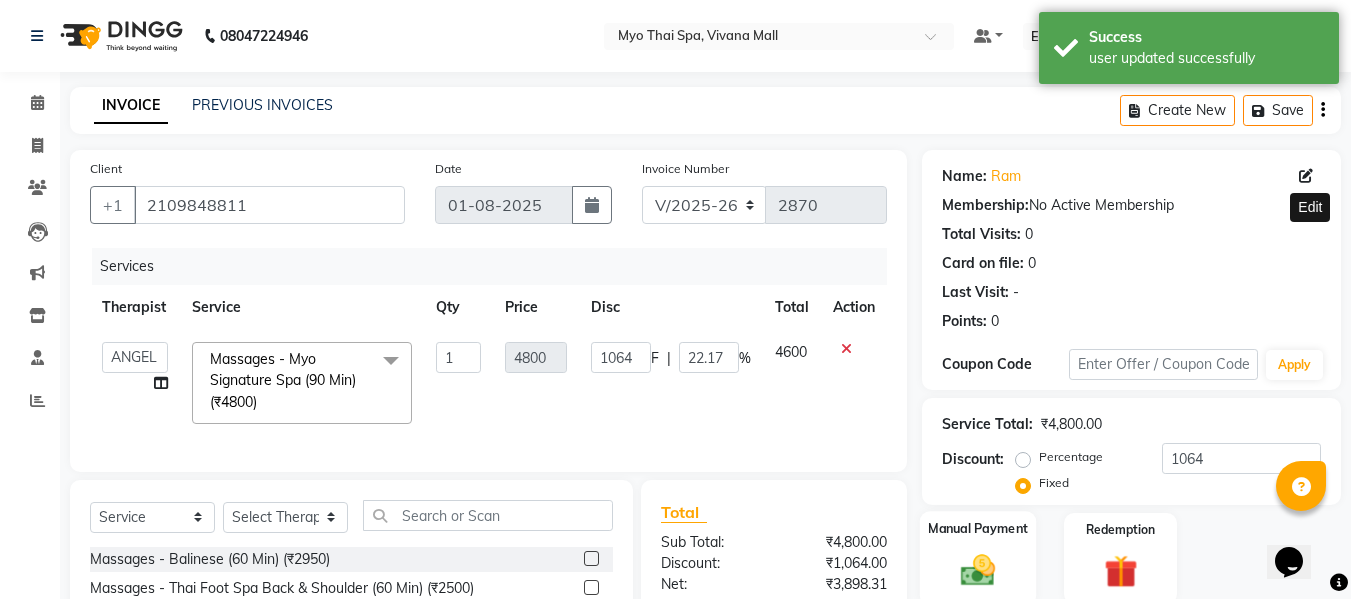 scroll, scrollTop: 221, scrollLeft: 0, axis: vertical 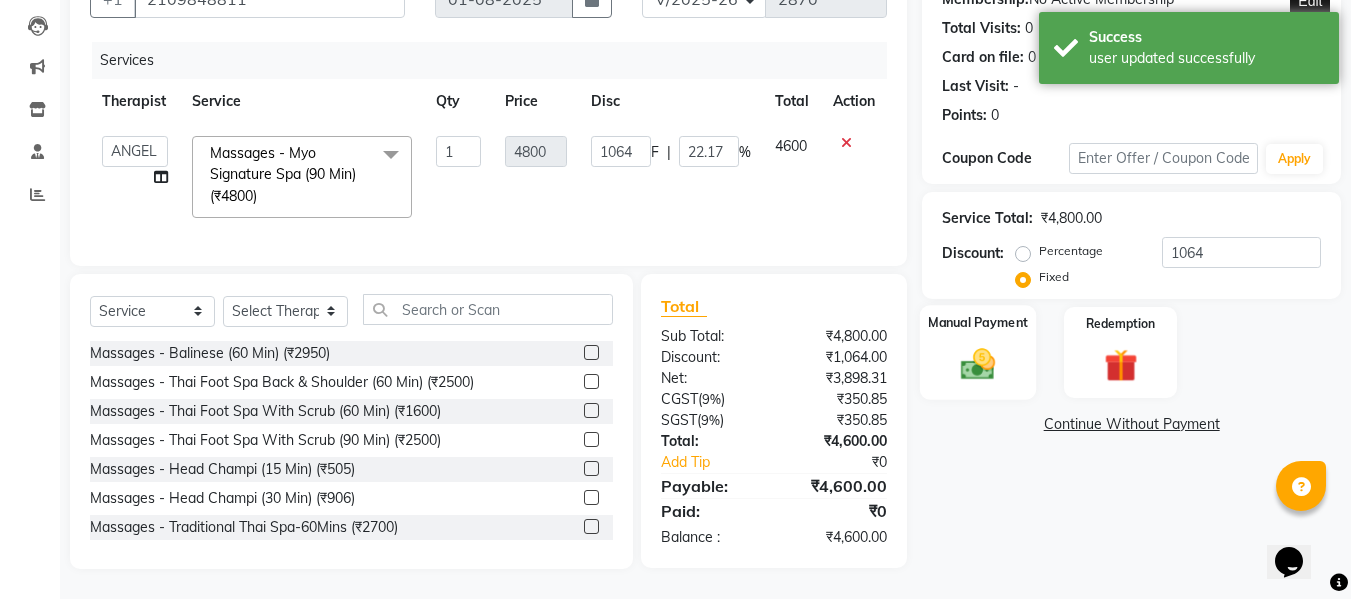 click 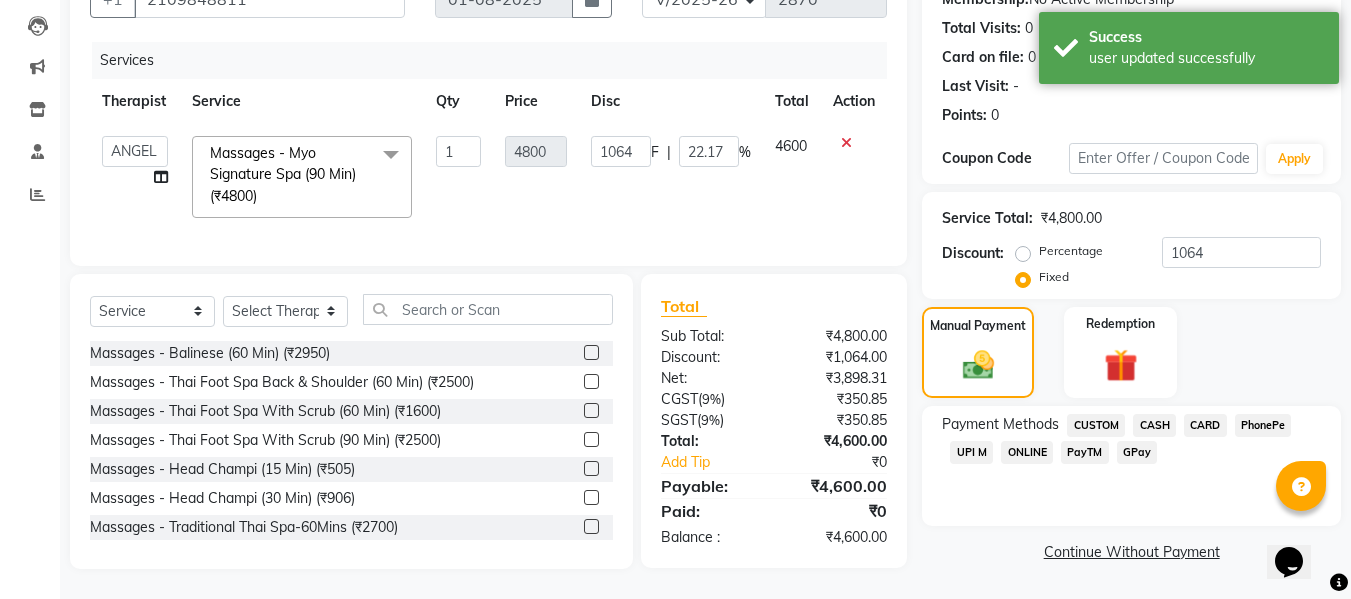 click on "UPI M" 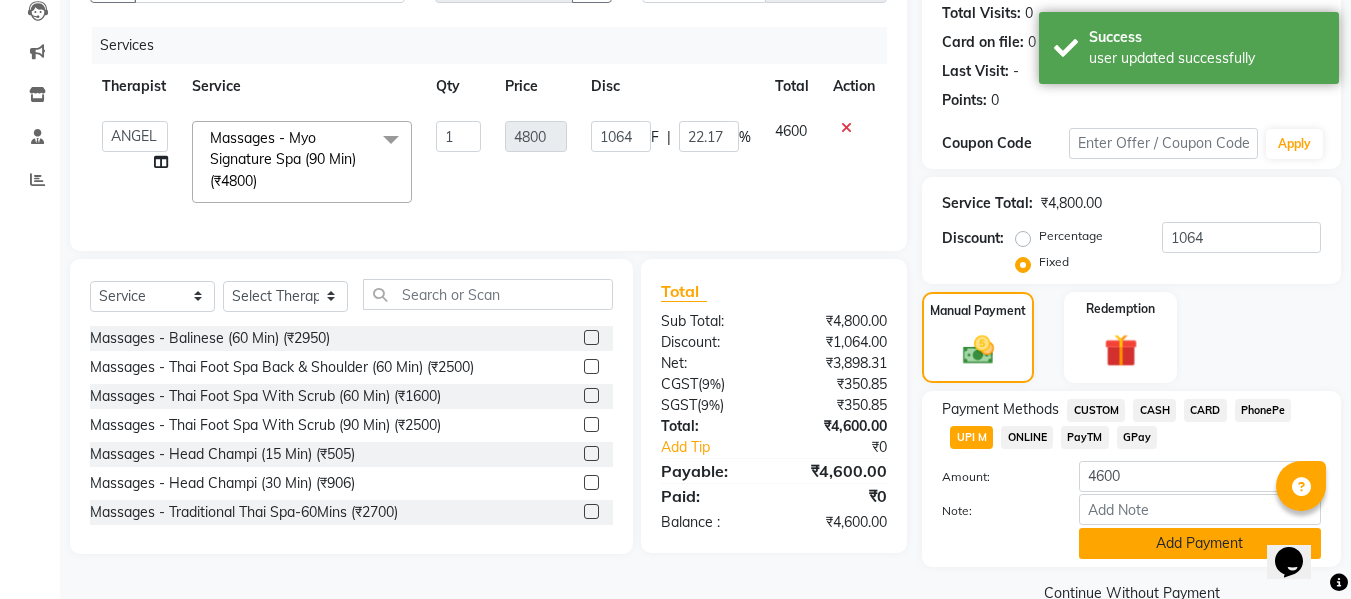 click on "Add Payment" 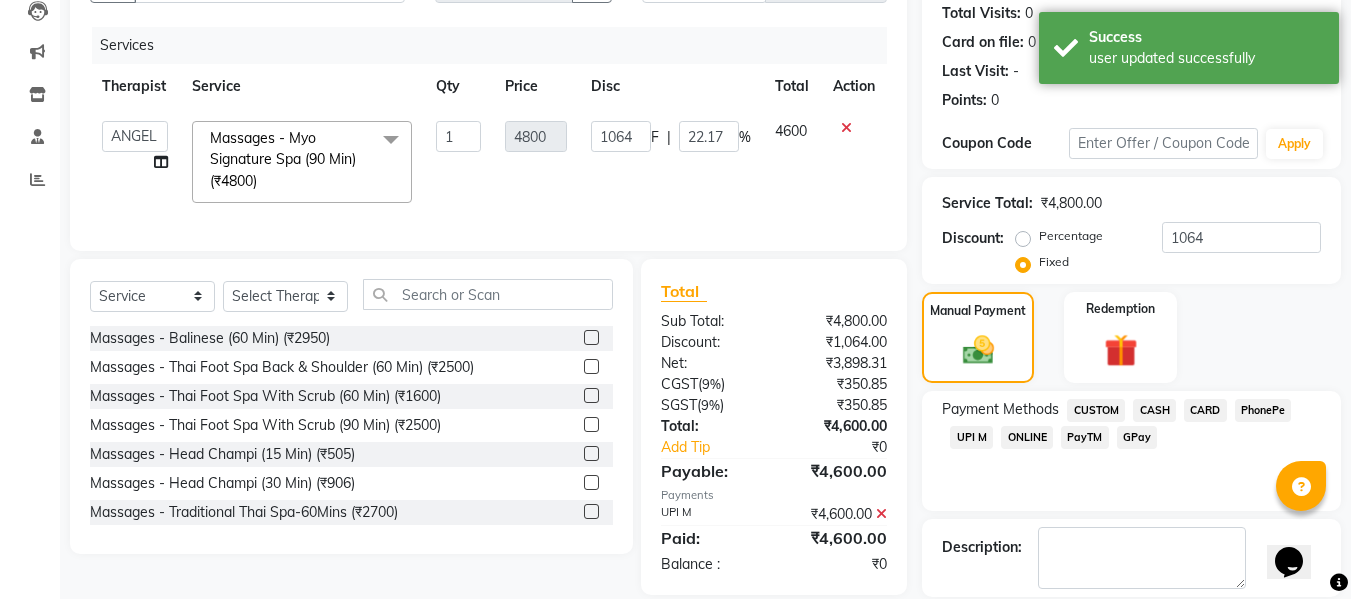scroll, scrollTop: 356, scrollLeft: 0, axis: vertical 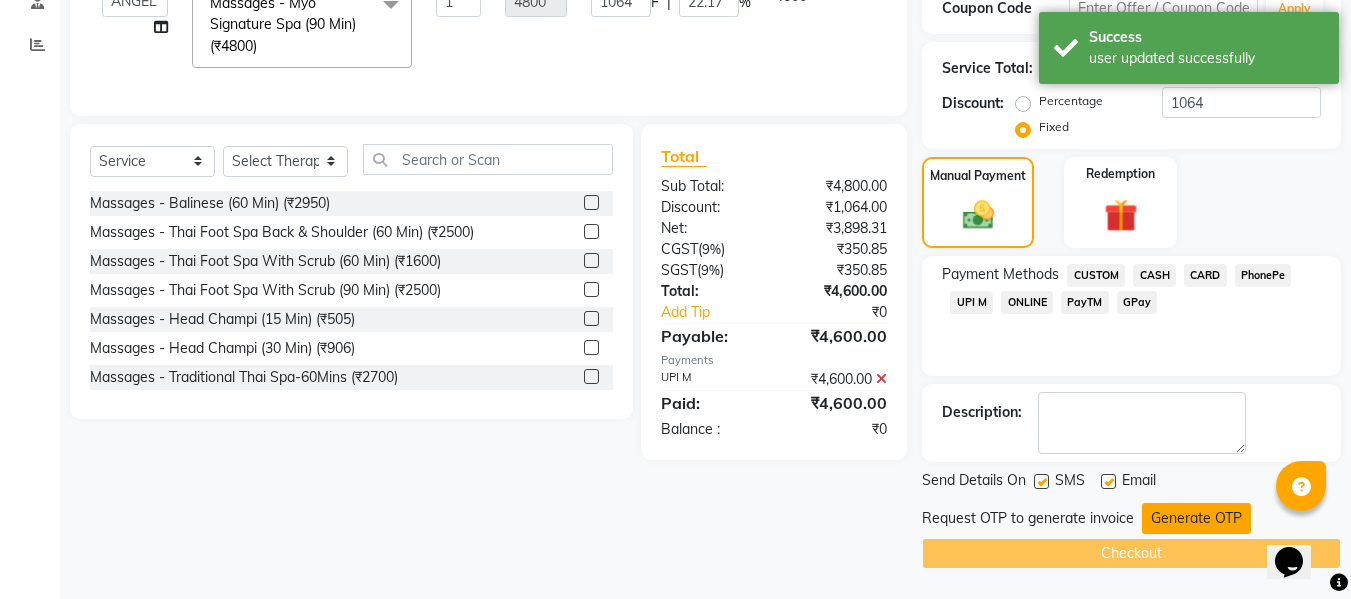 click on "Generate OTP" 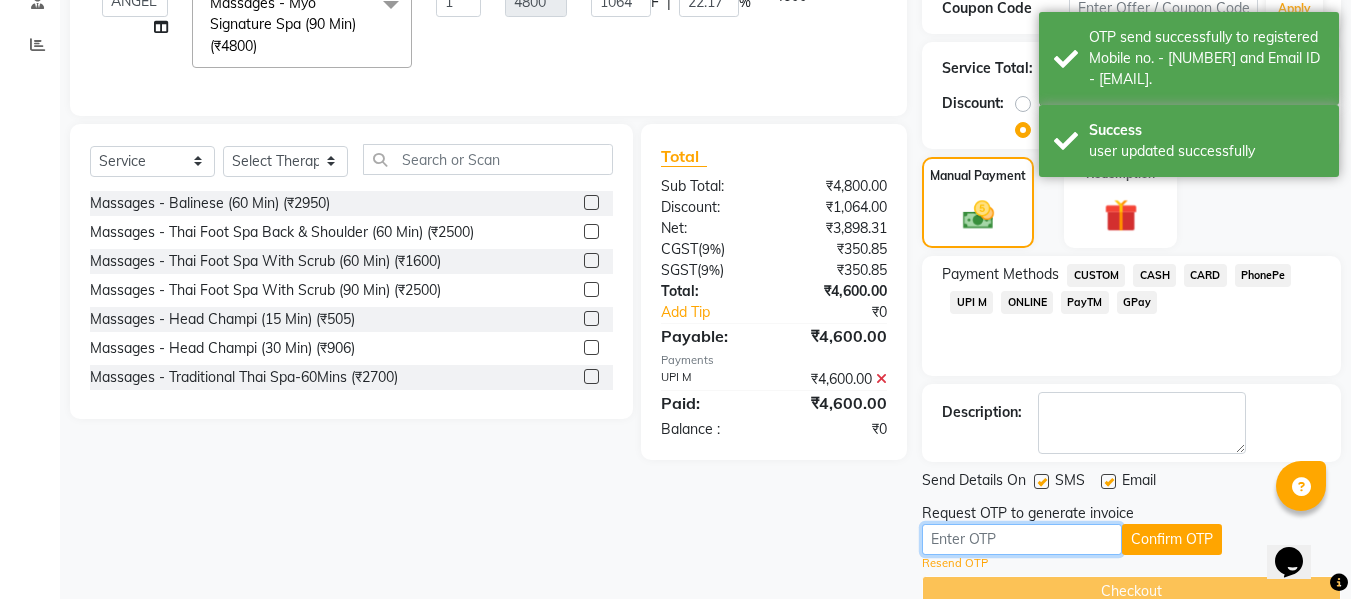 click at bounding box center (1022, 539) 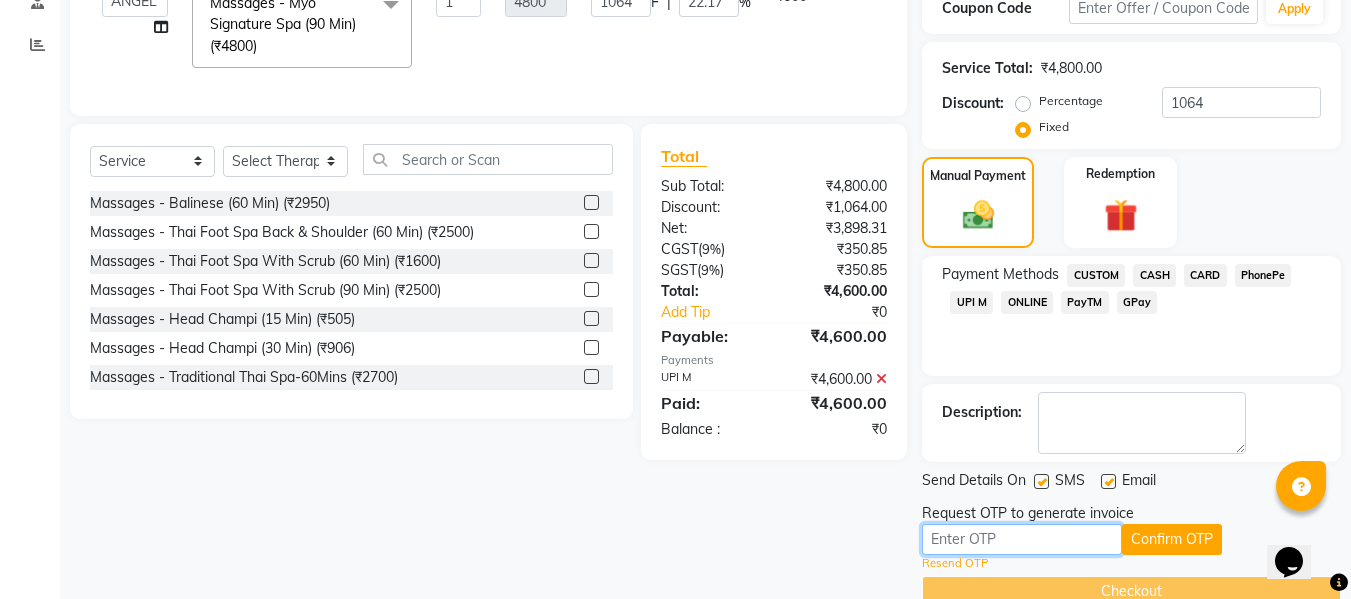 click at bounding box center (1022, 539) 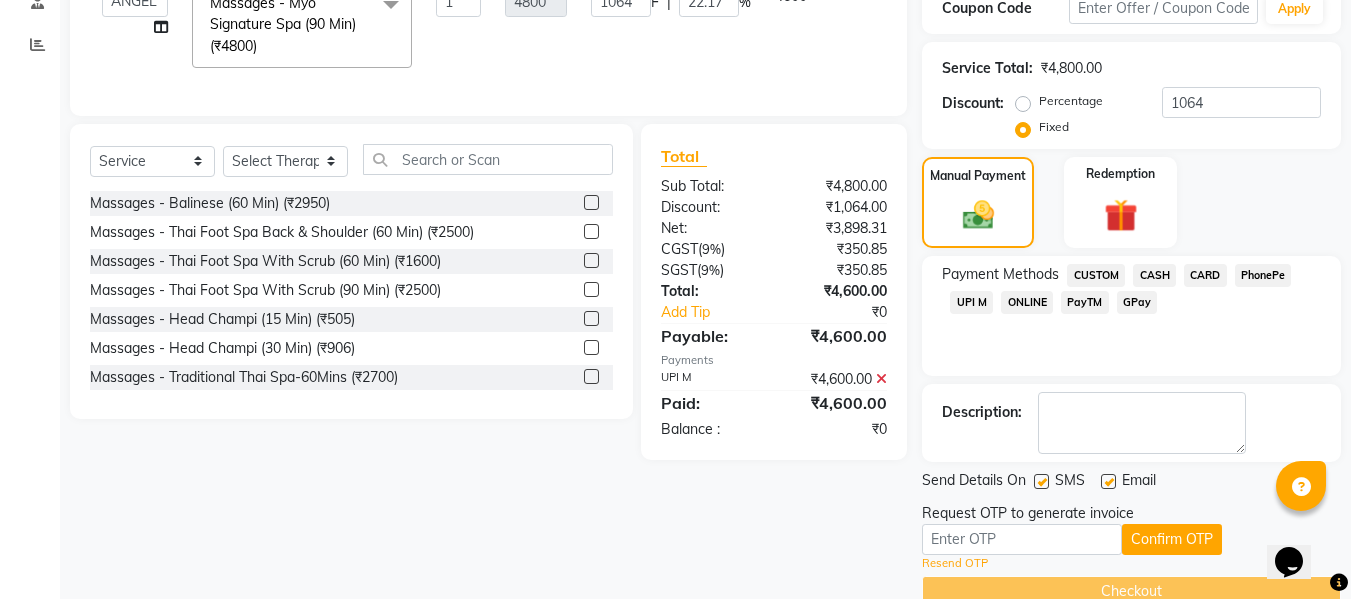 click 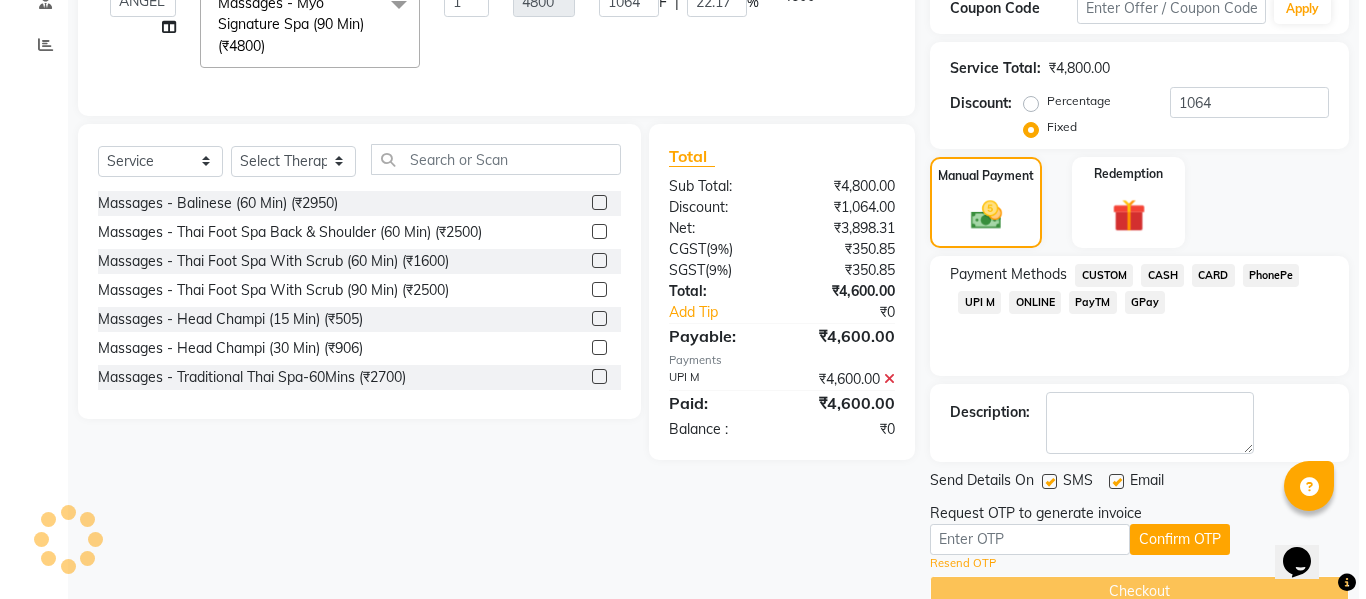 scroll, scrollTop: 56, scrollLeft: 0, axis: vertical 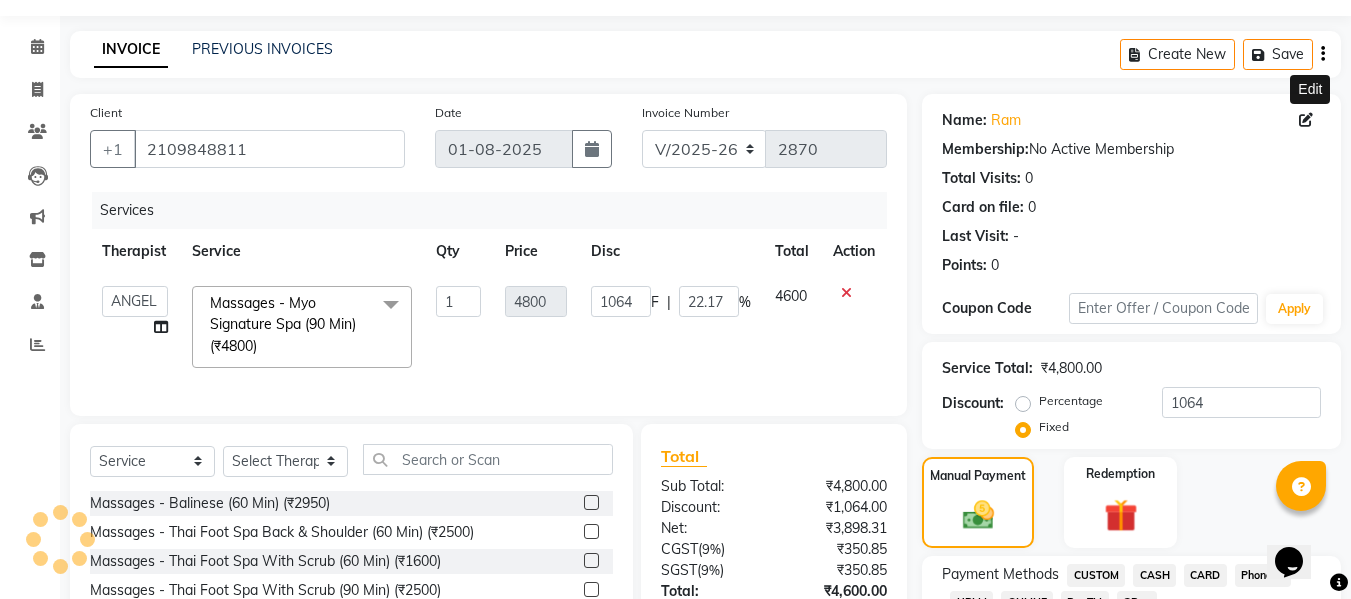 select on "22" 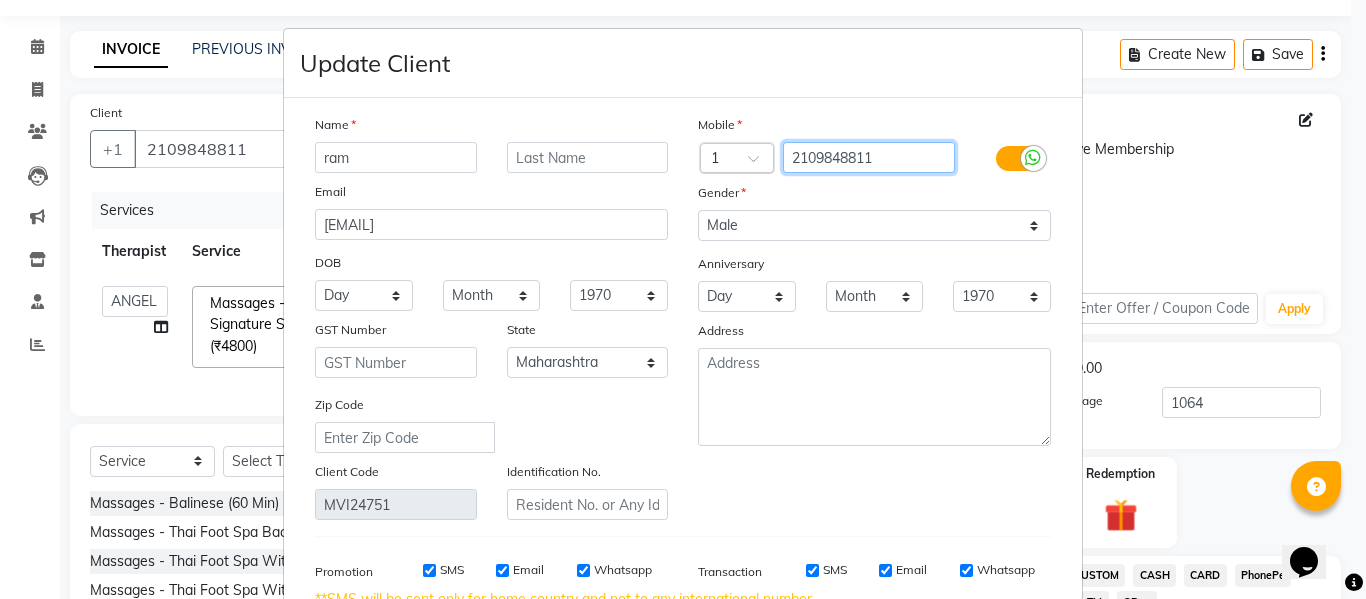 drag, startPoint x: 847, startPoint y: 155, endPoint x: 721, endPoint y: 151, distance: 126.06348 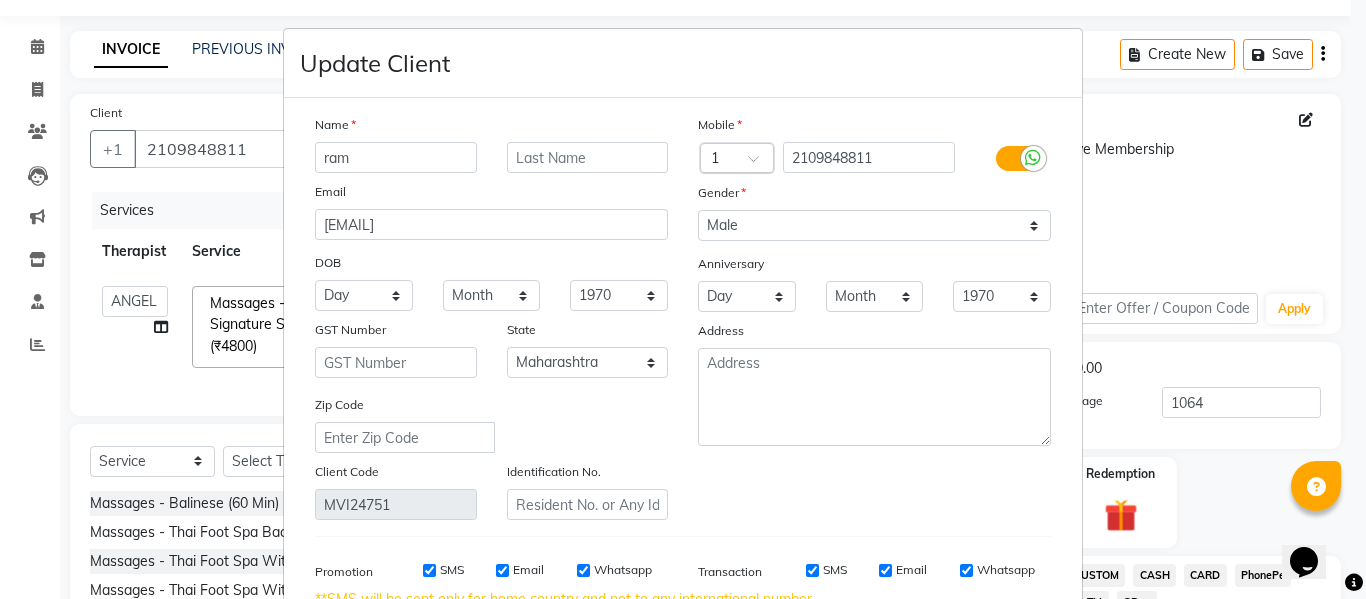 click at bounding box center [760, 164] 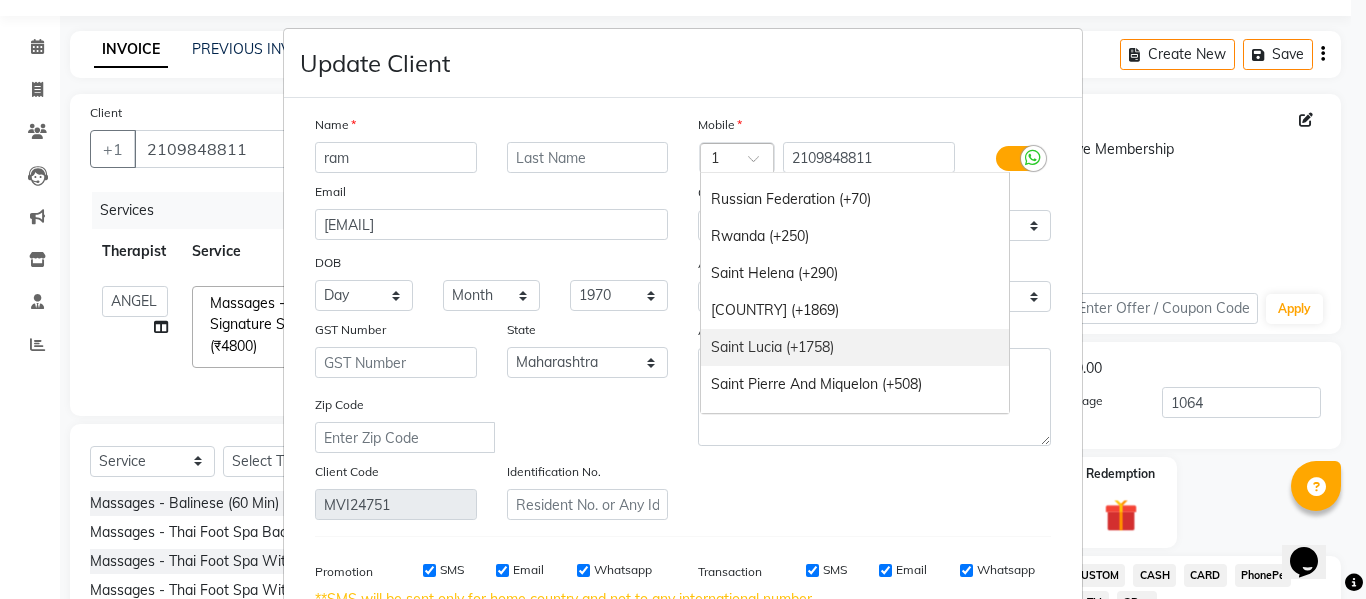 scroll, scrollTop: 6503, scrollLeft: 0, axis: vertical 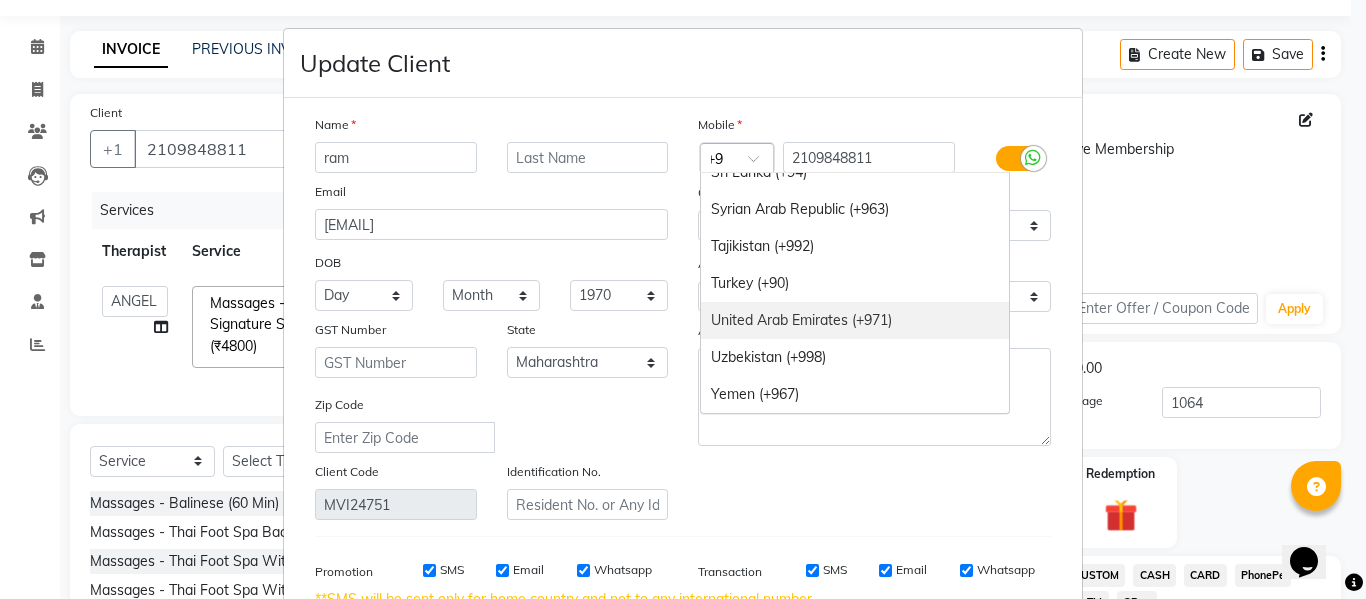 type on "+91" 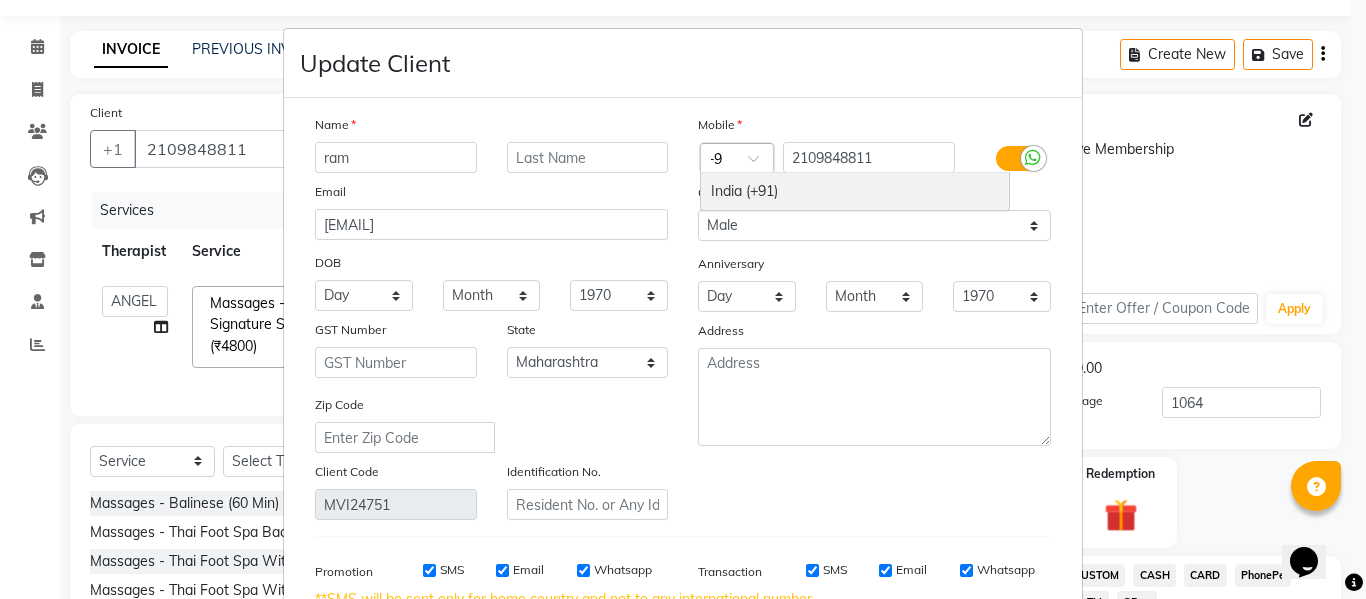 scroll, scrollTop: 0, scrollLeft: 13, axis: horizontal 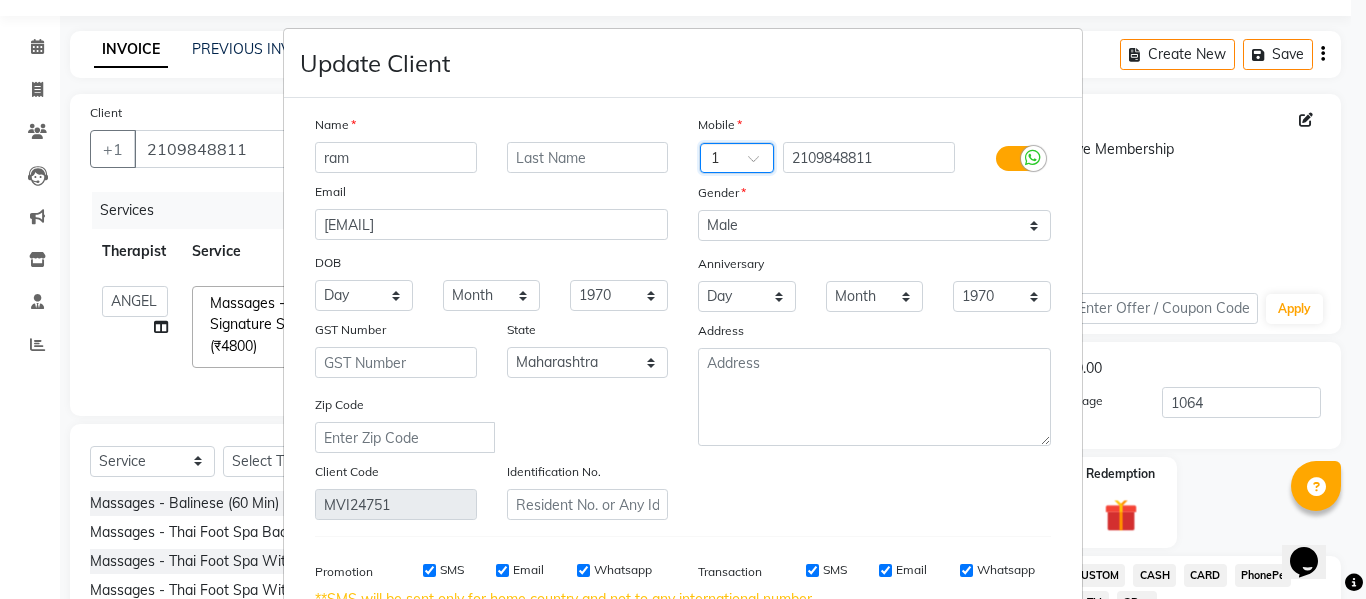 click at bounding box center (760, 164) 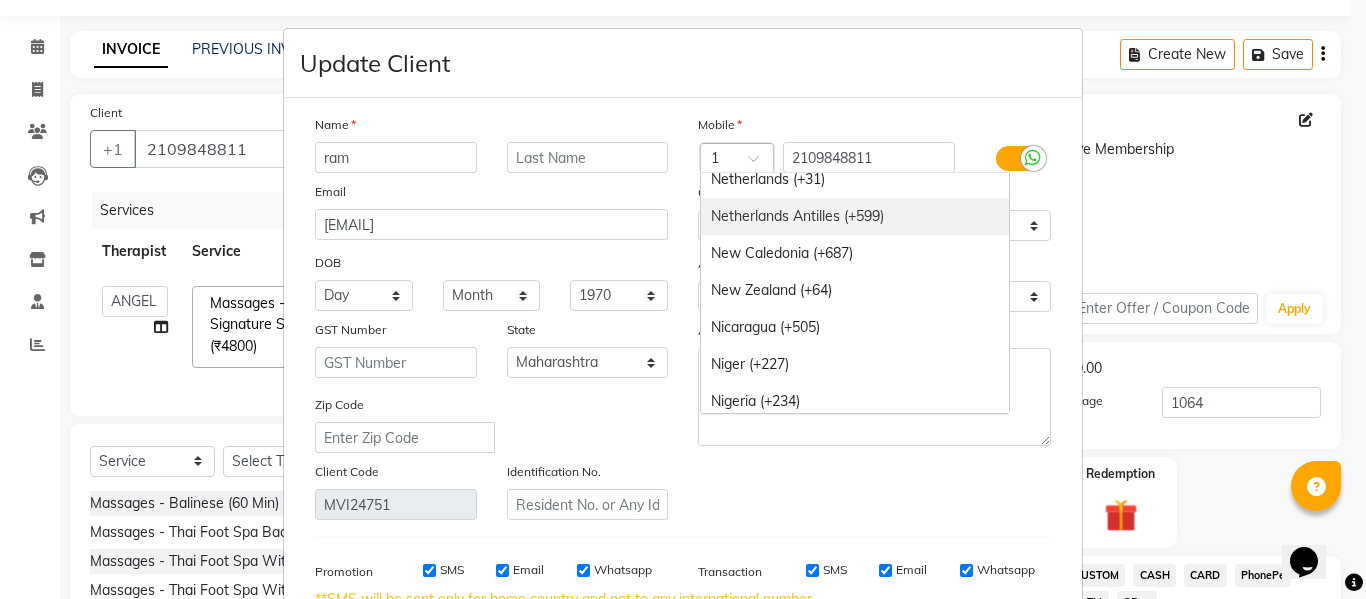 scroll, scrollTop: 5325, scrollLeft: 0, axis: vertical 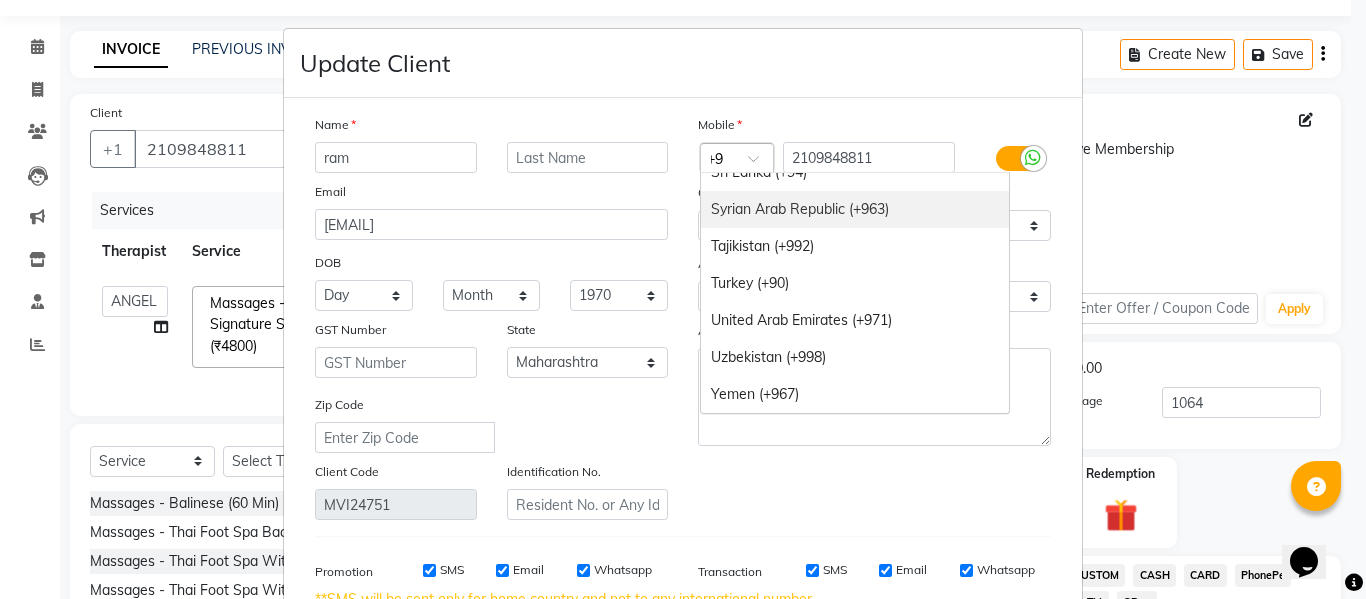 type on "+91" 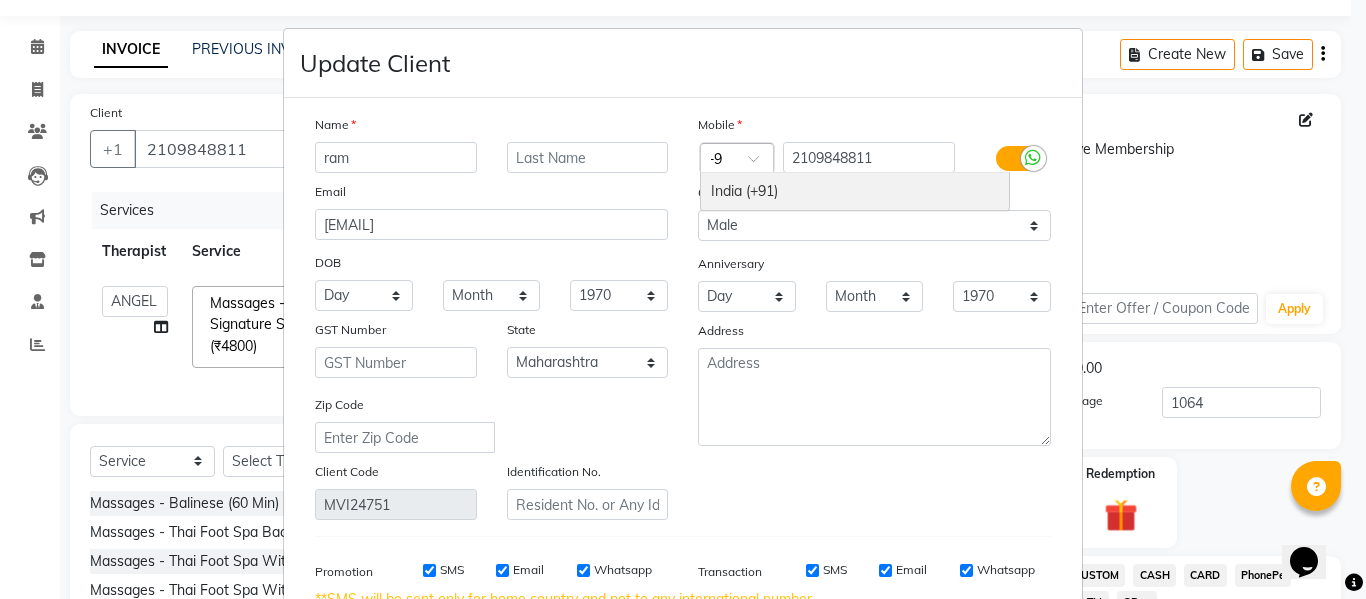 scroll, scrollTop: 0, scrollLeft: 13, axis: horizontal 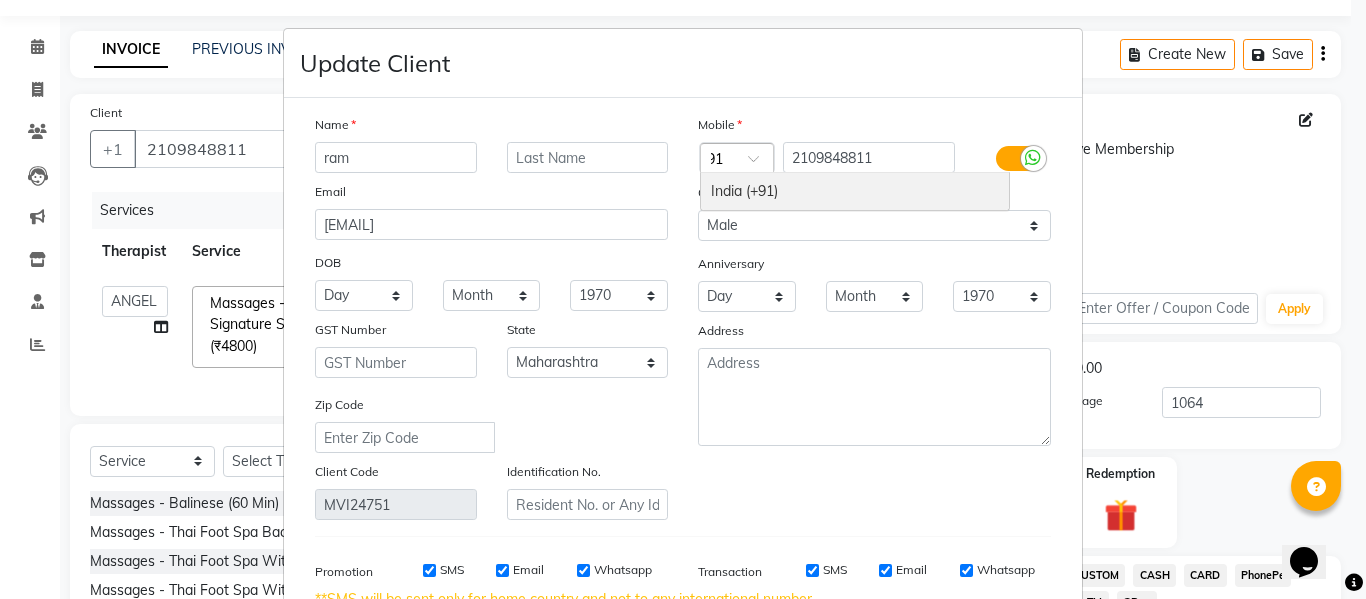 click on "India (+91)" at bounding box center (855, 191) 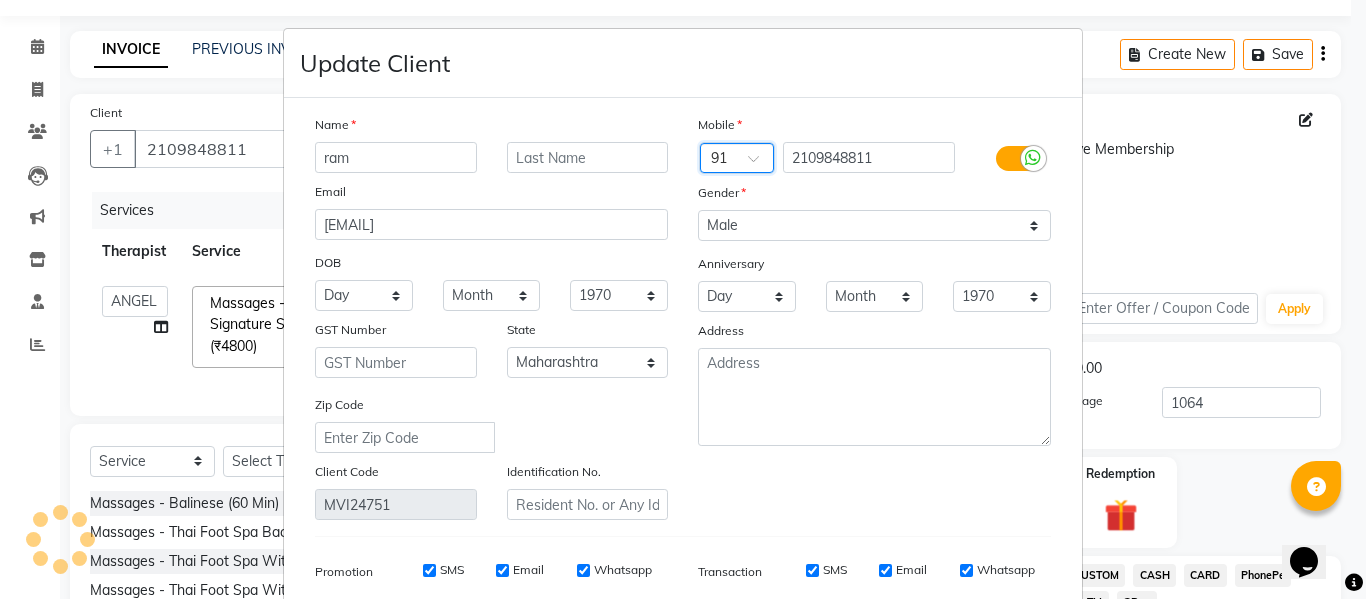 scroll, scrollTop: 0, scrollLeft: 0, axis: both 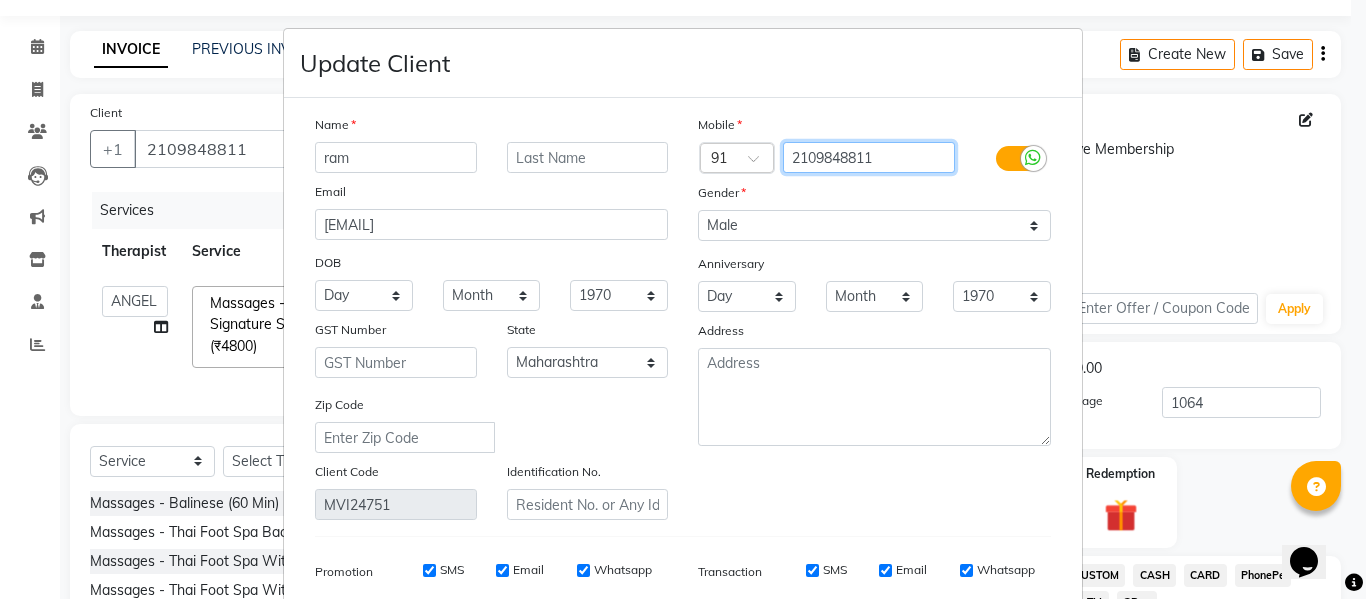 drag, startPoint x: 888, startPoint y: 156, endPoint x: 681, endPoint y: 135, distance: 208.06248 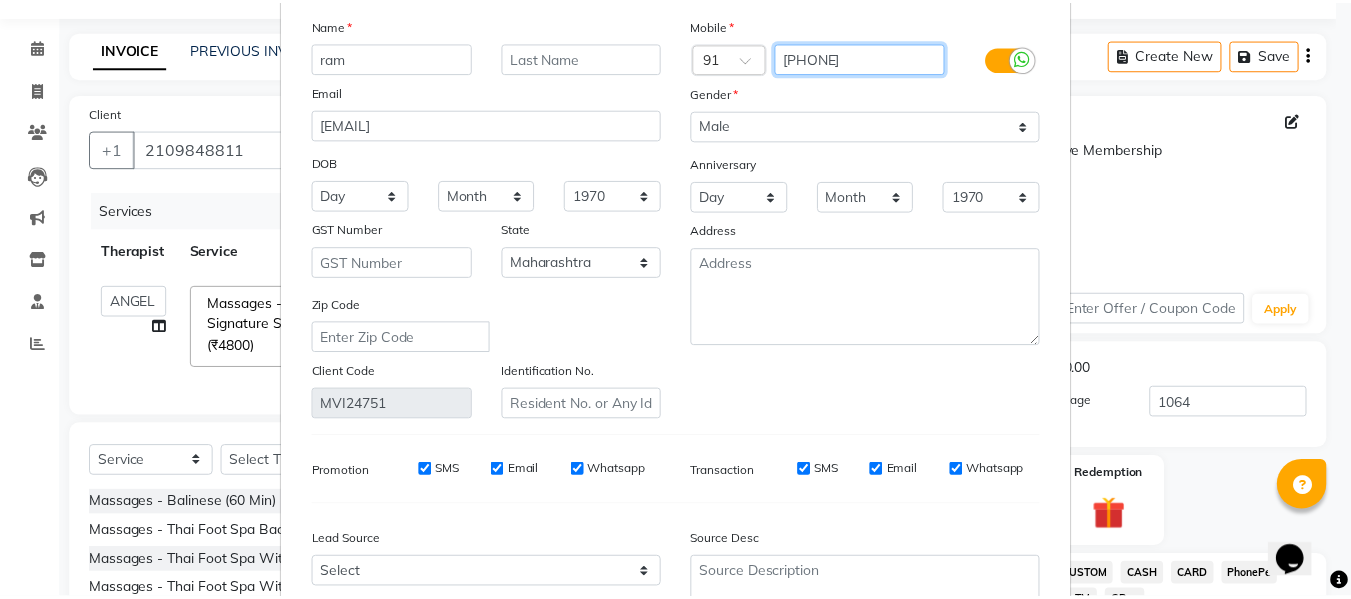 scroll, scrollTop: 288, scrollLeft: 0, axis: vertical 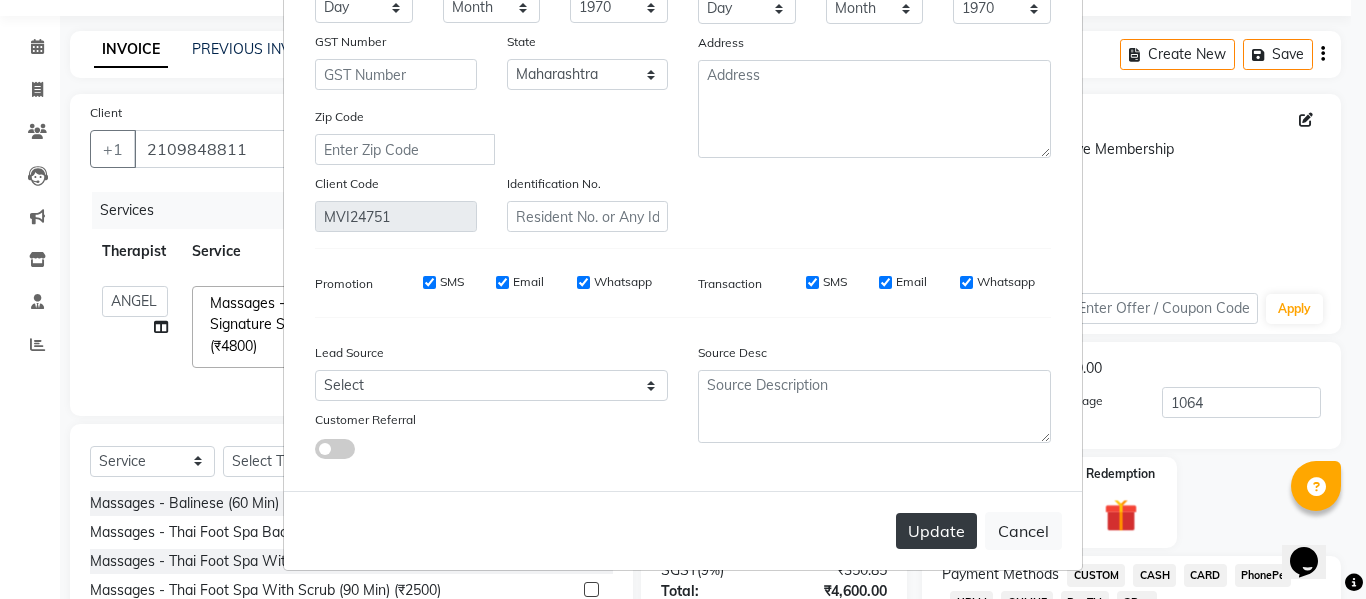 type on "7900156666" 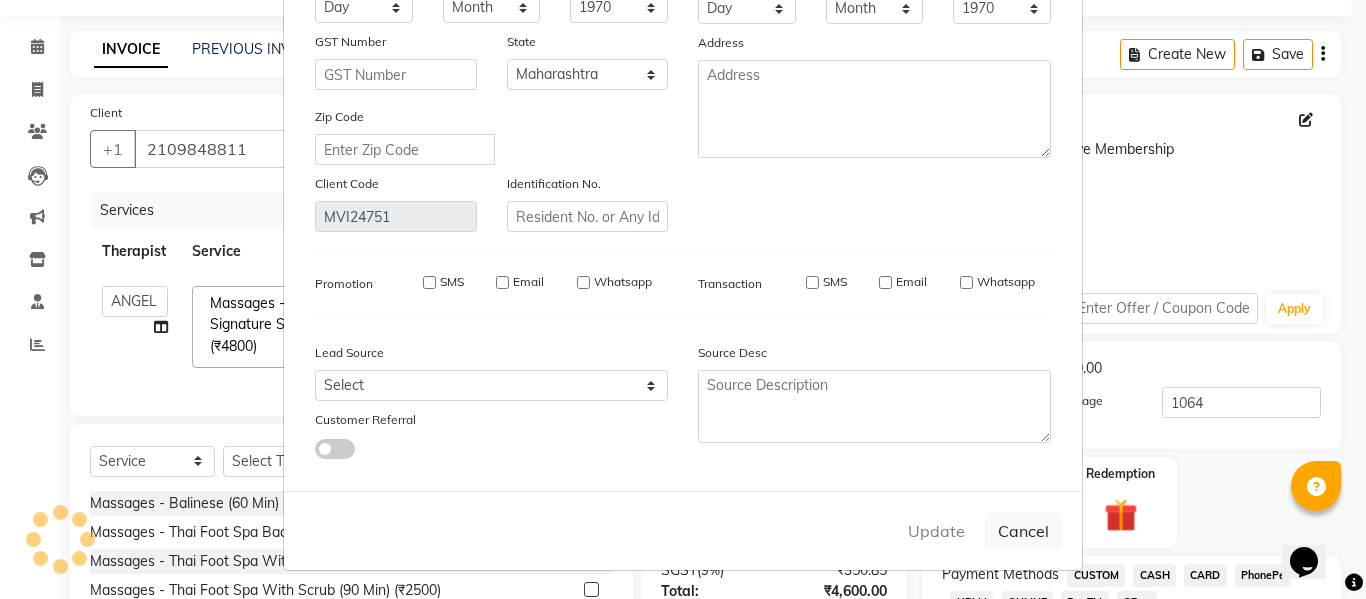 type on "7900156666" 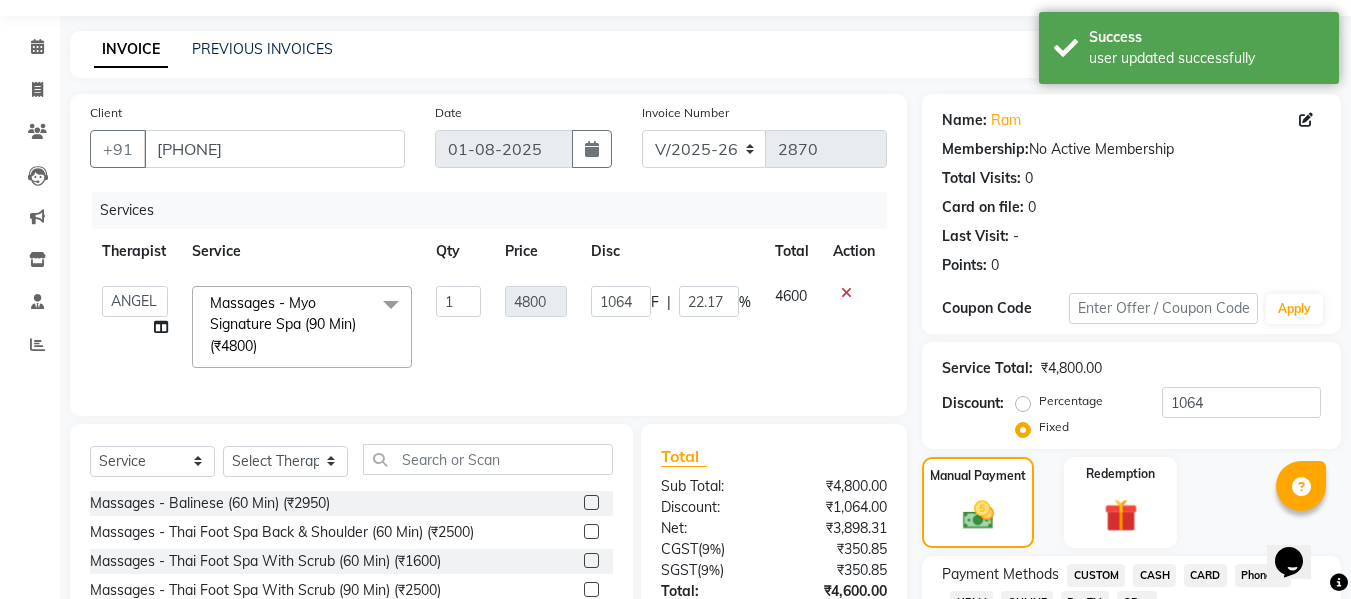 click on "Resend OTP" 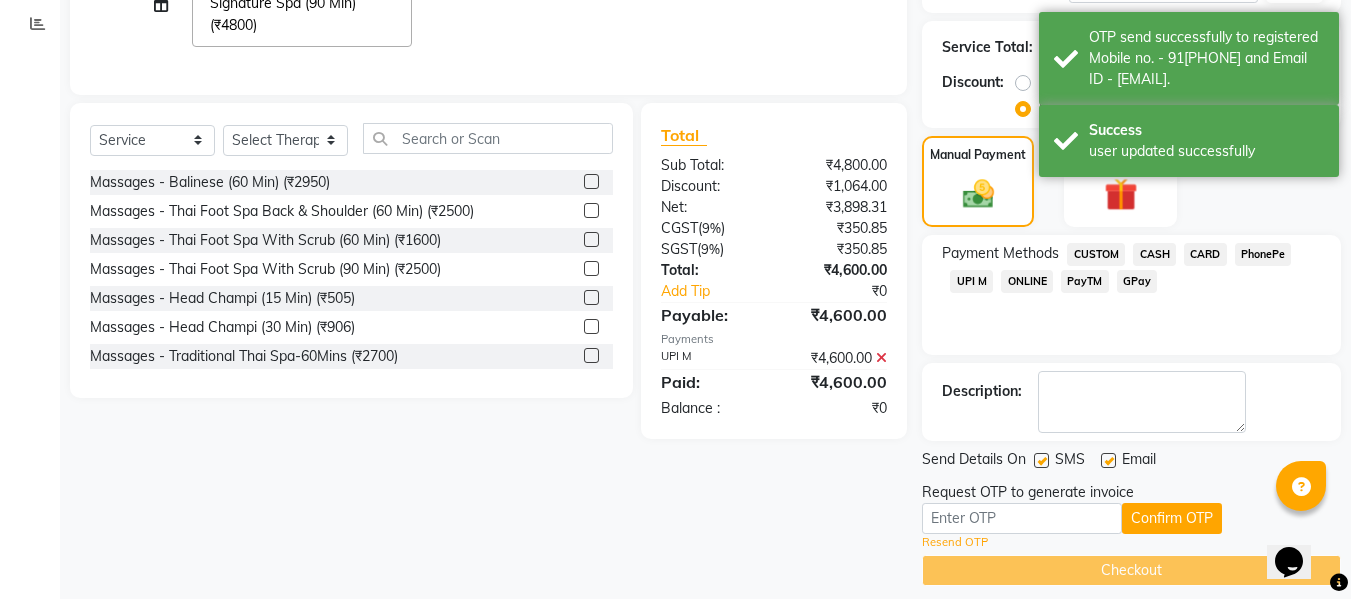 scroll, scrollTop: 394, scrollLeft: 0, axis: vertical 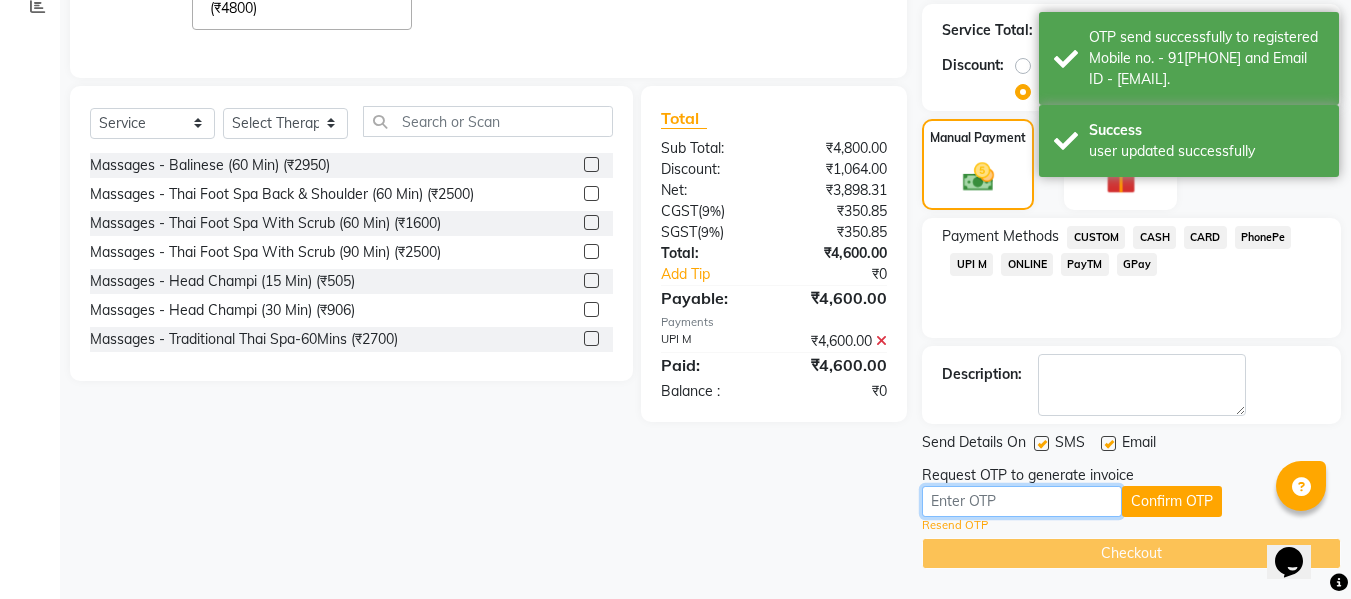click at bounding box center [1022, 501] 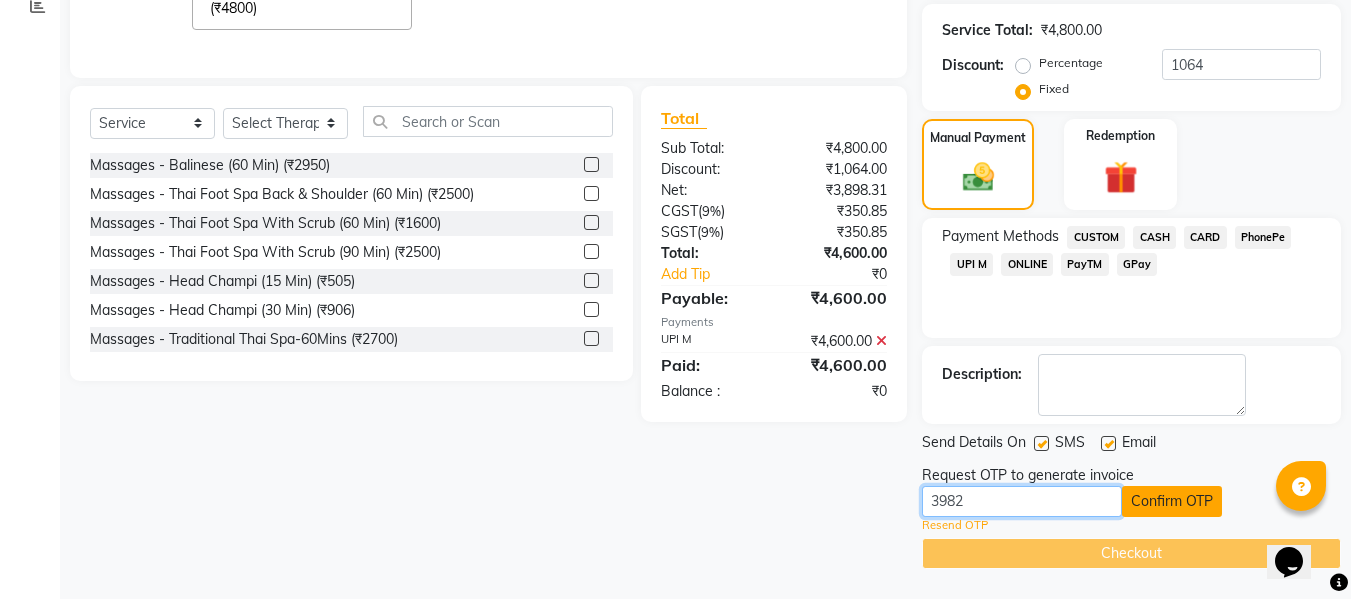 type on "3982" 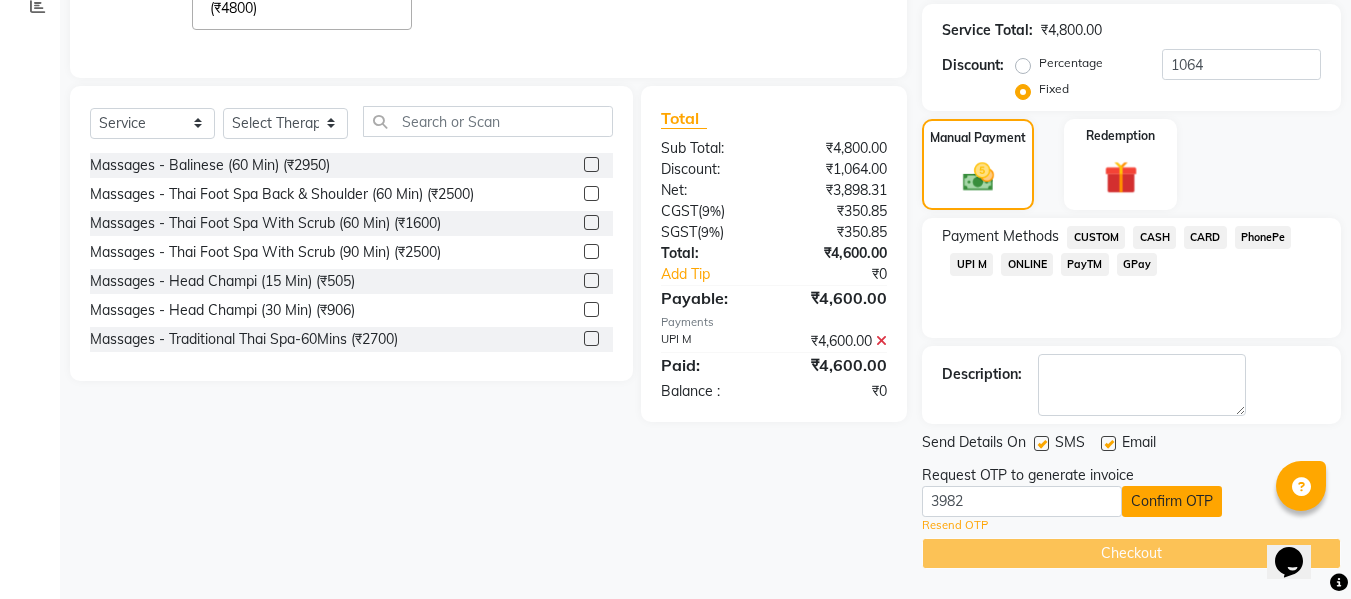 click on "Confirm OTP" 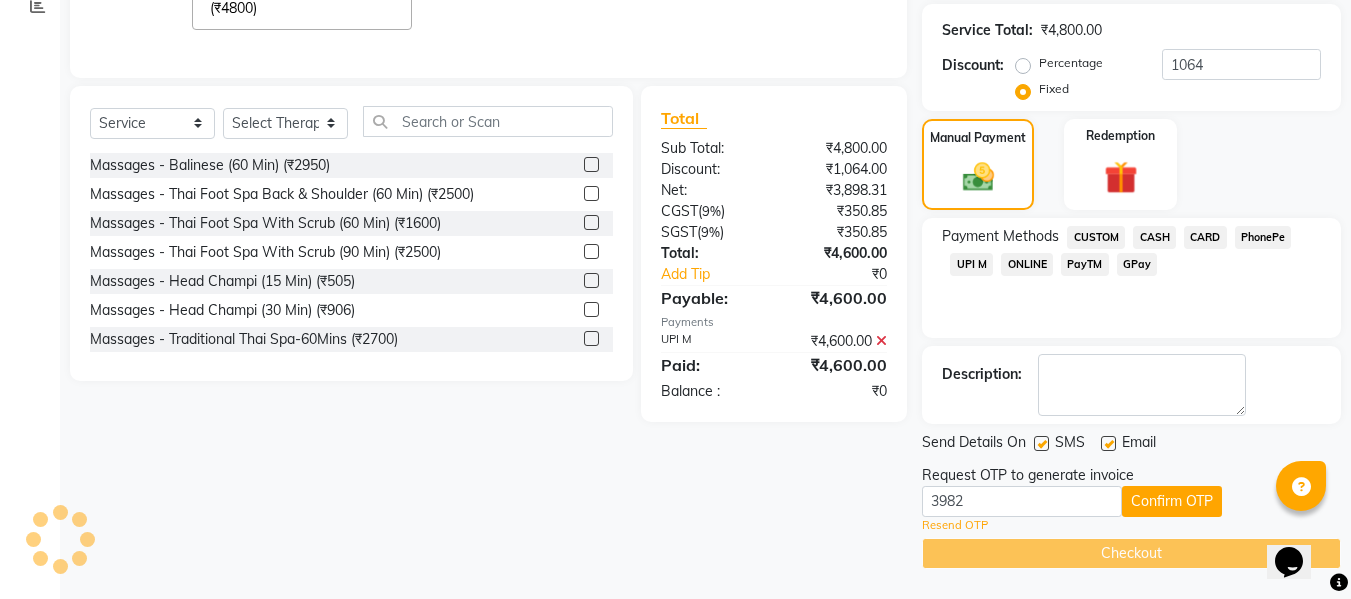 scroll, scrollTop: 317, scrollLeft: 0, axis: vertical 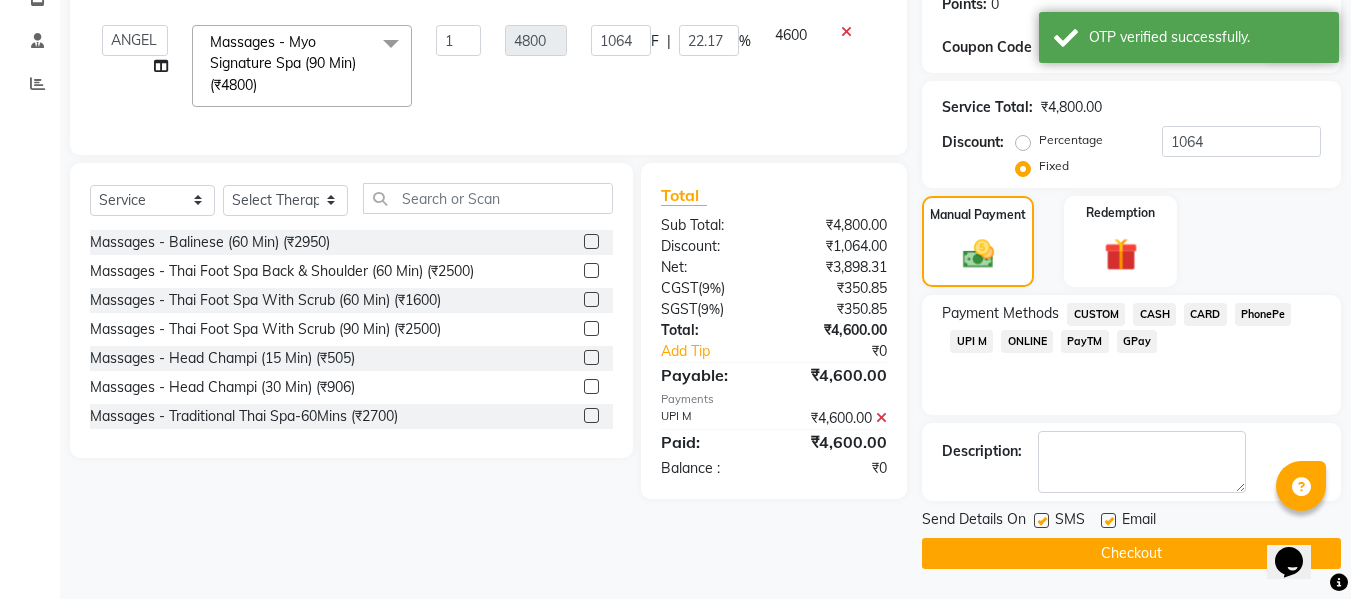 click on "Description:" 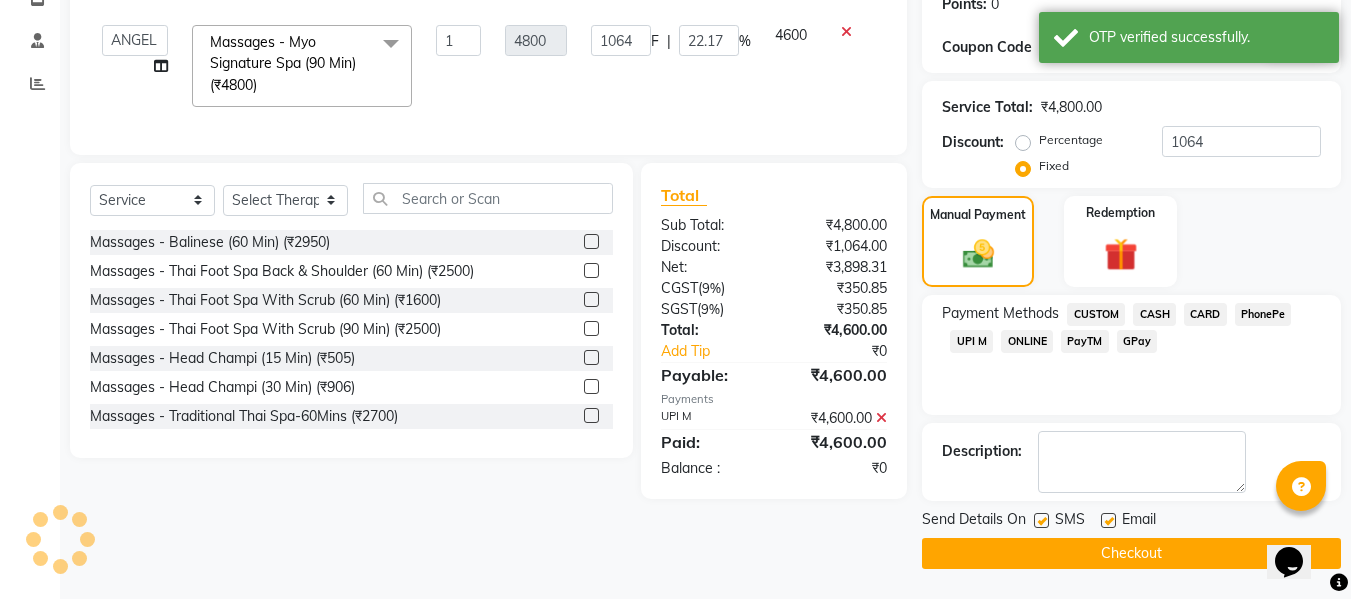 select on "22" 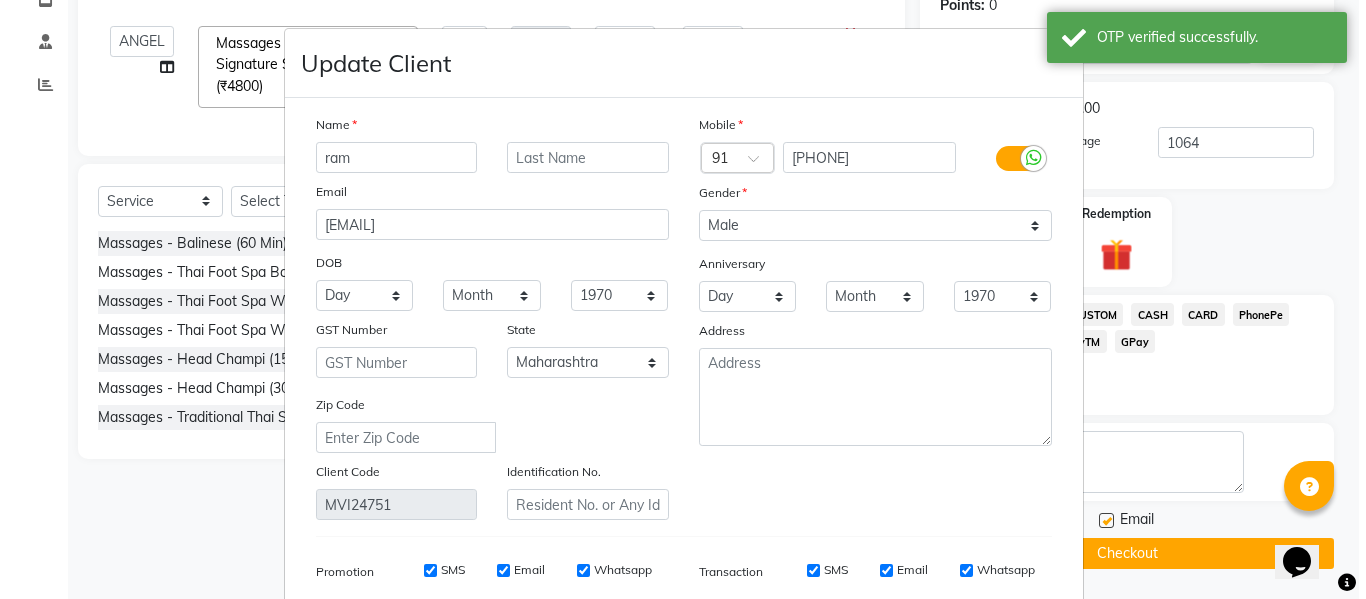 scroll, scrollTop: 0, scrollLeft: 0, axis: both 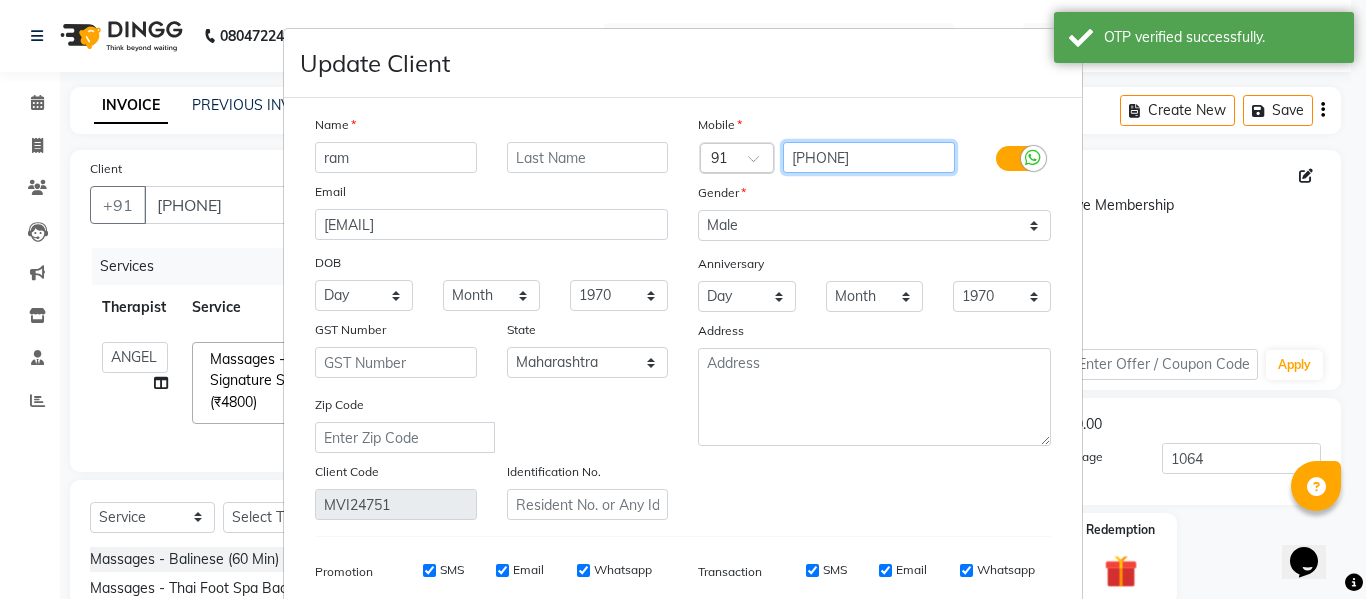 drag, startPoint x: 879, startPoint y: 151, endPoint x: 762, endPoint y: 148, distance: 117.03845 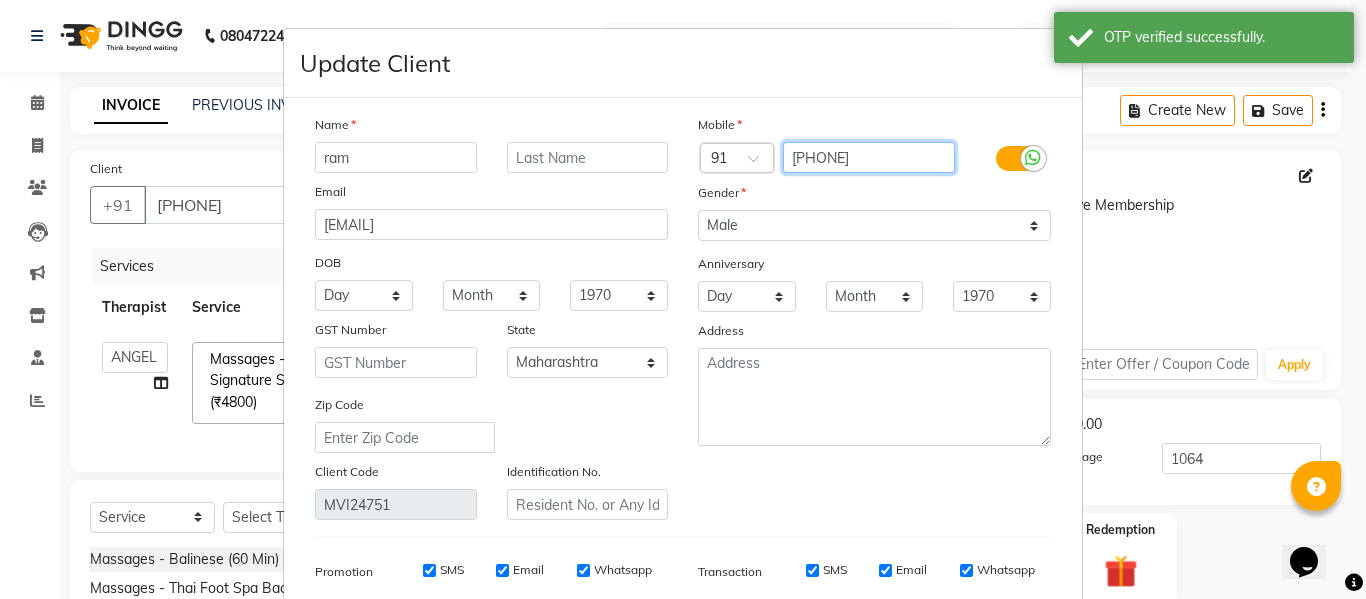 paste on "2109848811" 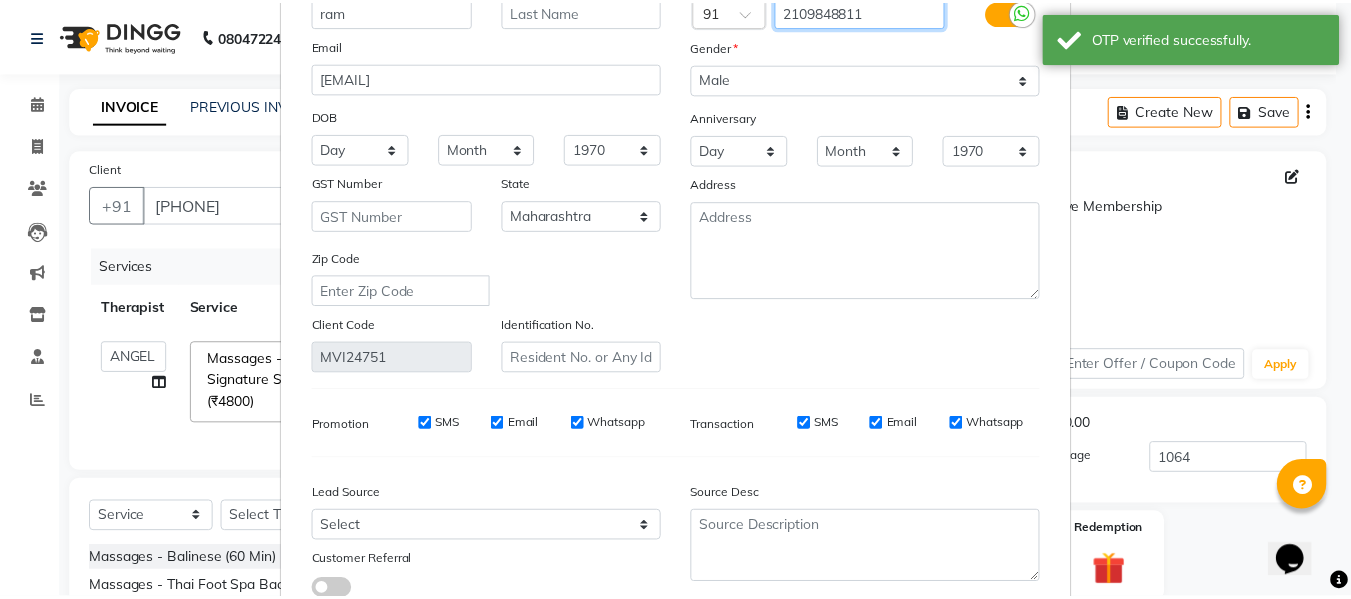scroll, scrollTop: 288, scrollLeft: 0, axis: vertical 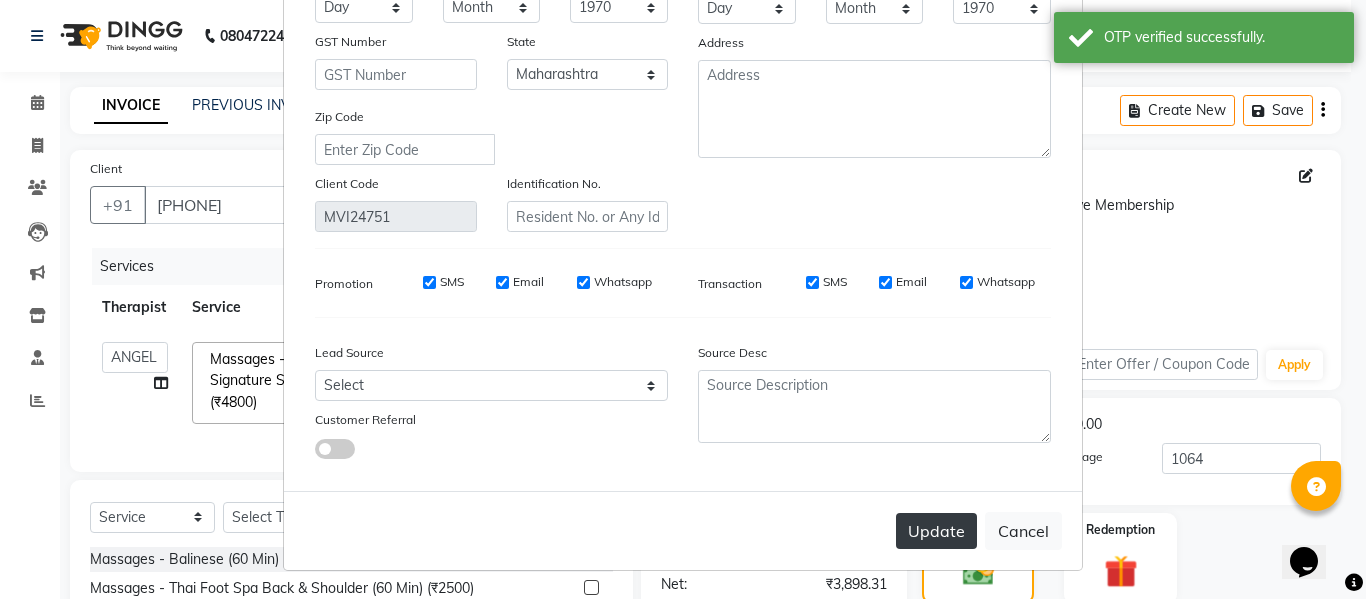 type on "2109848811" 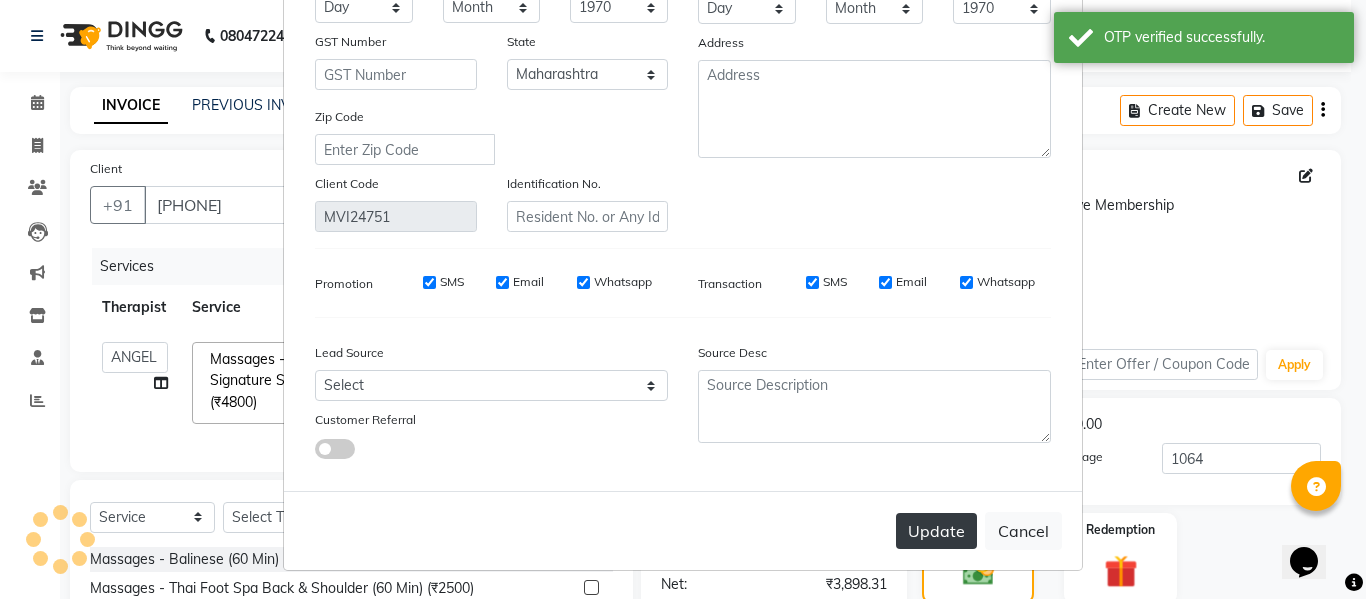 click on "Update" at bounding box center [936, 531] 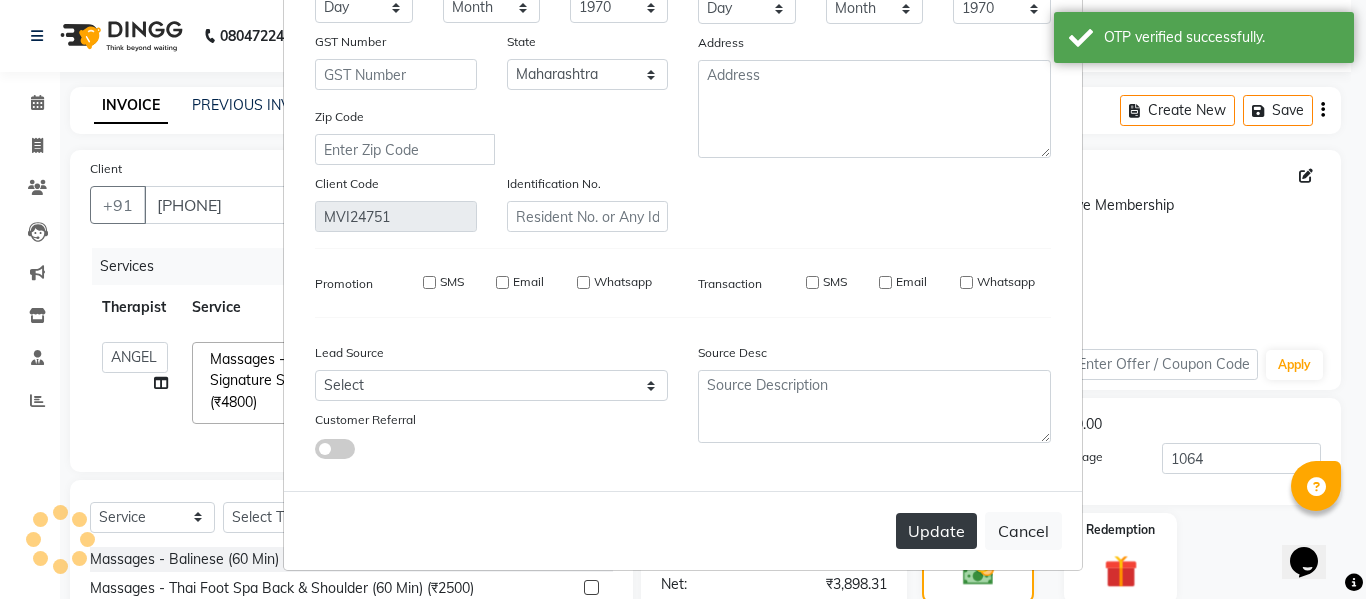 type on "2109848811" 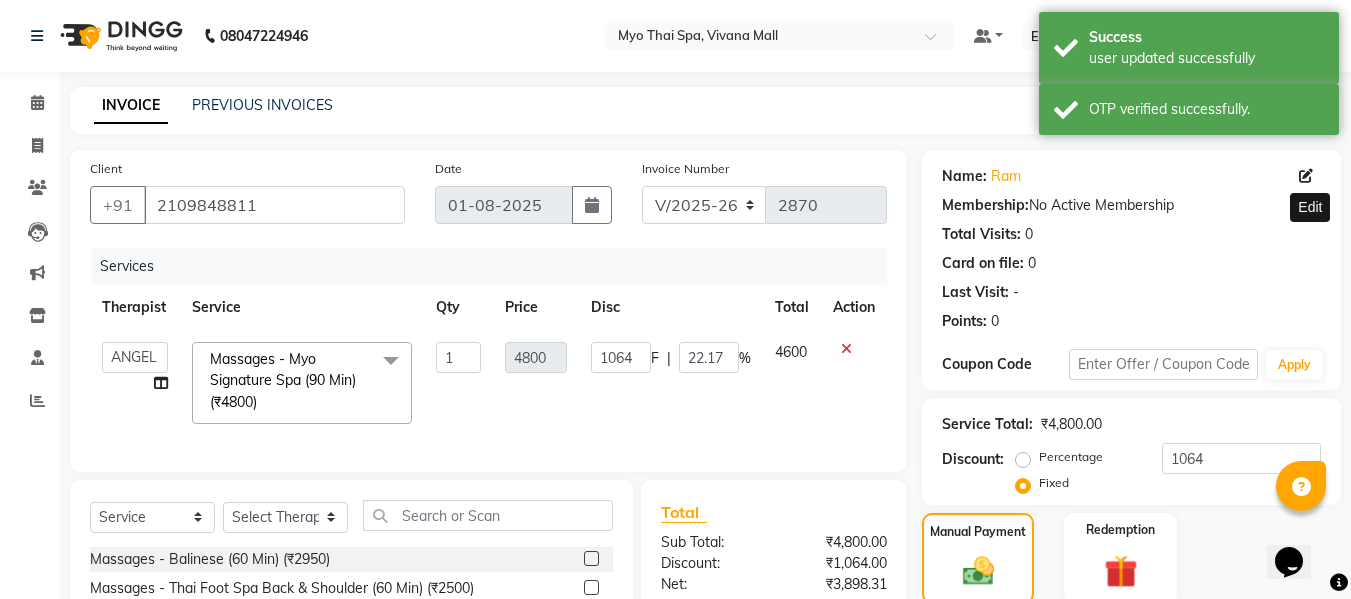 click 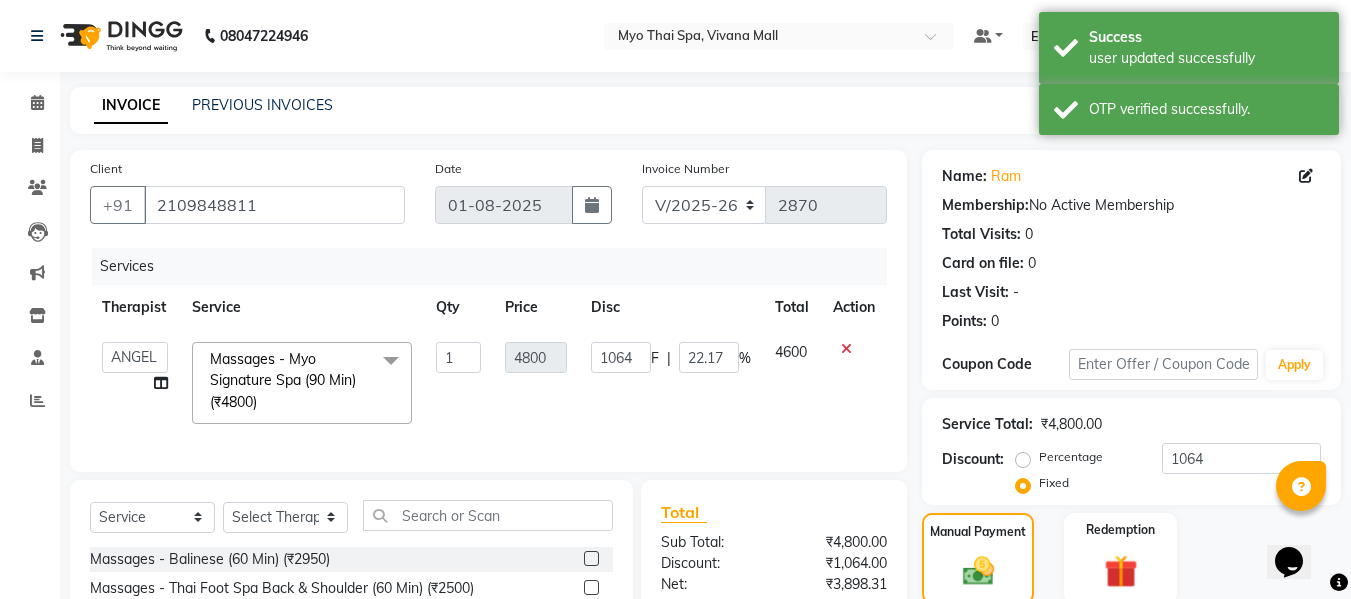 scroll, scrollTop: 317, scrollLeft: 0, axis: vertical 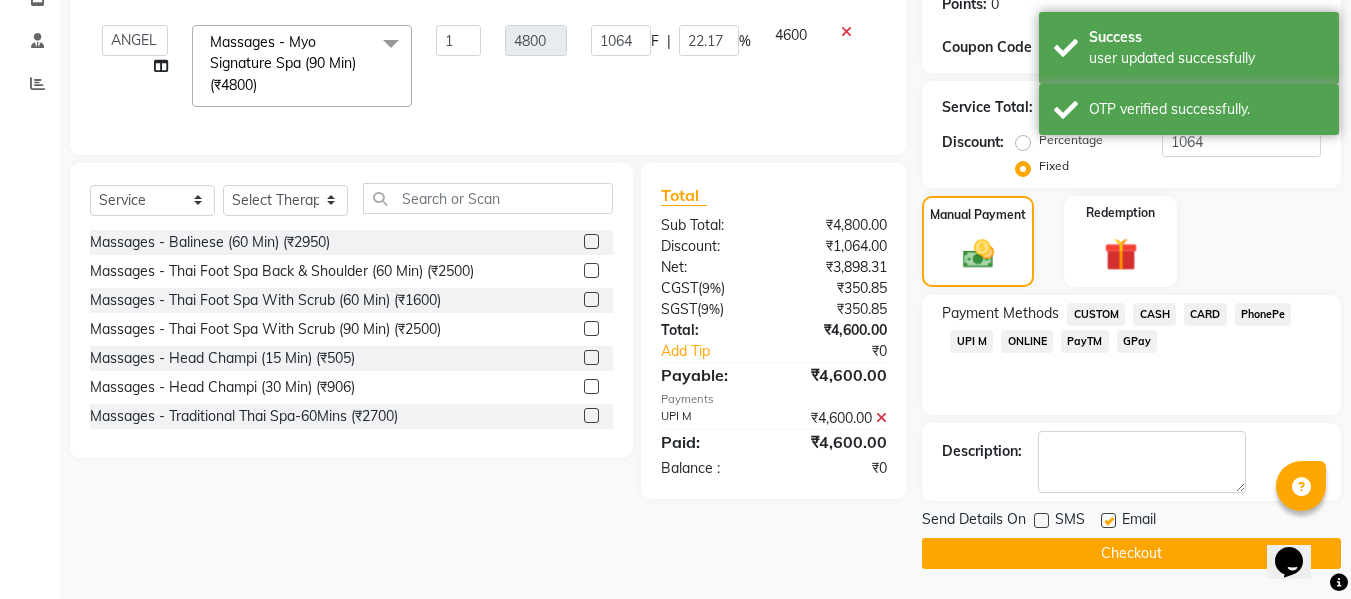 click 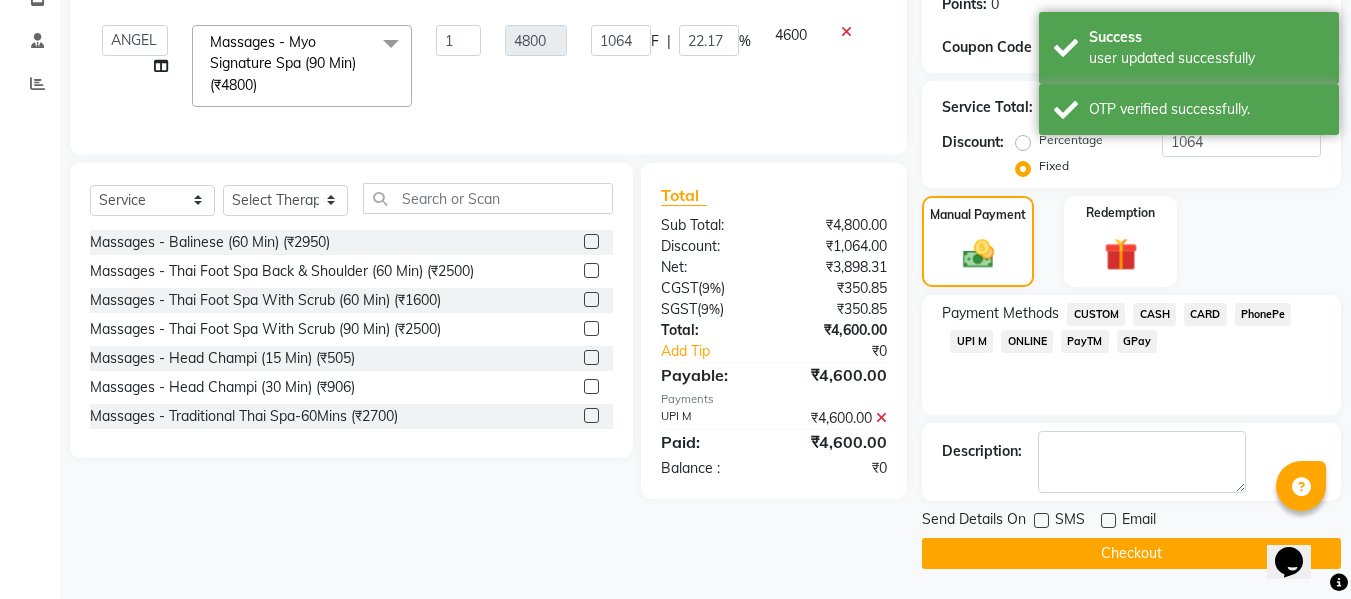 click on "Checkout" 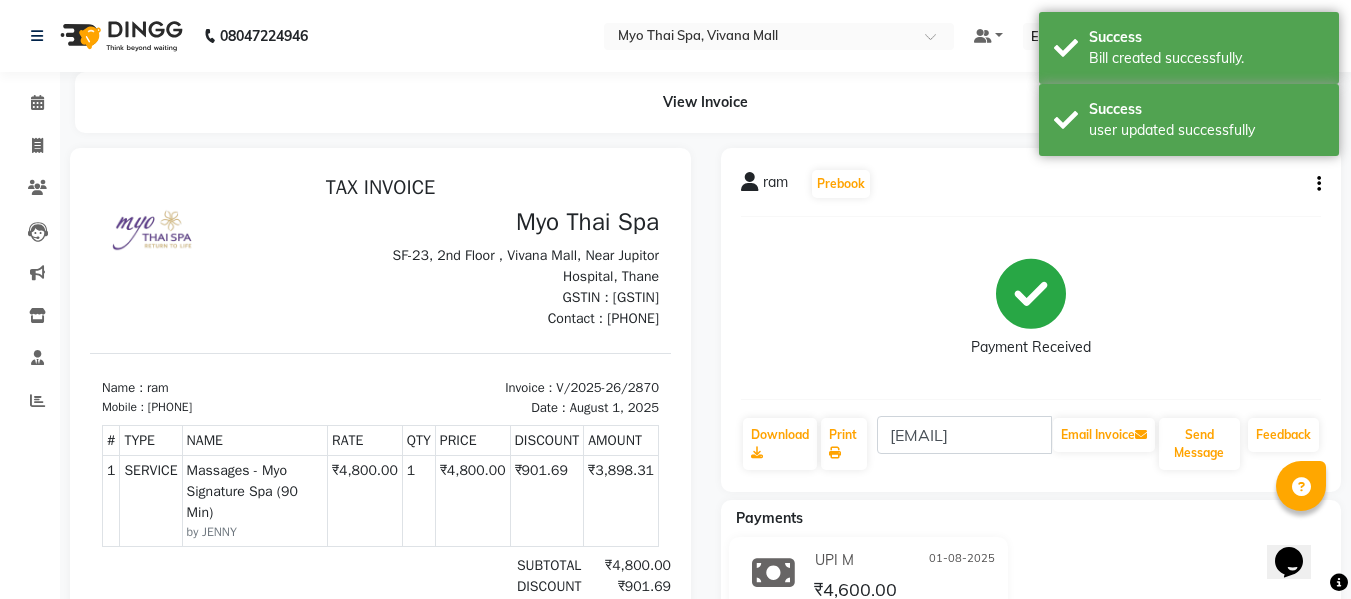 scroll, scrollTop: 0, scrollLeft: 0, axis: both 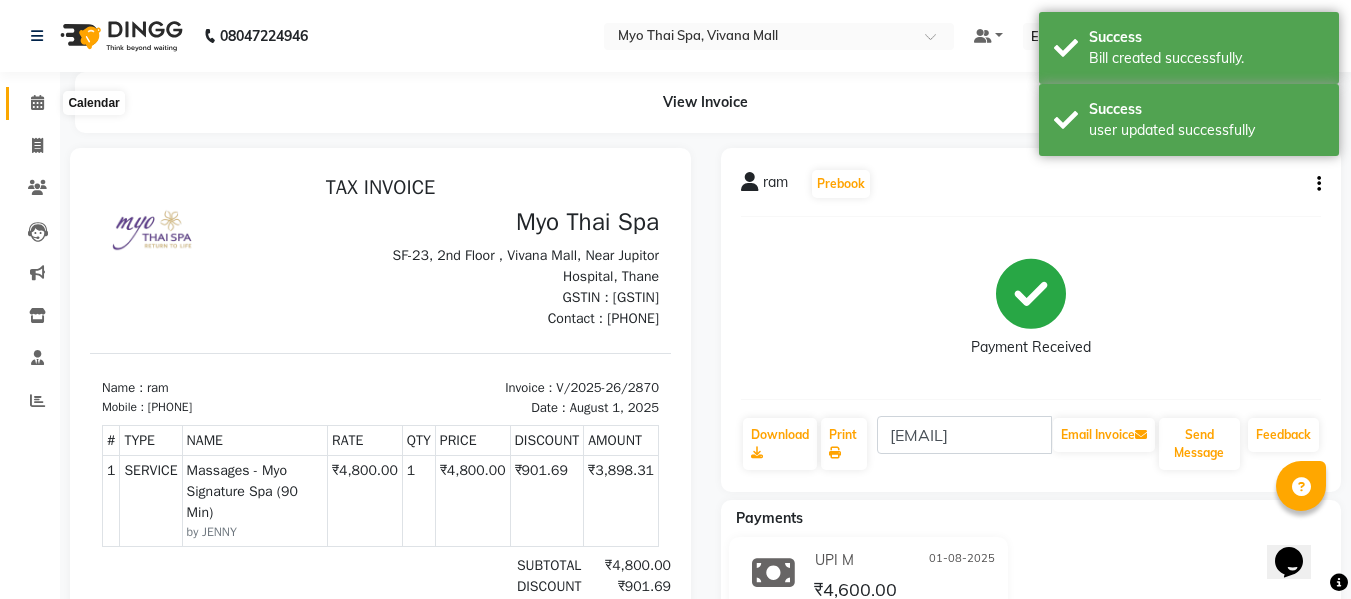 click 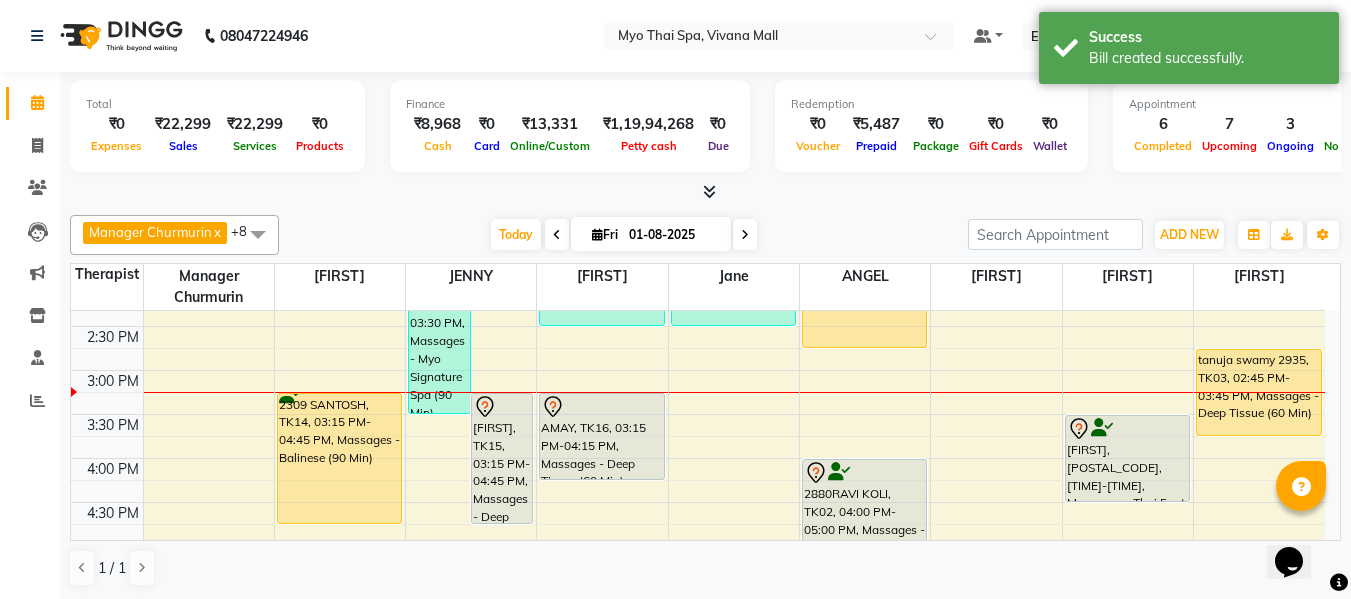 scroll, scrollTop: 600, scrollLeft: 0, axis: vertical 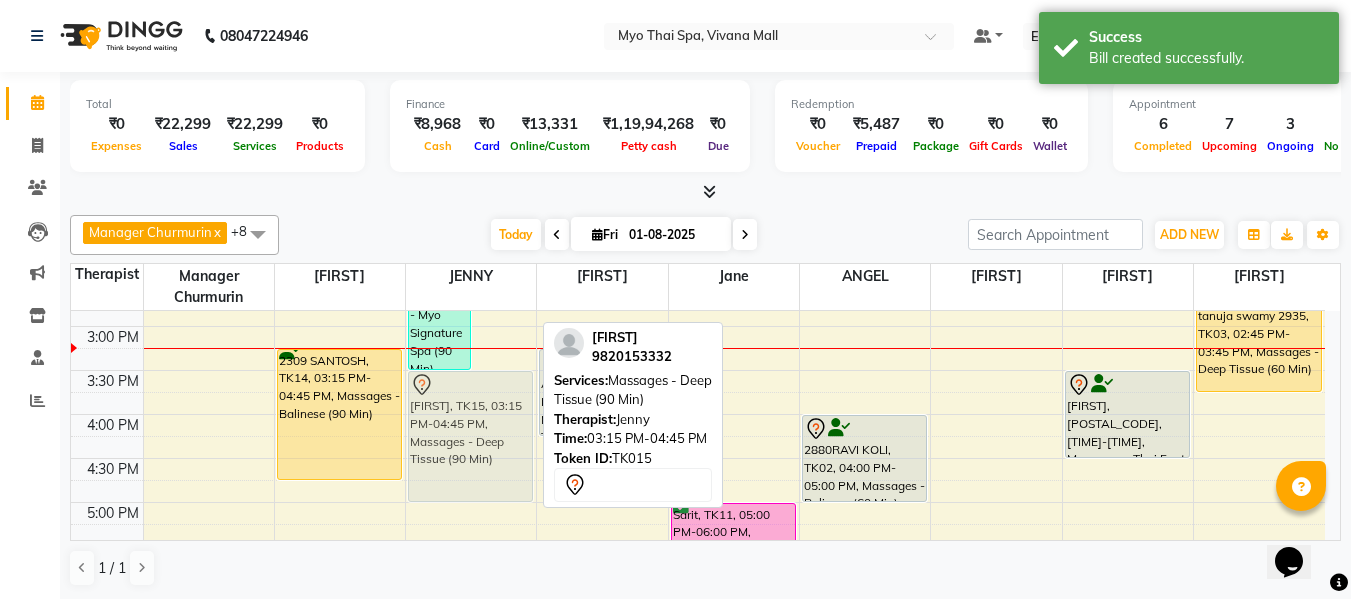 drag, startPoint x: 503, startPoint y: 373, endPoint x: 502, endPoint y: 384, distance: 11.045361 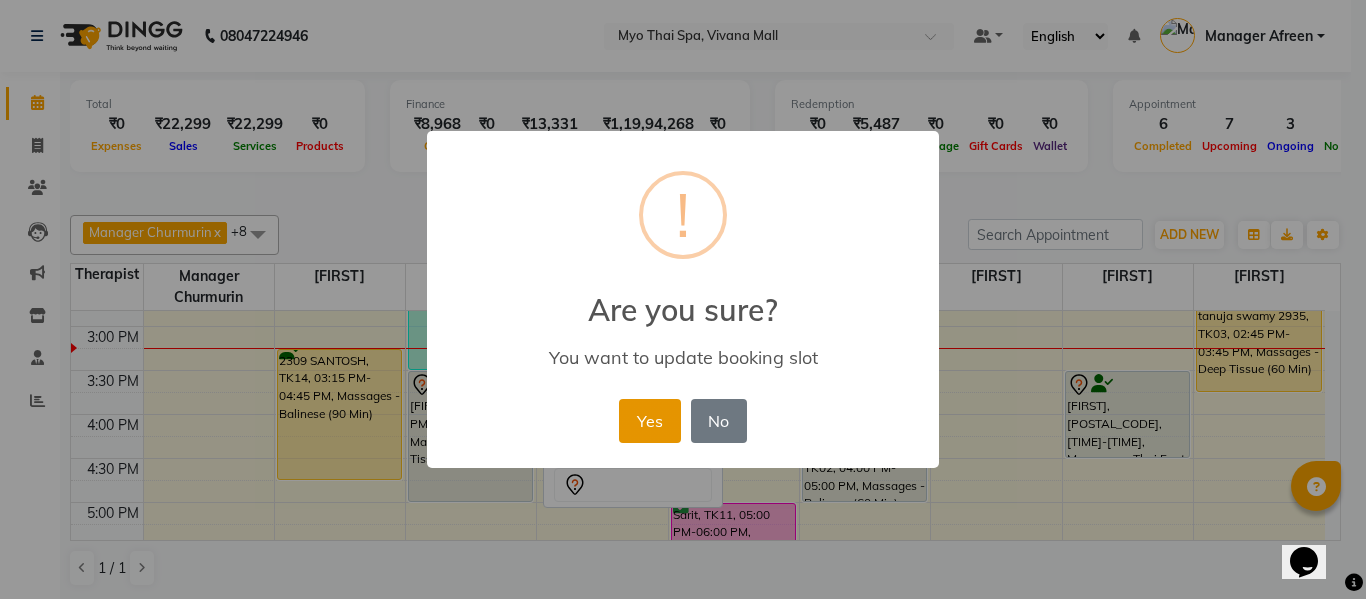 click on "Yes" at bounding box center [649, 421] 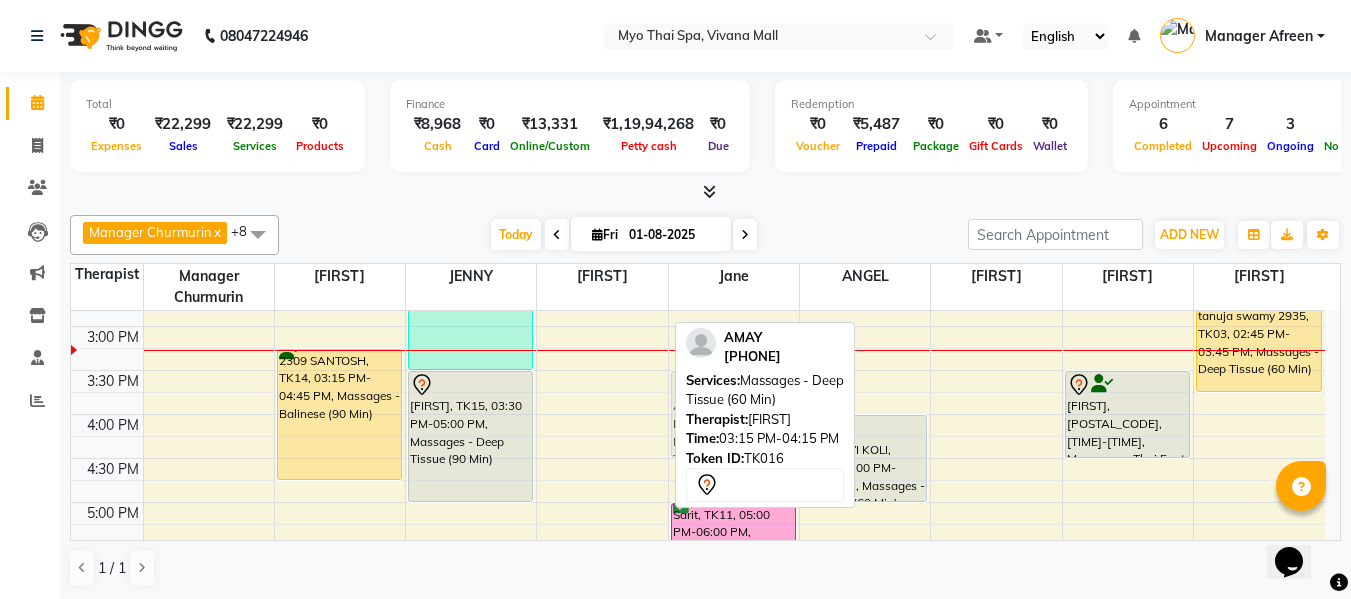 drag, startPoint x: 611, startPoint y: 380, endPoint x: 733, endPoint y: 400, distance: 123.62848 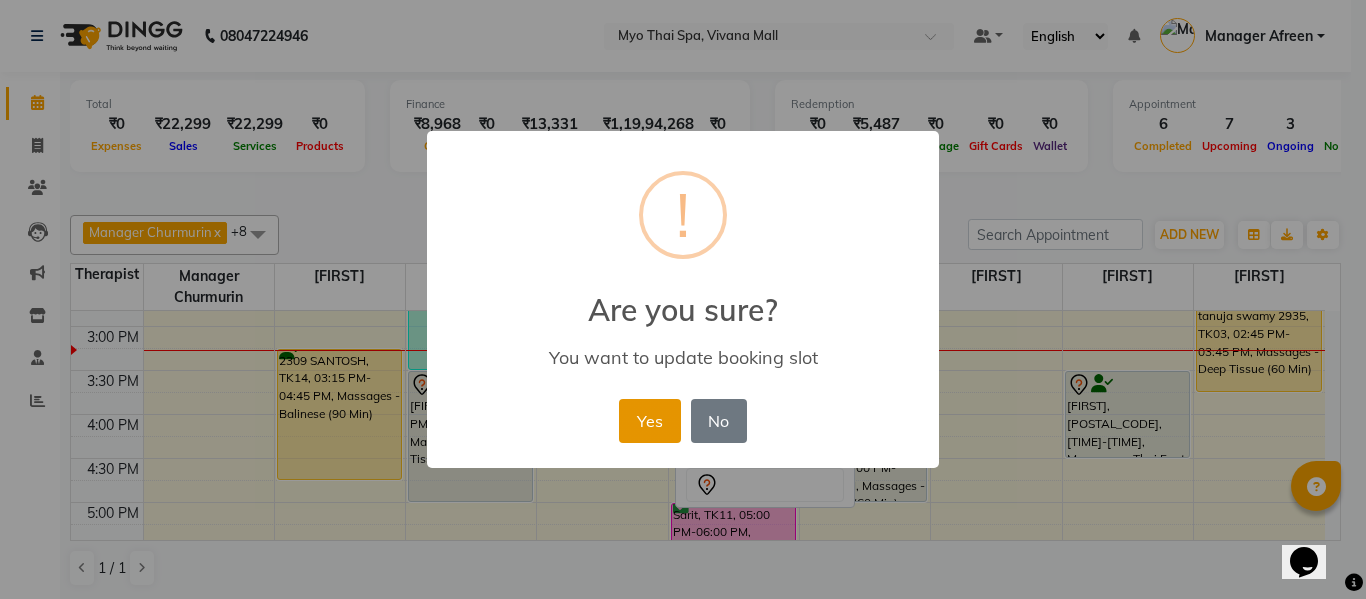 click on "Yes" at bounding box center (649, 421) 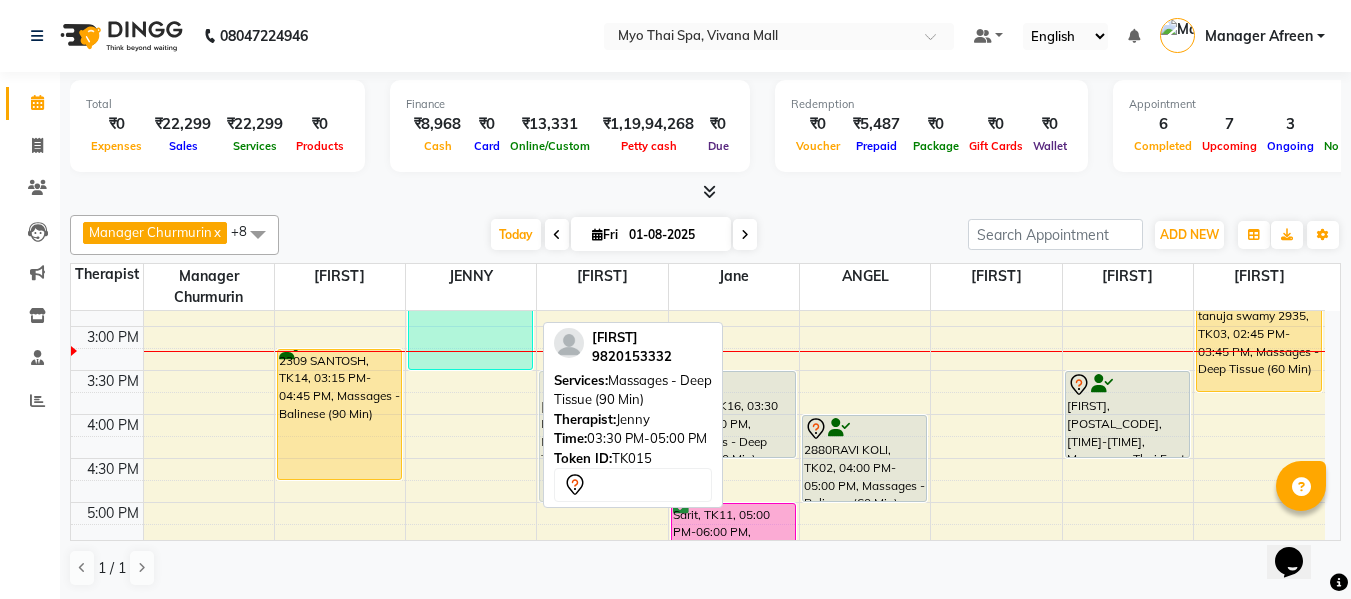 drag, startPoint x: 493, startPoint y: 406, endPoint x: 590, endPoint y: 403, distance: 97.04638 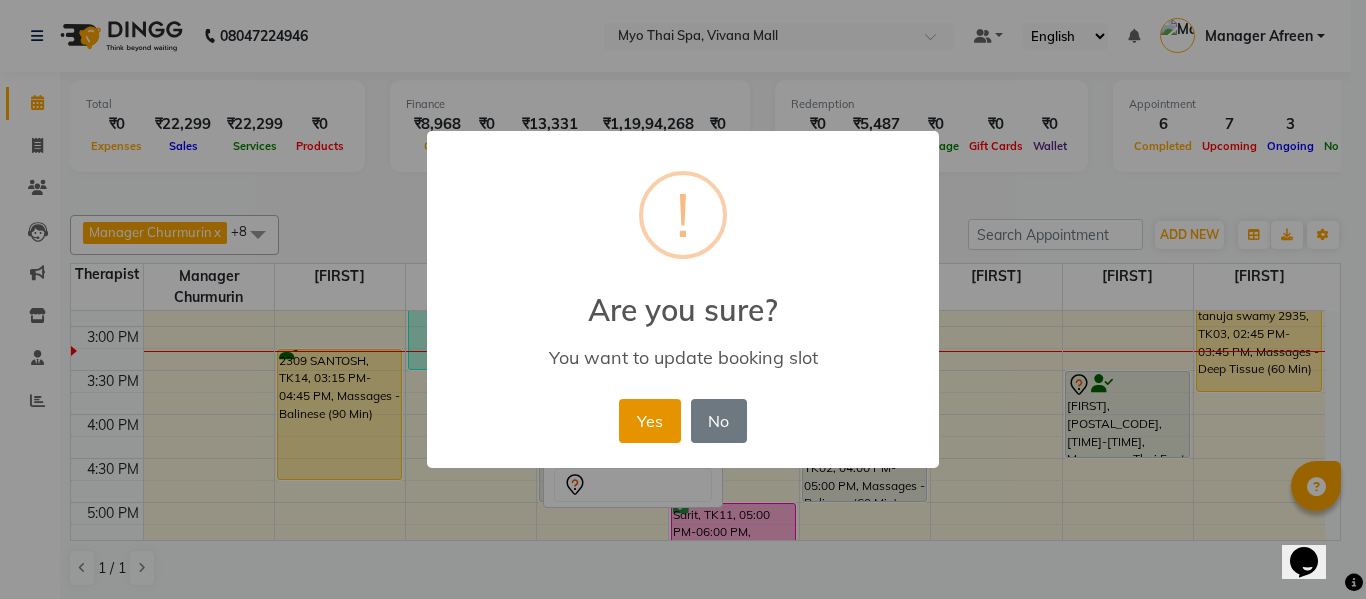 click on "Yes" at bounding box center (649, 421) 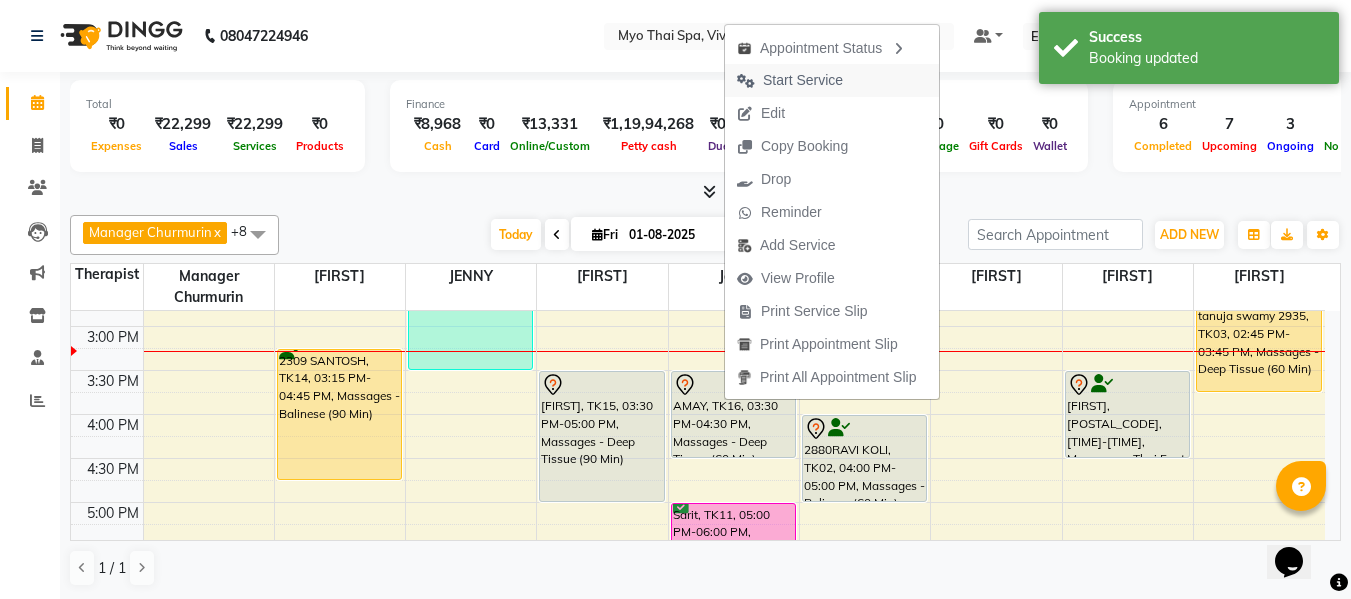 click on "Start Service" at bounding box center [803, 80] 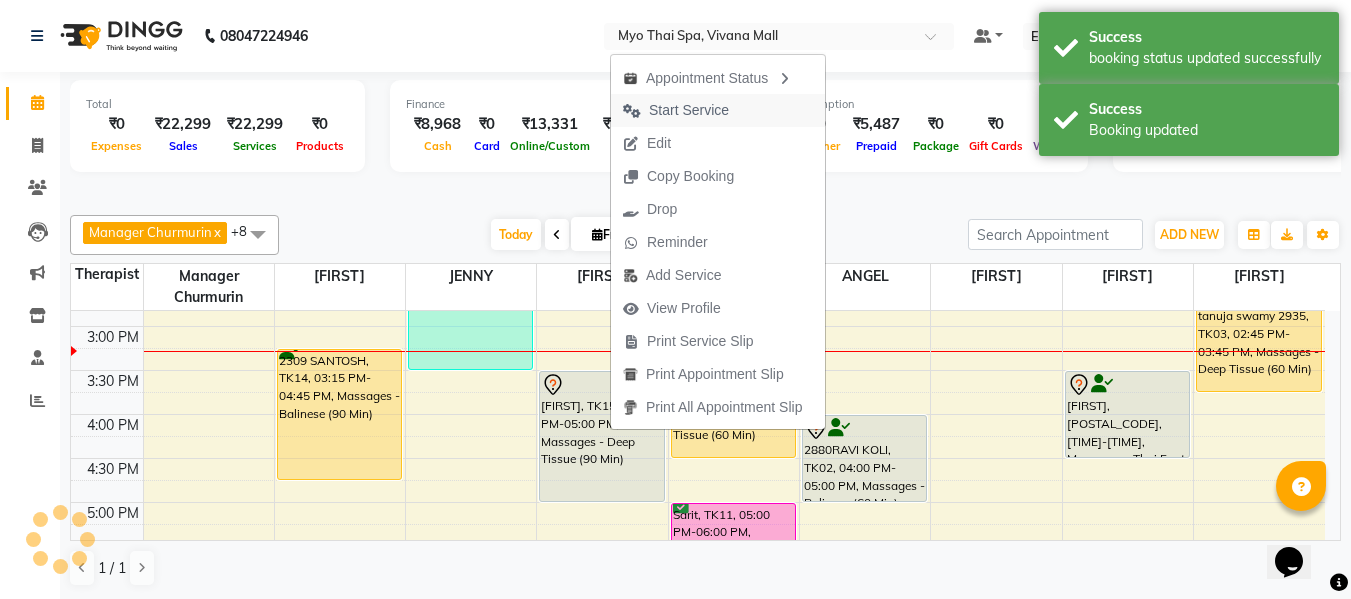click on "Start Service" at bounding box center (689, 110) 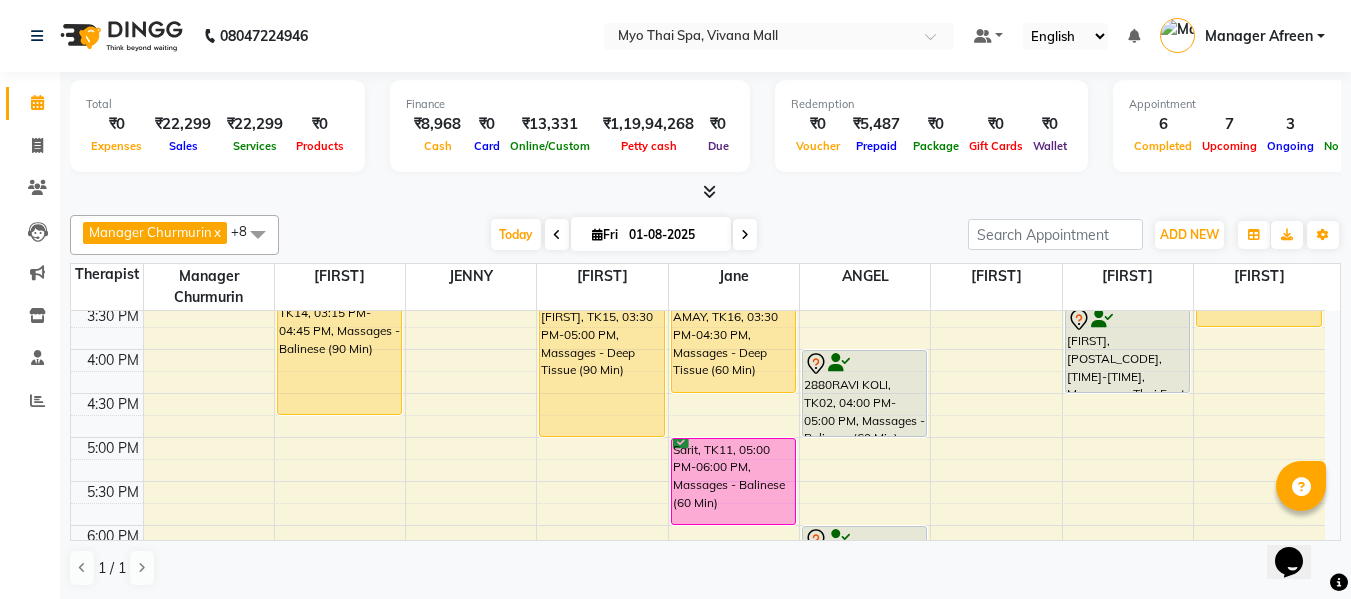 scroll, scrollTop: 700, scrollLeft: 0, axis: vertical 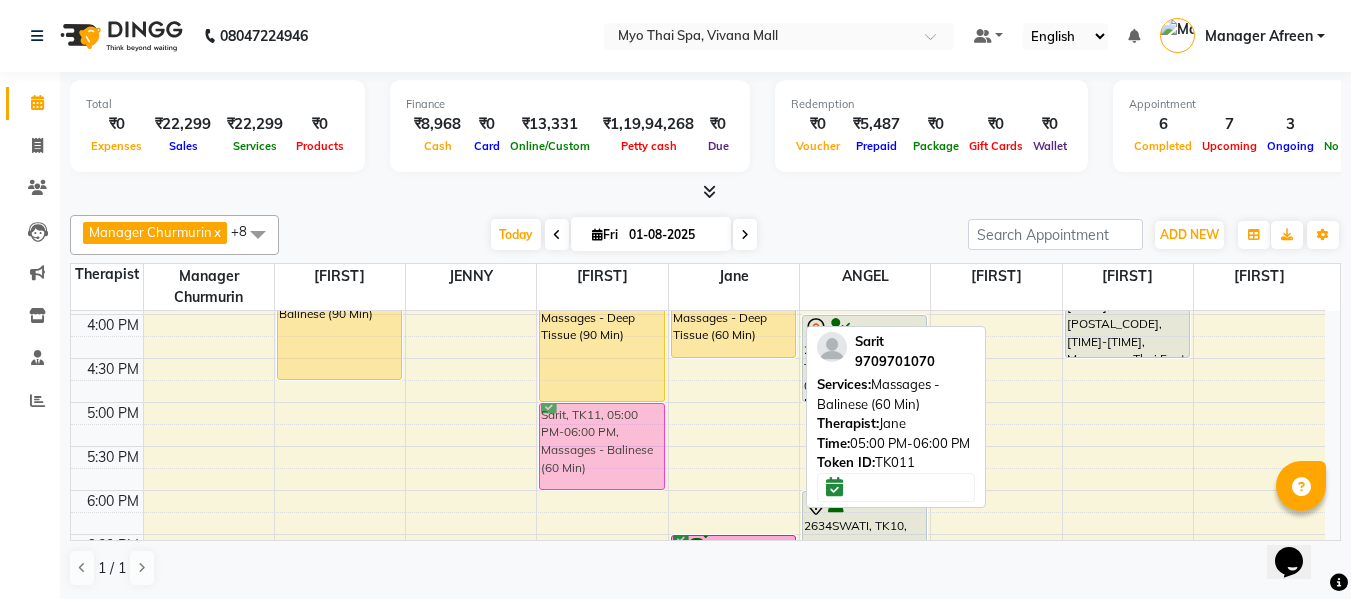 drag, startPoint x: 720, startPoint y: 427, endPoint x: 639, endPoint y: 422, distance: 81.154175 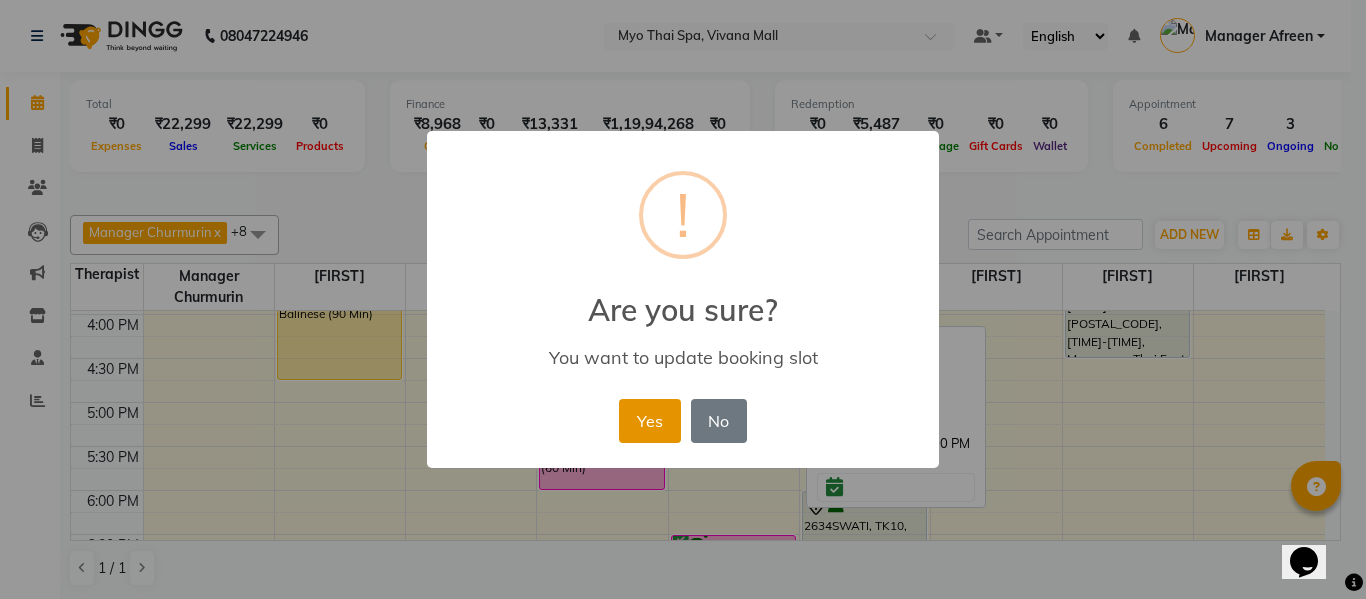 click on "Yes" at bounding box center [649, 421] 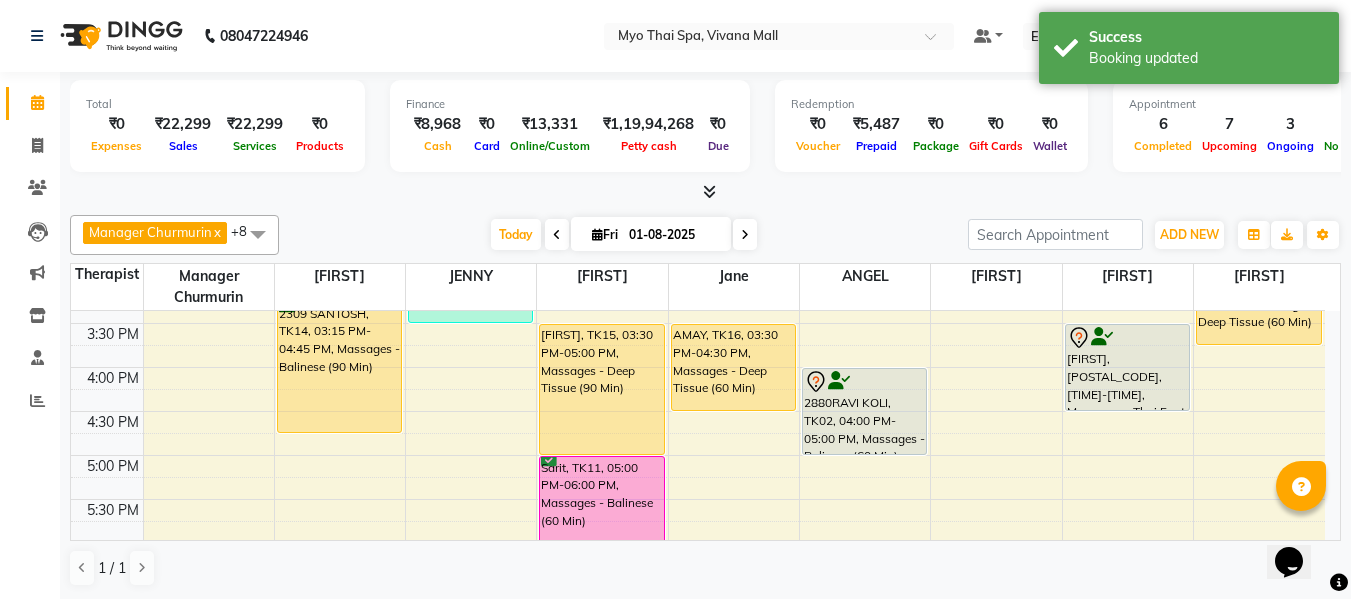 scroll, scrollTop: 600, scrollLeft: 0, axis: vertical 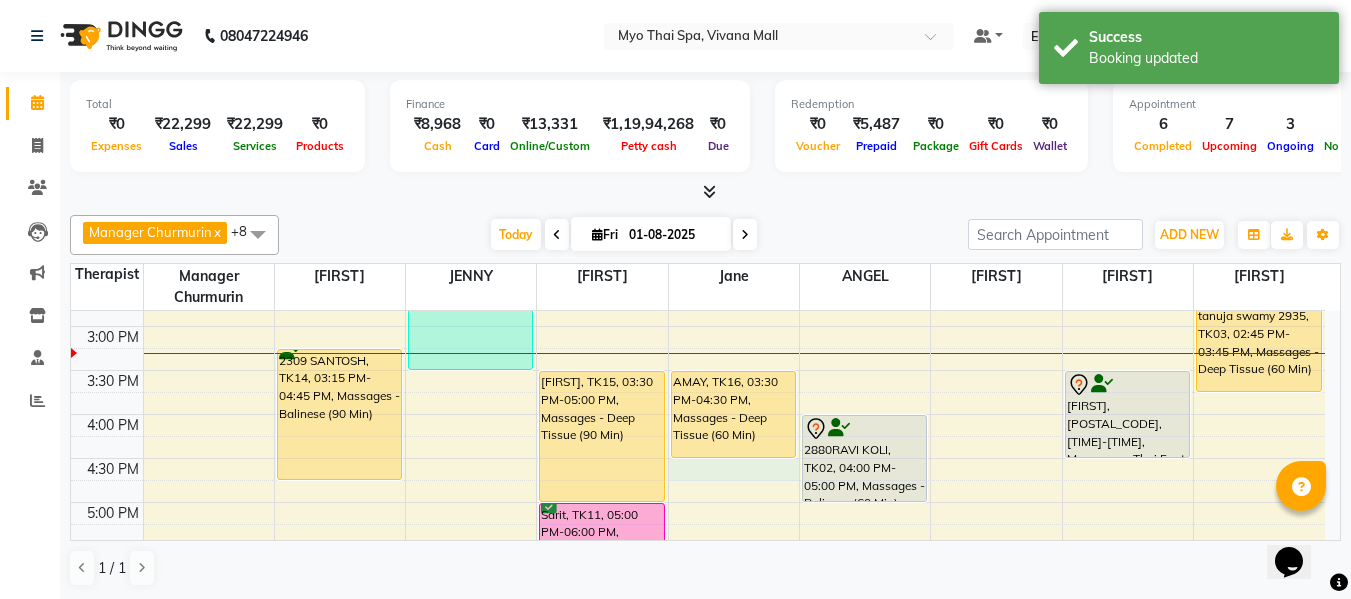 click on "8:00 AM 8:30 AM 9:00 AM 9:30 AM 10:00 AM 10:30 AM 11:00 AM 11:30 AM 12:00 PM 12:30 PM 1:00 PM 1:30 PM 2:00 PM 2:30 PM 3:00 PM 3:30 PM 4:00 PM 4:30 PM 5:00 PM 5:30 PM 6:00 PM 6:30 PM 7:00 PM 7:30 PM 8:00 PM 8:30 PM 9:00 PM 9:30 PM 10:00 PM 10:30 PM     SAGAGR, TK04, 11:15 AM-12:45 PM, Massages - Myo Signature Spa (90 Min)     SAGAGR, TK04, 11:15 AM-12:45 PM, Massages - Spa Of The Month  (₹3999)     2309 SANTOSH, TK14, 03:15 PM-04:45 PM, Massages - Balinese (90 Min)     ram, TK06, 01:30 PM-03:30 PM, Massages - Myo Signature Spa (90 Min) (₹4800)     1792ANIRUDDHA1, TK05, 01:00 PM-02:30 PM, Massages - Stress Relieving    shailendra, TK15, 03:30 PM-05:00 PM, Massages - Deep Tissue (90 Min)     Sarit, TK11, 05:00 PM-06:00 PM, Massages - Balinese (60 Min)     JUDE LOBO, TK07, 01:00 PM-02:30 PM, Massages - Stress Relieving    AMAY, TK16, 03:30 PM-04:30 PM, Massages - Deep Tissue (60 Min)     2699UMANATH SHETTY, TK01, 06:30 PM-08:00 PM, Massages - Deep Tissue (90 Min)" at bounding box center (698, 370) 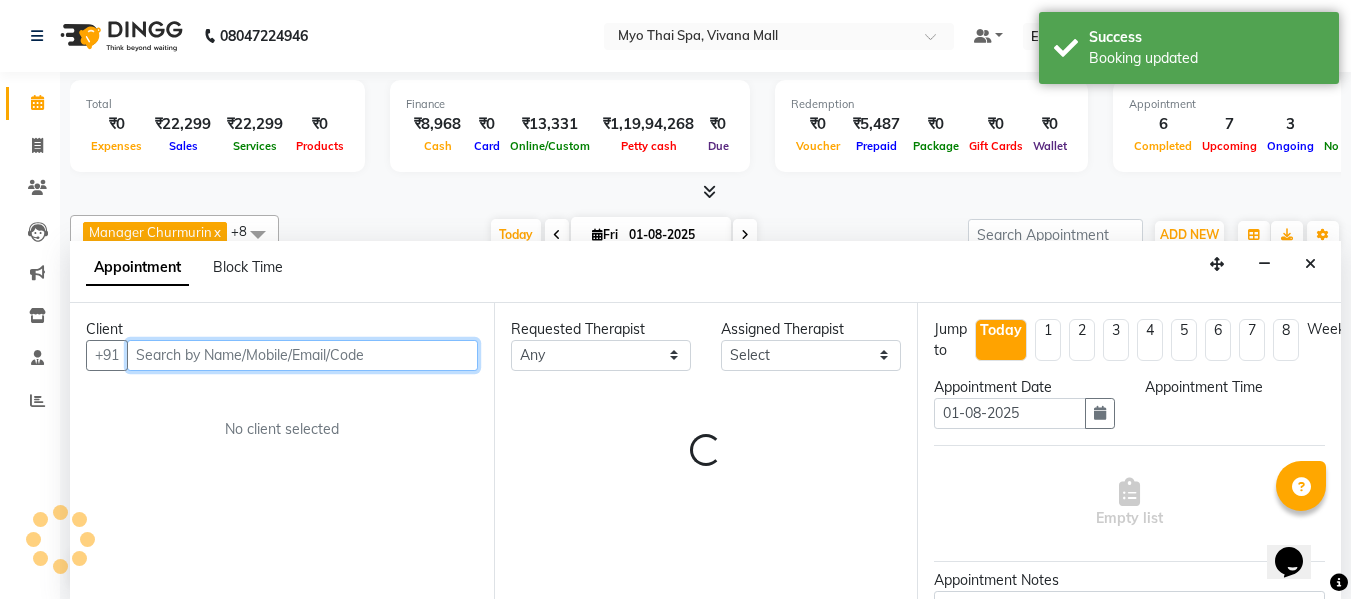 select on "990" 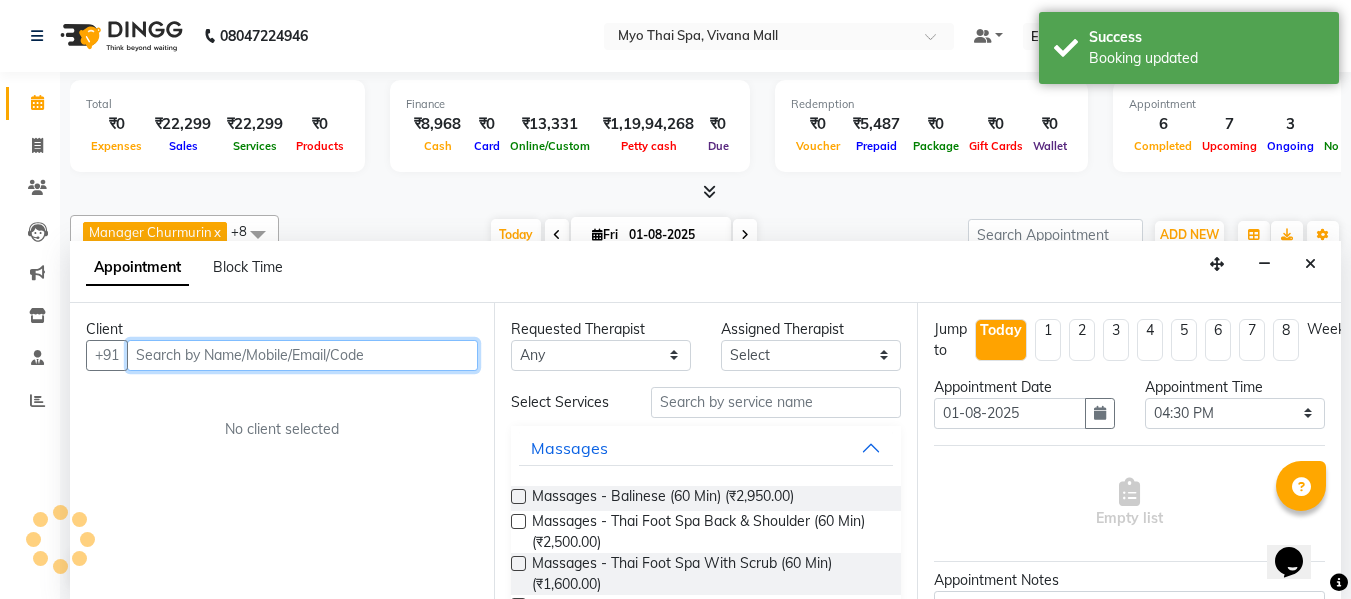 scroll, scrollTop: 1, scrollLeft: 0, axis: vertical 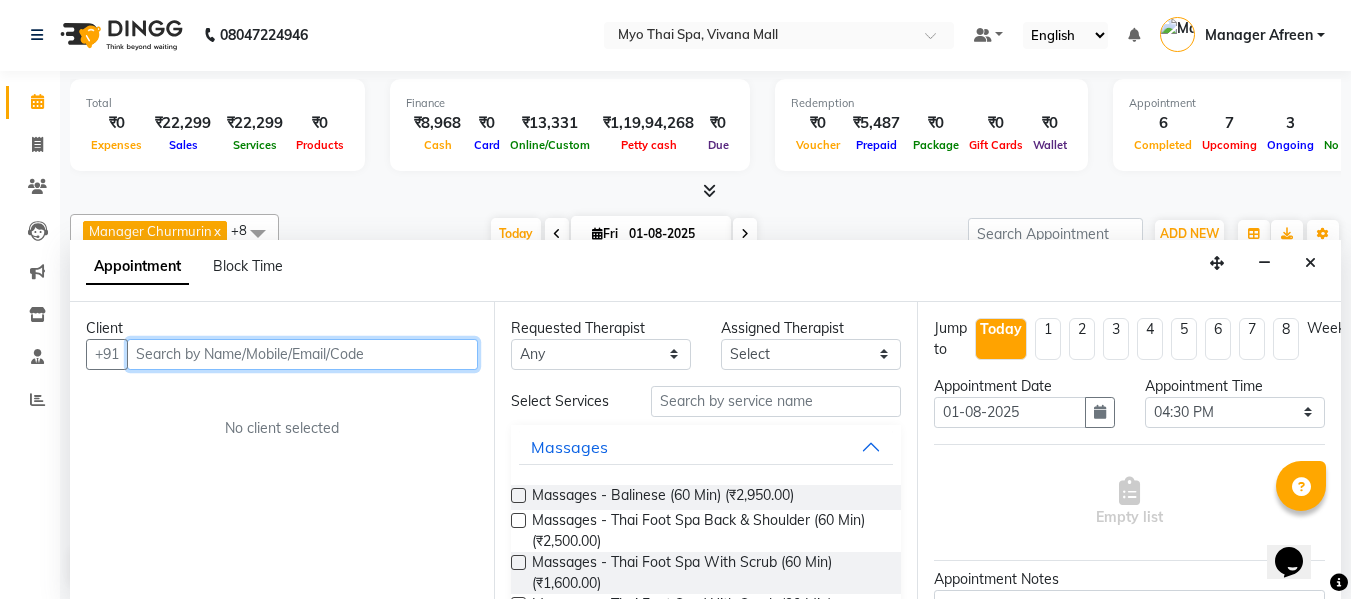 click at bounding box center [302, 354] 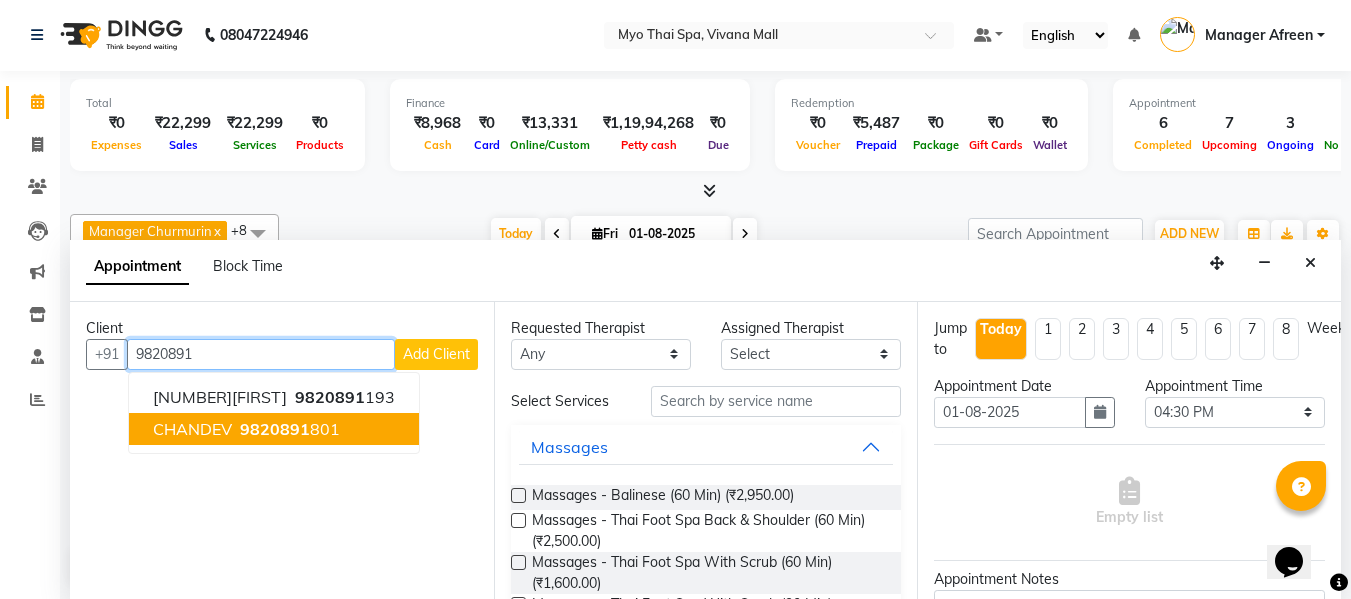 click on "9820891" at bounding box center (275, 429) 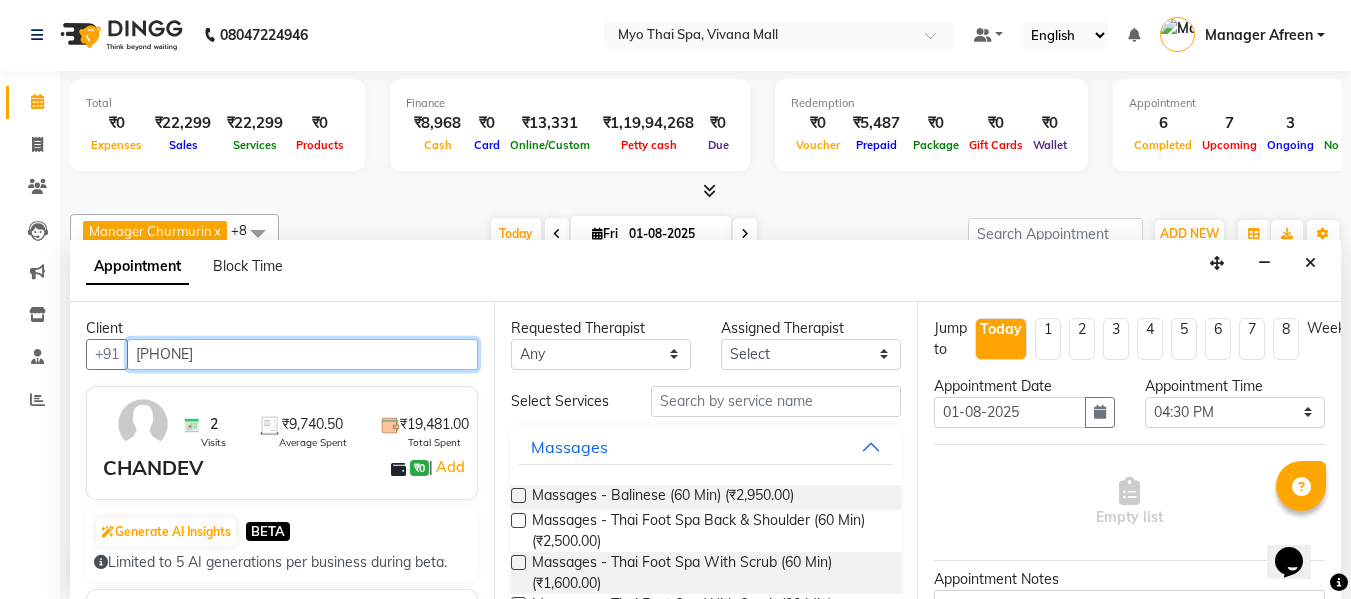 scroll, scrollTop: 300, scrollLeft: 0, axis: vertical 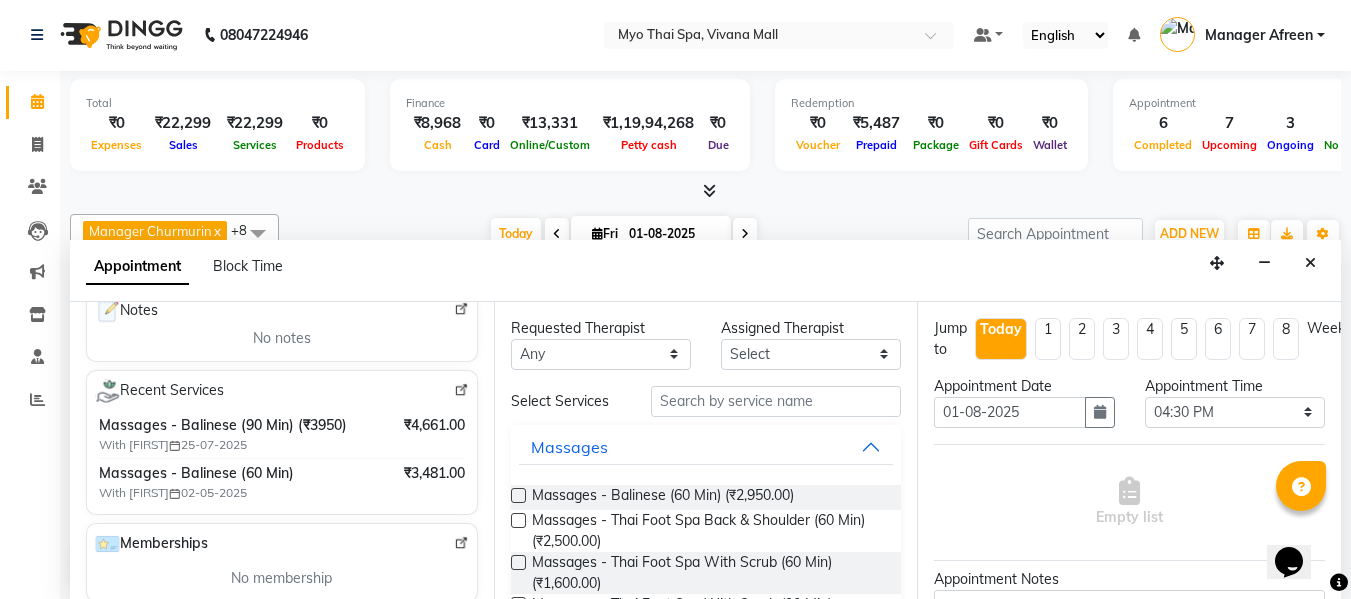 type on "9820891801" 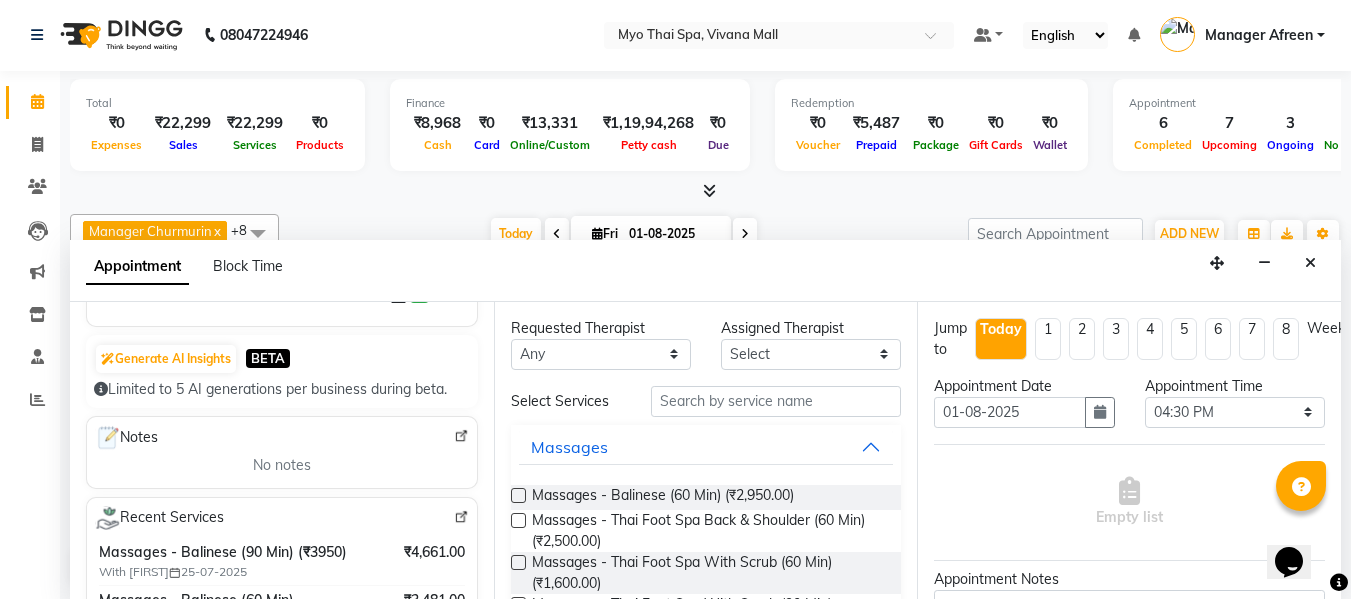 scroll, scrollTop: 200, scrollLeft: 0, axis: vertical 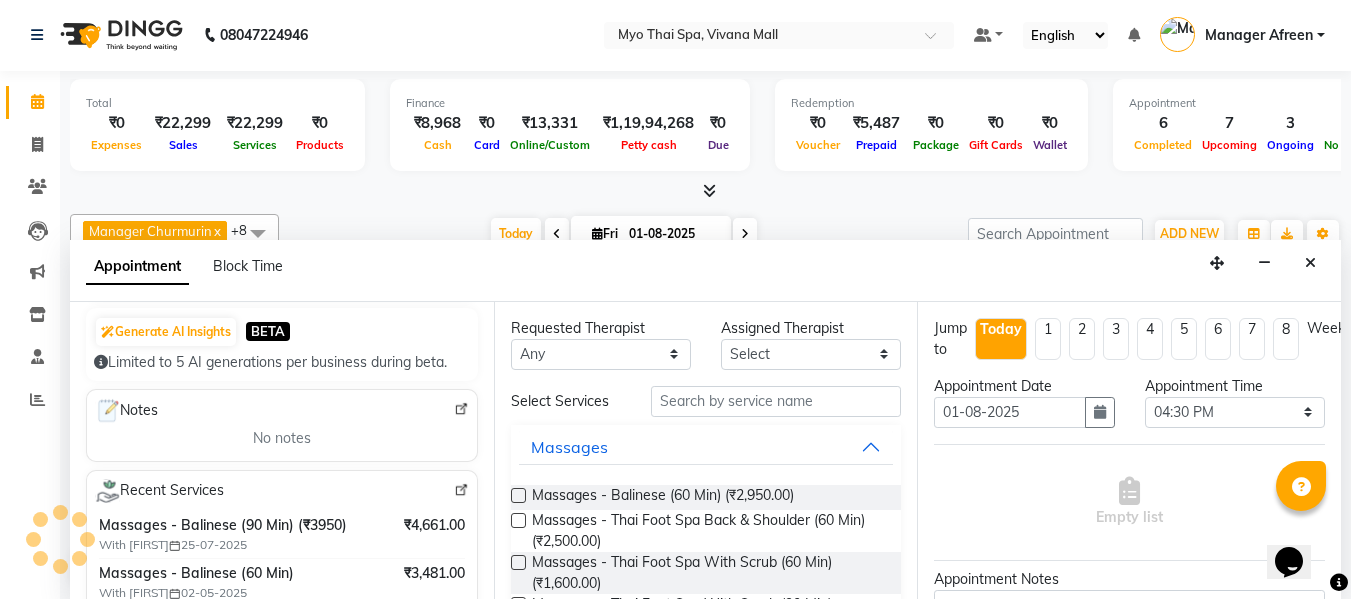 click at bounding box center (461, 490) 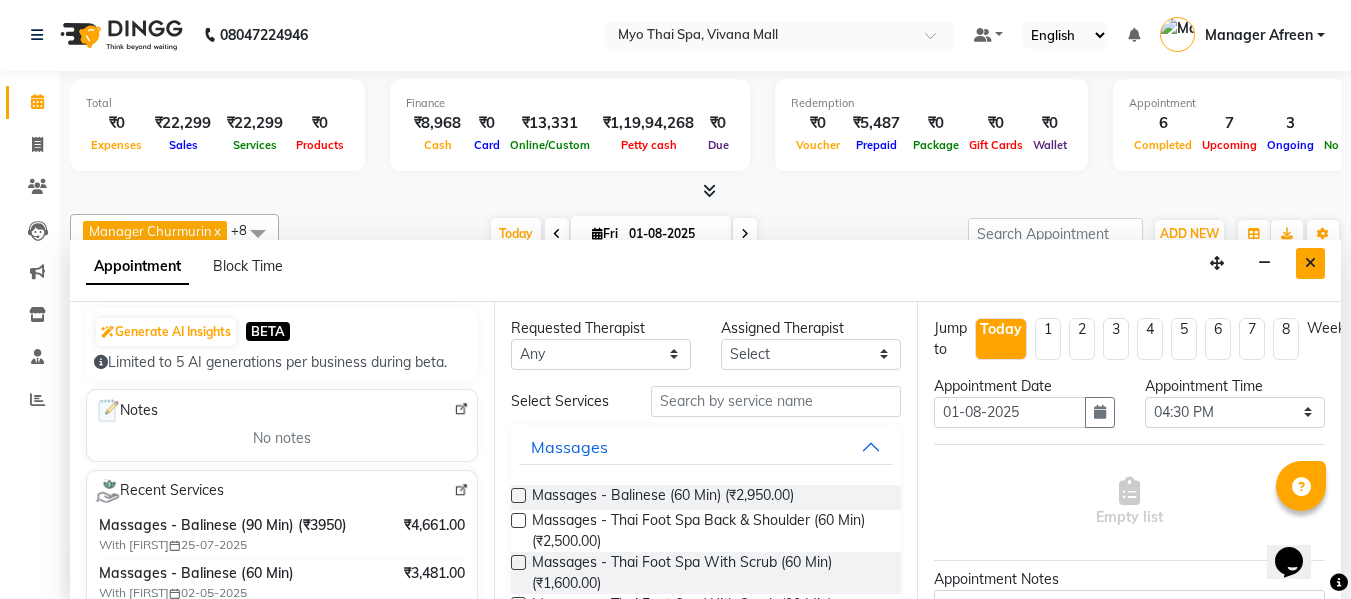 click at bounding box center [1310, 263] 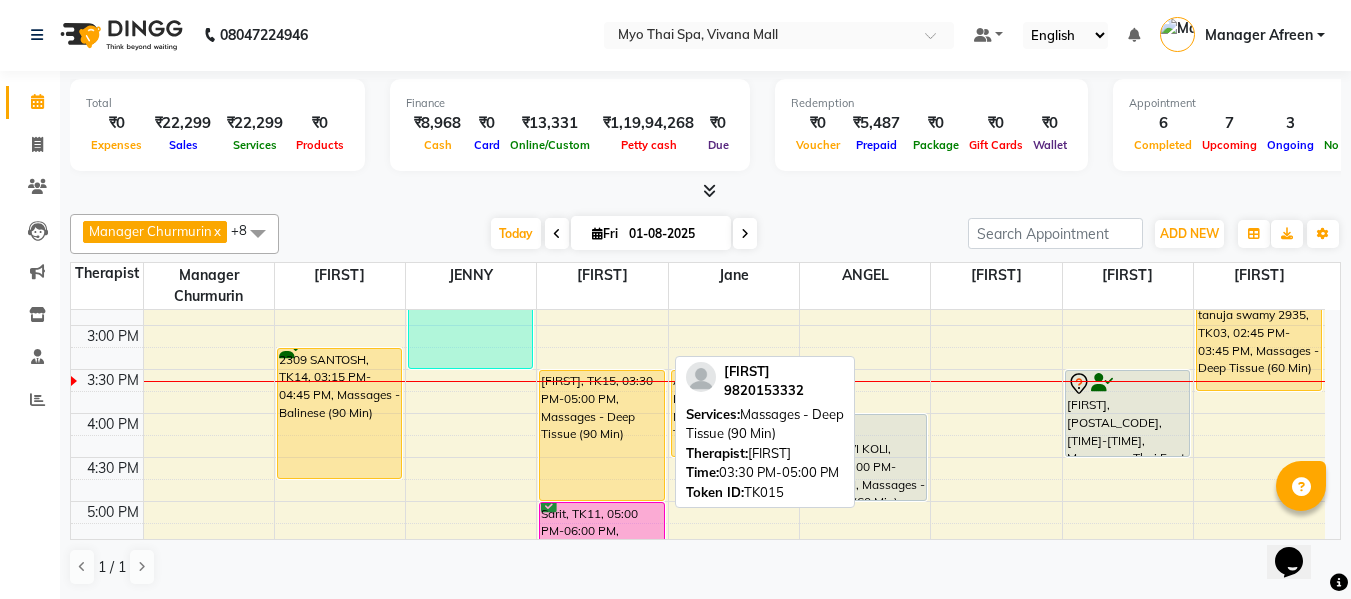 click on "shailendra, TK15, 03:30 PM-05:00 PM, Massages - Deep Tissue (90 Min)" at bounding box center (601, 435) 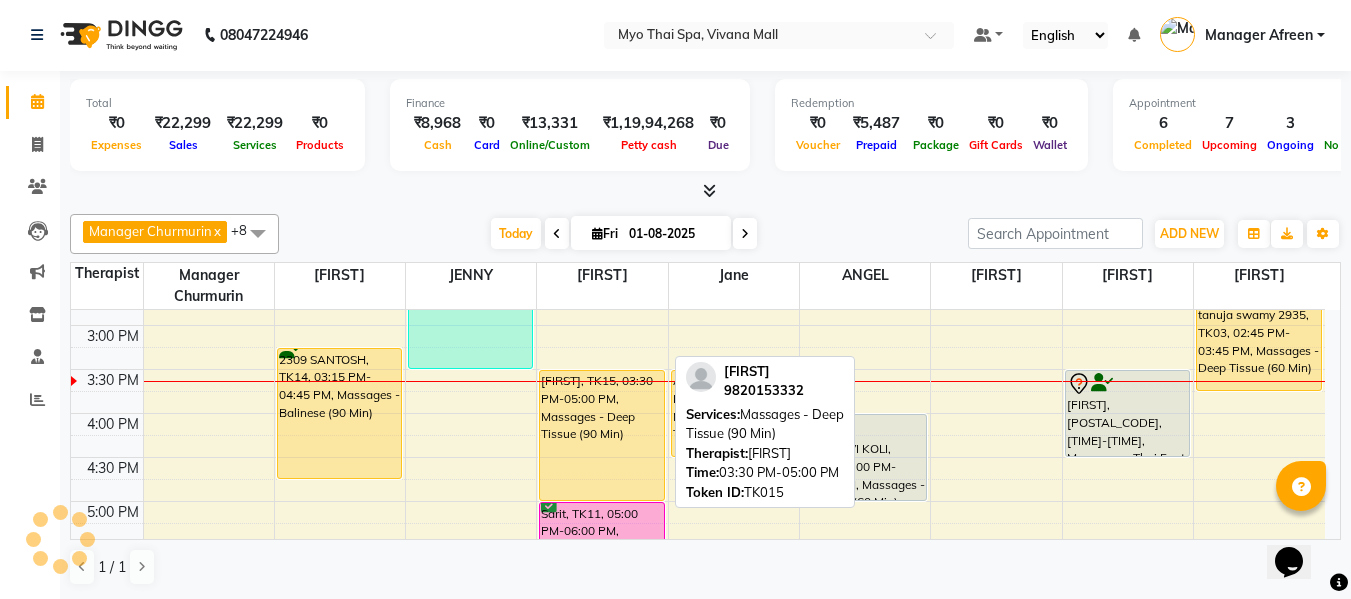click on "shailendra, TK15, 03:30 PM-05:00 PM, Massages - Deep Tissue (90 Min)" at bounding box center (601, 435) 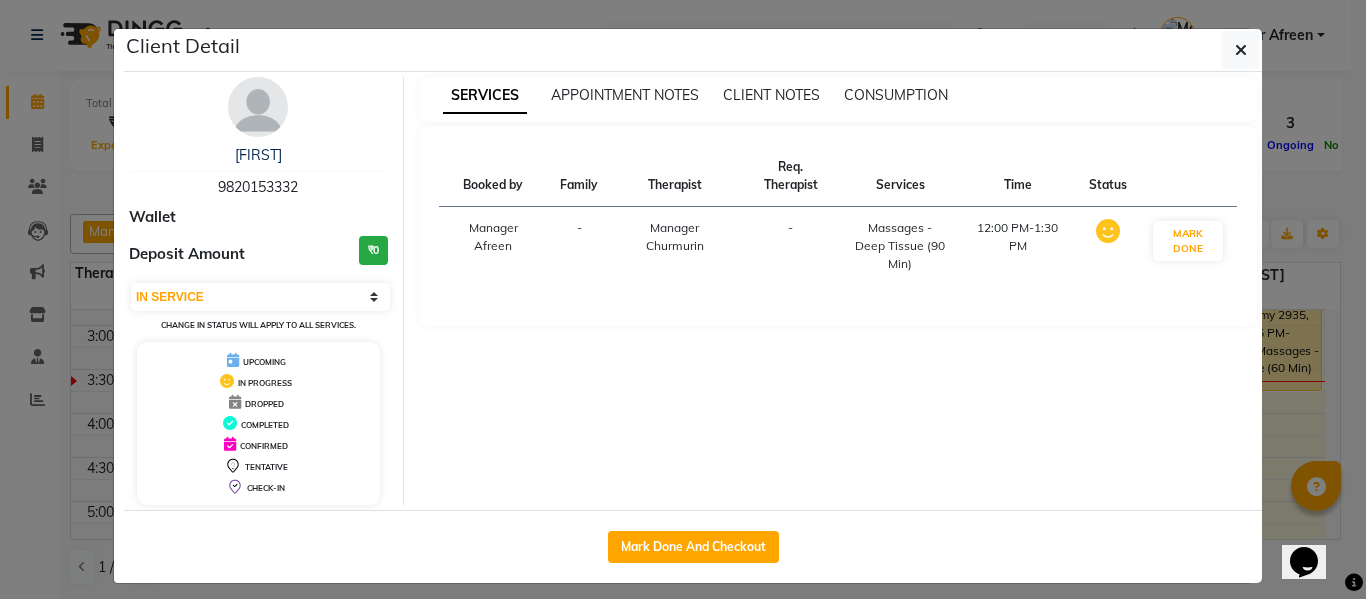drag, startPoint x: 164, startPoint y: 187, endPoint x: 137, endPoint y: 191, distance: 27.294687 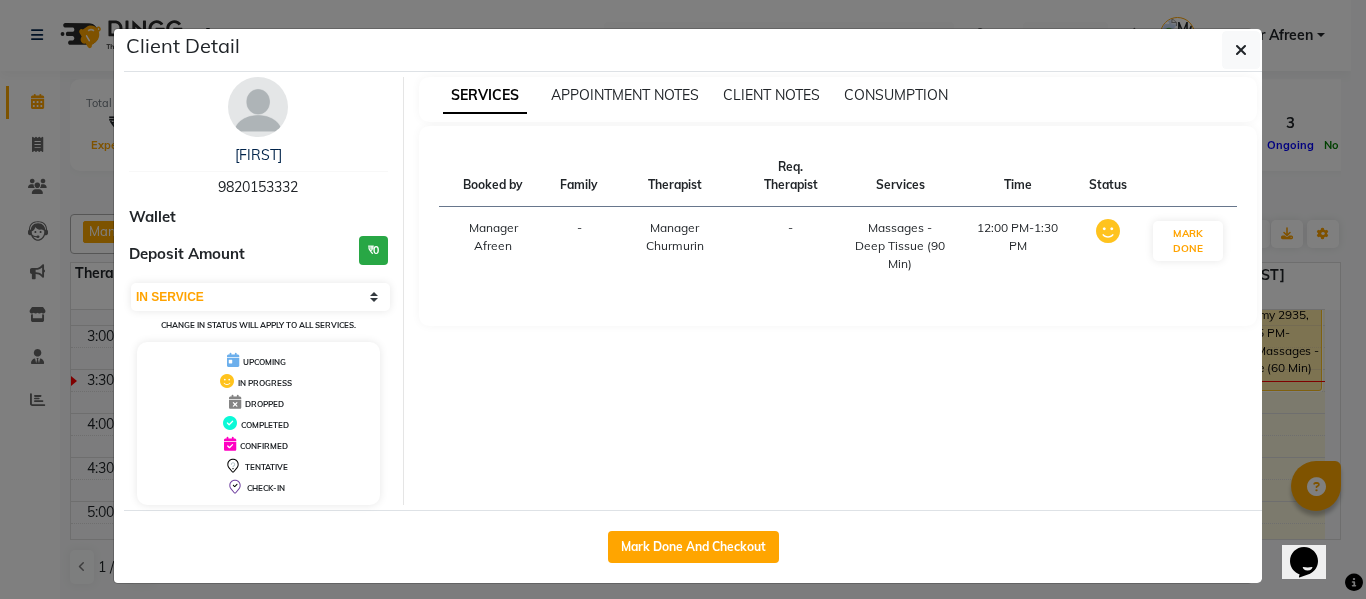drag, startPoint x: 1246, startPoint y: 49, endPoint x: 1232, endPoint y: 72, distance: 26.925823 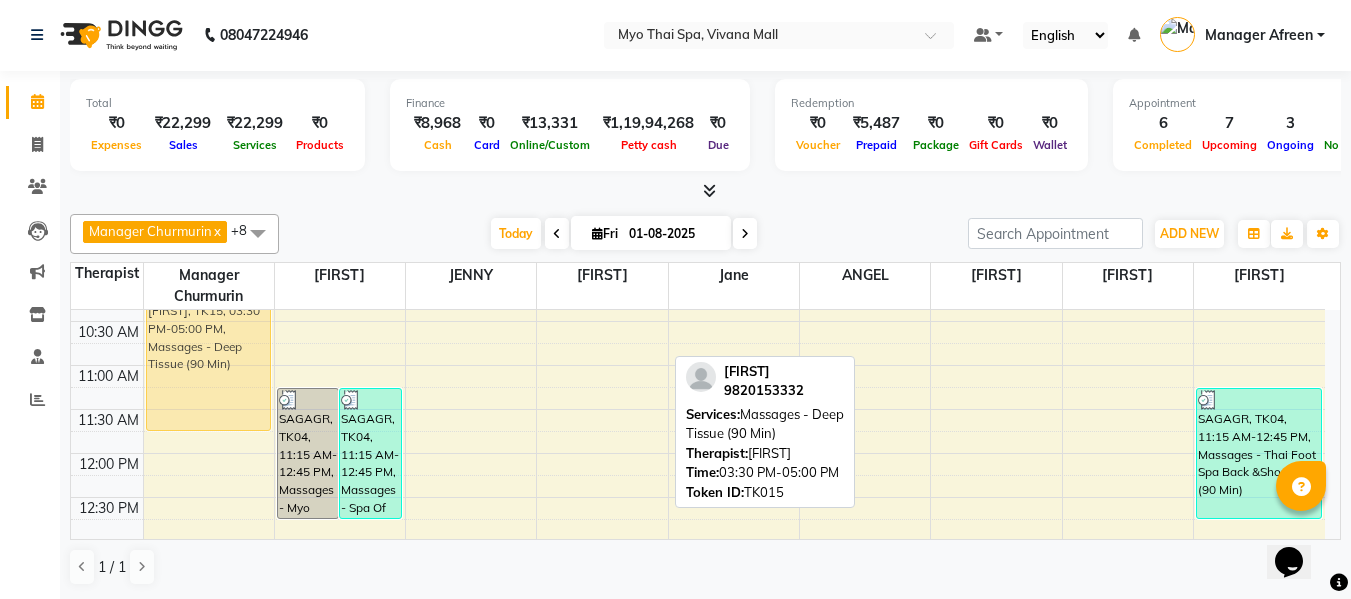 drag, startPoint x: 614, startPoint y: 398, endPoint x: 234, endPoint y: 322, distance: 387.52548 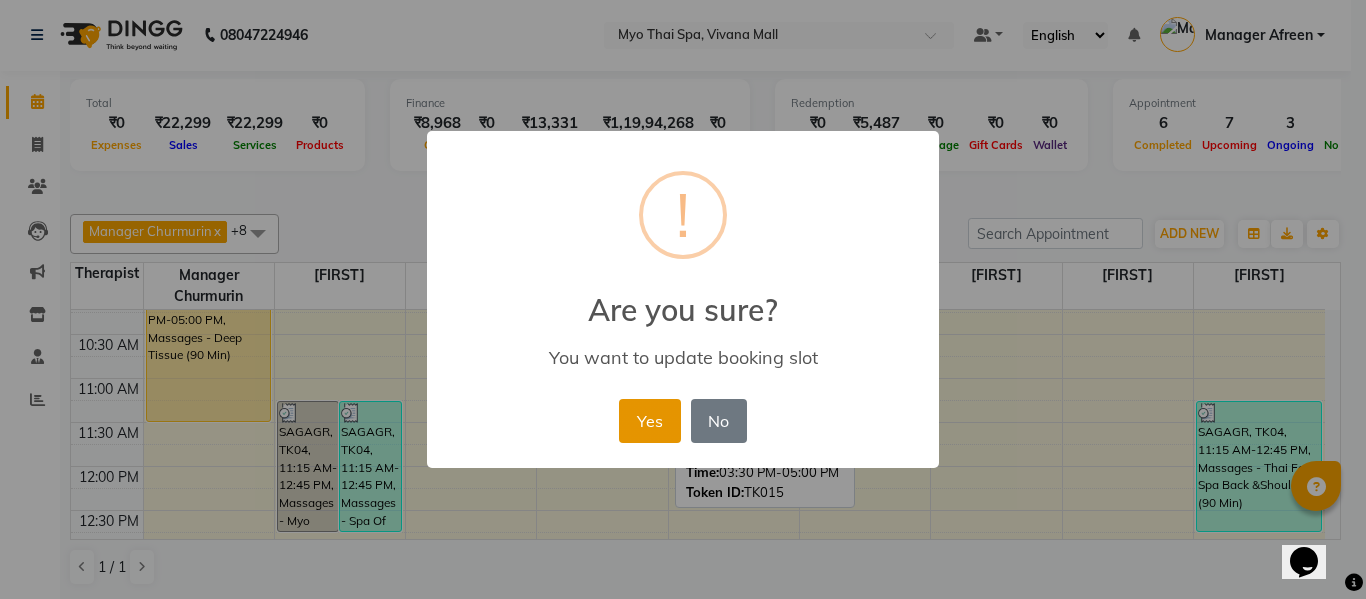 click on "Yes" at bounding box center (649, 421) 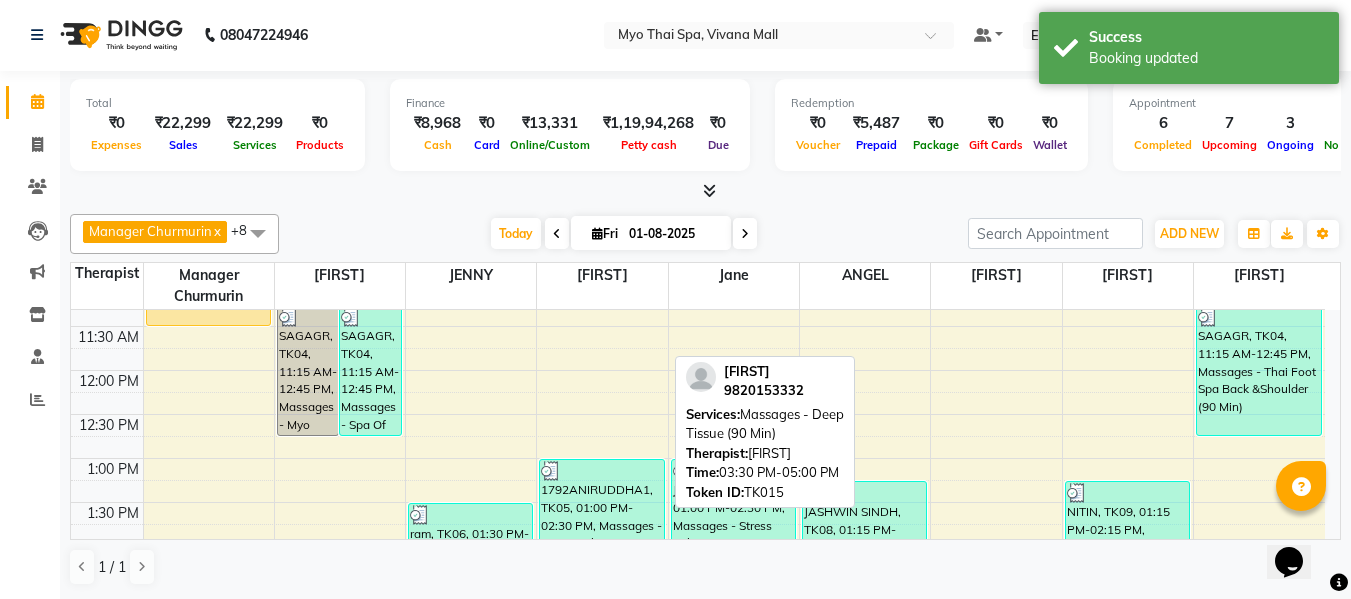 scroll, scrollTop: 395, scrollLeft: 0, axis: vertical 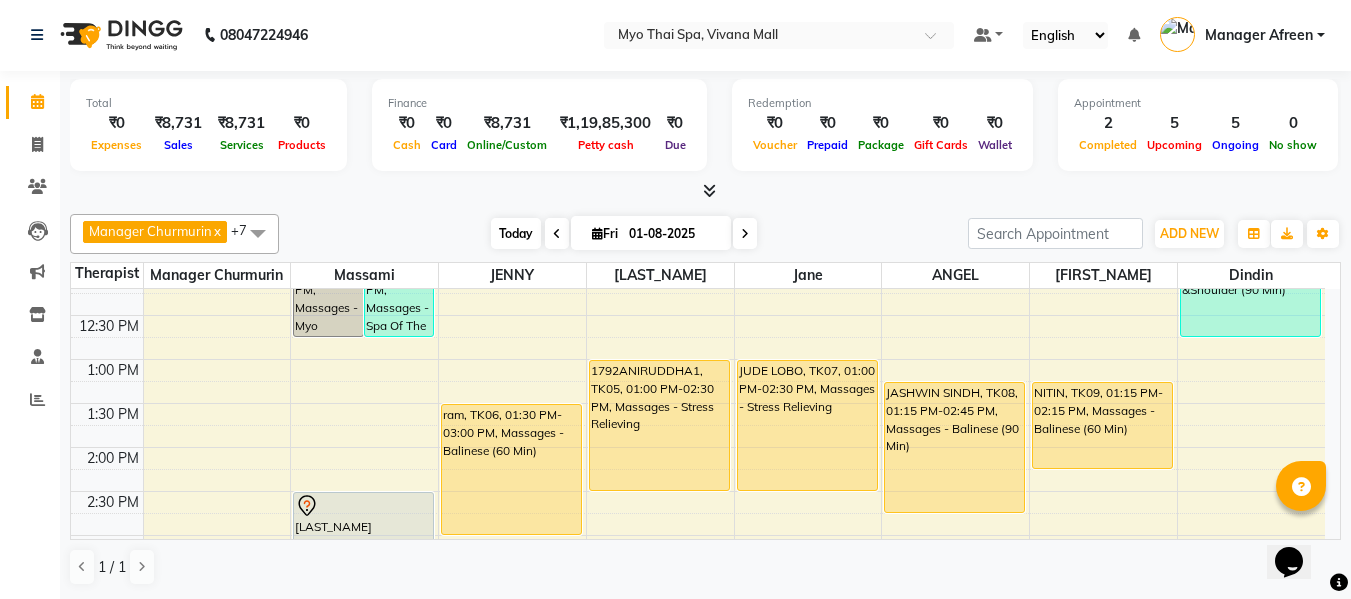 click on "Today" at bounding box center (516, 233) 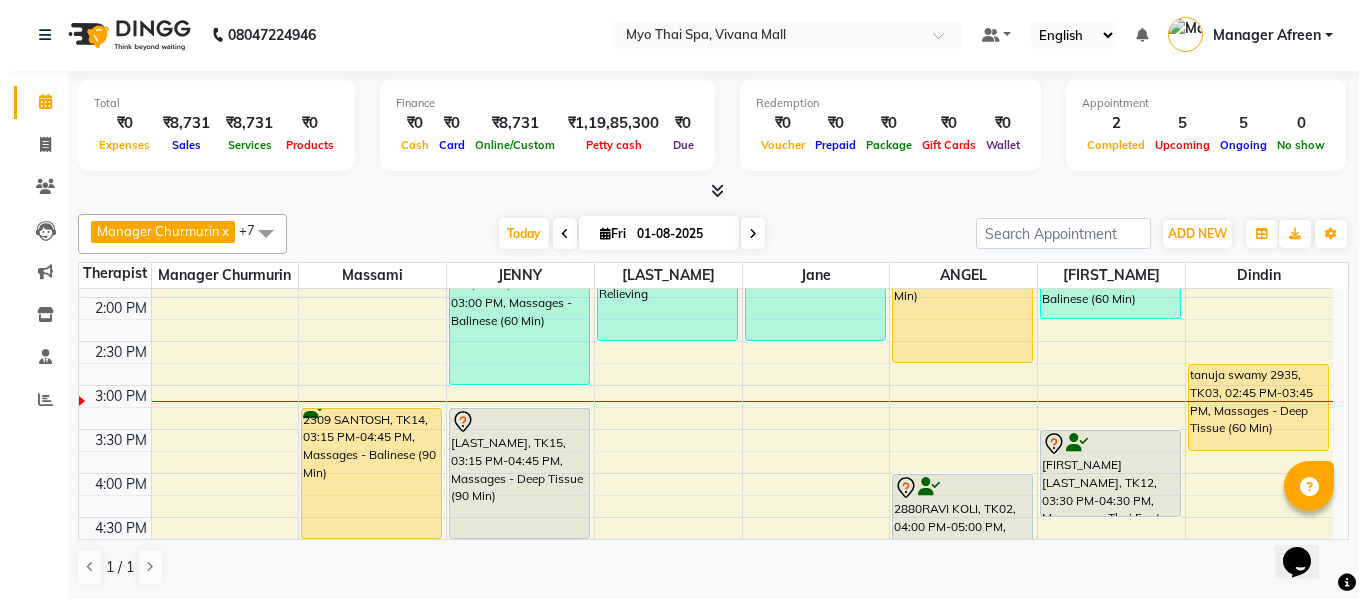 scroll, scrollTop: 517, scrollLeft: 0, axis: vertical 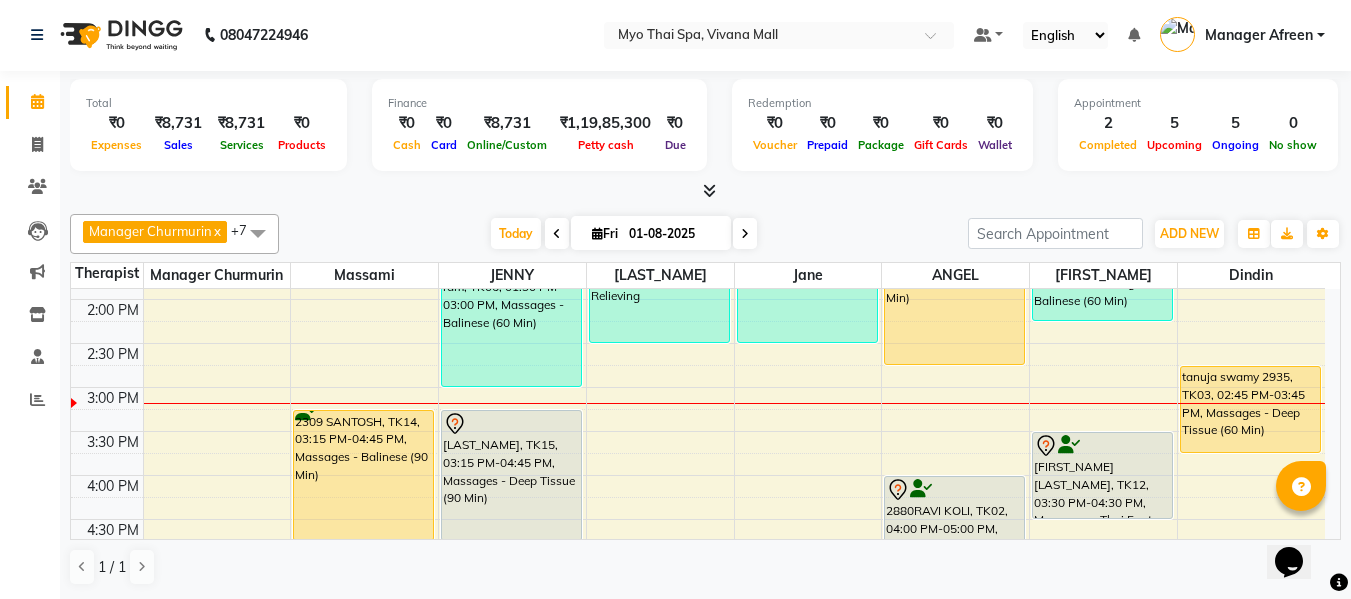 click on "8:00 AM 8:30 AM 9:00 AM 9:30 AM 10:00 AM 10:30 AM 11:00 AM 11:30 AM 12:00 PM 12:30 PM 1:00 PM 1:30 PM 2:00 PM 2:30 PM 3:00 PM 3:30 PM 4:00 PM 4:30 PM 5:00 PM 5:30 PM 6:00 PM 6:30 PM 7:00 PM 7:30 PM 8:00 PM 8:30 PM 9:00 PM 9:30 PM 10:00 PM 10:30 PM     SAGAGR, TK04, 11:15 AM-12:45 PM, Massages - Myo Signature Spa (90 Min)     SAGAGR, TK04, 11:15 AM-12:45 PM, Massages - Spa Of The Month  (₹3999)     2309 SANTOSH, TK14, 03:15 PM-04:45 PM, Massages - Balinese (90 Min)     ram, TK06, 01:30 PM-03:00 PM, Massages - Balinese (60 Min)             shailendra, TK15, 03:15 PM-04:45 PM, Massages - Deep Tissue (90 Min)     1792ANIRUDDHA1, TK05, 01:00 PM-02:30 PM, Massages - Stress Relieving     JUDE LOBO, TK07, 01:00 PM-02:30 PM, Massages - Stress Relieving     Sarit, TK11, 05:00 PM-06:00 PM, Massages - Balinese (60 Min)     2699UMANATH SHETTY, TK01, 06:30 PM-08:00 PM, Massages - Deep Tissue (90 Min)    JASHWIN SINDH, TK08, 01:15 PM-02:45 PM, Massages - Balinese (90 Min)" at bounding box center (698, 431) 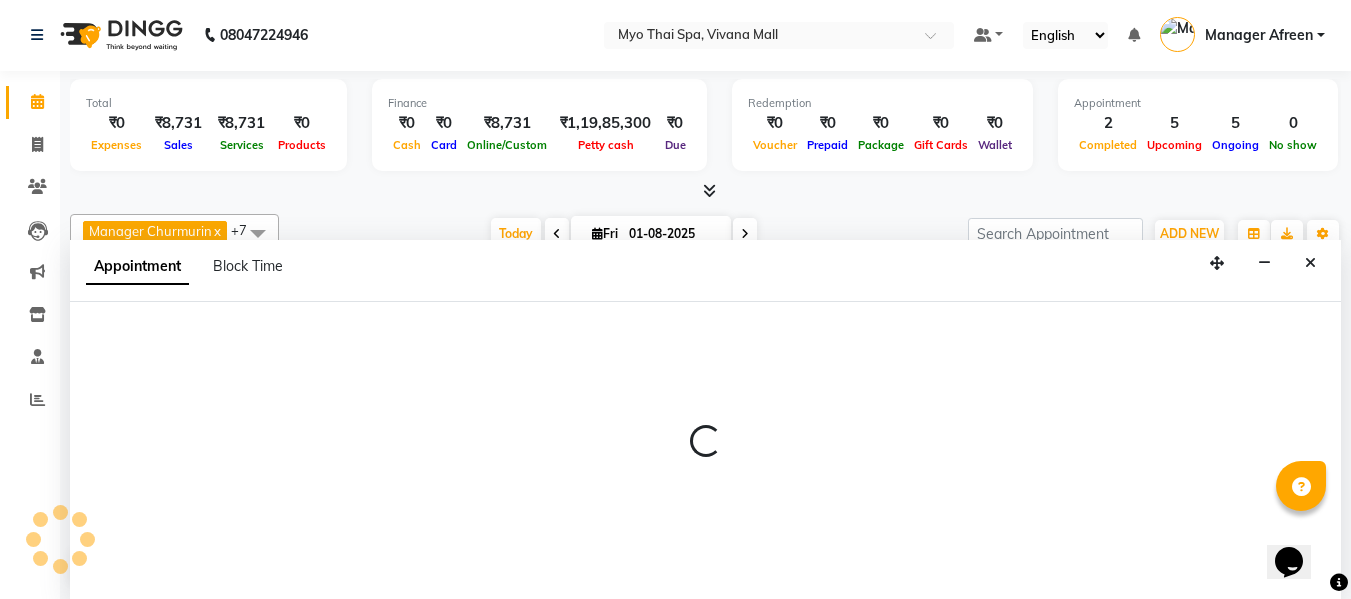 select on "35780" 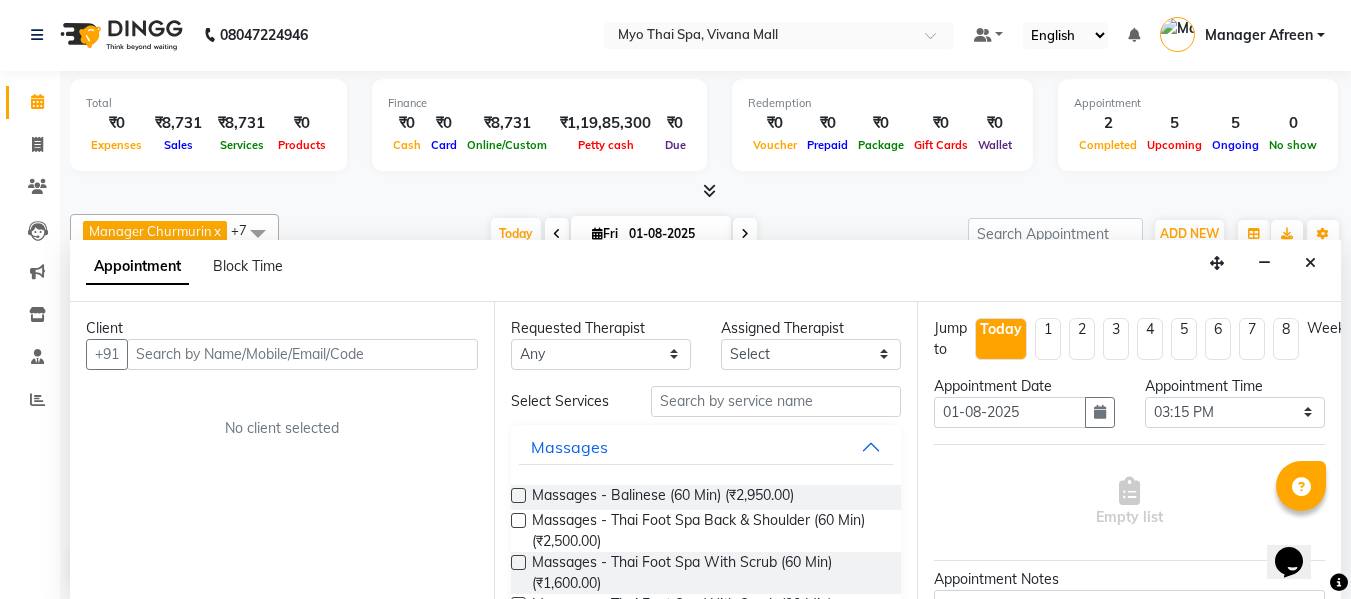 click at bounding box center (302, 354) 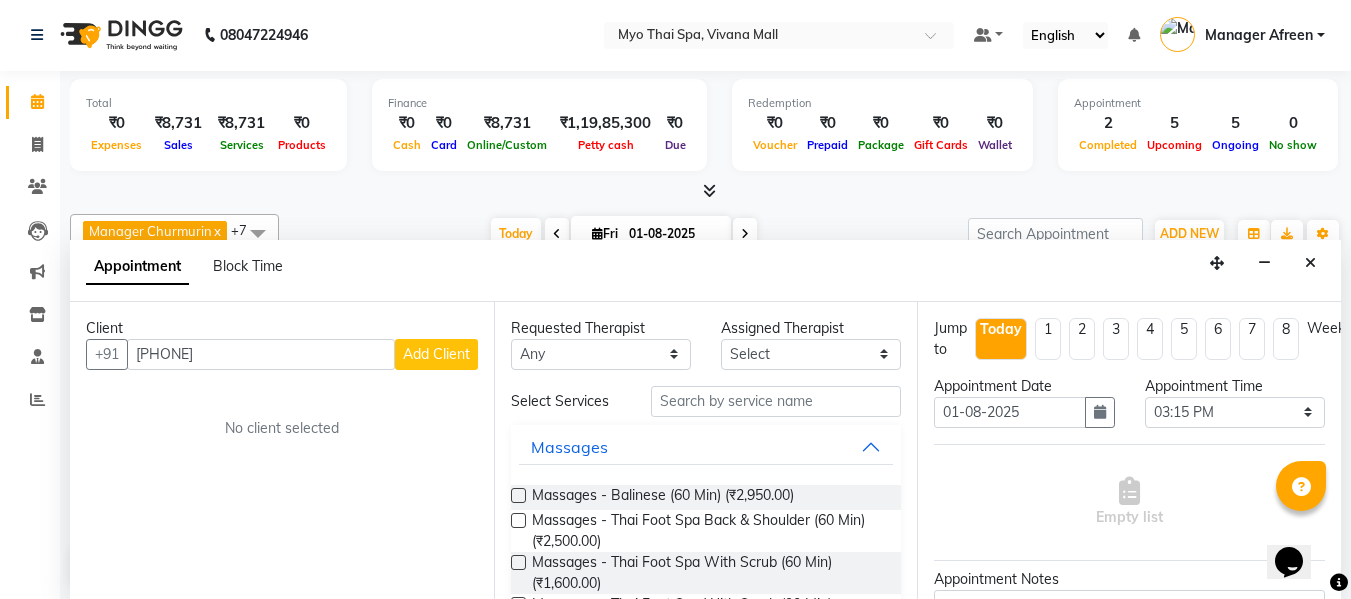 type on "[PHONE]" 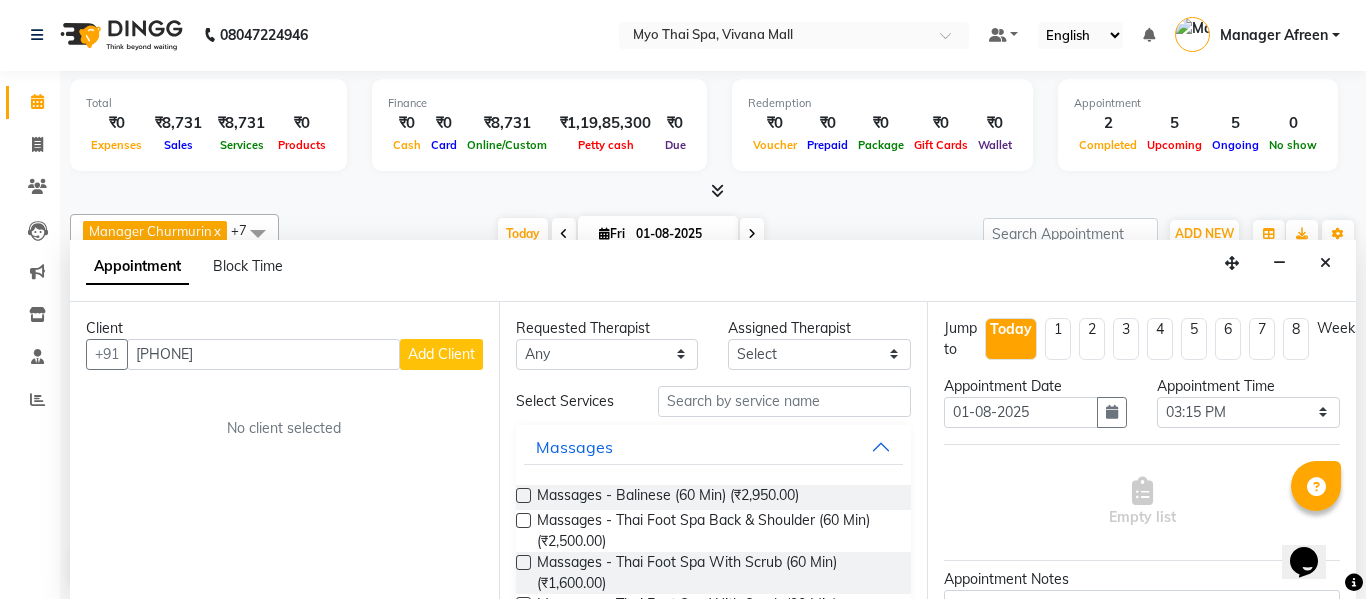 select on "22" 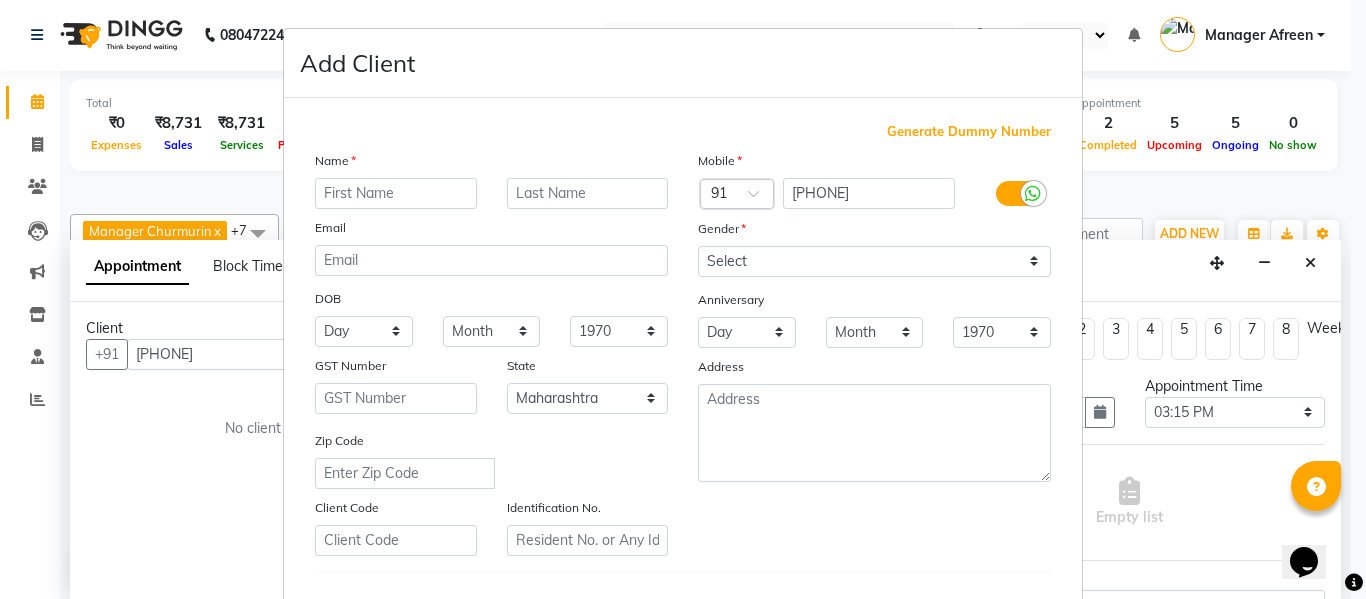 click at bounding box center (396, 193) 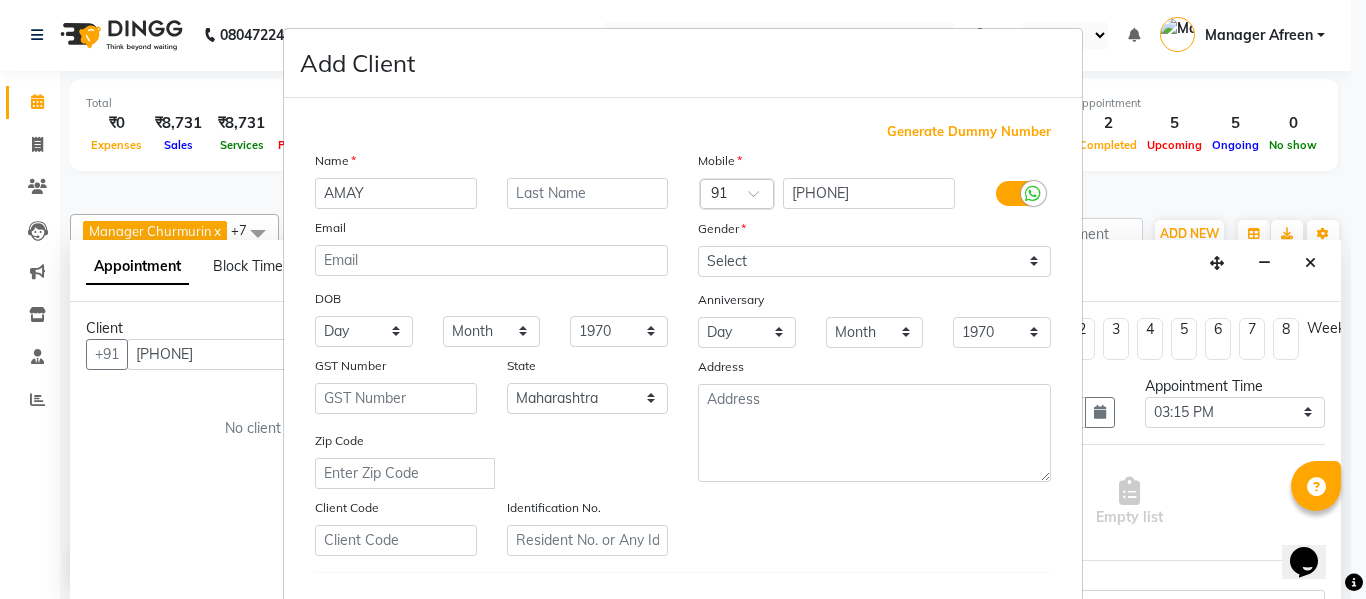 type on "AMAY" 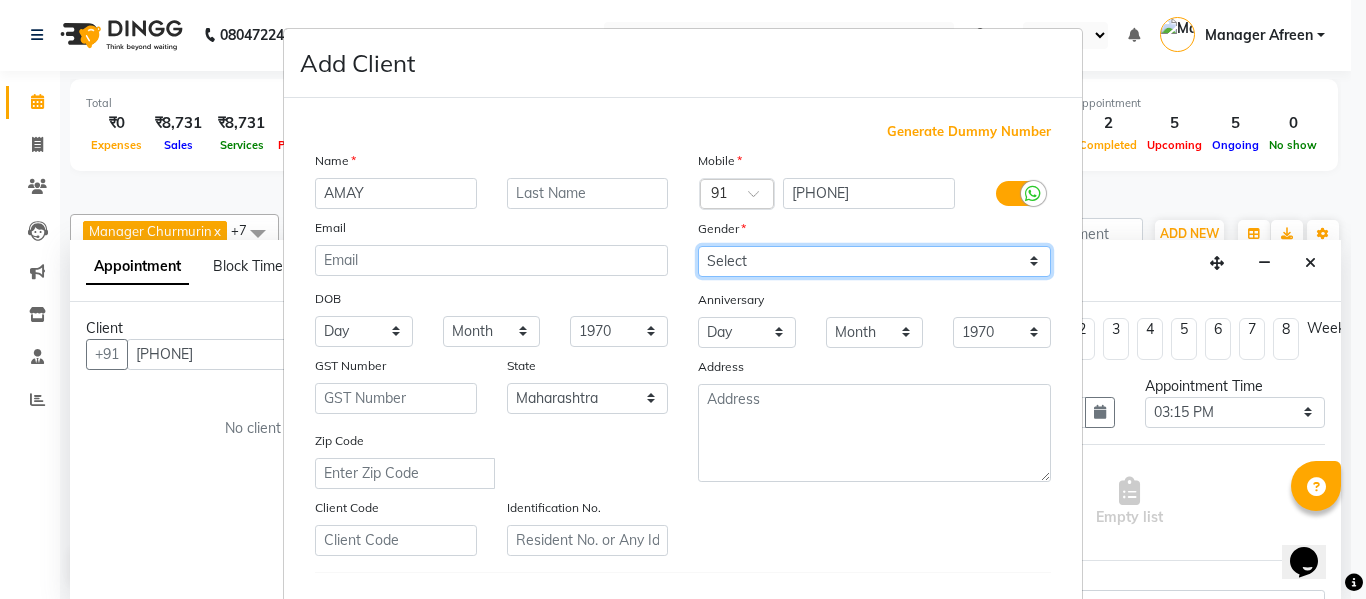 click on "Select Male Female Other Prefer Not To Say" at bounding box center [874, 261] 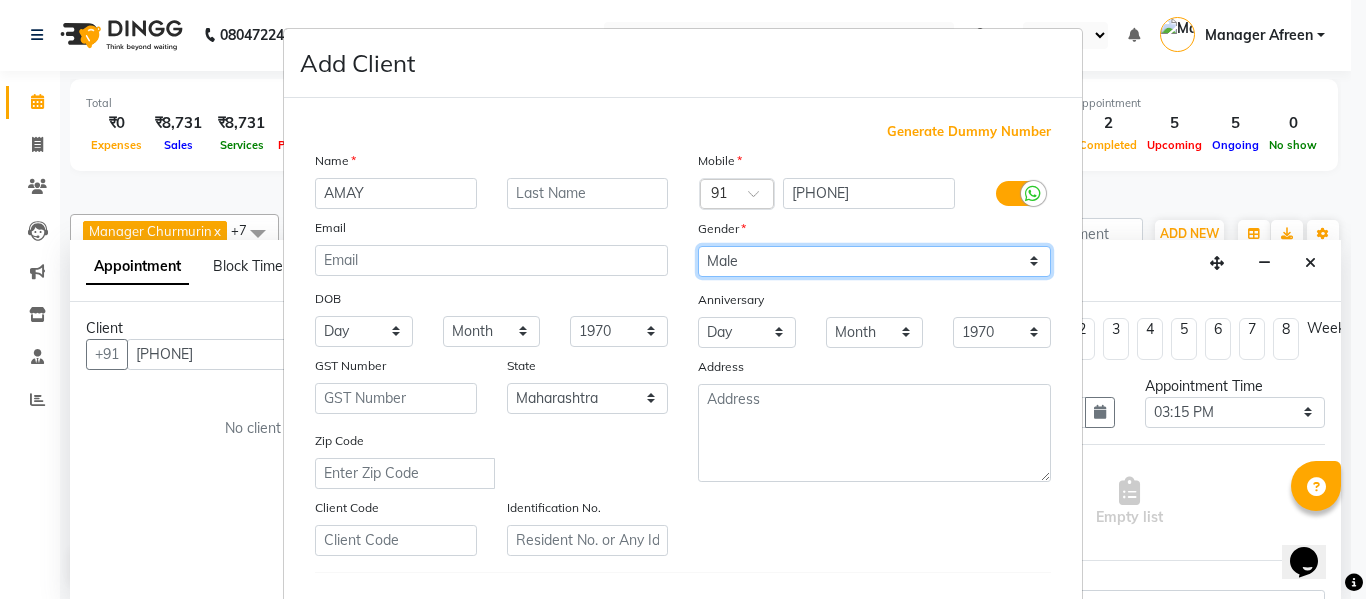 click on "Select Male Female Other Prefer Not To Say" at bounding box center [874, 261] 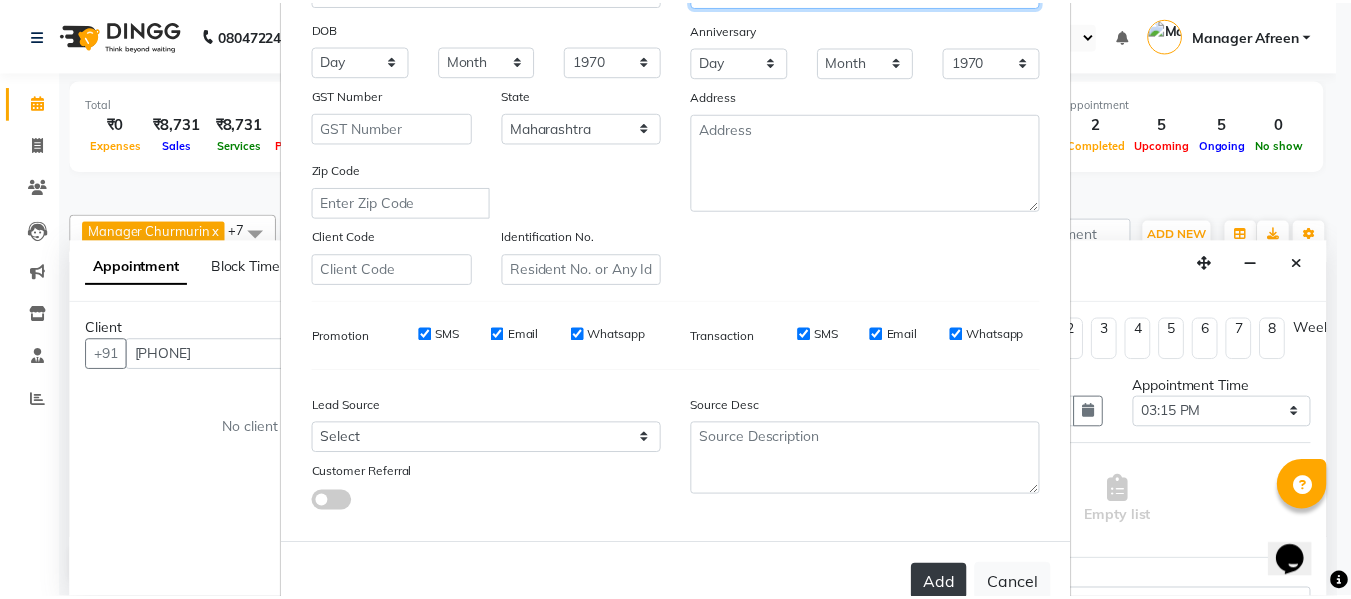 scroll, scrollTop: 300, scrollLeft: 0, axis: vertical 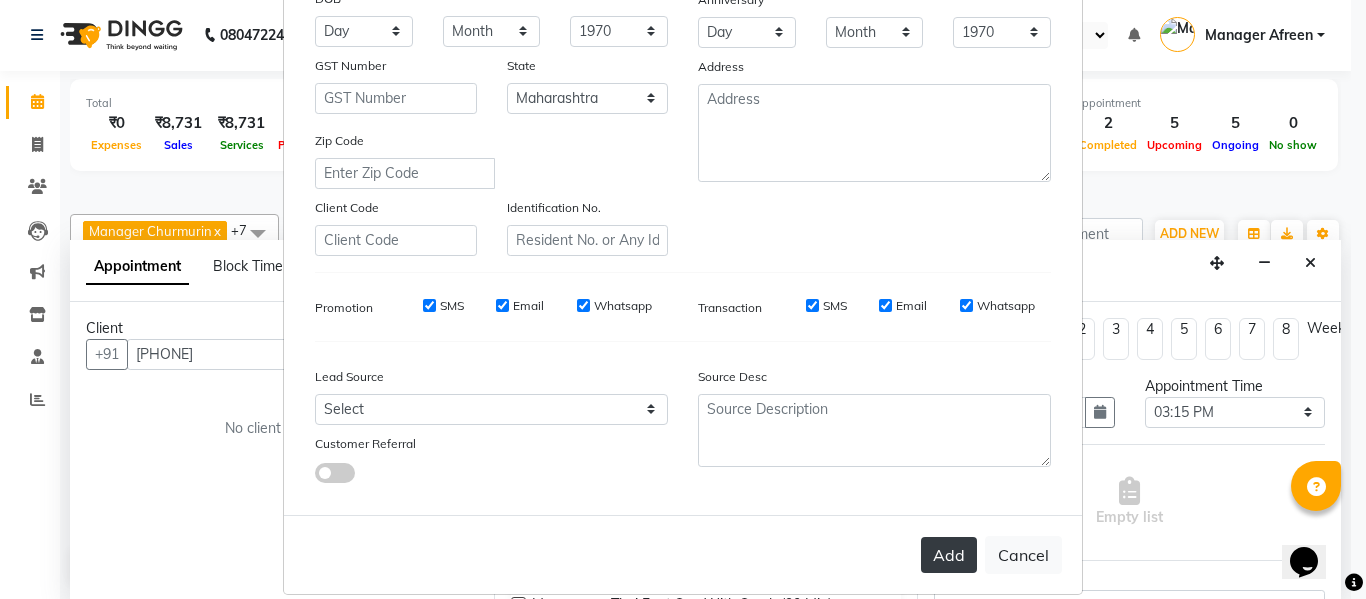 click on "Add" at bounding box center [949, 555] 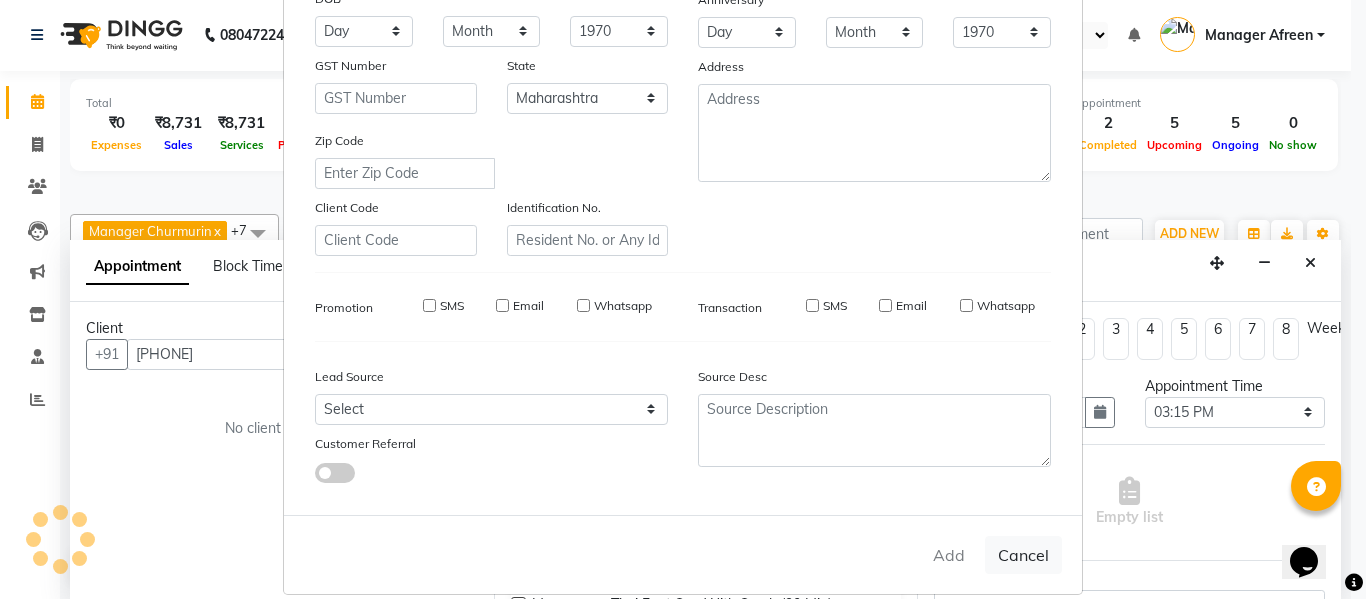 type 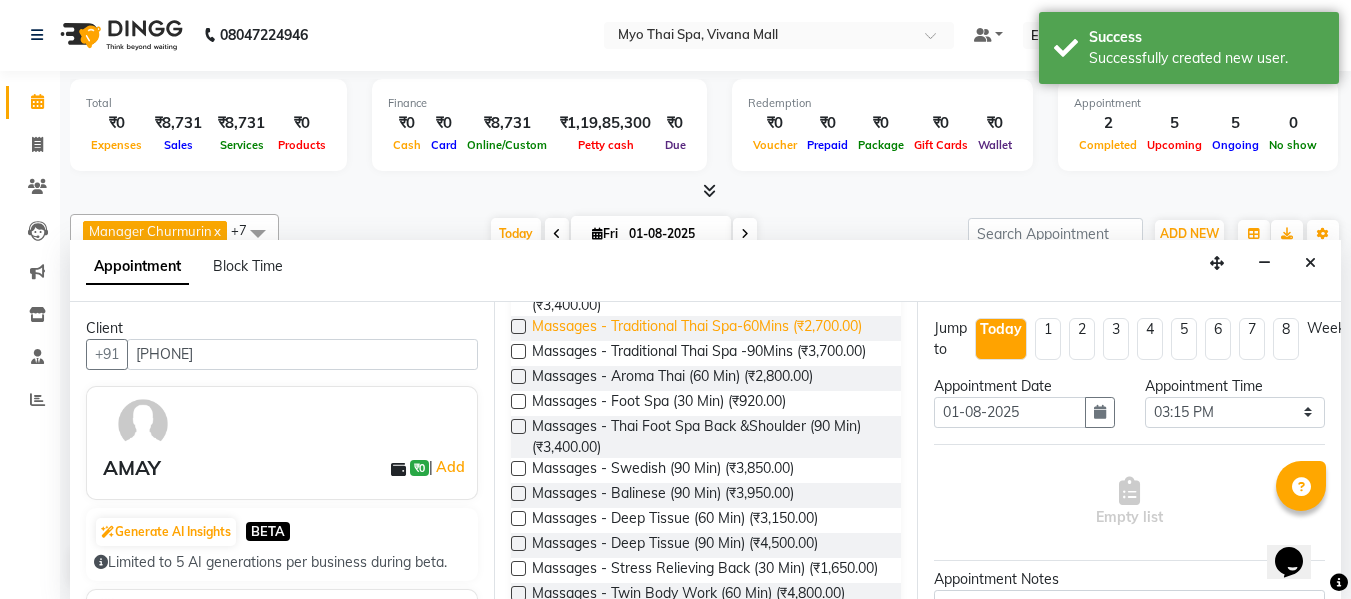 scroll, scrollTop: 400, scrollLeft: 0, axis: vertical 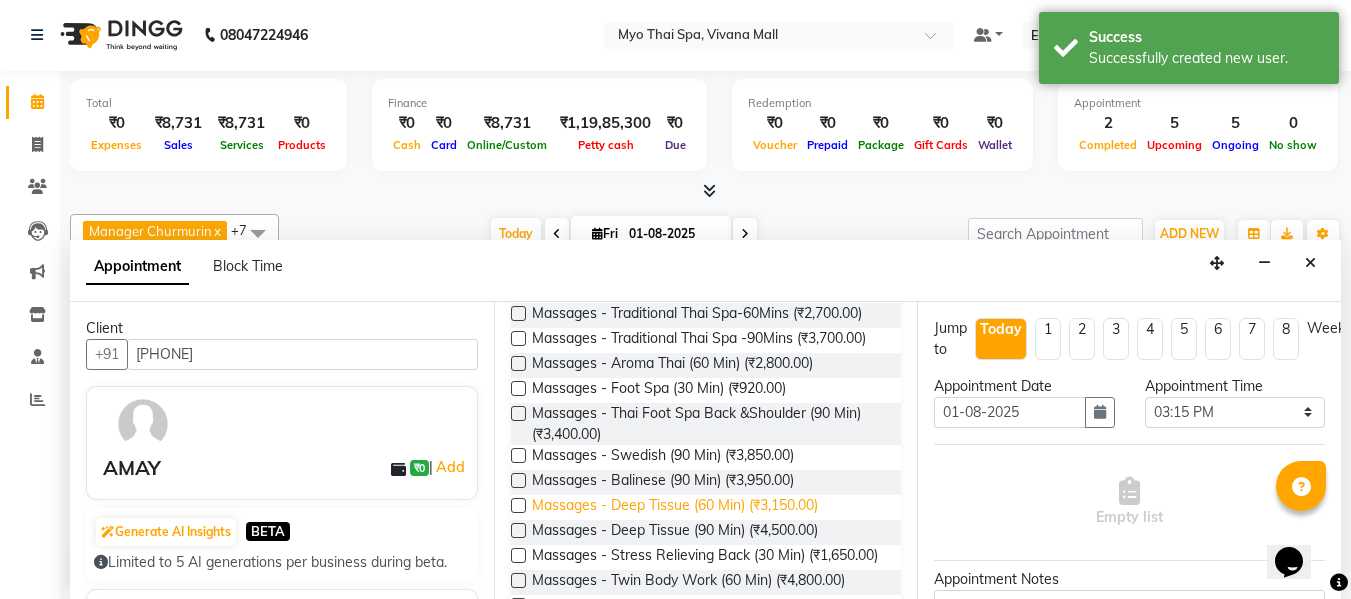 click on "Massages - Deep Tissue (60 Min) (₹3,150.00)" at bounding box center [675, 507] 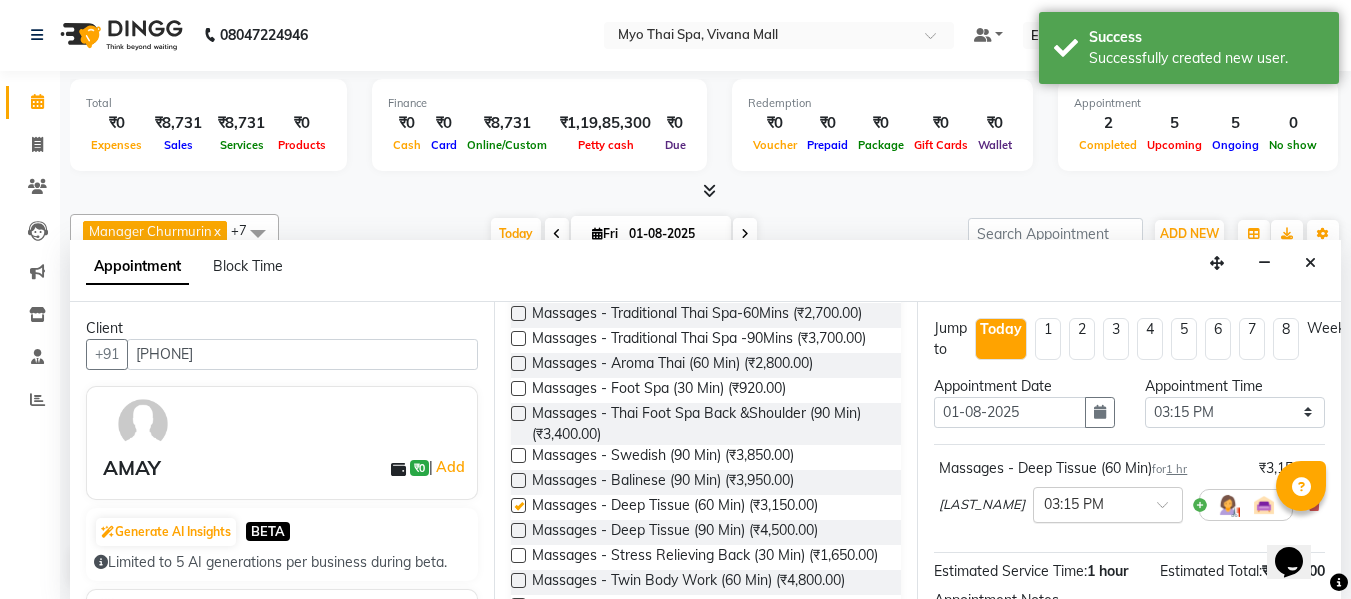 checkbox on "false" 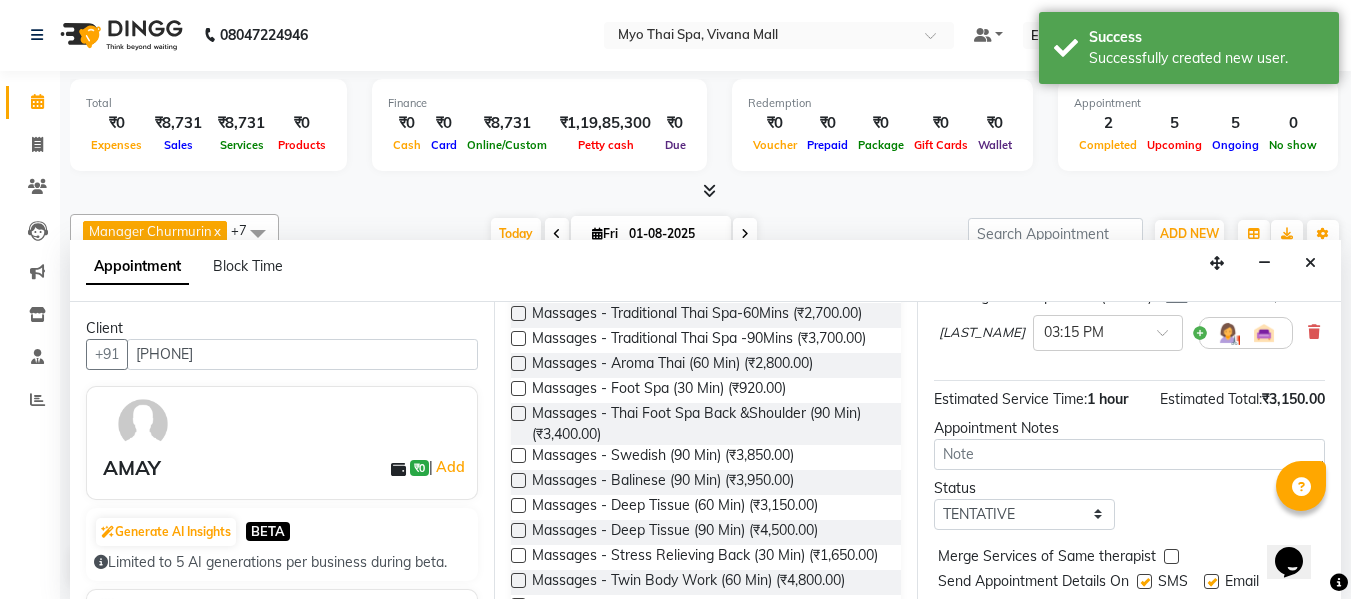 scroll, scrollTop: 244, scrollLeft: 0, axis: vertical 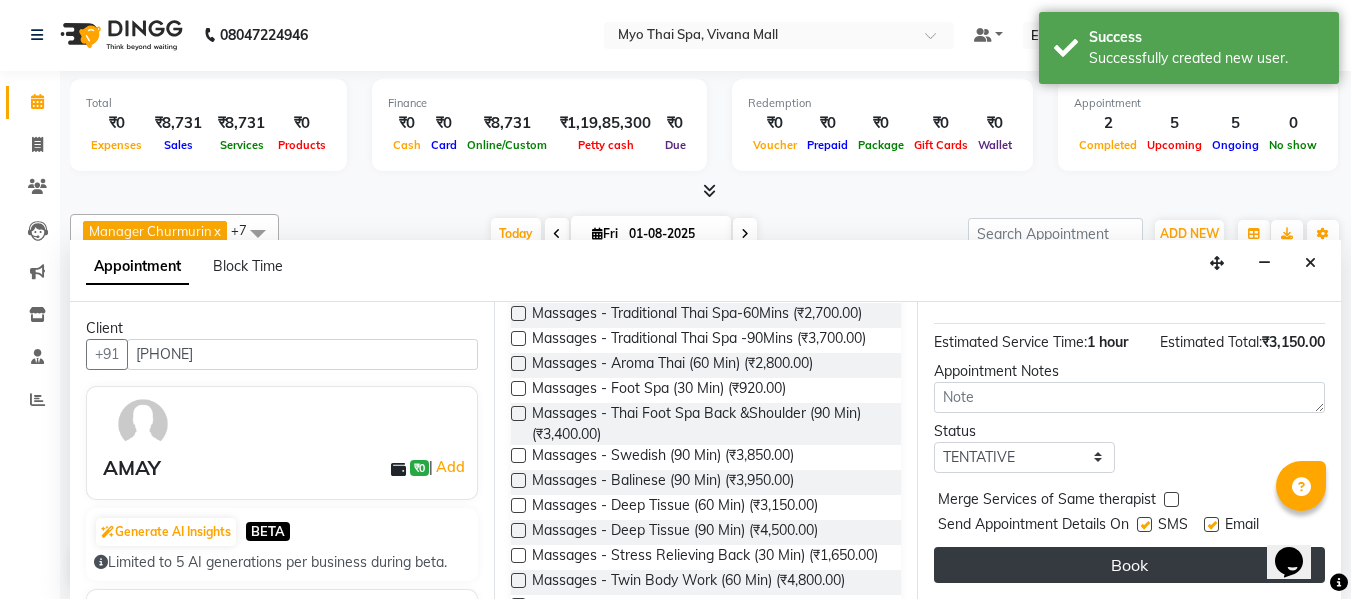 click on "Book" at bounding box center (1129, 565) 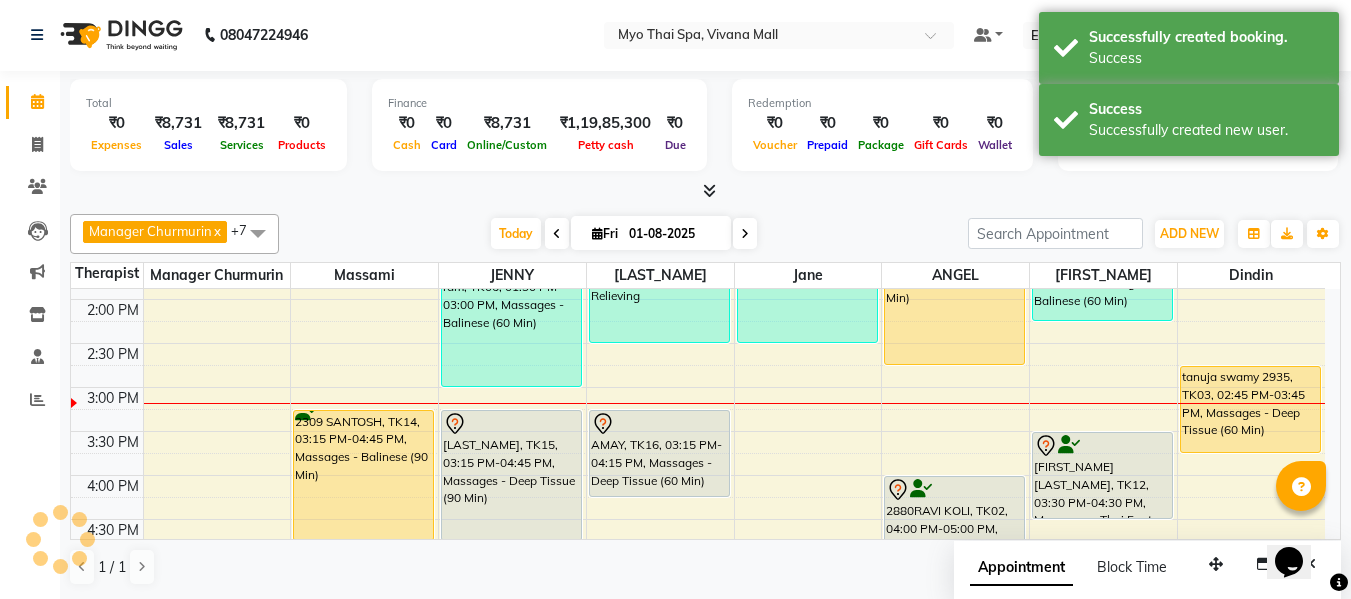 scroll, scrollTop: 0, scrollLeft: 0, axis: both 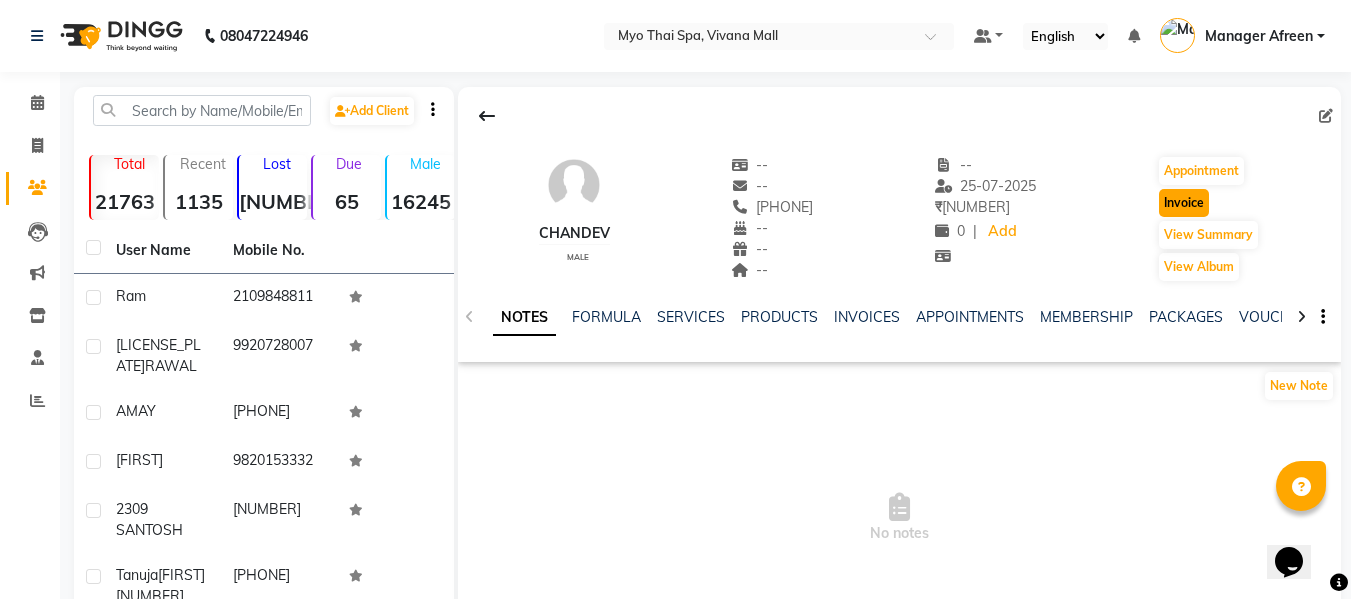 click on "Invoice" 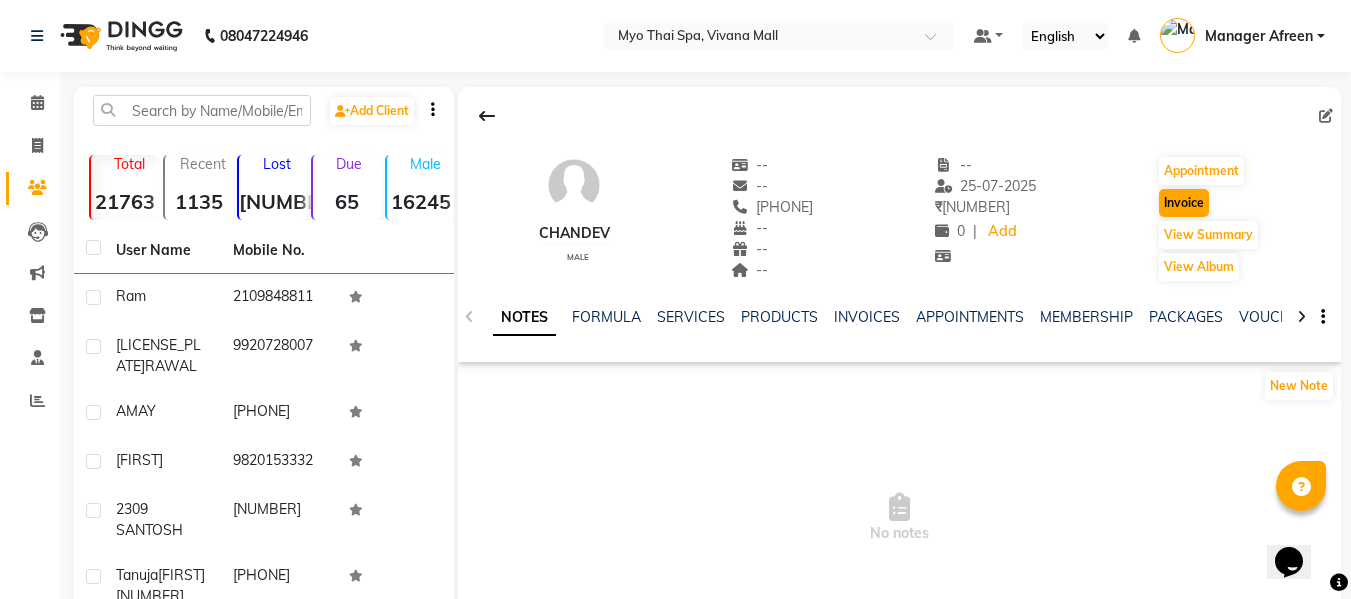 select on "3908" 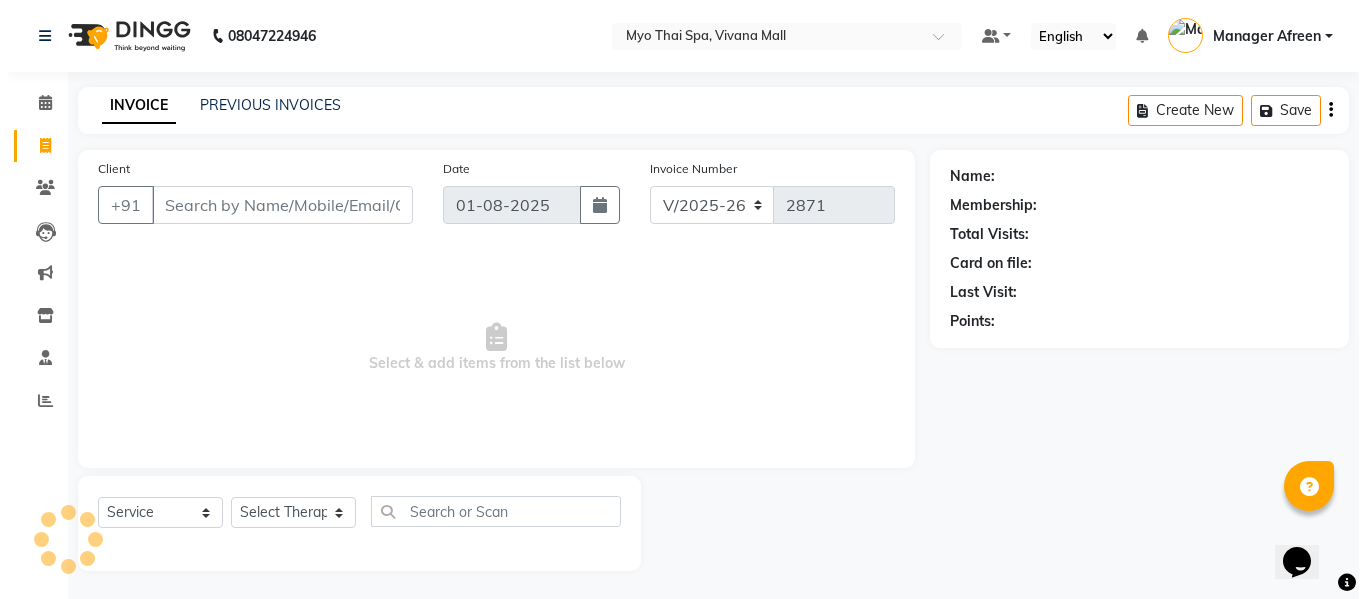 scroll, scrollTop: 2, scrollLeft: 0, axis: vertical 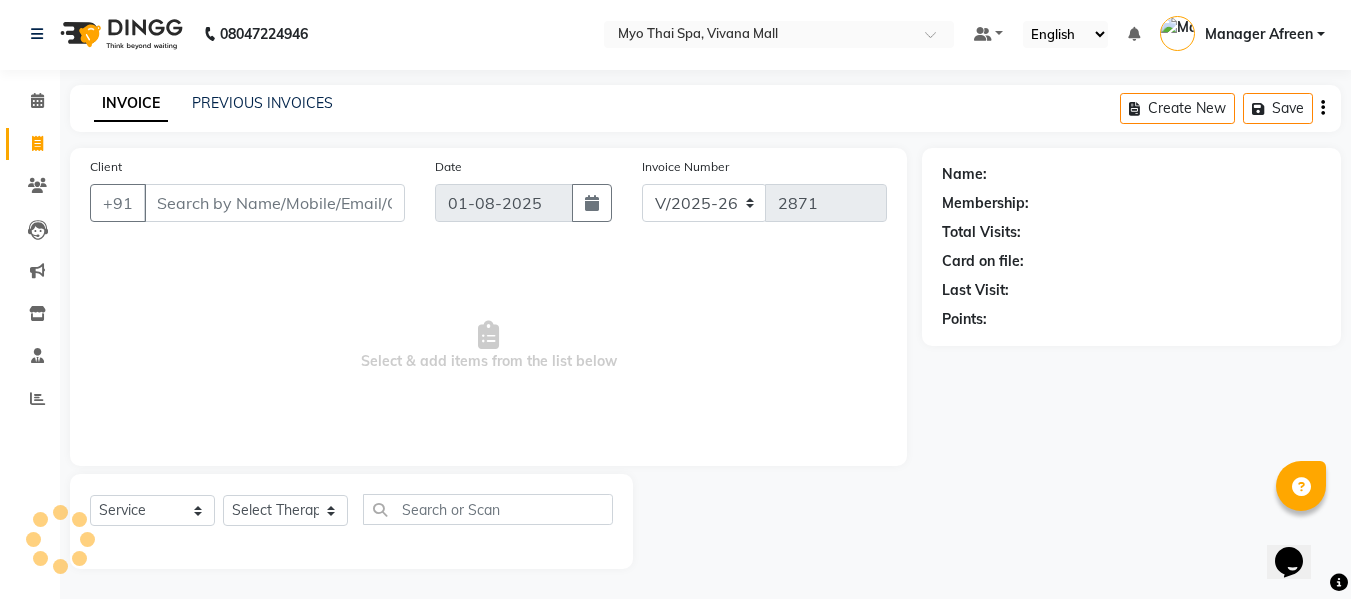 type on "[PHONE]" 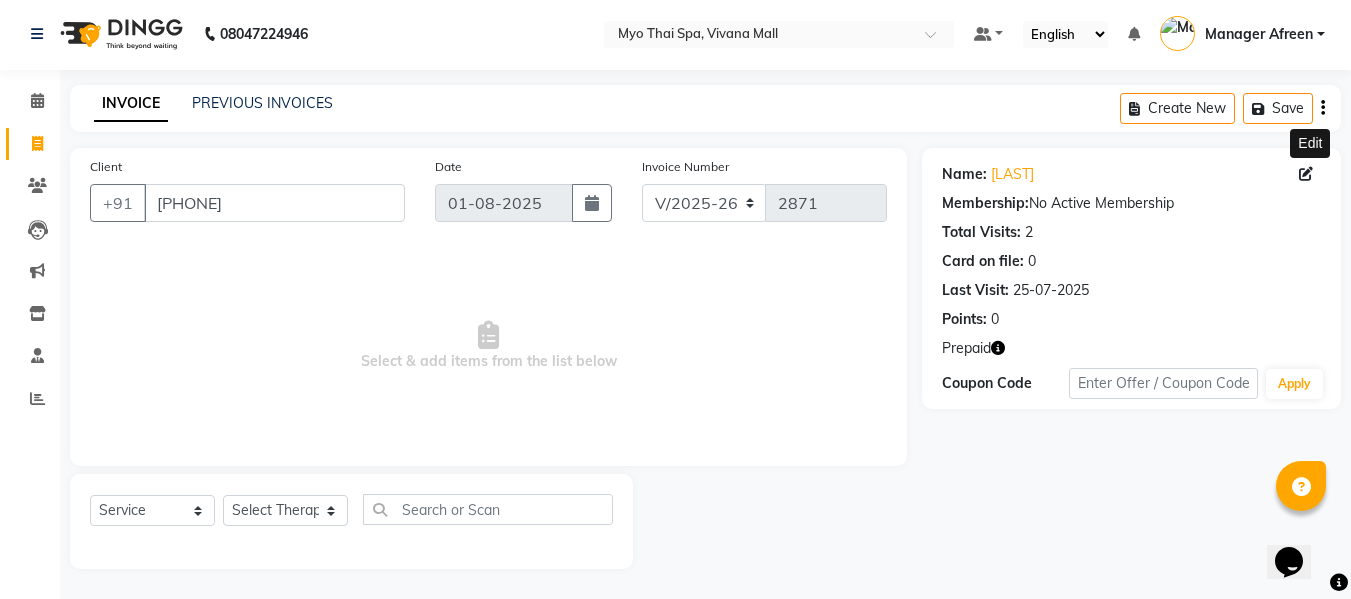 click 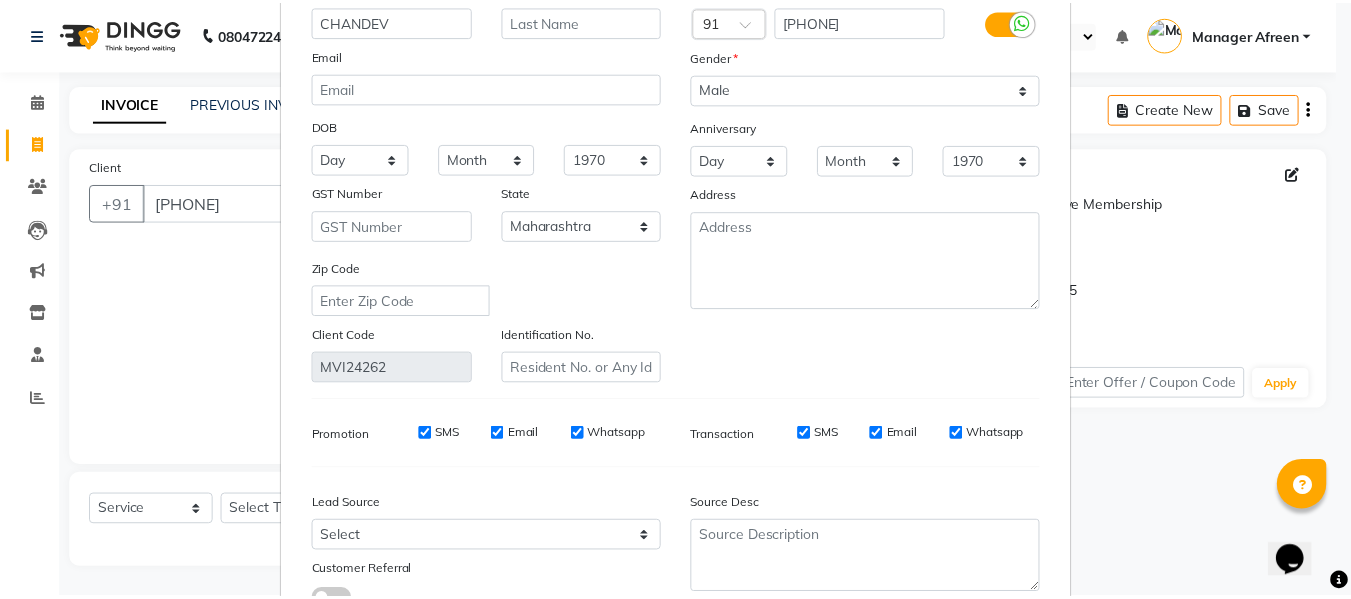 scroll, scrollTop: 288, scrollLeft: 0, axis: vertical 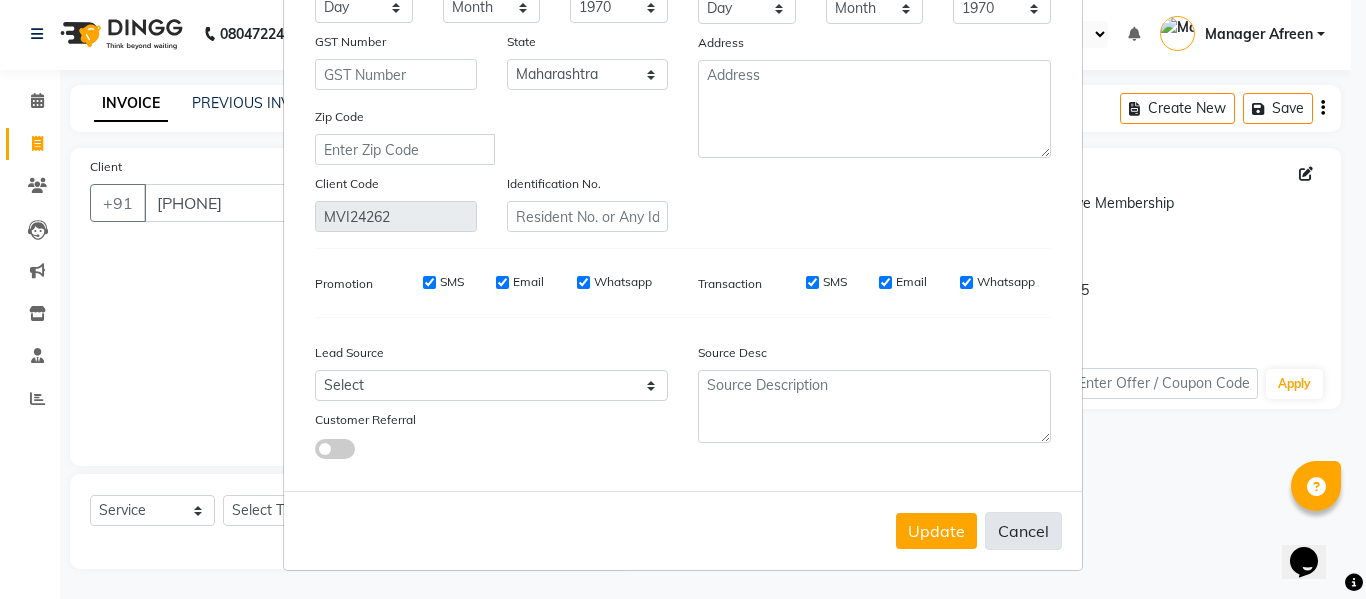 click on "Cancel" at bounding box center (1023, 531) 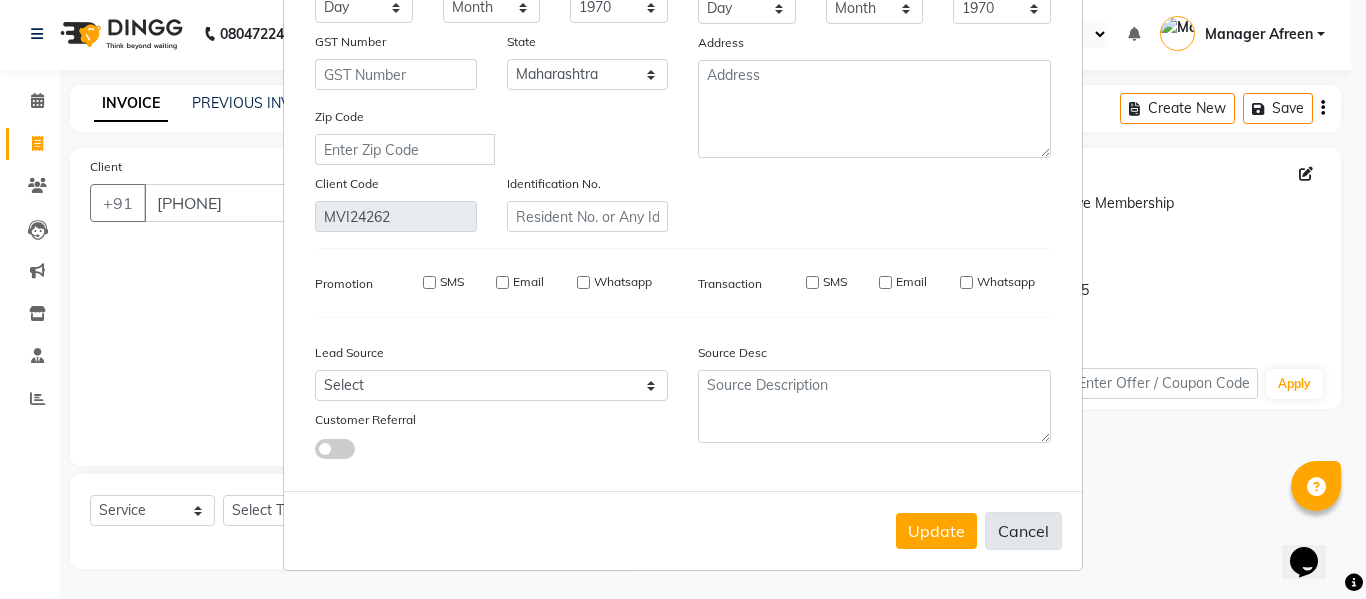type 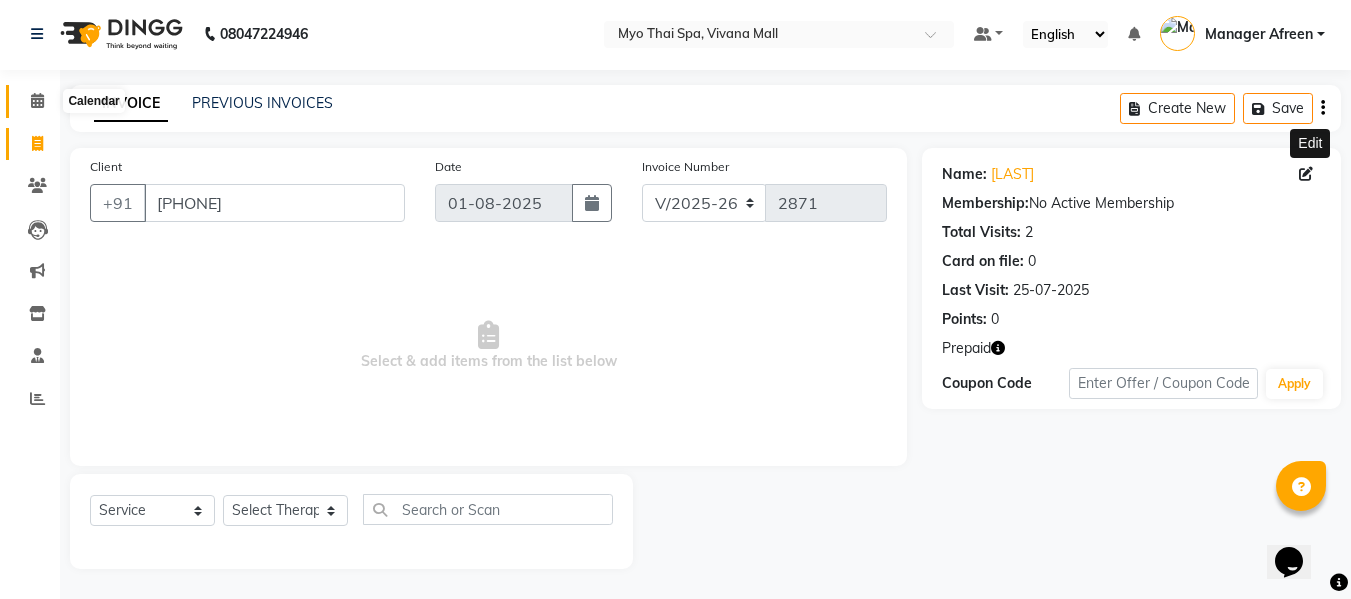 click 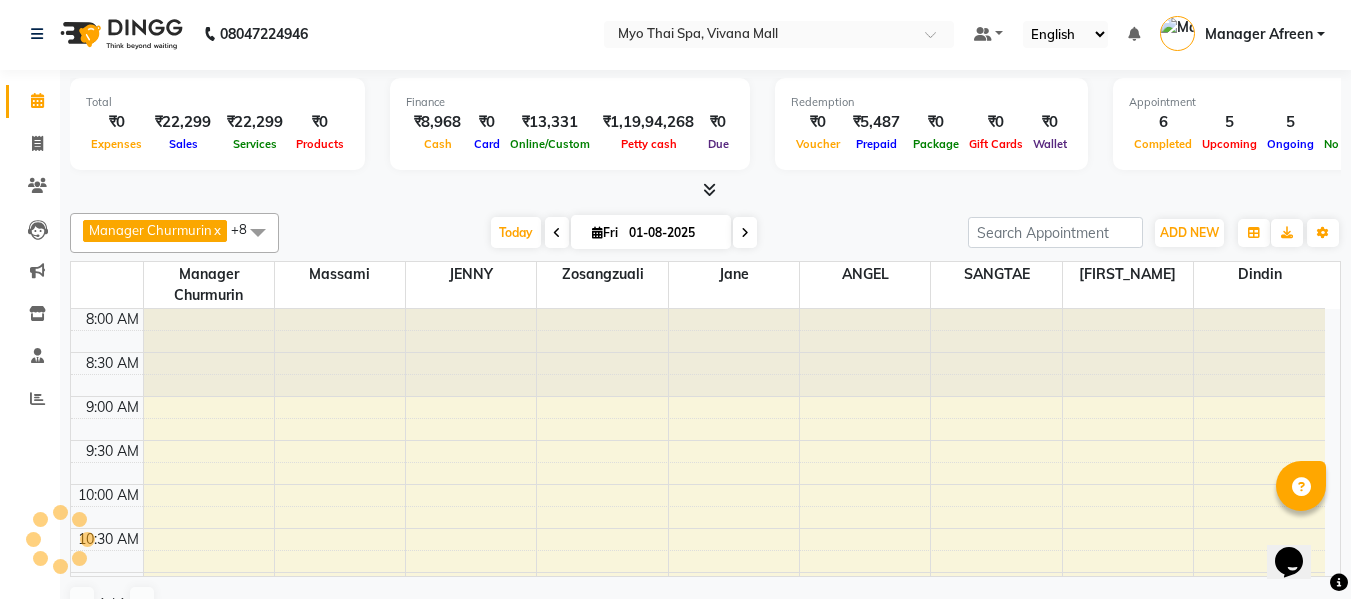 scroll, scrollTop: 0, scrollLeft: 0, axis: both 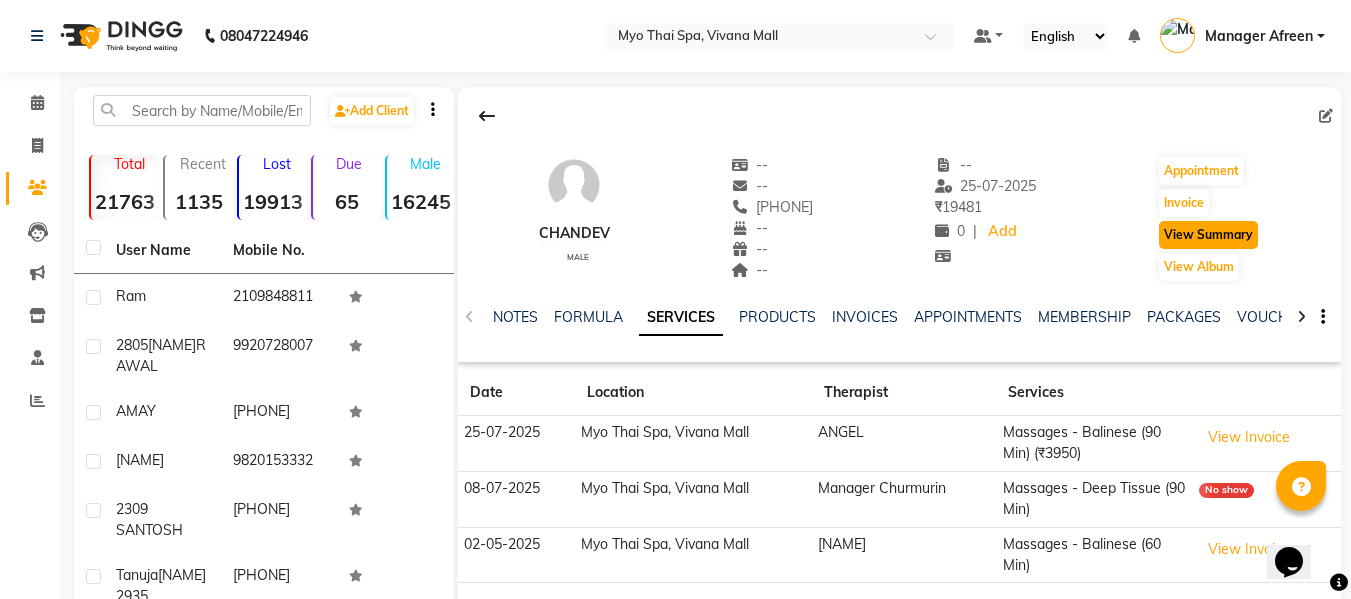 click on "View Summary" 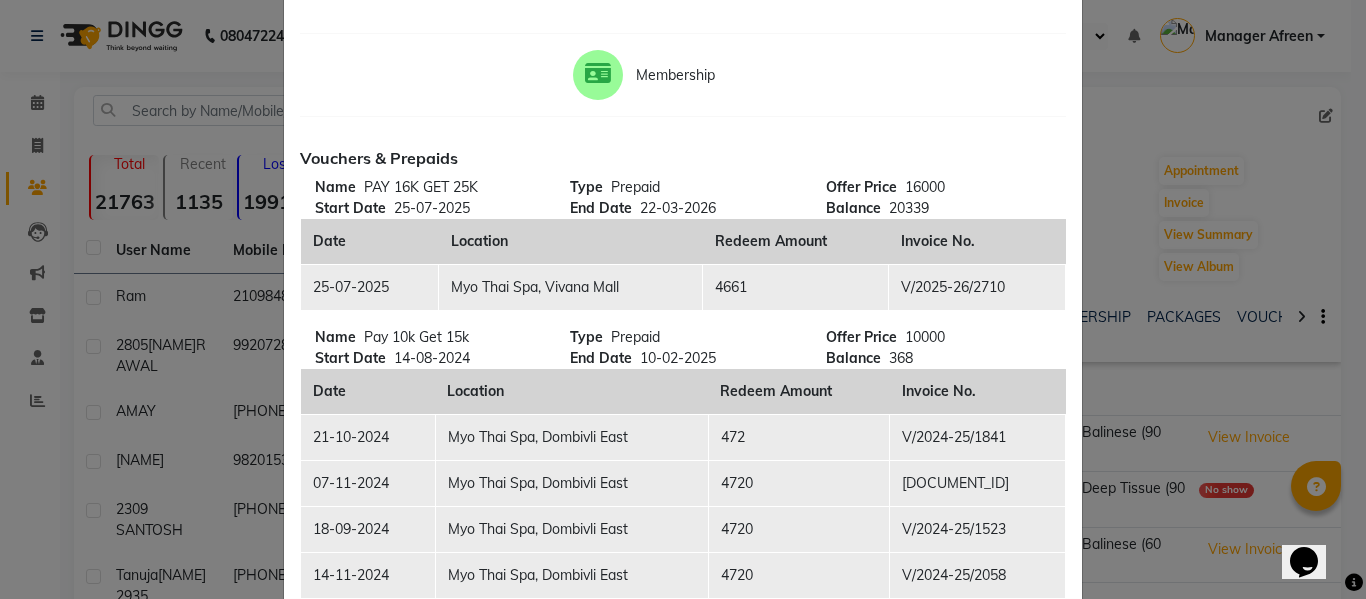 scroll, scrollTop: 0, scrollLeft: 0, axis: both 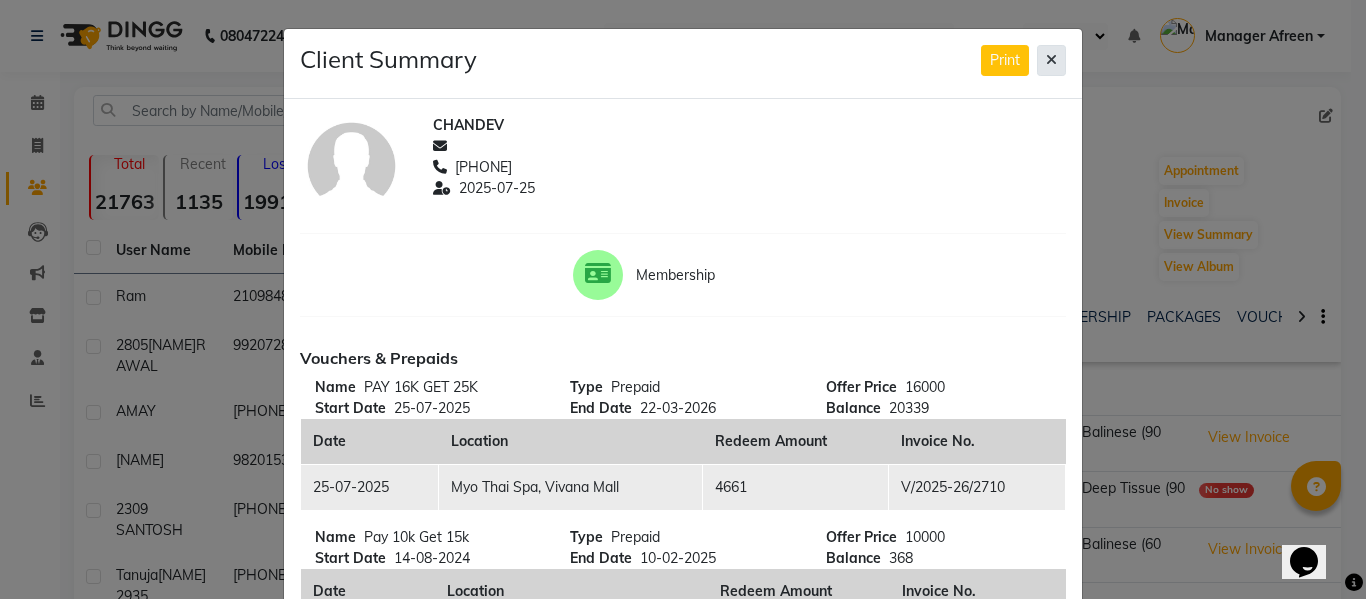 click 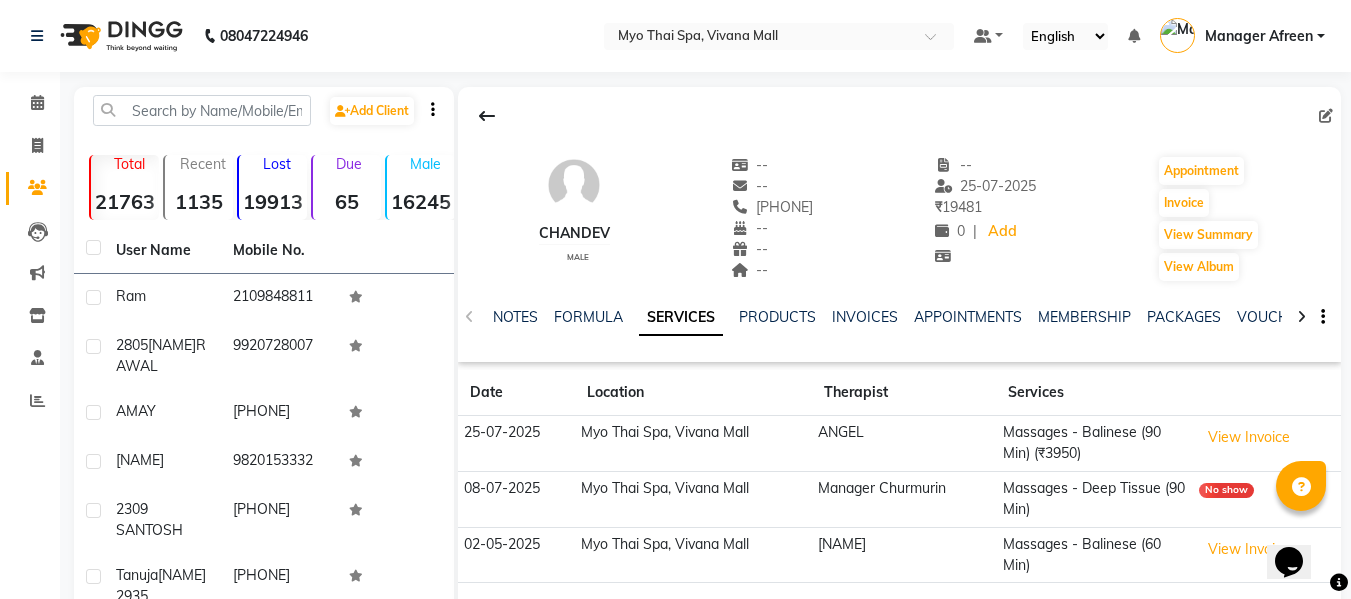 click 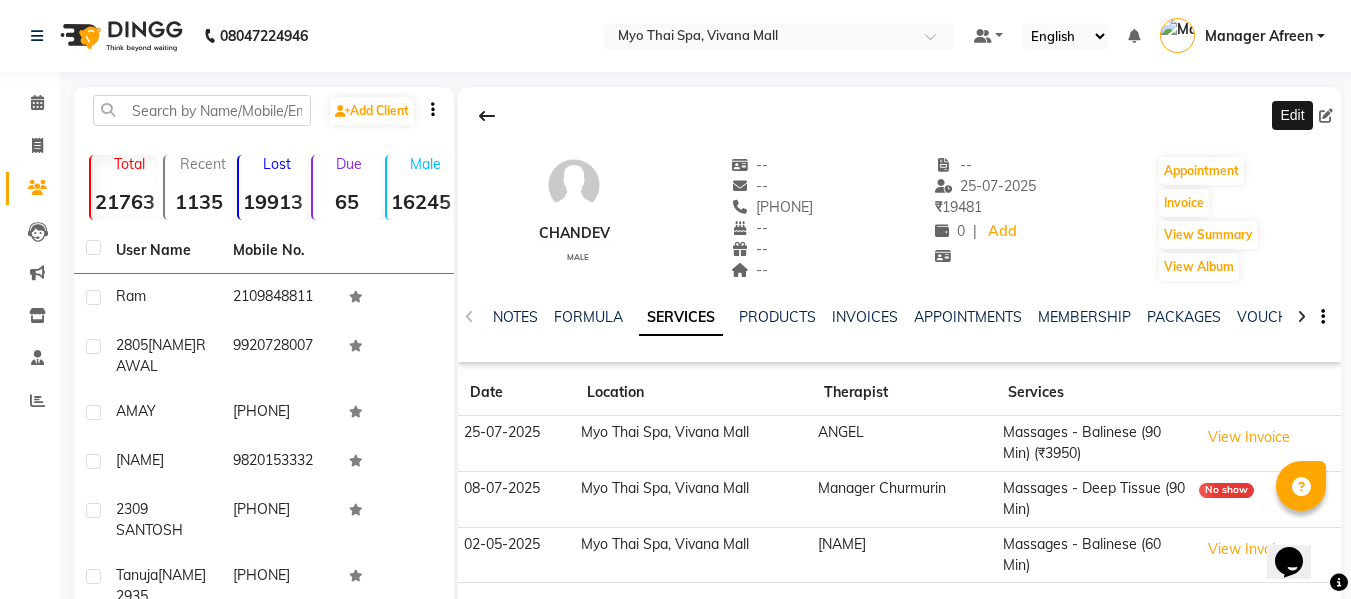 click 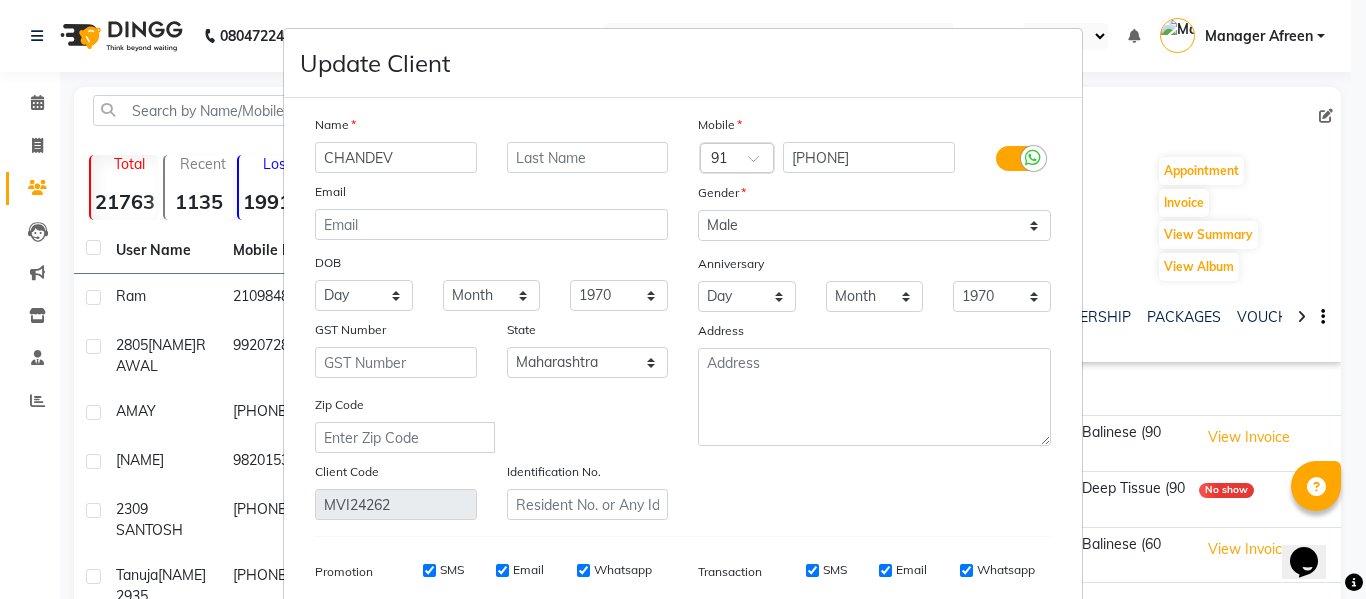 click on "CHANDEV" at bounding box center [396, 157] 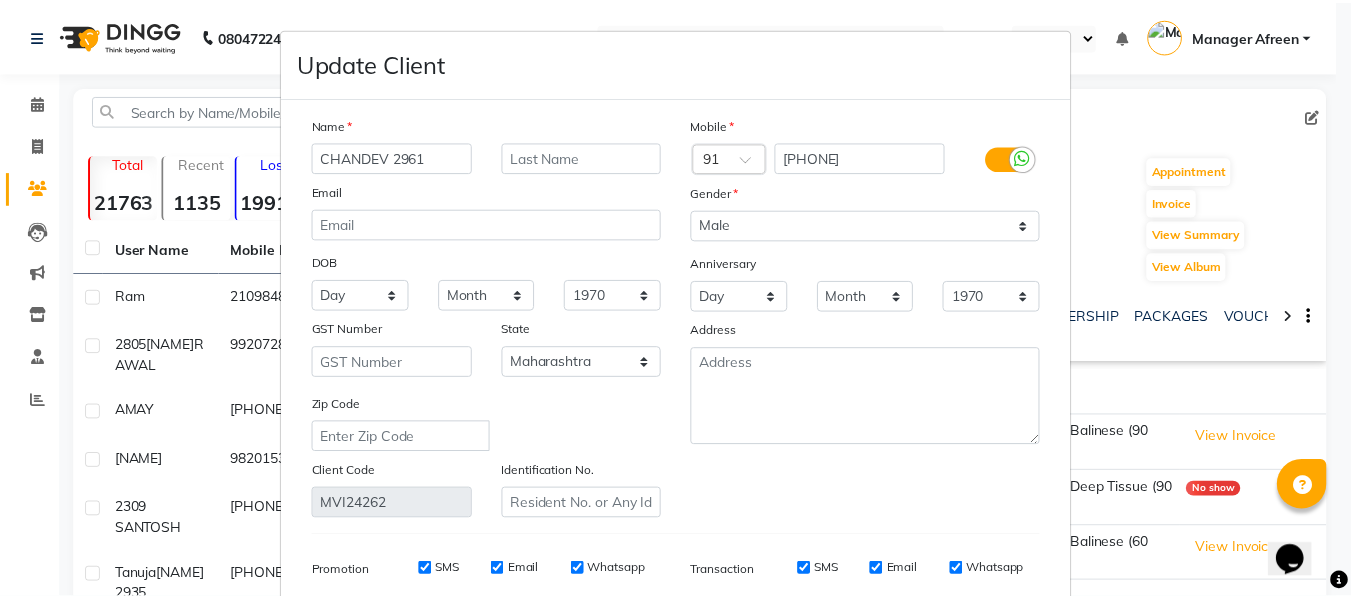 scroll, scrollTop: 288, scrollLeft: 0, axis: vertical 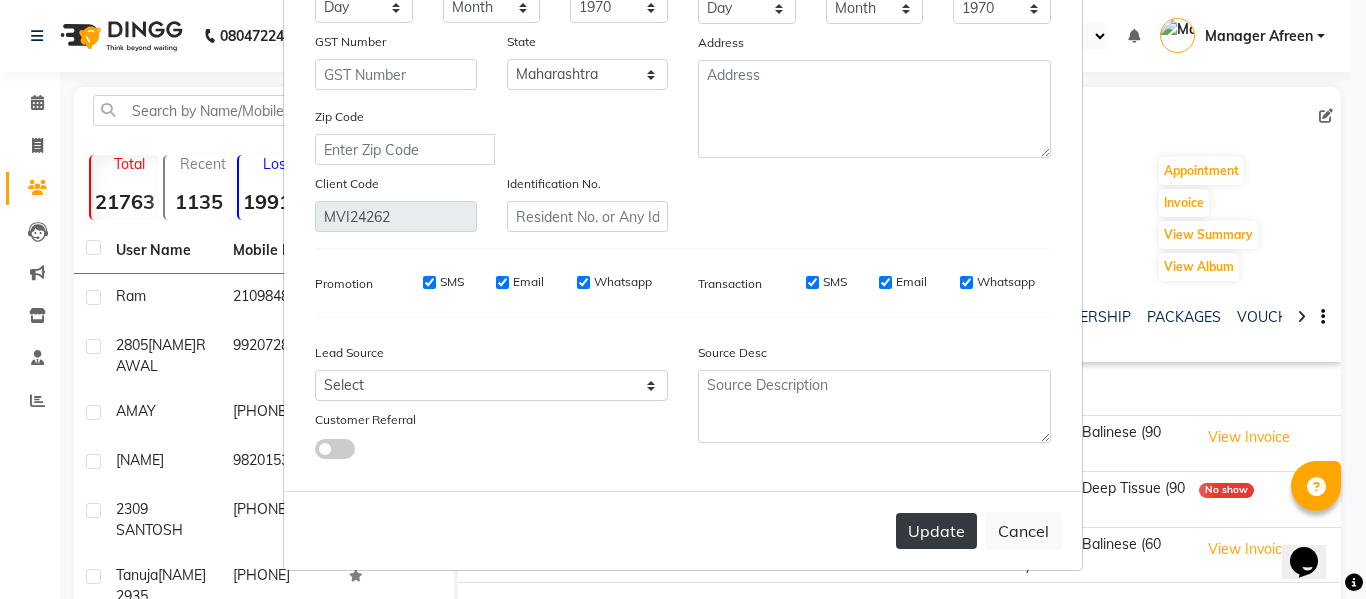 type on "CHANDEV 2961" 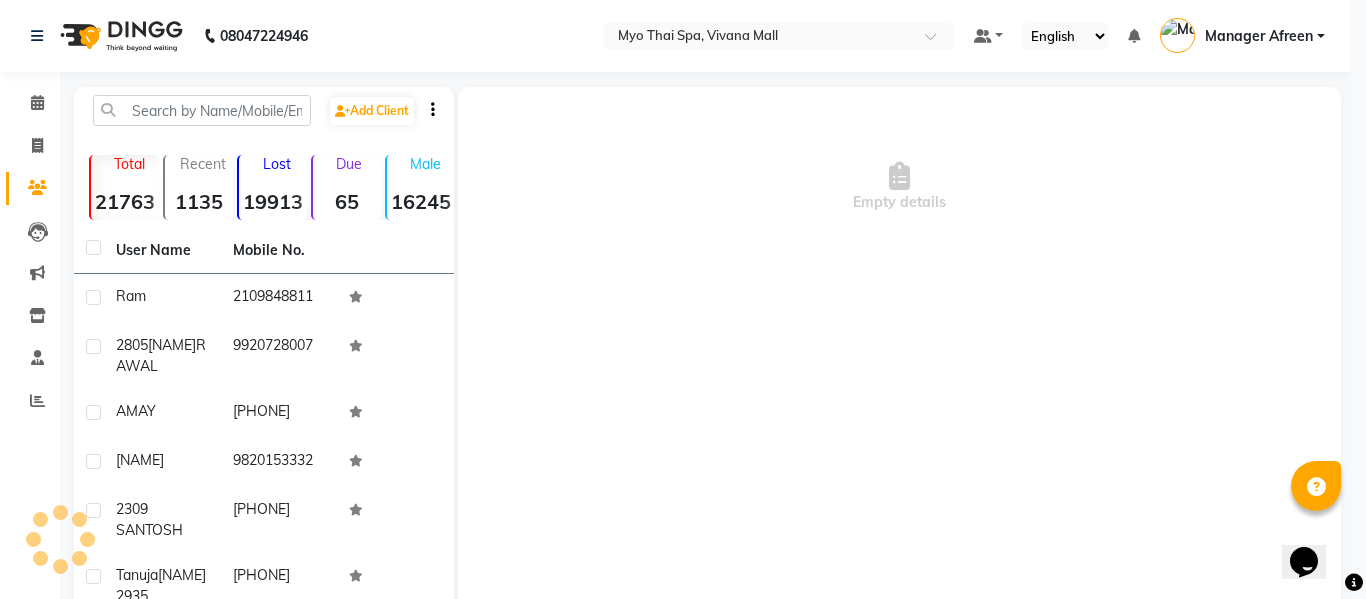 type 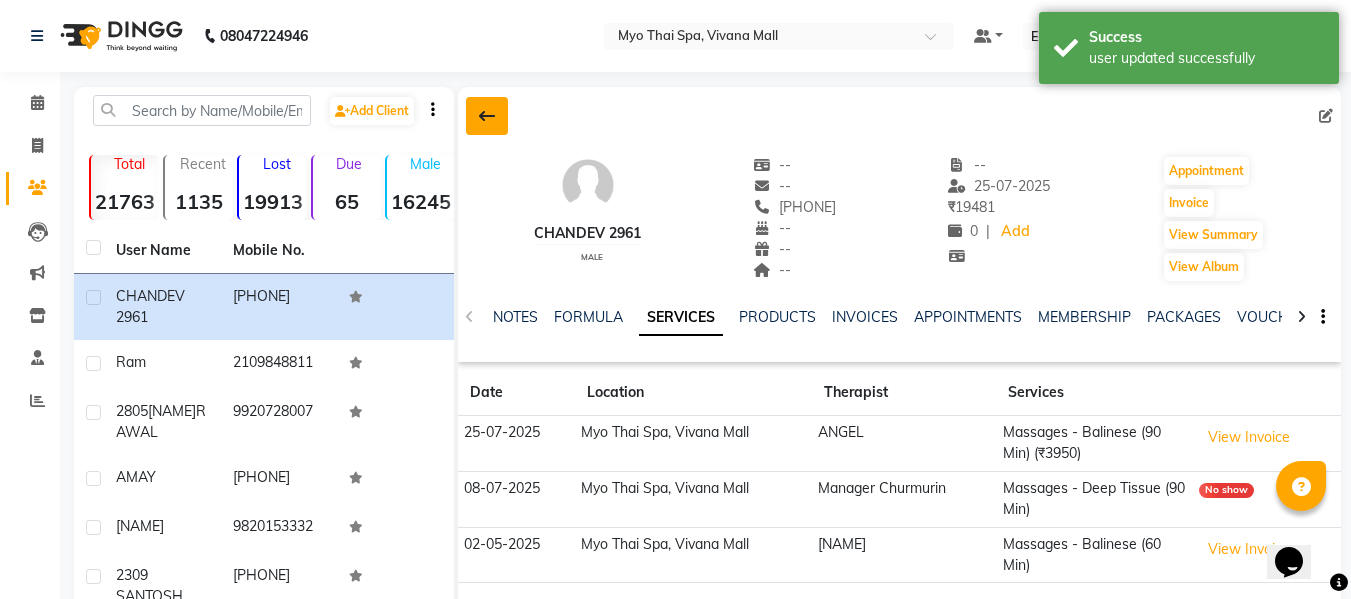 click 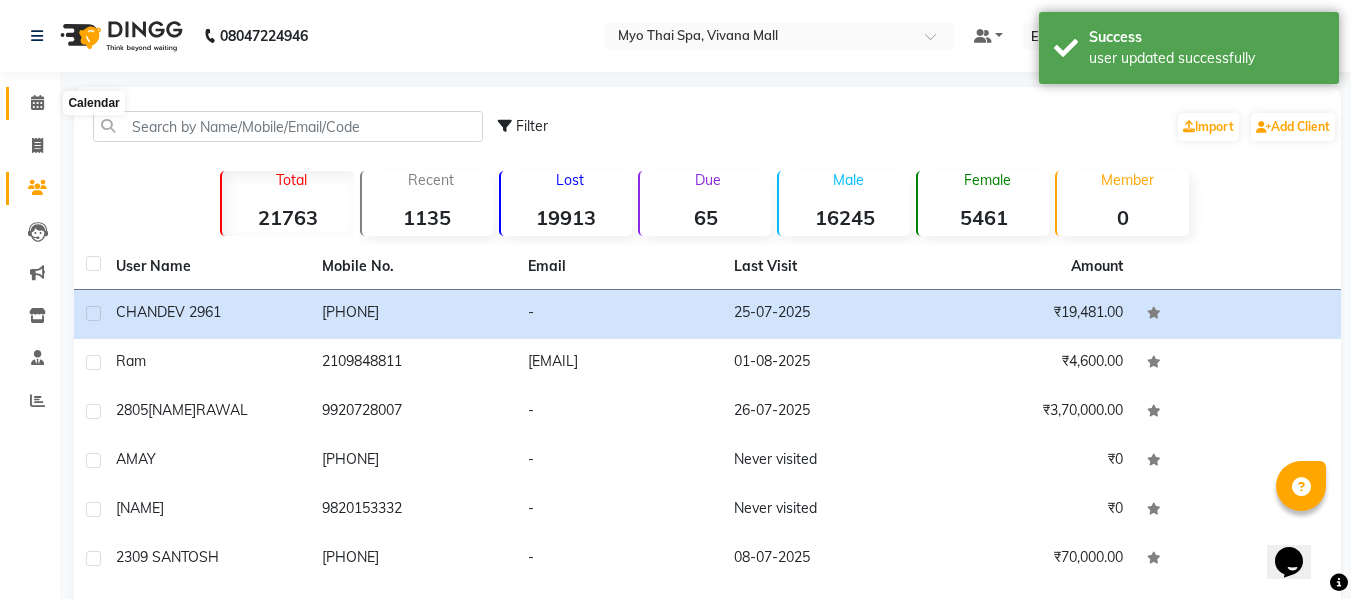 click 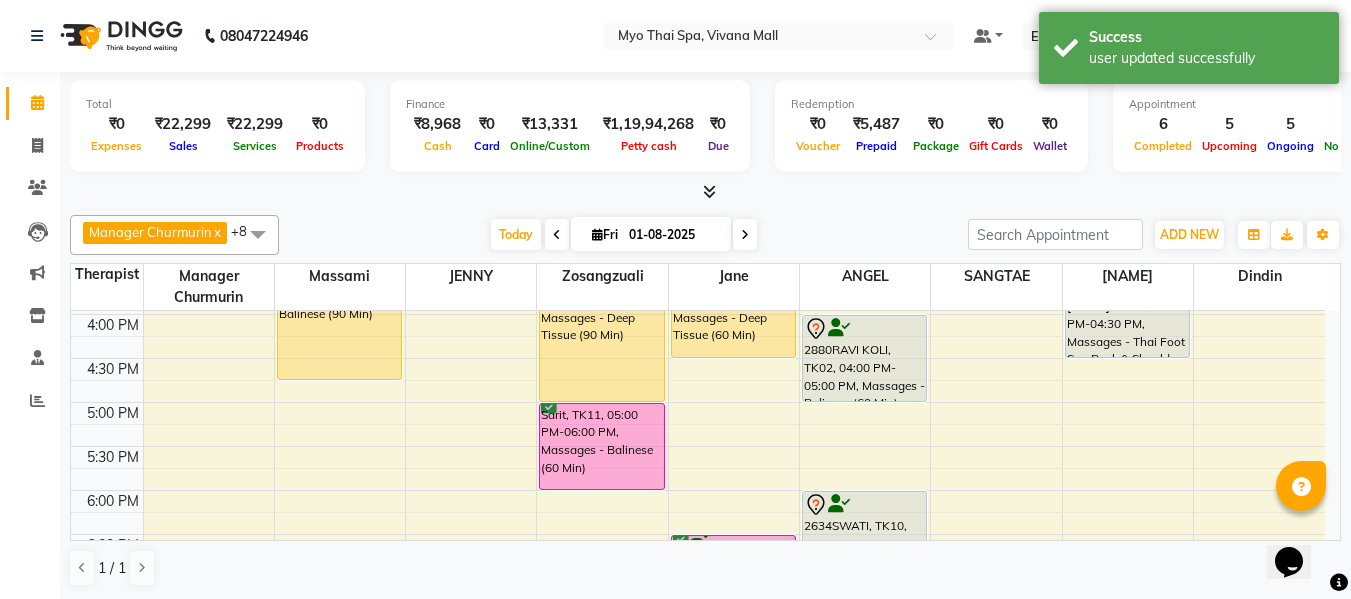 scroll, scrollTop: 600, scrollLeft: 0, axis: vertical 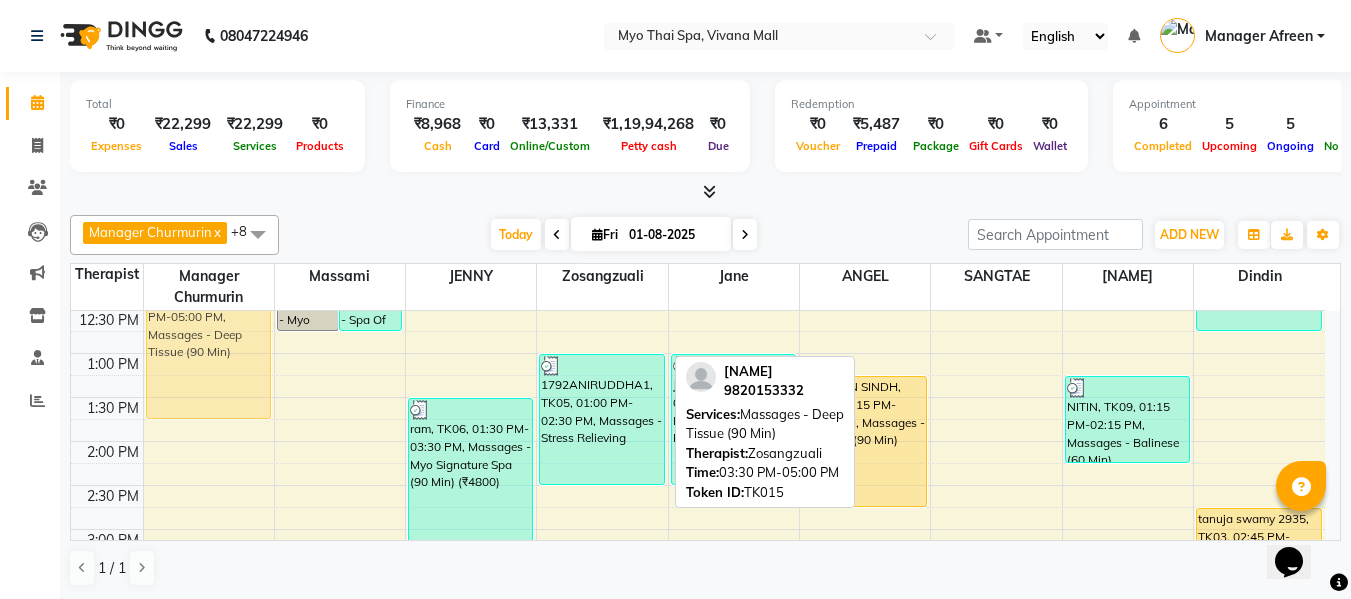 drag, startPoint x: 587, startPoint y: 440, endPoint x: 193, endPoint y: 338, distance: 406.98895 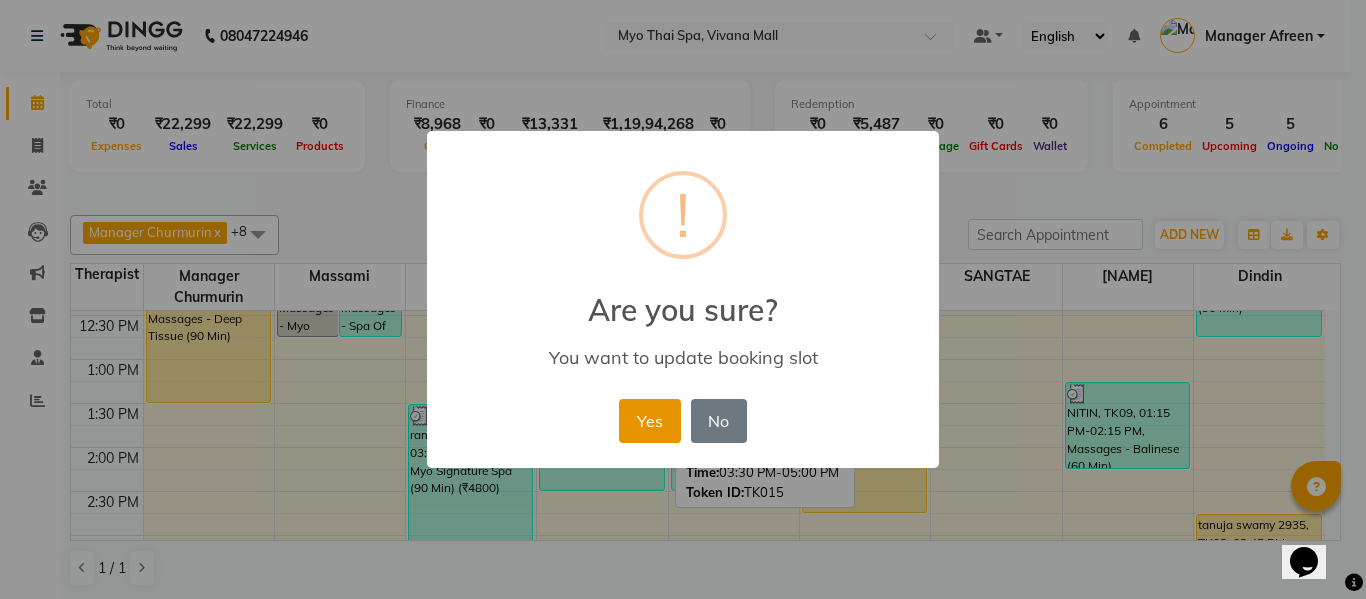click on "Yes" at bounding box center [649, 421] 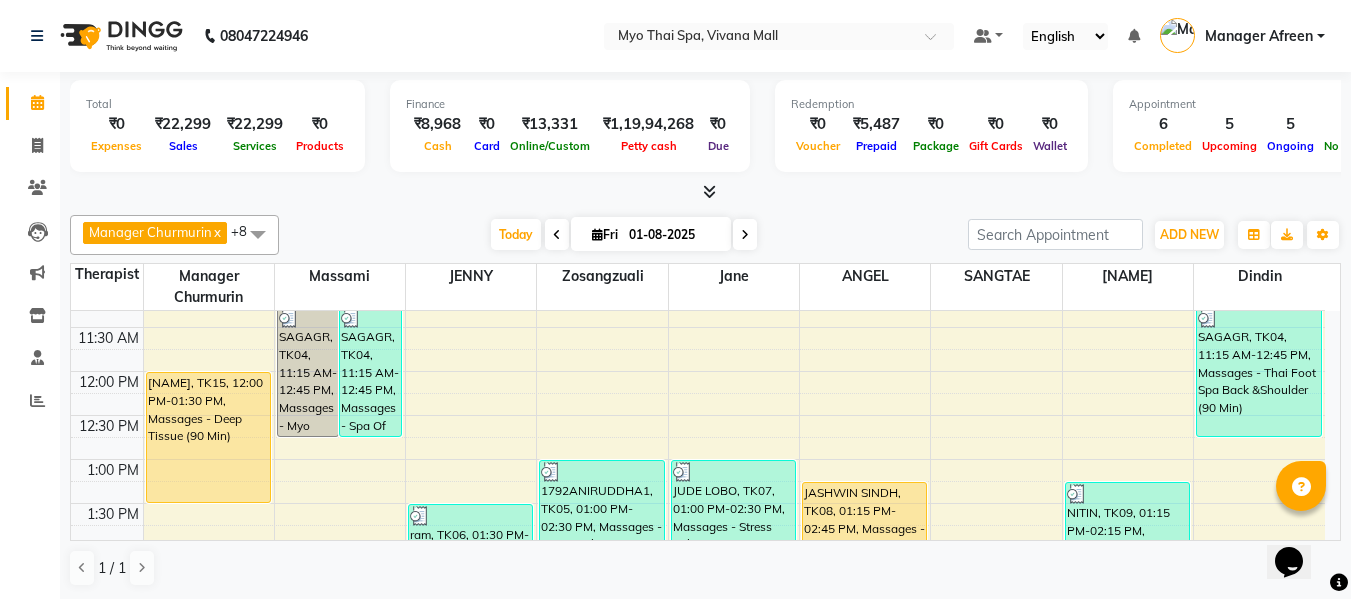 scroll, scrollTop: 391, scrollLeft: 0, axis: vertical 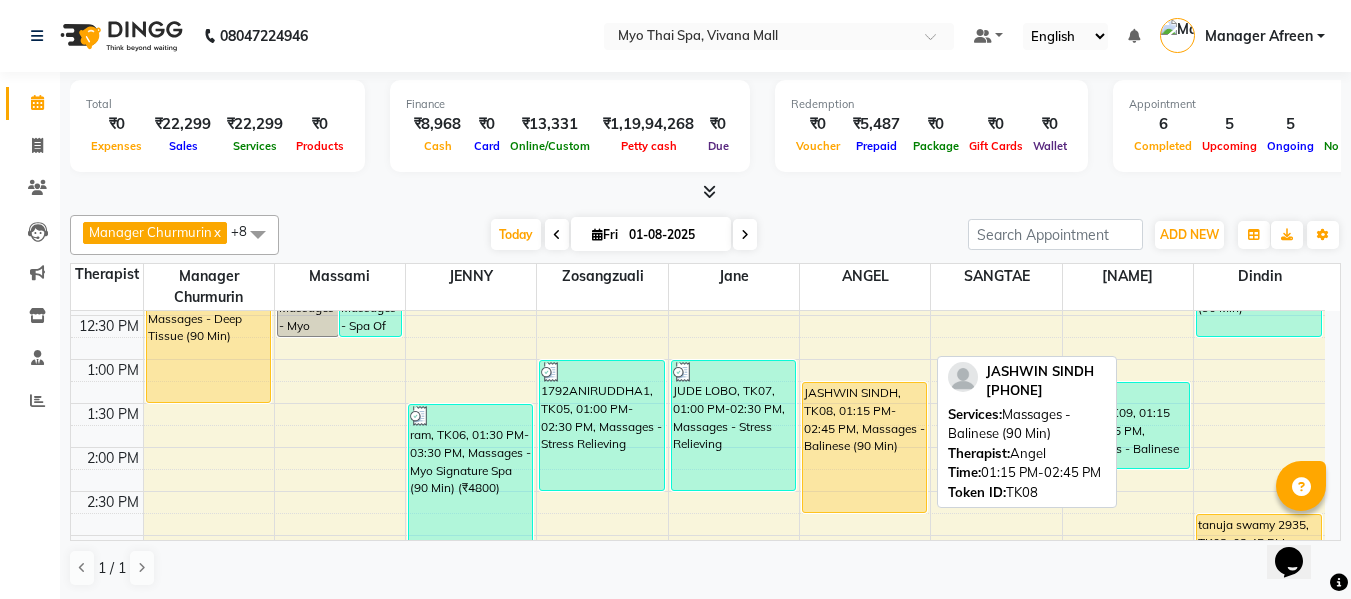 click on "JASHWIN SINDH, TK08, 01:15 PM-02:45 PM, Massages - Balinese (90 Min)" at bounding box center [864, 447] 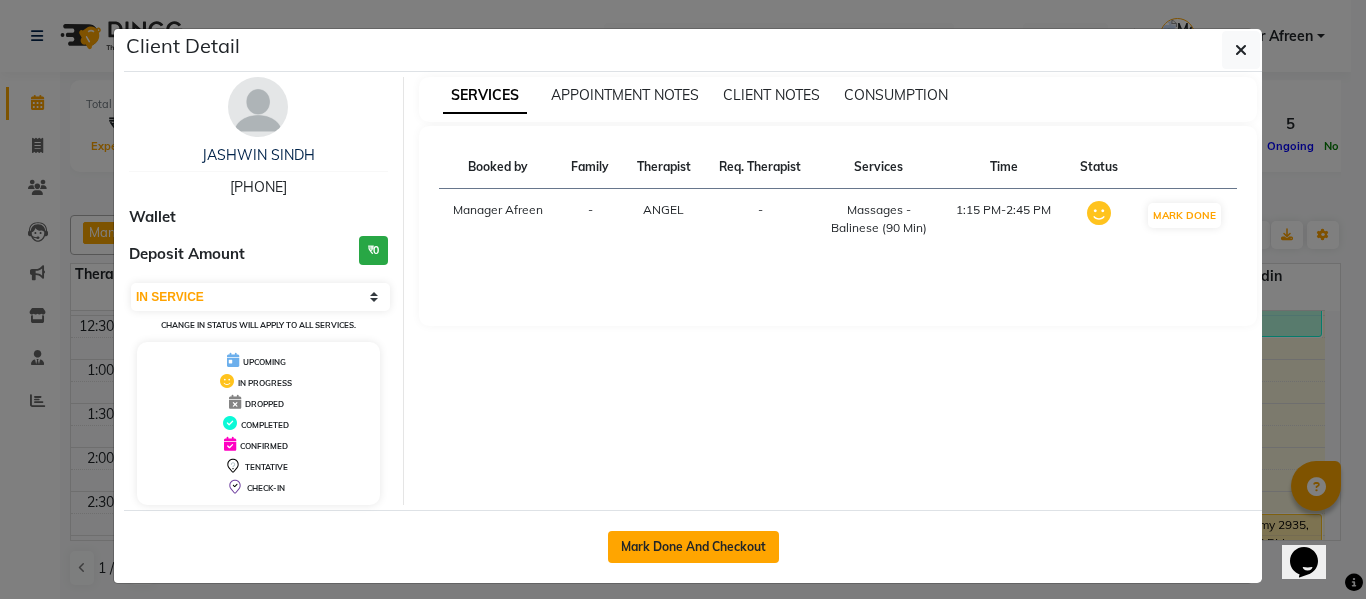 click on "Mark Done And Checkout" 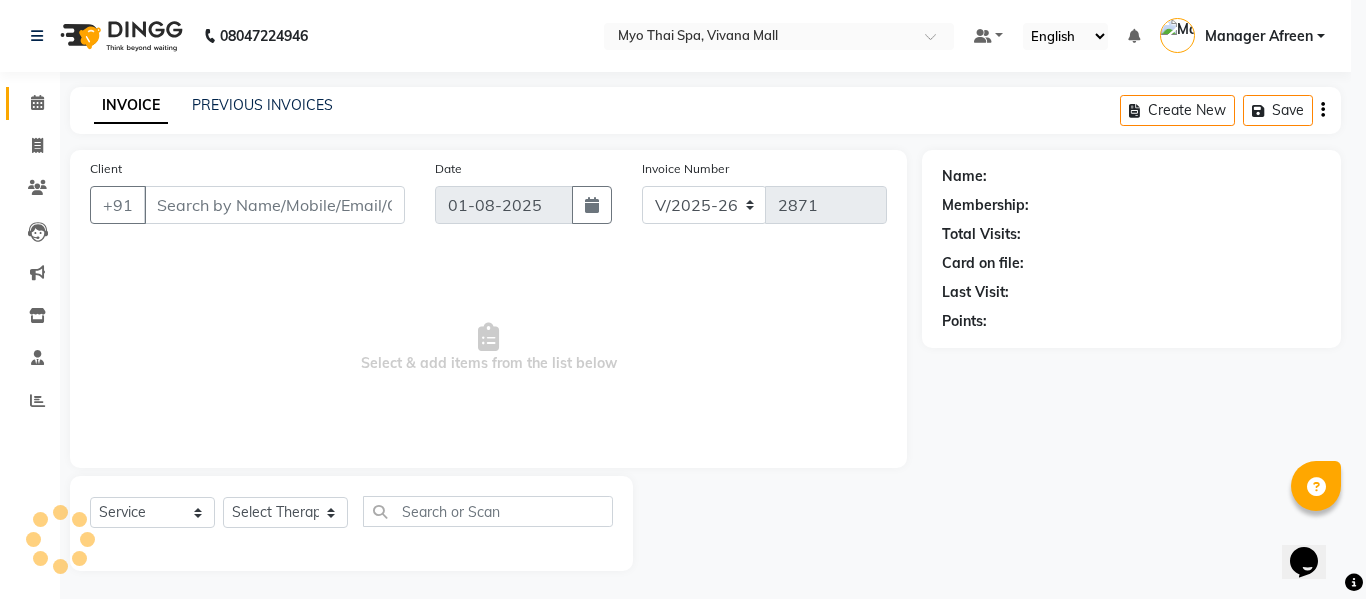 select on "3" 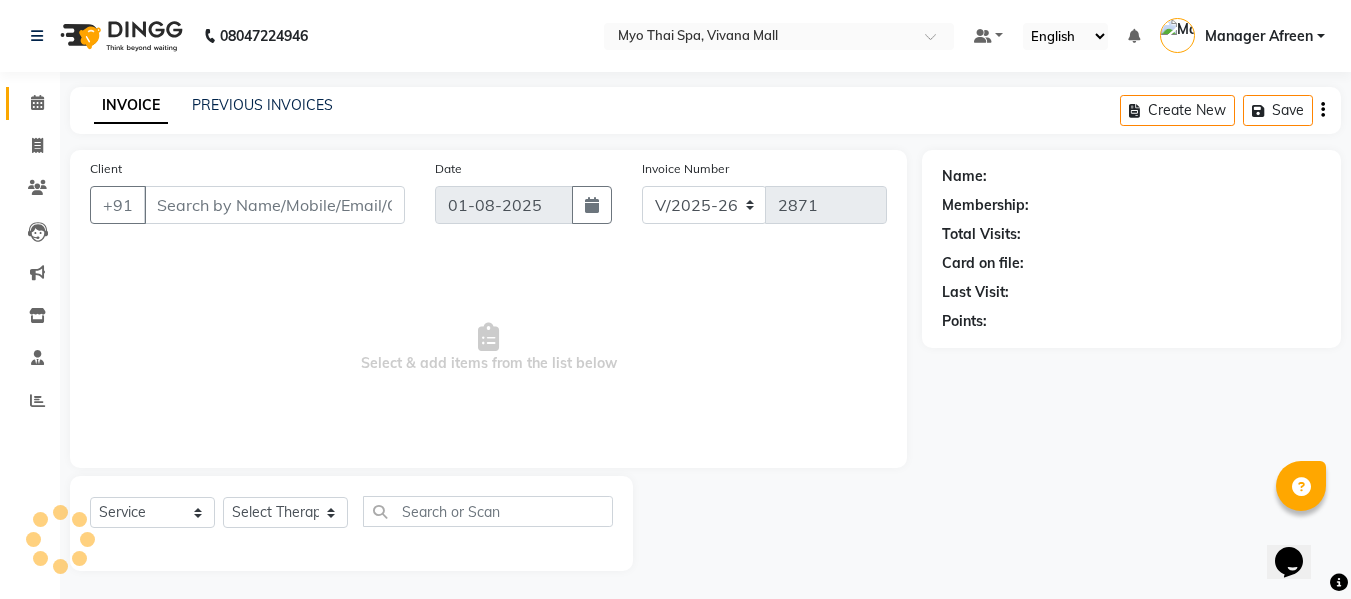 type on "[PHONE]" 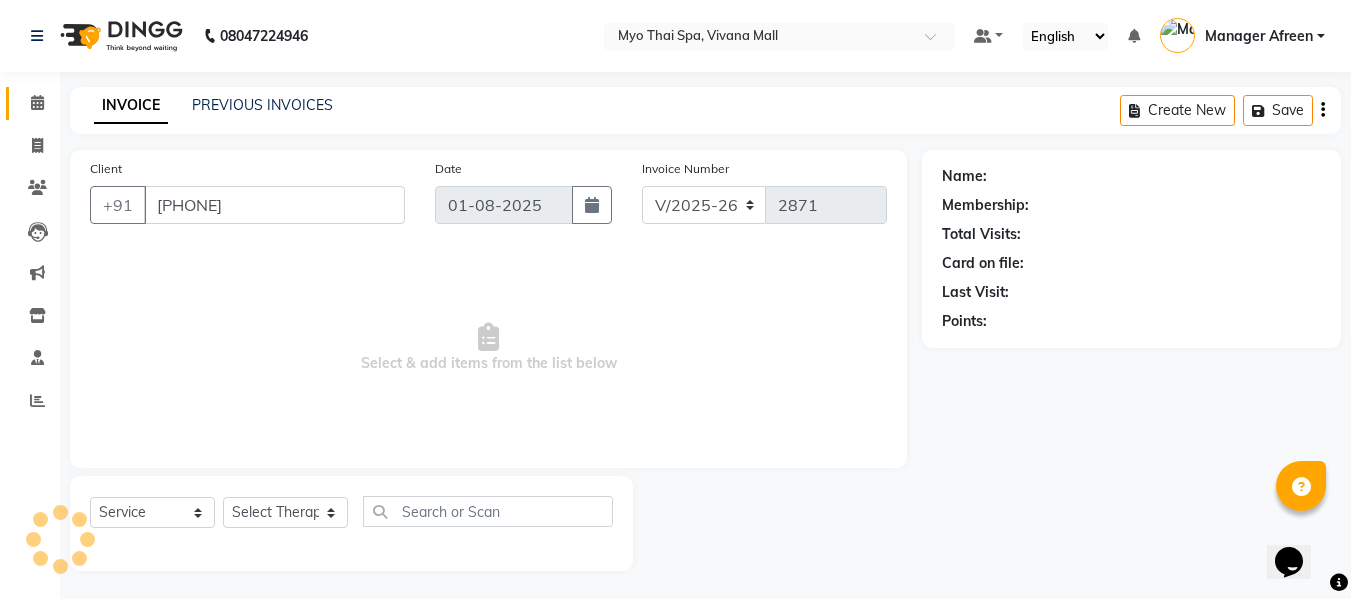 select on "70774" 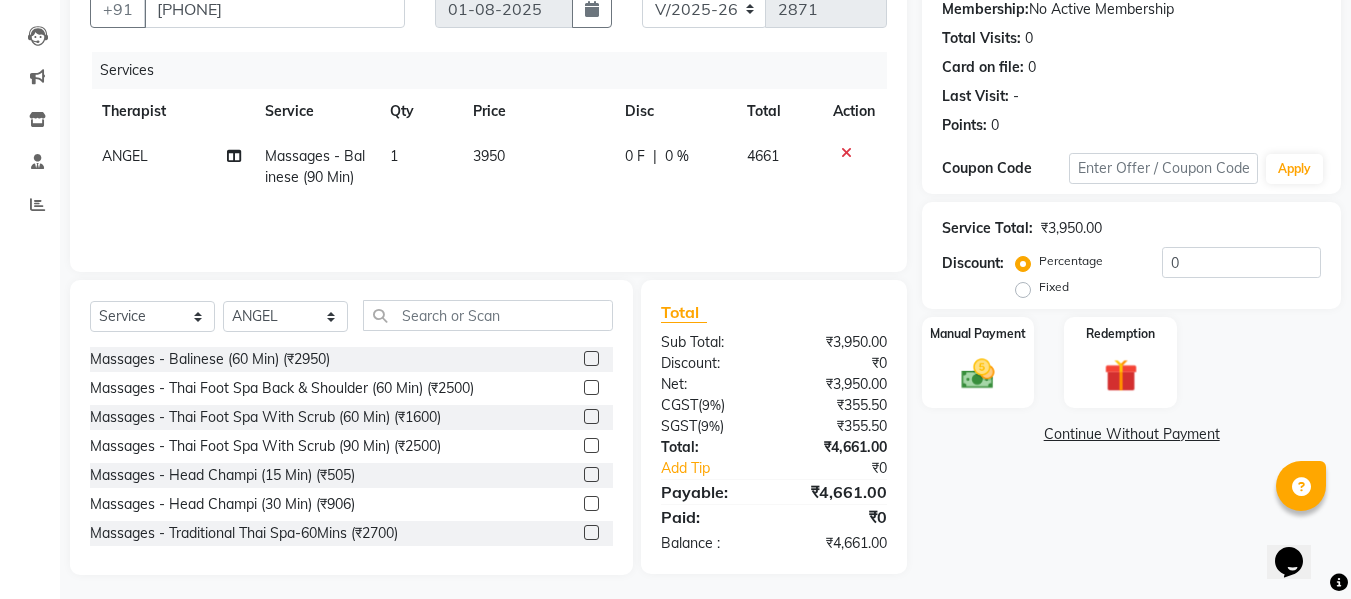 scroll, scrollTop: 202, scrollLeft: 0, axis: vertical 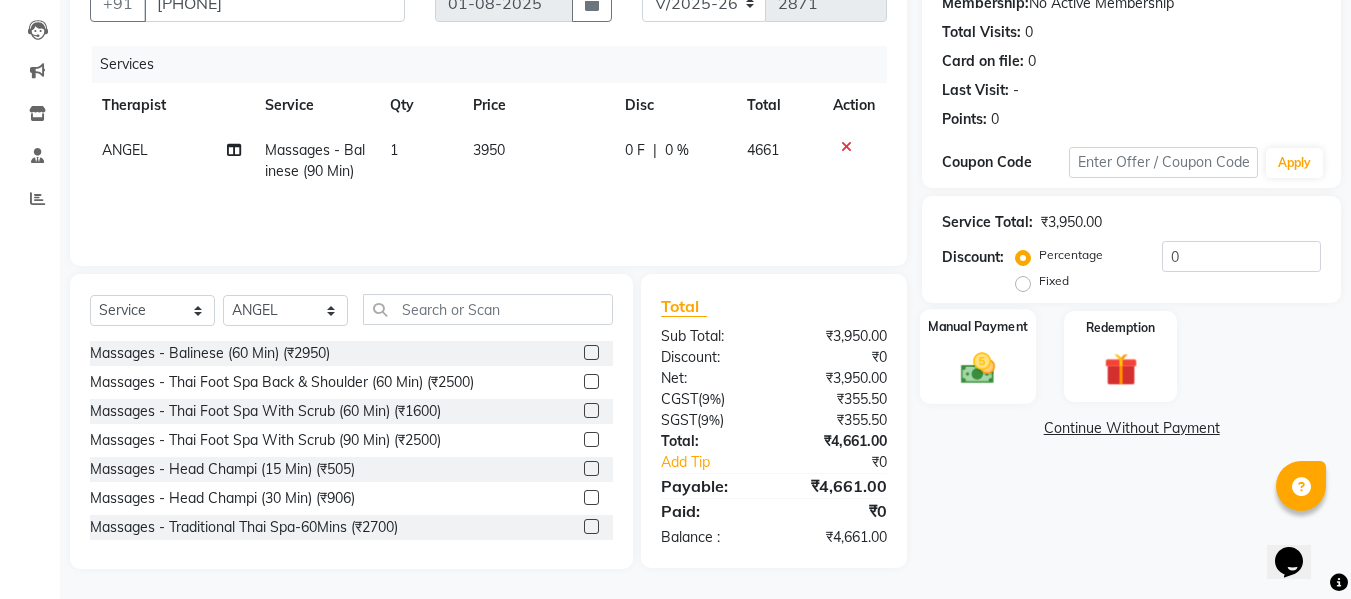click 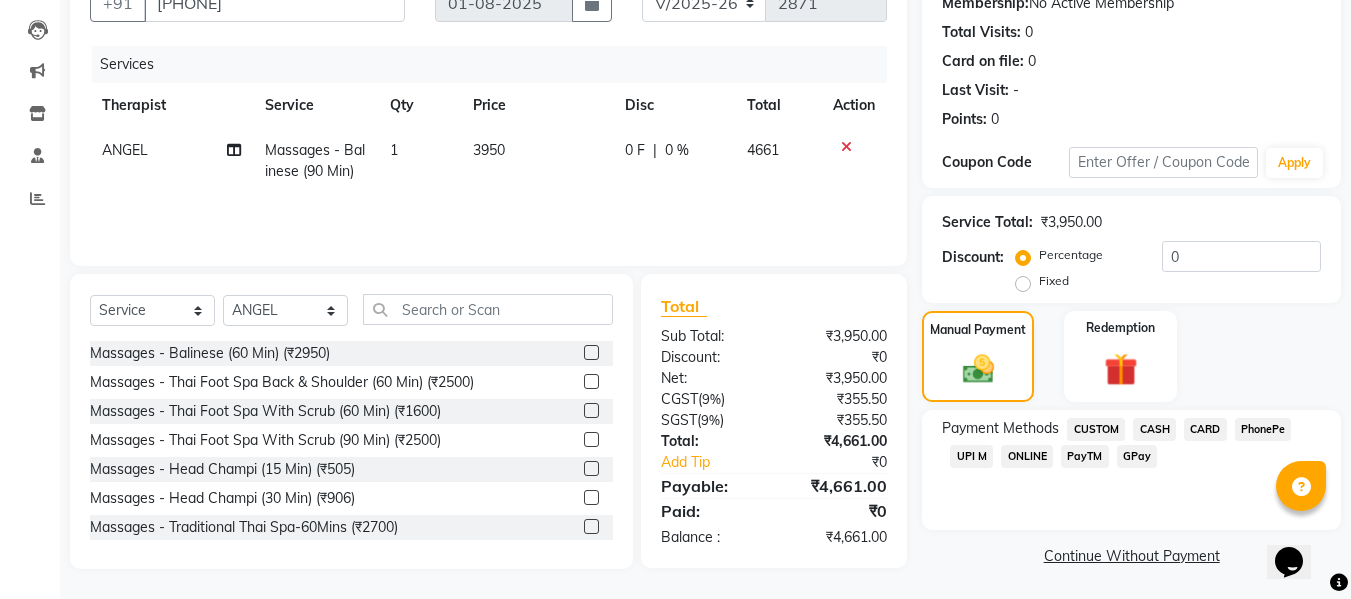 click on "CARD" 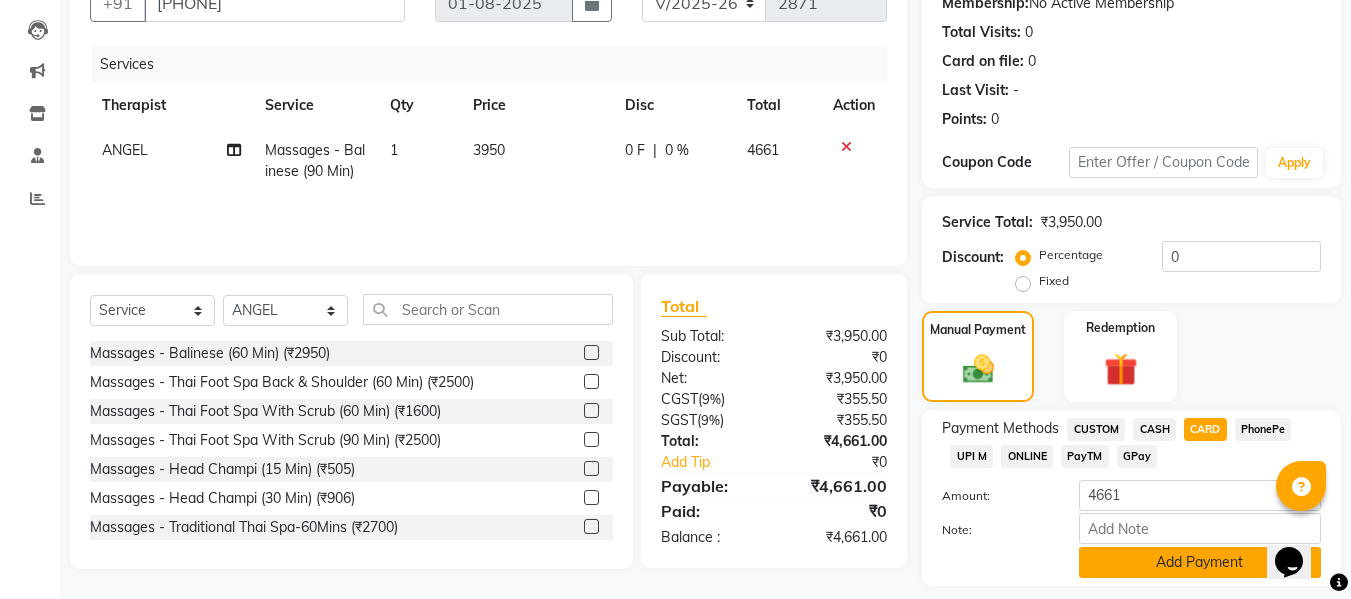 scroll, scrollTop: 260, scrollLeft: 0, axis: vertical 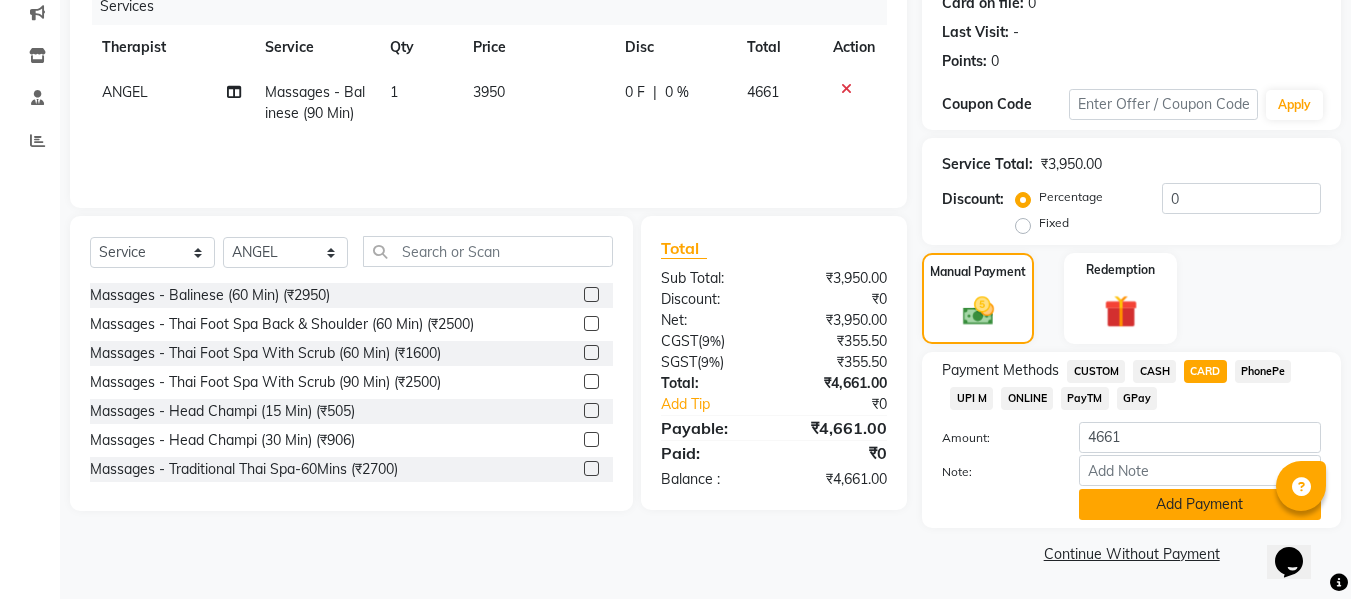 click on "Add Payment" 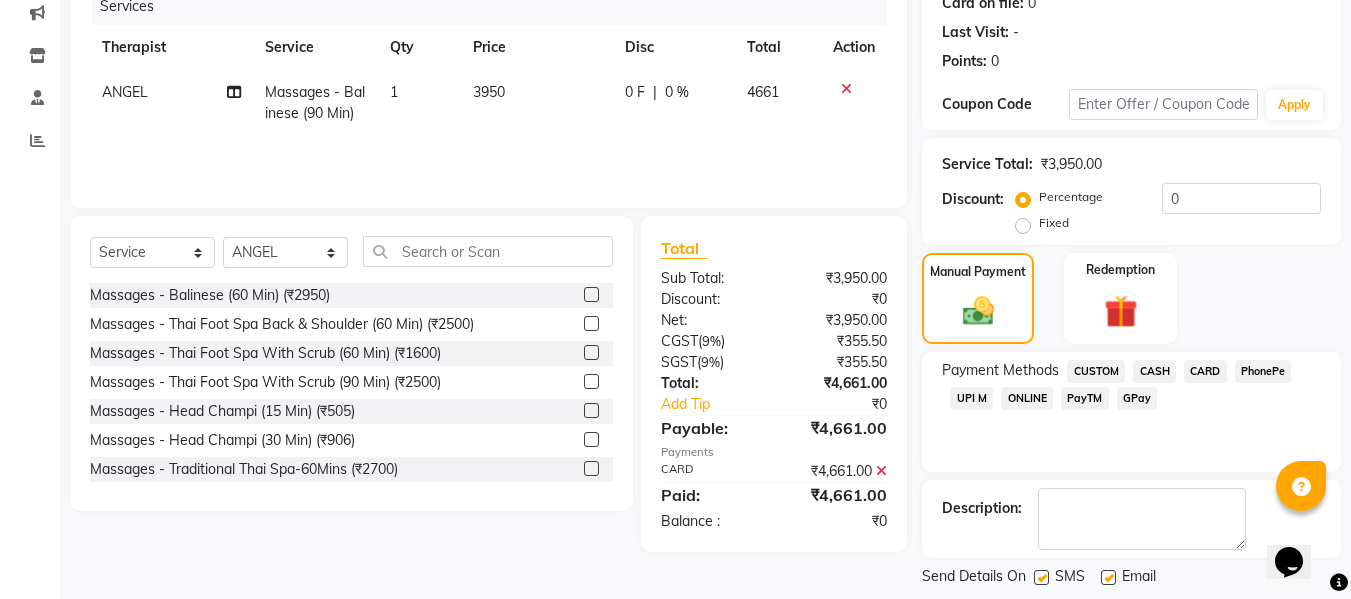 scroll, scrollTop: 356, scrollLeft: 0, axis: vertical 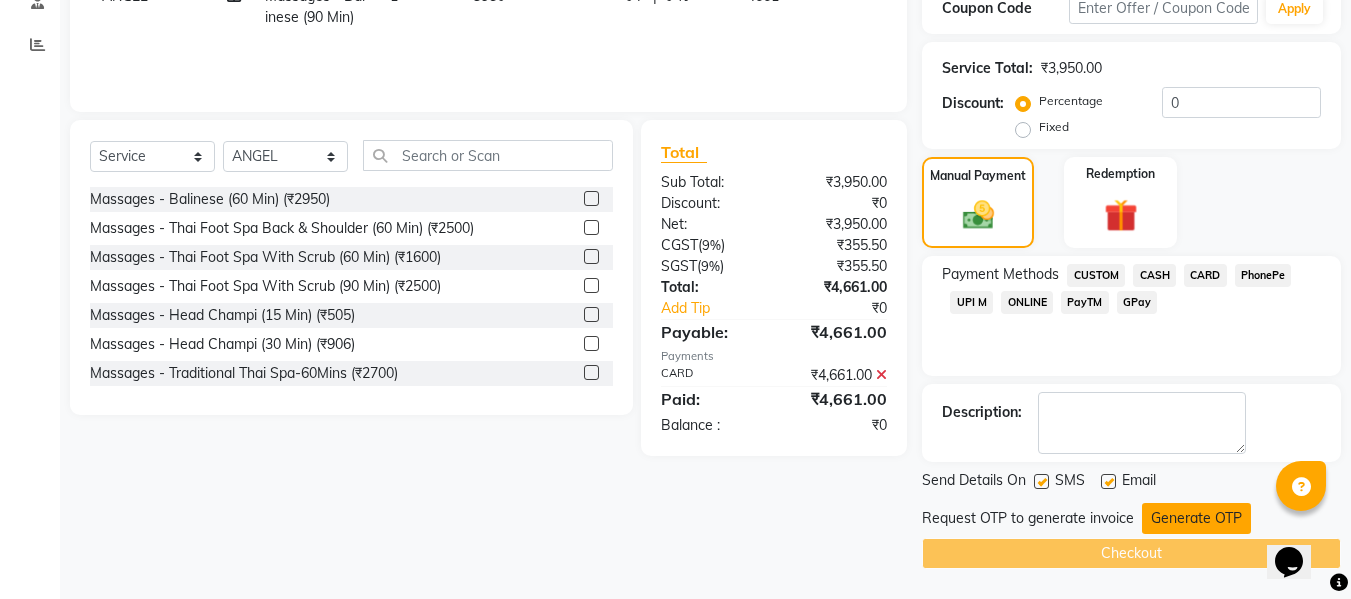 click on "Generate OTP" 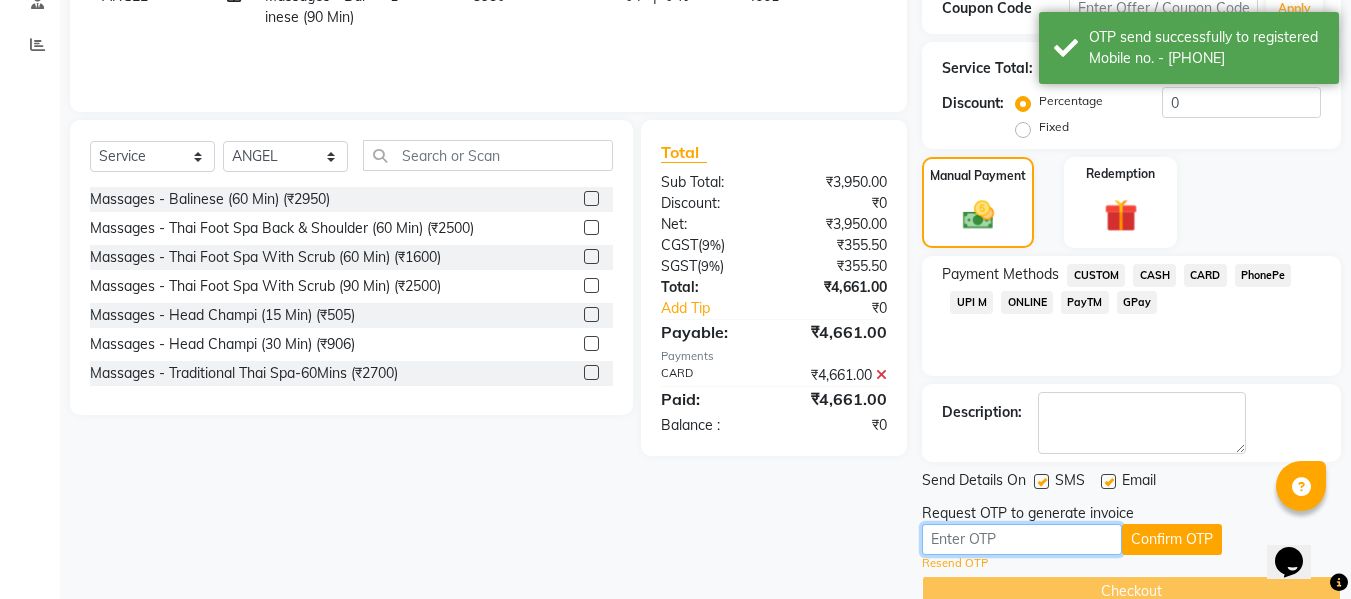 click at bounding box center (1022, 539) 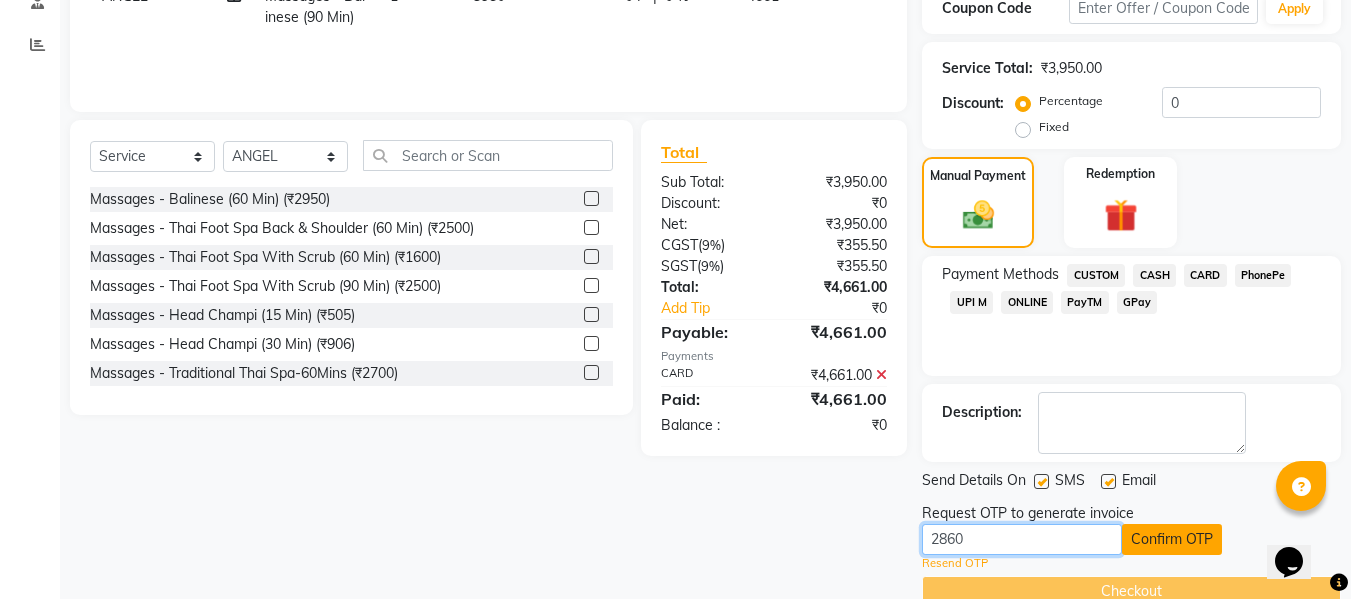 type on "2860" 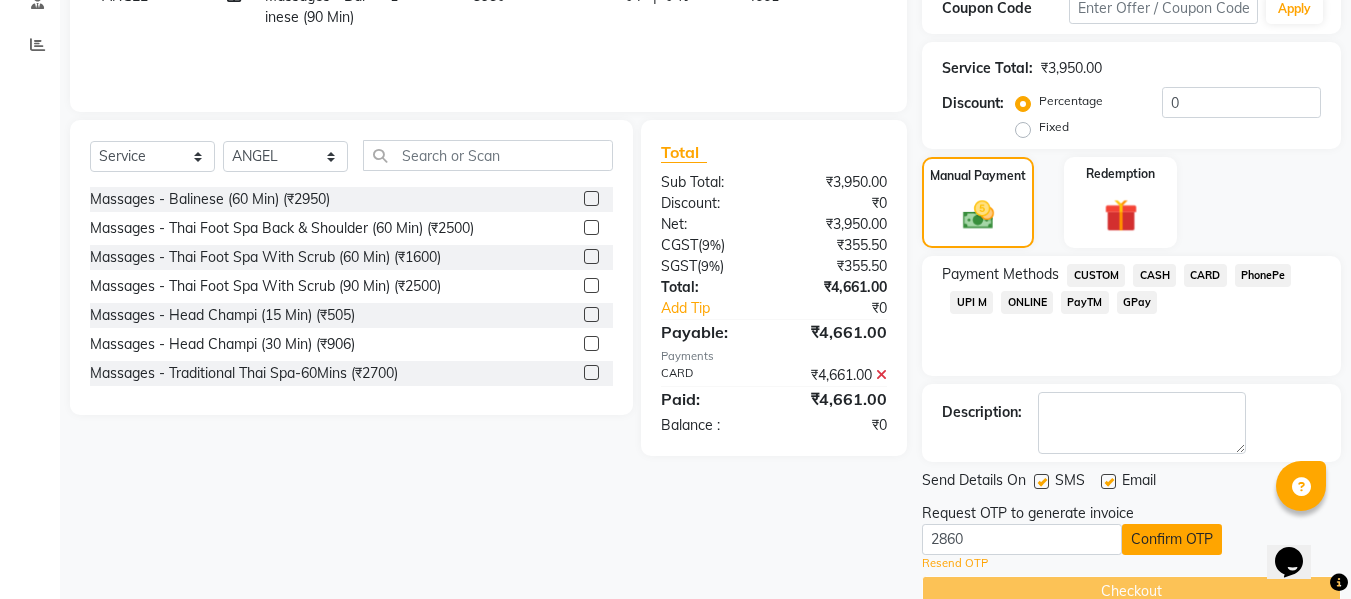 click on "Confirm OTP" 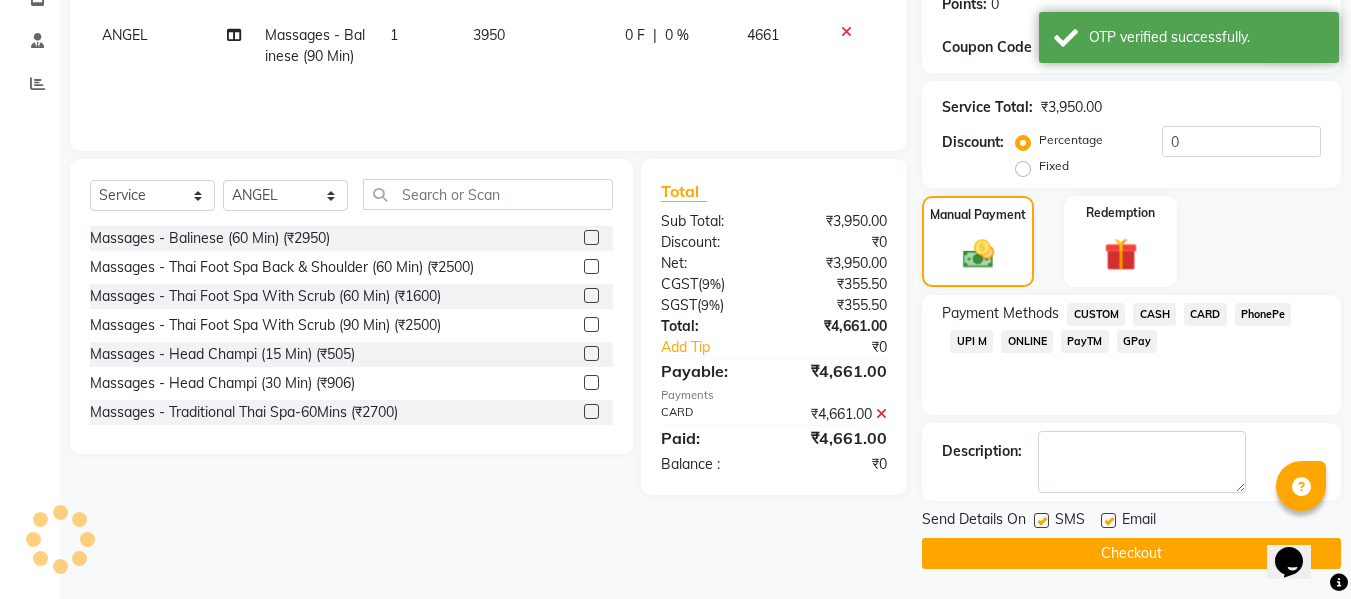 scroll, scrollTop: 317, scrollLeft: 0, axis: vertical 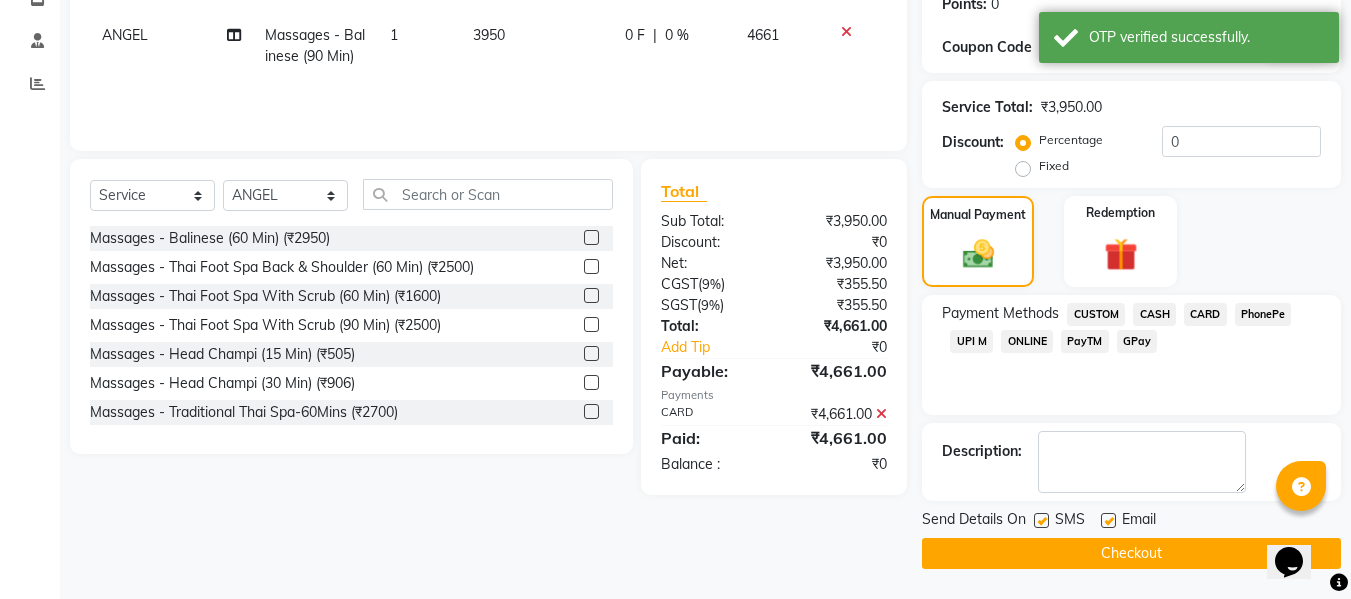 click on "Checkout" 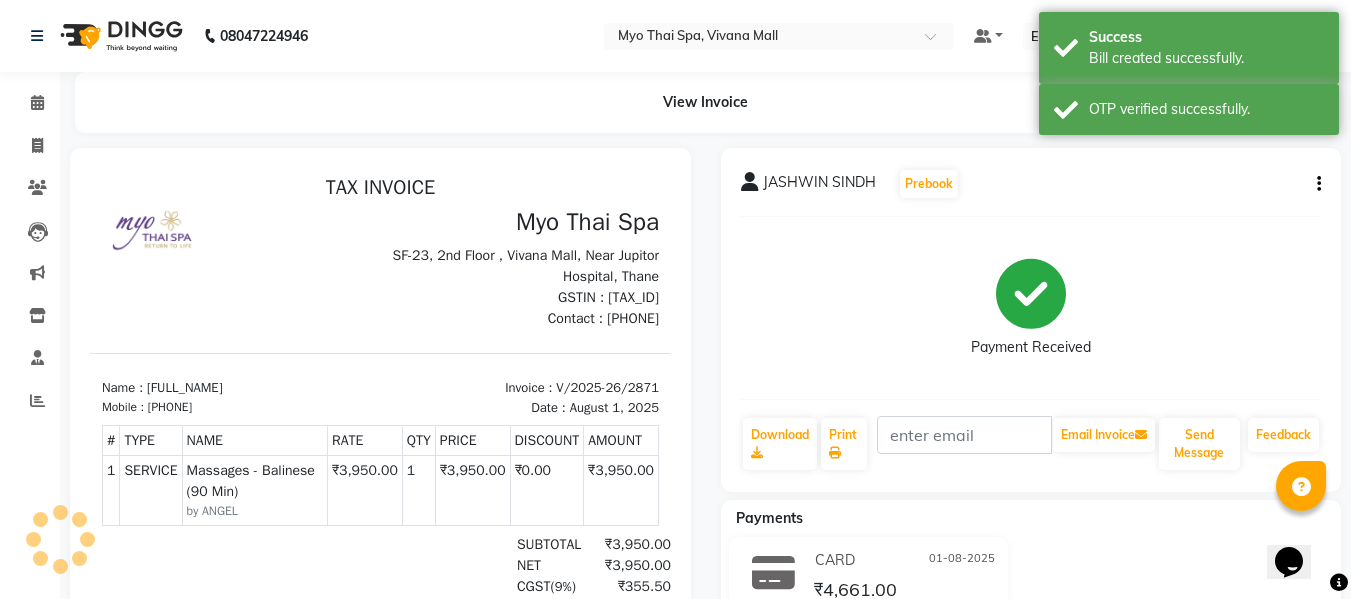 scroll, scrollTop: 0, scrollLeft: 0, axis: both 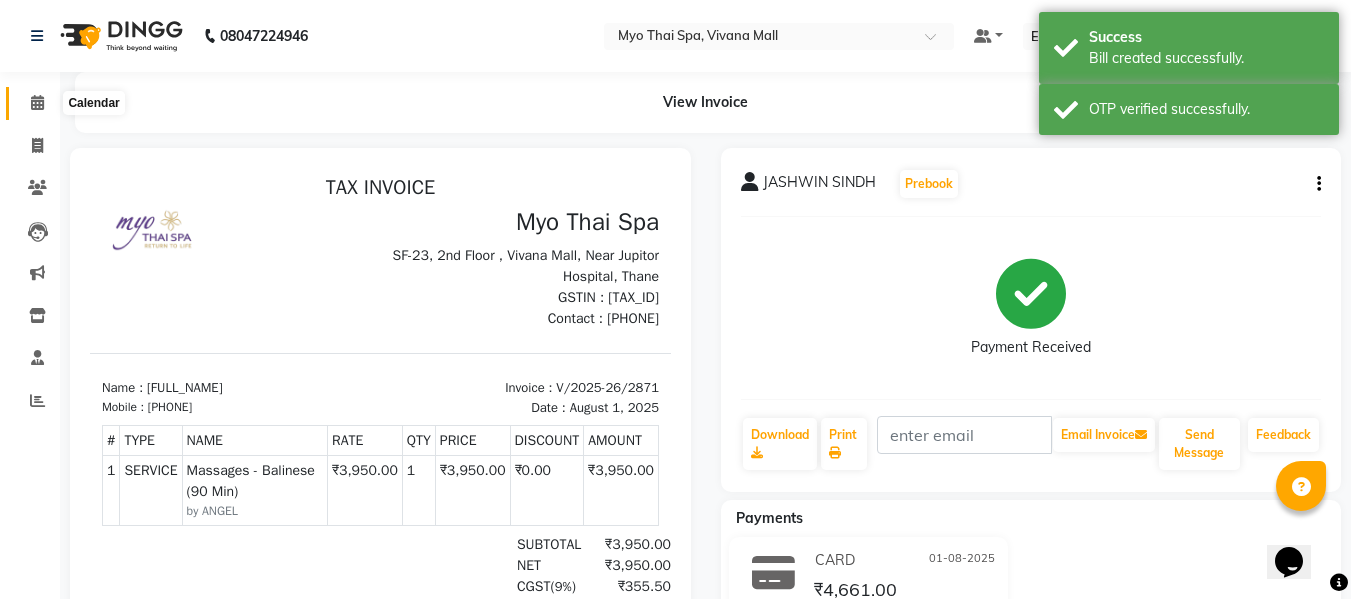 click 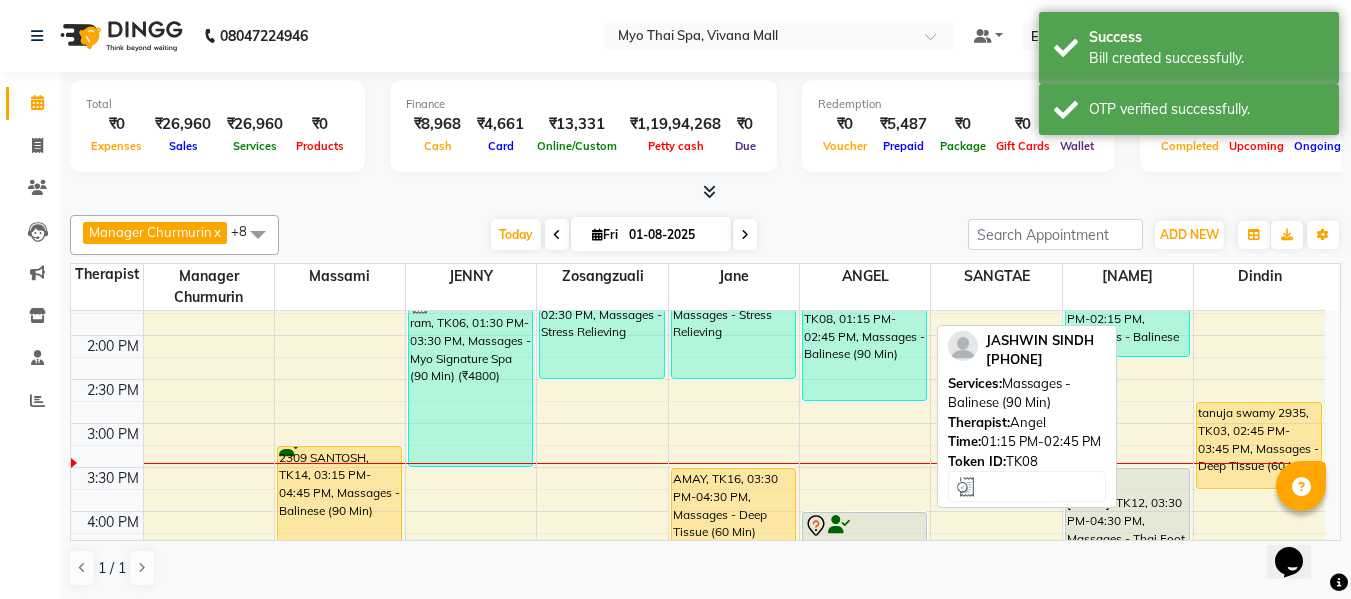 scroll, scrollTop: 600, scrollLeft: 0, axis: vertical 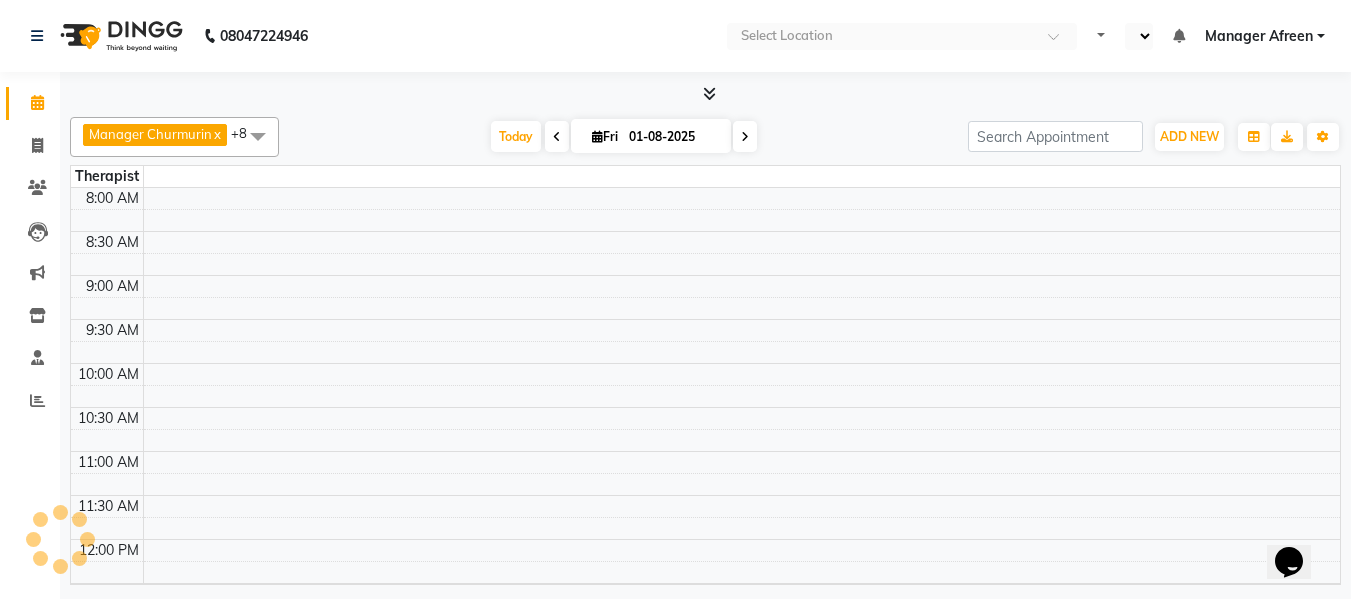 select on "en" 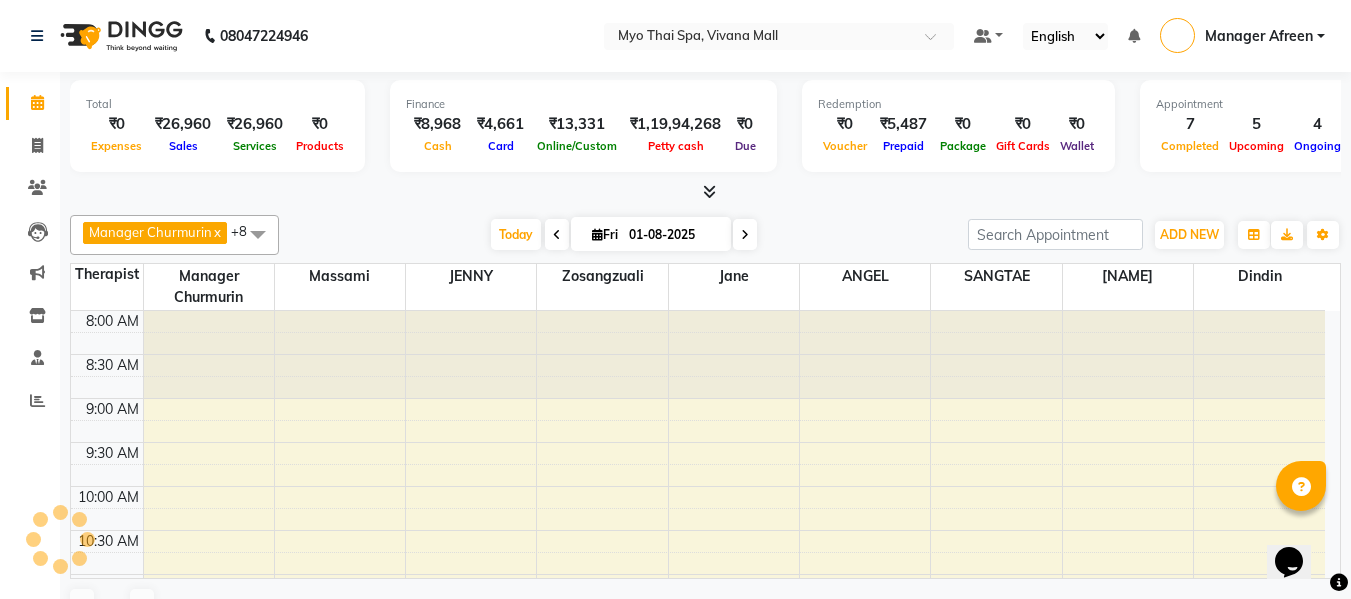scroll, scrollTop: 617, scrollLeft: 0, axis: vertical 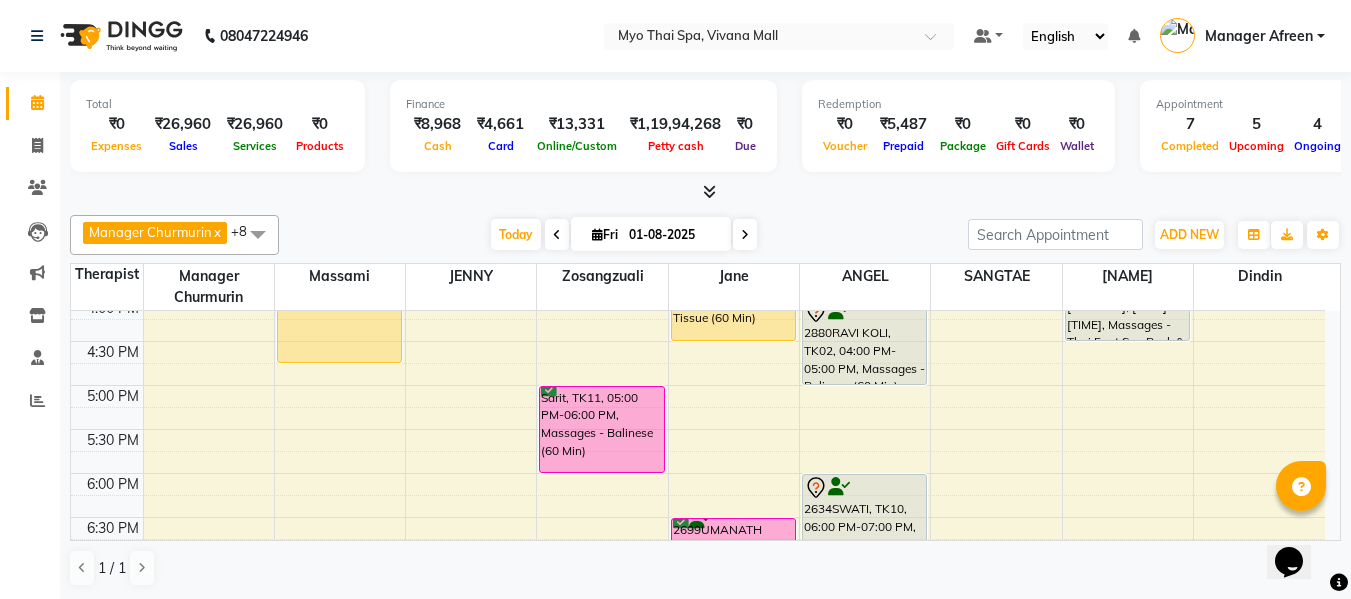 click at bounding box center [745, 235] 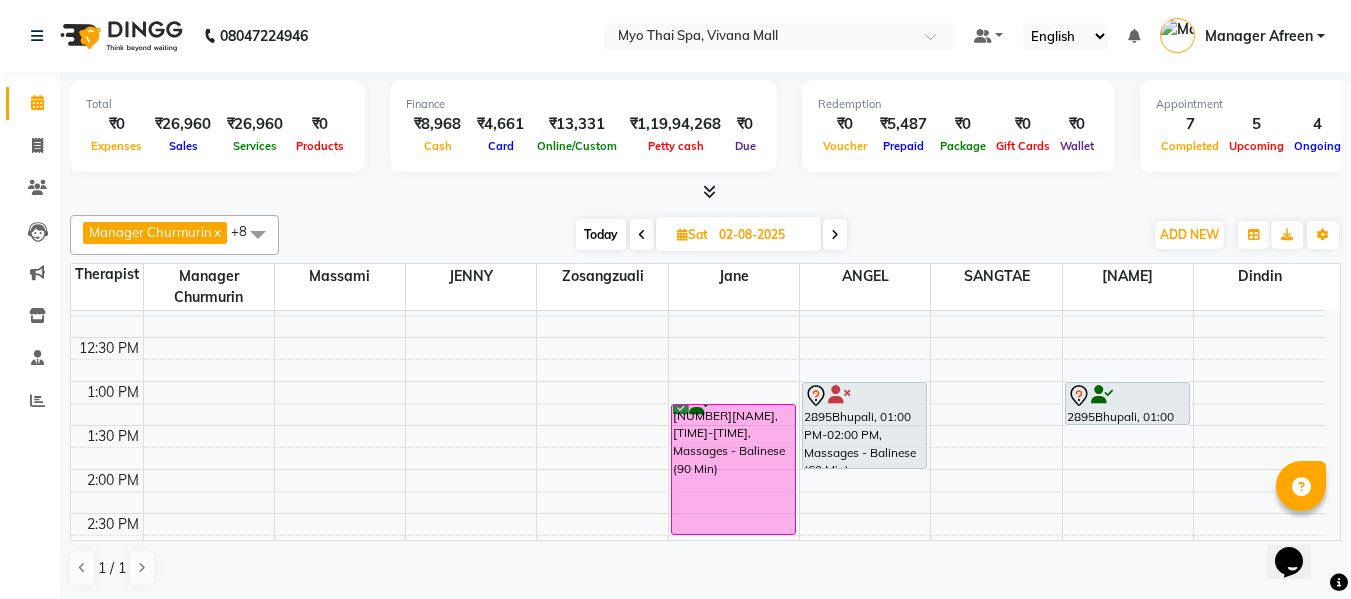 scroll, scrollTop: 417, scrollLeft: 0, axis: vertical 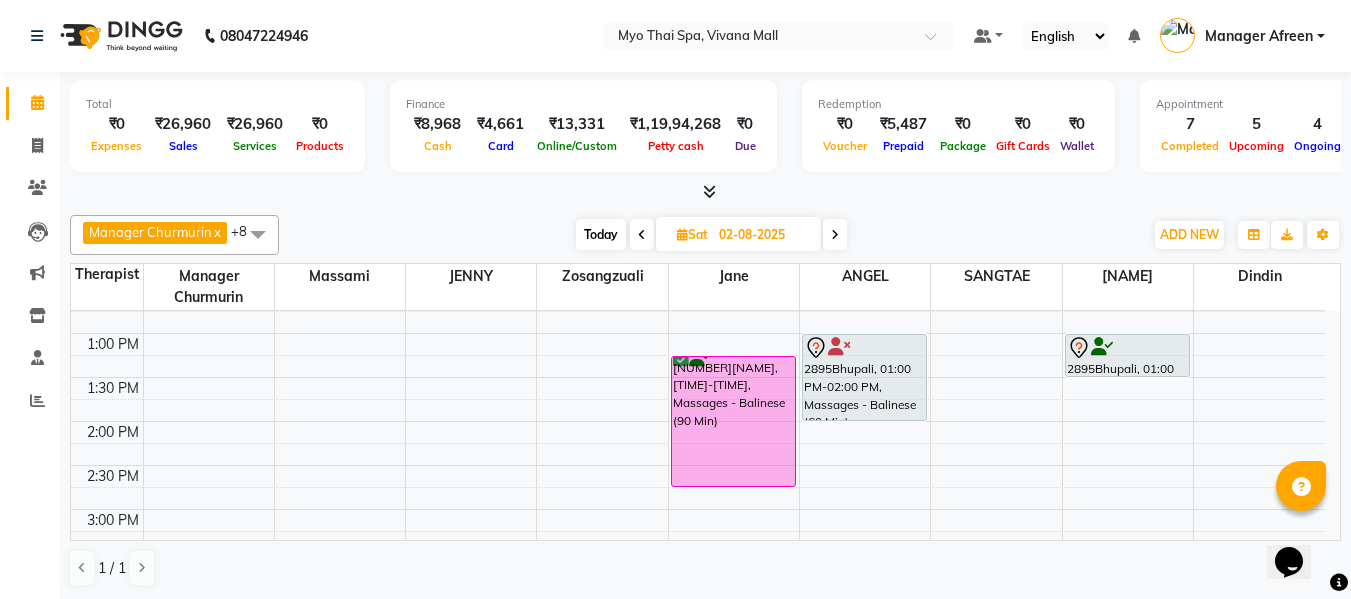 click at bounding box center (835, 234) 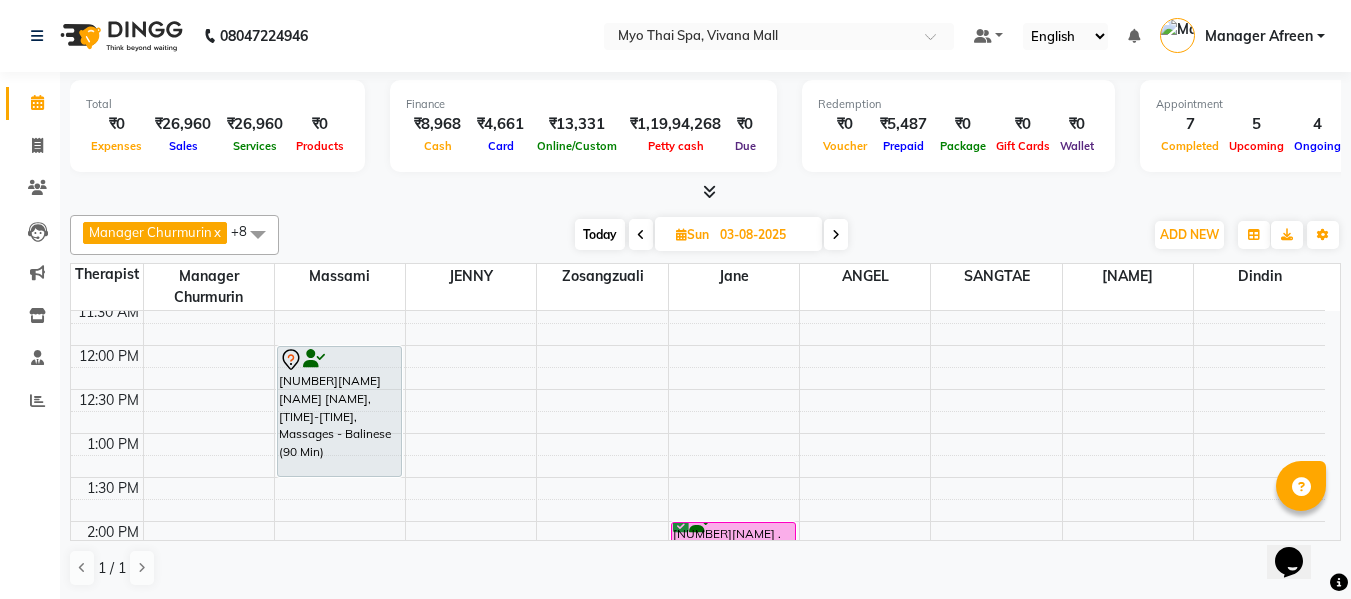 scroll, scrollTop: 417, scrollLeft: 0, axis: vertical 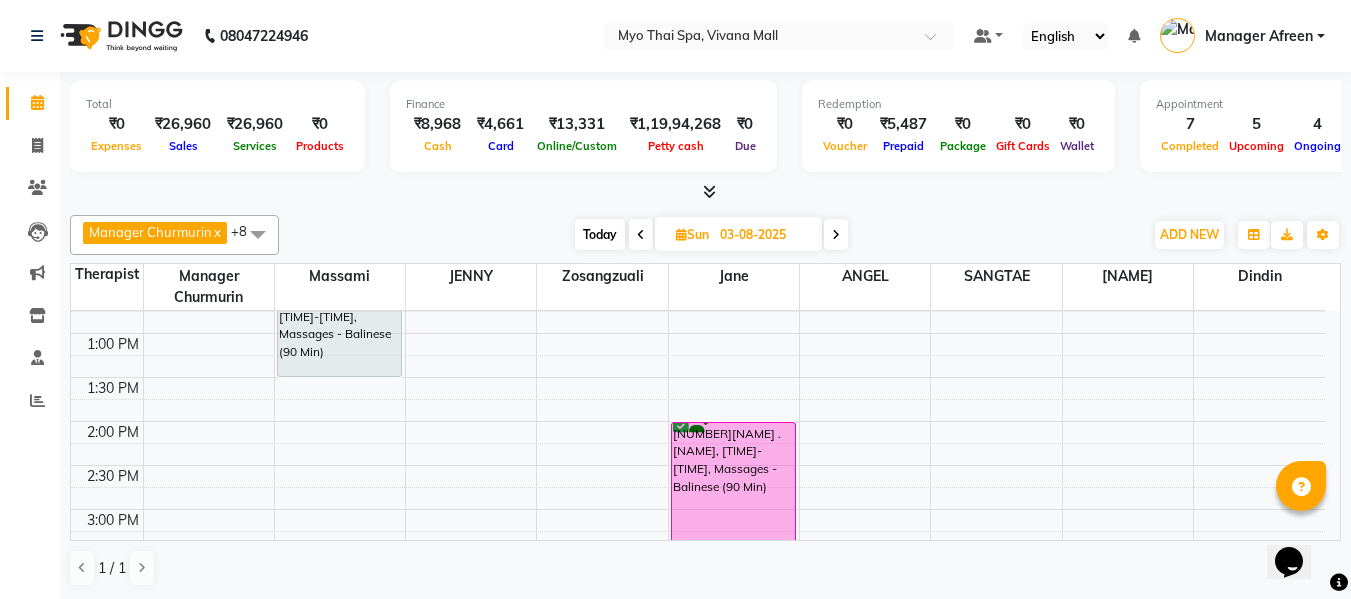 click at bounding box center (641, 235) 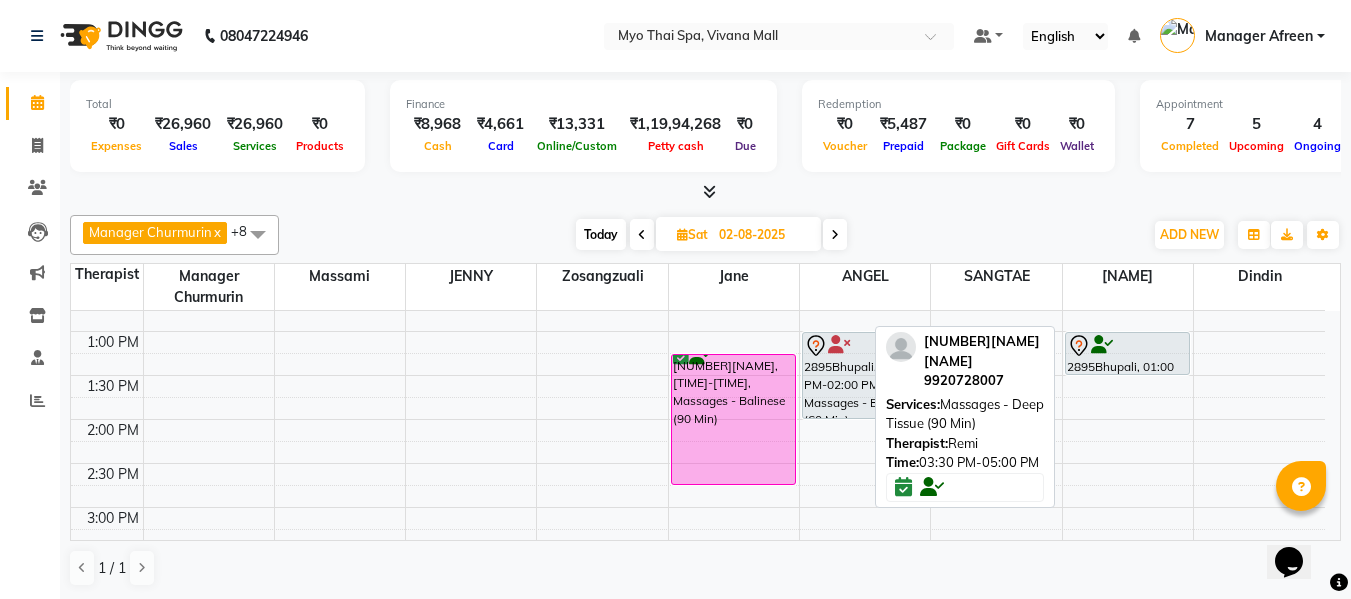 scroll, scrollTop: 417, scrollLeft: 0, axis: vertical 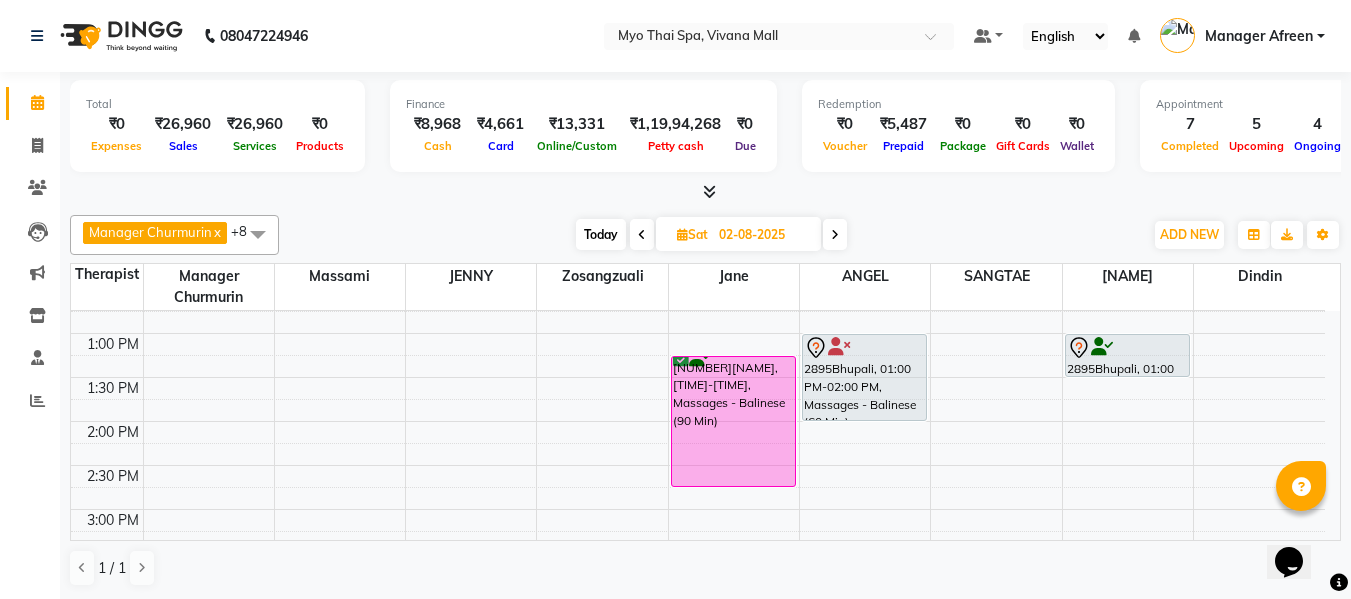 click on "8:00 AM 8:30 AM 9:00 AM 9:30 AM 10:00 AM 10:30 AM 11:00 AM 11:30 AM 12:00 PM 12:30 PM 1:00 PM 1:30 PM 2:00 PM 2:30 PM 3:00 PM 3:30 PM 4:00 PM 4:30 PM 5:00 PM 5:30 PM 6:00 PM 6:30 PM 7:00 PM 7:30 PM 8:00 PM 8:30 PM 9:00 PM 9:30 PM 10:00 PM 10:30 PM             tanuja swamy 2935, 11:00 AM-12:00 PM, Massages - Balinese (60 Min)     1987VAISHNAVI W, 04:30 PM-05:30 PM, Massages - Couples Spa 60     kiran dulani, 06:00 PM-07:00 PM, Massages - Couples Spa 60     1987VAISHNAVI W, 04:30 PM-05:30 PM, Massages - Couples Spa 60     kiran dulani, 06:00 PM-07:00 PM, Massages - Couples Spa 60     2936 APOORV, 01:15 PM-02:45 PM, Massages - Balinese (90 Min)             2895Bhupali, 01:00 PM-02:00 PM, Massages - Balinese (60 Min)             2895Bhupali, 01:00 PM-01:30 PM, Massages - Stress Relieving Back (30 Min)     2805KAPILDER RAWAL, 03:30 PM-05:00 PM, Massages - Deep Tissue (90 Min)" at bounding box center (698, 553) 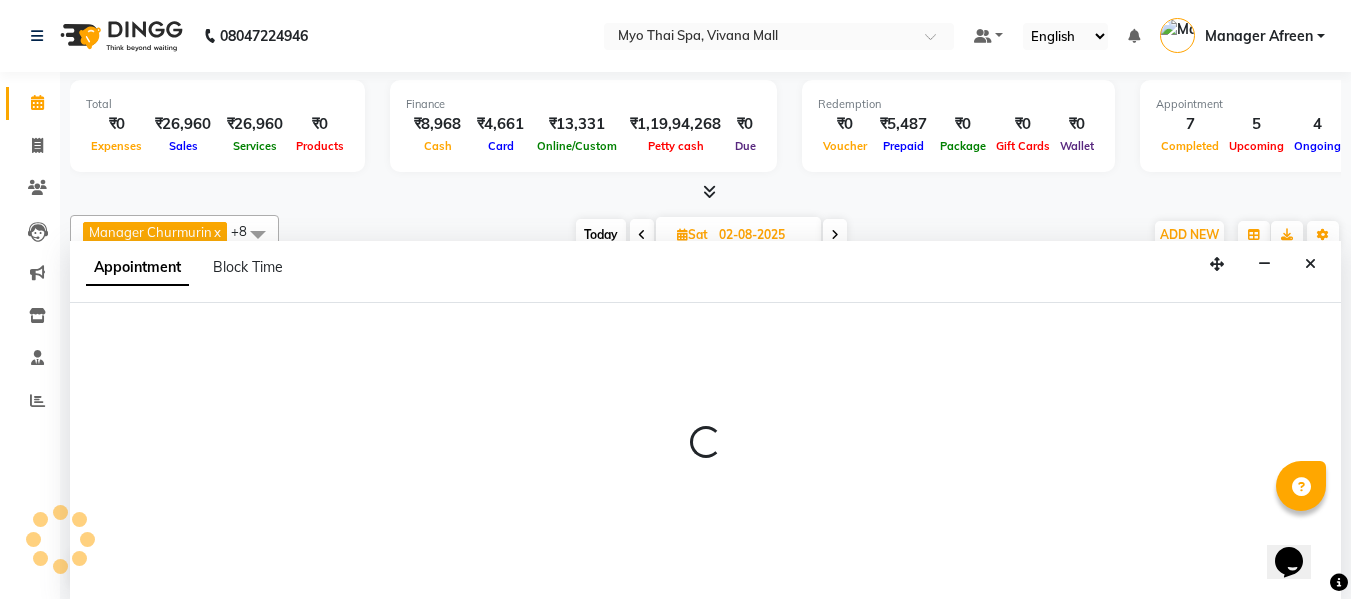 select on "75781" 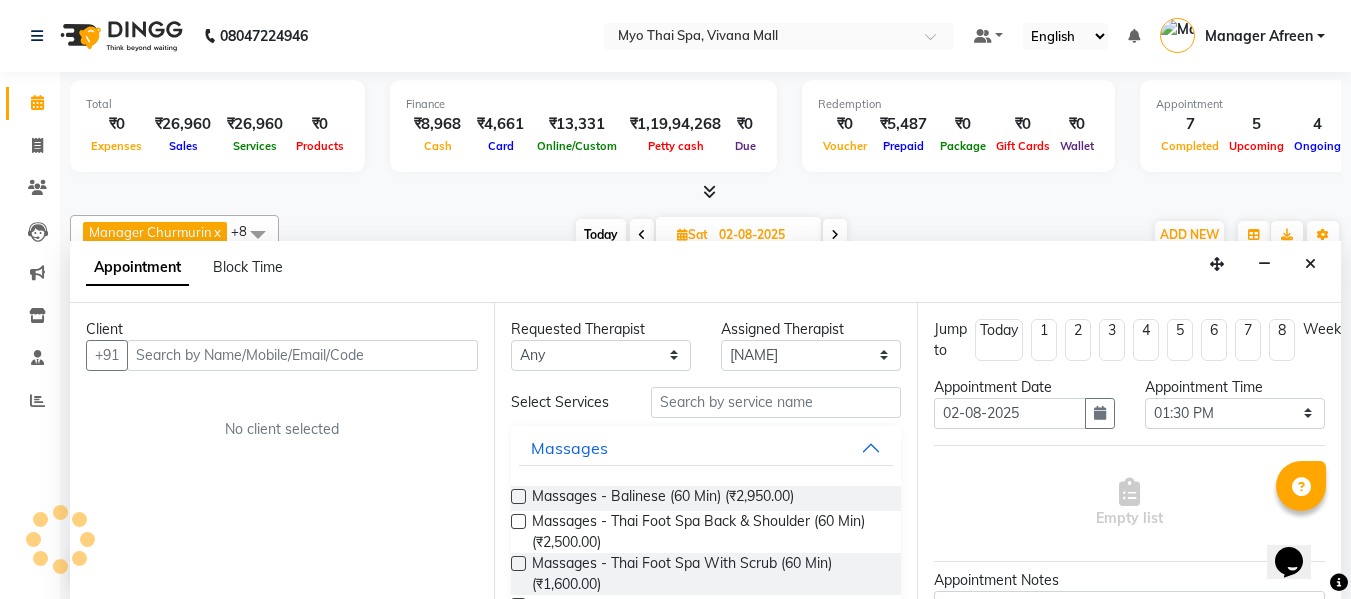scroll, scrollTop: 1, scrollLeft: 0, axis: vertical 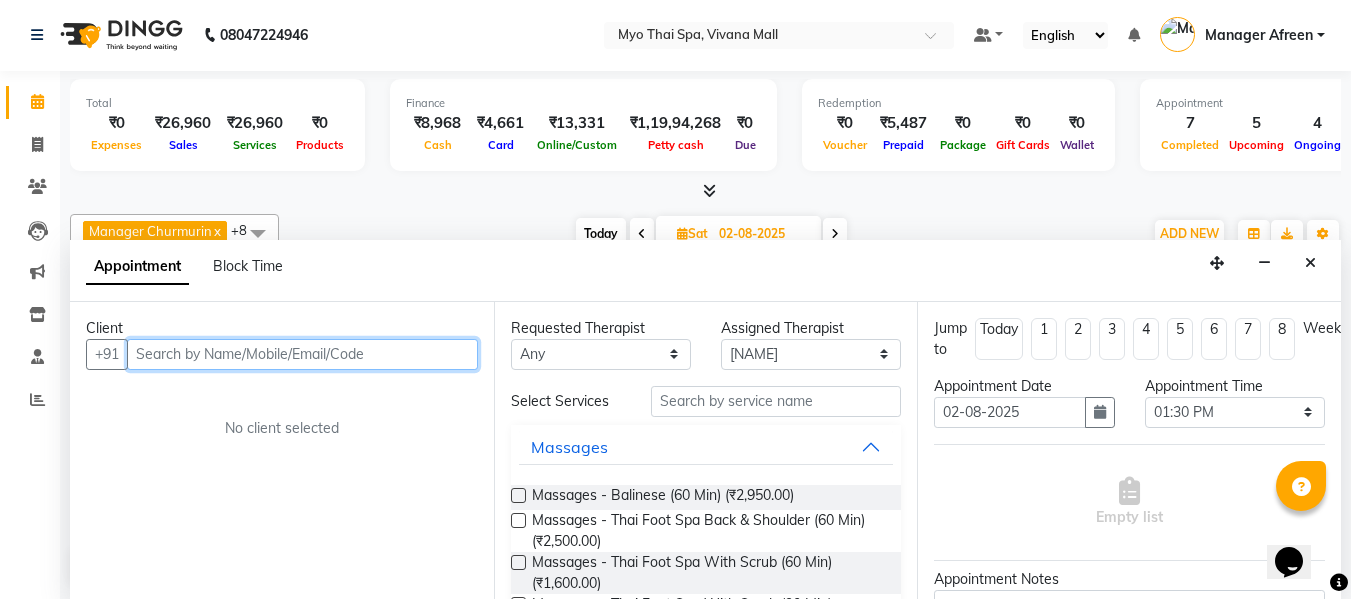 click at bounding box center (302, 354) 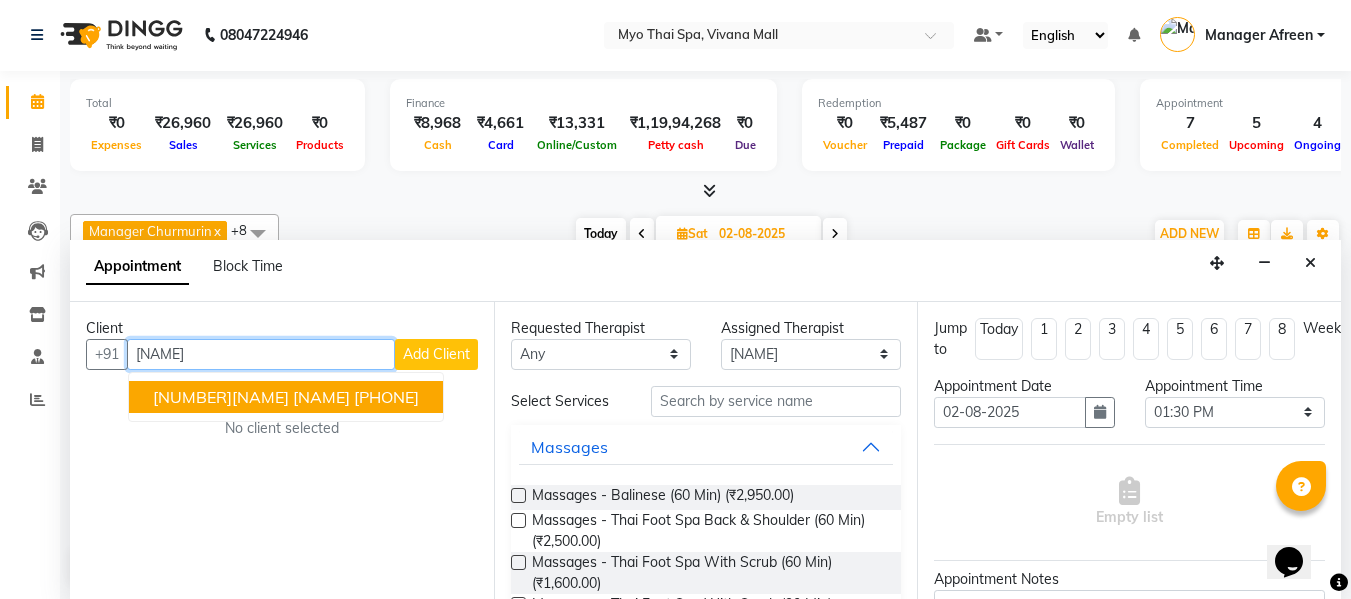 click on "[PHONE]" at bounding box center [386, 397] 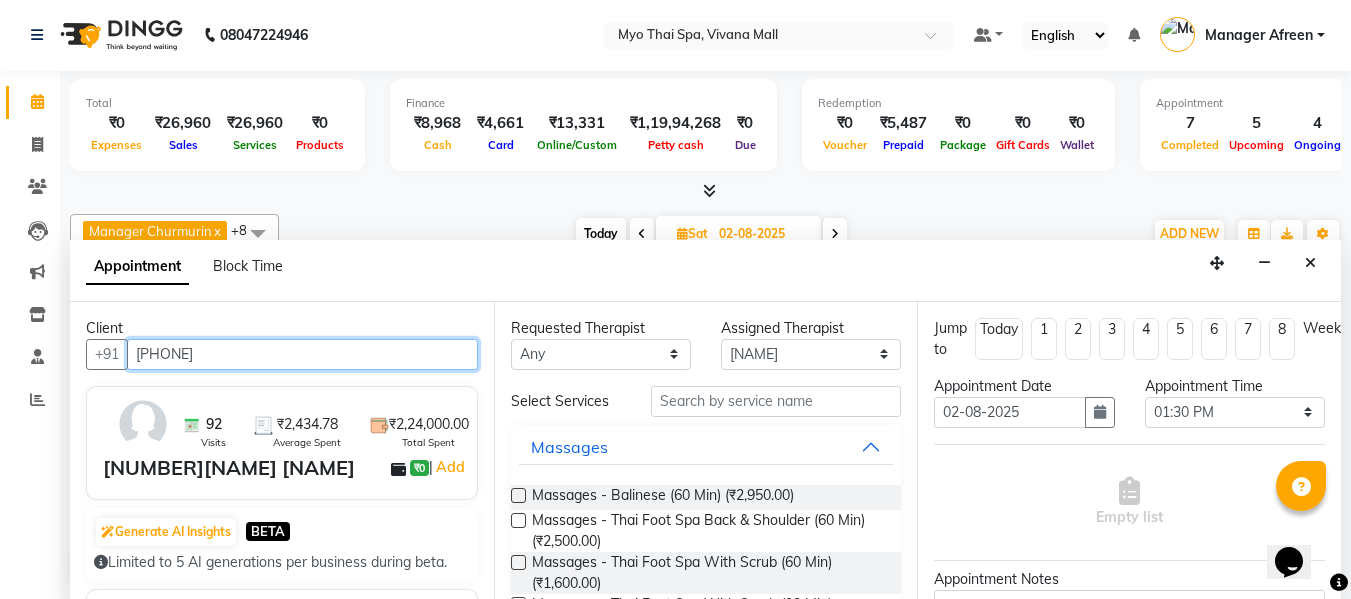 type on "[PHONE]" 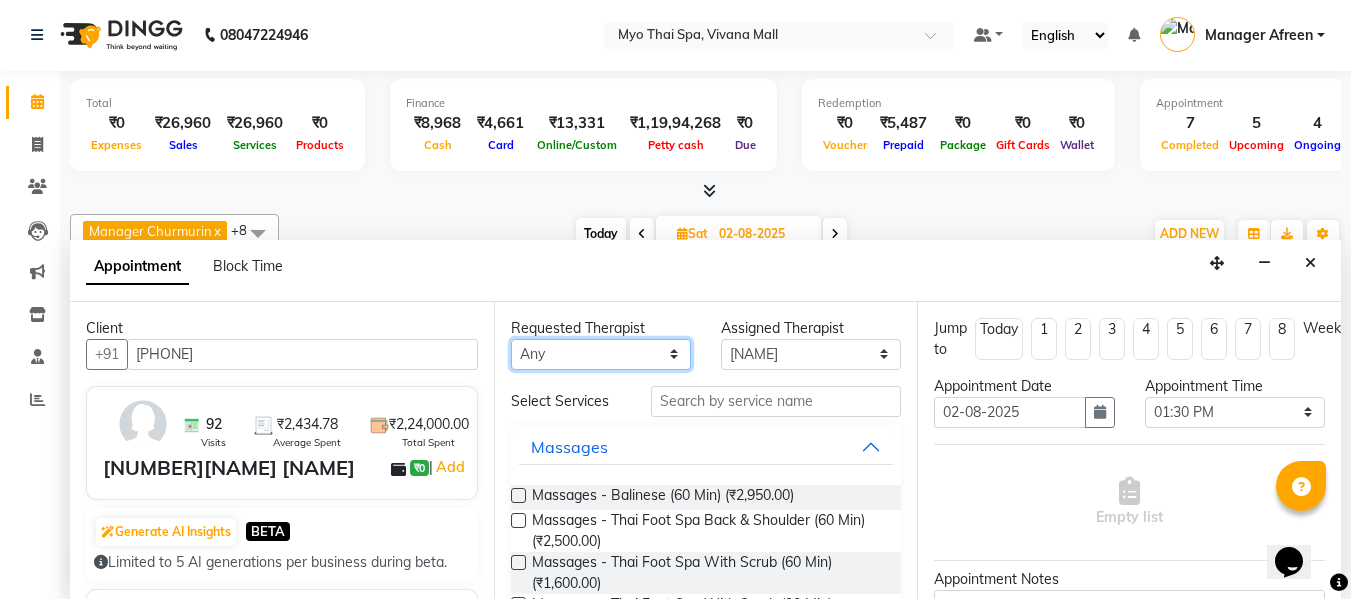 click on "Any ANGEL BELLA Dindin Jane JENNY Kristina Manager Afreen Manager Churmurin Massami MAWII REMI SANGTAE Zosangzuali" at bounding box center (601, 354) 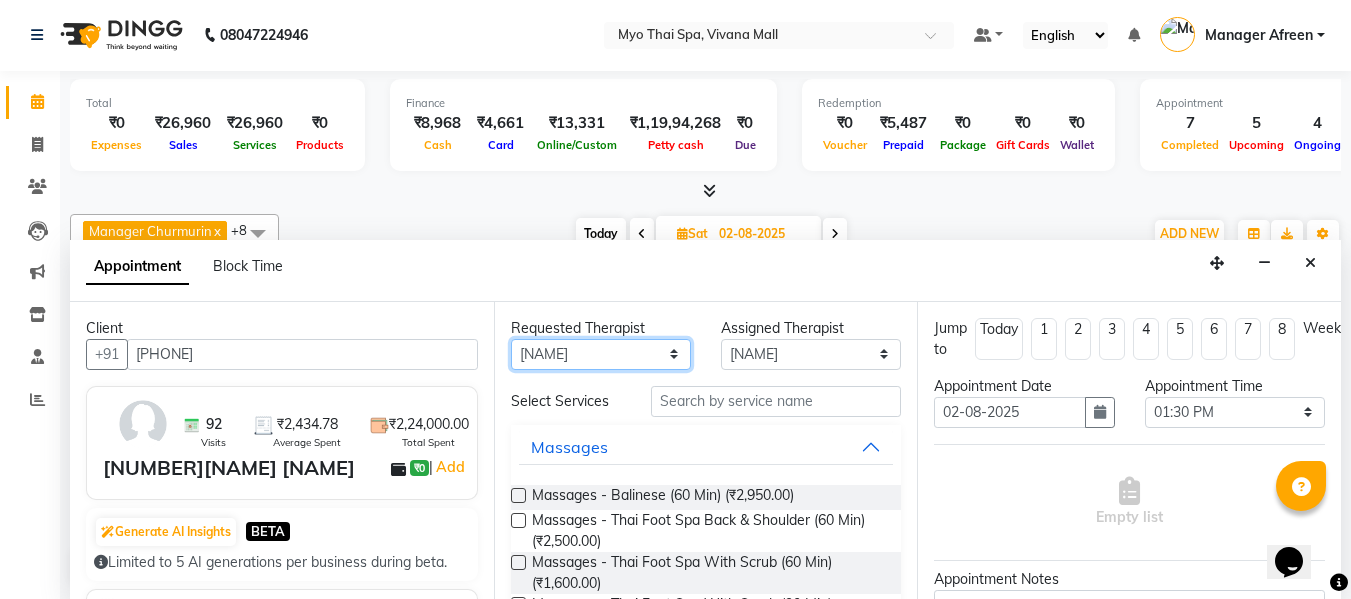 click on "Any ANGEL BELLA Dindin Jane JENNY Kristina Manager Afreen Manager Churmurin Massami MAWII REMI SANGTAE Zosangzuali" at bounding box center [601, 354] 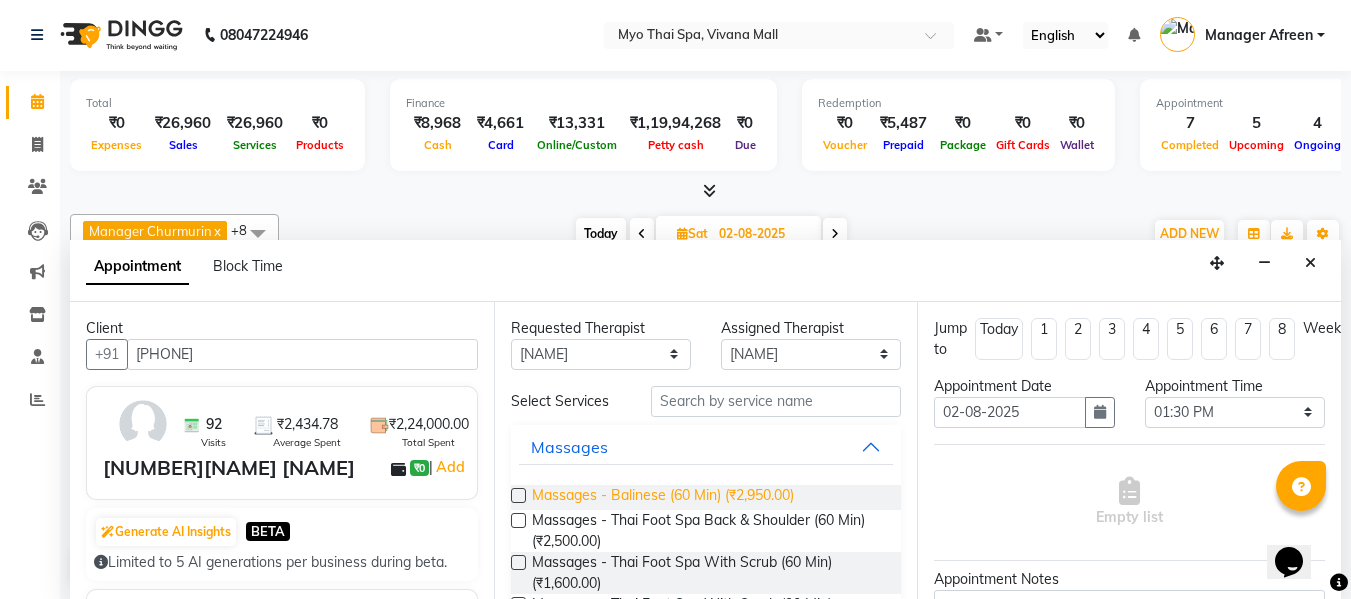 click on "Massages - Balinese (60 Min) (₹2,950.00)" at bounding box center (663, 497) 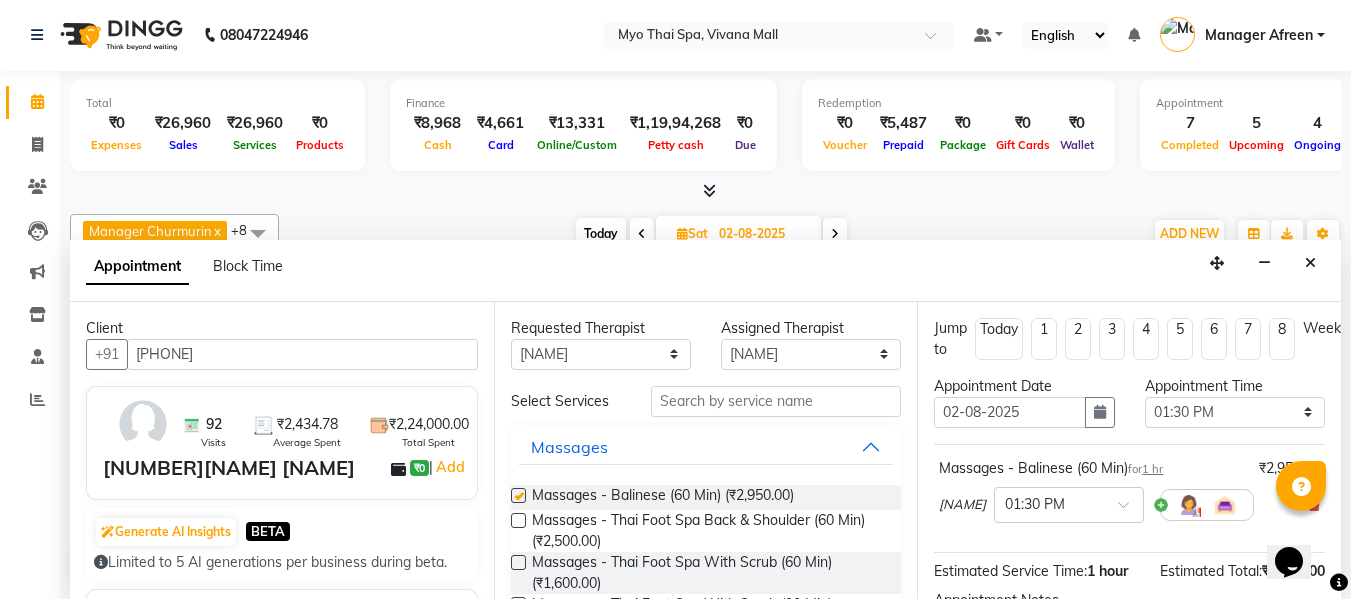 checkbox on "false" 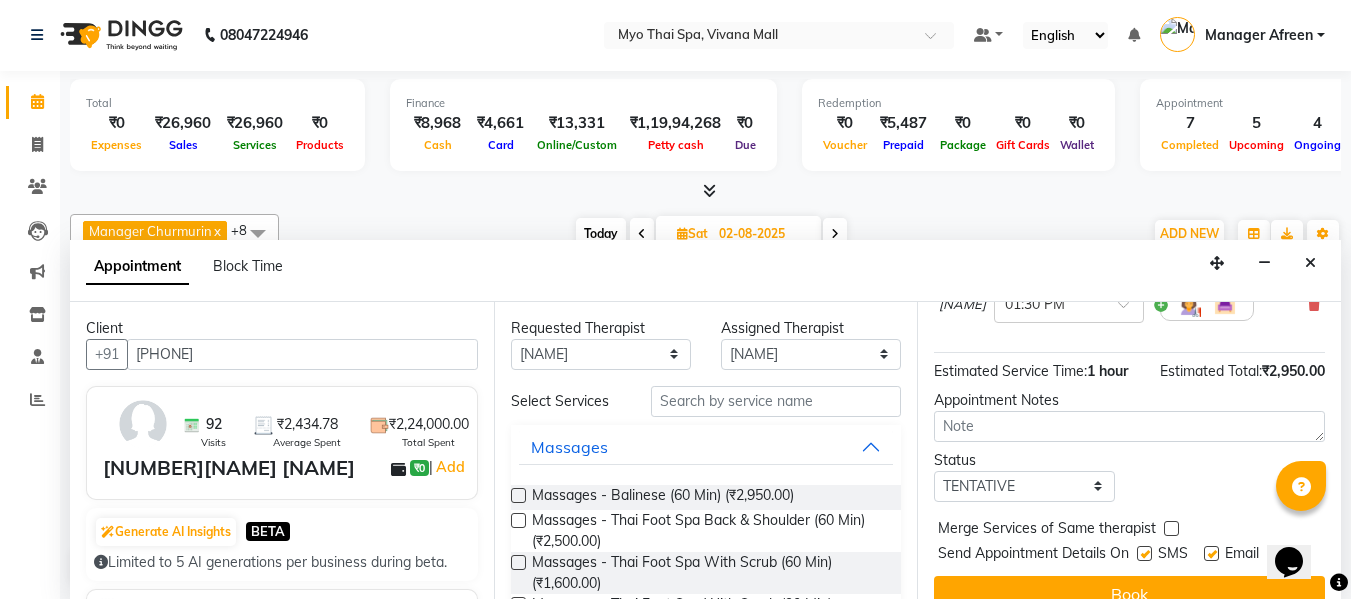scroll, scrollTop: 244, scrollLeft: 0, axis: vertical 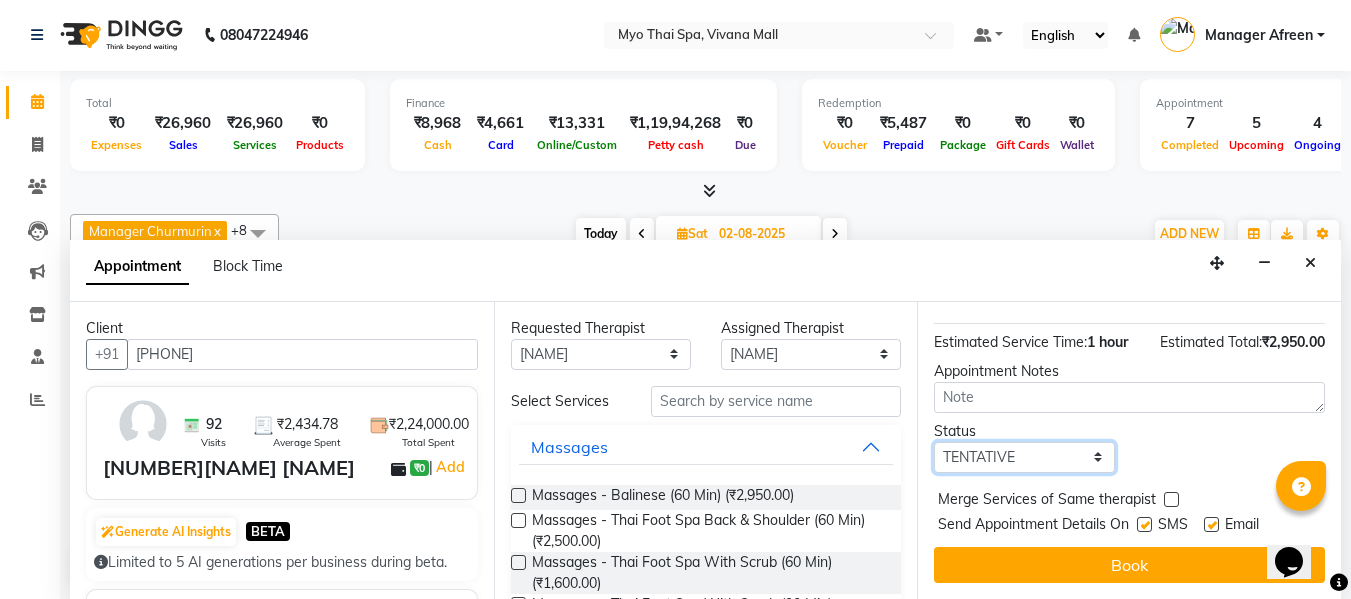 click on "Select TENTATIVE CONFIRM UPCOMING" at bounding box center [1024, 457] 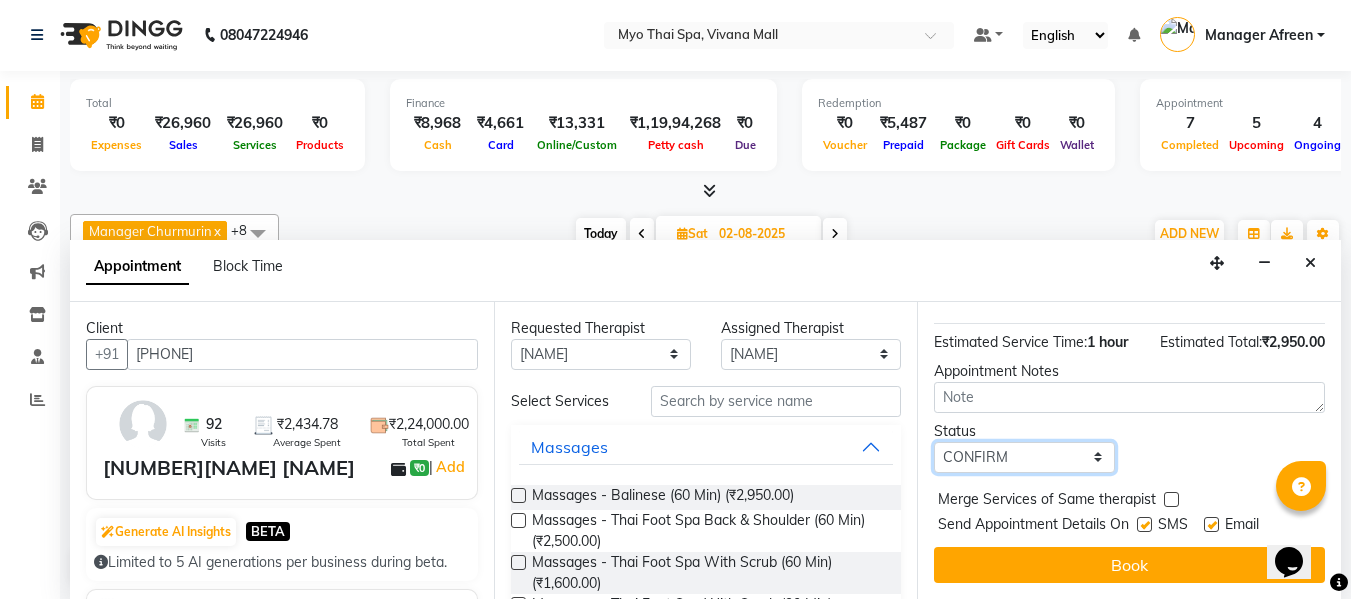 click on "Select TENTATIVE CONFIRM UPCOMING" at bounding box center (1024, 457) 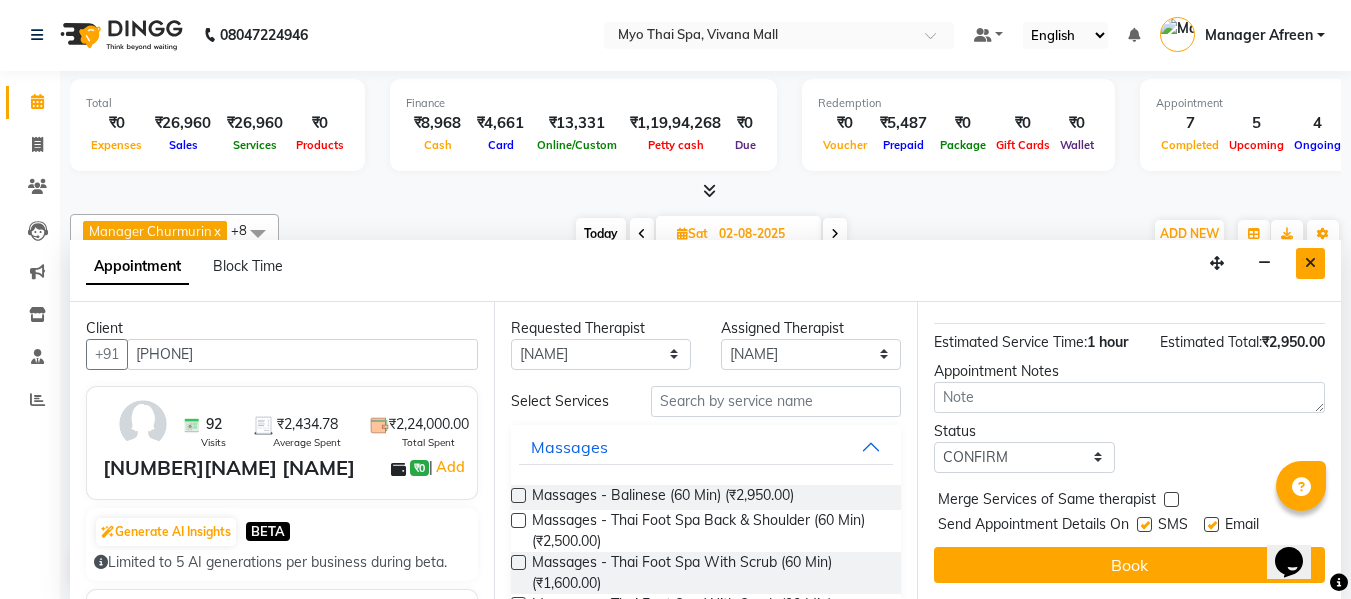 click at bounding box center (1310, 263) 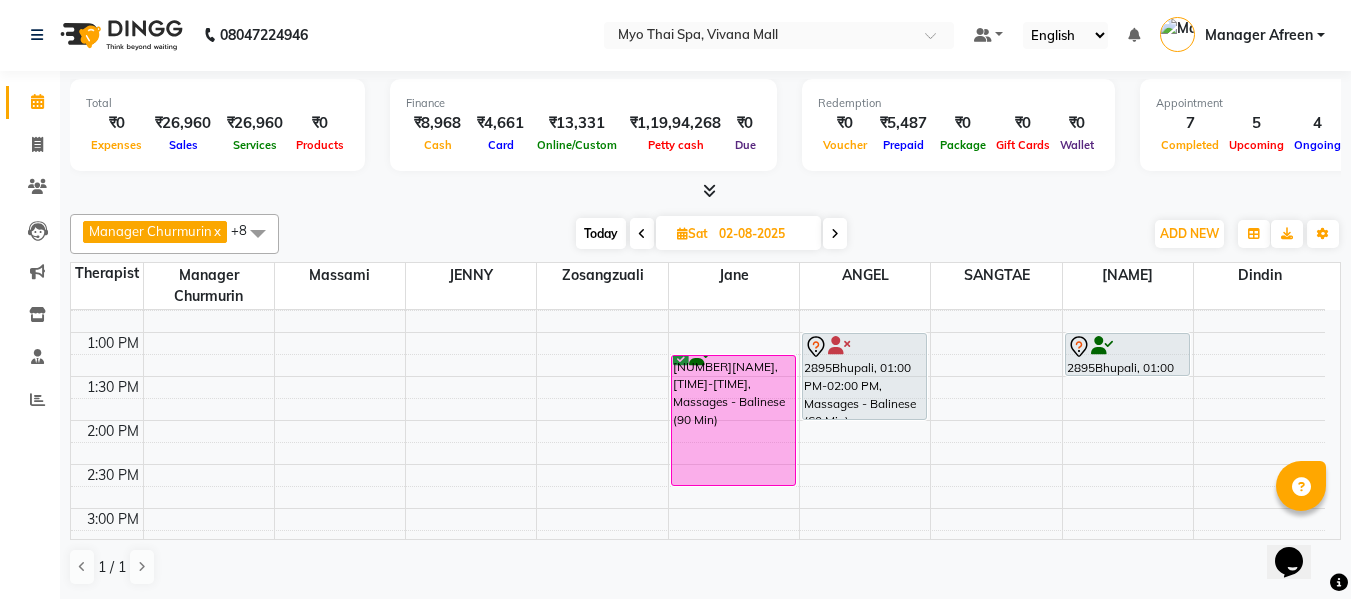 click at bounding box center (835, 234) 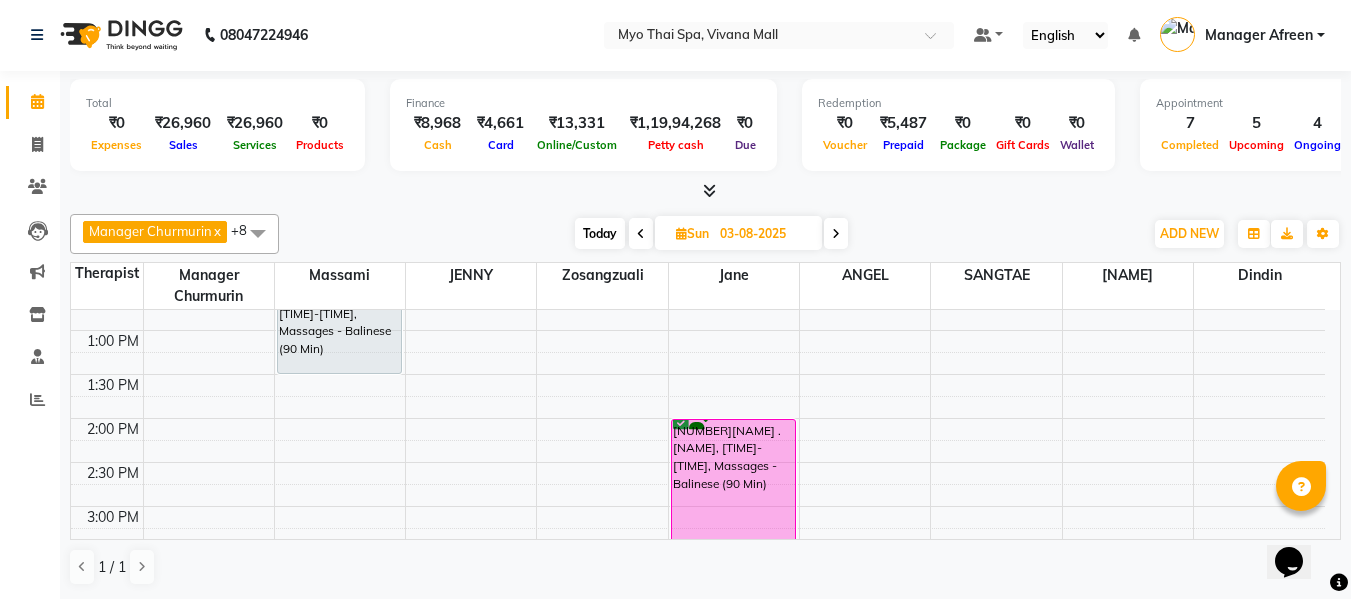 scroll, scrollTop: 417, scrollLeft: 0, axis: vertical 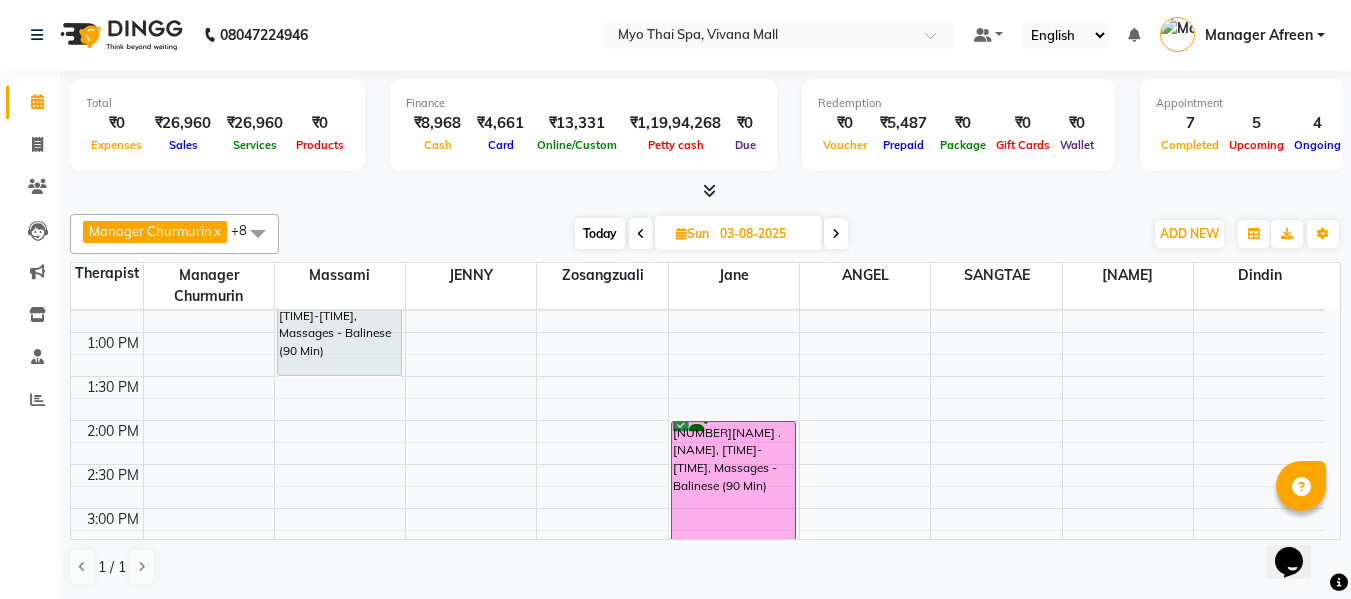 click on "8:00 AM 8:30 AM 9:00 AM 9:30 AM 10:00 AM 10:30 AM 11:00 AM 11:30 AM 12:00 PM 12:30 PM 1:00 PM 1:30 PM 2:00 PM 2:30 PM 3:00 PM 3:30 PM 4:00 PM 4:30 PM 5:00 PM 5:30 PM 6:00 PM 6:30 PM 7:00 PM 7:30 PM 8:00 PM 8:30 PM 9:00 PM 9:30 PM 10:00 PM 10:30 PM             67LATA JADHAV SAKURA CLIENT, 12:00 PM-01:30 PM, Massages - Balinese (90 Min)     63PARAS .S, 02:00 PM-03:30 PM, Massages - Balinese (90 Min)" at bounding box center (698, 552) 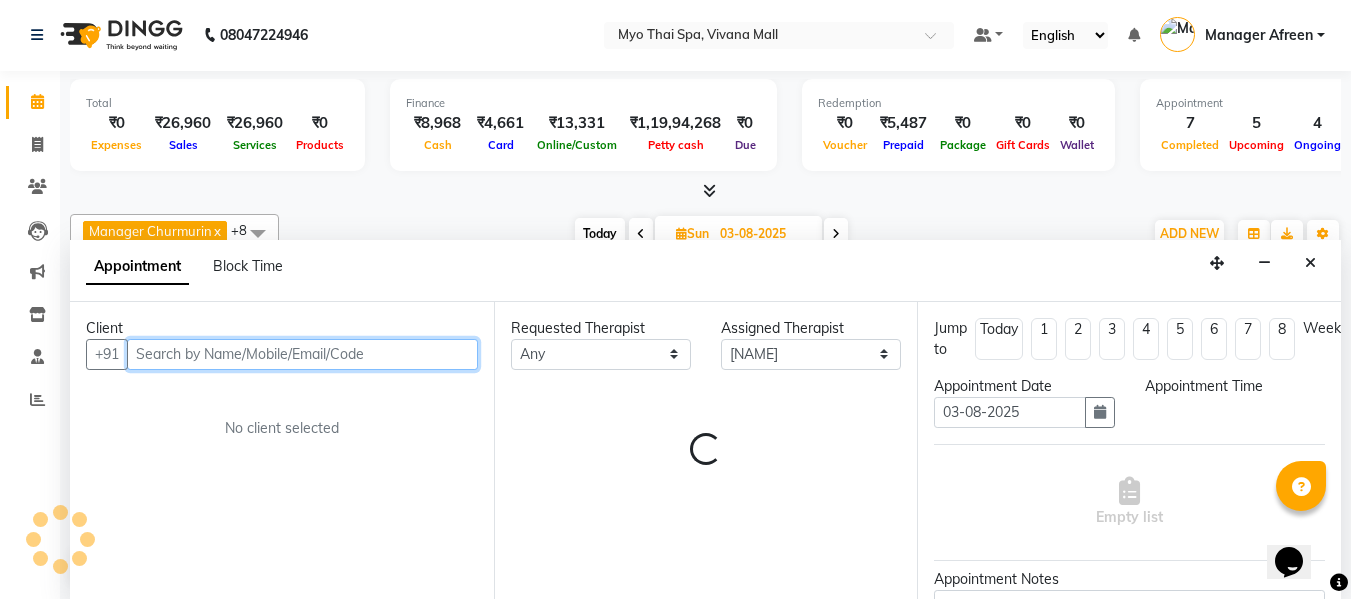 select on "780" 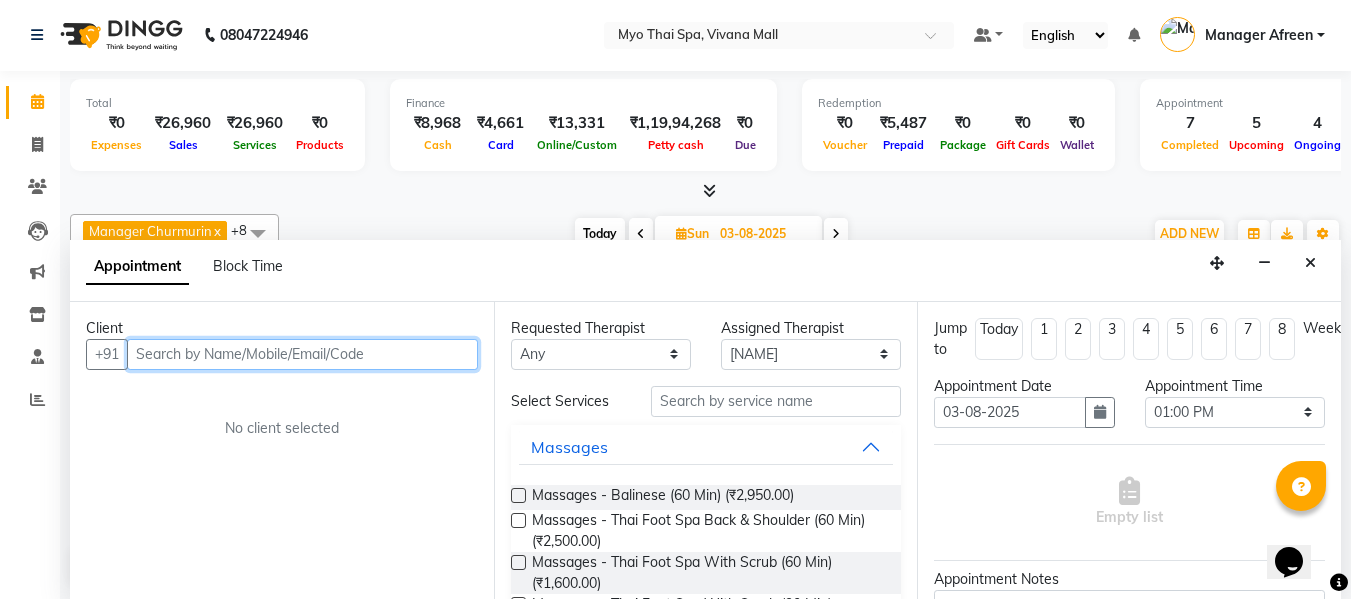 paste on "[PHONE]" 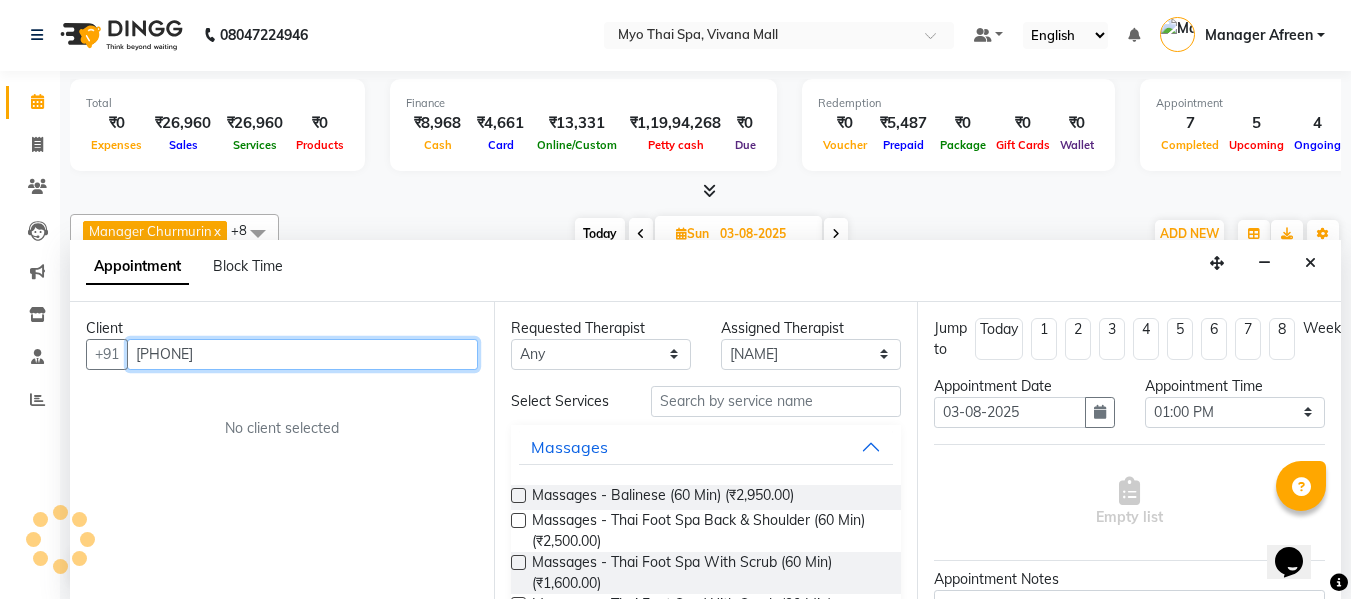 type on "[PHONE]" 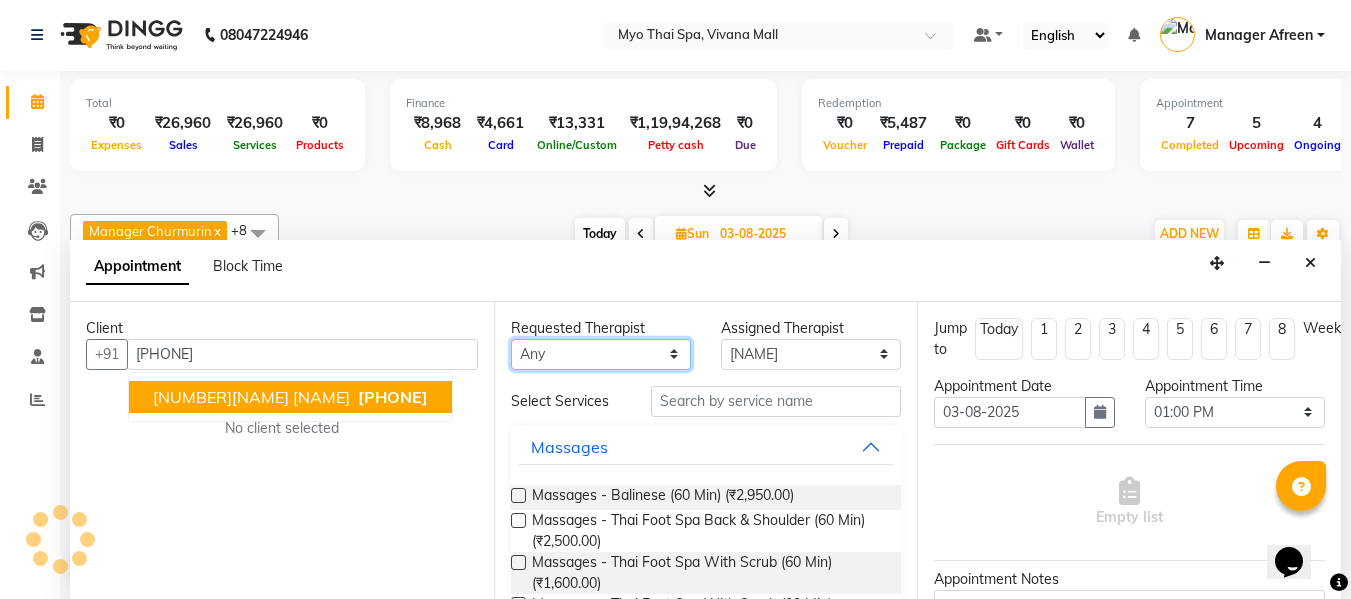 click on "Any ANGEL BELLA Dindin Jane JENNY Kristina Manager Afreen Manager Churmurin Massami MAWII REMI SANGTAE Zosangzuali" at bounding box center [601, 354] 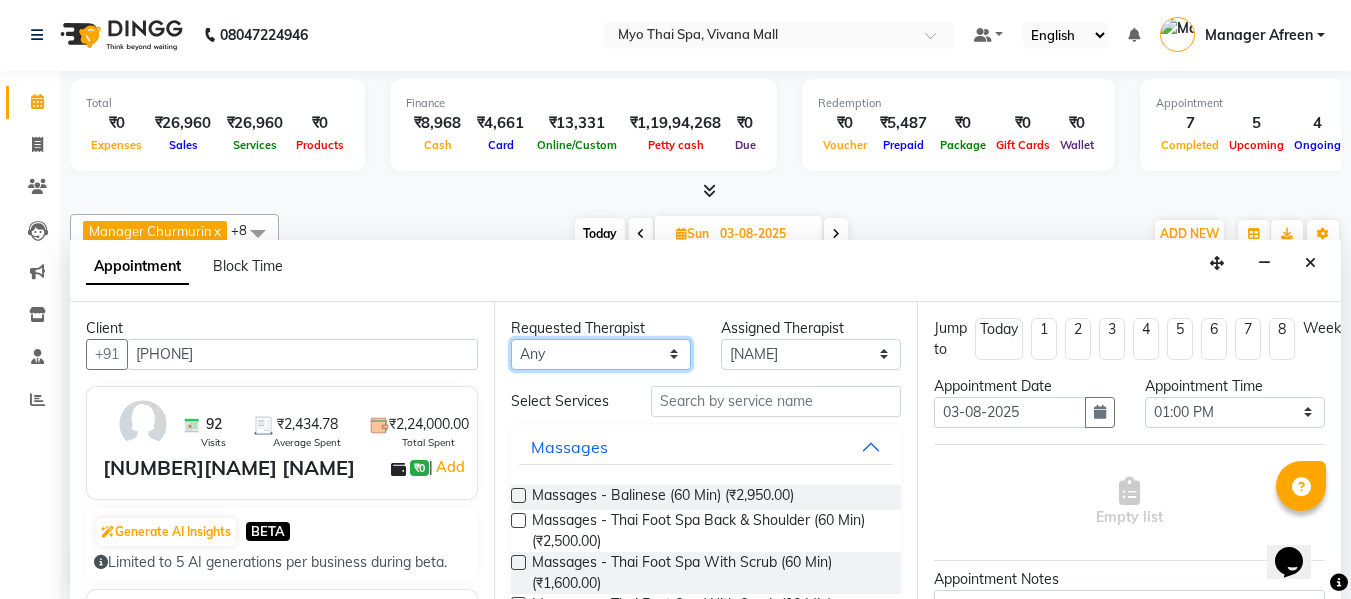 select on "75781" 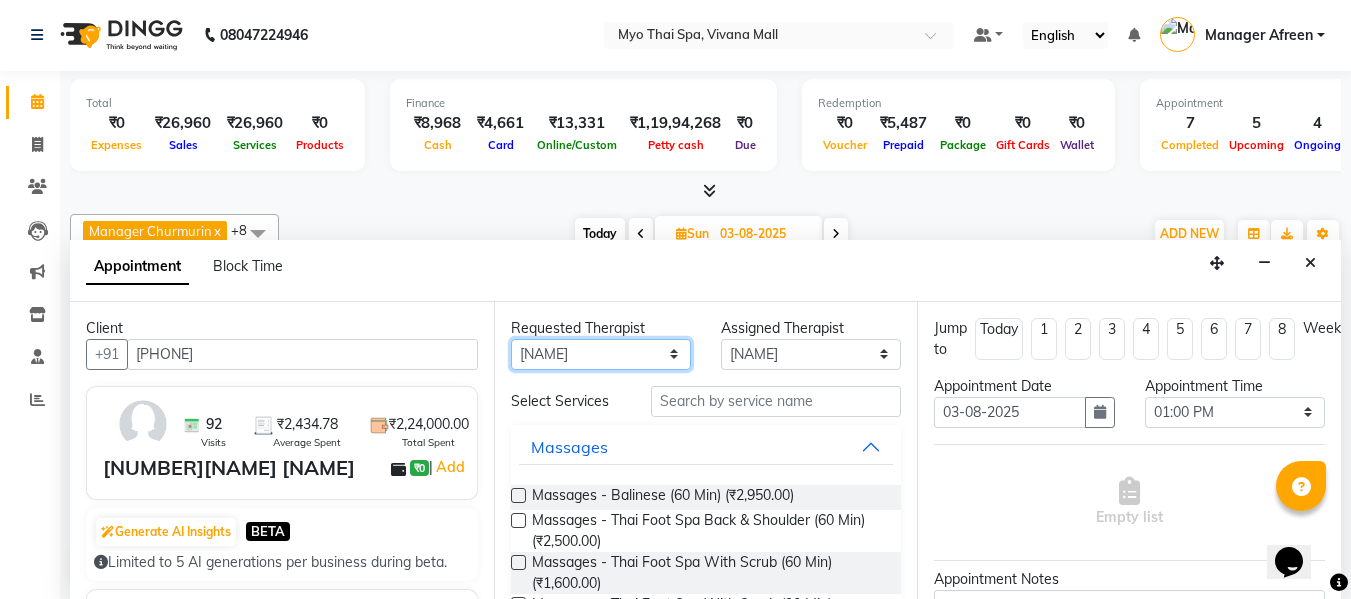 click on "Any ANGEL BELLA Dindin Jane JENNY Kristina Manager Afreen Manager Churmurin Massami MAWII REMI SANGTAE Zosangzuali" at bounding box center (601, 354) 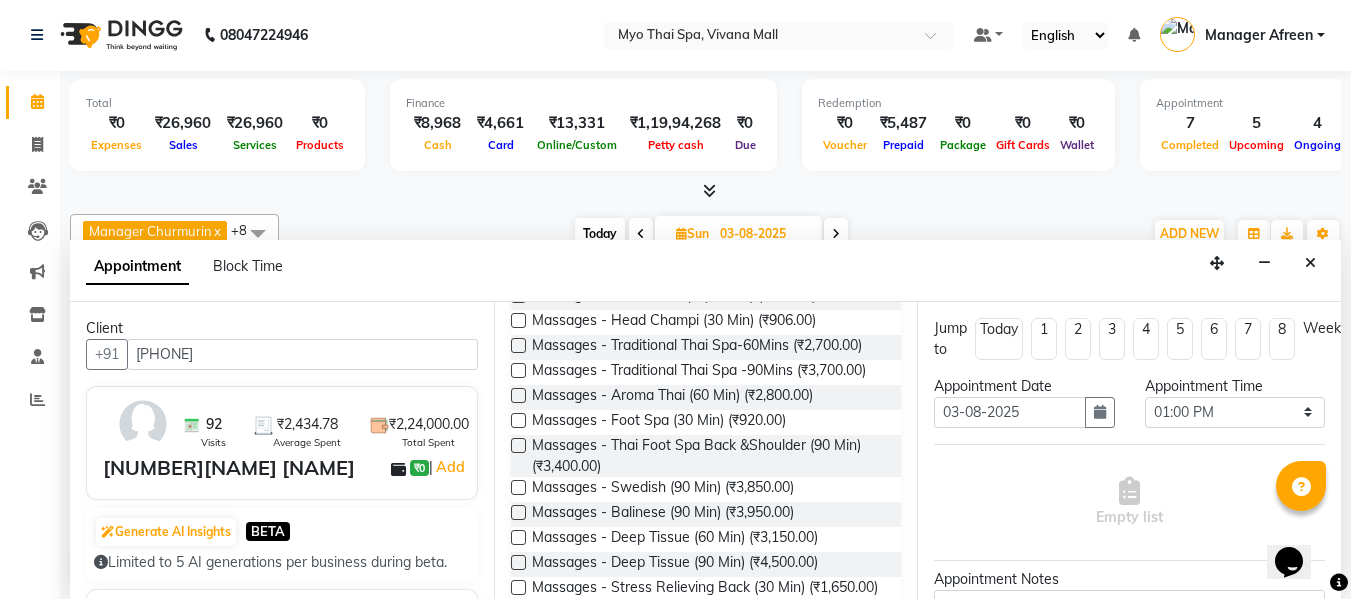 scroll, scrollTop: 400, scrollLeft: 0, axis: vertical 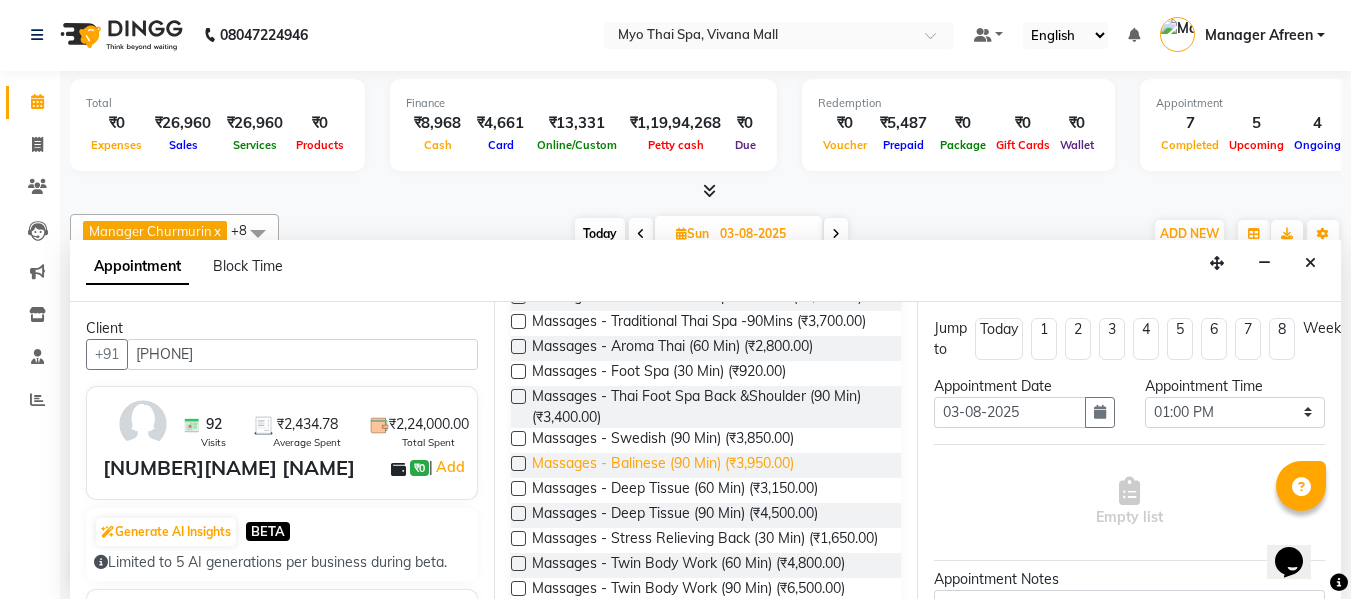 click on "Massages - Balinese (90 Min) (₹3,950.00)" at bounding box center [663, 465] 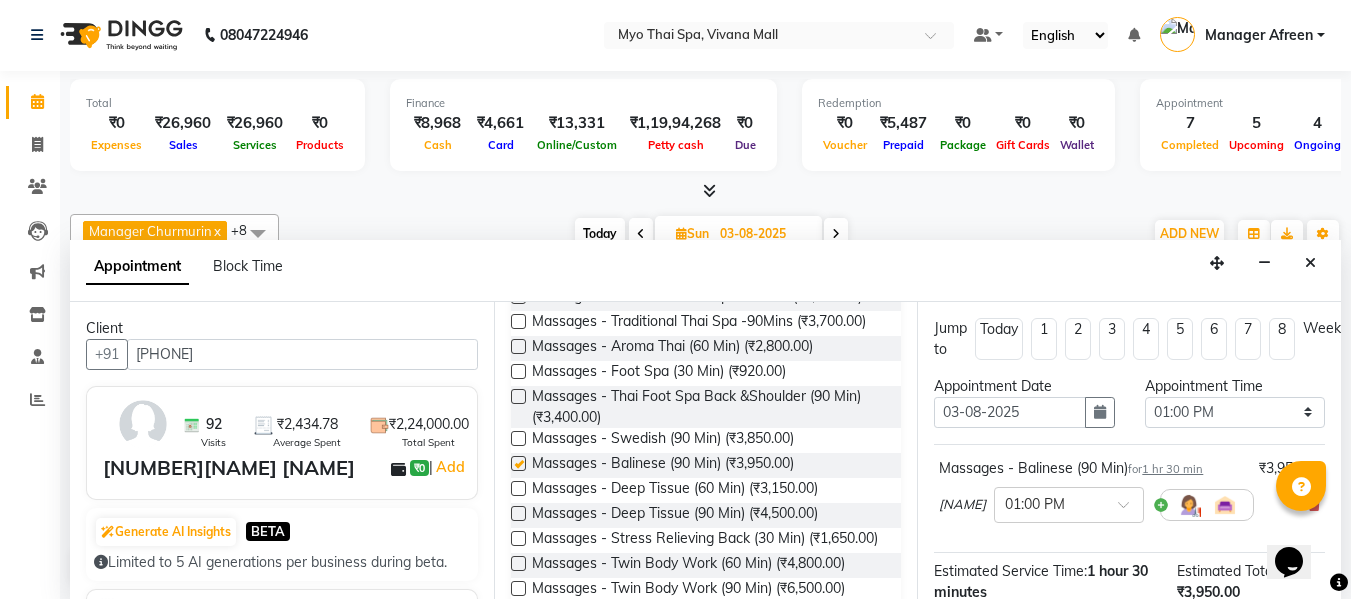 checkbox on "false" 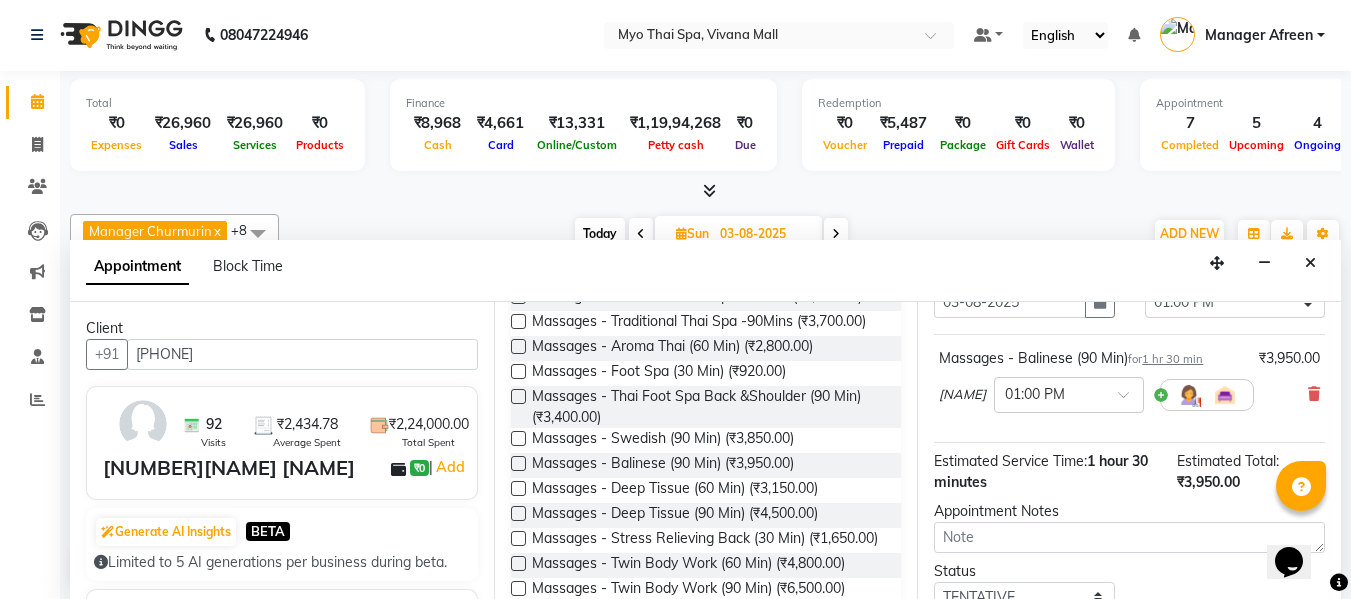 scroll, scrollTop: 200, scrollLeft: 0, axis: vertical 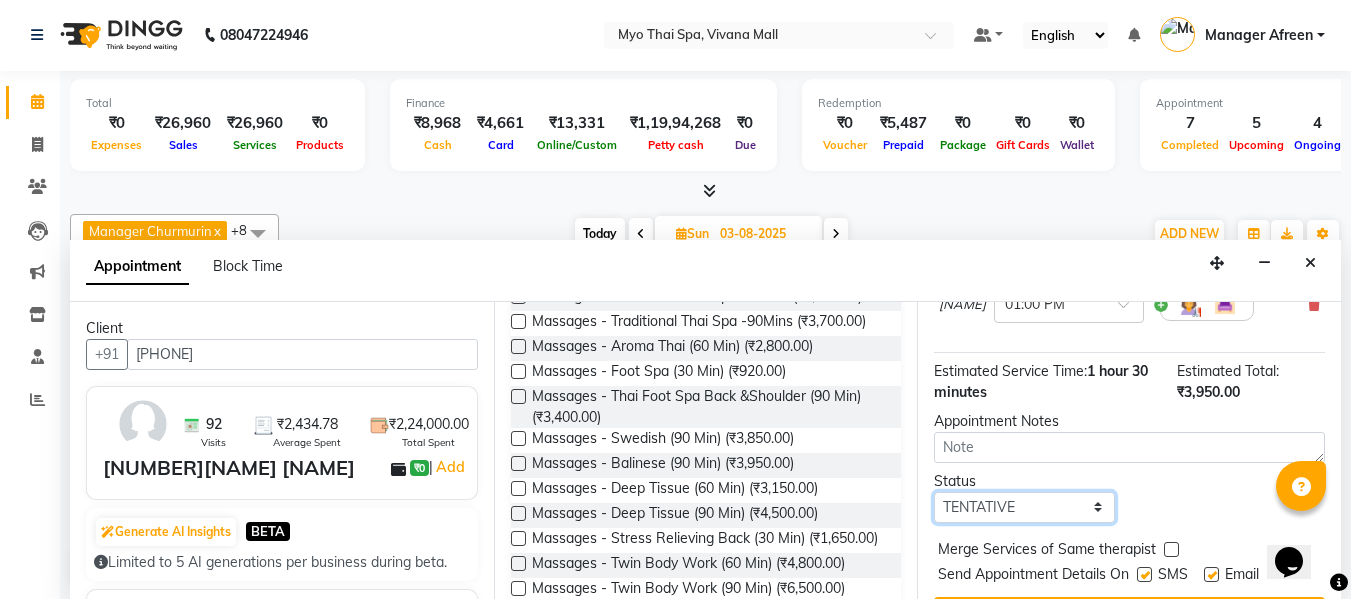 click on "Select TENTATIVE CONFIRM UPCOMING" at bounding box center [1024, 507] 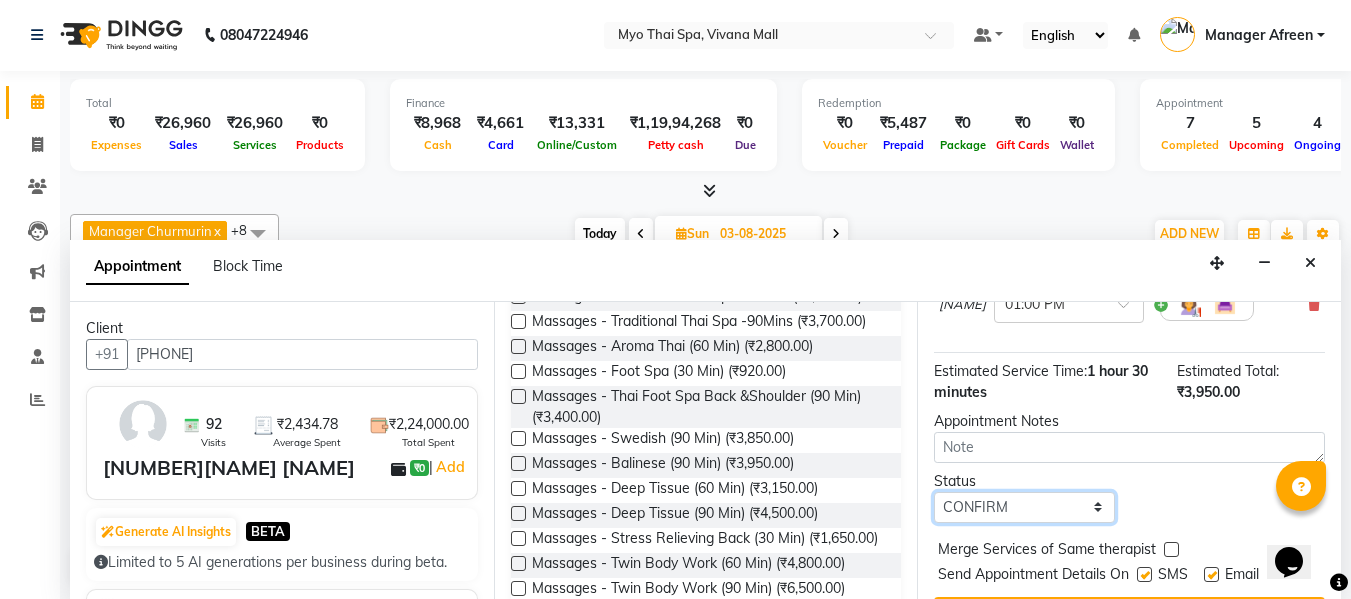 click on "Select TENTATIVE CONFIRM UPCOMING" at bounding box center [1024, 507] 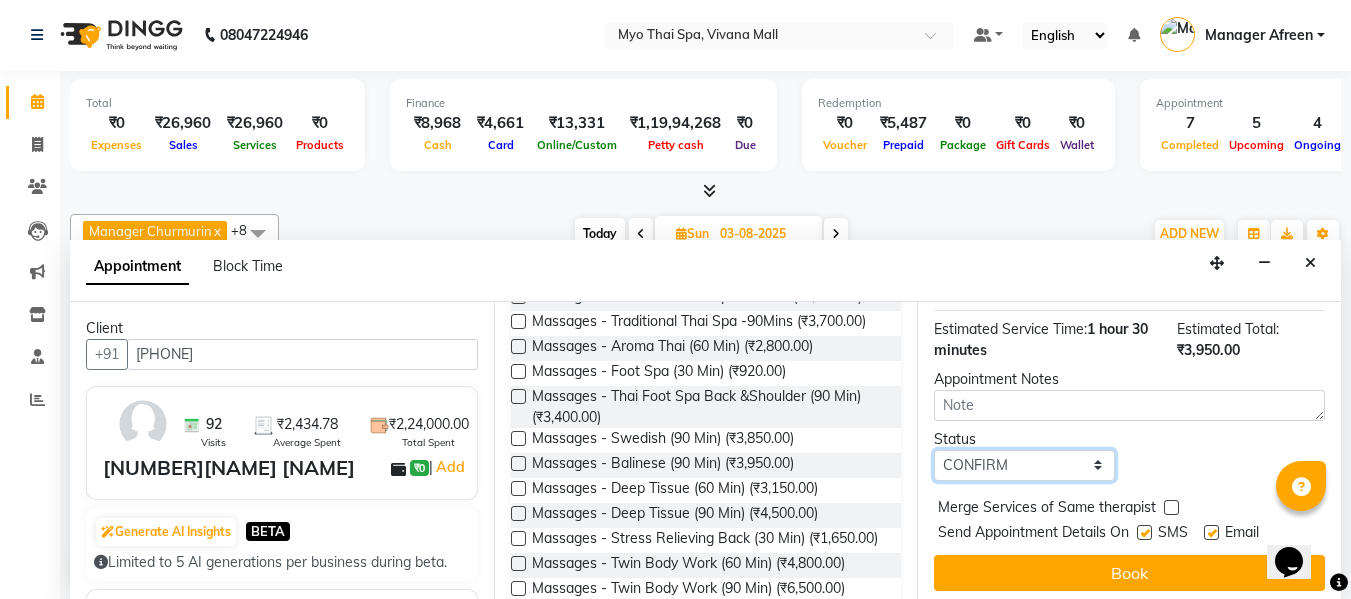 scroll, scrollTop: 265, scrollLeft: 0, axis: vertical 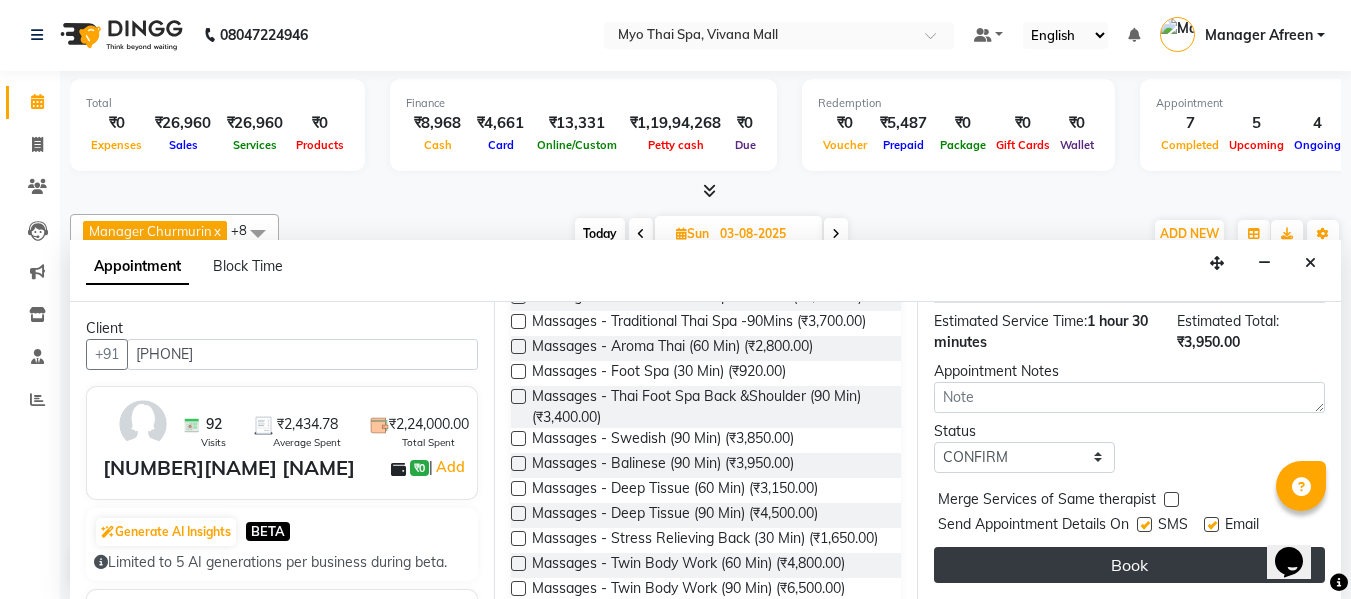 click on "Book" at bounding box center [1129, 565] 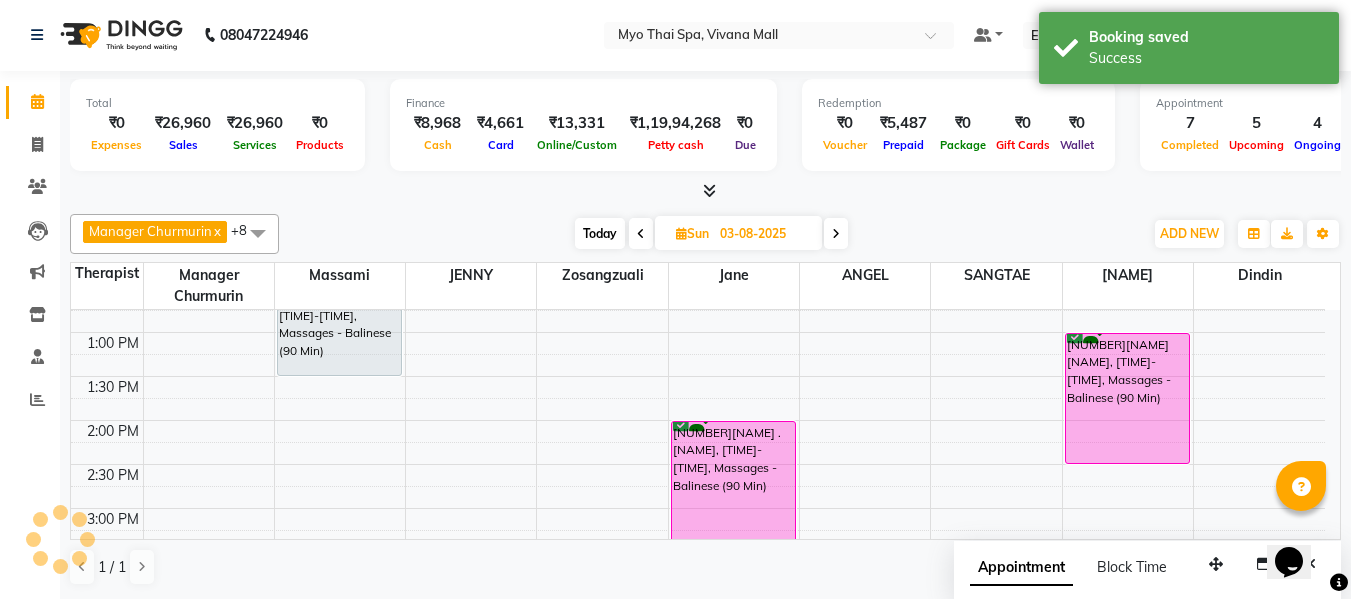 scroll, scrollTop: 0, scrollLeft: 0, axis: both 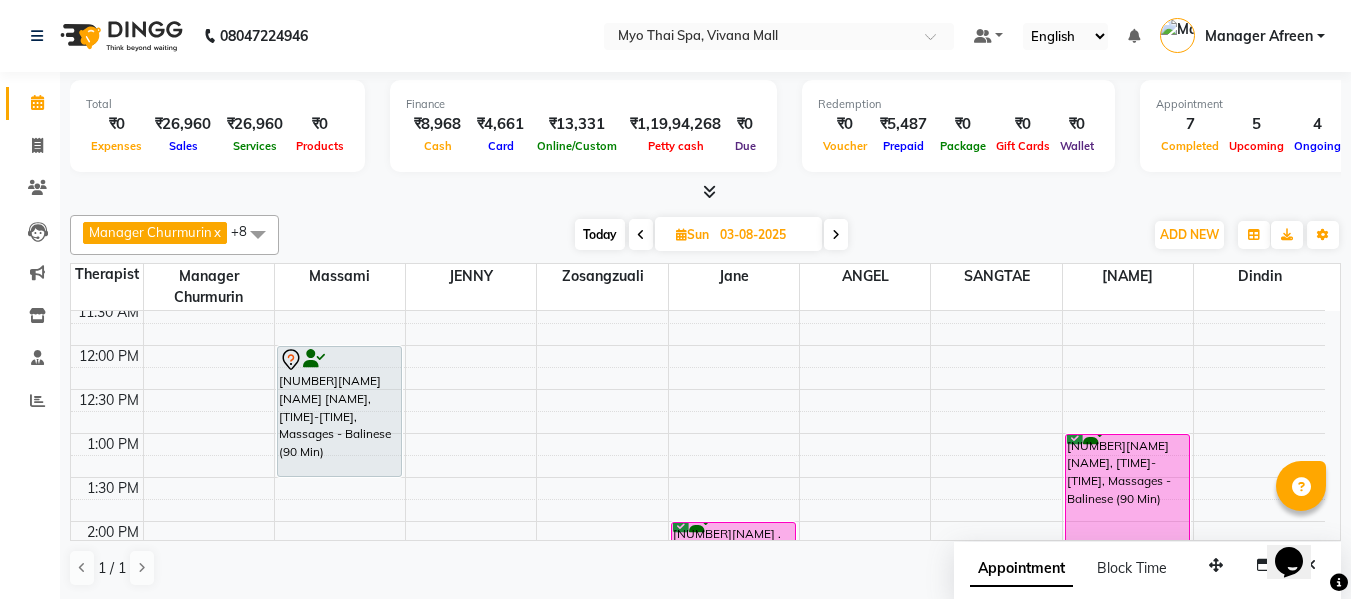 click on "Today" at bounding box center [600, 234] 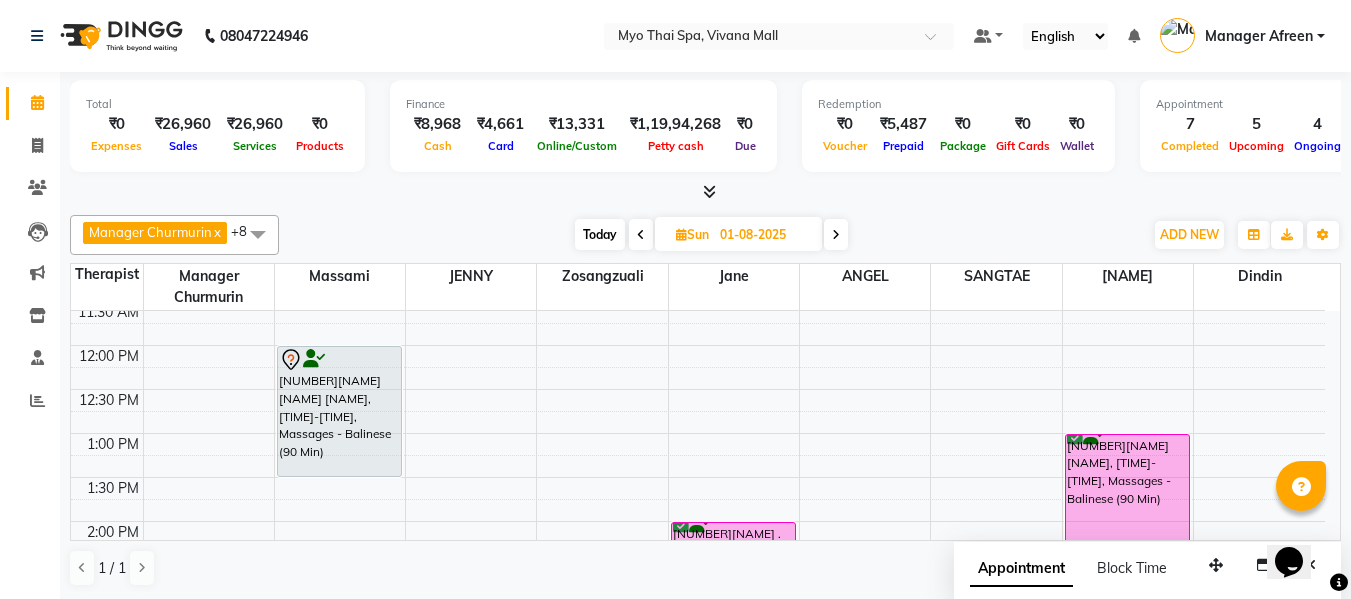 scroll, scrollTop: 617, scrollLeft: 0, axis: vertical 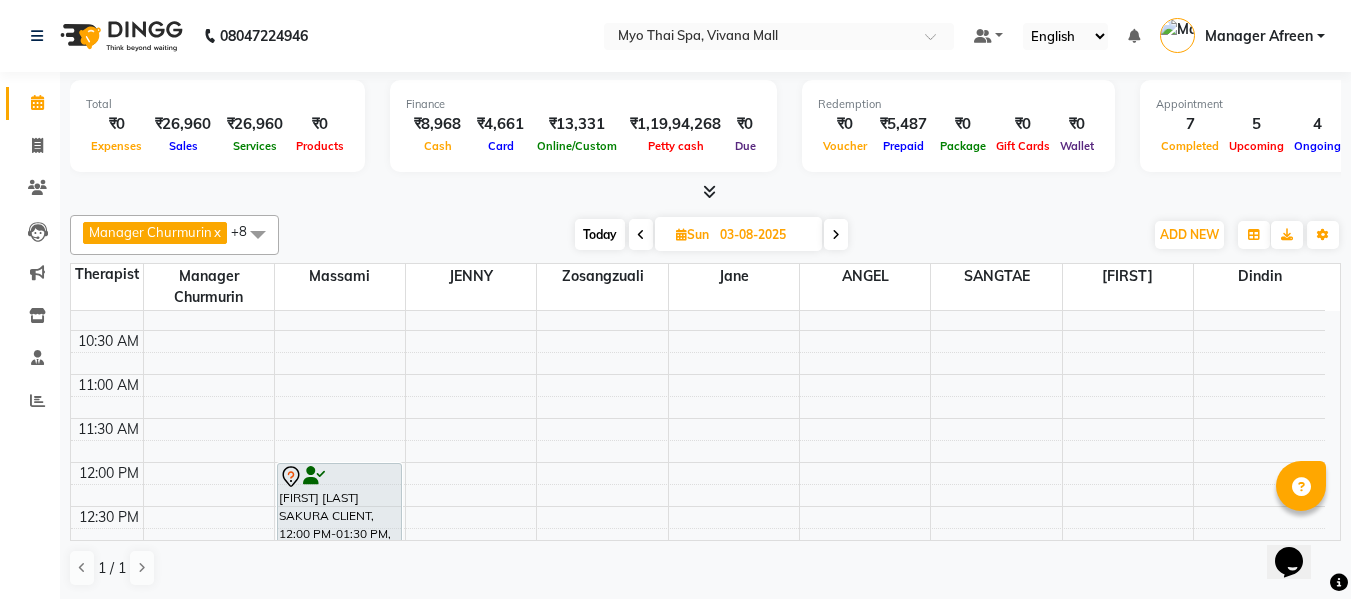 click on "Today" at bounding box center (600, 234) 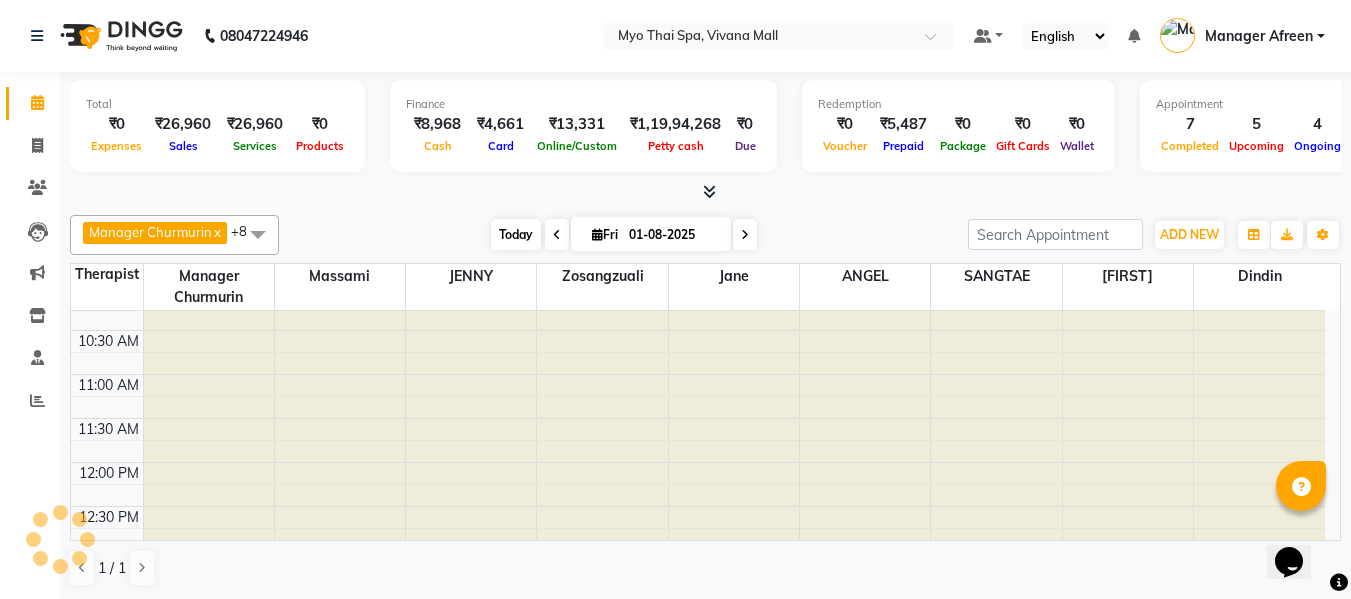 scroll, scrollTop: 617, scrollLeft: 0, axis: vertical 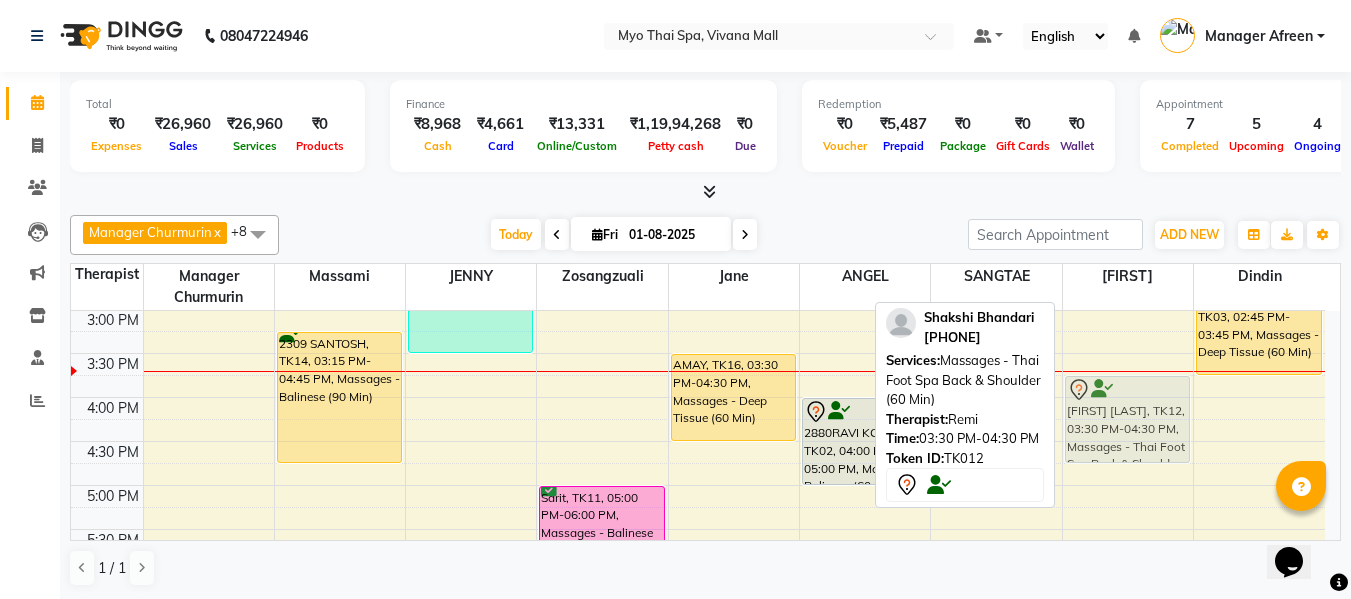 drag, startPoint x: 1113, startPoint y: 390, endPoint x: 1113, endPoint y: 412, distance: 22 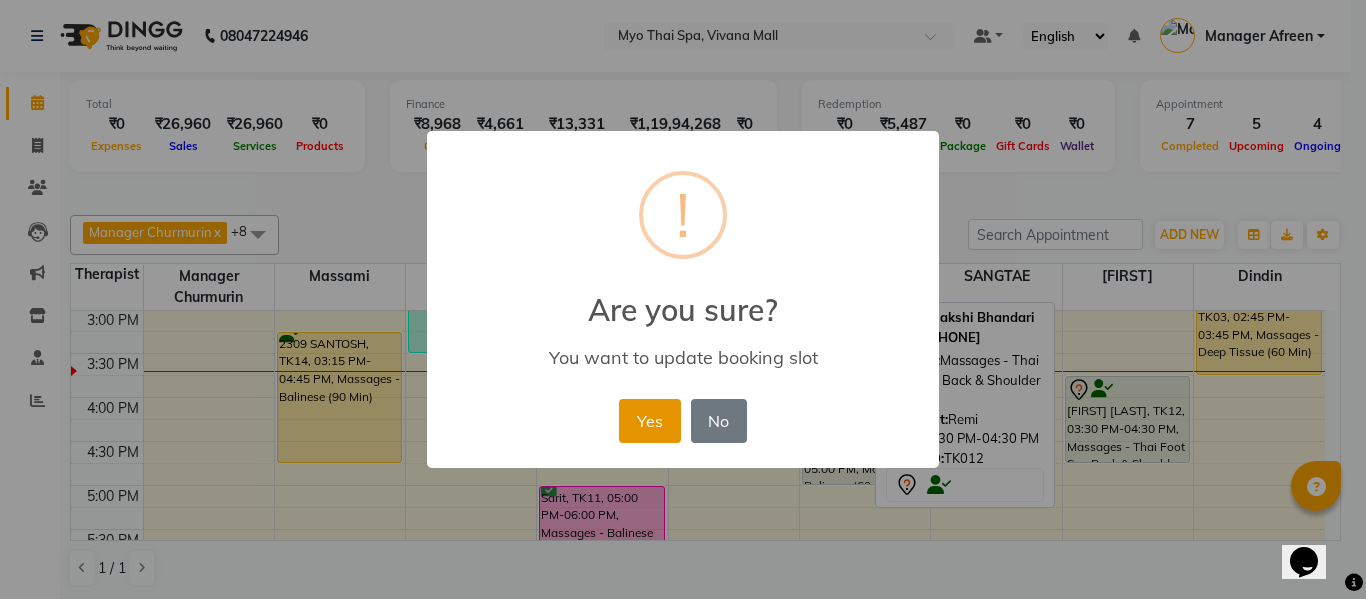 click on "Yes" at bounding box center (649, 421) 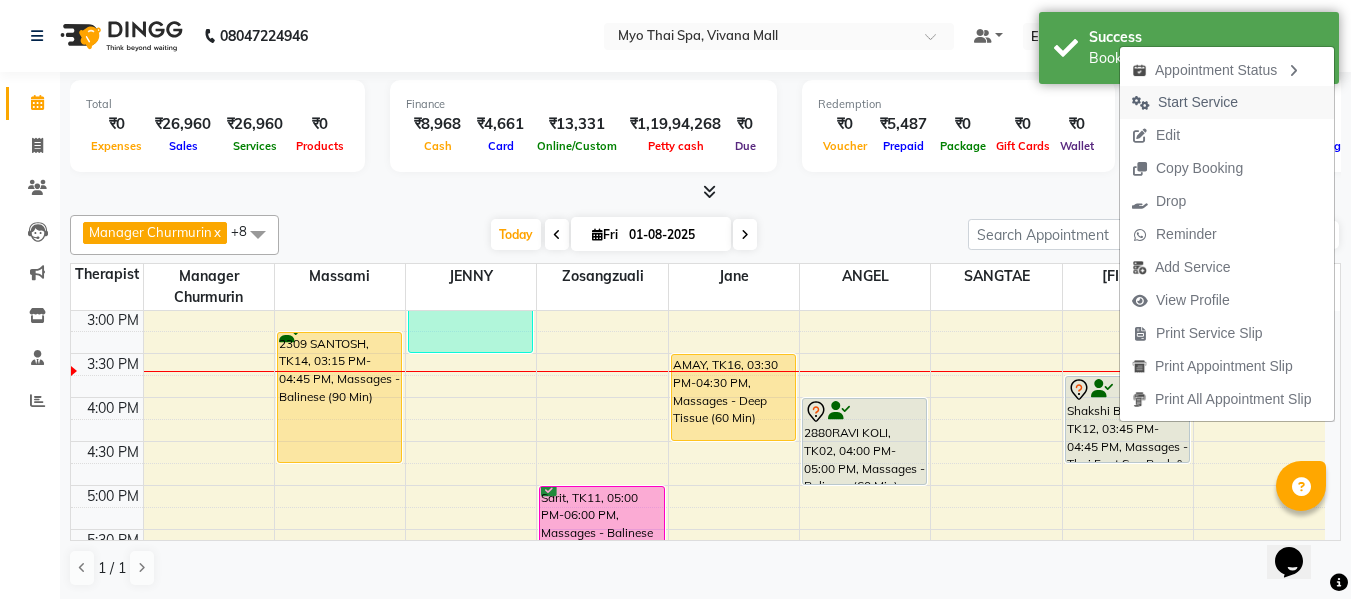 click on "Start Service" at bounding box center [1198, 102] 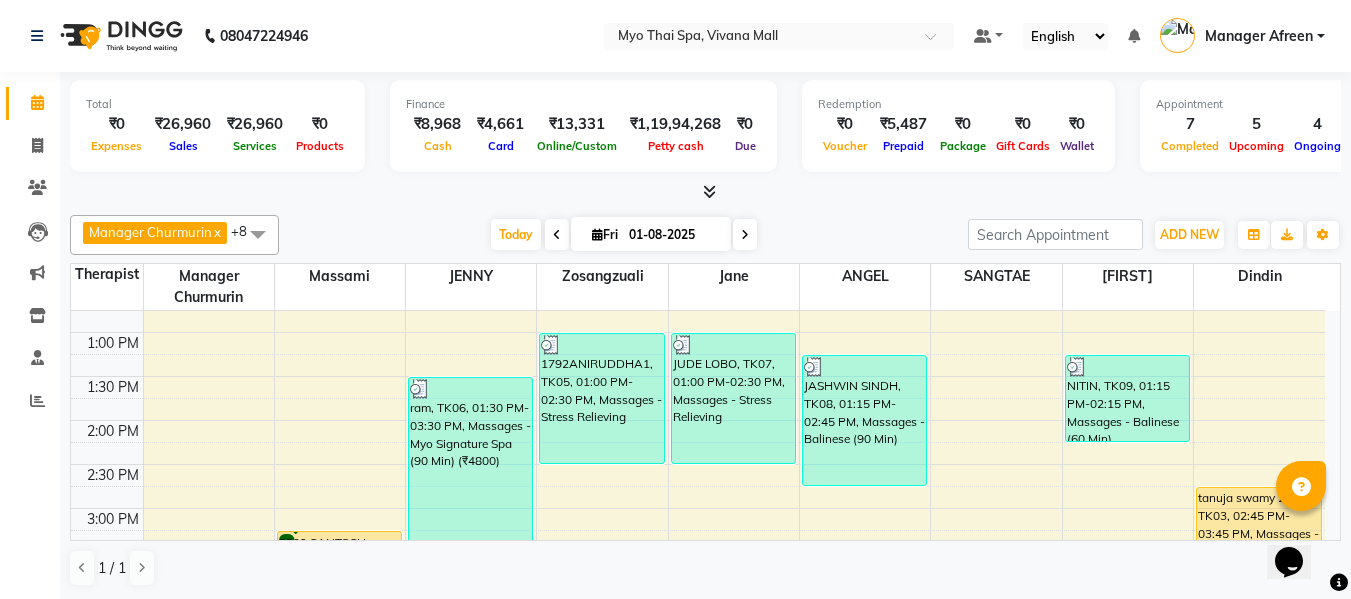 scroll, scrollTop: 417, scrollLeft: 0, axis: vertical 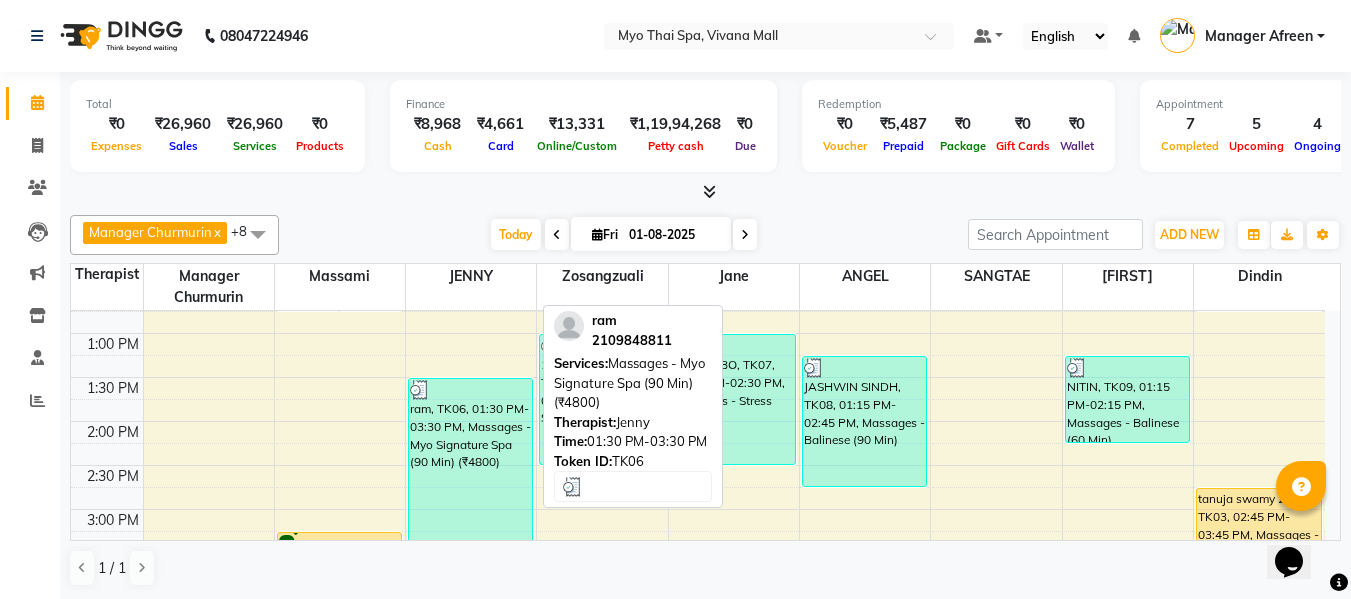 click on "ram, TK06, 01:30 PM-03:30 PM, Massages - Myo Signature Spa (90 Min) (₹4800)" at bounding box center [470, 465] 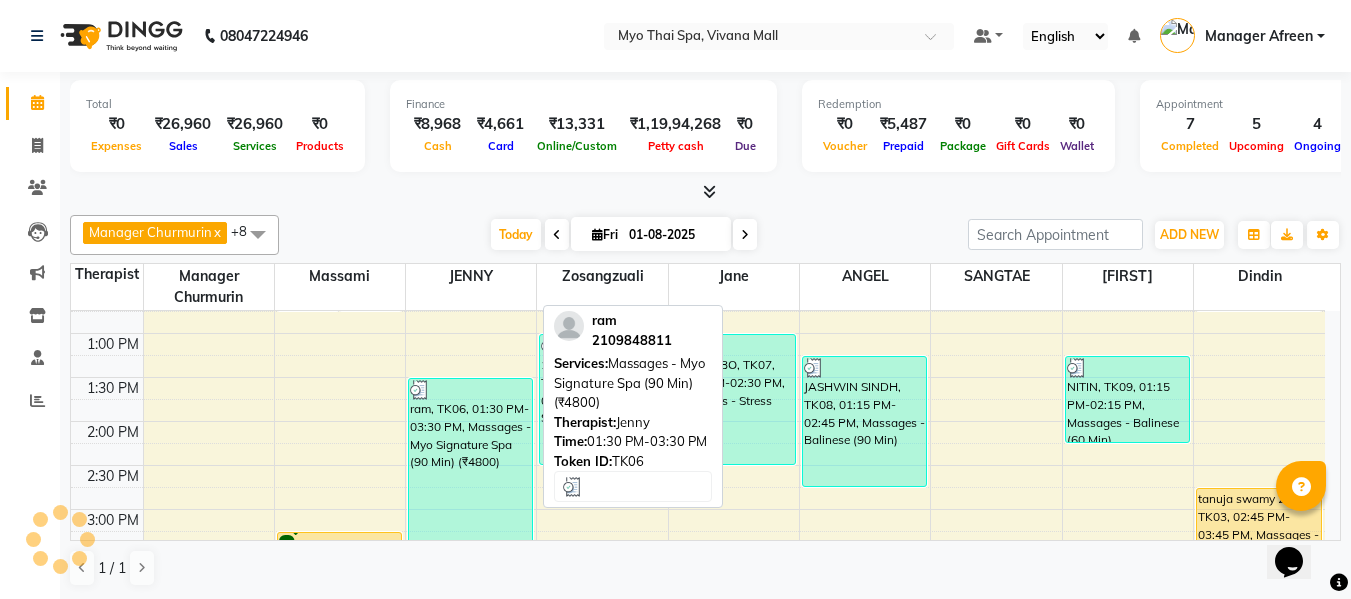 click on "ram, TK06, 01:30 PM-03:30 PM, Massages - Myo Signature Spa (90 Min) (₹4800)" at bounding box center (470, 465) 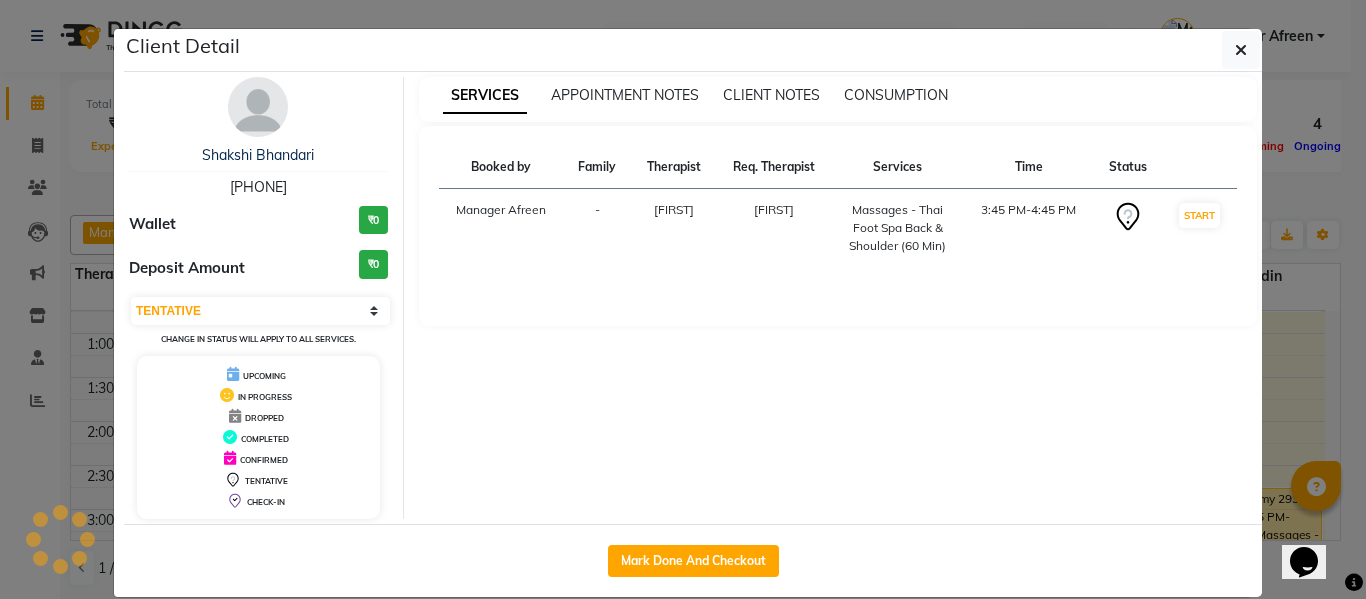 select on "3" 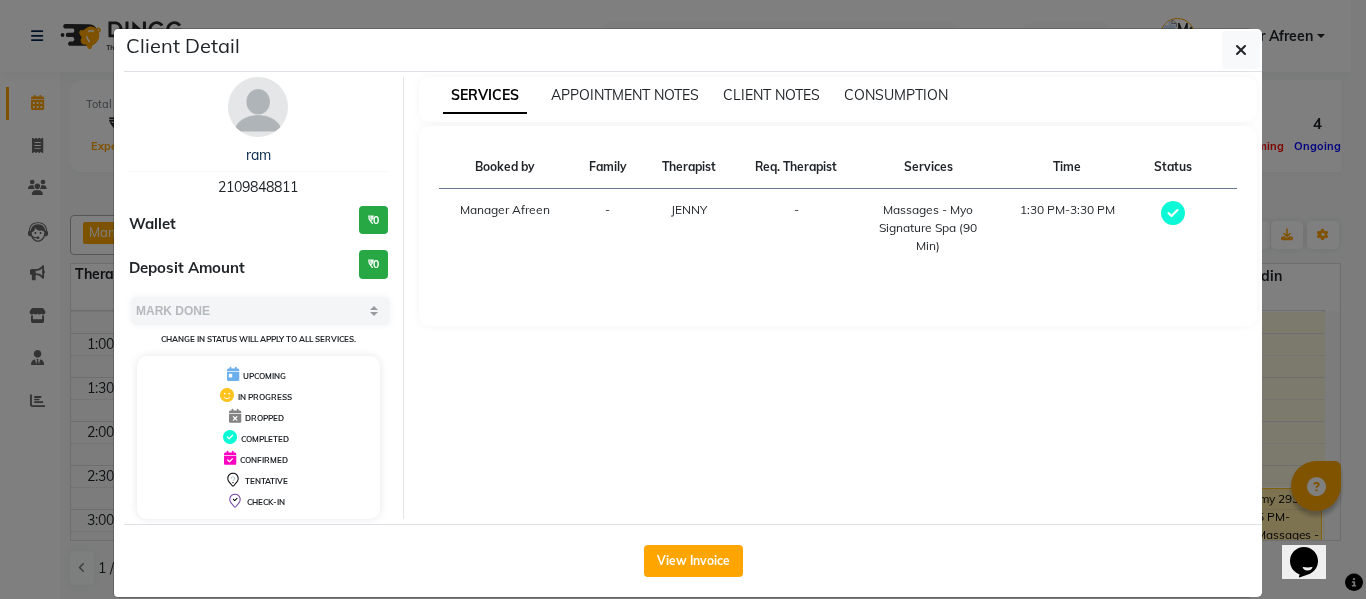 drag, startPoint x: 306, startPoint y: 185, endPoint x: 166, endPoint y: 170, distance: 140.80128 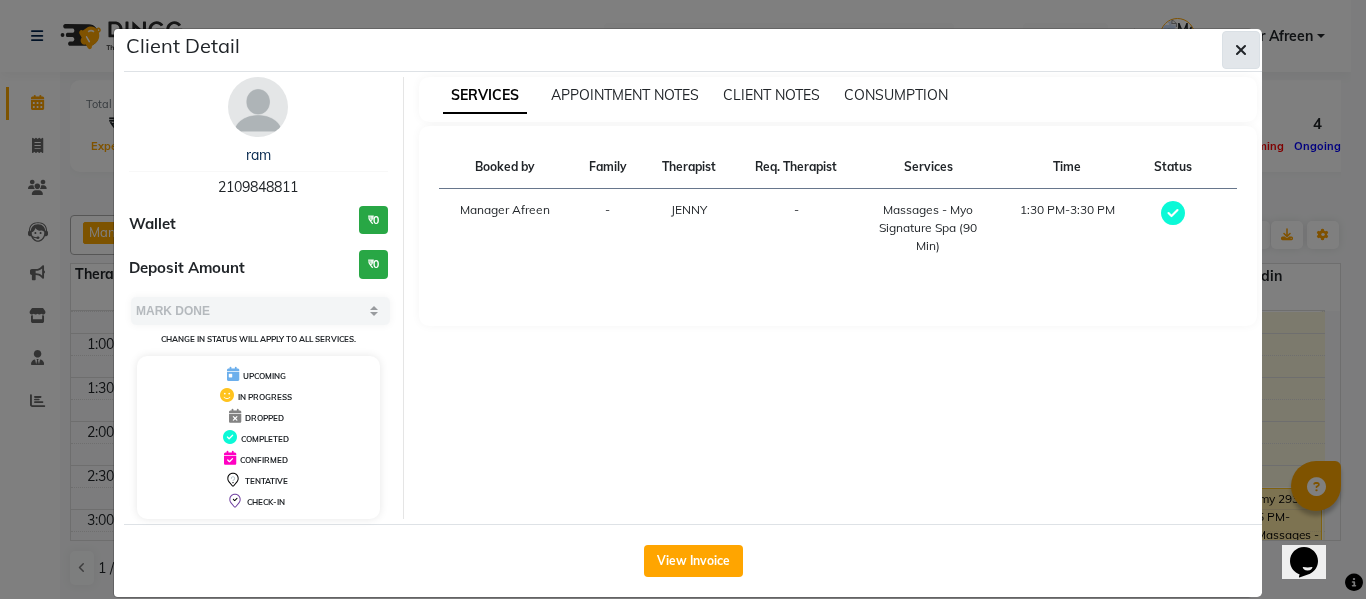 click 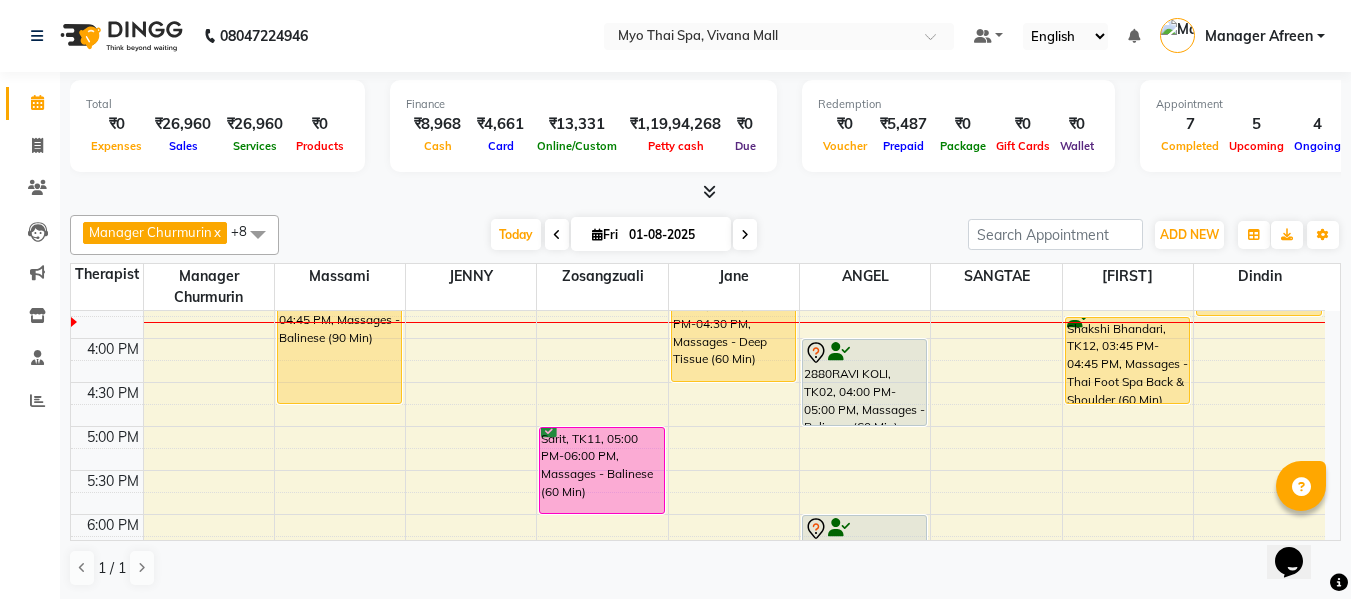 scroll, scrollTop: 617, scrollLeft: 0, axis: vertical 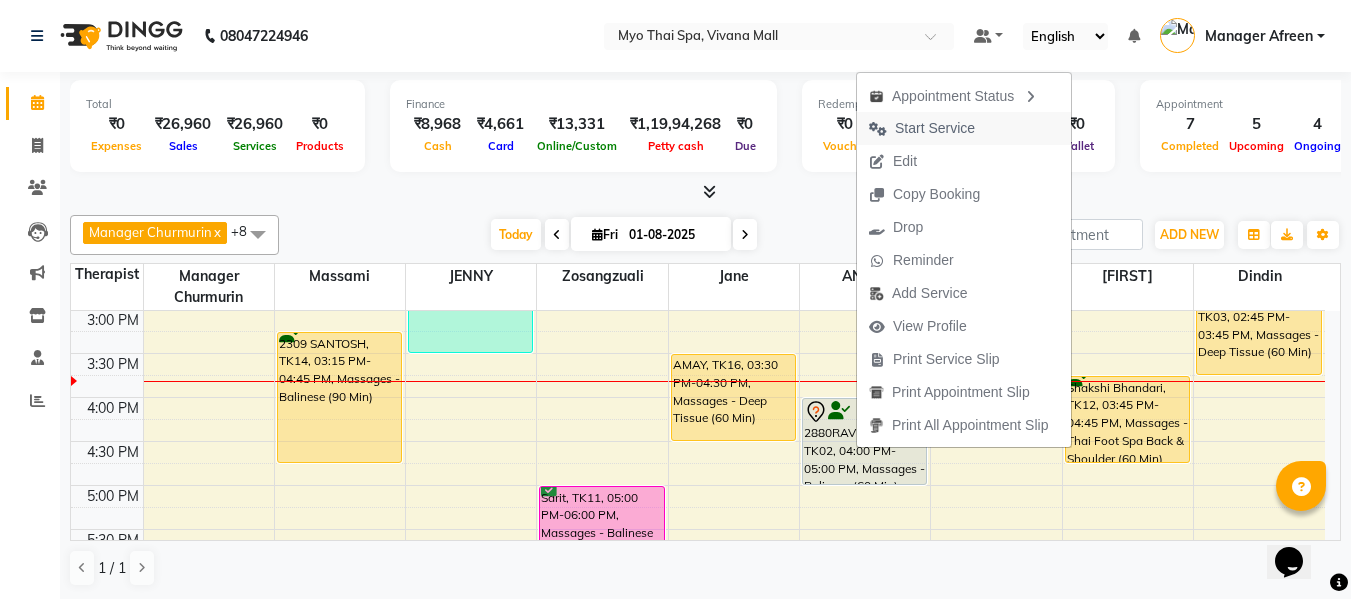 click on "Start Service" at bounding box center [935, 128] 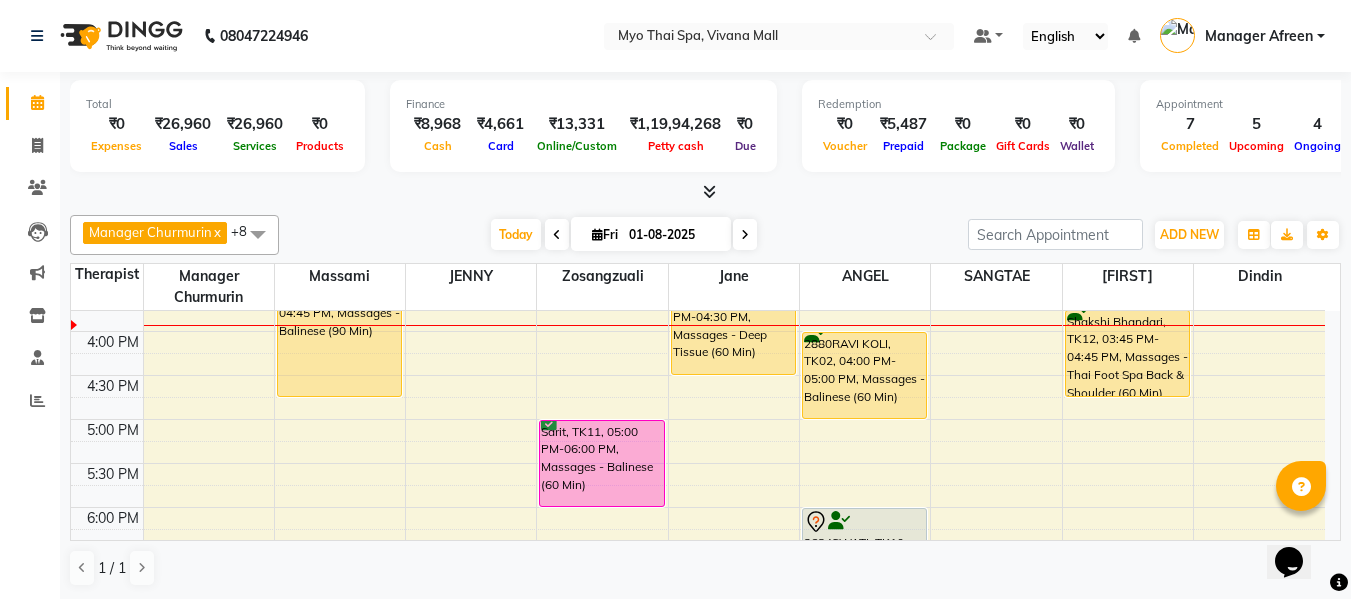 scroll, scrollTop: 717, scrollLeft: 0, axis: vertical 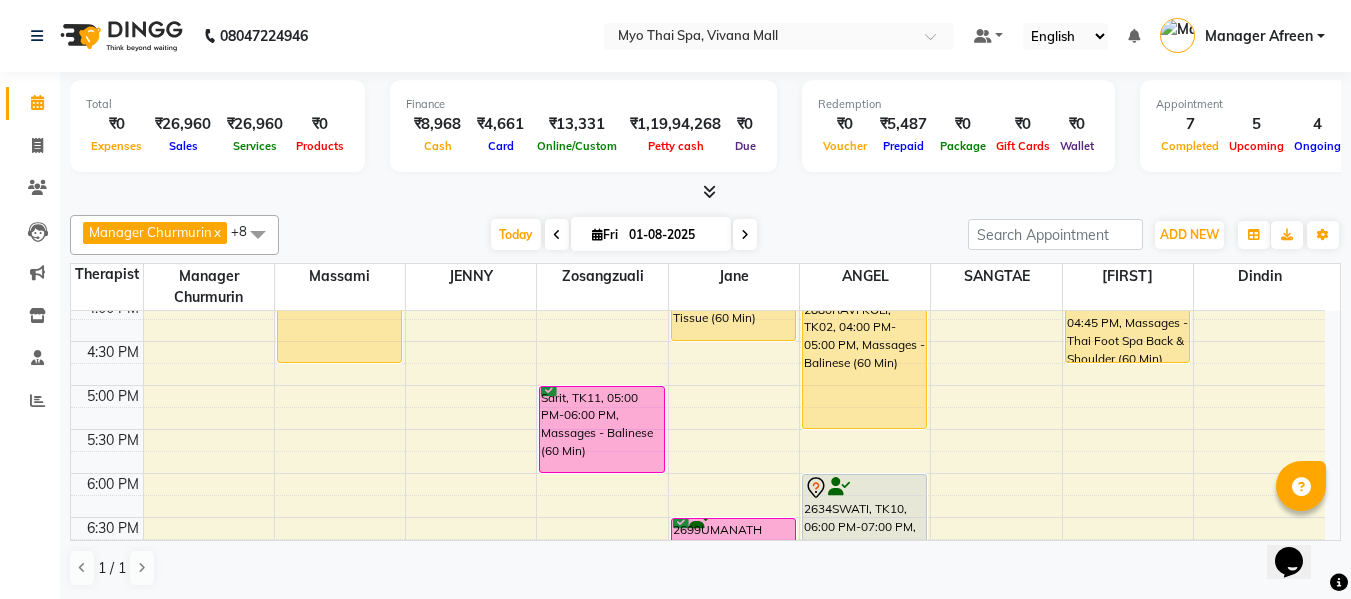 drag, startPoint x: 849, startPoint y: 384, endPoint x: 849, endPoint y: 416, distance: 32 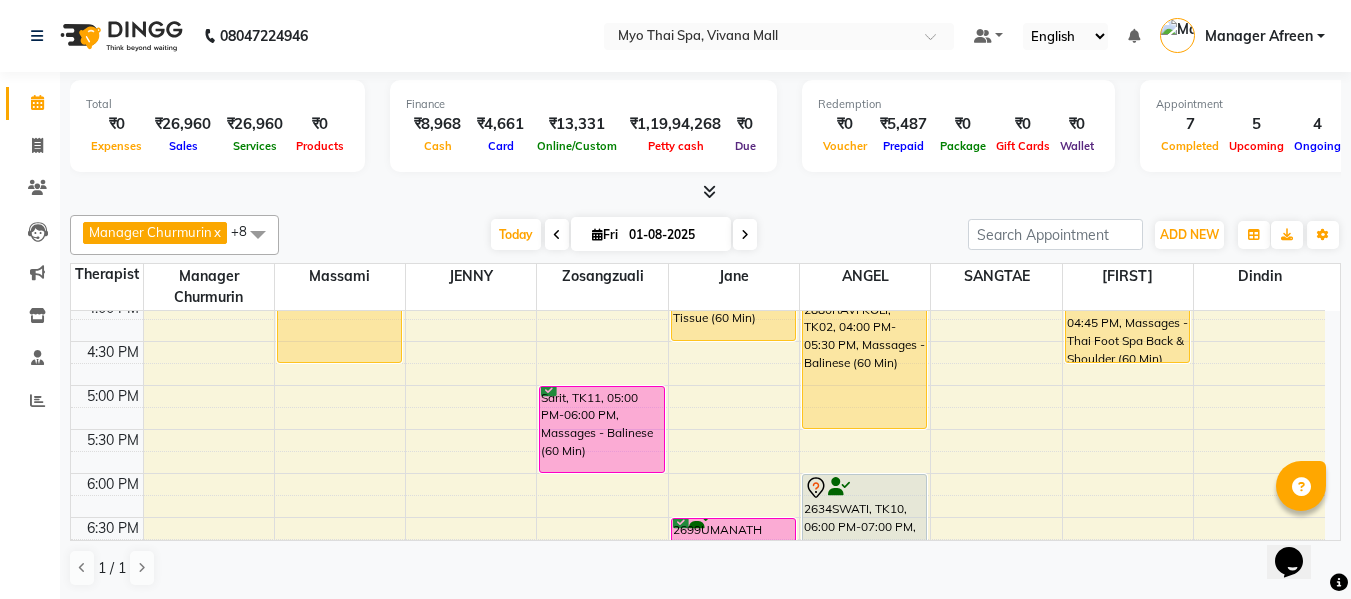 scroll, scrollTop: 617, scrollLeft: 0, axis: vertical 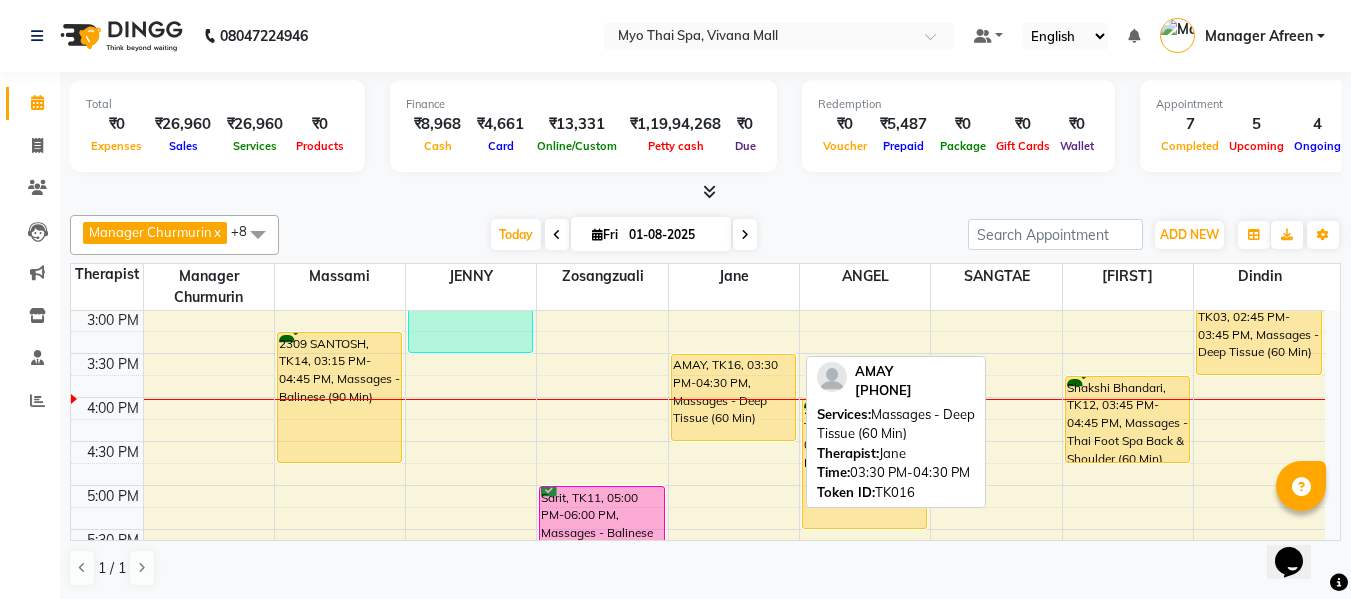 click on "AMAY, TK16, 03:30 PM-04:30 PM, Massages - Deep Tissue (60 Min)" at bounding box center (733, 397) 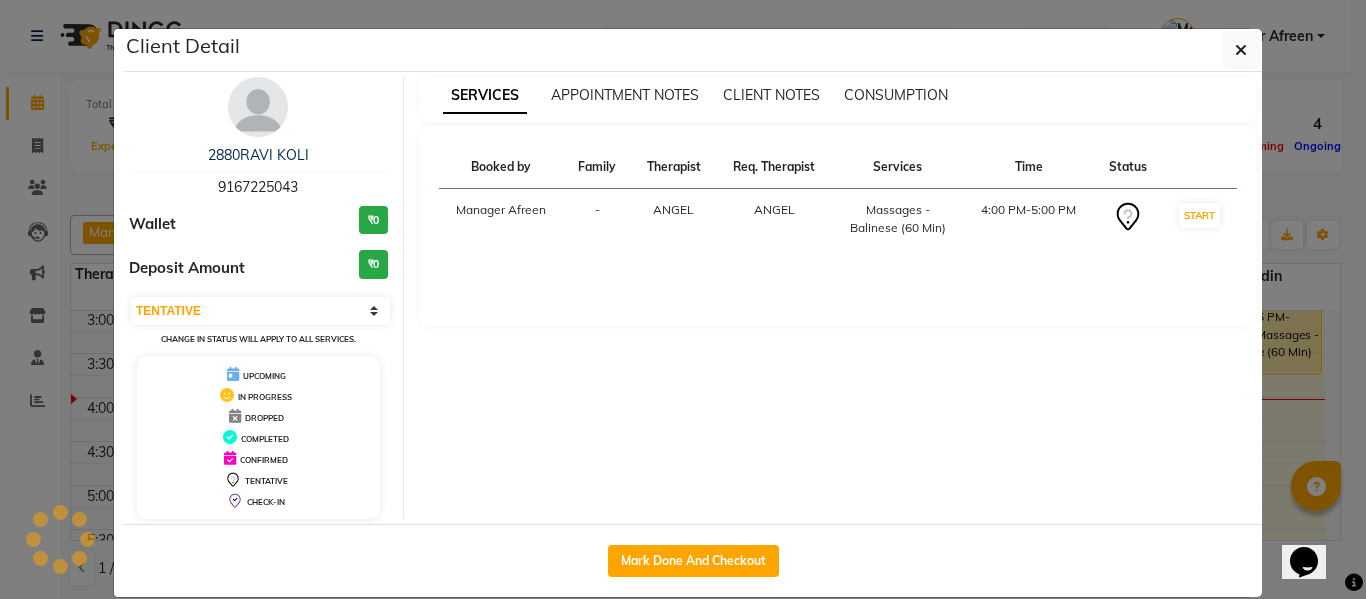 select on "1" 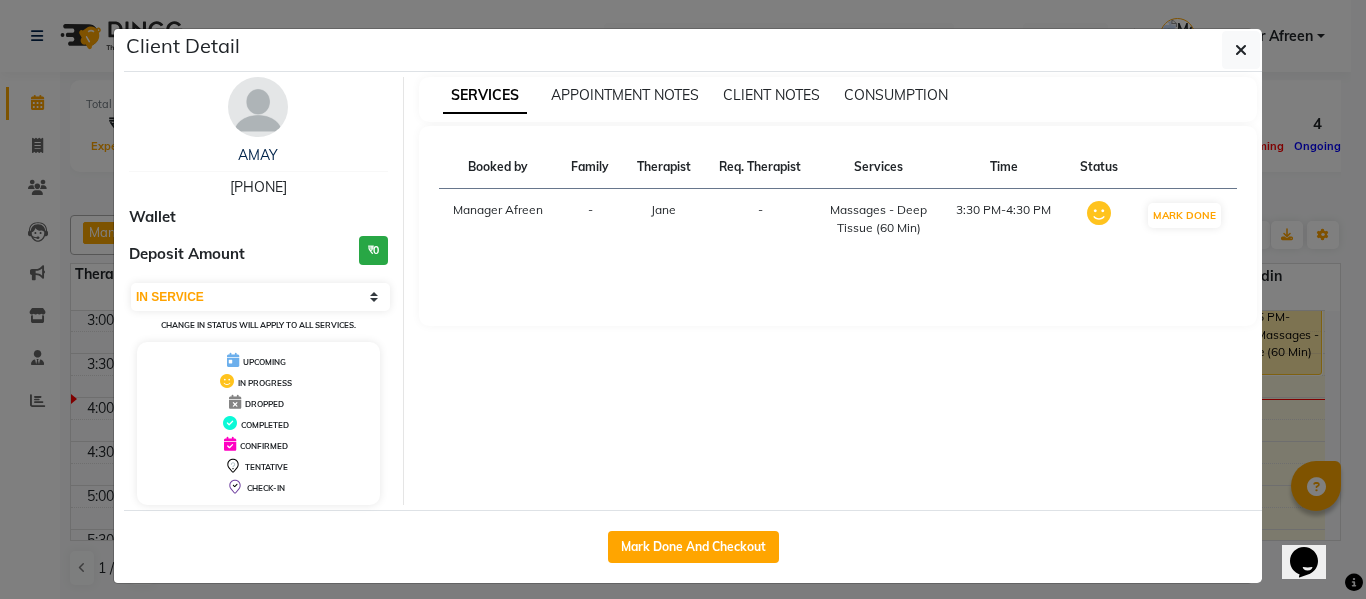 drag, startPoint x: 296, startPoint y: 185, endPoint x: 194, endPoint y: 177, distance: 102.31325 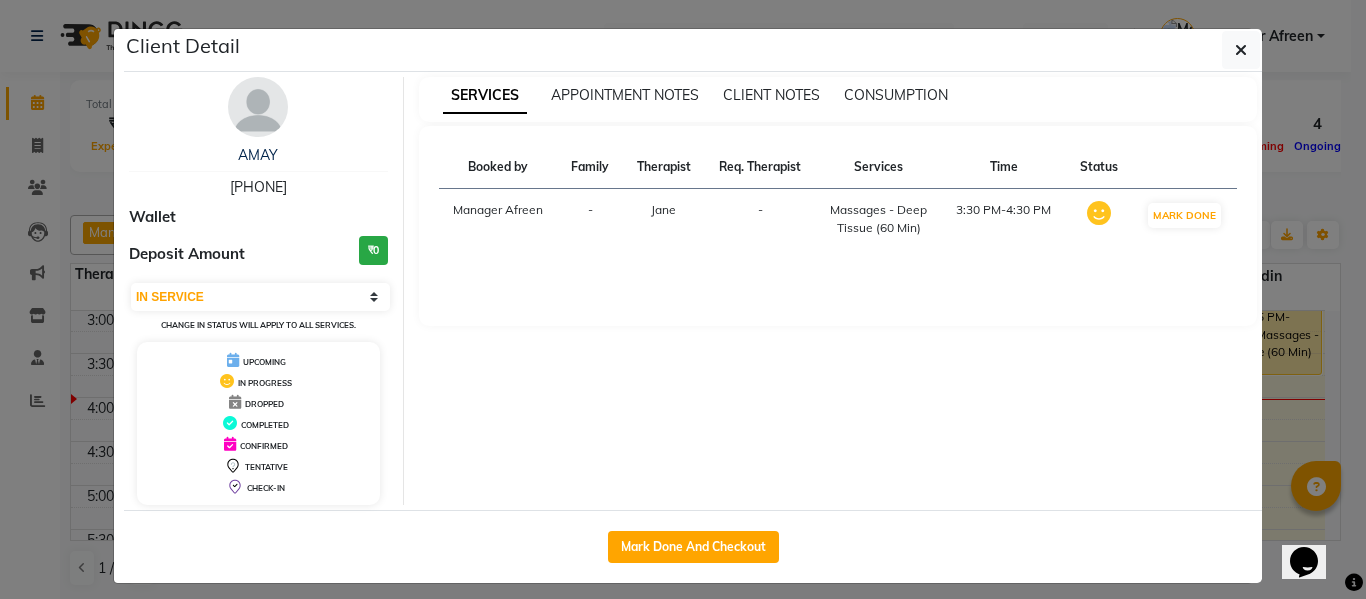 click on "Client Detail  AMAY    7710822224 Wallet Deposit Amount  ₹0  Select IN SERVICE CONFIRMED TENTATIVE CHECK IN MARK DONE DROPPED UPCOMING Change in status will apply to all services. UPCOMING IN PROGRESS DROPPED COMPLETED CONFIRMED TENTATIVE CHECK-IN SERVICES APPOINTMENT NOTES CLIENT NOTES CONSUMPTION Booked by Family Therapist Req. Therapist Services Time Status  Manager Afreen  - Jane -  Massages - Deep Tissue (60 Min)   3:30 PM-4:30 PM   MARK DONE   Mark Done And Checkout" 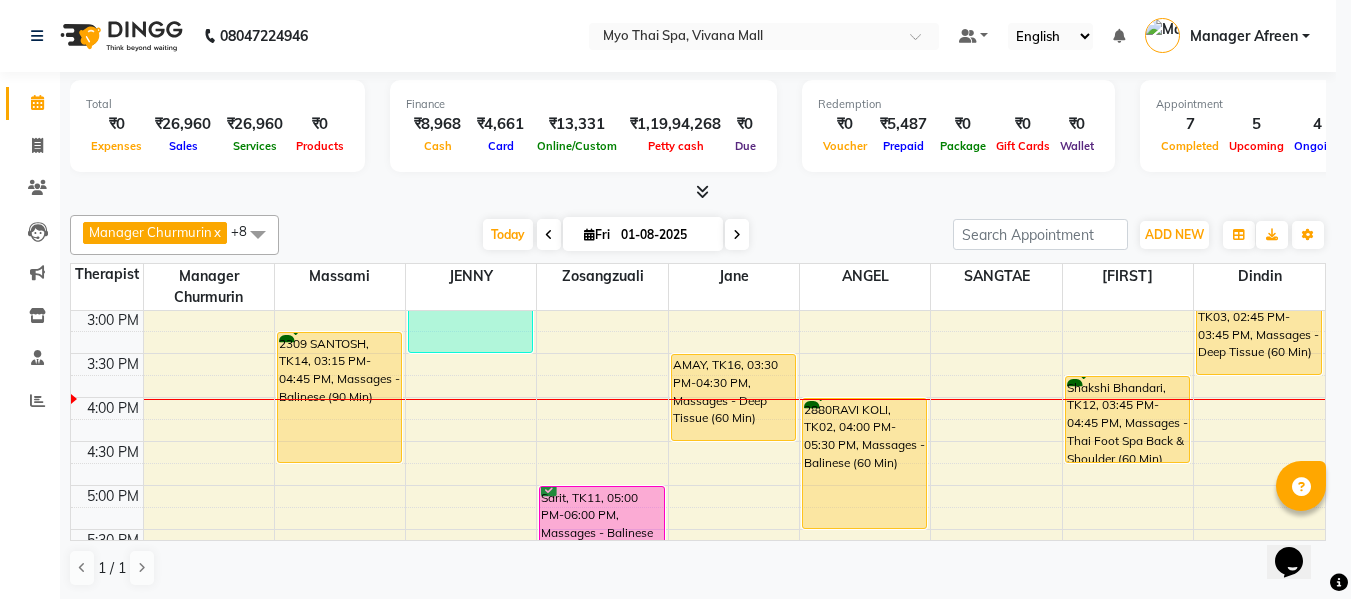 click on "tanuja swamy 2935, TK03, 02:45 PM-03:45 PM, Massages - Deep Tissue (60 Min)" at bounding box center [1259, 331] 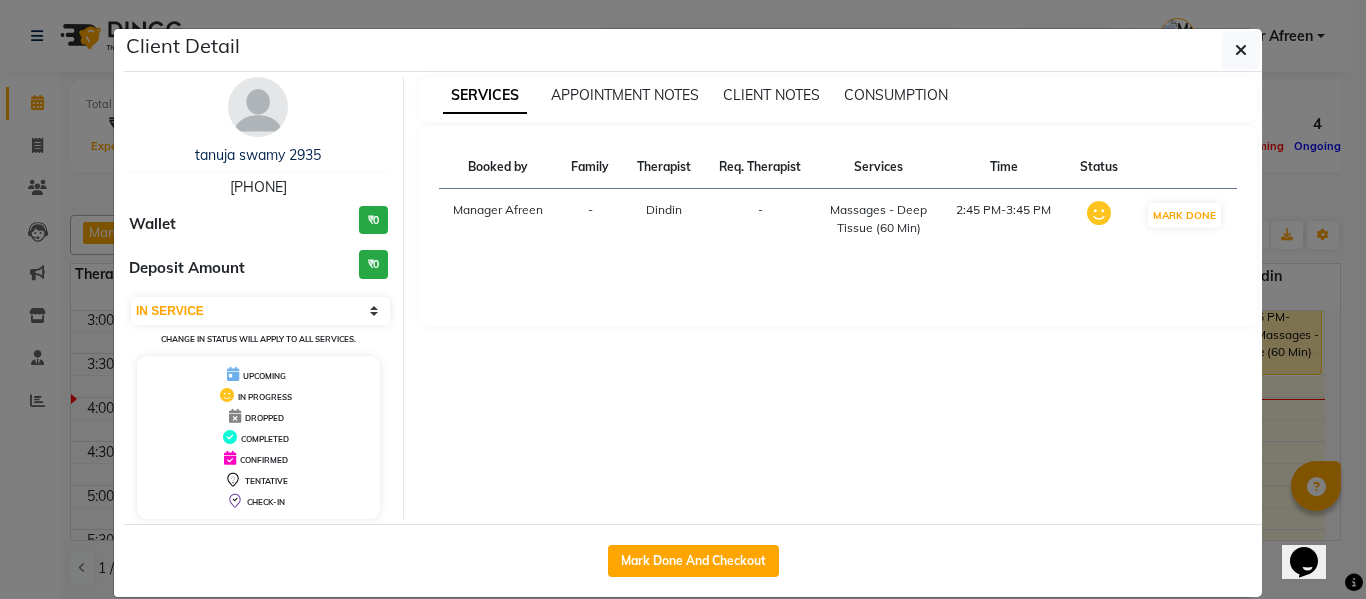 drag, startPoint x: 302, startPoint y: 181, endPoint x: 139, endPoint y: 178, distance: 163.0276 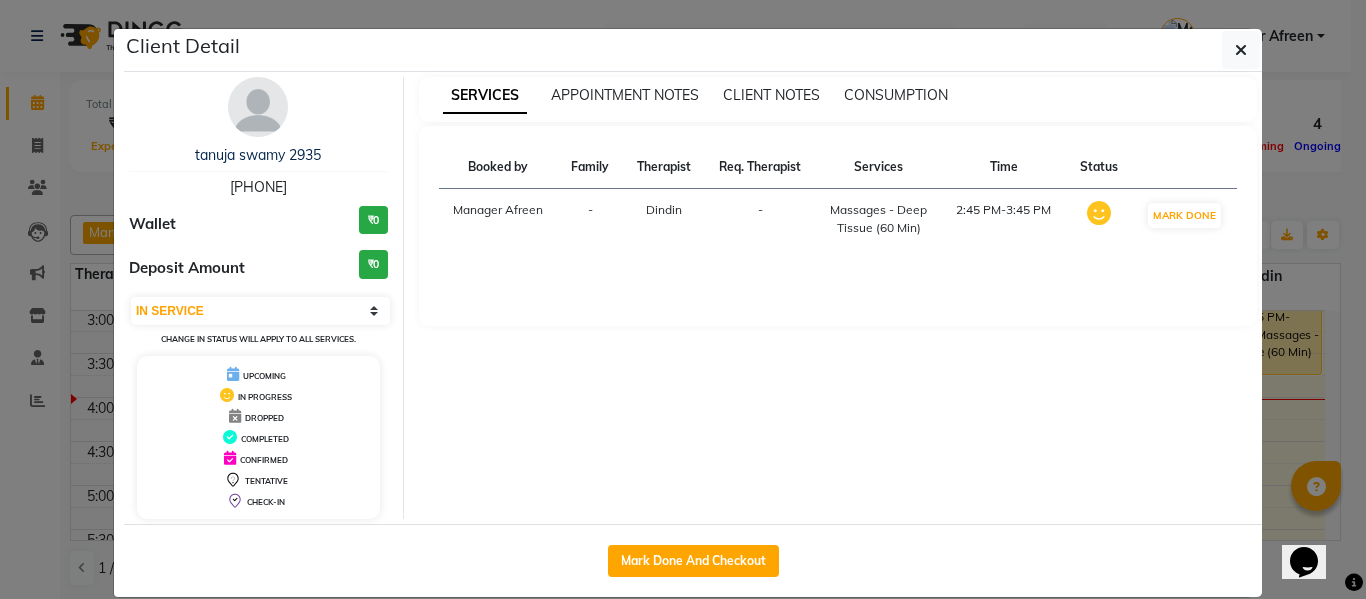 copy on "[PHONE]" 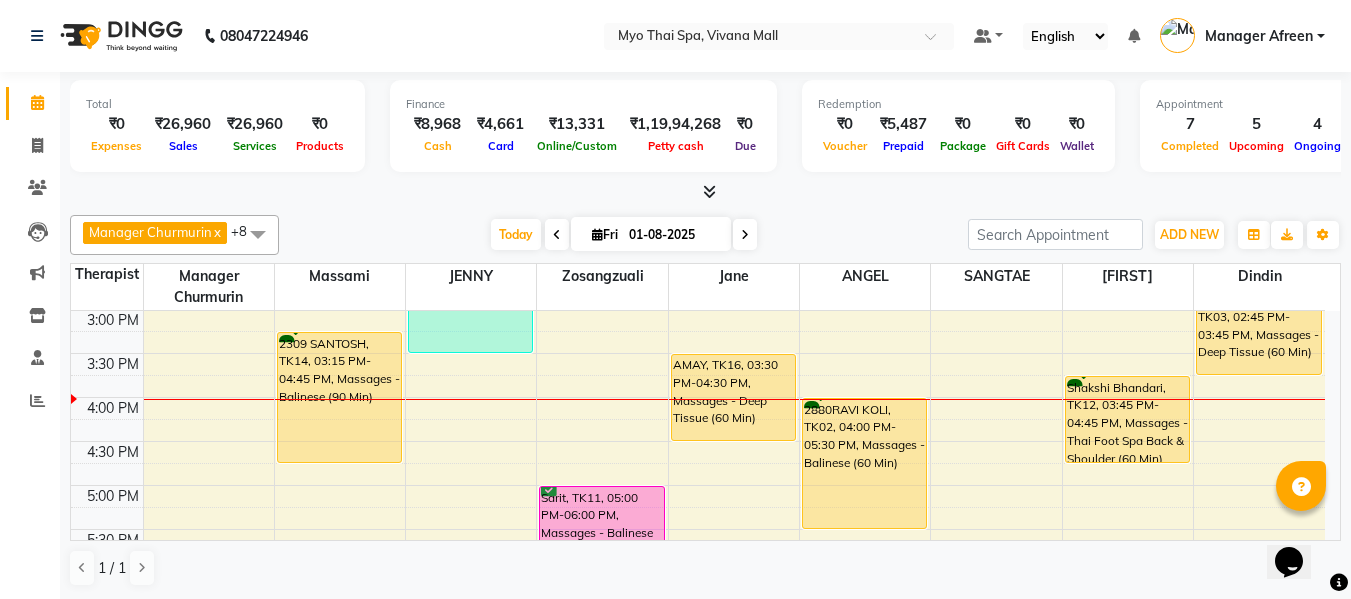 scroll, scrollTop: 517, scrollLeft: 0, axis: vertical 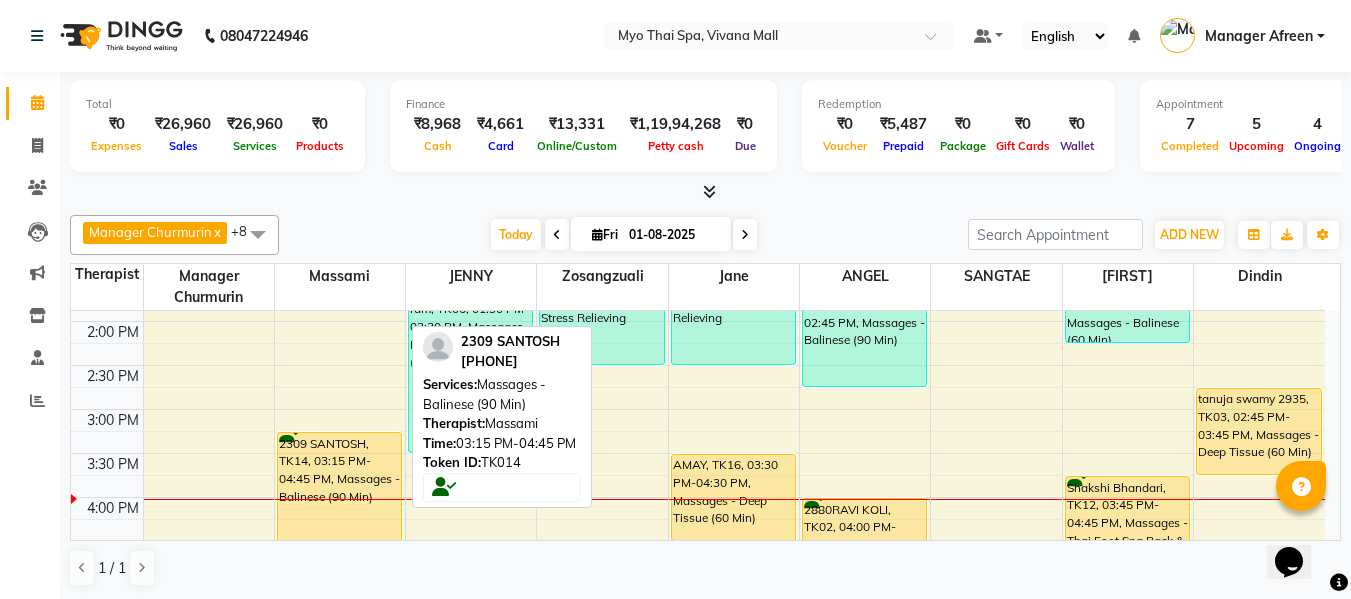 click on "2309 SANTOSH, TK14, 03:15 PM-04:45 PM, Massages - Balinese (90 Min)" at bounding box center [339, 497] 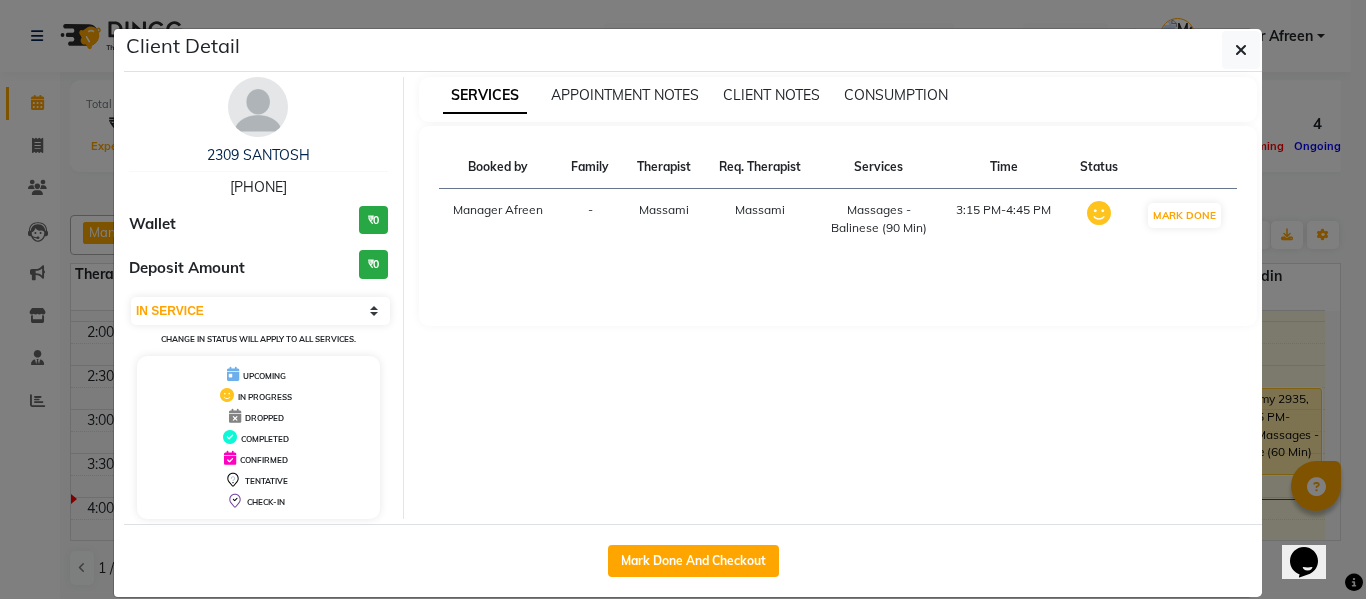 drag, startPoint x: 312, startPoint y: 185, endPoint x: 170, endPoint y: 182, distance: 142.0317 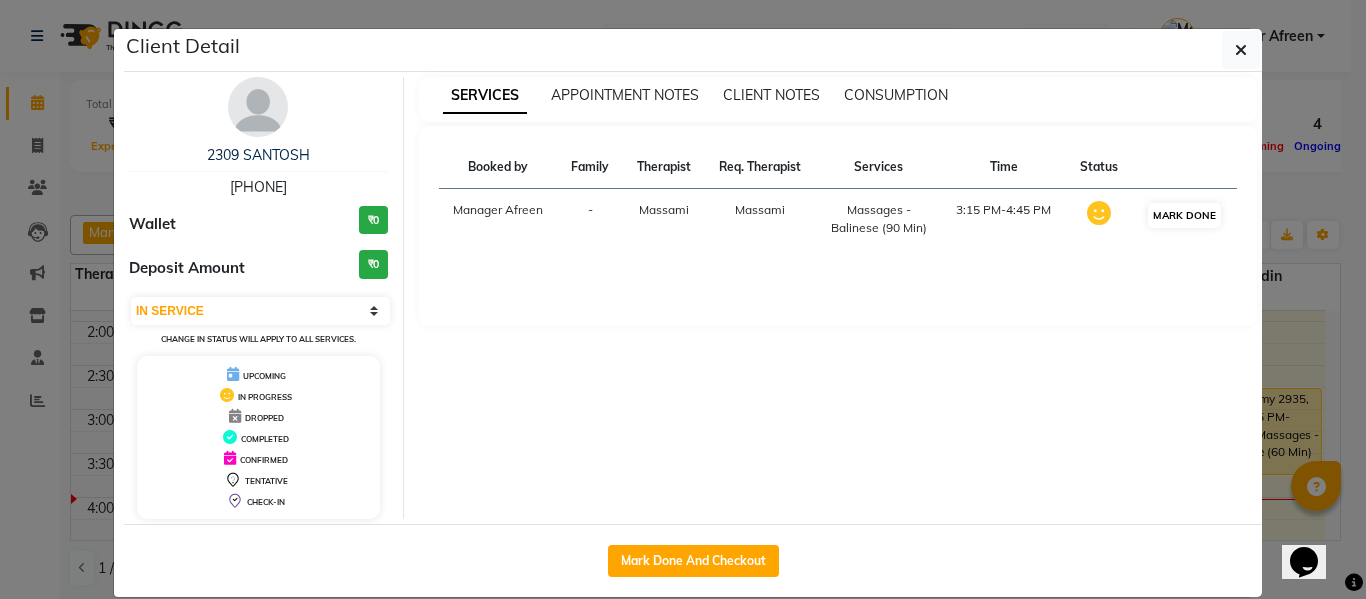 copy on "9021525397" 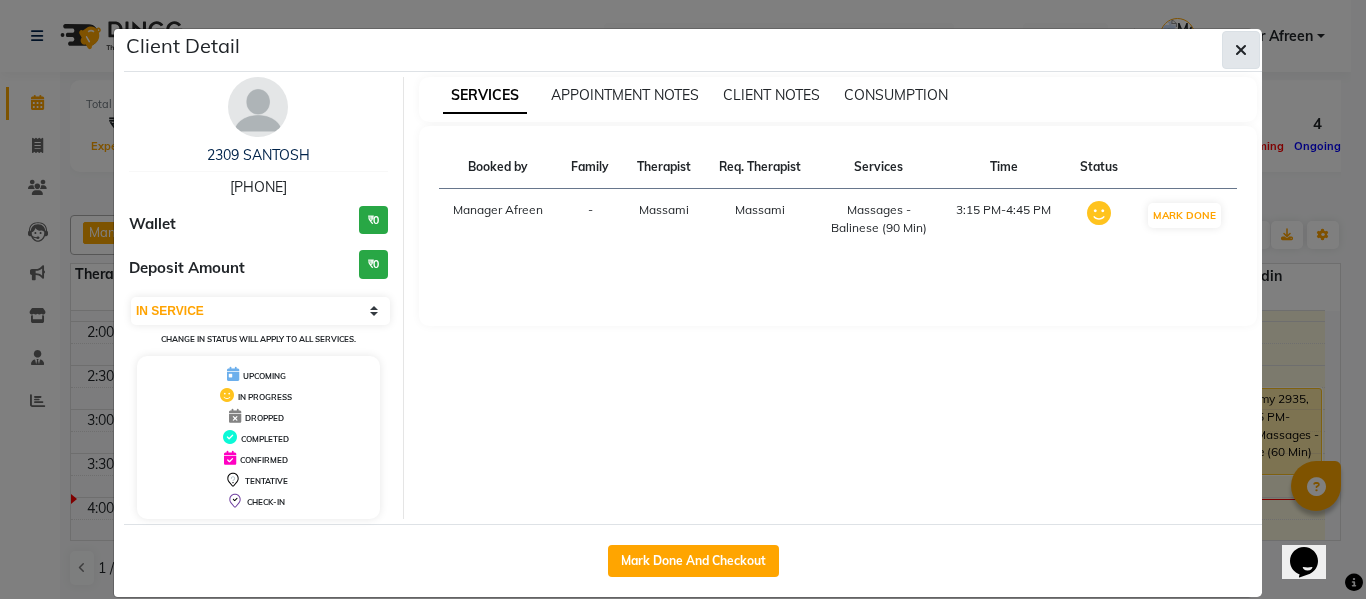 click 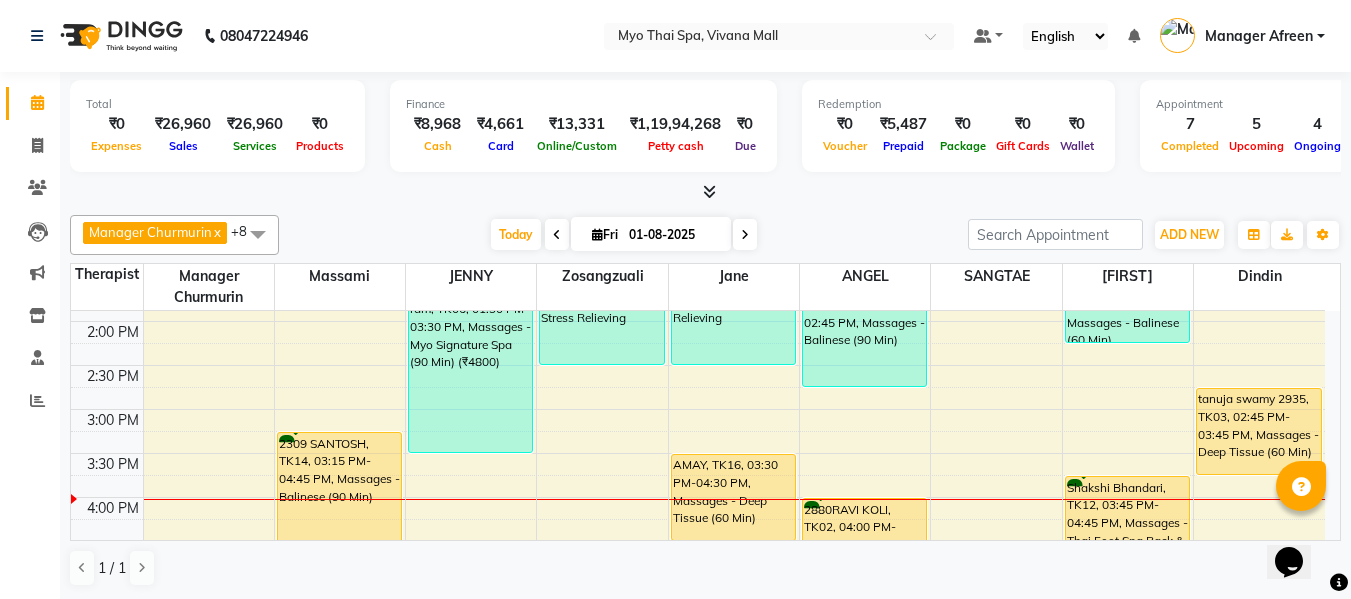 scroll, scrollTop: 617, scrollLeft: 0, axis: vertical 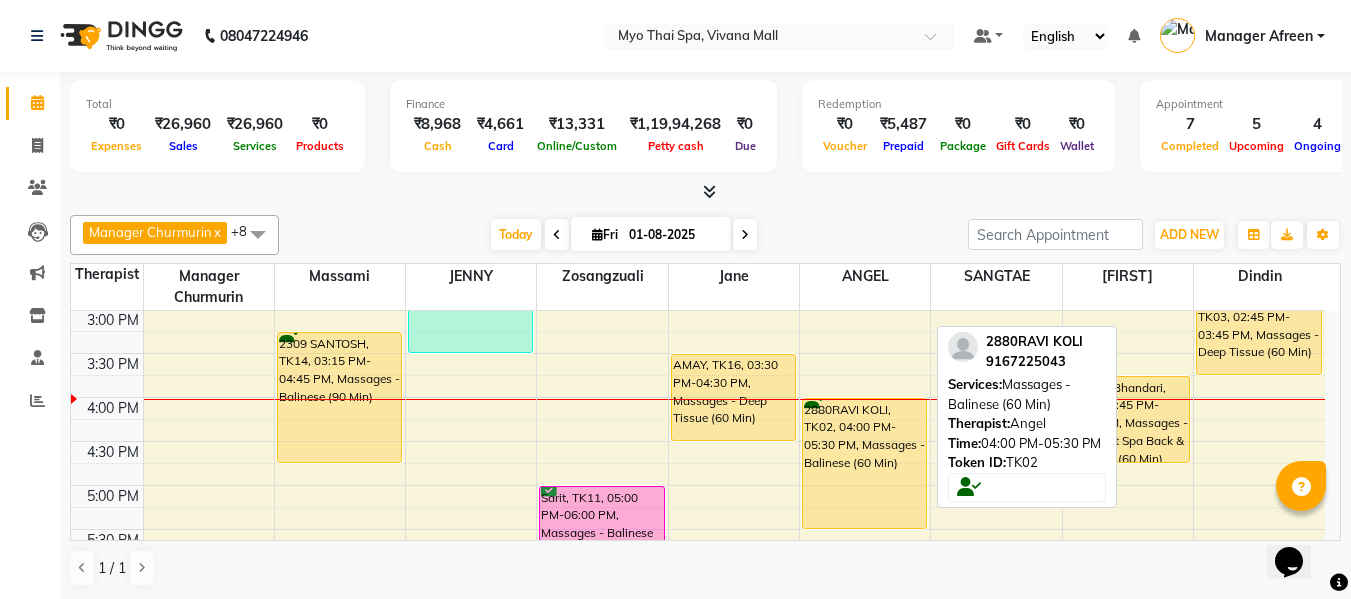 click on "2880RAVI KOLI, TK02, 04:00 PM-05:30 PM, Massages - Balinese (60 Min)" at bounding box center [864, 463] 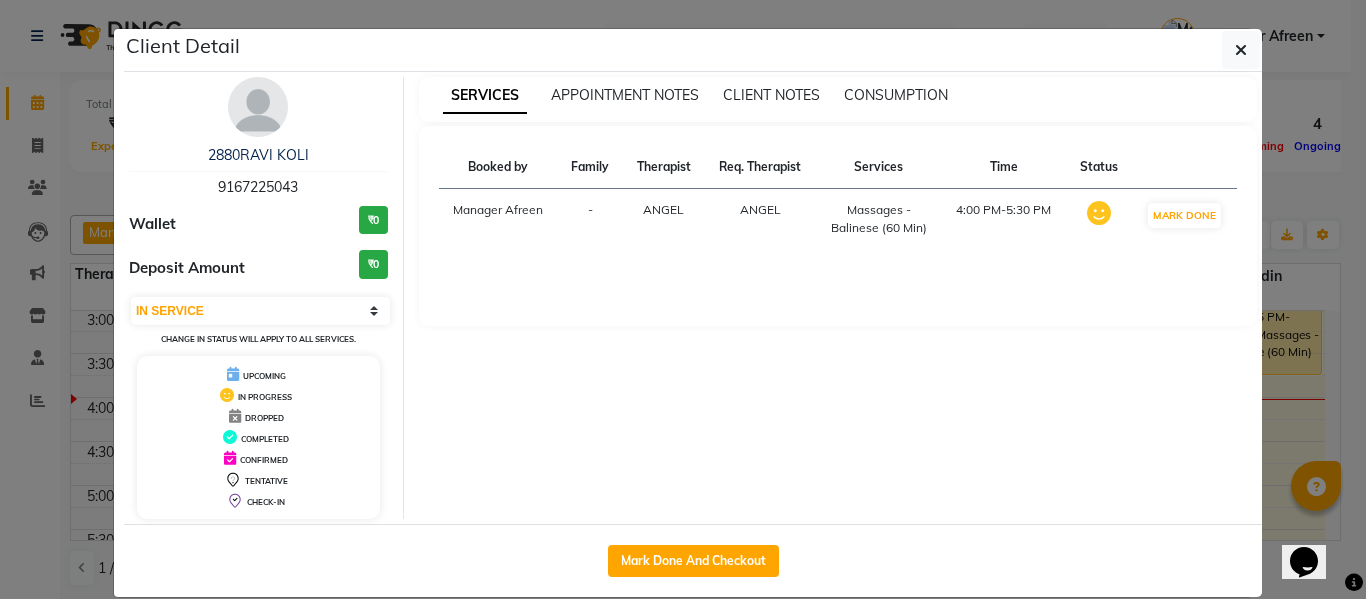 drag, startPoint x: 303, startPoint y: 177, endPoint x: 147, endPoint y: 176, distance: 156.0032 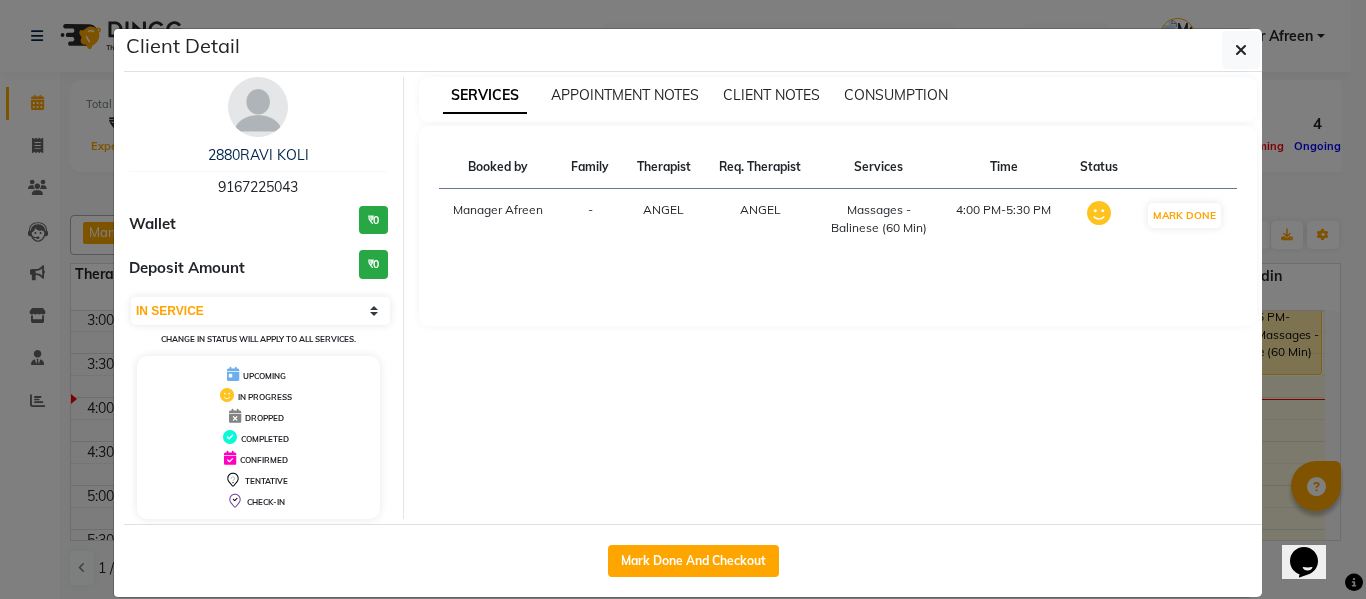 copy on "2880RAVI KOLI   9167225043" 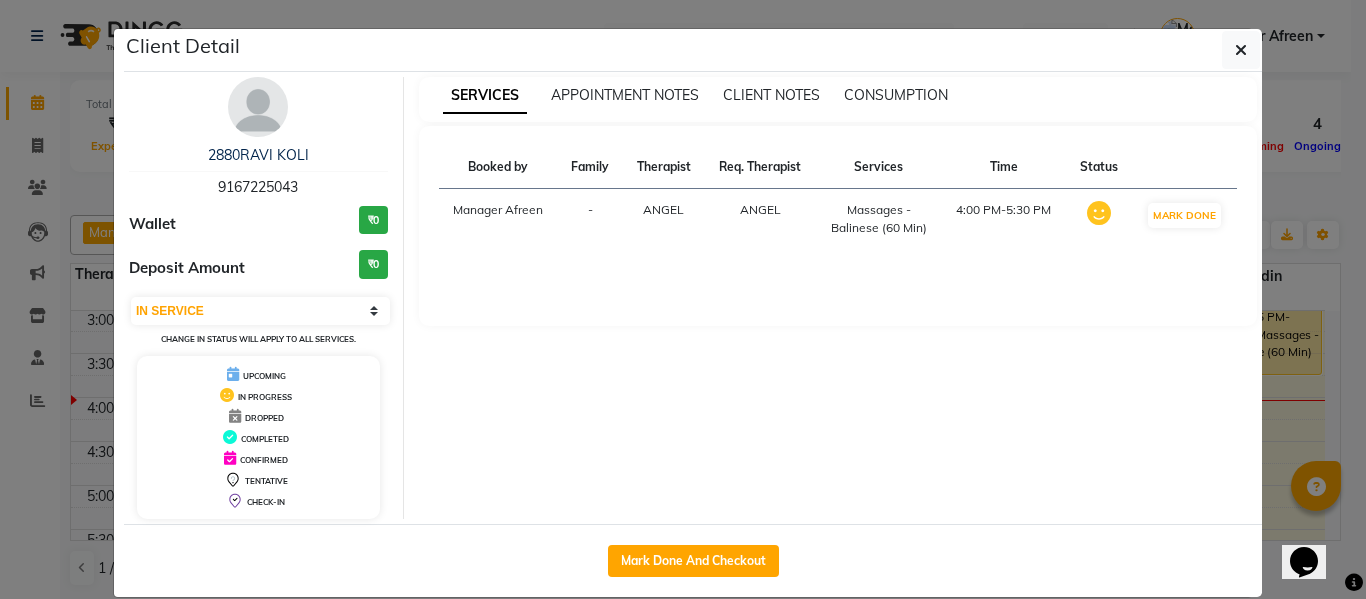 click on "Client Detail  [NUMBER][FIRST] [LAST]   [PHONE] Wallet ₹0 Deposit Amount  ₹0  Select IN SERVICE CONFIRMED TENTATIVE CHECK IN MARK DONE DROPPED UPCOMING Change in status will apply to all services. UPCOMING IN PROGRESS DROPPED COMPLETED CONFIRMED TENTATIVE CHECK-IN SERVICES APPOINTMENT NOTES CLIENT NOTES CONSUMPTION Booked by Family Therapist Req. Therapist Services Time Status  Manager [LAST]  - [FIRST] [LAST]  Massages - Balinese (60 Min)   4:00 PM-5:30 PM   MARK DONE   Mark Done And Checkout" 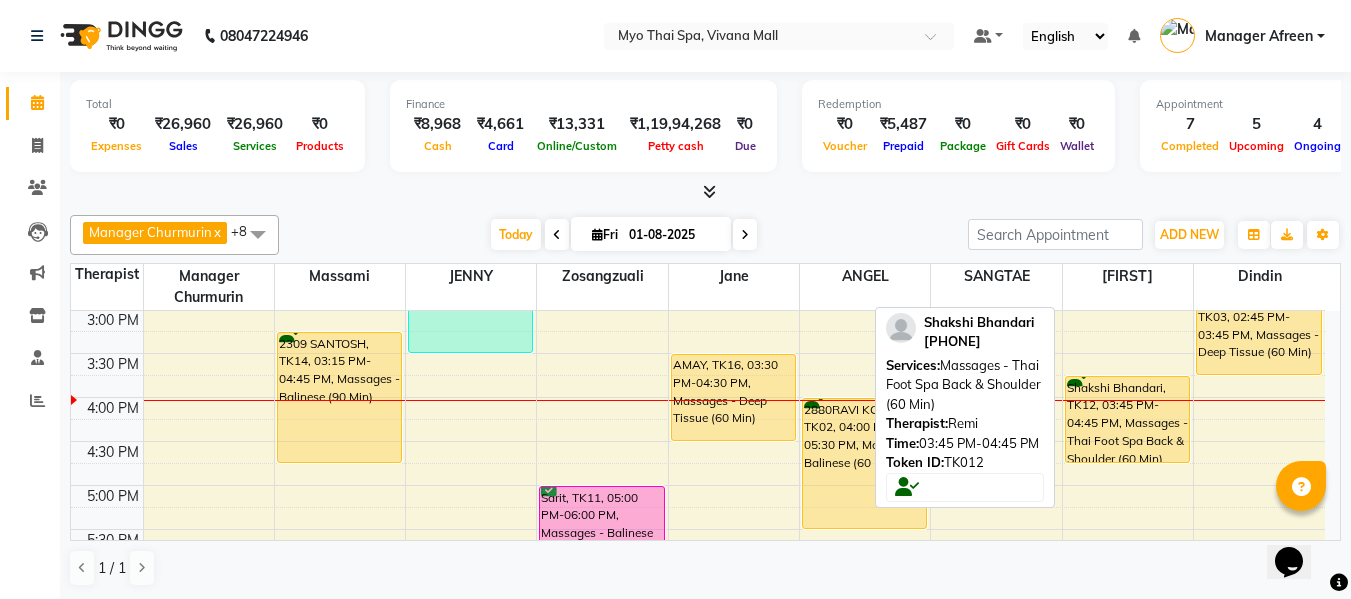 click on "Shakshi Bhandari, TK12, 03:45 PM-04:45 PM, Massages - Thai Foot Spa  Back & Shoulder (60 Min)" at bounding box center [1127, 419] 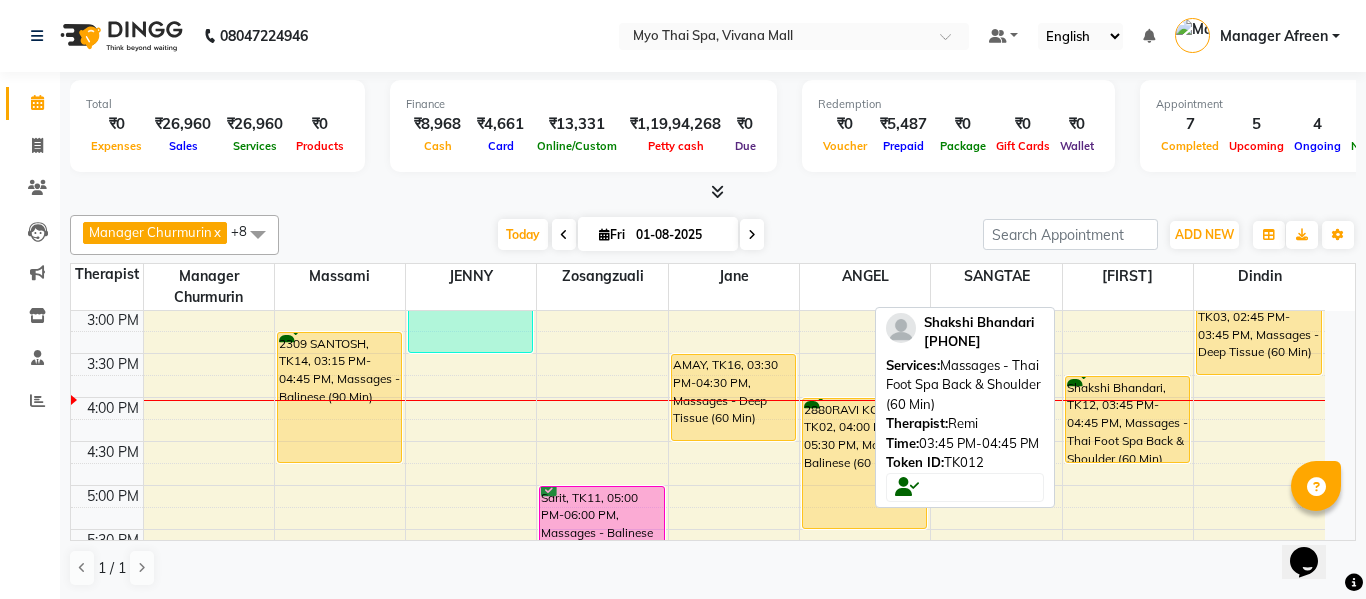 select on "1" 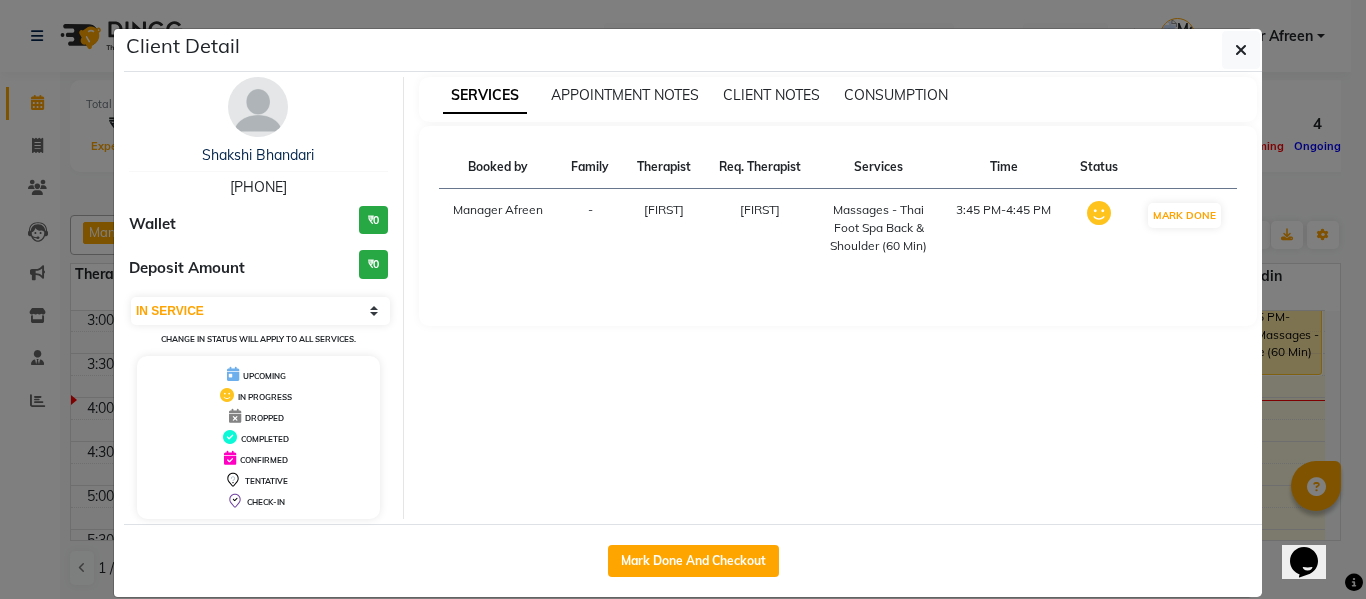 drag, startPoint x: 241, startPoint y: 184, endPoint x: 177, endPoint y: 170, distance: 65.51336 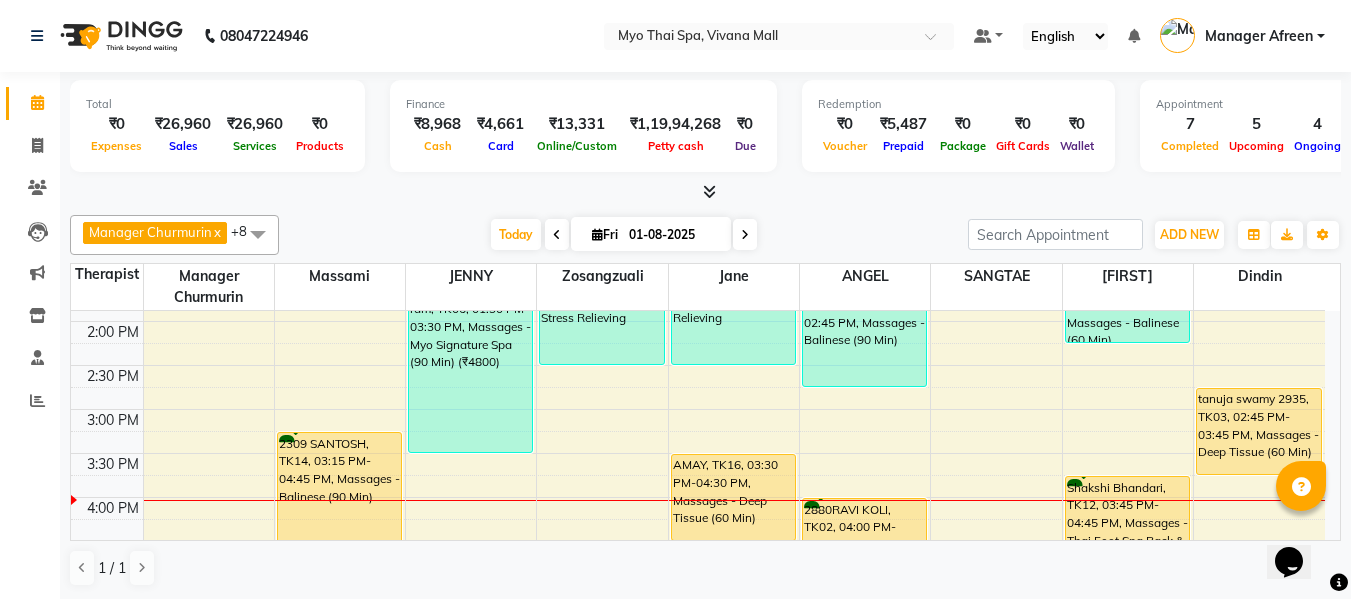 scroll, scrollTop: 417, scrollLeft: 0, axis: vertical 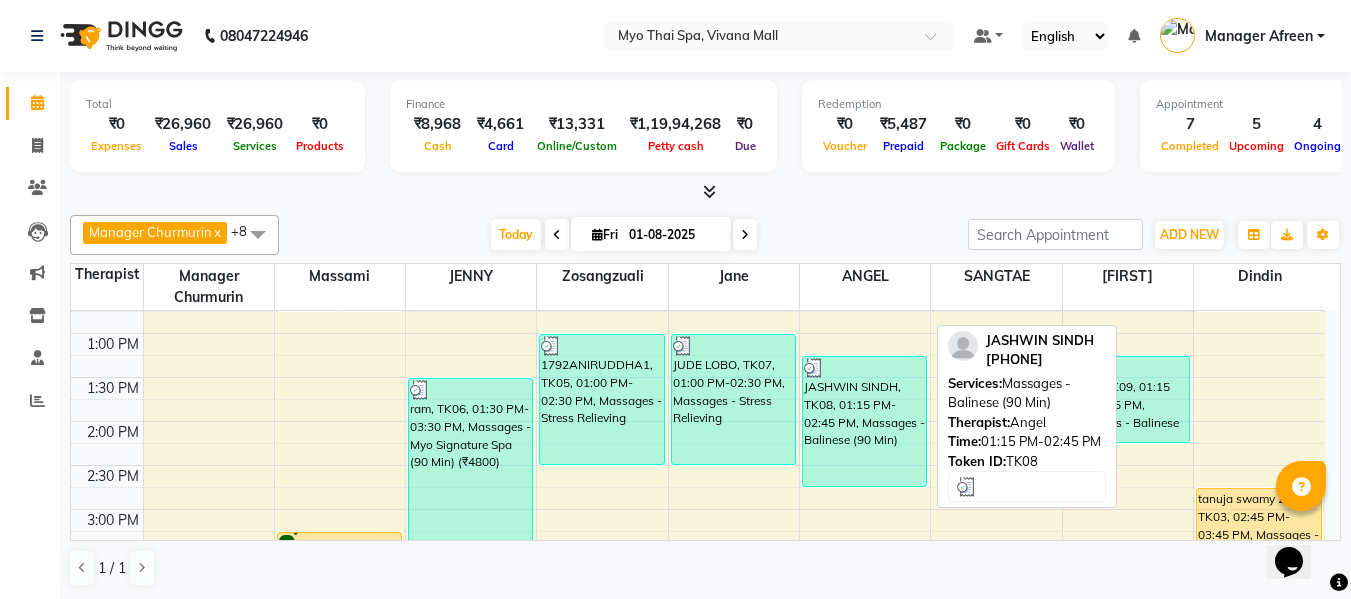 click on "JASHWIN SINDH, TK08, 01:15 PM-02:45 PM, Massages - Balinese (90 Min)" at bounding box center (864, 421) 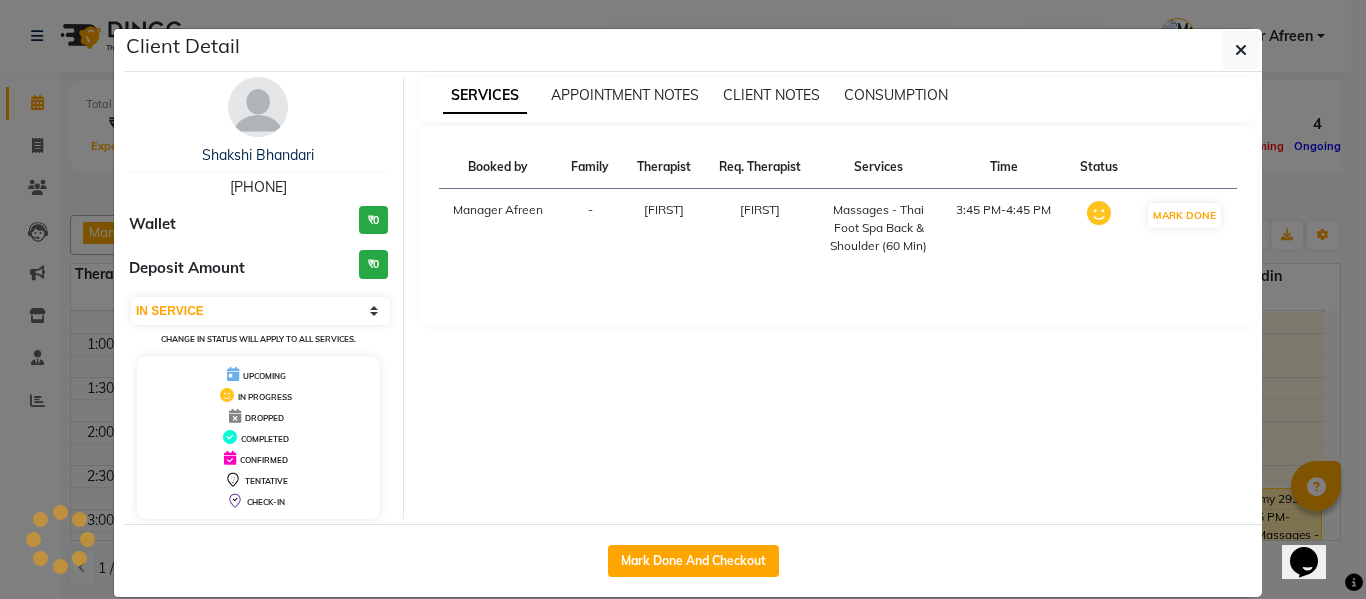 select on "3" 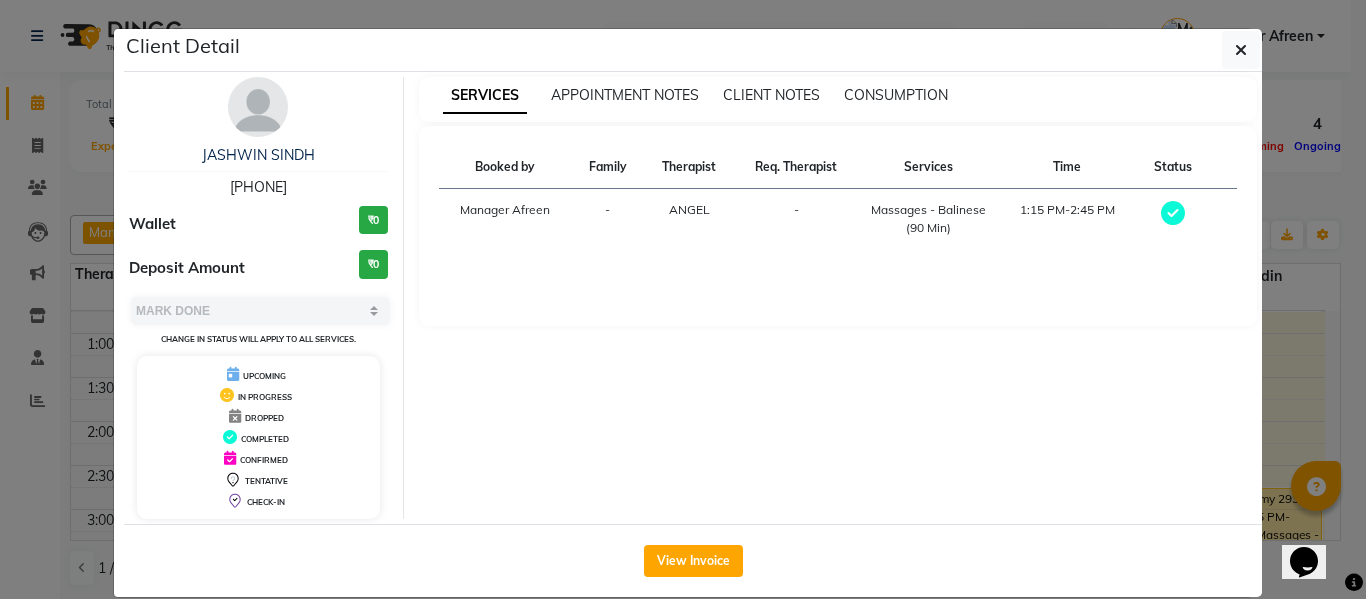 drag, startPoint x: 324, startPoint y: 186, endPoint x: 108, endPoint y: 170, distance: 216.59178 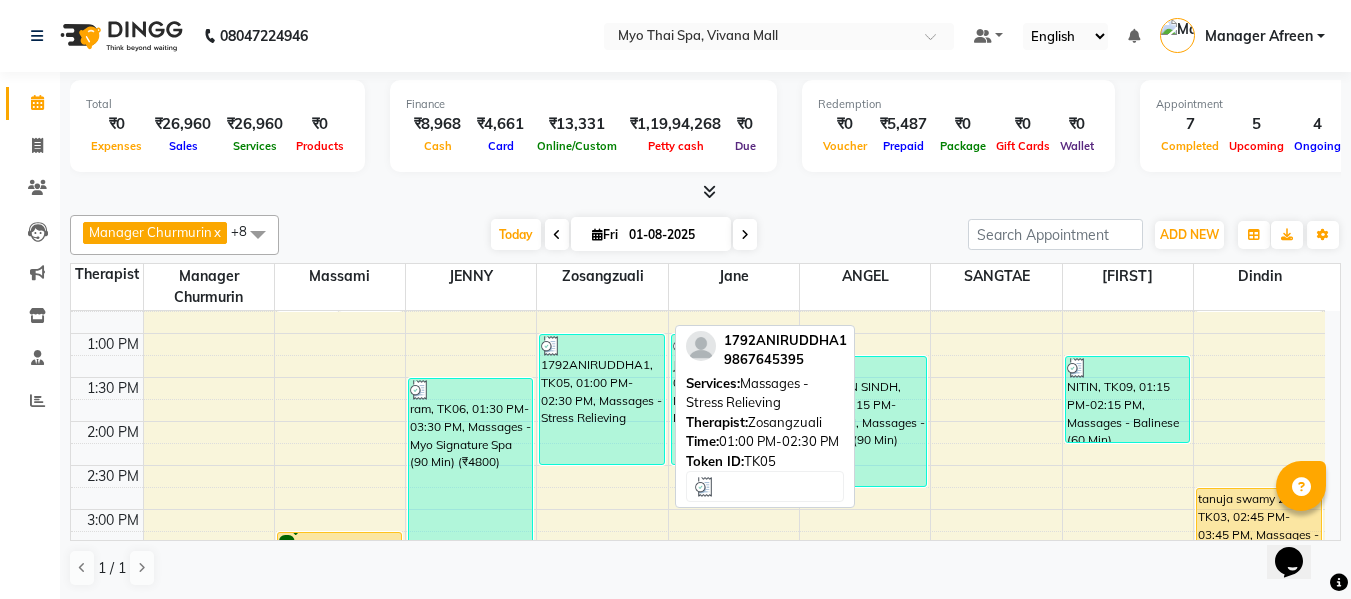 click on "1792ANIRUDDHA1, TK05, 01:00 PM-02:30 PM, Massages - Stress Relieving" at bounding box center [601, 399] 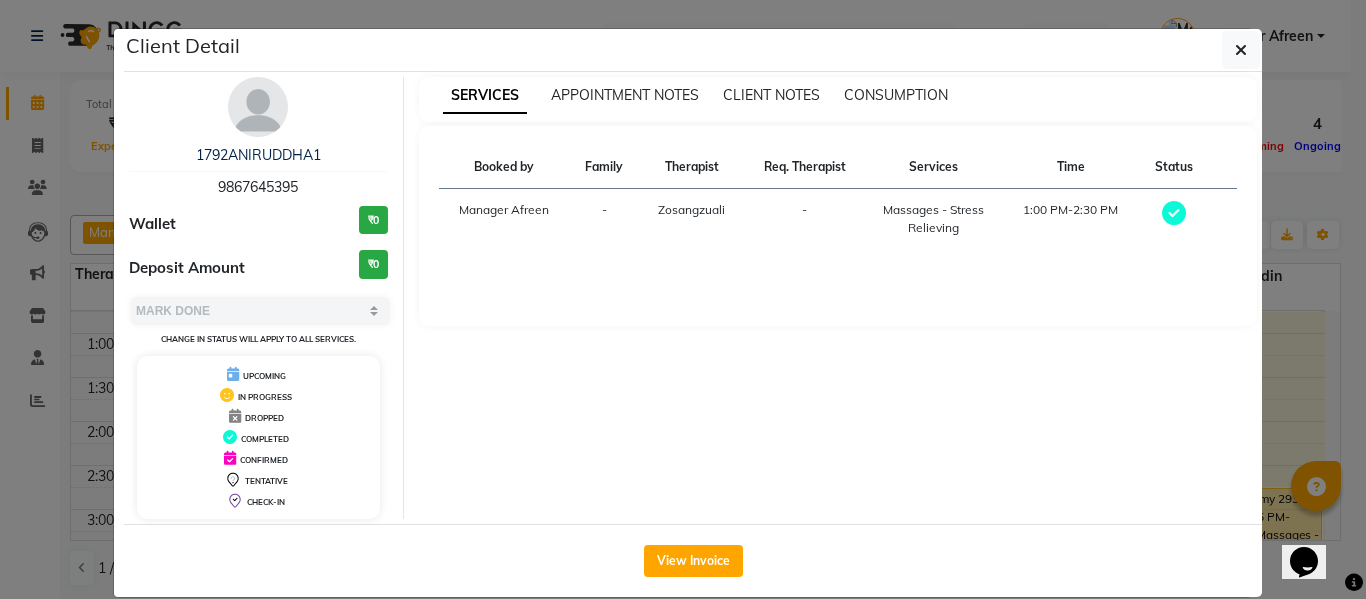 drag, startPoint x: 313, startPoint y: 185, endPoint x: 157, endPoint y: 168, distance: 156.92355 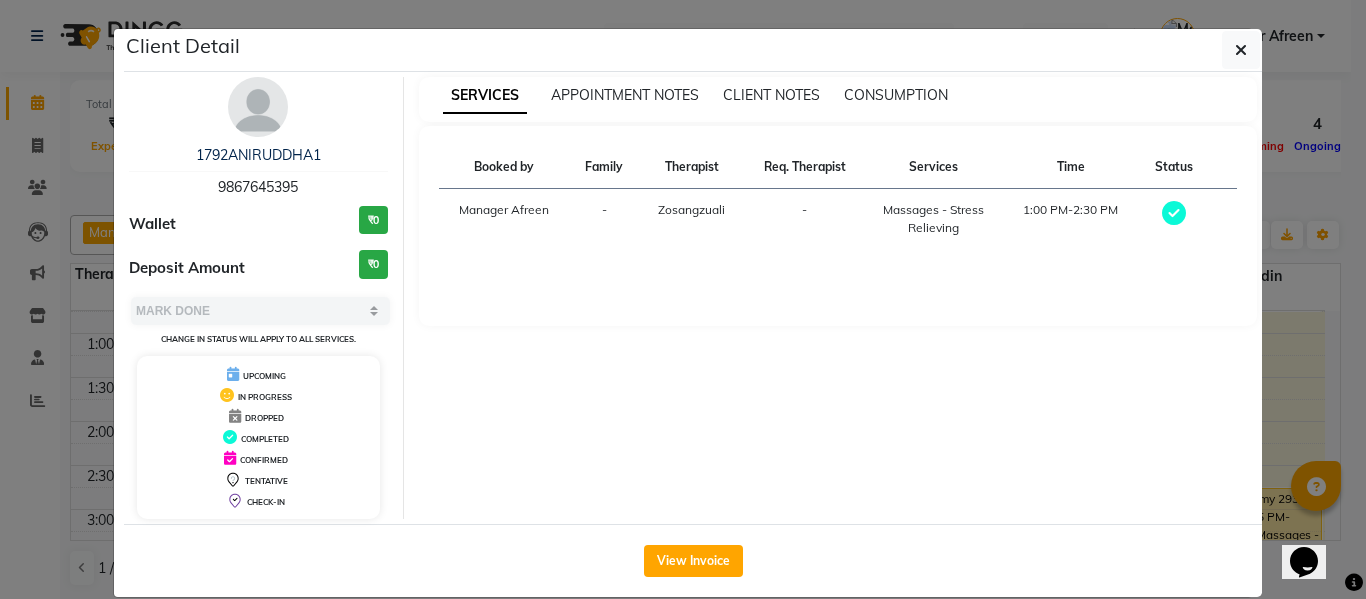 copy on "1792ANIRUDDHA1    9867645395" 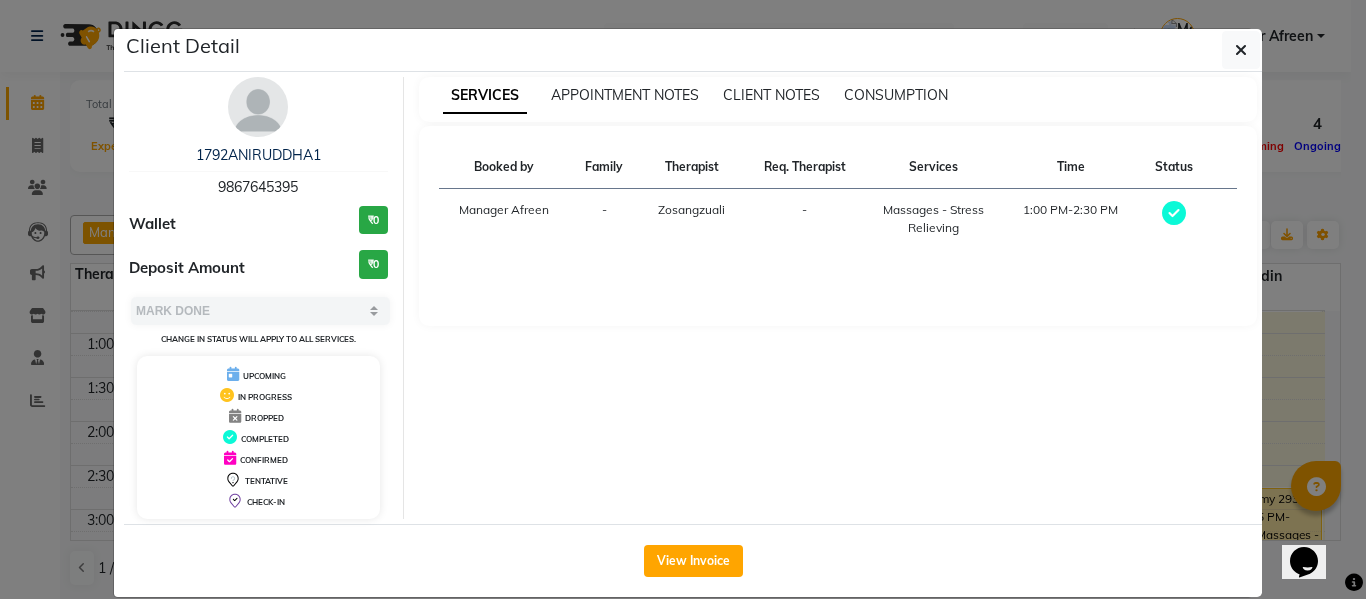 click on "Client Detail  1792ANIRUDDHA1    9867645395 Wallet ₹0 Deposit Amount  ₹0  Select MARK DONE UPCOMING Change in status will apply to all services. UPCOMING IN PROGRESS DROPPED COMPLETED CONFIRMED TENTATIVE CHECK-IN SERVICES APPOINTMENT NOTES CLIENT NOTES CONSUMPTION Booked by Family Therapist Req. Therapist Services Time Status  Manager Afreen  - Zosangzuali -  Massages - Stress Relieving   1:00 PM-2:30 PM   View Invoice" 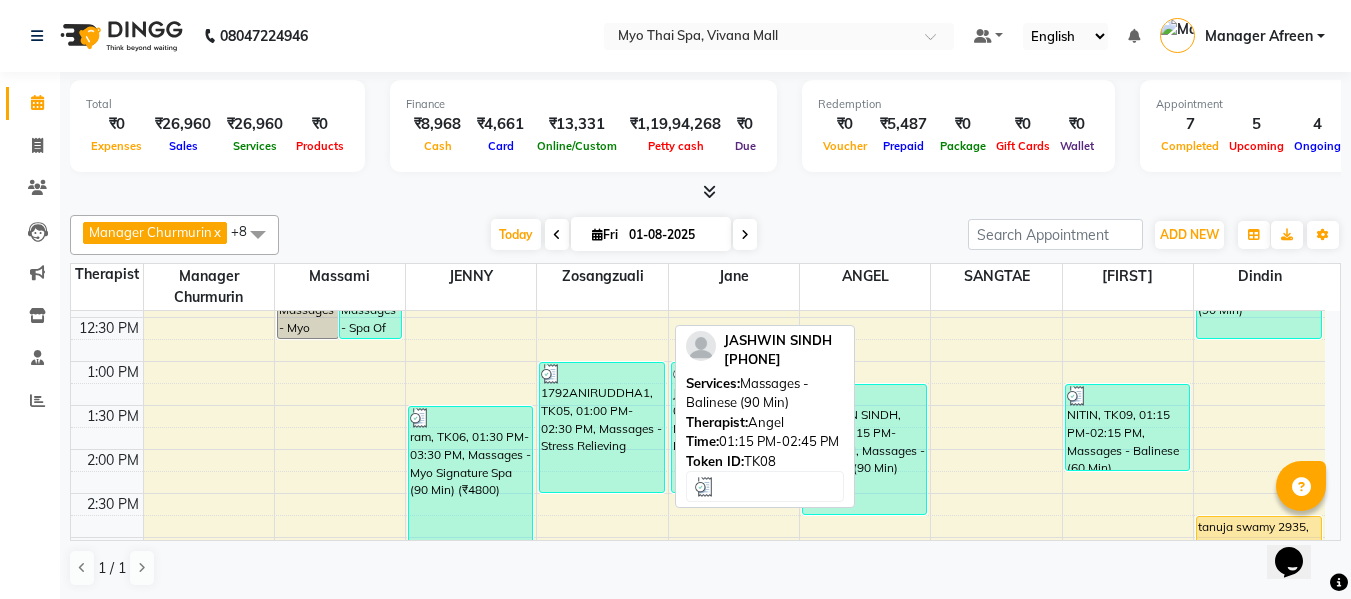 scroll, scrollTop: 417, scrollLeft: 0, axis: vertical 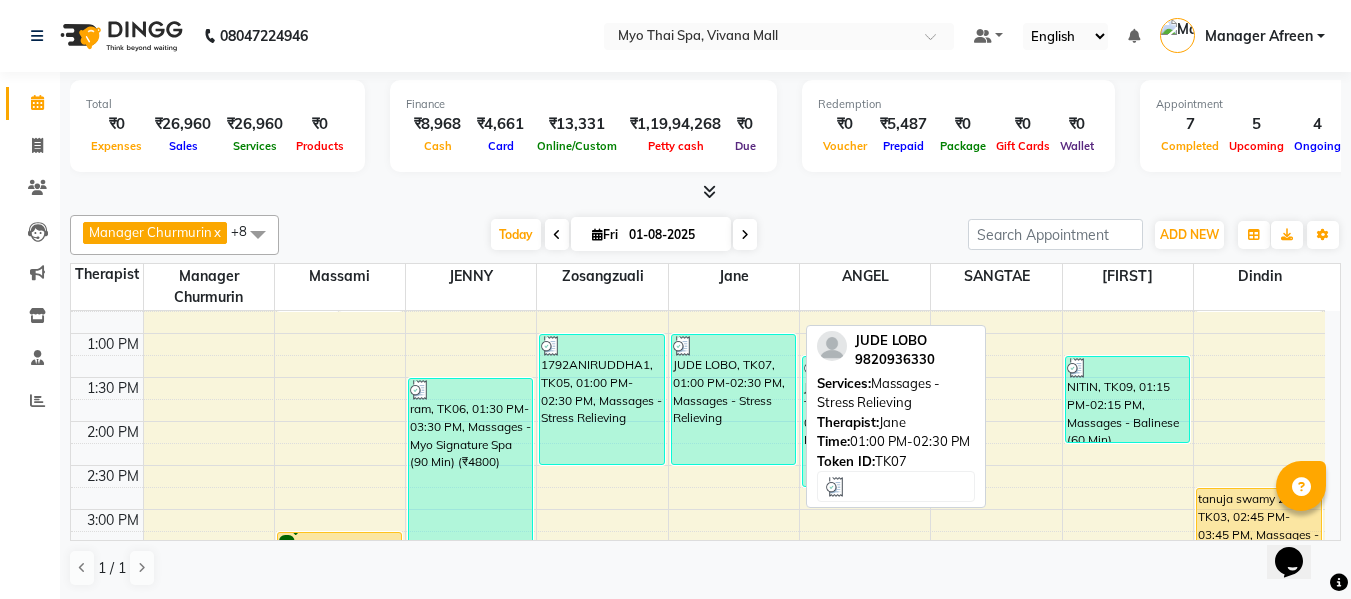 click on "JUDE LOBO, TK07, 01:00 PM-02:30 PM, Massages - Stress Relieving" at bounding box center [733, 399] 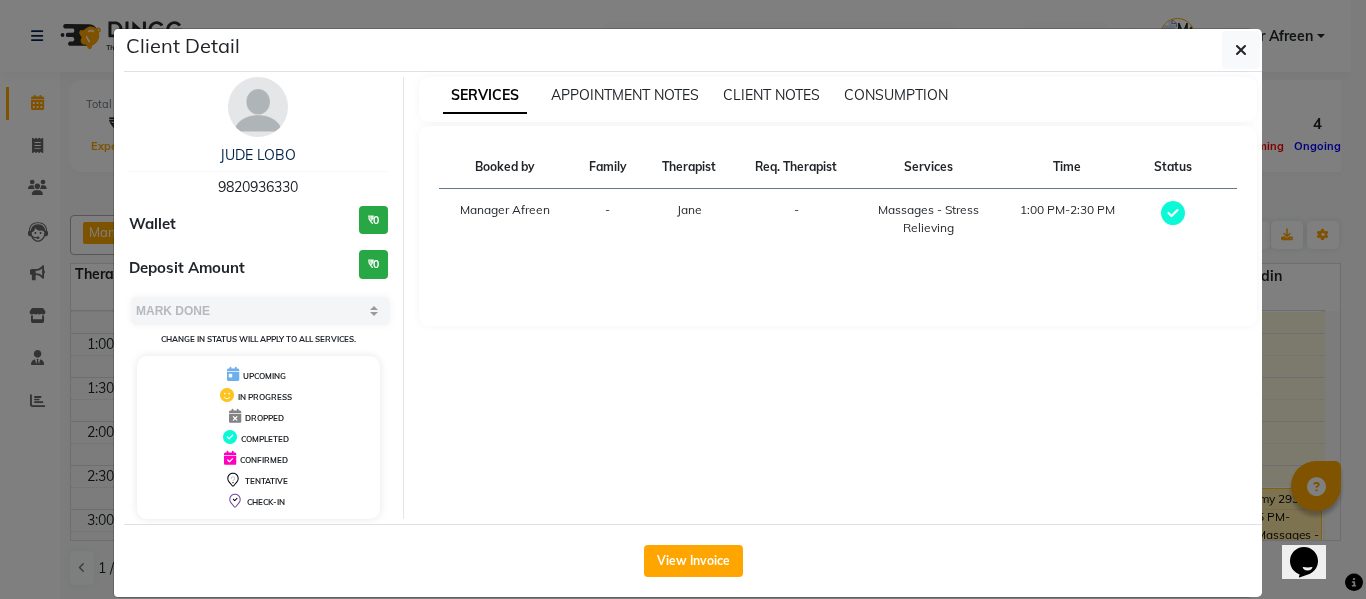drag, startPoint x: 203, startPoint y: 183, endPoint x: 161, endPoint y: 183, distance: 42 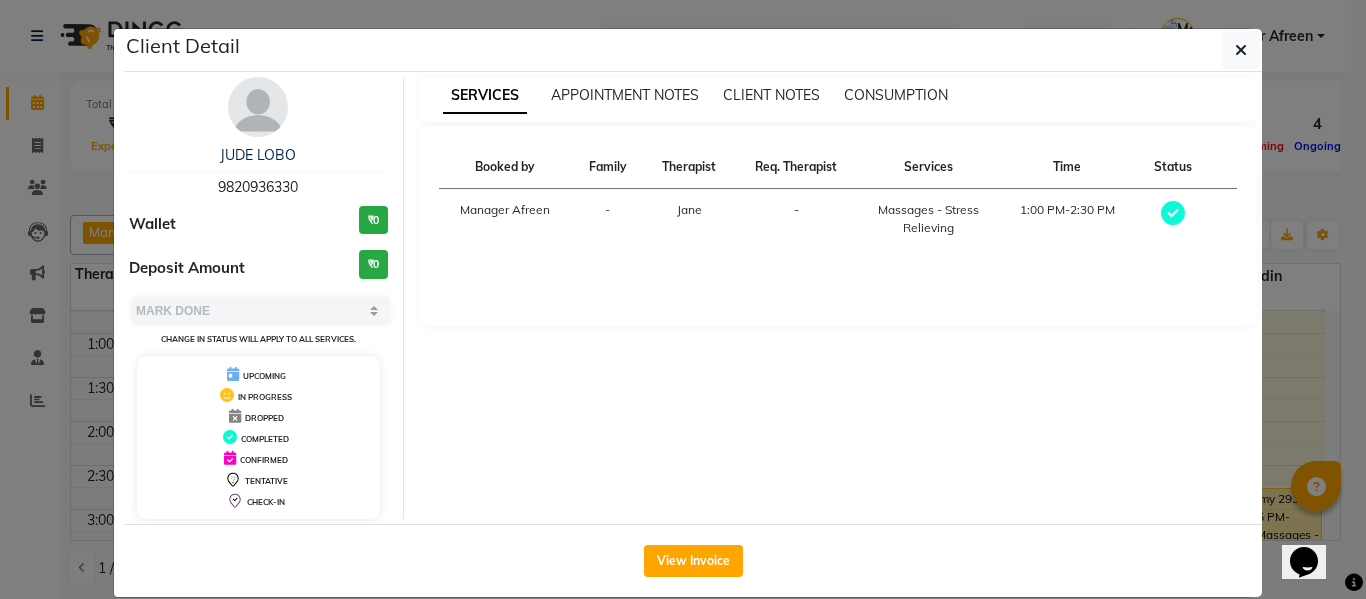copy on "9820936330" 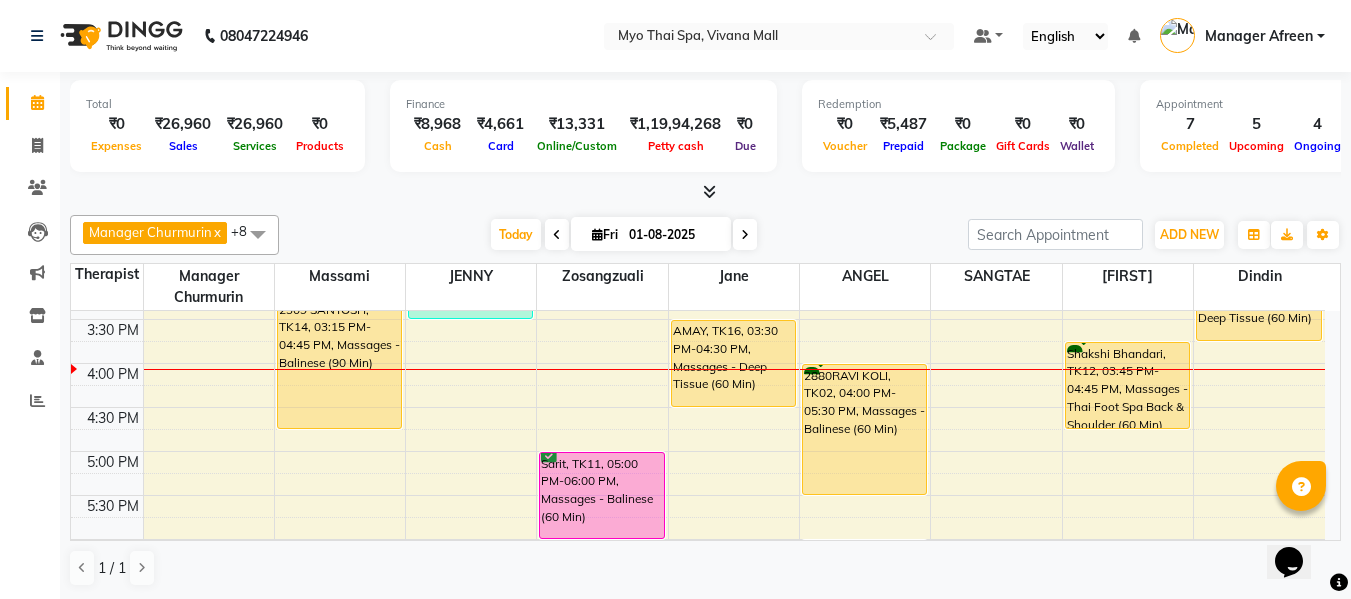 scroll, scrollTop: 617, scrollLeft: 0, axis: vertical 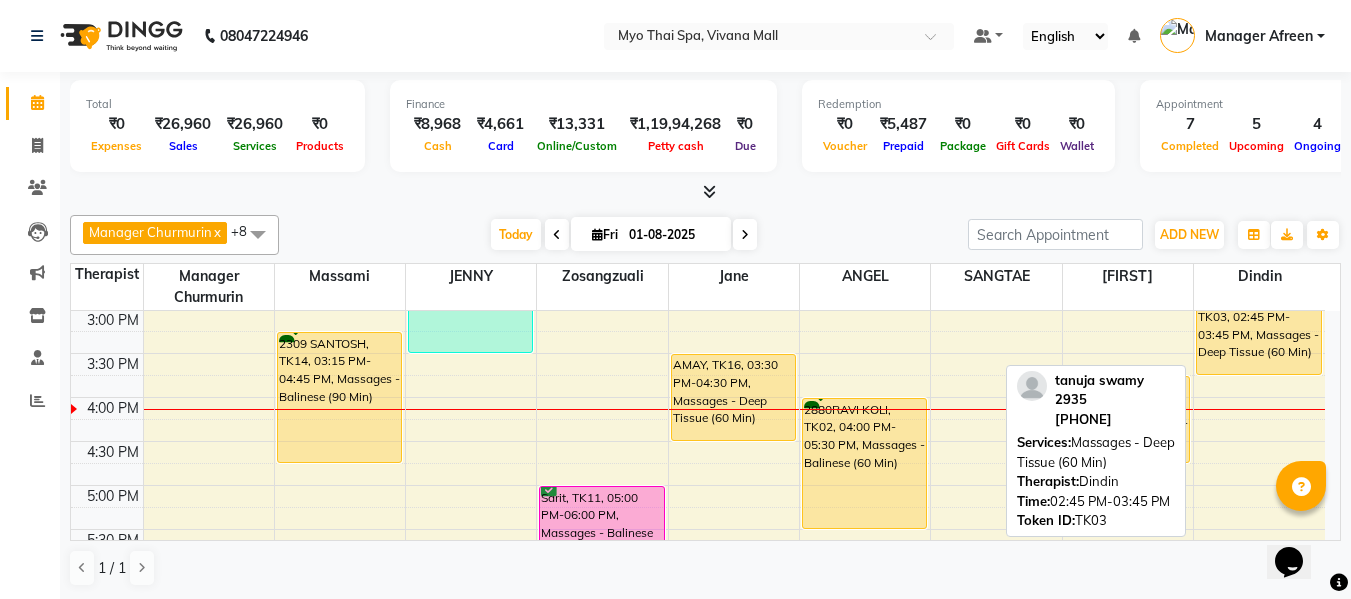 click on "tanuja swamy 2935, TK03, 02:45 PM-03:45 PM, Massages - Deep Tissue (60 Min)" at bounding box center [1259, 331] 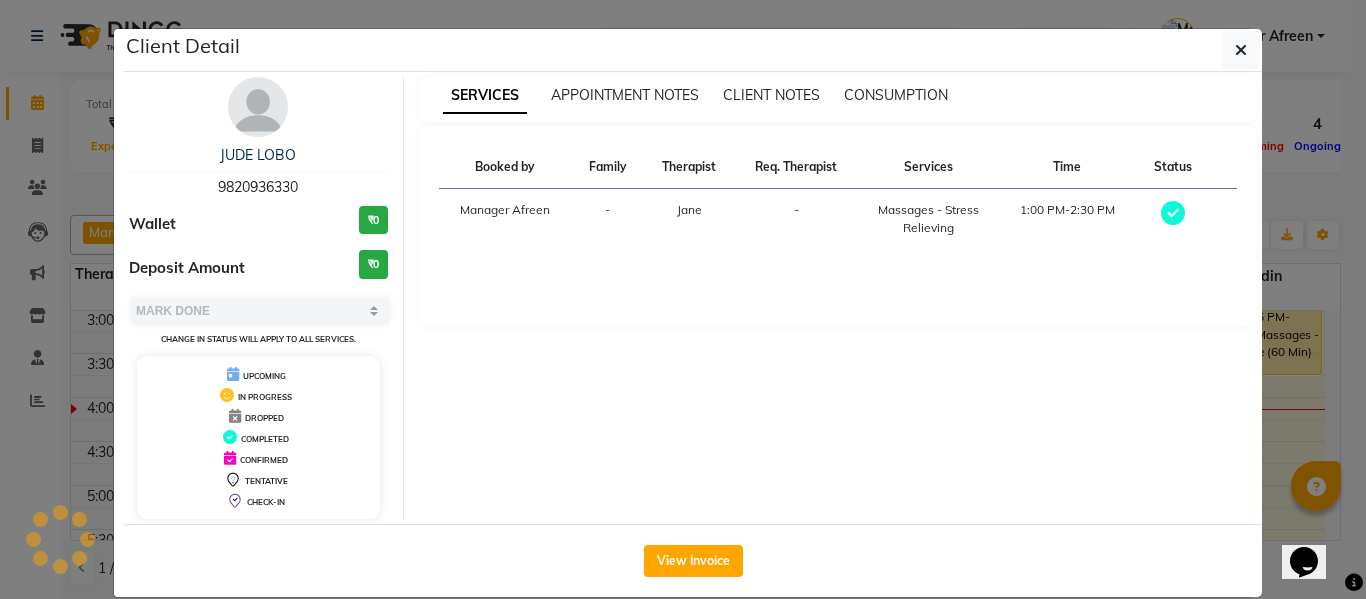 select on "1" 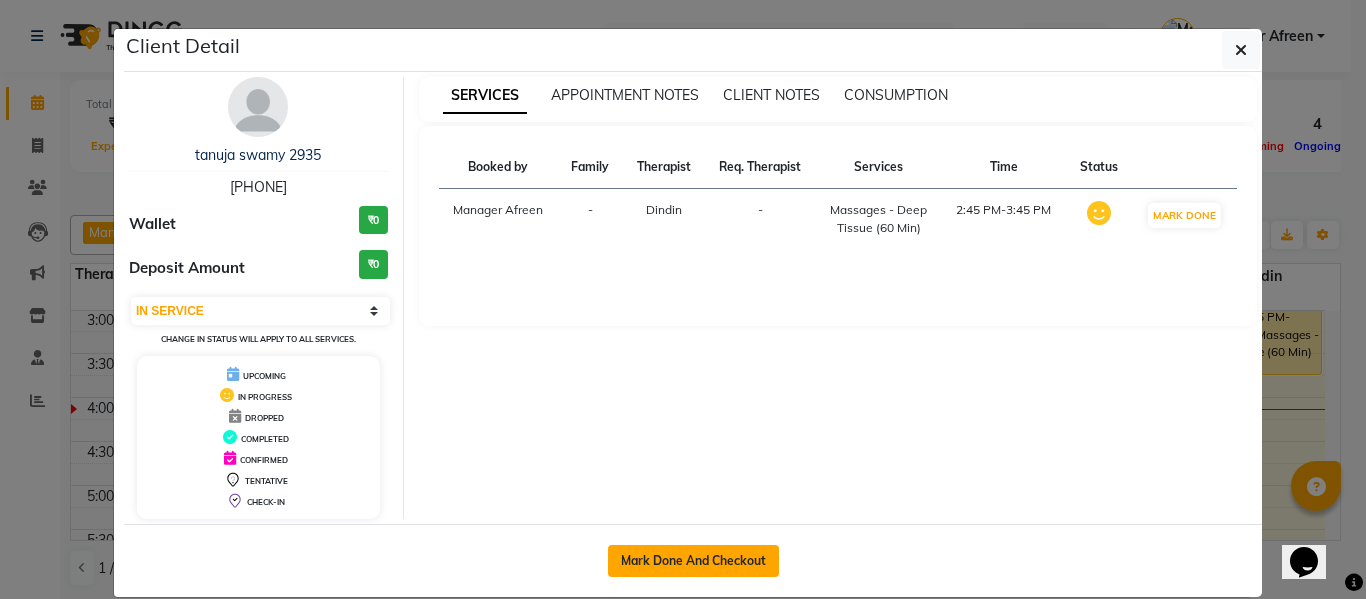 click on "Mark Done And Checkout" 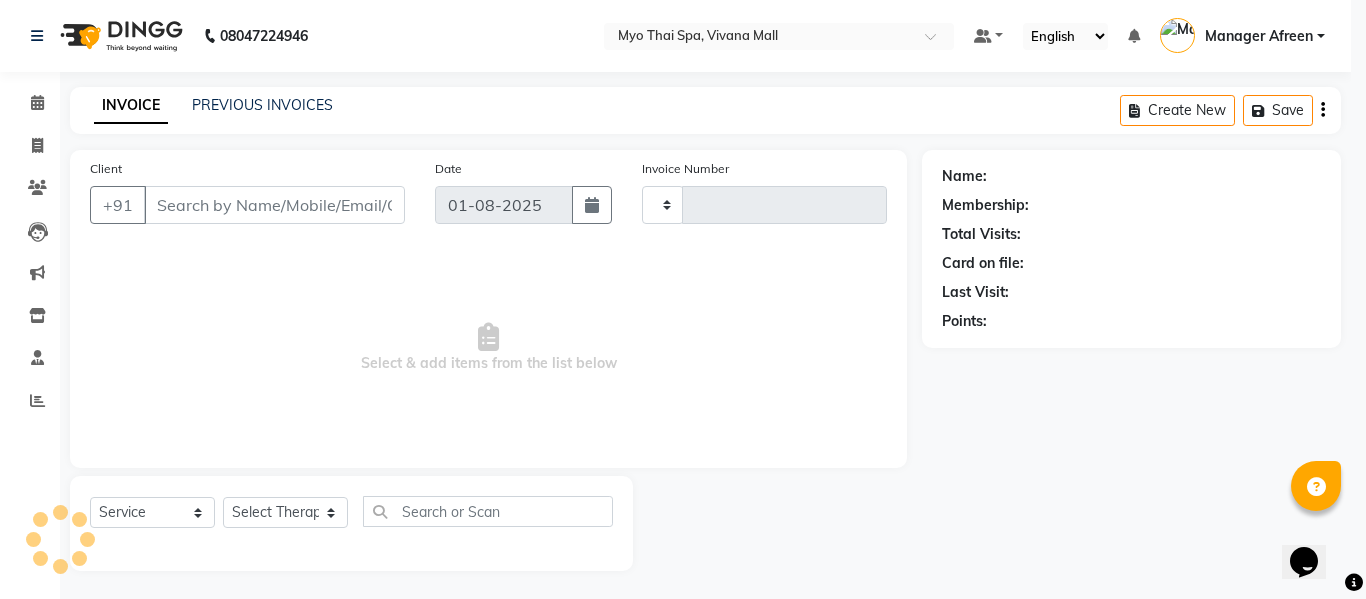 type on "2872" 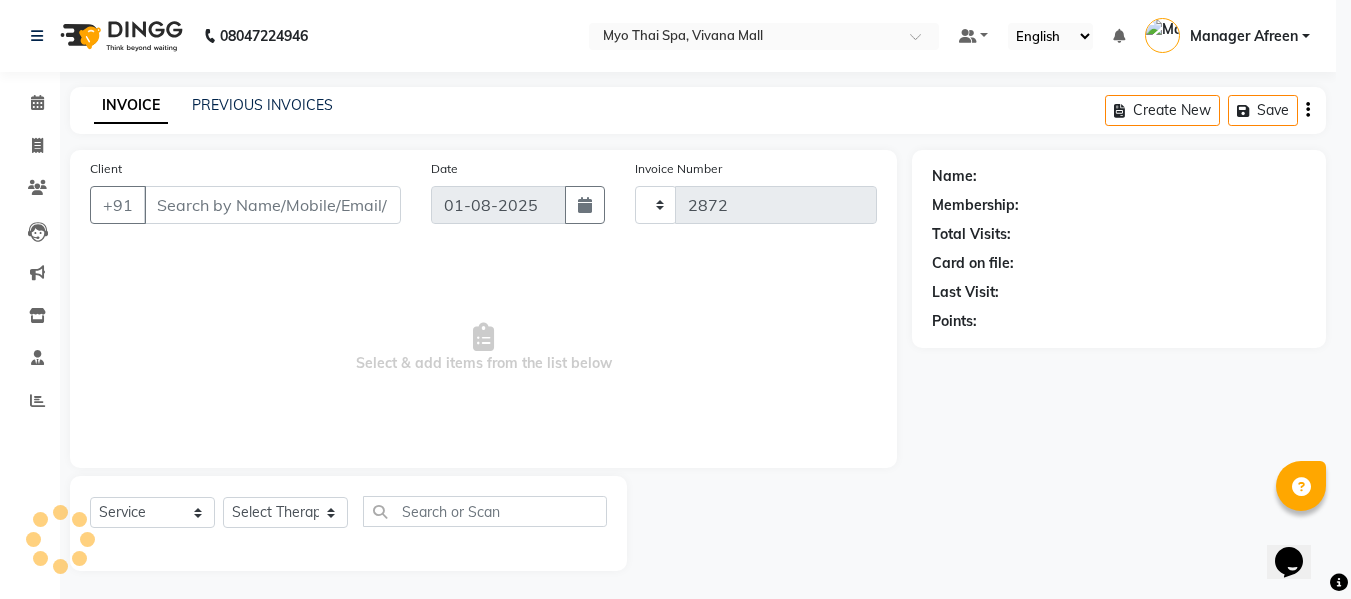 select on "3908" 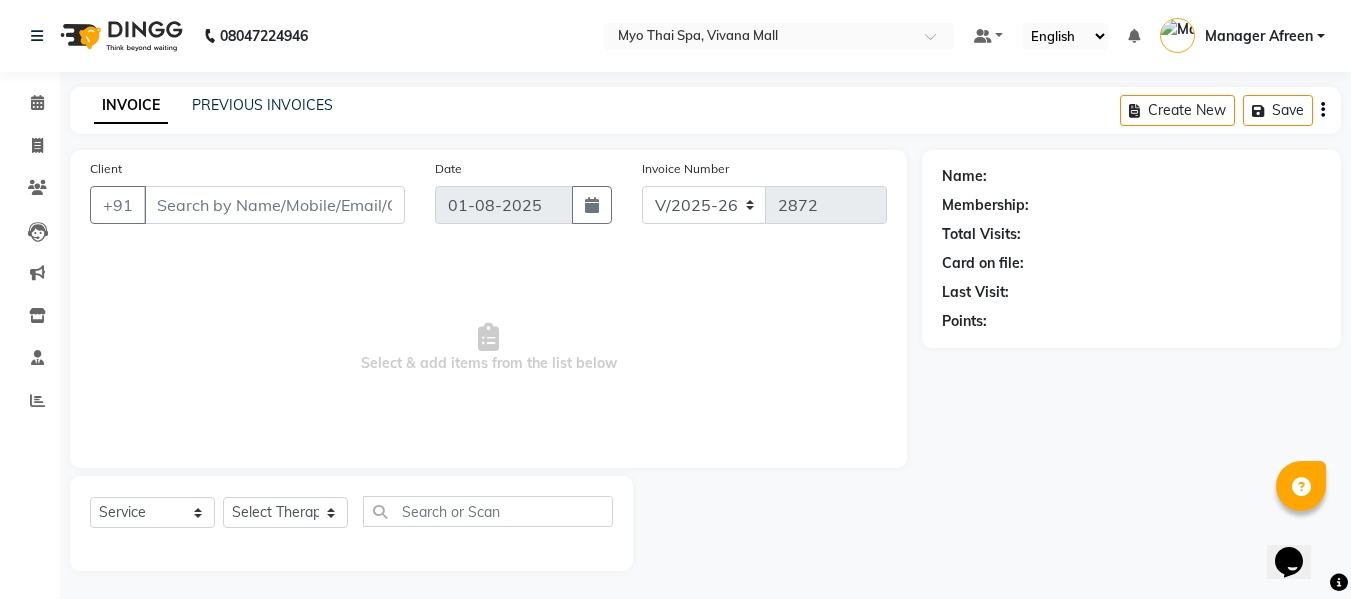 type on "[PHONE]" 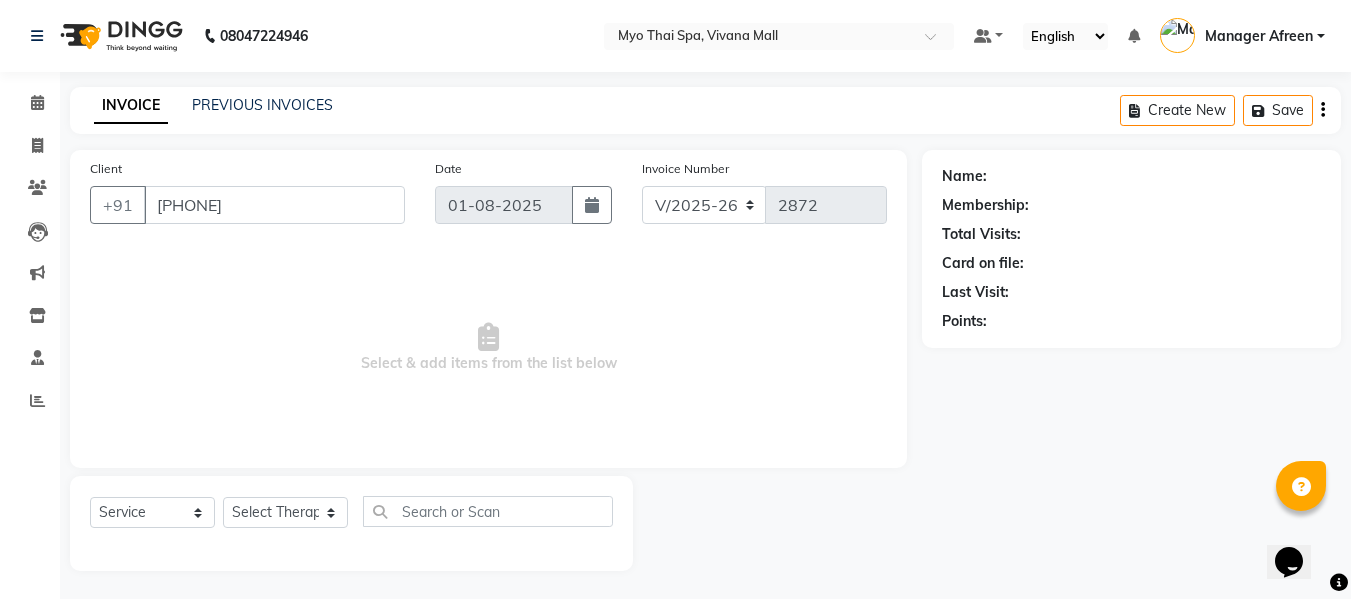 select on "81135" 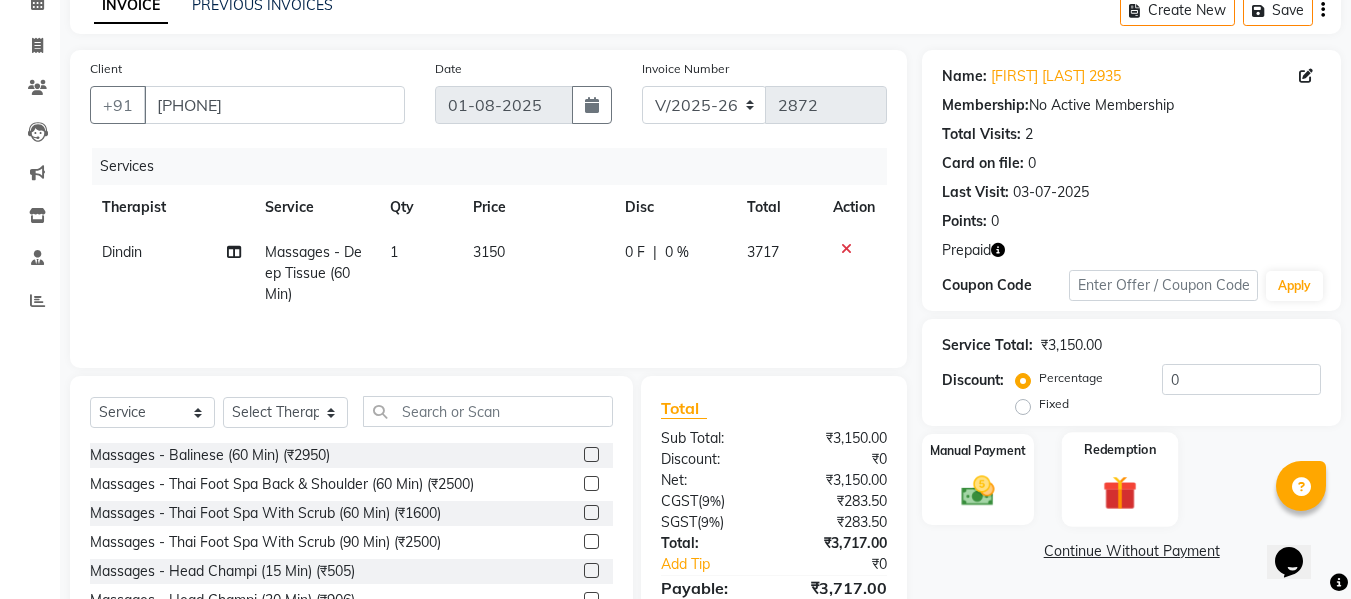 scroll, scrollTop: 202, scrollLeft: 0, axis: vertical 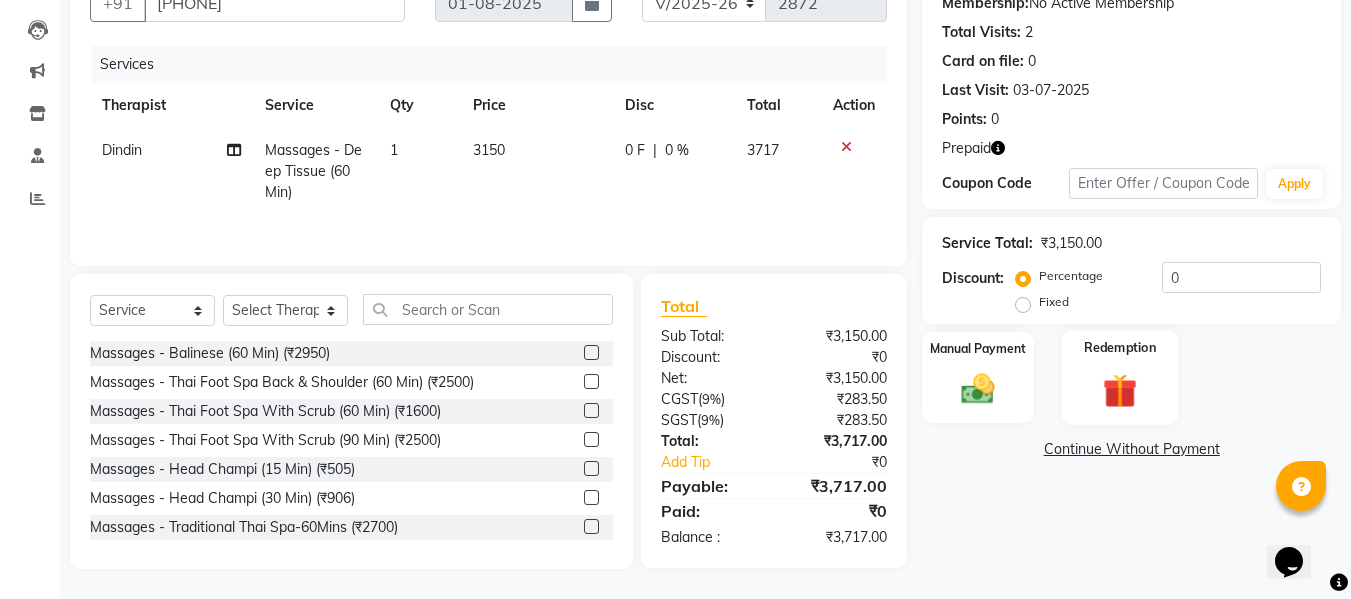 click 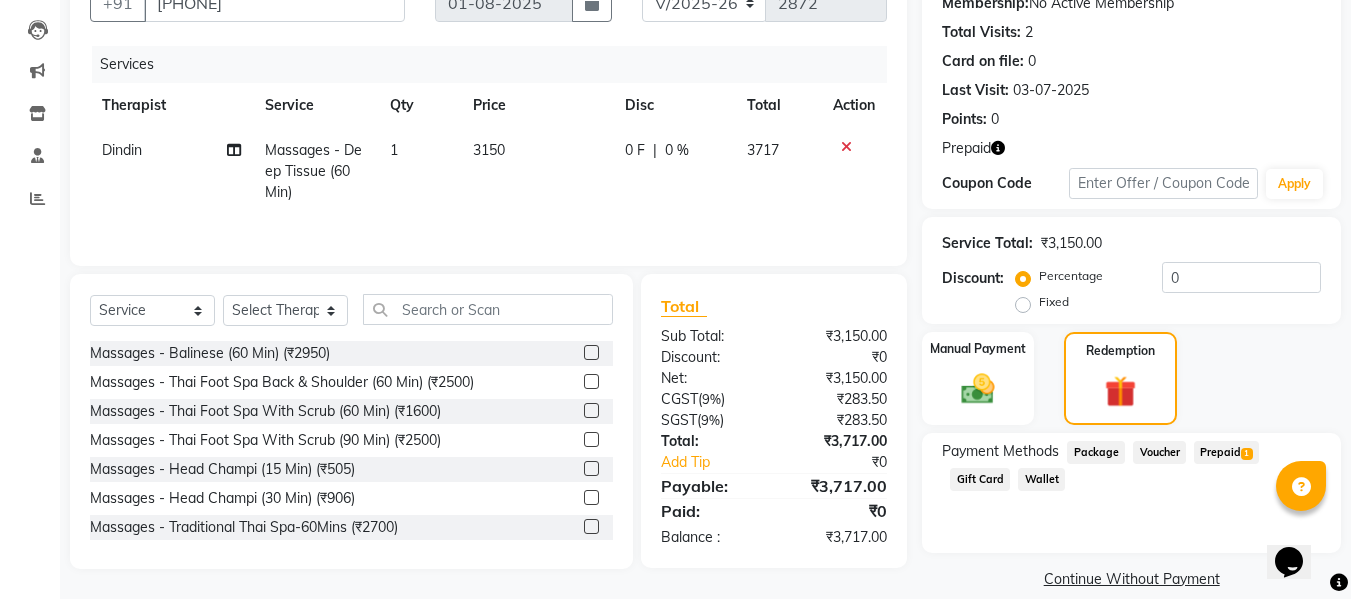 click on "Prepaid  1" 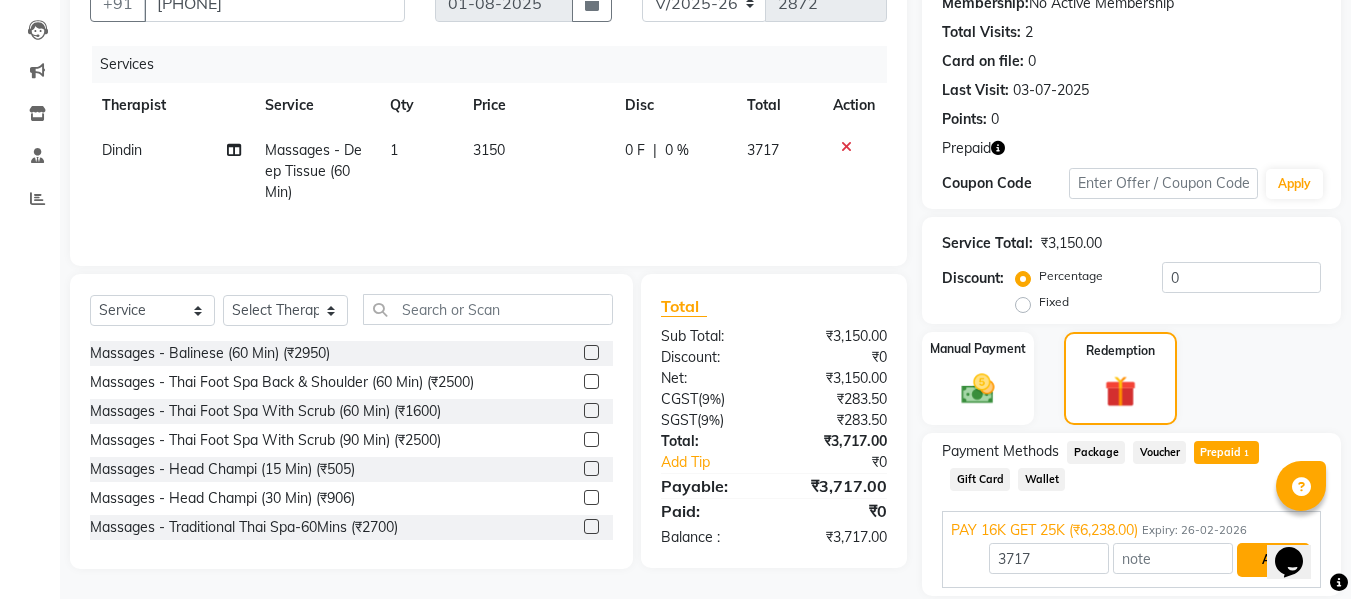 click on "Add" at bounding box center (1273, 560) 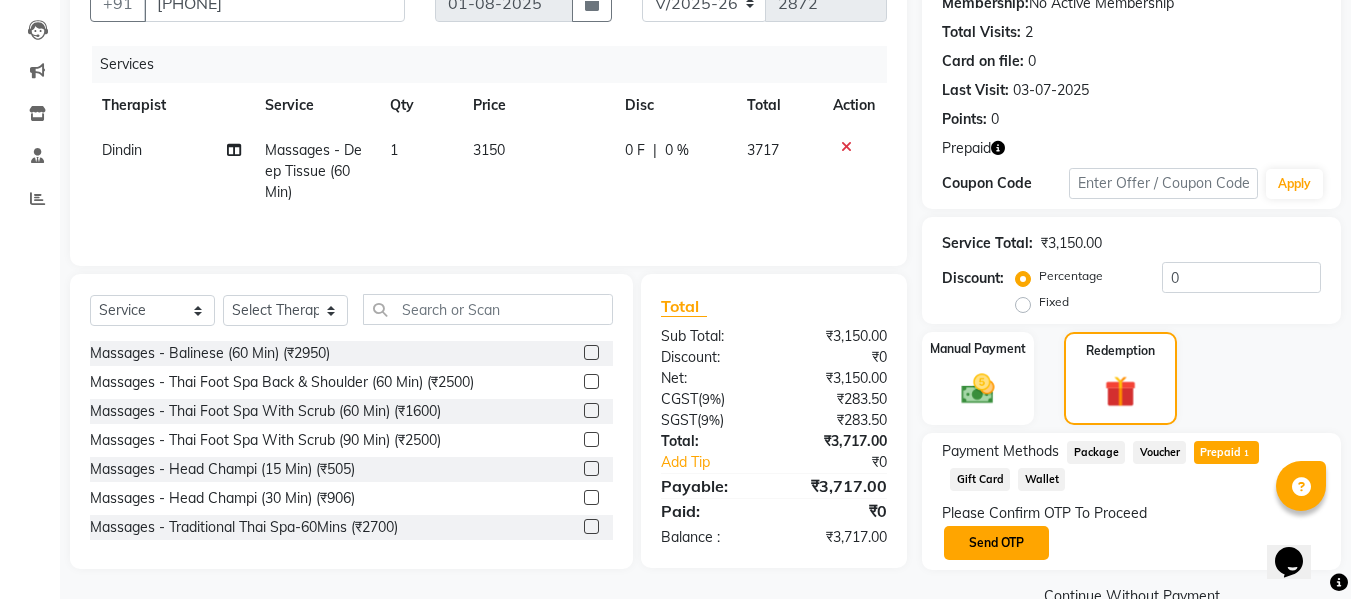 click on "Send OTP" 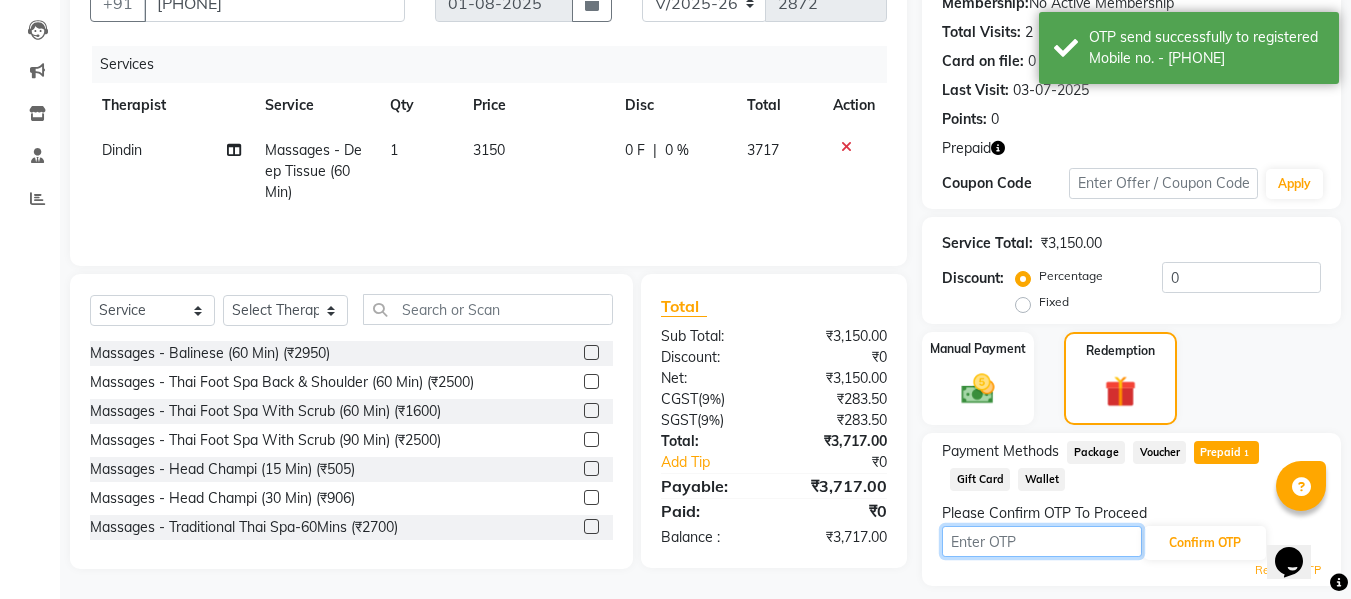click at bounding box center (1042, 541) 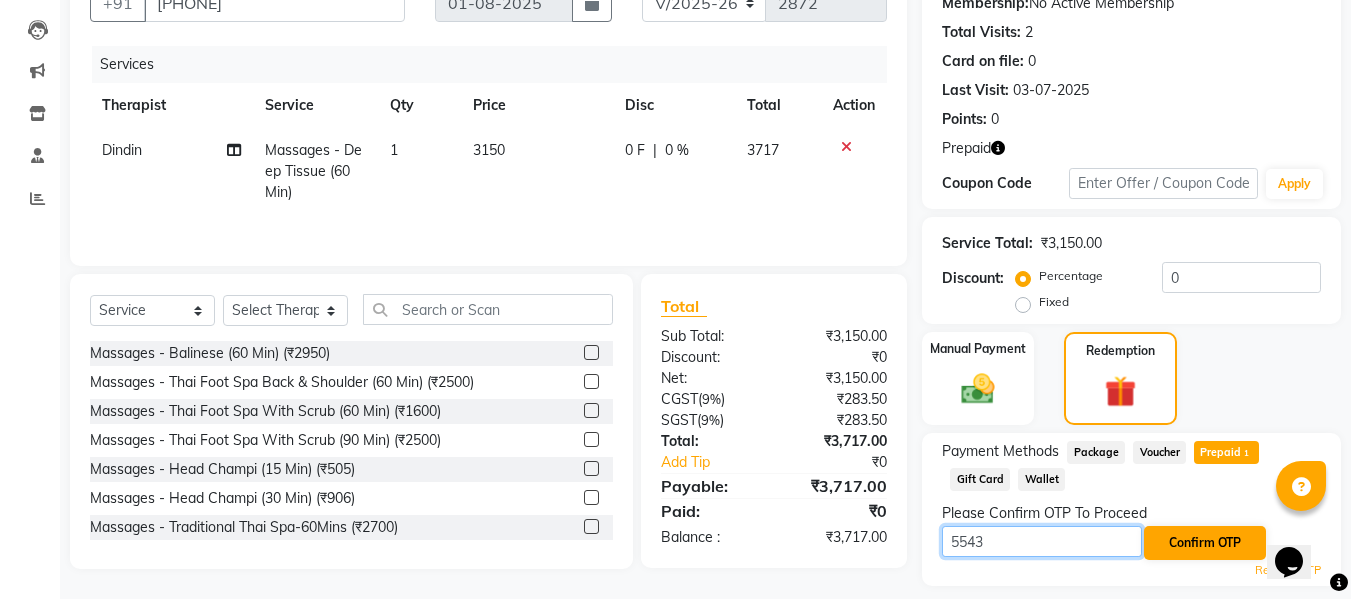 type on "5543" 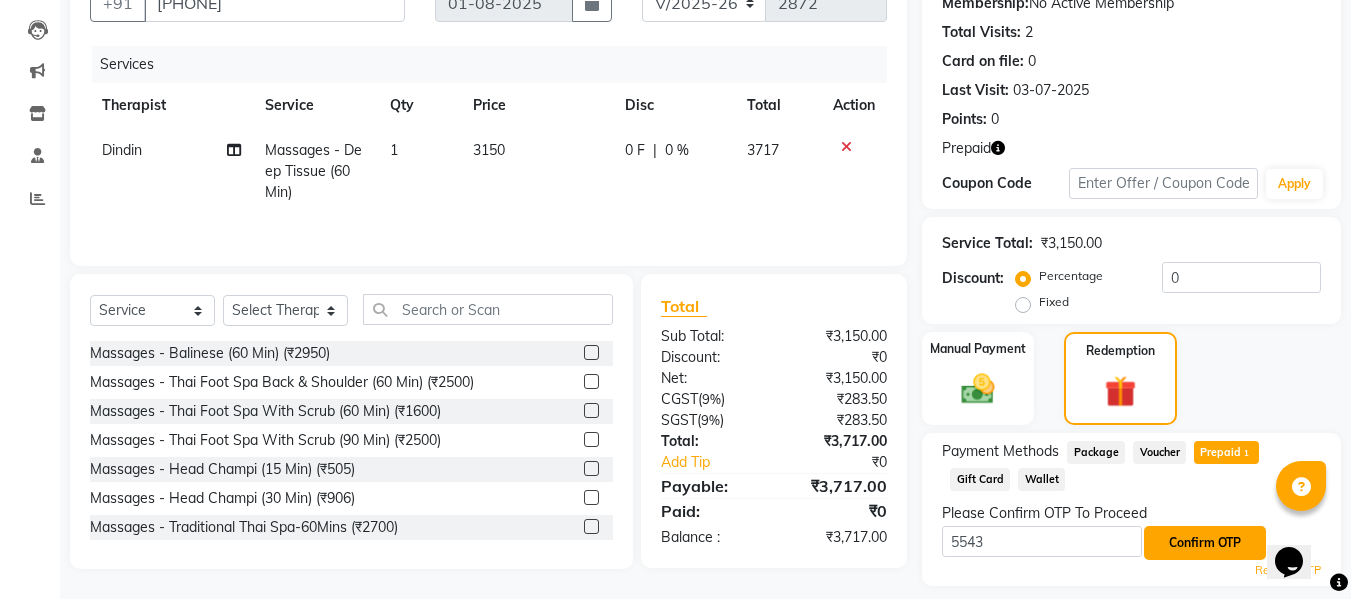 click on "Confirm OTP" 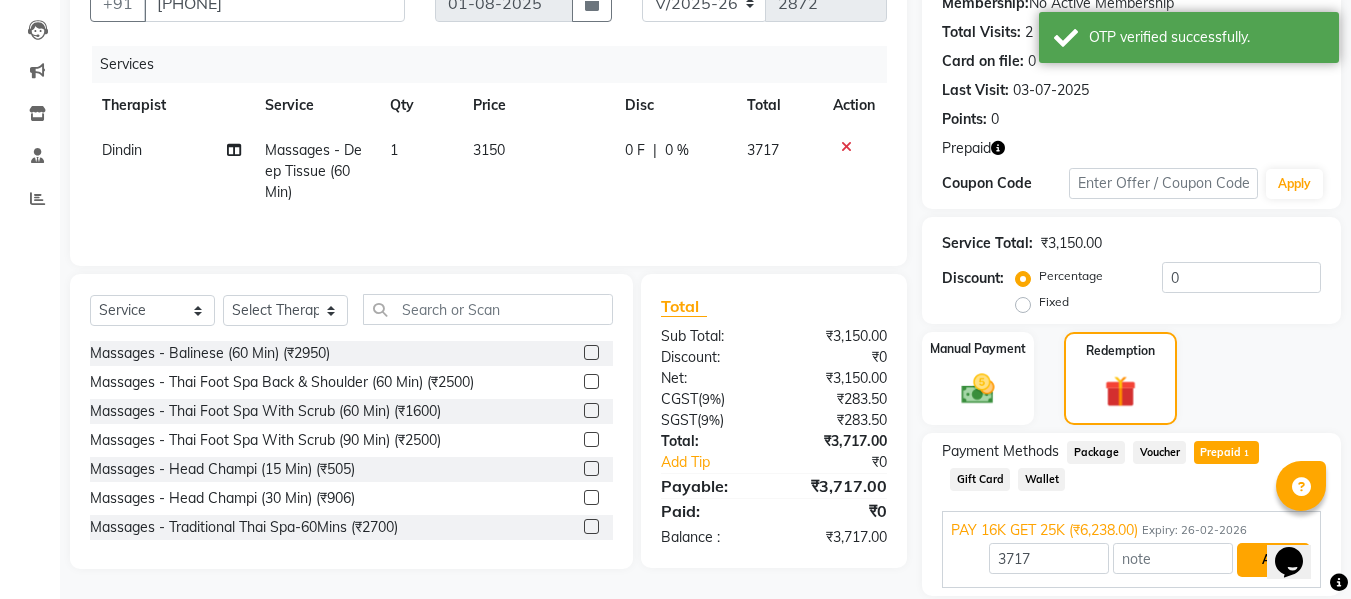 click on "Add" at bounding box center [1273, 560] 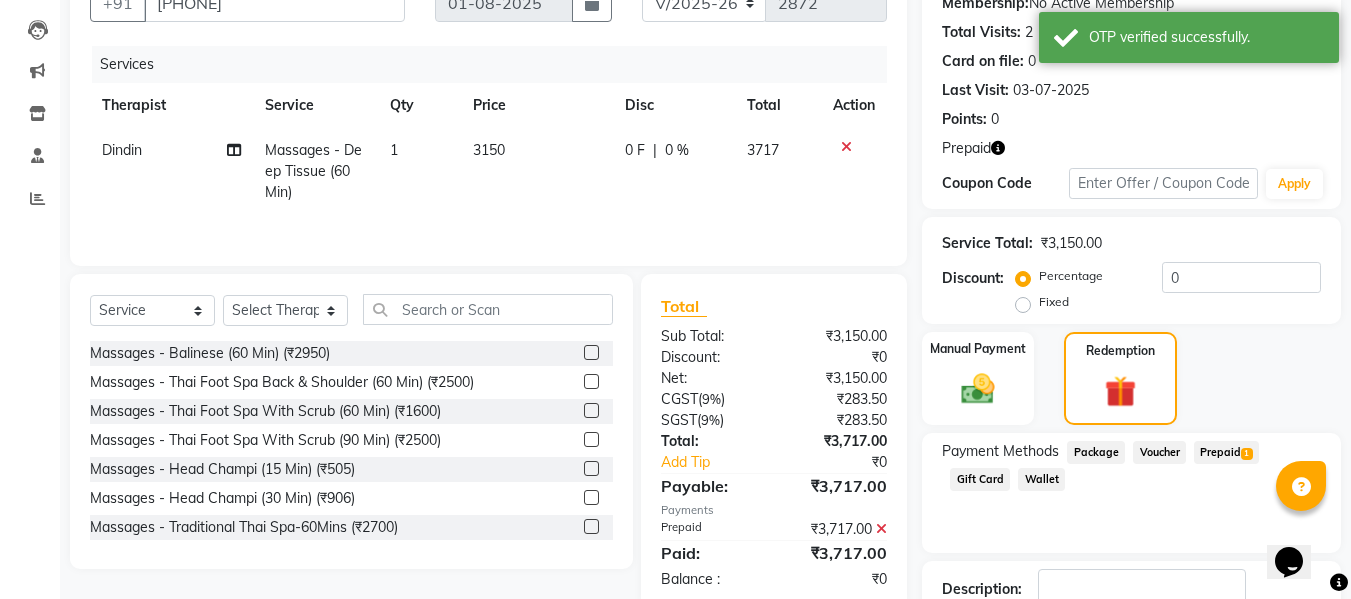 scroll, scrollTop: 340, scrollLeft: 0, axis: vertical 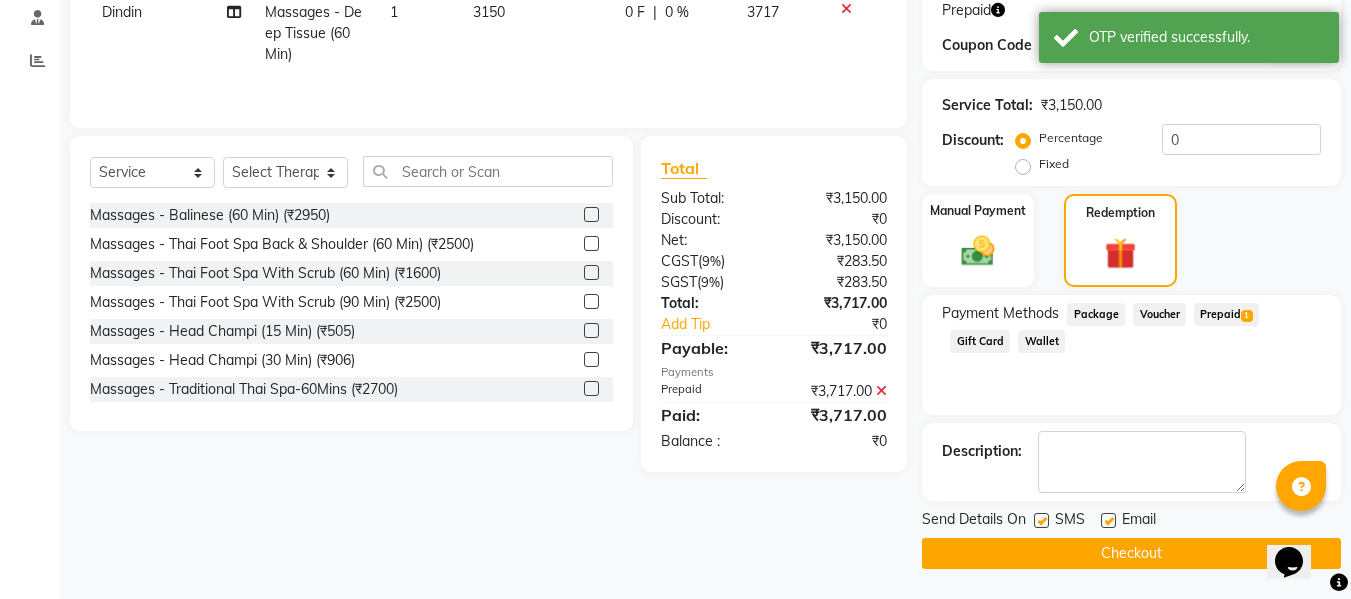 click 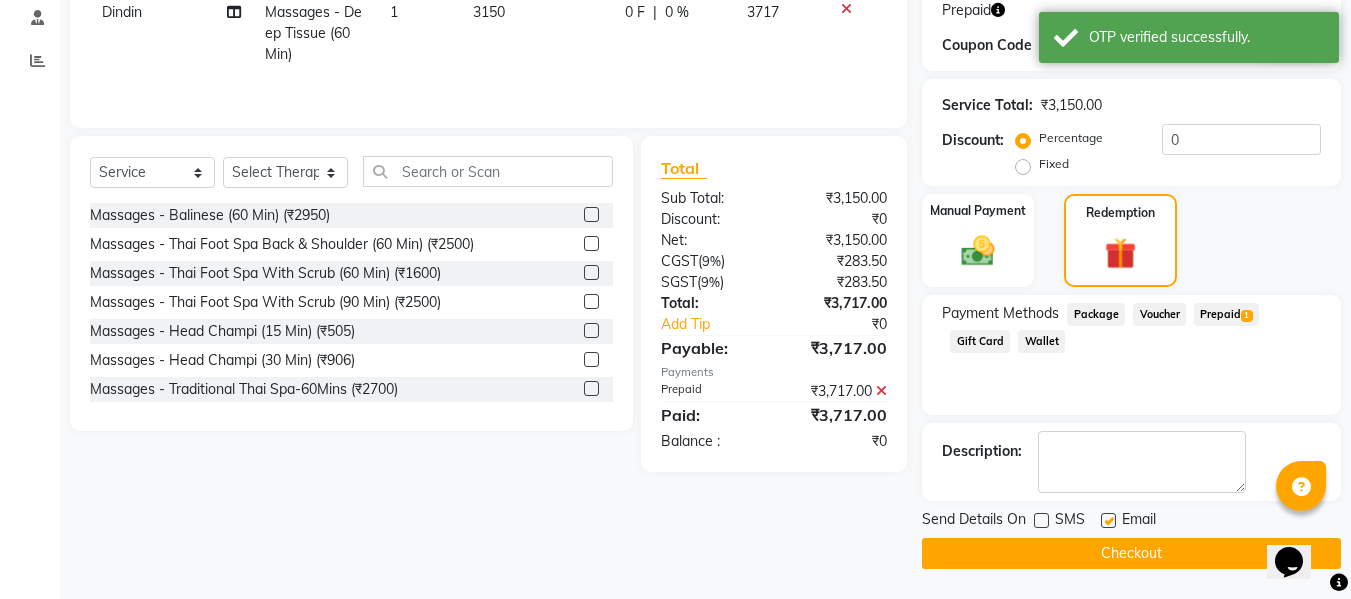 click on "Checkout" 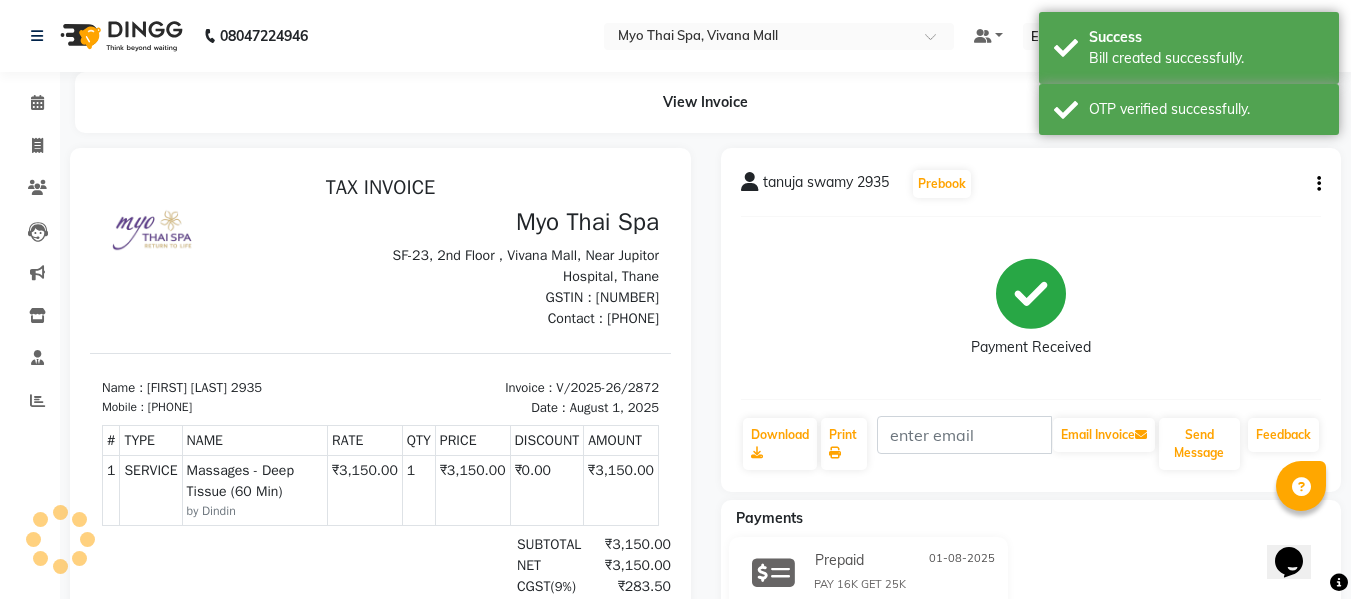 scroll, scrollTop: 0, scrollLeft: 0, axis: both 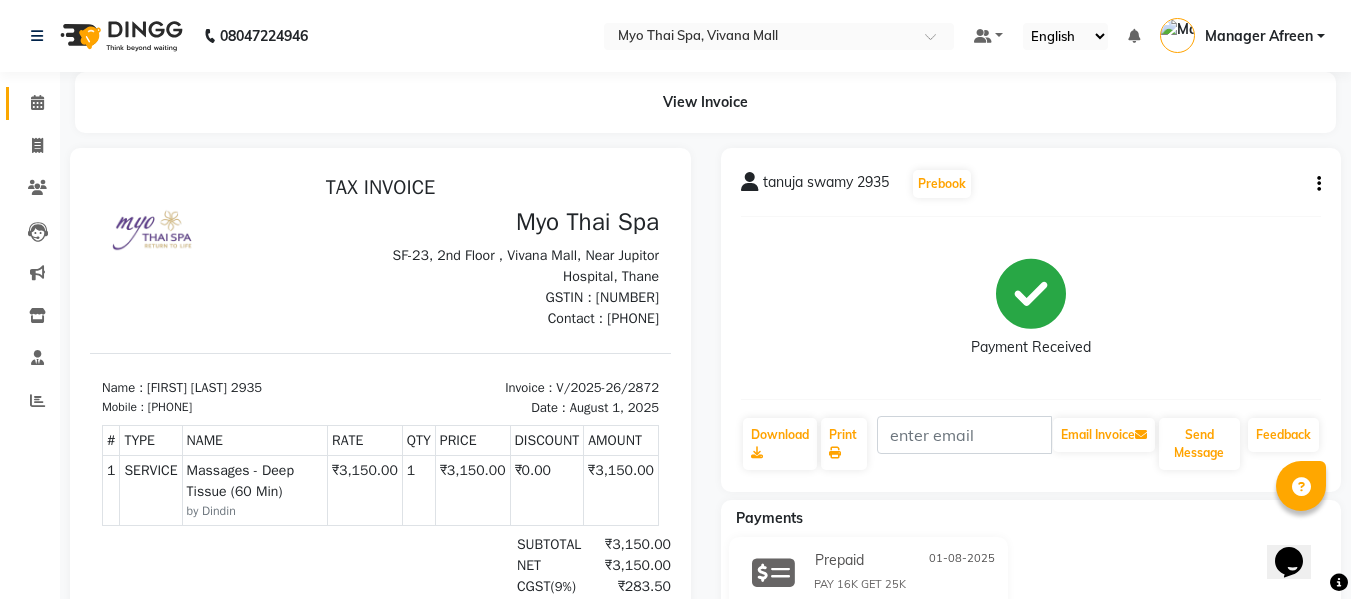 drag, startPoint x: 16, startPoint y: 95, endPoint x: 35, endPoint y: 106, distance: 21.954498 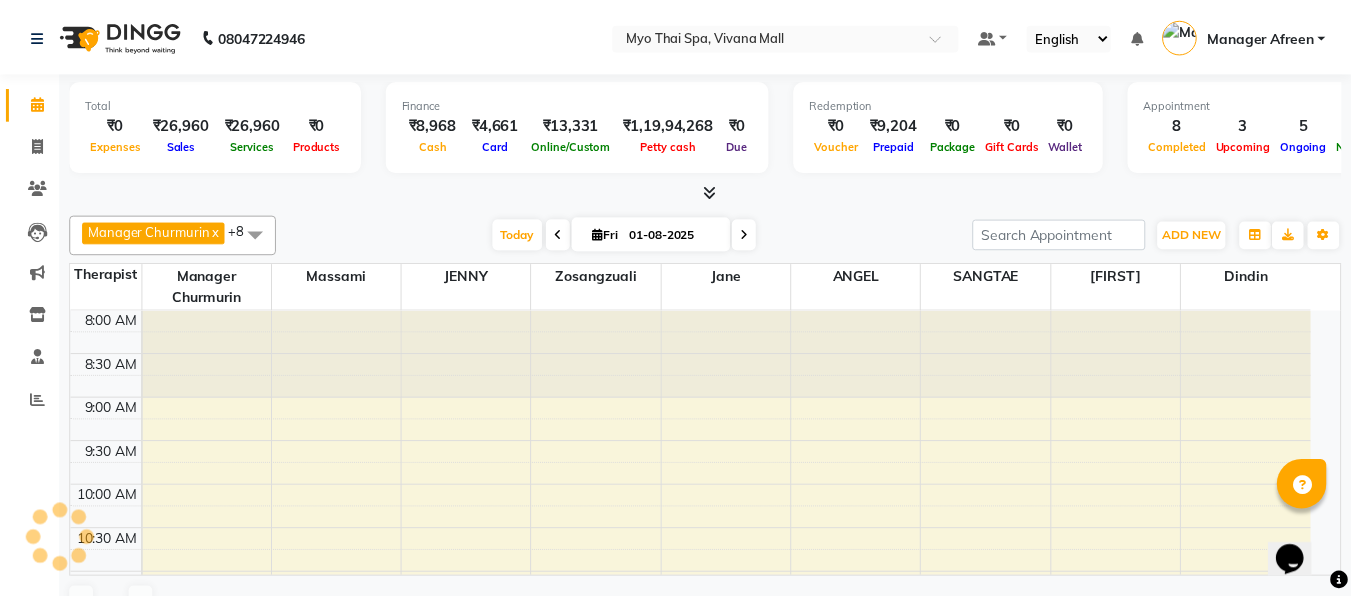 scroll, scrollTop: 0, scrollLeft: 0, axis: both 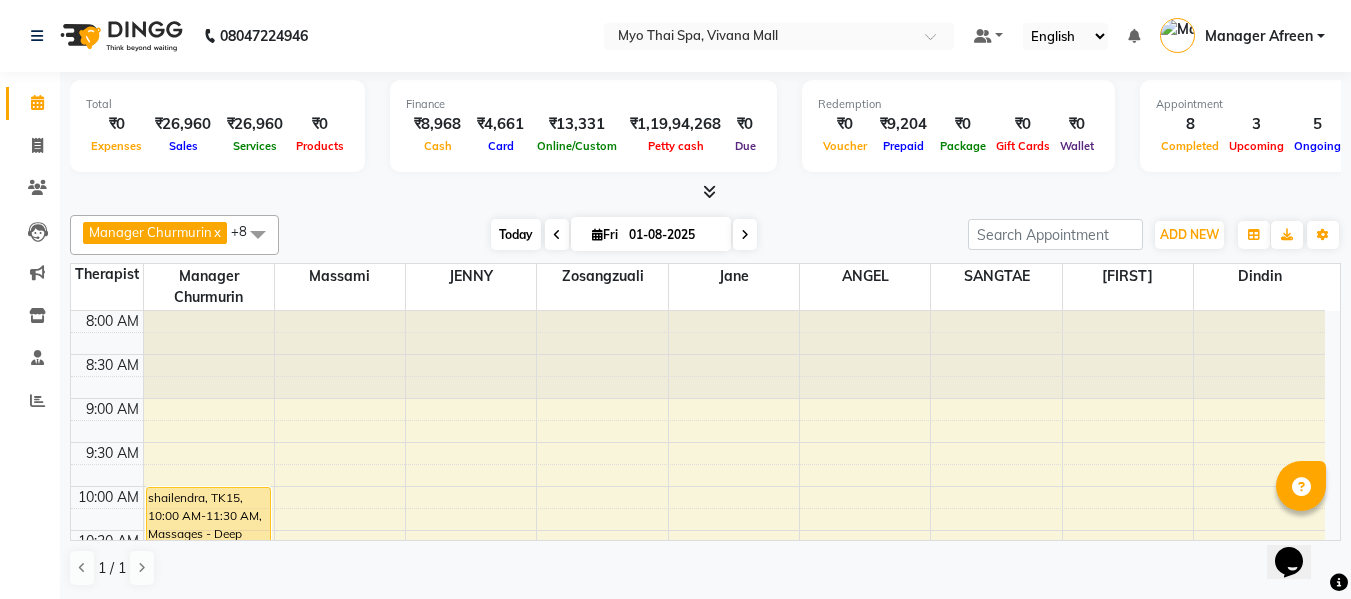 click on "Today" at bounding box center (516, 234) 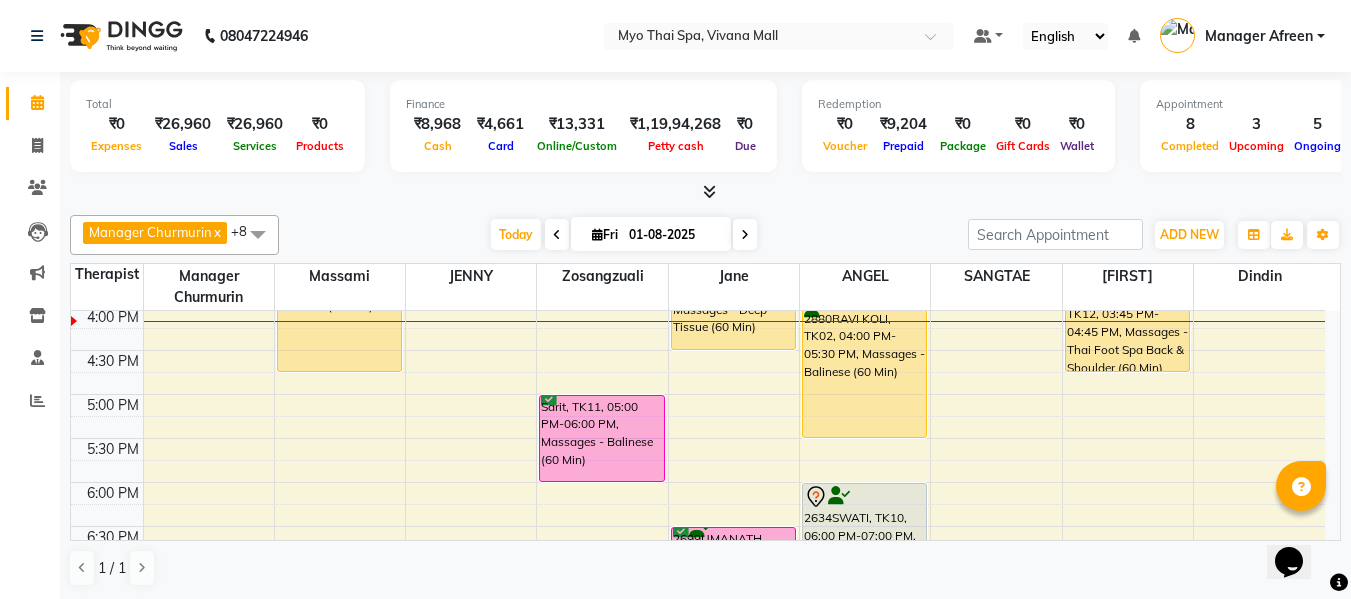 scroll, scrollTop: 705, scrollLeft: 0, axis: vertical 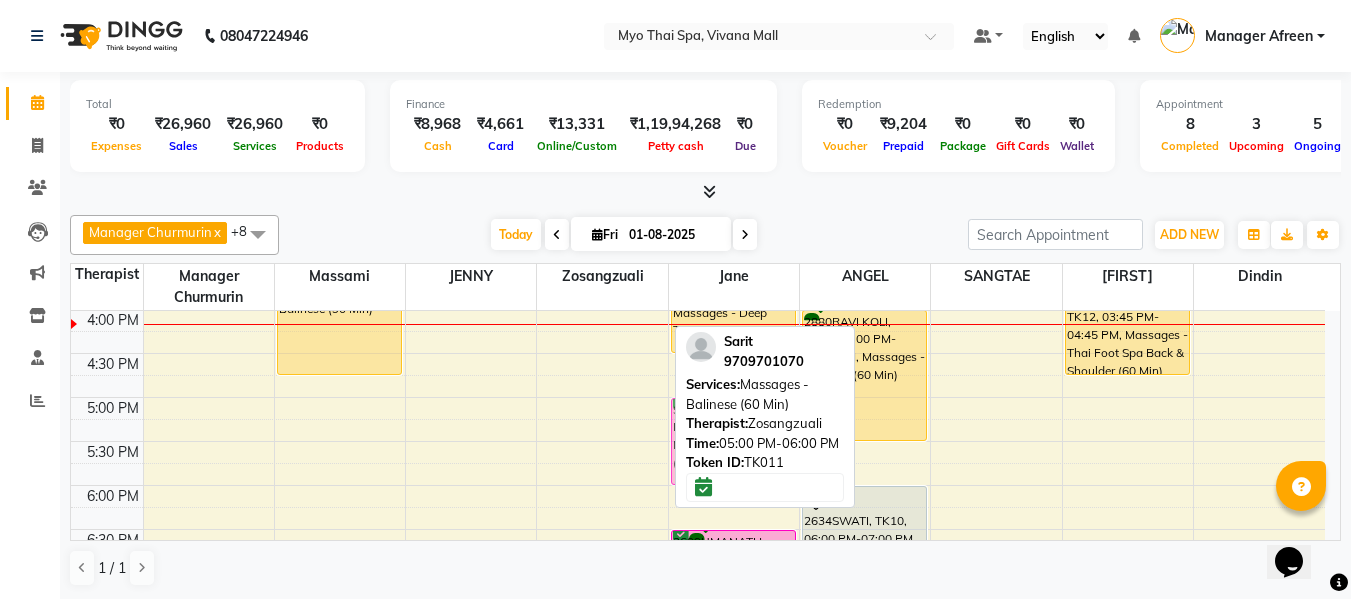 drag, startPoint x: 615, startPoint y: 420, endPoint x: 705, endPoint y: 418, distance: 90.02222 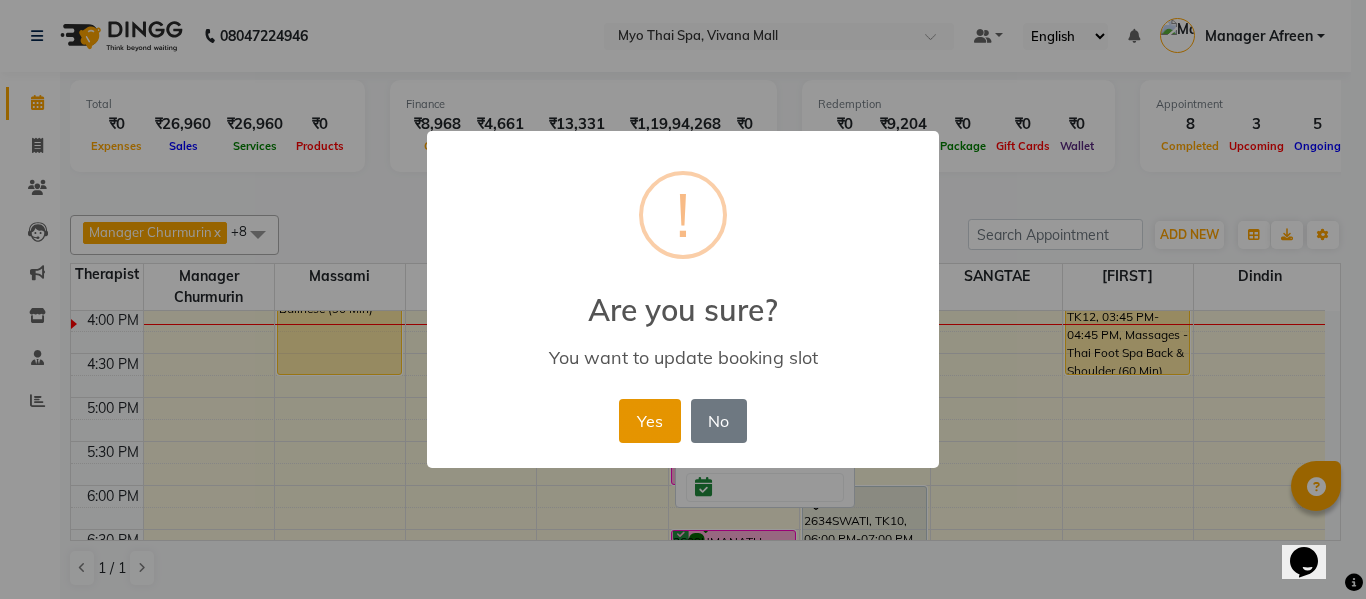 click on "Yes" at bounding box center (649, 421) 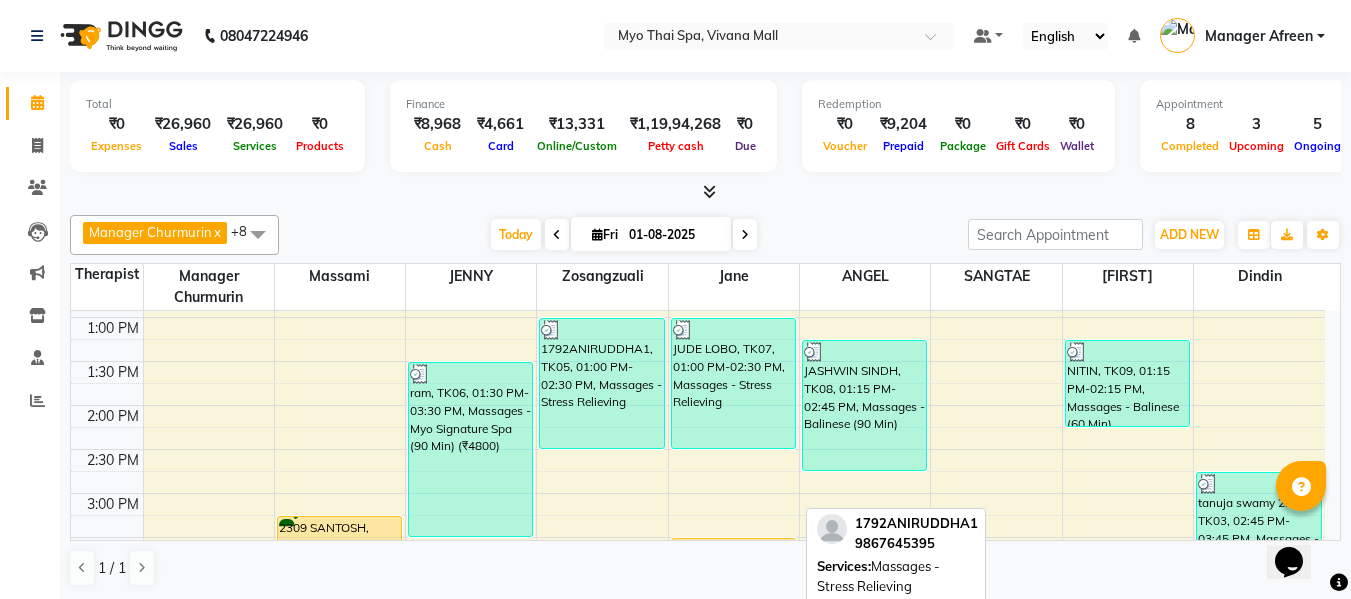 scroll, scrollTop: 405, scrollLeft: 0, axis: vertical 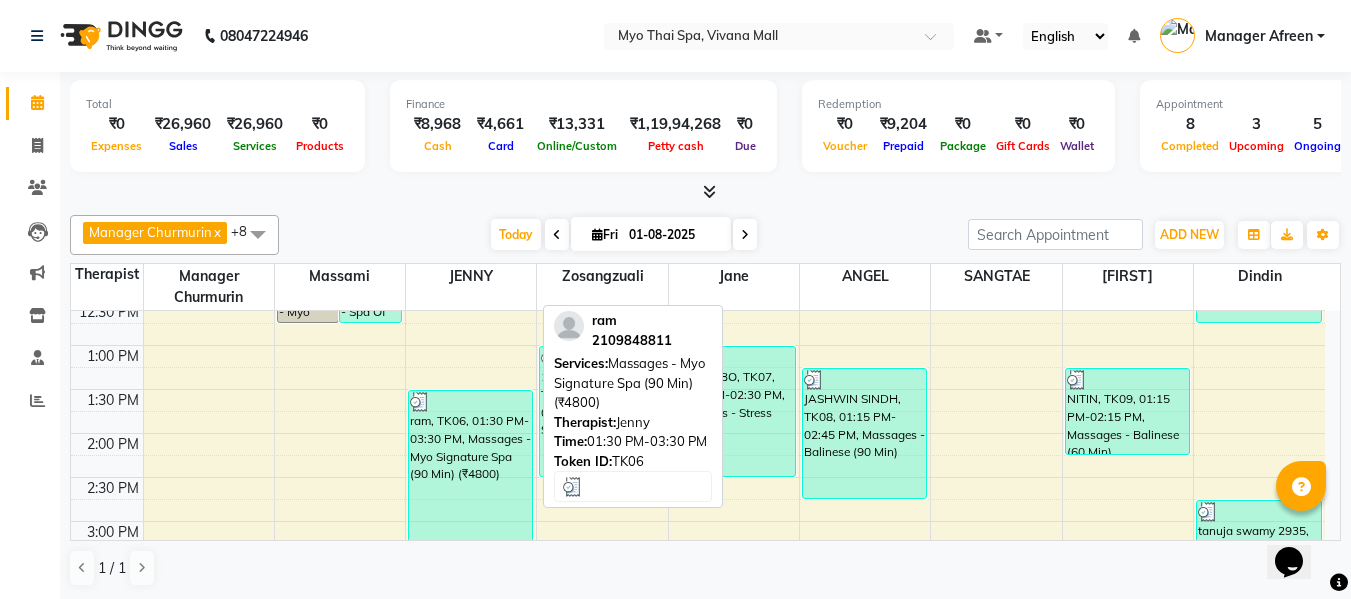 click on "ram, TK06, 01:30 PM-03:30 PM, Massages - Myo Signature Spa (90 Min) (₹4800)" at bounding box center (470, 477) 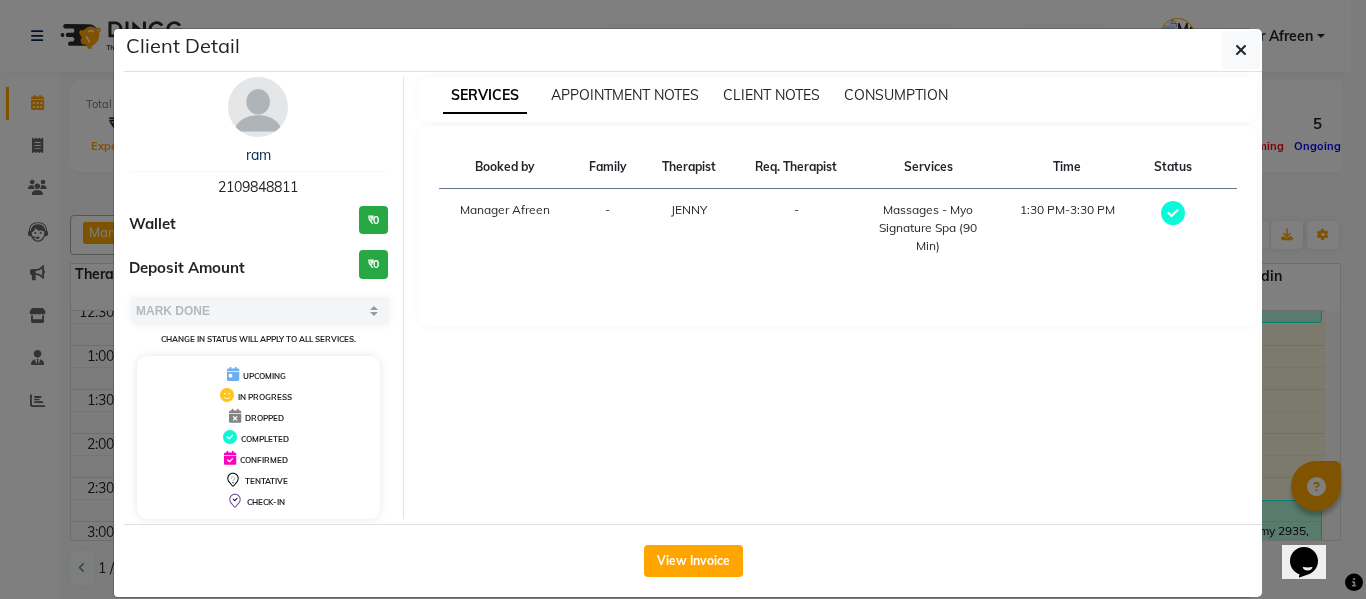 drag, startPoint x: 300, startPoint y: 186, endPoint x: 193, endPoint y: 172, distance: 107.912 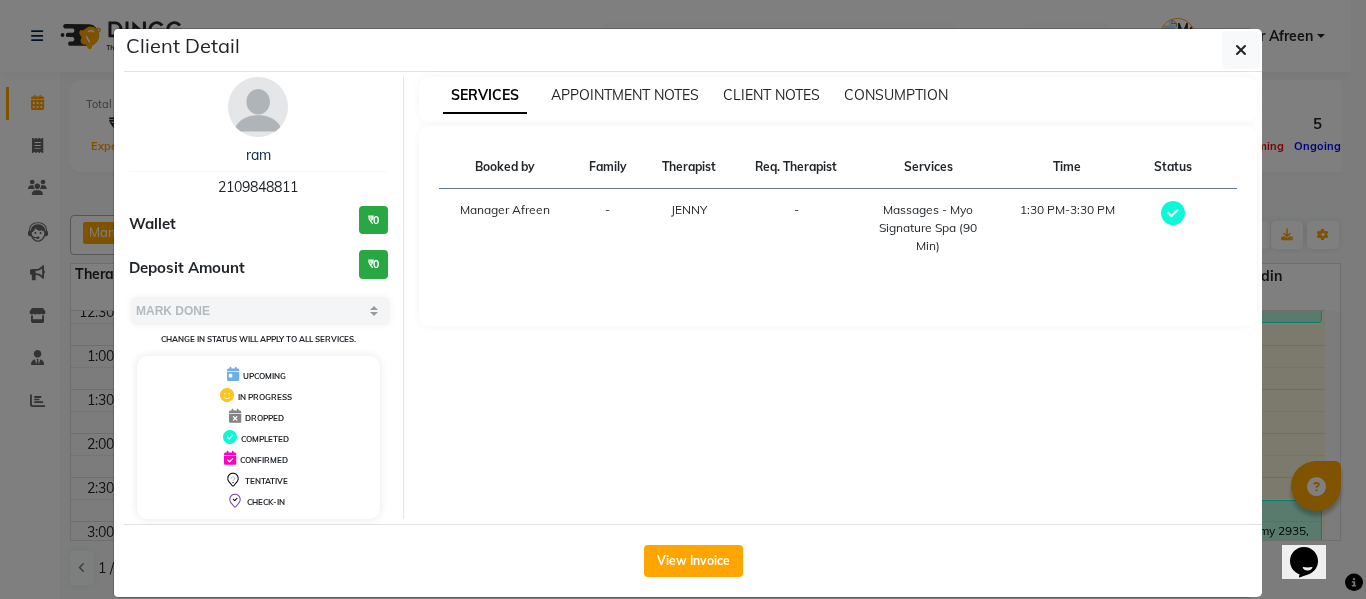 copy on "2109848811" 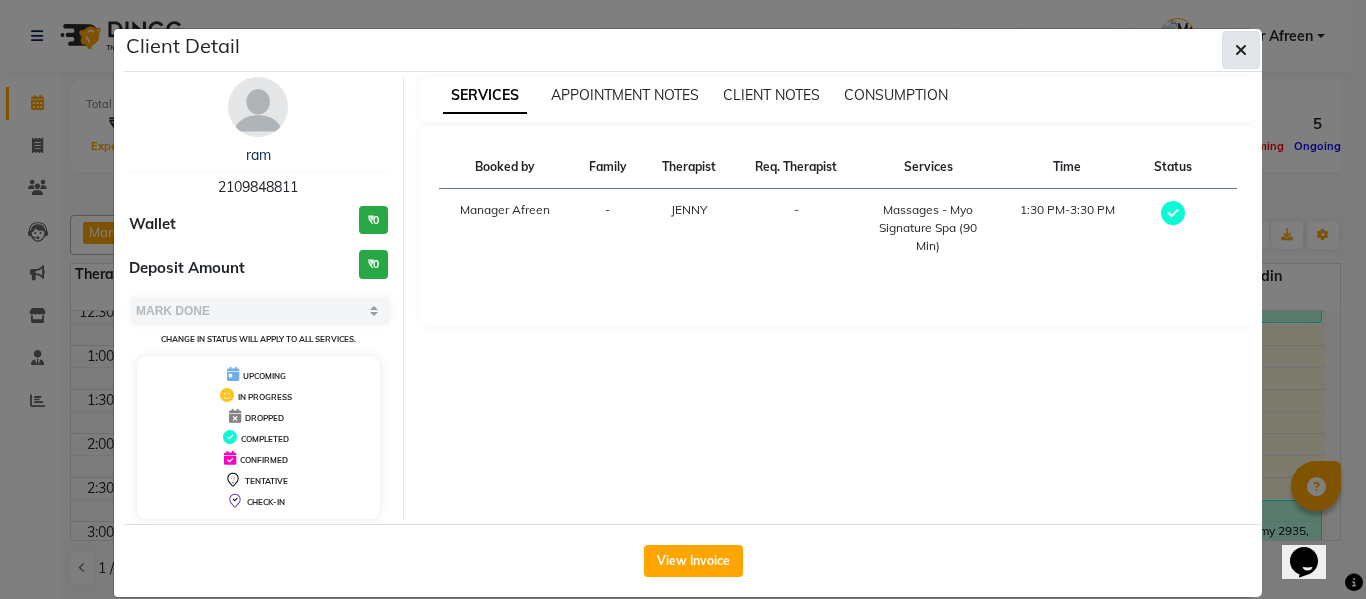 click 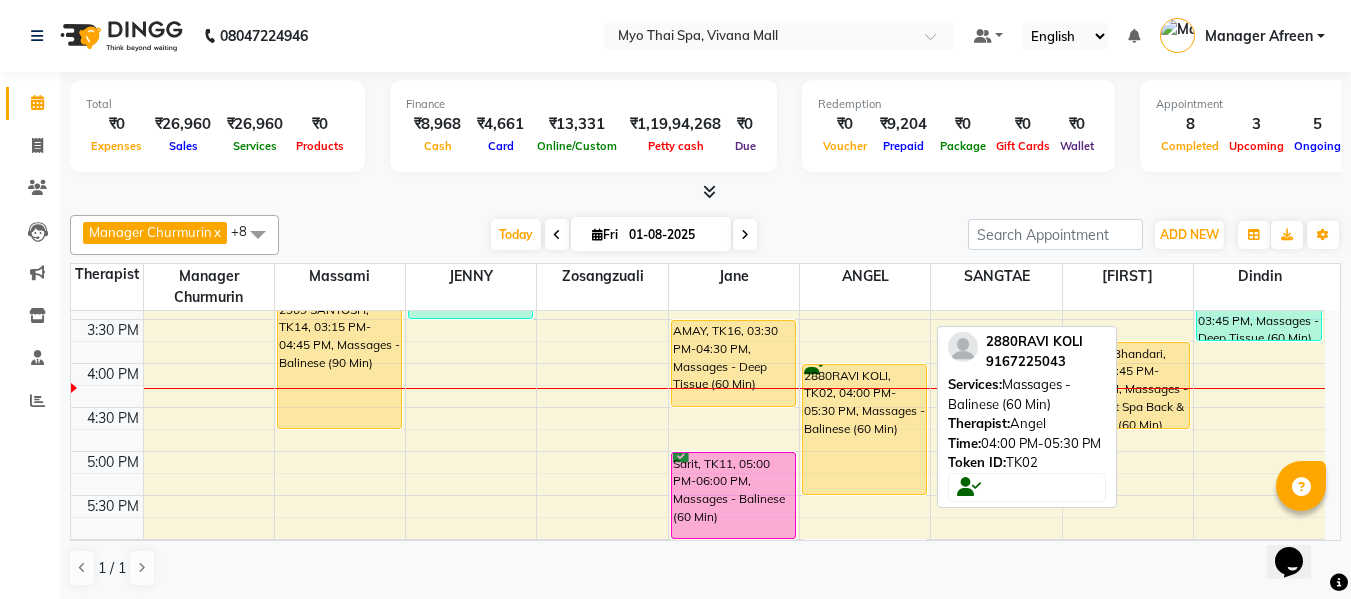 scroll, scrollTop: 605, scrollLeft: 0, axis: vertical 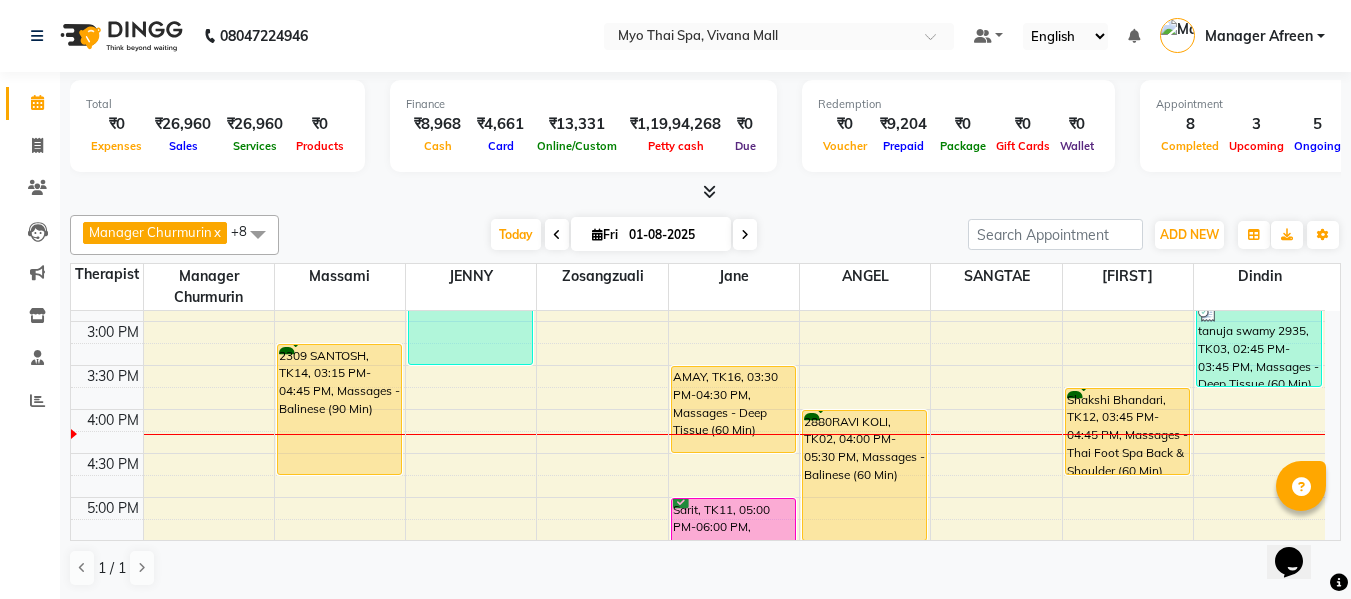 click on "Today  Fri 01-08-2025" at bounding box center [623, 235] 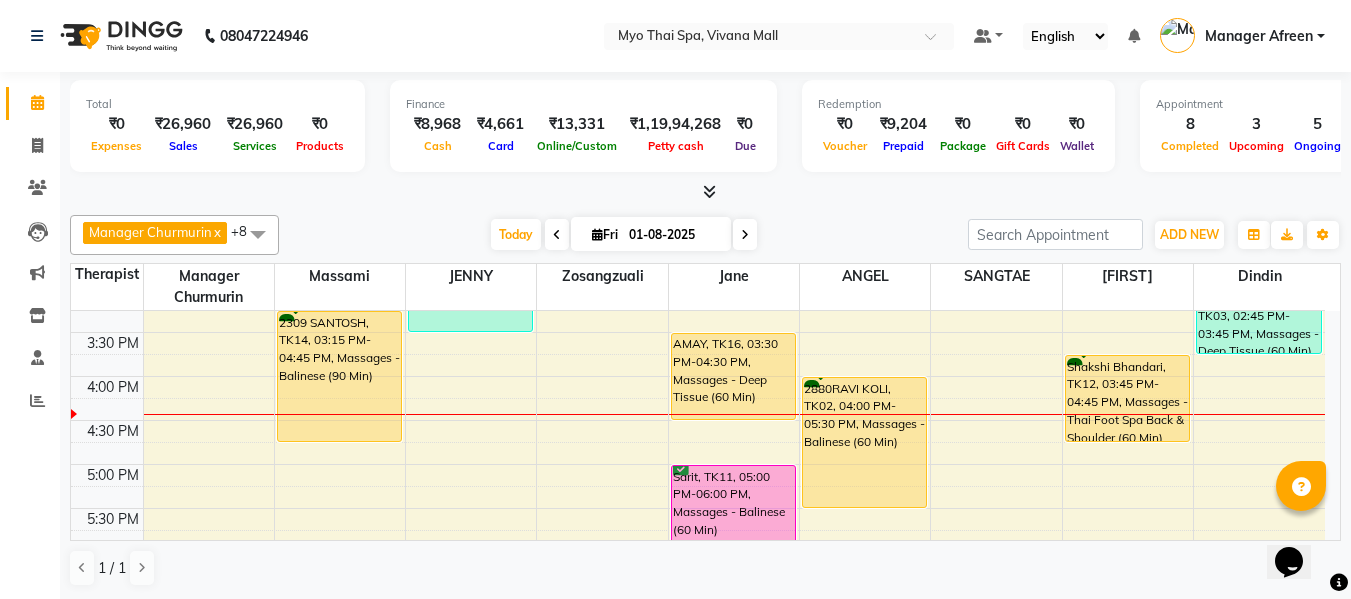 scroll, scrollTop: 605, scrollLeft: 0, axis: vertical 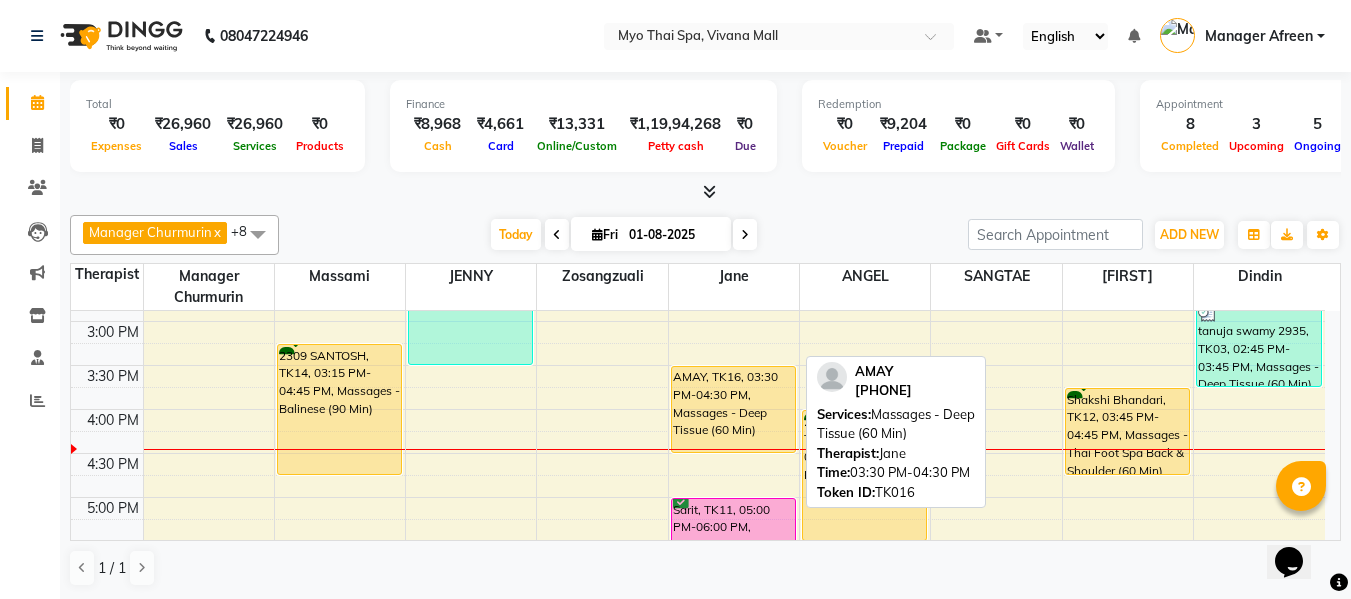 click on "AMAY, TK16, 03:30 PM-04:30 PM, Massages - Deep Tissue (60 Min)" at bounding box center [733, 409] 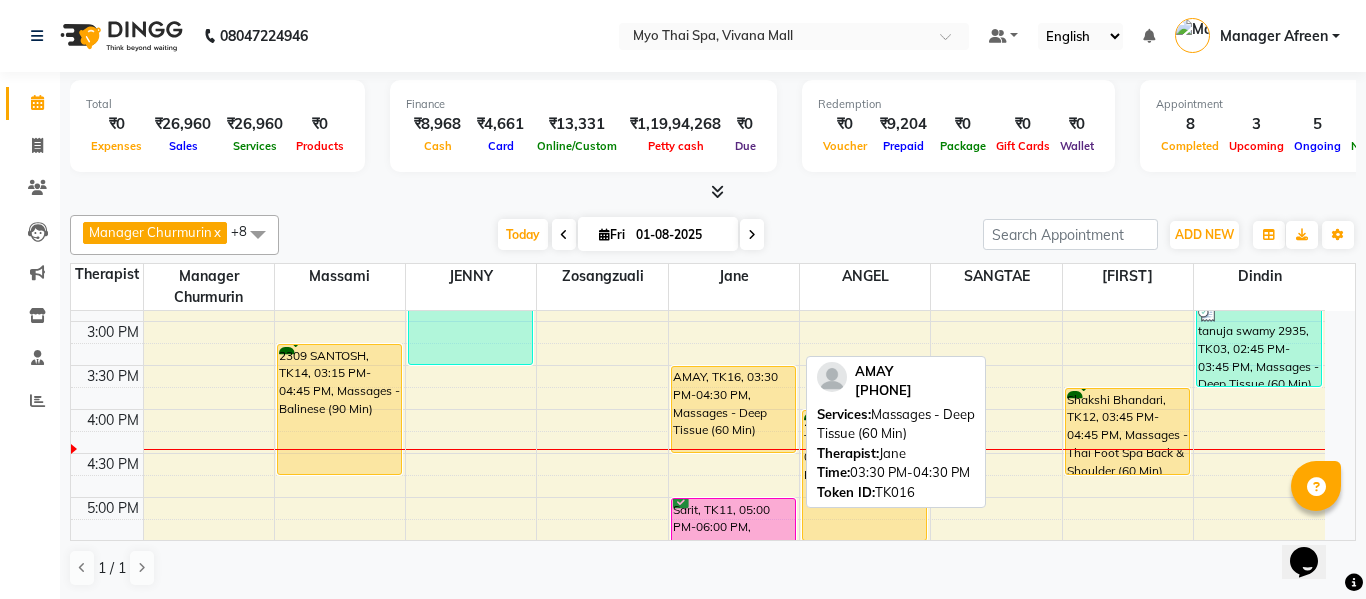 select on "3" 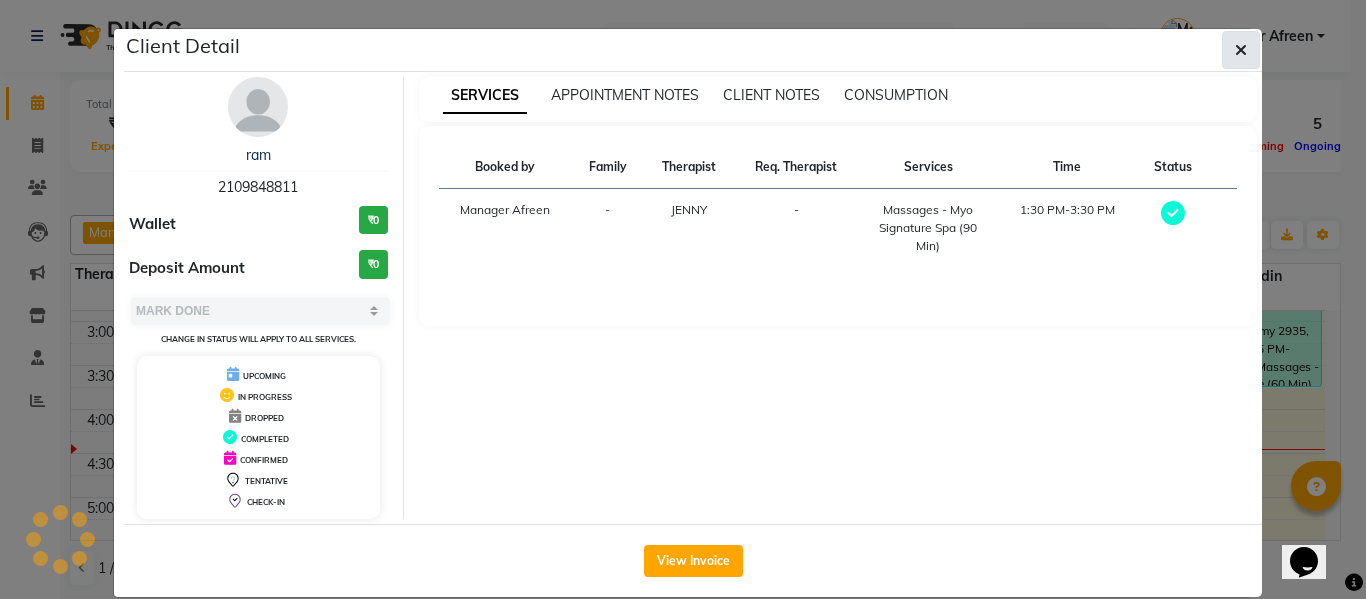 click 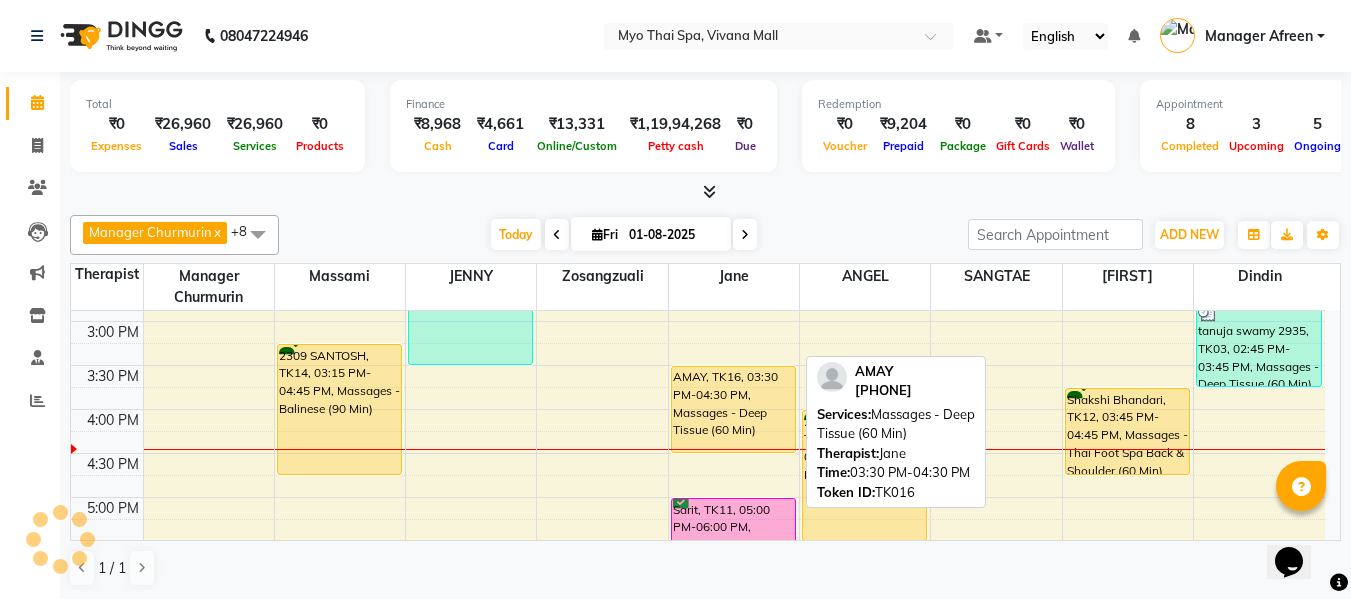 click on "AMAY, TK16, 03:30 PM-04:30 PM, Massages - Deep Tissue (60 Min)" at bounding box center (733, 409) 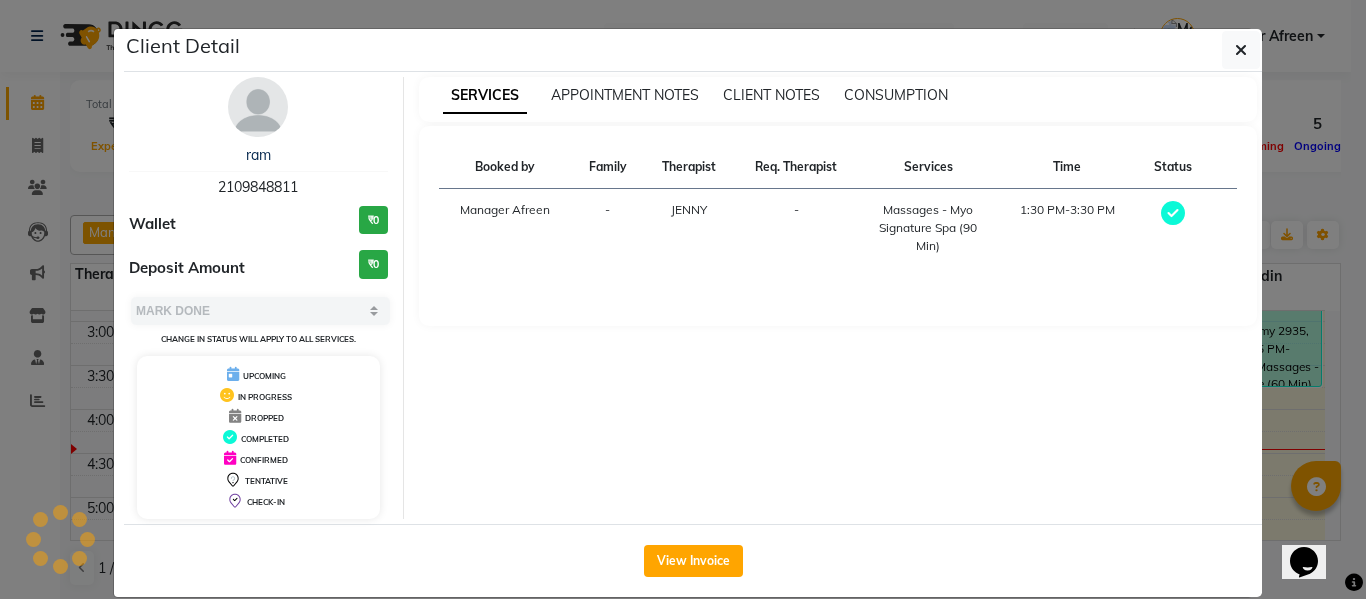 select on "1" 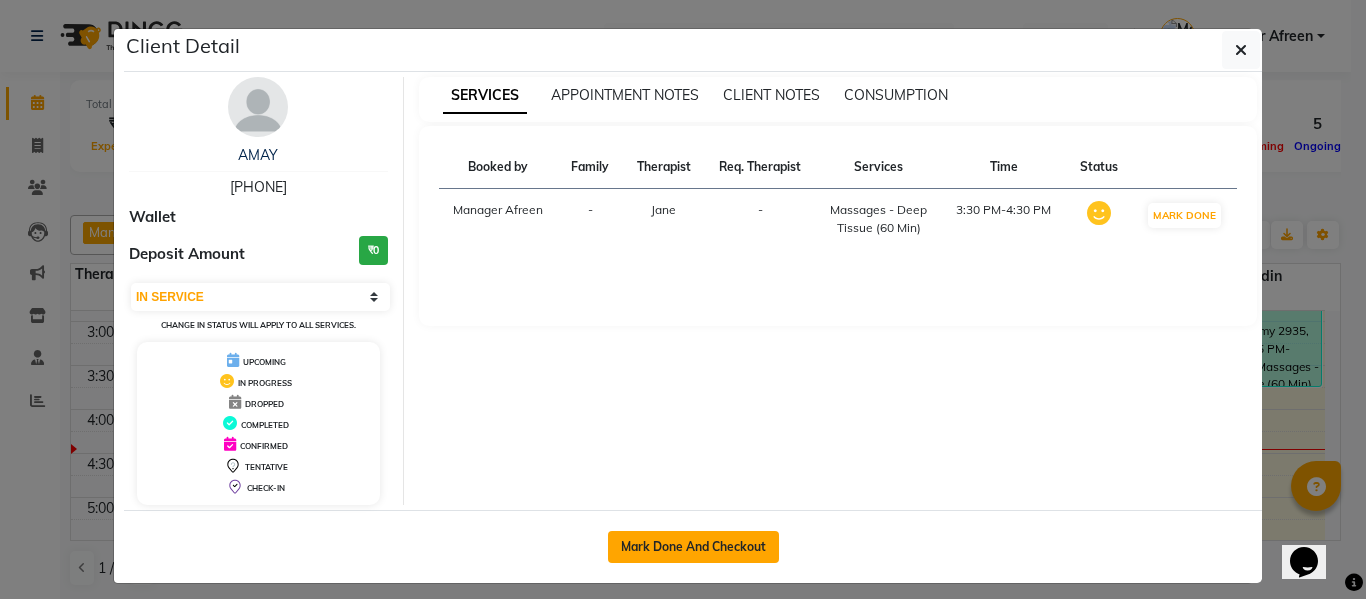 click on "Mark Done And Checkout" 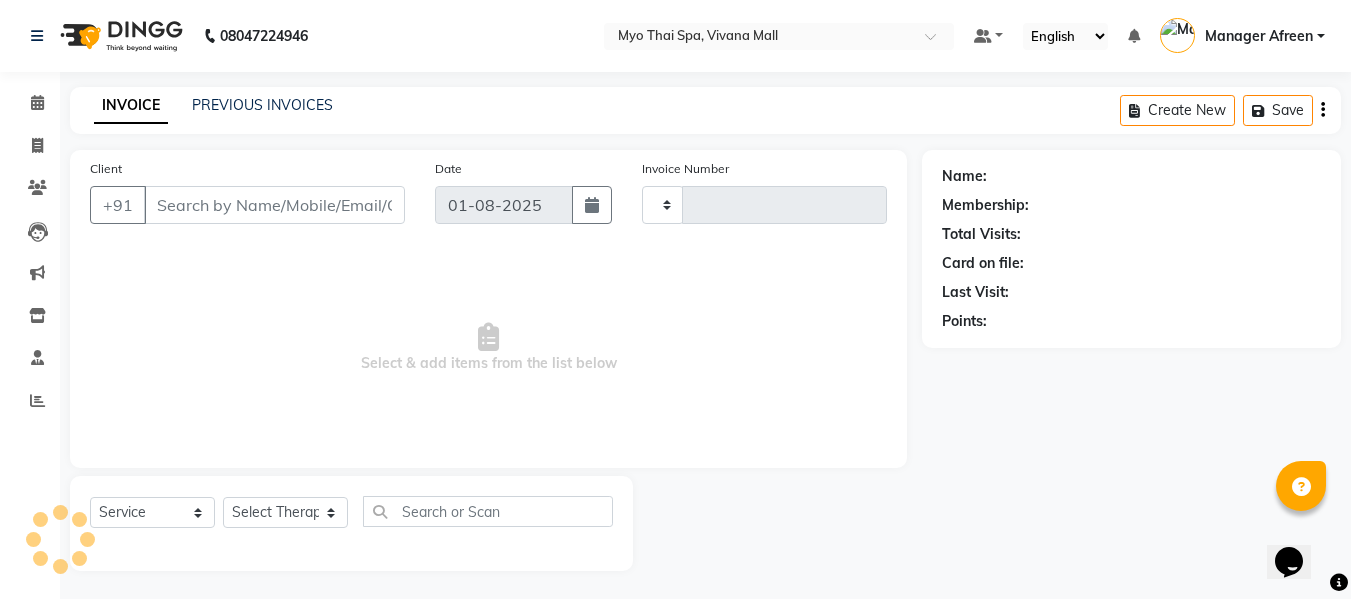 type on "2873" 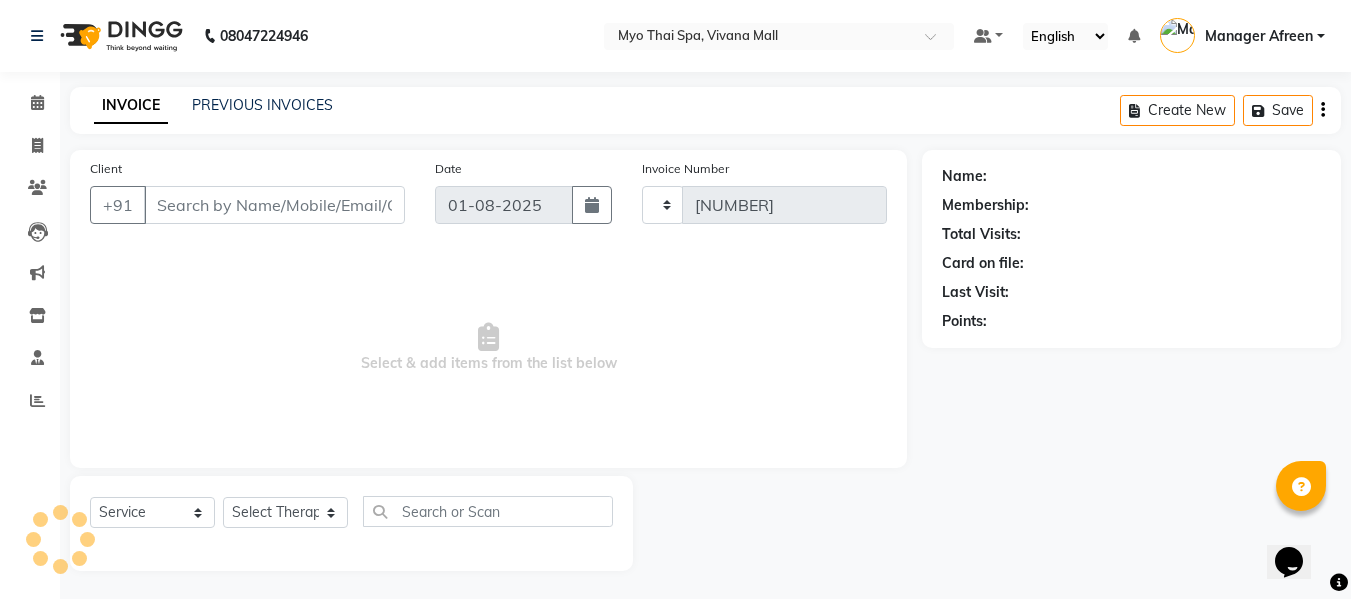 select on "3908" 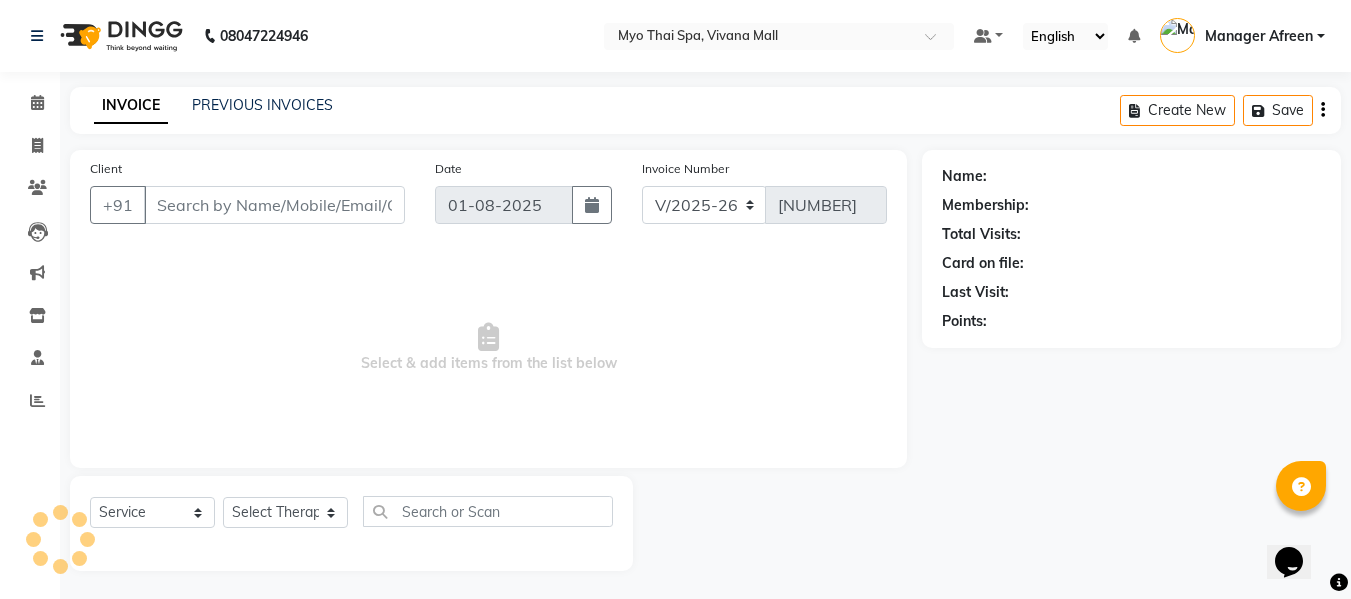 type on "7710822224" 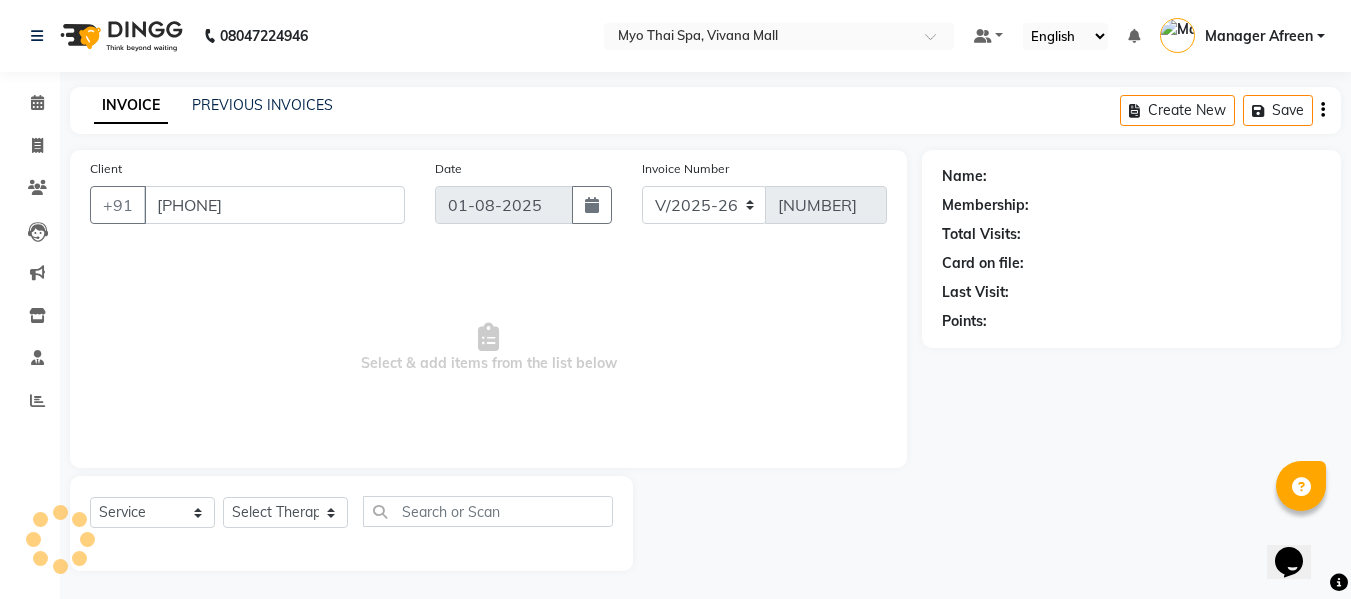 select on "62472" 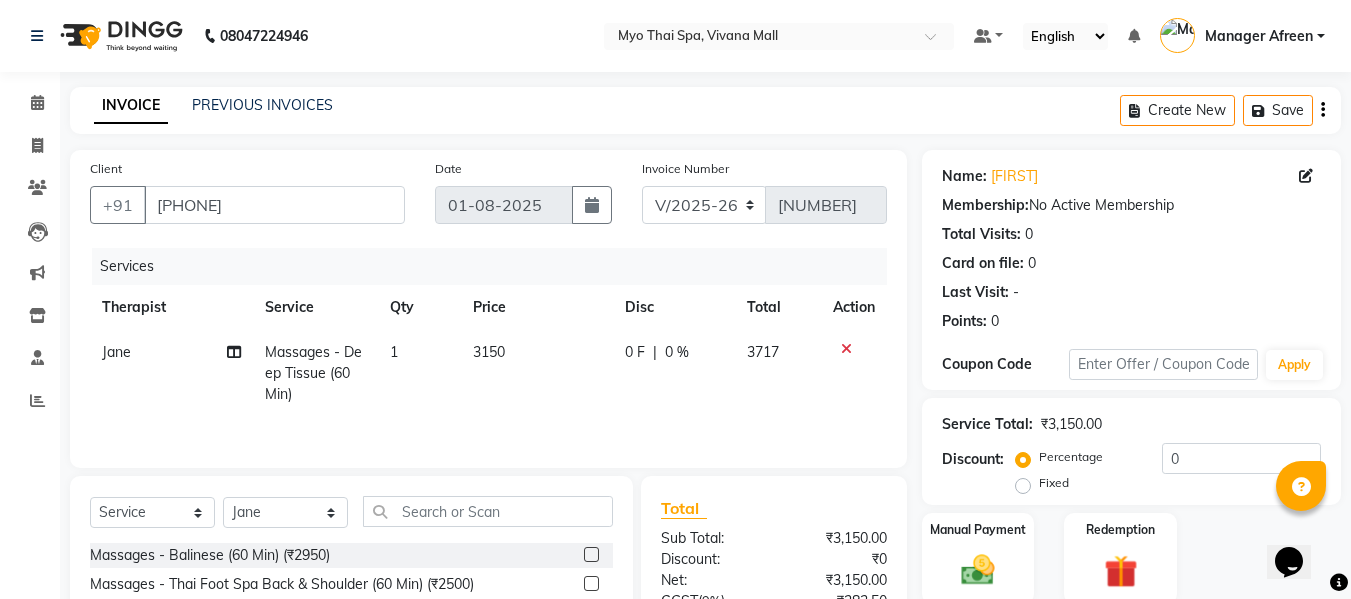 scroll, scrollTop: 200, scrollLeft: 0, axis: vertical 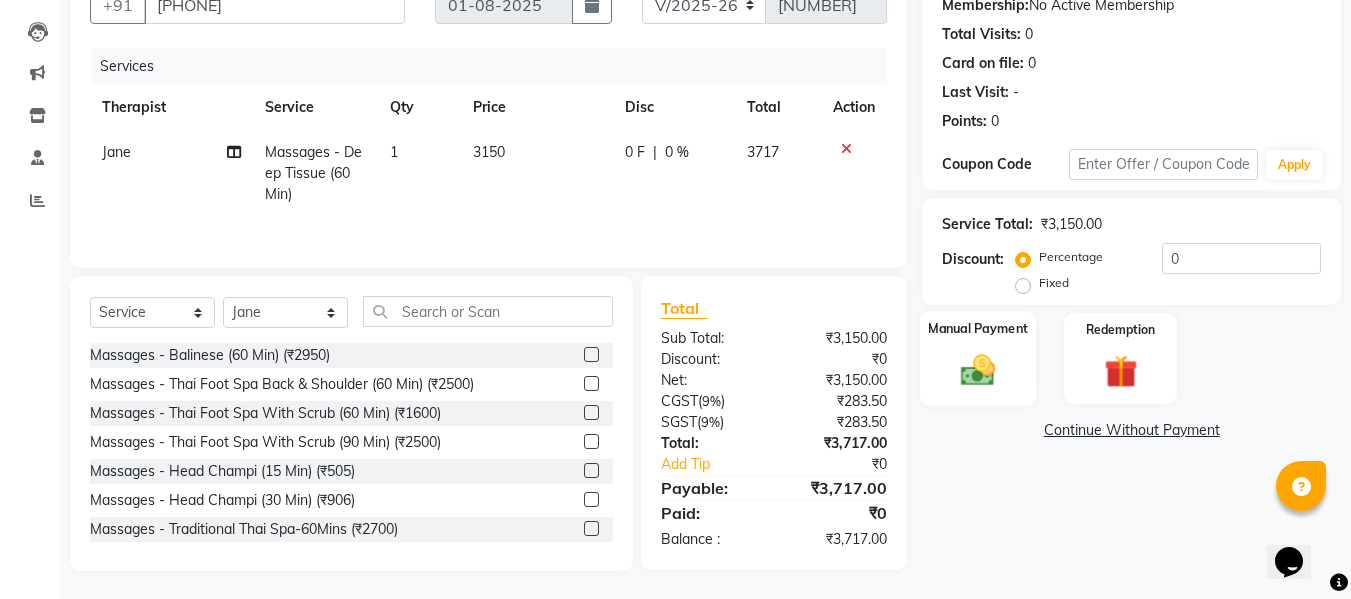 click 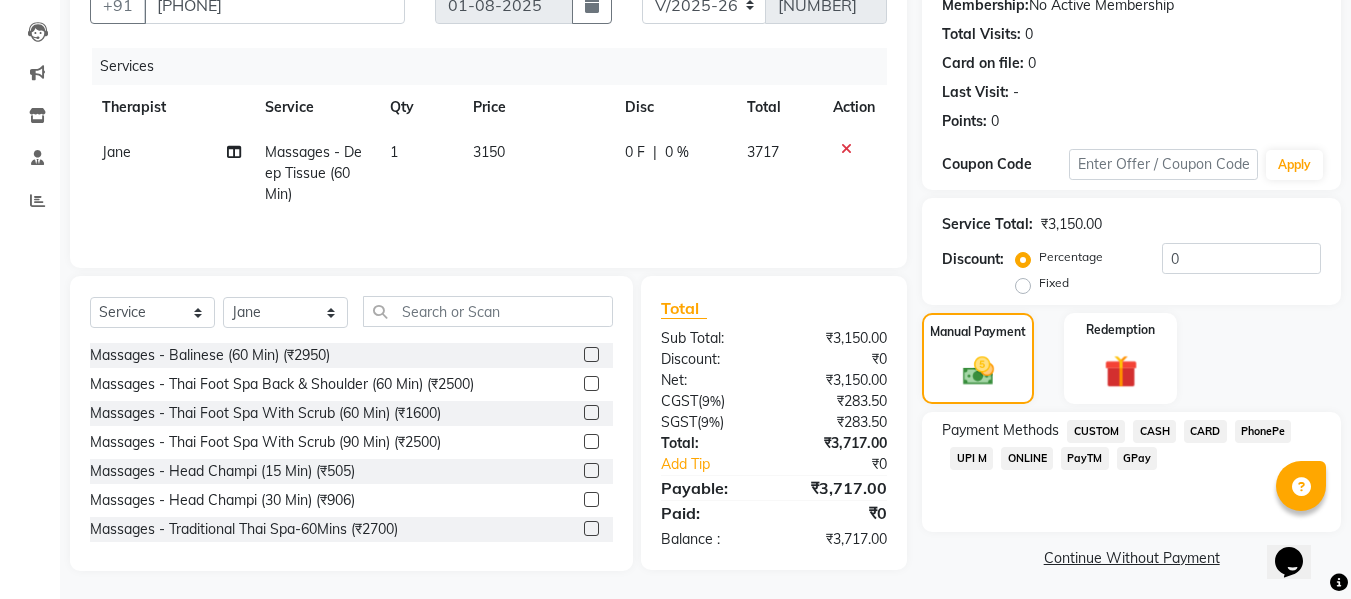 click on "CASH" 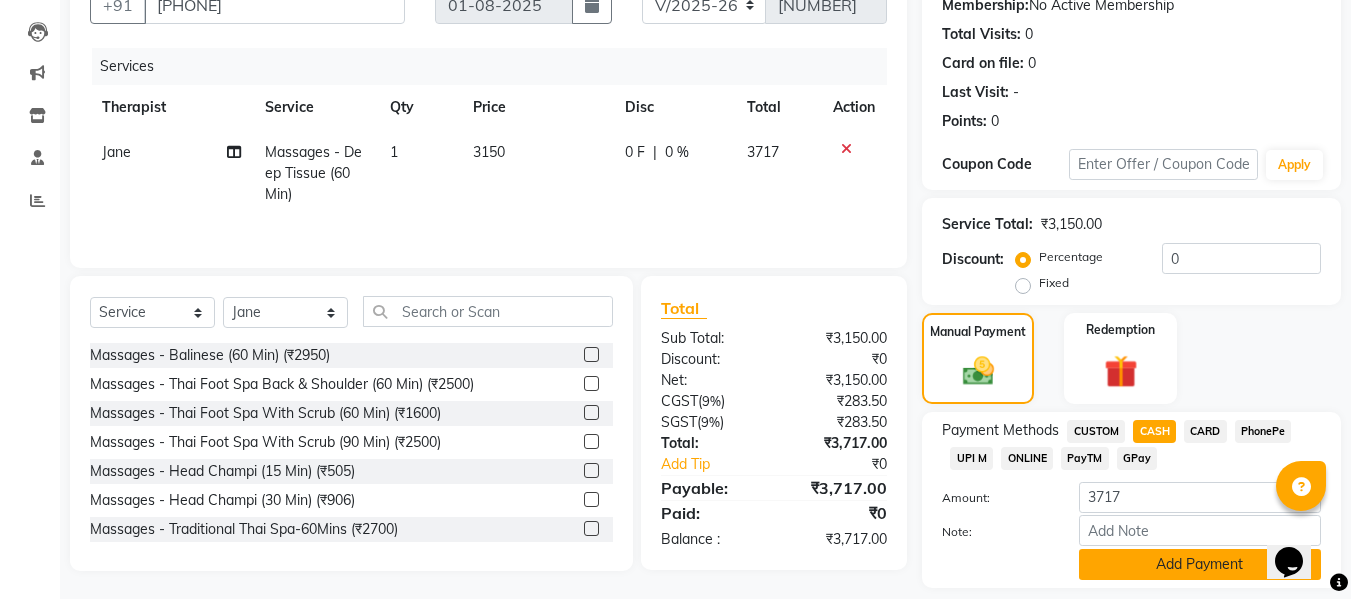 click on "Add Payment" 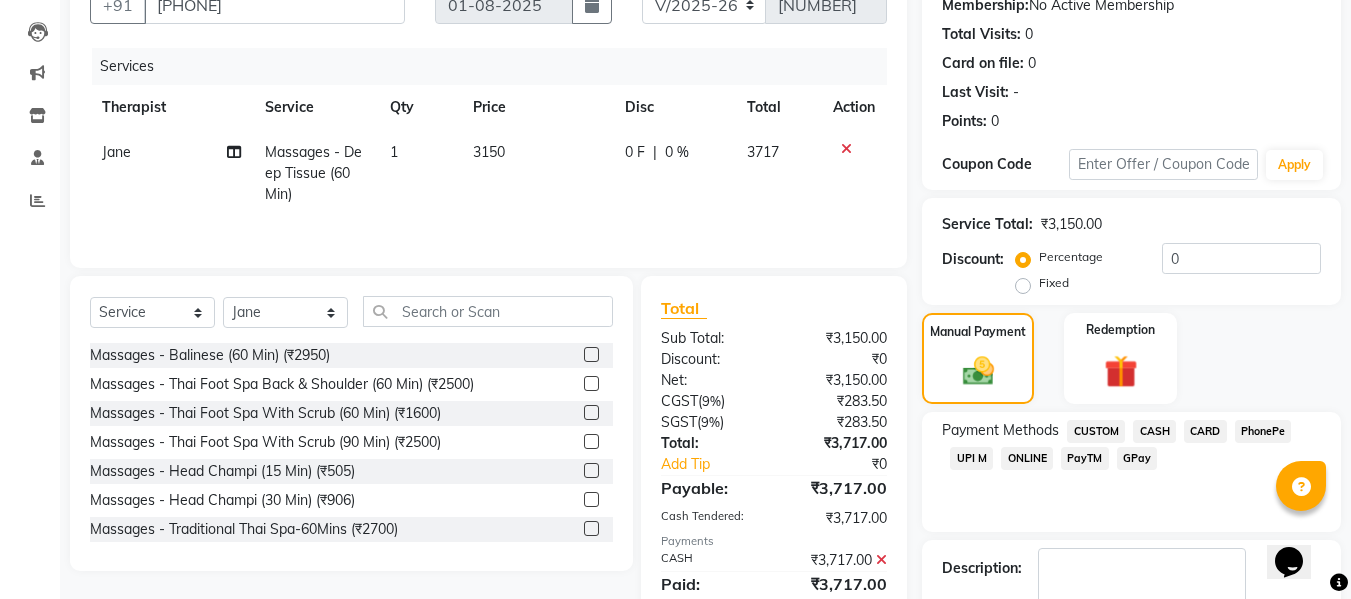 scroll, scrollTop: 356, scrollLeft: 0, axis: vertical 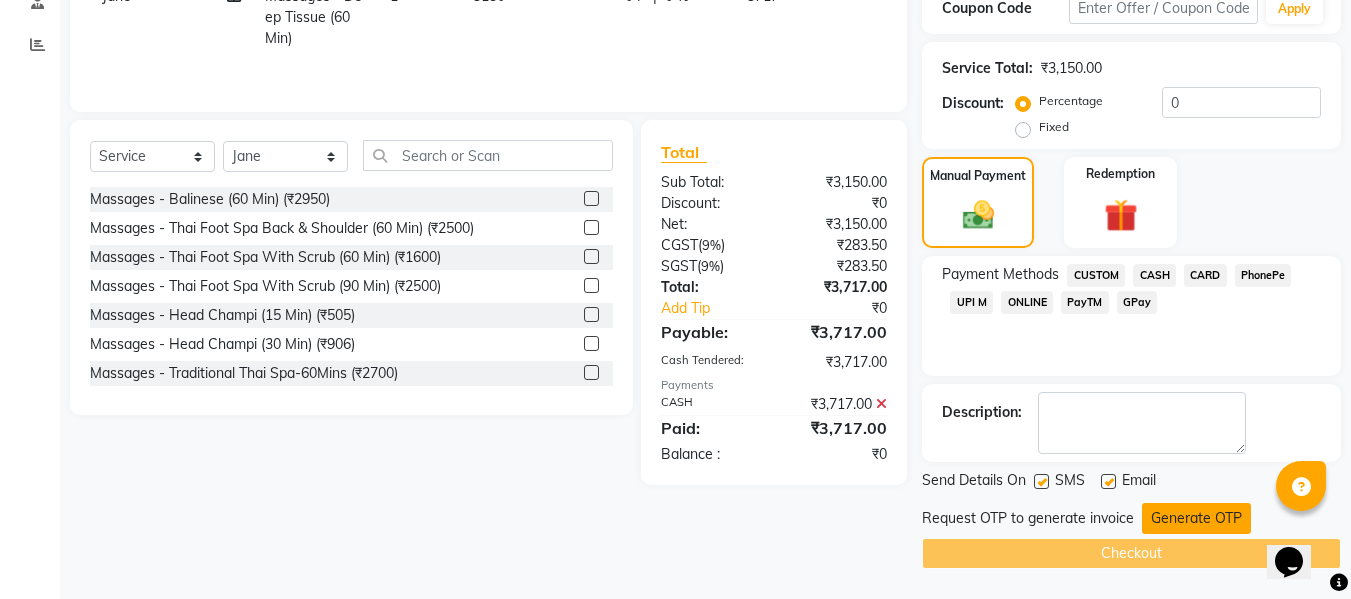 click on "Generate OTP" 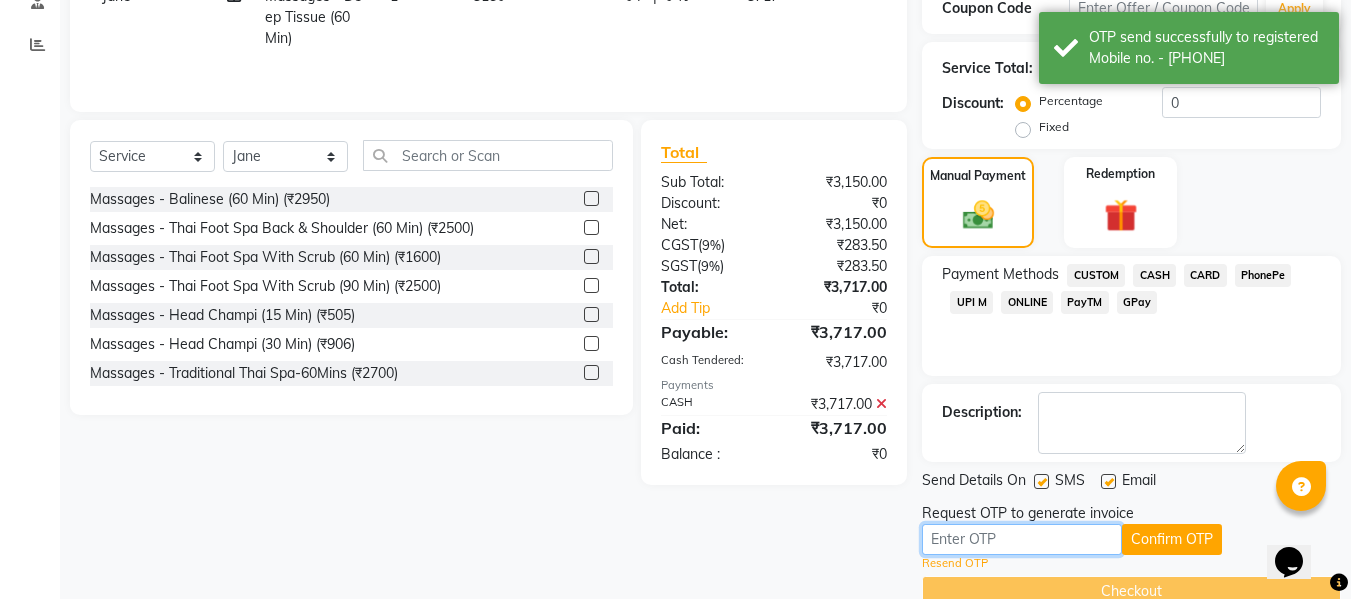 click at bounding box center (1022, 539) 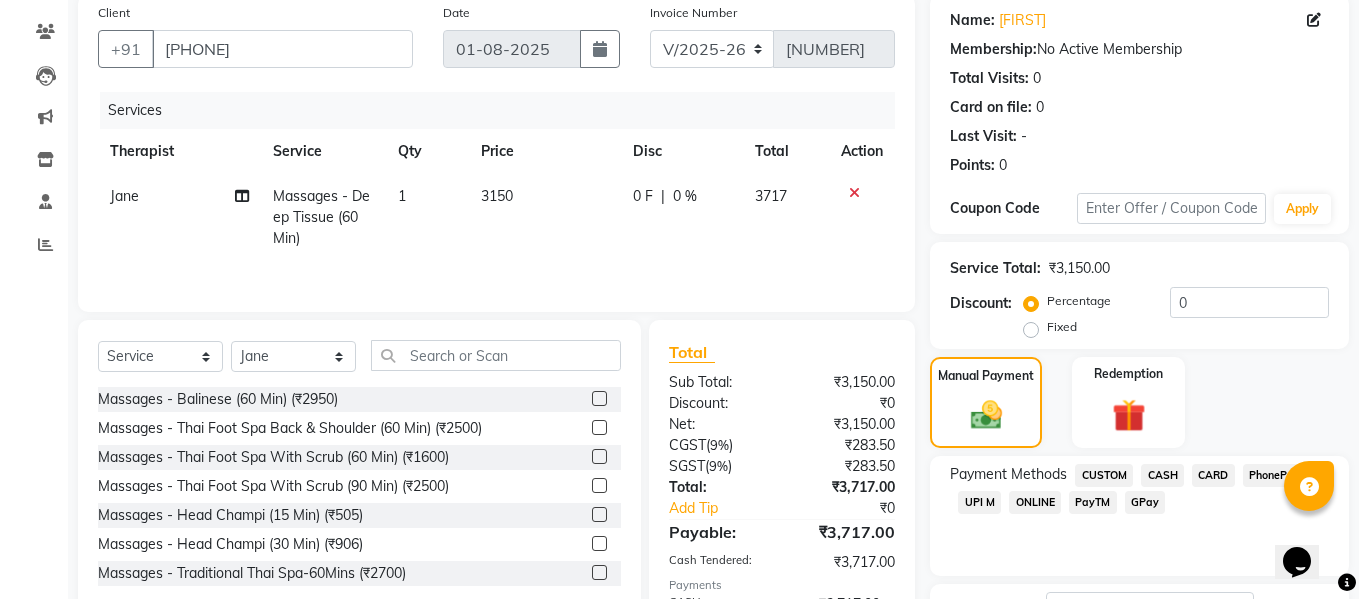 scroll, scrollTop: 0, scrollLeft: 0, axis: both 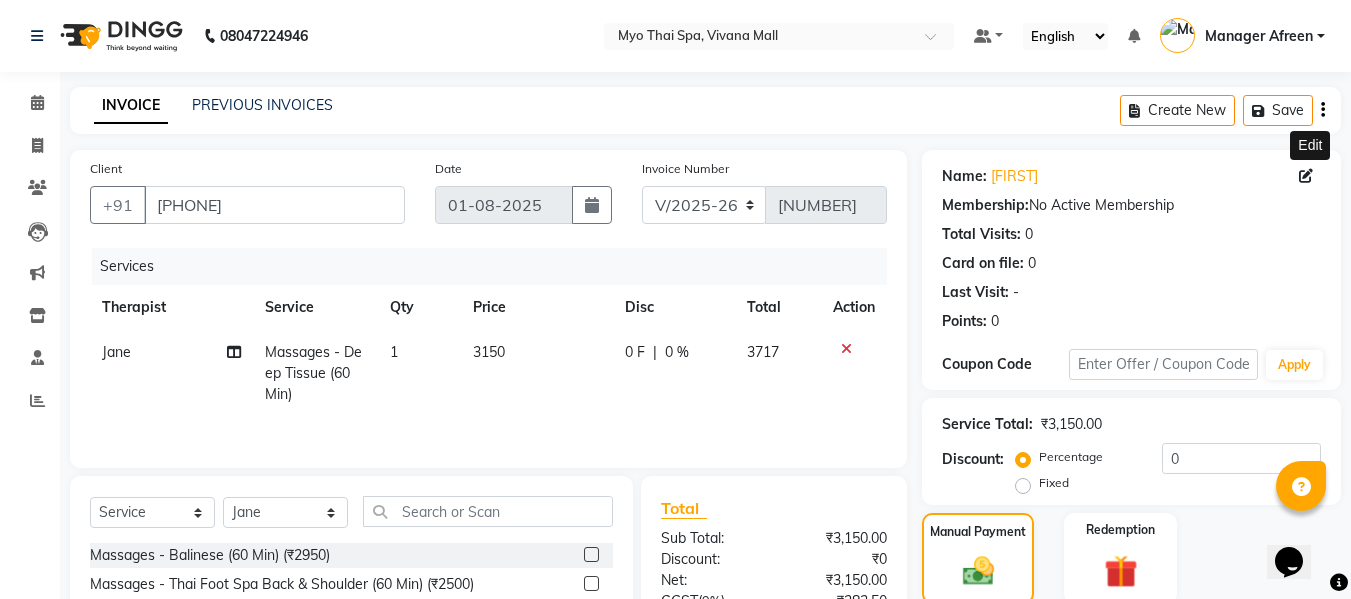 click 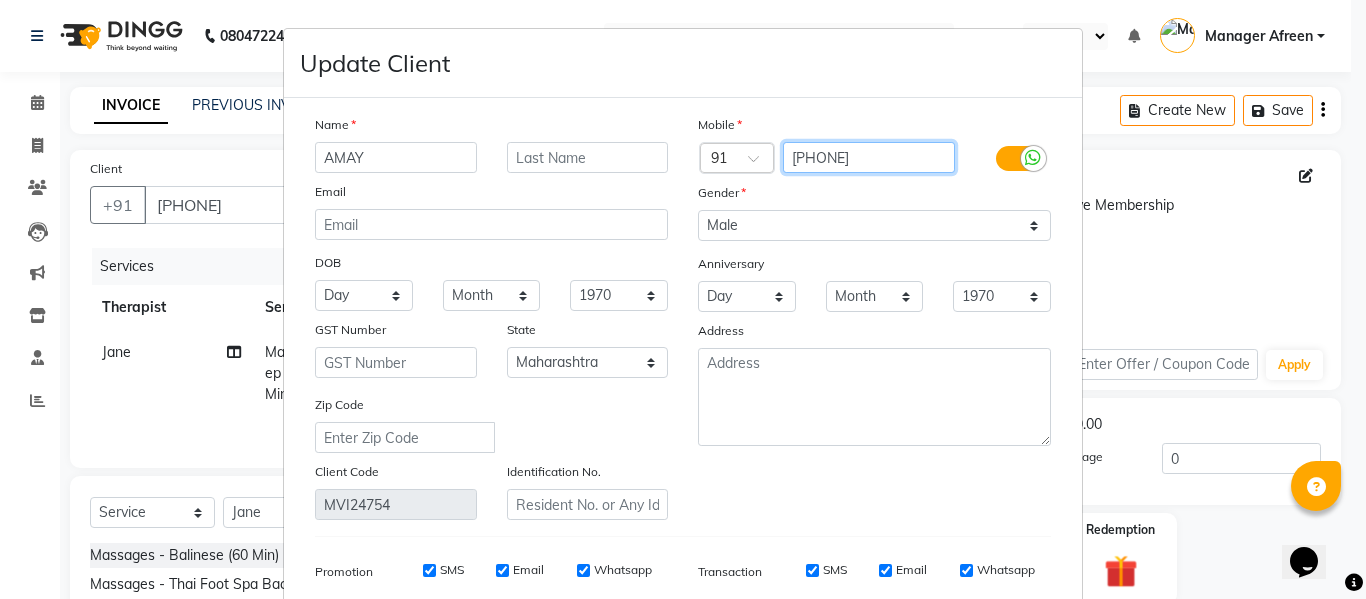 click on "7710822224" at bounding box center [869, 157] 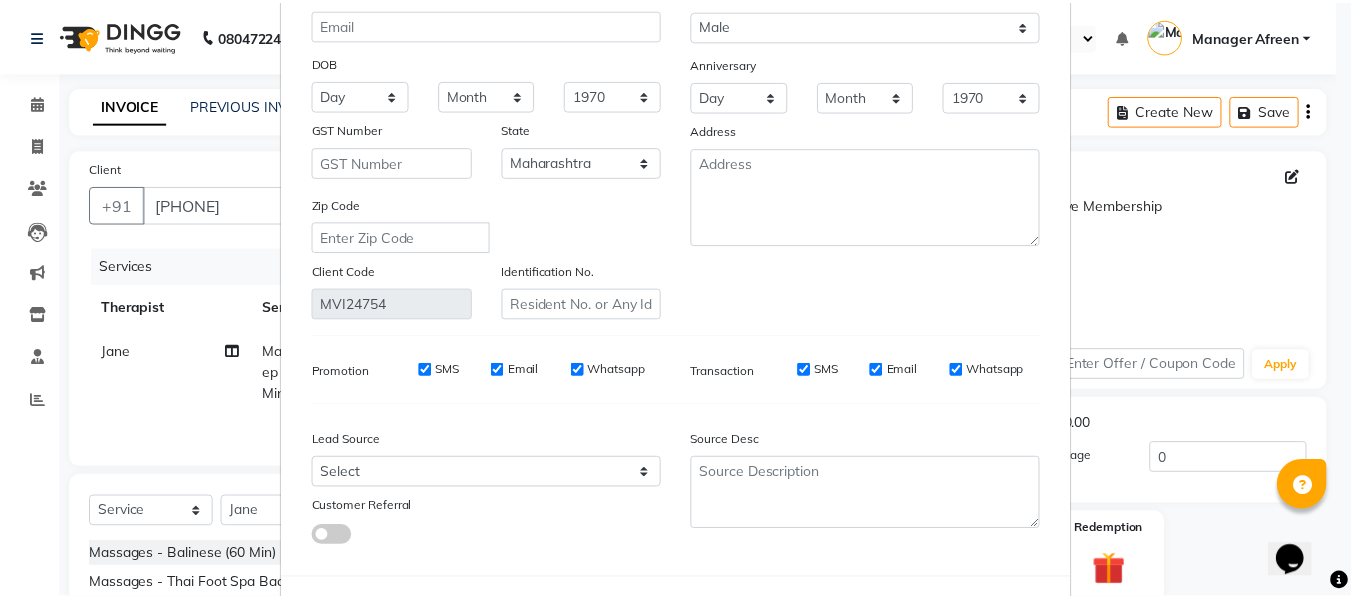 scroll, scrollTop: 288, scrollLeft: 0, axis: vertical 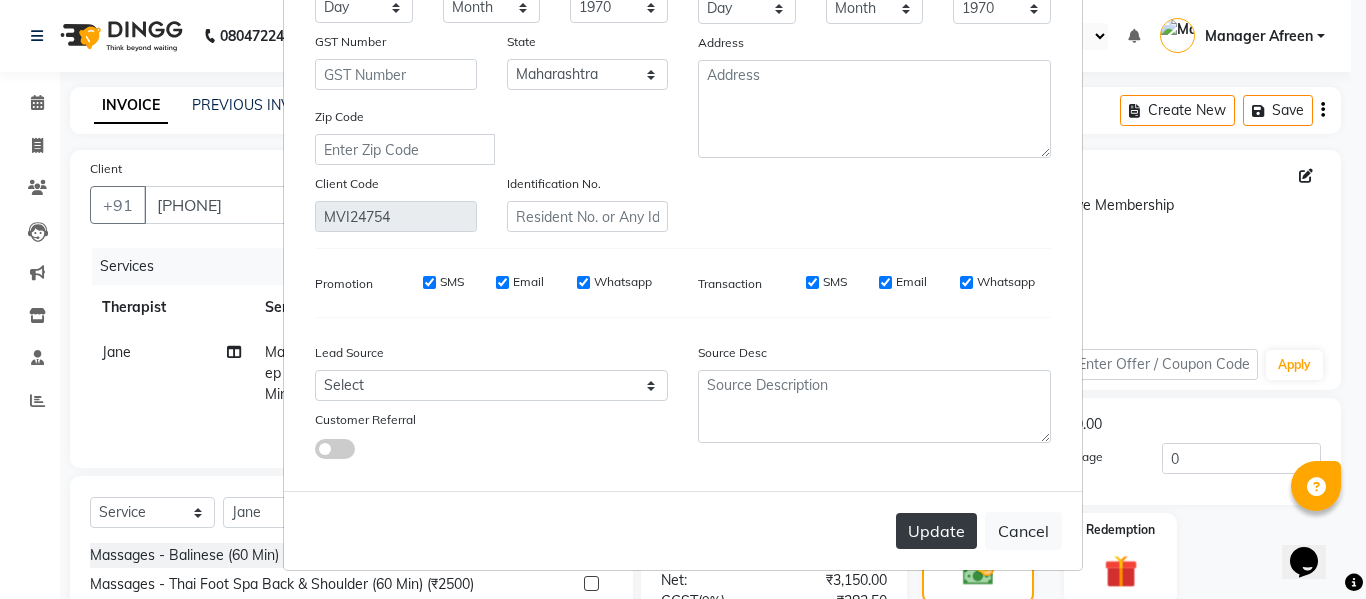 type on "7710822228" 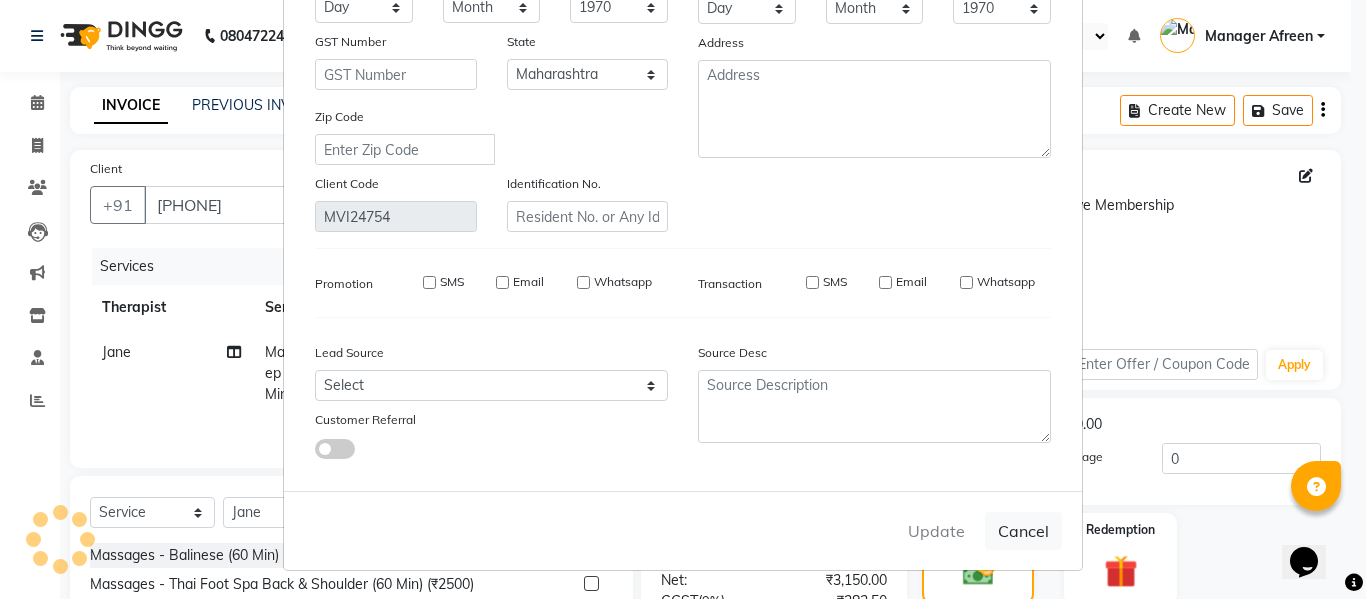type on "7710822228" 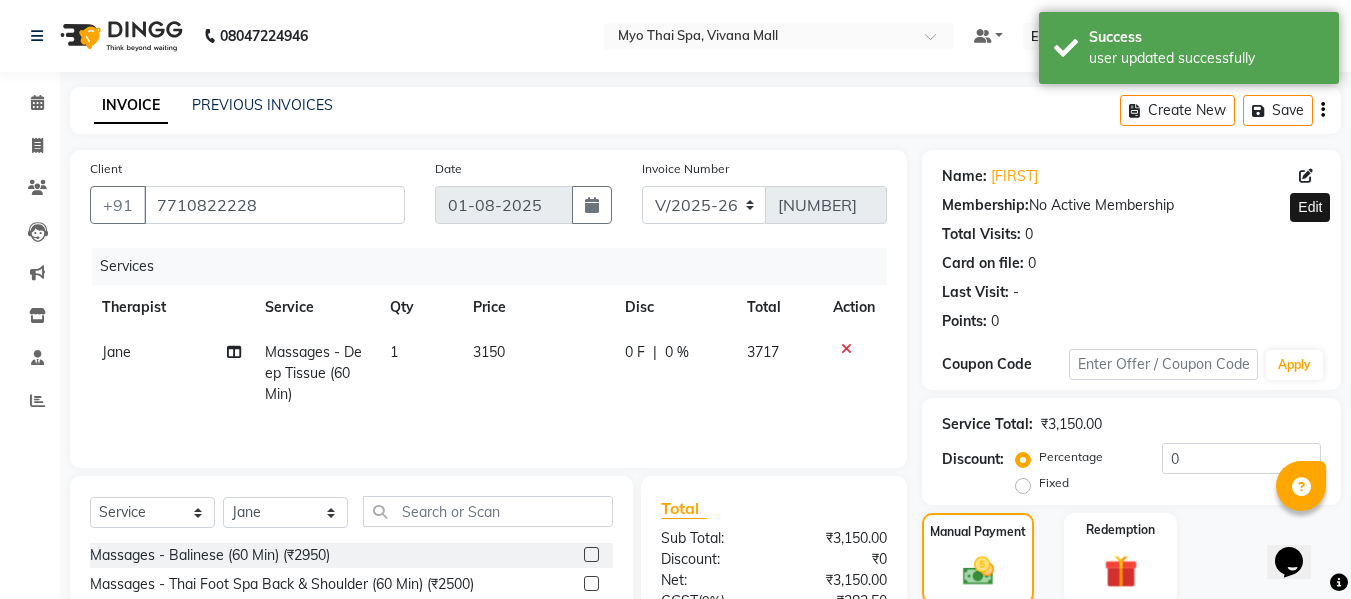 scroll, scrollTop: 394, scrollLeft: 0, axis: vertical 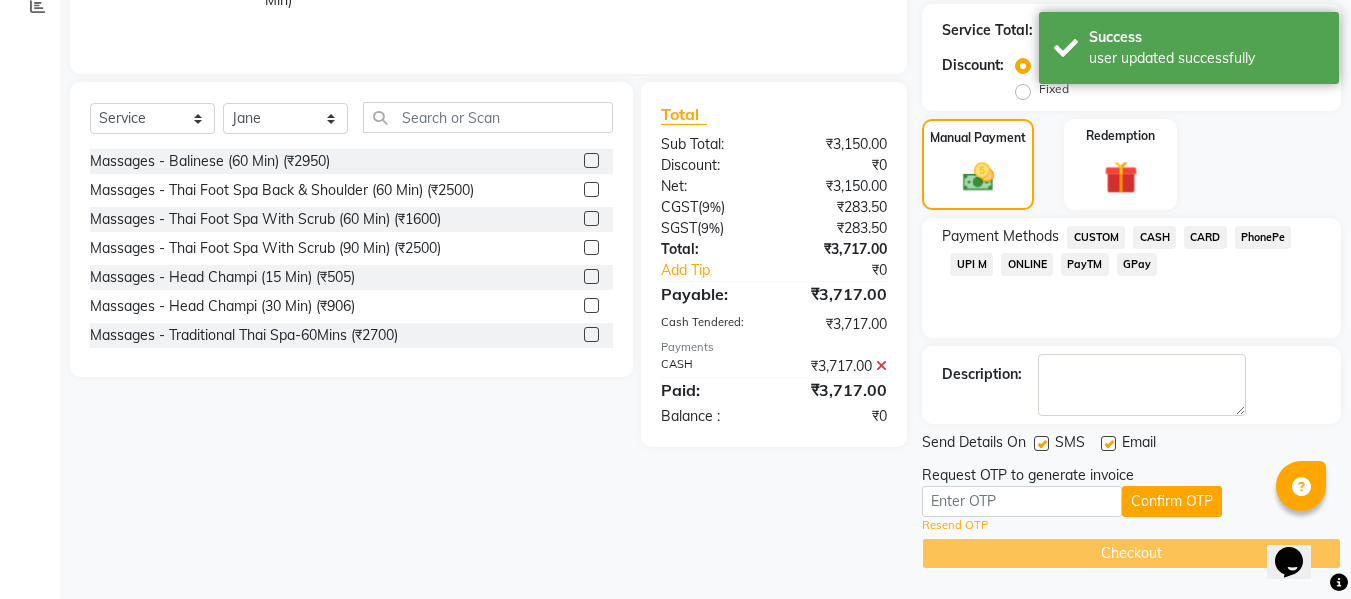 click on "Resend OTP" 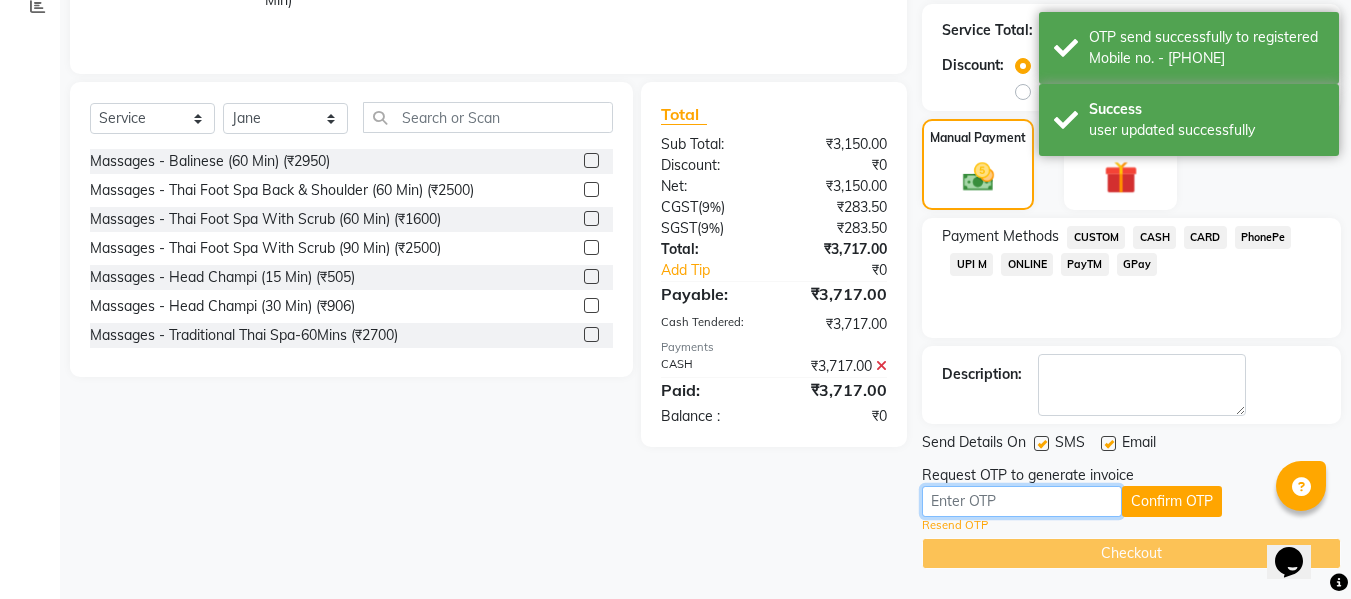 click at bounding box center (1022, 501) 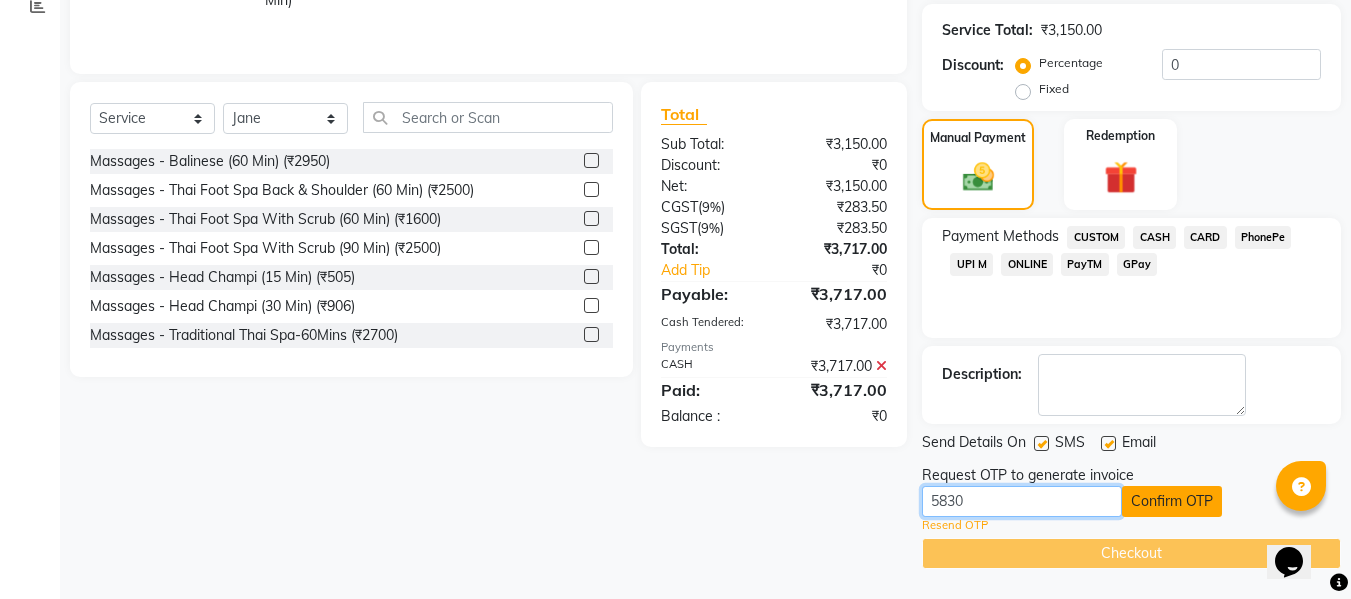 type on "5830" 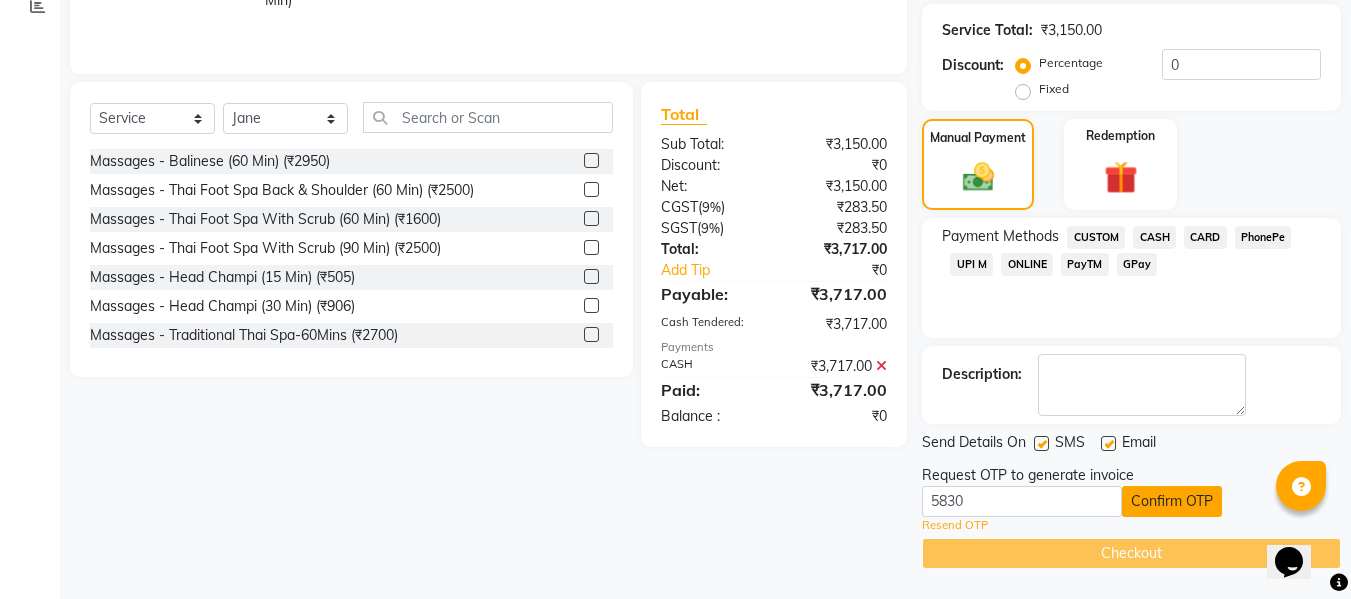 click on "Confirm OTP" 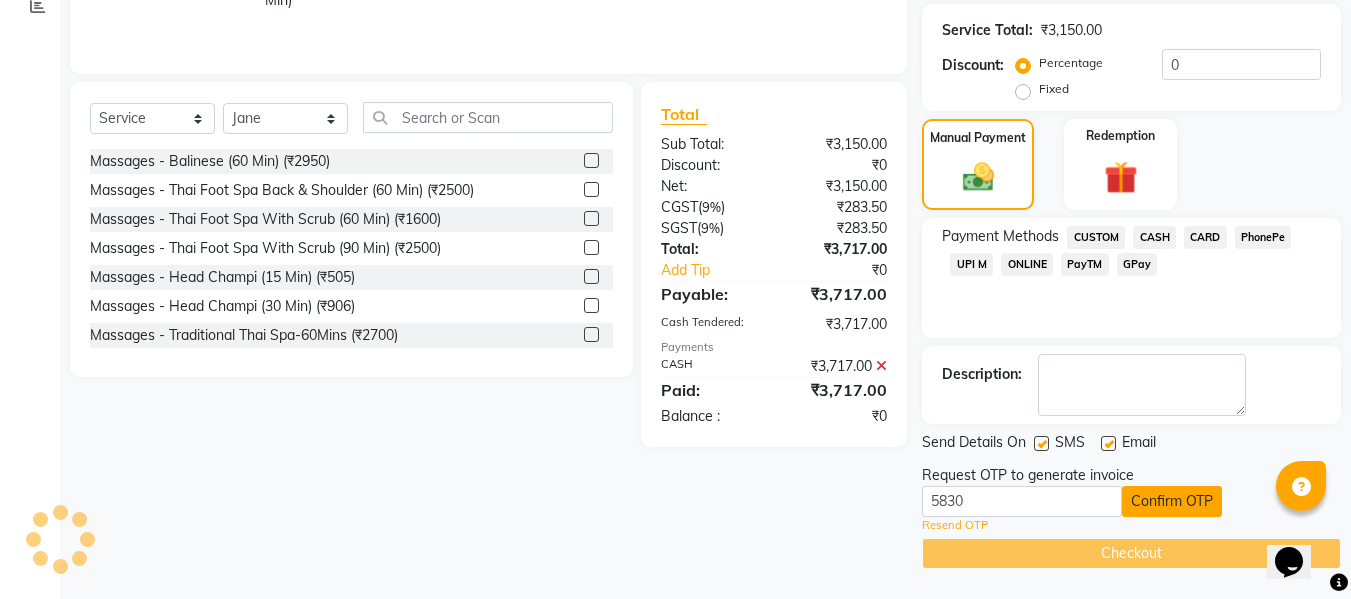 scroll, scrollTop: 317, scrollLeft: 0, axis: vertical 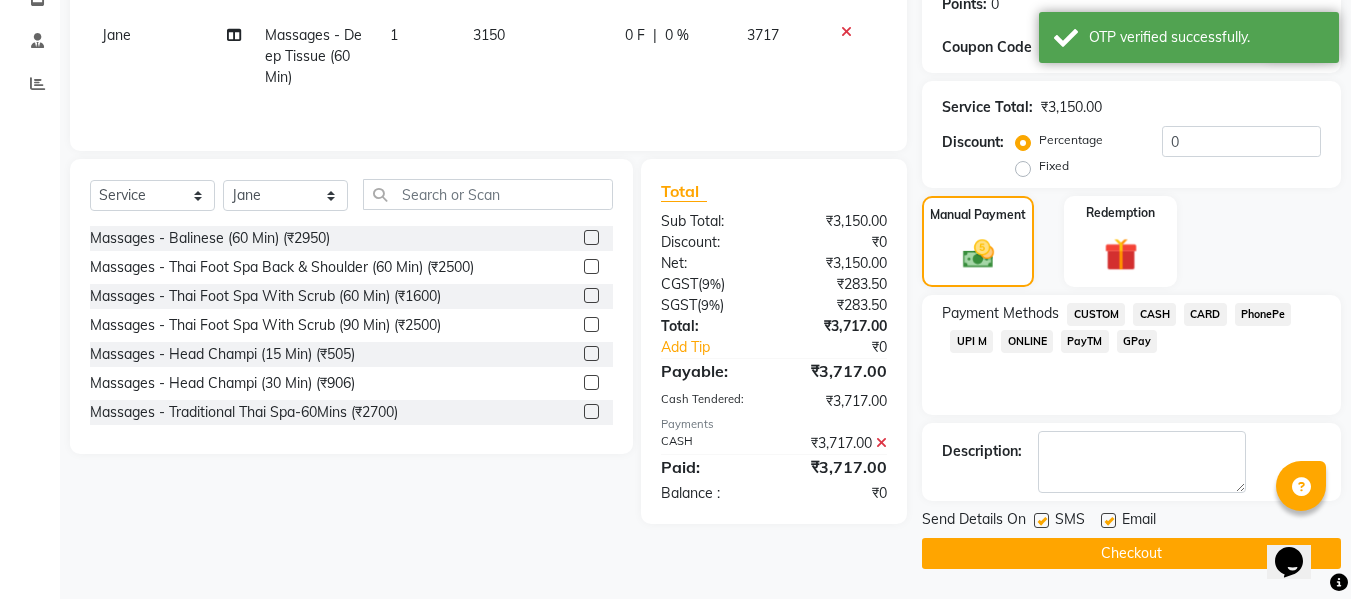 click on "Checkout" 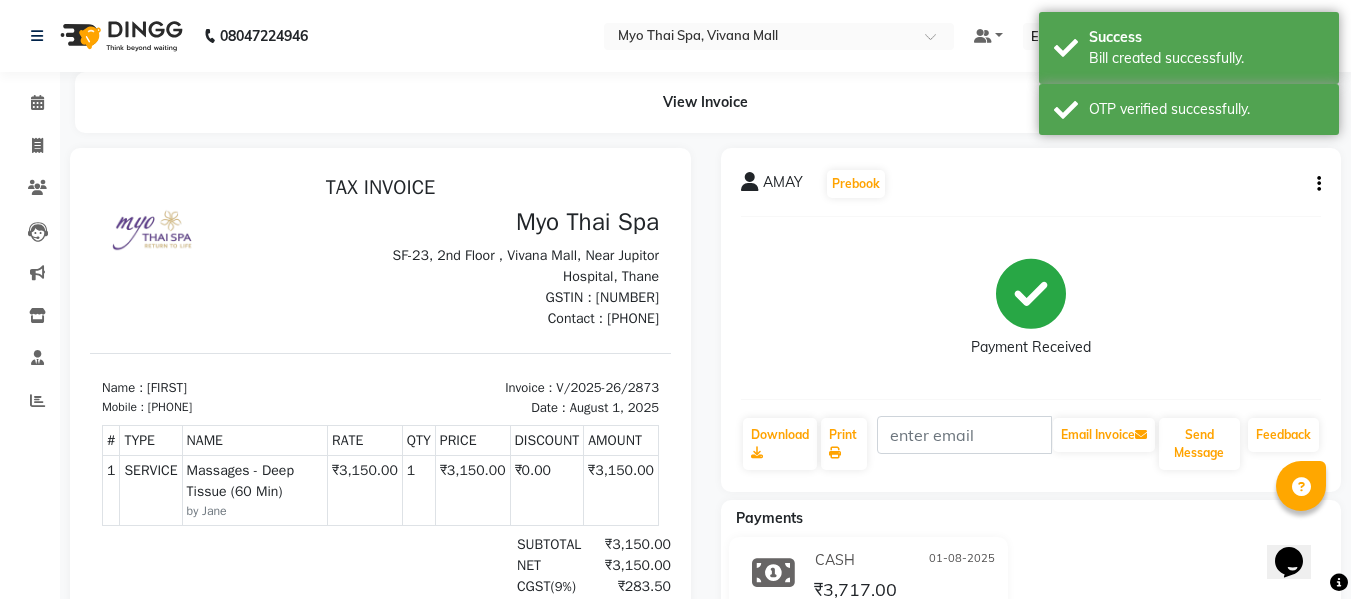 scroll, scrollTop: 0, scrollLeft: 0, axis: both 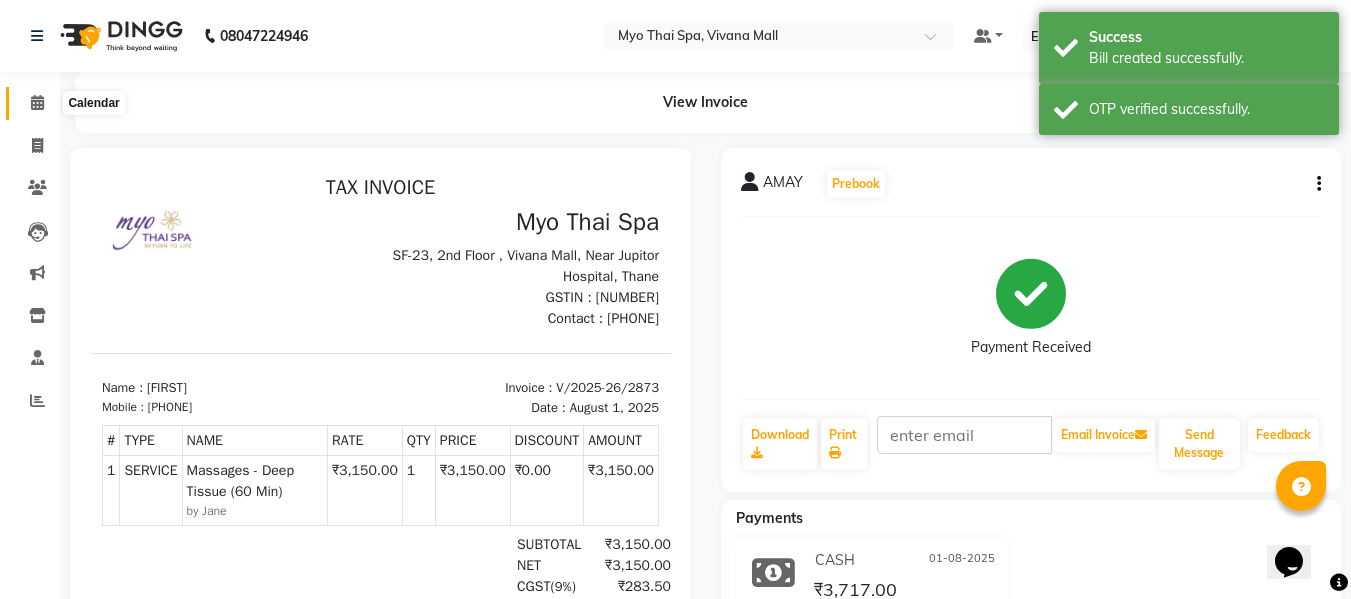 click 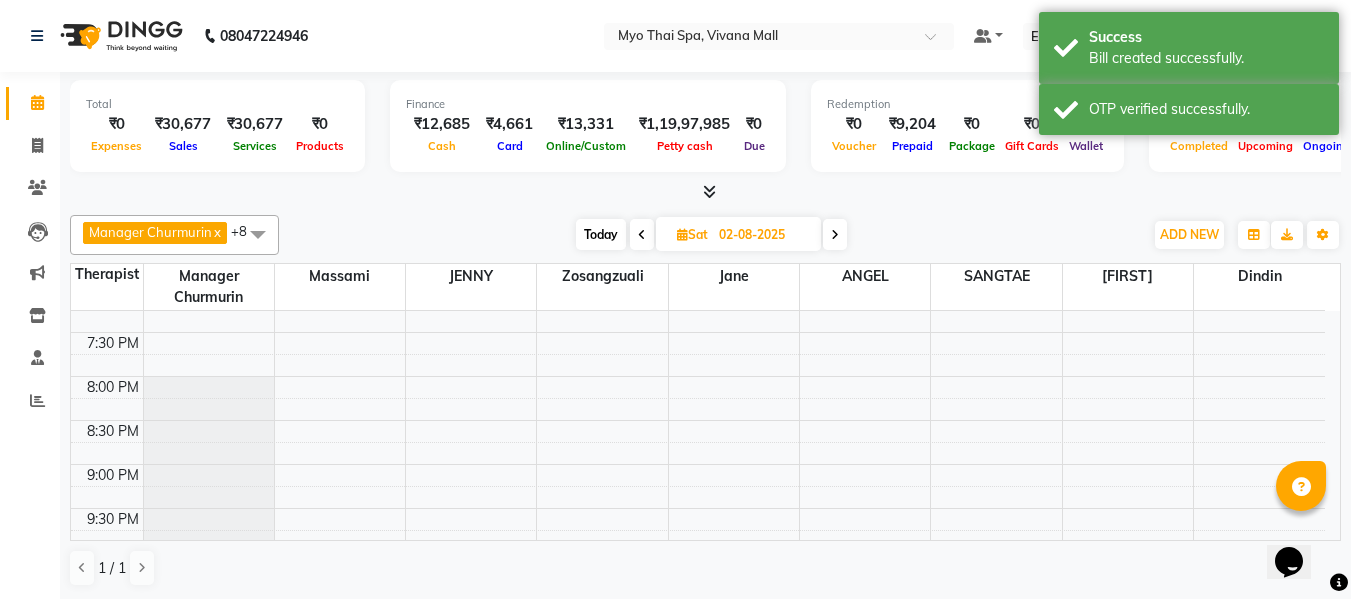 click on "Today" at bounding box center (601, 234) 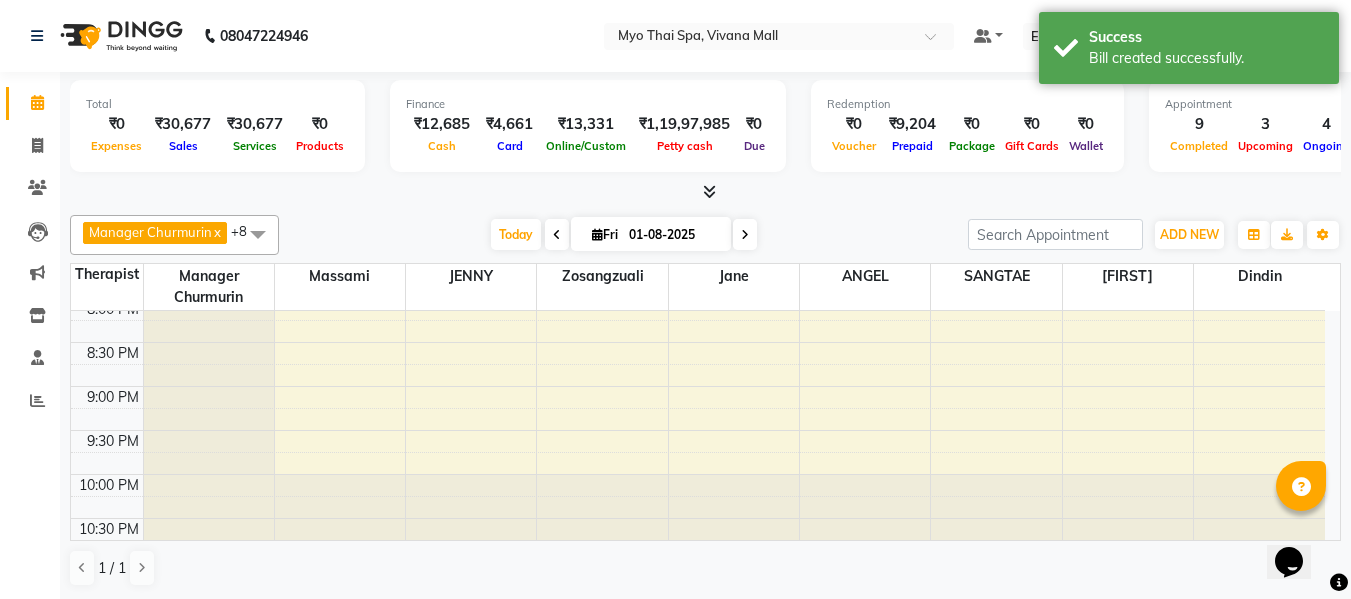 scroll, scrollTop: 1090, scrollLeft: 0, axis: vertical 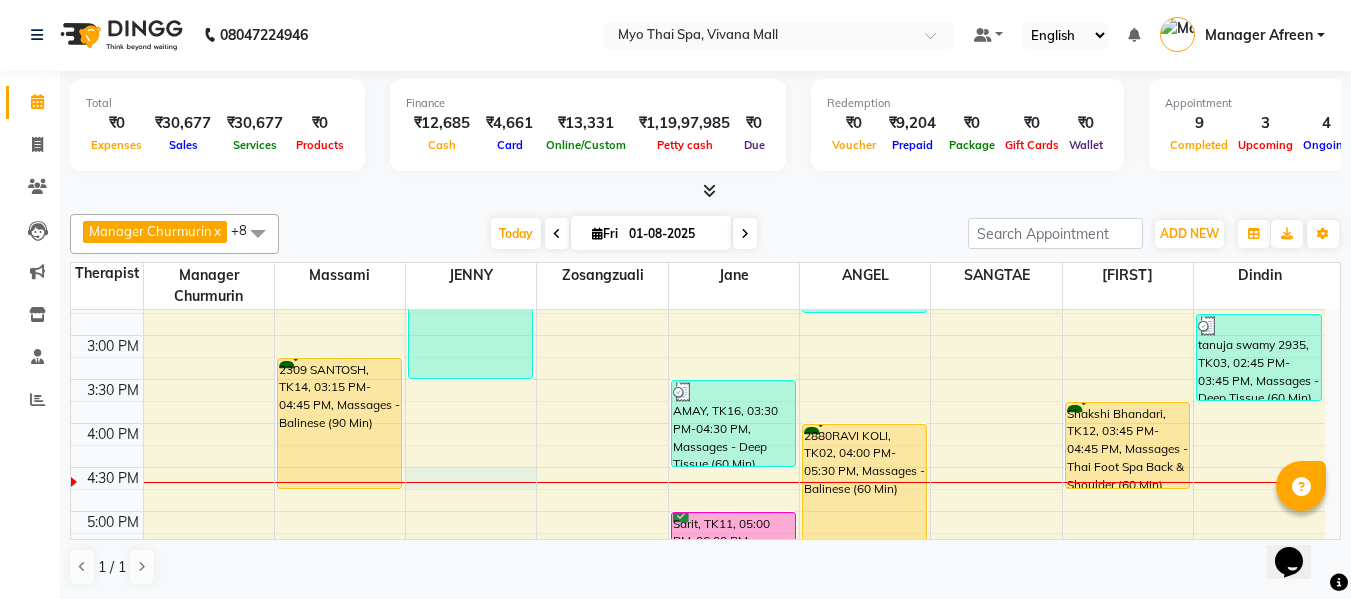 click on "8:00 AM 8:30 AM 9:00 AM 9:30 AM 10:00 AM 10:30 AM 11:00 AM 11:30 AM 12:00 PM 12:30 PM 1:00 PM 1:30 PM 2:00 PM 2:30 PM 3:00 PM 3:30 PM 4:00 PM 4:30 PM 5:00 PM 5:30 PM 6:00 PM 6:30 PM 7:00 PM 7:30 PM 8:00 PM 8:30 PM 9:00 PM 9:30 PM 10:00 PM 10:30 PM    shailendra, TK15, 10:00 AM-11:30 AM, Massages - Deep Tissue (90 Min)     SAGAGR, TK04, 11:15 AM-12:45 PM, Massages - Myo Signature Spa (90 Min)     SAGAGR, TK04, 11:15 AM-12:45 PM, Massages - Spa Of The Month  (₹3999)     2309 SANTOSH, TK14, 03:15 PM-04:45 PM, Massages - Balinese (90 Min)     ram, TK06, 01:30 PM-03:30 PM, Massages - Myo Signature Spa (90 Min) (₹4800)     1792ANIRUDDHA1, TK05, 01:00 PM-02:30 PM, Massages - Stress Relieving     JUDE LOBO, TK07, 01:00 PM-02:30 PM, Massages - Stress Relieving     AMAY, TK16, 03:30 PM-04:30 PM, Massages - Deep Tissue (60 Min)     Sarit, TK11, 05:00 PM-06:00 PM, Massages - Balinese (60 Min)     2699UMANATH SHETTY, TK01, 06:30 PM-08:00 PM, Massages - Deep Tissue (90 Min)" at bounding box center (698, 379) 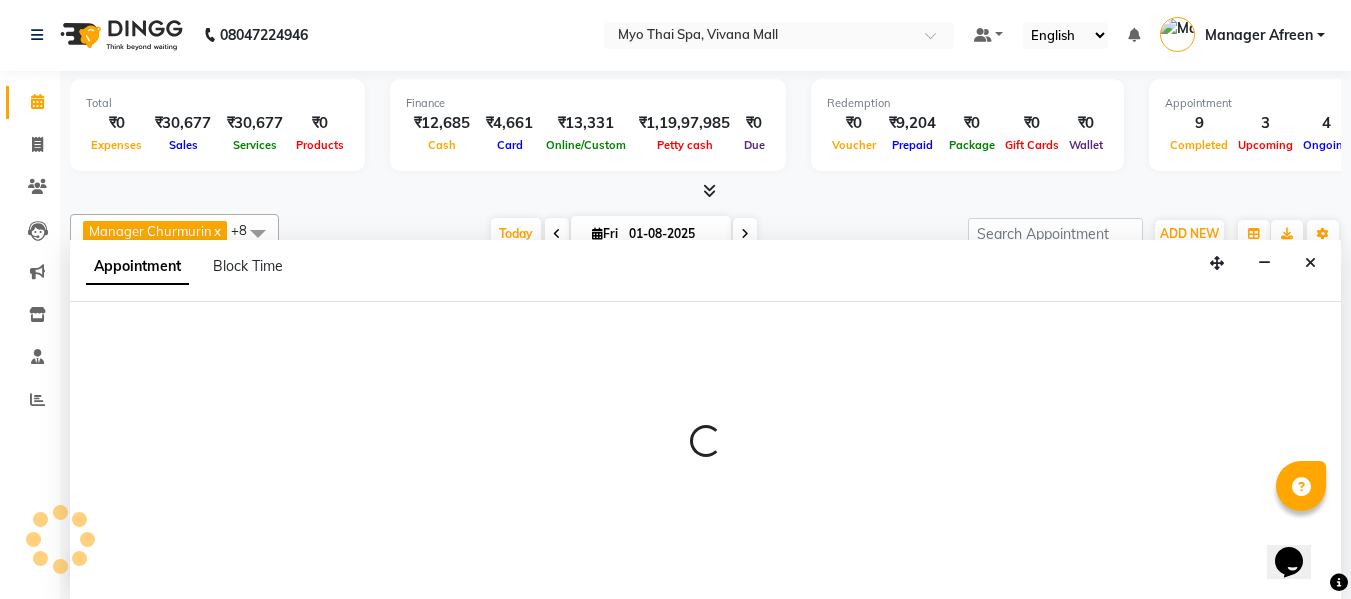 select on "35779" 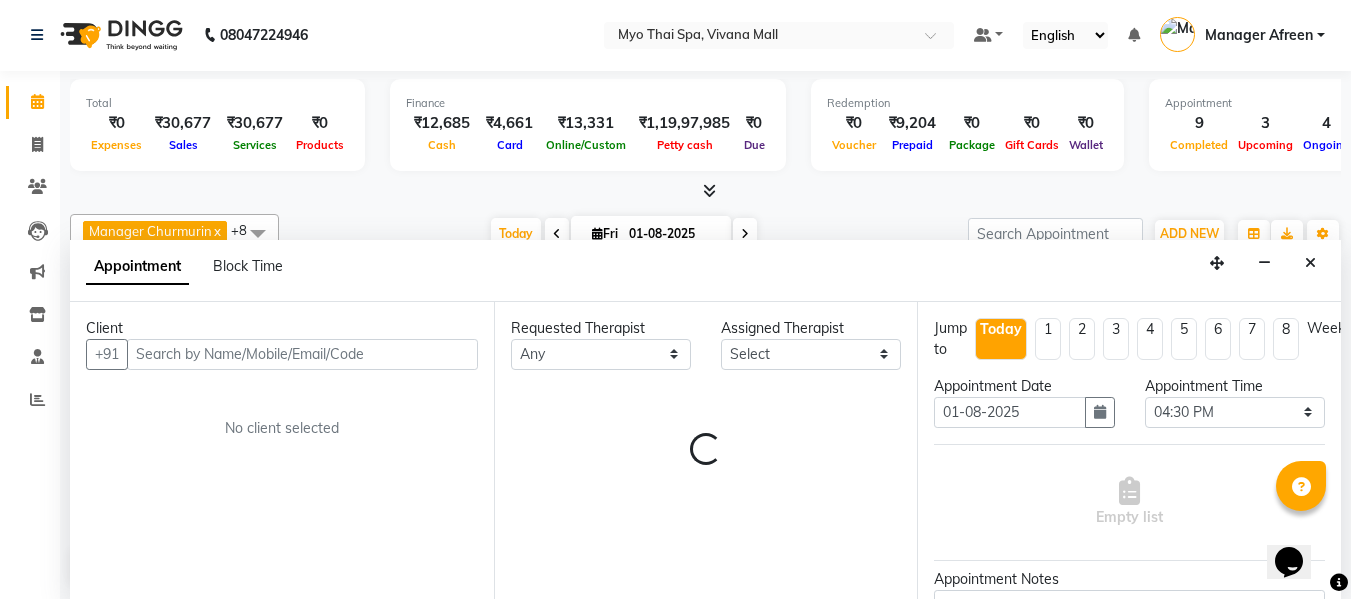 click at bounding box center (302, 354) 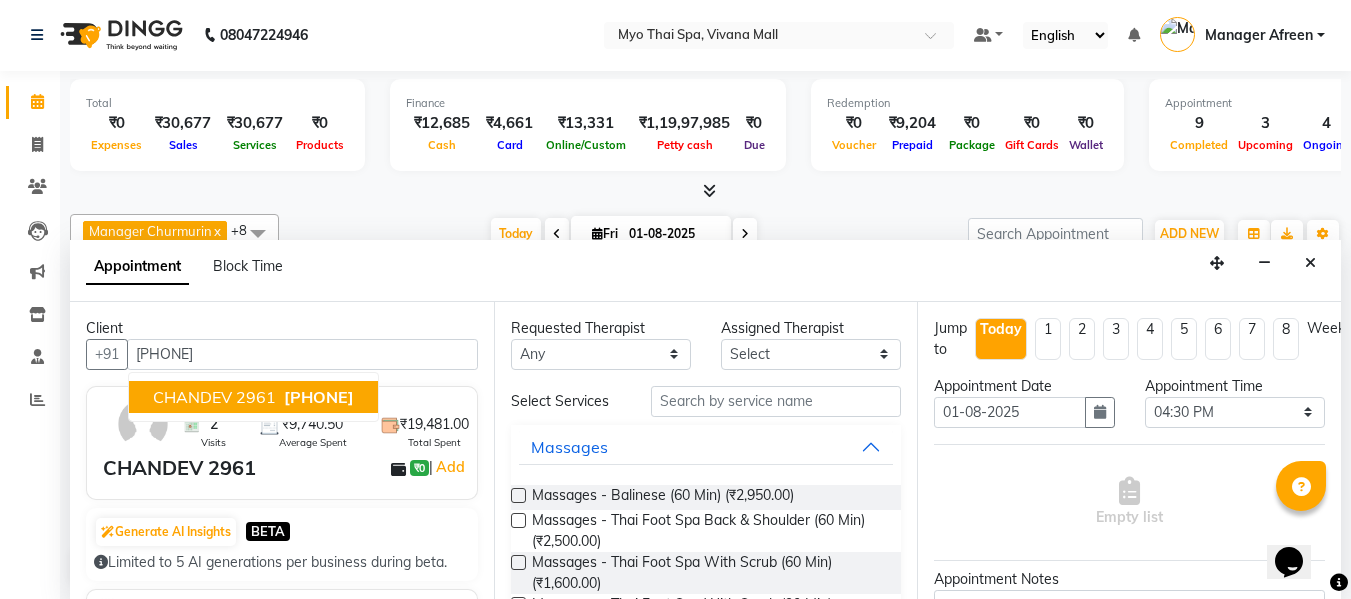 click on "[PHONE]" at bounding box center (319, 397) 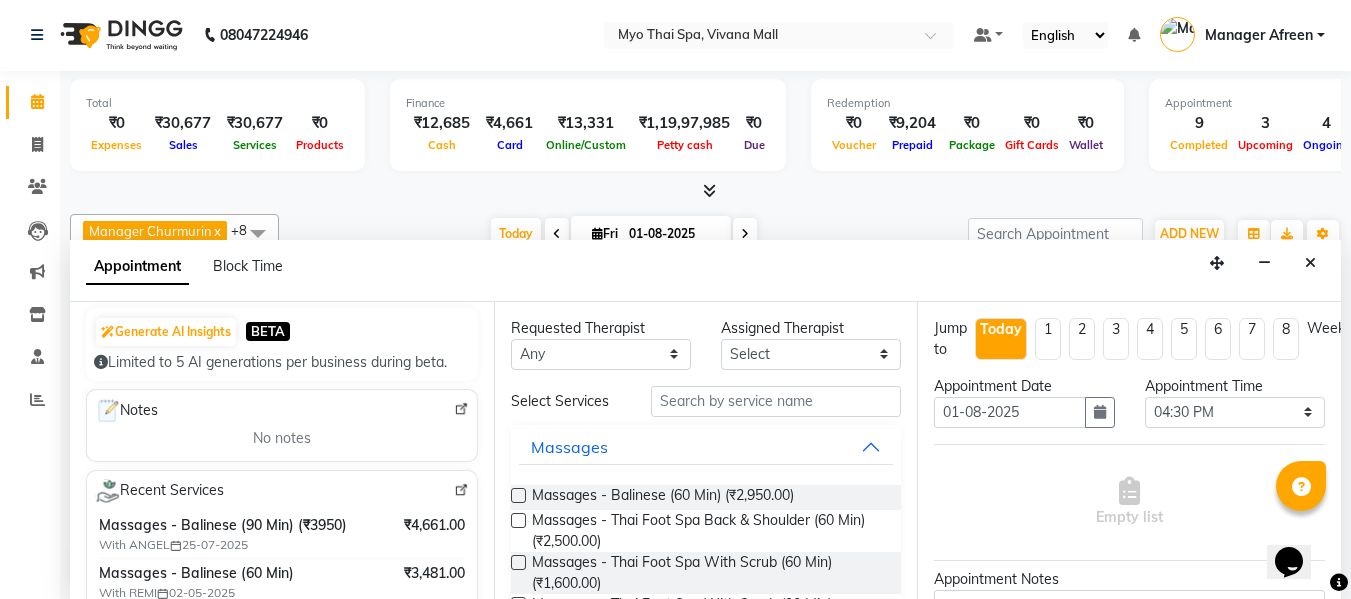 scroll, scrollTop: 300, scrollLeft: 0, axis: vertical 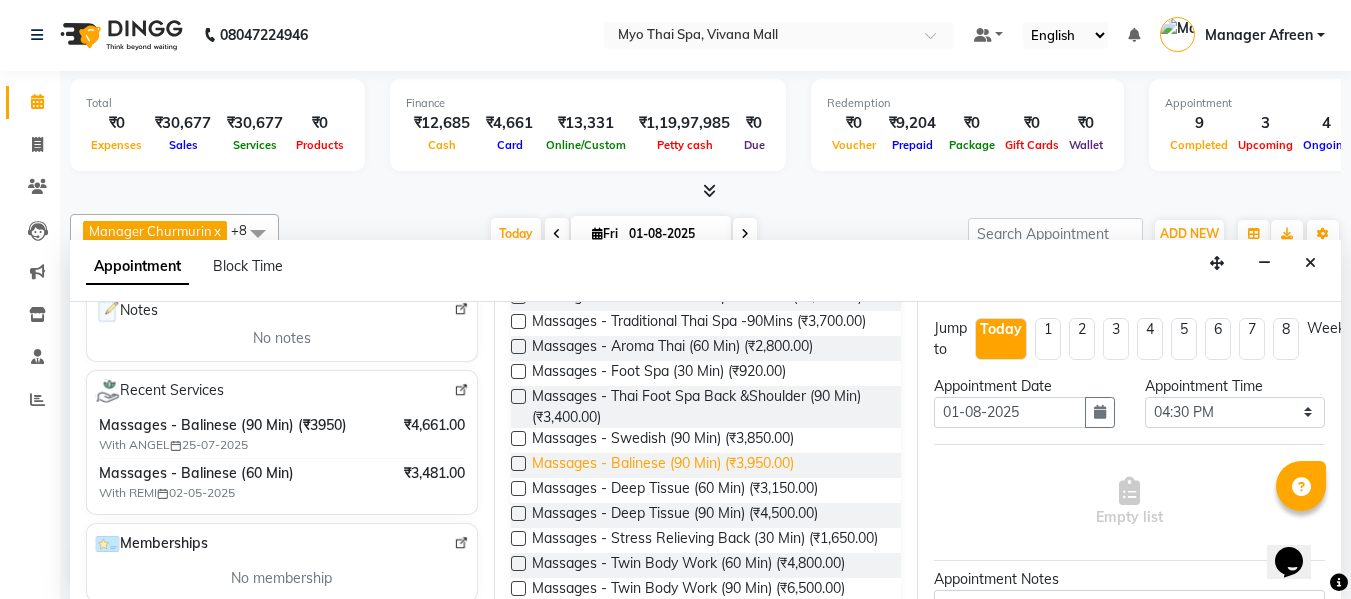 type on "[PHONE]" 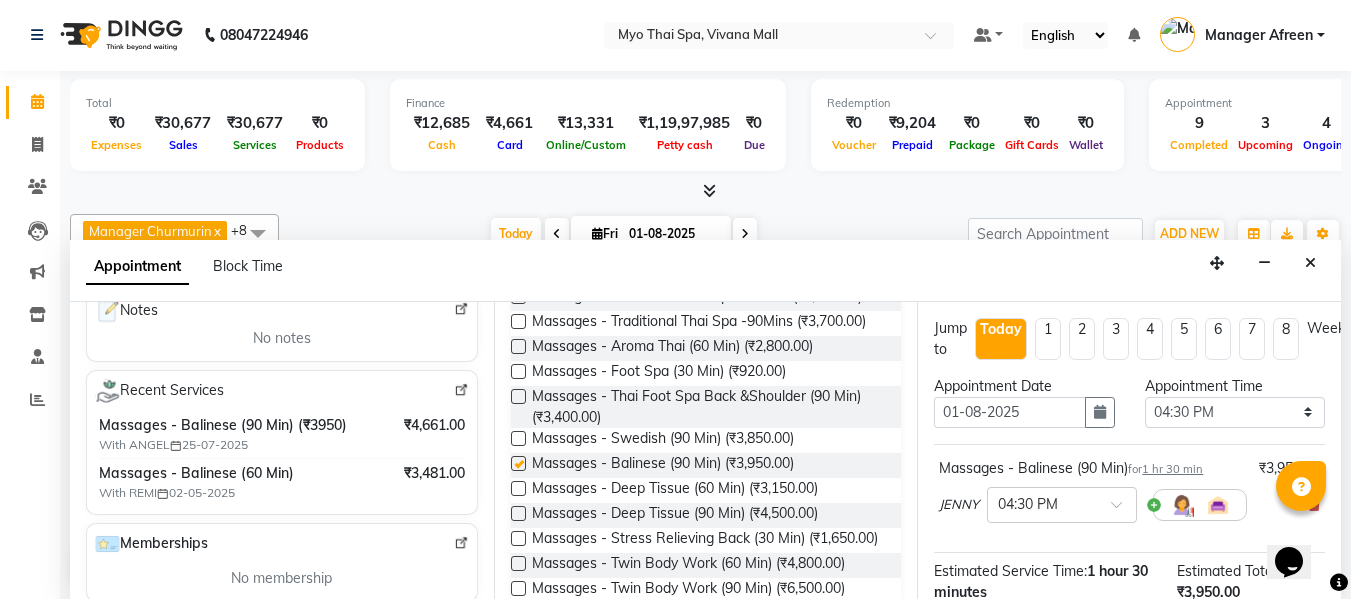 checkbox on "false" 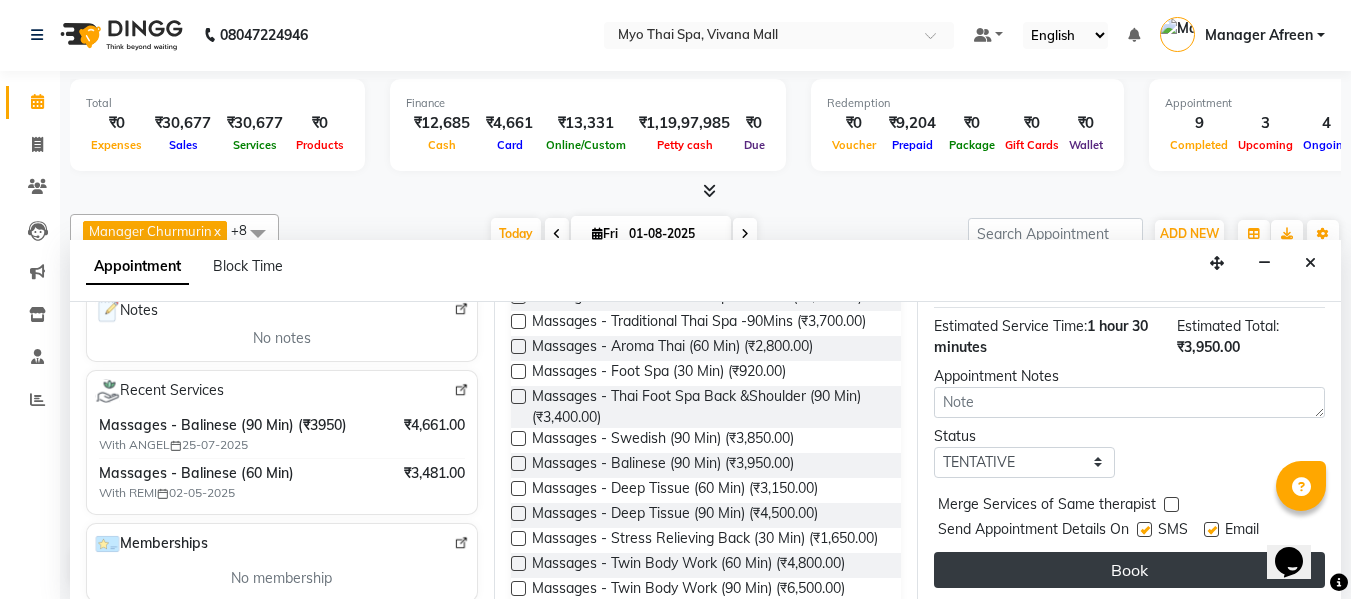 scroll, scrollTop: 265, scrollLeft: 0, axis: vertical 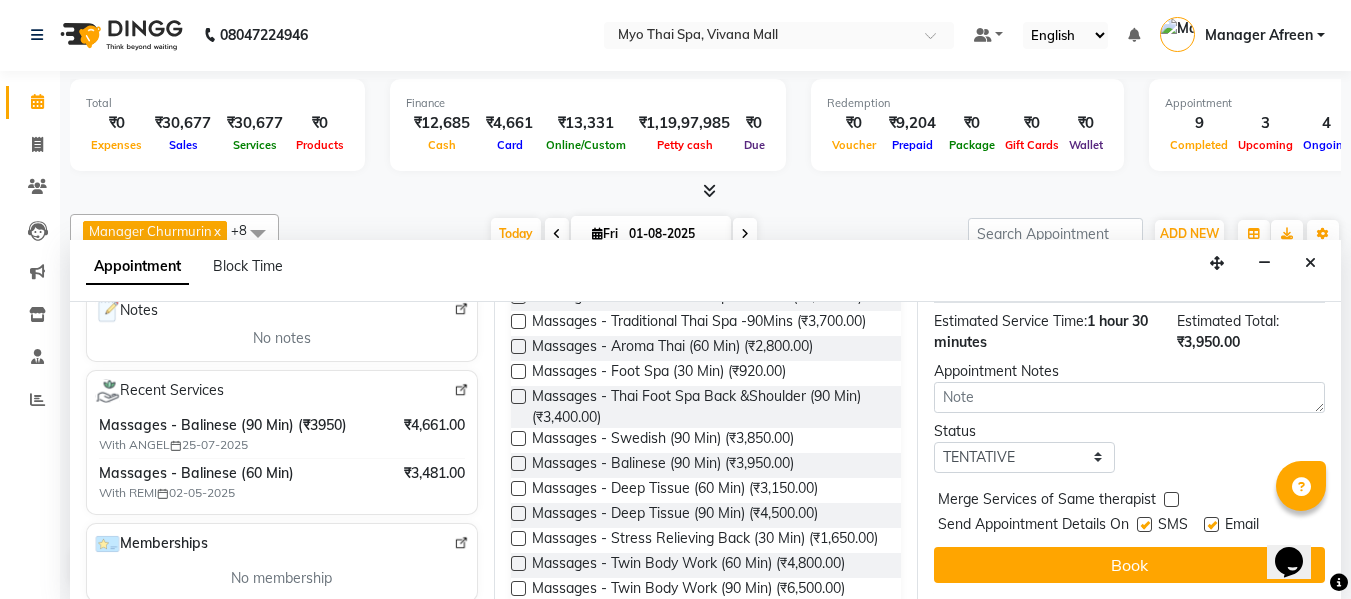 click at bounding box center [1144, 524] 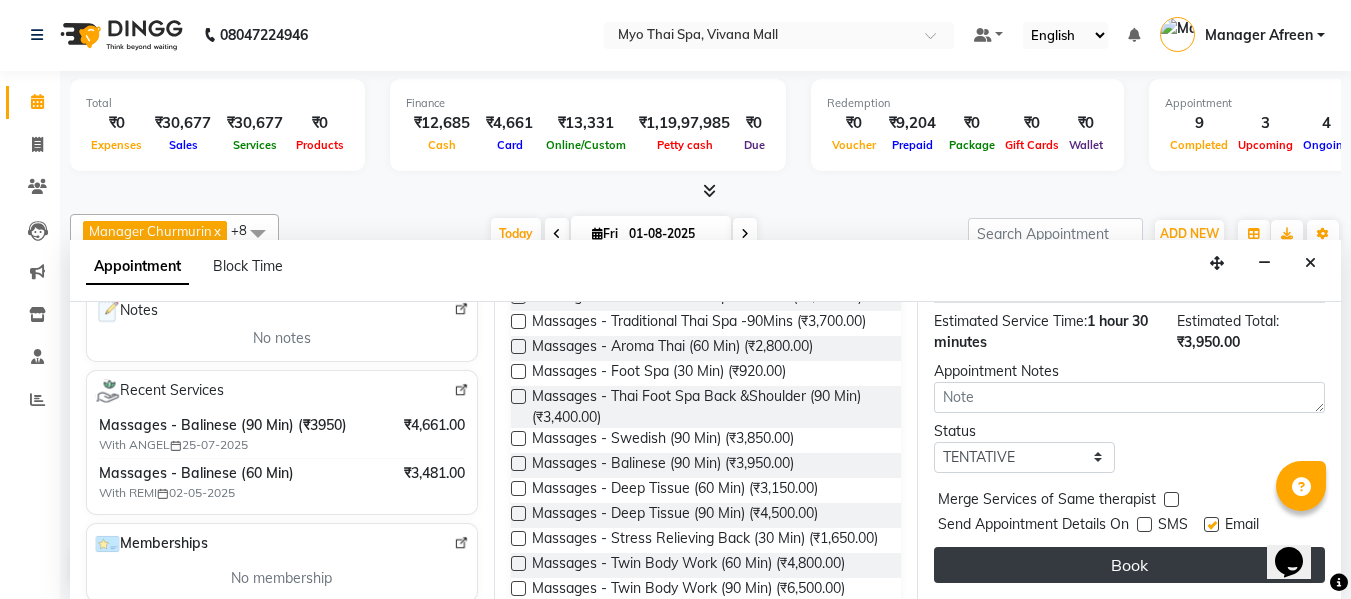 click on "Book" at bounding box center [1129, 565] 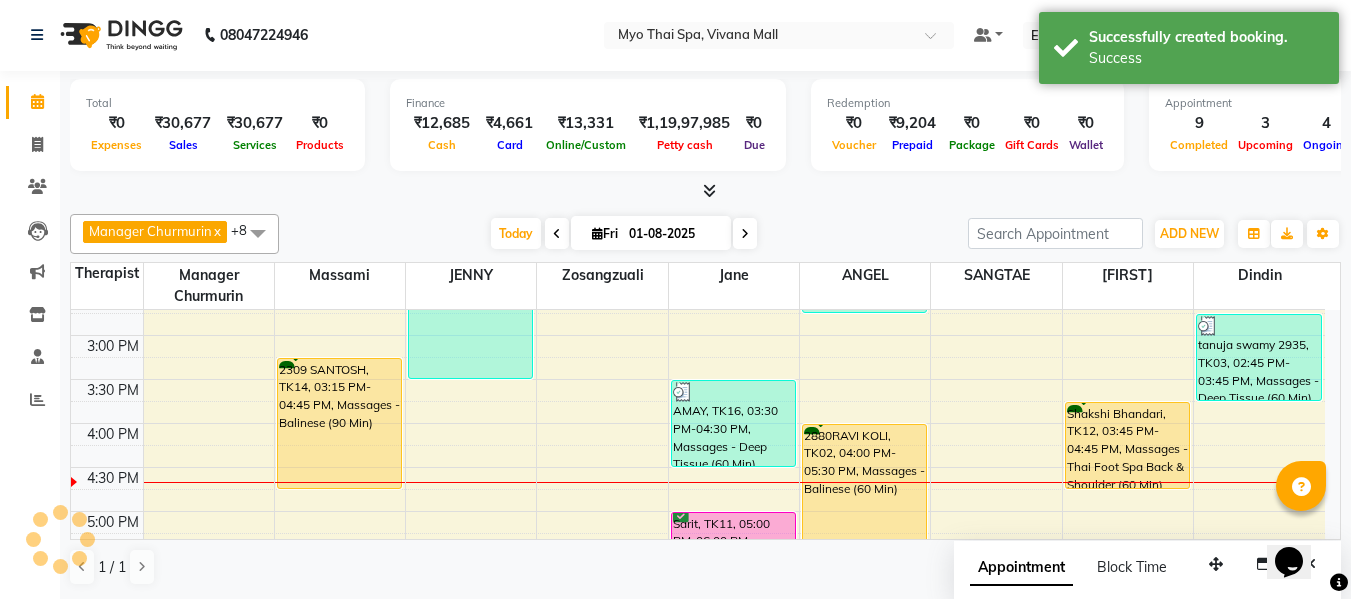 scroll, scrollTop: 0, scrollLeft: 0, axis: both 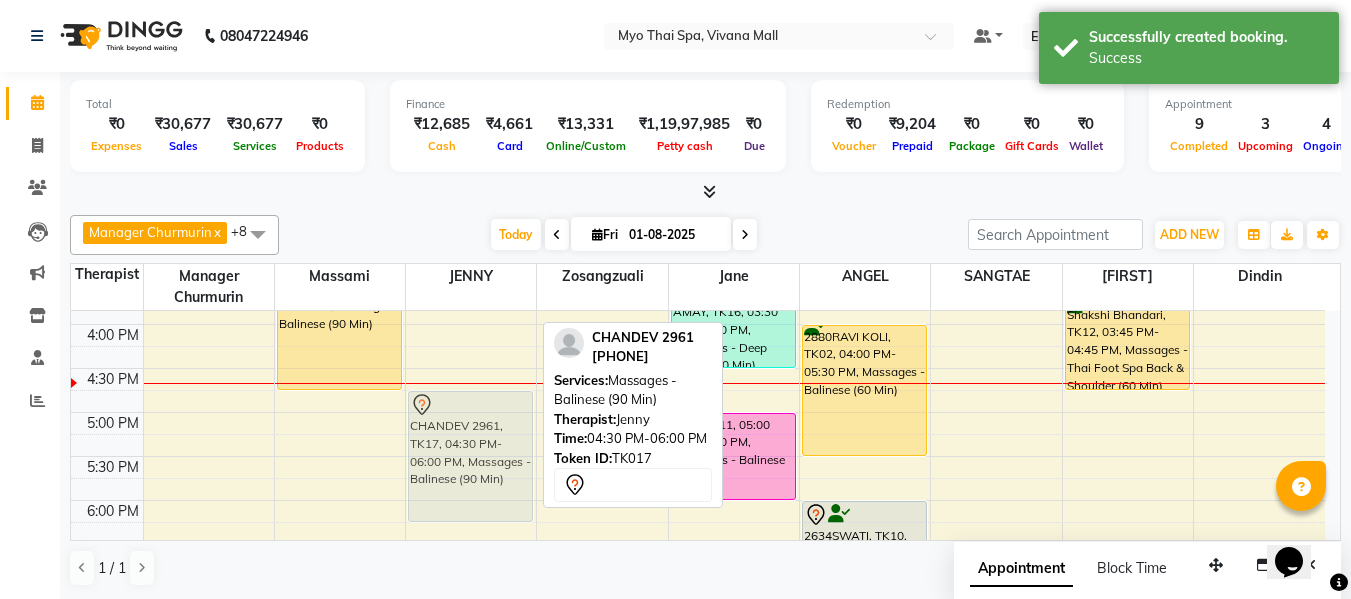 drag, startPoint x: 501, startPoint y: 418, endPoint x: 502, endPoint y: 434, distance: 16.03122 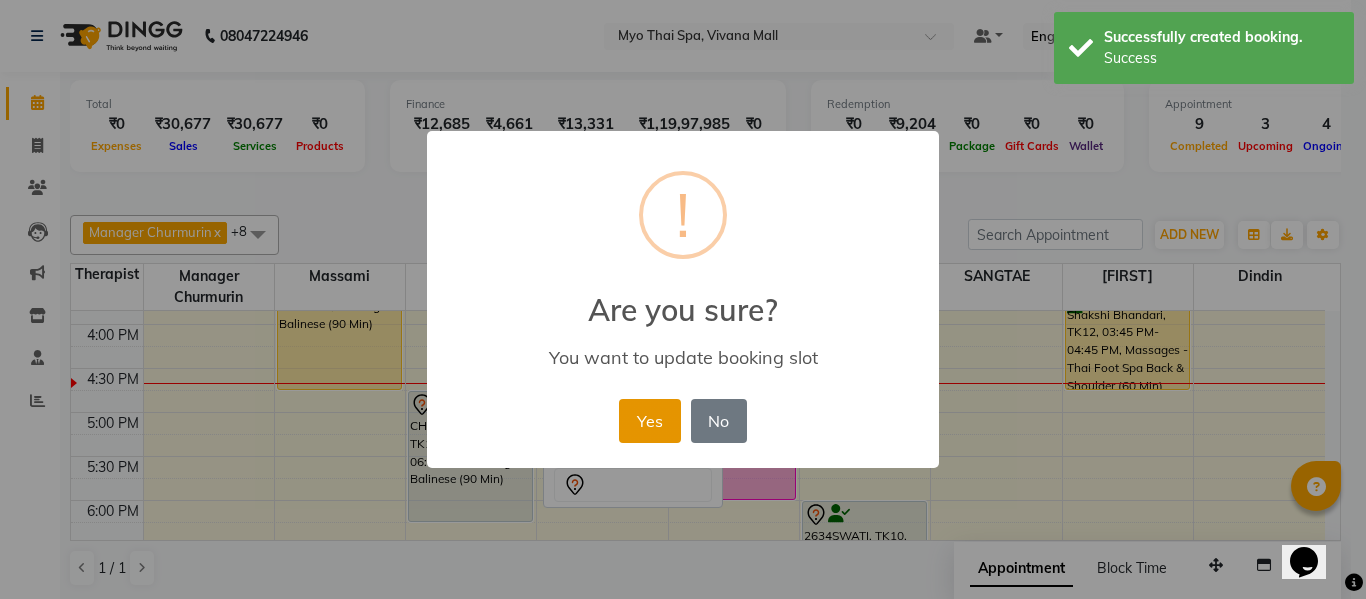 click on "Yes" at bounding box center (649, 421) 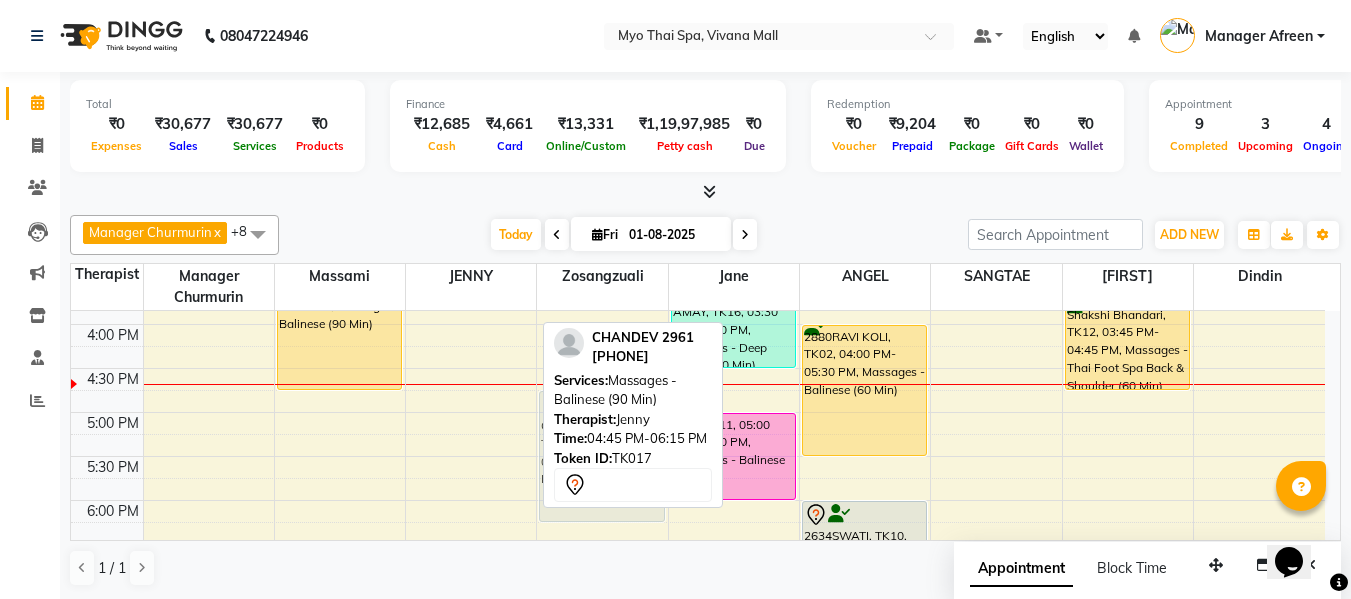 drag, startPoint x: 518, startPoint y: 417, endPoint x: 647, endPoint y: 427, distance: 129.38702 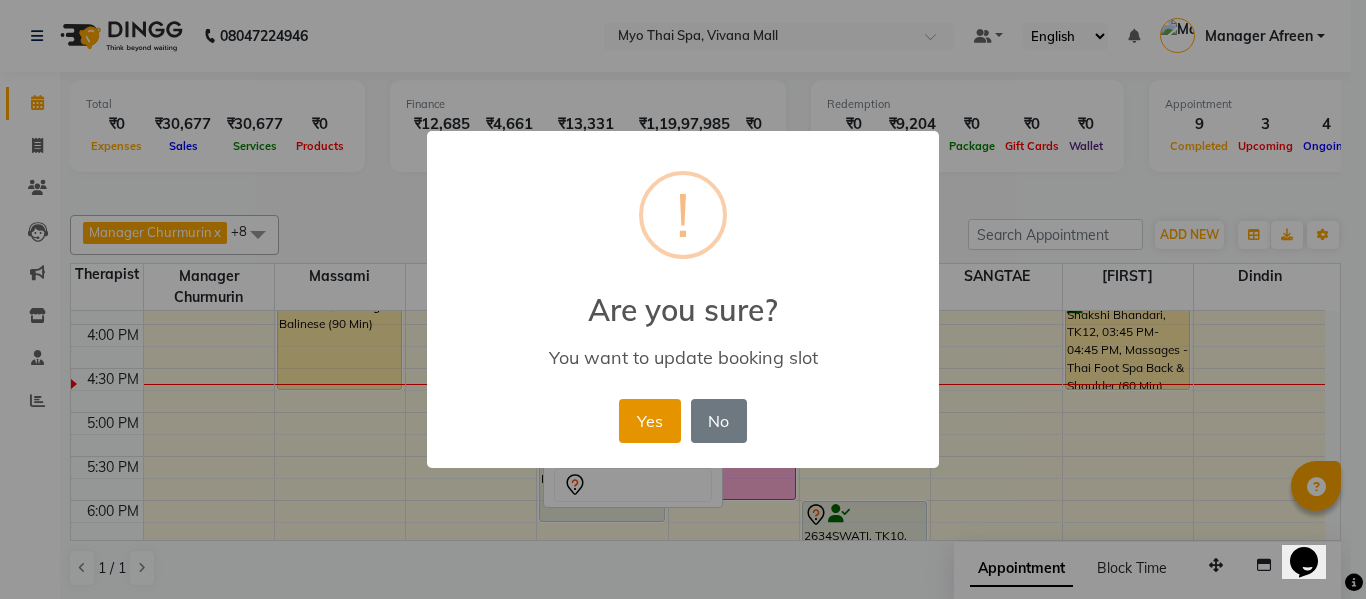 click on "Yes" at bounding box center (649, 421) 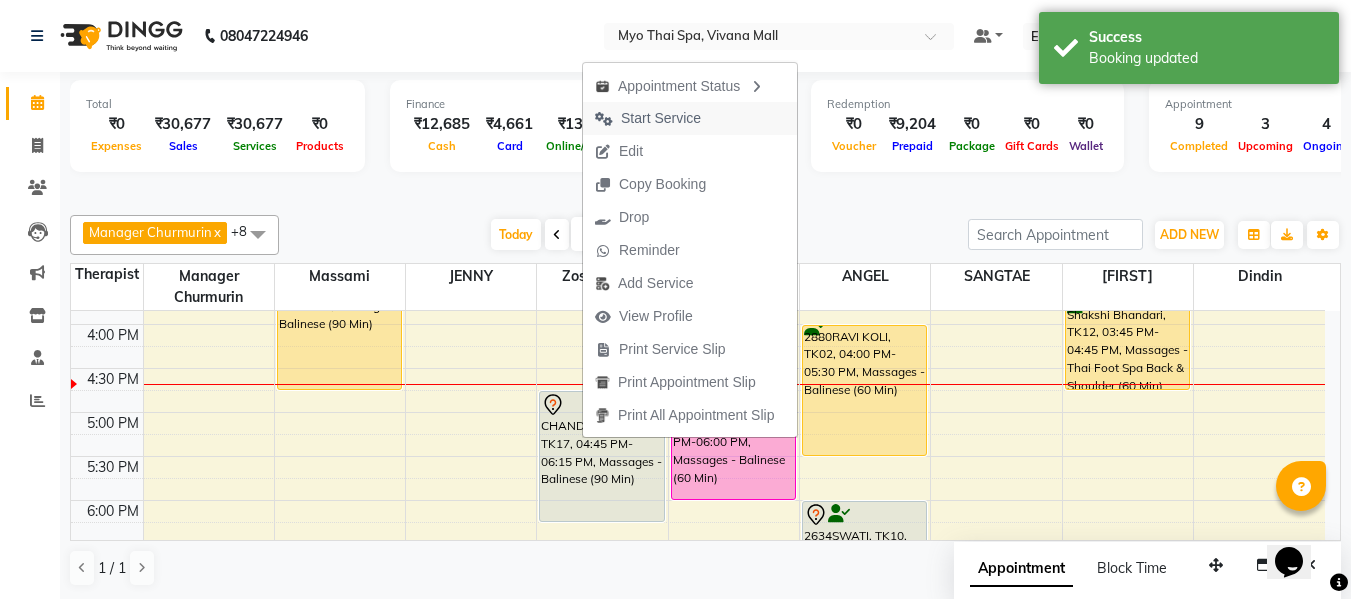 click on "Start Service" at bounding box center [661, 118] 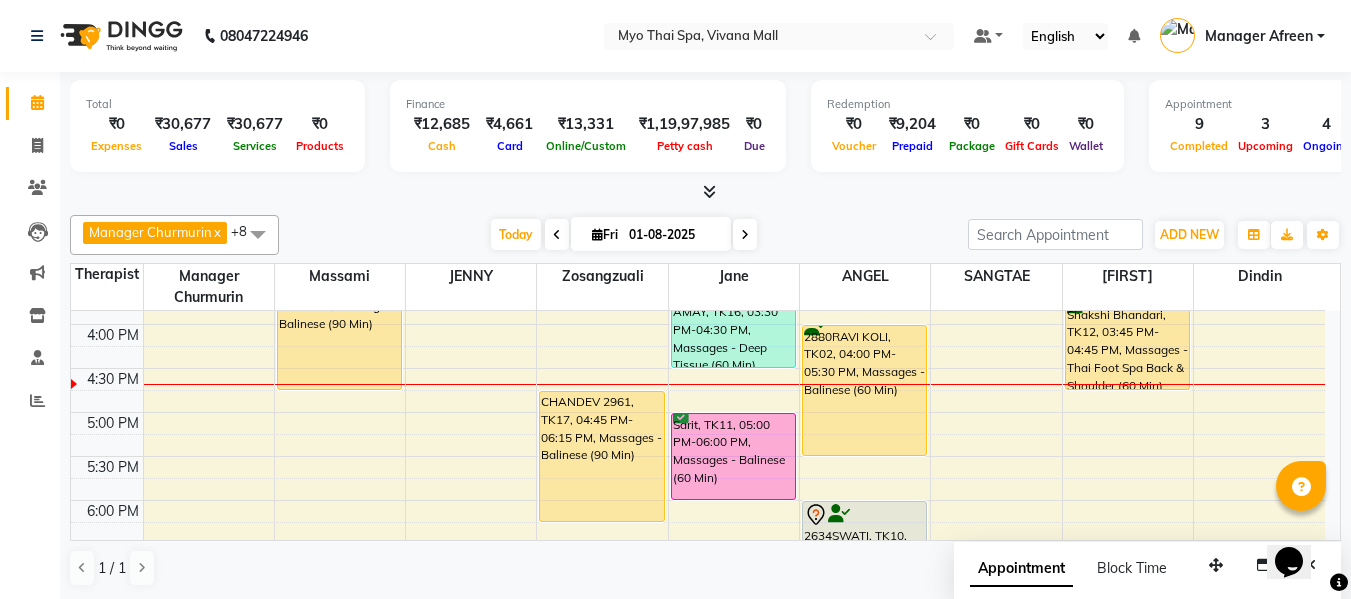 click on "Total  ₹0  Expenses ₹30,677  Sales ₹30,677  Services ₹0  Products Finance  ₹12,685  Cash ₹4,661  Card ₹13,331  Online/Custom ₹1,19,97,985 Petty cash ₹0 Due  Redemption  ₹0 Voucher ₹9,204 Prepaid ₹0 Package ₹0  Gift Cards ₹0  Wallet  Appointment  9 Completed 3 Upcoming 4 Ongoing 0 No show  Other sales  ₹0  Packages ₹0  Memberships ₹0  Vouchers ₹0  Prepaids ₹0  Gift Cards Manager Churmurin  x Dindin  x Massami  x ANGEL  x Zosangzuali  x JENNY  x REMI  x Jane  x SANGTAE  x +8 Select All ANGEL BELLA Dindin Jane JENNY Kristina Manager Afreen Manager Churmurin Massami MAWII REMI SANGTAE Zosangzuali Today  Fri 01-08-2025 Toggle Dropdown Add Appointment Add Invoice Add Expense Add Attendance Add Client Toggle Dropdown Add Appointment Add Invoice Add Expense Add Attendance Add Client ADD NEW Toggle Dropdown Add Appointment Add Invoice Add Expense Add Attendance Add Client Manager Churmurin  x Dindin  x Massami  x ANGEL  x Zosangzuali  x JENNY  x REMI  x Jane  x x" 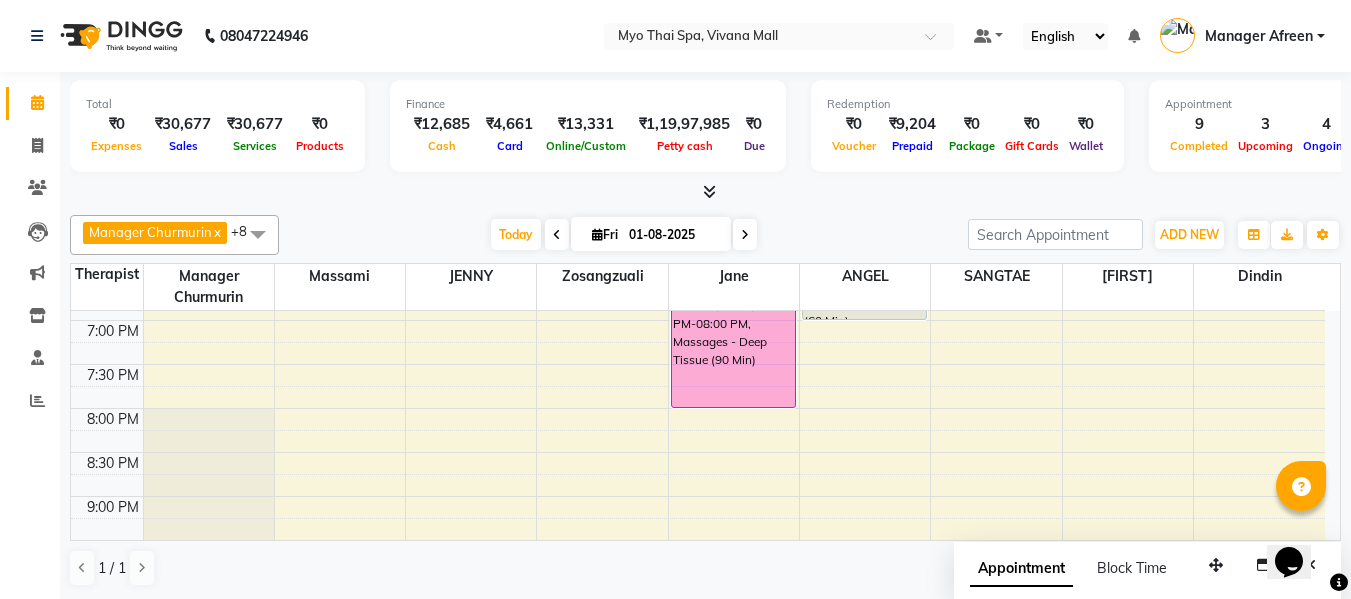 scroll, scrollTop: 990, scrollLeft: 0, axis: vertical 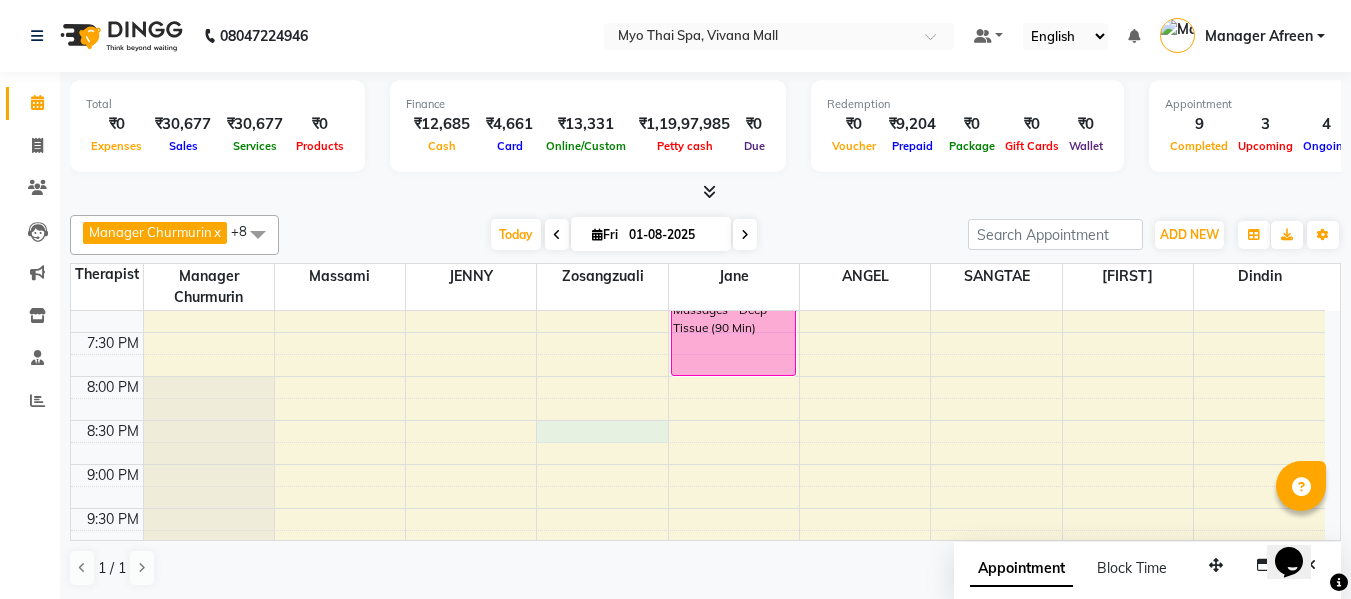click on "8:00 AM 8:30 AM 9:00 AM 9:30 AM 10:00 AM 10:30 AM 11:00 AM 11:30 AM 12:00 PM 12:30 PM 1:00 PM 1:30 PM 2:00 PM 2:30 PM 3:00 PM 3:30 PM 4:00 PM 4:30 PM 5:00 PM 5:30 PM 6:00 PM 6:30 PM 7:00 PM 7:30 PM 8:00 PM 8:30 PM 9:00 PM 9:30 PM 10:00 PM 10:30 PM    shailendra, TK15, 10:00 AM-11:30 AM, Massages - Deep Tissue (90 Min)     SAGAGR, TK04, 11:15 AM-12:45 PM, Massages - Myo Signature Spa (90 Min)     SAGAGR, TK04, 11:15 AM-12:45 PM, Massages - Spa Of The Month  (₹3999)     2309 SANTOSH, TK14, 03:15 PM-04:45 PM, Massages - Balinese (90 Min)     ram, TK06, 01:30 PM-03:30 PM, Massages - Myo Signature Spa (90 Min) (₹4800)     1792ANIRUDDHA1, TK05, 01:00 PM-02:30 PM, Massages - Stress Relieving    CHANDEV 2961, TK17, 04:45 PM-06:15 PM, Massages - Balinese (90 Min)     JUDE LOBO, TK07, 01:00 PM-02:30 PM, Massages - Stress Relieving     AMAY, TK16, 03:30 PM-04:30 PM, Massages - Deep Tissue (60 Min)     Sarit, TK11, 05:00 PM-06:00 PM, Massages - Balinese (60 Min)" at bounding box center (698, -20) 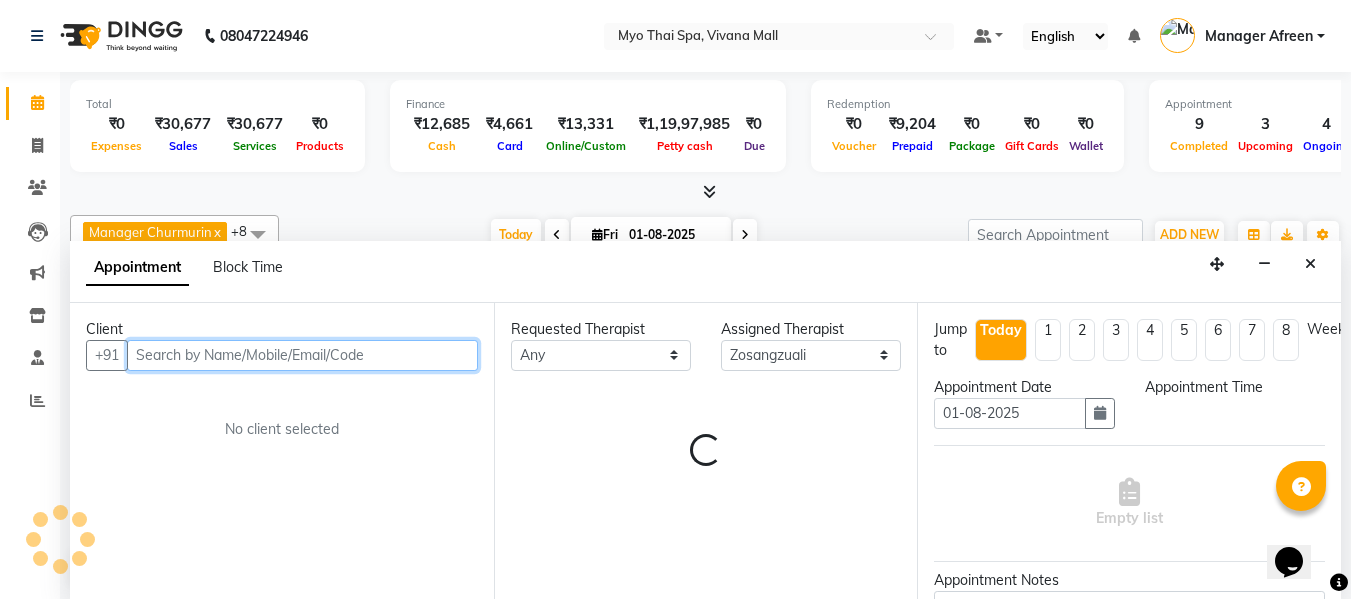 scroll, scrollTop: 1, scrollLeft: 0, axis: vertical 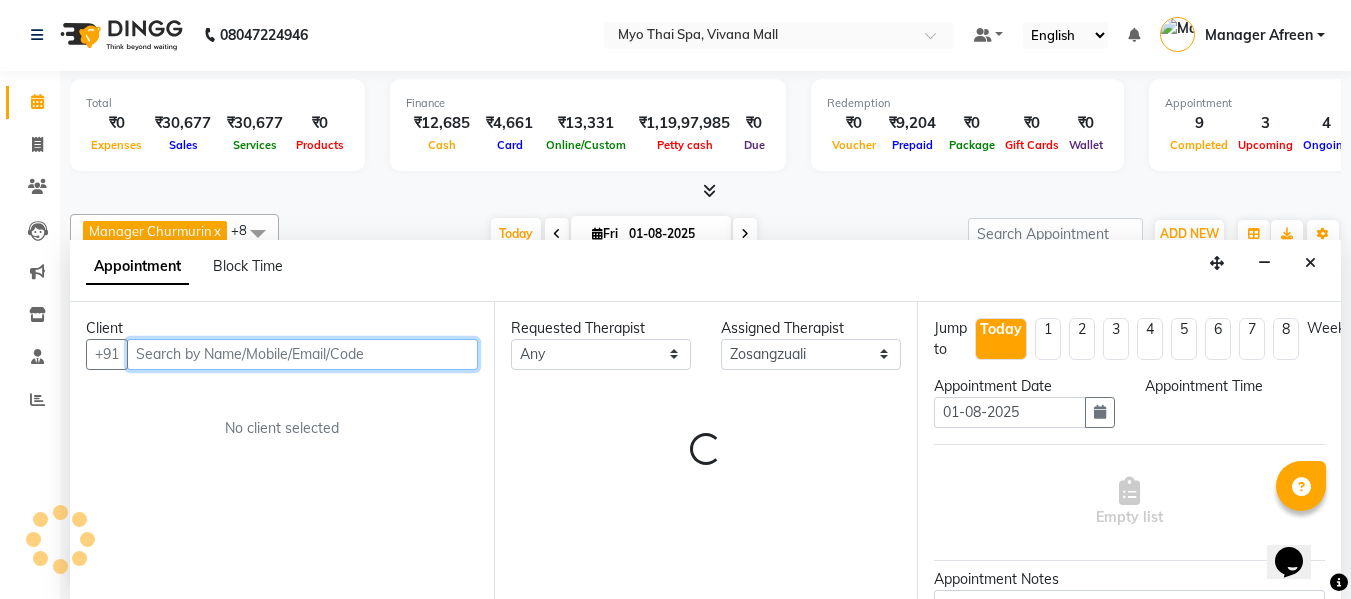 select on "1230" 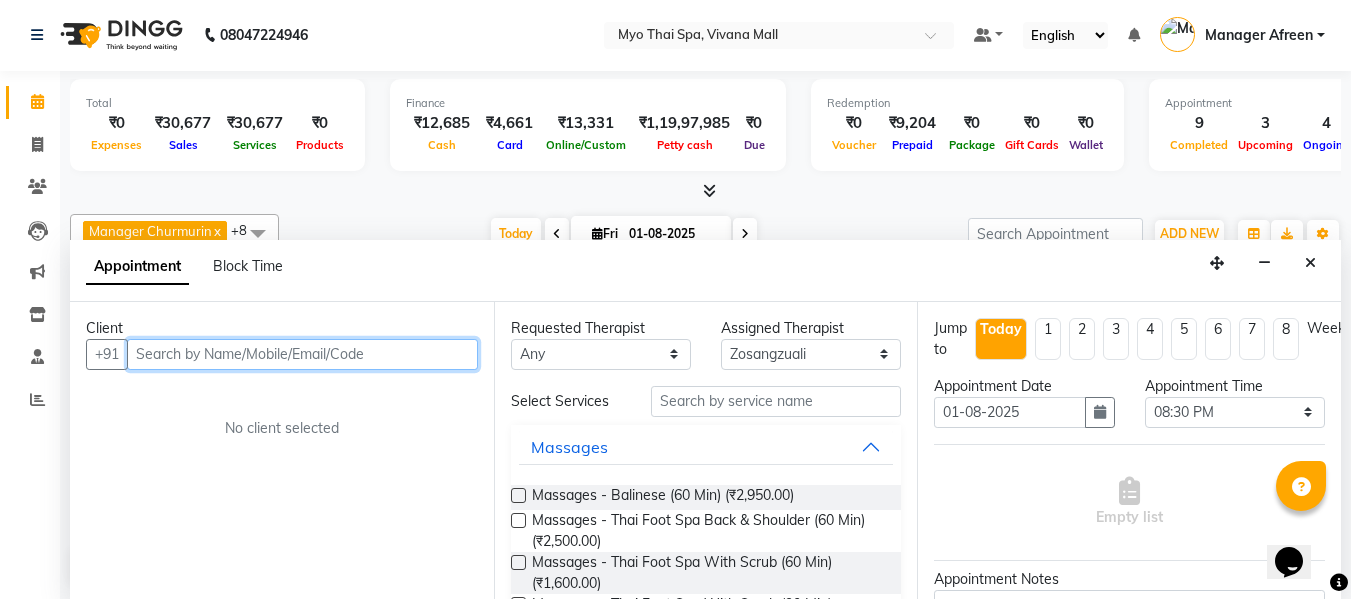 click at bounding box center (302, 354) 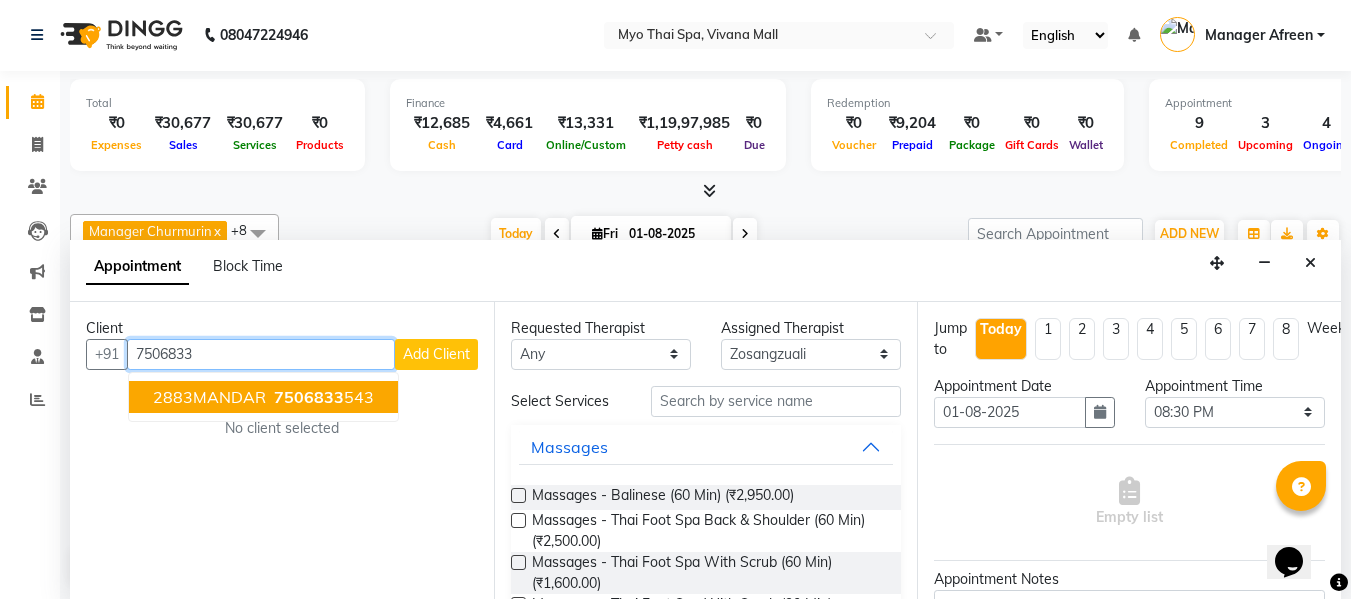click on "7506833" at bounding box center [309, 397] 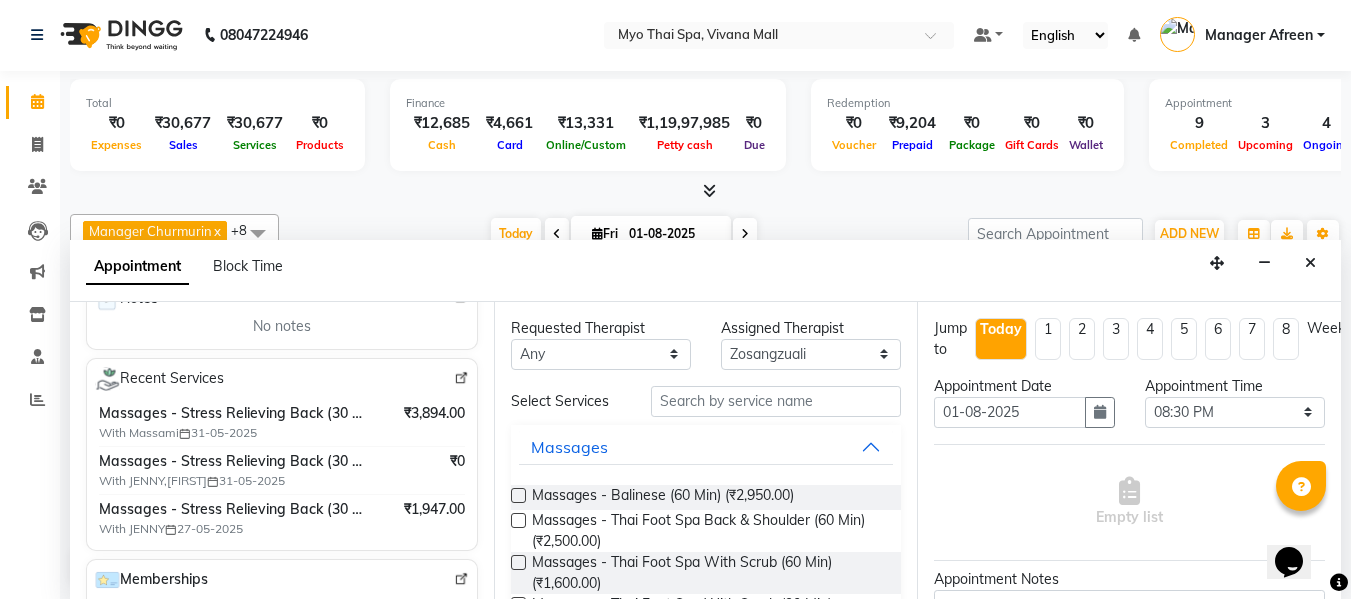 scroll, scrollTop: 400, scrollLeft: 0, axis: vertical 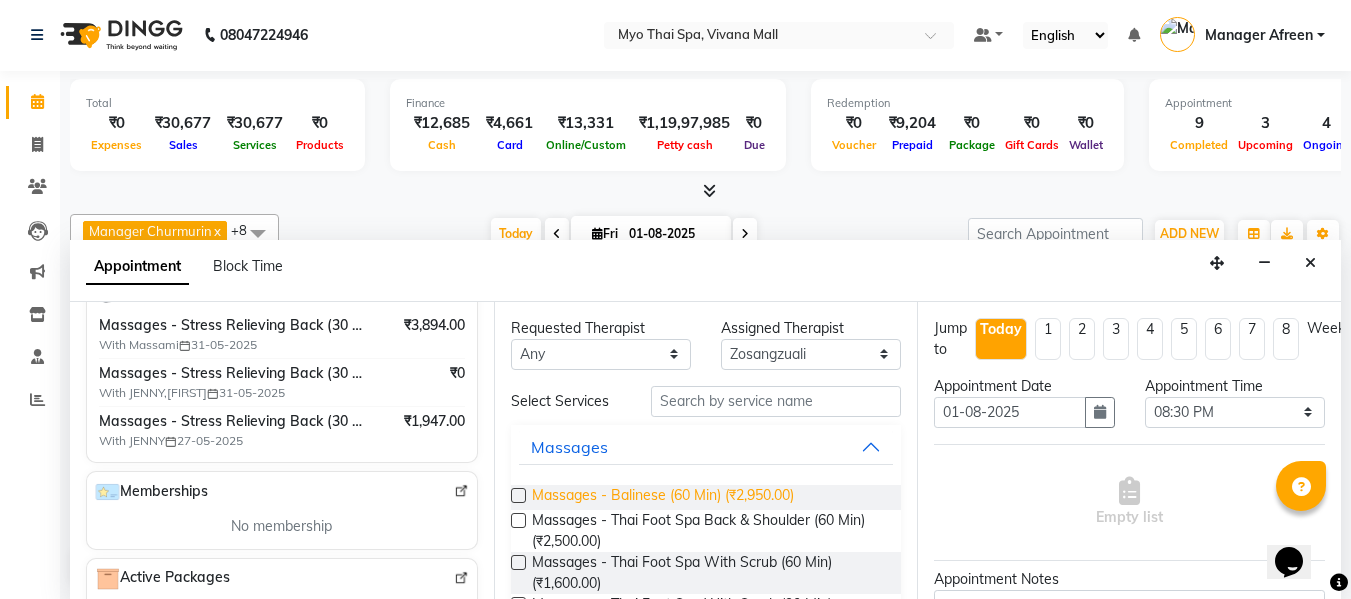 type on "[PHONE]" 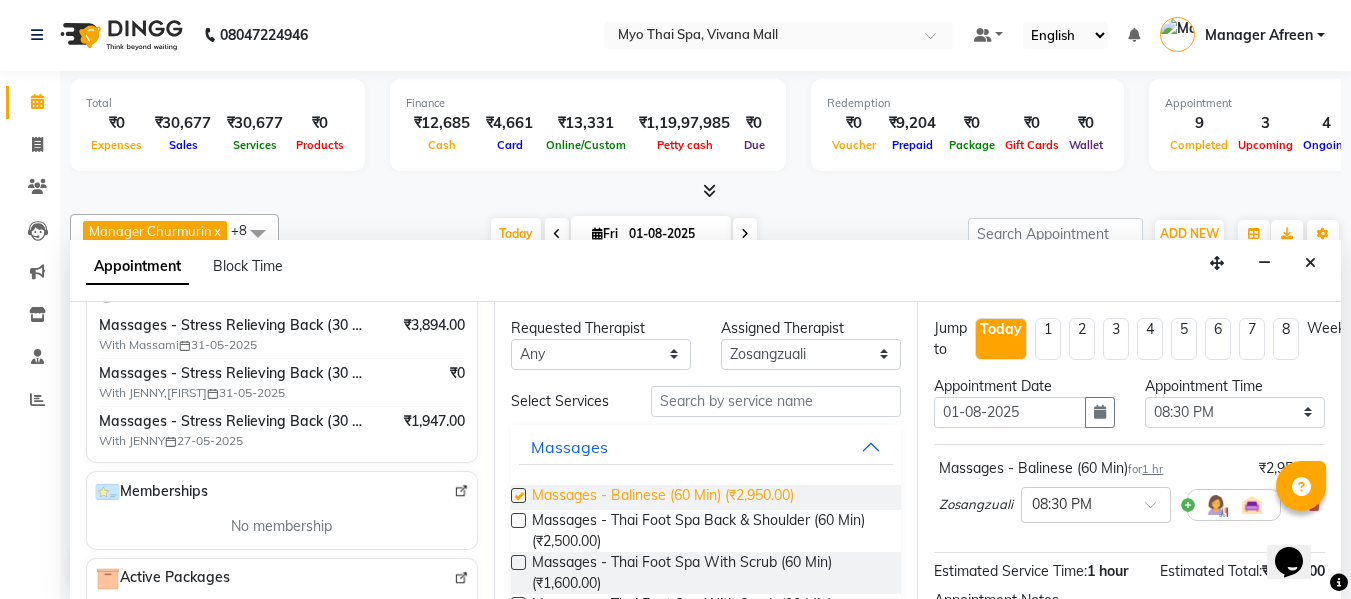 checkbox on "false" 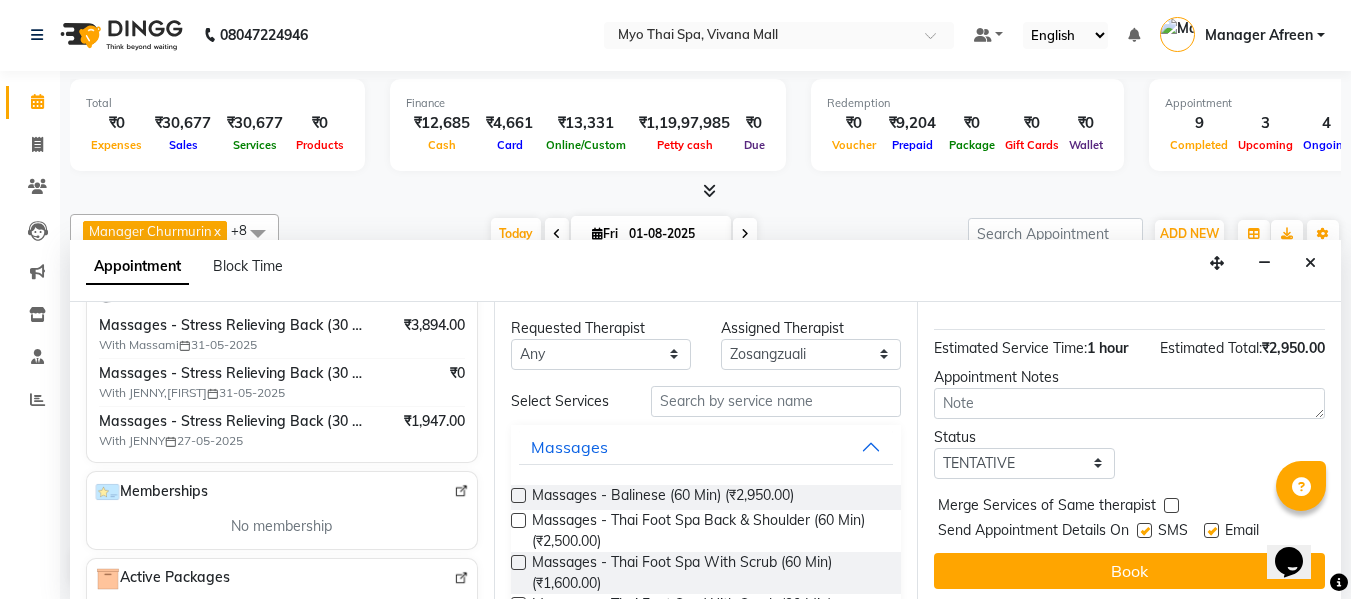 scroll, scrollTop: 244, scrollLeft: 0, axis: vertical 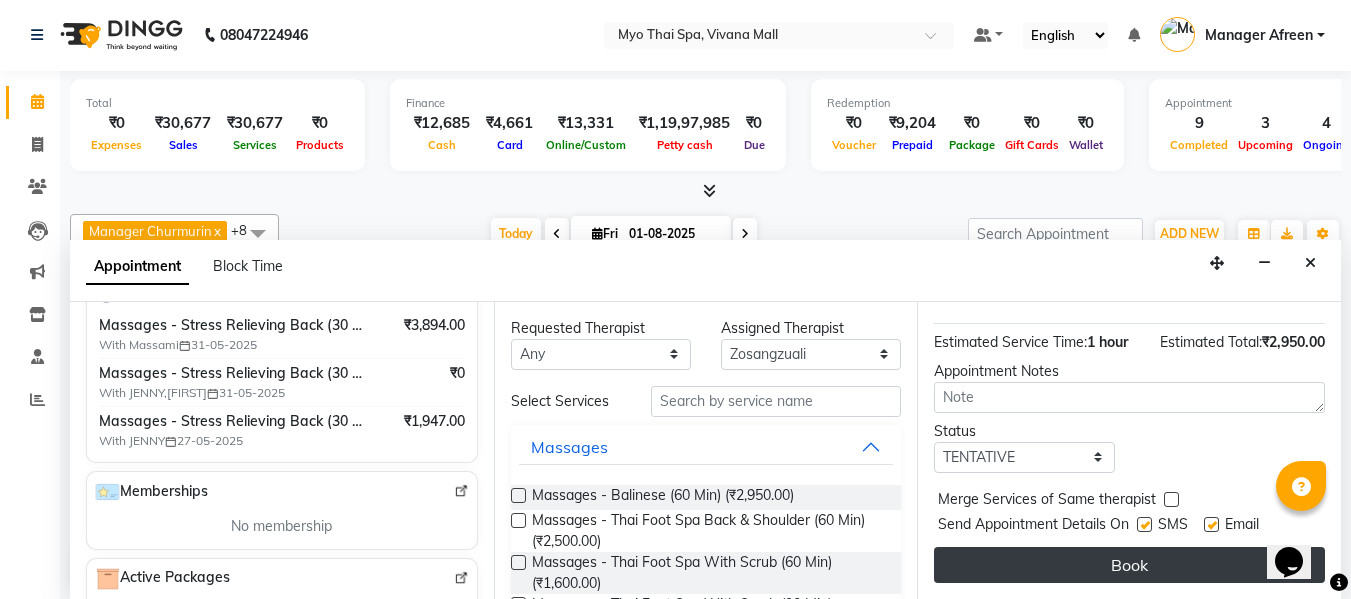 click on "Book" at bounding box center [1129, 565] 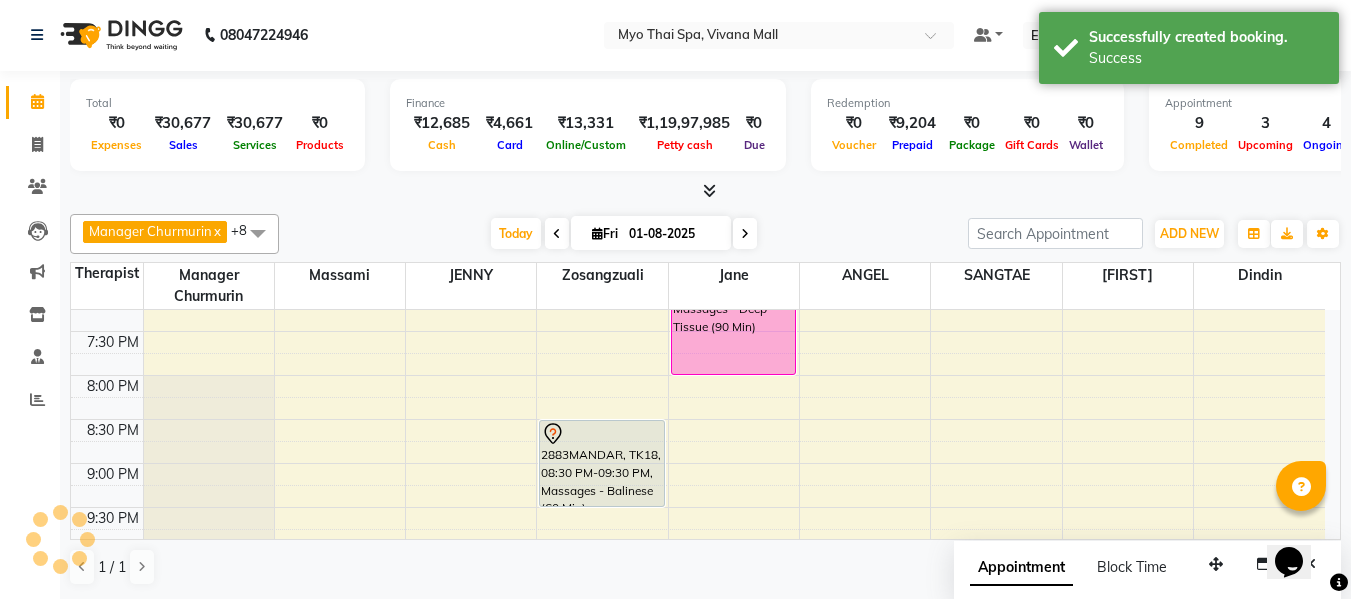 scroll, scrollTop: 0, scrollLeft: 0, axis: both 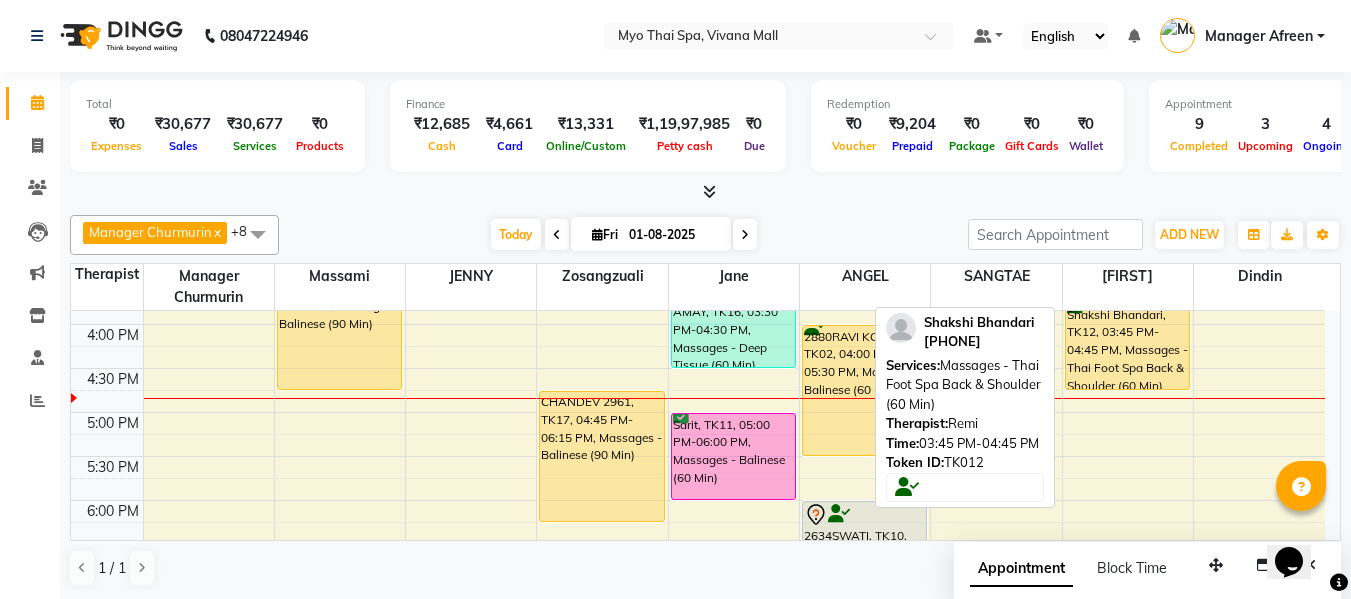 click on "Shakshi Bhandari, TK12, 03:45 PM-04:45 PM, Massages - Thai Foot Spa  Back & Shoulder (60 Min)" at bounding box center [1127, 346] 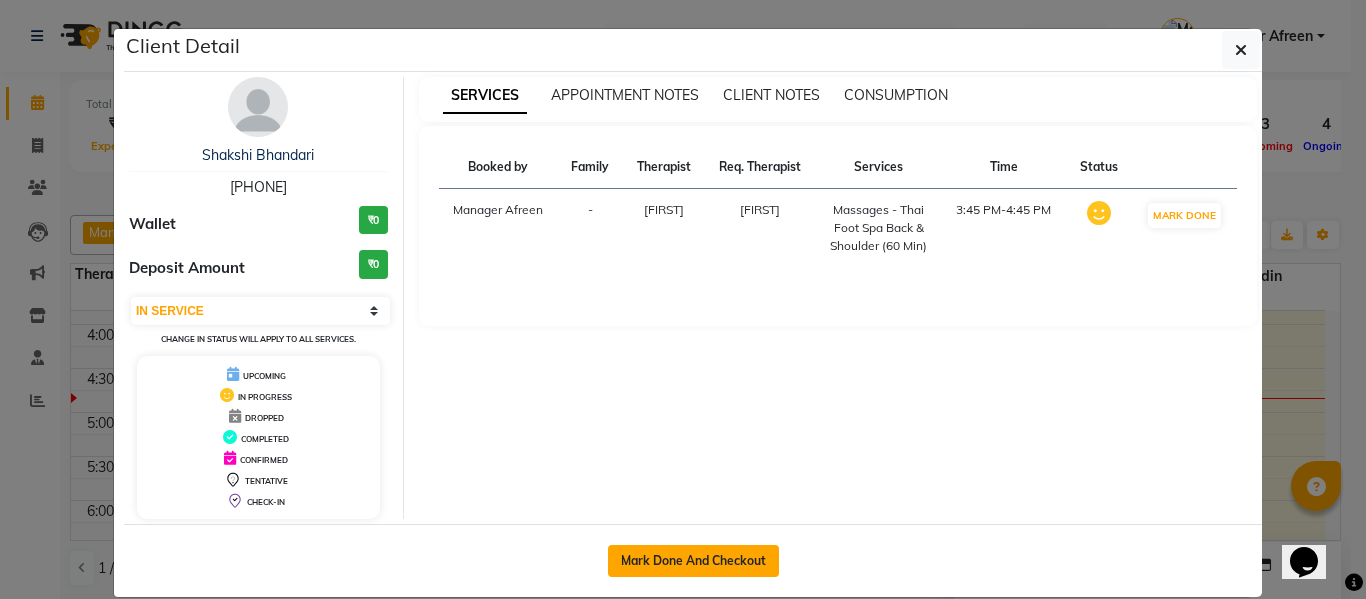 click on "Mark Done And Checkout" 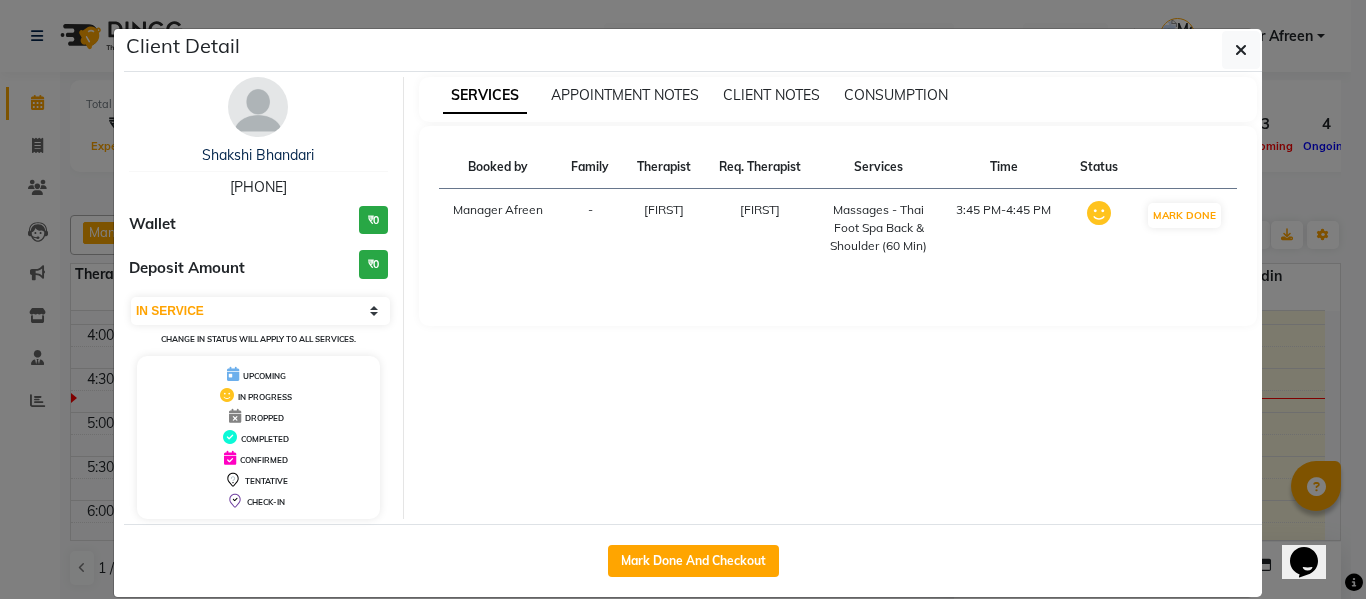 select on "service" 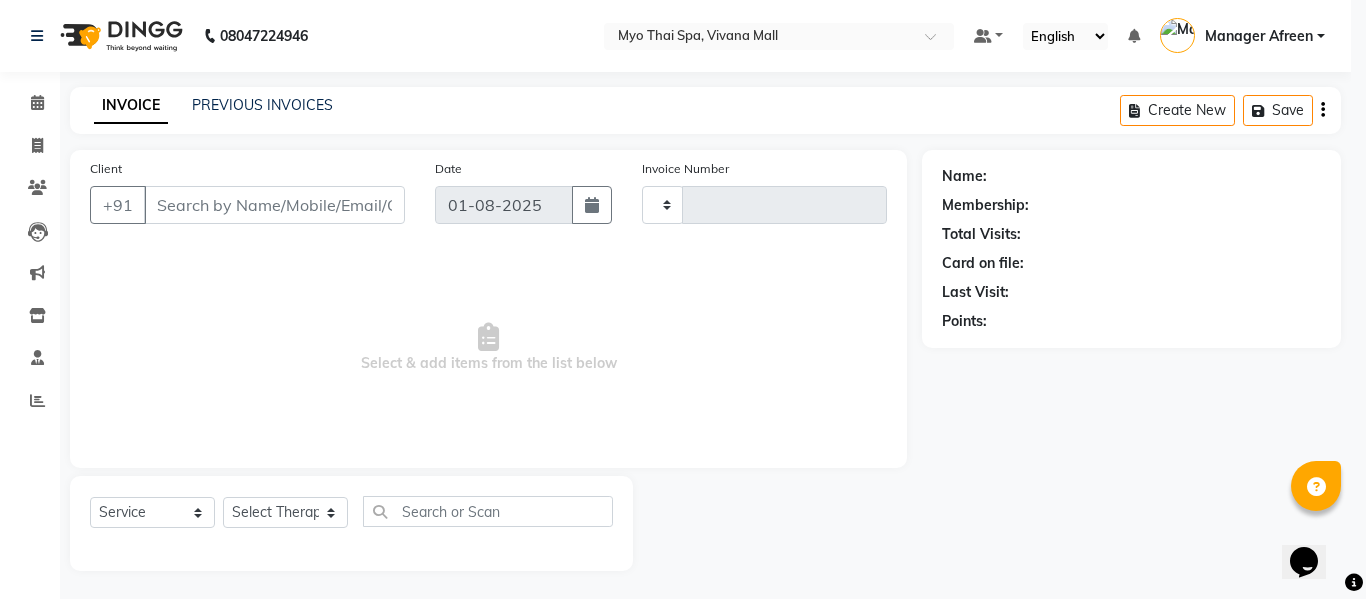 type on "2874" 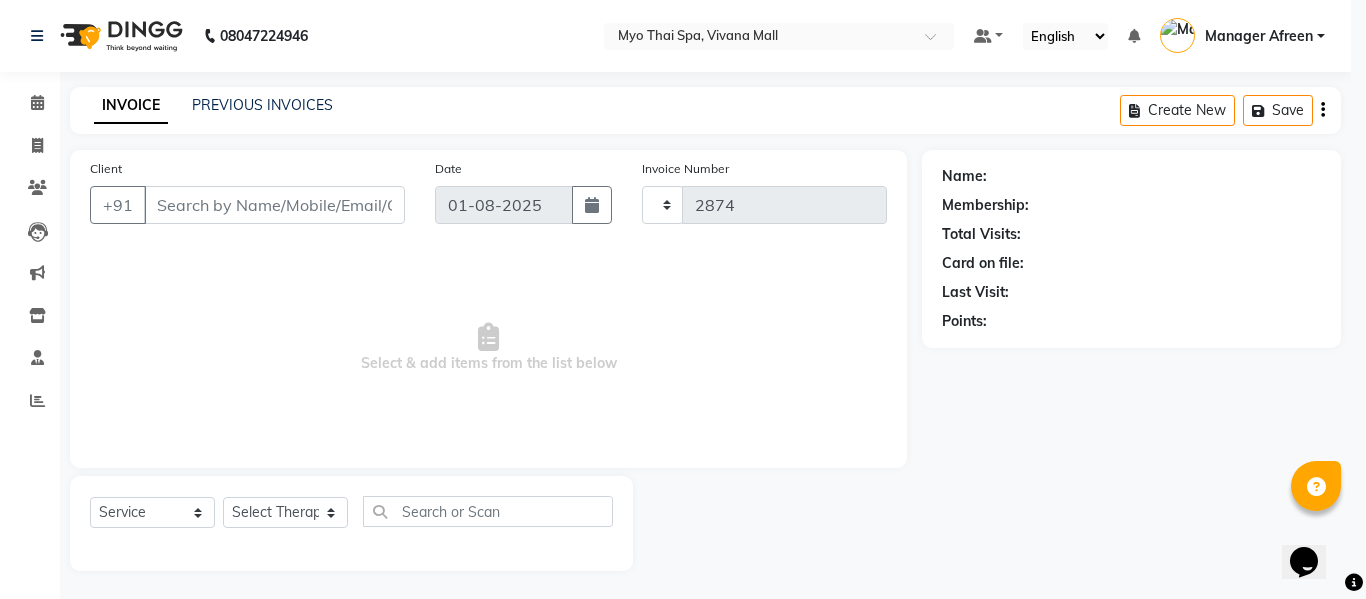 select on "3908" 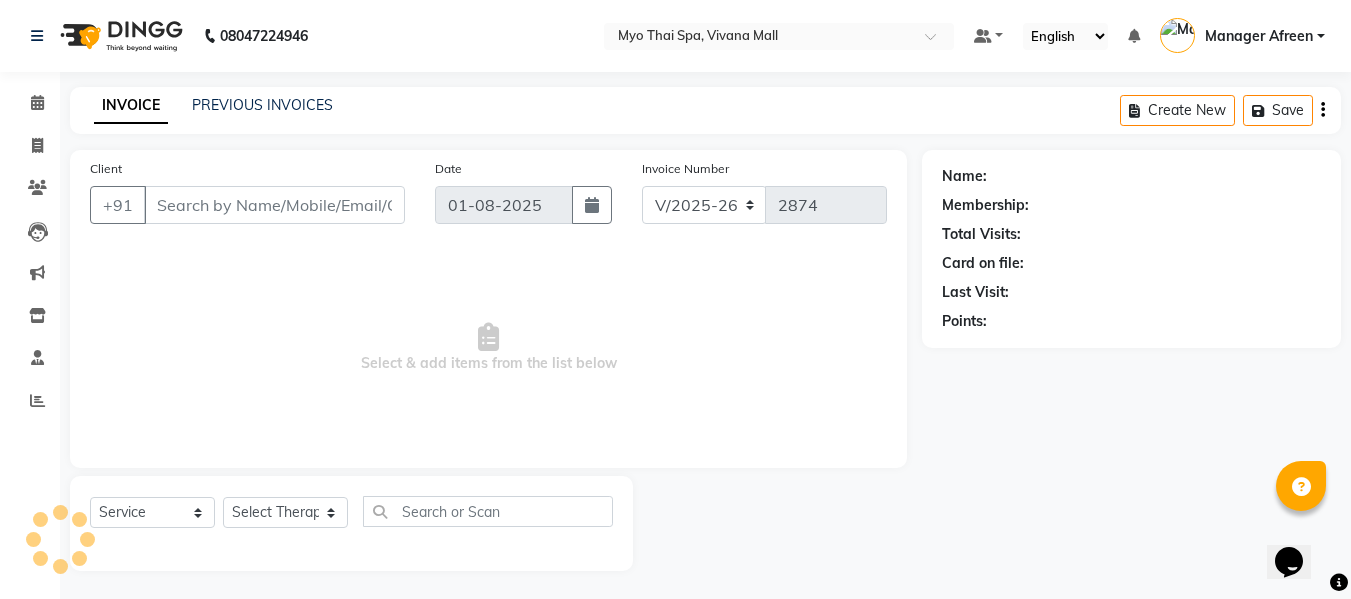 type on "[PHONE]" 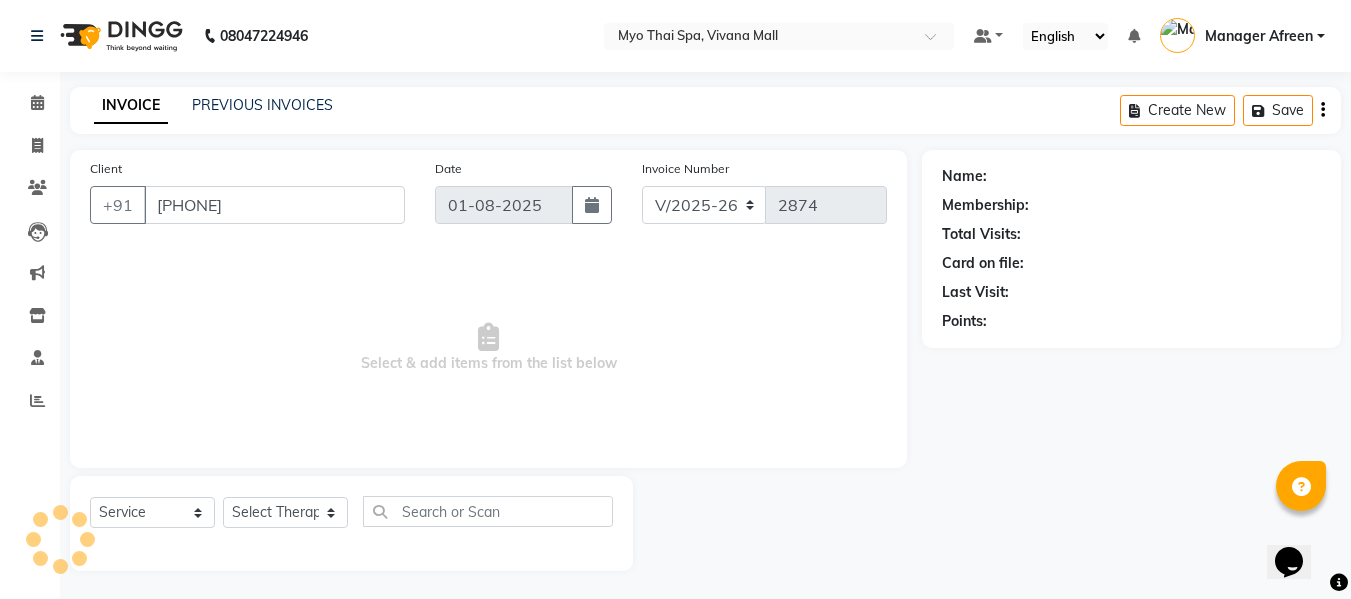 select on "75781" 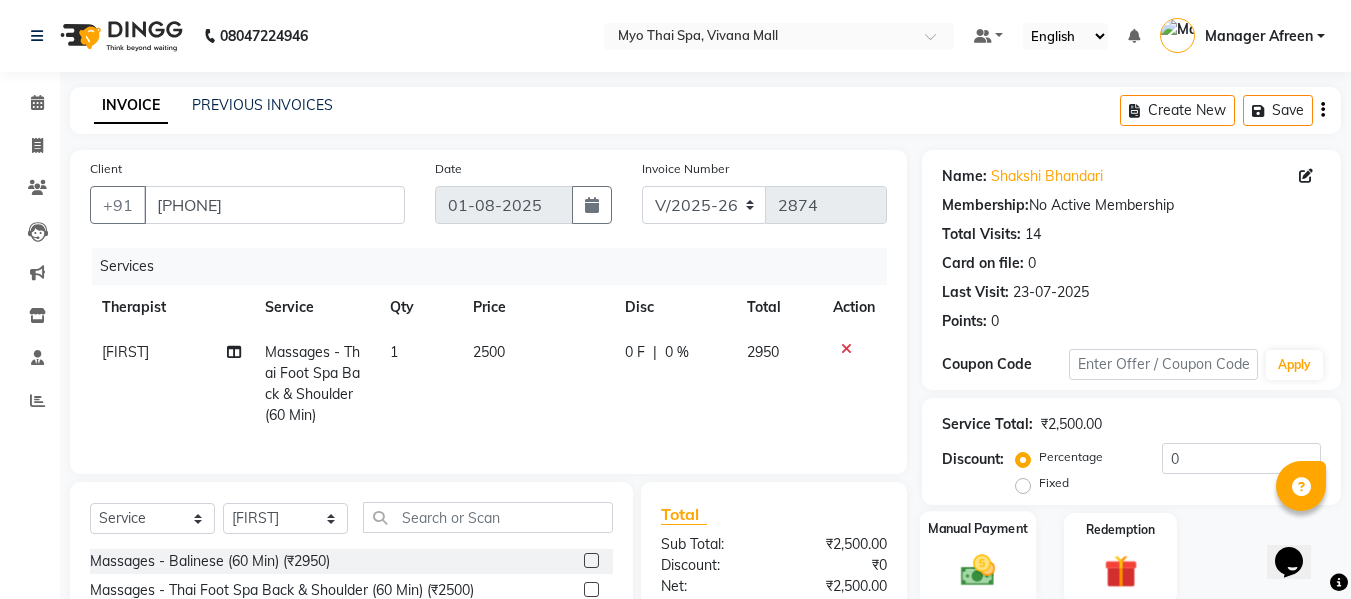 scroll, scrollTop: 223, scrollLeft: 0, axis: vertical 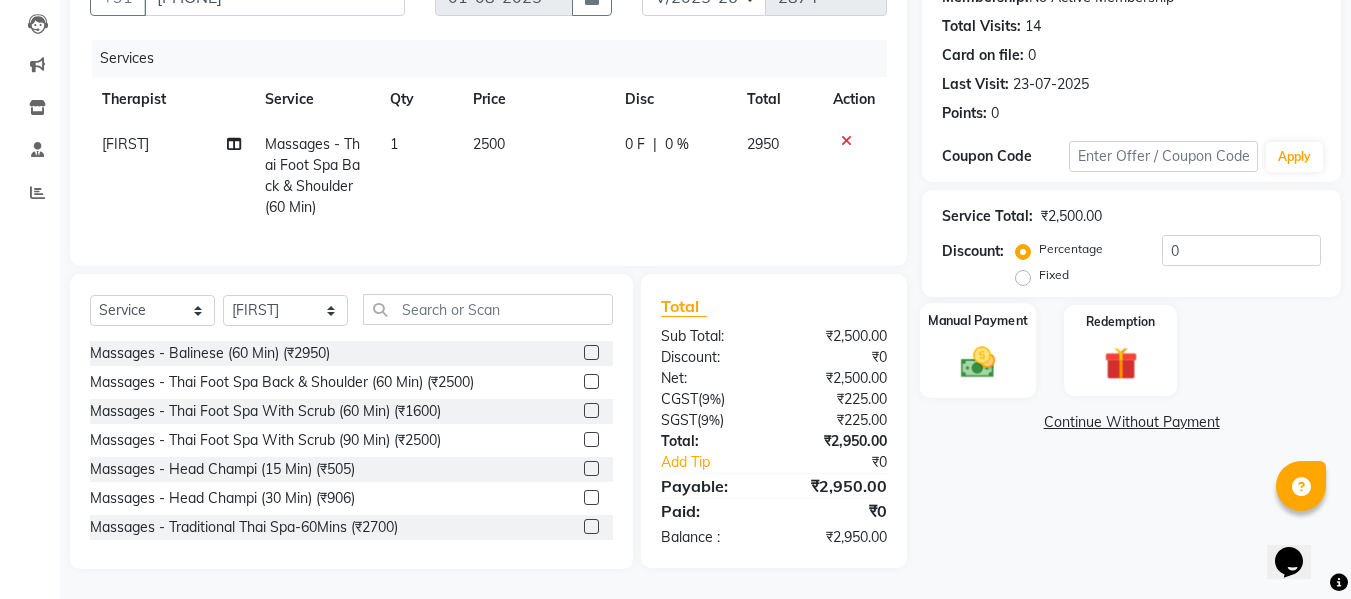 click 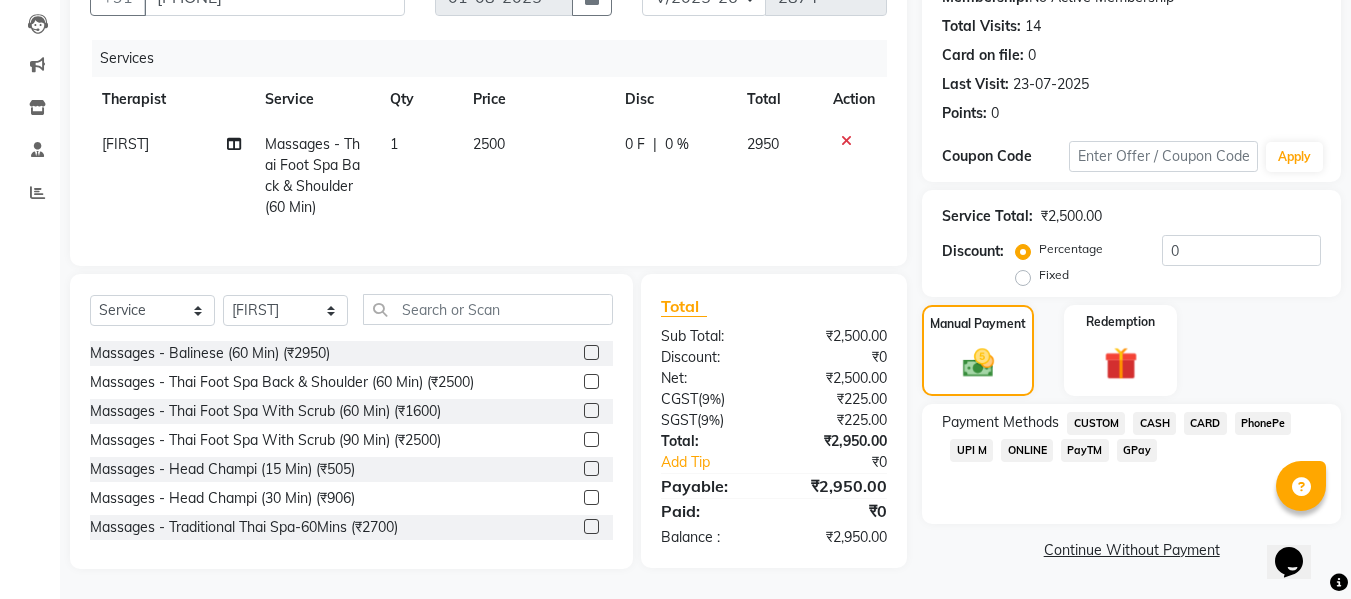 click on "CASH" 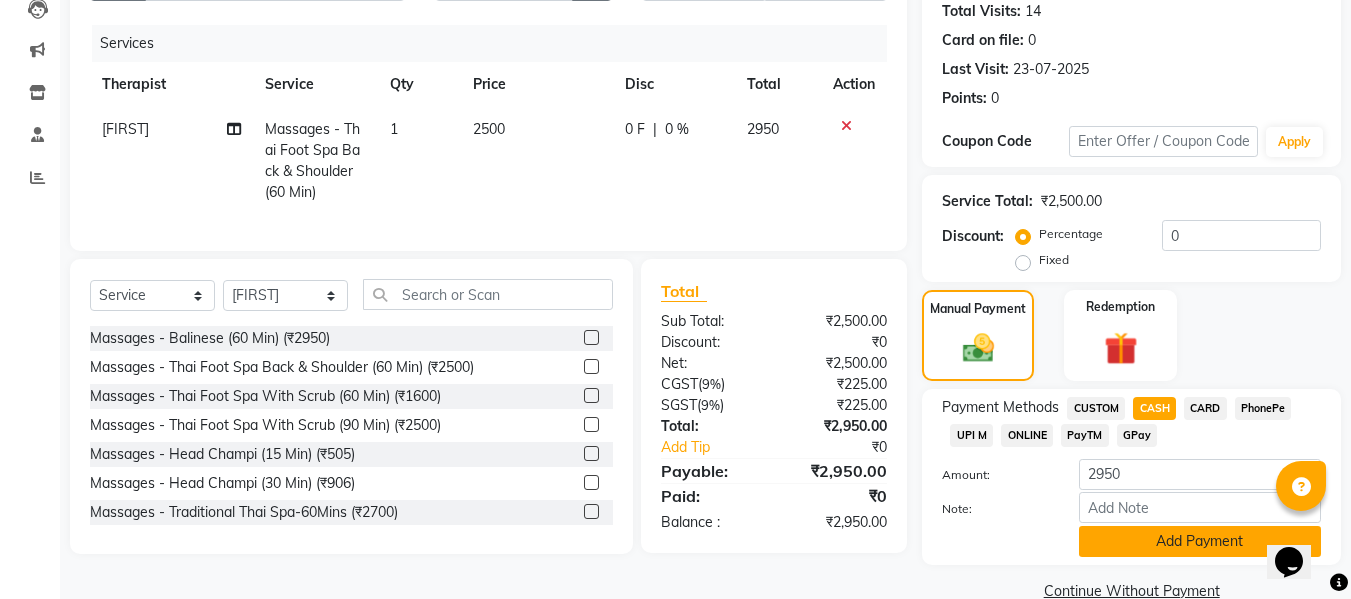 scroll, scrollTop: 260, scrollLeft: 0, axis: vertical 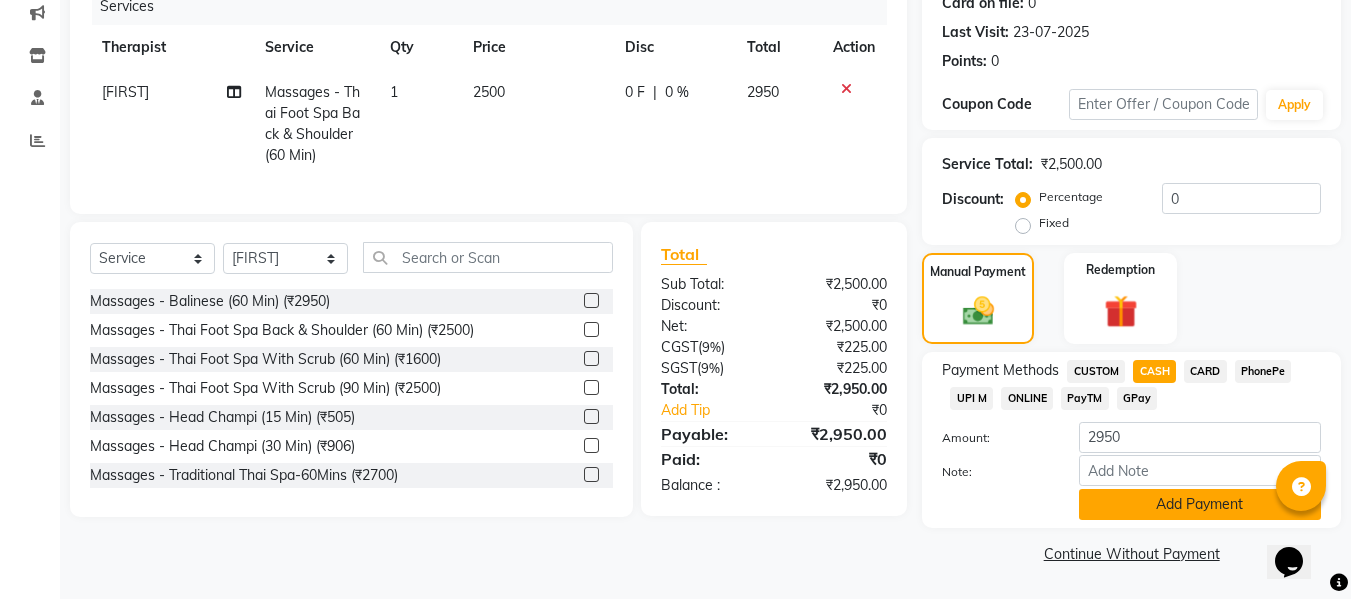 click on "Add Payment" 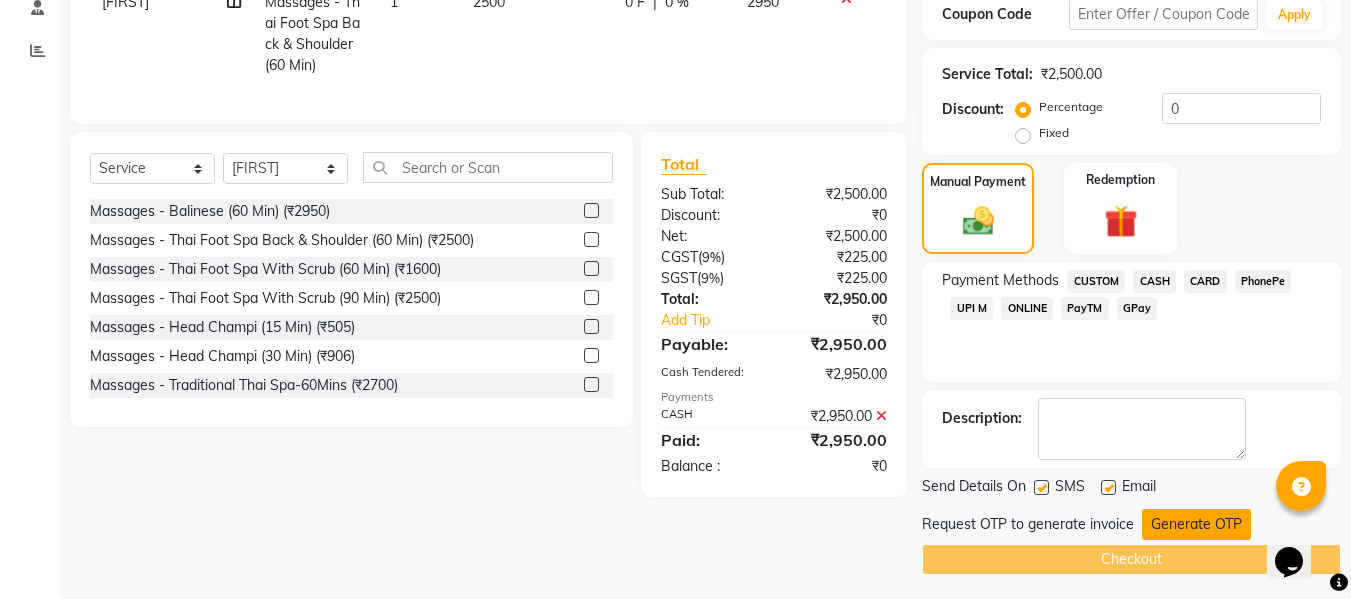 scroll, scrollTop: 356, scrollLeft: 0, axis: vertical 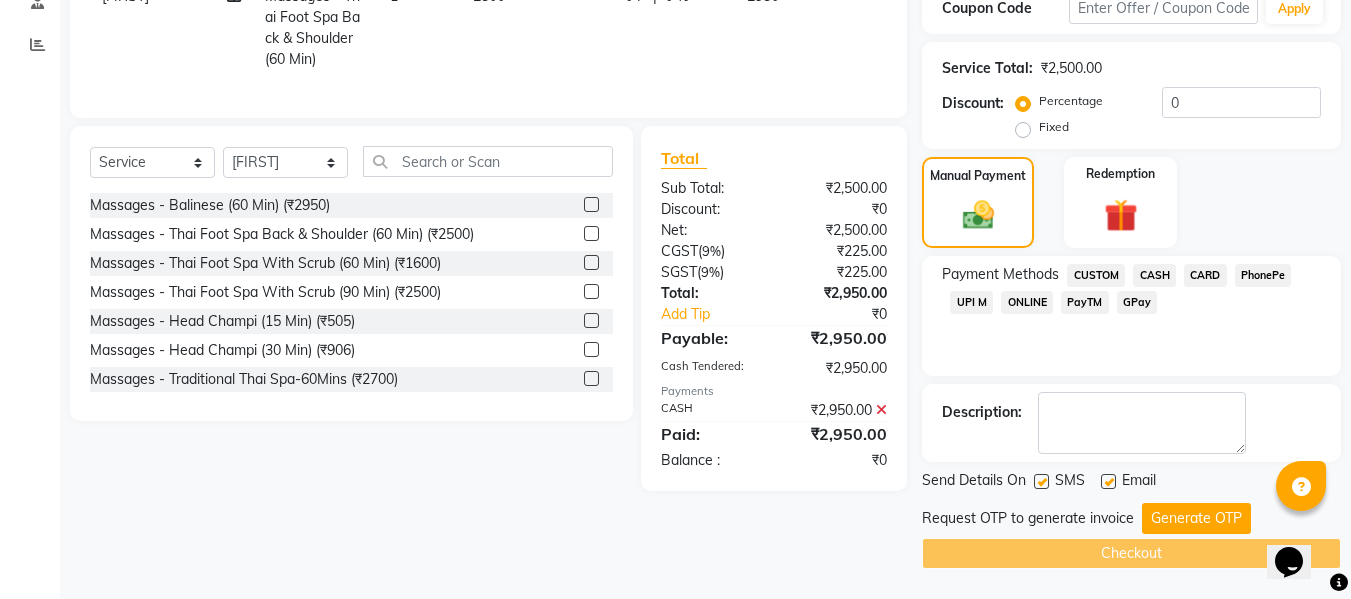 click on "Generate OTP" 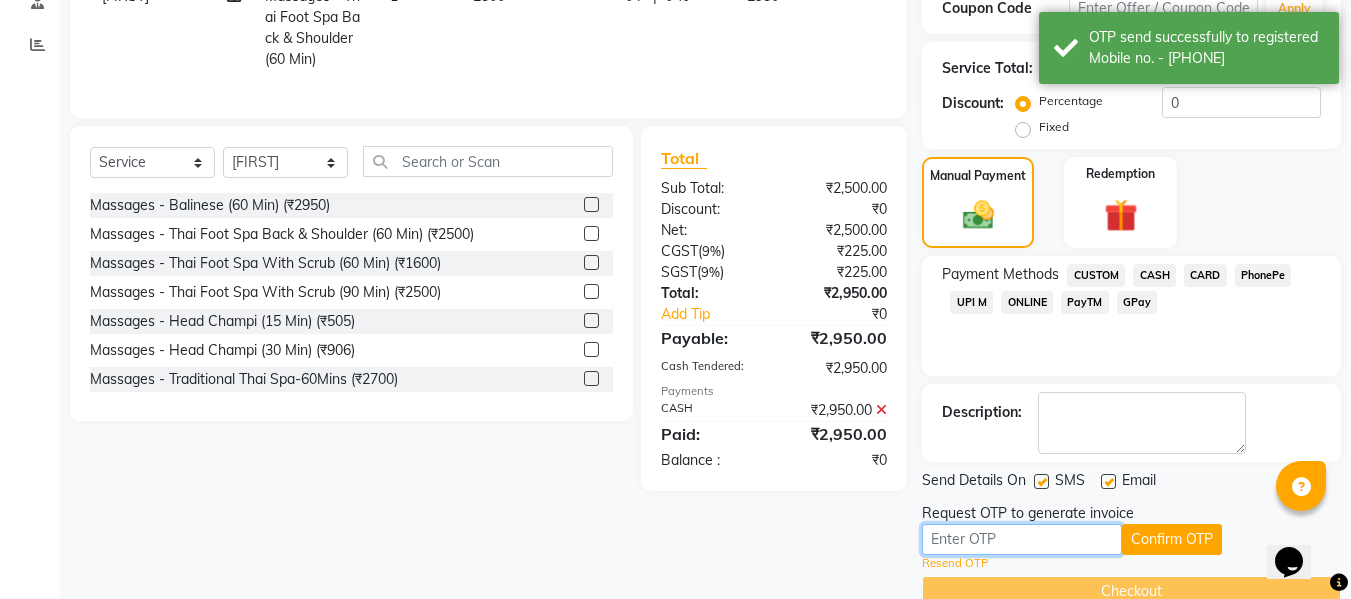 click at bounding box center (1022, 539) 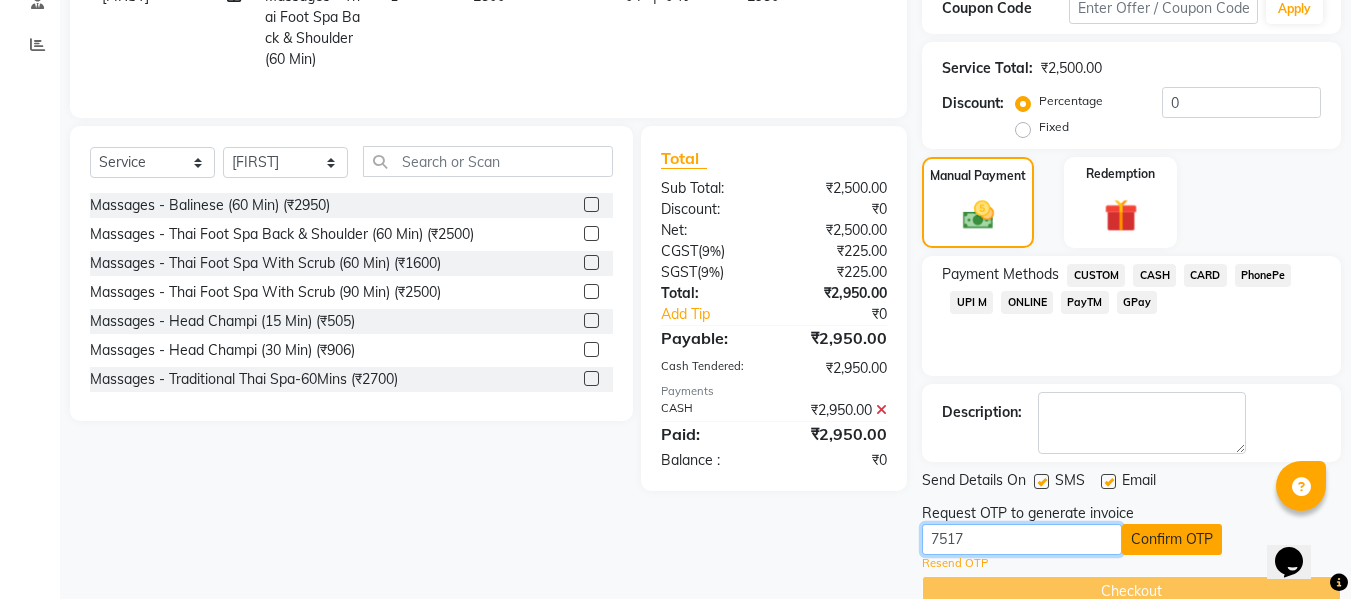 type on "7517" 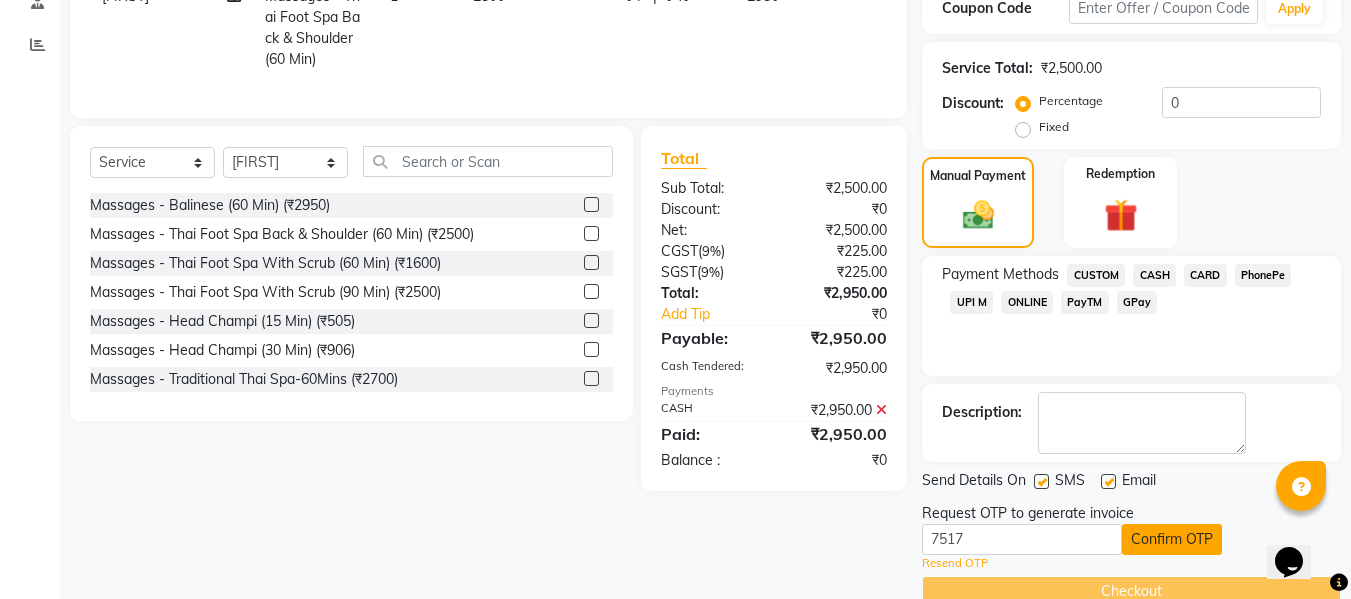 click on "Confirm OTP" 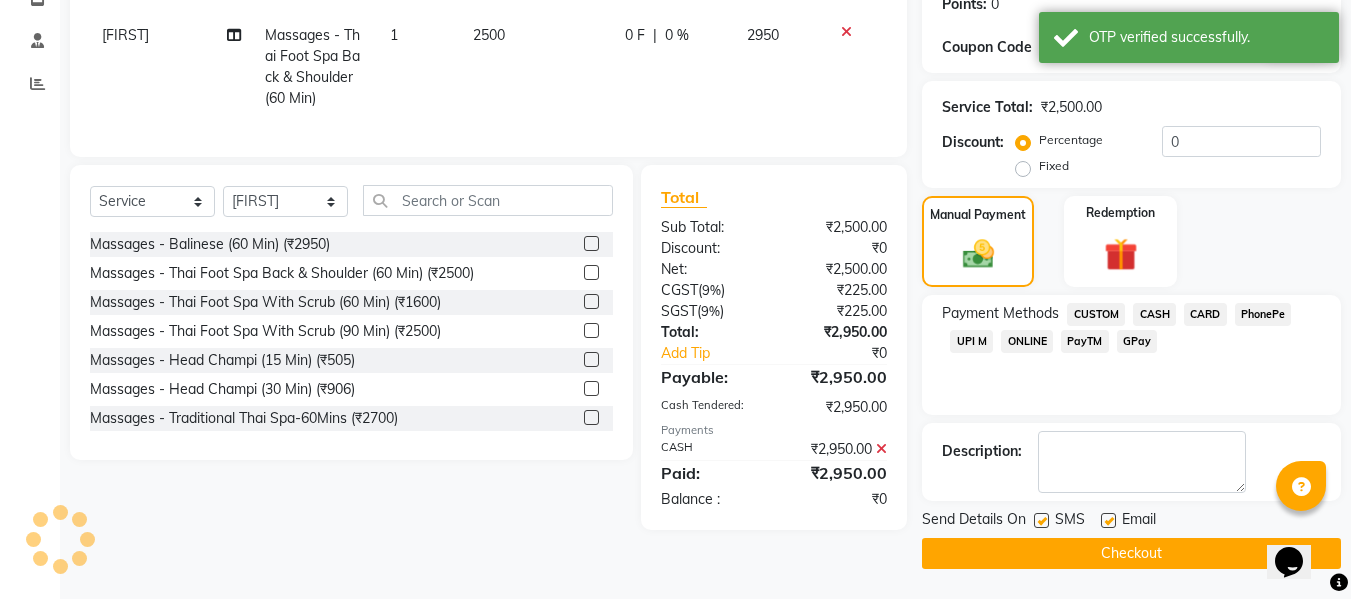 scroll, scrollTop: 317, scrollLeft: 0, axis: vertical 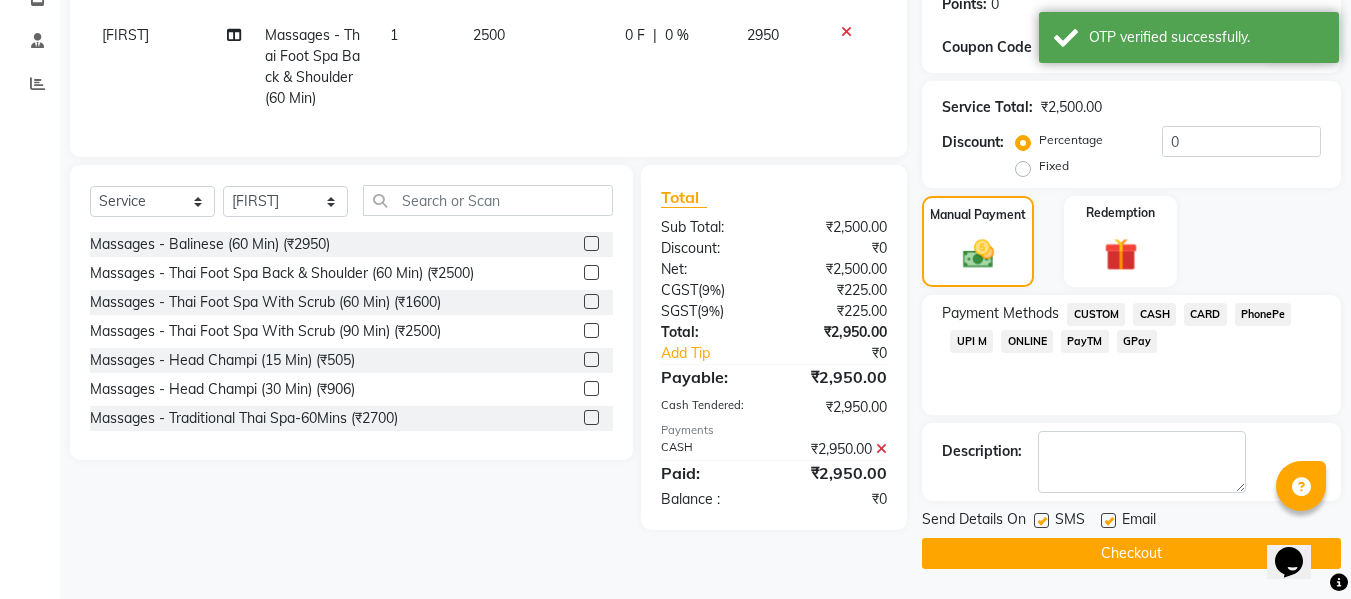 click on "Checkout" 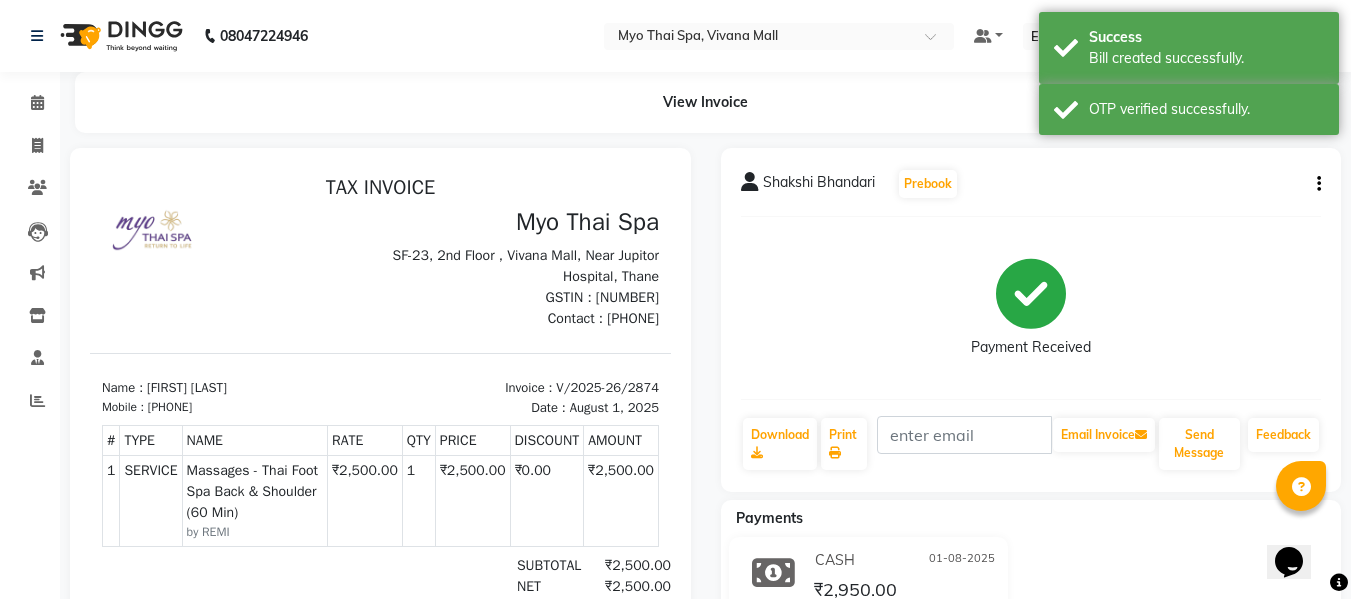 scroll, scrollTop: 0, scrollLeft: 0, axis: both 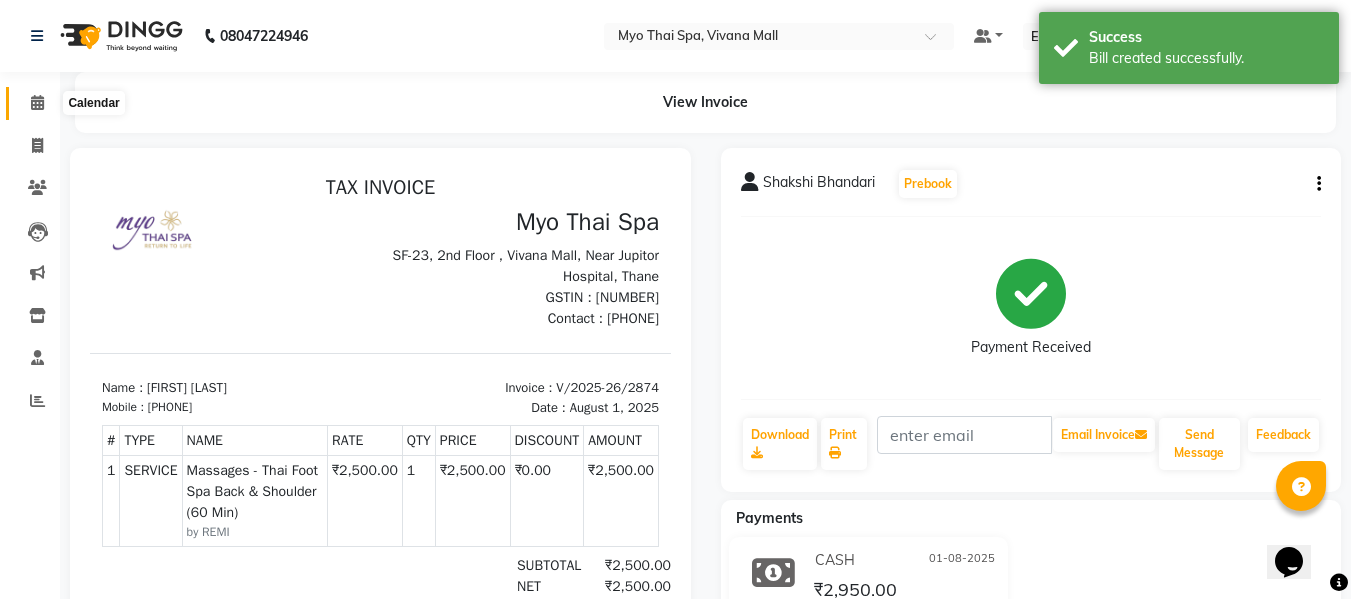click 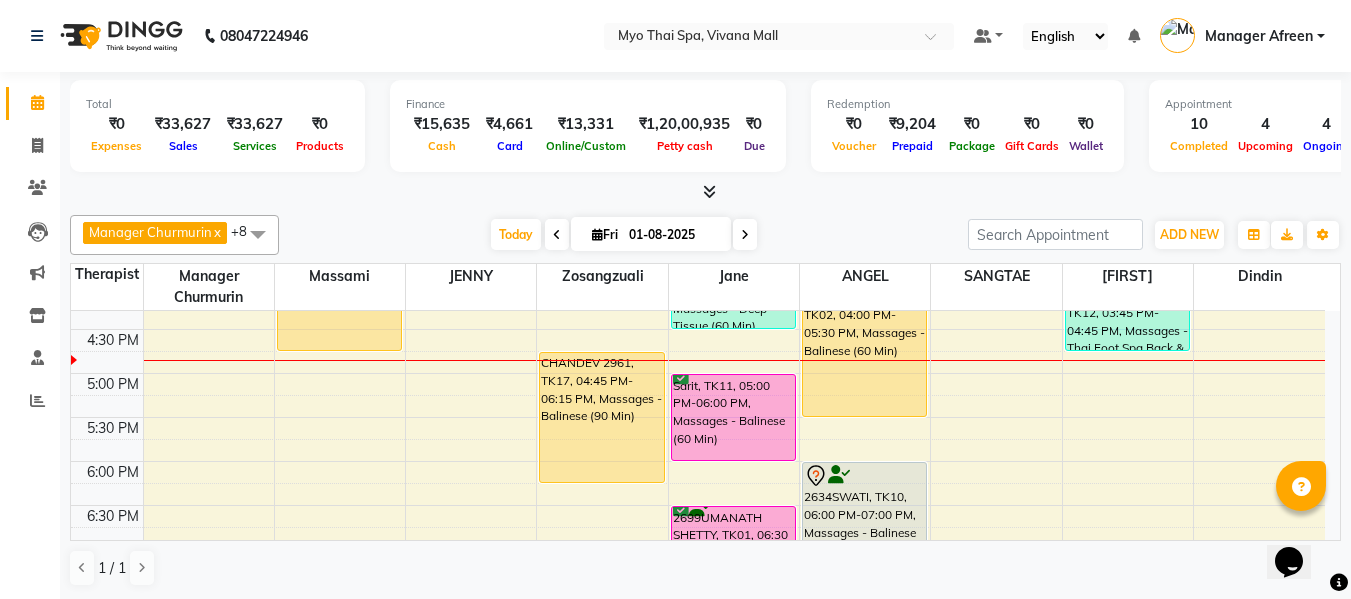 scroll, scrollTop: 700, scrollLeft: 0, axis: vertical 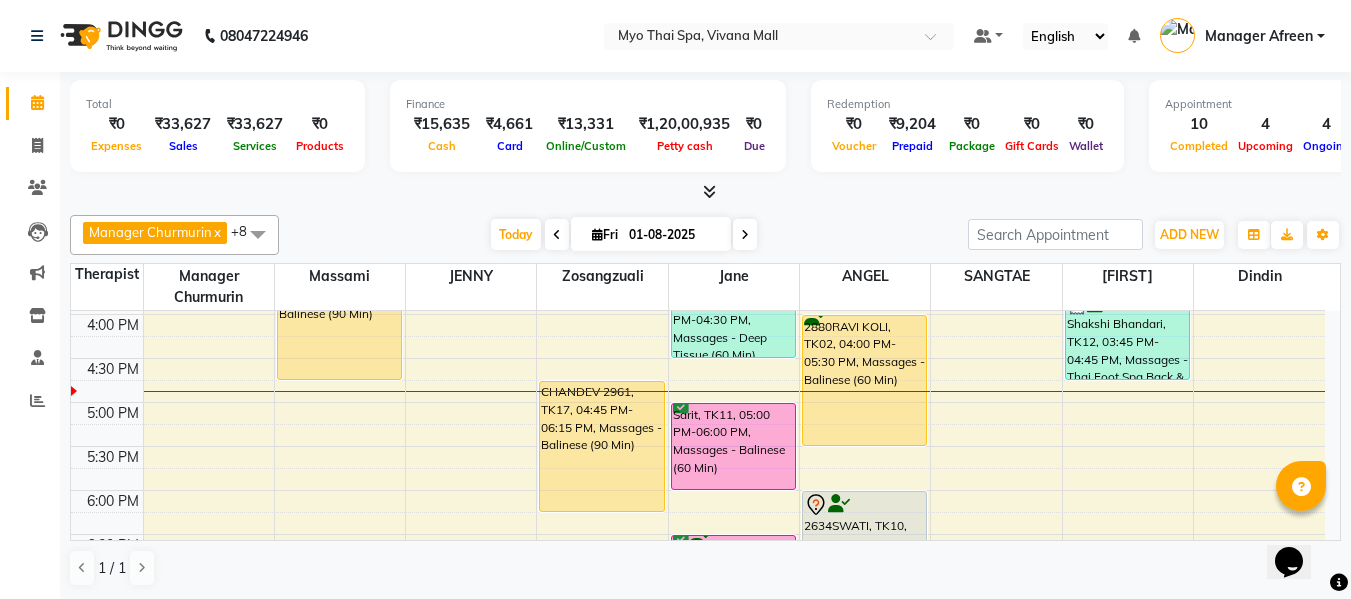 click on "8:00 AM 8:30 AM 9:00 AM 9:30 AM 10:00 AM 10:30 AM 11:00 AM 11:30 AM 12:00 PM 12:30 PM 1:00 PM 1:30 PM 2:00 PM 2:30 PM 3:00 PM 3:30 PM 4:00 PM 4:30 PM 5:00 PM 5:30 PM 6:00 PM 6:30 PM 7:00 PM 7:30 PM 8:00 PM 8:30 PM 9:00 PM 9:30 PM 10:00 PM 10:30 PM    shailendra, TK15, 10:00 AM-11:30 AM, Massages - Deep Tissue (90 Min)     SAGAGR, TK04, 11:15 AM-12:45 PM, Massages - Myo Signature Spa (90 Min)     SAGAGR, TK04, 11:15 AM-12:45 PM, Massages - Spa Of The Month  (₹3999)     2309 SANTOSH, TK14, 03:15 PM-04:45 PM, Massages - Balinese (90 Min)     ram, TK06, 01:30 PM-03:30 PM, Massages - Myo Signature Spa (90 Min) (₹4800)     1792ANIRUDDHA1, TK05, 01:00 PM-02:30 PM, Massages - Stress Relieving    CHANDEV 2961, TK17, 04:45 PM-06:15 PM, Massages - Balinese (90 Min)             2883MANDAR, TK18, 08:30 PM-09:30 PM, Massages - Balinese (60 Min)     JUDE LOBO, TK07, 01:00 PM-02:30 PM, Massages - Stress Relieving     AMAY, TK16, 03:30 PM-04:30 PM, Massages - Deep Tissue (60 Min)" at bounding box center [698, 270] 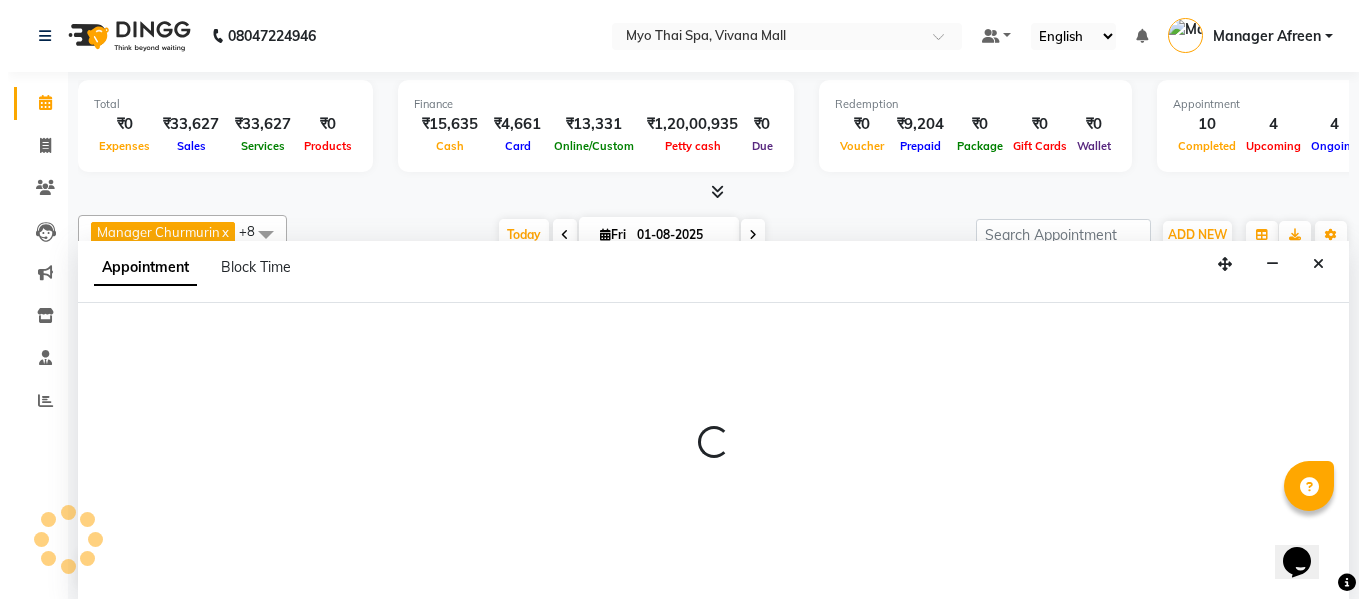 scroll, scrollTop: 1, scrollLeft: 0, axis: vertical 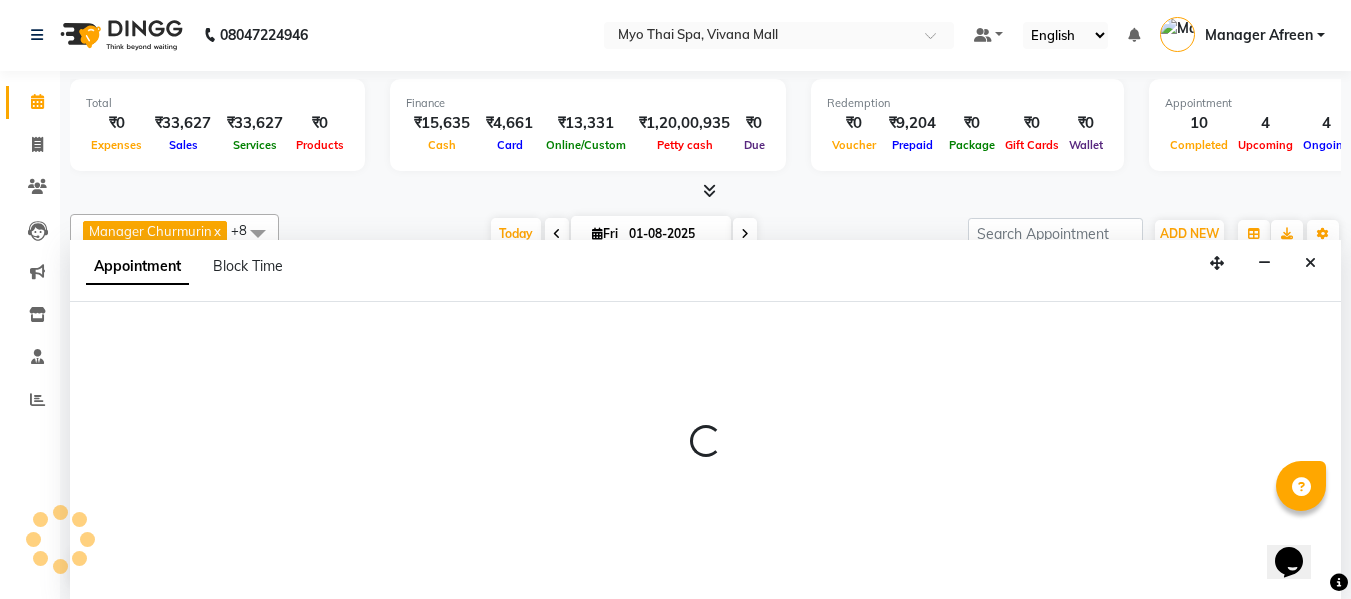 select on "72378" 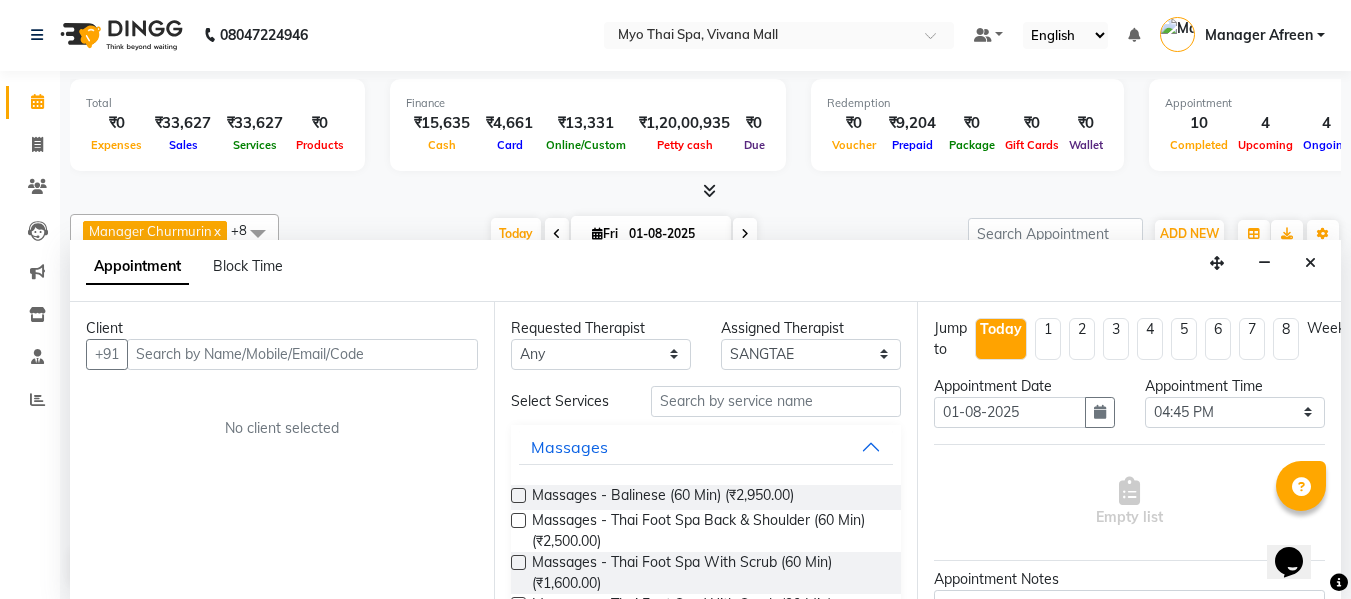 click at bounding box center [302, 354] 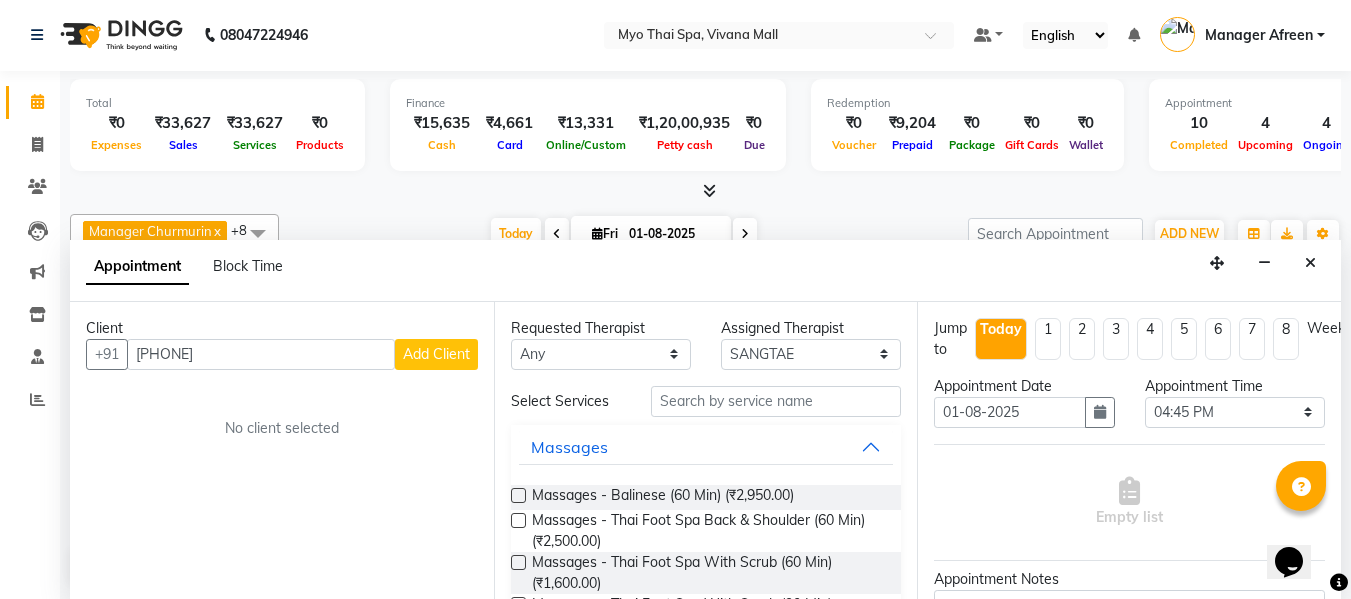 type on "[PHONE]" 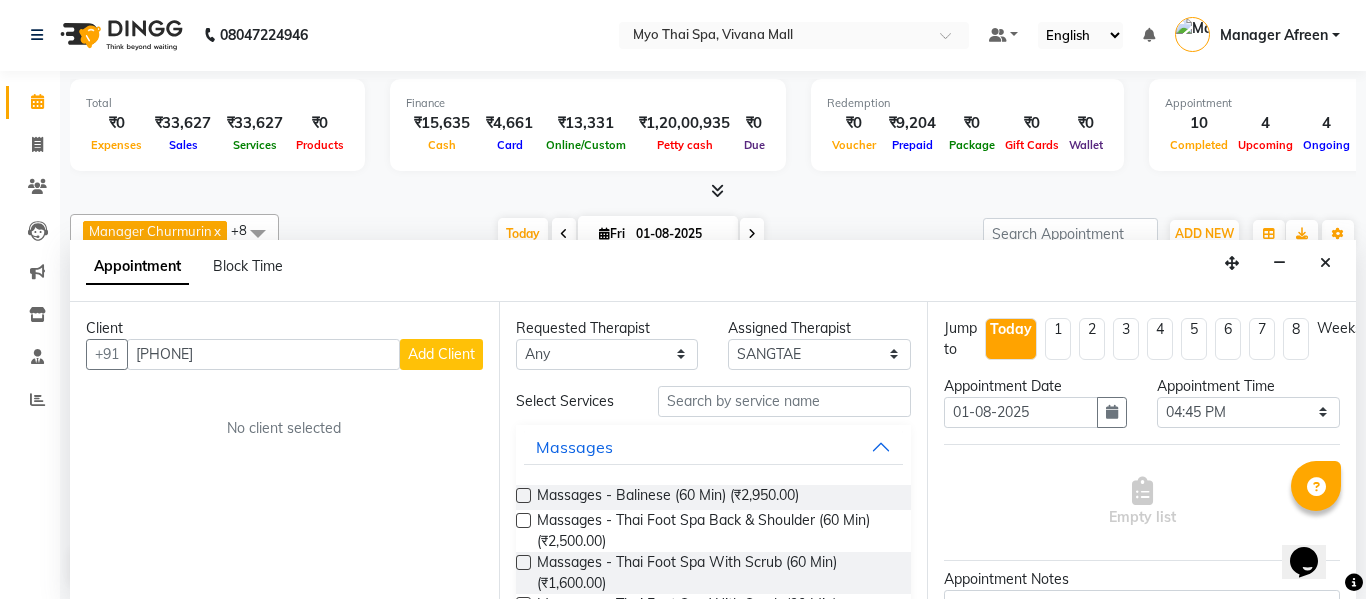 select on "22" 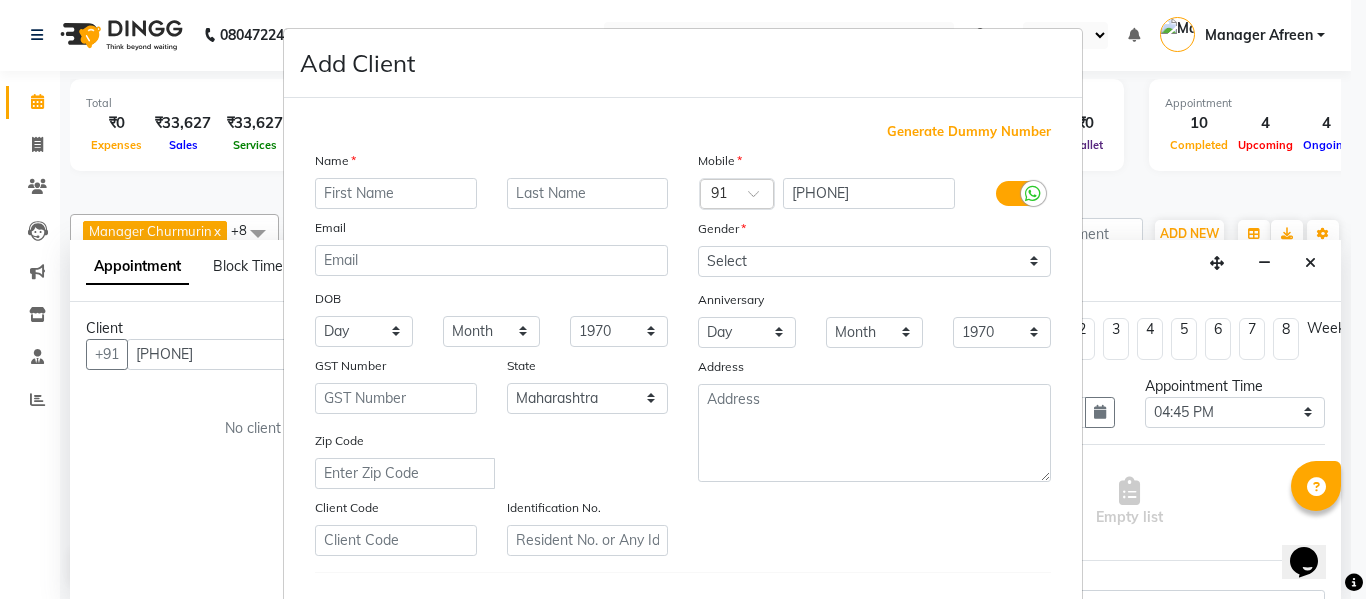 click at bounding box center [396, 193] 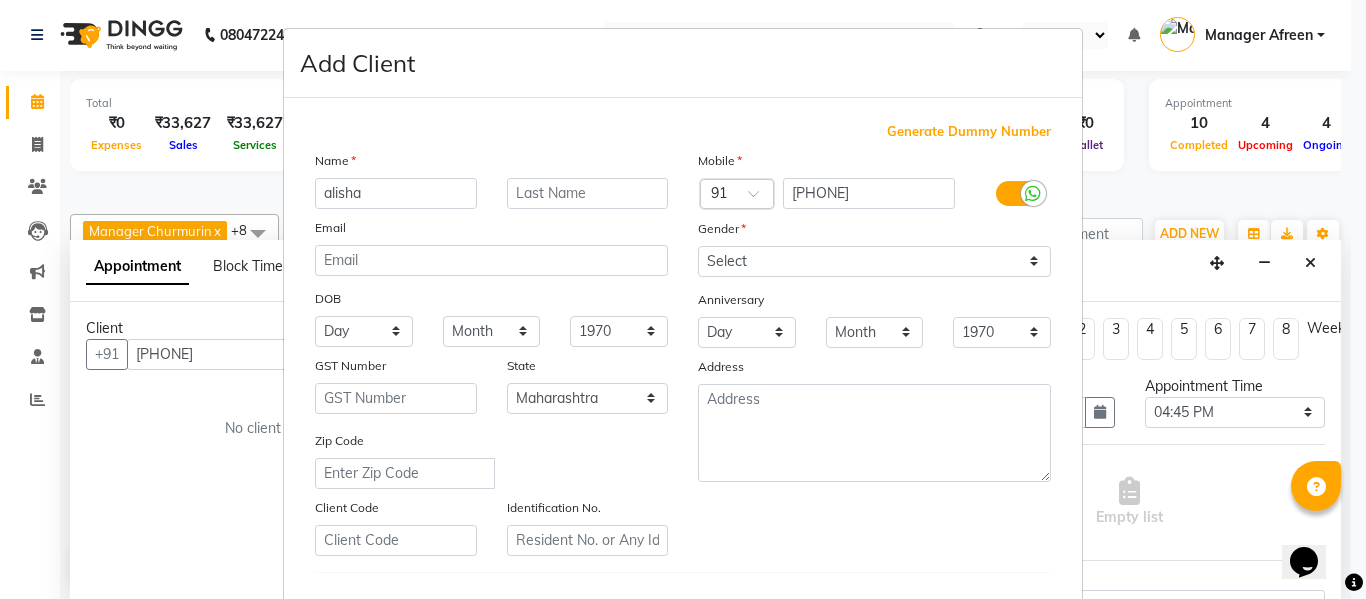 type on "alisha" 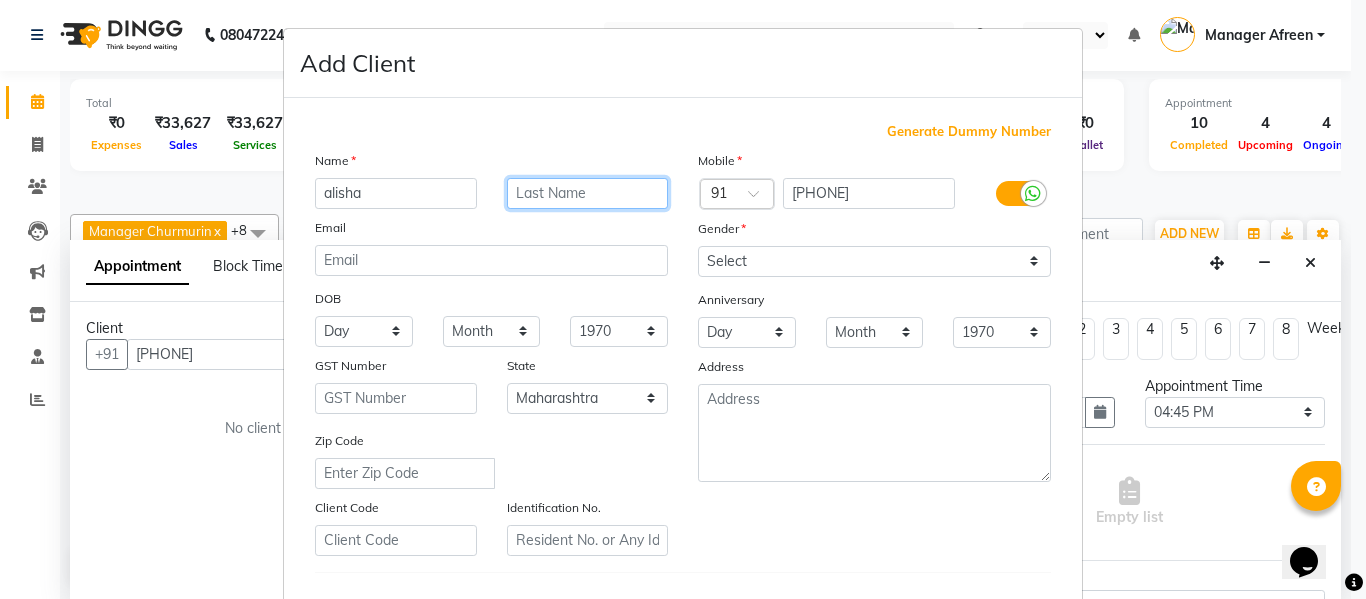 click at bounding box center [588, 193] 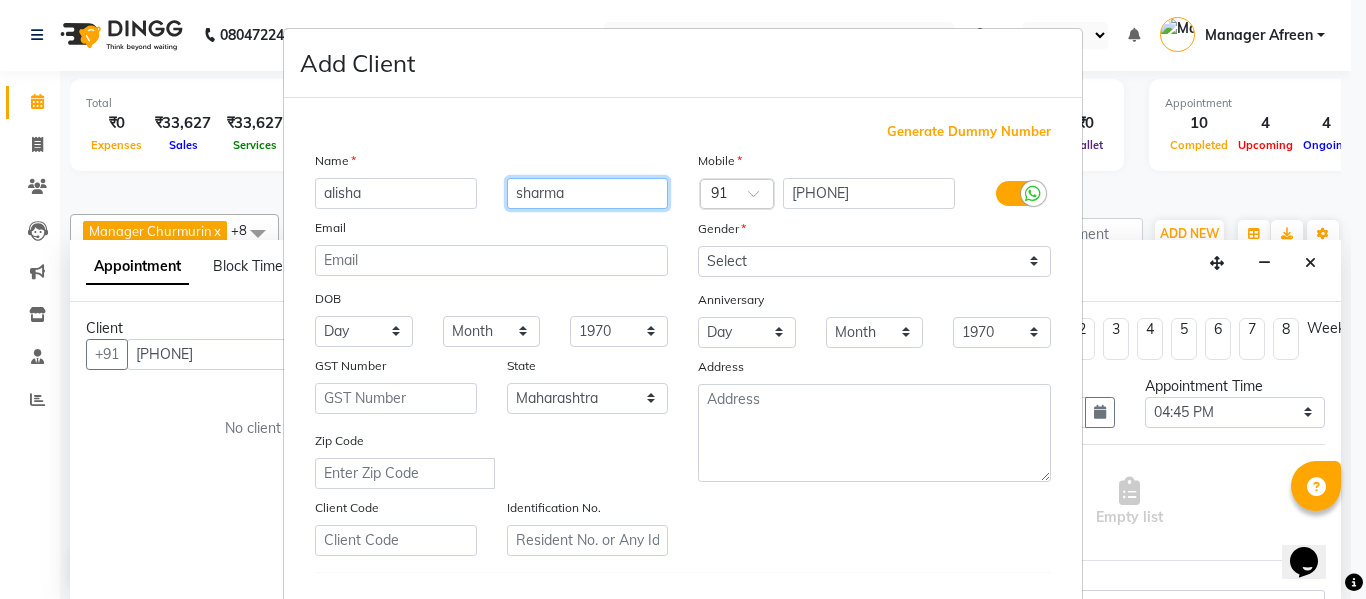 type on "sharma" 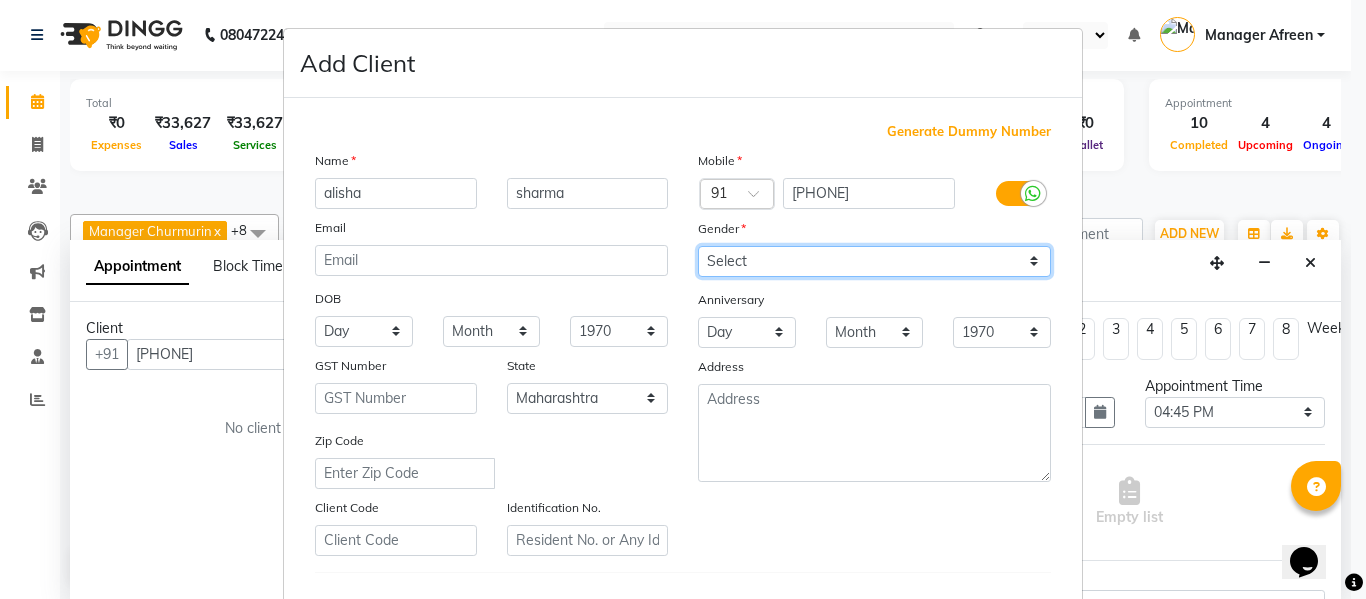 drag, startPoint x: 784, startPoint y: 262, endPoint x: 785, endPoint y: 273, distance: 11.045361 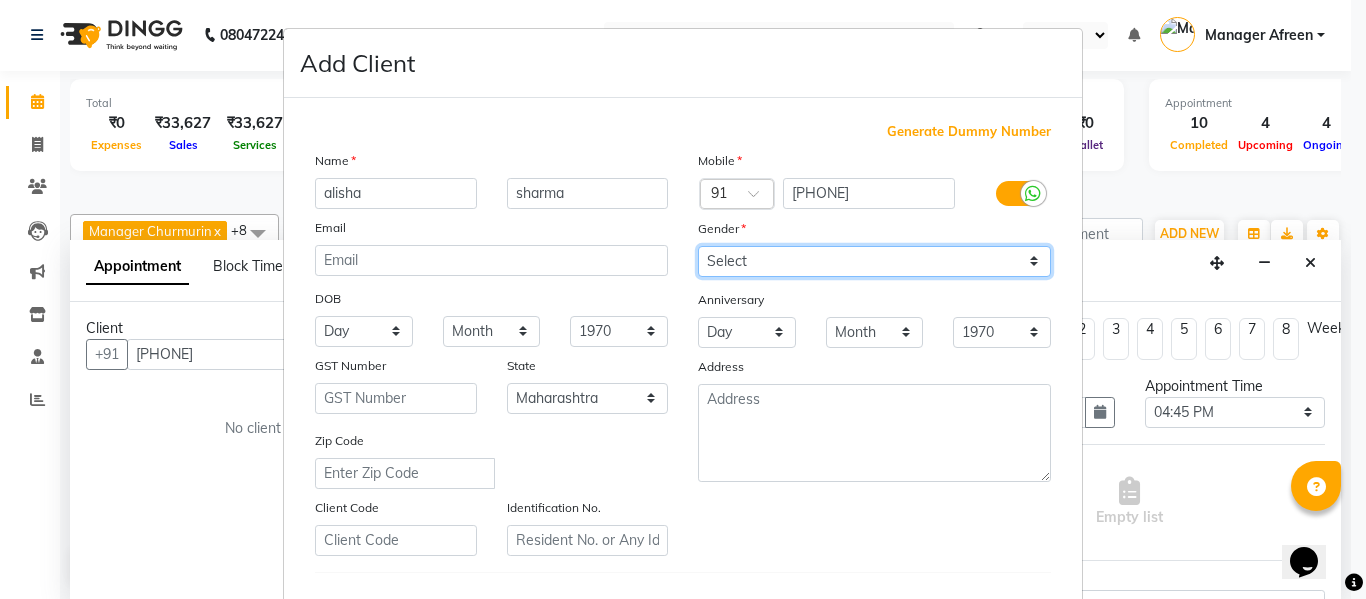 select on "female" 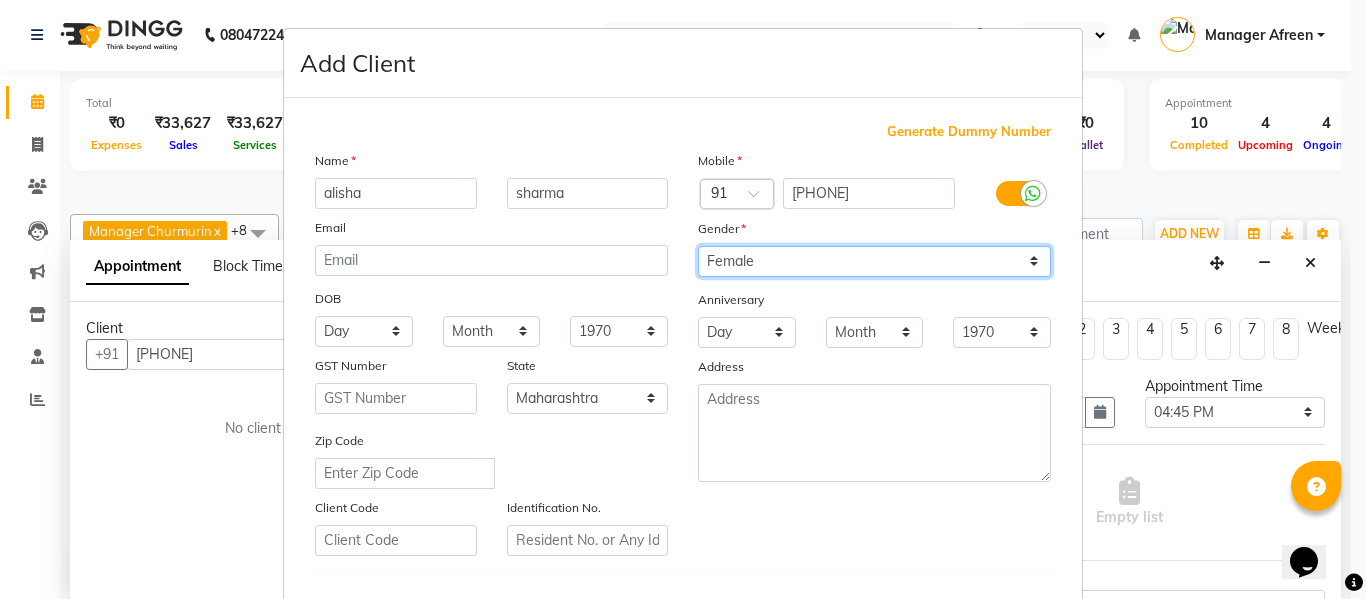 click on "Select Male Female Other Prefer Not To Say" at bounding box center (874, 261) 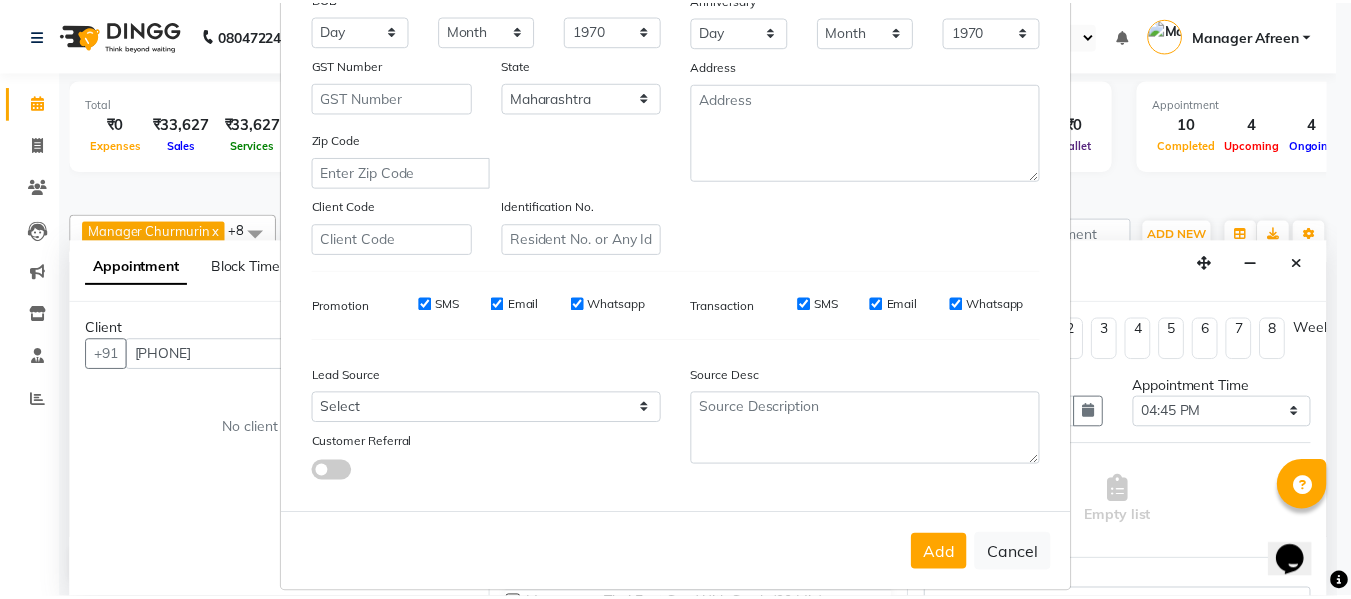 scroll, scrollTop: 324, scrollLeft: 0, axis: vertical 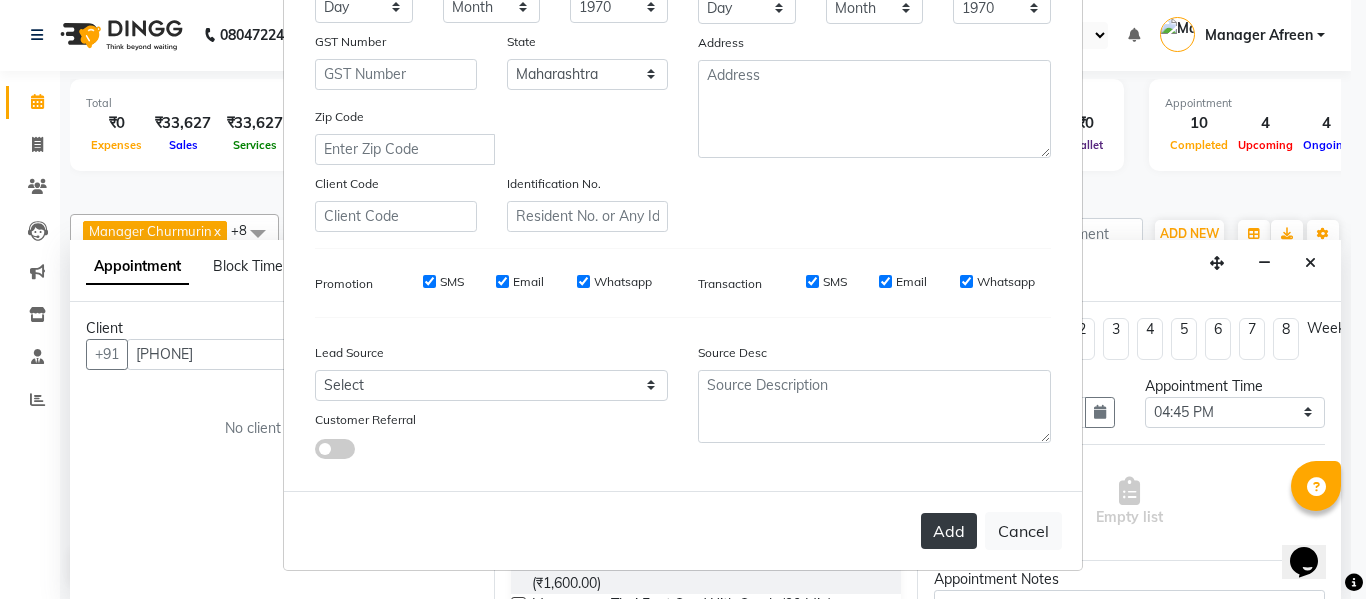 click on "Add" at bounding box center (949, 531) 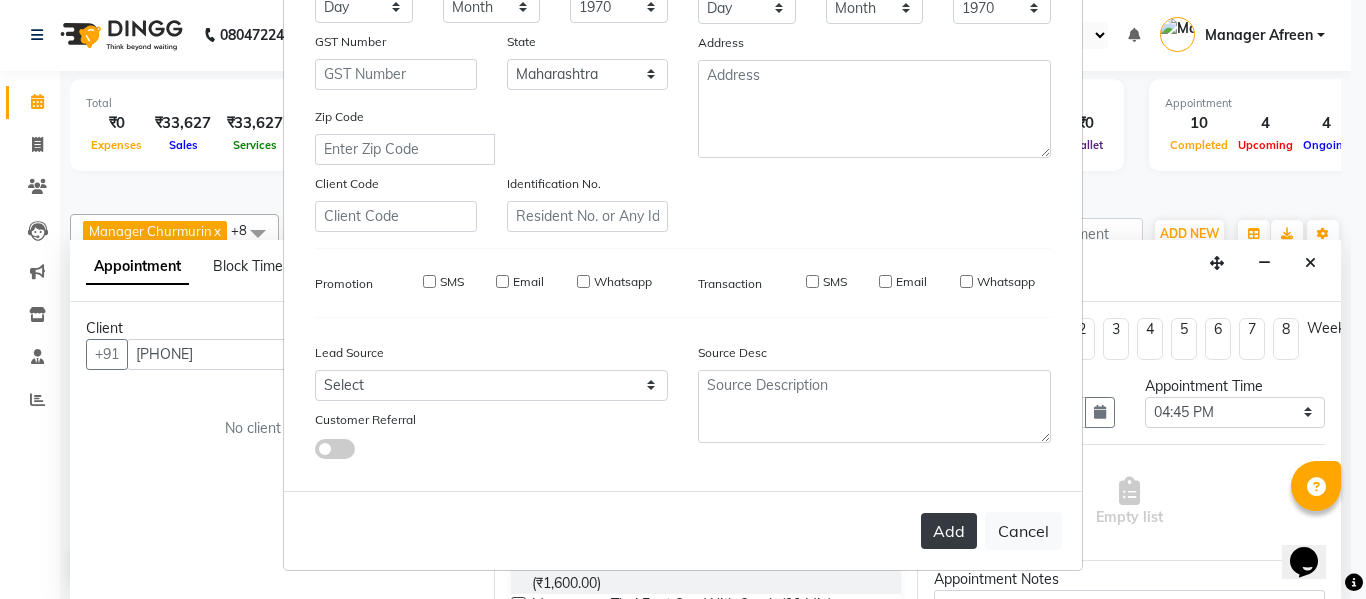 type 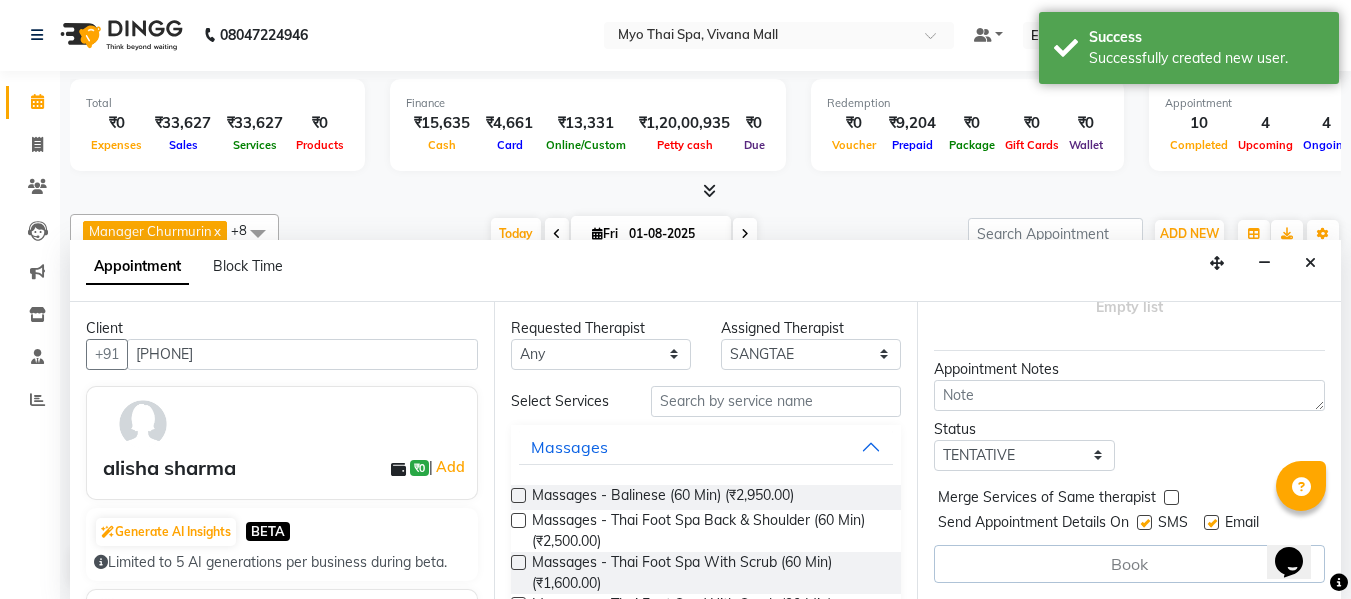 scroll, scrollTop: 225, scrollLeft: 0, axis: vertical 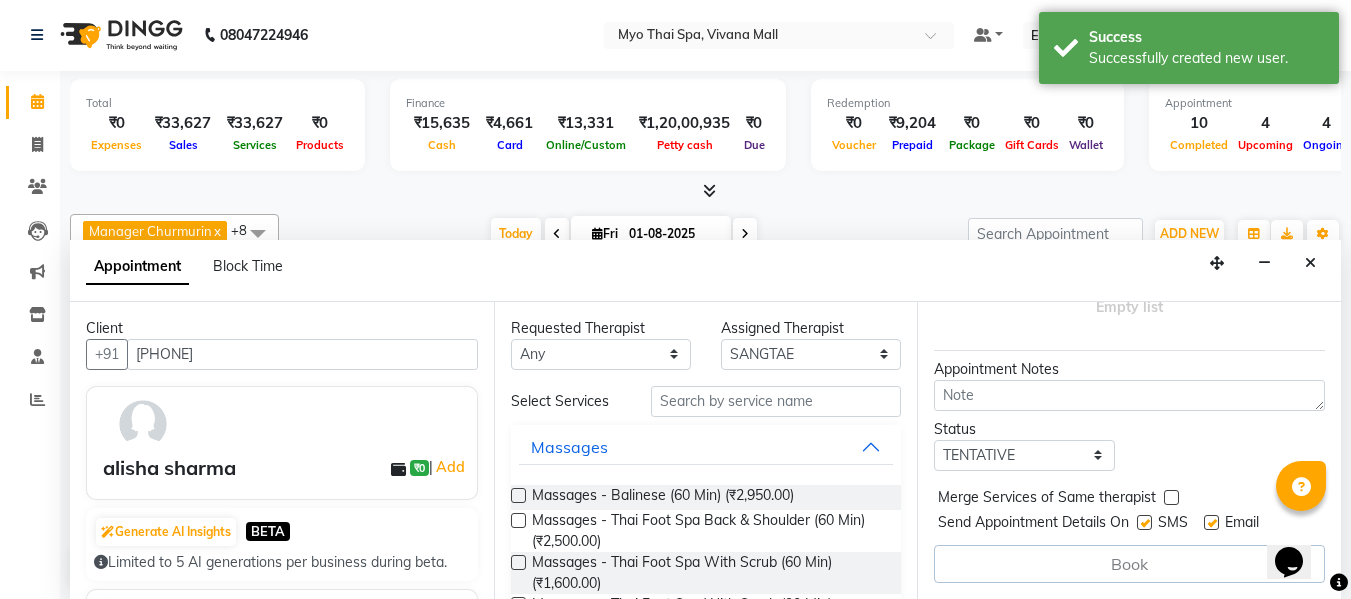 click at bounding box center (518, 520) 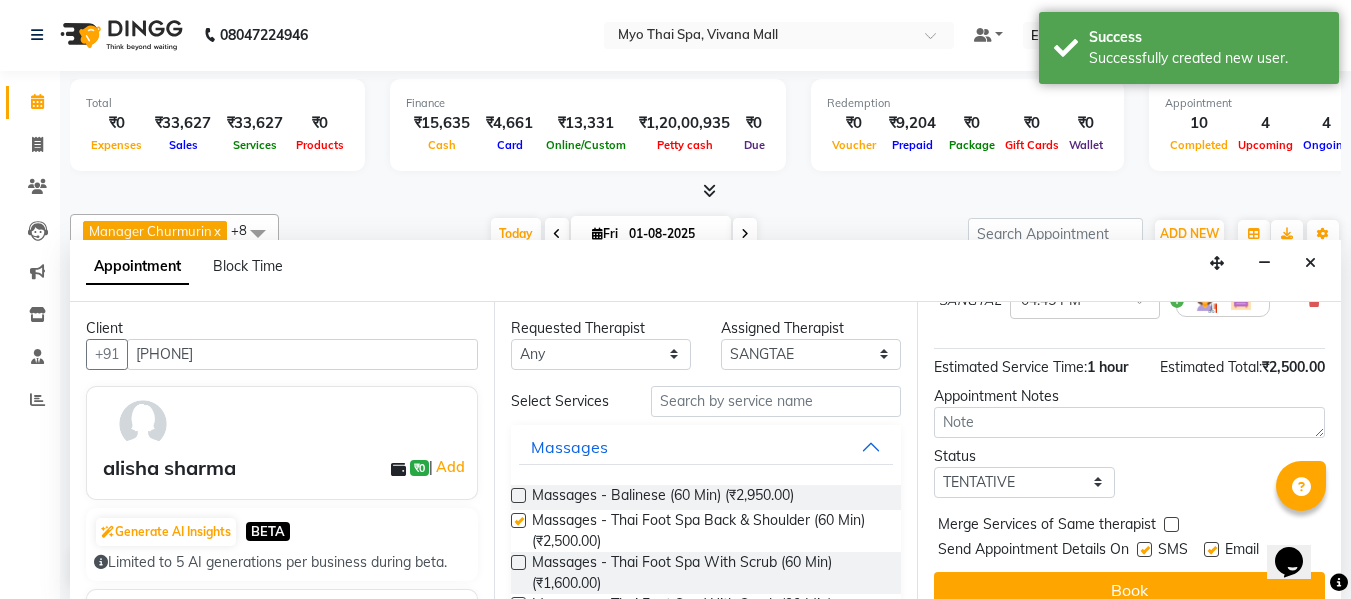 checkbox on "false" 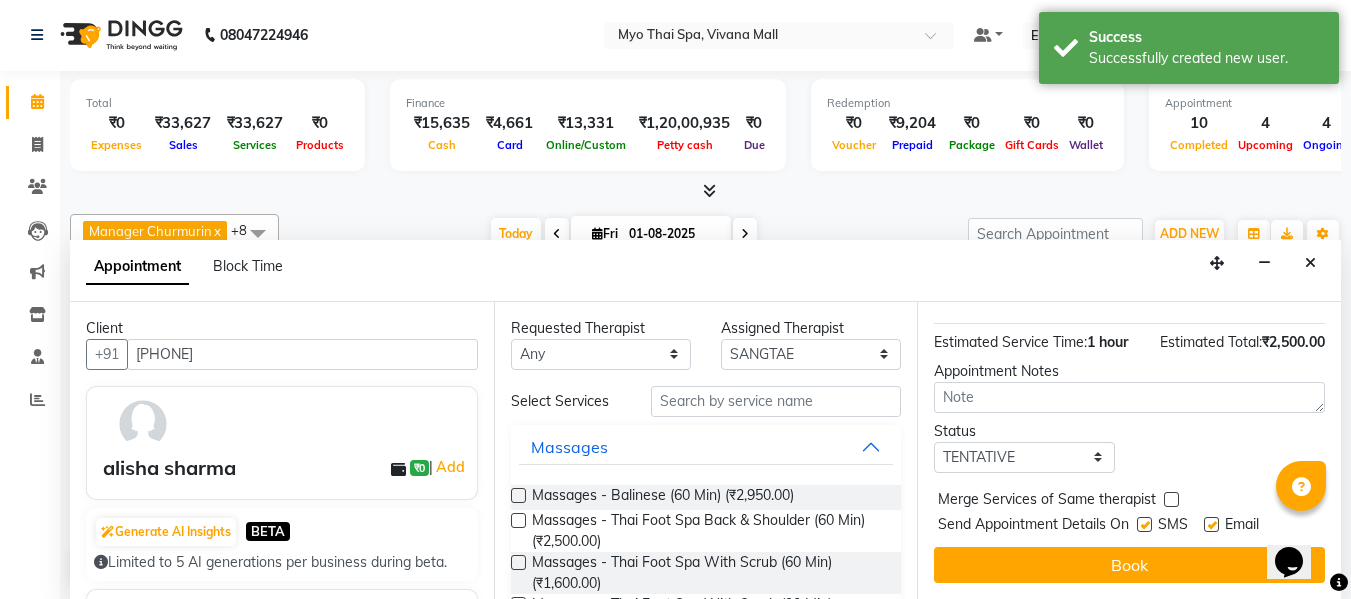 scroll, scrollTop: 265, scrollLeft: 0, axis: vertical 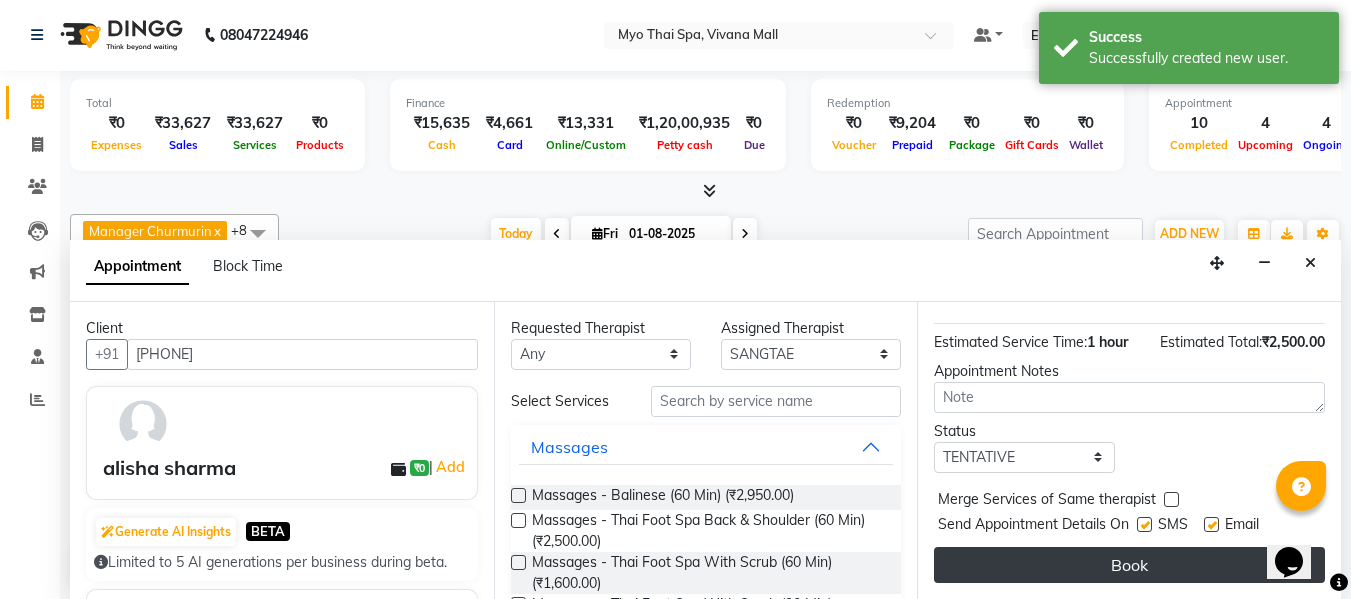 click on "Book" at bounding box center [1129, 565] 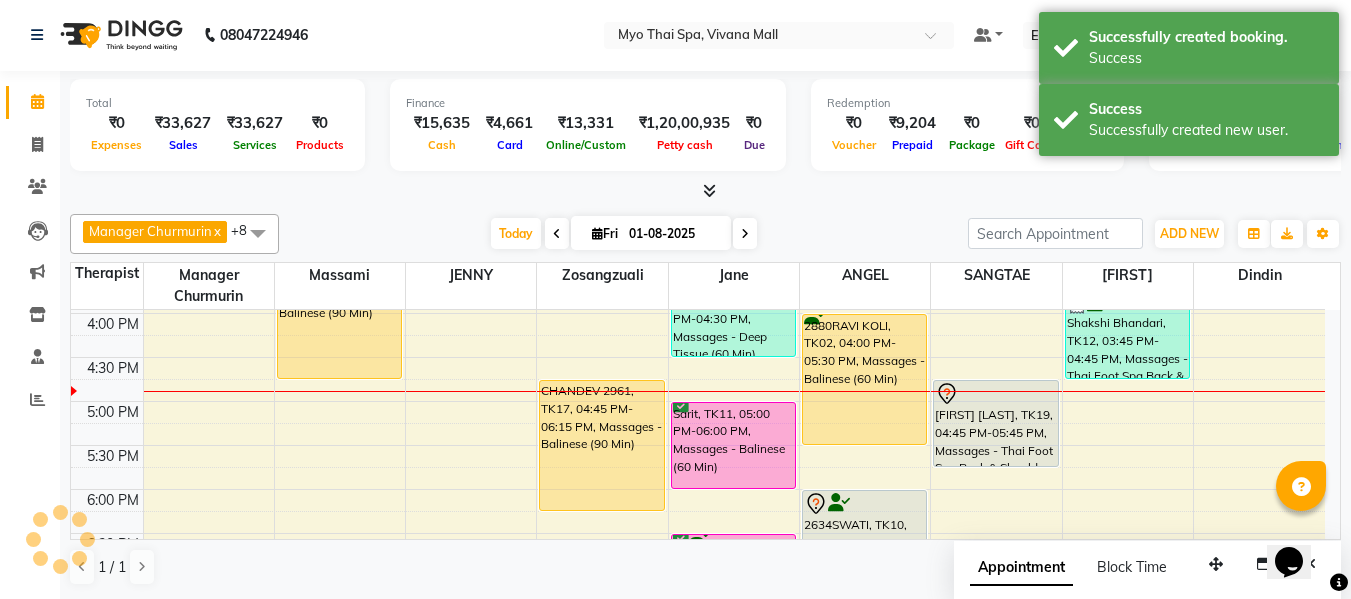 scroll, scrollTop: 0, scrollLeft: 0, axis: both 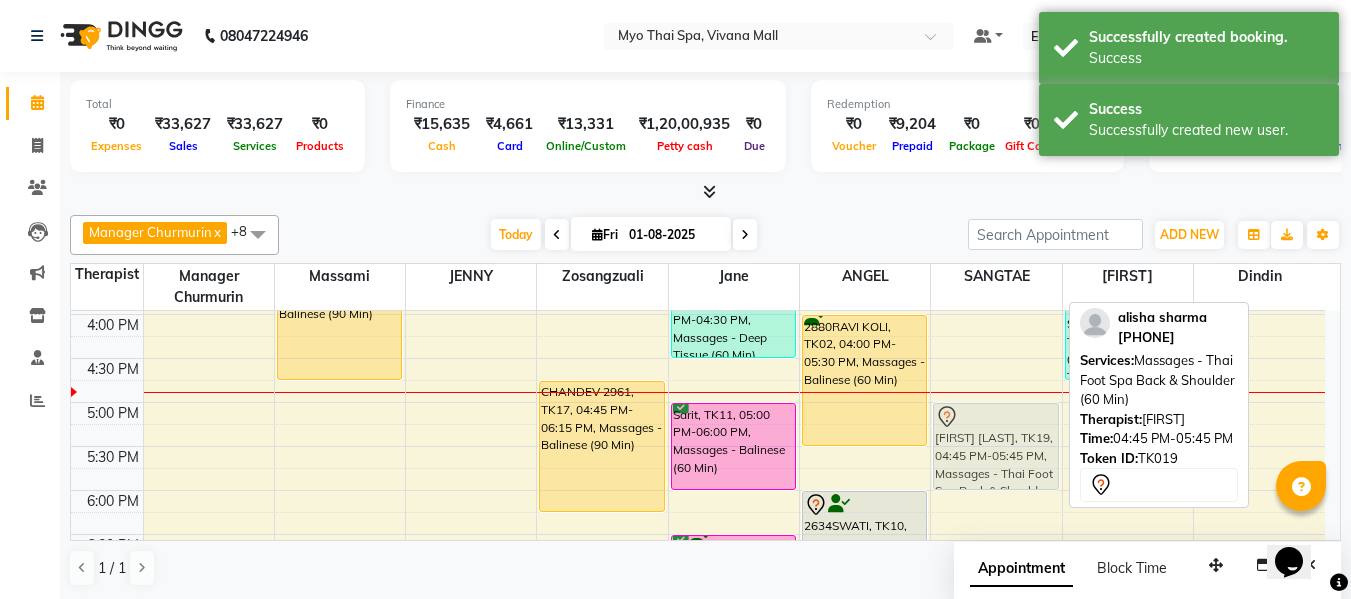 drag, startPoint x: 994, startPoint y: 422, endPoint x: 996, endPoint y: 437, distance: 15.132746 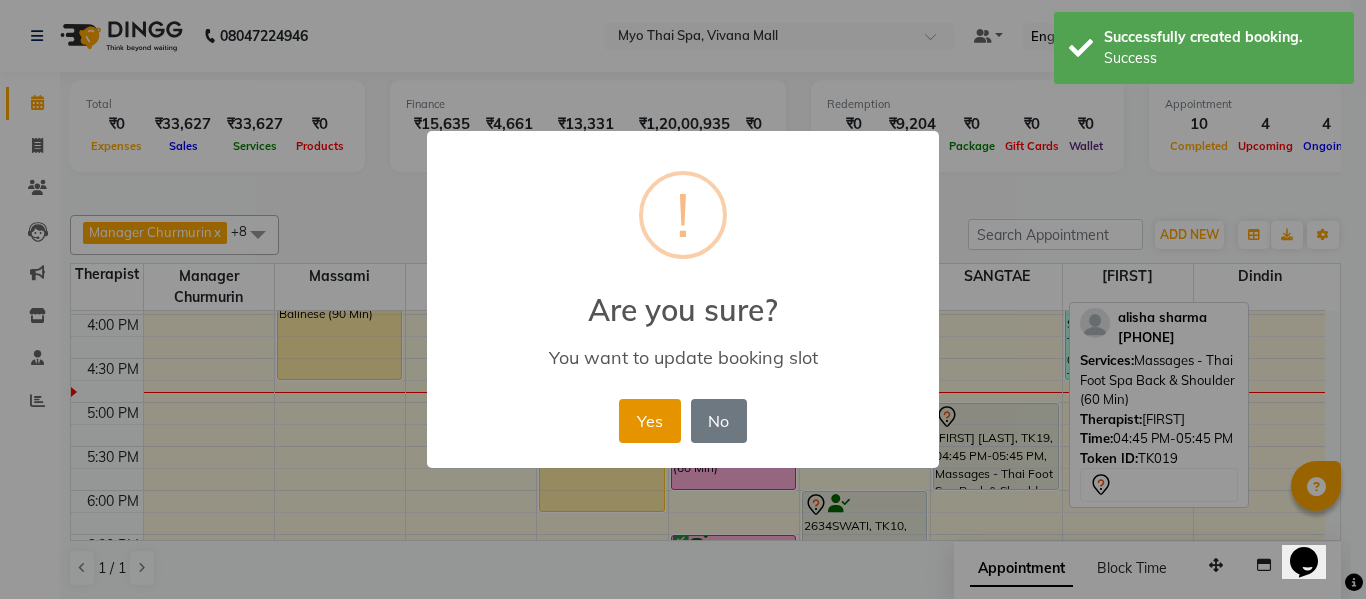 click on "Yes" at bounding box center (649, 421) 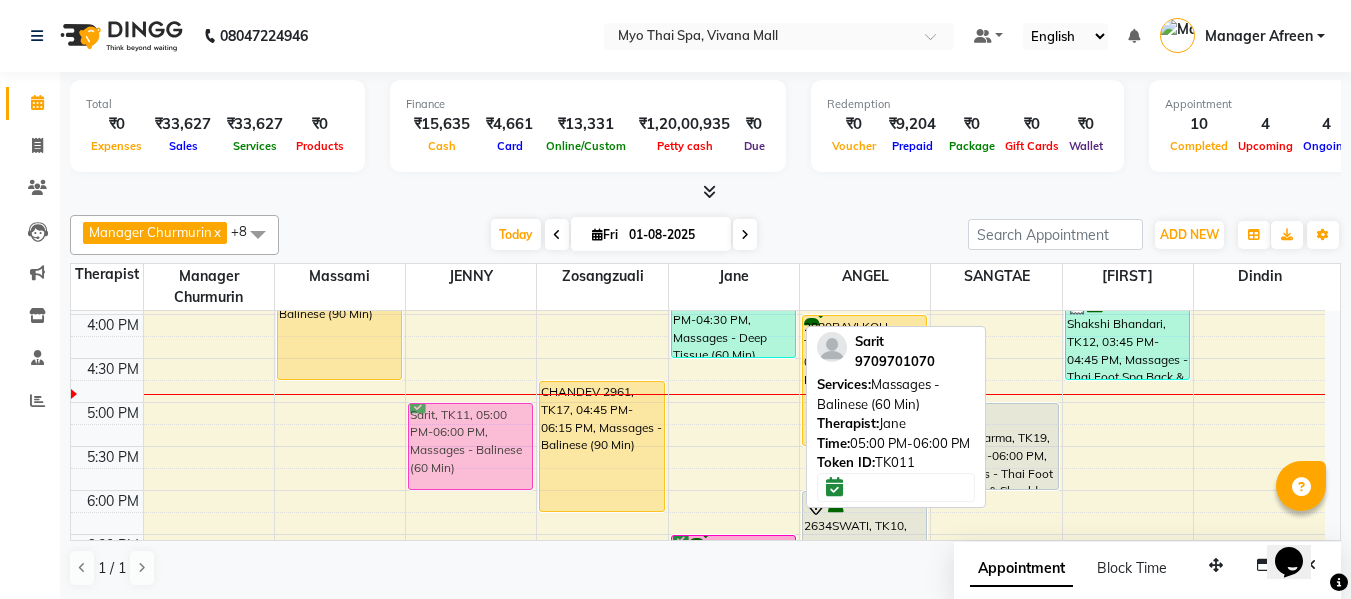 drag, startPoint x: 738, startPoint y: 445, endPoint x: 470, endPoint y: 444, distance: 268.00186 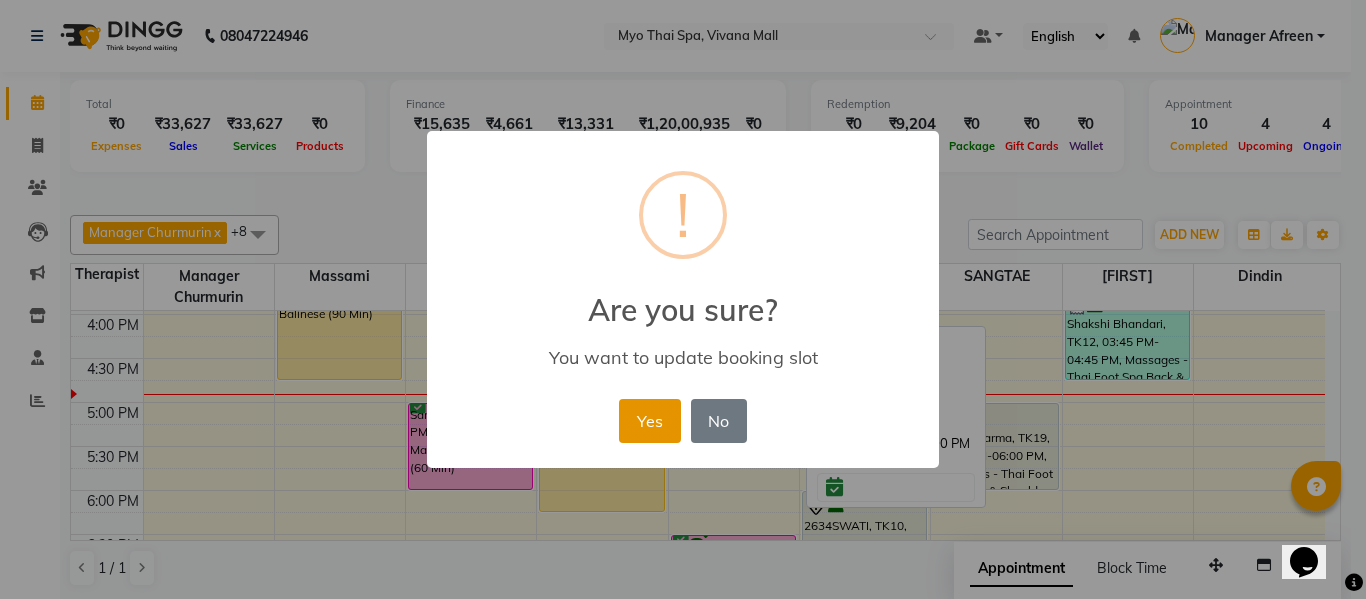 click on "Yes" at bounding box center [649, 421] 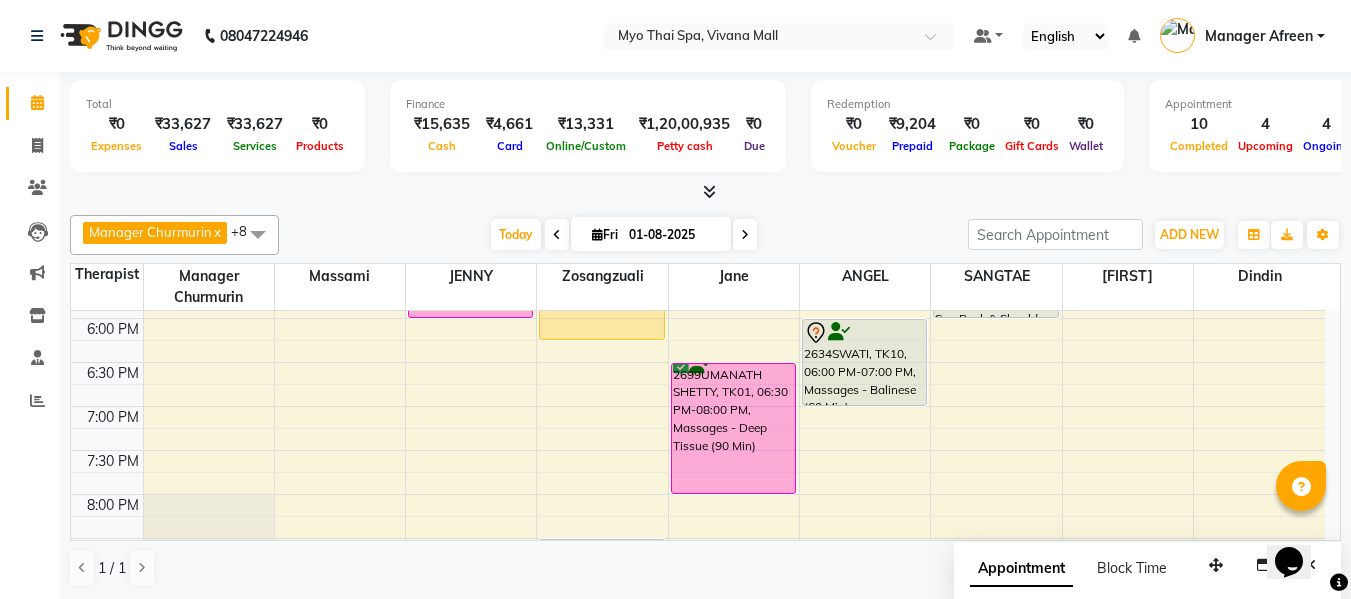 scroll, scrollTop: 790, scrollLeft: 0, axis: vertical 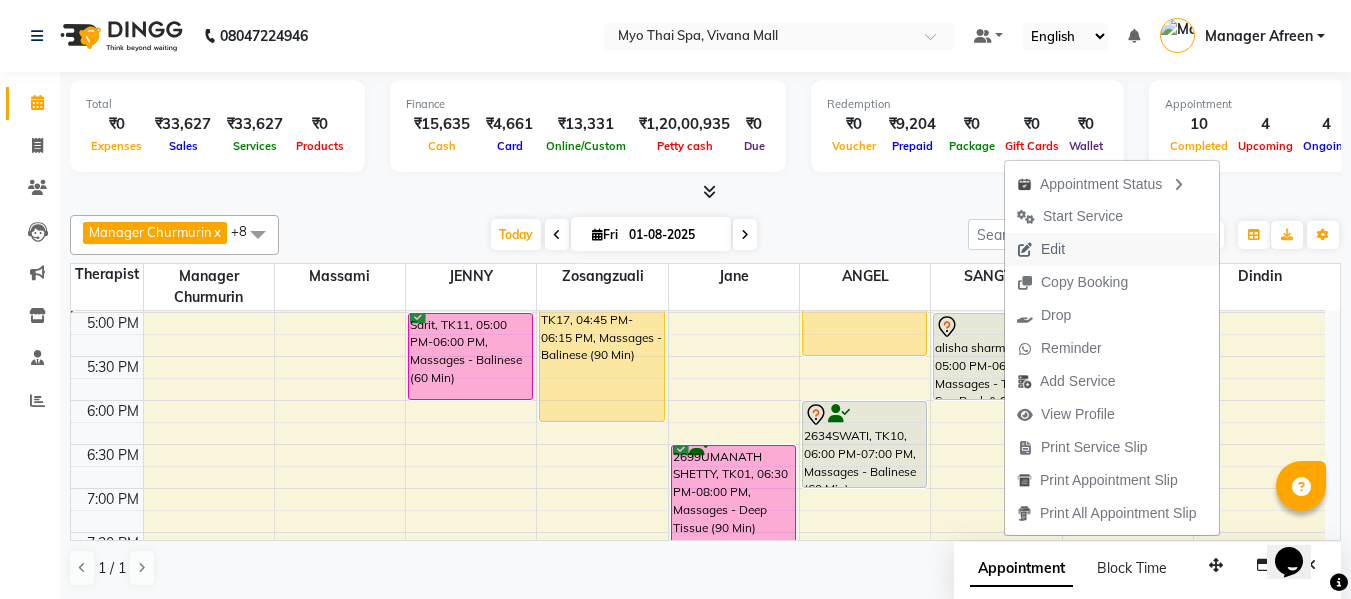 click on "Edit" at bounding box center (1053, 249) 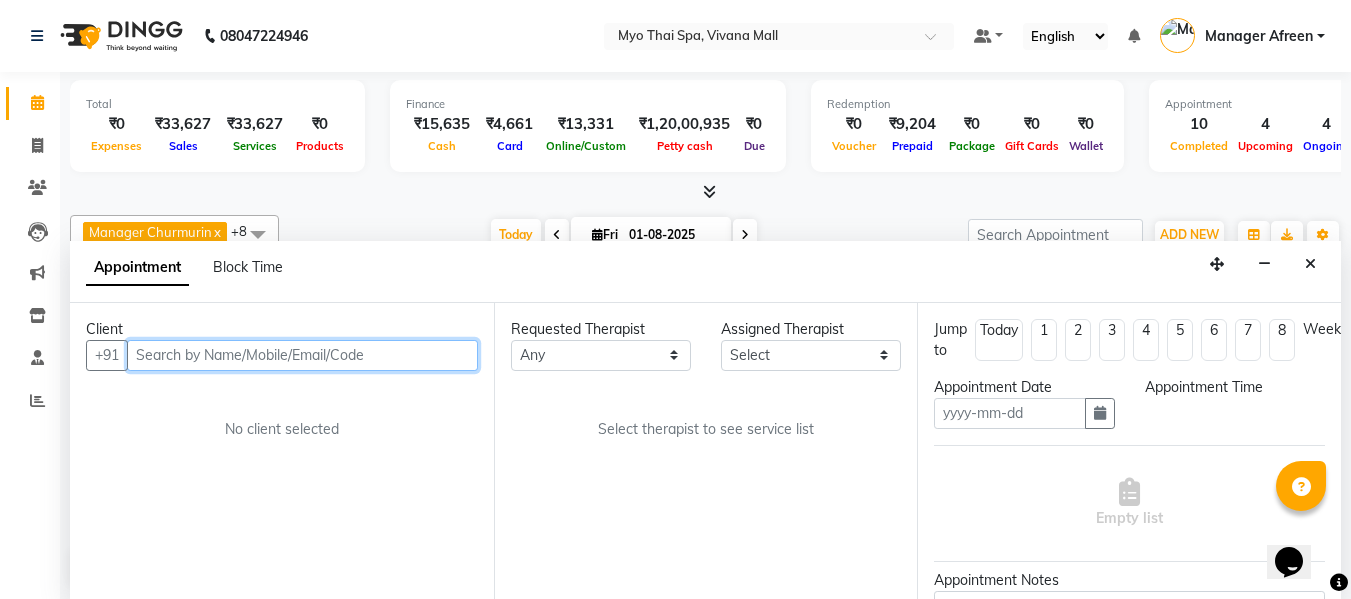 type on "01-08-2025" 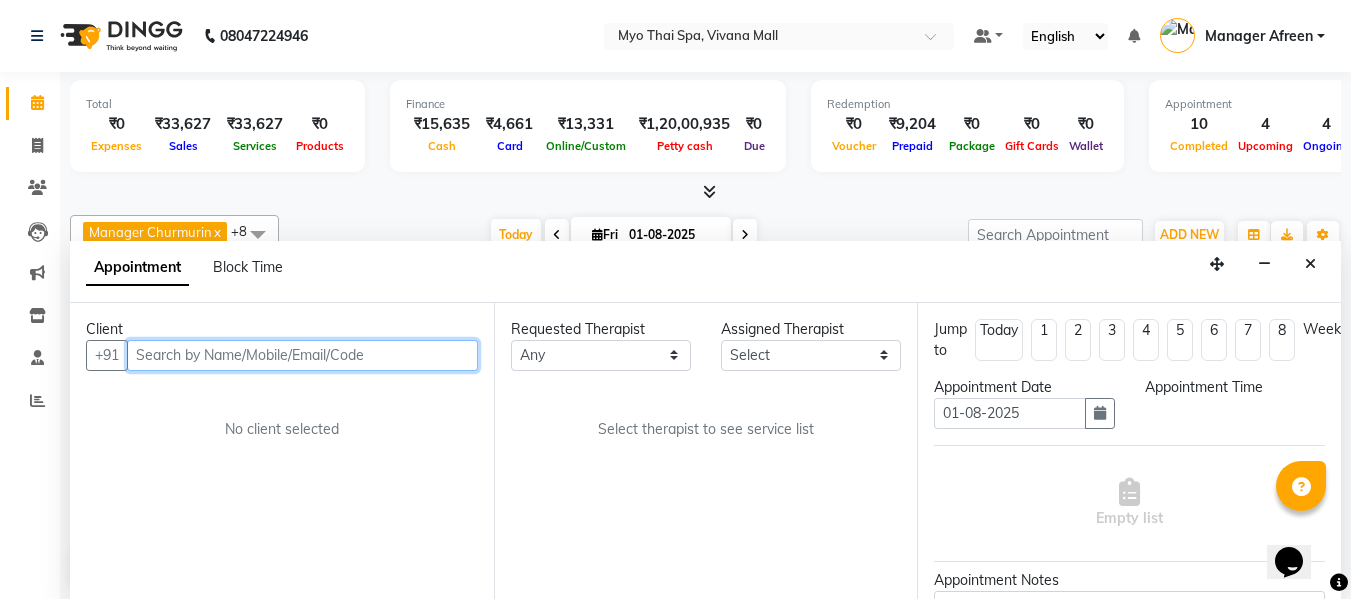 select on "1020" 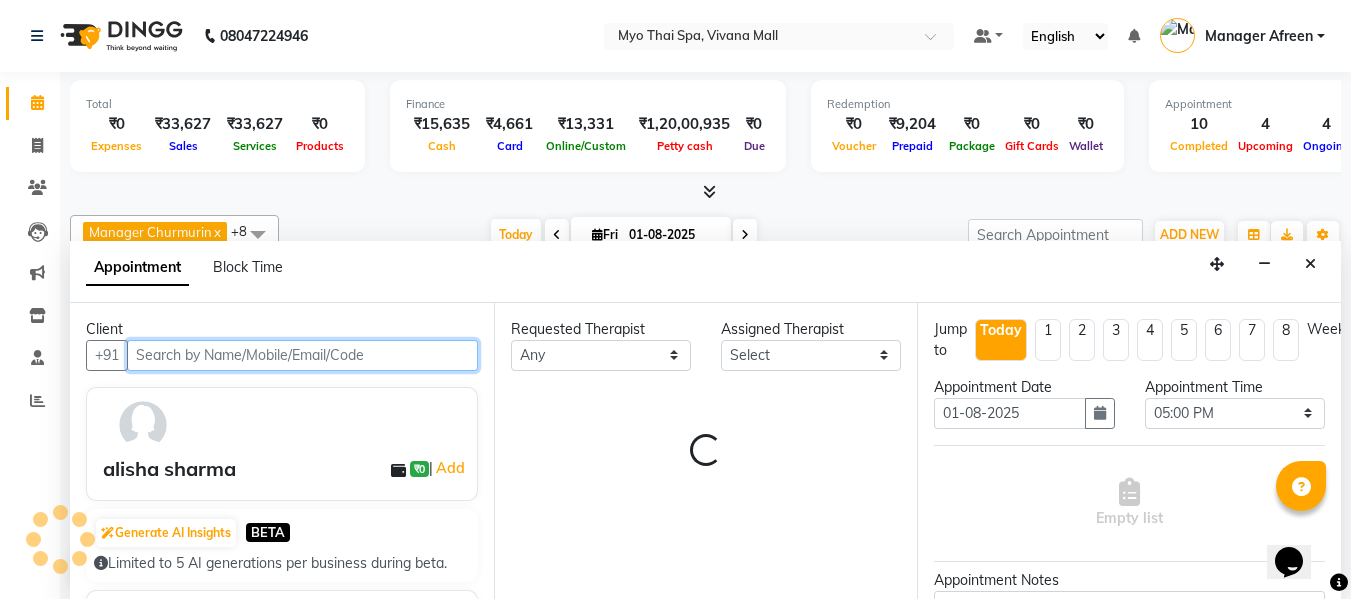 select on "72378" 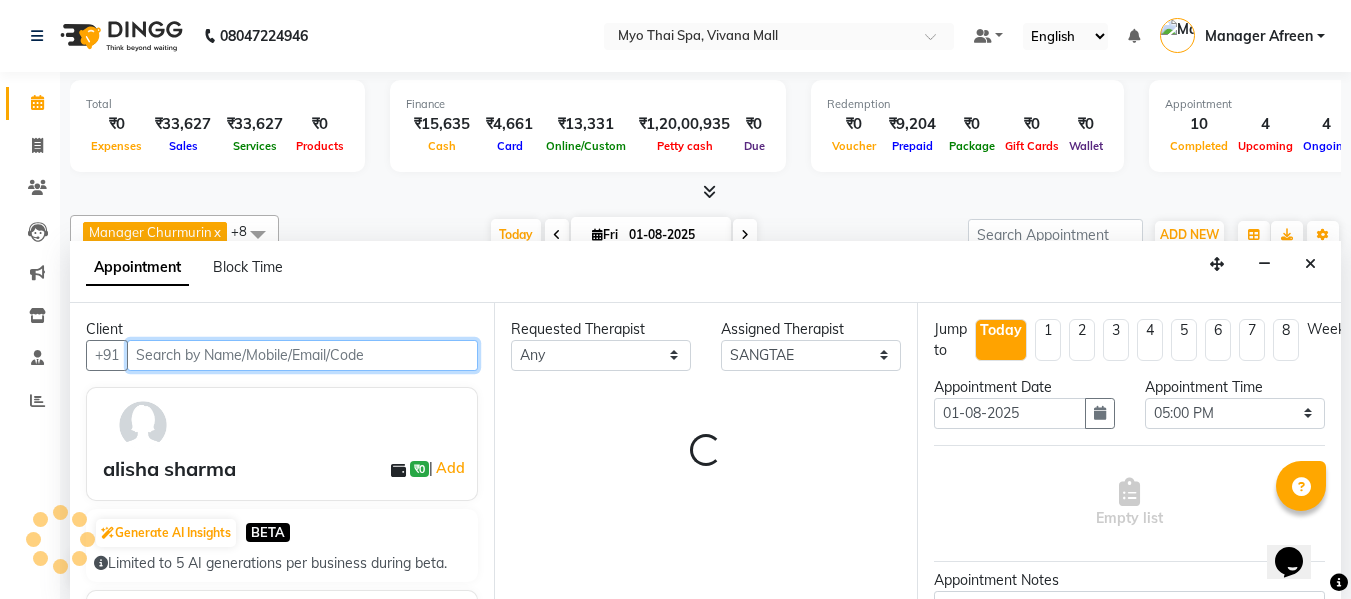 scroll, scrollTop: 1, scrollLeft: 0, axis: vertical 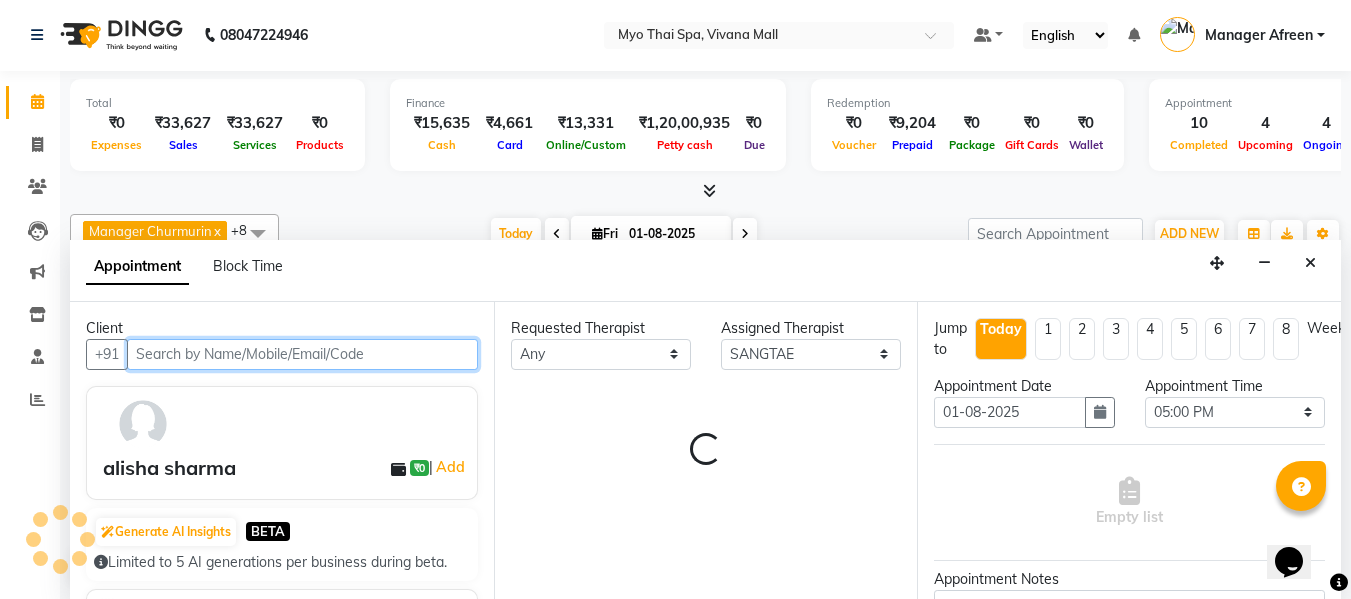 select on "1605" 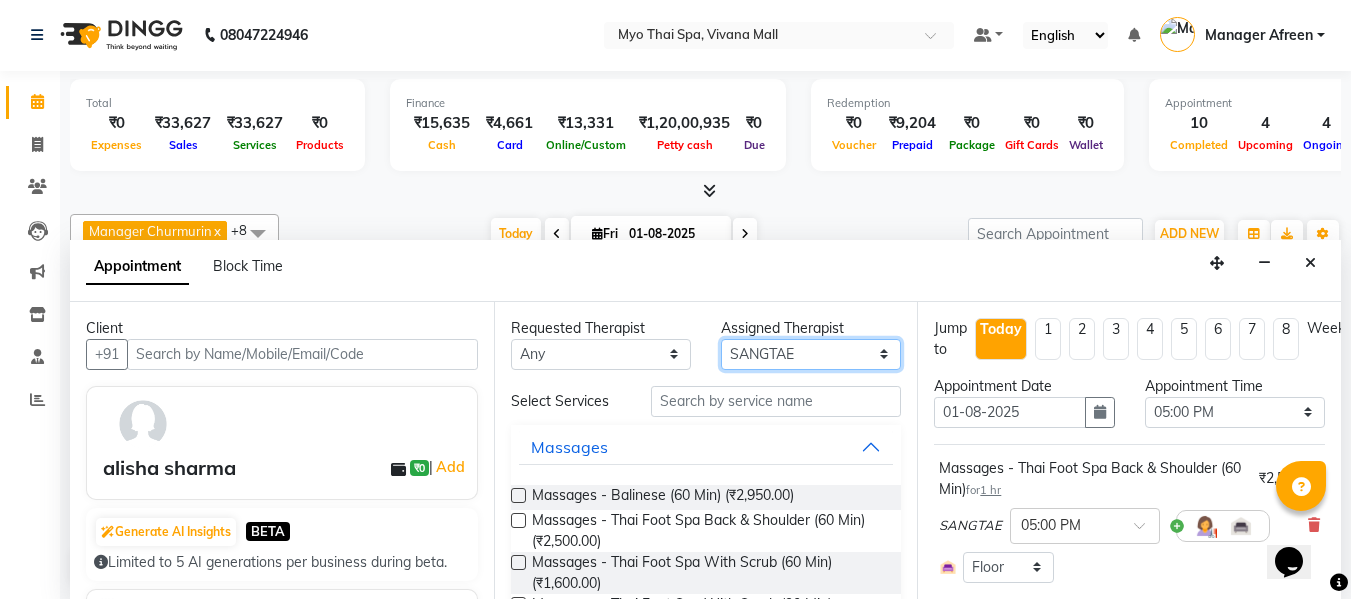 click on "Select ANGEL BELLA Dindin Jane JENNY Kristina Manager Afreen Manager Churmurin Massami MAWII REMI SANGTAE Zosangzuali" at bounding box center (811, 354) 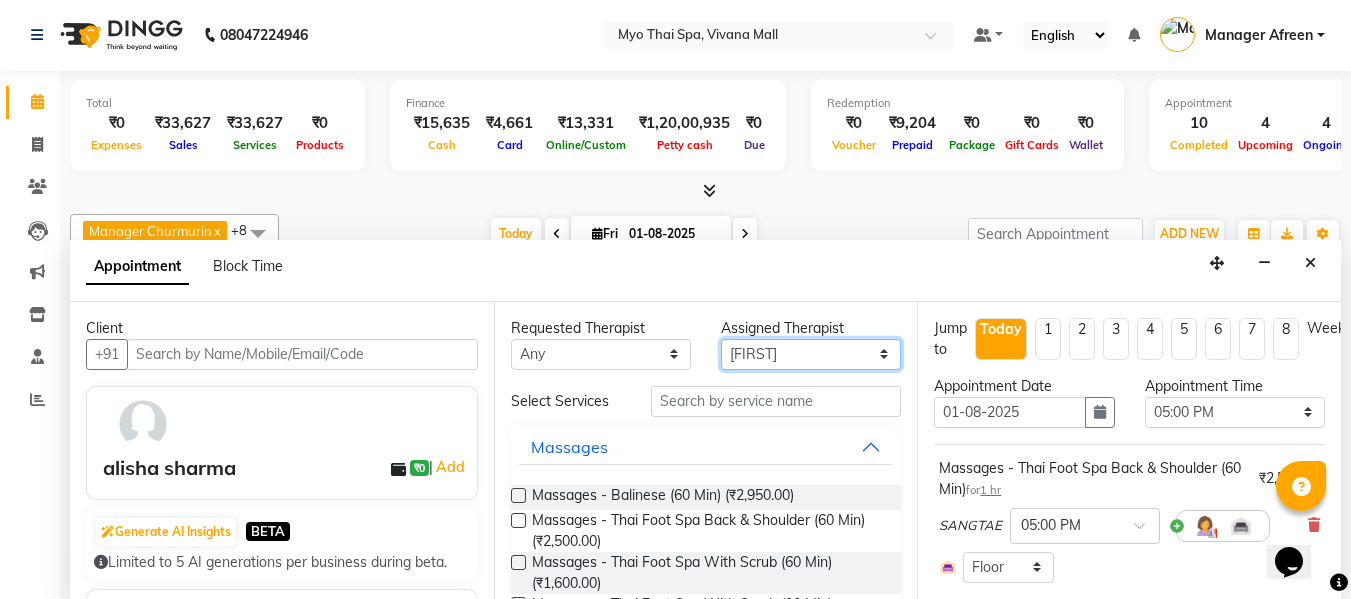 click on "Select ANGEL BELLA Dindin Jane JENNY Kristina Manager Afreen Manager Churmurin Massami MAWII REMI SANGTAE Zosangzuali" at bounding box center [811, 354] 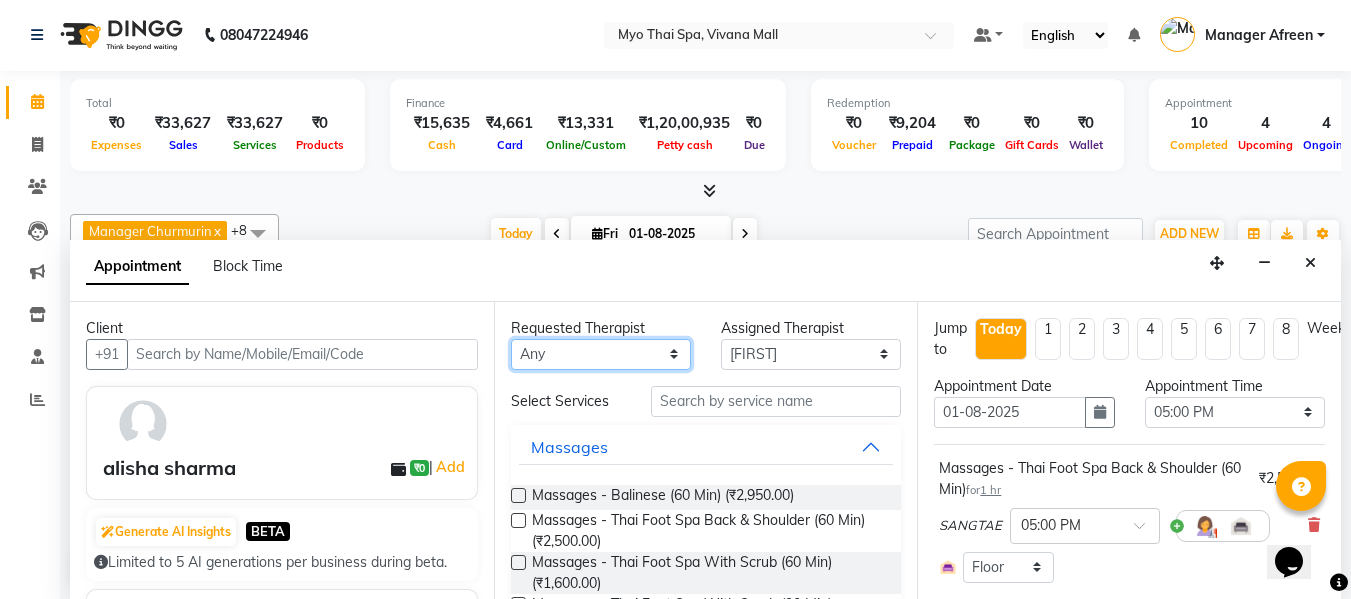 click on "Any ANGEL BELLA Dindin Jane JENNY Kristina Manager Afreen Manager Churmurin Massami MAWII REMI SANGTAE Zosangzuali" at bounding box center [601, 354] 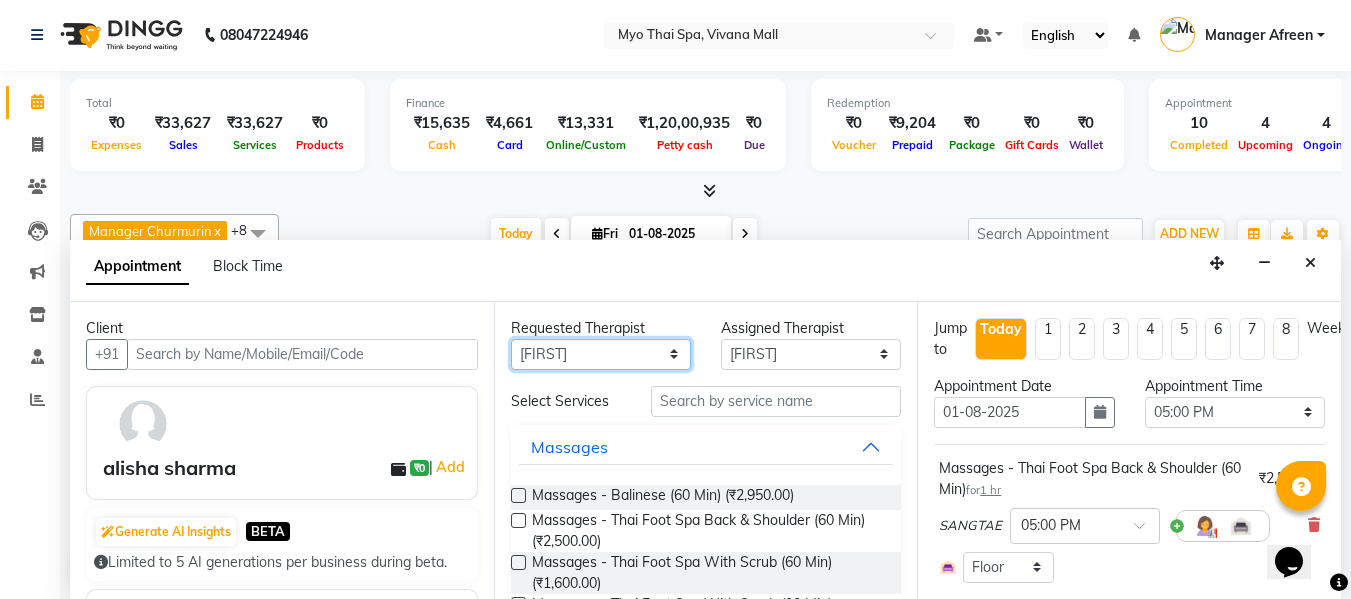 click on "Any ANGEL BELLA Dindin Jane JENNY Kristina Manager Afreen Manager Churmurin Massami MAWII REMI SANGTAE Zosangzuali" at bounding box center [601, 354] 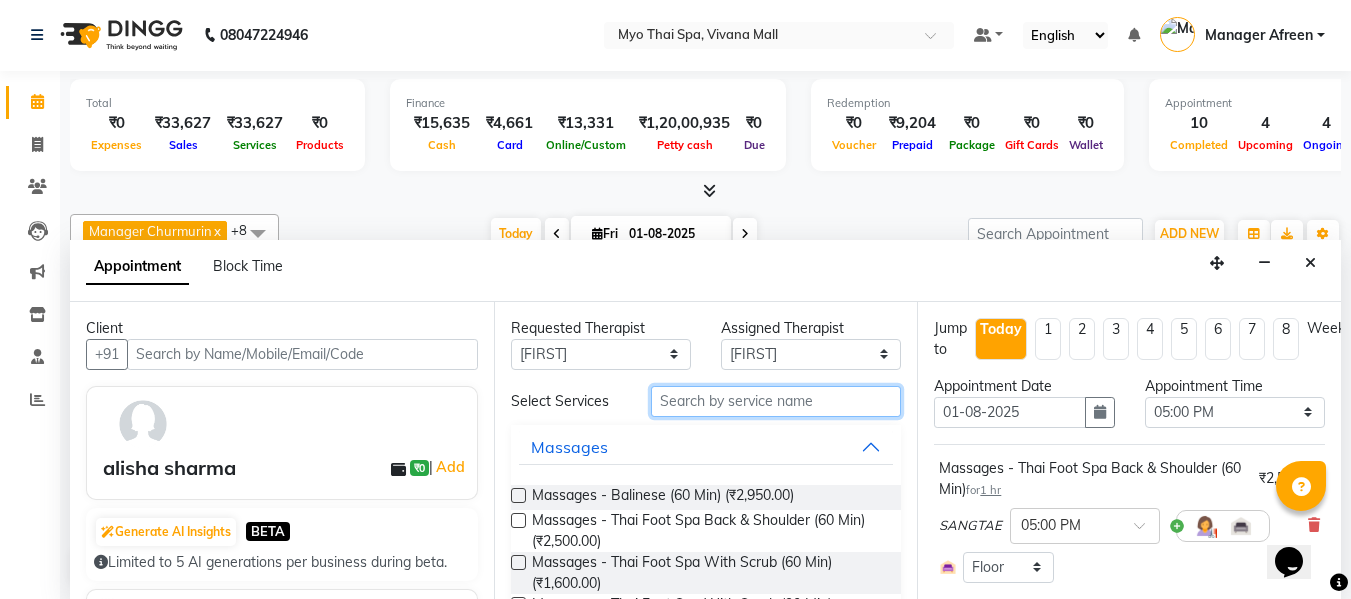 click at bounding box center (776, 401) 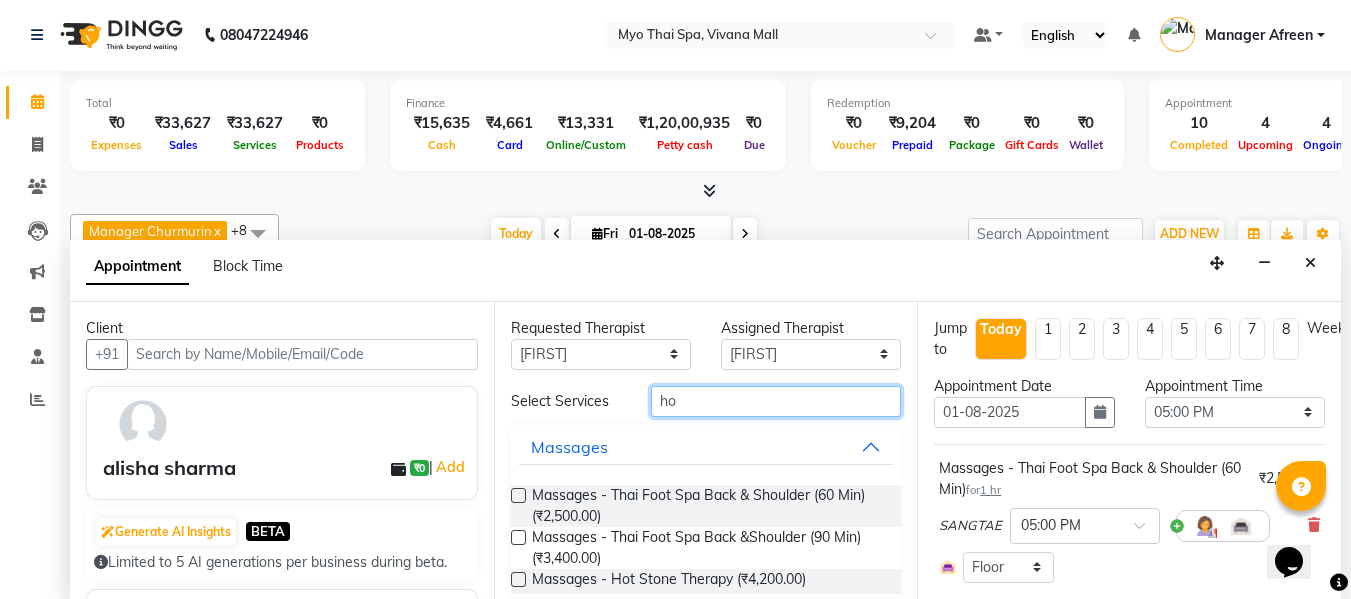 type on "ho" 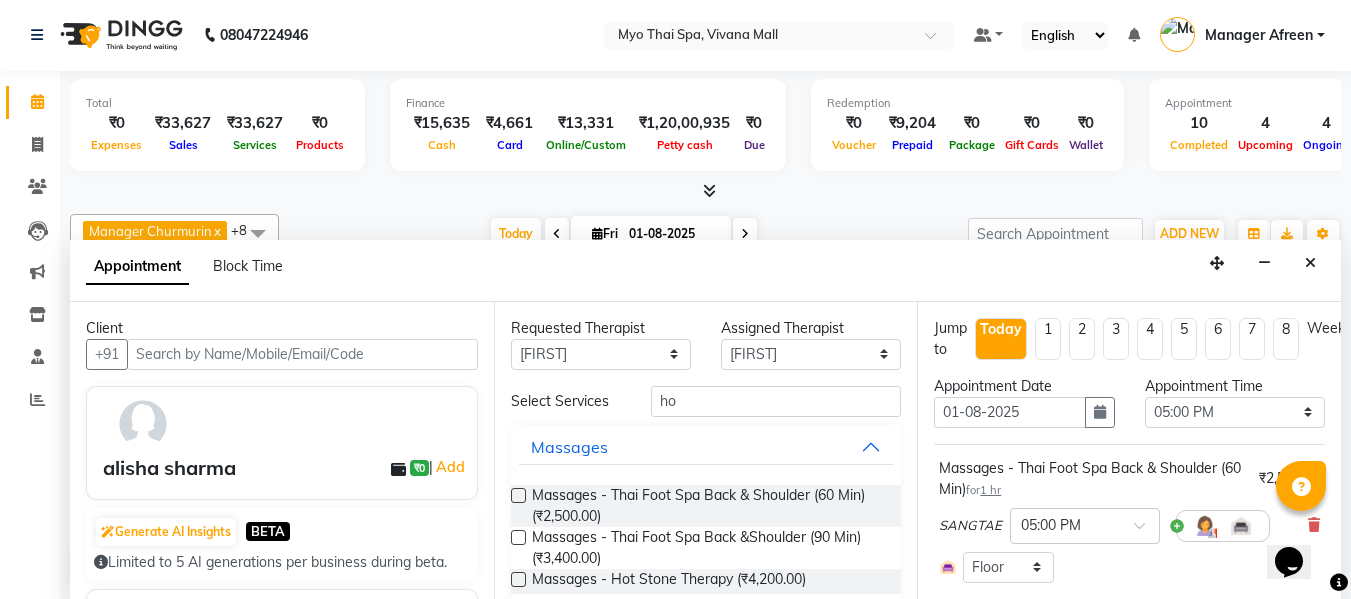 click at bounding box center (518, 579) 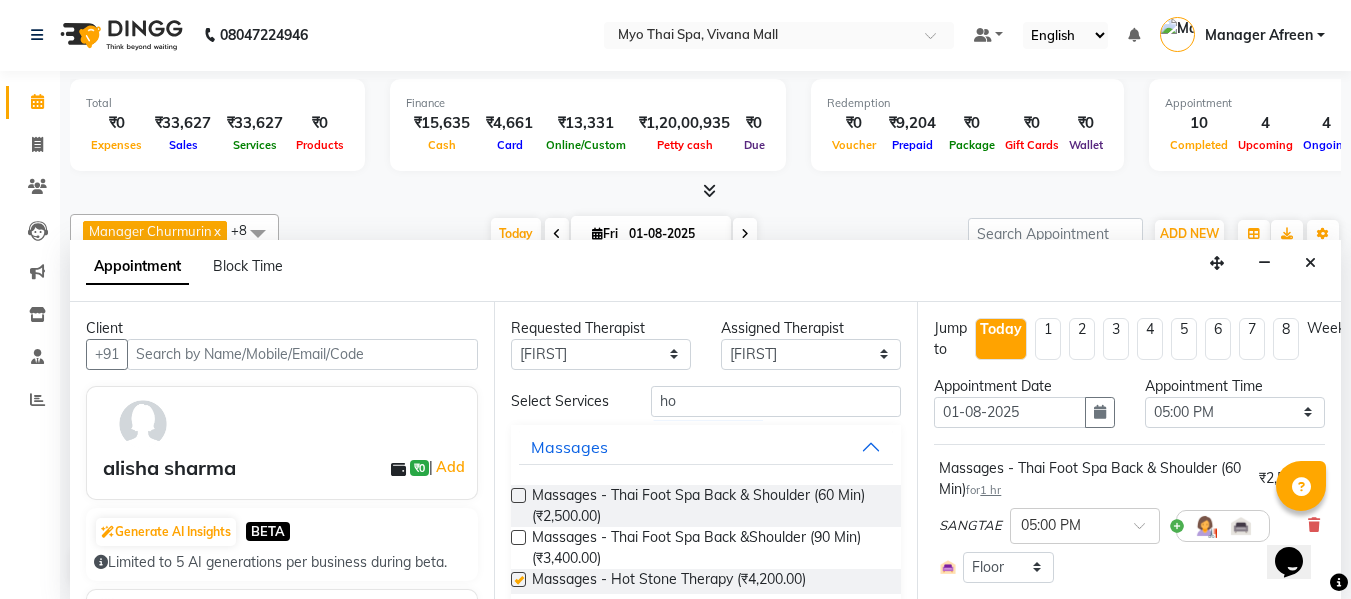 checkbox on "false" 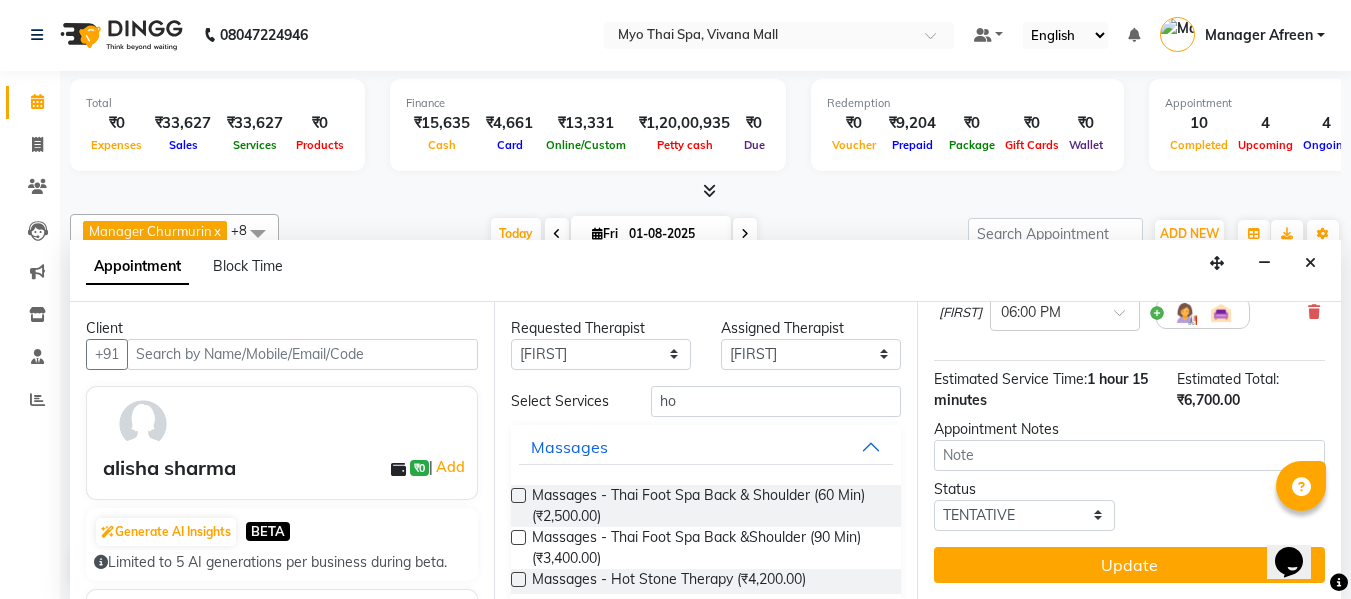 scroll, scrollTop: 350, scrollLeft: 0, axis: vertical 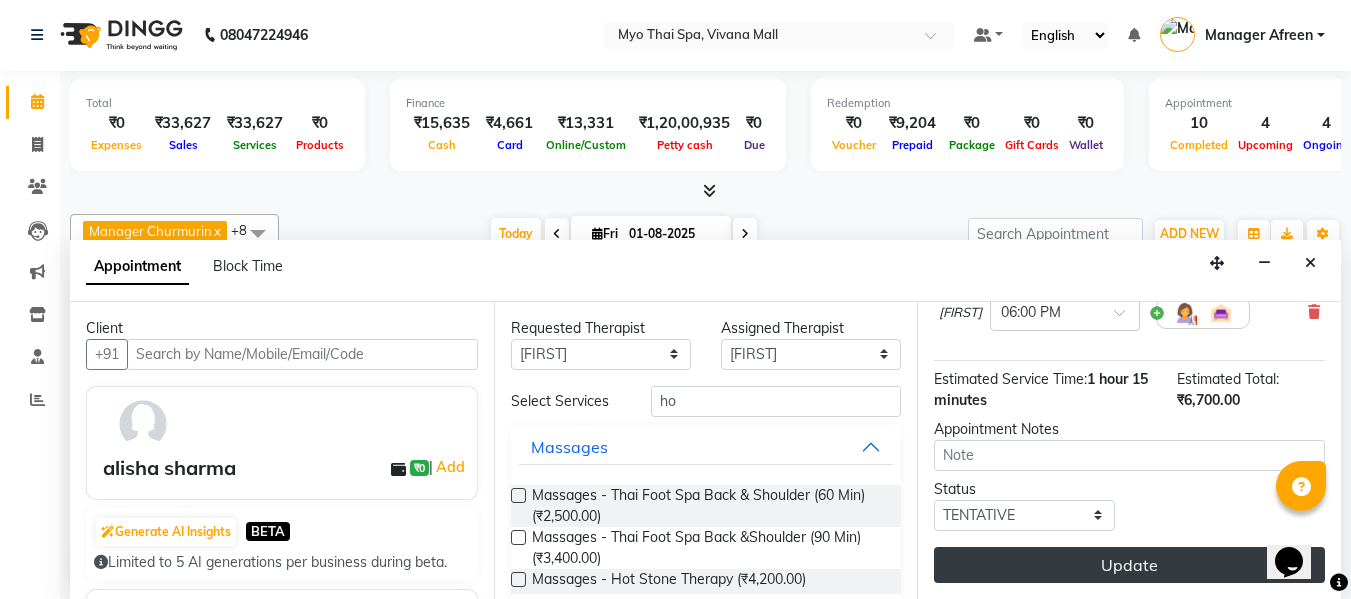 click on "Update" at bounding box center (1129, 565) 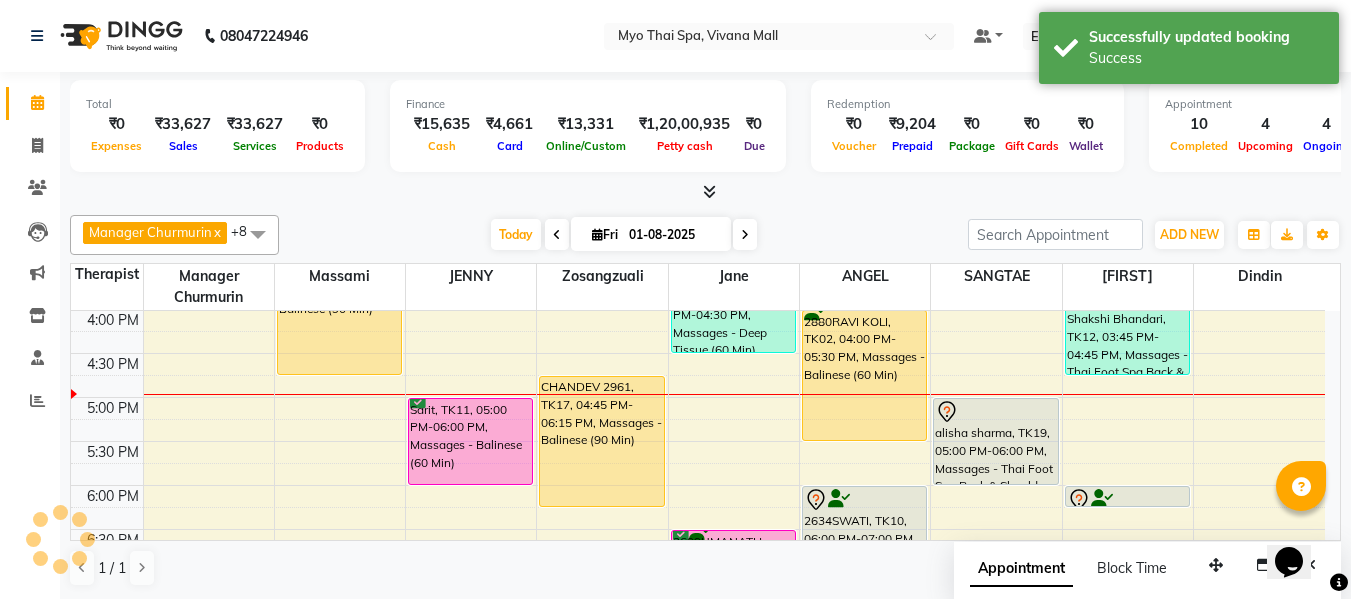 scroll, scrollTop: 1, scrollLeft: 0, axis: vertical 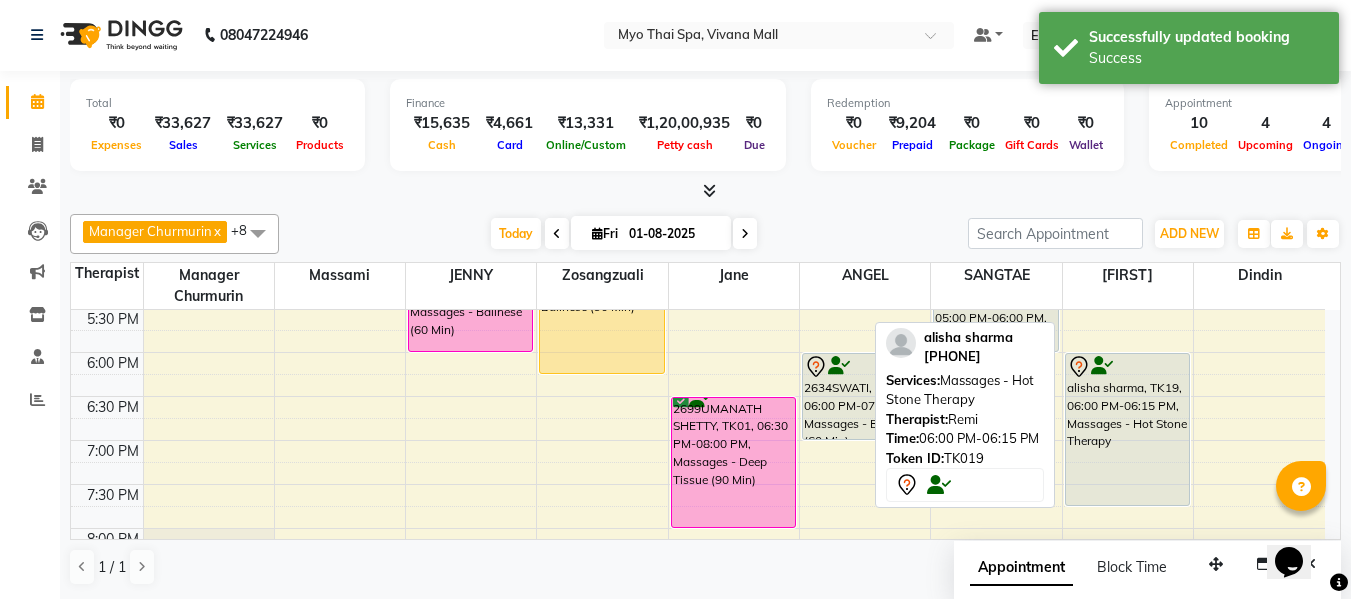 drag, startPoint x: 1121, startPoint y: 402, endPoint x: 1120, endPoint y: 490, distance: 88.005684 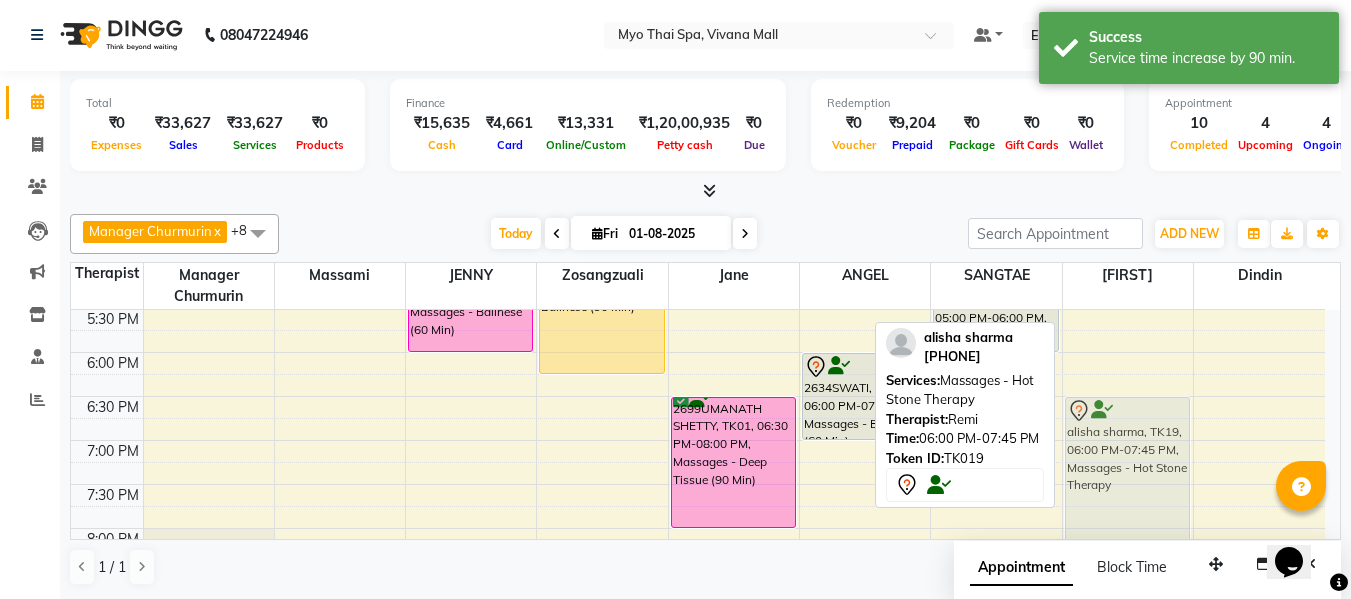 drag, startPoint x: 1119, startPoint y: 385, endPoint x: 1119, endPoint y: 420, distance: 35 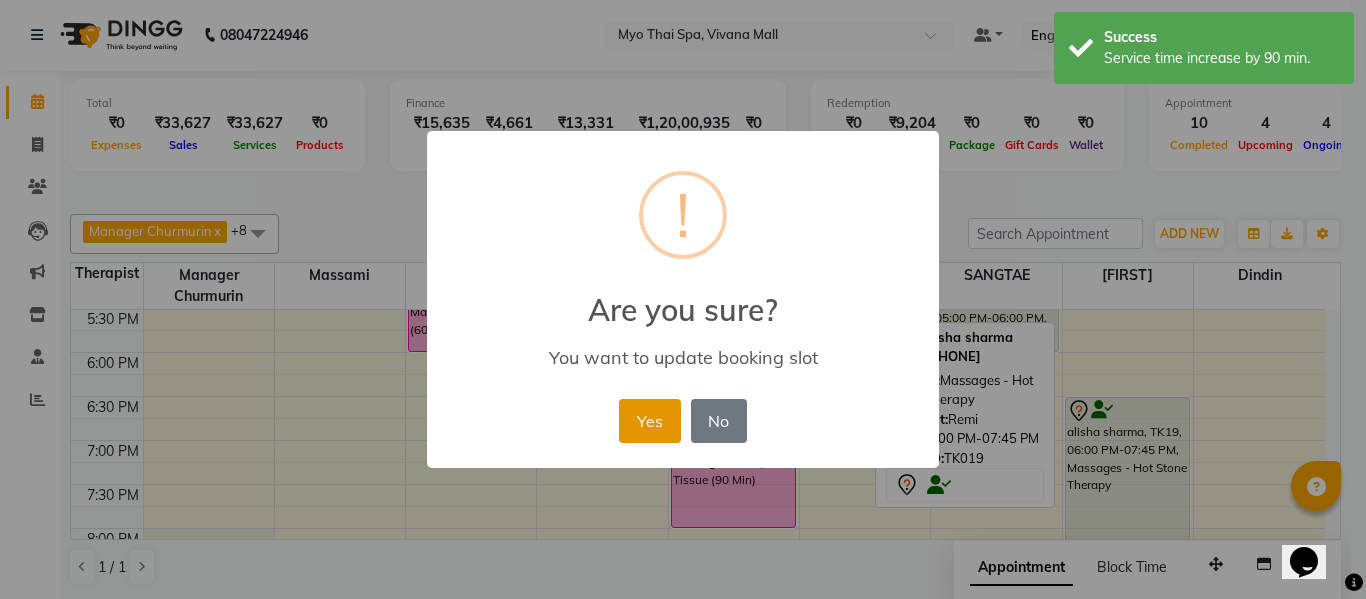 click on "Yes" at bounding box center [649, 421] 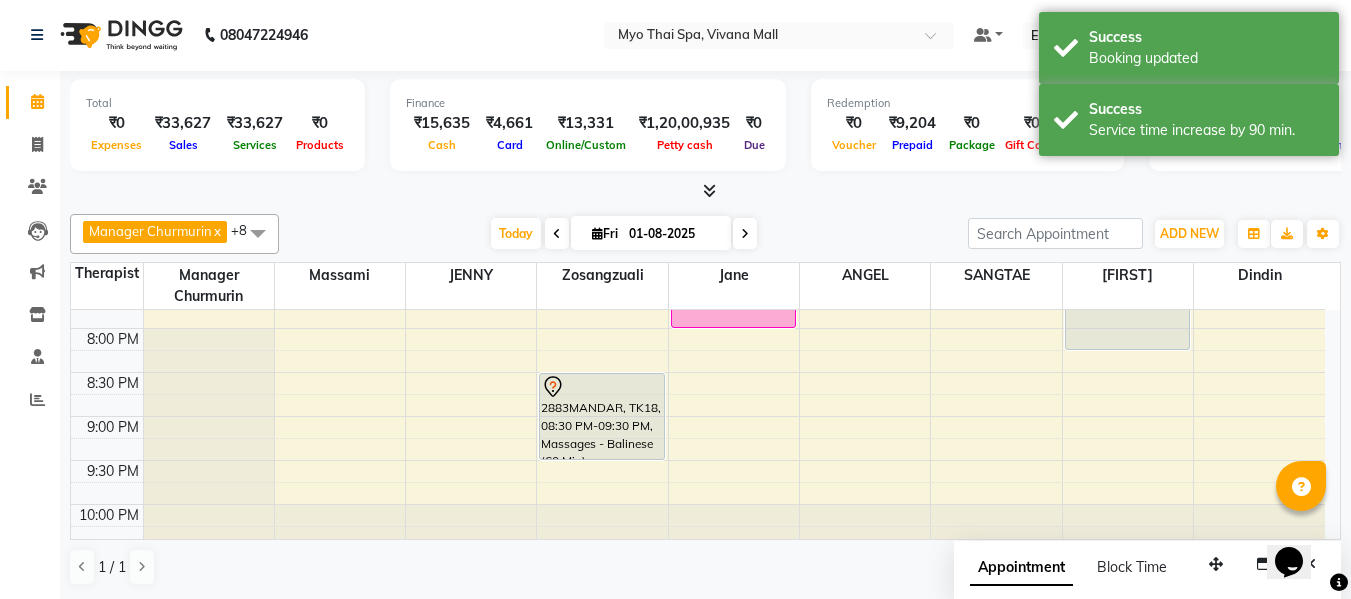scroll, scrollTop: 937, scrollLeft: 0, axis: vertical 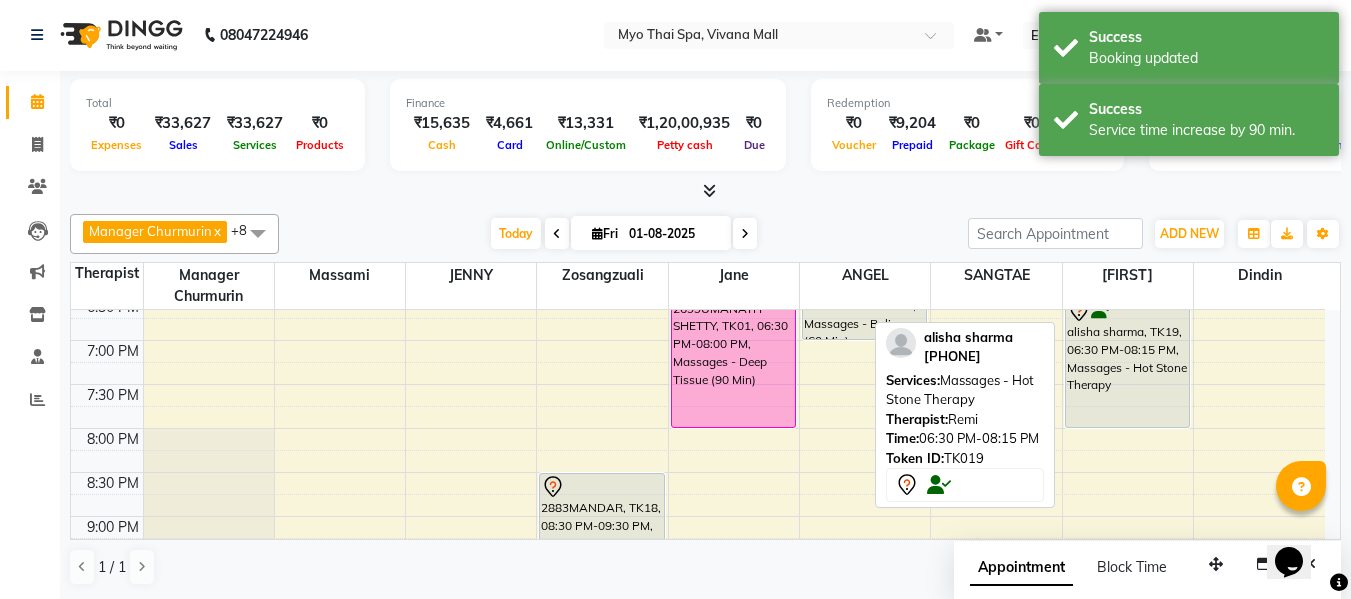 drag, startPoint x: 1111, startPoint y: 446, endPoint x: 1111, endPoint y: 426, distance: 20 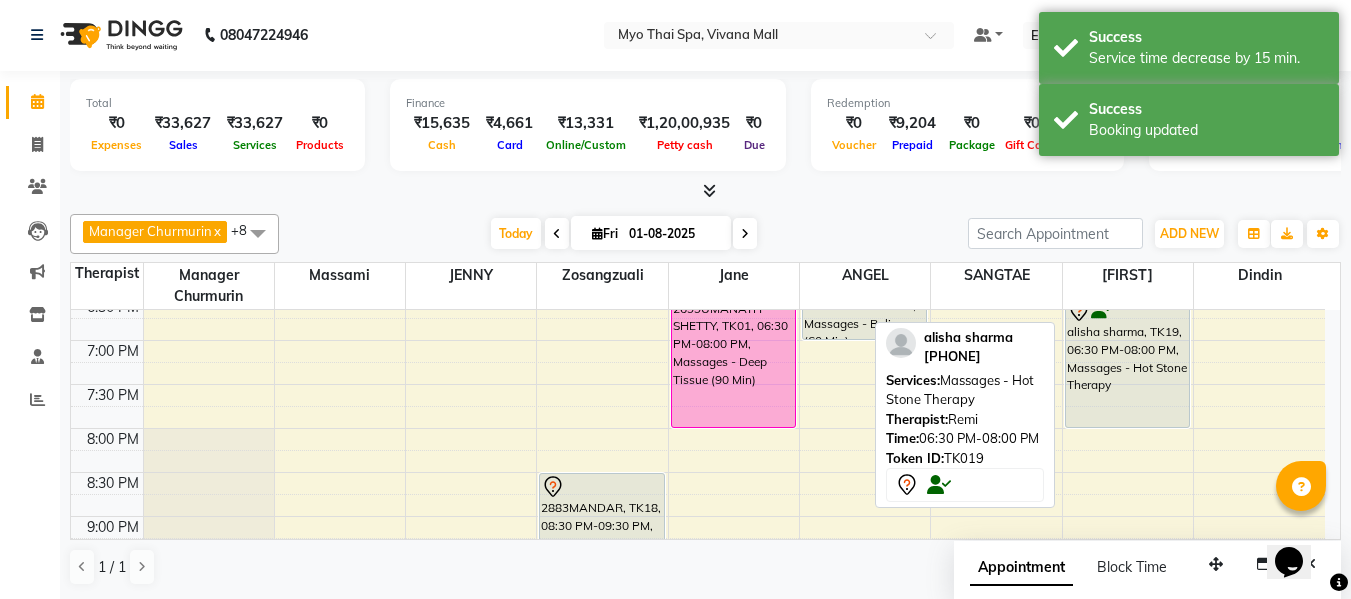 scroll, scrollTop: 837, scrollLeft: 0, axis: vertical 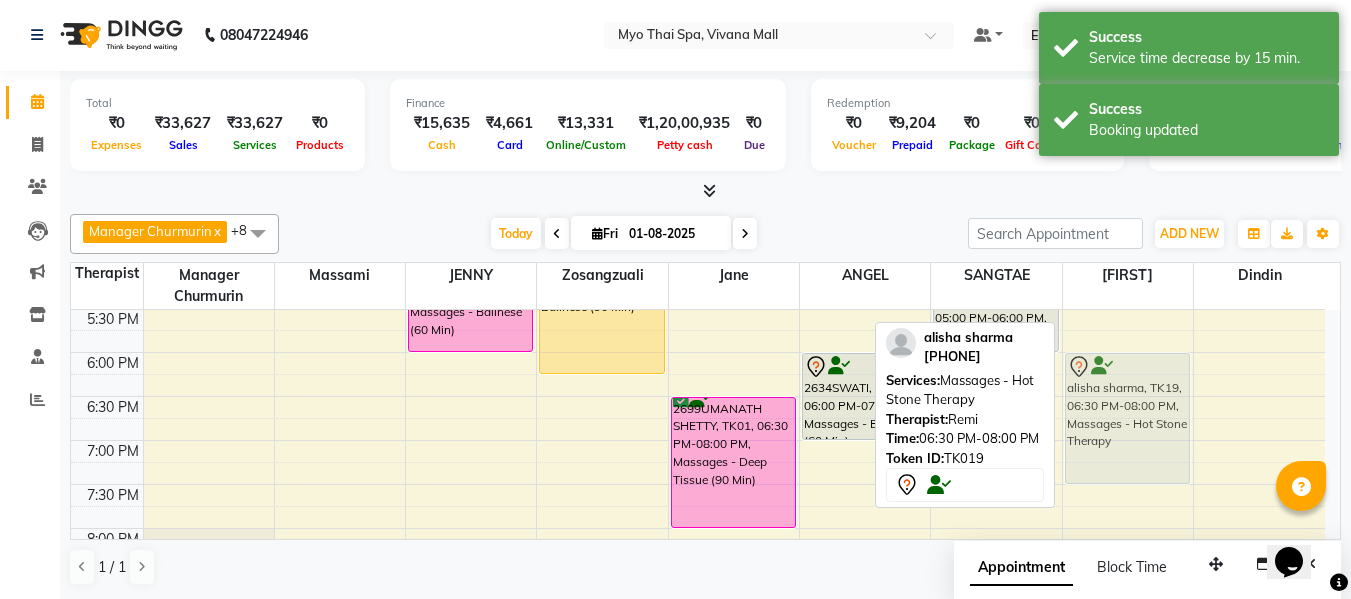 drag, startPoint x: 1113, startPoint y: 440, endPoint x: 1109, endPoint y: 402, distance: 38.209946 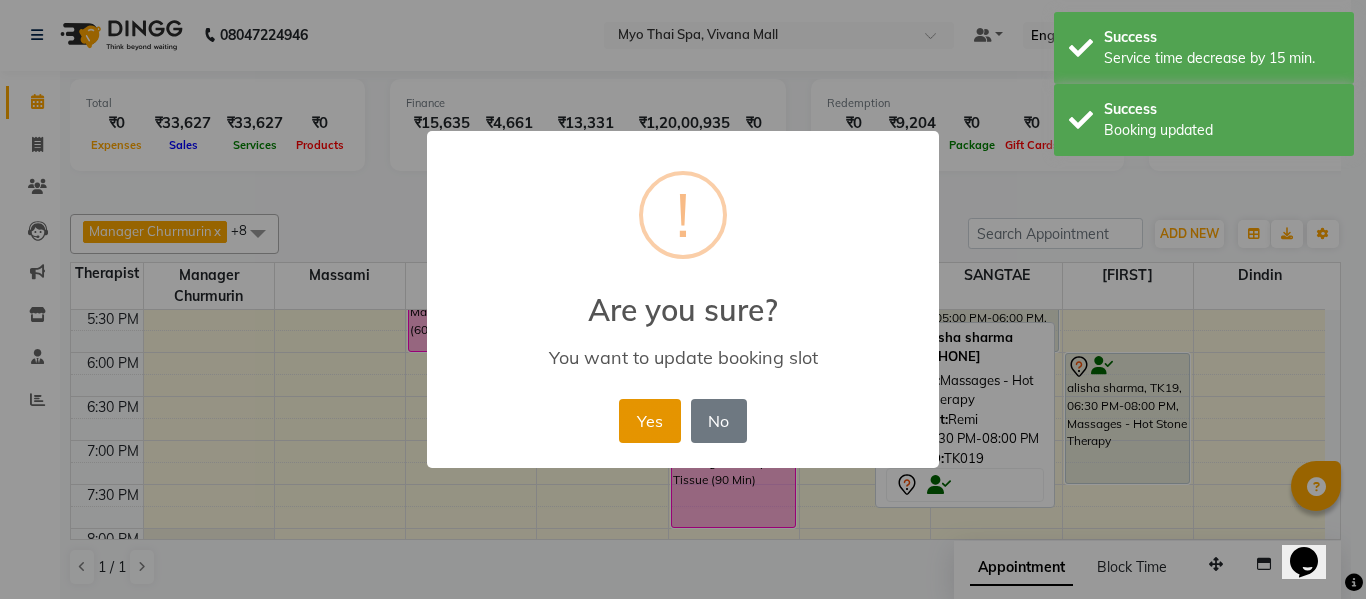 click on "Yes" at bounding box center [649, 421] 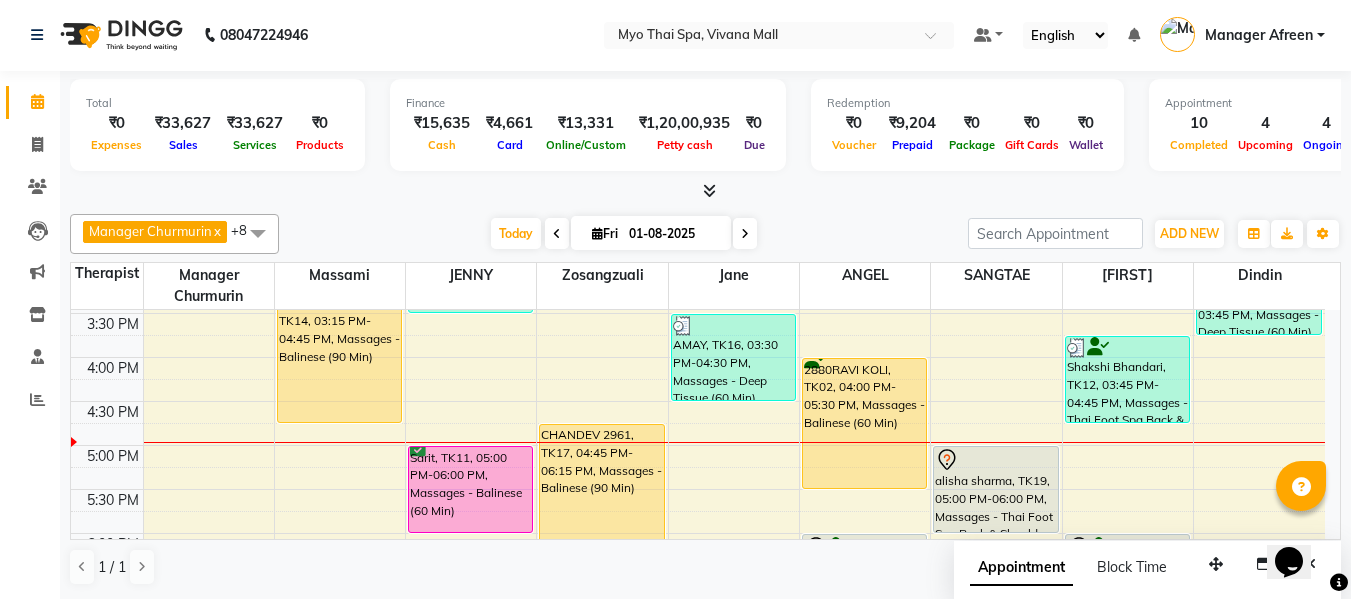 scroll, scrollTop: 637, scrollLeft: 0, axis: vertical 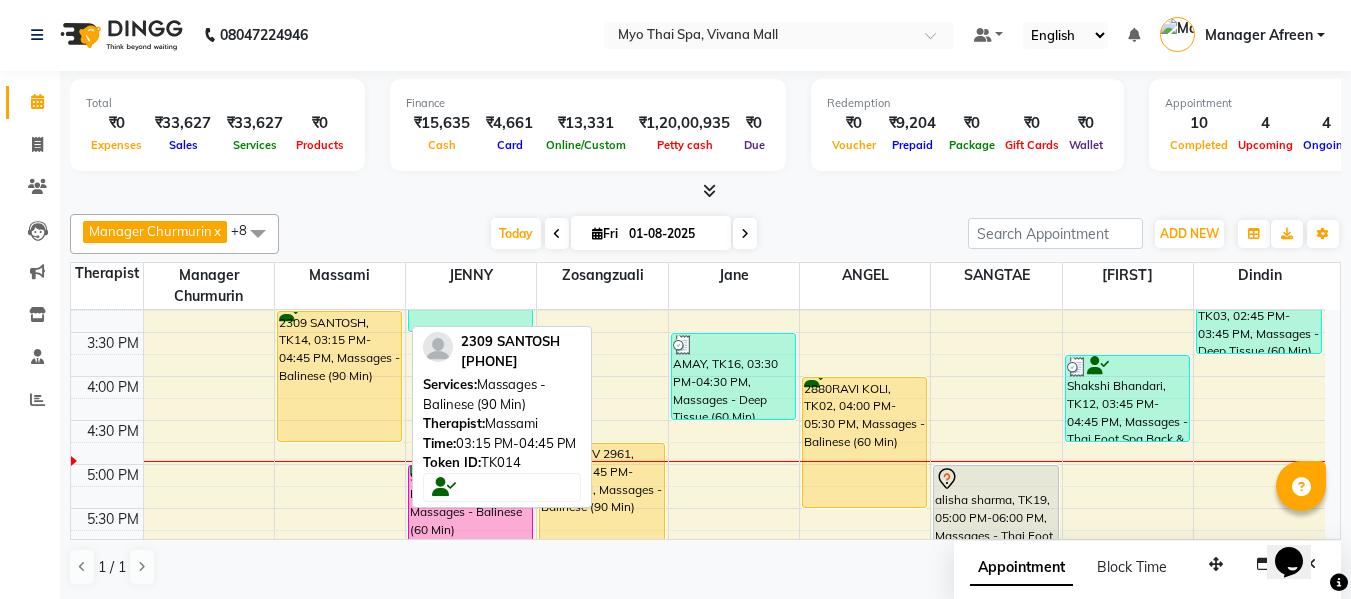 click on "2309 SANTOSH, TK14, 03:15 PM-04:45 PM, Massages - Balinese (90 Min)" at bounding box center [339, 376] 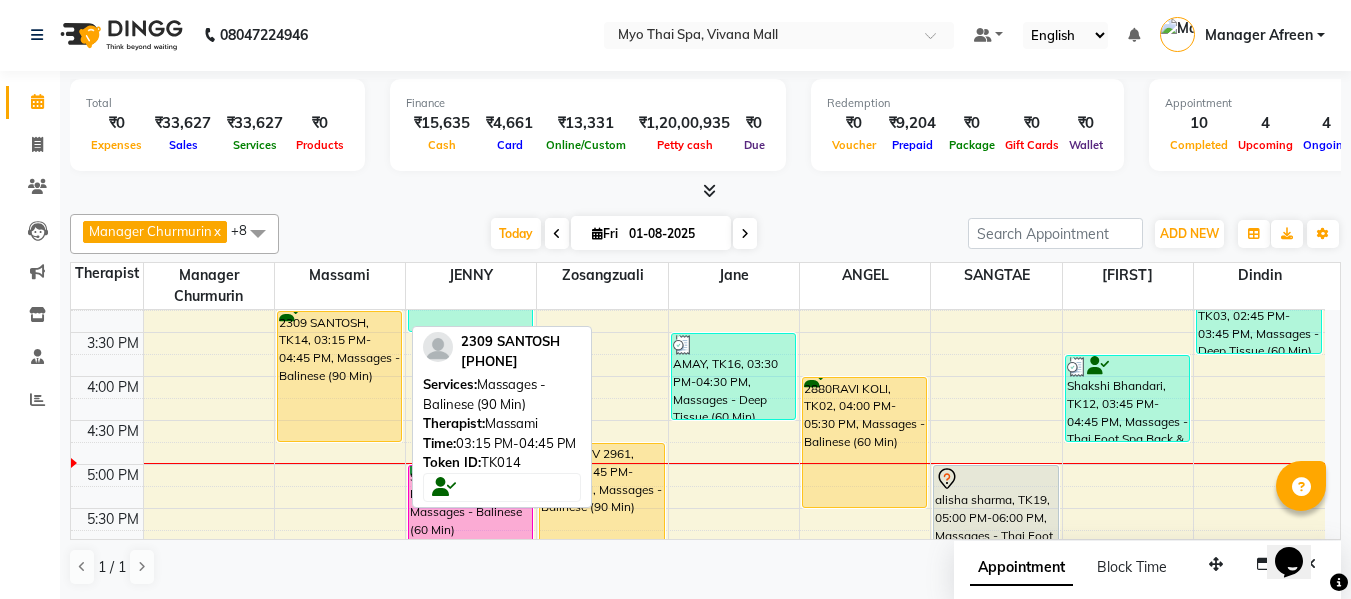 click on "2309 SANTOSH, TK14, 03:15 PM-04:45 PM, Massages - Balinese (90 Min)" at bounding box center (339, 376) 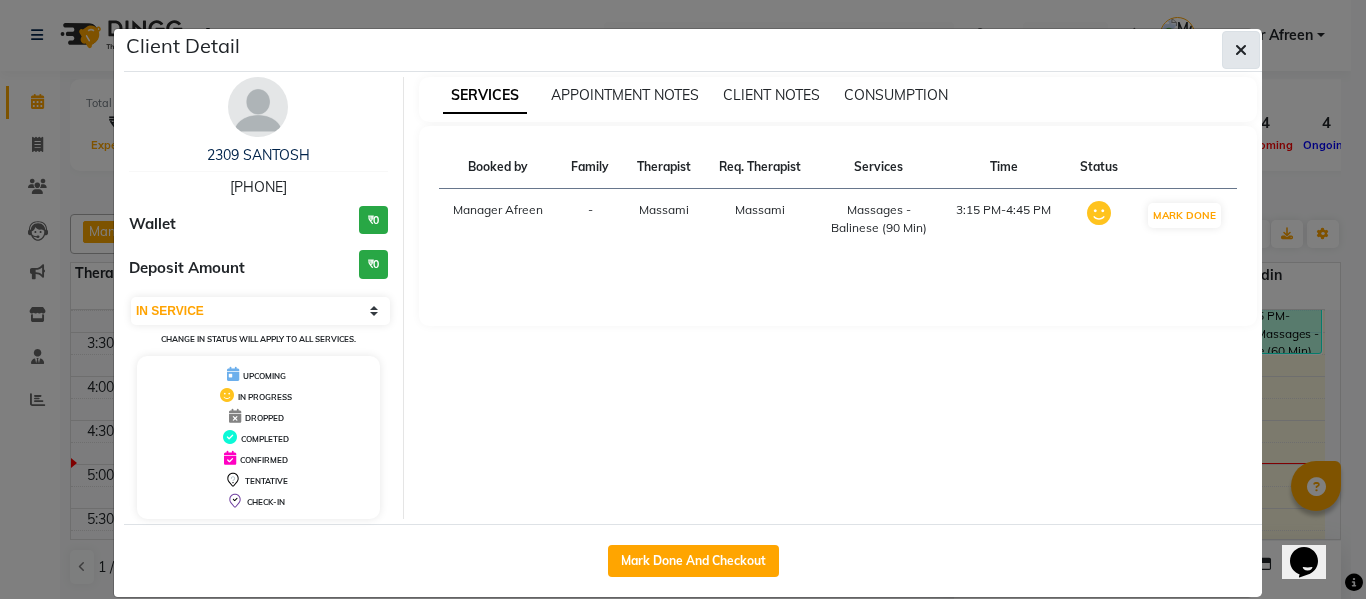 click 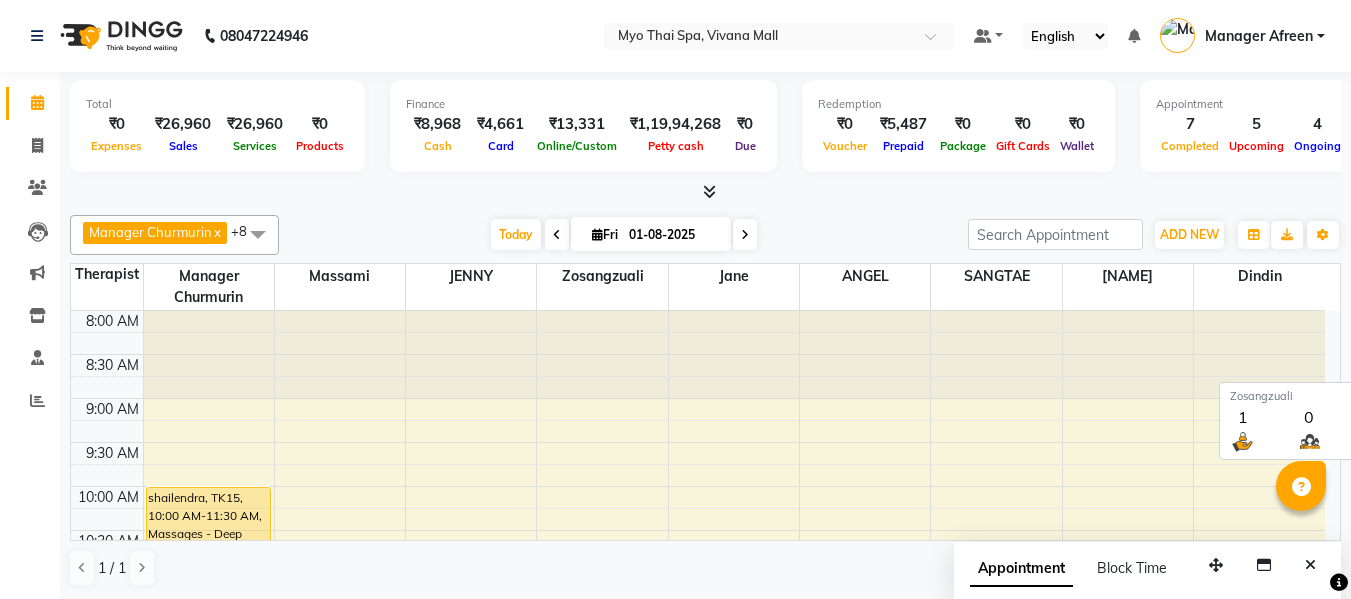 scroll, scrollTop: 0, scrollLeft: 0, axis: both 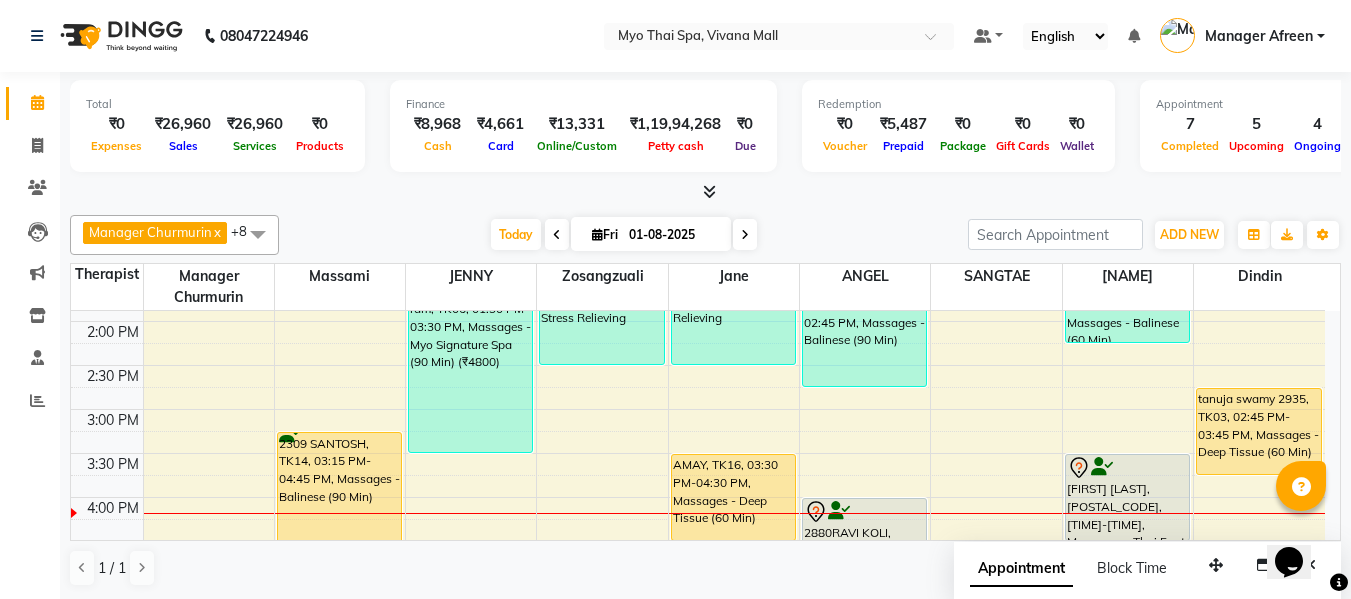 click at bounding box center (745, 235) 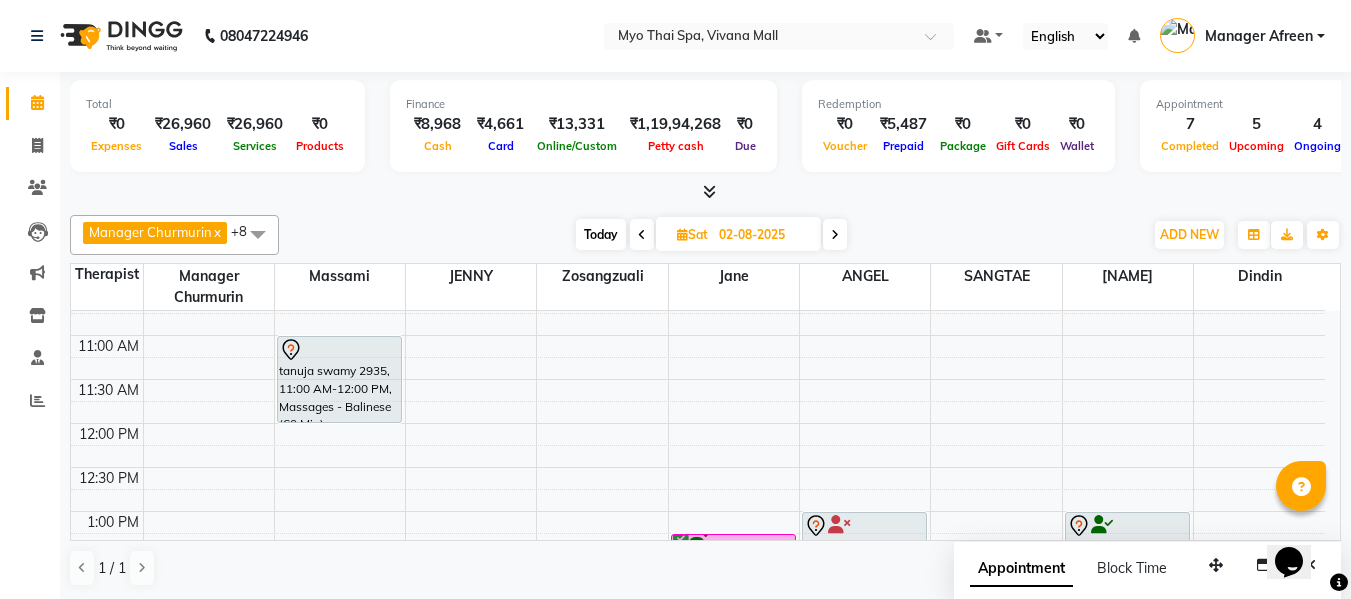 scroll, scrollTop: 205, scrollLeft: 0, axis: vertical 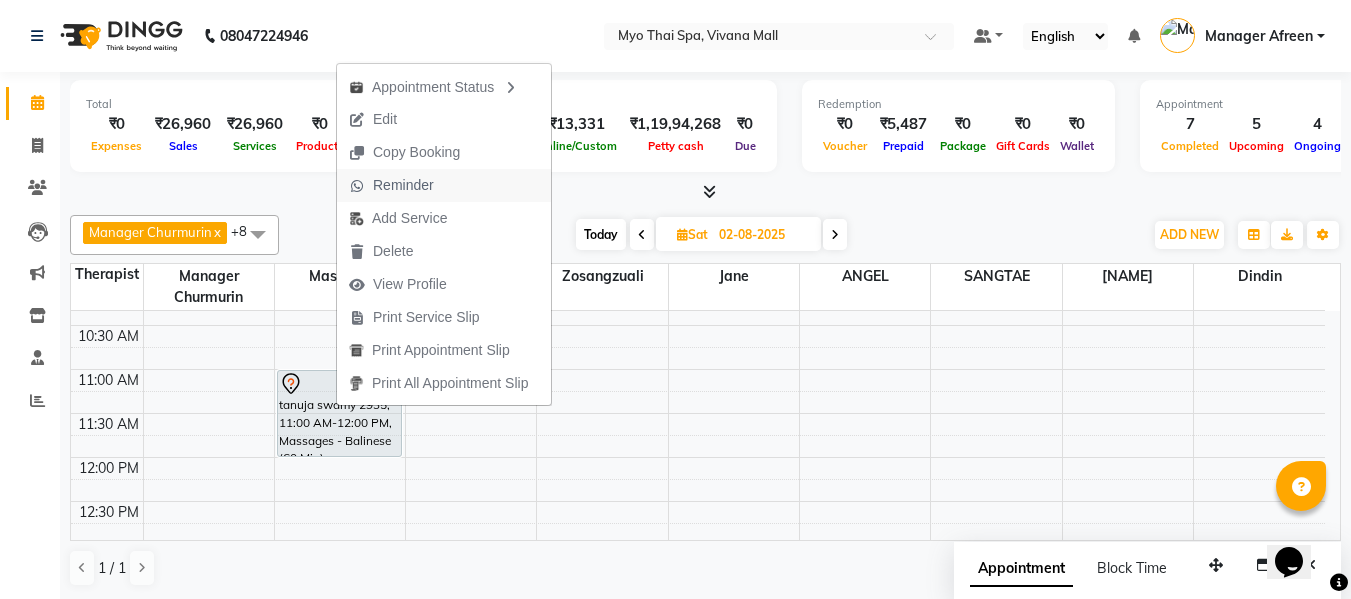 click on "Reminder" at bounding box center (403, 185) 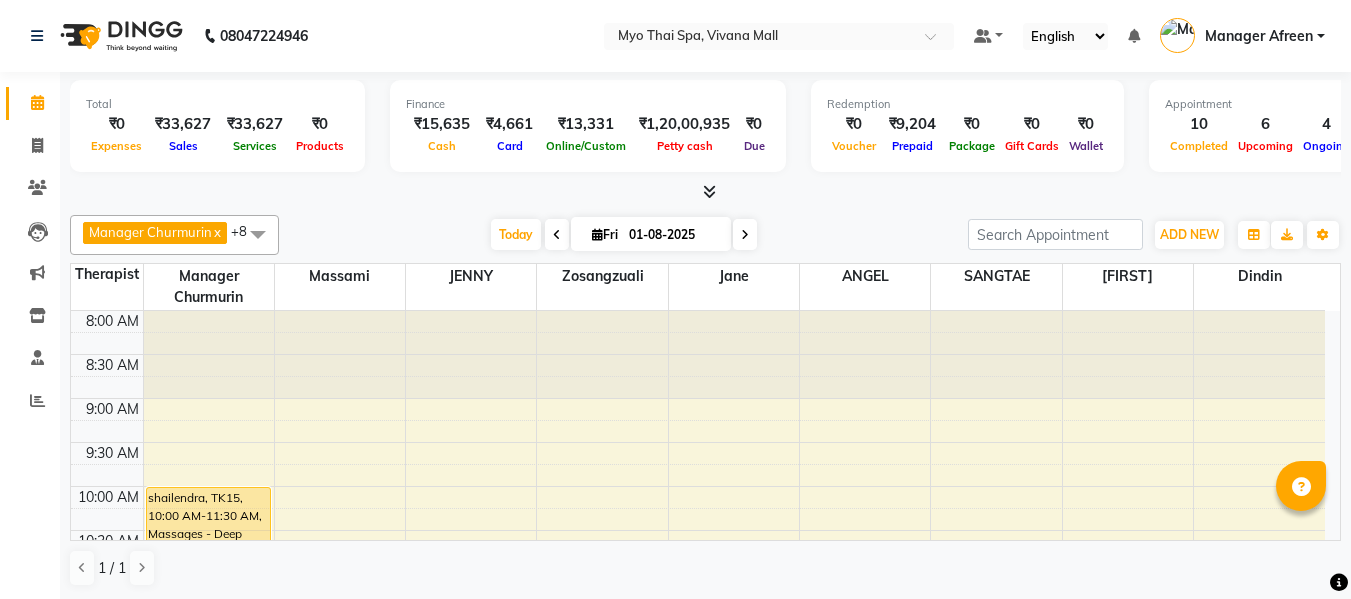 scroll, scrollTop: 0, scrollLeft: 0, axis: both 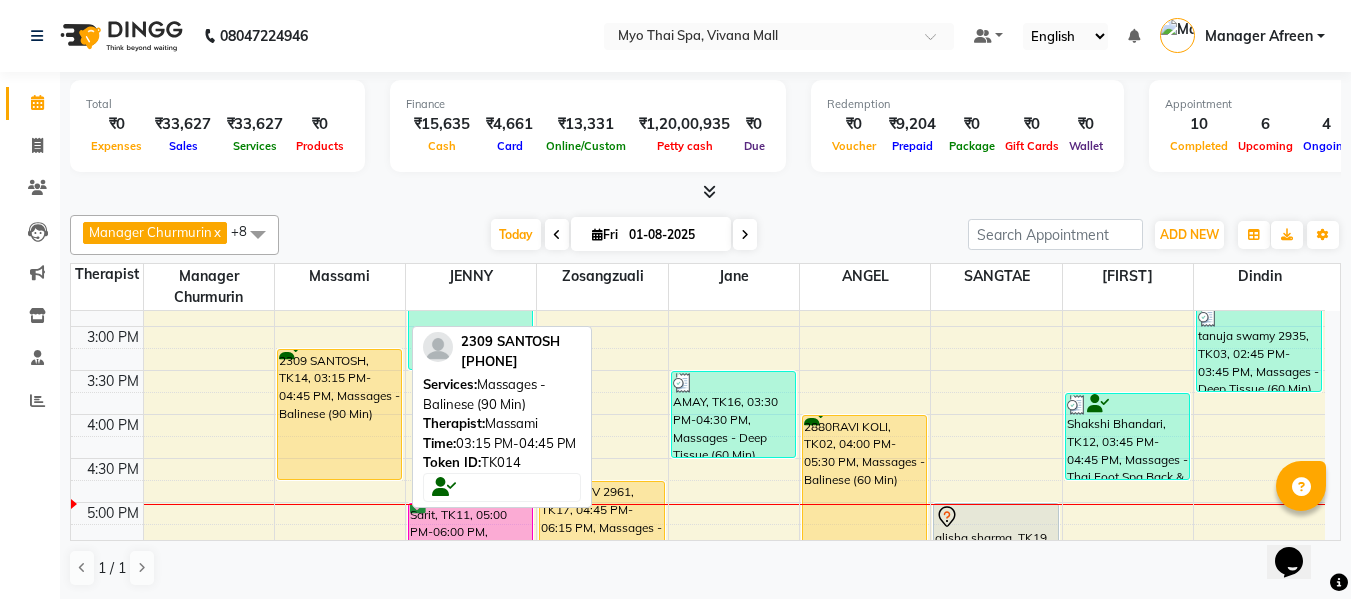 click on "2309 SANTOSH, TK14, 03:15 PM-04:45 PM, Massages - Balinese (90 Min)" at bounding box center (339, 414) 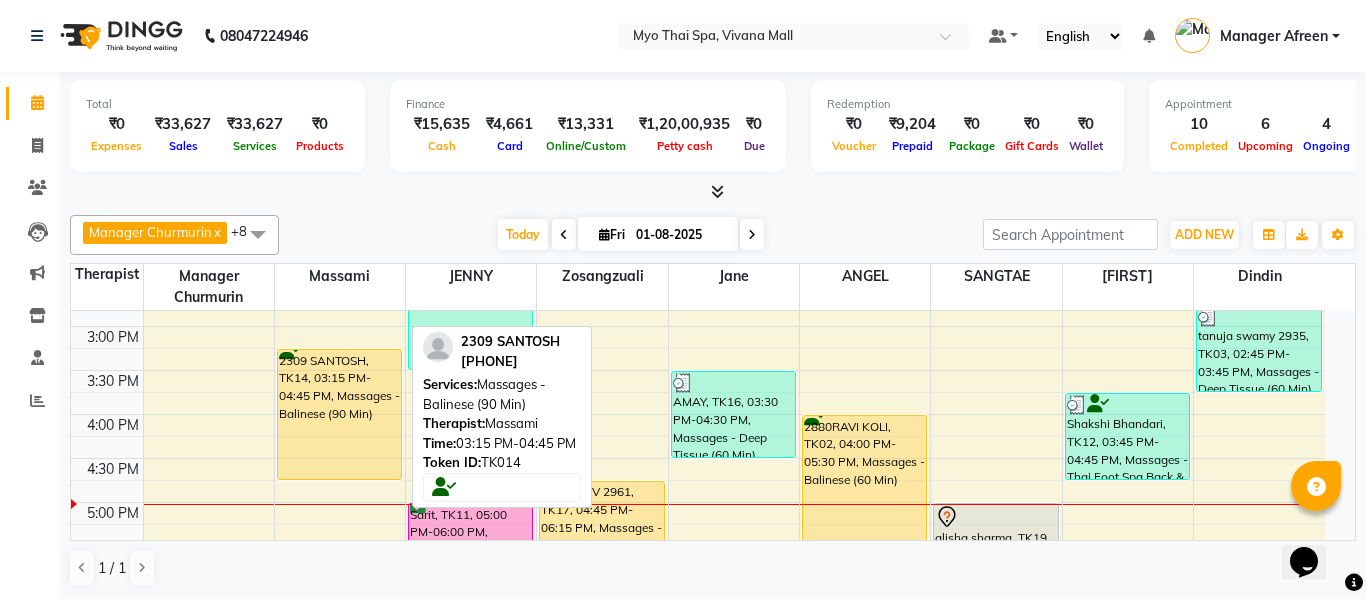 select on "1" 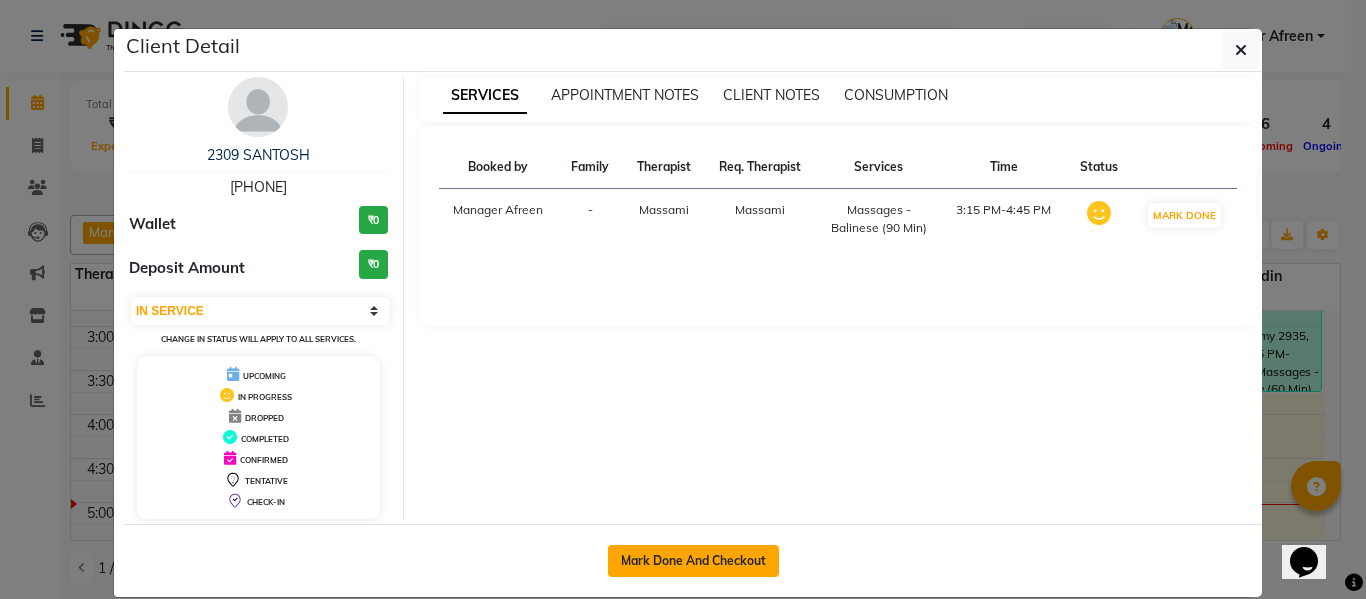 click on "Mark Done And Checkout" 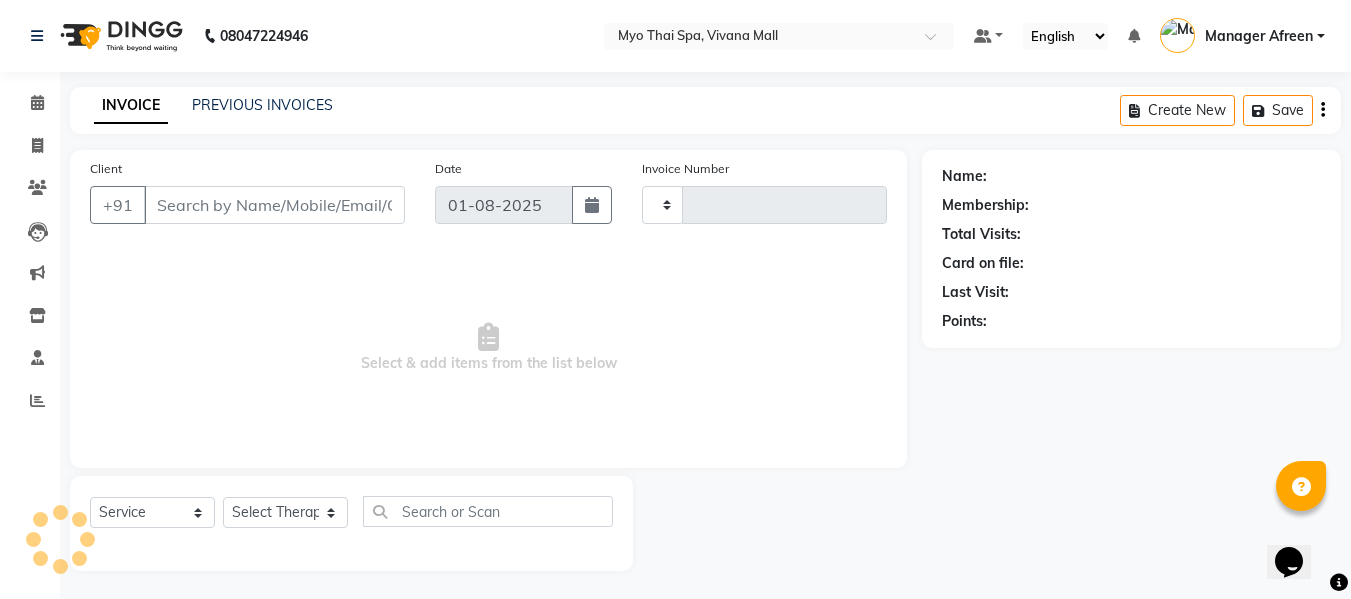 type on "2875" 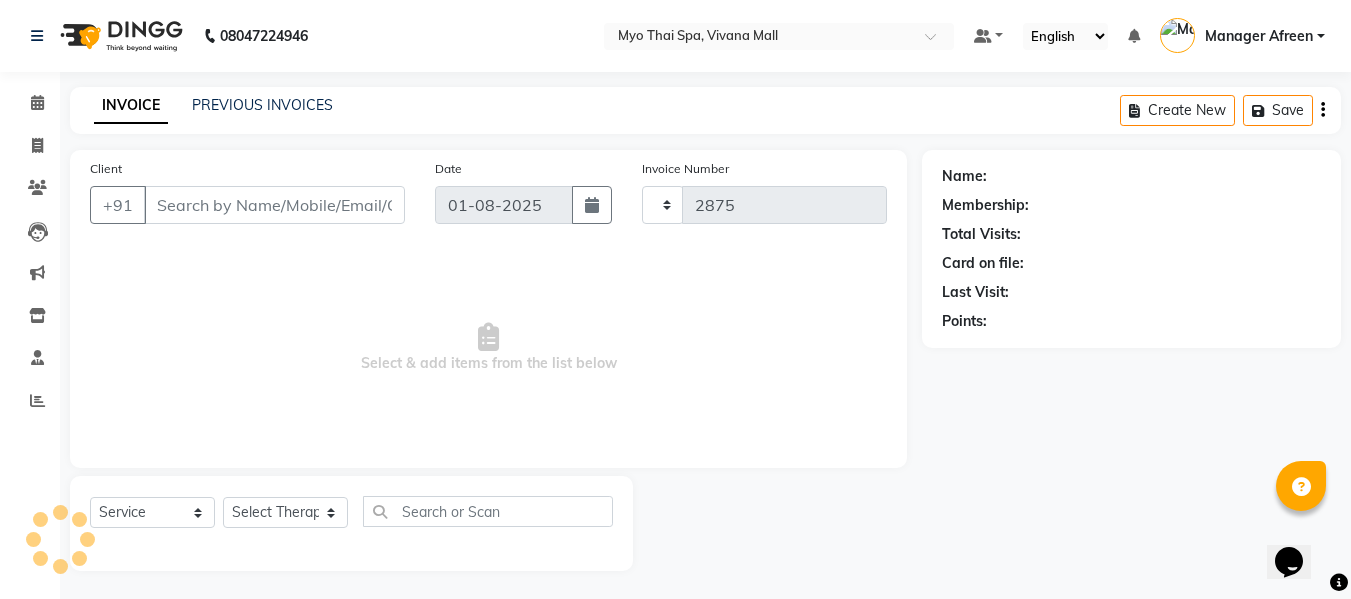 select on "3908" 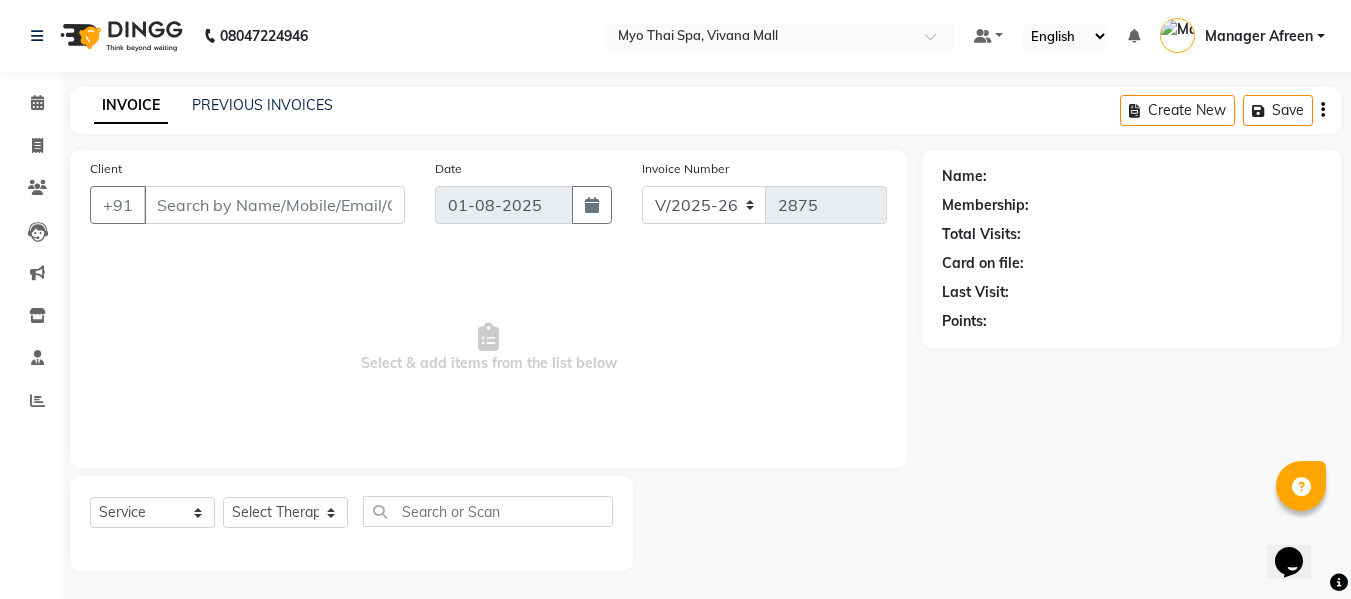 type on "[PHONE]" 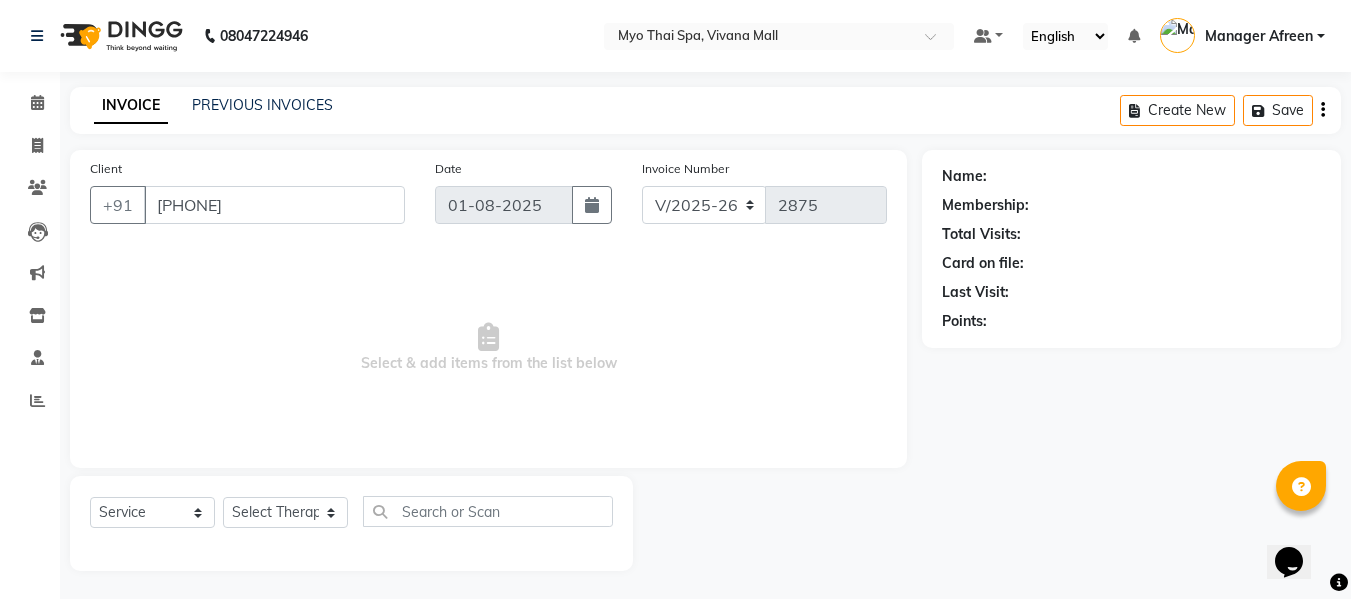 select on "30616" 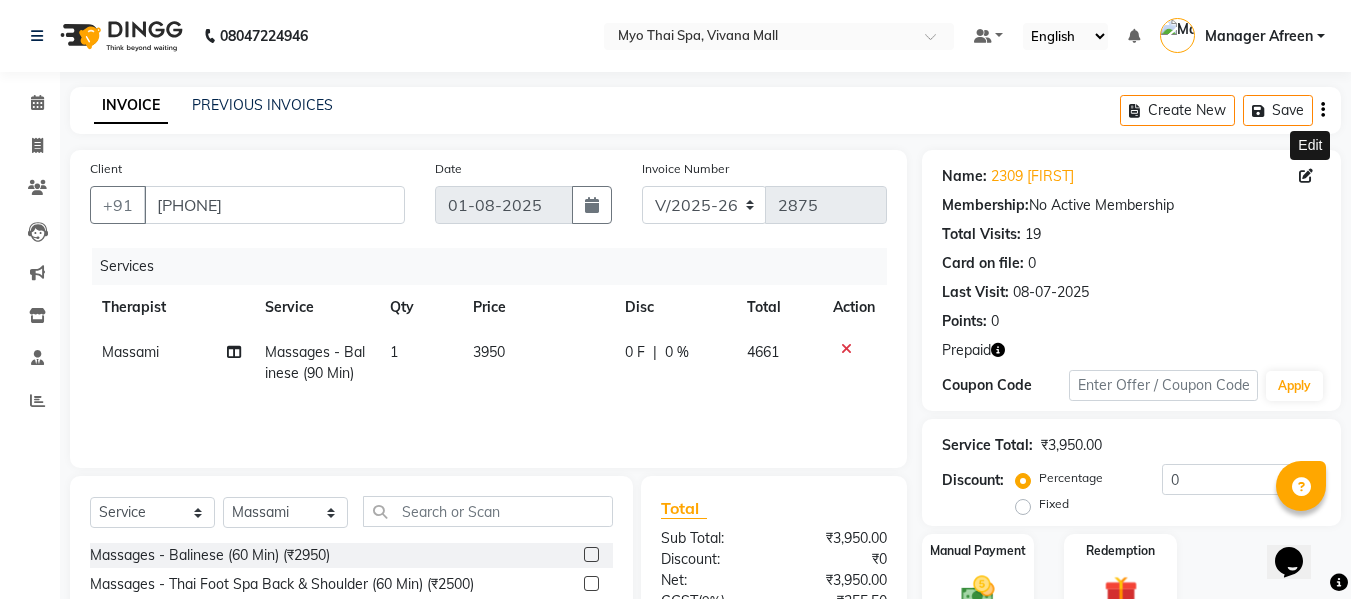 click 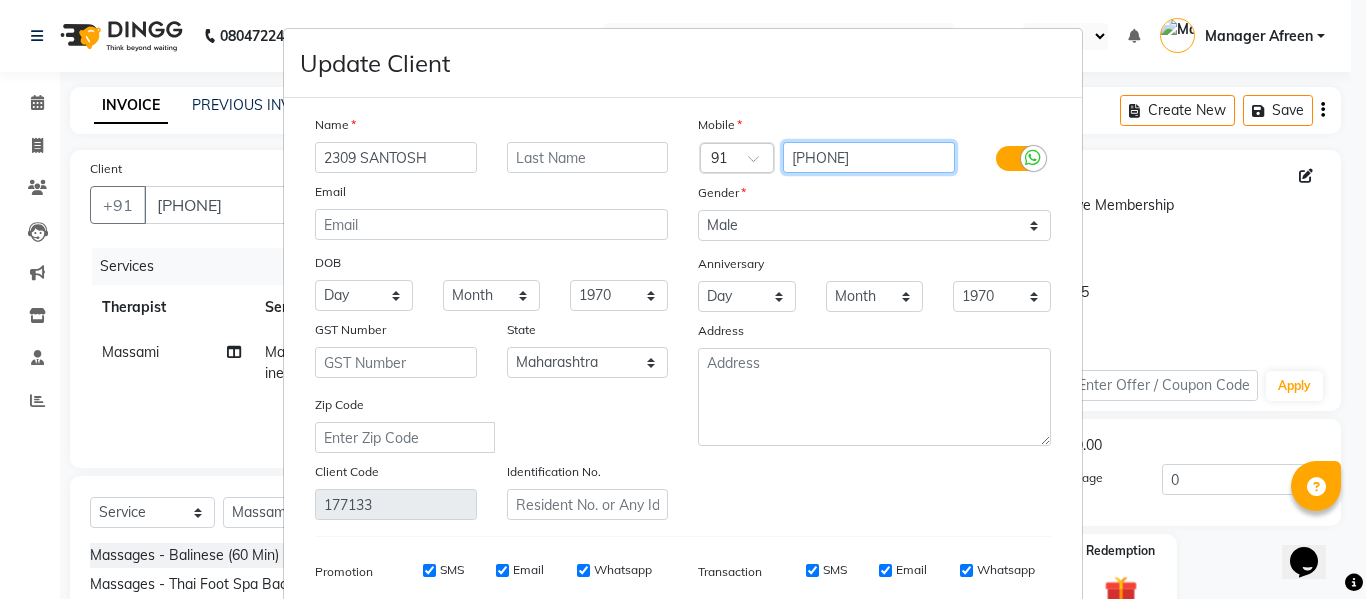 drag, startPoint x: 781, startPoint y: 156, endPoint x: 890, endPoint y: 160, distance: 109.07337 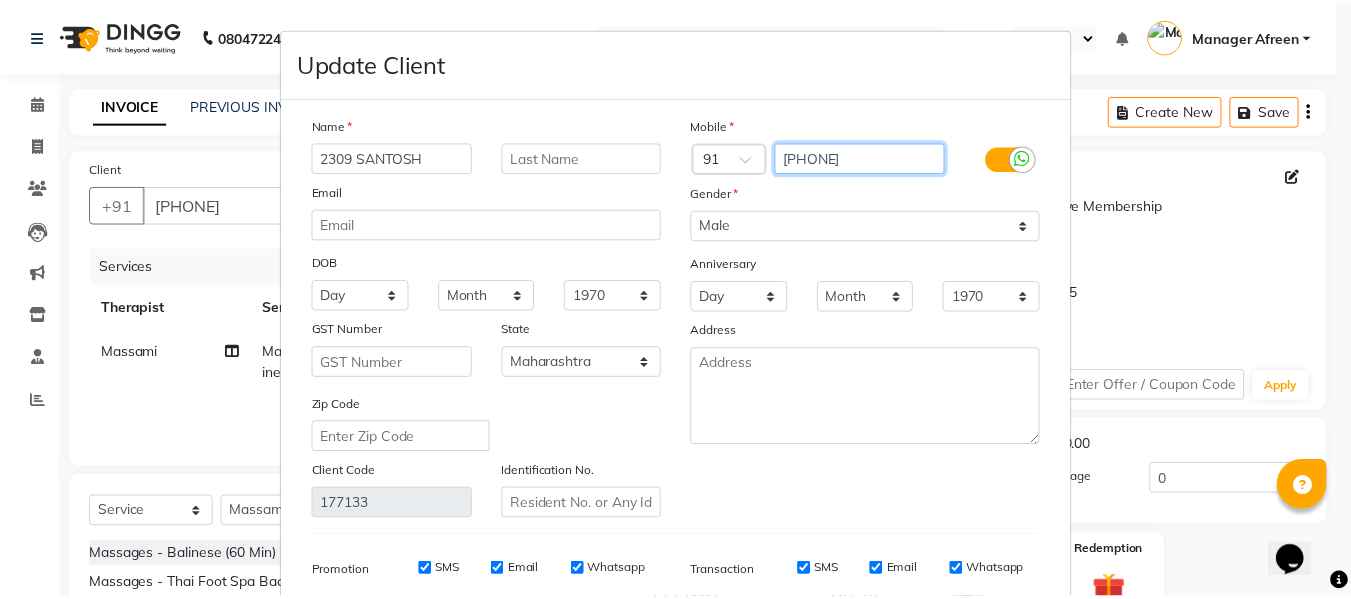 scroll, scrollTop: 288, scrollLeft: 0, axis: vertical 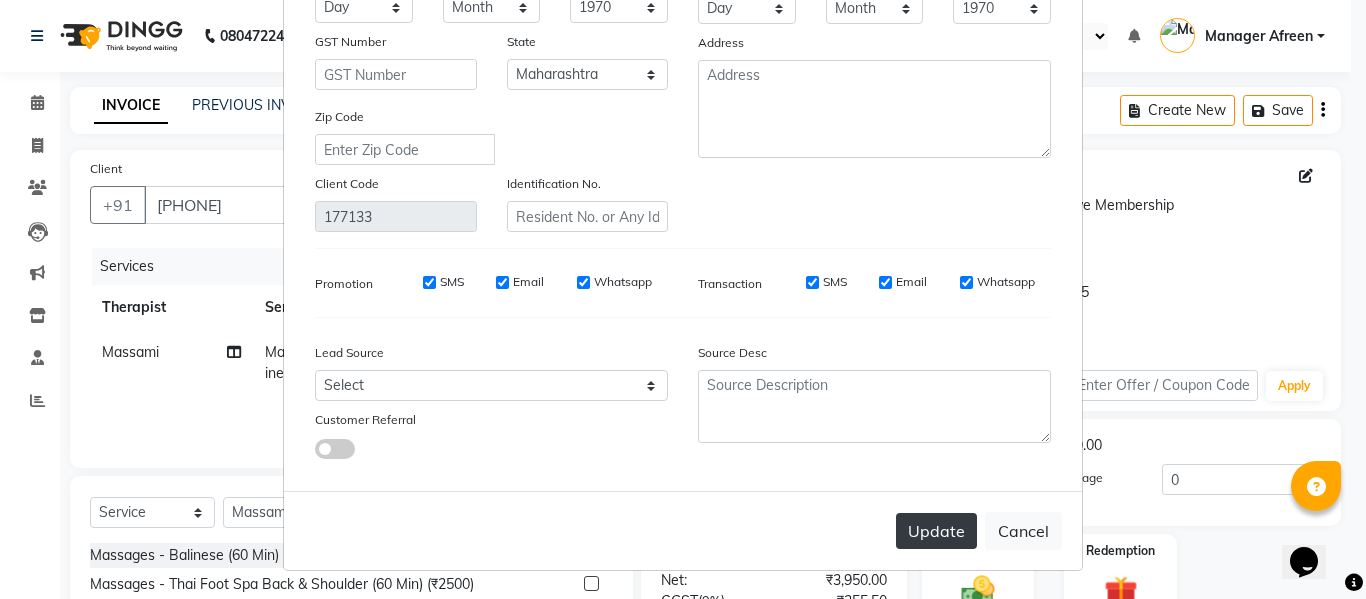 type on "[PHONE]" 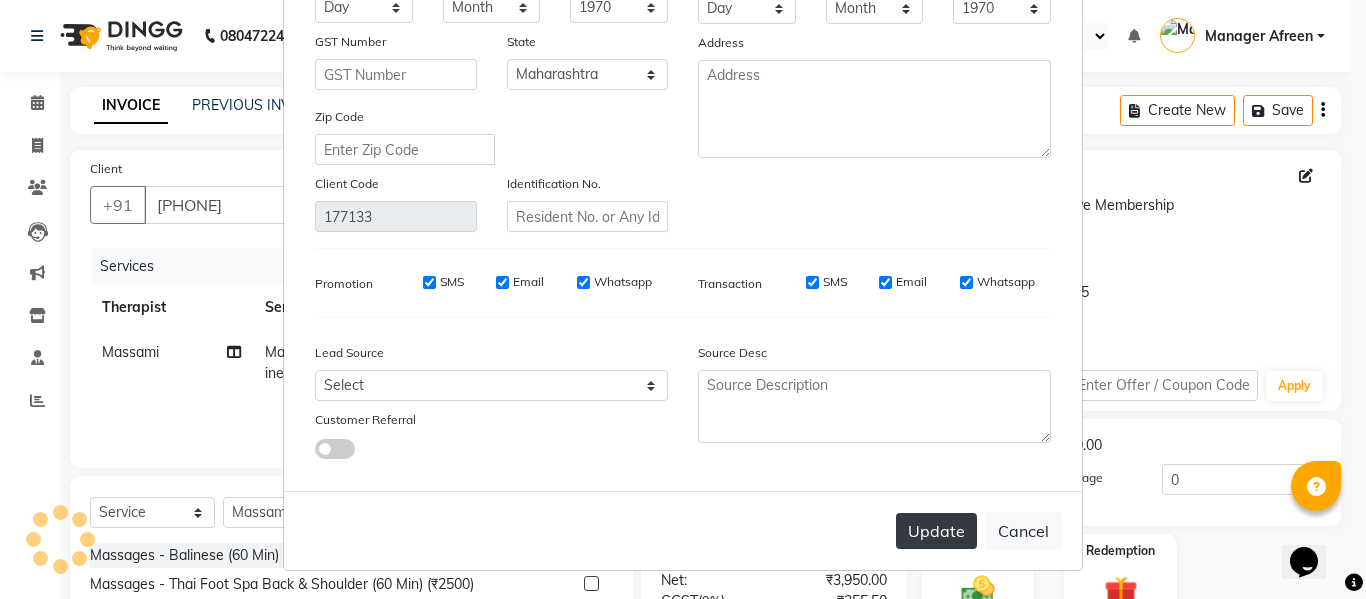 click on "Update" at bounding box center [936, 531] 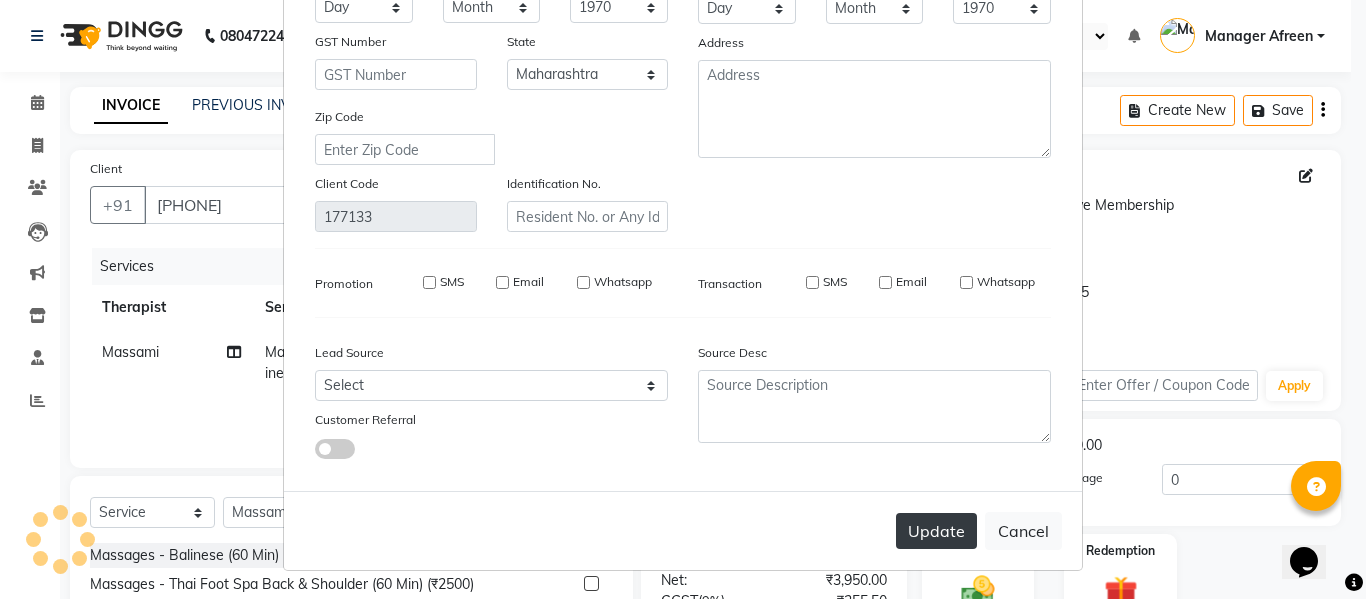 type on "[PHONE]" 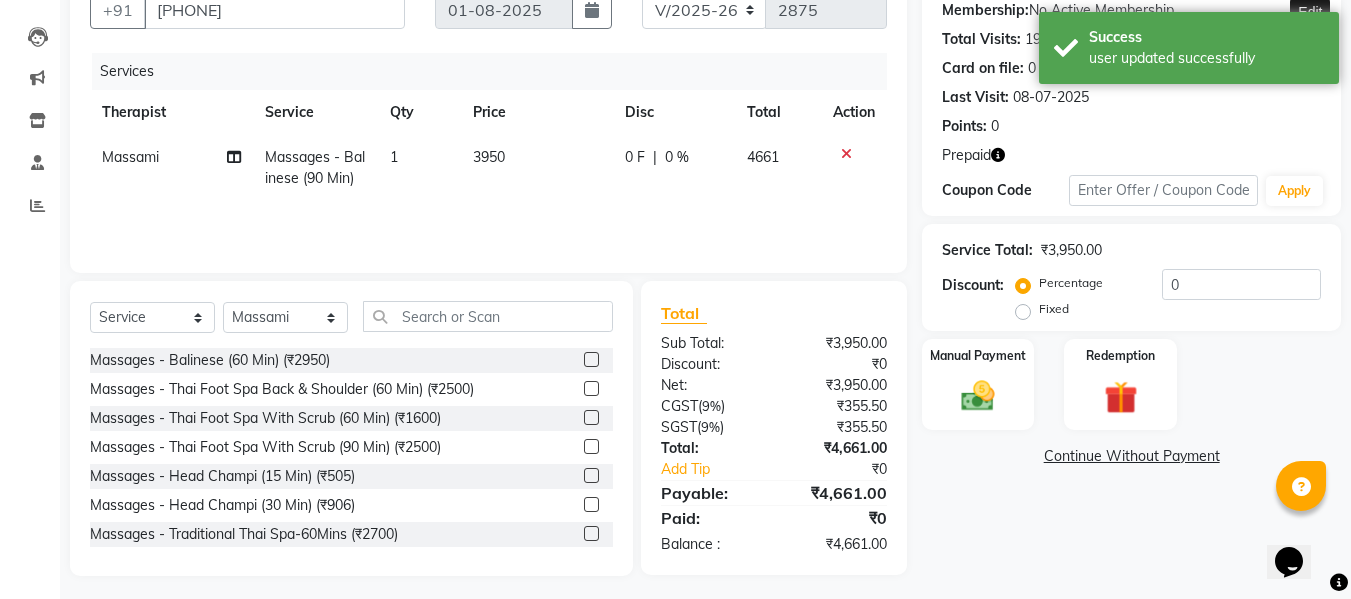 scroll, scrollTop: 202, scrollLeft: 0, axis: vertical 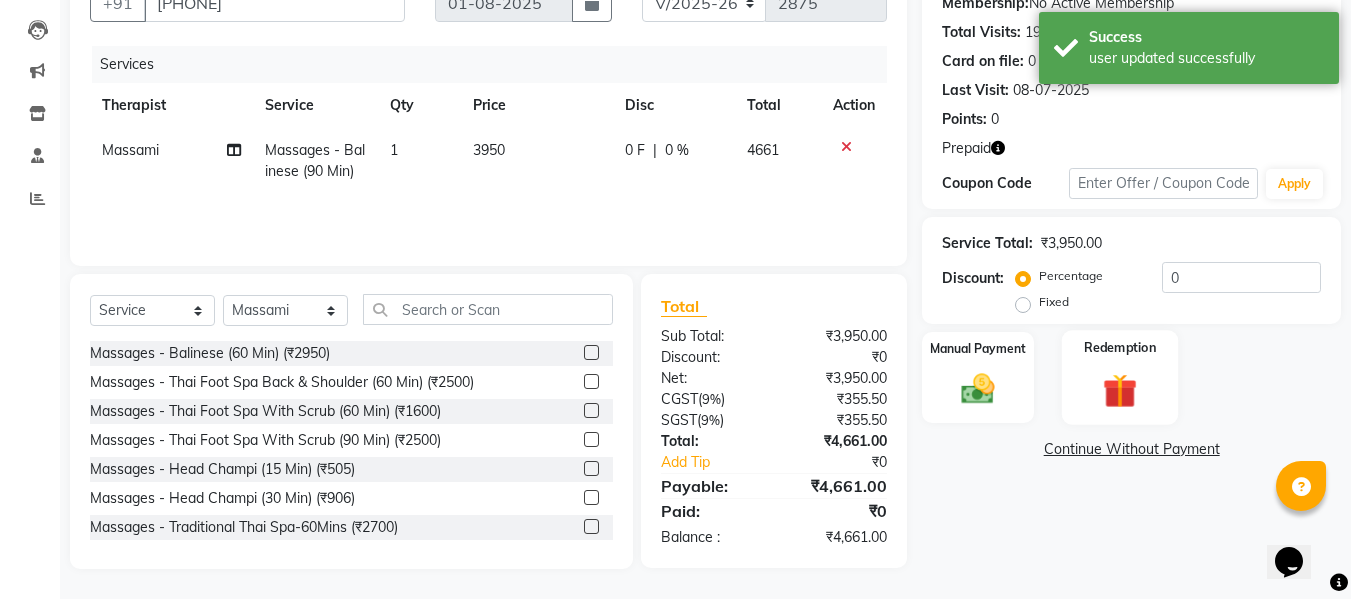 click 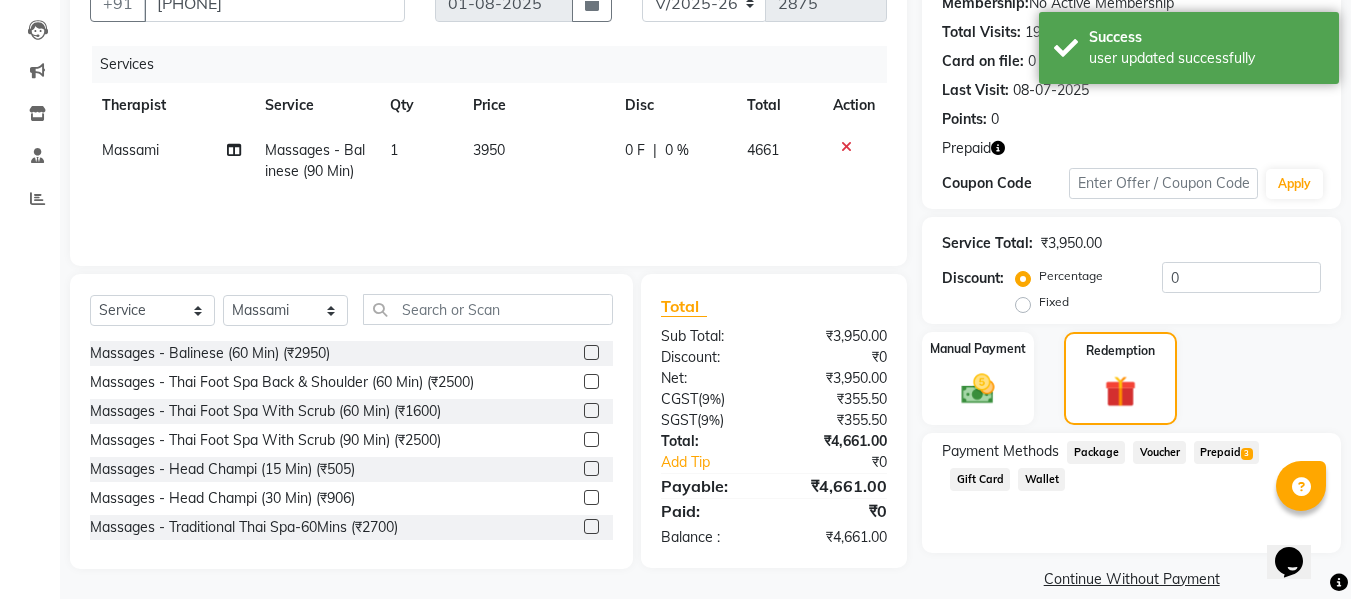 click on "Prepaid  3" 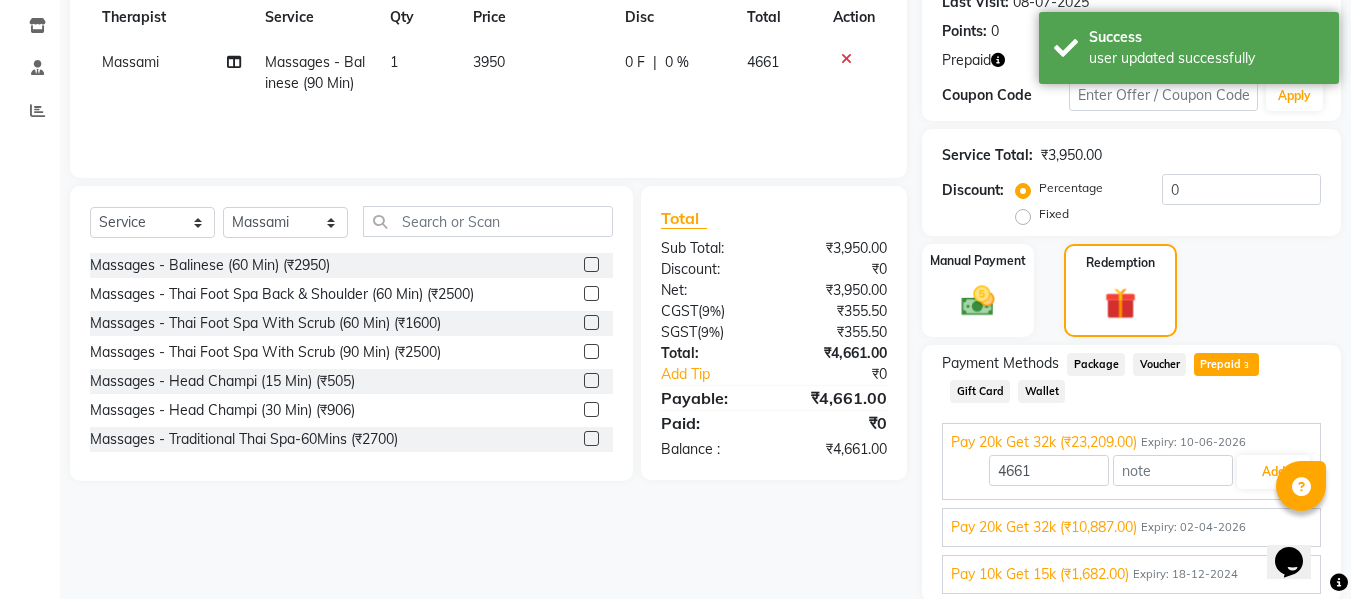 scroll, scrollTop: 364, scrollLeft: 0, axis: vertical 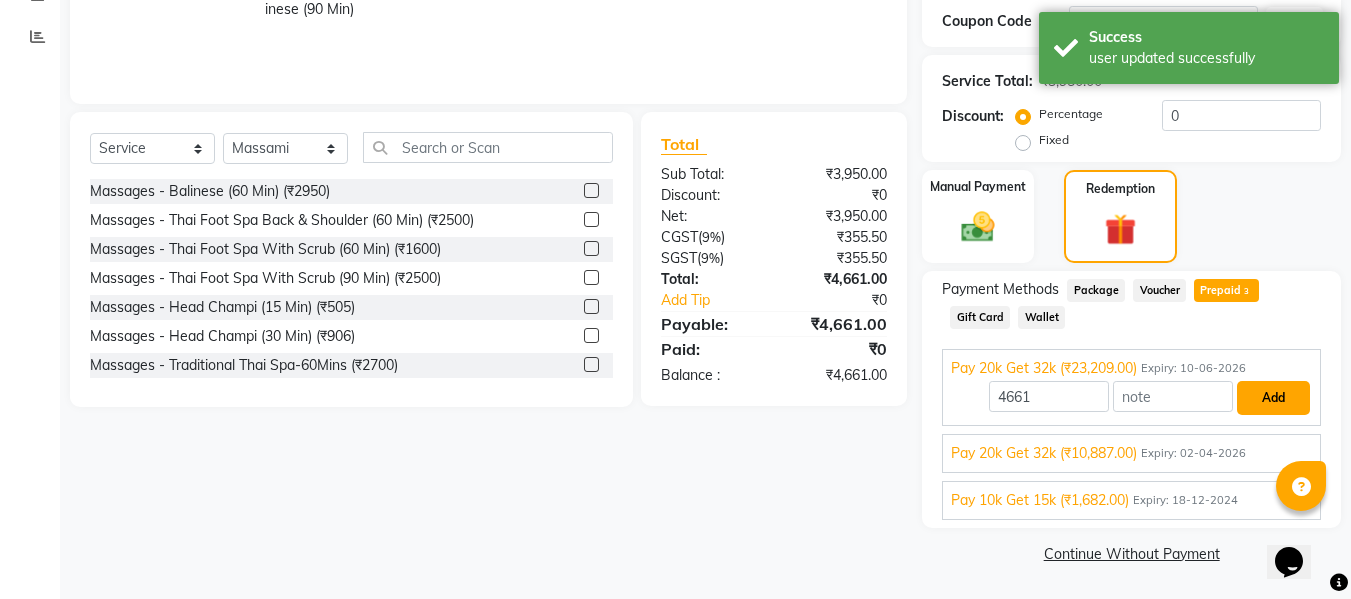 click on "Add" at bounding box center [1273, 398] 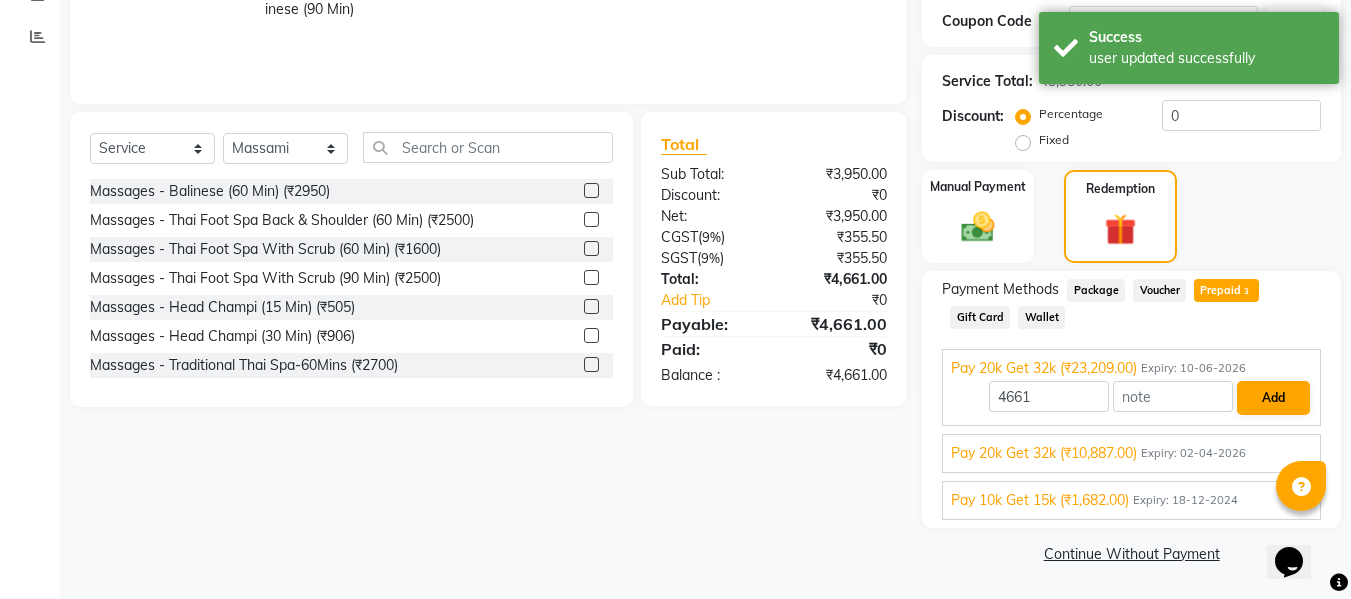 scroll, scrollTop: 244, scrollLeft: 0, axis: vertical 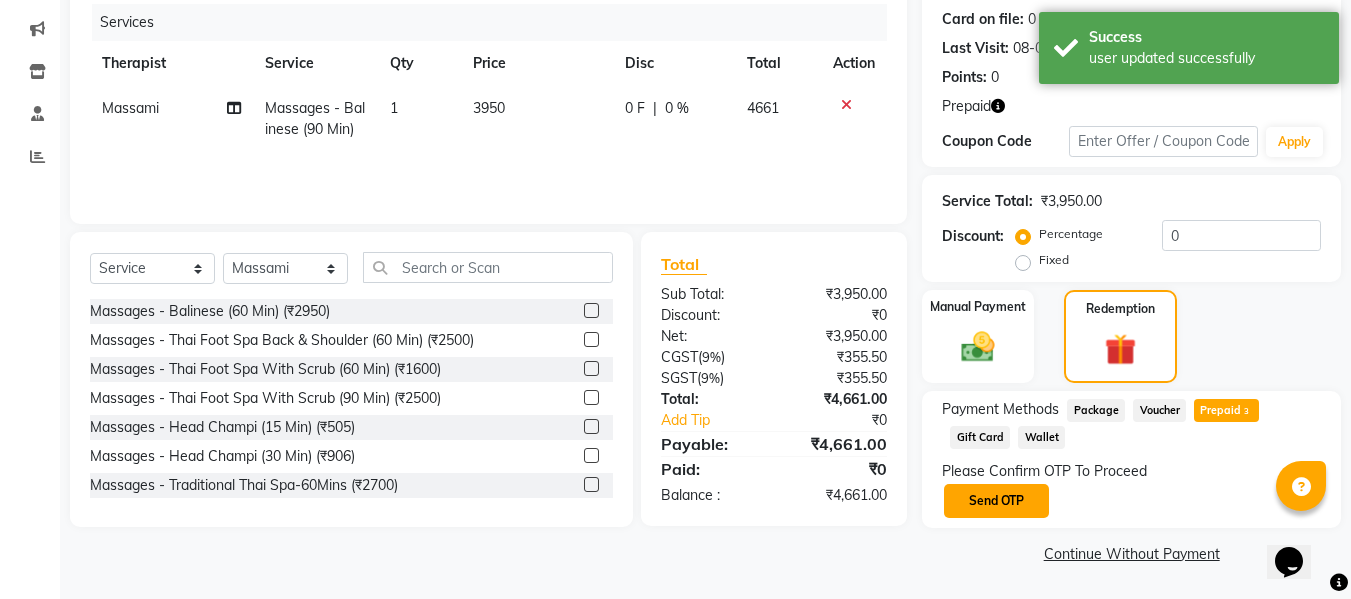 click on "Send OTP" 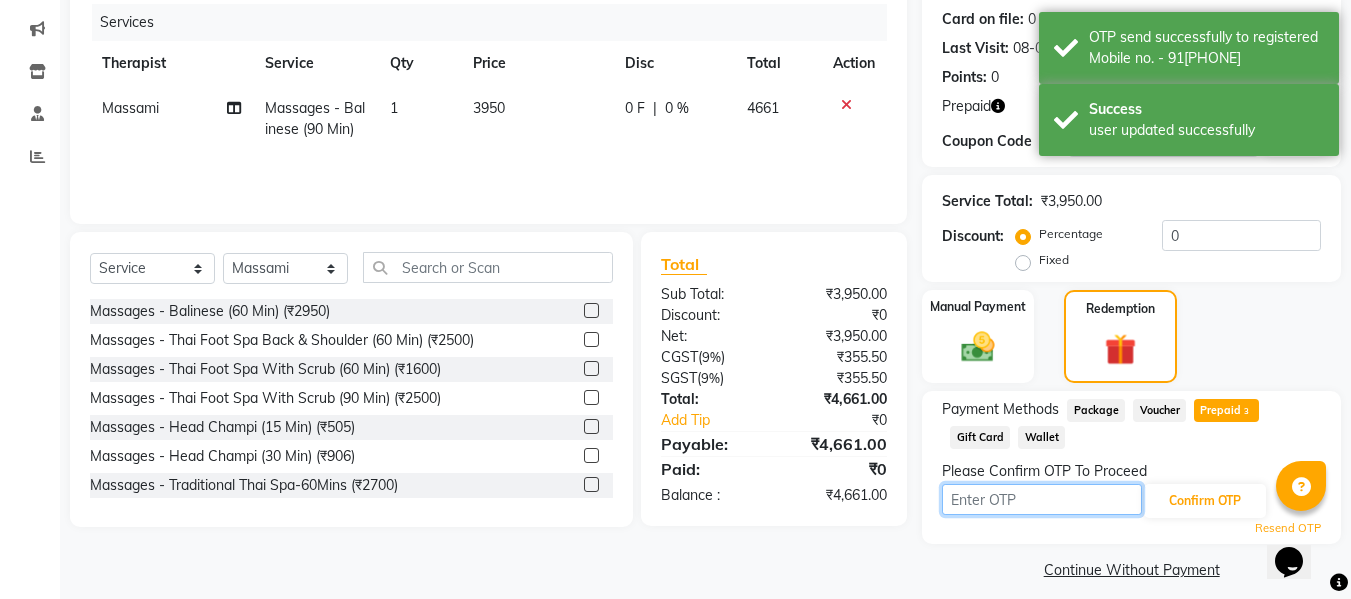 click at bounding box center [1042, 499] 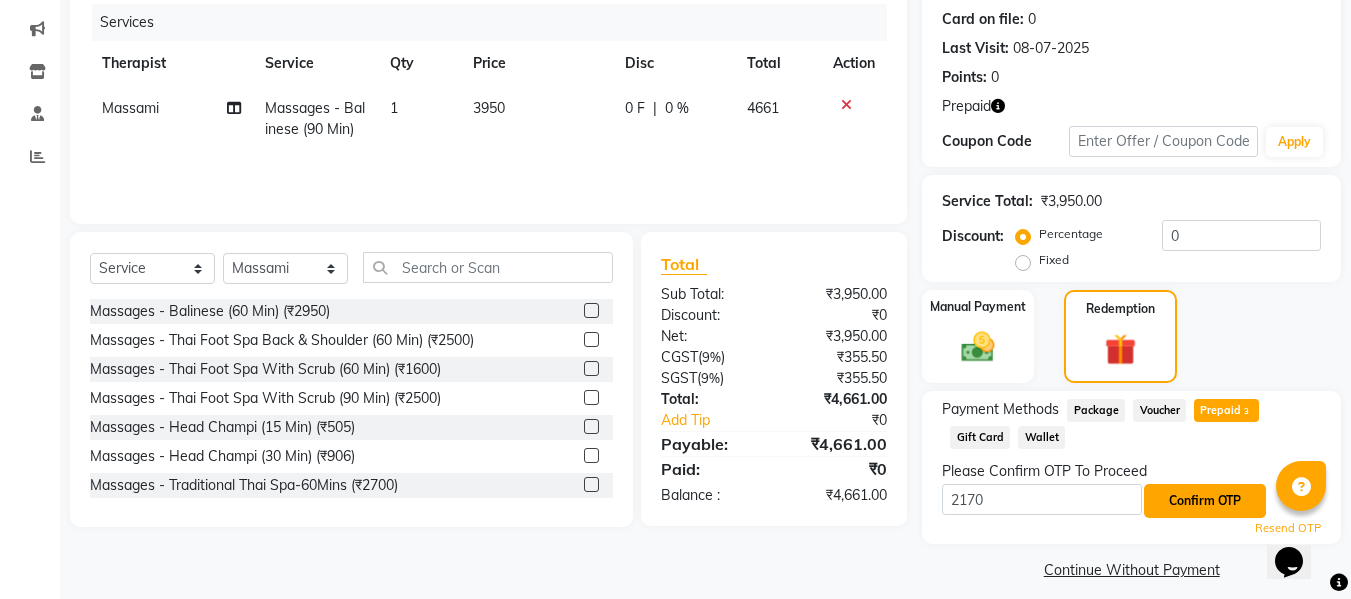 click on "Confirm OTP" 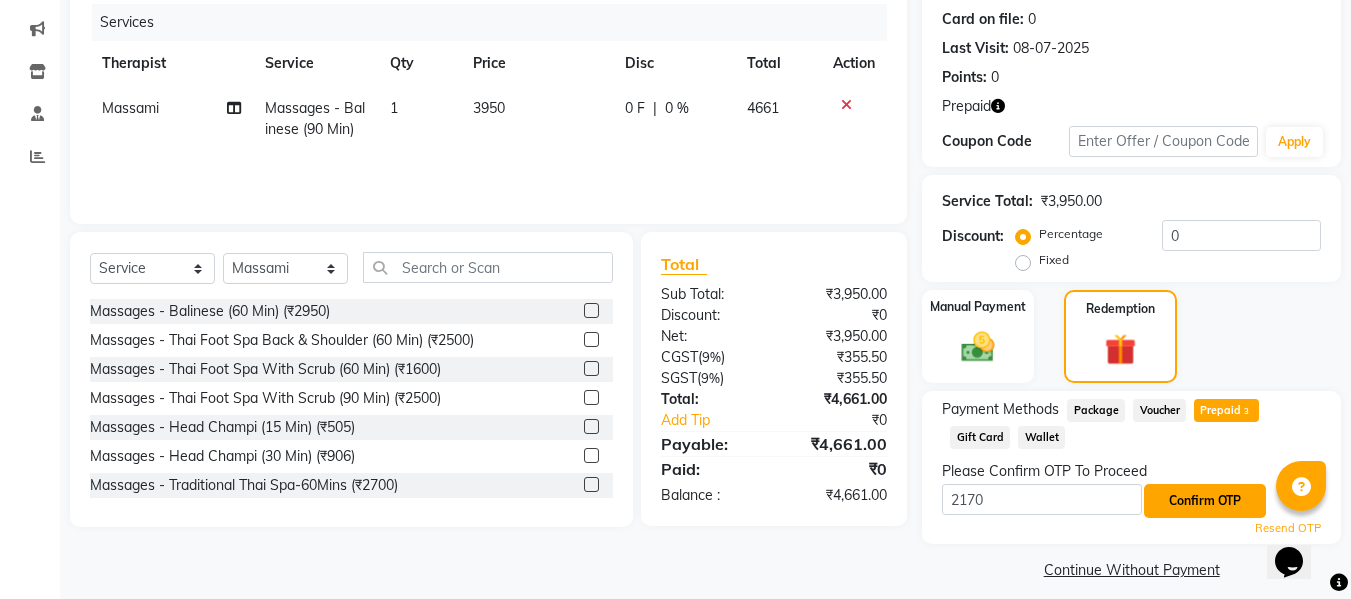 click on "Confirm OTP" 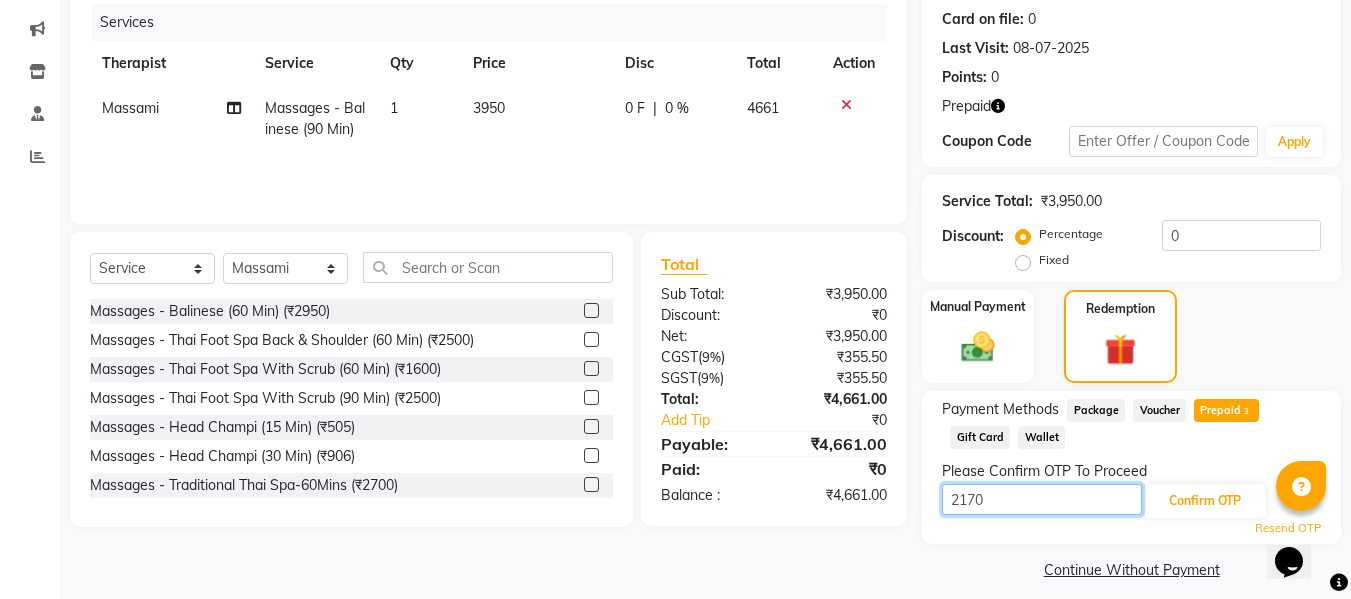 click on "2170" at bounding box center (1042, 499) 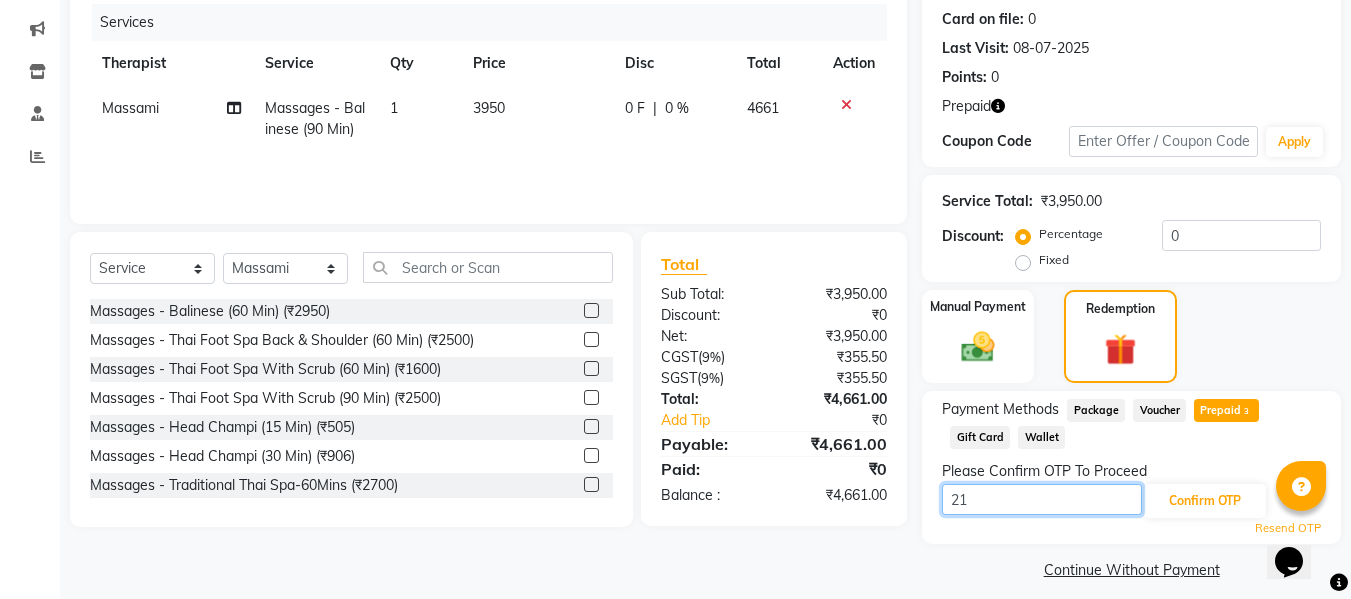 type on "2" 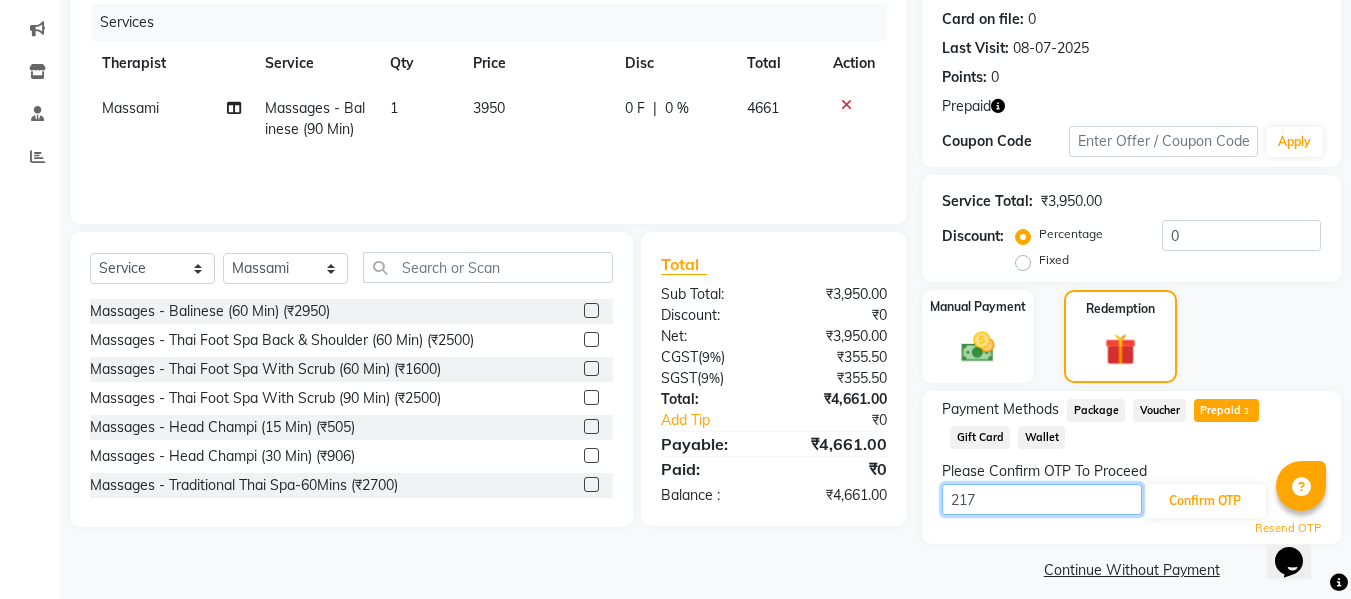 type on "2170" 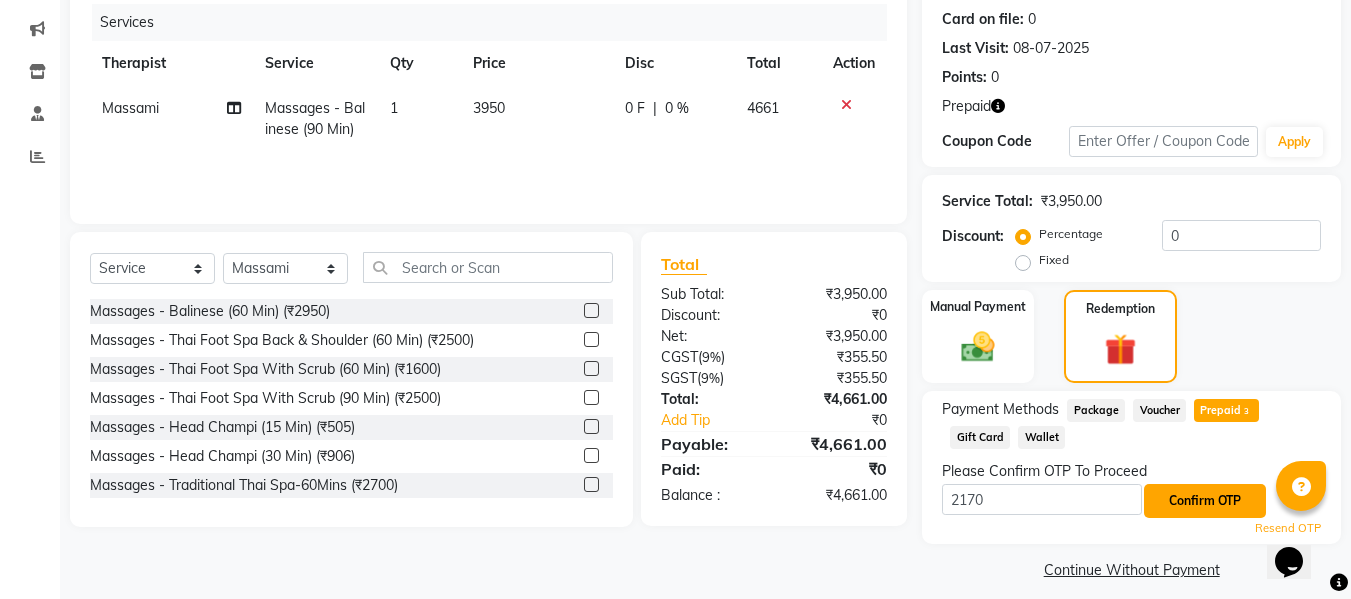 click on "Confirm OTP" 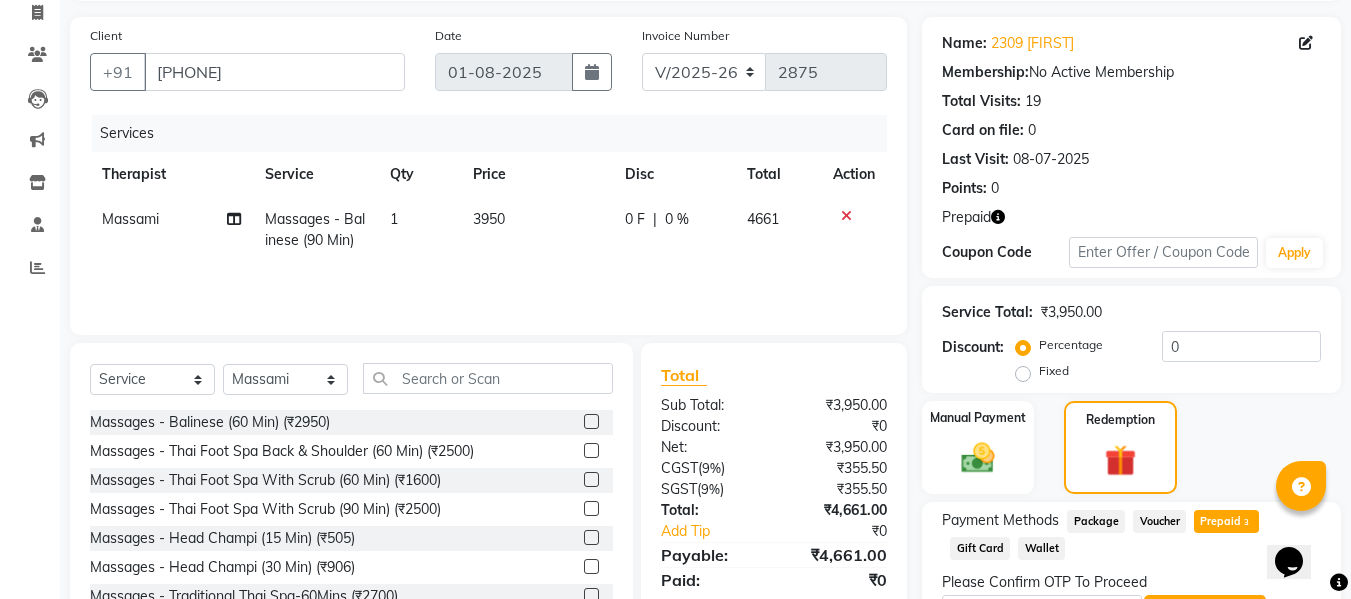 scroll, scrollTop: 260, scrollLeft: 0, axis: vertical 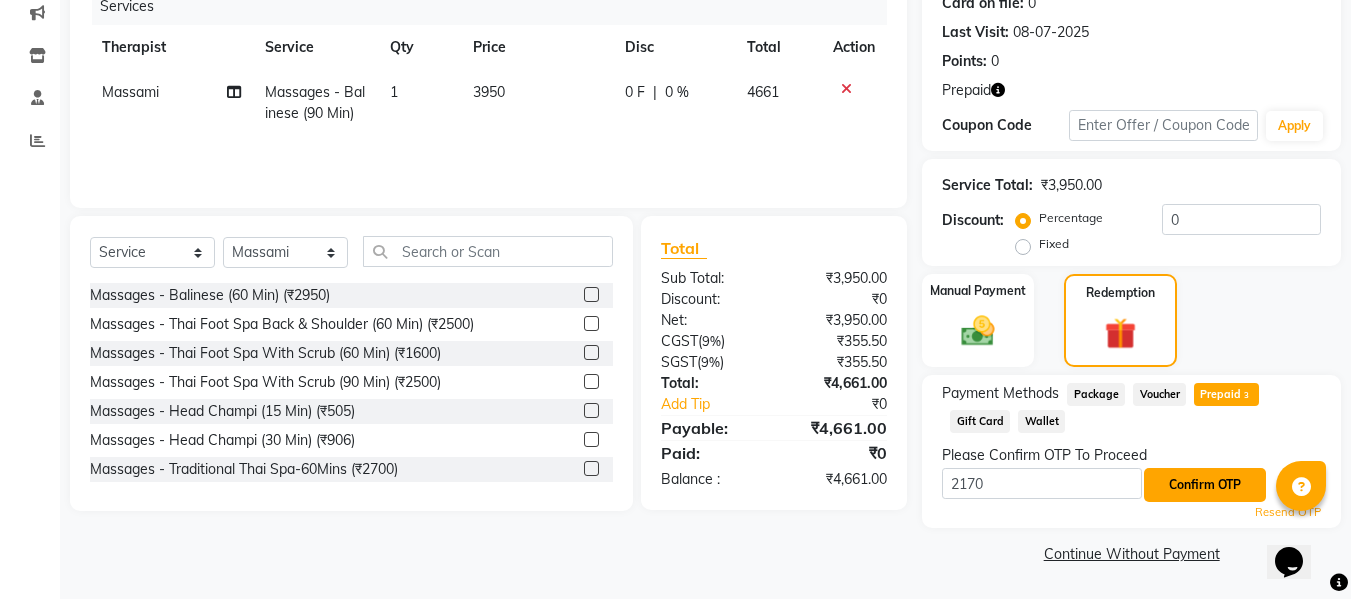 click on "Confirm OTP" 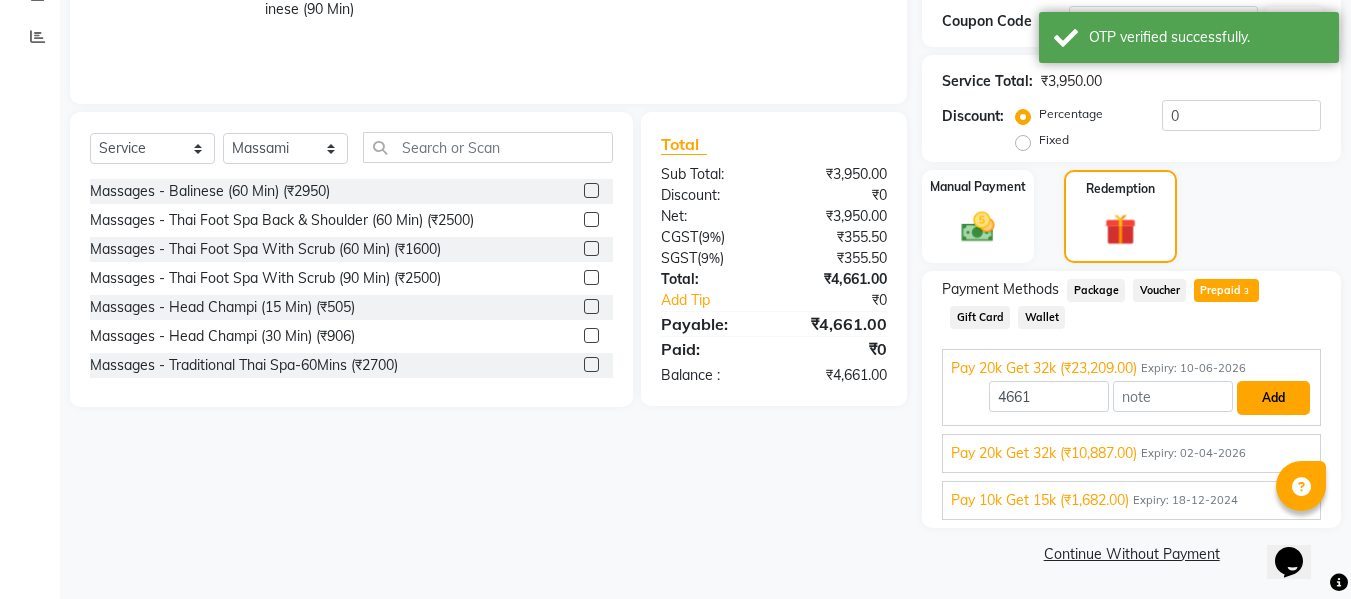 click on "Add" at bounding box center [1273, 398] 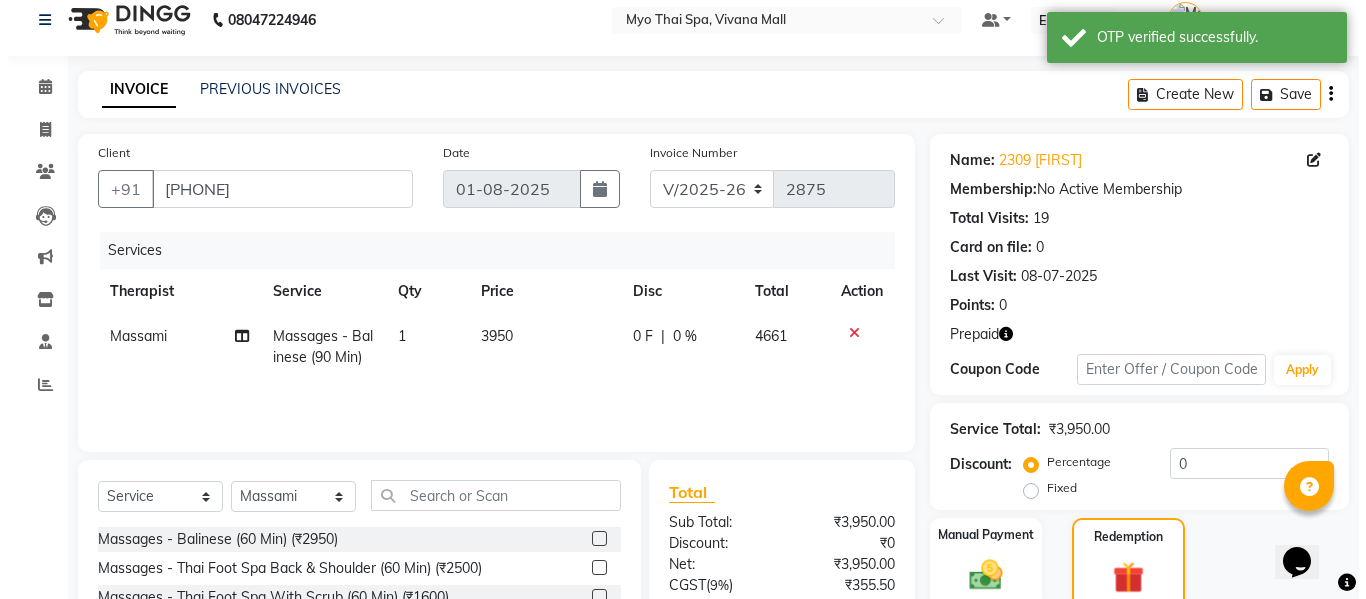scroll, scrollTop: 0, scrollLeft: 0, axis: both 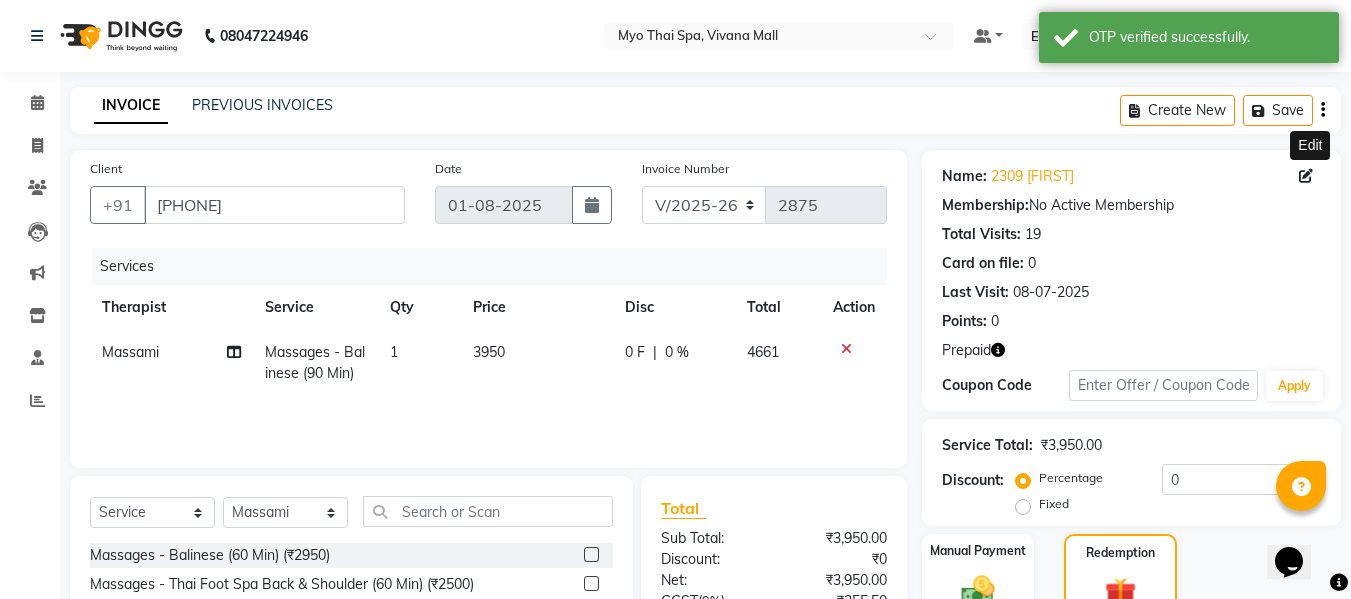 click 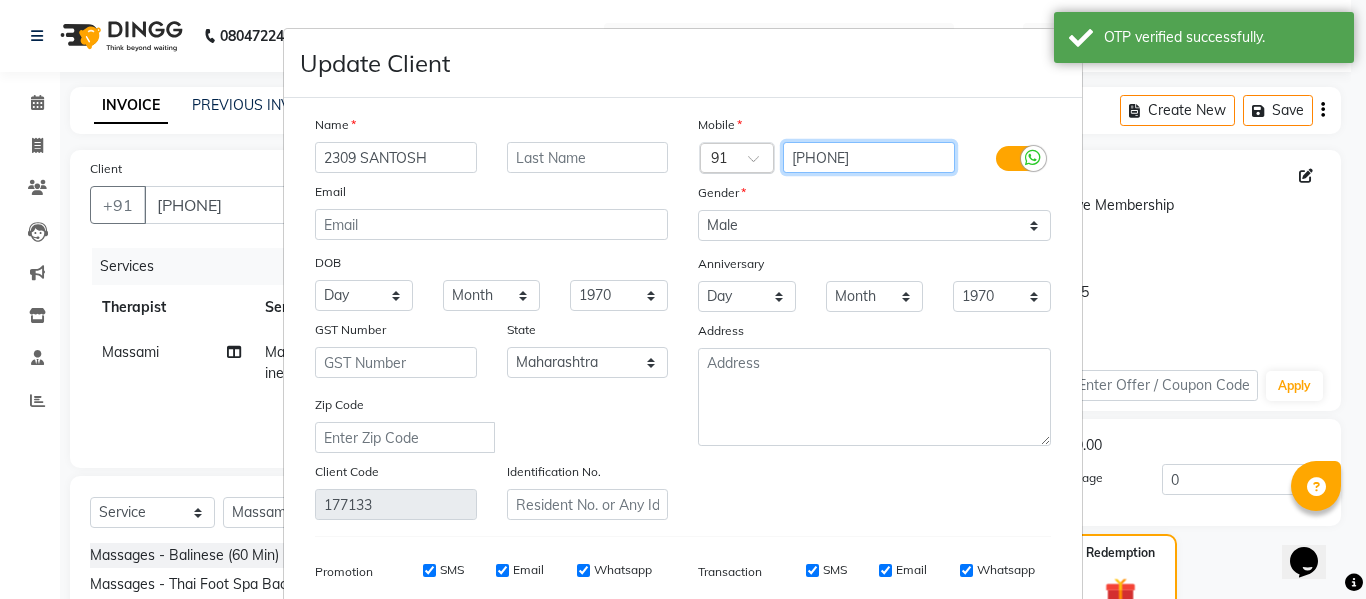 drag, startPoint x: 897, startPoint y: 161, endPoint x: 750, endPoint y: 161, distance: 147 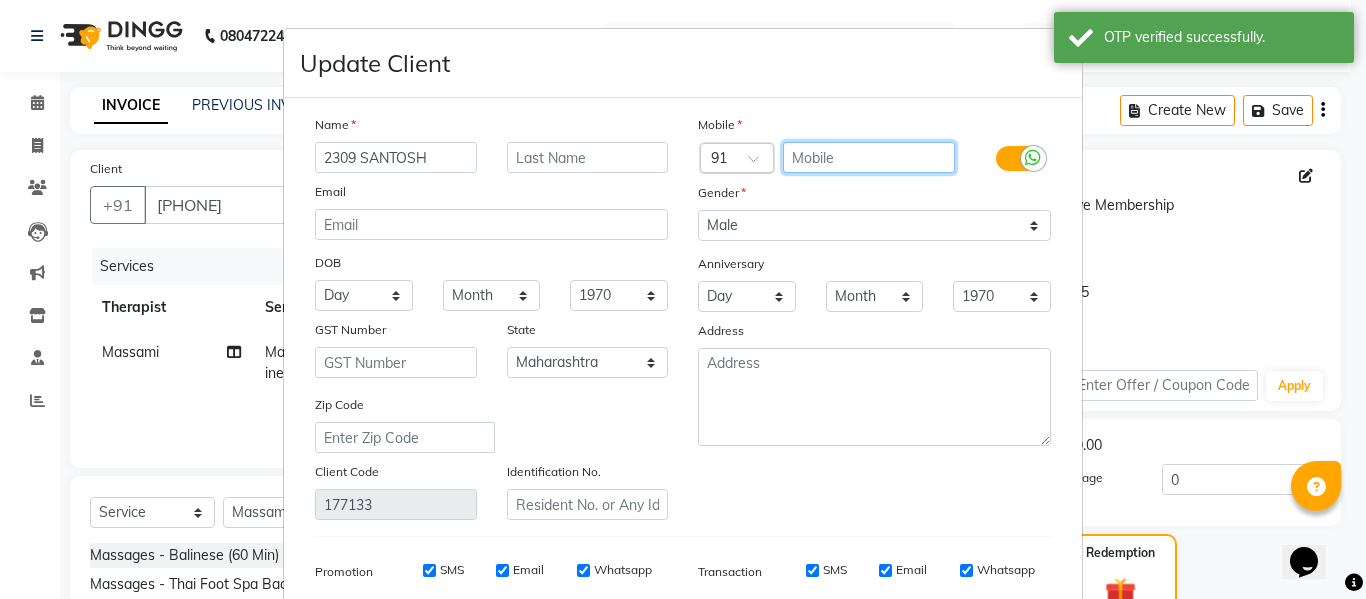 paste on "[PHONE]" 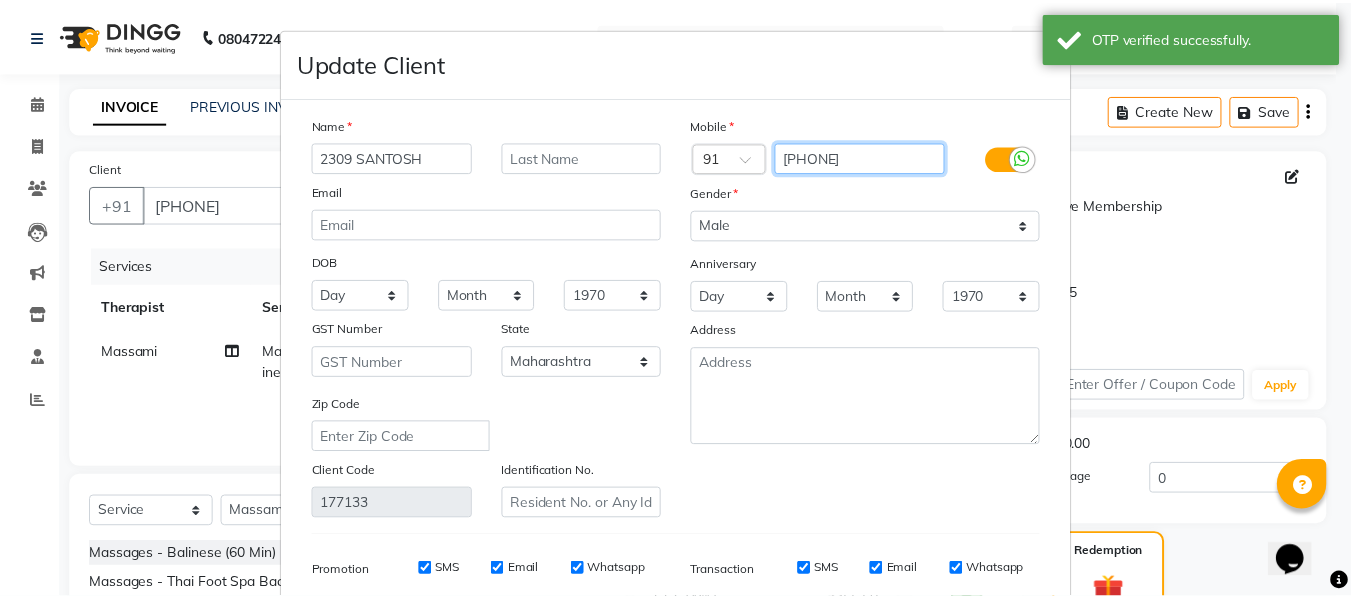 scroll, scrollTop: 288, scrollLeft: 0, axis: vertical 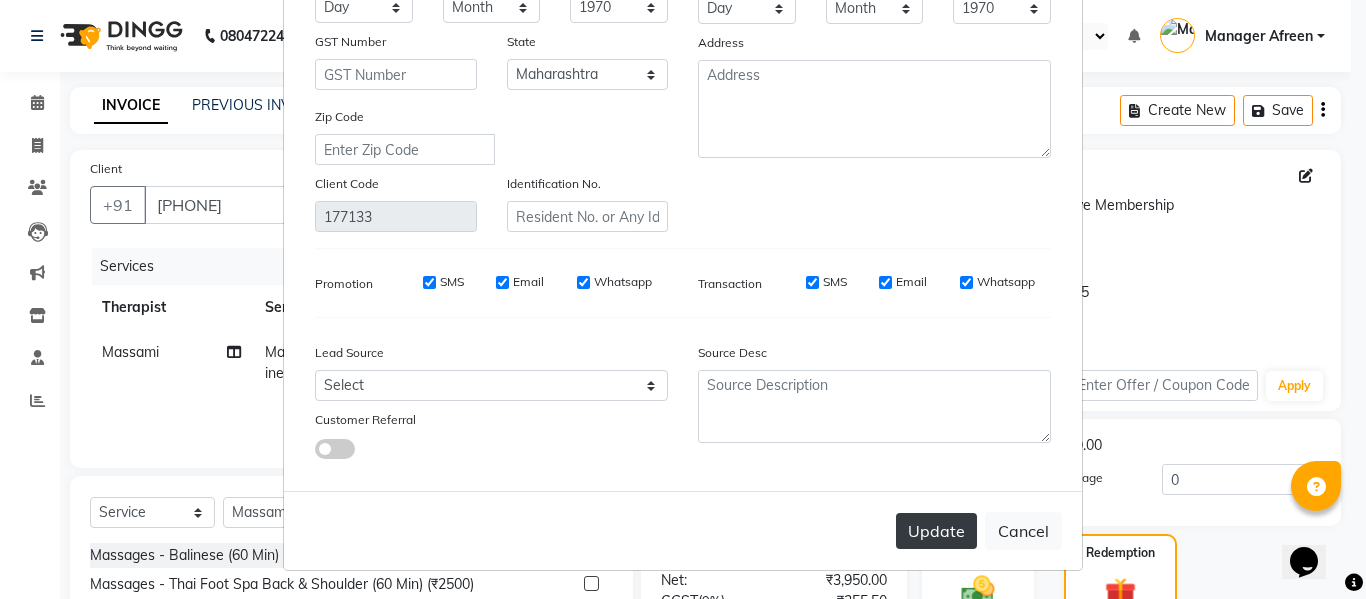 type on "[PHONE]" 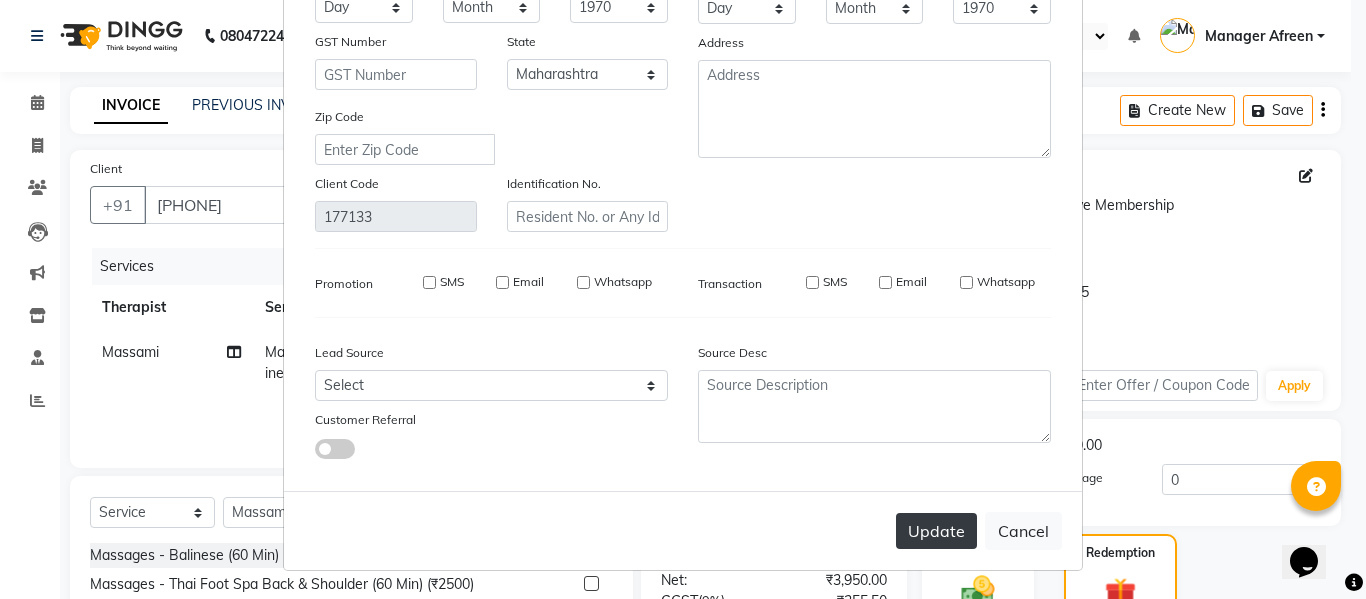 type on "[PHONE]" 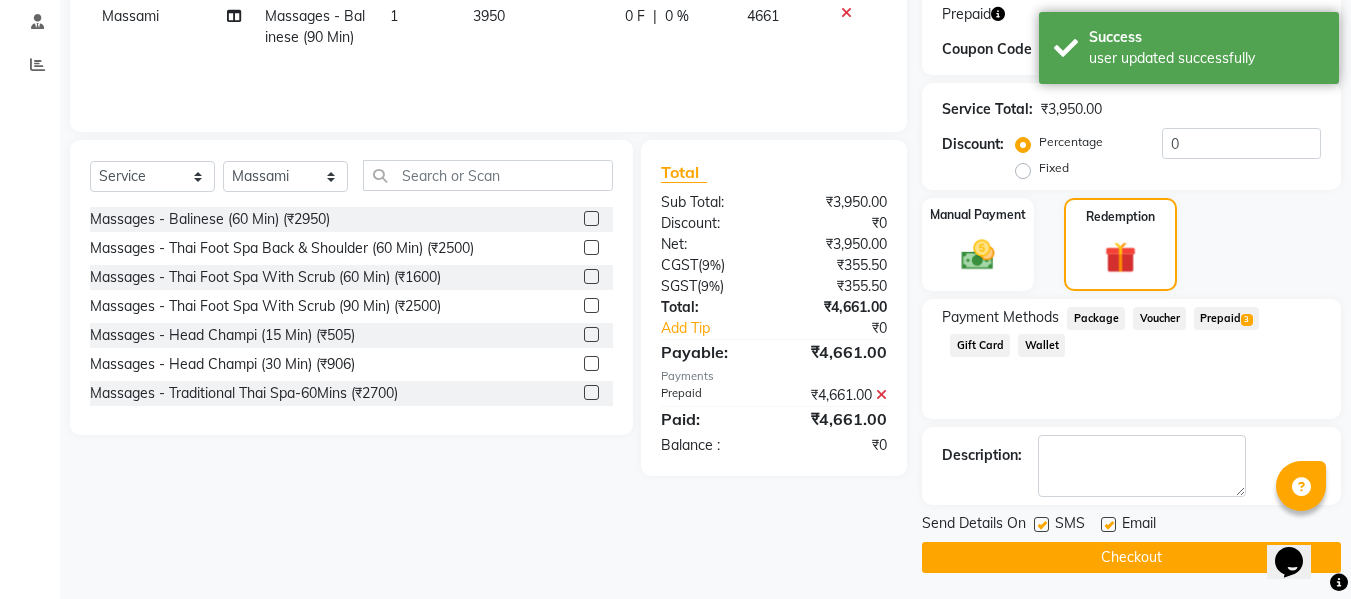 scroll, scrollTop: 340, scrollLeft: 0, axis: vertical 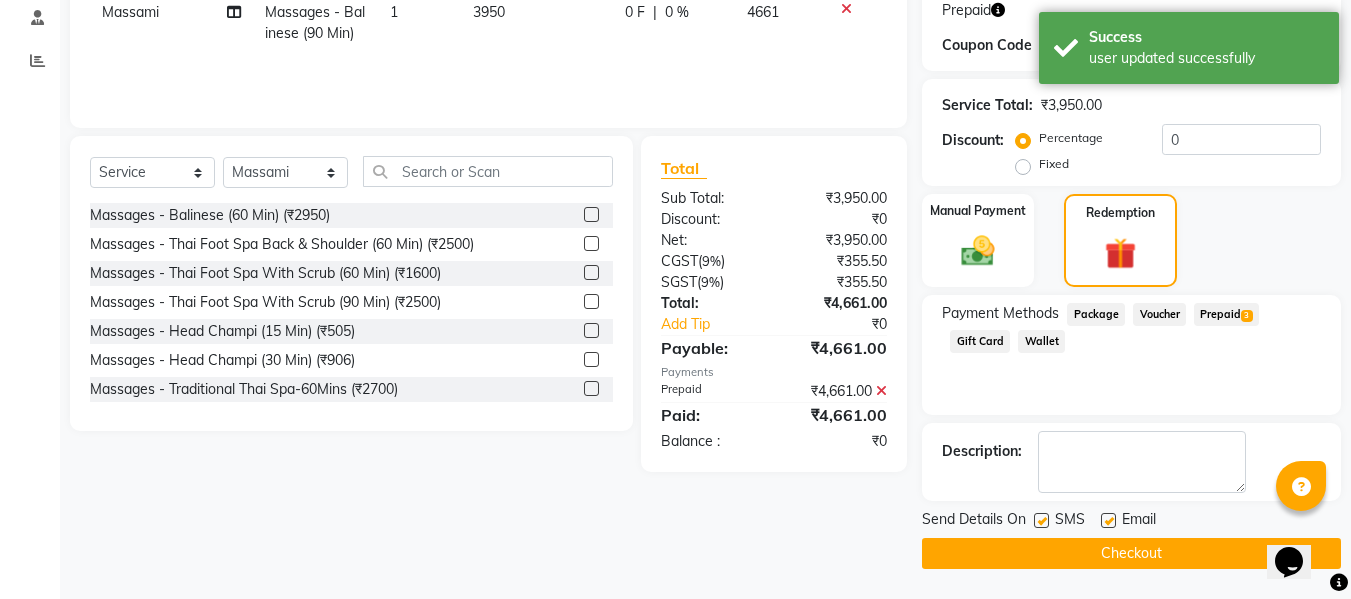 click on "Checkout" 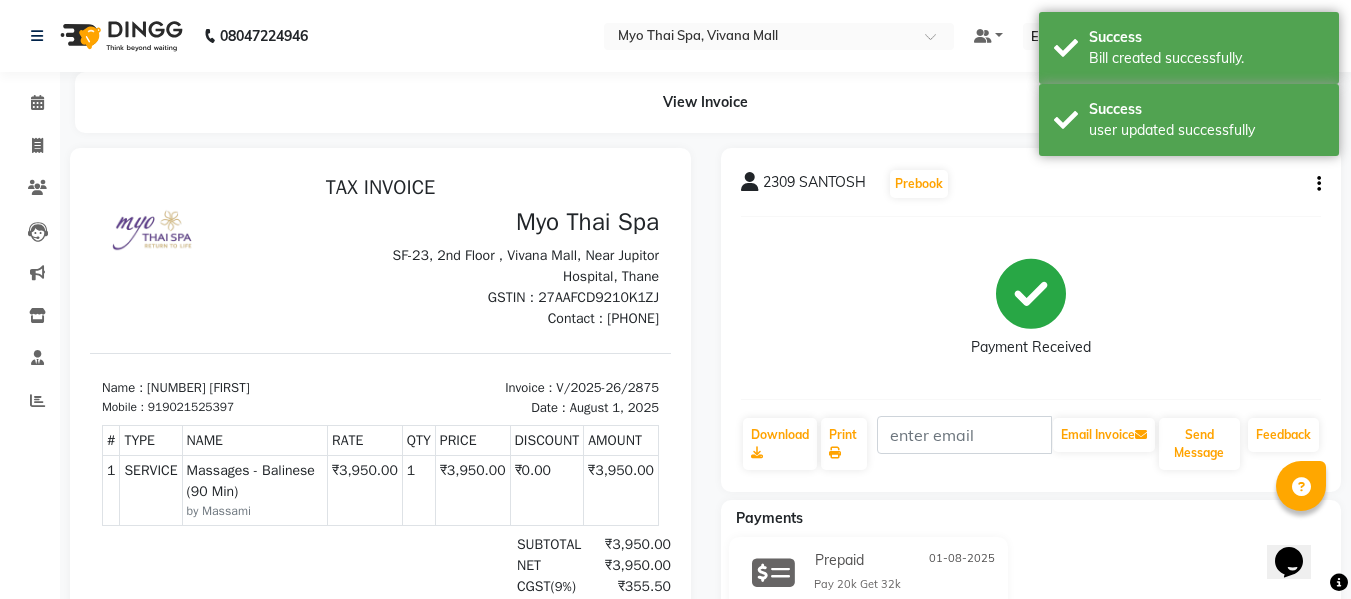 scroll, scrollTop: 0, scrollLeft: 0, axis: both 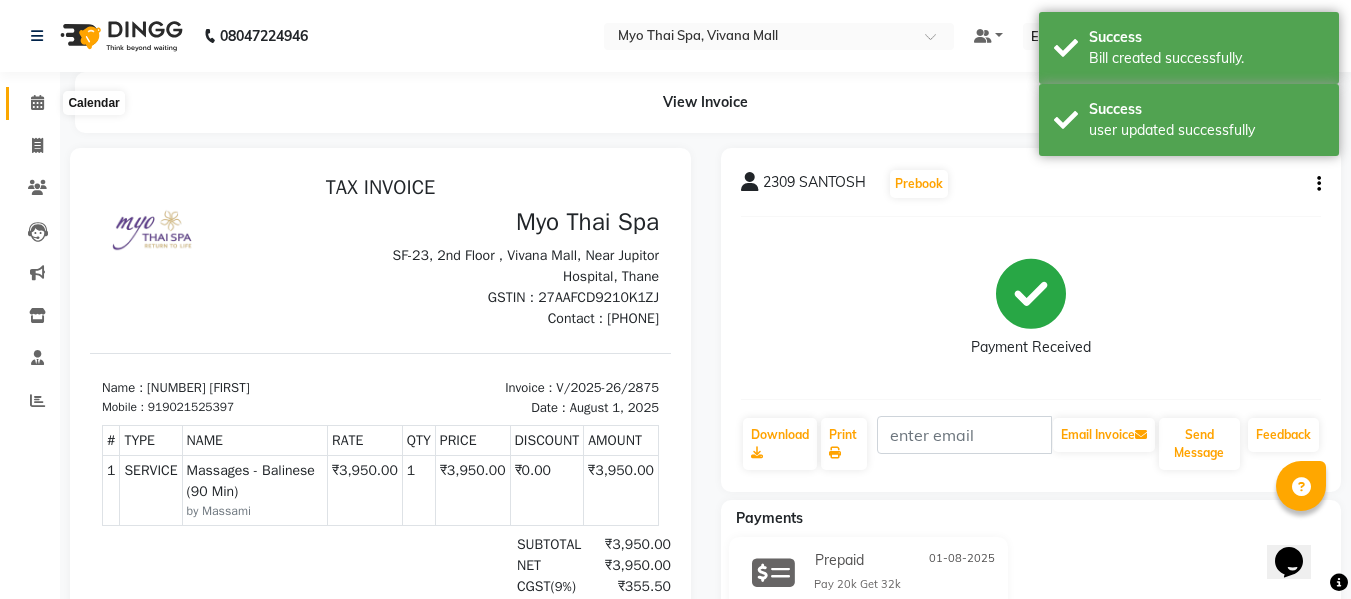 click 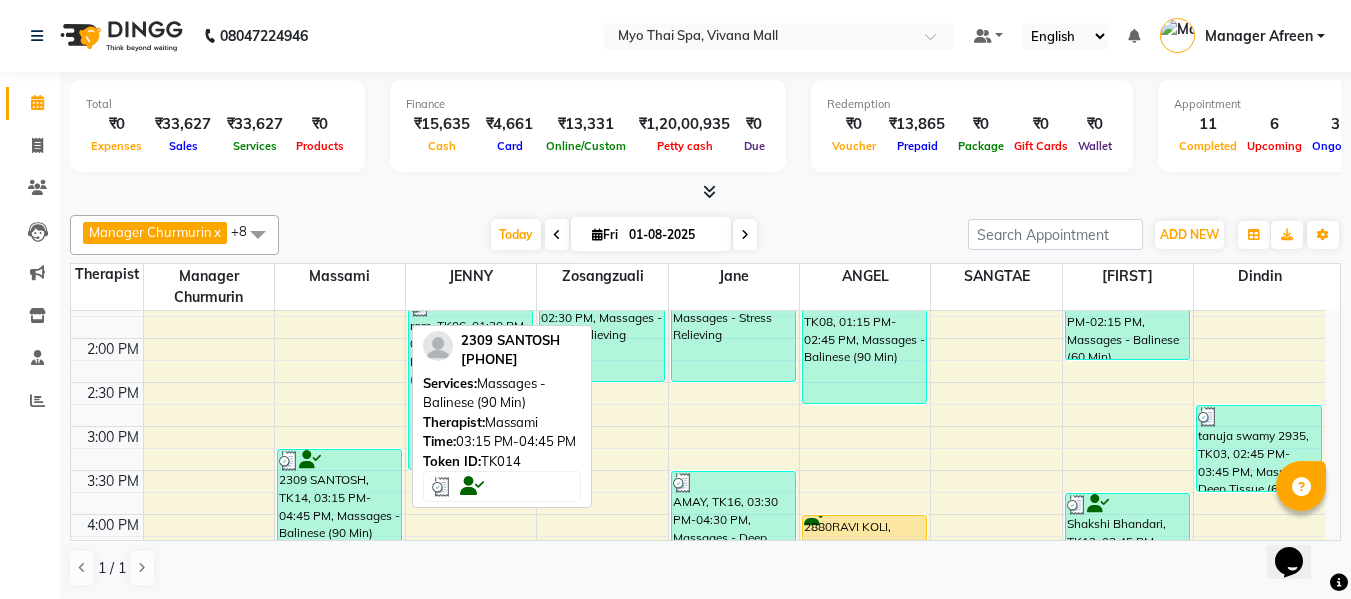 scroll, scrollTop: 600, scrollLeft: 0, axis: vertical 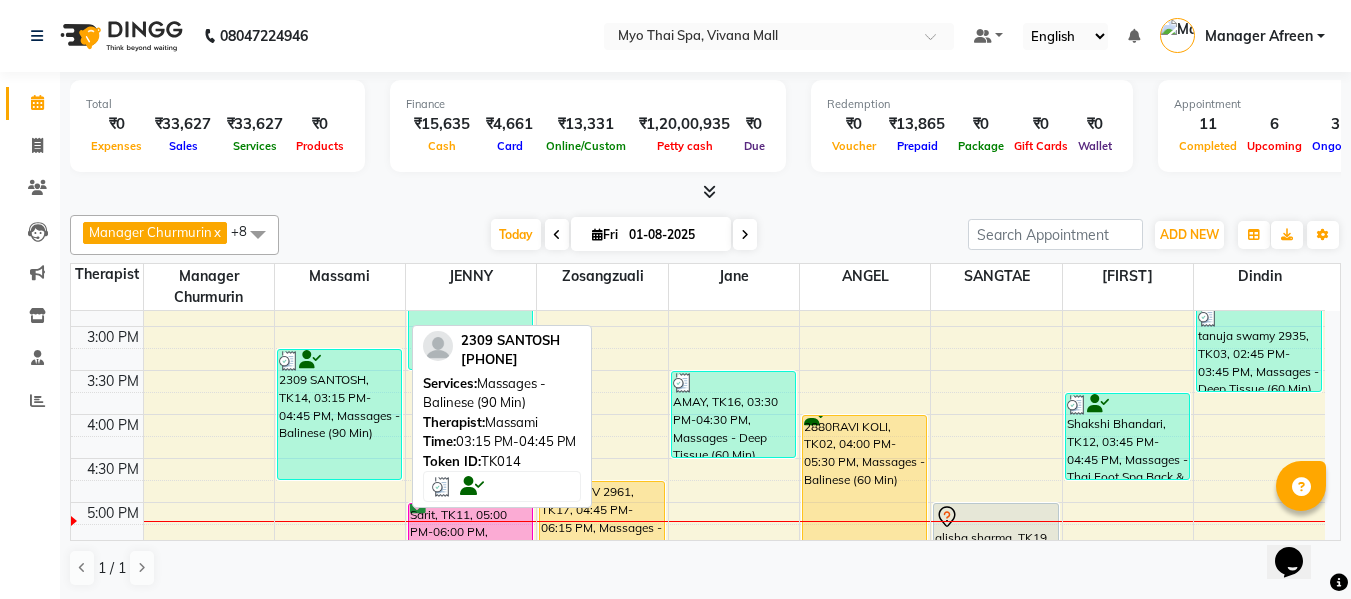 click on "2309 SANTOSH, TK14, 03:15 PM-04:45 PM, Massages - Balinese (90 Min)" at bounding box center (339, 414) 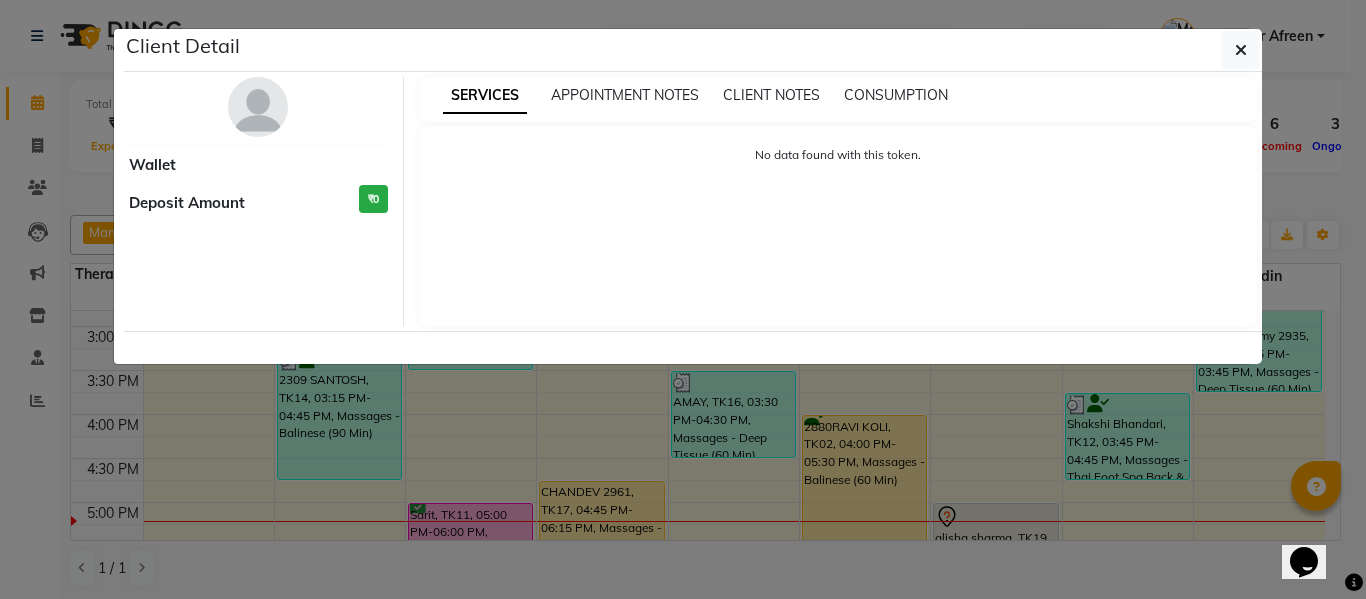select on "3" 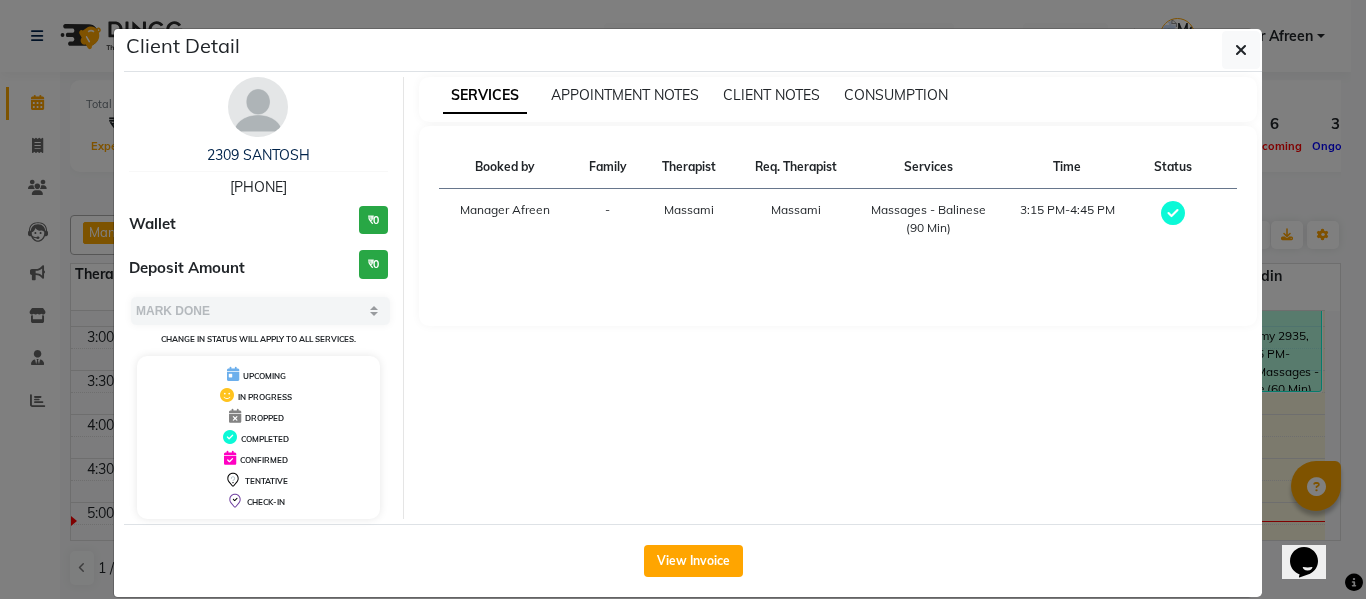 click on "[PHONE]" at bounding box center [258, 187] 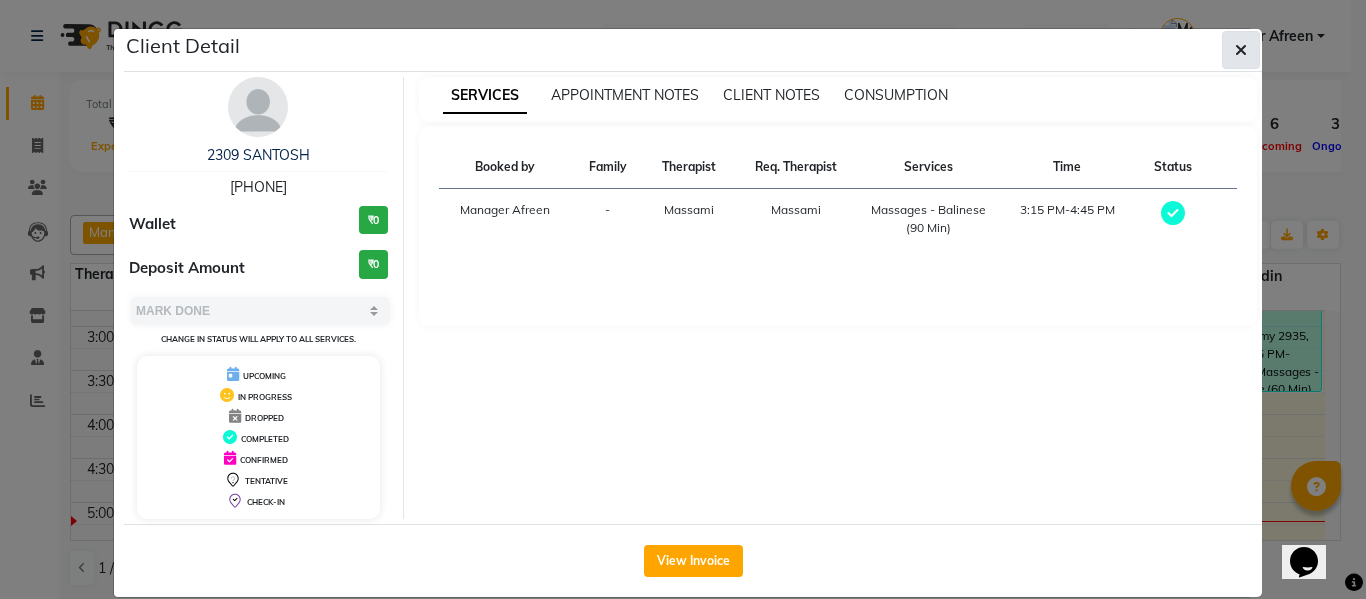 click 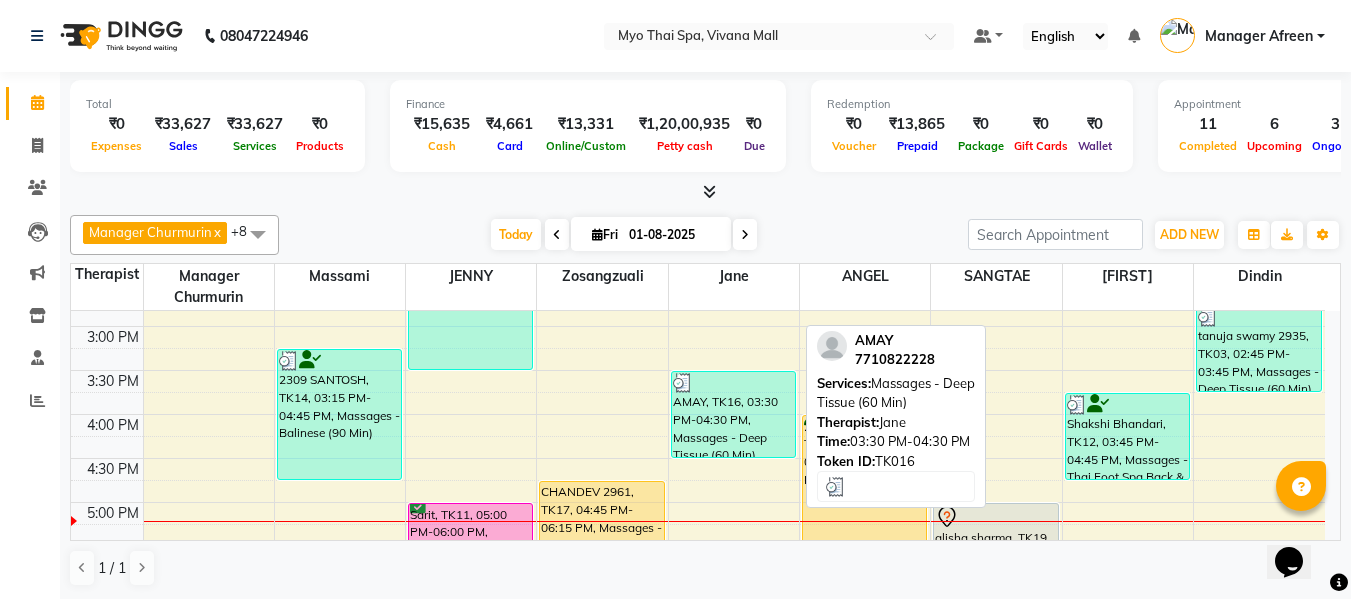 click on "AMAY, TK16, 03:30 PM-04:30 PM, Massages - Deep Tissue (60 Min)" at bounding box center (733, 414) 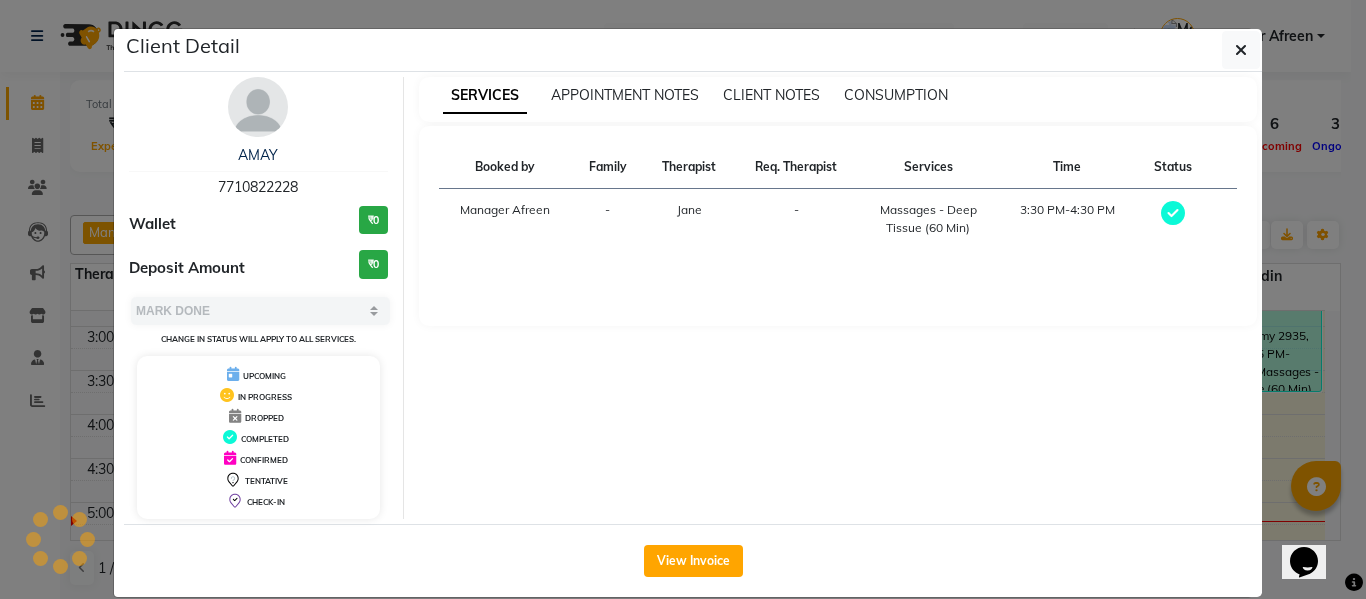 click on "7710822228" at bounding box center [258, 187] 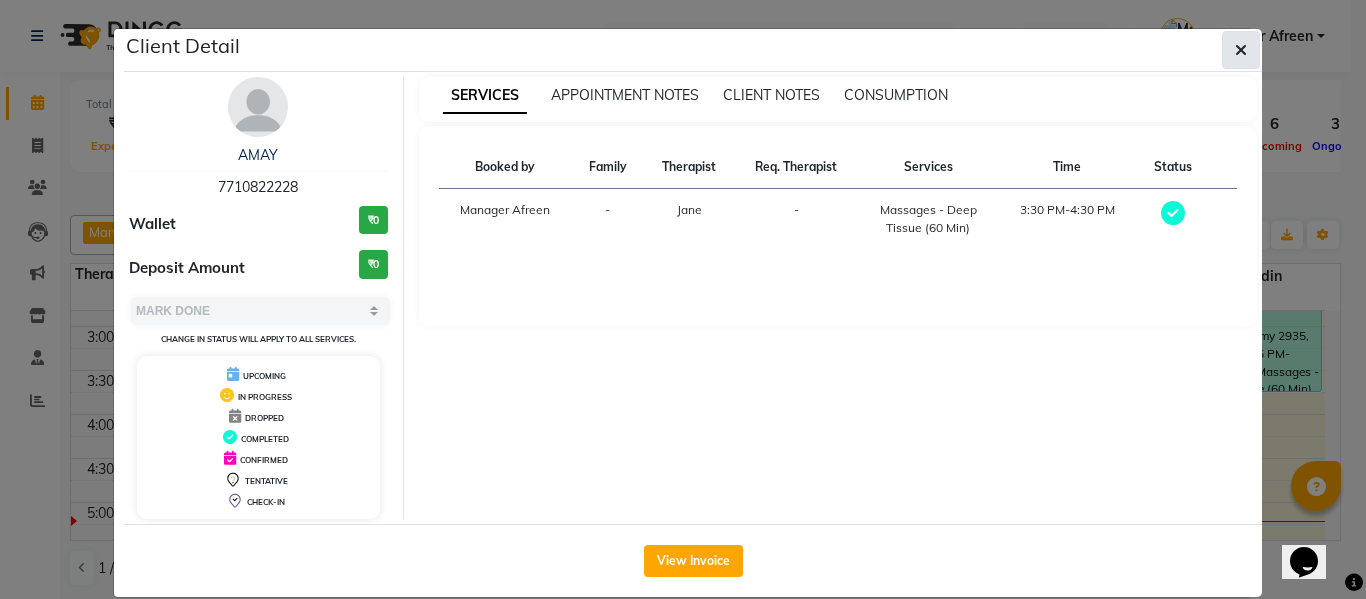 click 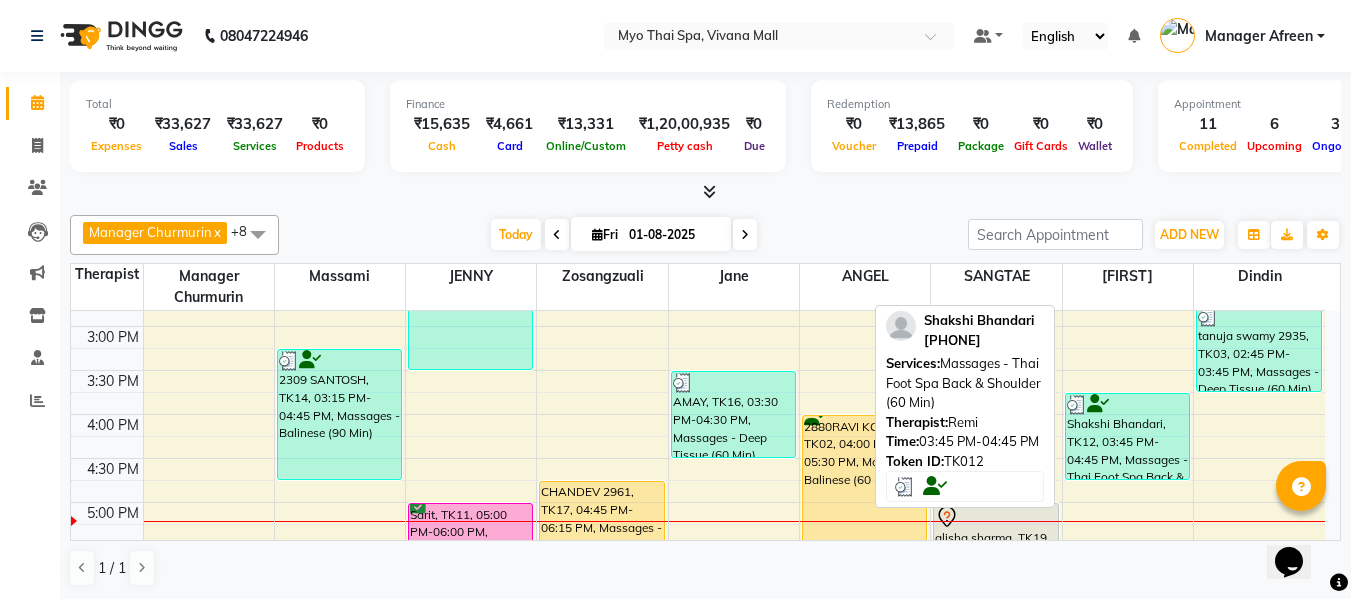 click on "Shakshi Bhandari, TK12, 03:45 PM-04:45 PM, Massages - Thai Foot Spa  Back & Shoulder (60 Min)" at bounding box center [1127, 436] 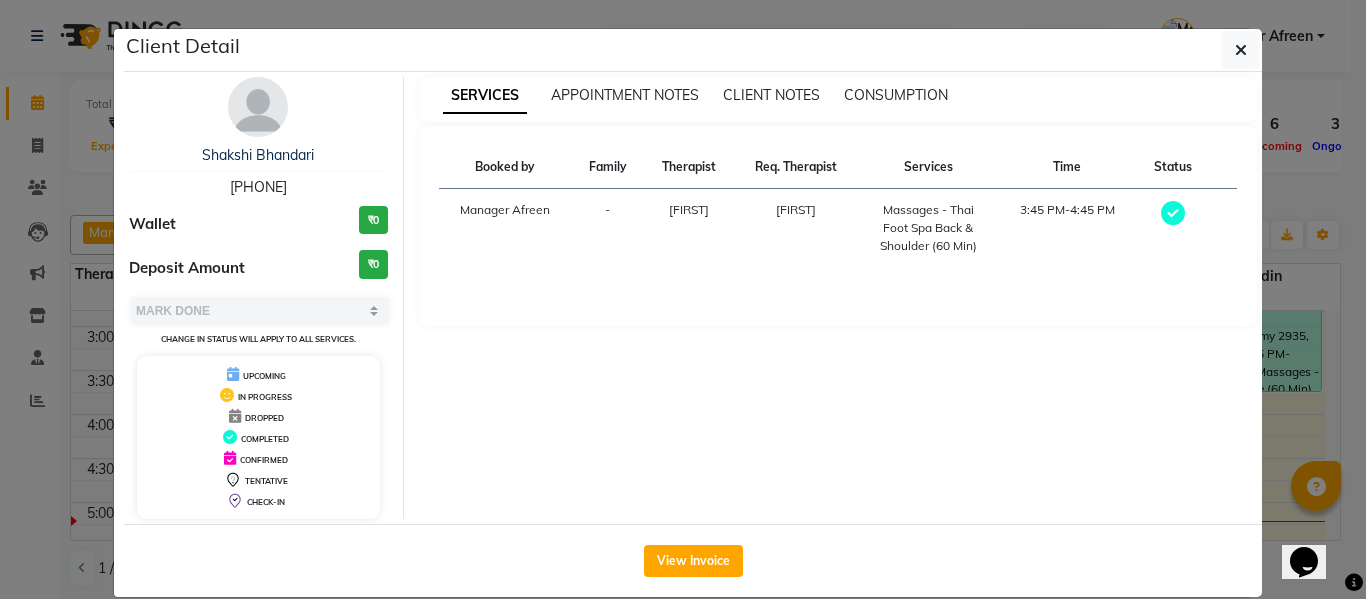 click on "[PHONE]" at bounding box center (258, 187) 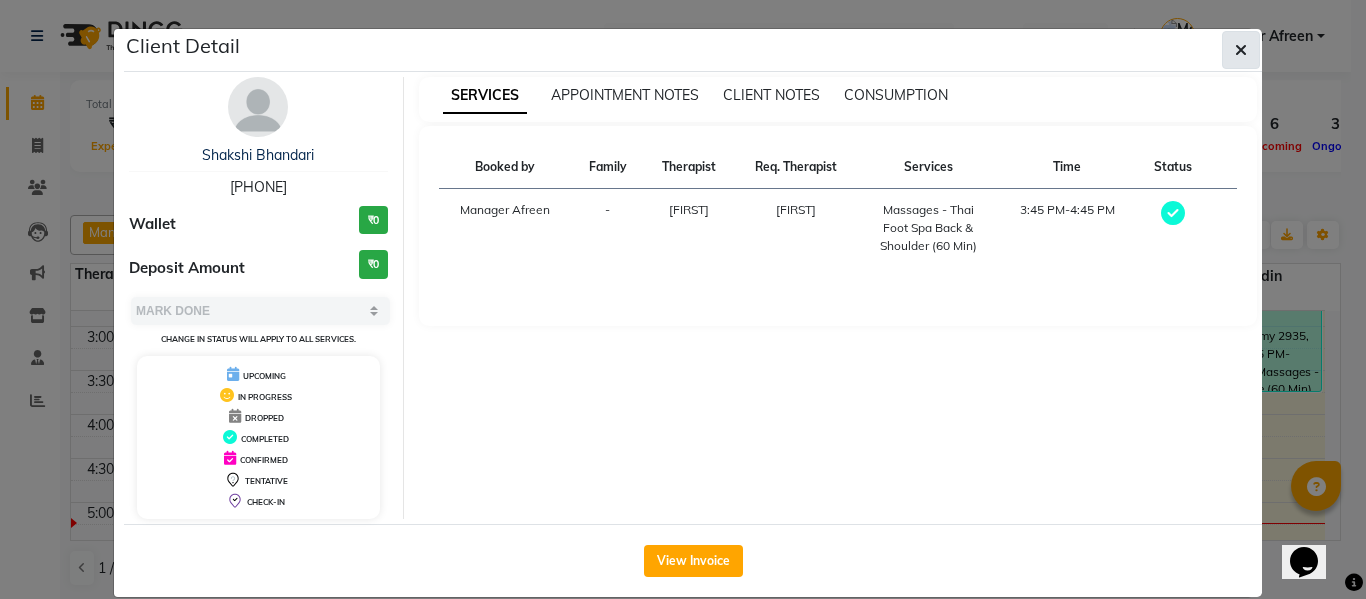 click 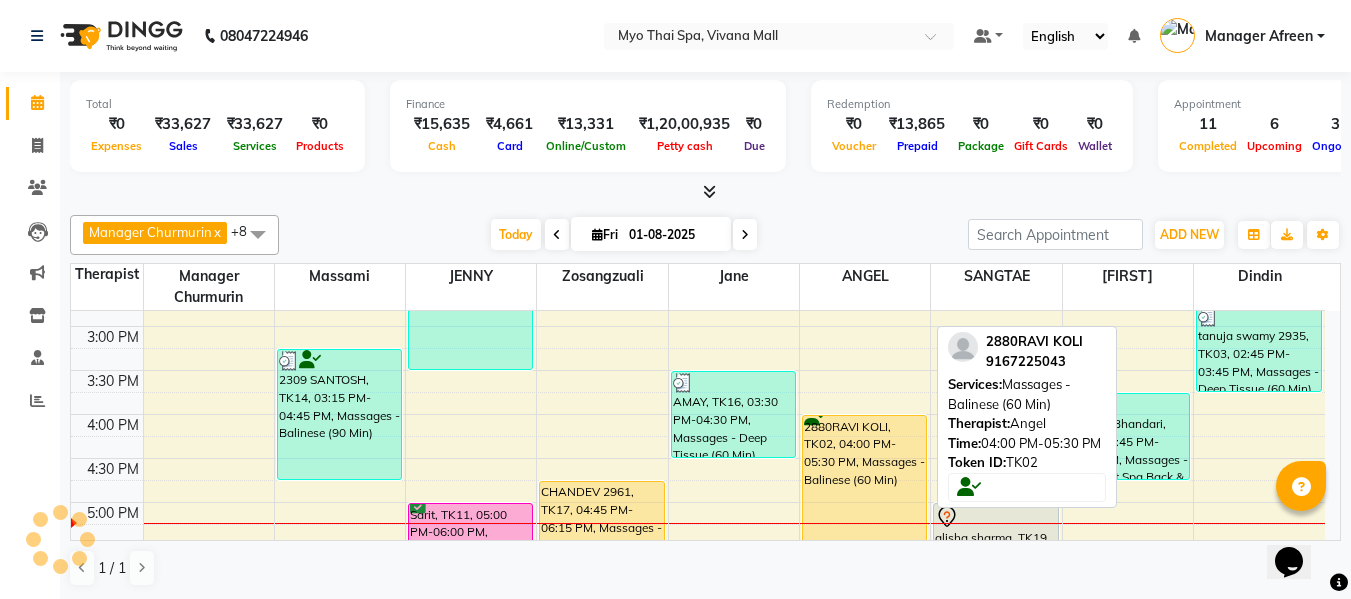 click on "2880RAVI KOLI, TK02, 04:00 PM-05:30 PM, Massages - Balinese (60 Min)" at bounding box center [864, 480] 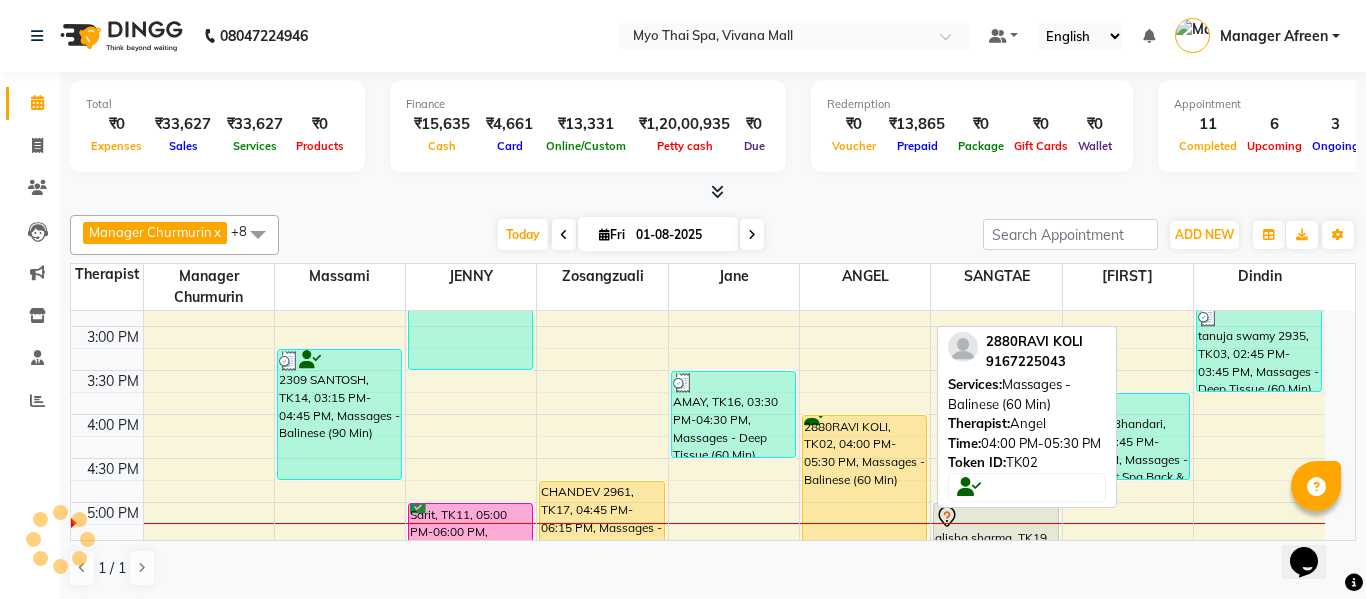 select on "1" 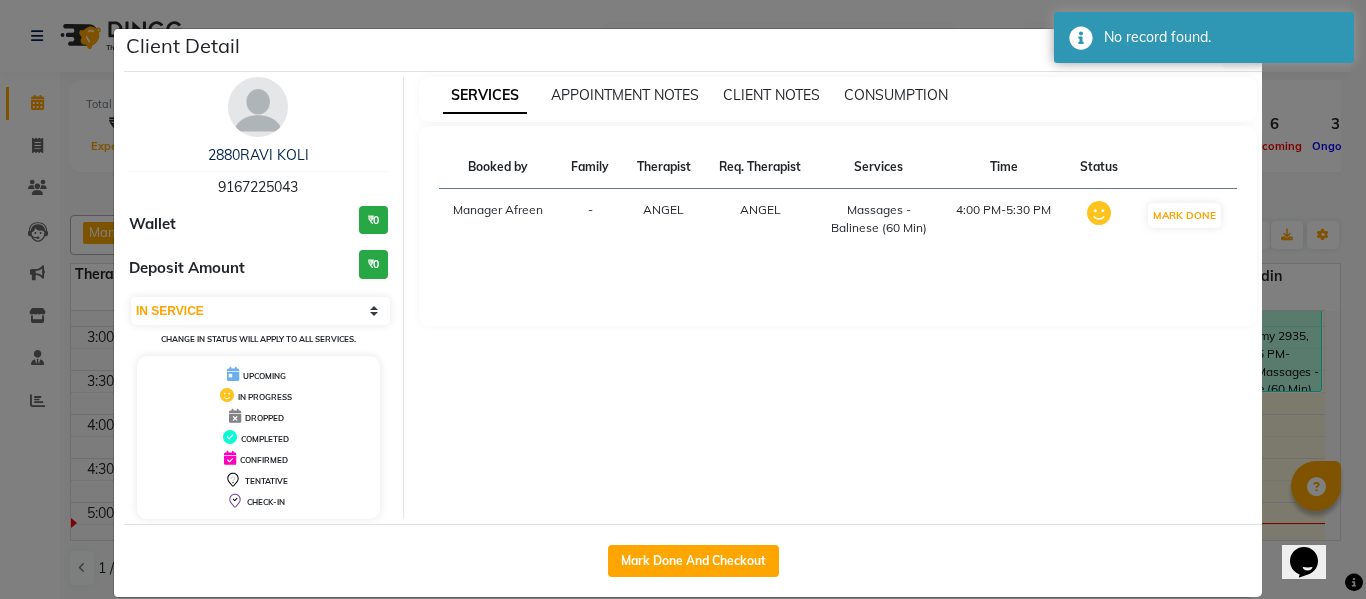 click on "9167225043" at bounding box center (258, 187) 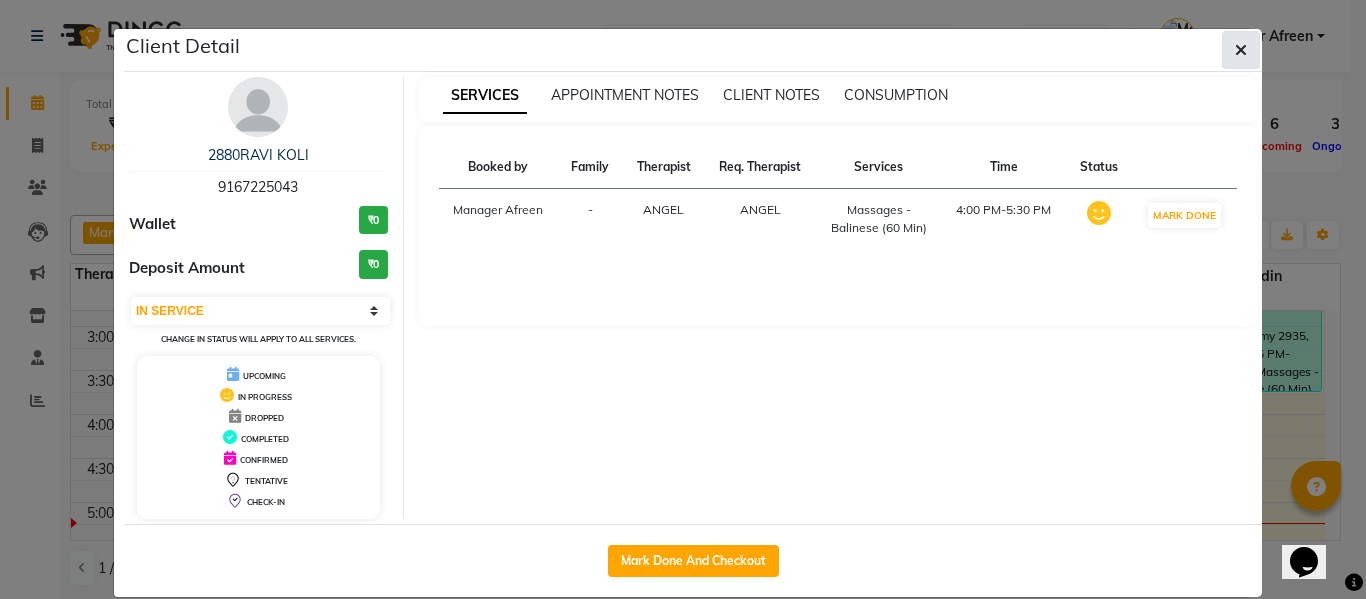 click 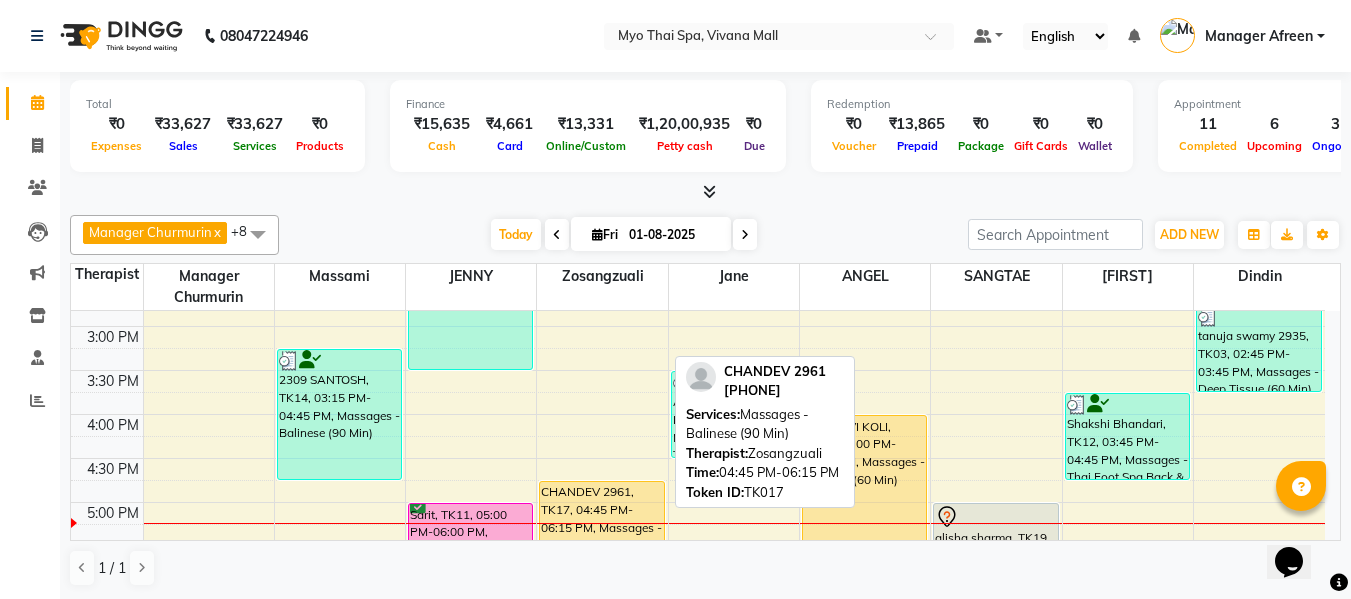 click on "CHANDEV 2961, TK17, 04:45 PM-06:15 PM, Massages - Balinese (90 Min)" at bounding box center (601, 546) 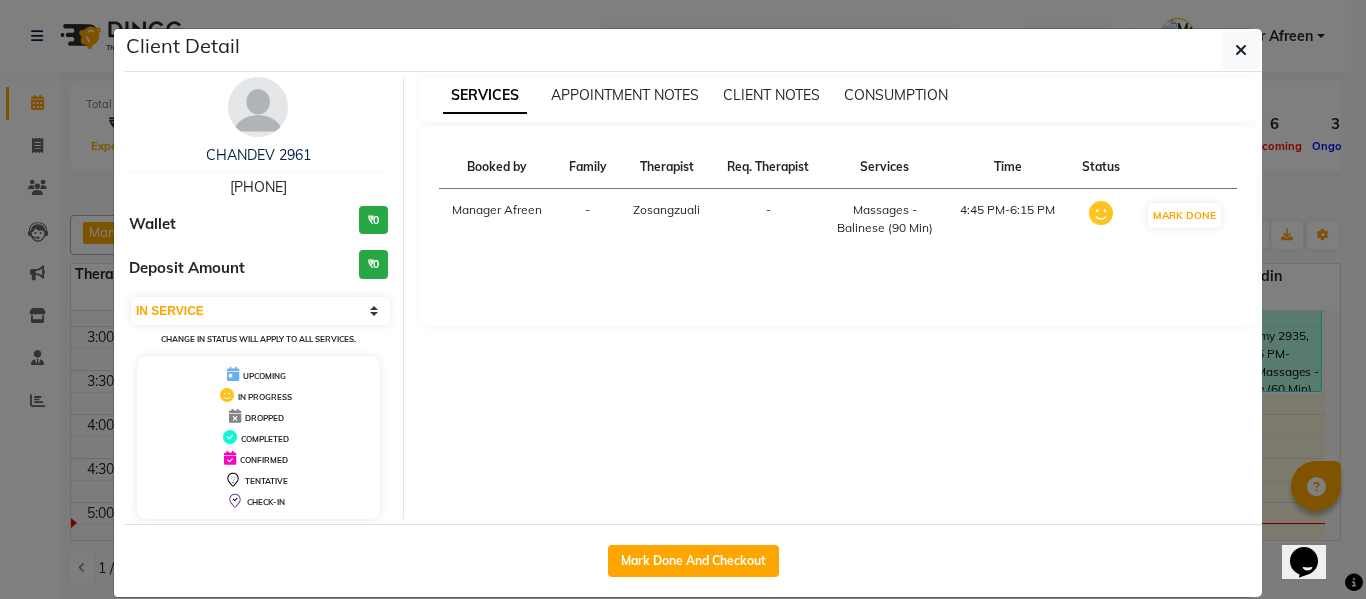click on "[PHONE]" at bounding box center (258, 187) 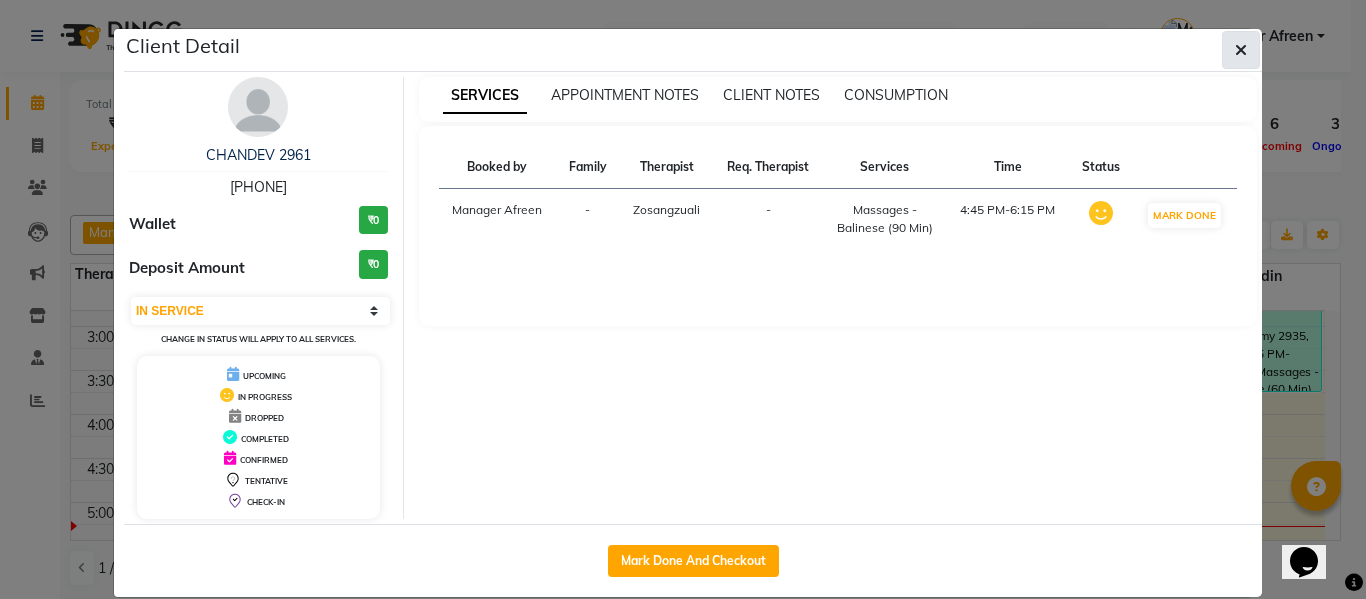 click 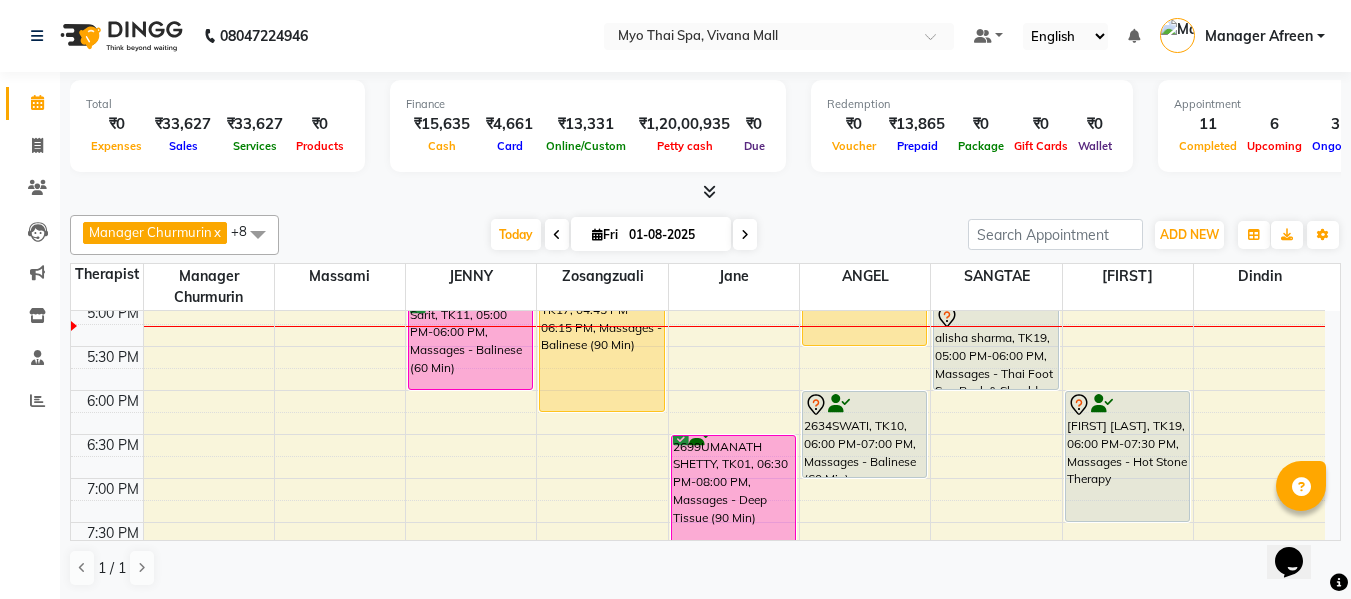 scroll, scrollTop: 700, scrollLeft: 0, axis: vertical 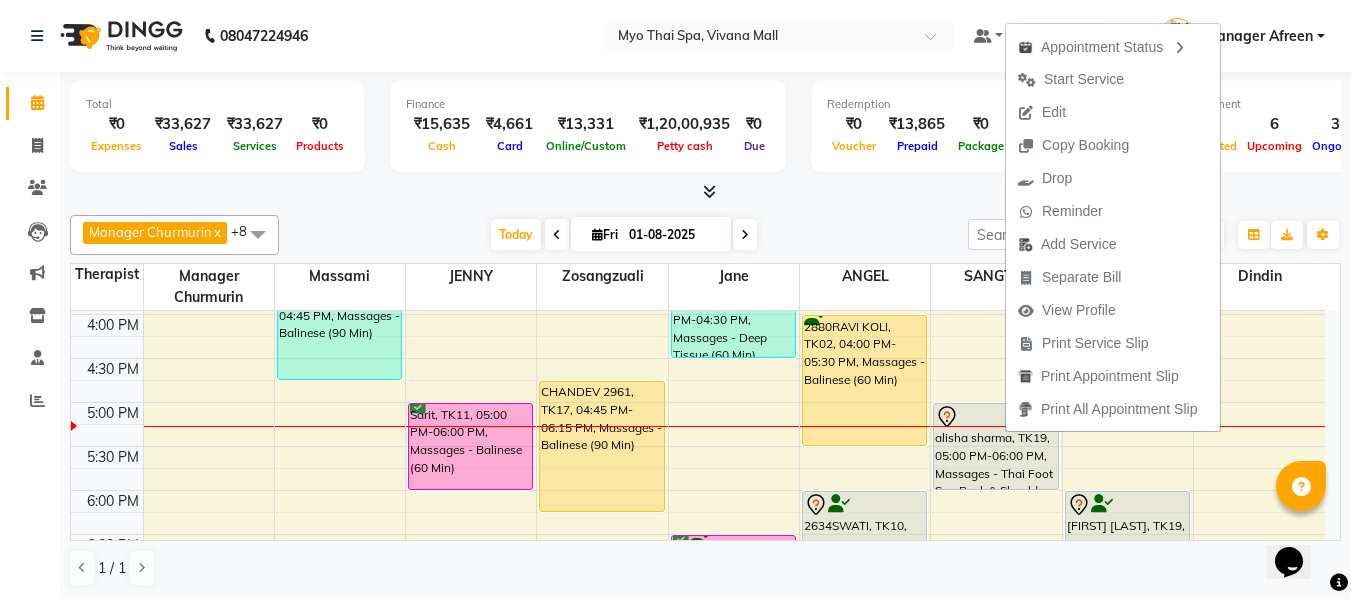 drag, startPoint x: 1061, startPoint y: 82, endPoint x: 1064, endPoint y: 106, distance: 24.186773 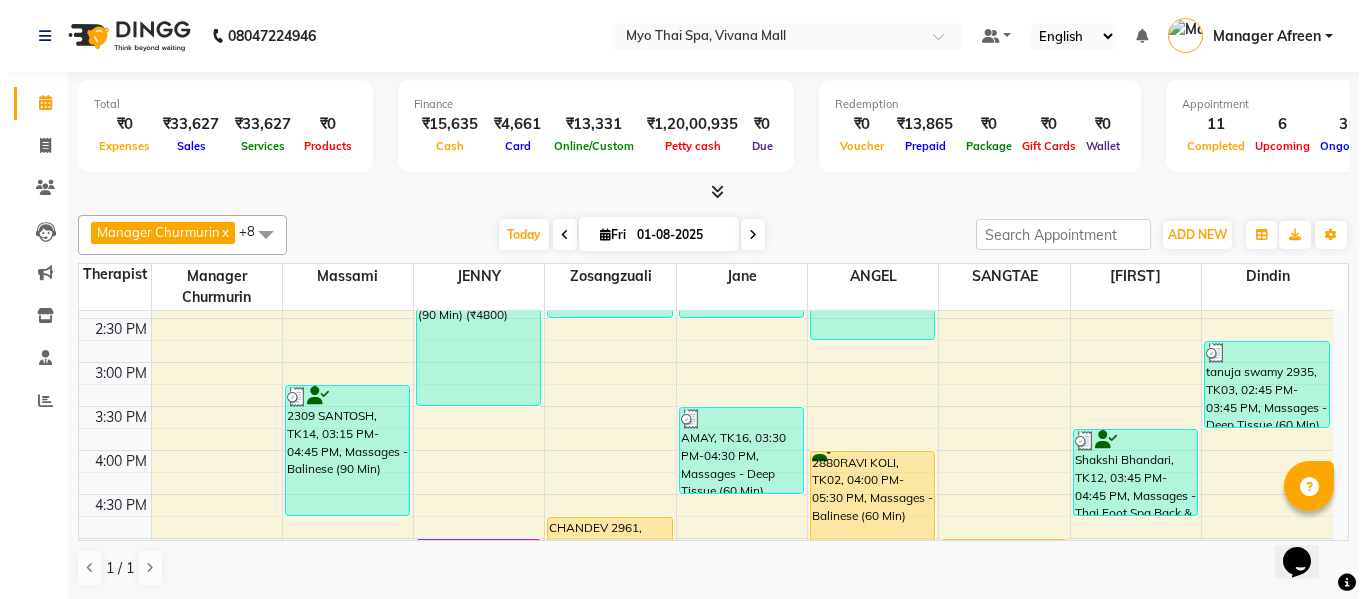 scroll, scrollTop: 500, scrollLeft: 0, axis: vertical 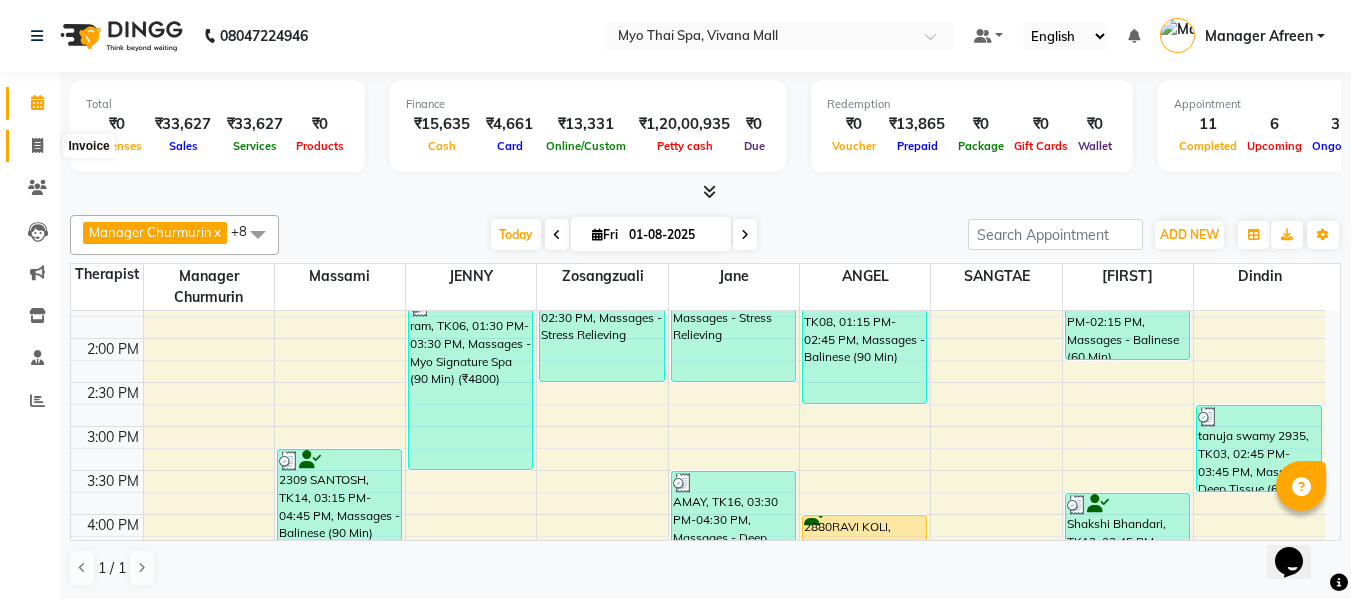 click 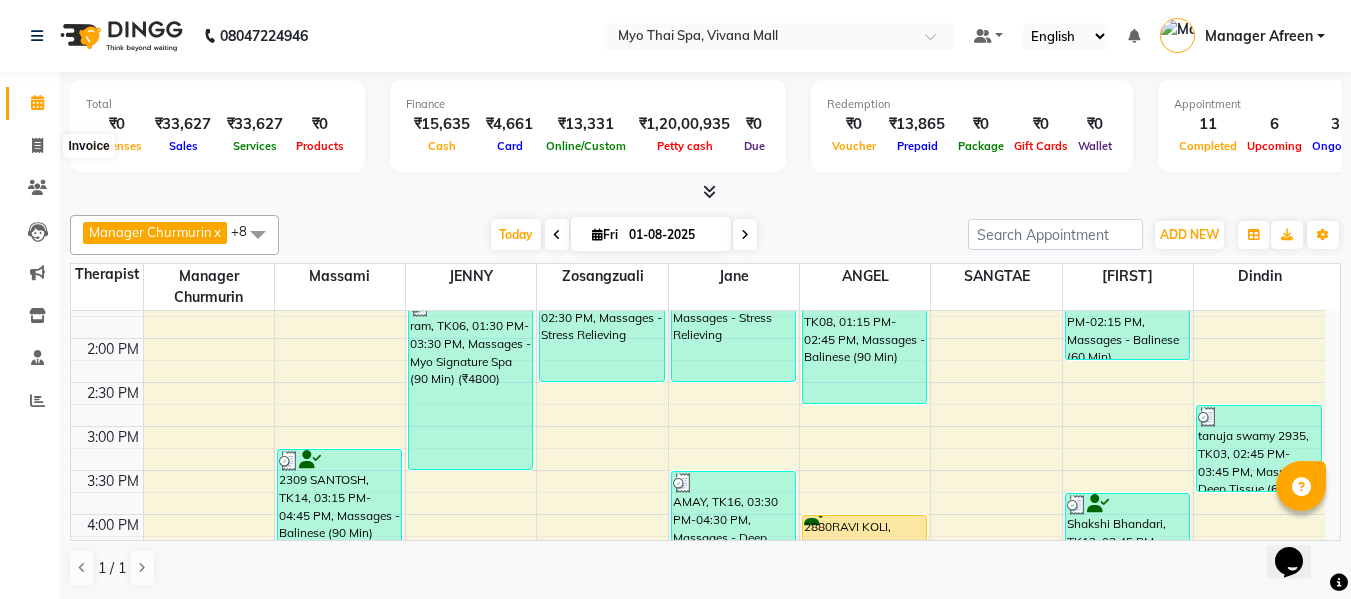 select on "service" 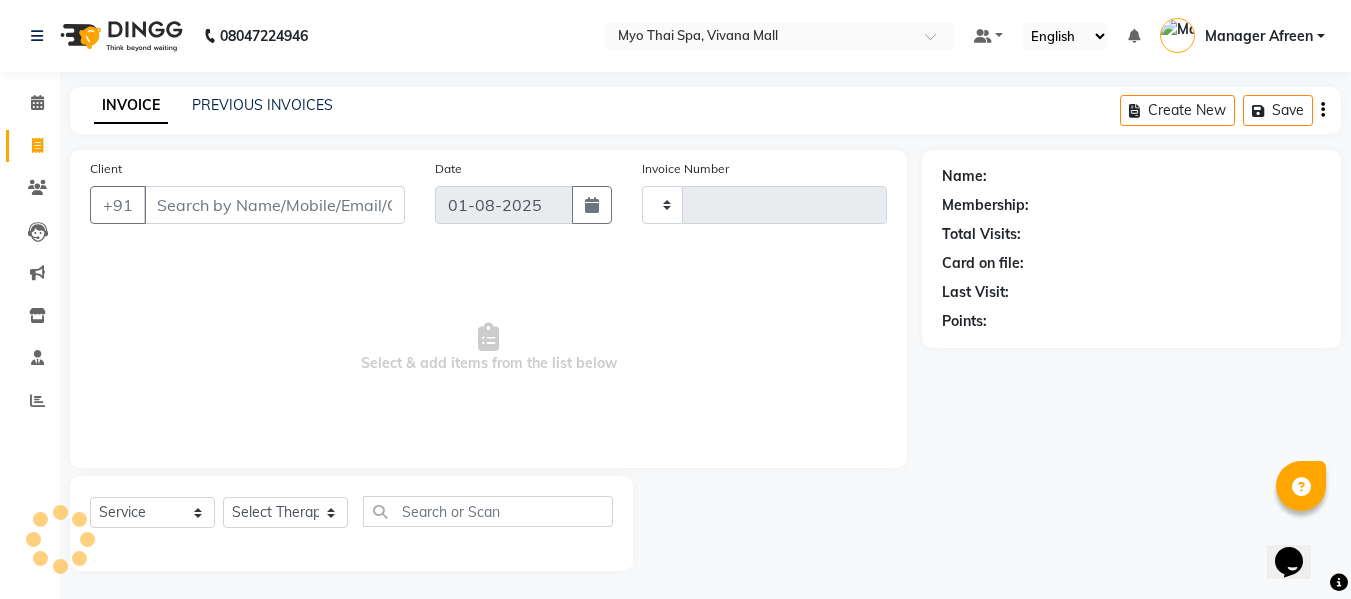 type on "2876" 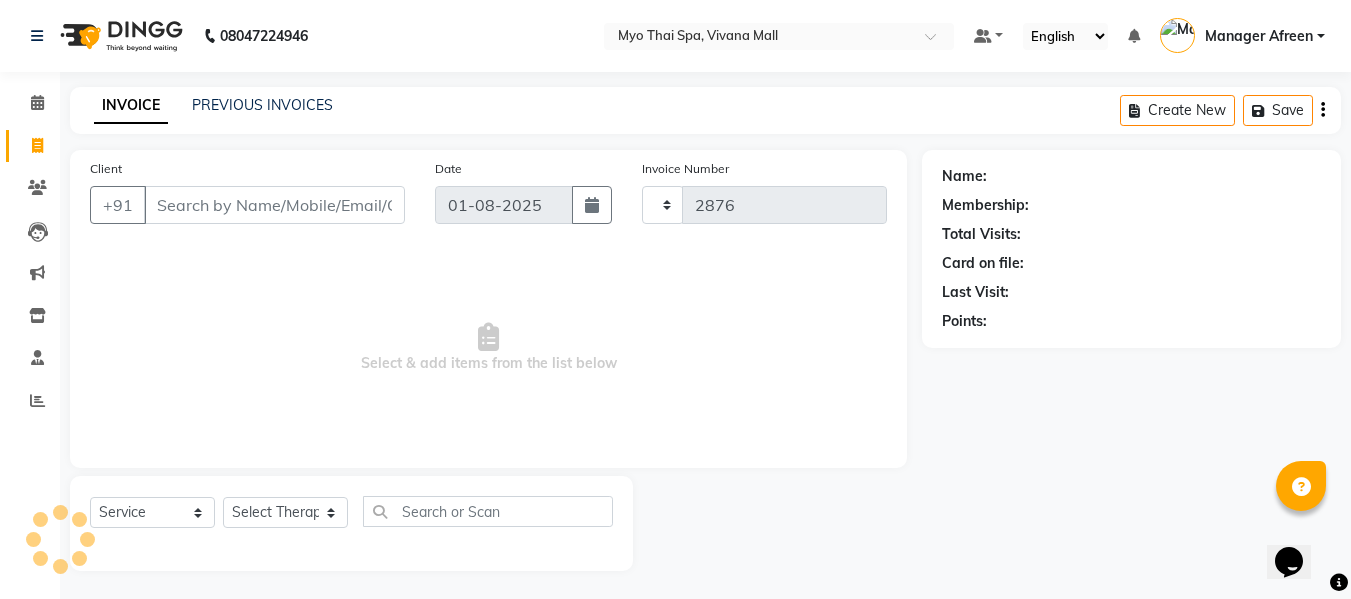 select on "3908" 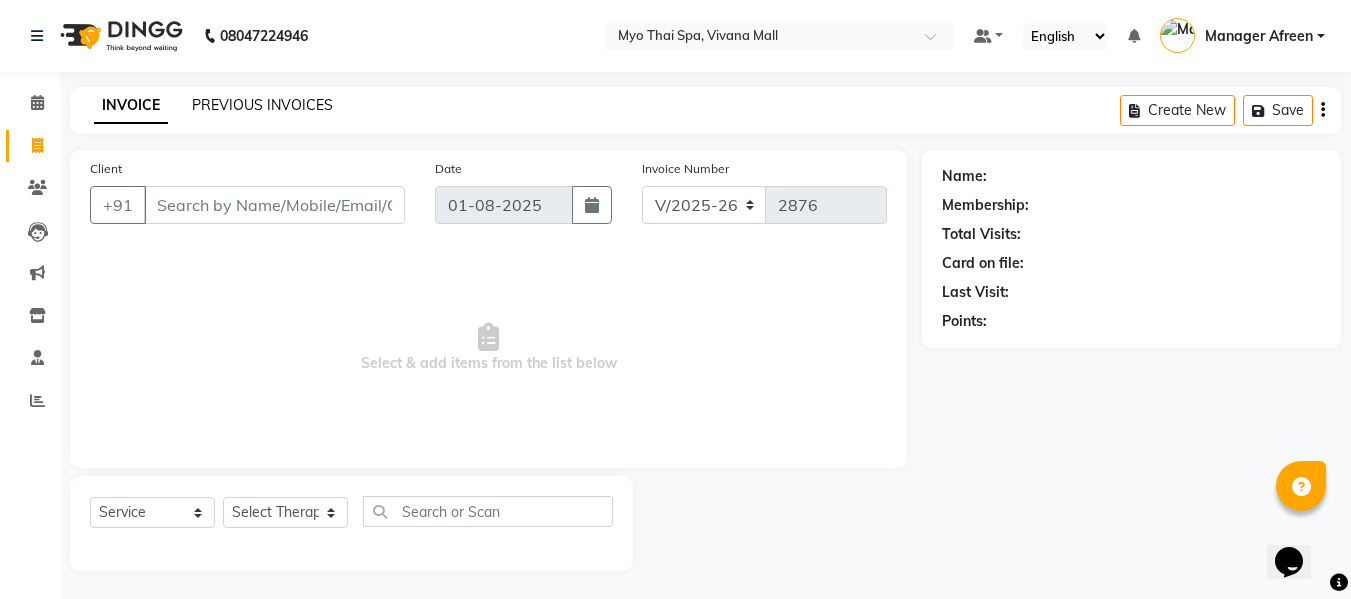 click on "PREVIOUS INVOICES" 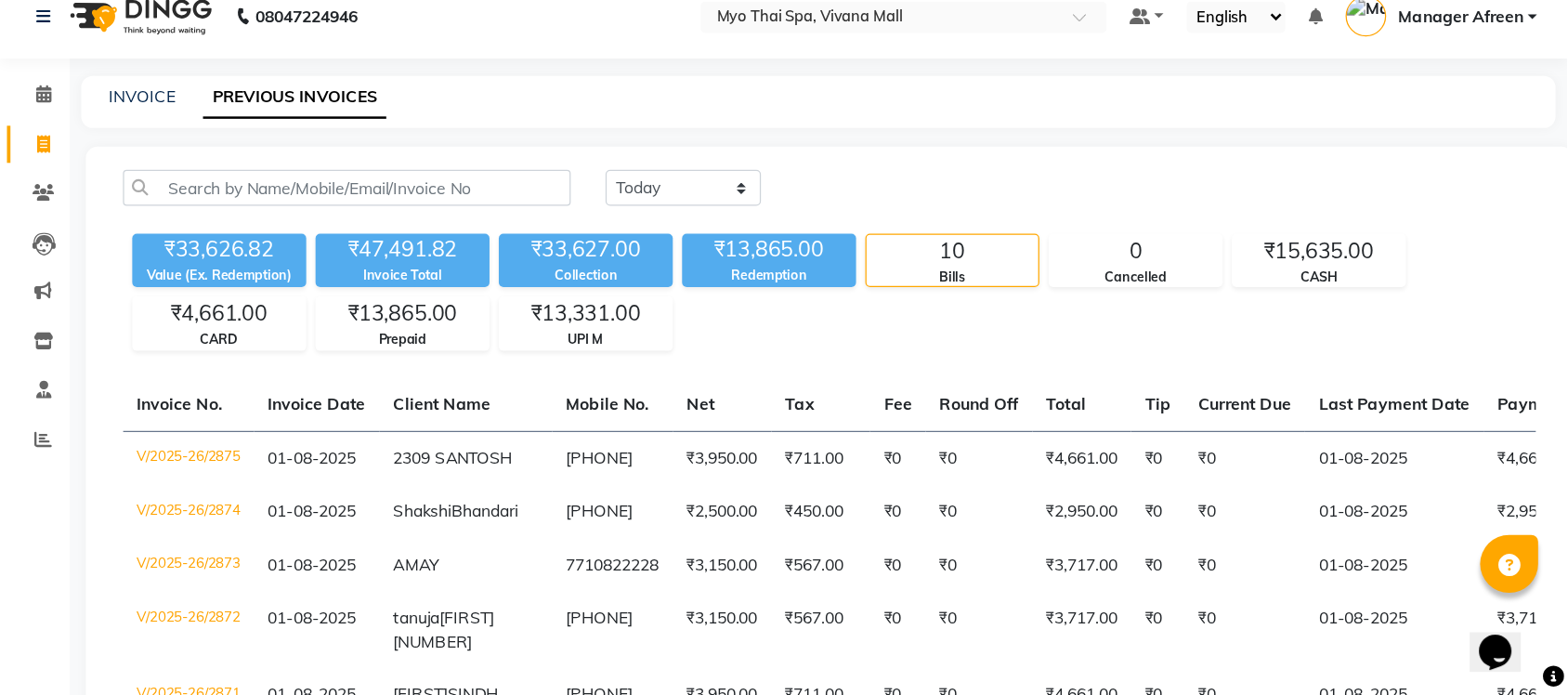 scroll, scrollTop: 0, scrollLeft: 0, axis: both 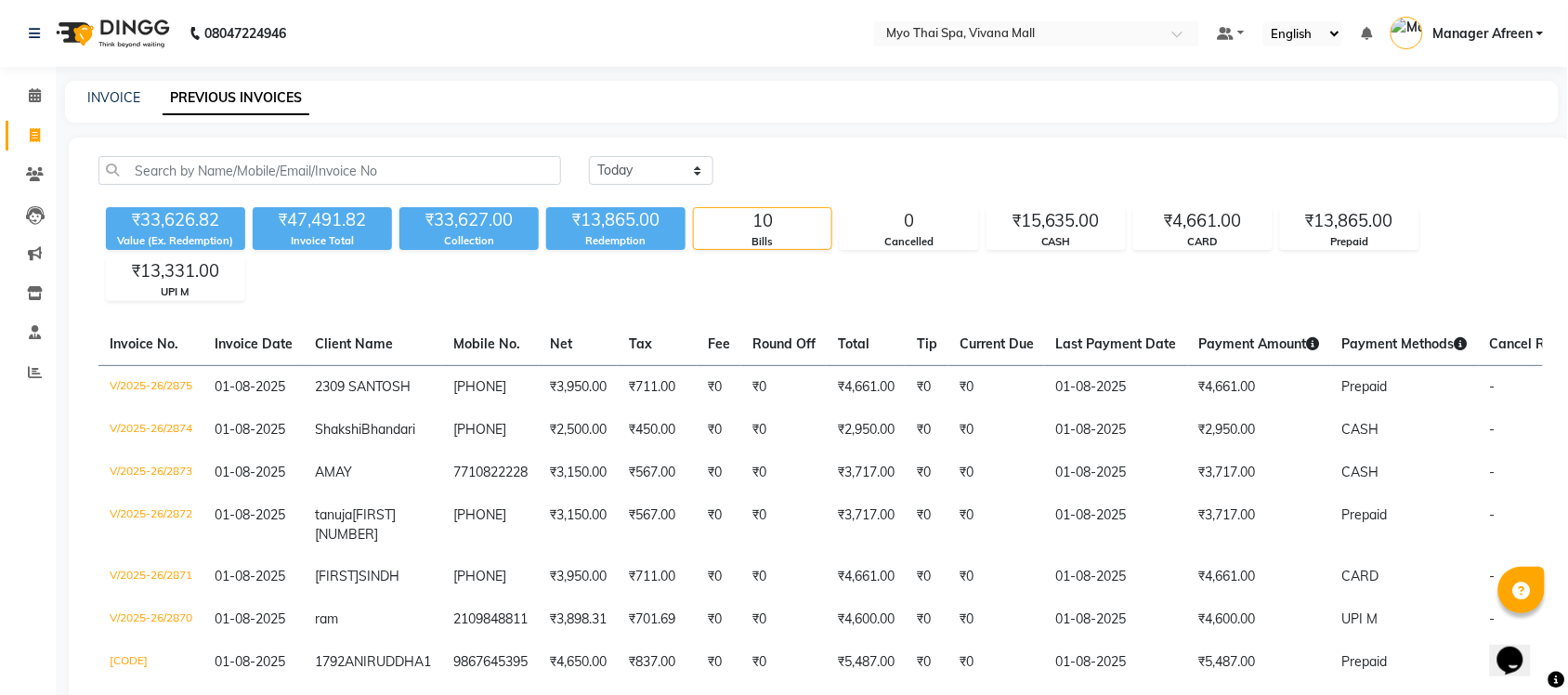 drag, startPoint x: 1218, startPoint y: 0, endPoint x: 1047, endPoint y: 151, distance: 228.12716 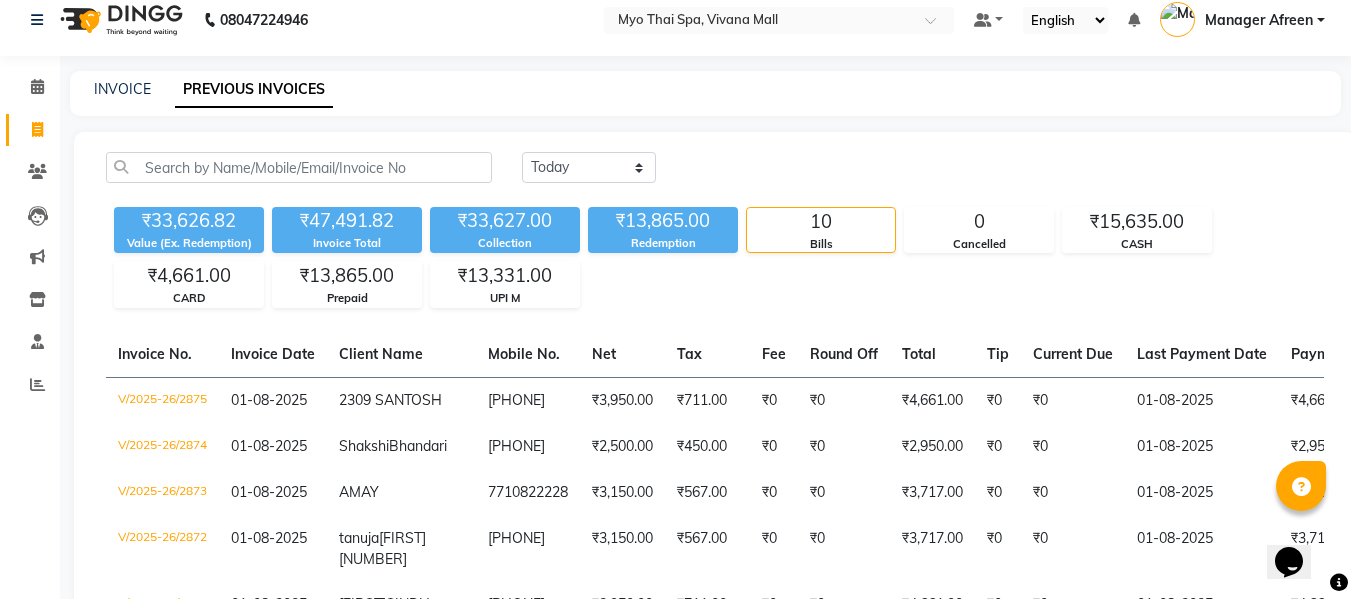 scroll, scrollTop: 0, scrollLeft: 0, axis: both 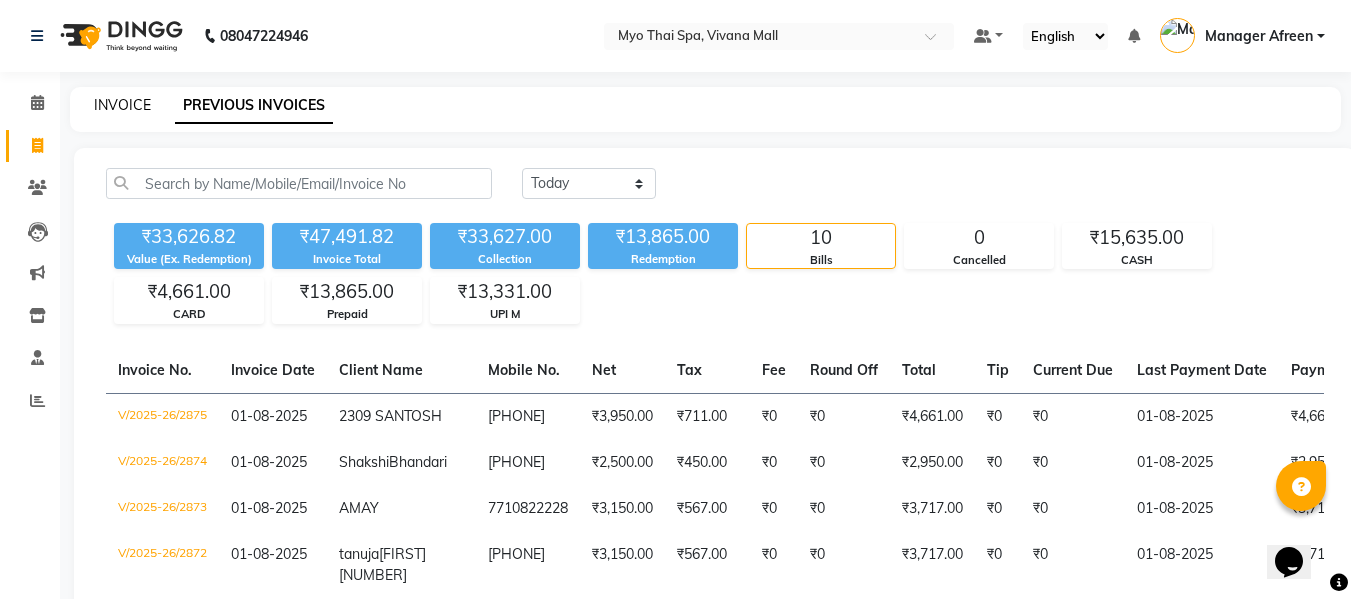 click on "INVOICE" 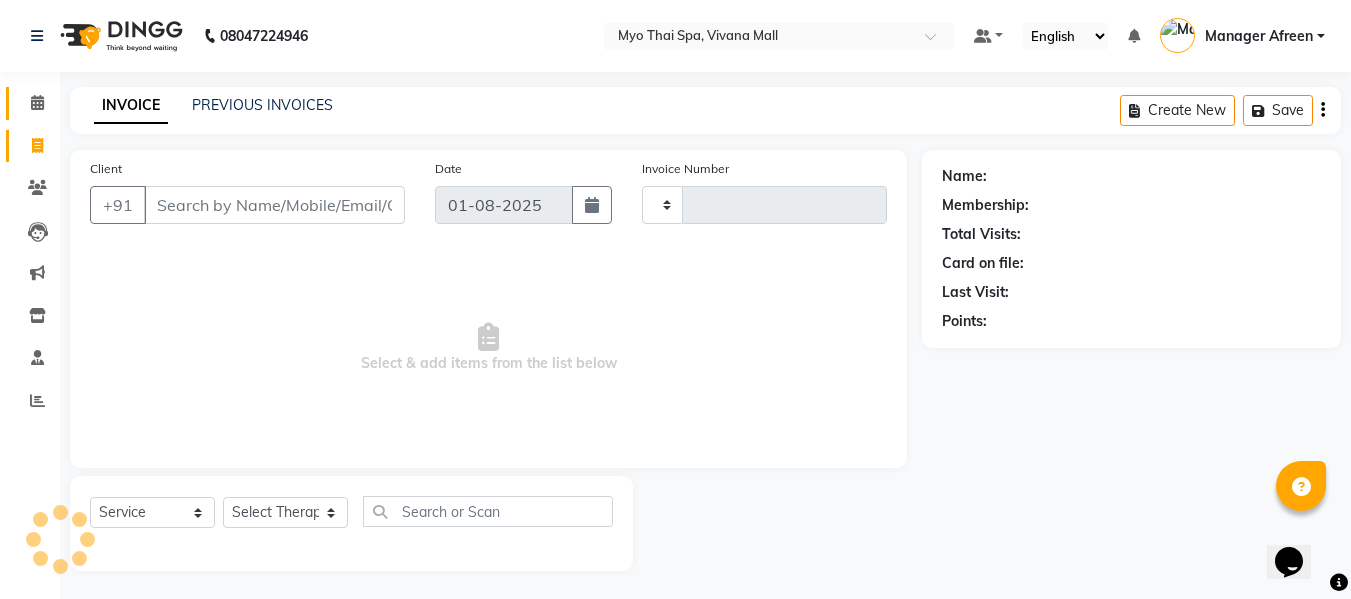 type on "2876" 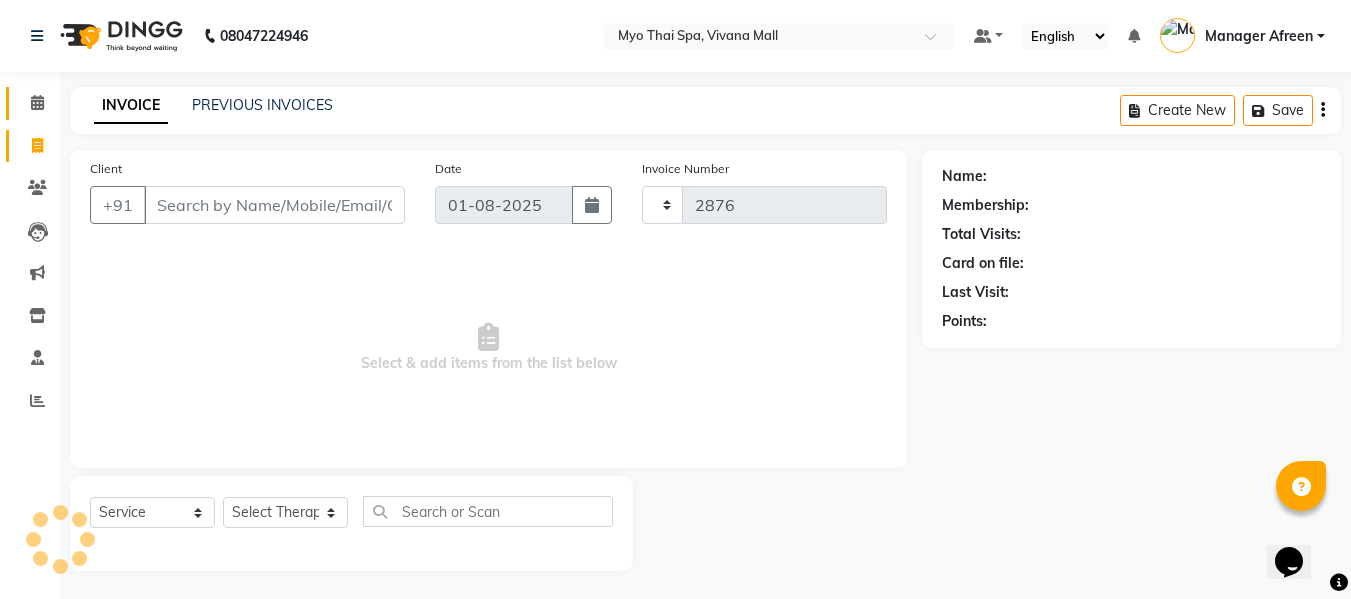 scroll, scrollTop: 2, scrollLeft: 0, axis: vertical 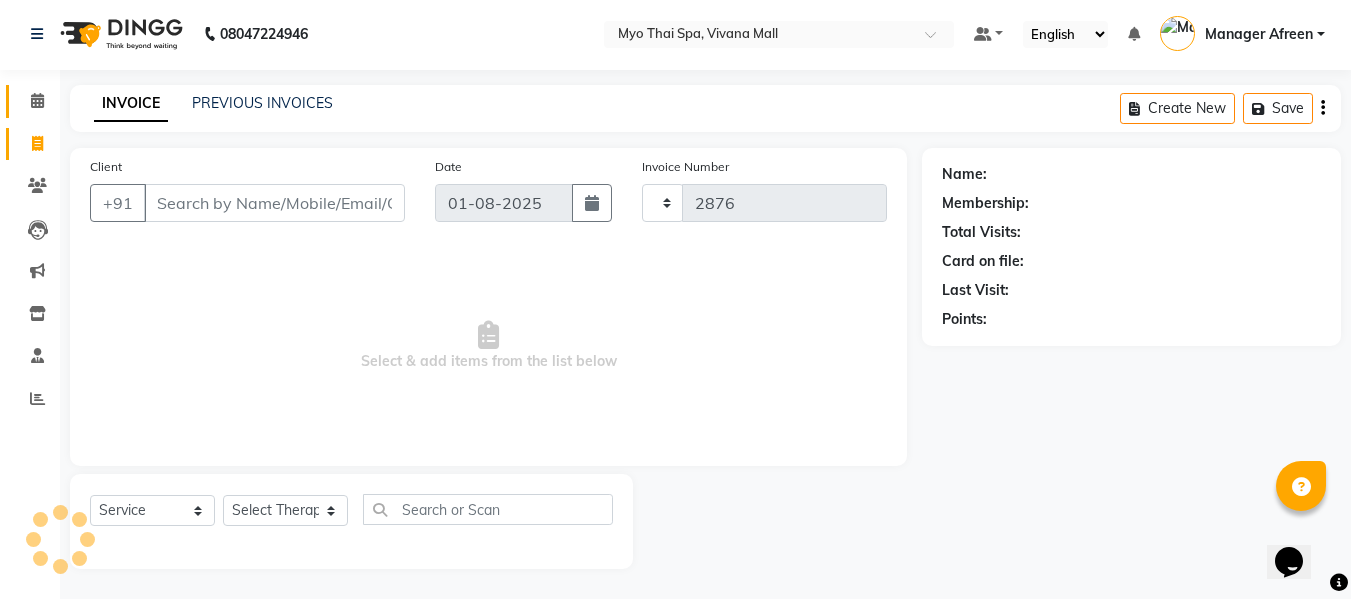 select on "3908" 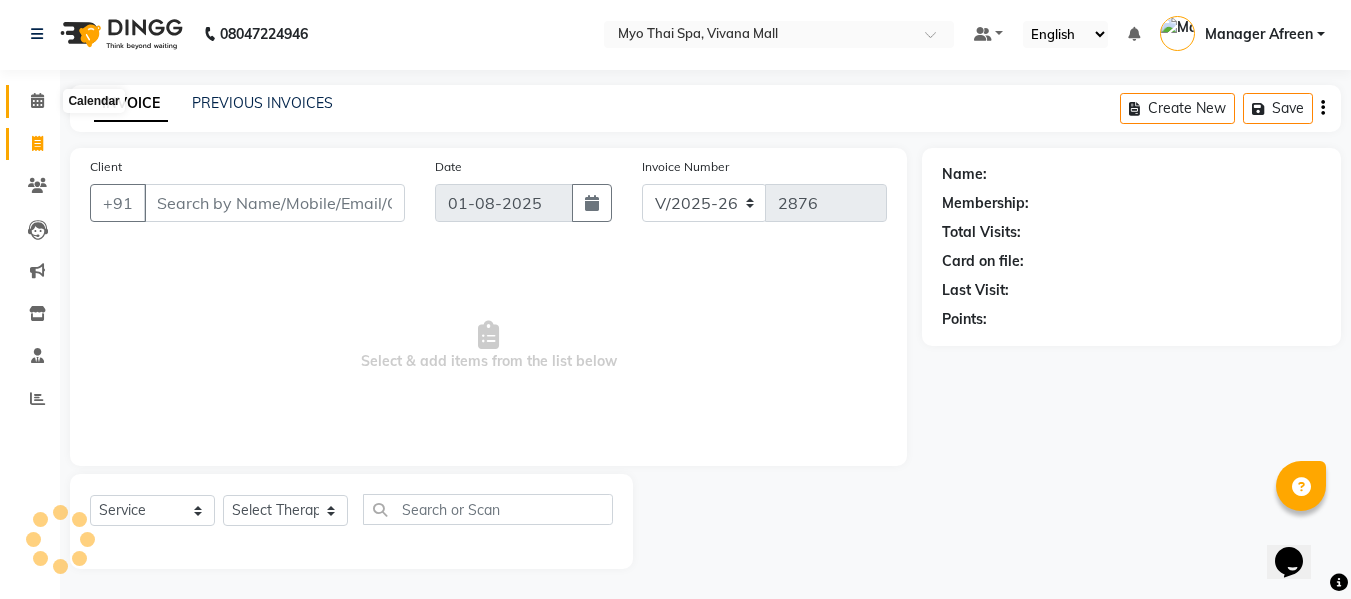 click 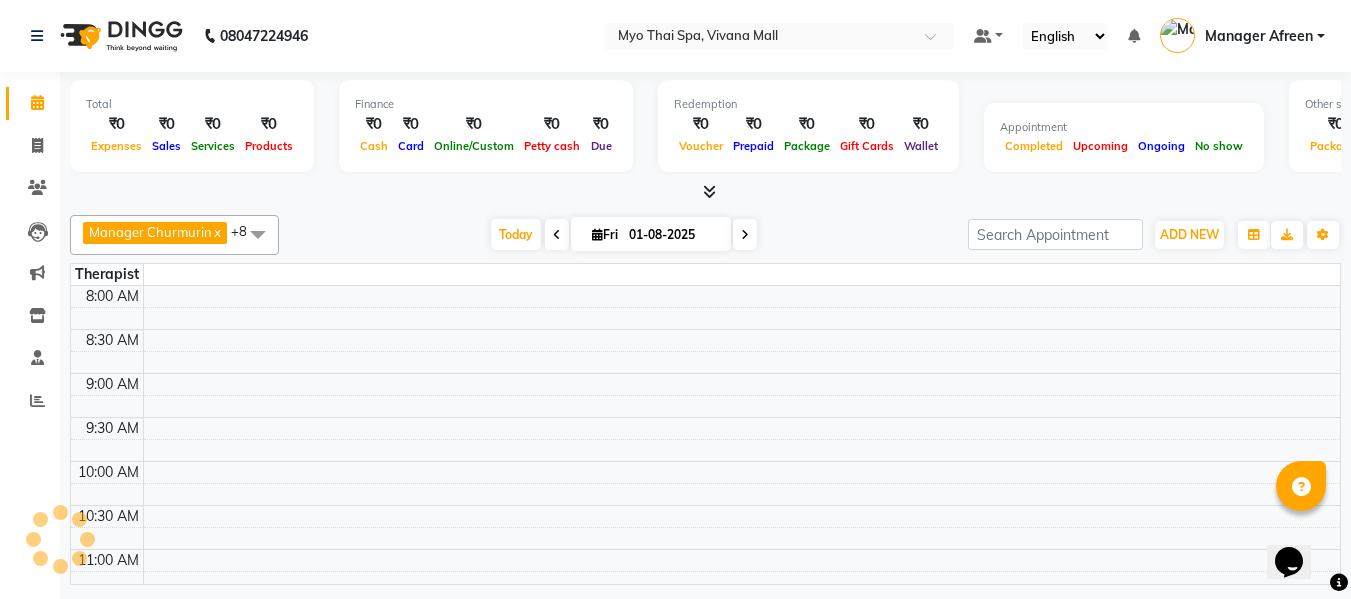 scroll, scrollTop: 0, scrollLeft: 0, axis: both 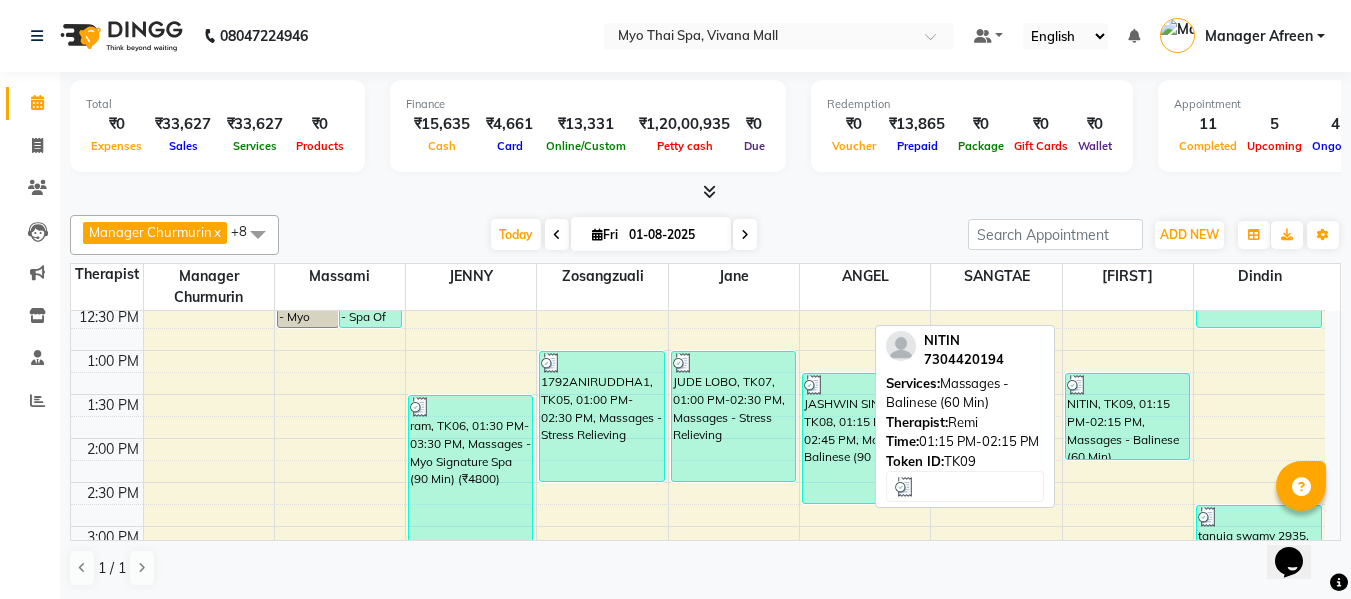 click on "NITIN, TK09, 01:15 PM-02:15 PM, Massages - Balinese (60 Min)" at bounding box center (1127, 416) 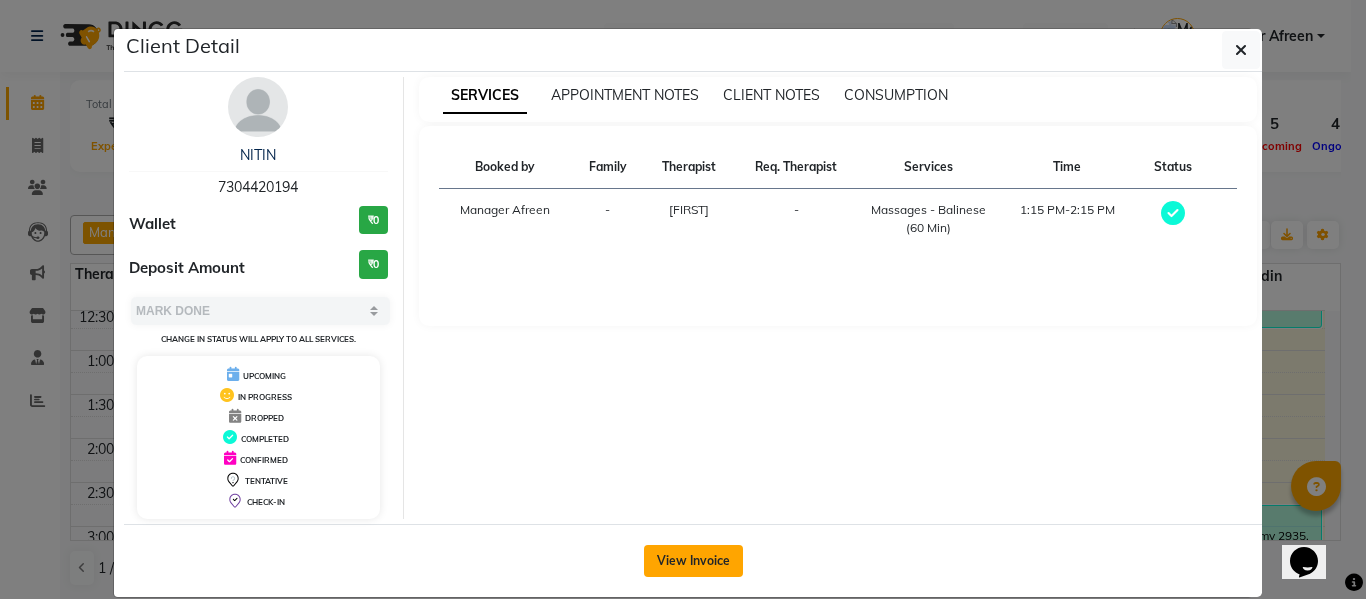 click on "View Invoice" 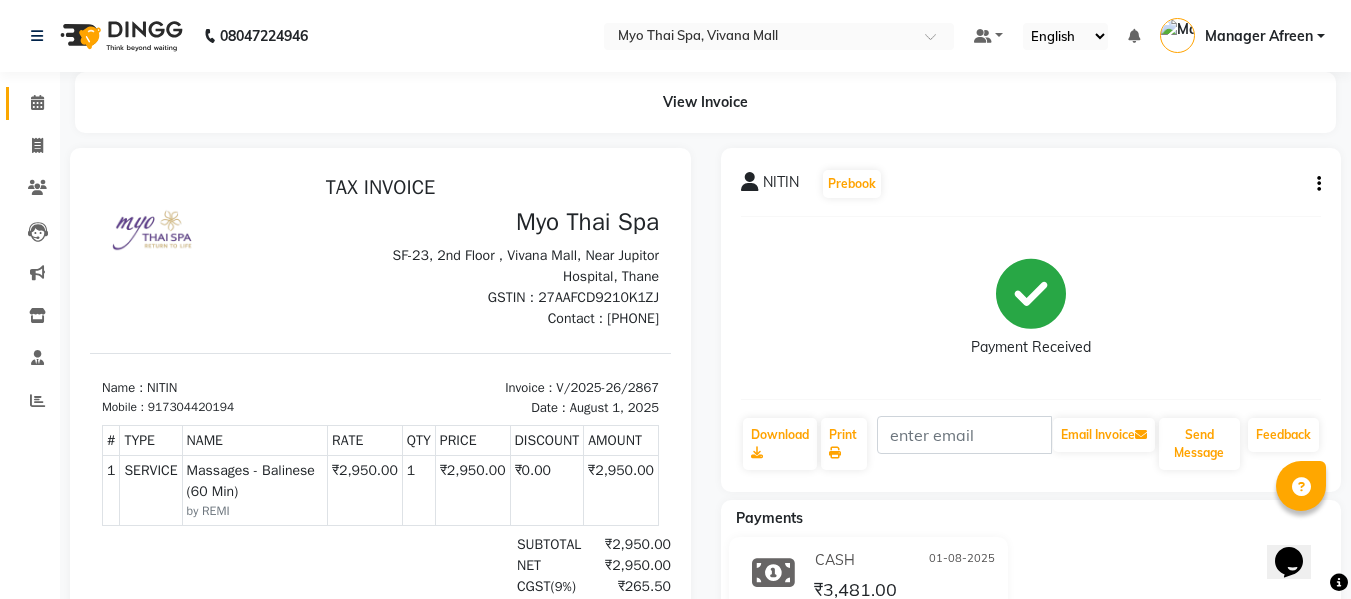 scroll, scrollTop: 0, scrollLeft: 0, axis: both 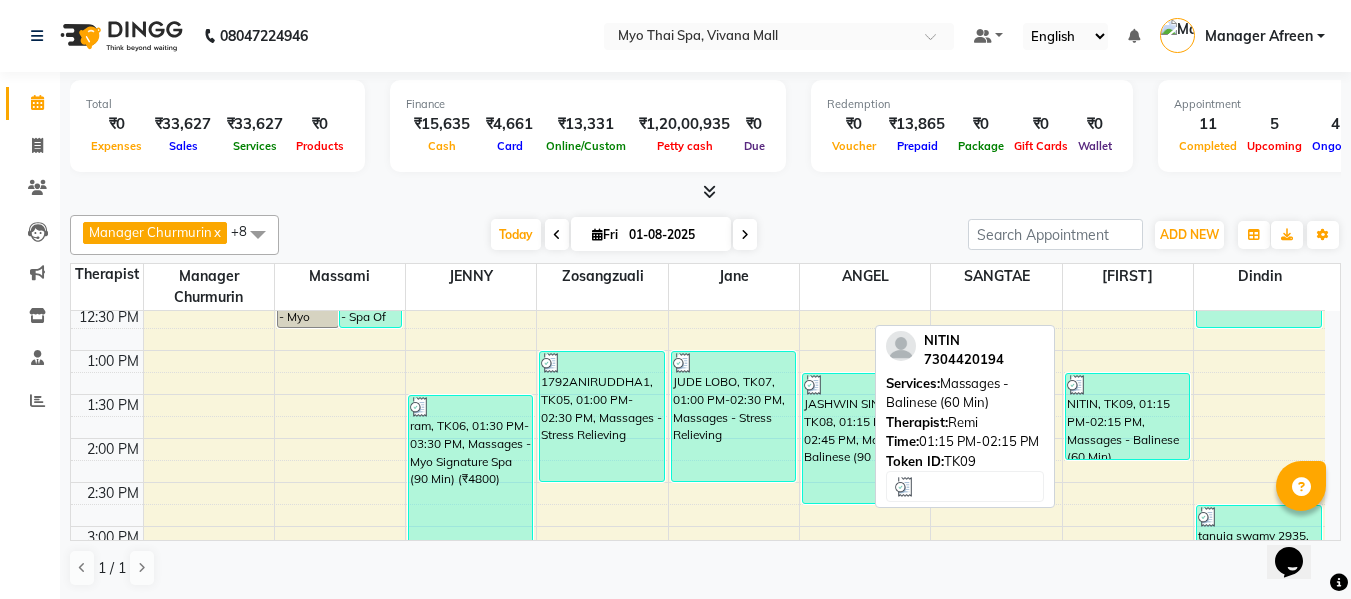 click on "NITIN, TK09, 01:15 PM-02:15 PM, Massages - Balinese (60 Min)" at bounding box center [1127, 416] 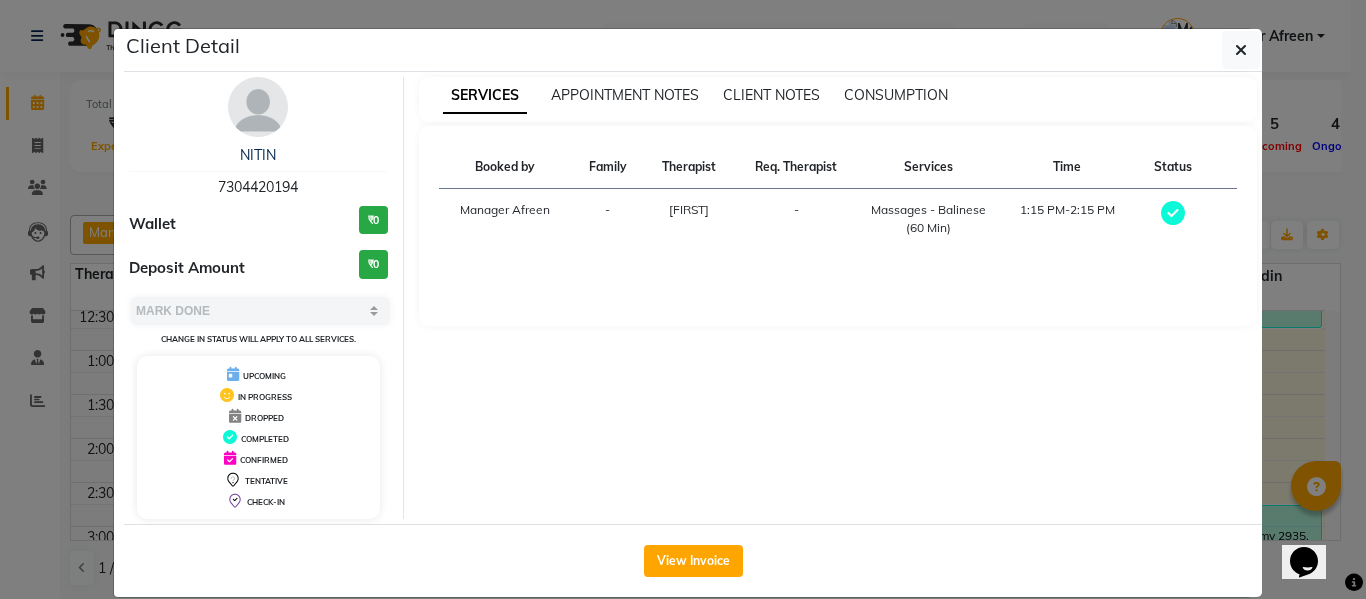 click on "7304420194" at bounding box center (258, 187) 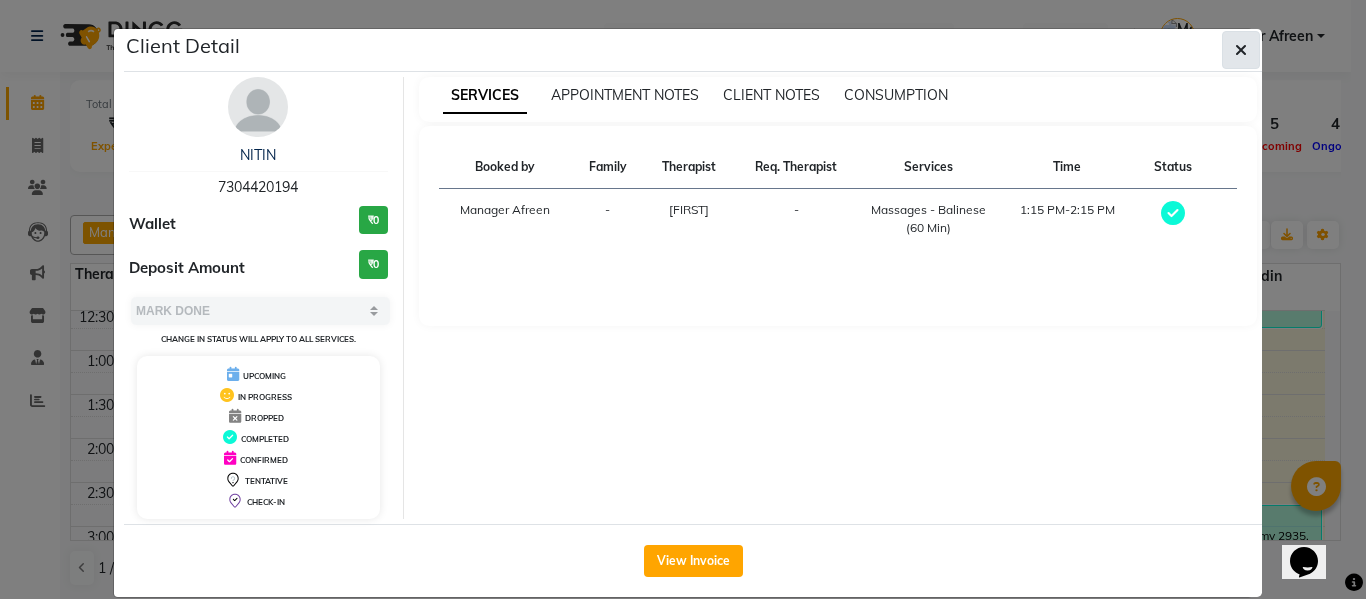 click 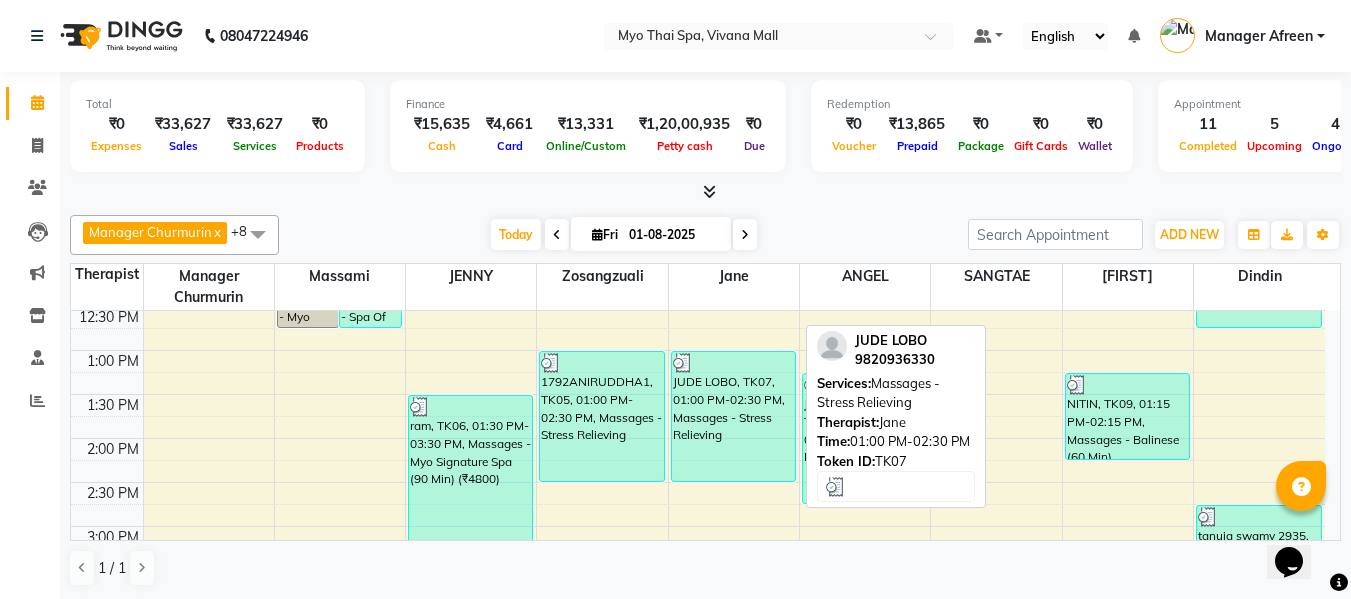 scroll, scrollTop: 700, scrollLeft: 0, axis: vertical 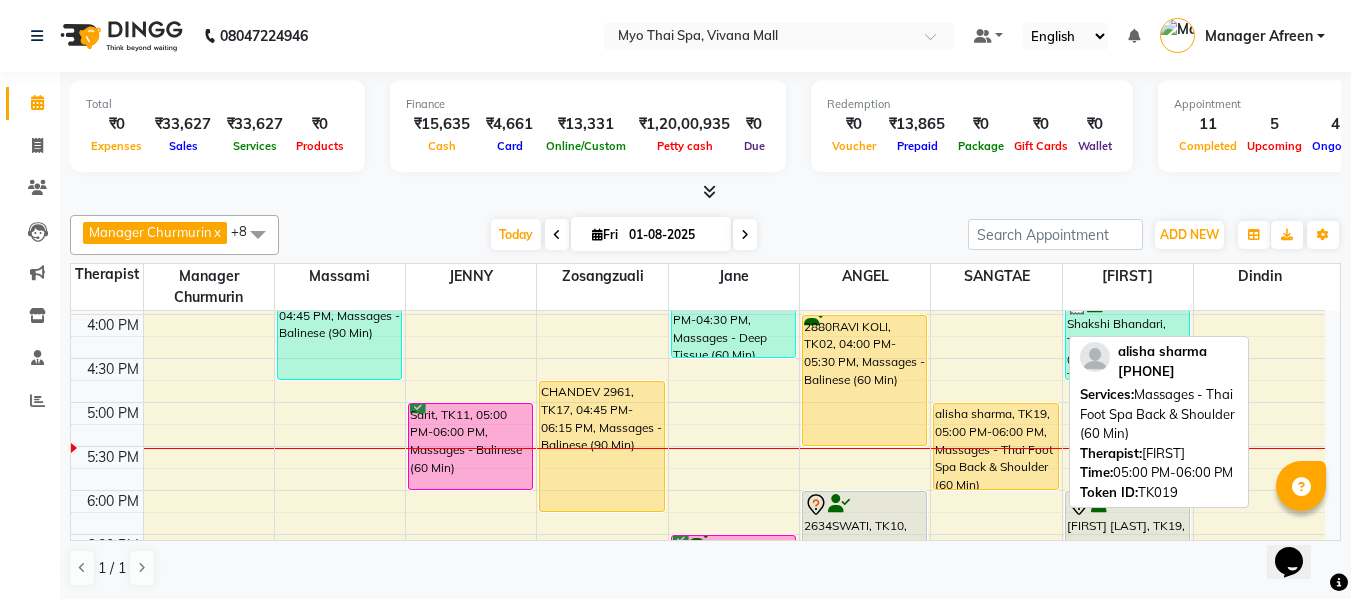 click on "alisha sharma, TK19, 05:00 PM-06:00 PM, Massages - Thai Foot Spa  Back & Shoulder (60 Min)" at bounding box center (995, 446) 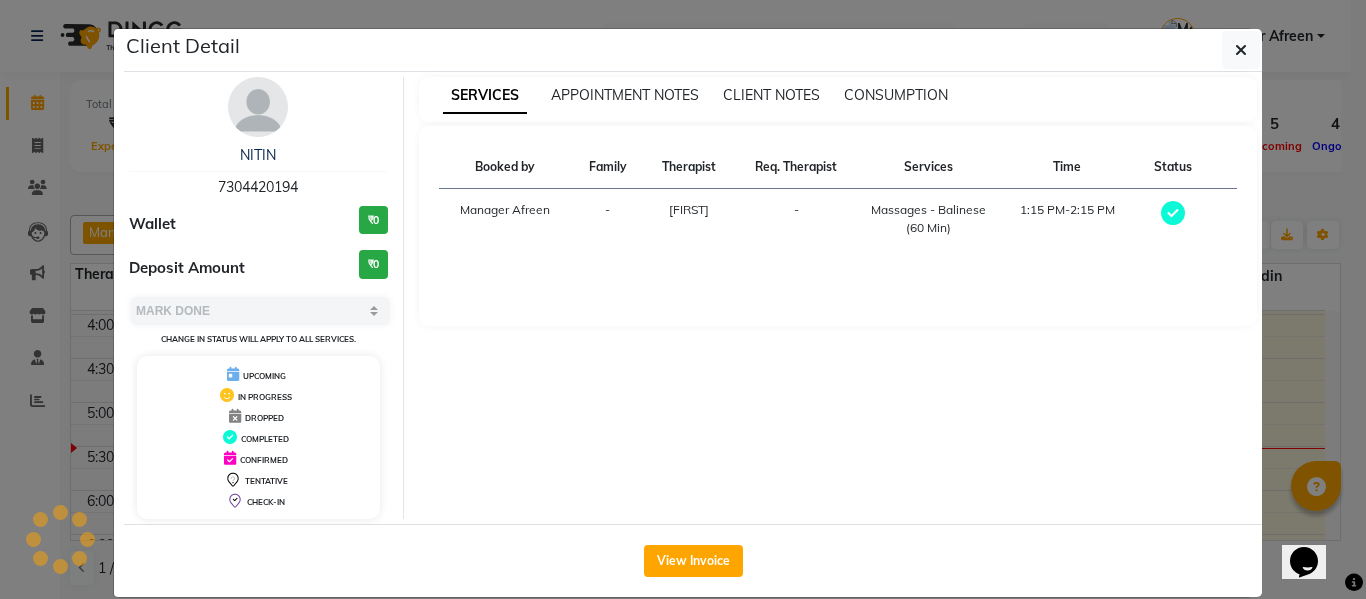 select on "select" 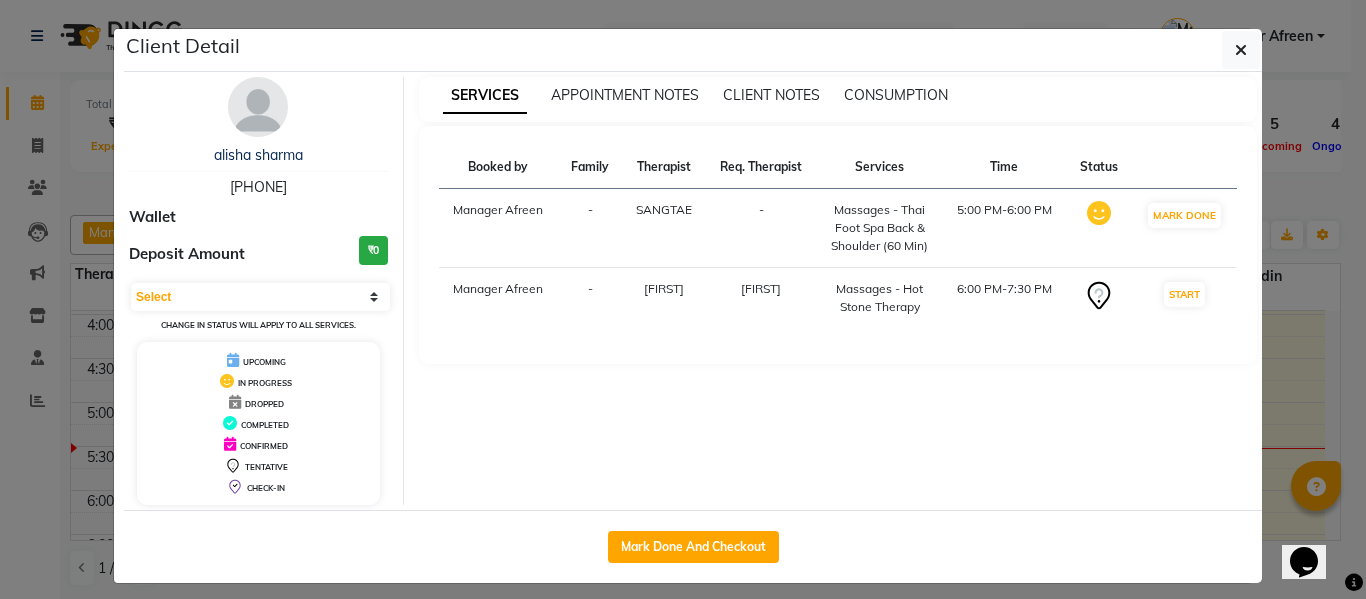click on "[PHONE]" at bounding box center [258, 187] 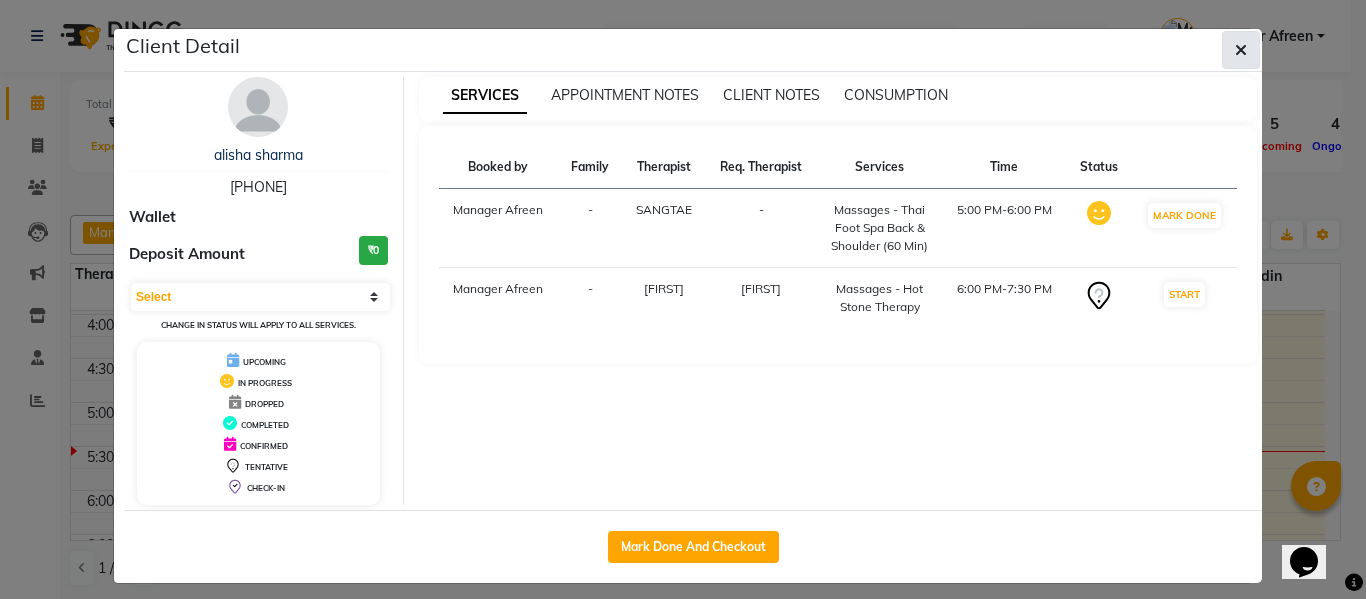 click 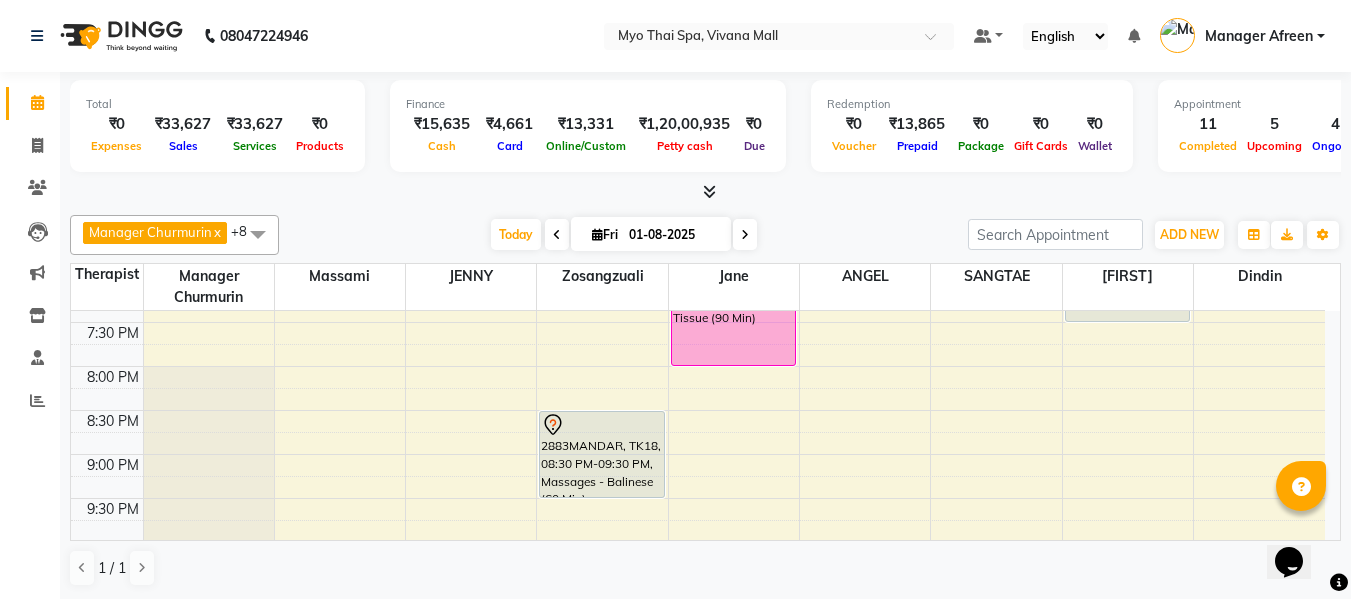 scroll, scrollTop: 900, scrollLeft: 0, axis: vertical 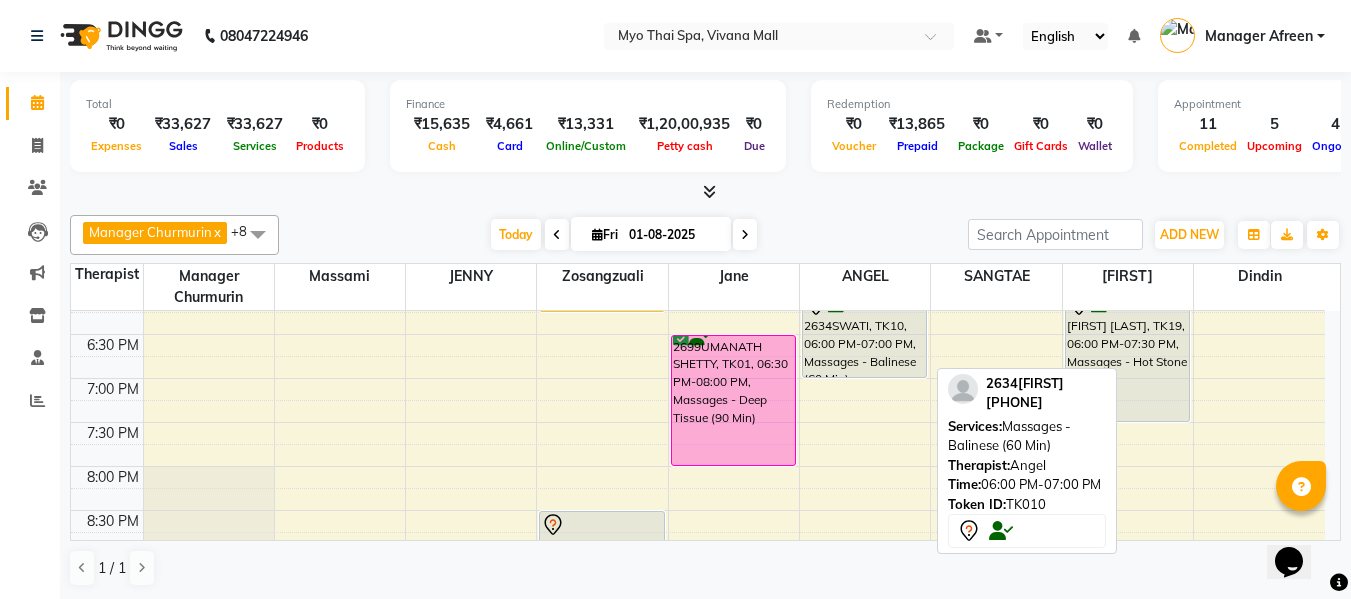 click on "2634SWATI, TK10, 06:00 PM-07:00 PM, Massages - Balinese (60 Min)" at bounding box center [864, 334] 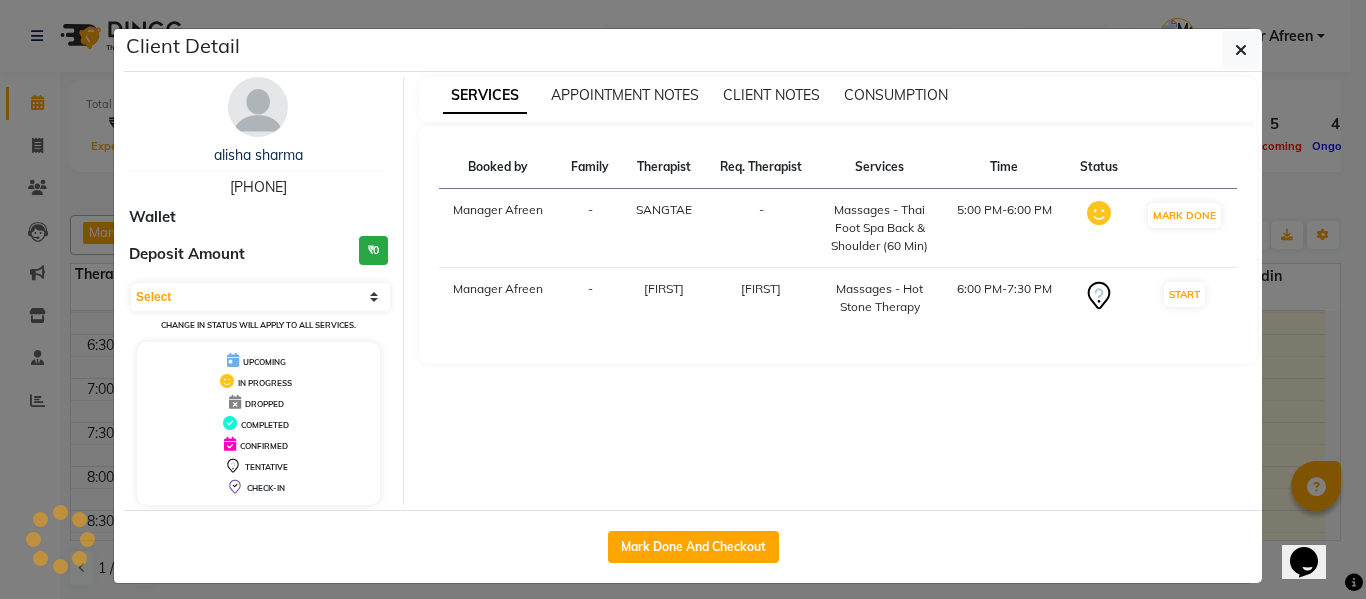 select on "7" 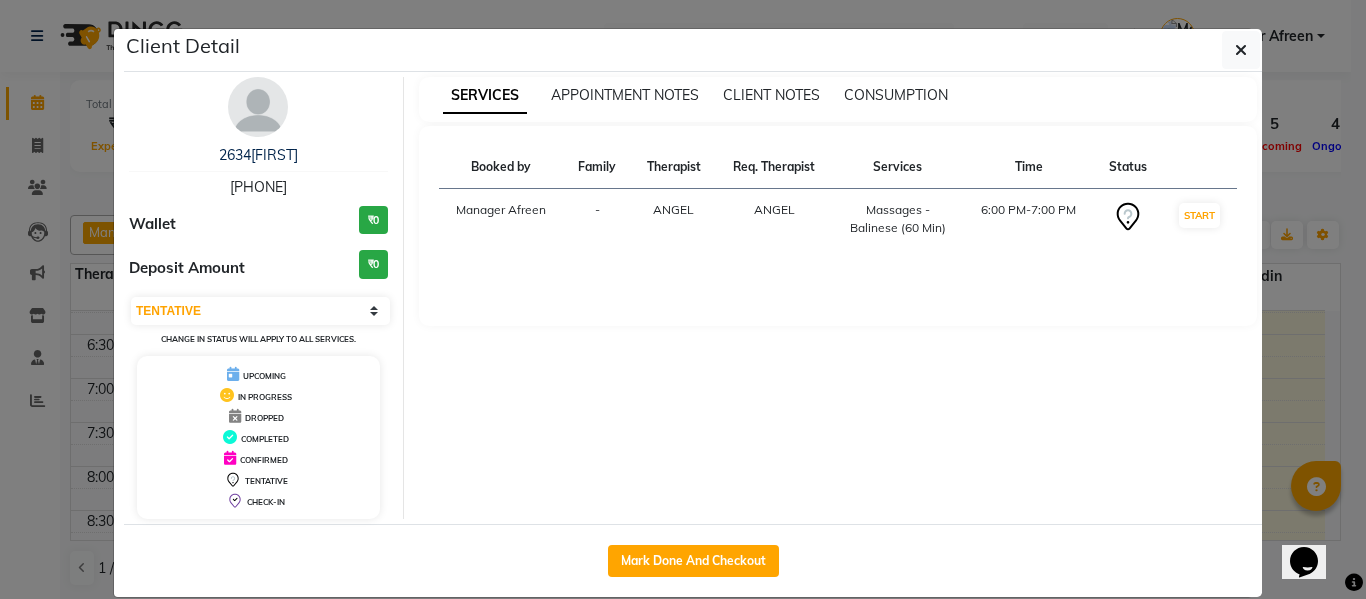 click on "[PHONE]" at bounding box center (258, 187) 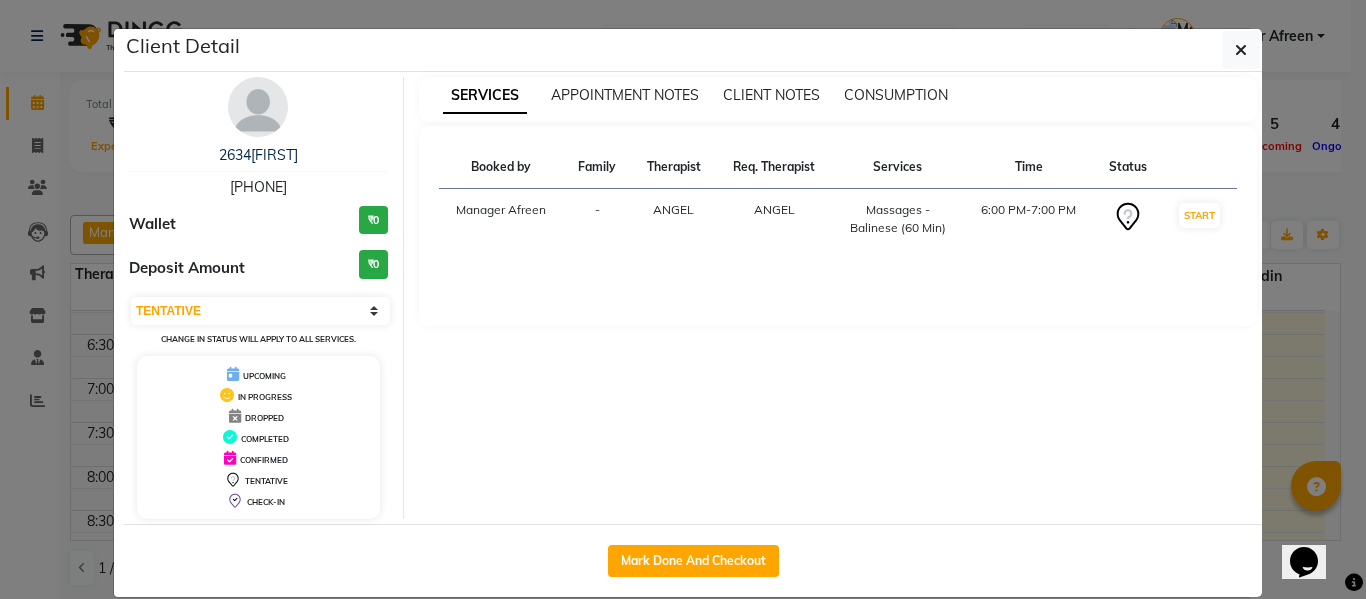 drag, startPoint x: 1229, startPoint y: 48, endPoint x: 1222, endPoint y: 64, distance: 17.464249 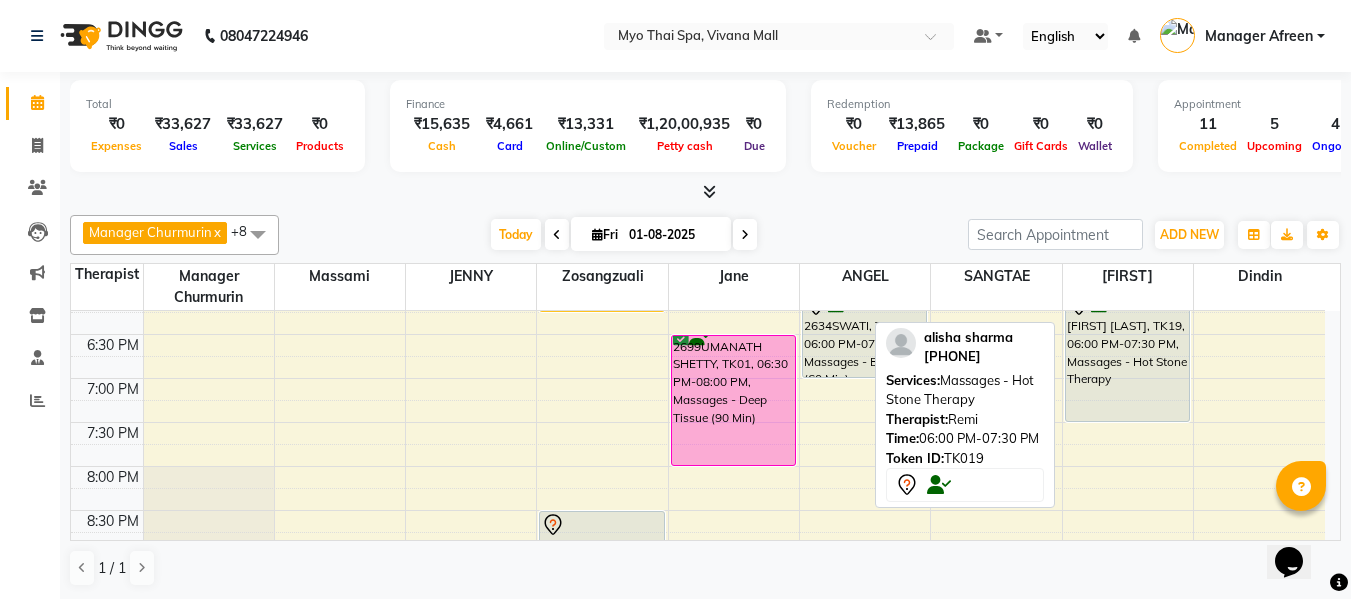 click on "[FIRST] [LAST], TK19, 06:00 PM-07:30 PM, Massages - Hot Stone Therapy" at bounding box center (1127, 356) 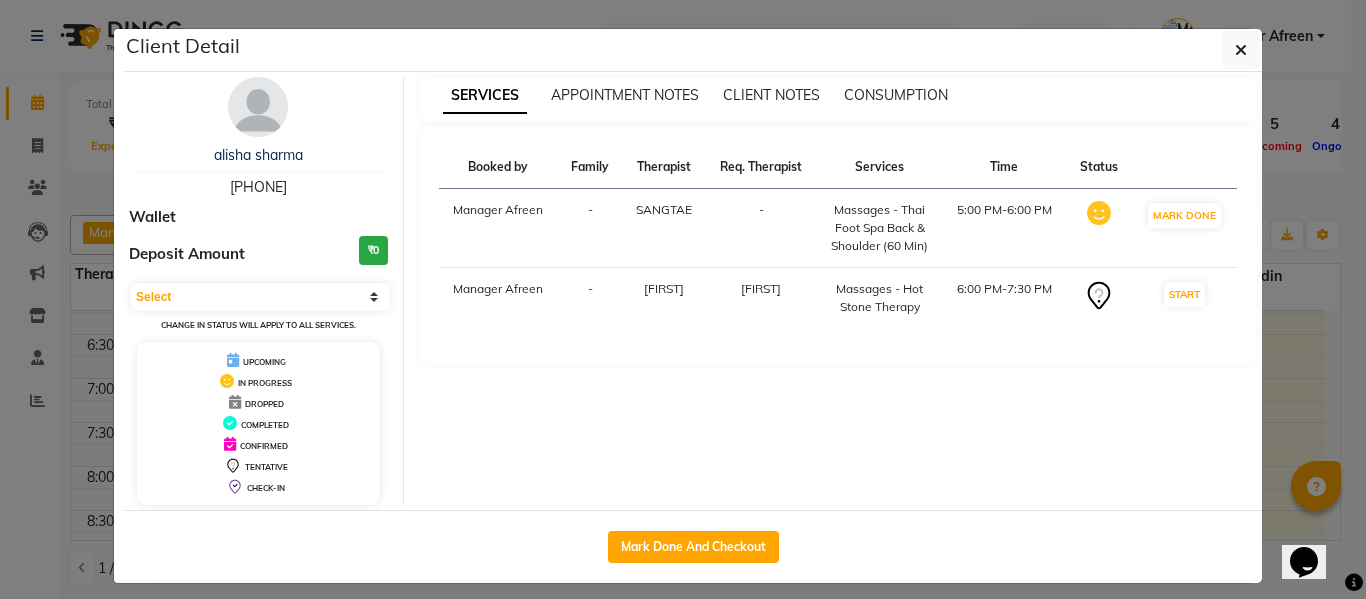 click on "[PHONE]" at bounding box center [258, 187] 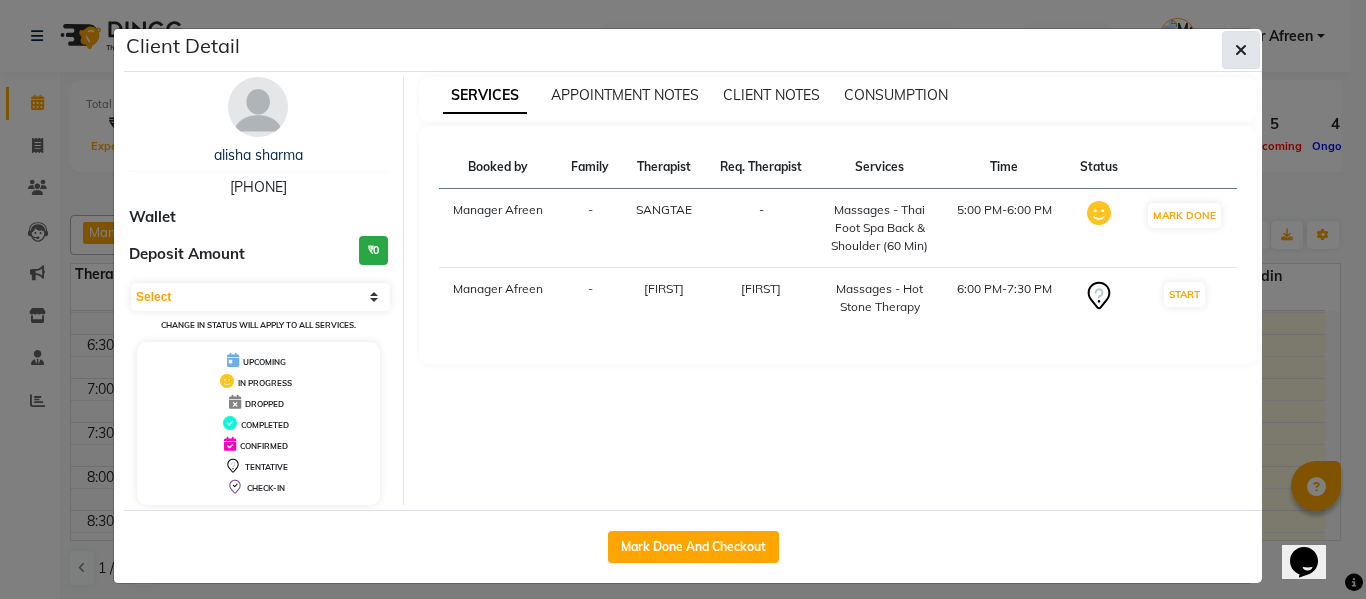 click 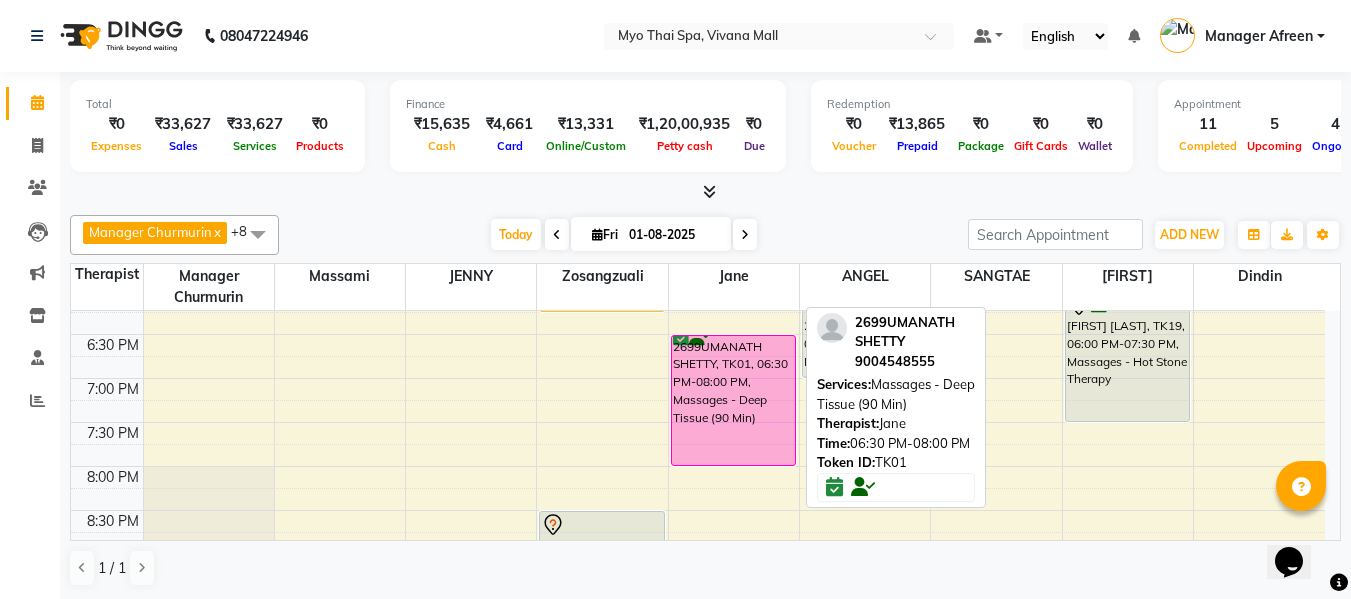 click on "2699UMANATH SHETTY, TK01, 06:30 PM-08:00 PM, Massages - Deep Tissue (90 Min)" at bounding box center [733, 400] 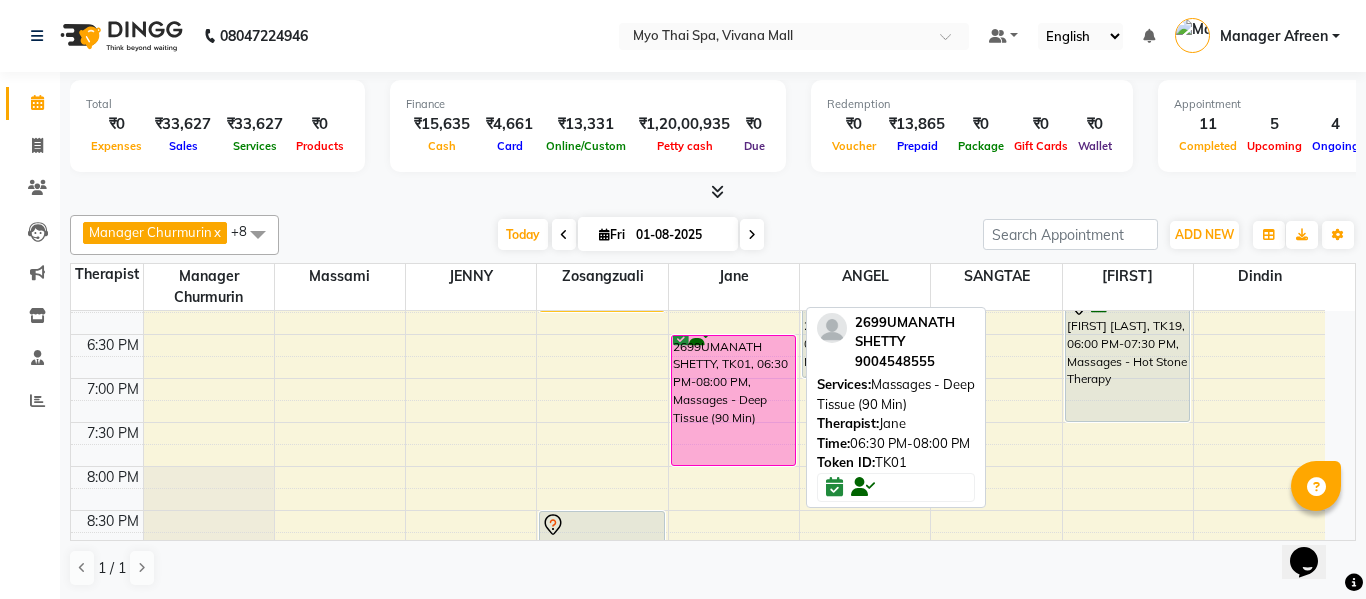 select on "6" 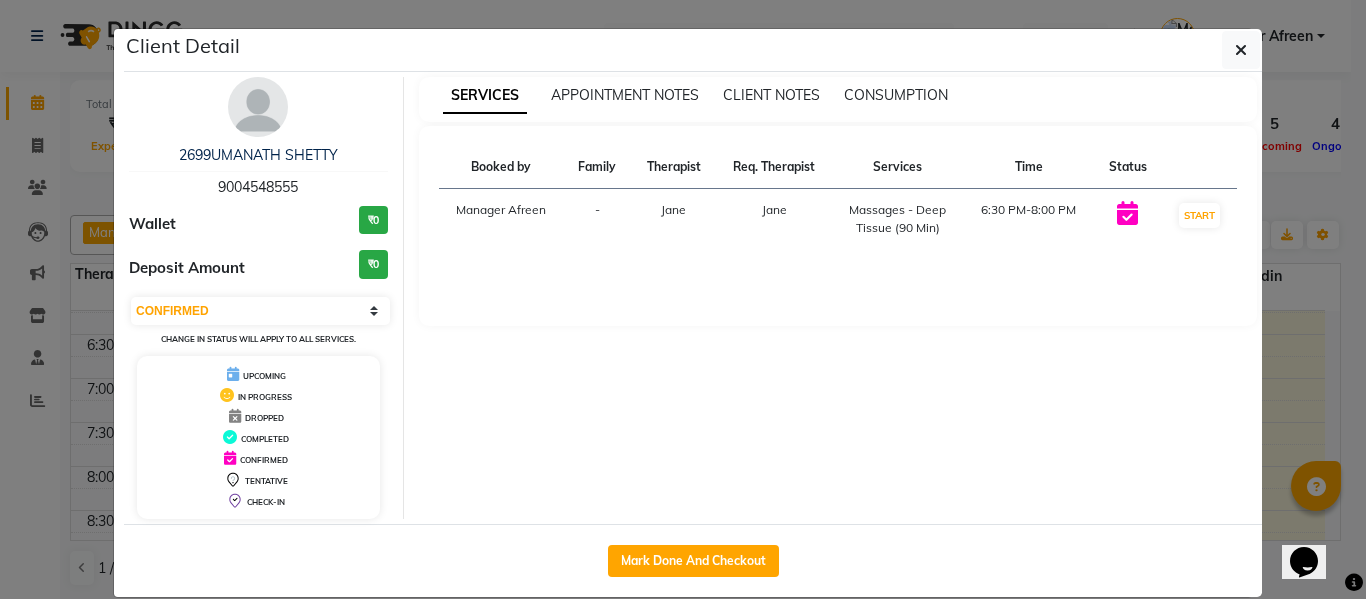 click on "9004548555" at bounding box center (258, 187) 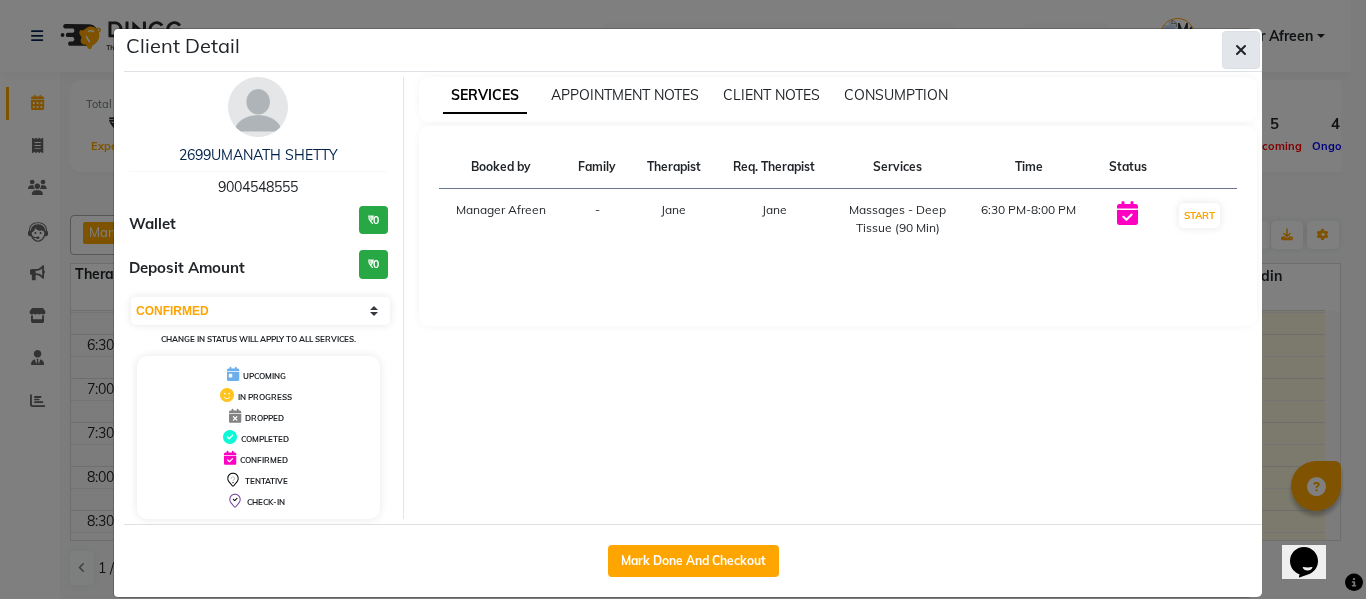 click 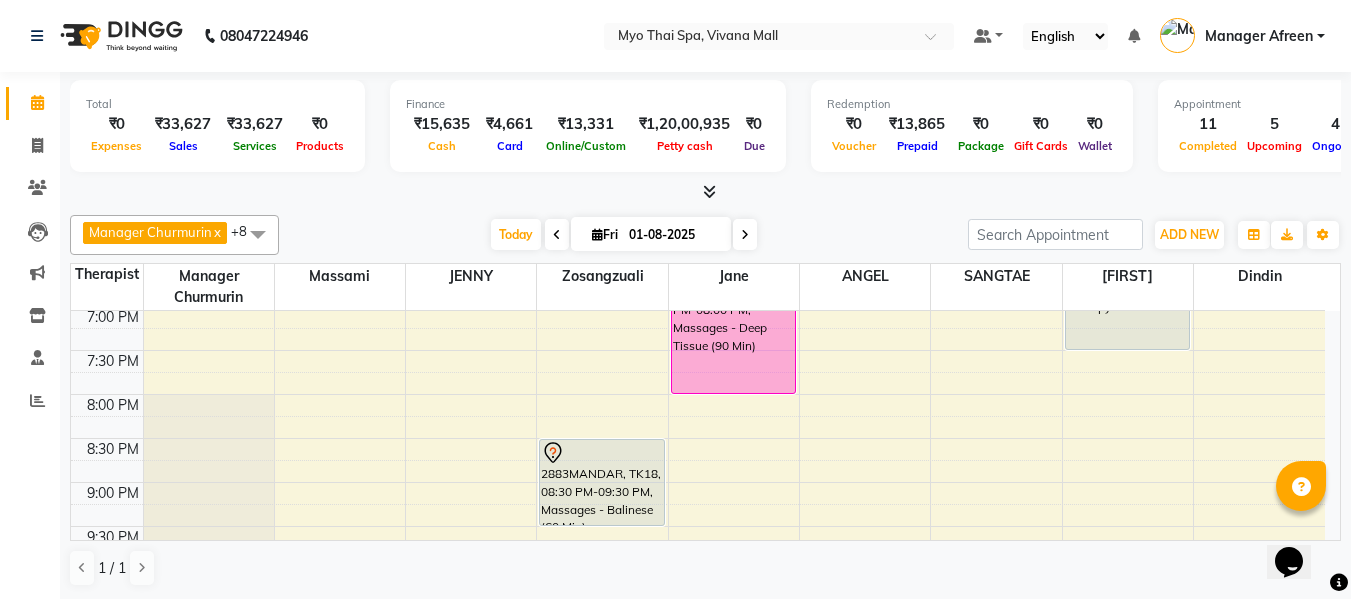 scroll, scrollTop: 1090, scrollLeft: 0, axis: vertical 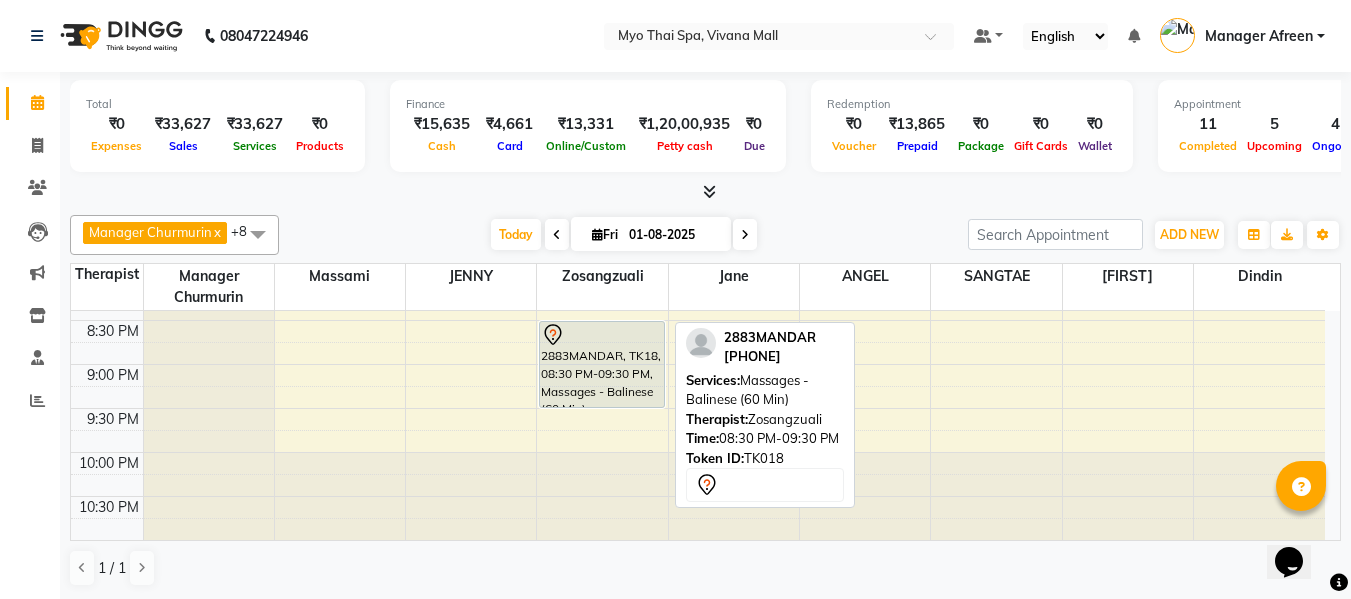 click on "2883MANDAR, TK18, 08:30 PM-09:30 PM, Massages - Balinese (60 Min)" at bounding box center (601, 364) 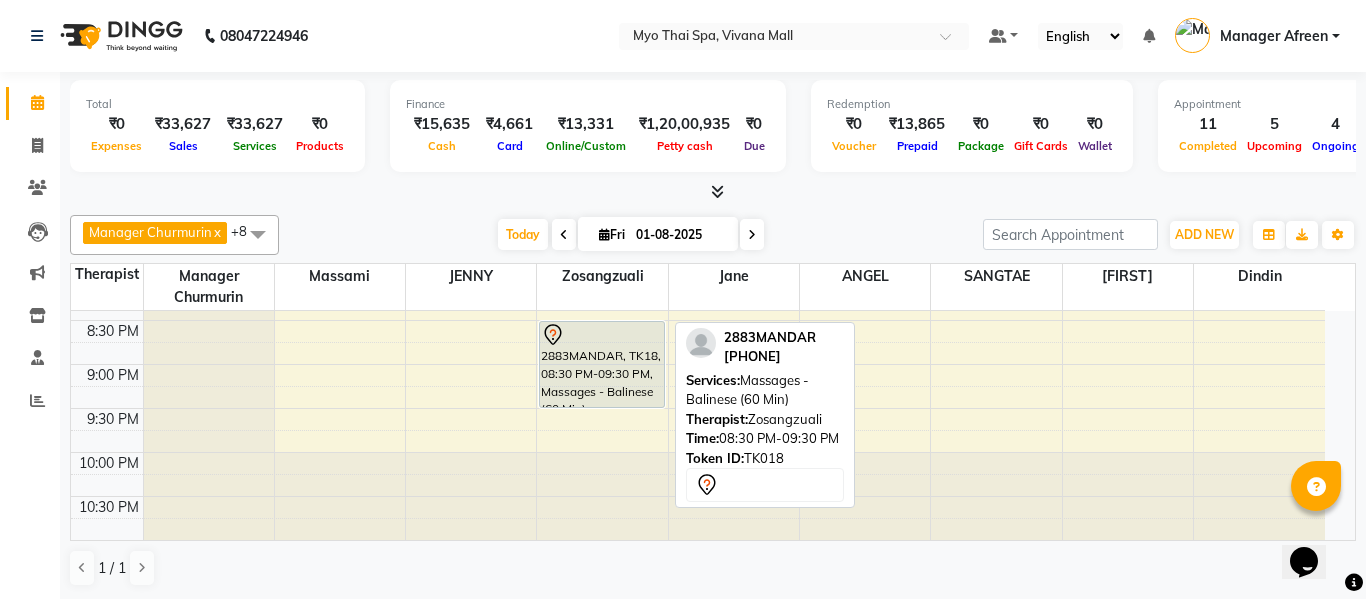 select on "7" 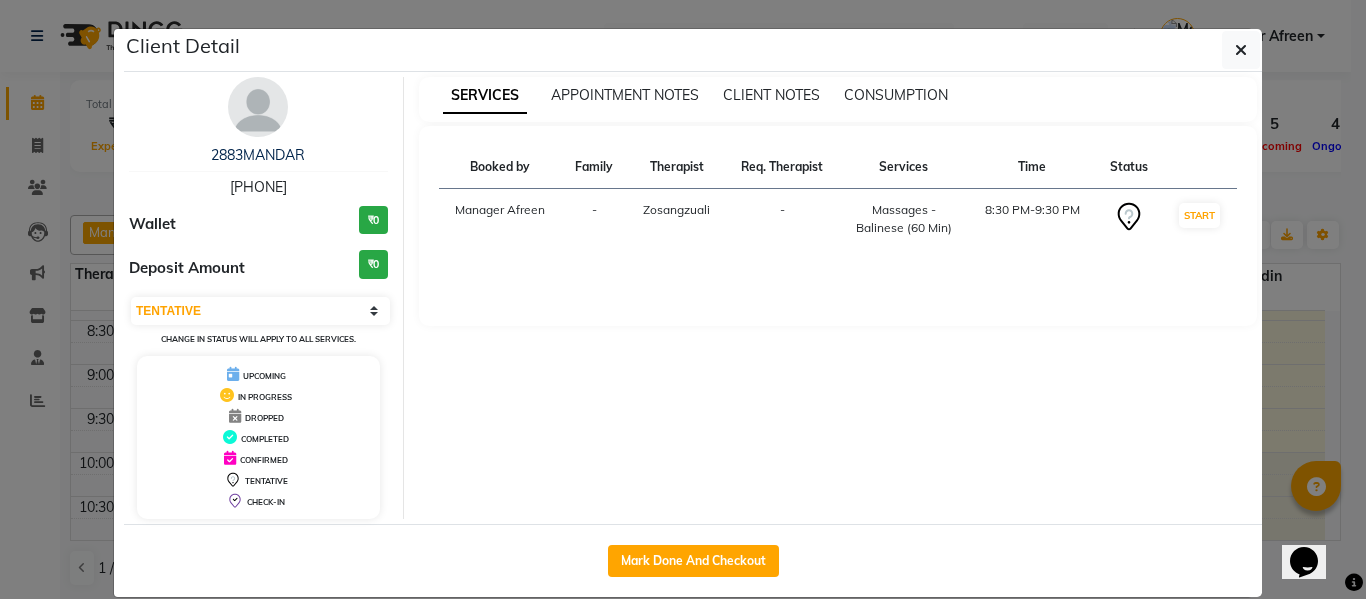 click on "[PHONE]" at bounding box center [258, 187] 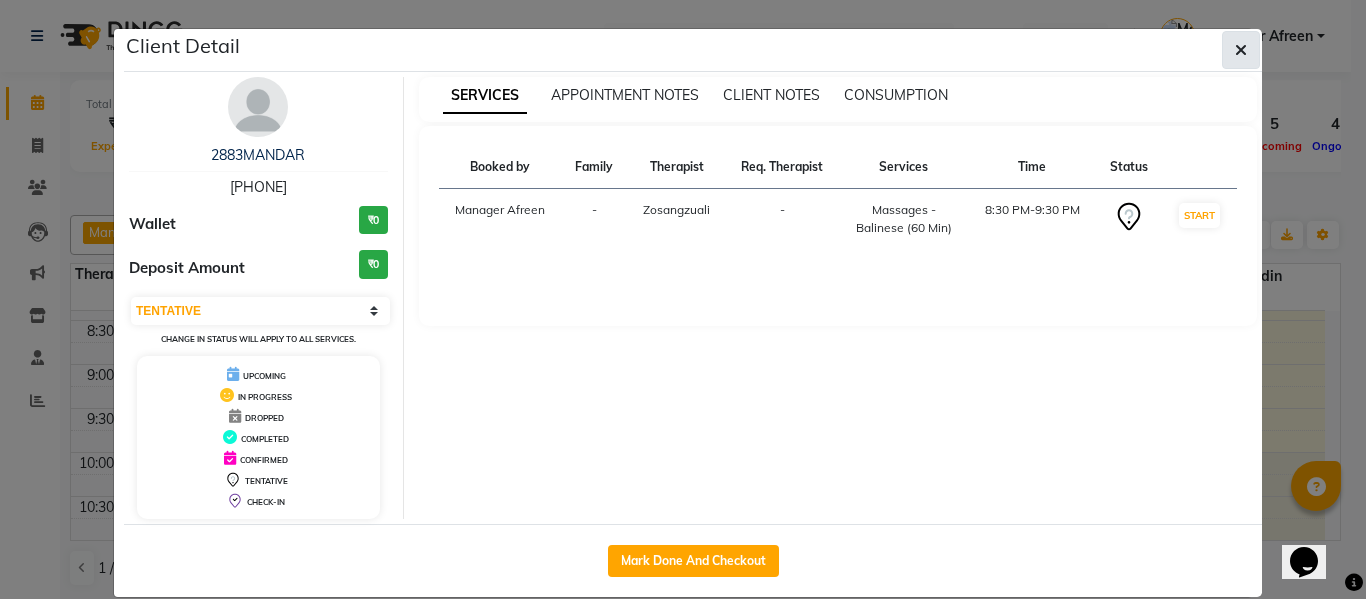 click 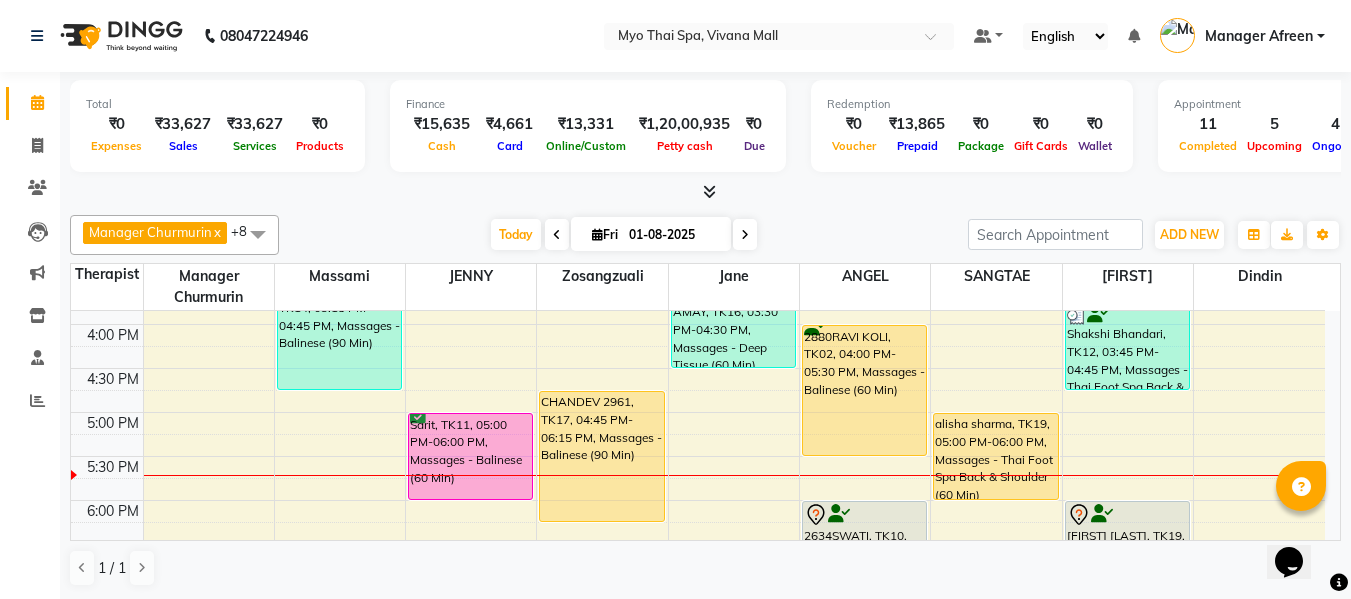 scroll, scrollTop: 790, scrollLeft: 0, axis: vertical 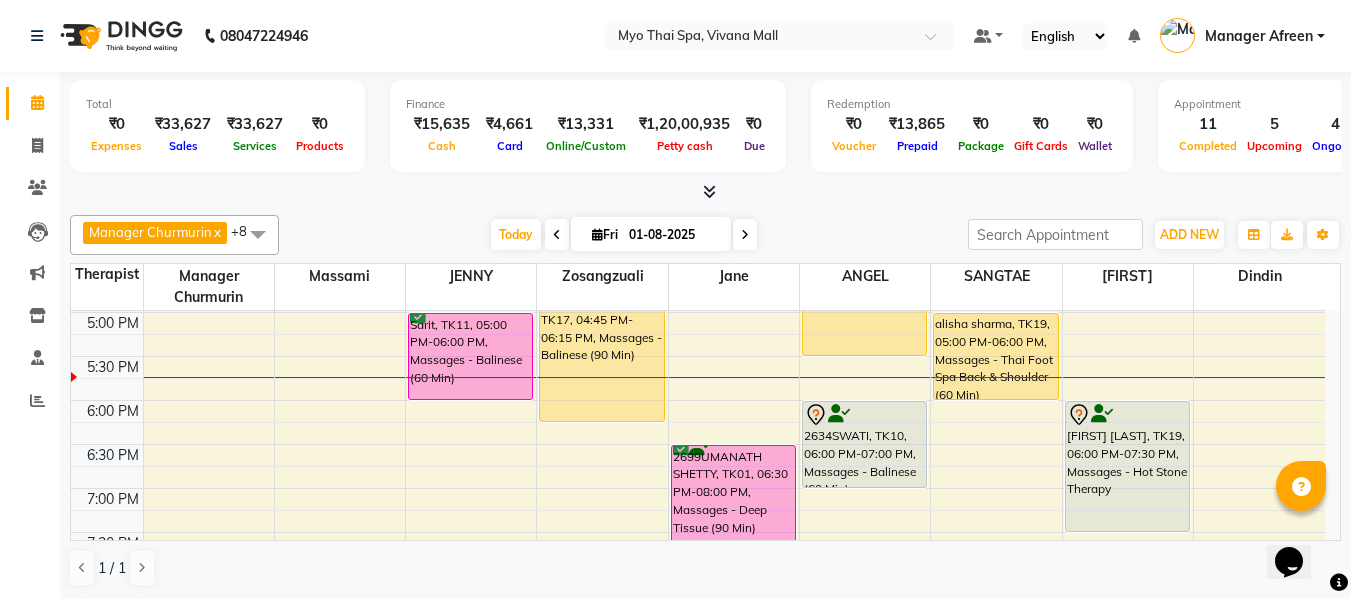 click on "8:00 AM 8:30 AM 9:00 AM 9:30 AM 10:00 AM 10:30 AM 11:00 AM 11:30 AM 12:00 PM 12:30 PM 1:00 PM 1:30 PM 2:00 PM 2:30 PM 3:00 PM 3:30 PM 4:00 PM 4:30 PM 5:00 PM 5:30 PM 6:00 PM 6:30 PM 7:00 PM 7:30 PM 8:00 PM 8:30 PM 9:00 PM 9:30 PM 10:00 PM 10:30 PM    shailendra, TK15, 10:00 AM-11:30 AM, Massages - Deep Tissue (90 Min)     SAGAGR, TK04, 11:15 AM-12:45 PM, Massages - Myo Signature Spa (90 Min)     SAGAGR, TK04, 11:15 AM-12:45 PM, Massages - Spa Of The Month  (₹3999)     2309 SANTOSH, TK14, 03:15 PM-04:45 PM, Massages - Balinese (90 Min)     ram, TK06, 01:30 PM-03:30 PM, Massages - Myo Signature Spa (90 Min) (₹4800)     Sarit, TK11, 05:00 PM-06:00 PM, Massages - Balinese (60 Min)     1792ANIRUDDHA1, TK05, 01:00 PM-02:30 PM, Massages - Stress Relieving    CHANDEV 2961, TK17, 04:45 PM-06:15 PM, Massages - Balinese (90 Min)             2883MANDAR, TK18, 08:30 PM-09:30 PM, Massages - Balinese (60 Min)     JUDE LOBO, TK07, 01:00 PM-02:30 PM, Massages - Stress Relieving" at bounding box center (698, 180) 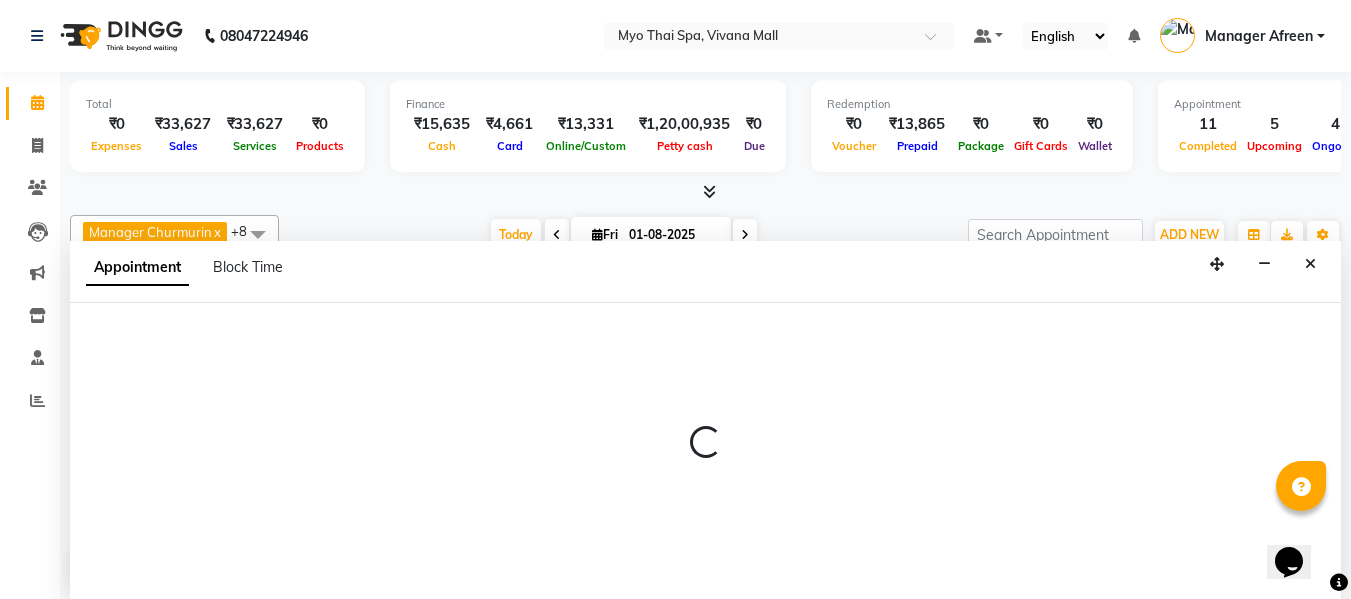 select on "35779" 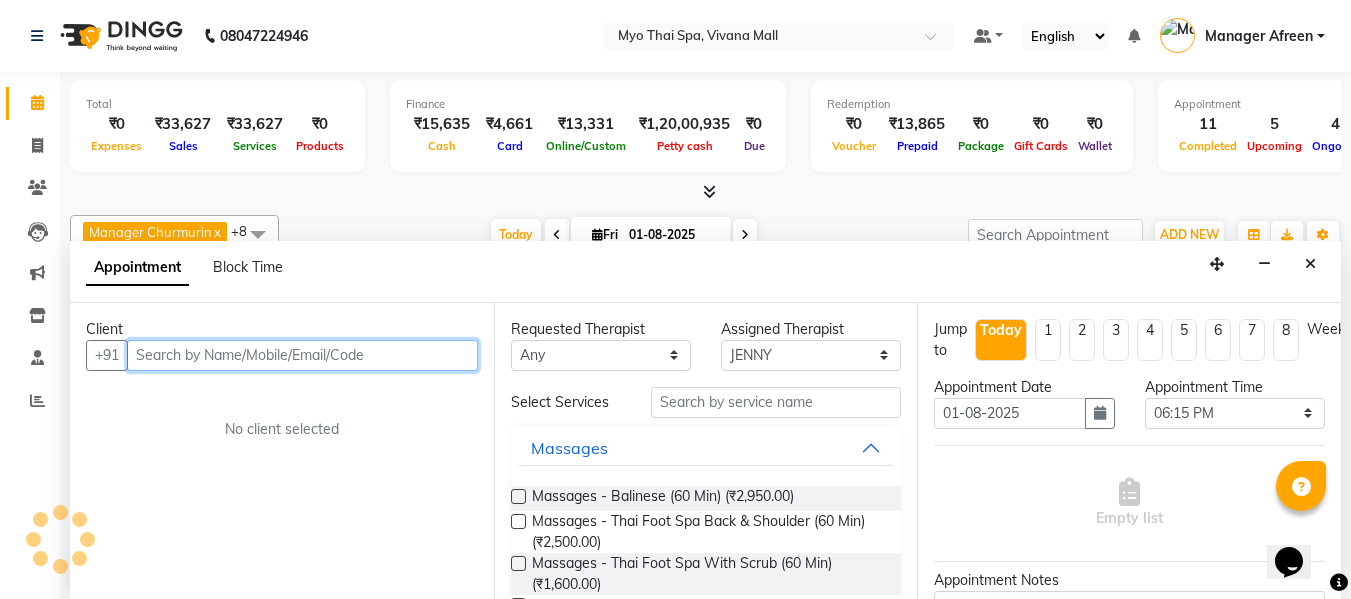 scroll, scrollTop: 1, scrollLeft: 0, axis: vertical 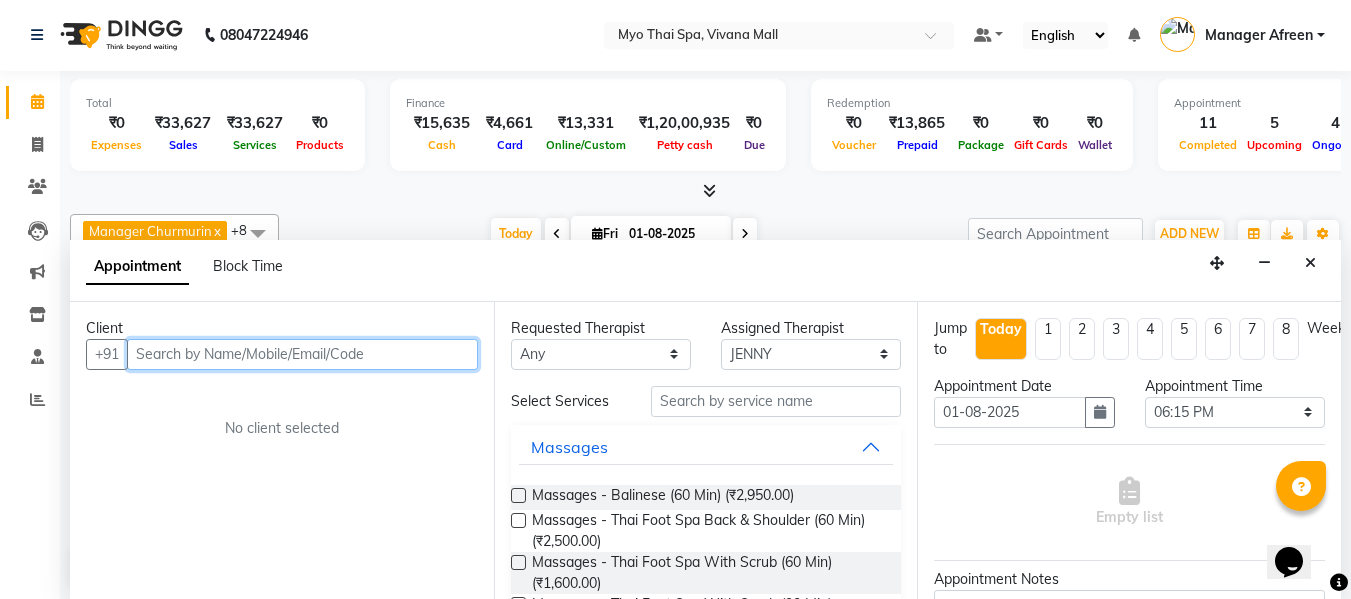 click at bounding box center [302, 354] 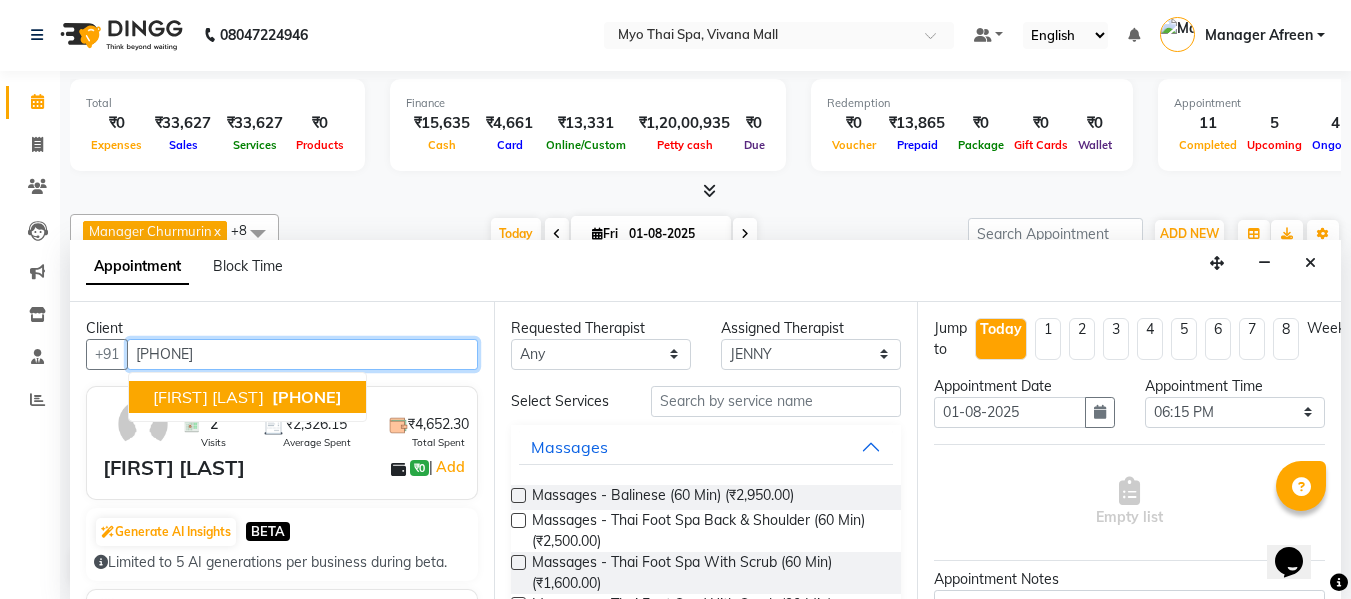 click on "[FIRST] [LAST]" at bounding box center (208, 397) 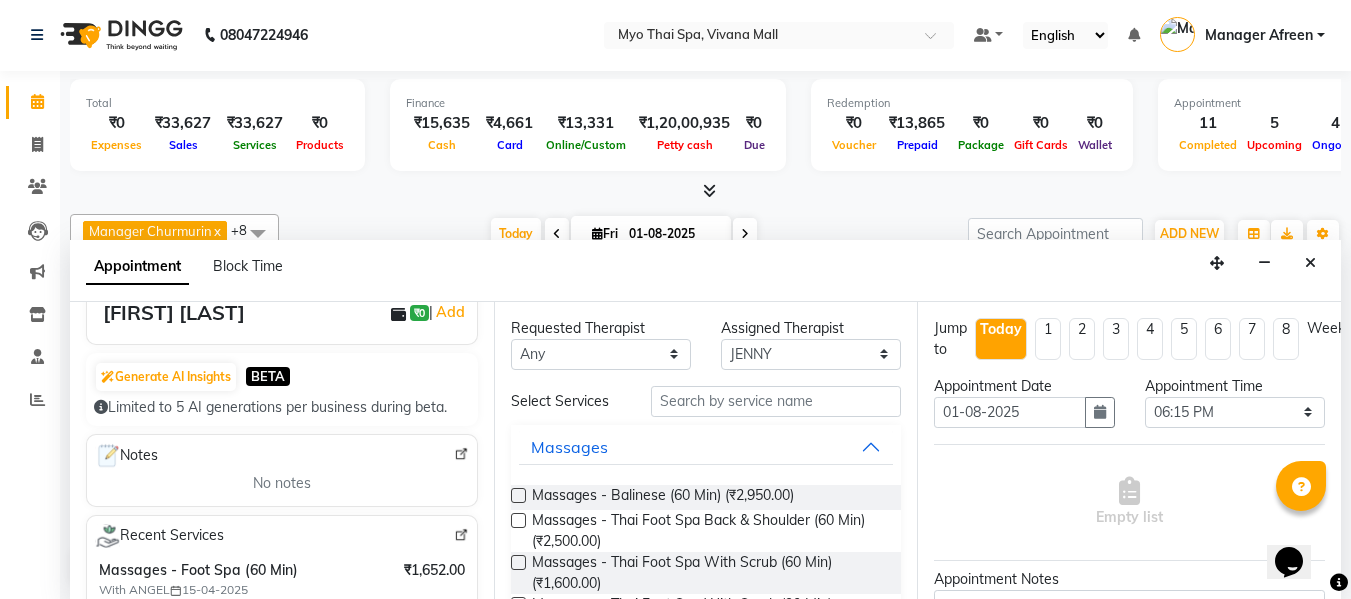 scroll, scrollTop: 100, scrollLeft: 0, axis: vertical 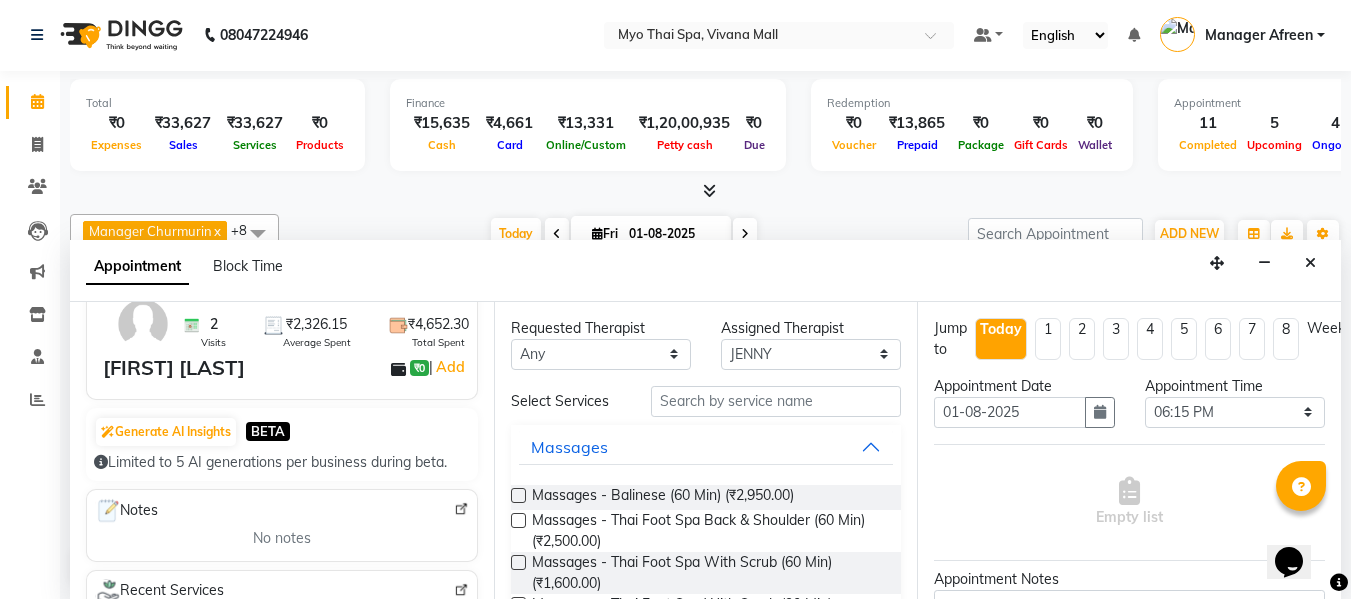 type on "[PHONE]" 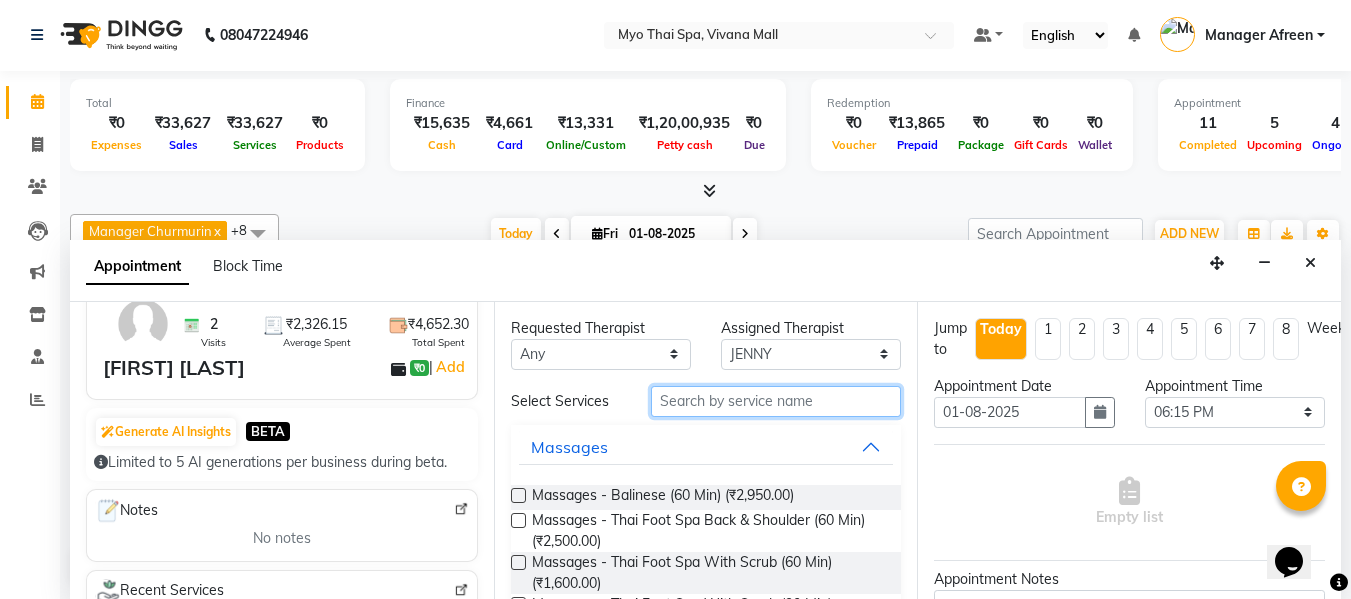 click at bounding box center (776, 401) 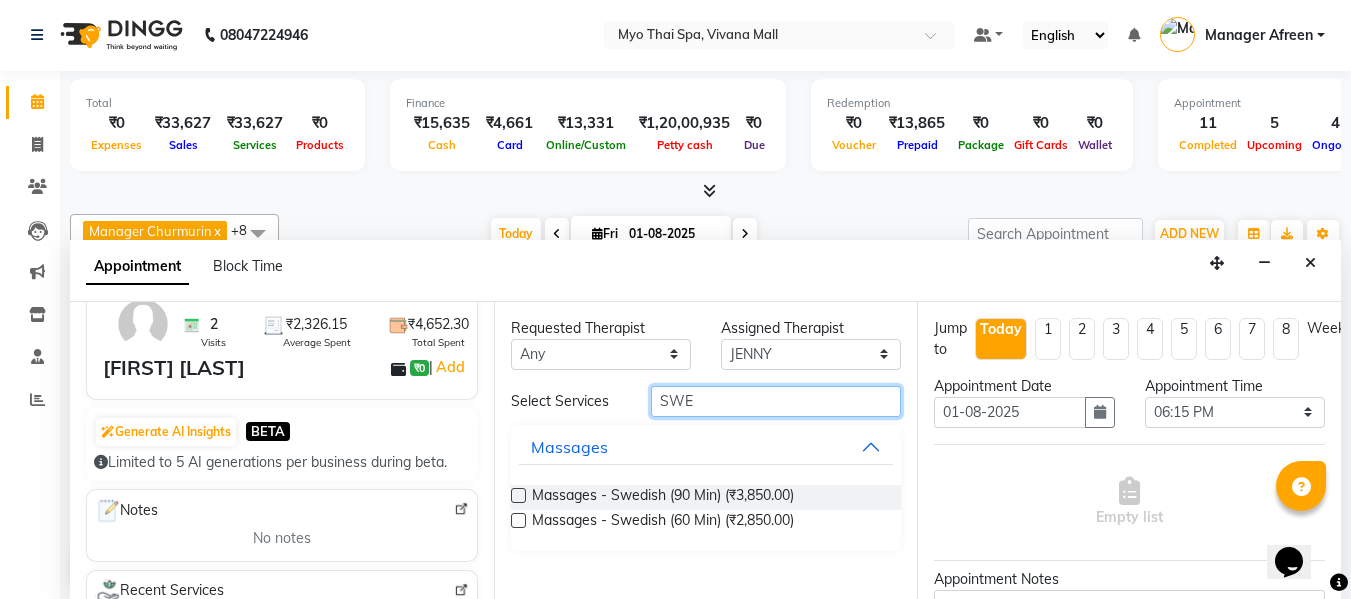 type on "SWE" 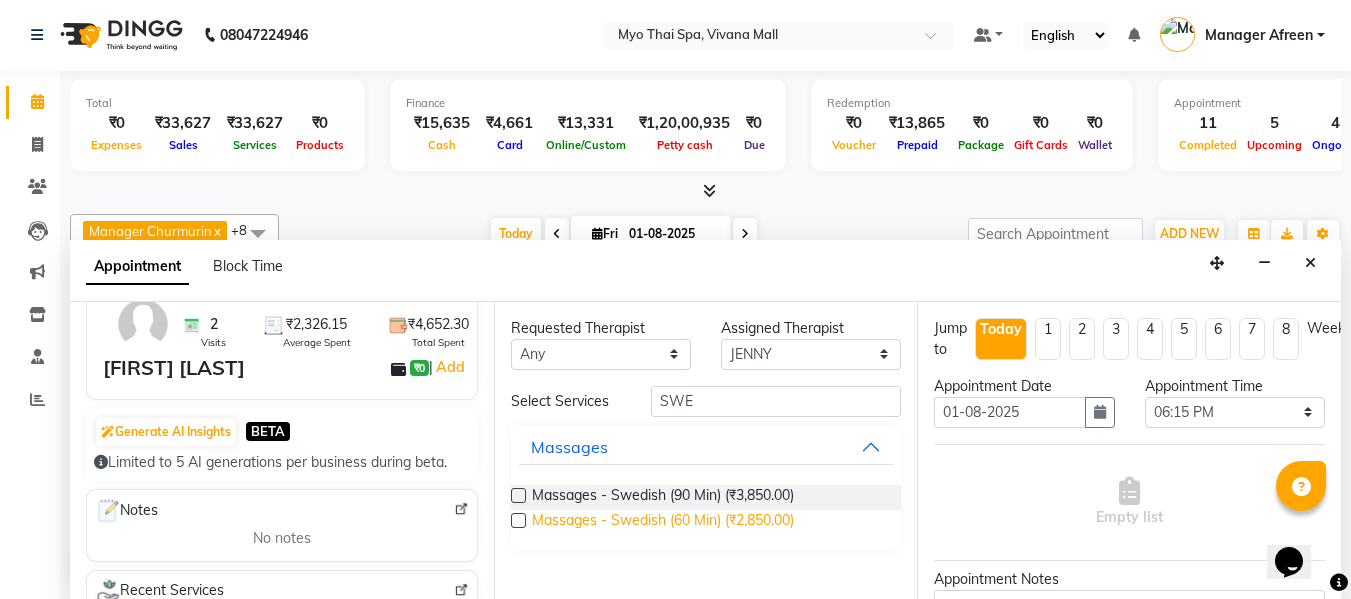 drag, startPoint x: 517, startPoint y: 521, endPoint x: 556, endPoint y: 523, distance: 39.051247 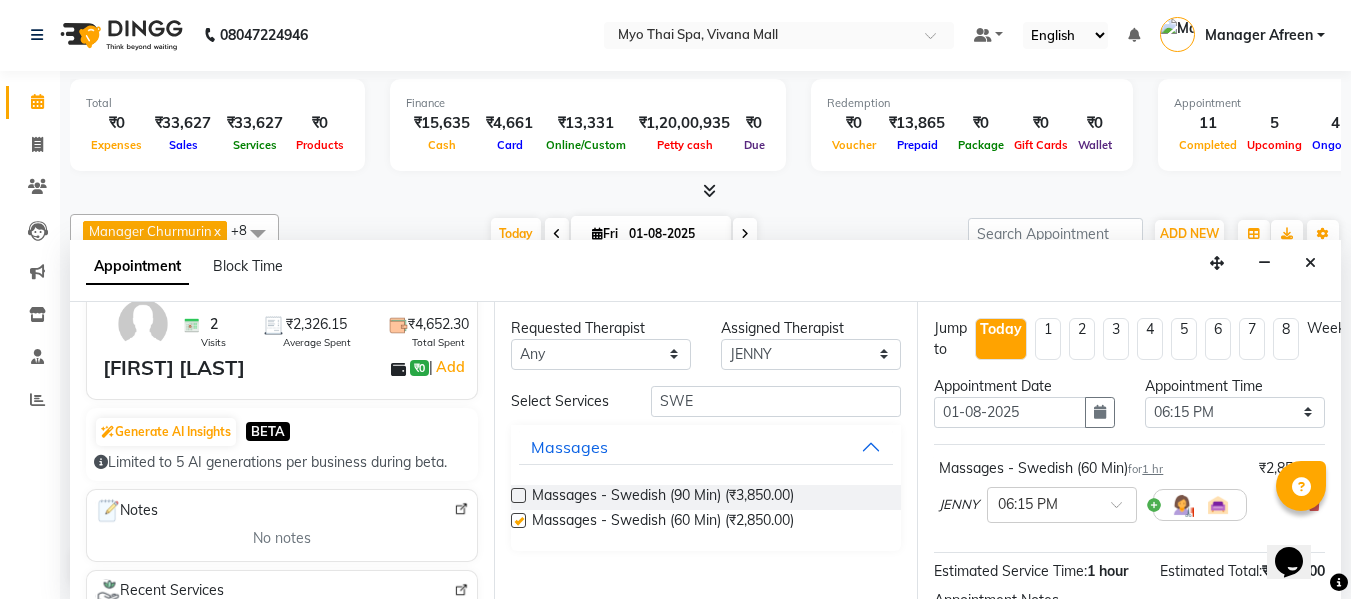checkbox on "false" 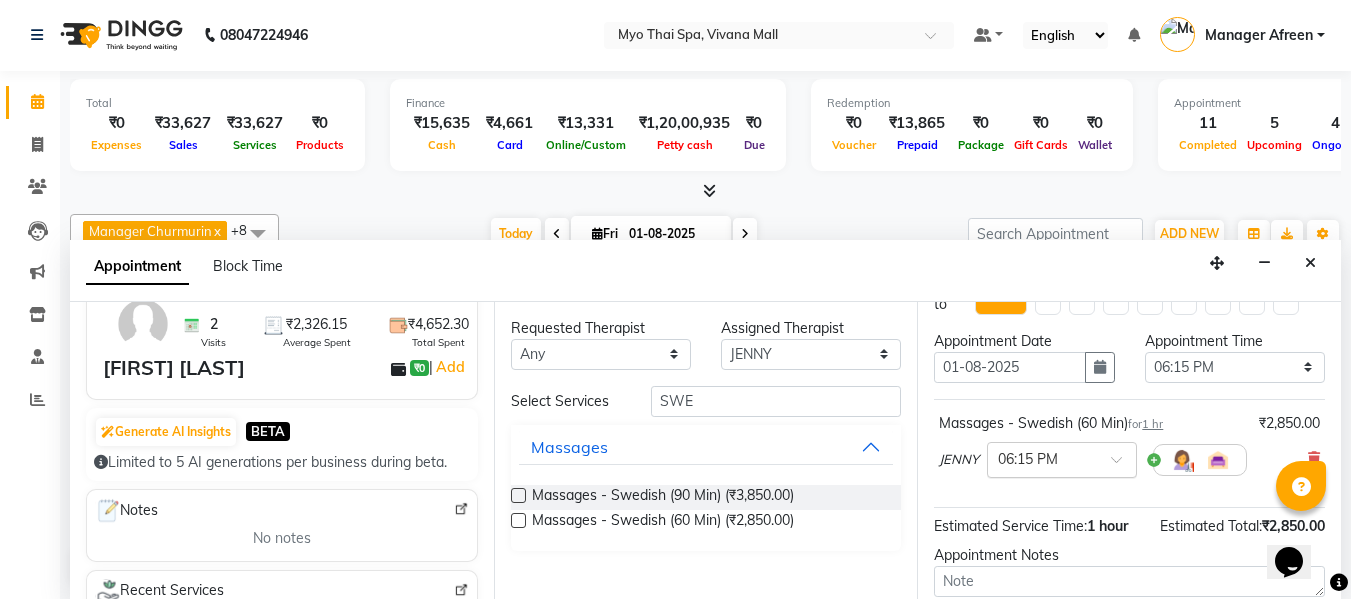 scroll, scrollTop: 44, scrollLeft: 0, axis: vertical 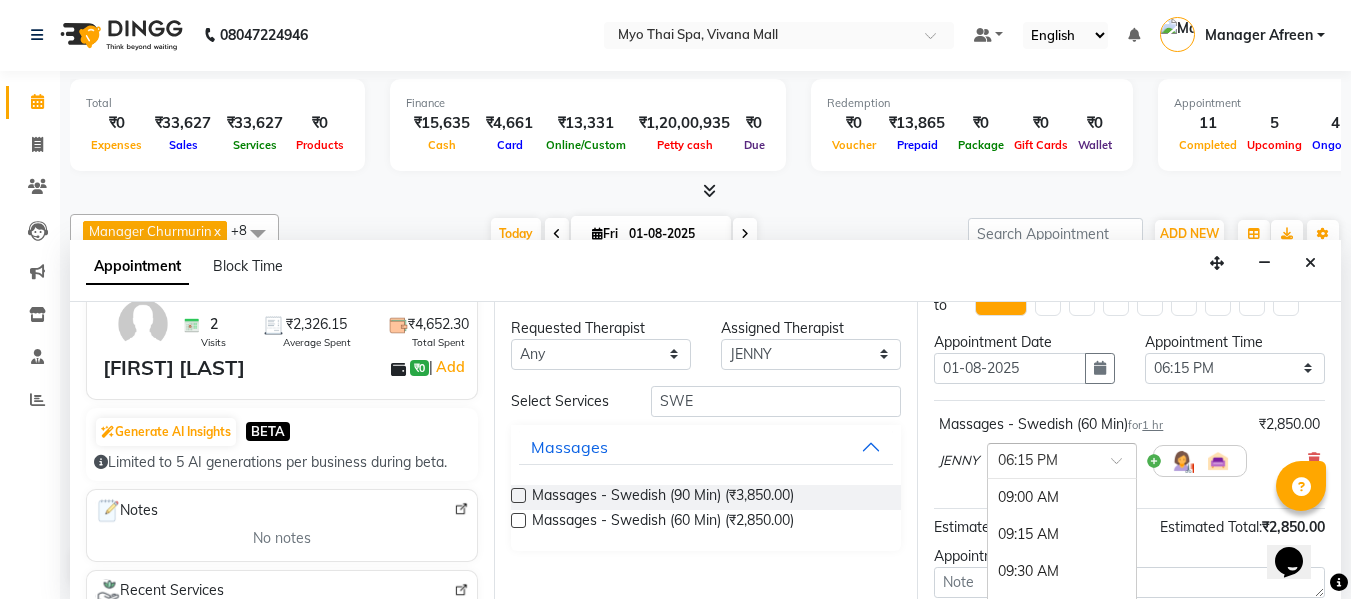click at bounding box center [1042, 459] 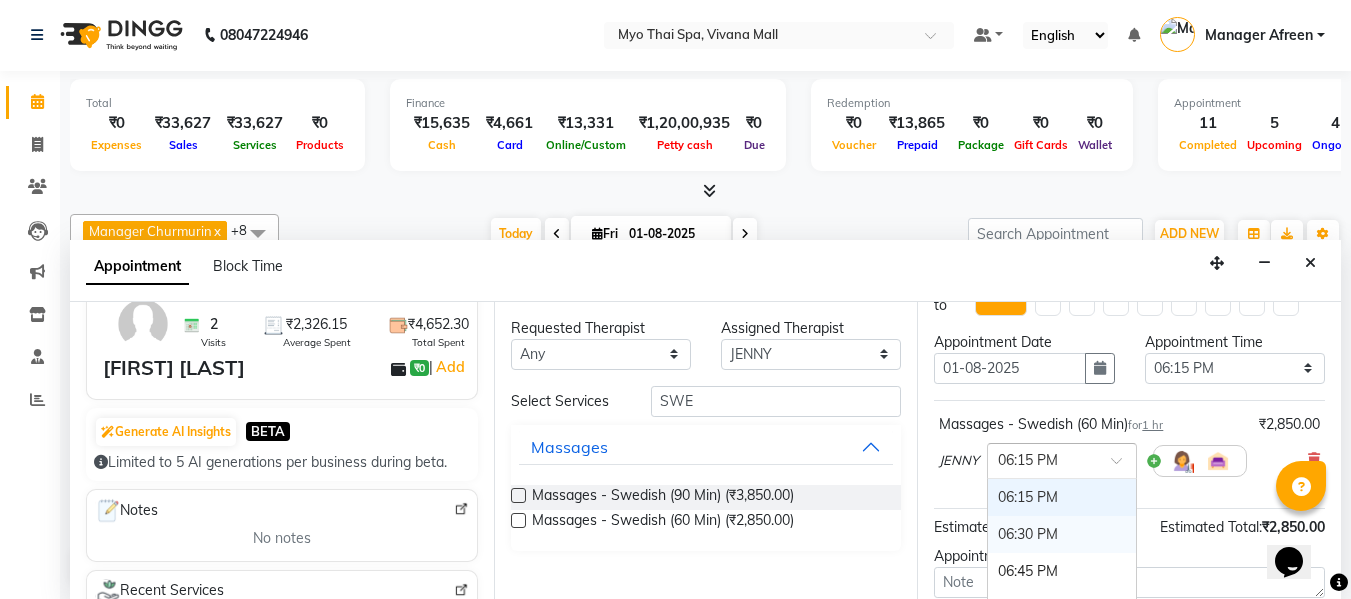 scroll, scrollTop: 1293, scrollLeft: 0, axis: vertical 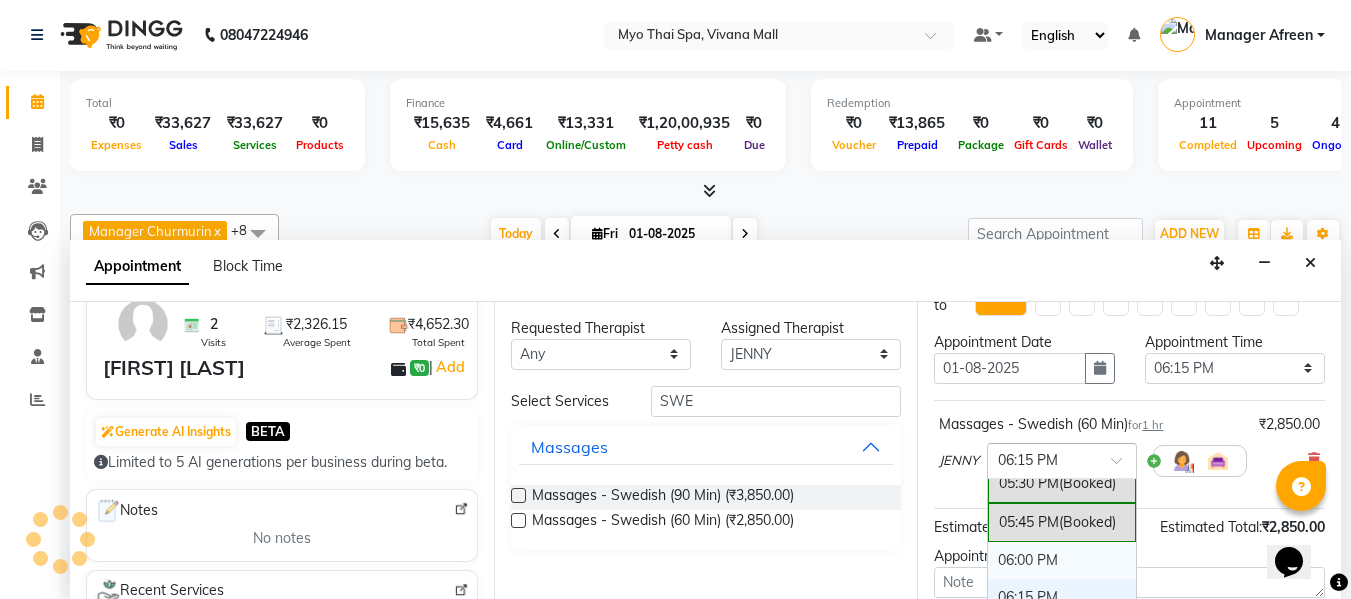 click on "06:00 PM" at bounding box center [1062, 560] 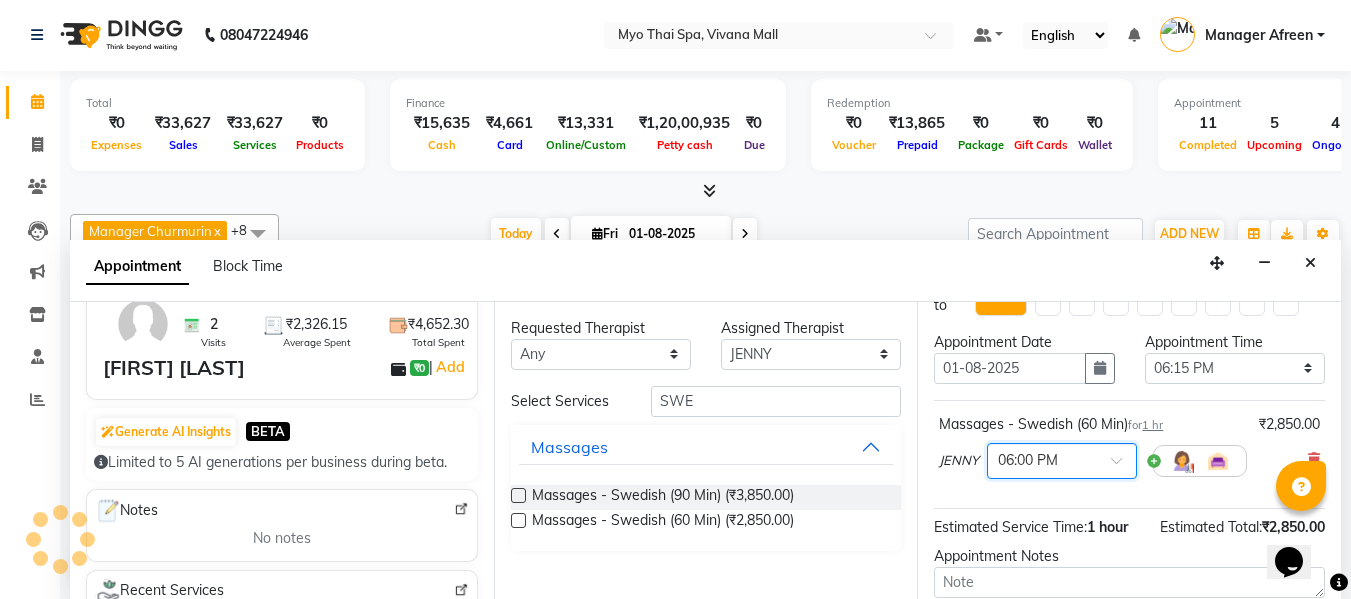 scroll, scrollTop: 244, scrollLeft: 0, axis: vertical 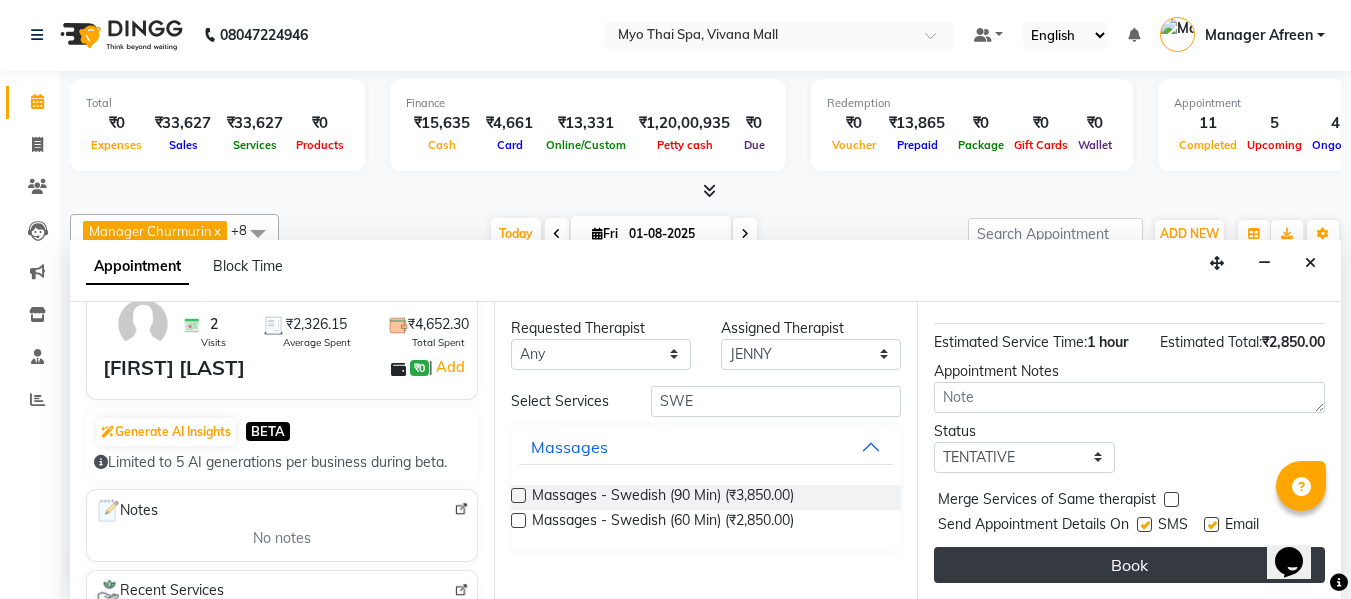 click on "Book" at bounding box center [1129, 565] 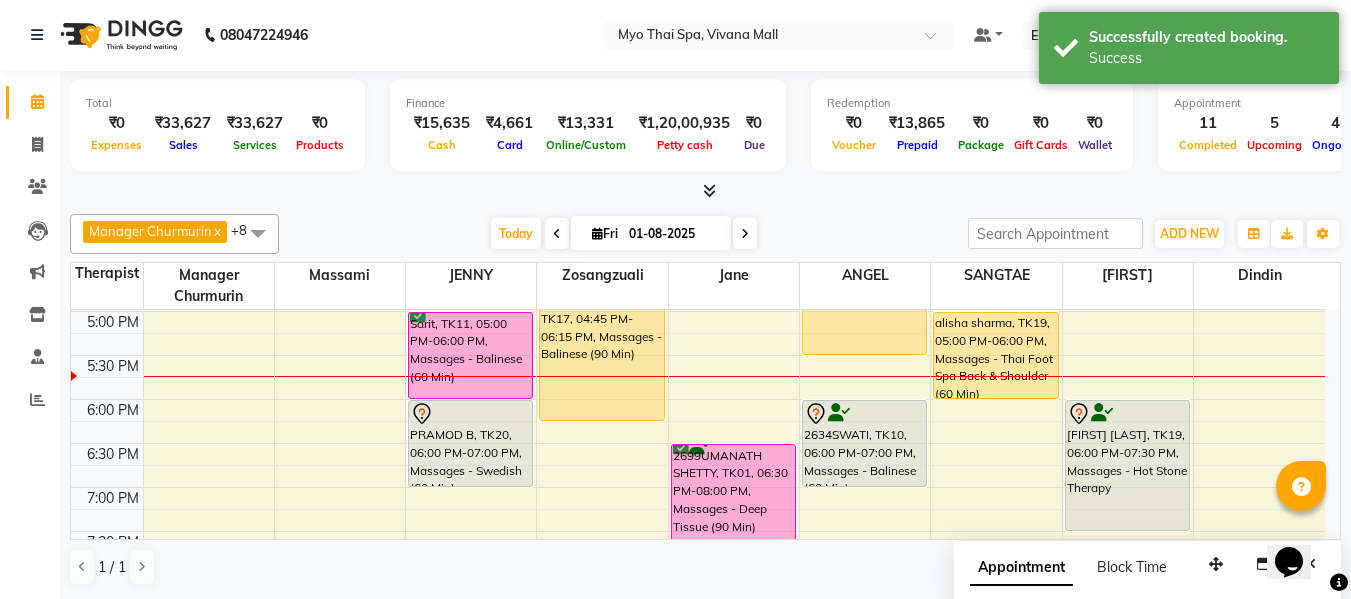scroll, scrollTop: 0, scrollLeft: 0, axis: both 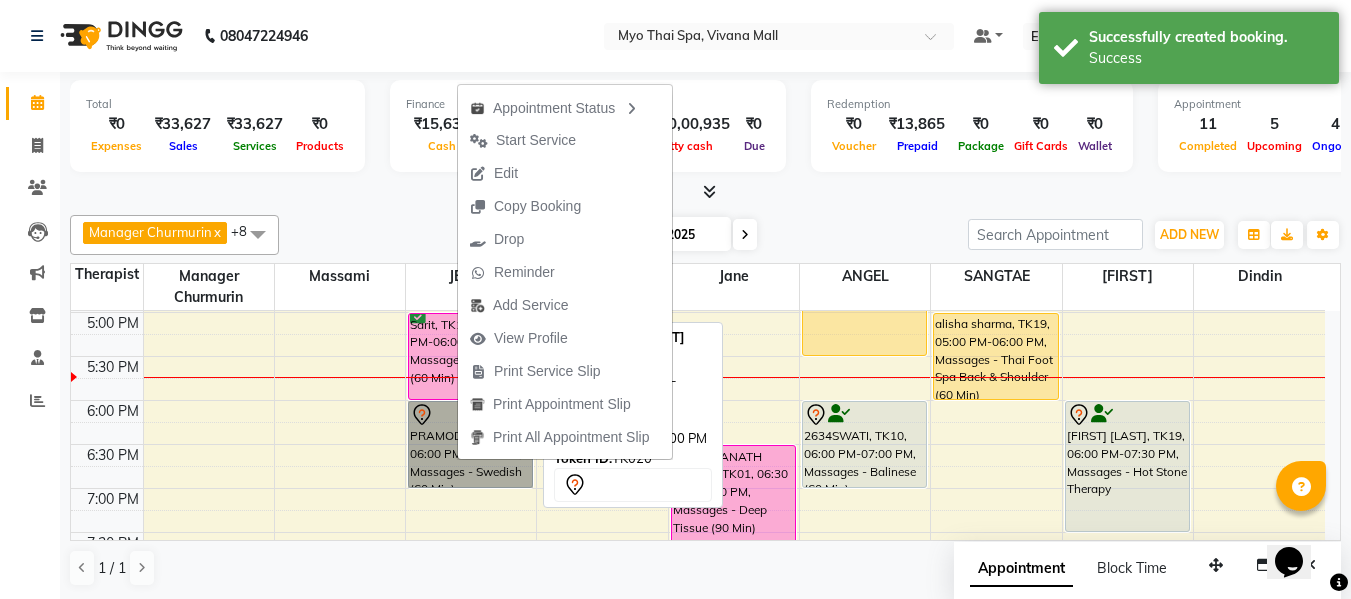 click on "PRAMOD B, TK20, 06:00 PM-07:00 PM, Massages - Swedish (60 Min)" at bounding box center [470, 444] 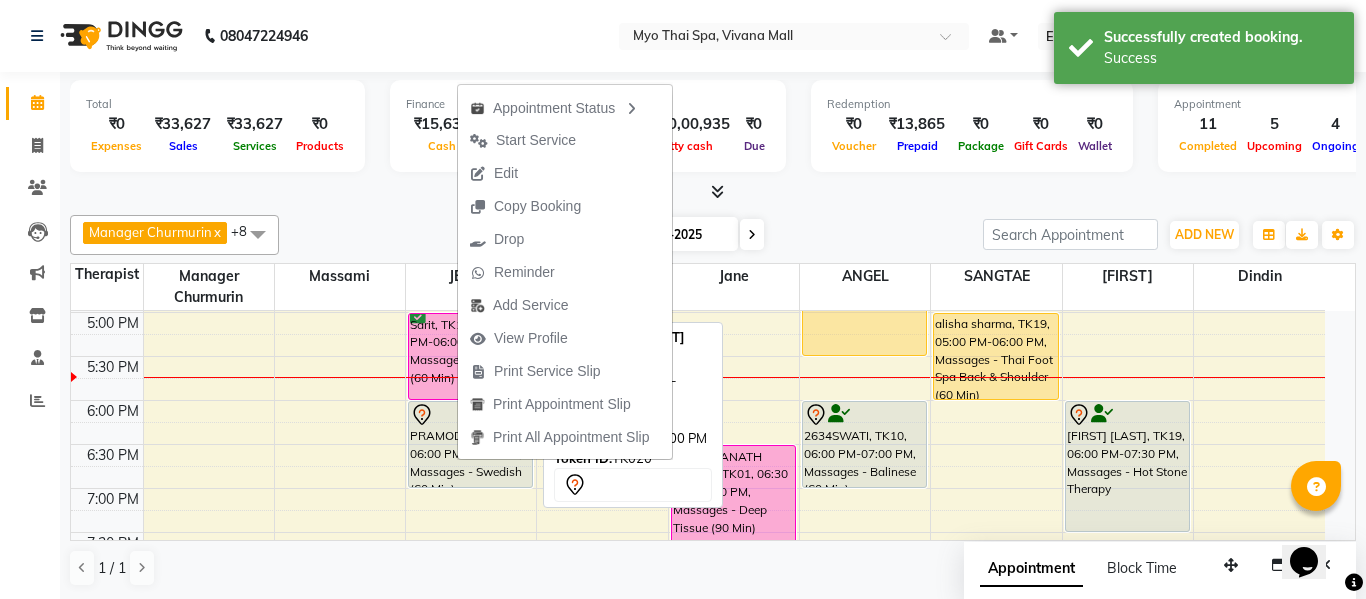 select on "7" 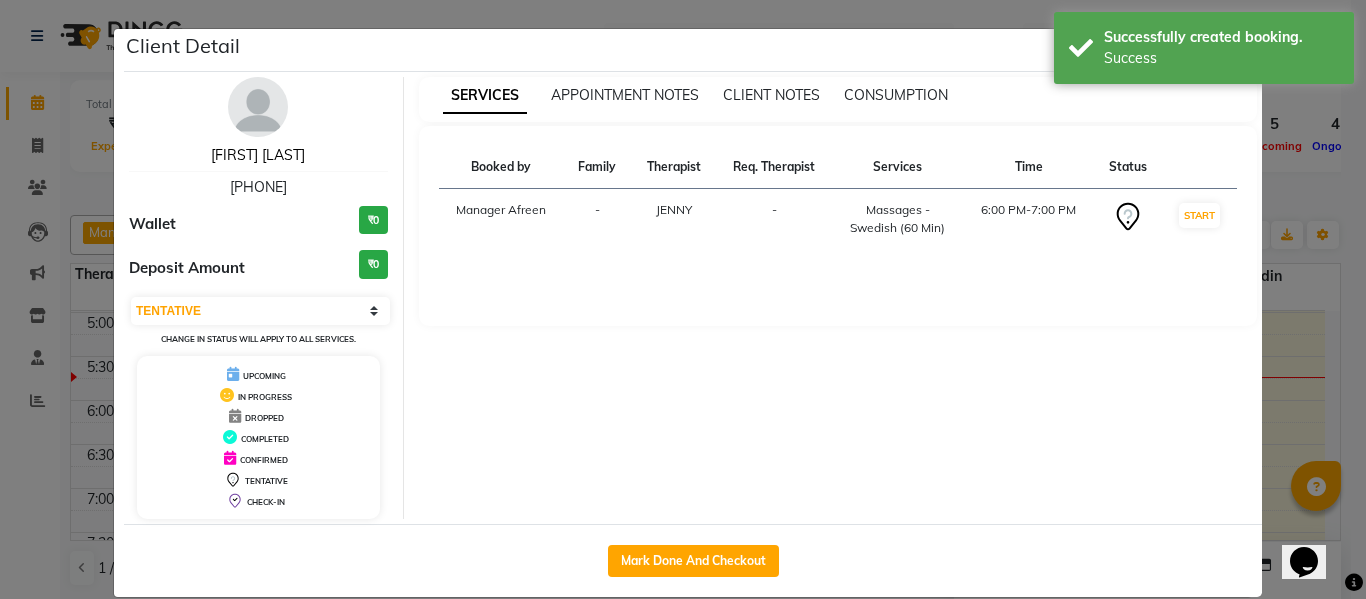 drag, startPoint x: 249, startPoint y: 159, endPoint x: 305, endPoint y: 212, distance: 77.10383 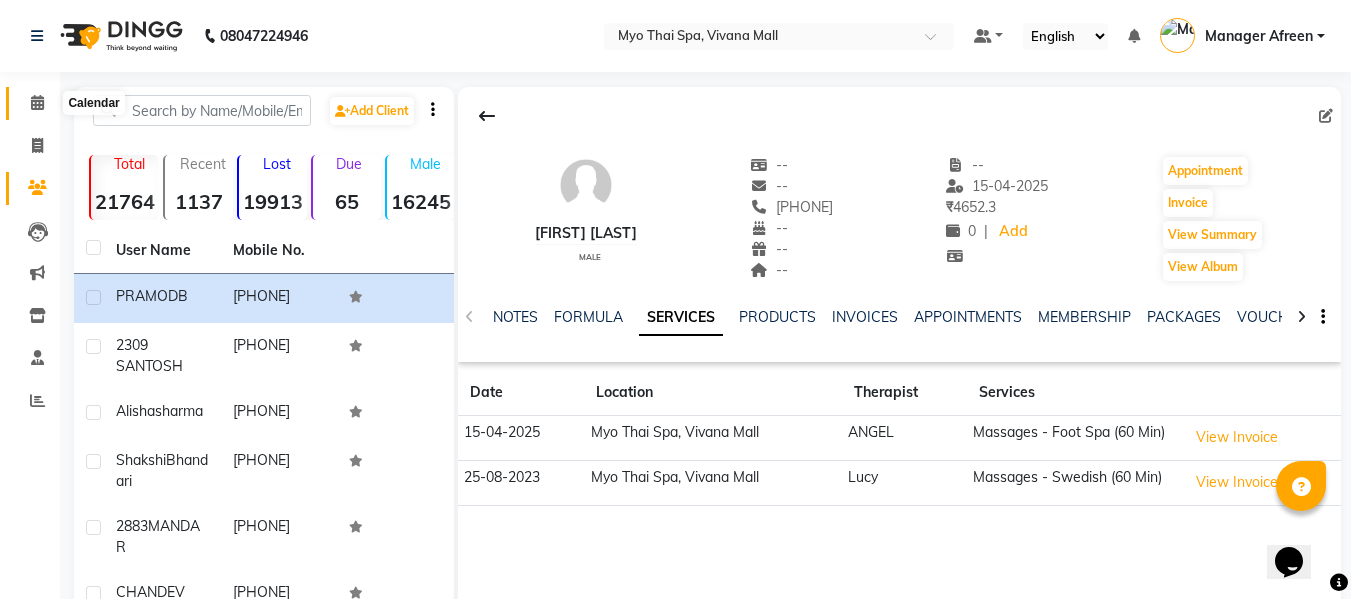 click 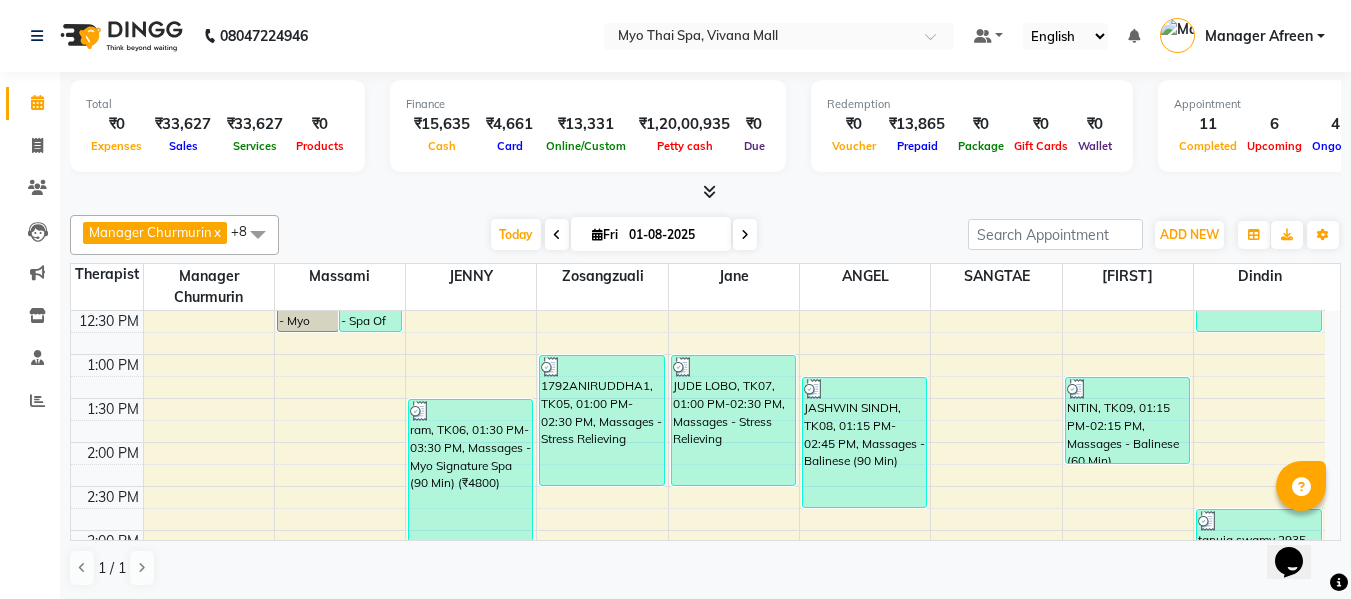 scroll, scrollTop: 400, scrollLeft: 0, axis: vertical 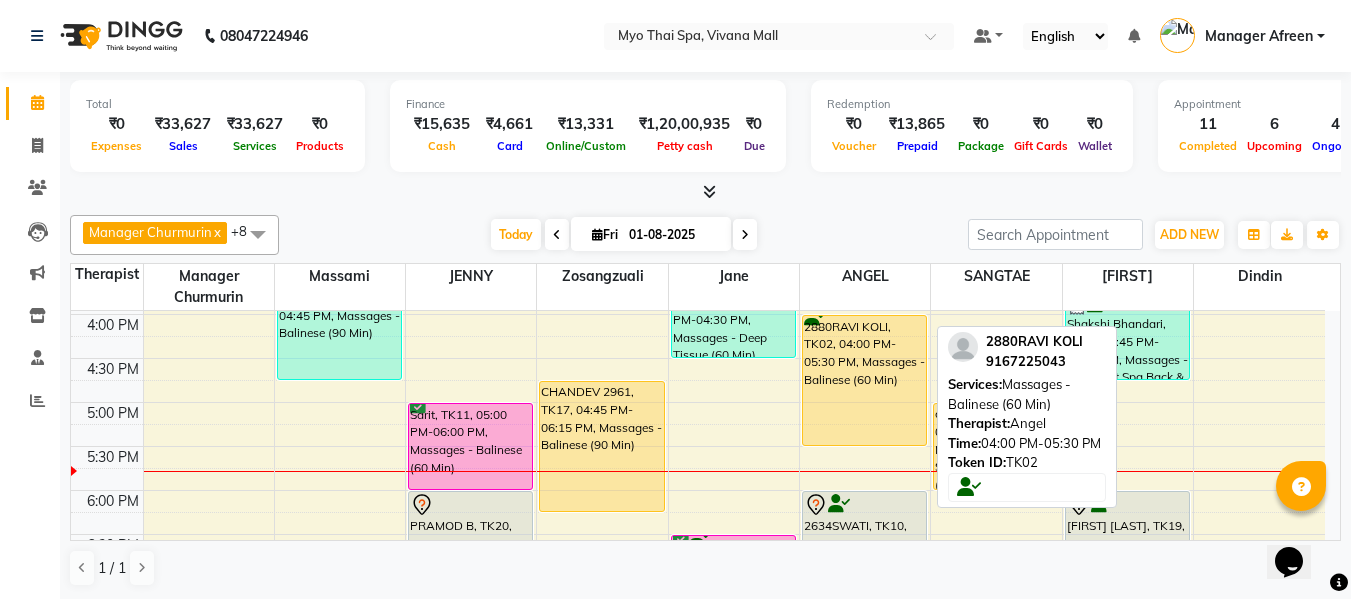 click on "2880RAVI KOLI, TK02, 04:00 PM-05:30 PM, Massages - Balinese (60 Min)" at bounding box center [864, 380] 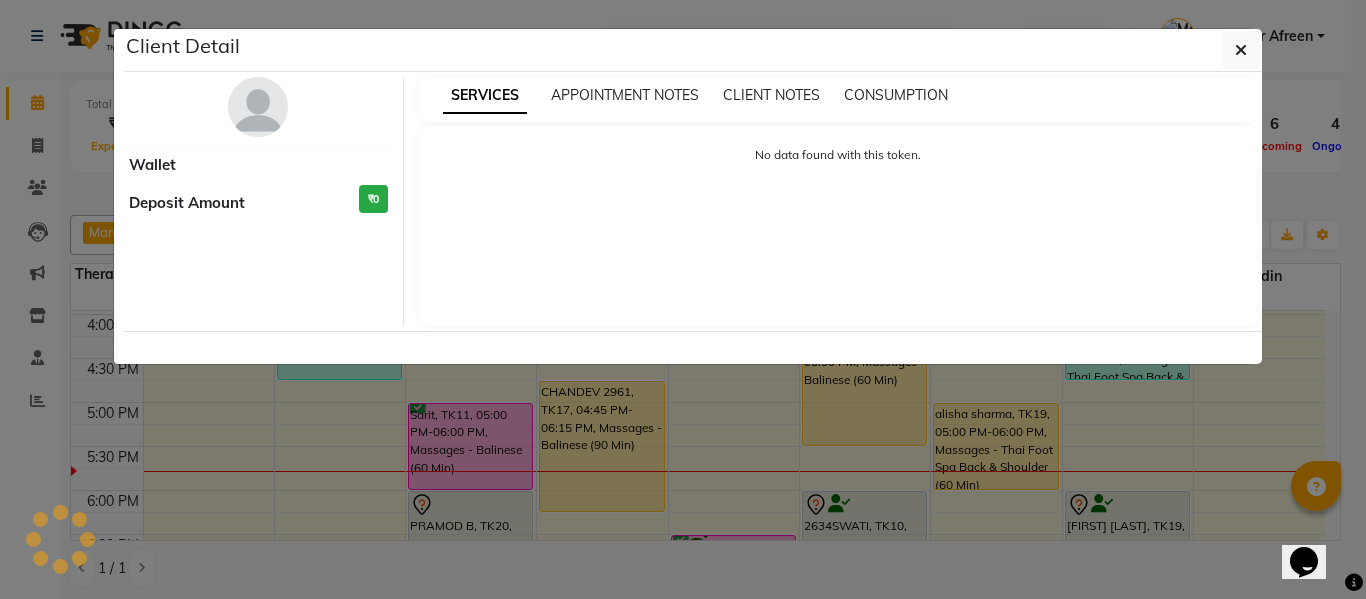 select on "1" 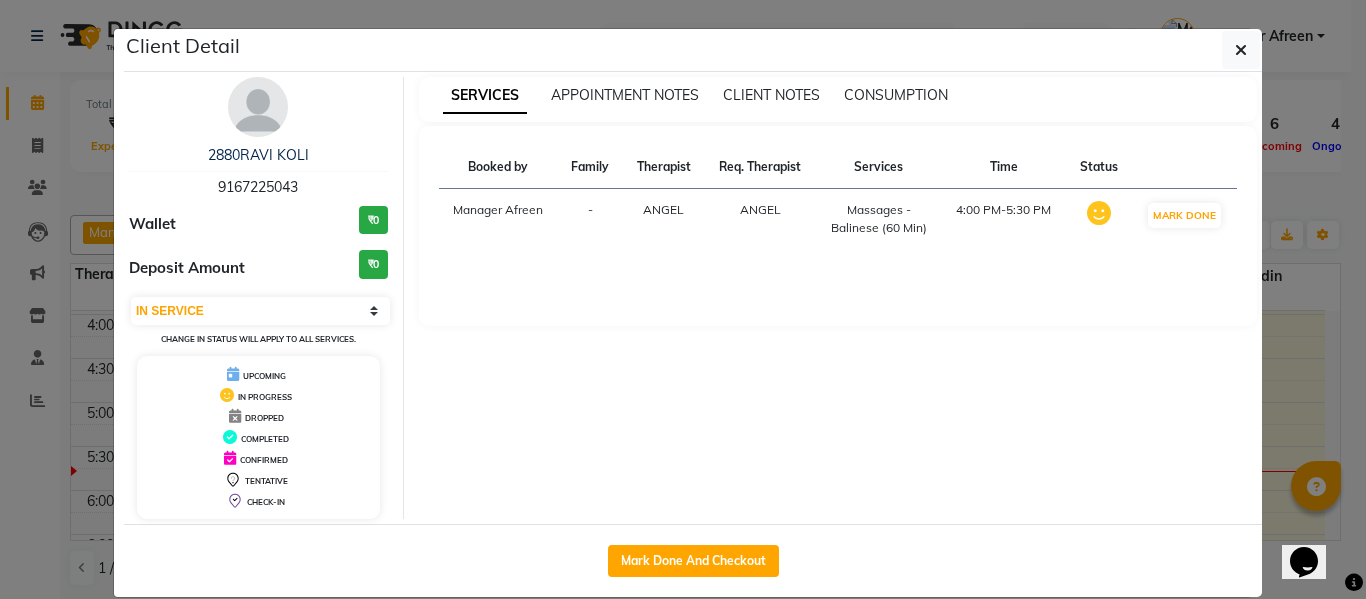 drag, startPoint x: 699, startPoint y: 552, endPoint x: 863, endPoint y: 483, distance: 177.92415 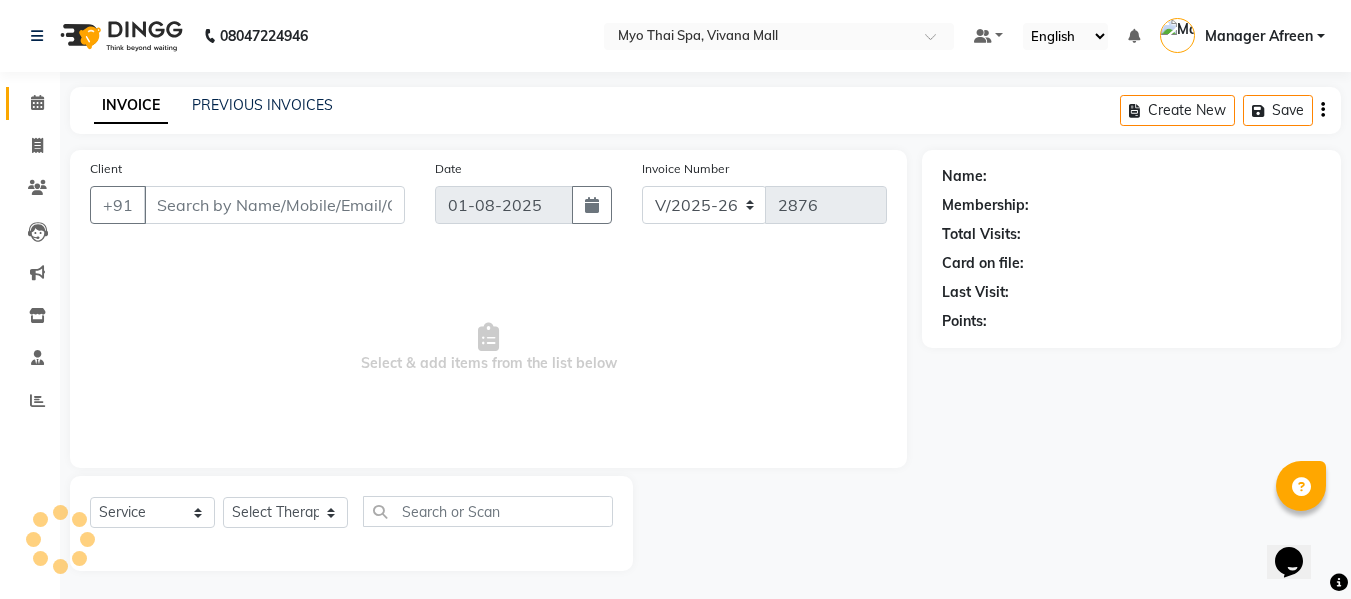 scroll, scrollTop: 2, scrollLeft: 0, axis: vertical 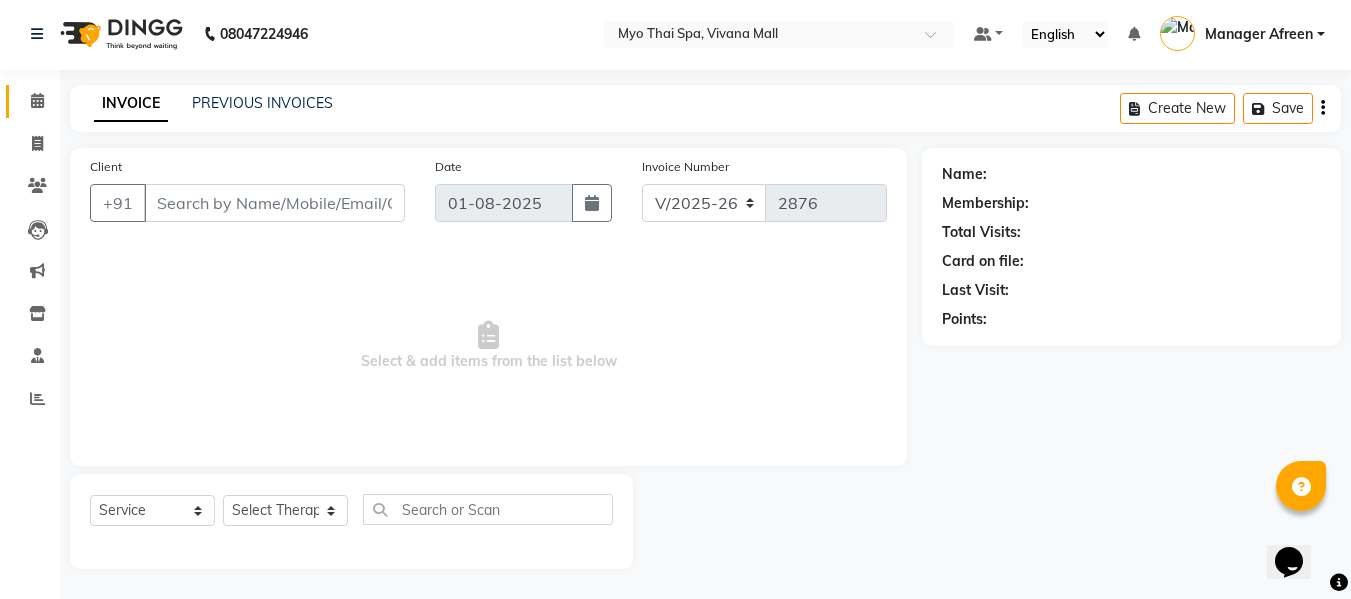 type on "9167225043" 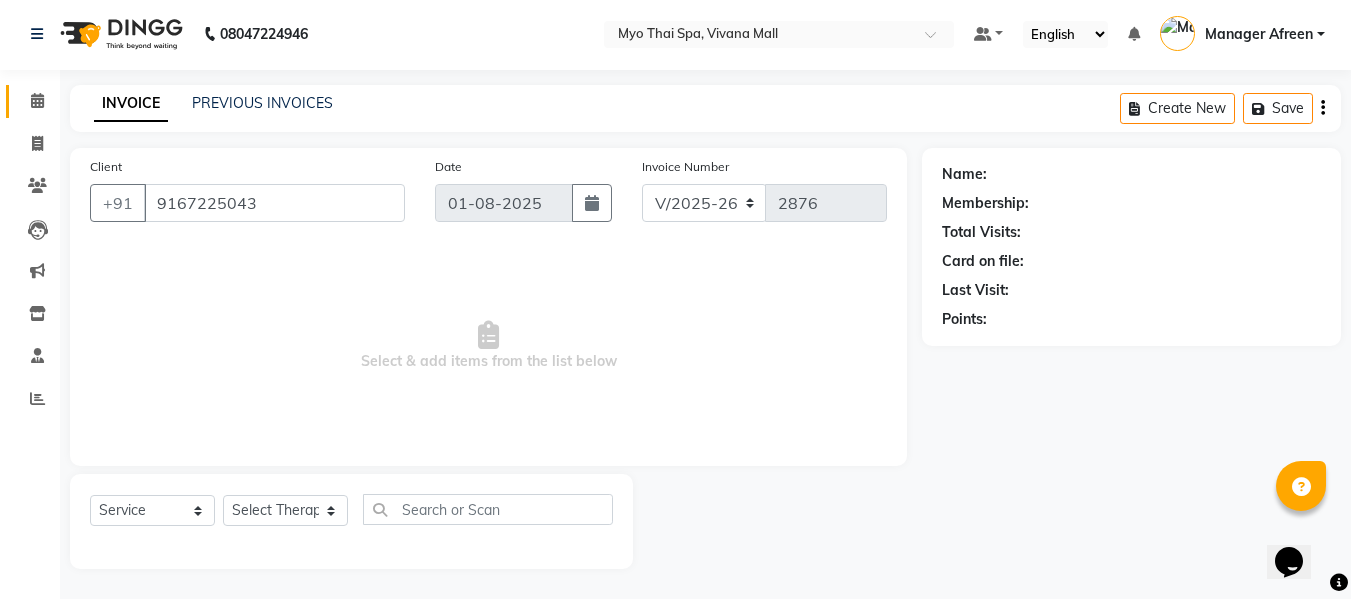 select on "70774" 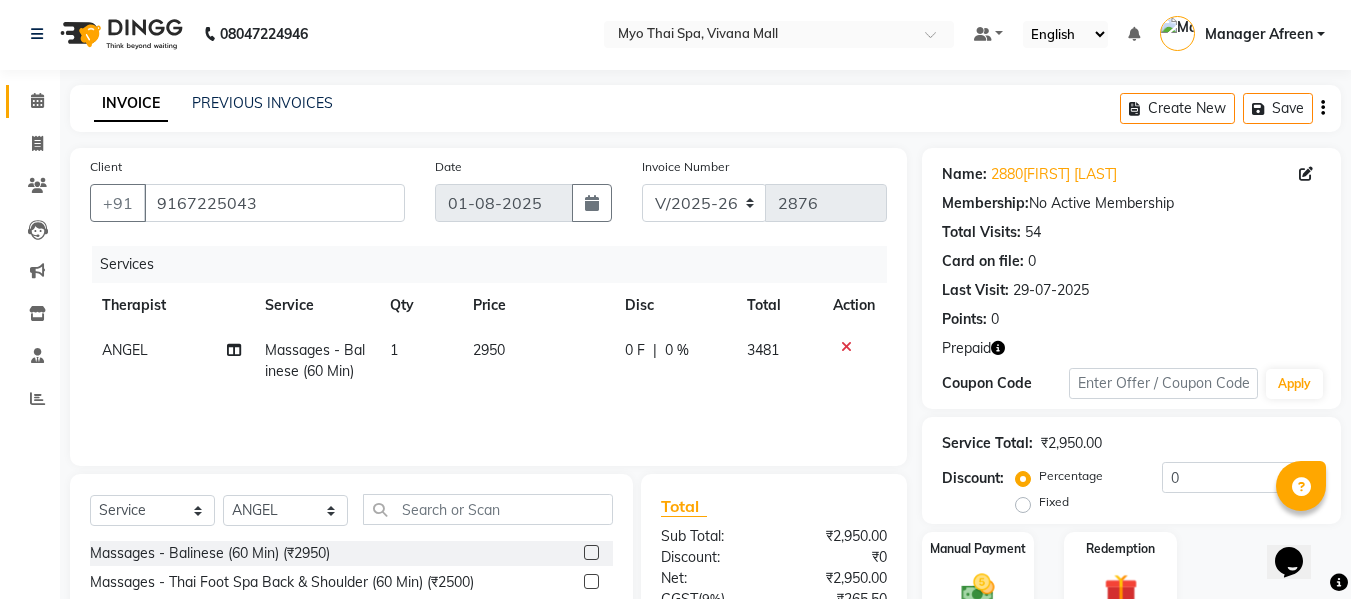 scroll, scrollTop: 202, scrollLeft: 0, axis: vertical 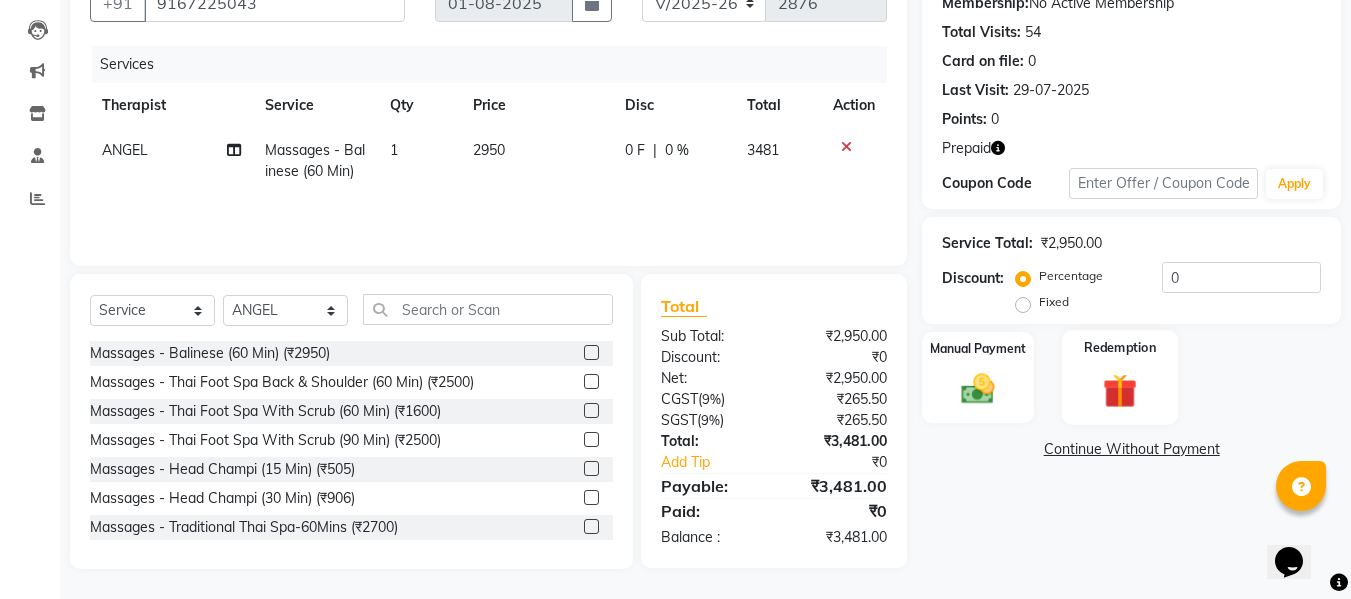 click 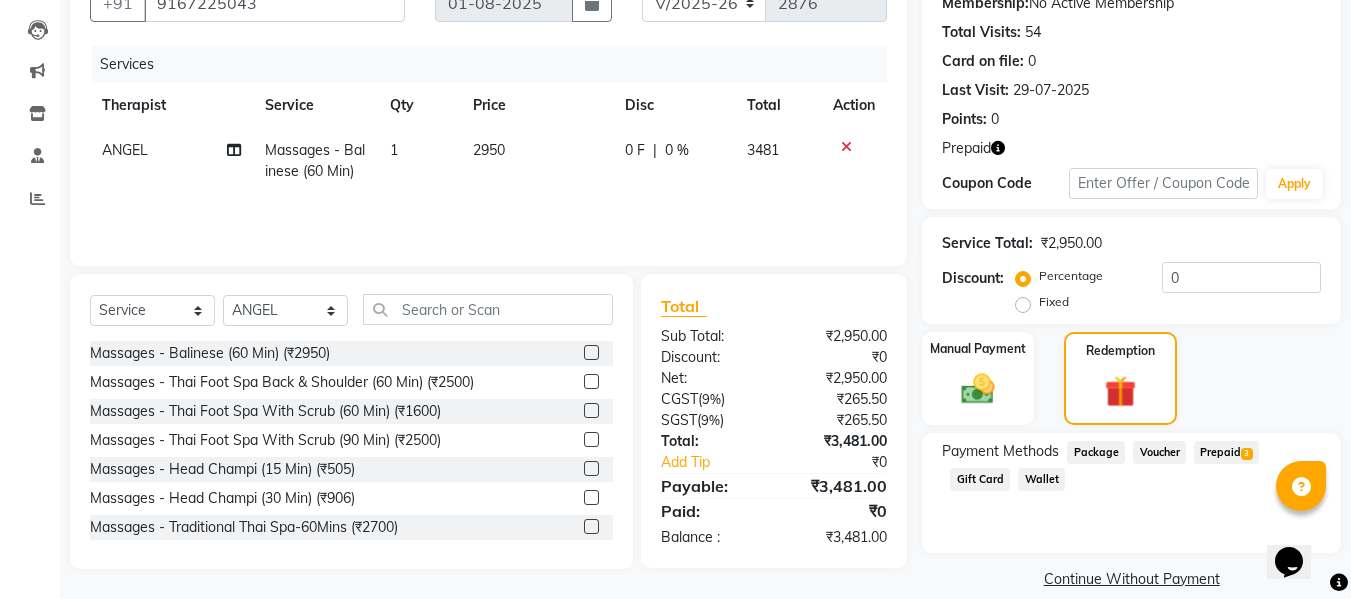 scroll, scrollTop: 227, scrollLeft: 0, axis: vertical 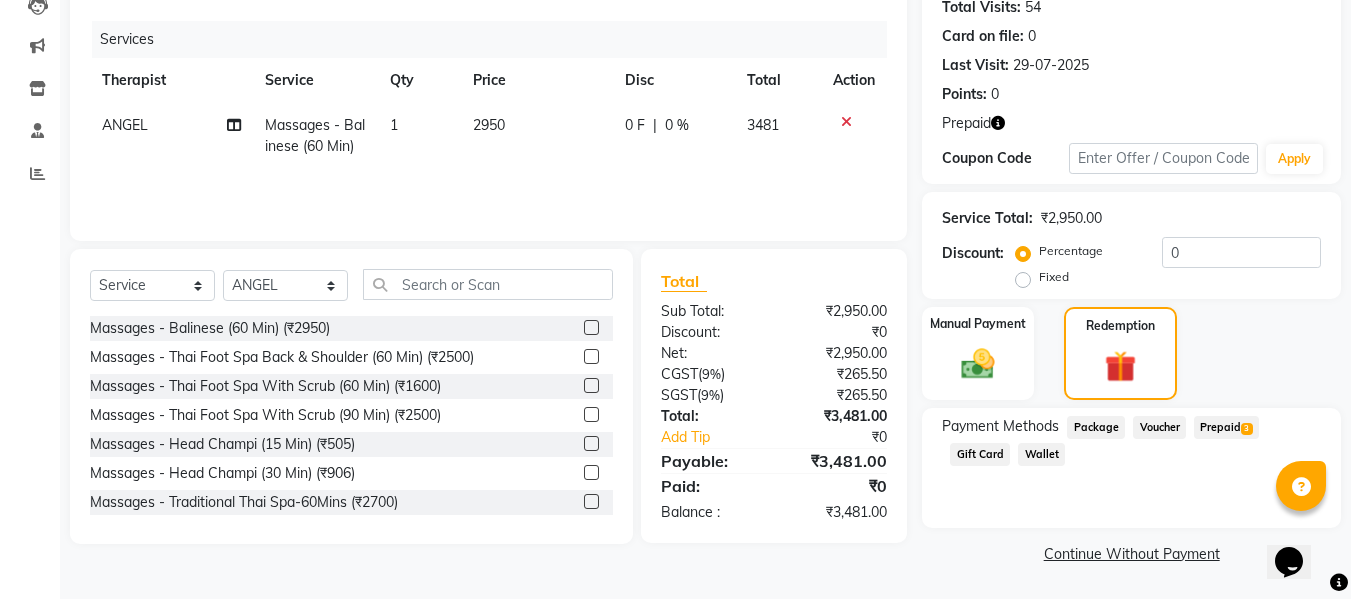 click on "Prepaid  3" 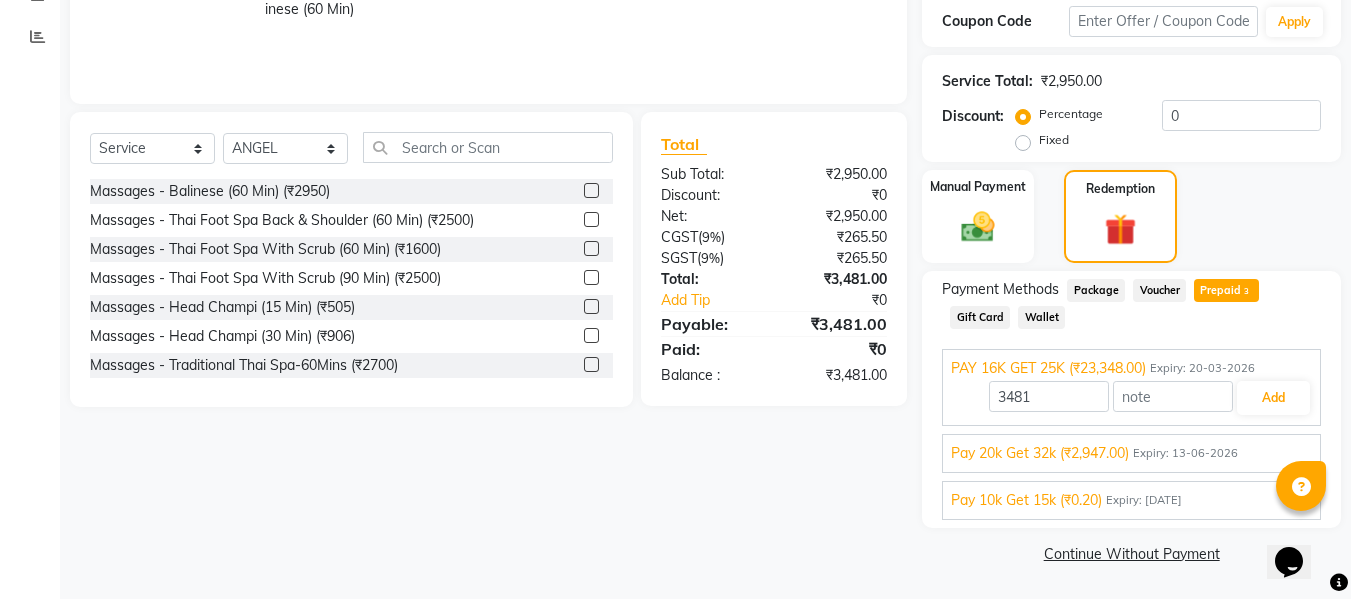 scroll, scrollTop: 0, scrollLeft: 0, axis: both 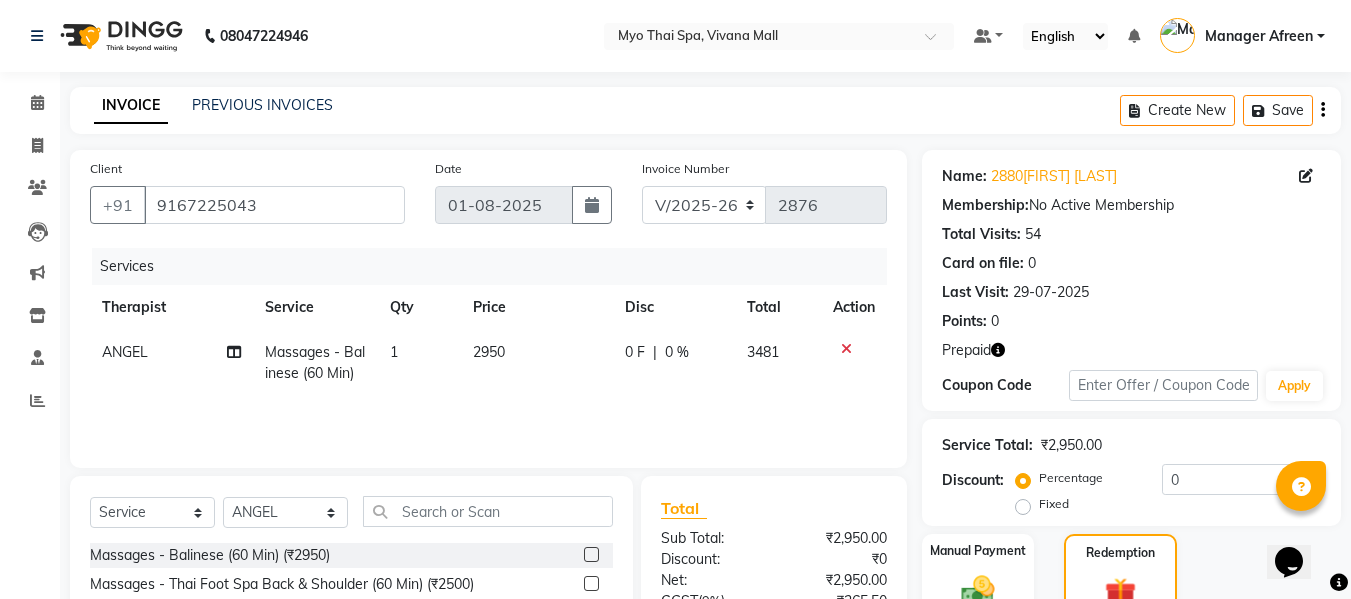 click on "Massages - Balinese (60 Min)" 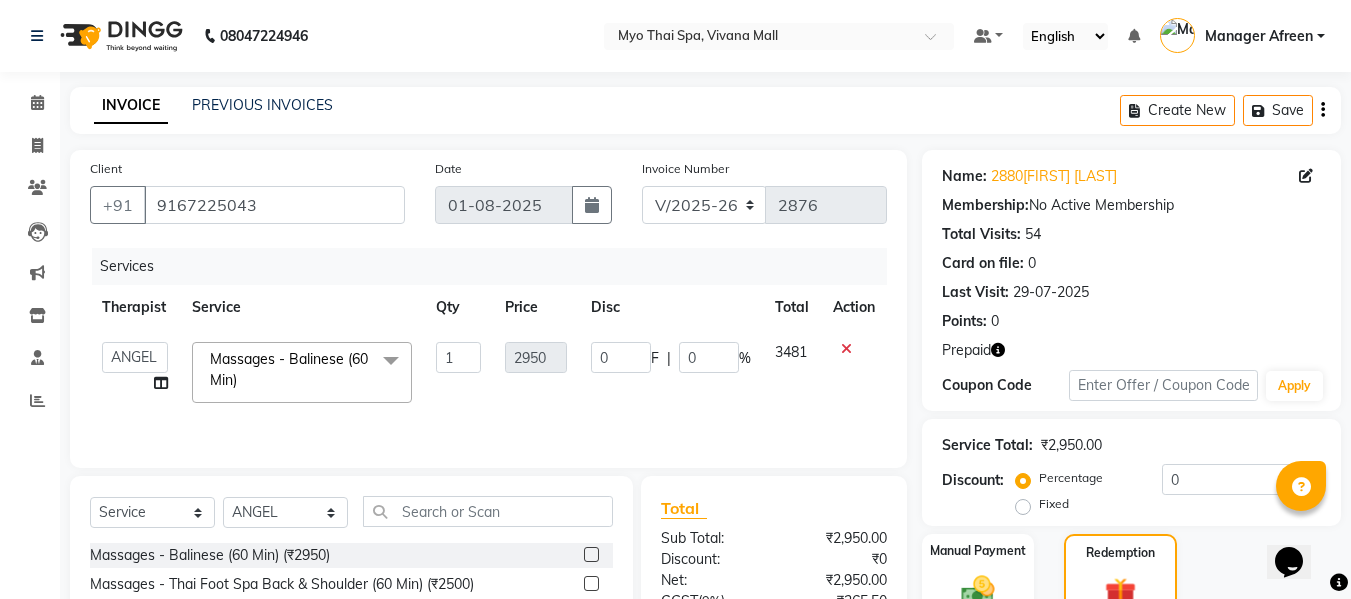 click on "Massages - Balinese (60 Min)" 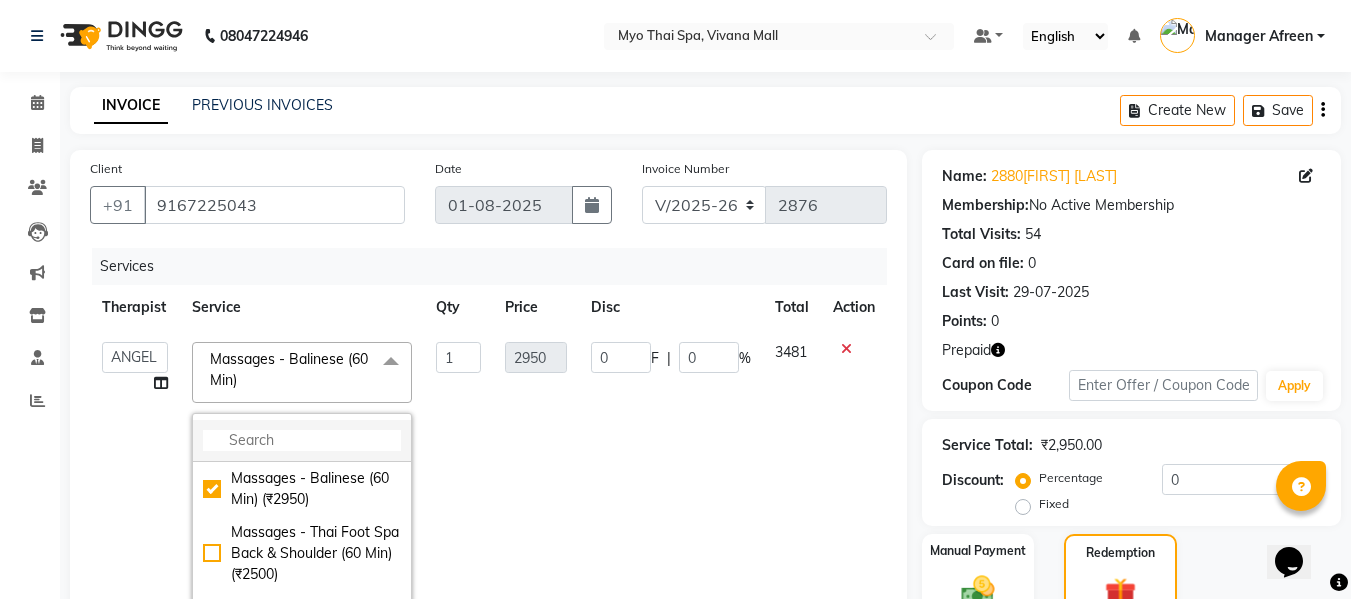 click 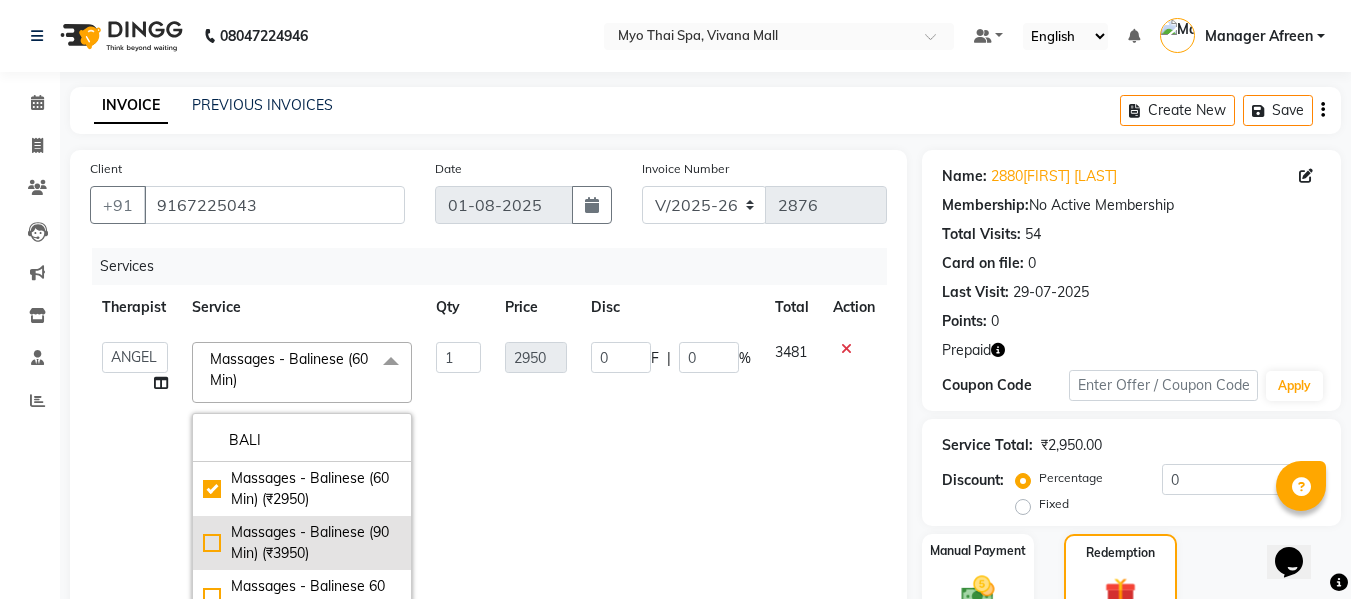 type on "BALI" 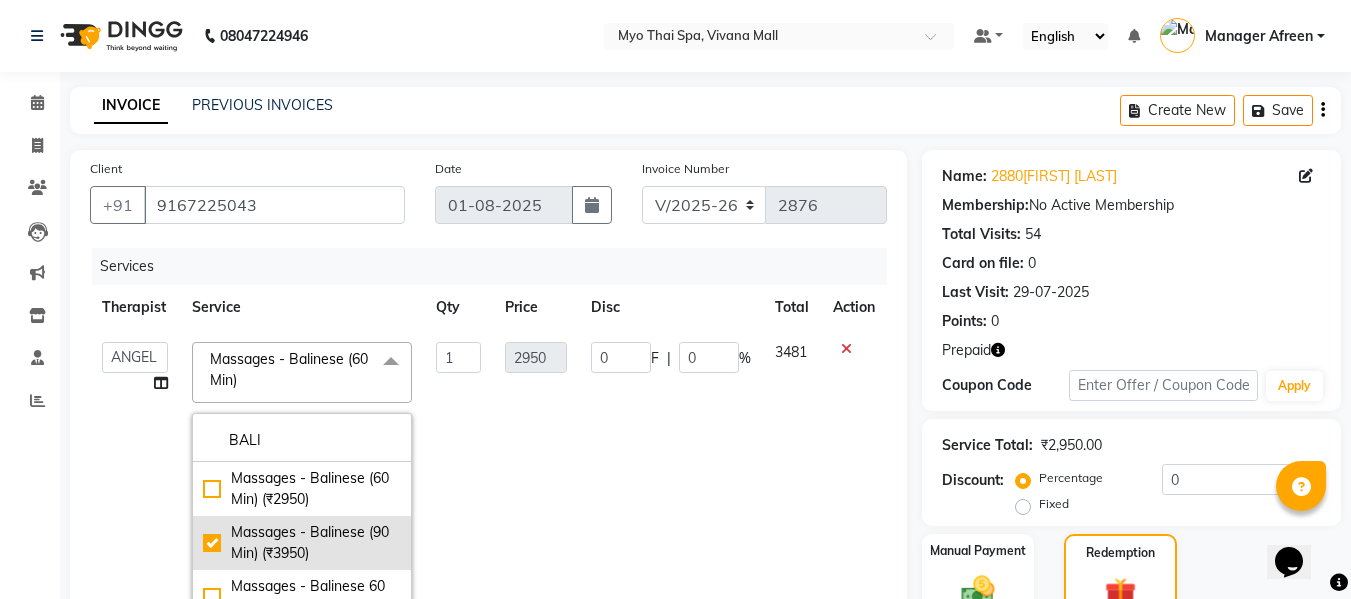 type on "23348" 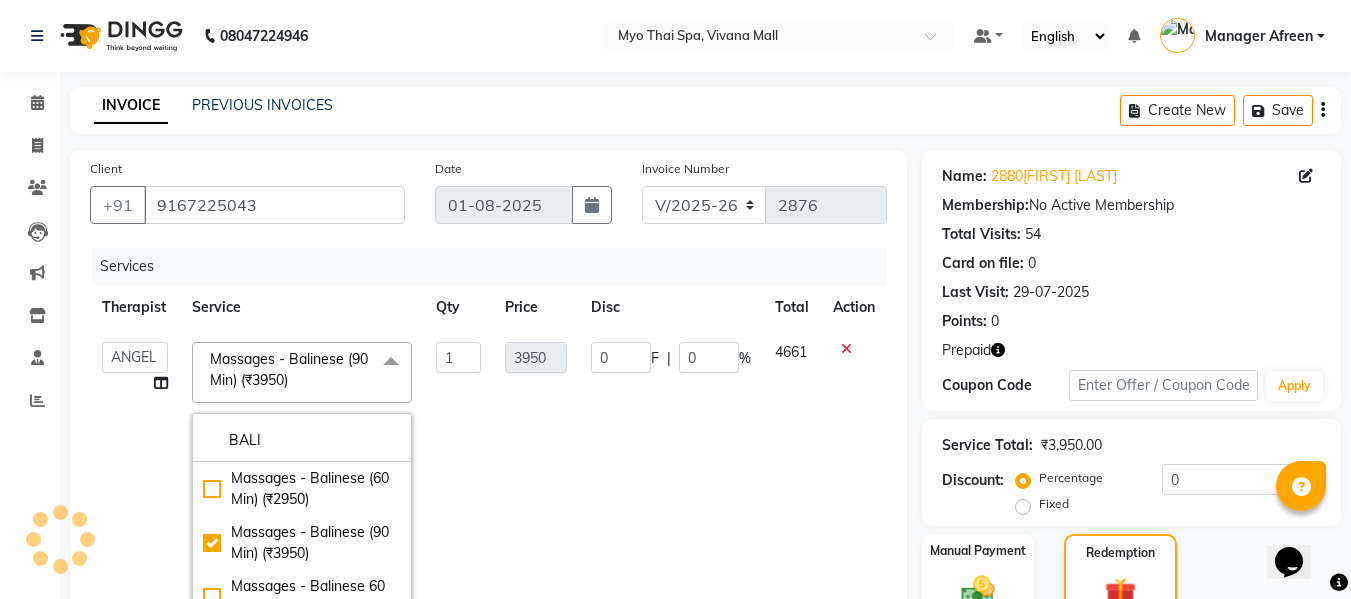 click on "0 F | 0 %" 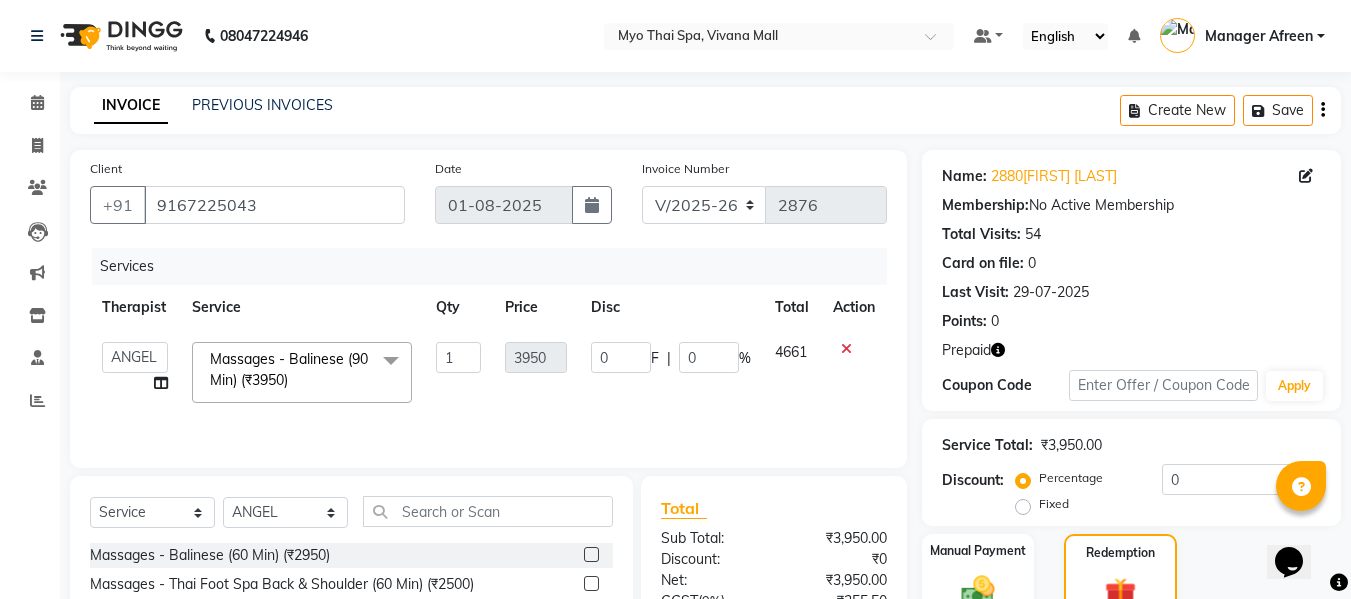 scroll, scrollTop: 364, scrollLeft: 0, axis: vertical 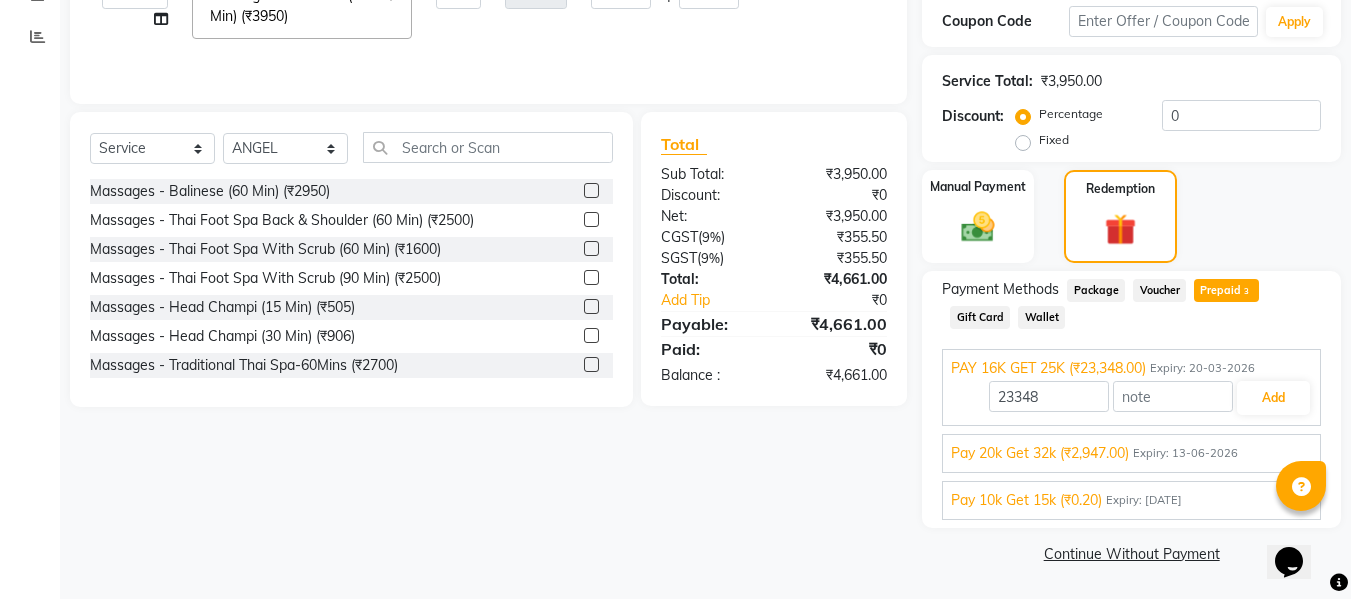 click on "Prepaid  3" 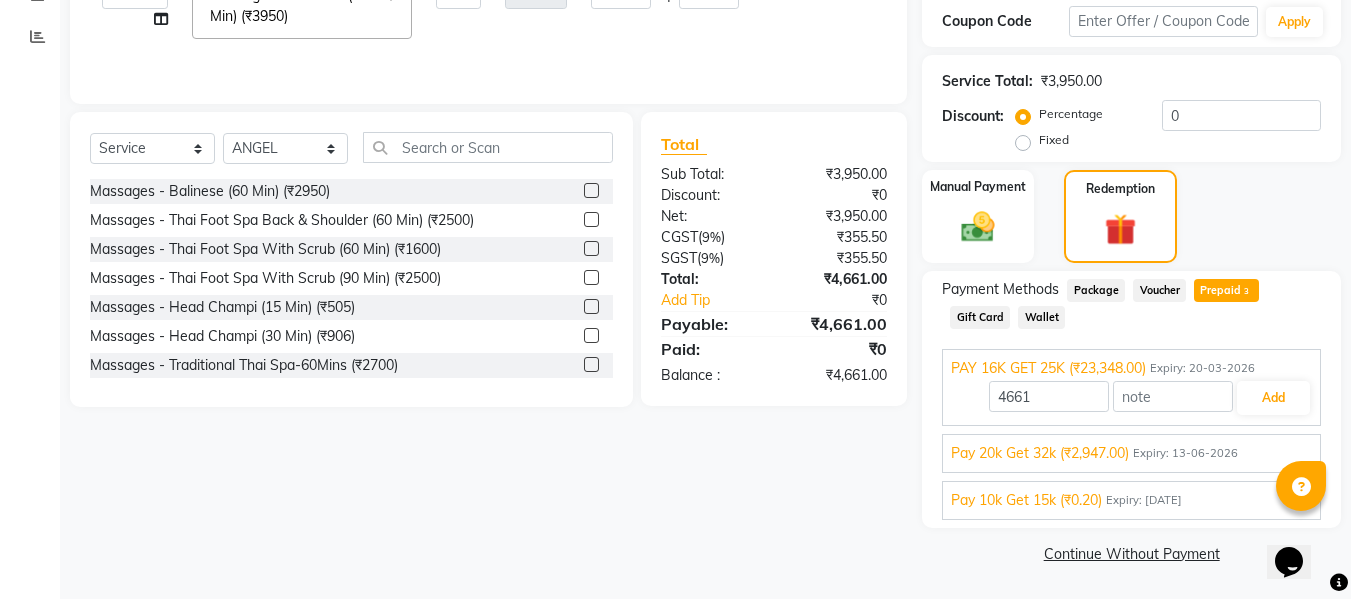 click on "Pay 20k Get 32k (₹2,947.00)" at bounding box center [1040, 453] 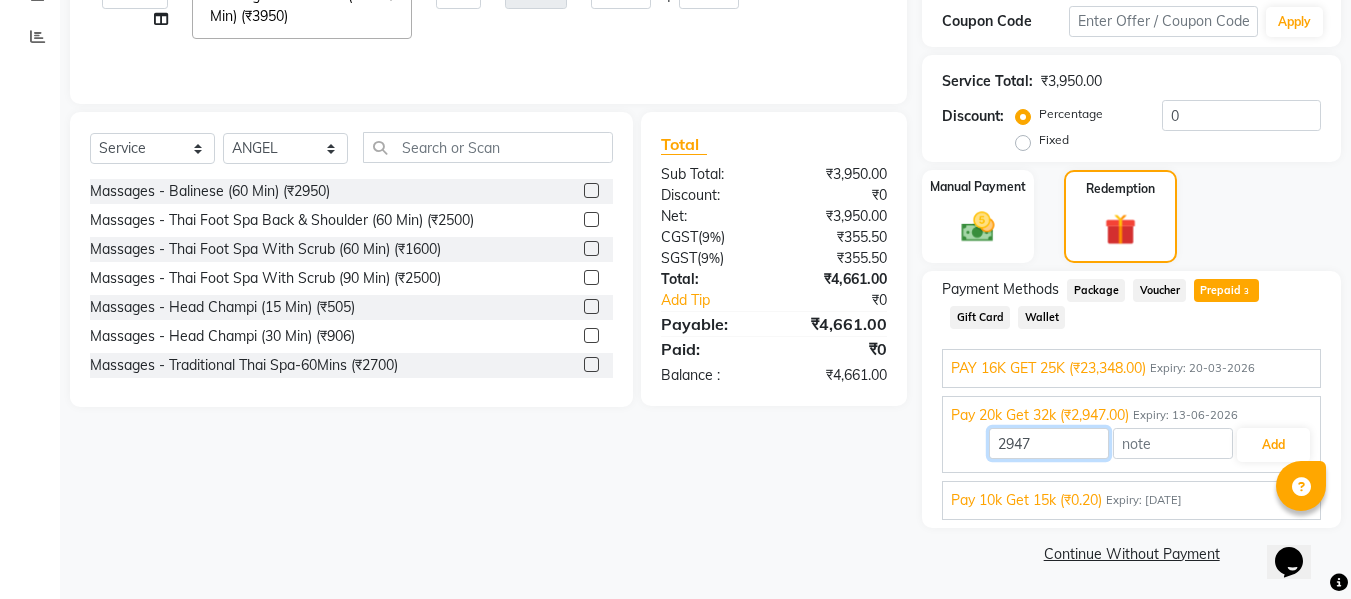drag, startPoint x: 1045, startPoint y: 449, endPoint x: 974, endPoint y: 452, distance: 71.063354 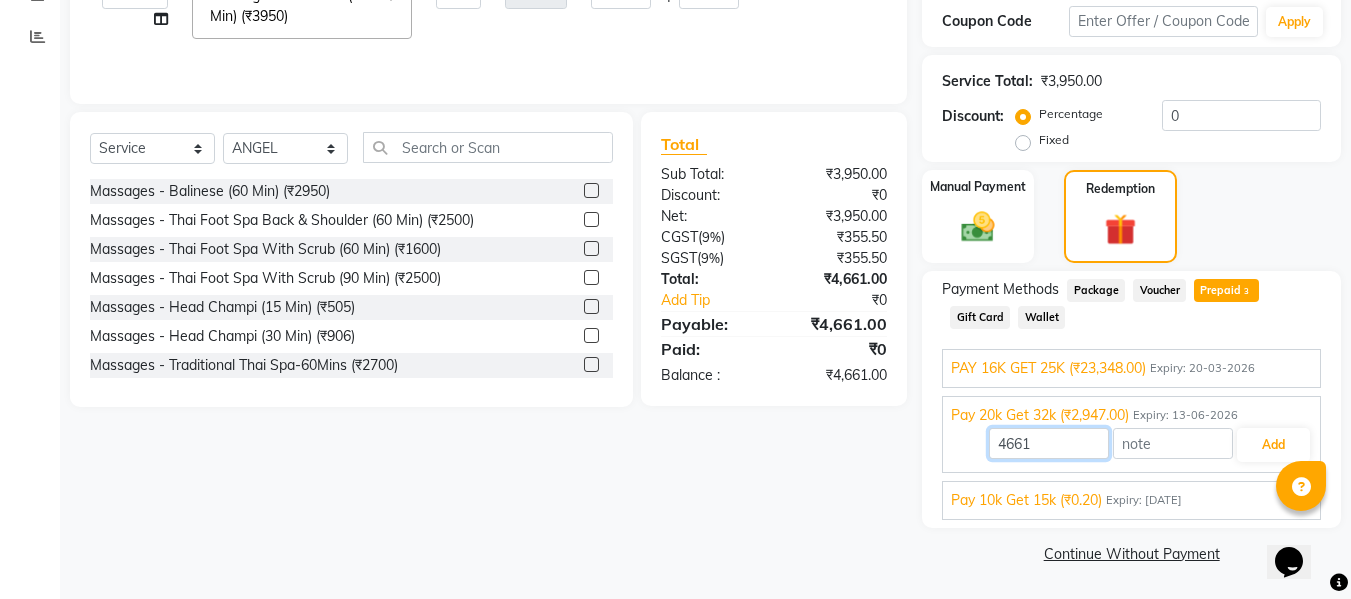 type on "4661" 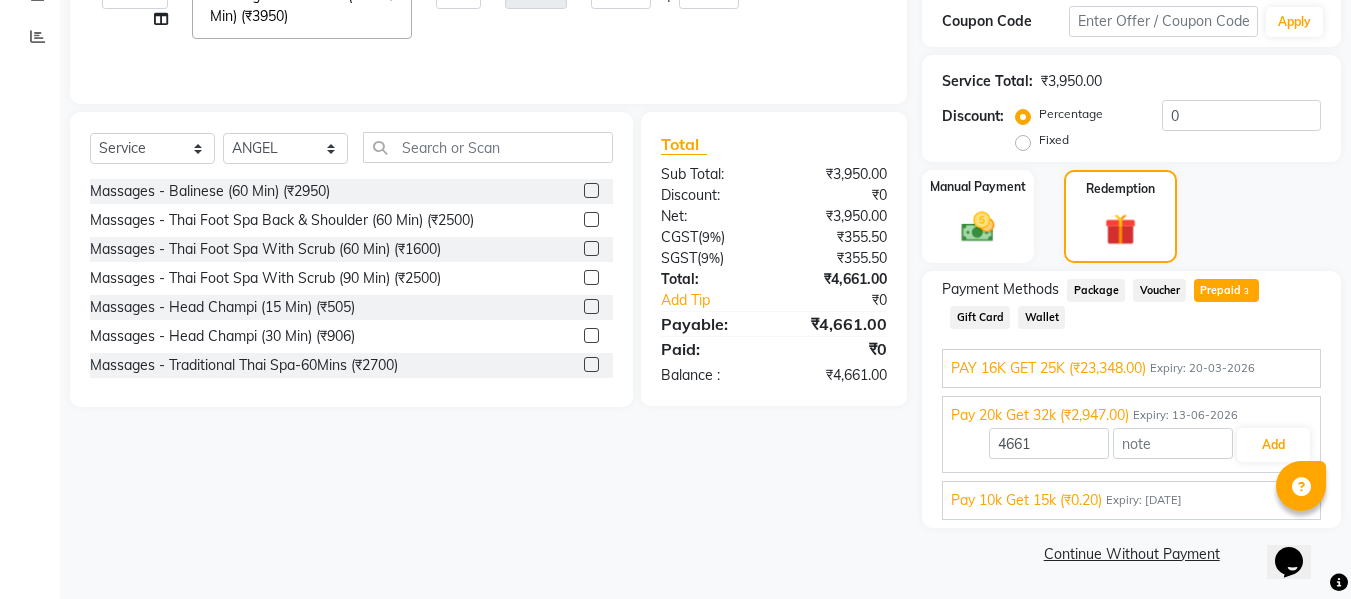 drag, startPoint x: 1154, startPoint y: 285, endPoint x: 1210, endPoint y: 305, distance: 59.464275 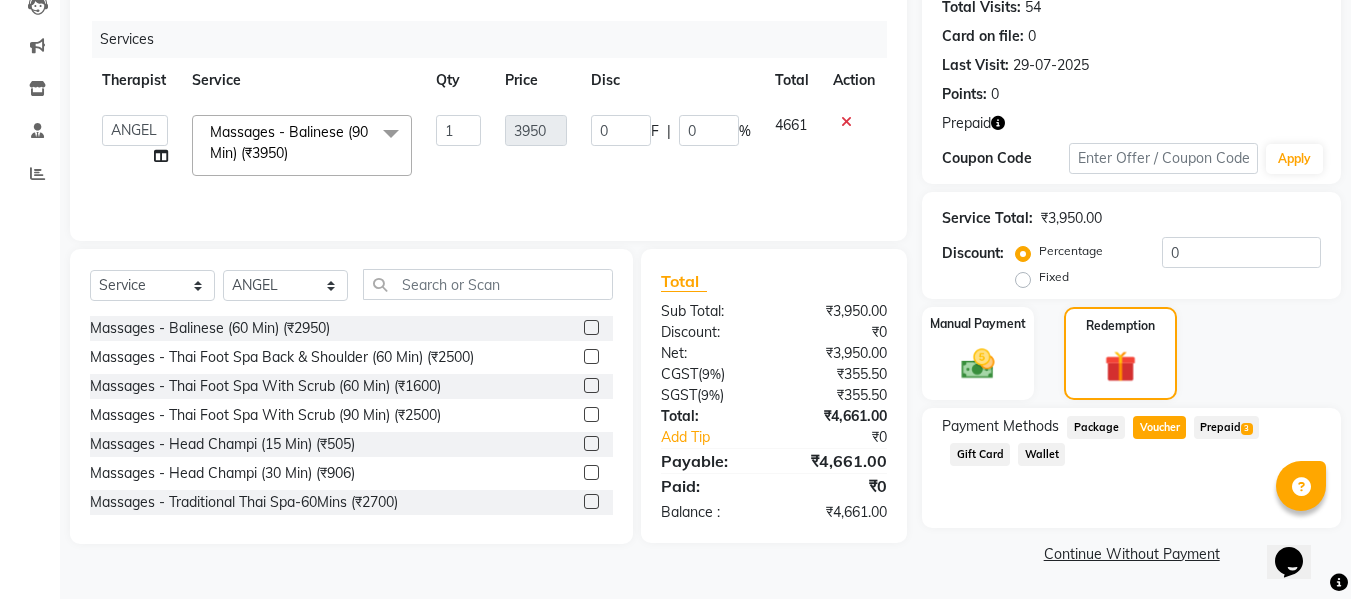 scroll, scrollTop: 227, scrollLeft: 0, axis: vertical 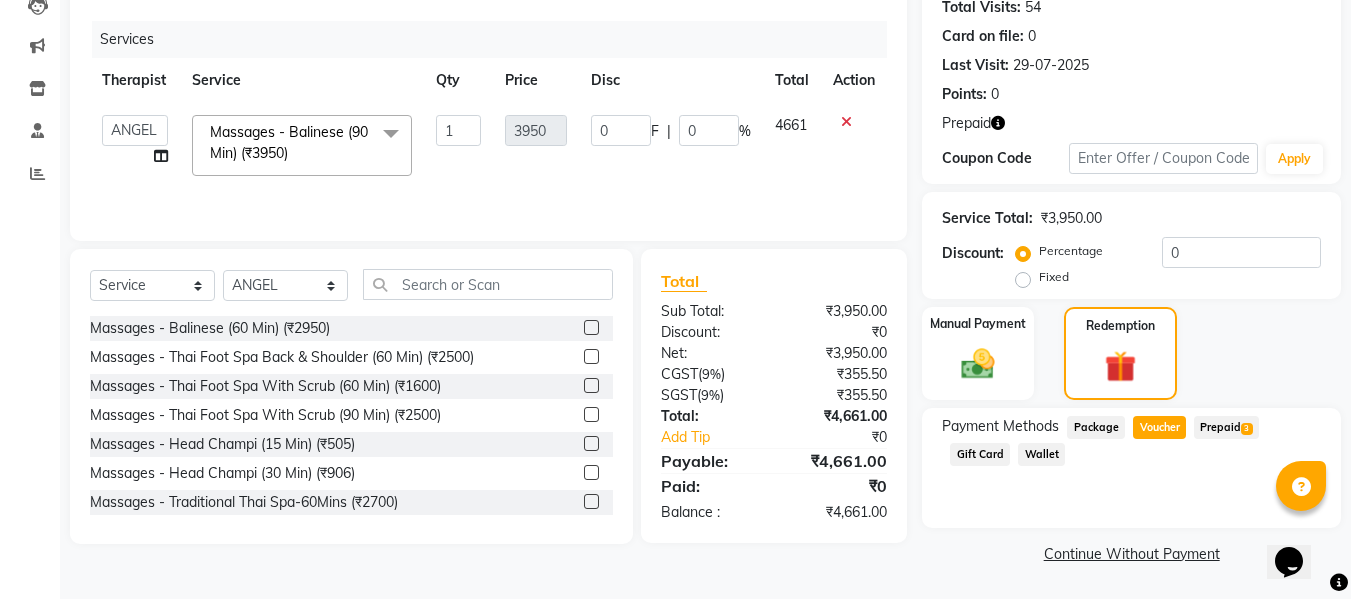 click on "Prepaid  3" 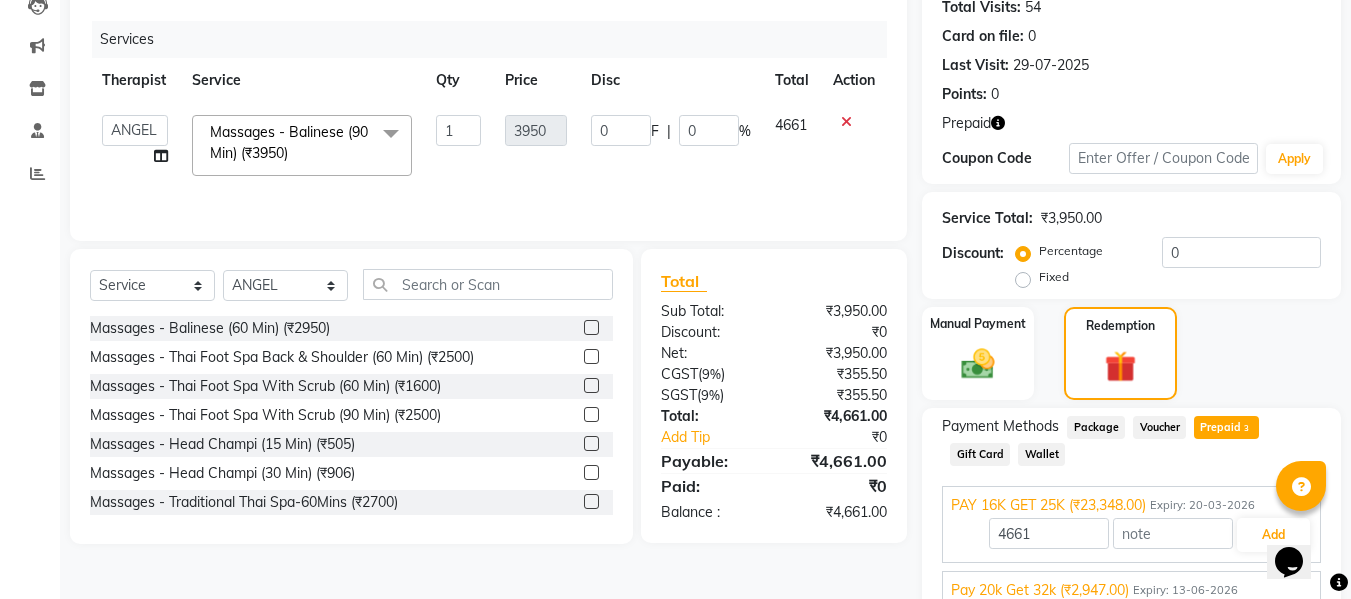 scroll, scrollTop: 364, scrollLeft: 0, axis: vertical 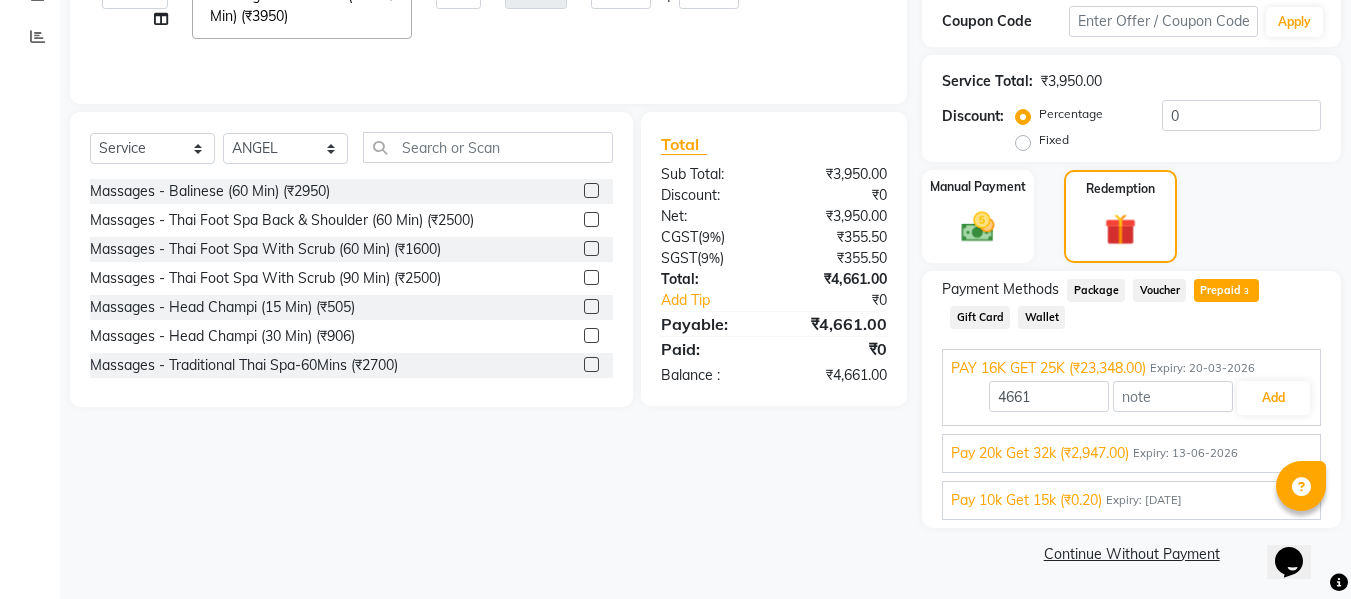 click on "Pay 20k Get 32k (₹2,947.00)" at bounding box center [1040, 453] 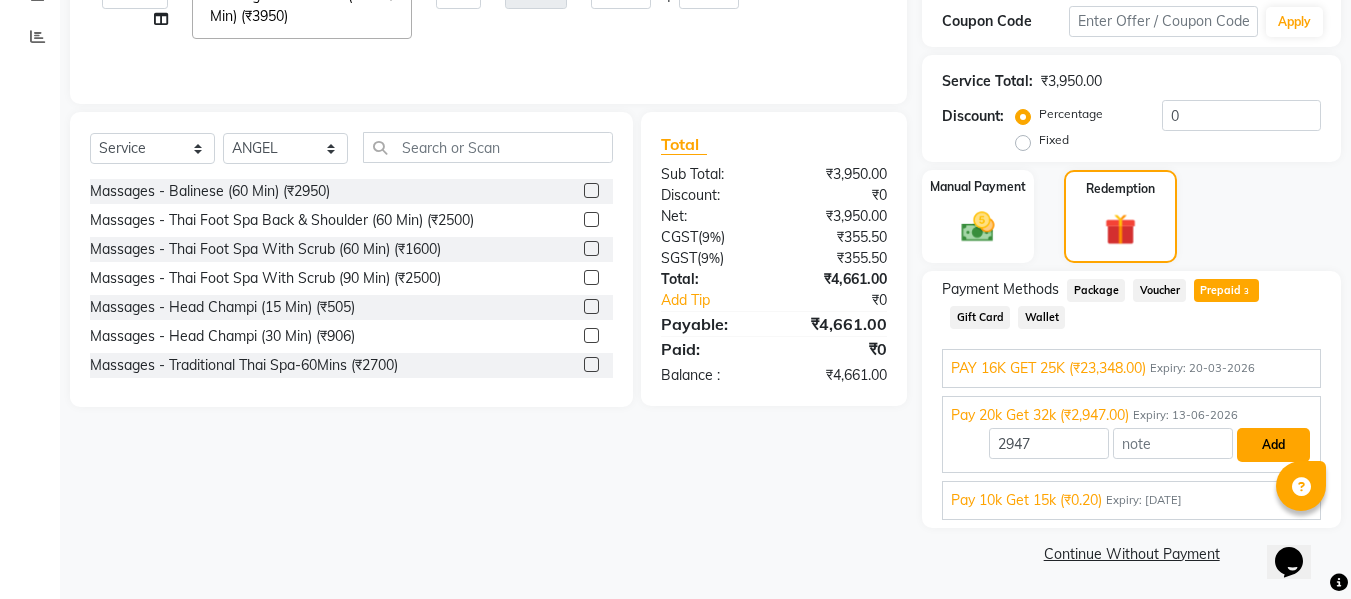 click on "Add" at bounding box center [1273, 445] 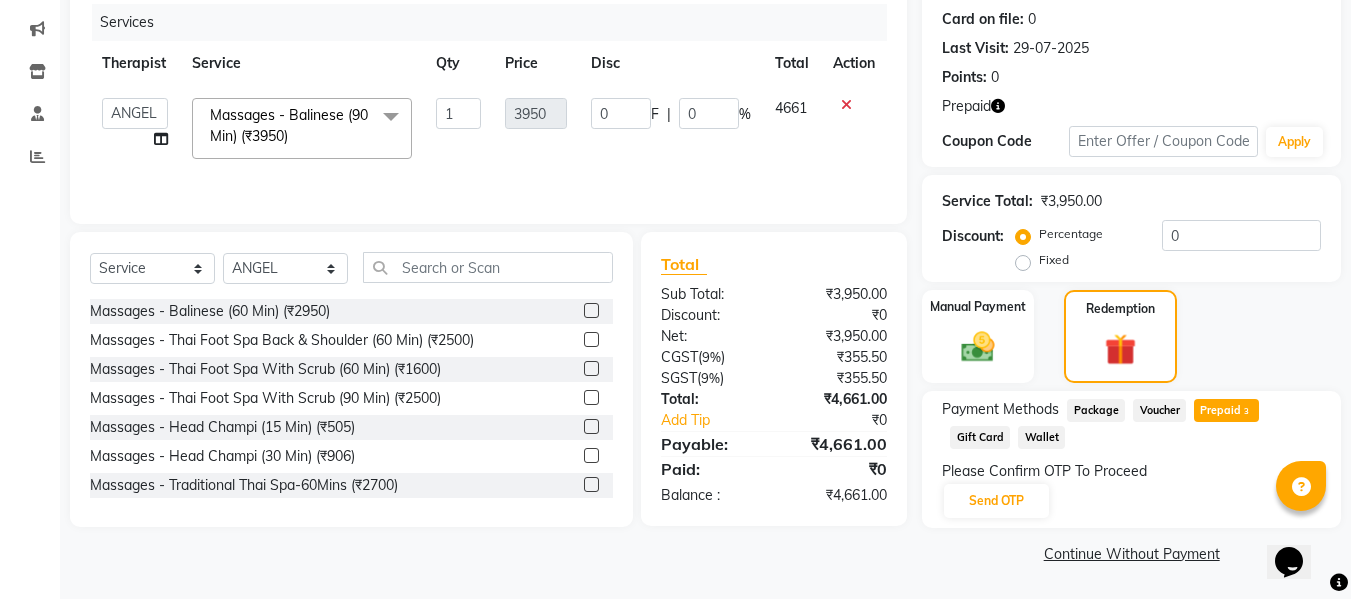 scroll, scrollTop: 244, scrollLeft: 0, axis: vertical 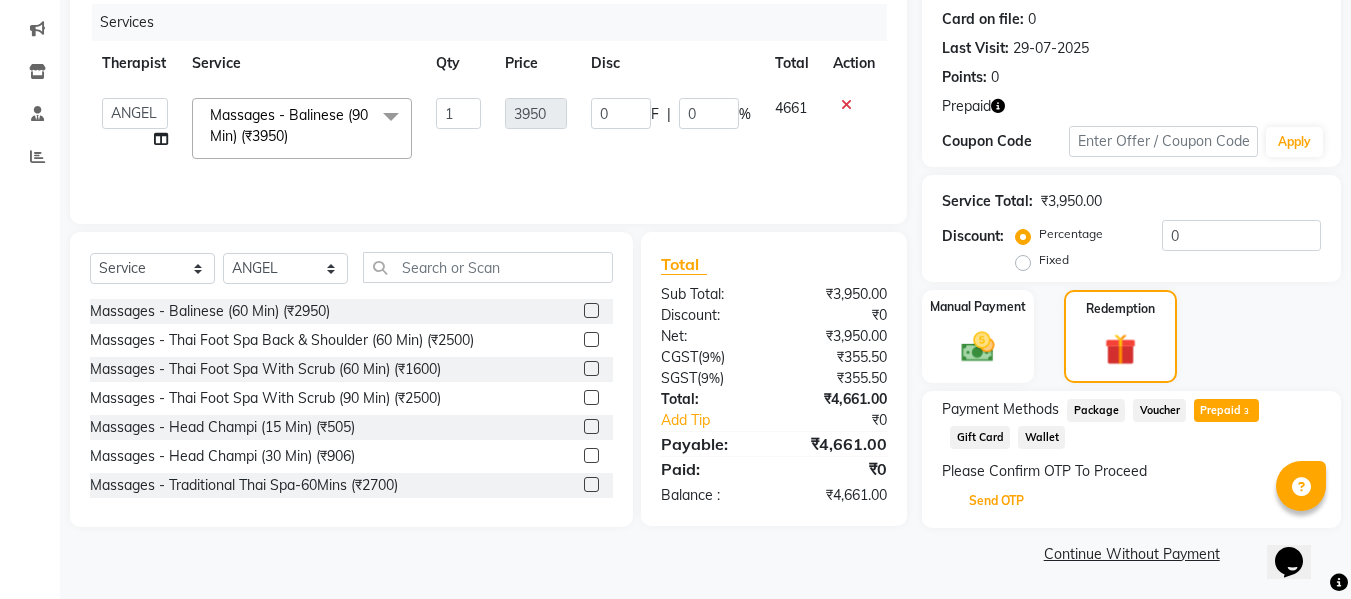 drag, startPoint x: 993, startPoint y: 501, endPoint x: 1012, endPoint y: 496, distance: 19.646883 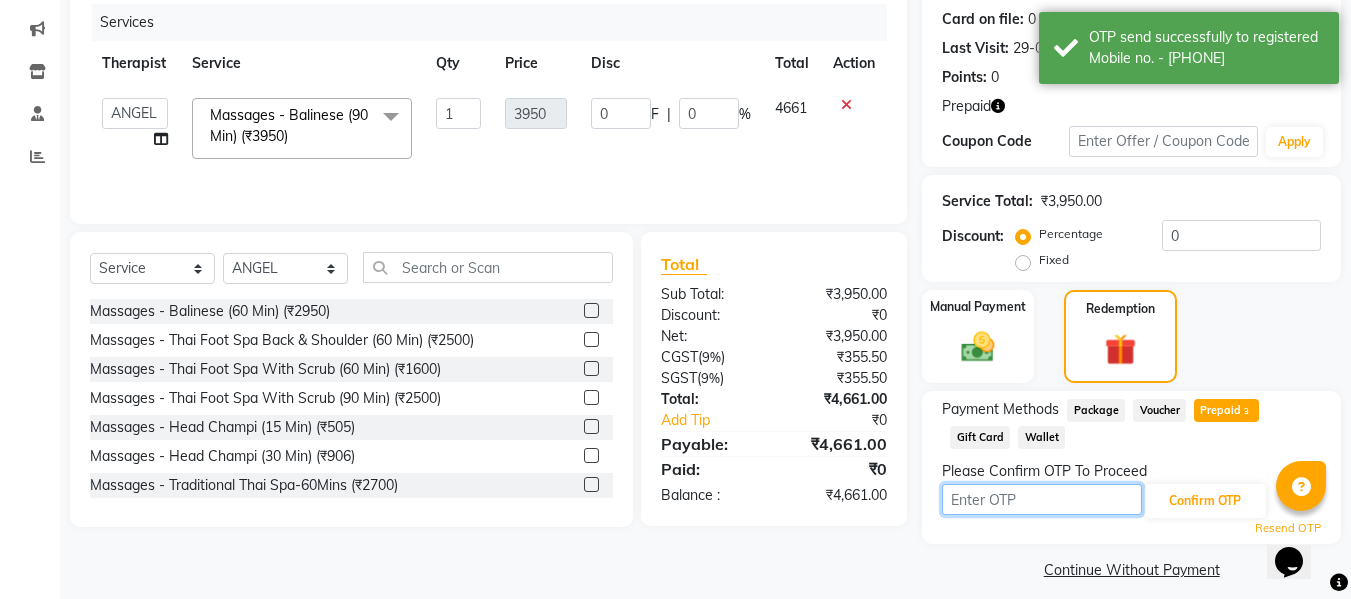 click at bounding box center [1042, 499] 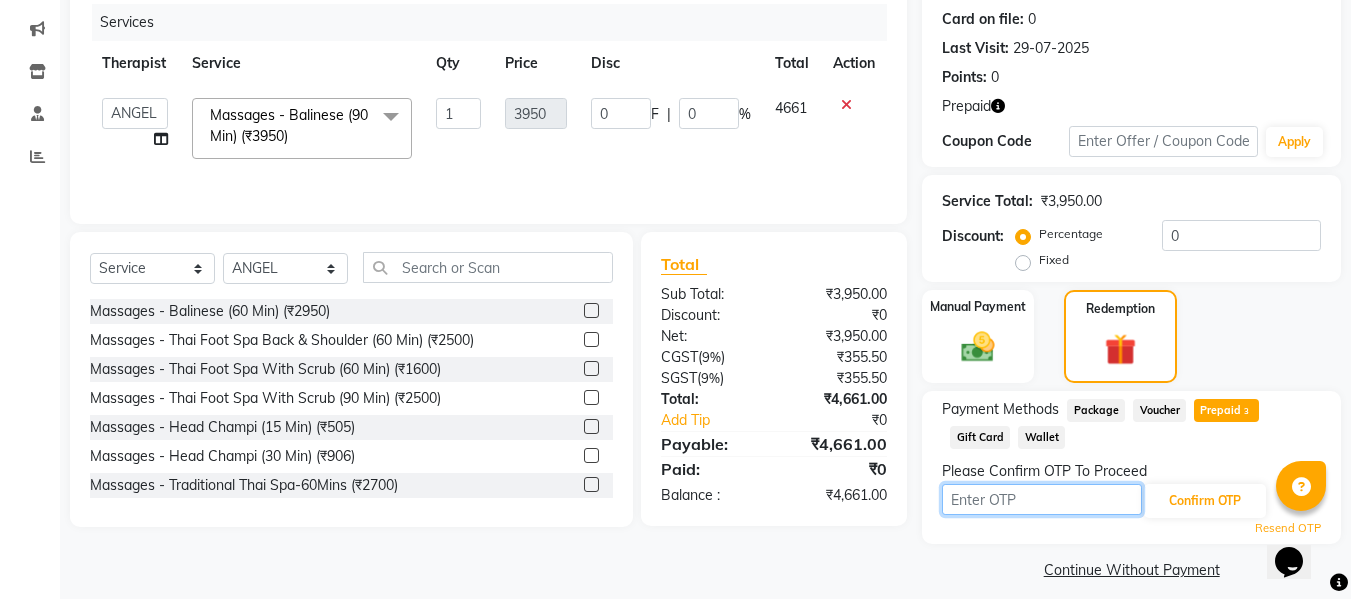 click at bounding box center (1042, 499) 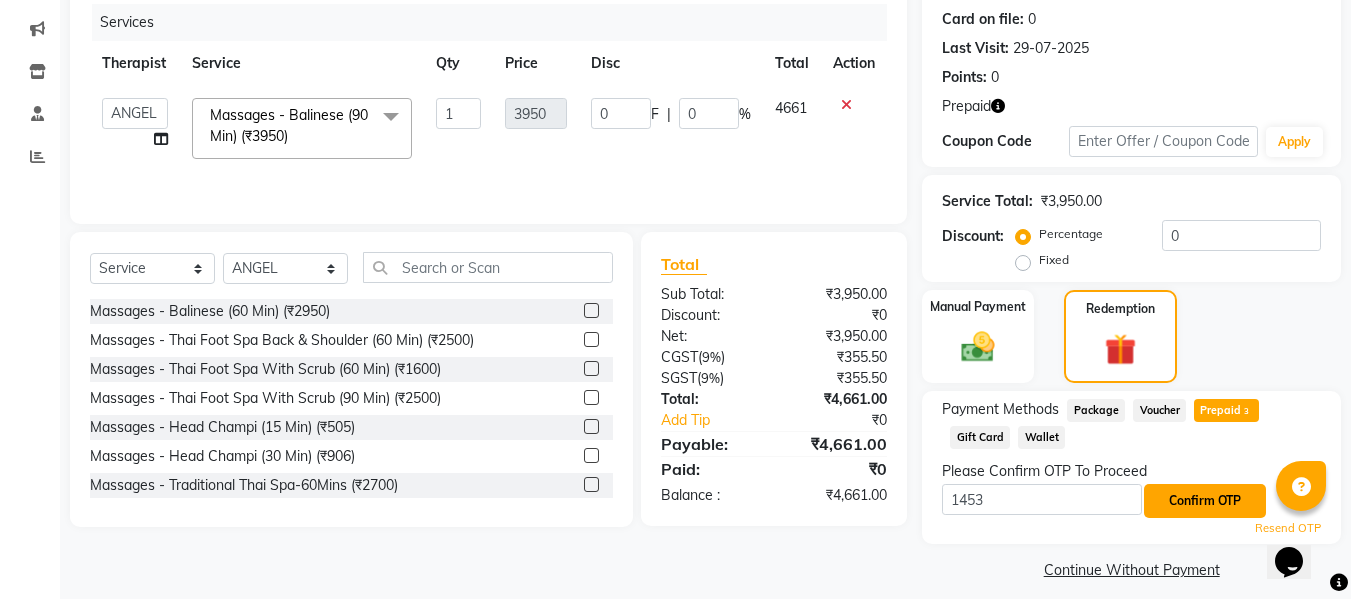 click on "Confirm OTP" 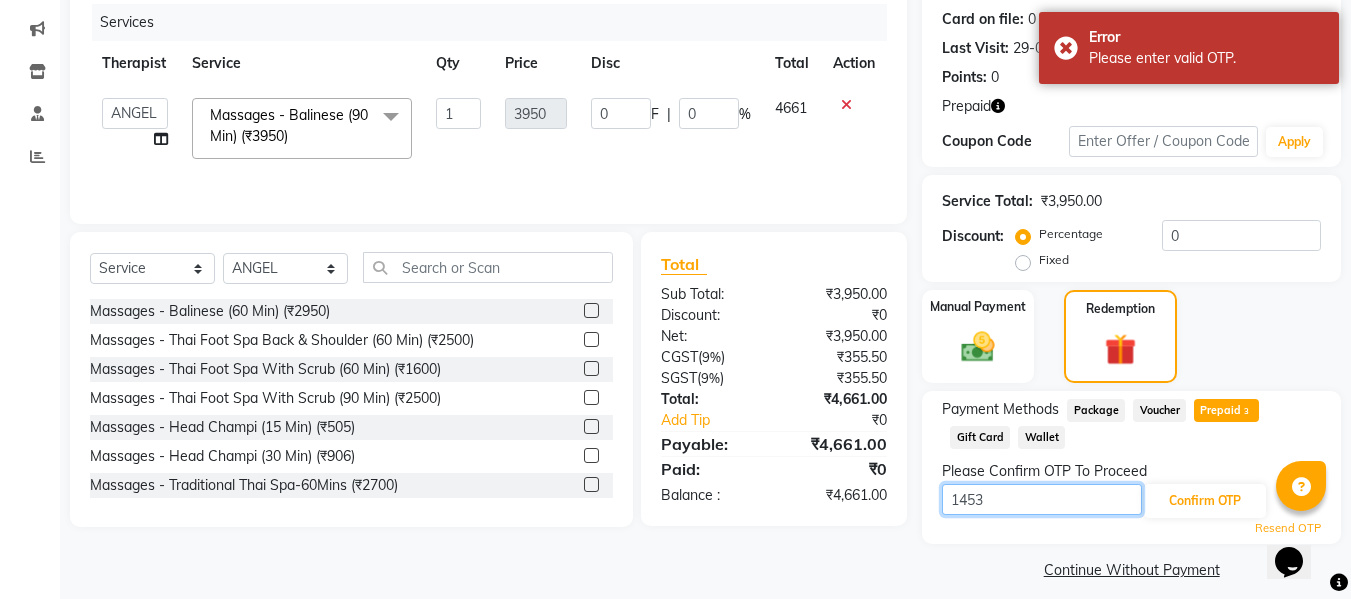 click on "1453" at bounding box center (1042, 499) 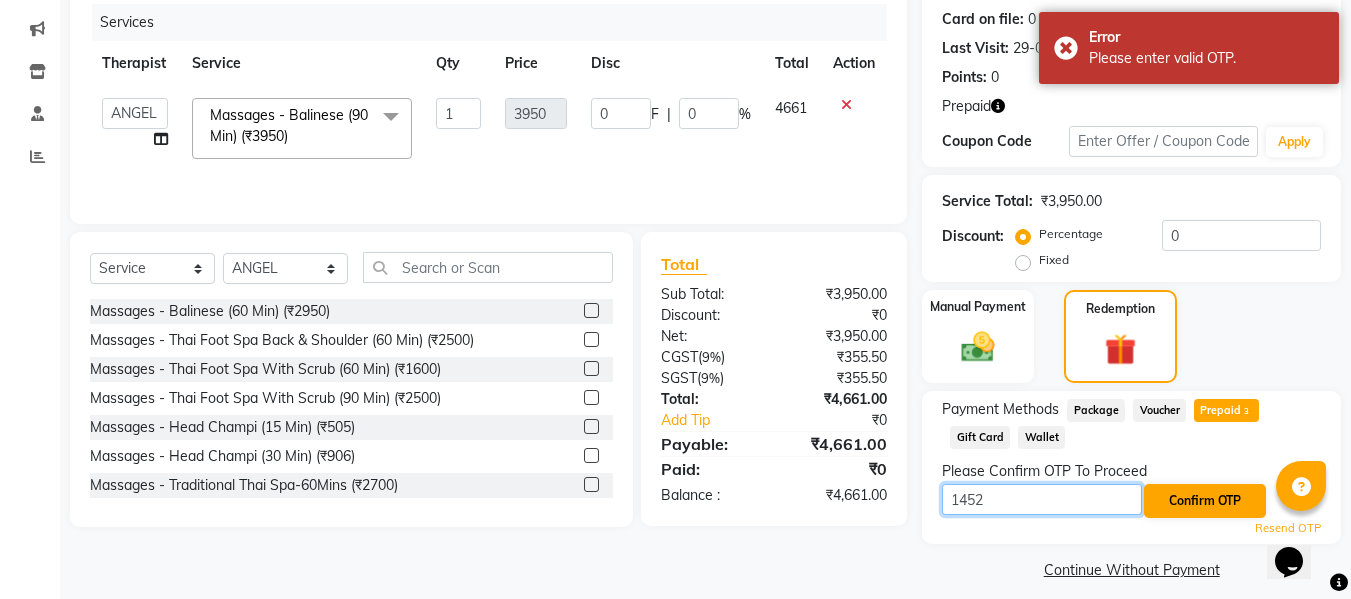 type on "1452" 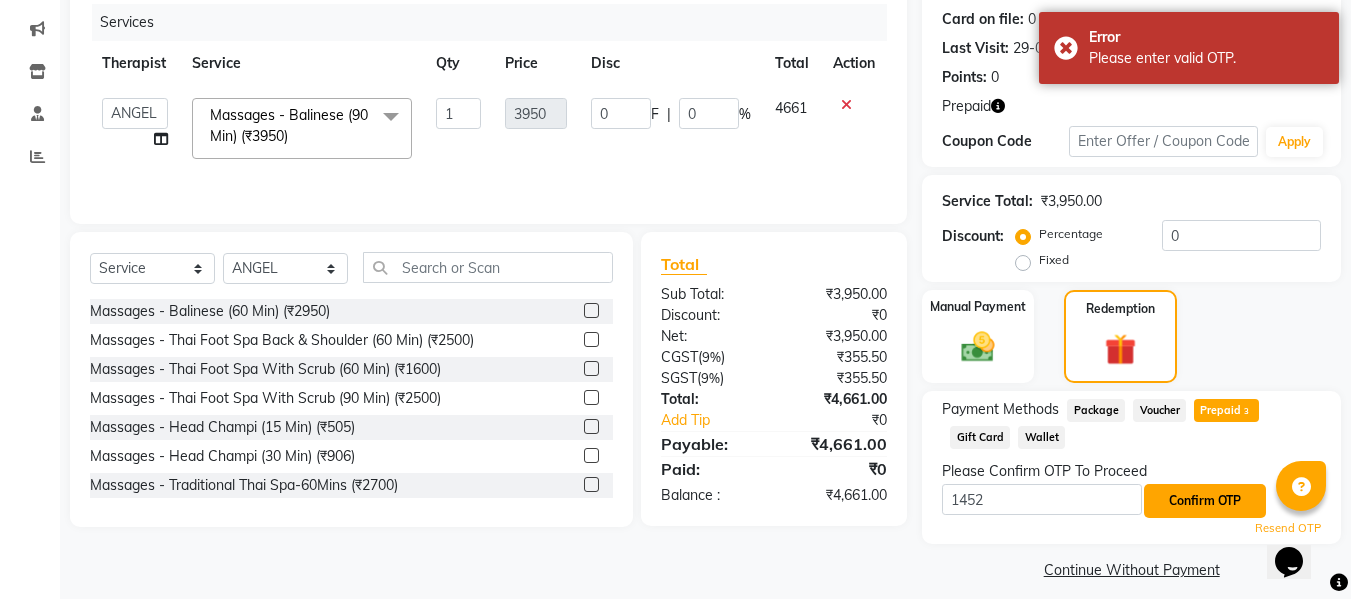 click on "Confirm OTP" 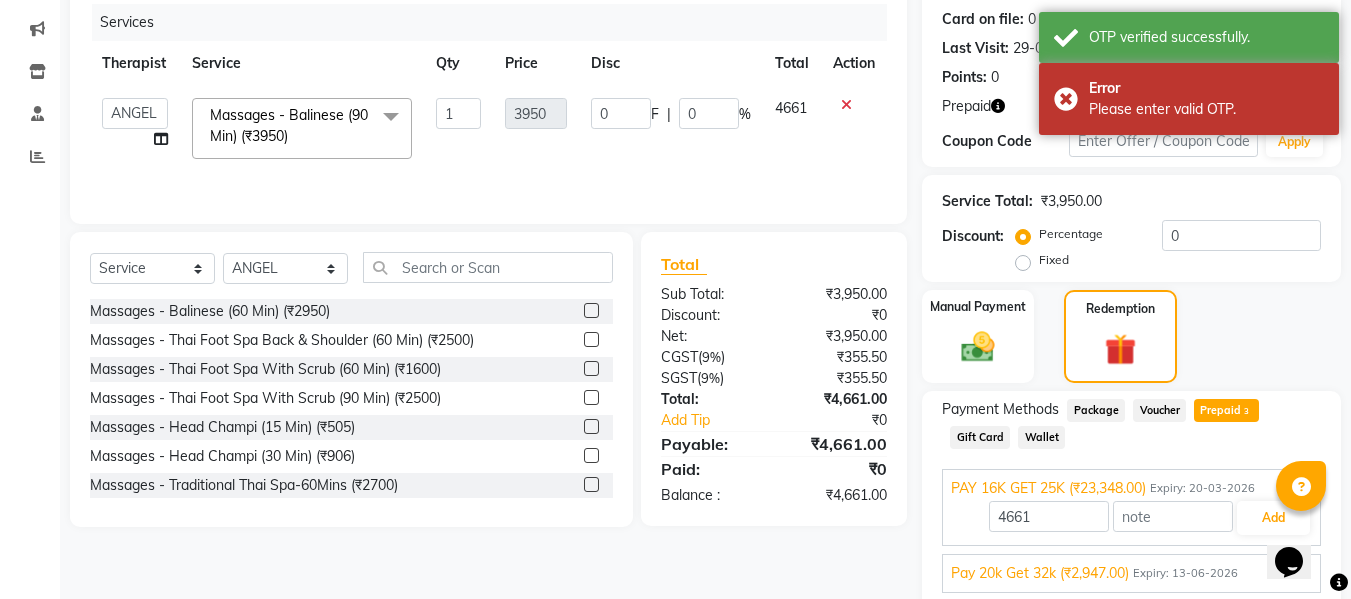 scroll, scrollTop: 364, scrollLeft: 0, axis: vertical 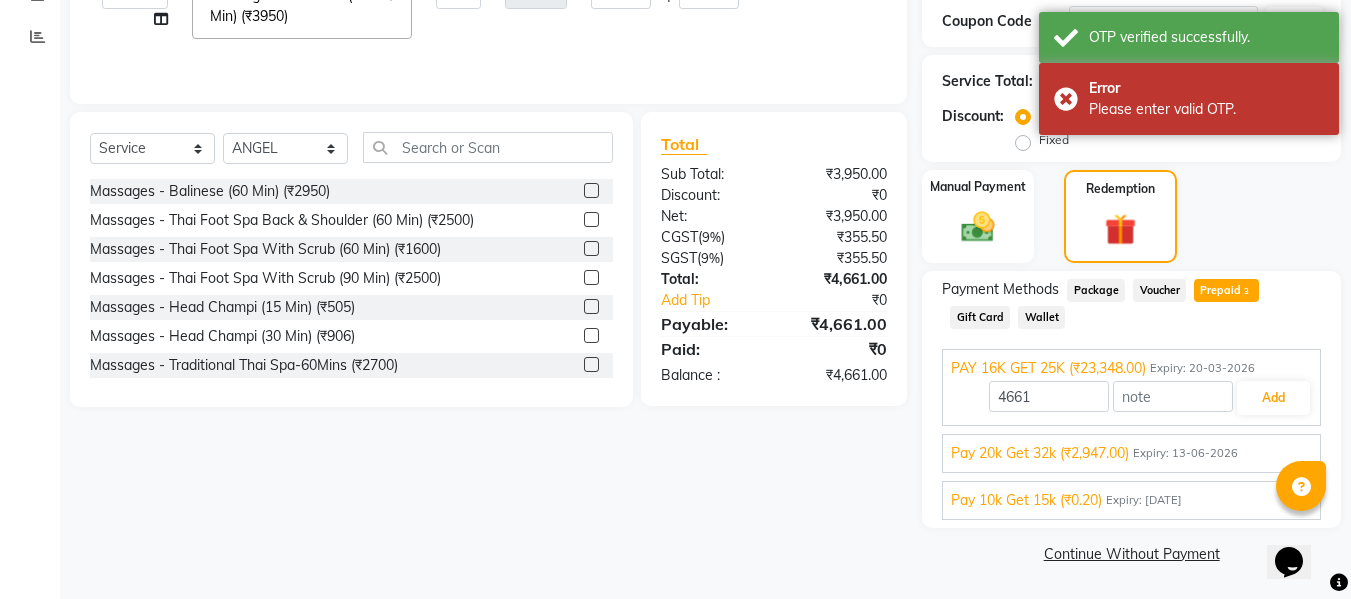 click on "Expiry: 13-06-2026" at bounding box center [1185, 453] 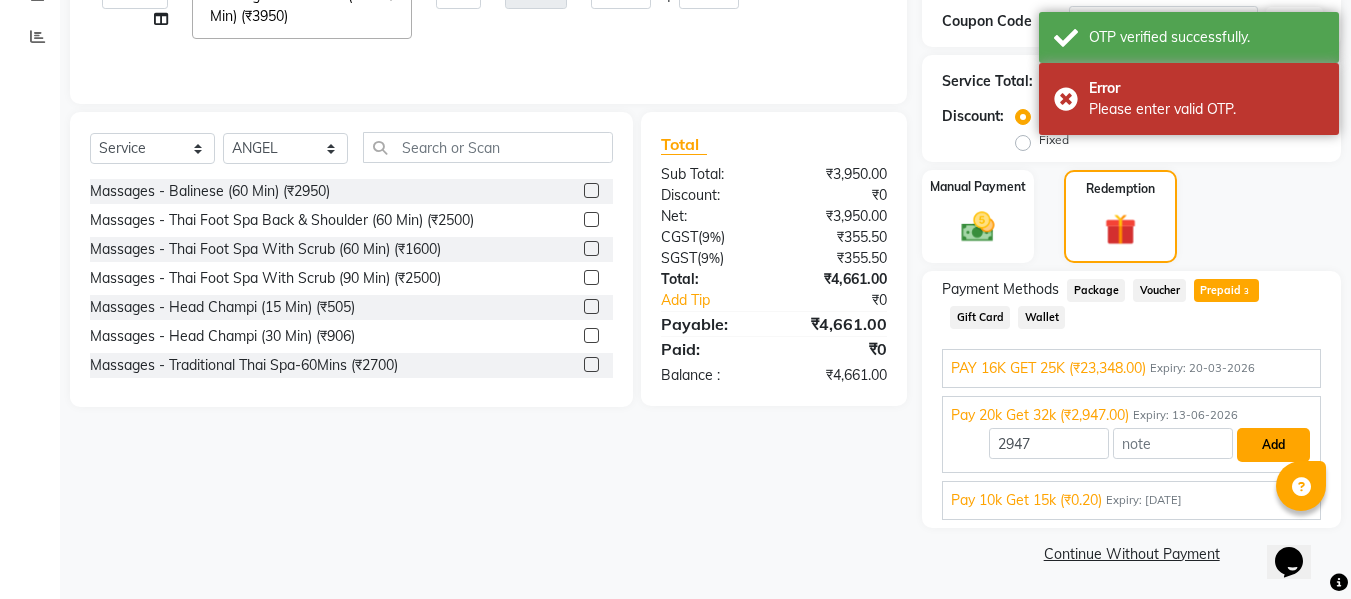 click on "Add" at bounding box center [1273, 445] 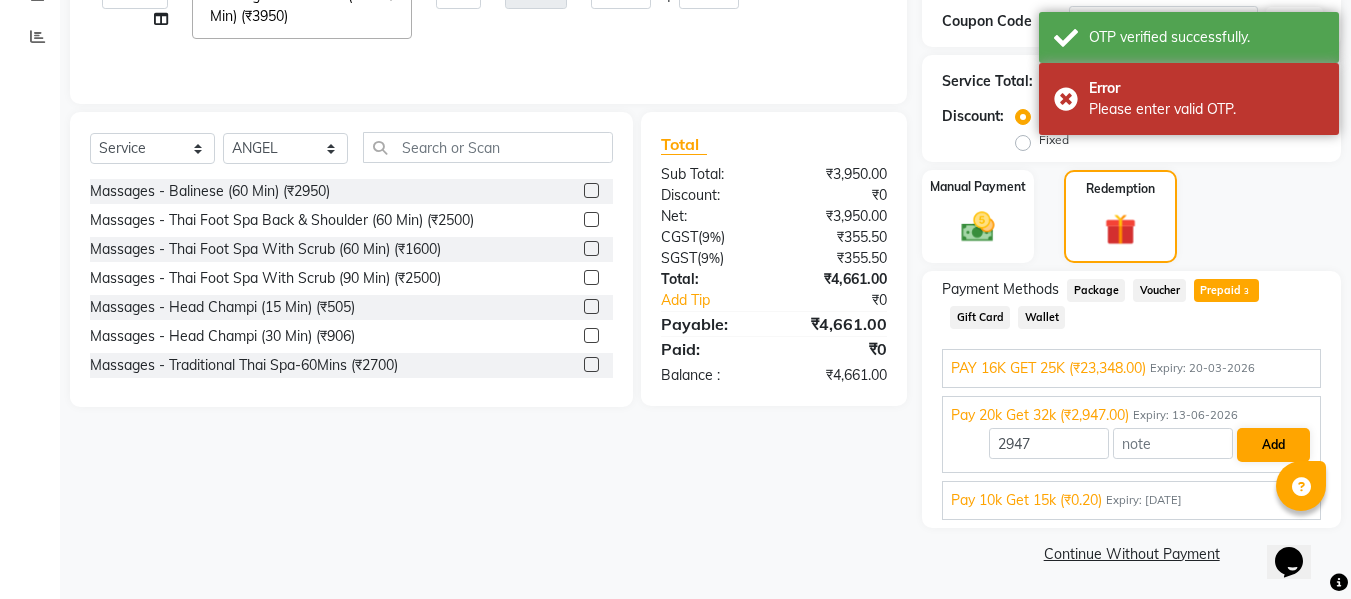 scroll, scrollTop: 340, scrollLeft: 0, axis: vertical 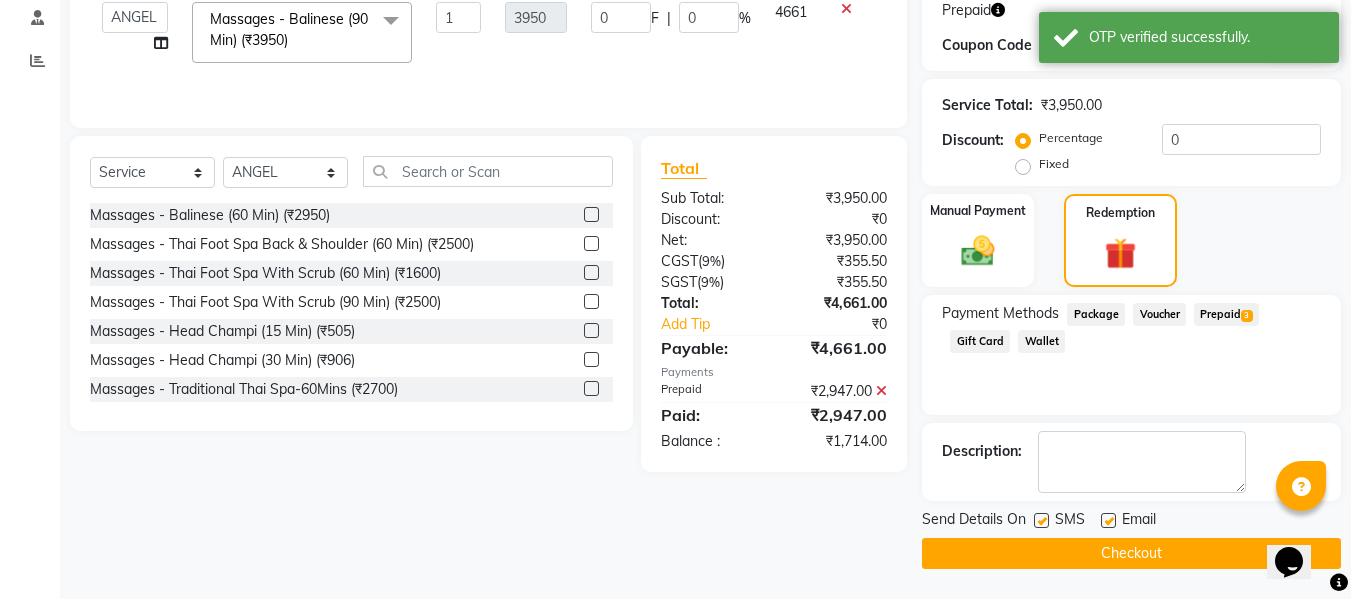 click on "Prepaid  3" 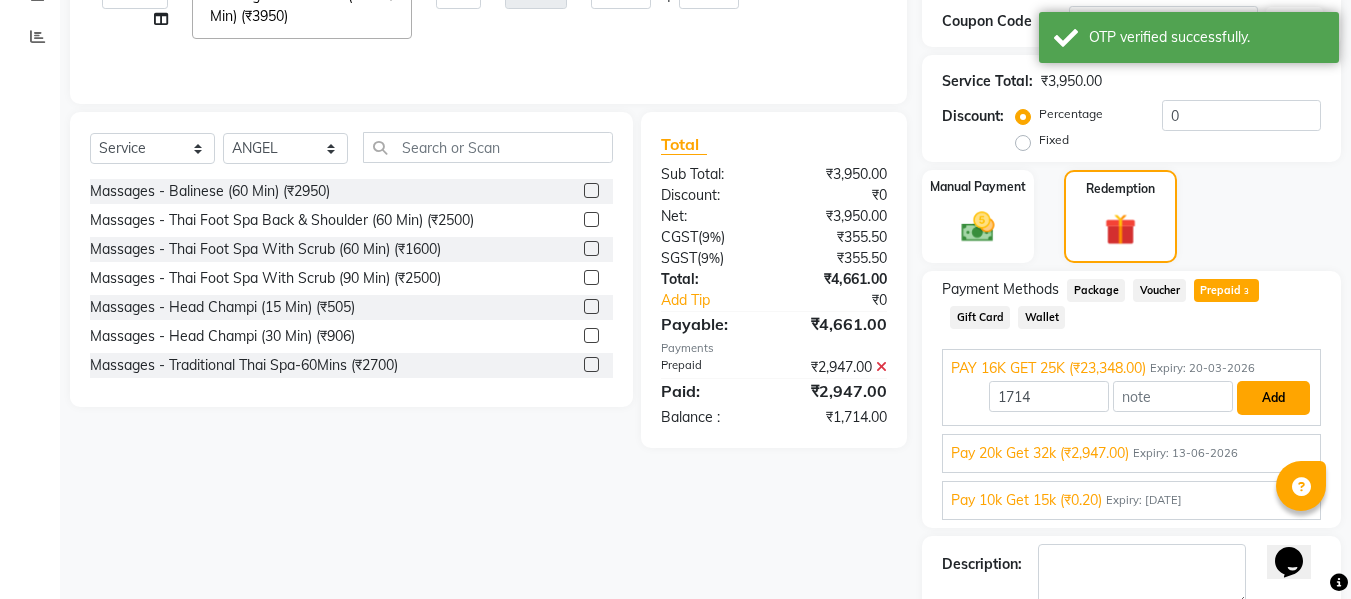 click on "Add" at bounding box center (1273, 398) 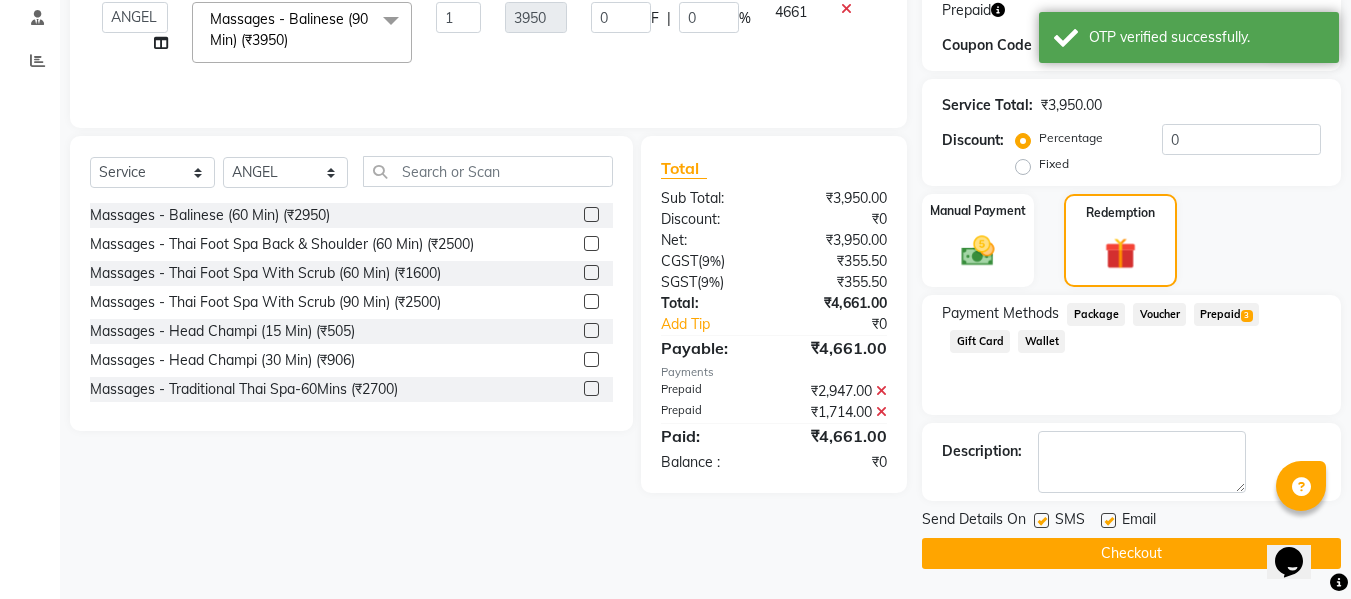 scroll, scrollTop: 340, scrollLeft: 0, axis: vertical 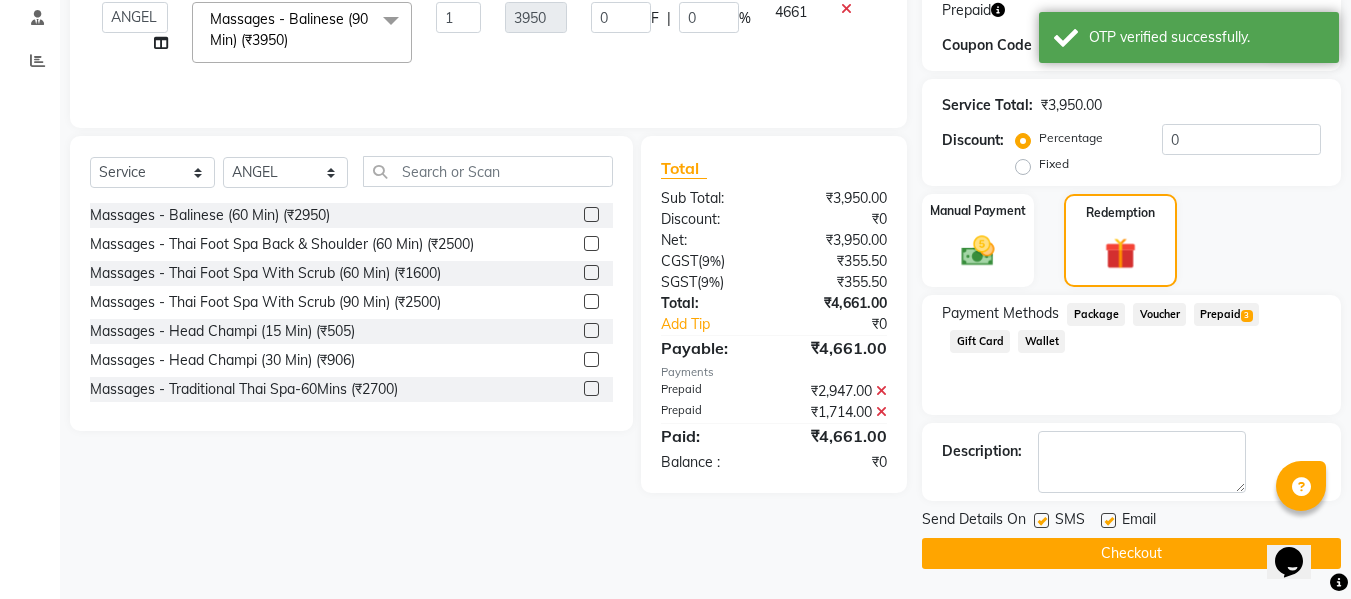 click on "Checkout" 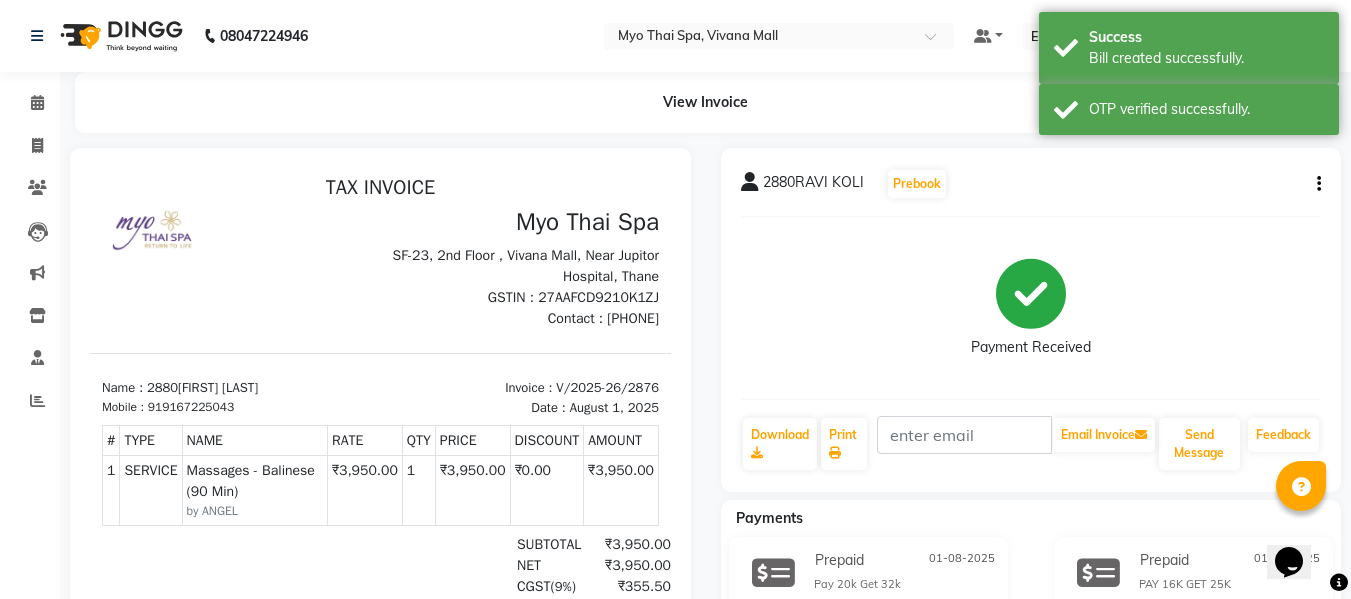 scroll, scrollTop: 0, scrollLeft: 0, axis: both 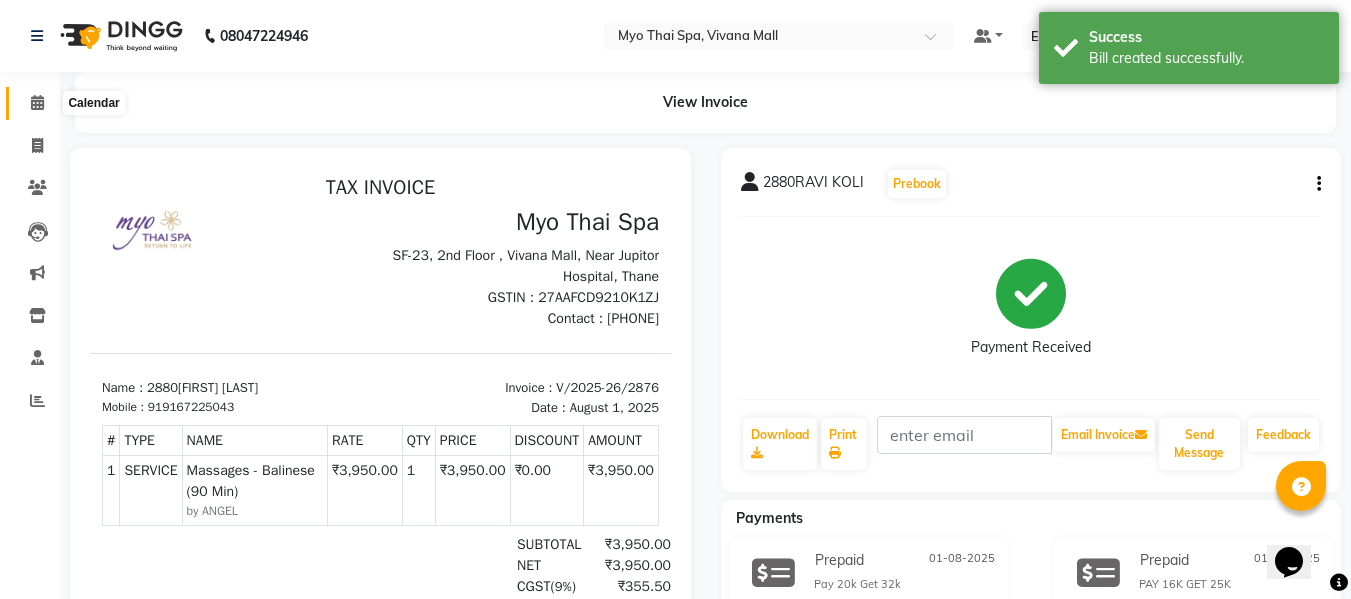 click 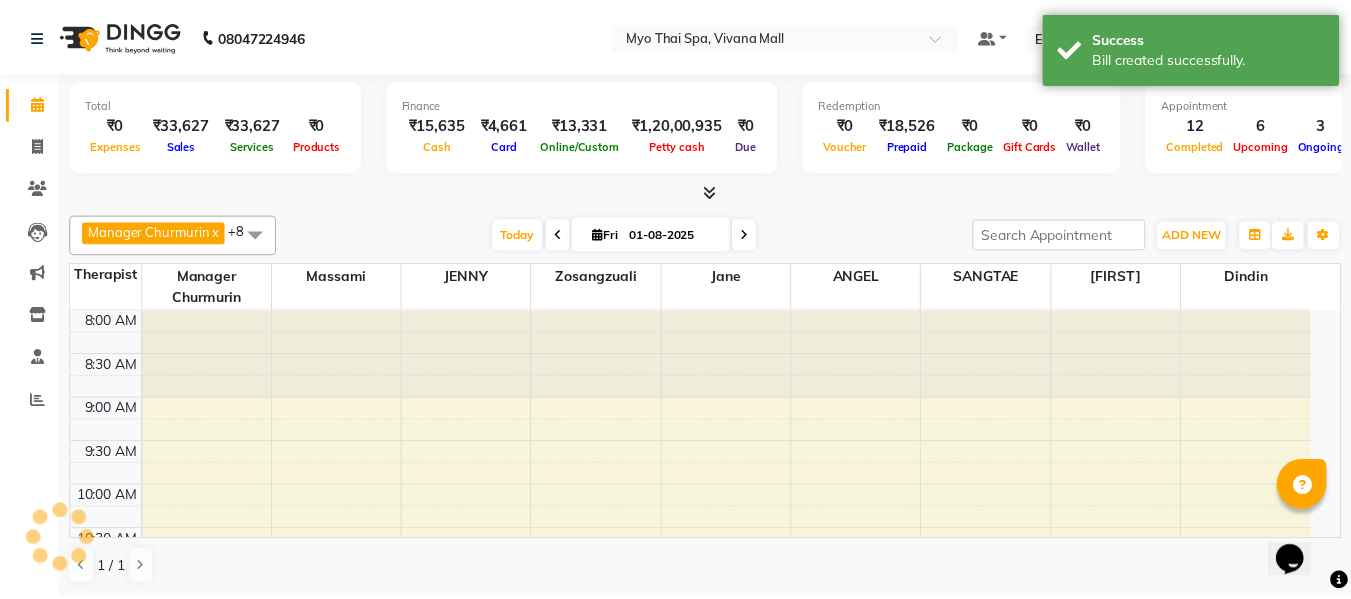 scroll, scrollTop: 0, scrollLeft: 0, axis: both 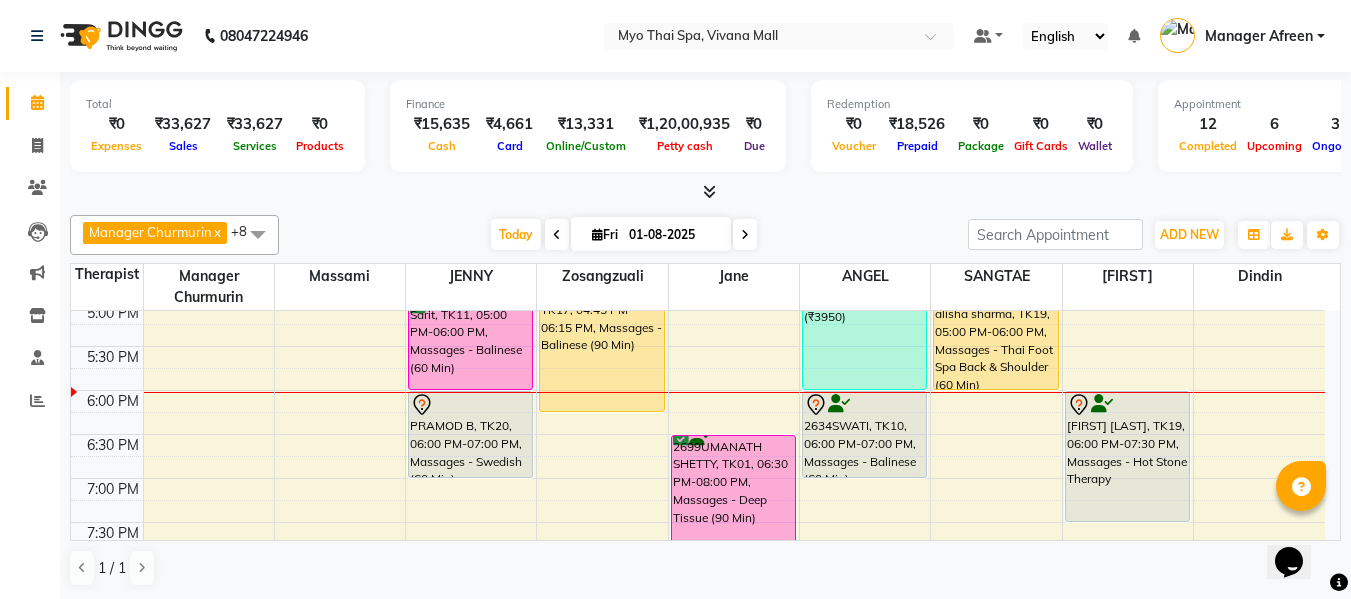 click at bounding box center [745, 234] 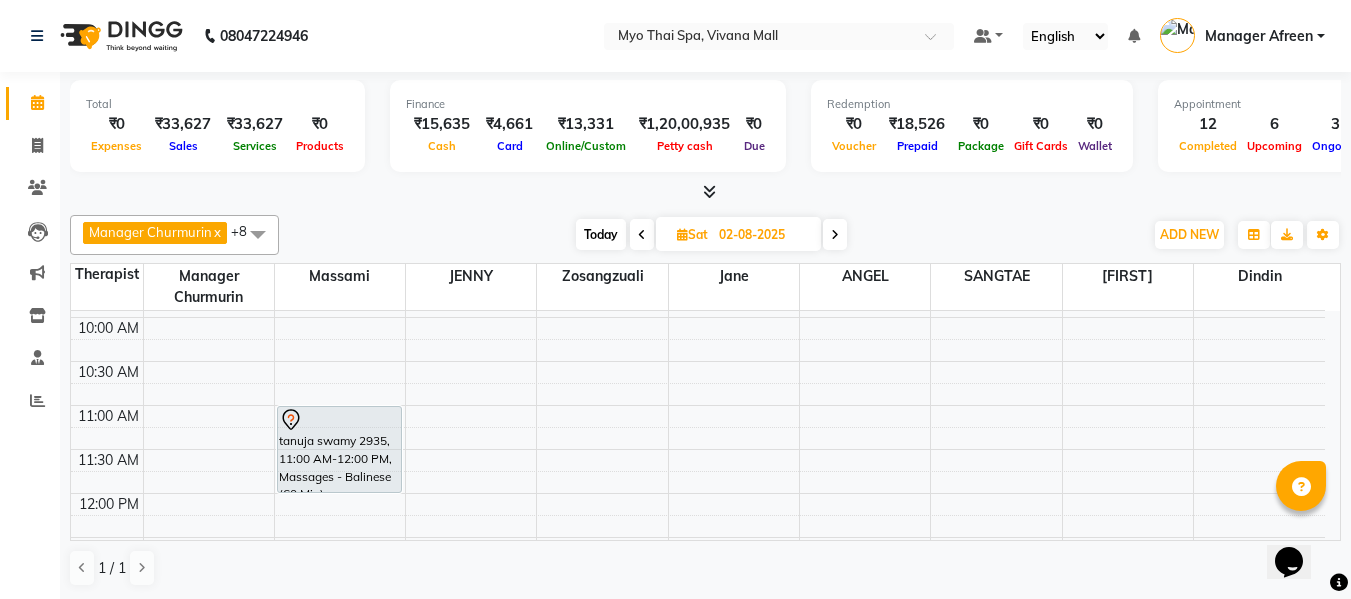 scroll, scrollTop: 200, scrollLeft: 0, axis: vertical 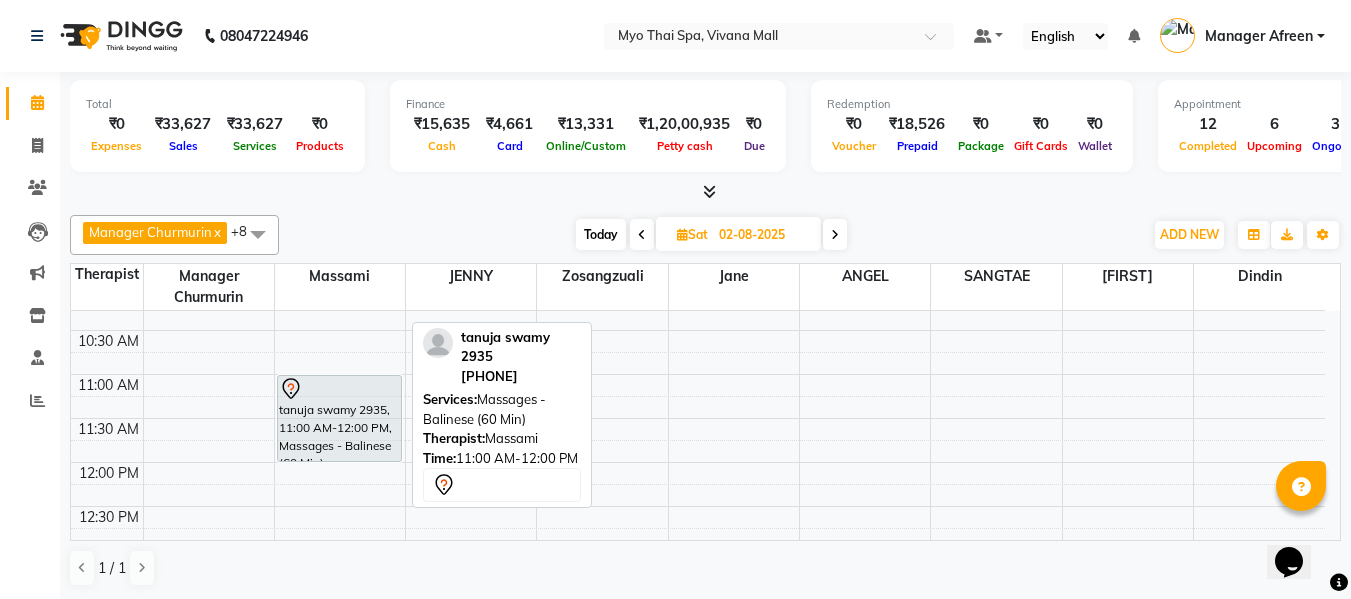 click on "tanuja swamy 2935, 11:00 AM-12:00 PM, Massages - Balinese (60 Min)" at bounding box center [339, 418] 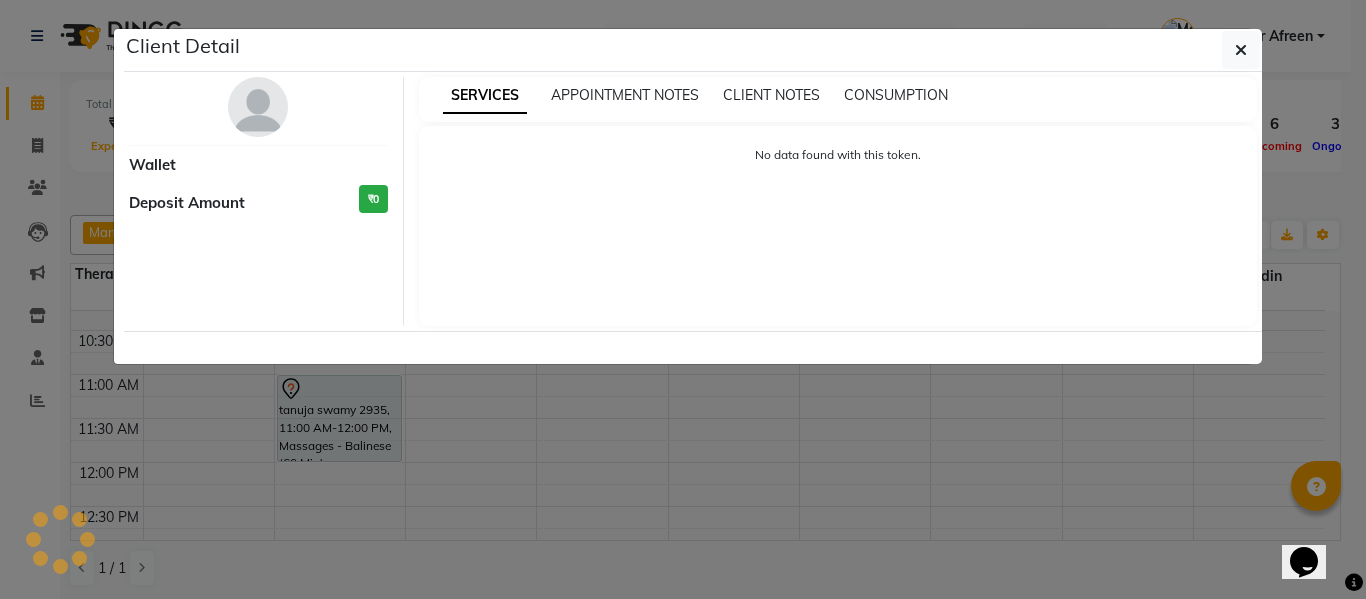 select on "7" 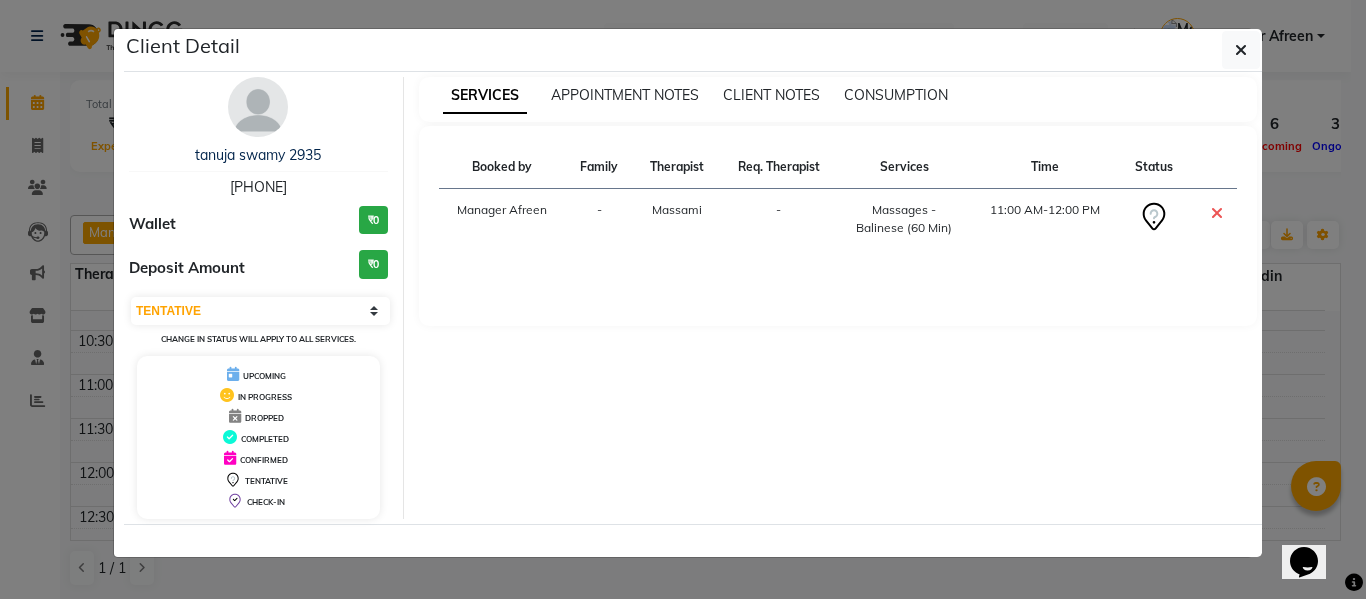 click on "9930963908" at bounding box center (258, 187) 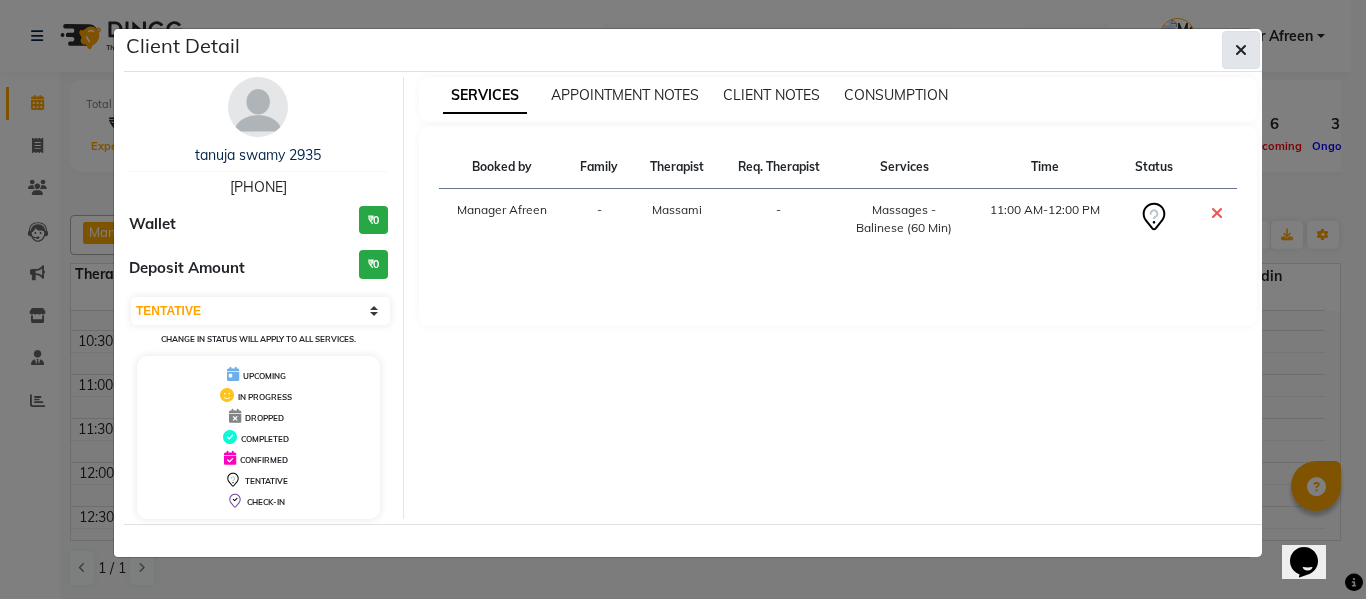 click 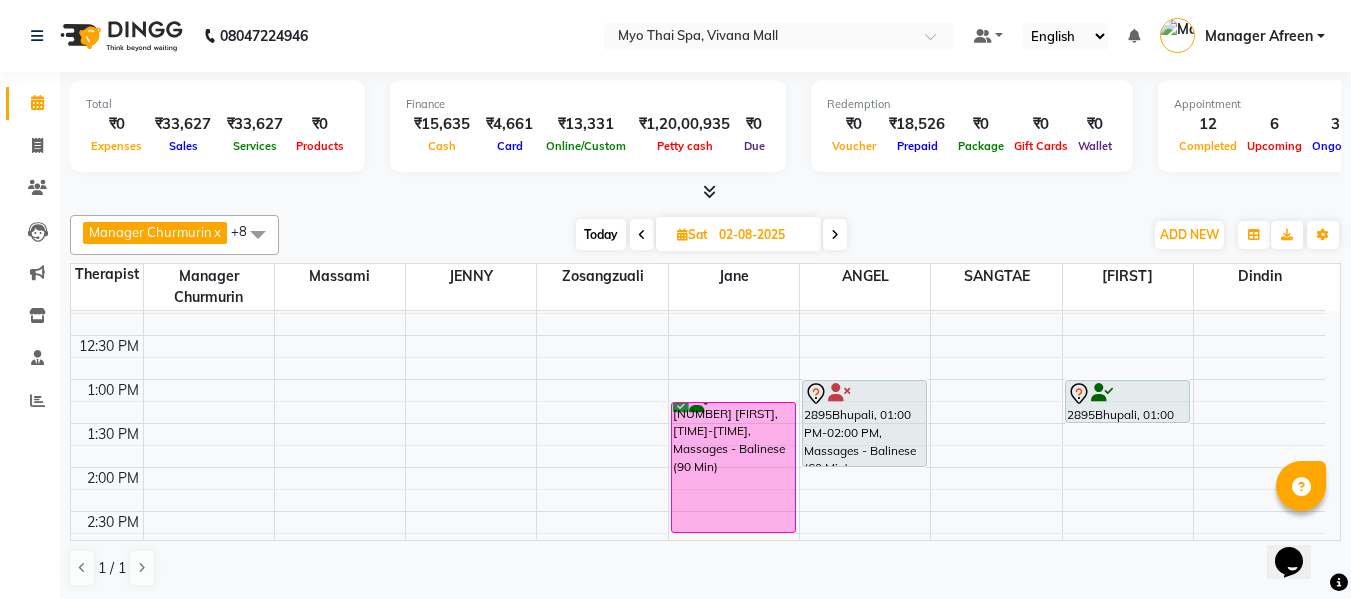 scroll, scrollTop: 400, scrollLeft: 0, axis: vertical 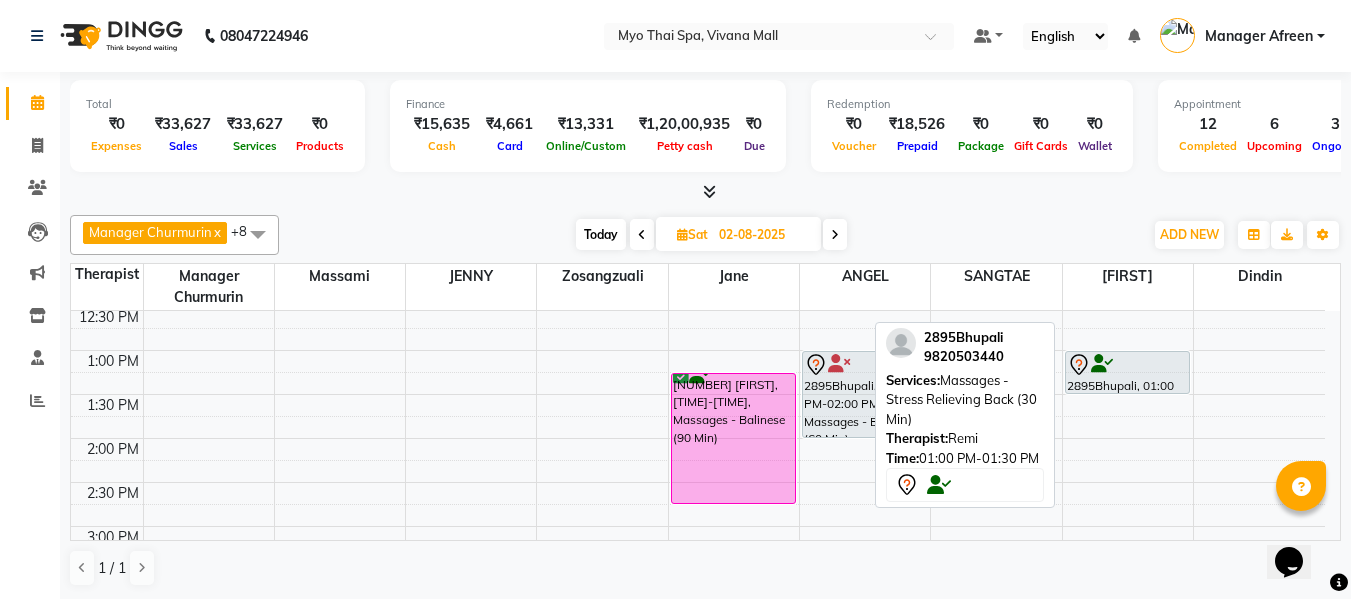 click at bounding box center (1127, 393) 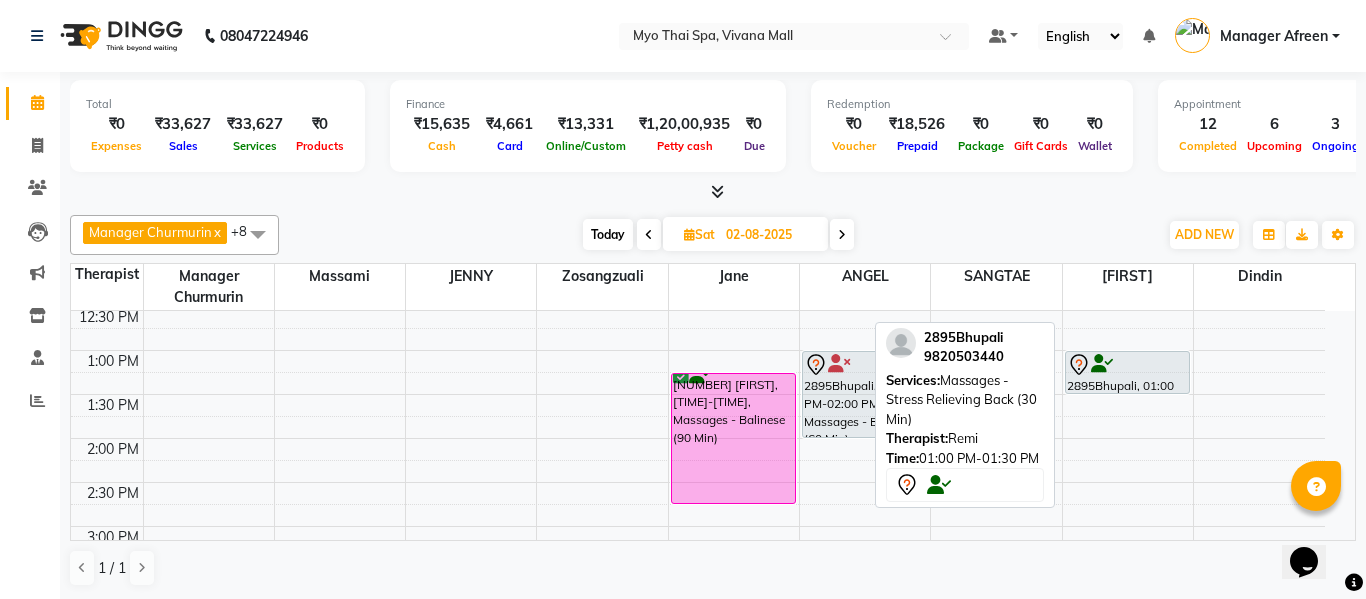 select on "7" 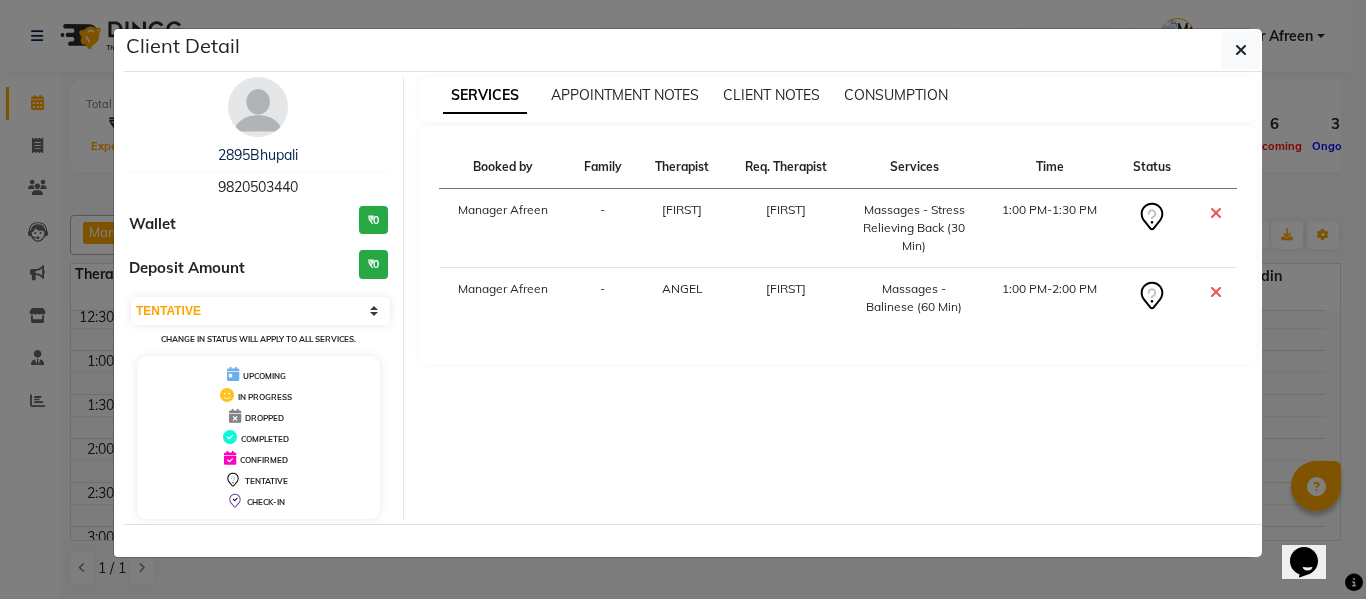 click on "9820503440" at bounding box center [258, 187] 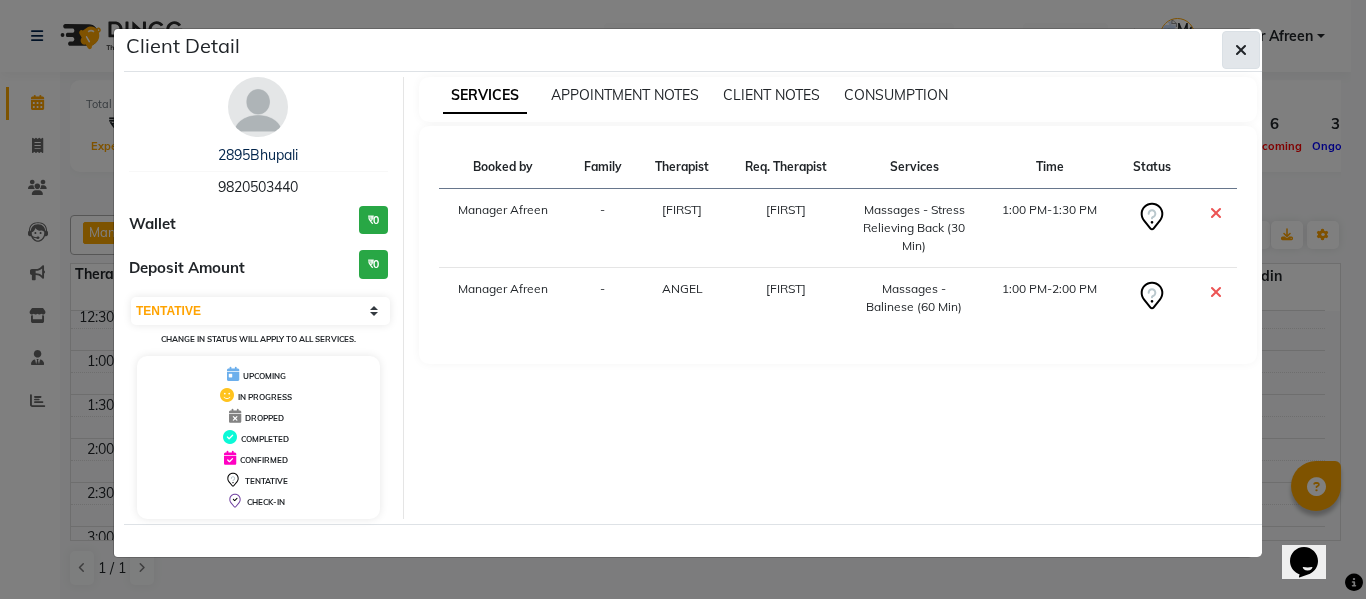 click 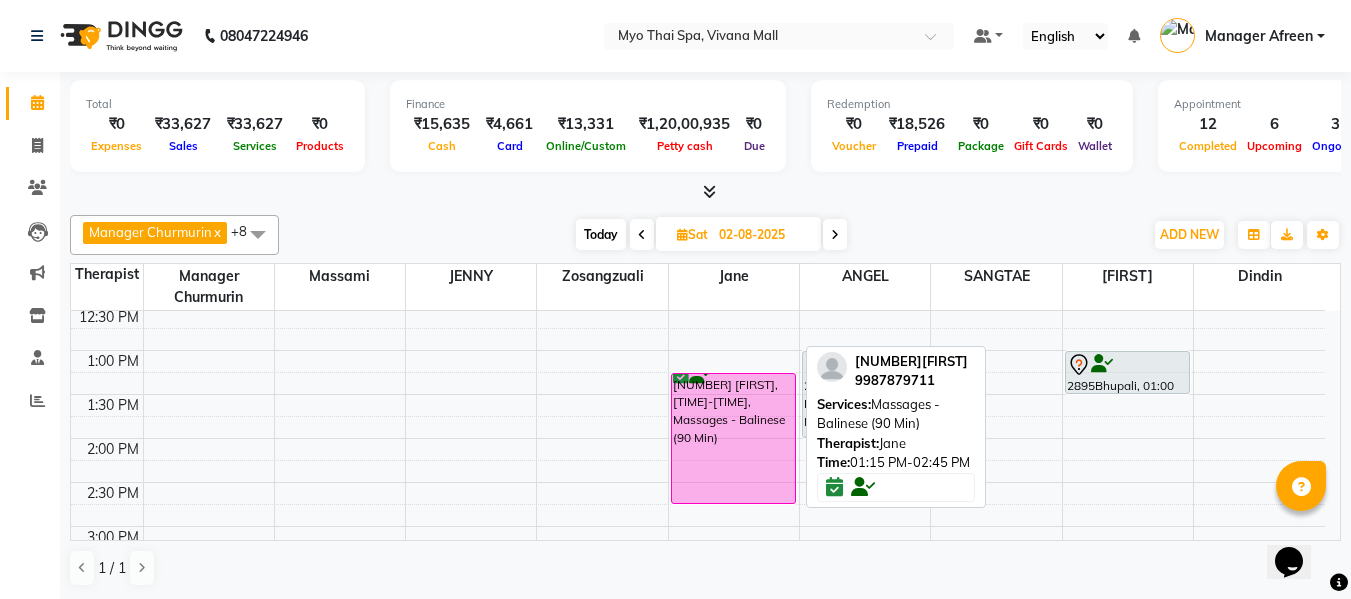 click on "[NUMBER] [LASTNAME], [TIME]-[TIME], Massages - Balinese (90 Min)" at bounding box center [733, 438] 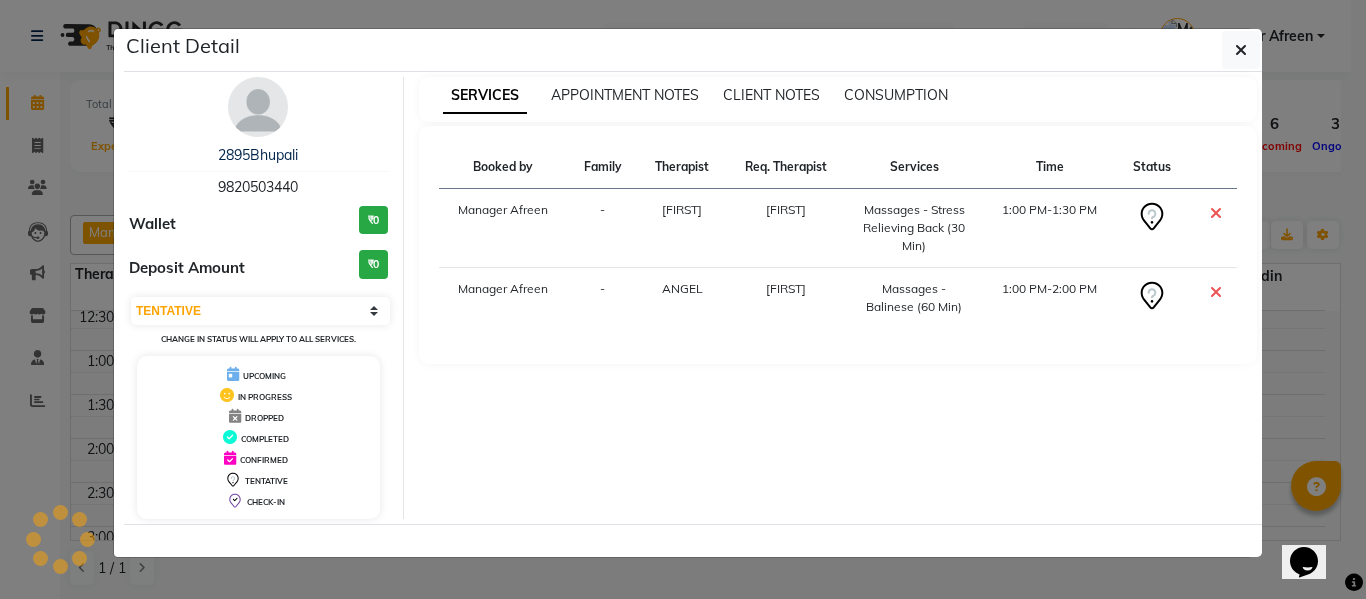 select on "6" 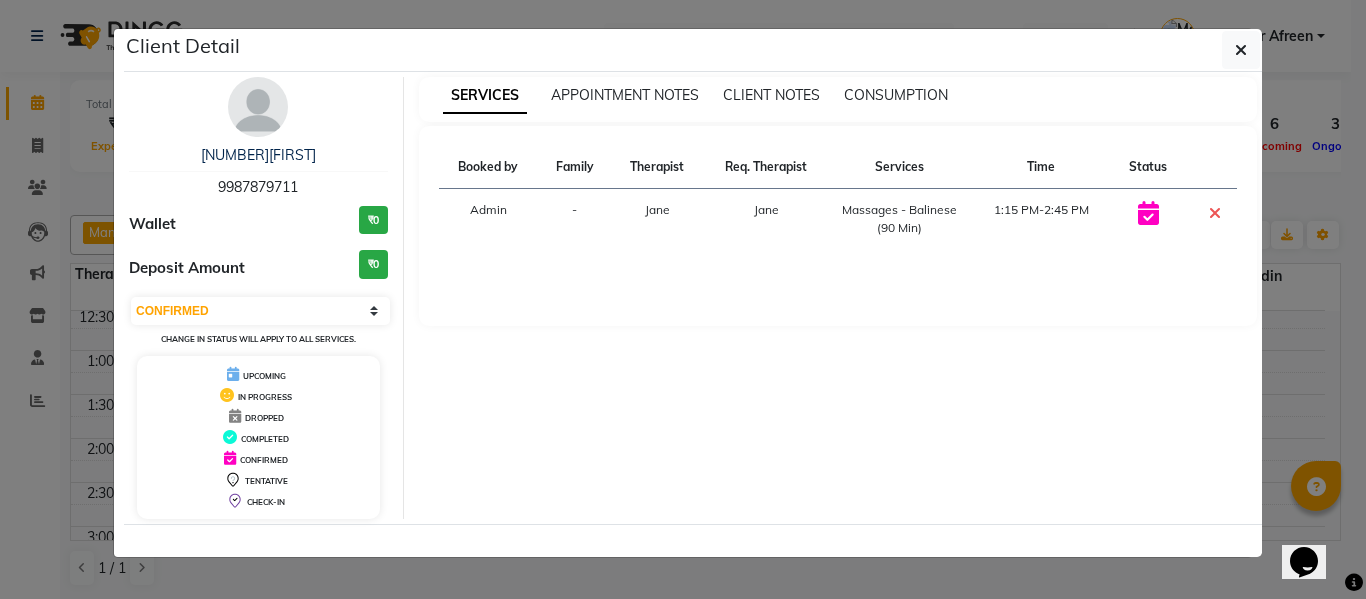 click on "9987879711" at bounding box center (258, 187) 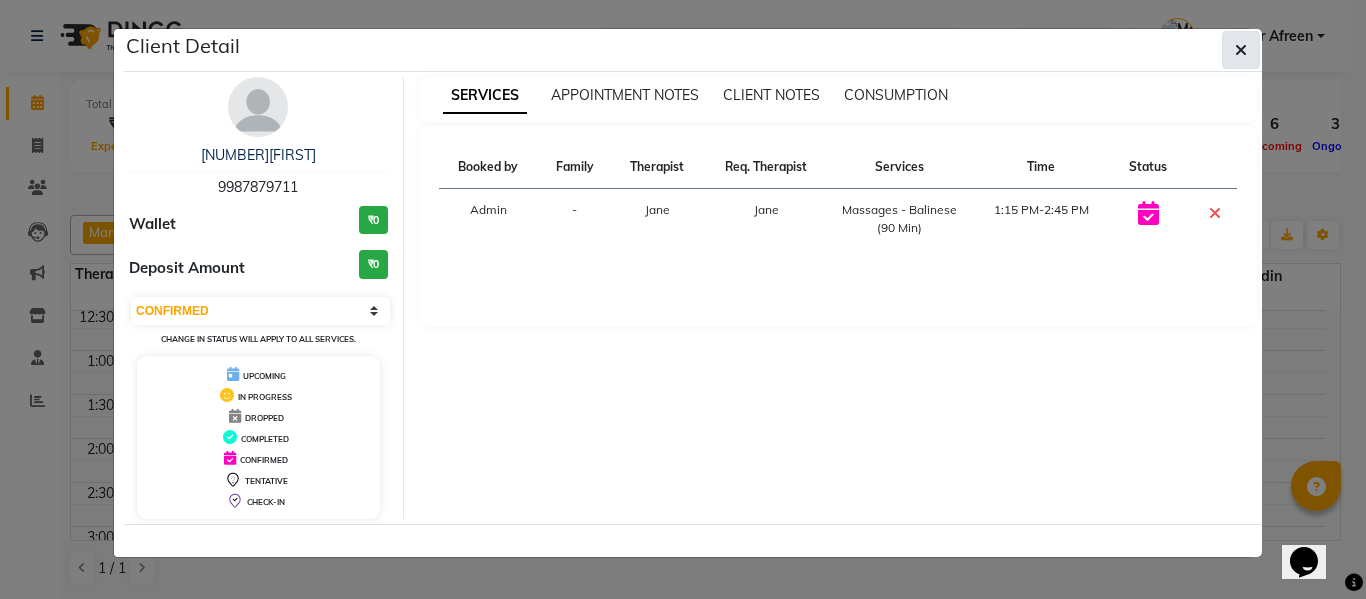 click 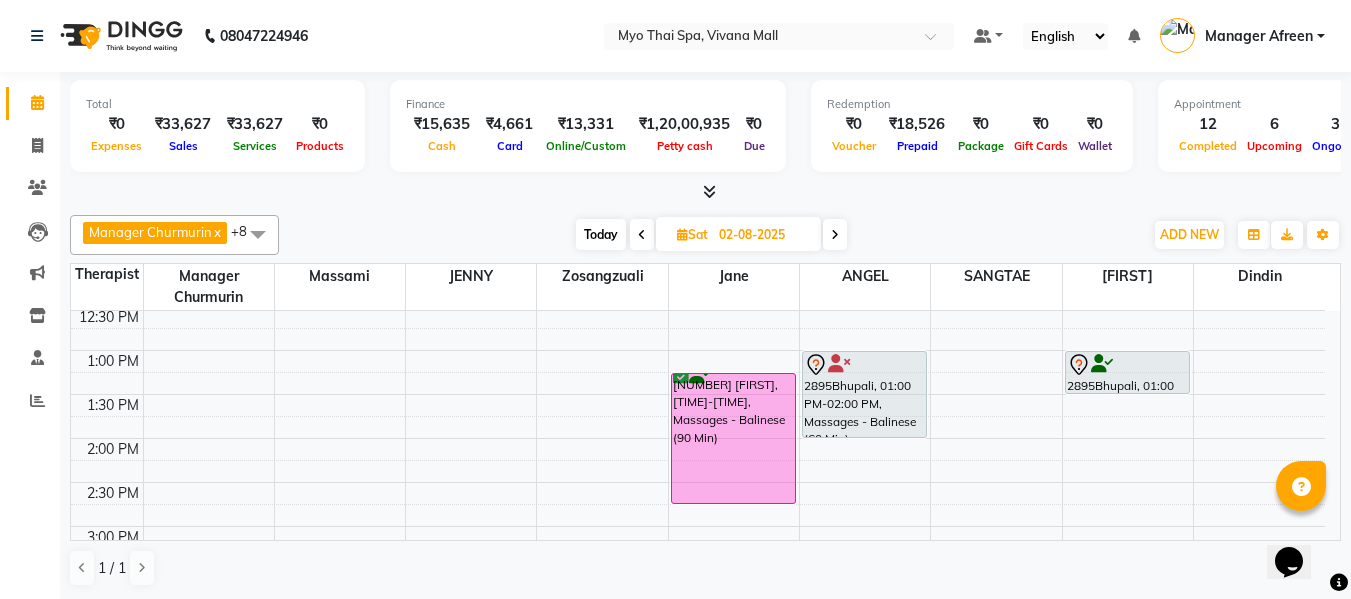 scroll, scrollTop: 700, scrollLeft: 0, axis: vertical 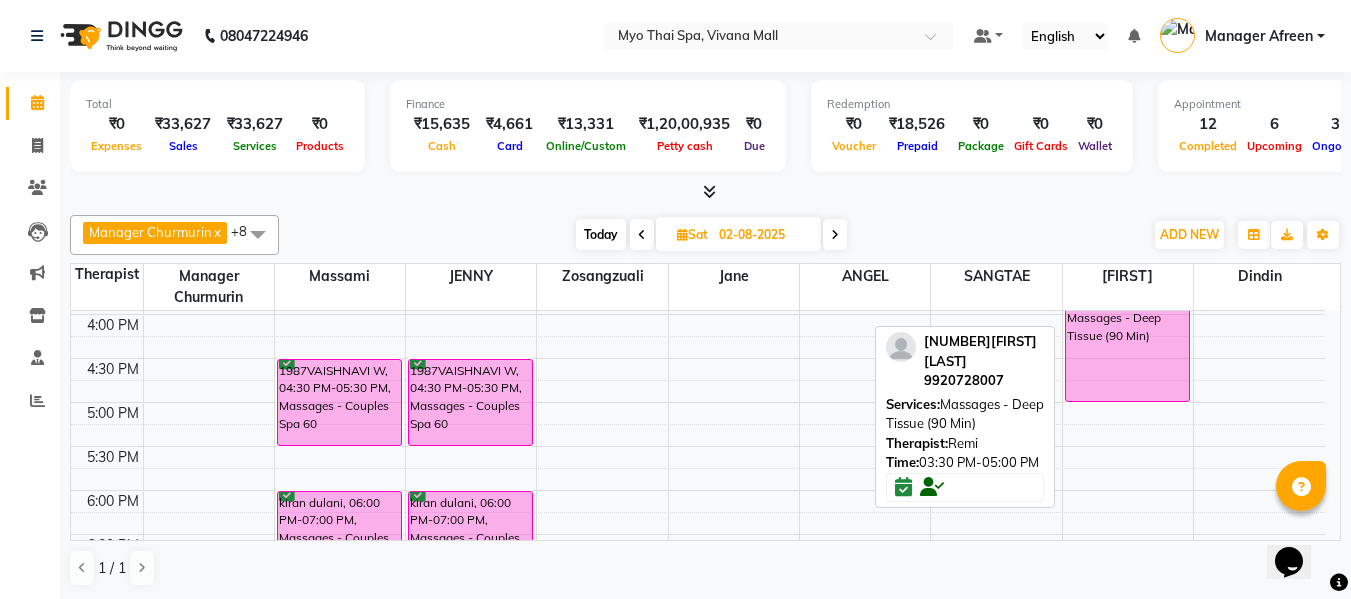 click on "2805KAPILDER RAWAL, 03:30 PM-05:00 PM, Massages - Deep Tissue (90 Min)" at bounding box center [1127, 336] 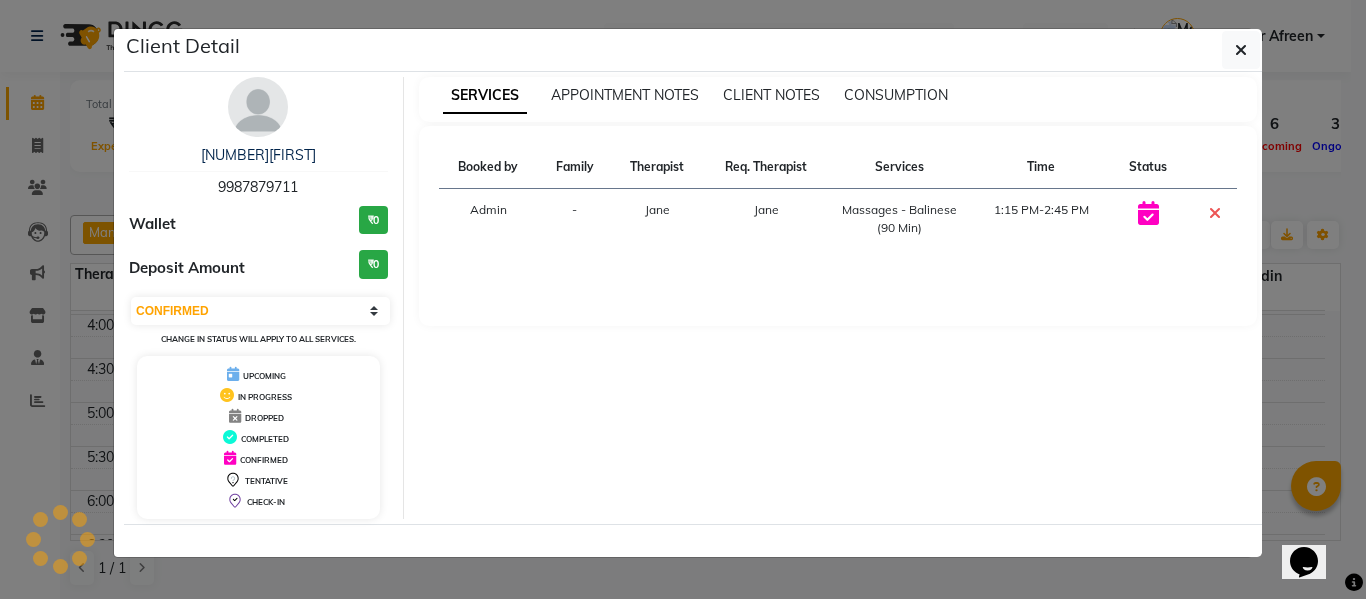 click on "9987879711" at bounding box center [258, 187] 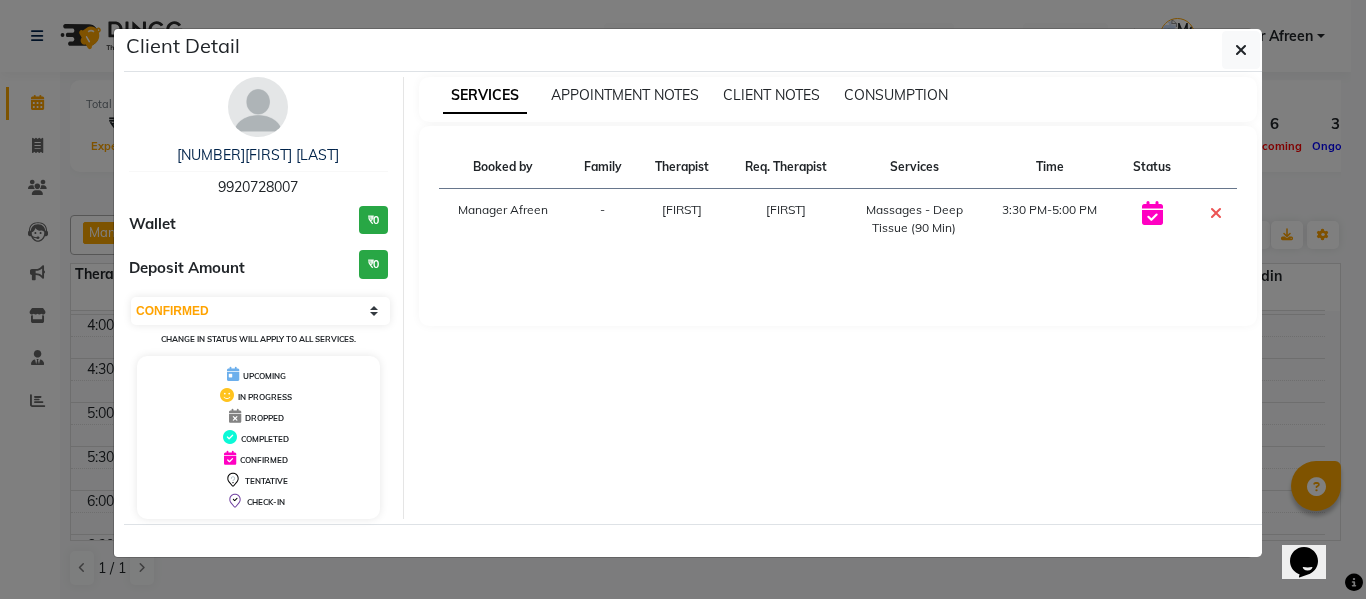 click on "9920728007" at bounding box center [258, 187] 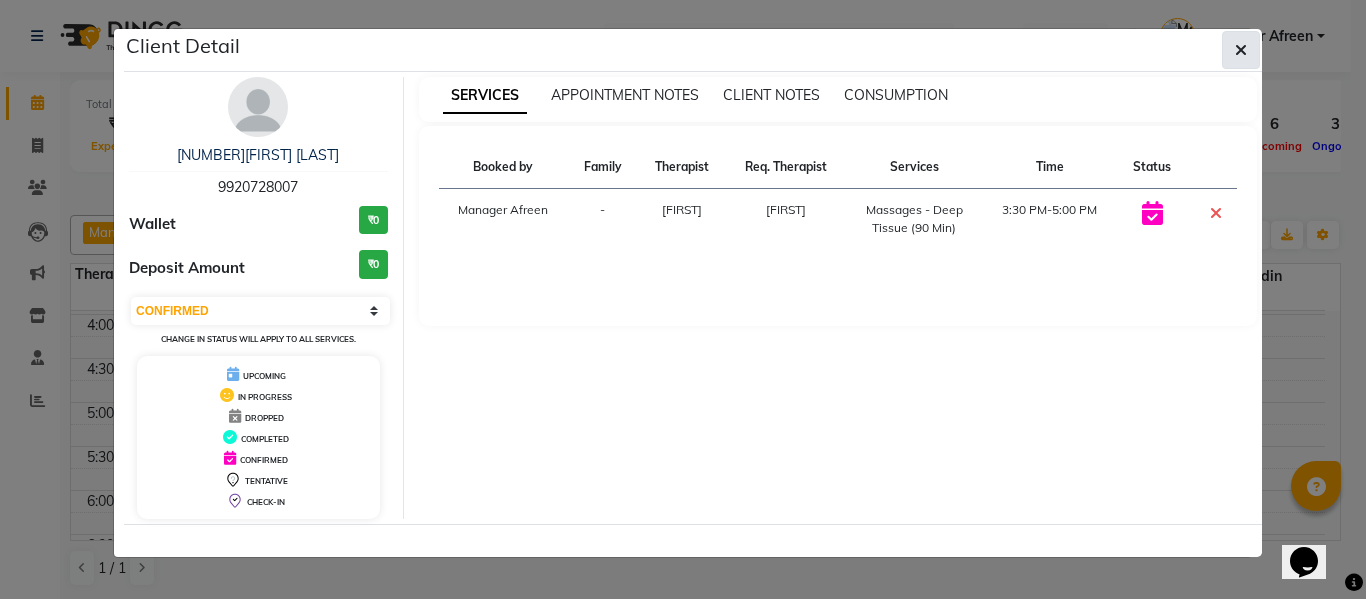 click 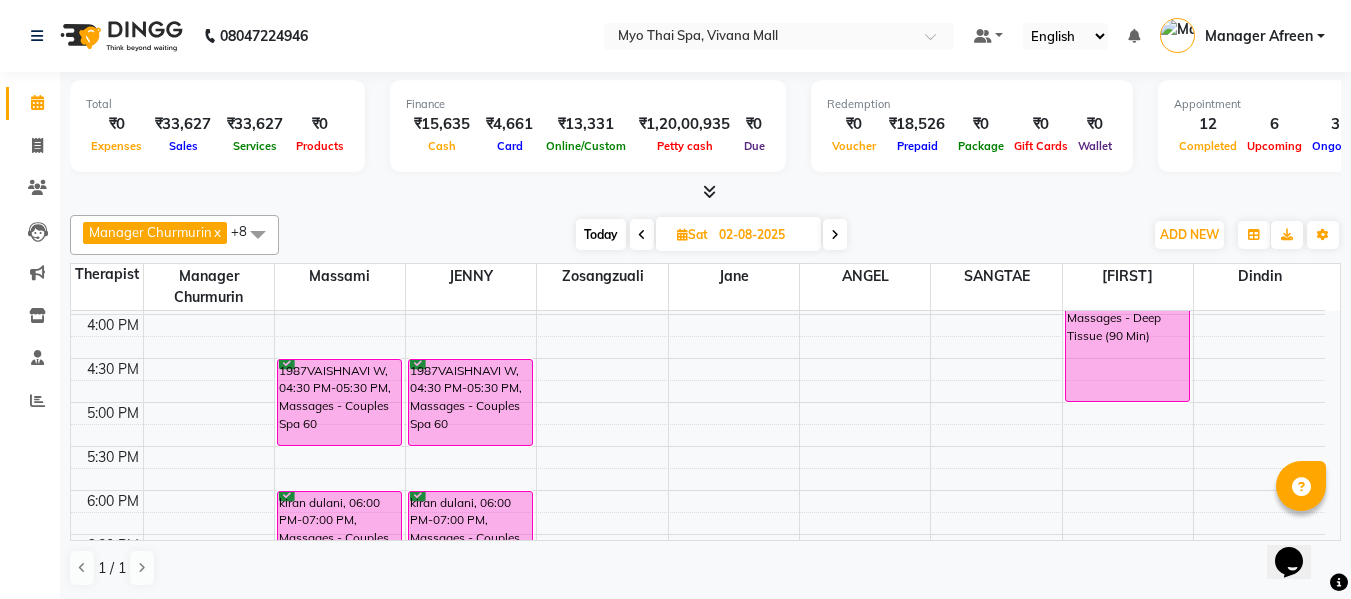 drag, startPoint x: 599, startPoint y: 236, endPoint x: 623, endPoint y: 245, distance: 25.632011 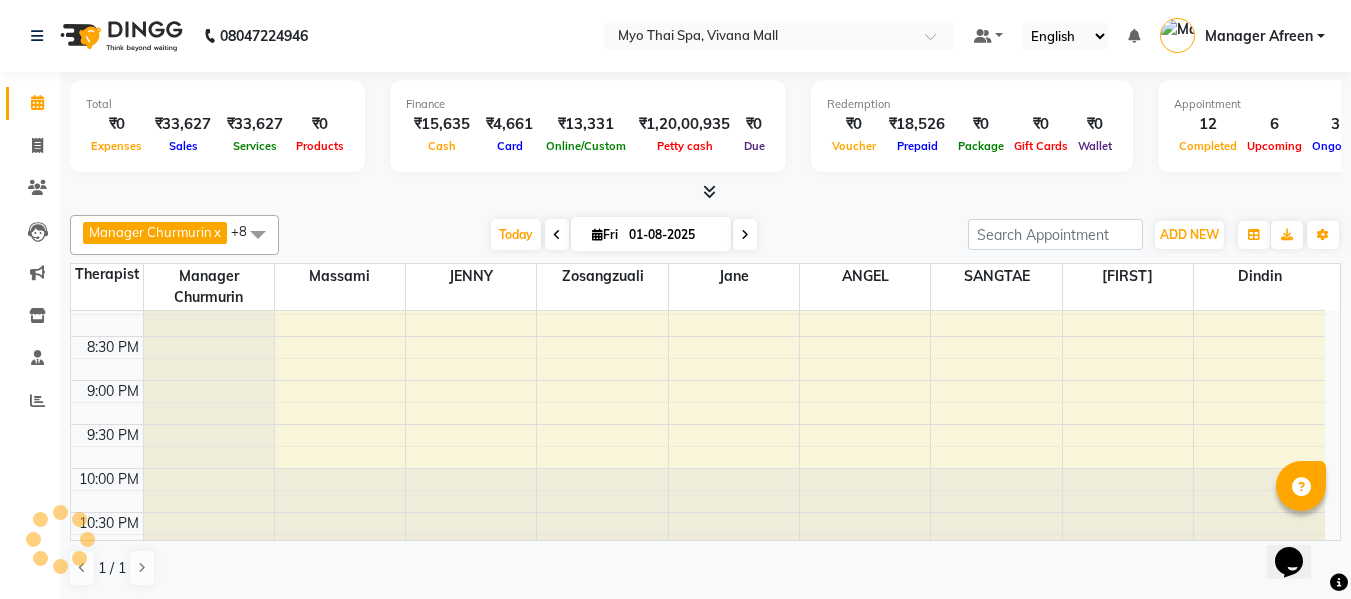 scroll, scrollTop: 1090, scrollLeft: 0, axis: vertical 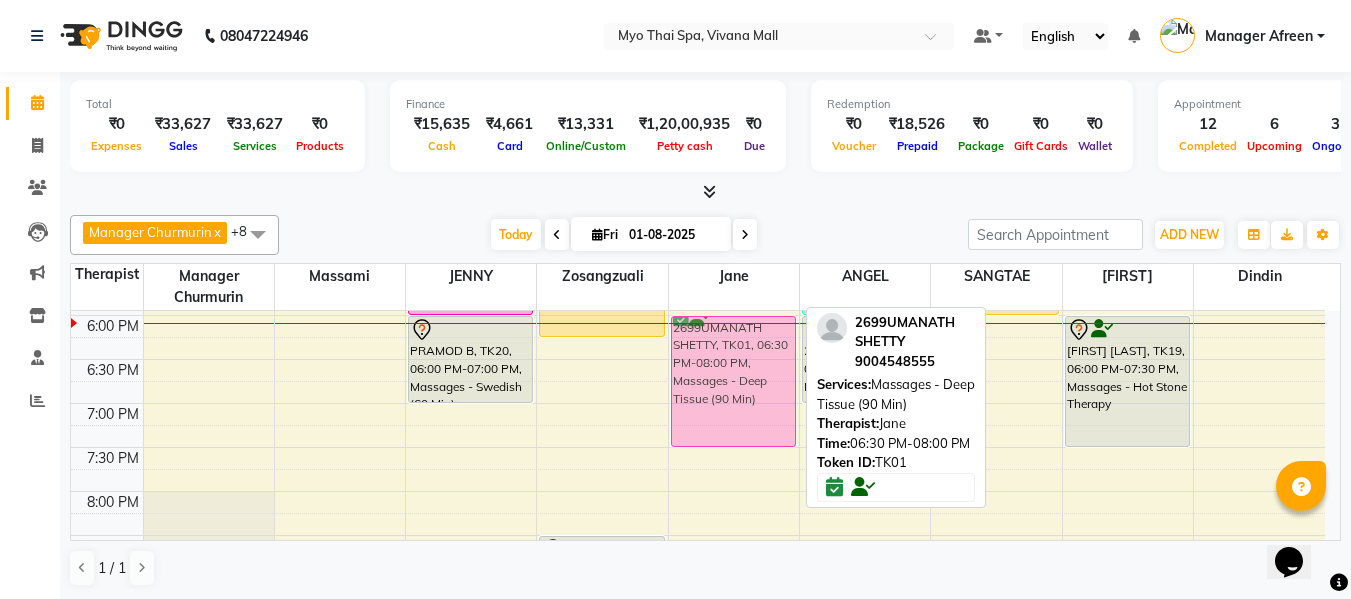 drag, startPoint x: 726, startPoint y: 381, endPoint x: 726, endPoint y: 362, distance: 19 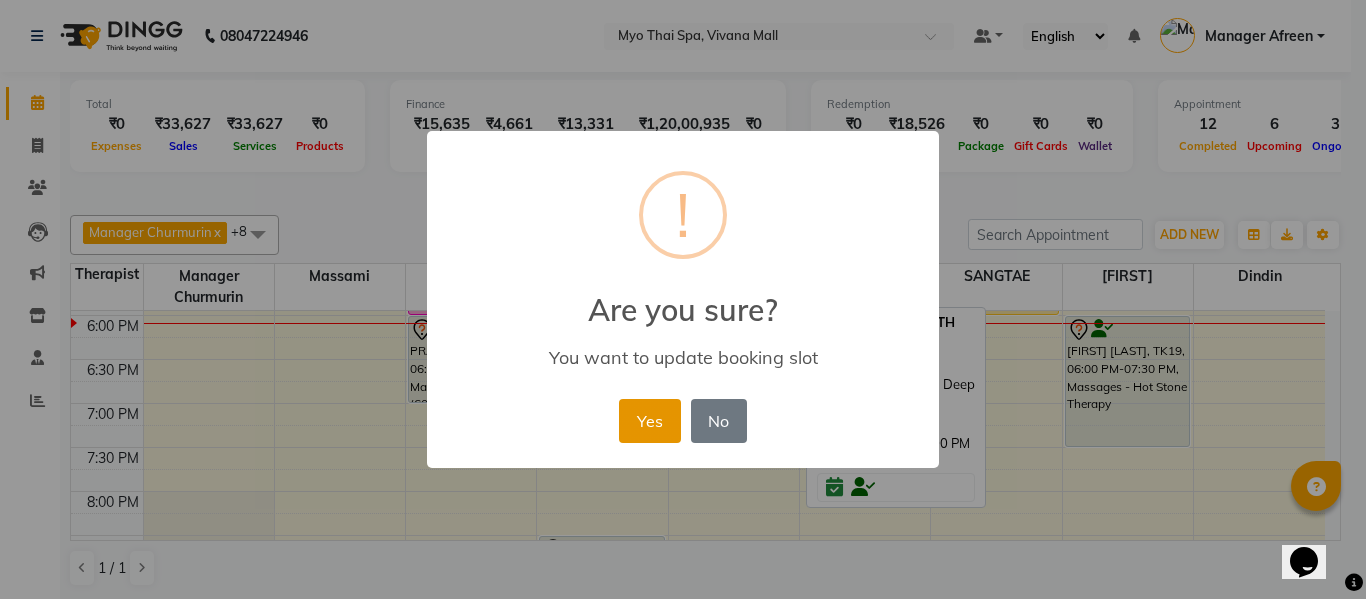 click on "Yes" at bounding box center [649, 421] 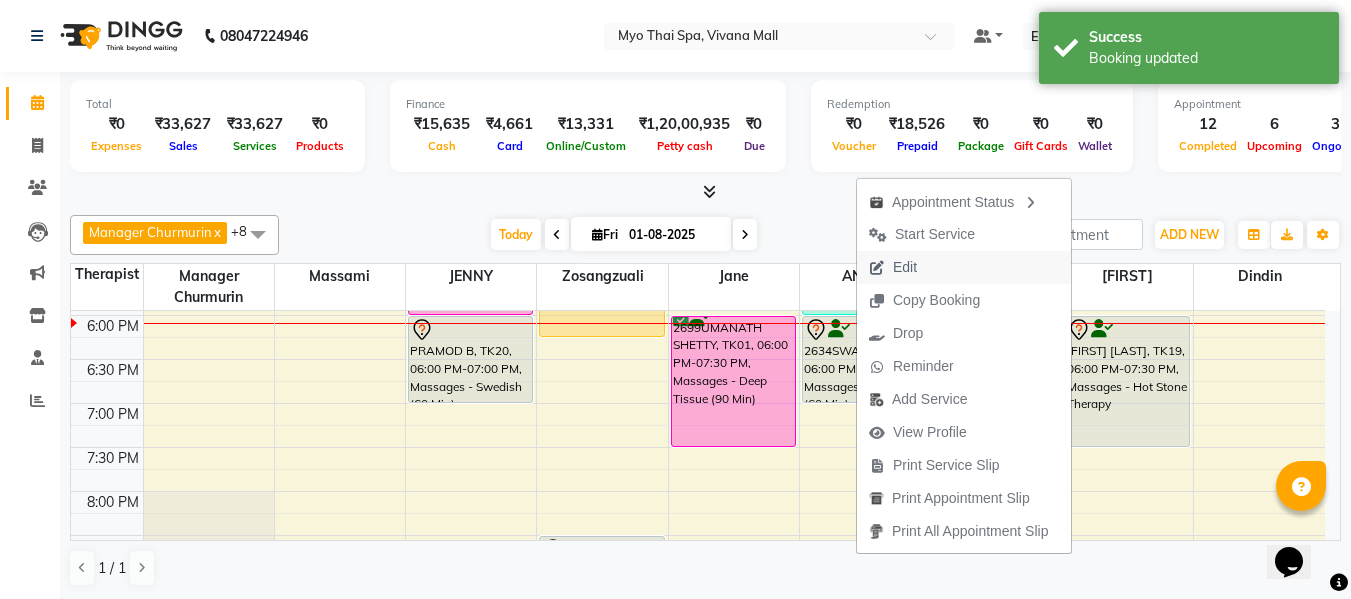 click on "Edit" at bounding box center (964, 267) 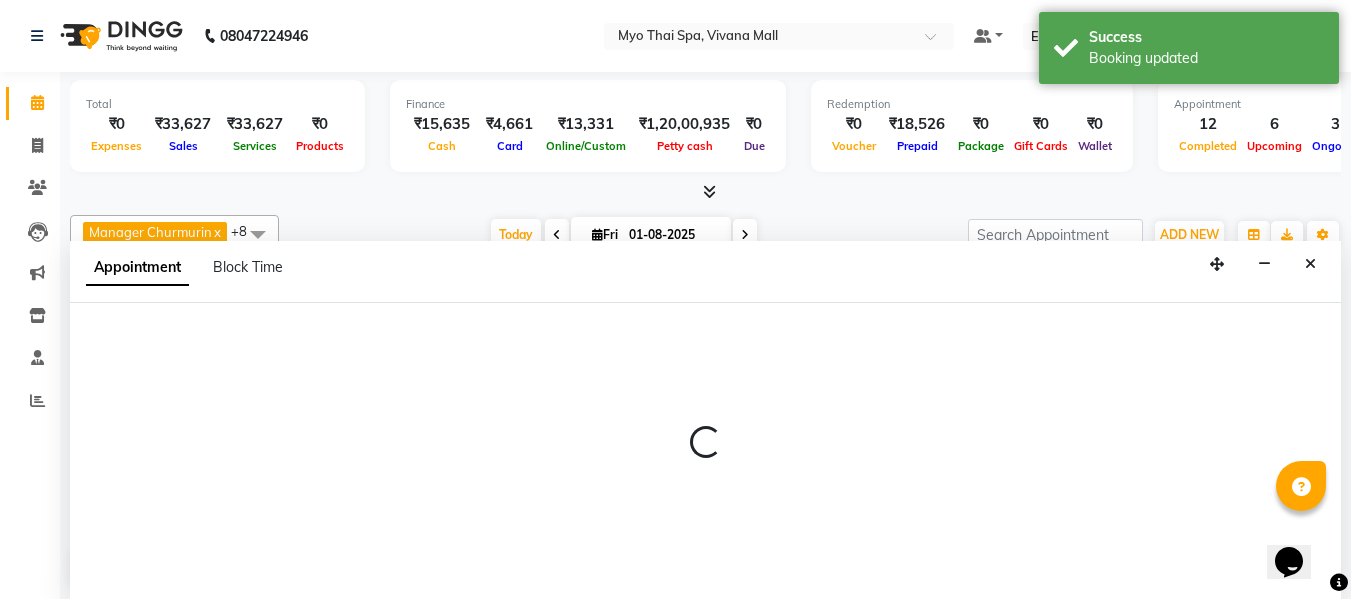 scroll, scrollTop: 1, scrollLeft: 0, axis: vertical 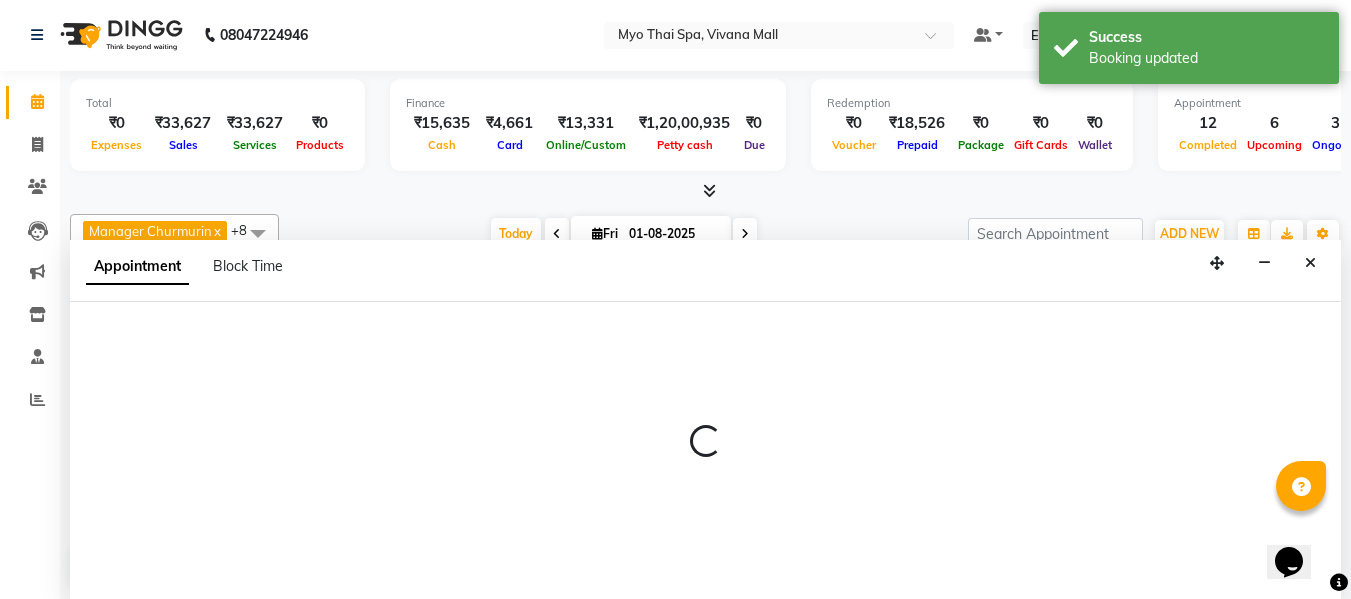 select on "tentative" 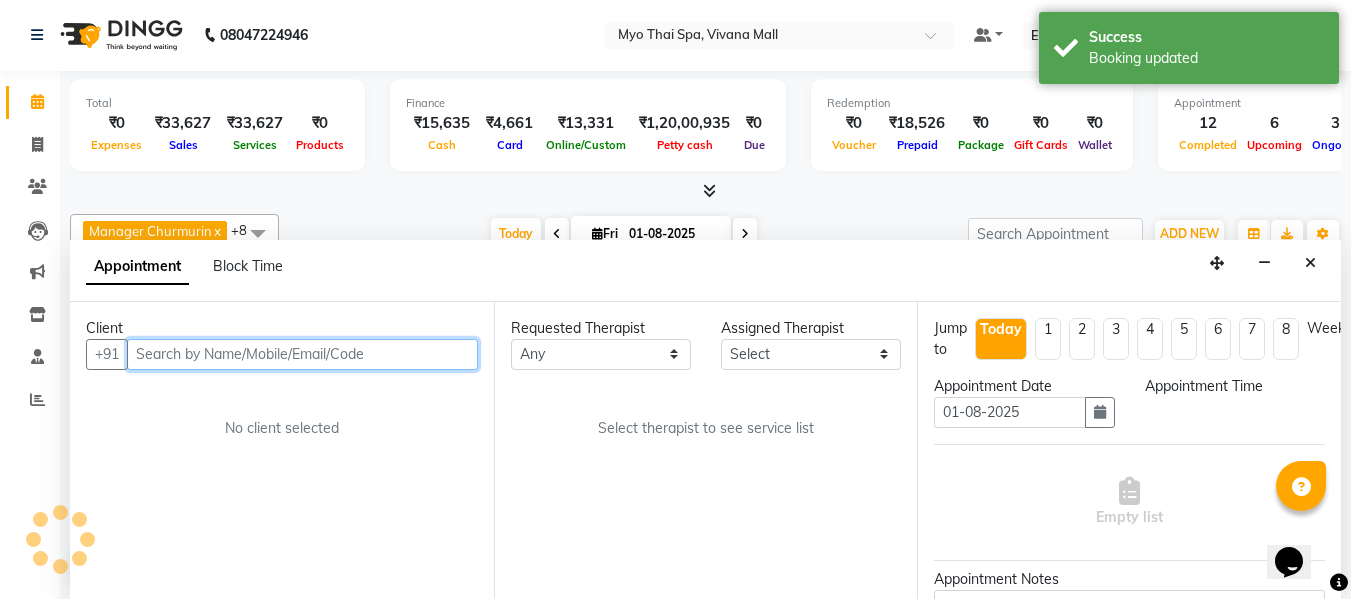 select on "70774" 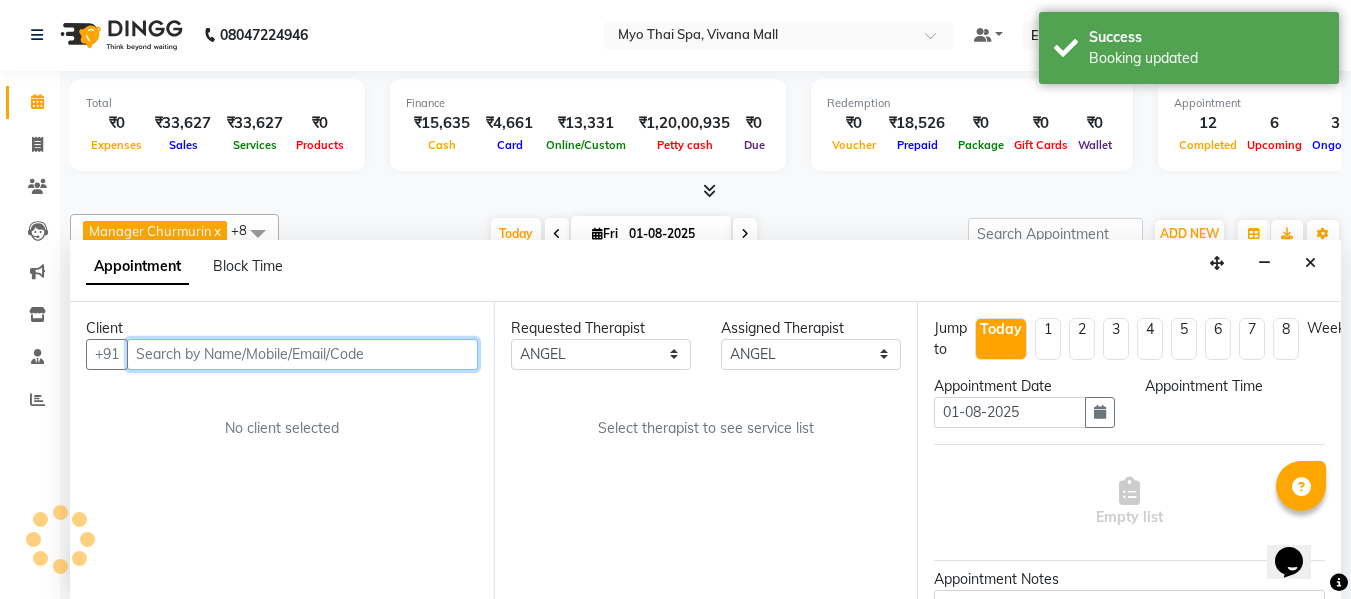 scroll, scrollTop: 881, scrollLeft: 0, axis: vertical 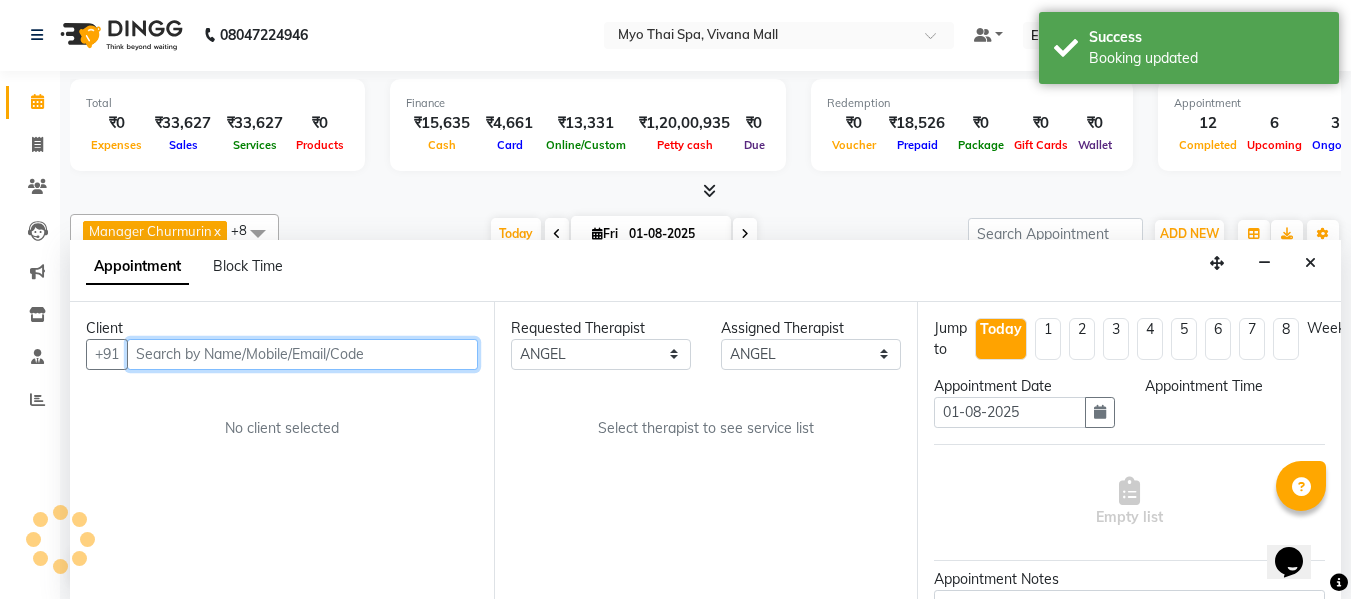 select on "1080" 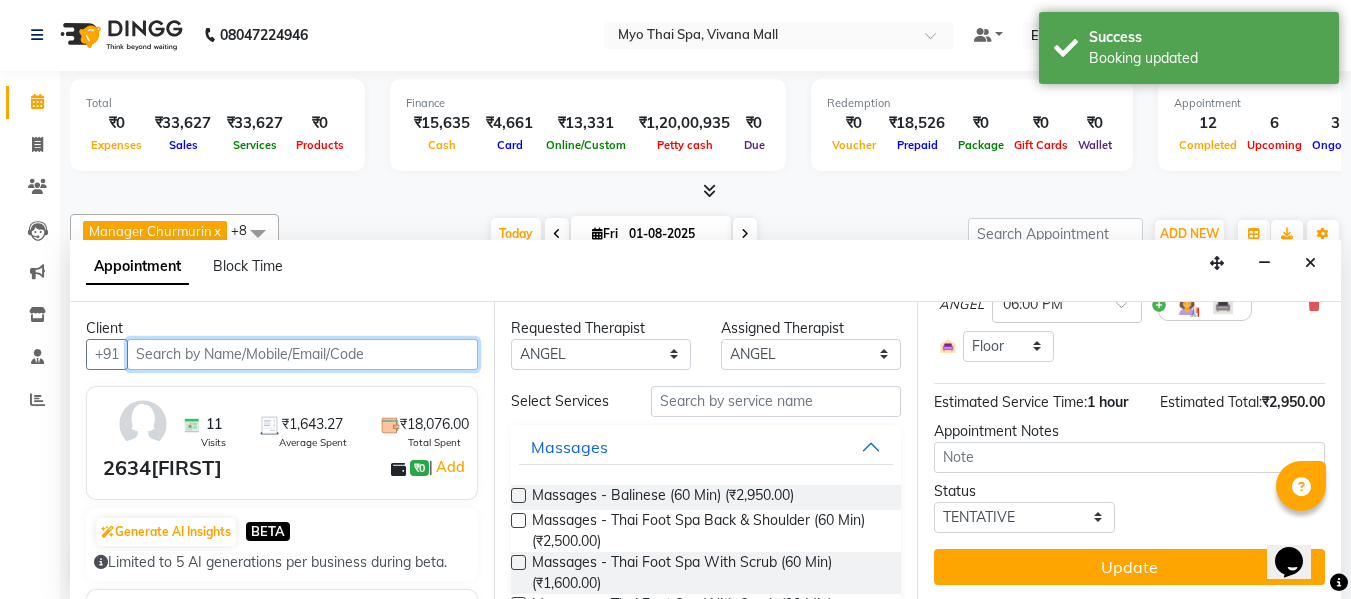 scroll, scrollTop: 100, scrollLeft: 0, axis: vertical 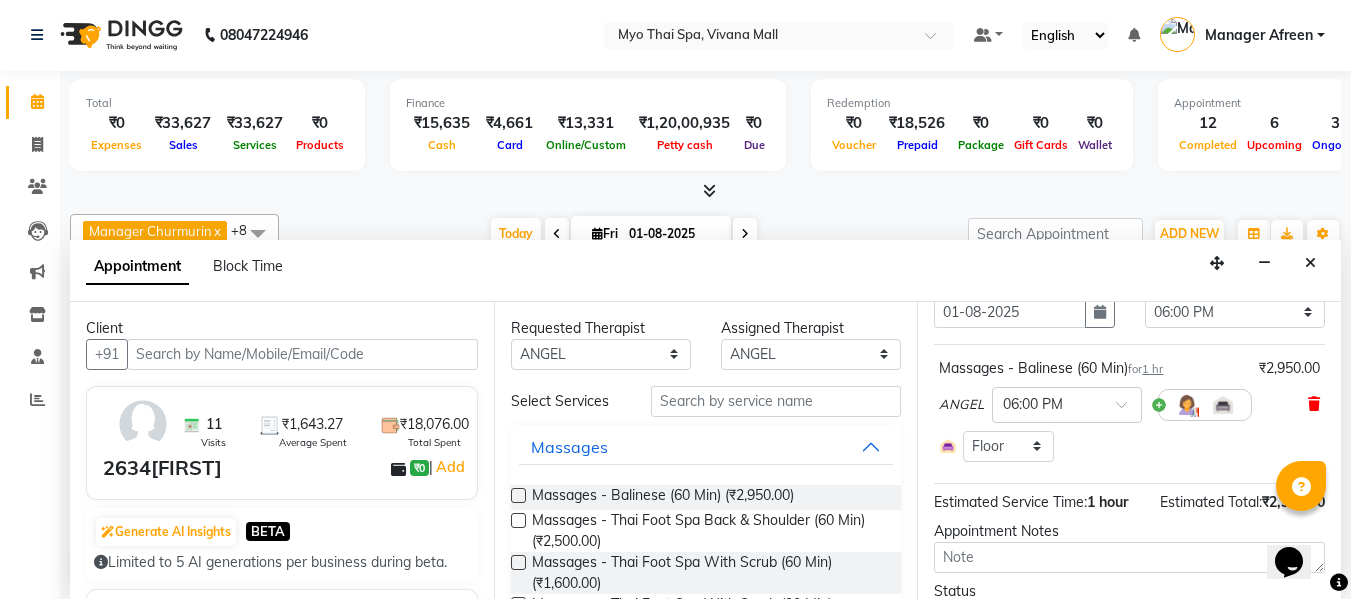 click at bounding box center (1314, 404) 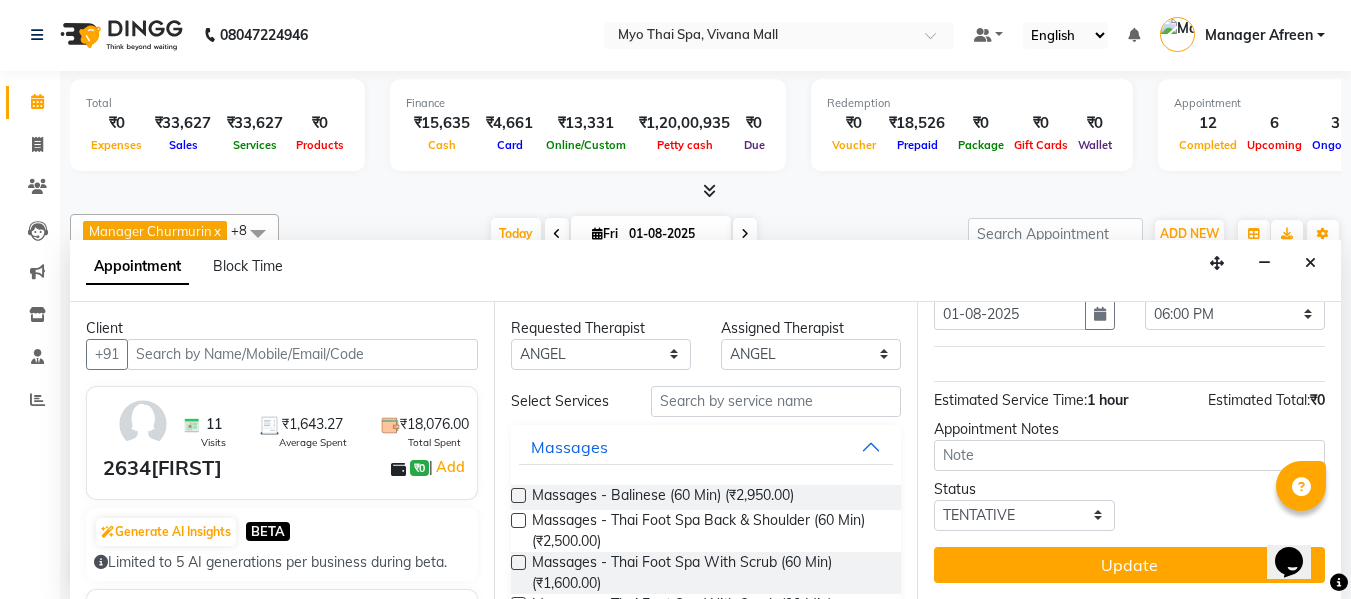 click on "Requested Therapist Any ANGEL BELLA Dindin Jane JENNY Kristina Manager Afreen Manager Churmurin Massami MAWII REMI SANGTAE Zosangzuali Assigned Therapist Select ANGEL BELLA Dindin Jane JENNY Kristina Manager Afreen Manager Churmurin Massami MAWII REMI SANGTAE Zosangzuali Select Services    Massages Massages - Balinese (60 Min) (₹2,950.00) Massages - Thai Foot Spa  Back & Shoulder (60 Min) (₹2,500.00) Massages - Thai Foot Spa With Scrub (60 Min) (₹1,600.00) Massages - Thai Foot Spa With Scrub (90 Min) (₹2,500.00) Massages - Head Champi (15 Min) (₹505.00) Massages - Head Champi (30 Min) (₹906.00) Massages - Traditional Thai Spa-60Mins (₹2,700.00) Massages - Traditional Thai Spa -90Mins (₹3,700.00) Massages - Aroma Thai (60 Min) (₹2,800.00) Massages - Foot Spa (30 Min) (₹920.00) Massages - Thai Foot Spa Back &Shoulder (90 Min) (₹3,400.00) Massages - Swedish (90 Min) (₹3,850.00) Massages - Balinese (90 Min) (₹3,950.00) Massages - Deep Tissue (60 Min) (₹3,150.00)    Body Scrub" at bounding box center [706, 450] 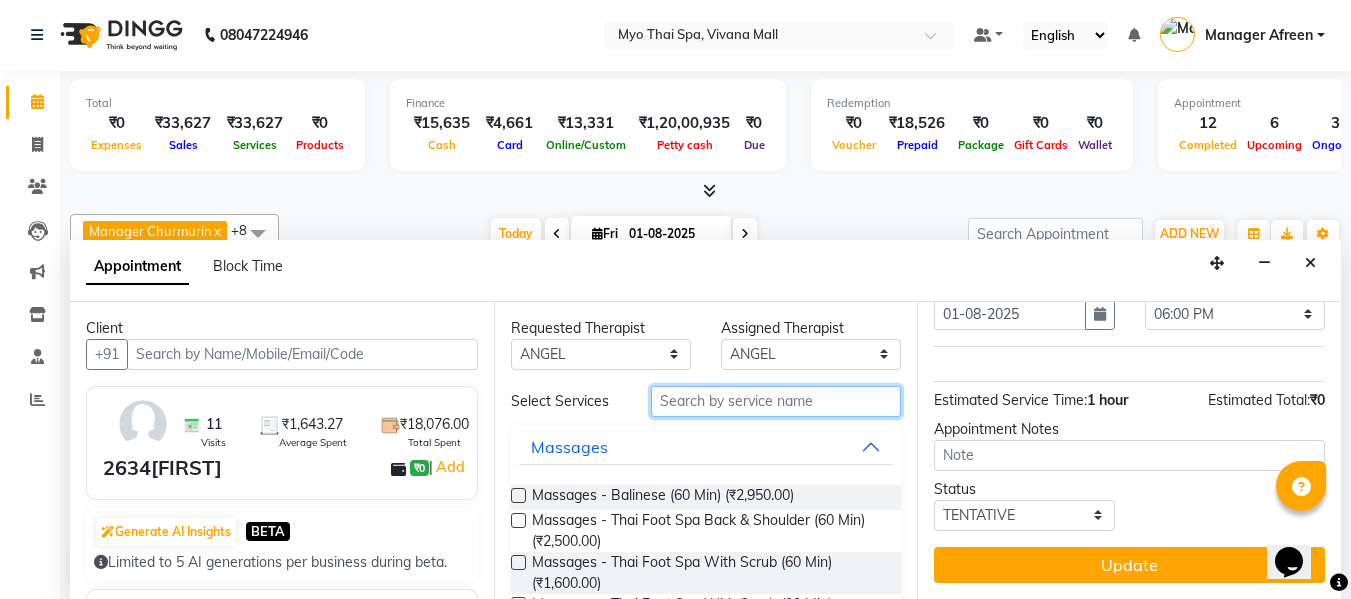 click at bounding box center [776, 401] 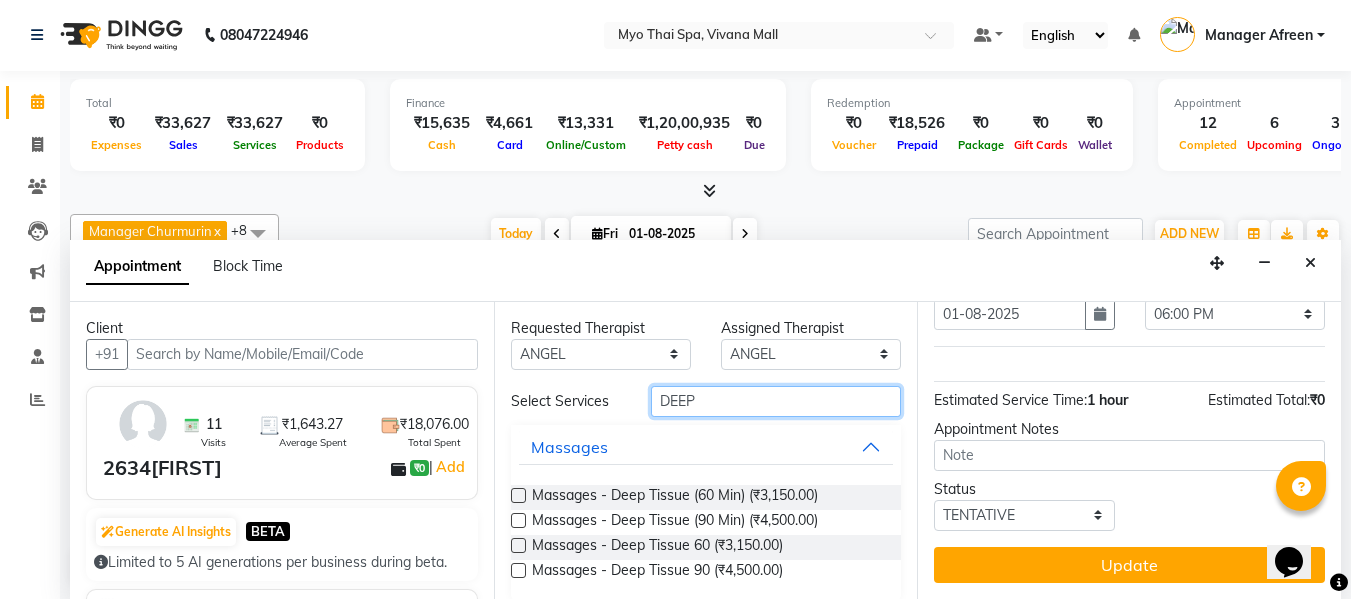 type on "DEEP" 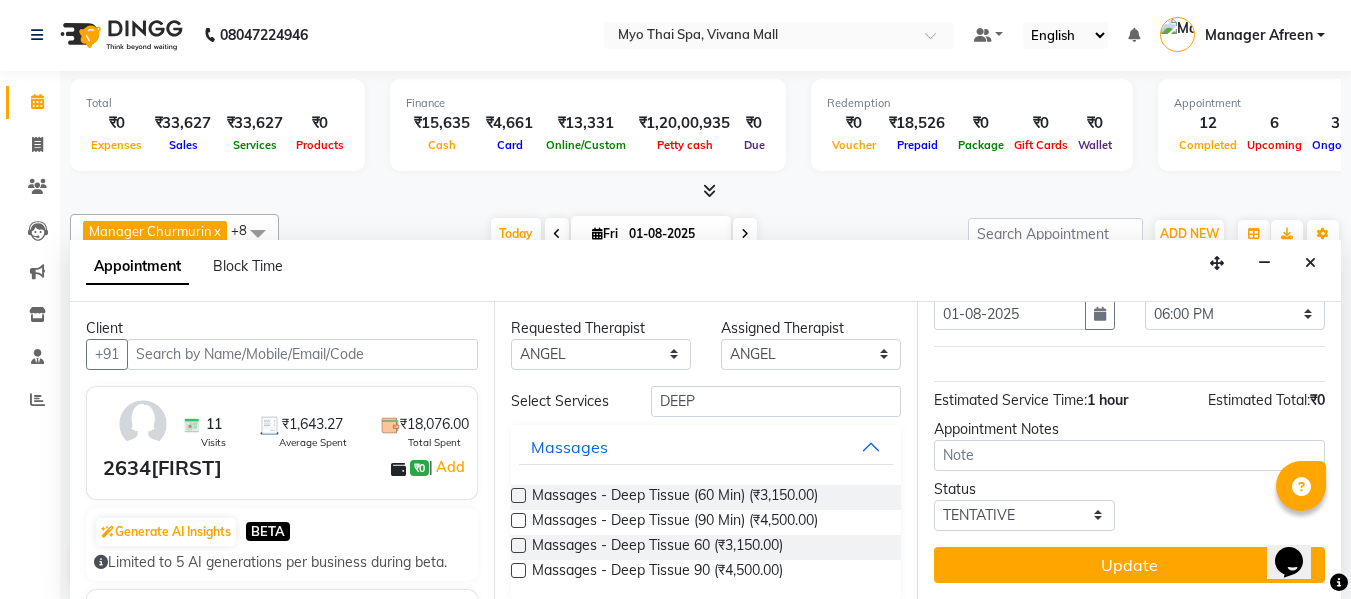 click at bounding box center [518, 495] 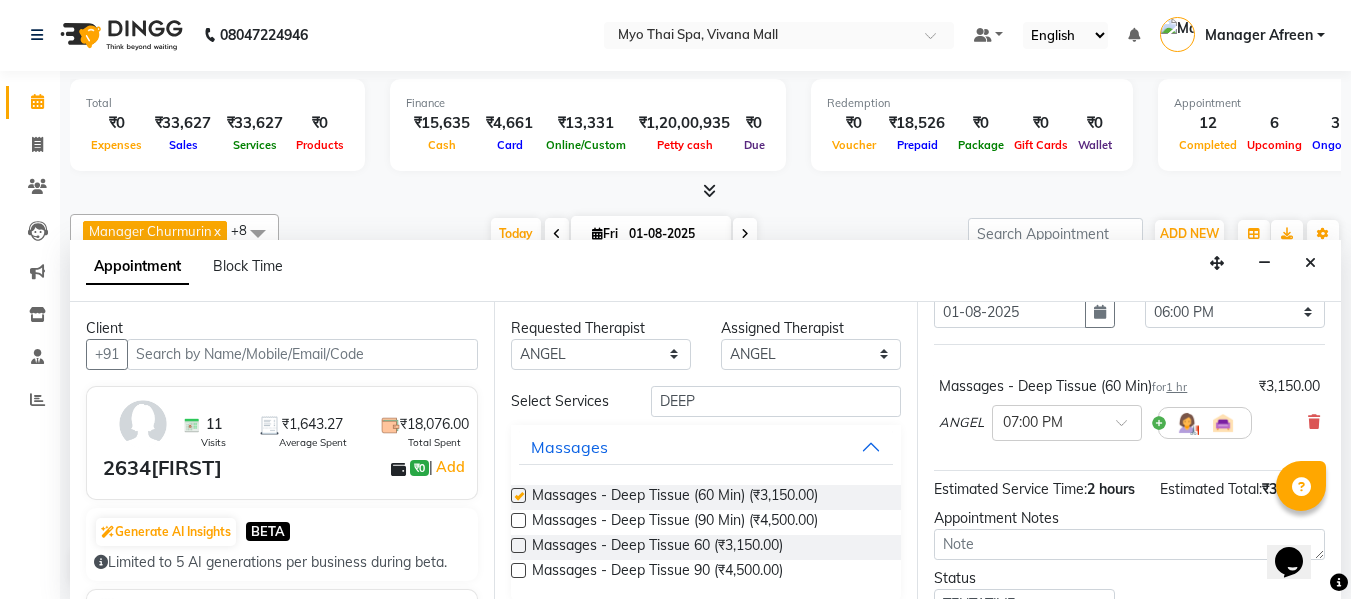 checkbox on "false" 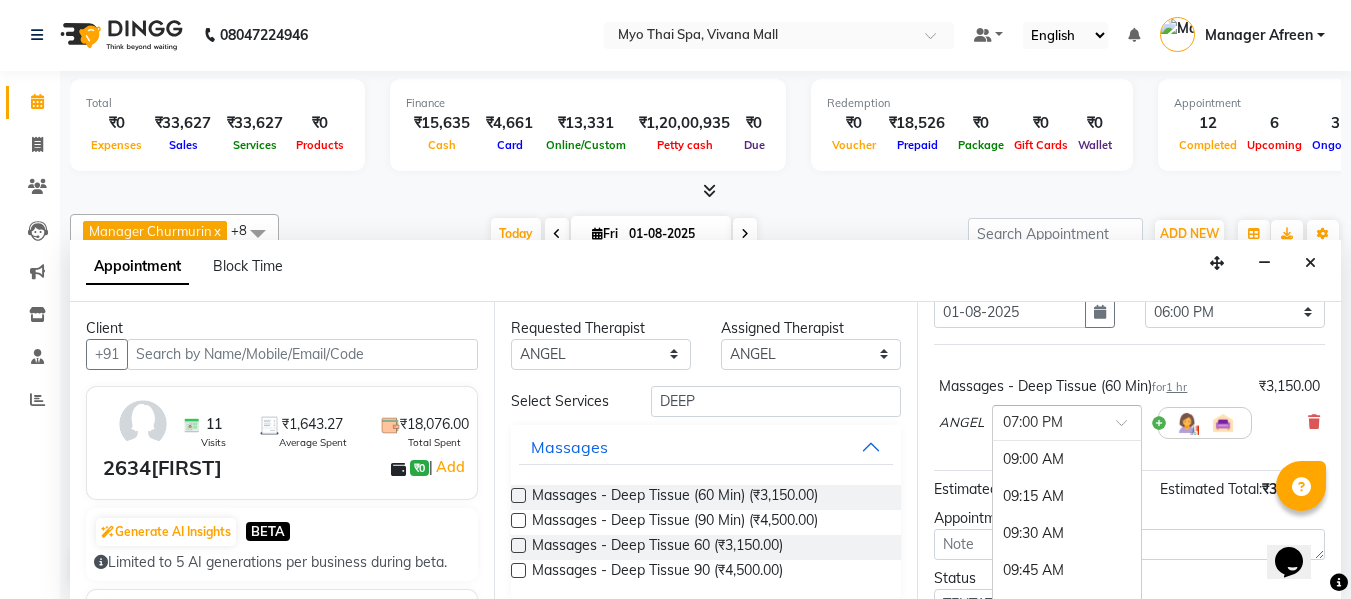 click at bounding box center [1047, 421] 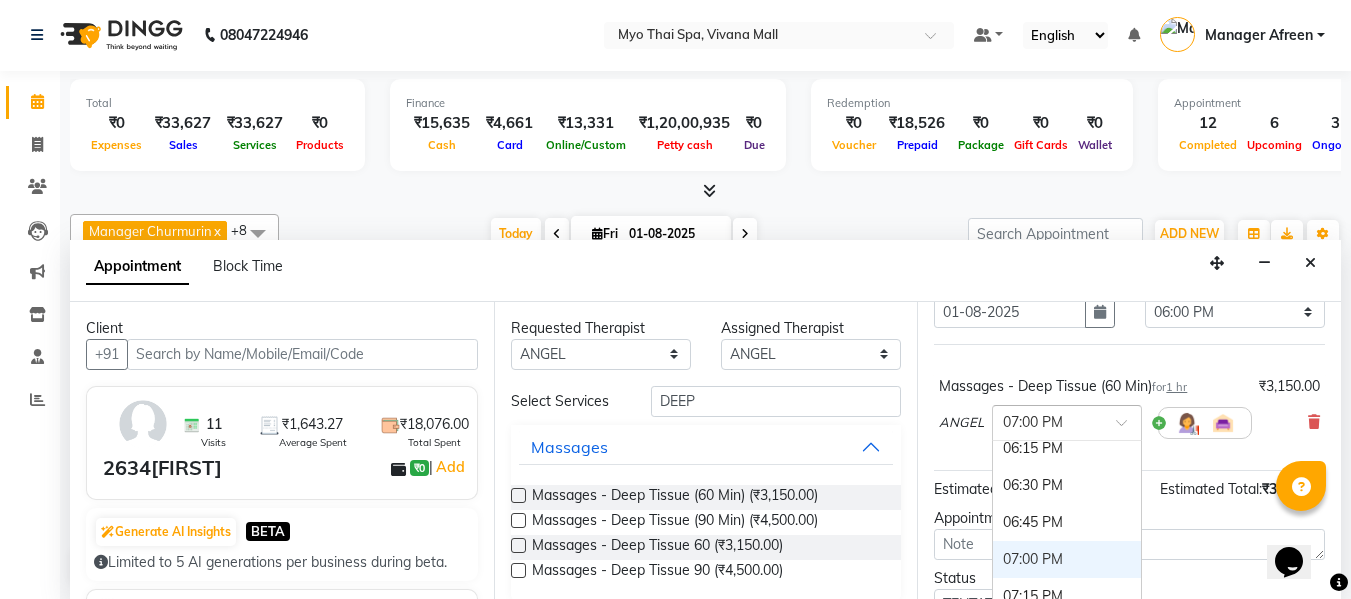 scroll, scrollTop: 1308, scrollLeft: 0, axis: vertical 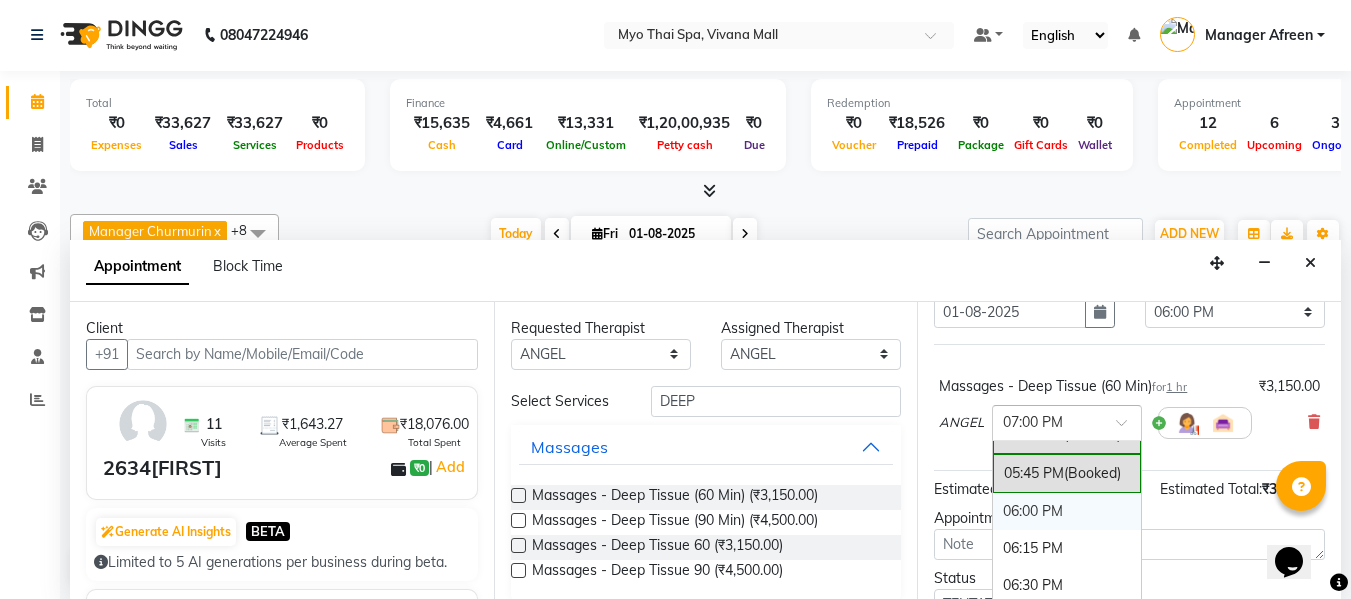 click on "06:00 PM" at bounding box center [1067, 511] 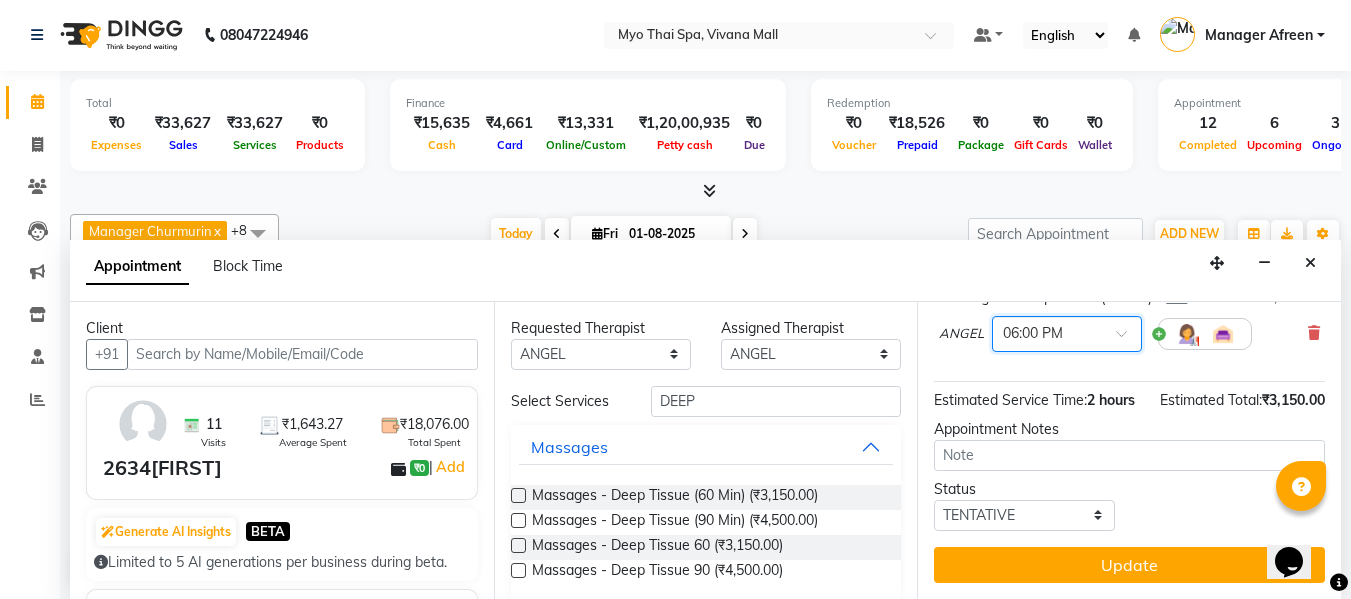 scroll, scrollTop: 225, scrollLeft: 0, axis: vertical 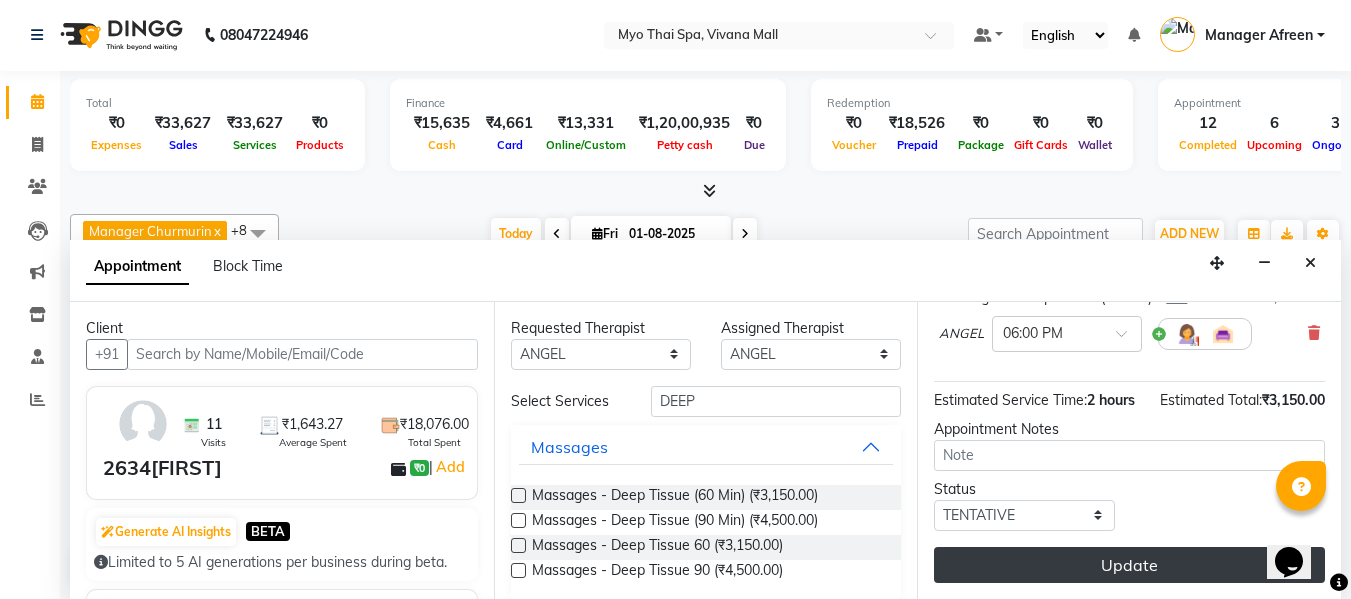 click on "Update" at bounding box center [1129, 565] 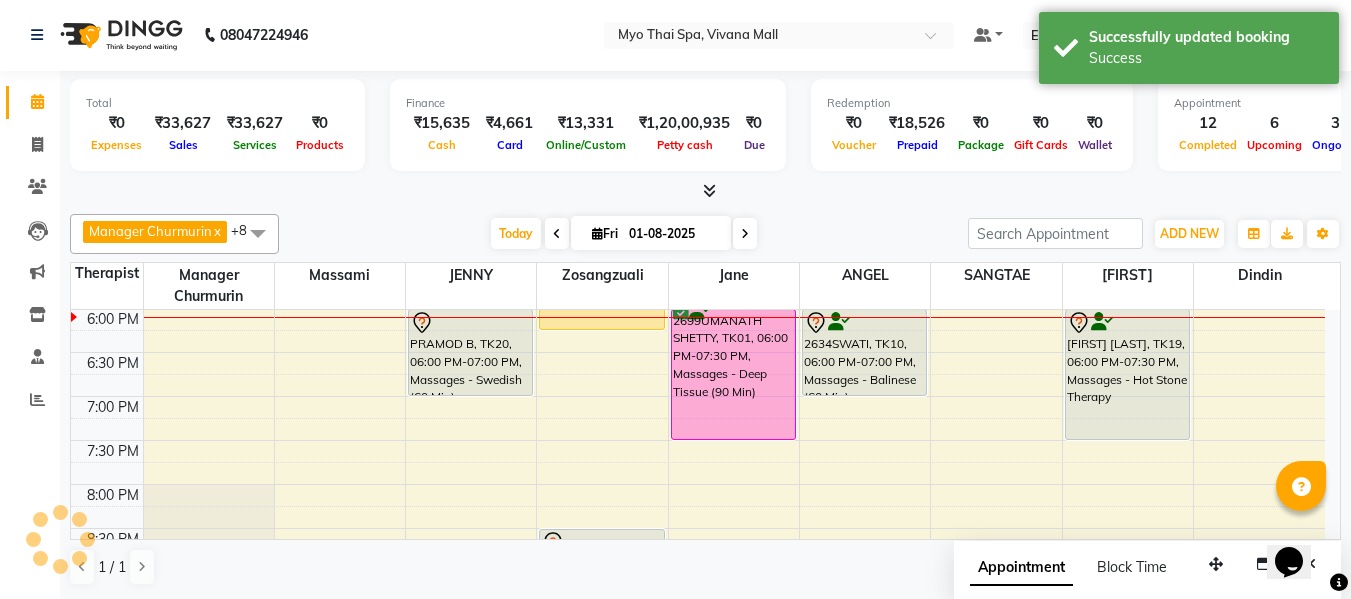 scroll, scrollTop: 0, scrollLeft: 0, axis: both 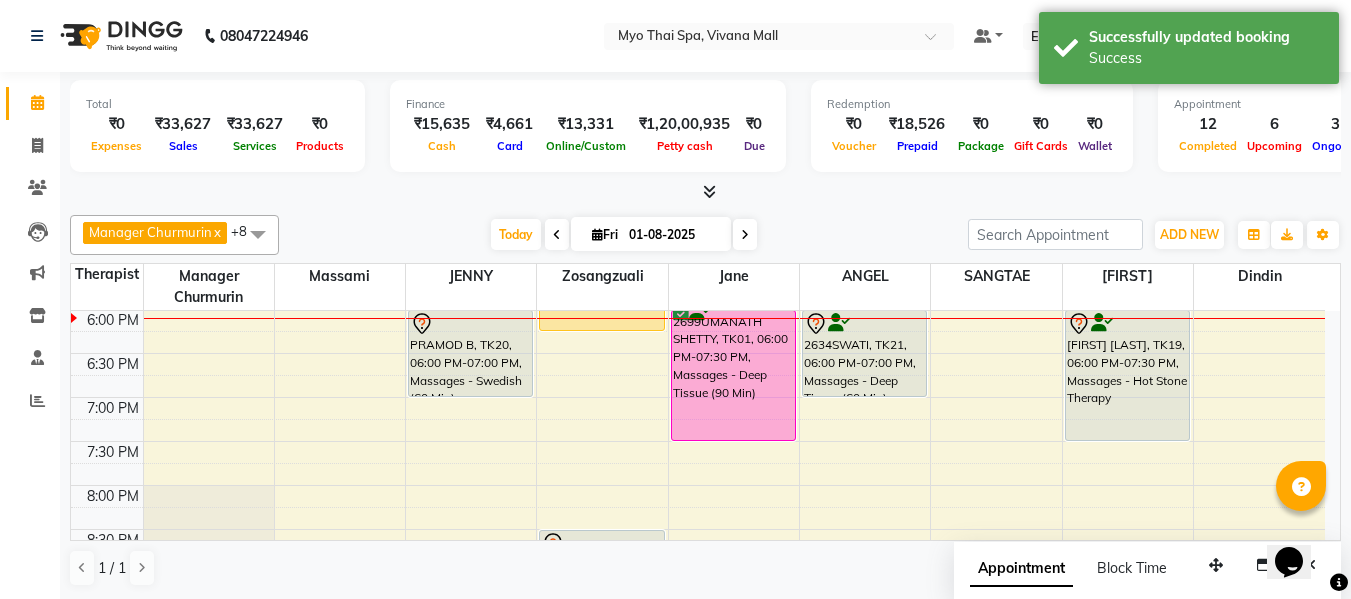 click at bounding box center [745, 234] 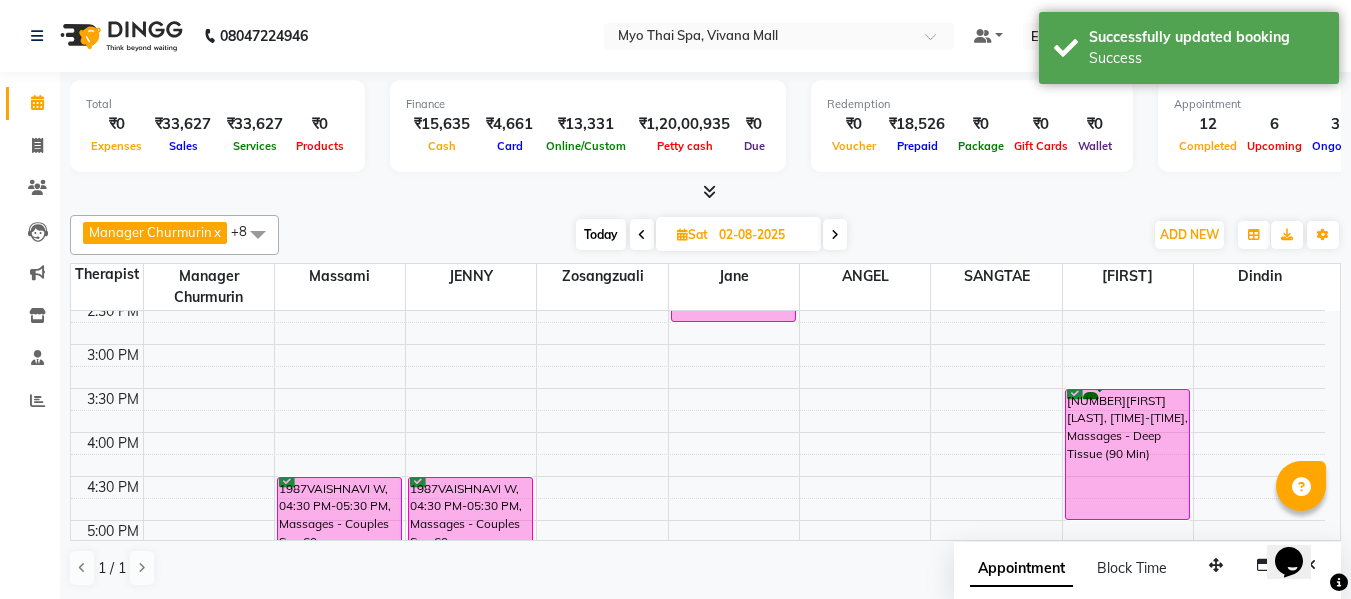 scroll, scrollTop: 581, scrollLeft: 0, axis: vertical 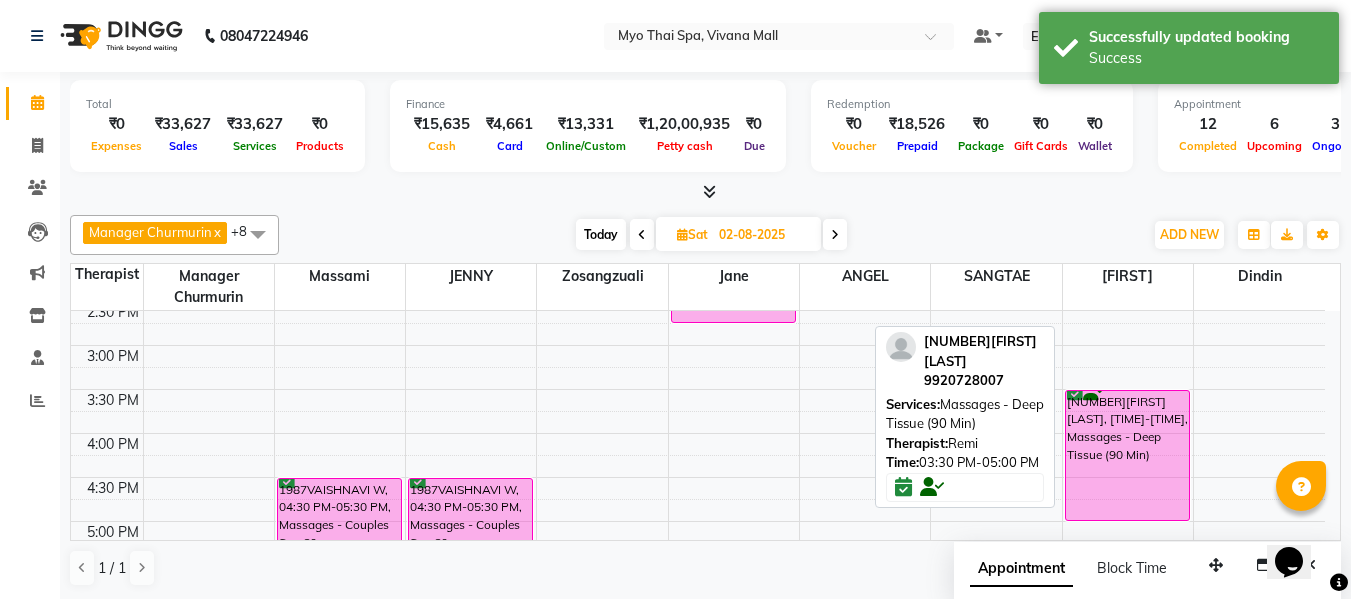 click on "2805KAPILDER RAWAL, 03:30 PM-05:00 PM, Massages - Deep Tissue (90 Min)" at bounding box center (1127, 455) 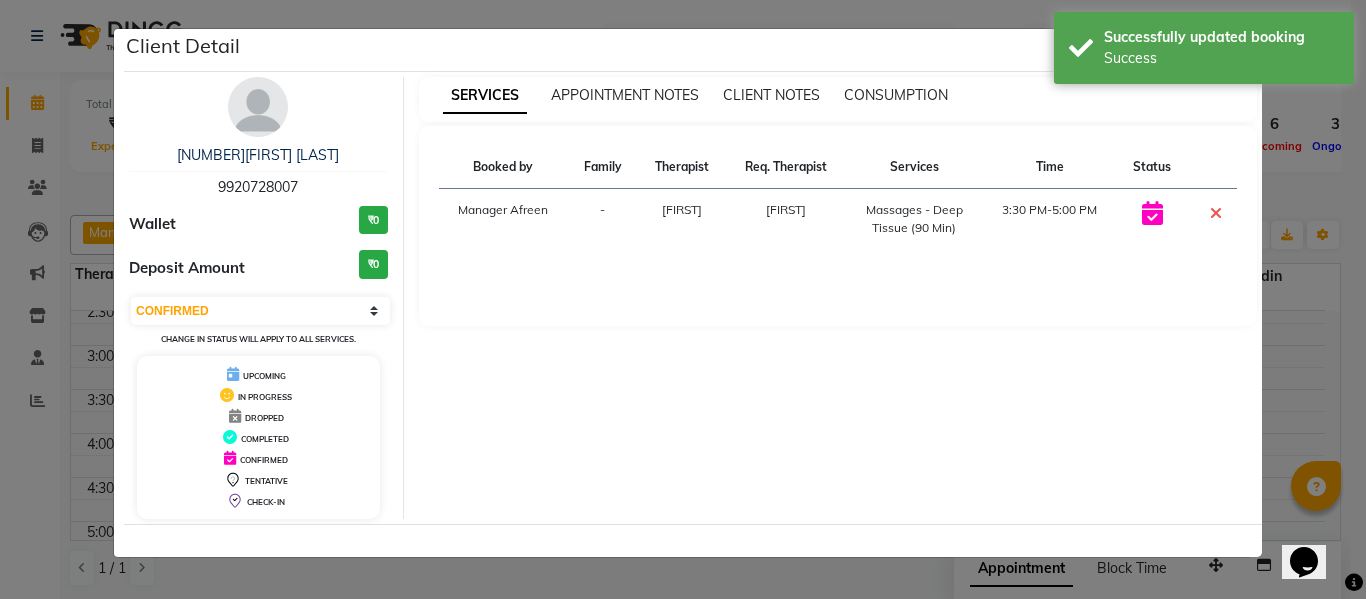 type 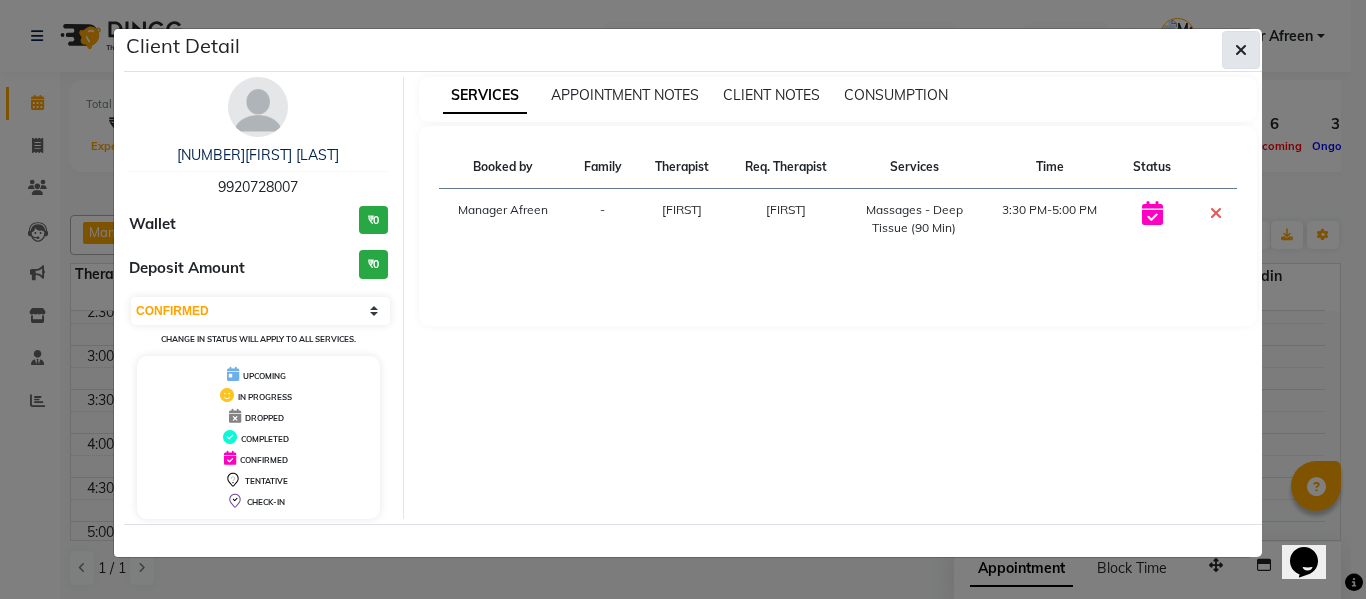 click 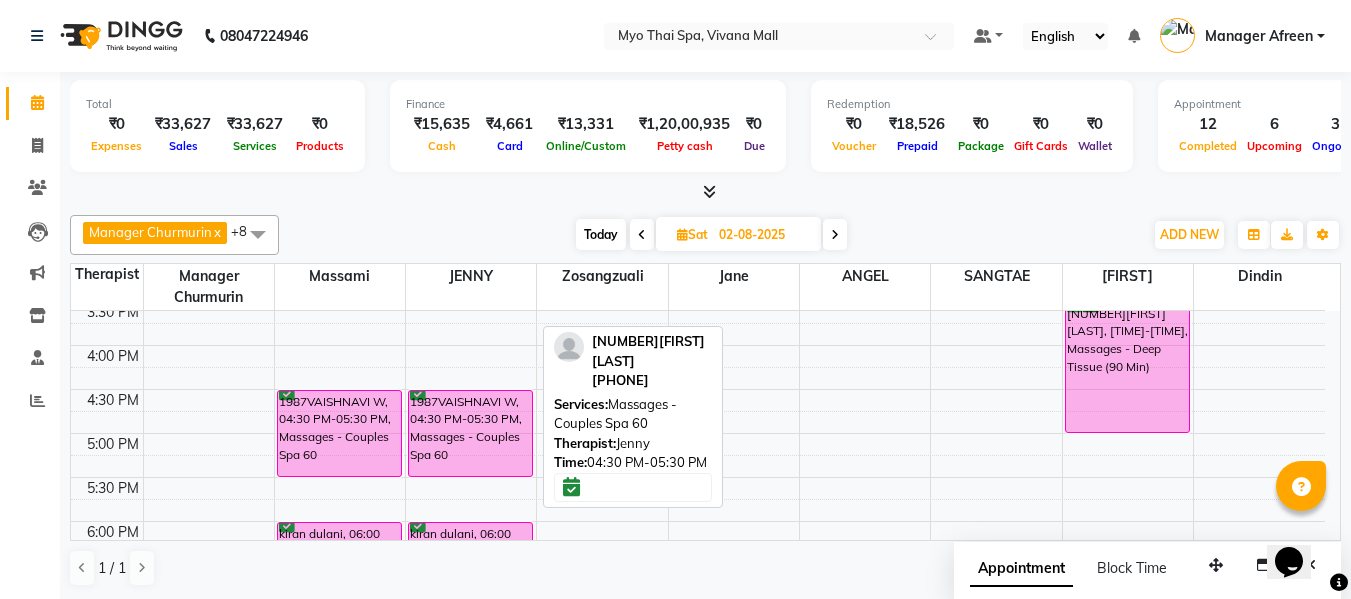 scroll, scrollTop: 781, scrollLeft: 0, axis: vertical 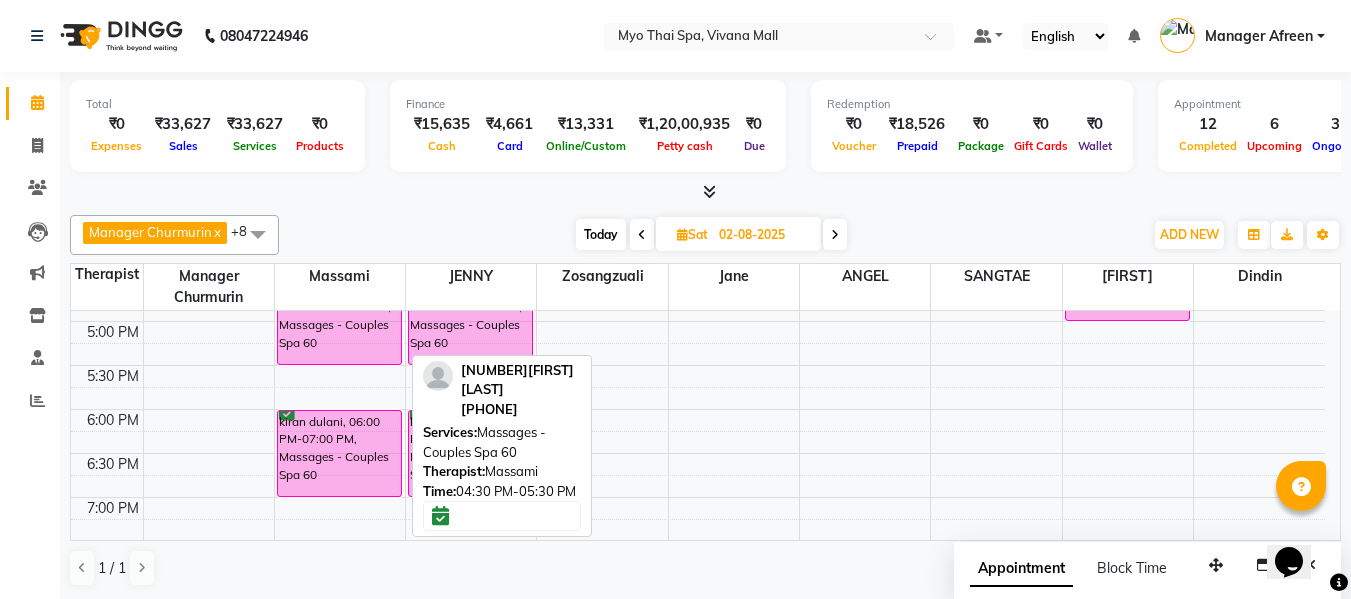 click on "1987VAISHNAVI W, 04:30 PM-05:30 PM, Massages - Couples Spa 60" at bounding box center (339, 321) 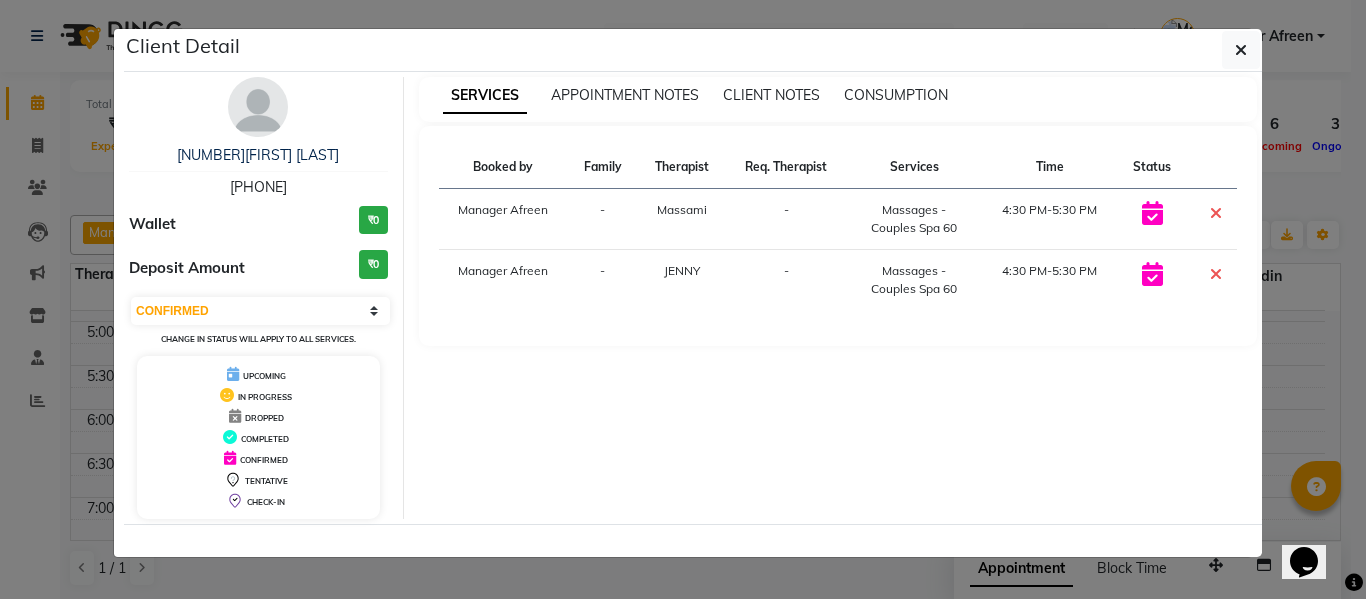 click on "9869833829" at bounding box center [258, 187] 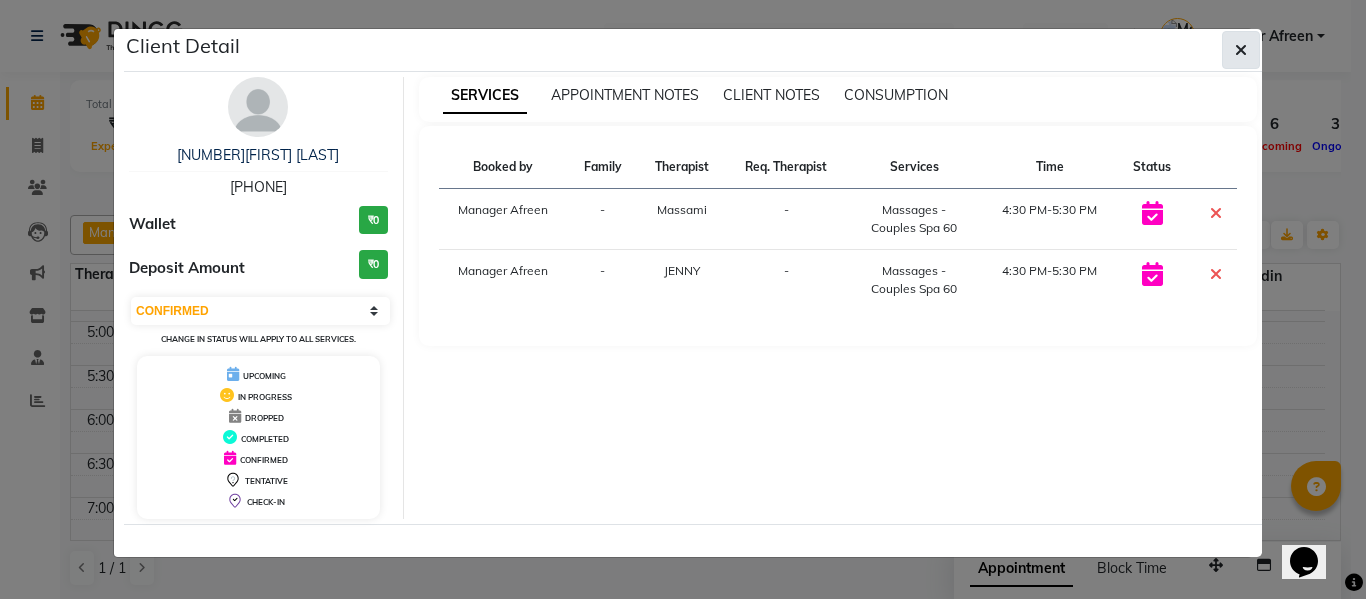 click 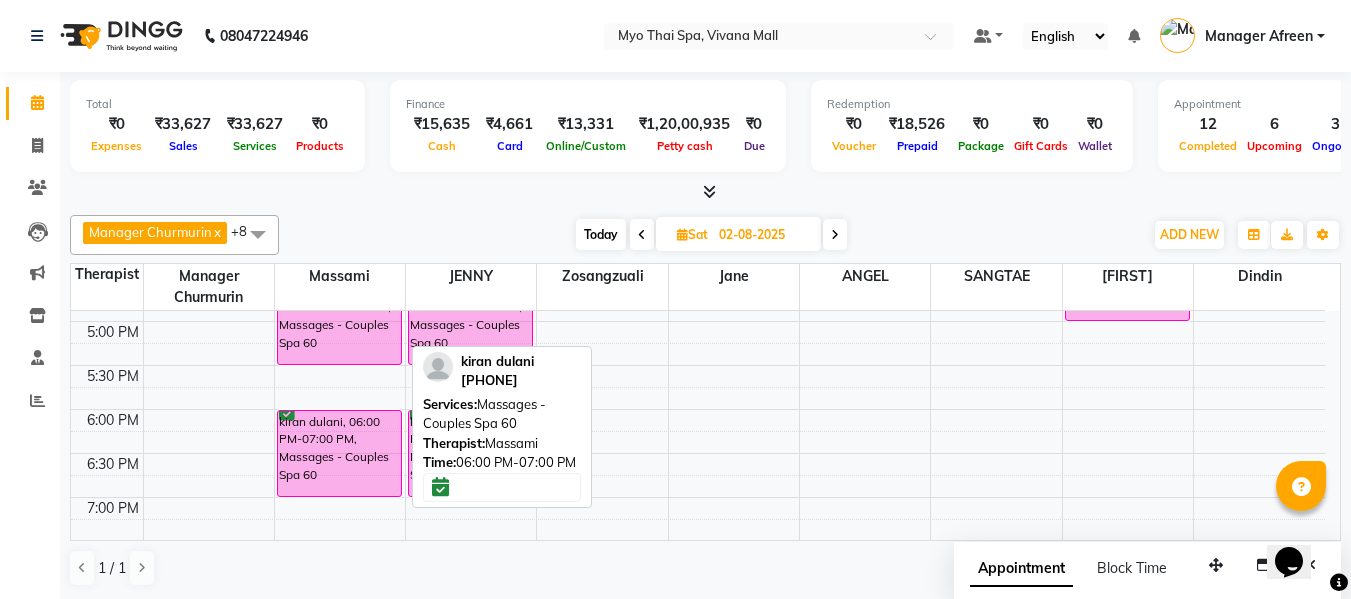 click on "kiran dulani, 06:00 PM-07:00 PM, Massages - Couples Spa 60" at bounding box center (339, 453) 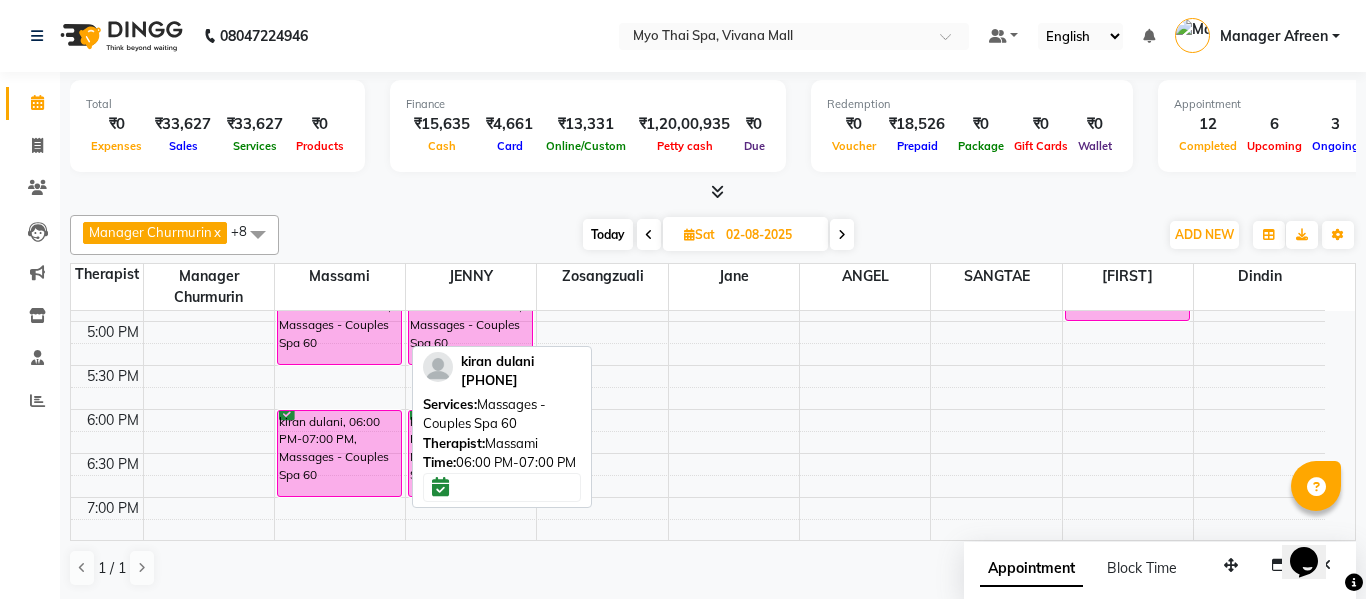 select on "6" 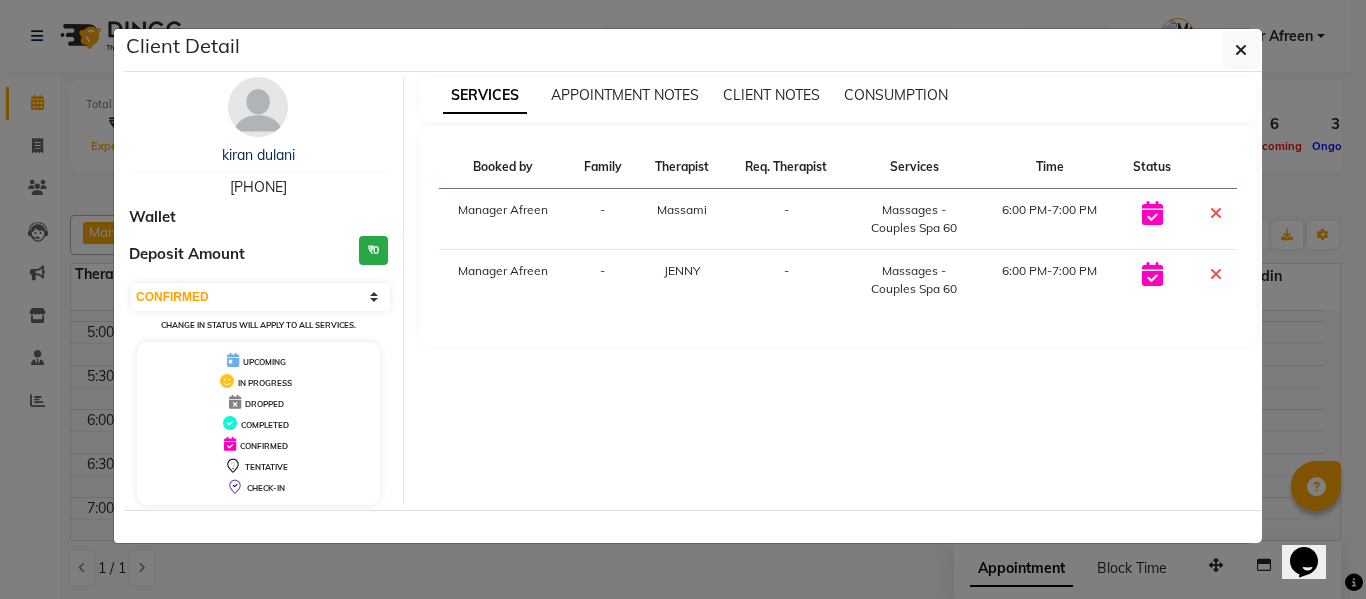 click on "9819930360" at bounding box center (258, 187) 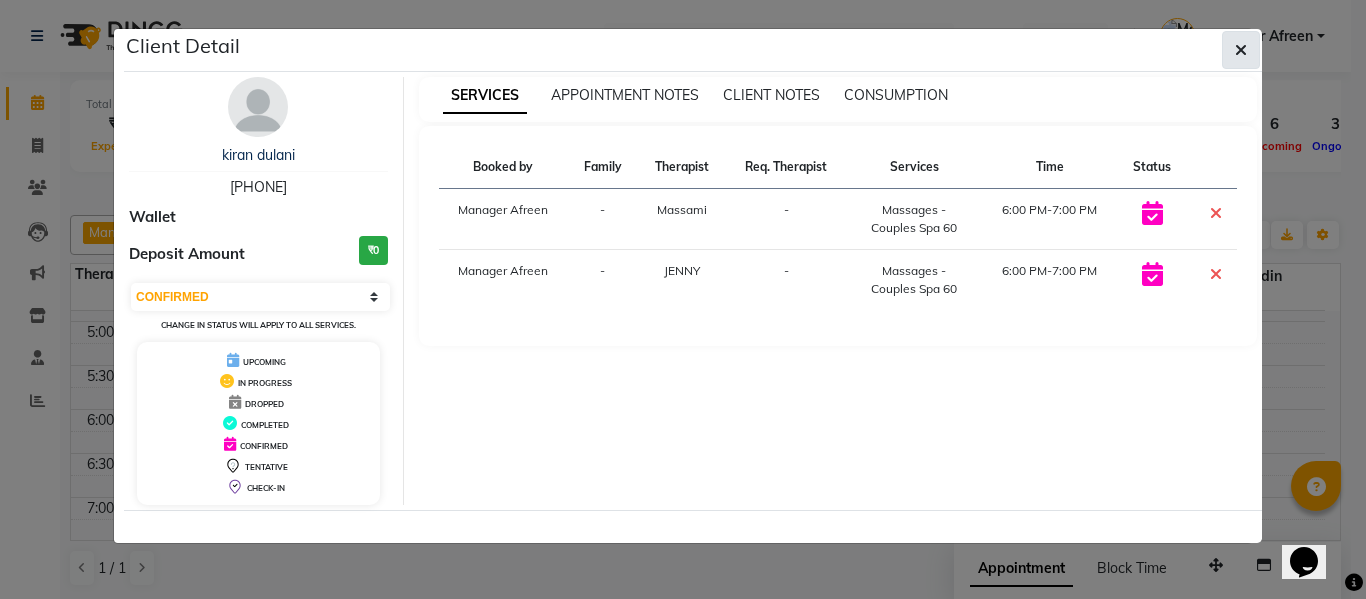 click 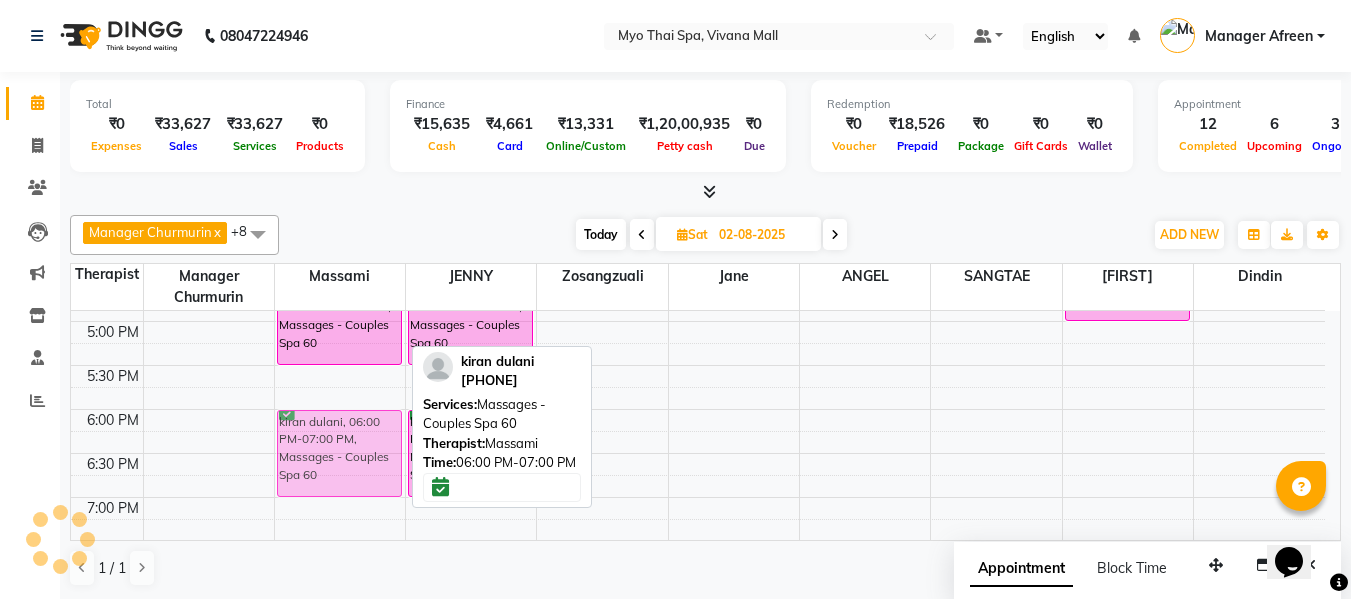 drag, startPoint x: 344, startPoint y: 455, endPoint x: 391, endPoint y: 451, distance: 47.169907 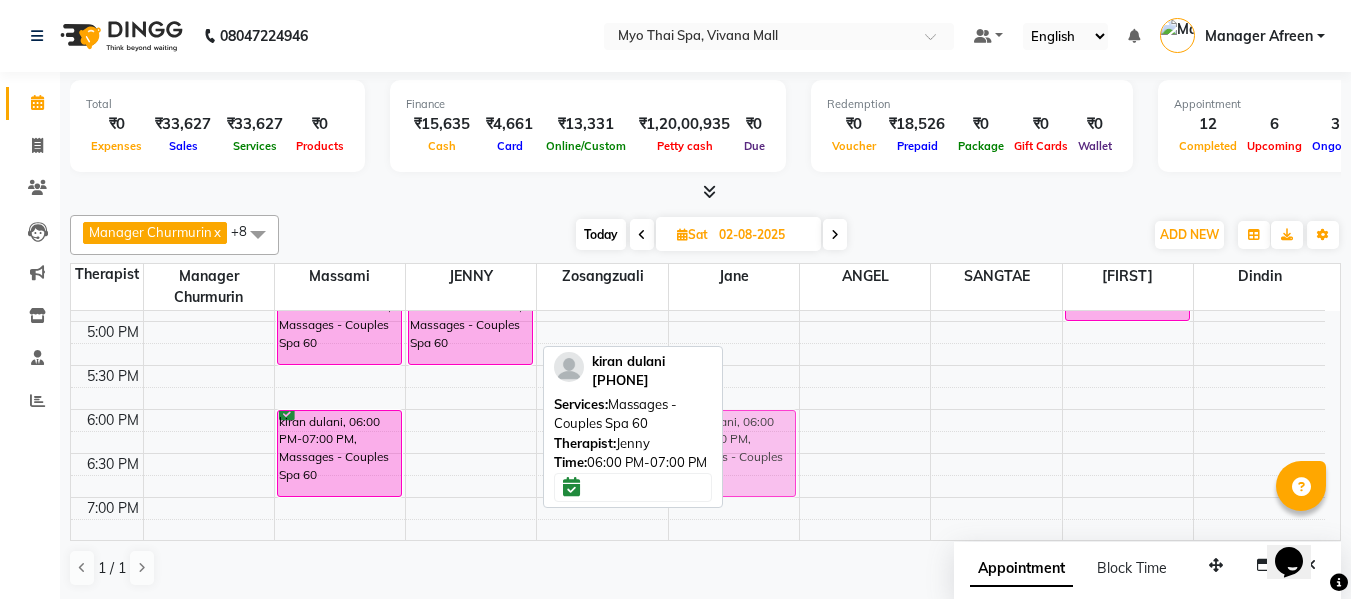 drag, startPoint x: 464, startPoint y: 452, endPoint x: 703, endPoint y: 454, distance: 239.00836 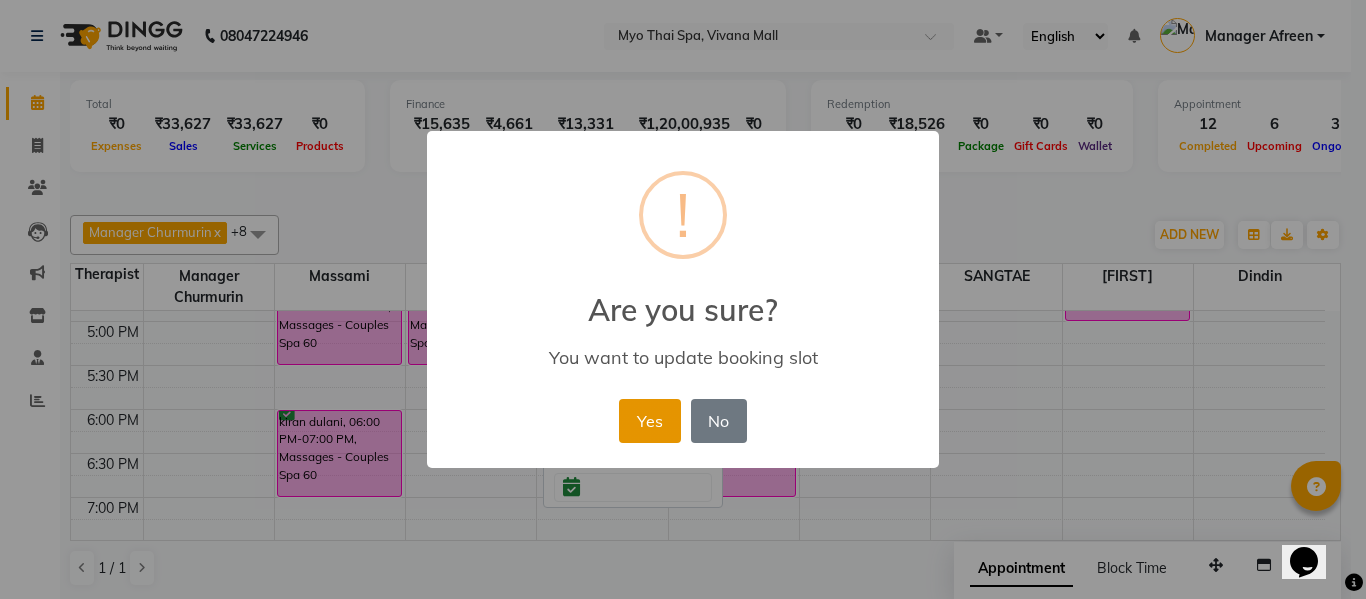 click on "Yes" at bounding box center (649, 421) 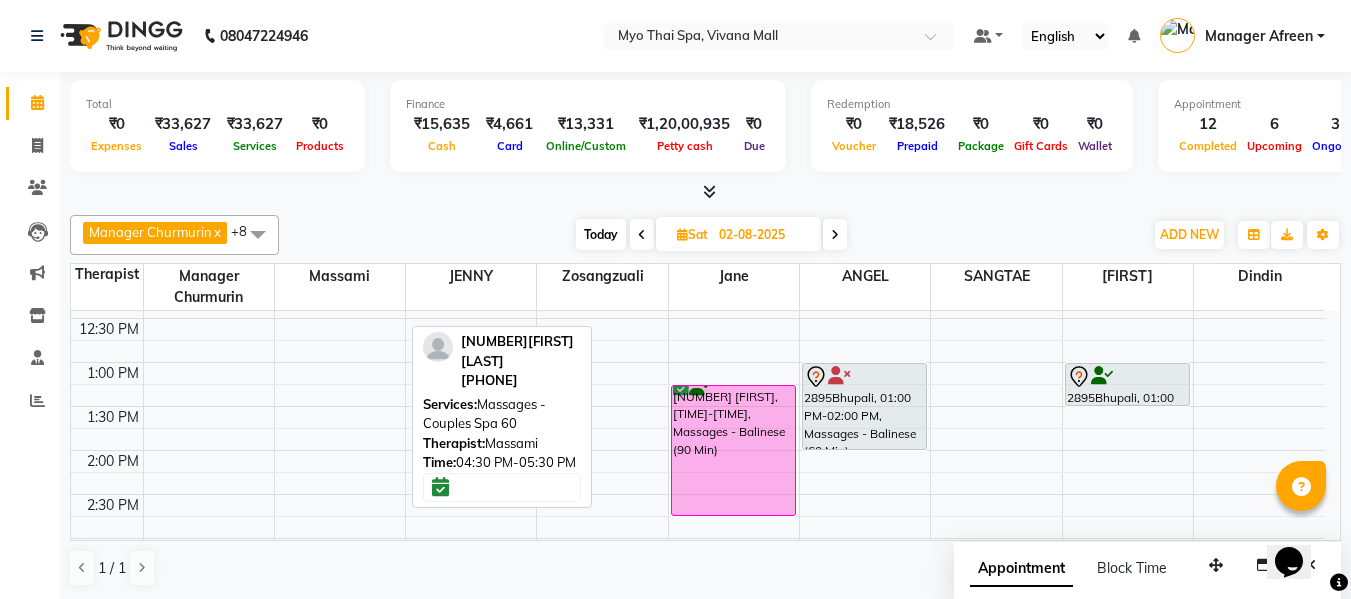 scroll, scrollTop: 381, scrollLeft: 0, axis: vertical 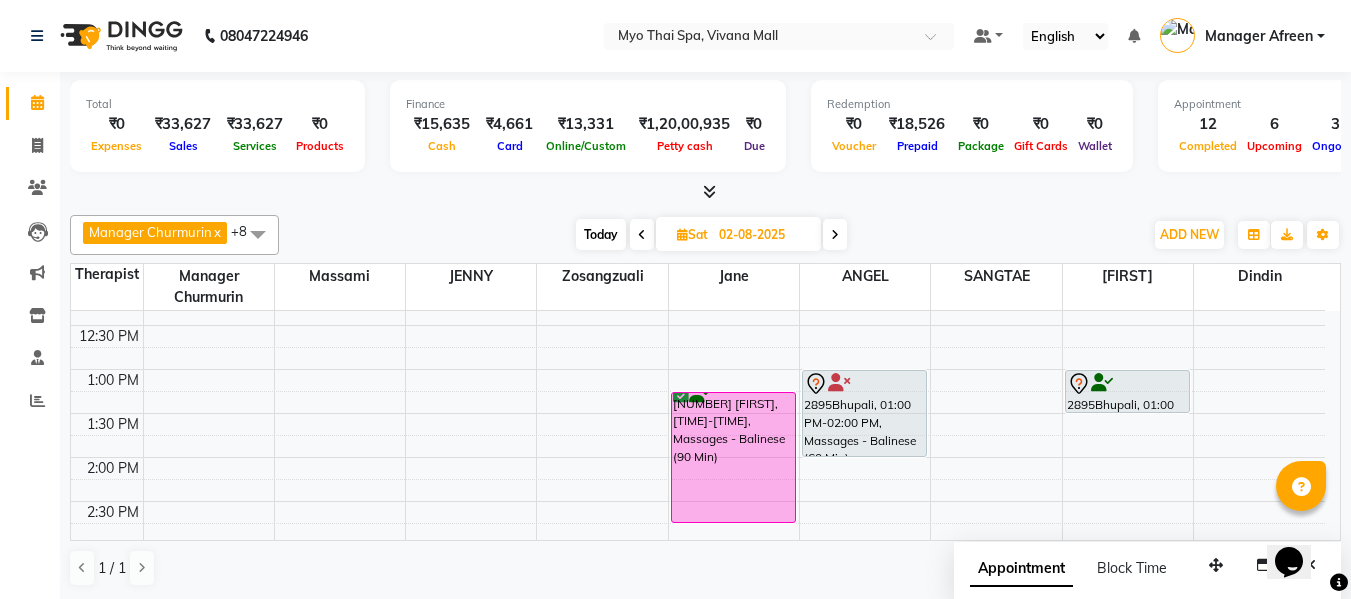 click on "Today" at bounding box center [601, 234] 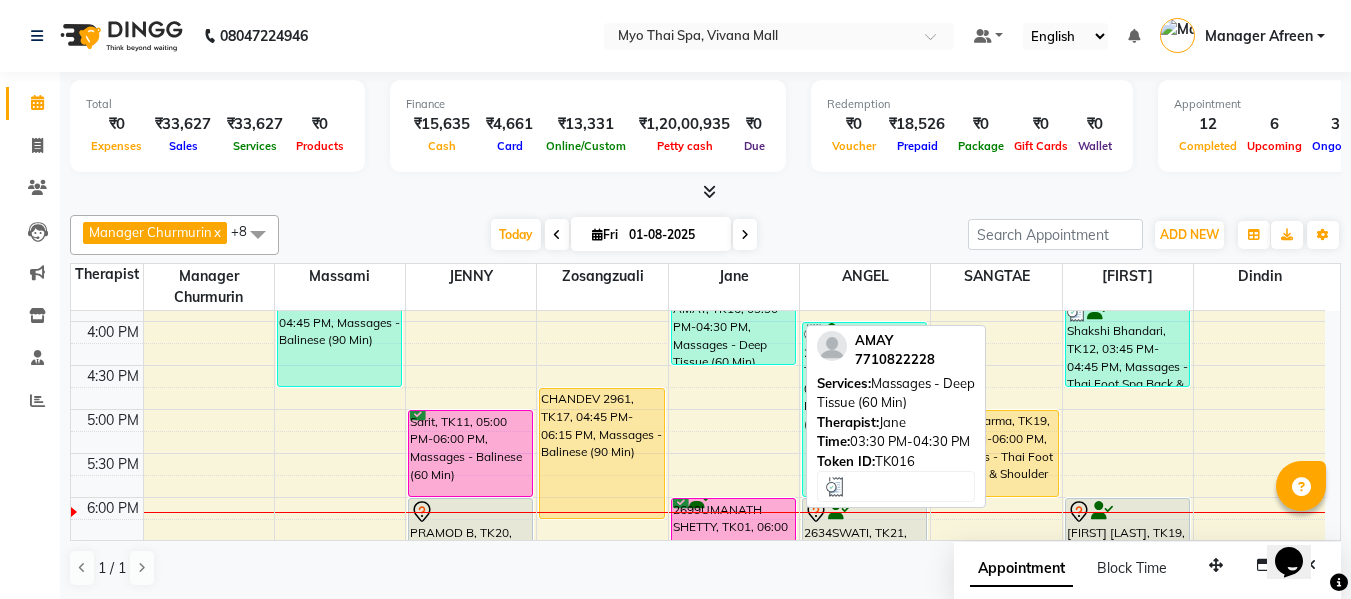 scroll, scrollTop: 781, scrollLeft: 0, axis: vertical 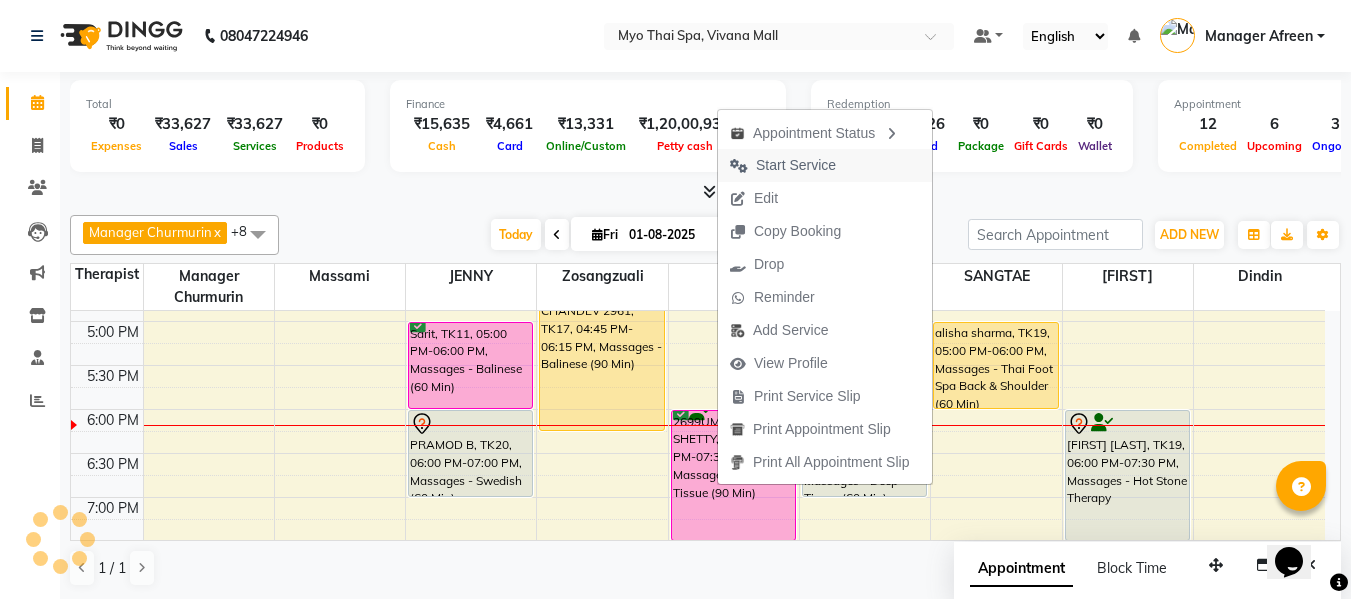 click on "Start Service" at bounding box center (796, 165) 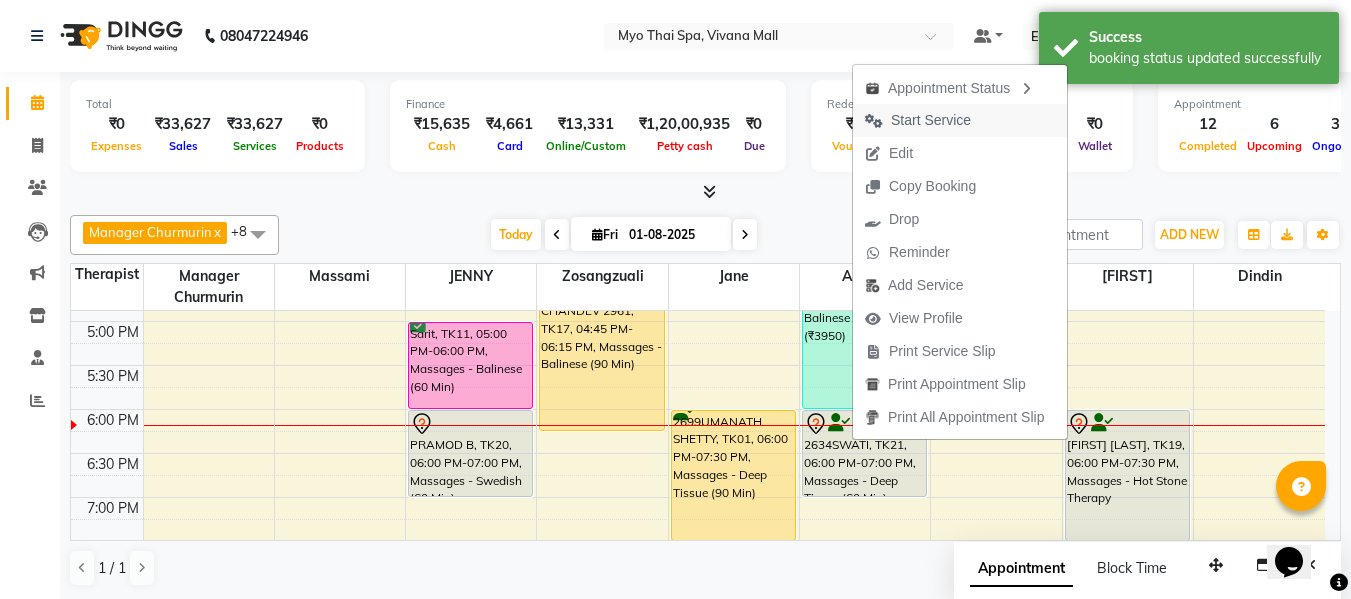 click on "Start Service" at bounding box center (918, 120) 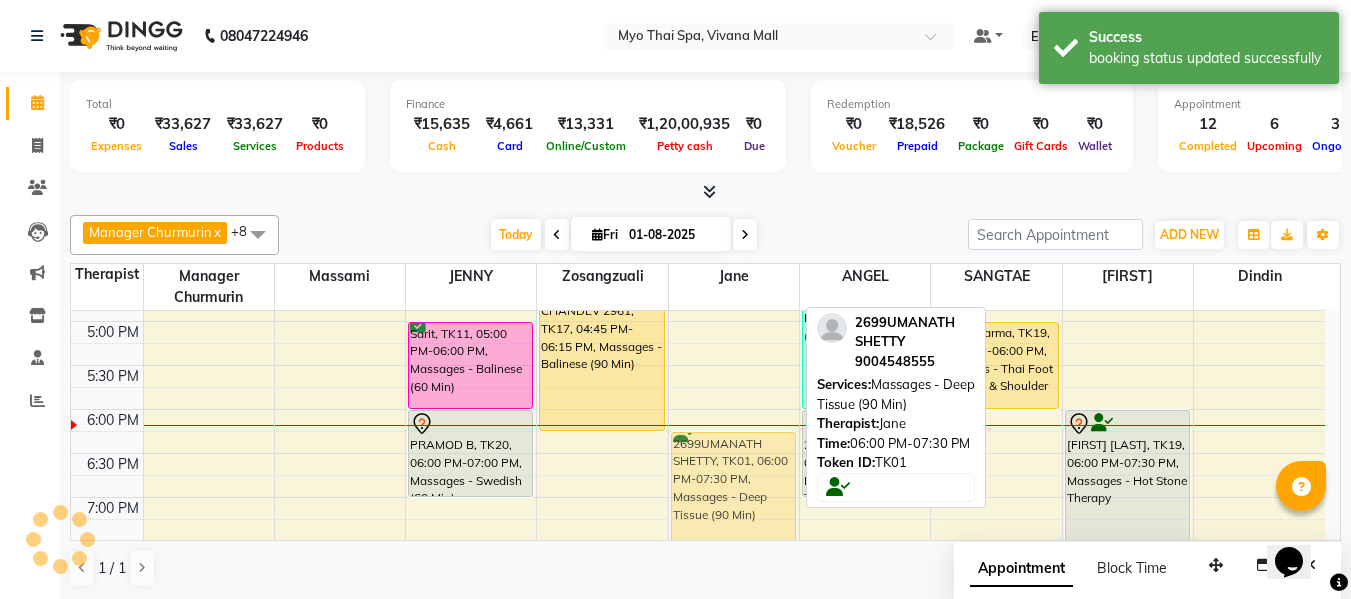 drag, startPoint x: 743, startPoint y: 439, endPoint x: 743, endPoint y: 455, distance: 16 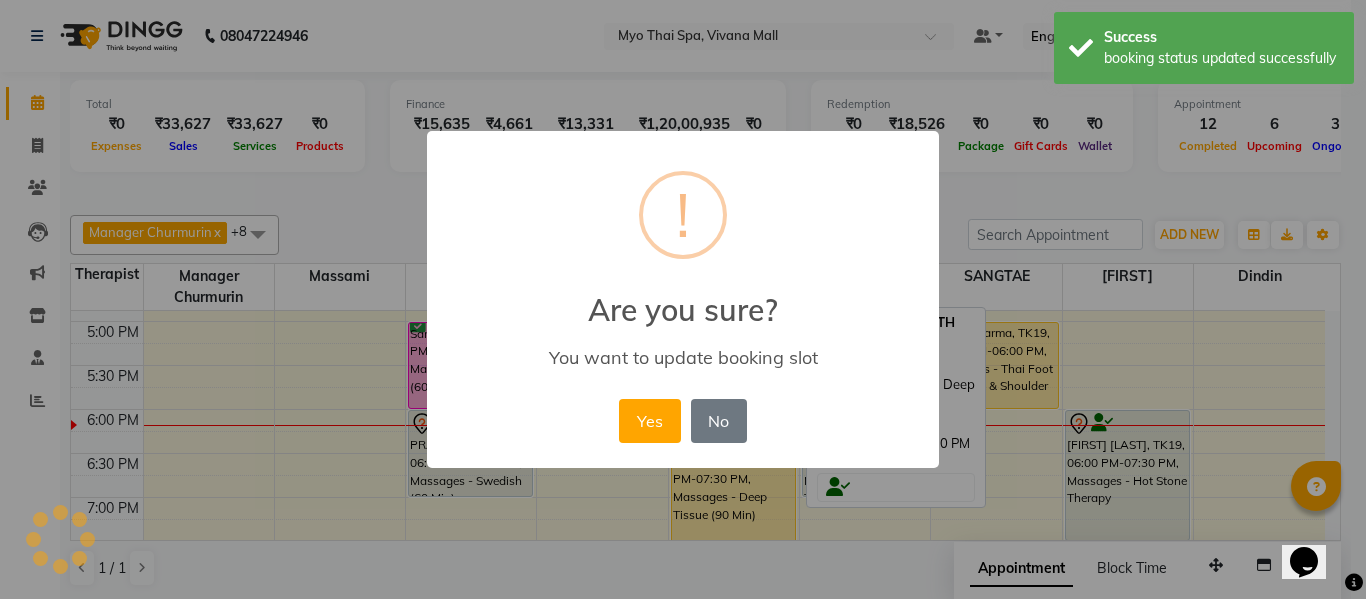 drag, startPoint x: 657, startPoint y: 429, endPoint x: 785, endPoint y: 441, distance: 128.56126 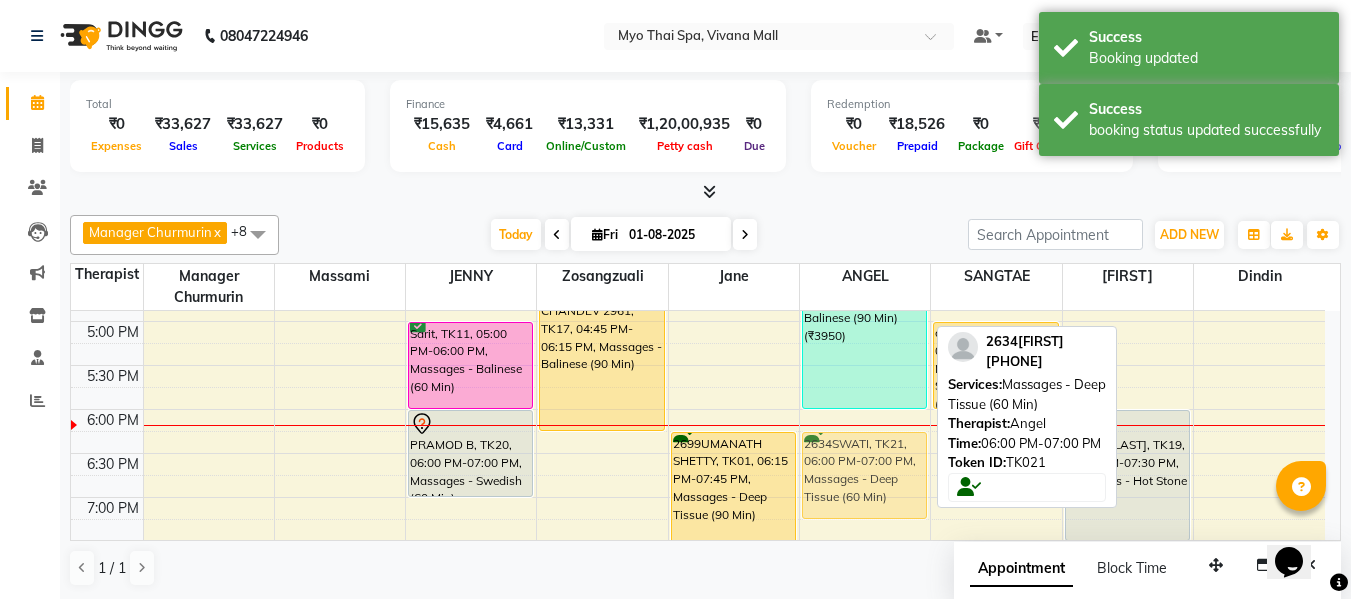 drag, startPoint x: 862, startPoint y: 447, endPoint x: 863, endPoint y: 459, distance: 12.0415945 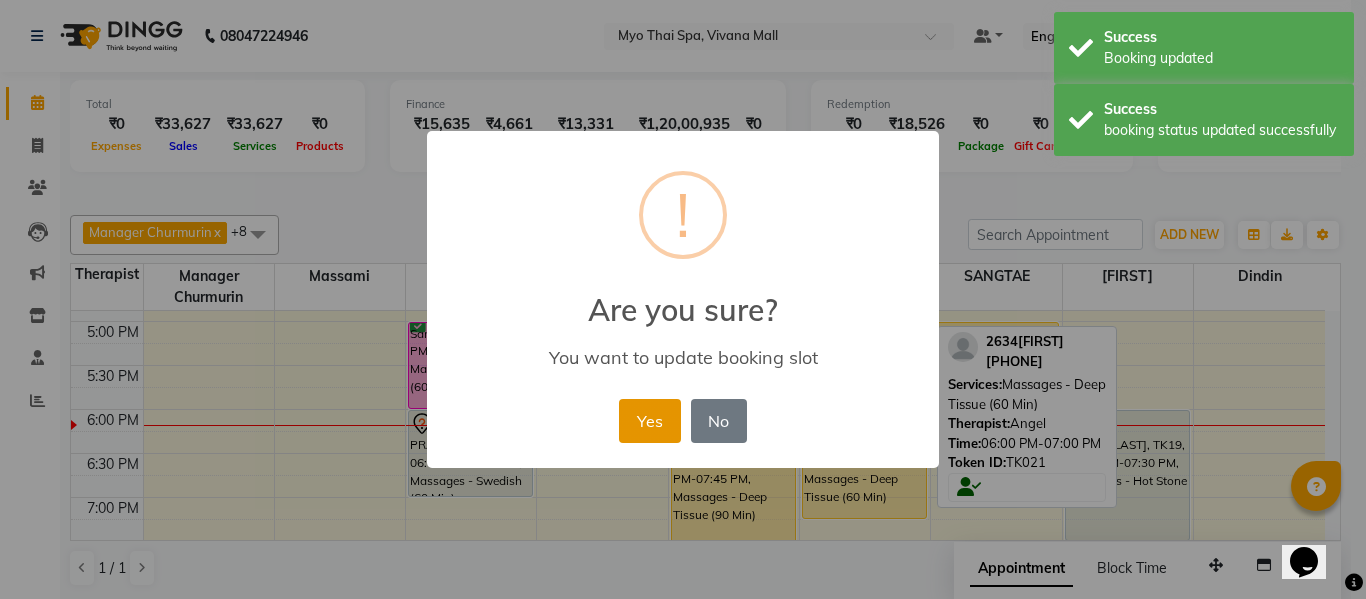click on "Yes" at bounding box center (649, 421) 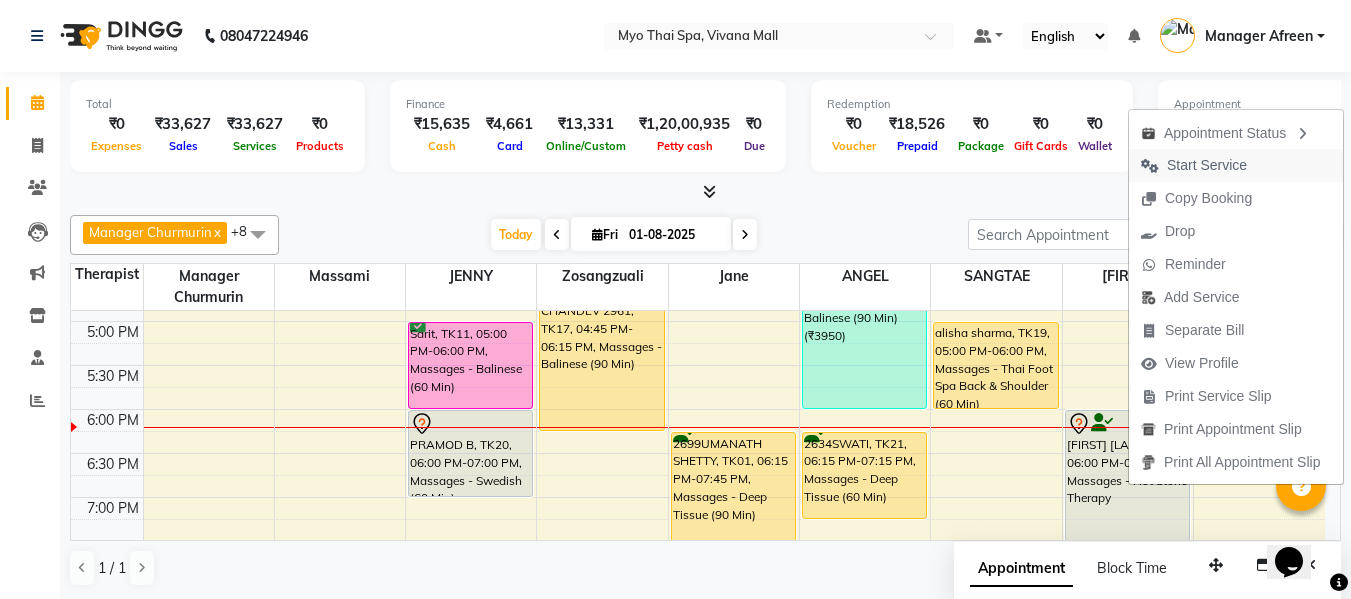 click on "Start Service" at bounding box center [1207, 165] 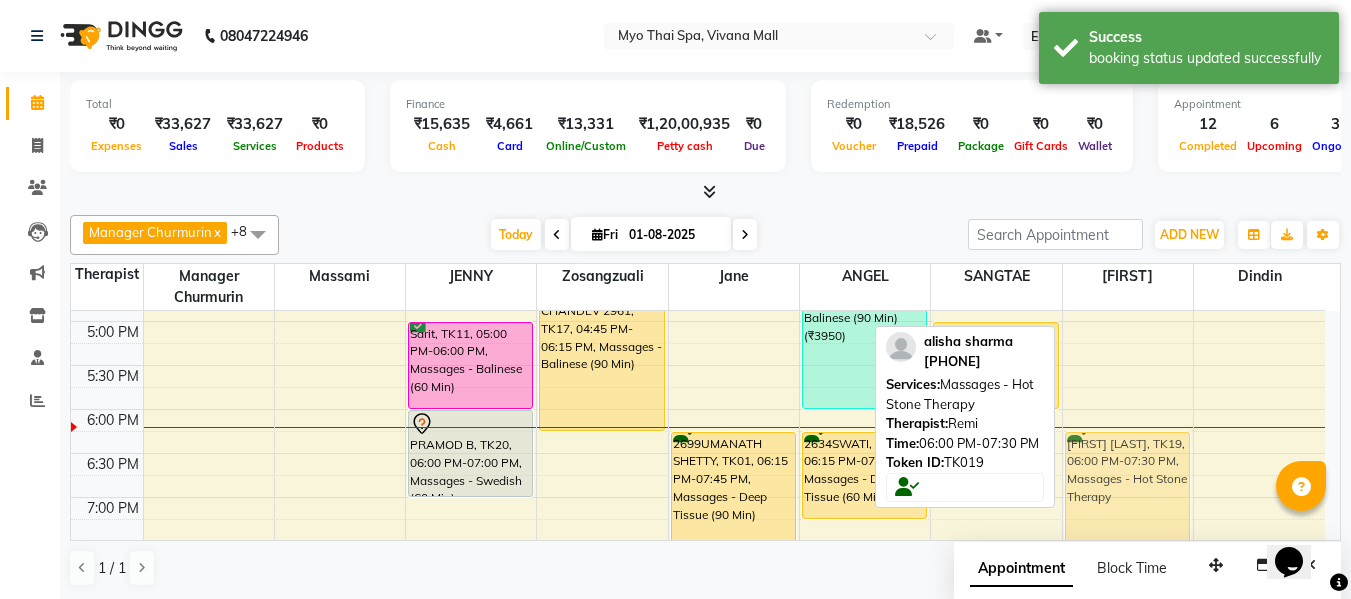drag, startPoint x: 1132, startPoint y: 461, endPoint x: 1140, endPoint y: 477, distance: 17.888544 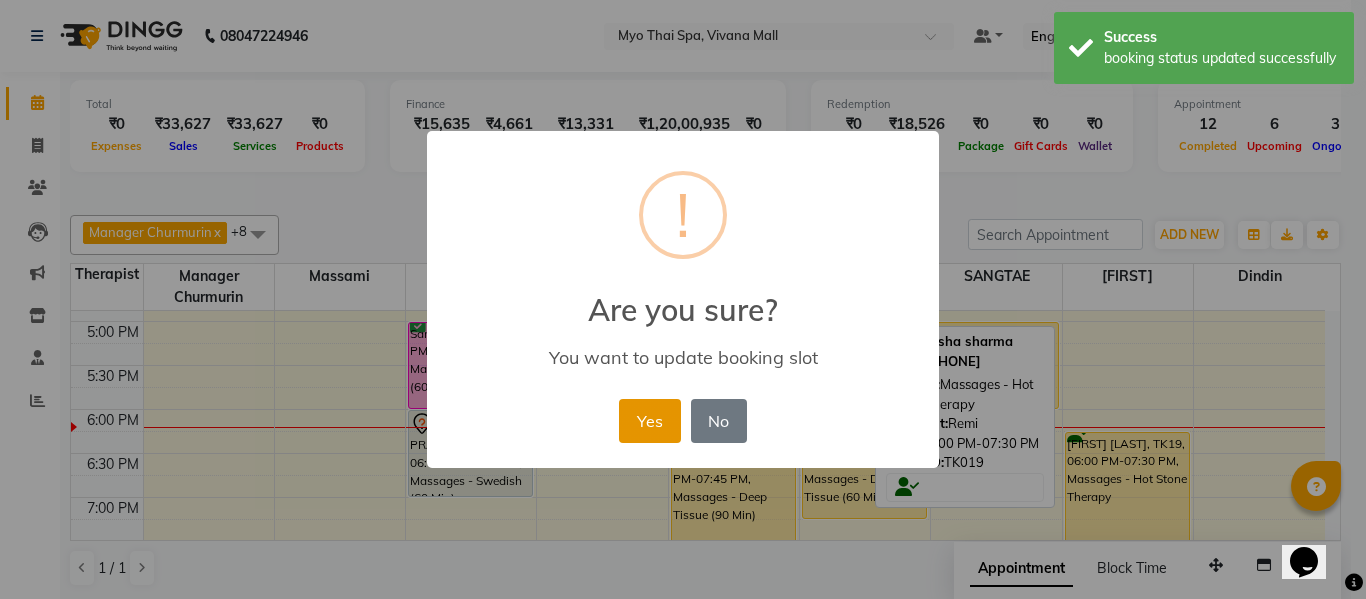 click on "Yes" at bounding box center (649, 421) 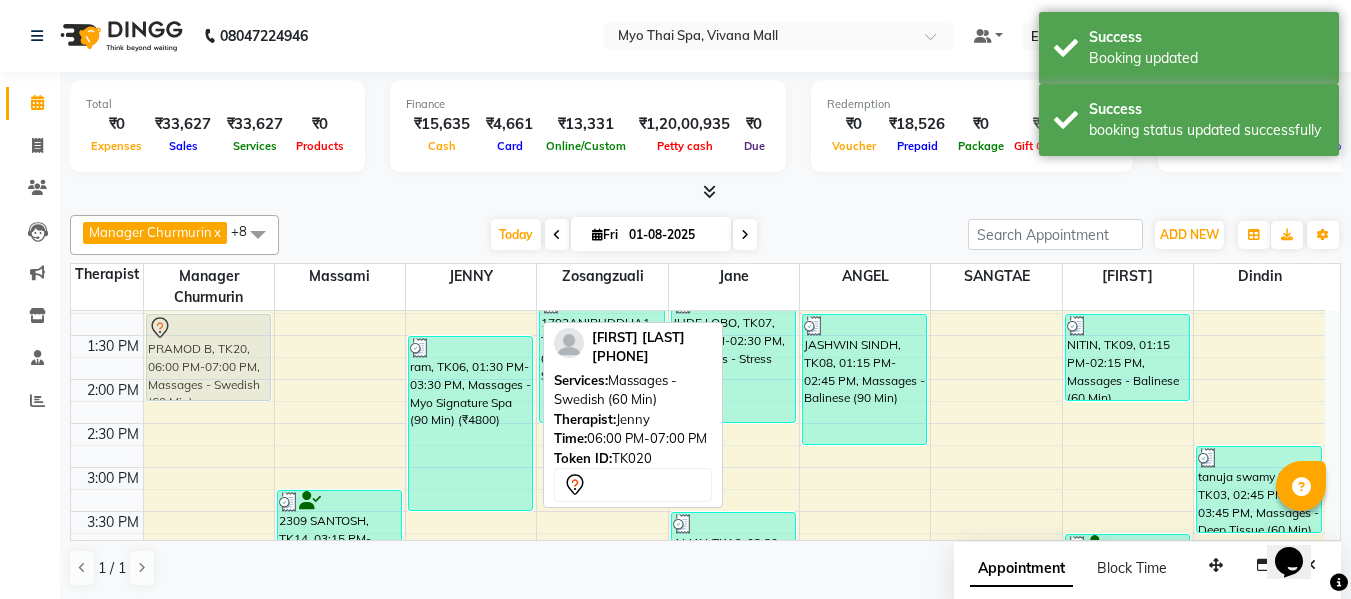 scroll, scrollTop: 458, scrollLeft: 0, axis: vertical 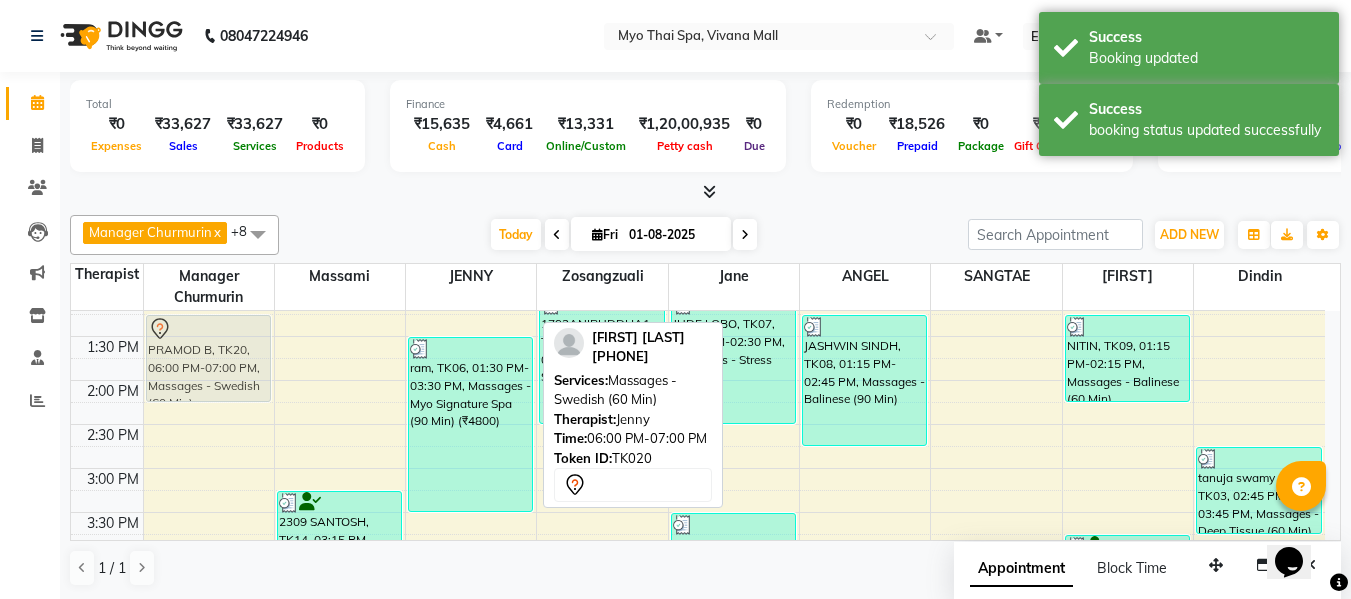 drag, startPoint x: 470, startPoint y: 444, endPoint x: 211, endPoint y: 358, distance: 272.90475 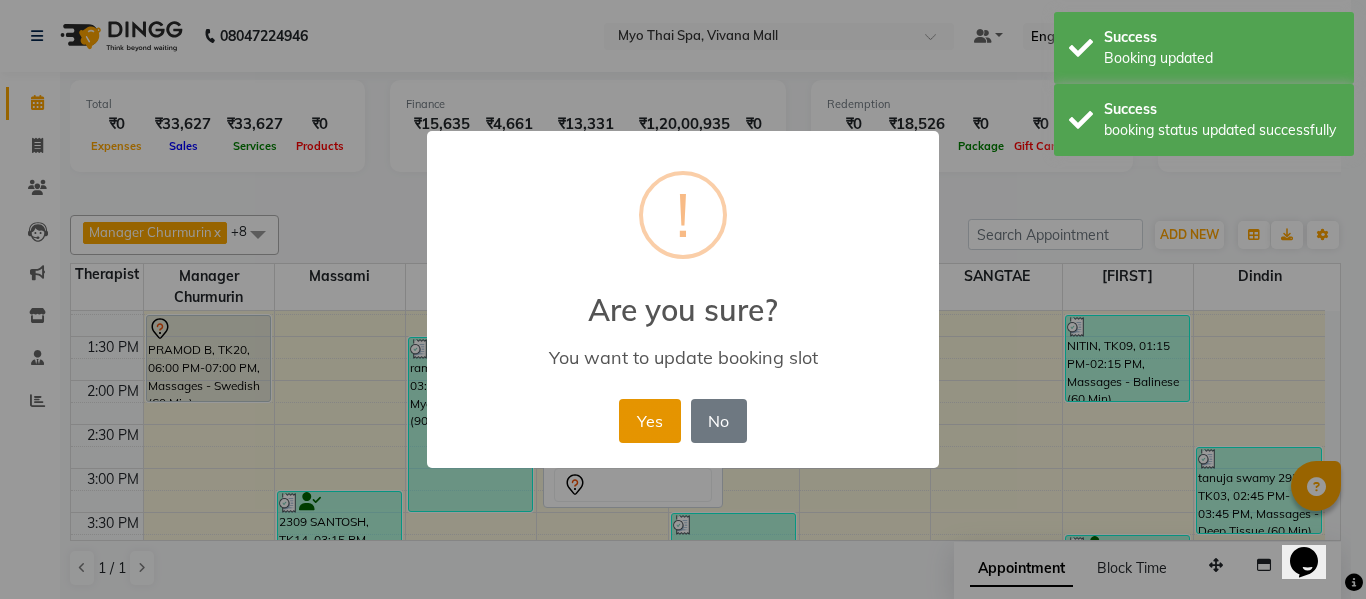 click on "Yes" at bounding box center (649, 421) 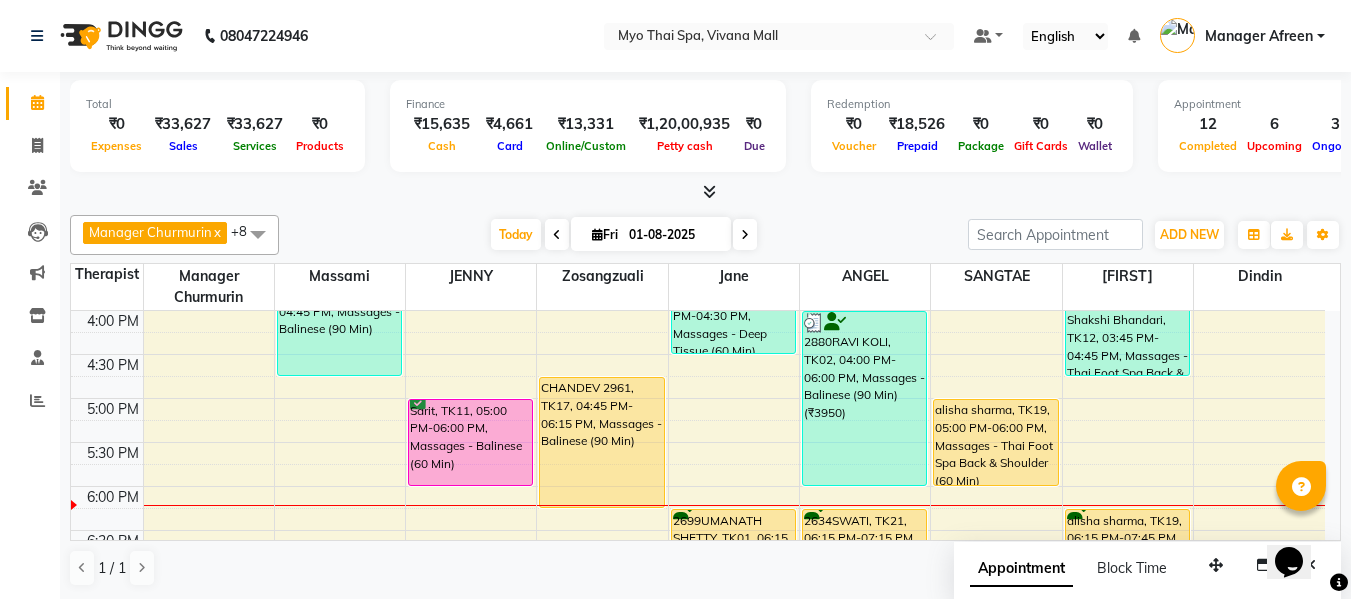 scroll, scrollTop: 758, scrollLeft: 0, axis: vertical 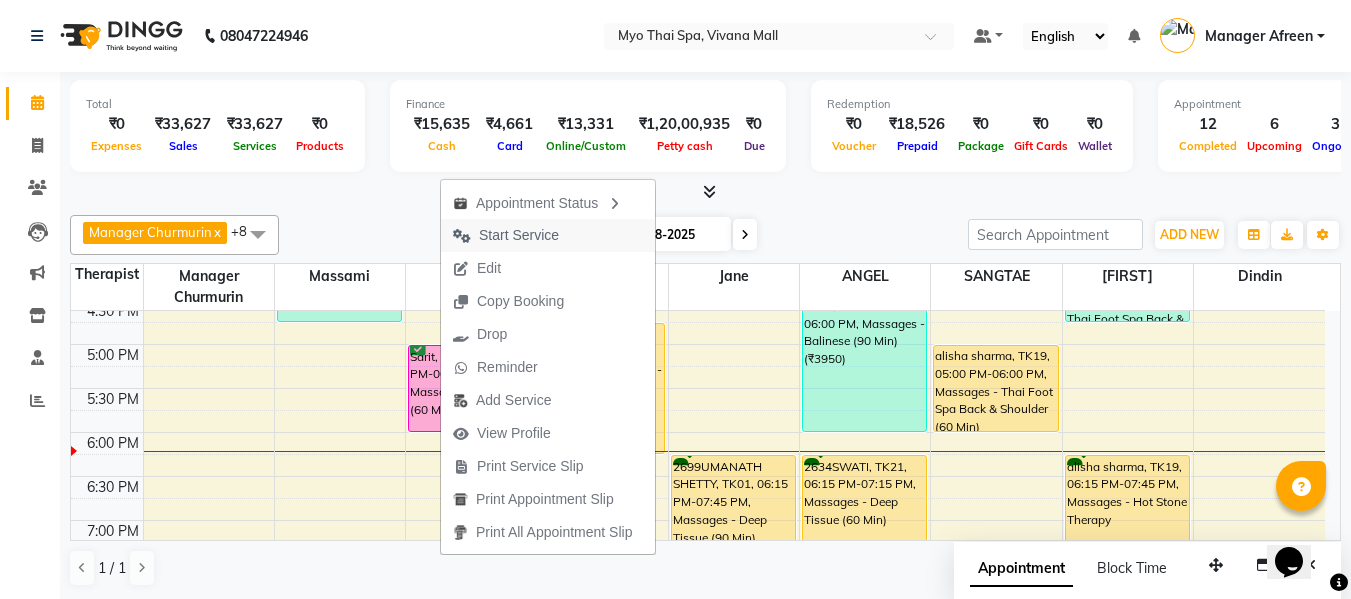 click on "Start Service" at bounding box center (519, 235) 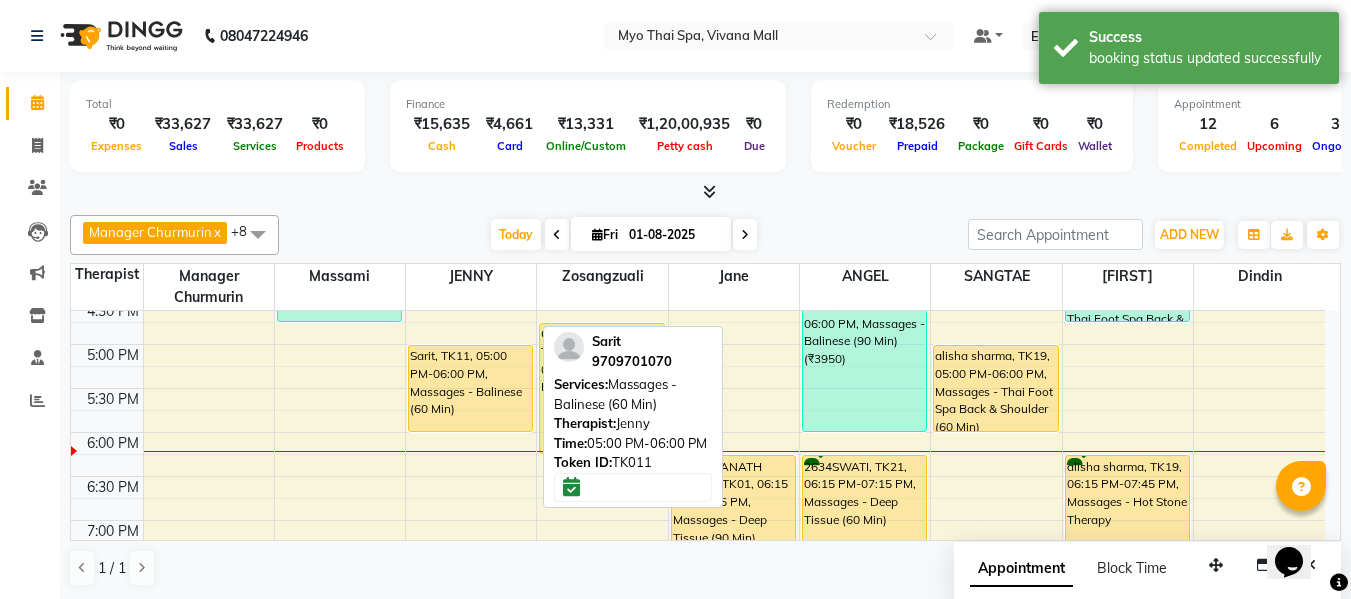 click on "Sarit, TK11, 05:00 PM-06:00 PM, Massages - Balinese (60 Min)" at bounding box center (470, 388) 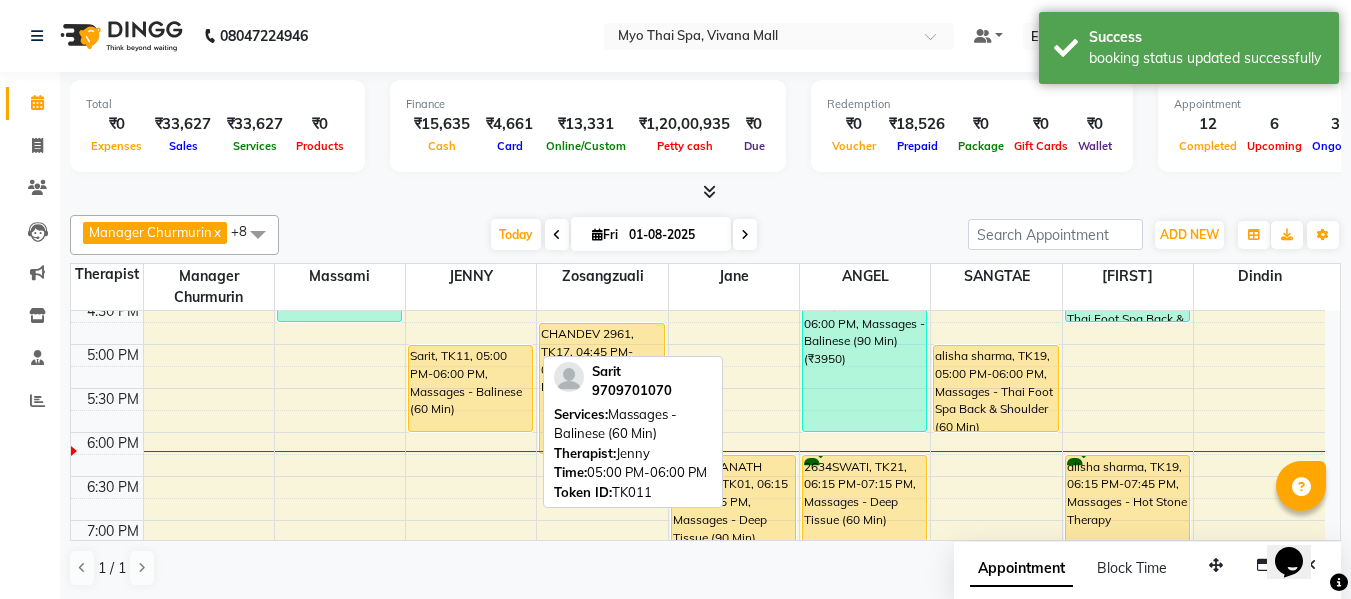 click on "Sarit, TK11, 05:00 PM-06:00 PM, Massages - Balinese (60 Min)" at bounding box center [470, 388] 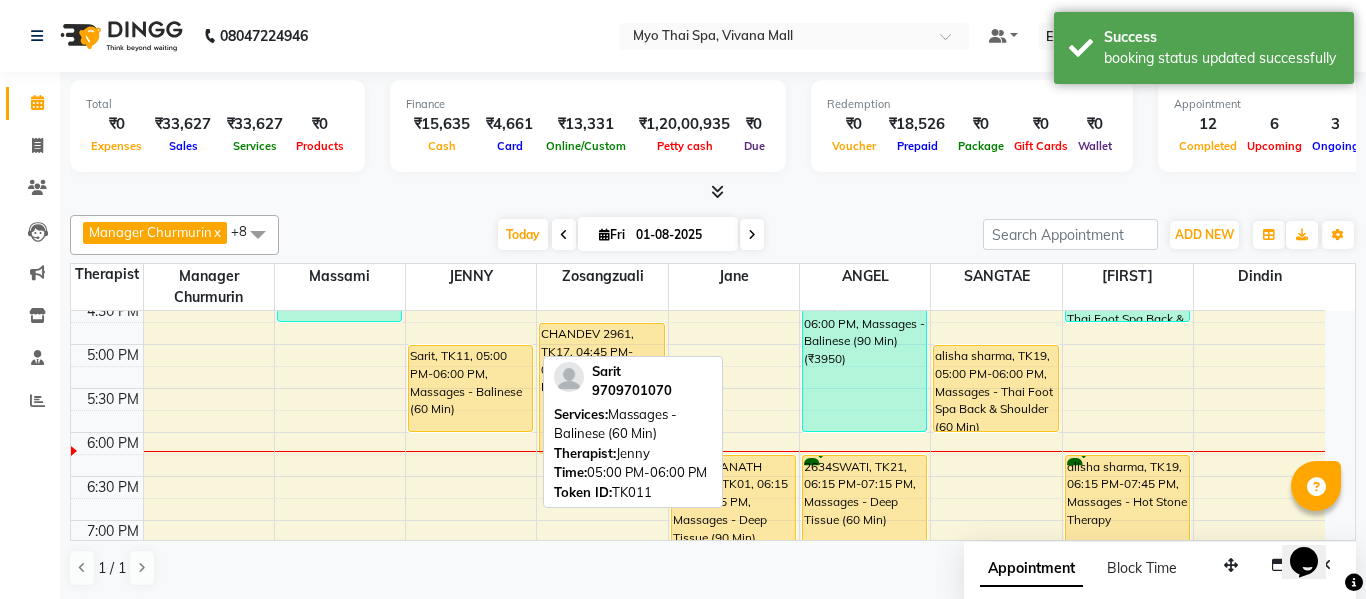 select on "1" 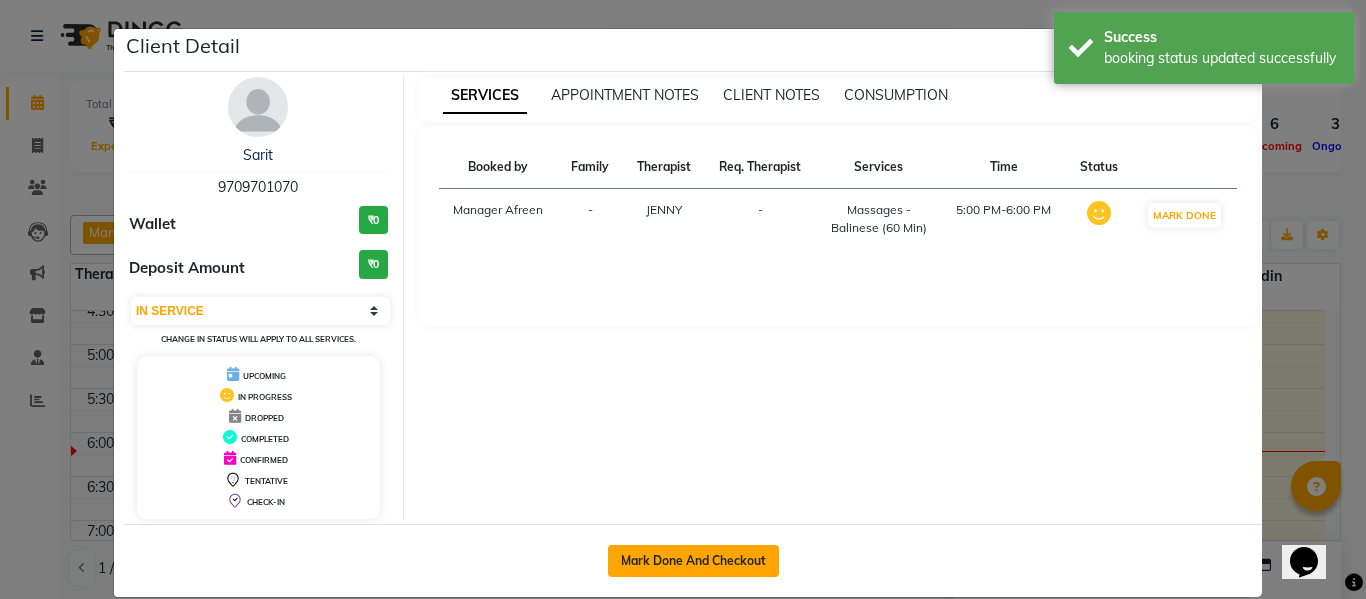click on "Mark Done And Checkout" 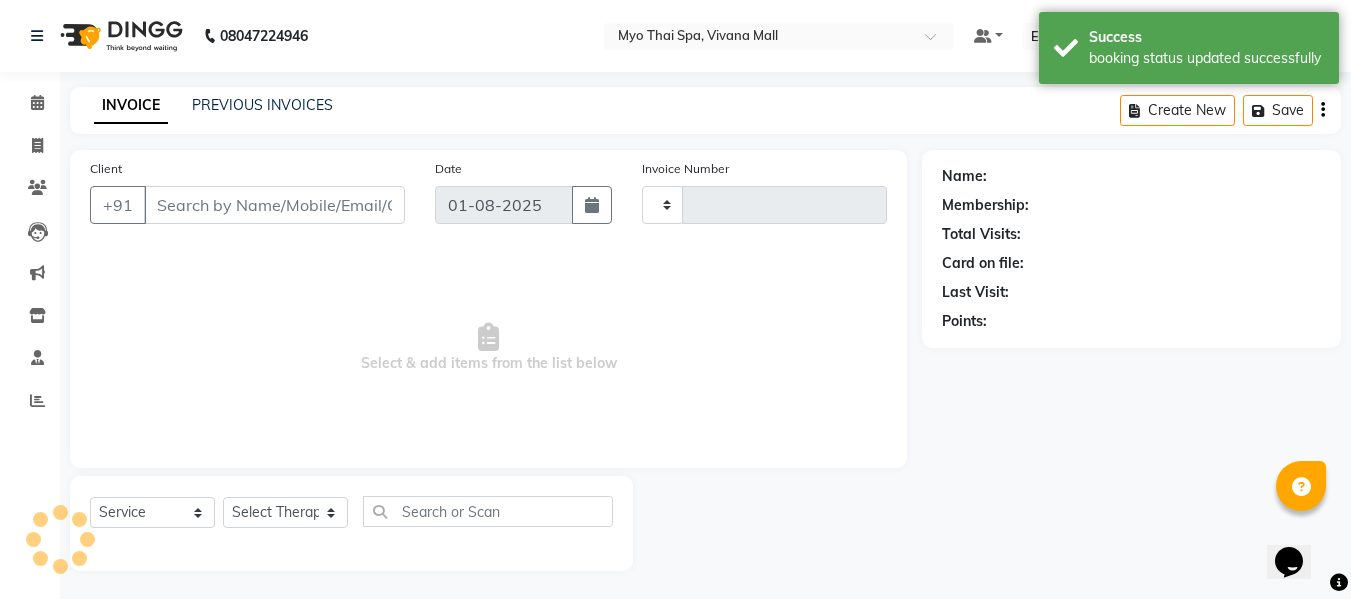 type on "2877" 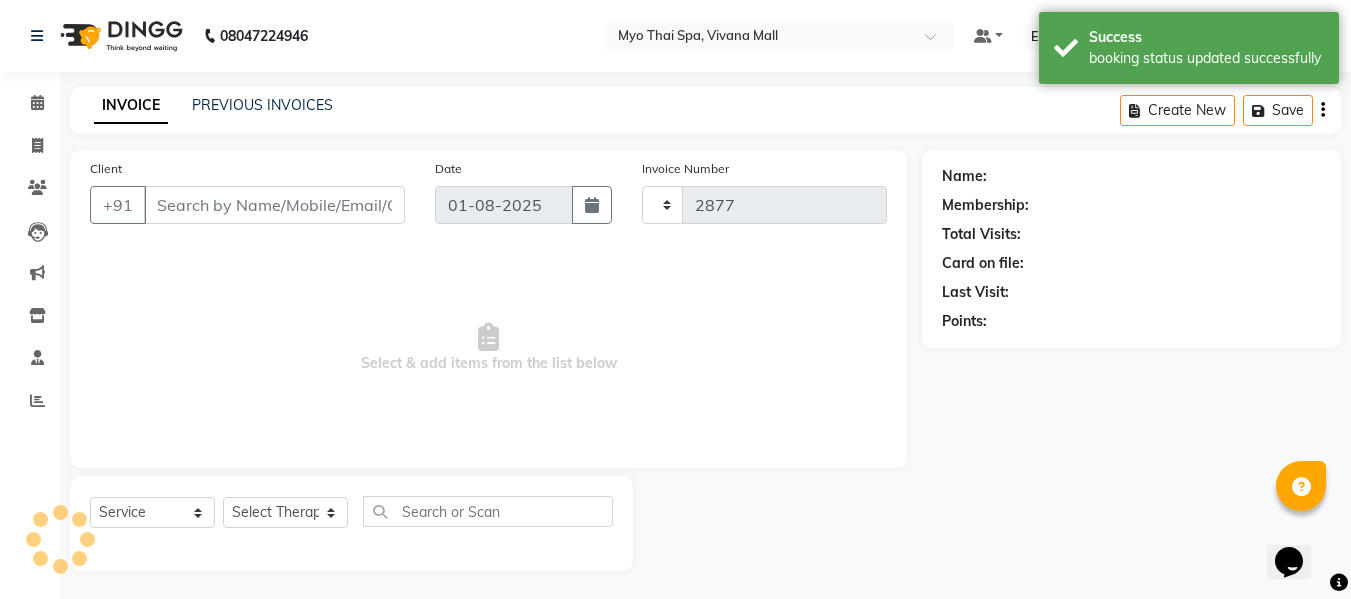 select on "3908" 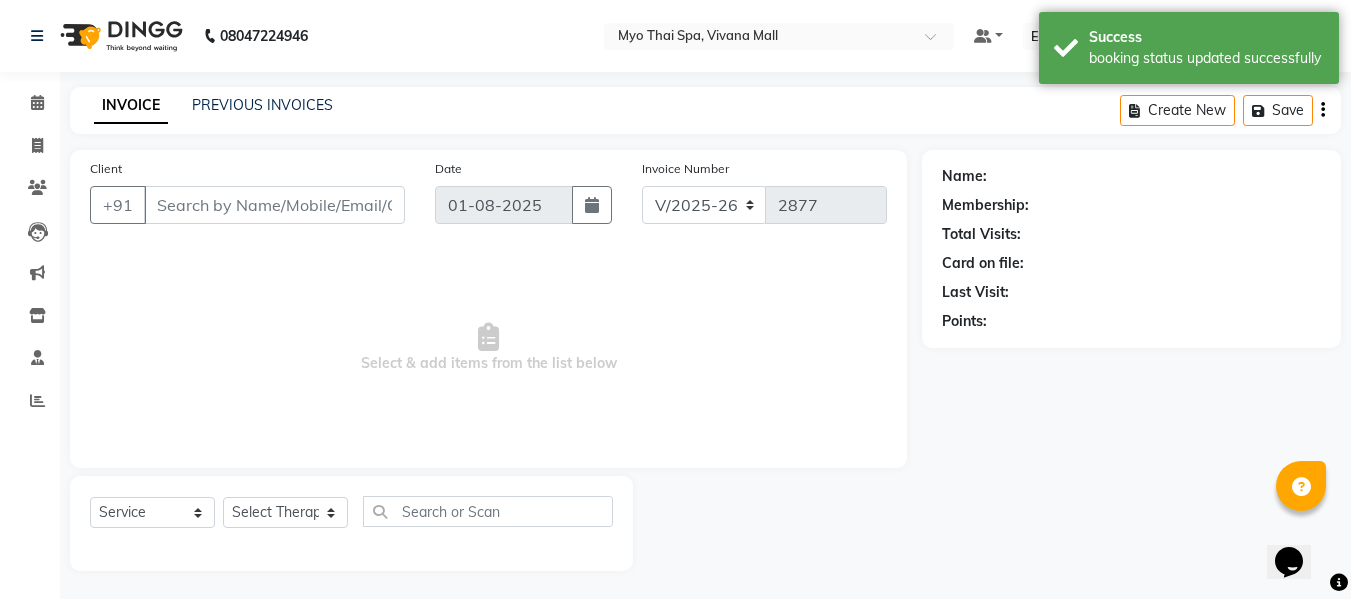 type on "9709701070" 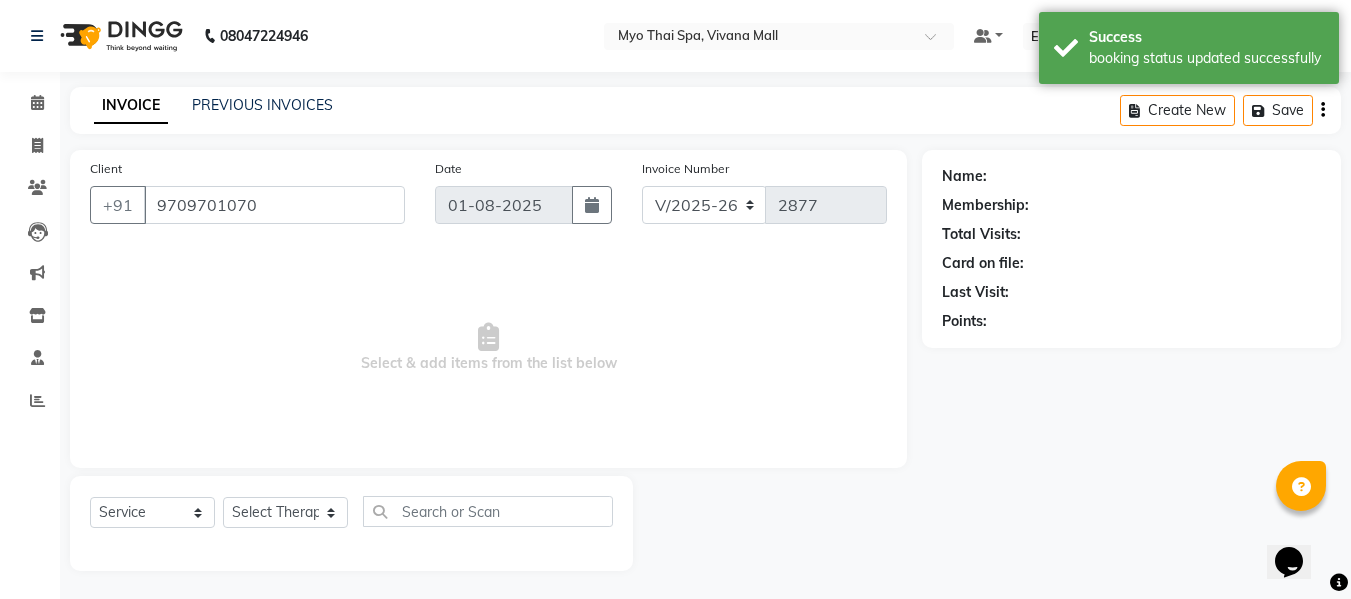 select on "35779" 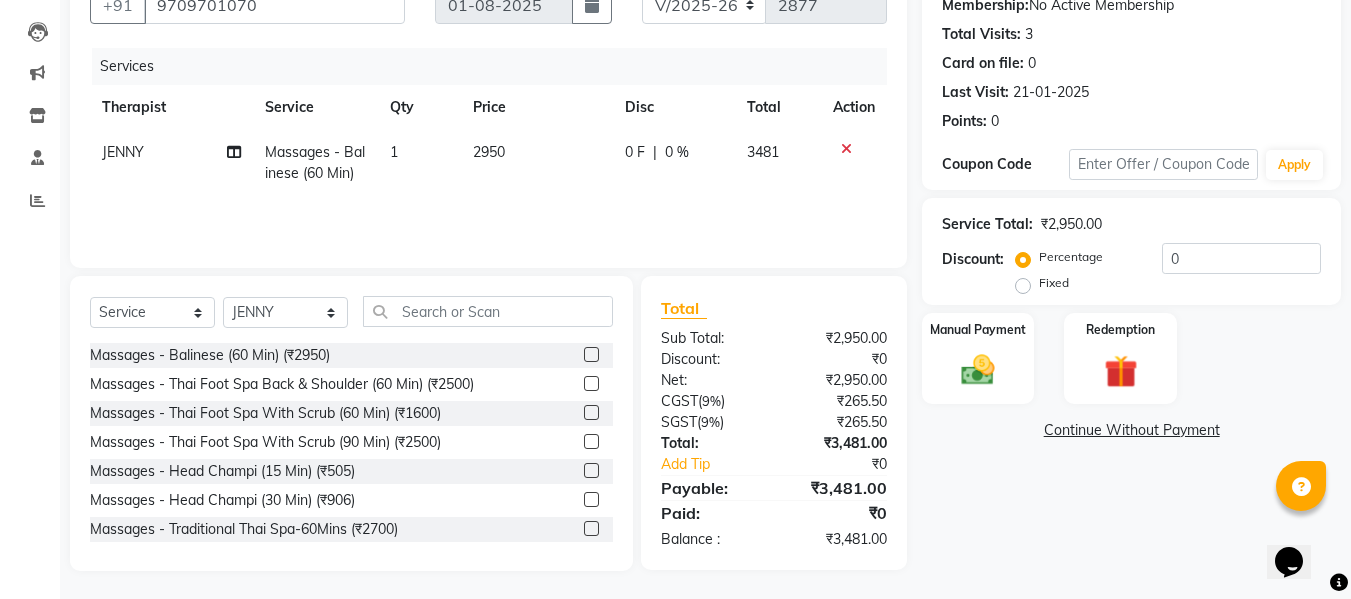 scroll, scrollTop: 202, scrollLeft: 0, axis: vertical 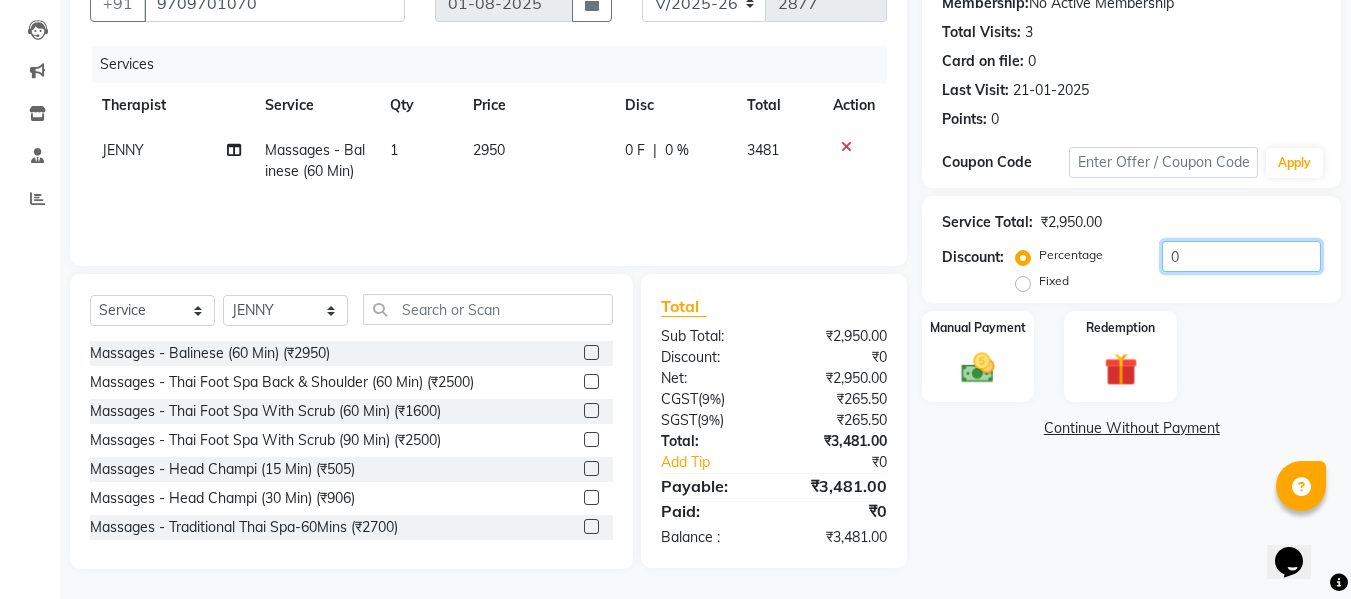 click on "0" 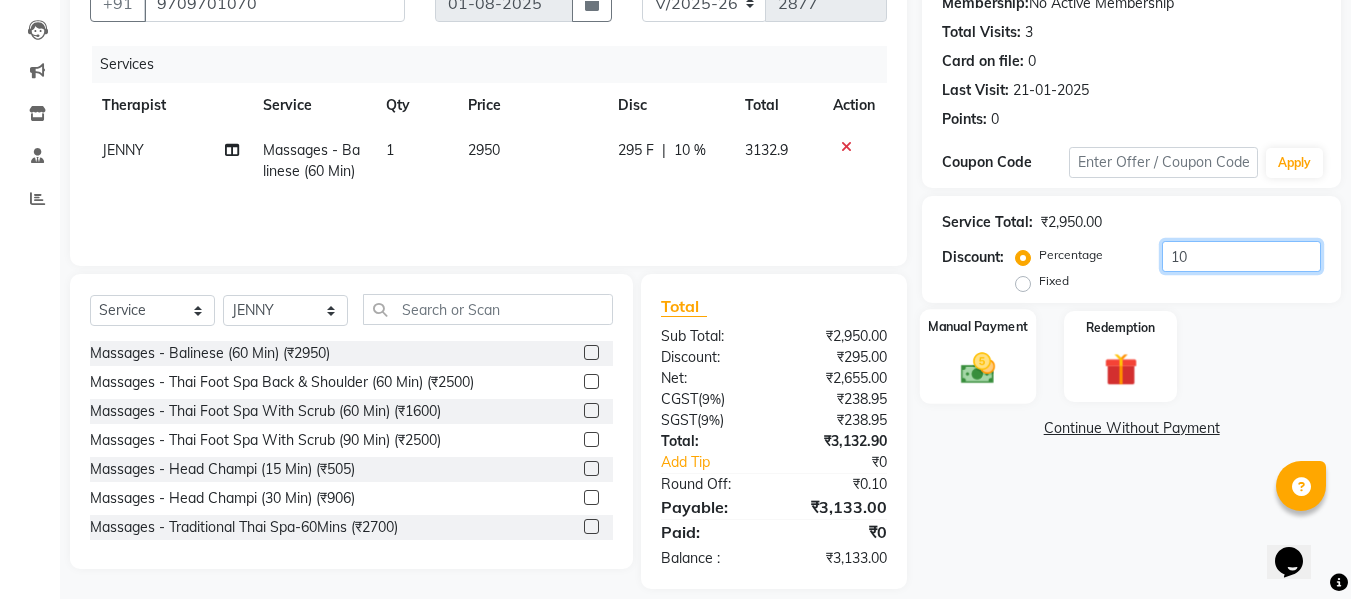 type on "10" 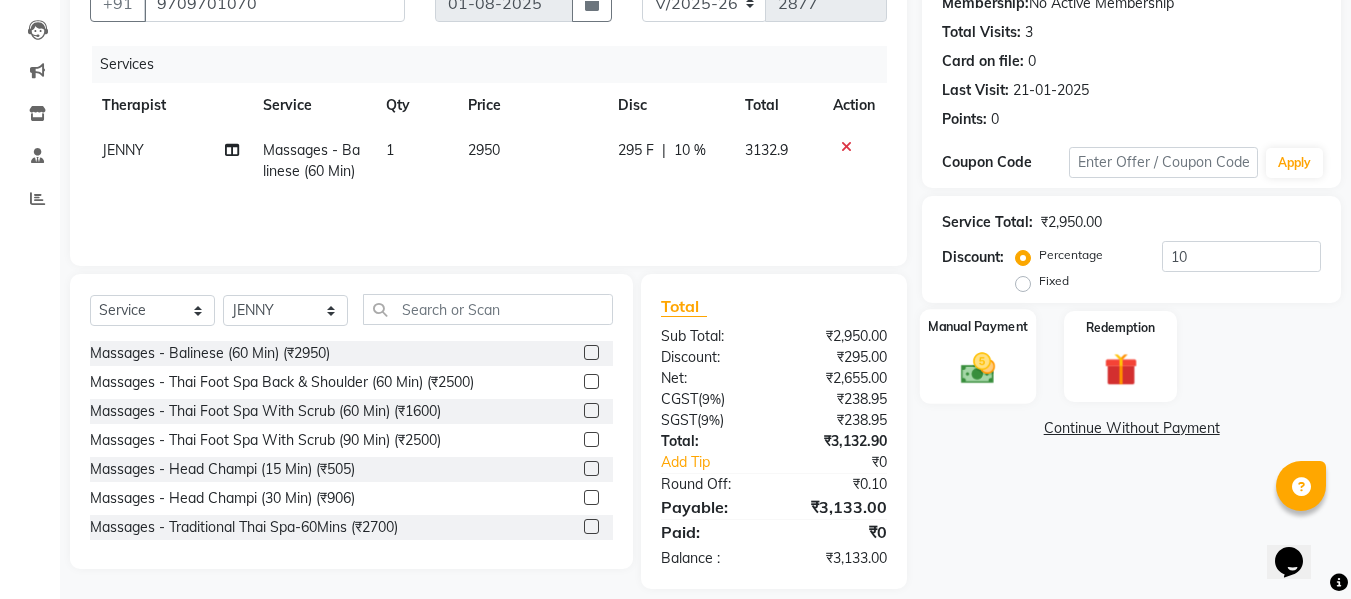 click 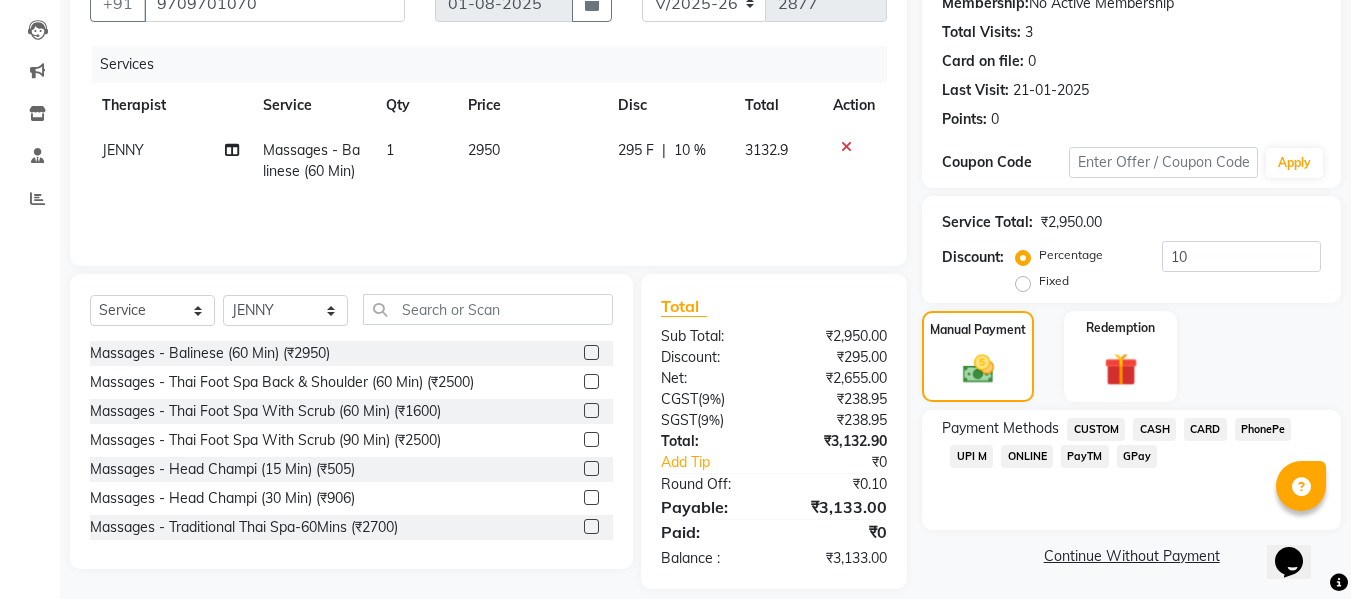 click on "CASH" 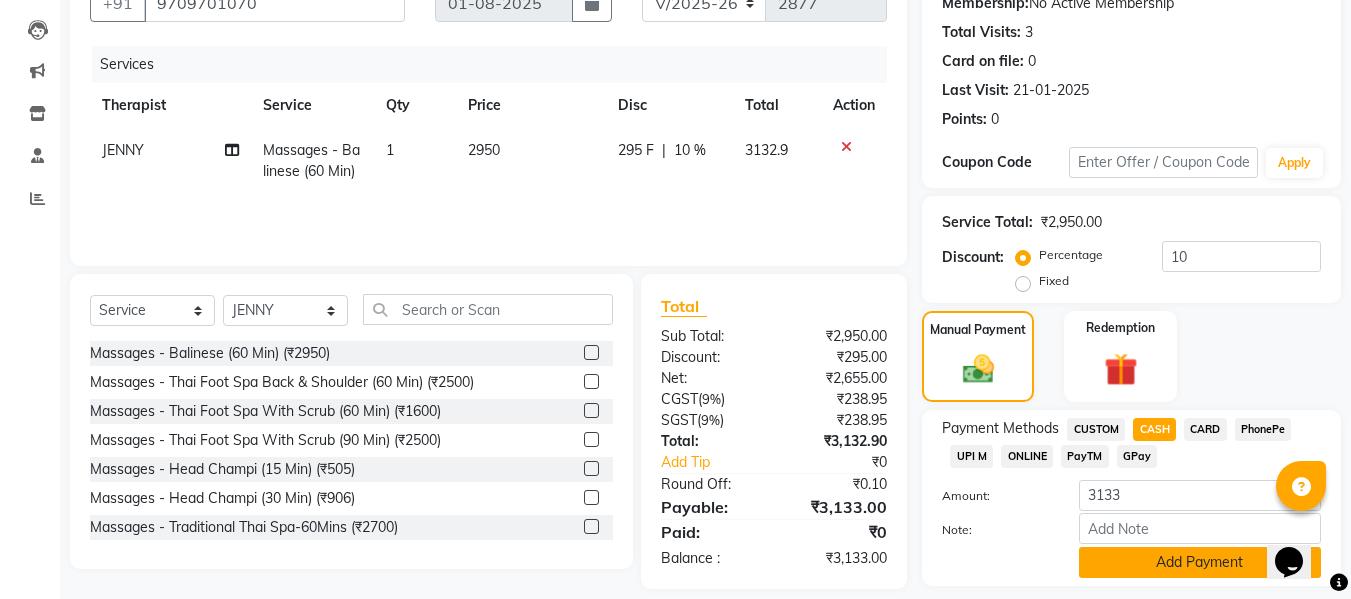 scroll, scrollTop: 260, scrollLeft: 0, axis: vertical 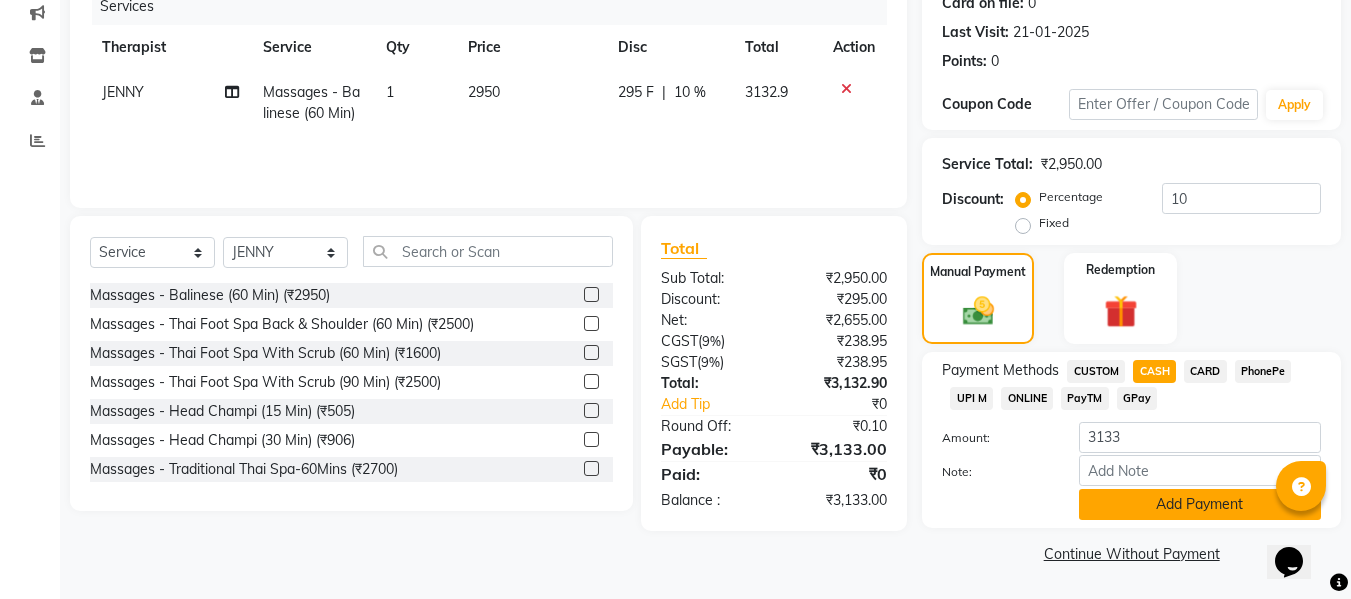 click on "Add Payment" 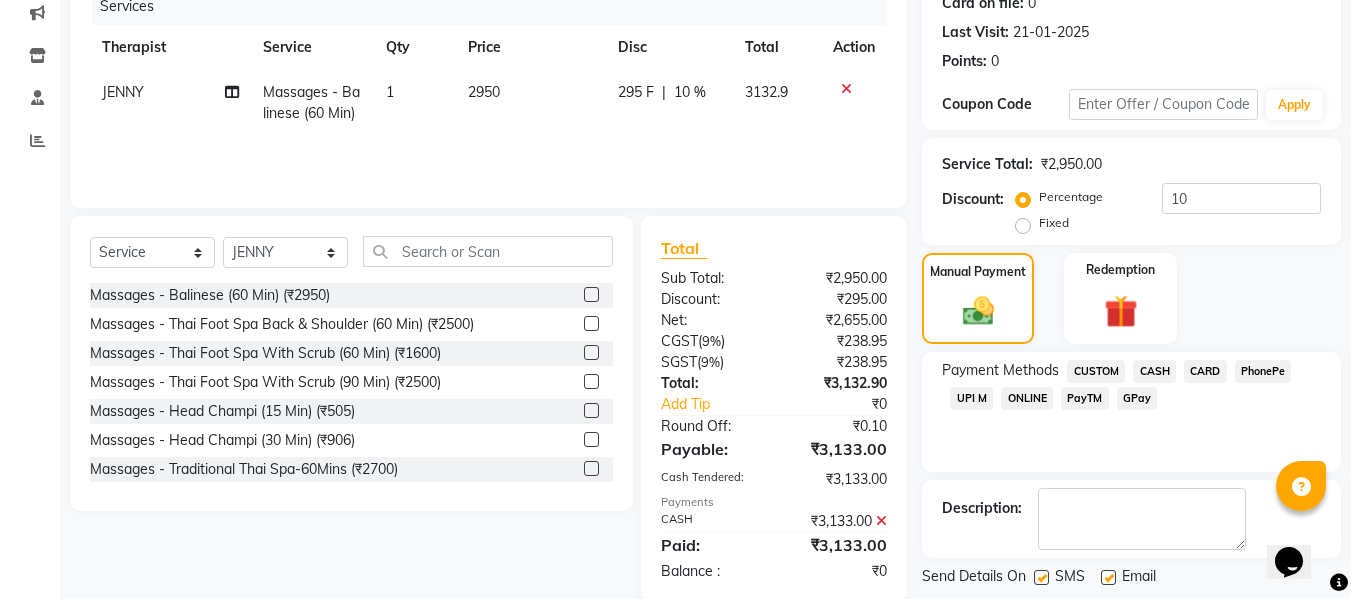 scroll, scrollTop: 356, scrollLeft: 0, axis: vertical 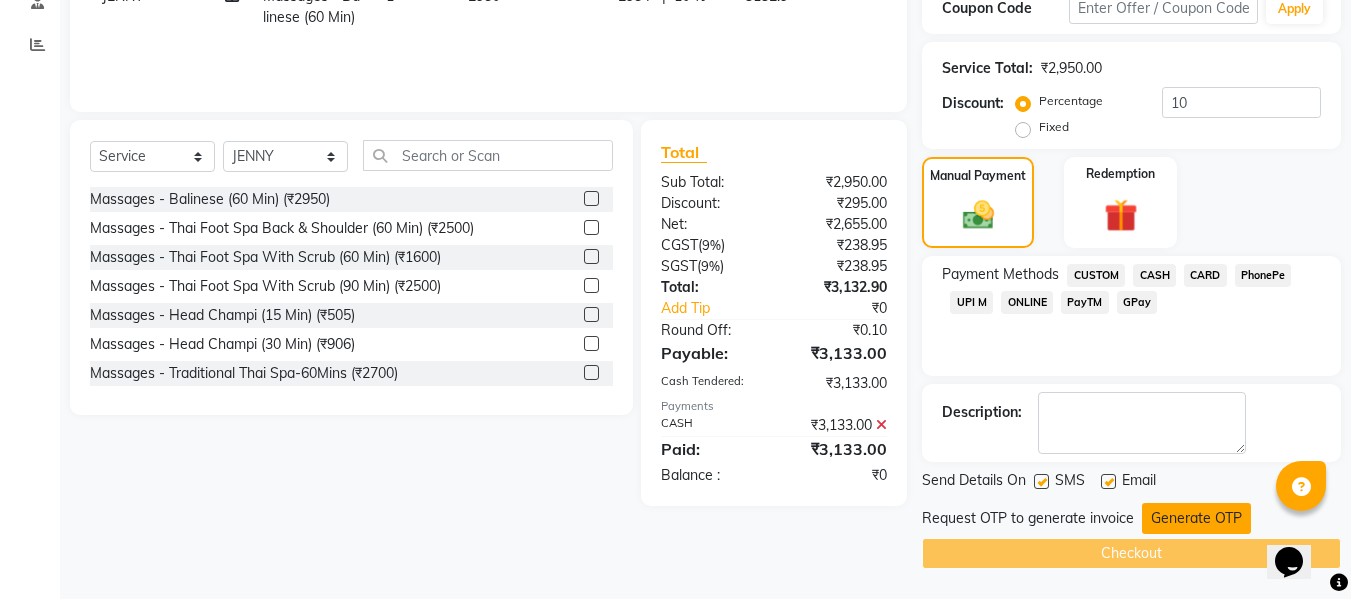click on "Generate OTP" 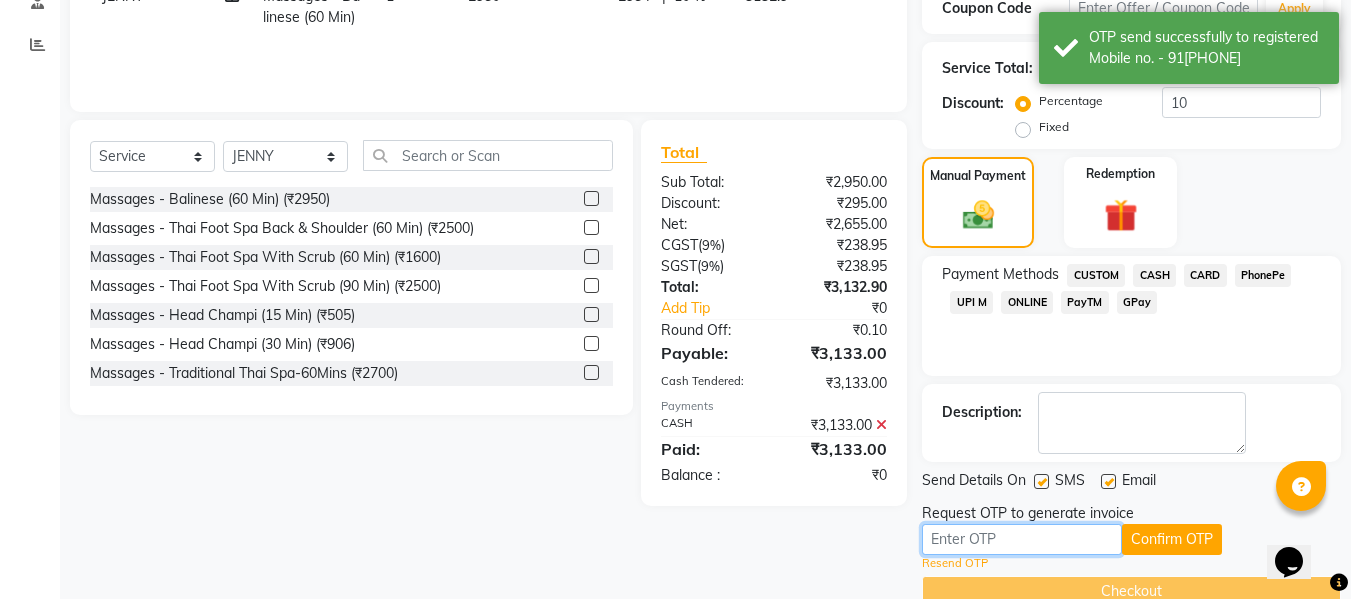click at bounding box center (1022, 539) 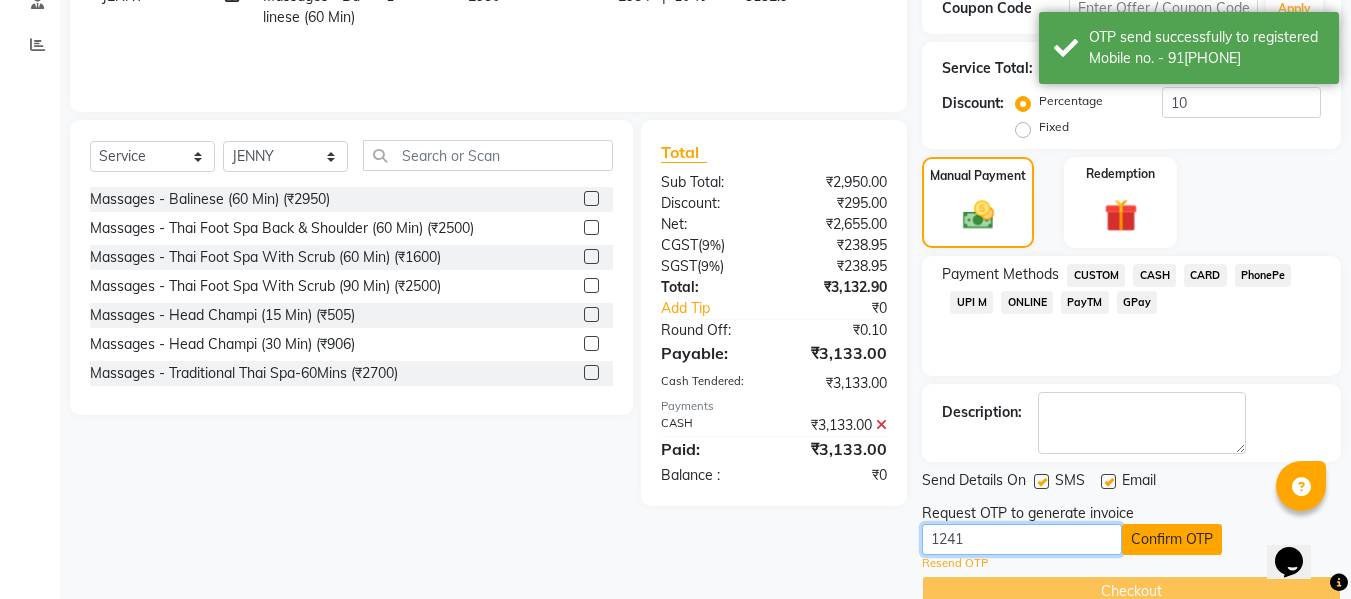 type on "1241" 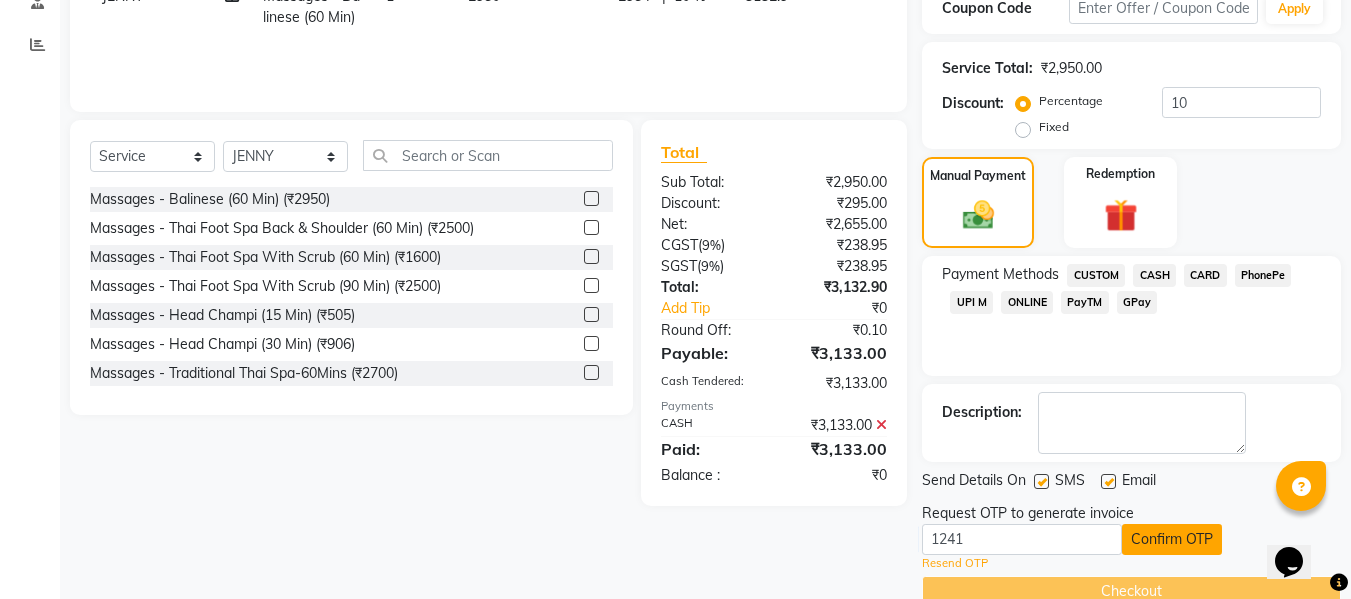 click on "Confirm OTP" 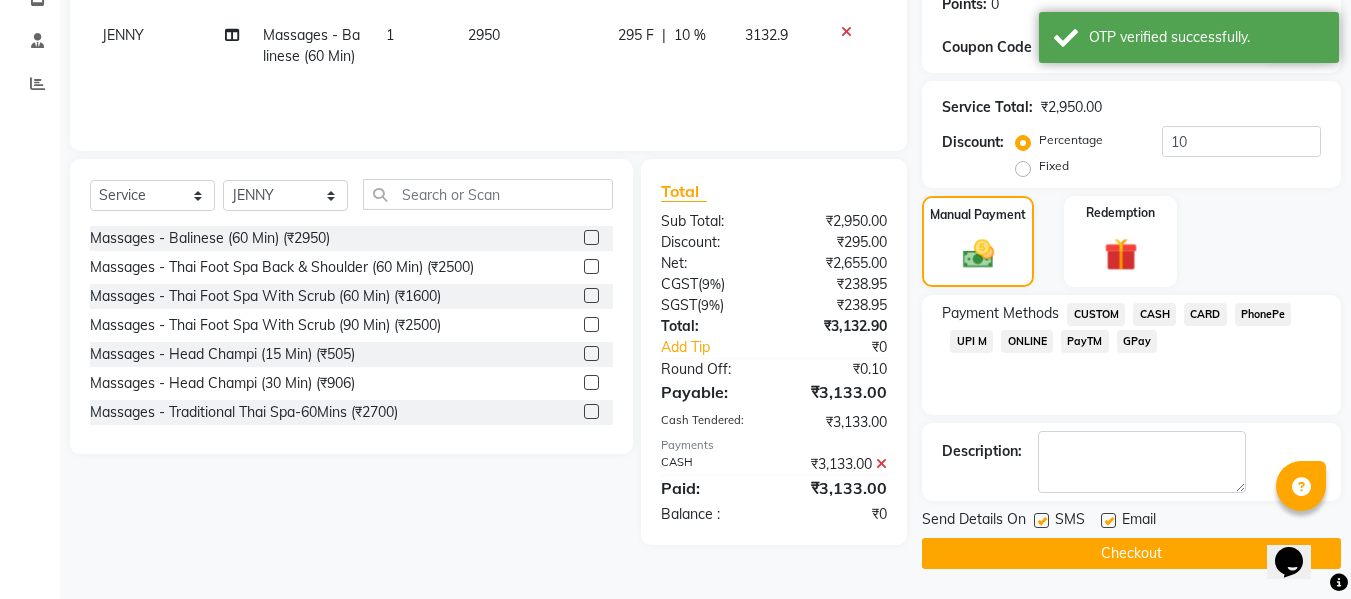scroll, scrollTop: 317, scrollLeft: 0, axis: vertical 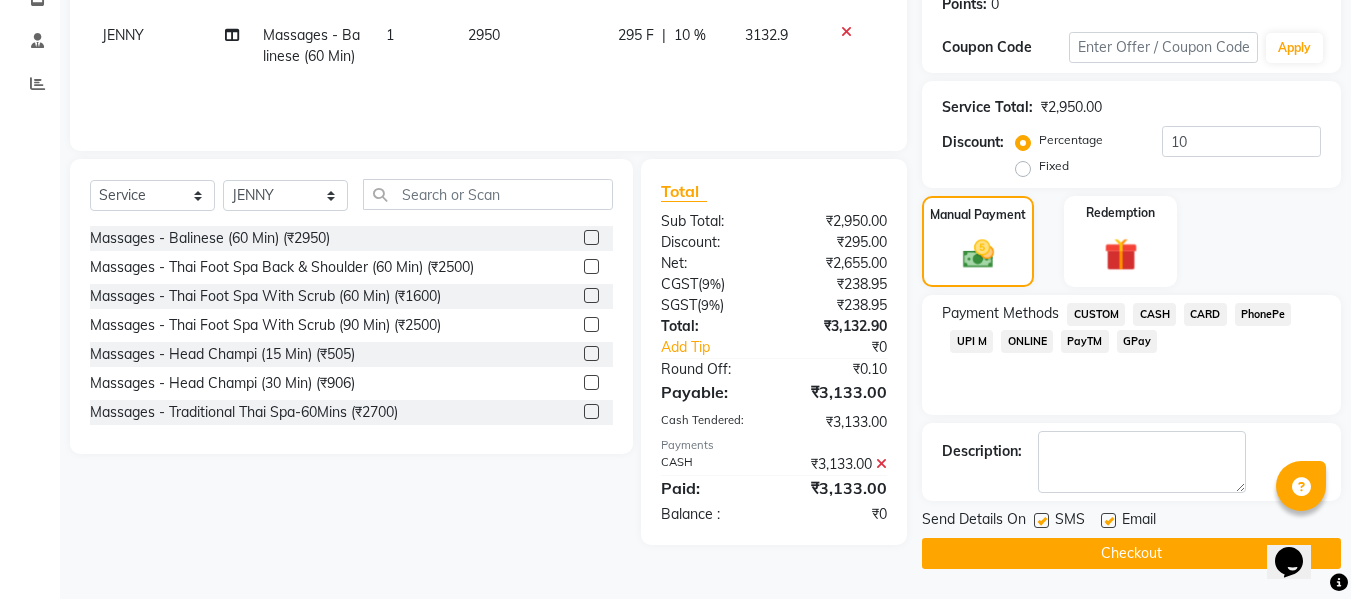 click on "Checkout" 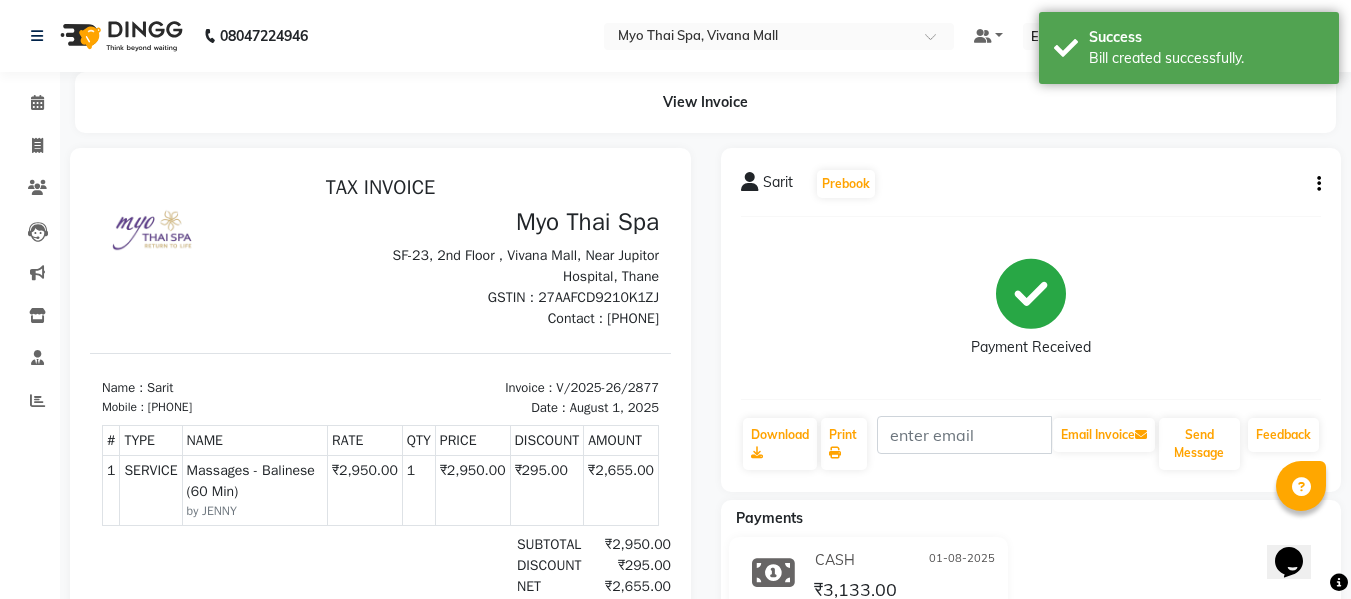 scroll, scrollTop: 0, scrollLeft: 0, axis: both 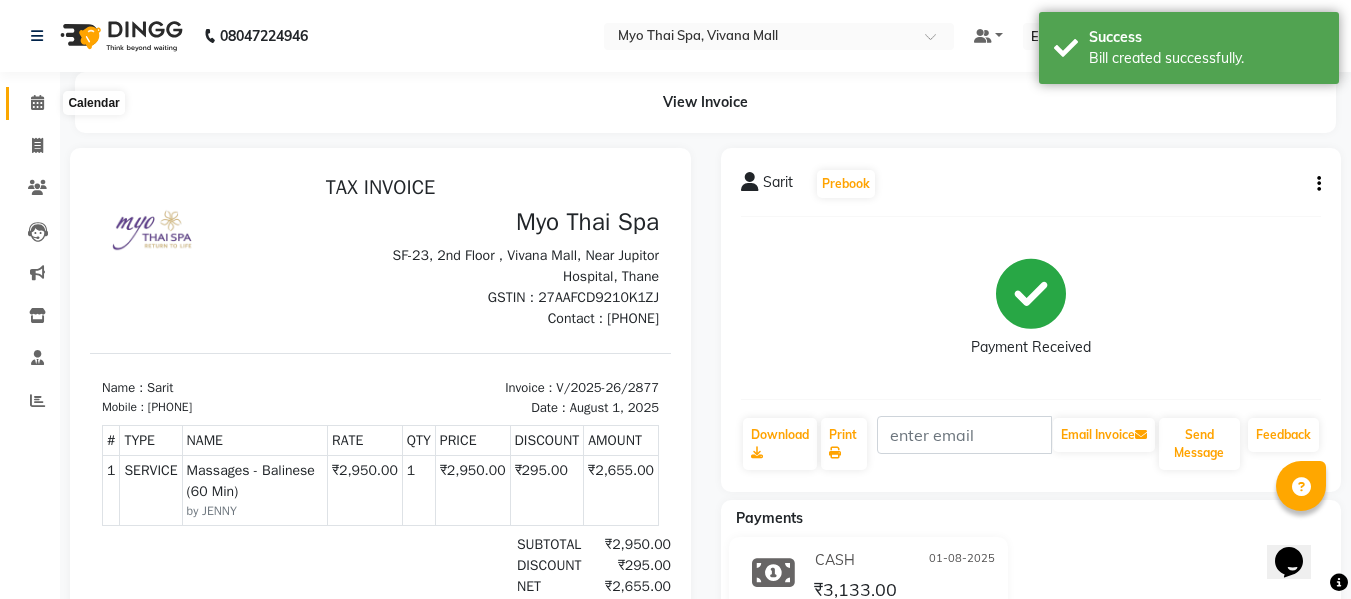 click 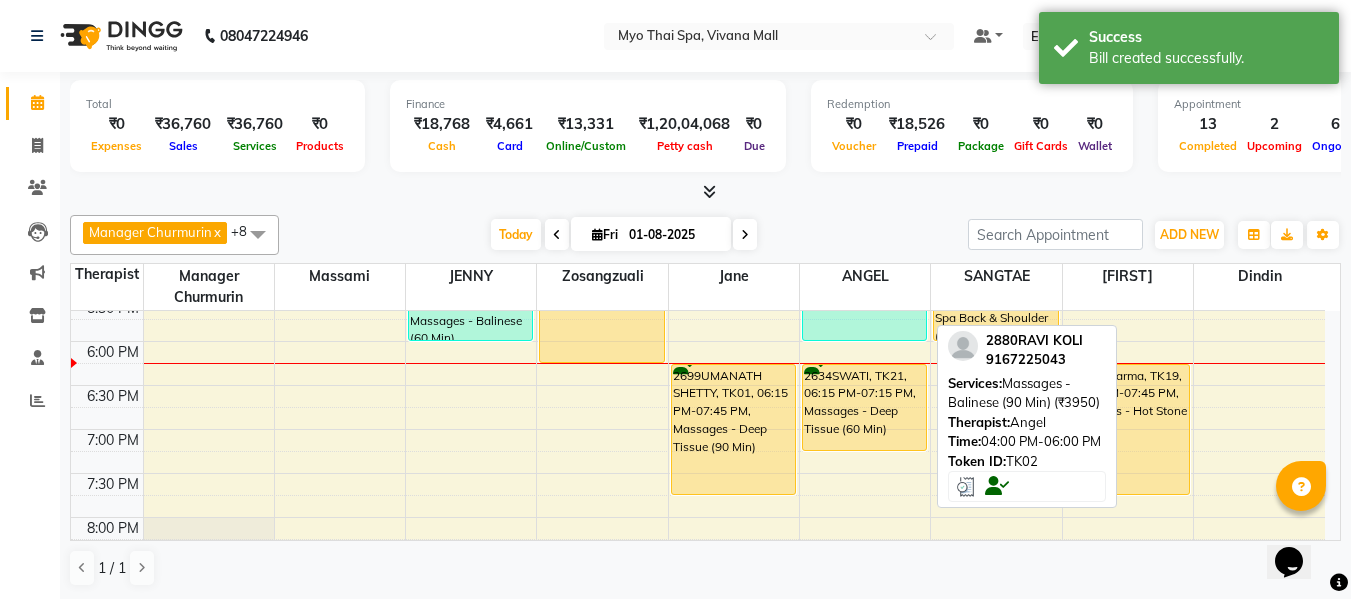 scroll, scrollTop: 800, scrollLeft: 0, axis: vertical 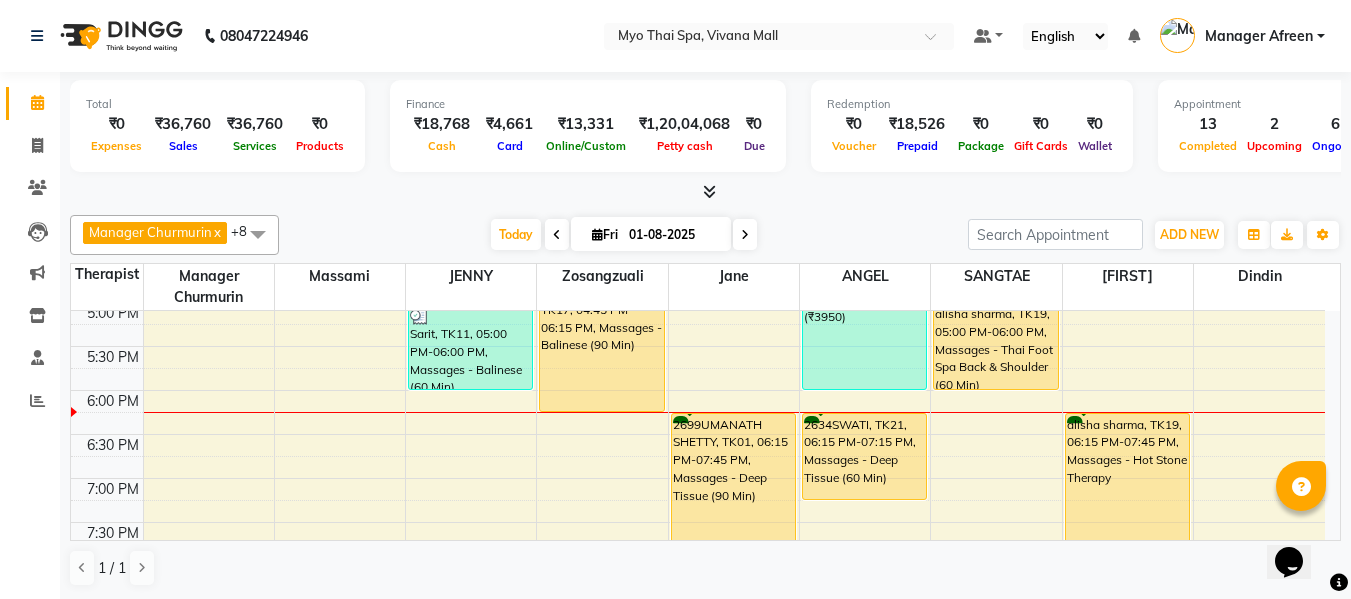 click on "8:00 AM 8:30 AM 9:00 AM 9:30 AM 10:00 AM 10:30 AM 11:00 AM 11:30 AM 12:00 PM 12:30 PM 1:00 PM 1:30 PM 2:00 PM 2:30 PM 3:00 PM 3:30 PM 4:00 PM 4:30 PM 5:00 PM 5:30 PM 6:00 PM 6:30 PM 7:00 PM 7:30 PM 8:00 PM 8:30 PM 9:00 PM 9:30 PM 10:00 PM 10:30 PM    shailendra, TK15, 10:00 AM-11:30 AM, Massages - Deep Tissue (90 Min)             PRAMOD B, TK20, 01:15 PM-02:15 PM, Massages - Swedish (60 Min)     SAGAGR, TK04, 11:15 AM-12:45 PM, Massages - Myo Signature Spa (90 Min)     SAGAGR, TK04, 11:15 AM-12:45 PM, Massages - Spa Of The Month  (₹3999)     2309 SANTOSH, TK14, 03:15 PM-04:45 PM, Massages - Balinese (90 Min)     ram, TK06, 01:30 PM-03:30 PM, Massages - Myo Signature Spa (90 Min) (₹4800)     Sarit, TK11, 05:00 PM-06:00 PM, Massages - Balinese (60 Min)     1792ANIRUDDHA1, TK05, 01:00 PM-02:30 PM, Massages - Stress Relieving    CHANDEV 2961, TK17, 04:45 PM-06:15 PM, Massages - Balinese (90 Min)             2883MANDAR, TK18, 08:30 PM-09:30 PM, Massages - Balinese (60 Min)" at bounding box center (698, 170) 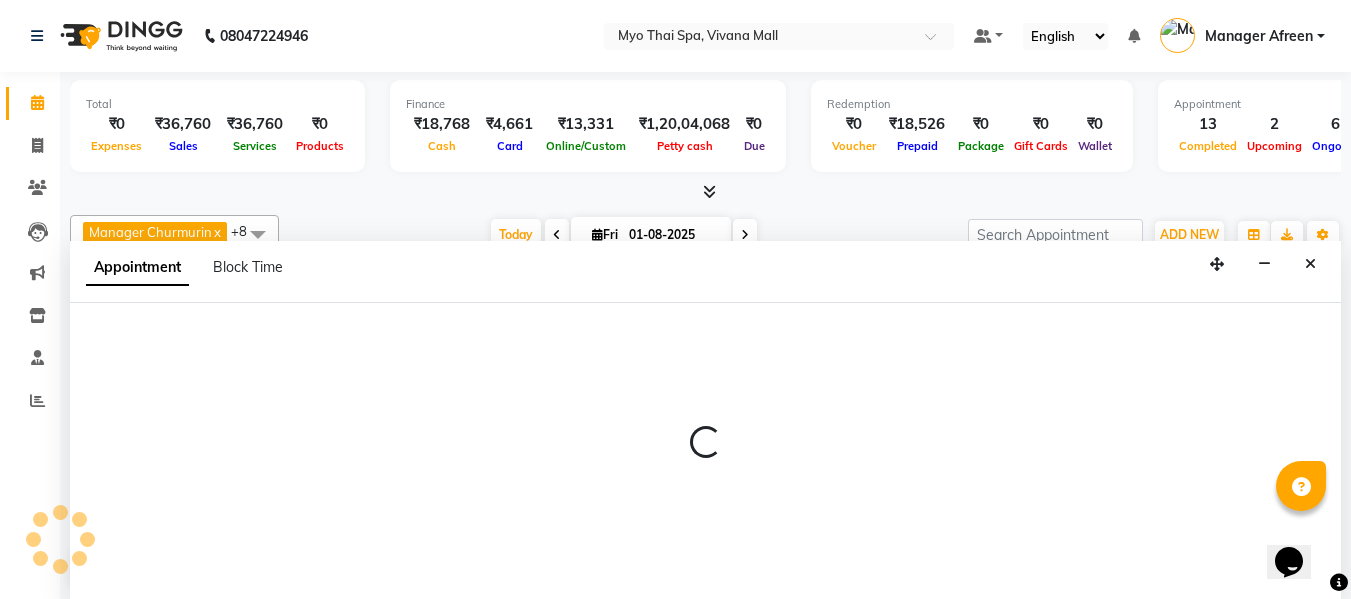 select on "81135" 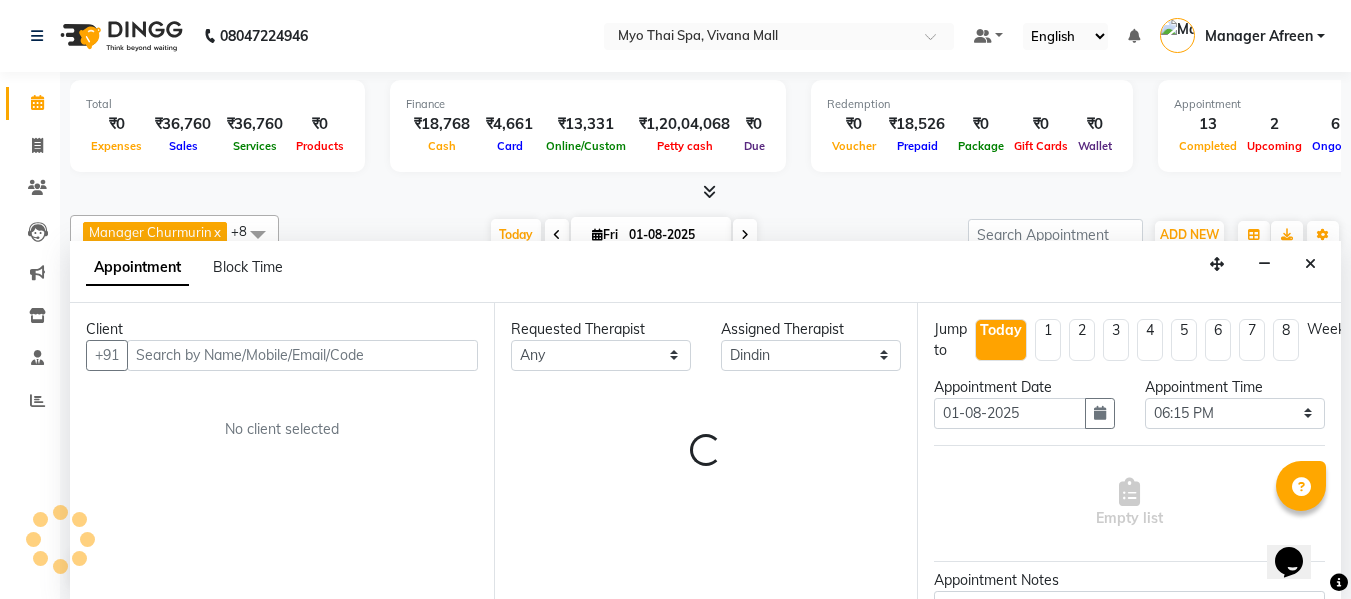scroll, scrollTop: 1, scrollLeft: 0, axis: vertical 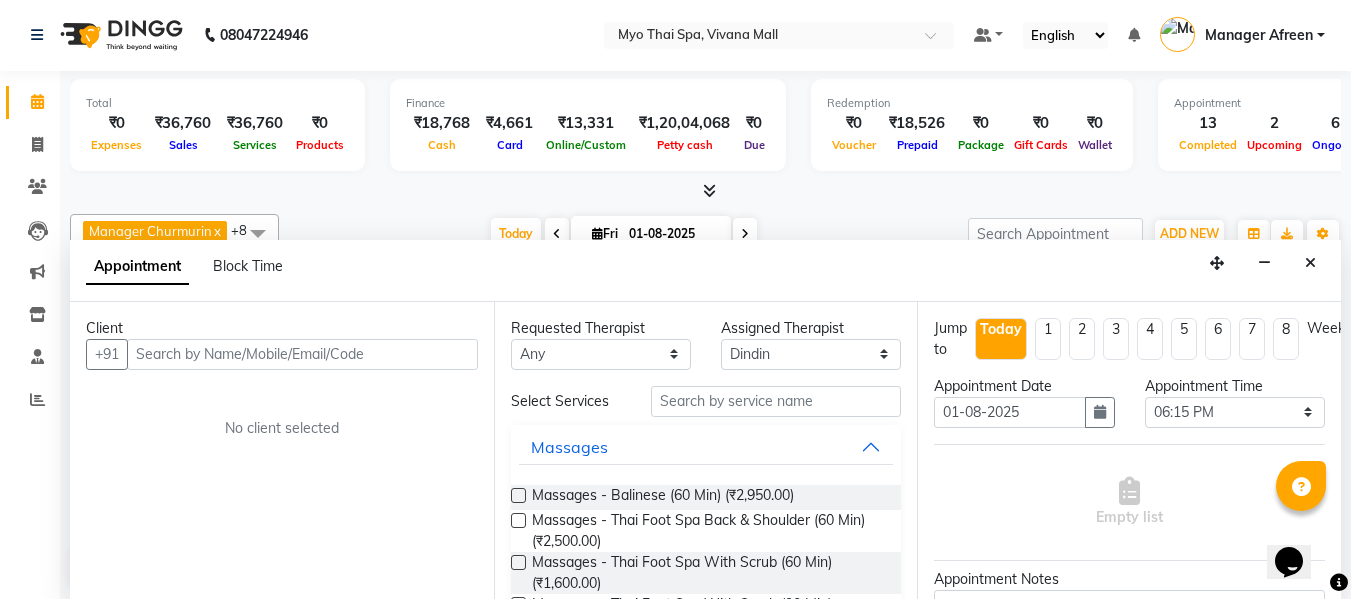click at bounding box center [302, 354] 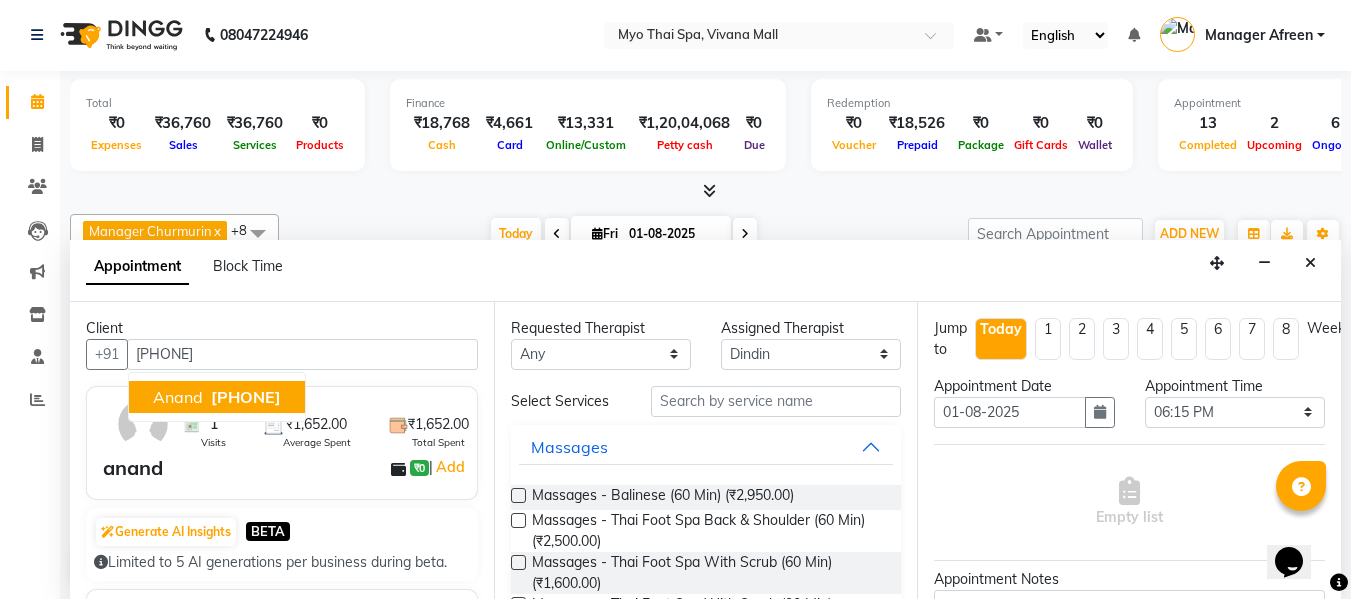 click on "anand" at bounding box center [178, 397] 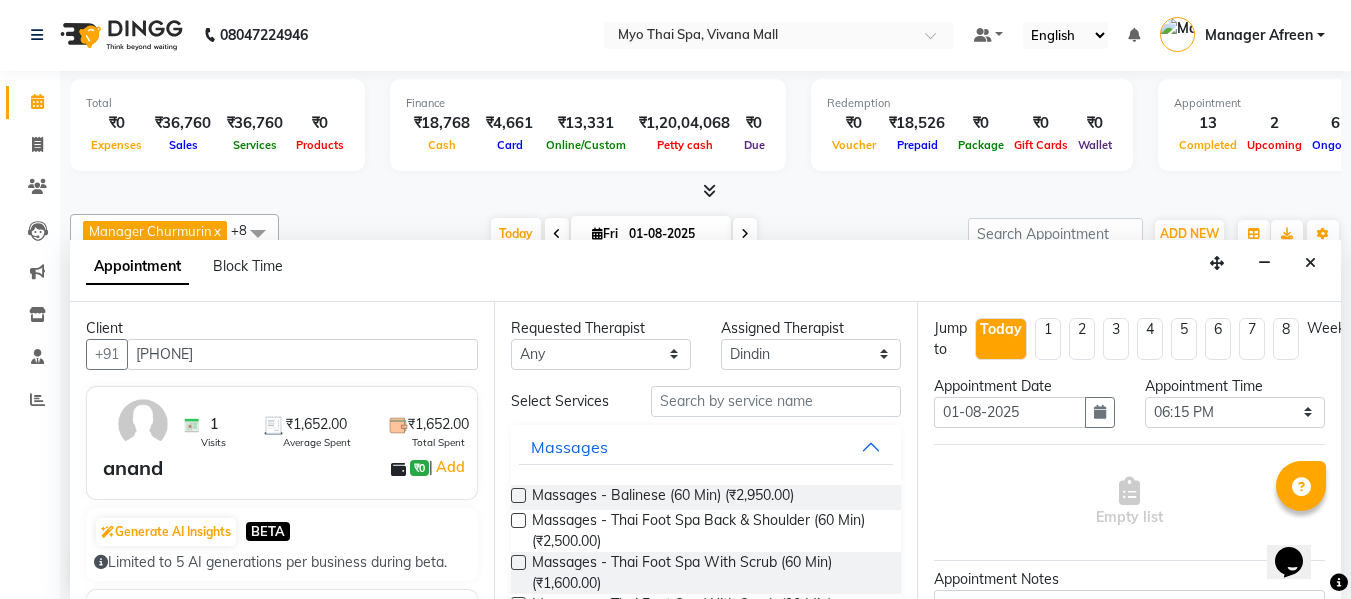 type on "8879350999" 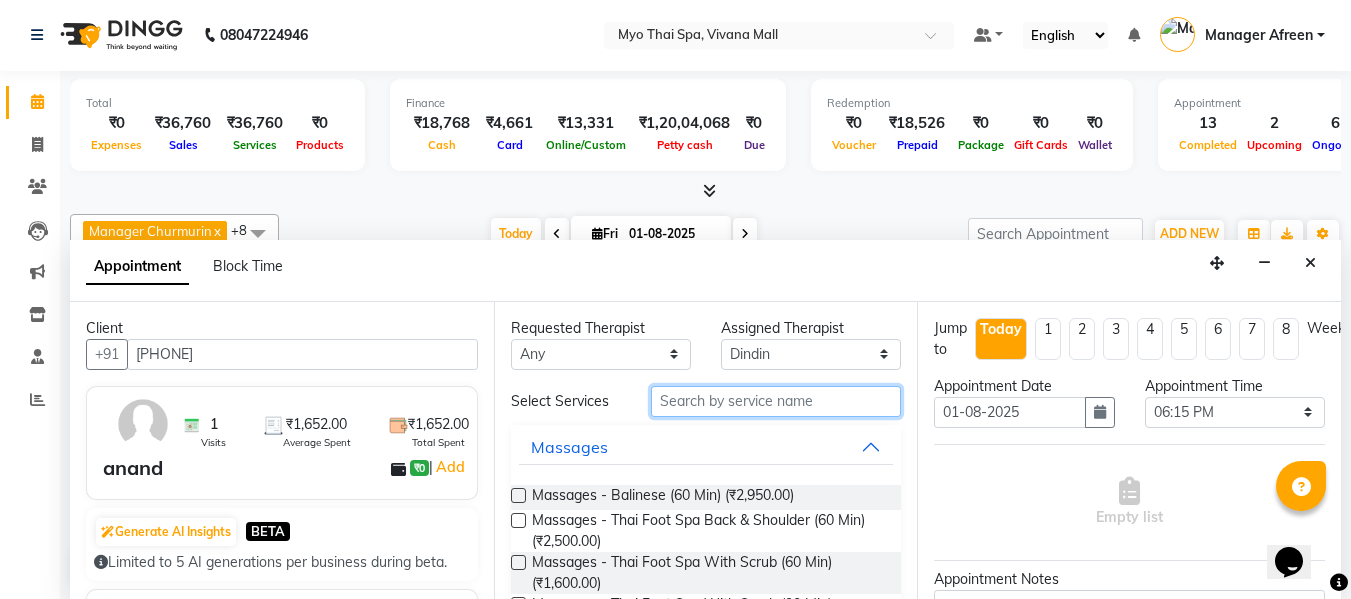 click at bounding box center [776, 401] 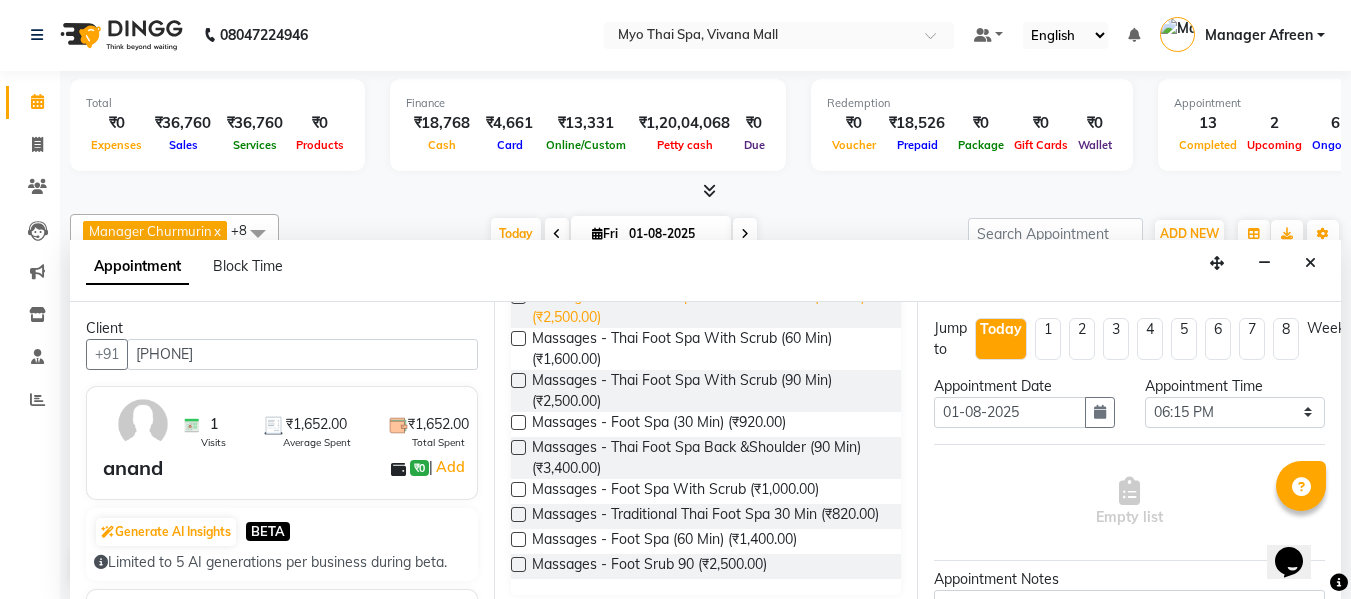 scroll, scrollTop: 200, scrollLeft: 0, axis: vertical 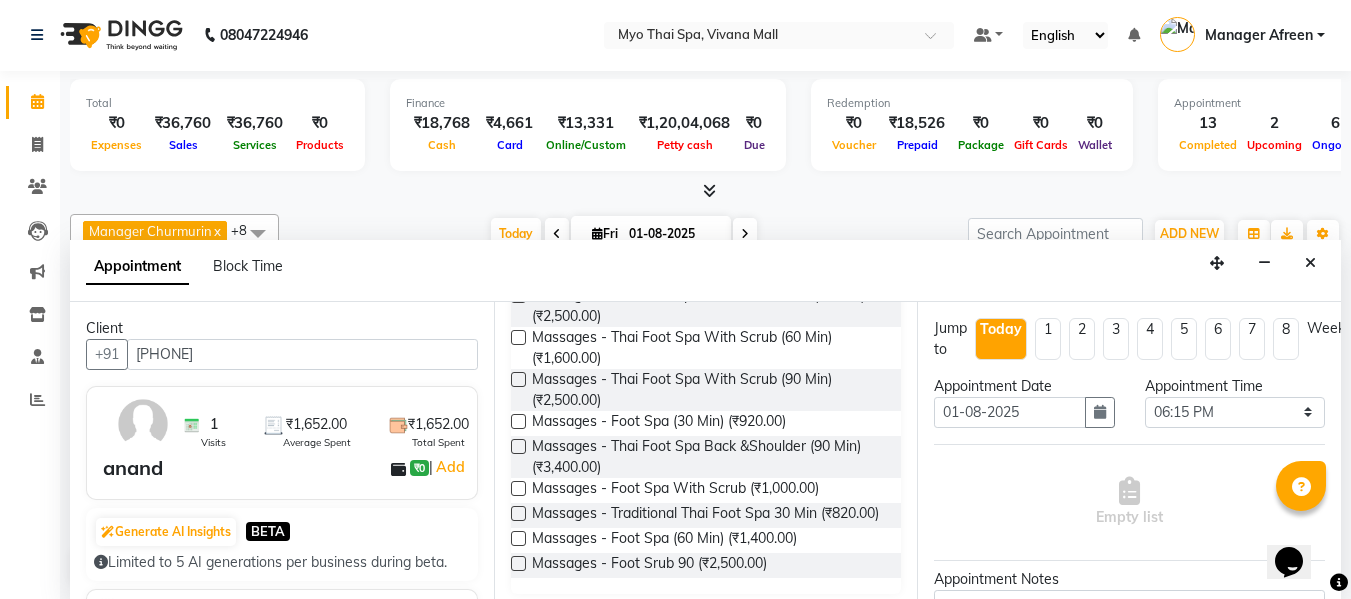 type on "FOO" 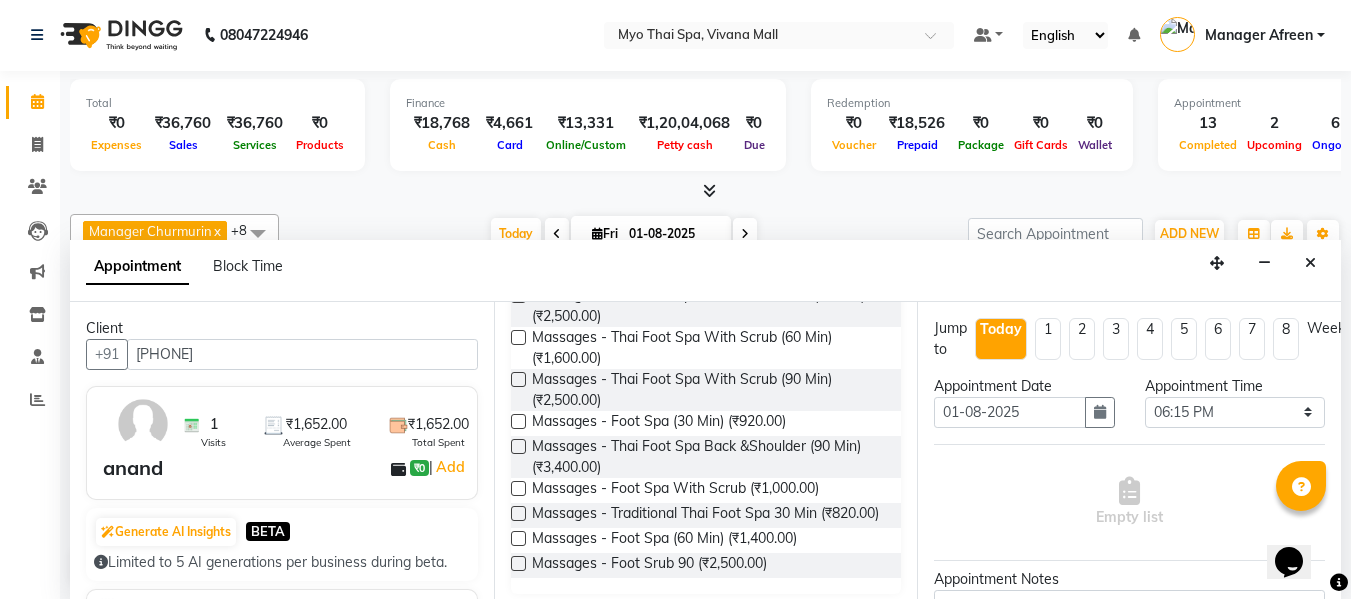 click at bounding box center (518, 421) 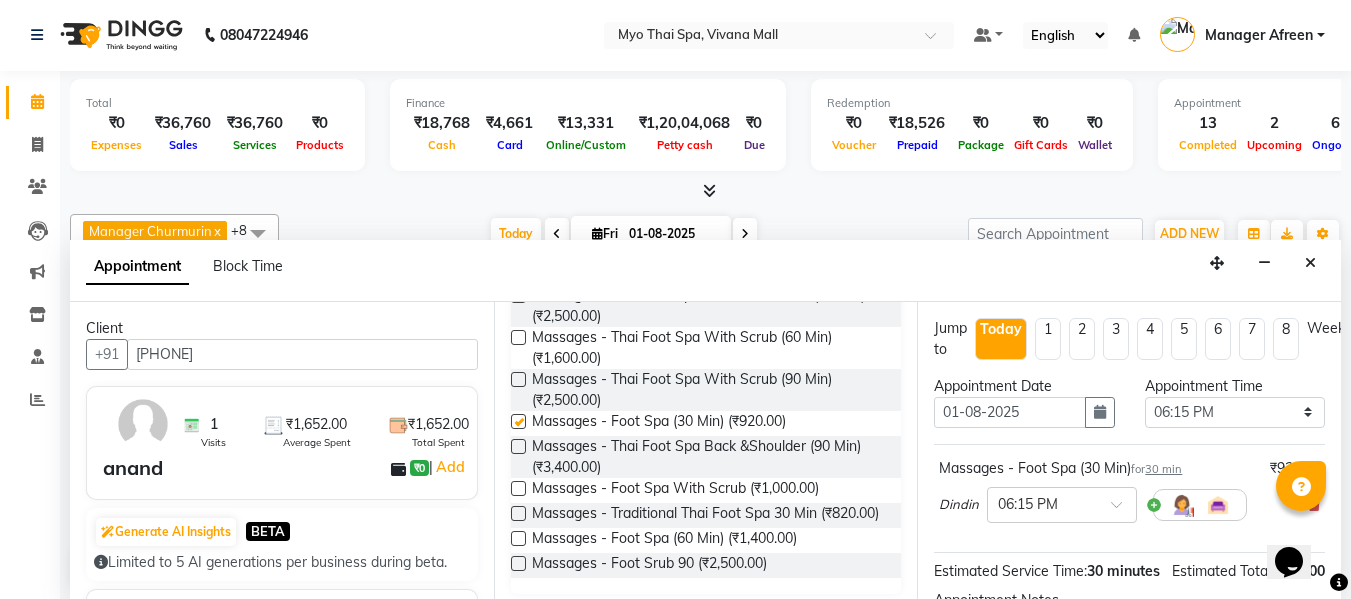 checkbox on "false" 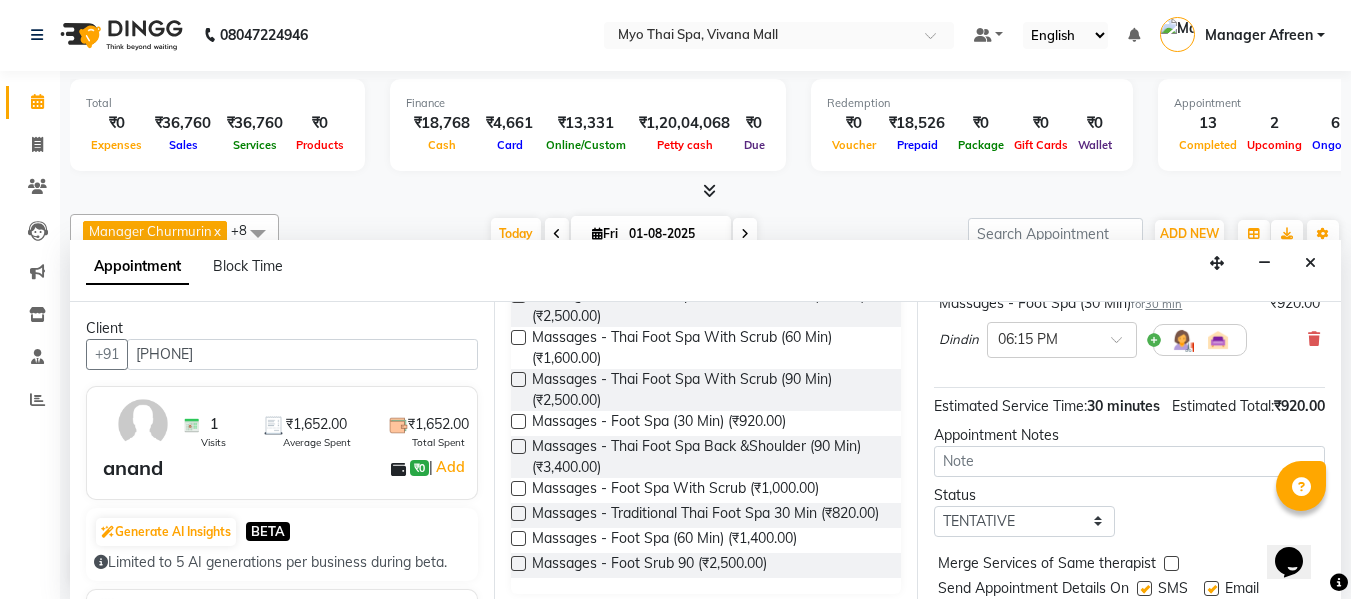scroll, scrollTop: 265, scrollLeft: 0, axis: vertical 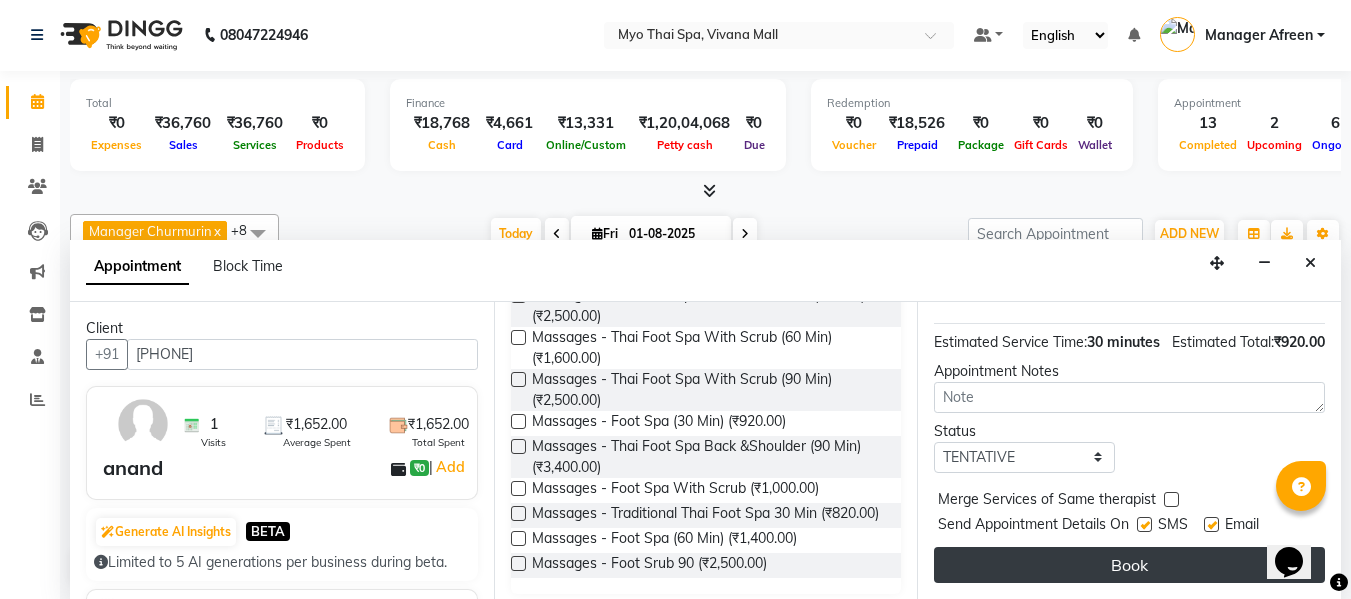 click on "Book" at bounding box center (1129, 565) 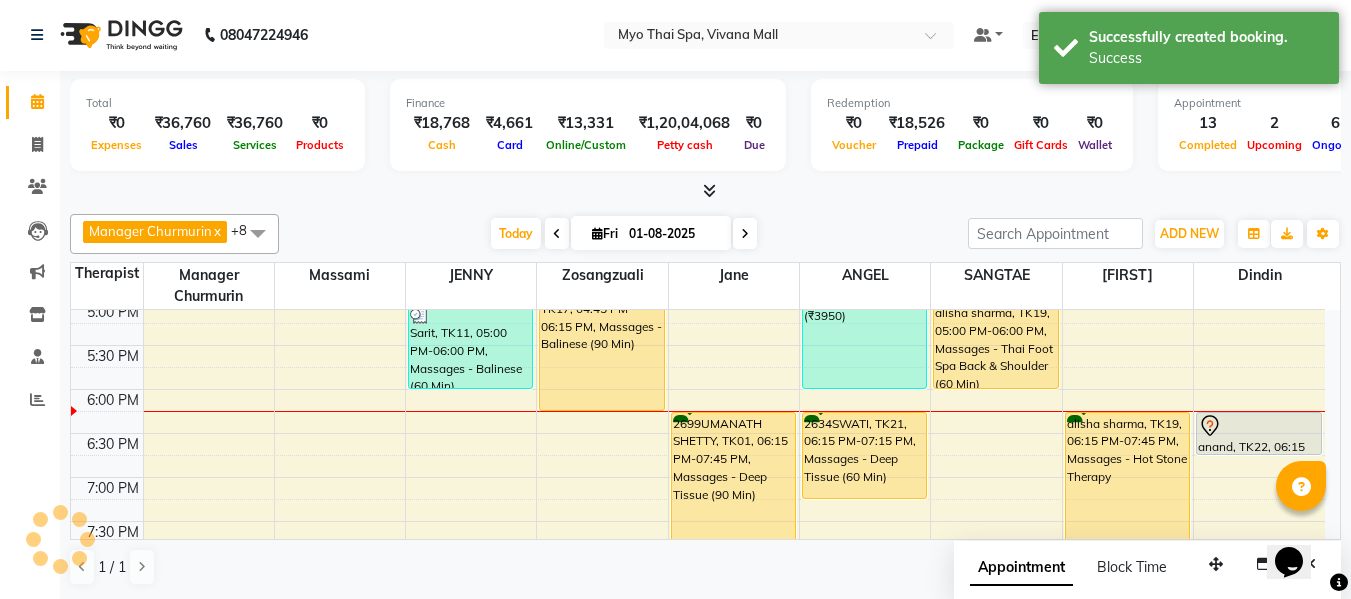 scroll, scrollTop: 0, scrollLeft: 0, axis: both 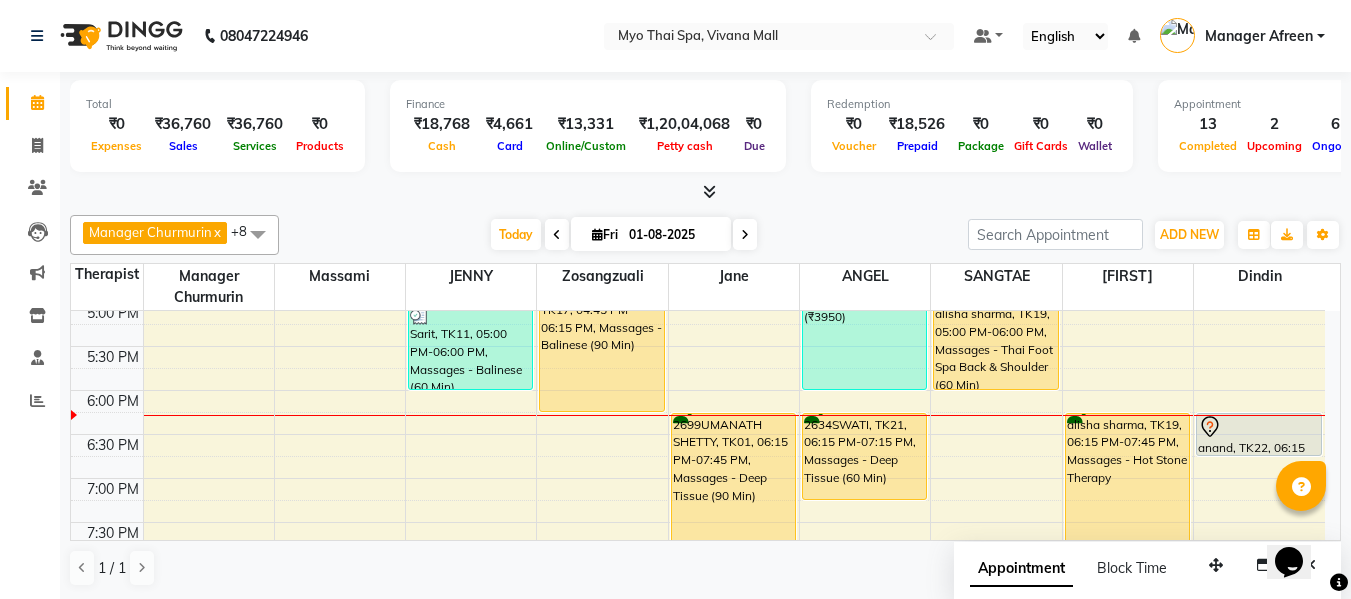 click on "8:00 AM 8:30 AM 9:00 AM 9:30 AM 10:00 AM 10:30 AM 11:00 AM 11:30 AM 12:00 PM 12:30 PM 1:00 PM 1:30 PM 2:00 PM 2:30 PM 3:00 PM 3:30 PM 4:00 PM 4:30 PM 5:00 PM 5:30 PM 6:00 PM 6:30 PM 7:00 PM 7:30 PM 8:00 PM 8:30 PM 9:00 PM 9:30 PM 10:00 PM 10:30 PM    shailendra, TK15, 10:00 AM-11:30 AM, Massages - Deep Tissue (90 Min)             PRAMOD B, TK20, 01:15 PM-02:15 PM, Massages - Swedish (60 Min)     SAGAGR, TK04, 11:15 AM-12:45 PM, Massages - Myo Signature Spa (90 Min)     SAGAGR, TK04, 11:15 AM-12:45 PM, Massages - Spa Of The Month  (₹3999)     2309 SANTOSH, TK14, 03:15 PM-04:45 PM, Massages - Balinese (90 Min)     ram, TK06, 01:30 PM-03:30 PM, Massages - Myo Signature Spa (90 Min) (₹4800)     Sarit, TK11, 05:00 PM-06:00 PM, Massages - Balinese (60 Min)     1792ANIRUDDHA1, TK05, 01:00 PM-02:30 PM, Massages - Stress Relieving    CHANDEV 2961, TK17, 04:45 PM-06:15 PM, Massages - Balinese (90 Min)             2883MANDAR, TK18, 08:30 PM-09:30 PM, Massages - Balinese (60 Min)" at bounding box center [698, 170] 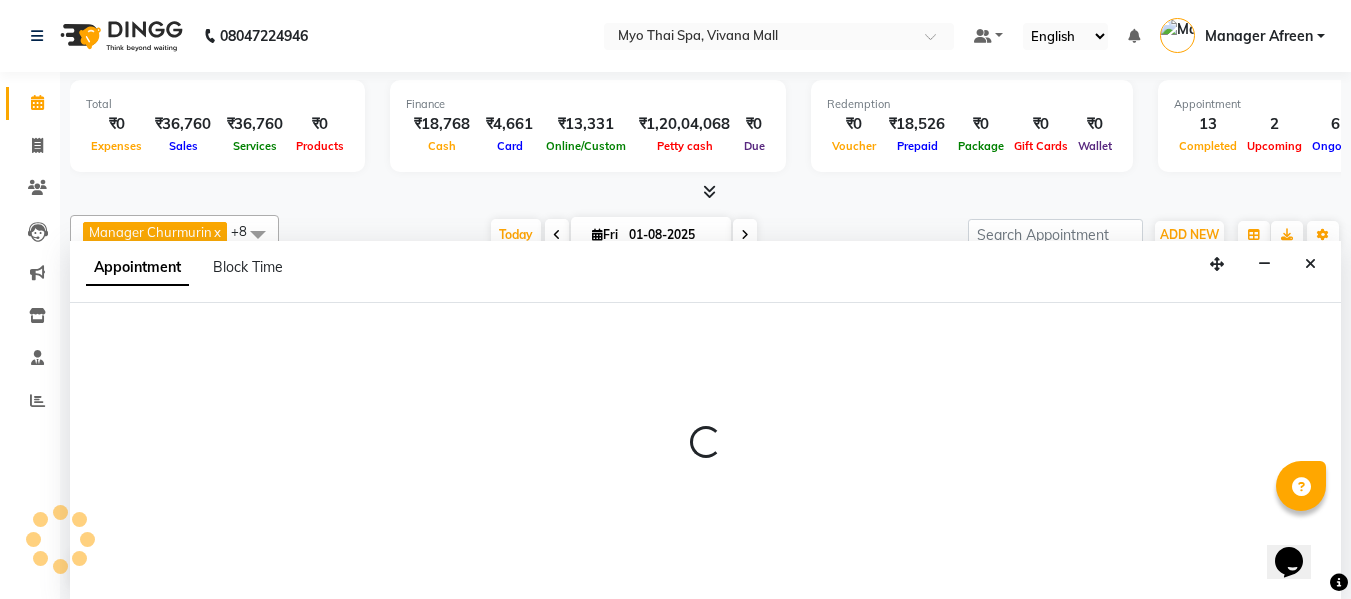 select on "30616" 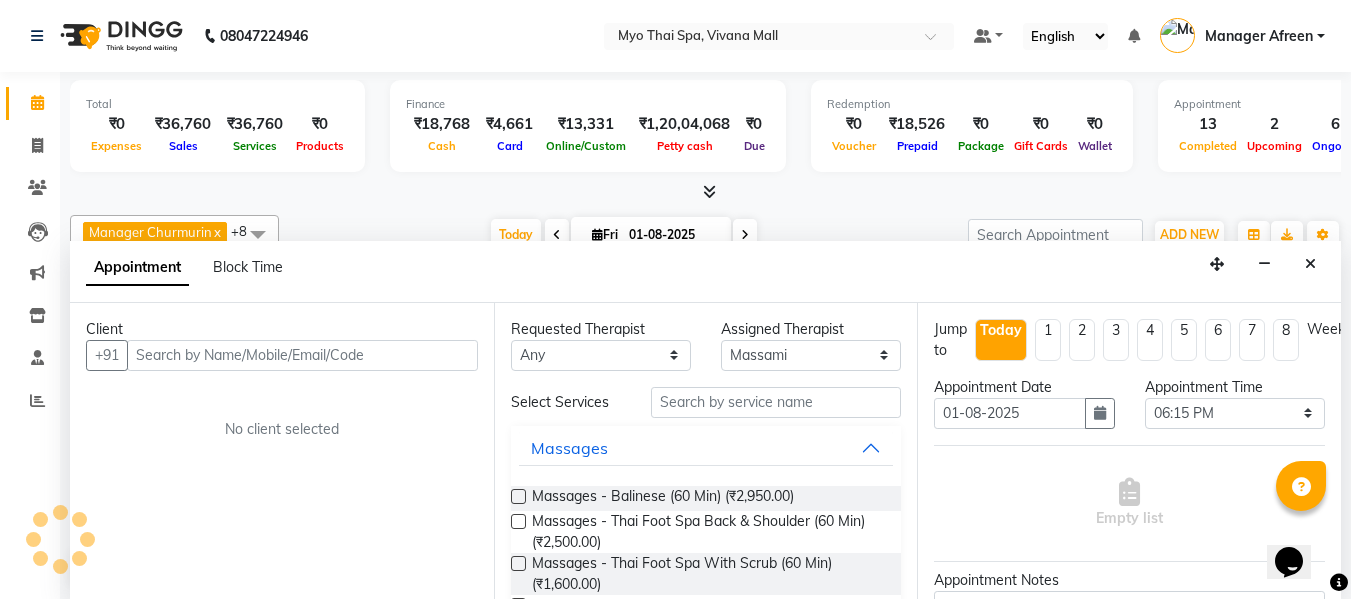 scroll, scrollTop: 1, scrollLeft: 0, axis: vertical 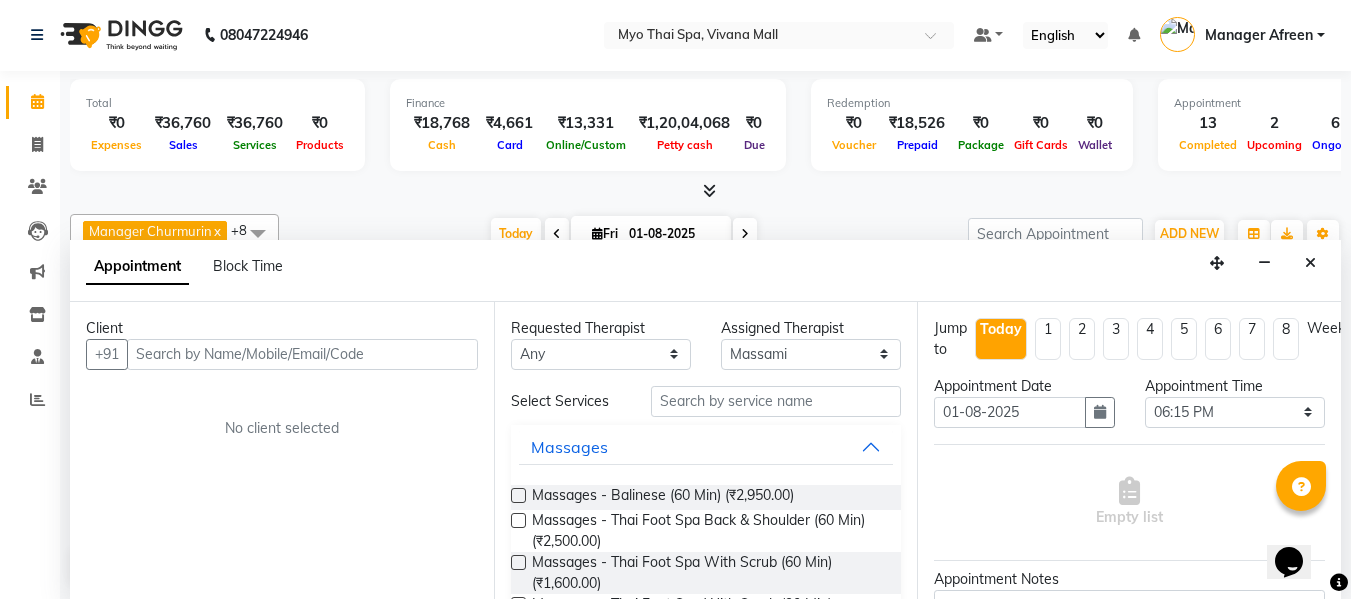 click at bounding box center [302, 354] 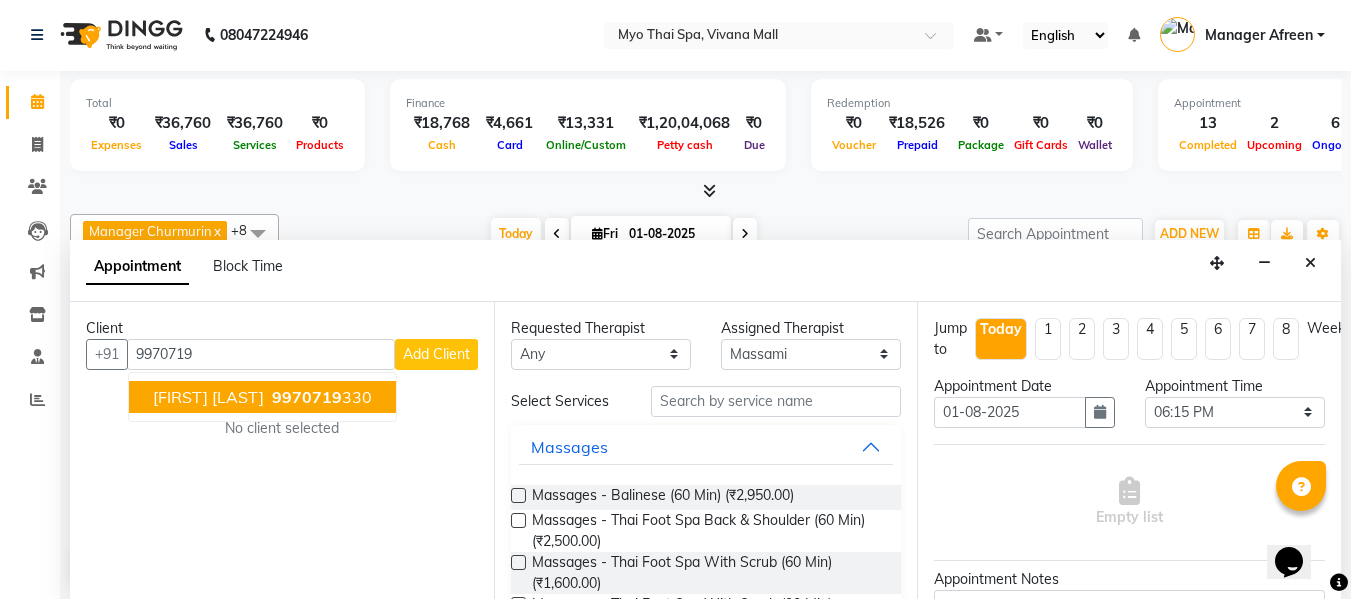 drag, startPoint x: 246, startPoint y: 396, endPoint x: 256, endPoint y: 392, distance: 10.770329 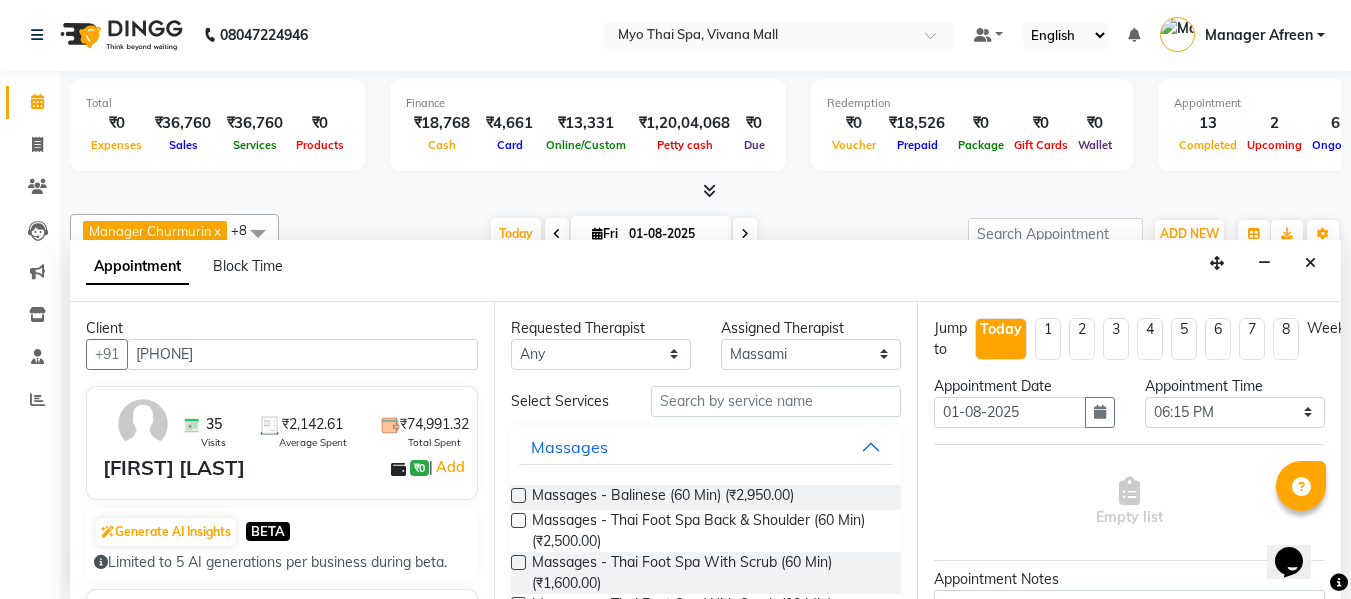 type on "9970719330" 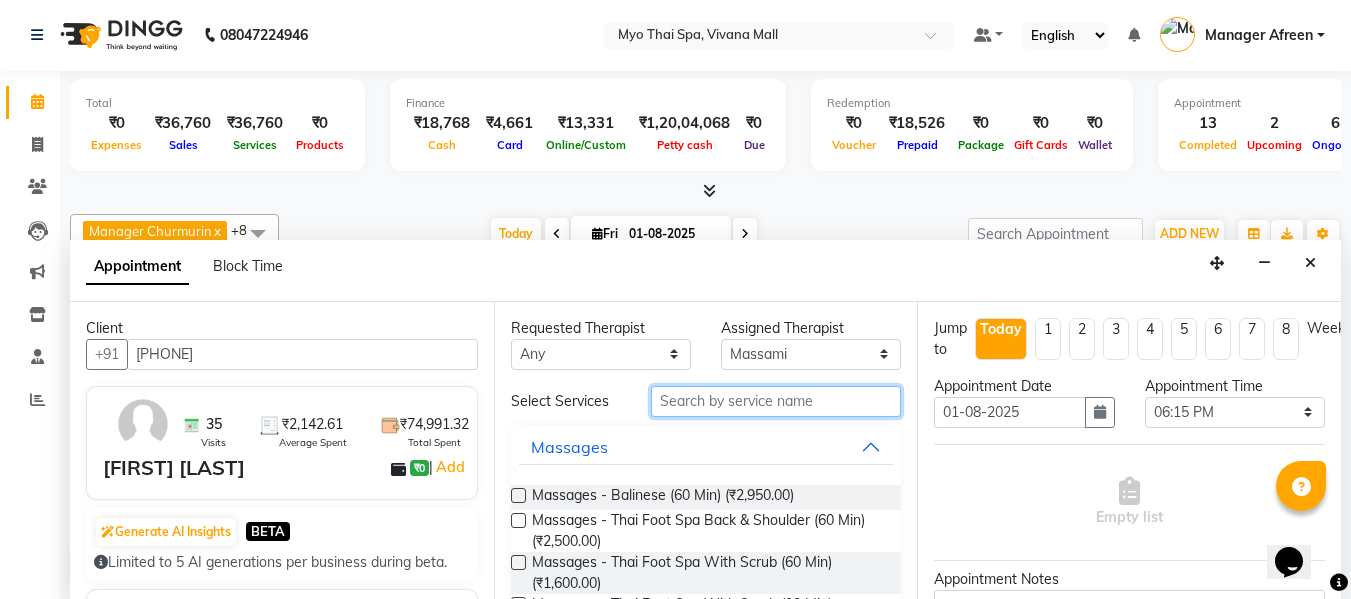 click at bounding box center [776, 401] 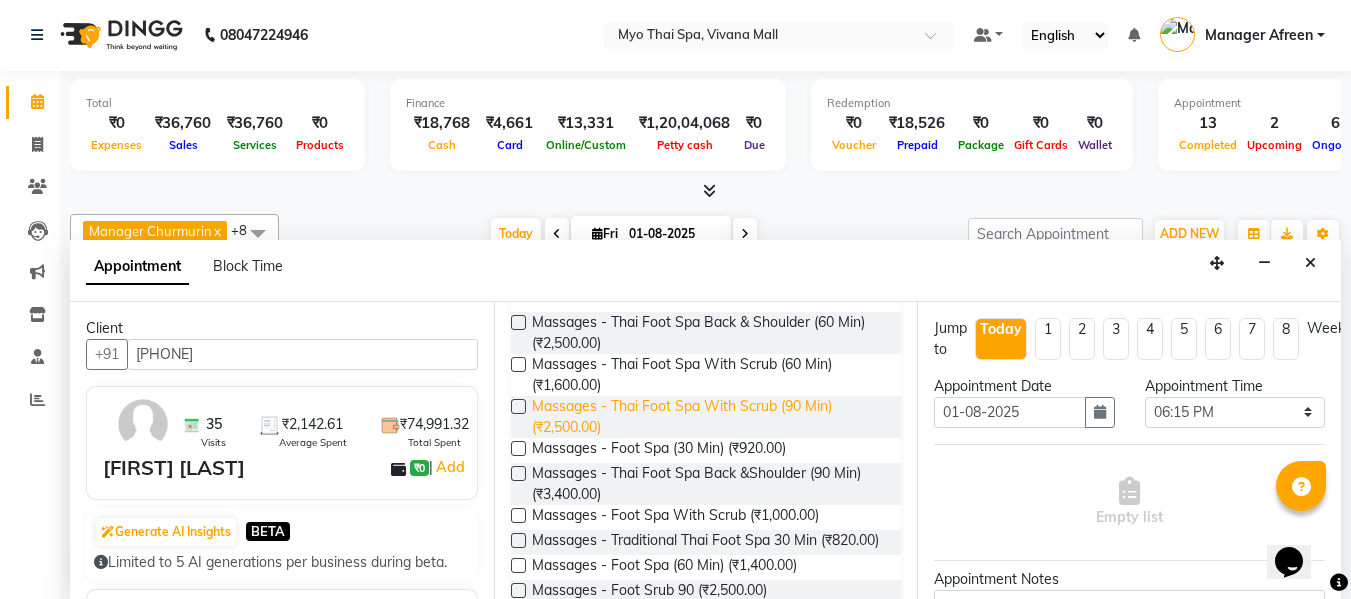 scroll, scrollTop: 200, scrollLeft: 0, axis: vertical 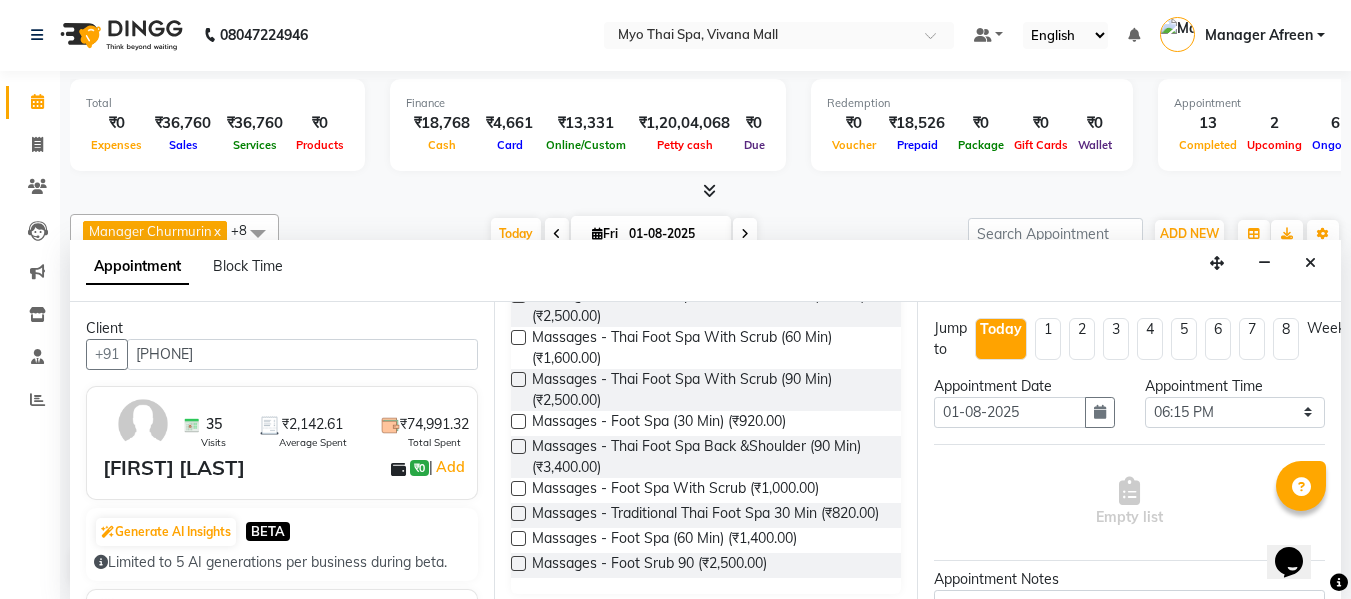 type on "FOOT" 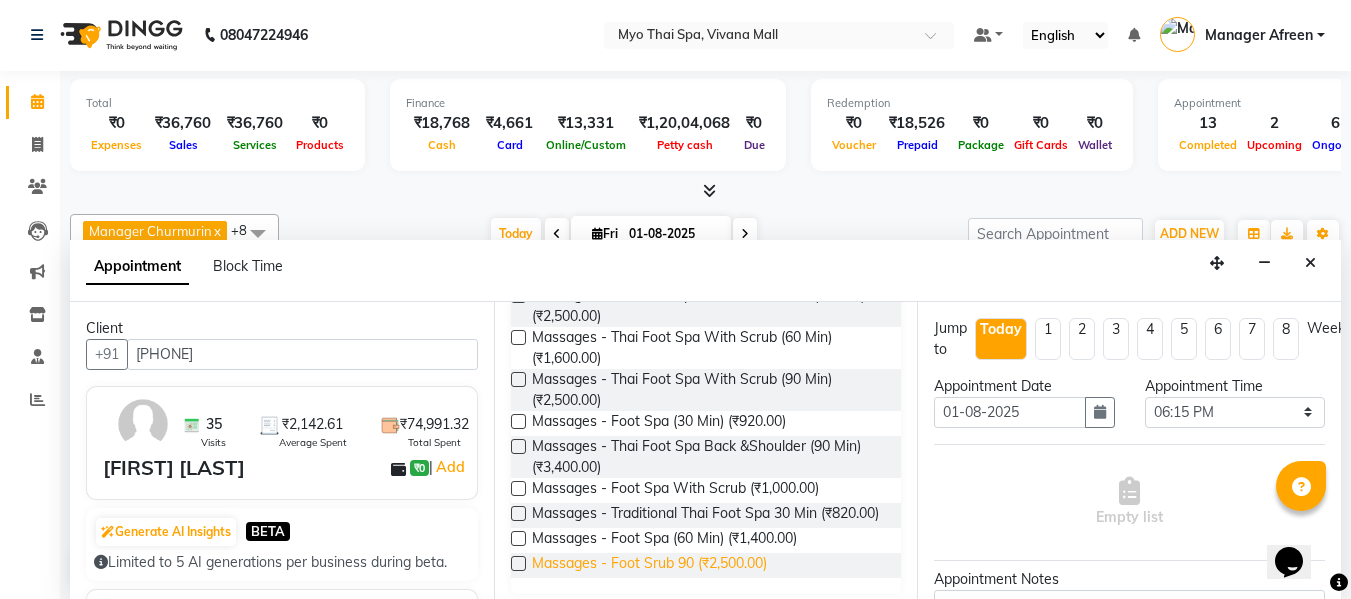 drag, startPoint x: 517, startPoint y: 558, endPoint x: 710, endPoint y: 573, distance: 193.58203 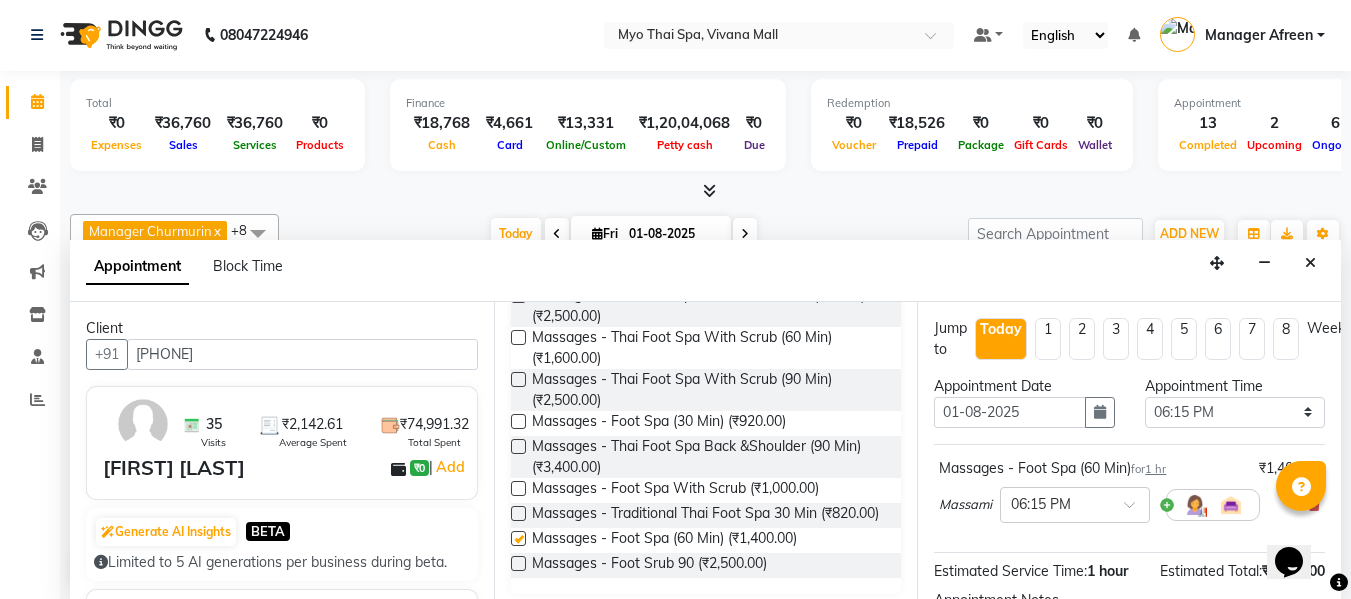 checkbox on "false" 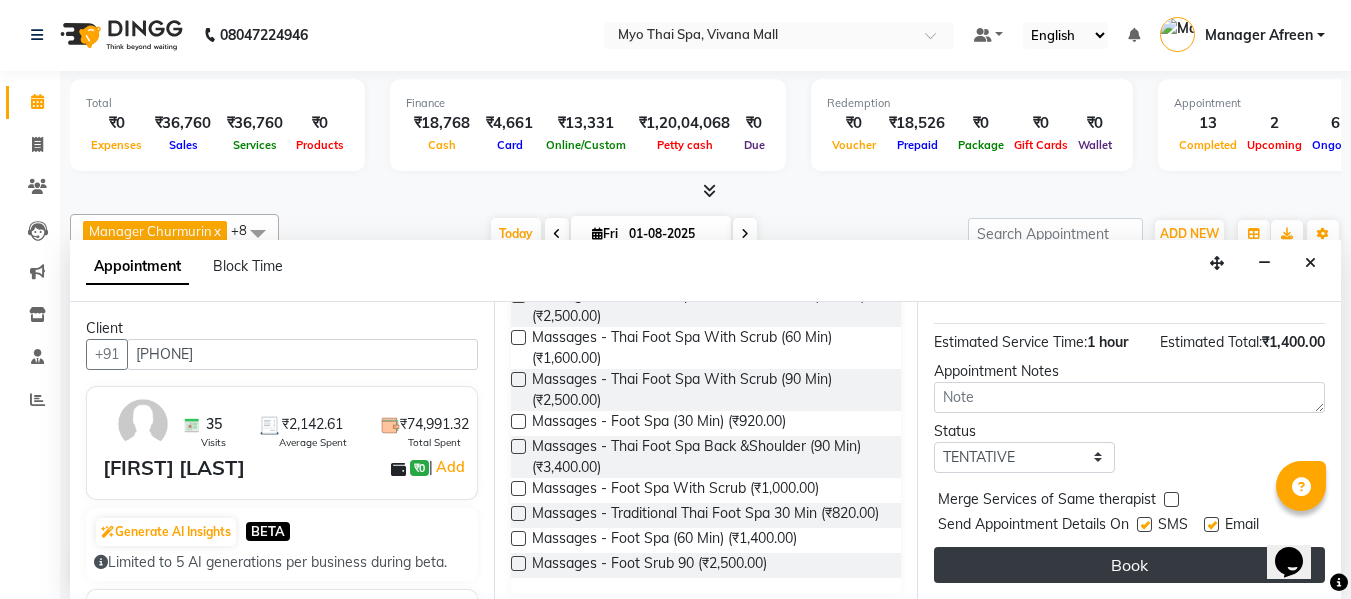 scroll, scrollTop: 244, scrollLeft: 0, axis: vertical 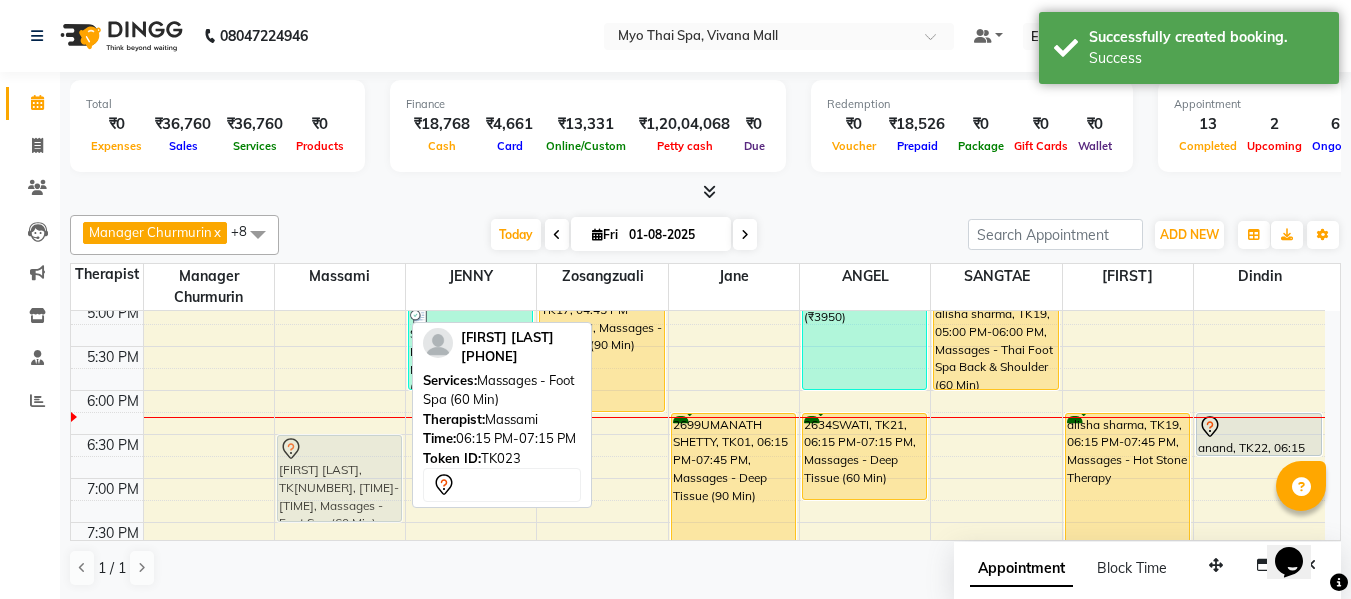 drag, startPoint x: 338, startPoint y: 450, endPoint x: 337, endPoint y: 465, distance: 15.033297 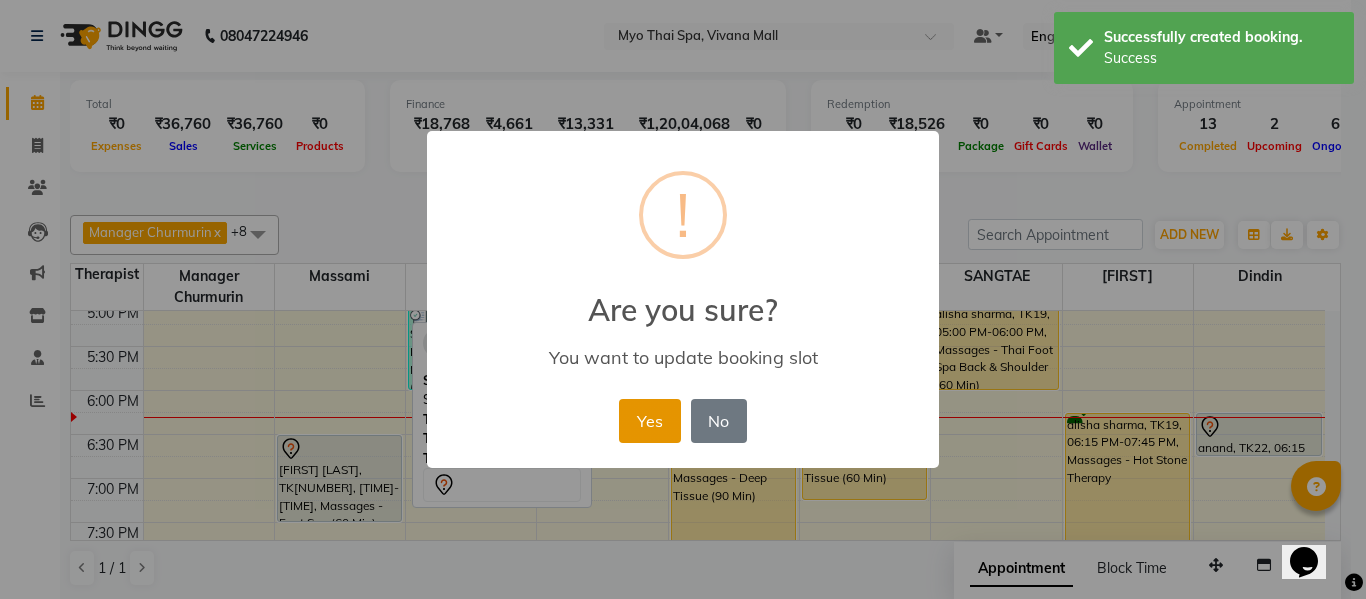 click on "Yes" at bounding box center (649, 421) 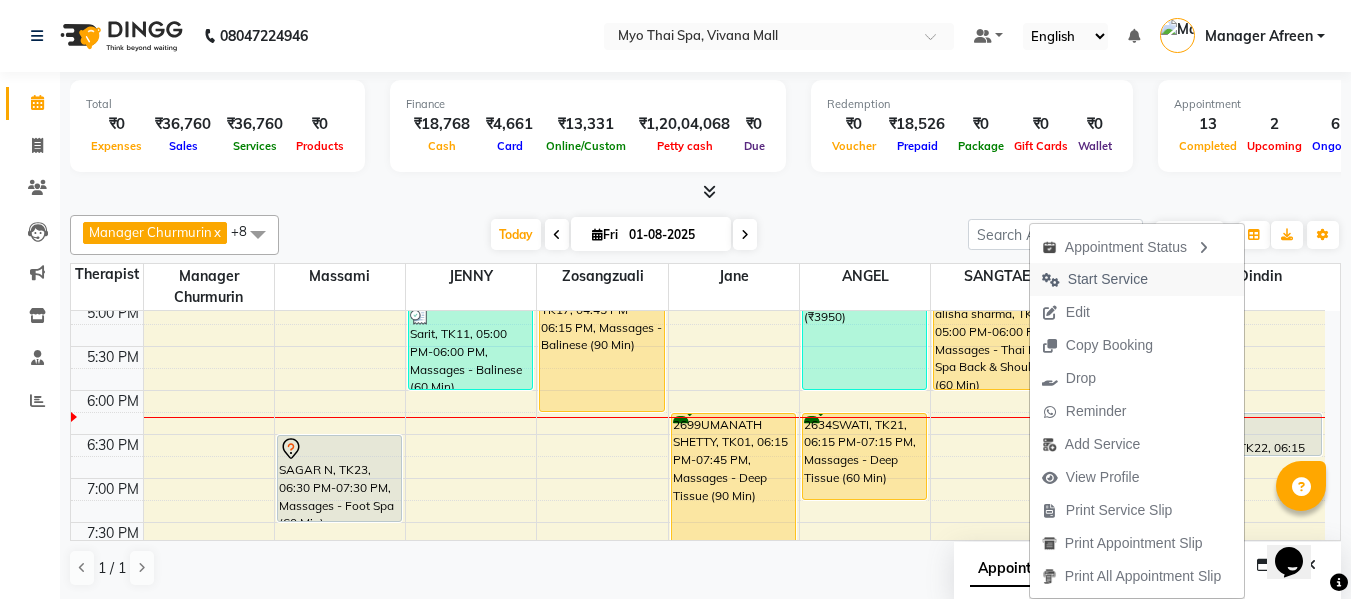 click on "Start Service" at bounding box center (1108, 279) 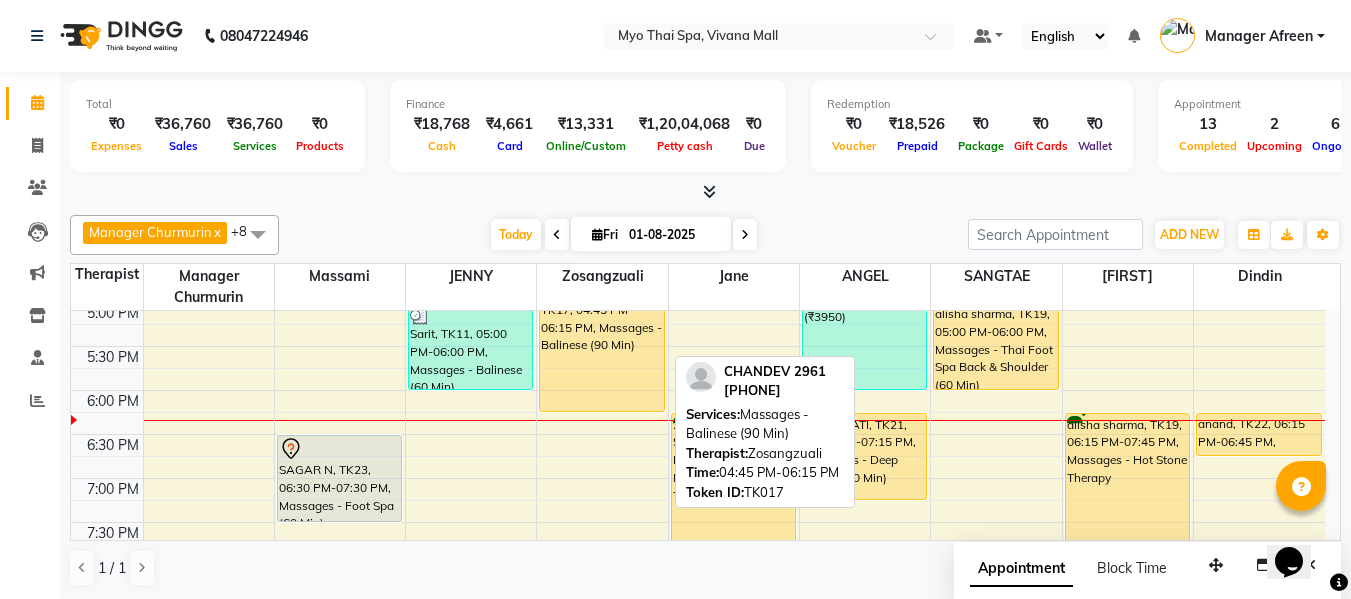 click on "CHANDEV 2961, TK17, 04:45 PM-06:15 PM, Massages - Balinese (90 Min)" at bounding box center [601, 346] 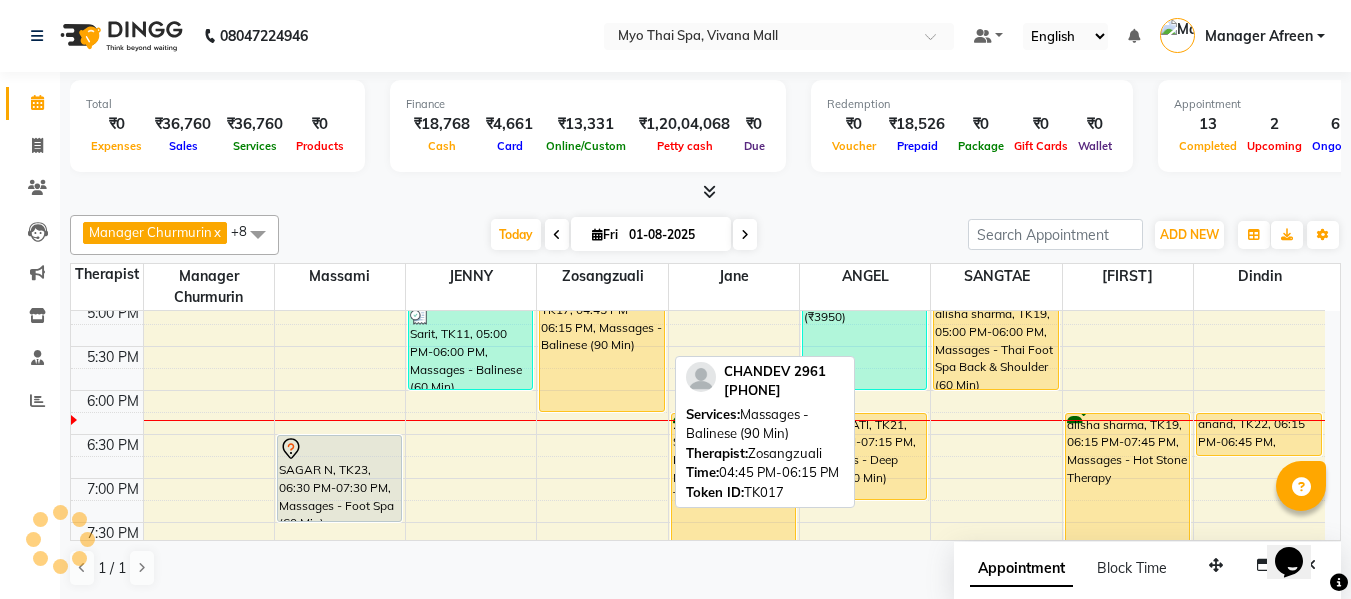 click on "CHANDEV 2961, TK17, 04:45 PM-06:15 PM, Massages - Balinese (90 Min)" at bounding box center (601, 346) 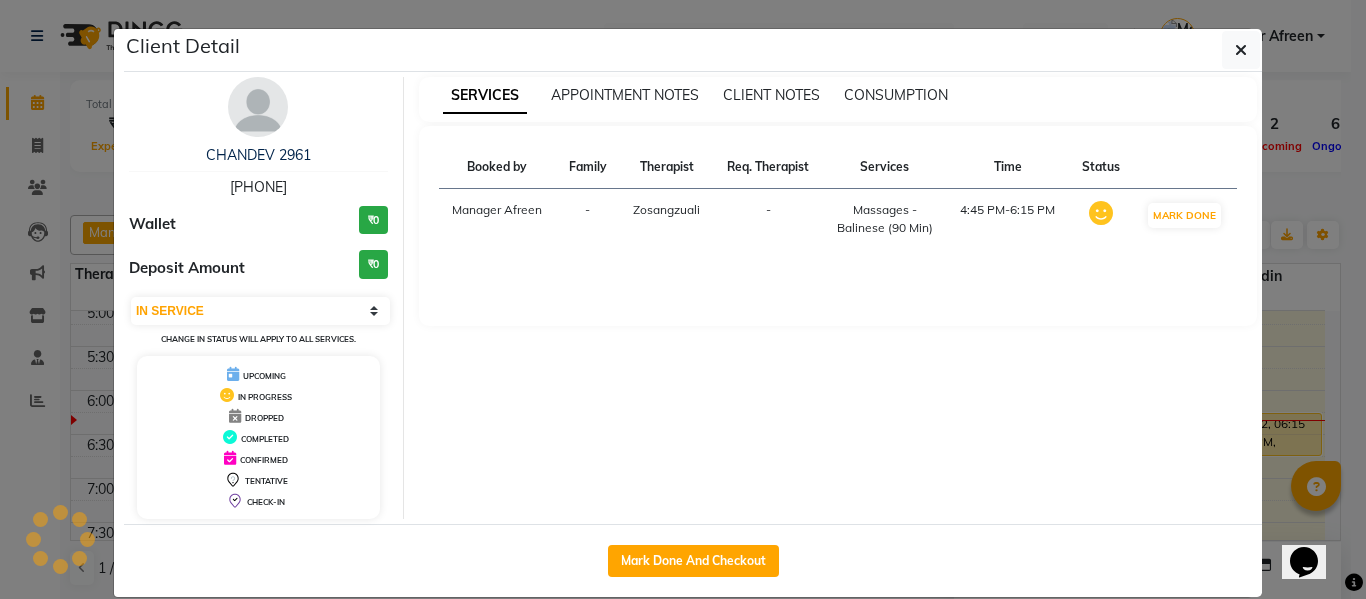 drag, startPoint x: 679, startPoint y: 561, endPoint x: 929, endPoint y: 545, distance: 250.51147 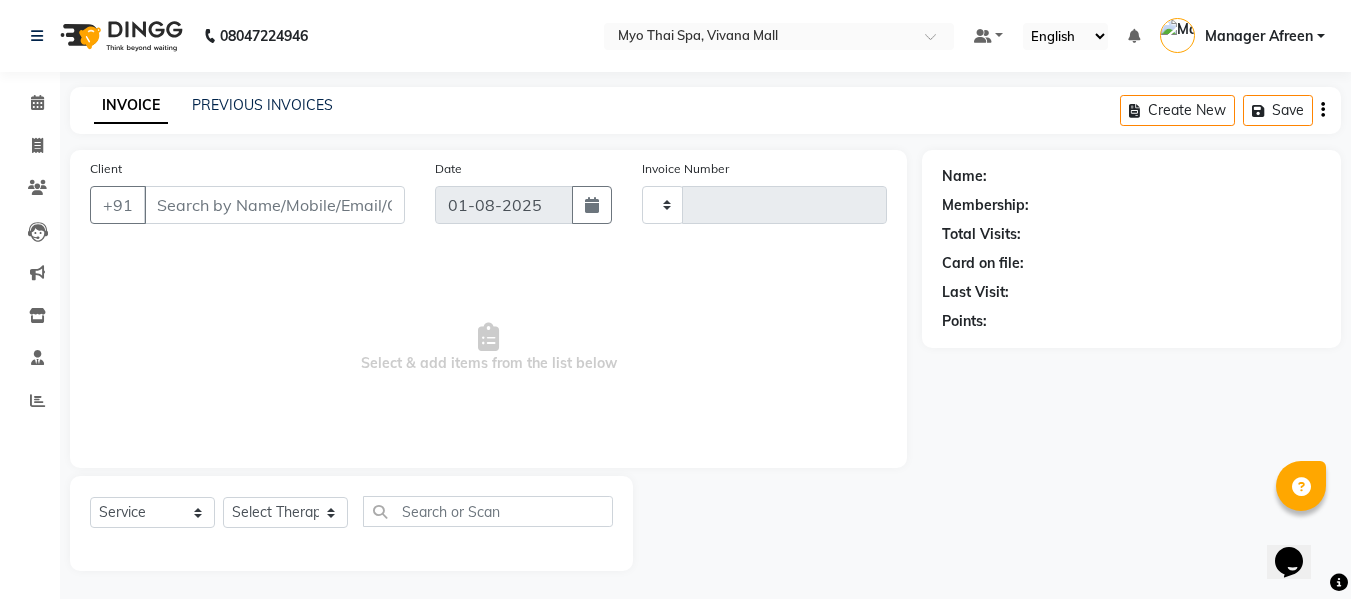 type on "2878" 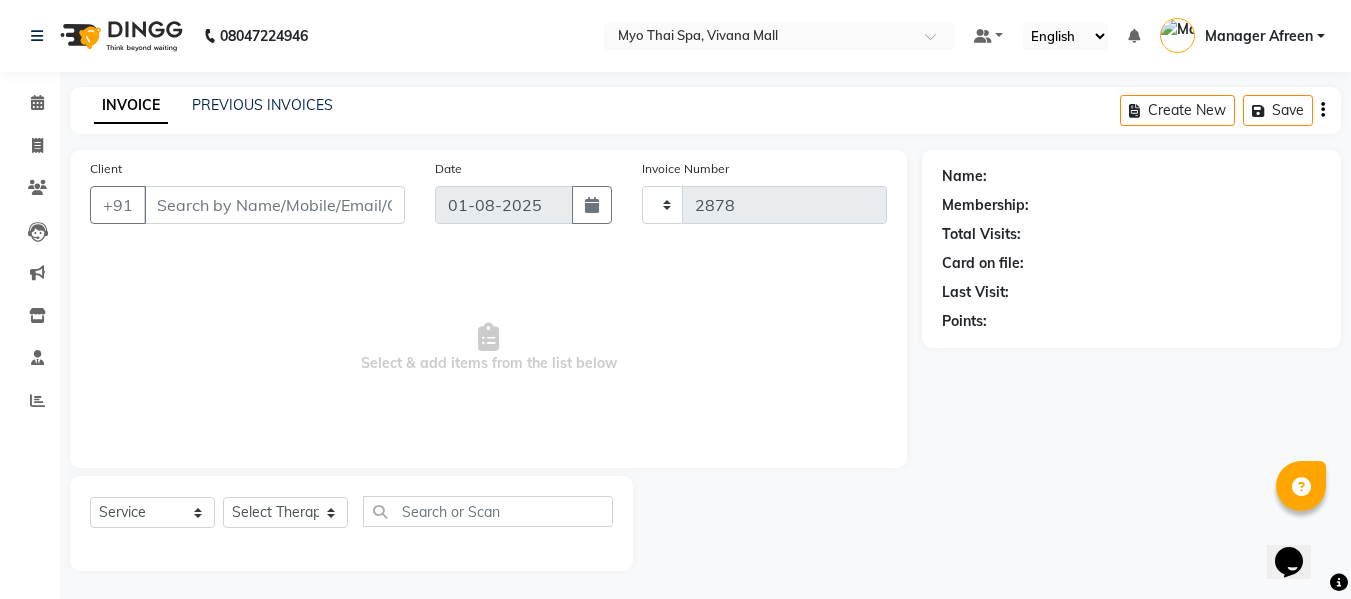 select on "3908" 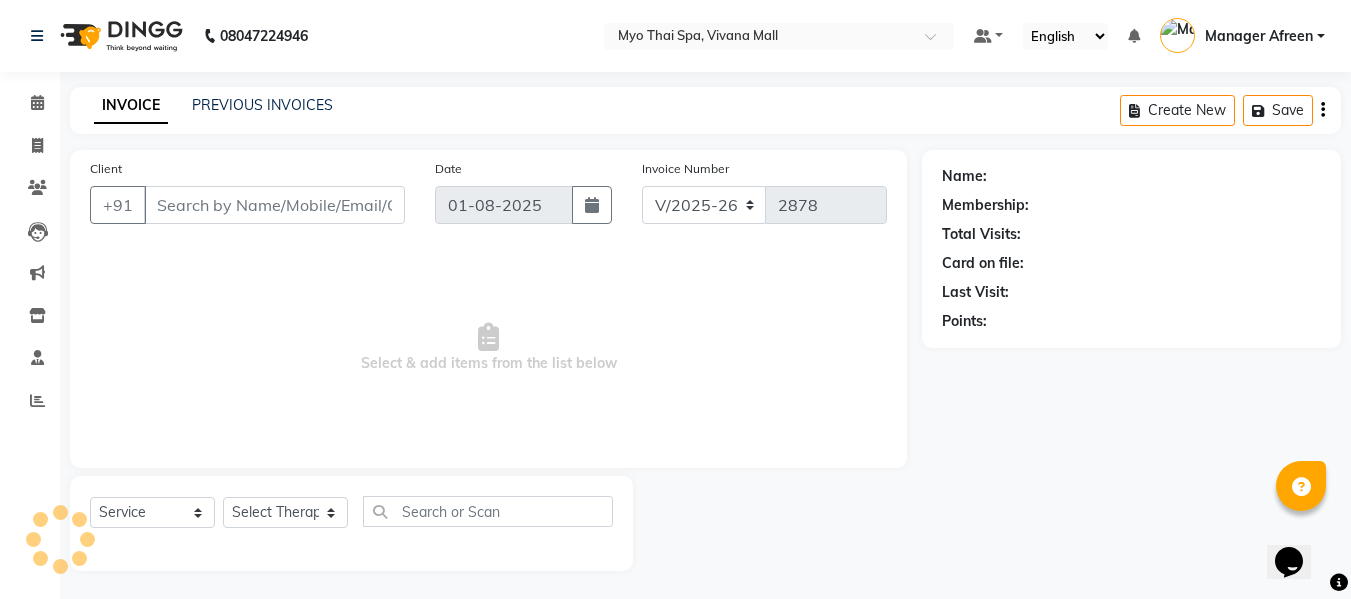 type on "[PHONE]" 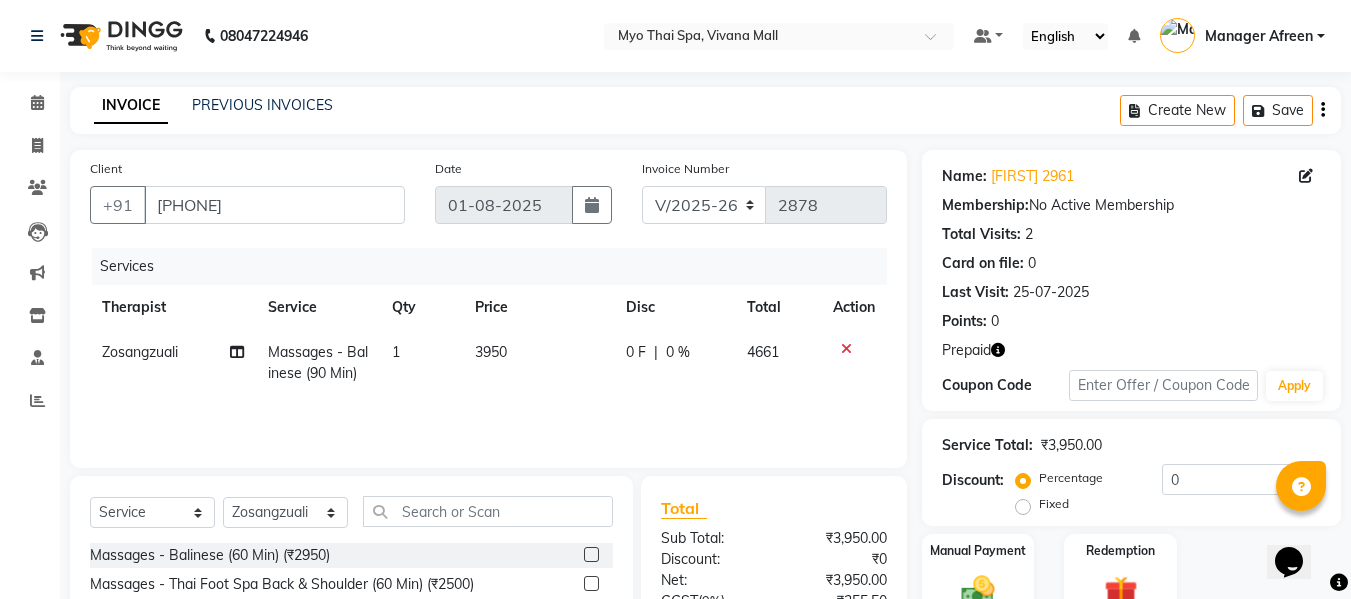 scroll, scrollTop: 202, scrollLeft: 0, axis: vertical 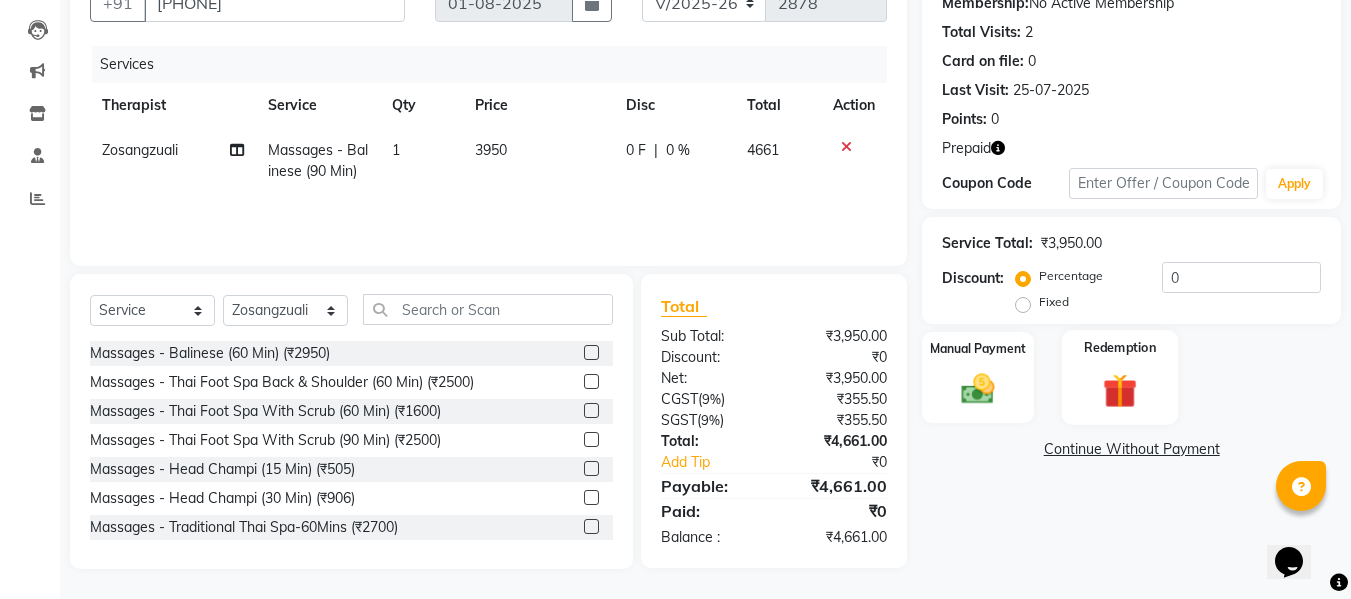 click 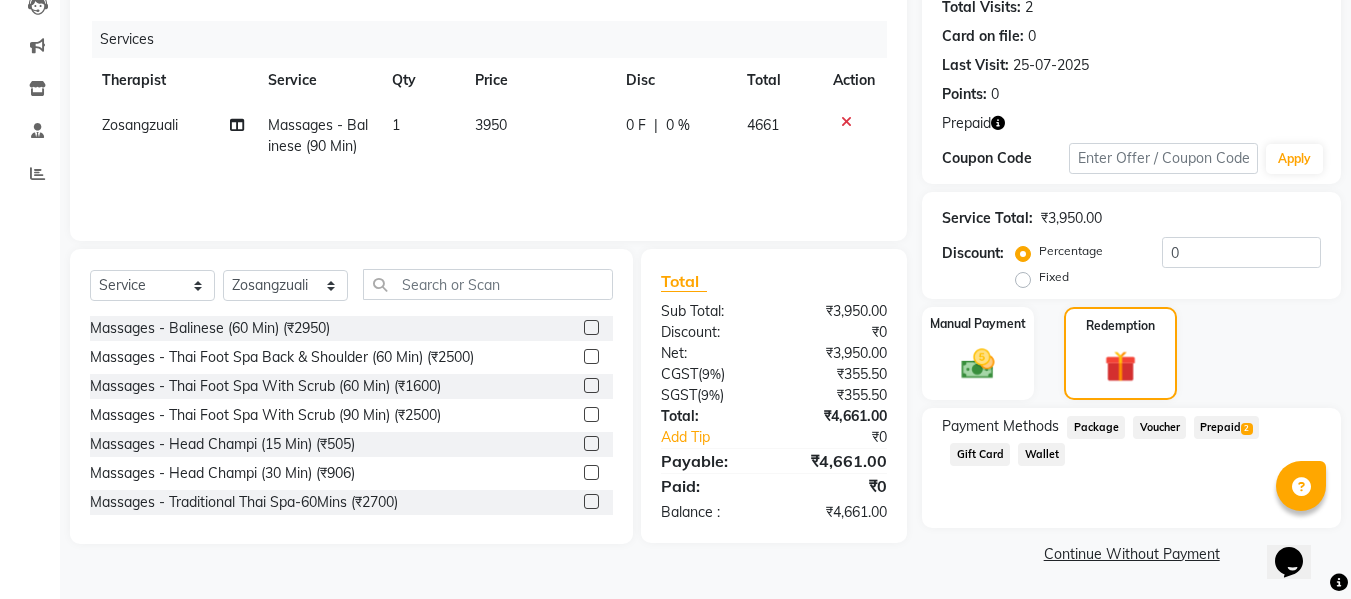 click on "Prepaid  2" 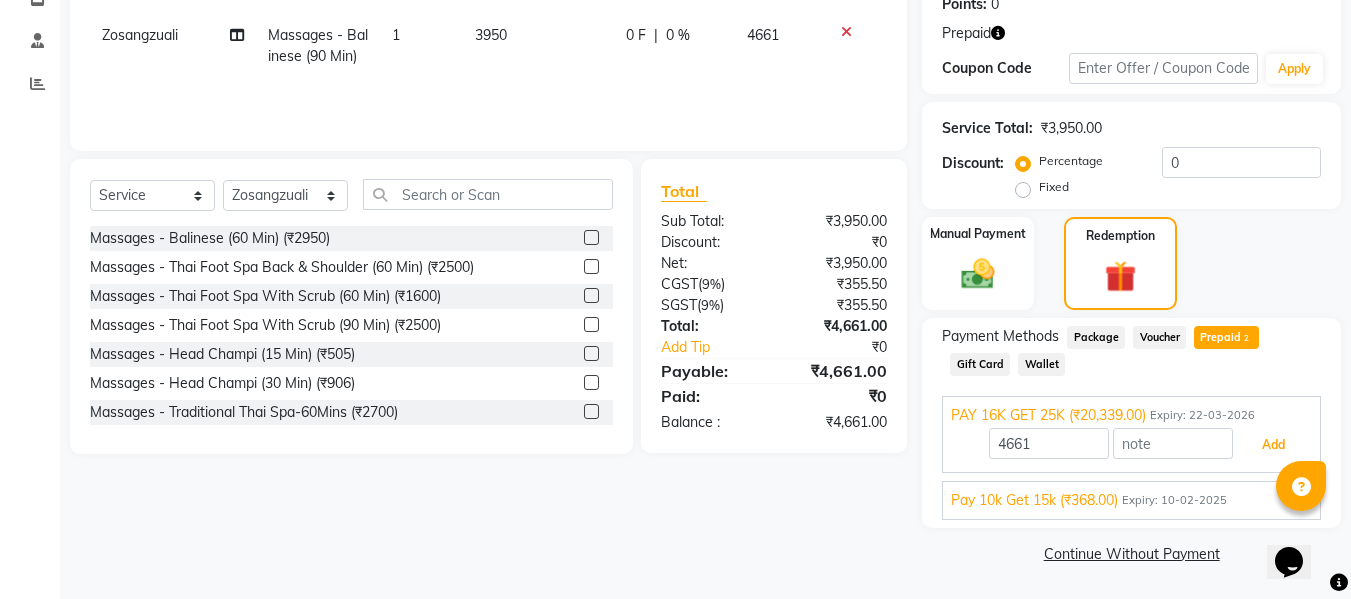 drag, startPoint x: 1266, startPoint y: 443, endPoint x: 1132, endPoint y: 405, distance: 139.28389 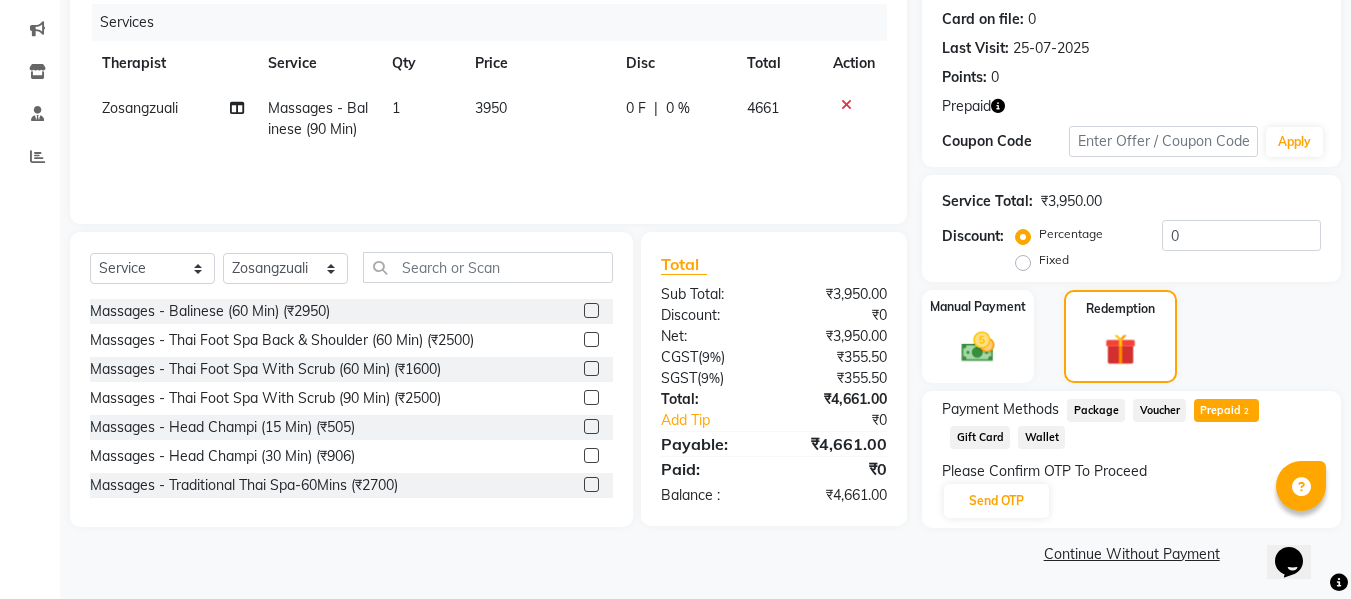 scroll, scrollTop: 244, scrollLeft: 0, axis: vertical 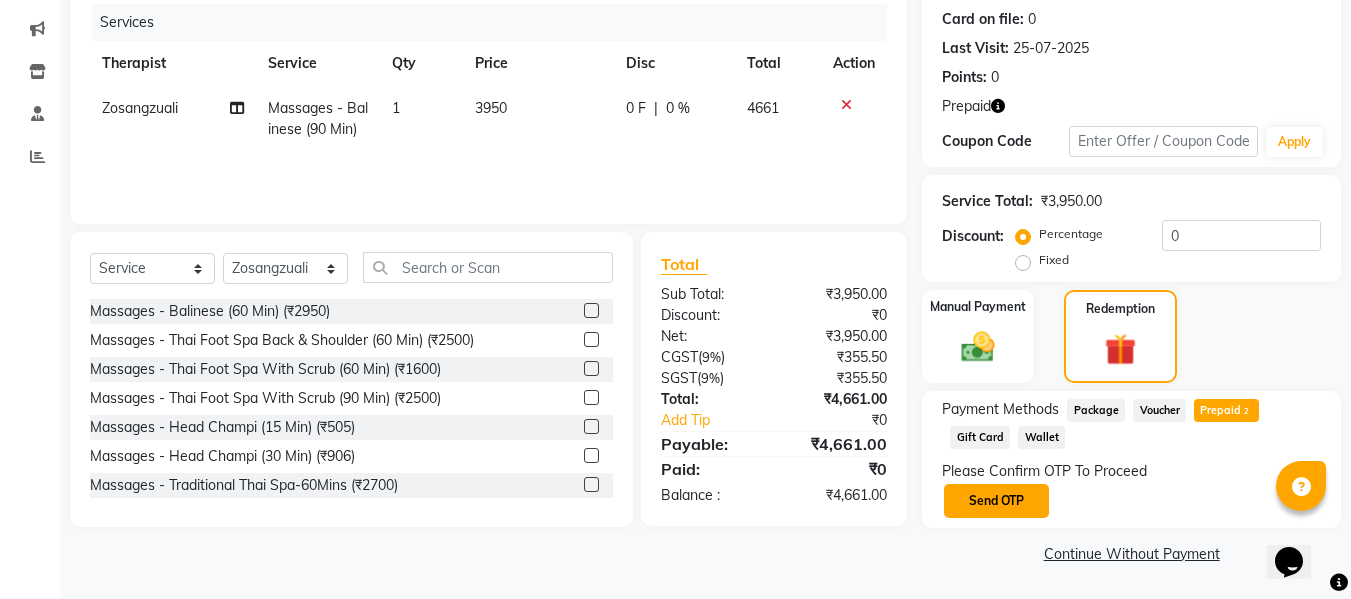 click on "Send OTP" 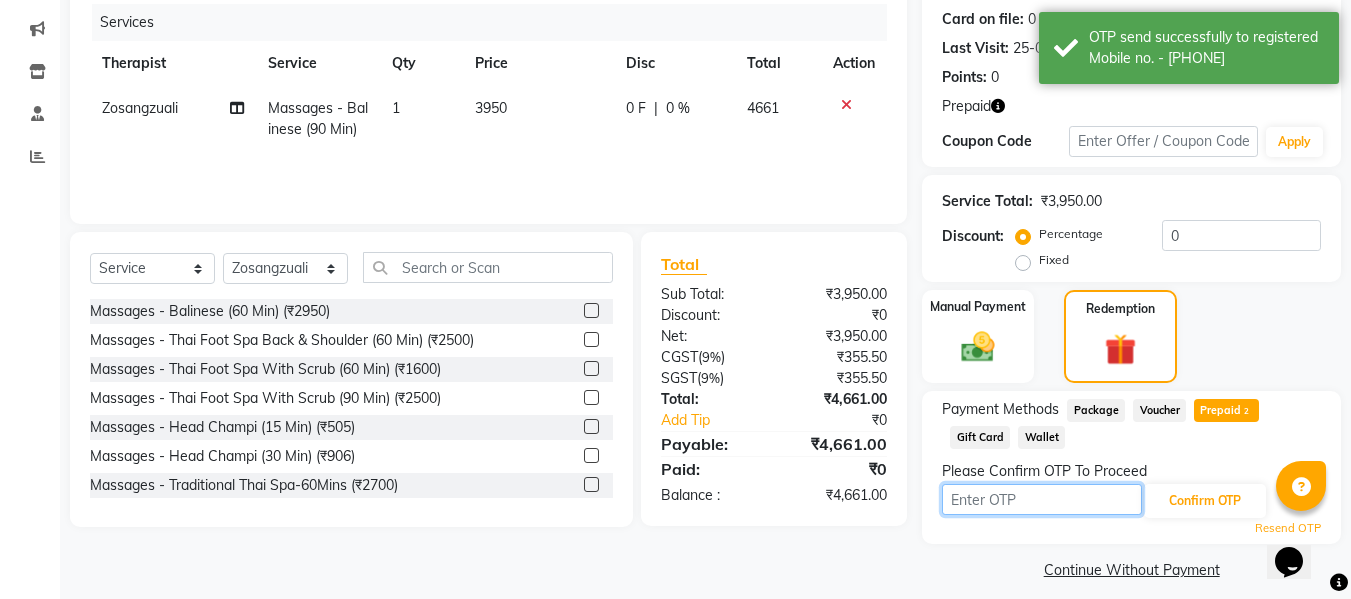 click at bounding box center (1042, 499) 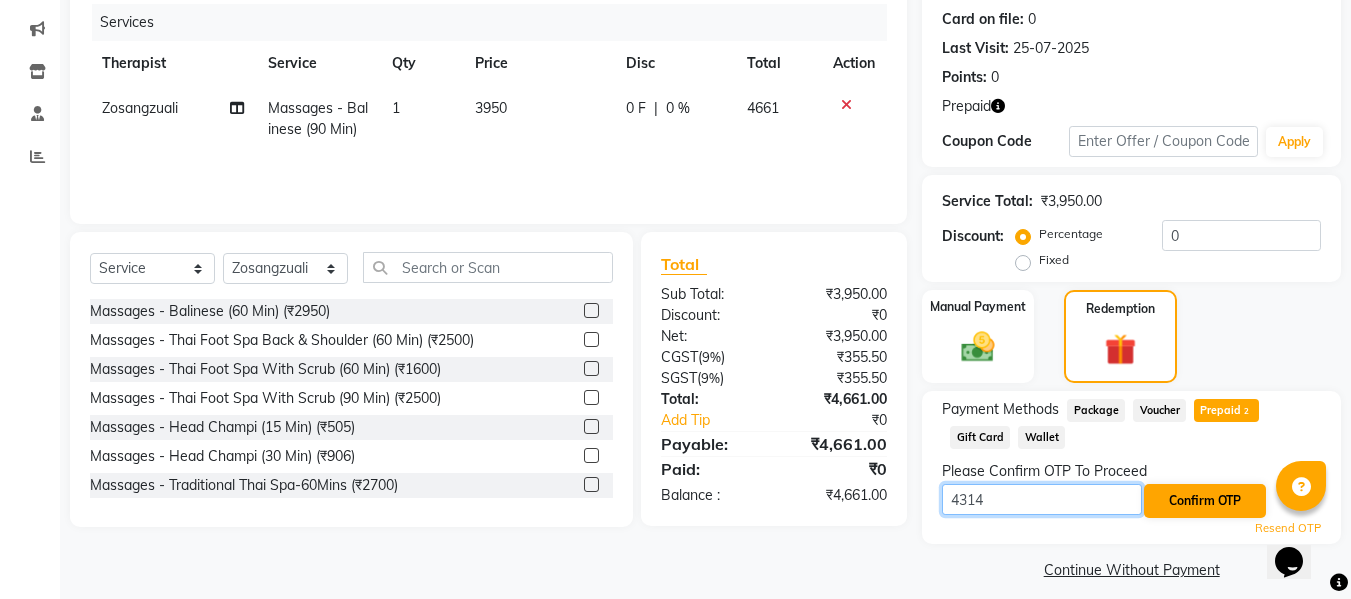 type on "4314" 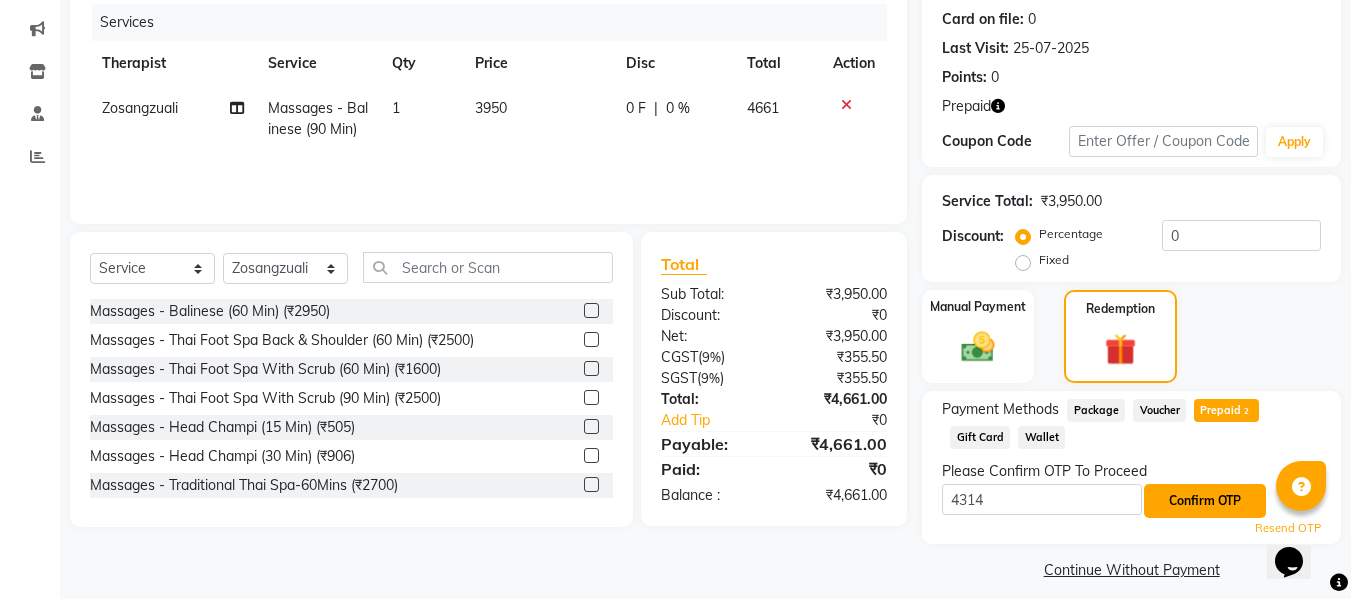click on "Confirm OTP" 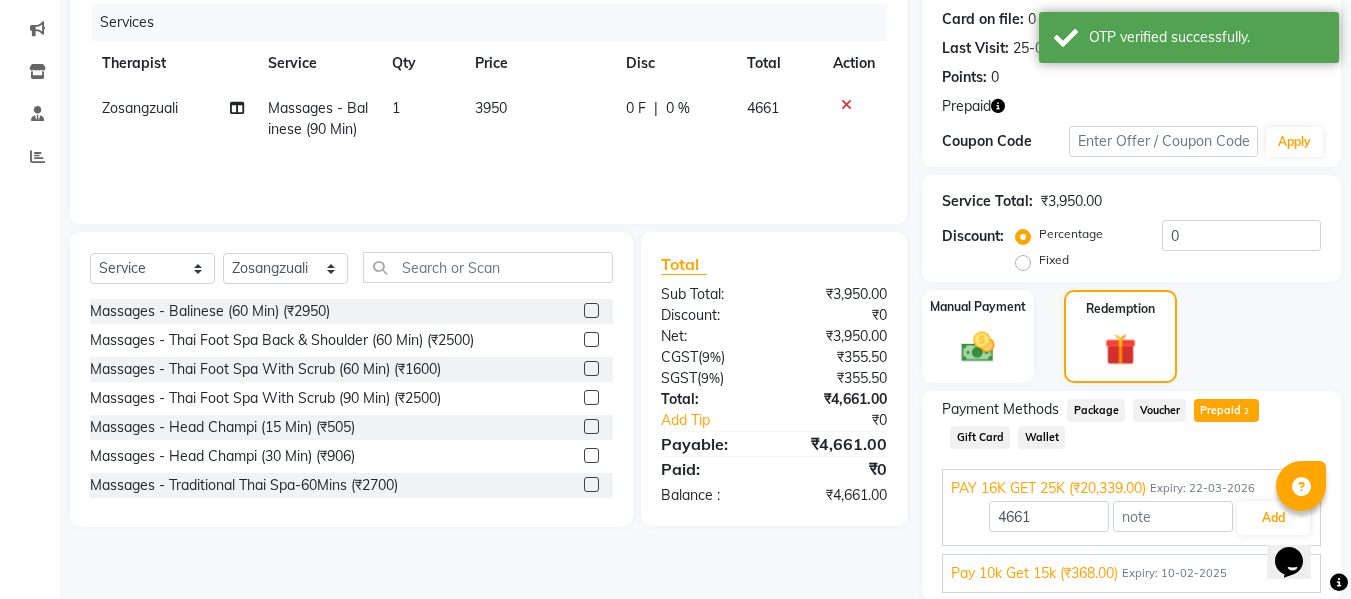 scroll, scrollTop: 317, scrollLeft: 0, axis: vertical 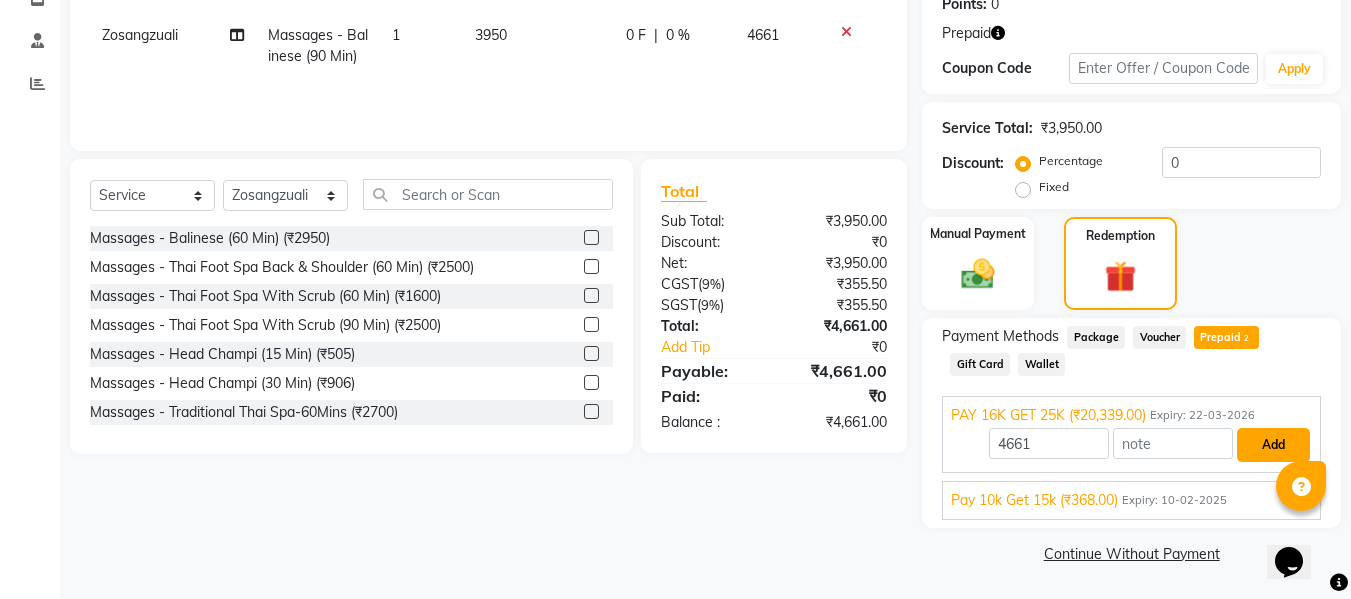 click on "Add" at bounding box center (1273, 445) 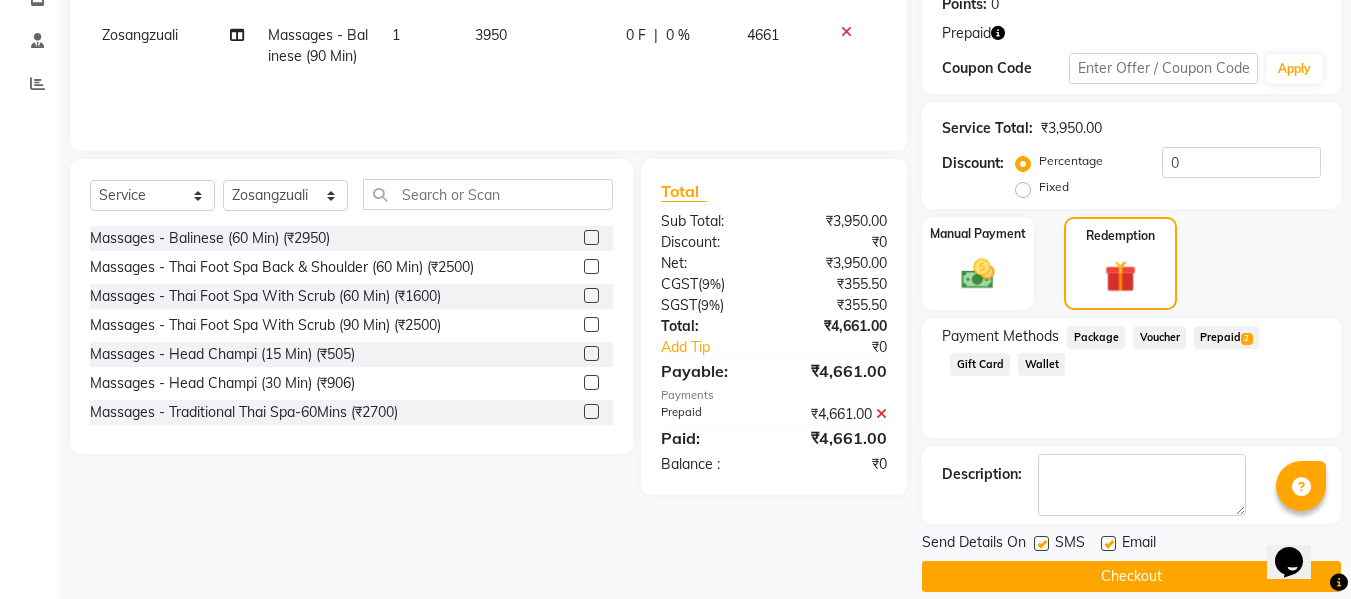 scroll, scrollTop: 340, scrollLeft: 0, axis: vertical 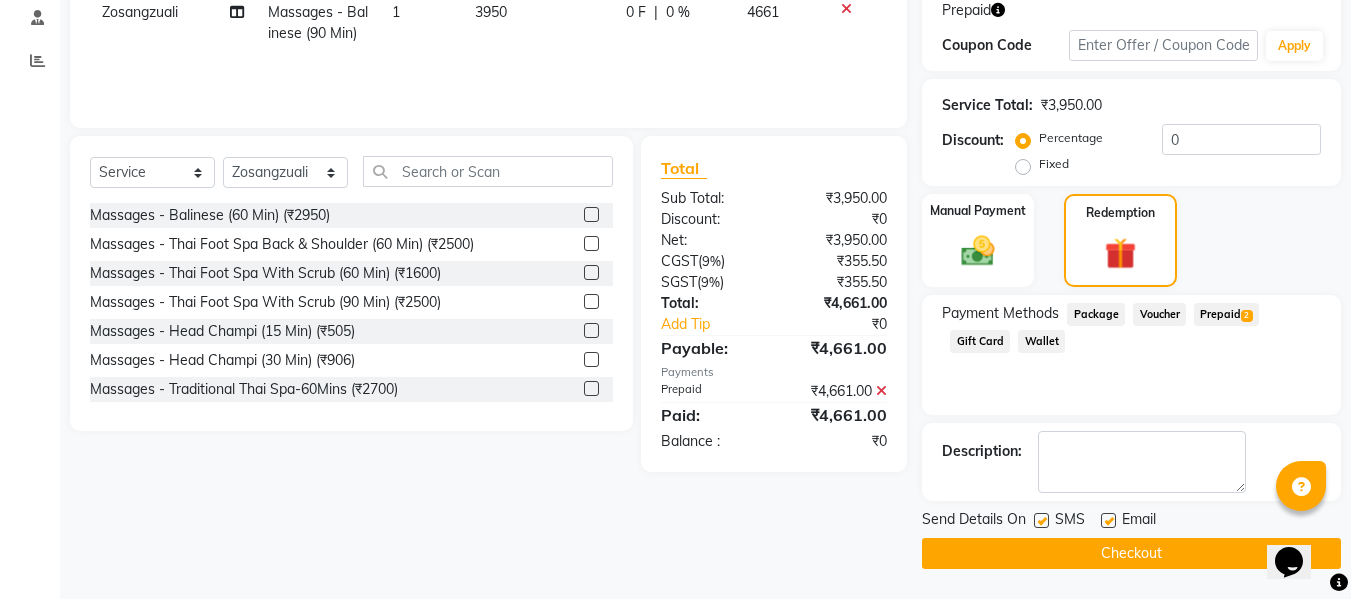 click on "Checkout" 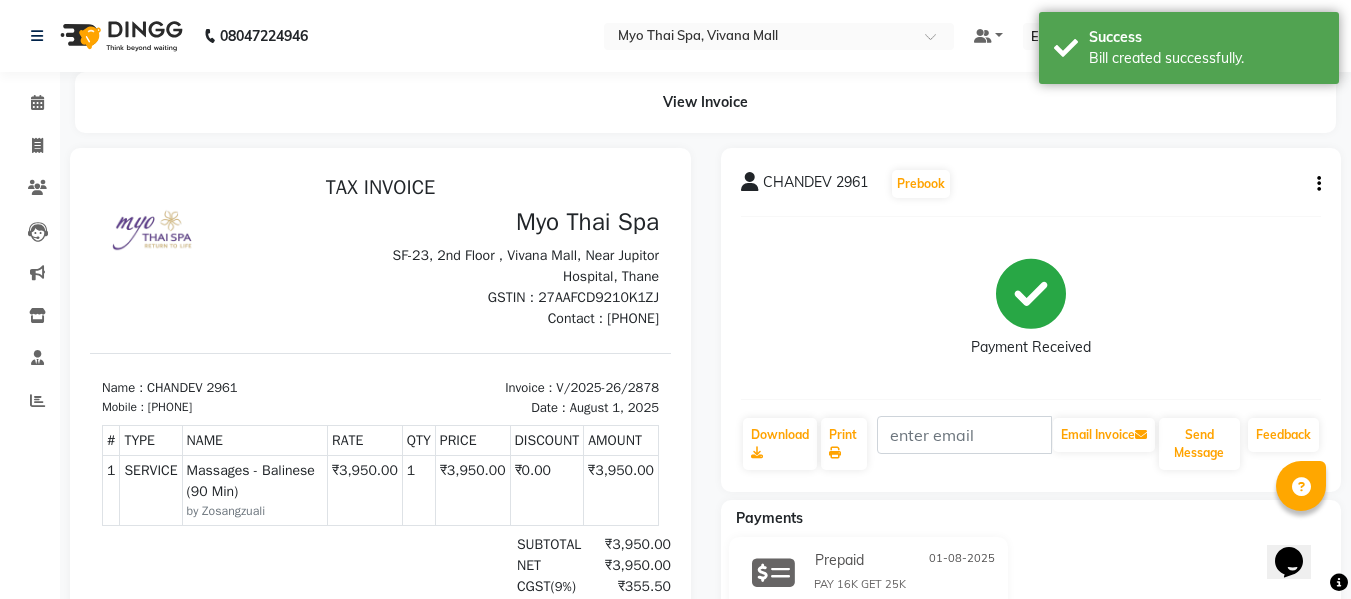 scroll, scrollTop: 0, scrollLeft: 0, axis: both 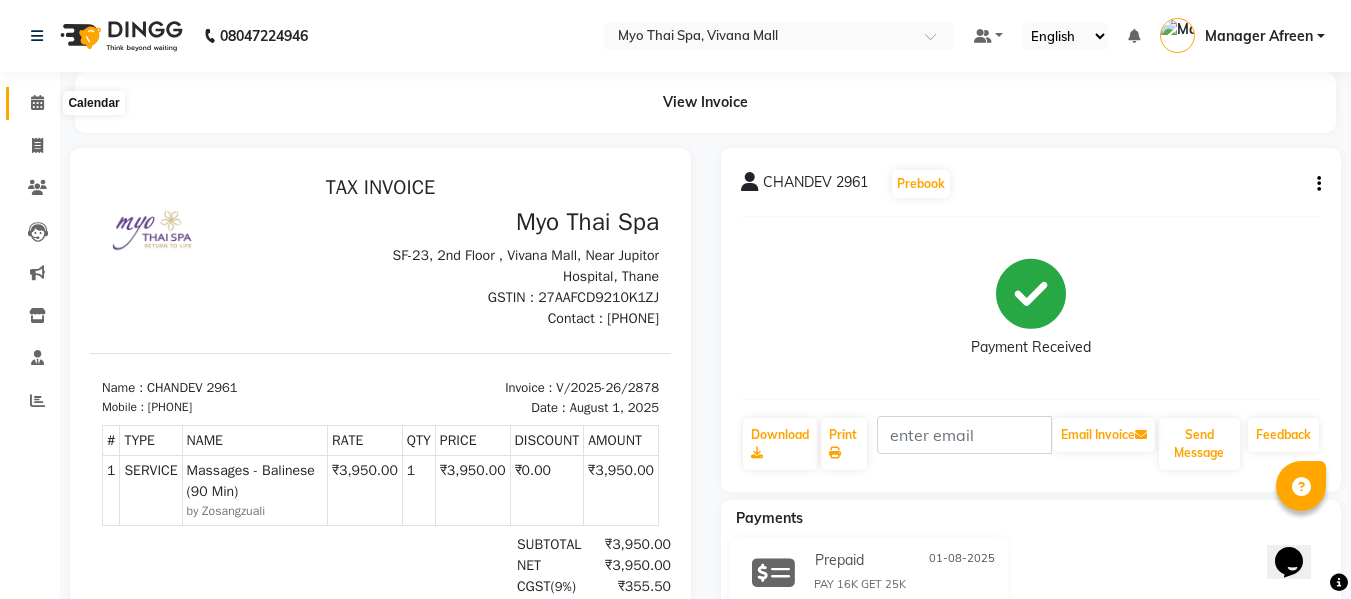 click 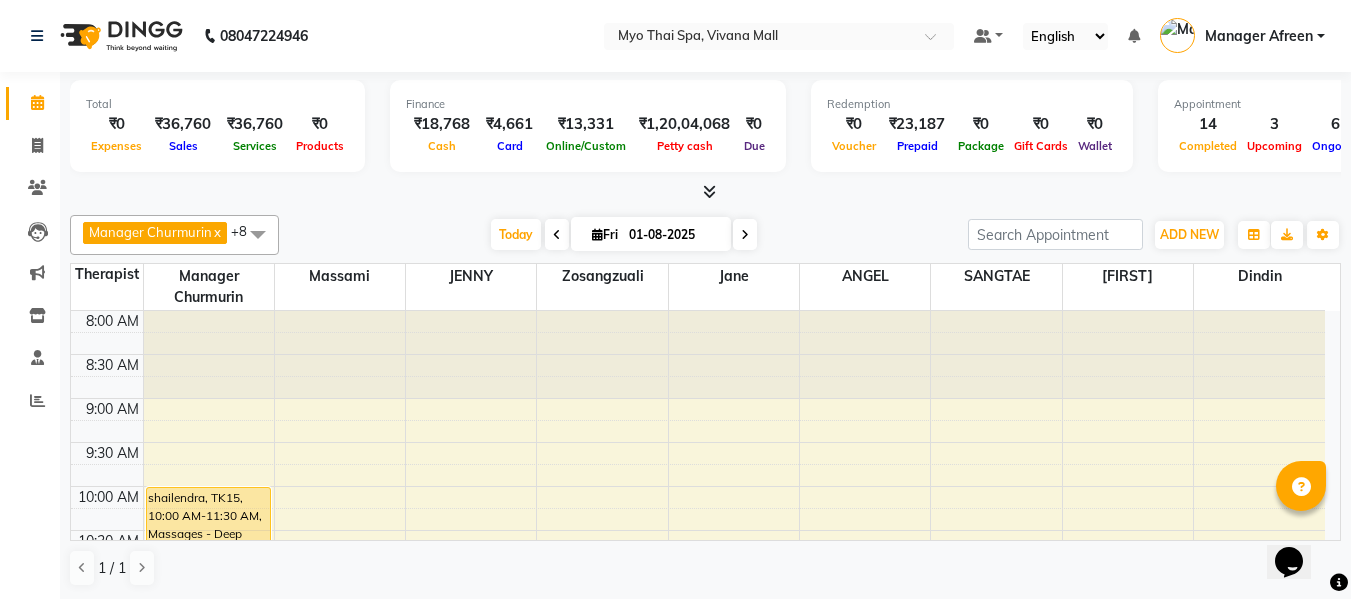 scroll, scrollTop: 1, scrollLeft: 0, axis: vertical 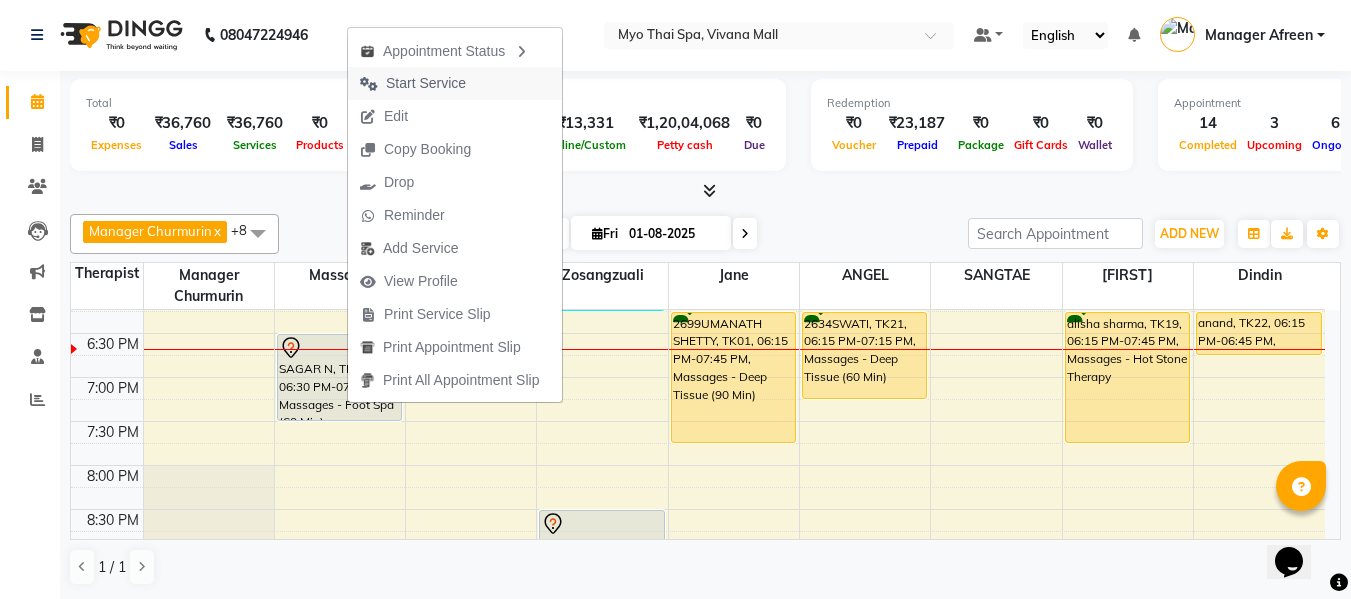 click on "Start Service" at bounding box center [426, 83] 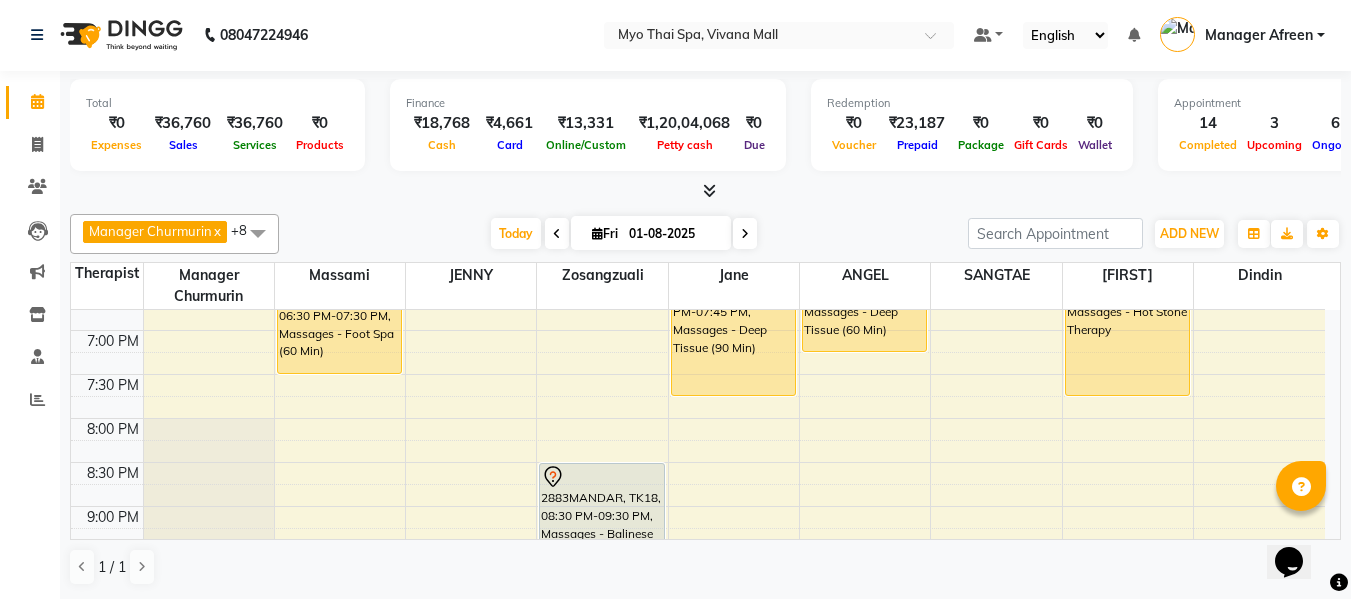 scroll, scrollTop: 900, scrollLeft: 0, axis: vertical 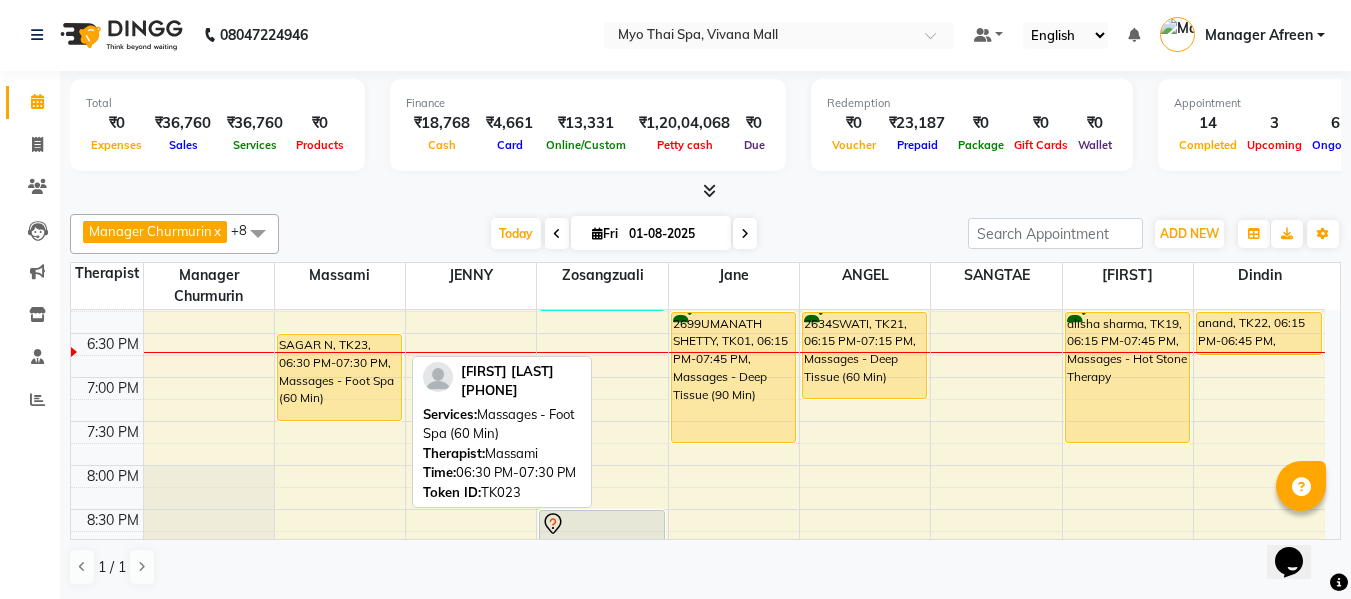 click on "SAGAR N, TK23, 06:30 PM-07:30 PM, Massages - Foot Spa (60 Min)" at bounding box center (339, 377) 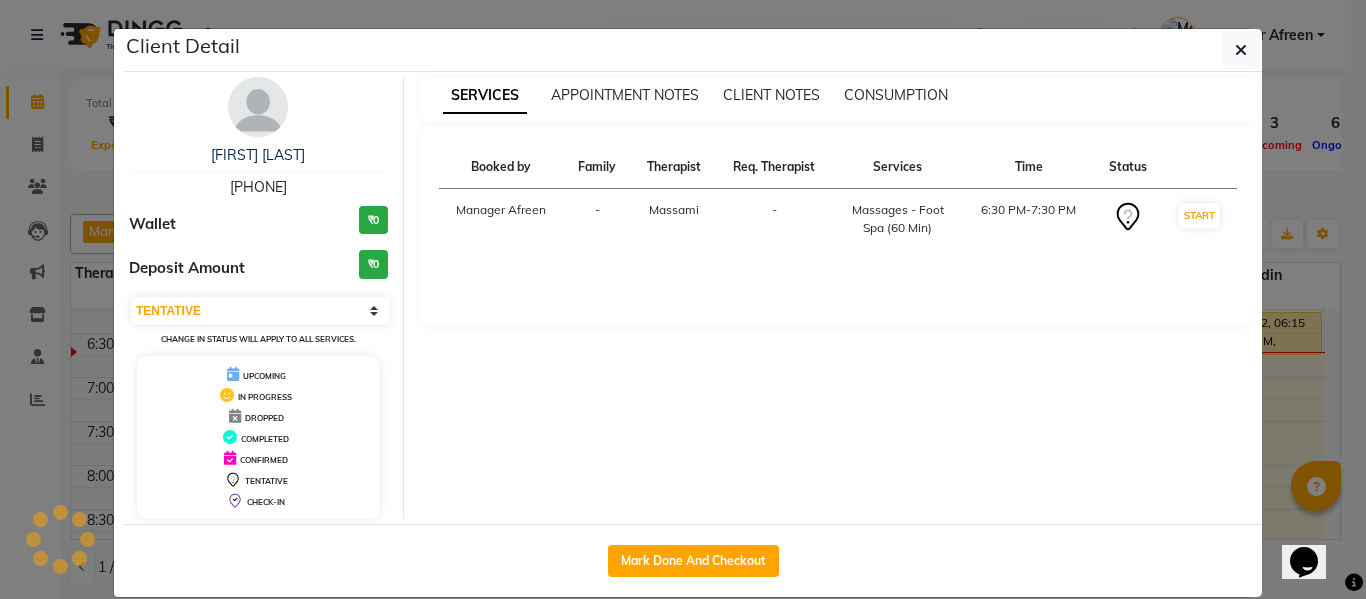 select on "1" 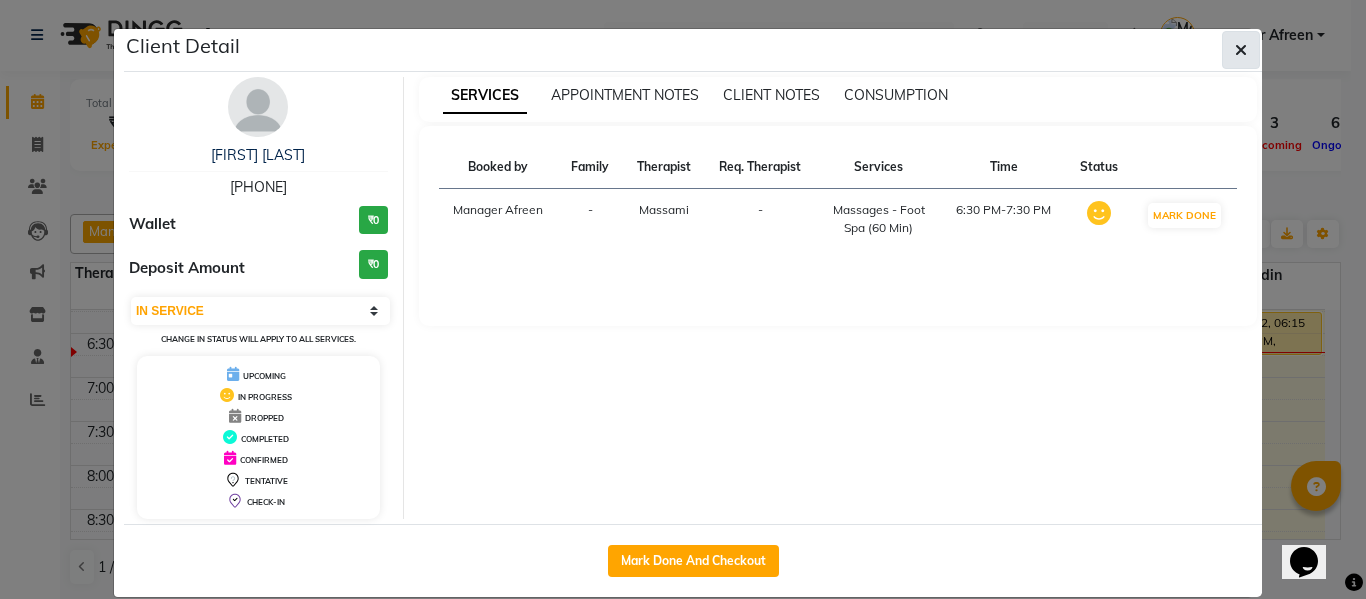click 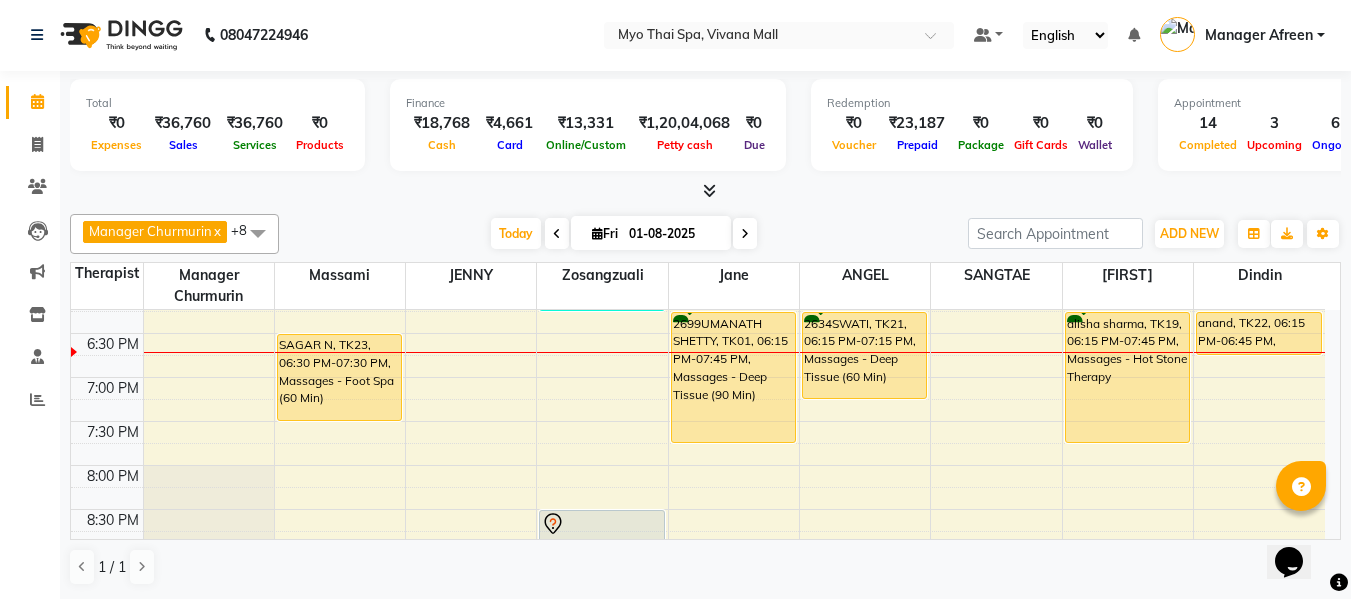 click on "8:00 AM 8:30 AM 9:00 AM 9:30 AM 10:00 AM 10:30 AM 11:00 AM 11:30 AM 12:00 PM 12:30 PM 1:00 PM 1:30 PM 2:00 PM 2:30 PM 3:00 PM 3:30 PM 4:00 PM 4:30 PM 5:00 PM 5:30 PM 6:00 PM 6:30 PM 7:00 PM 7:30 PM 8:00 PM 8:30 PM 9:00 PM 9:30 PM 10:00 PM 10:30 PM    shailendra, TK15, 10:00 AM-11:30 AM, Massages - Deep Tissue (90 Min)             PRAMOD B, TK20, 01:15 PM-02:15 PM, Massages - Swedish (60 Min)     SAGAGR, TK04, 11:15 AM-12:45 PM, Massages - Myo Signature Spa (90 Min)     SAGAGR, TK04, 11:15 AM-12:45 PM, Massages - Spa Of The Month  (₹3999)     2309 SANTOSH, TK14, 03:15 PM-04:45 PM, Massages - Balinese (90 Min)    SAGAR N, TK23, 06:30 PM-07:30 PM, Massages - Foot Spa (60 Min)     ram, TK06, 01:30 PM-03:30 PM, Massages - Myo Signature Spa (90 Min) (₹4800)     Sarit, TK11, 05:00 PM-06:00 PM, Massages - Balinese (60 Min)     1792ANIRUDDHA1, TK05, 01:00 PM-02:30 PM, Massages - Stress Relieving     CHANDEV 2961, TK17, 04:45 PM-06:15 PM, Massages - Balinese (90 Min)" at bounding box center (698, 69) 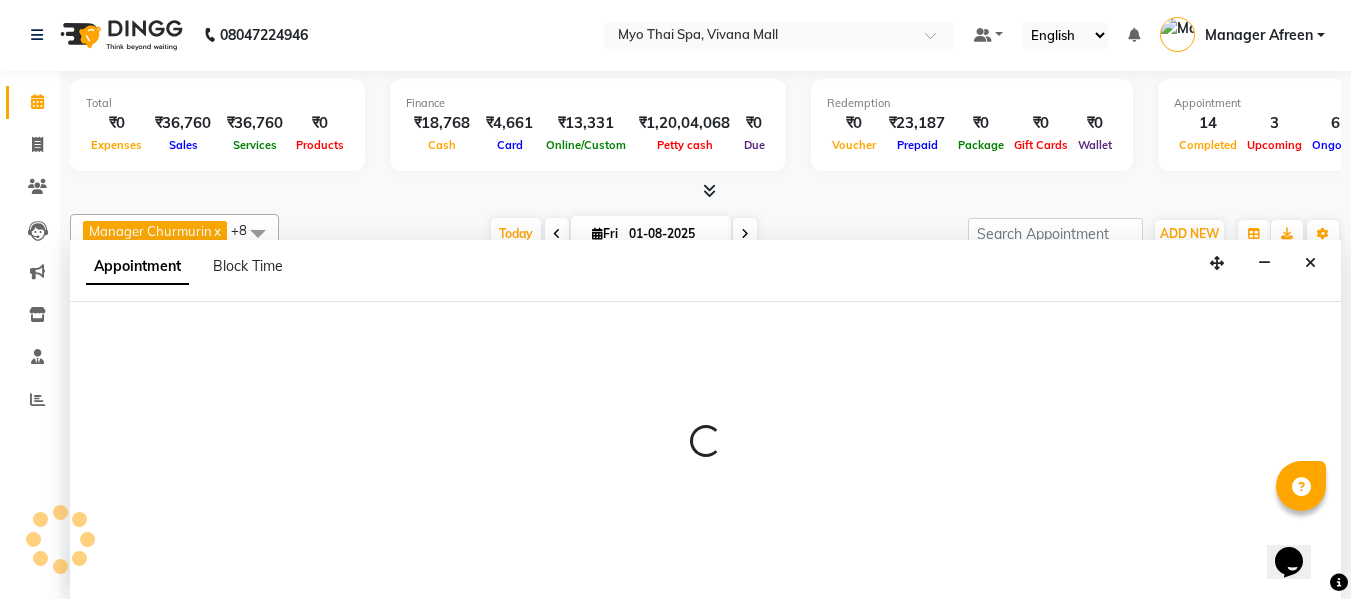 select on "35779" 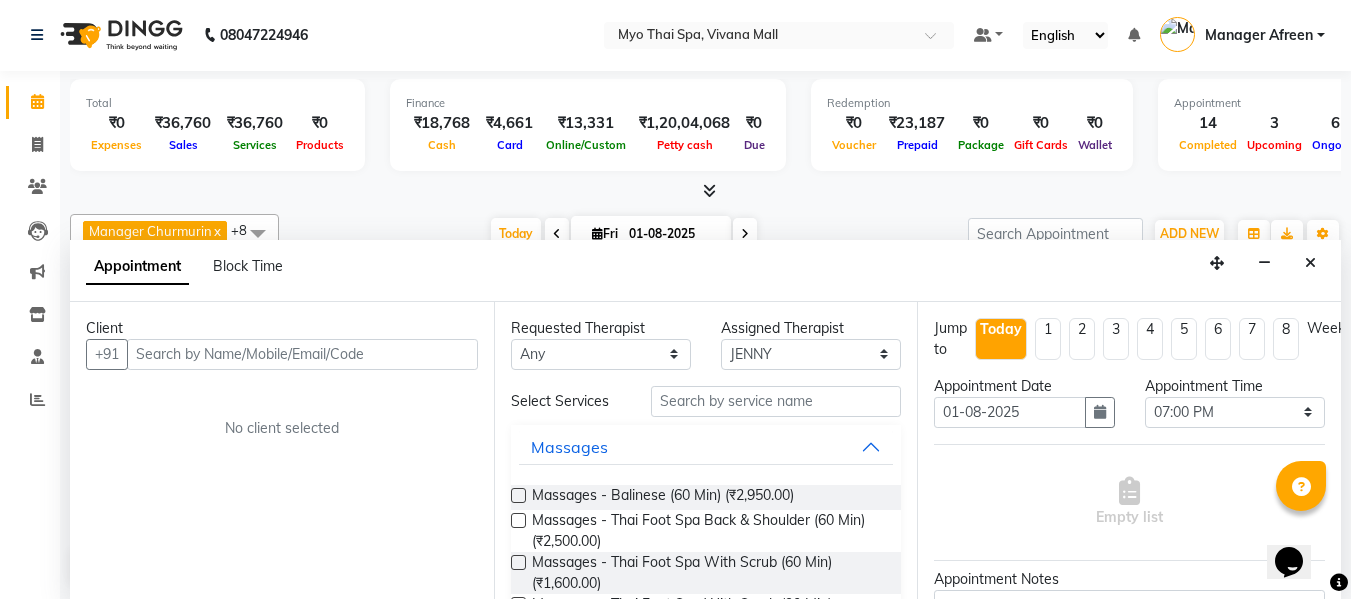 click at bounding box center (302, 354) 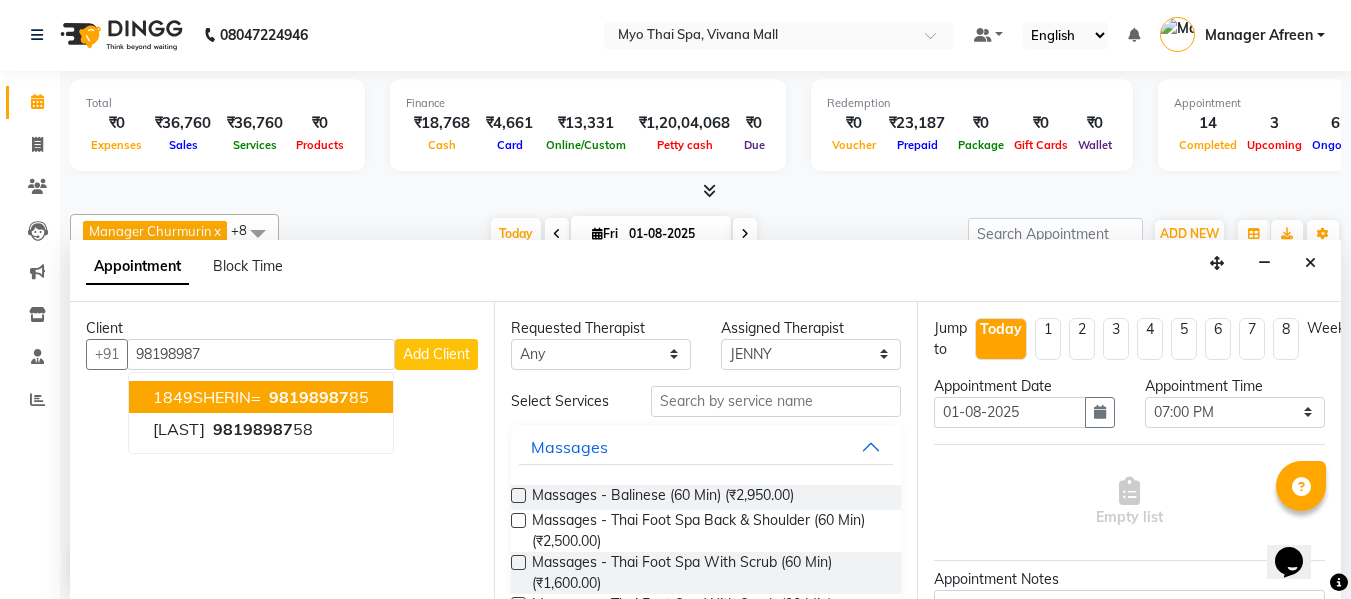 click on "1849SHERIN=" at bounding box center (207, 397) 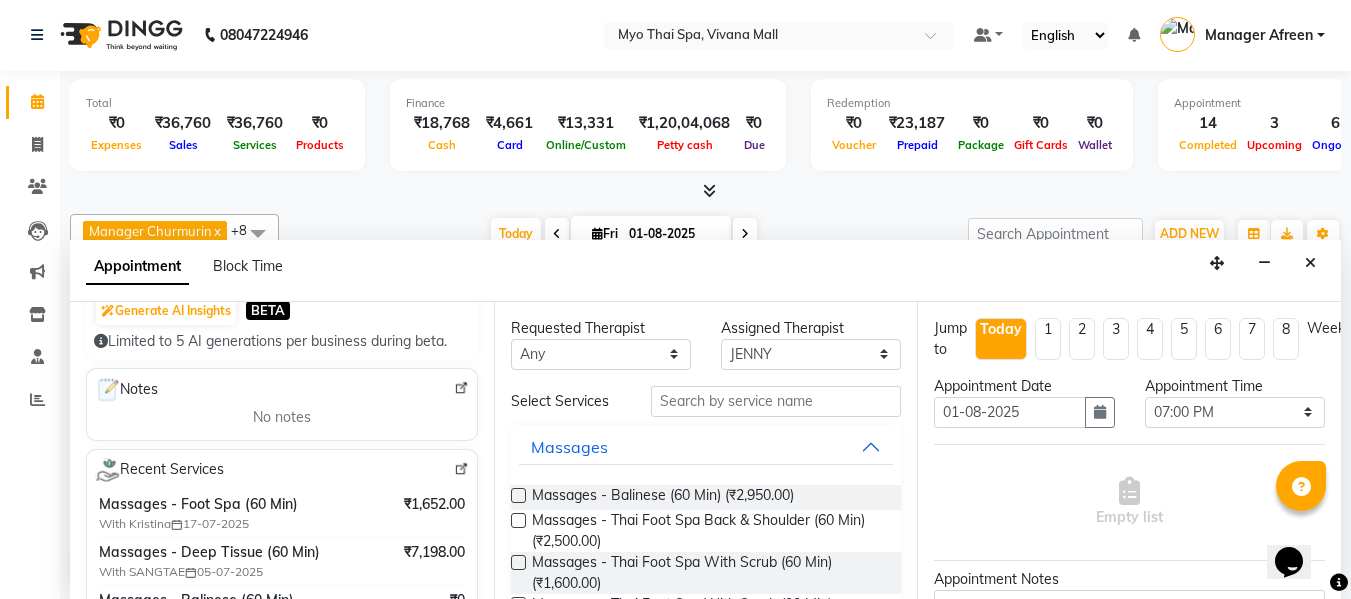 scroll, scrollTop: 200, scrollLeft: 0, axis: vertical 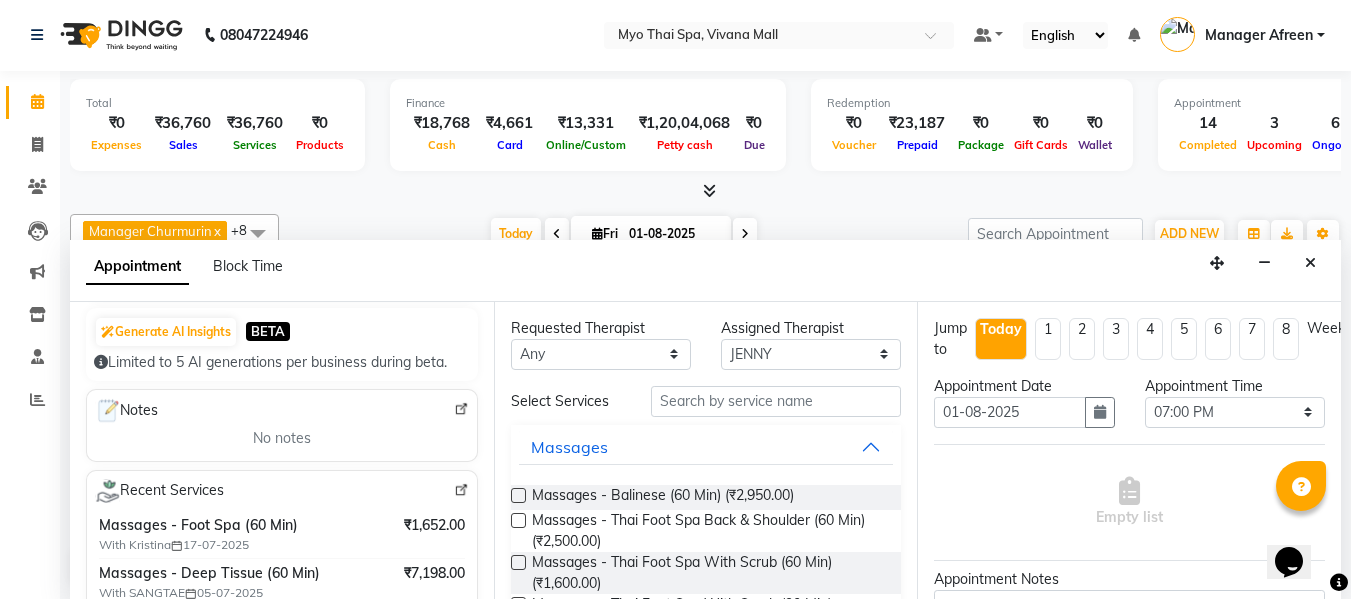 type on "9819898785" 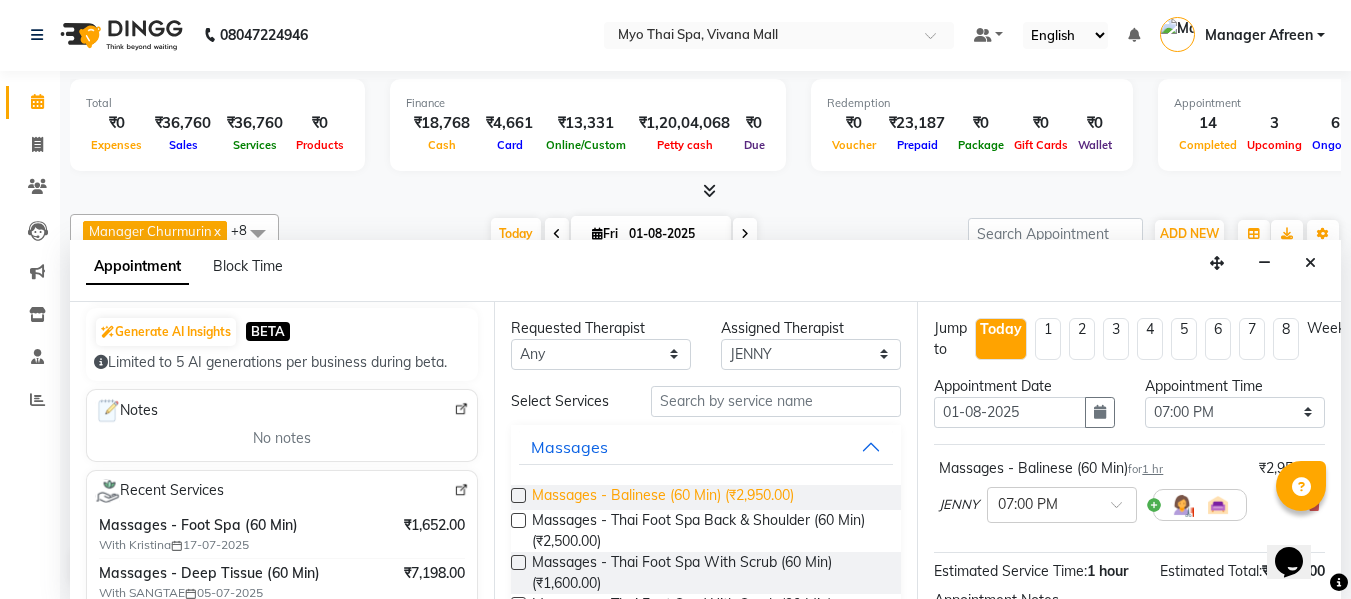 drag, startPoint x: 515, startPoint y: 494, endPoint x: 550, endPoint y: 494, distance: 35 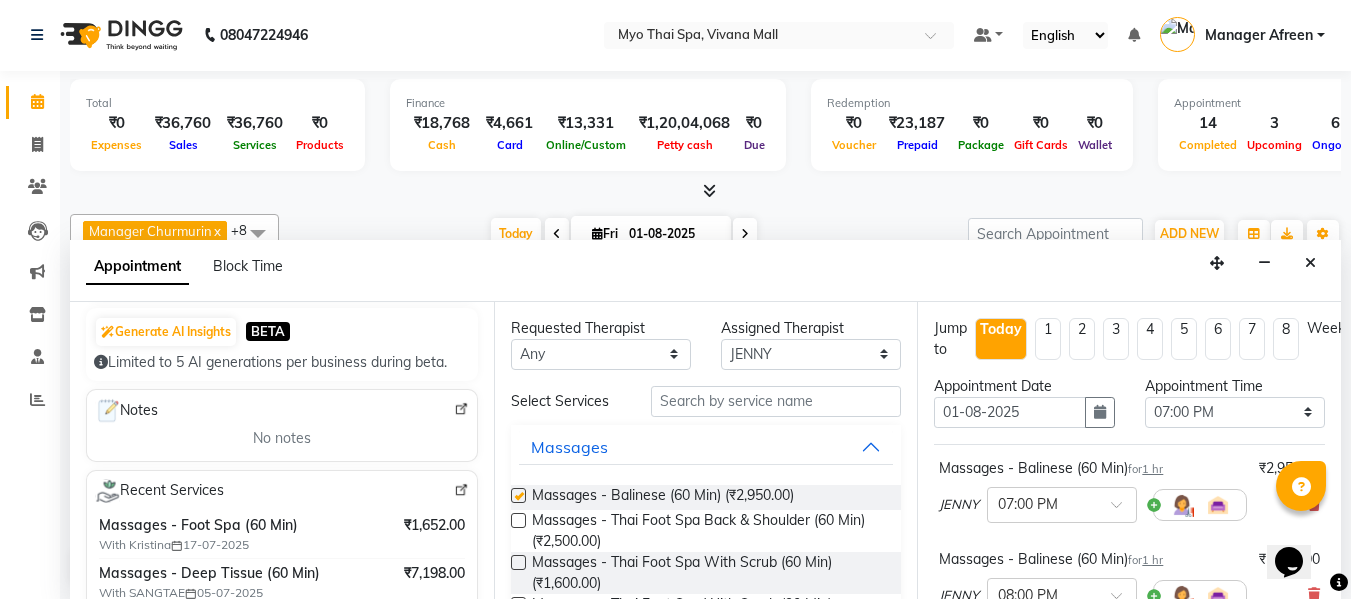checkbox on "false" 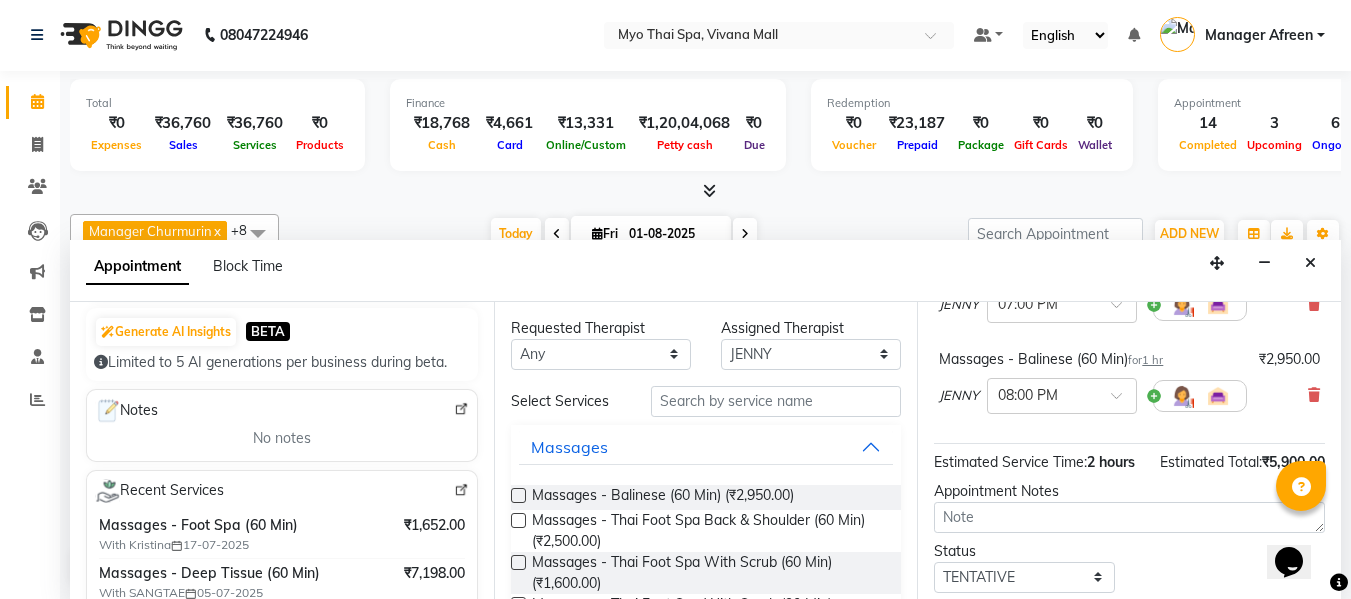 scroll, scrollTop: 356, scrollLeft: 0, axis: vertical 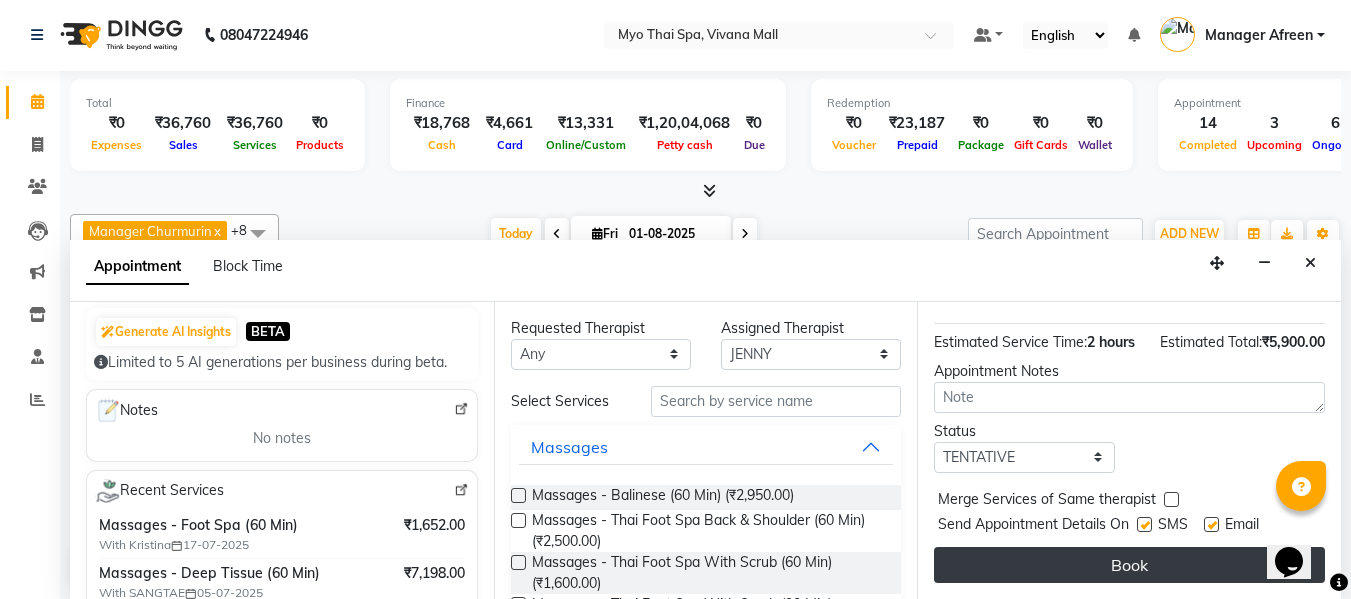 click on "Book" at bounding box center (1129, 565) 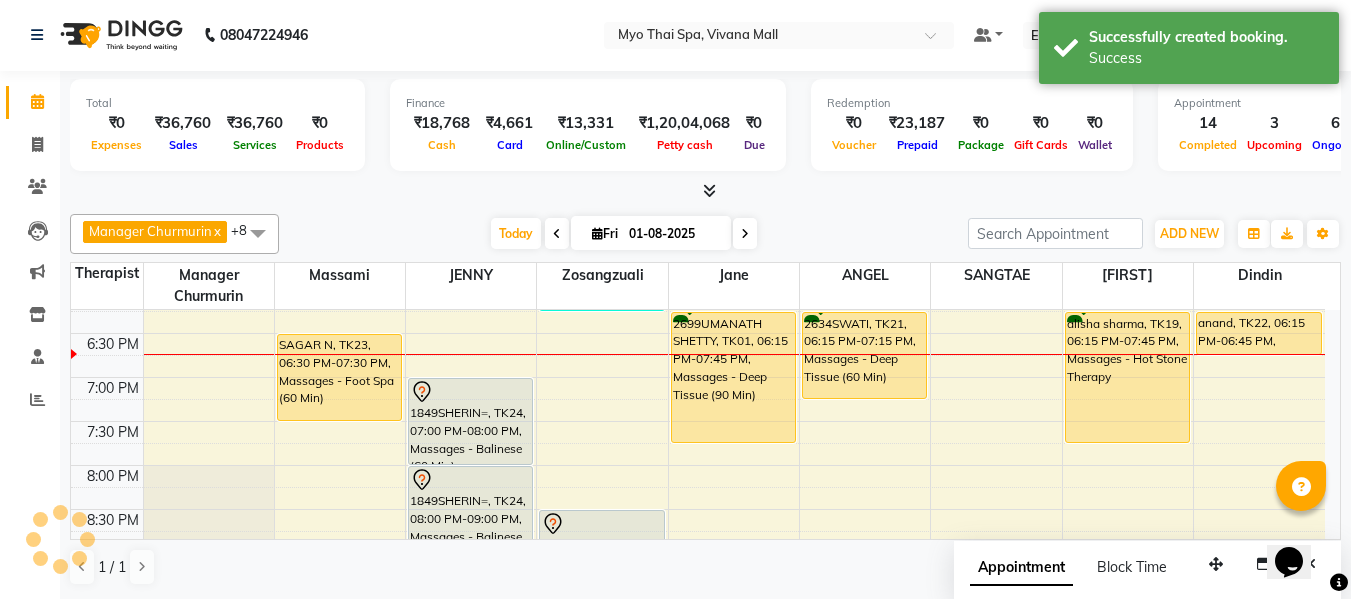 scroll, scrollTop: 0, scrollLeft: 0, axis: both 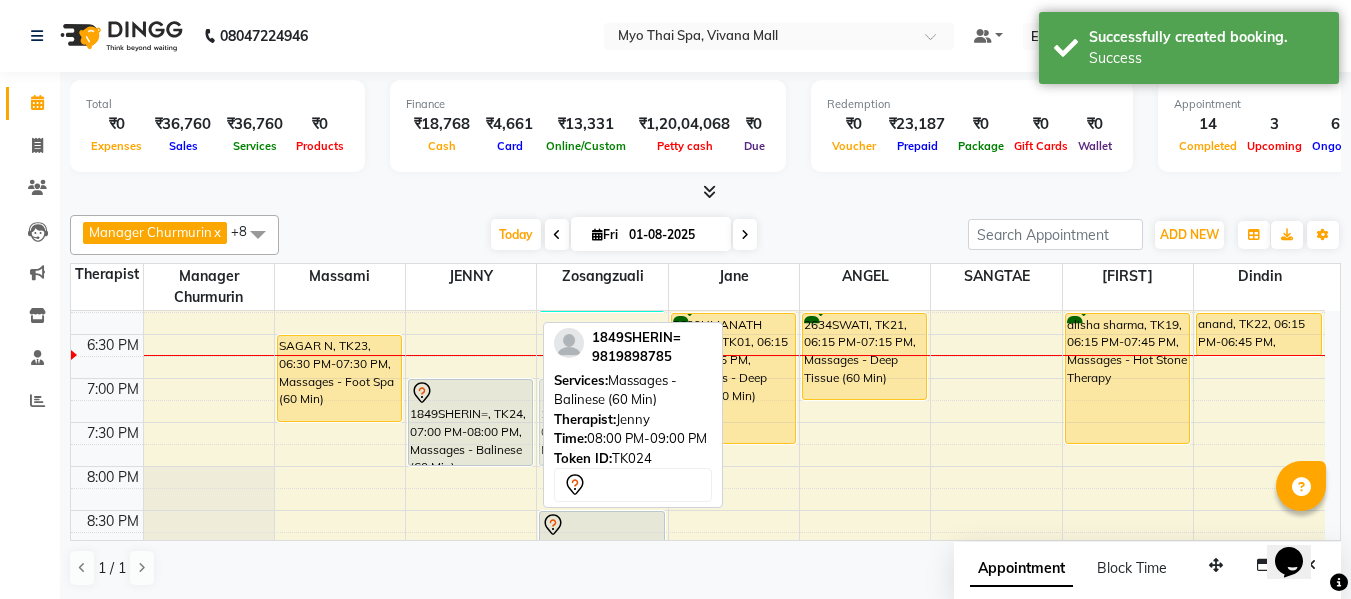 drag, startPoint x: 482, startPoint y: 488, endPoint x: 581, endPoint y: 403, distance: 130.48372 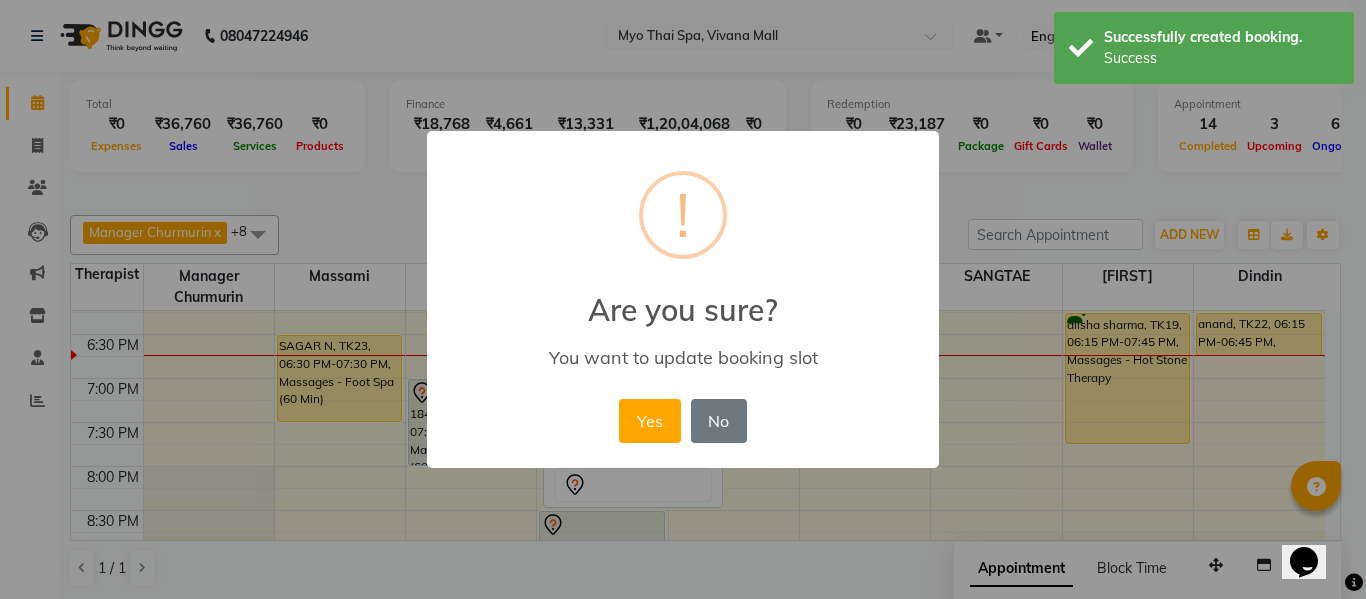 click on "Yes" at bounding box center [649, 421] 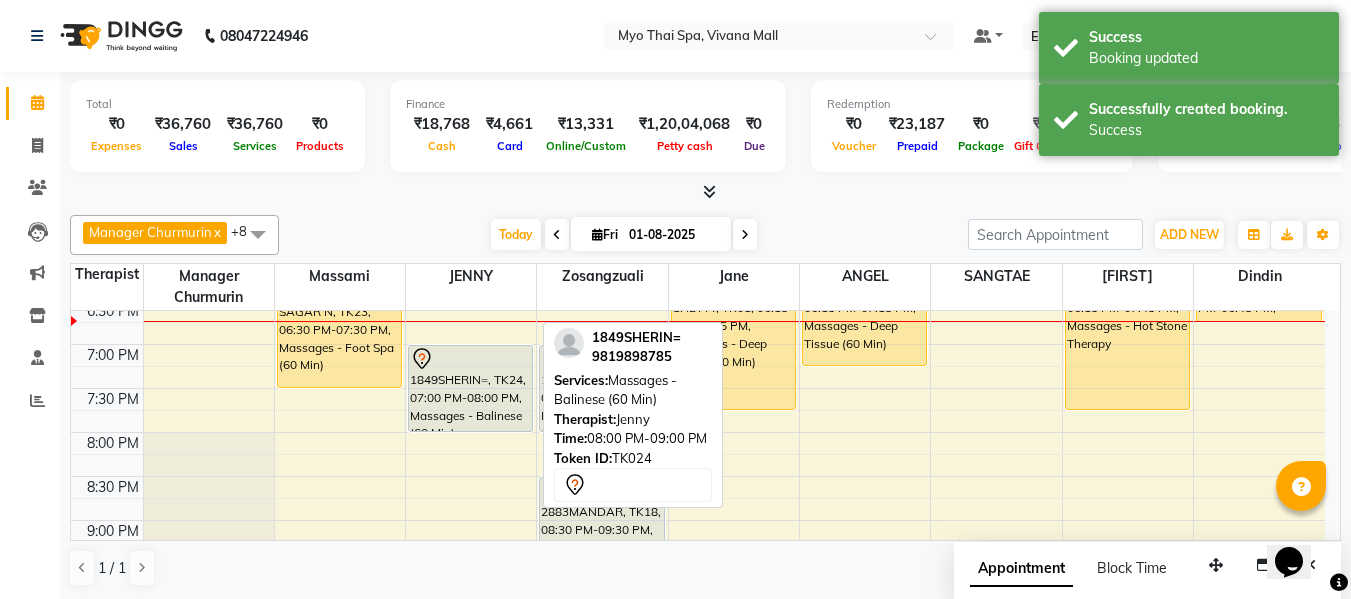scroll, scrollTop: 900, scrollLeft: 0, axis: vertical 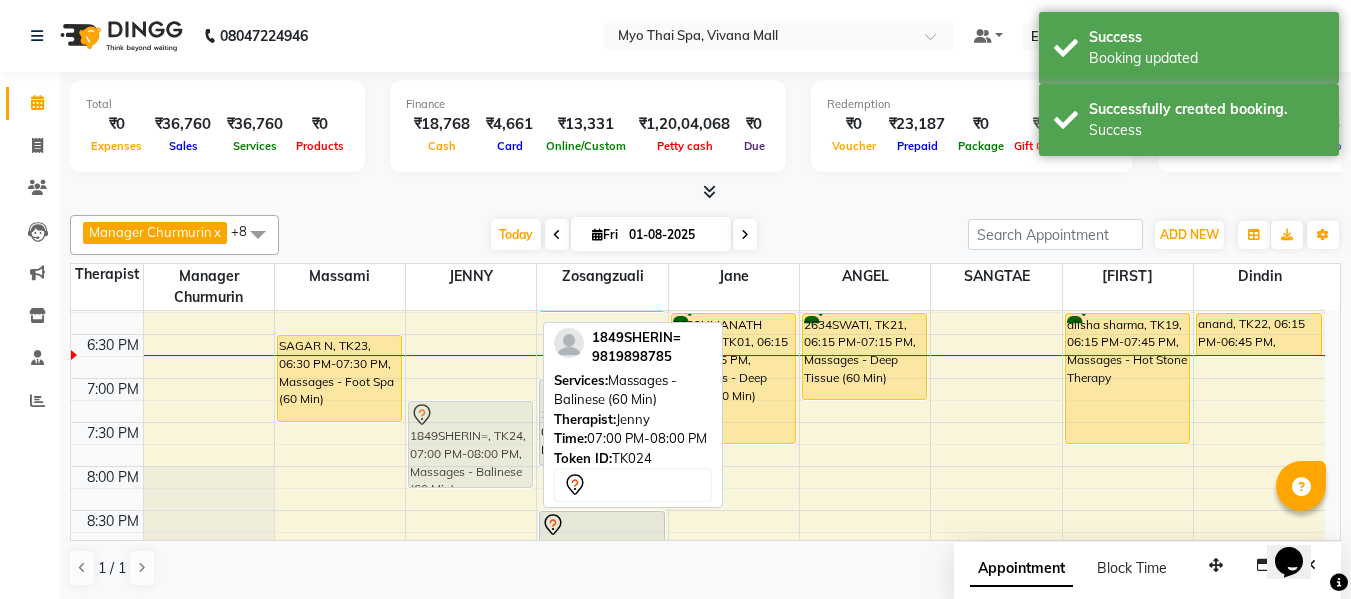 drag, startPoint x: 463, startPoint y: 404, endPoint x: 465, endPoint y: 420, distance: 16.124516 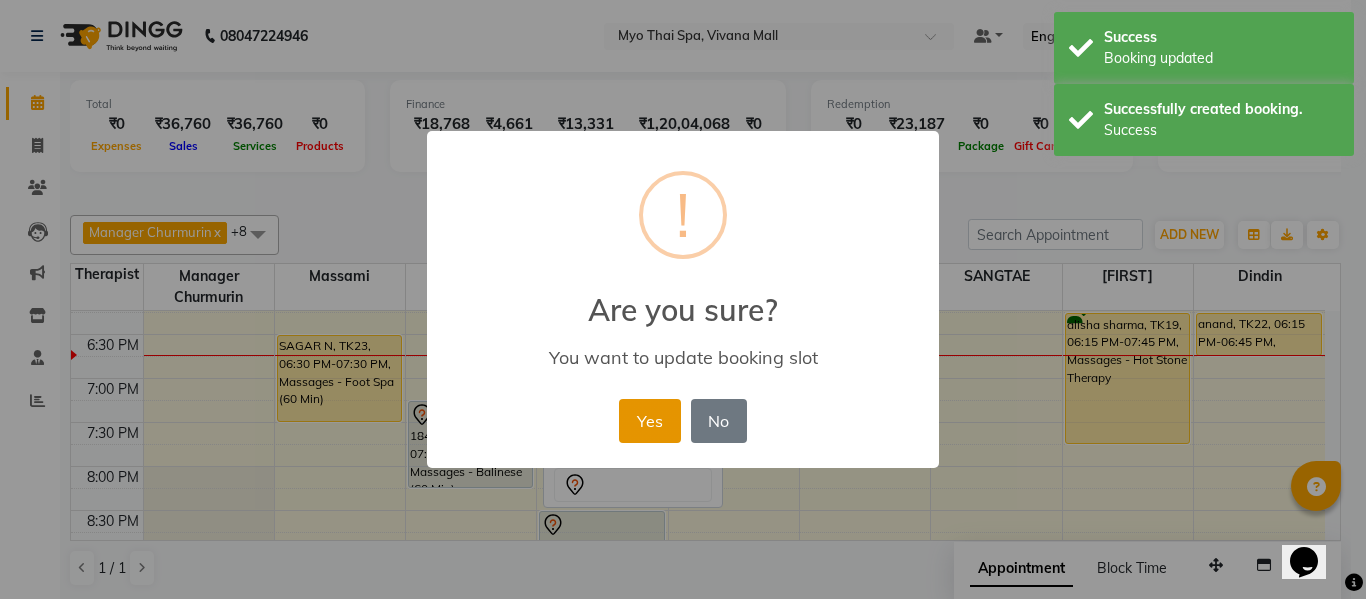 click on "Yes" at bounding box center [649, 421] 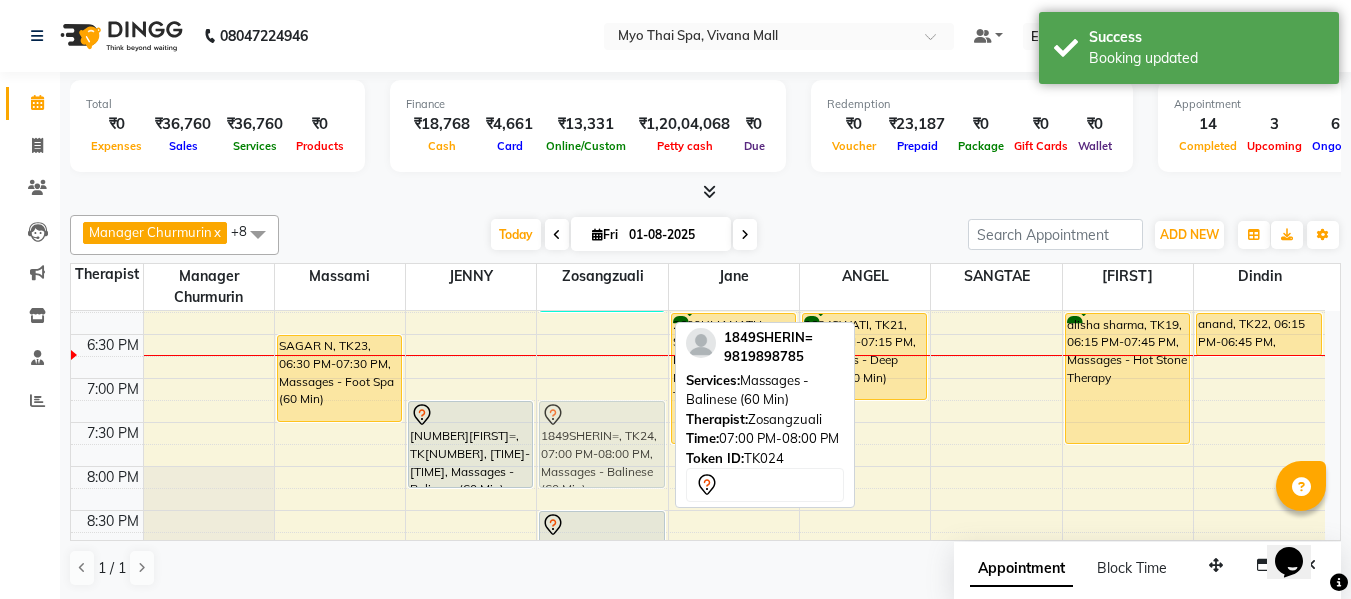 click on "1792ANIRUDDHA1, TK05, 01:00 PM-02:30 PM, Massages - Stress Relieving     CHANDEV 2961, TK17, 04:45 PM-06:15 PM, Massages - Balinese (90 Min)             1849SHERIN=, TK24, 07:00 PM-08:00 PM, Massages - Balinese (60 Min)             2883MANDAR, TK18, 08:30 PM-09:30 PM, Massages - Balinese (60 Min)             1849SHERIN=, TK24, 07:00 PM-08:00 PM, Massages - Balinese (60 Min)" at bounding box center (602, 70) 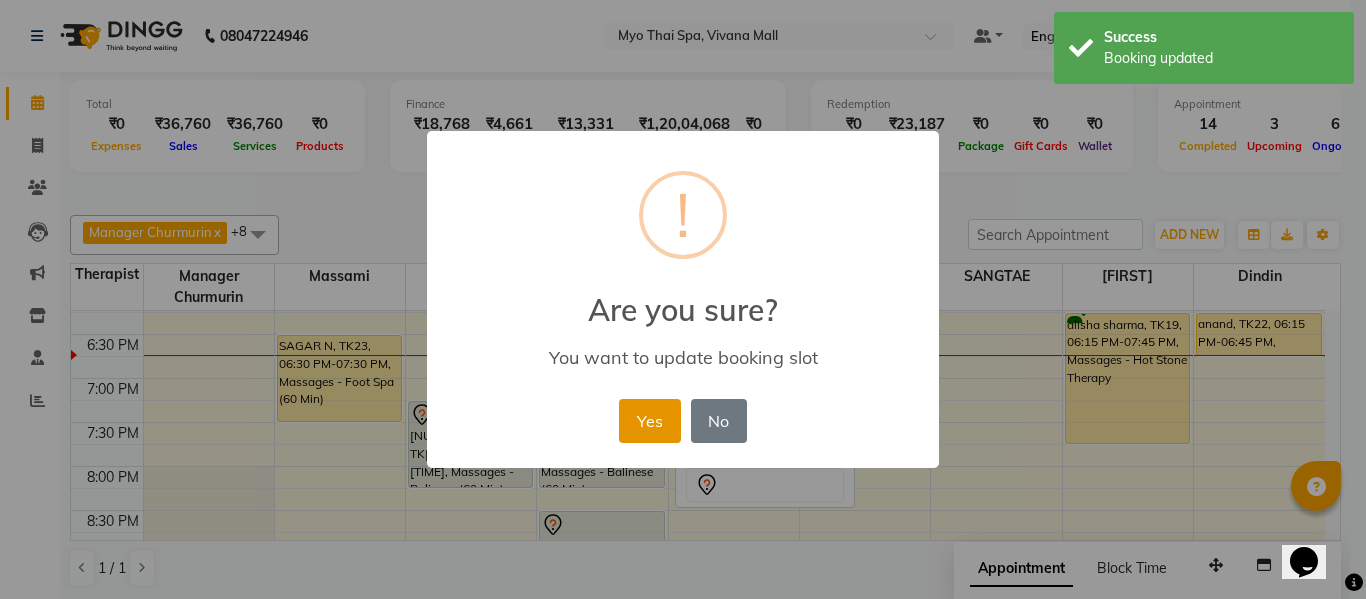 click on "Yes" at bounding box center [649, 421] 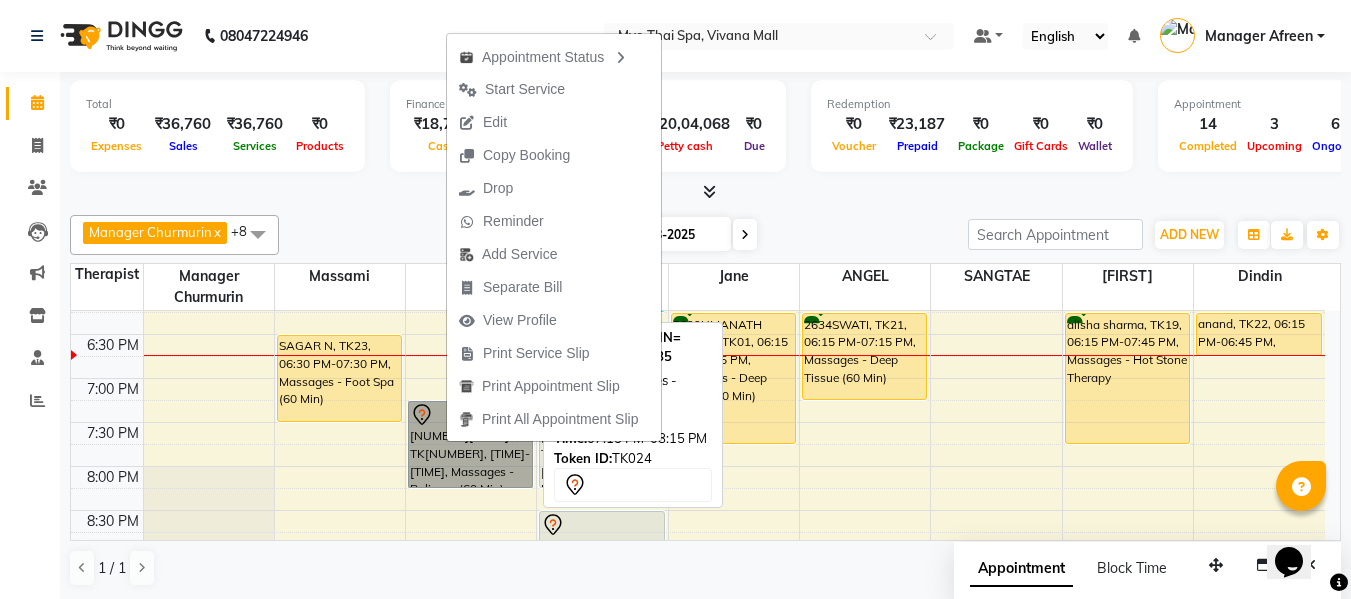 click on "1849SHERIN=, TK24, 07:15 PM-08:15 PM, Massages - Balinese (60 Min)" at bounding box center [470, 444] 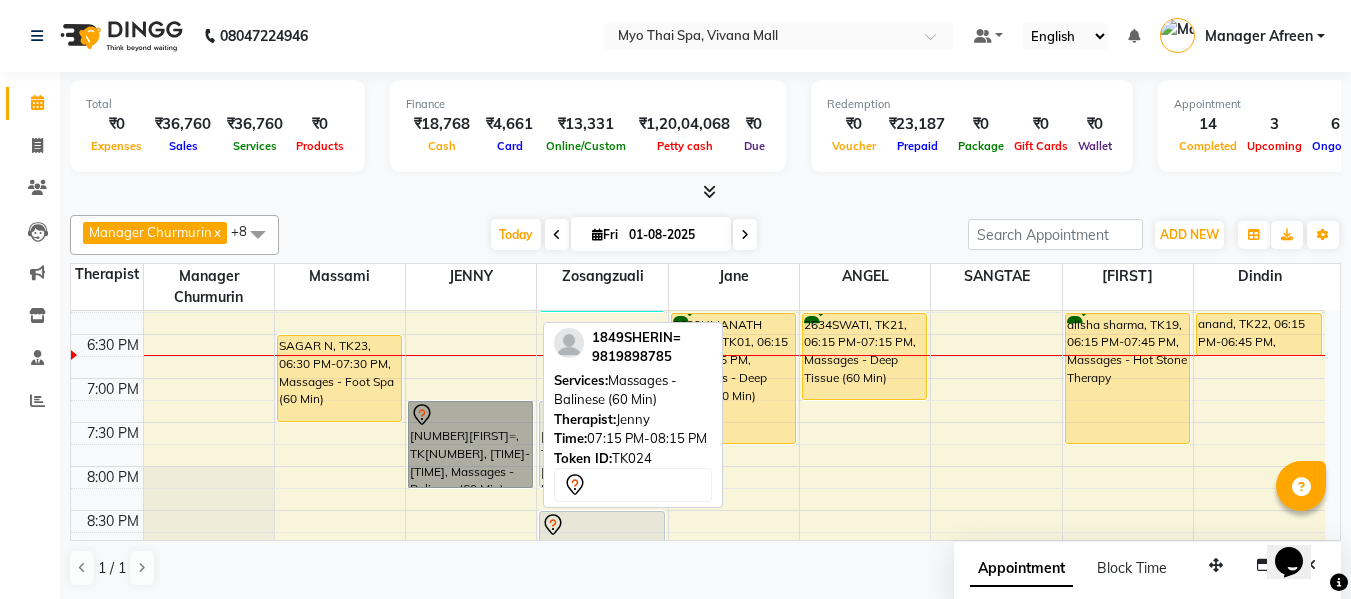click on "1849SHERIN=, TK24, 07:15 PM-08:15 PM, Massages - Balinese (60 Min)" at bounding box center [470, 444] 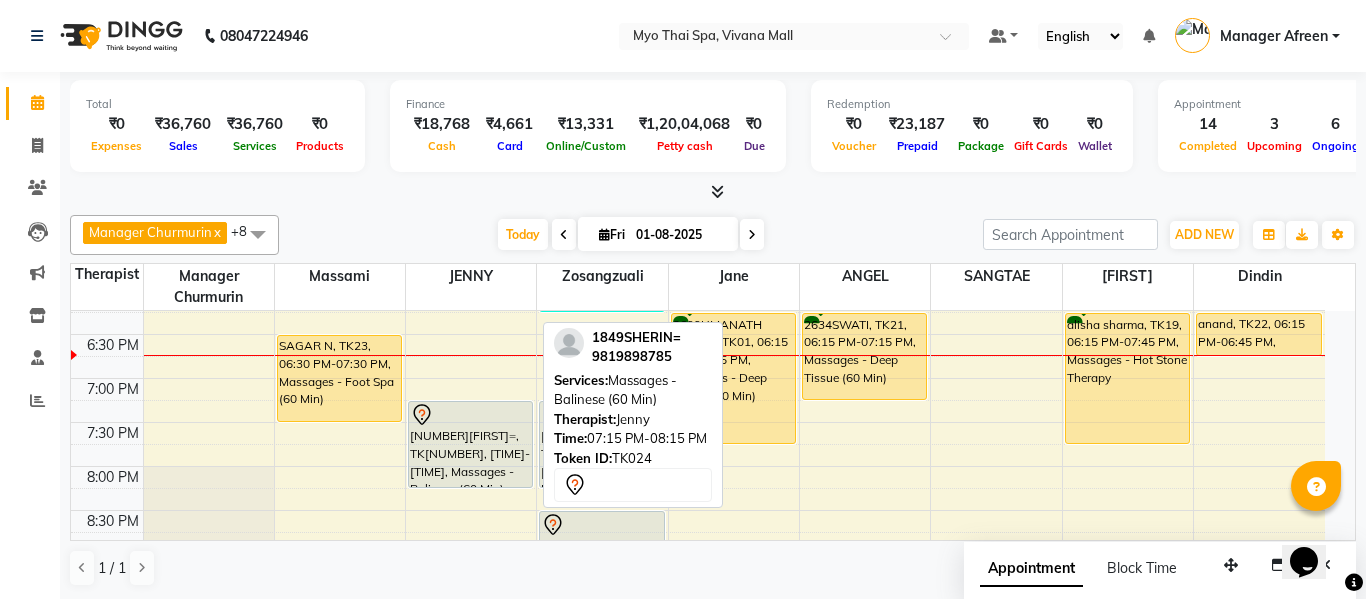 select on "7" 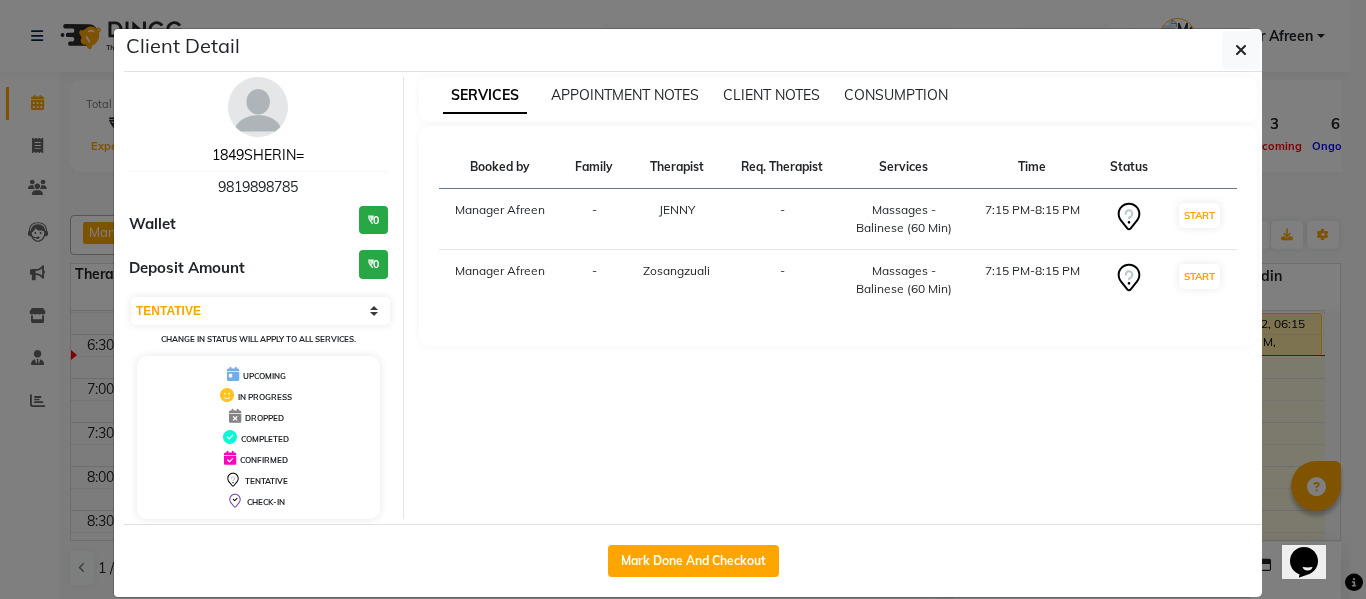 click on "1849SHERIN=" at bounding box center (258, 155) 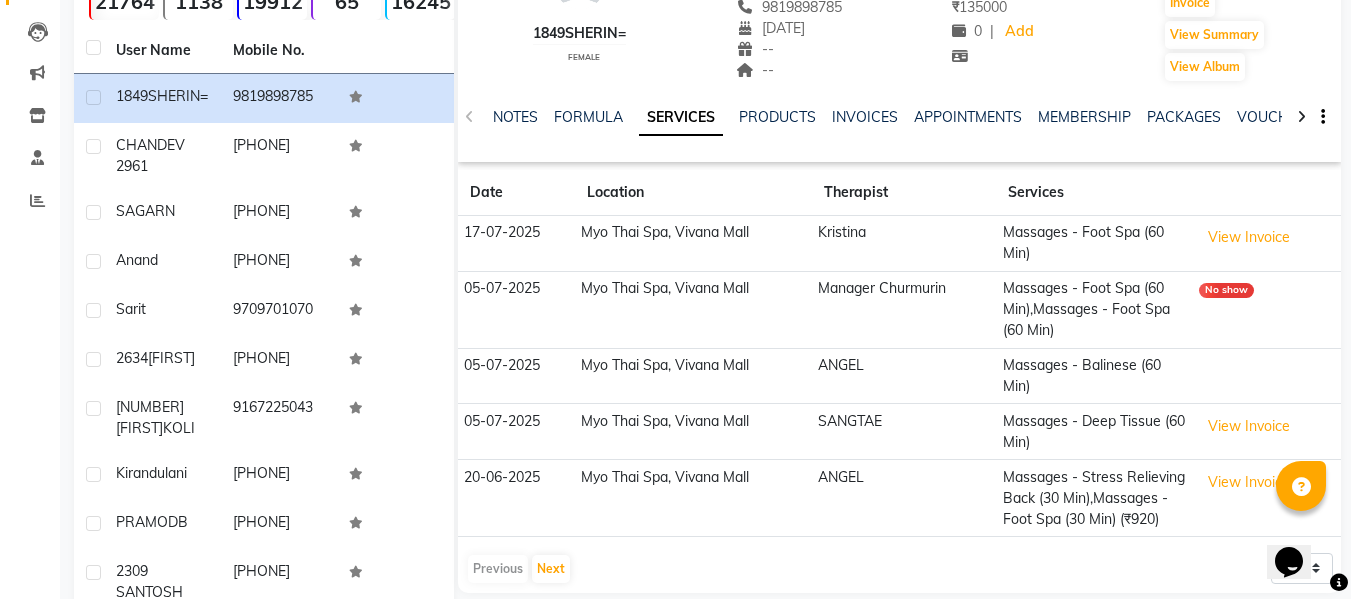 scroll, scrollTop: 0, scrollLeft: 0, axis: both 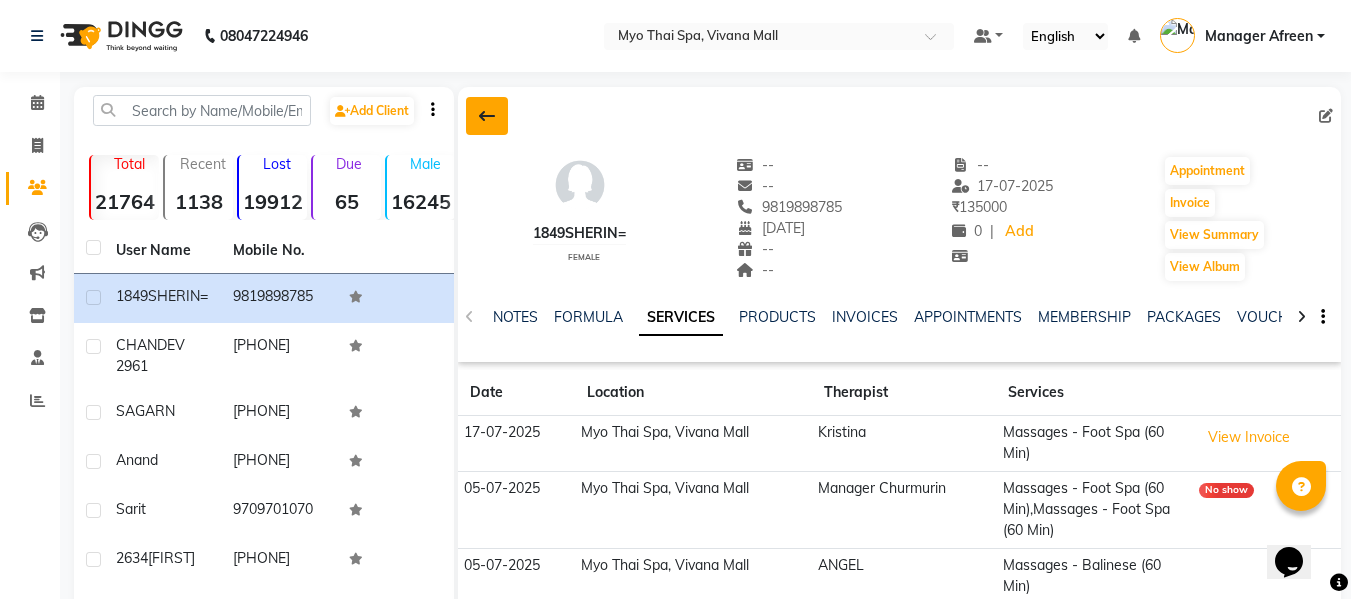 click 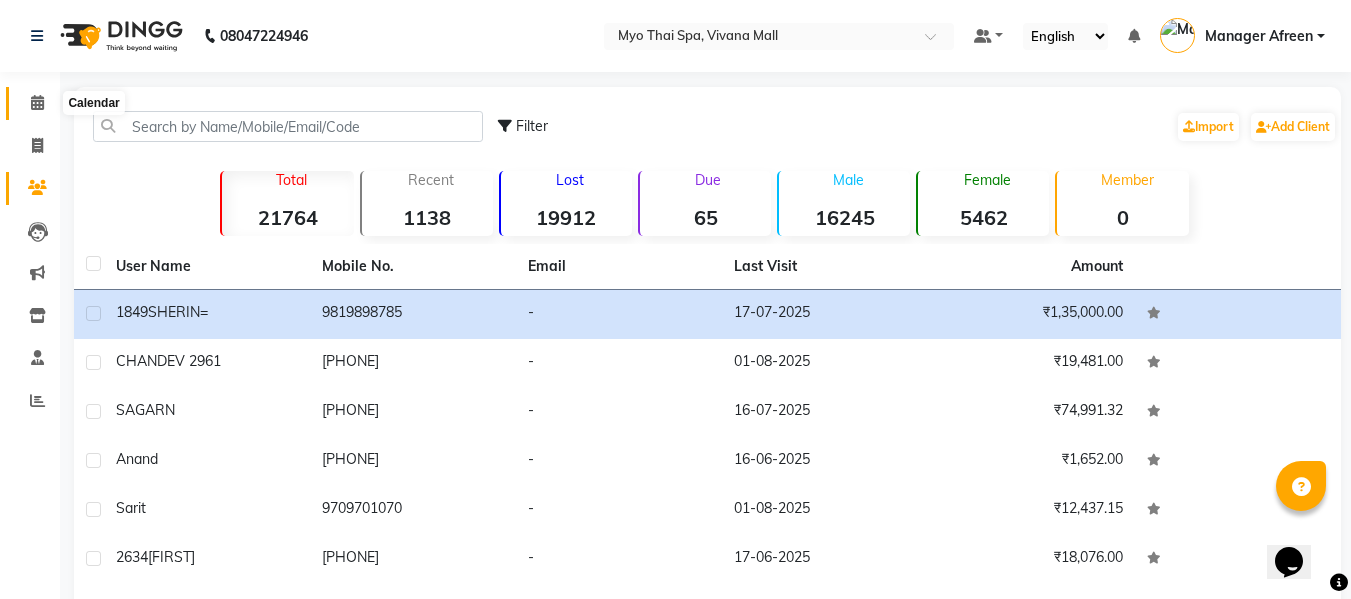 click 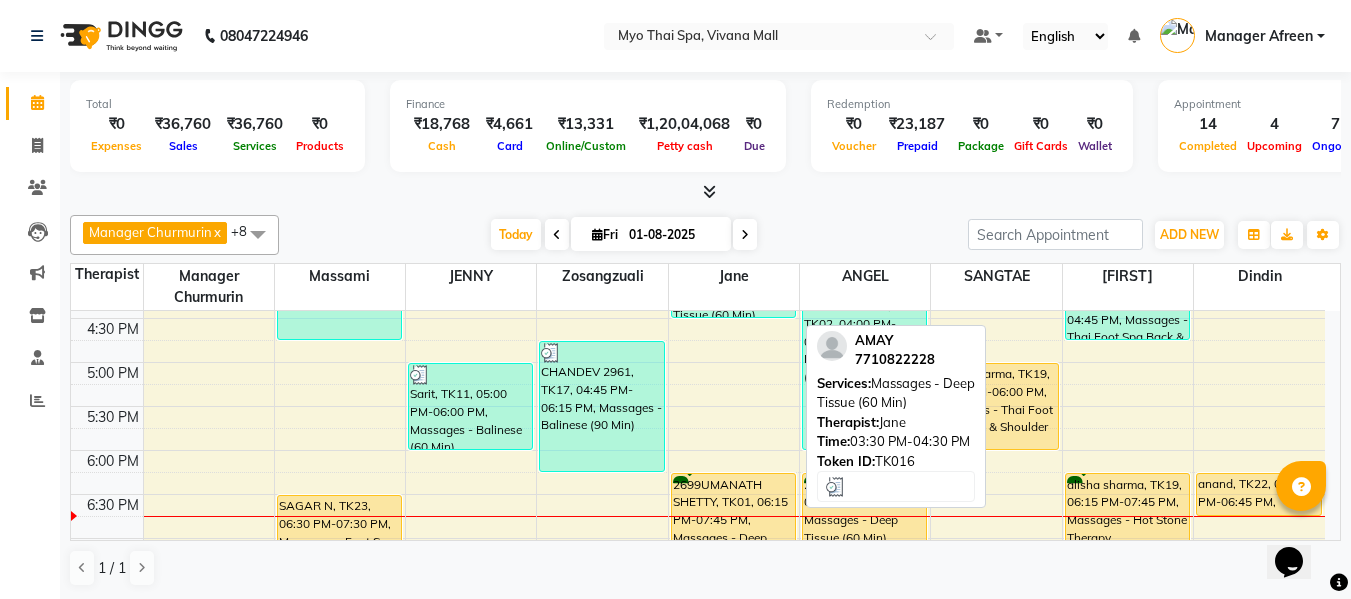 scroll, scrollTop: 900, scrollLeft: 0, axis: vertical 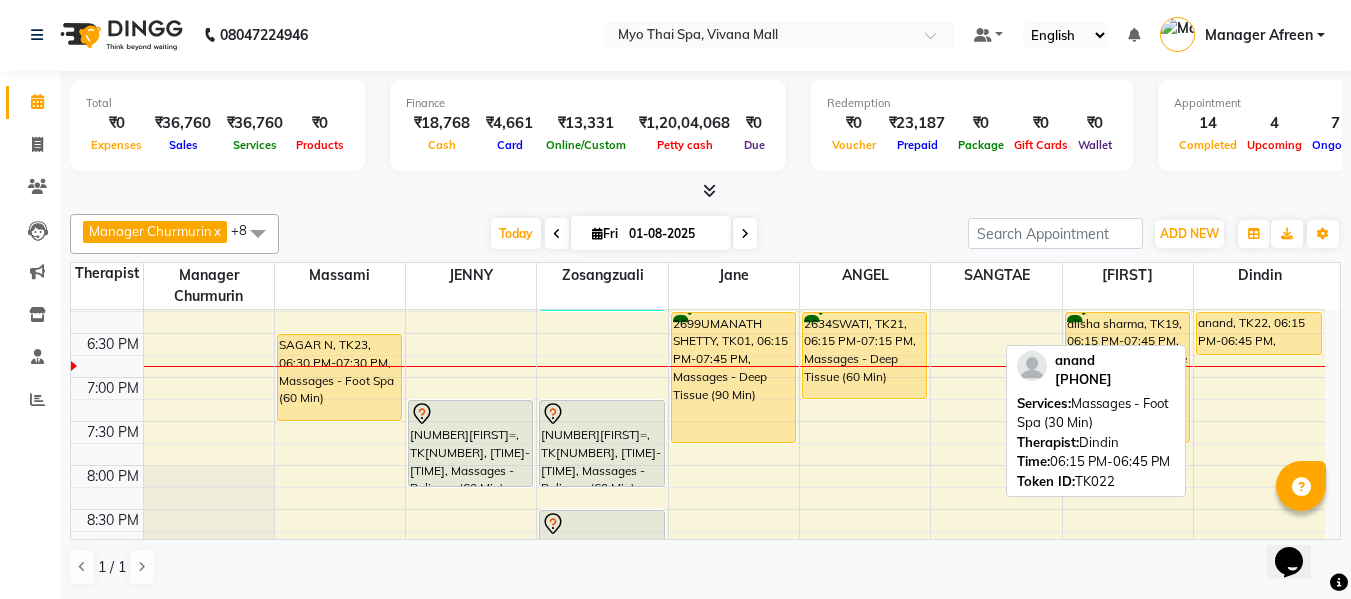 click on "anand, TK22, 06:15 PM-06:45 PM, Massages - Foot Spa (30 Min)" at bounding box center [1259, 333] 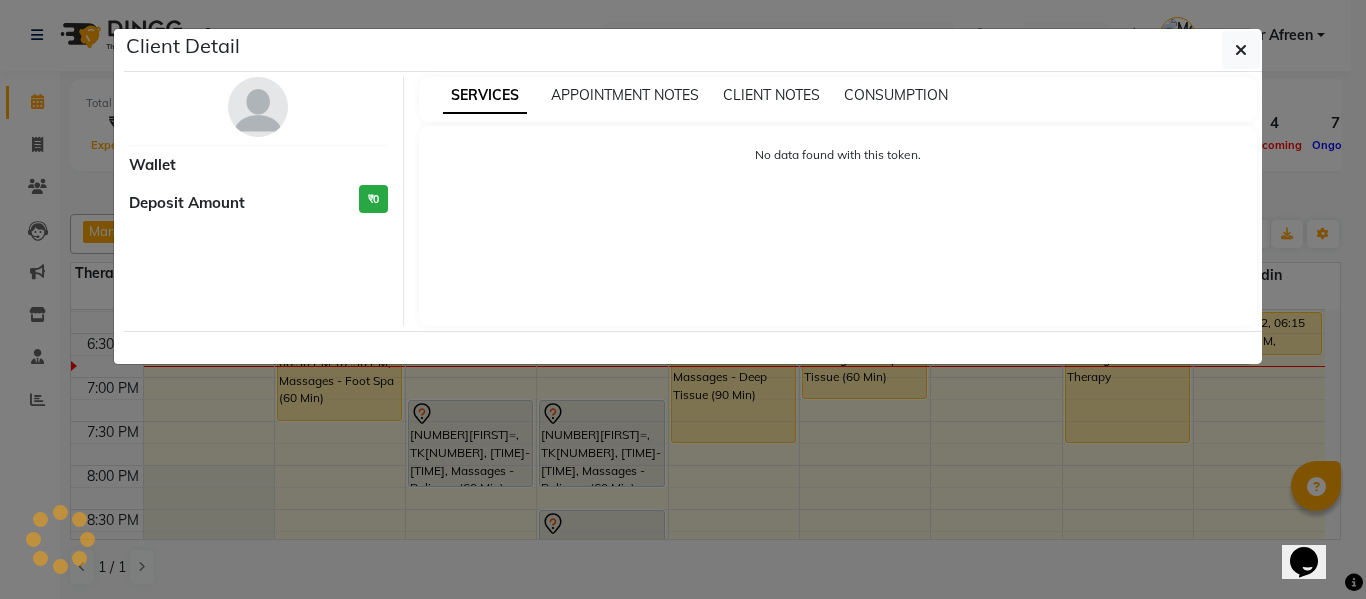 select on "1" 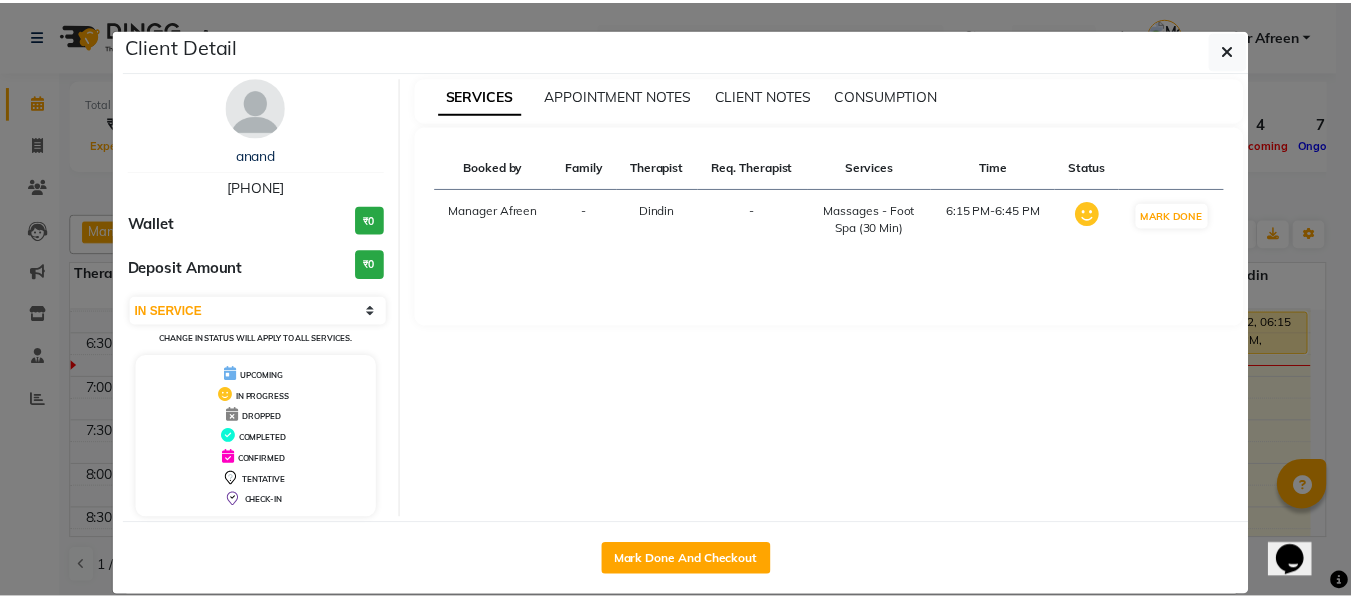 scroll, scrollTop: 27, scrollLeft: 0, axis: vertical 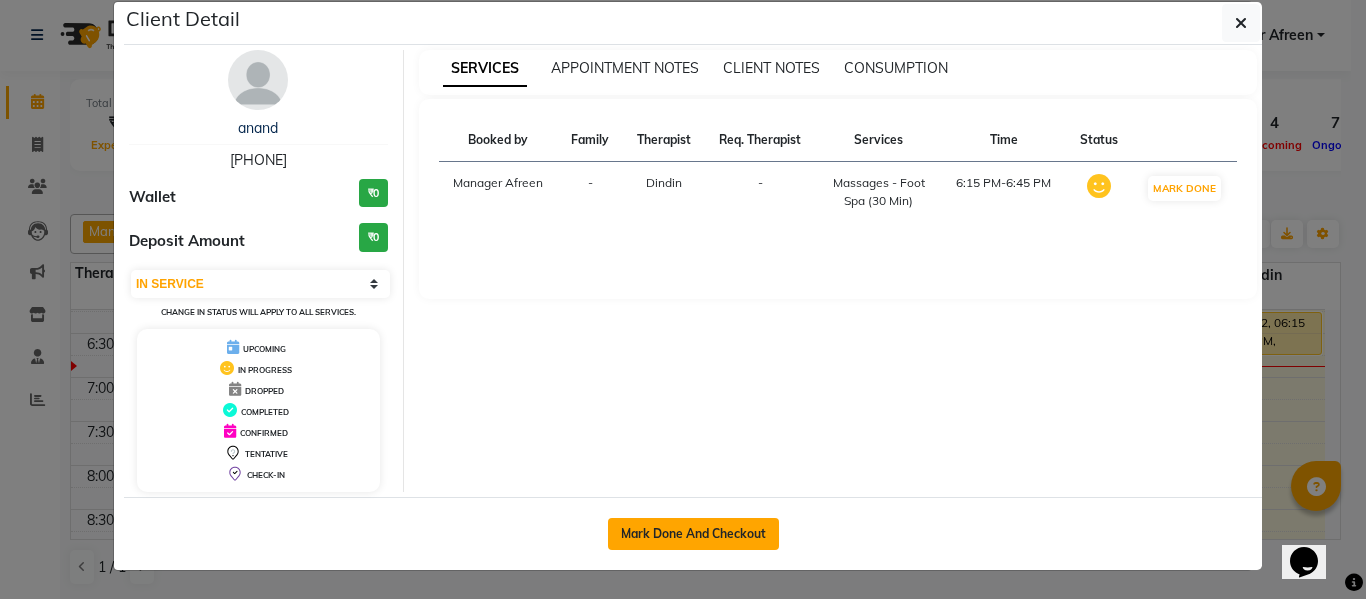 click on "Mark Done And Checkout" 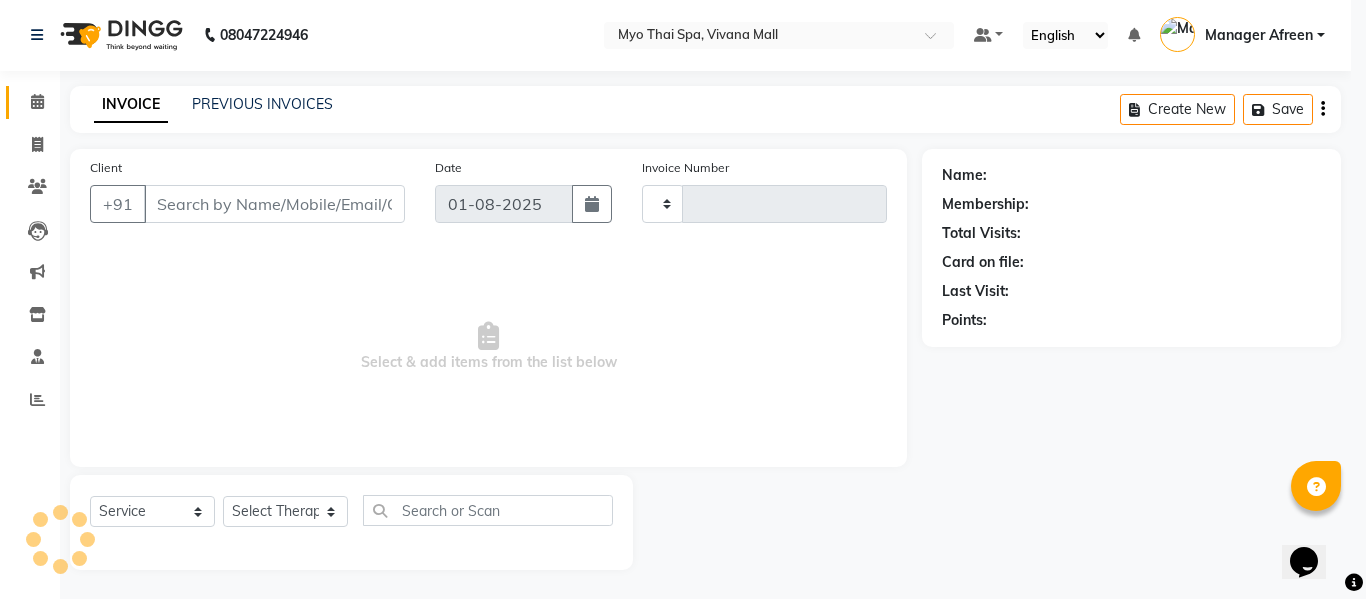 type on "2879" 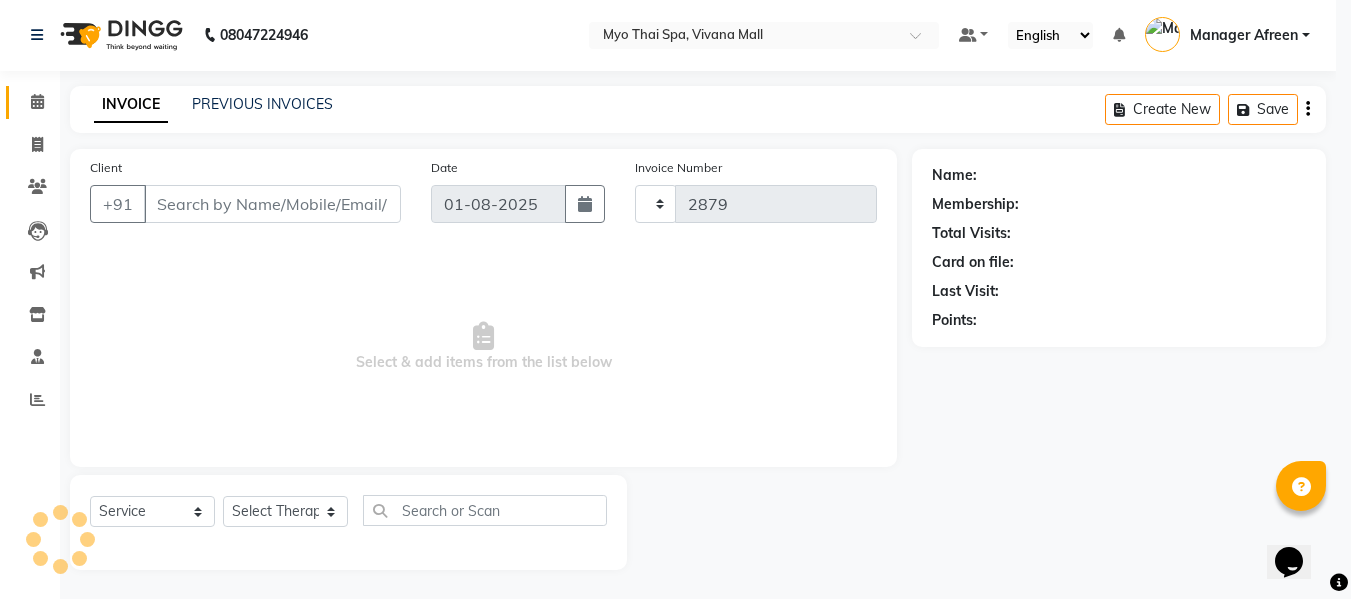 select on "3908" 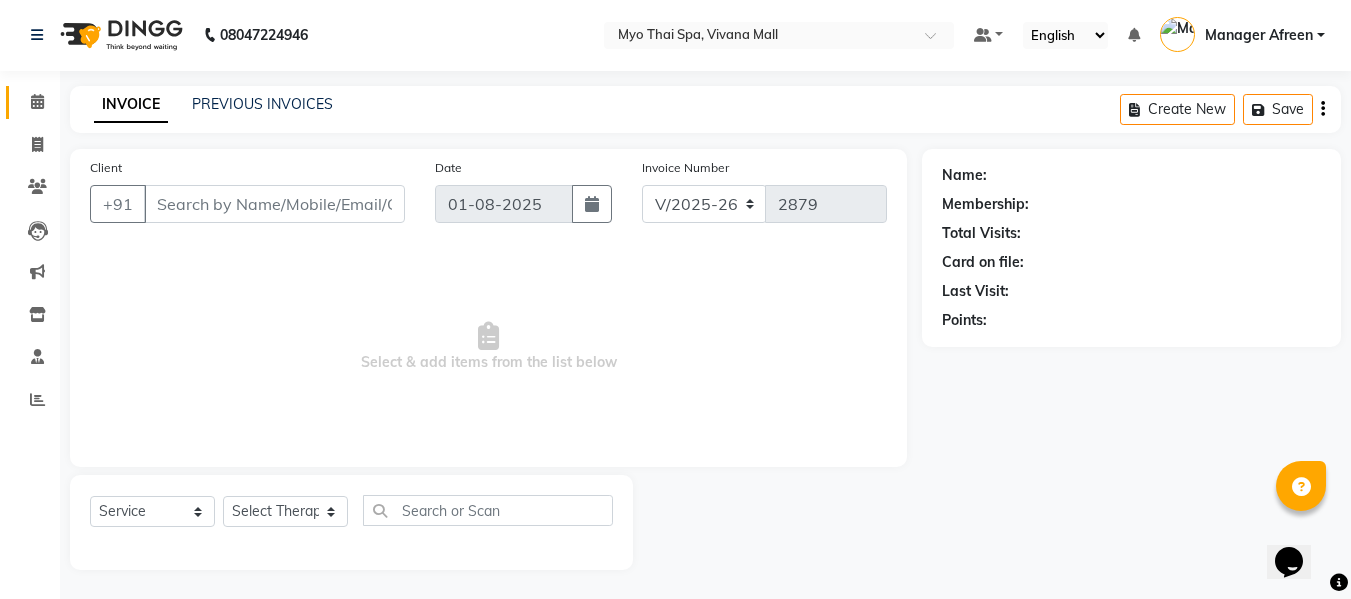 type on "8879350999" 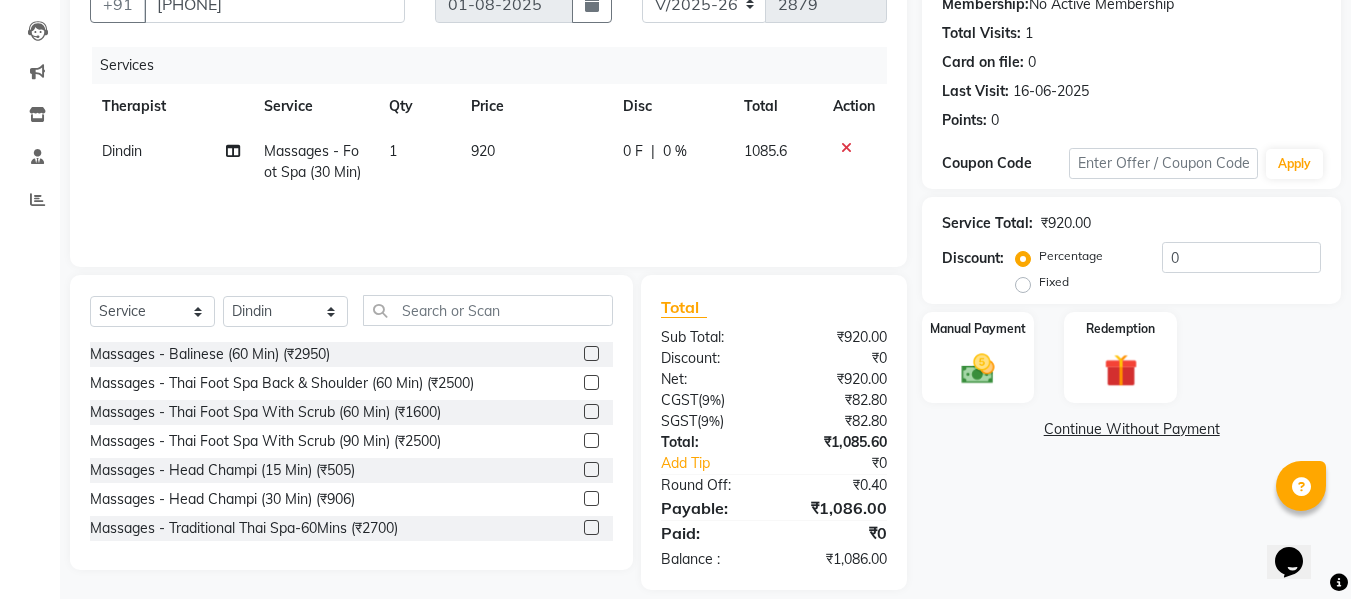 scroll, scrollTop: 222, scrollLeft: 0, axis: vertical 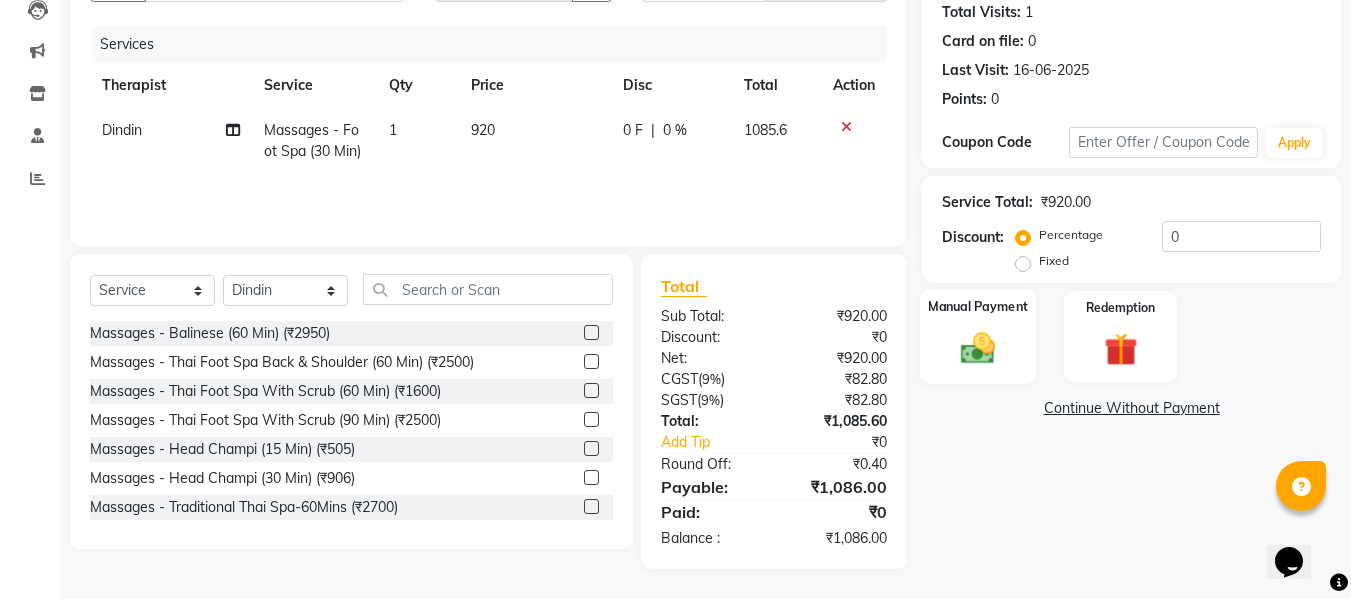 click 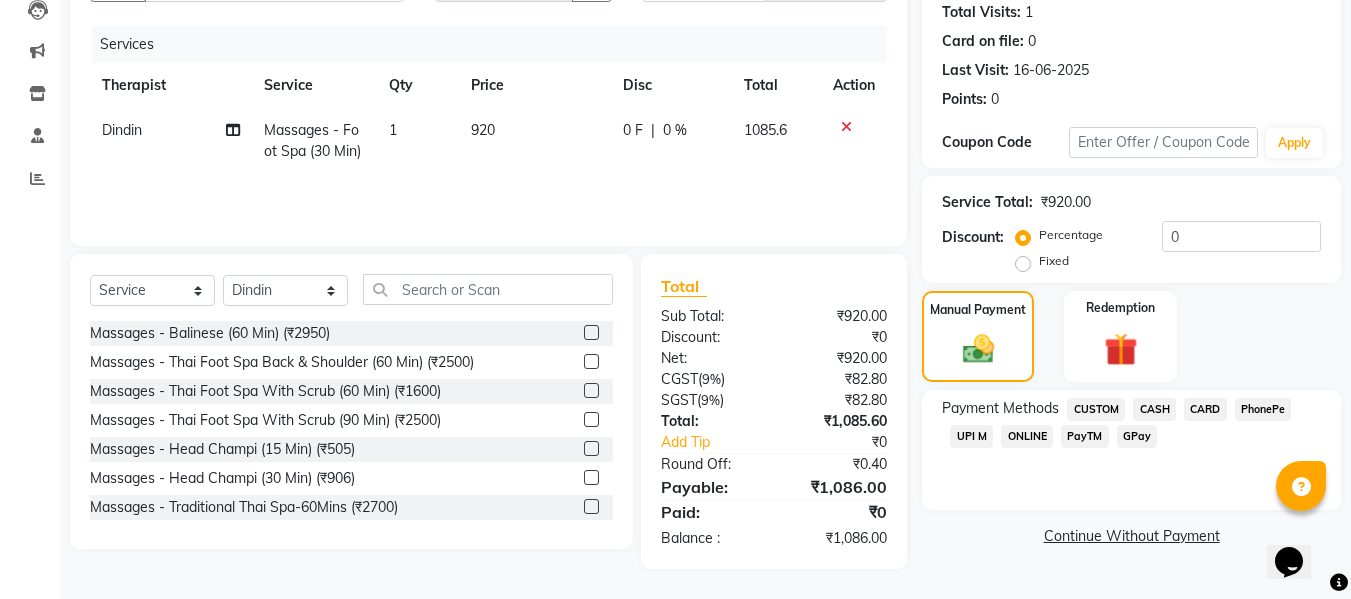click on "UPI M" 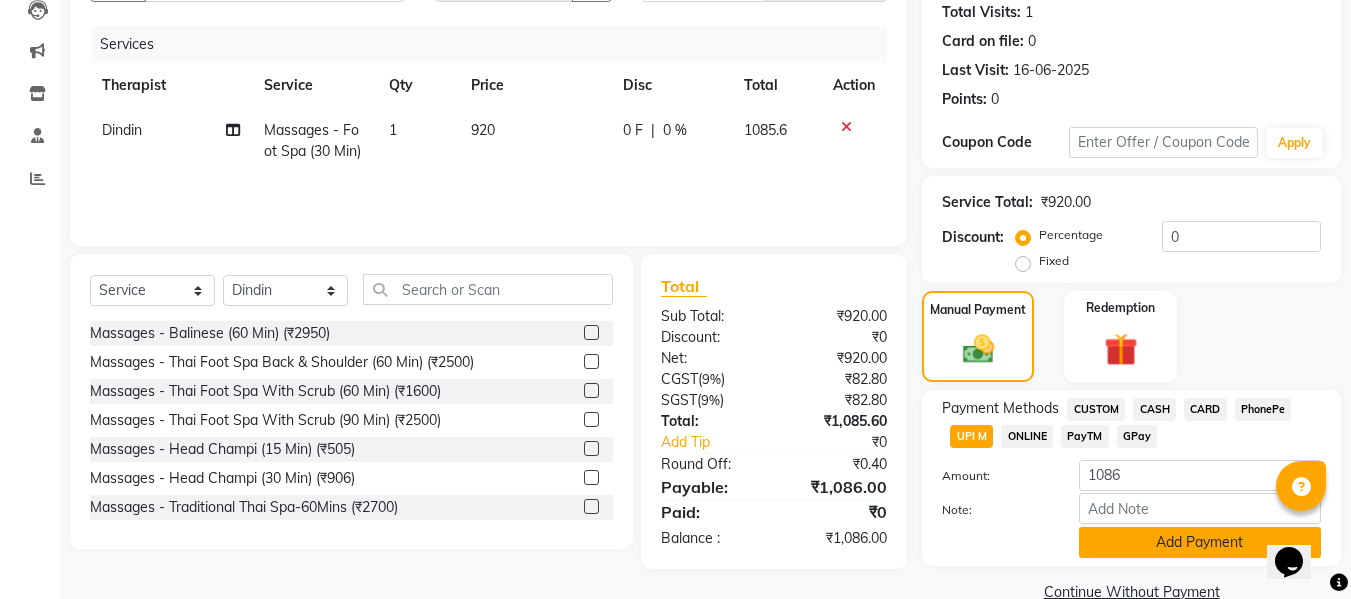 scroll, scrollTop: 260, scrollLeft: 0, axis: vertical 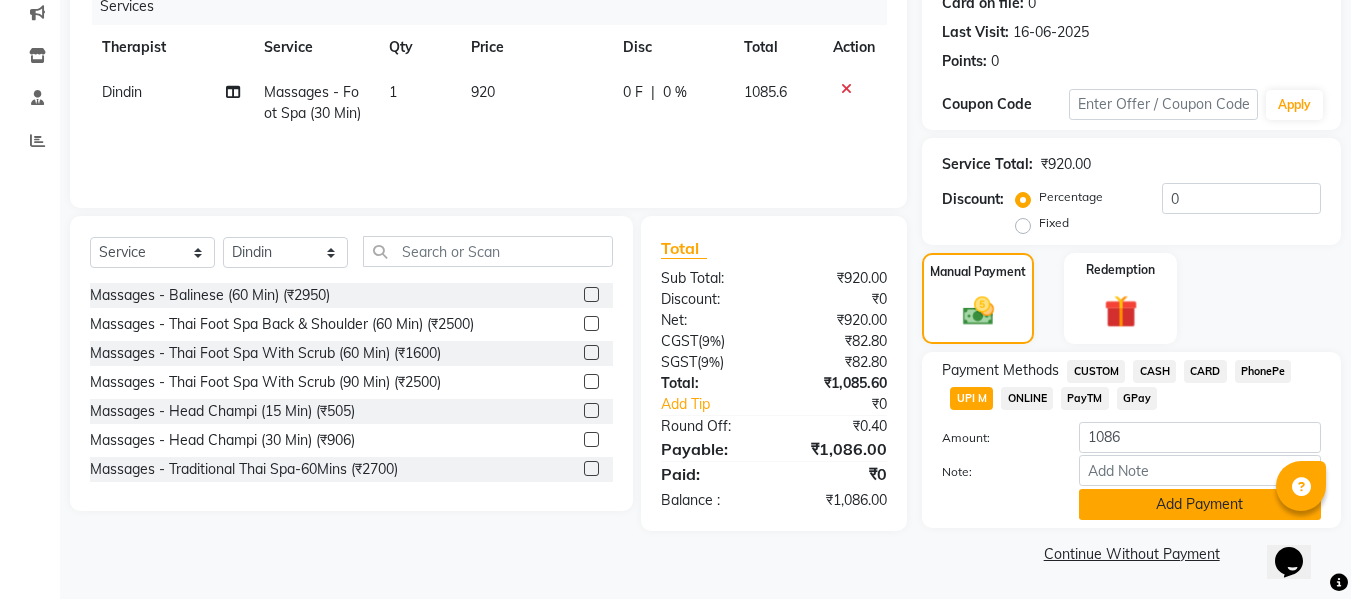 click on "Add Payment" 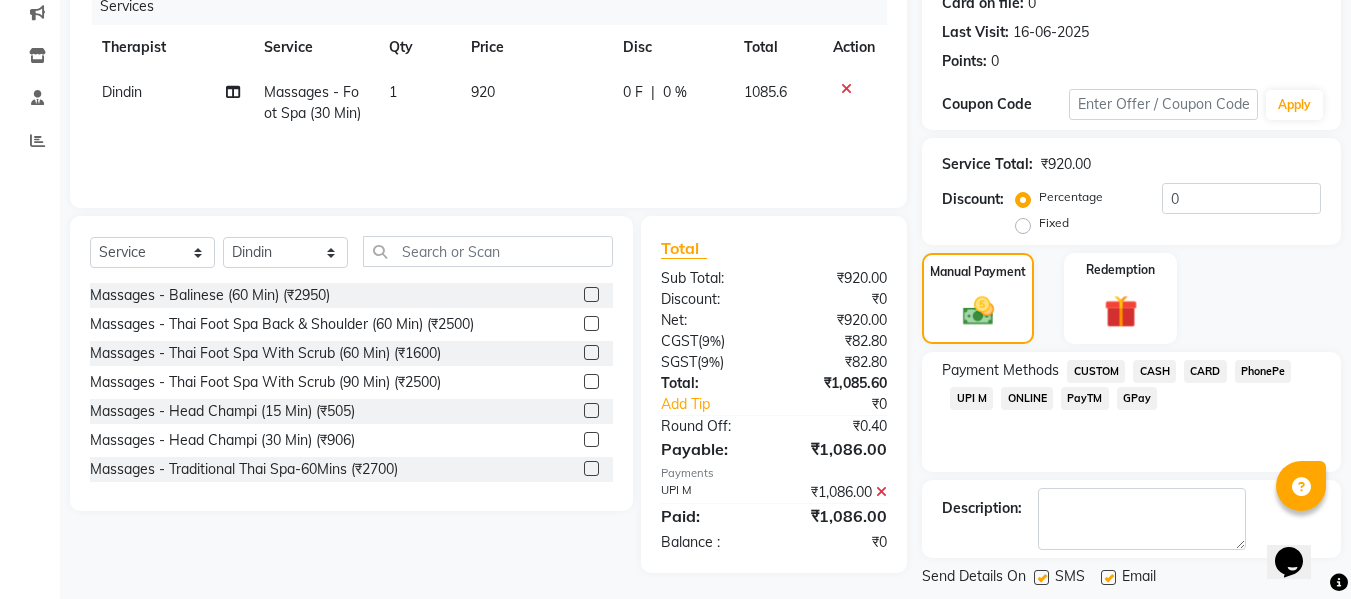 scroll, scrollTop: 356, scrollLeft: 0, axis: vertical 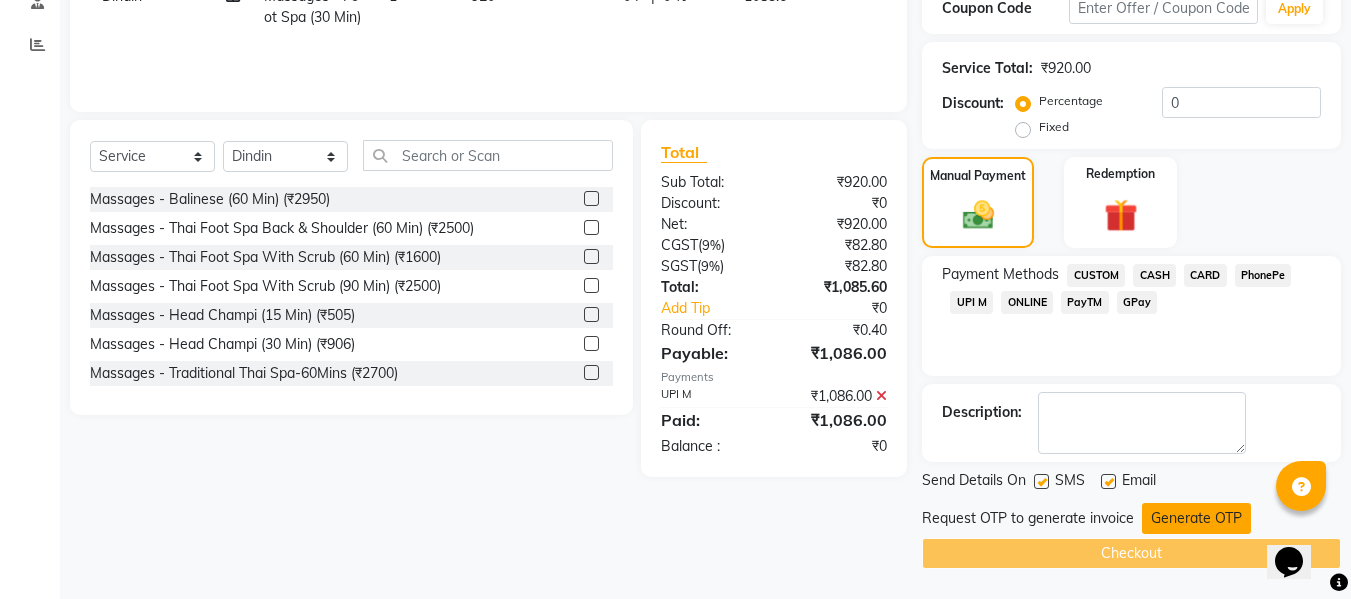 click on "Generate OTP" 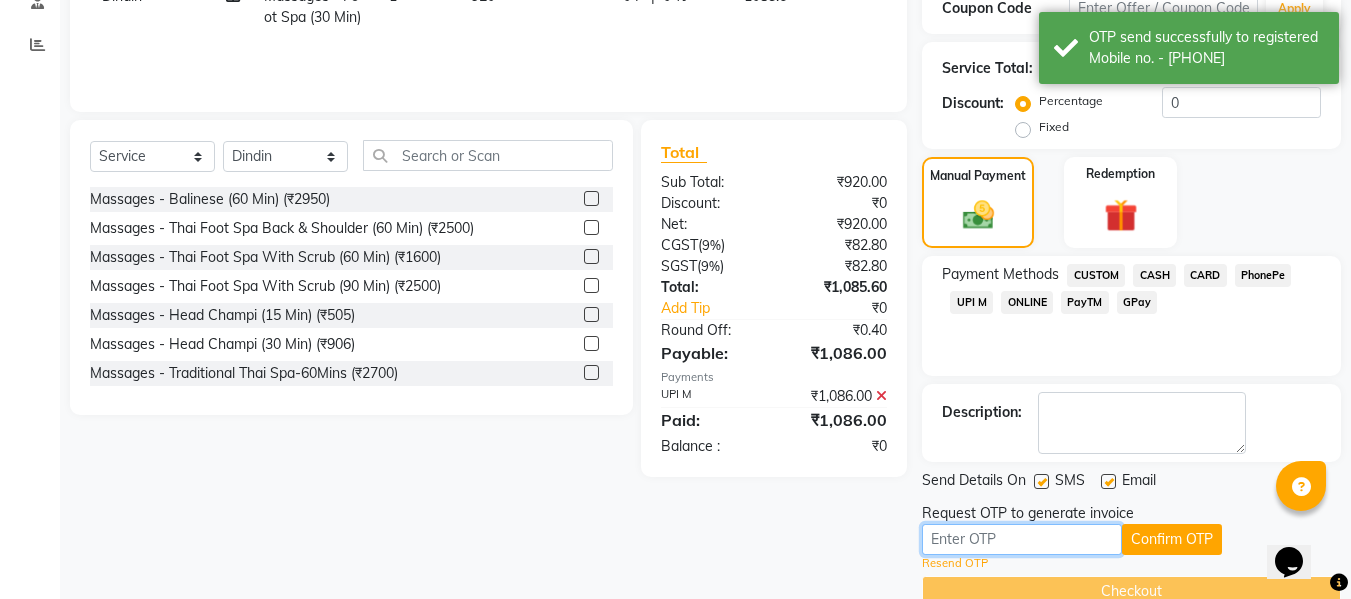 click at bounding box center (1022, 539) 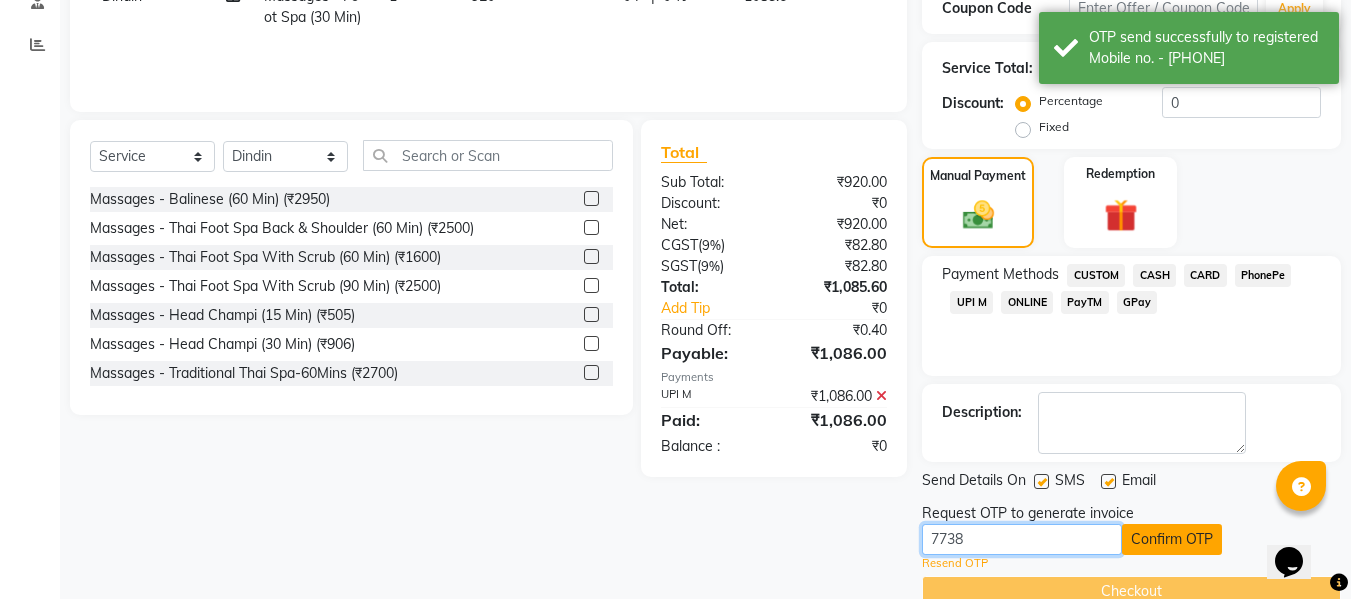 type on "7738" 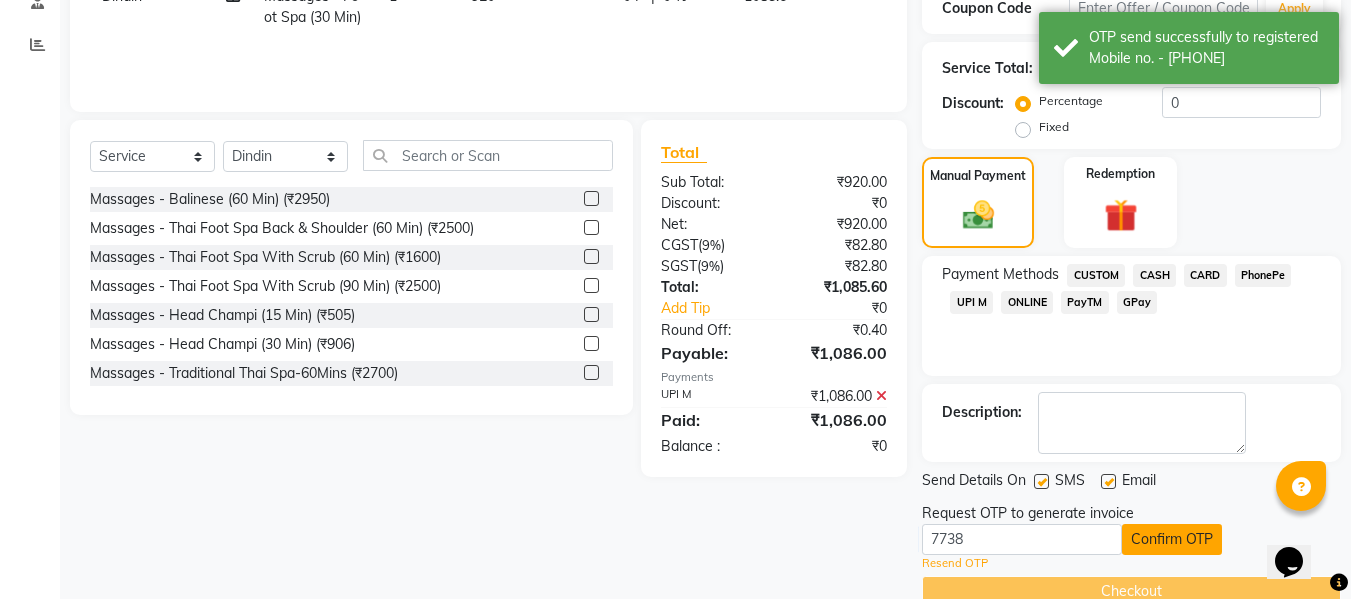 click on "Confirm OTP" 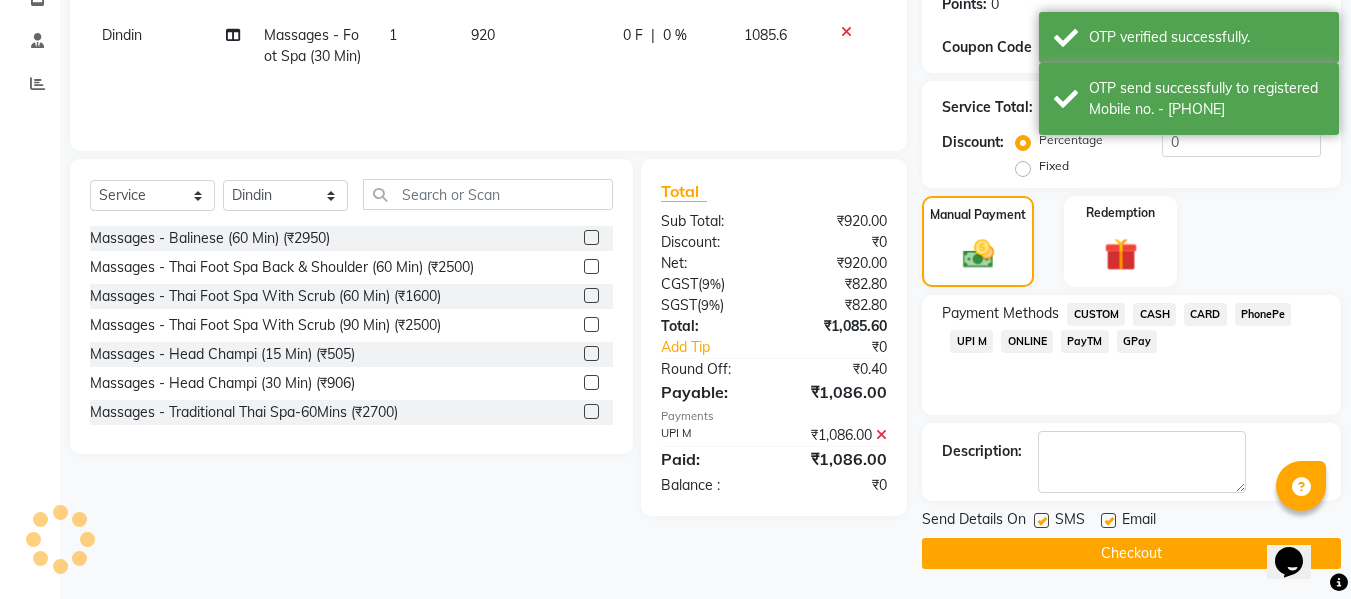 scroll, scrollTop: 317, scrollLeft: 0, axis: vertical 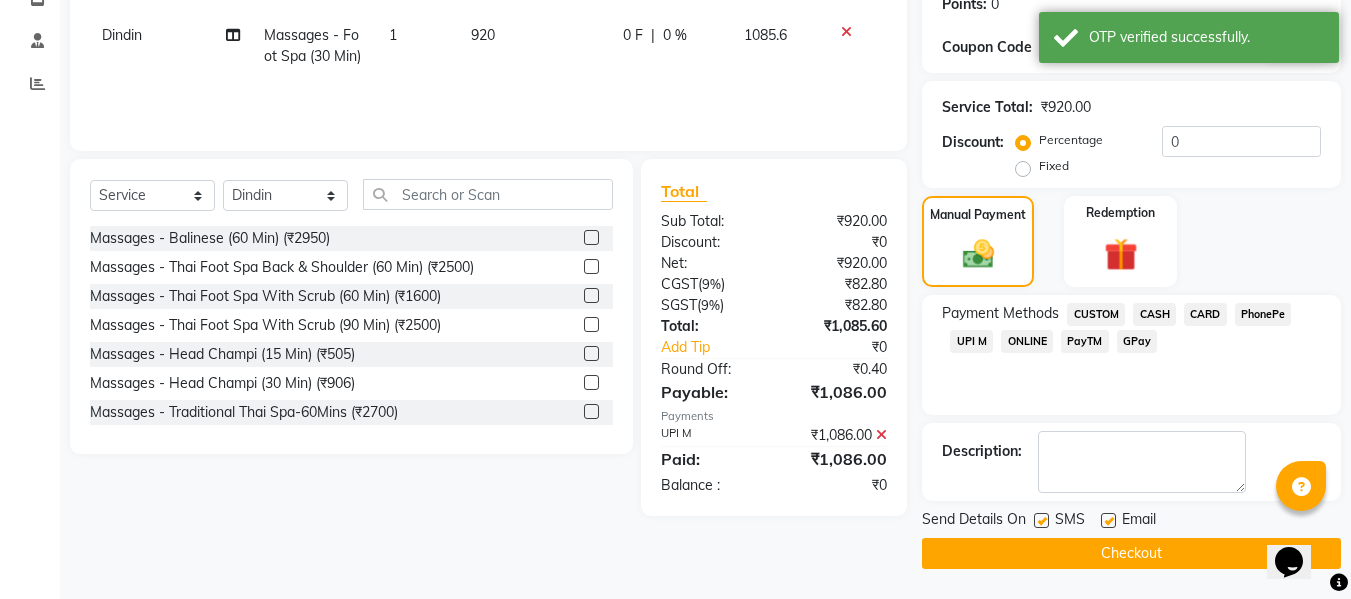 click on "Checkout" 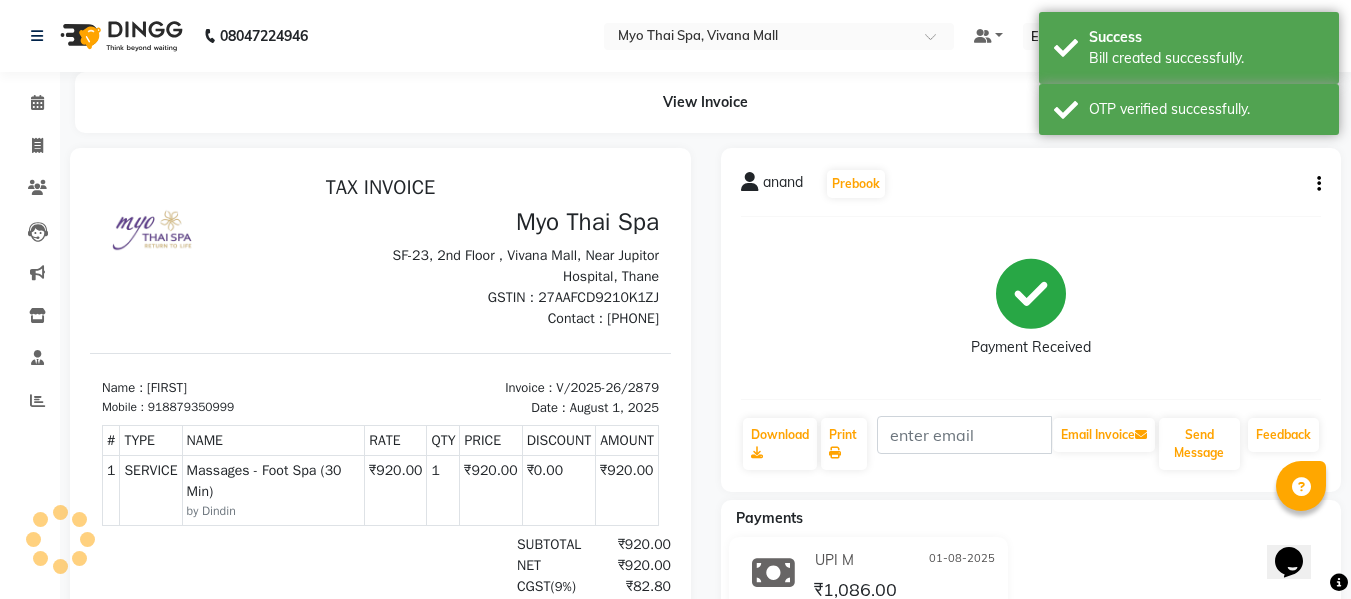 scroll, scrollTop: 0, scrollLeft: 0, axis: both 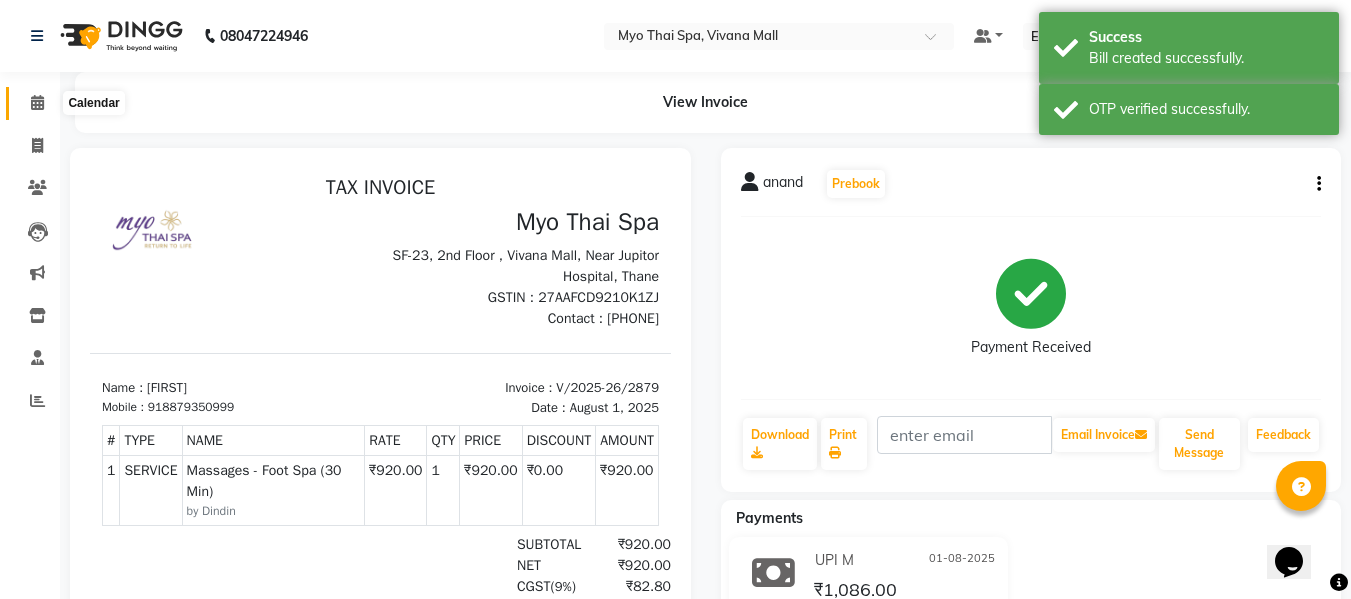 click 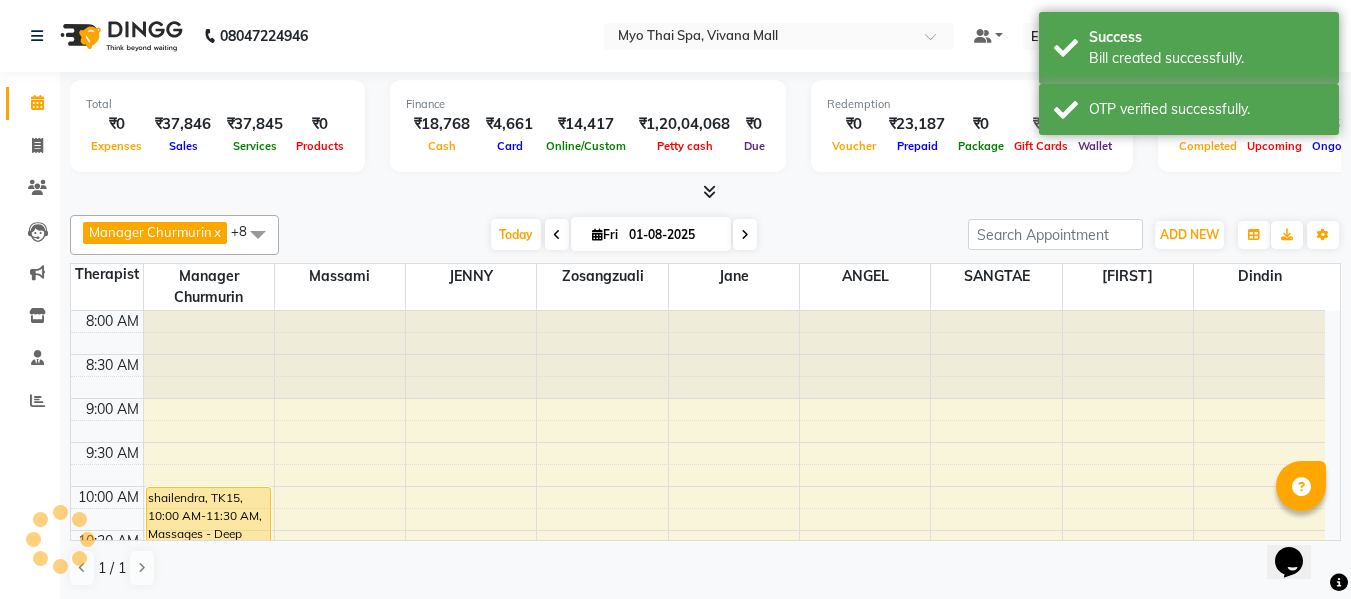 scroll, scrollTop: 881, scrollLeft: 0, axis: vertical 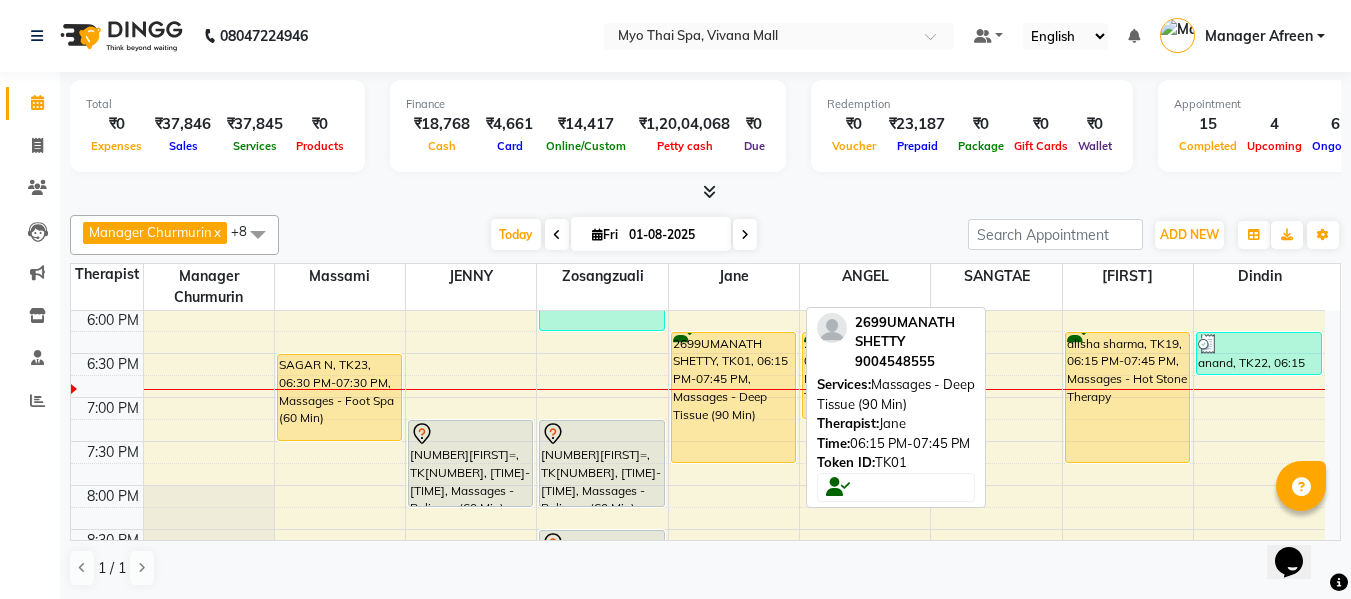 click on "2699UMANATH SHETTY, TK01, 06:15 PM-07:45 PM, Massages - Deep Tissue (90 Min)" at bounding box center (733, 397) 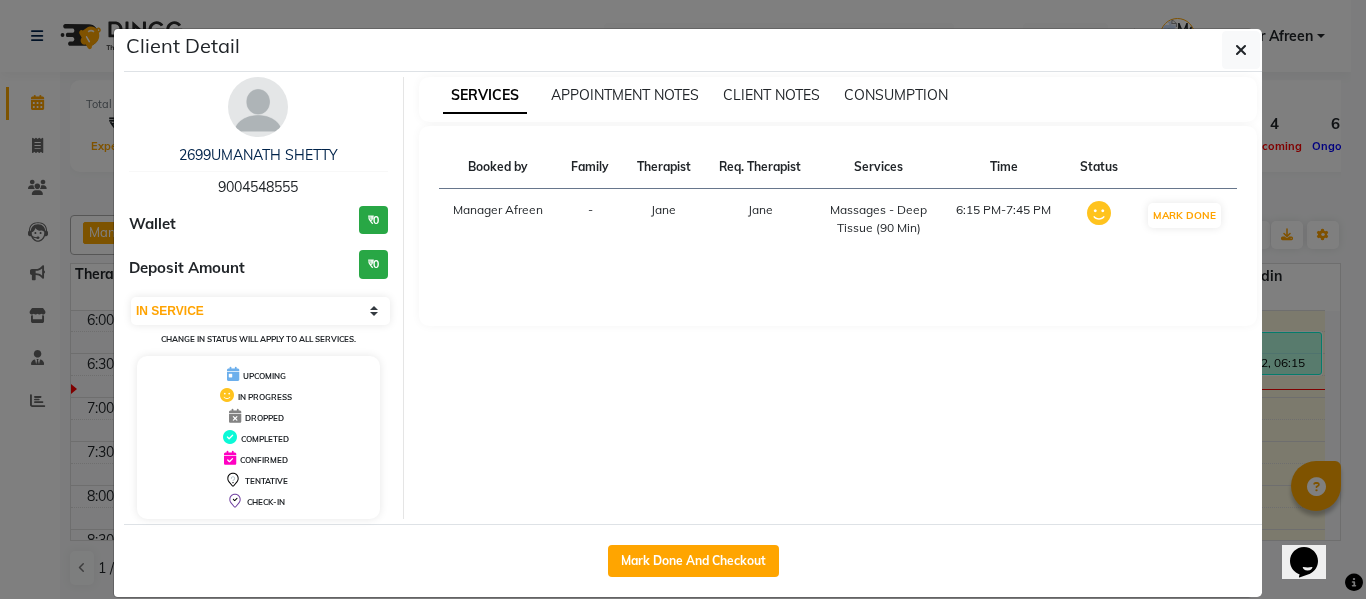 click on "9004548555" at bounding box center (258, 187) 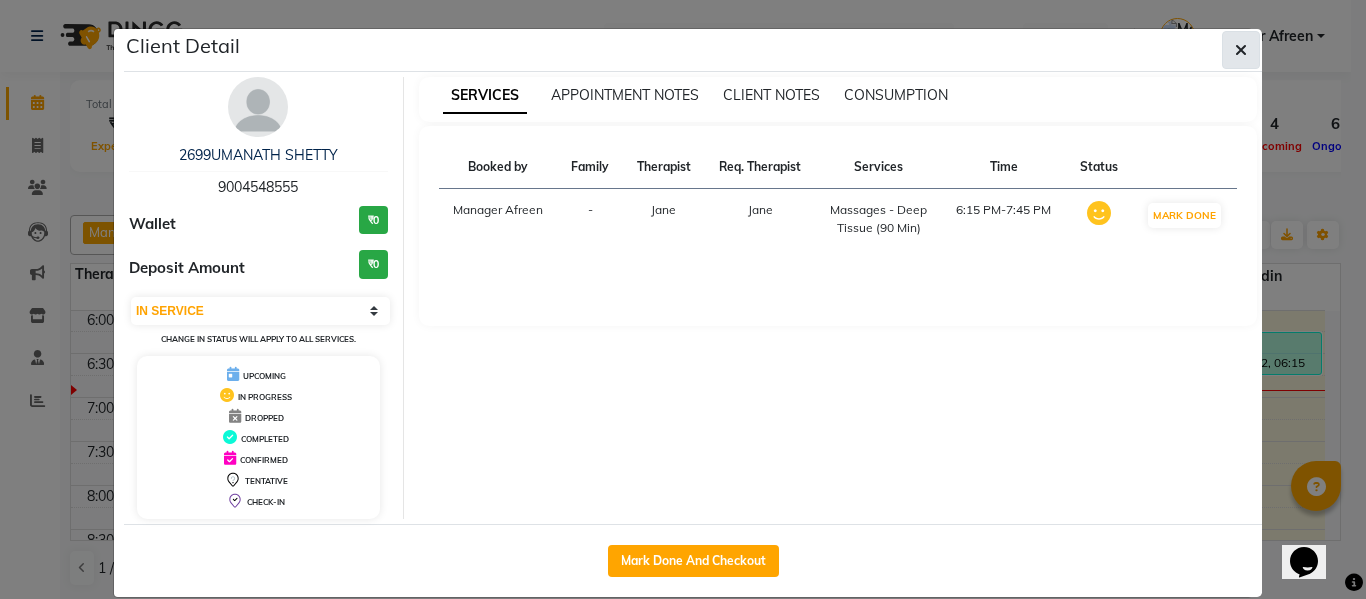 click 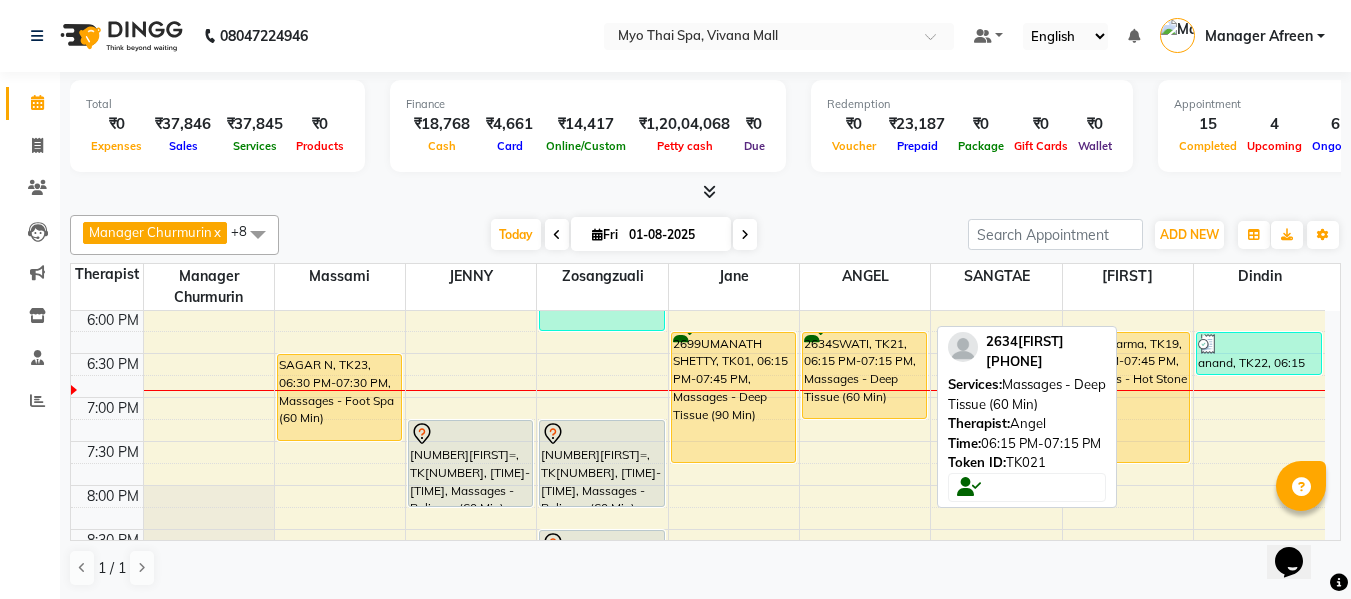 click on "2634SWATI, TK21, 06:15 PM-07:15 PM, Massages - Deep Tissue (60 Min)" at bounding box center (864, 375) 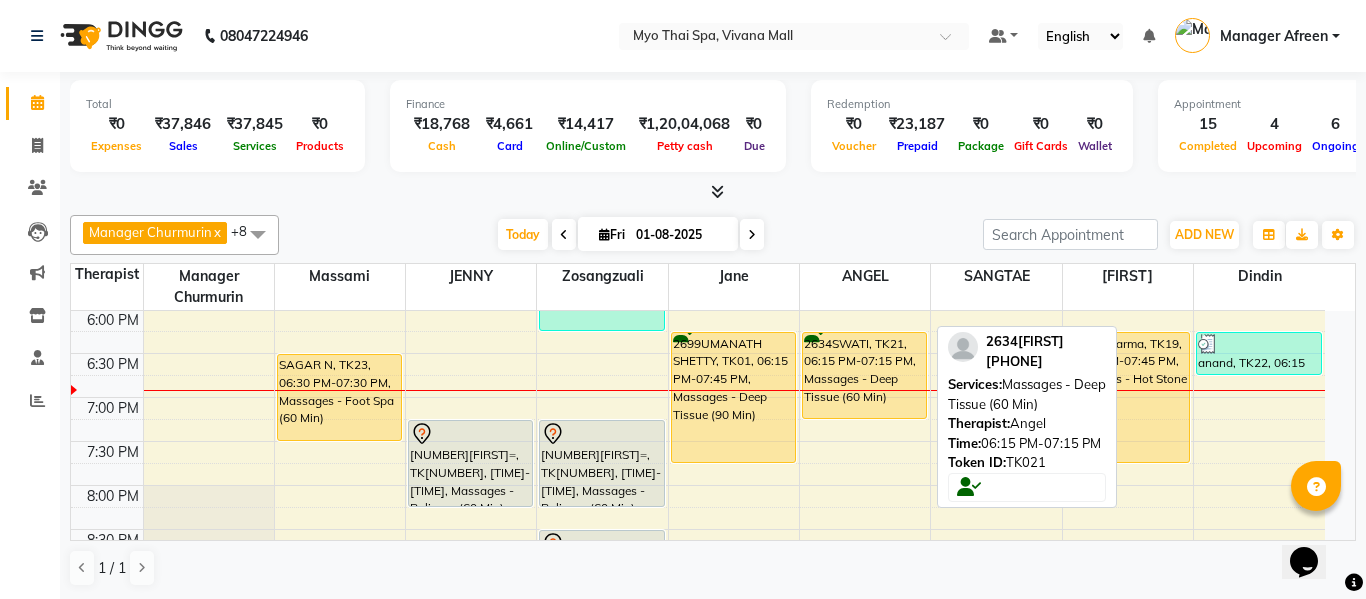 select on "1" 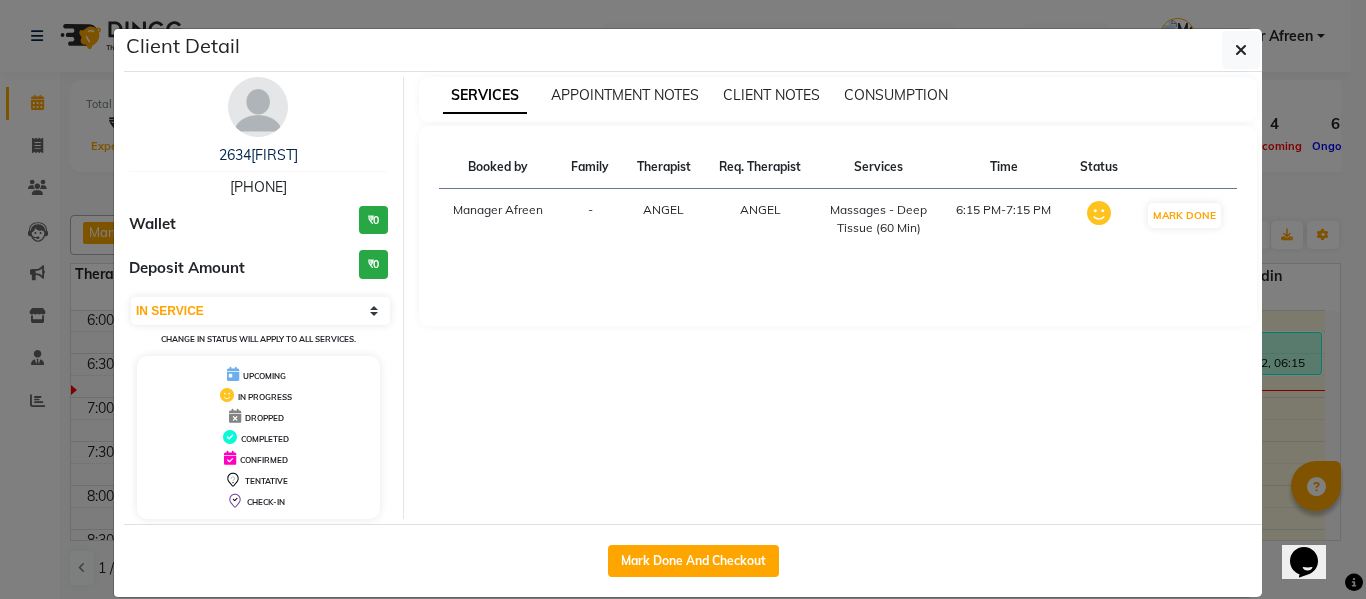 click on "[PHONE]" at bounding box center [258, 187] 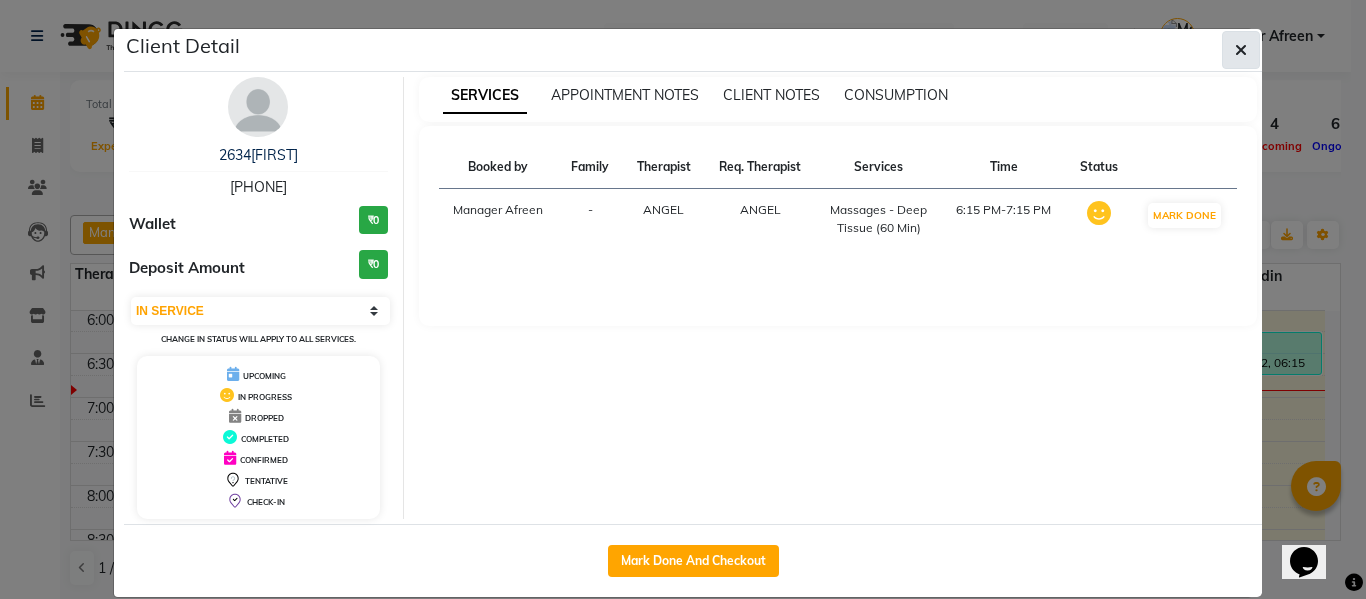 click 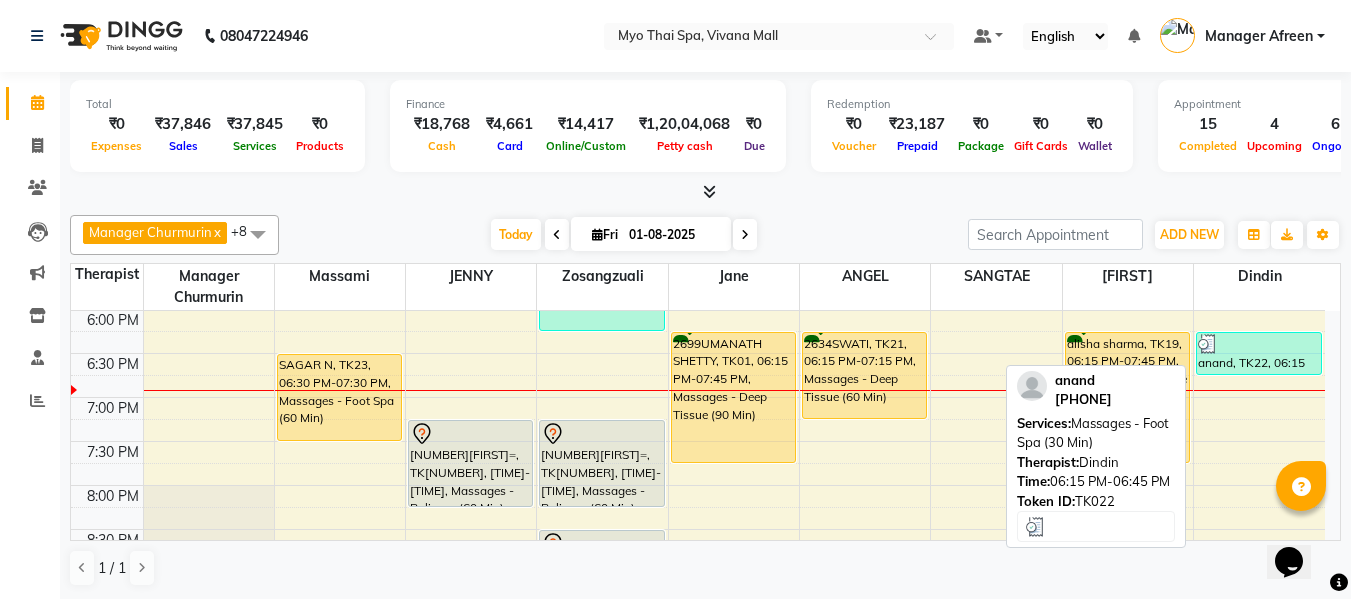 click on "anand, TK22, 06:15 PM-06:45 PM, Massages - Foot Spa (30 Min)" at bounding box center [1259, 353] 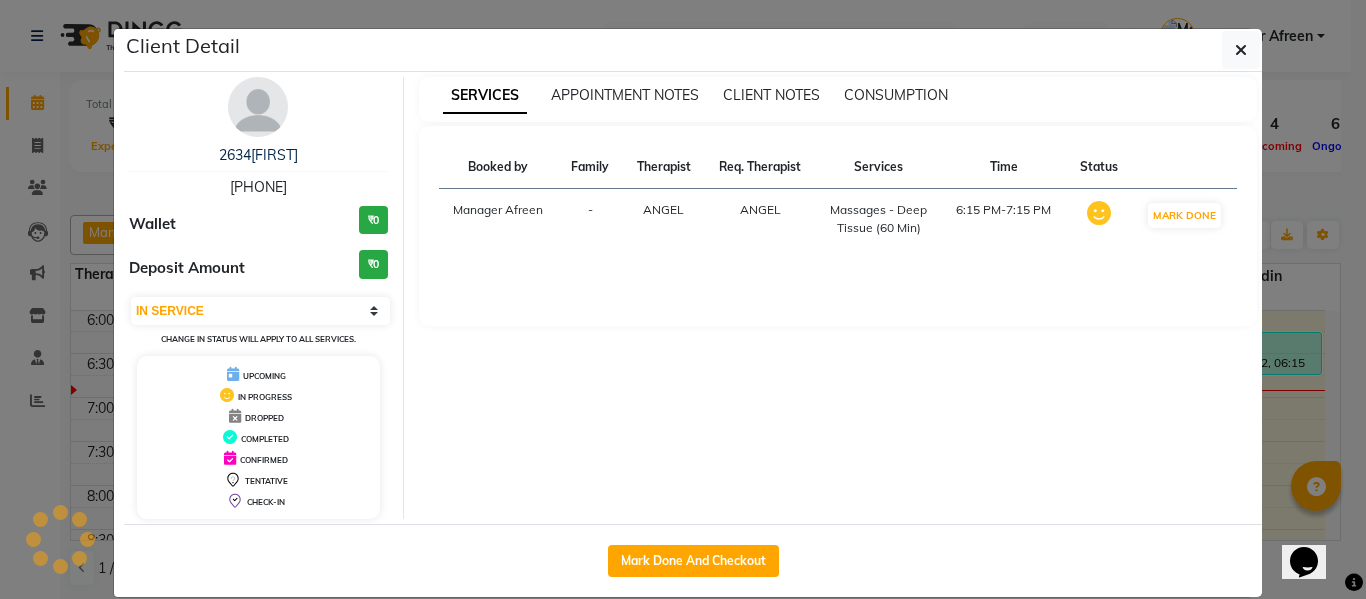 select on "3" 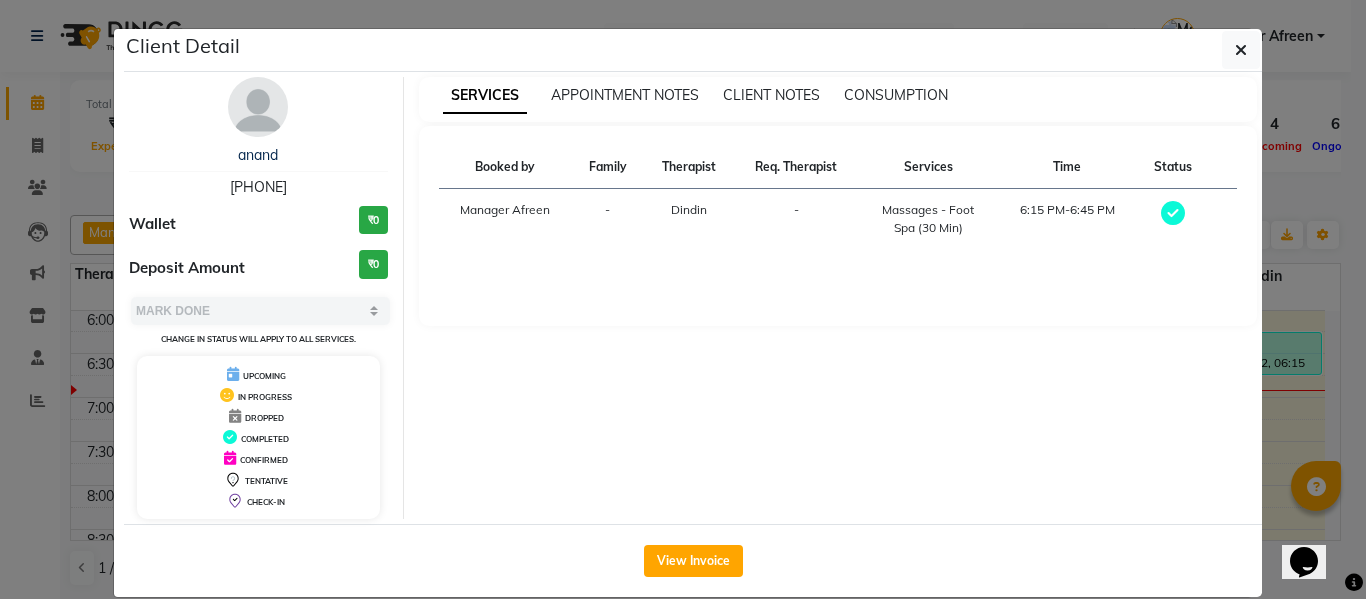 click on "8879350999" at bounding box center (258, 187) 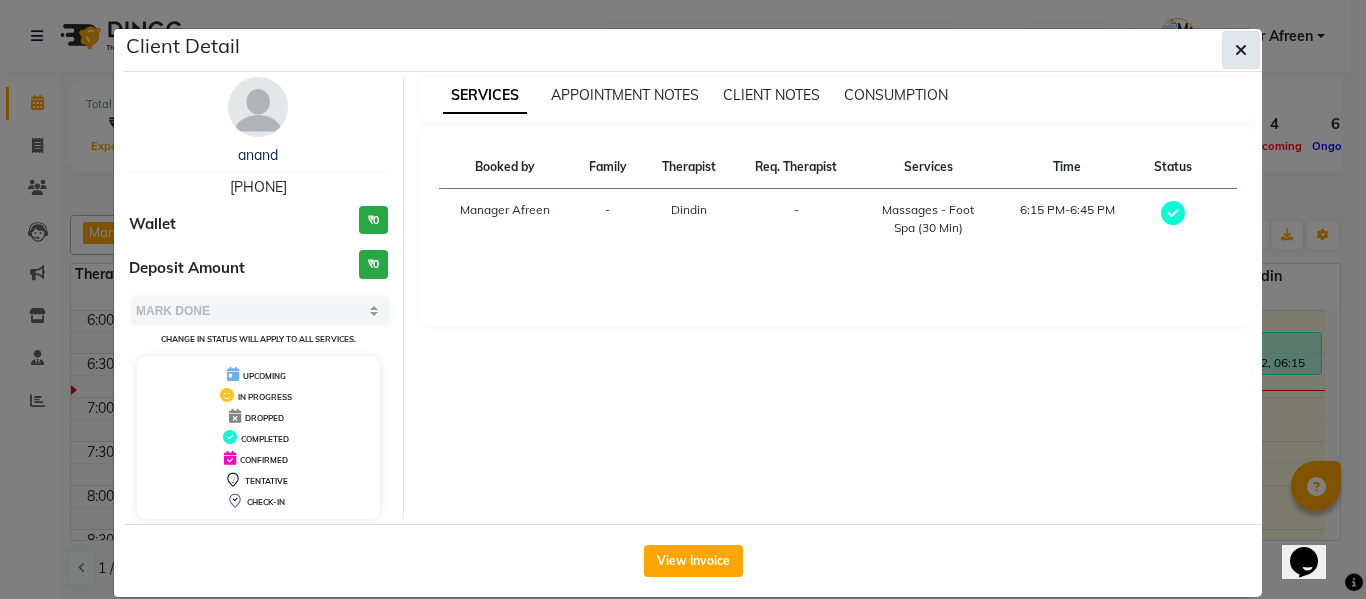 click 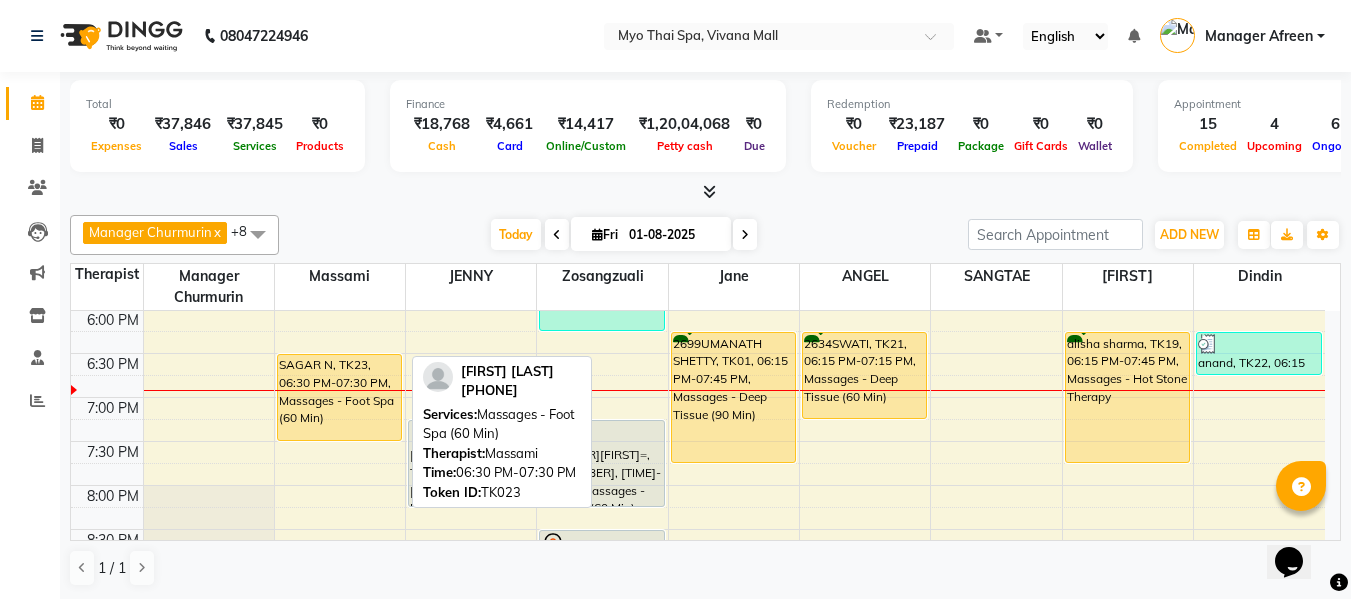 click on "SAGAR N, TK23, 06:30 PM-07:30 PM, Massages - Foot Spa (60 Min)" at bounding box center (339, 397) 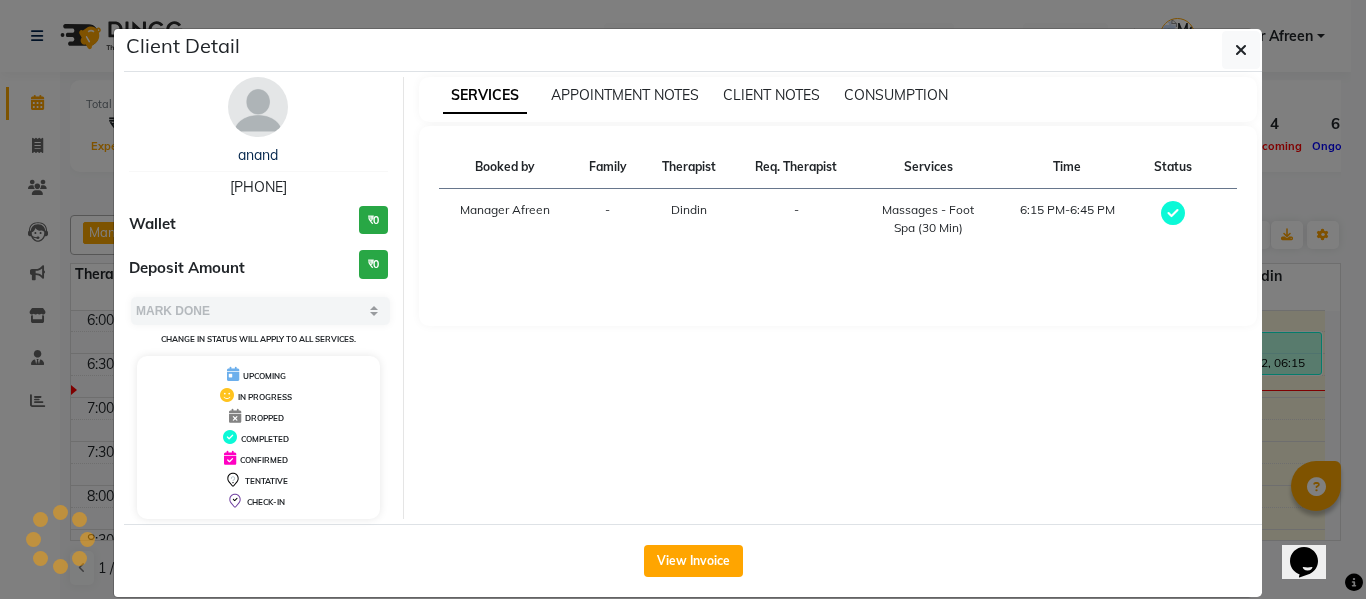 select on "1" 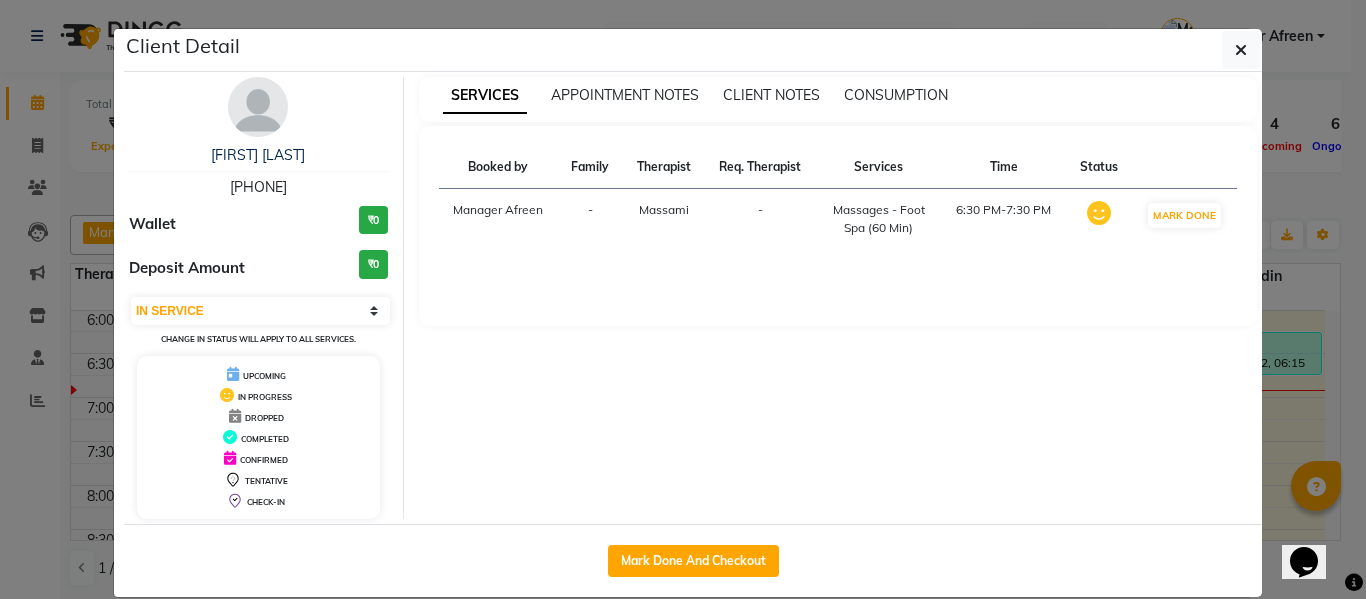 click on "9970719330" at bounding box center [258, 187] 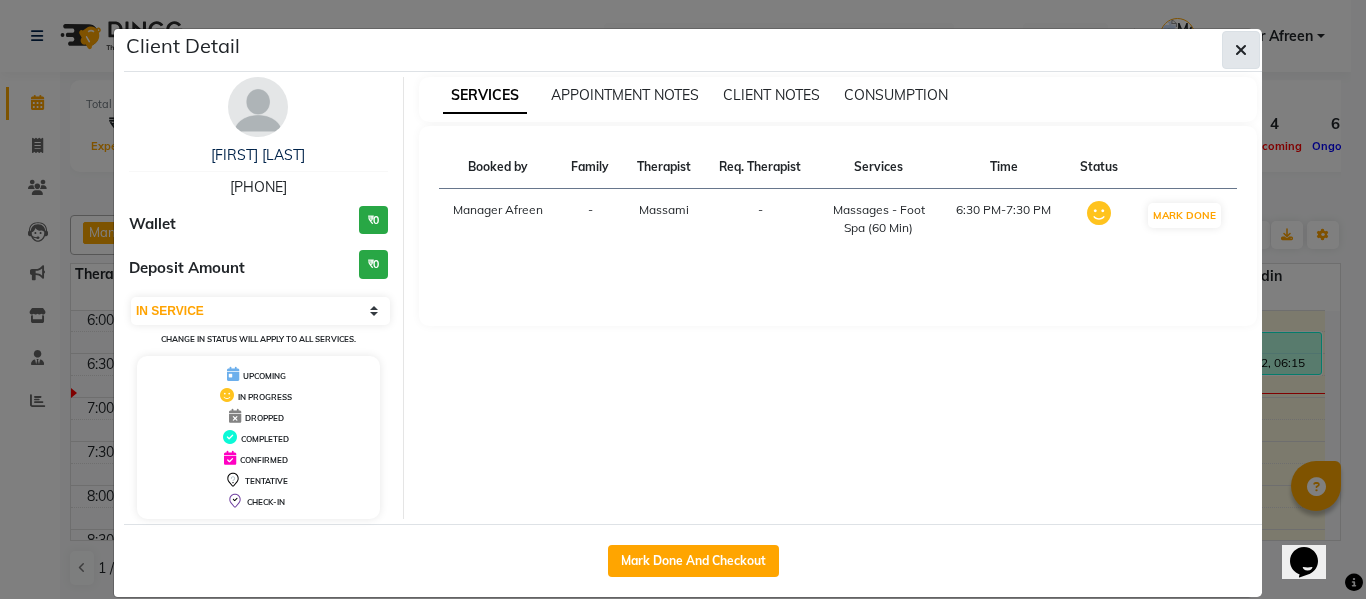 click 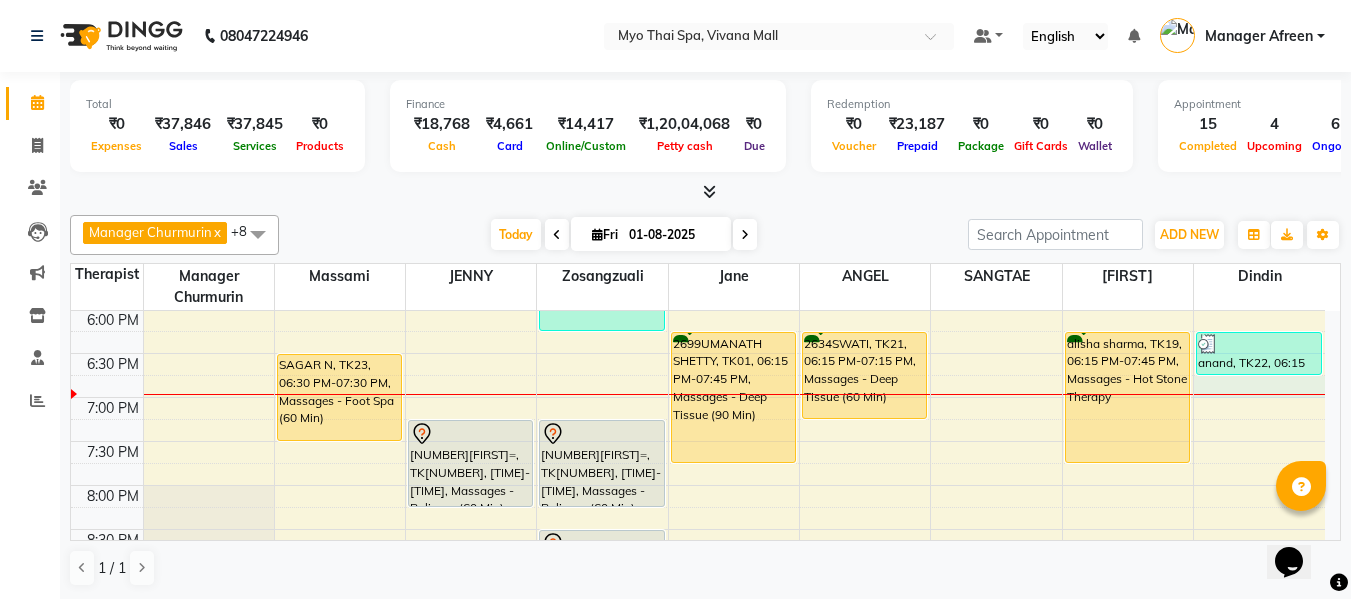 click on "8:00 AM 8:30 AM 9:00 AM 9:30 AM 10:00 AM 10:30 AM 11:00 AM 11:30 AM 12:00 PM 12:30 PM 1:00 PM 1:30 PM 2:00 PM 2:30 PM 3:00 PM 3:30 PM 4:00 PM 4:30 PM 5:00 PM 5:30 PM 6:00 PM 6:30 PM 7:00 PM 7:30 PM 8:00 PM 8:30 PM 9:00 PM 9:30 PM 10:00 PM 10:30 PM    shailendra, TK15, 10:00 AM-11:30 AM, Massages - Deep Tissue (90 Min)             PRAMOD B, TK20, 01:15 PM-02:15 PM, Massages - Swedish (60 Min)     SAGAGR, TK04, 11:15 AM-12:45 PM, Massages - Myo Signature Spa (90 Min)     SAGAGR, TK04, 11:15 AM-12:45 PM, Massages - Spa Of The Month  (₹3999)     2309 SANTOSH, TK14, 03:15 PM-04:45 PM, Massages - Balinese (90 Min)    SAGAR N, TK23, 06:30 PM-07:30 PM, Massages - Foot Spa (60 Min)     ram, TK06, 01:30 PM-03:30 PM, Massages - Myo Signature Spa (90 Min) (₹4800)     Sarit, TK11, 05:00 PM-06:00 PM, Massages - Balinese (60 Min)             1849SHERIN=, TK24, 07:15 PM-08:15 PM, Massages - Balinese (60 Min)     1792ANIRUDDHA1, TK05, 01:00 PM-02:30 PM, Massages - Stress Relieving" at bounding box center (698, 89) 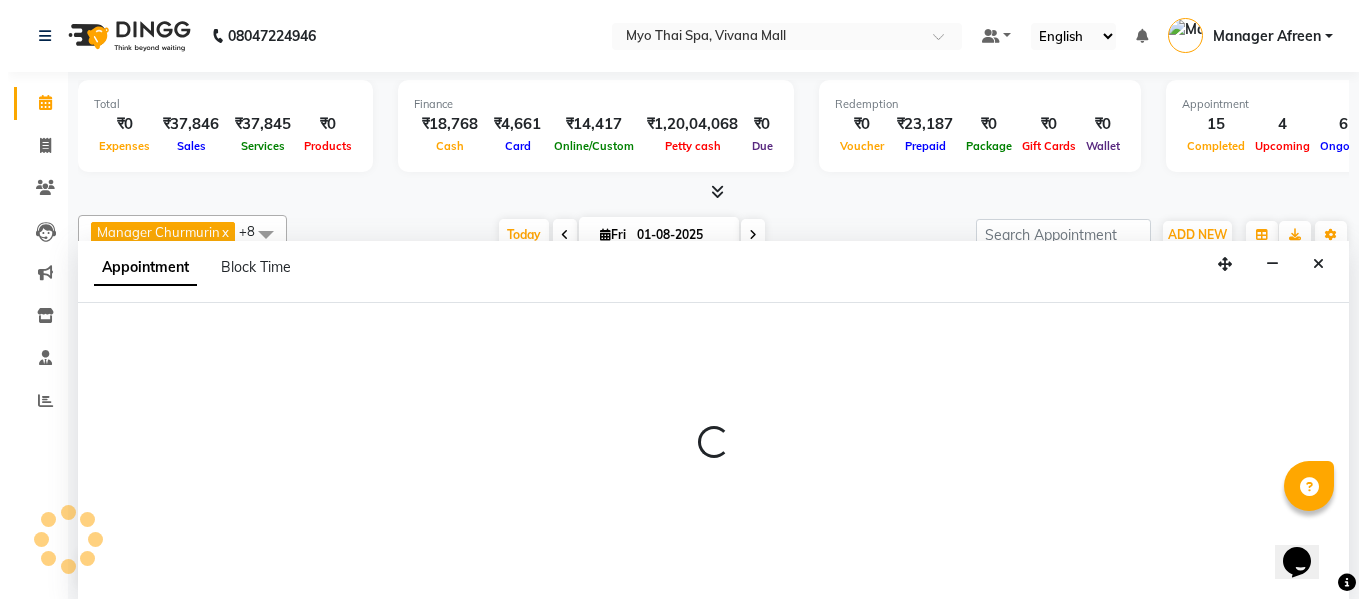 scroll, scrollTop: 1, scrollLeft: 0, axis: vertical 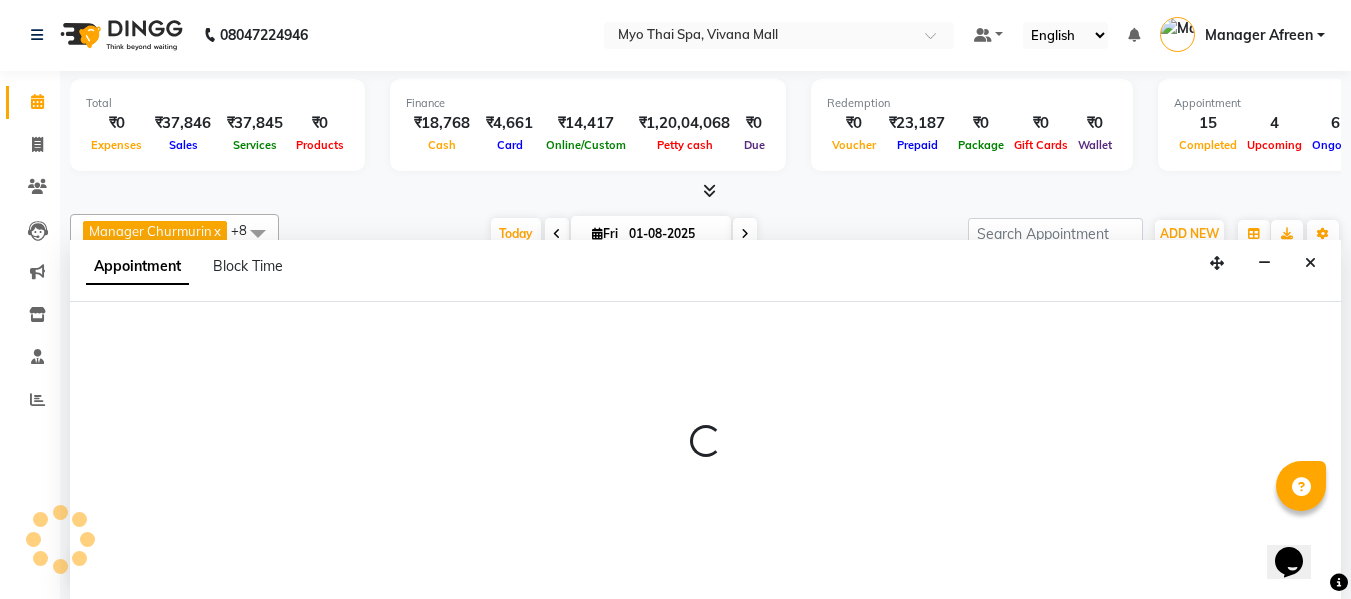 select on "81135" 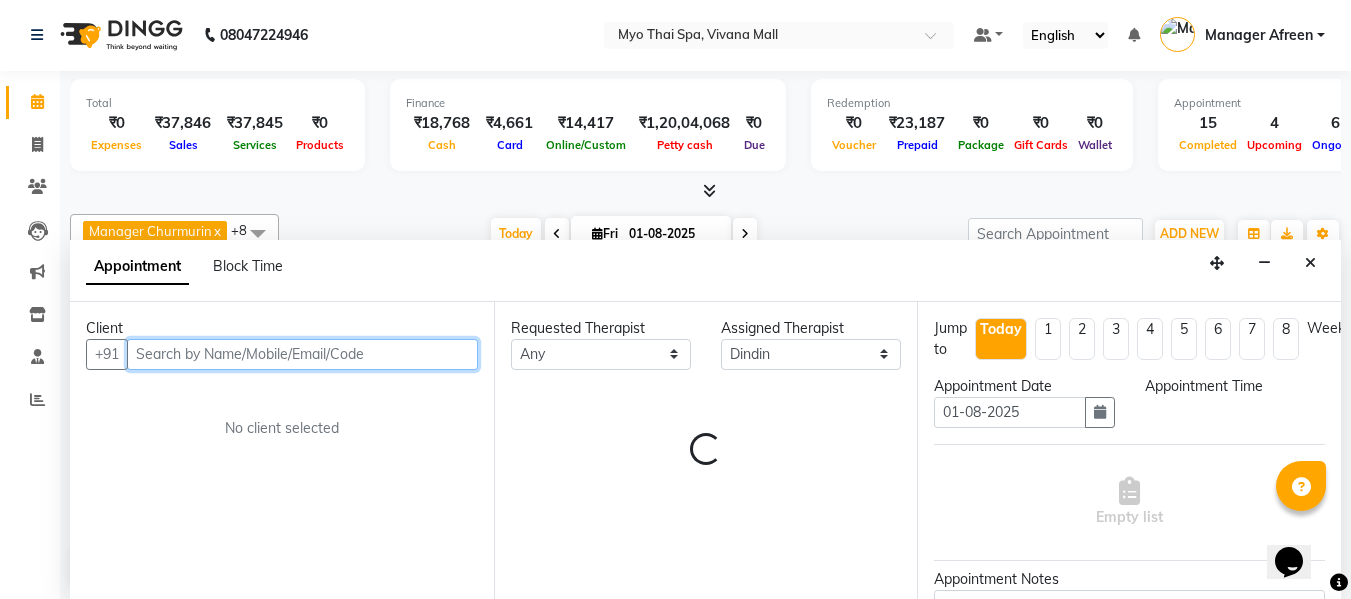 select on "1125" 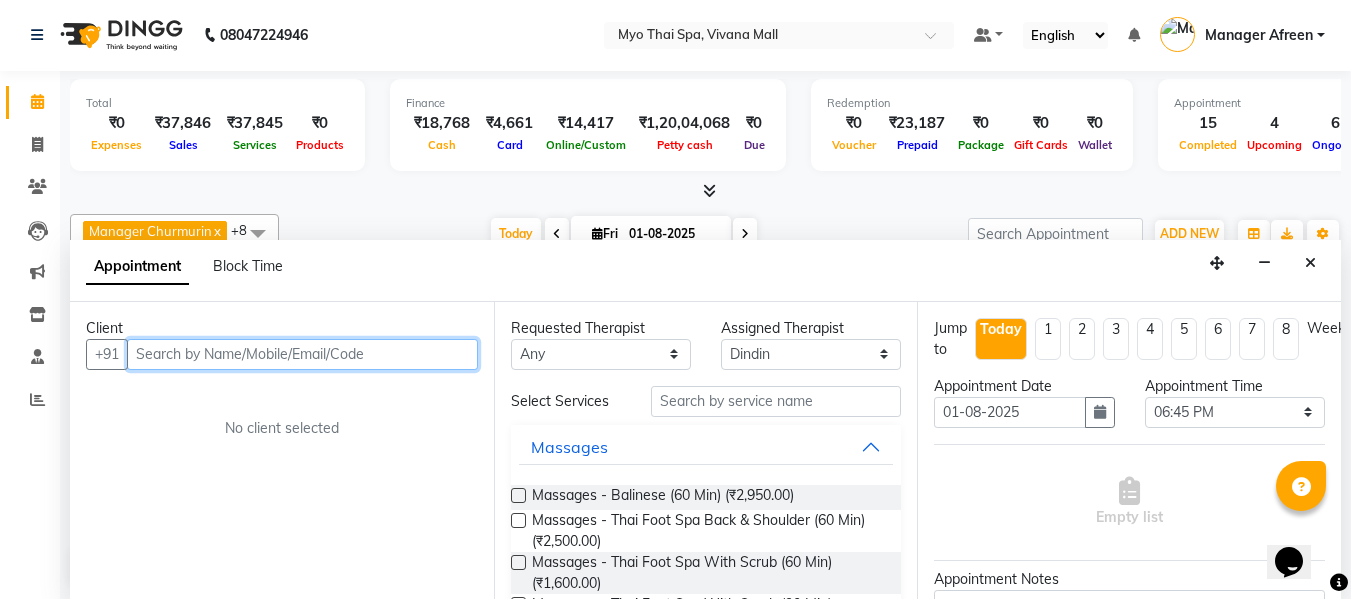 click at bounding box center [302, 354] 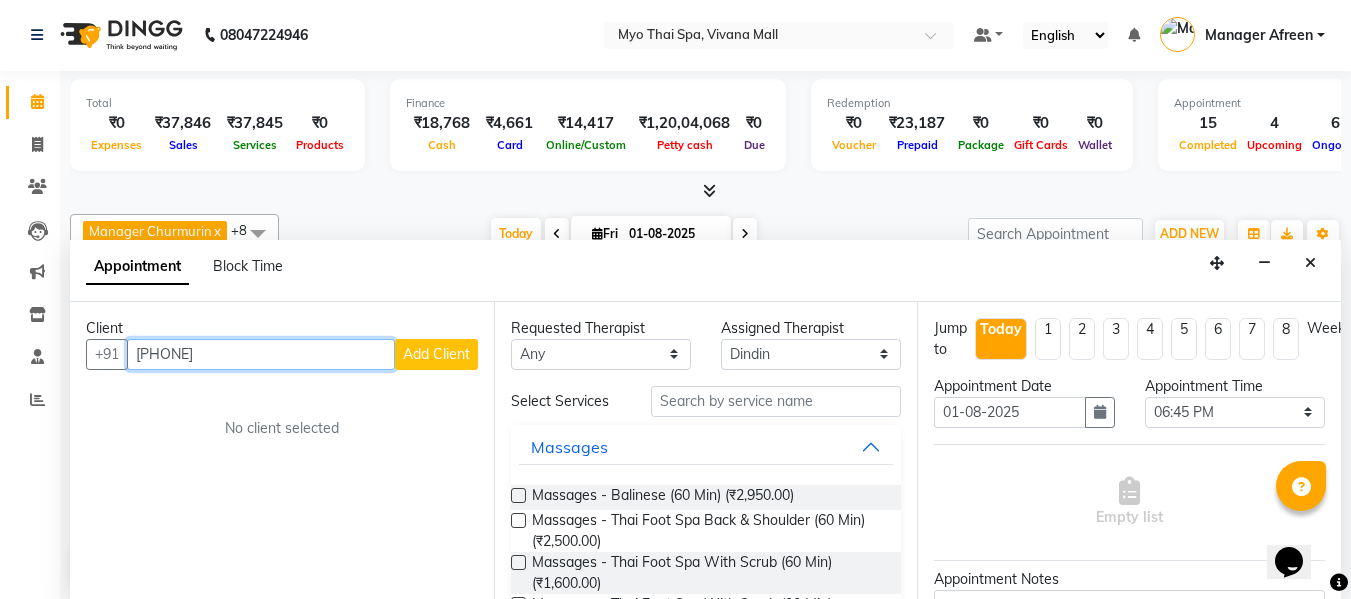 type on "9892740129" 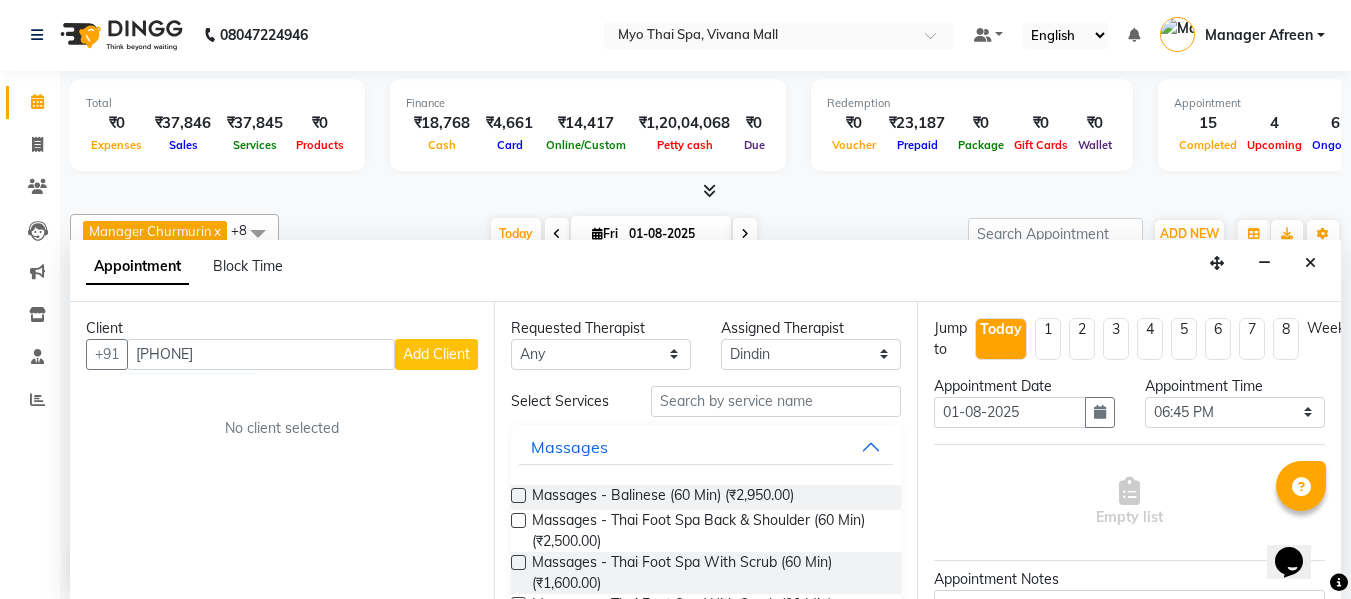 click on "Add Client" at bounding box center (436, 354) 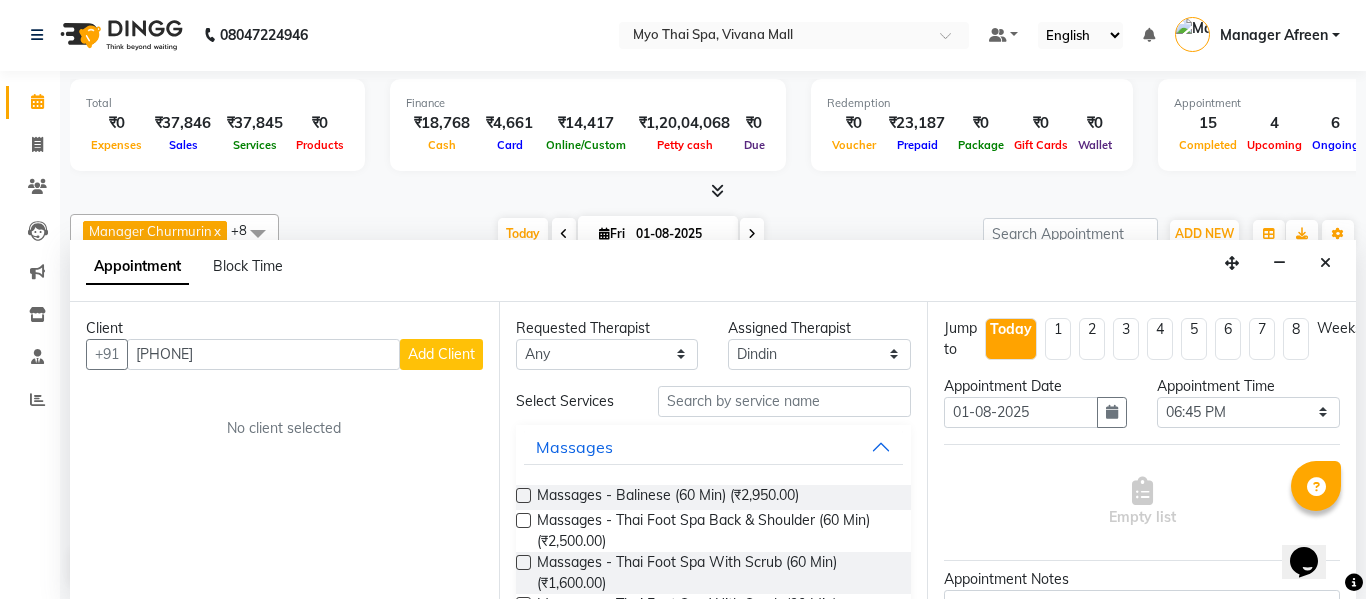 select on "22" 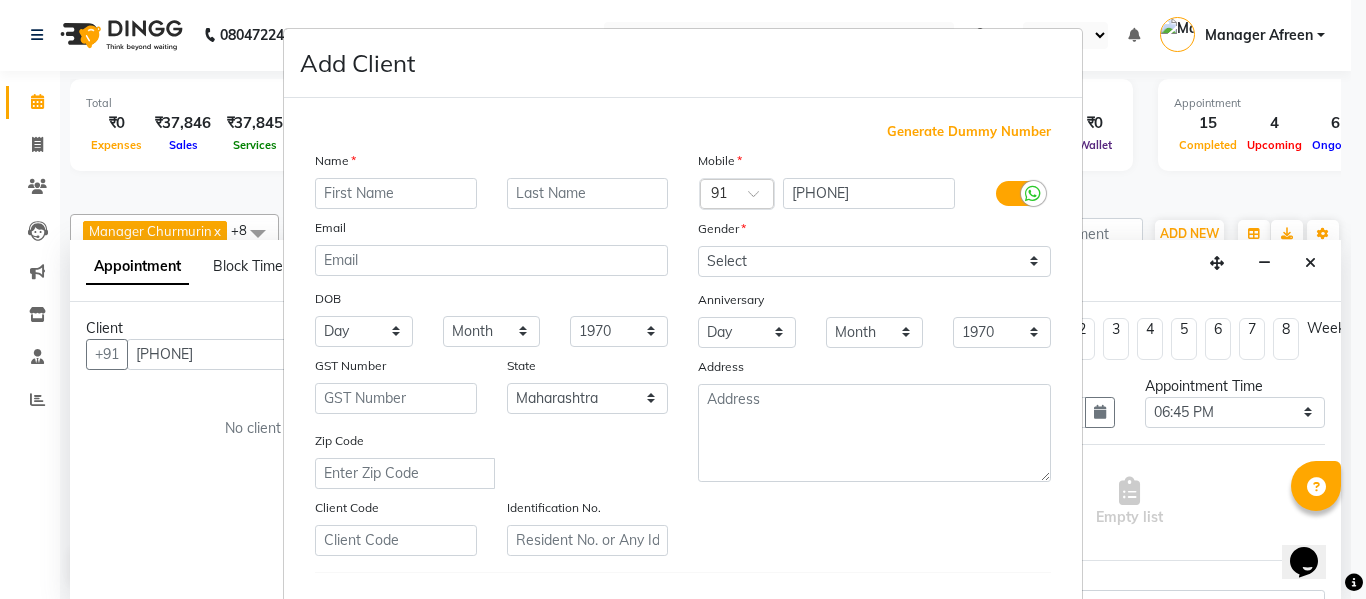click at bounding box center (396, 193) 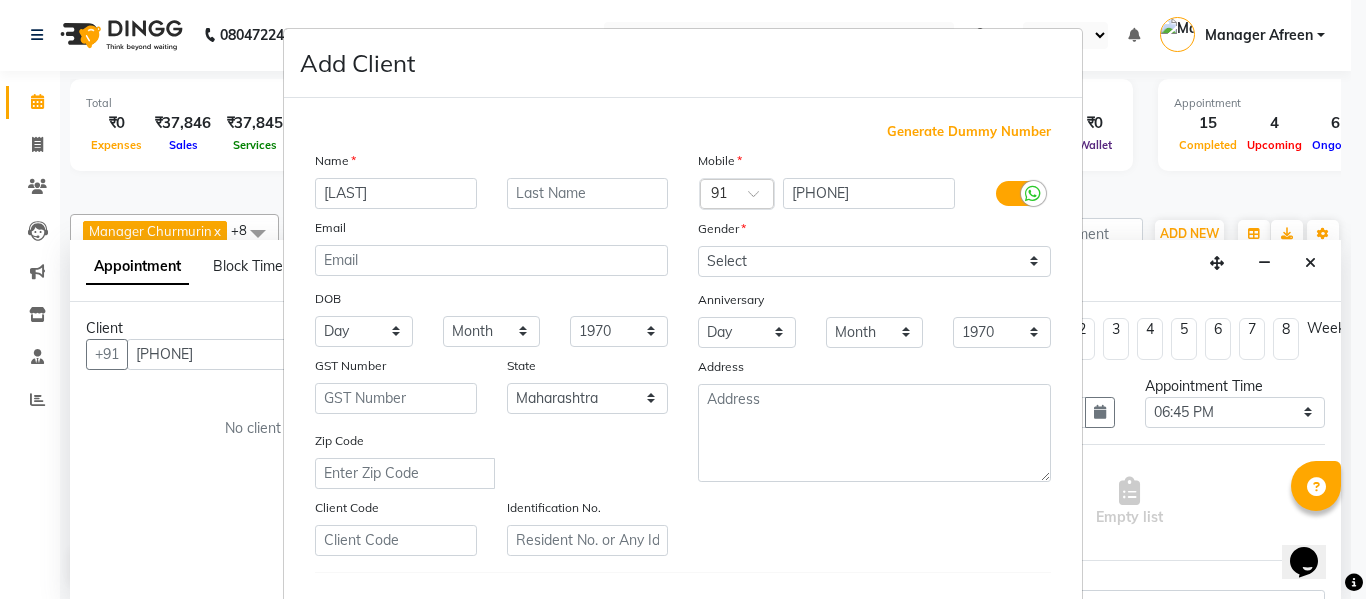 click on "BHRTI" at bounding box center [396, 193] 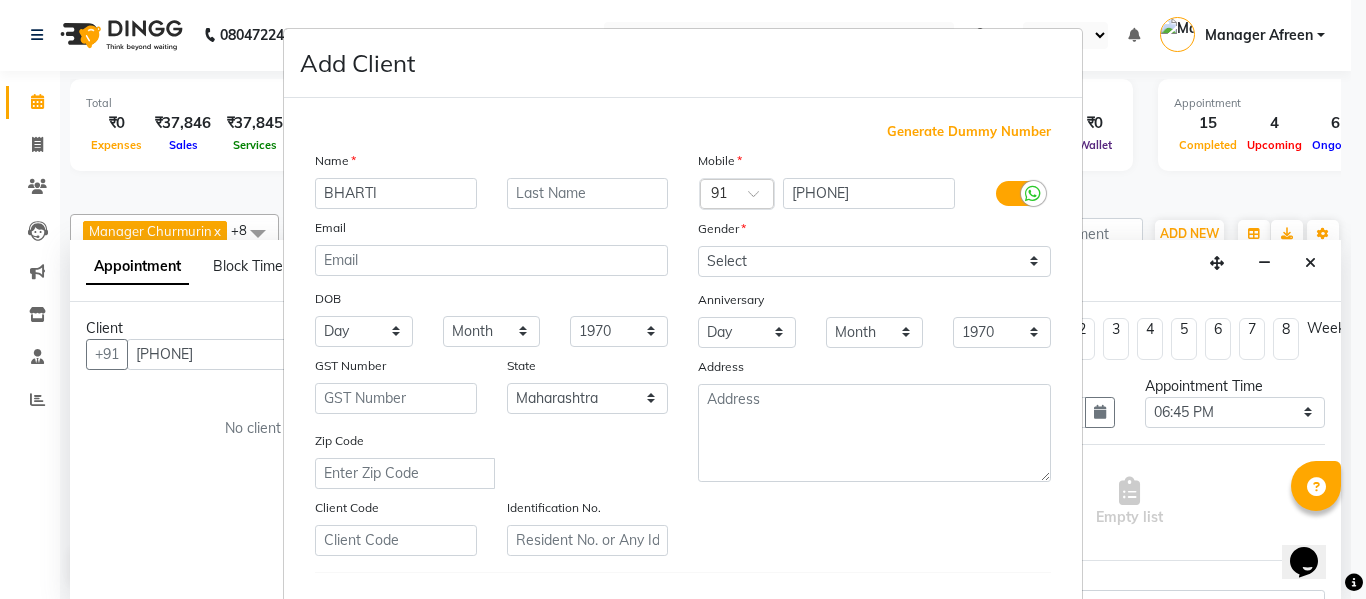 type on "BHARTI" 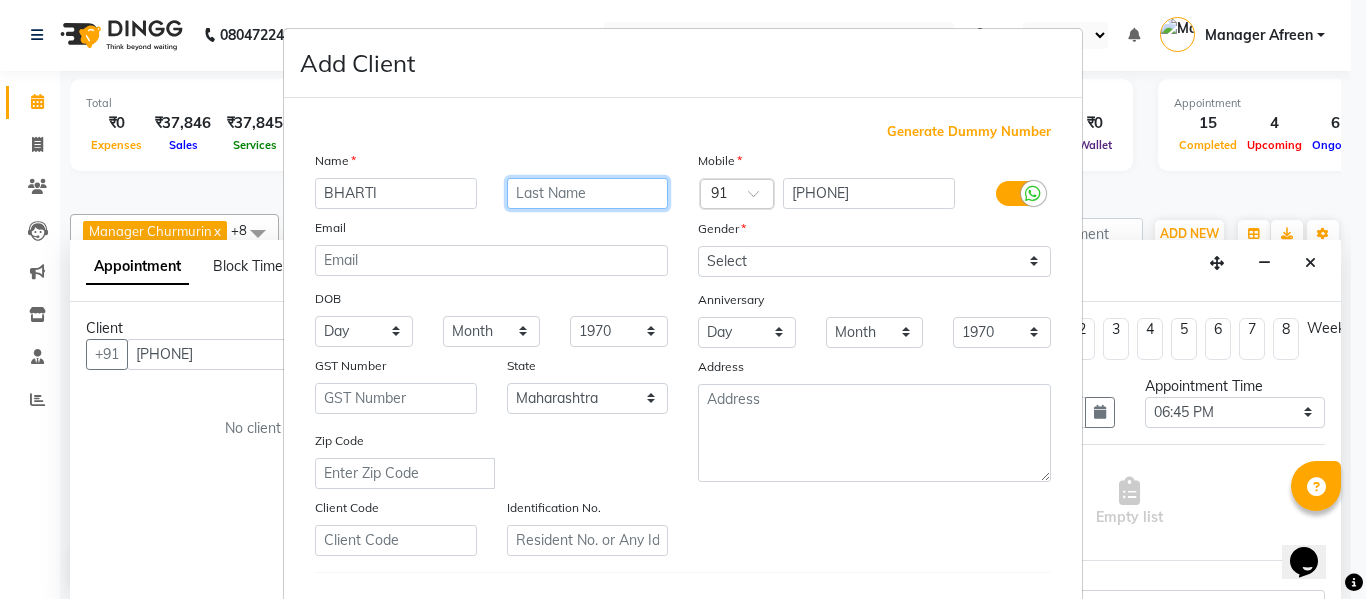 click at bounding box center [588, 193] 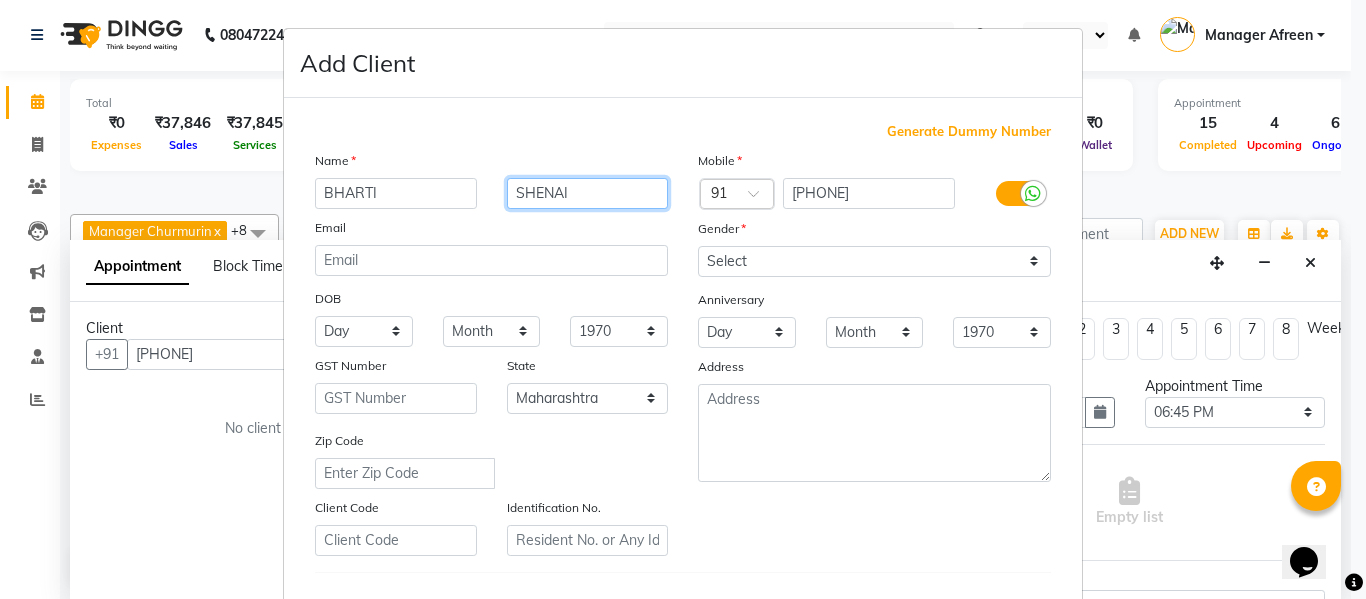 type on "SHENAI" 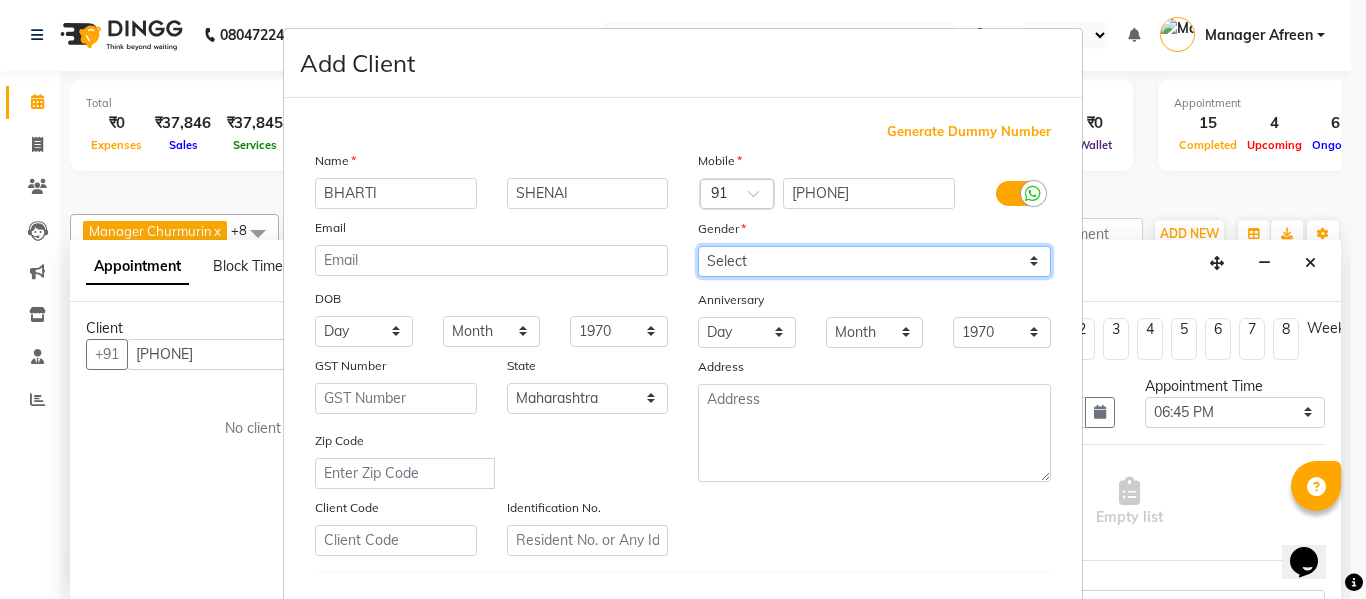 click on "Select Male Female Other Prefer Not To Say" at bounding box center (874, 261) 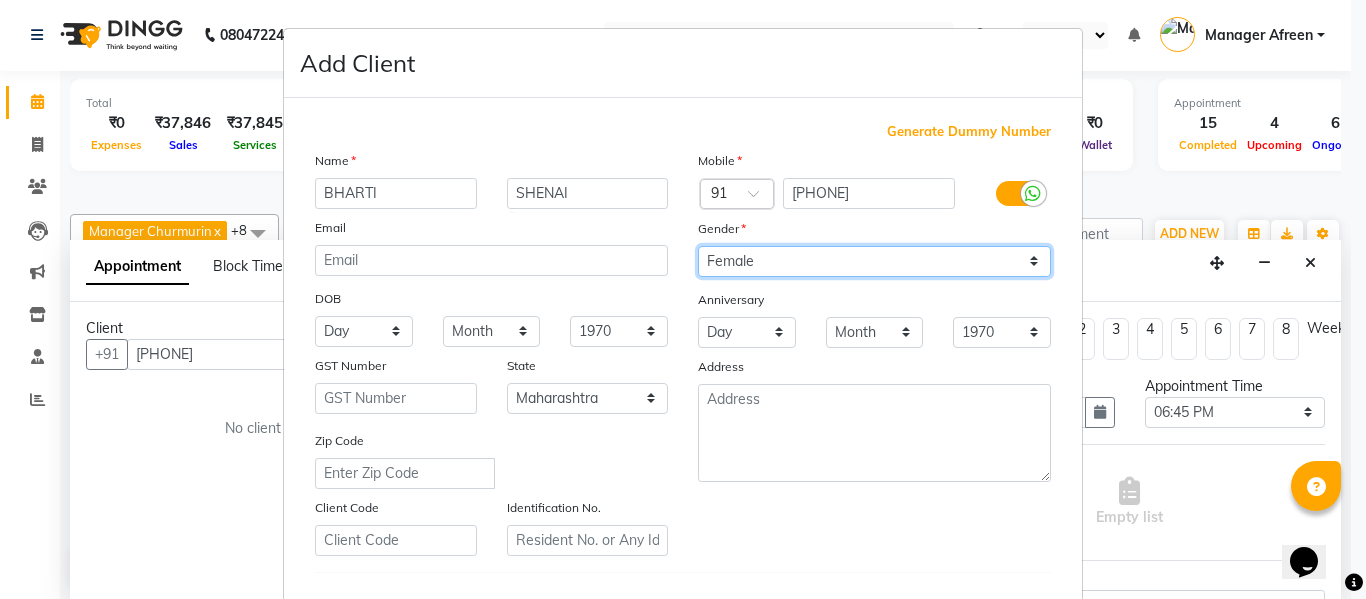 click on "Select Male Female Other Prefer Not To Say" at bounding box center [874, 261] 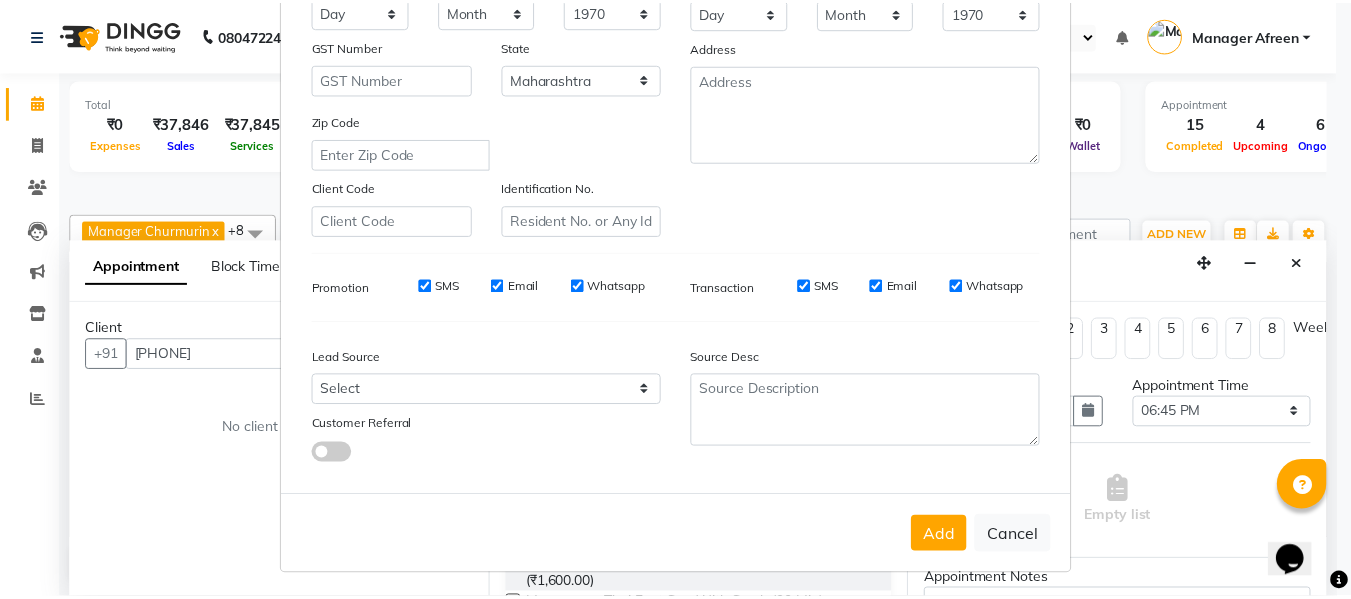 scroll, scrollTop: 324, scrollLeft: 0, axis: vertical 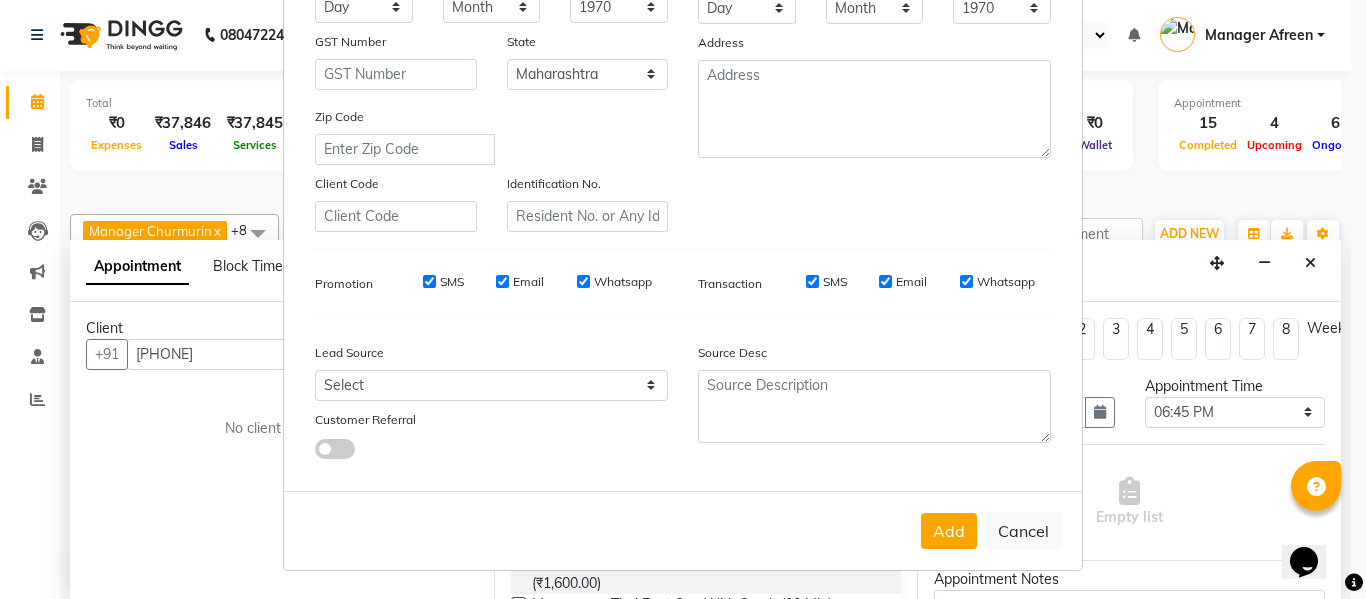 click on "Add" at bounding box center [949, 531] 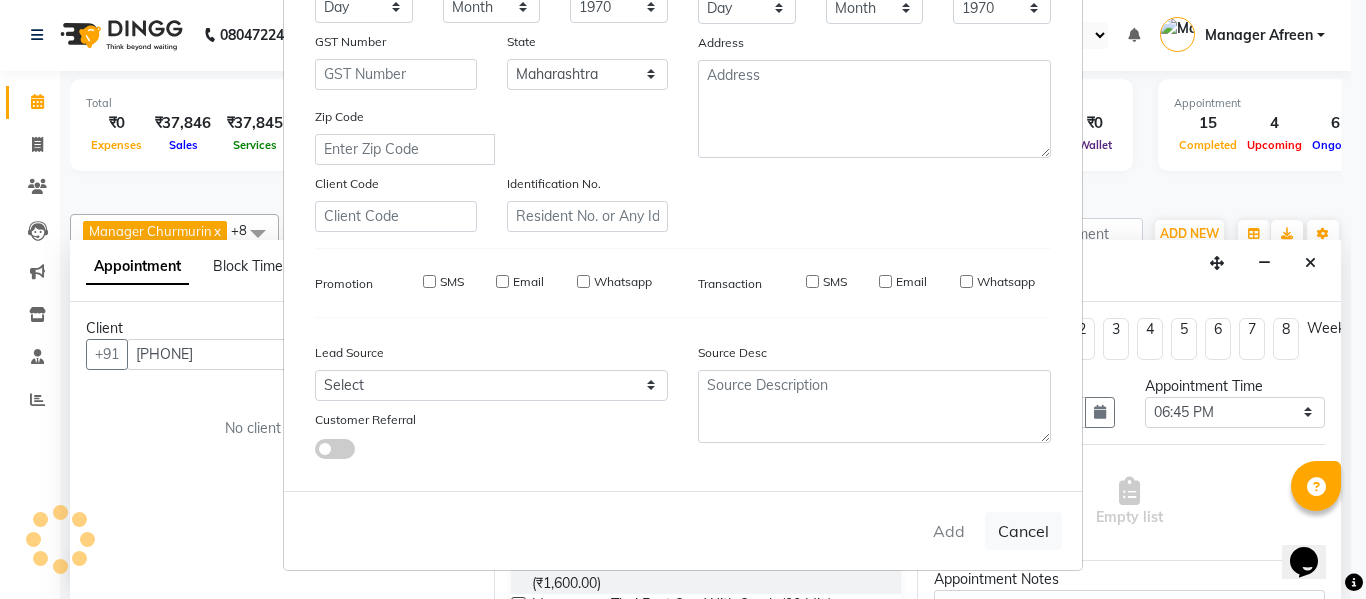 type 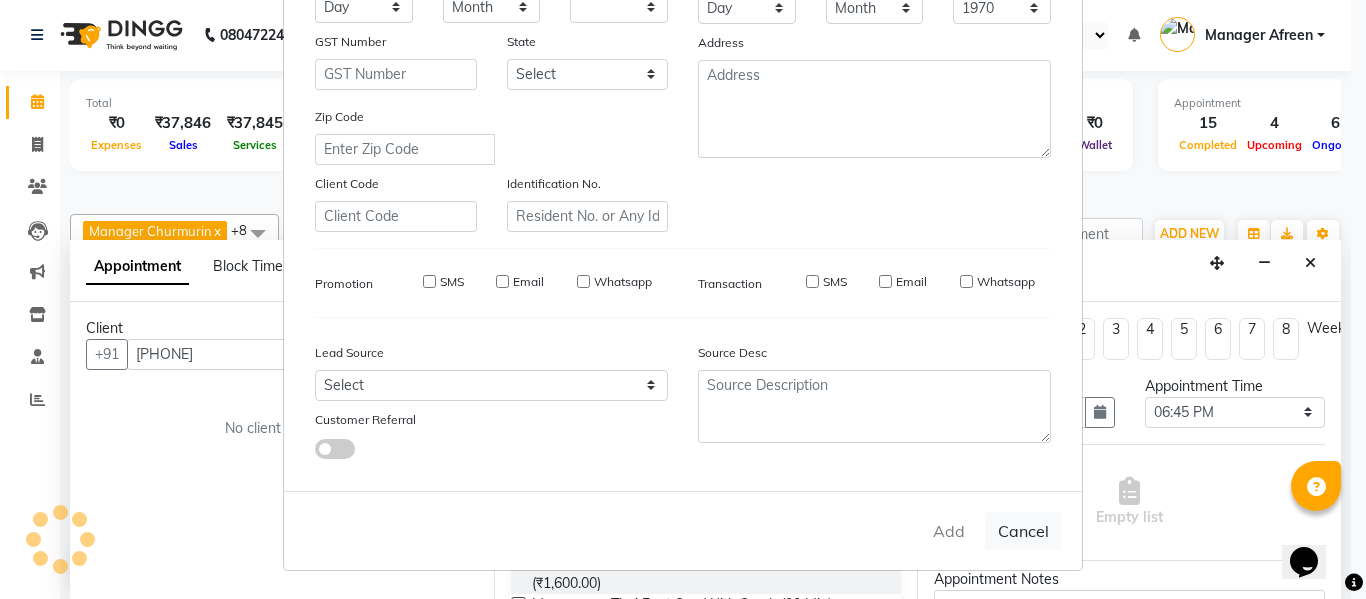 select 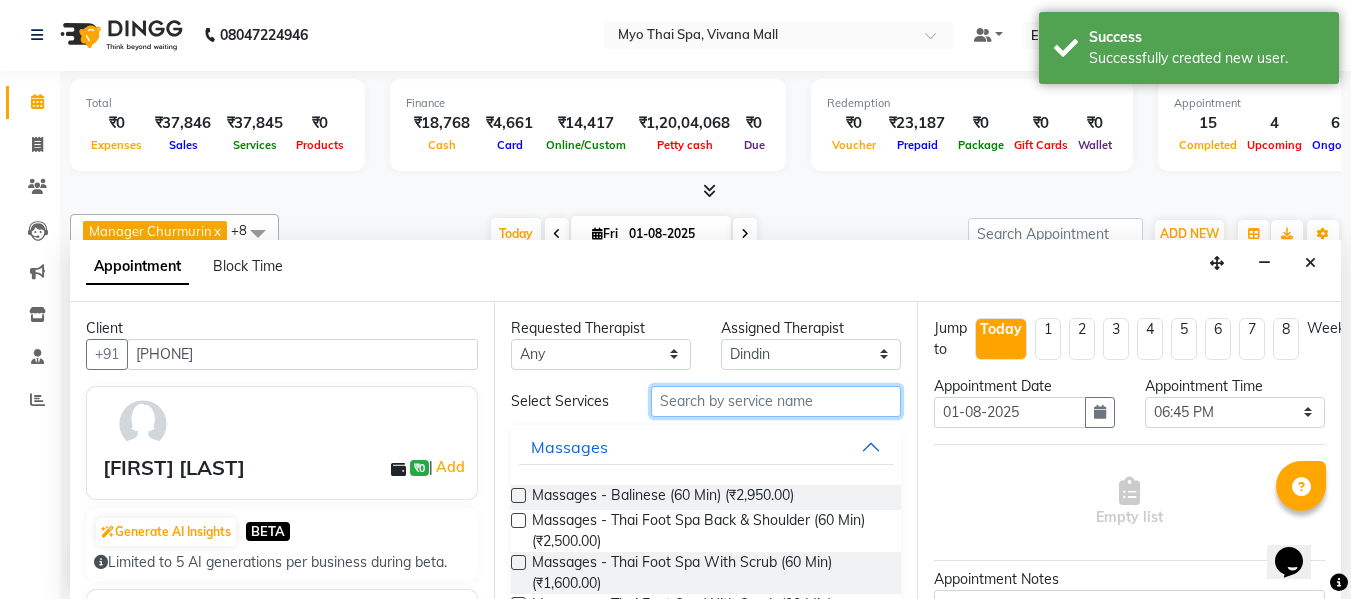 click at bounding box center [776, 401] 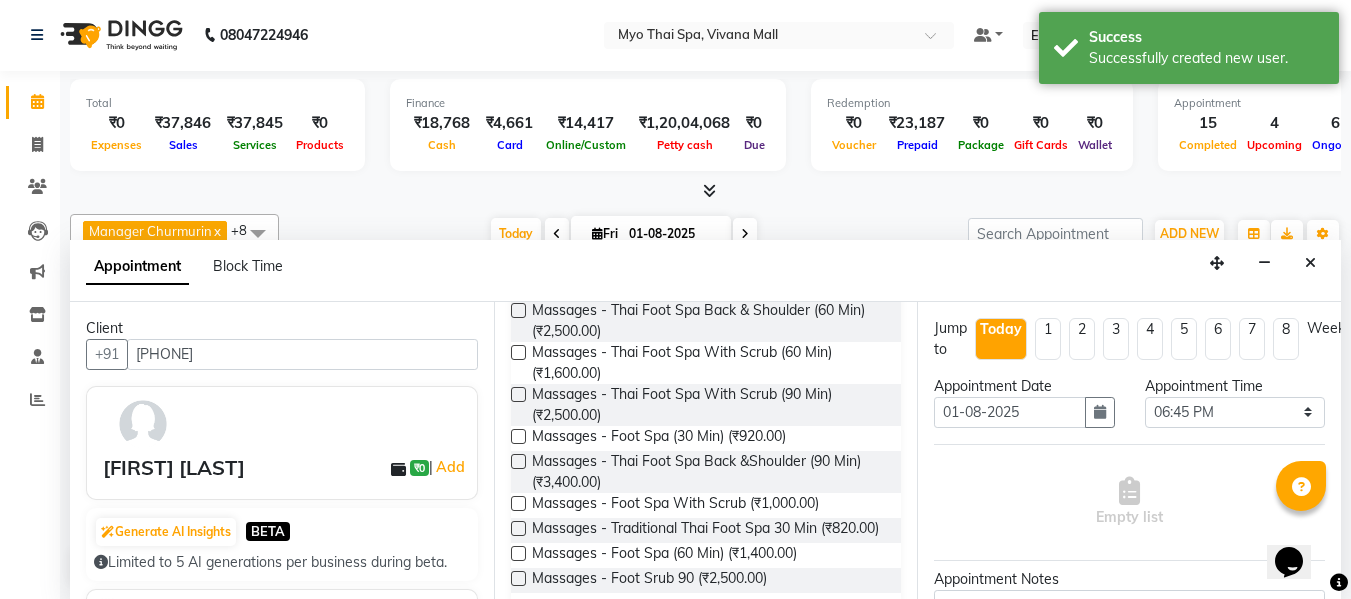 scroll, scrollTop: 228, scrollLeft: 0, axis: vertical 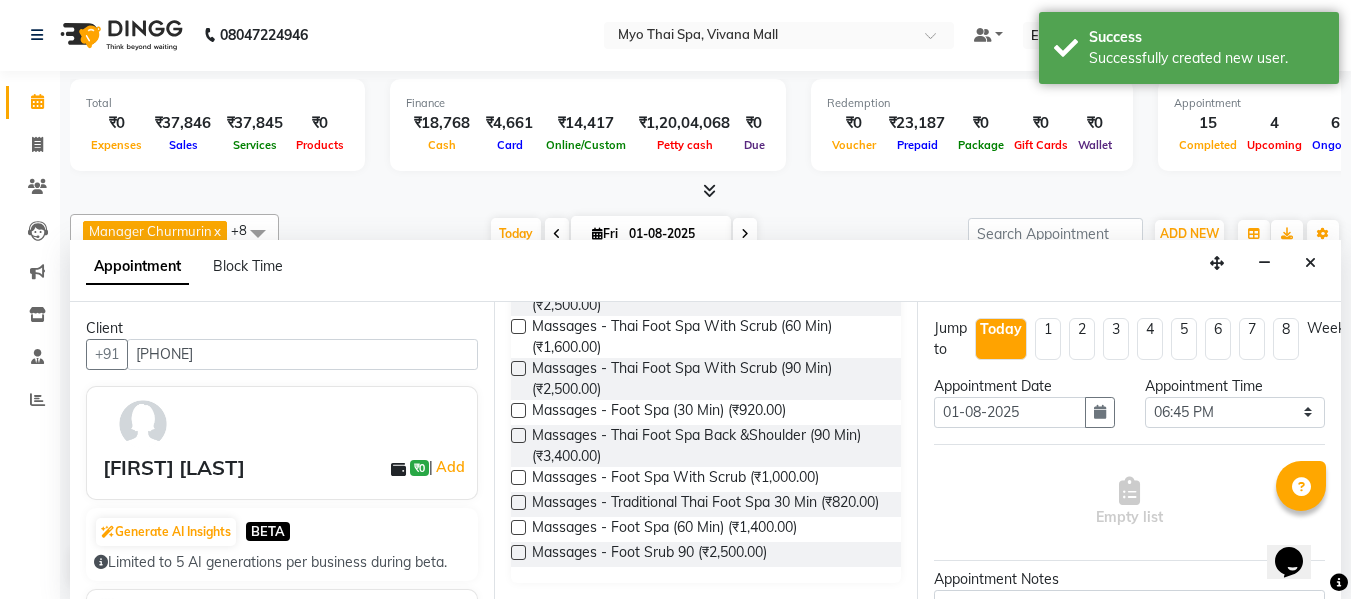 type on "FOO" 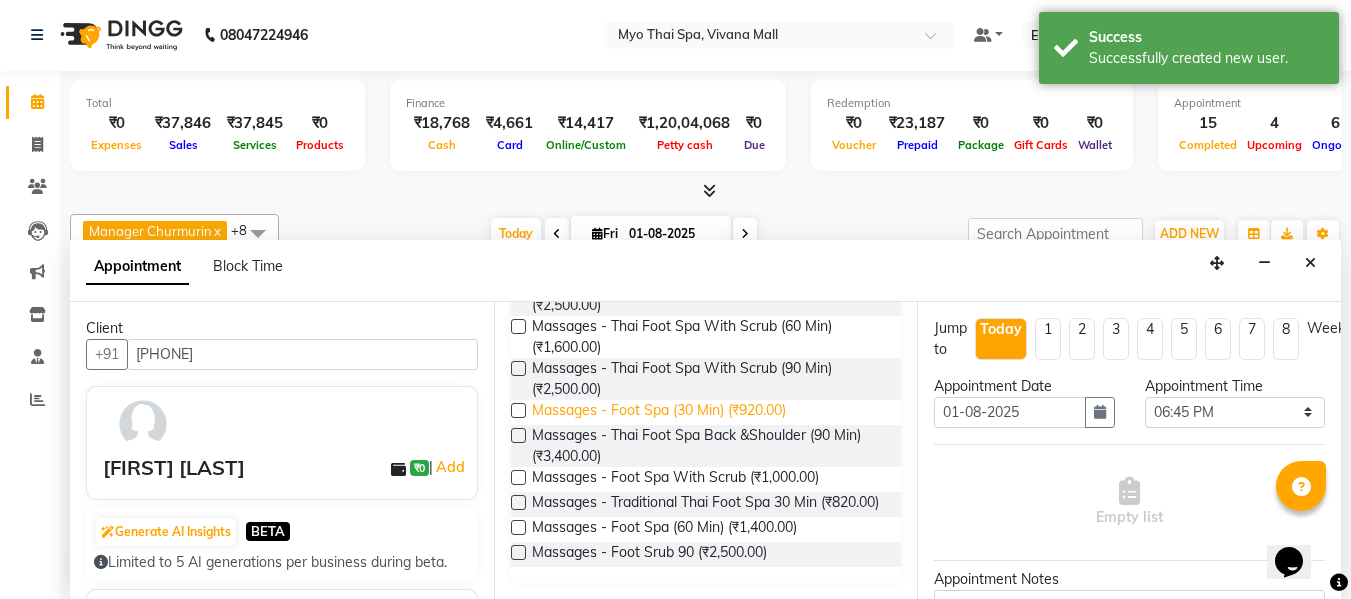drag, startPoint x: 519, startPoint y: 396, endPoint x: 531, endPoint y: 396, distance: 12 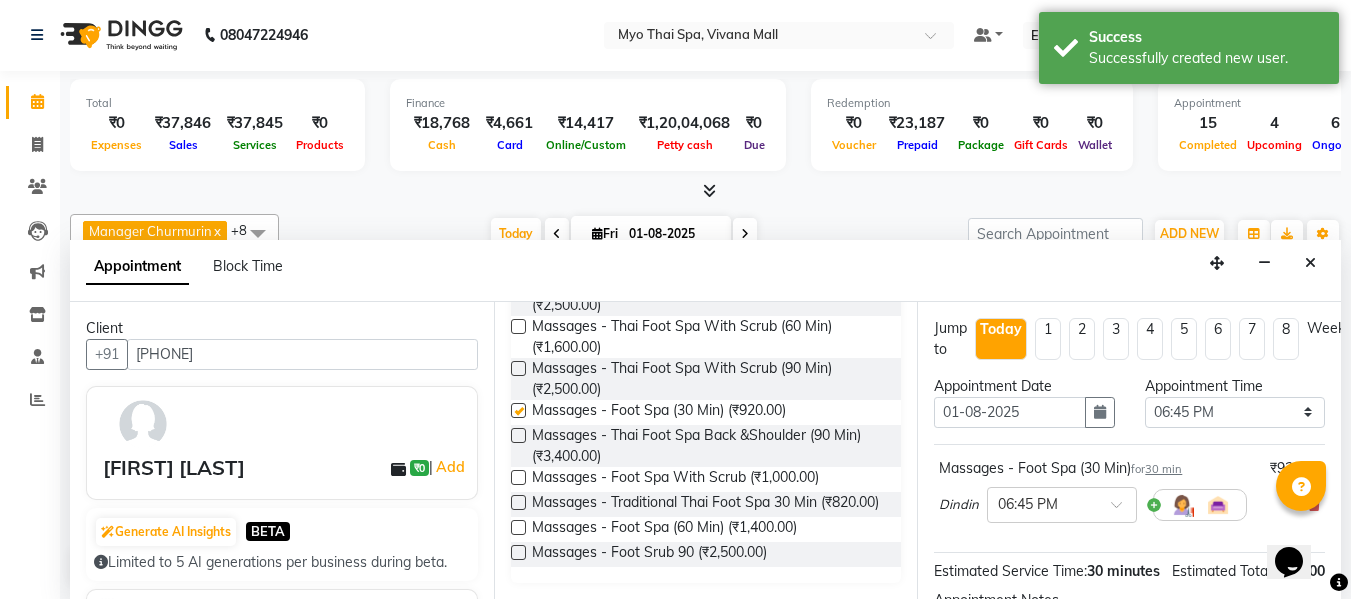 checkbox on "false" 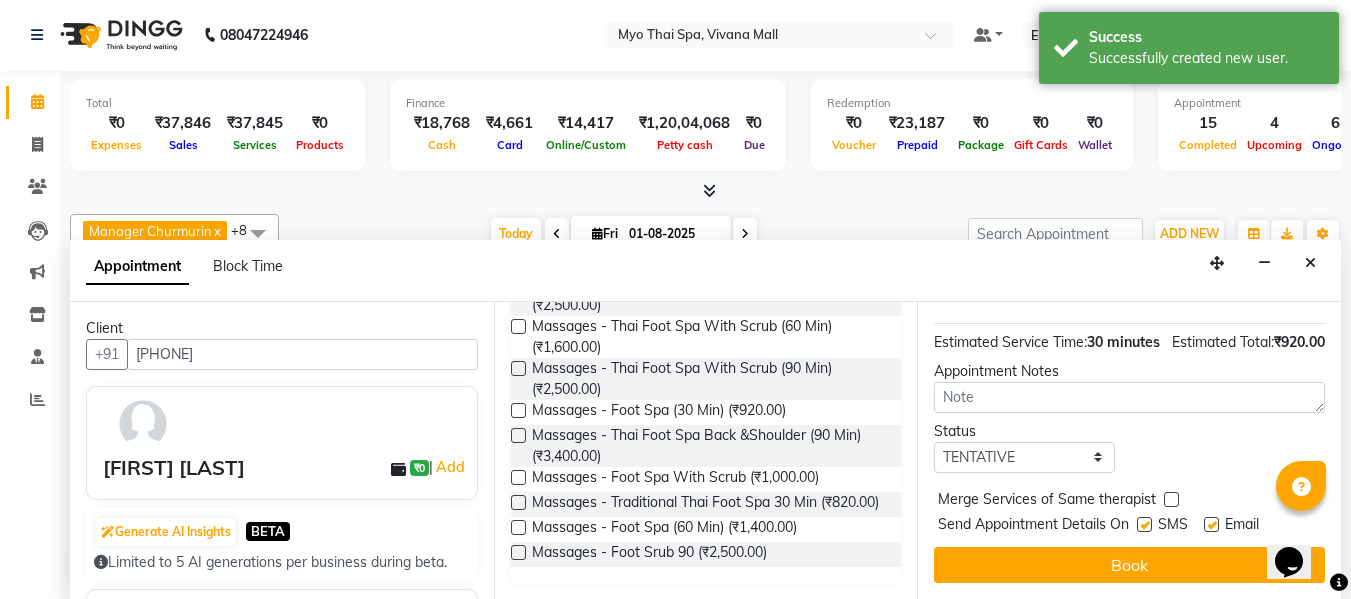 scroll, scrollTop: 265, scrollLeft: 0, axis: vertical 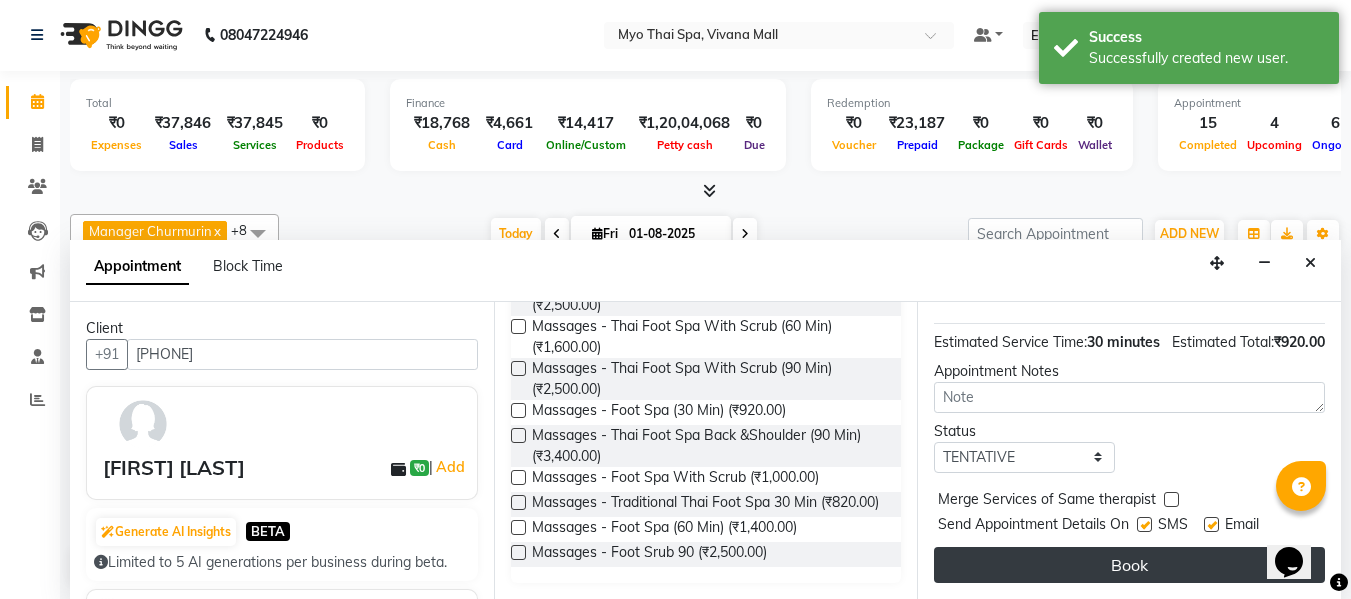 click on "Book" at bounding box center (1129, 565) 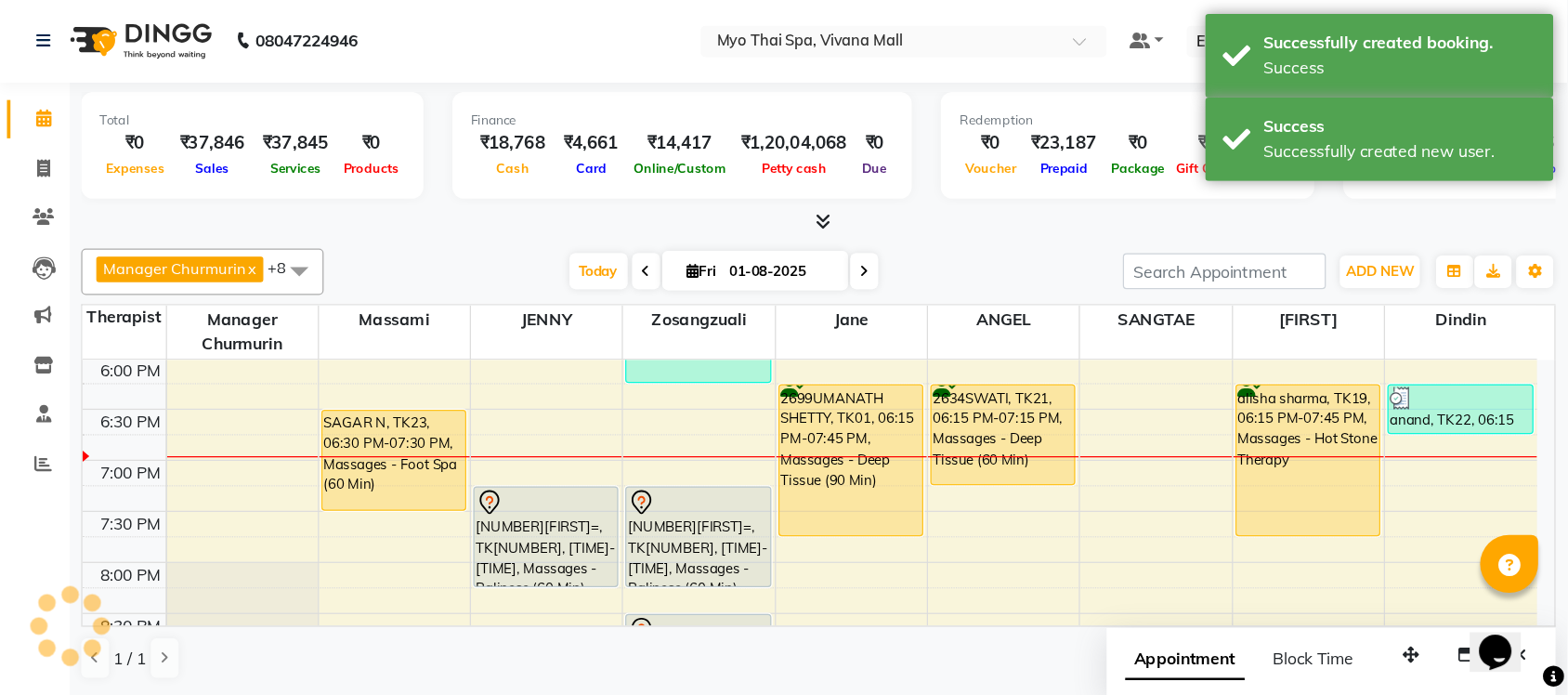 scroll, scrollTop: 0, scrollLeft: 0, axis: both 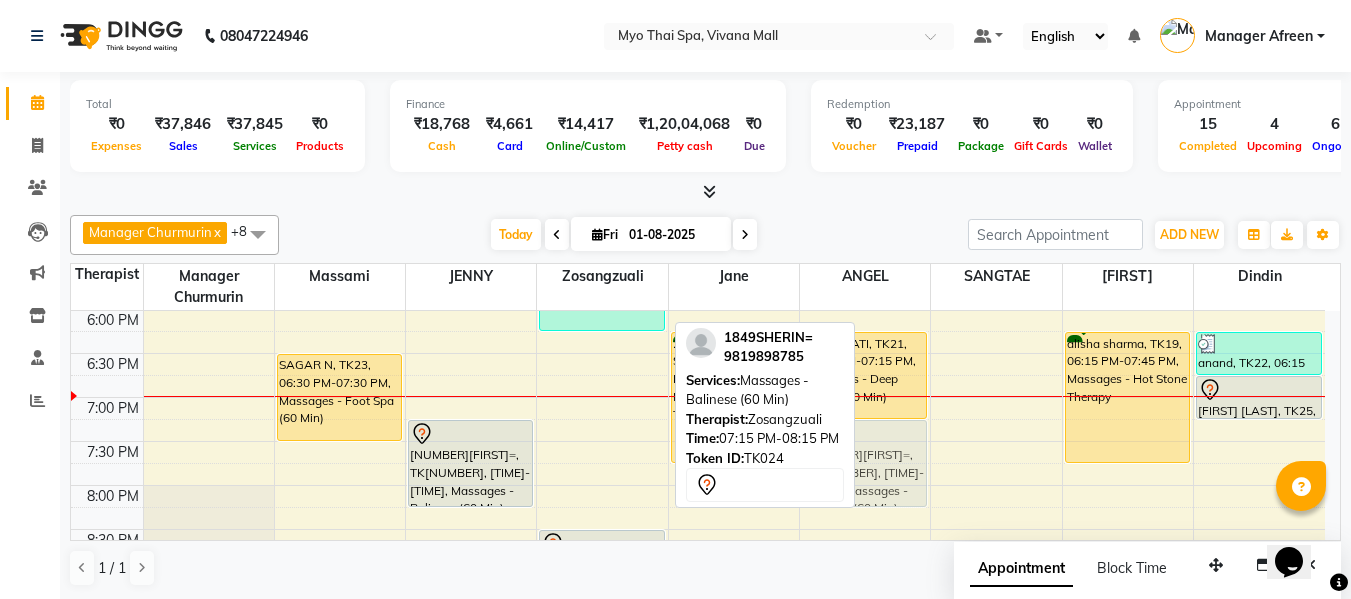 drag, startPoint x: 589, startPoint y: 454, endPoint x: 823, endPoint y: 461, distance: 234.10468 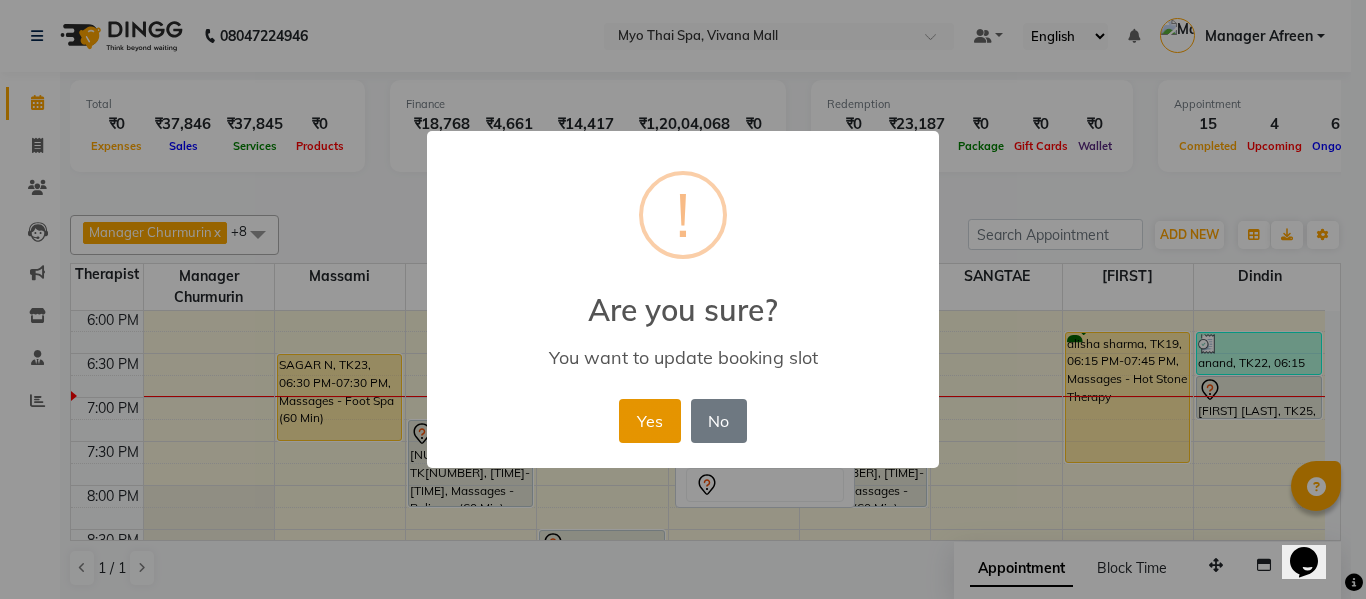 click on "Yes" at bounding box center (649, 421) 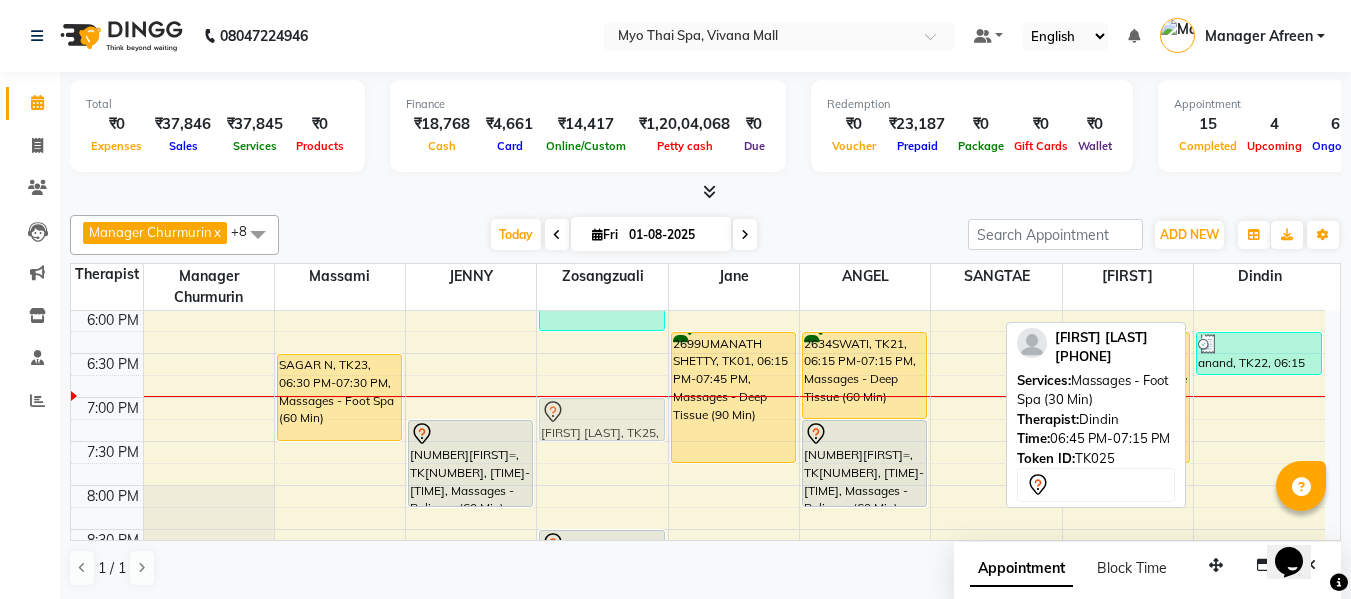 drag, startPoint x: 1258, startPoint y: 392, endPoint x: 618, endPoint y: 407, distance: 640.1758 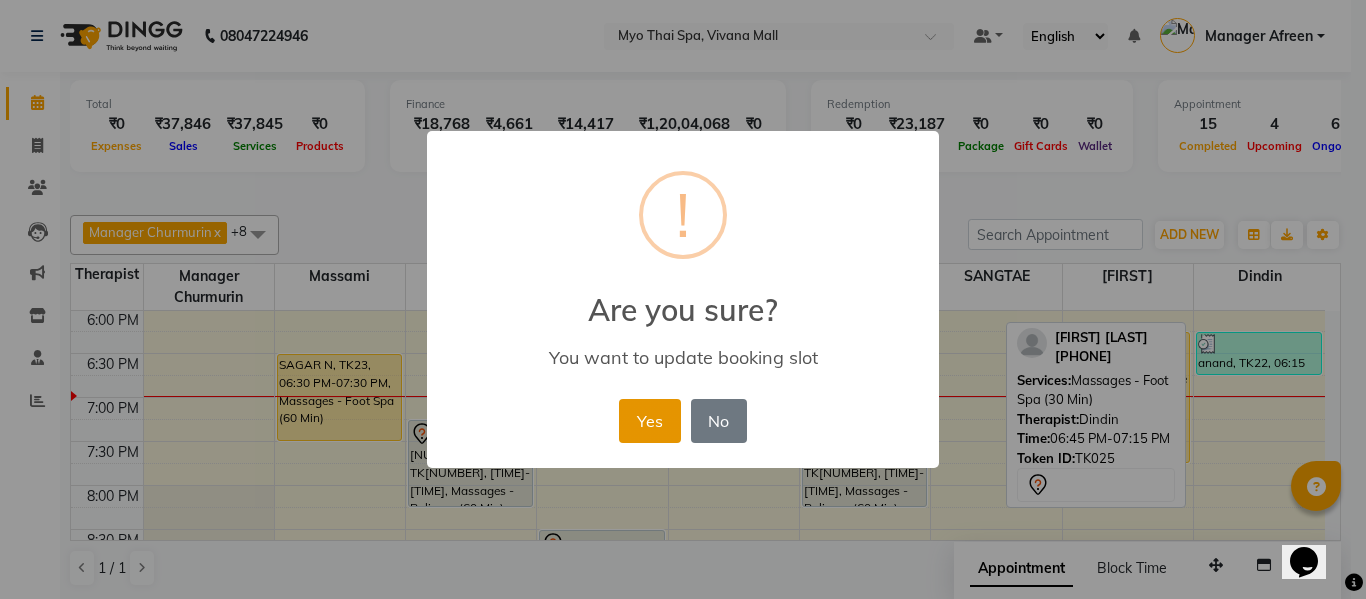 click on "Yes" at bounding box center (649, 421) 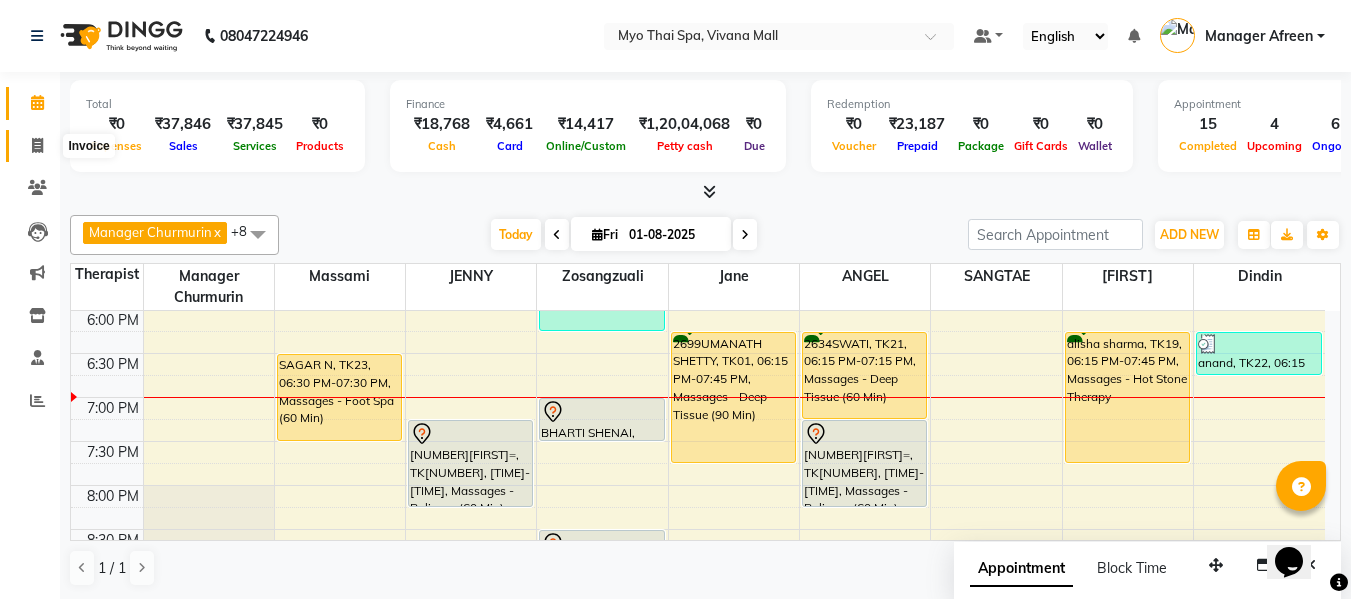 click 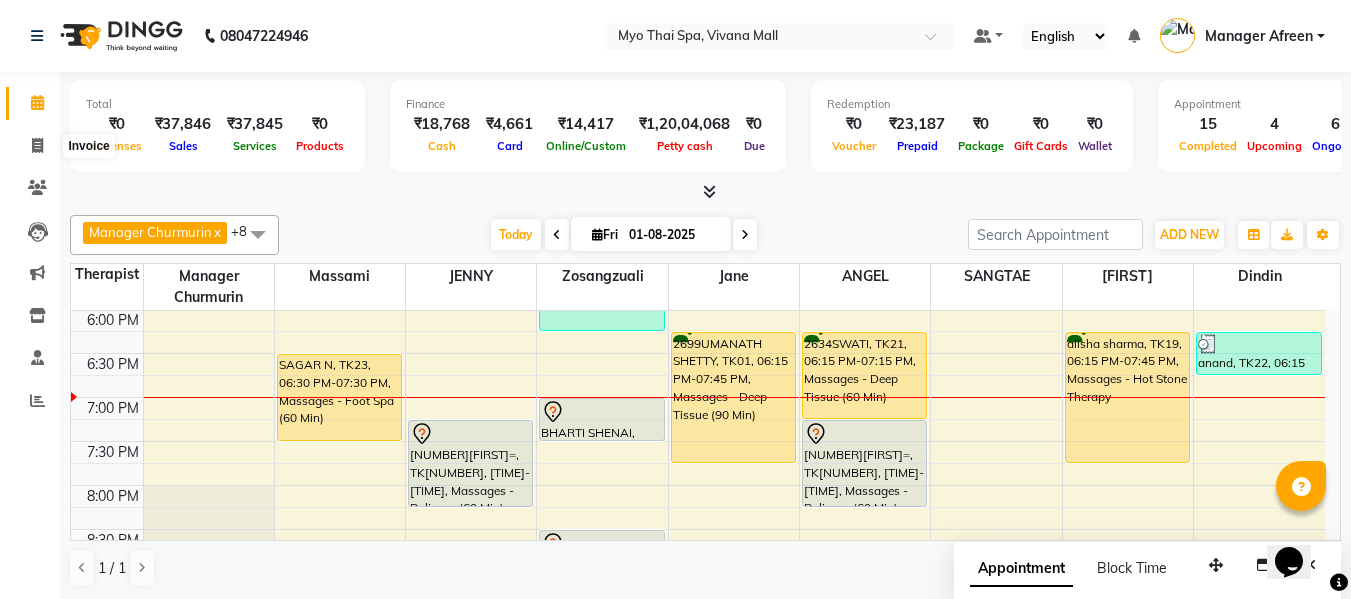 select on "3908" 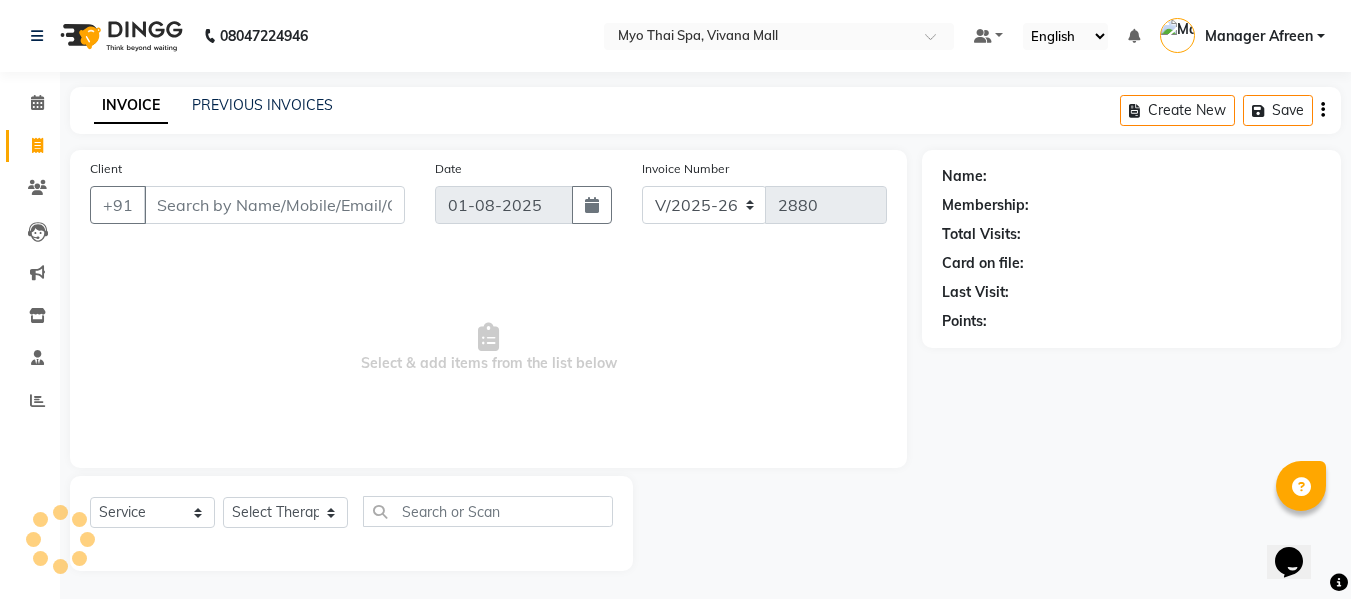click on "PREVIOUS INVOICES" 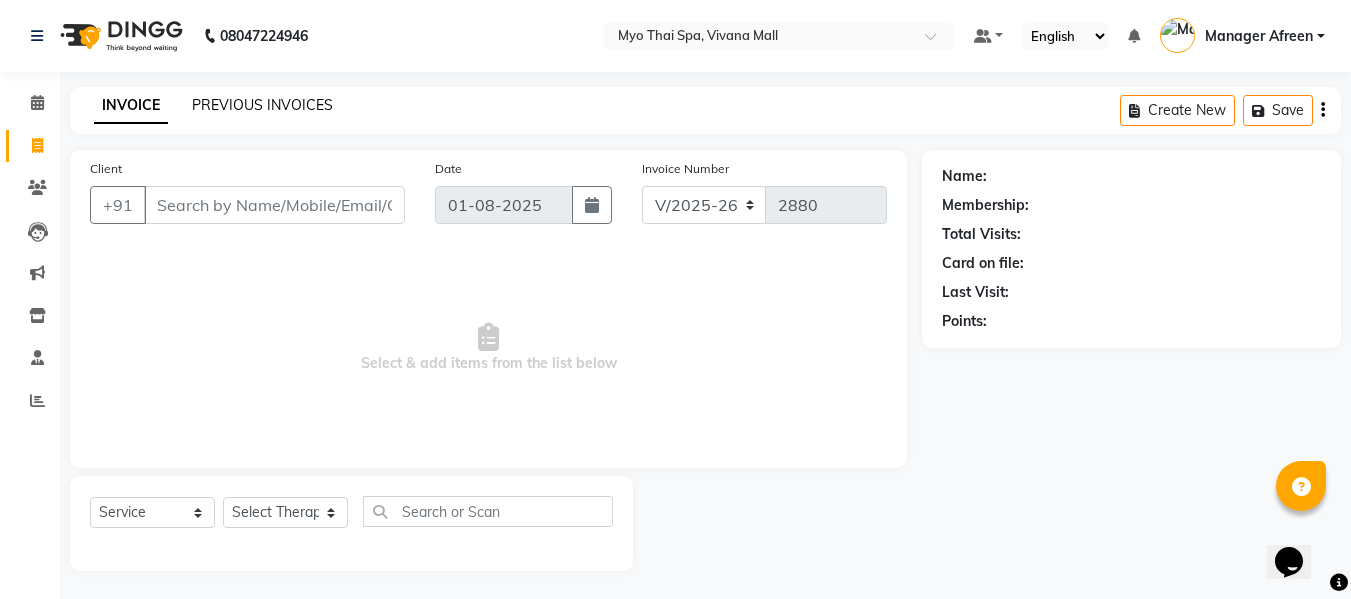 click on "PREVIOUS INVOICES" 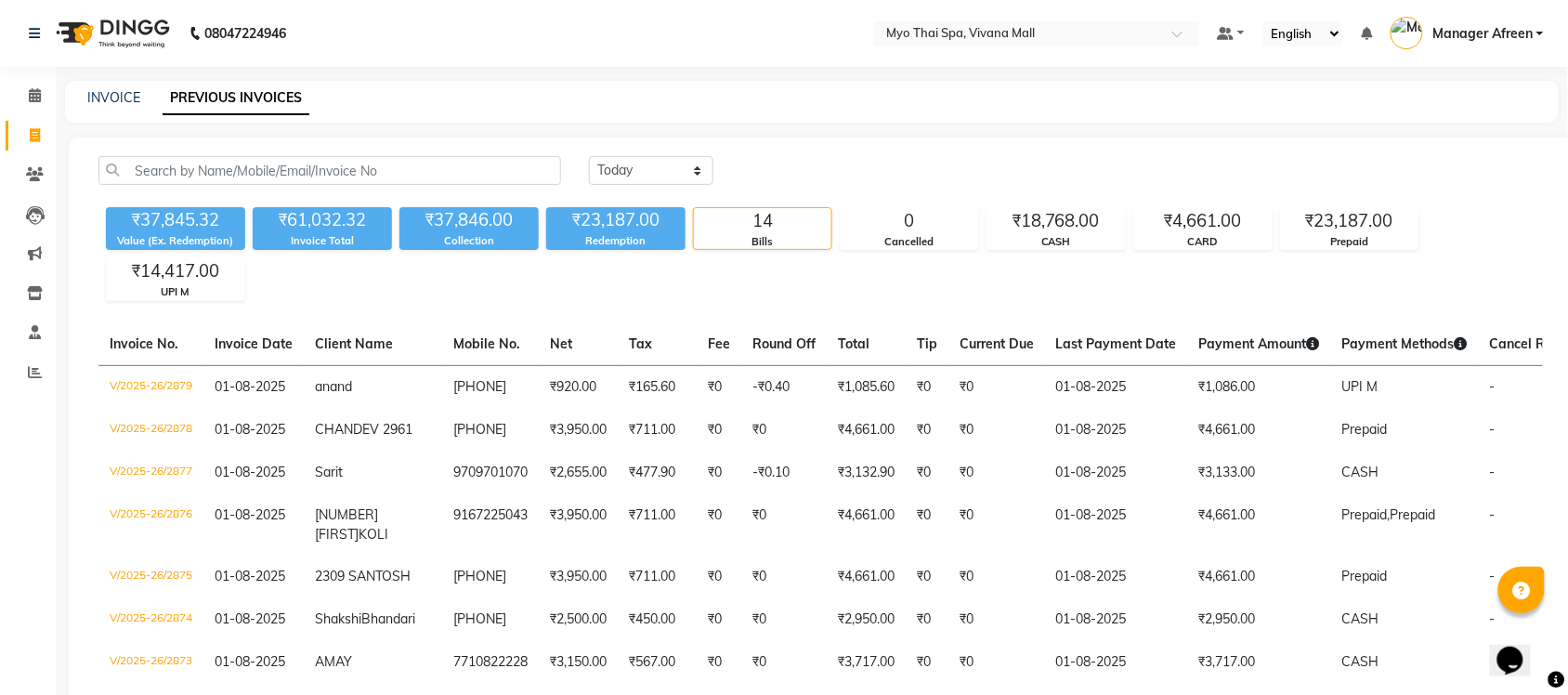 drag, startPoint x: 1178, startPoint y: 1, endPoint x: 1108, endPoint y: 144, distance: 159.21369 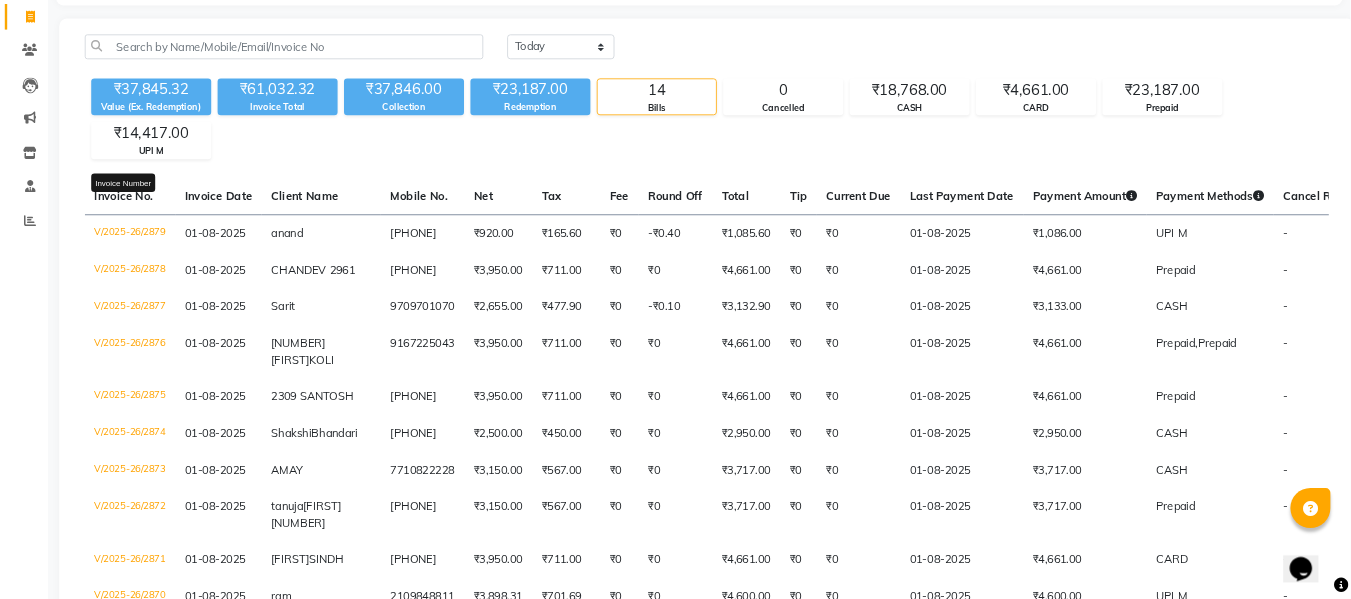 scroll, scrollTop: 0, scrollLeft: 0, axis: both 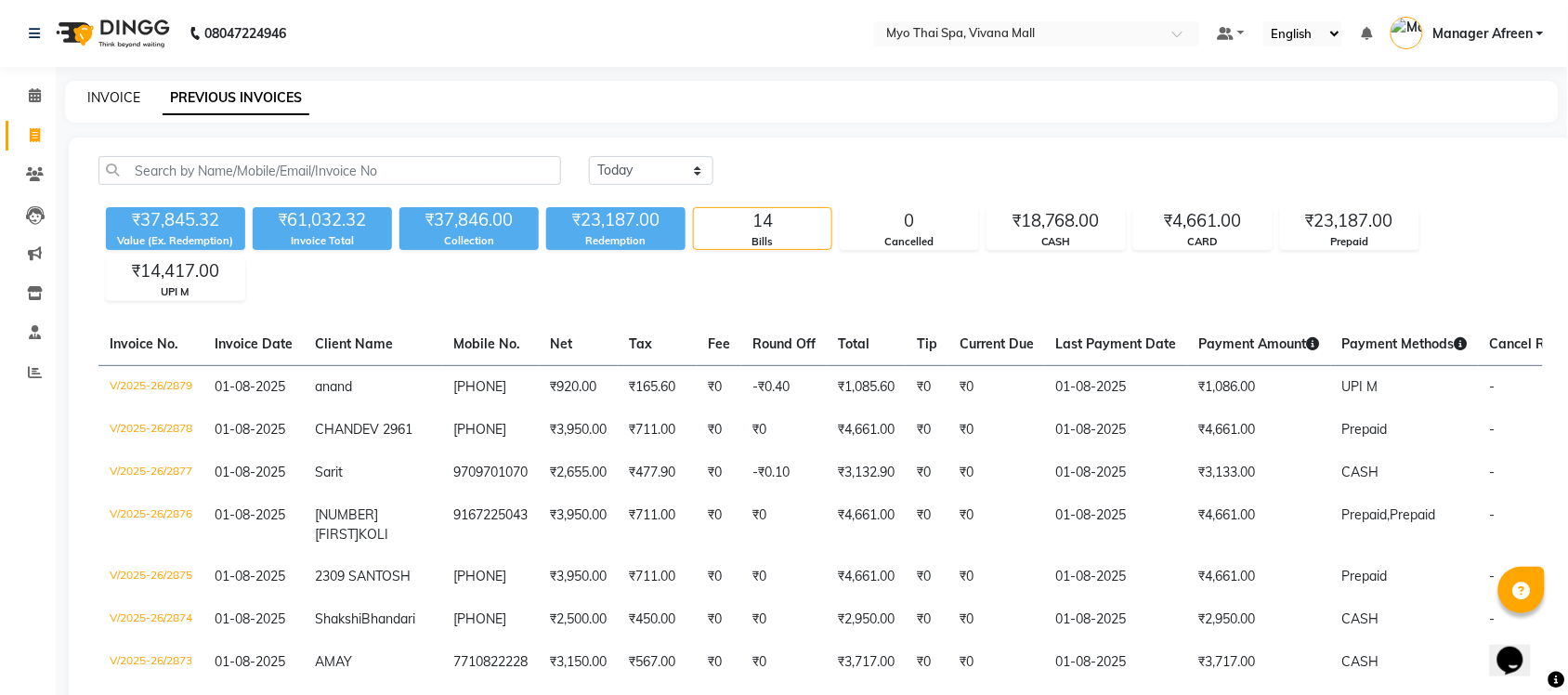 click on "INVOICE" 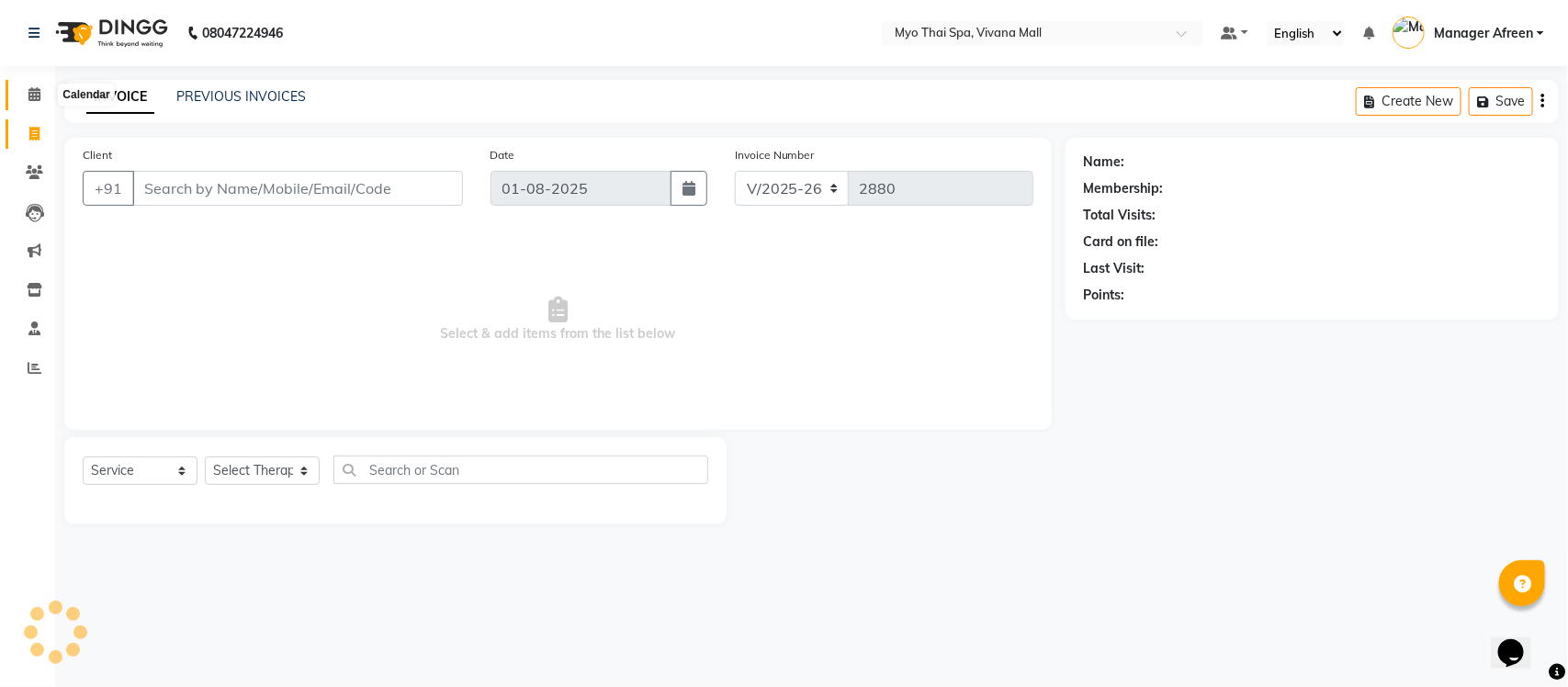 click 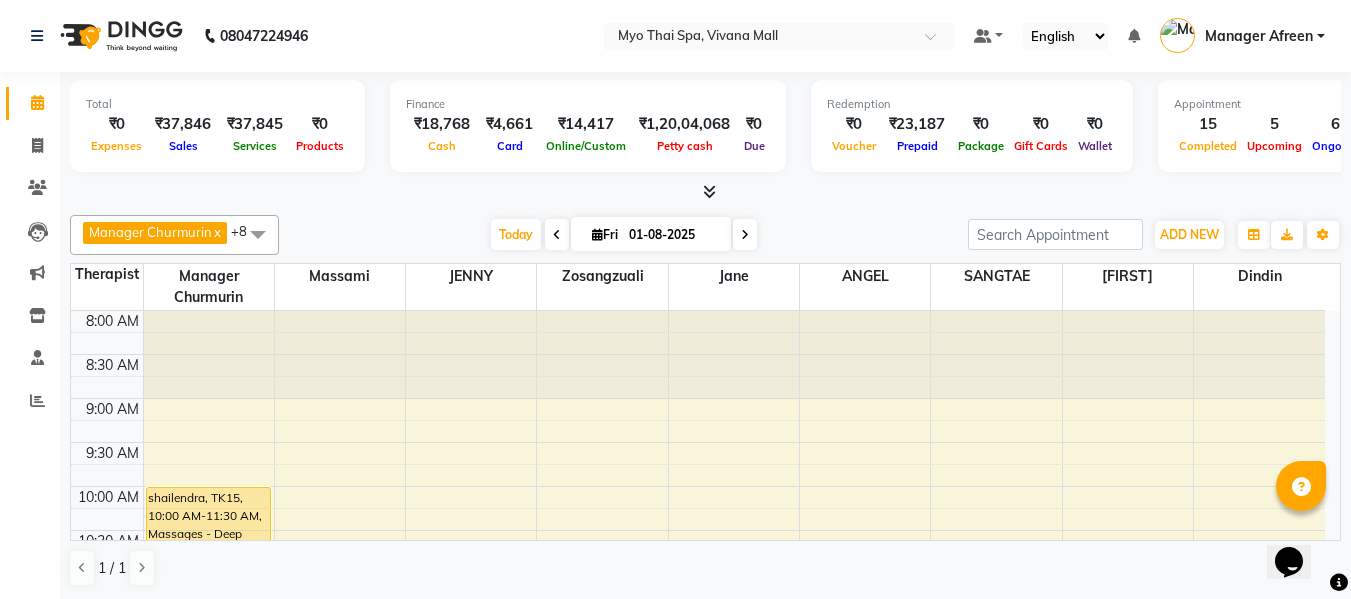 click on "8:00 AM 8:30 AM 9:00 AM 9:30 AM 10:00 AM 10:30 AM 11:00 AM 11:30 AM 12:00 PM 12:30 PM 1:00 PM 1:30 PM 2:00 PM 2:30 PM 3:00 PM 3:30 PM 4:00 PM 4:30 PM 5:00 PM 5:30 PM 6:00 PM 6:30 PM 7:00 PM 7:30 PM 8:00 PM 8:30 PM 9:00 PM 9:30 PM 10:00 PM 10:30 PM    shailendra, TK15, 10:00 AM-11:30 AM, Massages - Deep Tissue (90 Min)             PRAMOD B, TK20, 01:15 PM-02:15 PM, Massages - Swedish (60 Min)     SAGAGR, TK04, 11:15 AM-12:45 PM, Massages - Myo Signature Spa (90 Min)     SAGAGR, TK04, 11:15 AM-12:45 PM, Massages - Spa Of The Month  (₹3999)     2309 SANTOSH, TK14, 03:15 PM-04:45 PM, Massages - Balinese (90 Min)    SAGAR N, TK23, 06:30 PM-07:30 PM, Massages - Foot Spa (60 Min)     ram, TK06, 01:30 PM-03:30 PM, Massages - Myo Signature Spa (90 Min) (₹4800)     Sarit, TK11, 05:00 PM-06:00 PM, Massages - Balinese (60 Min)             1849SHERIN=, TK24, 07:15 PM-08:15 PM, Massages - Balinese (60 Min)     1792ANIRUDDHA1, TK05, 01:00 PM-02:30 PM, Massages - Stress Relieving" at bounding box center (698, 970) 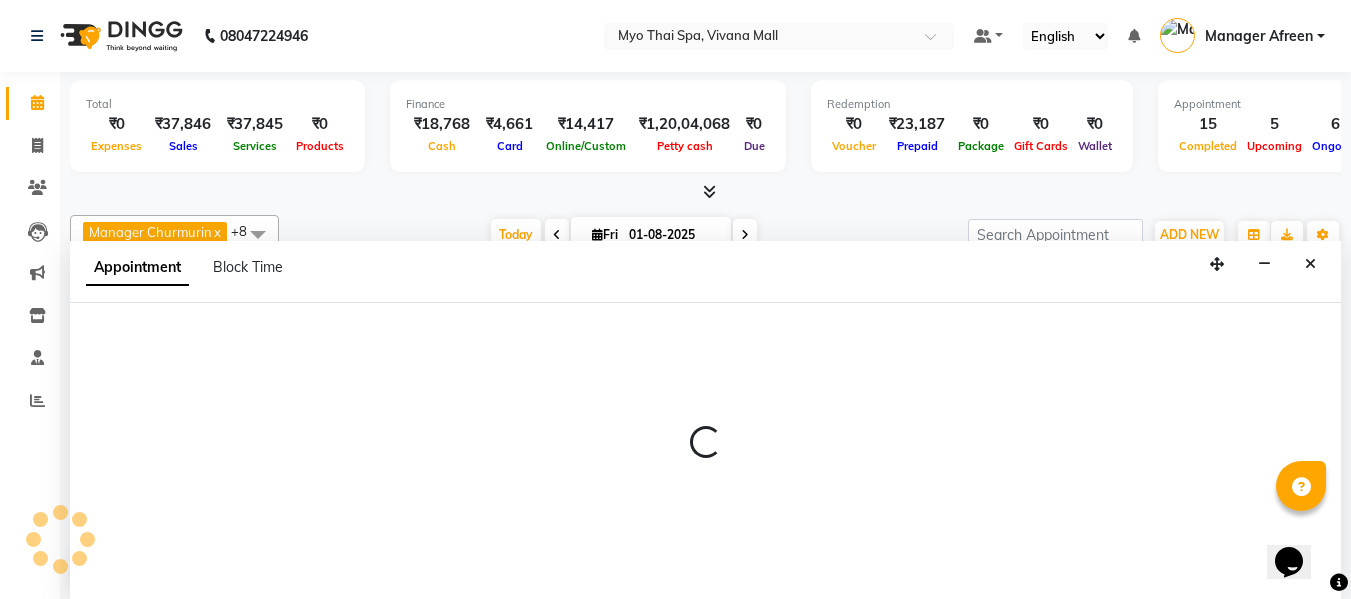 select on "70774" 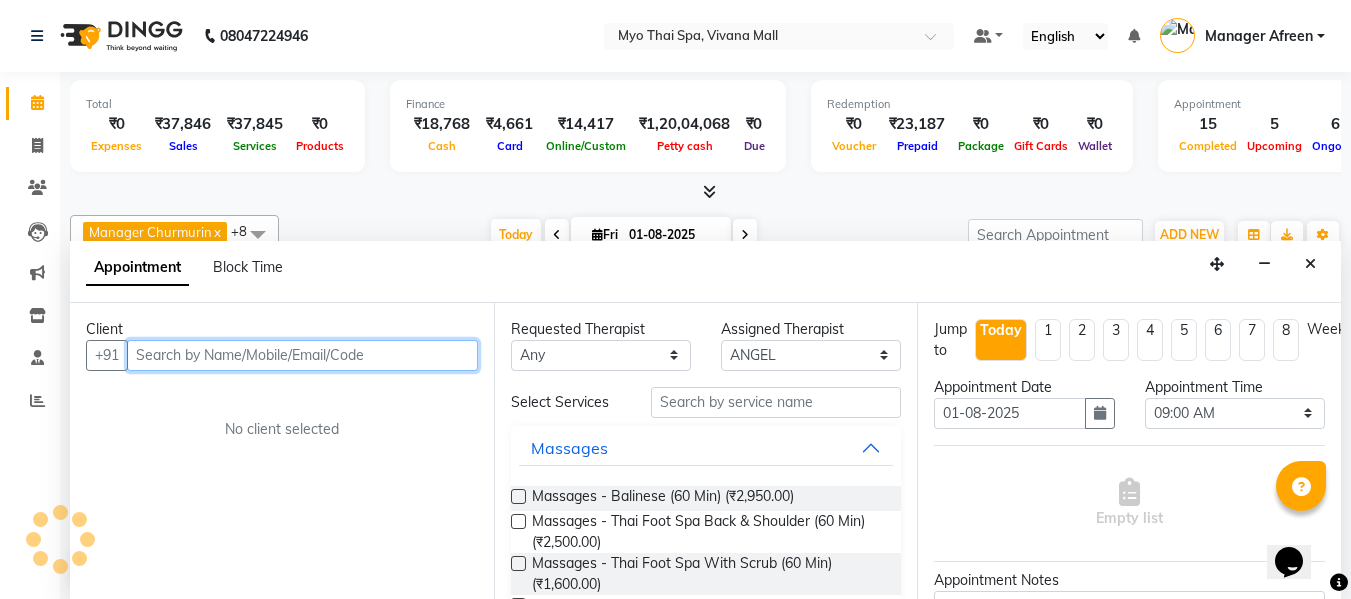 scroll, scrollTop: 1, scrollLeft: 0, axis: vertical 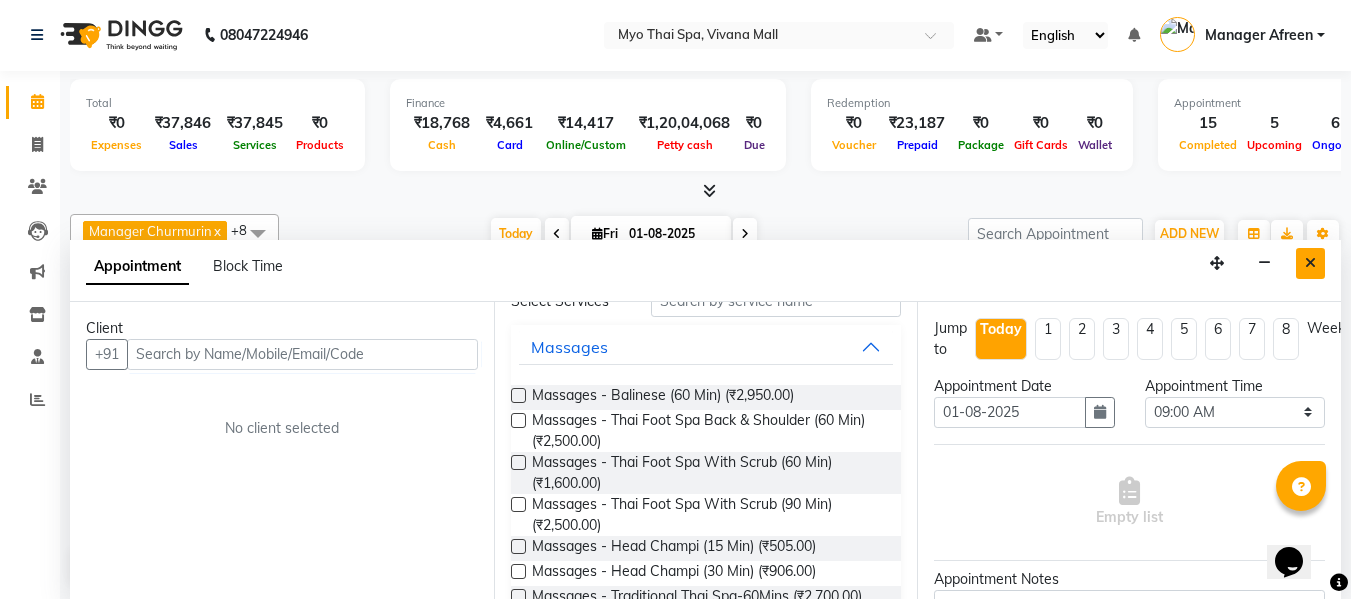click at bounding box center [1310, 263] 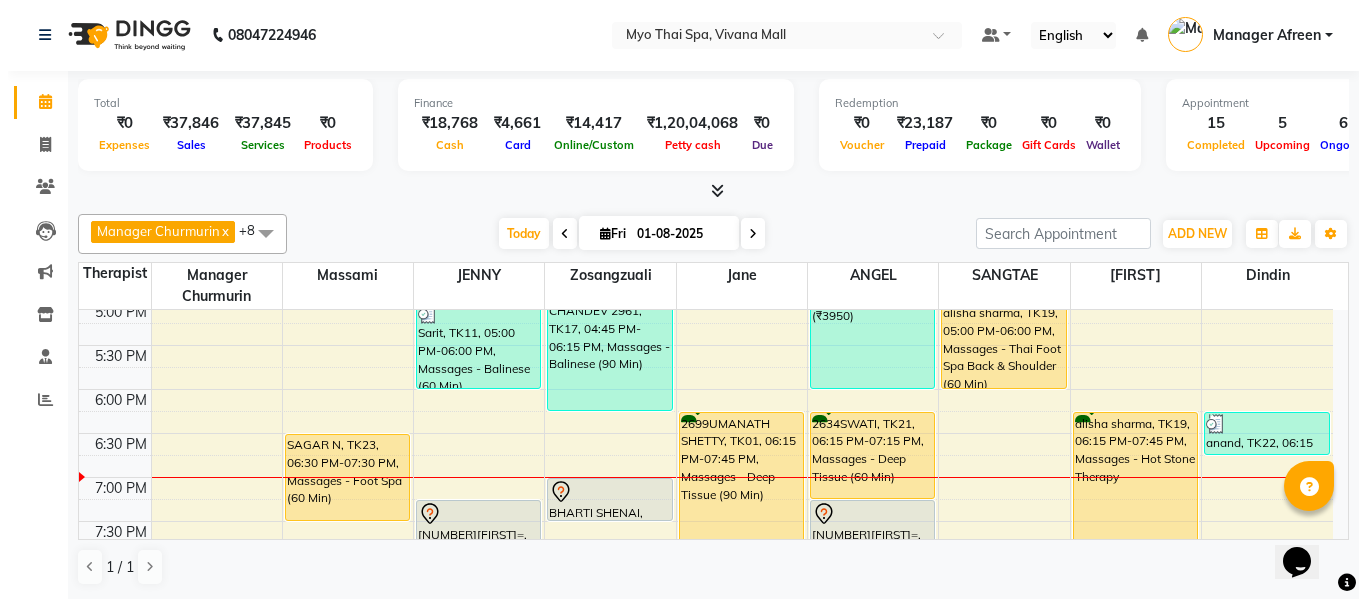 scroll, scrollTop: 700, scrollLeft: 0, axis: vertical 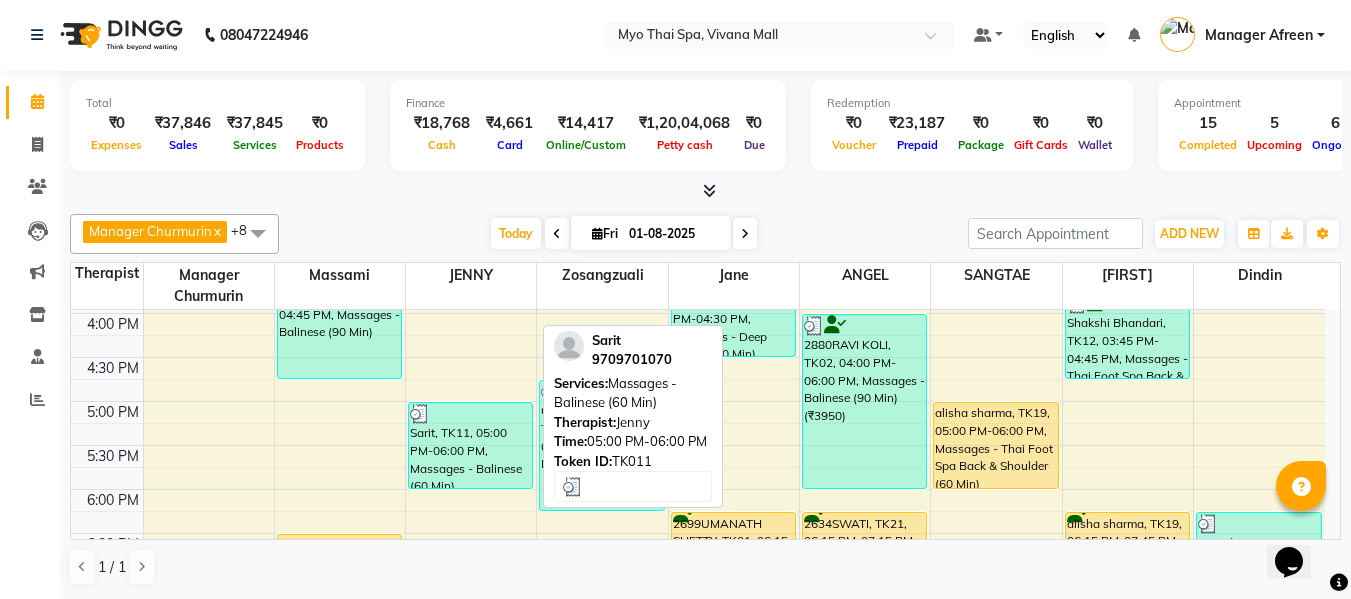 click on "Sarit, TK11, 05:00 PM-06:00 PM, Massages - Balinese (60 Min)" at bounding box center [470, 445] 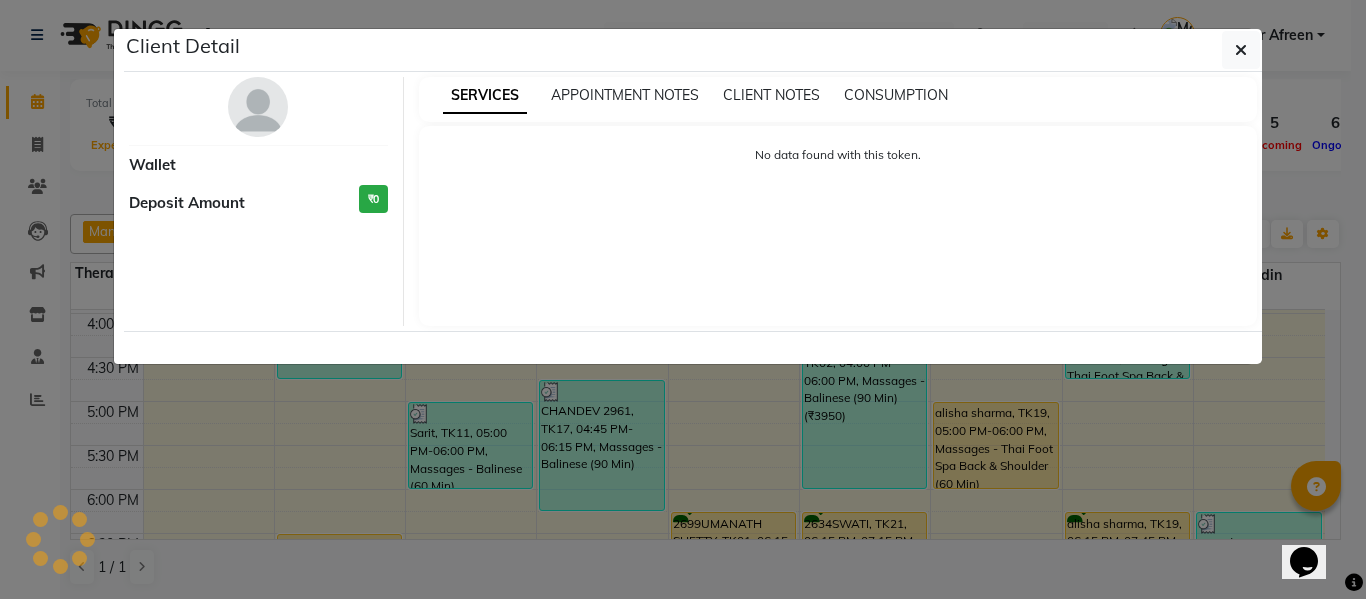 select on "3" 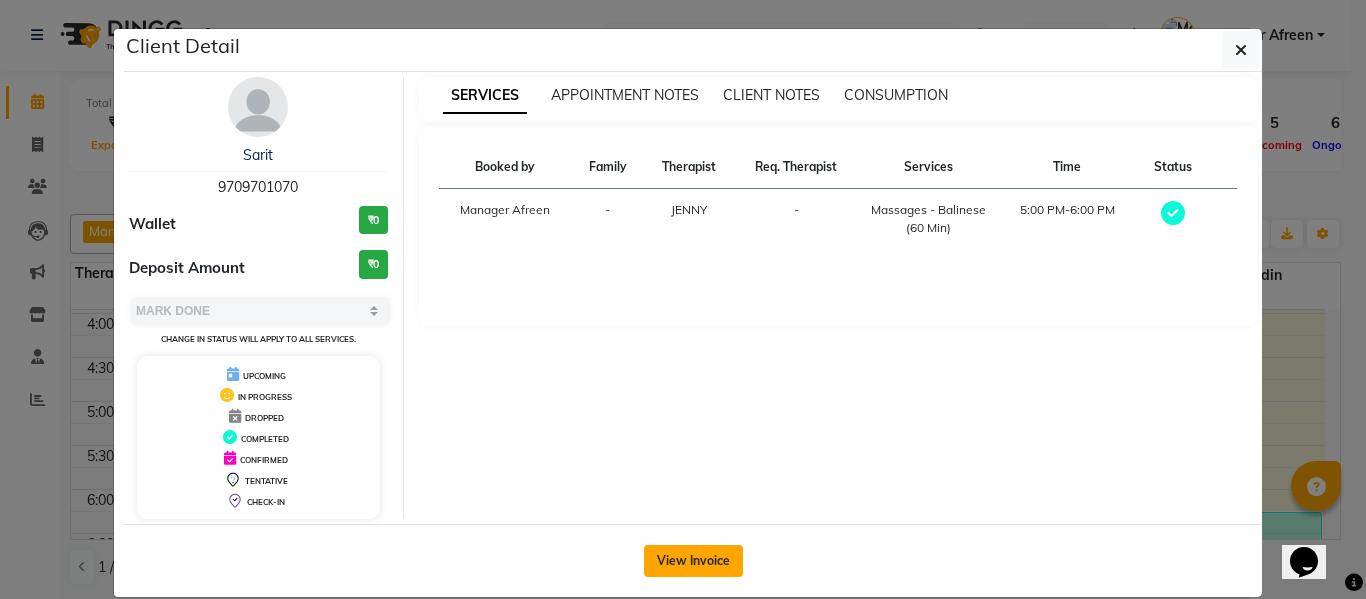 click on "View Invoice" 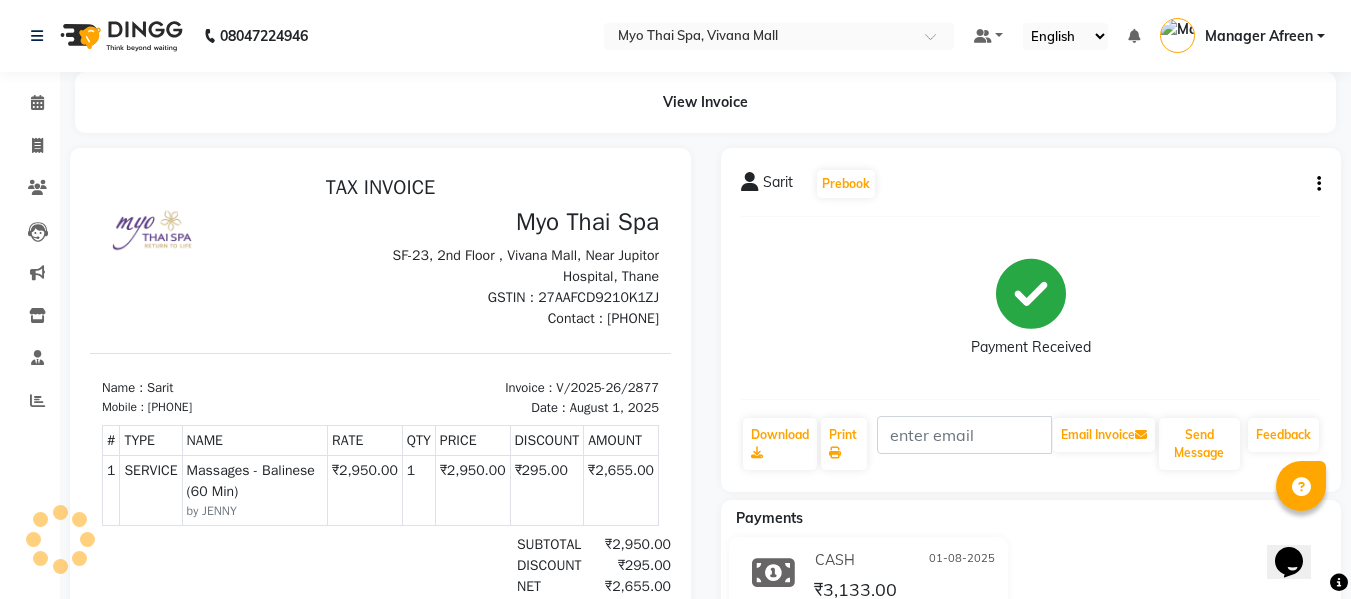 scroll, scrollTop: 0, scrollLeft: 0, axis: both 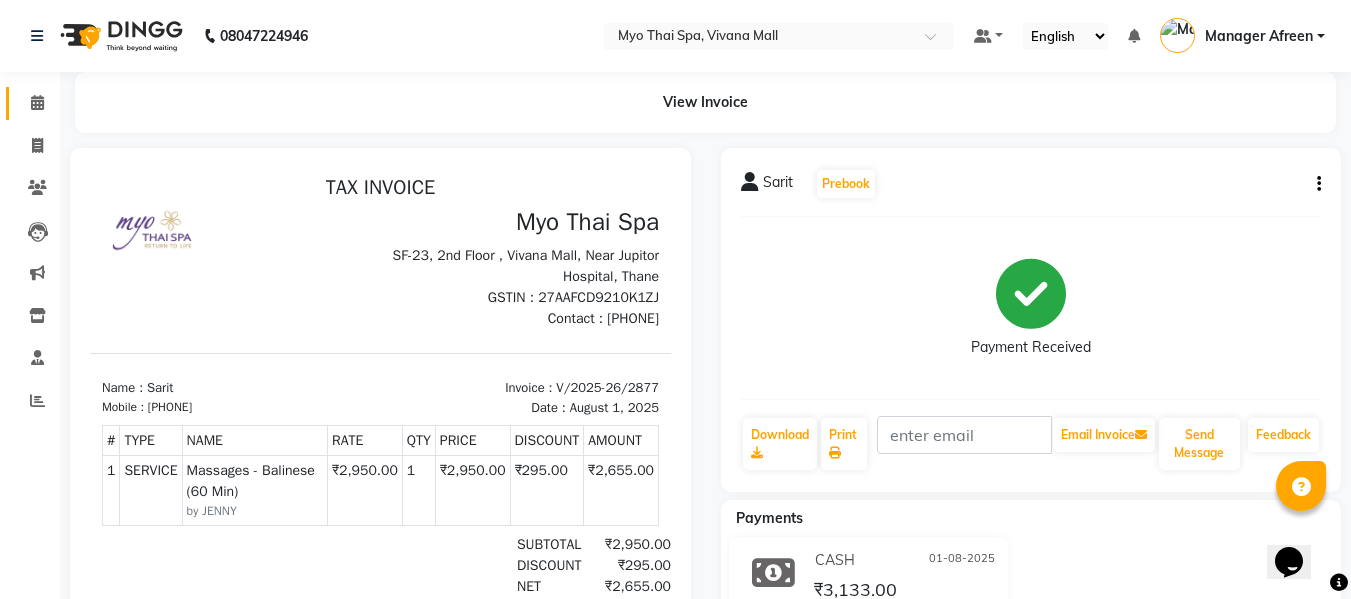 drag, startPoint x: 13, startPoint y: 79, endPoint x: 21, endPoint y: 98, distance: 20.615528 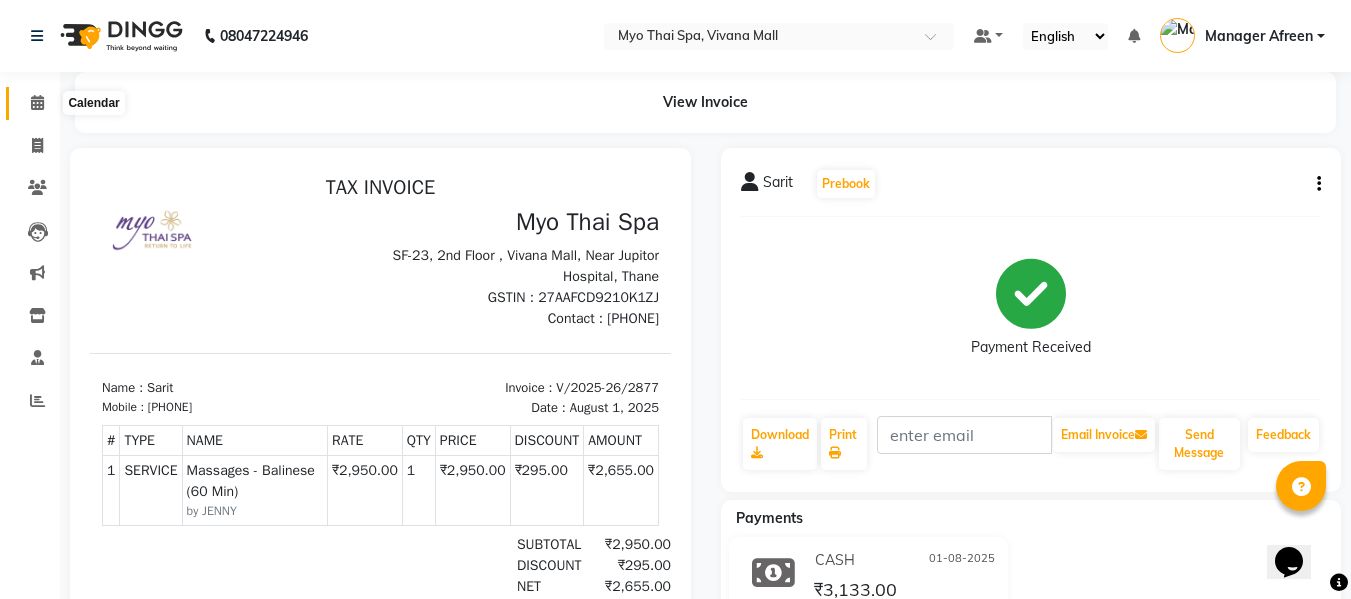 click 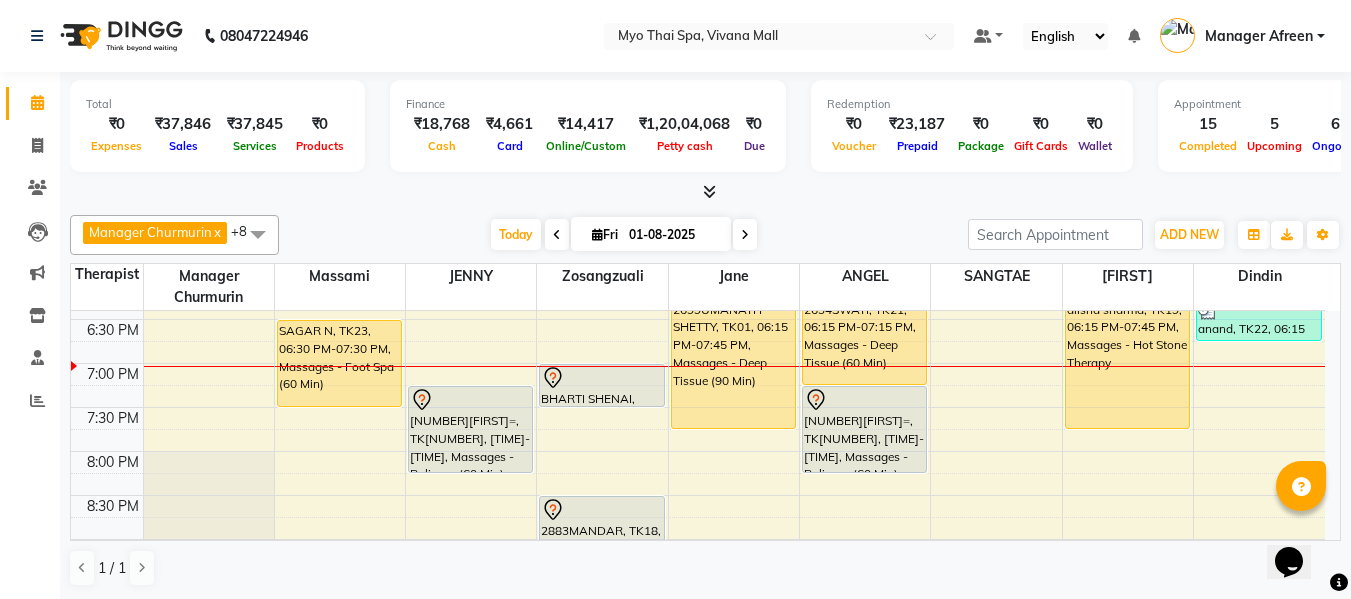 scroll, scrollTop: 800, scrollLeft: 0, axis: vertical 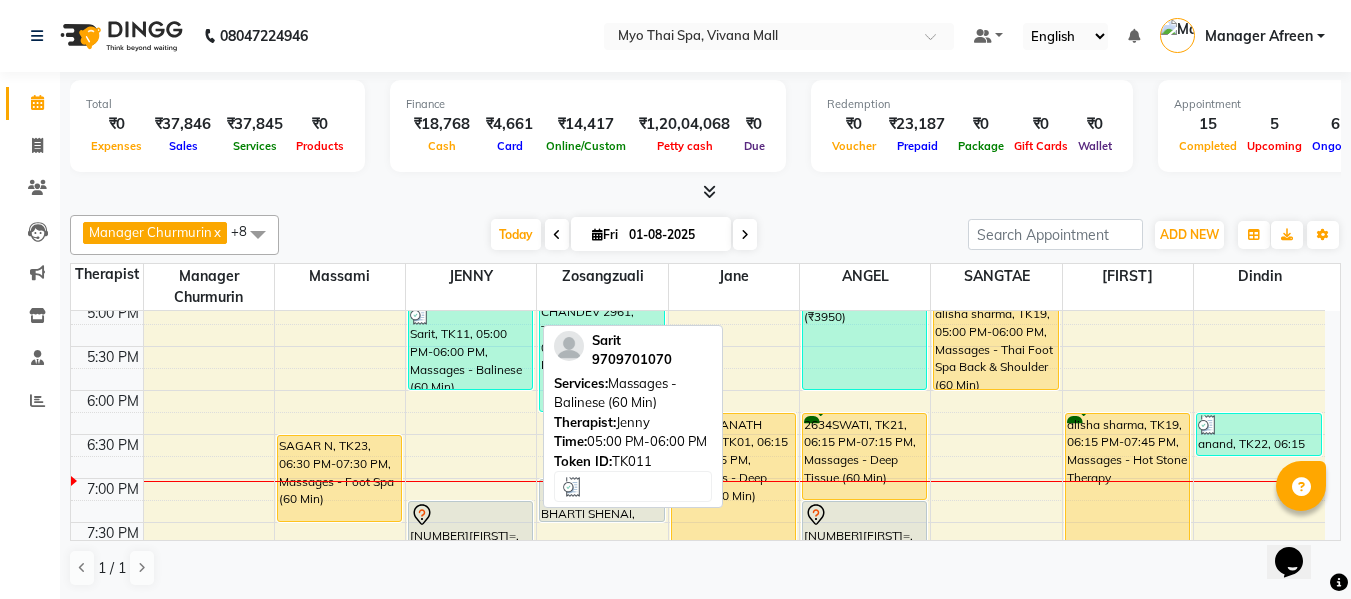 click on "Sarit, TK11, 05:00 PM-06:00 PM, Massages - Balinese (60 Min)" at bounding box center [470, 346] 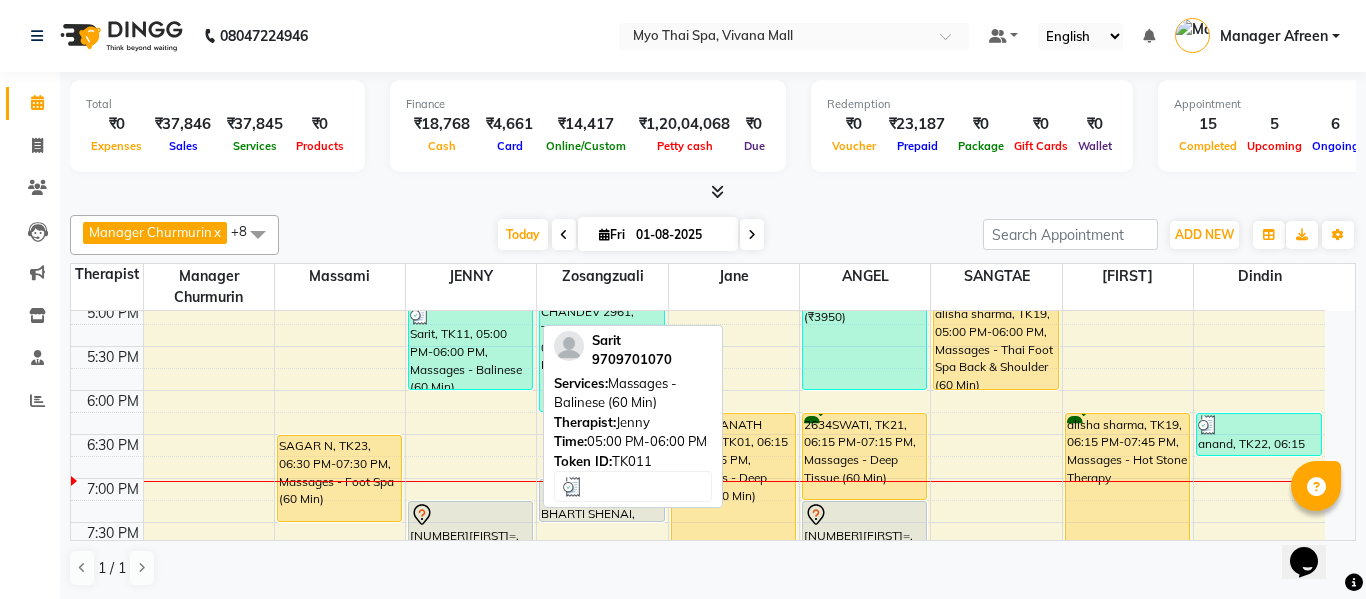 select on "3" 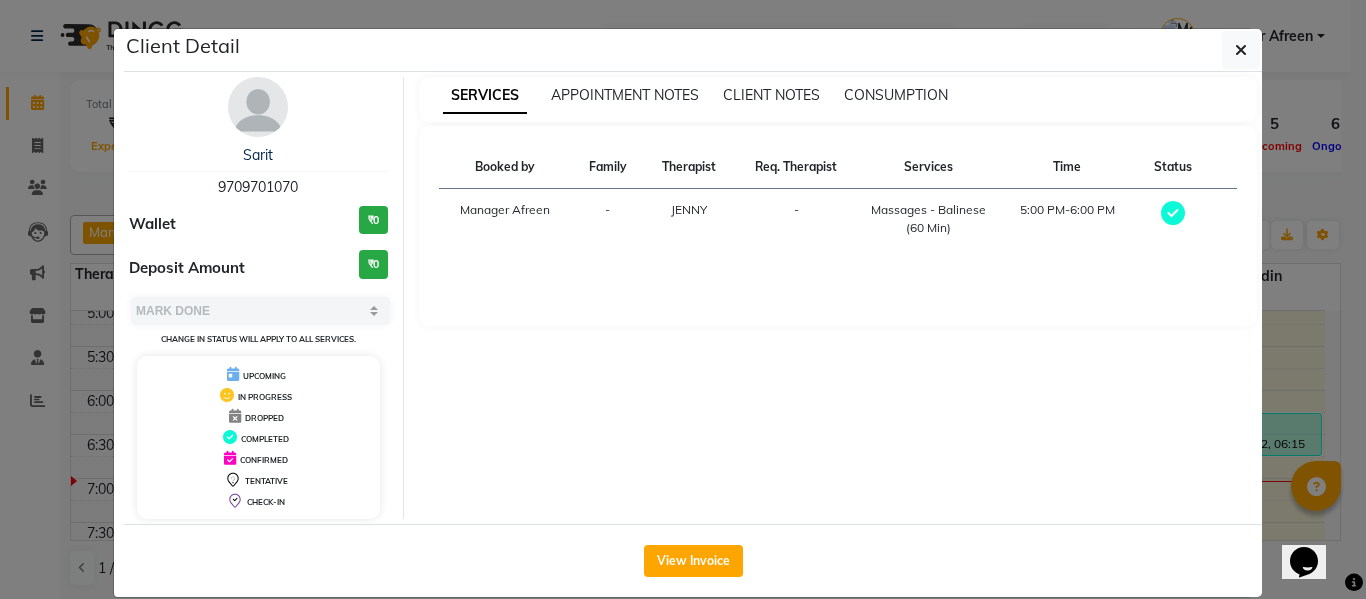 click on "9709701070" at bounding box center (258, 187) 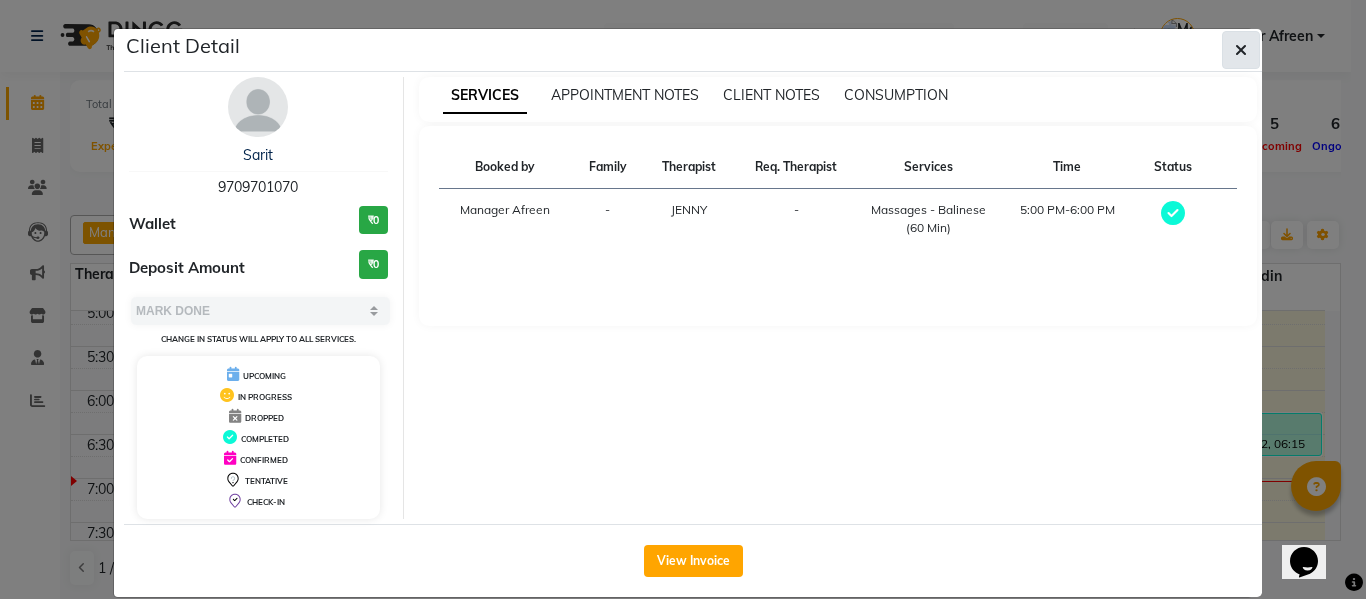 click 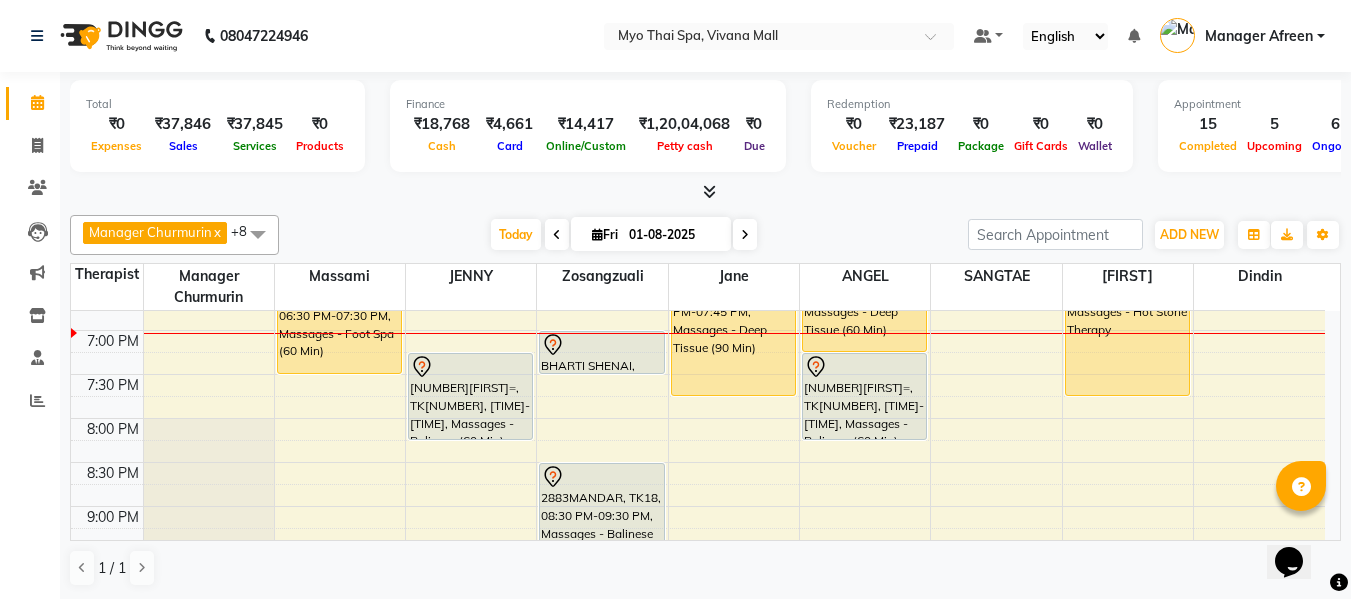 scroll, scrollTop: 900, scrollLeft: 0, axis: vertical 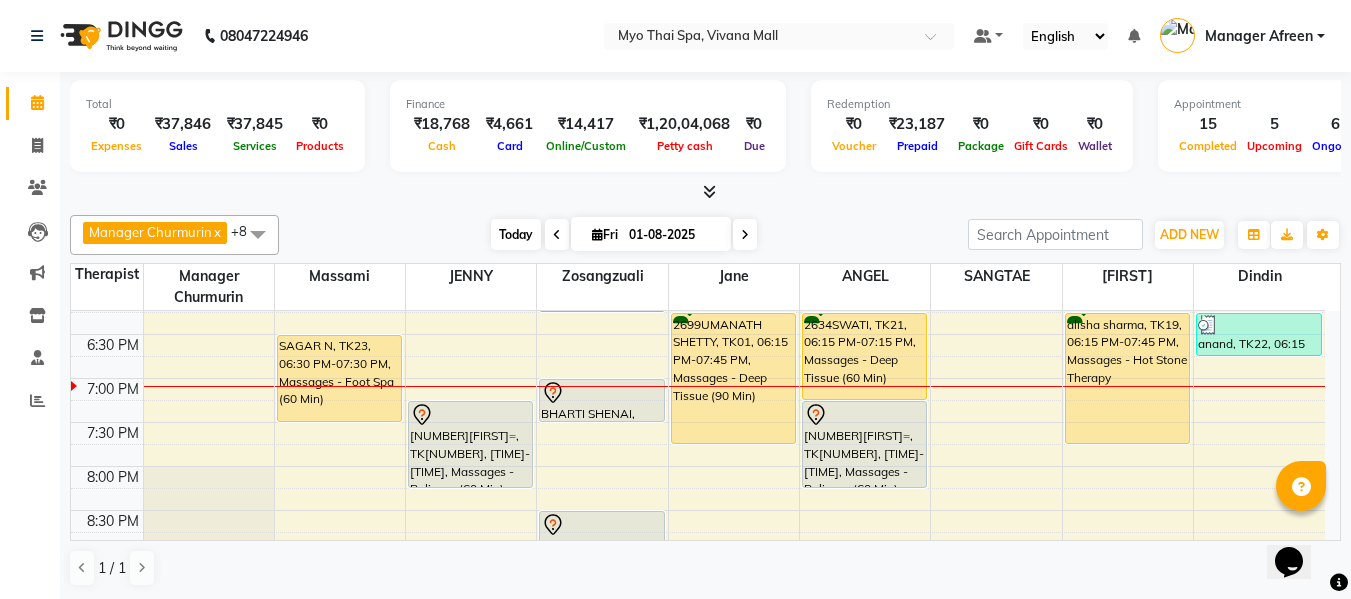 click on "Today" at bounding box center [516, 234] 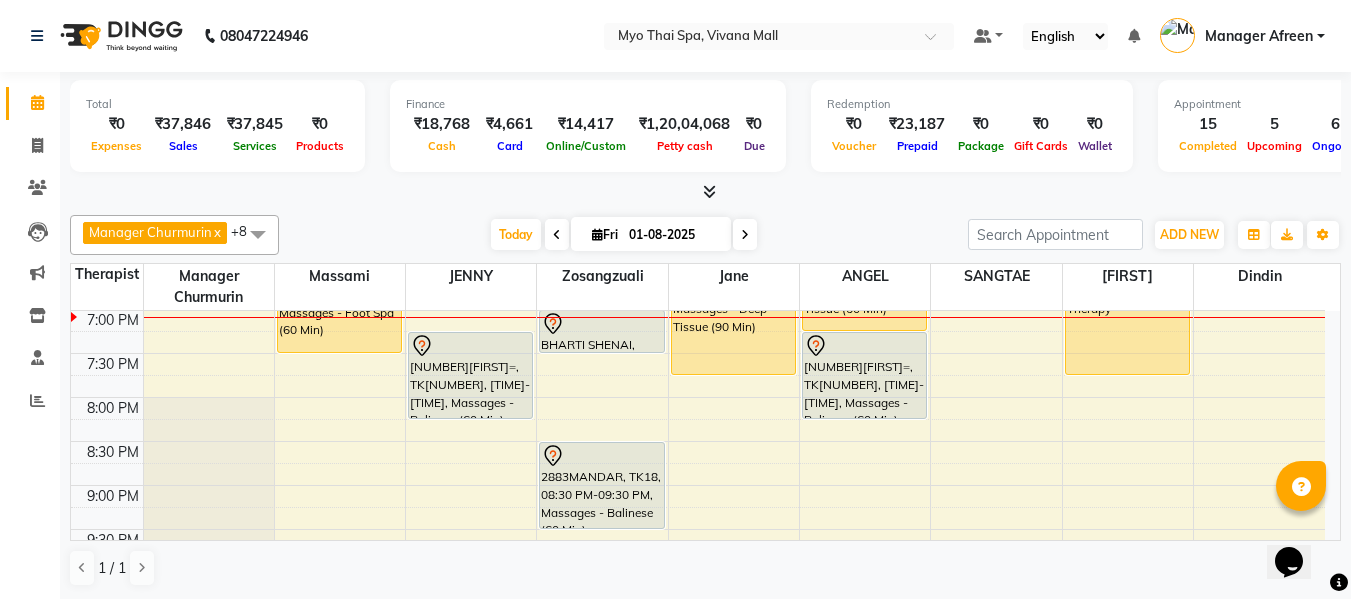 scroll, scrollTop: 869, scrollLeft: 0, axis: vertical 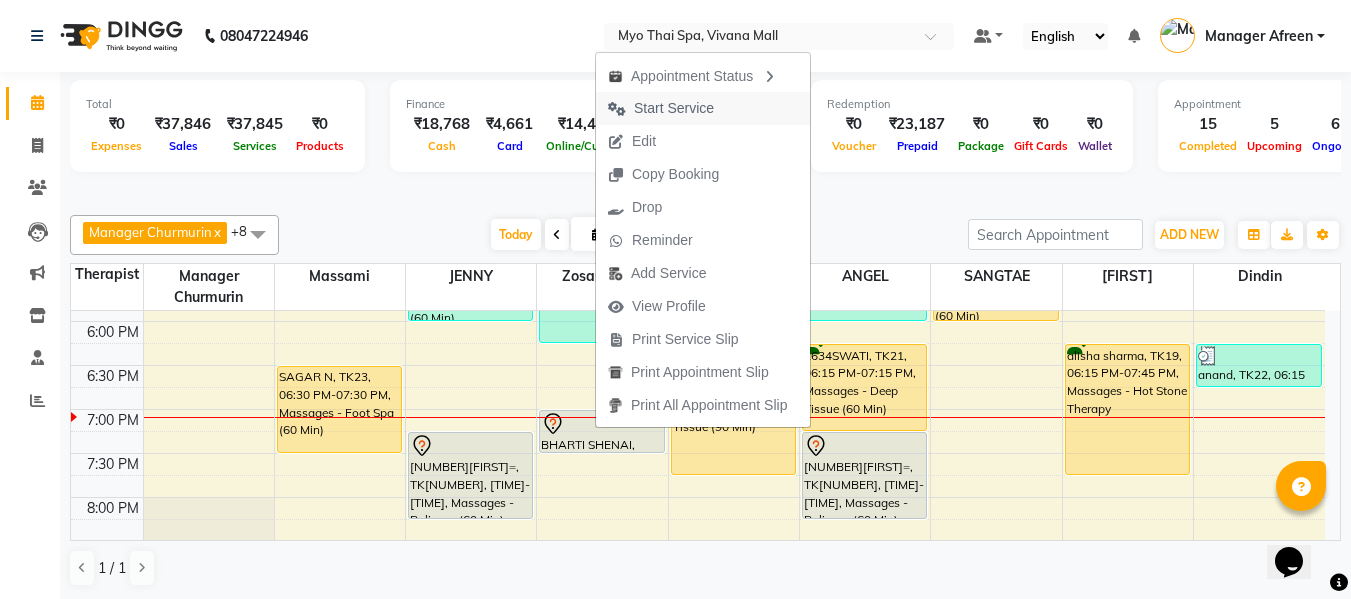 click on "Start Service" at bounding box center [674, 108] 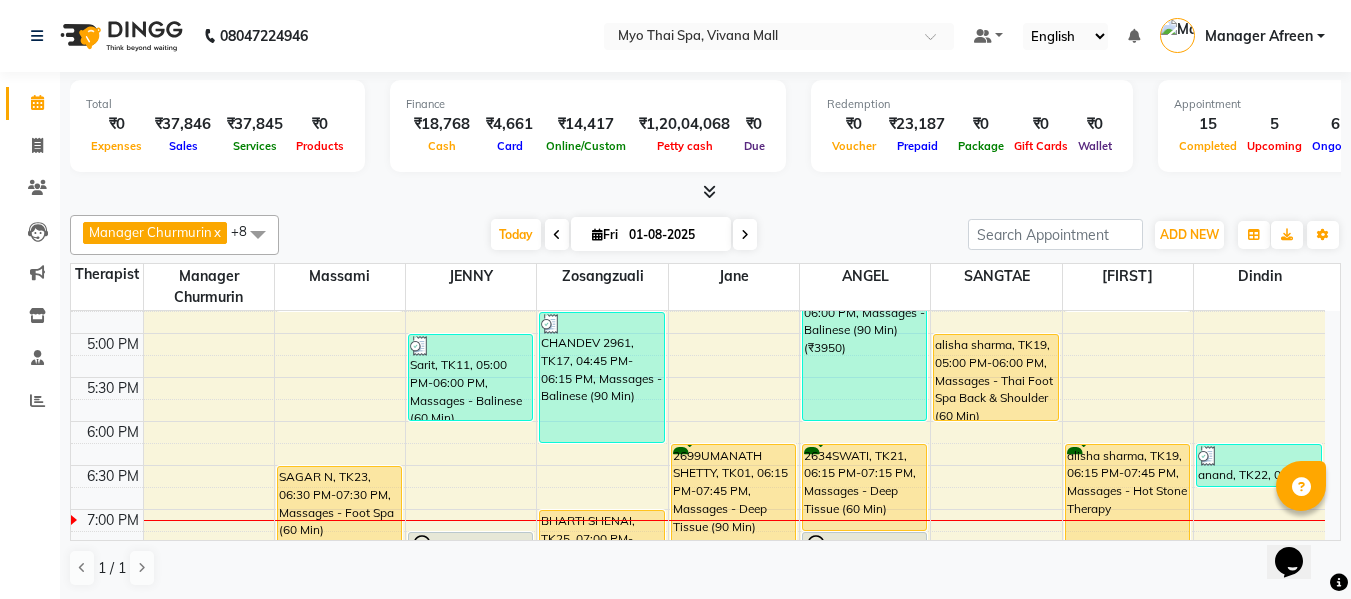 scroll, scrollTop: 869, scrollLeft: 0, axis: vertical 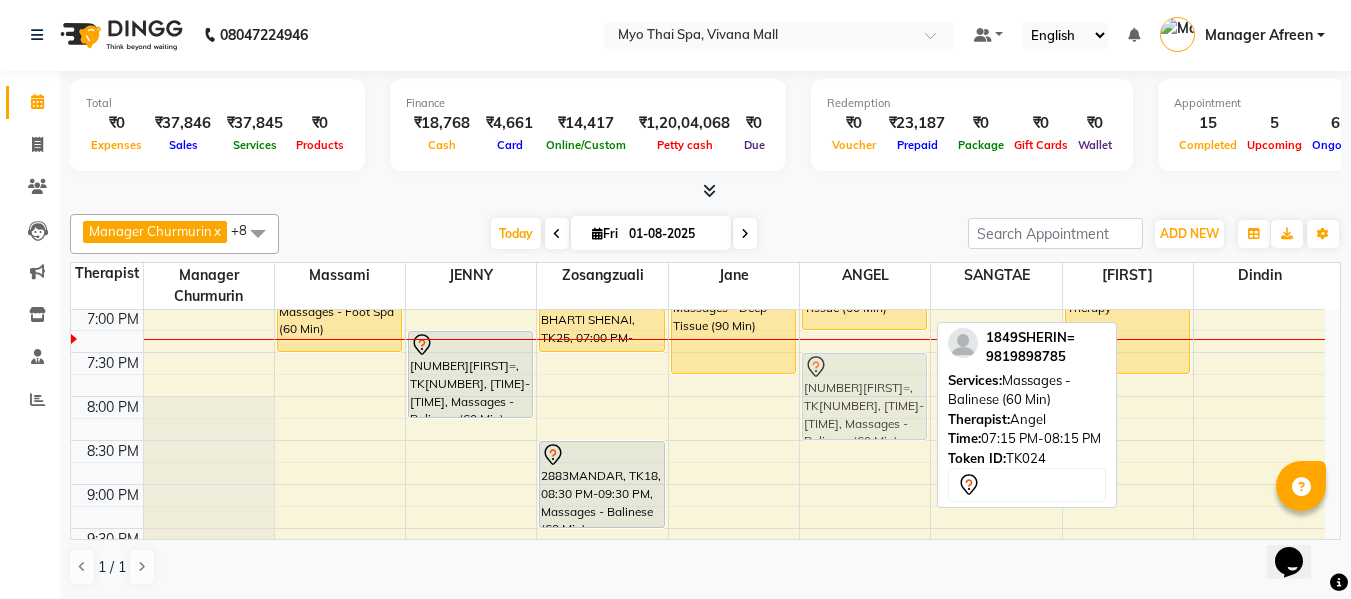 drag, startPoint x: 848, startPoint y: 363, endPoint x: 858, endPoint y: 379, distance: 18.867962 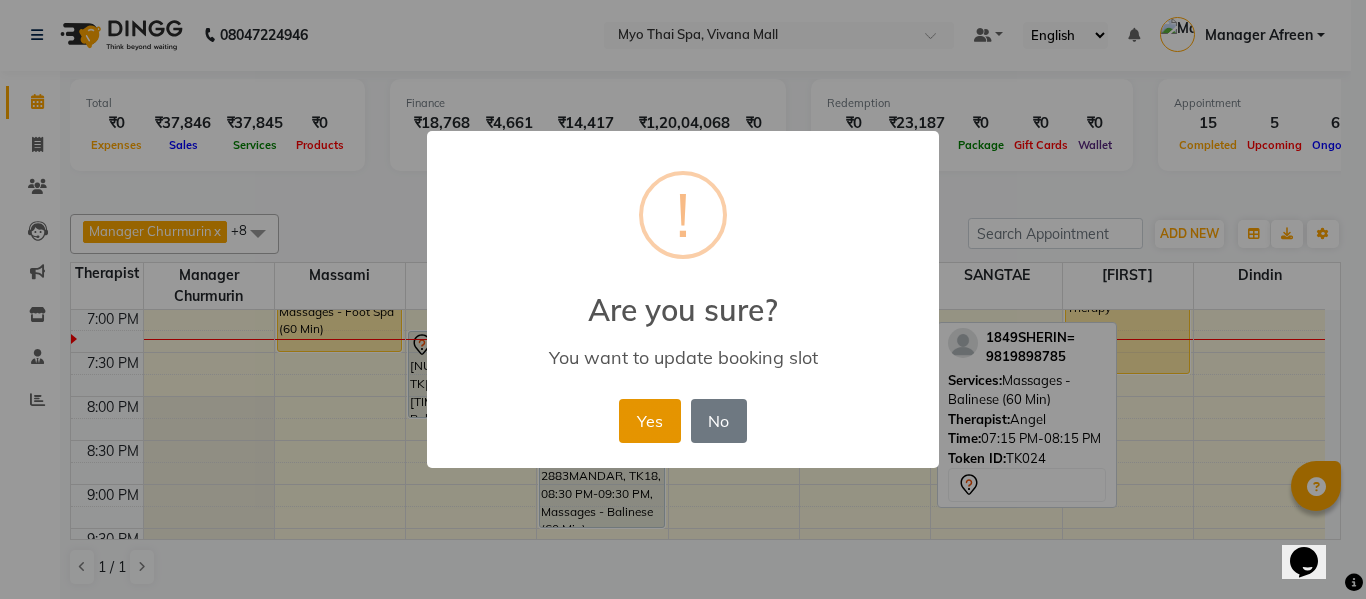 click on "Yes" at bounding box center (649, 421) 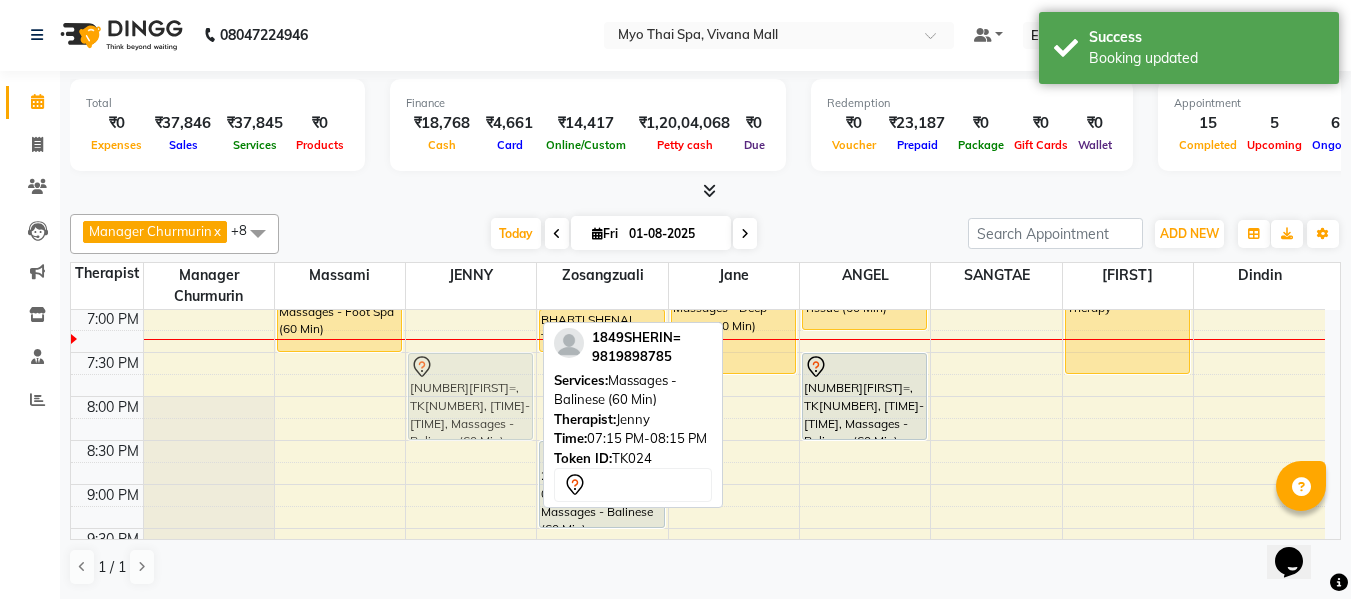 drag, startPoint x: 469, startPoint y: 369, endPoint x: 466, endPoint y: 385, distance: 16.27882 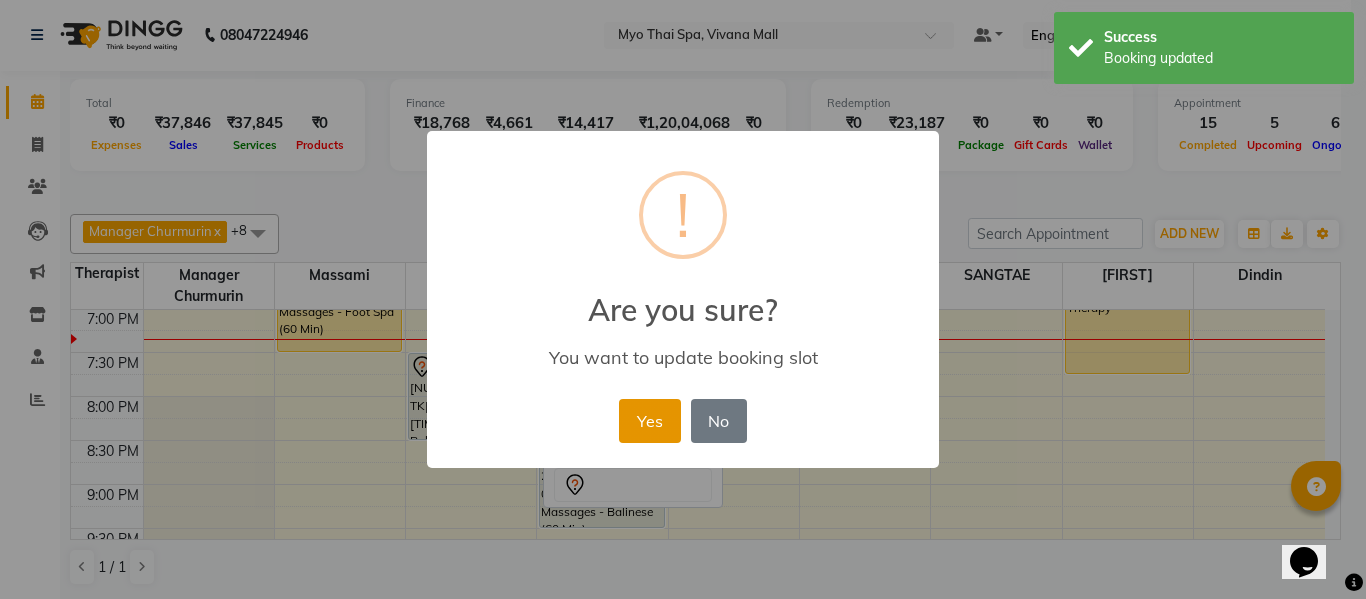 click on "Yes" at bounding box center (649, 421) 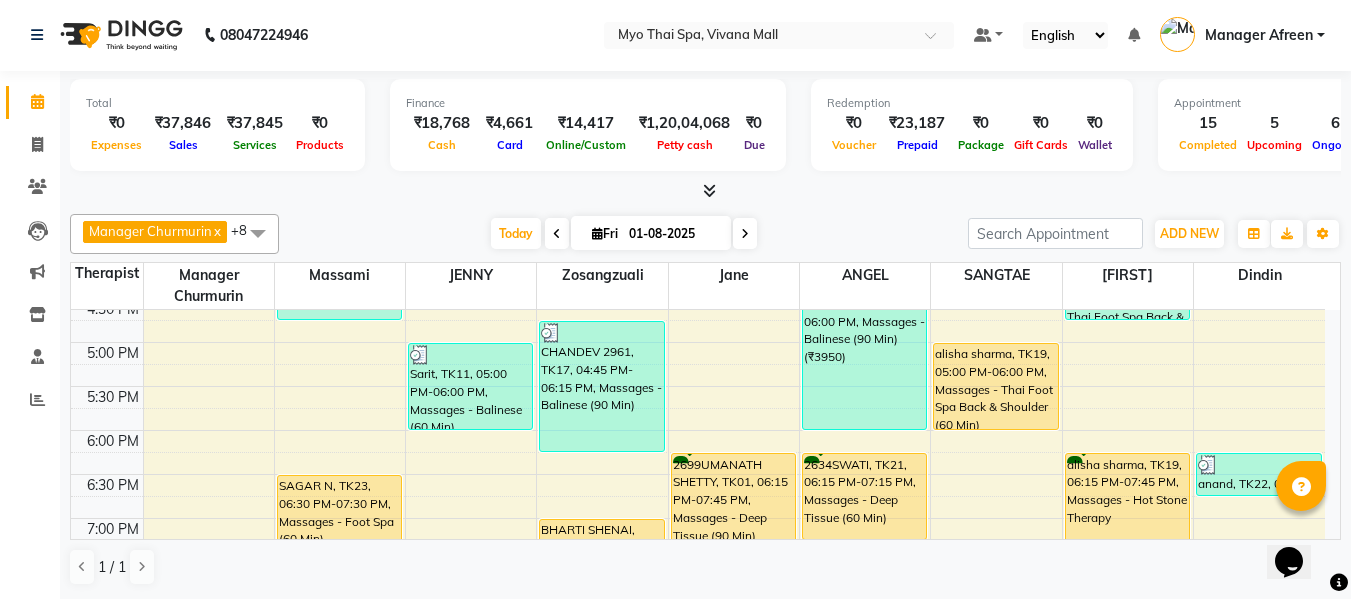 scroll, scrollTop: 790, scrollLeft: 0, axis: vertical 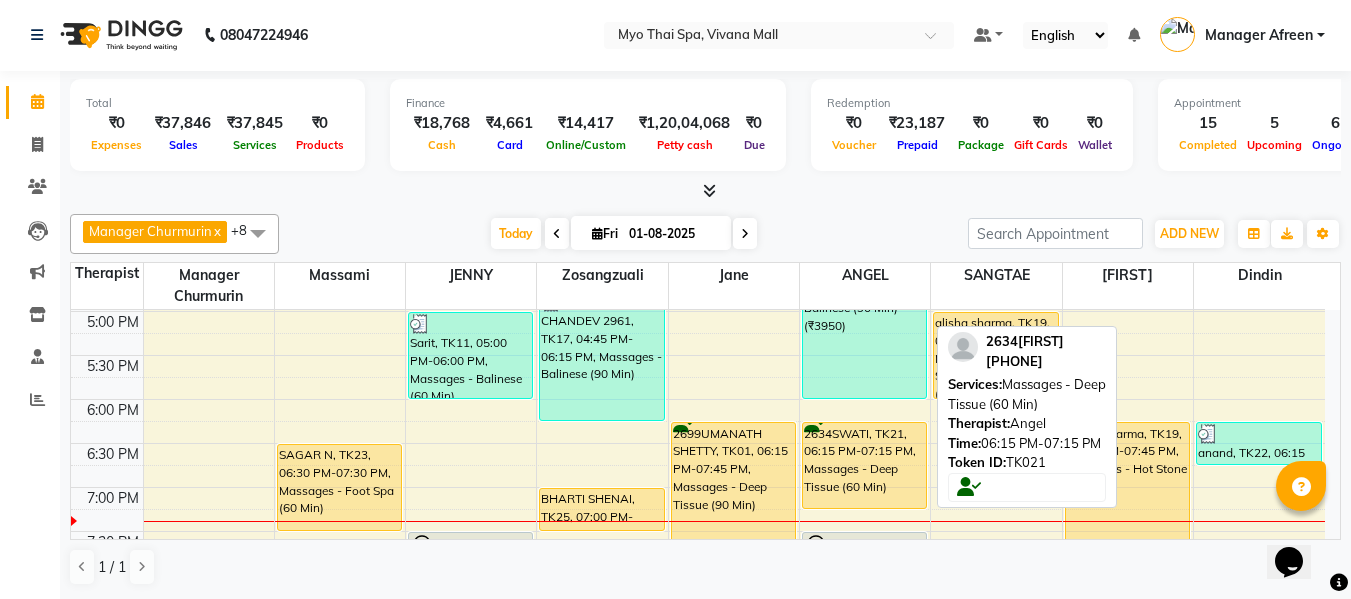 click on "2634SWATI, TK21, 06:15 PM-07:15 PM, Massages - Deep Tissue (60 Min)" at bounding box center [864, 465] 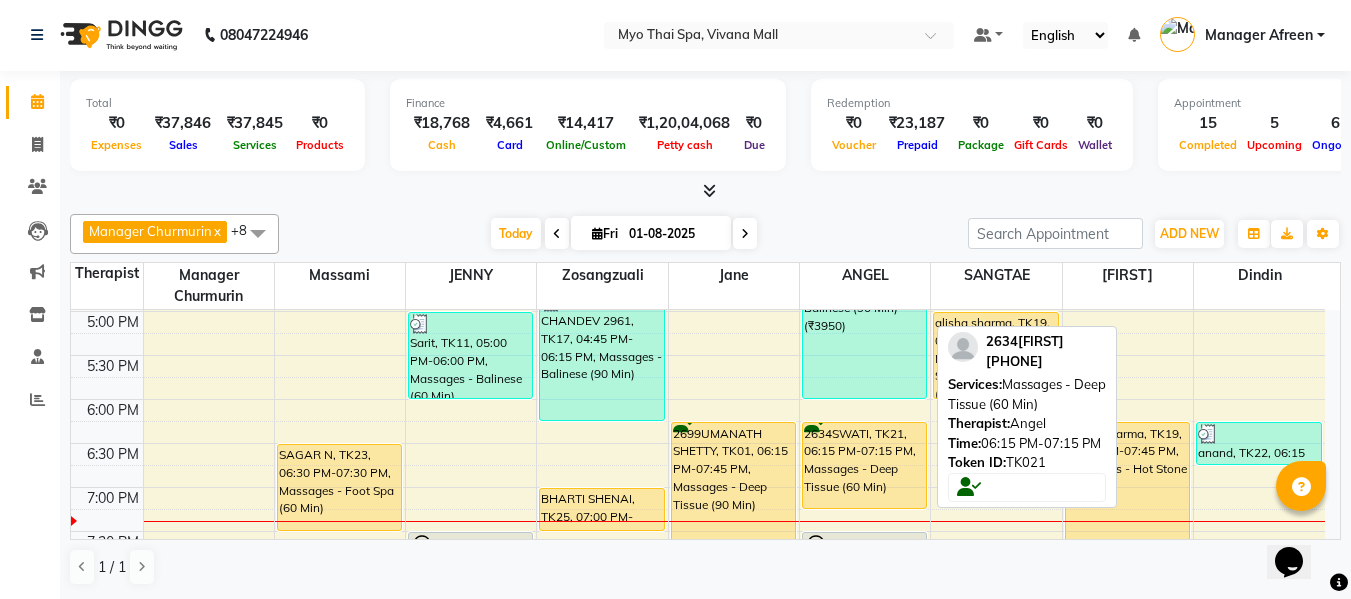 click on "2634SWATI, TK21, 06:15 PM-07:15 PM, Massages - Deep Tissue (60 Min)" at bounding box center [864, 465] 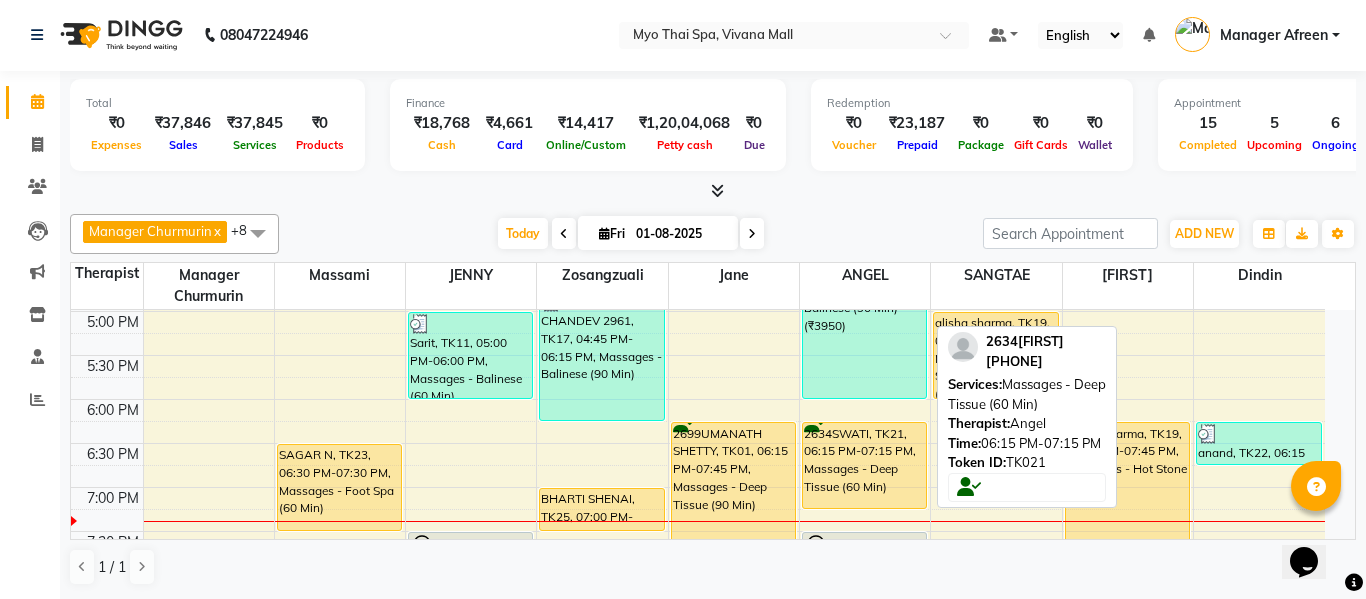 select on "1" 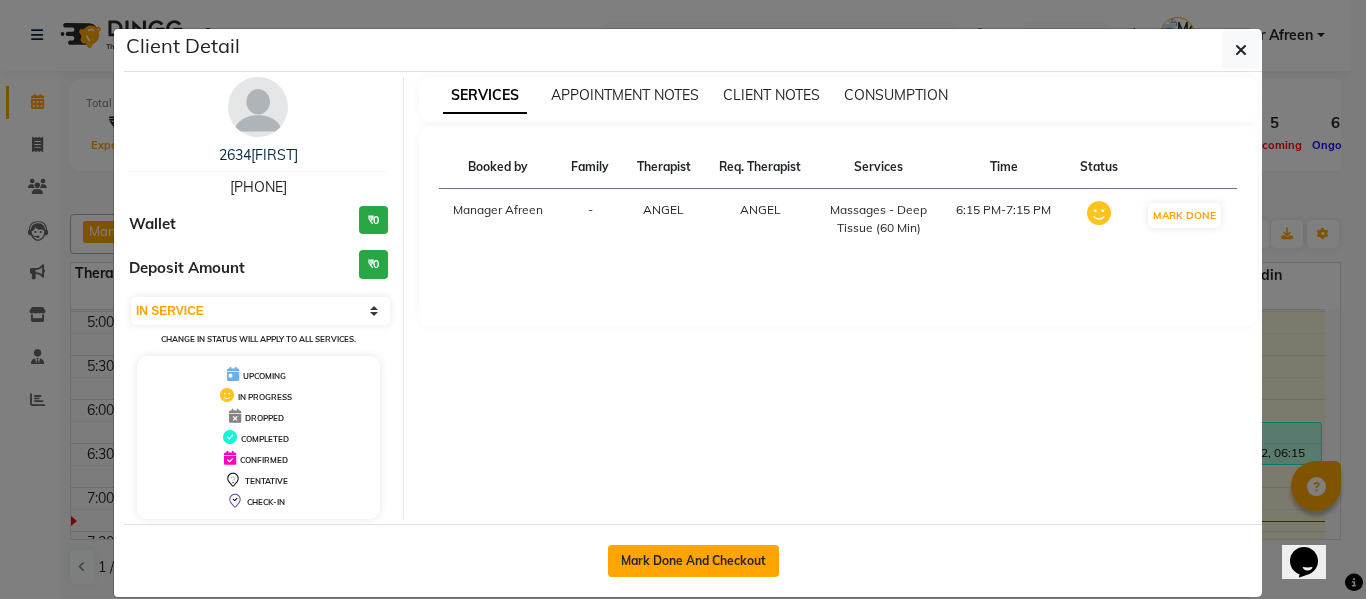 click on "Mark Done And Checkout" 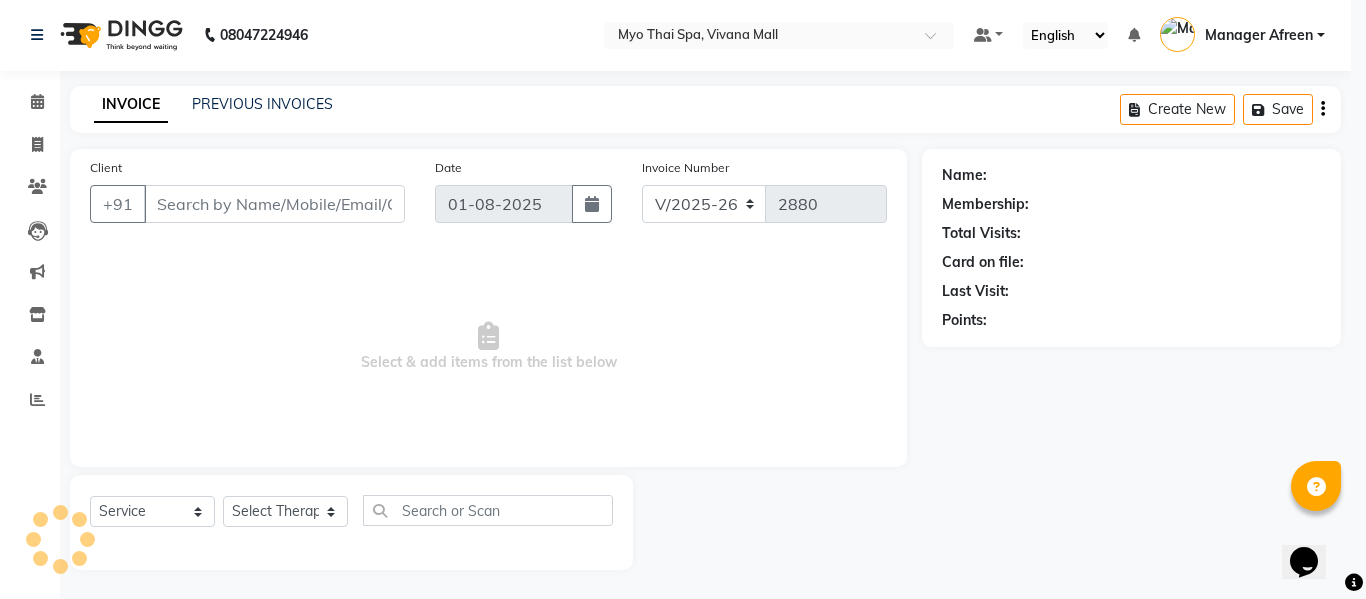 select on "3" 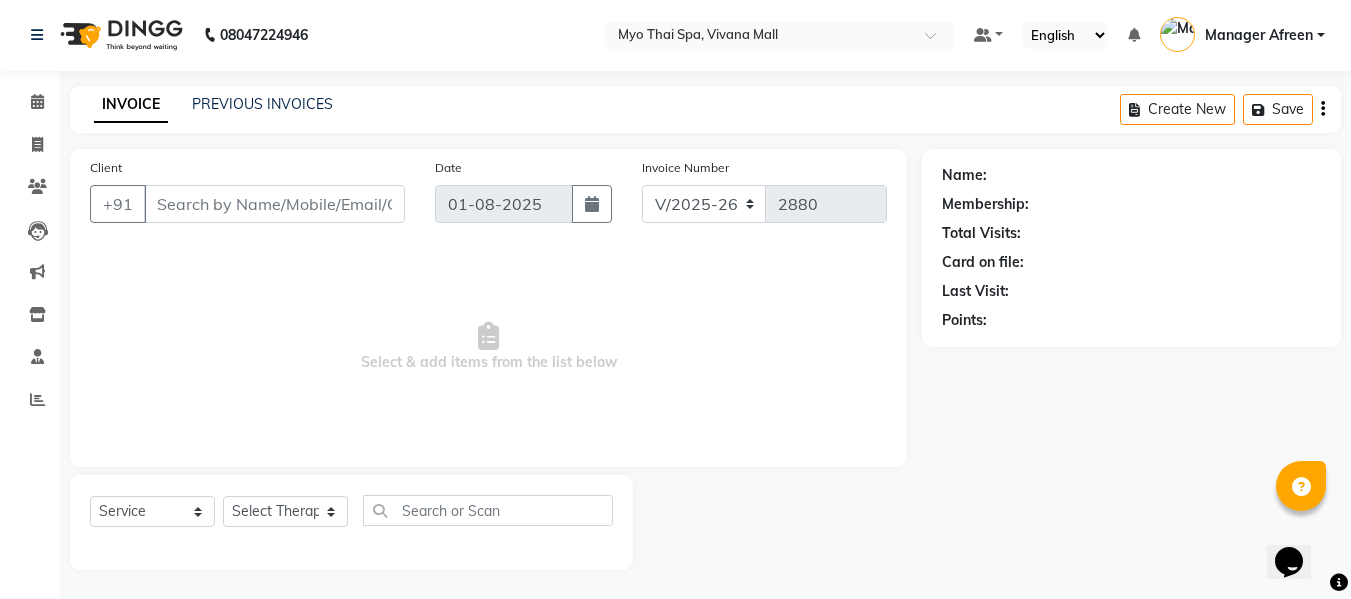 type on "[PHONE]" 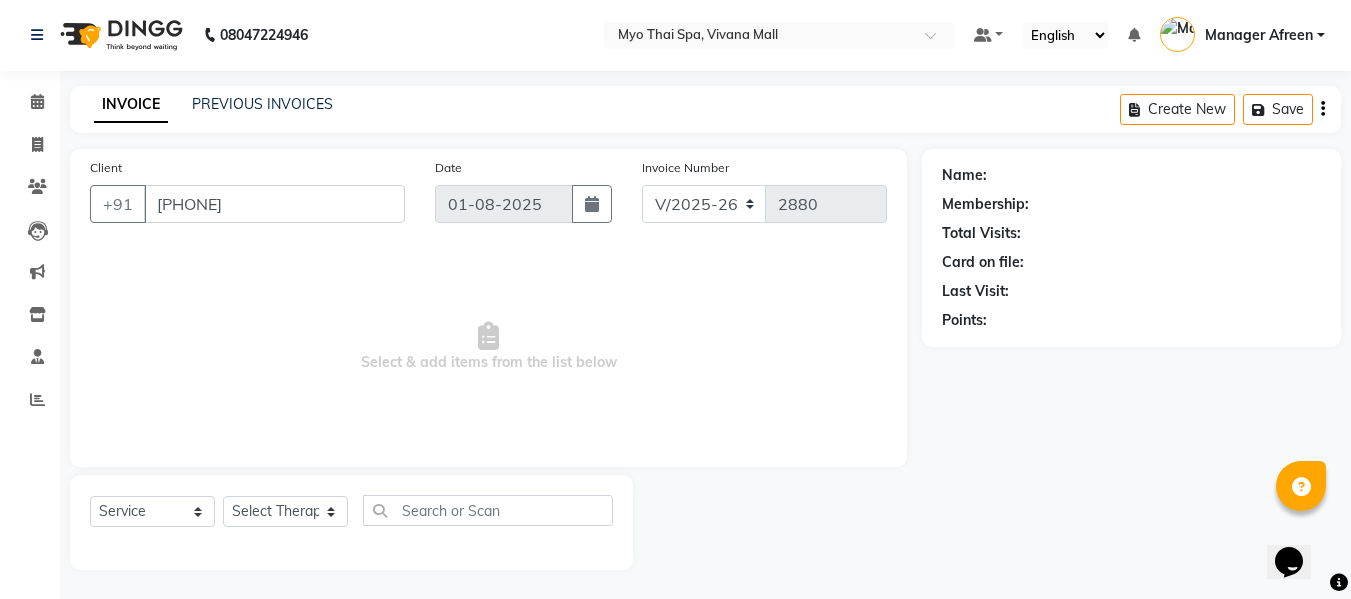 select on "70774" 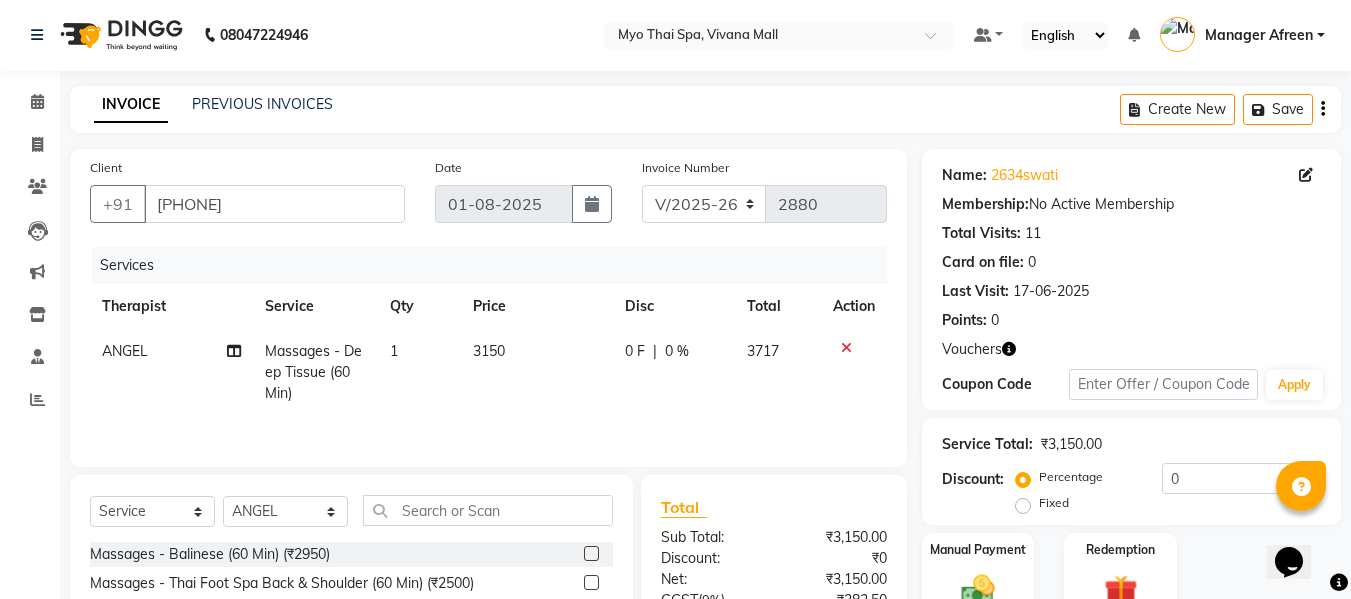 scroll, scrollTop: 202, scrollLeft: 0, axis: vertical 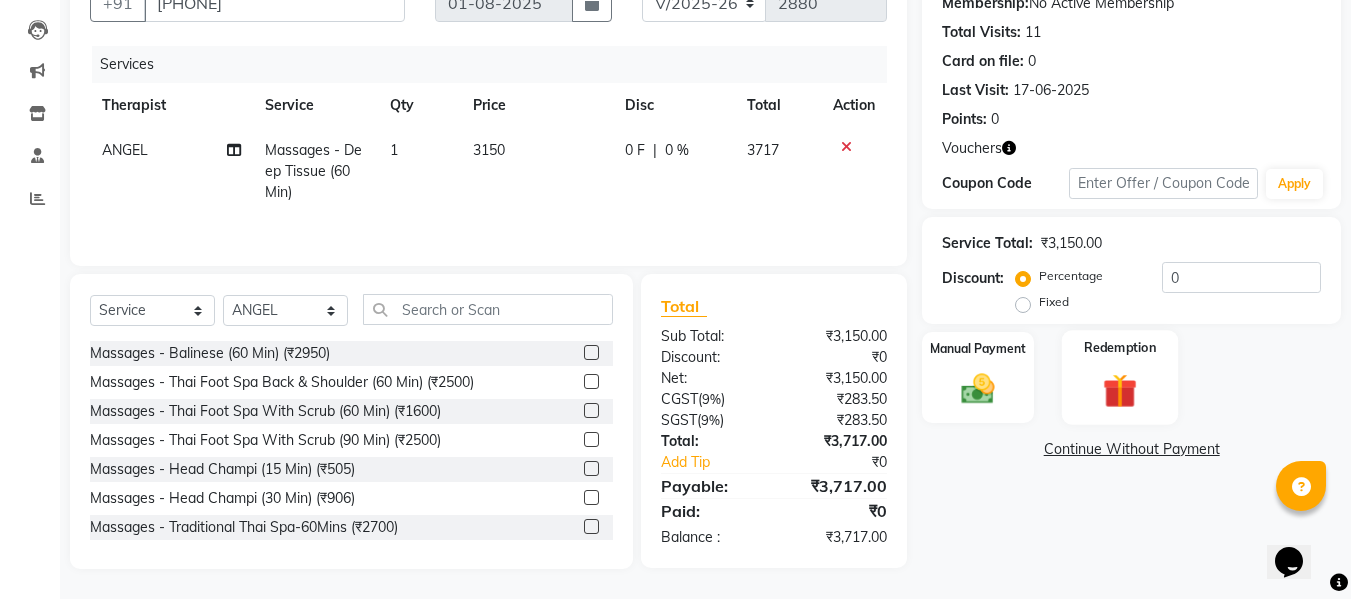 click 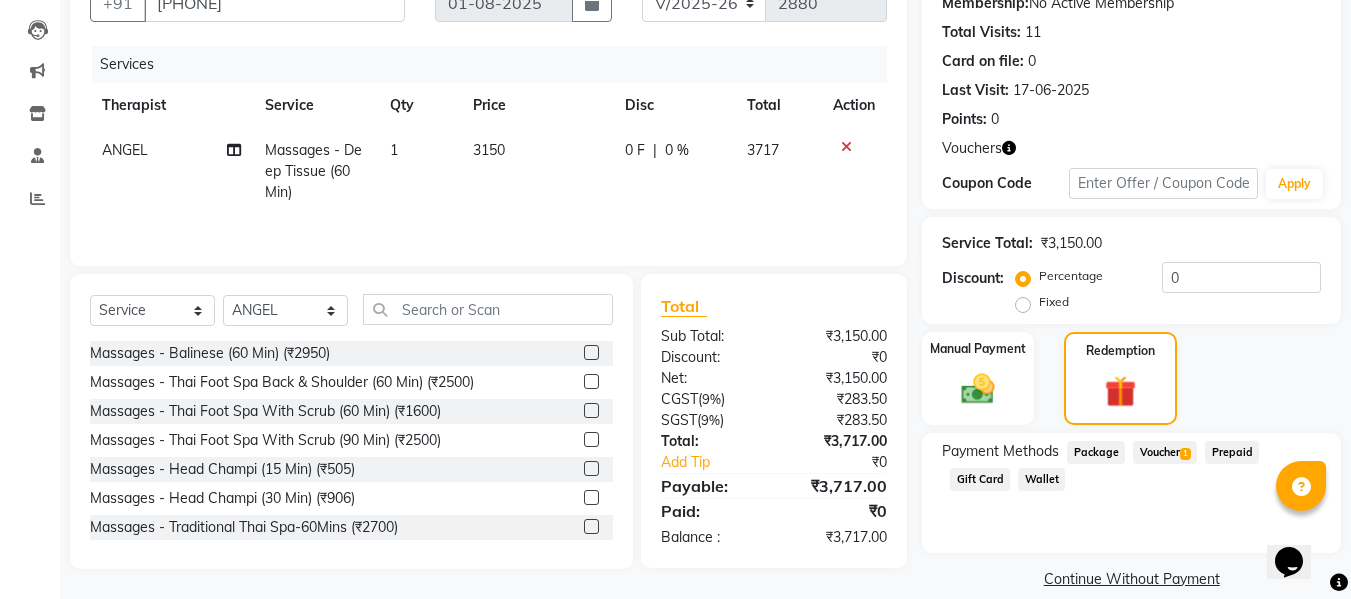 click on "Voucher  1" 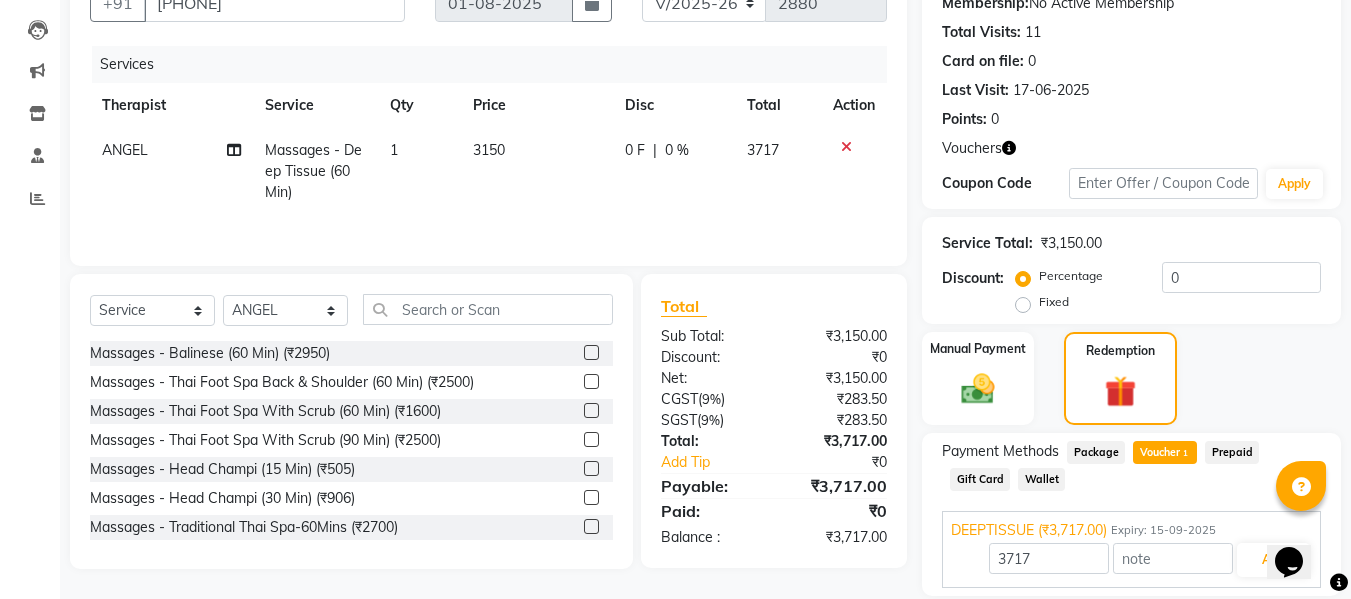 click on "3150" 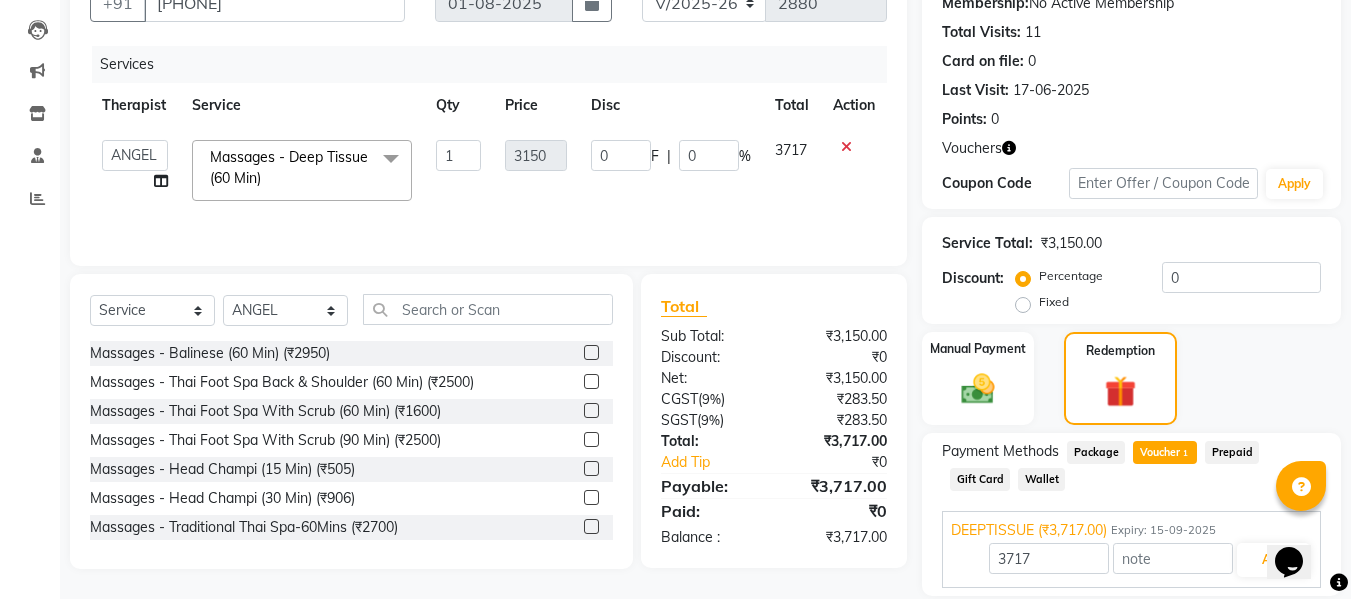 click on "3717" 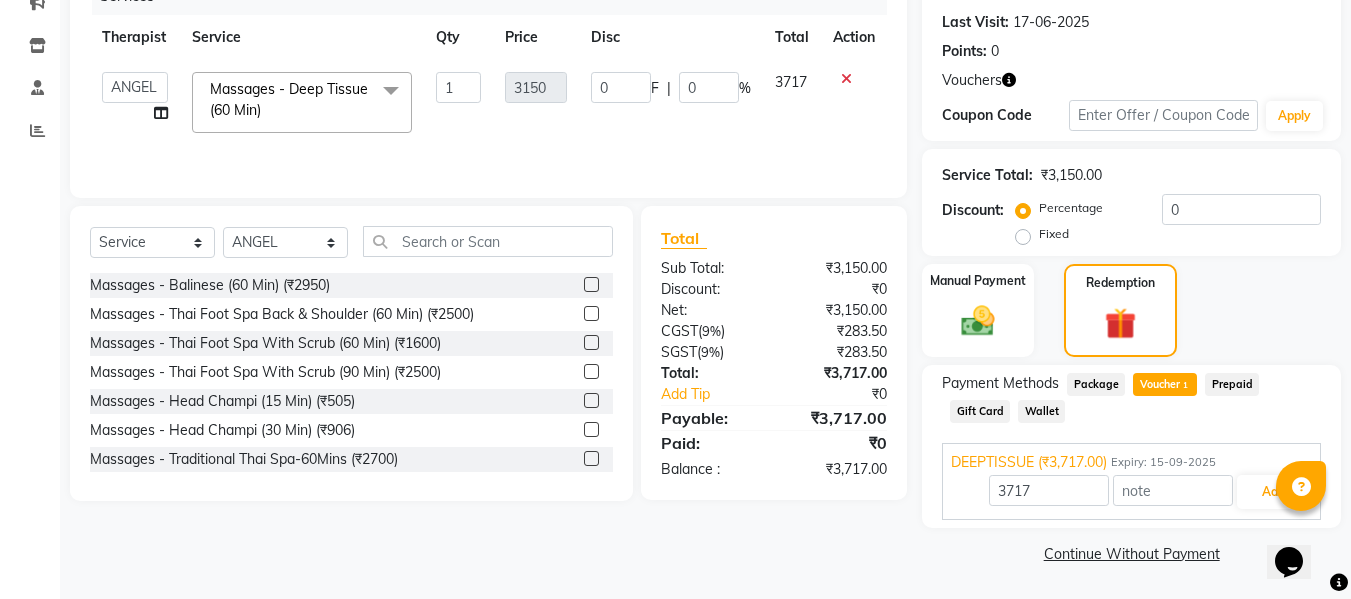 scroll, scrollTop: 170, scrollLeft: 0, axis: vertical 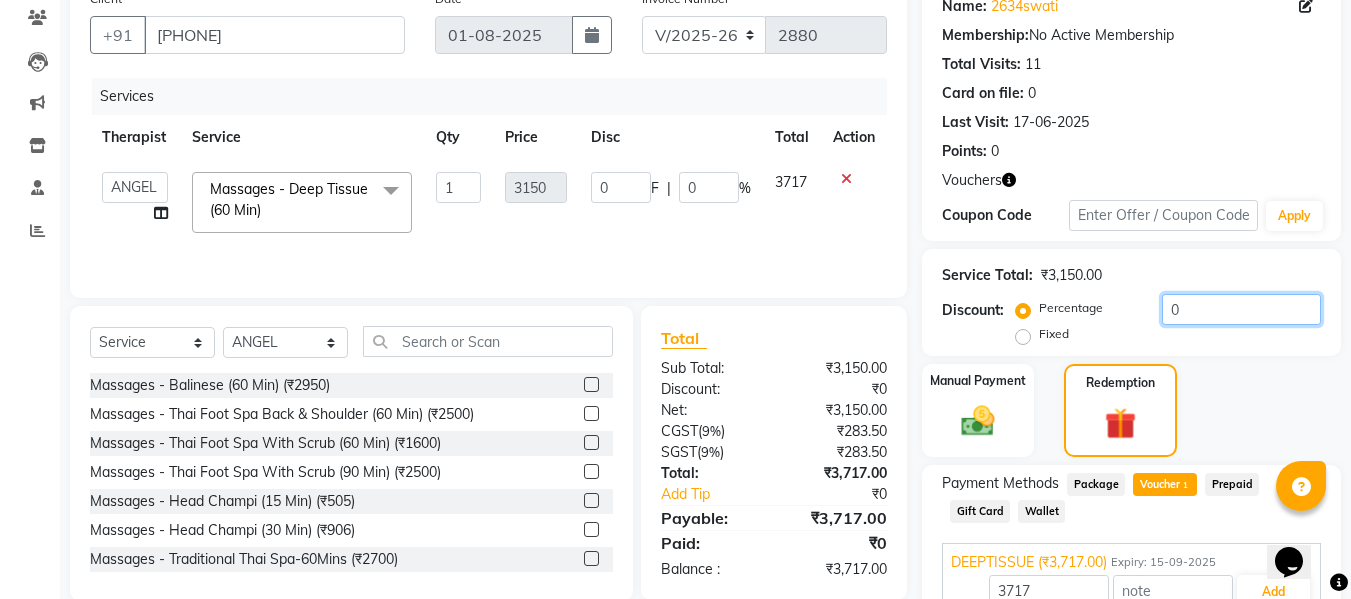 click on "0" 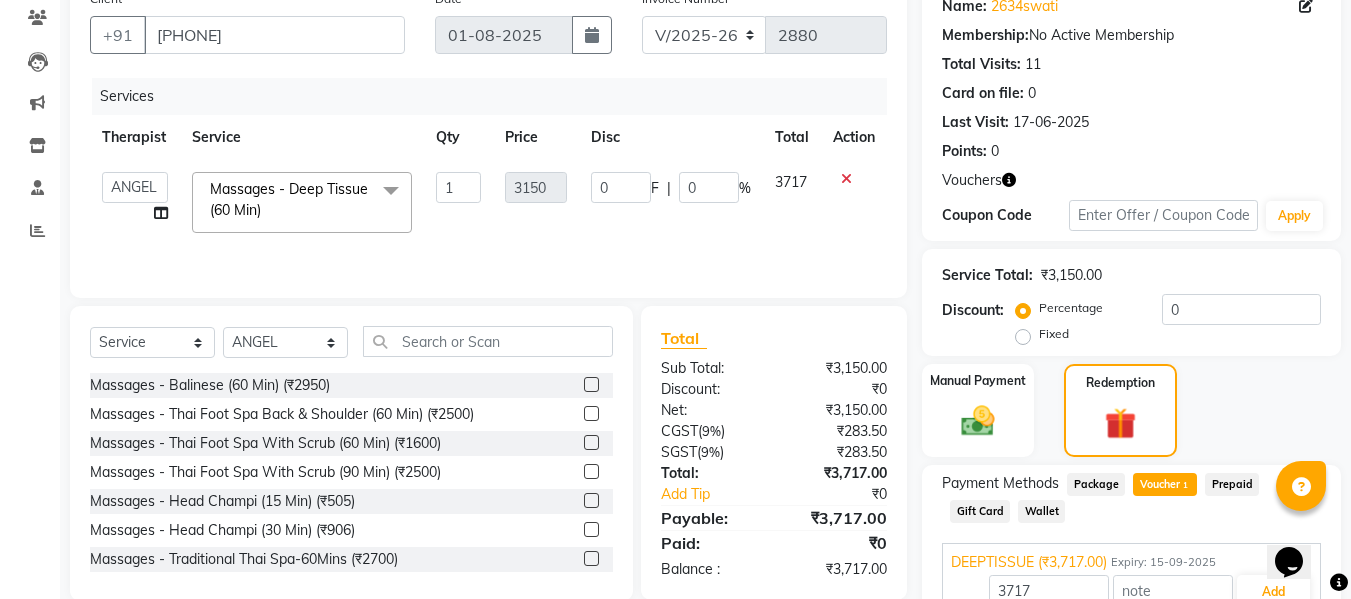 click on "Fixed" 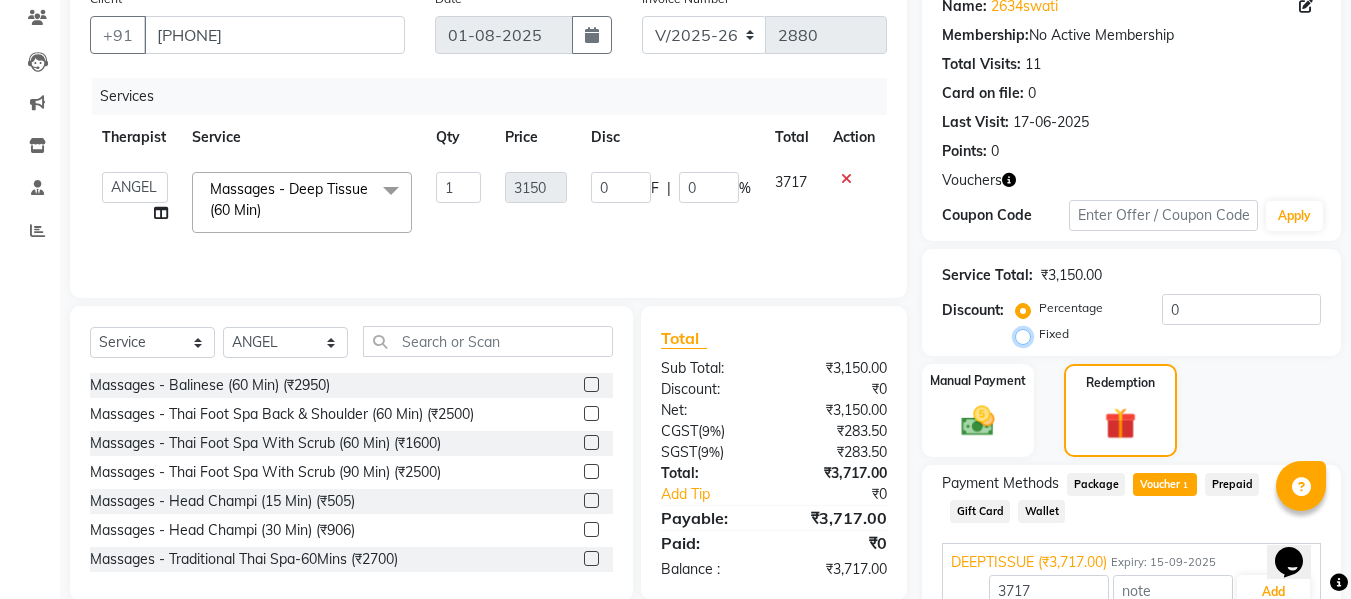 click on "Fixed" at bounding box center (1027, 334) 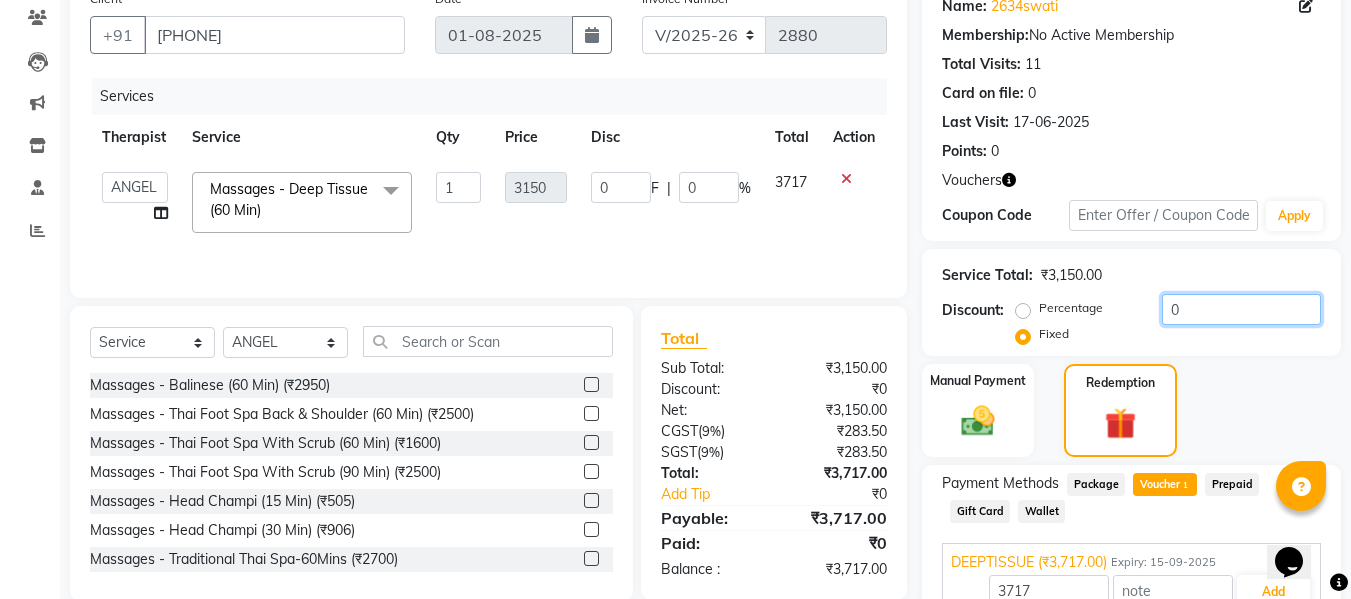 click on "0" 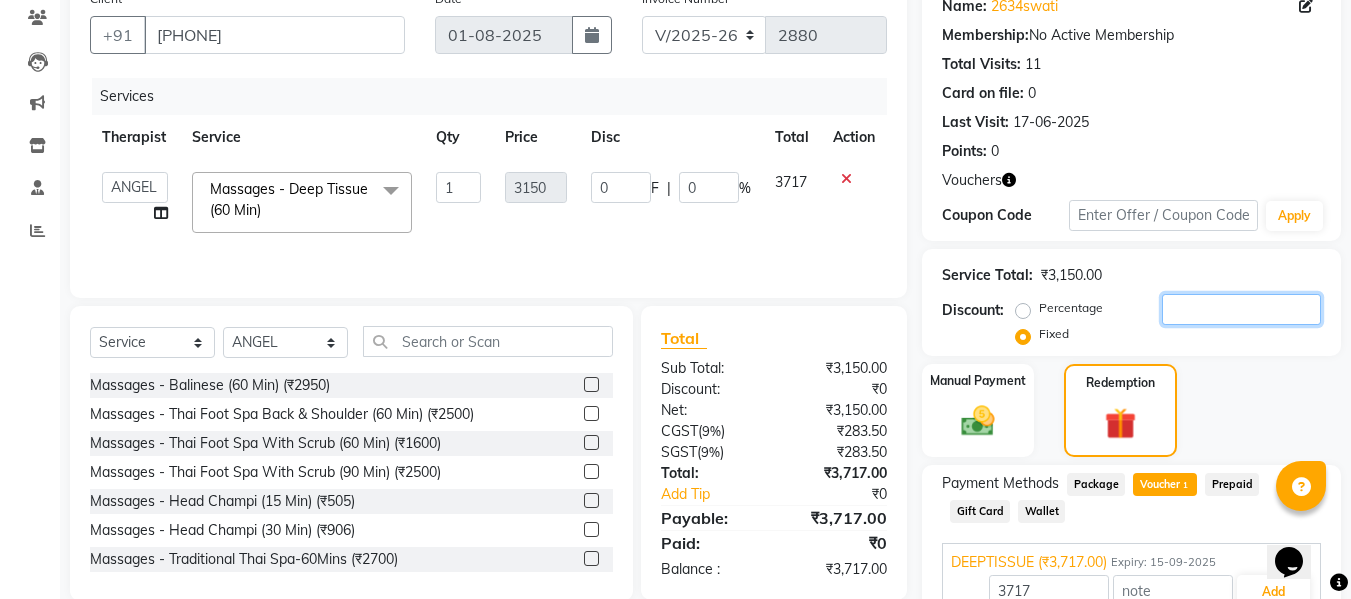 type on "1" 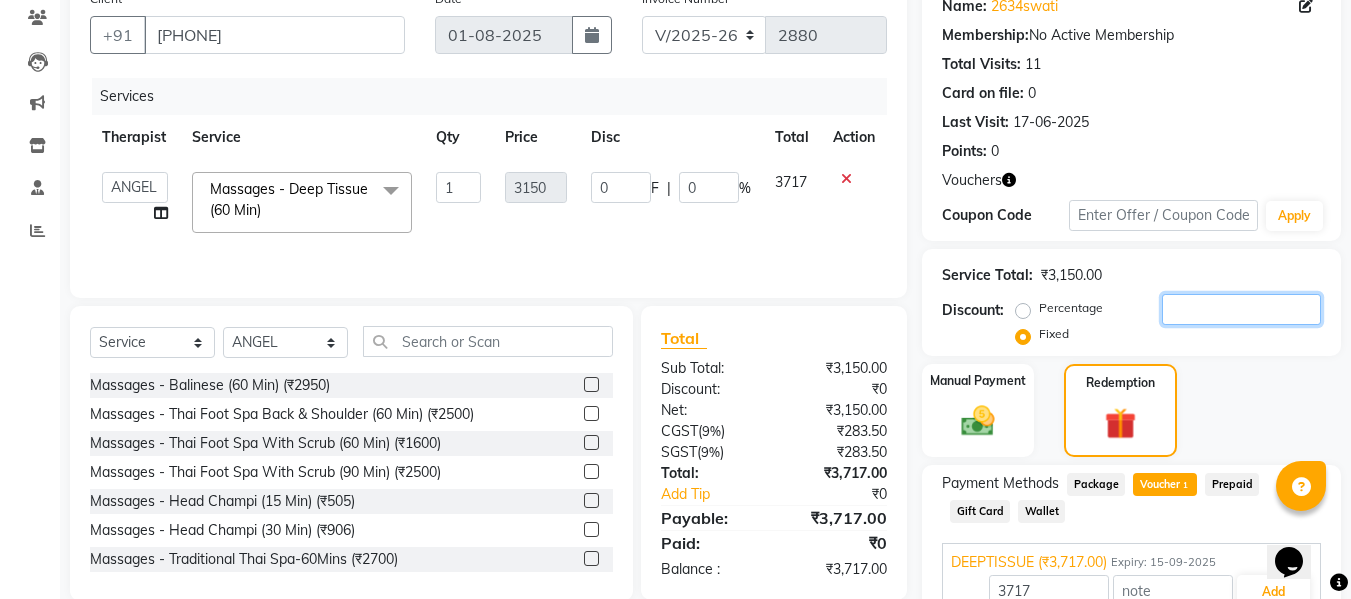 type on "1" 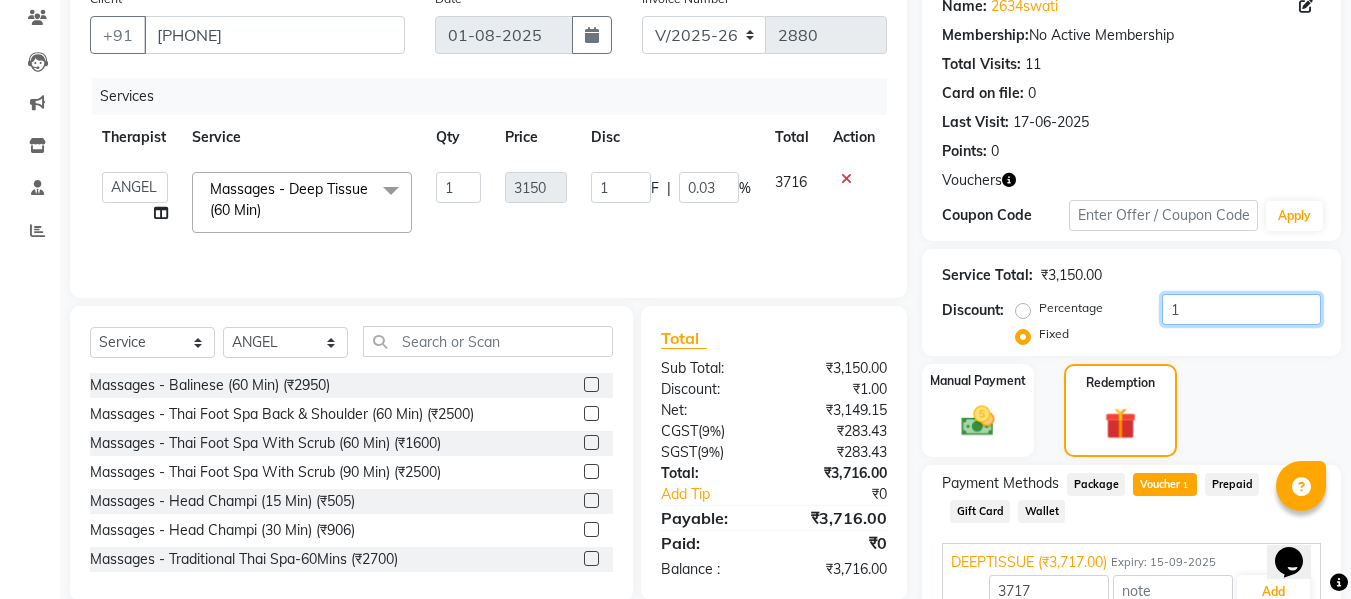 type on "11" 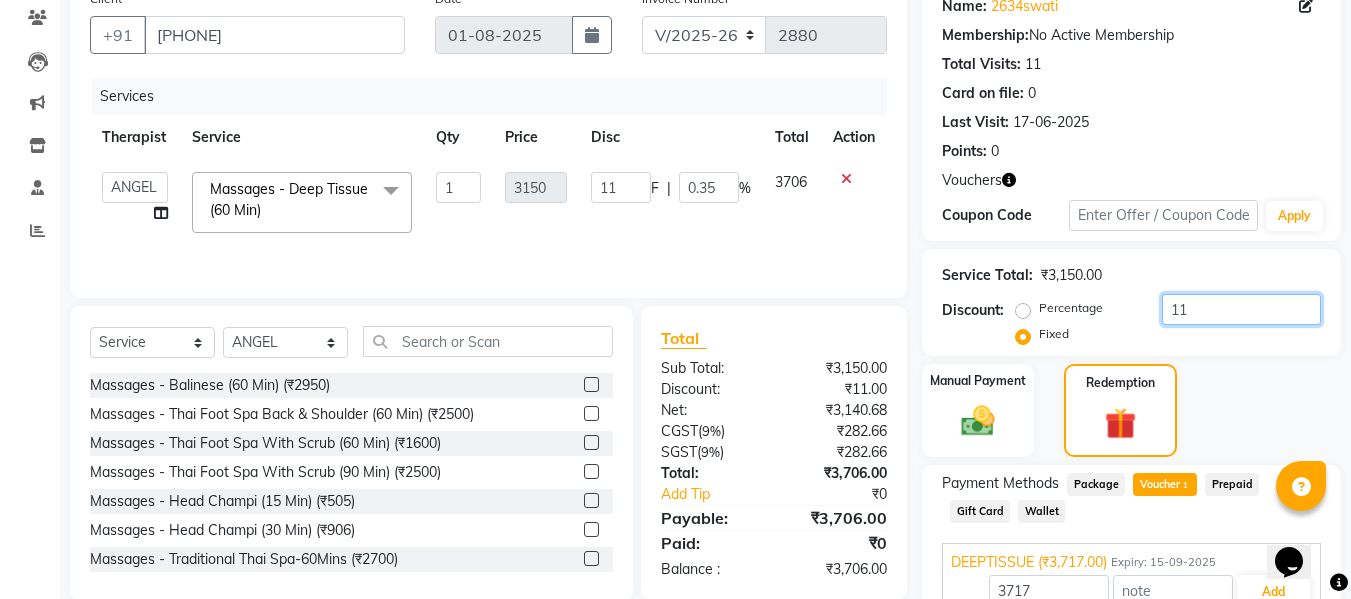 type on "111" 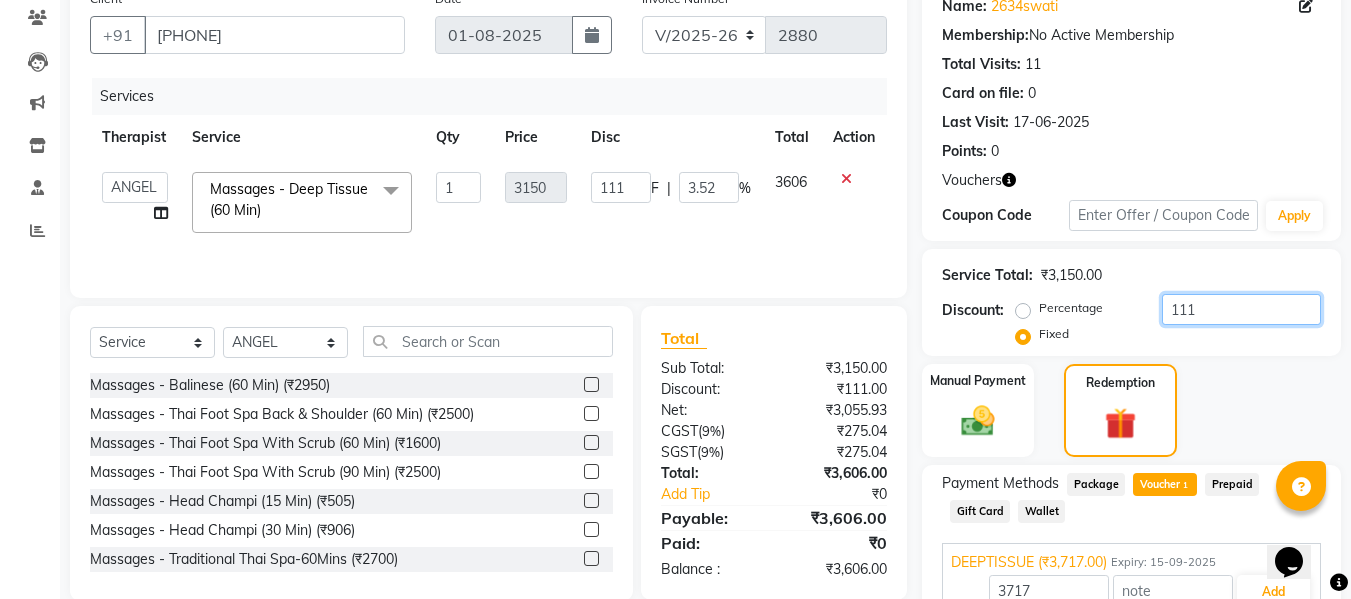 type on "1116" 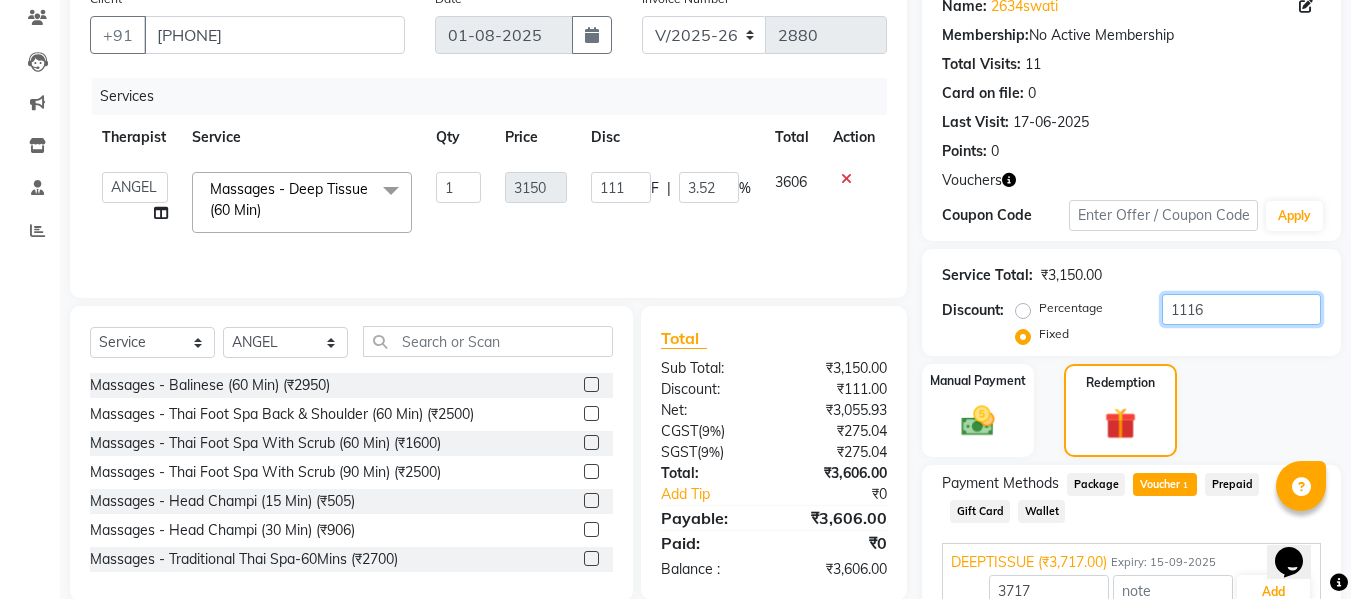 type on "1116" 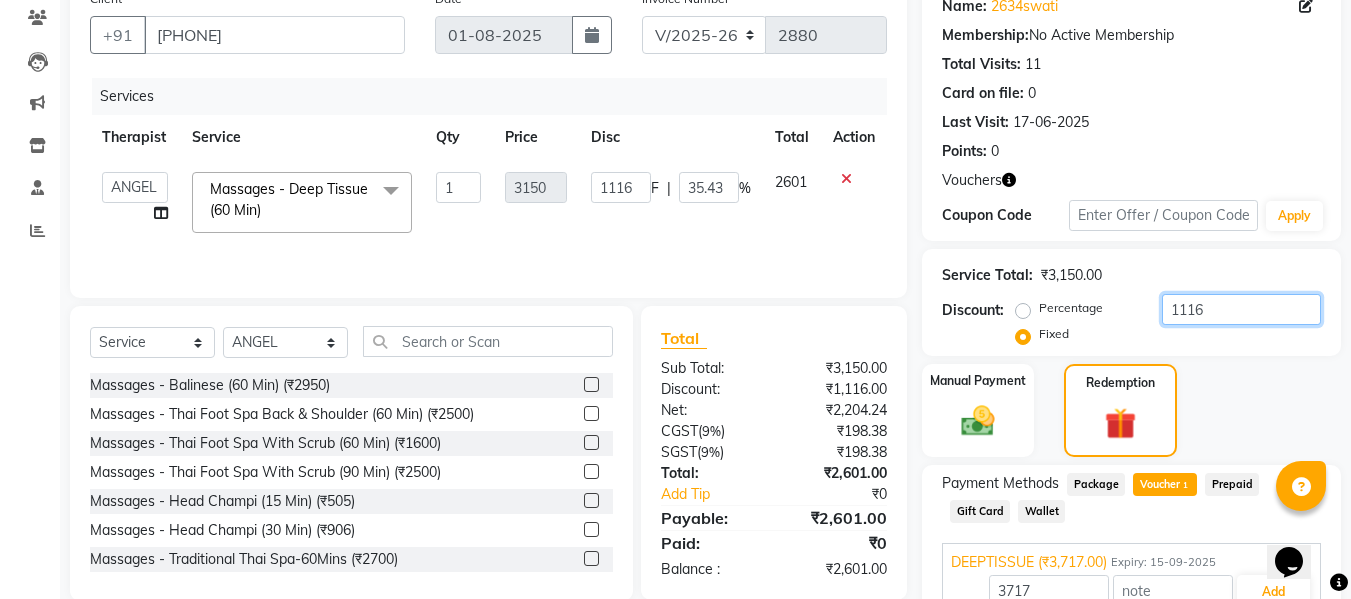 type 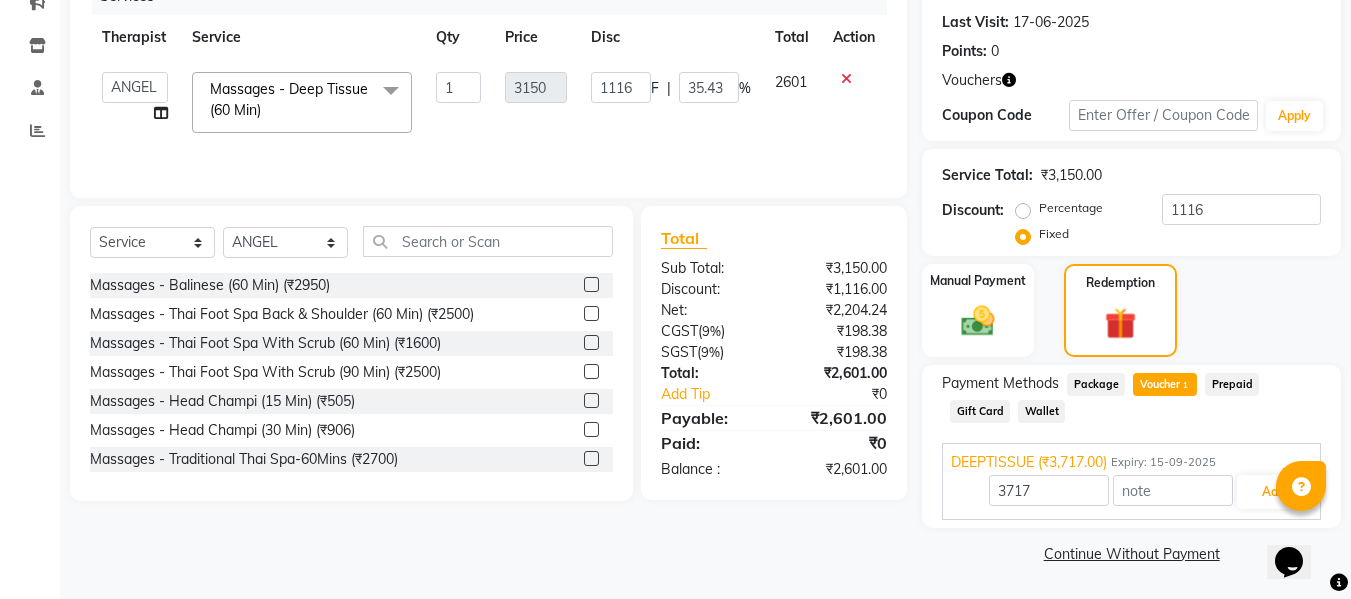 click on "Gift Card" 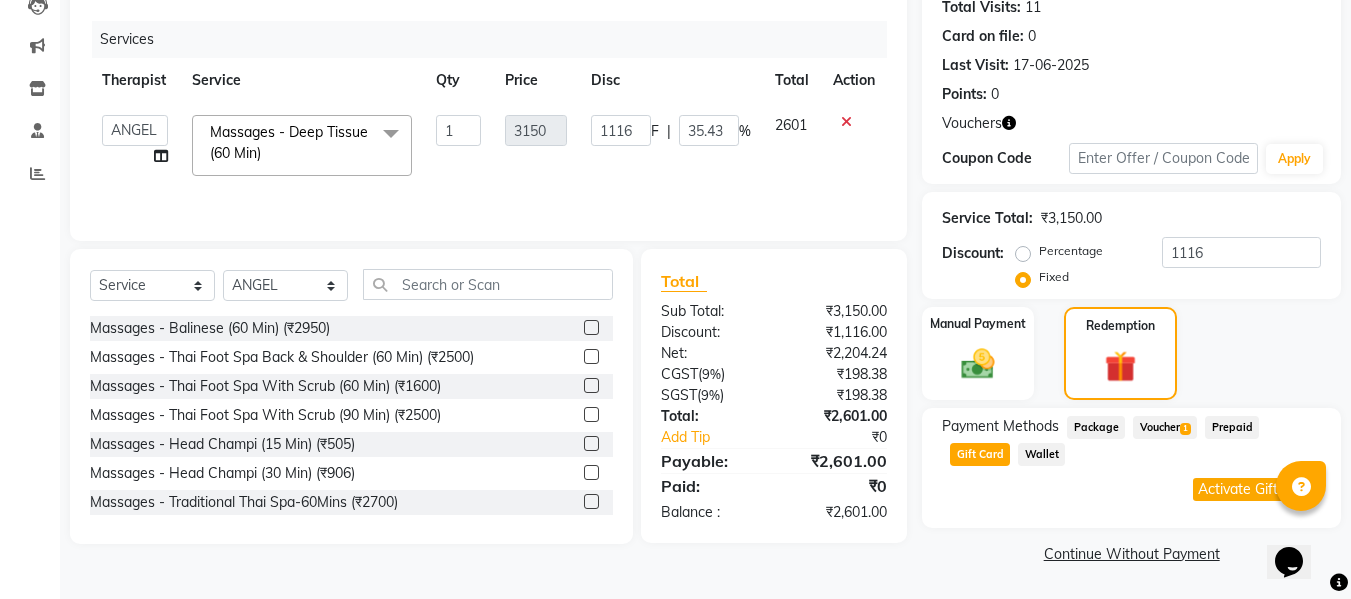 scroll, scrollTop: 227, scrollLeft: 0, axis: vertical 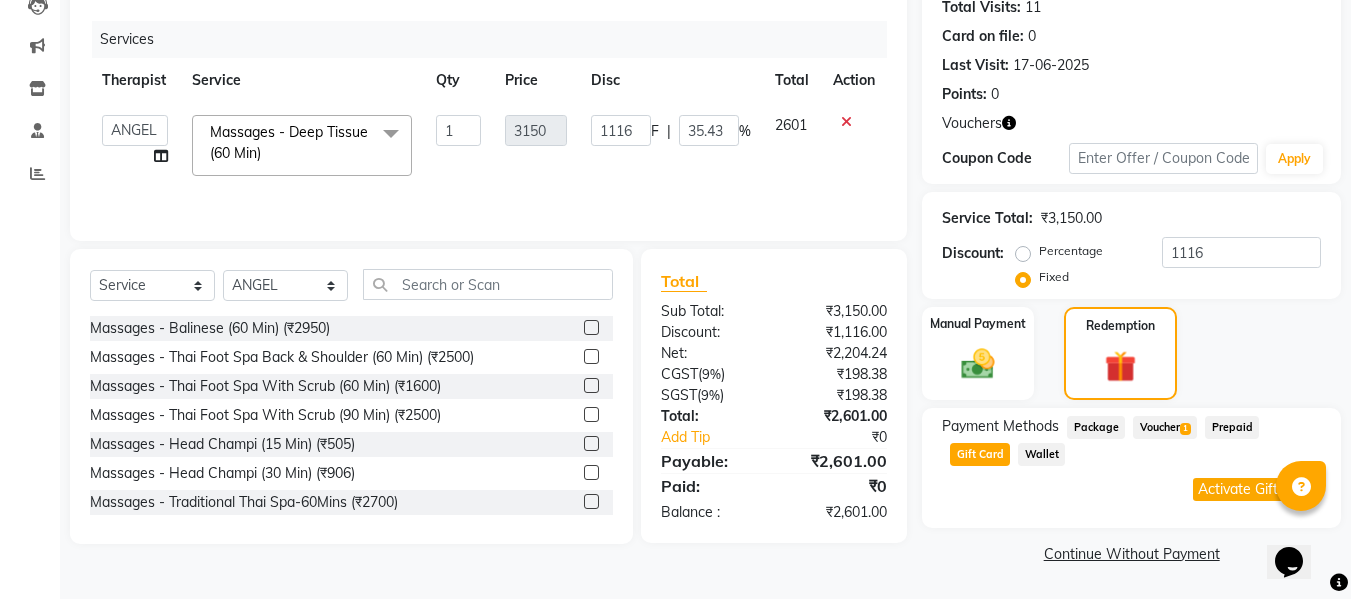 click on "Voucher  1" 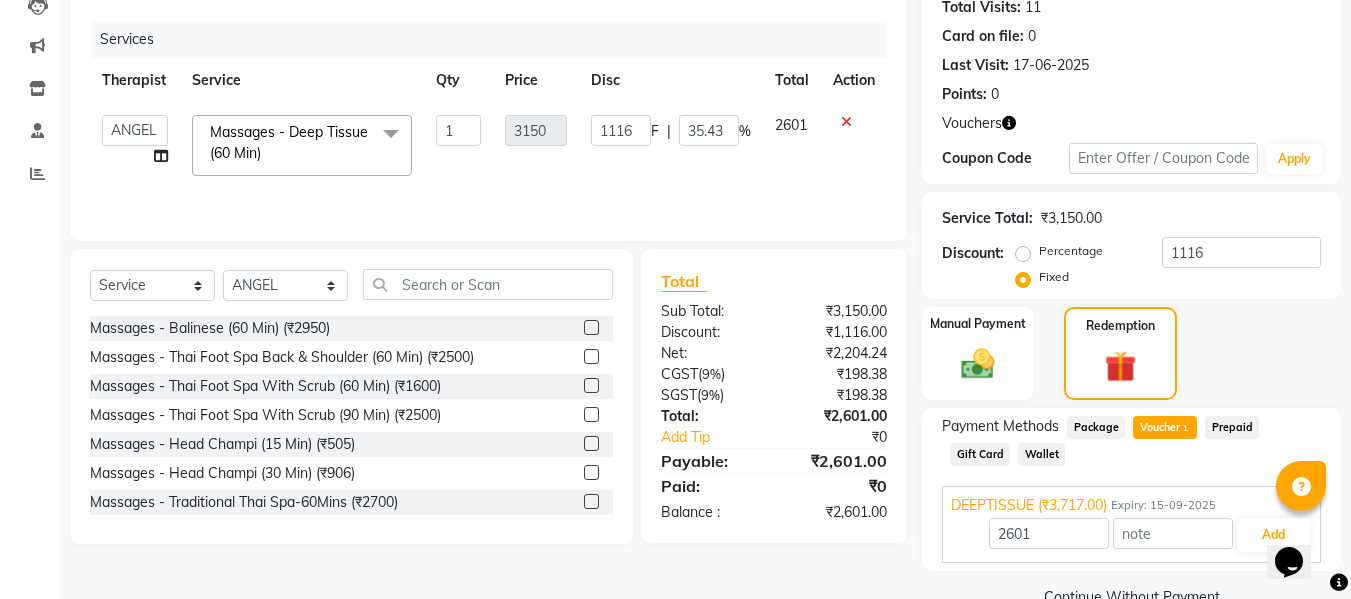 scroll, scrollTop: 270, scrollLeft: 0, axis: vertical 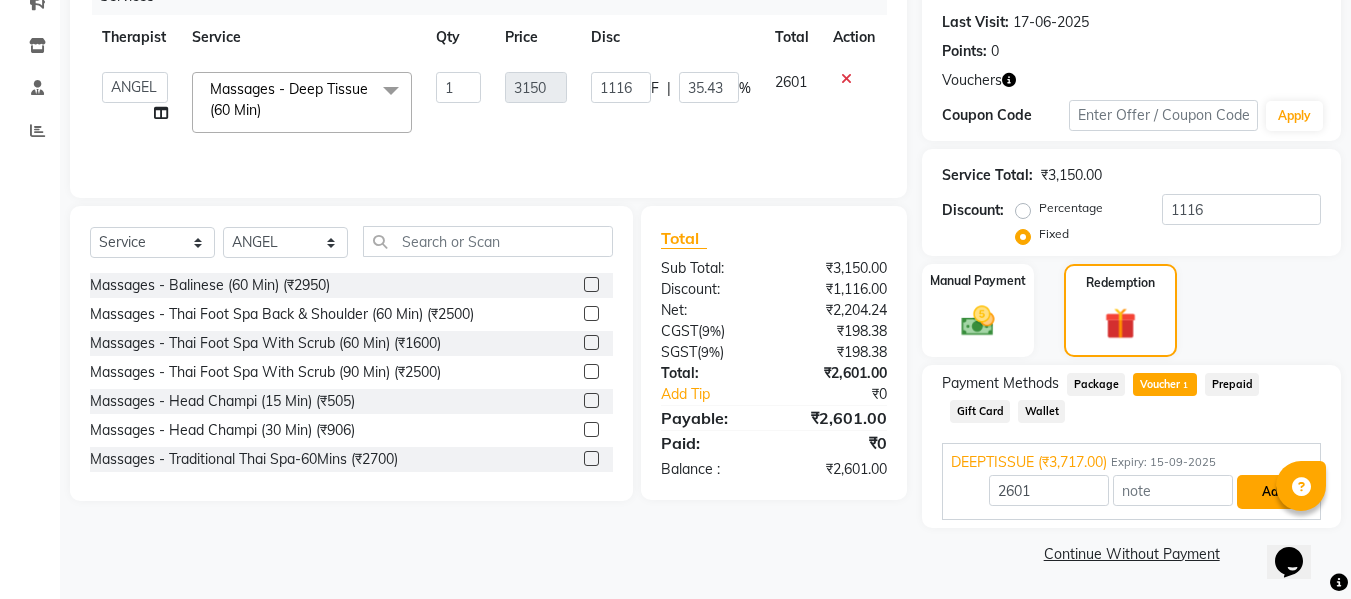 click on "Add" at bounding box center (1273, 492) 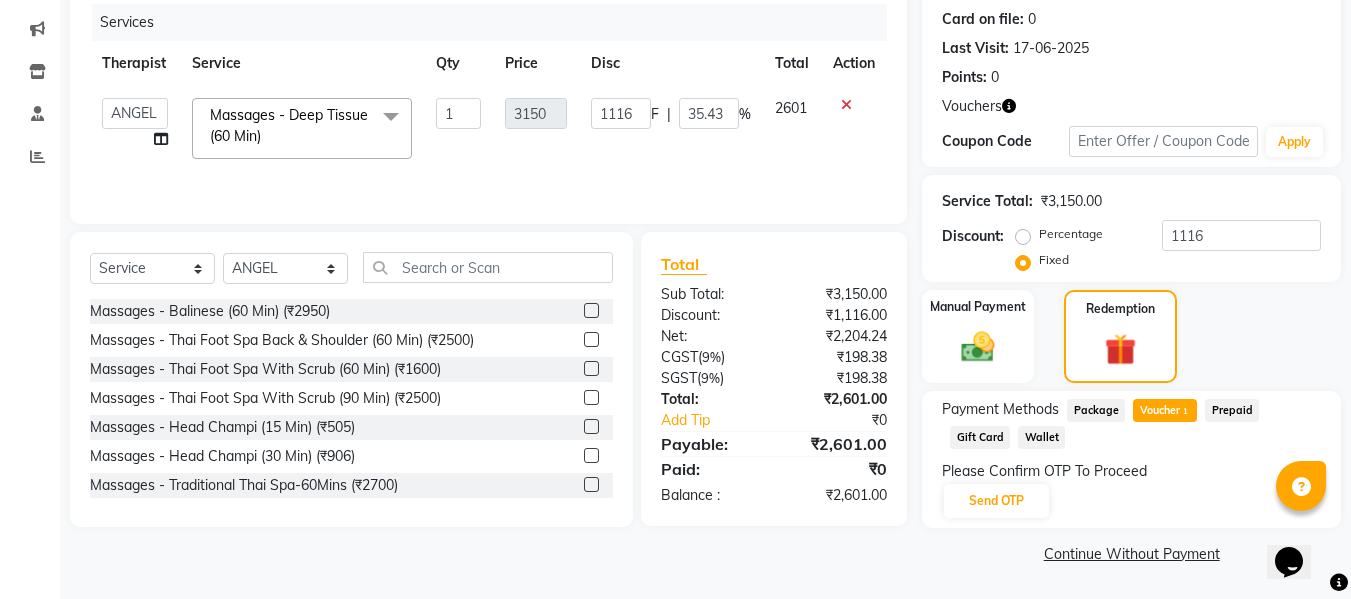 scroll, scrollTop: 244, scrollLeft: 0, axis: vertical 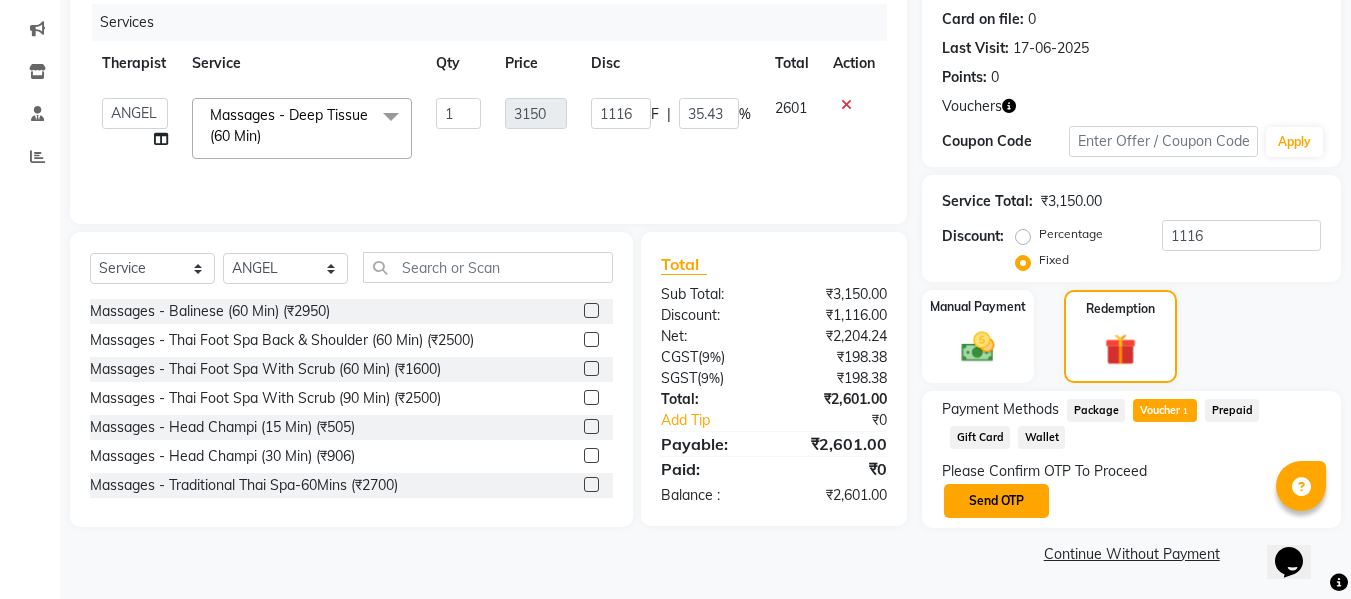 click on "Send OTP" 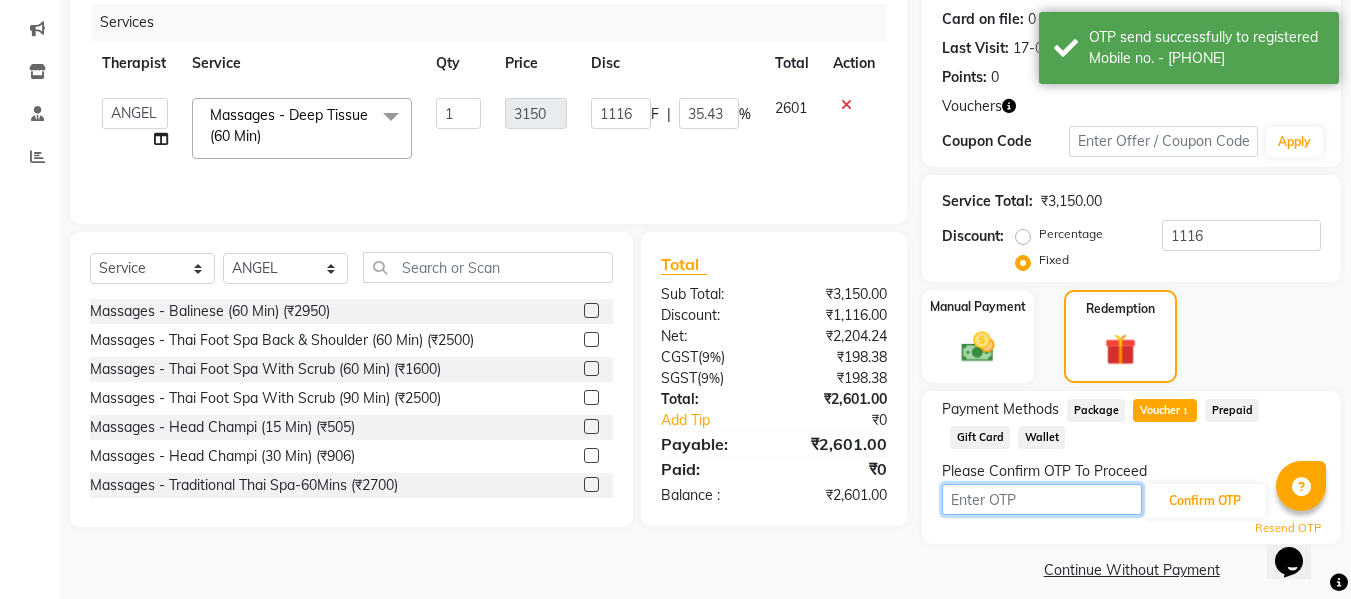 click at bounding box center (1042, 499) 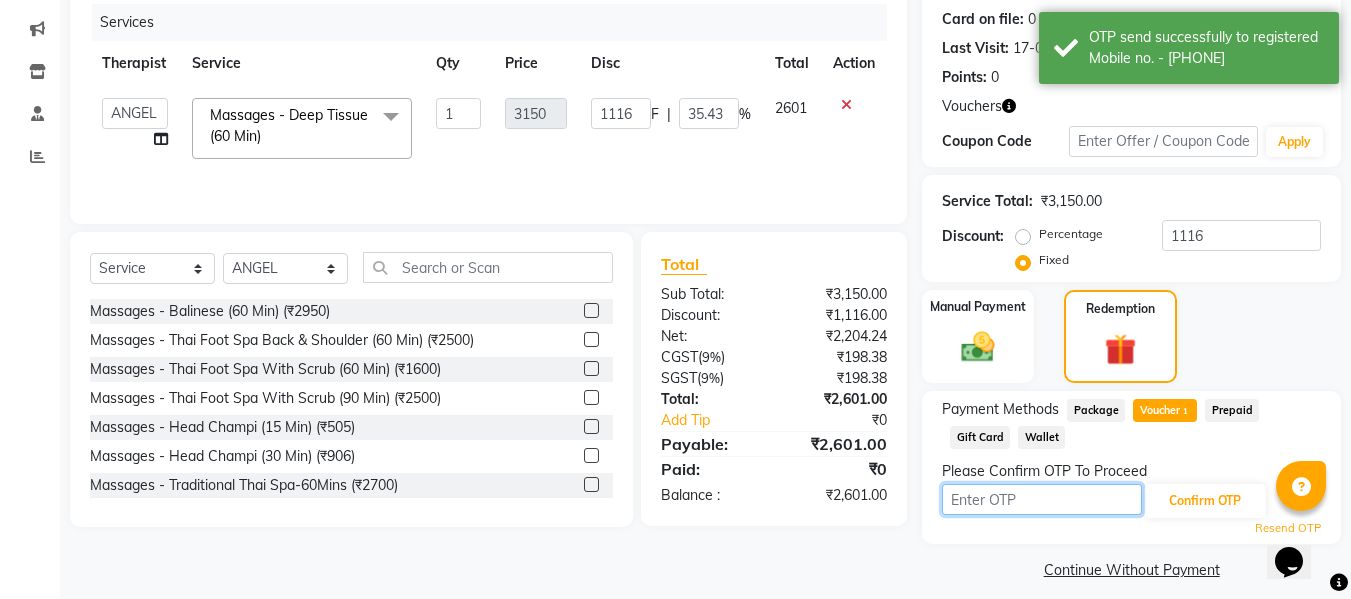 click at bounding box center (1042, 499) 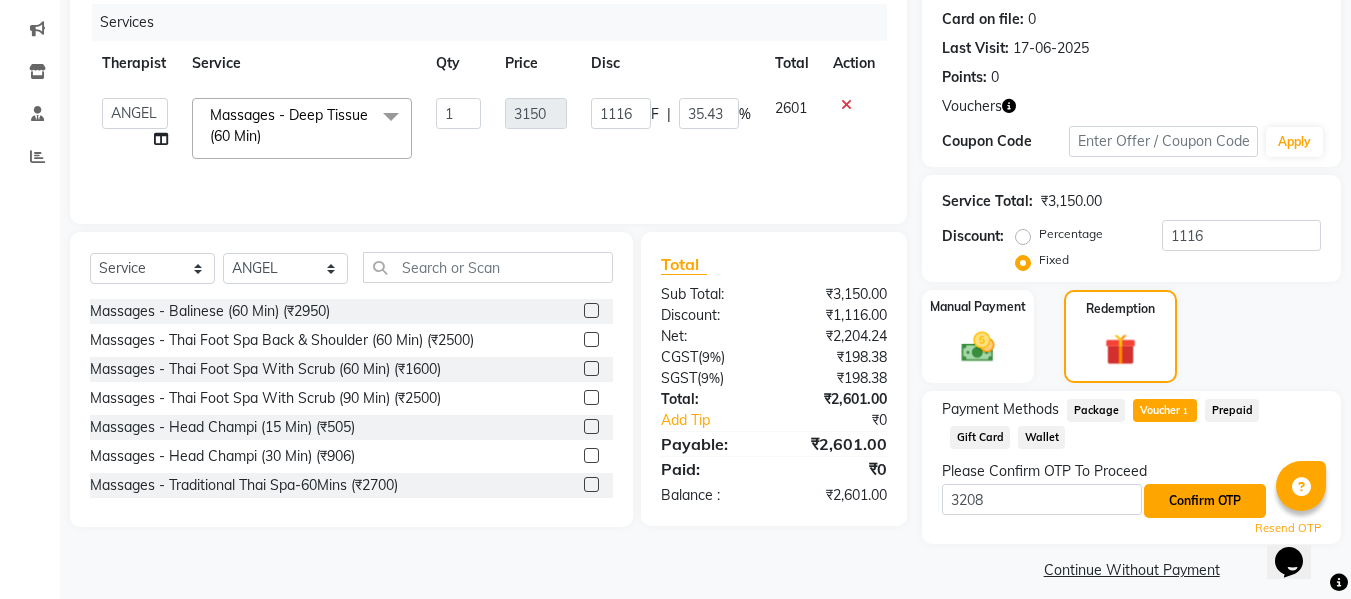 click on "Confirm OTP" 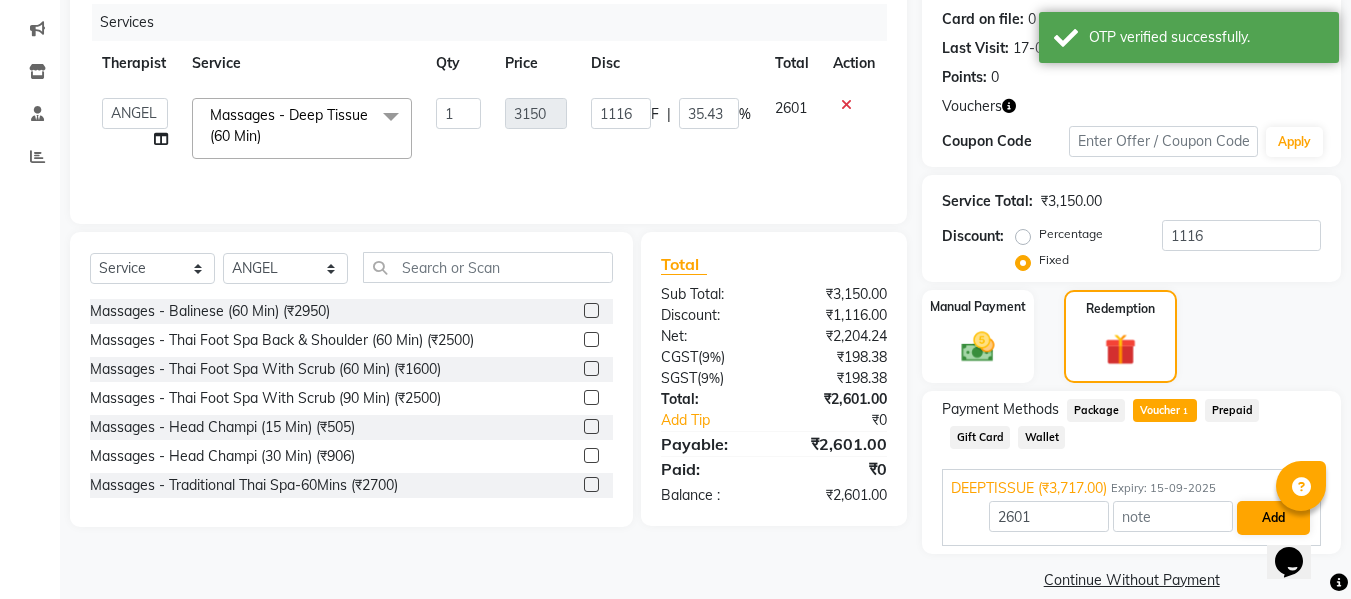 scroll, scrollTop: 270, scrollLeft: 0, axis: vertical 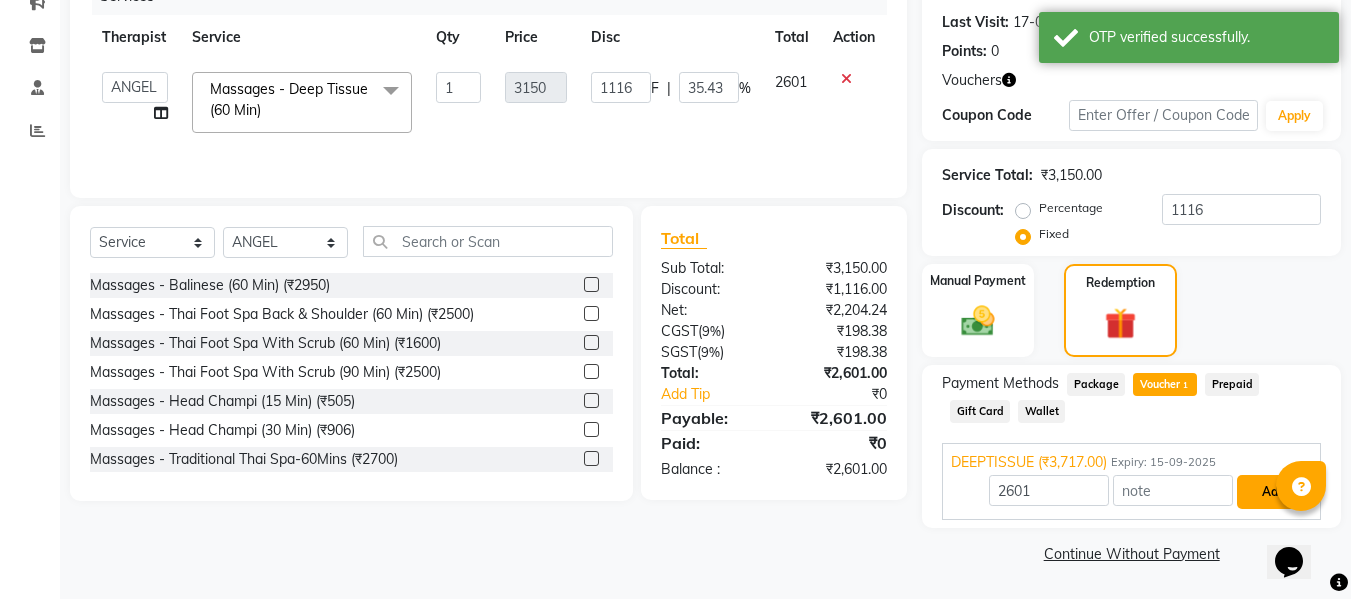 click on "Add" at bounding box center [1273, 492] 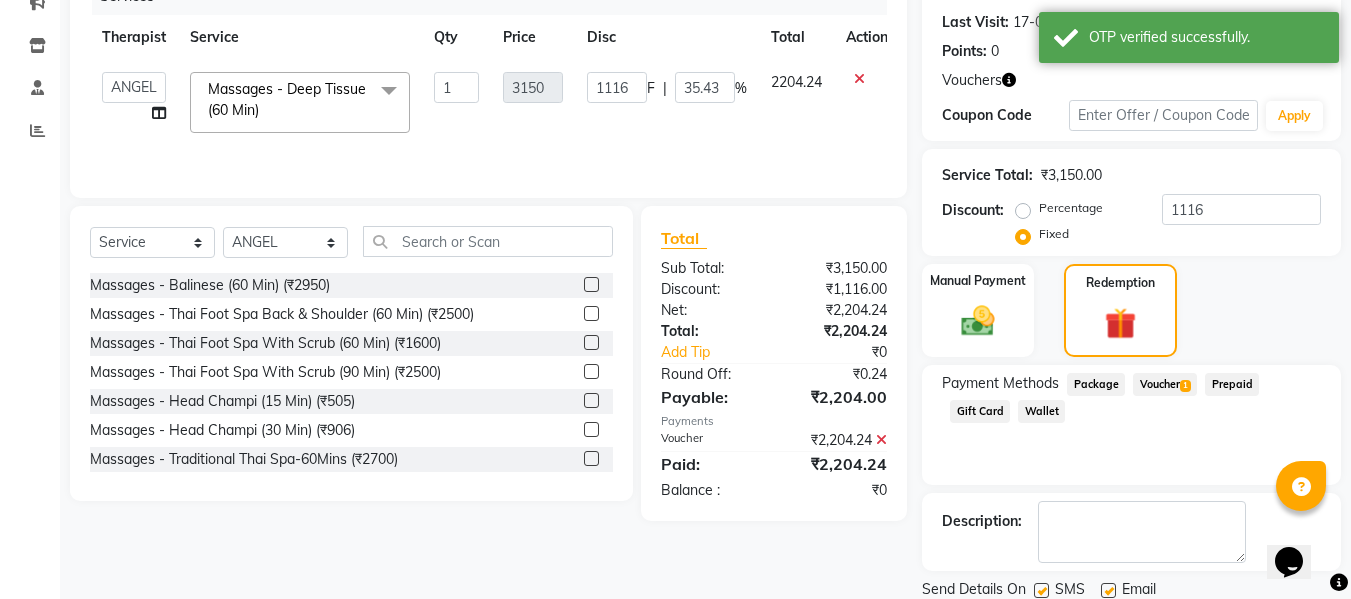 scroll, scrollTop: 340, scrollLeft: 0, axis: vertical 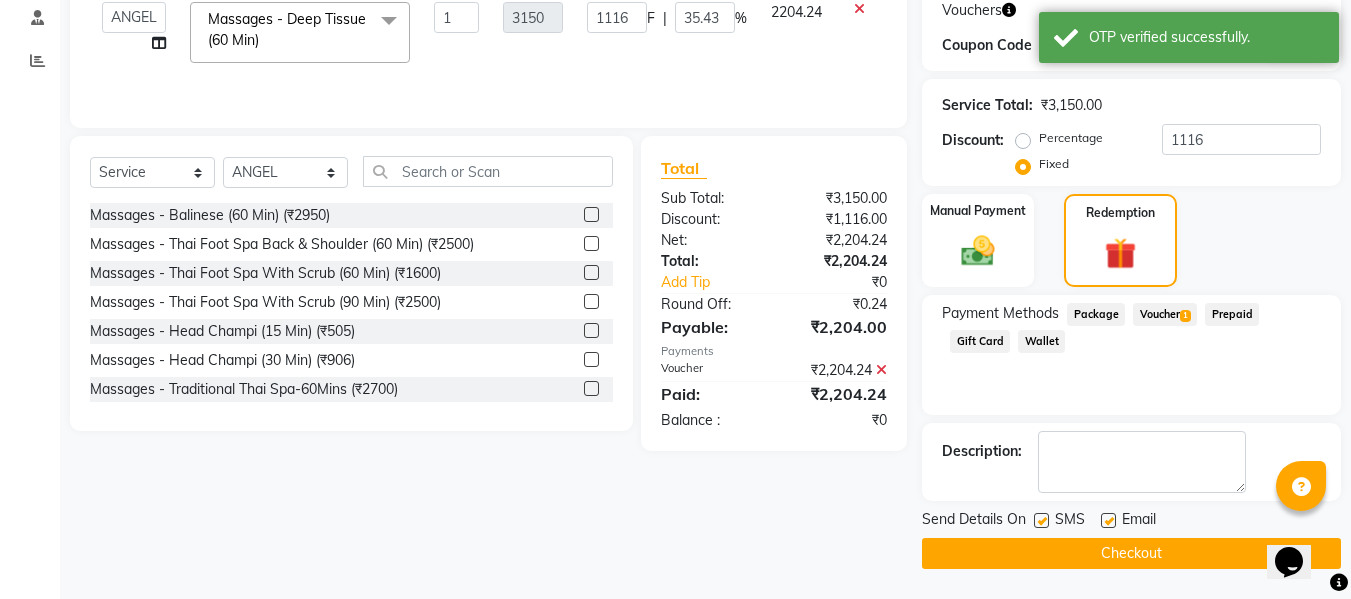 click on "Checkout" 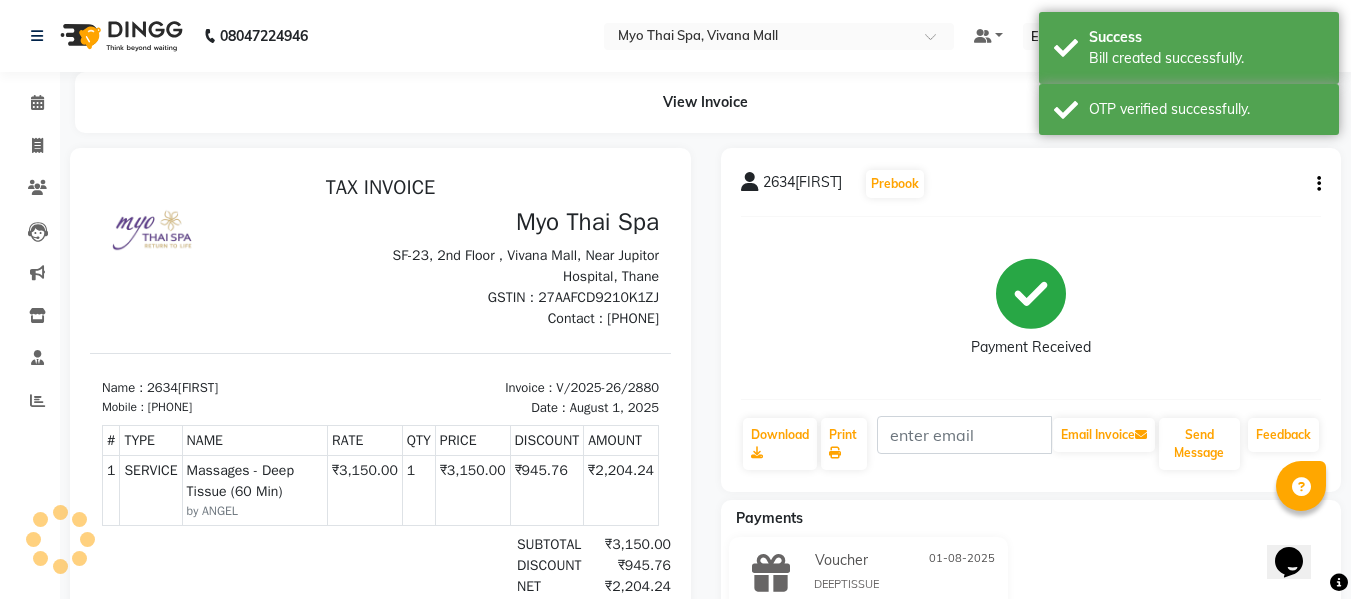 scroll, scrollTop: 0, scrollLeft: 0, axis: both 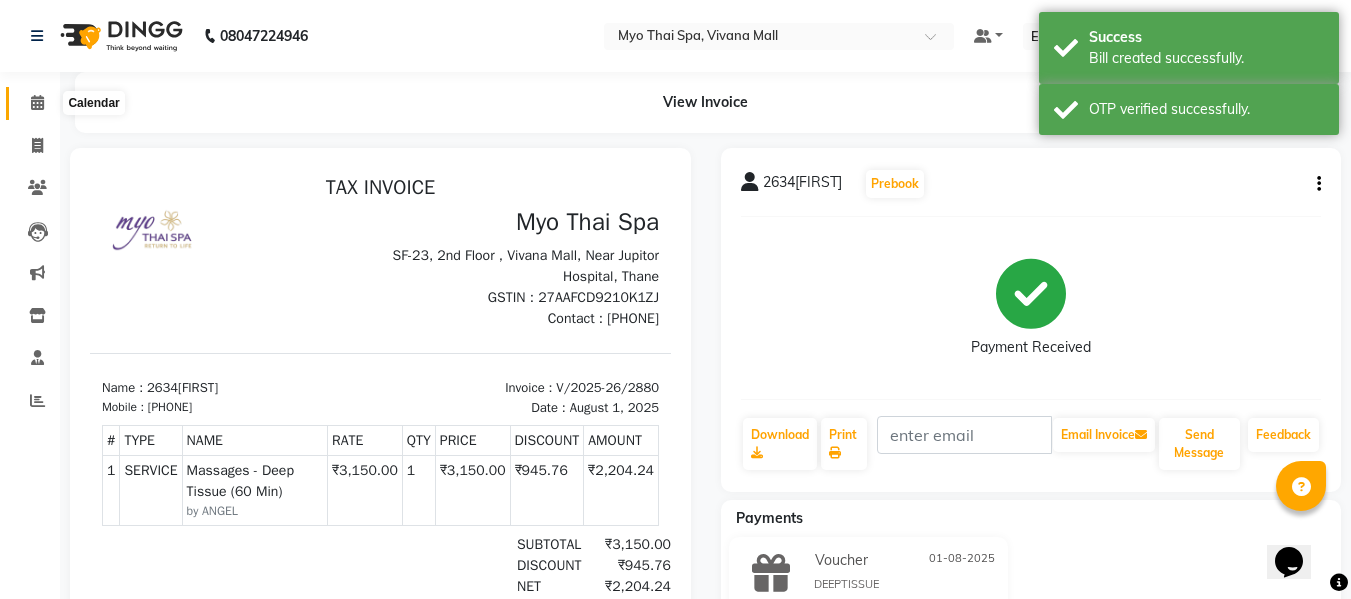 click 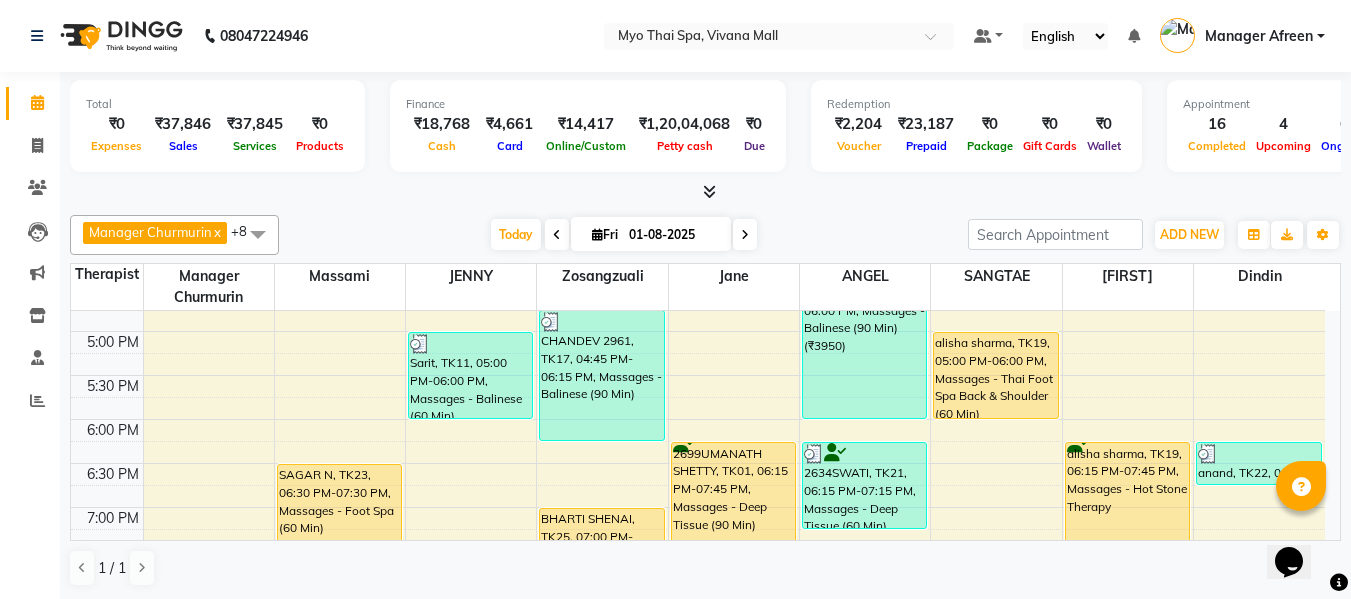 scroll, scrollTop: 769, scrollLeft: 0, axis: vertical 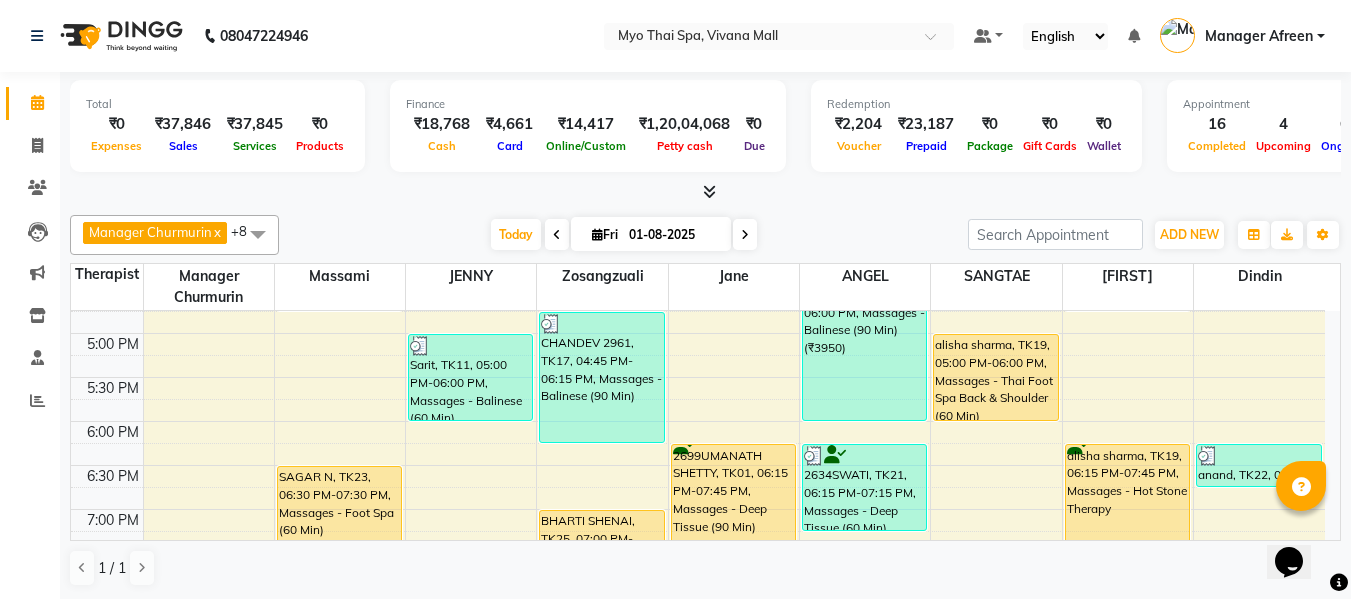 click at bounding box center [745, 234] 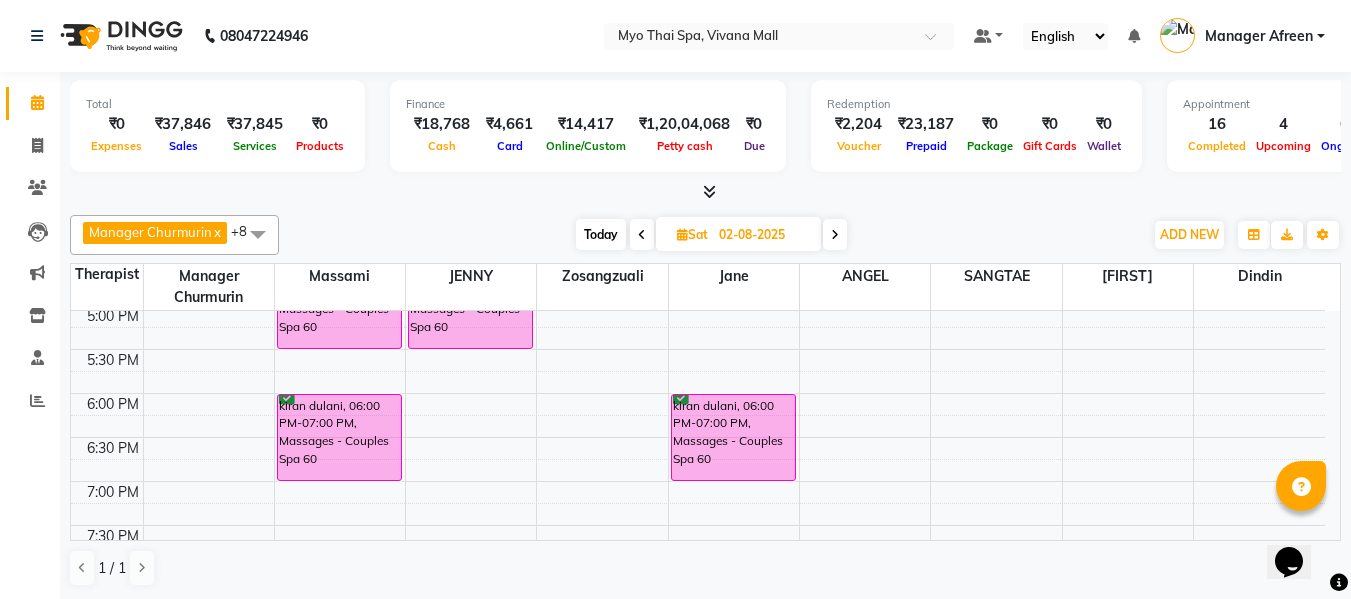 scroll, scrollTop: 790, scrollLeft: 0, axis: vertical 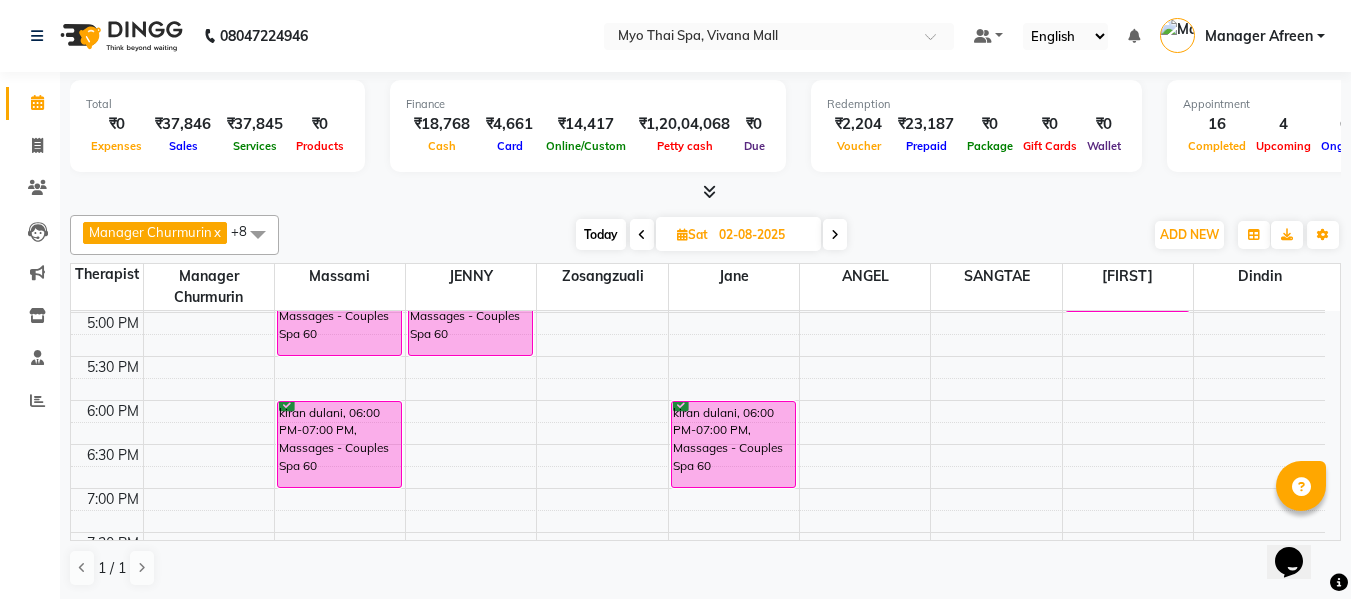 click on "8:00 AM 8:30 AM 9:00 AM 9:30 AM 10:00 AM 10:30 AM 11:00 AM 11:30 AM 12:00 PM 12:30 PM 1:00 PM 1:30 PM 2:00 PM 2:30 PM 3:00 PM 3:30 PM 4:00 PM 4:30 PM 5:00 PM 5:30 PM 6:00 PM 6:30 PM 7:00 PM 7:30 PM 8:00 PM 8:30 PM 9:00 PM 9:30 PM 10:00 PM 10:30 PM             tanuja swamy 2935, 11:00 AM-12:00 PM, Massages - Balinese (60 Min)     1987VAISHNAVI W, 04:30 PM-05:30 PM, Massages - Couples Spa 60     kiran dulani, 06:00 PM-07:00 PM, Massages - Couples Spa 60     1987VAISHNAVI W, 04:30 PM-05:30 PM, Massages - Couples Spa 60     2936 APOORV, 01:15 PM-02:45 PM, Massages - Balinese (90 Min)     kiran dulani, 06:00 PM-07:00 PM, Massages - Couples Spa 60             2895Bhupali, 01:00 PM-02:00 PM, Massages - Balinese (60 Min)             2895Bhupali, 01:00 PM-01:30 PM, Massages - Stress Relieving Back (30 Min)     2805KAPILDER RAWAL, 03:30 PM-05:00 PM, Massages - Deep Tissue (90 Min)" at bounding box center (698, 180) 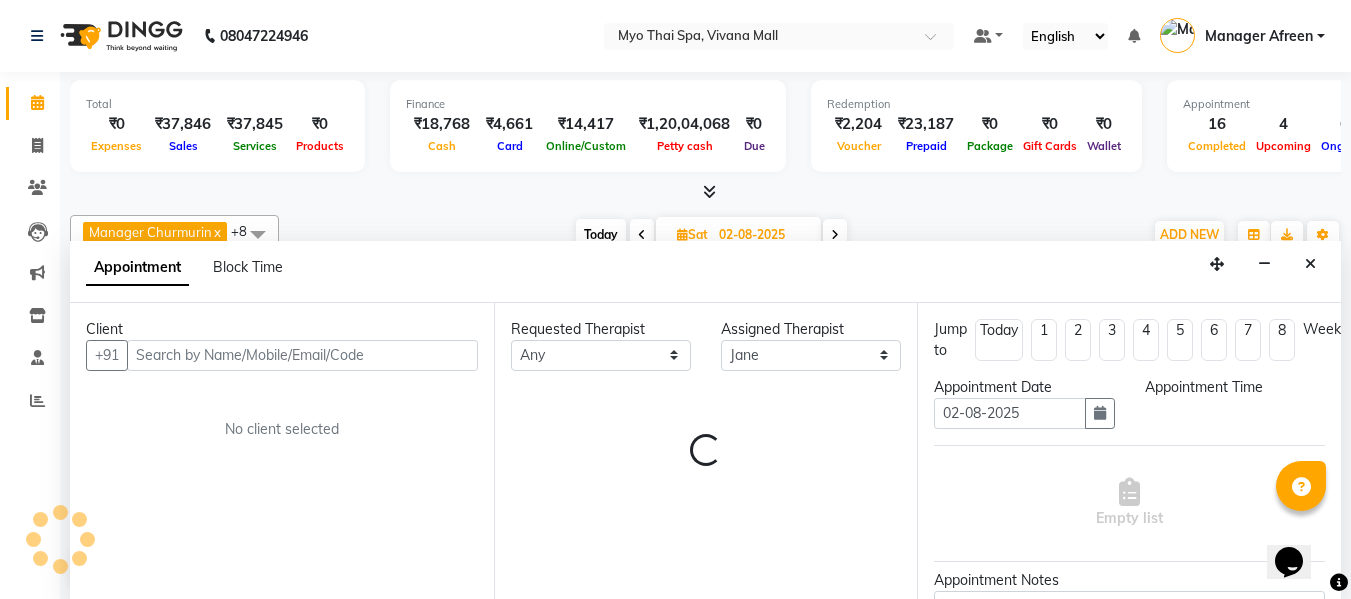scroll, scrollTop: 1, scrollLeft: 0, axis: vertical 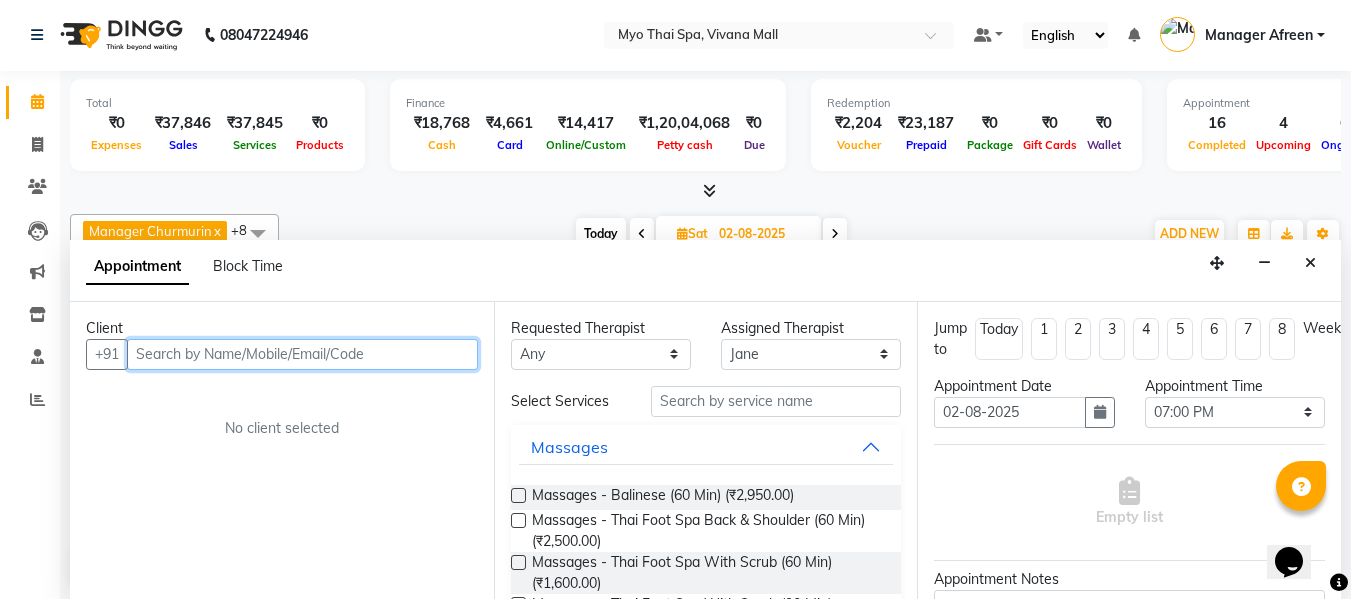 click at bounding box center (302, 354) 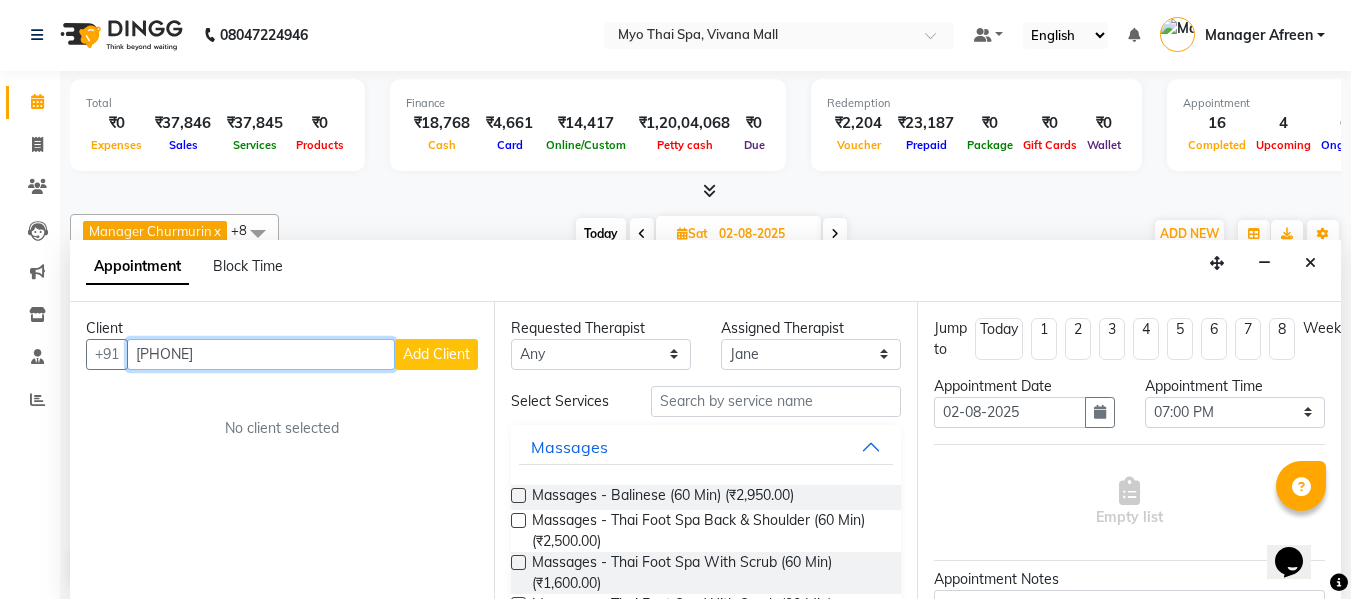 click on "99304 31411" at bounding box center (261, 354) 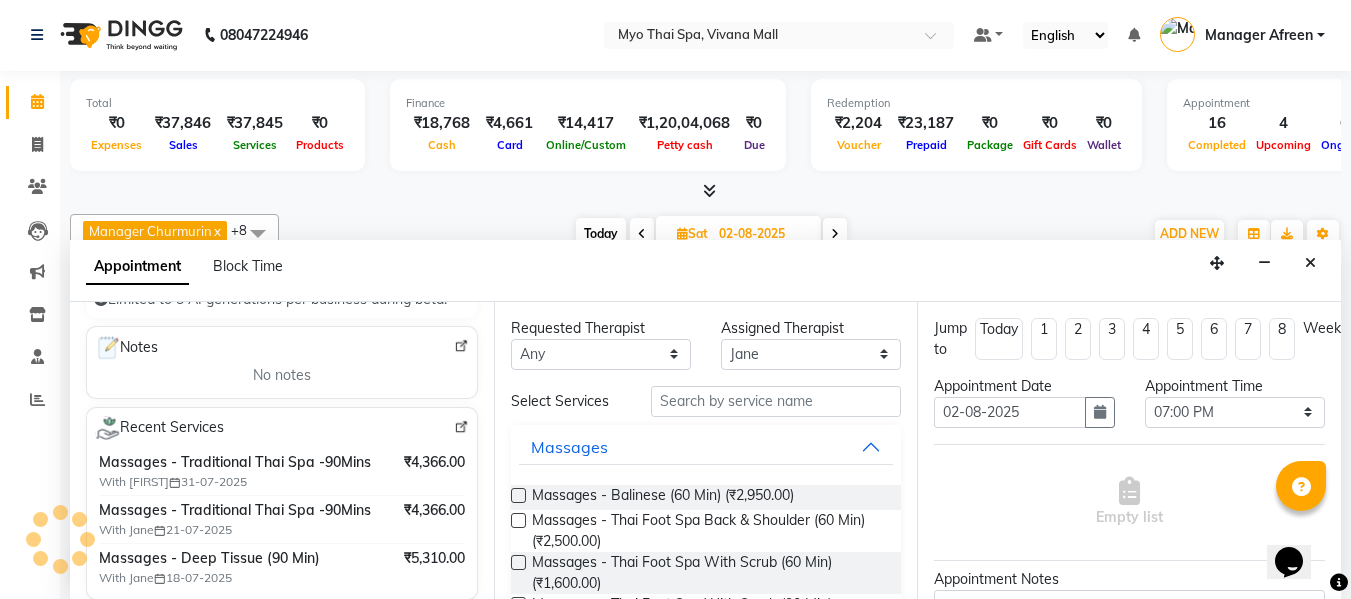scroll, scrollTop: 400, scrollLeft: 0, axis: vertical 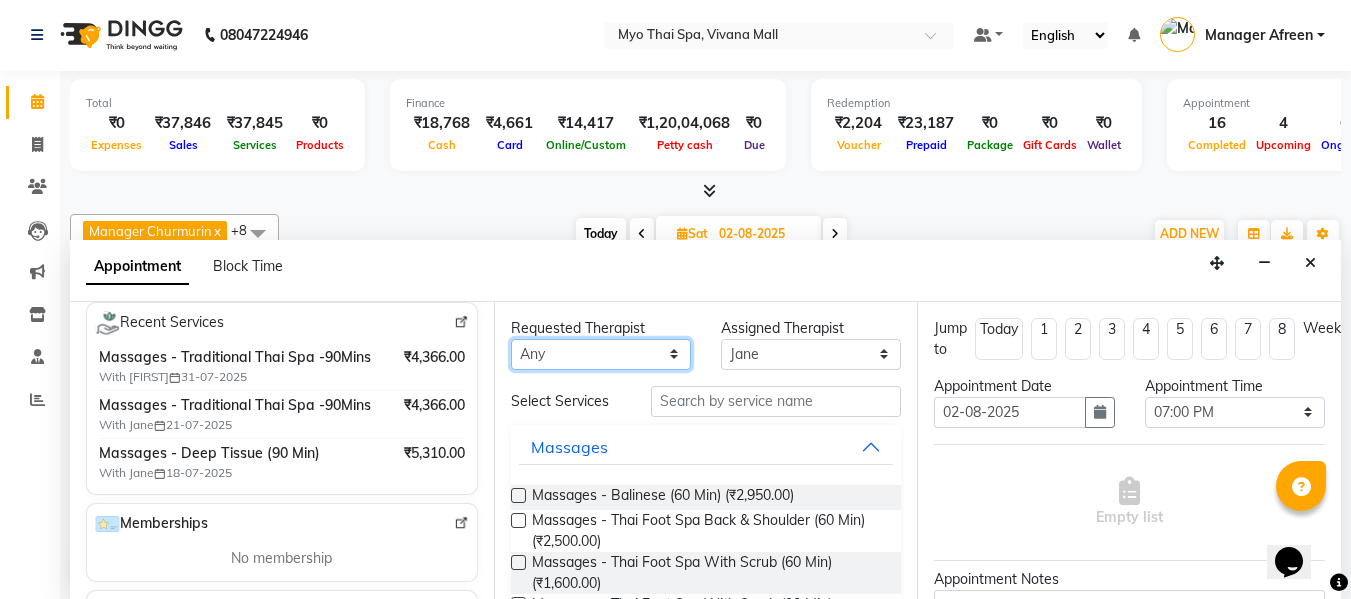drag, startPoint x: 609, startPoint y: 358, endPoint x: 604, endPoint y: 340, distance: 18.681541 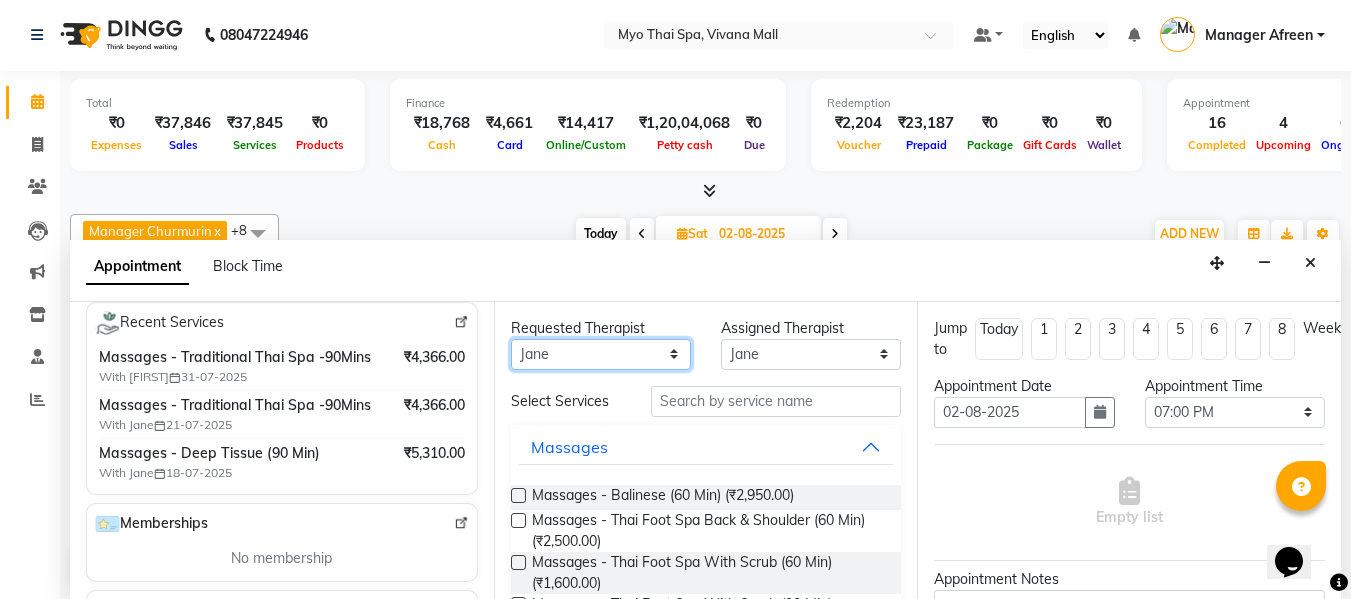 click on "Any ANGEL BELLA Dindin Jane JENNY Kristina Manager Afreen Manager Churmurin Massami MAWII REMI SANGTAE Zosangzuali" at bounding box center (601, 354) 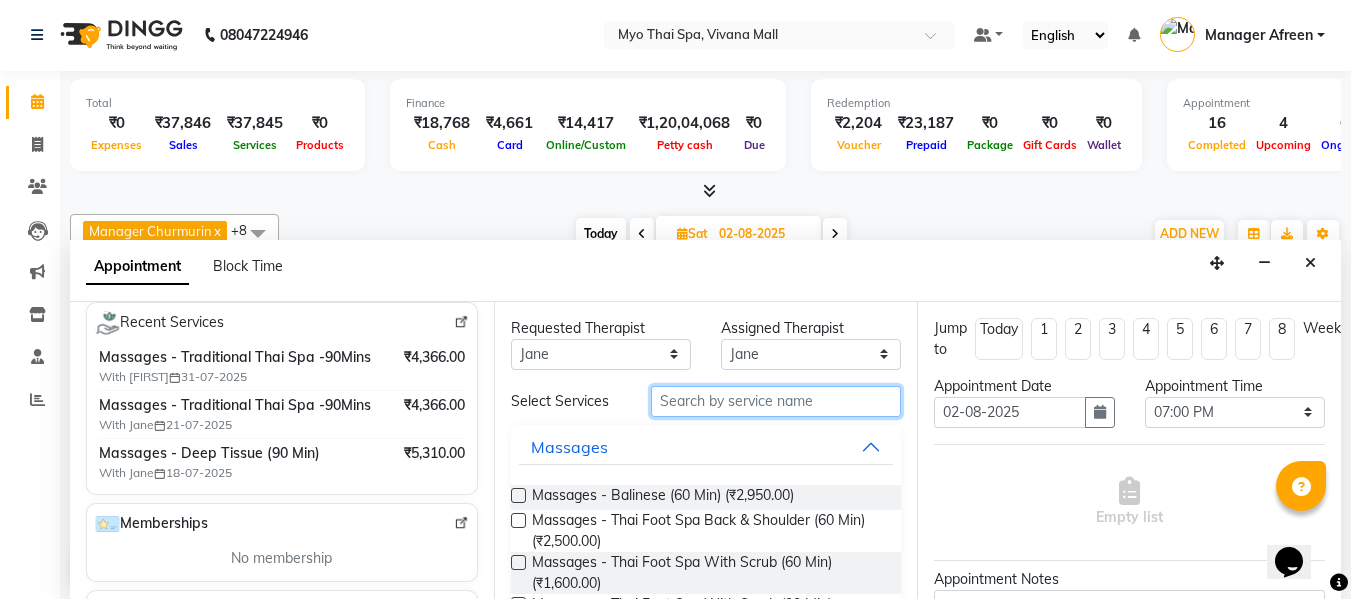 click at bounding box center [776, 401] 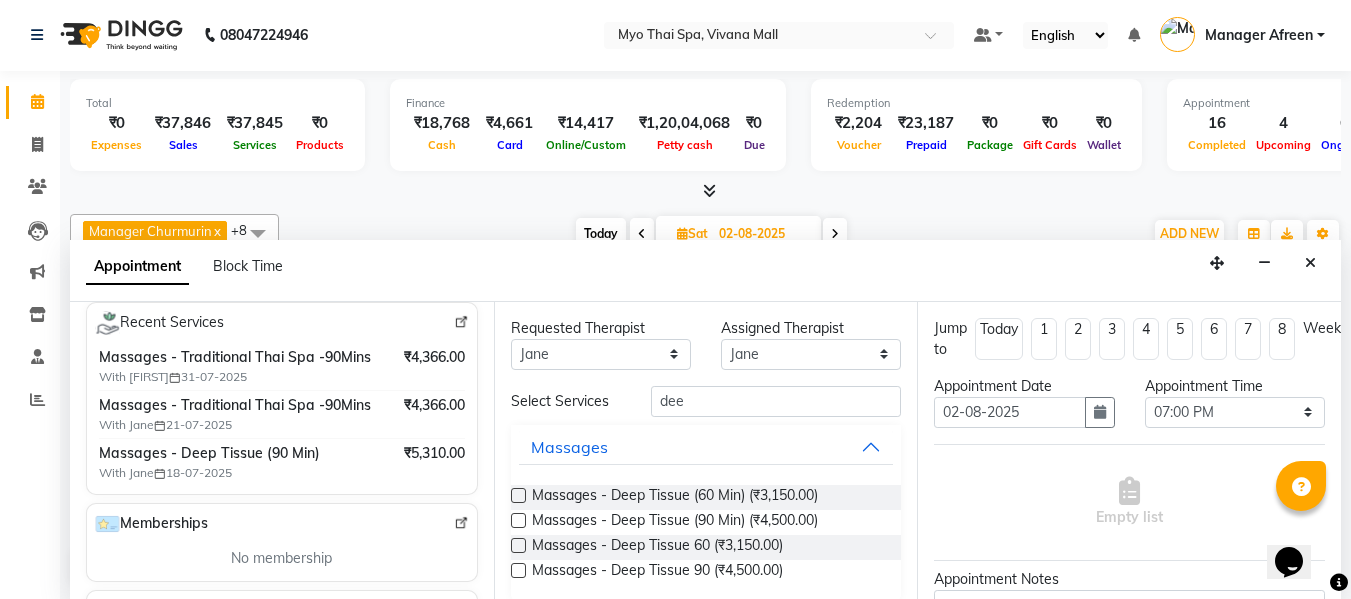 click at bounding box center (518, 520) 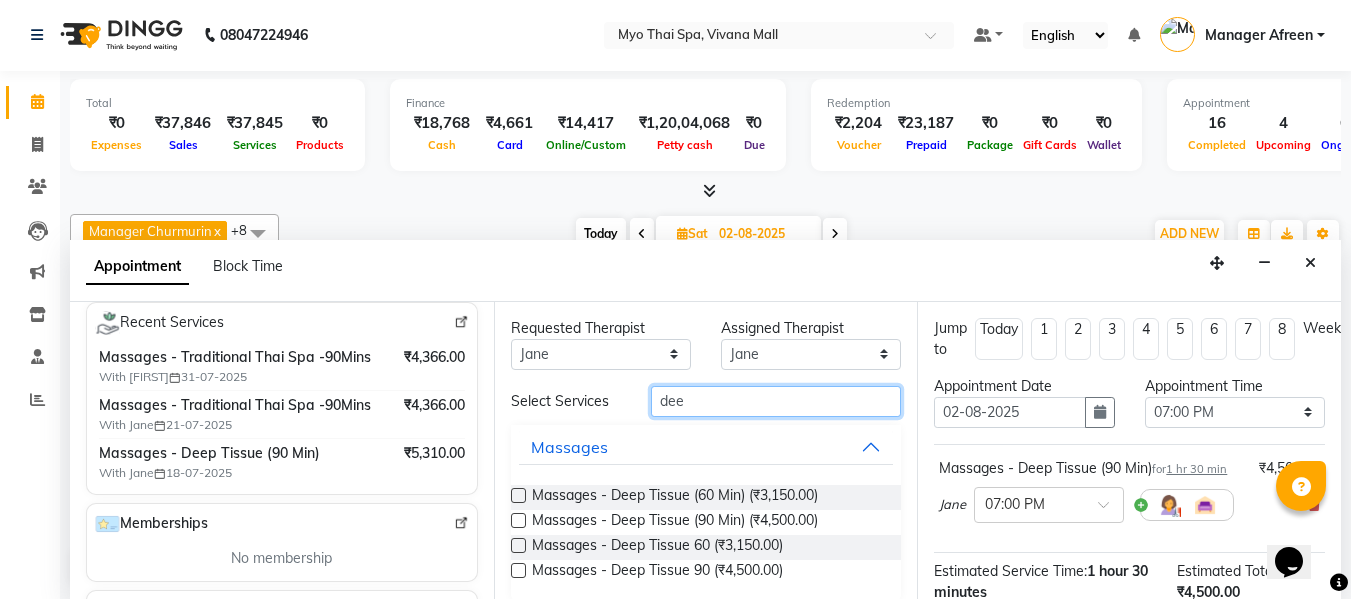 click on "dee" at bounding box center (776, 401) 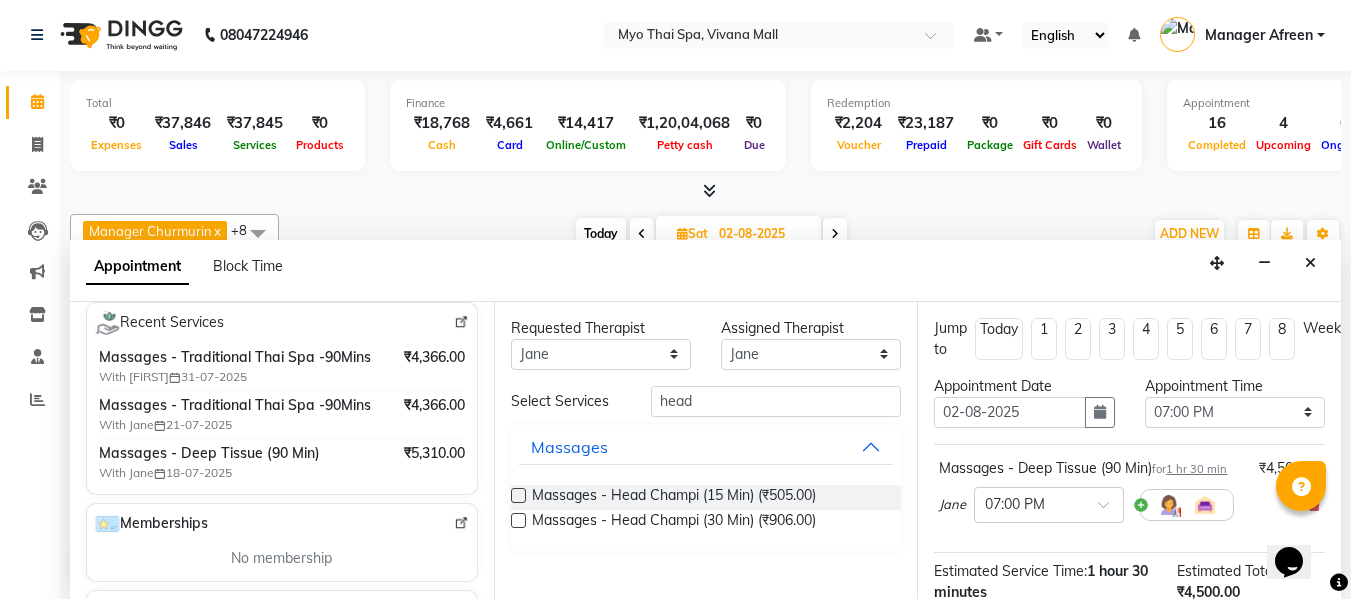 click at bounding box center [518, 520] 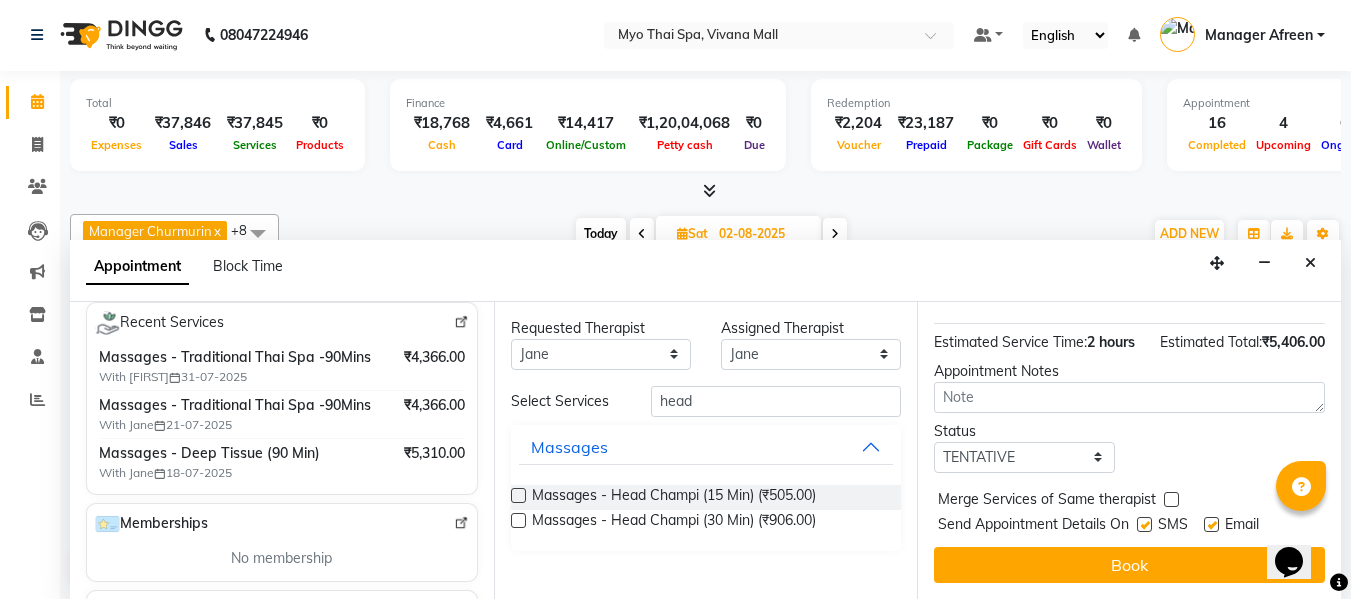 scroll, scrollTop: 377, scrollLeft: 0, axis: vertical 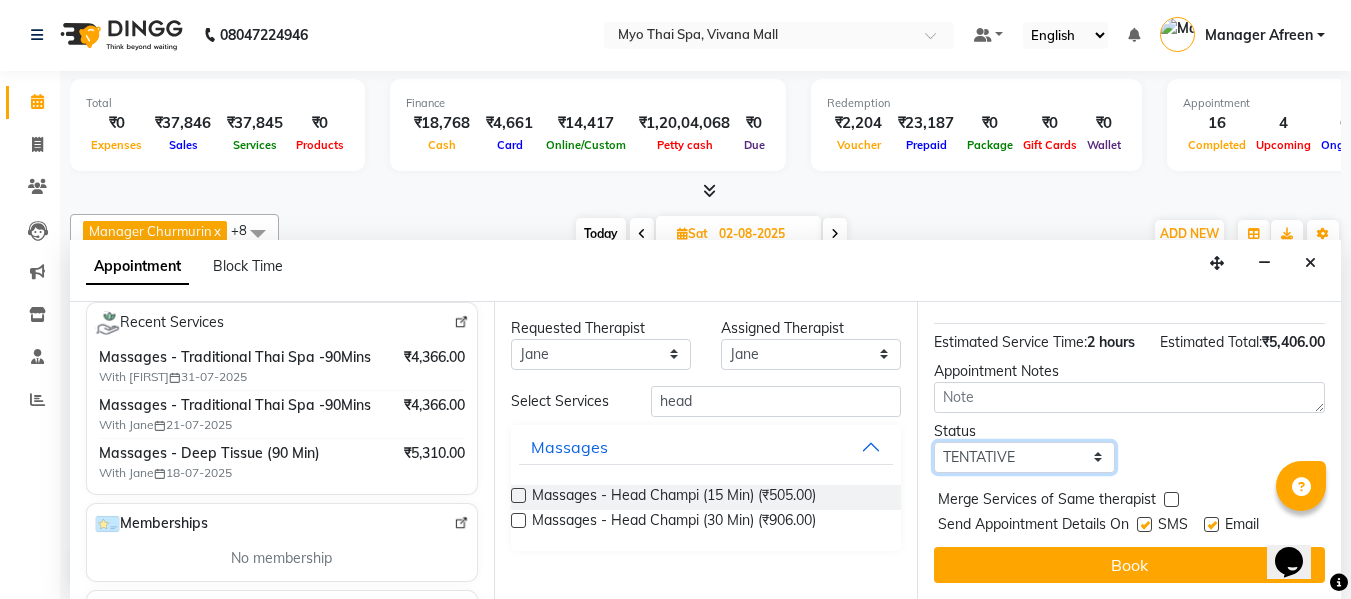 click on "Select TENTATIVE CONFIRM UPCOMING" at bounding box center [1024, 457] 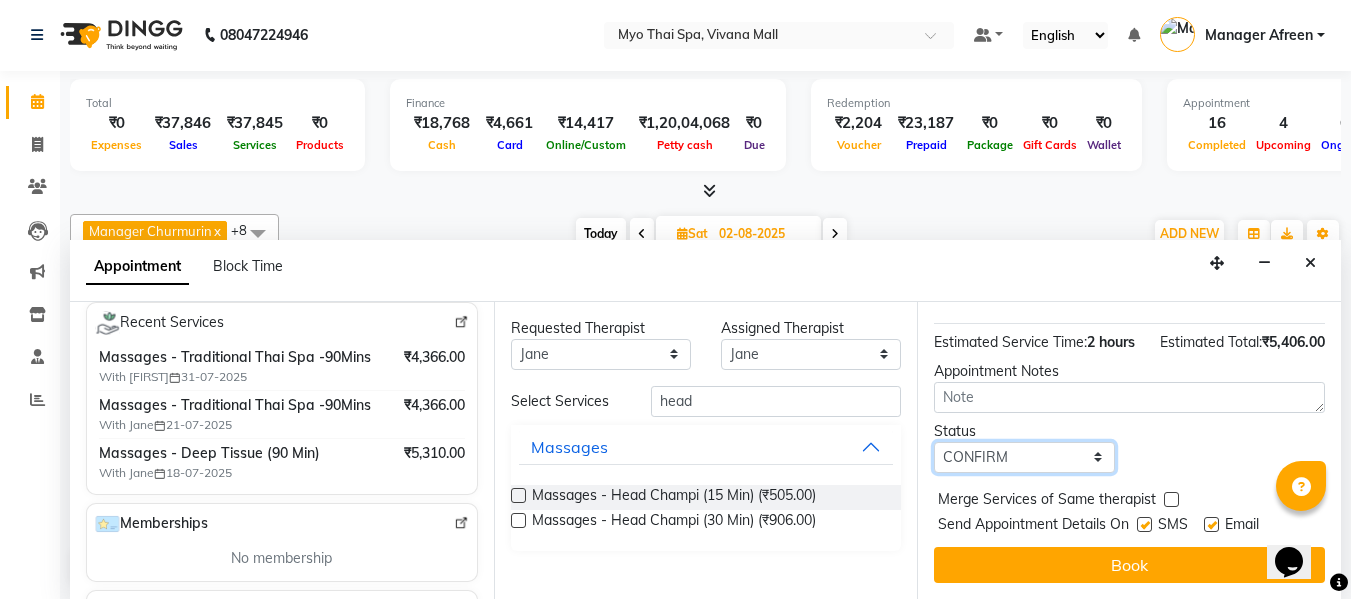 click on "Select TENTATIVE CONFIRM UPCOMING" at bounding box center [1024, 457] 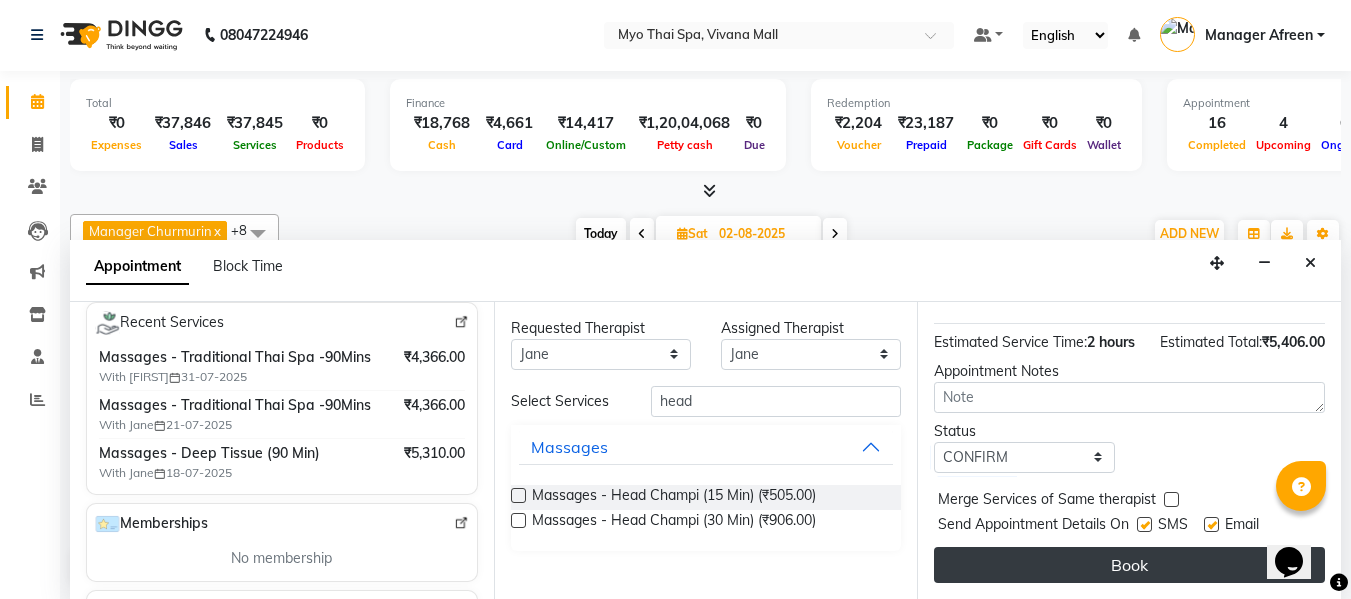 click on "Book" at bounding box center [1129, 565] 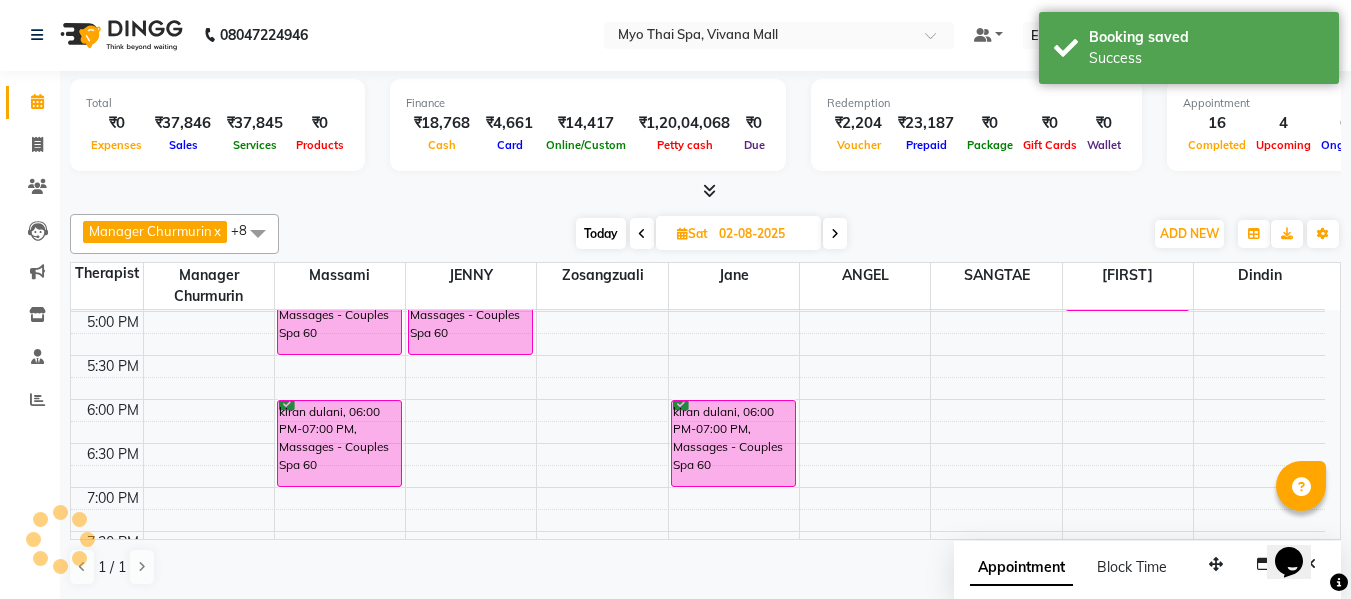 scroll, scrollTop: 0, scrollLeft: 0, axis: both 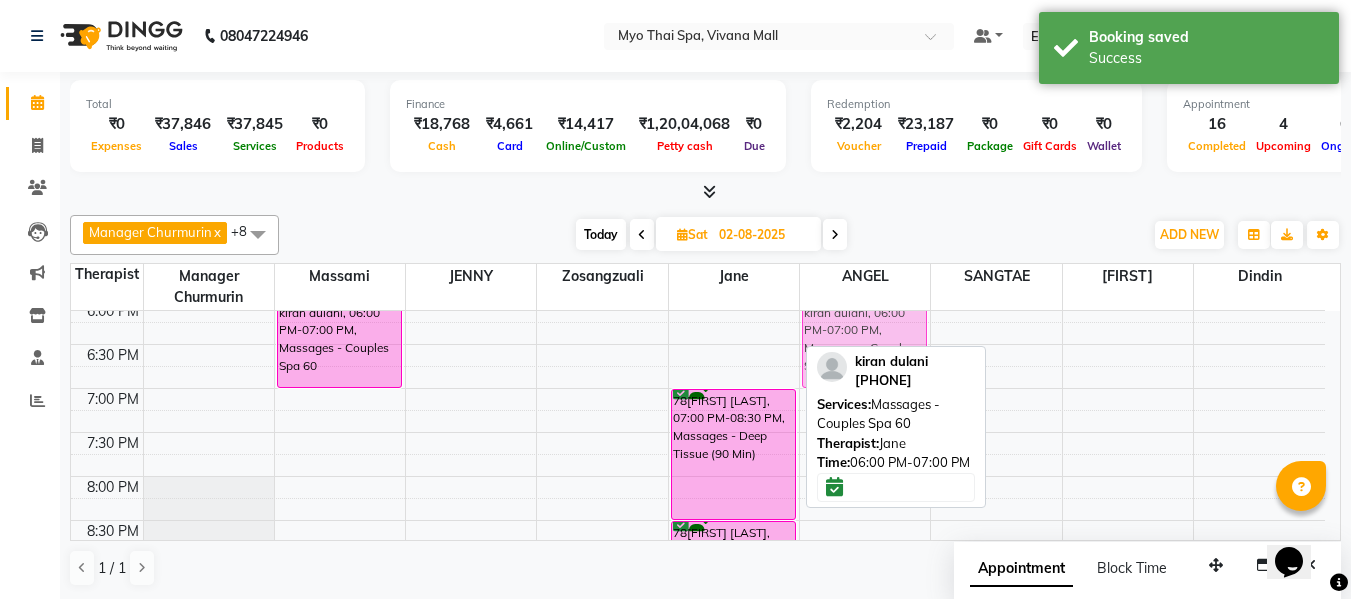 drag, startPoint x: 756, startPoint y: 335, endPoint x: 826, endPoint y: 340, distance: 70.178345 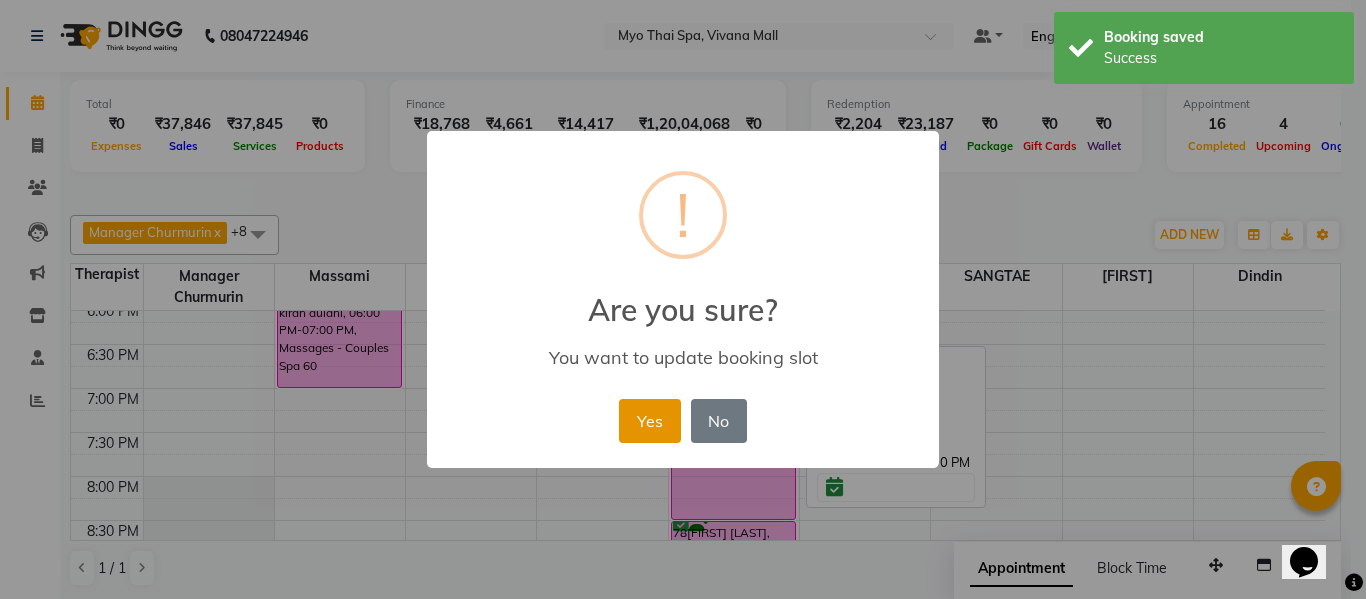 click on "Yes" at bounding box center (649, 421) 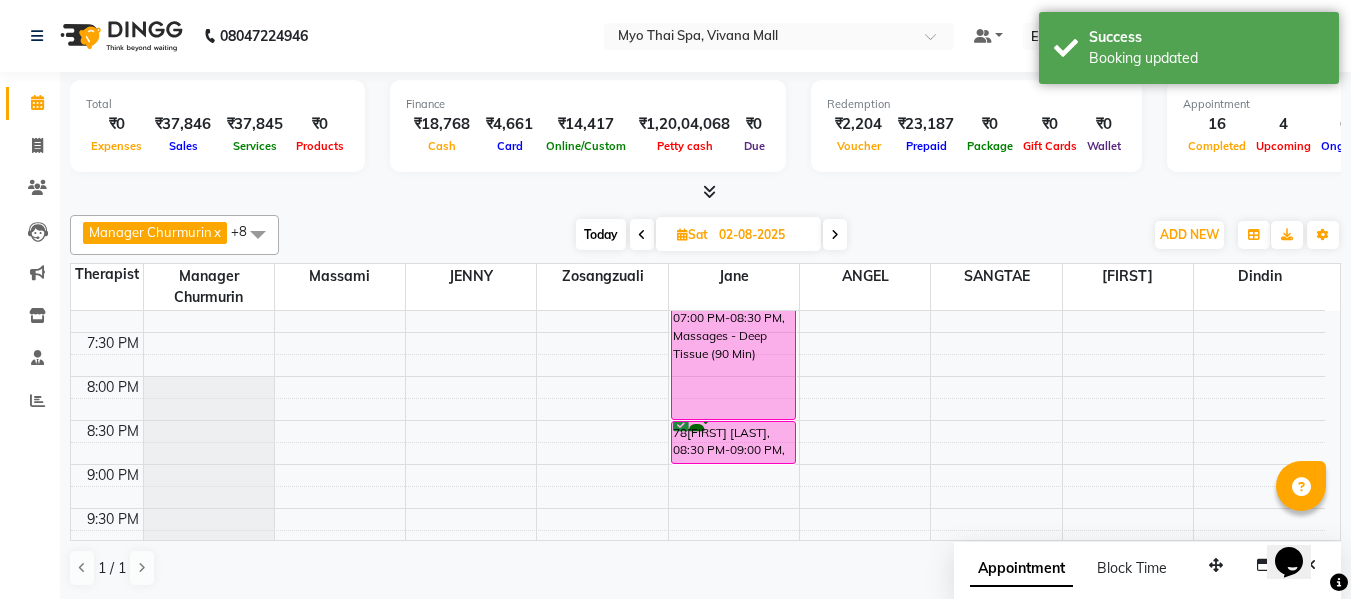 scroll, scrollTop: 890, scrollLeft: 0, axis: vertical 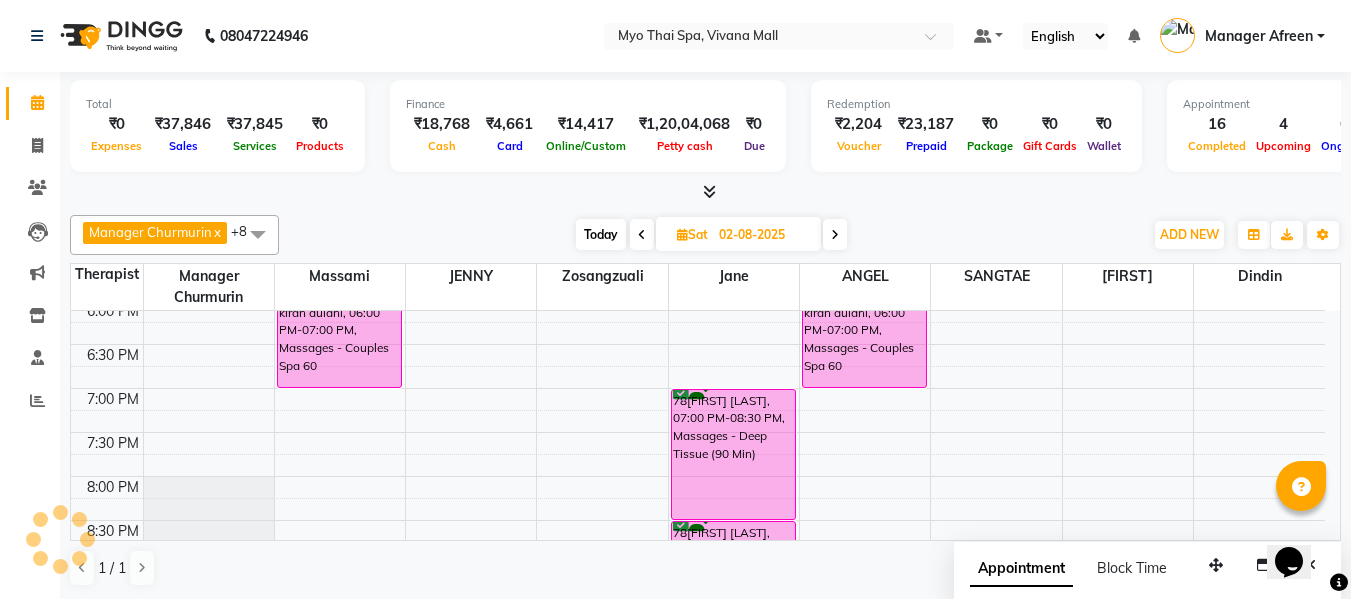 click on "Today" at bounding box center [601, 234] 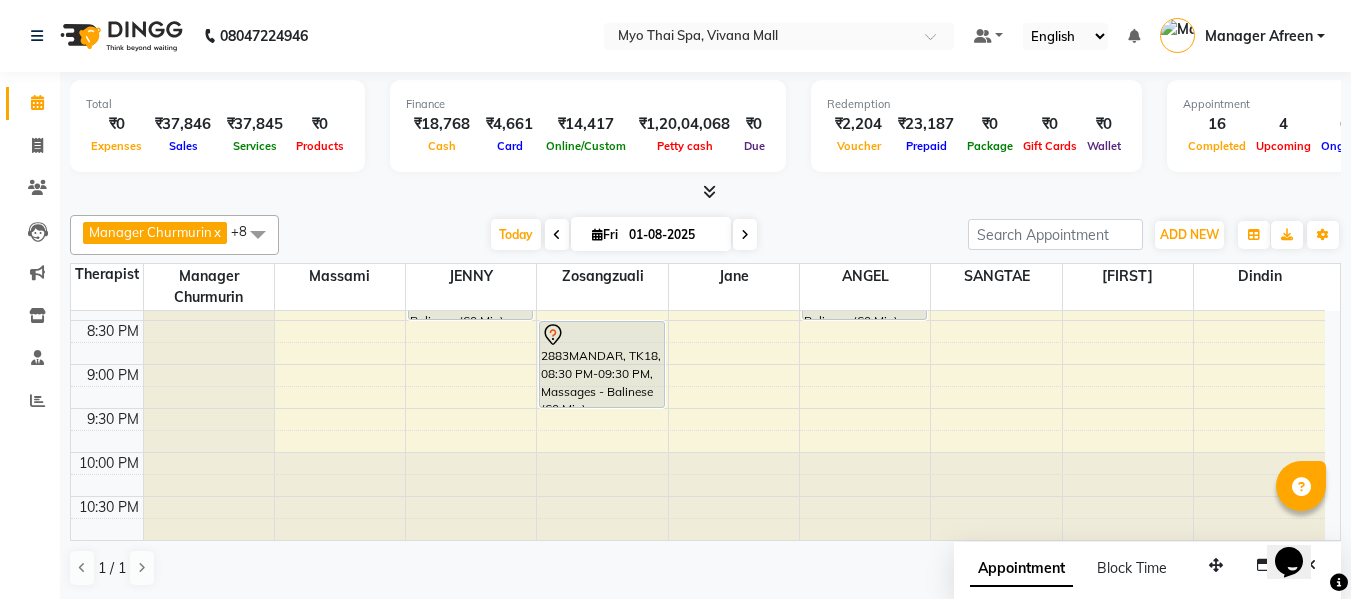 scroll, scrollTop: 890, scrollLeft: 0, axis: vertical 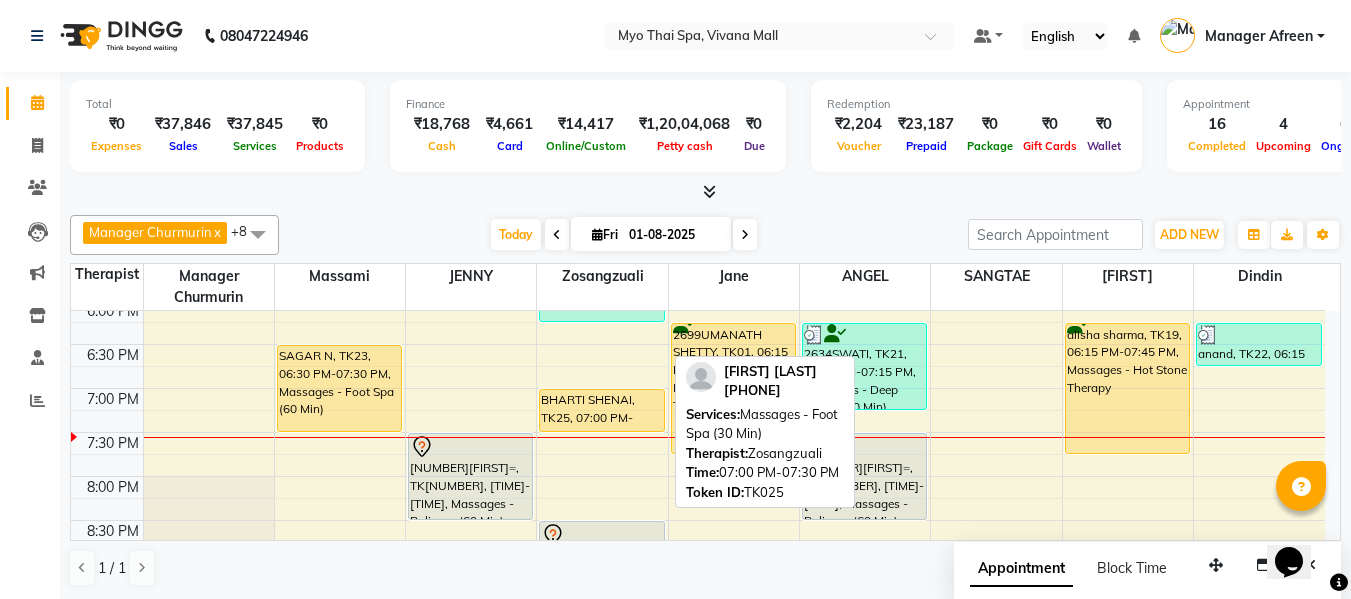 click on "BHARTI SHENAI, TK25, 07:00 PM-07:30 PM, Massages - Foot Spa (30 Min)" at bounding box center [601, 410] 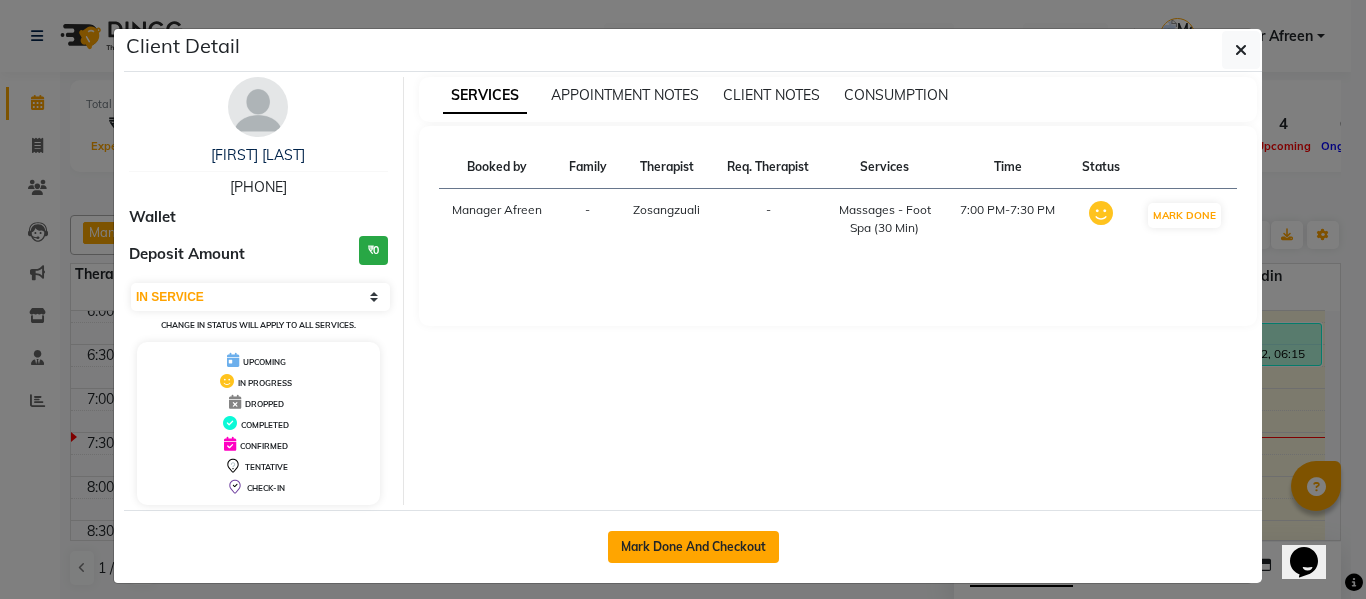click on "Mark Done And Checkout" 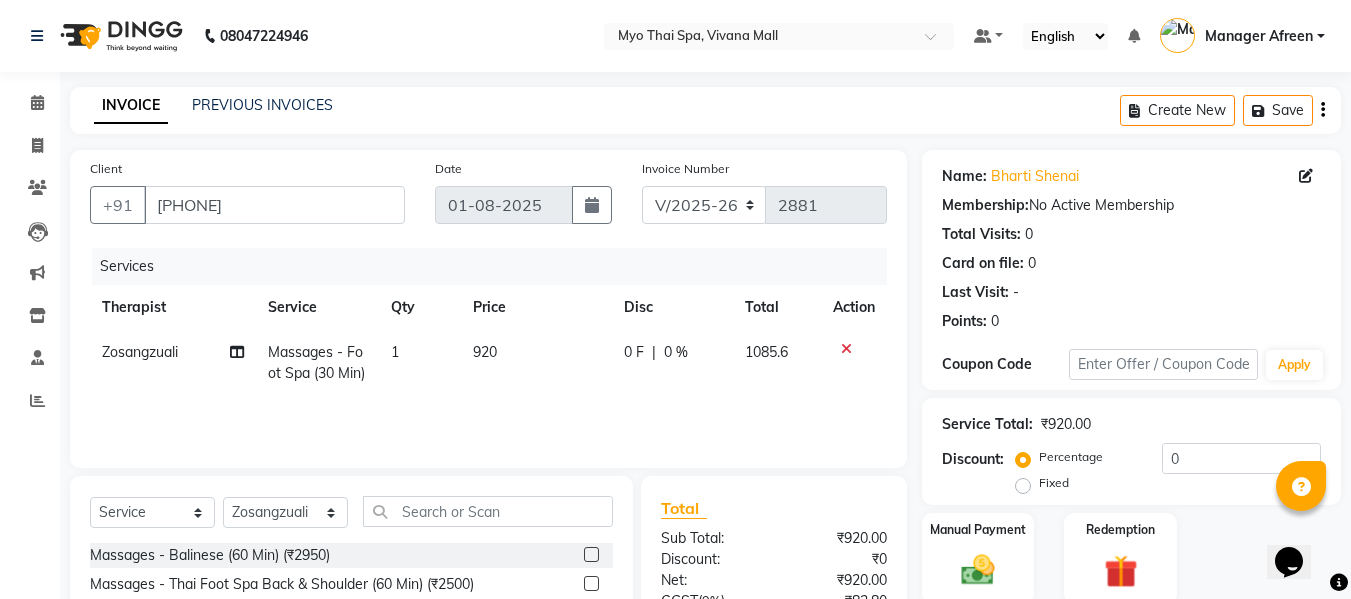 scroll, scrollTop: 222, scrollLeft: 0, axis: vertical 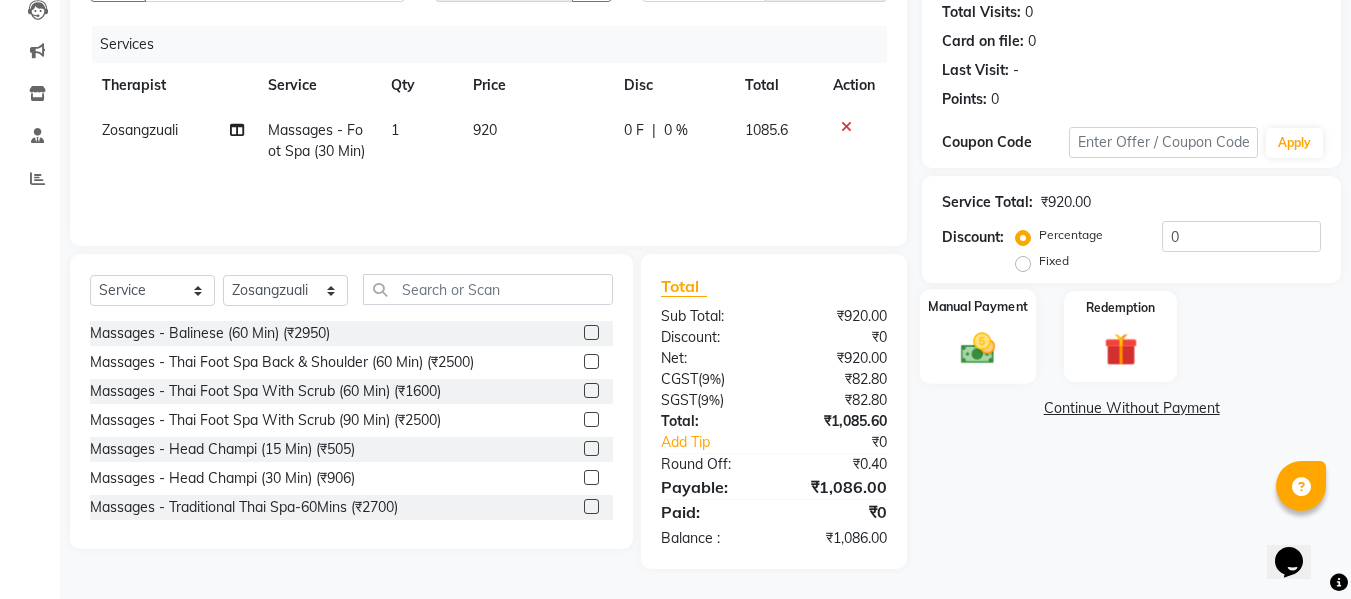 click 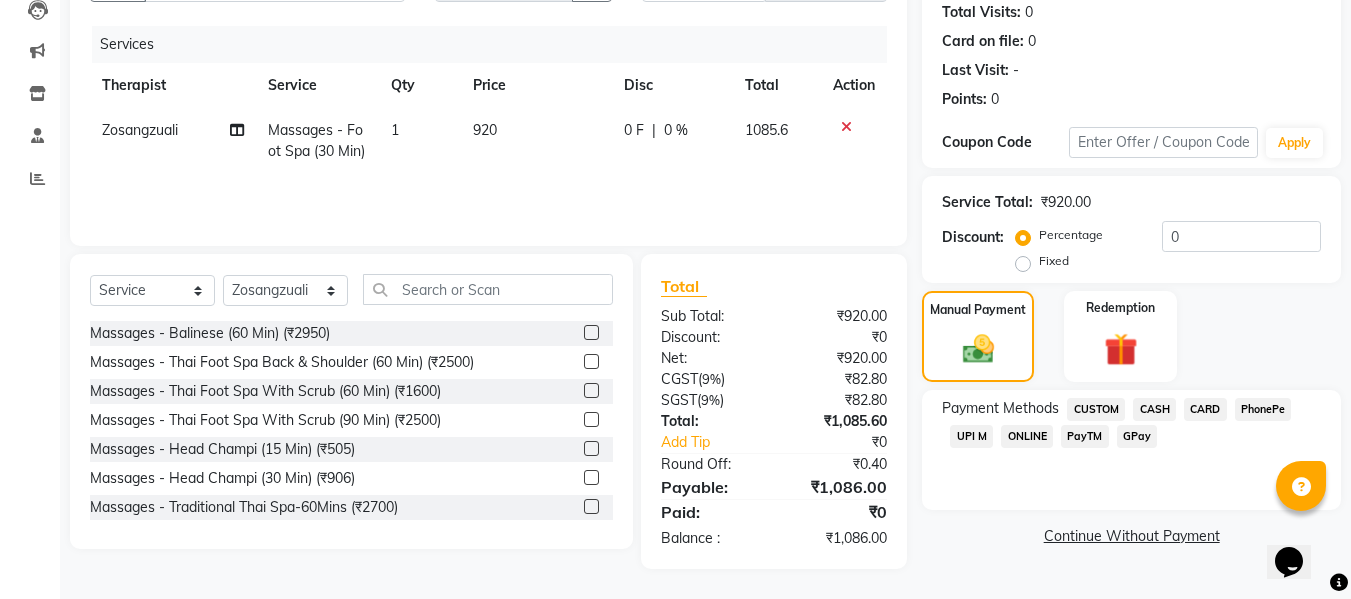 click on "UPI M" 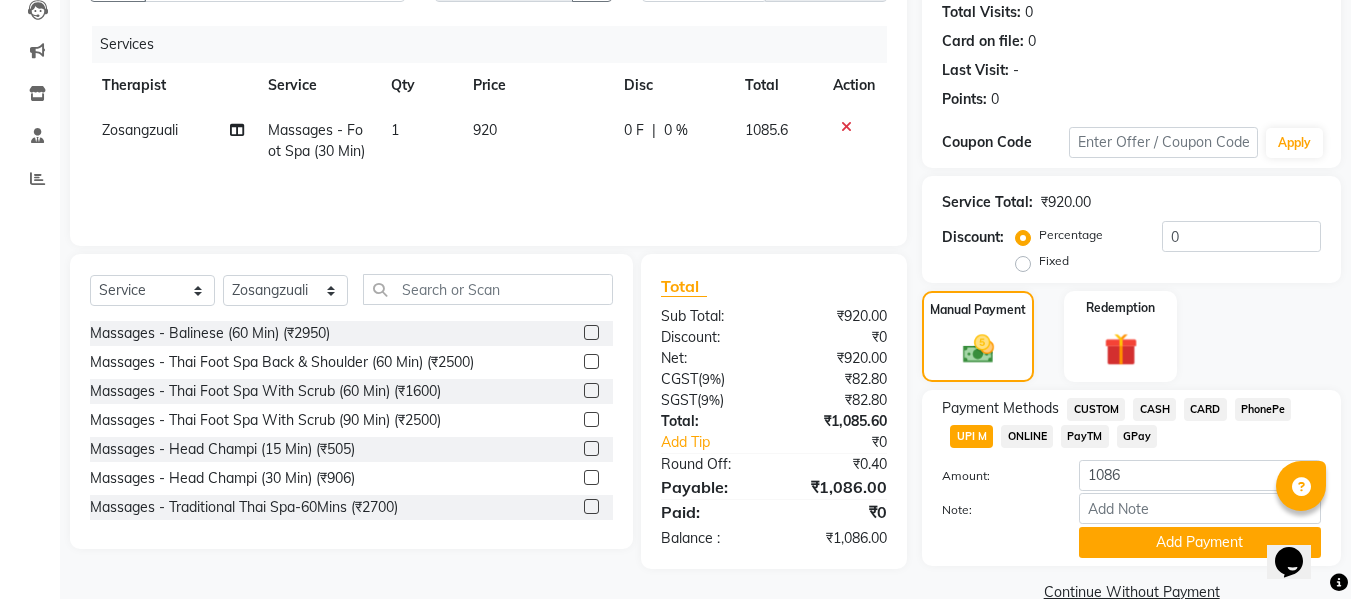 scroll, scrollTop: 260, scrollLeft: 0, axis: vertical 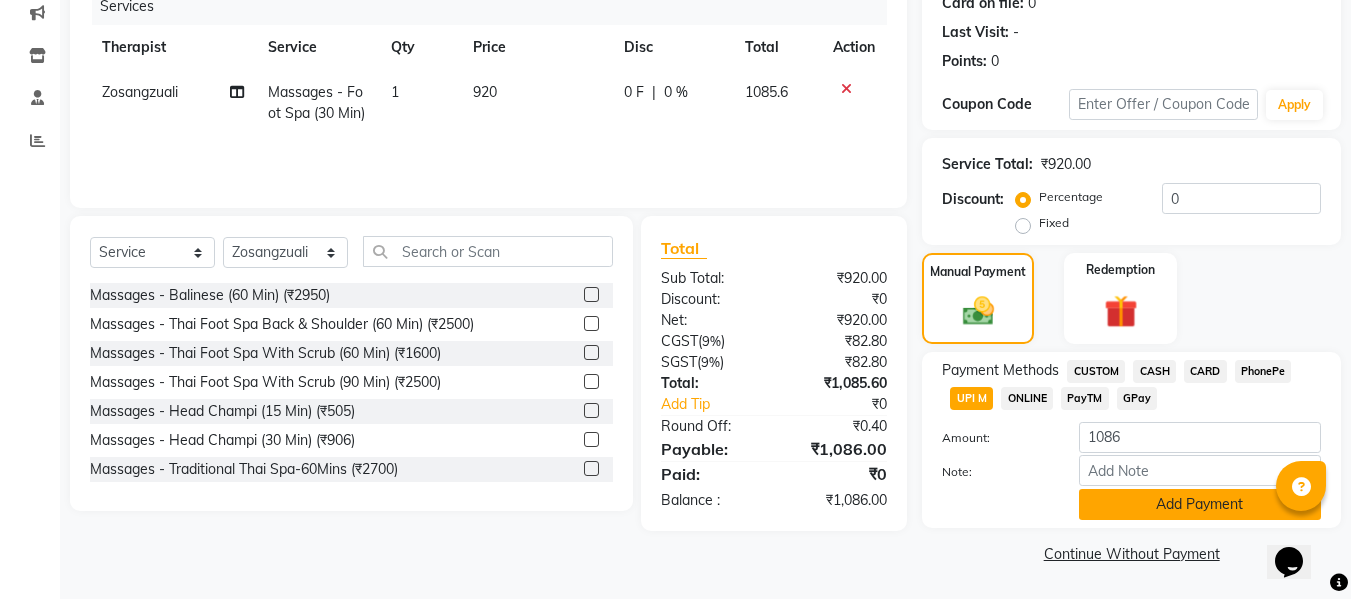 click on "Add Payment" 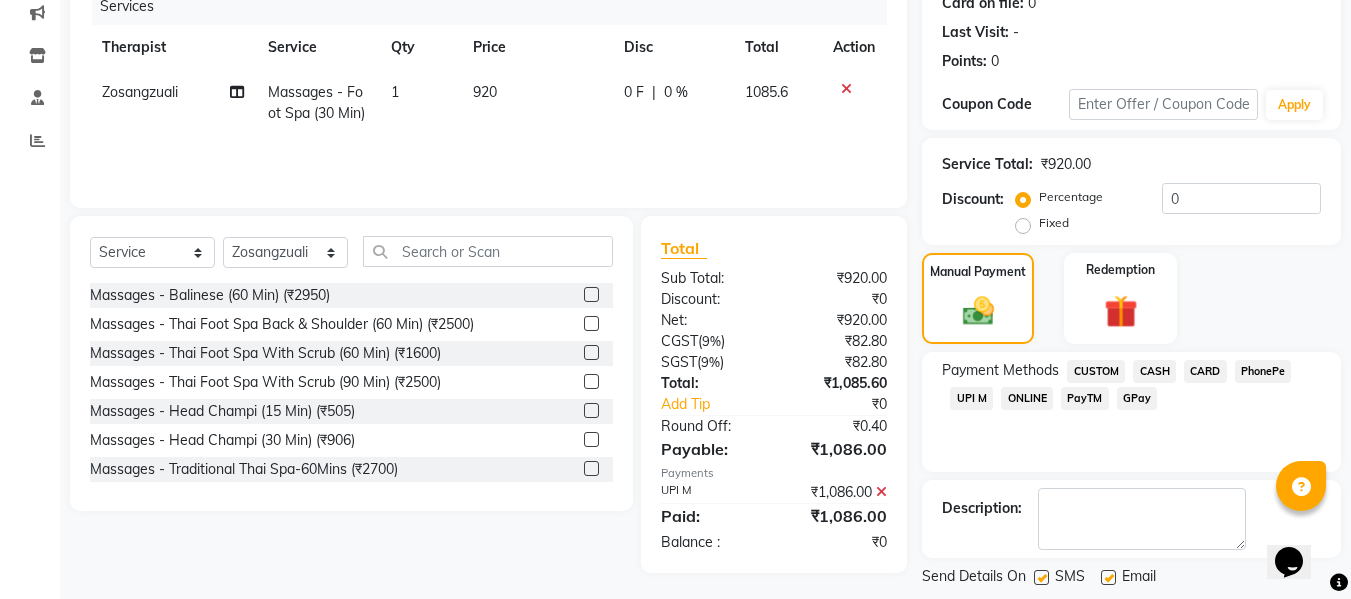 click on "Generate OTP" 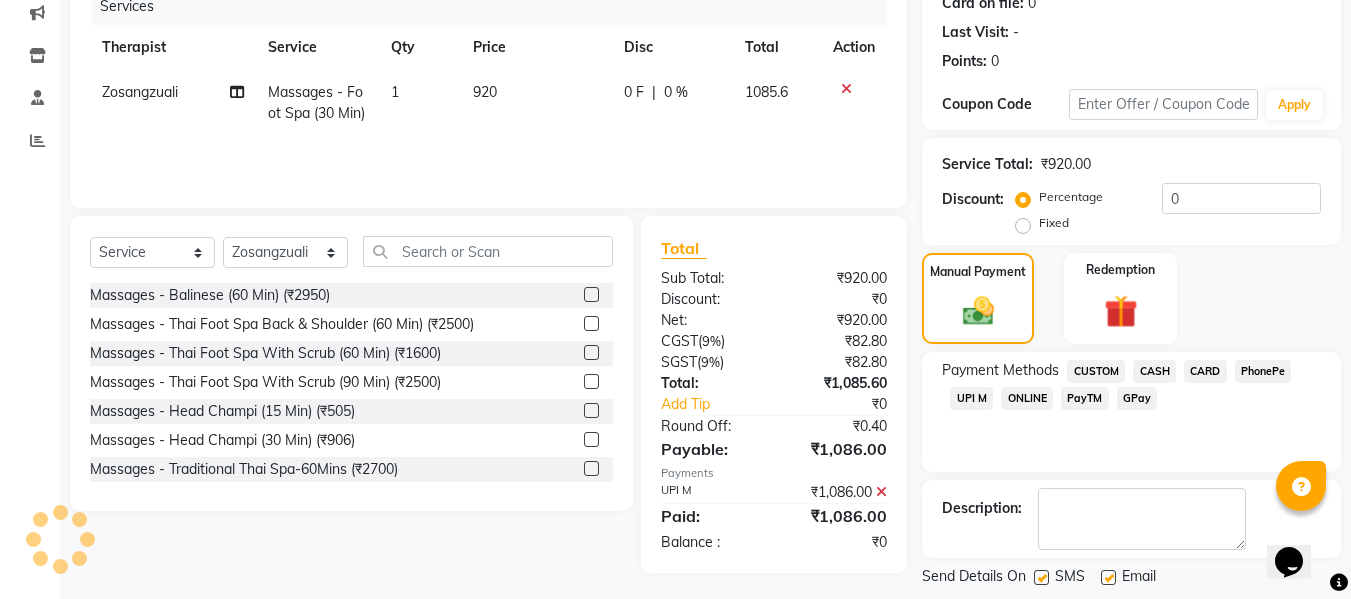 scroll, scrollTop: 356, scrollLeft: 0, axis: vertical 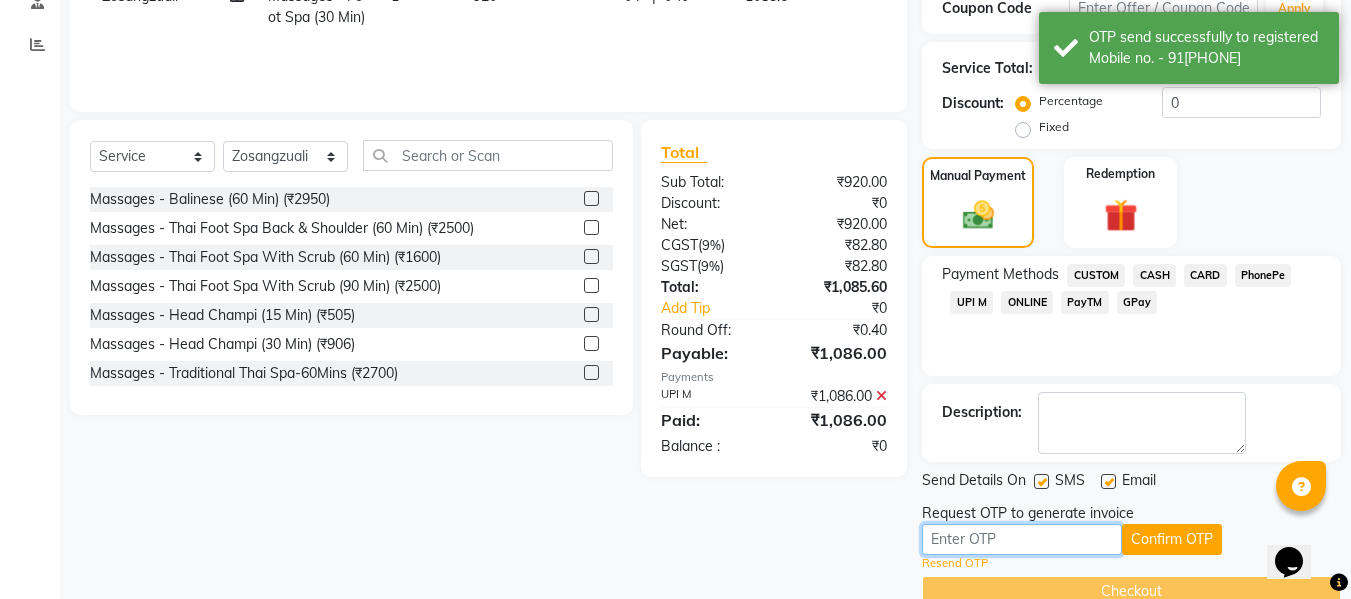 click at bounding box center (1022, 539) 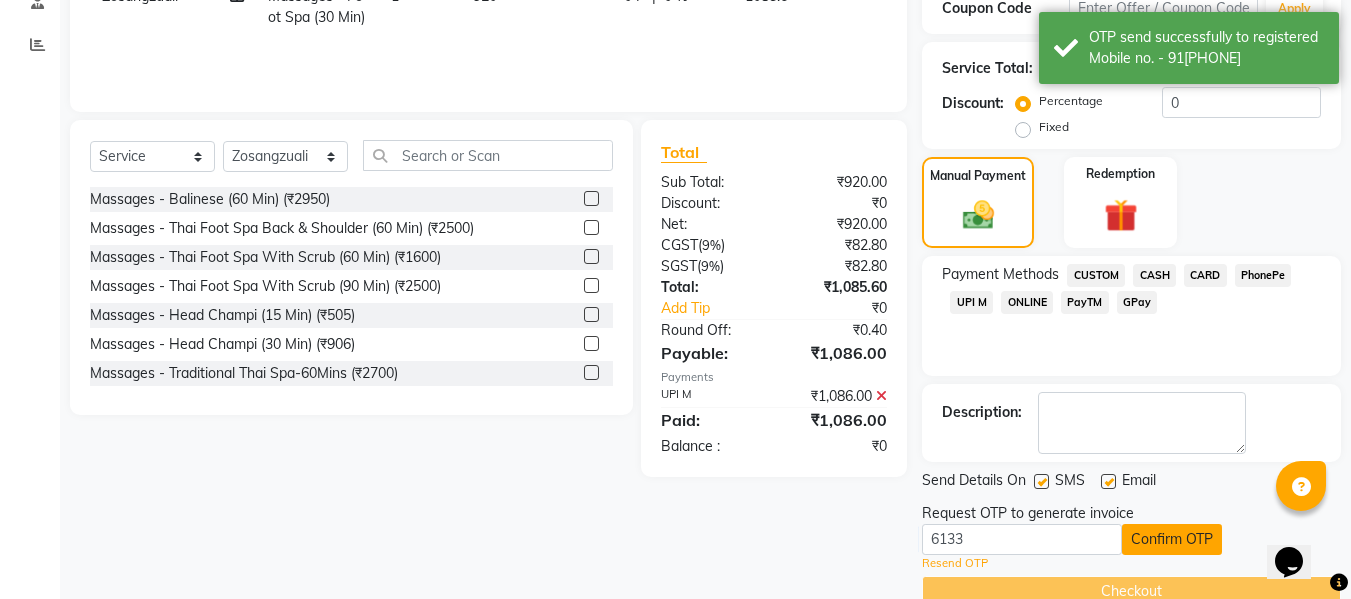 click on "Confirm OTP" 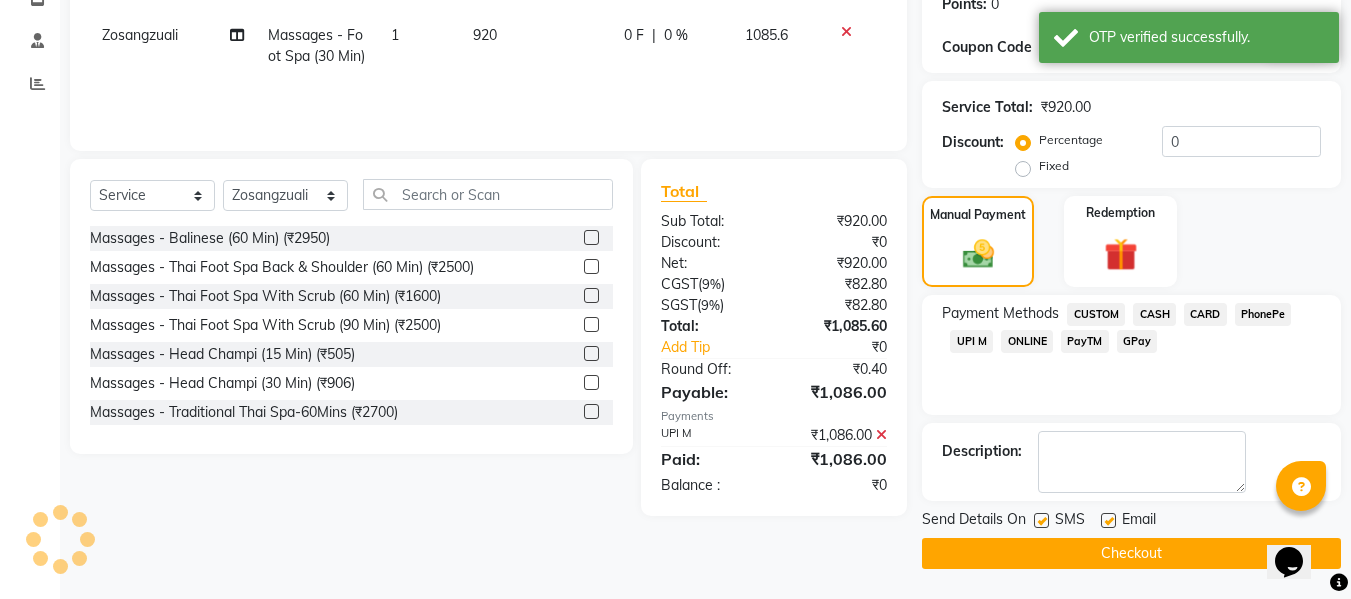 scroll, scrollTop: 317, scrollLeft: 0, axis: vertical 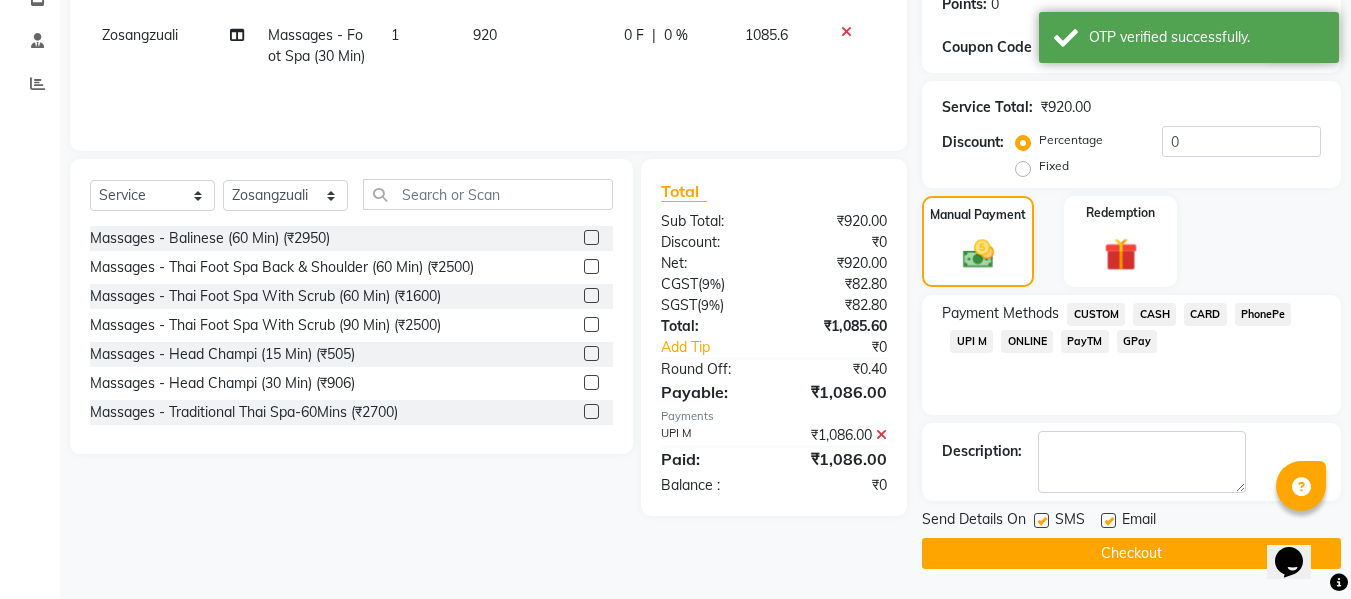 click on "Checkout" 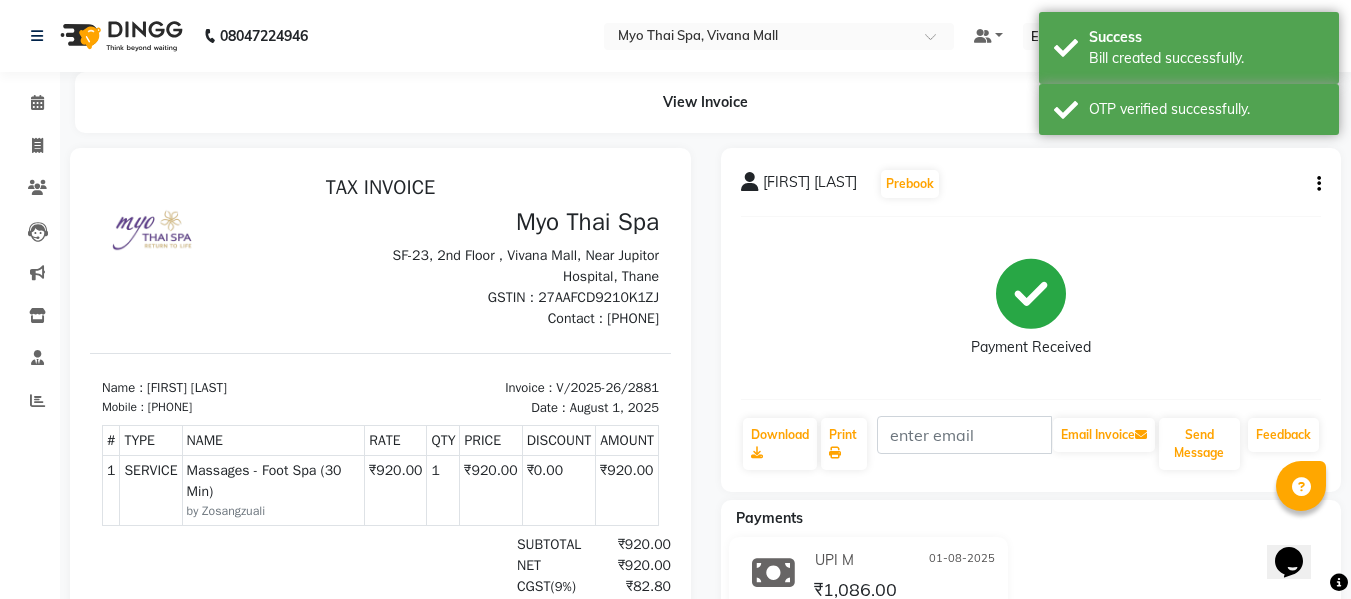 scroll, scrollTop: 0, scrollLeft: 0, axis: both 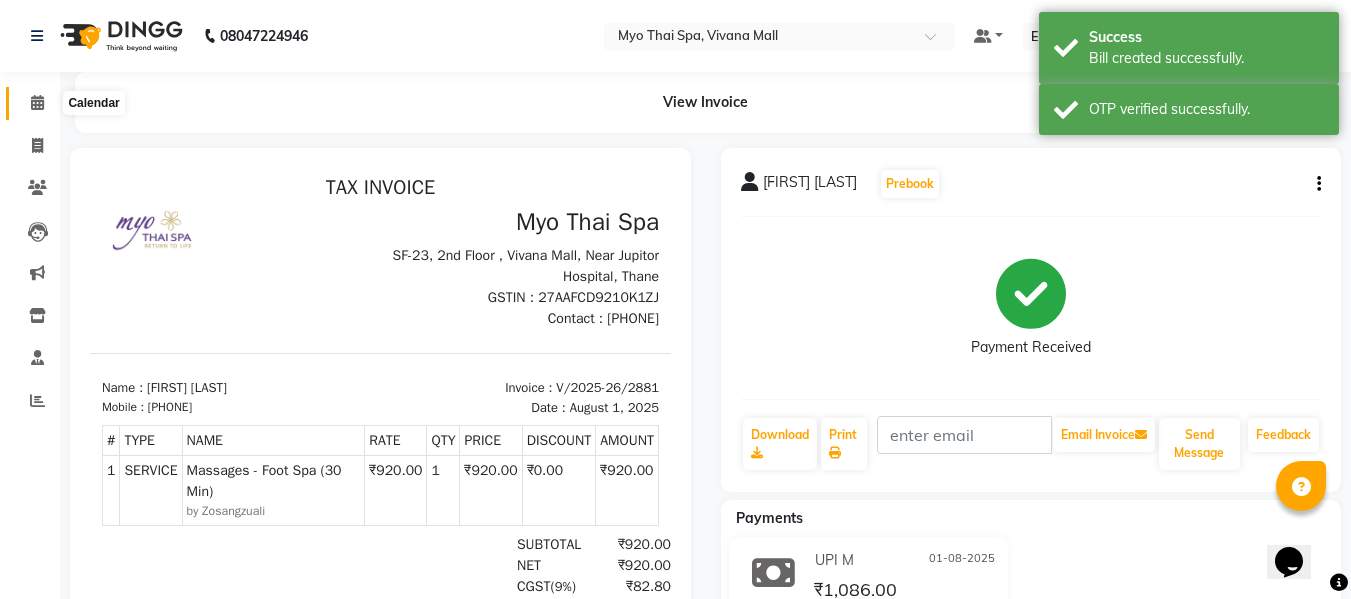 click 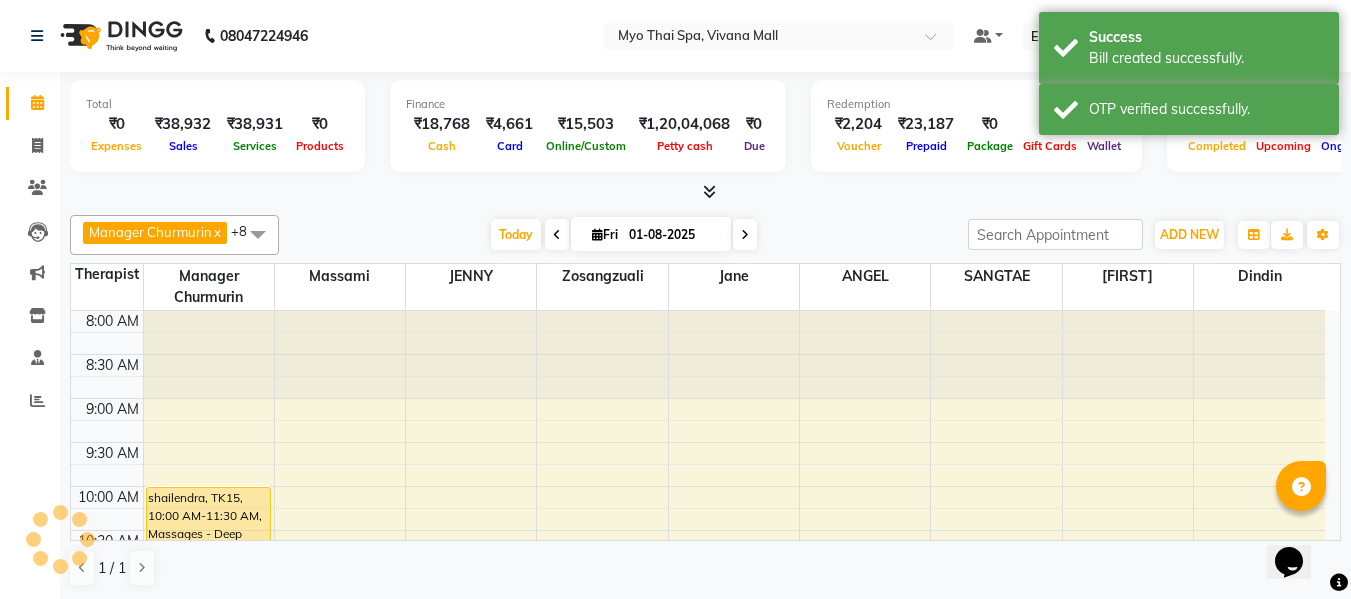 scroll, scrollTop: 969, scrollLeft: 0, axis: vertical 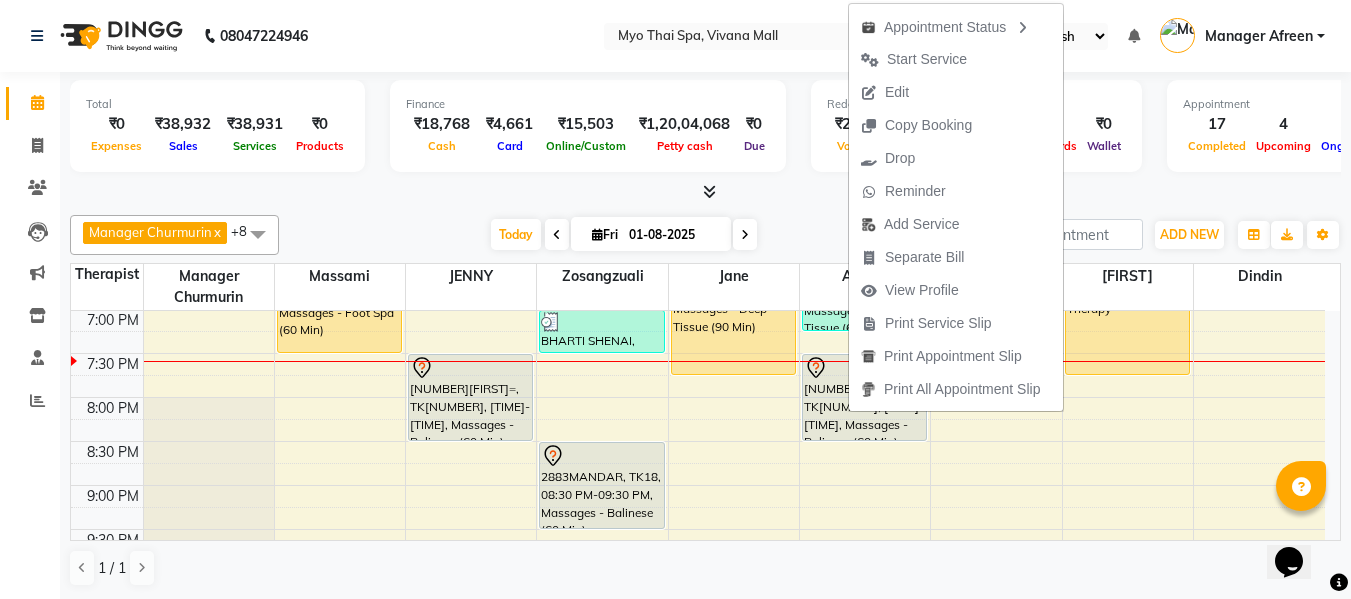 click on "Today  Fri 01-08-2025" at bounding box center (623, 235) 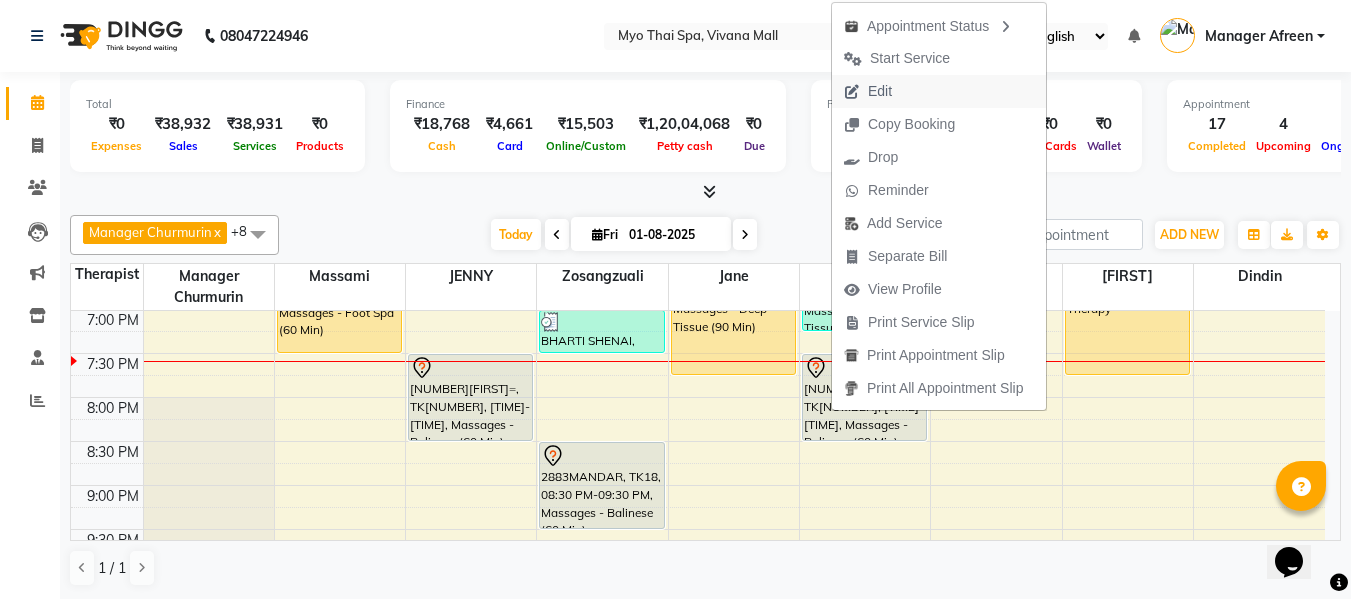 click on "Edit" at bounding box center [868, 91] 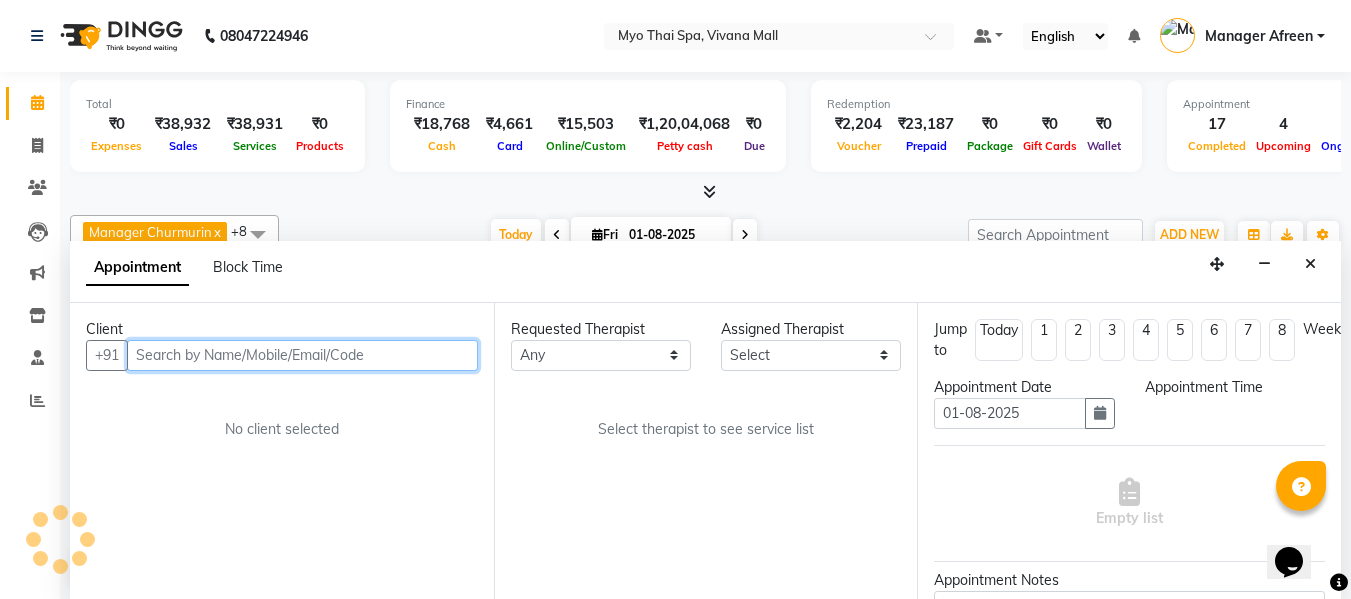 scroll, scrollTop: 1, scrollLeft: 0, axis: vertical 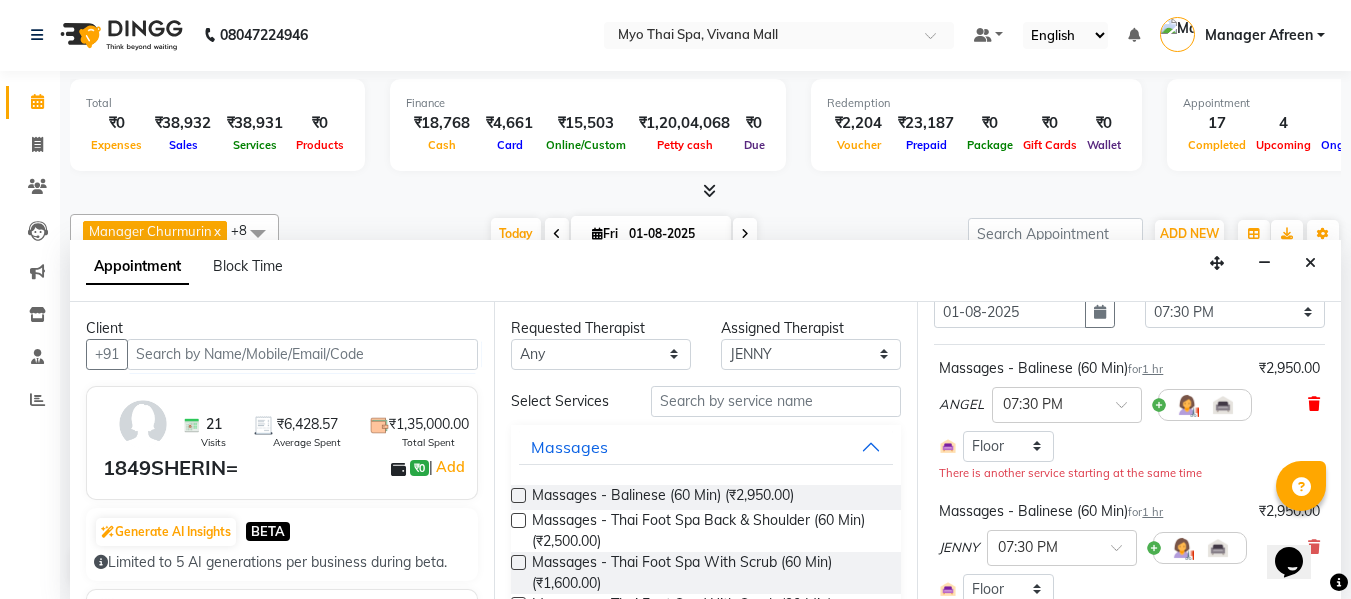 click at bounding box center [1314, 404] 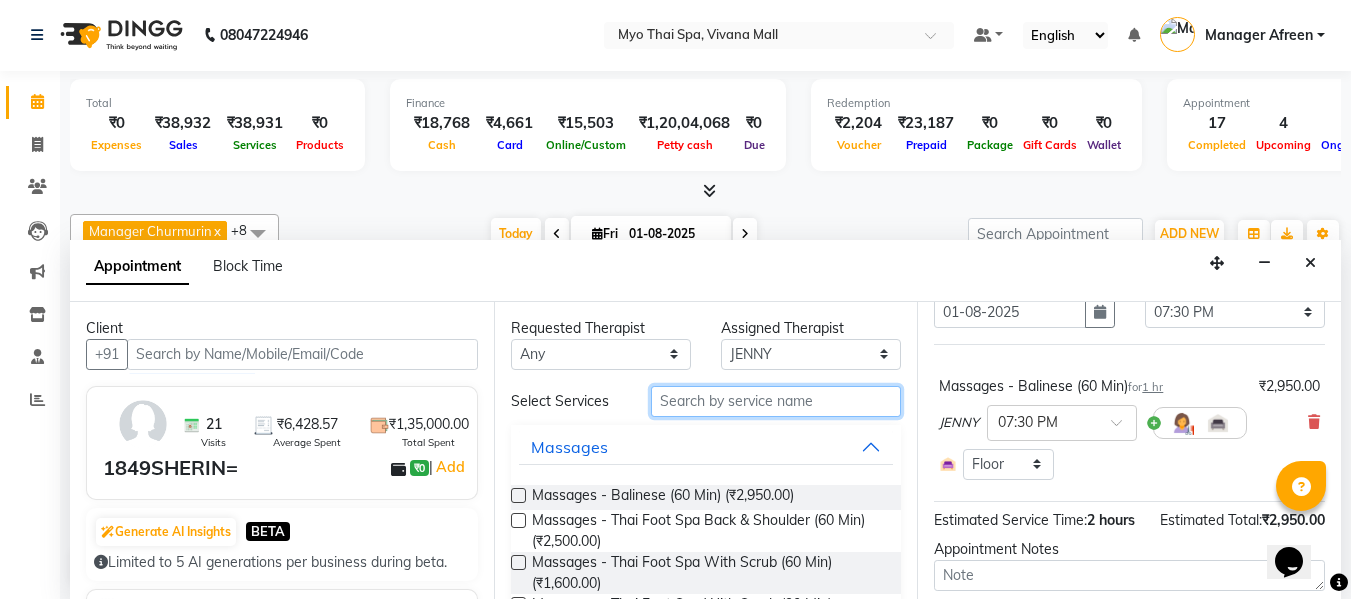 click at bounding box center [776, 401] 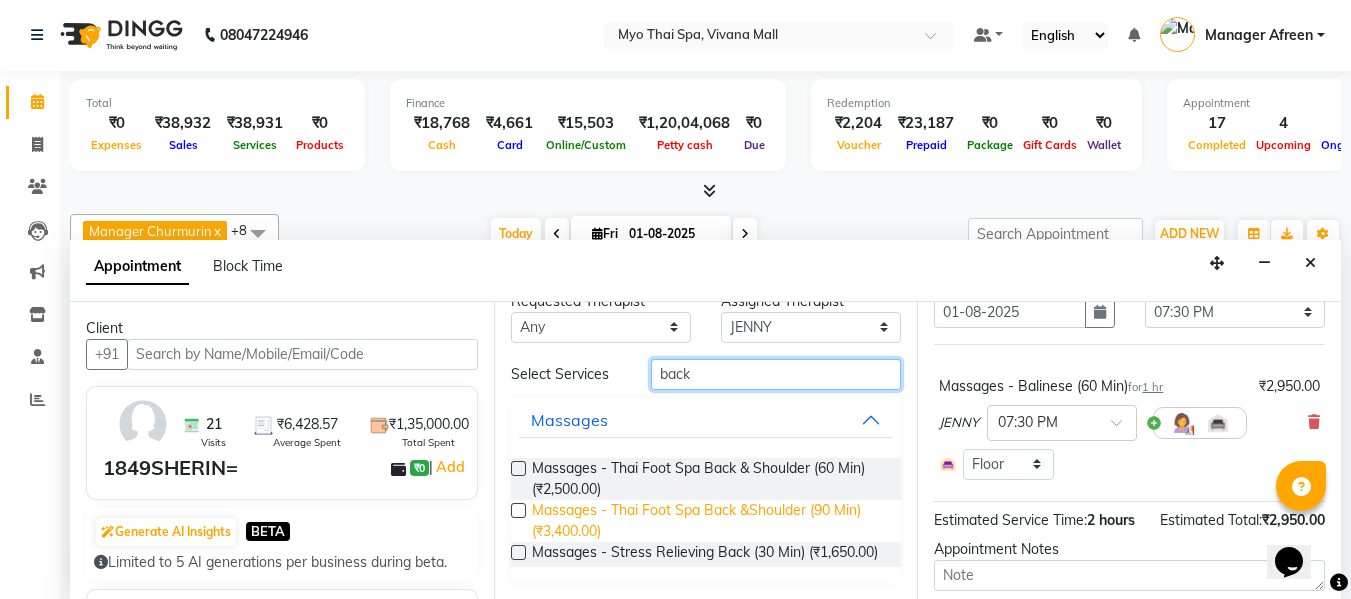 scroll, scrollTop: 0, scrollLeft: 0, axis: both 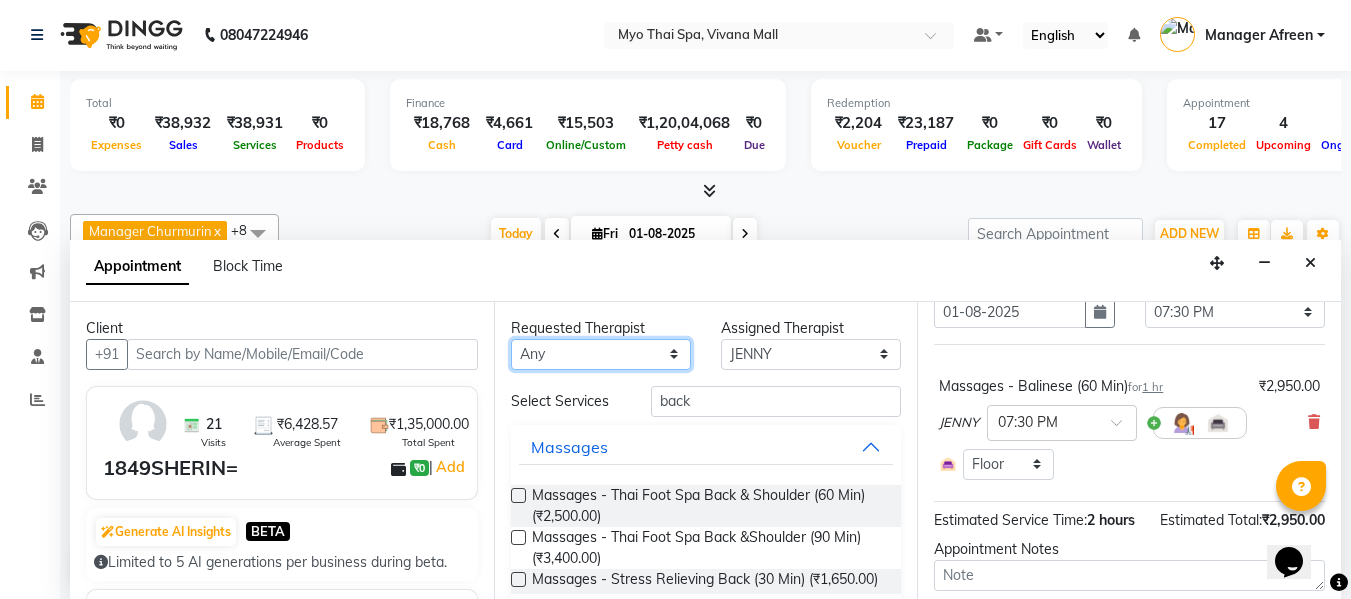 click on "Any ANGEL BELLA Dindin Jane JENNY Kristina Manager Afreen Manager Churmurin Massami MAWII REMI SANGTAE Zosangzuali" at bounding box center [601, 354] 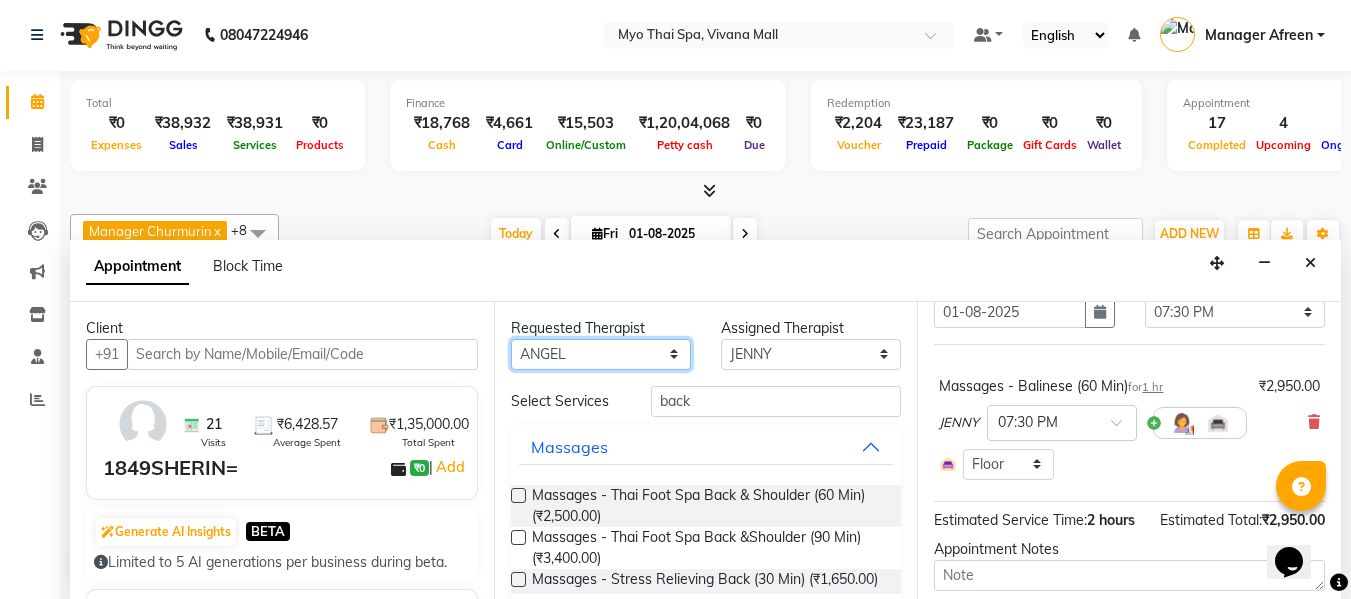 click on "Any ANGEL BELLA Dindin Jane JENNY Kristina Manager Afreen Manager Churmurin Massami MAWII REMI SANGTAE Zosangzuali" at bounding box center [601, 354] 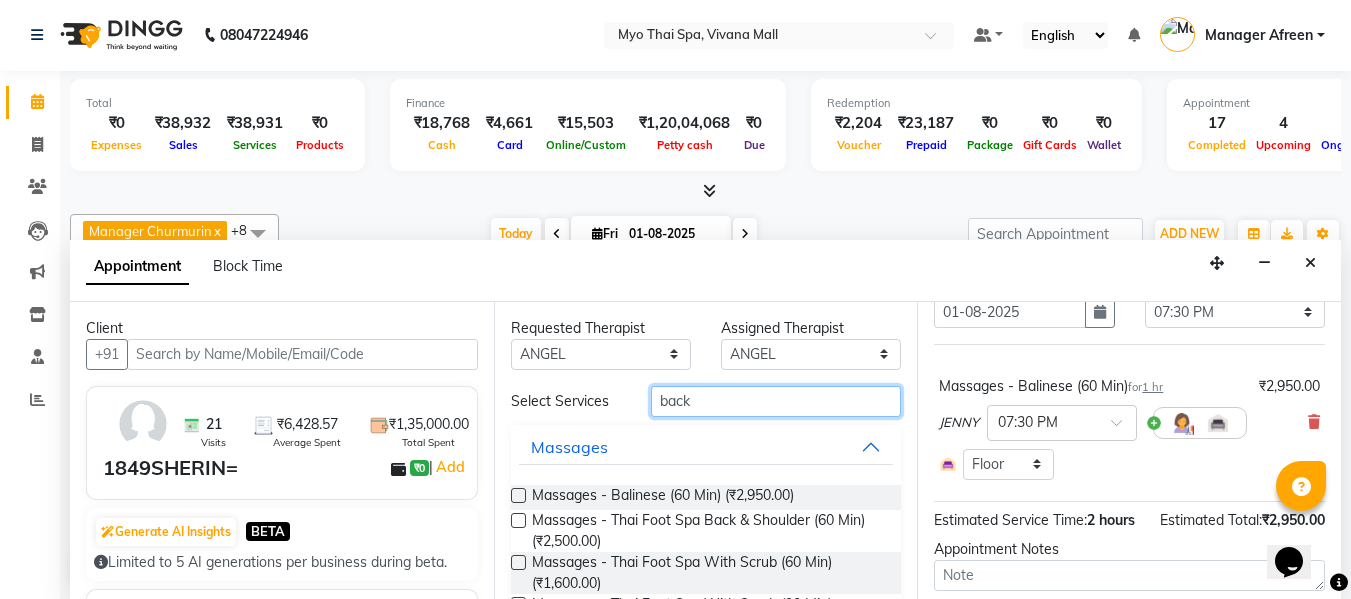click on "back" at bounding box center [776, 401] 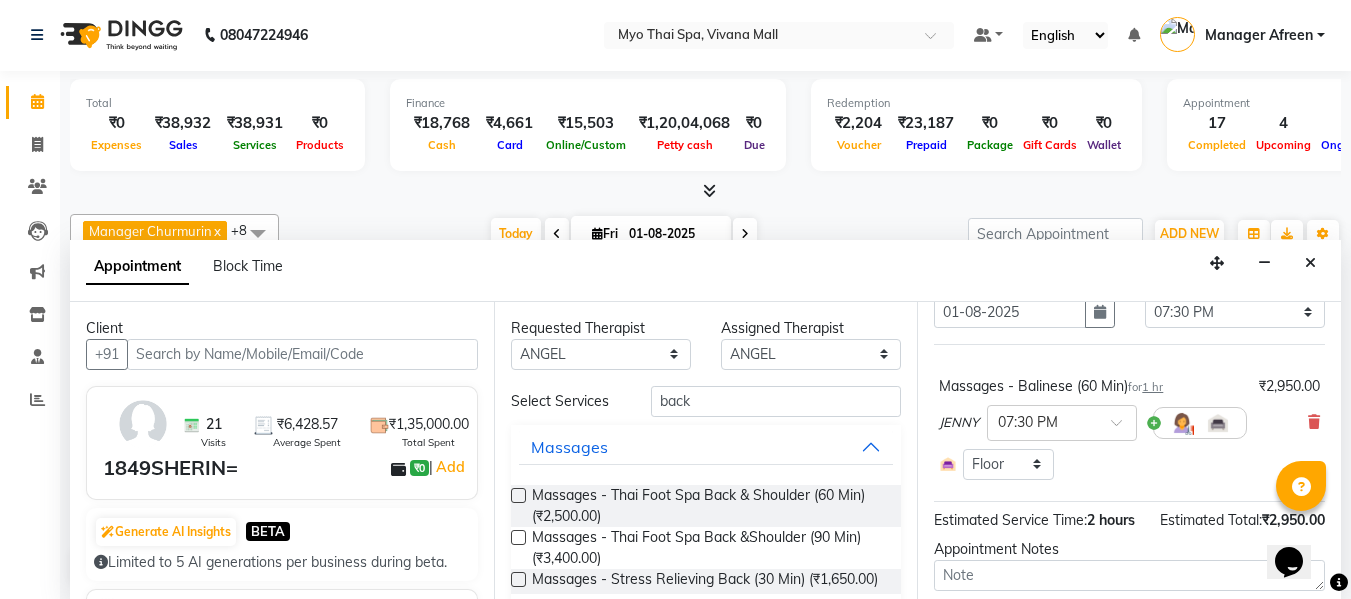 click at bounding box center (518, 579) 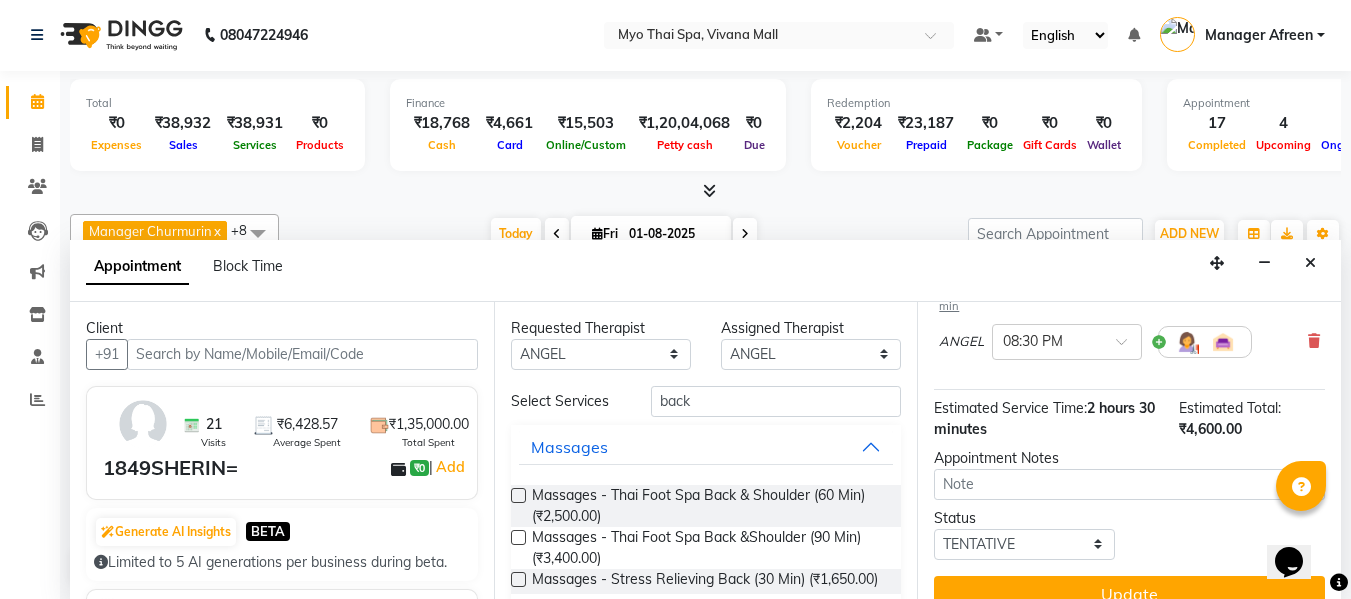 scroll, scrollTop: 368, scrollLeft: 0, axis: vertical 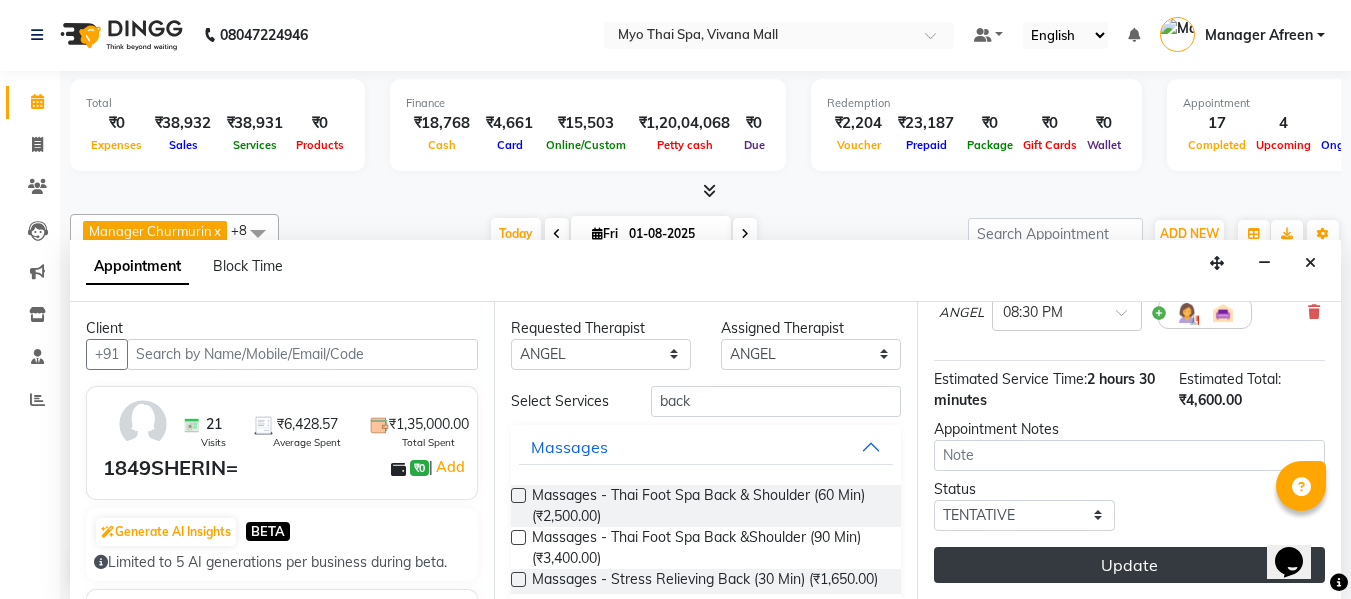 click on "Update" at bounding box center (1129, 565) 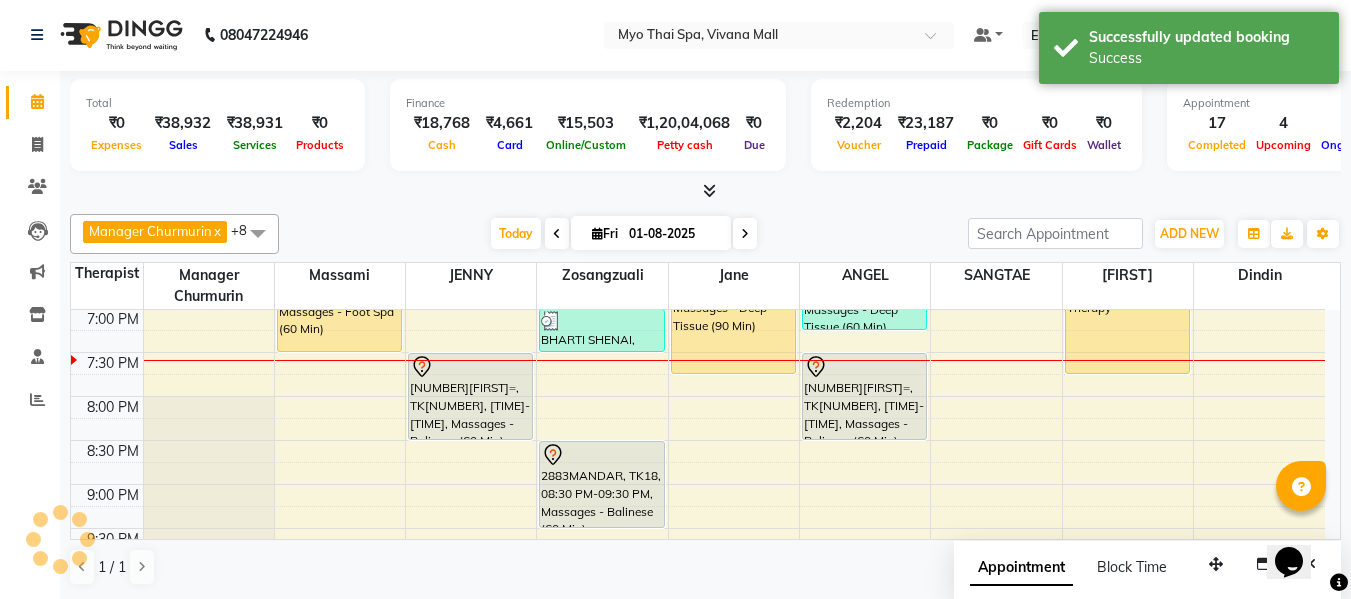 scroll, scrollTop: 0, scrollLeft: 0, axis: both 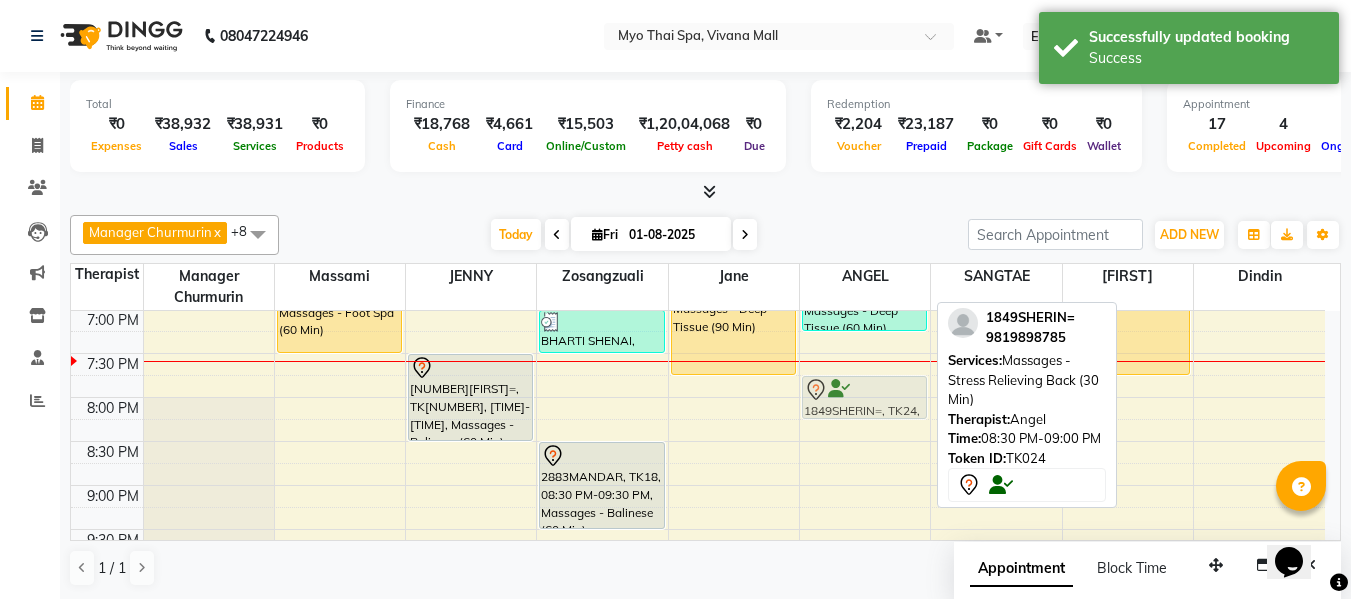 drag, startPoint x: 857, startPoint y: 463, endPoint x: 845, endPoint y: 386, distance: 77.92946 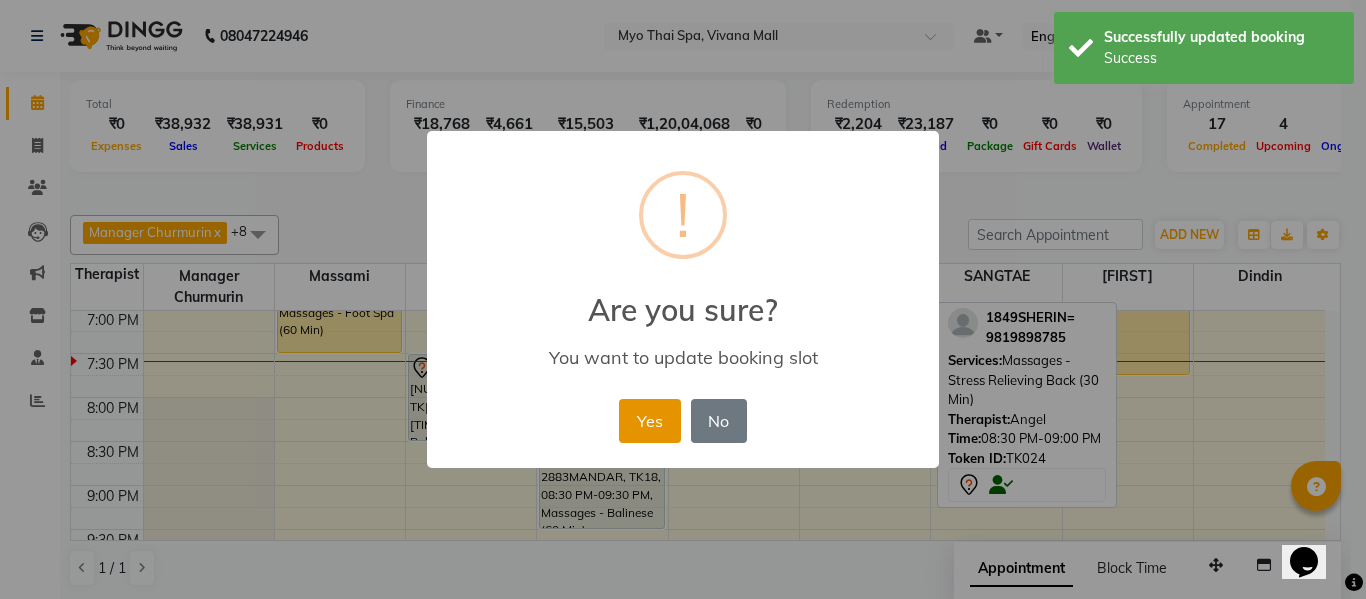 click on "Yes" at bounding box center (649, 421) 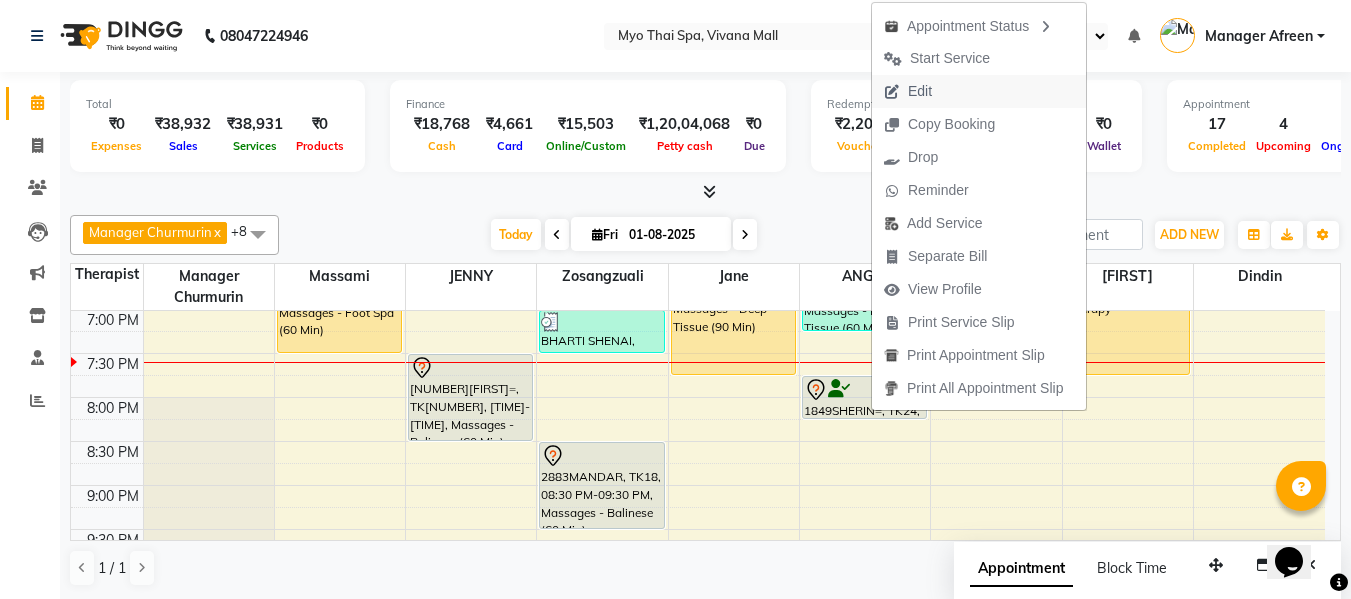 click on "Edit" at bounding box center [920, 91] 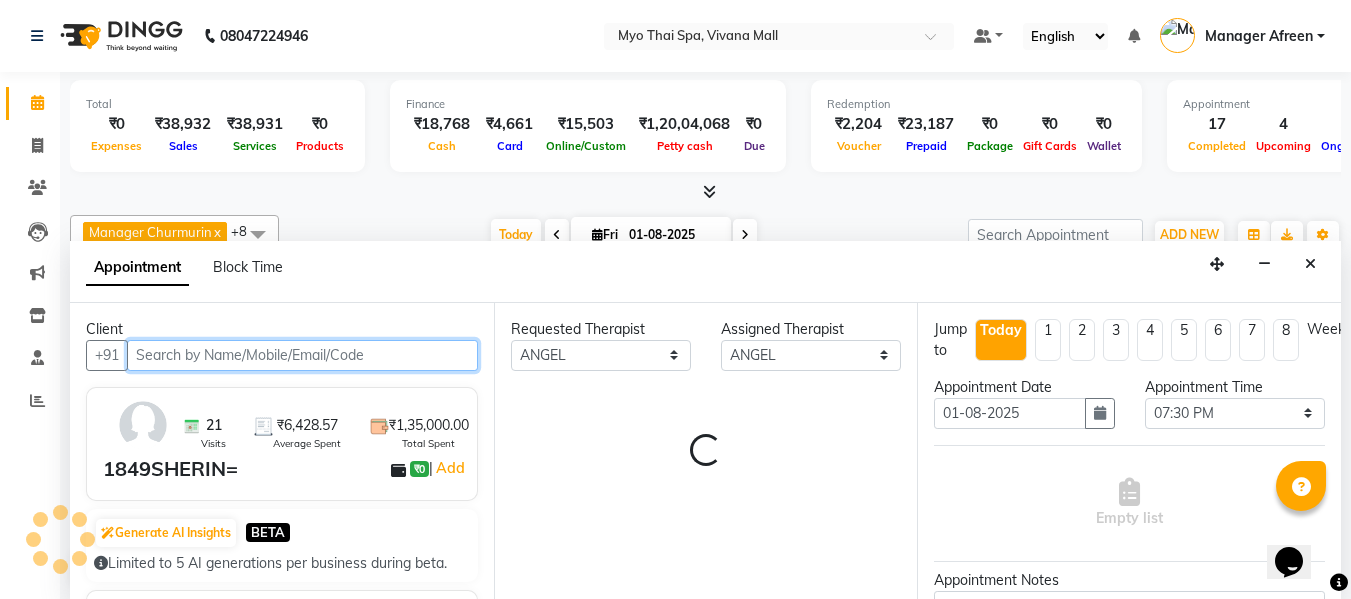 scroll, scrollTop: 969, scrollLeft: 0, axis: vertical 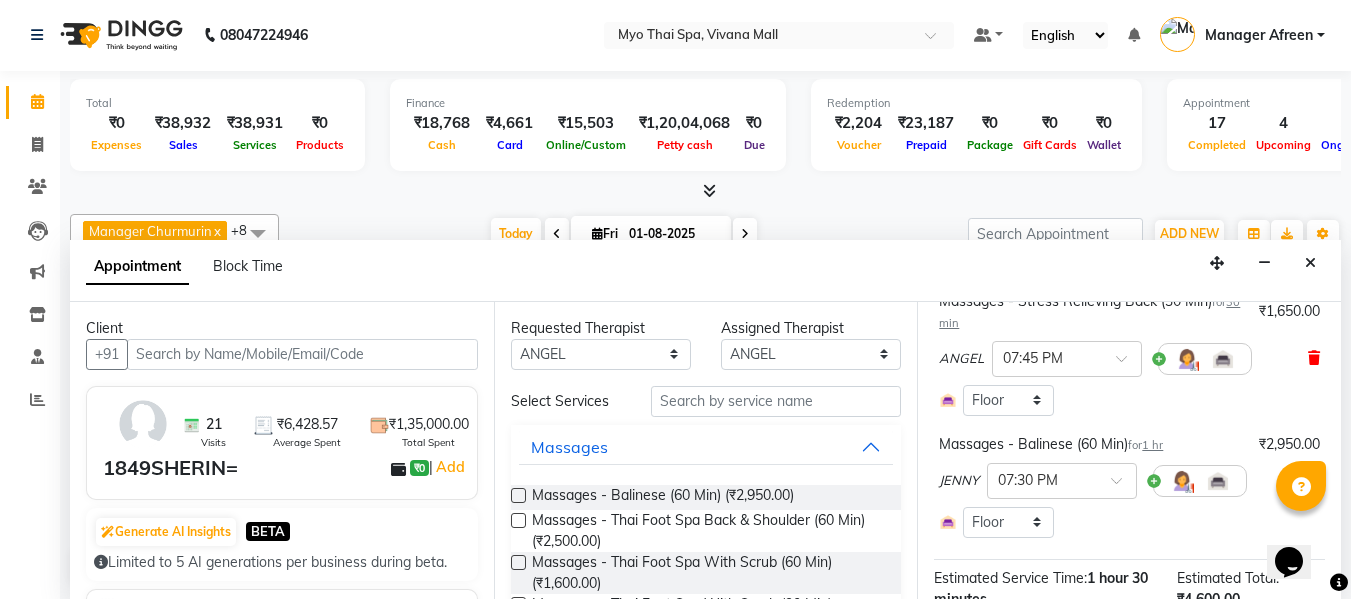 click at bounding box center [1314, 358] 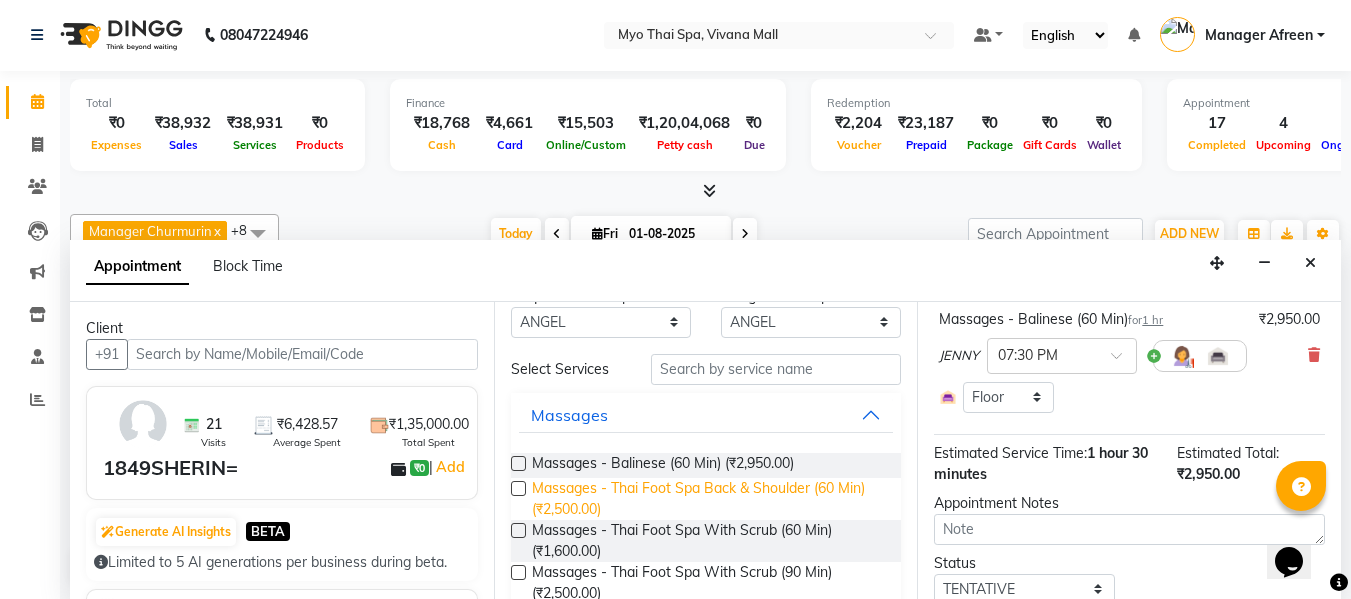 scroll, scrollTop: 0, scrollLeft: 0, axis: both 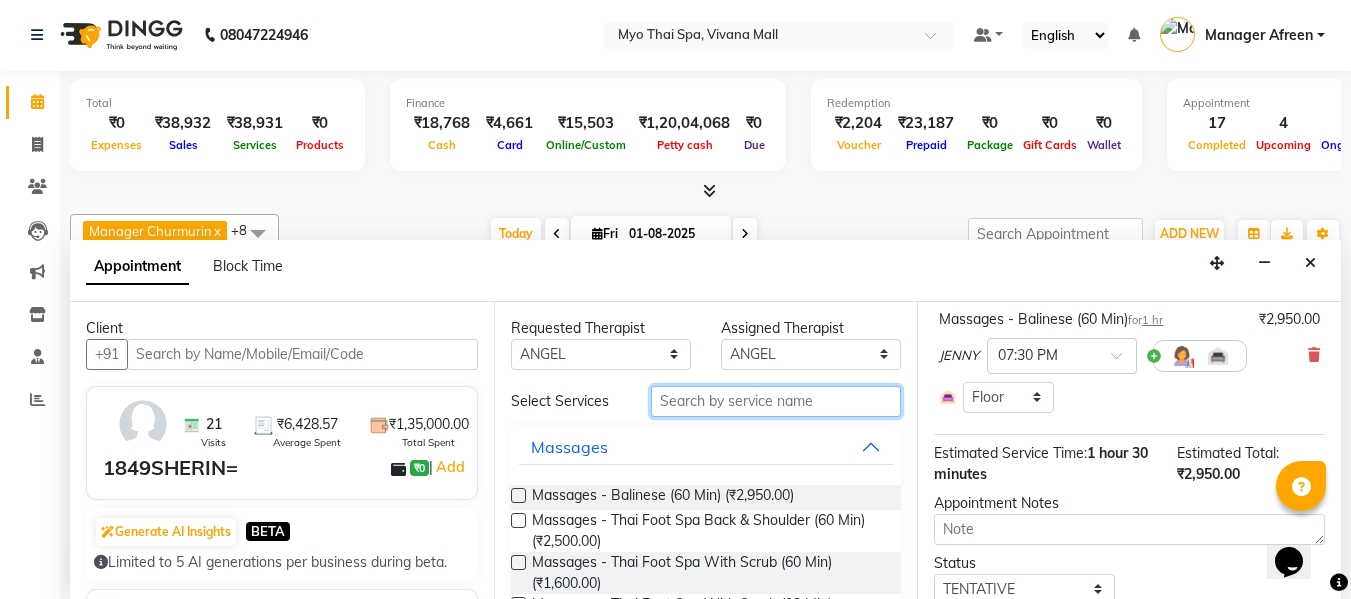 click at bounding box center (776, 401) 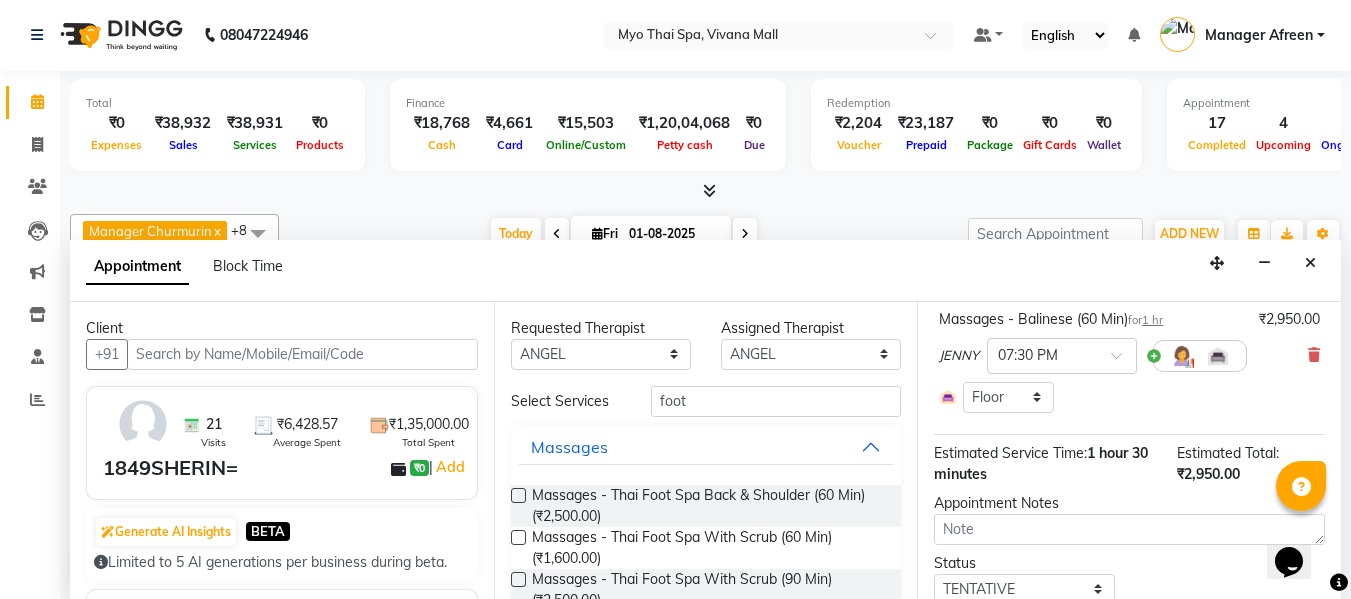 click at bounding box center (518, 495) 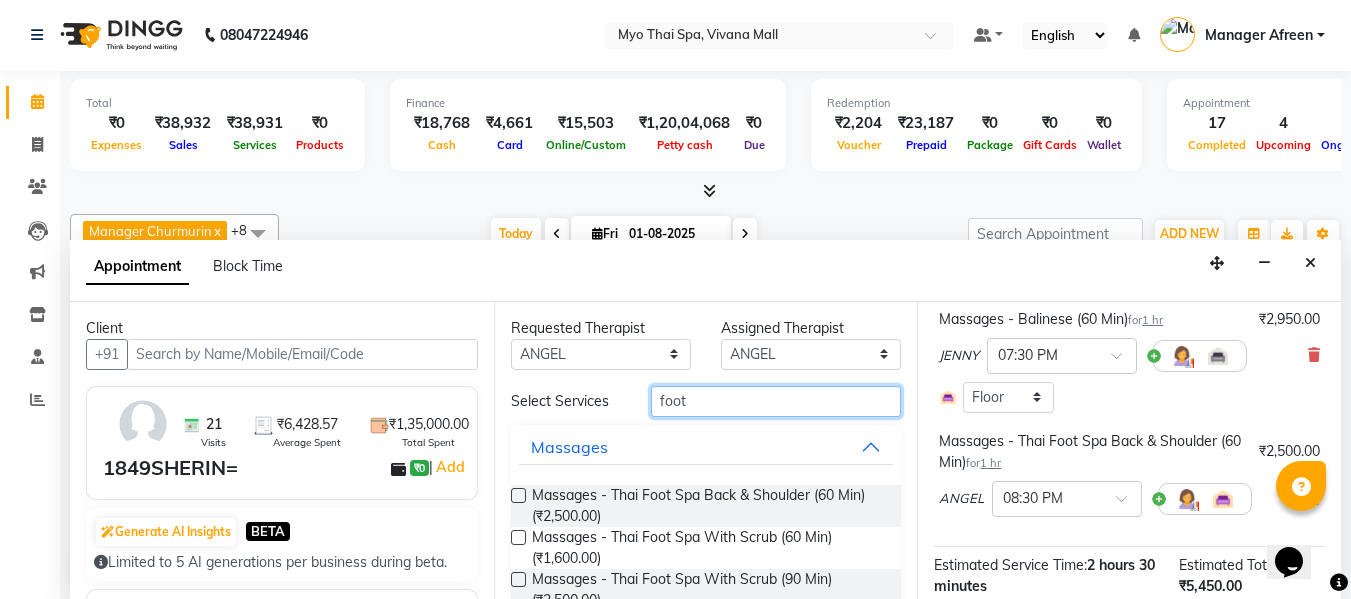 click on "foot" at bounding box center (776, 401) 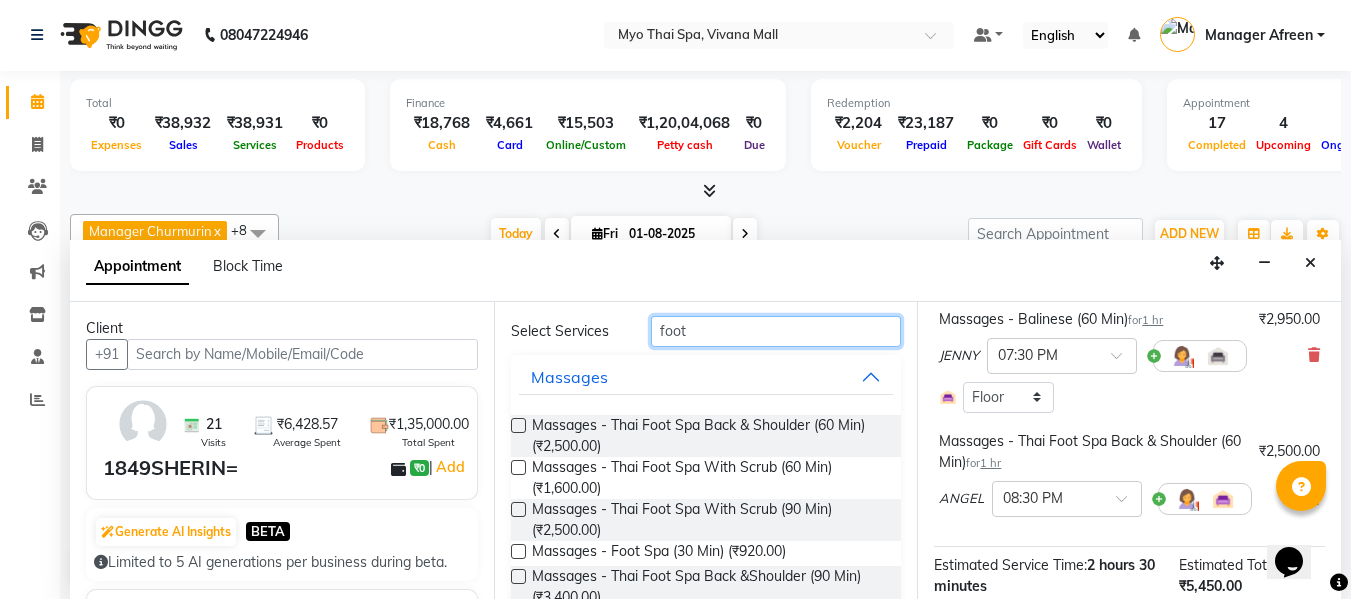 scroll, scrollTop: 200, scrollLeft: 0, axis: vertical 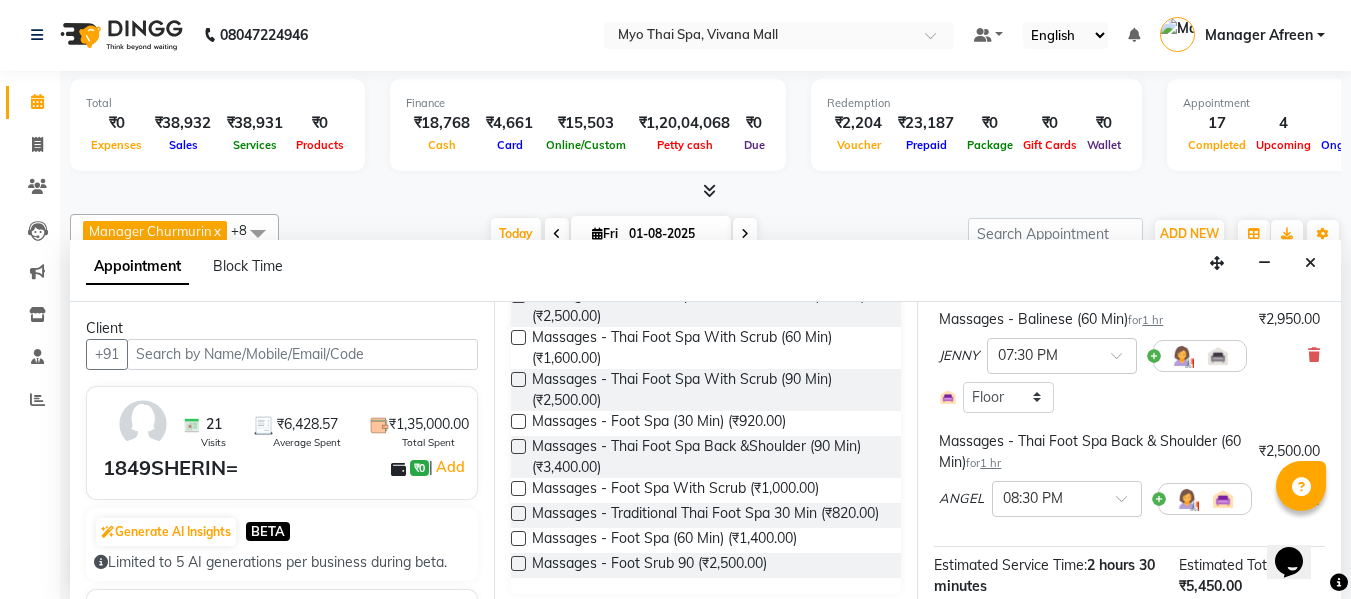 click at bounding box center (518, 421) 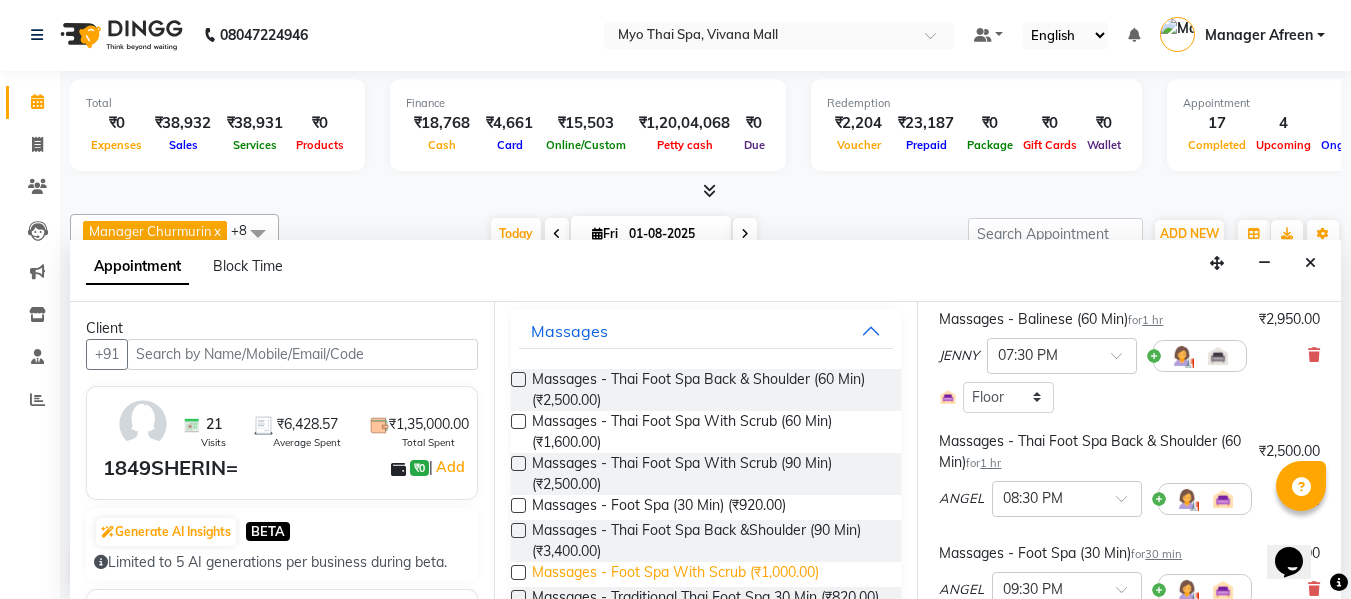 scroll, scrollTop: 0, scrollLeft: 0, axis: both 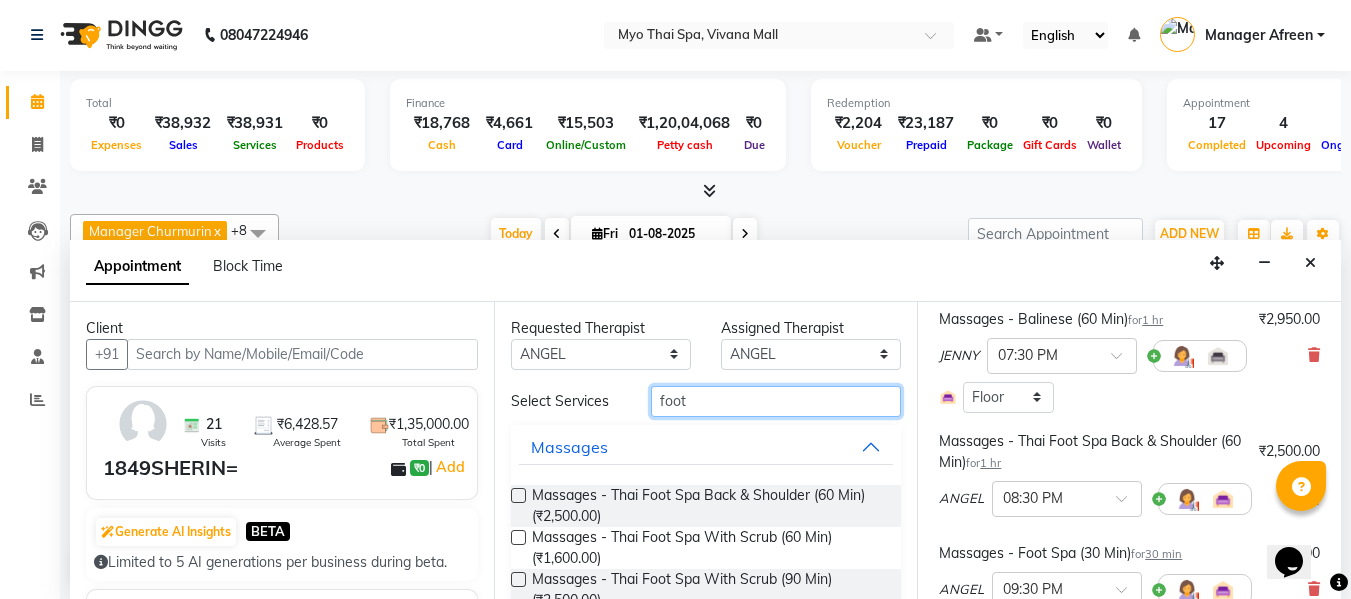 drag, startPoint x: 706, startPoint y: 400, endPoint x: 647, endPoint y: 400, distance: 59 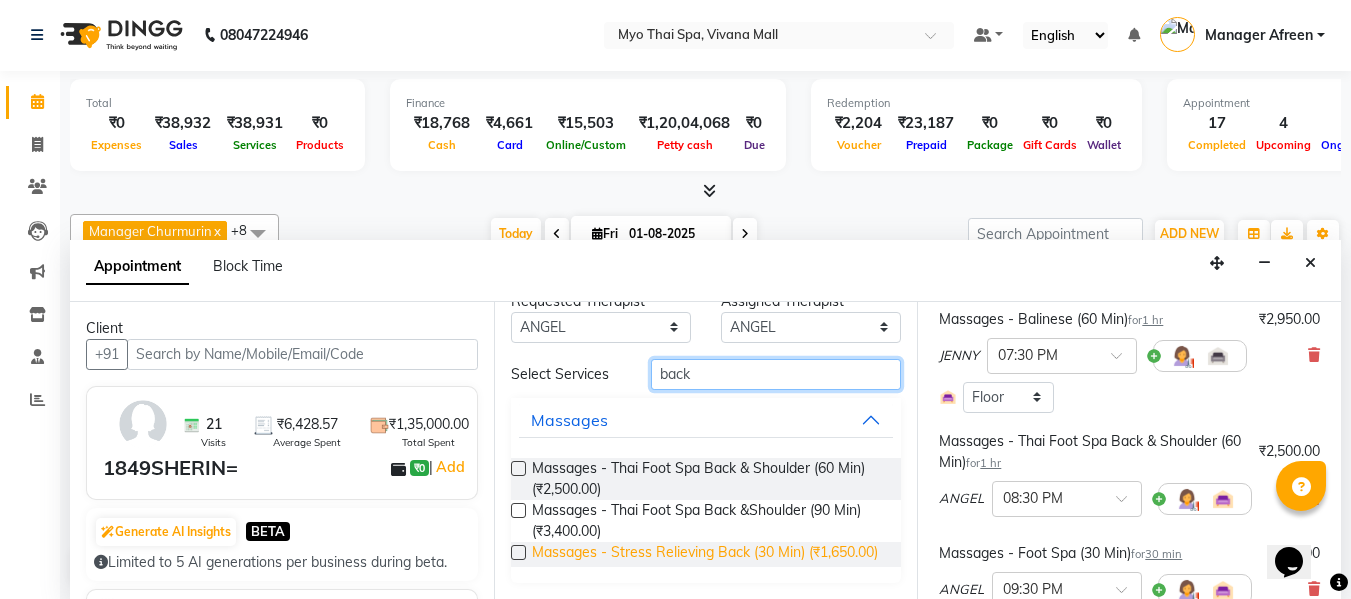 scroll, scrollTop: 44, scrollLeft: 0, axis: vertical 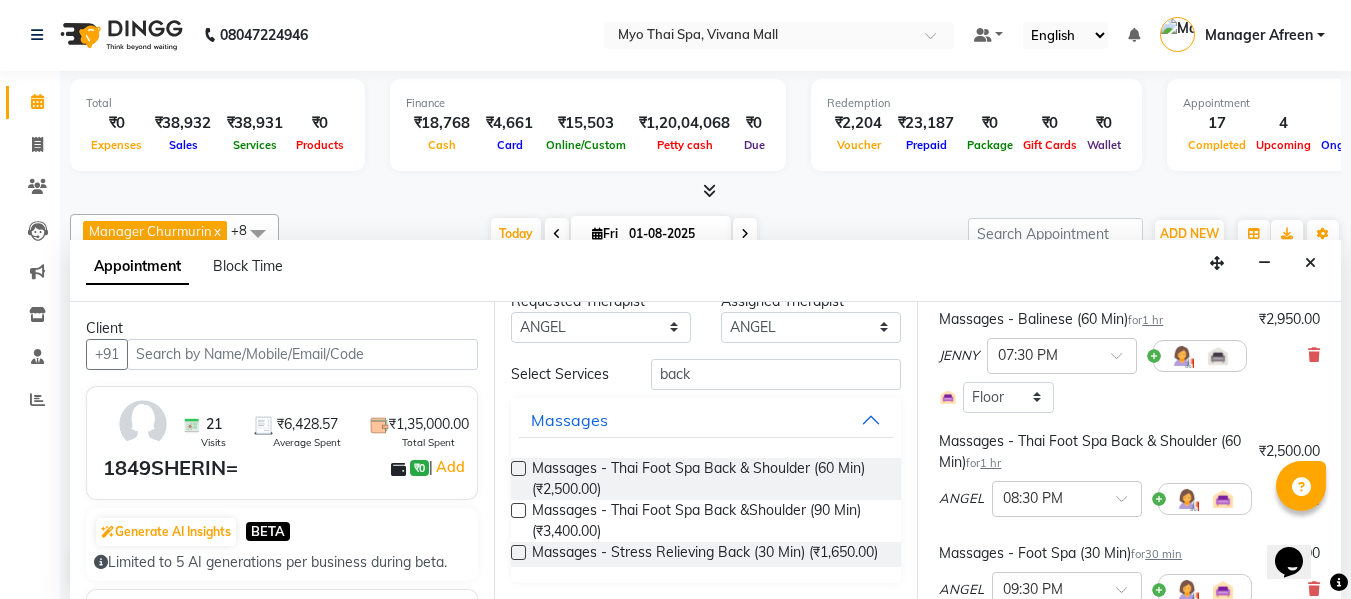 click at bounding box center (518, 552) 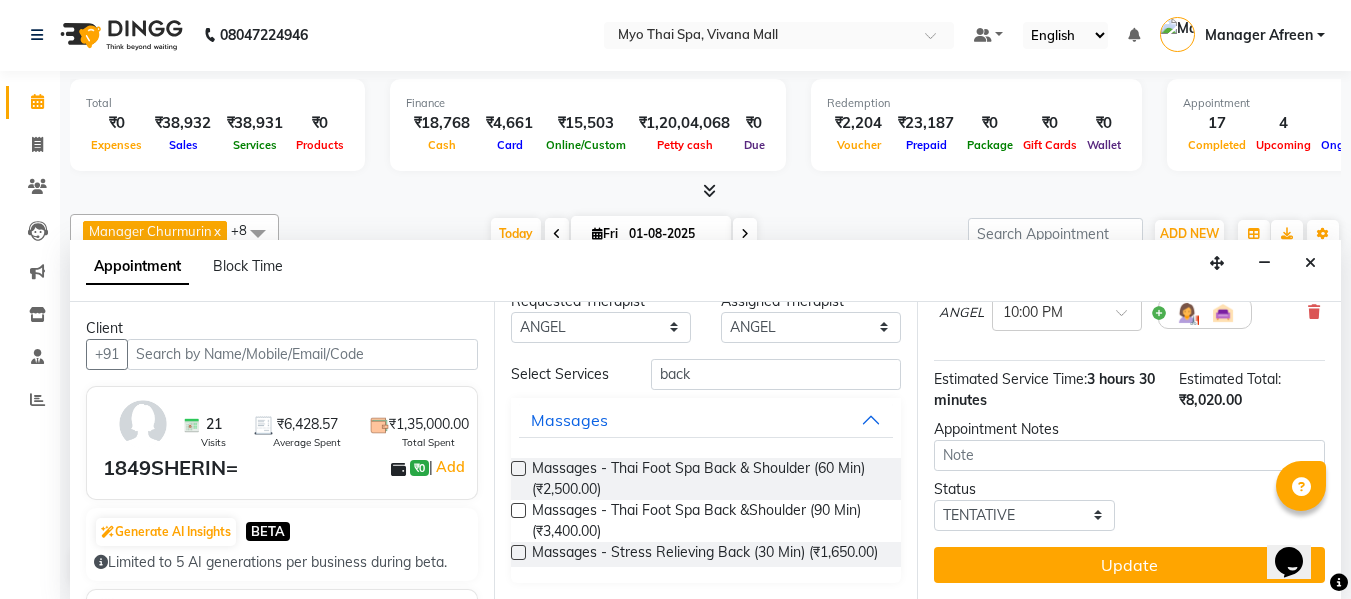 scroll, scrollTop: 571, scrollLeft: 0, axis: vertical 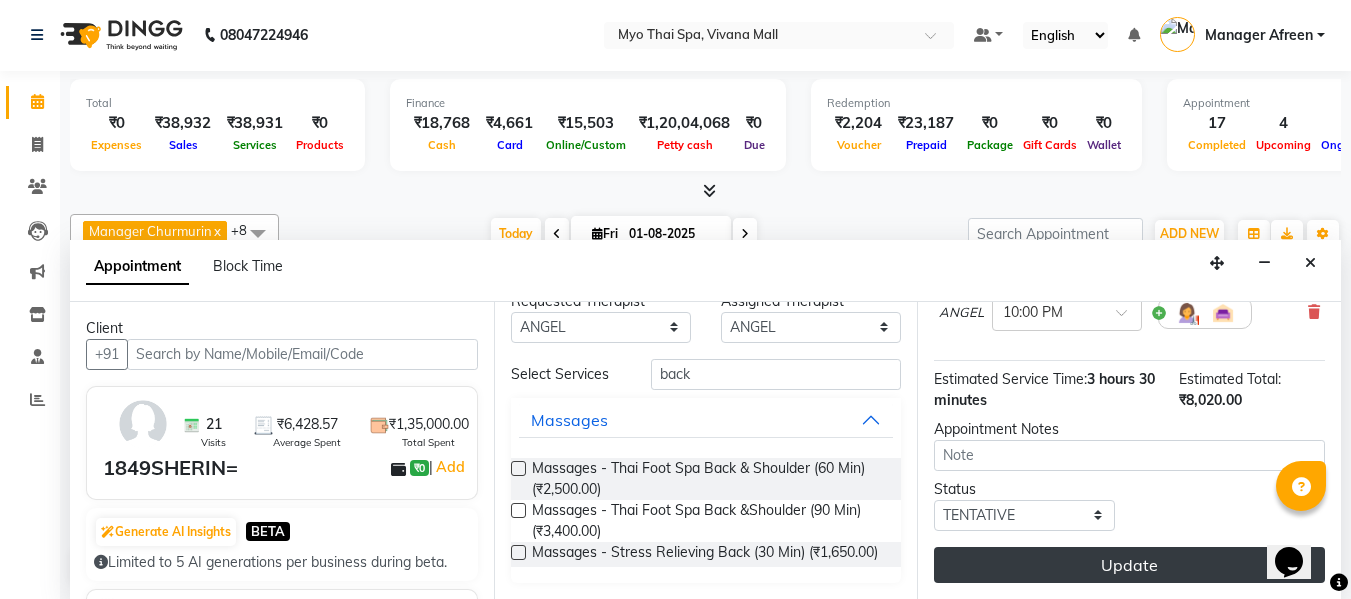 click on "Update" at bounding box center [1129, 565] 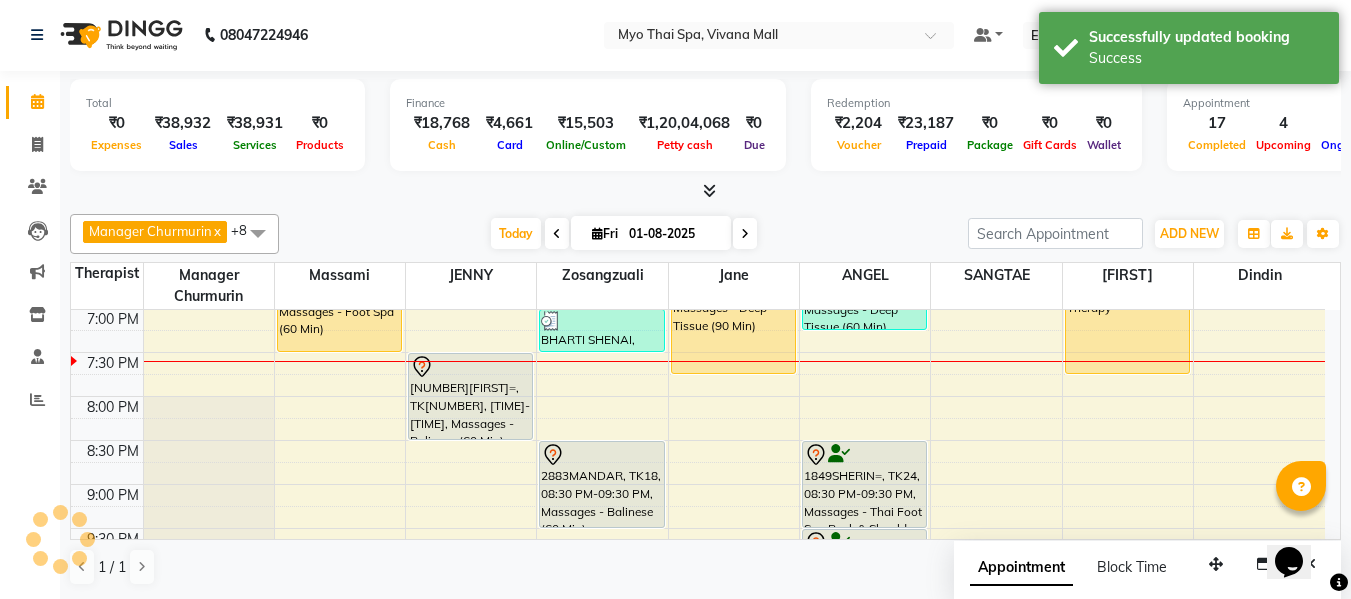 scroll, scrollTop: 0, scrollLeft: 0, axis: both 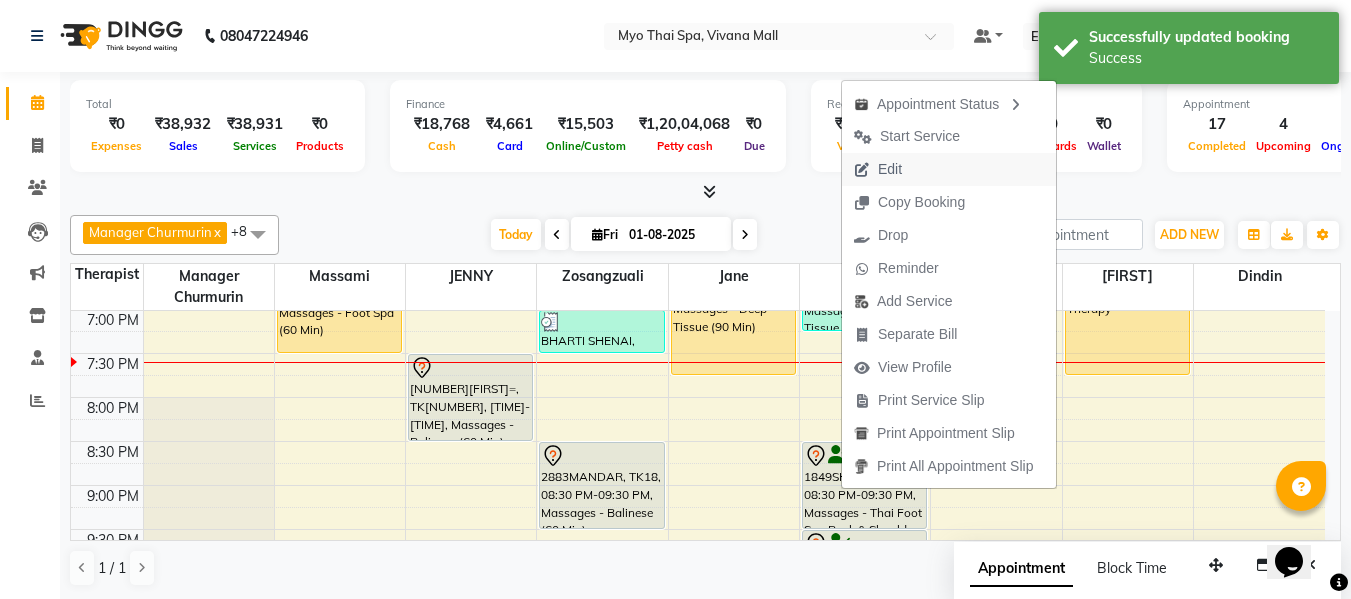 click on "Edit" at bounding box center [878, 169] 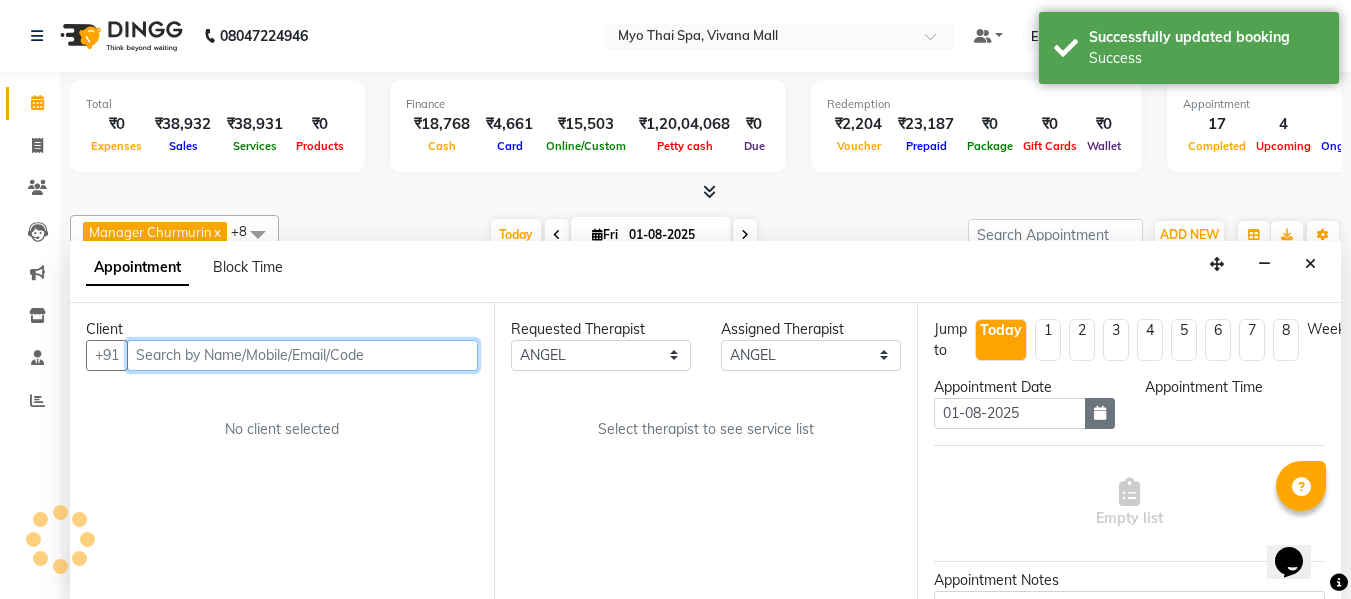 scroll, scrollTop: 1, scrollLeft: 0, axis: vertical 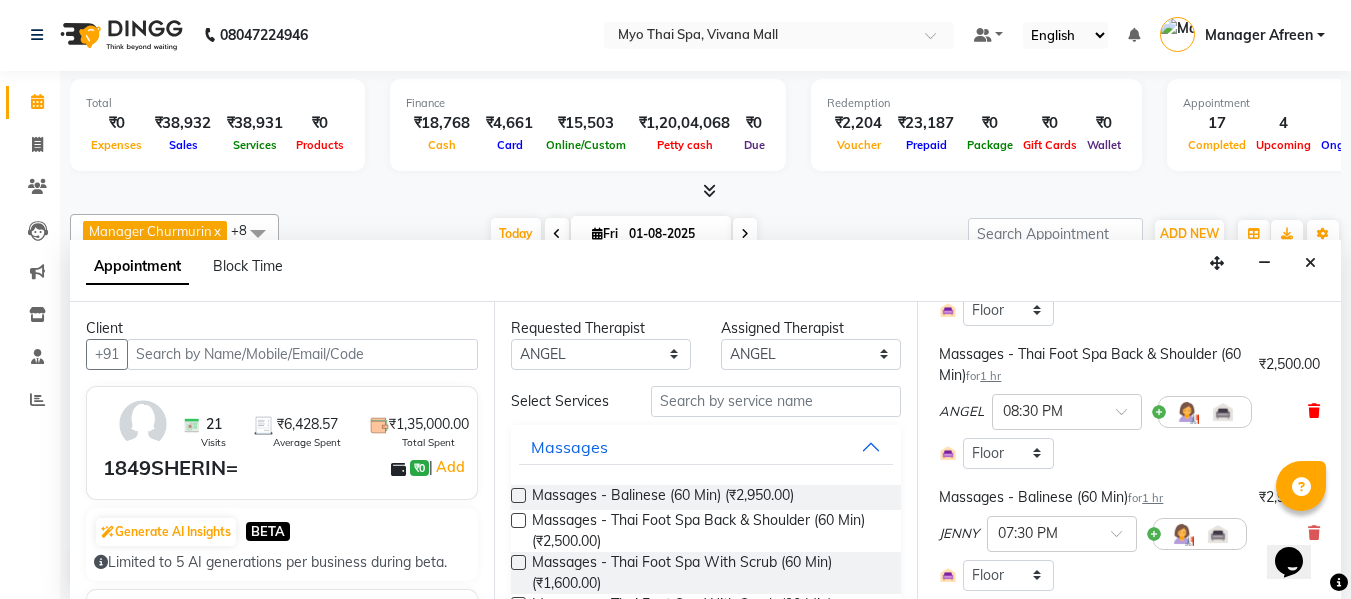 click at bounding box center [1314, 411] 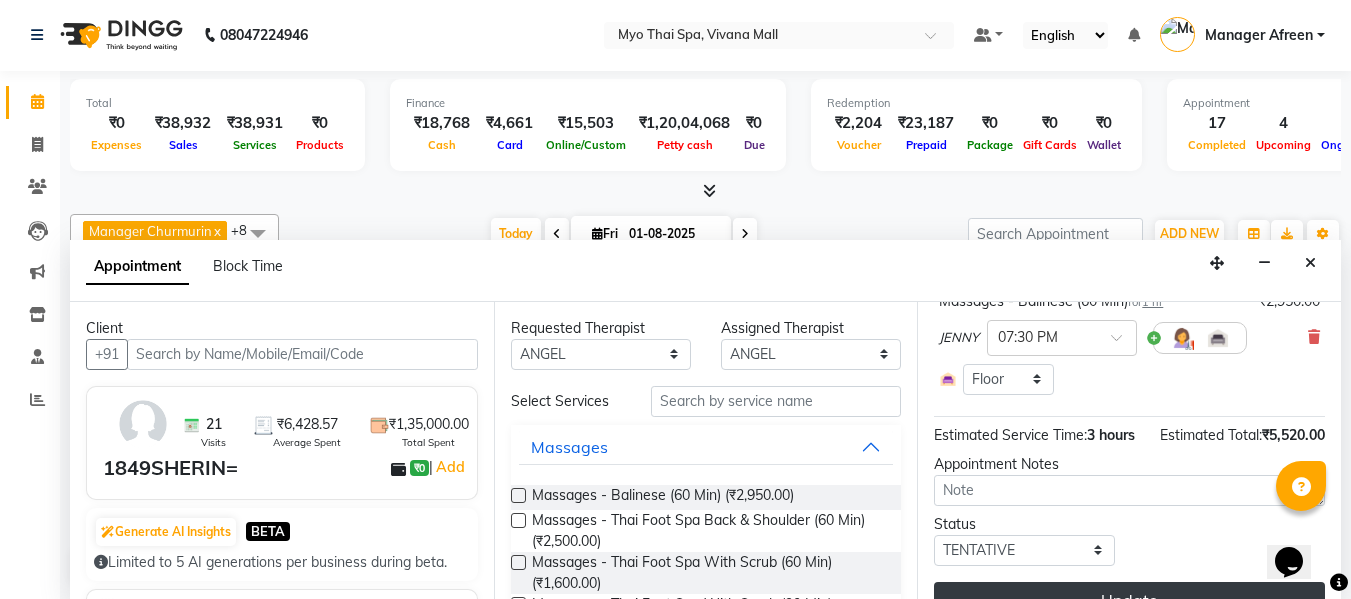 scroll, scrollTop: 542, scrollLeft: 0, axis: vertical 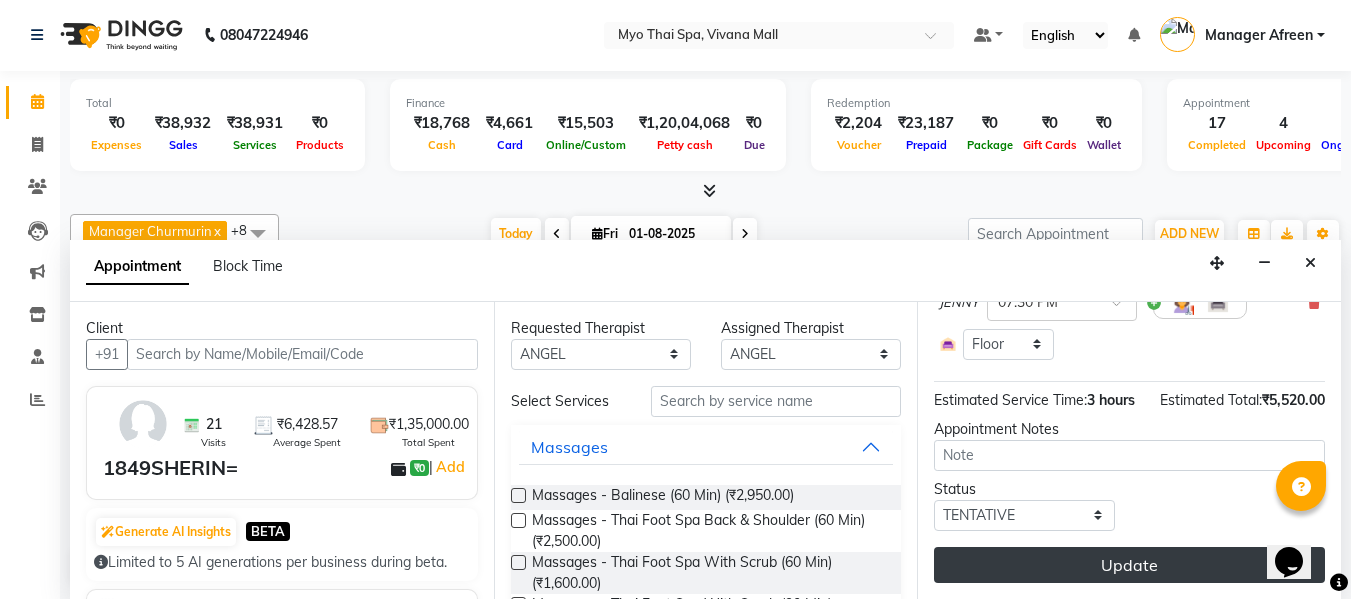 click on "Update" at bounding box center [1129, 565] 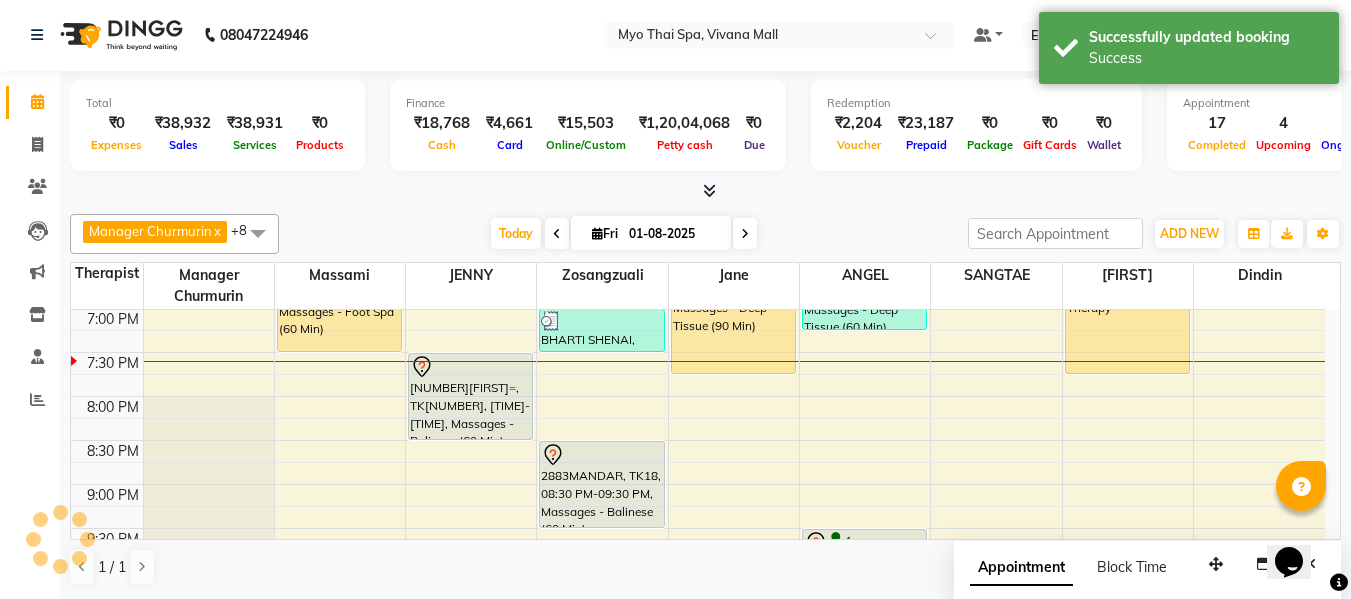 scroll, scrollTop: 0, scrollLeft: 0, axis: both 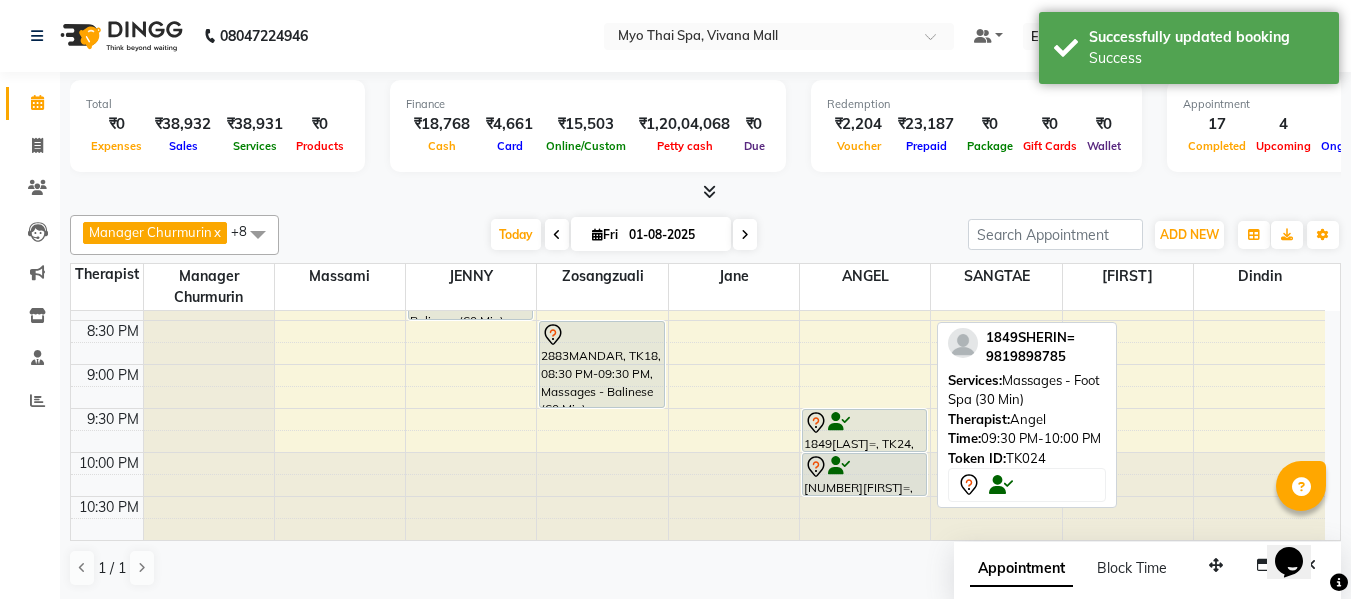 click at bounding box center (864, 451) 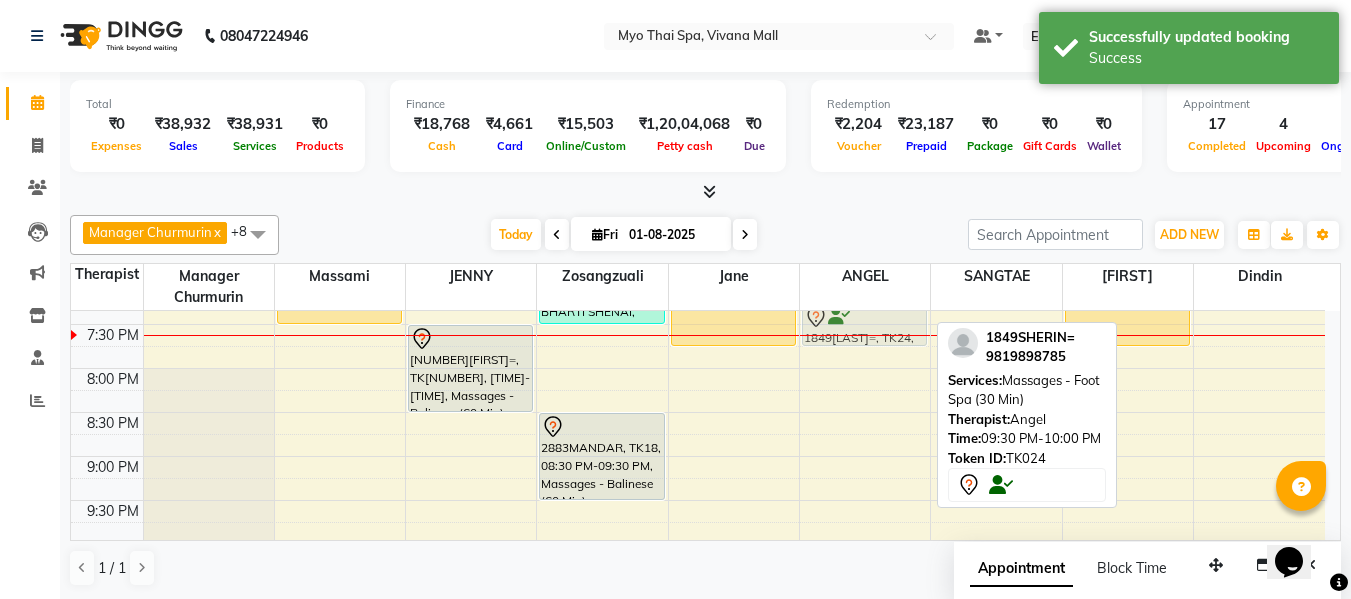 scroll, scrollTop: 974, scrollLeft: 0, axis: vertical 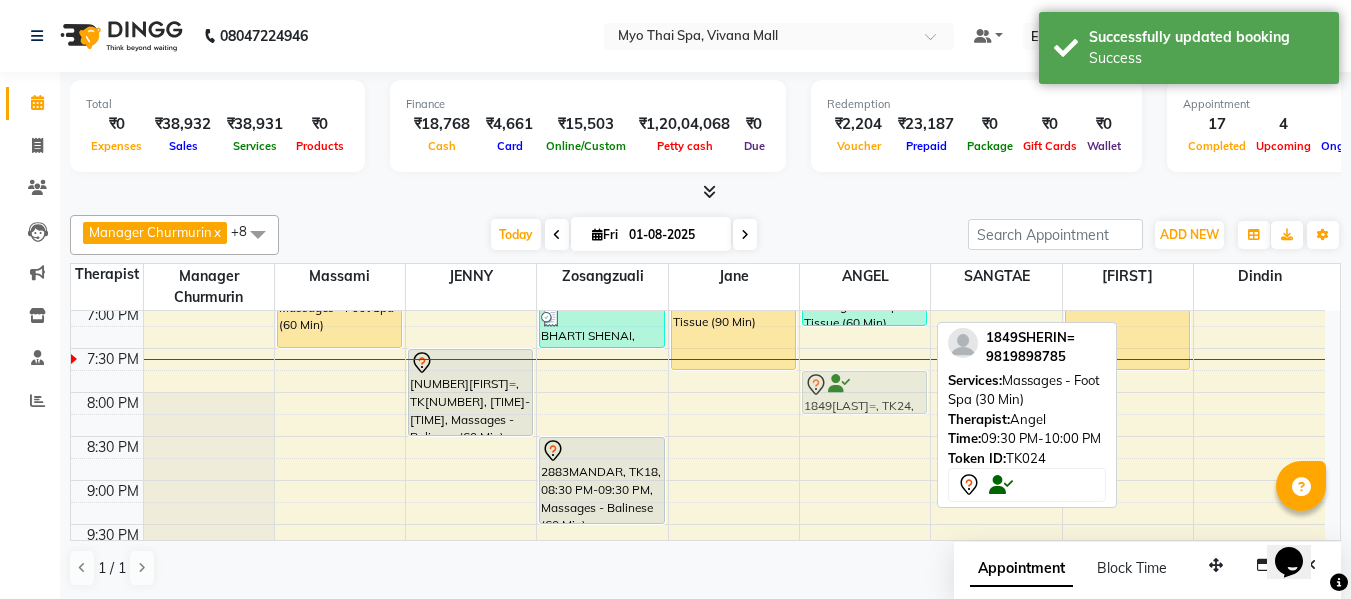 drag, startPoint x: 858, startPoint y: 431, endPoint x: 847, endPoint y: 385, distance: 47.296936 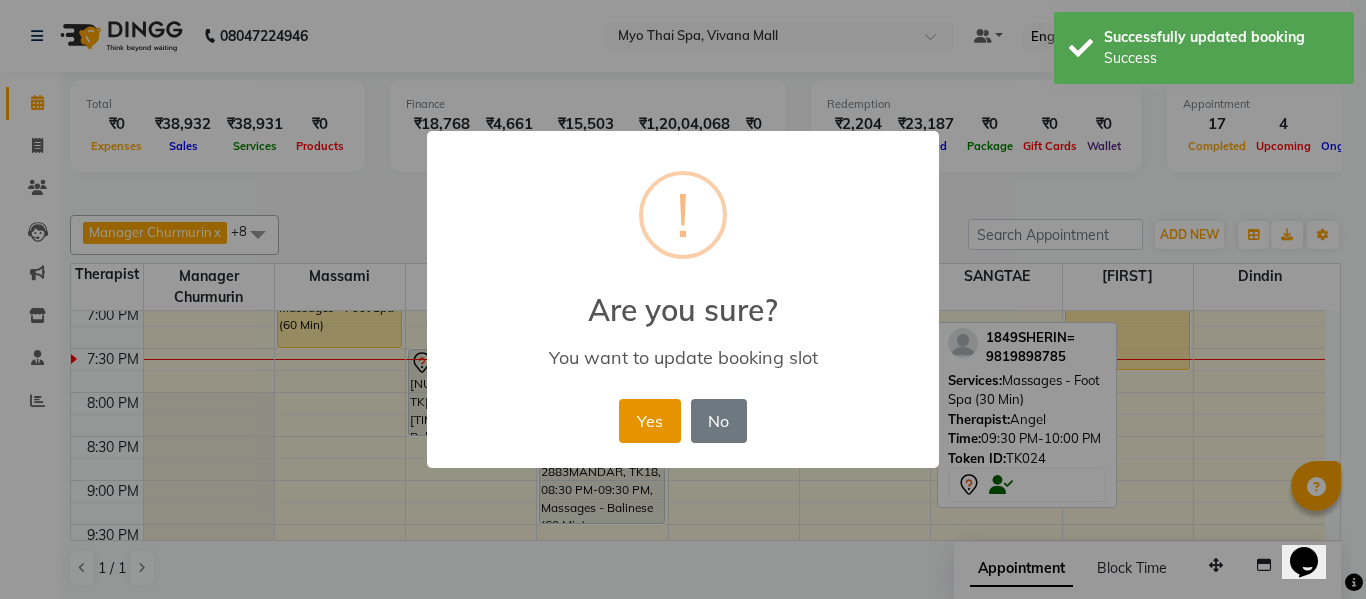 click on "Yes" at bounding box center (649, 421) 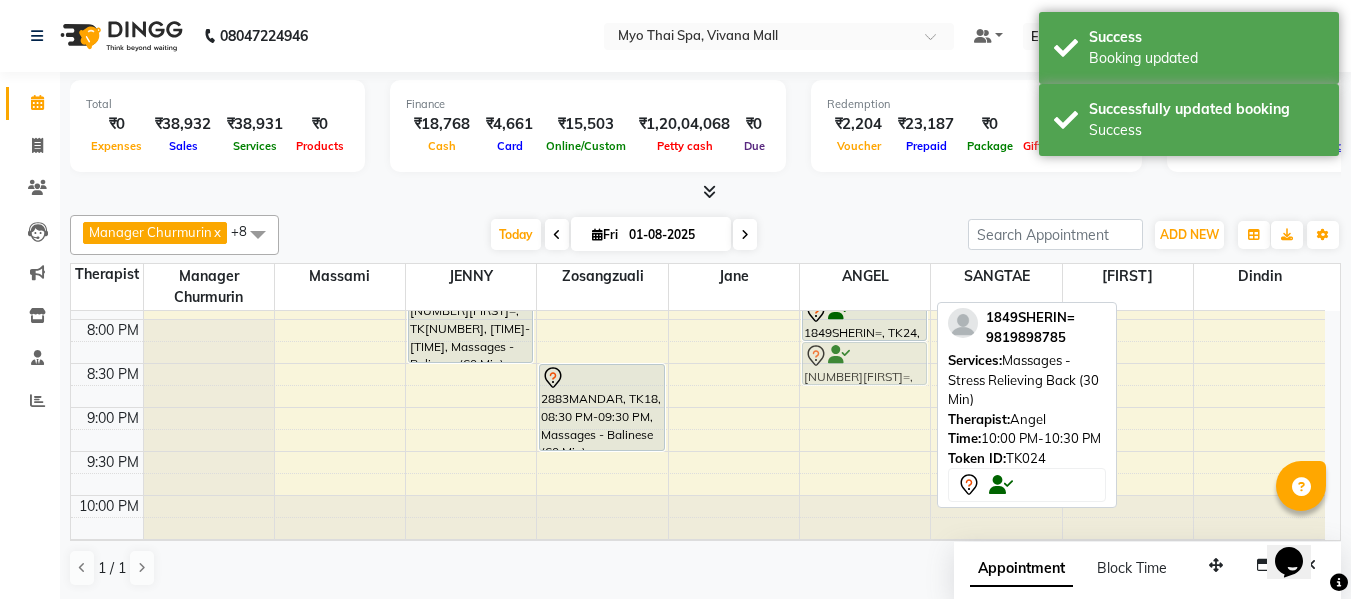 scroll, scrollTop: 1046, scrollLeft: 0, axis: vertical 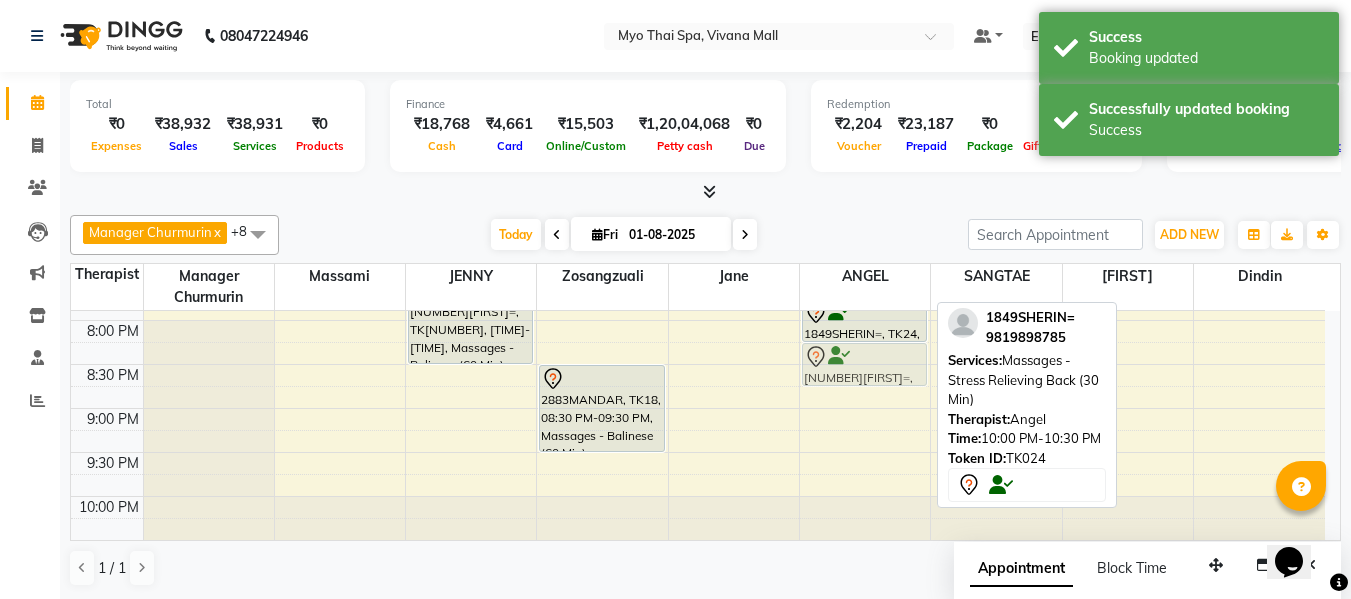 drag, startPoint x: 860, startPoint y: 468, endPoint x: 844, endPoint y: 363, distance: 106.21205 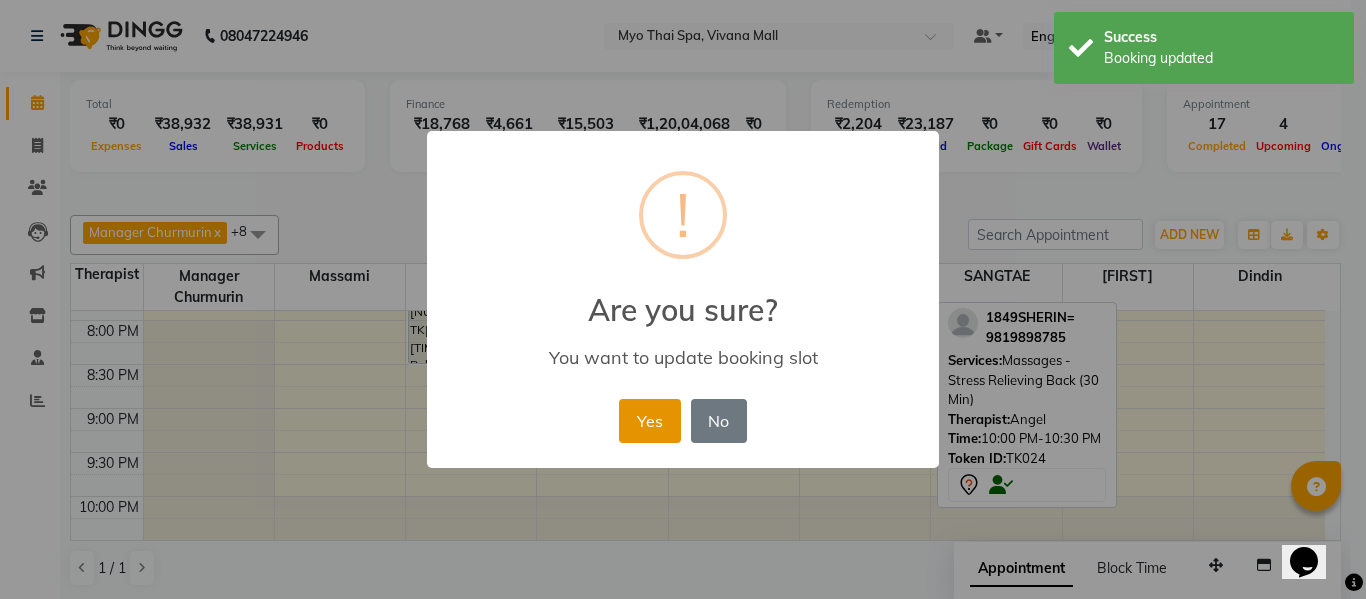 click on "Yes" at bounding box center (649, 421) 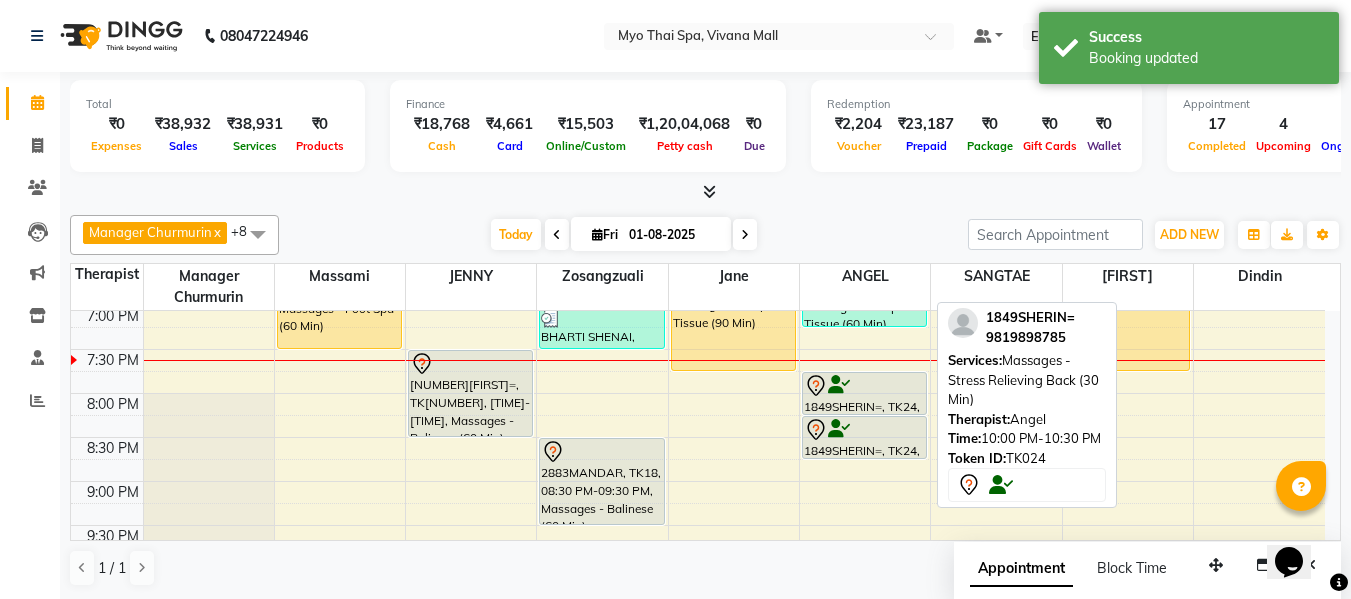 scroll, scrollTop: 946, scrollLeft: 0, axis: vertical 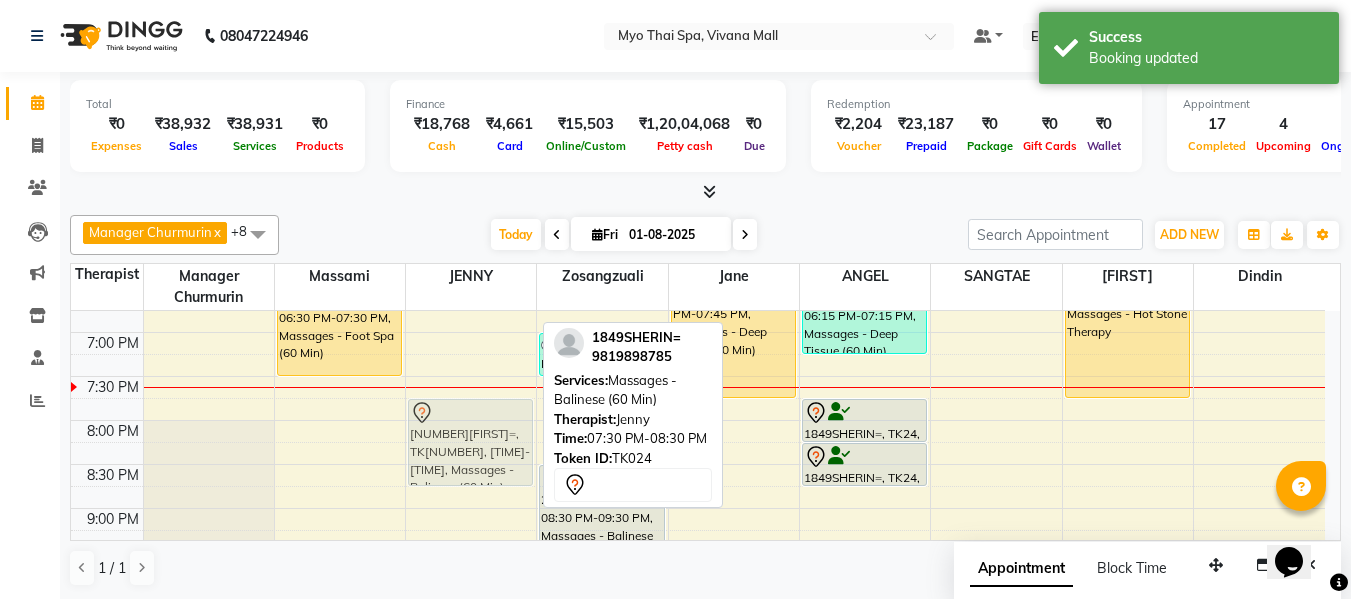 click on "ram, TK06, 01:30 PM-03:30 PM, Massages - Myo Signature Spa (90 Min) (₹4800)     Sarit, TK11, 05:00 PM-06:00 PM, Massages - Balinese (60 Min)             1849SHERIN=, TK24, 07:30 PM-08:30 PM, Massages - Balinese (60 Min)             1849SHERIN=, TK24, 07:30 PM-08:30 PM, Massages - Balinese (60 Min)" at bounding box center [471, 24] 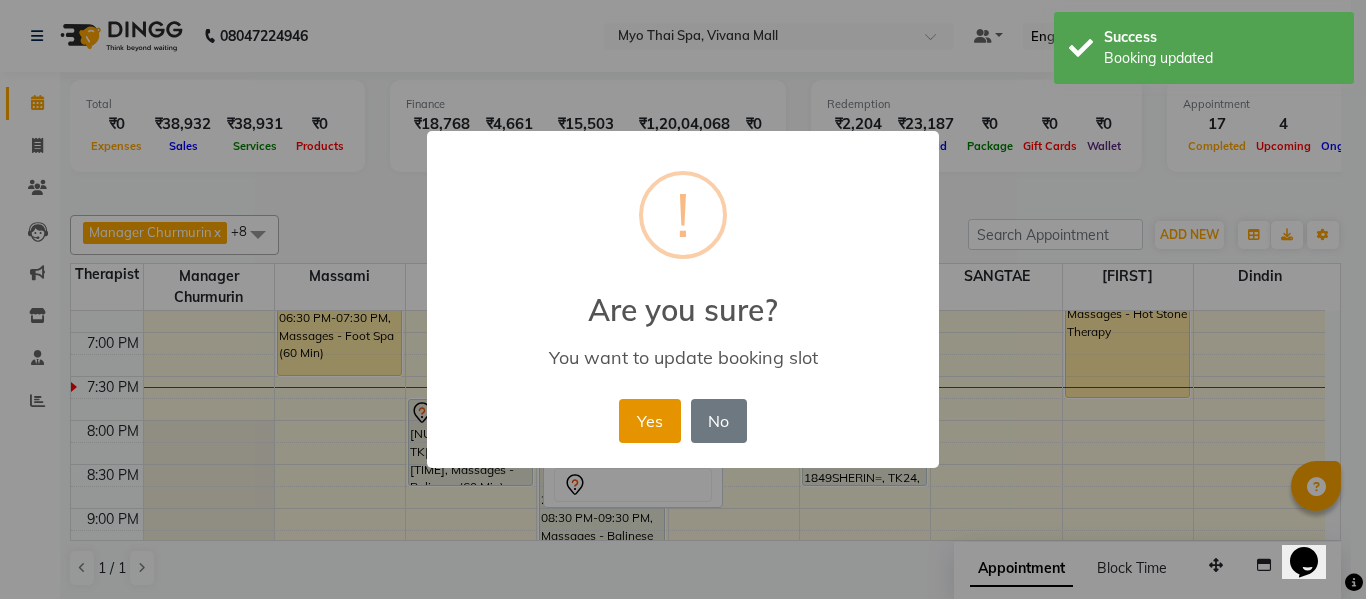 click on "Yes" at bounding box center (649, 421) 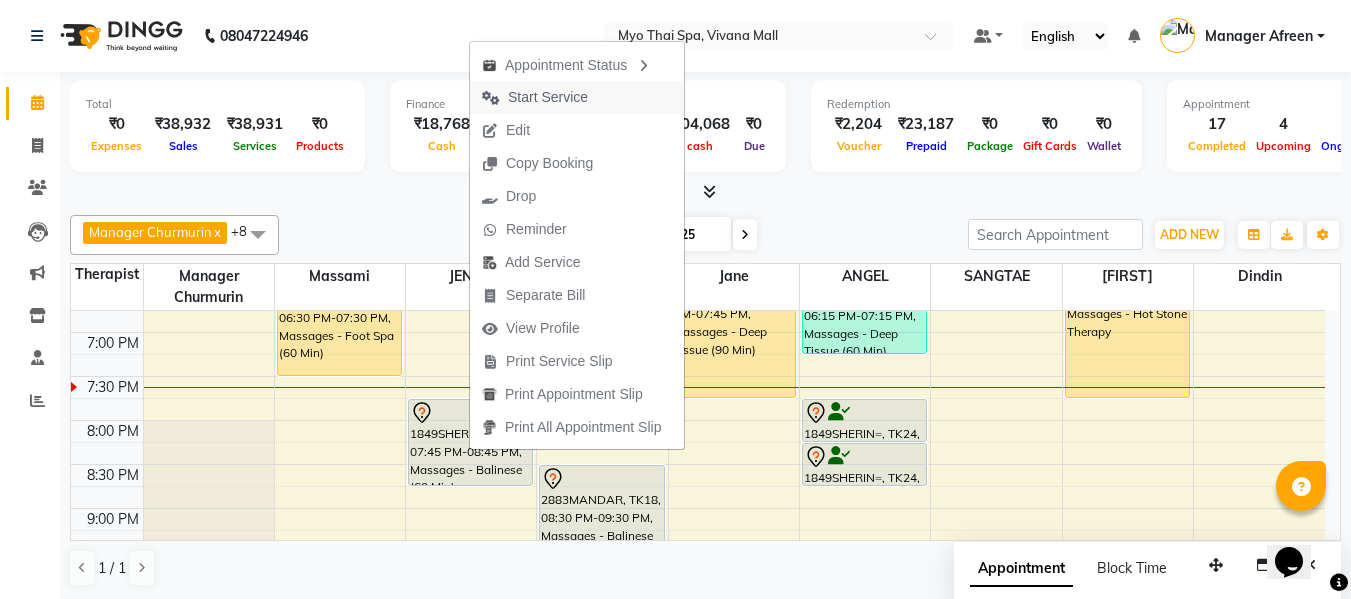 click on "Start Service" at bounding box center (548, 97) 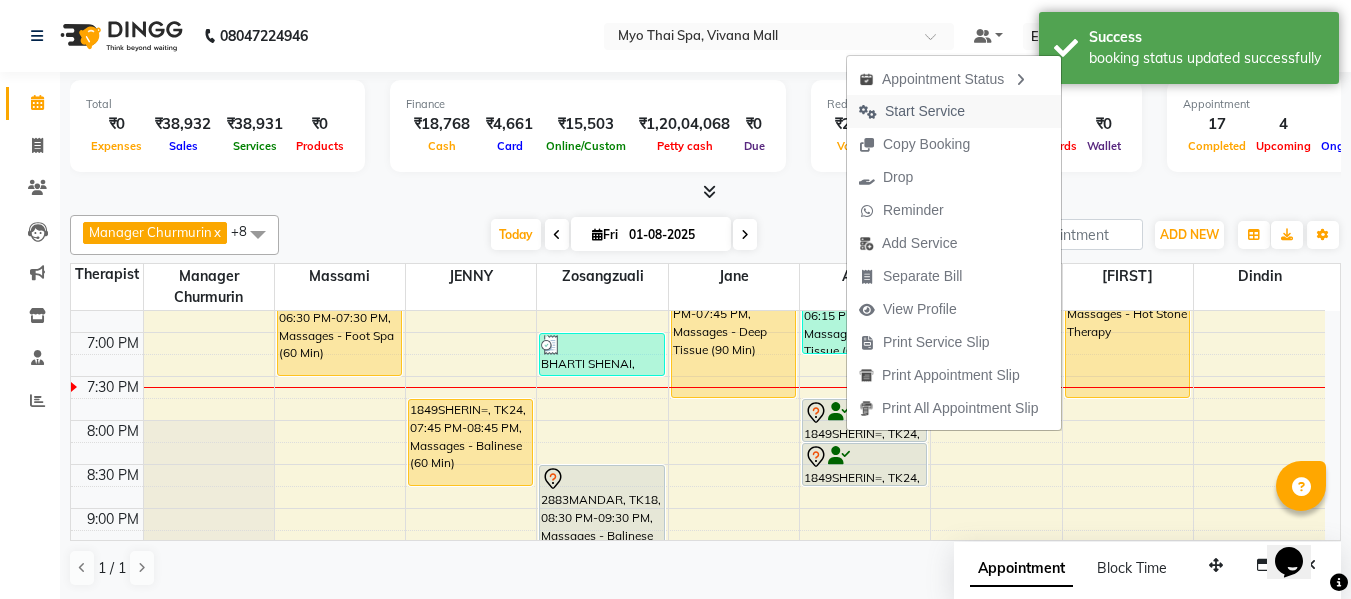 click on "Start Service" at bounding box center (925, 111) 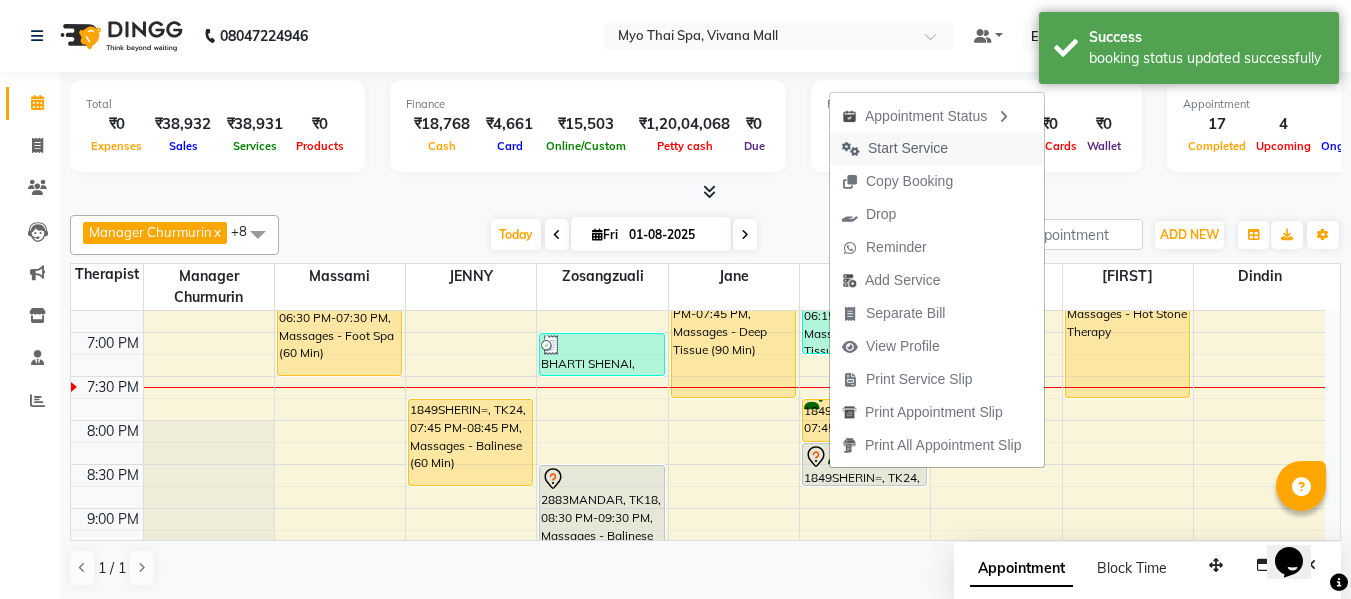 click on "Start Service" at bounding box center (908, 148) 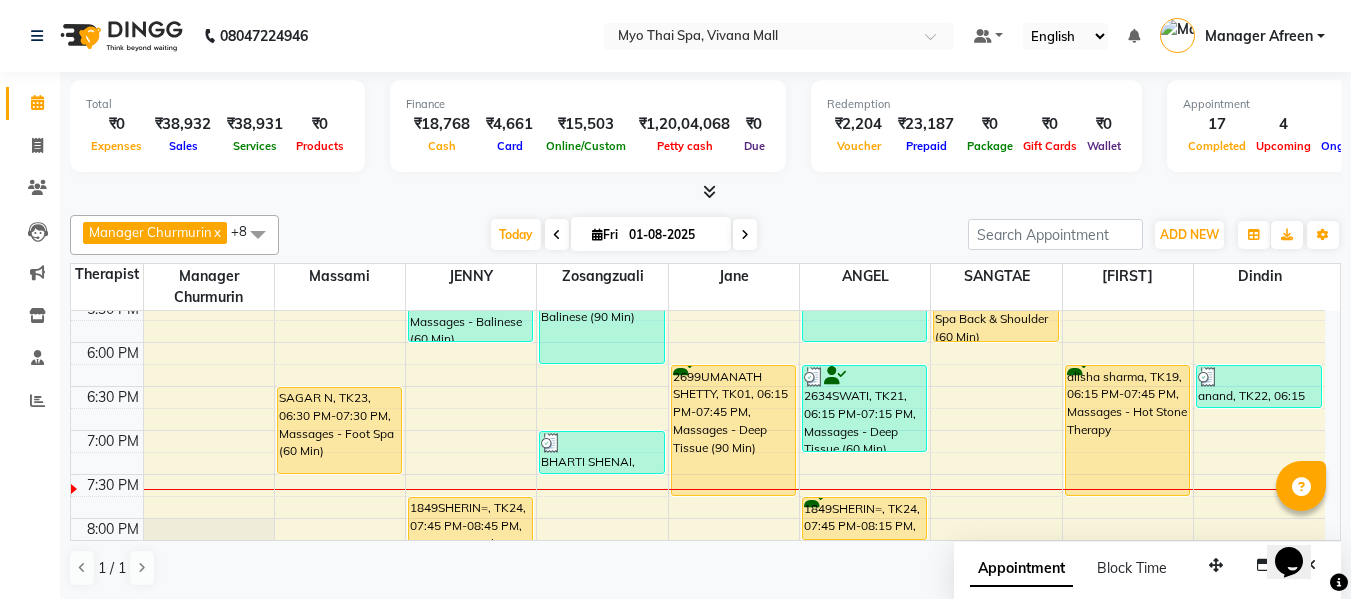 scroll, scrollTop: 846, scrollLeft: 0, axis: vertical 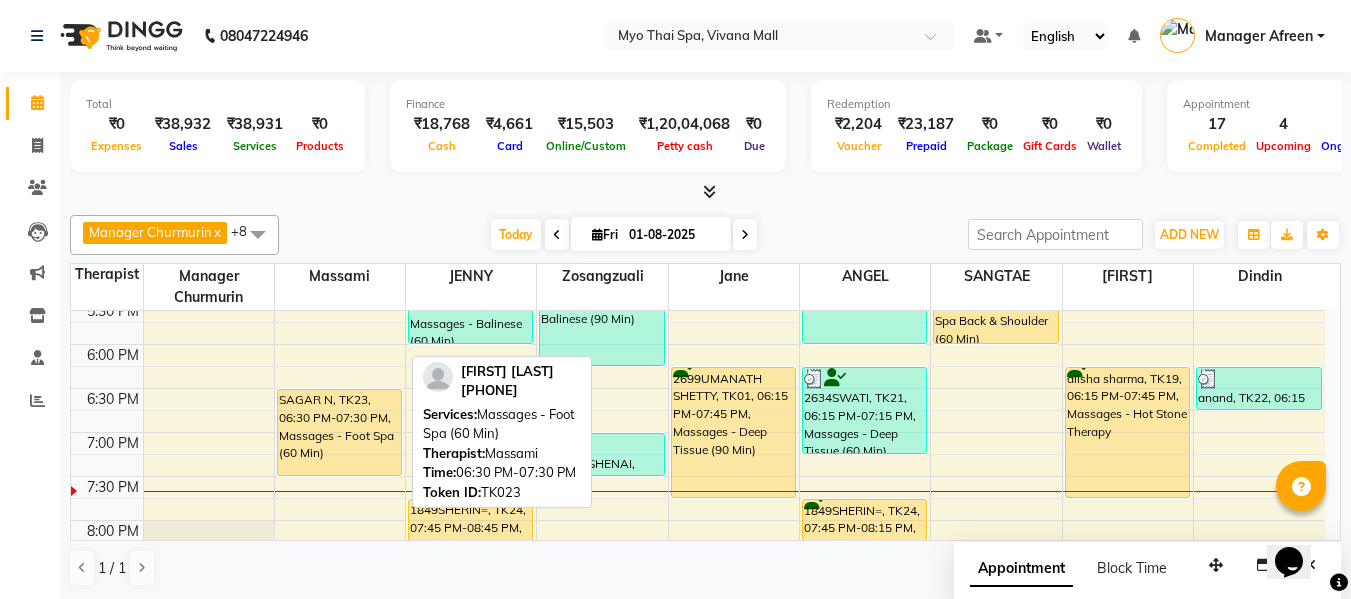 click on "SAGAR N, TK23, 06:30 PM-07:30 PM, Massages - Foot Spa (60 Min)" at bounding box center [339, 432] 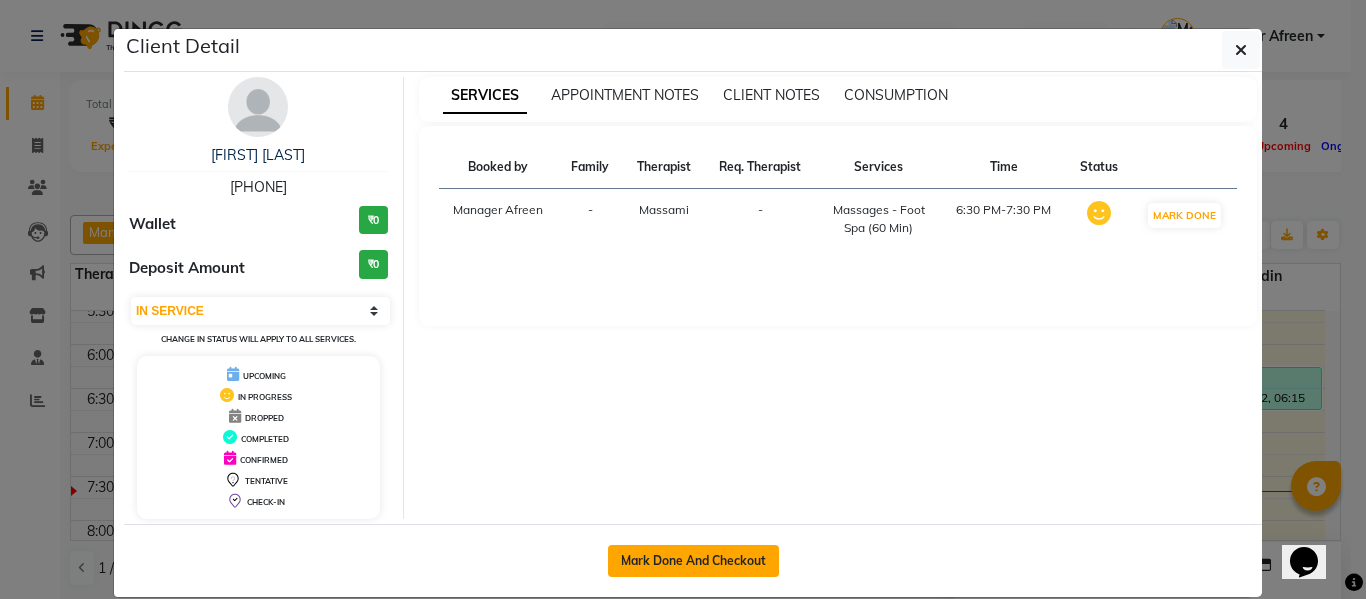 click on "Mark Done And Checkout" 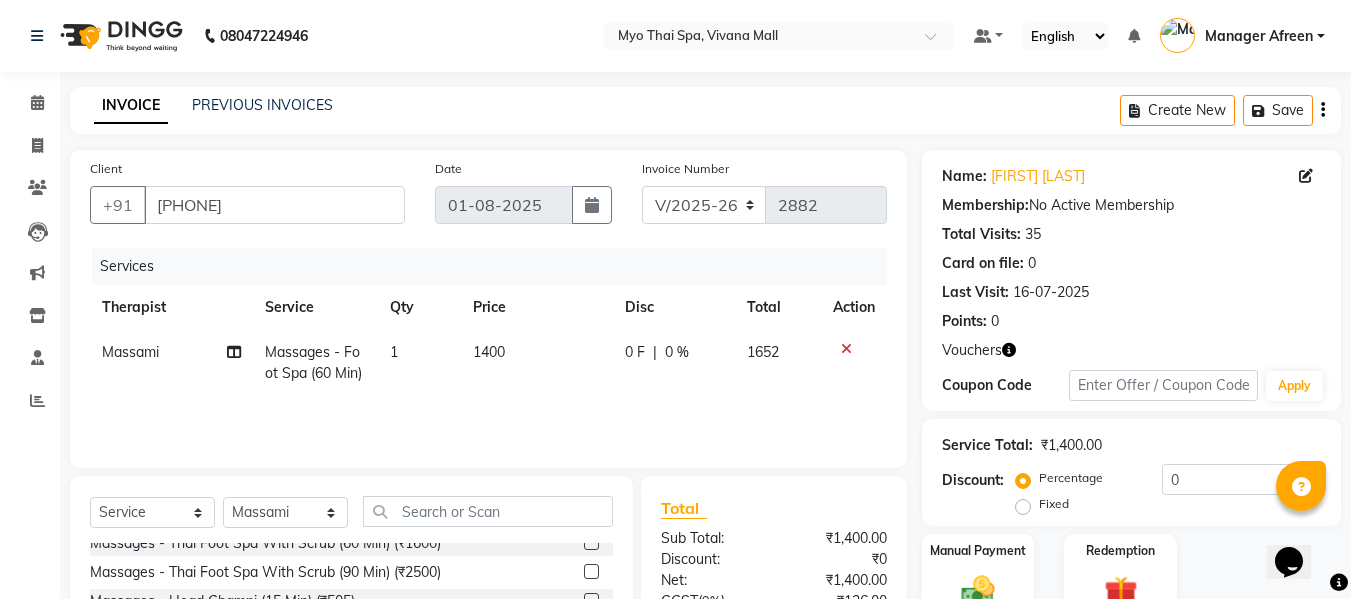 scroll, scrollTop: 100, scrollLeft: 0, axis: vertical 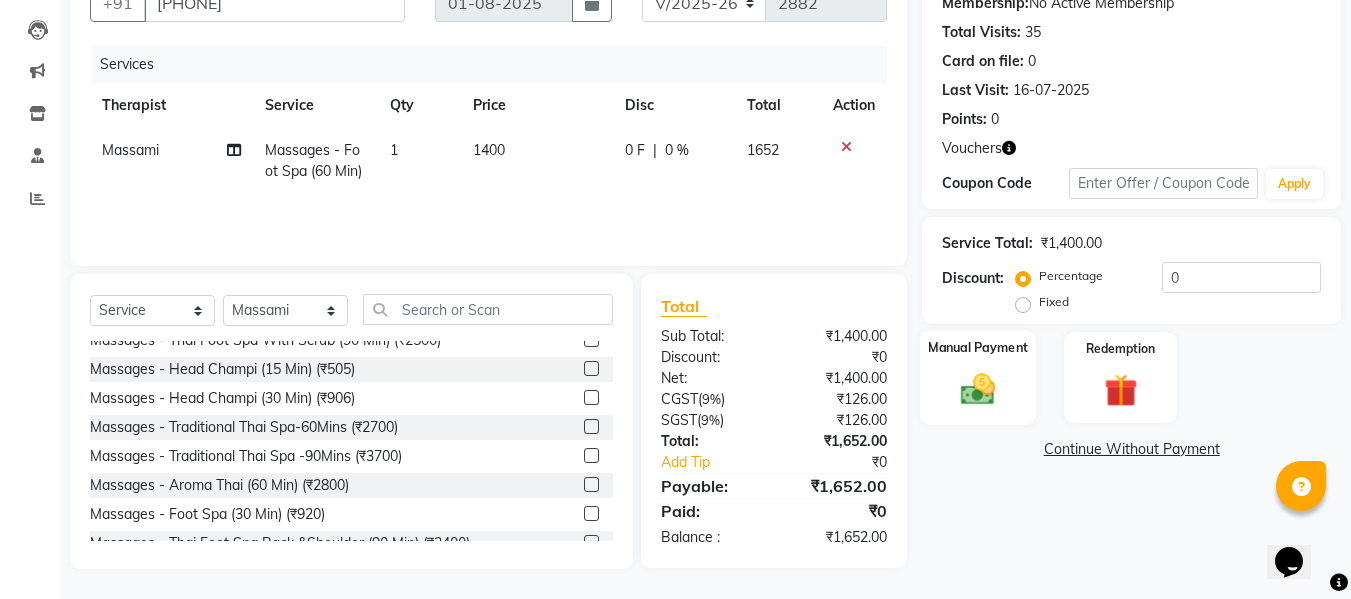 click 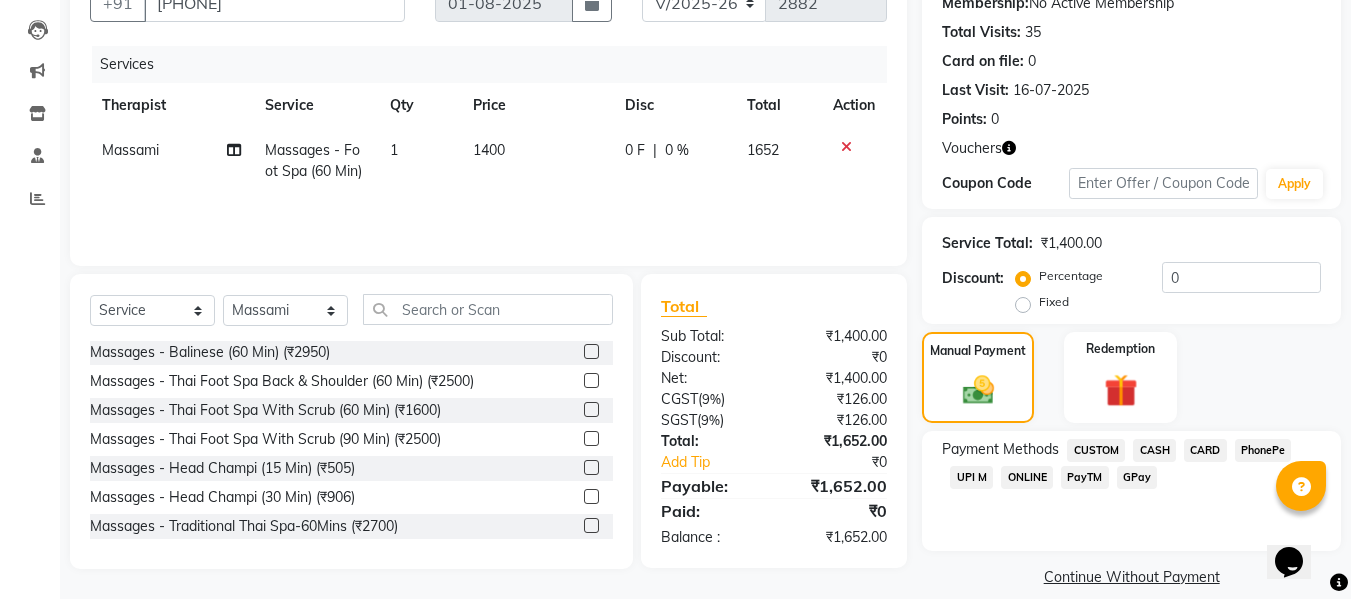 scroll, scrollTop: 0, scrollLeft: 0, axis: both 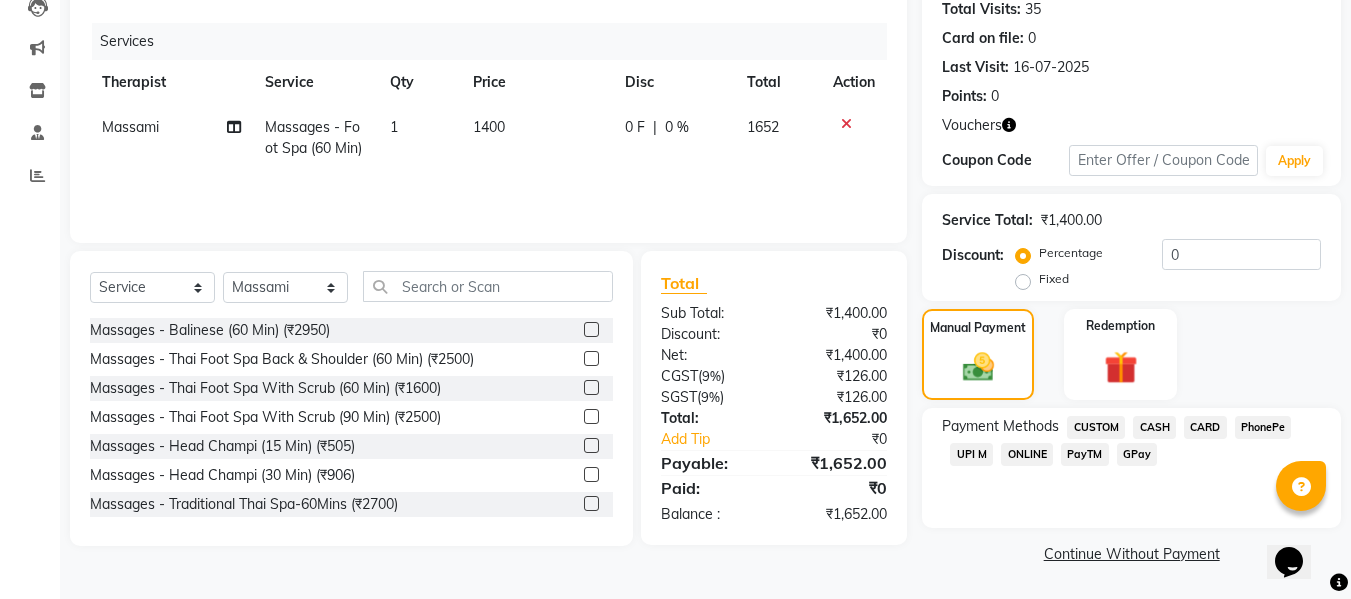 click on "CARD" 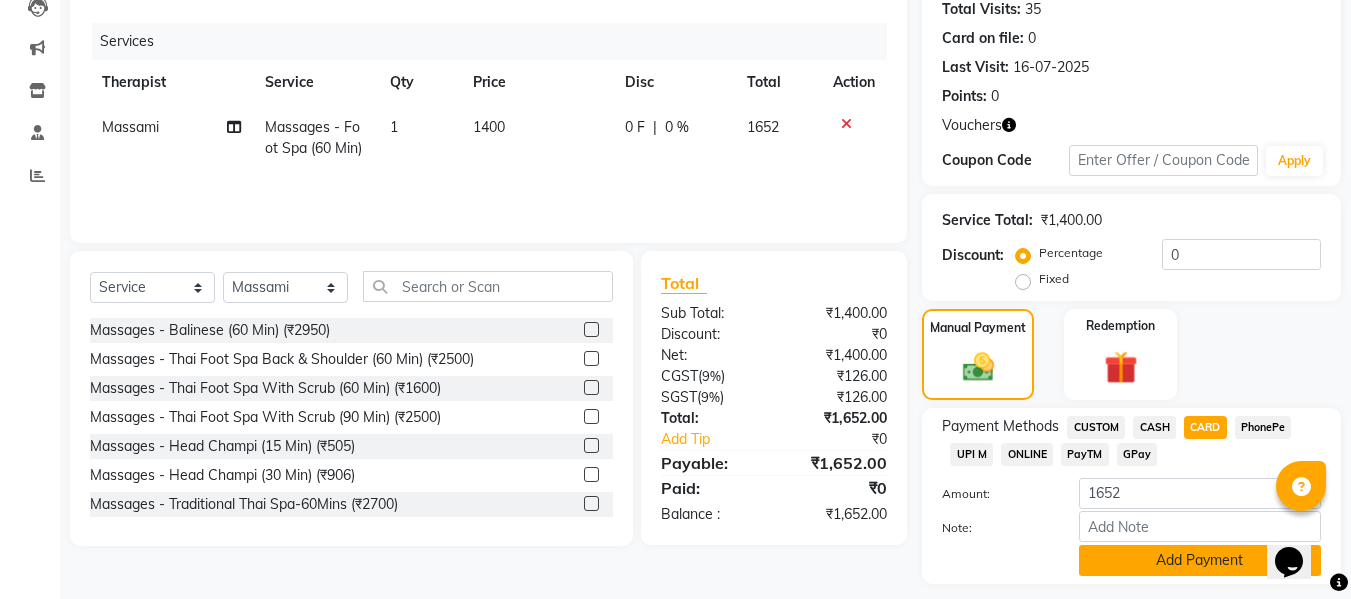 scroll, scrollTop: 281, scrollLeft: 0, axis: vertical 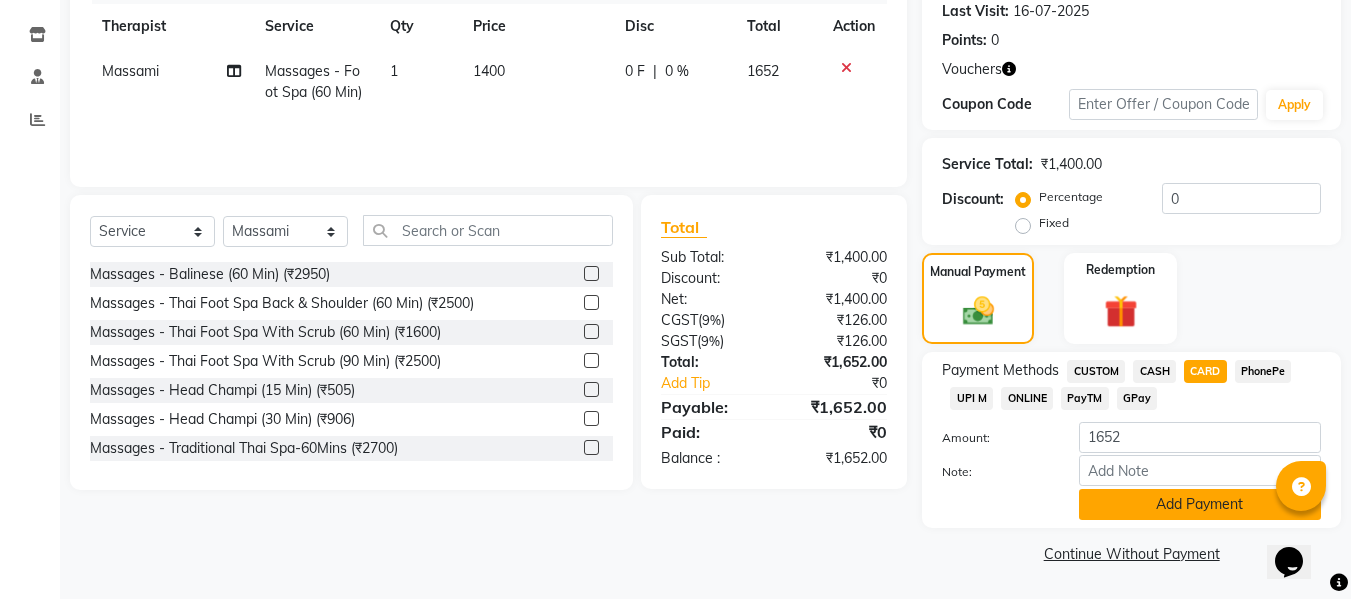 click on "Add Payment" 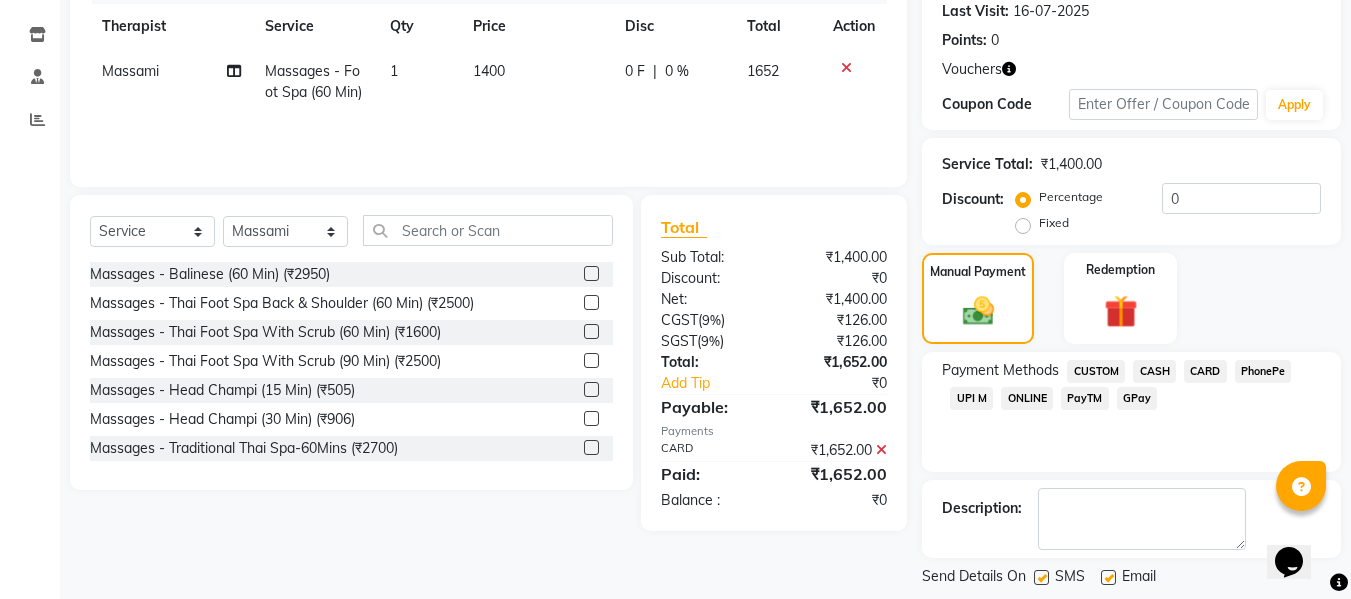 click on "Generate OTP" 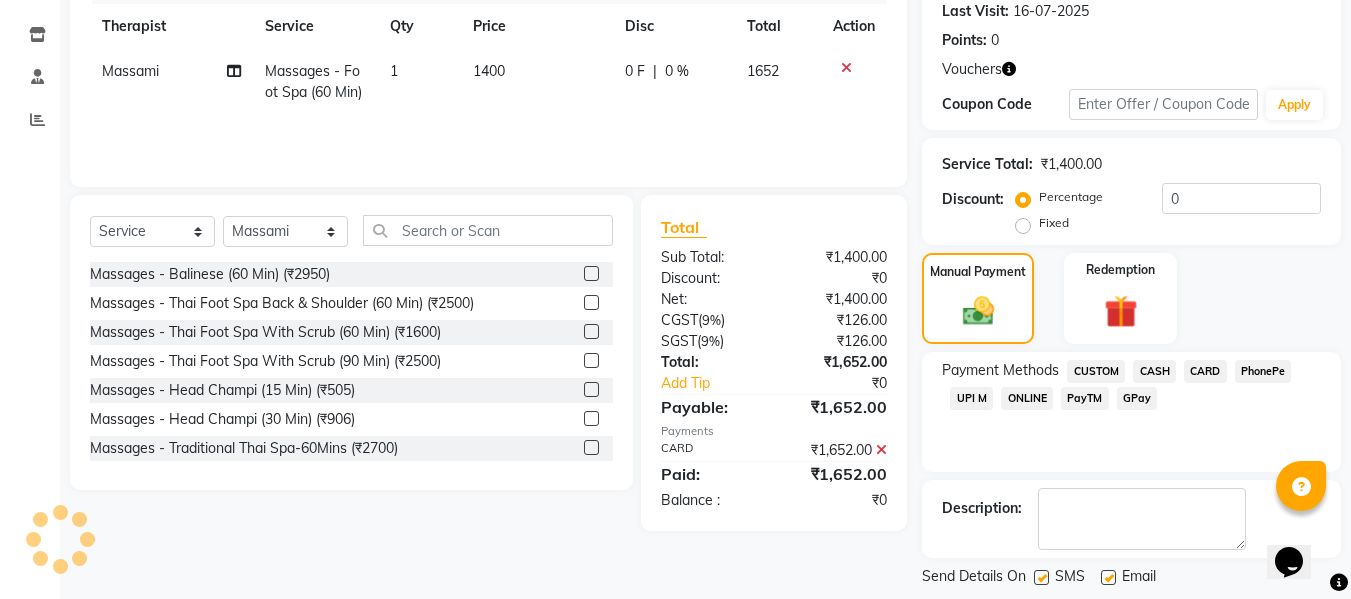 scroll, scrollTop: 377, scrollLeft: 0, axis: vertical 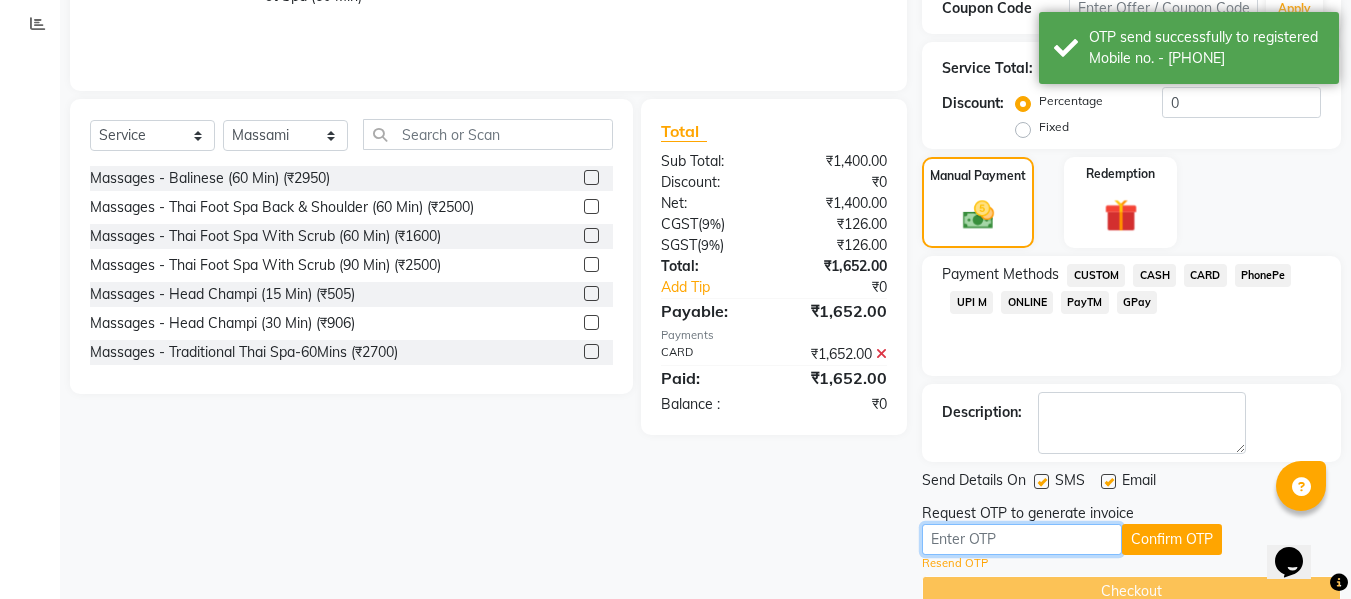 click at bounding box center [1022, 539] 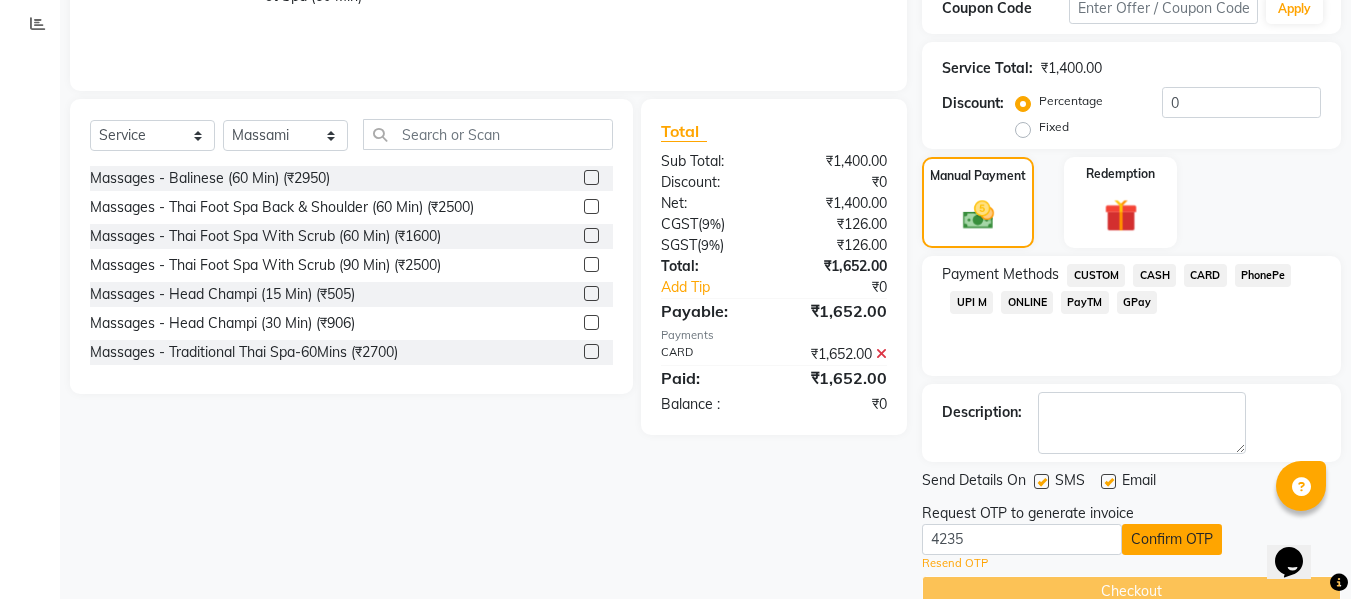 click on "Confirm OTP" 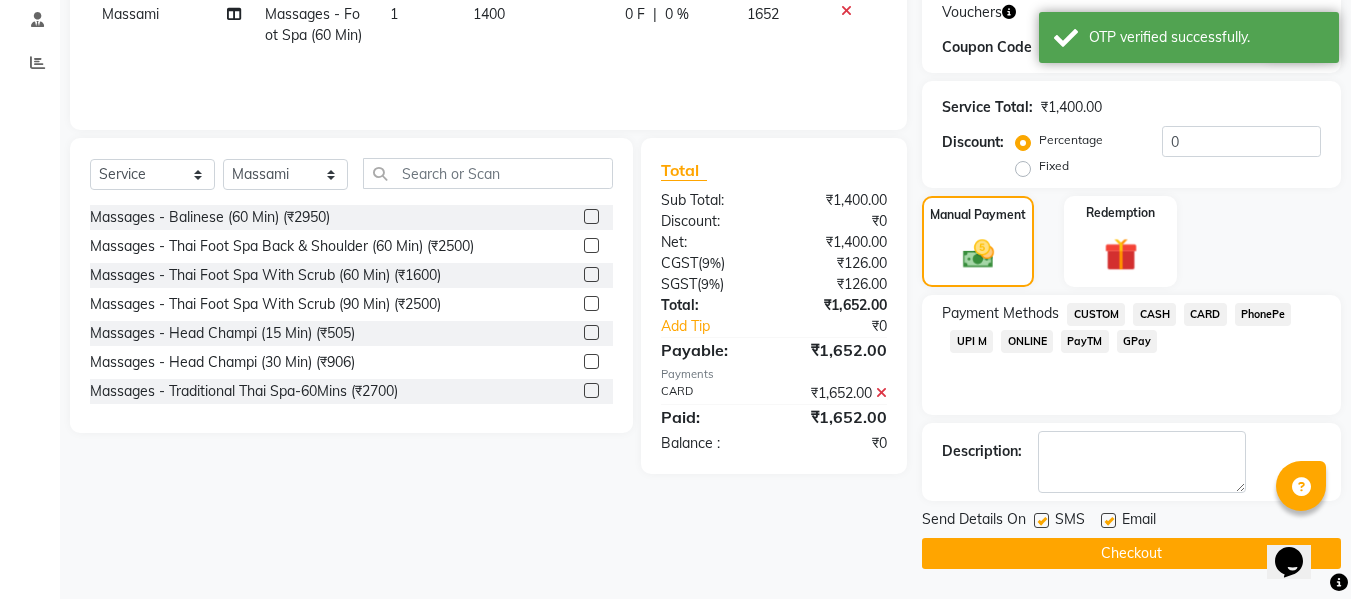 scroll, scrollTop: 338, scrollLeft: 0, axis: vertical 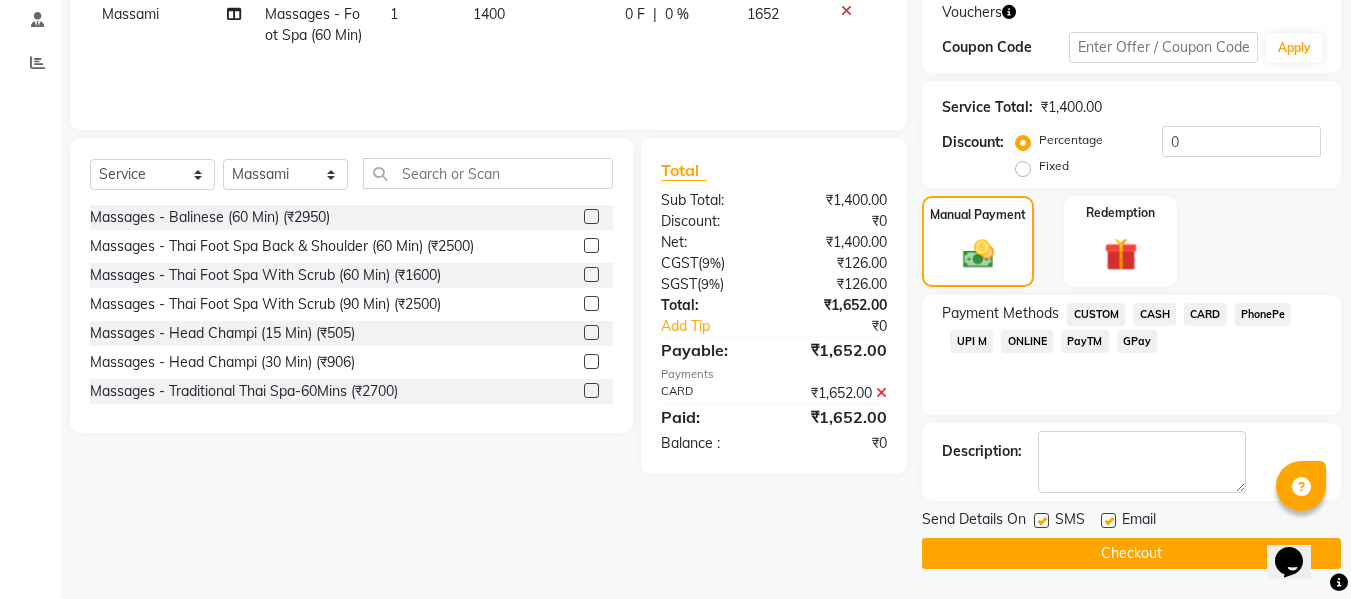 click on "Checkout" 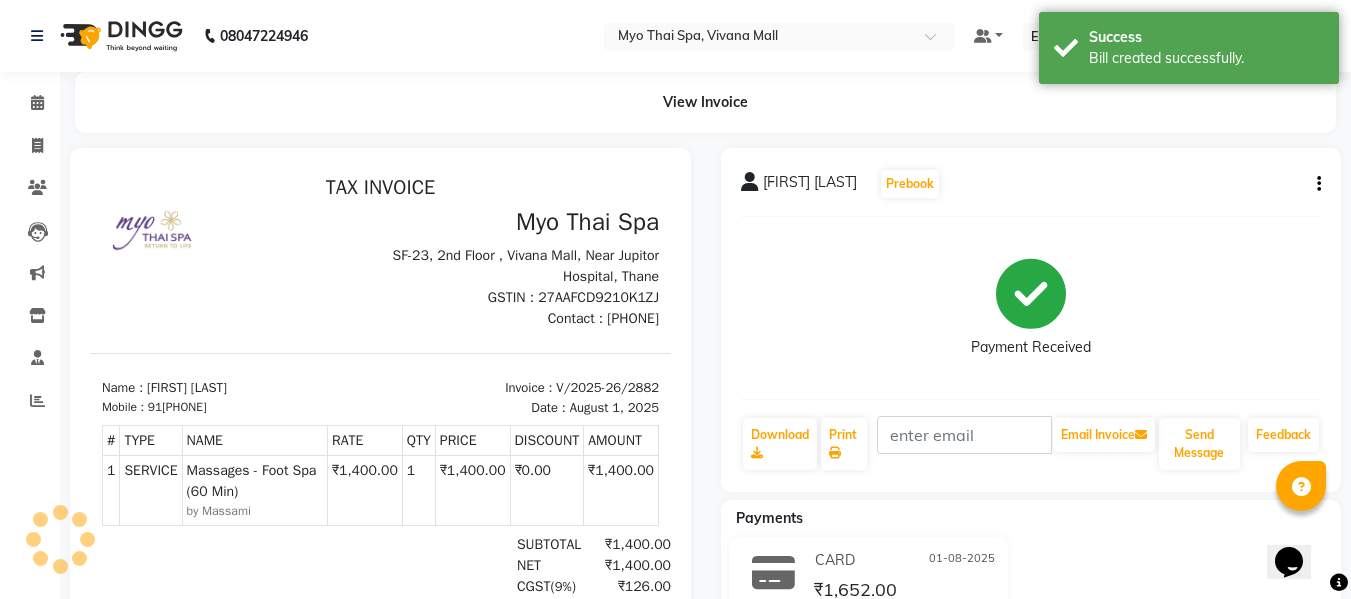 scroll, scrollTop: 0, scrollLeft: 0, axis: both 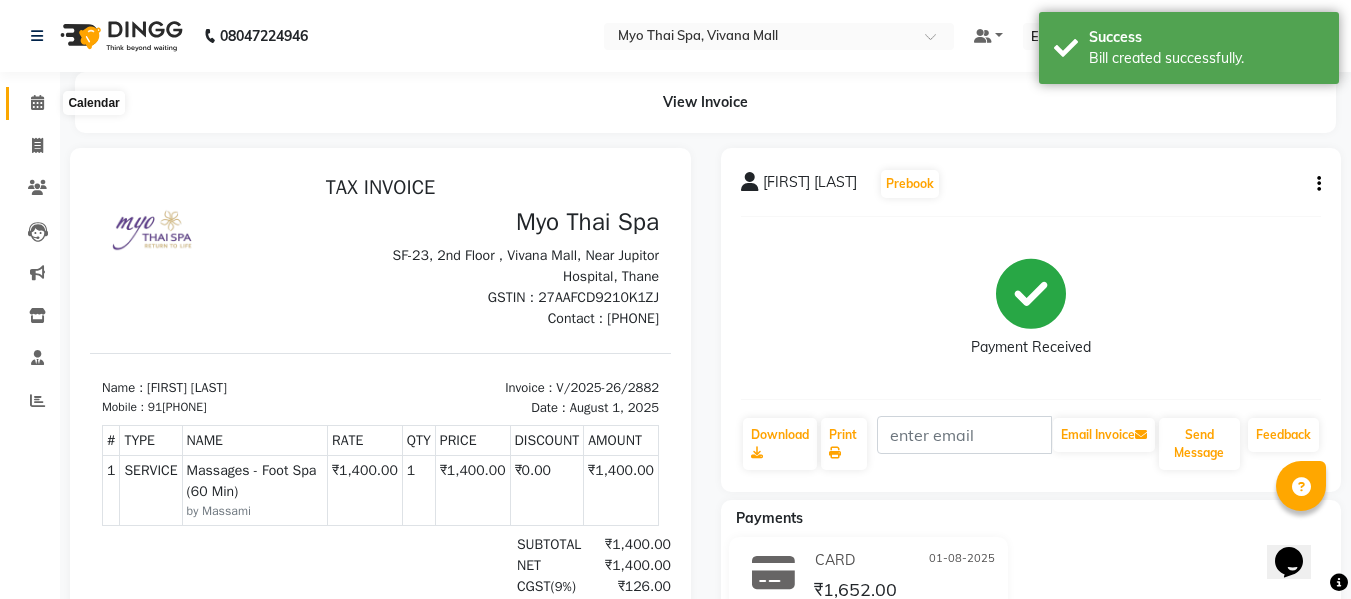 click 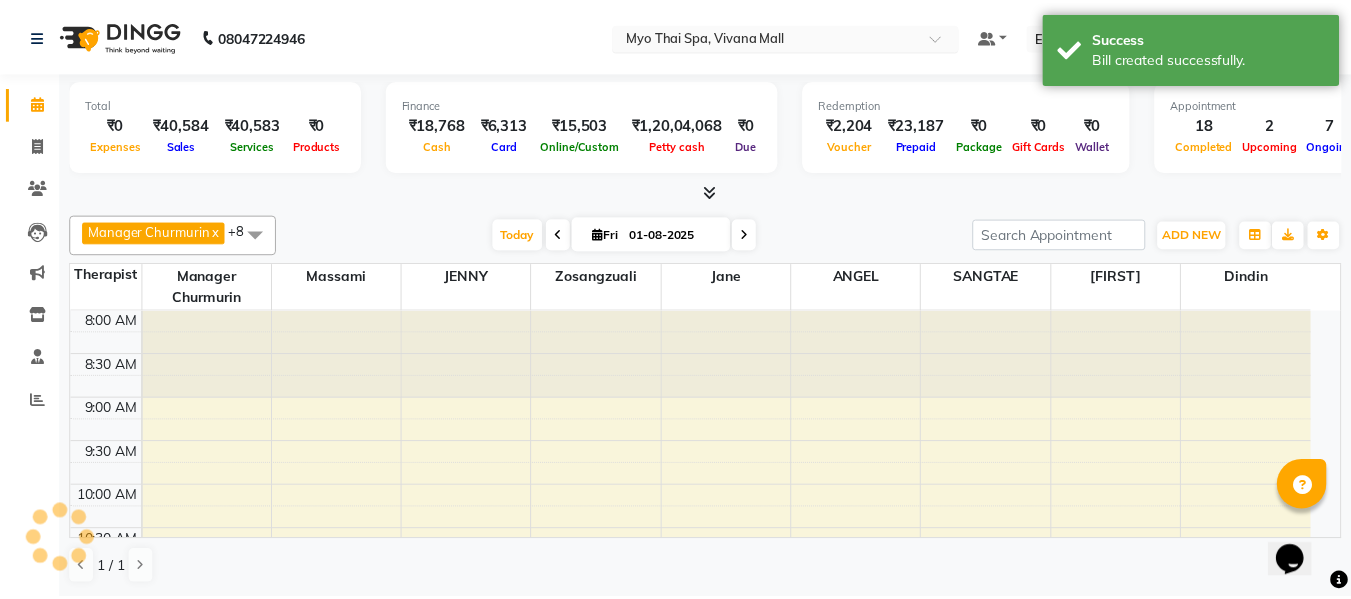 scroll, scrollTop: 969, scrollLeft: 0, axis: vertical 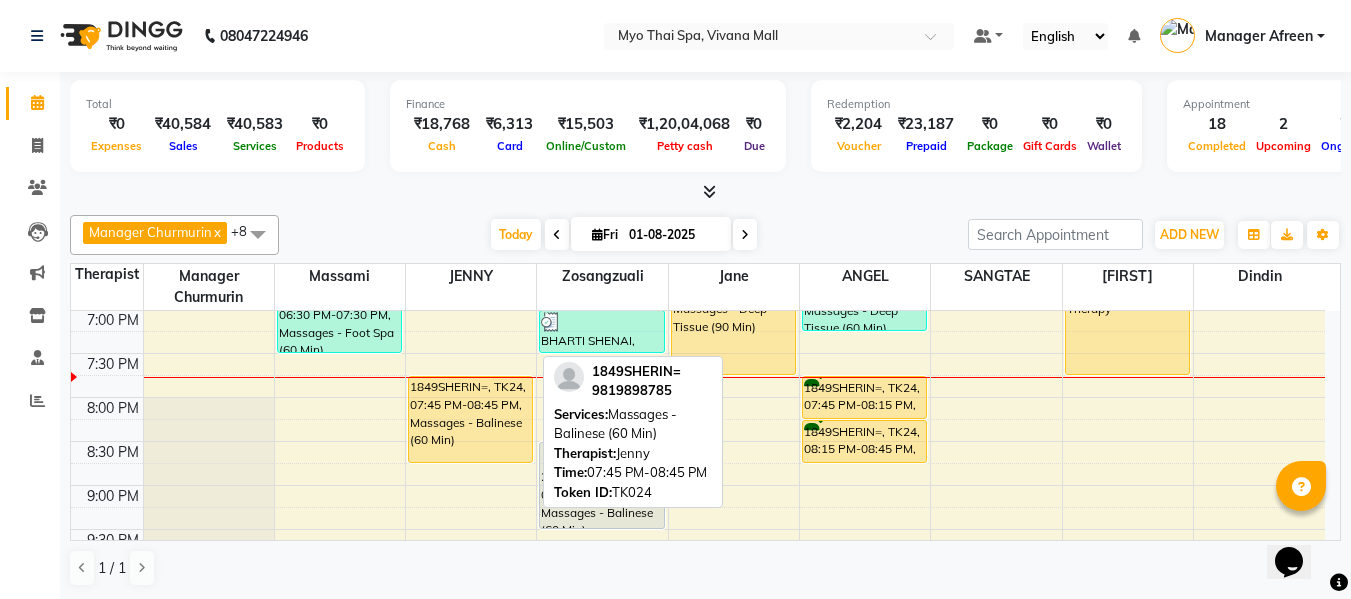 click on "1849SHERIN=, TK24, 07:45 PM-08:45 PM, Massages - Balinese (60 Min)" at bounding box center (470, 419) 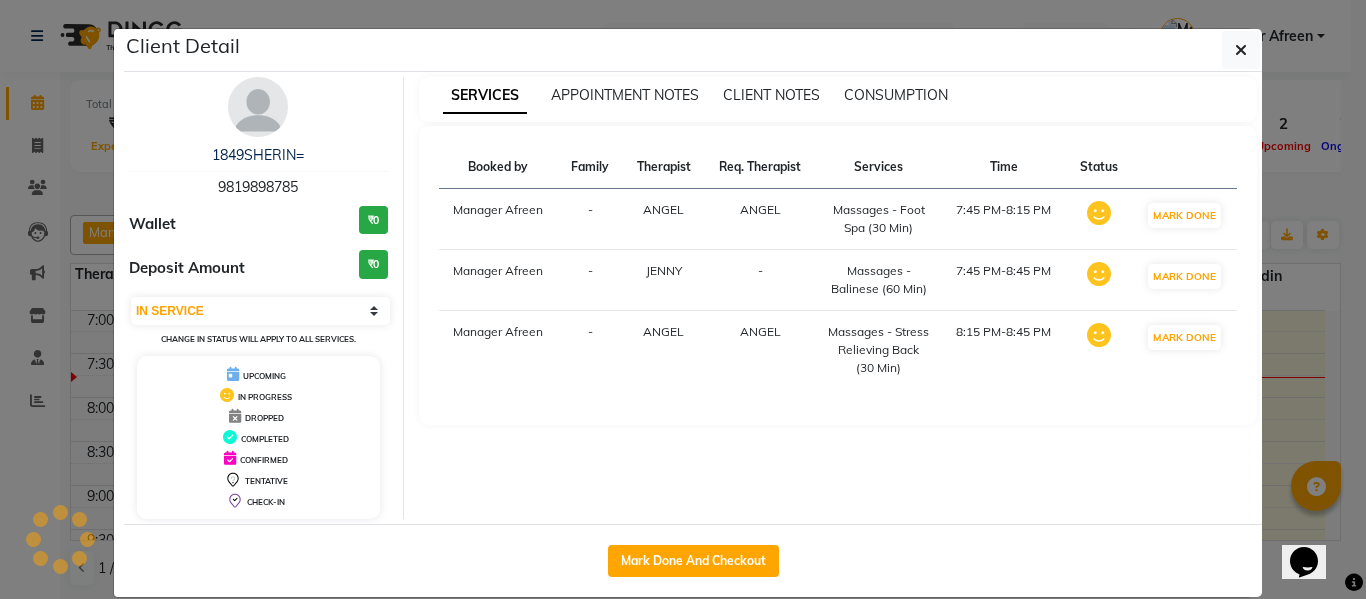 click on "9819898785" at bounding box center [258, 187] 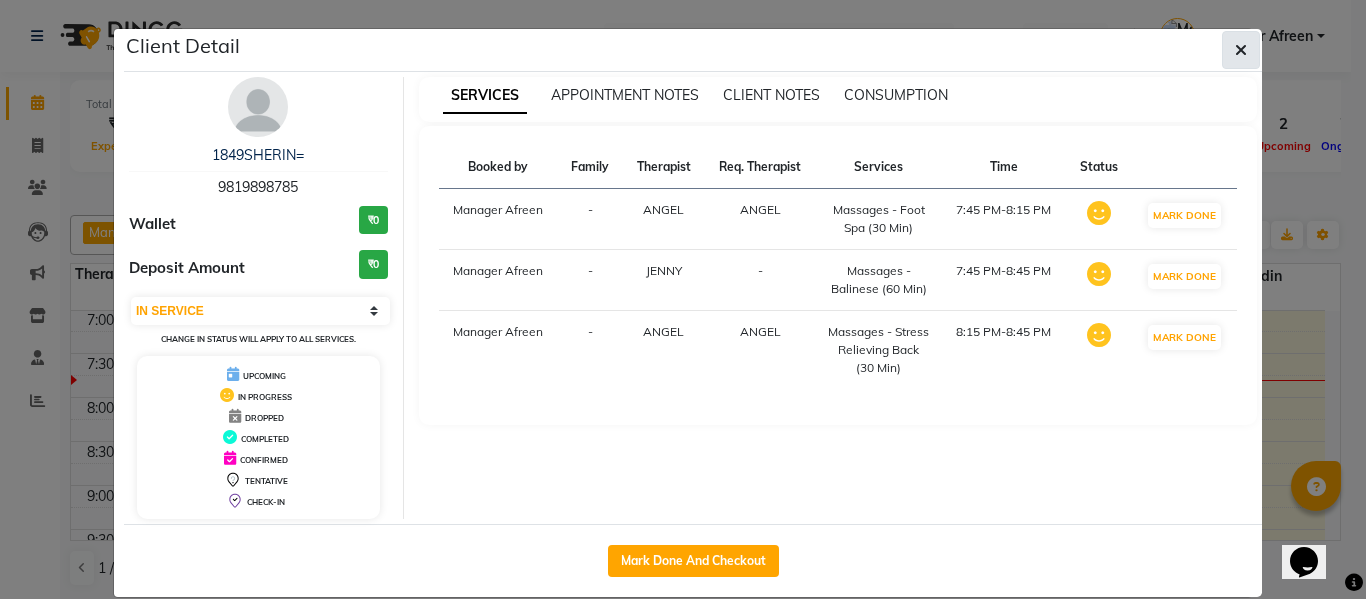 click 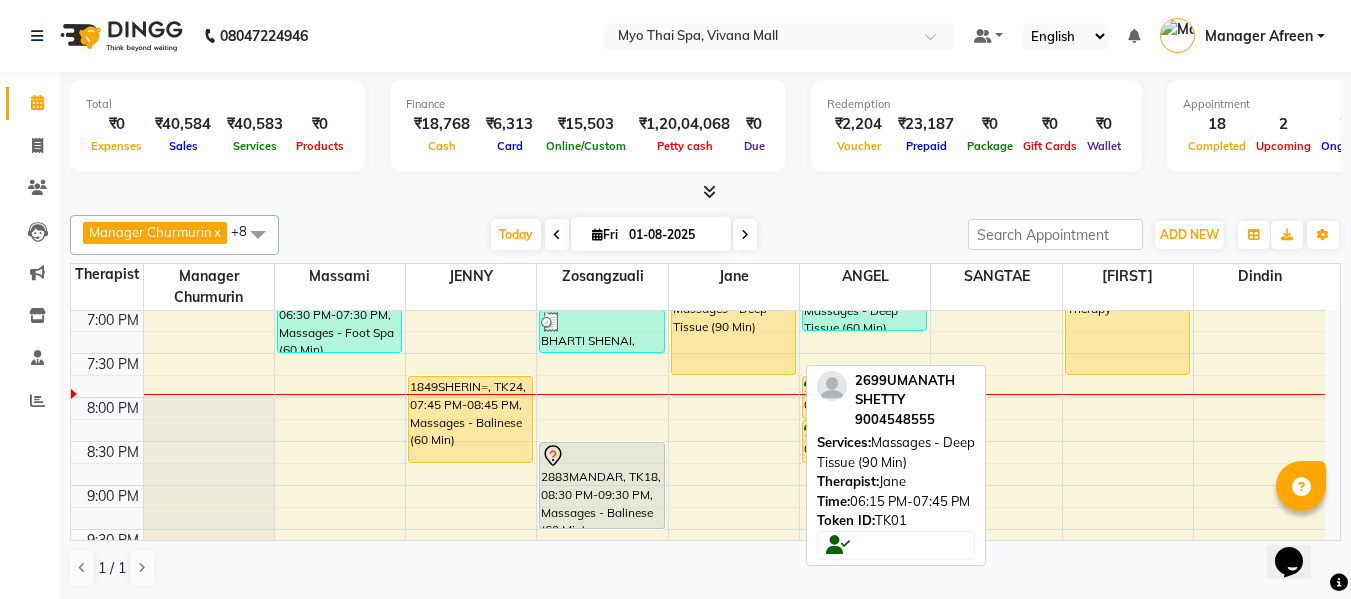 click on "2699UMANATH SHETTY, TK01, 06:15 PM-07:45 PM, Massages - Deep Tissue (90 Min)" at bounding box center (733, 309) 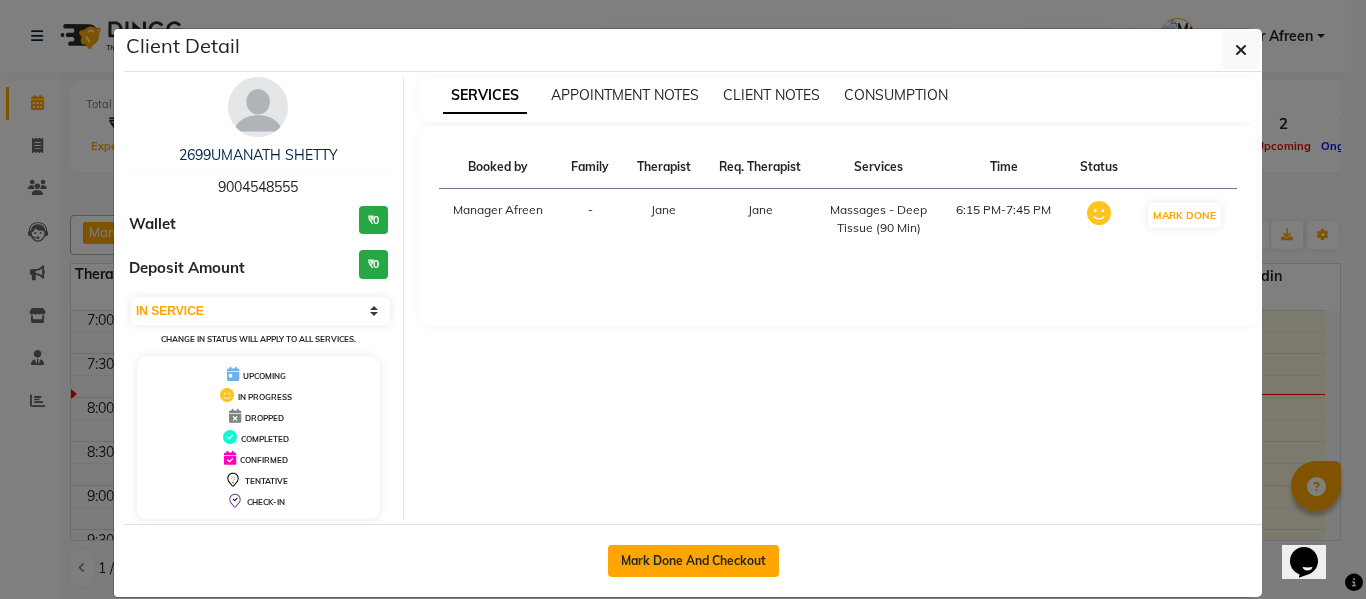 click on "Mark Done And Checkout" 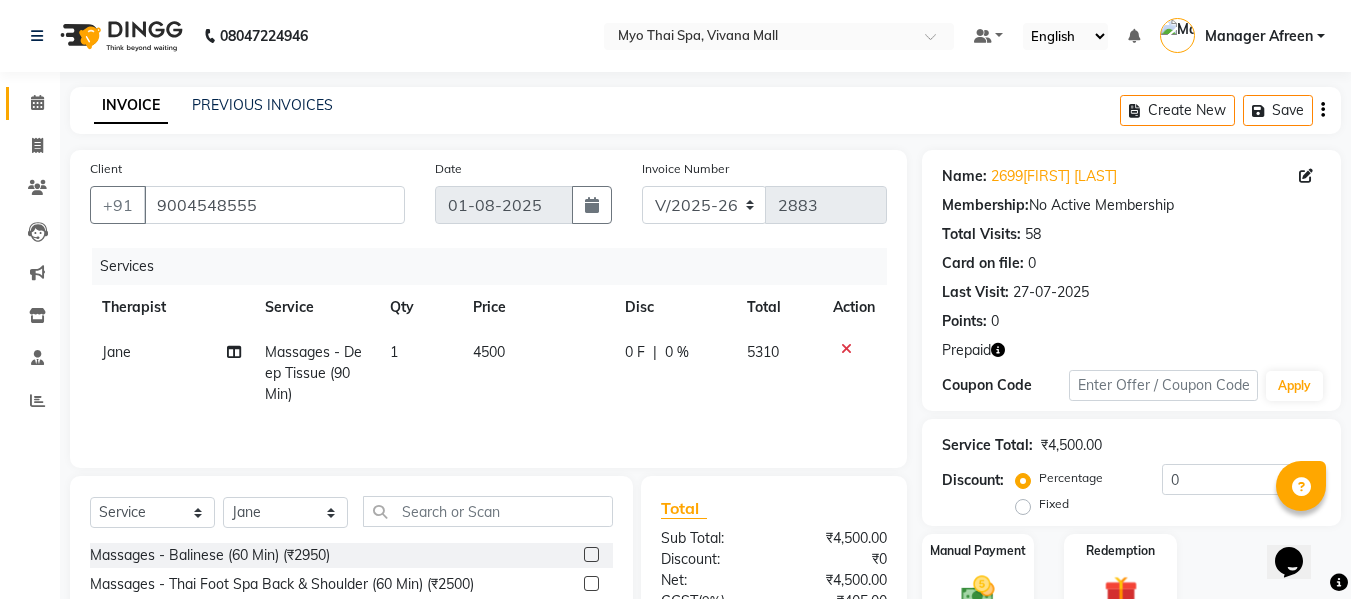 scroll, scrollTop: 202, scrollLeft: 0, axis: vertical 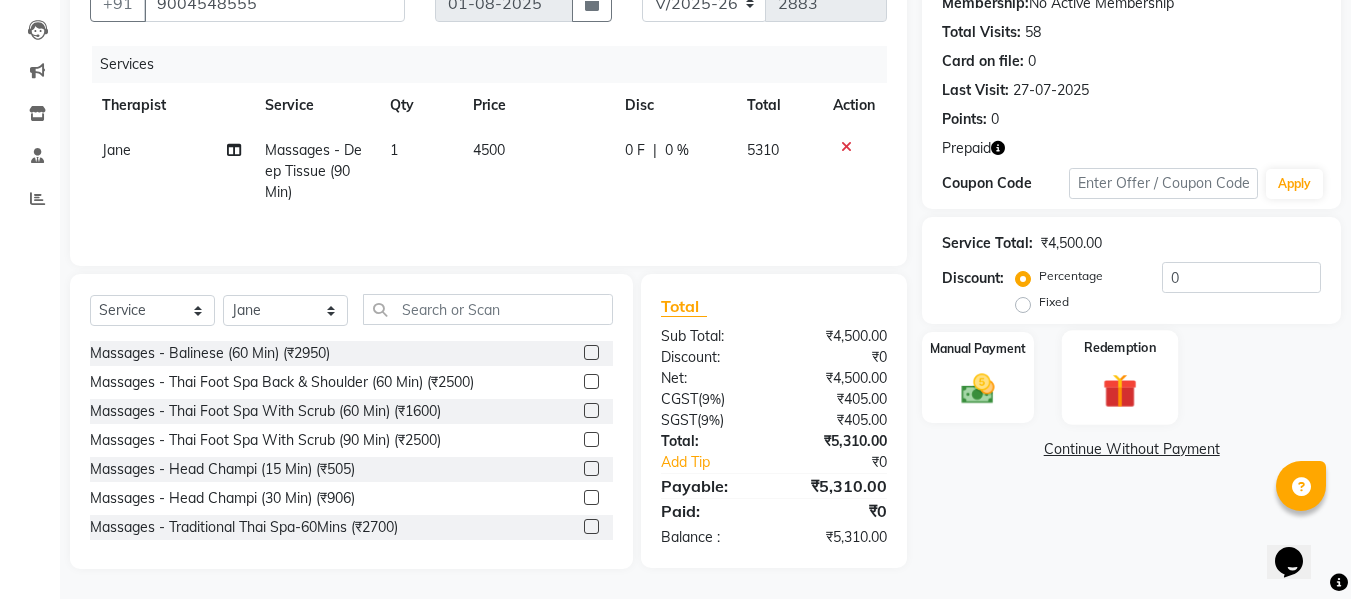 click 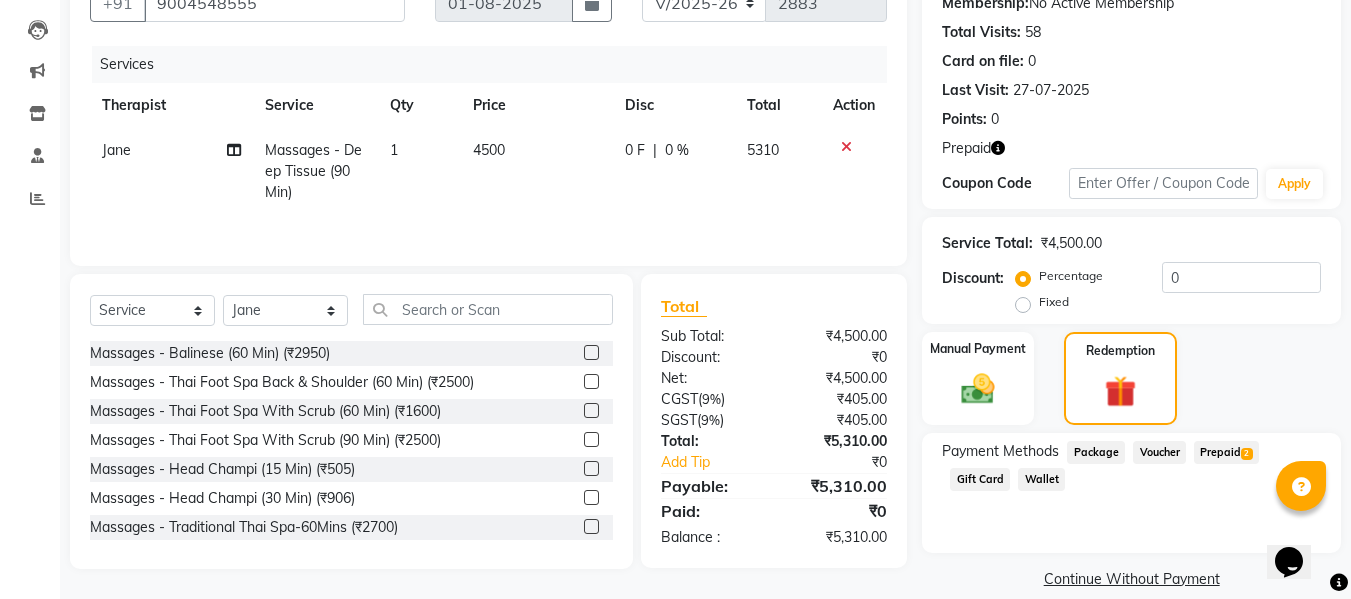 click on "Prepaid  2" 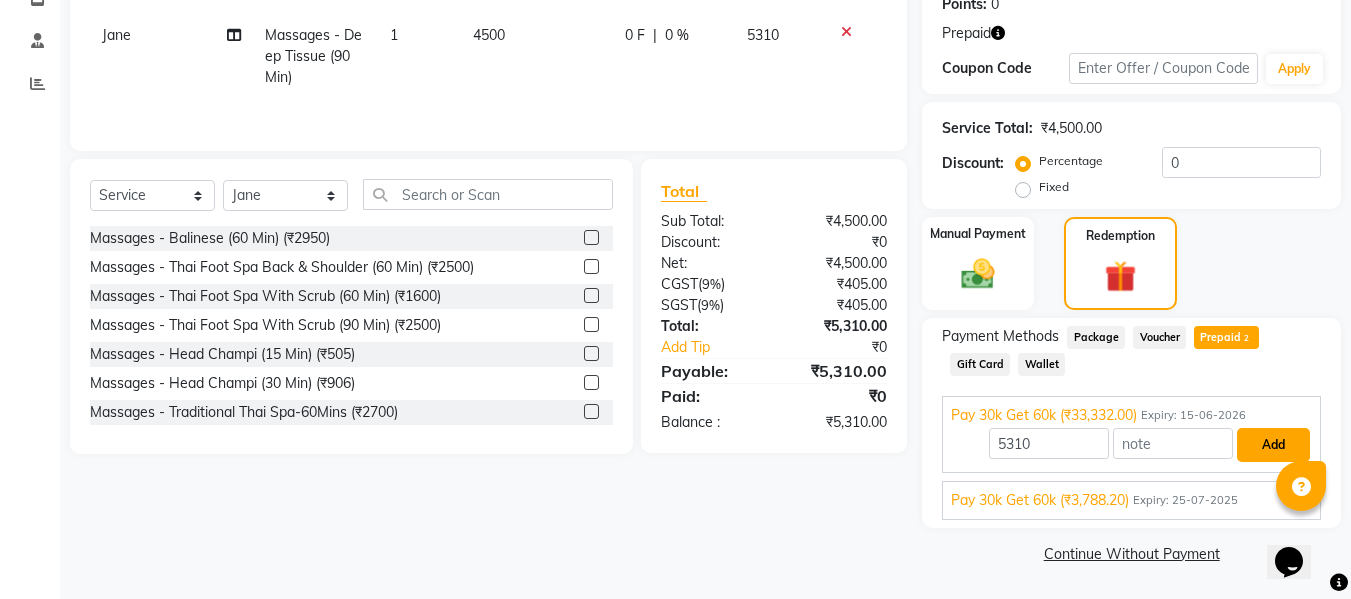 click on "Add" at bounding box center [1273, 445] 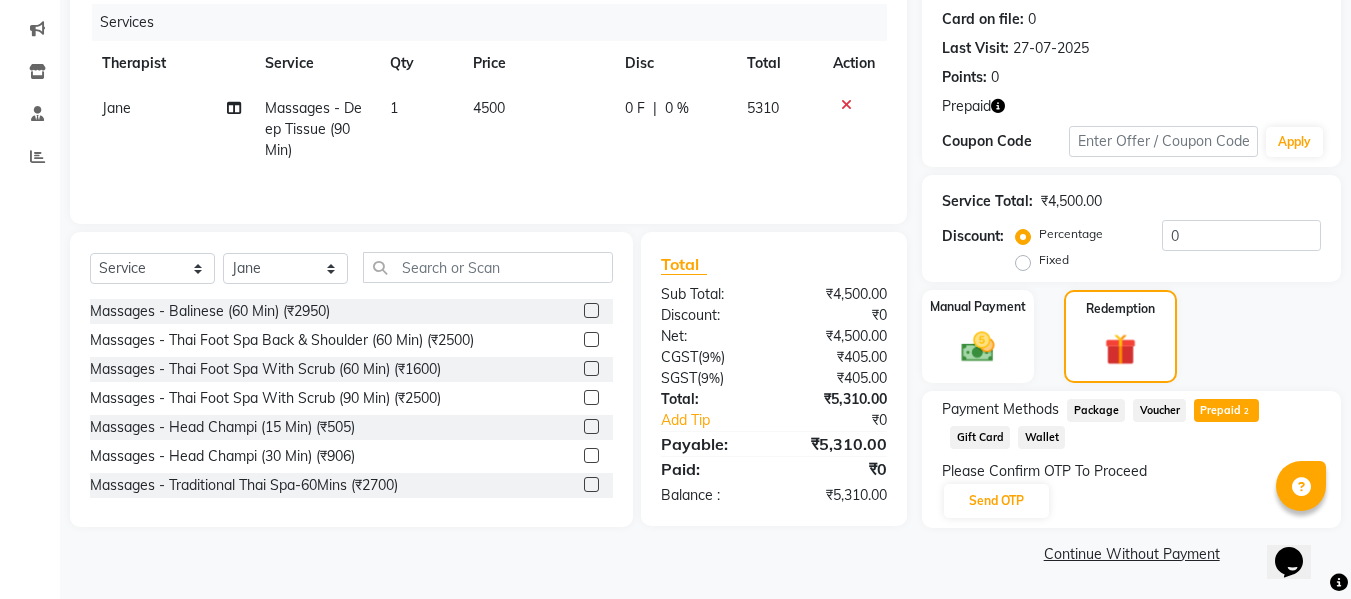 scroll, scrollTop: 244, scrollLeft: 0, axis: vertical 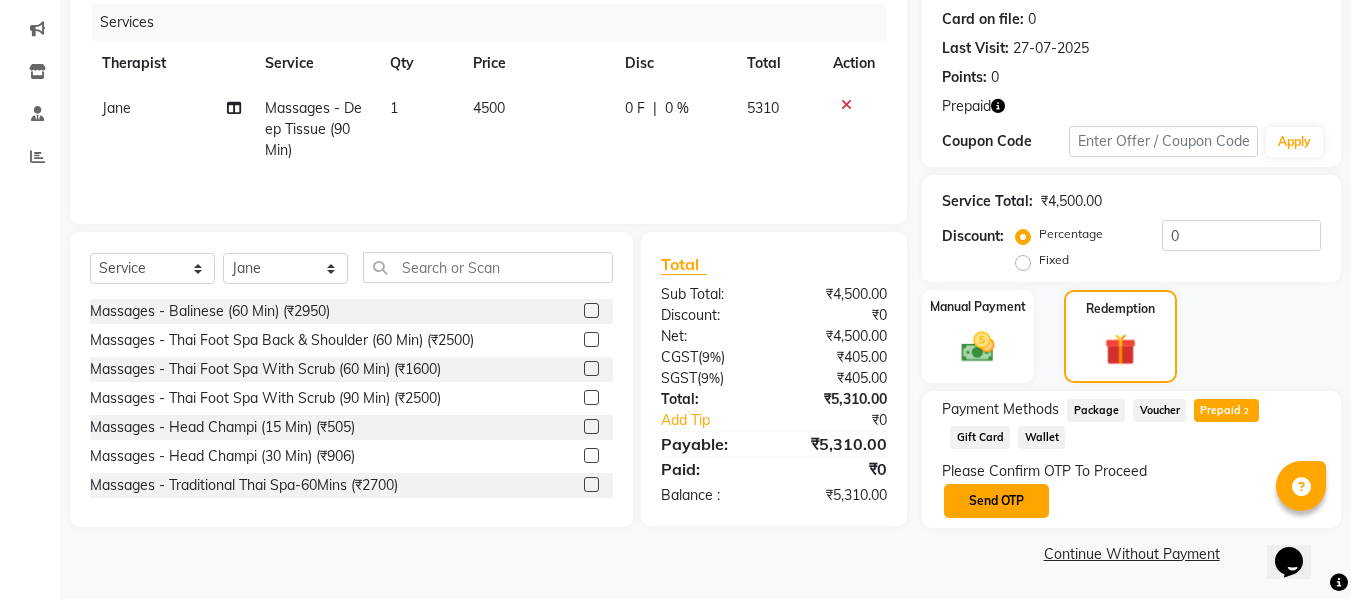 click on "Send OTP" 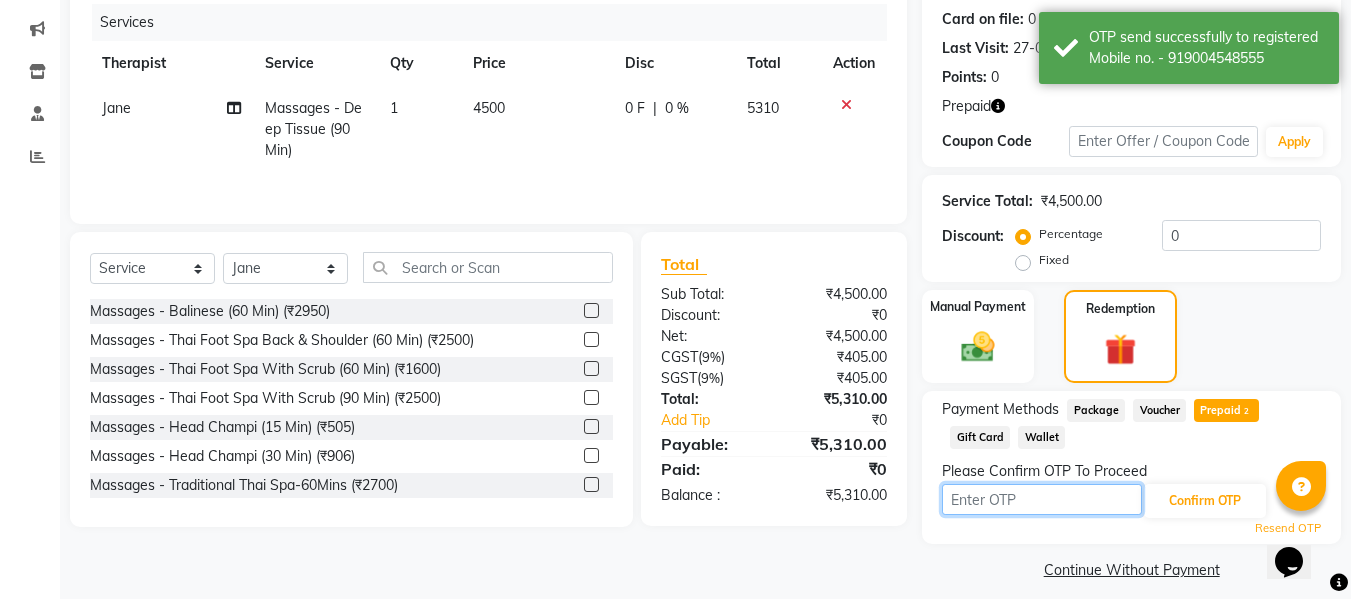 click at bounding box center (1042, 499) 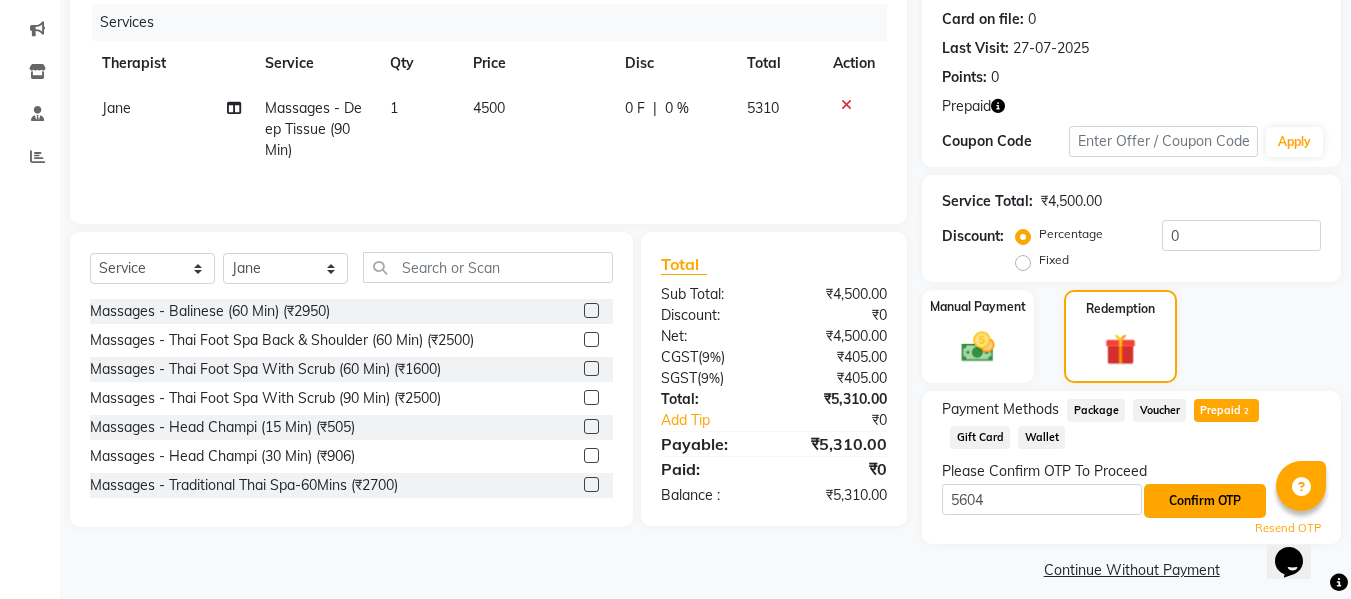 click on "Confirm OTP" 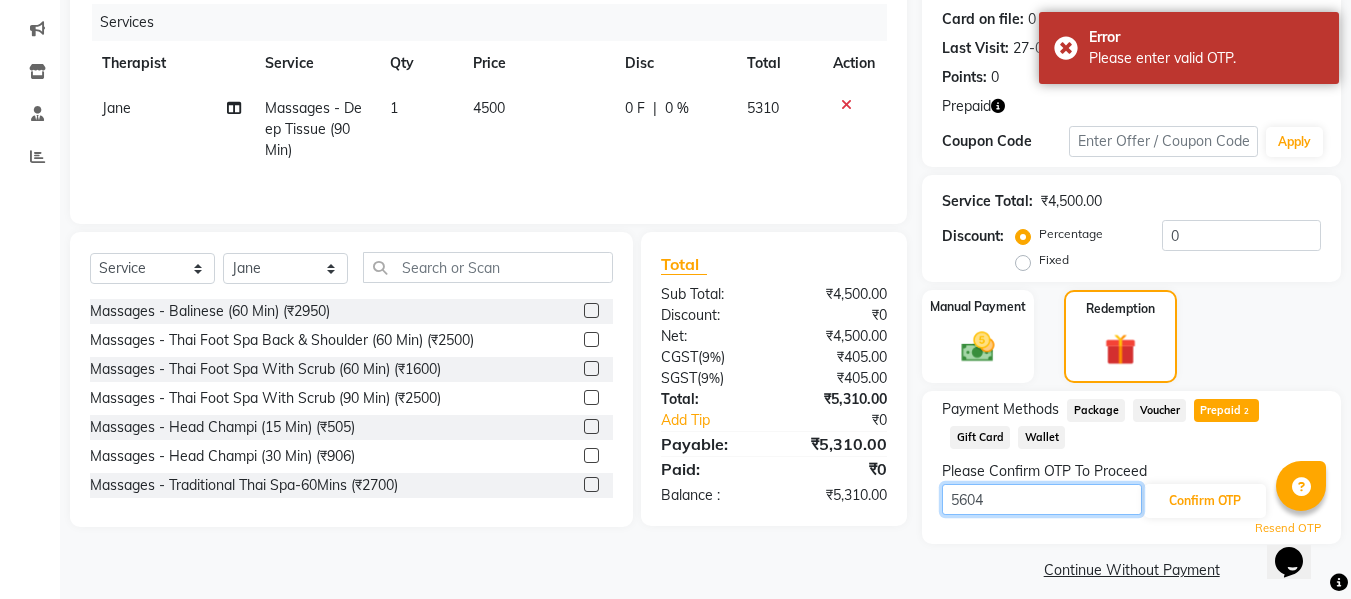click on "5604" at bounding box center [1042, 499] 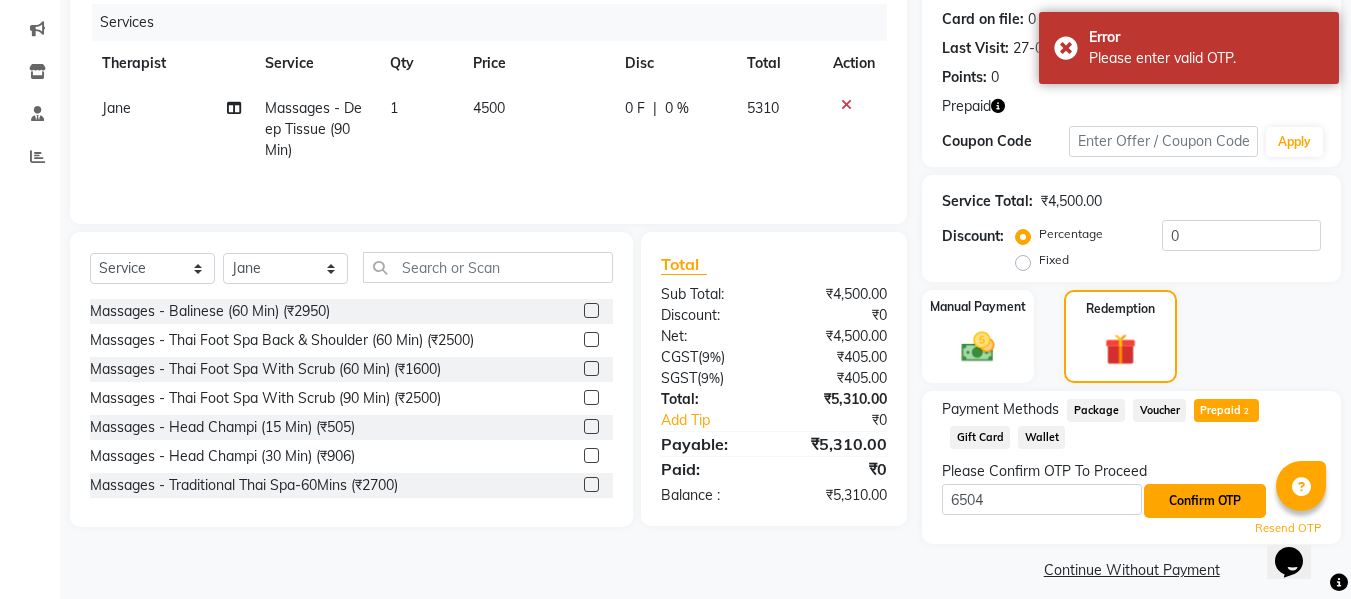 click on "Confirm OTP" 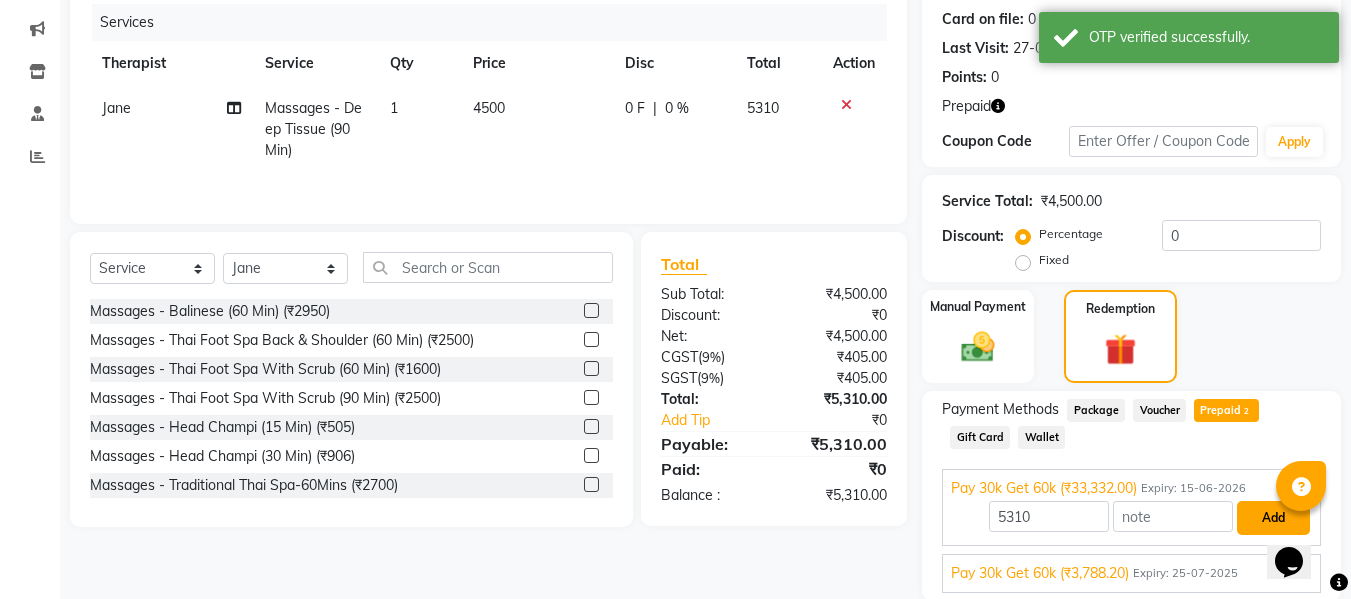 click on "Add" at bounding box center [1273, 518] 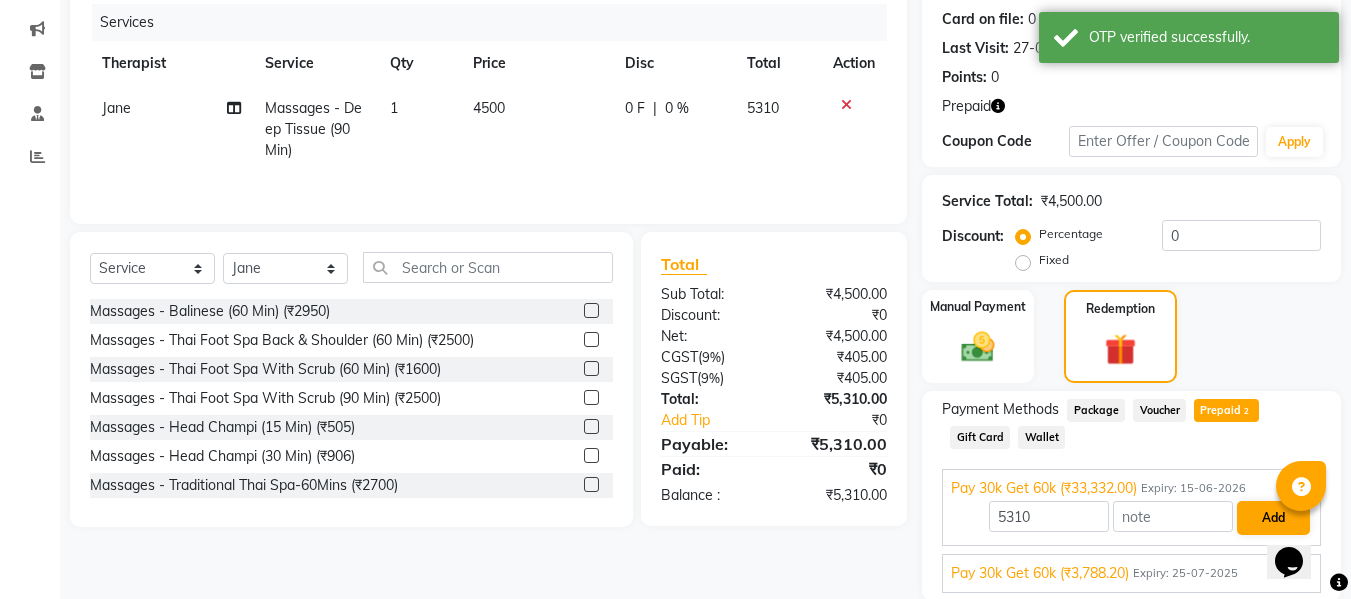 scroll, scrollTop: 317, scrollLeft: 0, axis: vertical 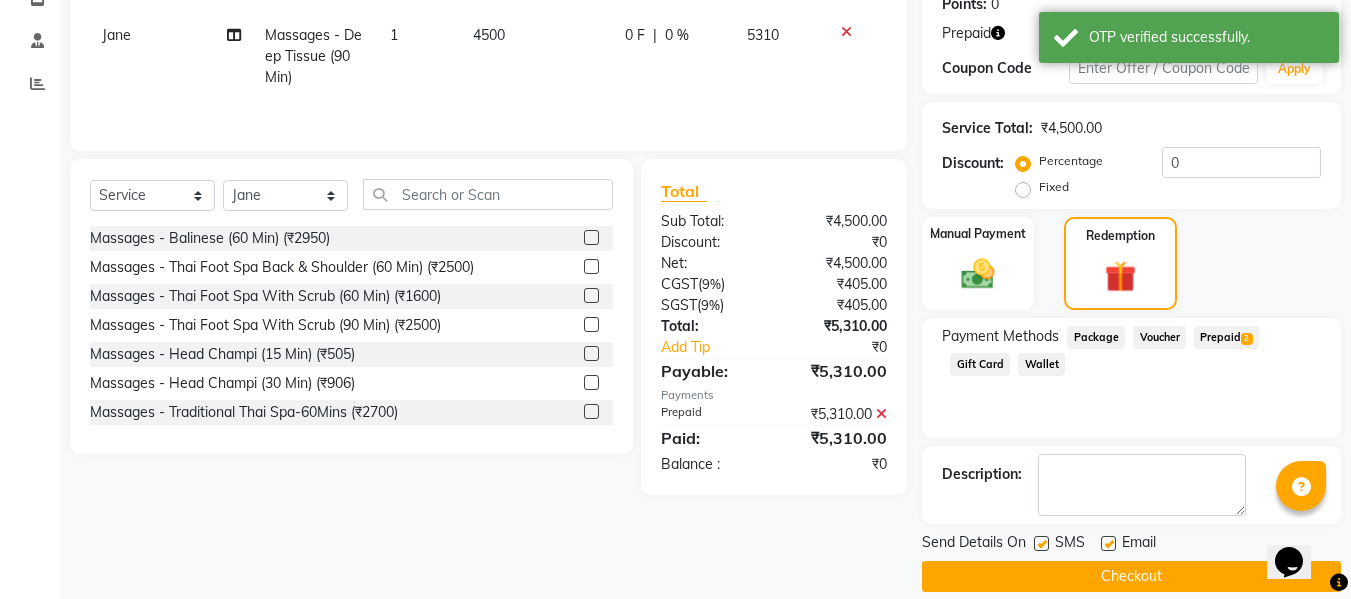 click on "Checkout" 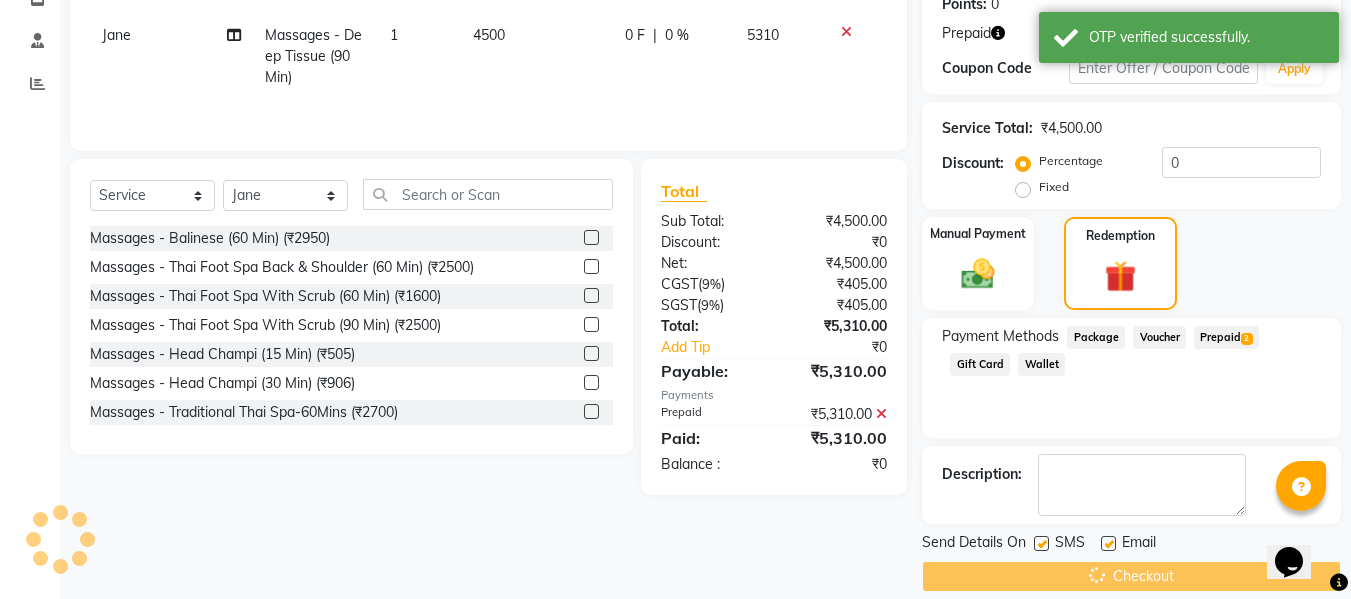 scroll, scrollTop: 340, scrollLeft: 0, axis: vertical 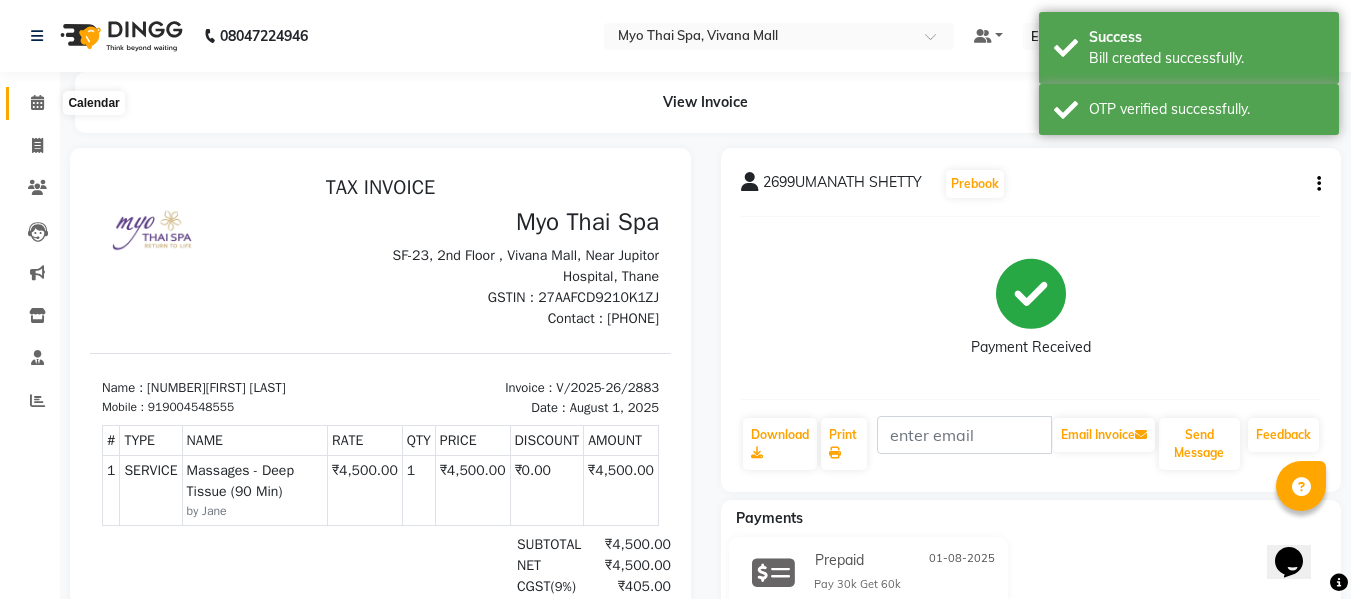 click 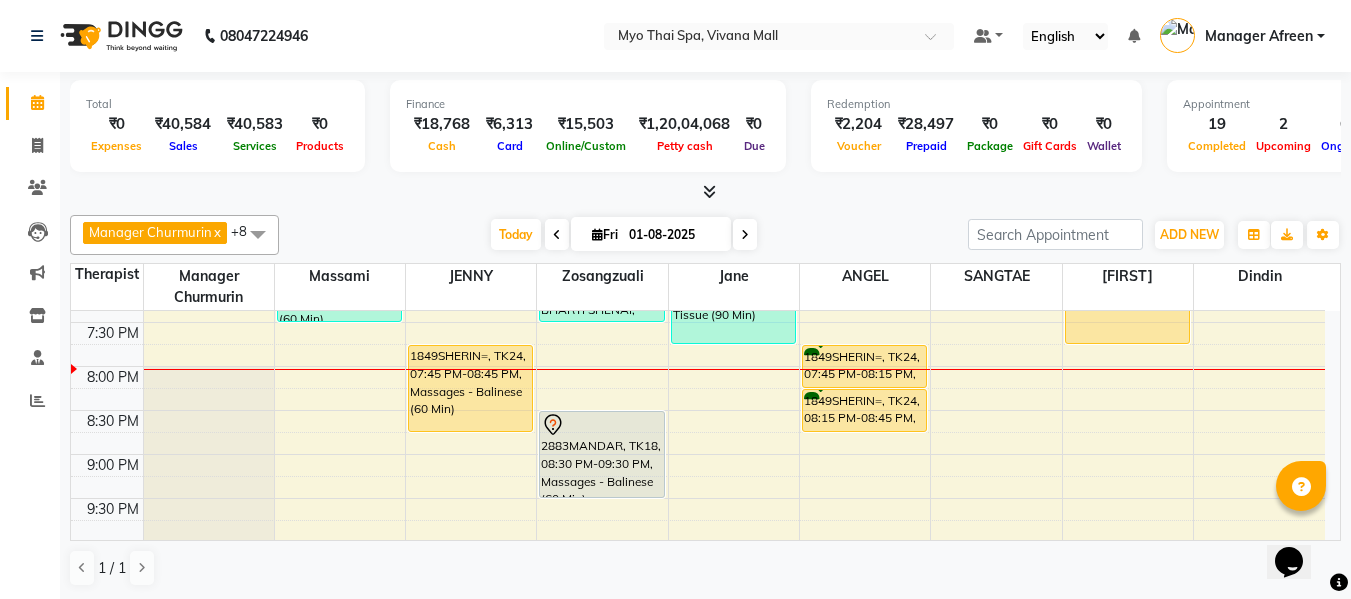 scroll, scrollTop: 900, scrollLeft: 0, axis: vertical 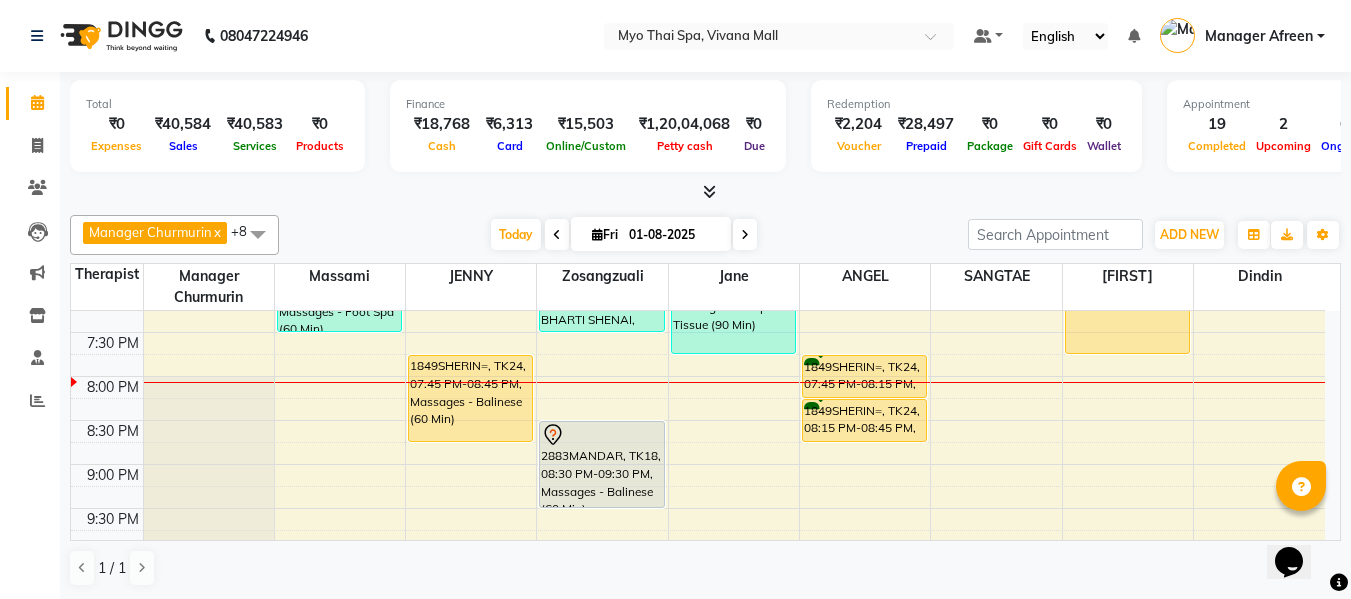 click on "8:00 AM 8:30 AM 9:00 AM 9:30 AM 10:00 AM 10:30 AM 11:00 AM 11:30 AM 12:00 PM 12:30 PM 1:00 PM 1:30 PM 2:00 PM 2:30 PM 3:00 PM 3:30 PM 4:00 PM 4:30 PM 5:00 PM 5:30 PM 6:00 PM 6:30 PM 7:00 PM 7:30 PM 8:00 PM 8:30 PM 9:00 PM 9:30 PM 10:00 PM 10:30 PM    shailendra, TK15, 10:00 AM-11:30 AM, Massages - Deep Tissue (90 Min)             PRAMOD B, TK20, 01:15 PM-02:15 PM, Massages - Swedish (60 Min)     SAGAGR, TK04, 11:15 AM-12:45 PM, Massages - Myo Signature Spa (90 Min)     SAGAGR, TK04, 11:15 AM-12:45 PM, Massages - Spa Of The Month  (₹3999)     2309 SANTOSH, TK14, 03:15 PM-04:45 PM, Massages - Balinese (90 Min)     SAGAR N, TK23, 06:30 PM-07:30 PM, Massages - Foot Spa (60 Min)     ram, TK06, 01:30 PM-03:30 PM, Massages - Myo Signature Spa (90 Min) (₹4800)     Sarit, TK11, 05:00 PM-06:00 PM, Massages - Balinese (60 Min)    1849SHERIN=, TK24, 07:45 PM-08:45 PM, Massages - Balinese (60 Min)     1792ANIRUDDHA1, TK05, 01:00 PM-02:30 PM, Massages - Stress Relieving" at bounding box center [698, -20] 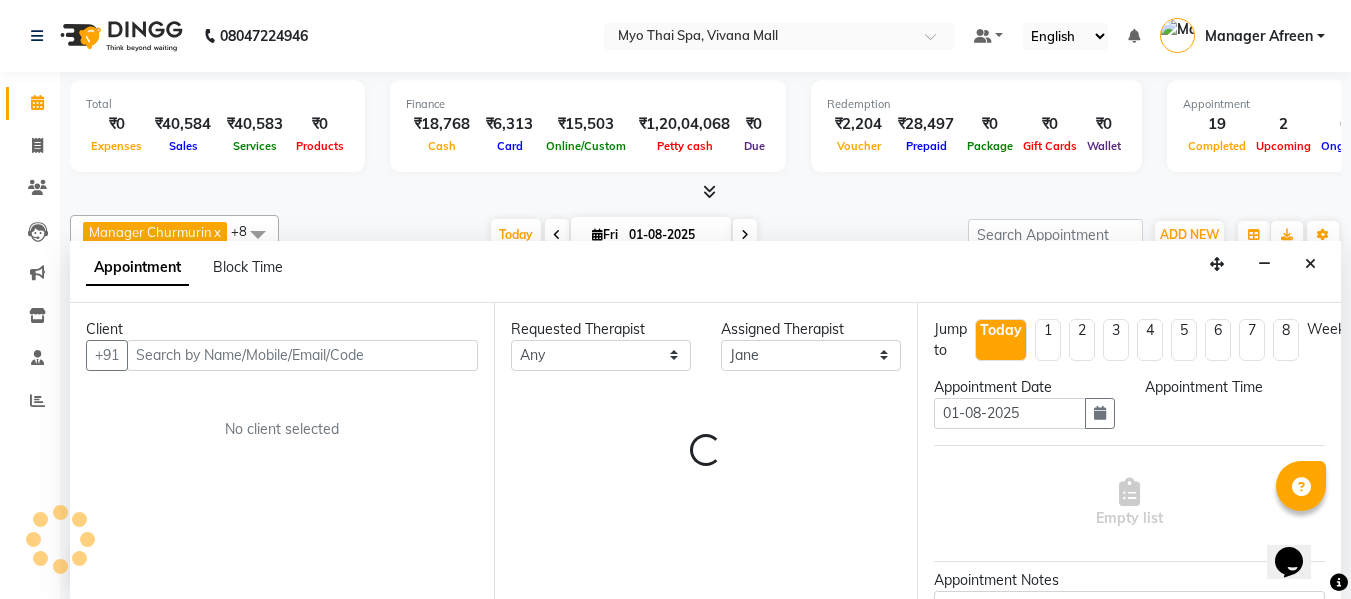scroll, scrollTop: 1, scrollLeft: 0, axis: vertical 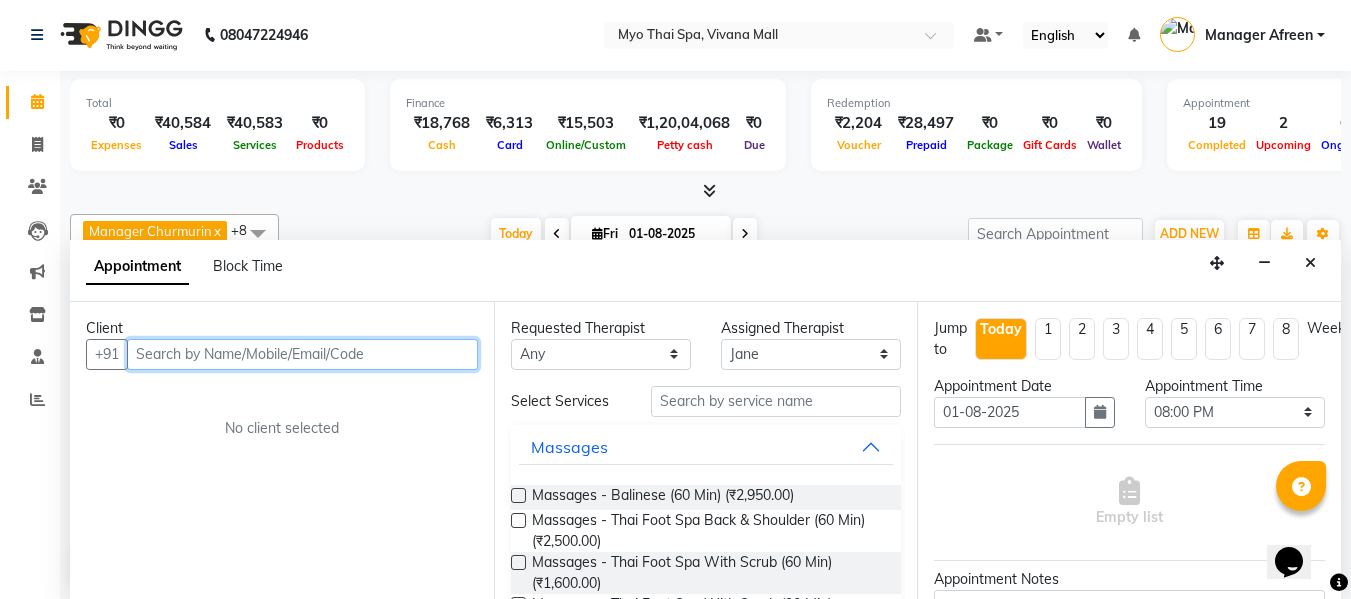 click at bounding box center (302, 354) 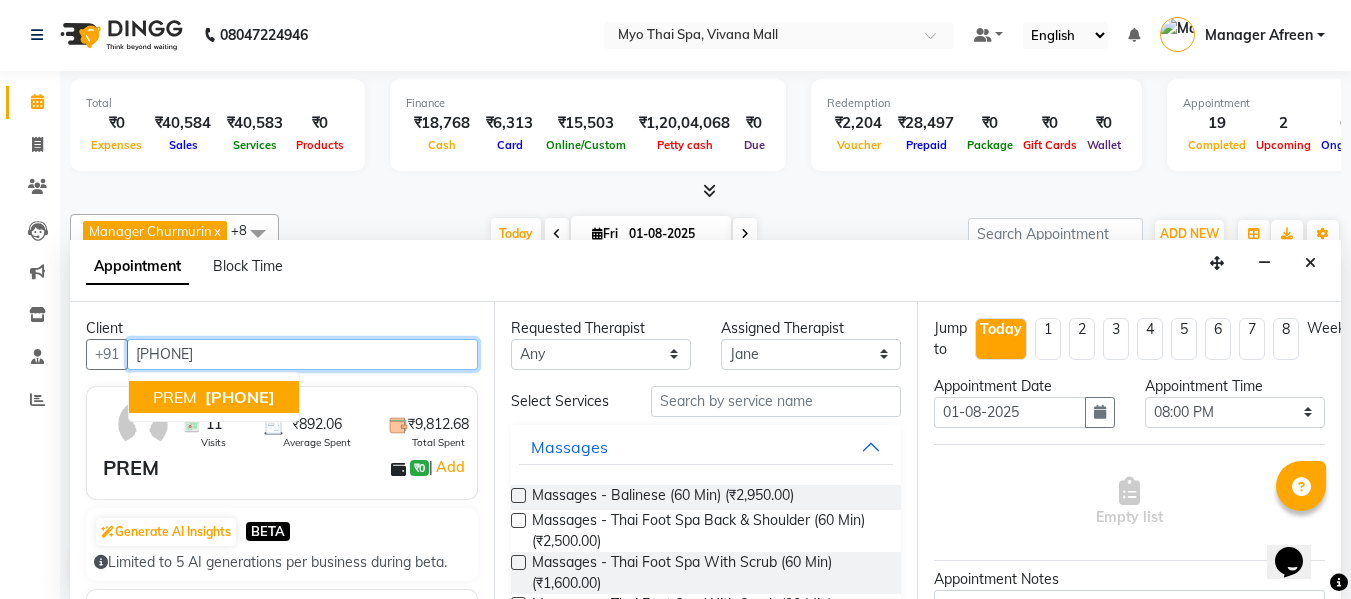 click on "9561696977" at bounding box center [240, 397] 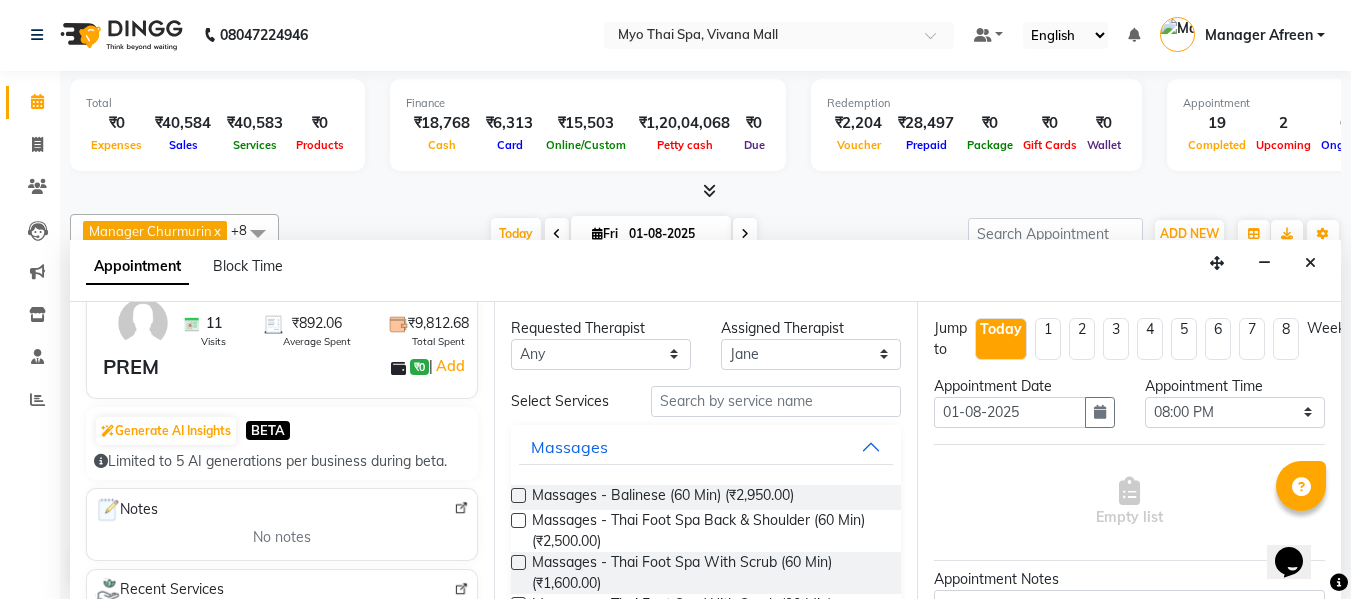 scroll, scrollTop: 100, scrollLeft: 0, axis: vertical 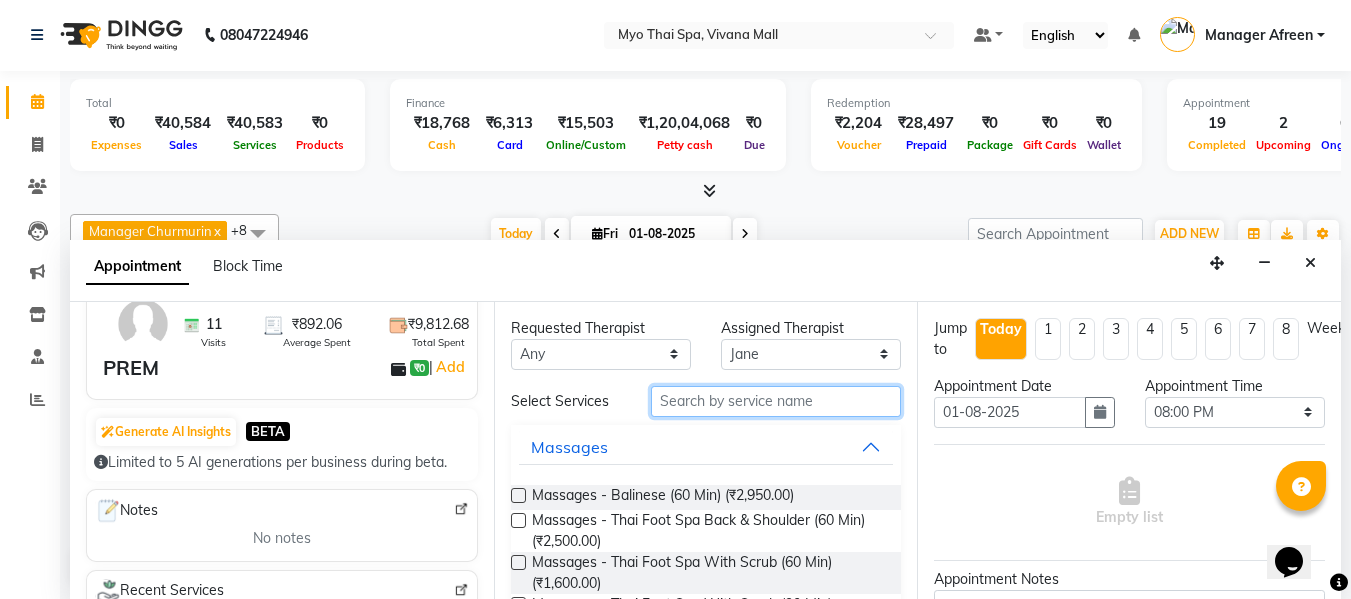 click at bounding box center [776, 401] 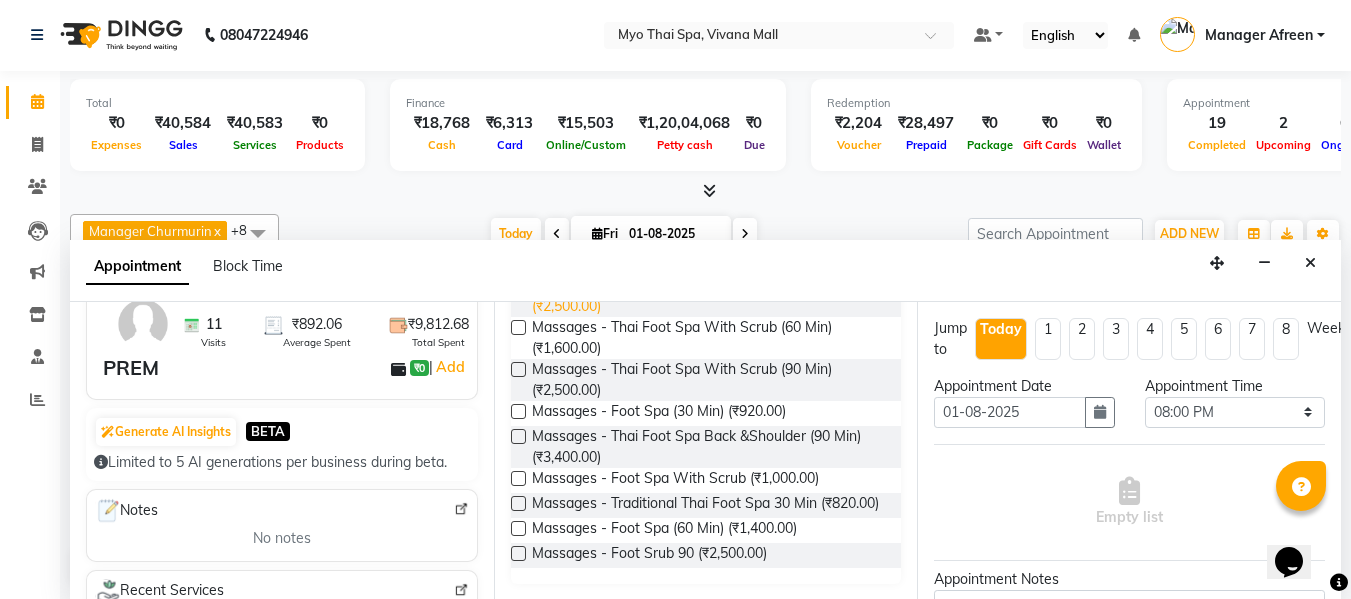 scroll, scrollTop: 228, scrollLeft: 0, axis: vertical 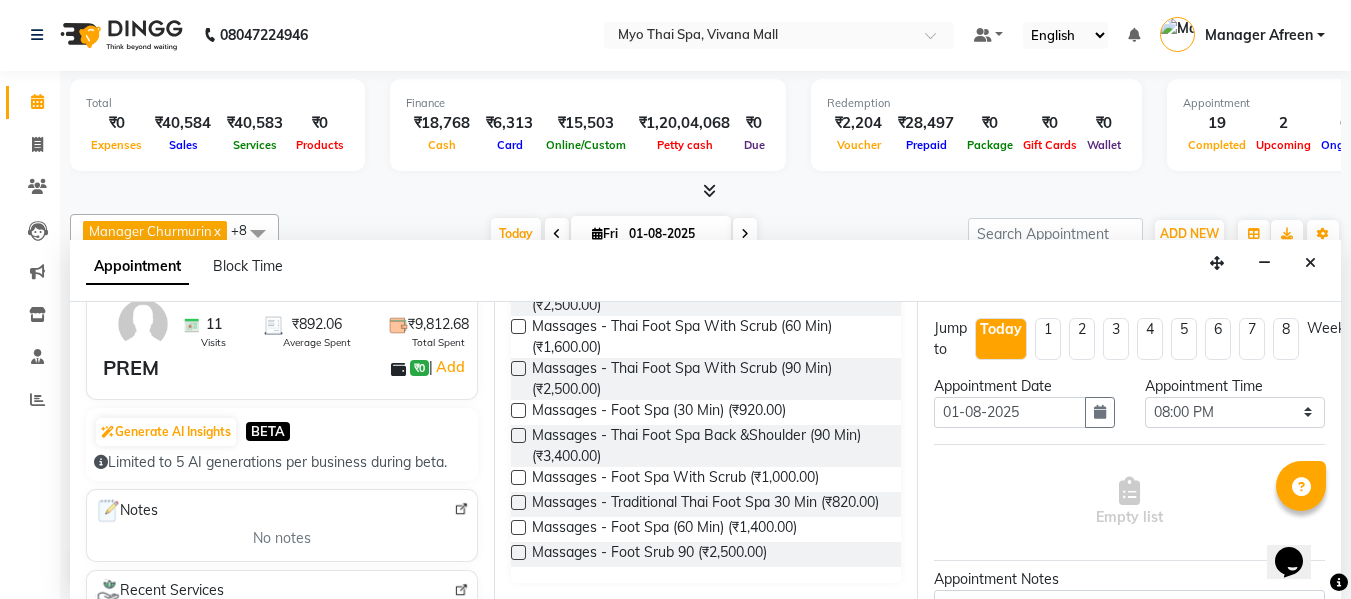 click at bounding box center (518, 410) 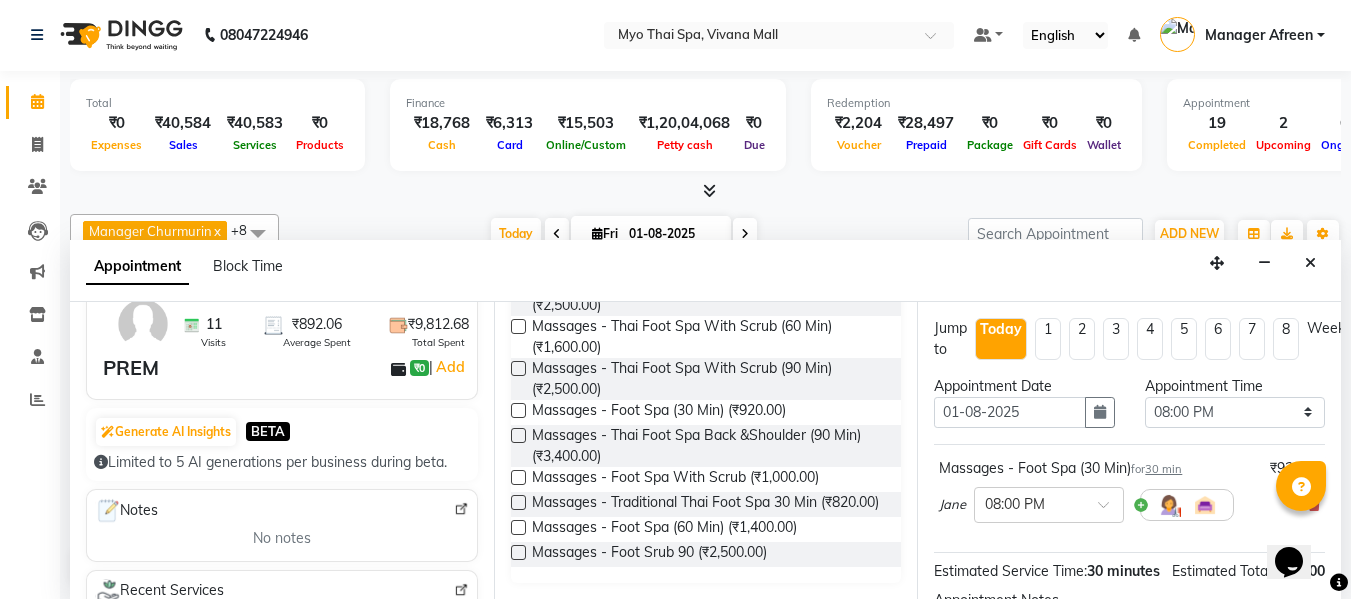 scroll, scrollTop: 265, scrollLeft: 0, axis: vertical 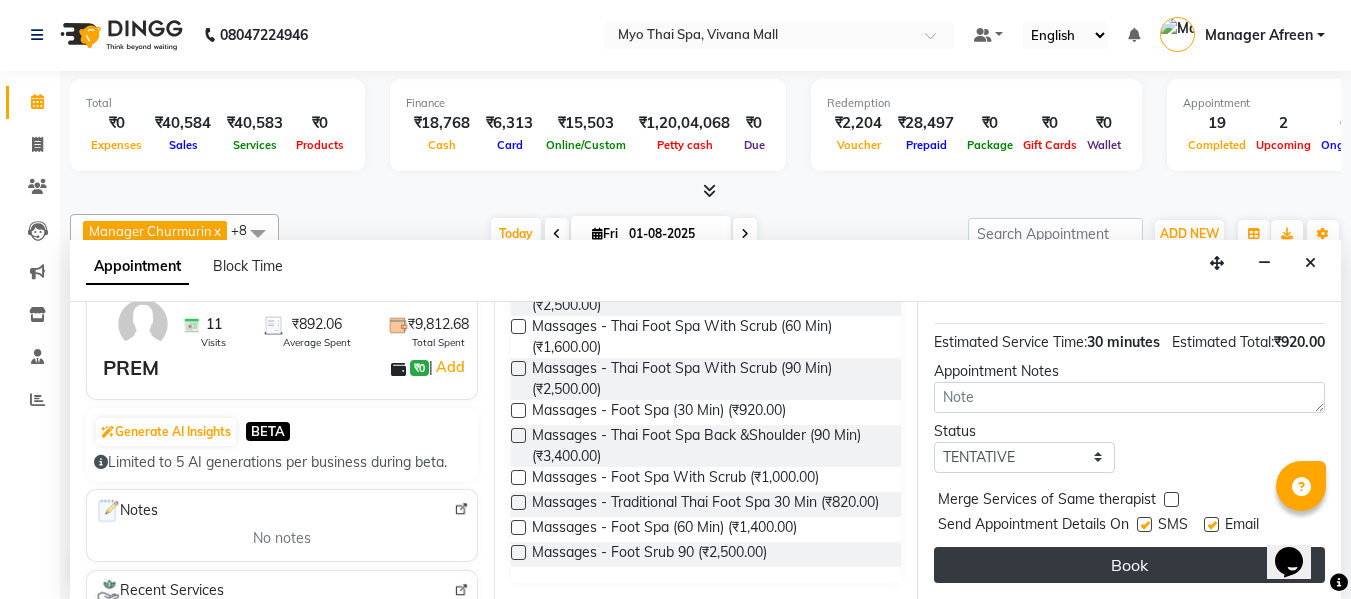 click on "Book" at bounding box center [1129, 565] 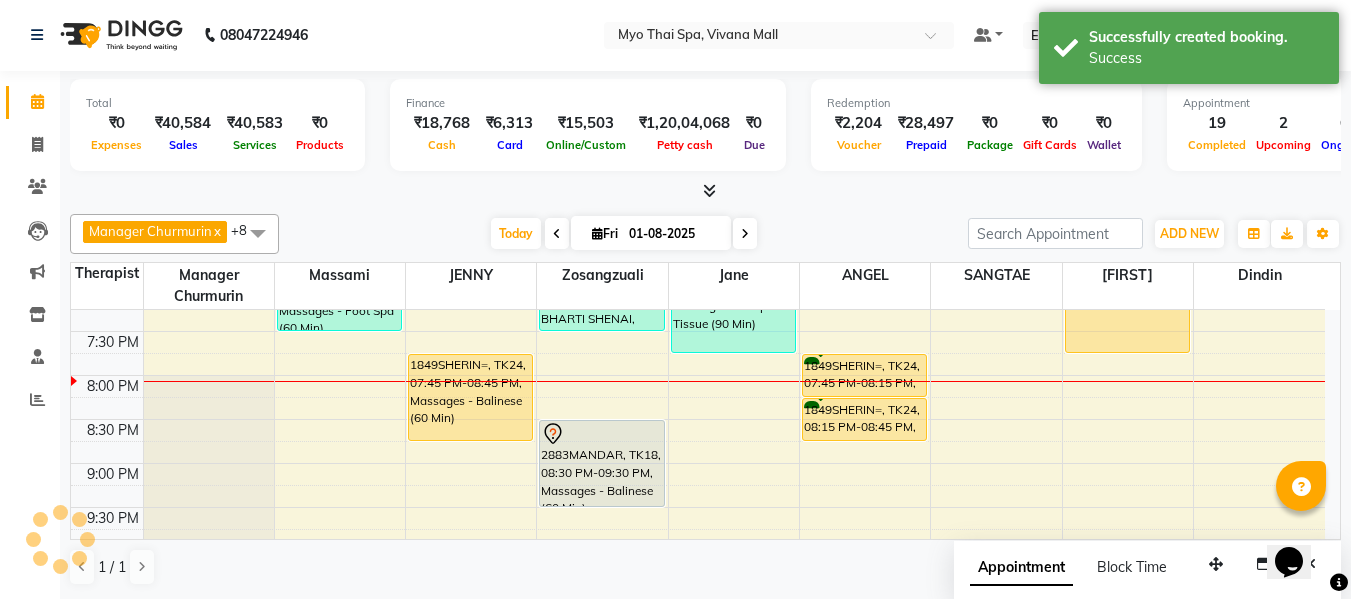 scroll, scrollTop: 0, scrollLeft: 0, axis: both 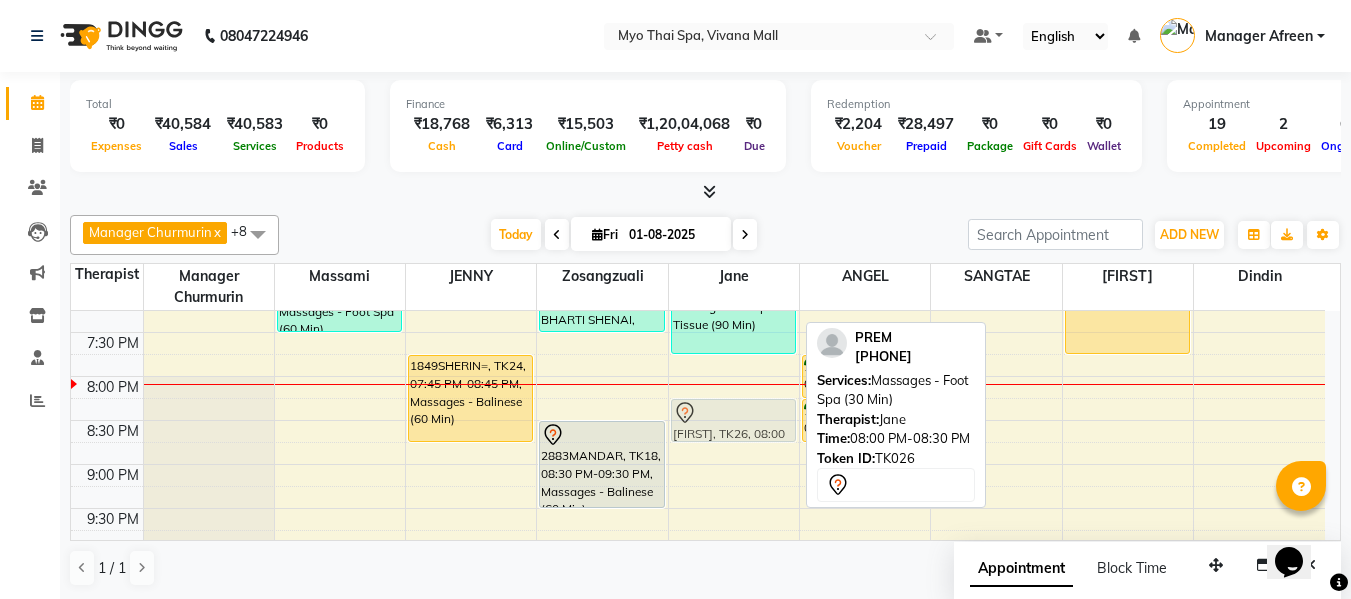 drag, startPoint x: 739, startPoint y: 396, endPoint x: 746, endPoint y: 407, distance: 13.038404 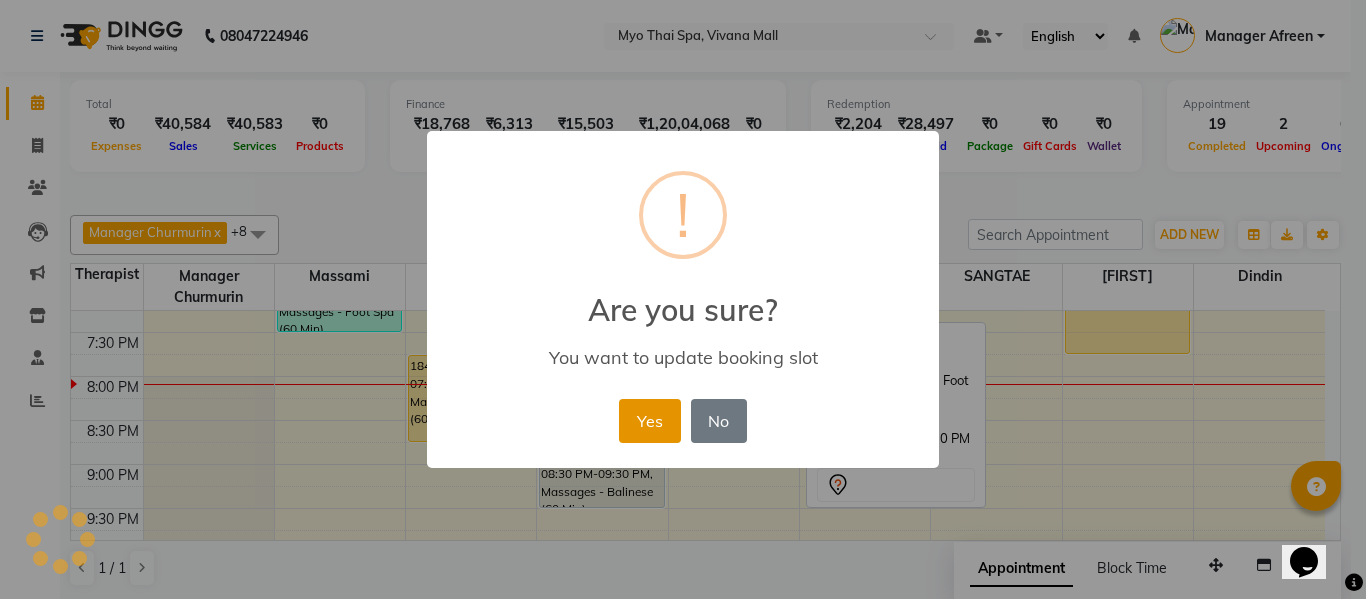 click on "Yes" at bounding box center [649, 421] 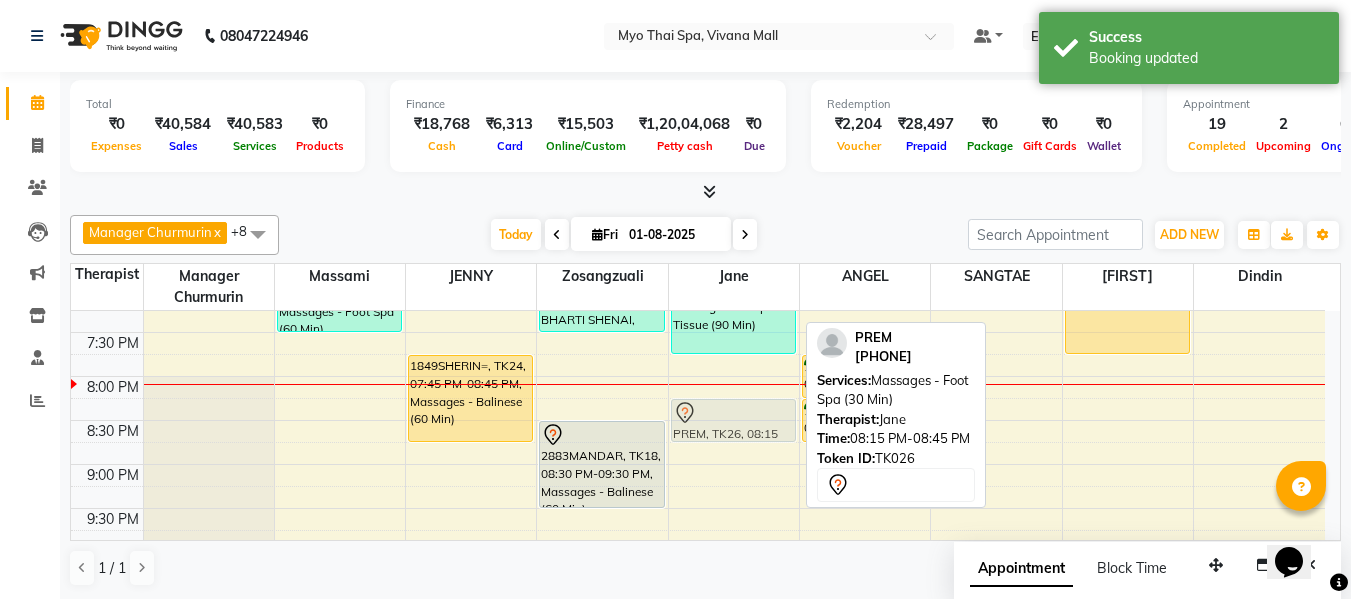 click on "JUDE LOBO, TK07, 01:00 PM-02:30 PM, Massages - Stress Relieving     AMAY, TK16, 03:30 PM-04:30 PM, Massages - Deep Tissue (60 Min)     2699UMANATH SHETTY, TK01, 06:15 PM-07:45 PM, Massages - Deep Tissue (90 Min)             PREM, TK26, 08:15 PM-08:45 PM, Massages - Foot Spa (30 Min)             PREM, TK26, 08:15 PM-08:45 PM, Massages - Foot Spa (30 Min)" at bounding box center [734, -20] 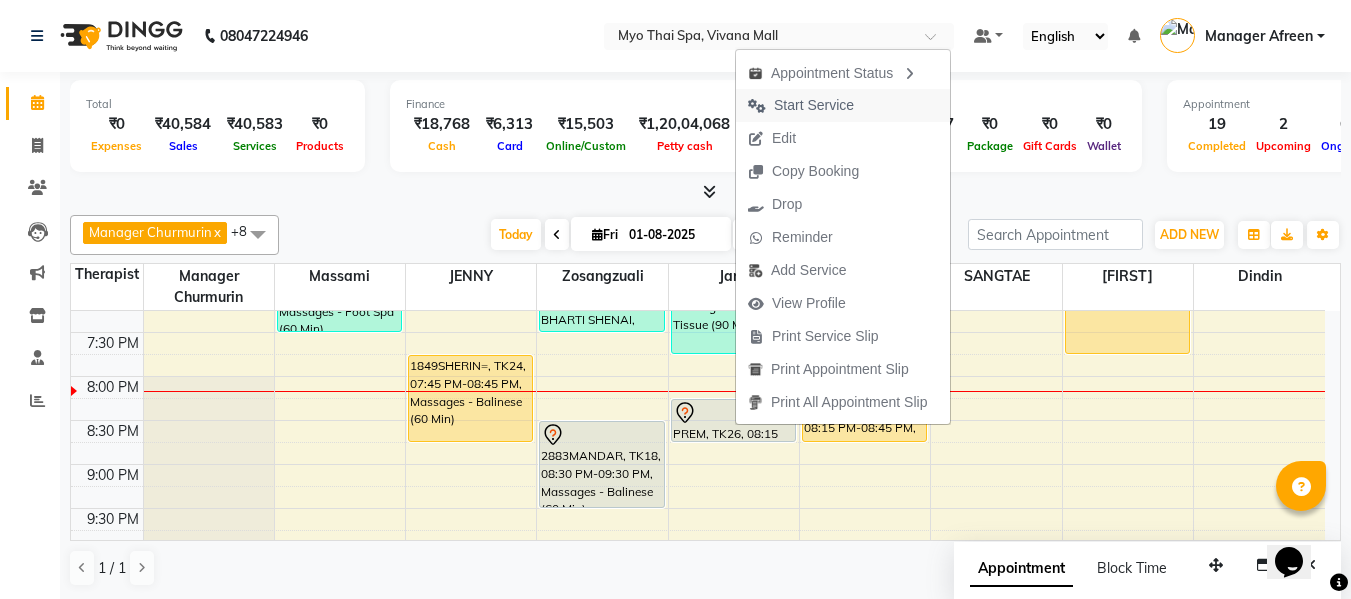 click on "Start Service" at bounding box center [814, 105] 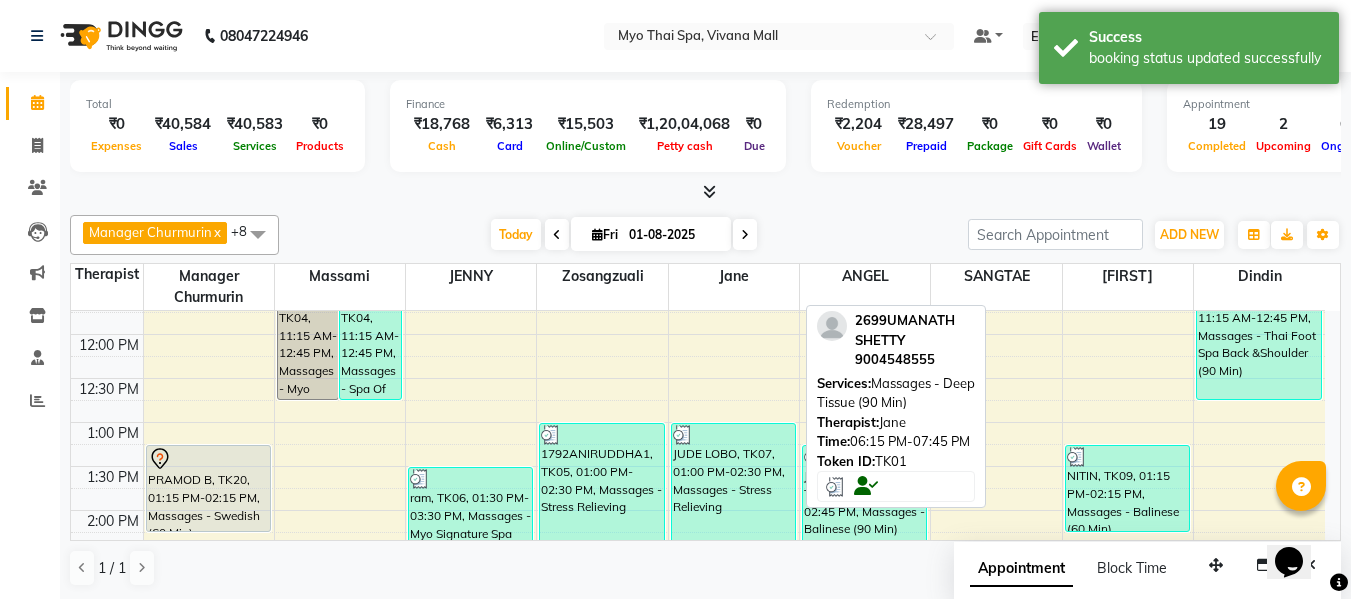 scroll, scrollTop: 590, scrollLeft: 0, axis: vertical 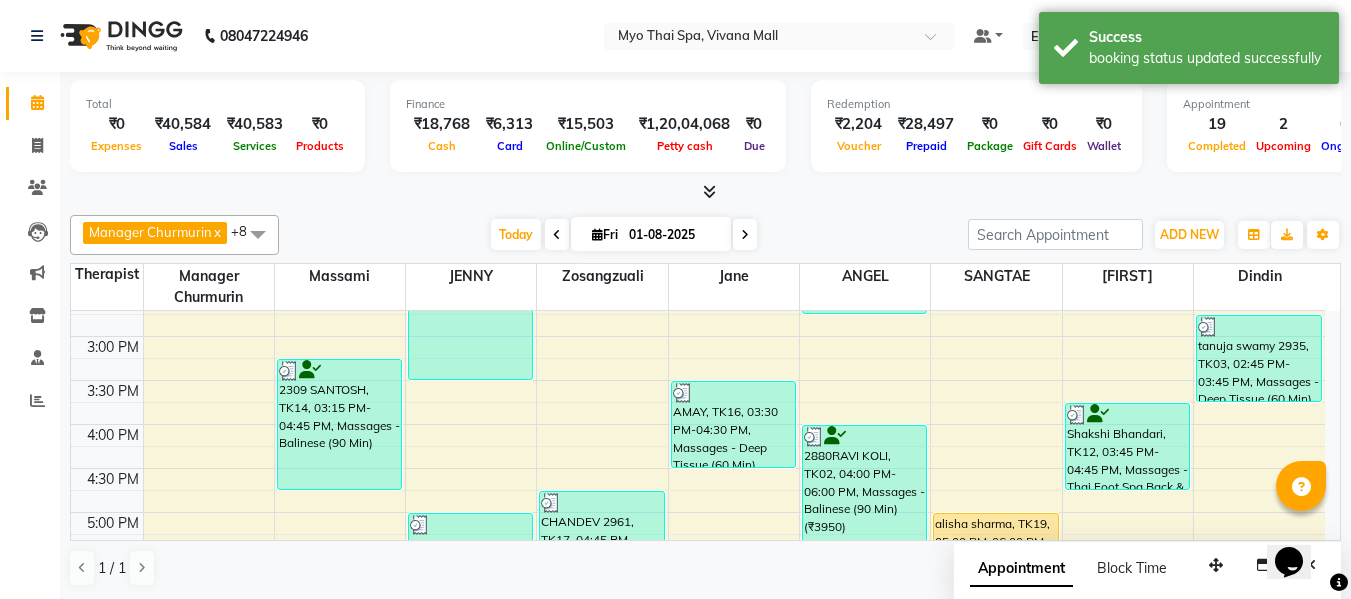 click on "Fri" at bounding box center (605, 234) 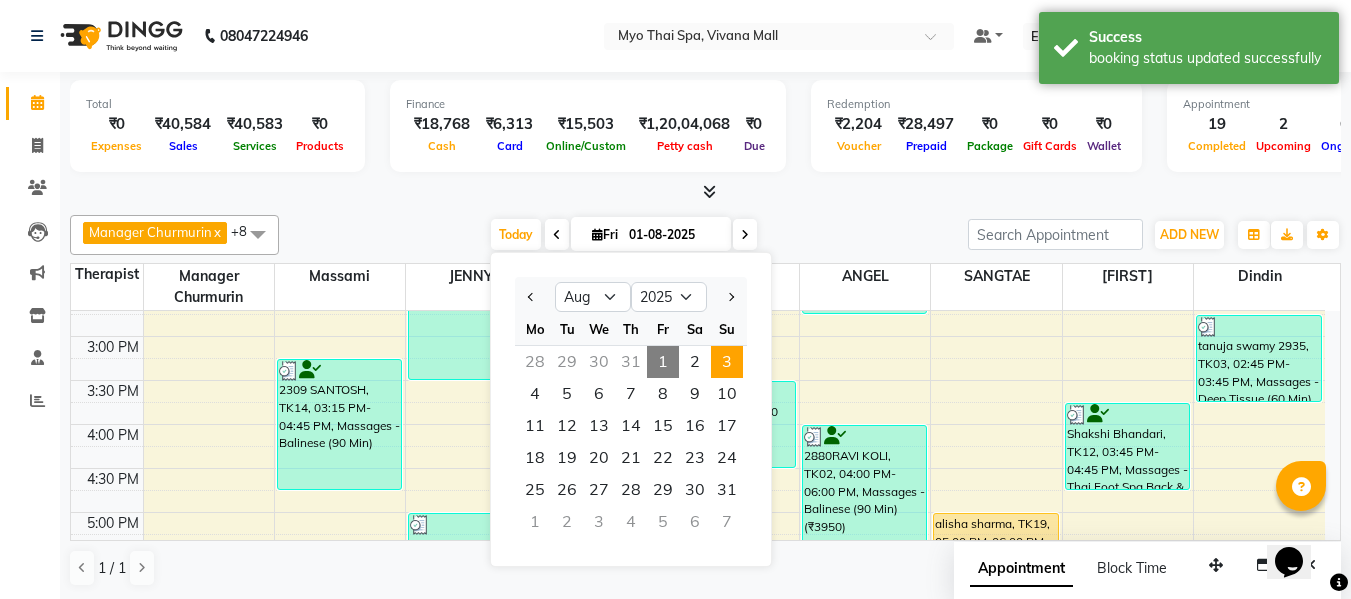 click on "3" at bounding box center (727, 362) 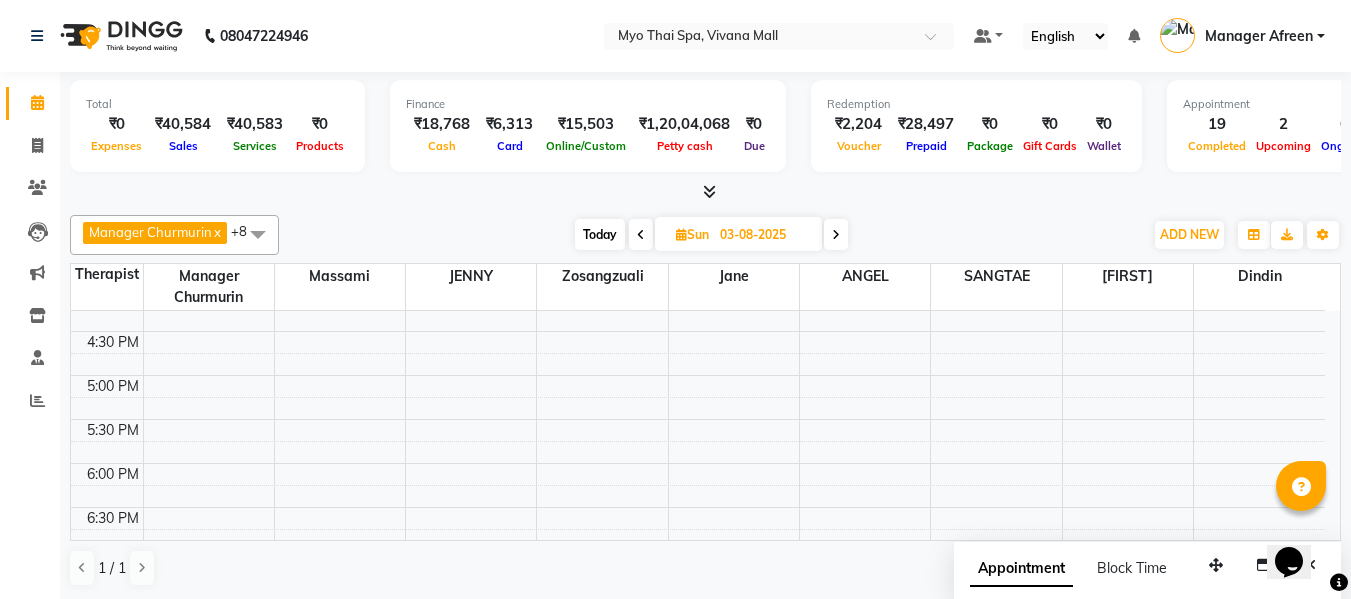 scroll, scrollTop: 700, scrollLeft: 0, axis: vertical 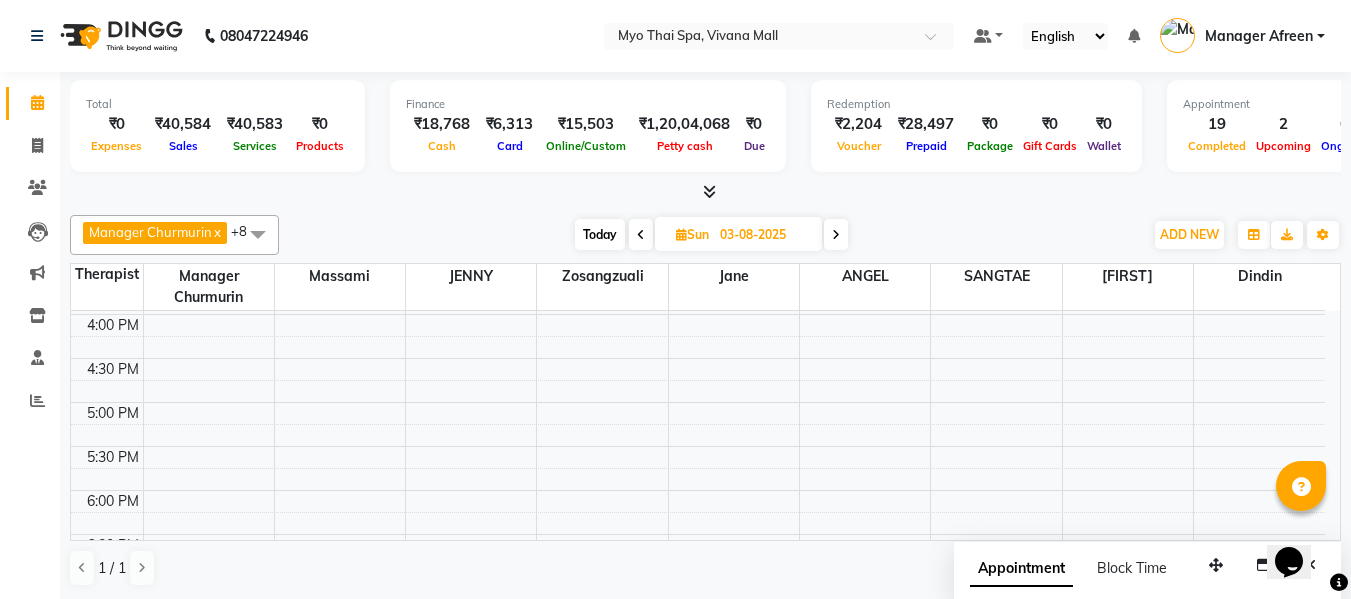 click on "8:00 AM 8:30 AM 9:00 AM 9:30 AM 10:00 AM 10:30 AM 11:00 AM 11:30 AM 12:00 PM 12:30 PM 1:00 PM 1:30 PM 2:00 PM 2:30 PM 3:00 PM 3:30 PM 4:00 PM 4:30 PM 5:00 PM 5:30 PM 6:00 PM 6:30 PM 7:00 PM 7:30 PM 8:00 PM 8:30 PM 9:00 PM 9:30 PM 10:00 PM 10:30 PM             67LATA JADHAV SAKURA CLIENT, 12:00 PM-01:30 PM, Massages - Balinese (90 Min)     63PARAS .S, 02:00 PM-03:30 PM, Massages - Balinese (90 Min)     2913BISHWANATH MEMBER, 01:00 PM-02:30 PM, Massages - Balinese (90 Min)" at bounding box center (698, 270) 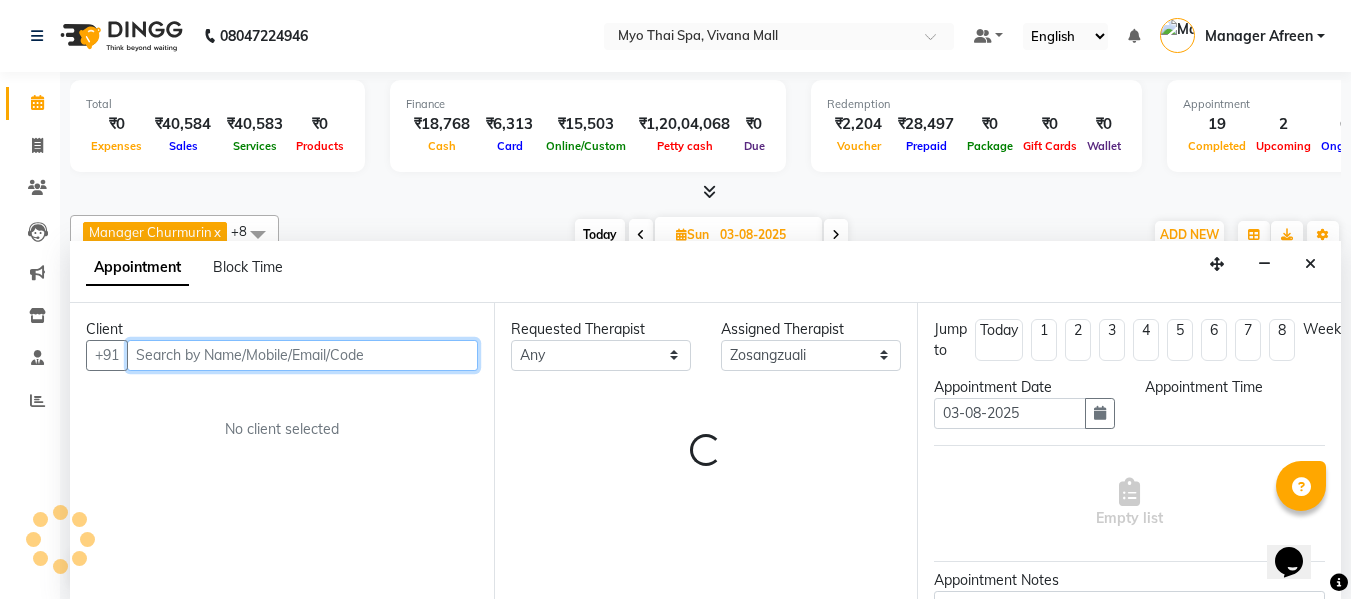 scroll, scrollTop: 1, scrollLeft: 0, axis: vertical 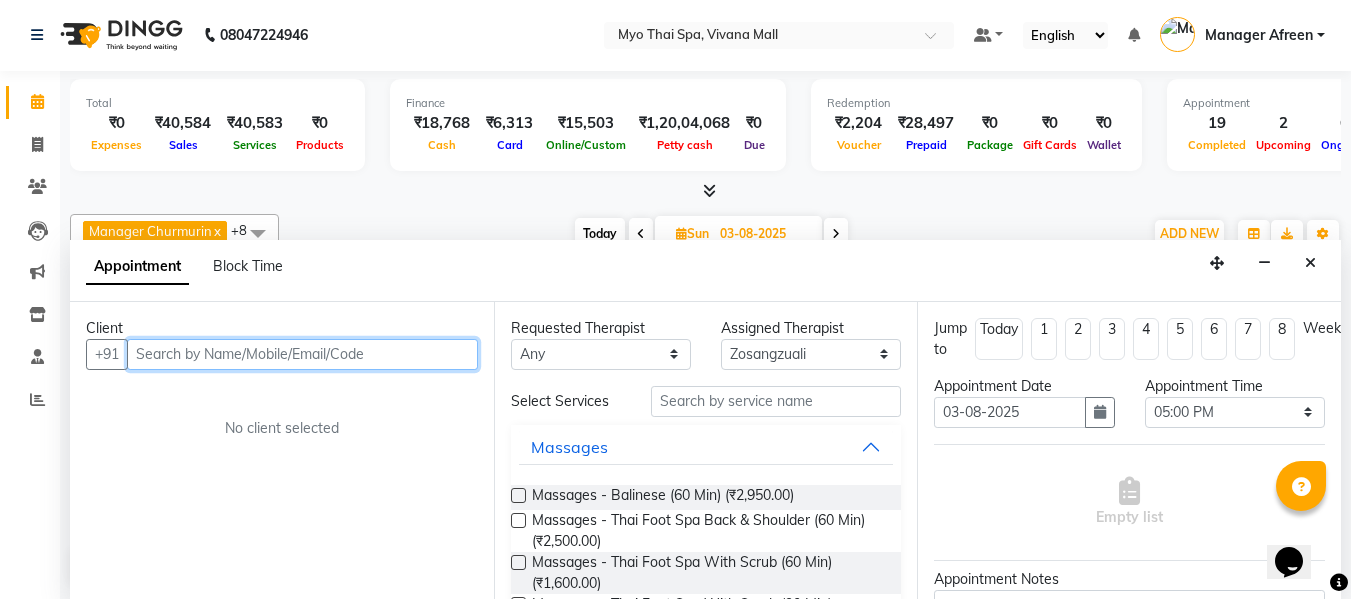 click at bounding box center (302, 354) 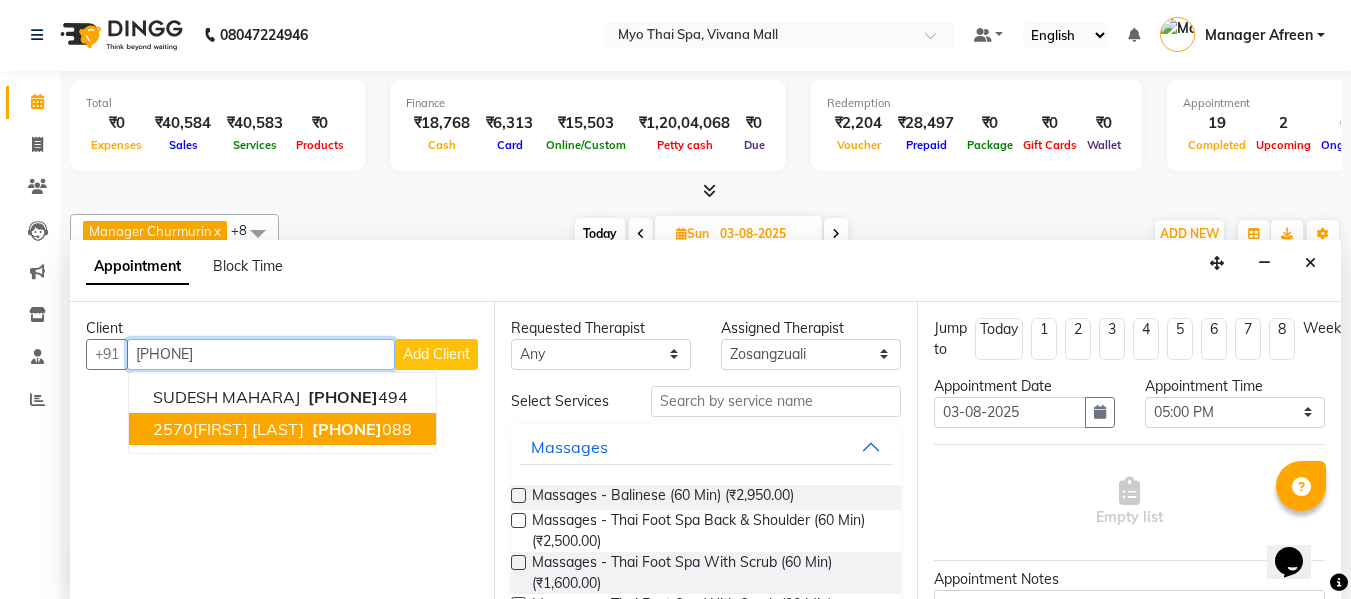 click on "2570pallavi mehra" at bounding box center (228, 429) 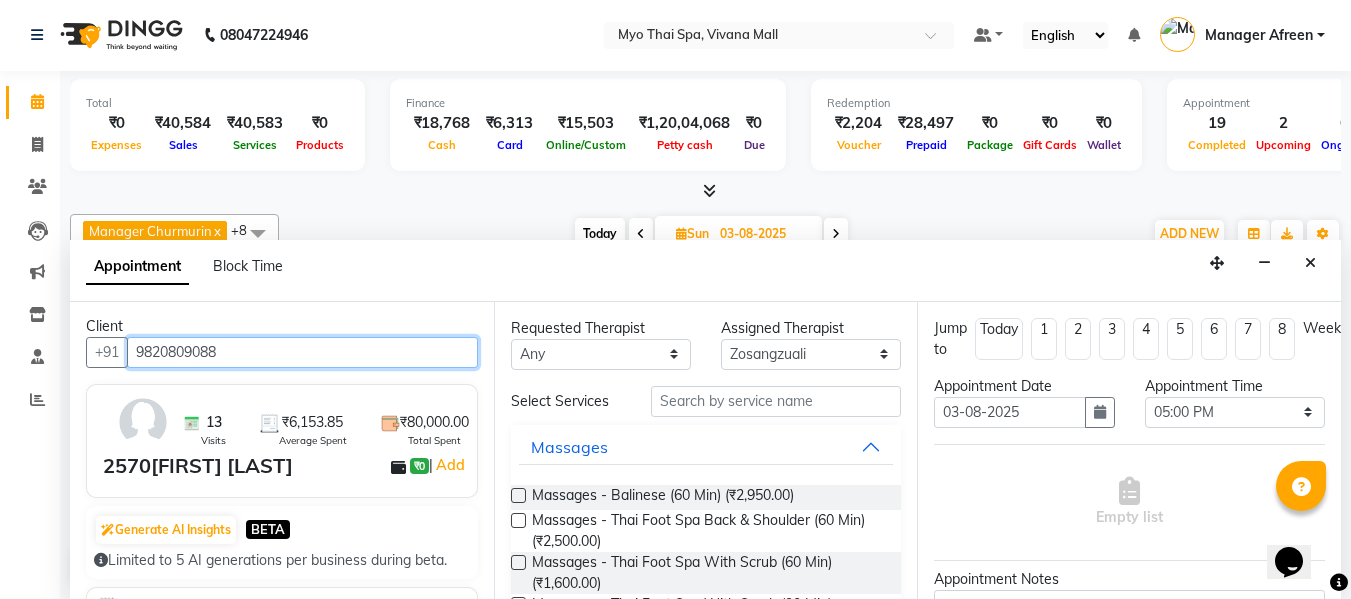 scroll, scrollTop: 0, scrollLeft: 0, axis: both 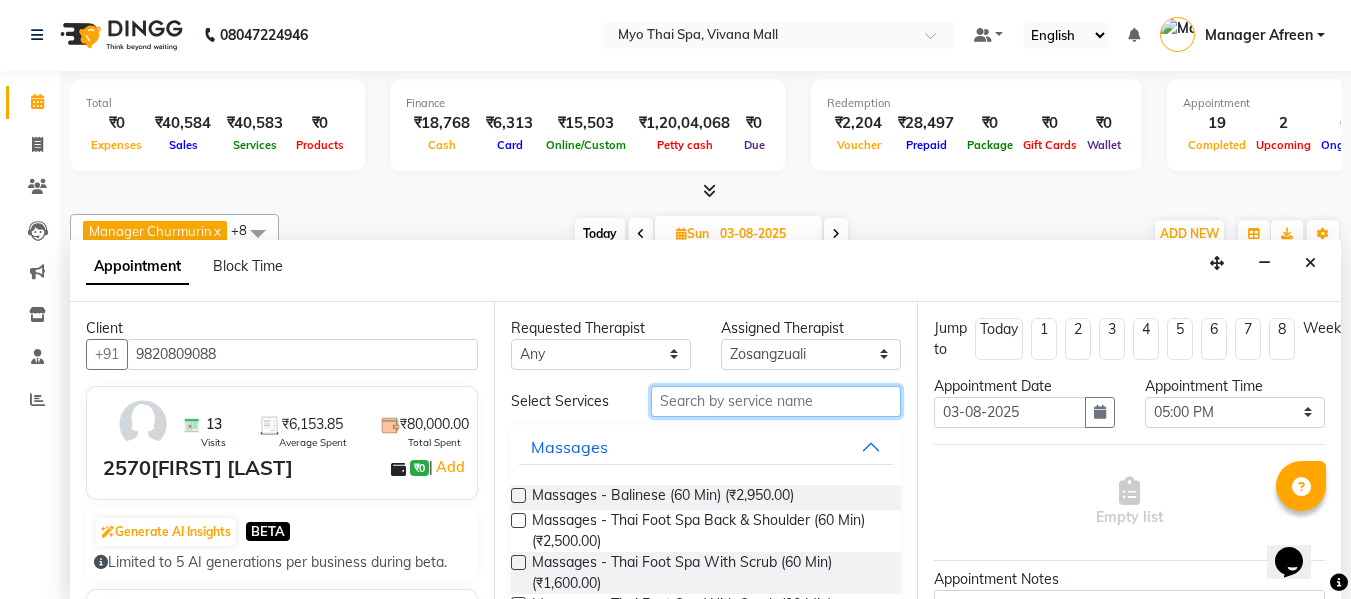 click at bounding box center [776, 401] 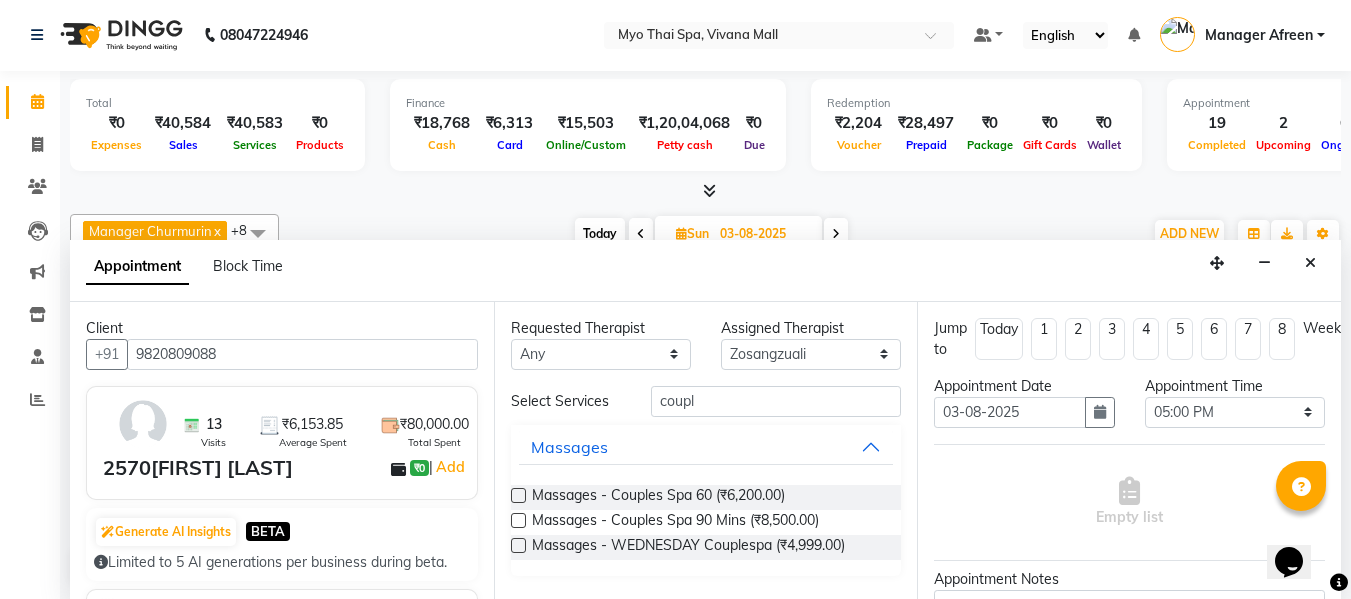 click at bounding box center (518, 495) 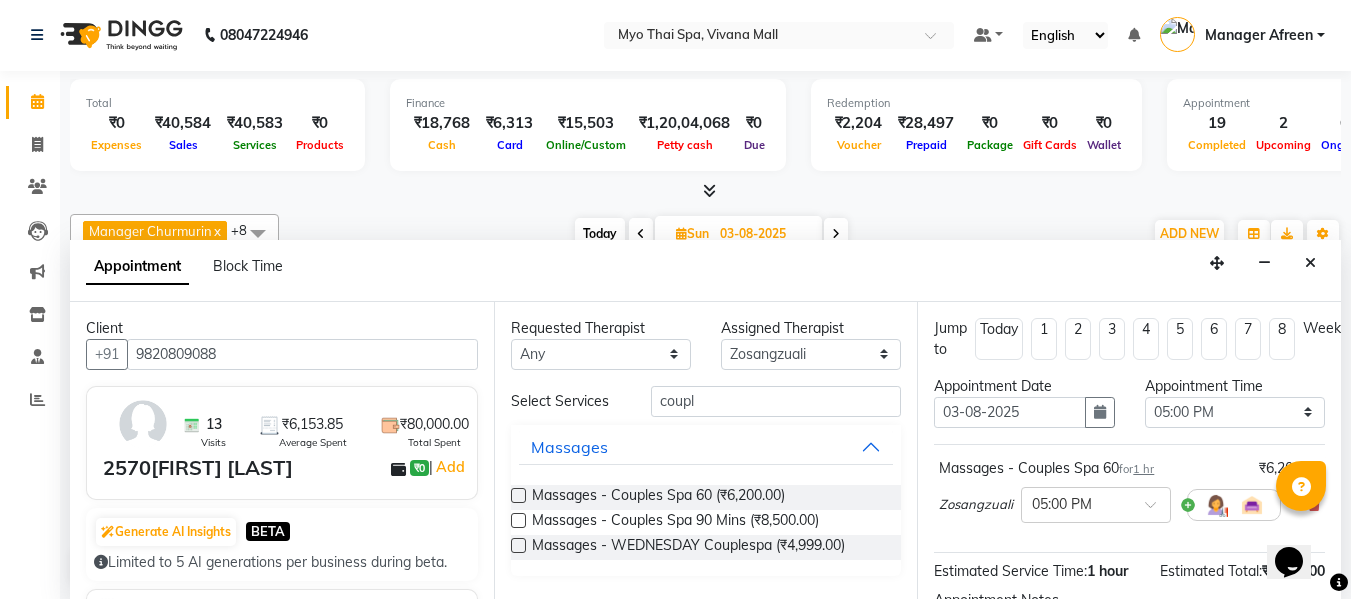 click at bounding box center (518, 495) 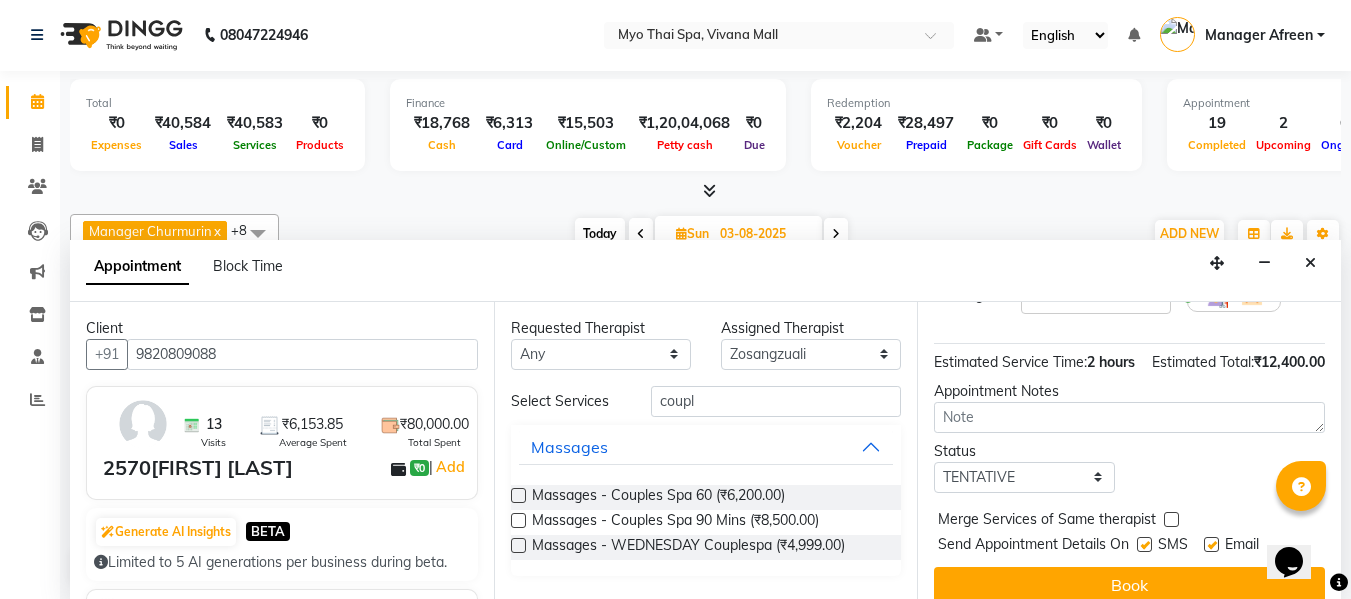 scroll, scrollTop: 356, scrollLeft: 0, axis: vertical 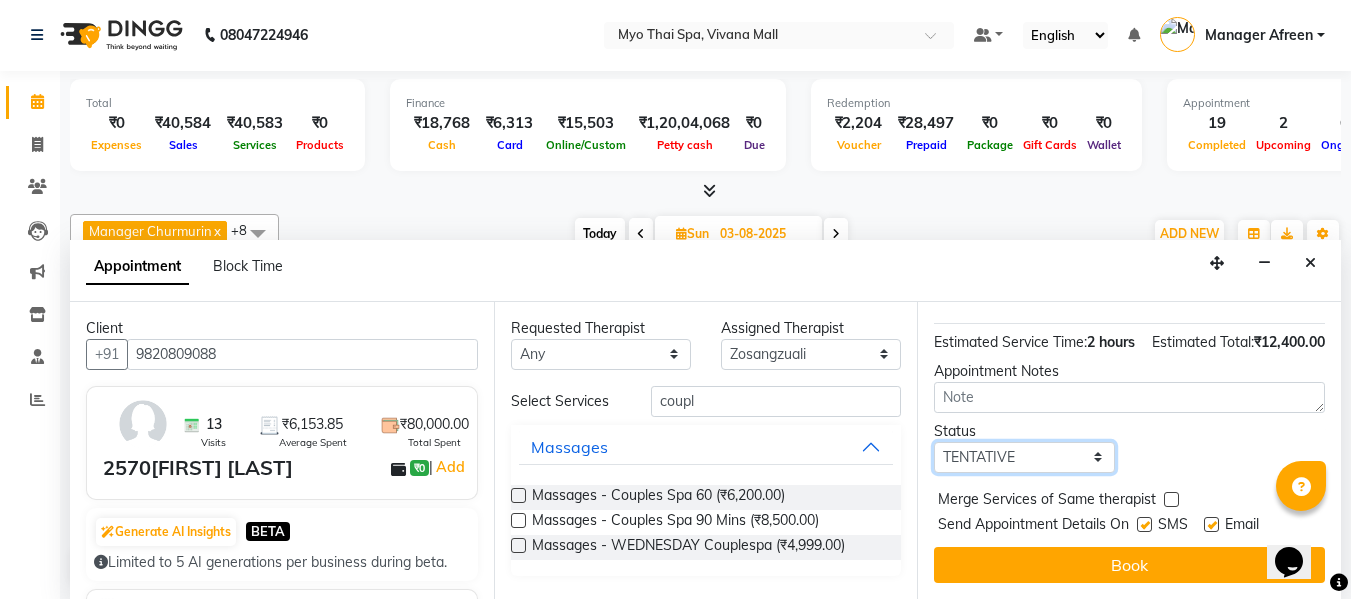 drag, startPoint x: 1034, startPoint y: 438, endPoint x: 1038, endPoint y: 452, distance: 14.56022 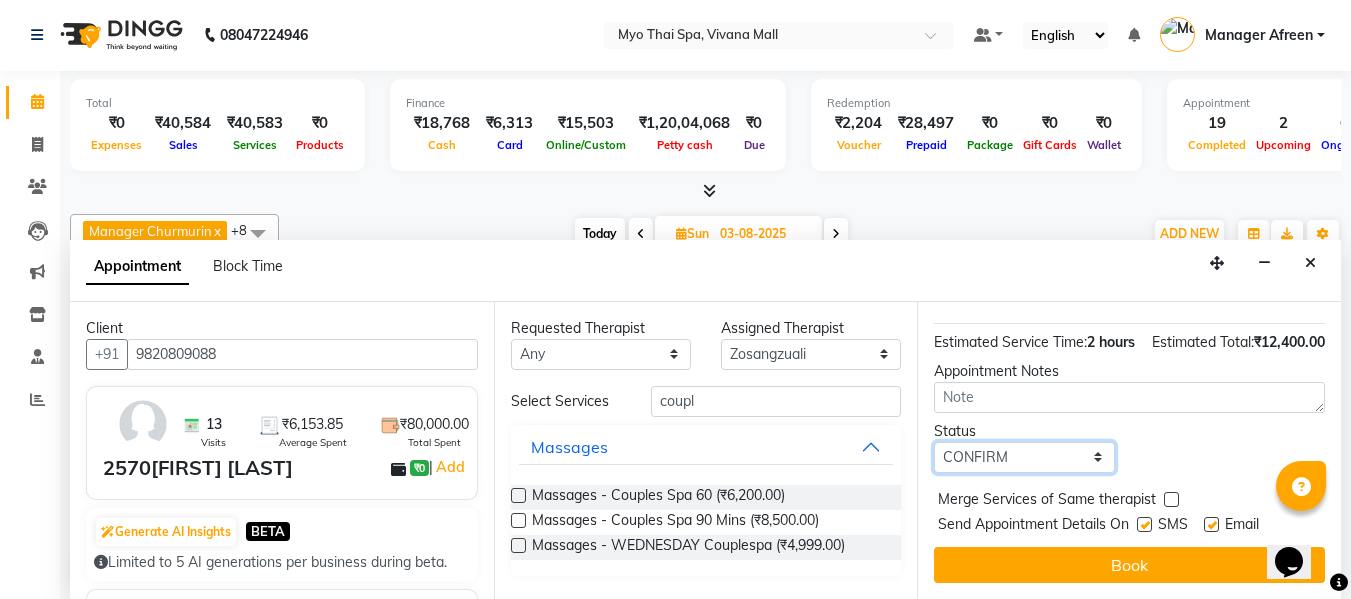 click on "Select TENTATIVE CONFIRM UPCOMING" at bounding box center (1024, 457) 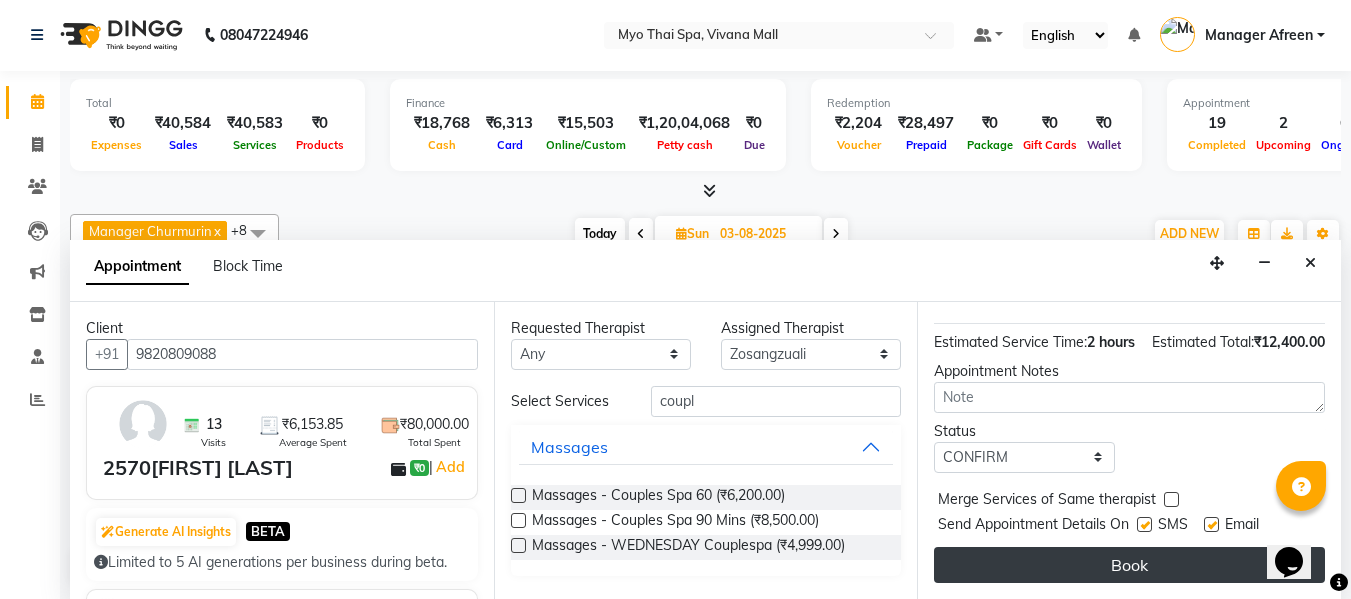 click on "Book" at bounding box center [1129, 565] 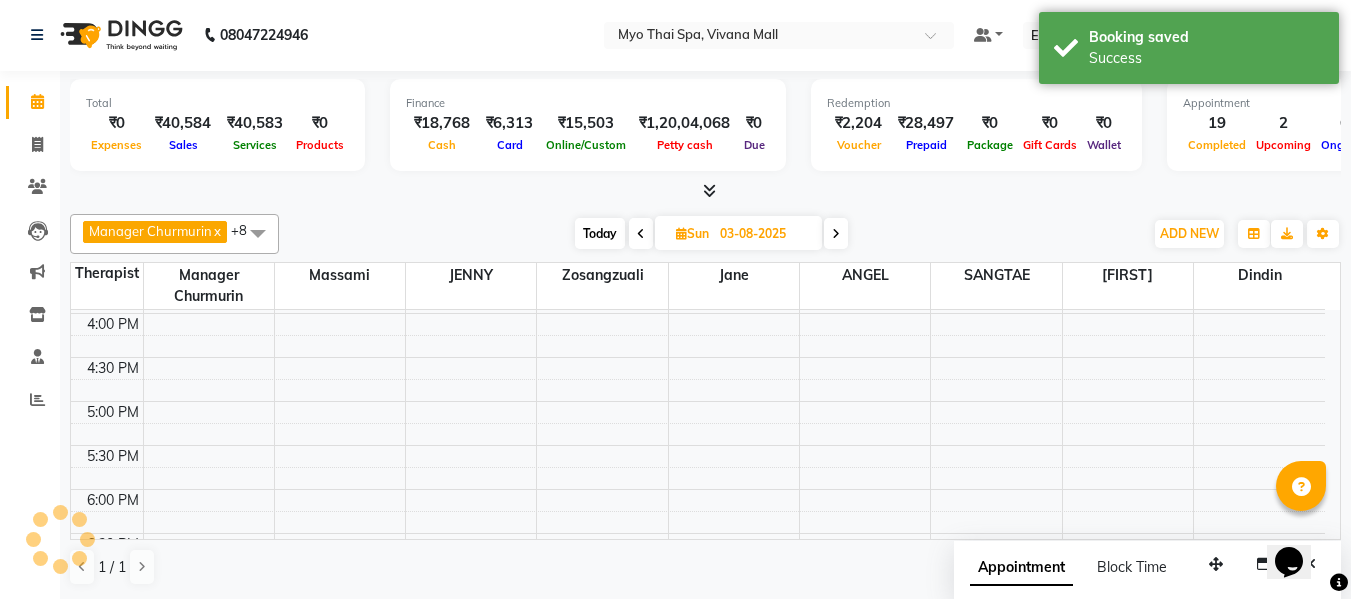 scroll, scrollTop: 0, scrollLeft: 0, axis: both 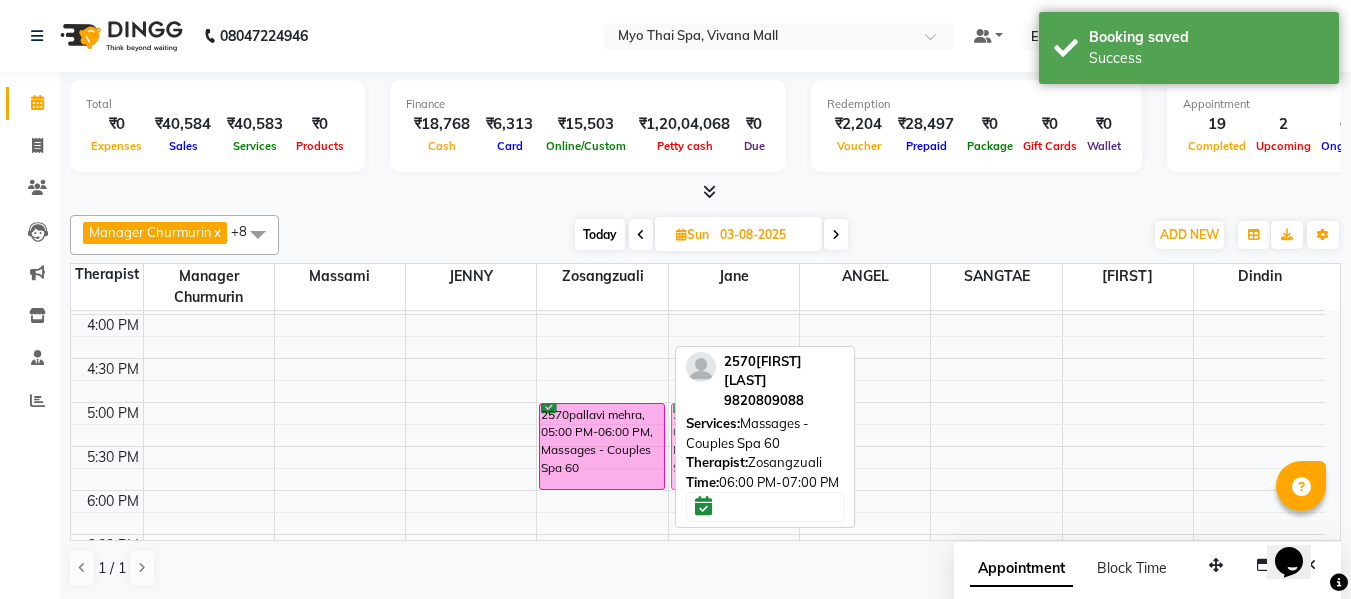 drag, startPoint x: 621, startPoint y: 525, endPoint x: 707, endPoint y: 440, distance: 120.91733 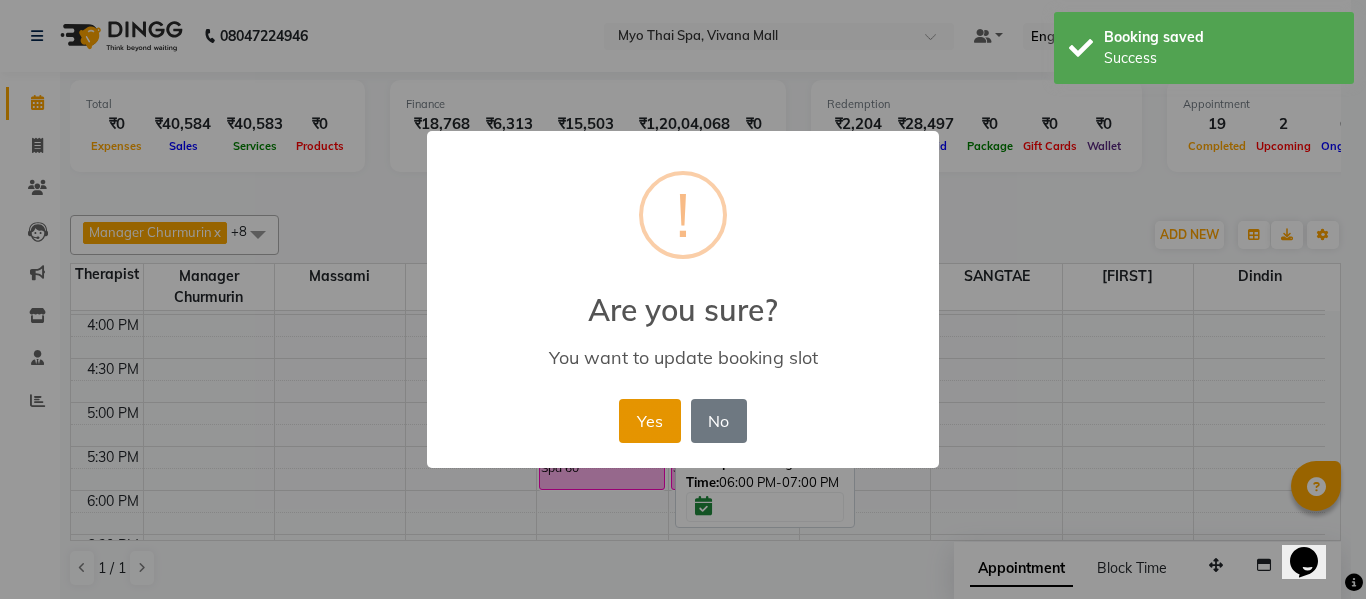click on "Yes" at bounding box center [649, 421] 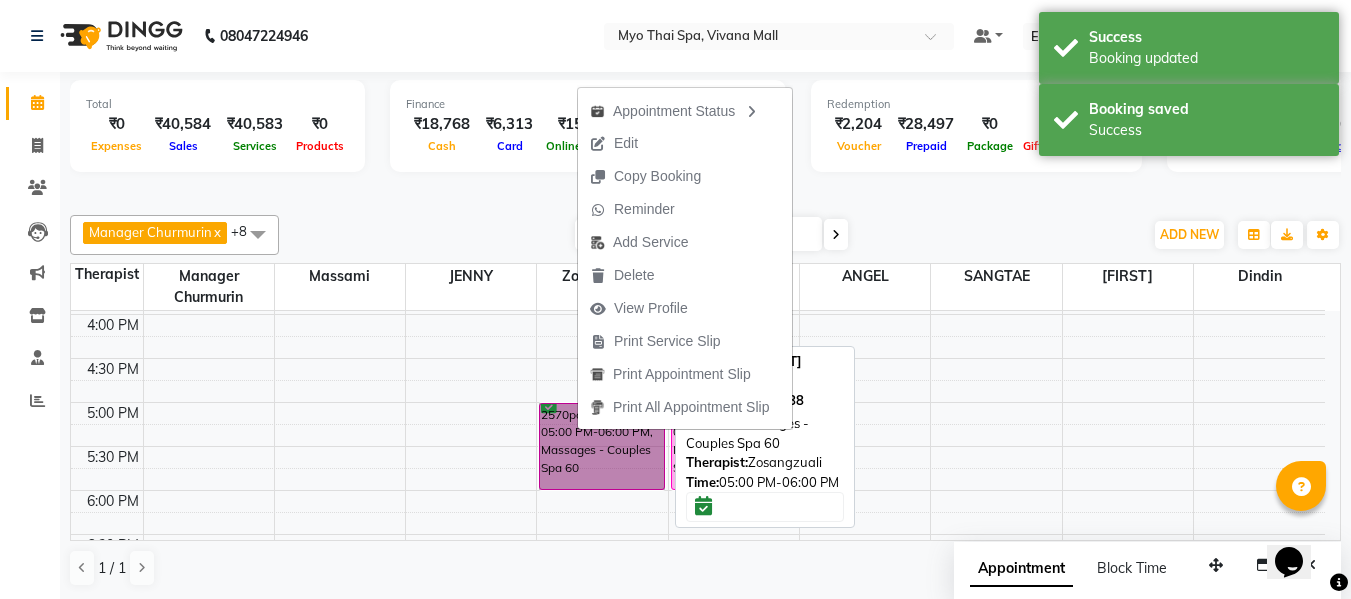 click on "2570pallavi mehra, 05:00 PM-06:00 PM, Massages - Couples Spa 60" at bounding box center (601, 446) 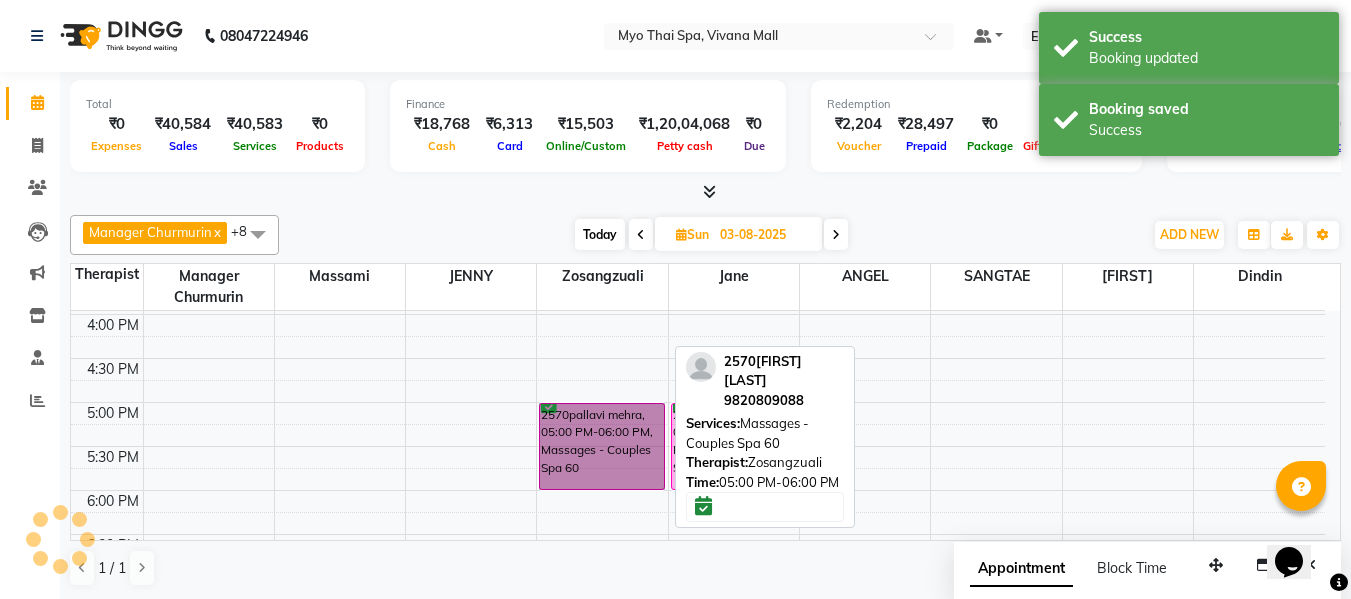 click on "2570pallavi mehra, 05:00 PM-06:00 PM, Massages - Couples Spa 60" at bounding box center [601, 446] 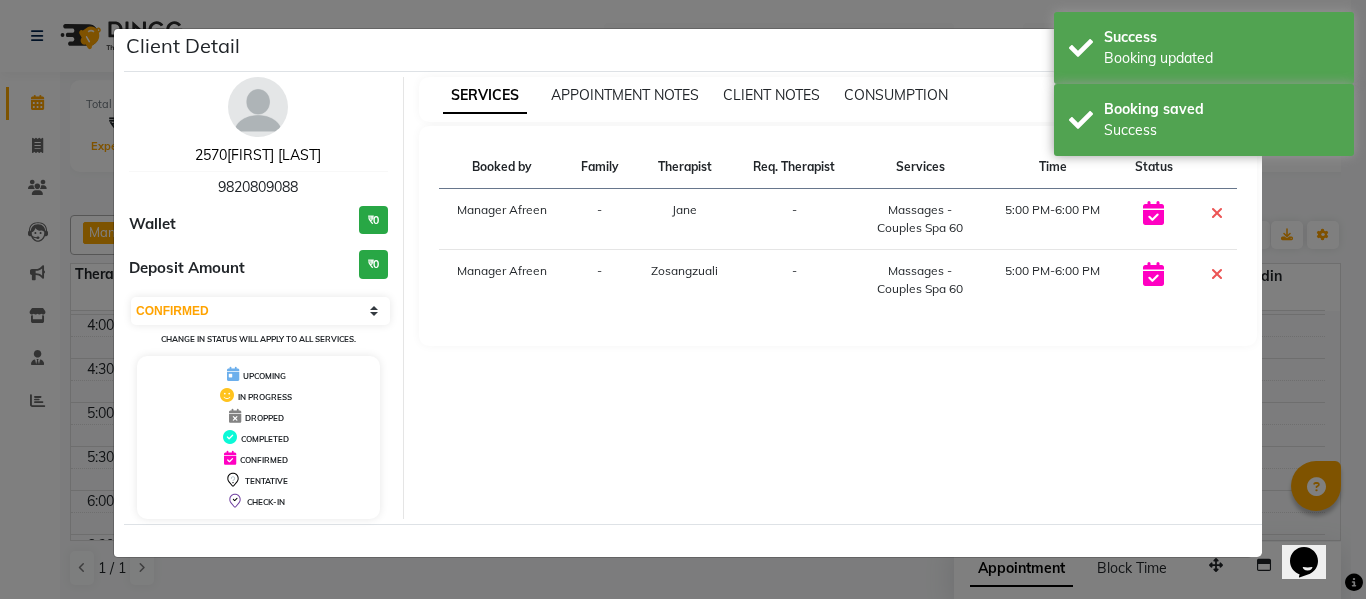 click on "2570pallavi mehra" at bounding box center (258, 155) 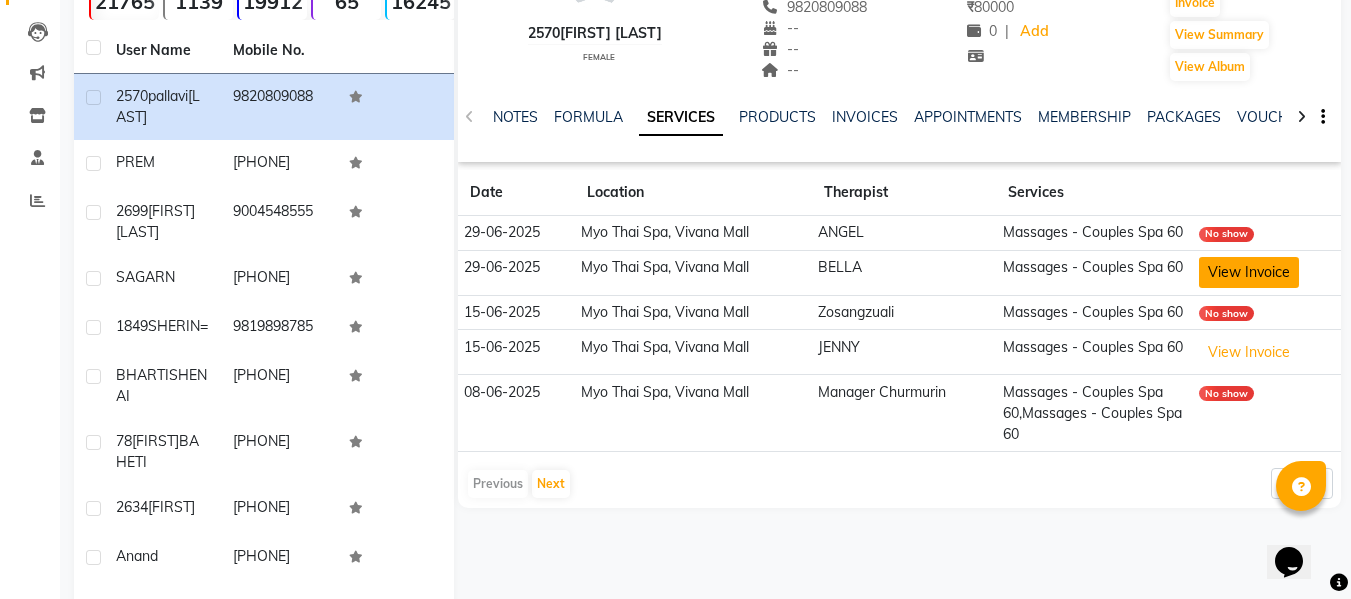 scroll, scrollTop: 0, scrollLeft: 0, axis: both 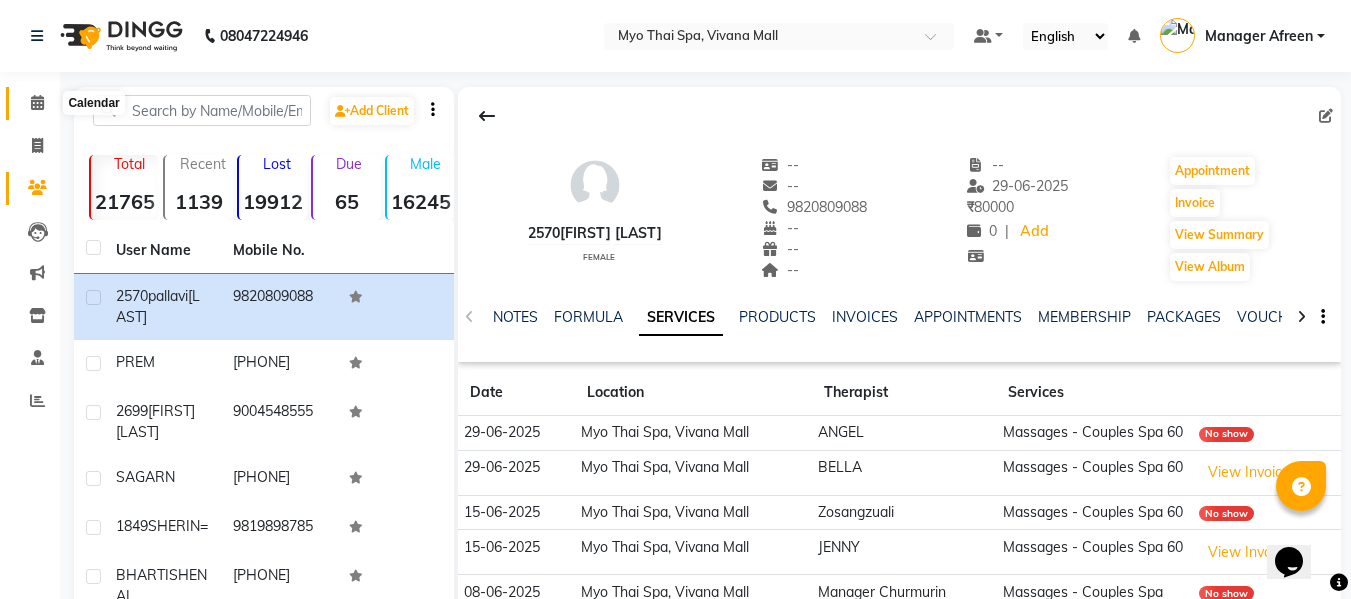 click 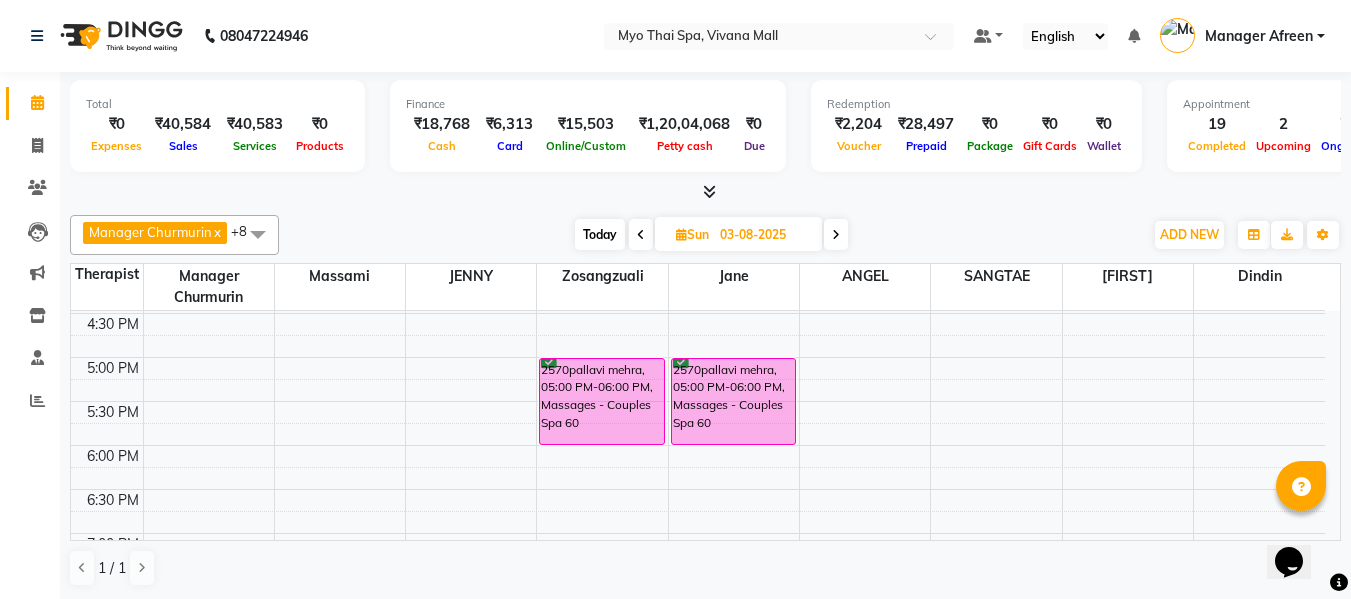 scroll, scrollTop: 700, scrollLeft: 0, axis: vertical 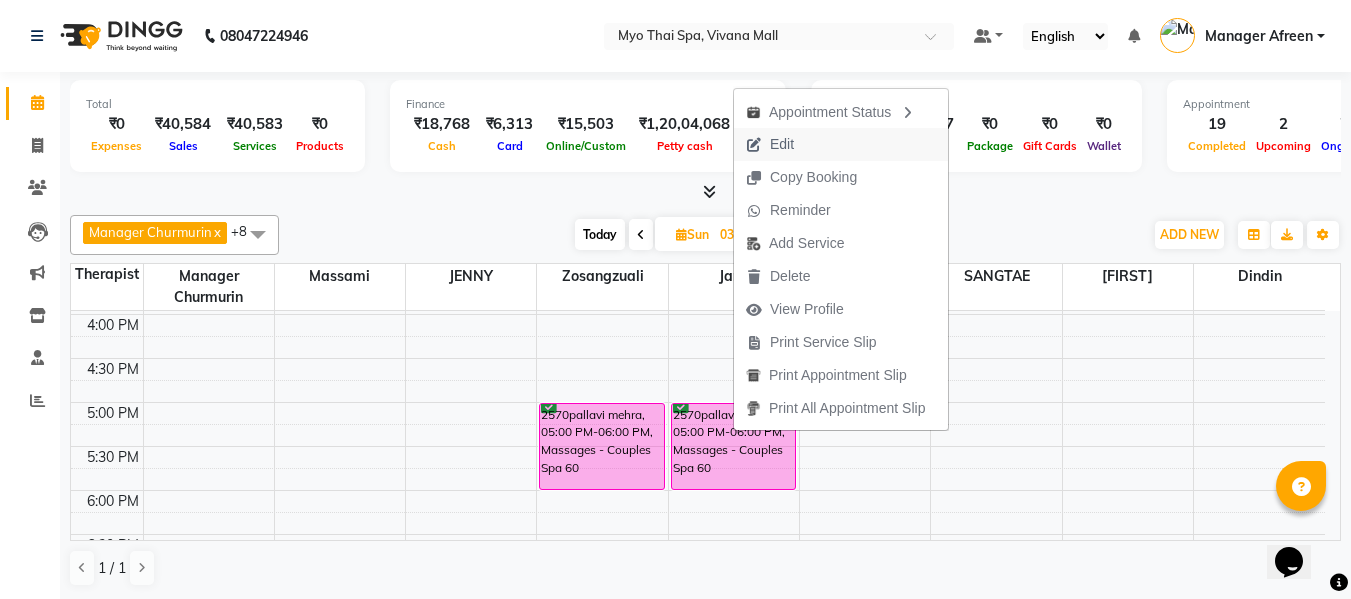 click on "Edit" at bounding box center (841, 144) 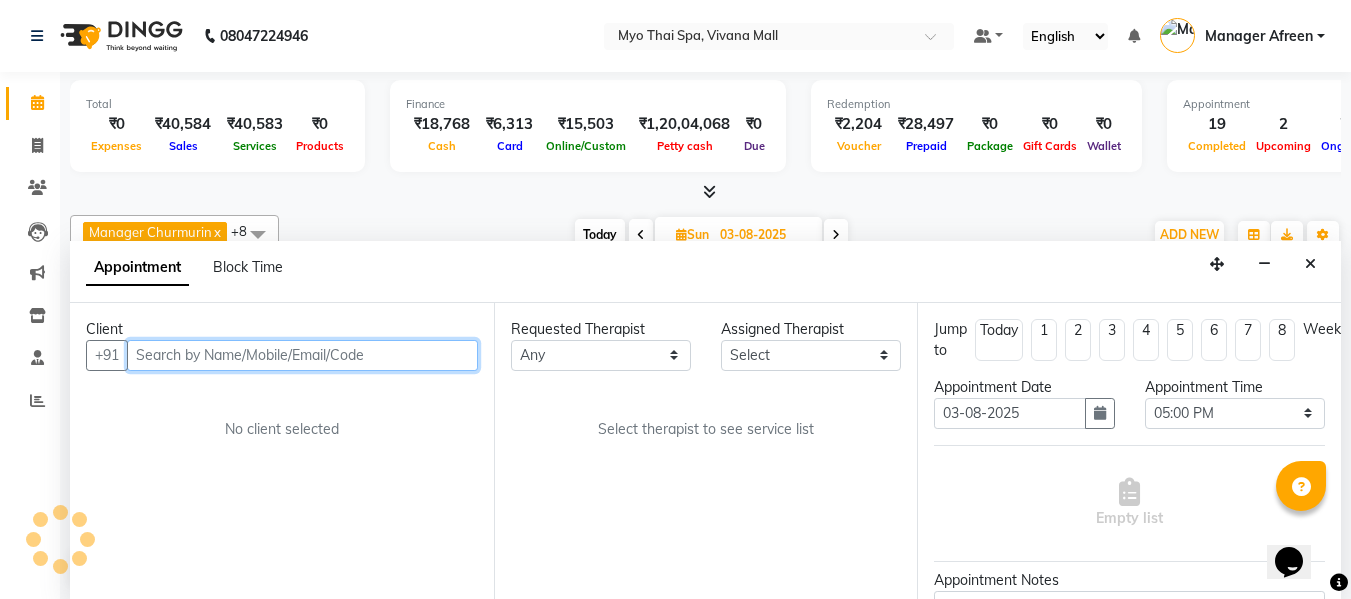 scroll, scrollTop: 1057, scrollLeft: 0, axis: vertical 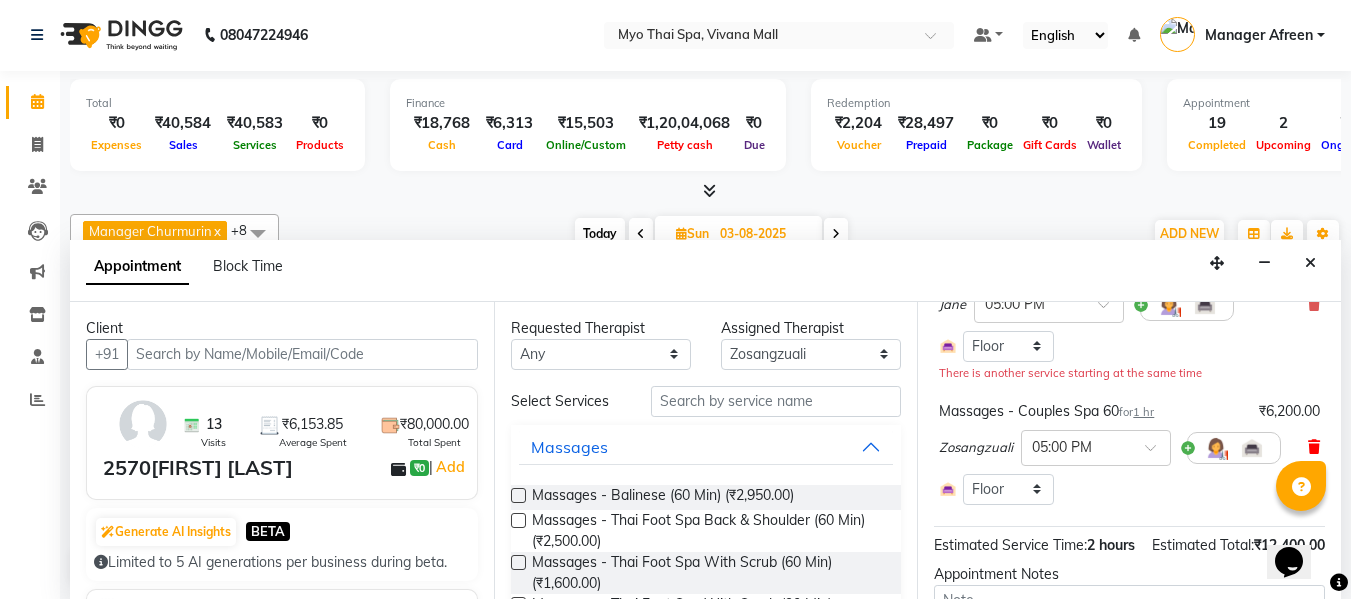 click at bounding box center [1314, 447] 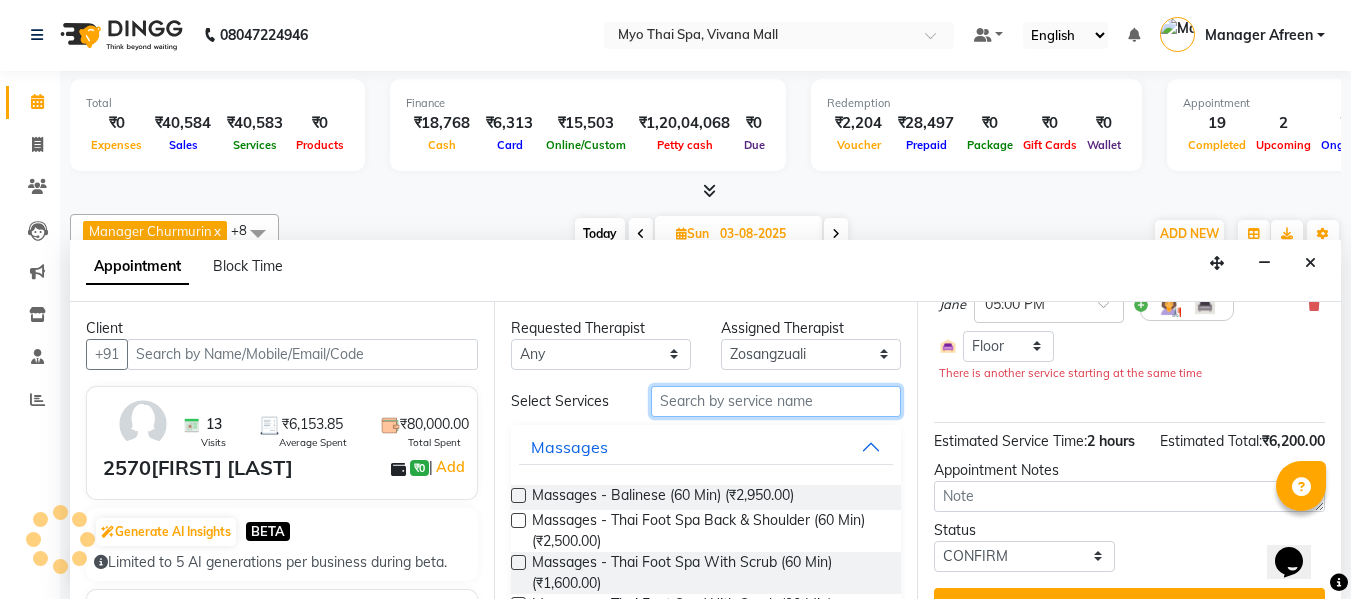 click at bounding box center [776, 401] 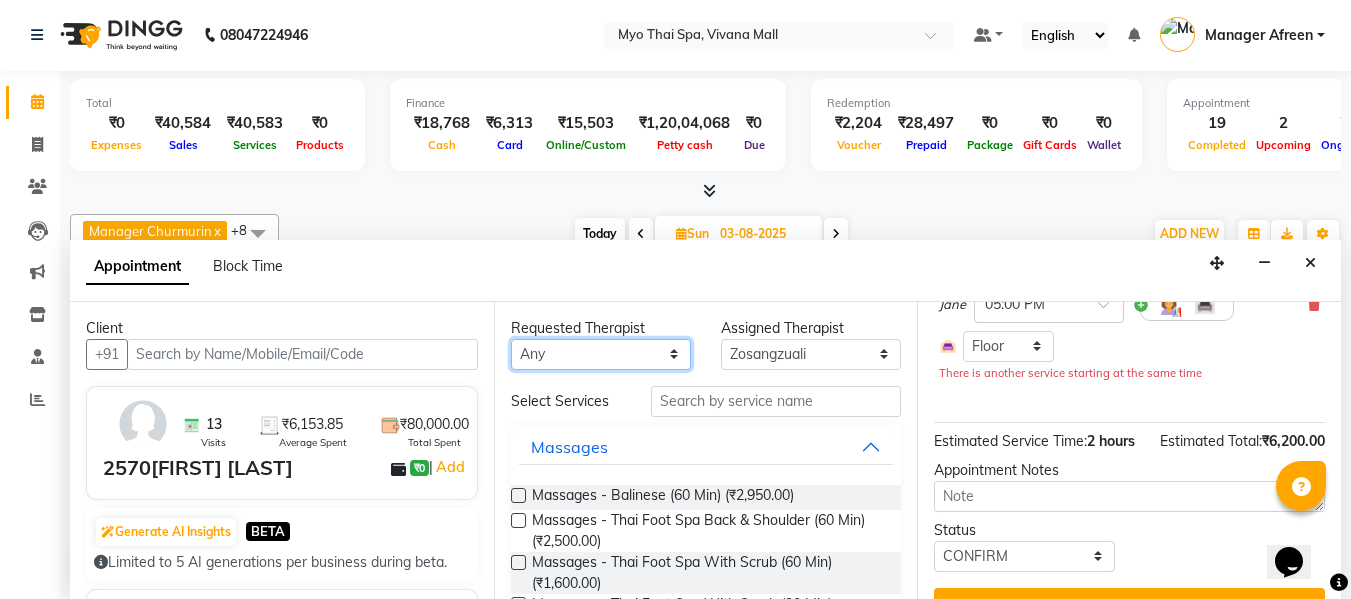 click on "Any ANGEL BELLA Dindin Jane JENNY Kristina Manager Afreen Manager Churmurin Massami MAWII REMI SANGTAE Zosangzuali" at bounding box center [601, 354] 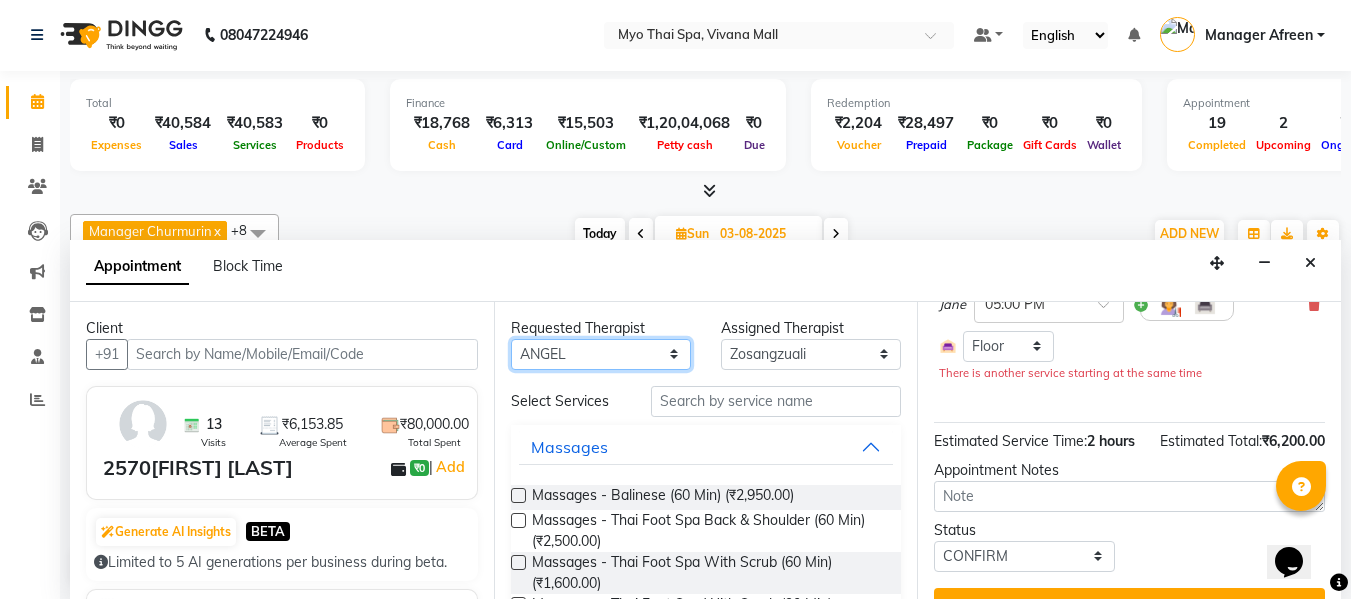 click on "Any ANGEL BELLA Dindin Jane JENNY Kristina Manager Afreen Manager Churmurin Massami MAWII REMI SANGTAE Zosangzuali" at bounding box center [601, 354] 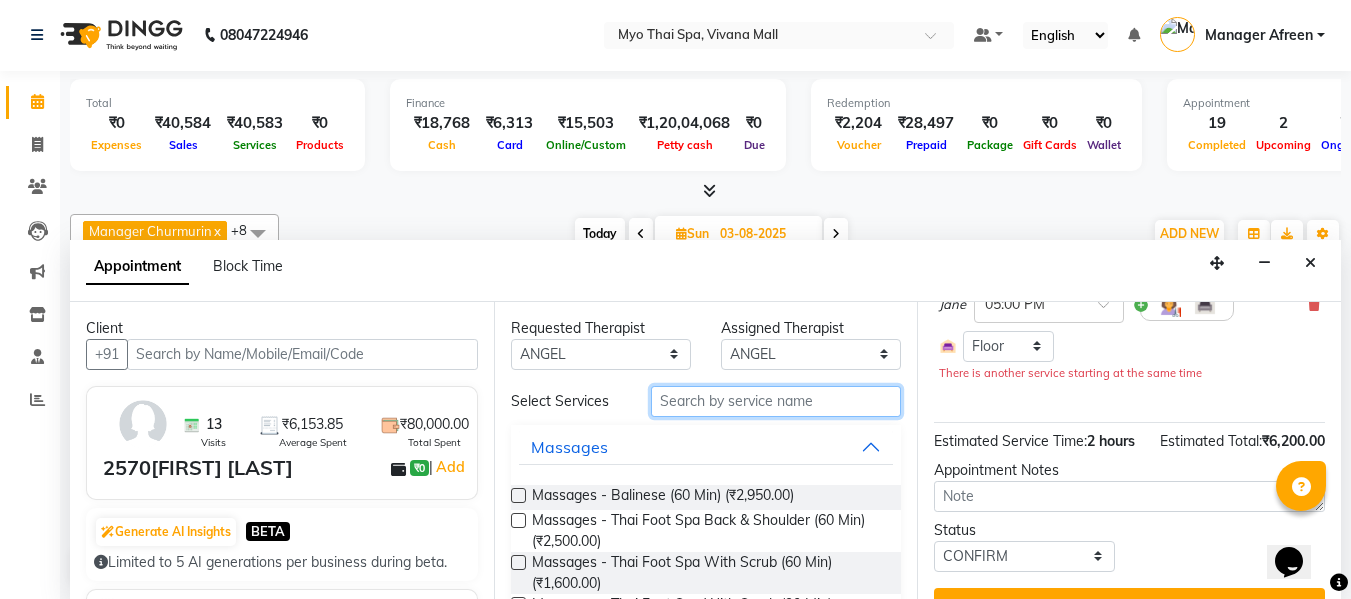 click at bounding box center [776, 401] 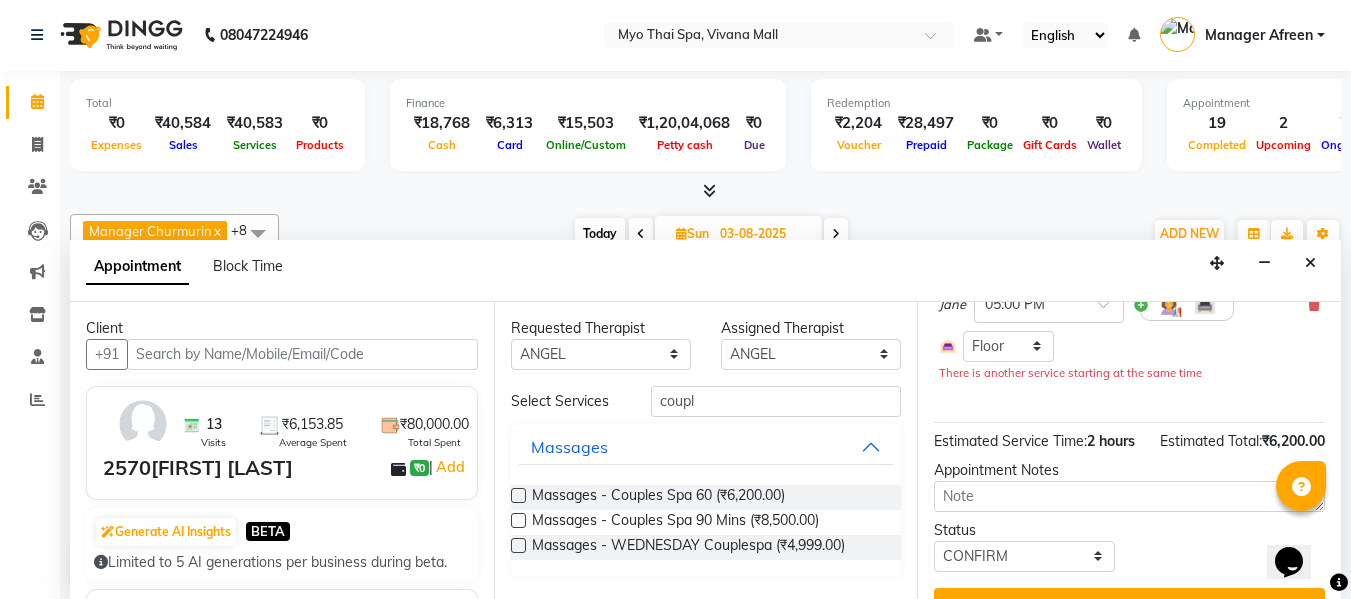click at bounding box center [518, 495] 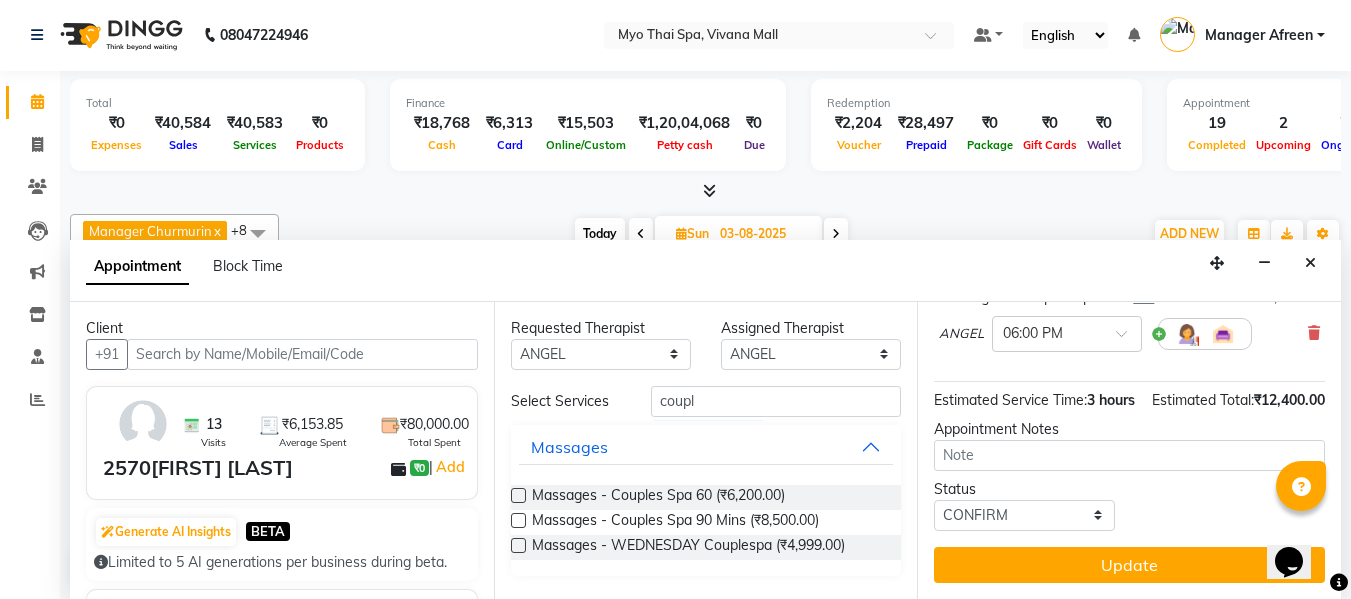 scroll, scrollTop: 347, scrollLeft: 0, axis: vertical 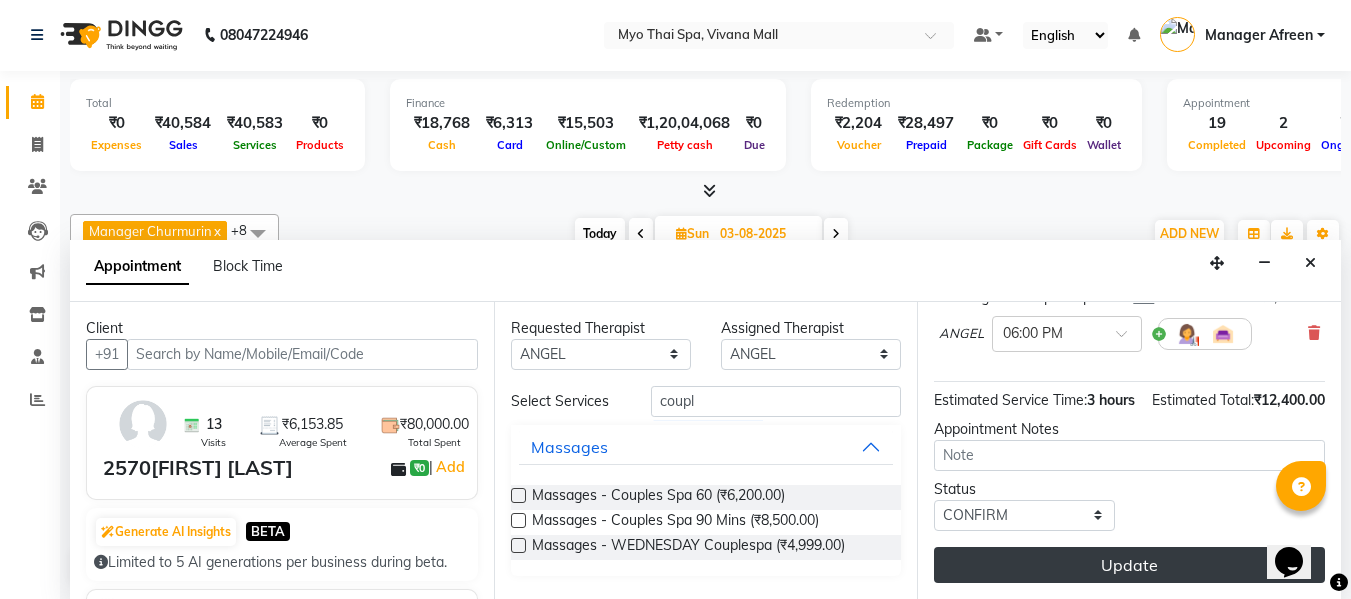 click on "Update" at bounding box center (1129, 565) 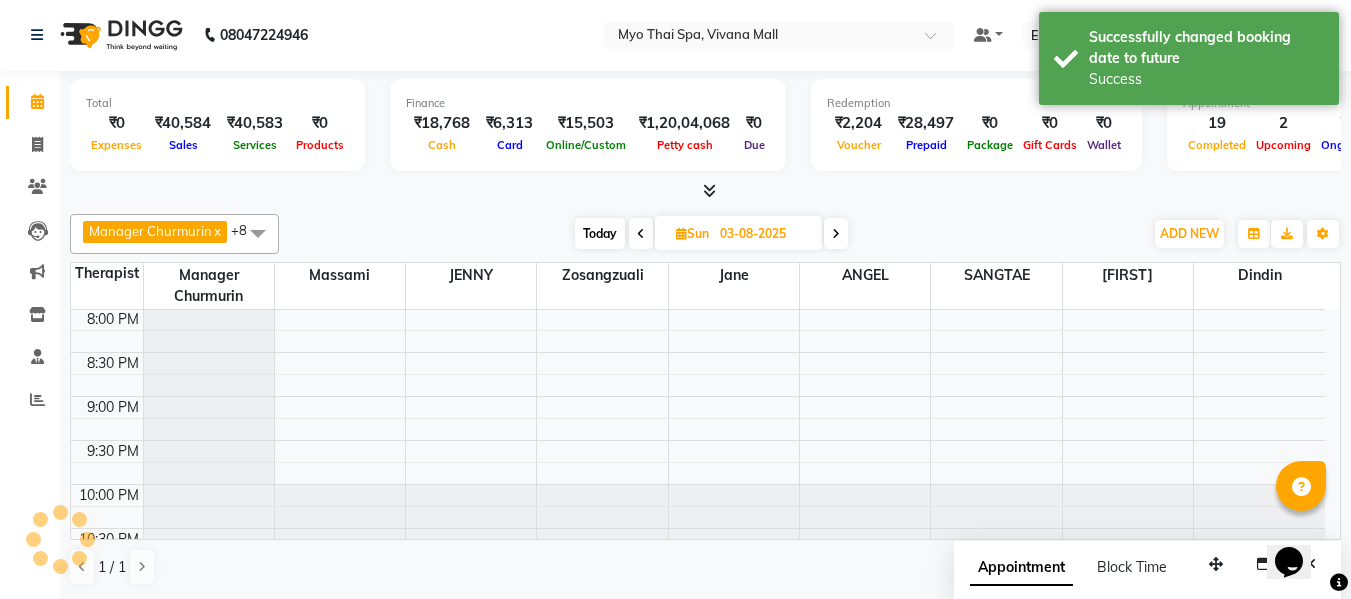 scroll, scrollTop: 0, scrollLeft: 0, axis: both 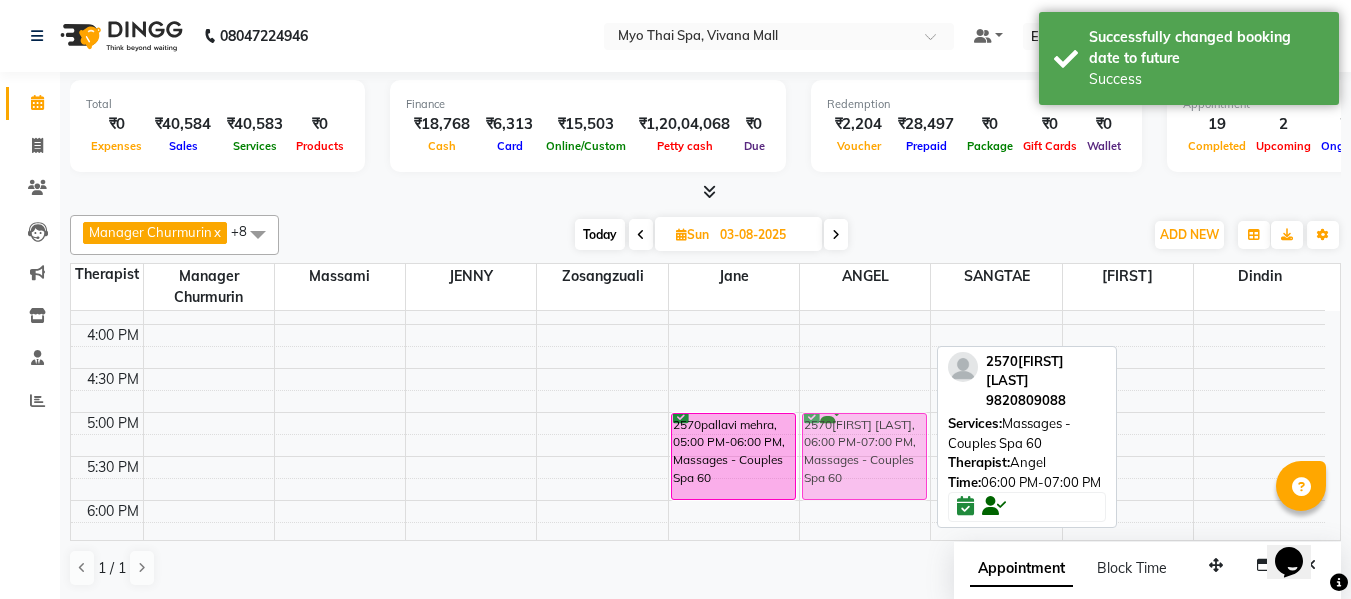 drag, startPoint x: 841, startPoint y: 523, endPoint x: 841, endPoint y: 439, distance: 84 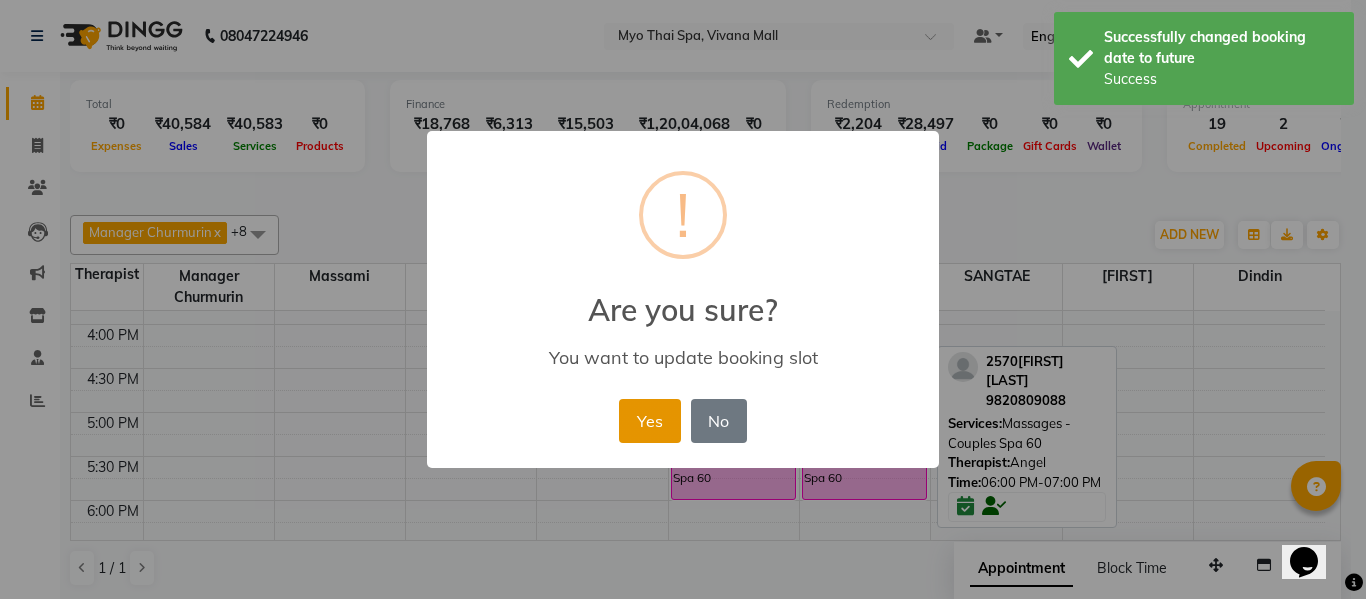 click on "Yes" at bounding box center [649, 421] 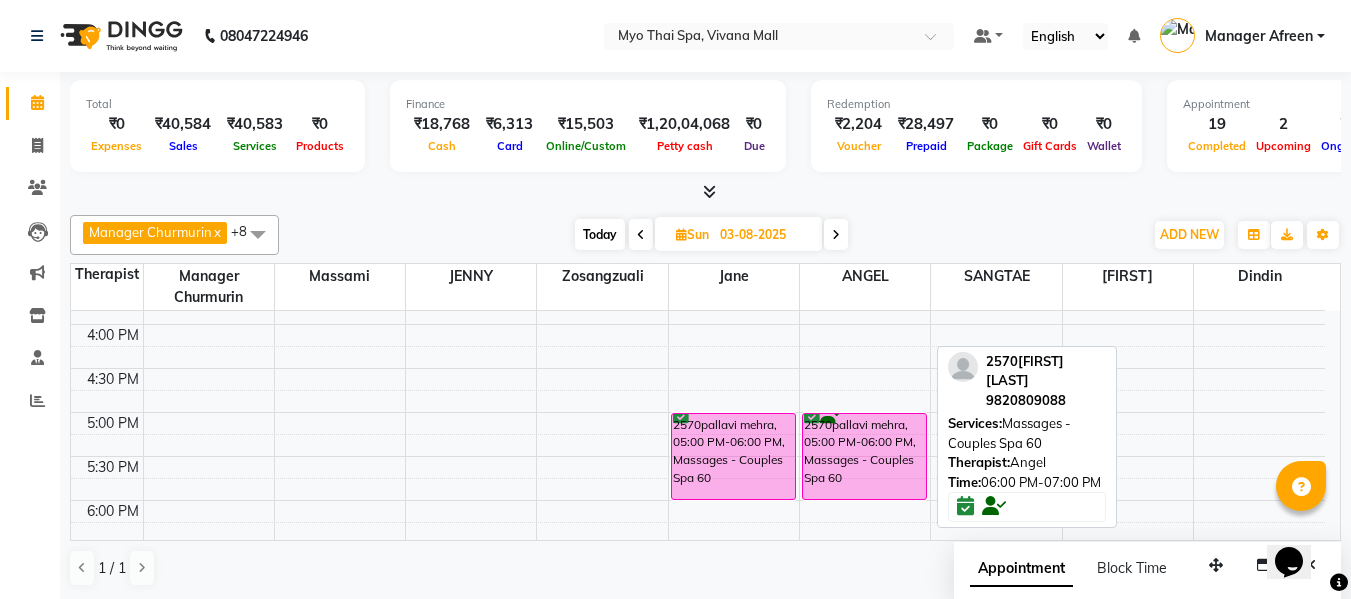 click on "Sun" at bounding box center (692, 234) 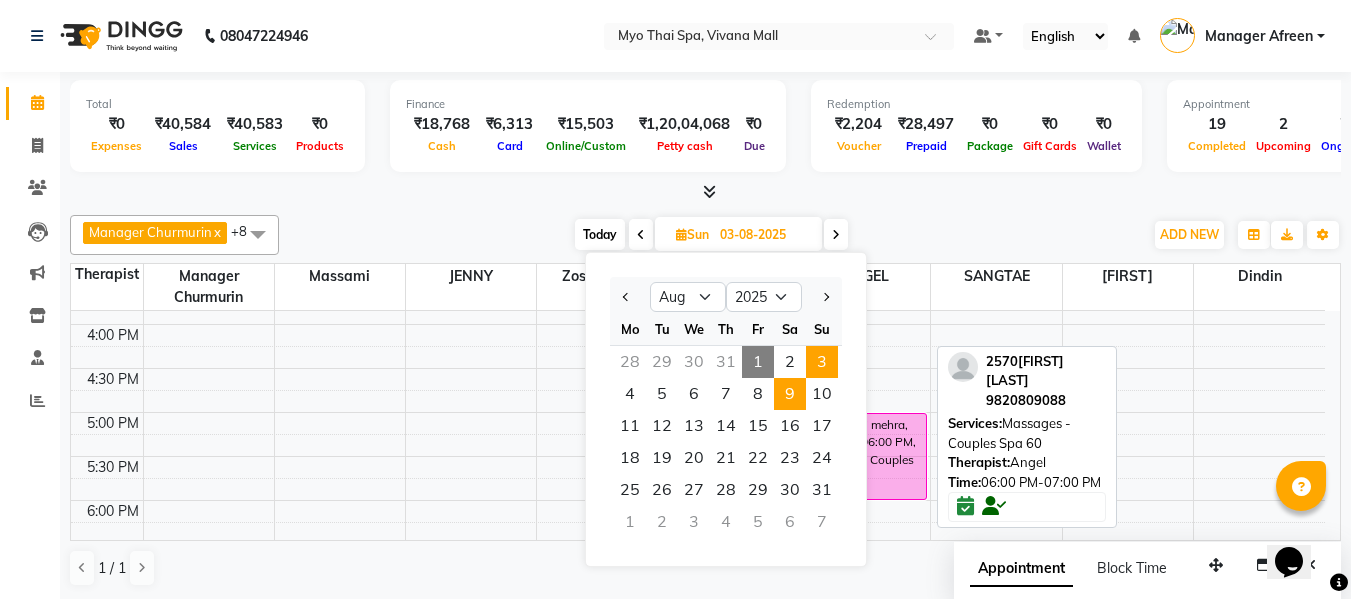 click on "9" at bounding box center [790, 394] 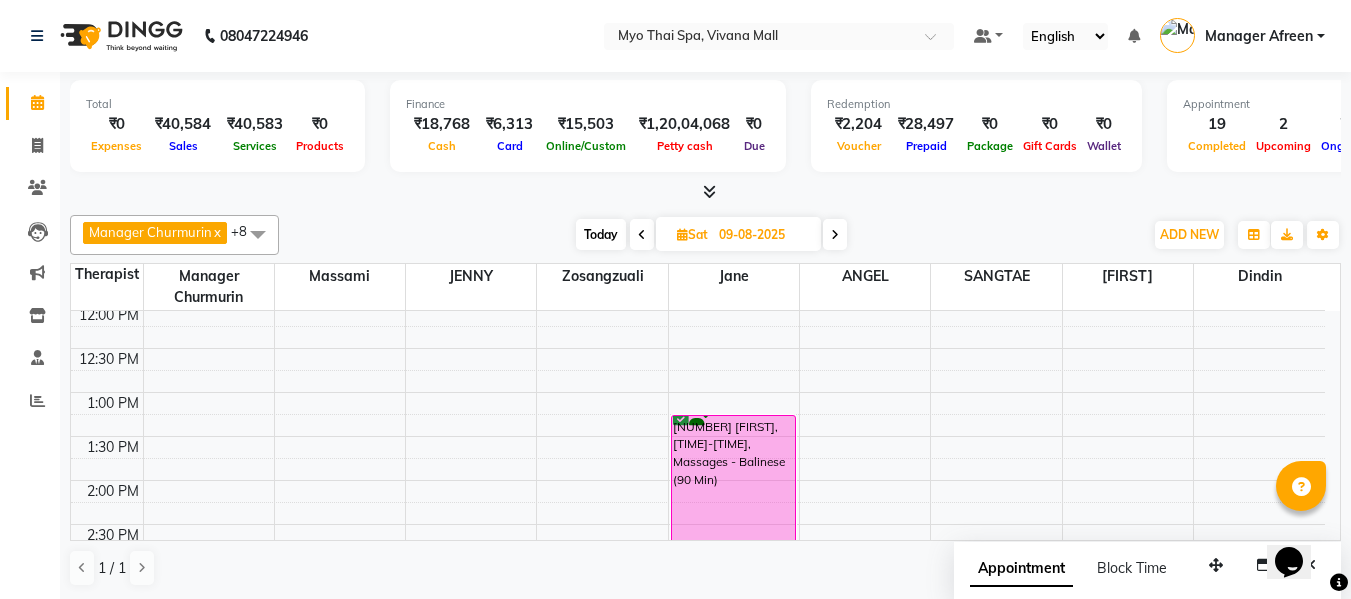 scroll, scrollTop: 390, scrollLeft: 0, axis: vertical 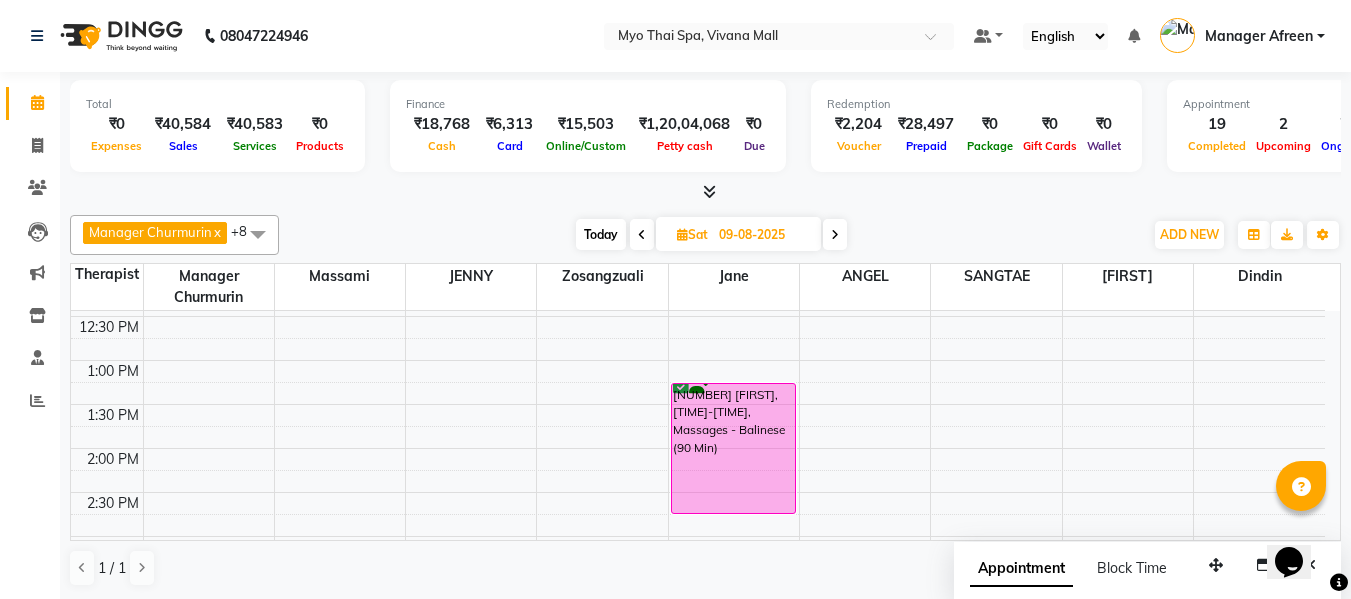 click on "Today" at bounding box center (601, 234) 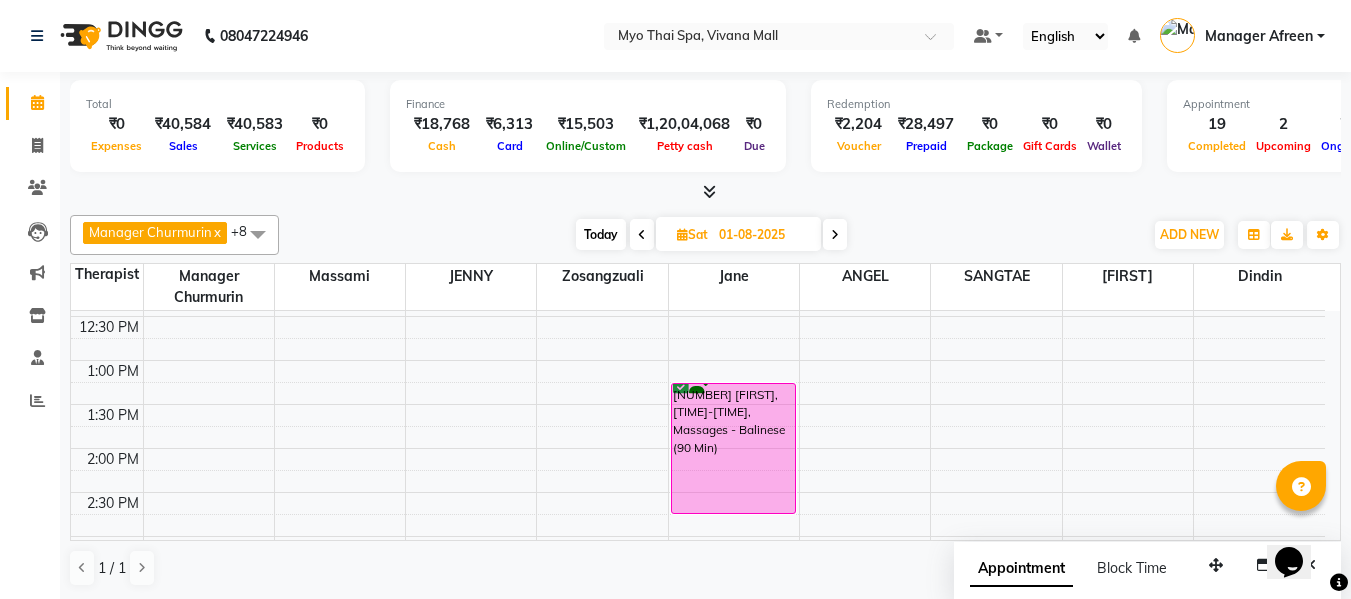 scroll, scrollTop: 1057, scrollLeft: 0, axis: vertical 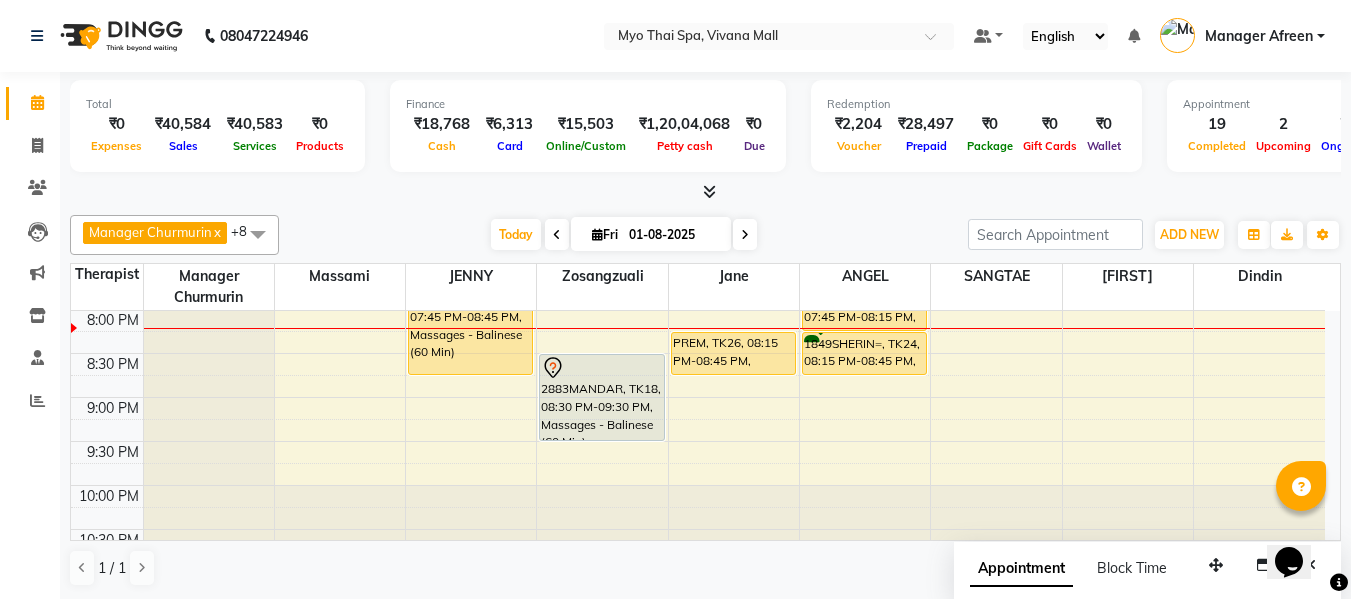 click at bounding box center (745, 234) 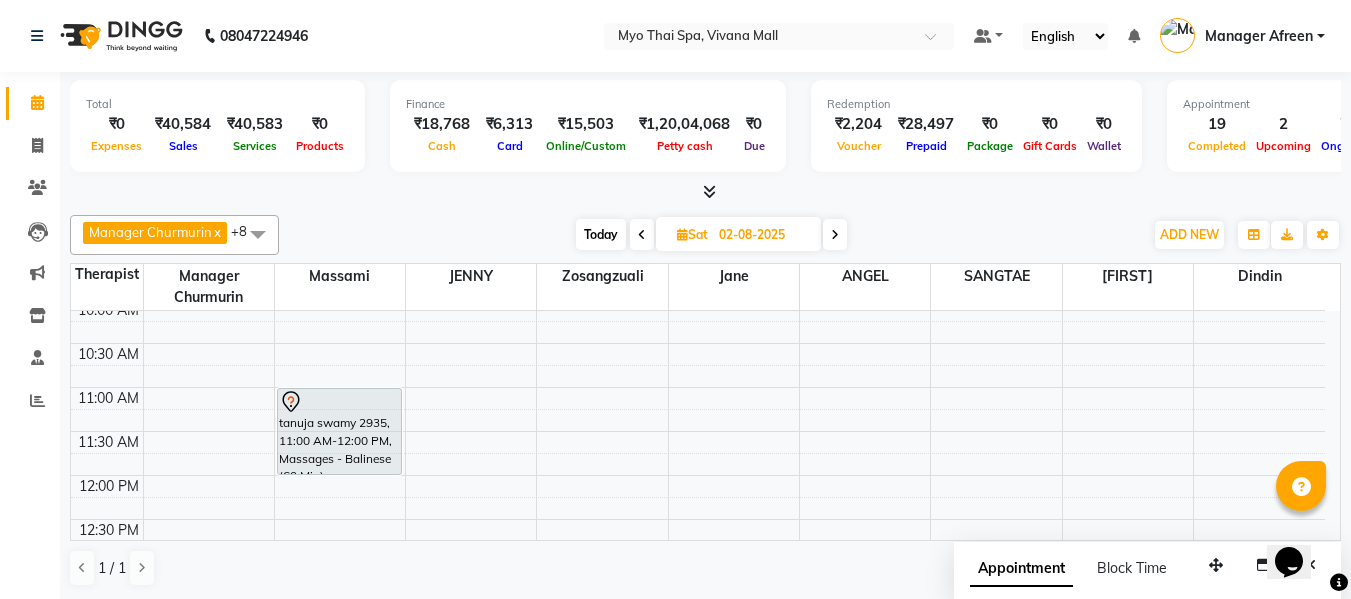 scroll, scrollTop: 90, scrollLeft: 0, axis: vertical 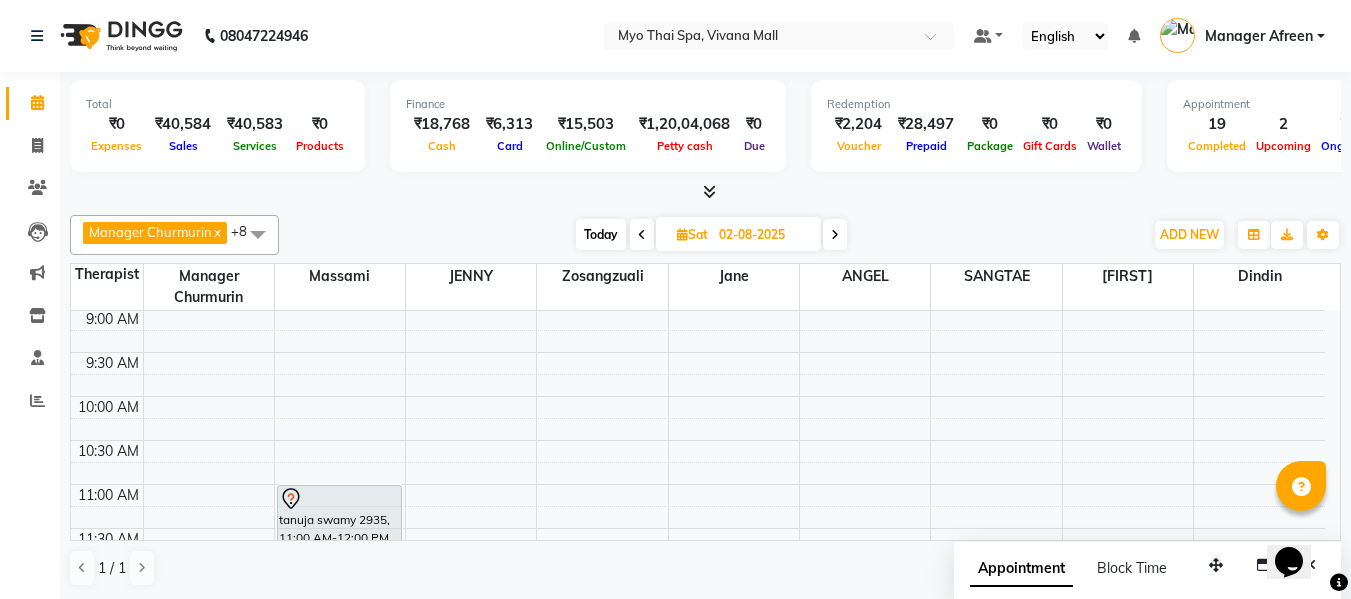 click on "Today" at bounding box center [601, 234] 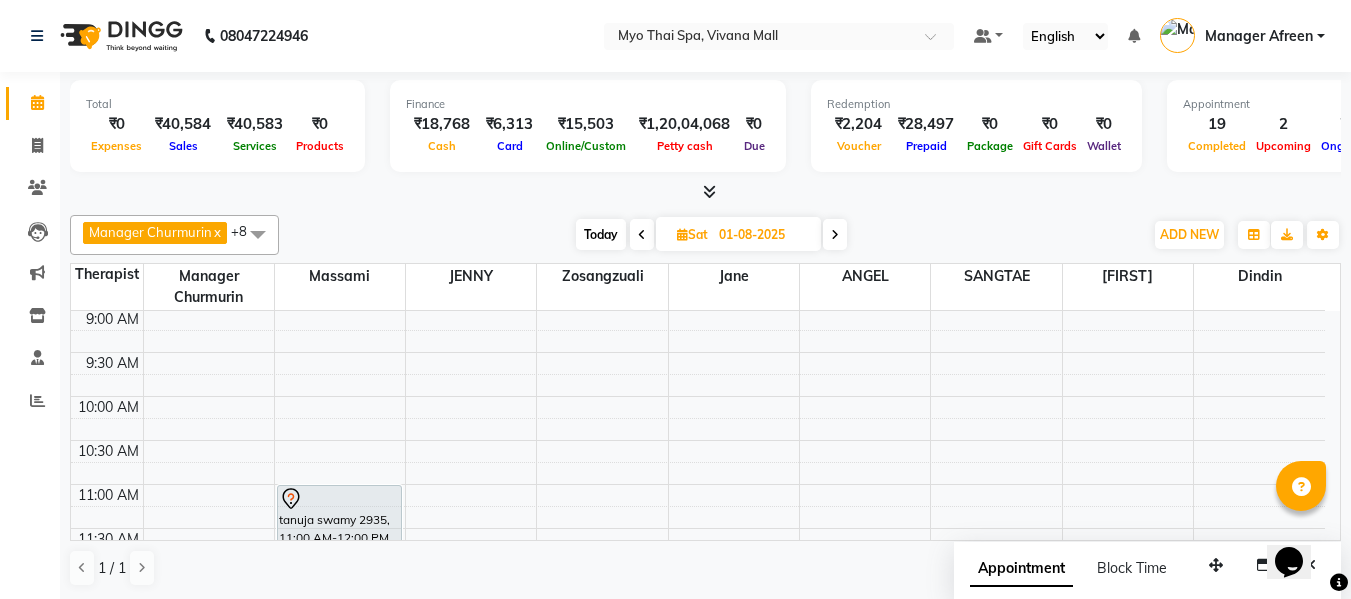 scroll, scrollTop: 1057, scrollLeft: 0, axis: vertical 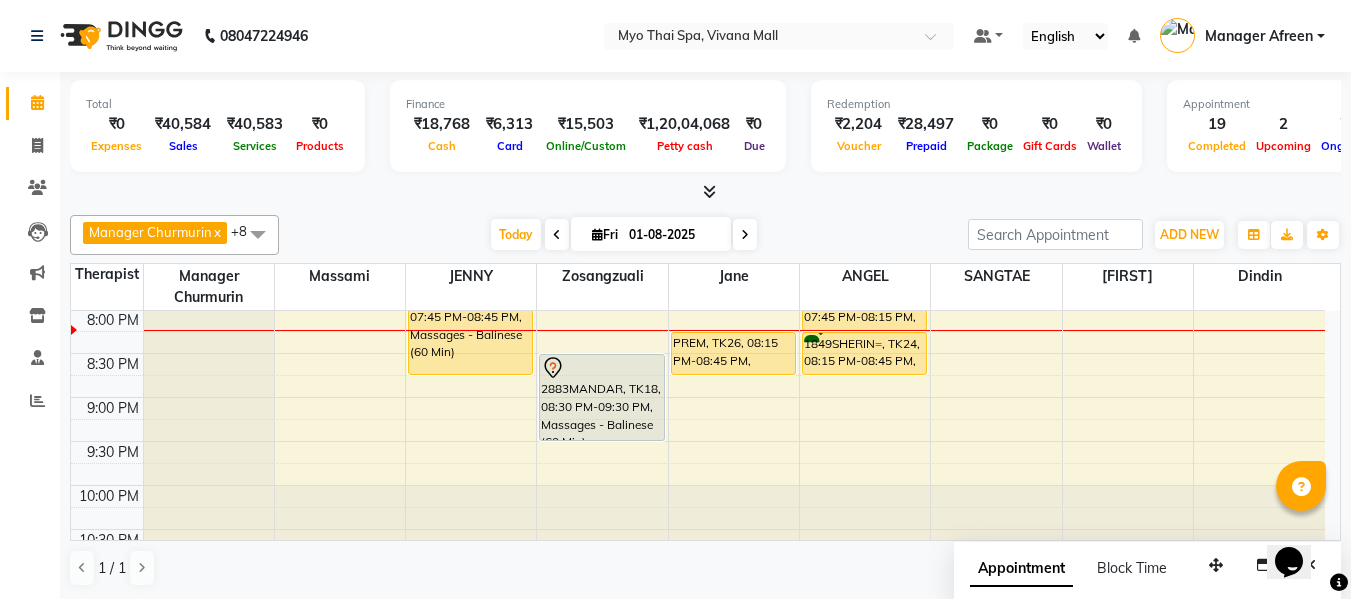 click on "01-08-2025" at bounding box center [673, 235] 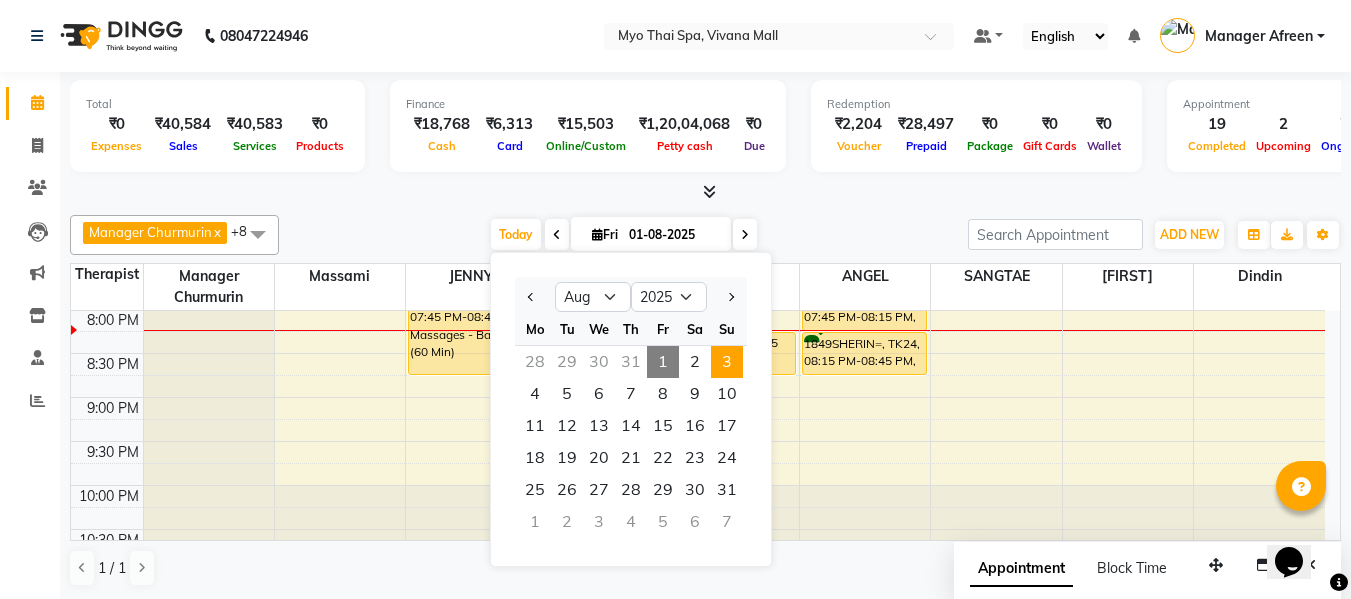 click on "3" at bounding box center [727, 362] 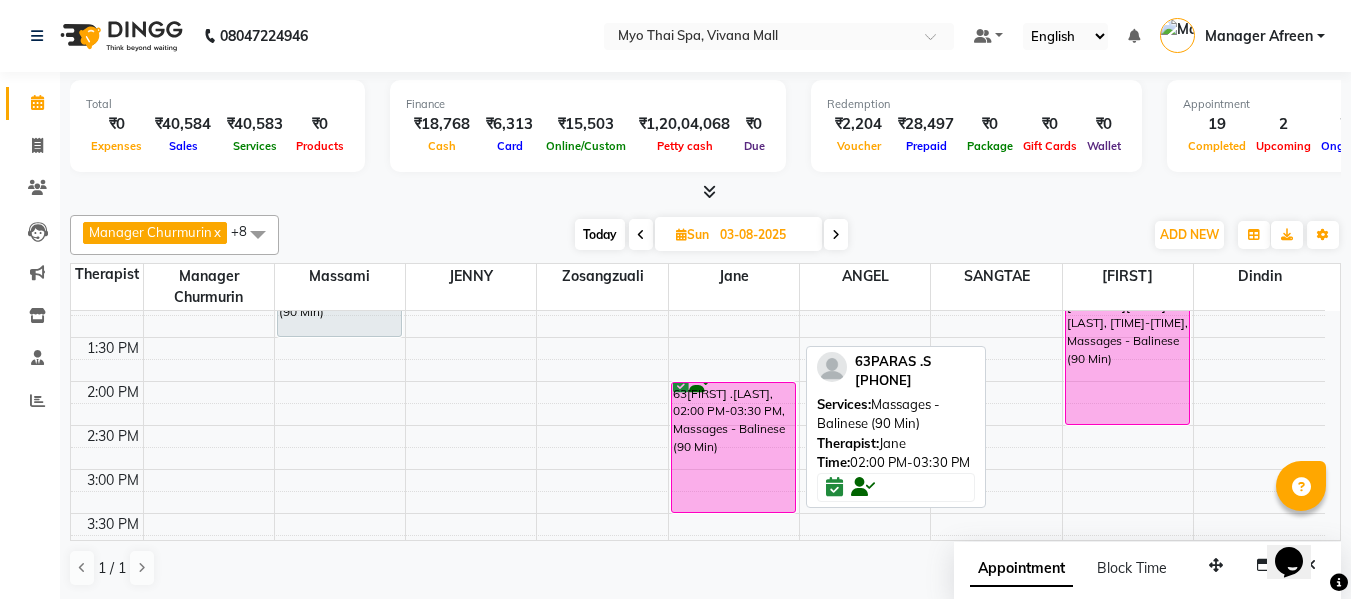scroll, scrollTop: 357, scrollLeft: 0, axis: vertical 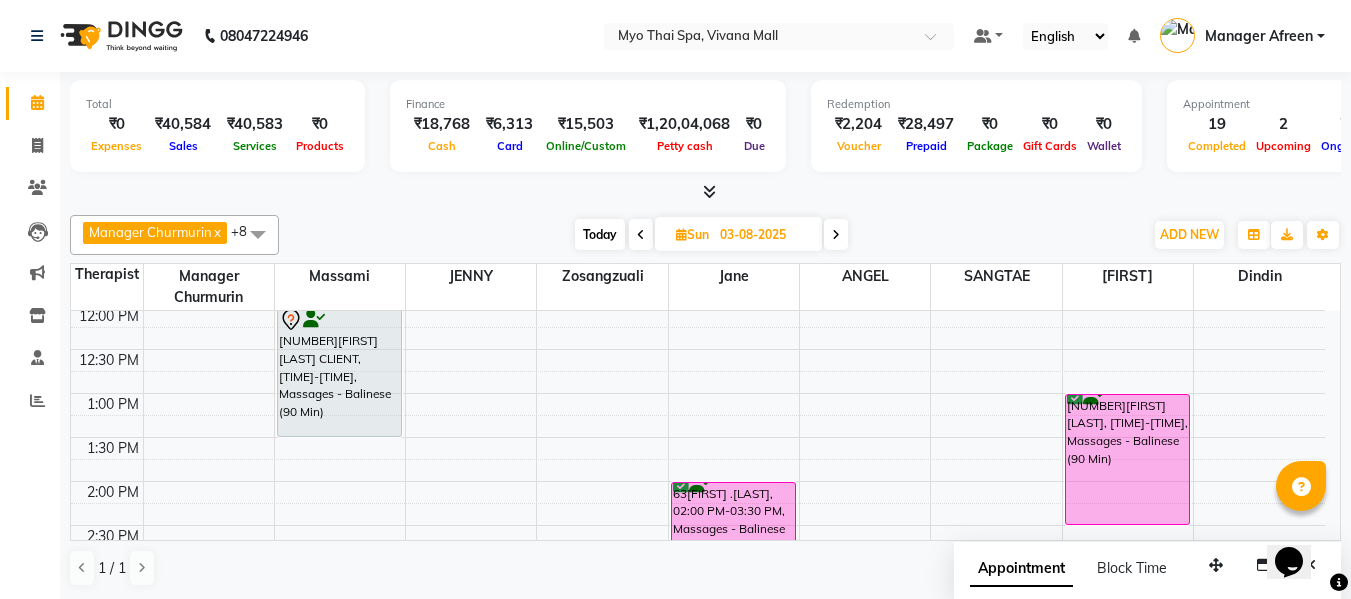 click on "Sun 03-08-2025" at bounding box center [738, 234] 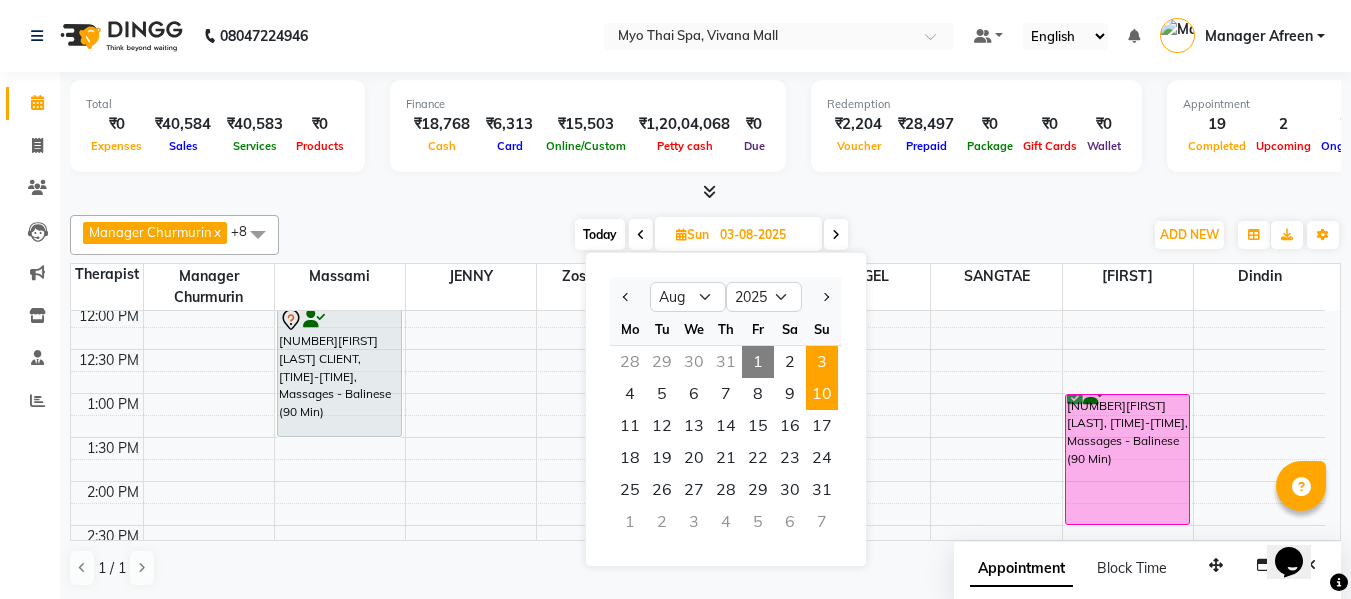 click on "10" at bounding box center [822, 394] 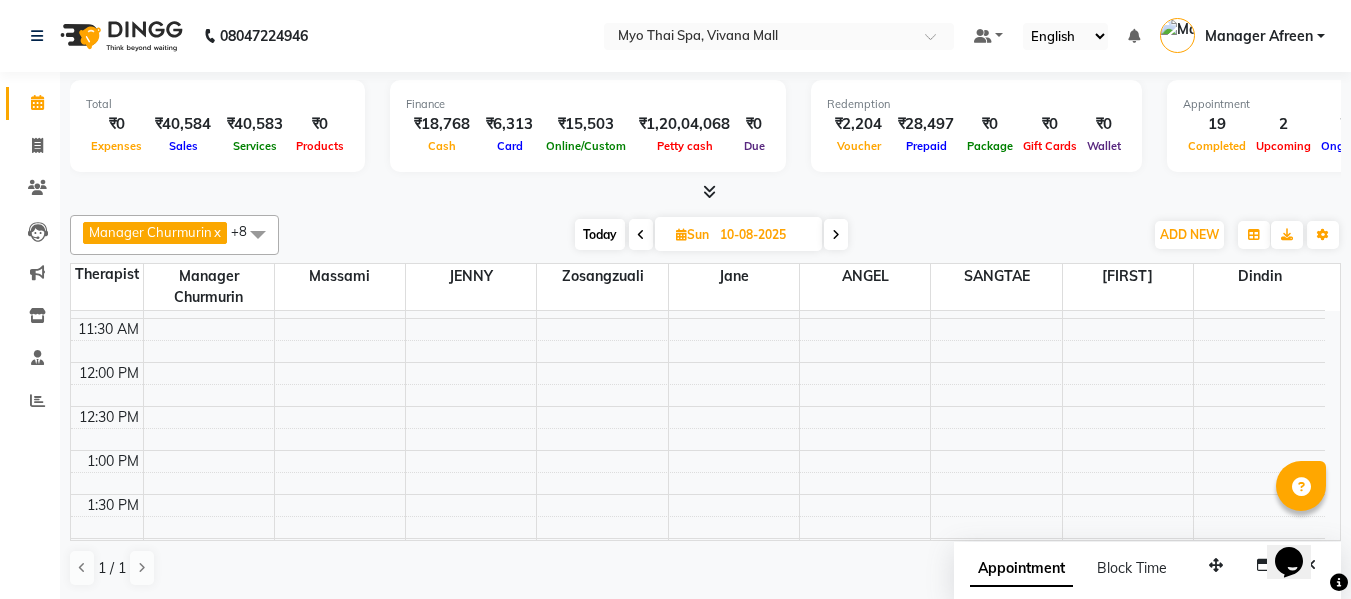 scroll, scrollTop: 400, scrollLeft: 0, axis: vertical 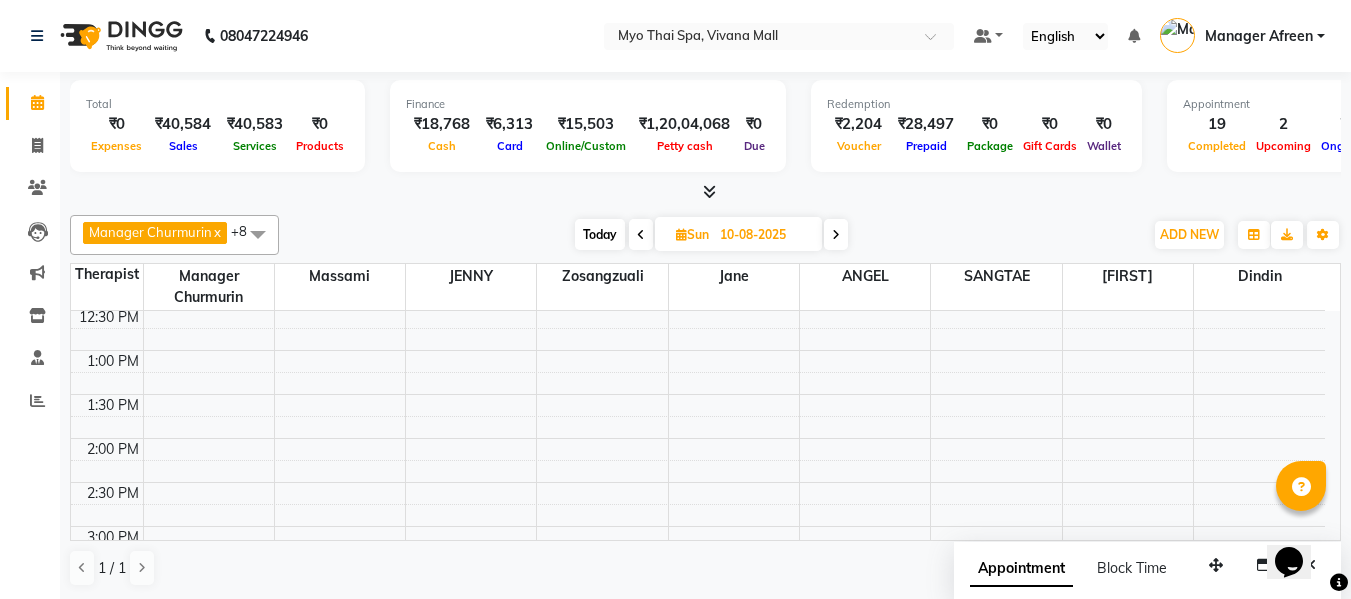 click on "8:00 AM 8:30 AM 9:00 AM 9:30 AM 10:00 AM 10:30 AM 11:00 AM 11:30 AM 12:00 PM 12:30 PM 1:00 PM 1:30 PM 2:00 PM 2:30 PM 3:00 PM 3:30 PM 4:00 PM 4:30 PM 5:00 PM 5:30 PM 6:00 PM 6:30 PM 7:00 PM 7:30 PM 8:00 PM 8:30 PM 9:00 PM 9:30 PM 10:00 PM 10:30 PM     74DILIP DUMBHRE SAKURA, 05:00 PM-06:30 PM, Massages - Deep Tissue (90 Min)" at bounding box center (698, 570) 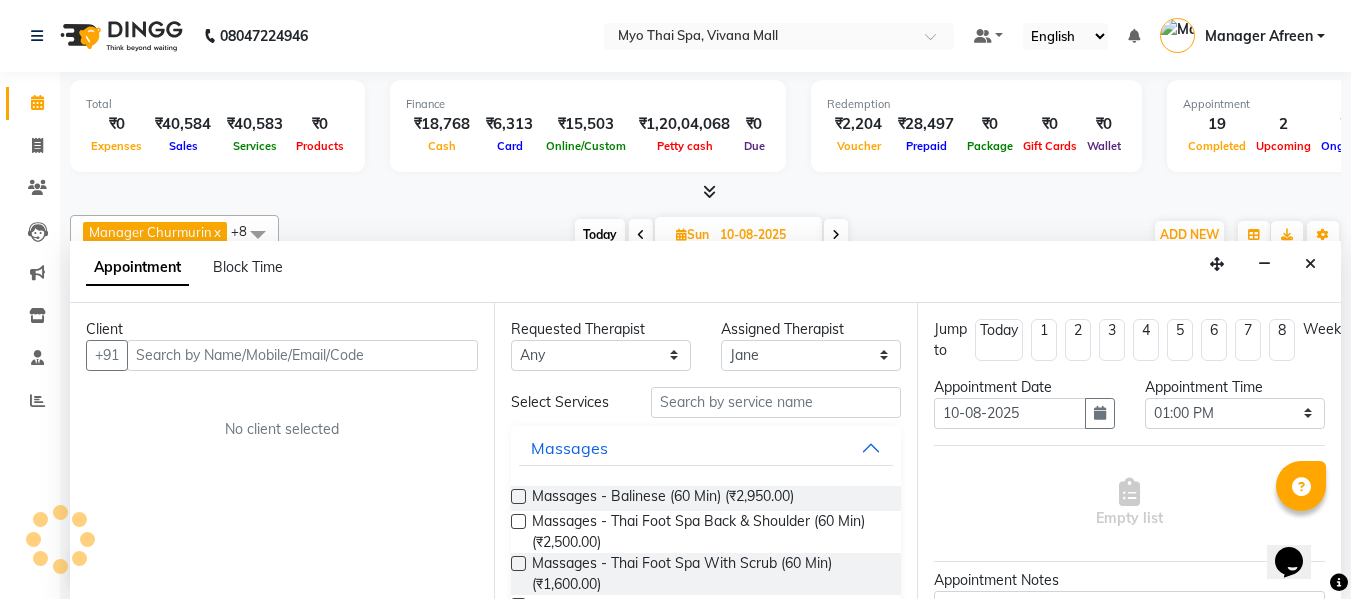 scroll, scrollTop: 1, scrollLeft: 0, axis: vertical 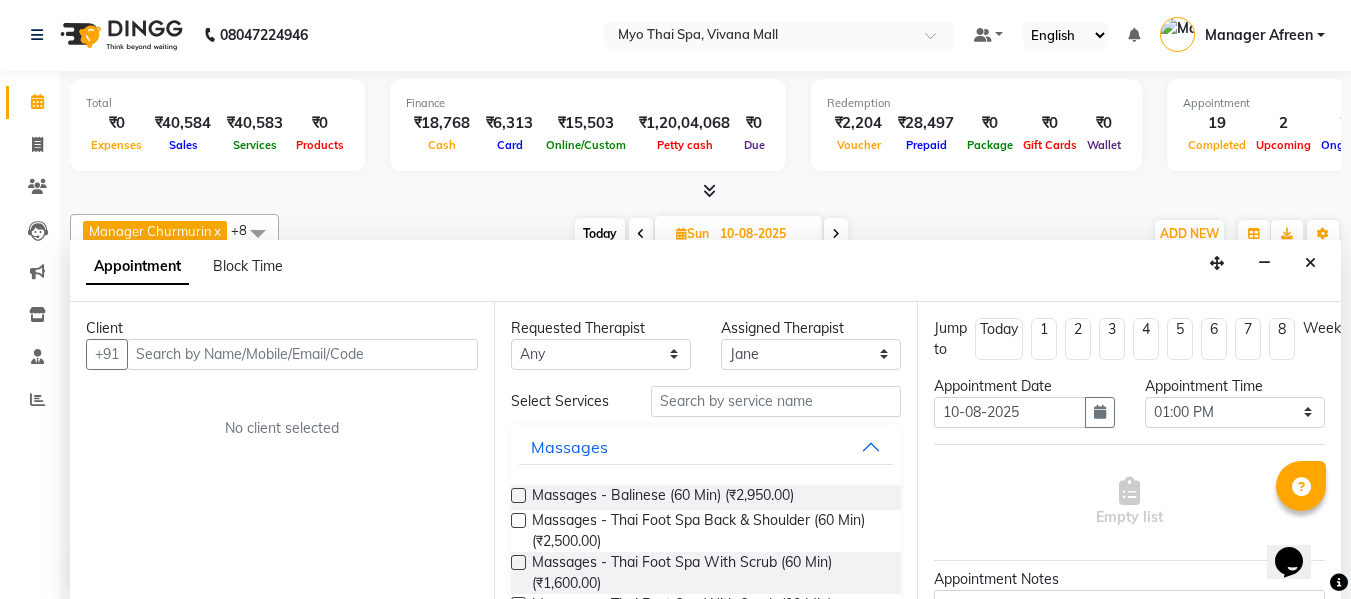 click at bounding box center [302, 354] 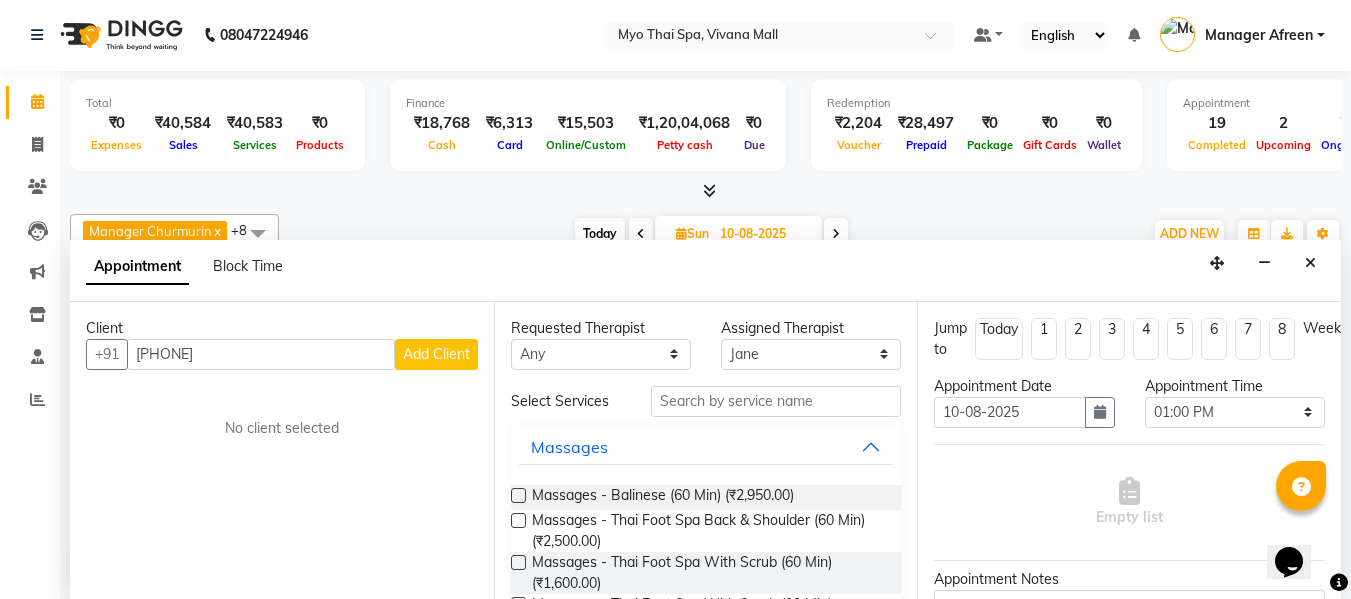 click on "98213 44179" at bounding box center (261, 354) 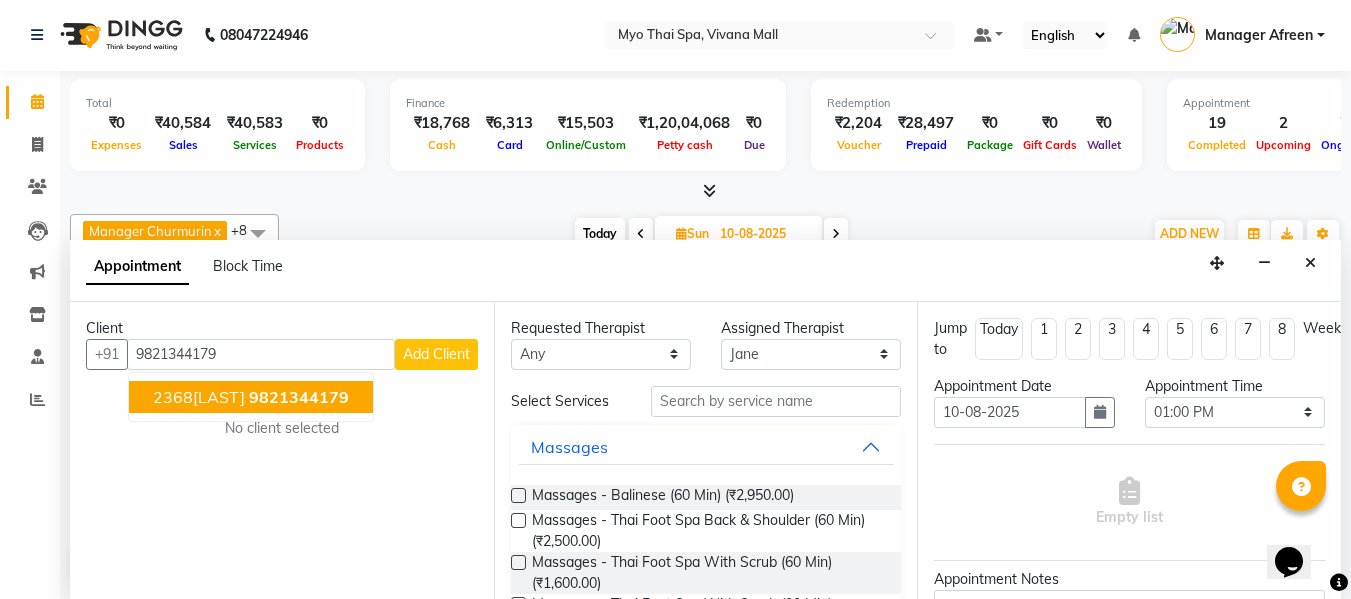 click on "2368SACHDEV" at bounding box center (199, 397) 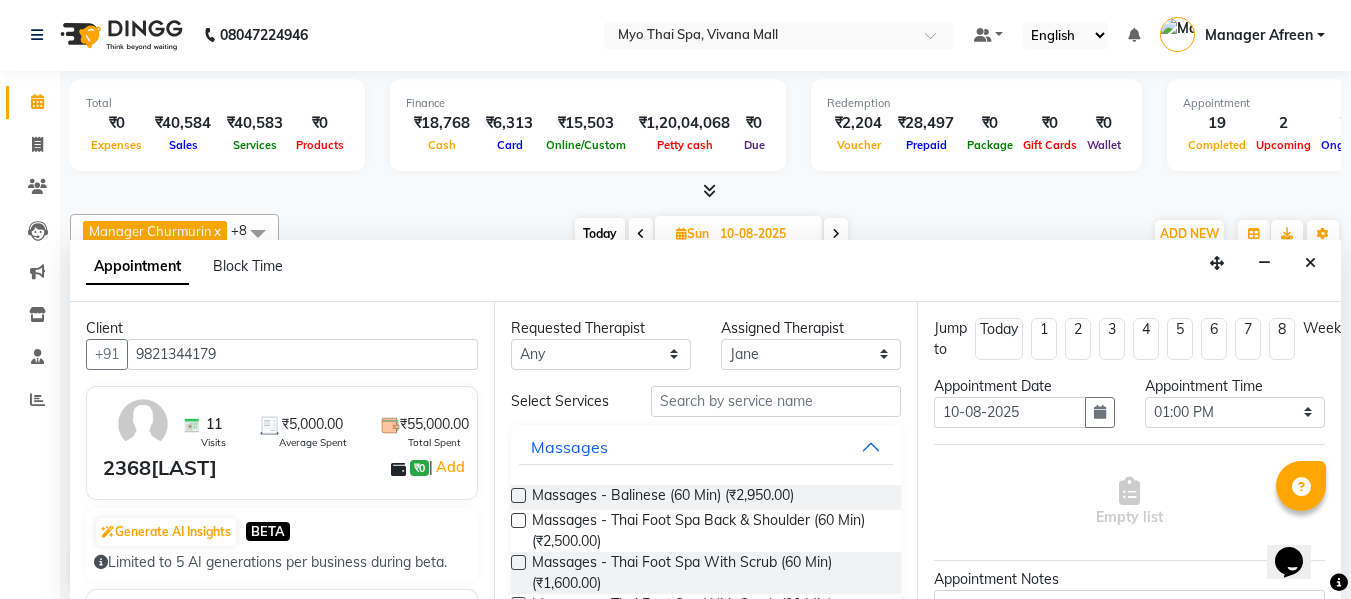scroll, scrollTop: 300, scrollLeft: 0, axis: vertical 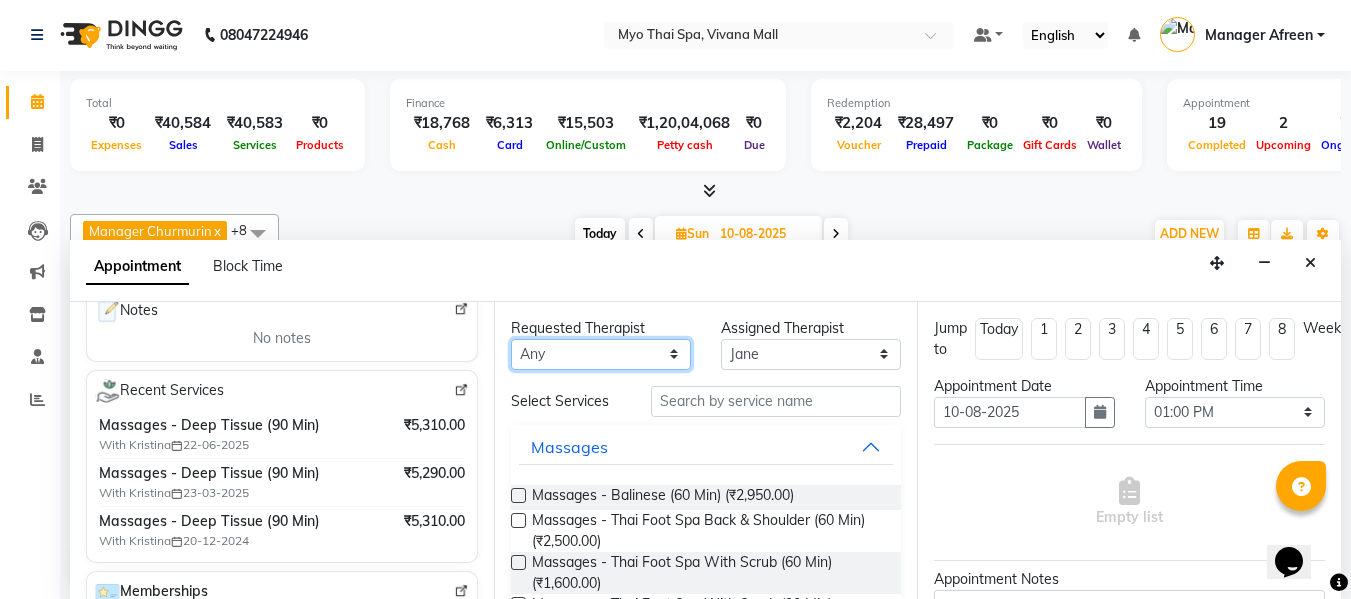 click on "Any ANGEL BELLA Dindin Jane JENNY Kristina Manager Afreen Manager Churmurin Massami MAWII REMI SANGTAE Zosangzuali" at bounding box center (601, 354) 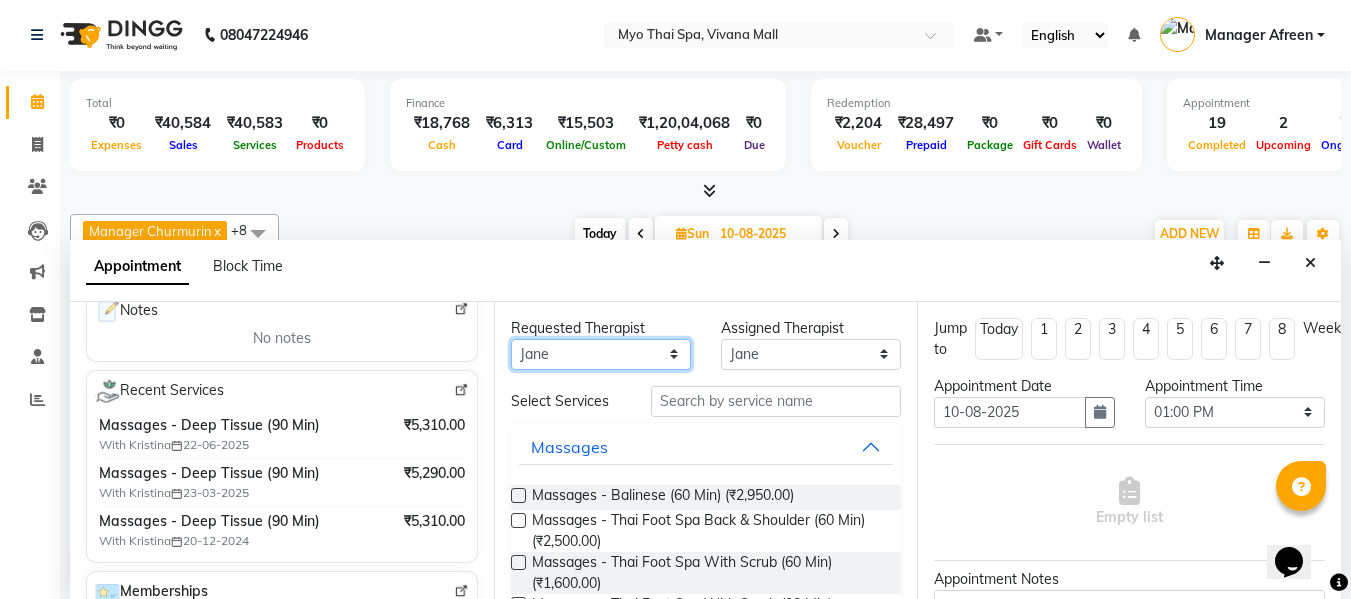 click on "Any ANGEL BELLA Dindin Jane JENNY Kristina Manager Afreen Manager Churmurin Massami MAWII REMI SANGTAE Zosangzuali" at bounding box center [601, 354] 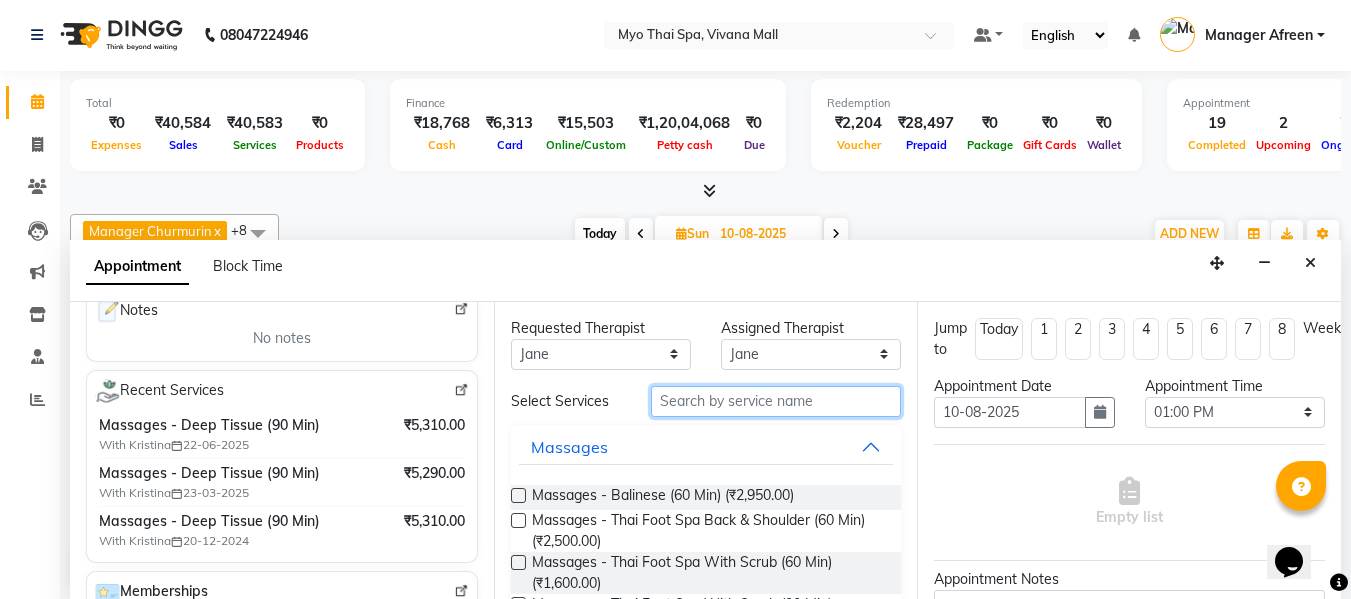 click at bounding box center (776, 401) 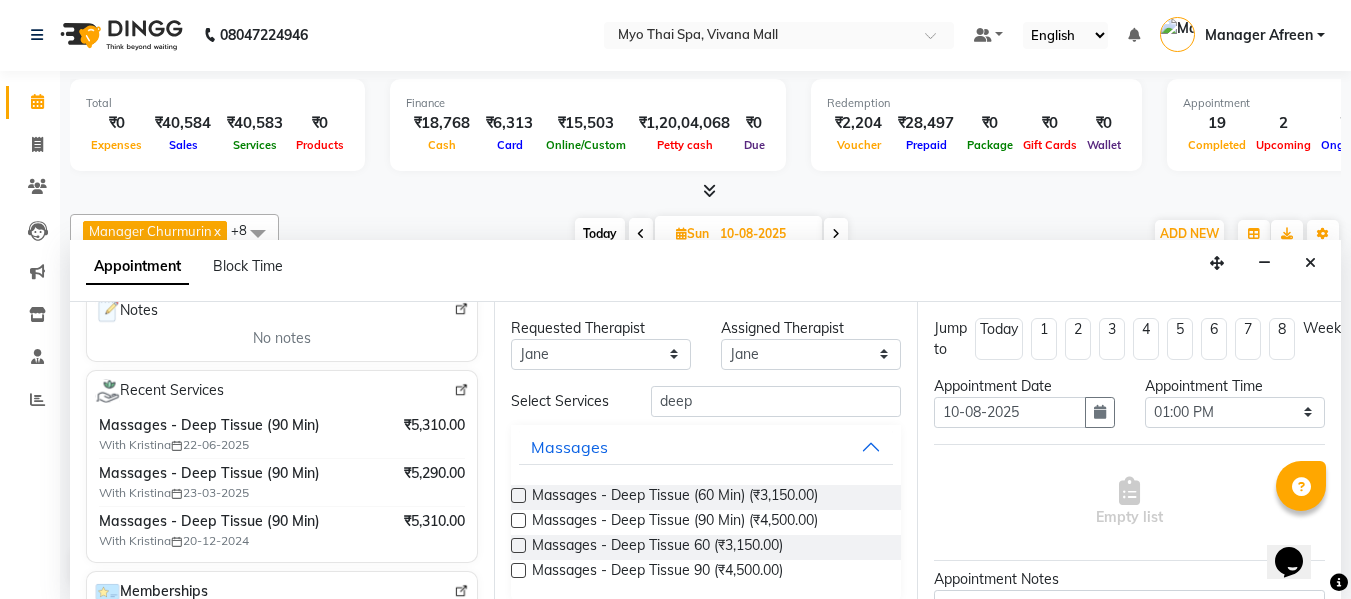 click at bounding box center [518, 520] 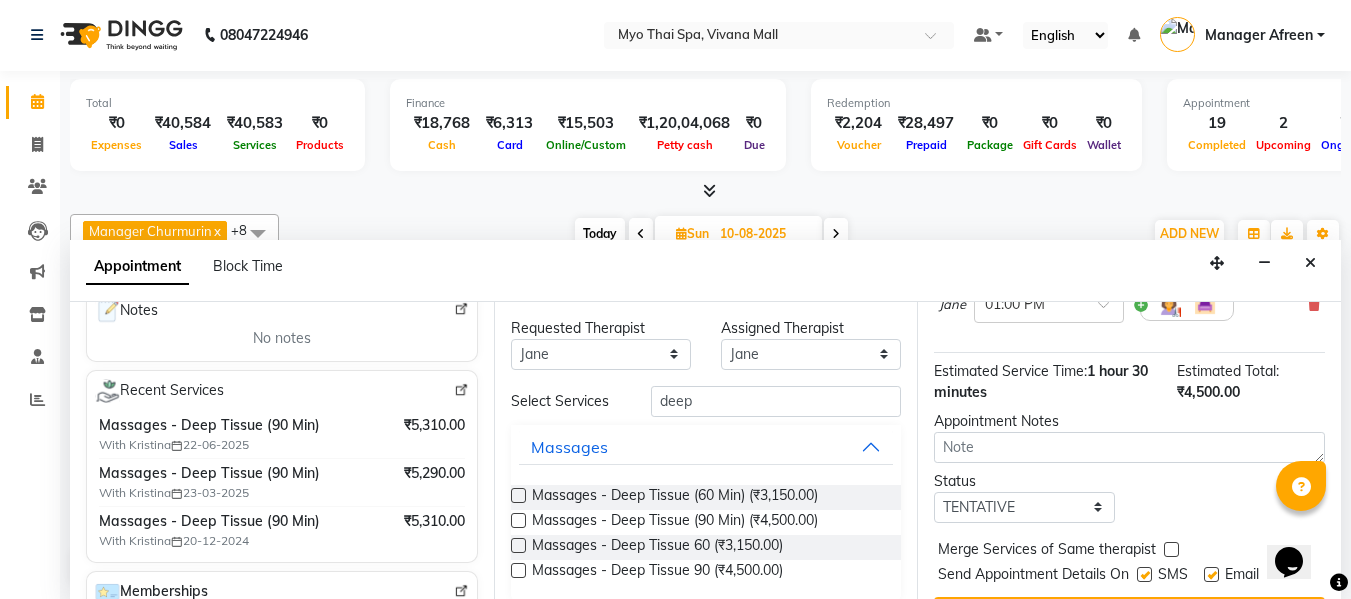 scroll, scrollTop: 286, scrollLeft: 0, axis: vertical 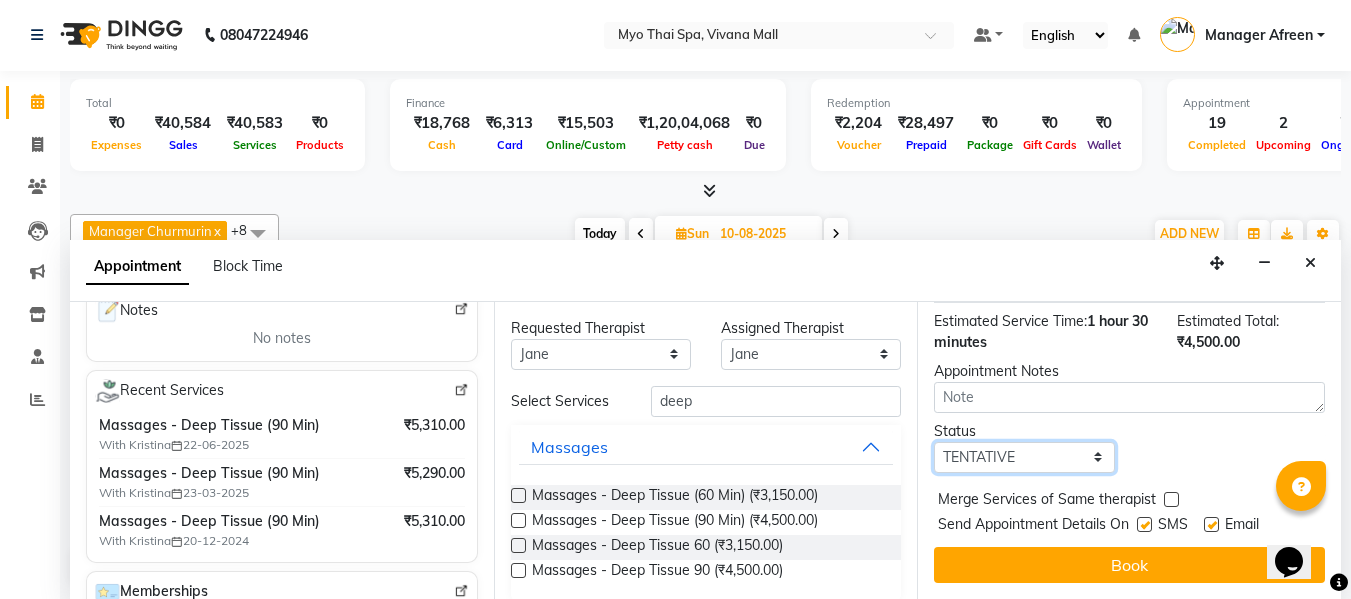 click on "Select TENTATIVE CONFIRM UPCOMING" at bounding box center [1024, 457] 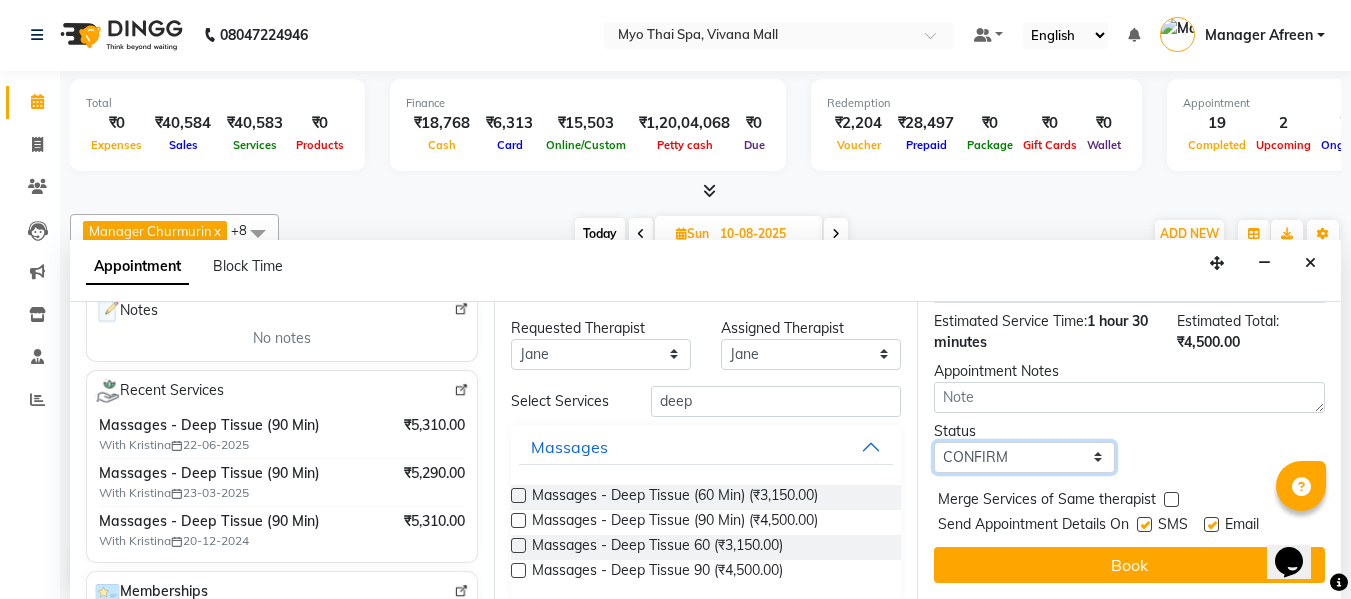 click on "Select TENTATIVE CONFIRM UPCOMING" at bounding box center [1024, 457] 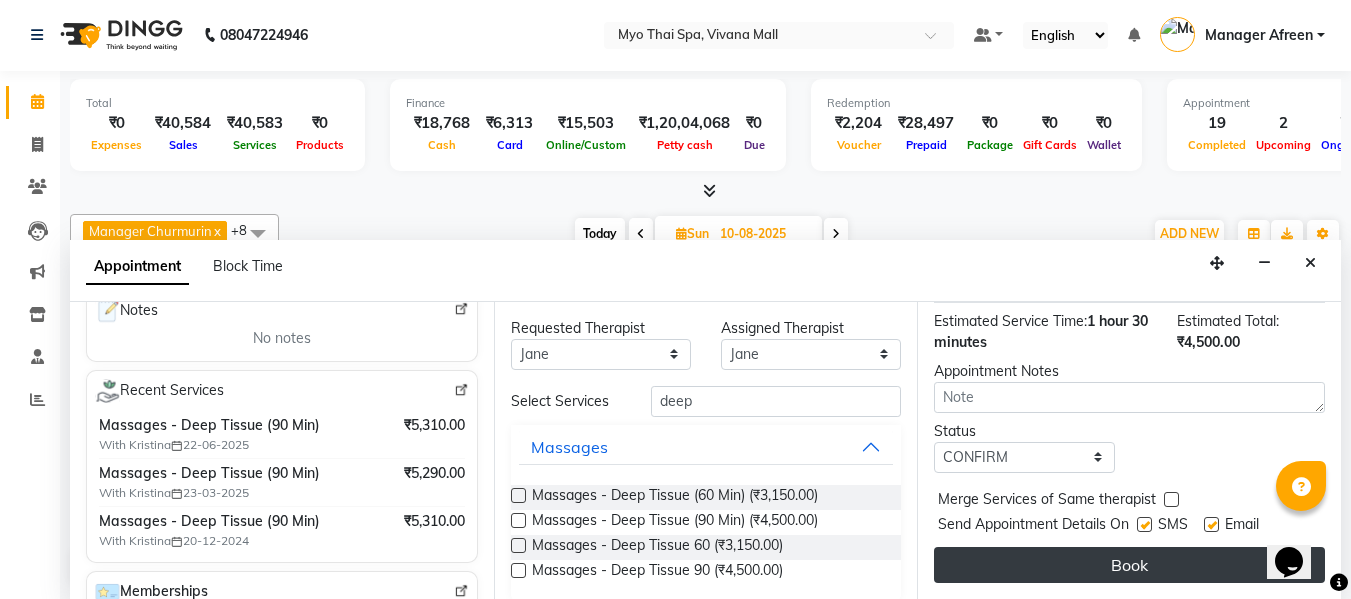 click on "Book" at bounding box center [1129, 565] 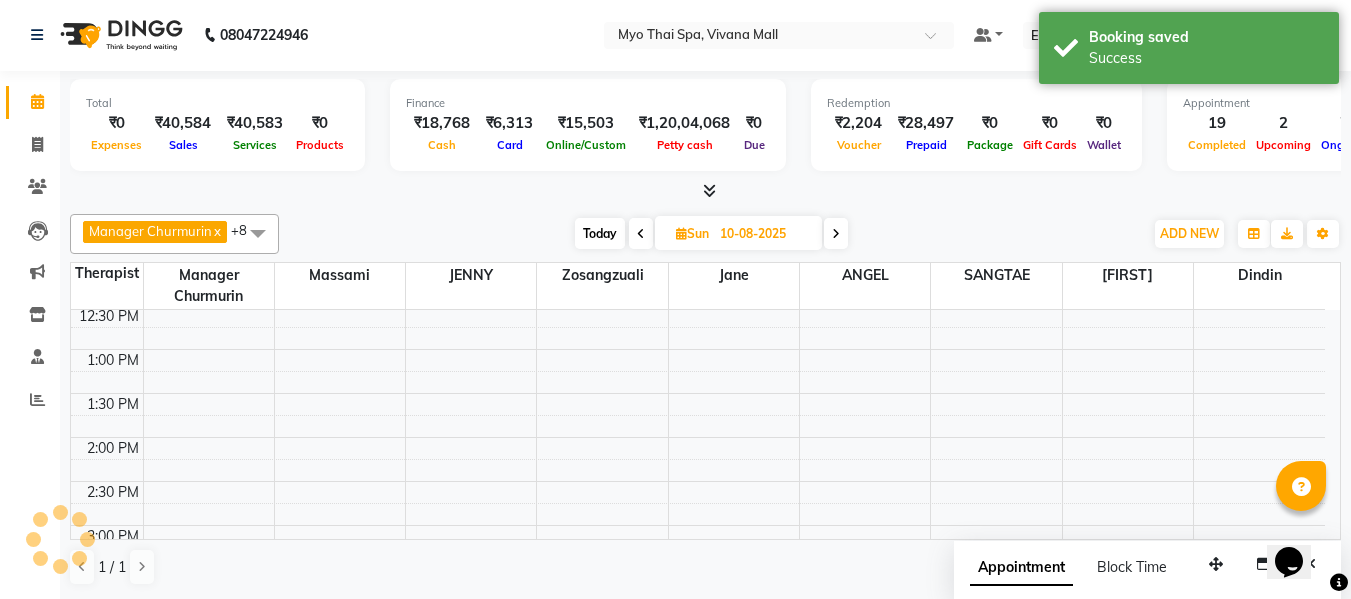 scroll, scrollTop: 0, scrollLeft: 0, axis: both 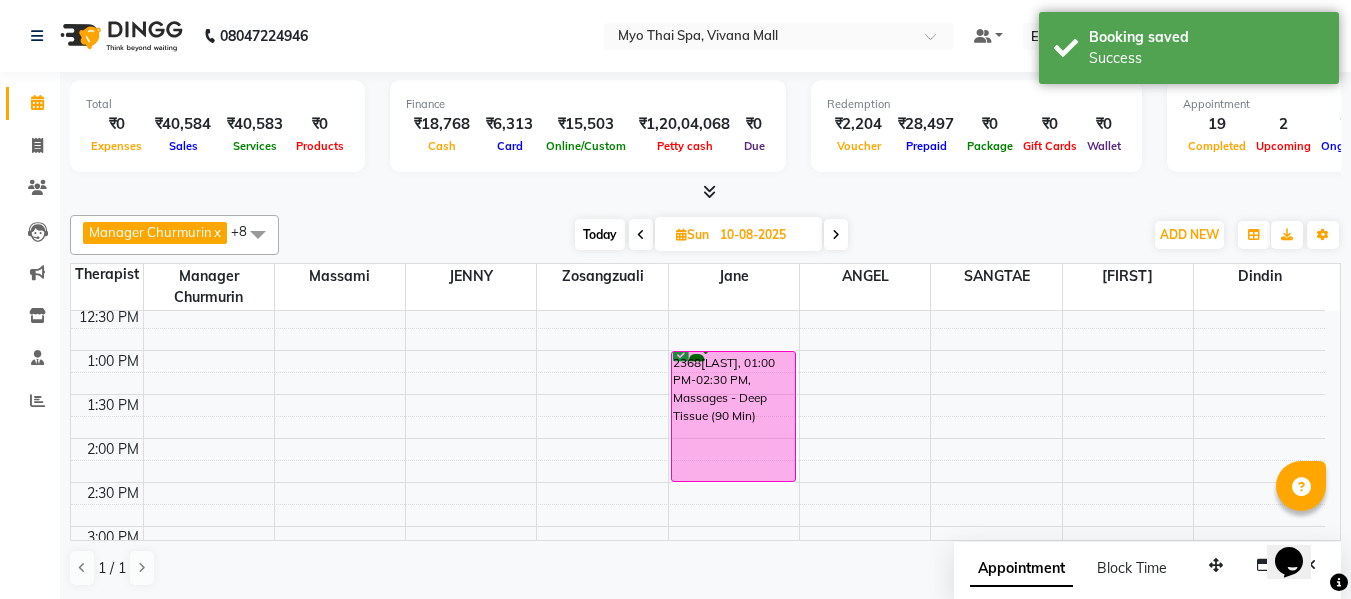 click on "Today" at bounding box center [600, 234] 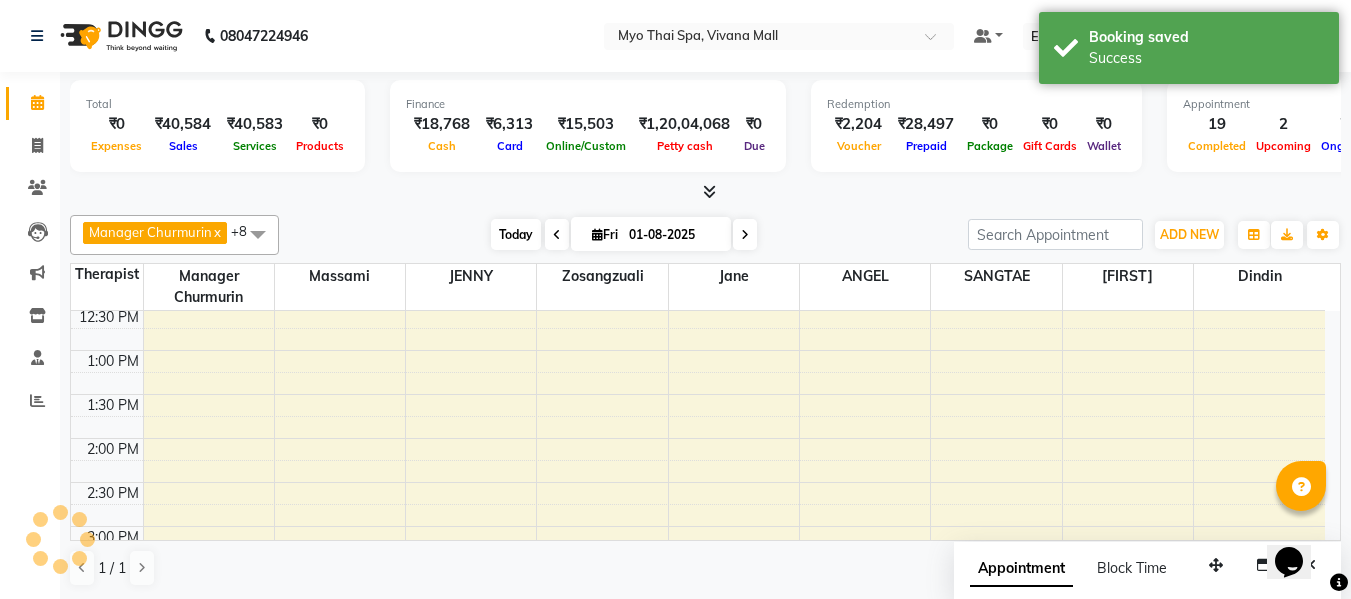 scroll, scrollTop: 1057, scrollLeft: 0, axis: vertical 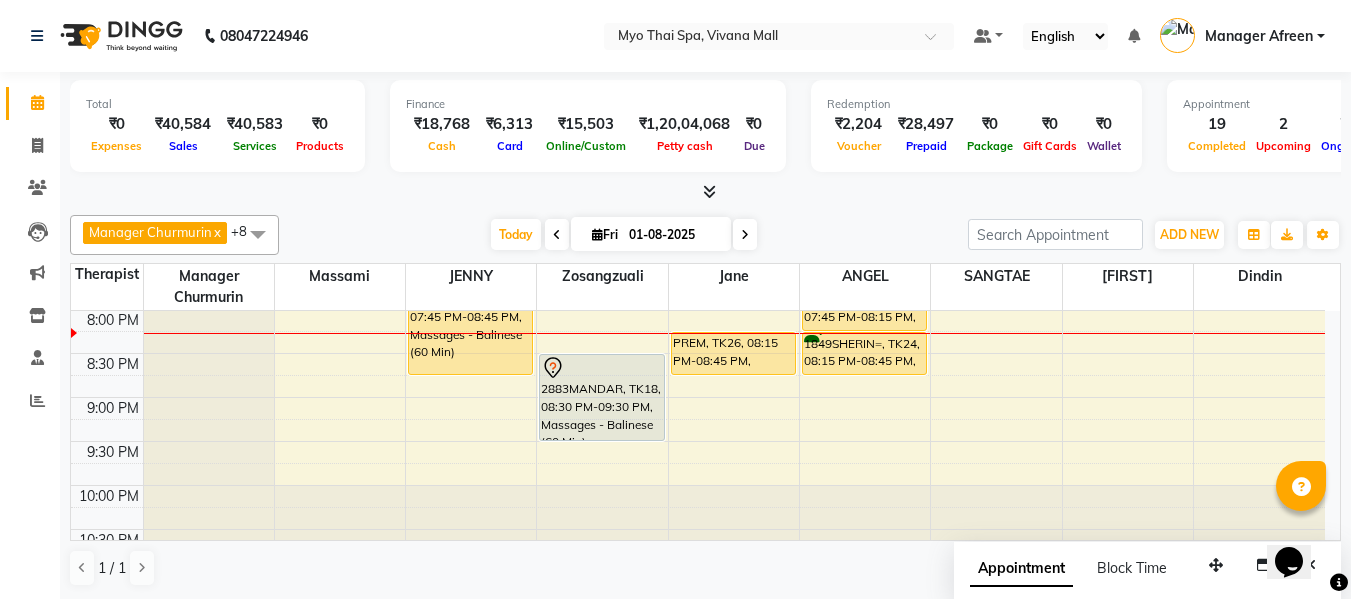 click on "Fri" at bounding box center [605, 234] 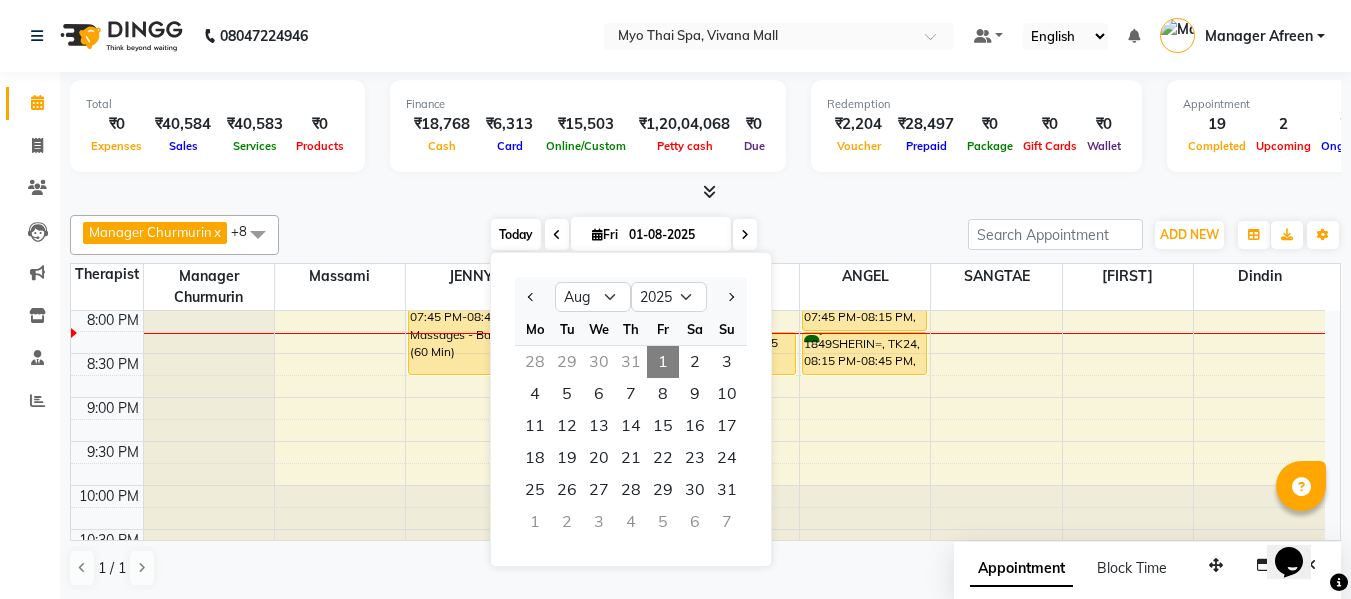 click on "Today" at bounding box center [516, 234] 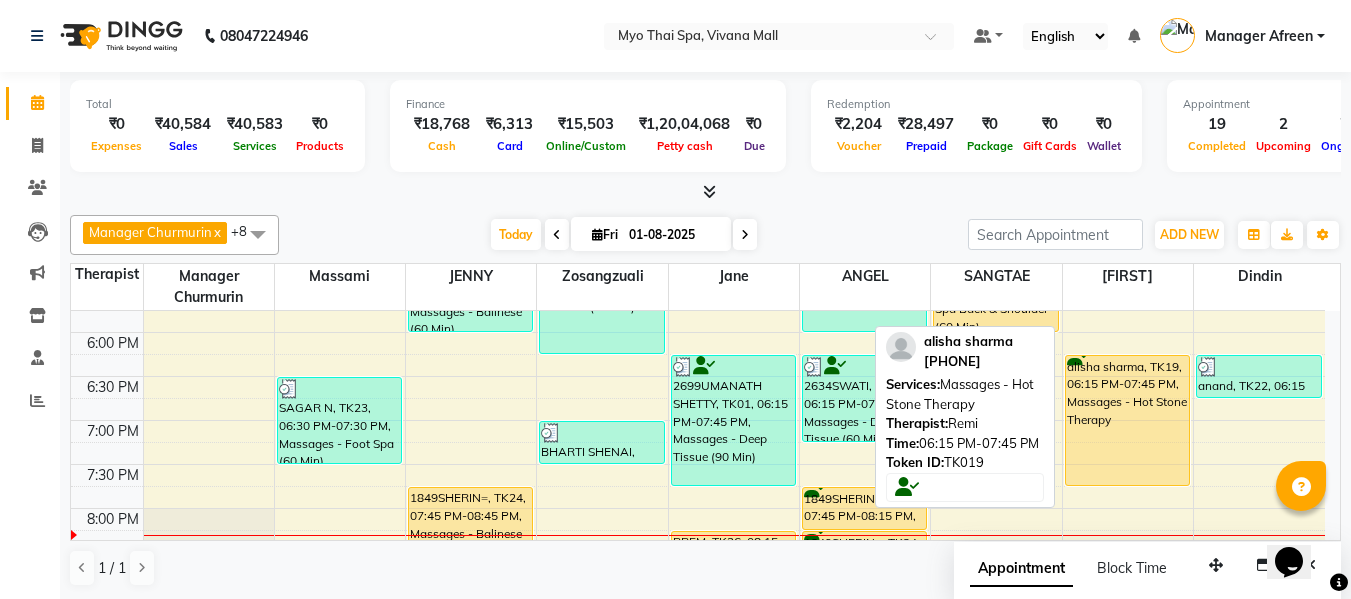 scroll, scrollTop: 857, scrollLeft: 0, axis: vertical 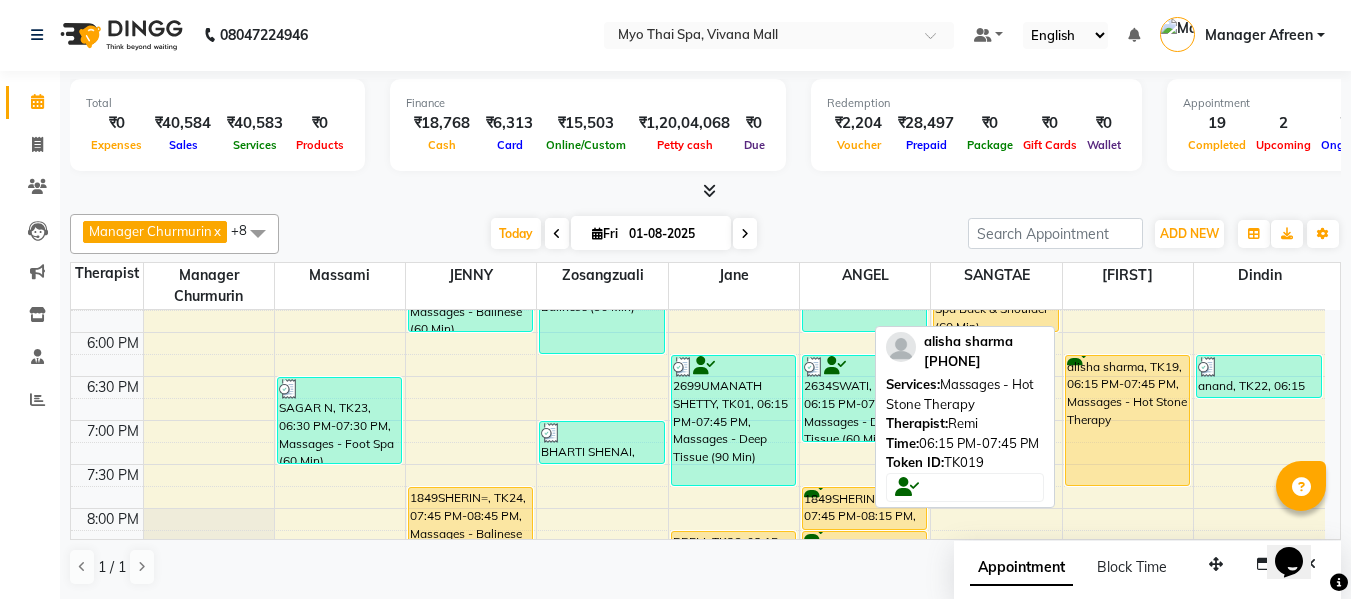 click on "alisha sharma, TK19, 06:15 PM-07:45 PM, Massages - Hot Stone Therapy" at bounding box center (1127, 420) 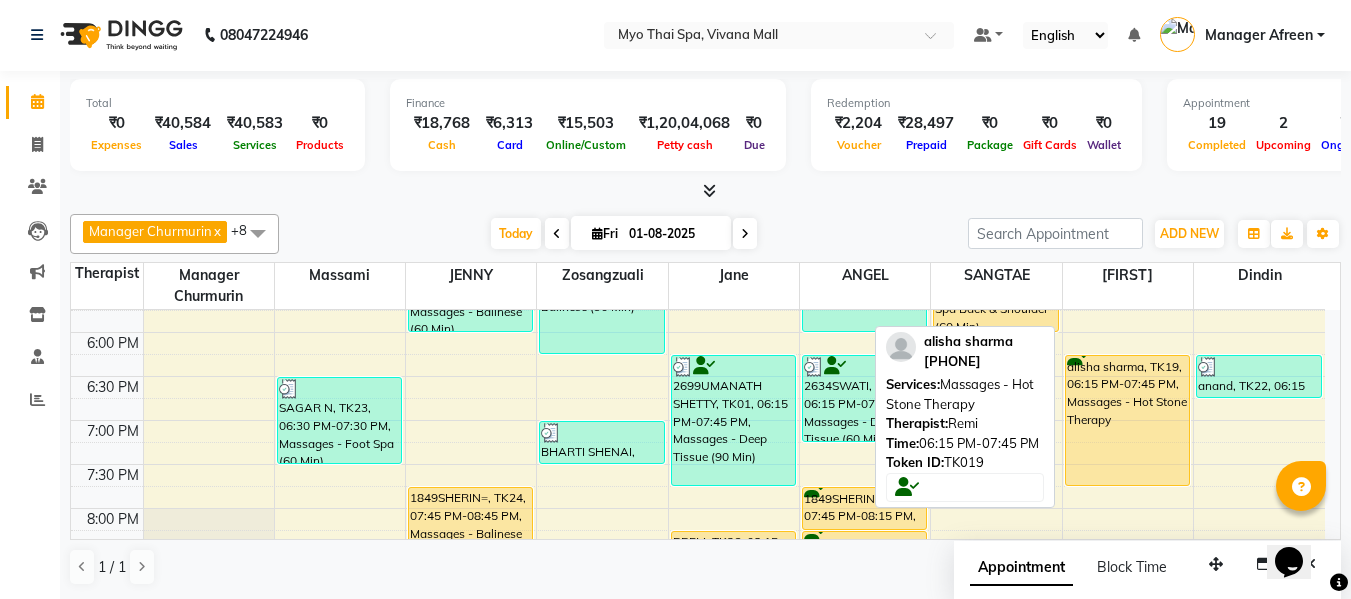 click on "alisha sharma, TK19, 06:15 PM-07:45 PM, Massages - Hot Stone Therapy" at bounding box center (1127, 420) 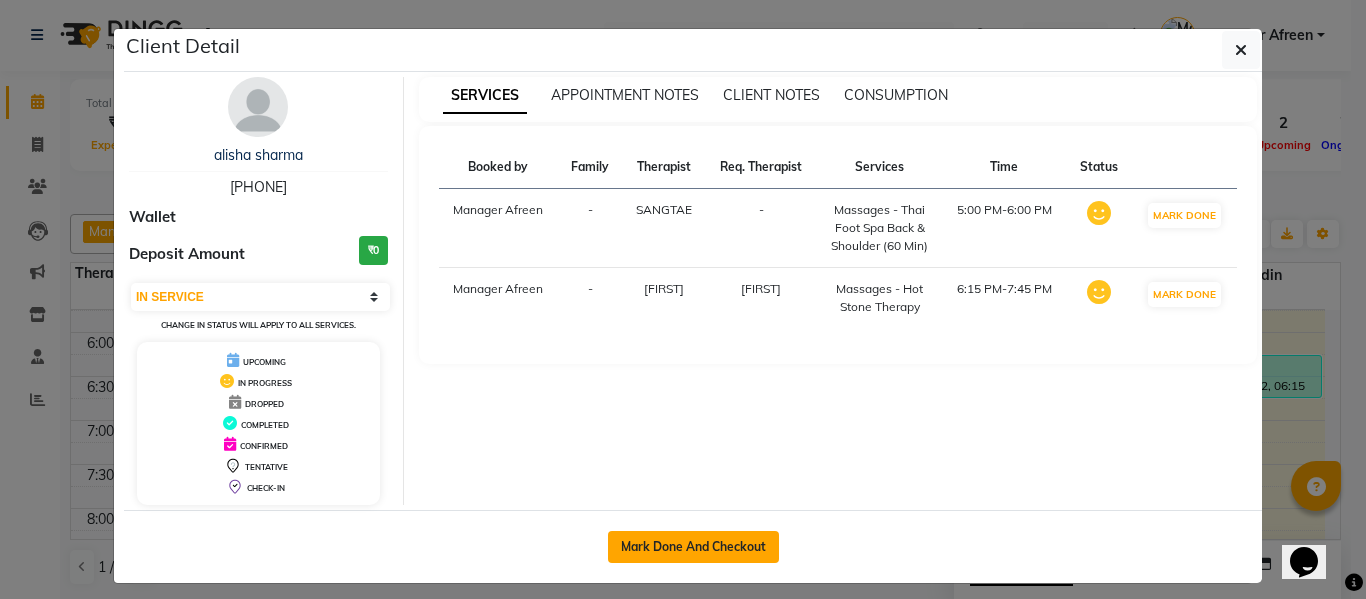 click on "Mark Done And Checkout" 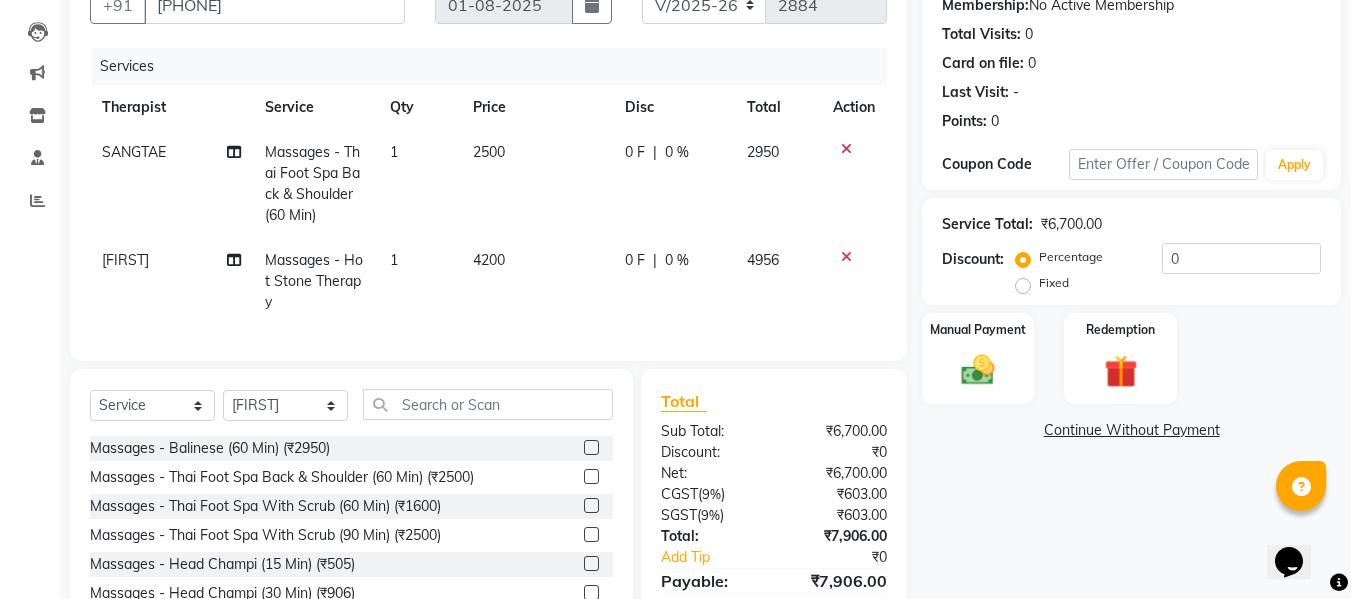 scroll, scrollTop: 310, scrollLeft: 0, axis: vertical 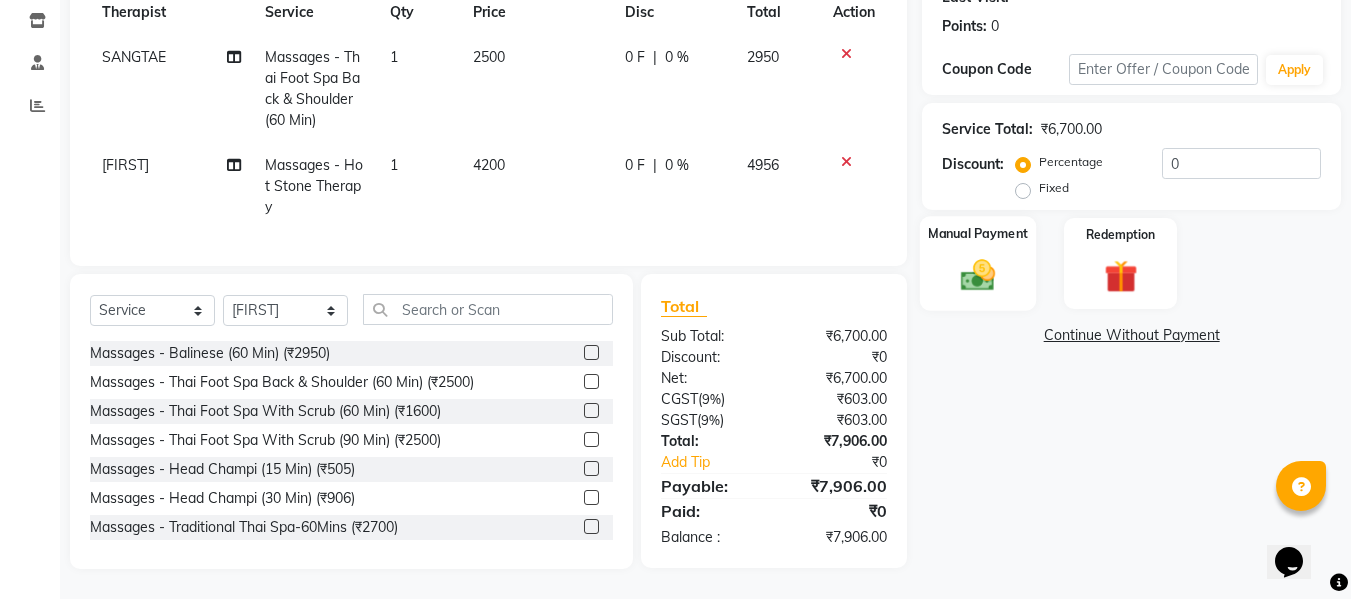 click 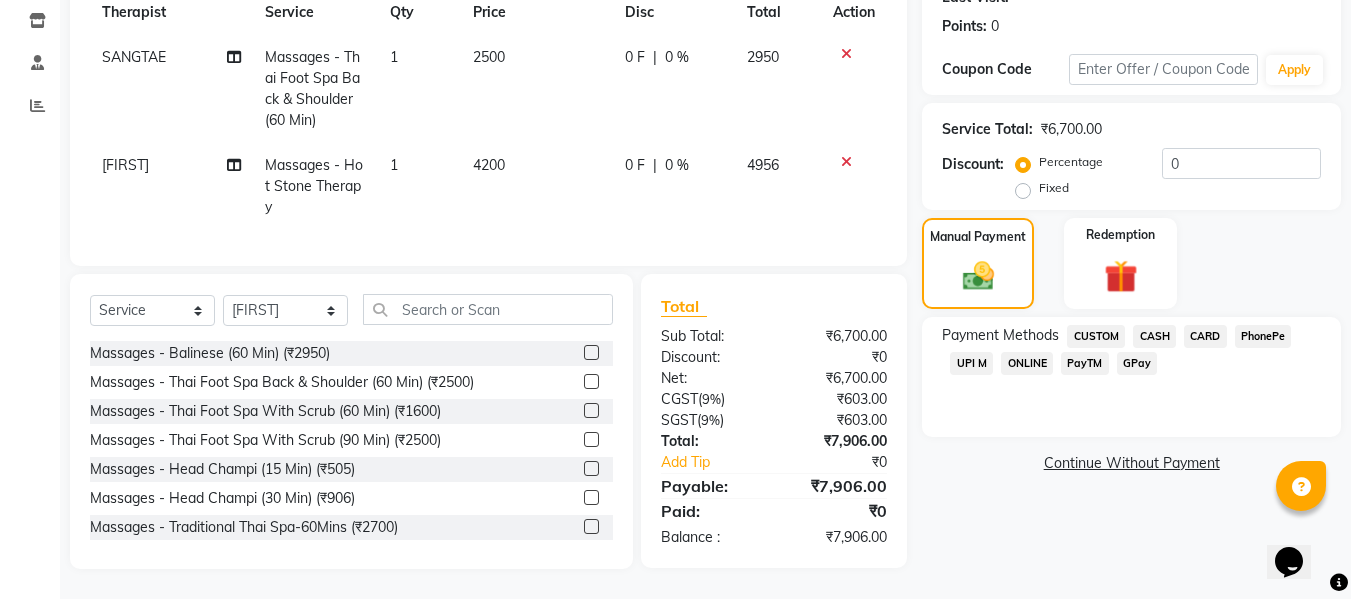click on "UPI M" 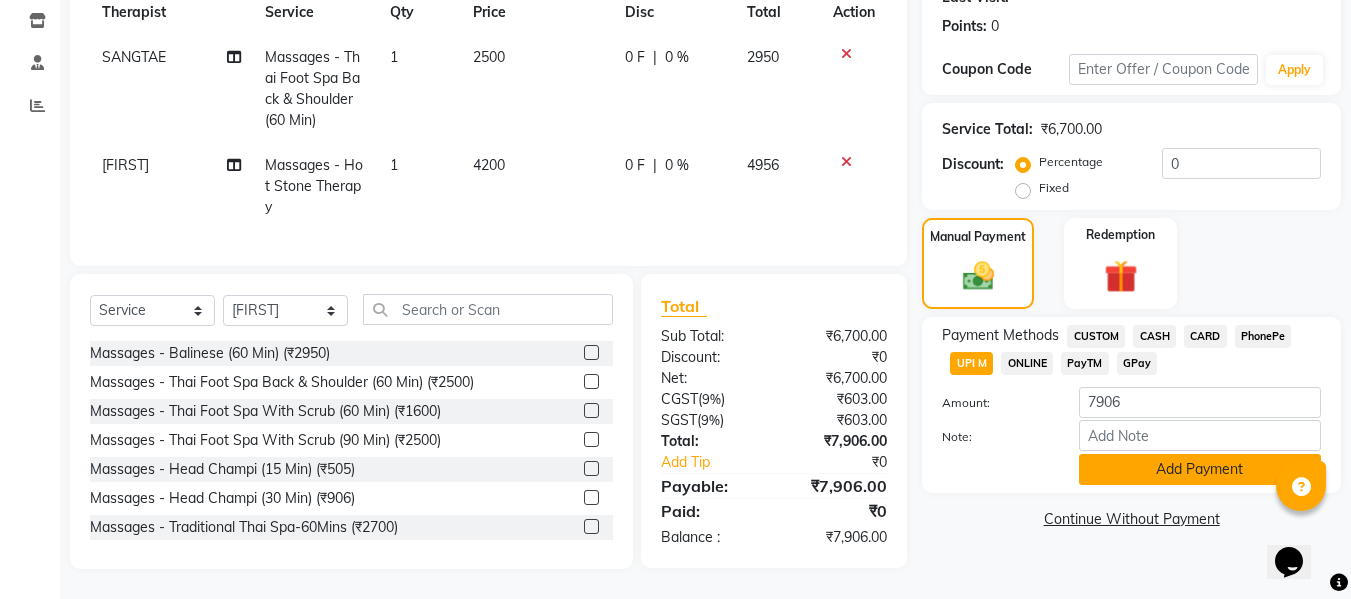 click on "Add Payment" 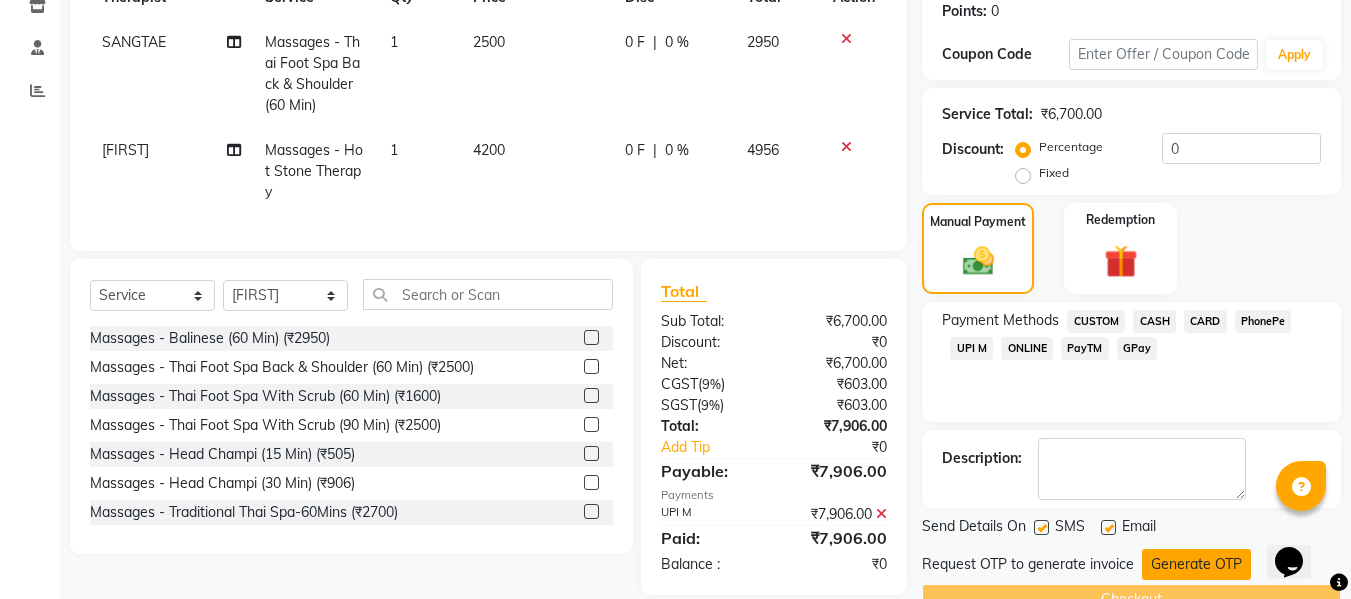 click on "Generate OTP" 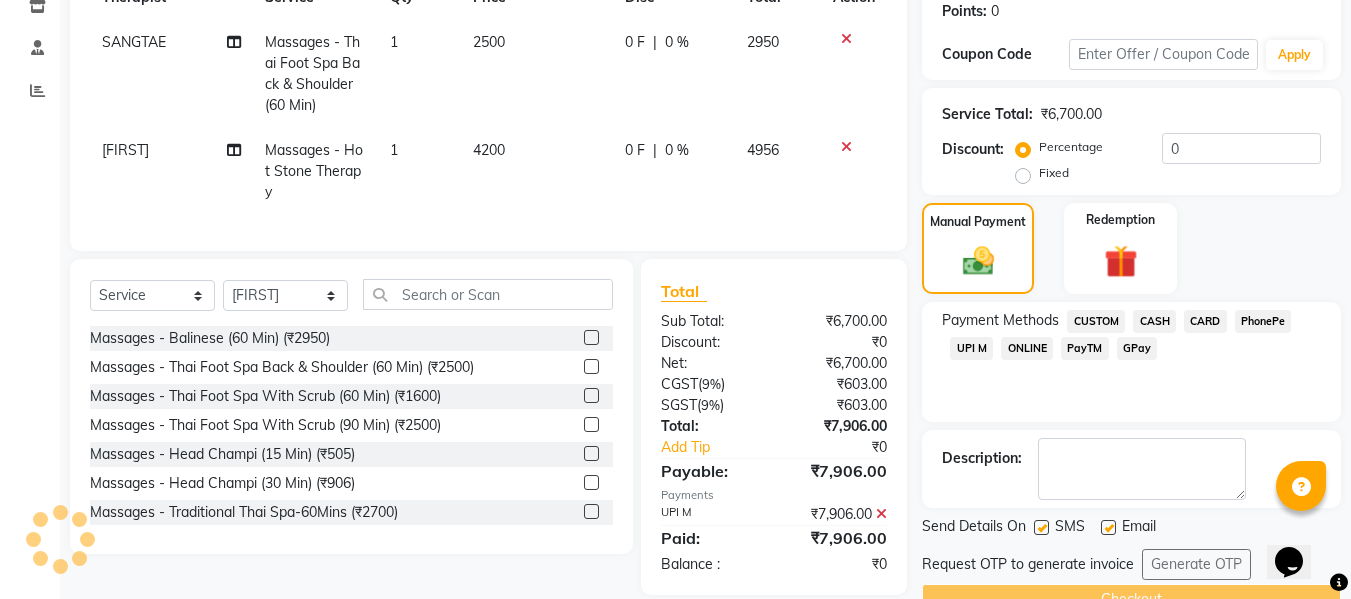 scroll, scrollTop: 356, scrollLeft: 0, axis: vertical 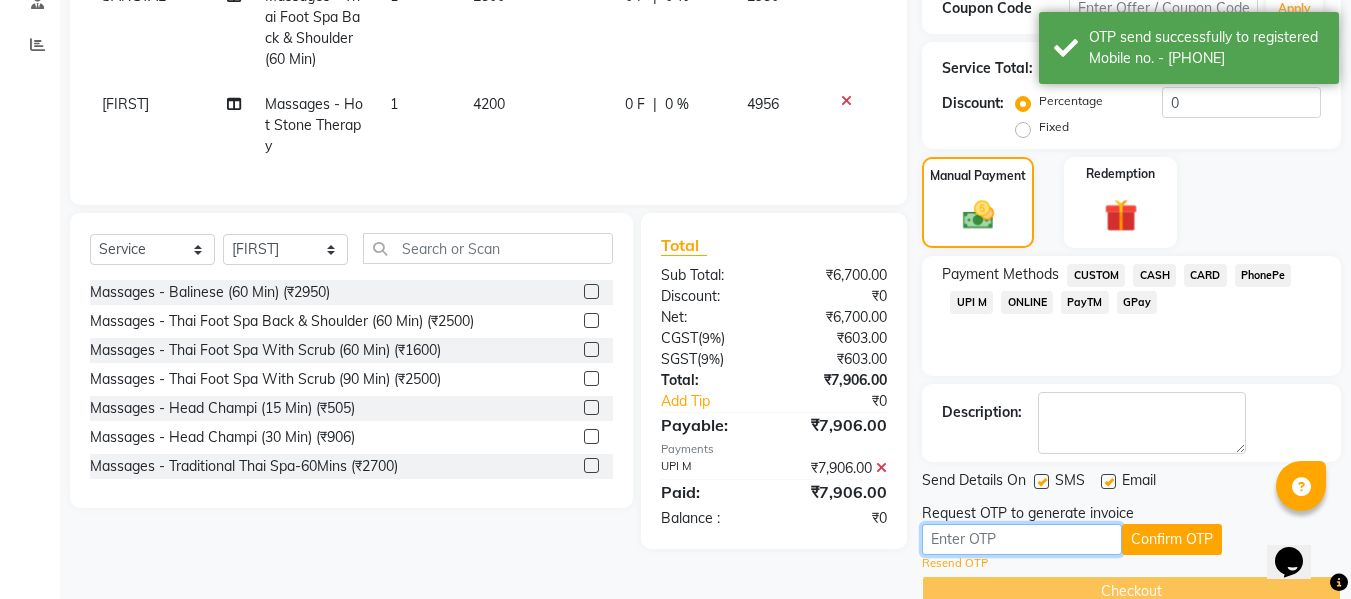 click at bounding box center (1022, 539) 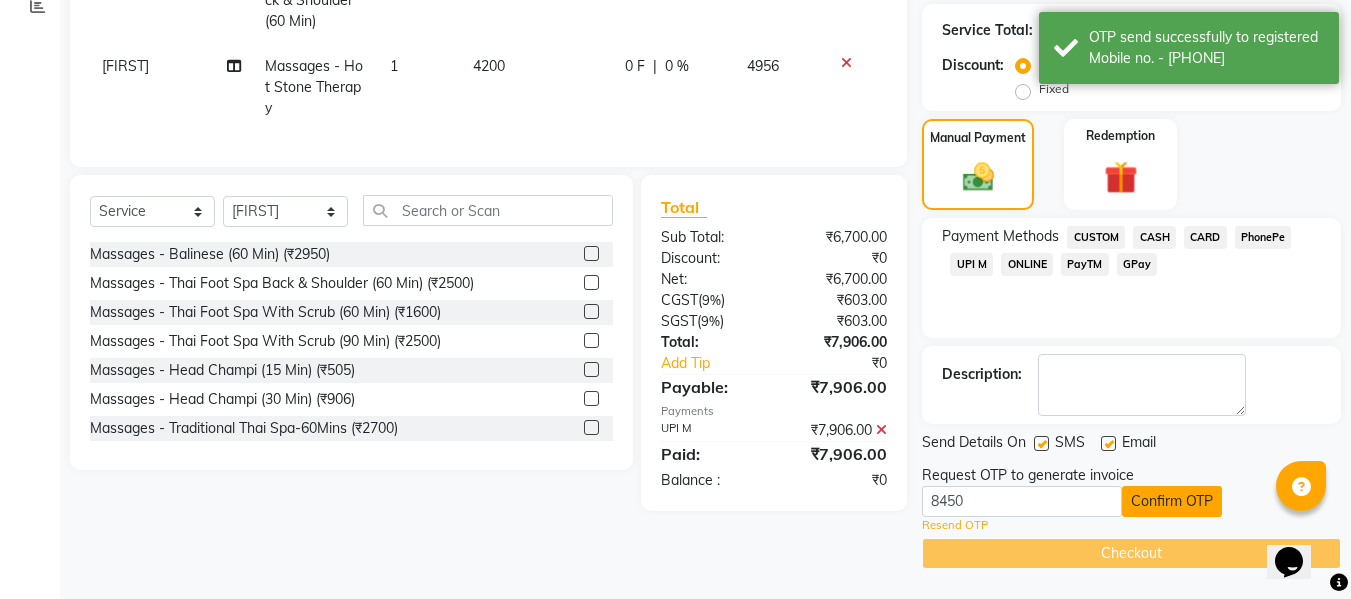 click on "Confirm OTP" 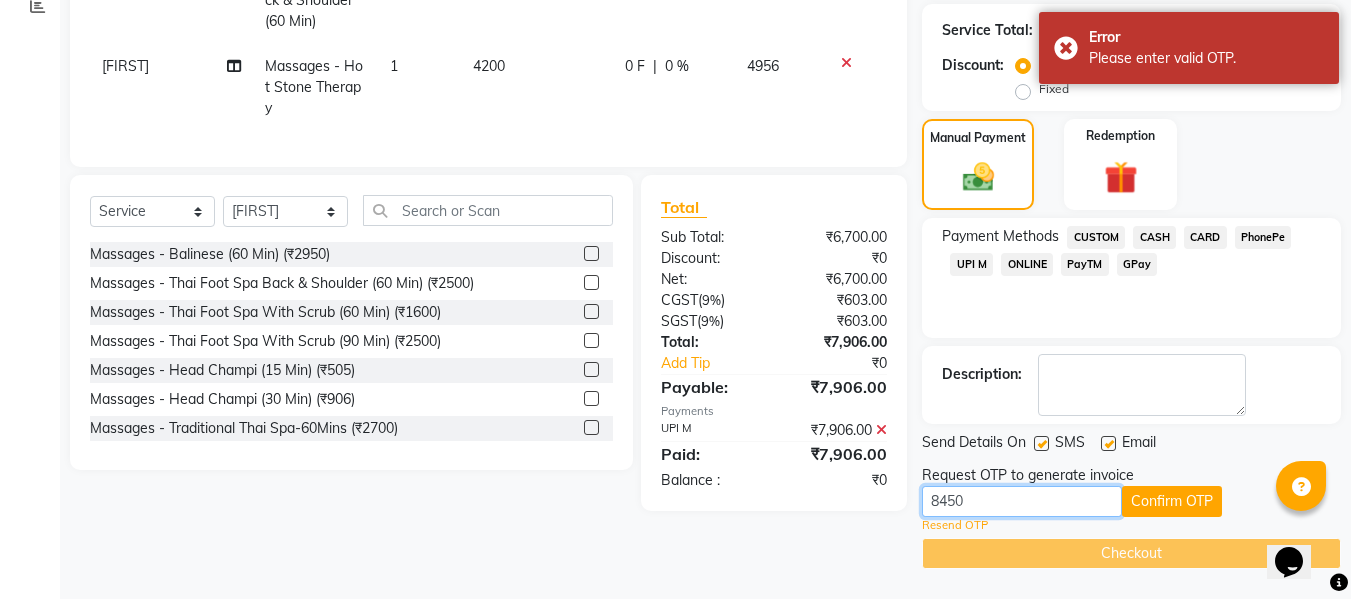 click on "8450" at bounding box center [1022, 501] 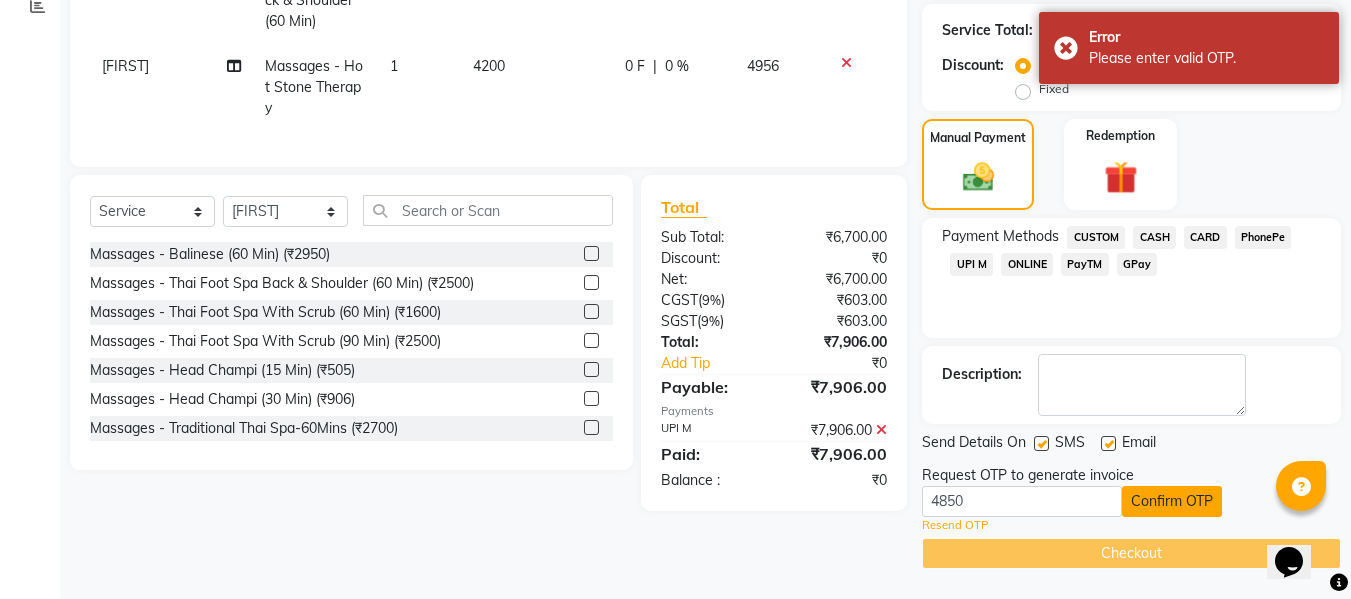 click on "Confirm OTP" 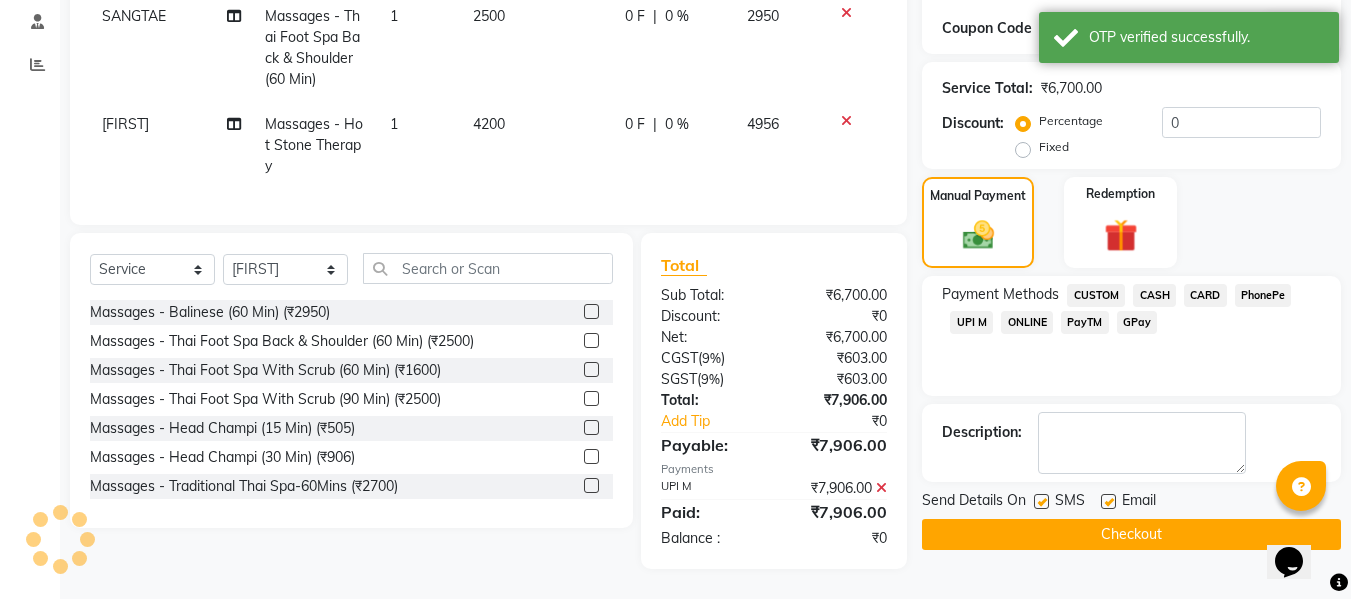 scroll, scrollTop: 351, scrollLeft: 0, axis: vertical 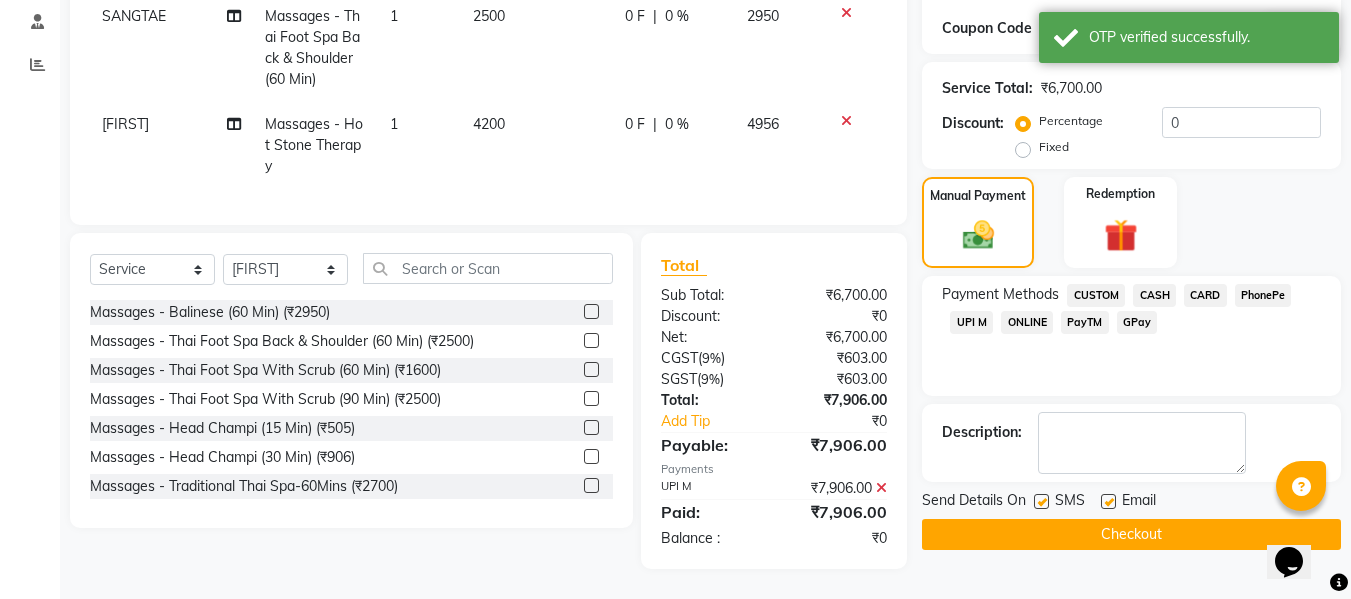 click on "Checkout" 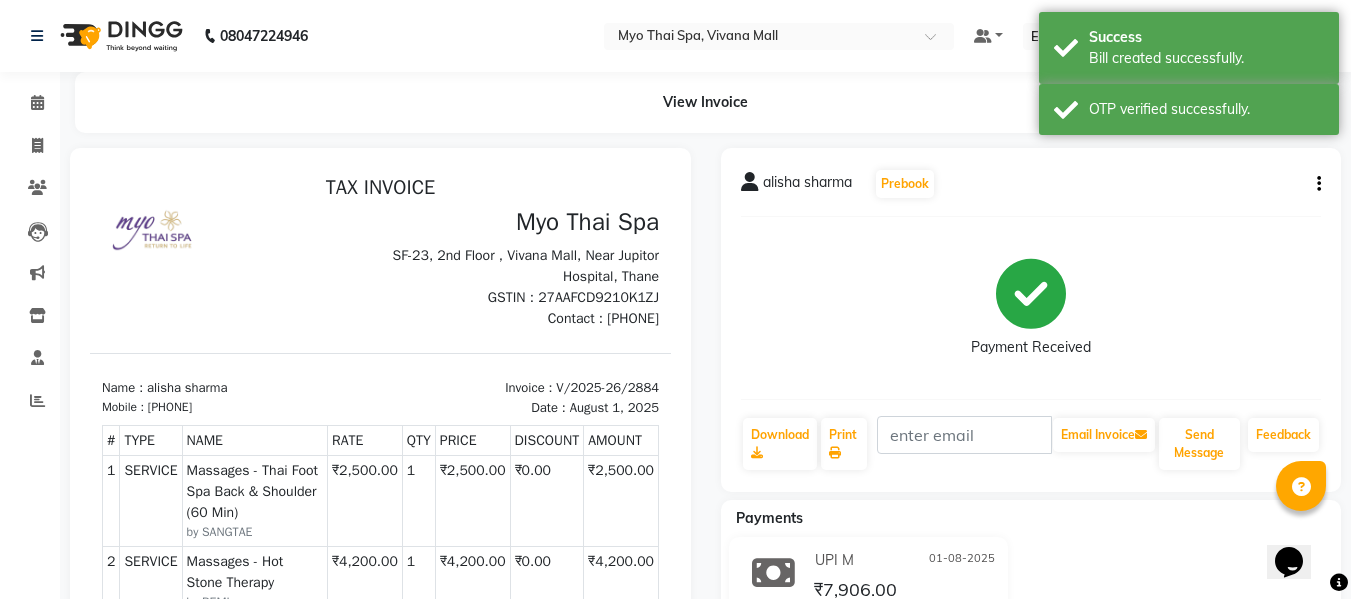 scroll, scrollTop: 0, scrollLeft: 0, axis: both 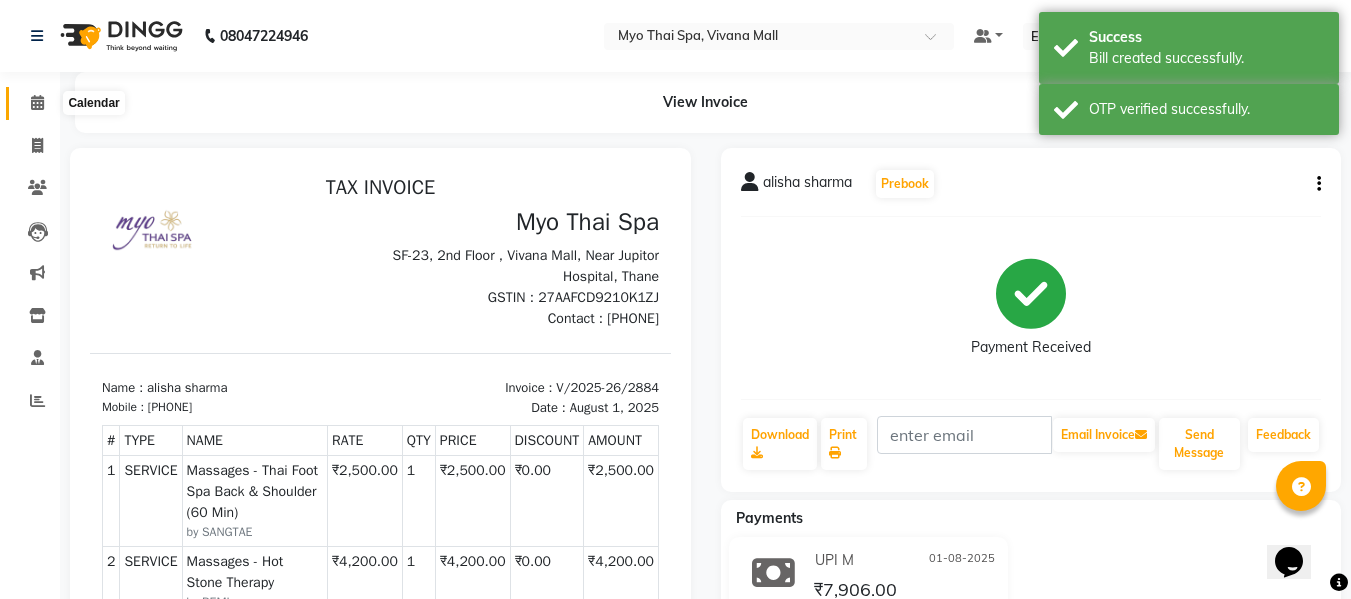 click 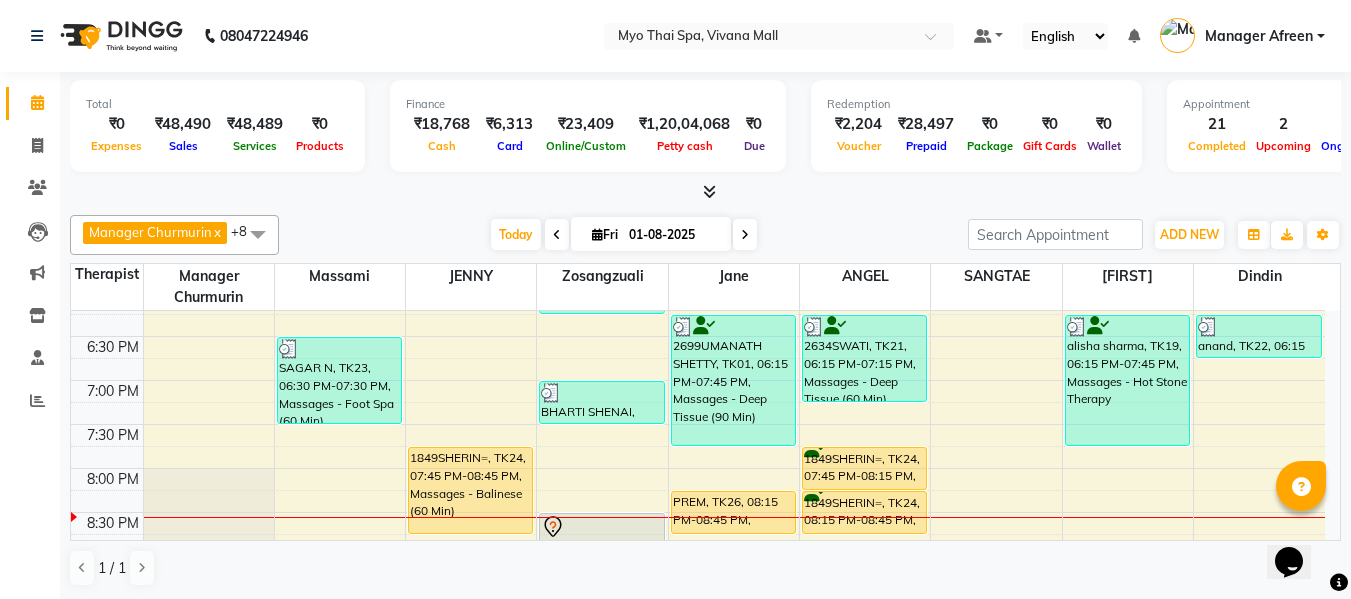 scroll, scrollTop: 852, scrollLeft: 0, axis: vertical 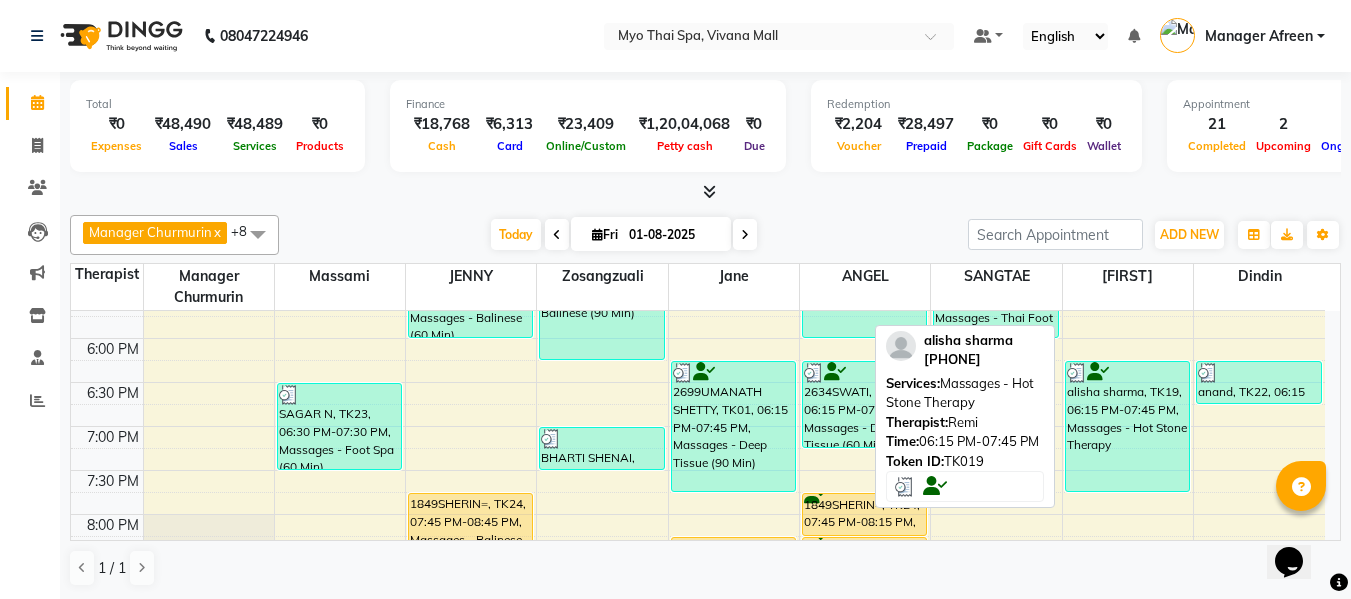 click on "alisha sharma, TK19, 06:15 PM-07:45 PM, Massages - Hot Stone Therapy" at bounding box center (1127, 426) 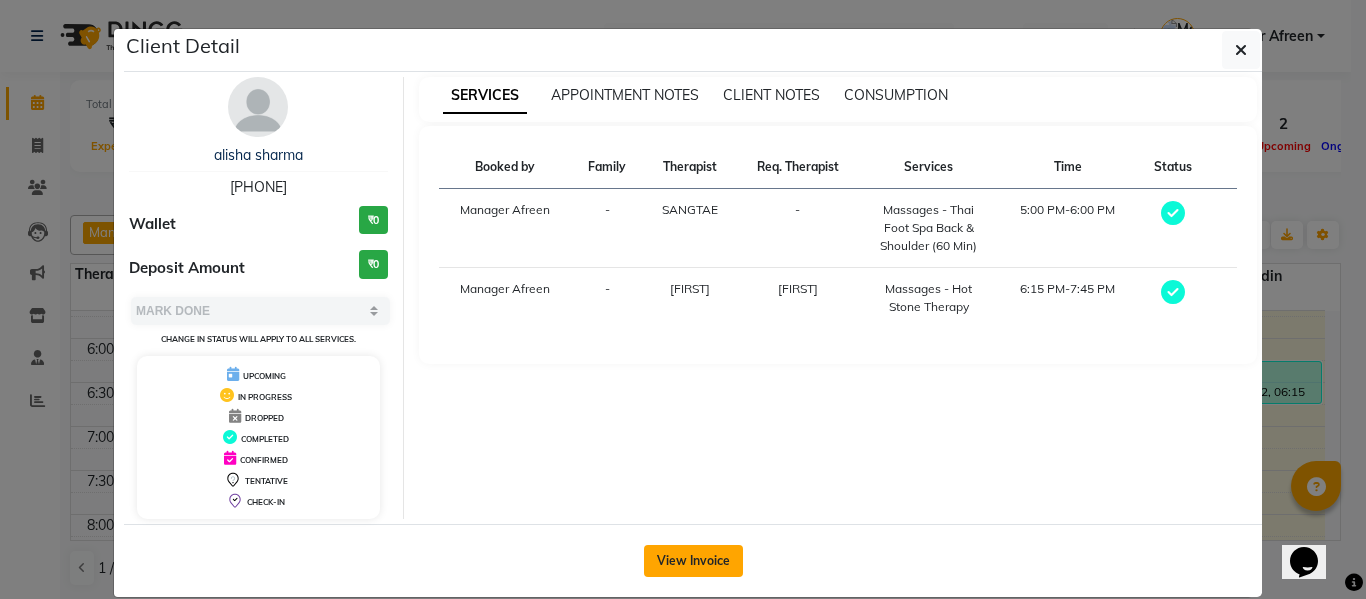 click on "View Invoice" 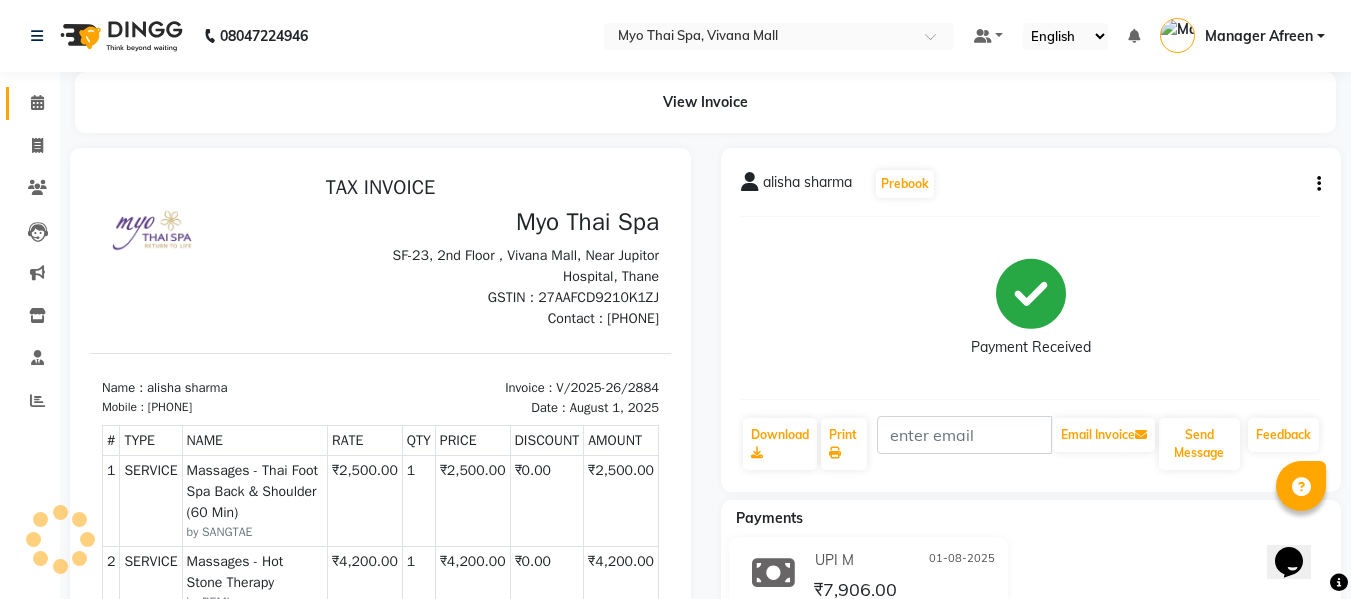 scroll, scrollTop: 0, scrollLeft: 0, axis: both 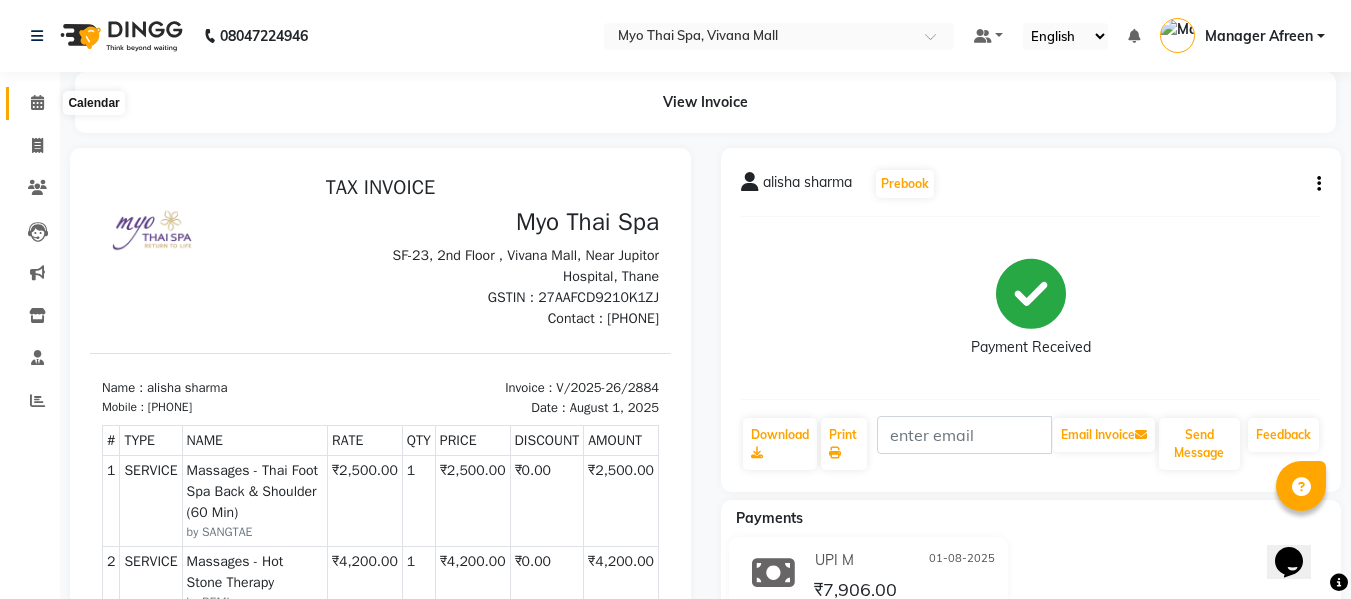 click 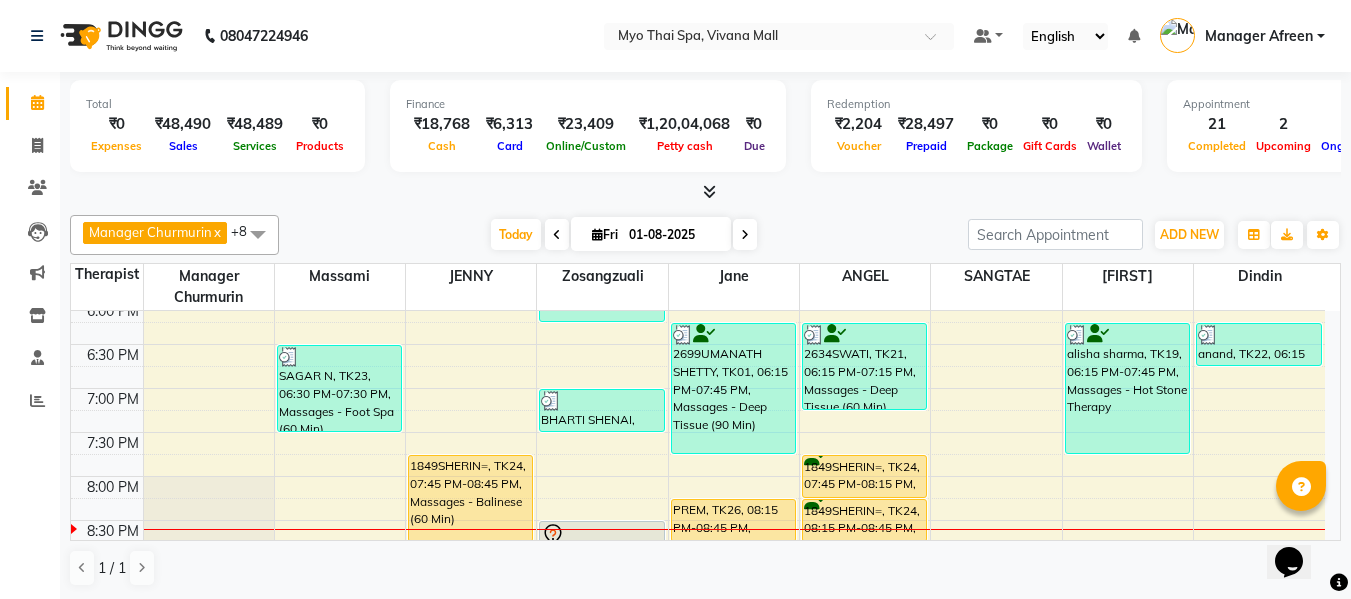 scroll, scrollTop: 990, scrollLeft: 0, axis: vertical 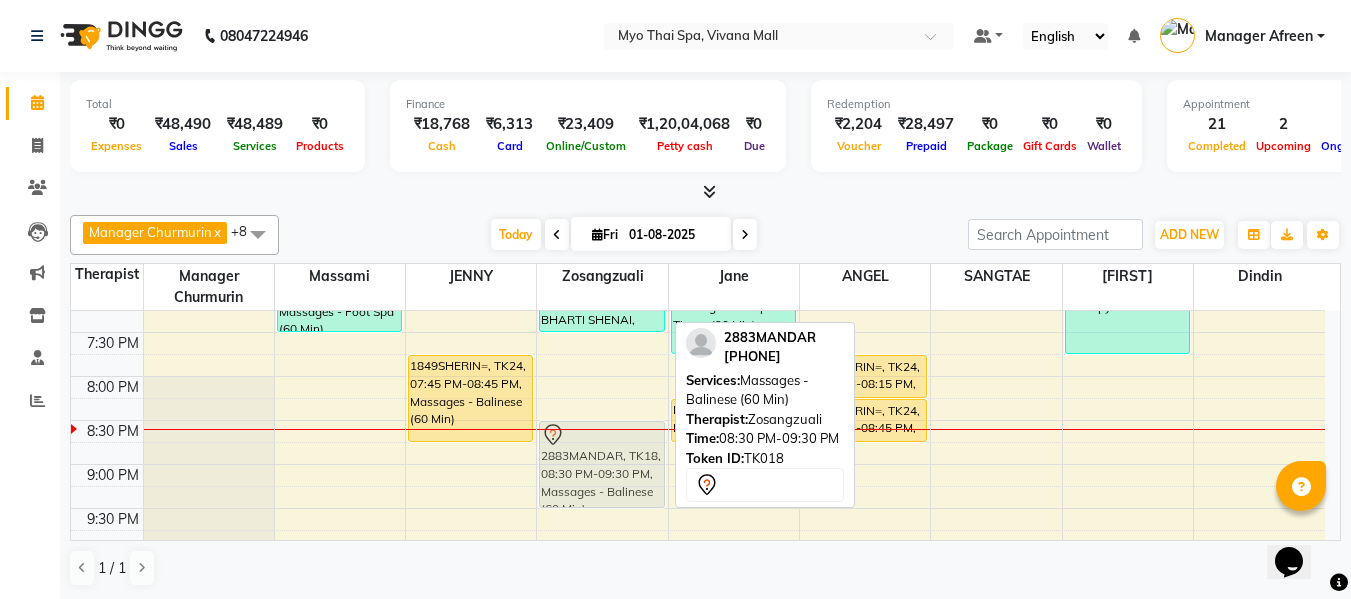 drag, startPoint x: 595, startPoint y: 444, endPoint x: 600, endPoint y: 460, distance: 16.763054 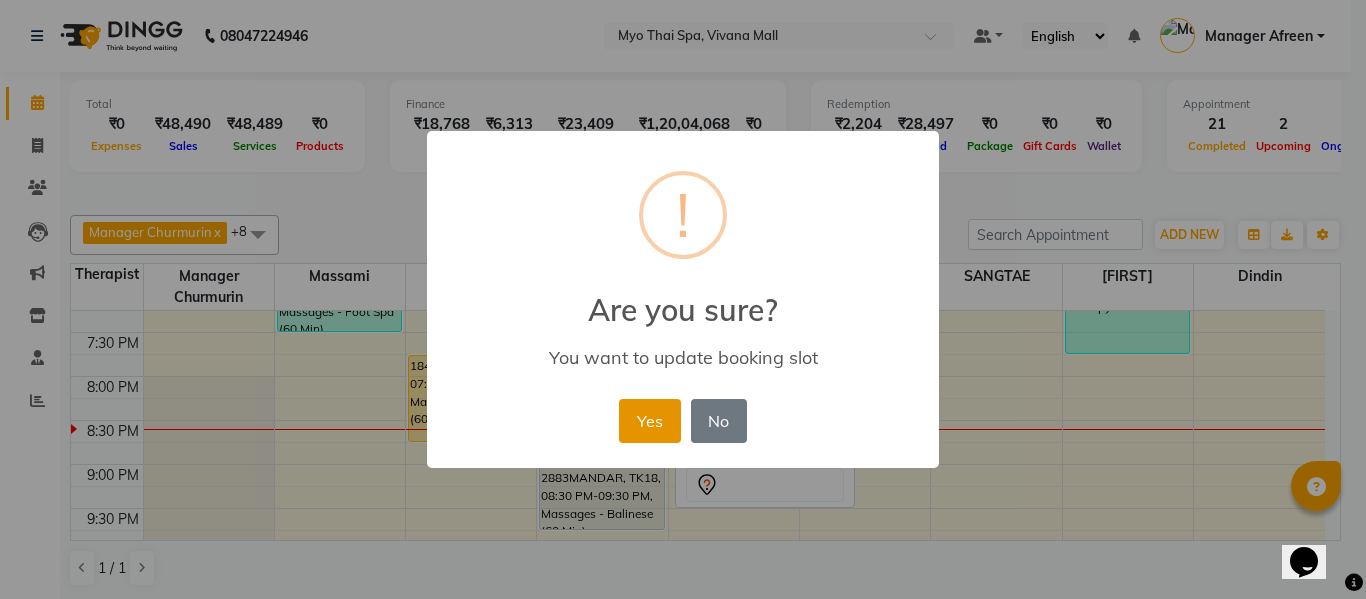 click on "Yes" at bounding box center (649, 421) 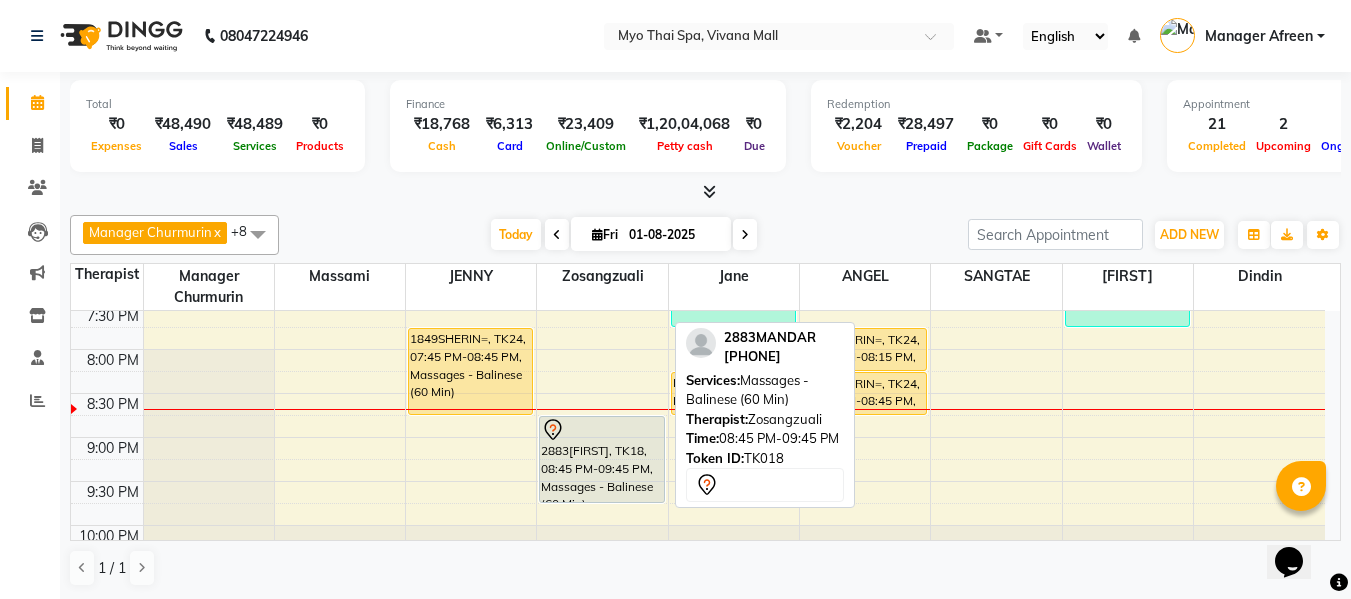 scroll, scrollTop: 990, scrollLeft: 0, axis: vertical 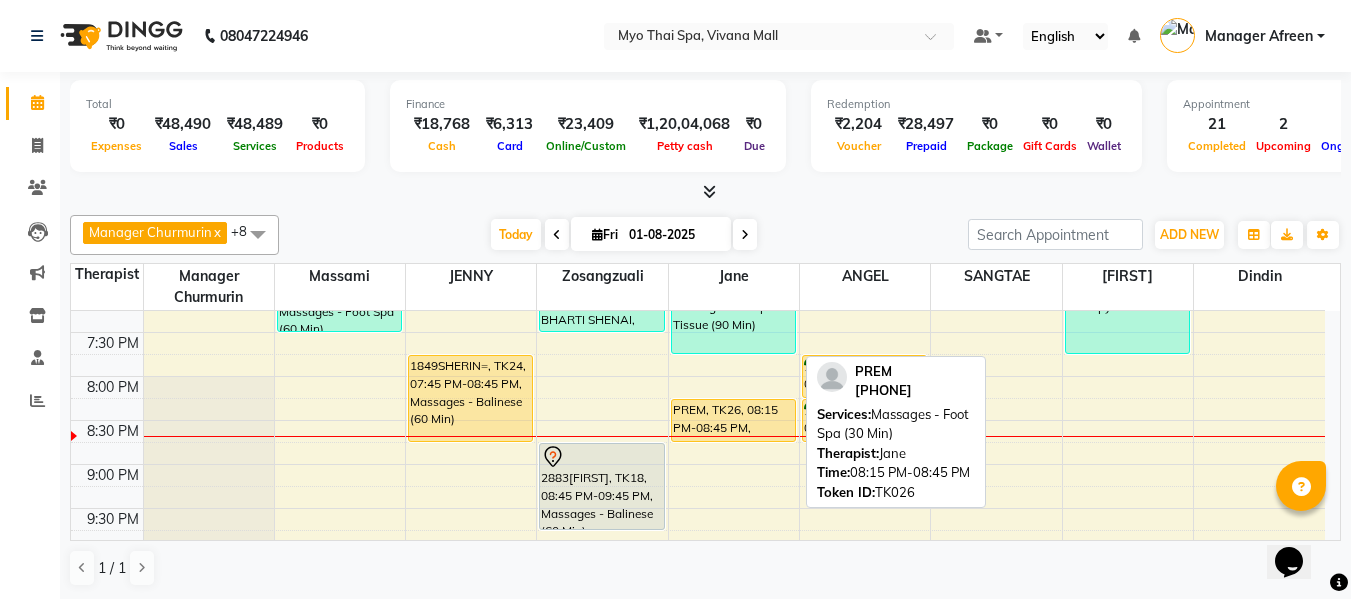 click on "PREM, TK26, 08:15 PM-08:45 PM, Massages - Foot Spa (30 Min)" at bounding box center [733, 420] 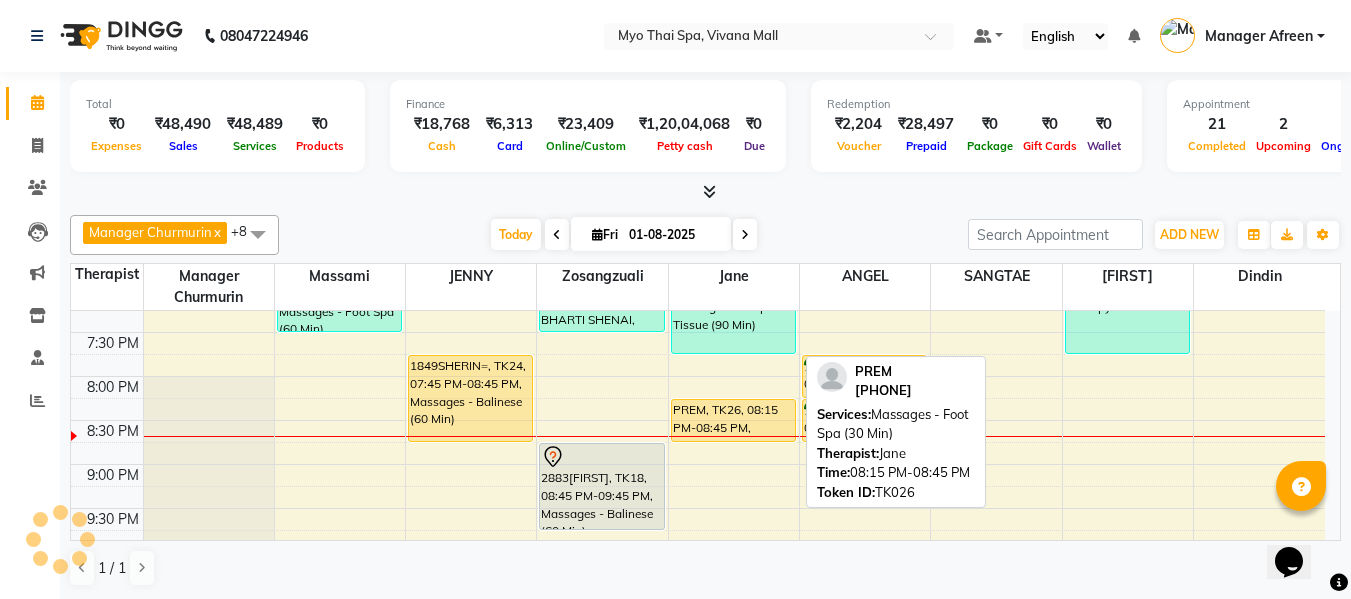 click on "PREM, TK26, 08:15 PM-08:45 PM, Massages - Foot Spa (30 Min)" at bounding box center (733, 420) 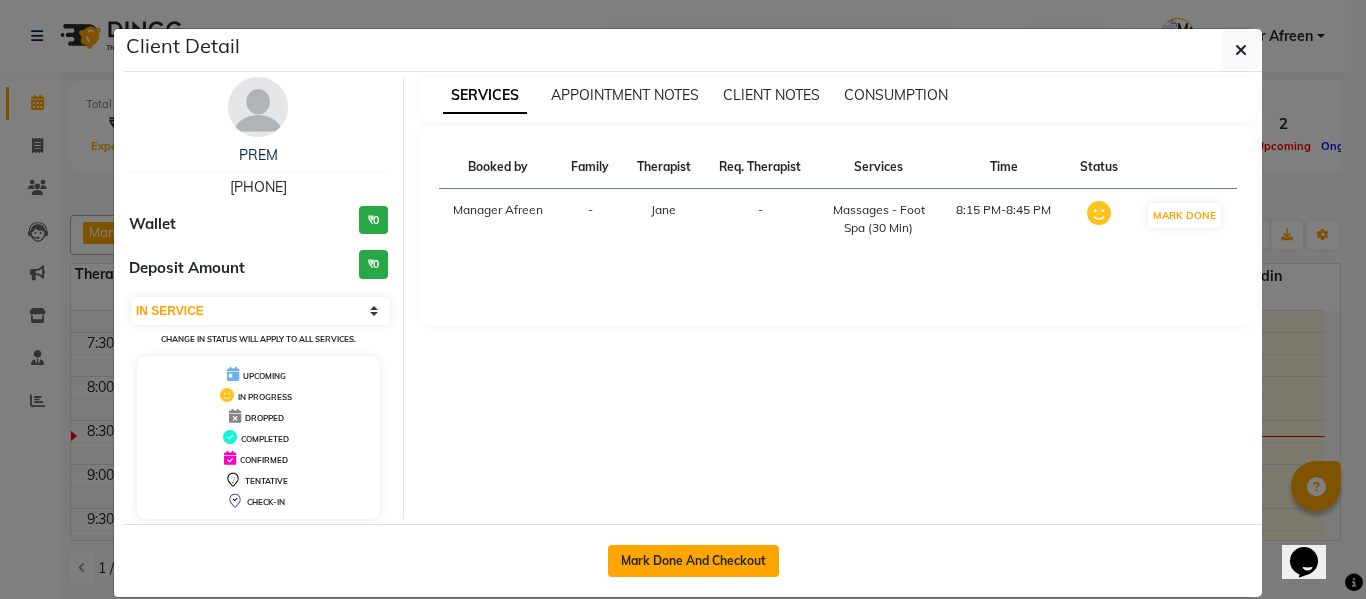 click on "Mark Done And Checkout" 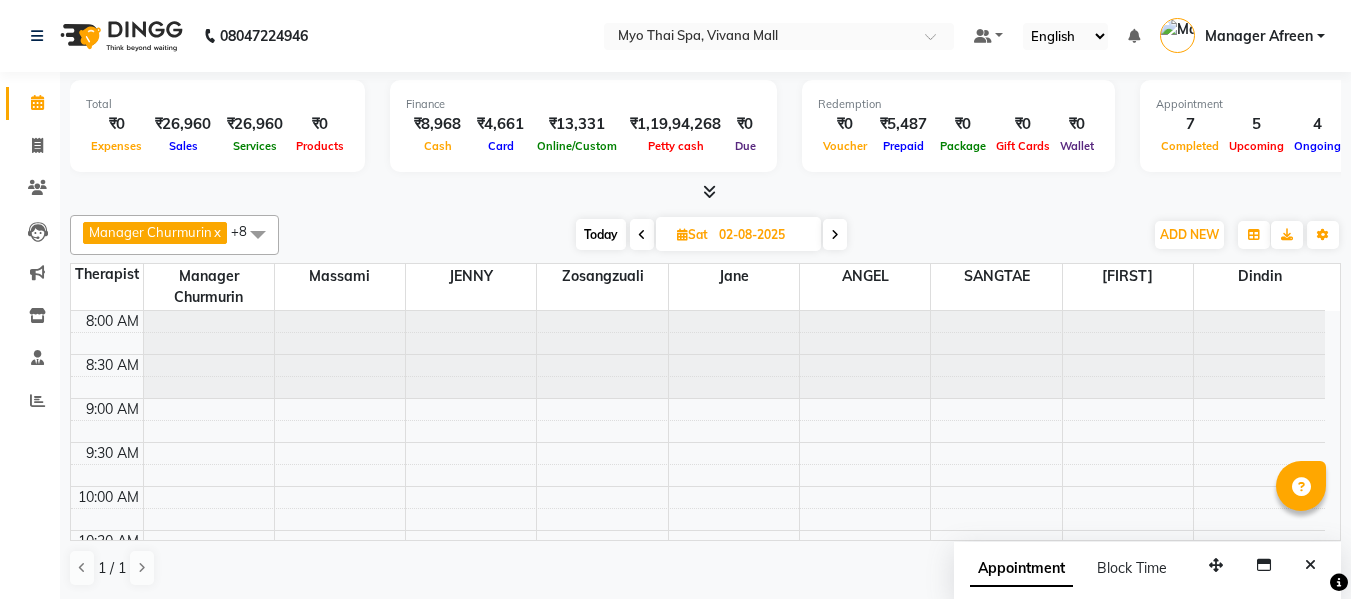 scroll, scrollTop: 0, scrollLeft: 0, axis: both 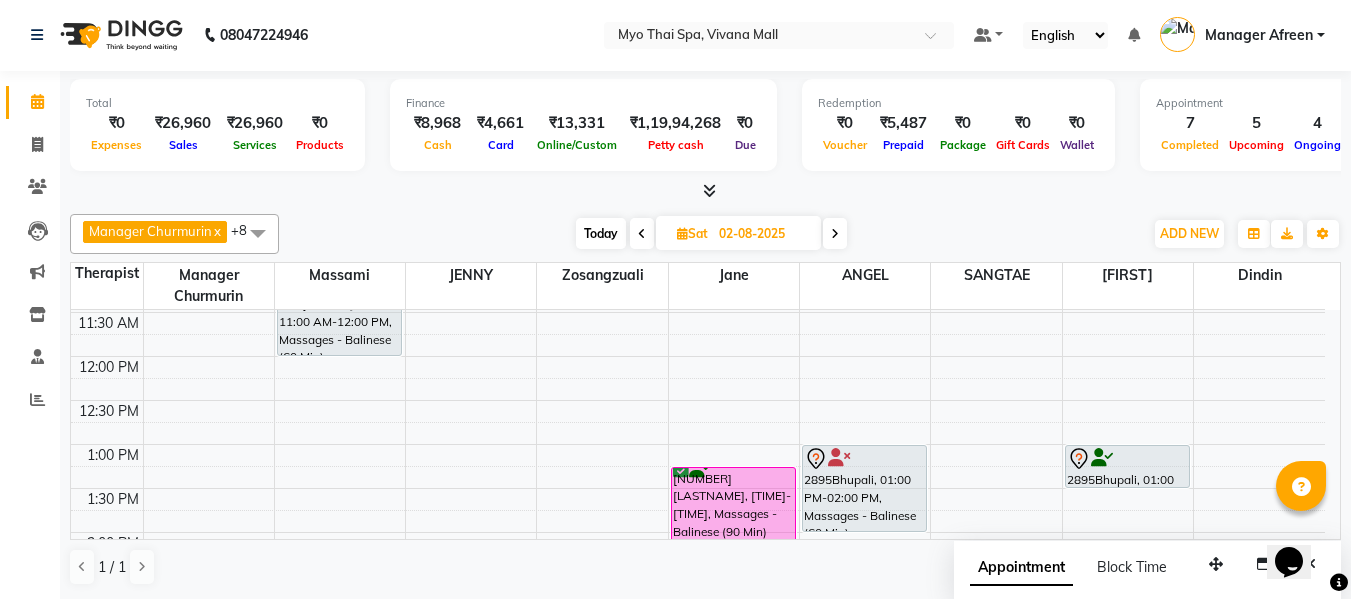 click on "Today" at bounding box center (601, 233) 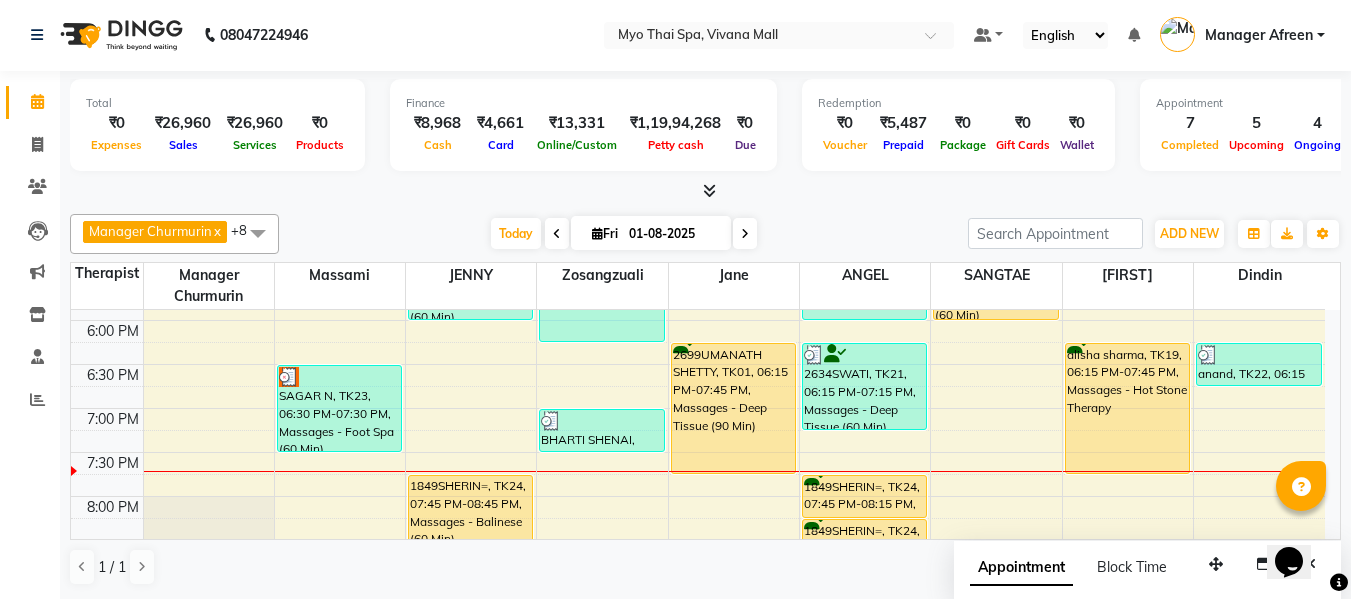 scroll, scrollTop: 969, scrollLeft: 0, axis: vertical 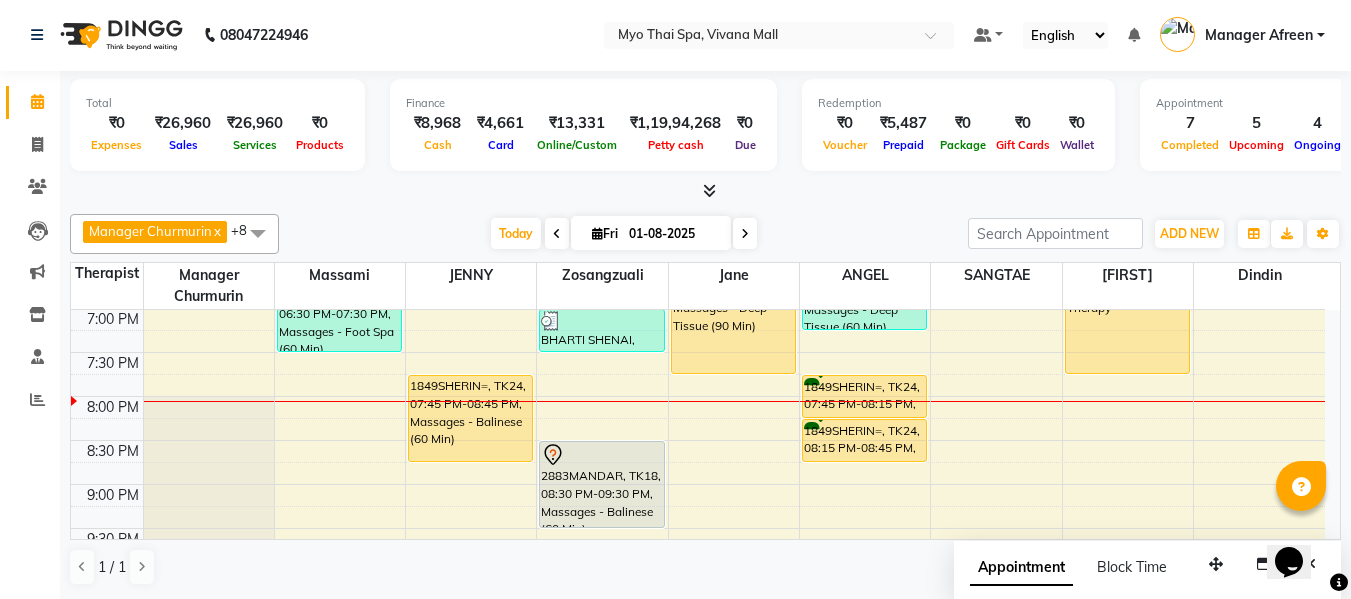 click on "Fri" at bounding box center (605, 233) 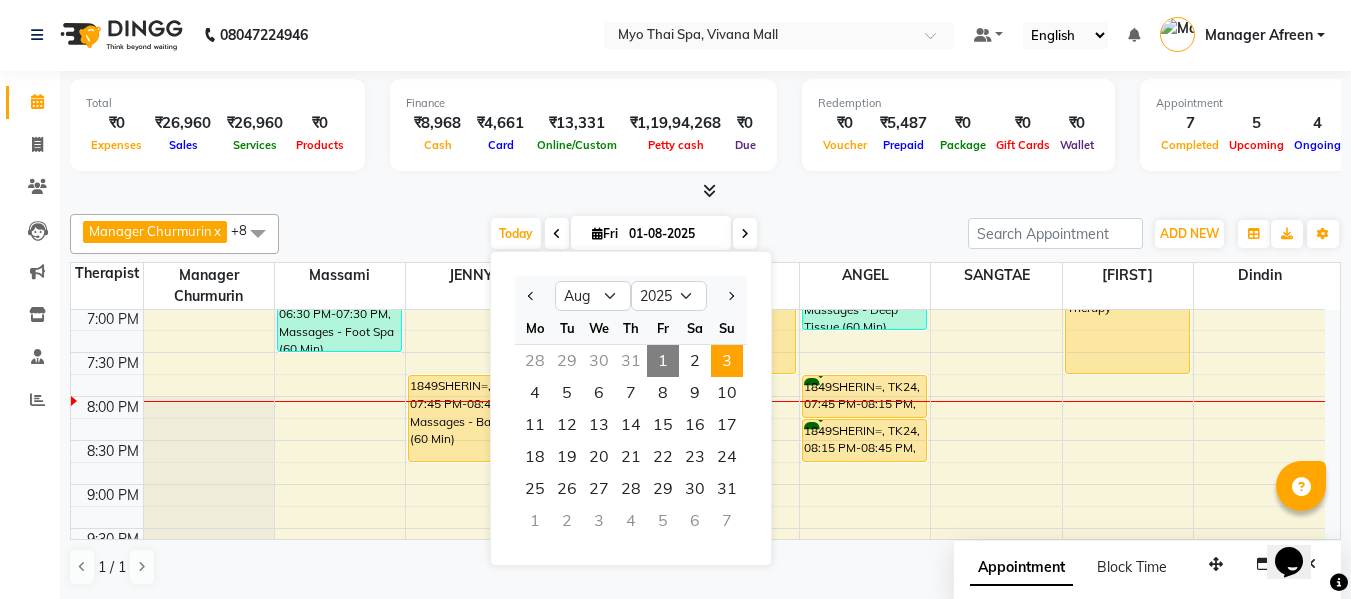 click on "3" at bounding box center [727, 361] 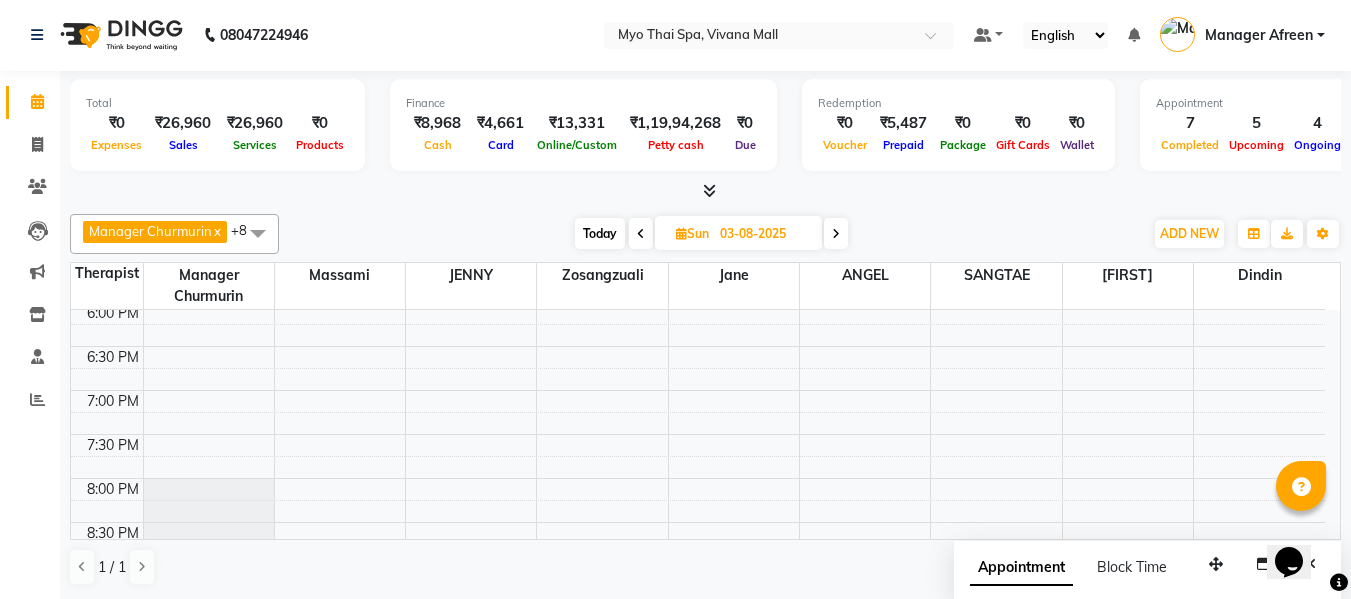 scroll, scrollTop: 890, scrollLeft: 0, axis: vertical 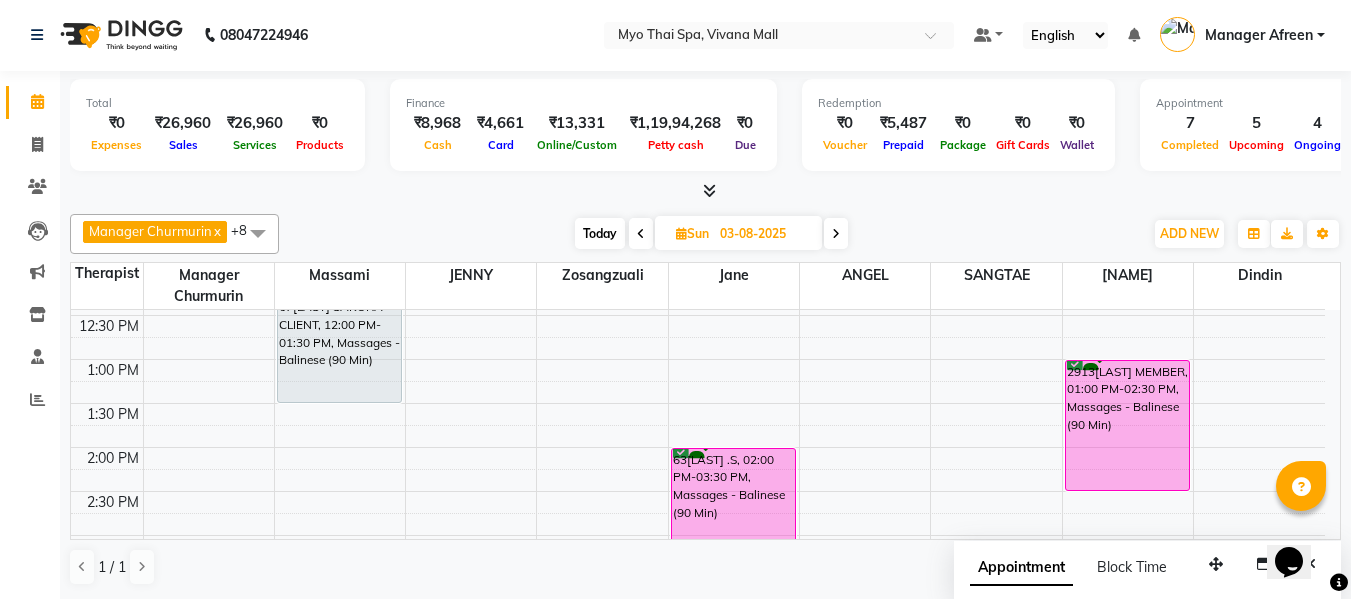 click on "Today" at bounding box center (600, 233) 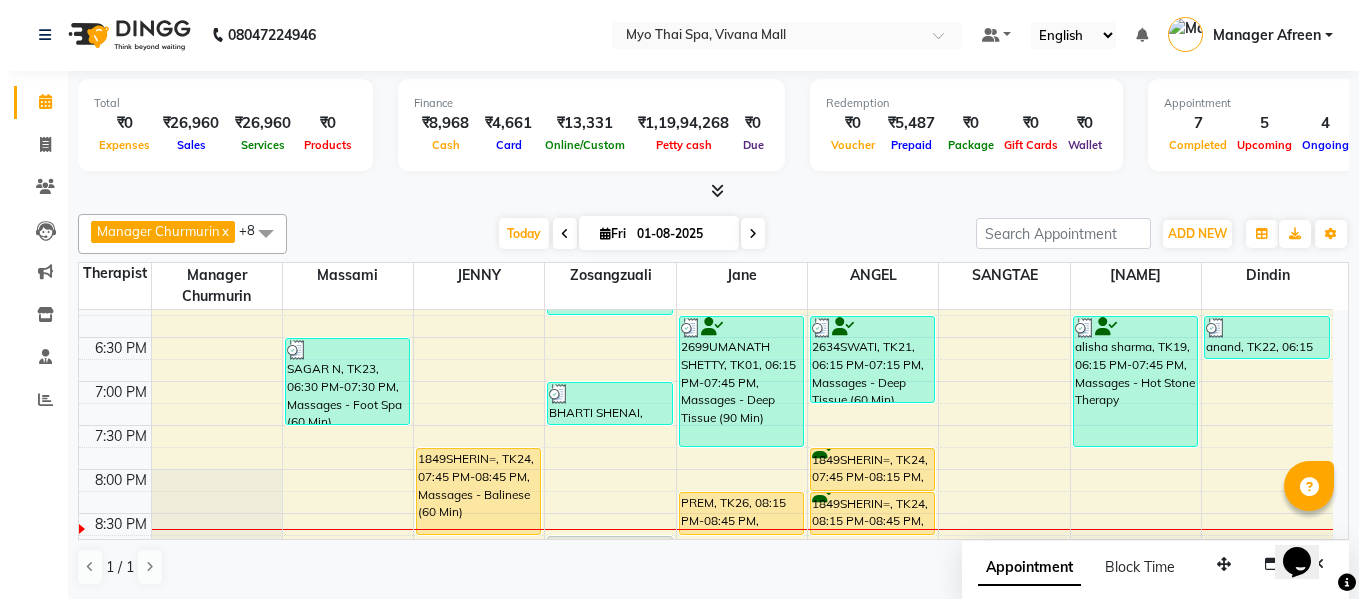 scroll, scrollTop: 890, scrollLeft: 0, axis: vertical 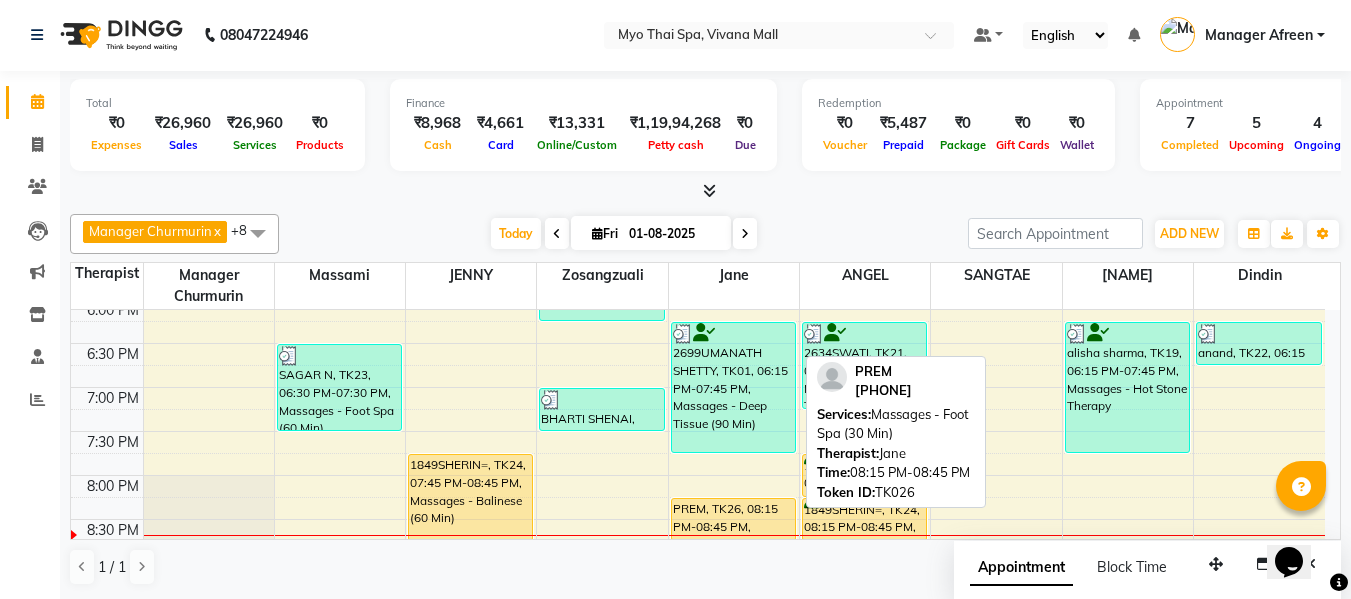 click on "PREM, TK26, 08:15 PM-08:45 PM, Massages - Foot Spa (30 Min)" at bounding box center [733, 519] 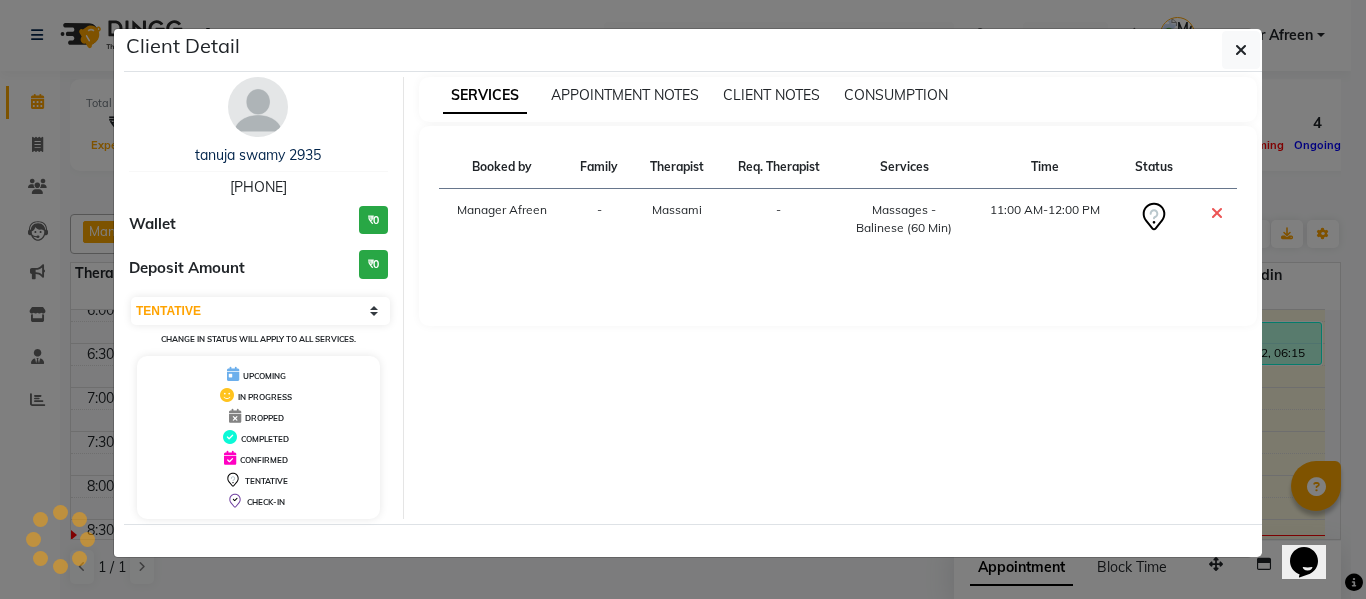 select on "1" 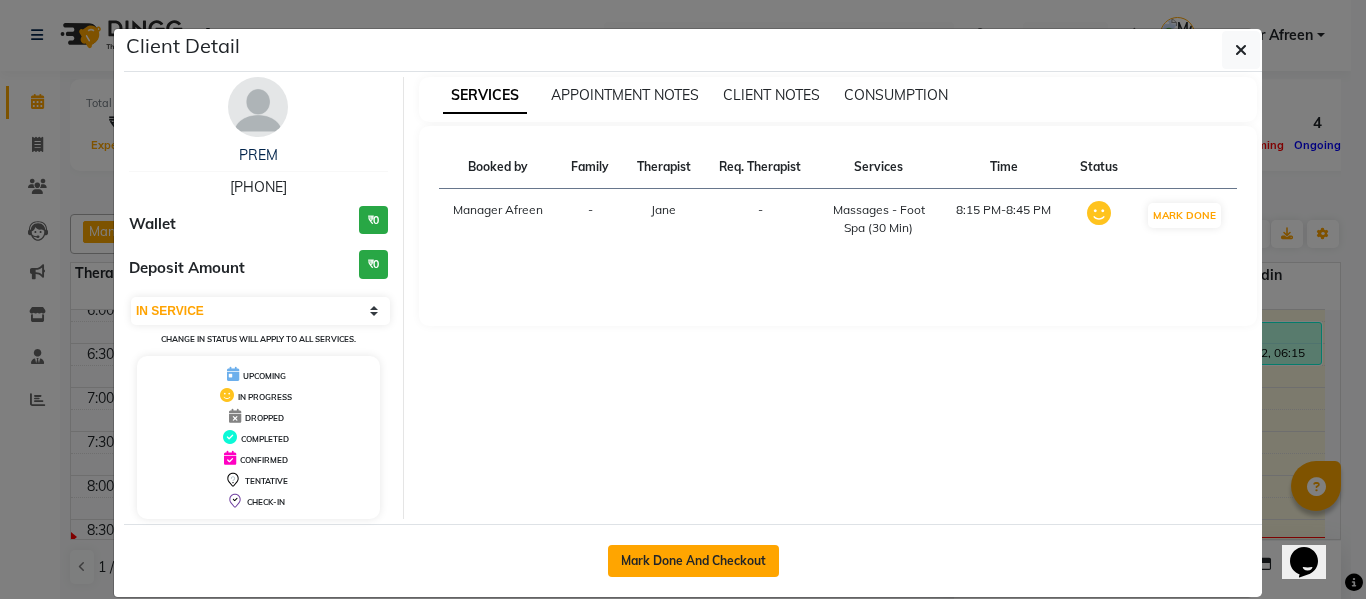 click on "Mark Done And Checkout" 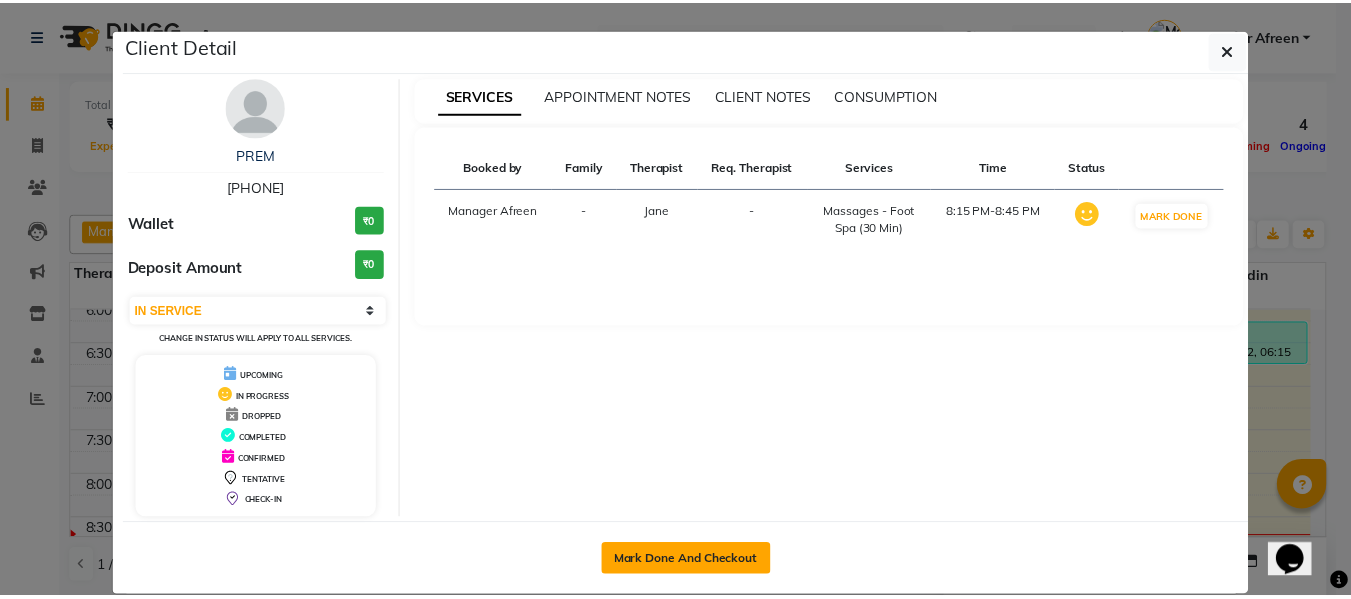 scroll, scrollTop: 0, scrollLeft: 0, axis: both 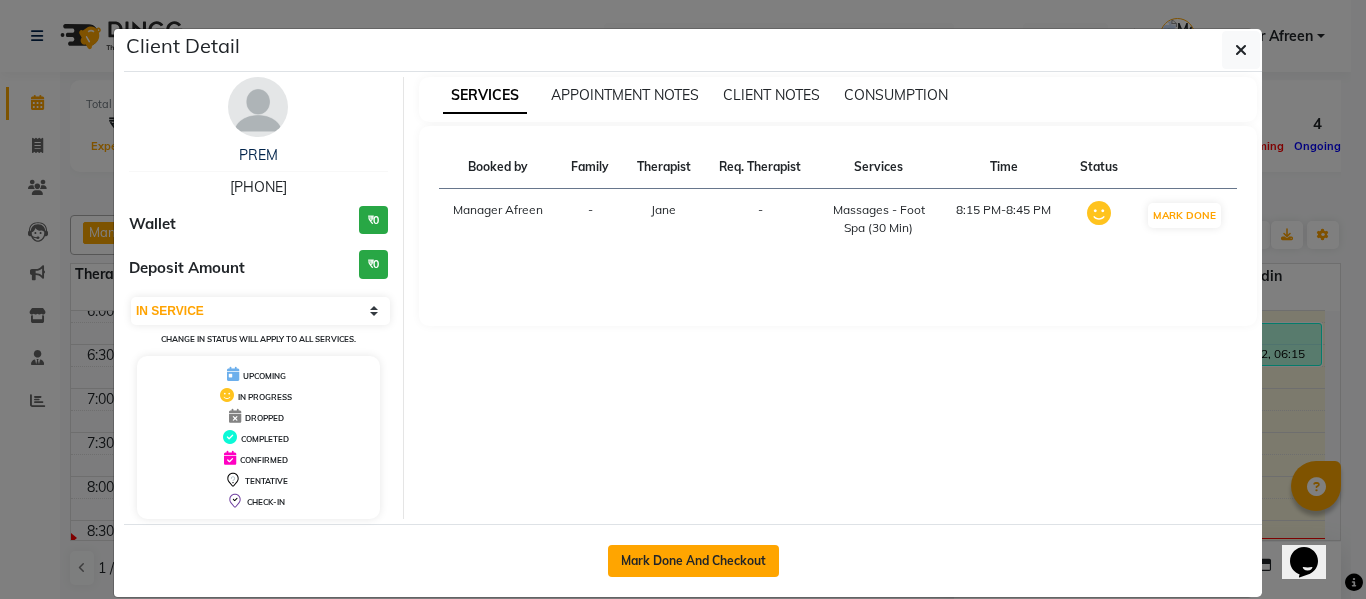 select on "3908" 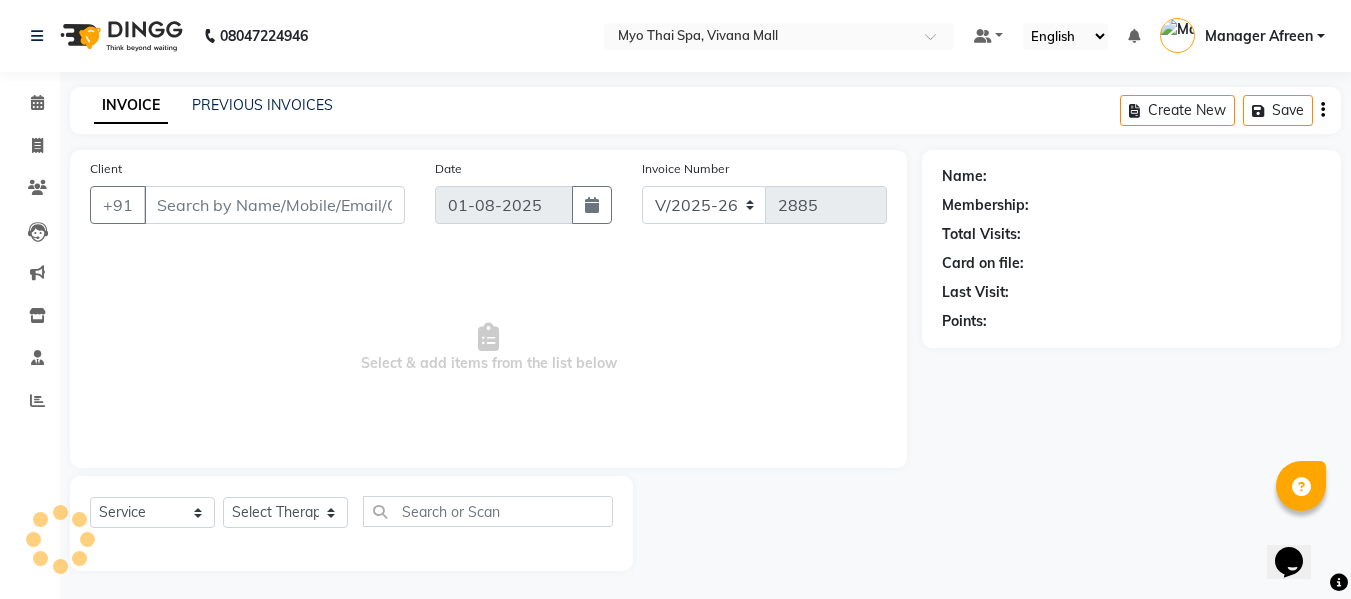 type on "[PHONE]" 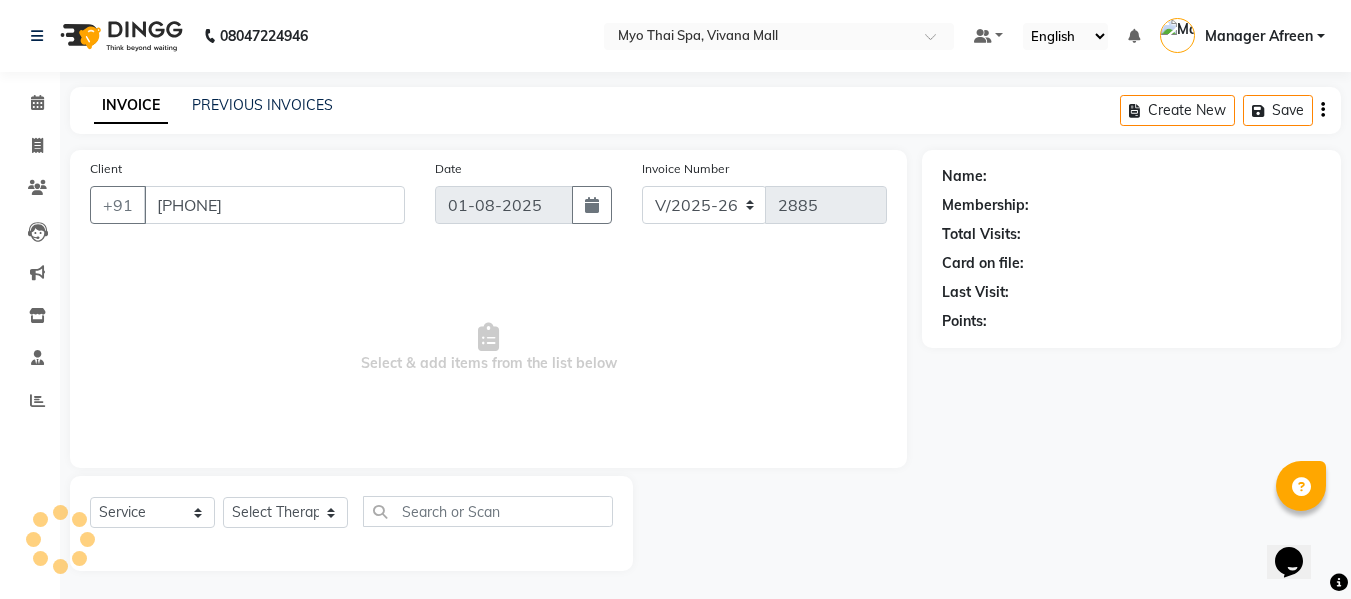 select on "62472" 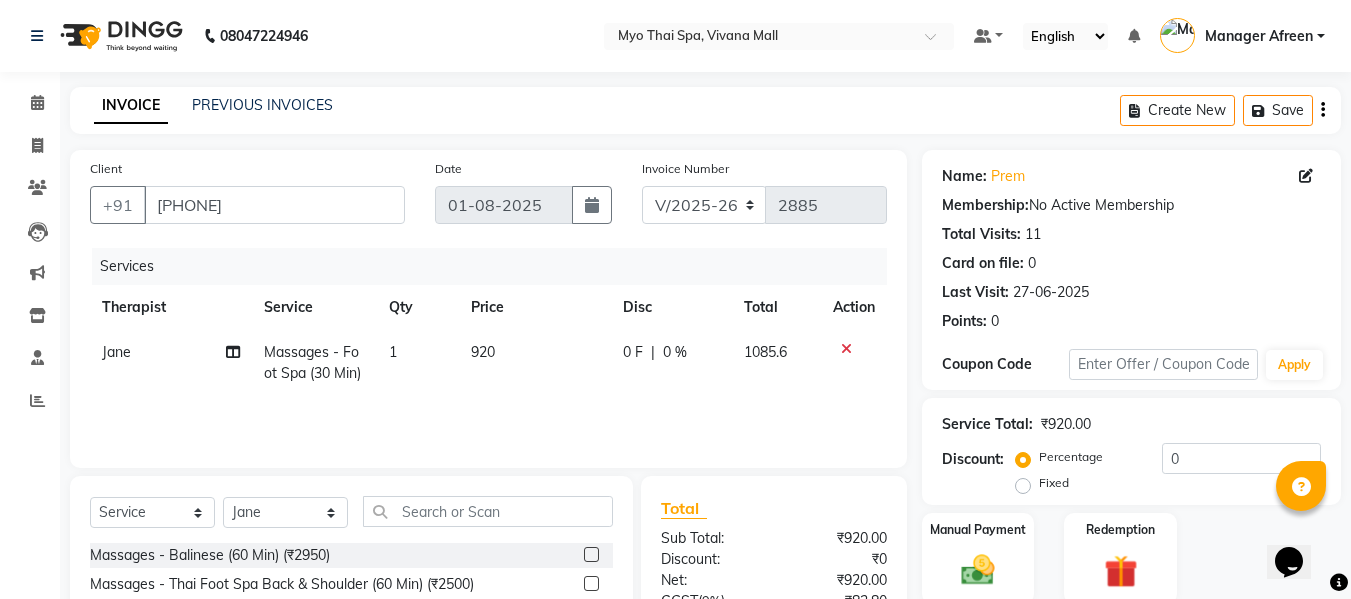 scroll, scrollTop: 222, scrollLeft: 0, axis: vertical 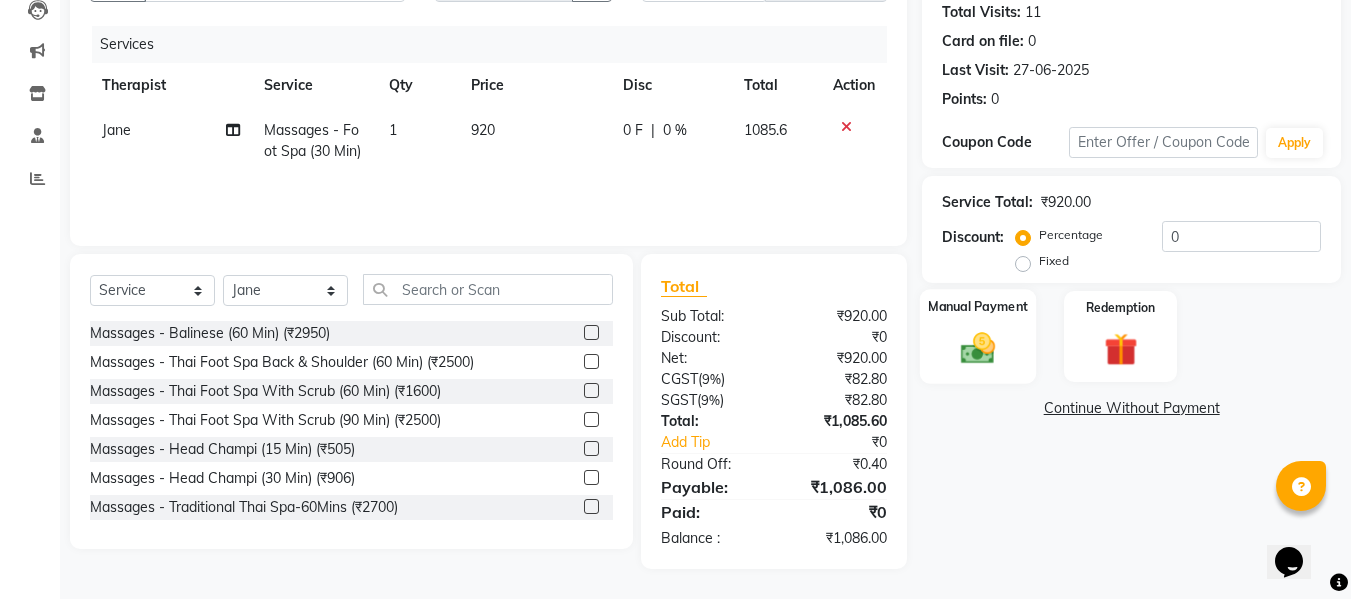 click 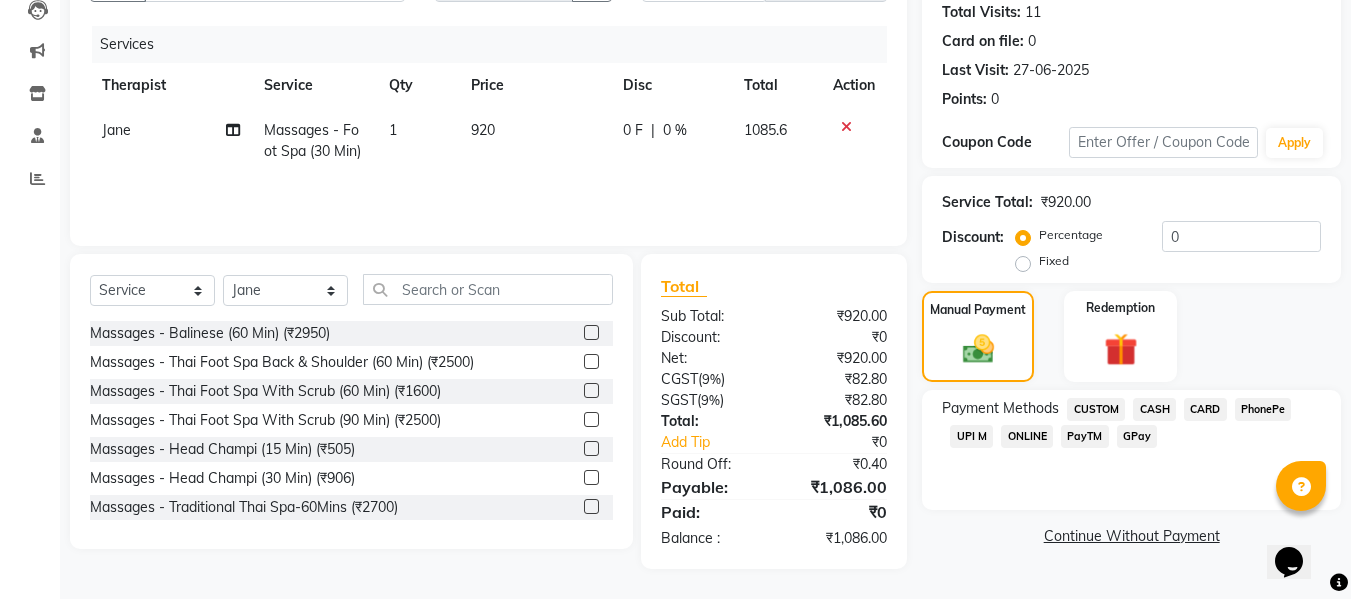 click on "CASH" 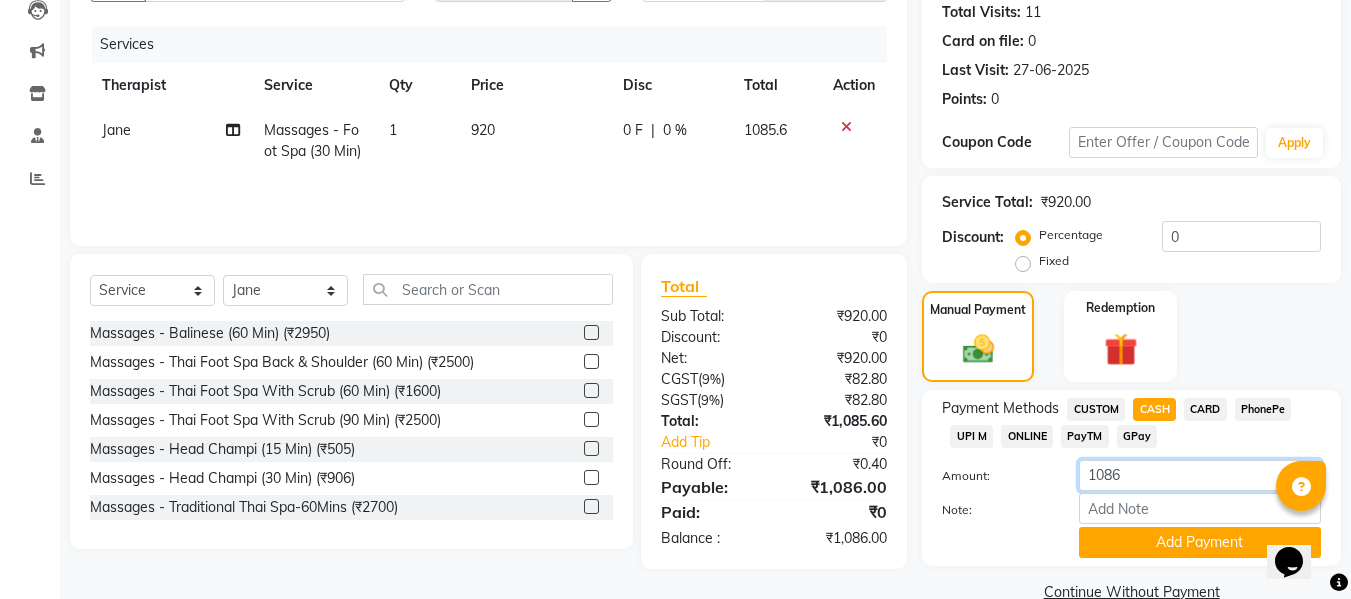 drag, startPoint x: 1126, startPoint y: 475, endPoint x: 1097, endPoint y: 478, distance: 29.15476 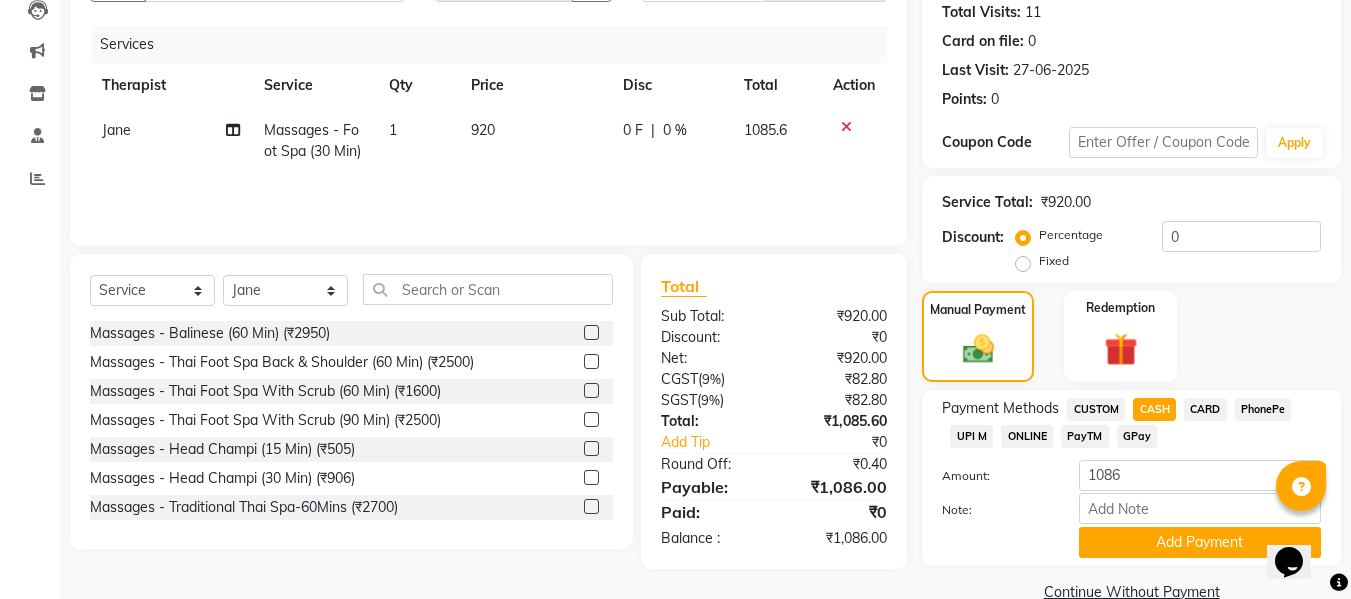 click on "UPI M" 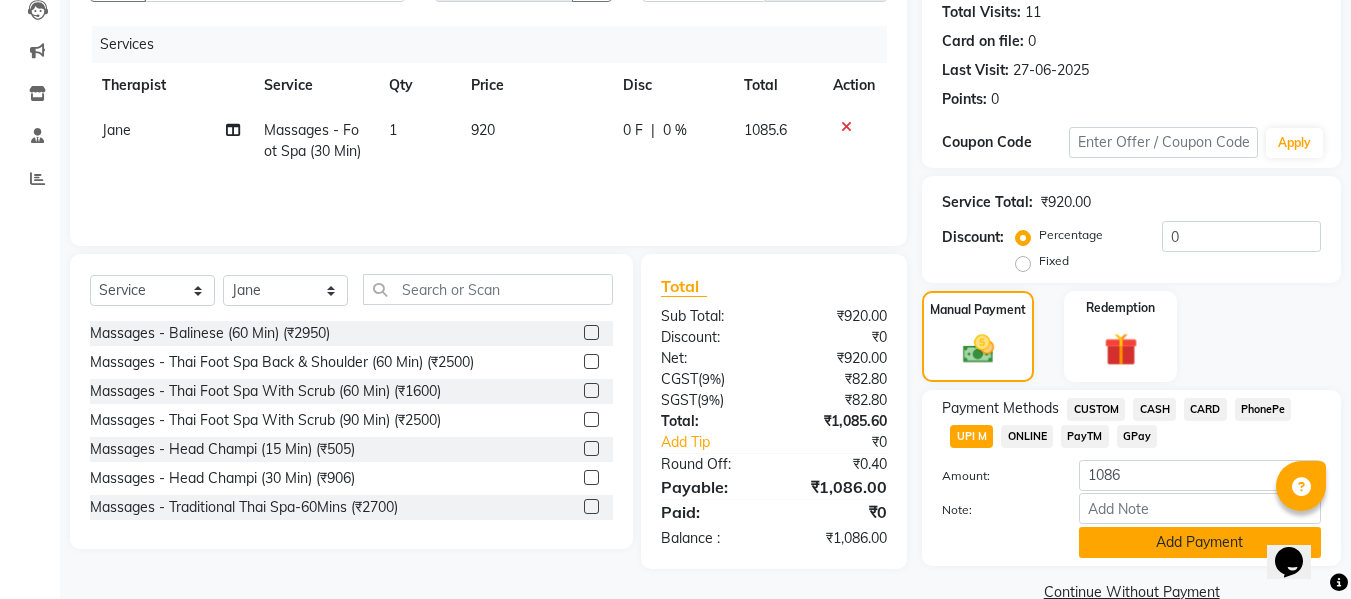 click on "Add Payment" 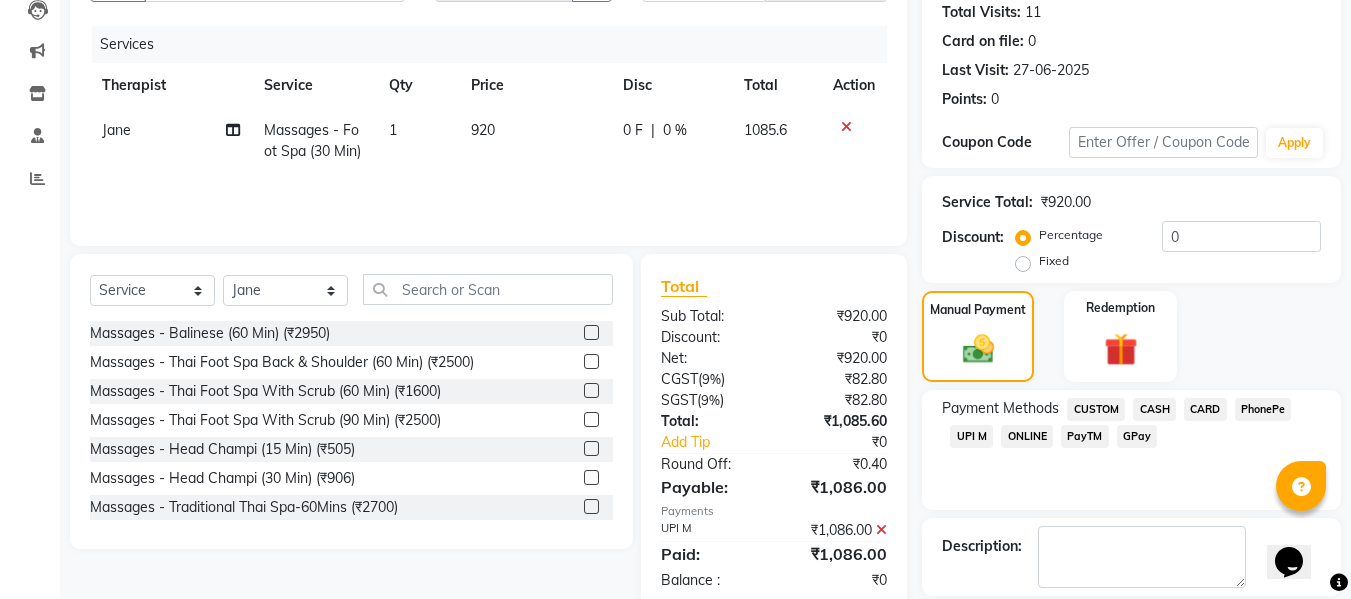 scroll, scrollTop: 356, scrollLeft: 0, axis: vertical 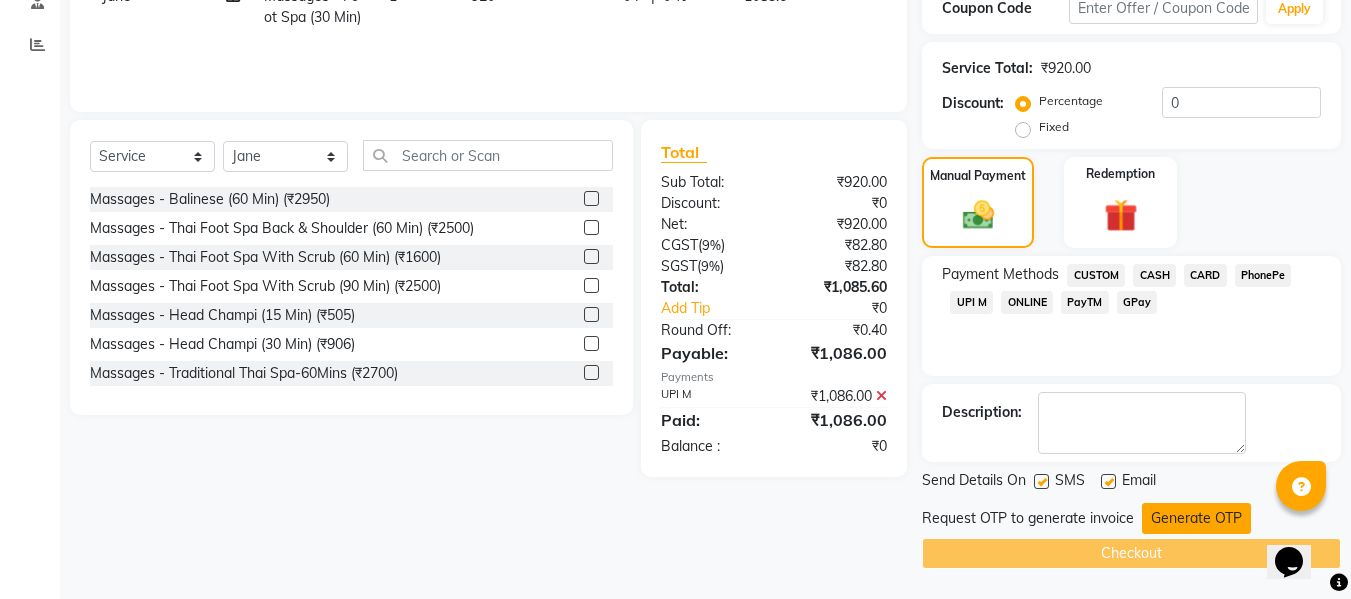 click on "Generate OTP" 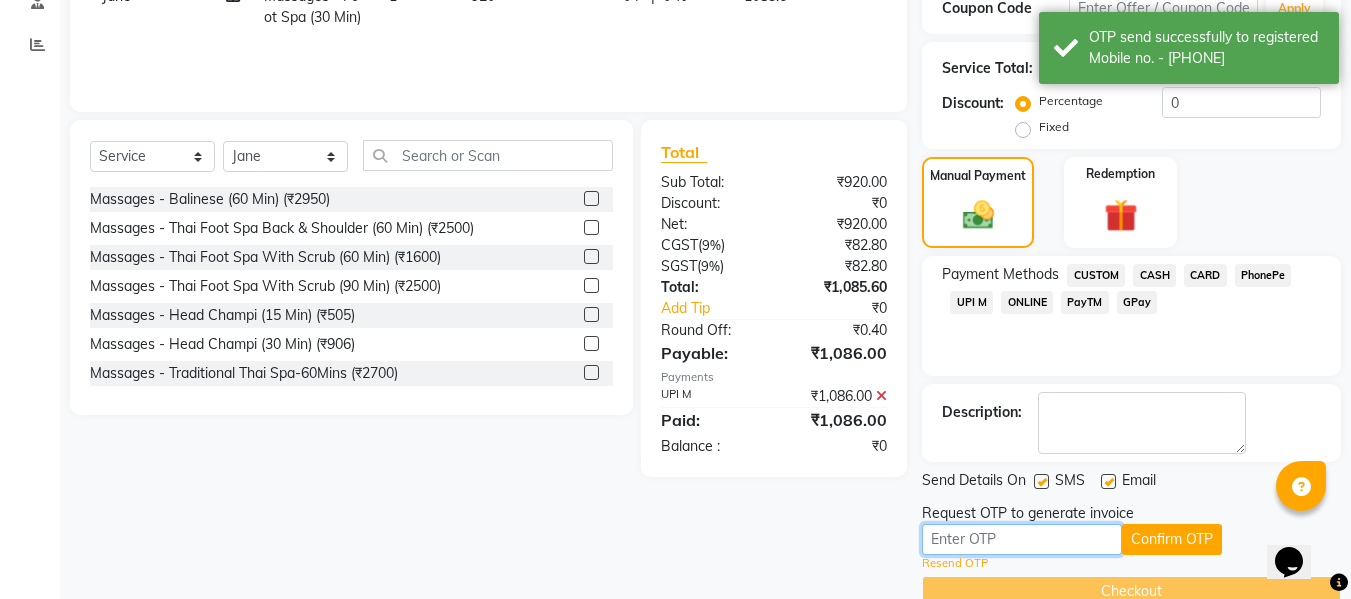click at bounding box center (1022, 539) 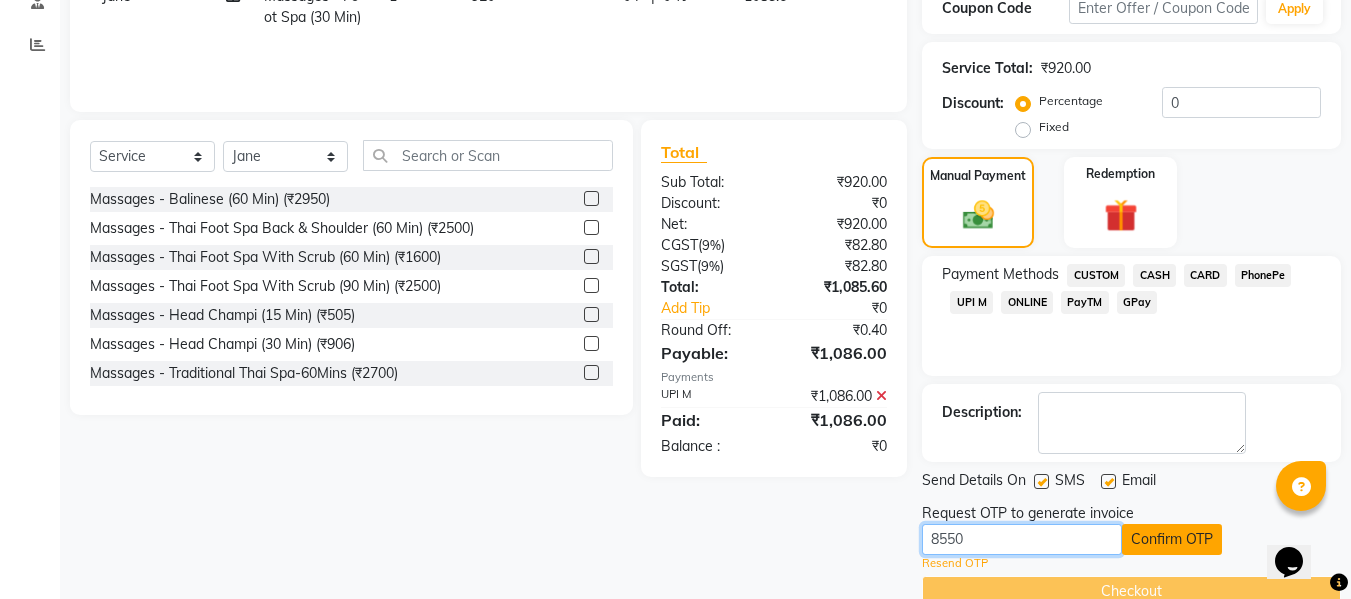 type on "8550" 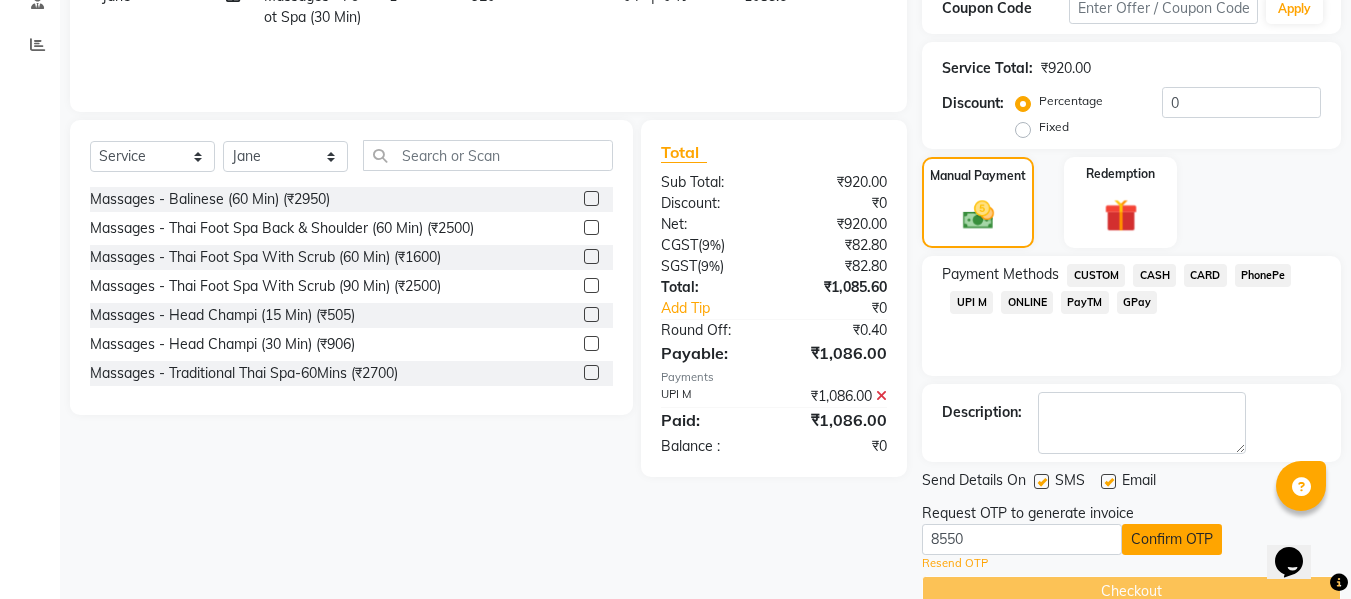 click on "Confirm OTP" 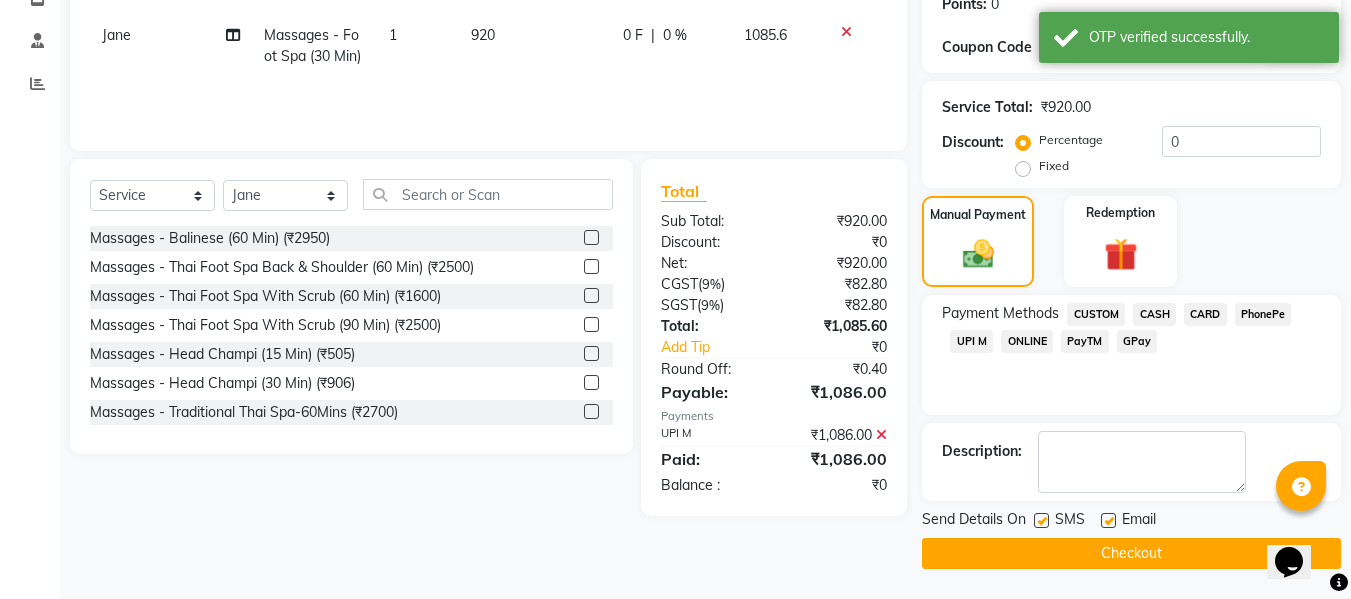 scroll, scrollTop: 317, scrollLeft: 0, axis: vertical 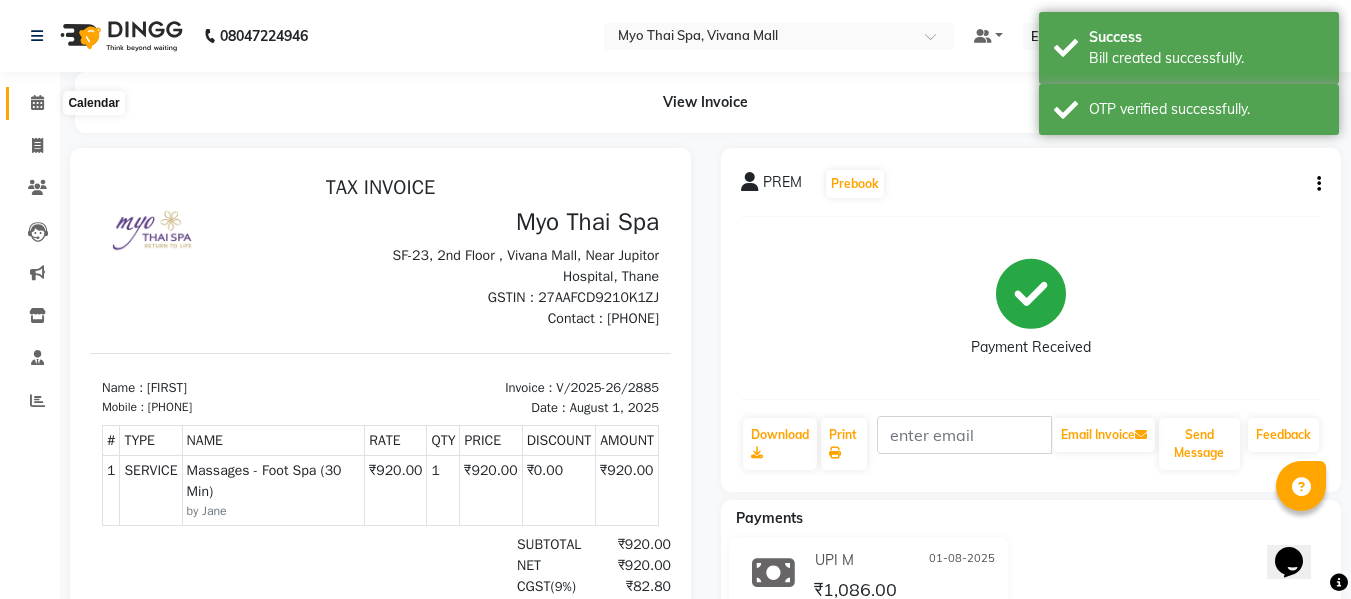 click 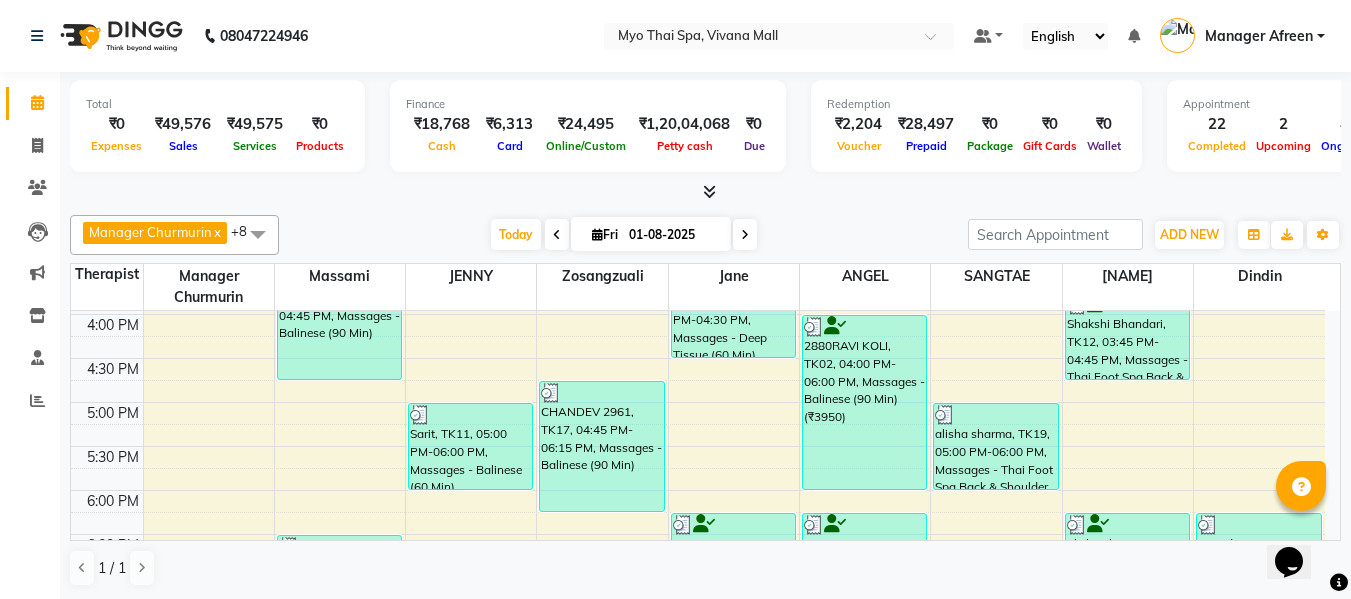 scroll, scrollTop: 1090, scrollLeft: 0, axis: vertical 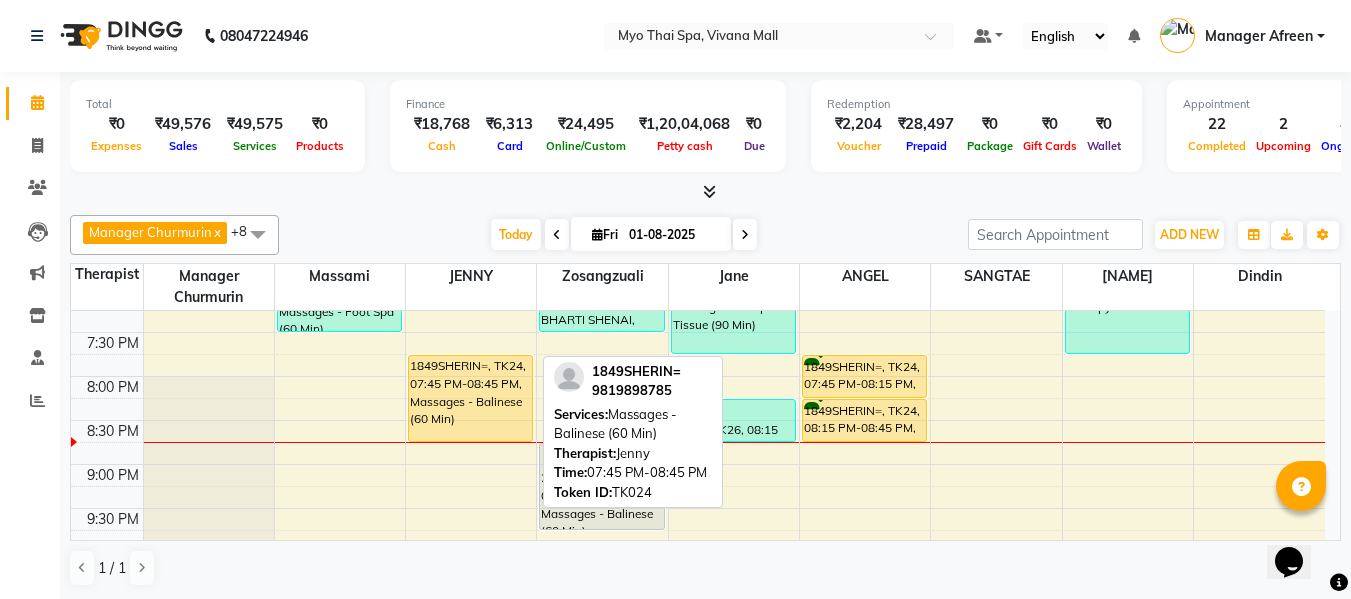 click on "1849SHERIN=, TK24, 07:45 PM-08:45 PM, Massages - Balinese (60 Min)" at bounding box center [470, 398] 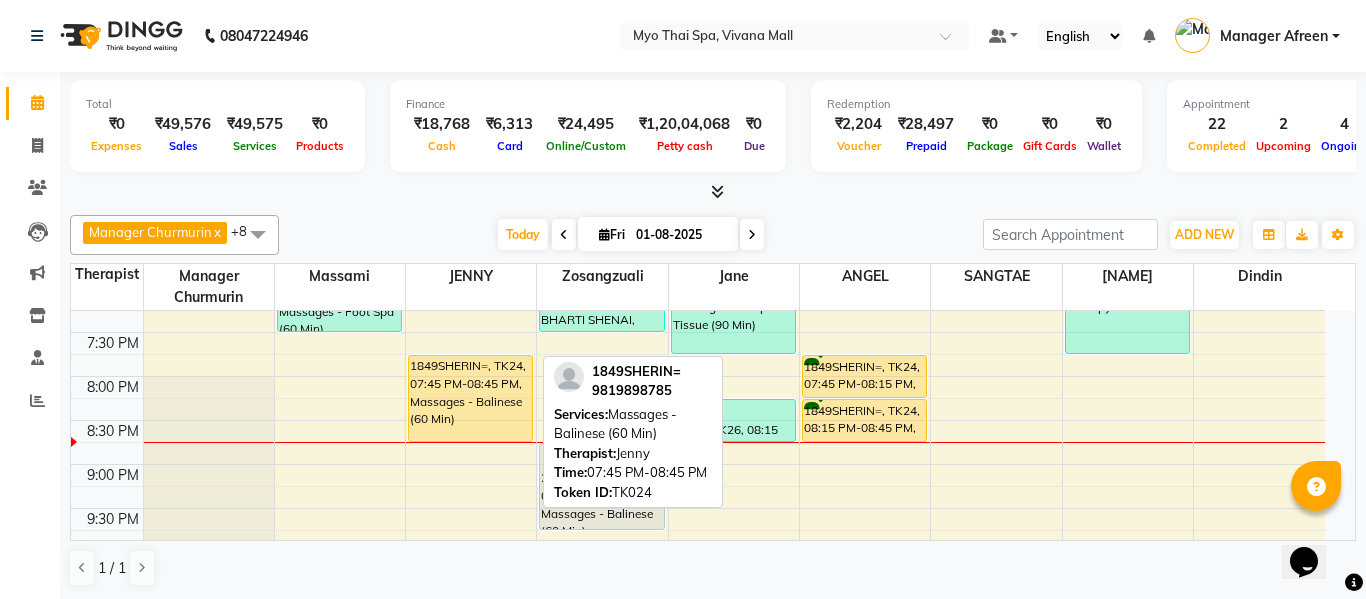 select on "1" 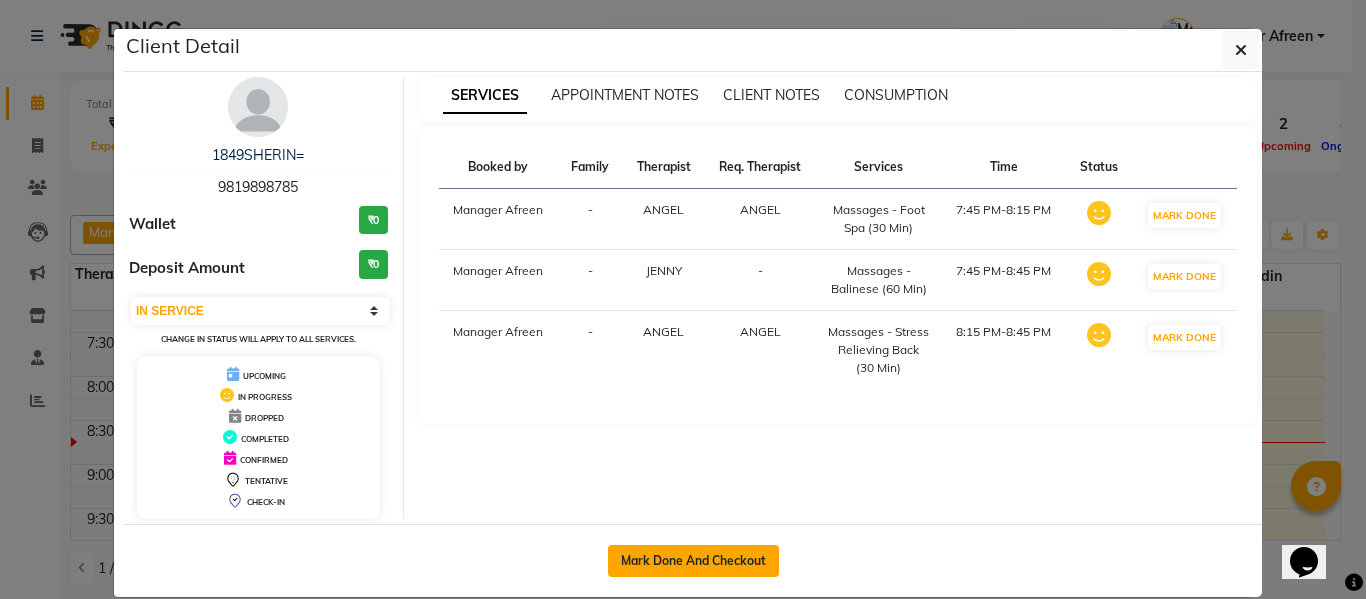 click on "Mark Done And Checkout" 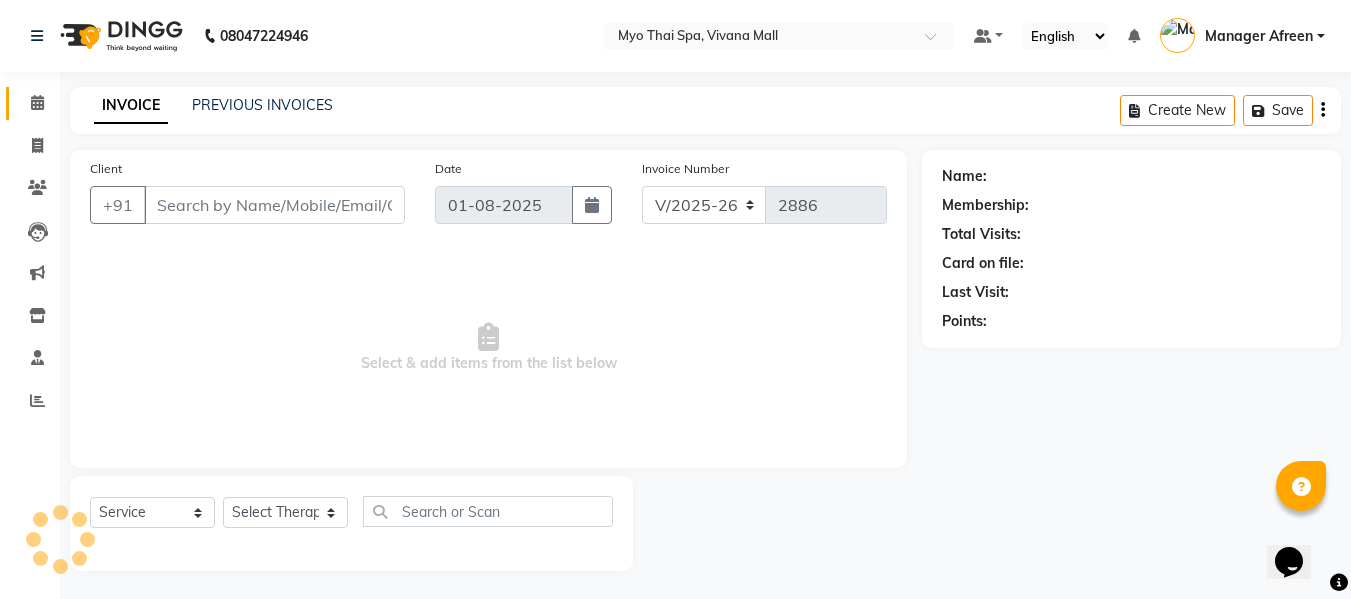 type on "9819898785" 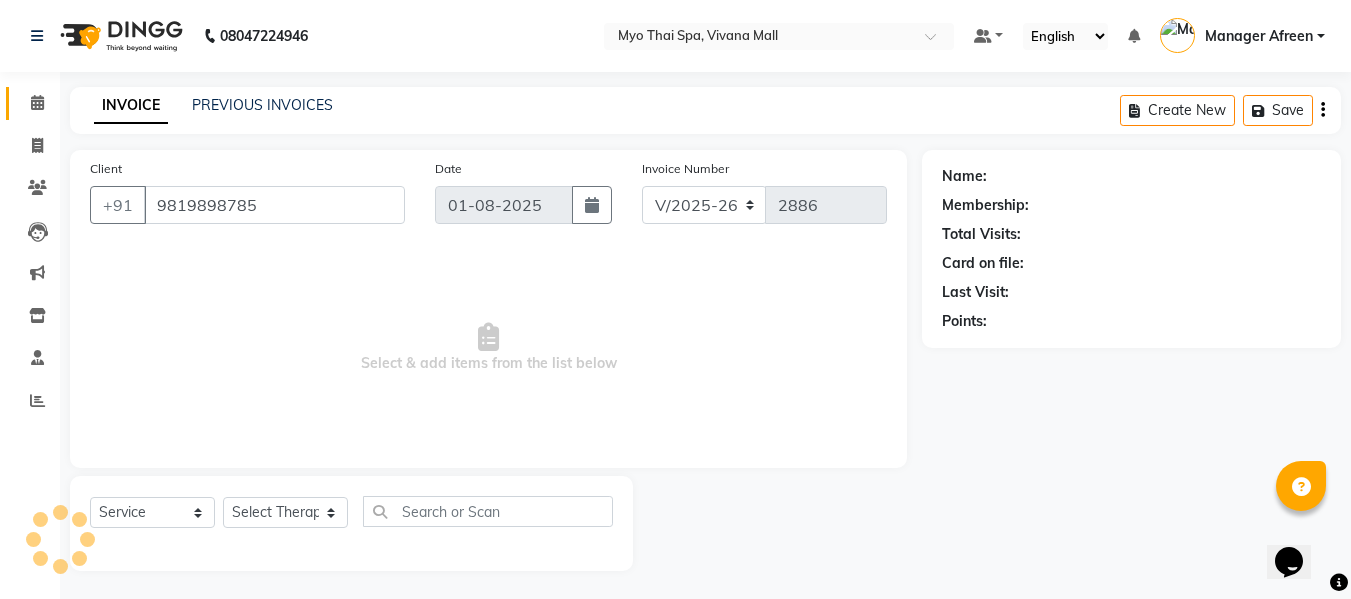 select on "70774" 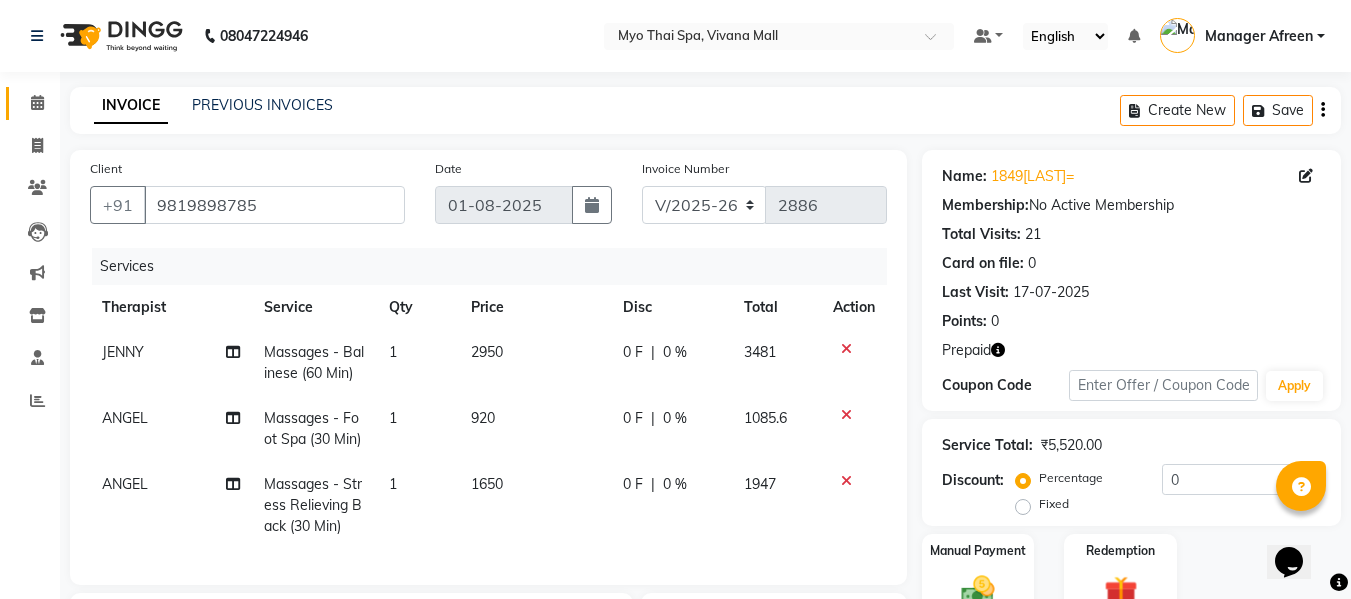 scroll, scrollTop: 354, scrollLeft: 0, axis: vertical 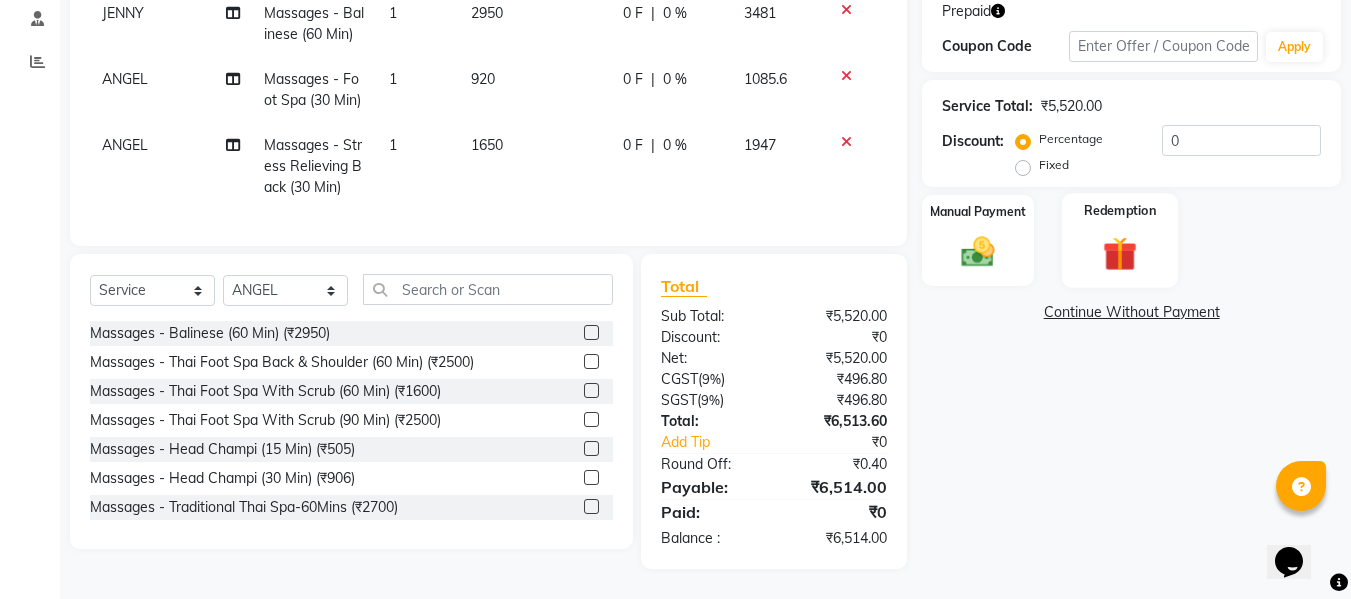 click 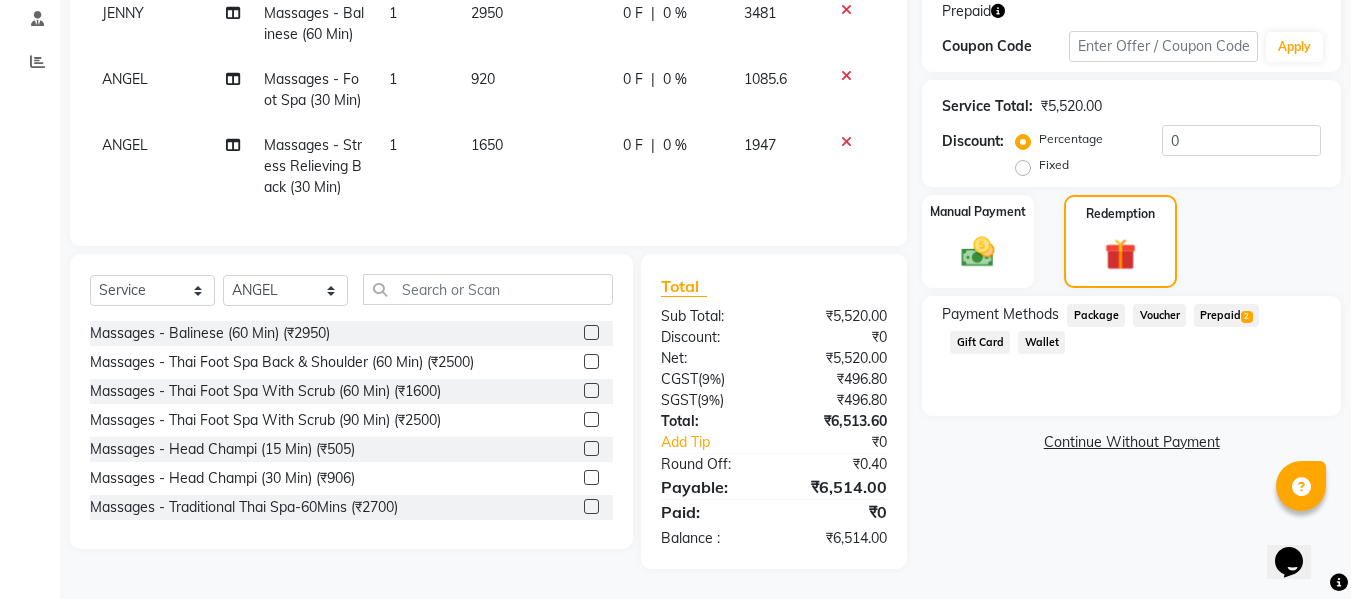 click on "Prepaid  2" 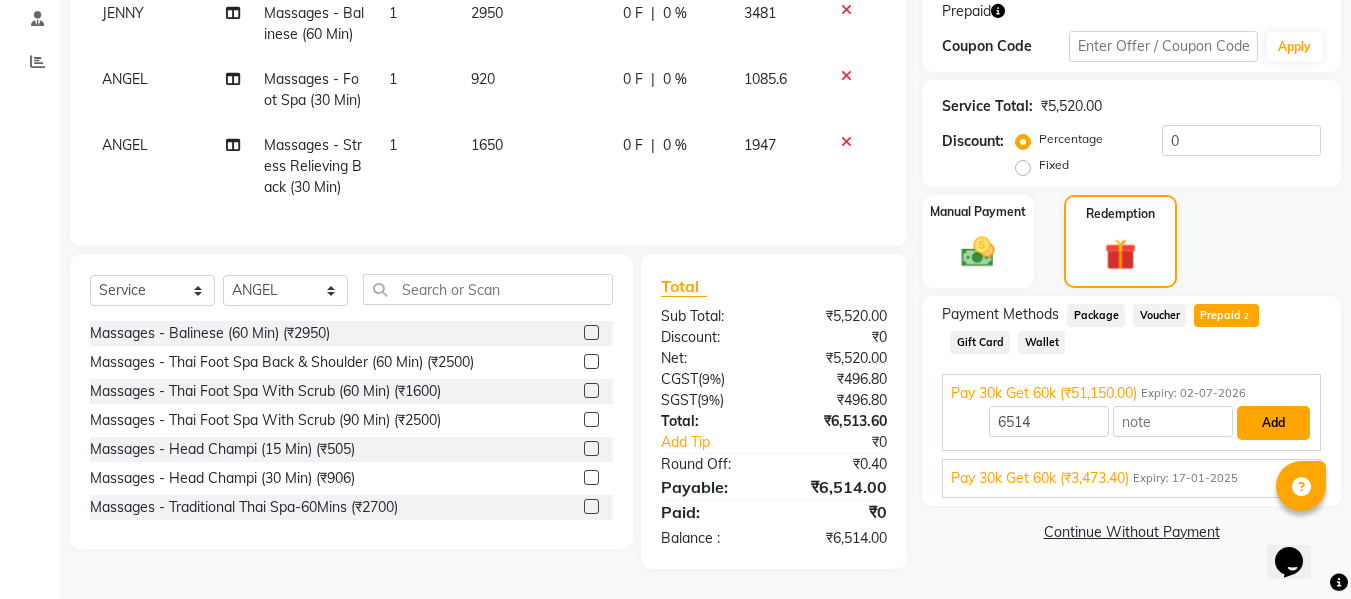 click on "Add" at bounding box center [1273, 423] 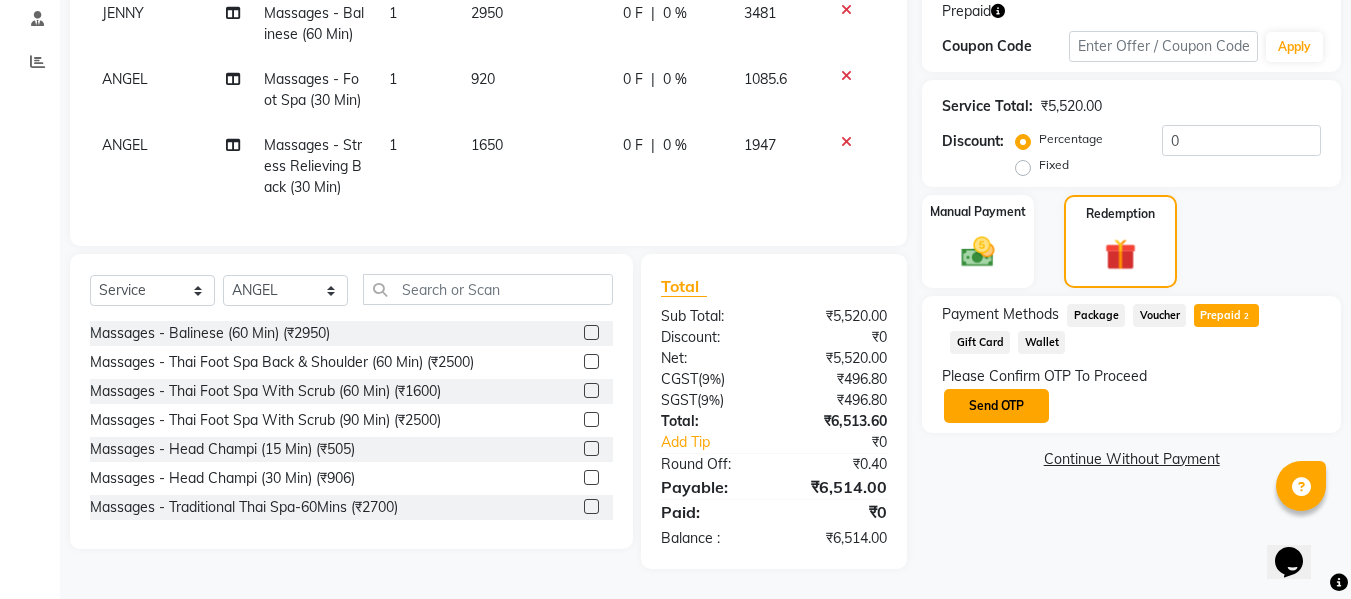 click on "Send OTP" 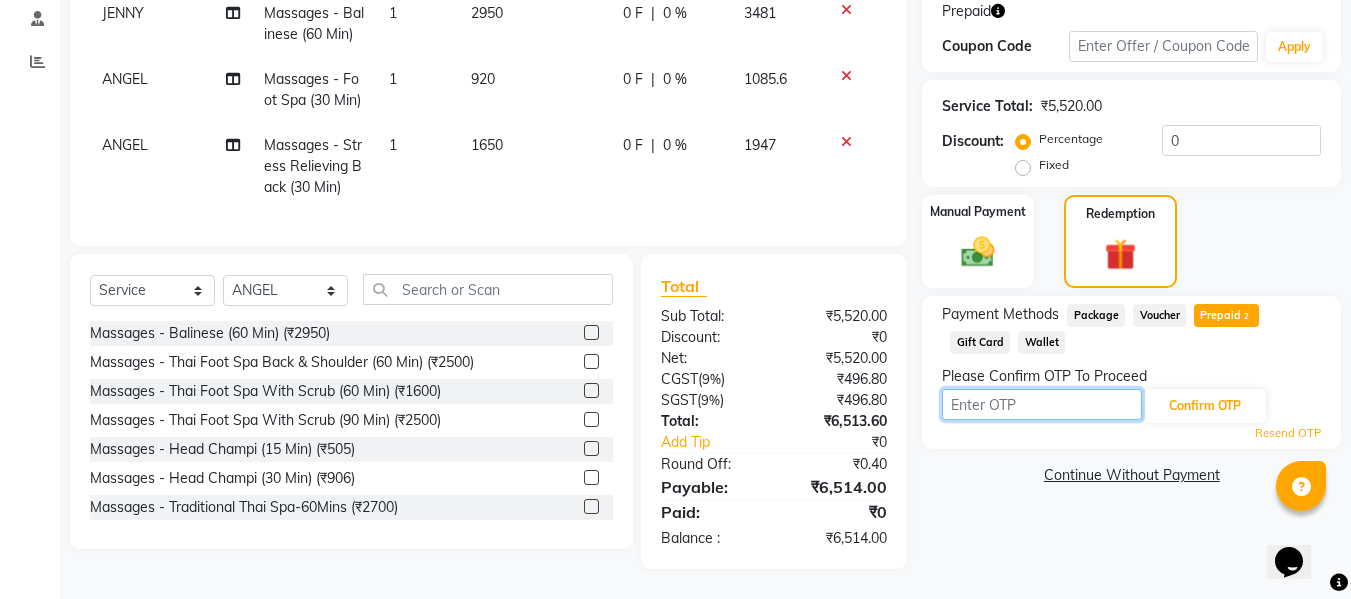 click at bounding box center (1042, 404) 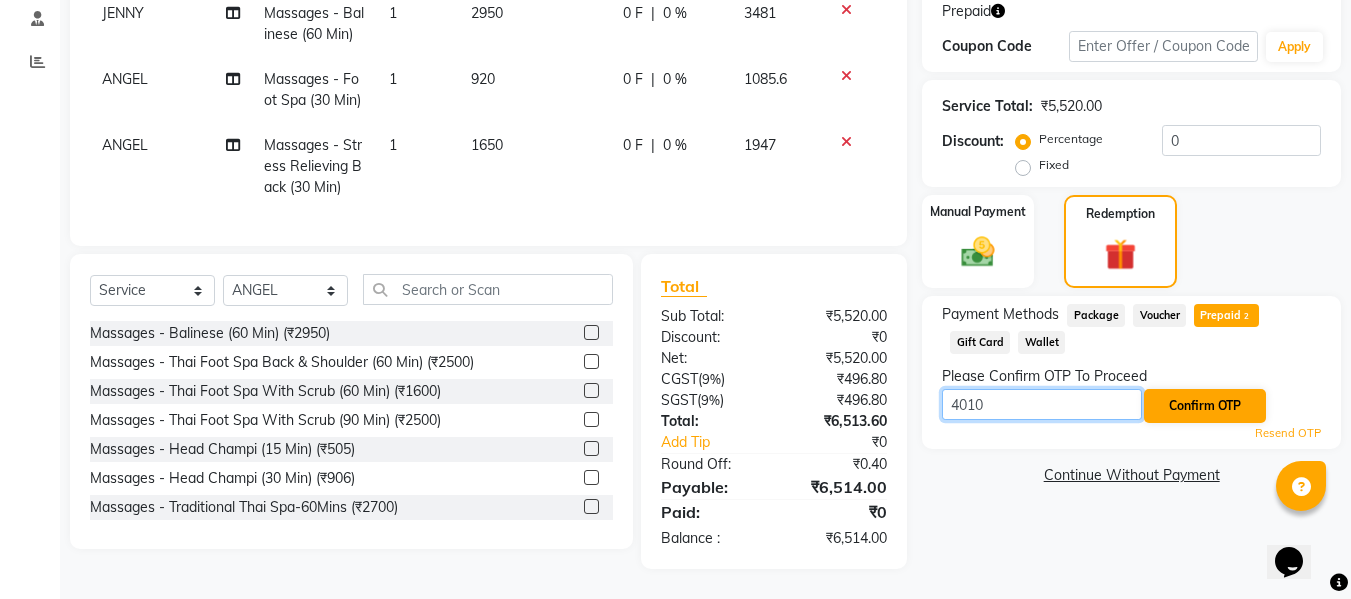 type on "4010" 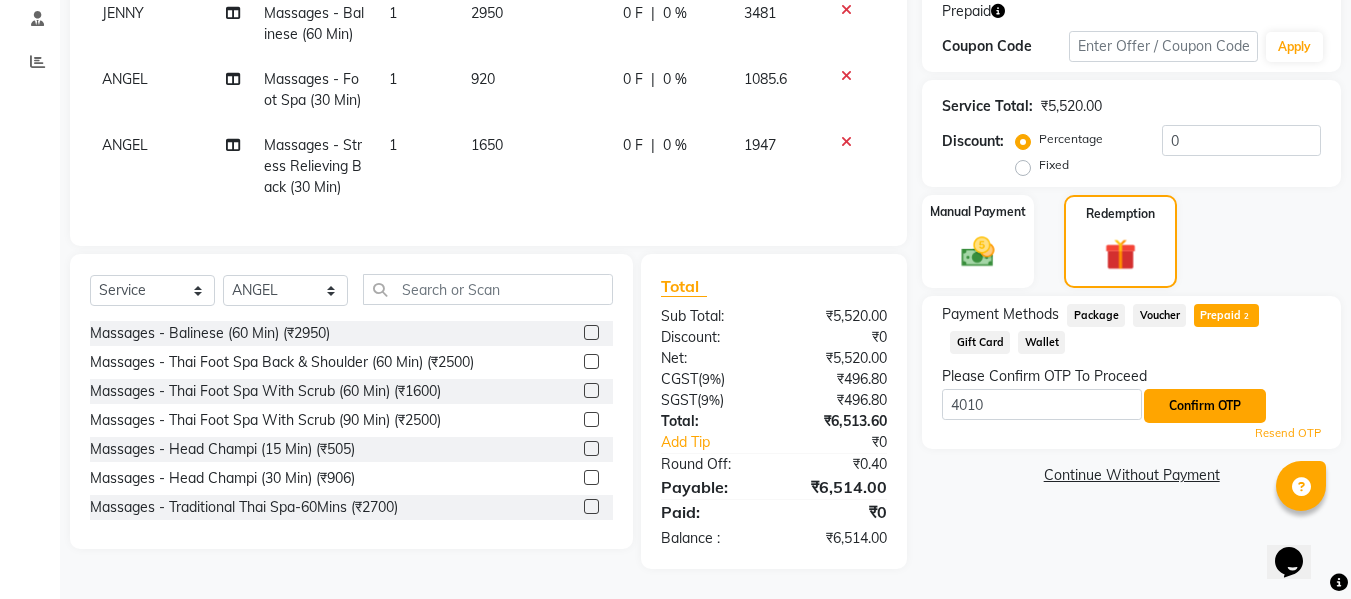 click on "Confirm OTP" 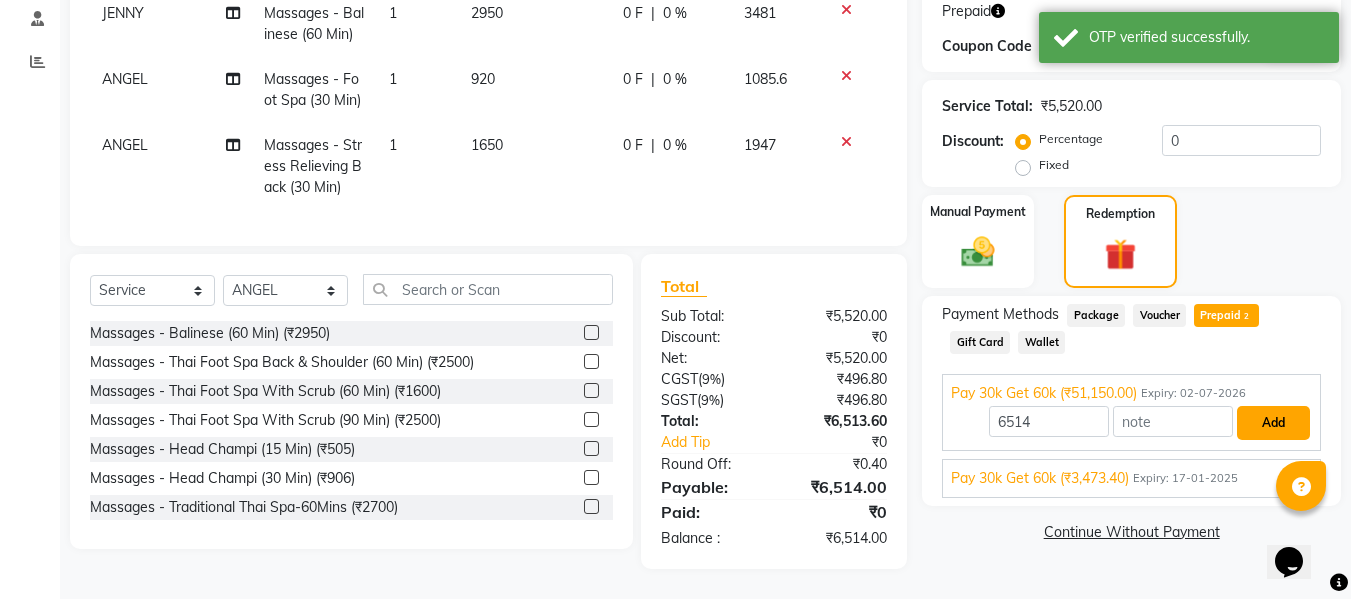click on "Add" at bounding box center (1273, 423) 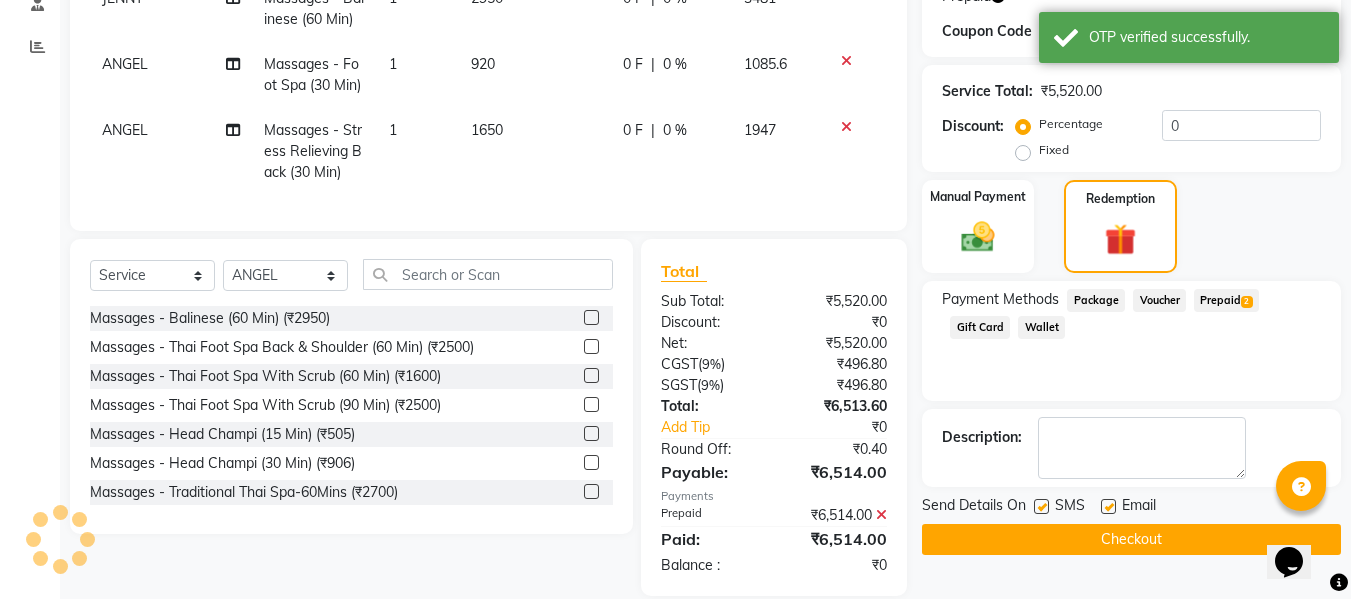 click on "Checkout" 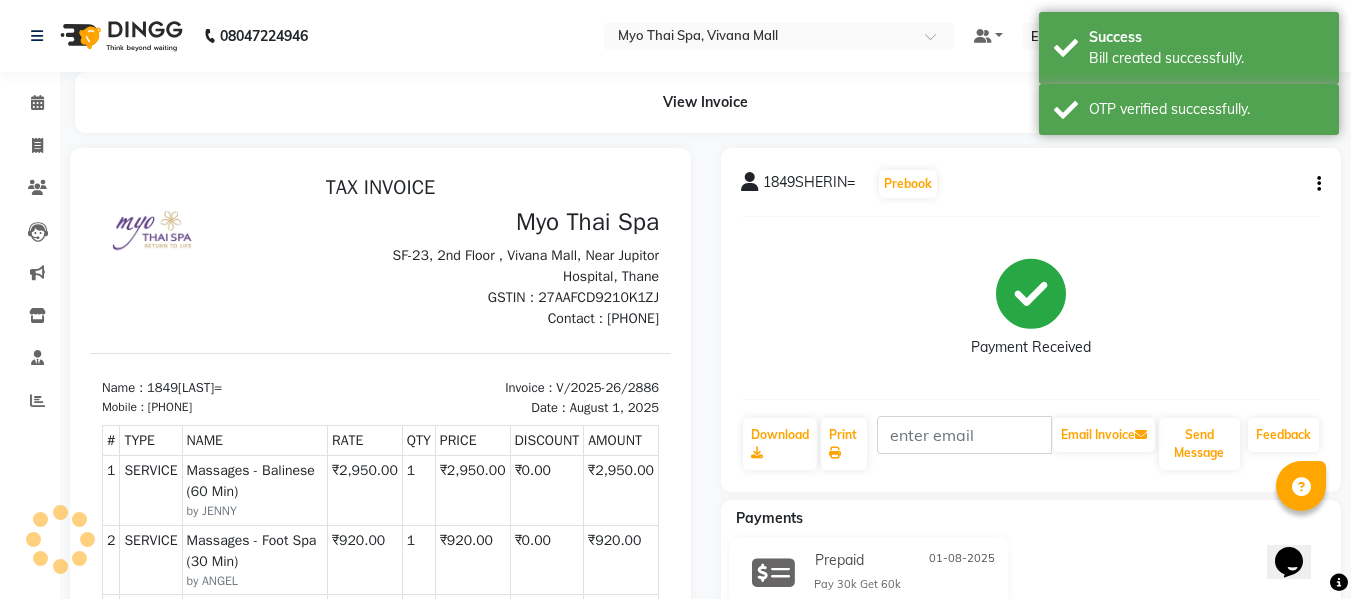 scroll, scrollTop: 0, scrollLeft: 0, axis: both 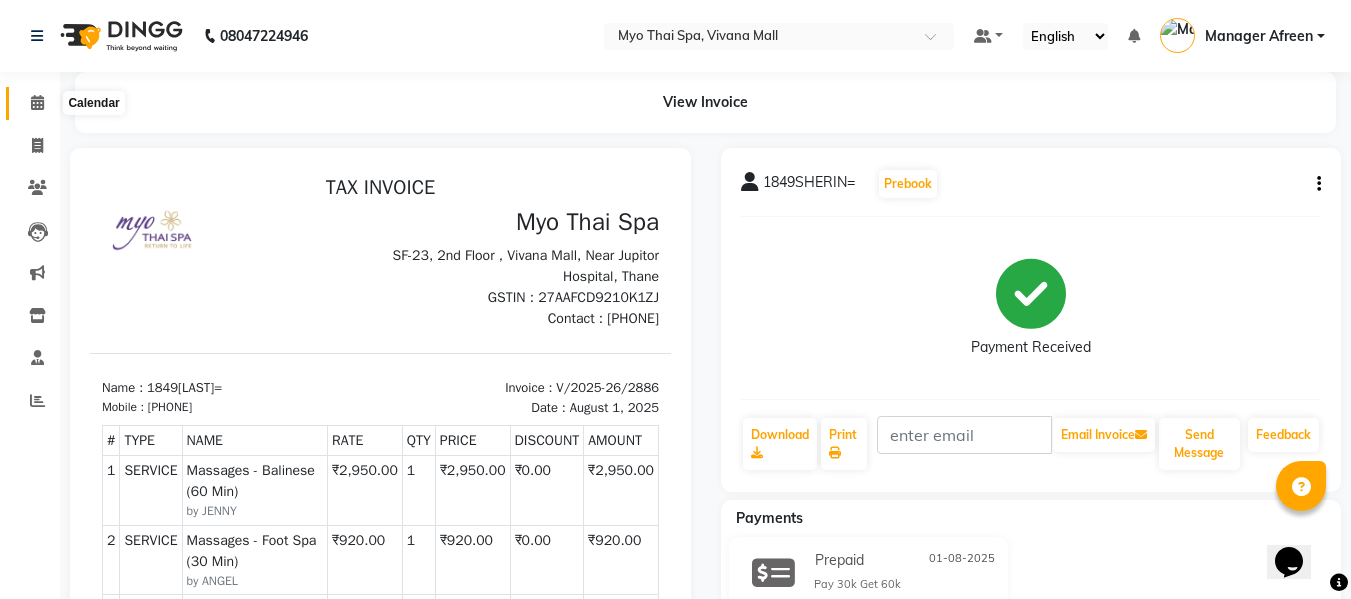click 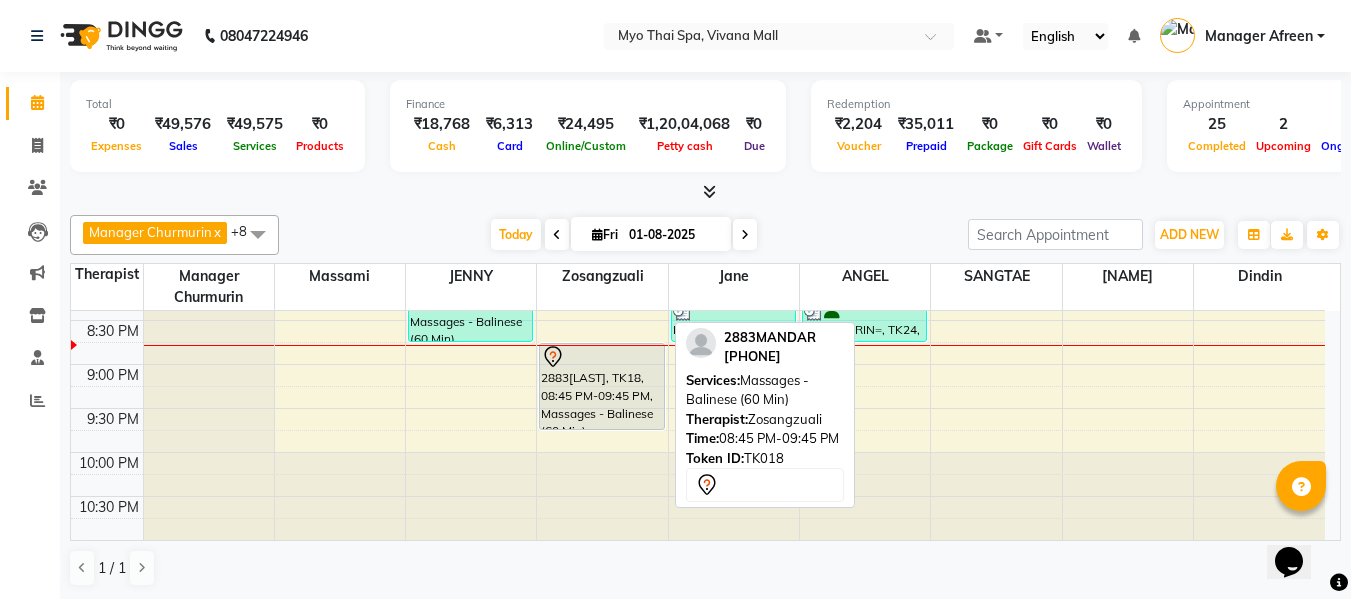 scroll, scrollTop: 990, scrollLeft: 0, axis: vertical 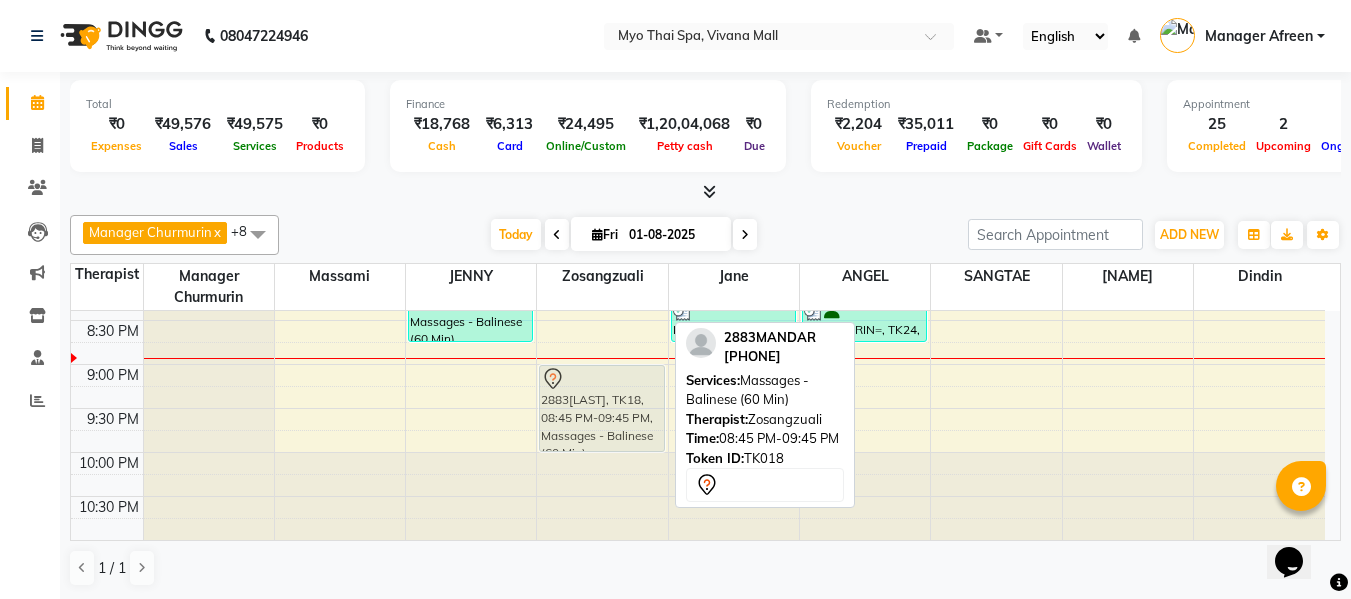 click on "1792[LAST]1, TK05, 01:00 PM-02:30 PM, Massages - Stress Relieving     CHANDEV 2961, TK17, 04:45 PM-06:15 PM, Massages - Balinese (90 Min)     BHARTI [LAST], TK25, 07:00 PM-07:30 PM, Massages - Foot Spa (30 Min)             2883[LAST], TK18, 08:45 PM-09:45 PM, Massages - Balinese (60 Min)             2883[LAST], TK18, 08:45 PM-09:45 PM, Massages - Balinese (60 Min)" at bounding box center (602, -120) 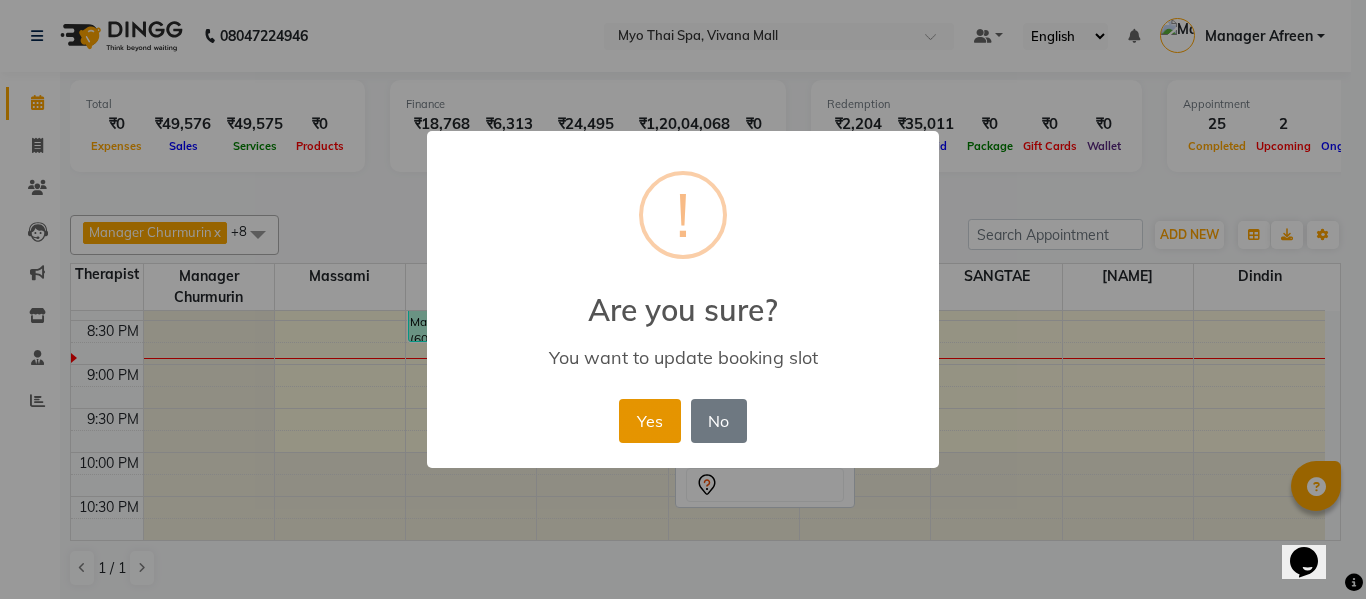 click on "Yes" at bounding box center (649, 421) 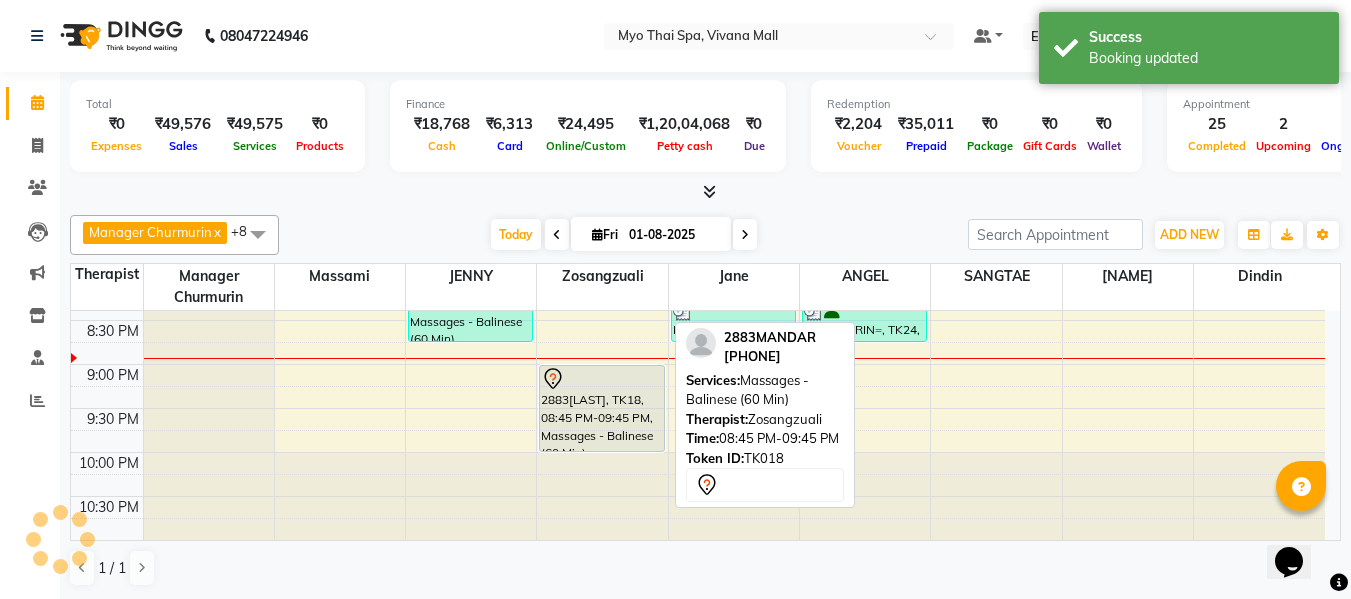 click on "Fri" at bounding box center (605, 234) 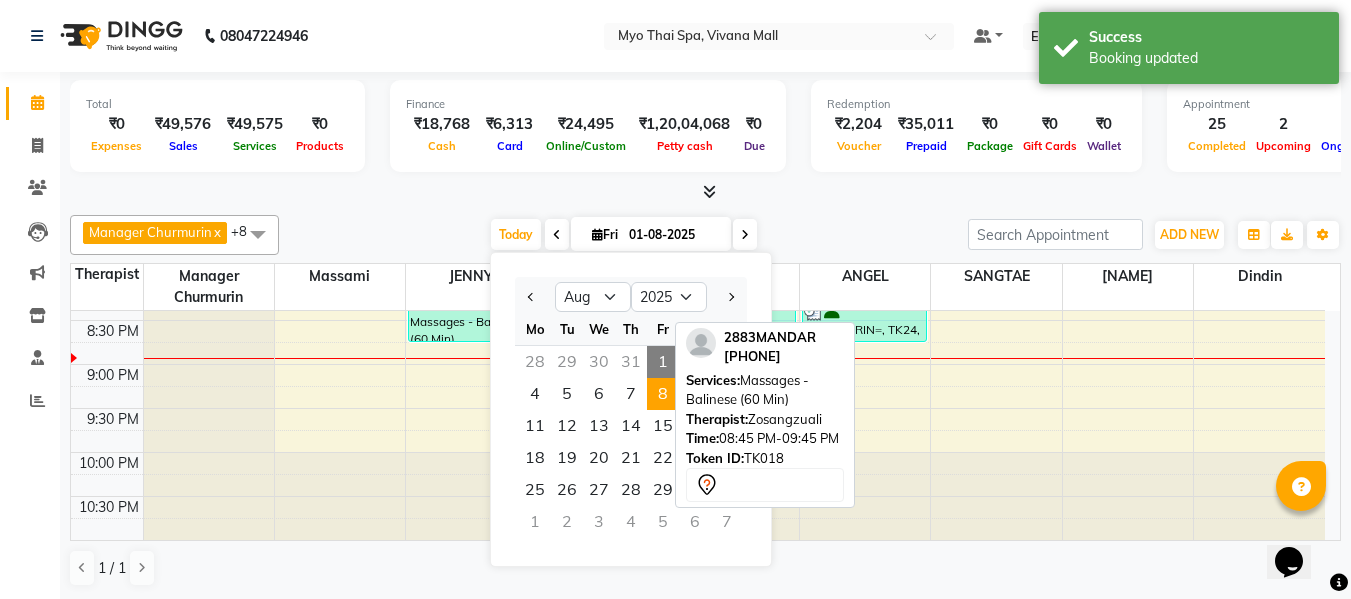 click on "8" at bounding box center [663, 394] 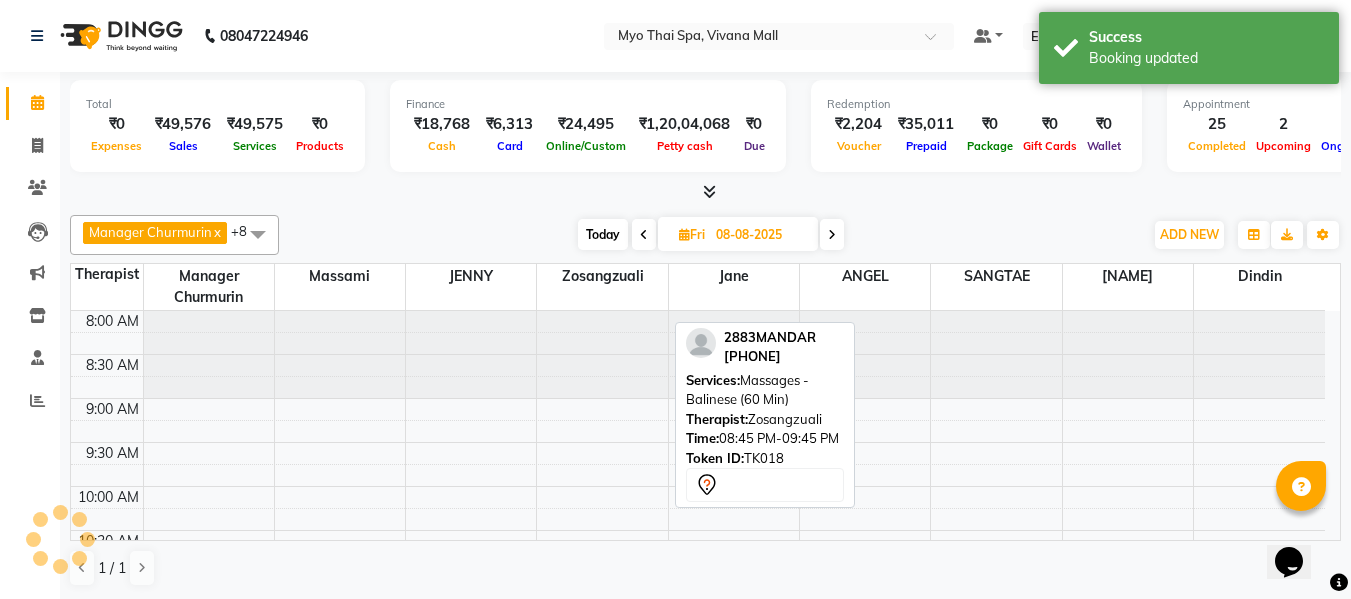scroll, scrollTop: 1057, scrollLeft: 0, axis: vertical 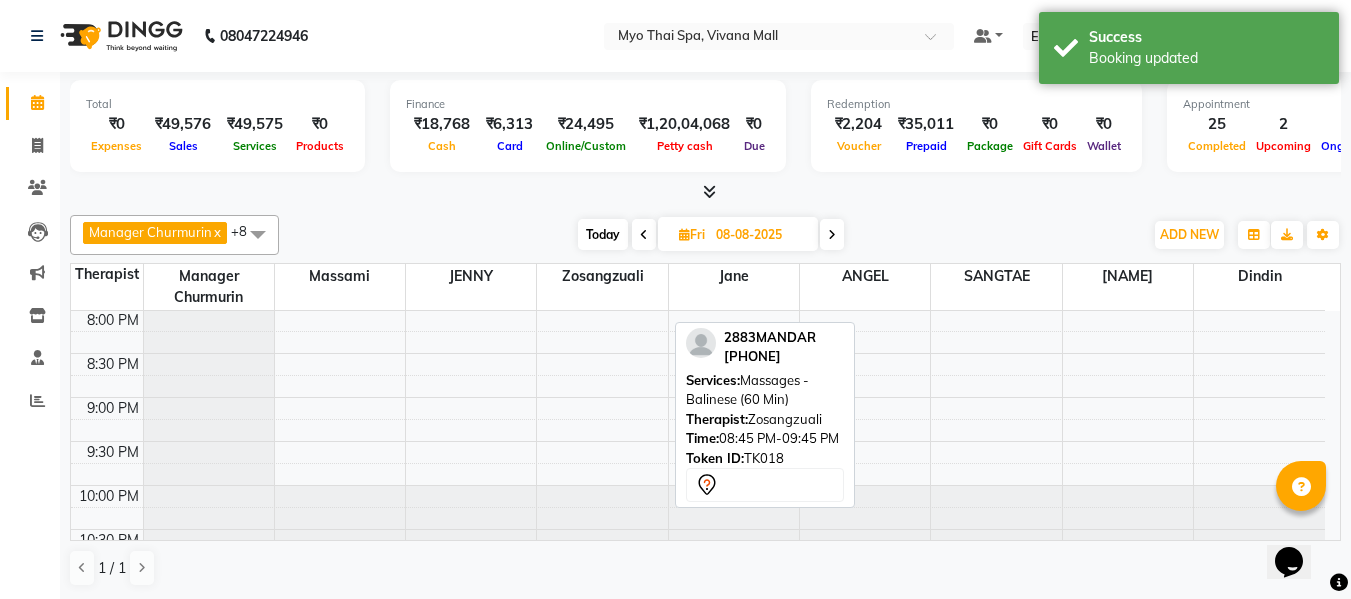 click on "Fri 08-08-2025" at bounding box center (738, 234) 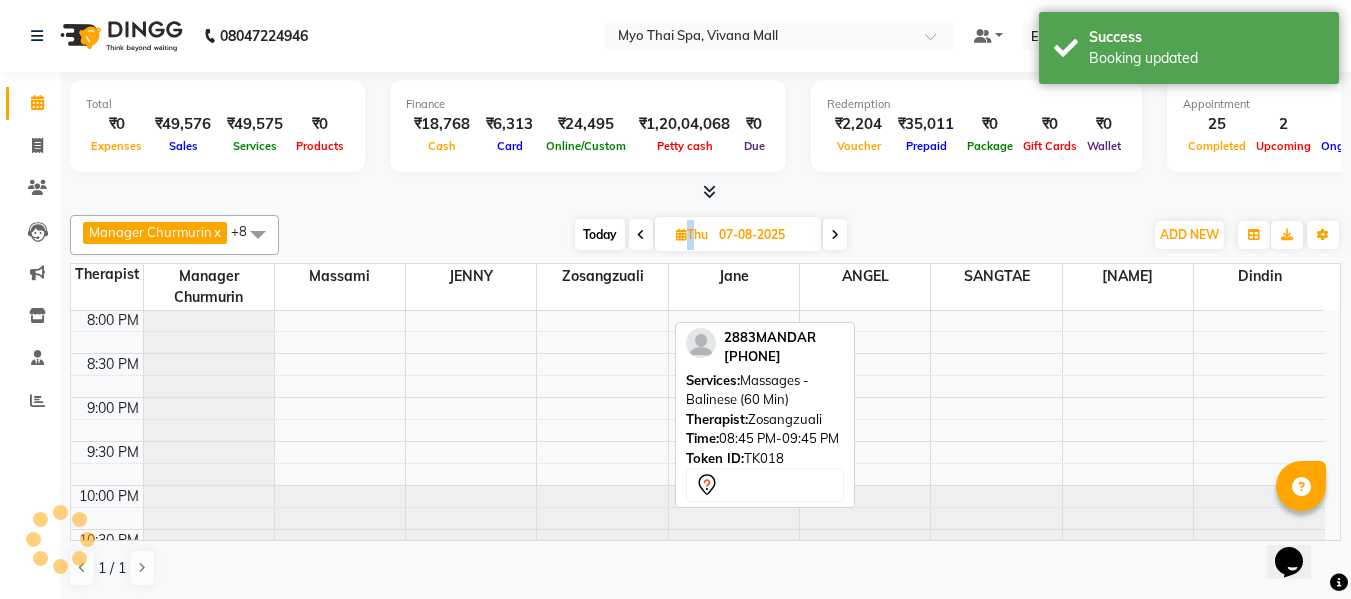 click at bounding box center (641, 235) 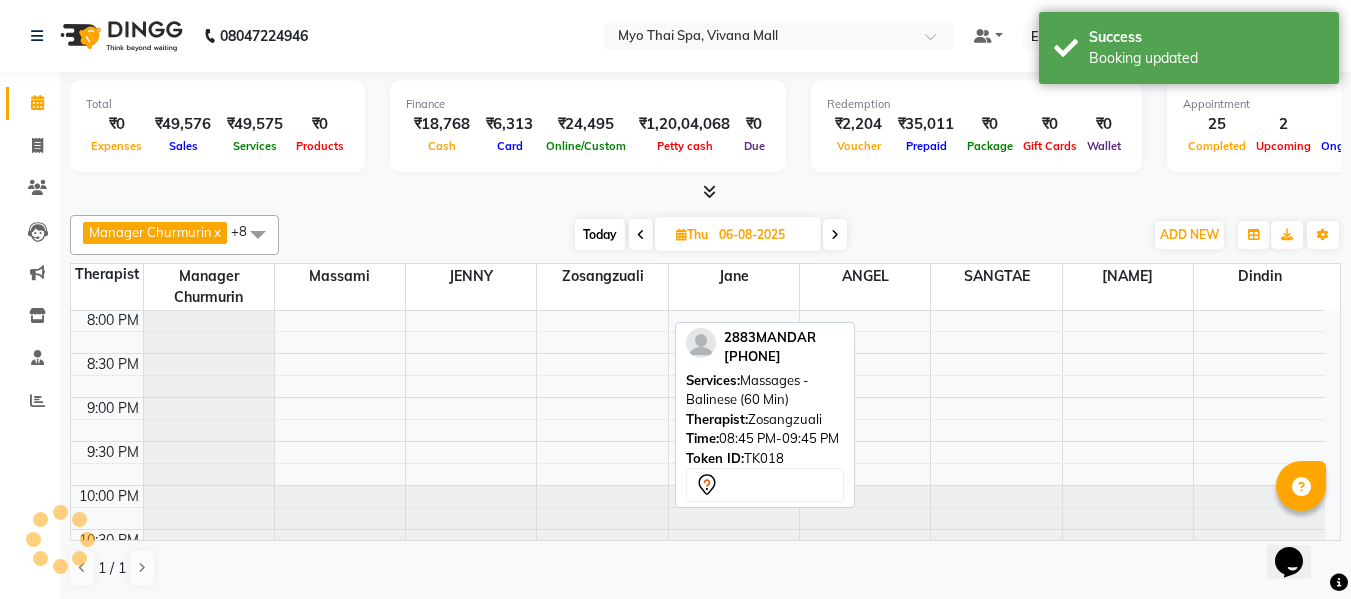 scroll, scrollTop: 1057, scrollLeft: 0, axis: vertical 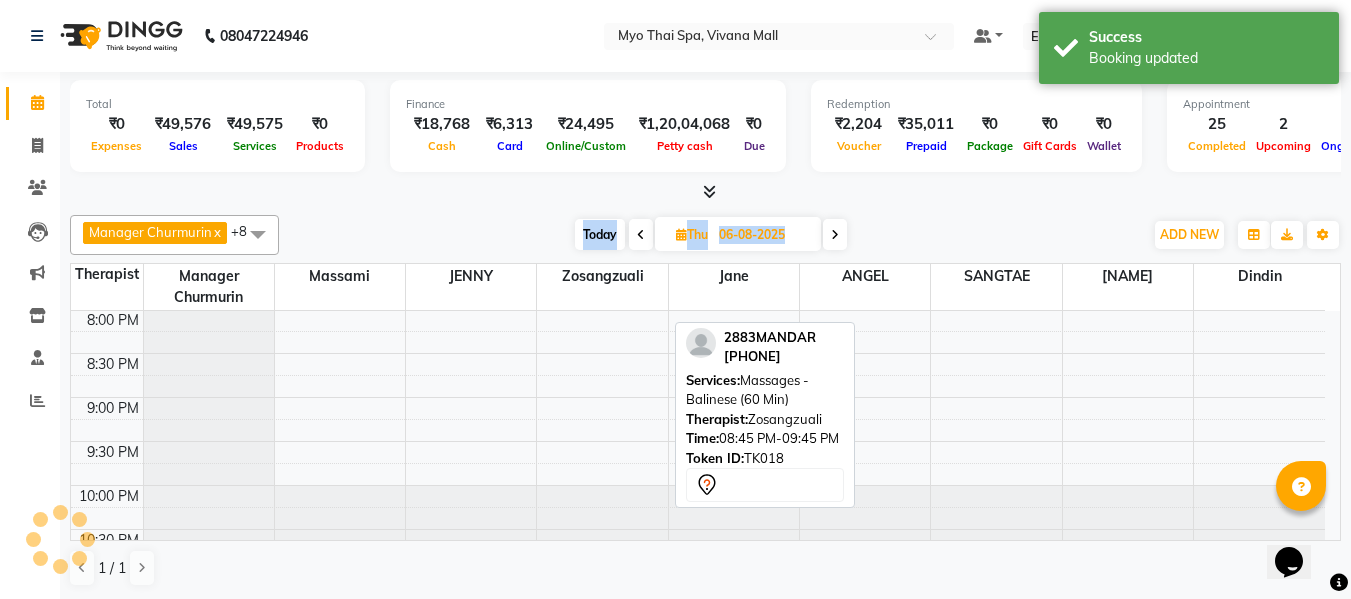 click at bounding box center (641, 235) 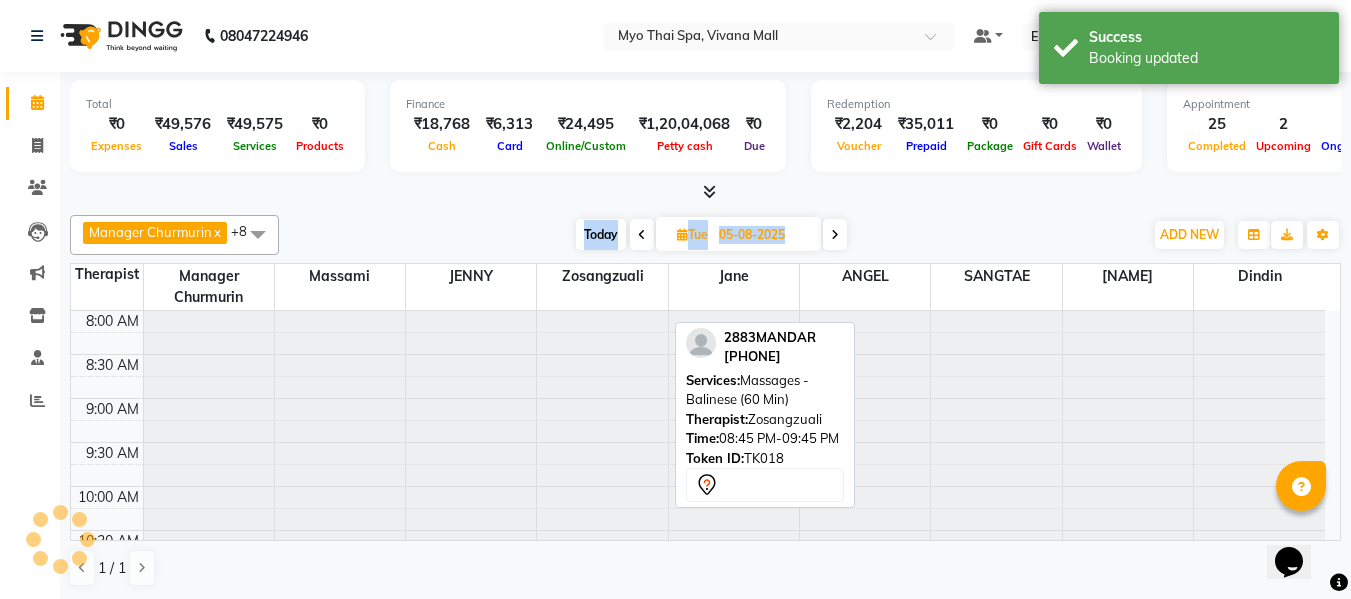 click at bounding box center [642, 235] 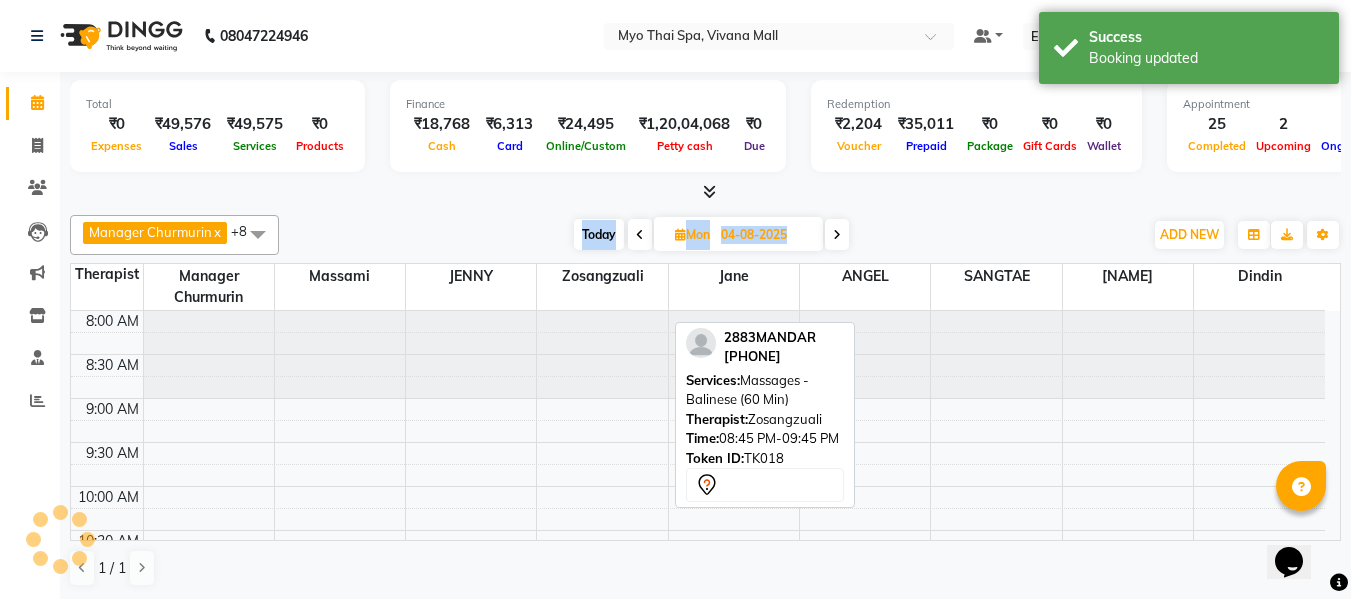 scroll, scrollTop: 1057, scrollLeft: 0, axis: vertical 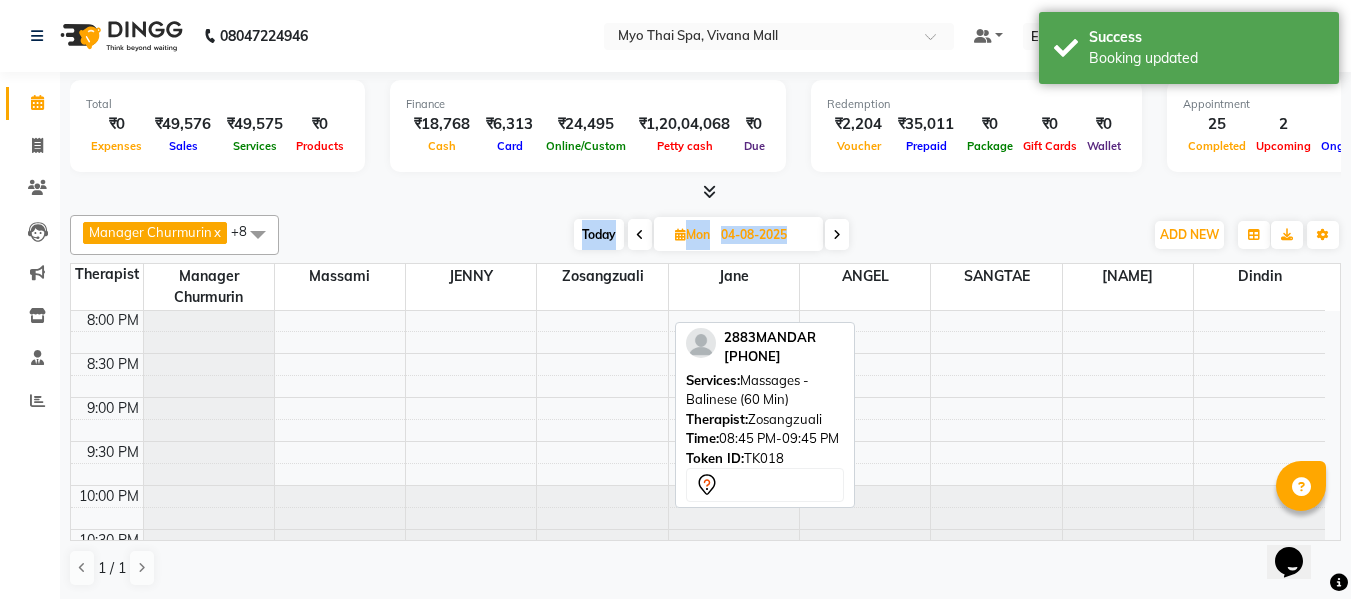 click at bounding box center [640, 234] 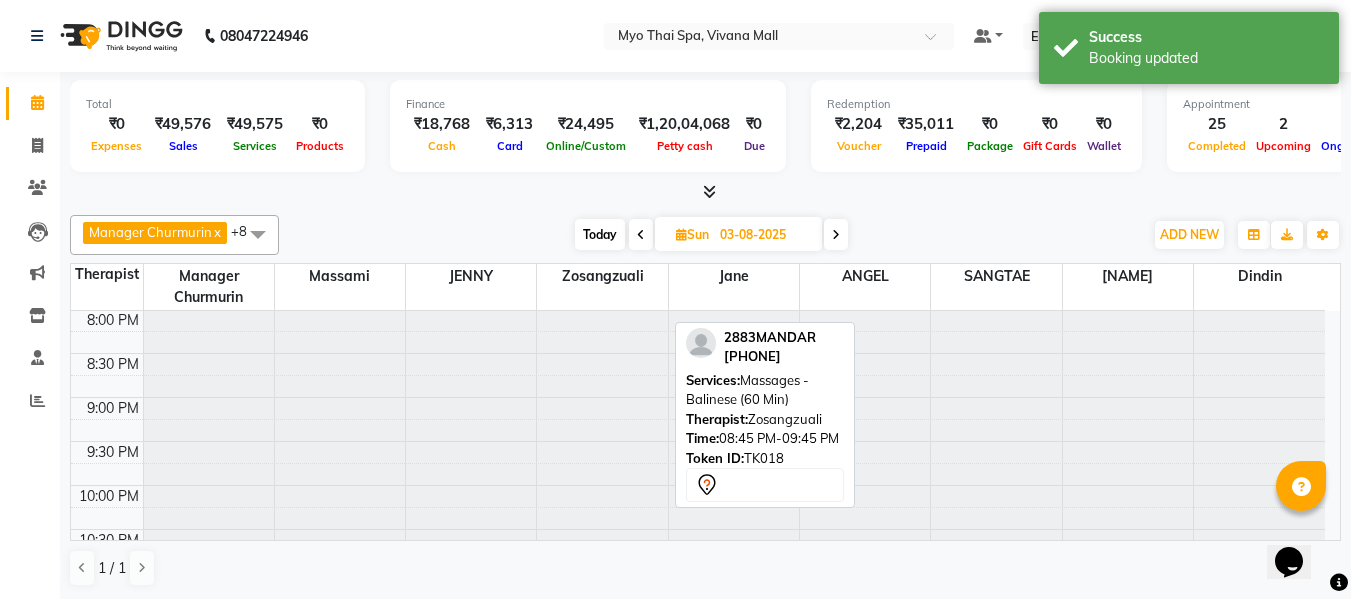 scroll, scrollTop: 1057, scrollLeft: 0, axis: vertical 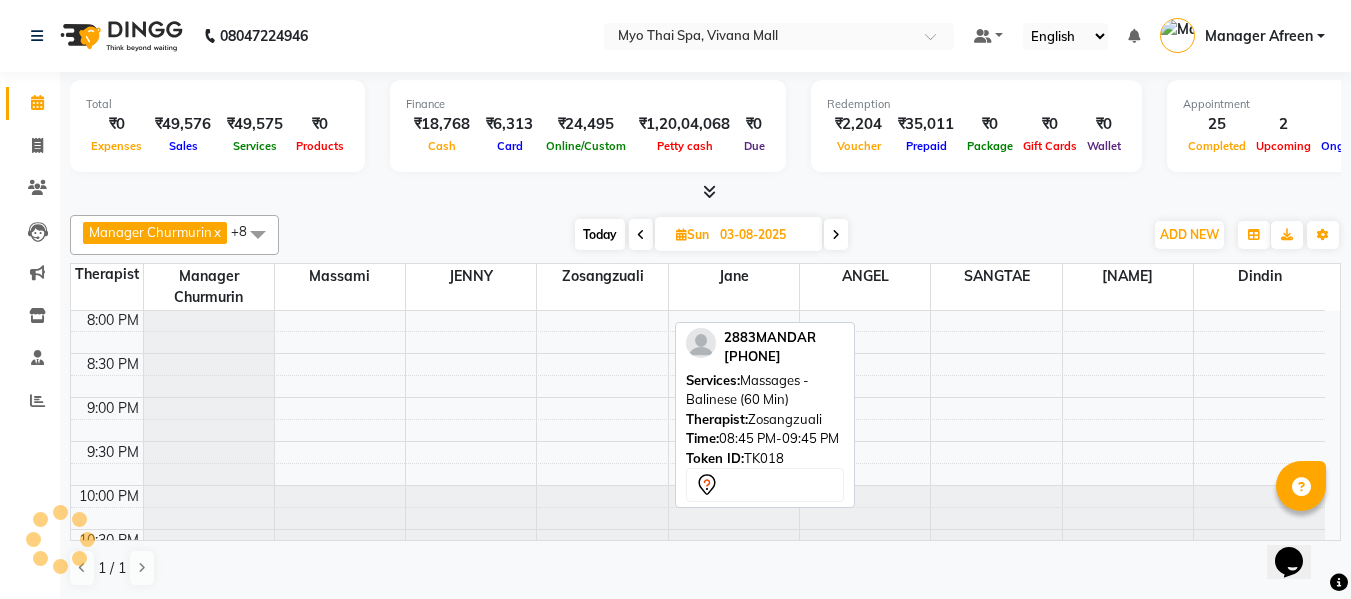 click on "Today  Sun 03-08-2025" at bounding box center [711, 235] 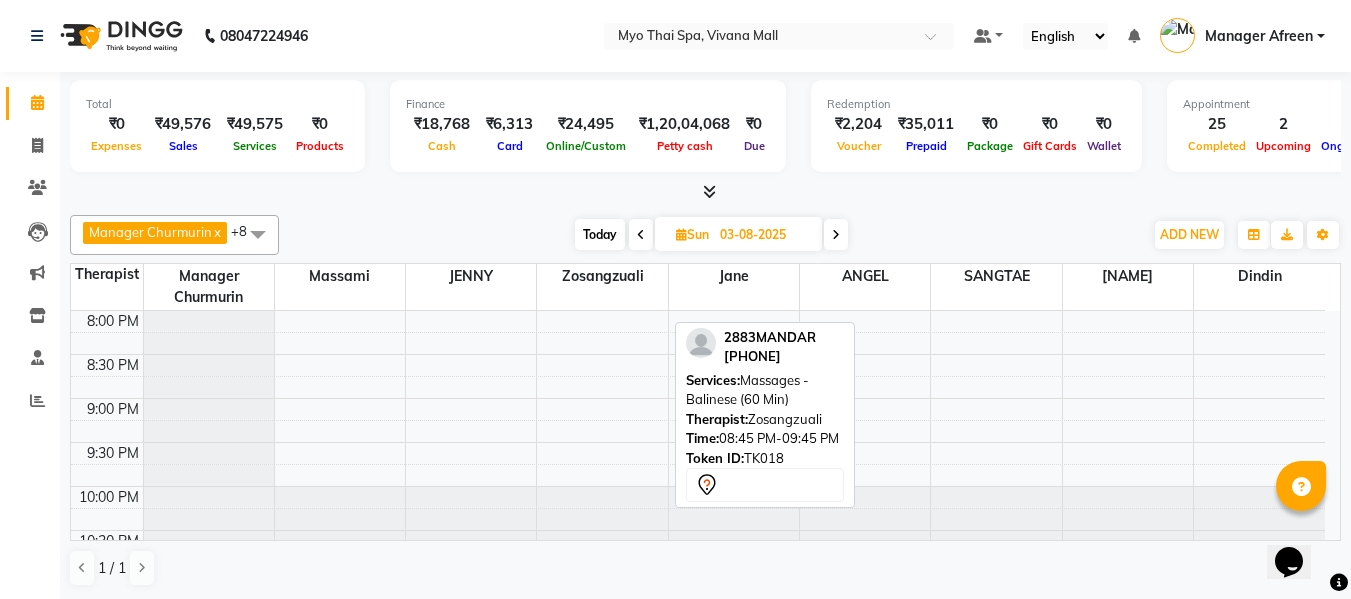 scroll, scrollTop: 1057, scrollLeft: 0, axis: vertical 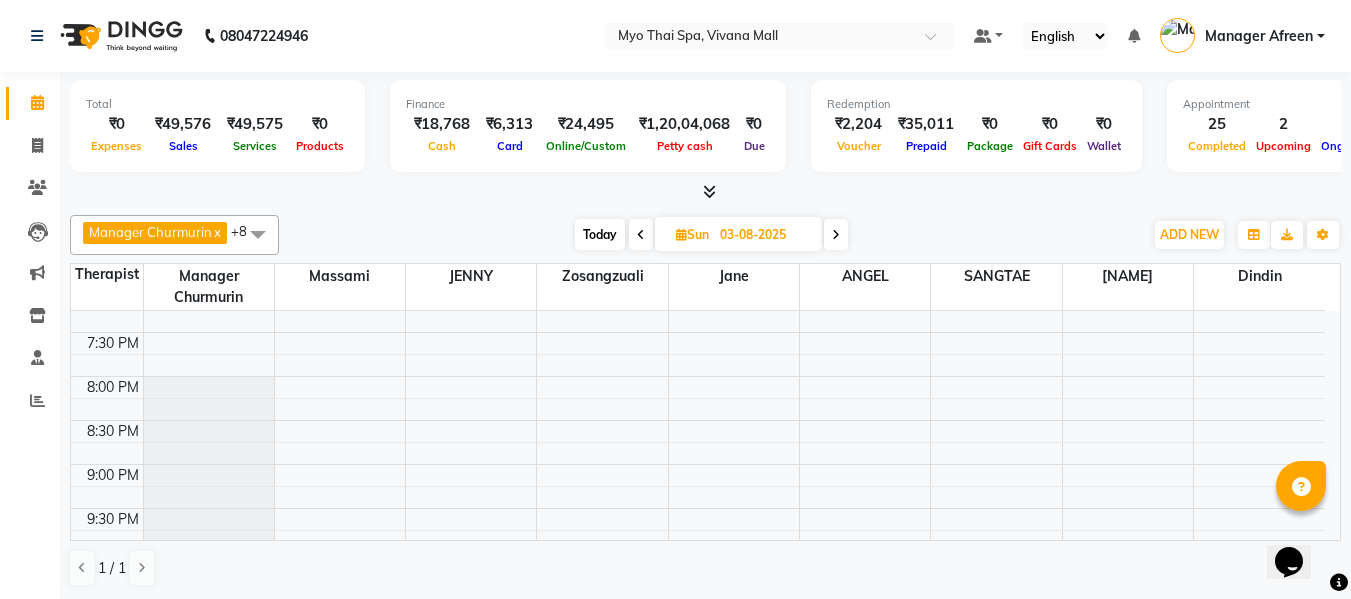 click on "[TIME] [TIME] [TIME] [TIME] [TIME] [TIME] [TIME] [TIME] [TIME] [TIME] [TIME] [TIME] [TIME] [TIME] [TIME] [TIME] [TIME] [TIME] [TIME] [TIME] [TIME] [TIME] [TIME] [TIME] [TIME] [TIME] [TIME] [TIME] [TIME] [TIME] [TIME] [TIME]             [NUMBER][NAME] [SAKURA] [CLIENT], [TIME]-[TIME], Massages - Balinese (90 Min)     [NUMBER][NAME] [CLIENT], [TIME]-[TIME], Massages - Balinese (90 Min)     [NUMBER][NAME], [TIME]-[TIME], Massages - Couples Spa 60     [NUMBER][NAME], [TIME]-[TIME], Massages - Couples Spa 60     [NUMBER][NAME] [CLIENT], [TIME]-[TIME], Massages - Balinese (90 Min)" at bounding box center [698, -20] 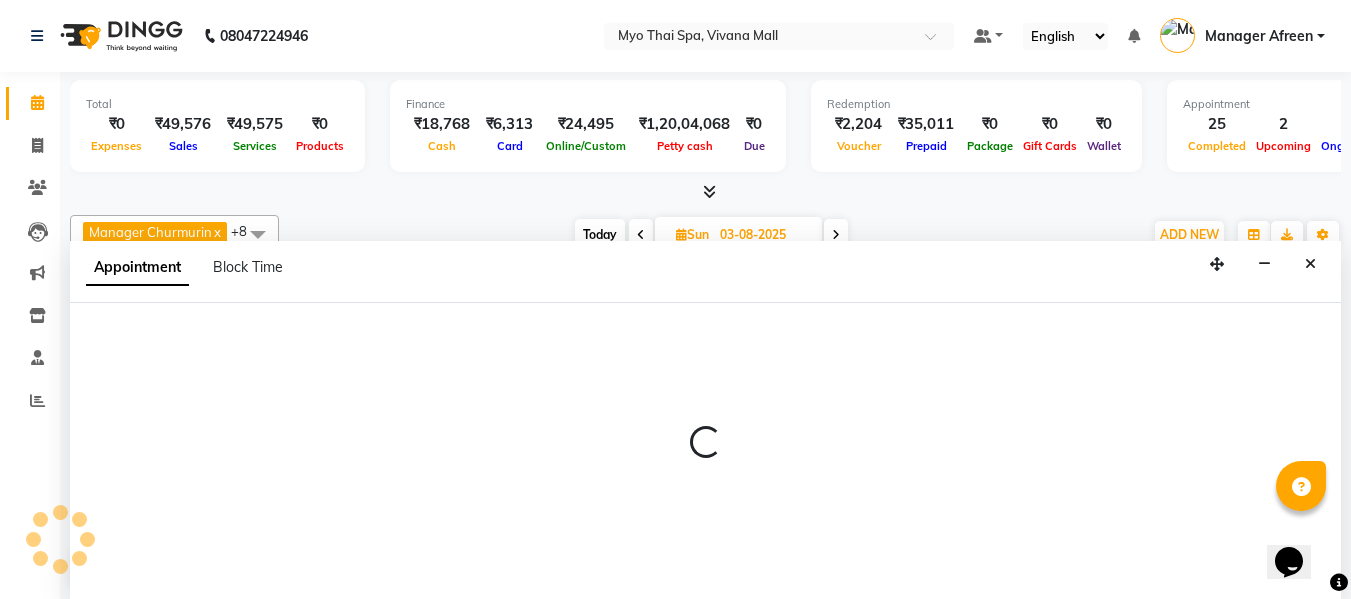 scroll, scrollTop: 1, scrollLeft: 0, axis: vertical 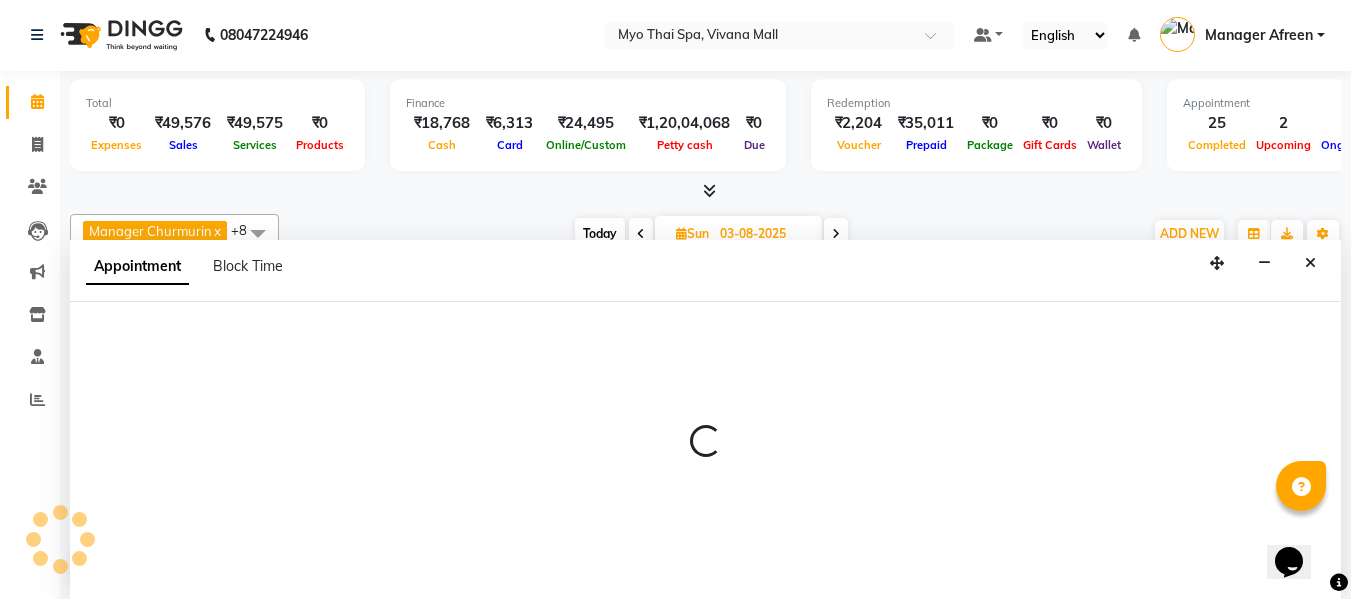 select on "35779" 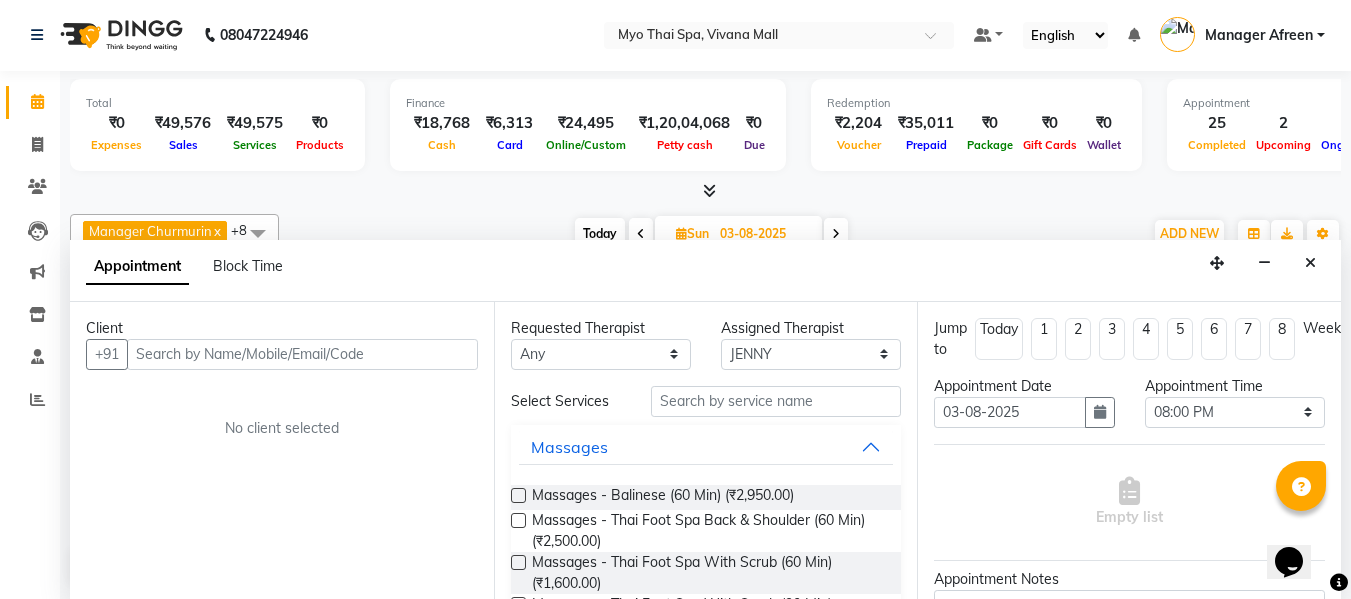 click at bounding box center [302, 354] 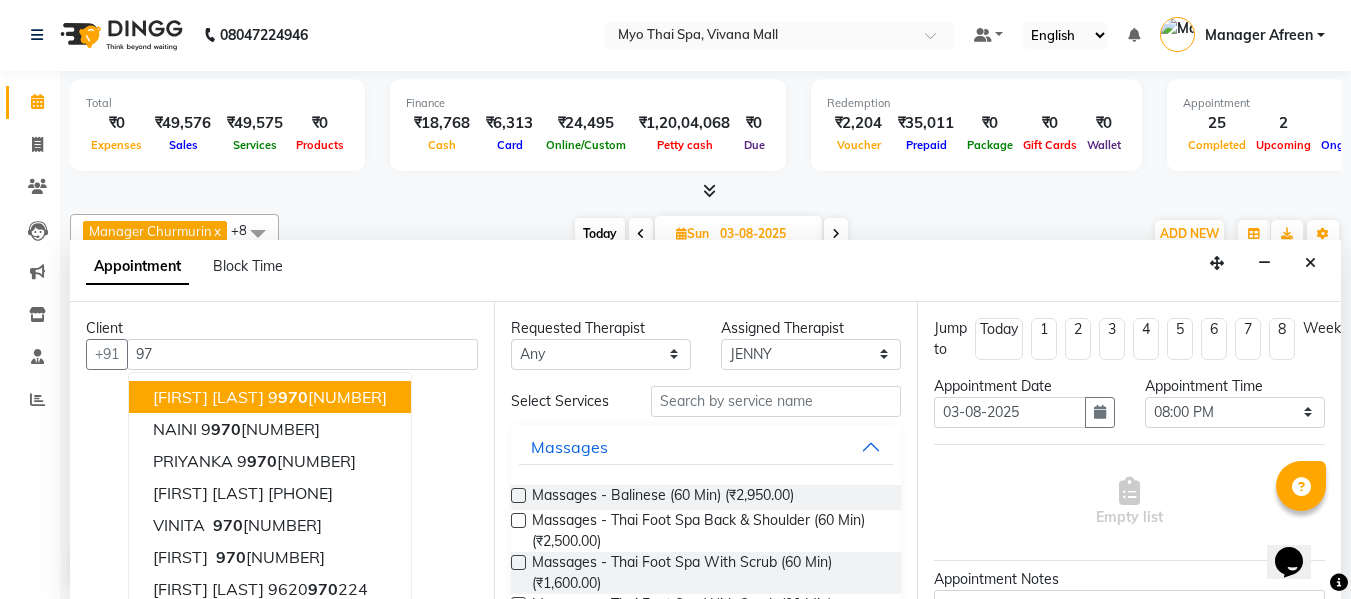 type on "9" 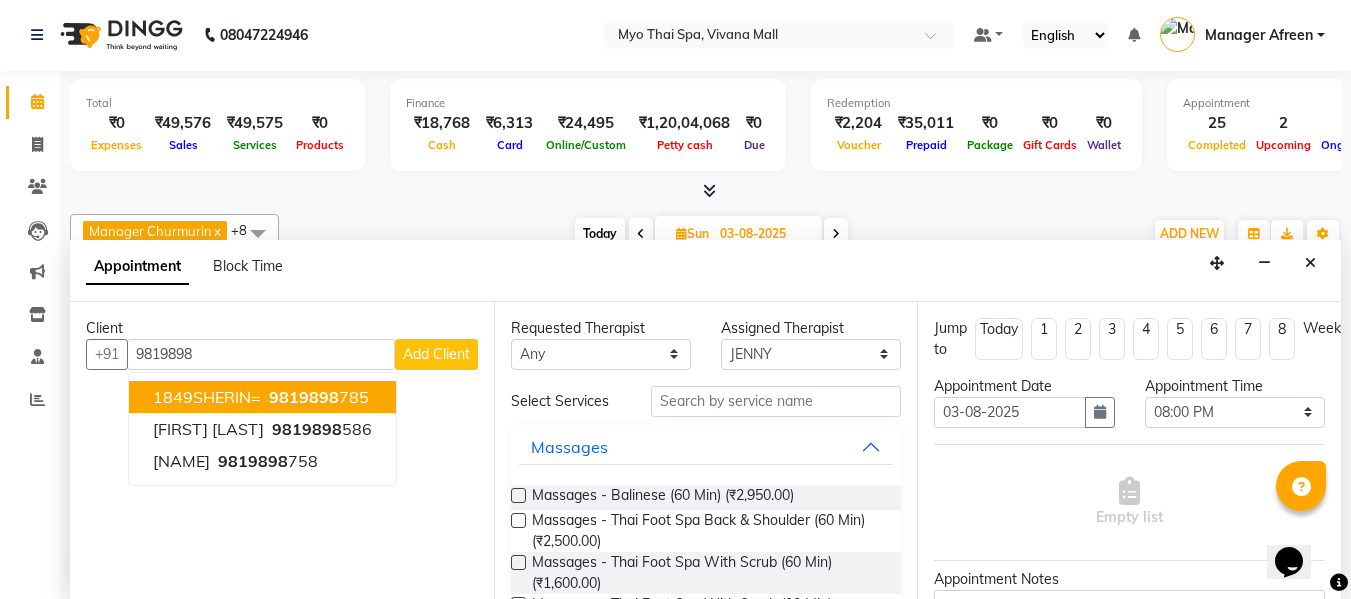 click on "9819898" at bounding box center [304, 397] 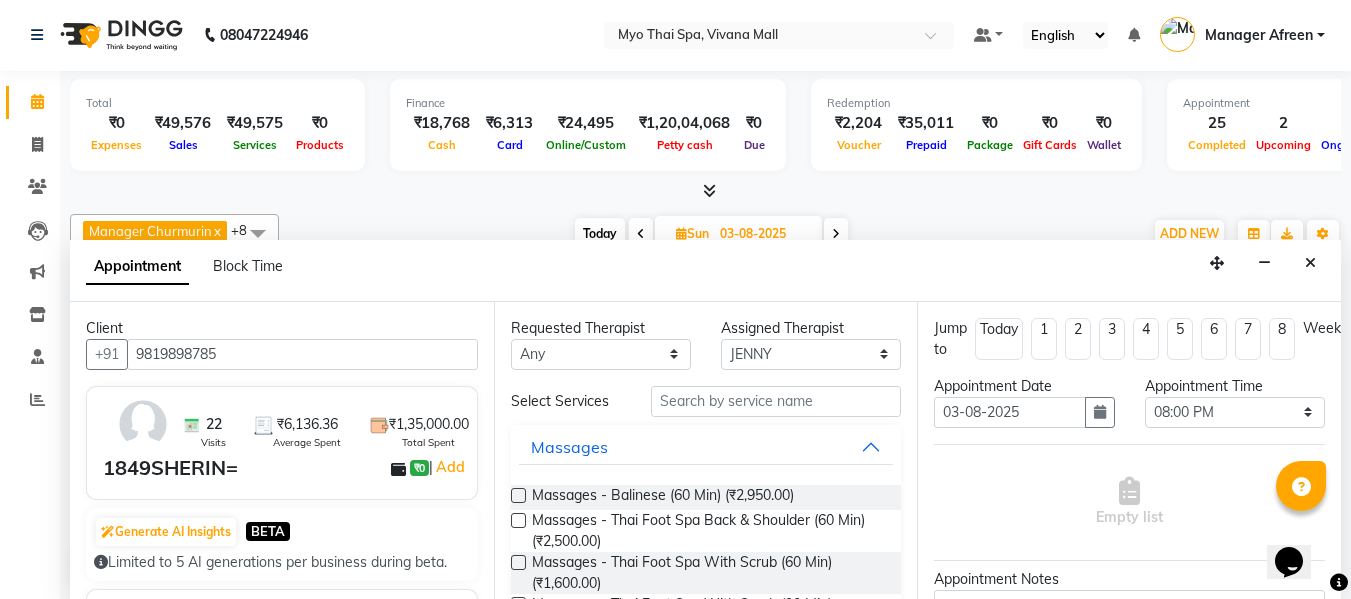 type on "9819898785" 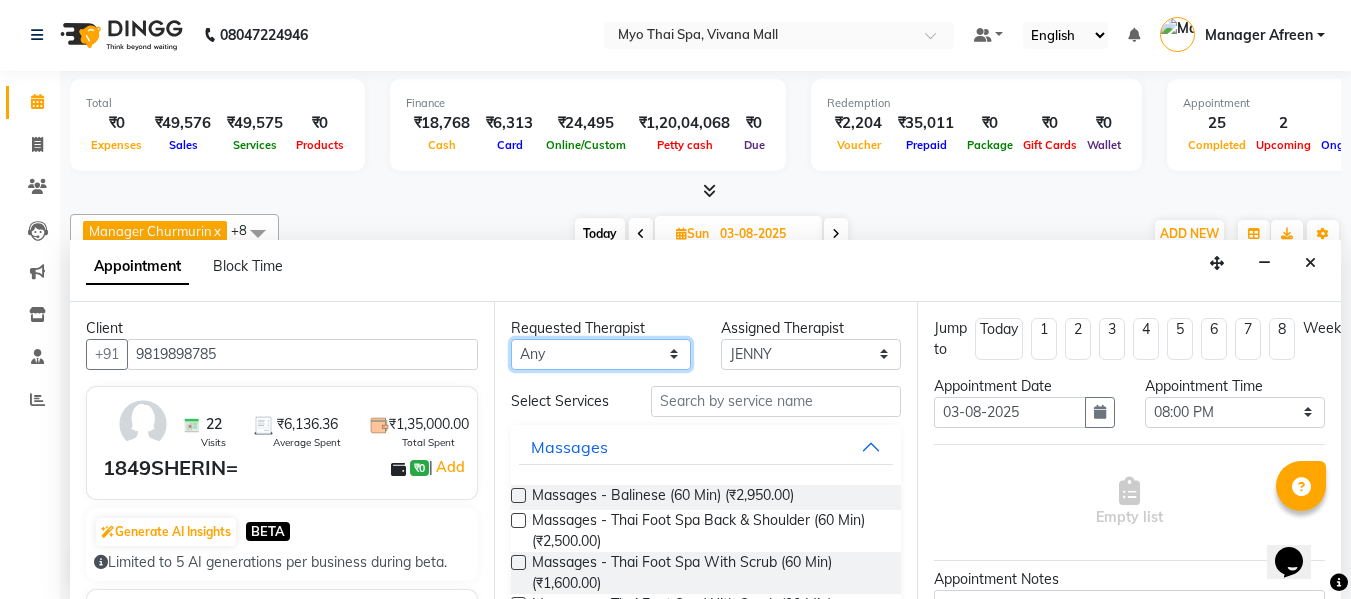 click on "Any ANGEL BELLA Dindin Jane JENNY Kristina Manager Afreen Manager Churmurin Massami MAWII REMI SANGTAE Zosangzuali" at bounding box center (601, 354) 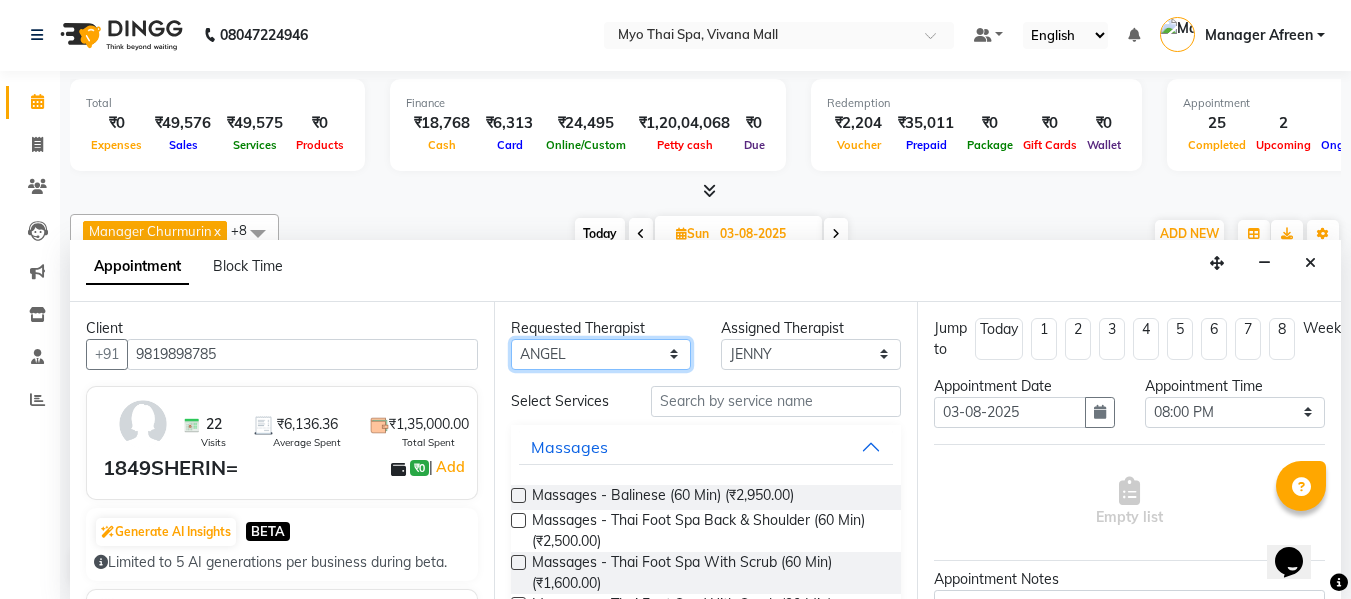 click on "Any ANGEL BELLA Dindin Jane JENNY Kristina Manager Afreen Manager Churmurin Massami MAWII REMI SANGTAE Zosangzuali" at bounding box center [601, 354] 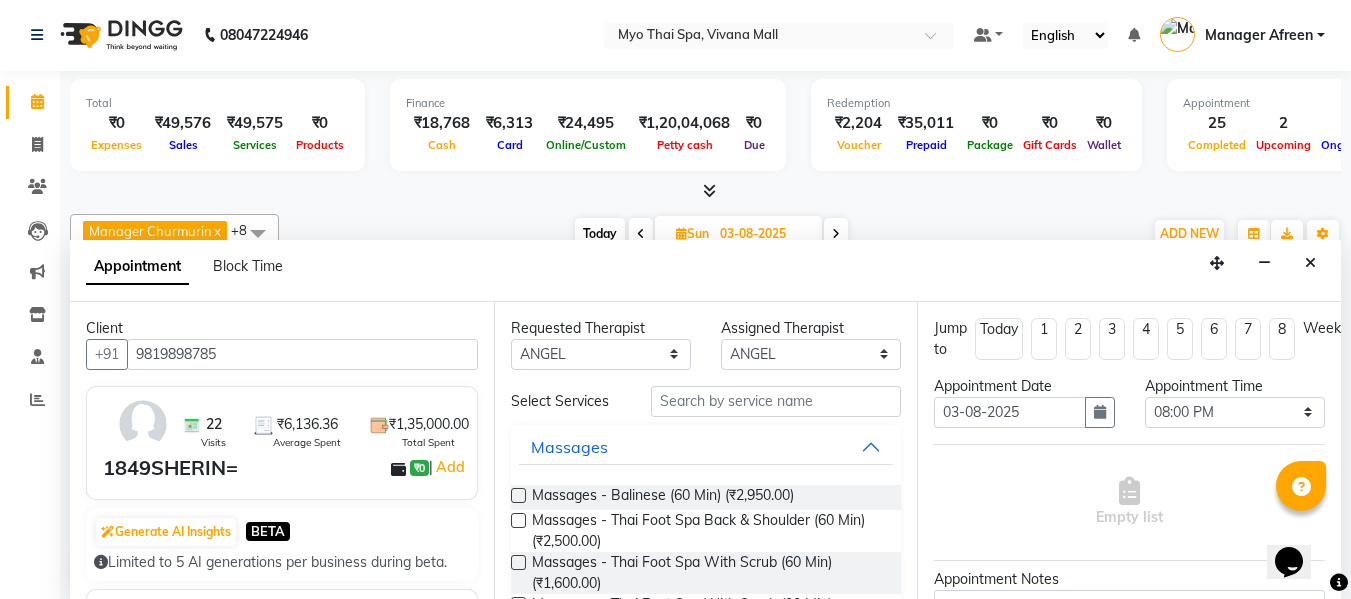 click at bounding box center (518, 495) 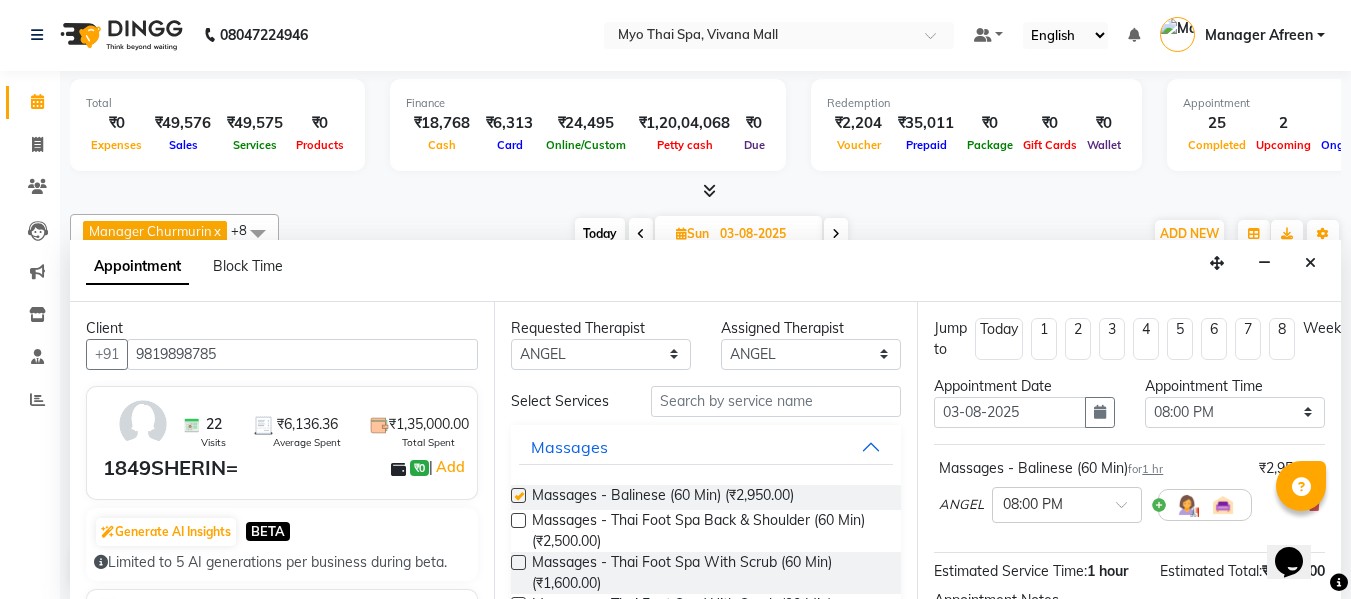checkbox on "false" 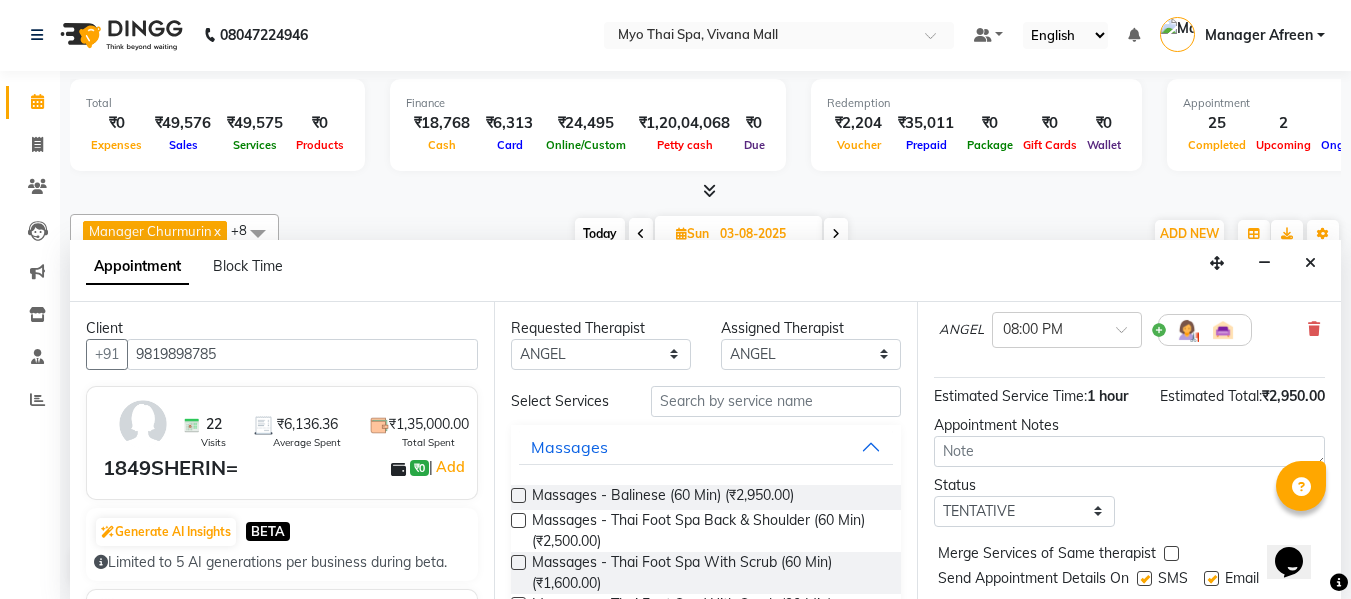 scroll, scrollTop: 200, scrollLeft: 0, axis: vertical 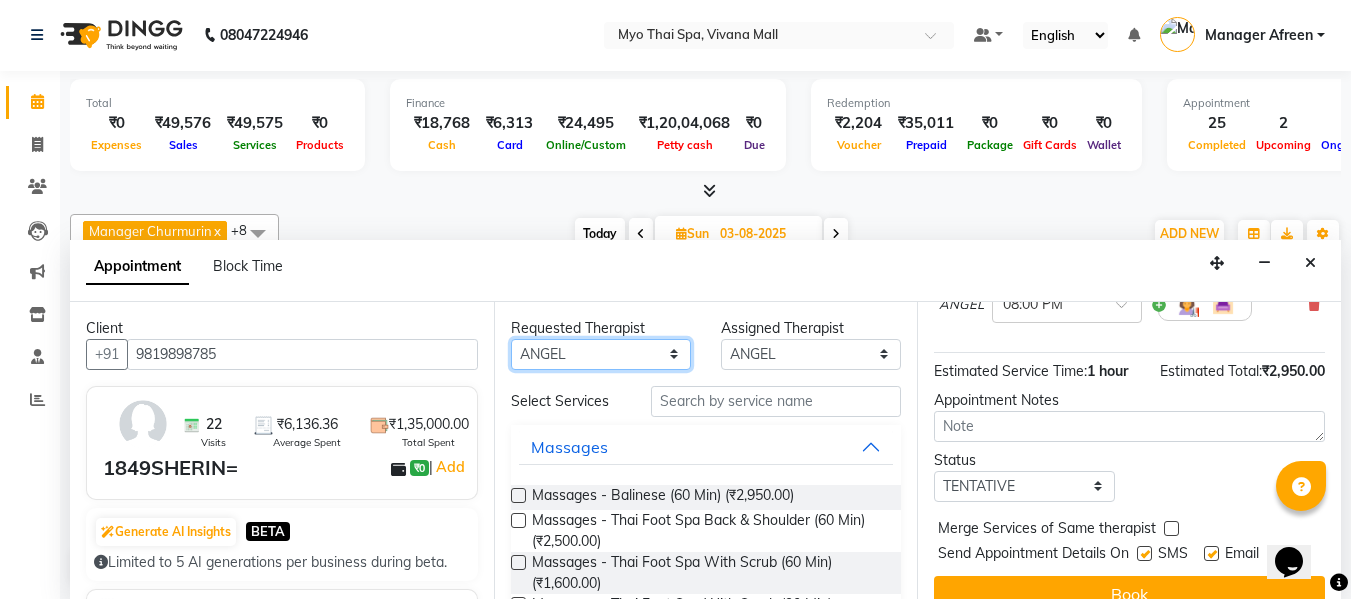 click on "Any ANGEL BELLA Dindin Jane JENNY Kristina Manager Afreen Manager Churmurin Massami MAWII REMI SANGTAE Zosangzuali" at bounding box center [601, 354] 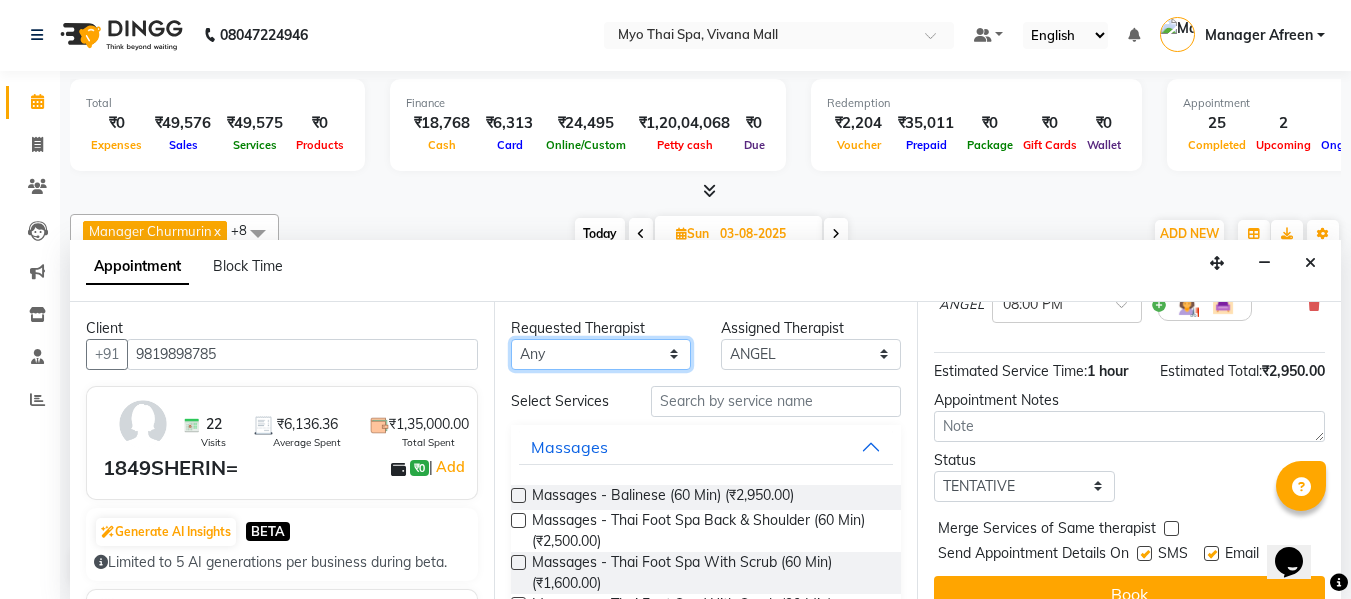 click on "Any ANGEL BELLA Dindin Jane JENNY Kristina Manager Afreen Manager Churmurin Massami MAWII REMI SANGTAE Zosangzuali" at bounding box center (601, 354) 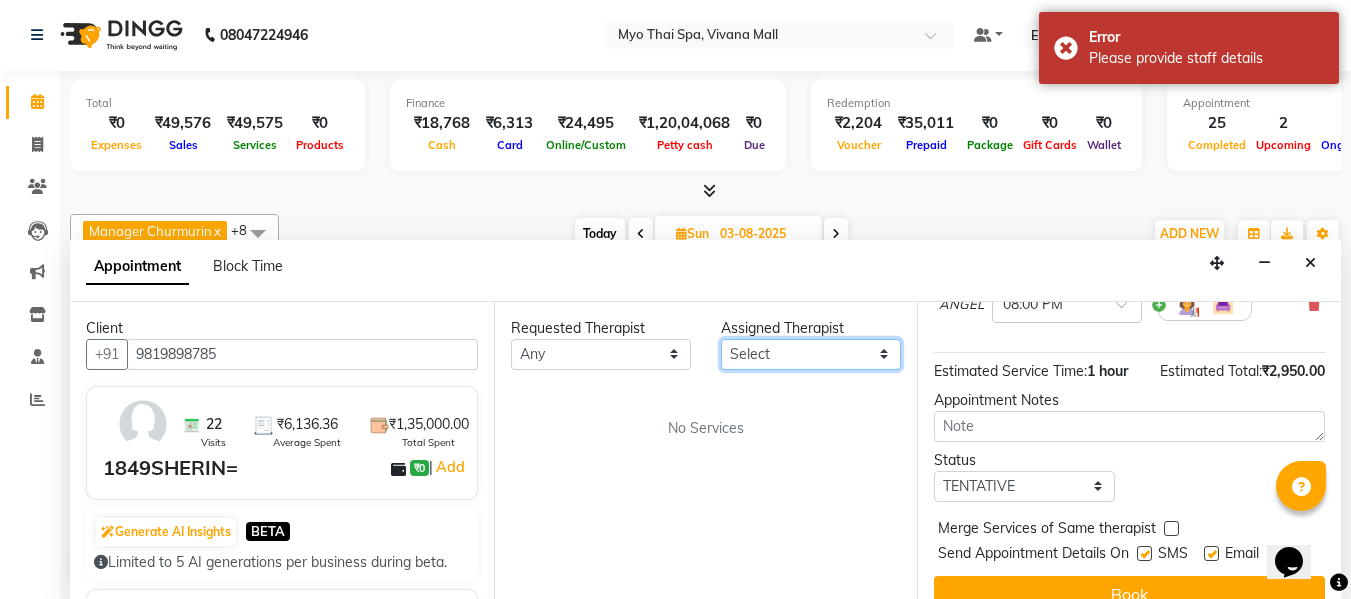 click on "Select ANGEL BELLA Dindin Jane JENNY Kristina Manager Afreen Manager Churmurin Massami MAWII REMI SANGTAE Zosangzuali" at bounding box center [811, 354] 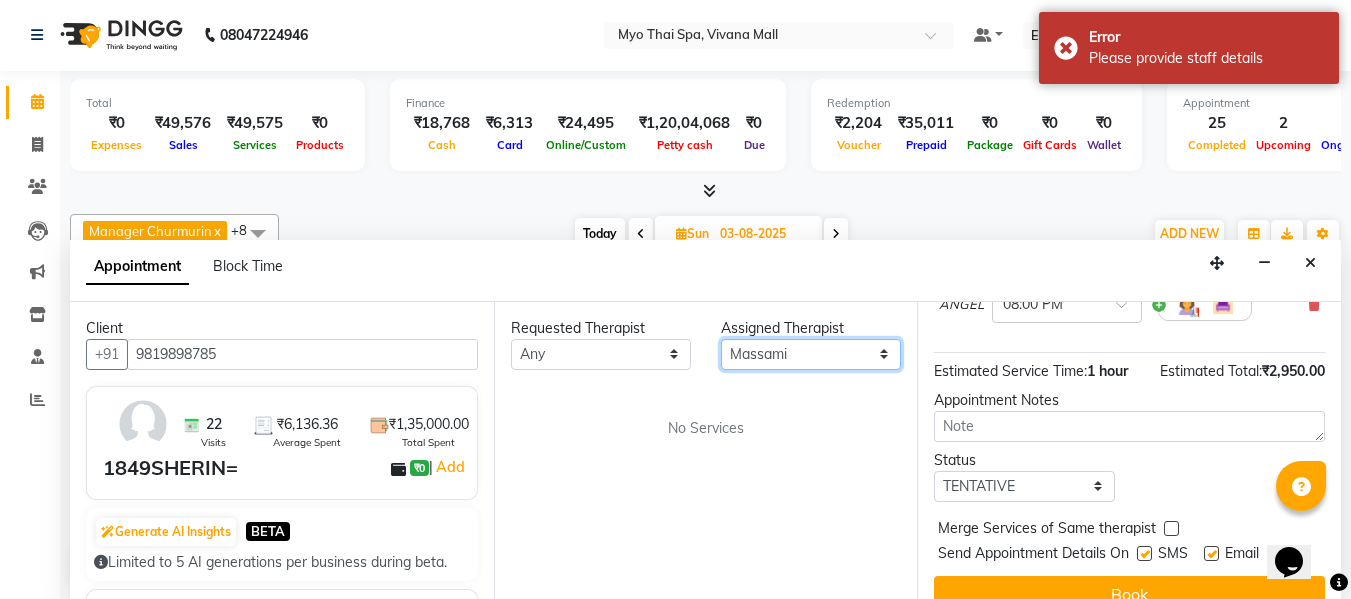 click on "Select ANGEL BELLA Dindin Jane JENNY Kristina Manager Afreen Manager Churmurin Massami MAWII REMI SANGTAE Zosangzuali" at bounding box center (811, 354) 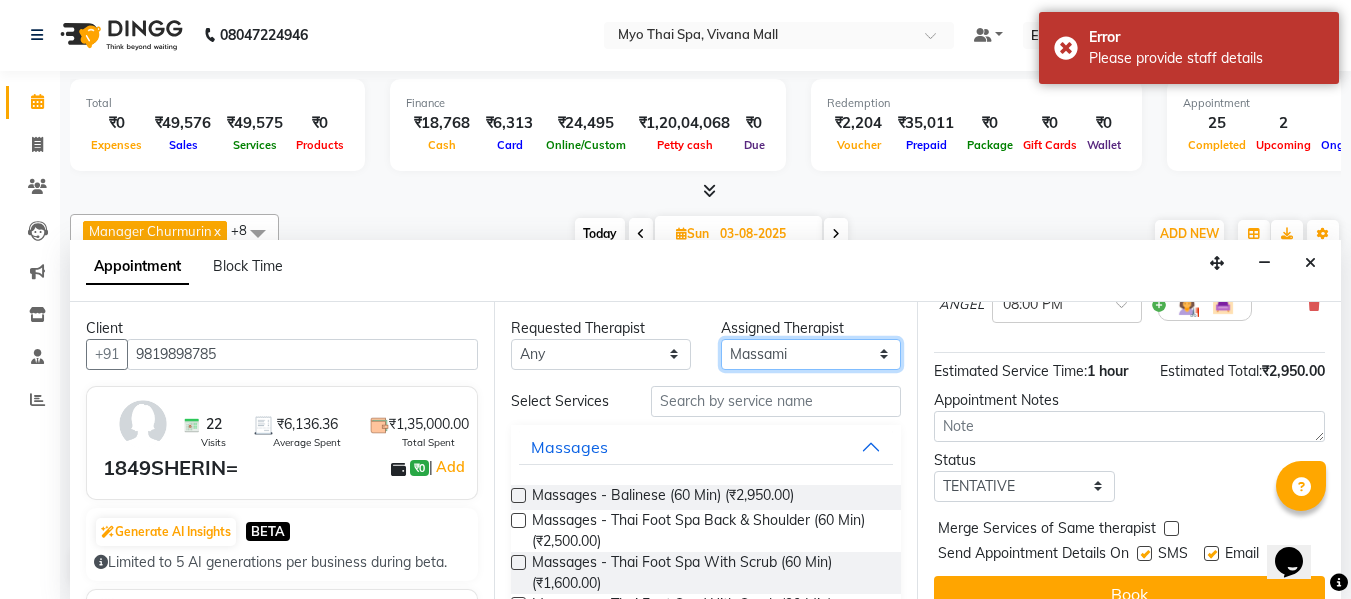 click on "Select ANGEL BELLA Dindin Jane JENNY Kristina Manager Afreen Manager Churmurin Massami MAWII REMI SANGTAE Zosangzuali" at bounding box center [811, 354] 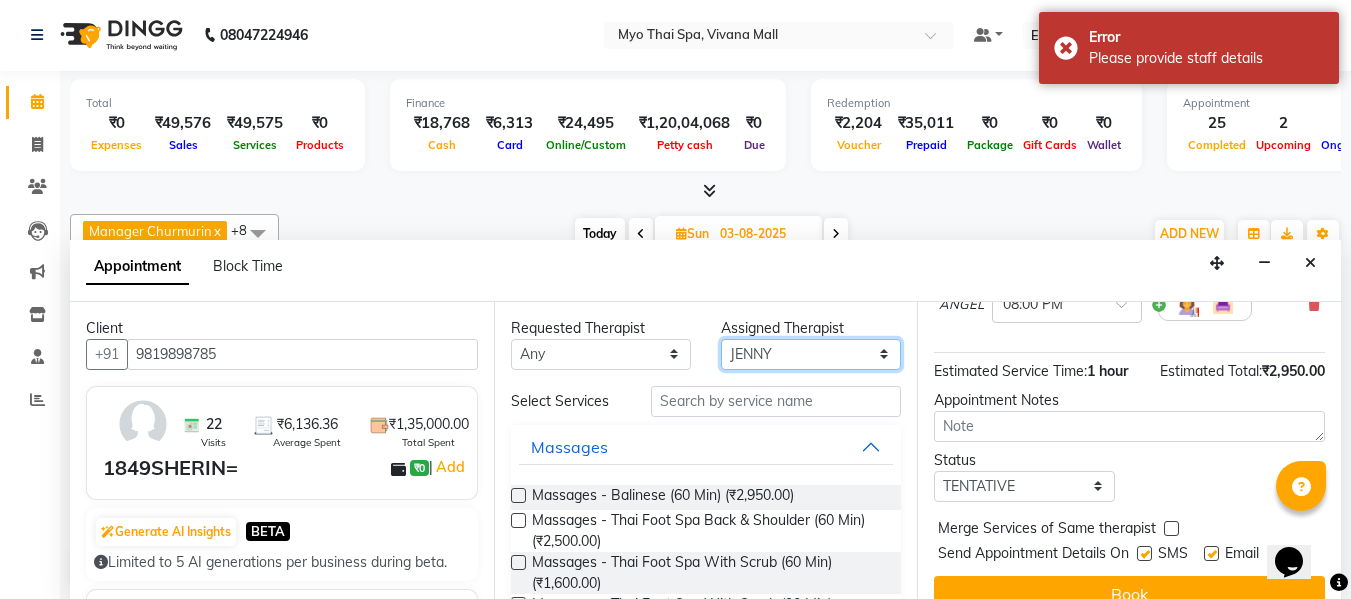 click on "Select ANGEL BELLA Dindin Jane JENNY Kristina Manager Afreen Manager Churmurin Massami MAWII REMI SANGTAE Zosangzuali" at bounding box center [811, 354] 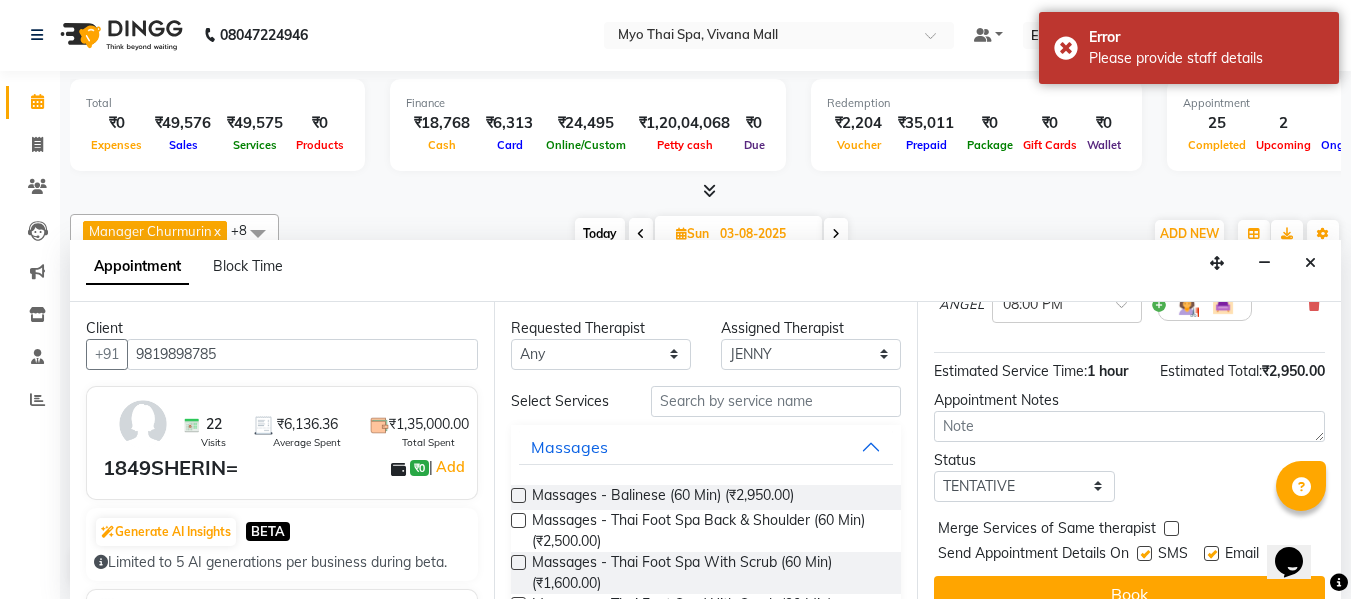 click at bounding box center [518, 495] 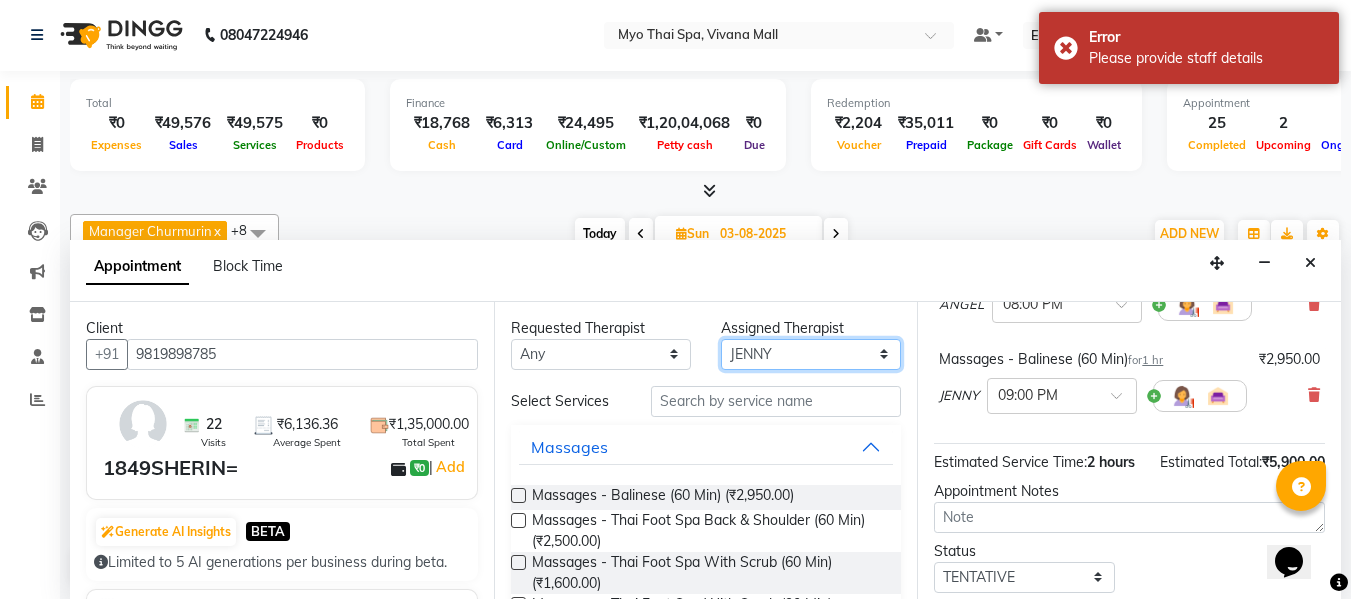 click on "Select ANGEL BELLA Dindin Jane JENNY Kristina Manager Afreen Manager Churmurin Massami MAWII REMI SANGTAE Zosangzuali" at bounding box center (811, 354) 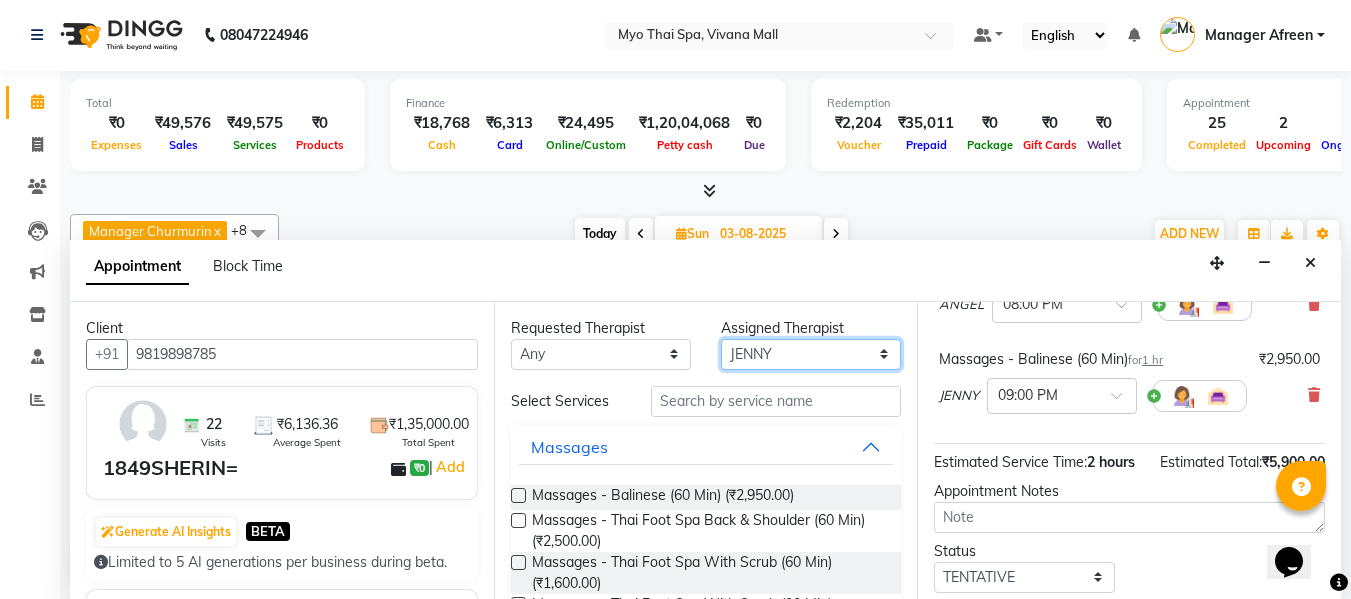 click on "Select ANGEL BELLA Dindin Jane JENNY Kristina Manager Afreen Manager Churmurin Massami MAWII REMI SANGTAE Zosangzuali" at bounding box center [811, 354] 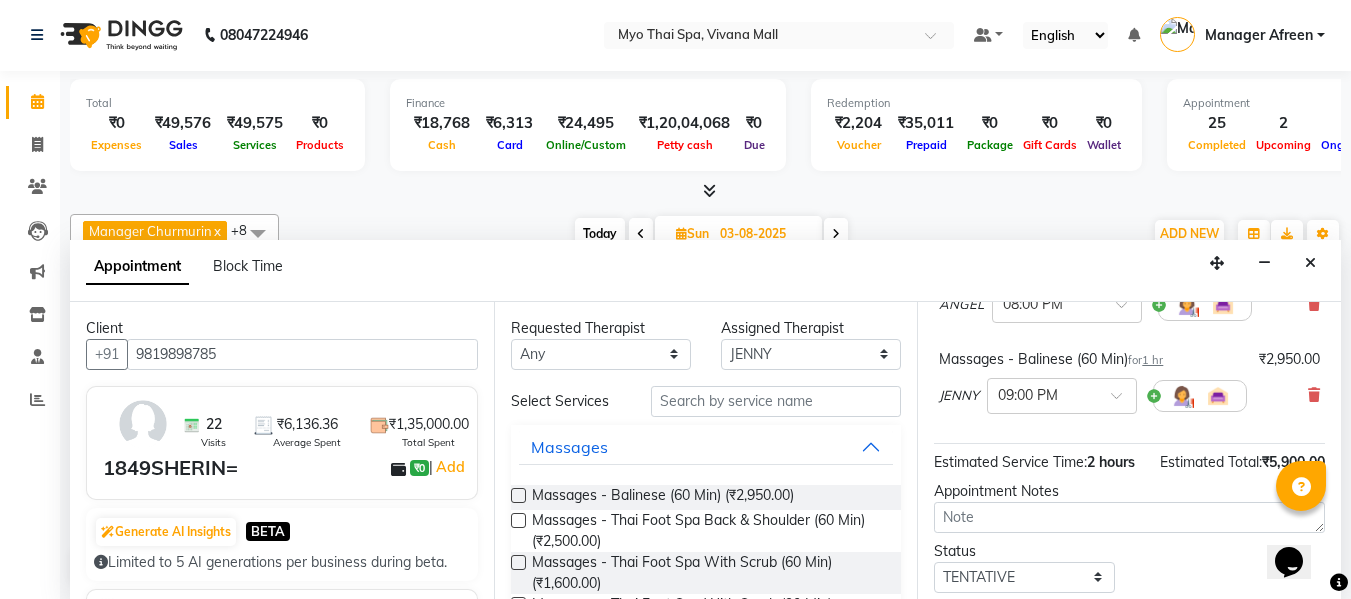 click at bounding box center (518, 495) 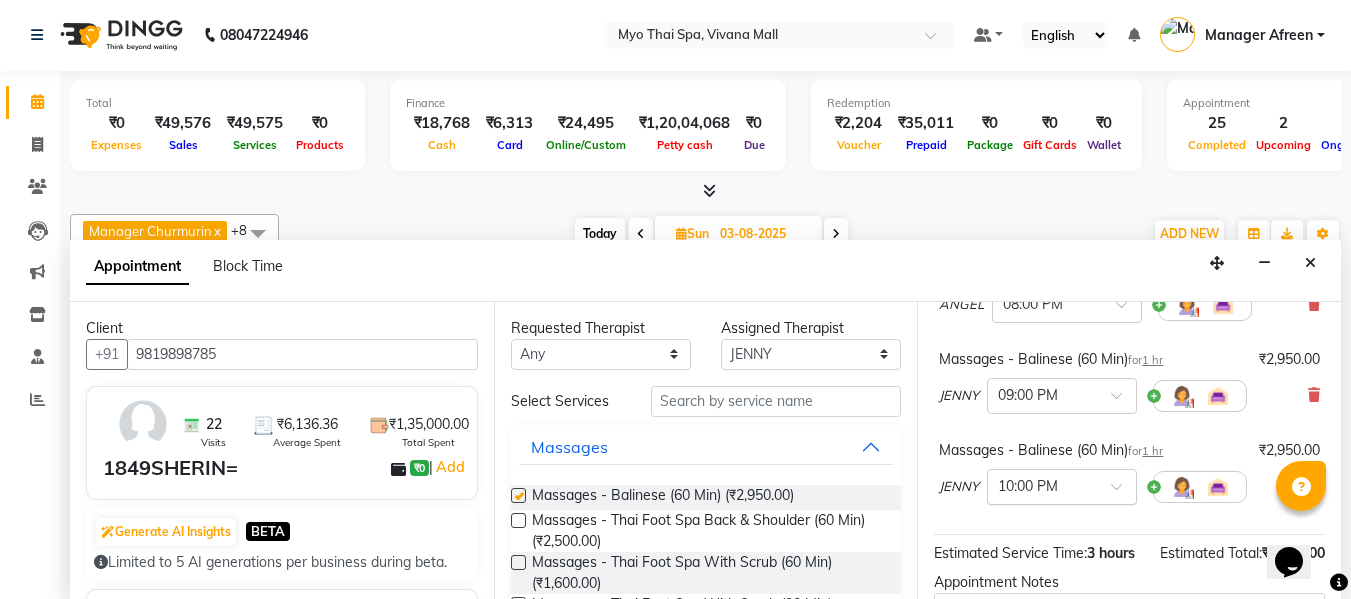 checkbox on "false" 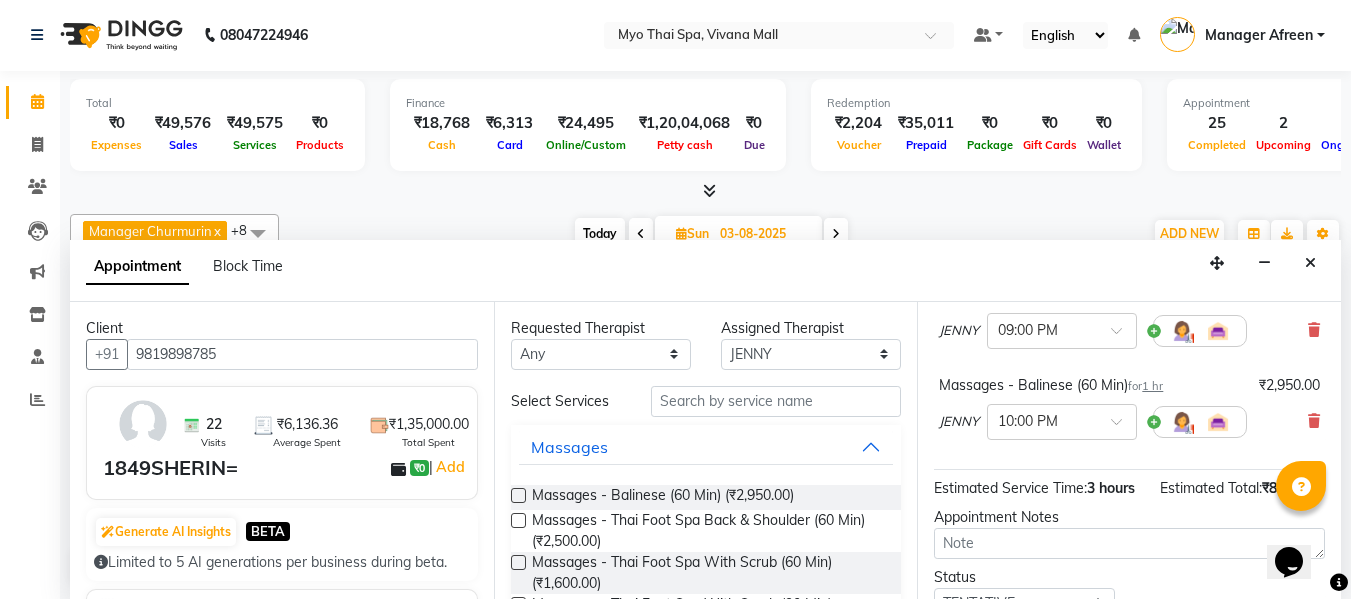 scroll, scrollTop: 447, scrollLeft: 0, axis: vertical 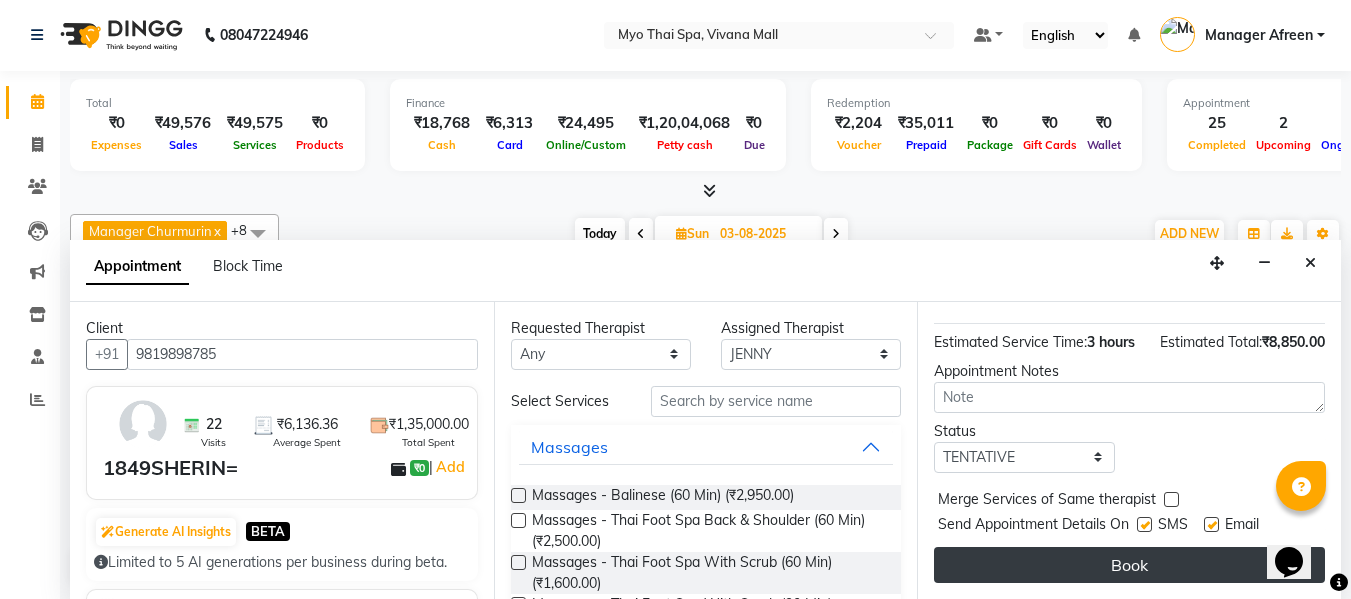 click on "Book" at bounding box center [1129, 565] 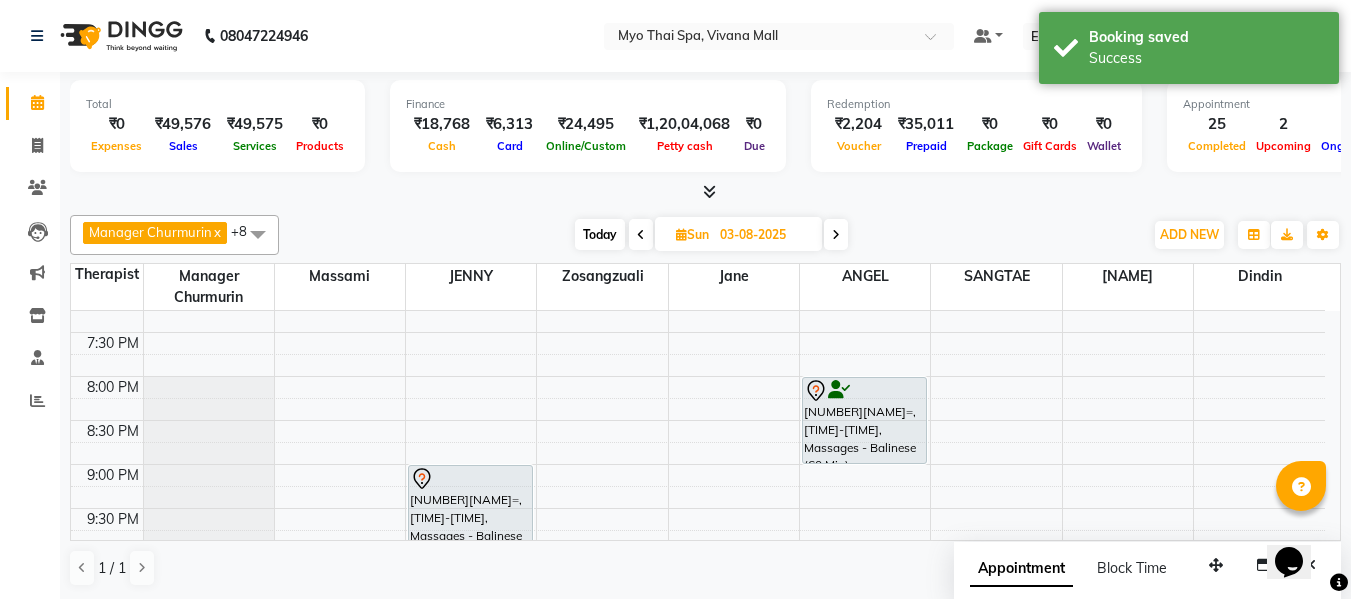 scroll, scrollTop: 1, scrollLeft: 0, axis: vertical 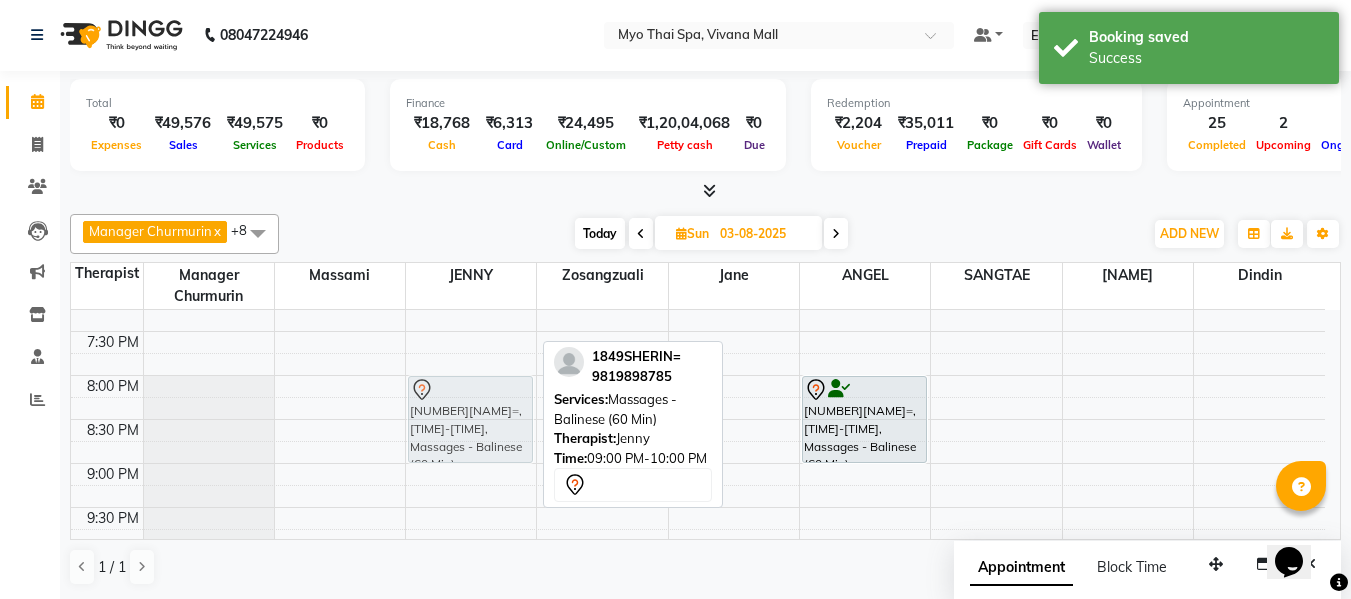 drag, startPoint x: 467, startPoint y: 508, endPoint x: 469, endPoint y: 426, distance: 82.02438 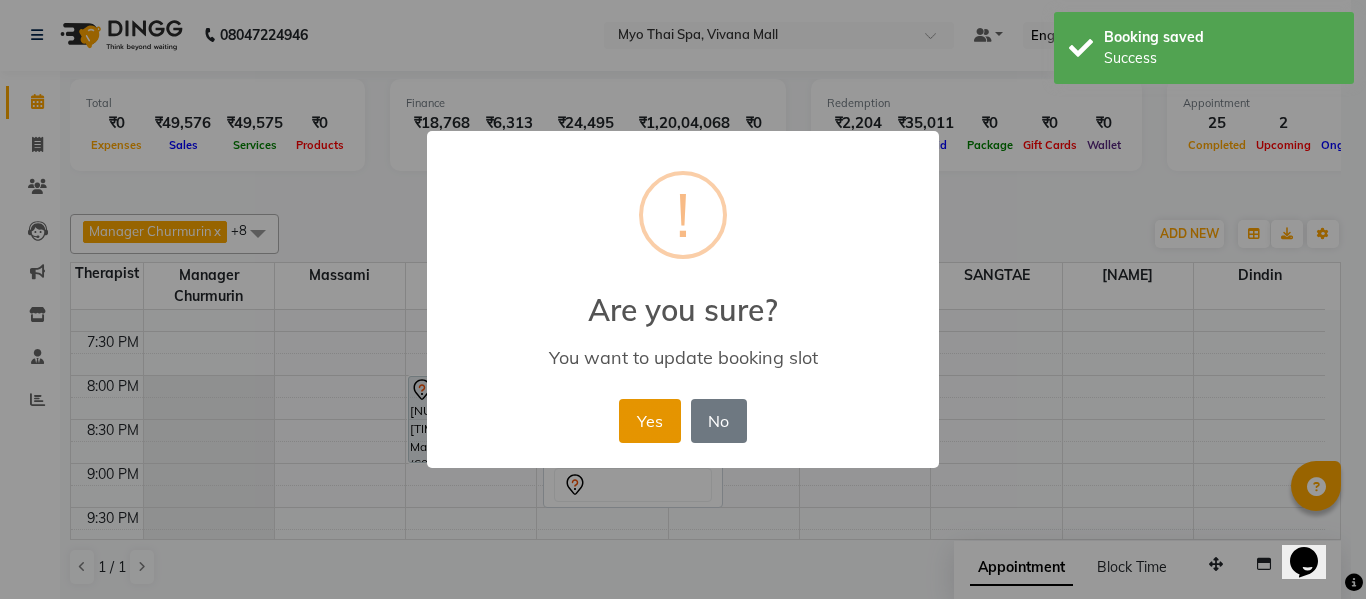 click on "Yes" at bounding box center (649, 421) 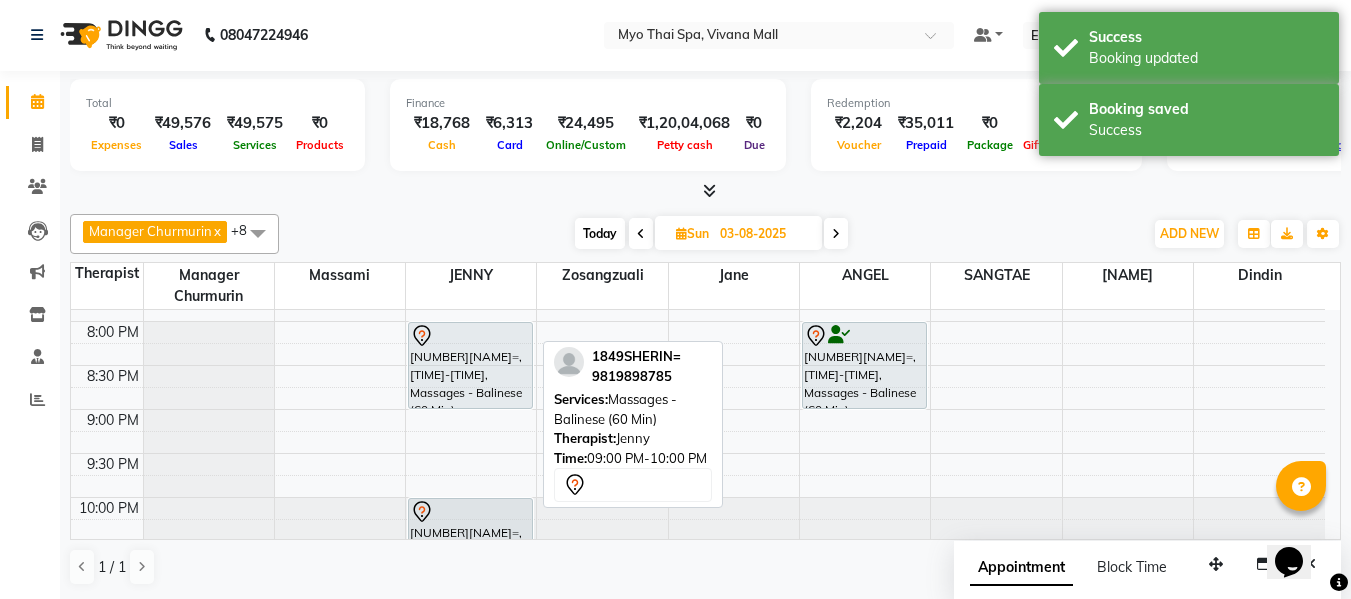 scroll, scrollTop: 1090, scrollLeft: 0, axis: vertical 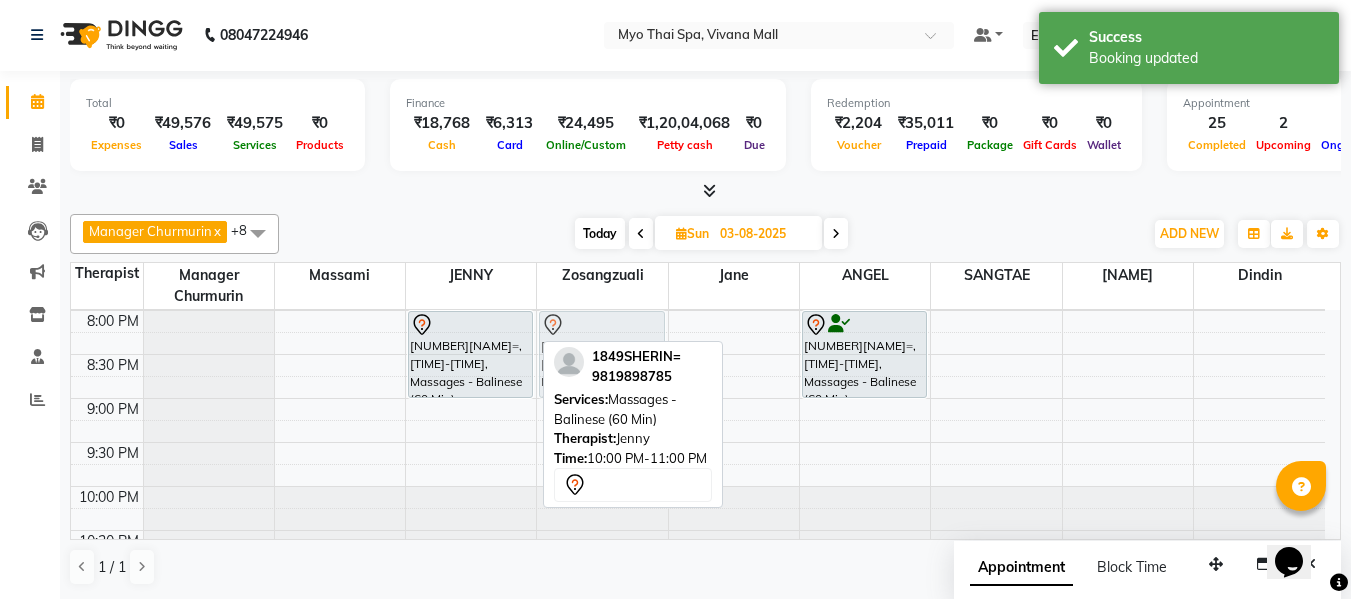 drag, startPoint x: 464, startPoint y: 501, endPoint x: 574, endPoint y: 356, distance: 182.00275 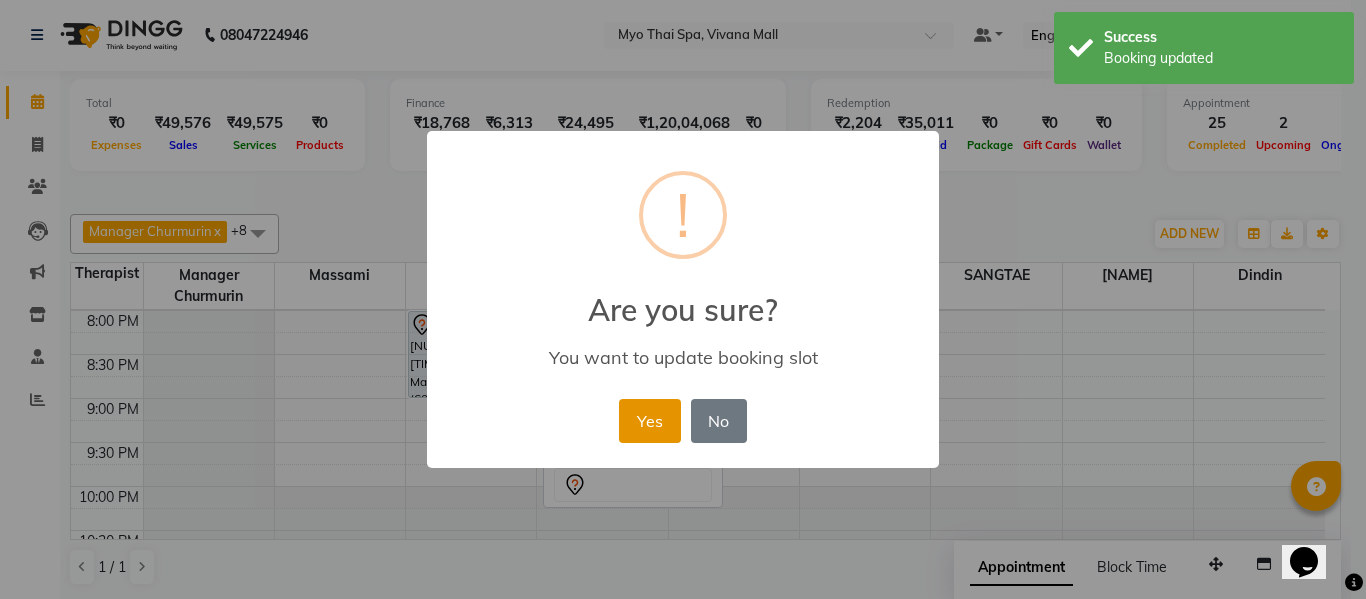 click on "Yes" at bounding box center [649, 421] 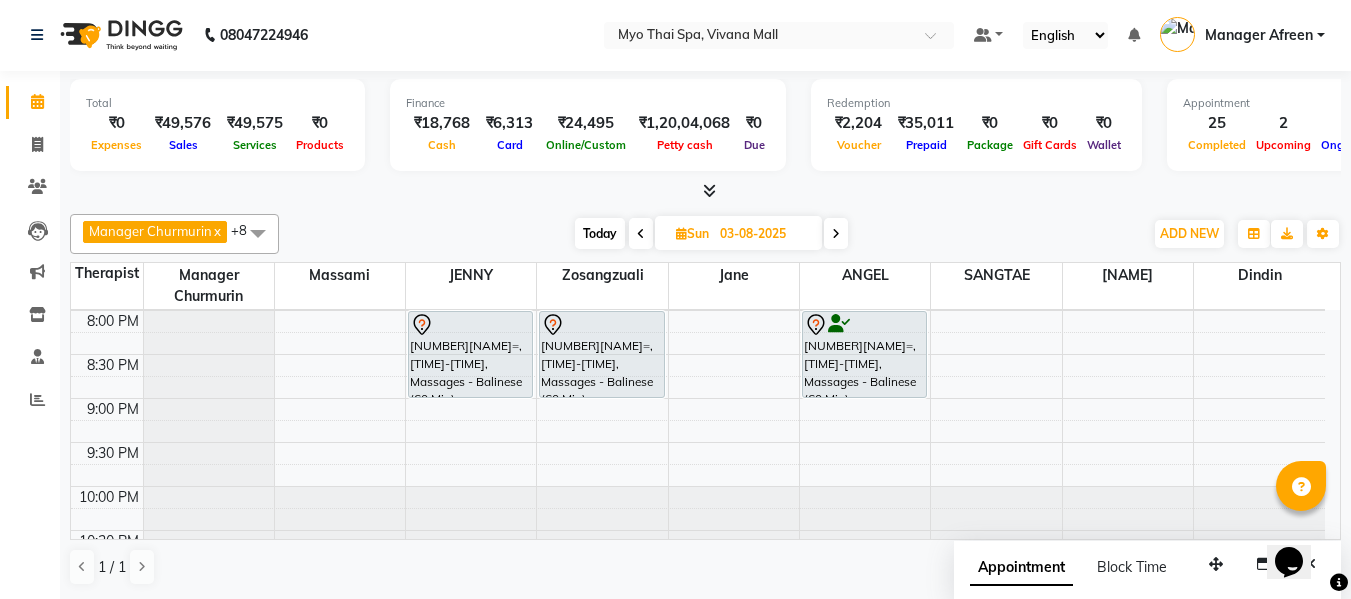 click on "Today" at bounding box center [600, 233] 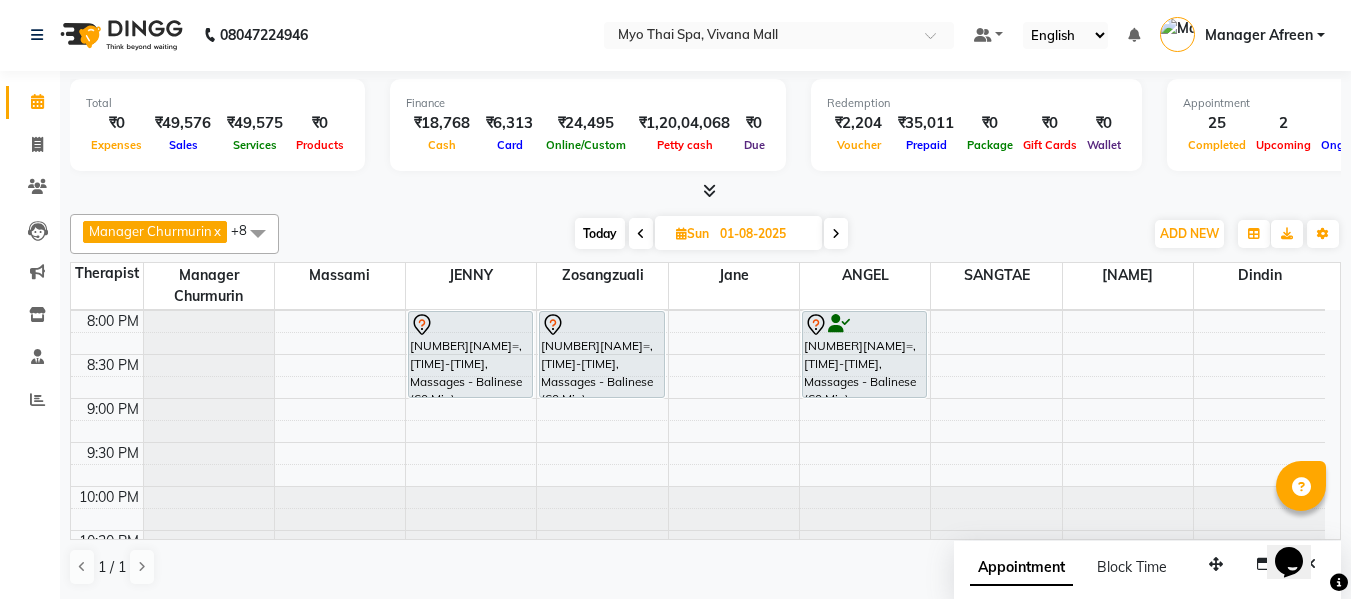 scroll, scrollTop: 1057, scrollLeft: 0, axis: vertical 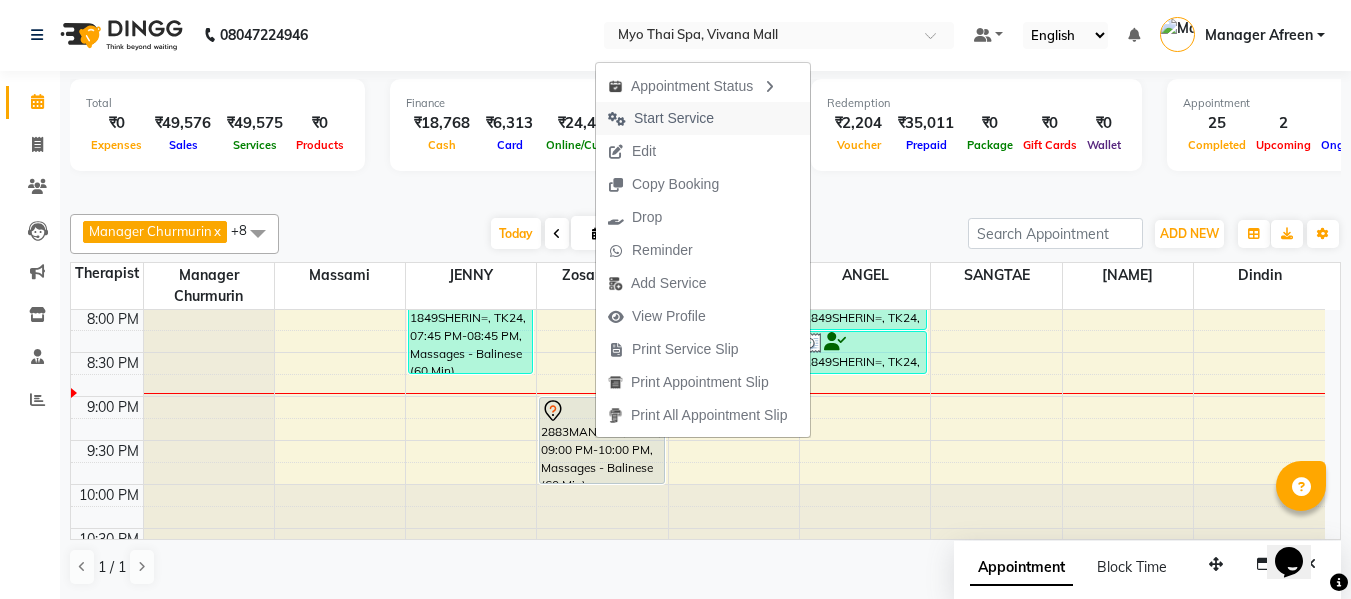 click on "Start Service" at bounding box center (674, 118) 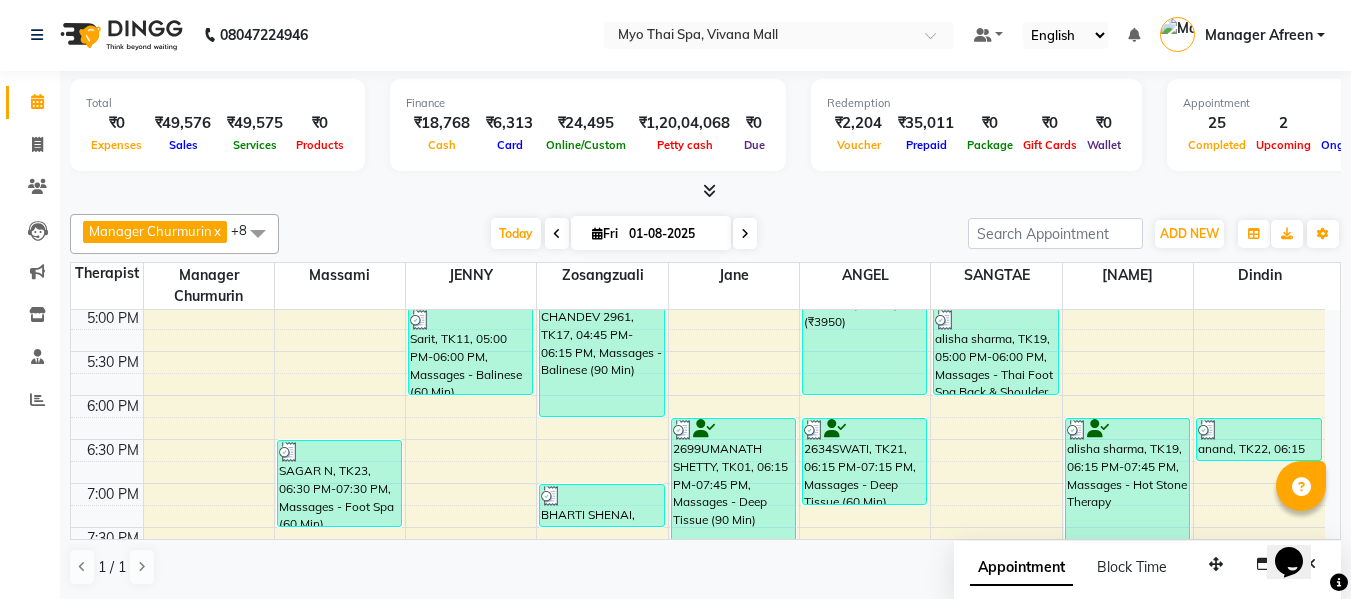 scroll, scrollTop: 790, scrollLeft: 0, axis: vertical 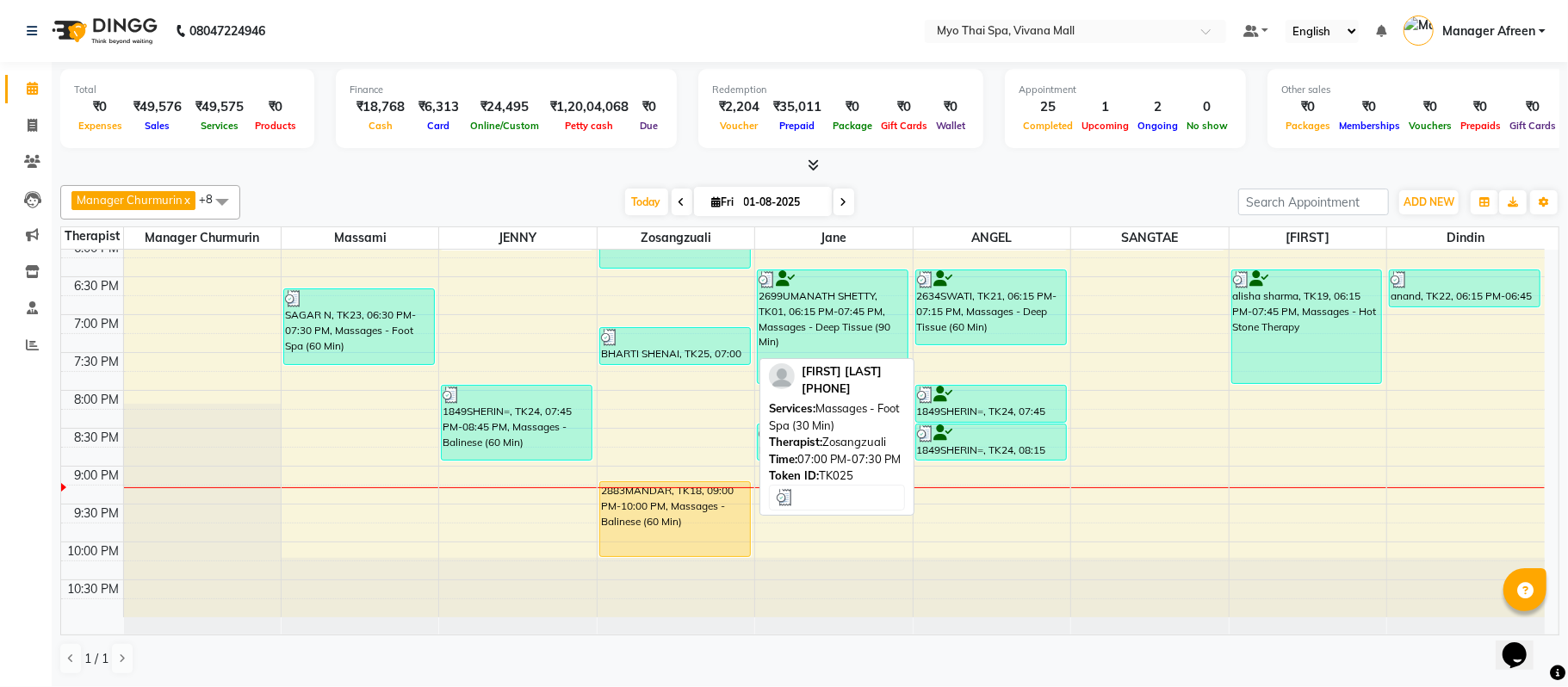 click on "BHARTI SHENAI, TK25, 07:00 PM-07:30 PM, Massages - Foot Spa (30 Min)" at bounding box center [675, 346] 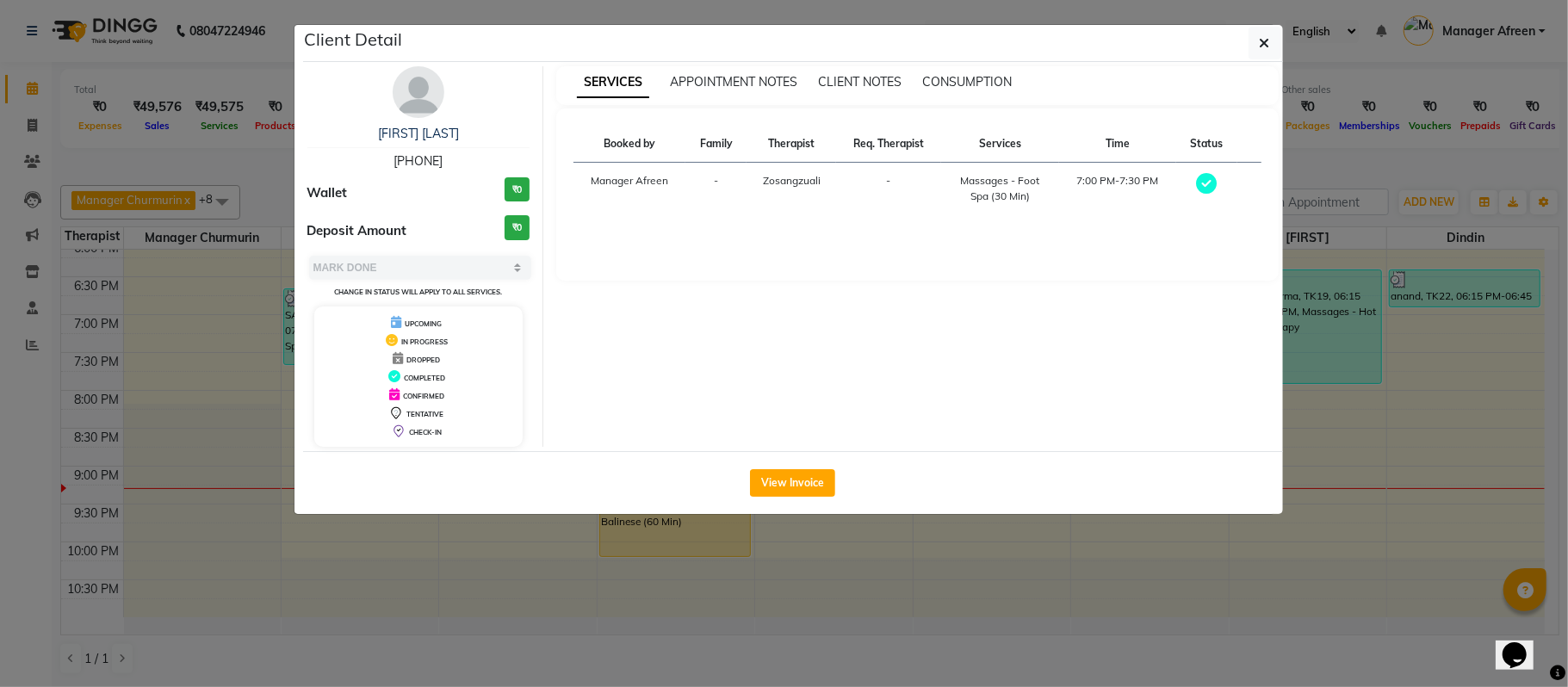 click on "[PHONE]" at bounding box center [418, 161] 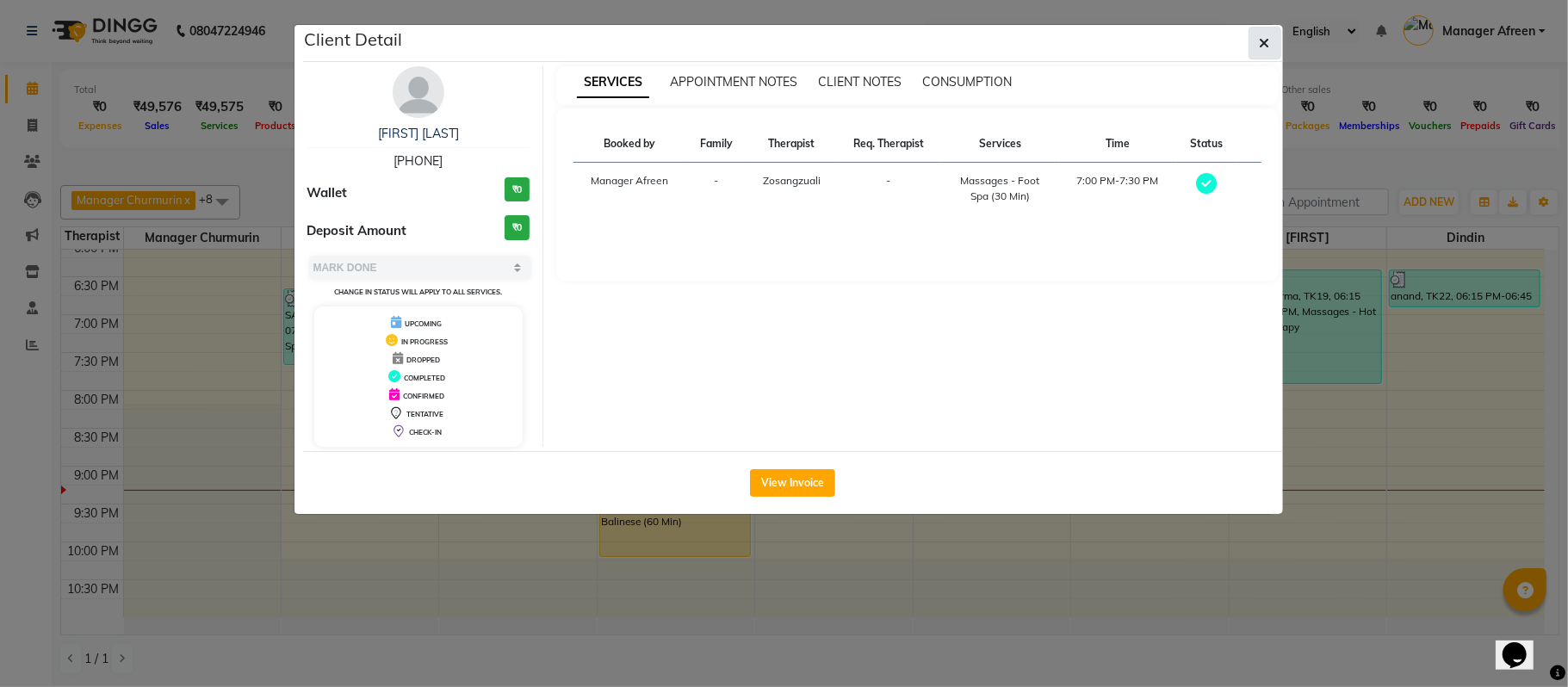 click 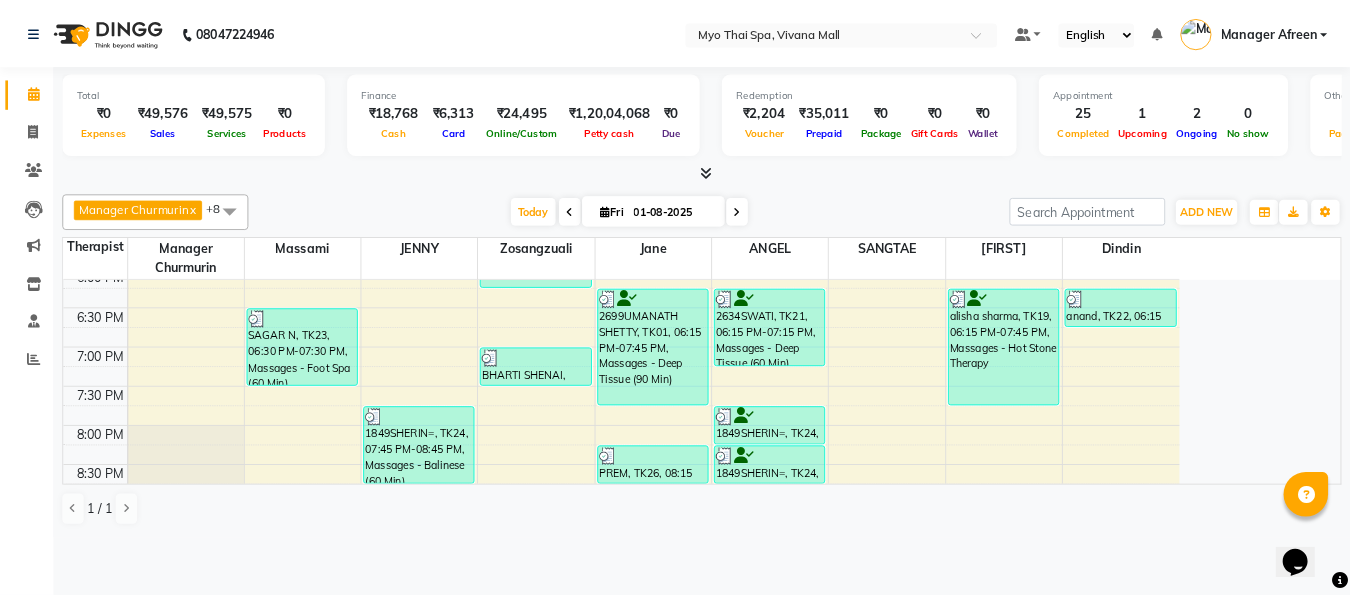 scroll, scrollTop: 892, scrollLeft: 0, axis: vertical 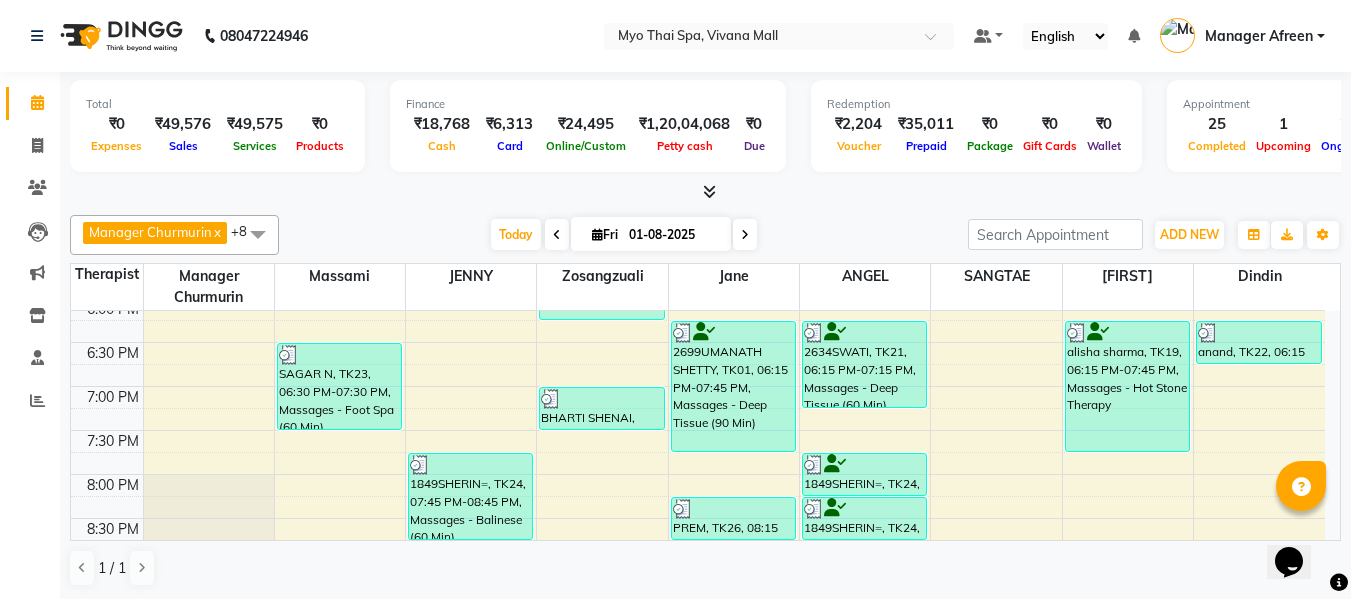 drag, startPoint x: 1818, startPoint y: 5, endPoint x: 908, endPoint y: 190, distance: 928.61456 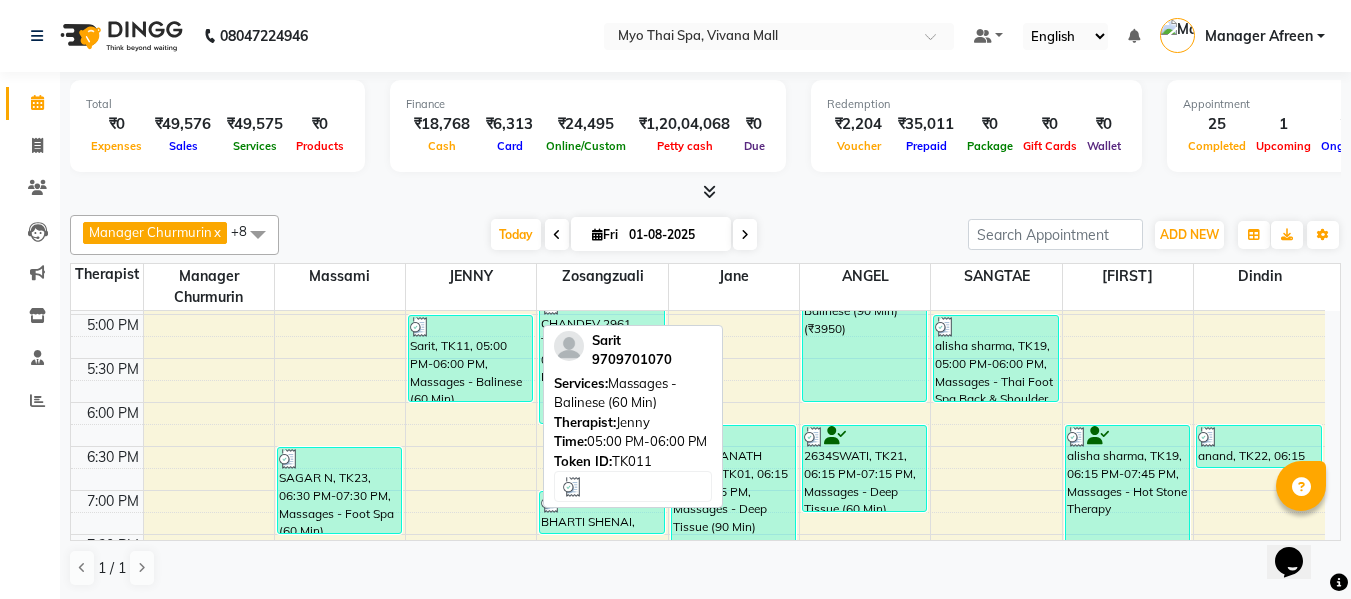 scroll, scrollTop: 990, scrollLeft: 0, axis: vertical 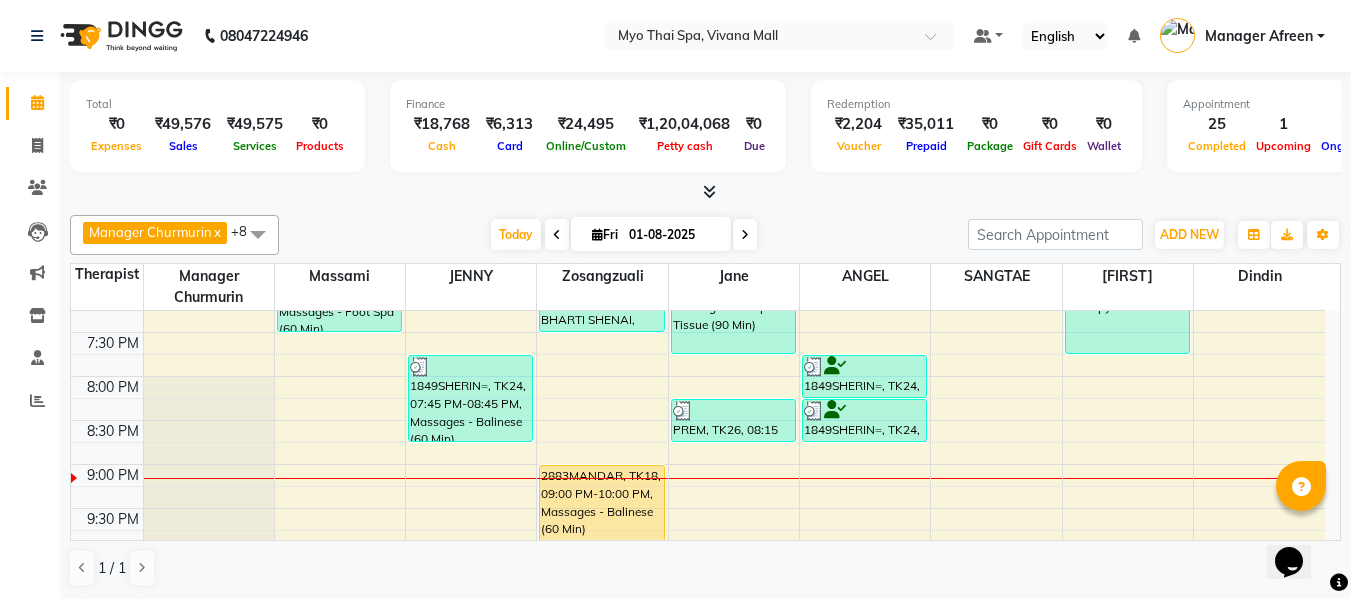 click on "Fri" at bounding box center (605, 234) 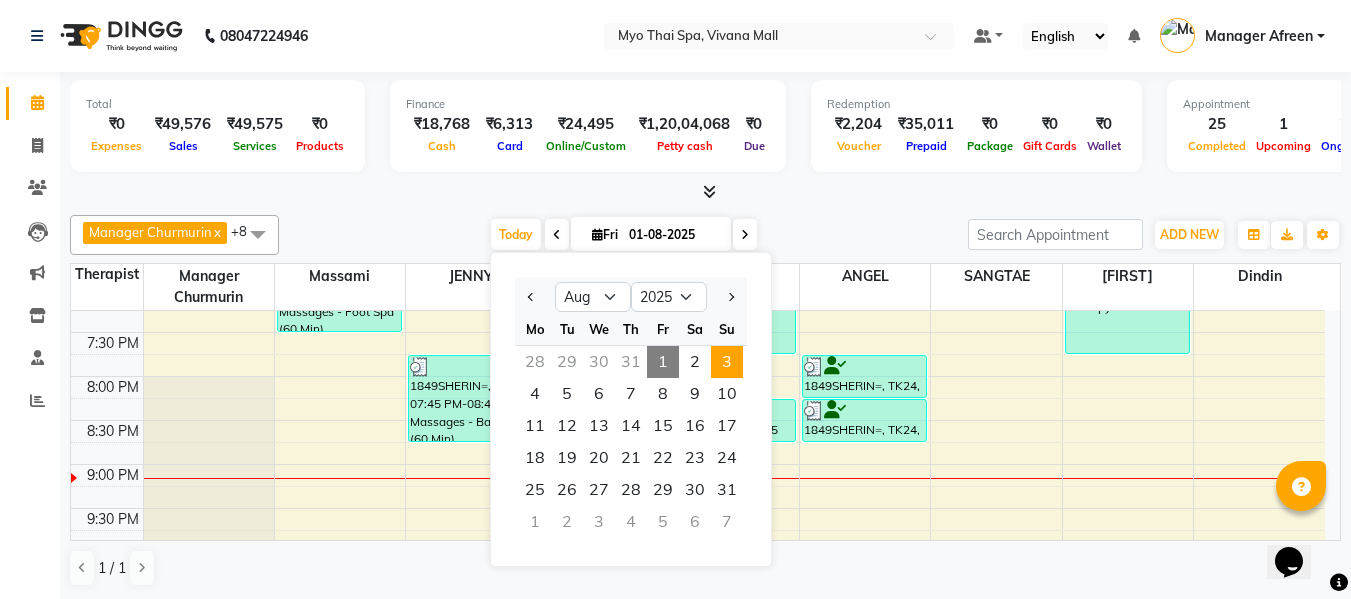 click on "3" at bounding box center [727, 362] 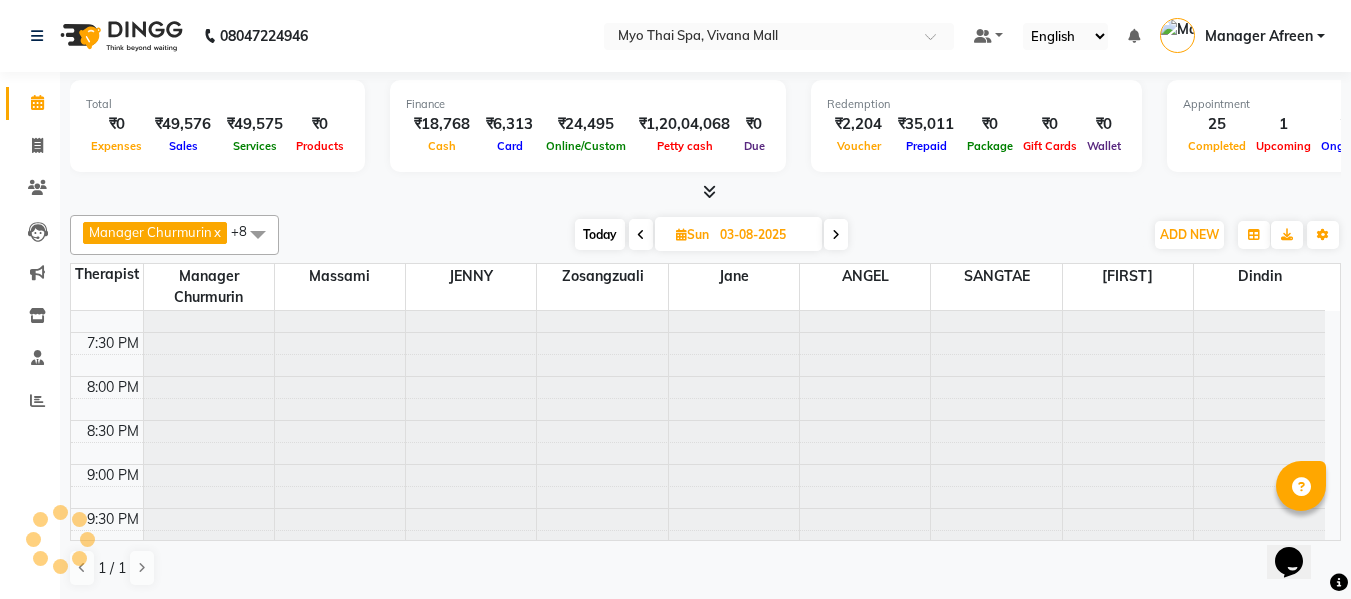 scroll, scrollTop: 1090, scrollLeft: 0, axis: vertical 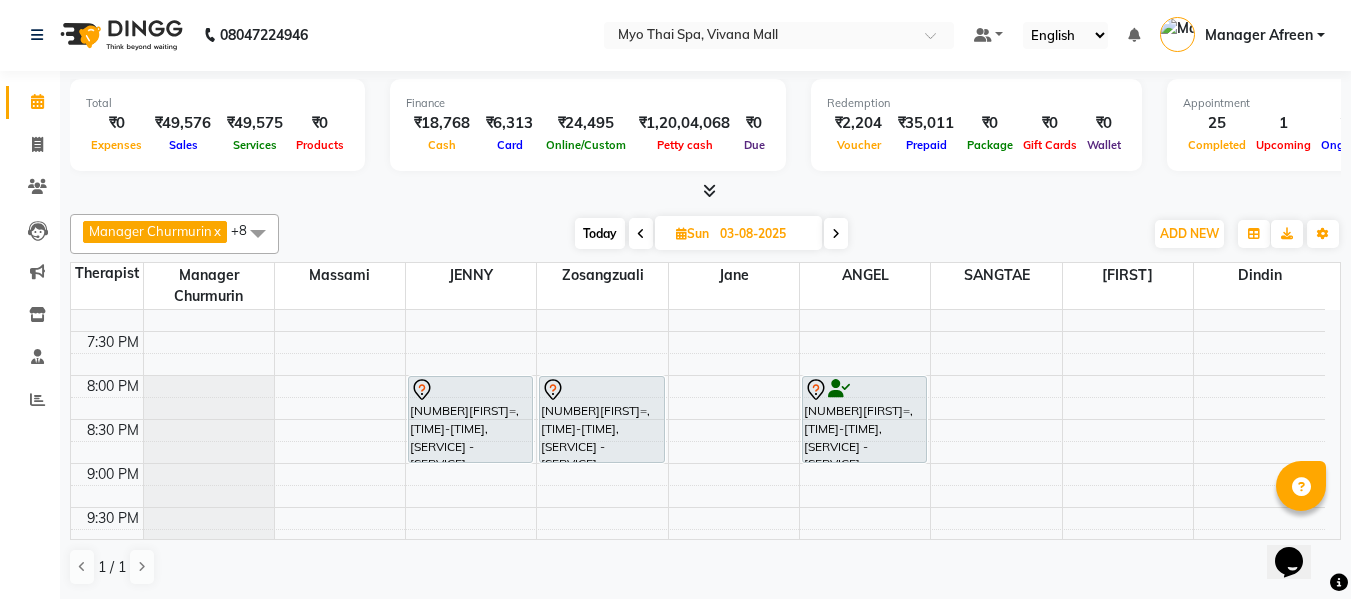 click on "[NUMBER][LAST] [CLIENT], [TIME]-[TIME], [SERVICE] - [SERVICE] ([DURATION])             [NUMBER][FIRST]=, [TIME]-[TIME], [SERVICE] - [SERVICE] ([DURATION])             [NUMBER][FIRST]=, [TIME]-[TIME], [SERVICE] - [SERVICE] ([DURATION])     [NUMBER][LAST] [INITIAL], [TIME]-[TIME], [SERVICE] - [SERVICE] ([DURATION])     [NUMBER][FIRST] [LAST], [TIME]-[TIME], [SERVICE] - [SERVICE]     [NUMBER][FIRST] [LAST], [TIME]-[TIME], [SERVICE] - [SERVICE]             [NUMBER][FIRST]=, [TIME]-[TIME], [SERVICE] - [SERVICE] ([DURATION])     [NUMBER][FIRST] [LAST], [TIME]-[TIME], [SERVICE] - [SERVICE] ([DURATION])" at bounding box center [698, -21] 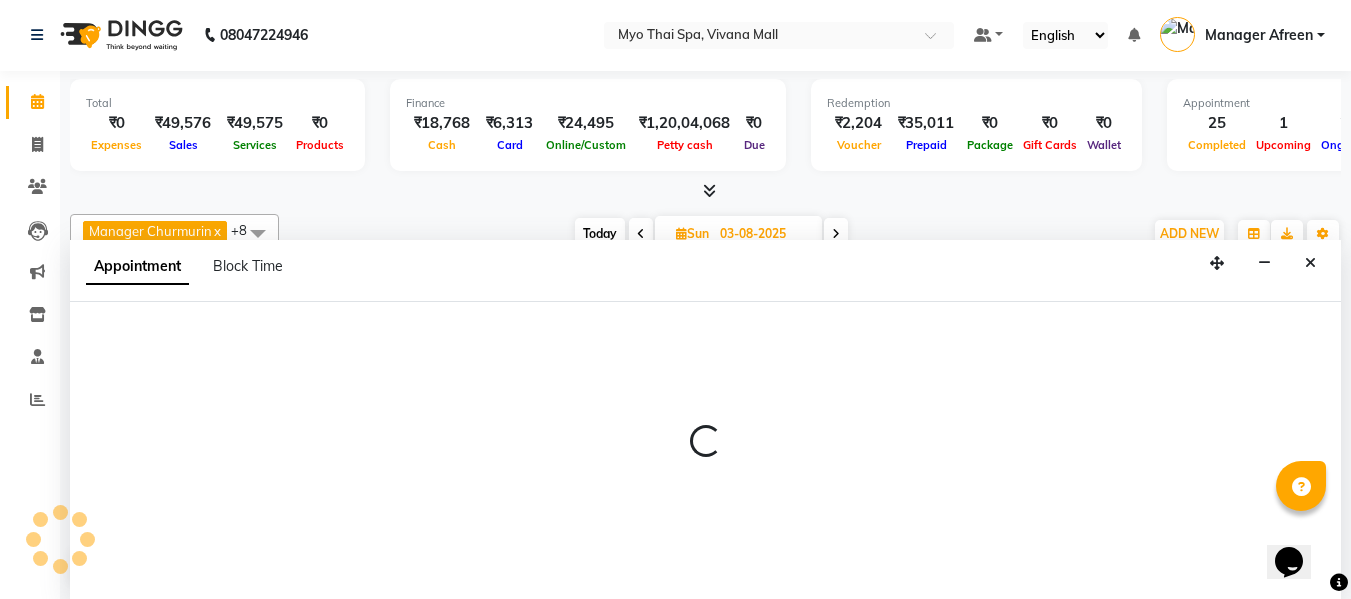 select on "62472" 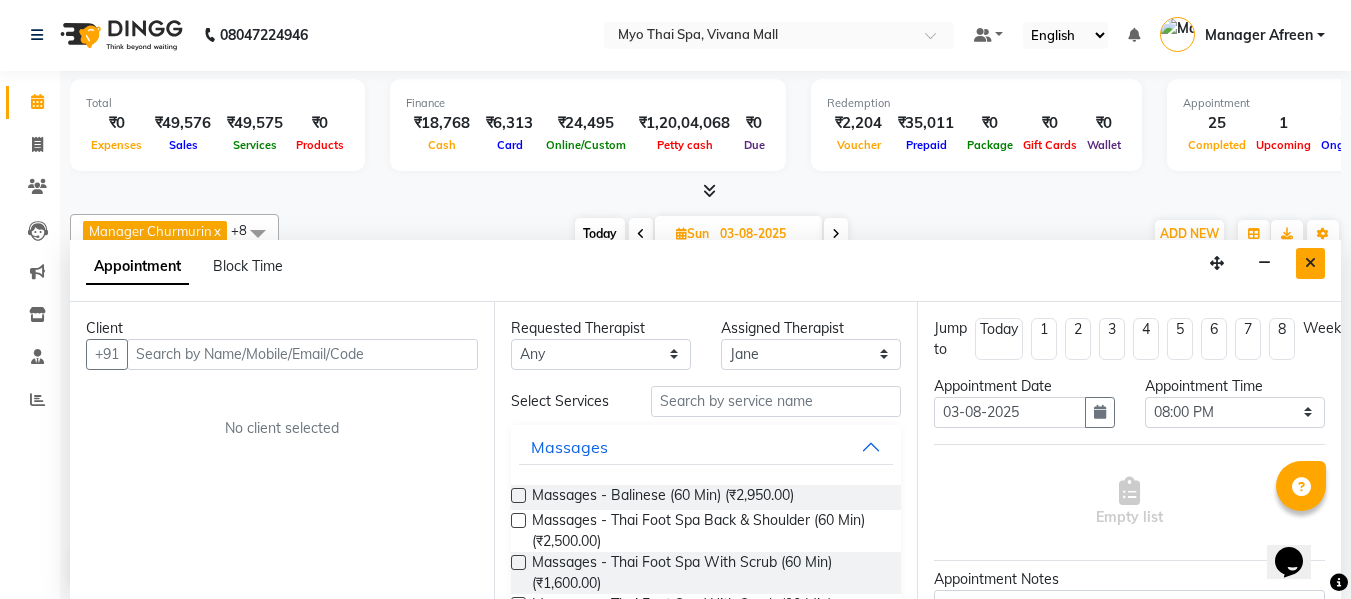 click at bounding box center [1310, 263] 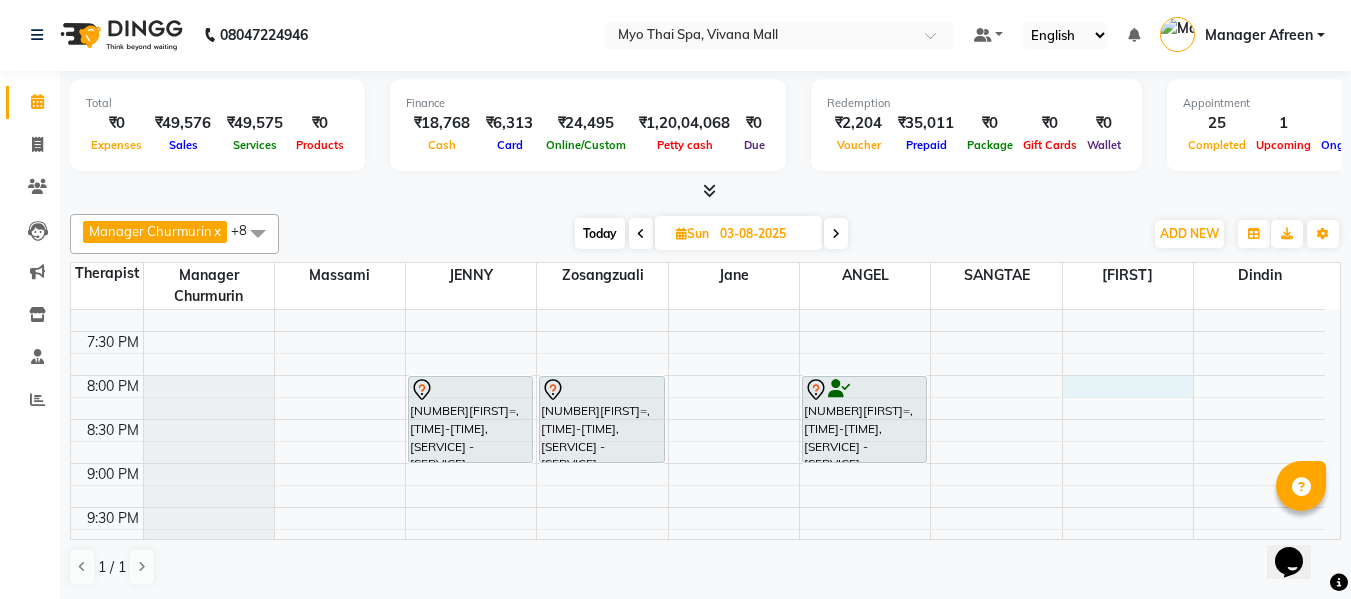 click on "[NUMBER][LAST] [CLIENT], [TIME]-[TIME], [SERVICE] - [SERVICE] ([DURATION])             [NUMBER][FIRST]=, [TIME]-[TIME], [SERVICE] - [SERVICE] ([DURATION])             [NUMBER][FIRST]=, [TIME]-[TIME], [SERVICE] - [SERVICE] ([DURATION])     [NUMBER][LAST] [INITIAL], [TIME]-[TIME], [SERVICE] - [SERVICE] ([DURATION])     [NUMBER][FIRST] [LAST], [TIME]-[TIME], [SERVICE] - [SERVICE]     [NUMBER][FIRST] [LAST], [TIME]-[TIME], [SERVICE] - [SERVICE]             [NUMBER][FIRST]=, [TIME]-[TIME], [SERVICE] - [SERVICE] ([DURATION])     [NUMBER][FIRST] [LAST], [TIME]-[TIME], [SERVICE] - [SERVICE] ([DURATION])" at bounding box center (698, -21) 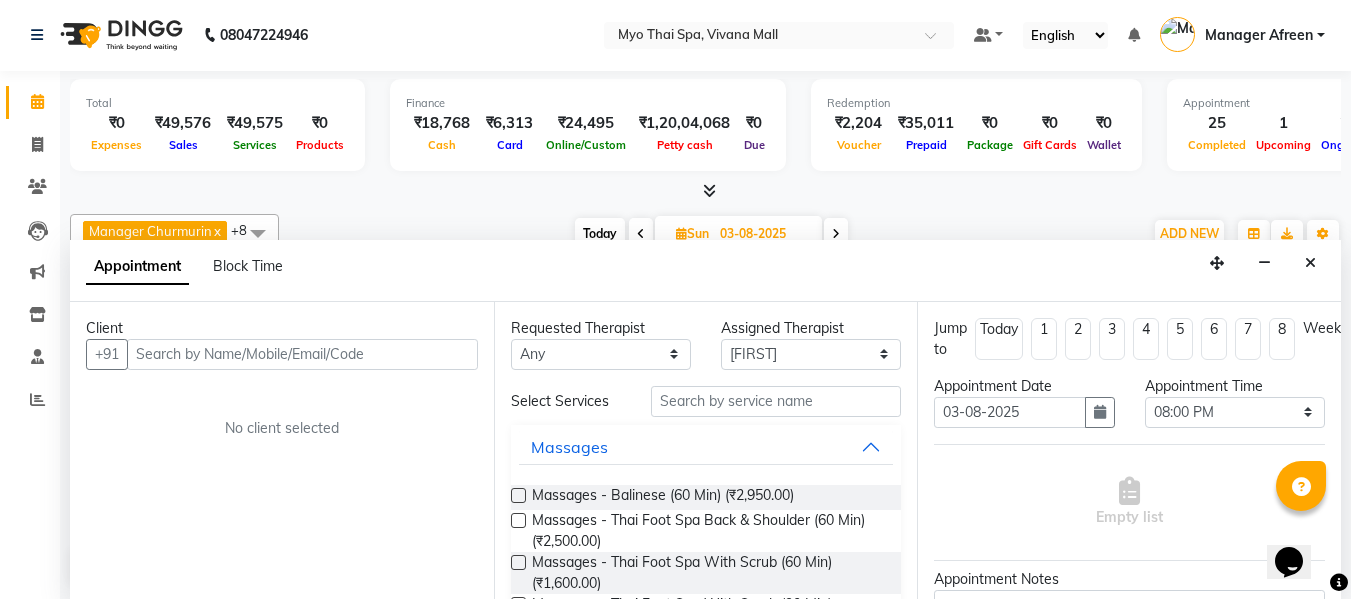 click at bounding box center (302, 354) 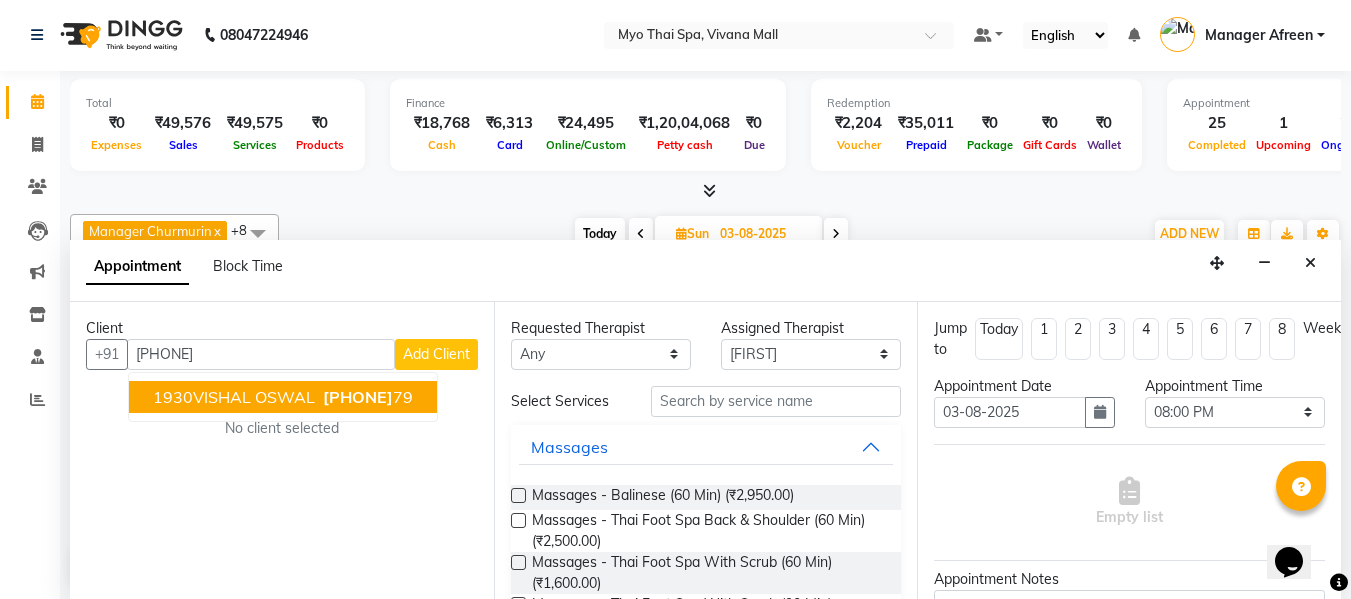 click on "[PHONE]" at bounding box center (358, 397) 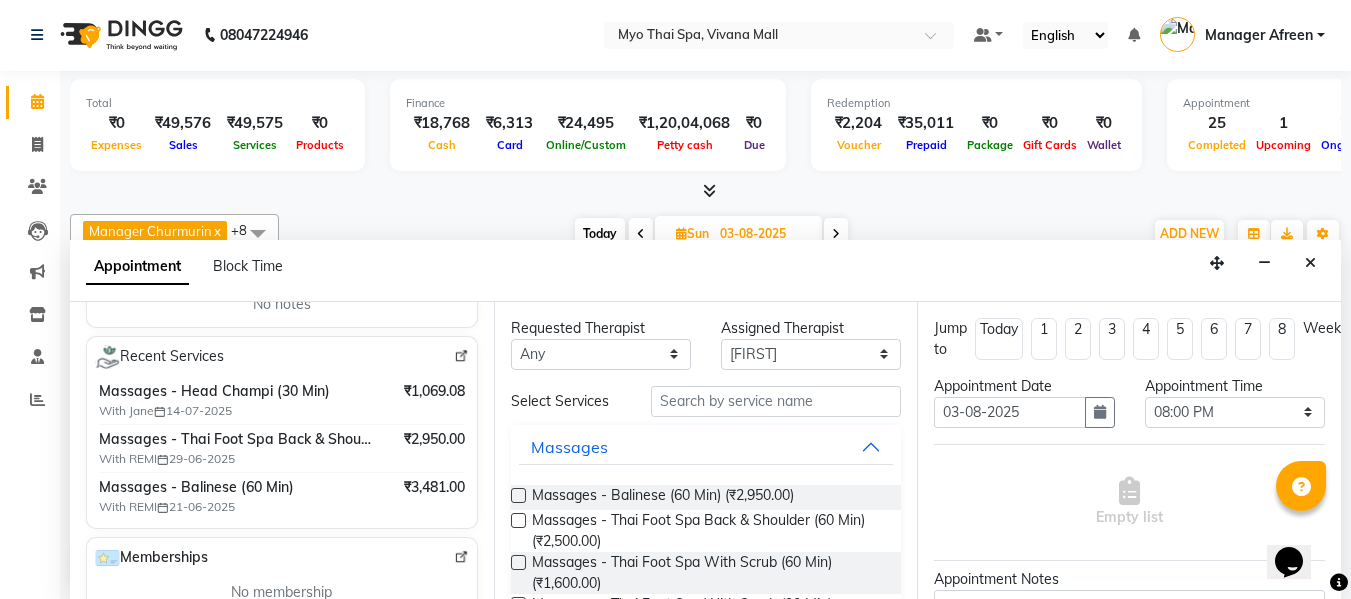 scroll, scrollTop: 300, scrollLeft: 0, axis: vertical 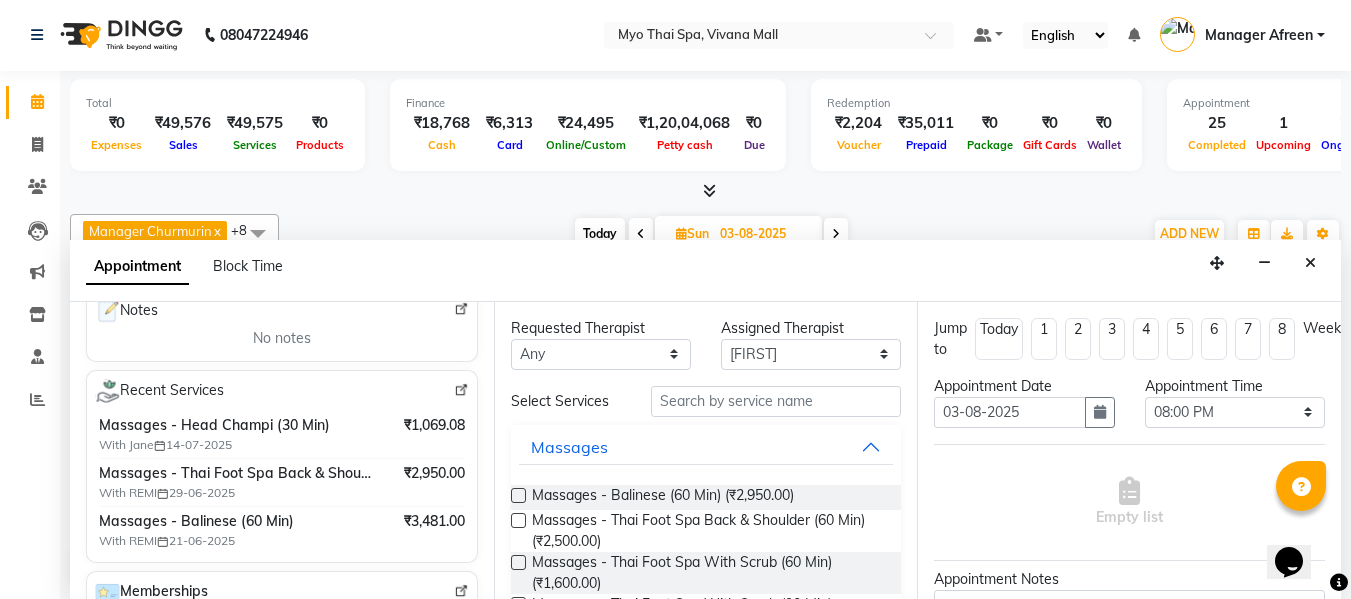 type on "9833994479" 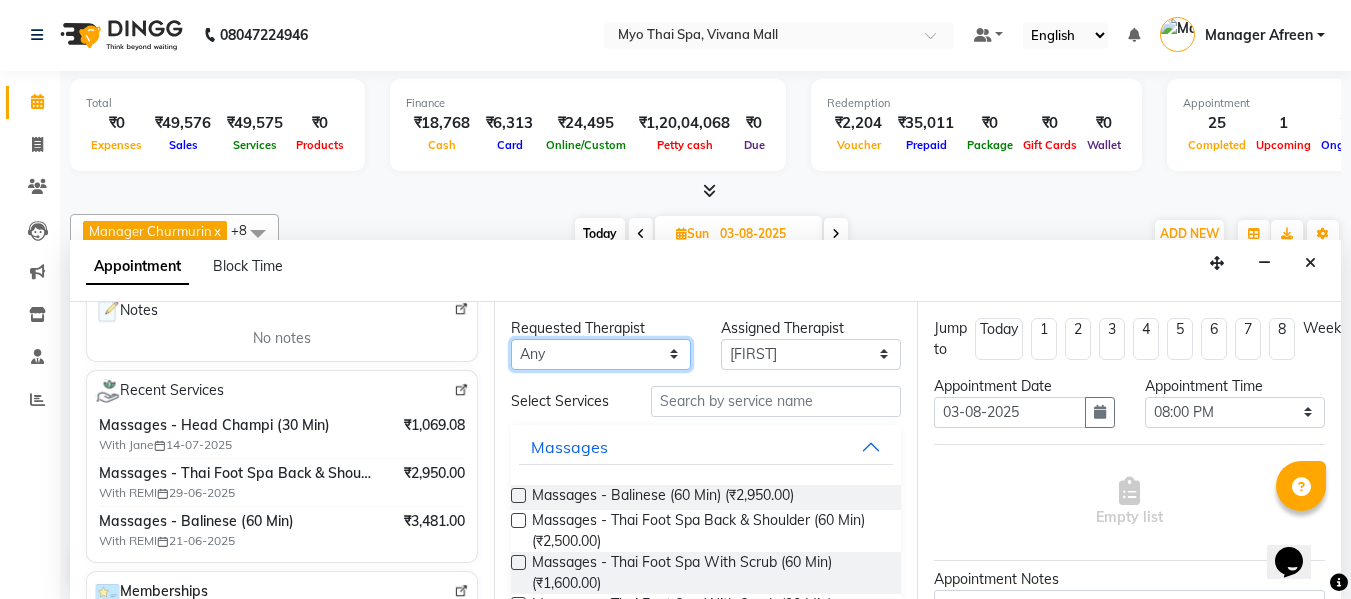 click on "Any ANGEL BELLA Dindin Jane JENNY Kristina Manager Afreen Manager Churmurin Massami MAWII REMI SANGTAE Zosangzuali" at bounding box center [601, 354] 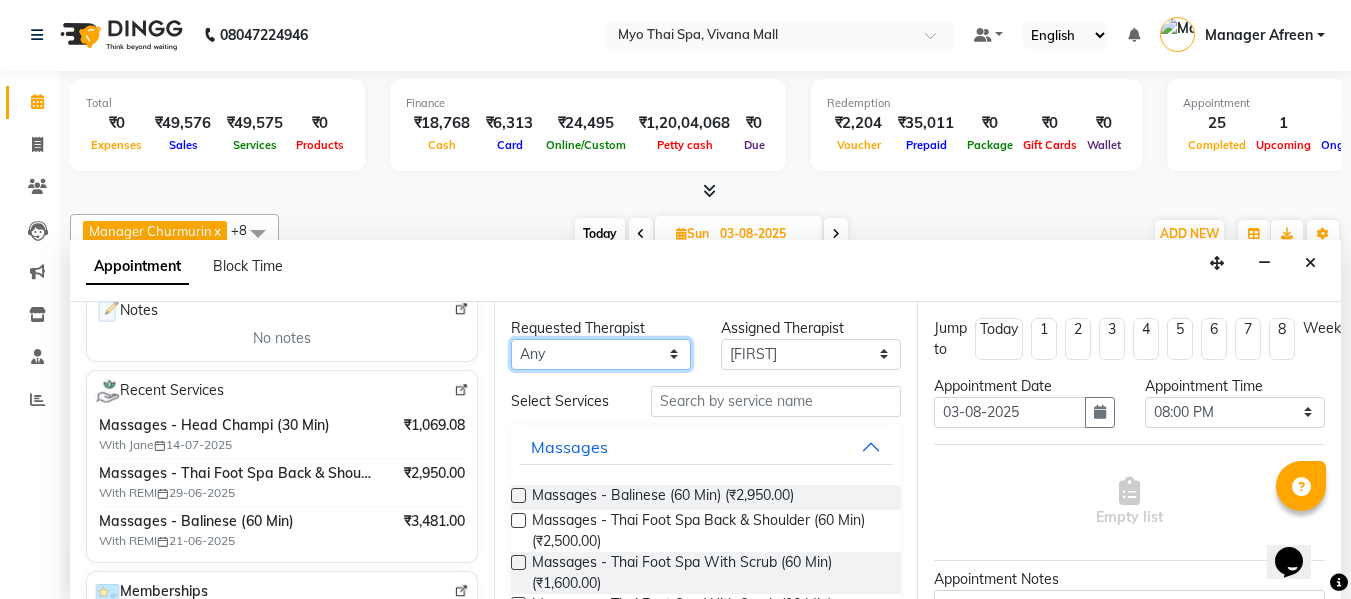 select on "75781" 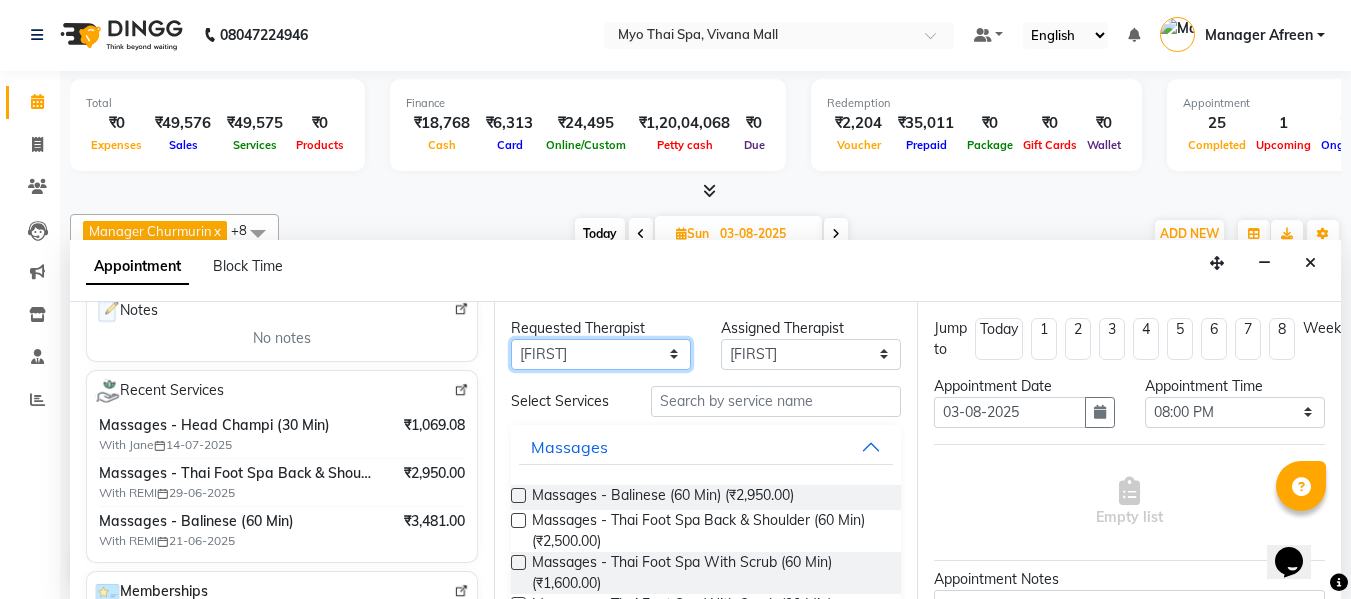 click on "Any ANGEL BELLA Dindin Jane JENNY Kristina Manager Afreen Manager Churmurin Massami MAWII REMI SANGTAE Zosangzuali" at bounding box center [601, 354] 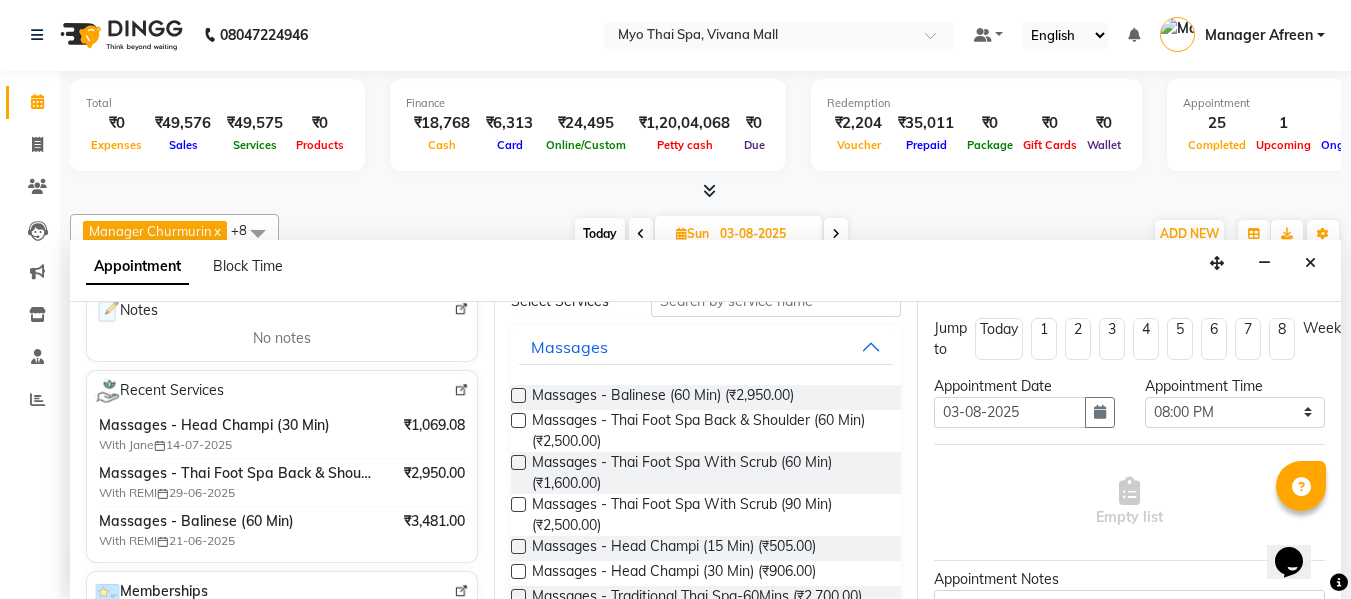 scroll, scrollTop: 0, scrollLeft: 0, axis: both 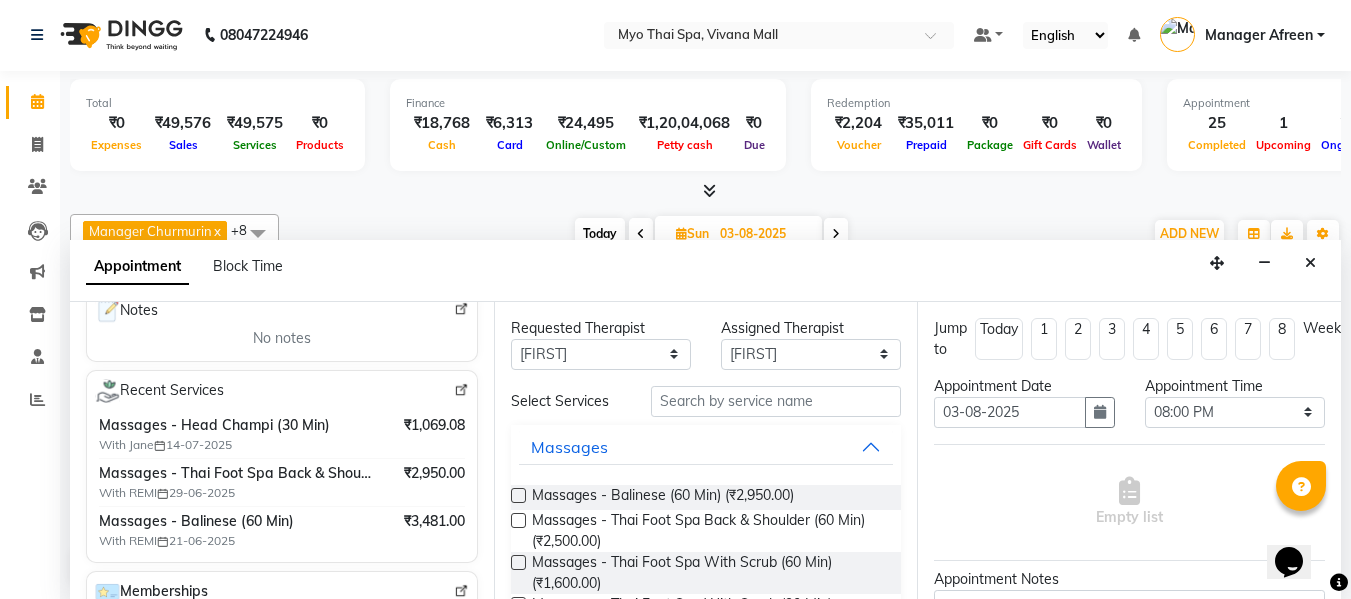 click at bounding box center (518, 495) 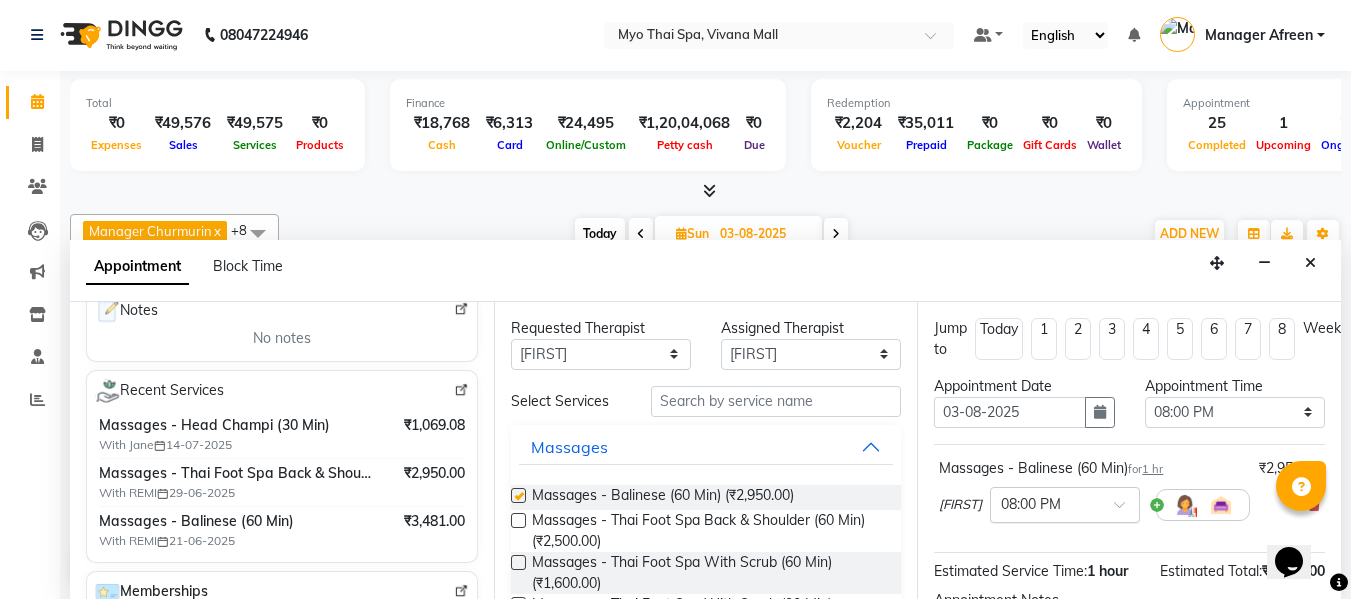 checkbox on "false" 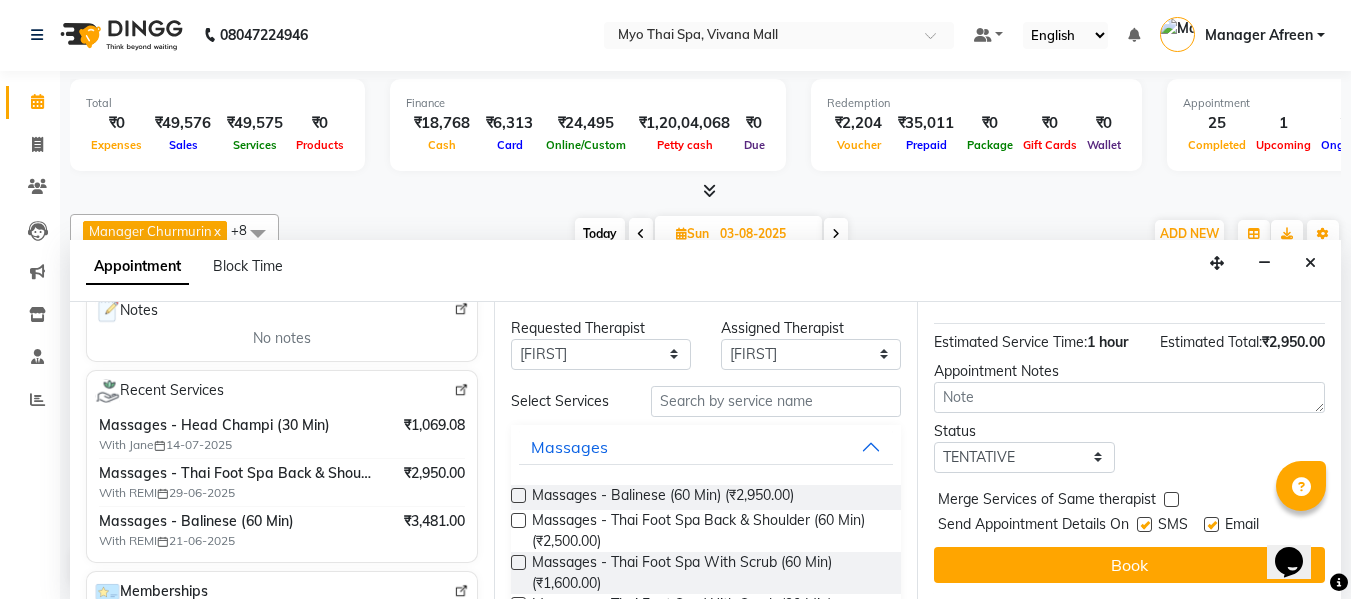 scroll, scrollTop: 244, scrollLeft: 0, axis: vertical 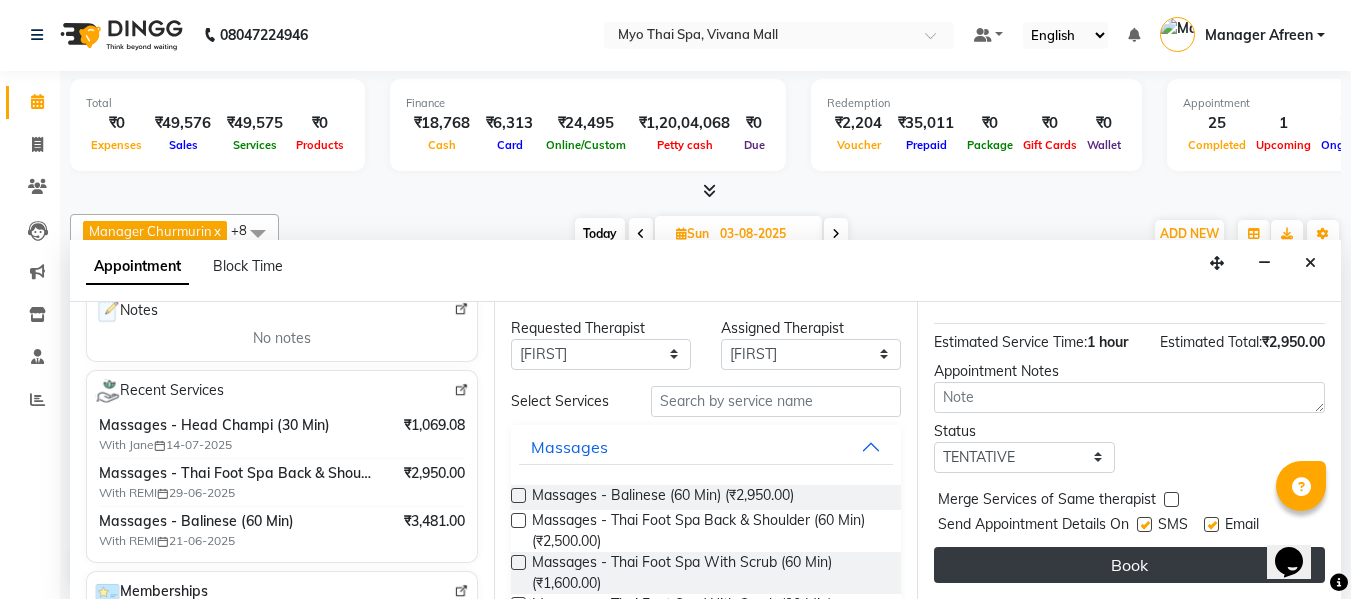 click on "Book" at bounding box center (1129, 565) 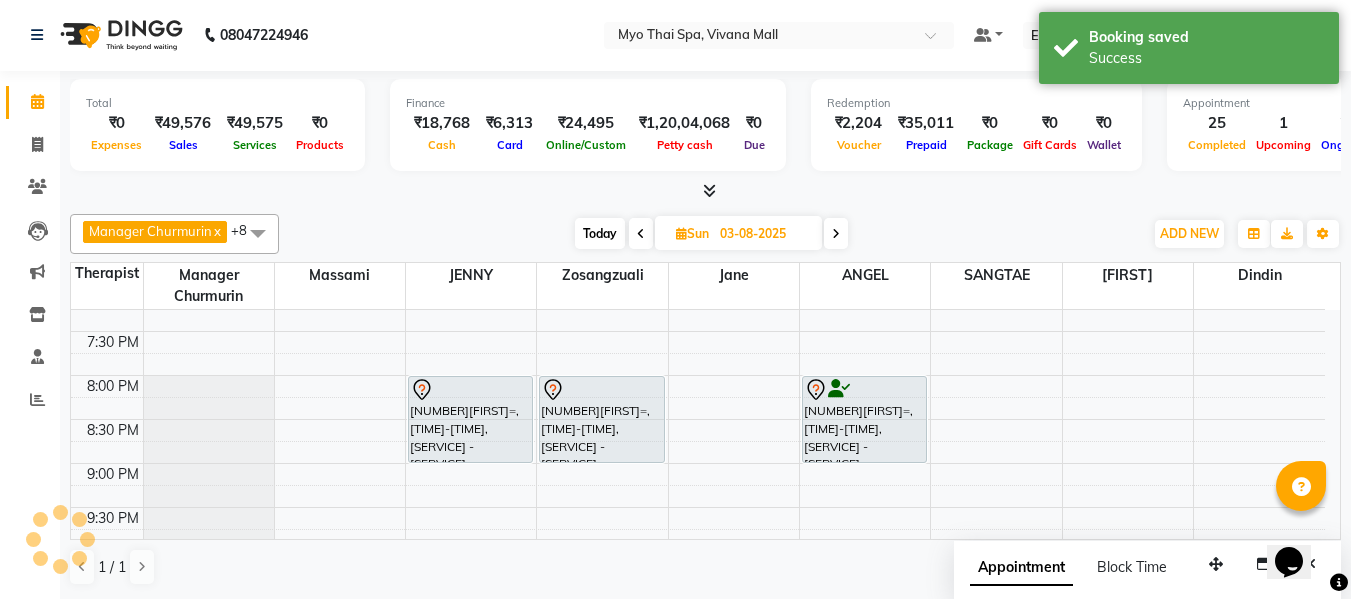 scroll, scrollTop: 0, scrollLeft: 0, axis: both 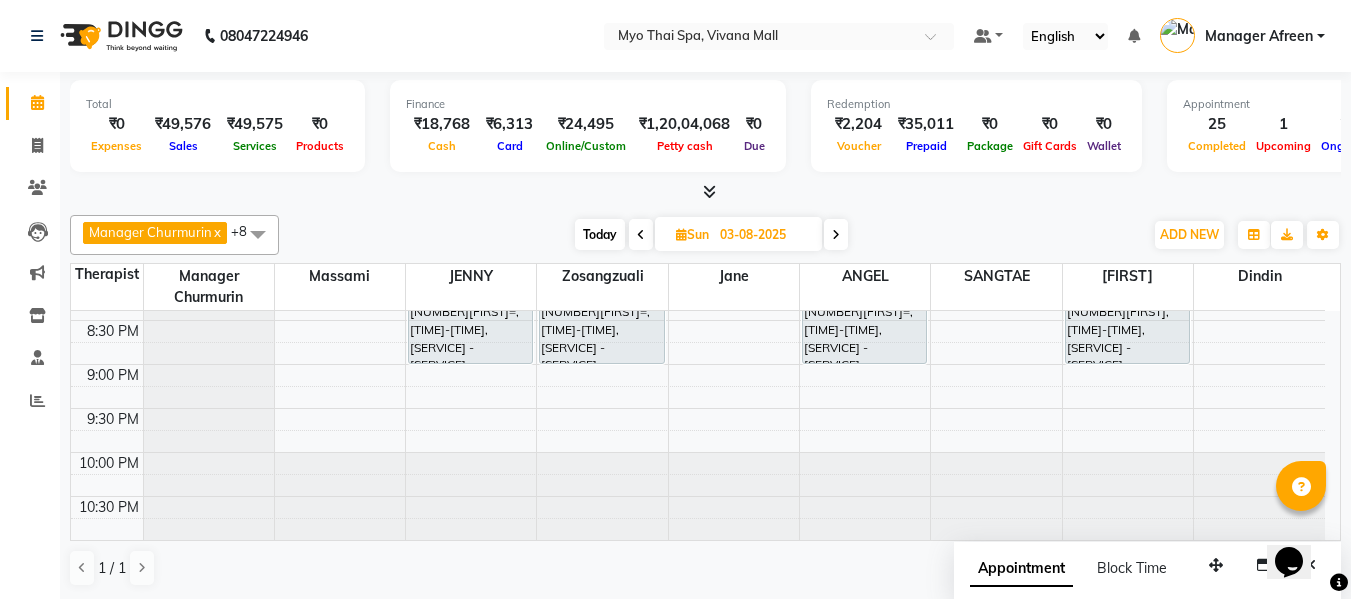 click on "Today" at bounding box center (600, 234) 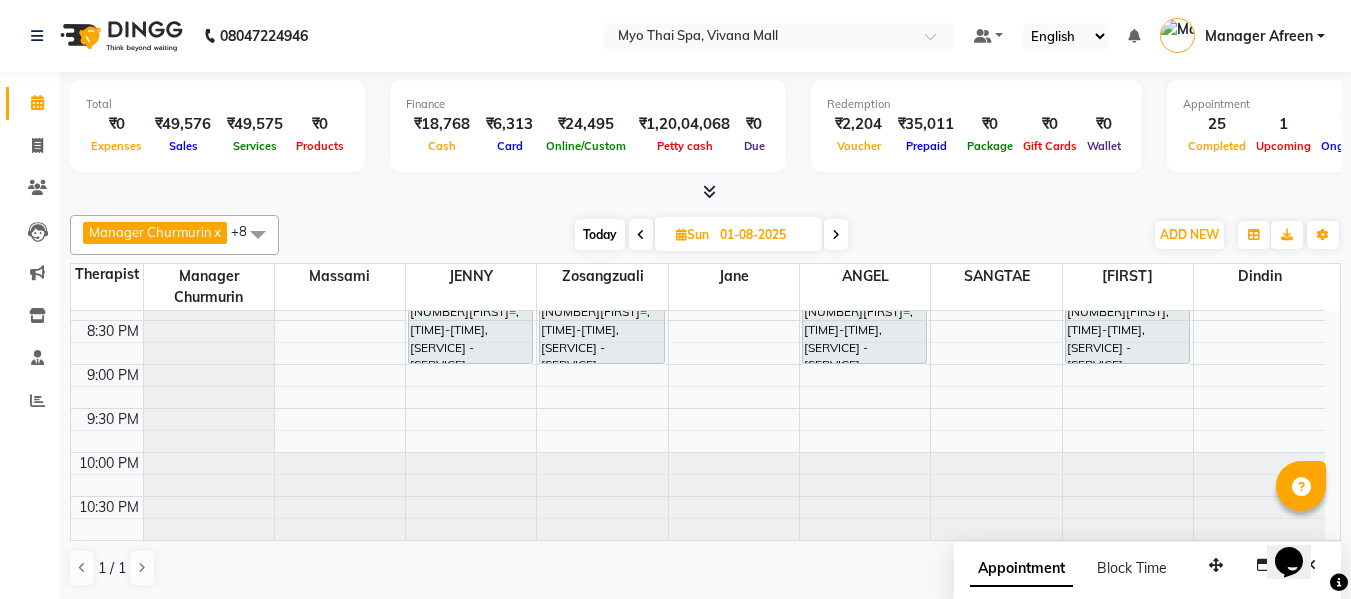 scroll, scrollTop: 1090, scrollLeft: 0, axis: vertical 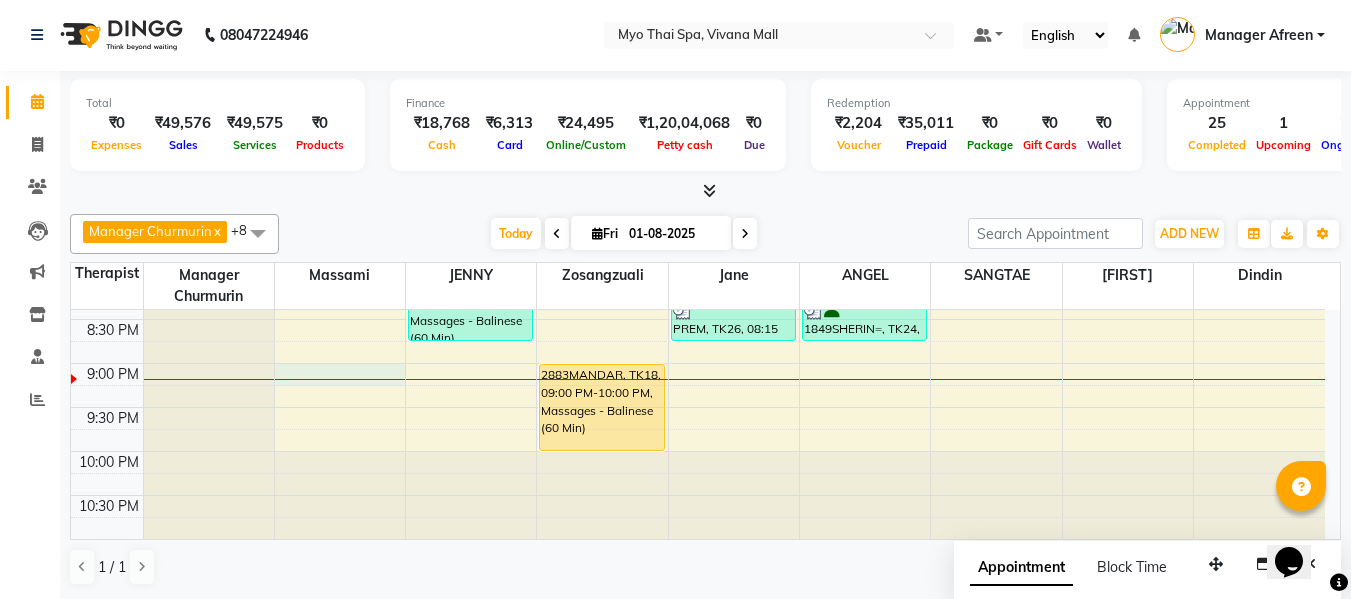 click on "8:00 AM 8:30 AM 9:00 AM 9:30 AM 10:00 AM 10:30 AM 11:00 AM 11:30 AM 12:00 PM 12:30 PM 1:00 PM 1:30 PM 2:00 PM 2:30 PM 3:00 PM 3:30 PM 4:00 PM 4:30 PM 5:00 PM 5:30 PM 6:00 PM 6:30 PM 7:00 PM 7:30 PM 8:00 PM 8:30 PM 9:00 PM 9:30 PM 10:00 PM 10:30 PM    shailendra, TK15, 10:00 AM-11:30 AM, Massages - Deep Tissue (90 Min)             PRAMOD B, TK20, 01:15 PM-02:15 PM, Massages - Swedish (60 Min)     SAGAGR, TK04, 11:15 AM-12:45 PM, Massages - Myo Signature Spa (90 Min)     SAGAGR, TK04, 11:15 AM-12:45 PM, Massages - Spa Of The Month  (₹3999)     2309 SANTOSH, TK14, 03:15 PM-04:45 PM, Massages - Balinese (90 Min)     SAGAR N, TK23, 06:30 PM-07:30 PM, Massages - Foot Spa (60 Min)     ram, TK06, 01:30 PM-03:30 PM, Massages - Myo Signature Spa (90 Min) (₹4800)     Sarit, TK11, 05:00 PM-06:00 PM, Massages - Balinese (60 Min)     1849SHERIN=, TK24, 07:45 PM-08:45 PM, Massages - Balinese (60 Min)     1792ANIRUDDHA1, TK05, 01:00 PM-02:30 PM, Massages - Stress Relieving" at bounding box center (698, -121) 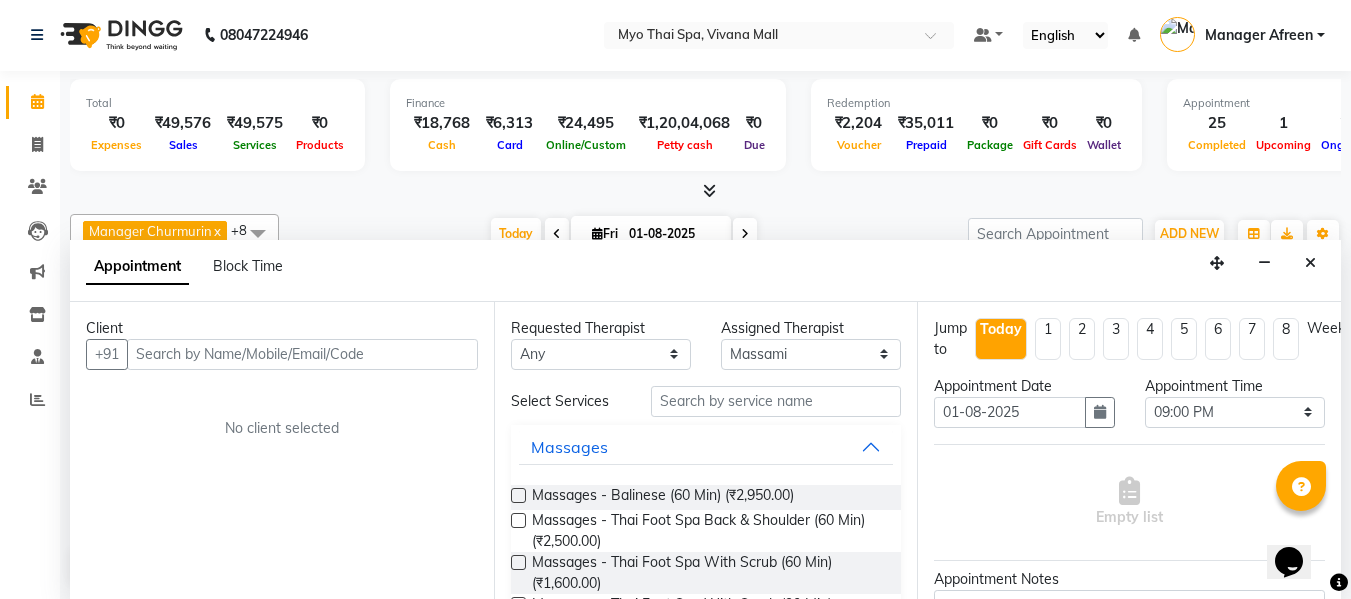 click at bounding box center (302, 354) 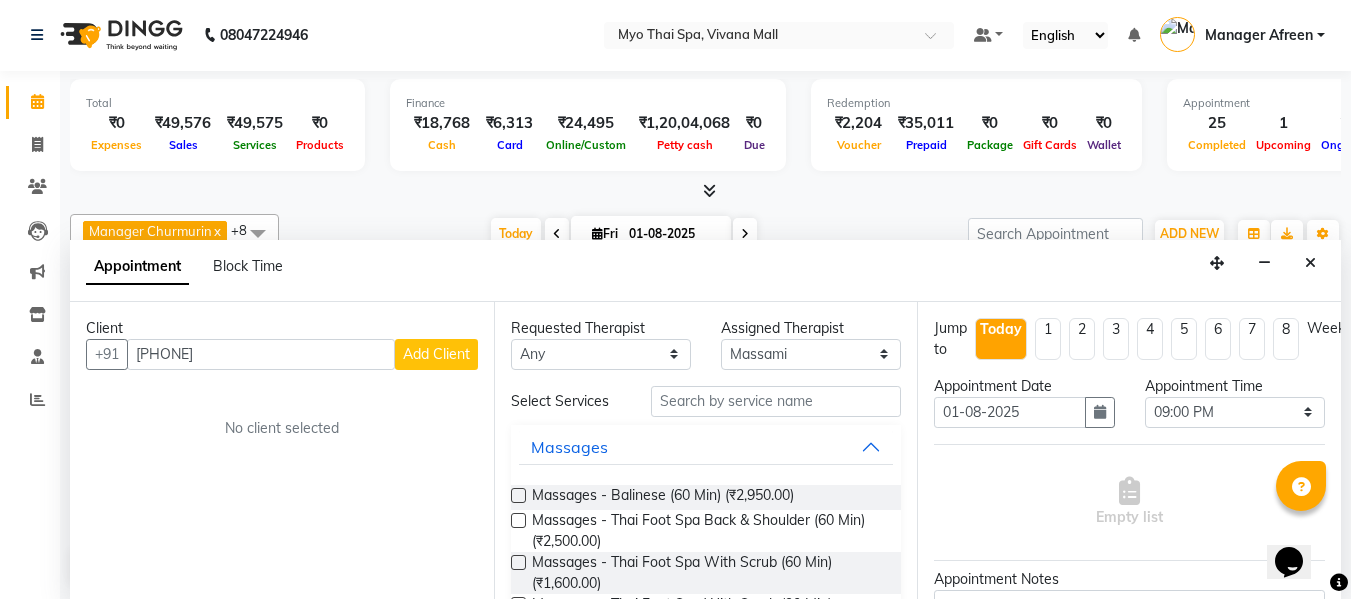 click on "982307878" at bounding box center [261, 354] 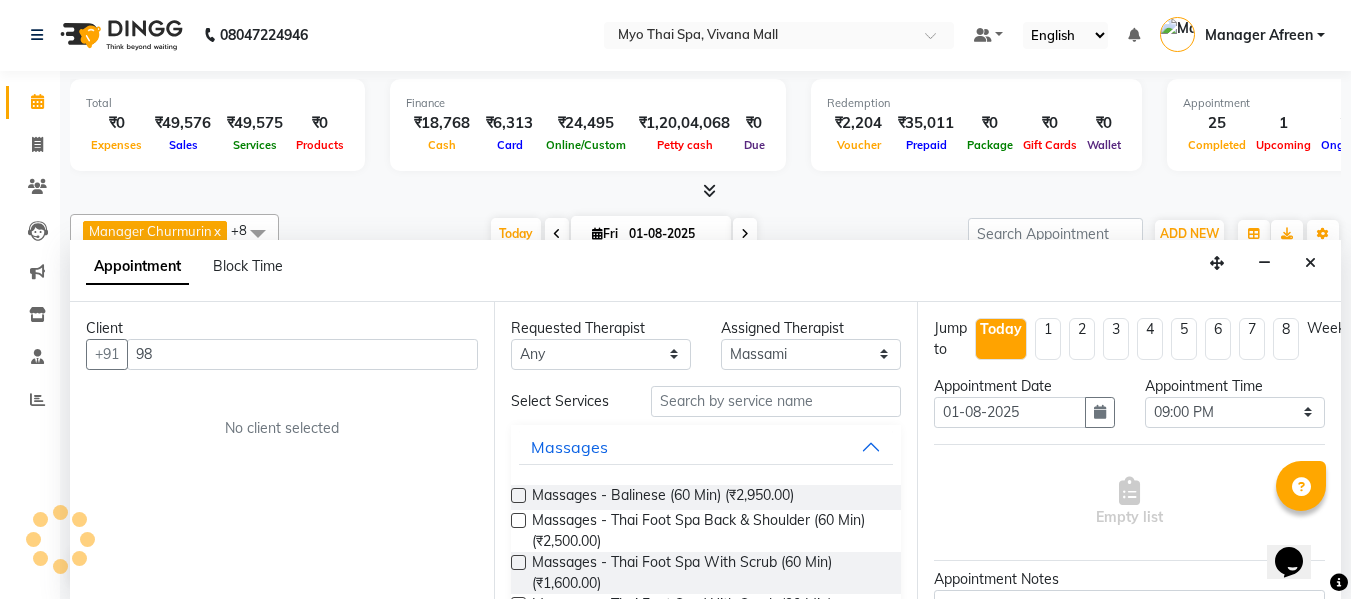 type on "9" 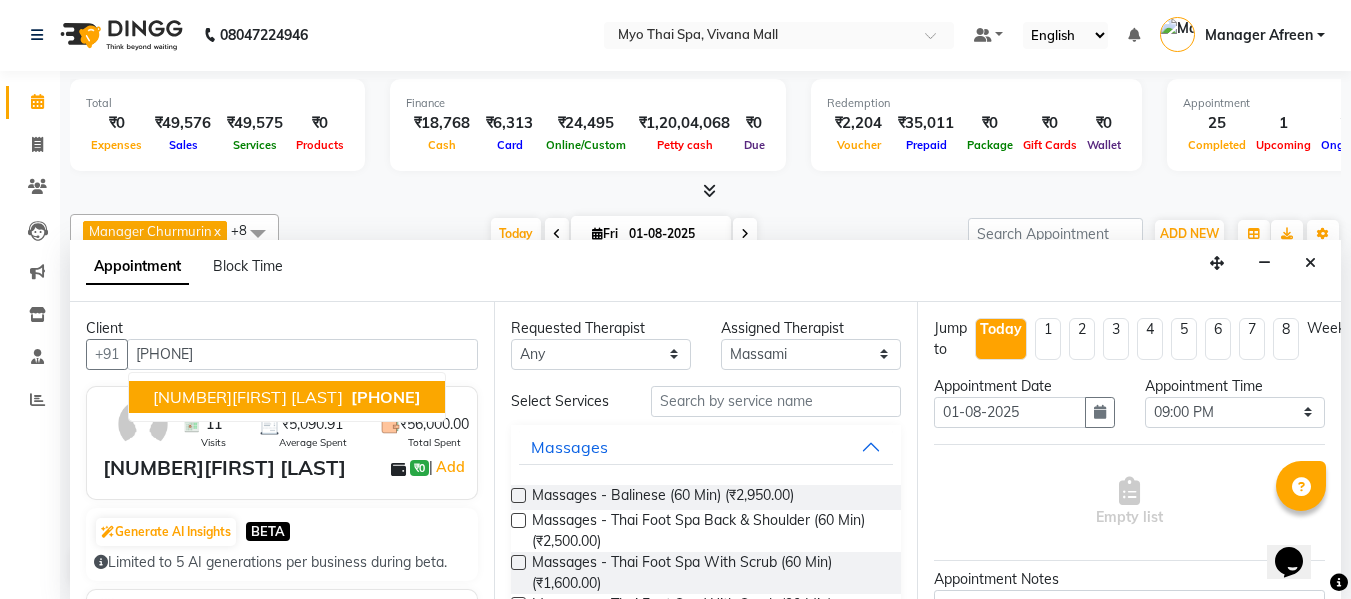 click on "1655SANDEEP PATNAWAI" at bounding box center (248, 397) 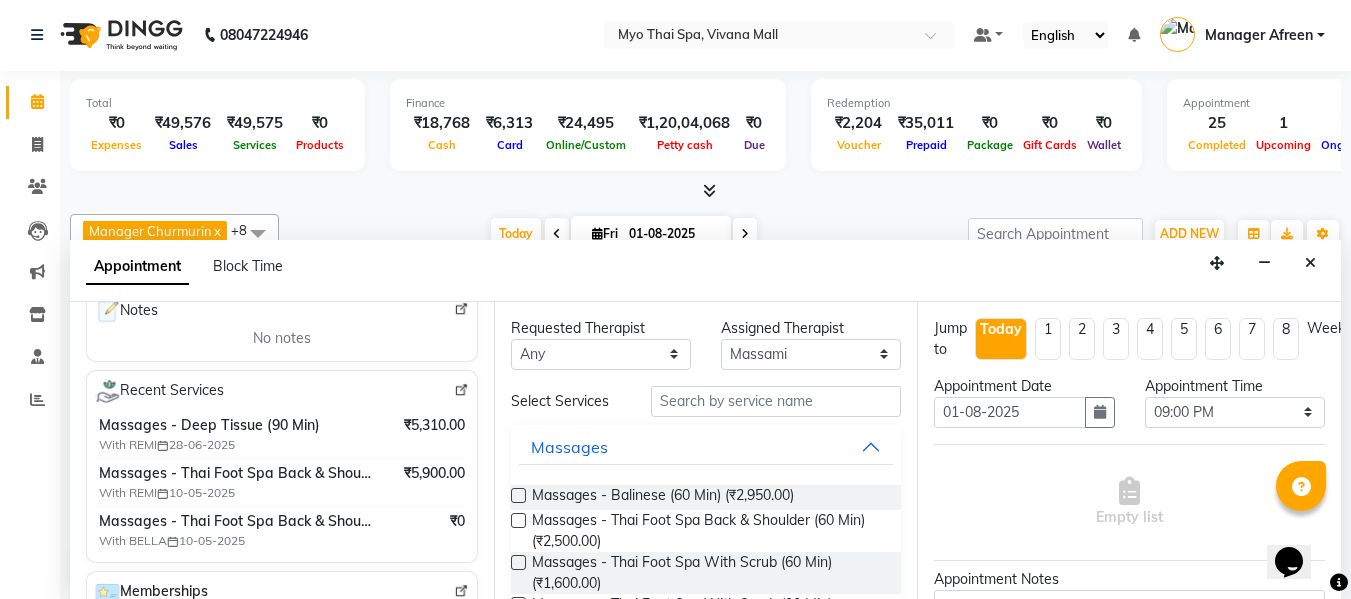 scroll, scrollTop: 200, scrollLeft: 0, axis: vertical 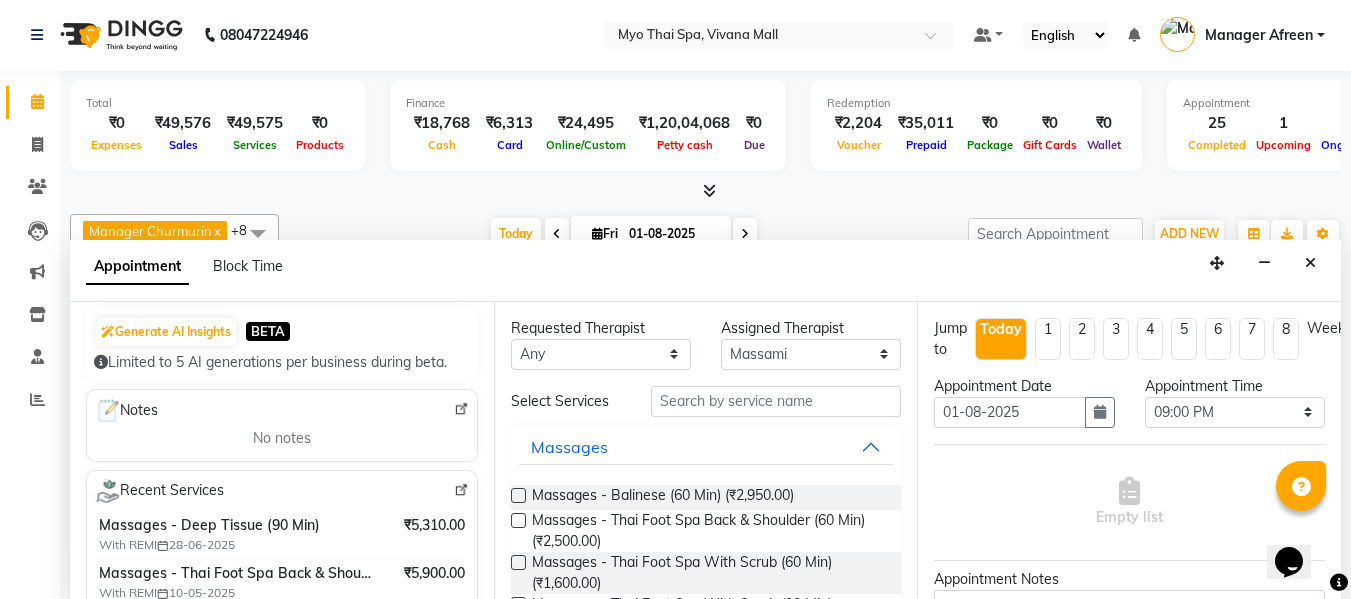 type on "9823037828" 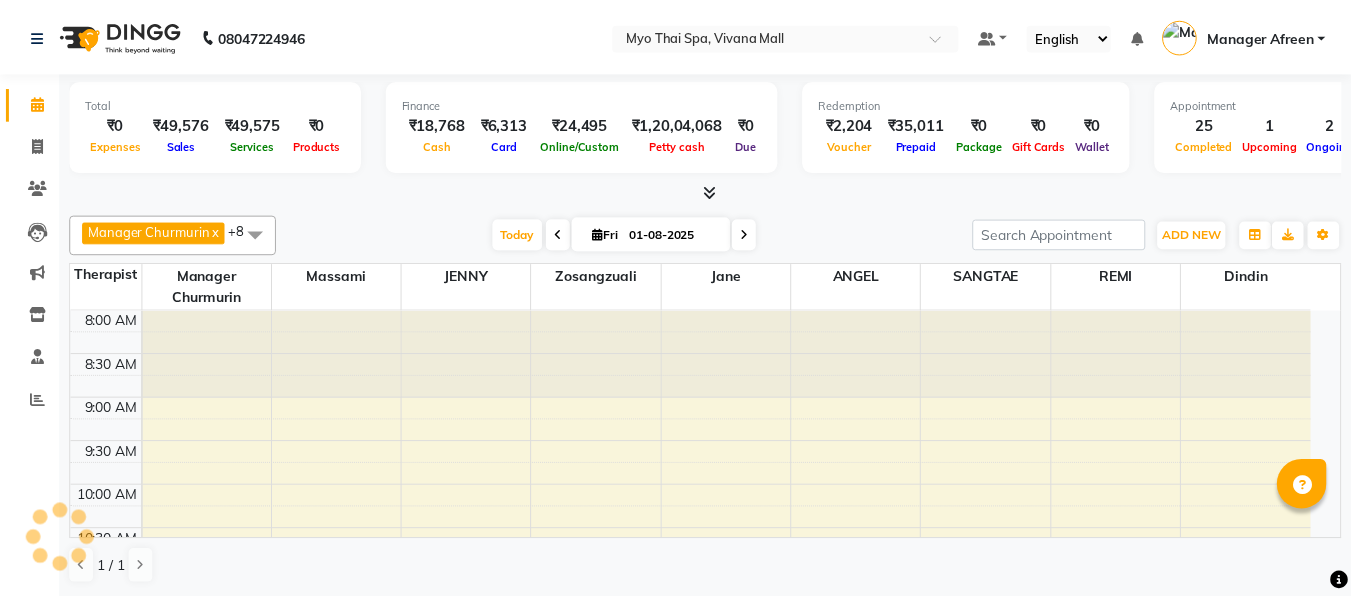 scroll, scrollTop: 0, scrollLeft: 0, axis: both 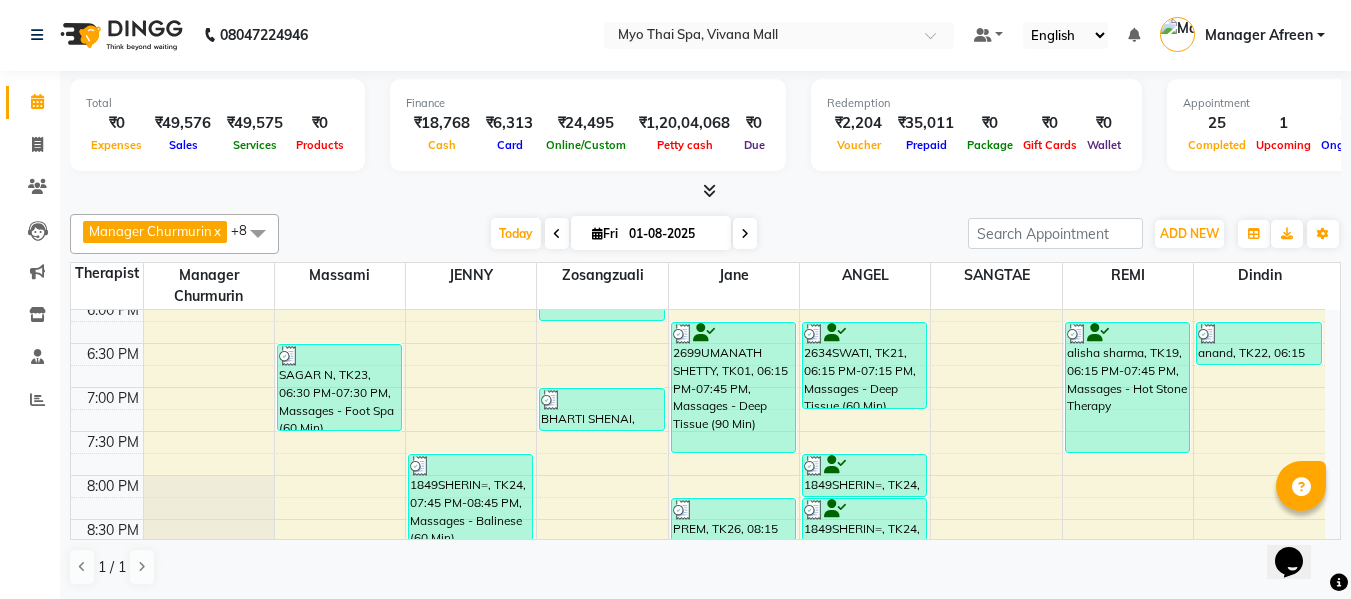 click at bounding box center (709, 190) 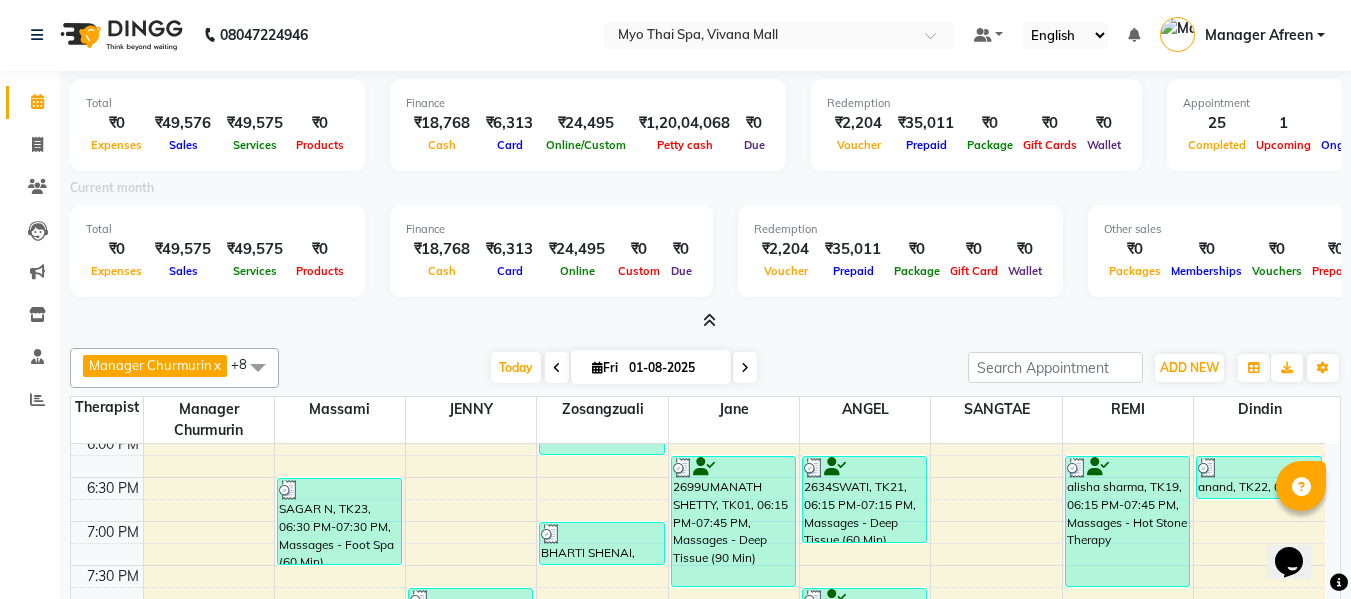 click at bounding box center [709, 320] 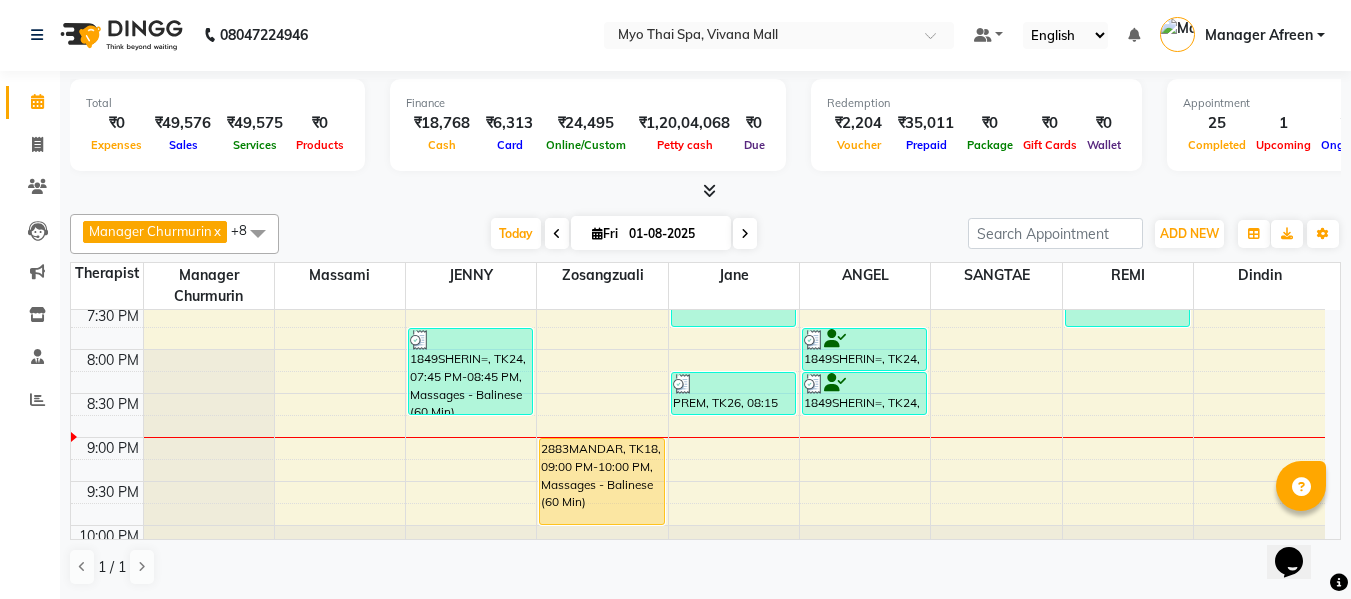 scroll, scrollTop: 990, scrollLeft: 0, axis: vertical 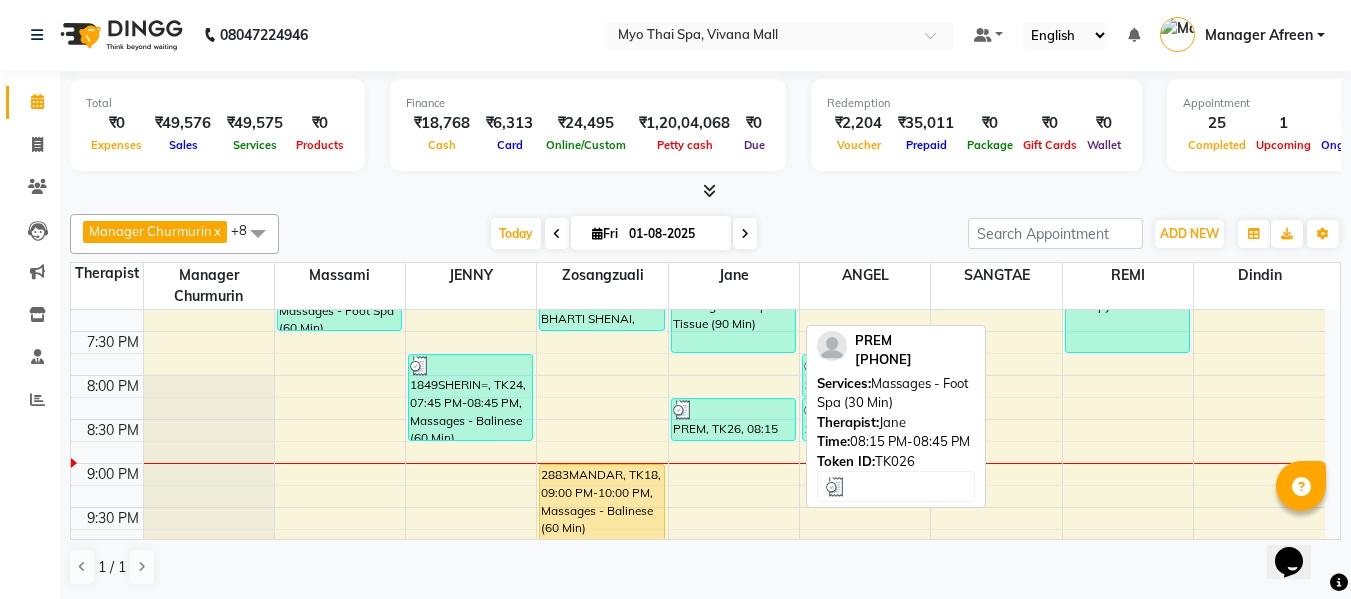 click at bounding box center (733, 410) 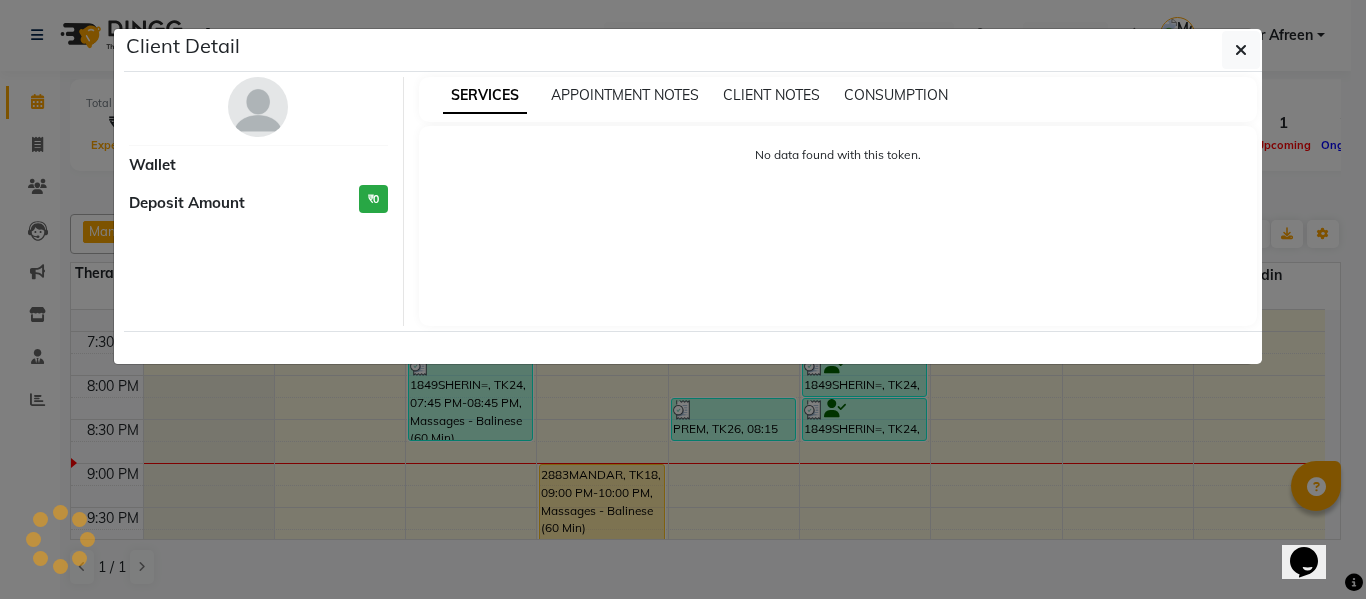 select on "3" 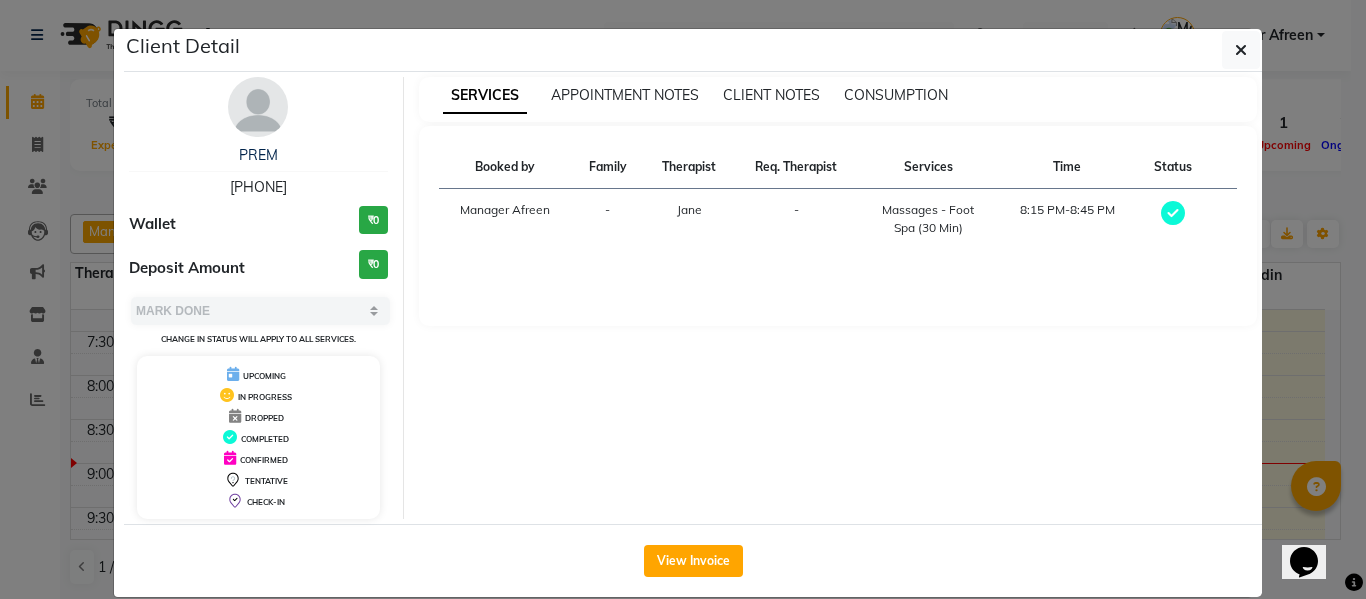 click on "[PHONE]" at bounding box center [258, 187] 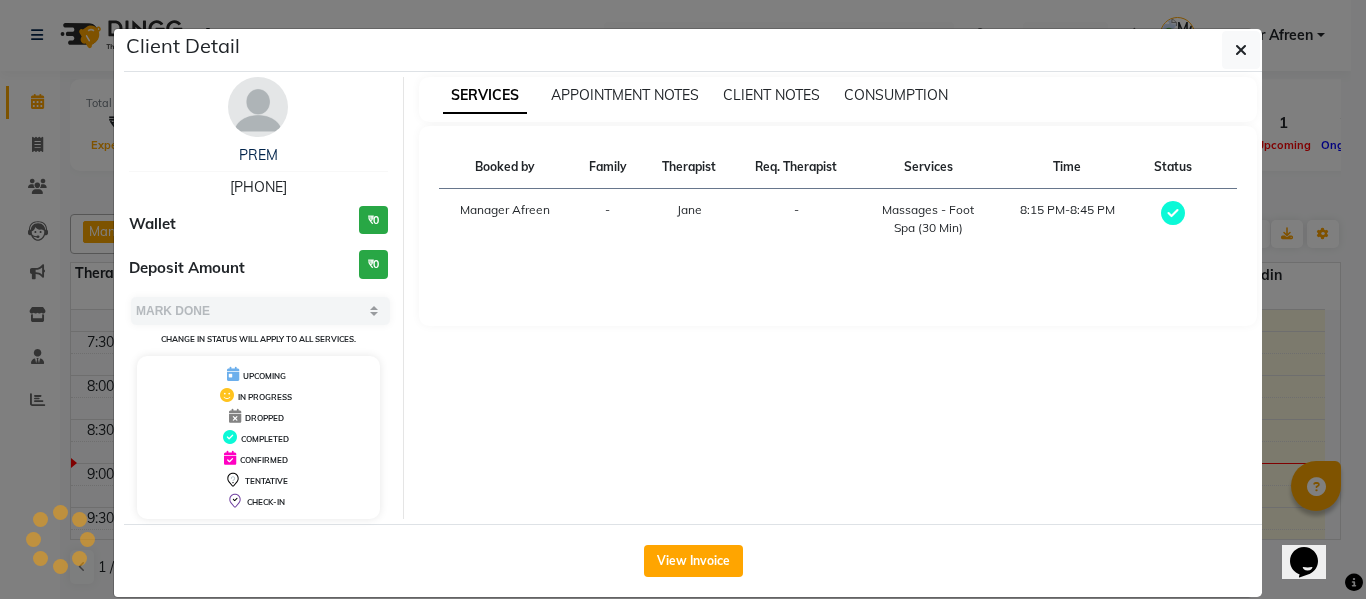 click on "[PHONE]" at bounding box center (258, 187) 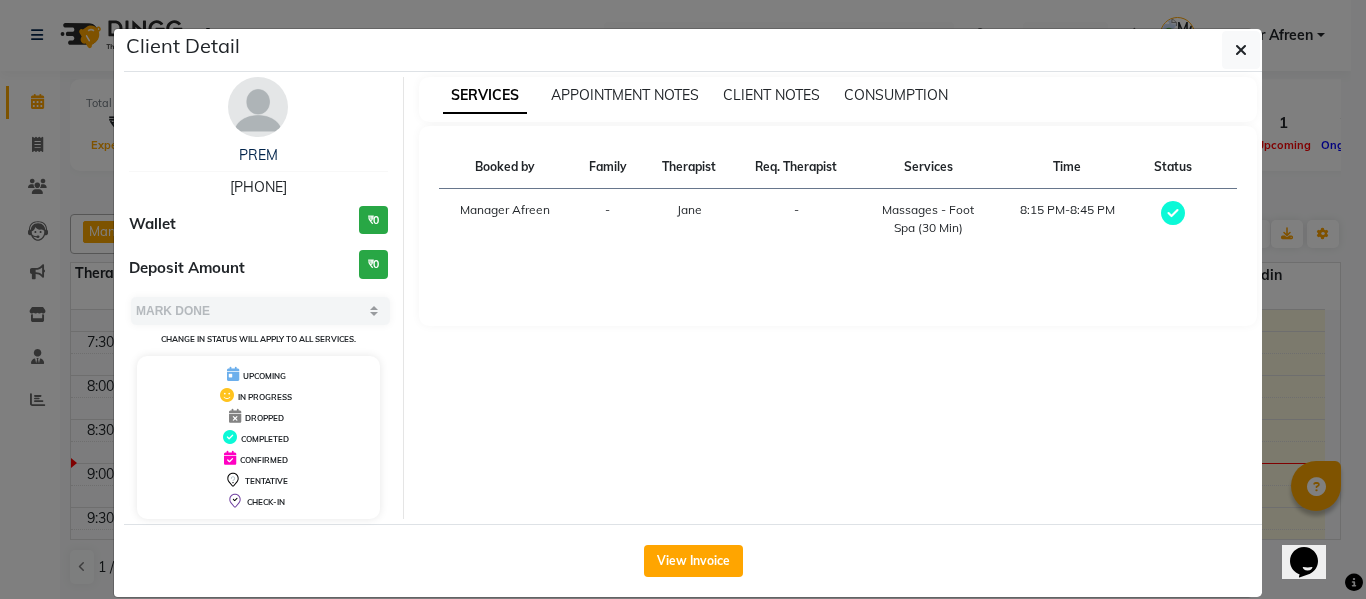 copy on "[PHONE]" 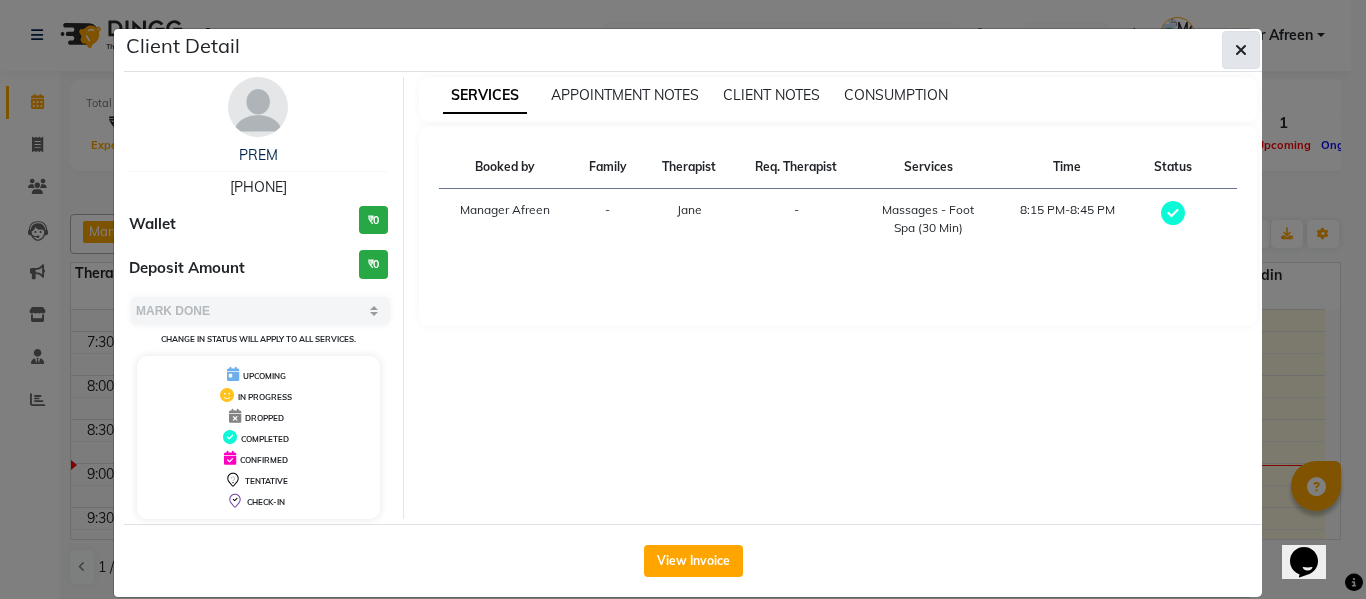 drag, startPoint x: 1228, startPoint y: 47, endPoint x: 1224, endPoint y: 60, distance: 13.601471 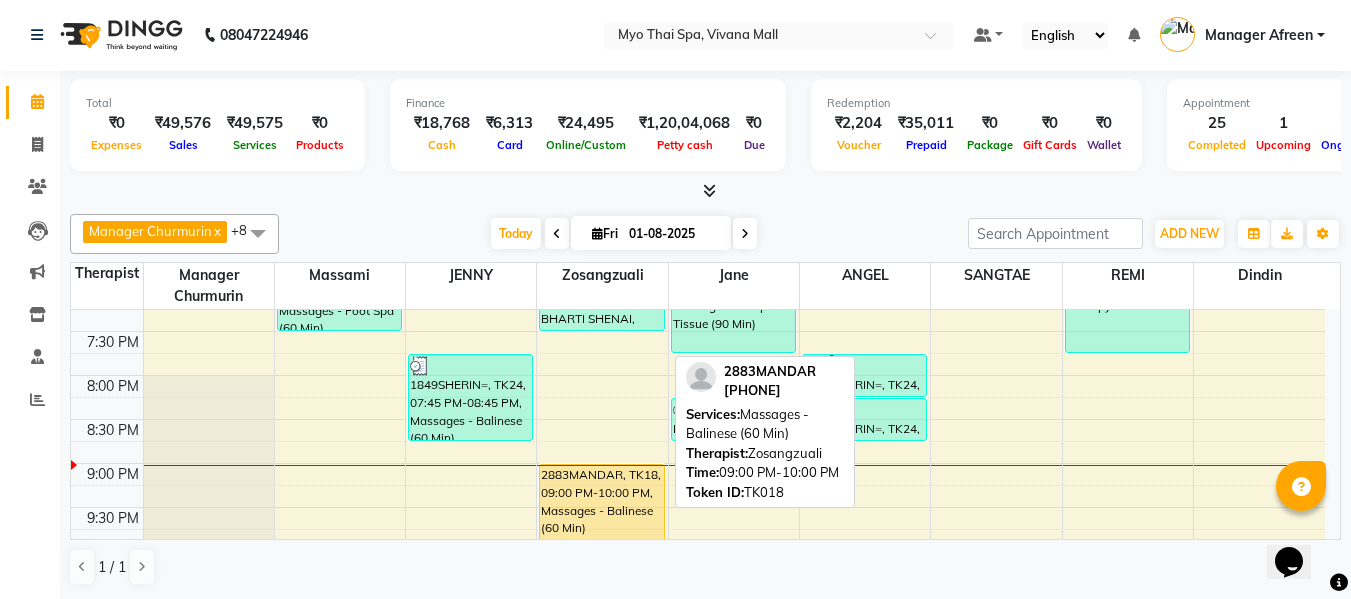 click on "2883MANDAR, TK18, 09:00 PM-10:00 PM, Massages - Balinese (60 Min)" at bounding box center [601, 507] 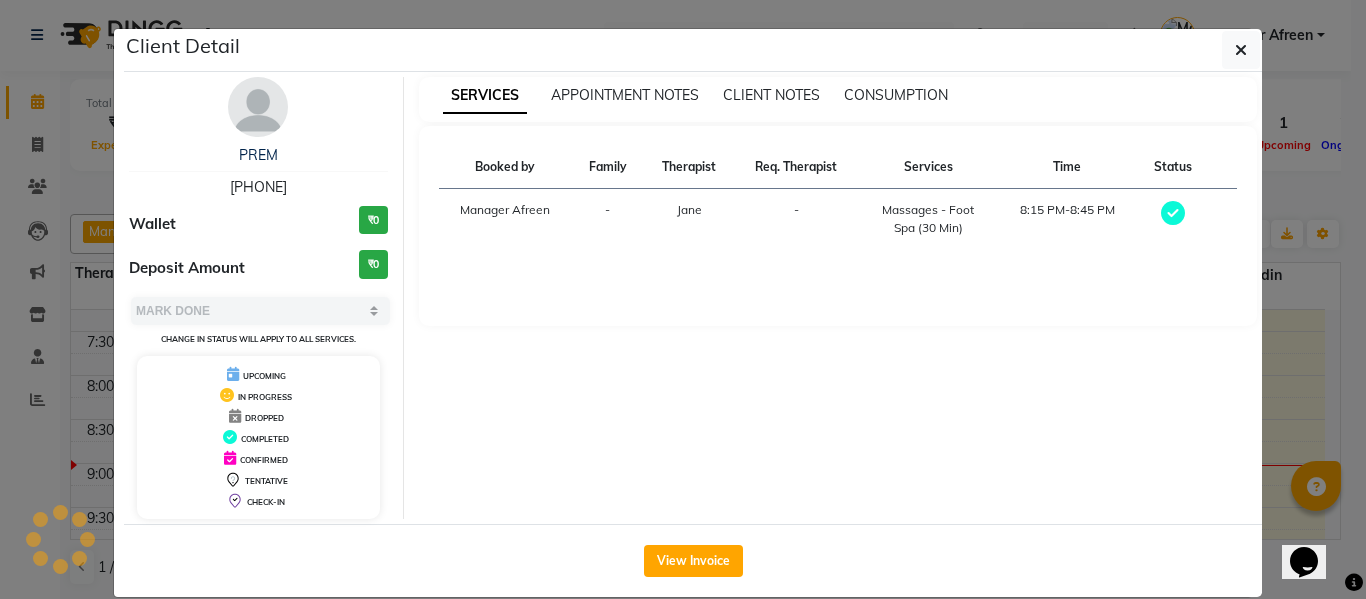 select on "1" 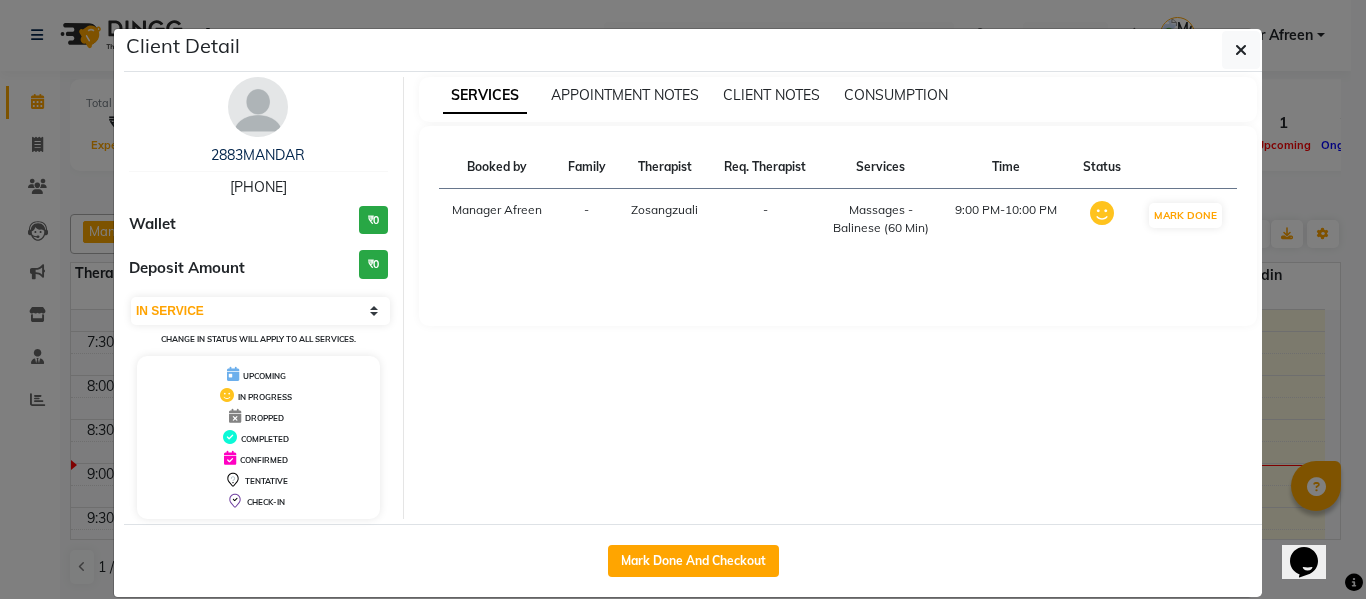 click on "[PHONE]" at bounding box center [258, 187] 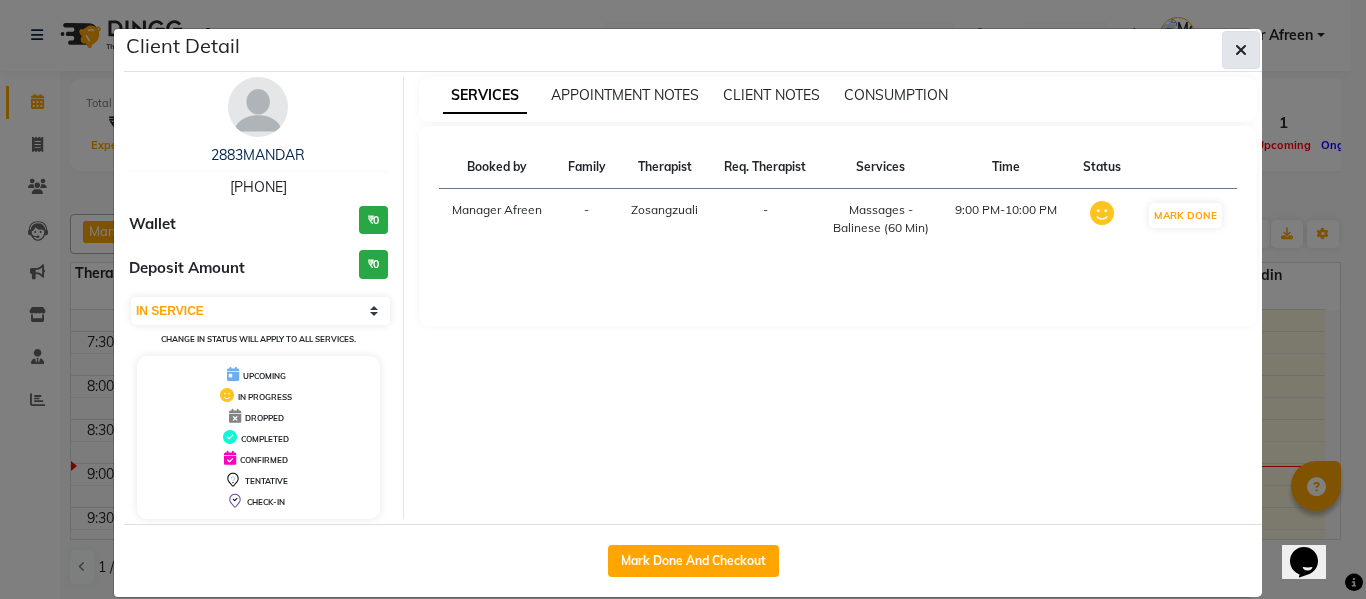 click 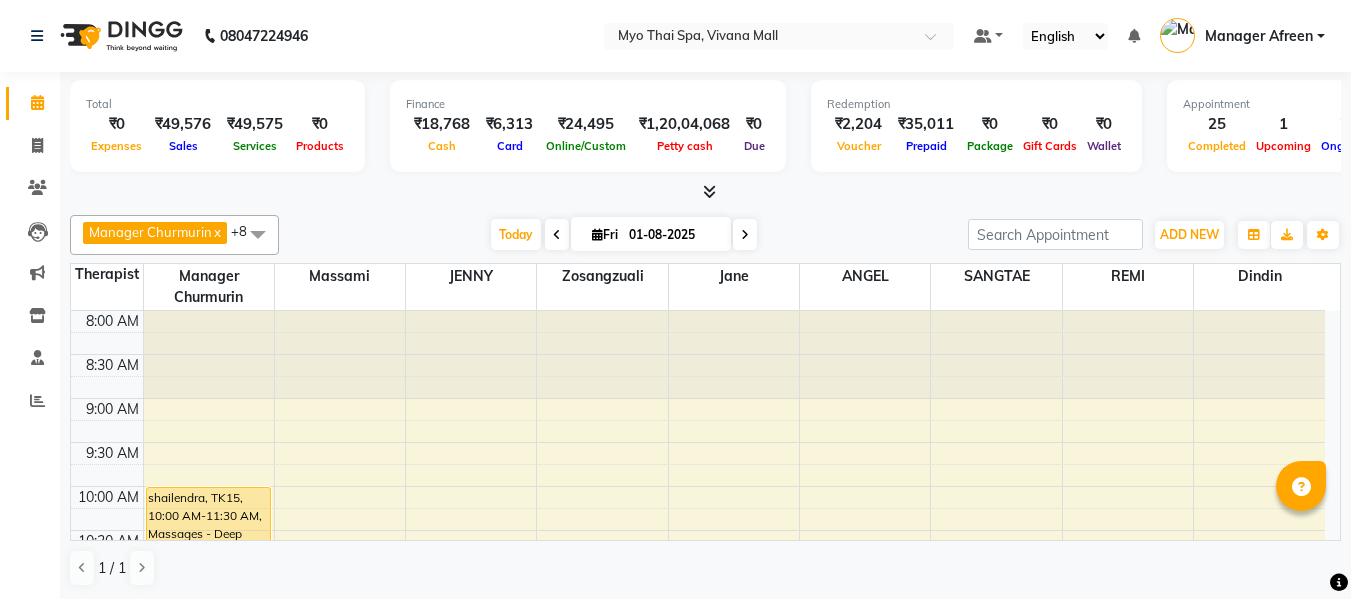 scroll, scrollTop: 0, scrollLeft: 0, axis: both 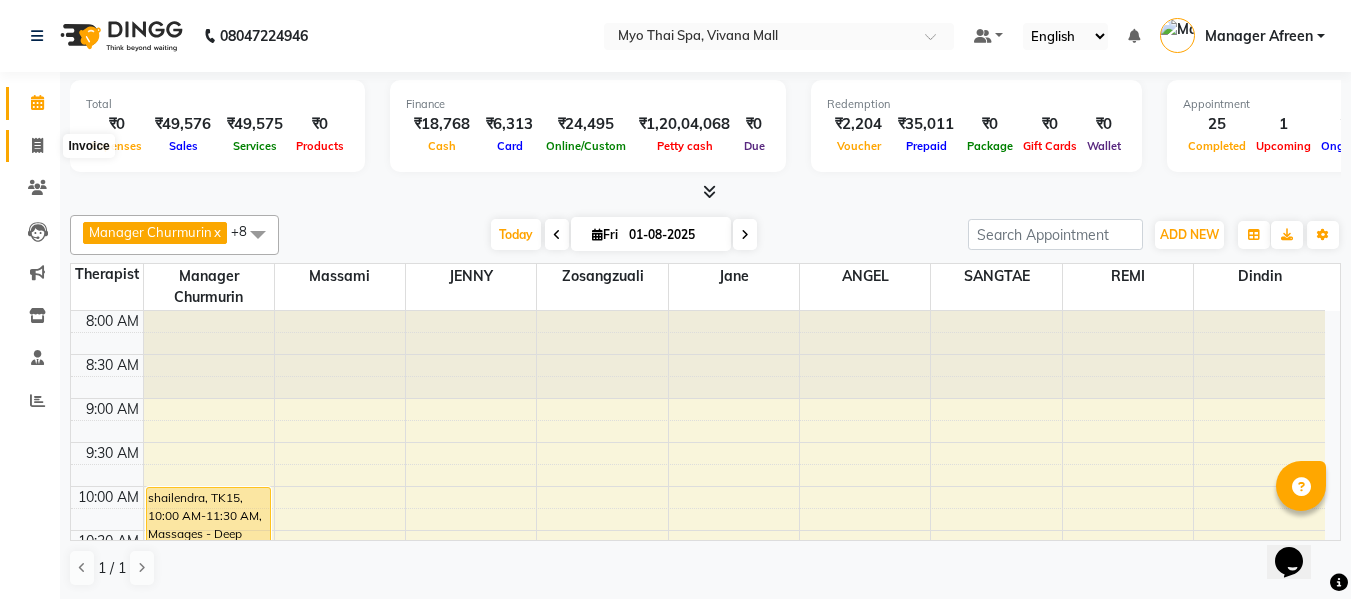 click 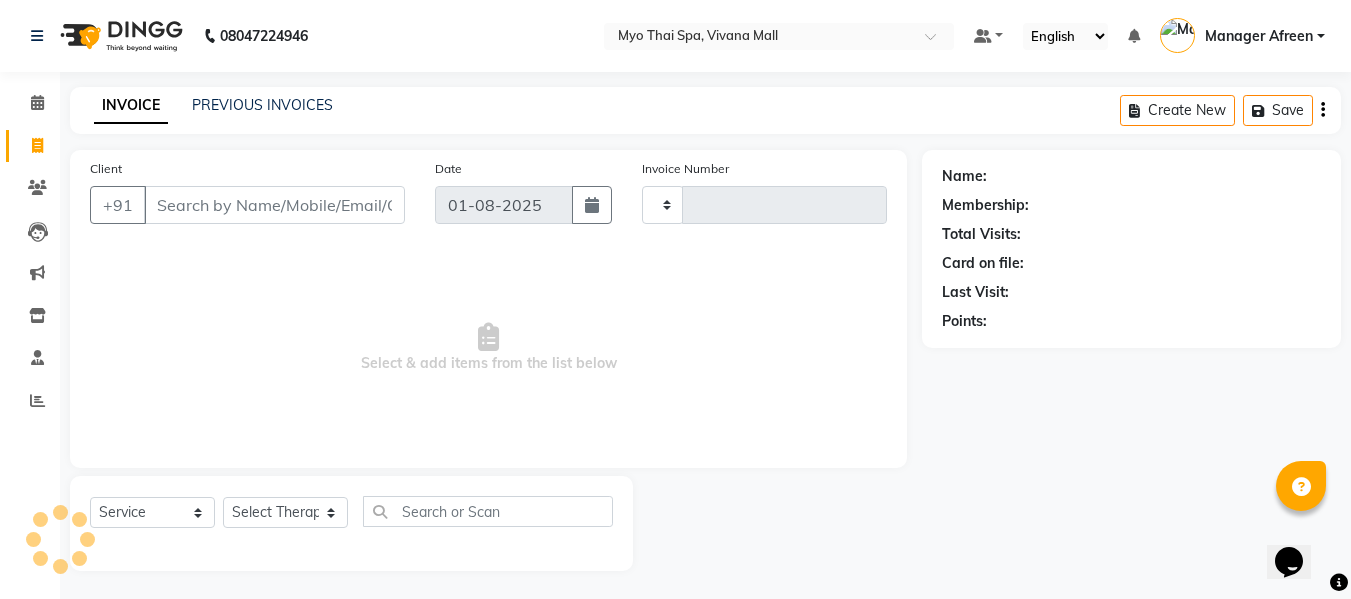 type on "2887" 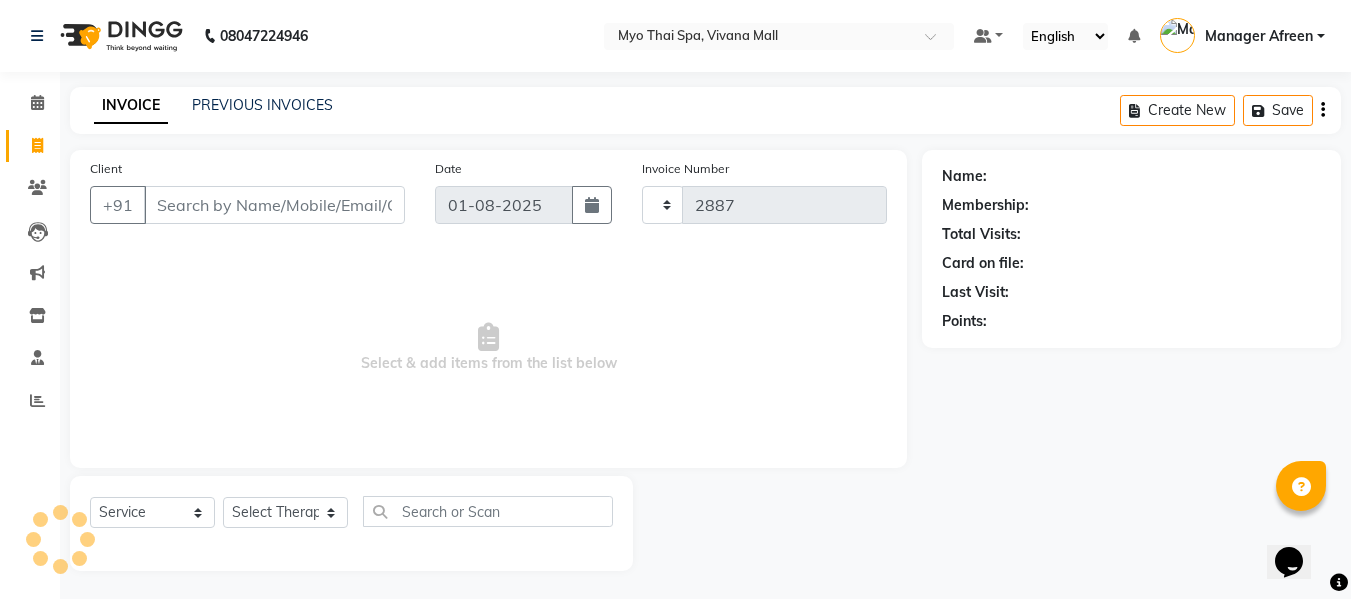 select on "3908" 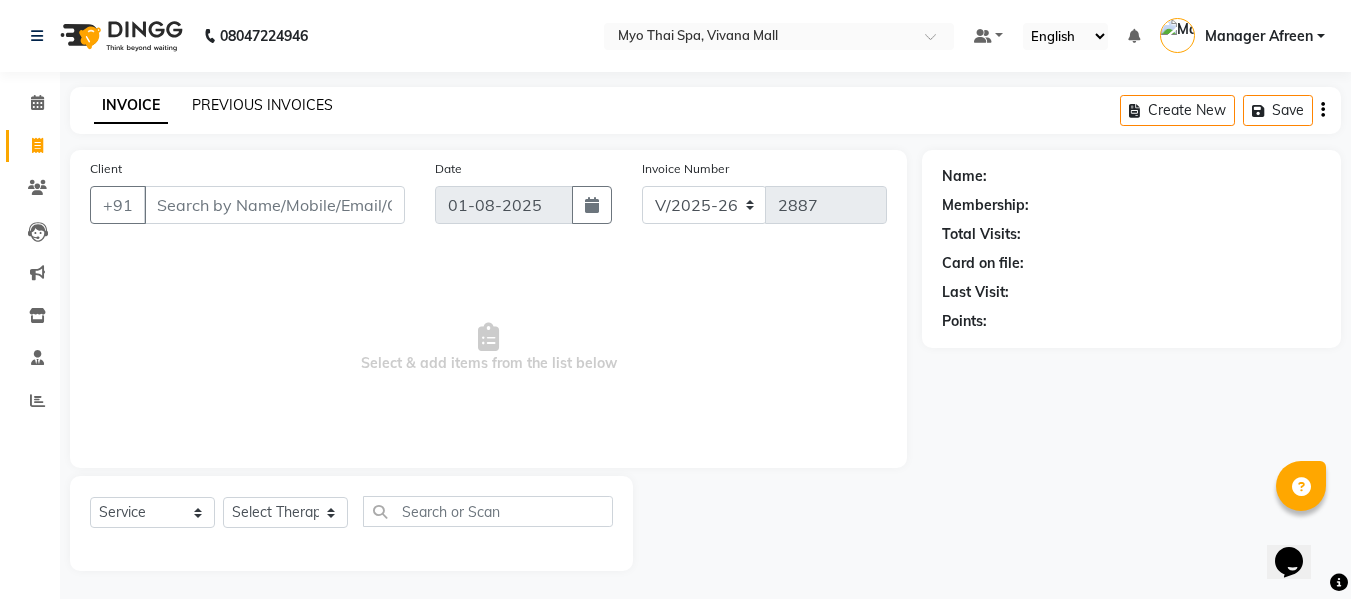 click on "PREVIOUS INVOICES" 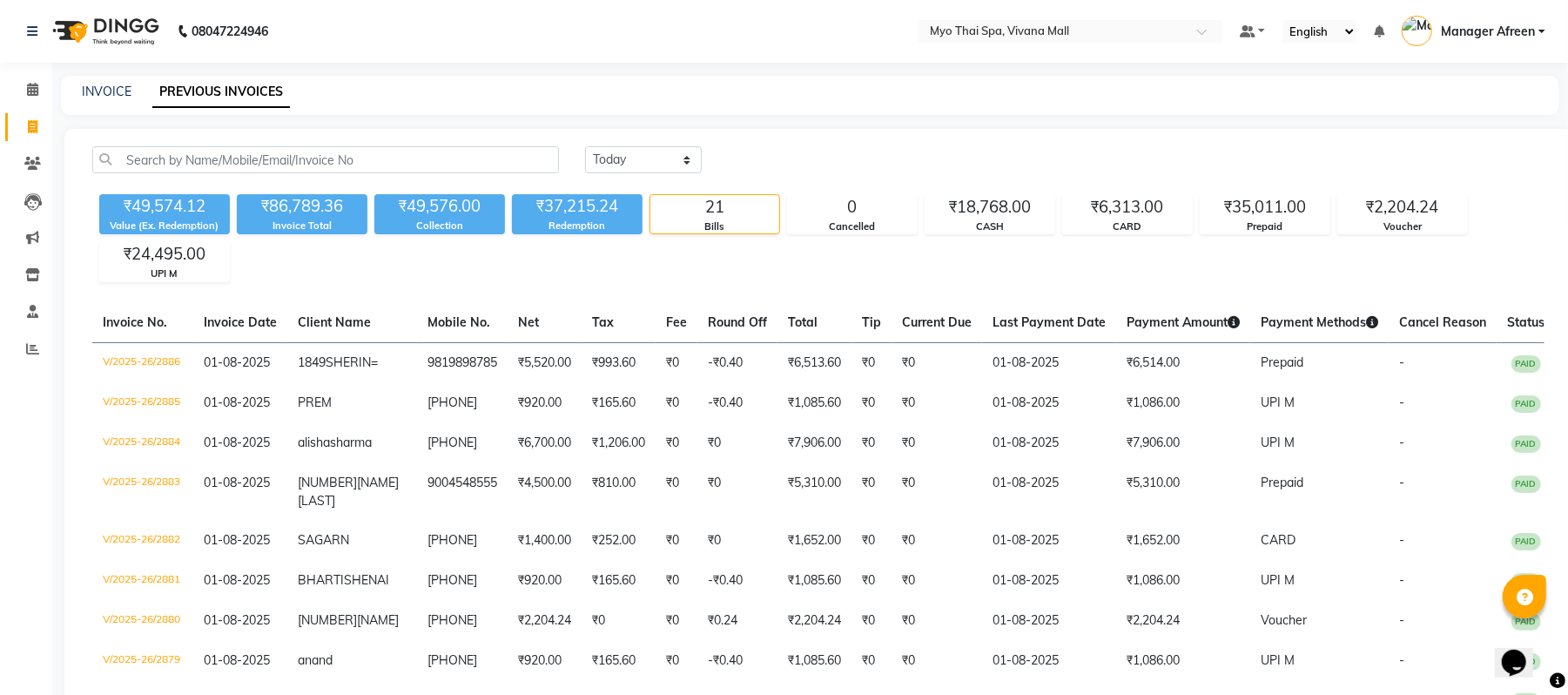 drag, startPoint x: 1127, startPoint y: 1, endPoint x: 1021, endPoint y: 139, distance: 174.0115 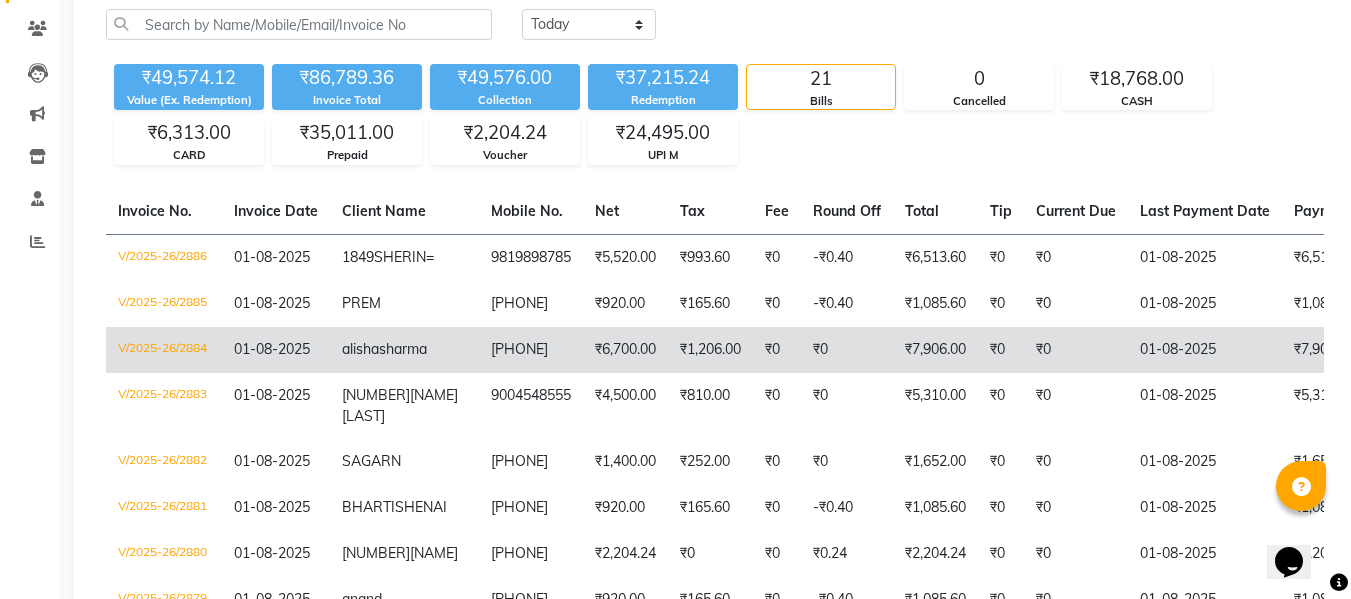 scroll, scrollTop: 0, scrollLeft: 0, axis: both 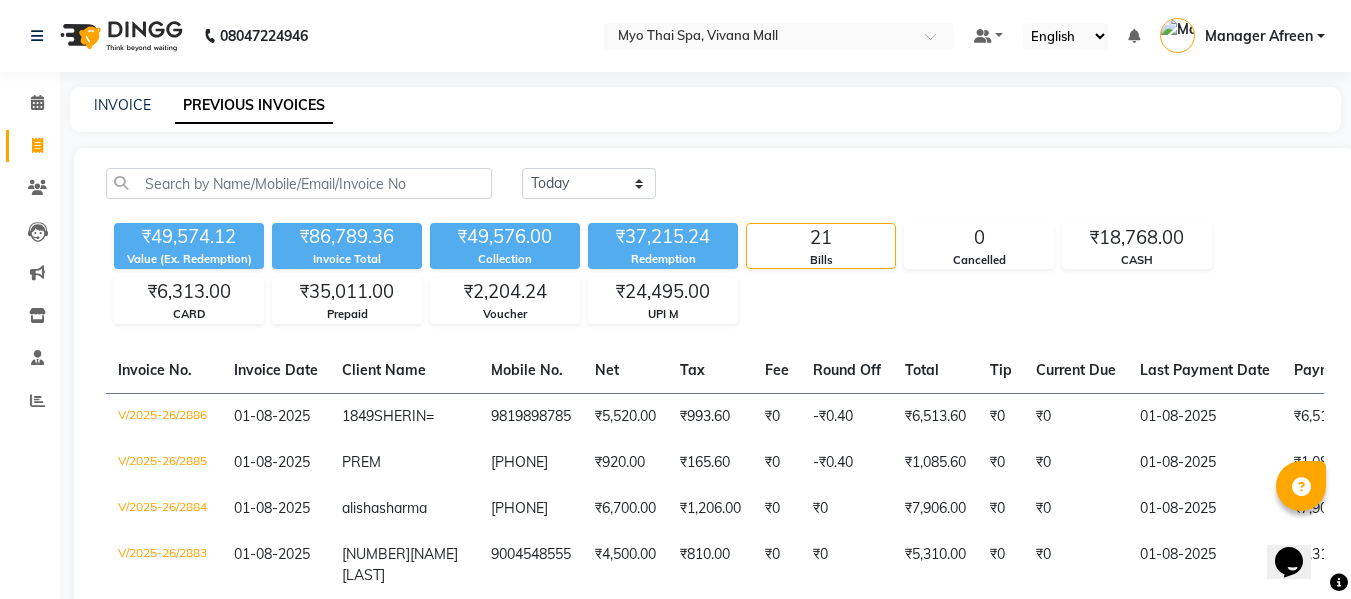 click on "INVOICE PREVIOUS INVOICES" 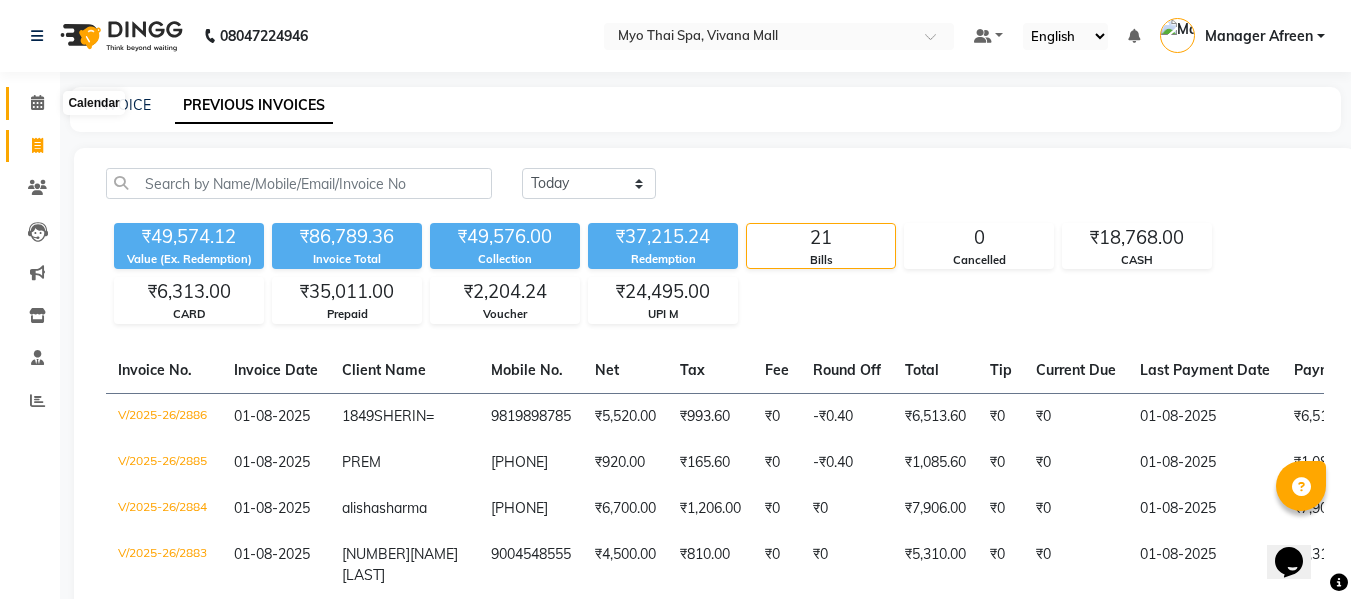 click 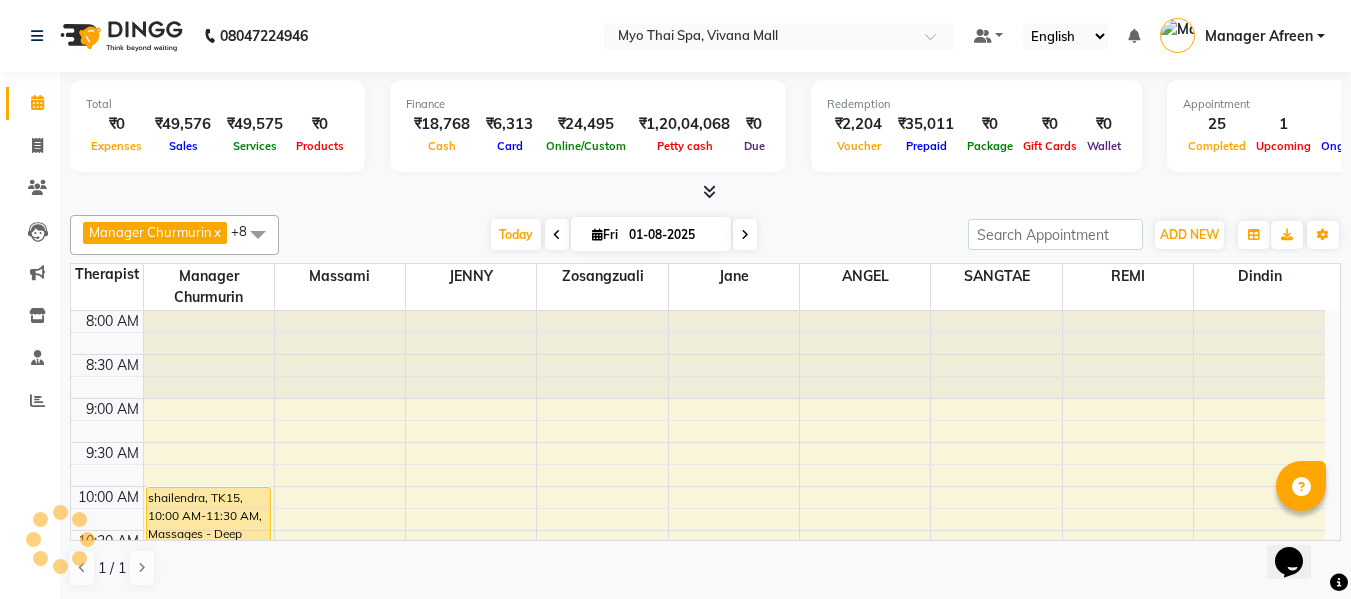 scroll, scrollTop: 1090, scrollLeft: 0, axis: vertical 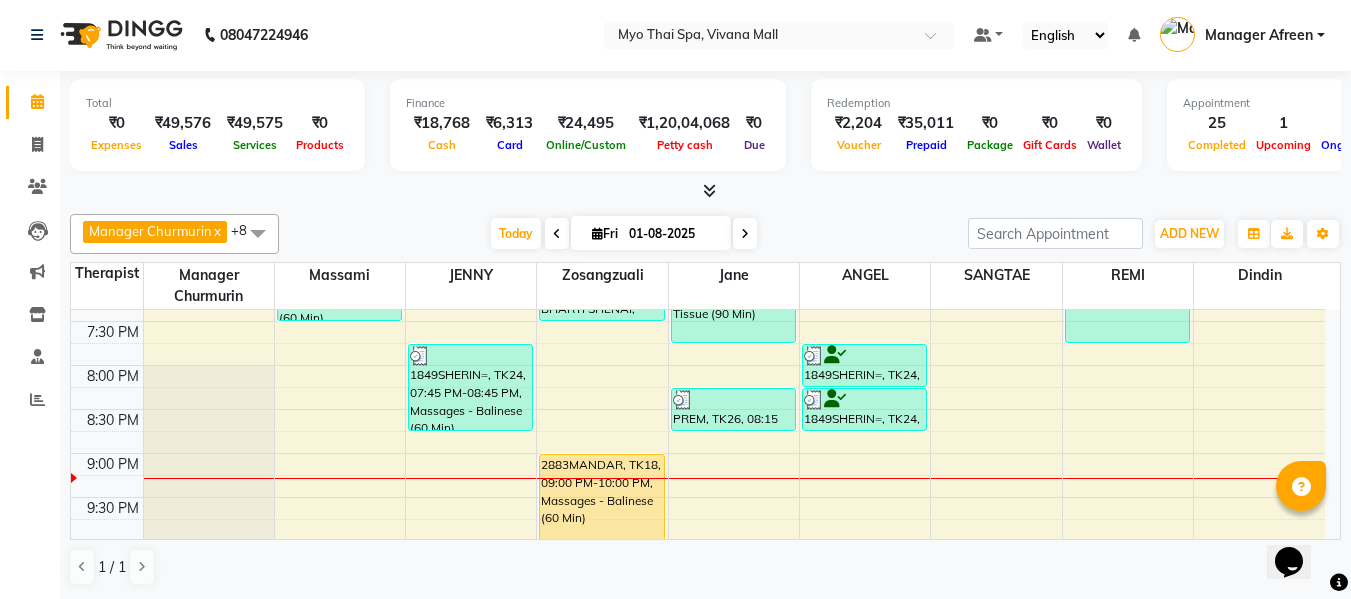 click at bounding box center [745, 233] 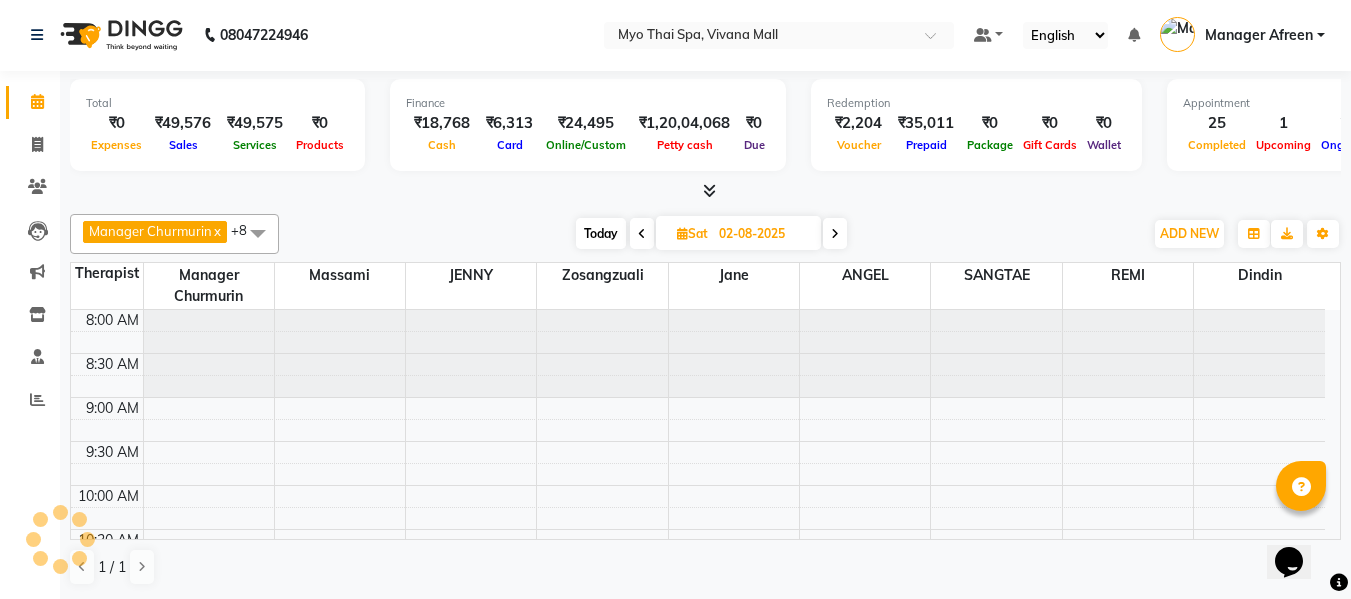 scroll, scrollTop: 1090, scrollLeft: 0, axis: vertical 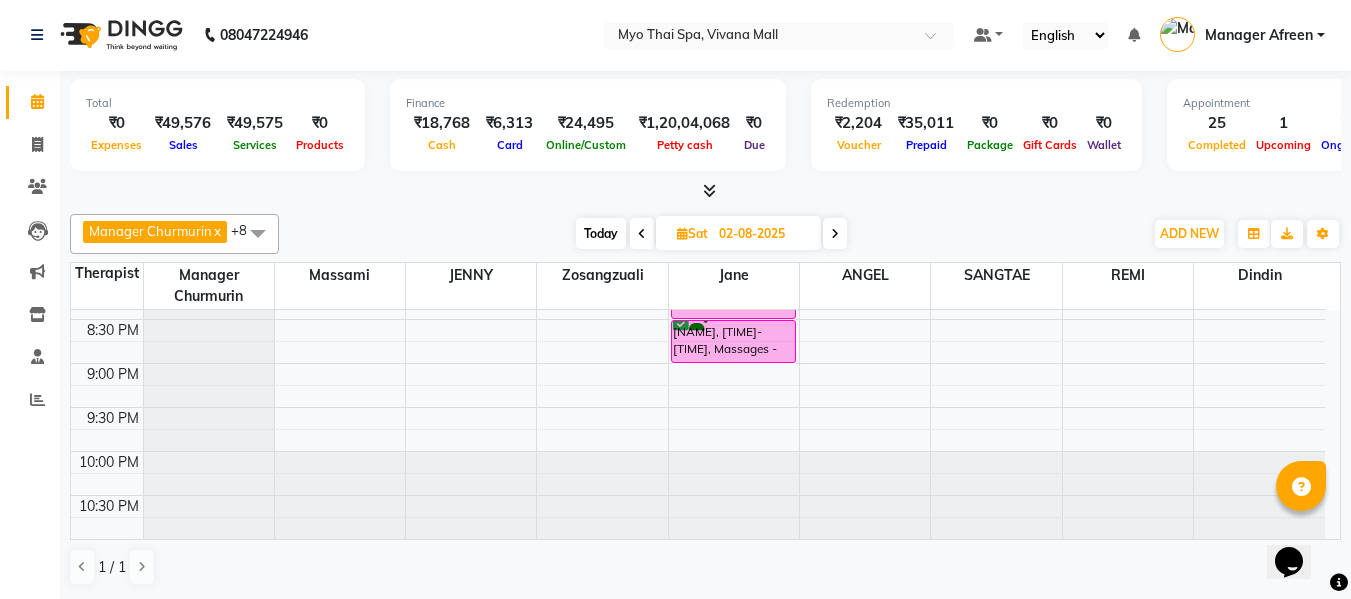 click on "Today" at bounding box center [601, 233] 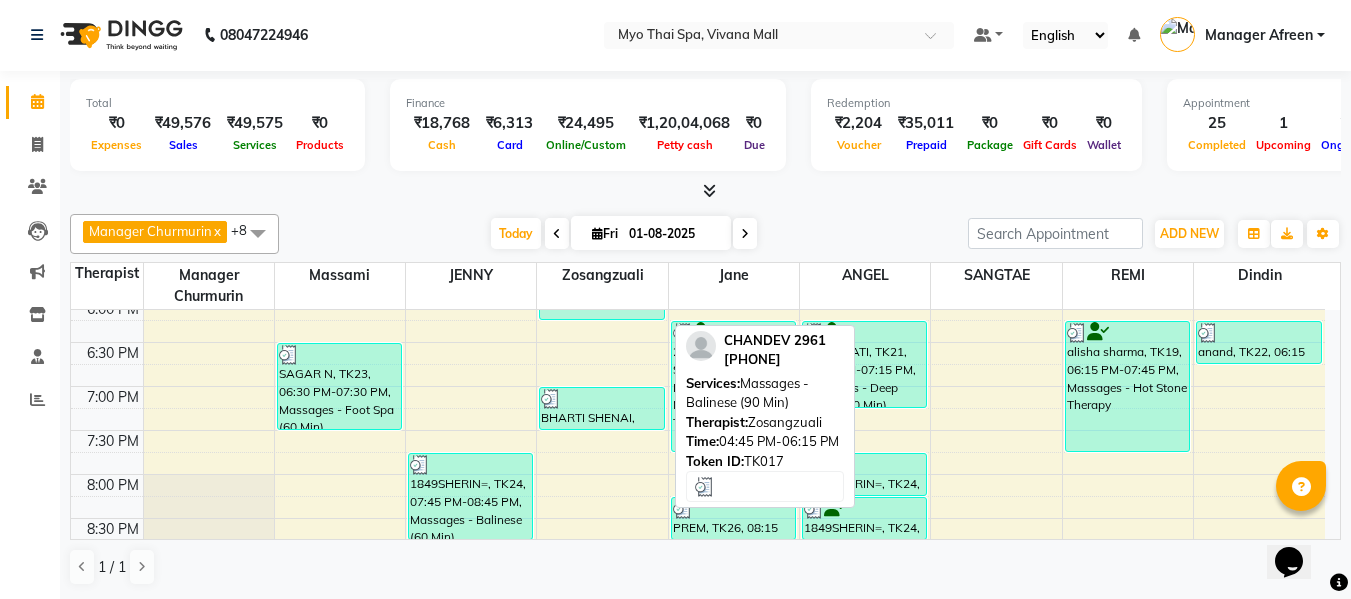 scroll, scrollTop: 1090, scrollLeft: 0, axis: vertical 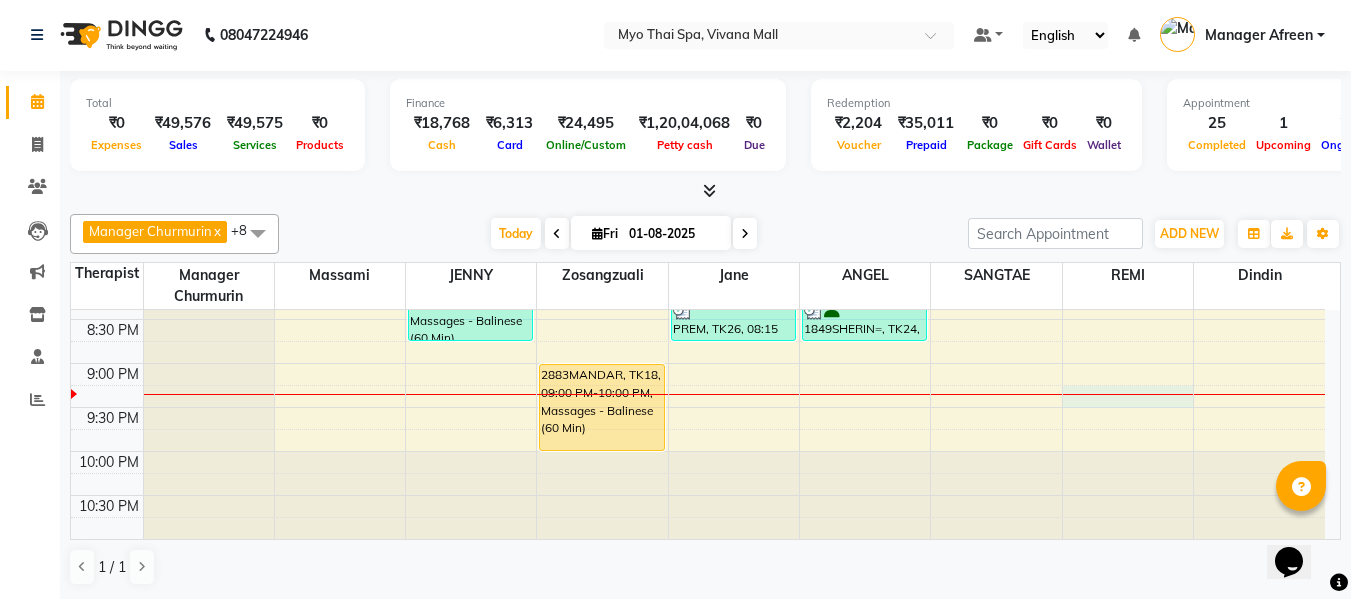 click on "8:00 AM 8:30 AM 9:00 AM 9:30 AM 10:00 AM 10:30 AM 11:00 AM 11:30 AM 12:00 PM 12:30 PM 1:00 PM 1:30 PM 2:00 PM 2:30 PM 3:00 PM 3:30 PM 4:00 PM 4:30 PM 5:00 PM 5:30 PM 6:00 PM 6:30 PM 7:00 PM 7:30 PM 8:00 PM 8:30 PM 9:00 PM 9:30 PM 10:00 PM 10:30 PM    shailendra, TK15, 10:00 AM-11:30 AM, Massages - Deep Tissue (90 Min)             PRAMOD B, TK20, 01:15 PM-02:15 PM, Massages - Swedish (60 Min)     SAGAGR, TK04, 11:15 AM-12:45 PM, Massages - Myo Signature Spa (90 Min)     SAGAGR, TK04, 11:15 AM-12:45 PM, Massages - Spa Of The Month  (₹3999)     2309 SANTOSH, TK14, 03:15 PM-04:45 PM, Massages - Balinese (90 Min)     SAGAR N, TK23, 06:30 PM-07:30 PM, Massages - Foot Spa (60 Min)     ram, TK06, 01:30 PM-03:30 PM, Massages - Myo Signature Spa (90 Min) (₹4800)     Sarit, TK11, 05:00 PM-06:00 PM, Massages - Balinese (60 Min)     1849SHERIN=, TK24, 07:45 PM-08:45 PM, Massages - Balinese (60 Min)     1792ANIRUDDHA1, TK05, 01:00 PM-02:30 PM, Massages - Stress Relieving" at bounding box center [698, -121] 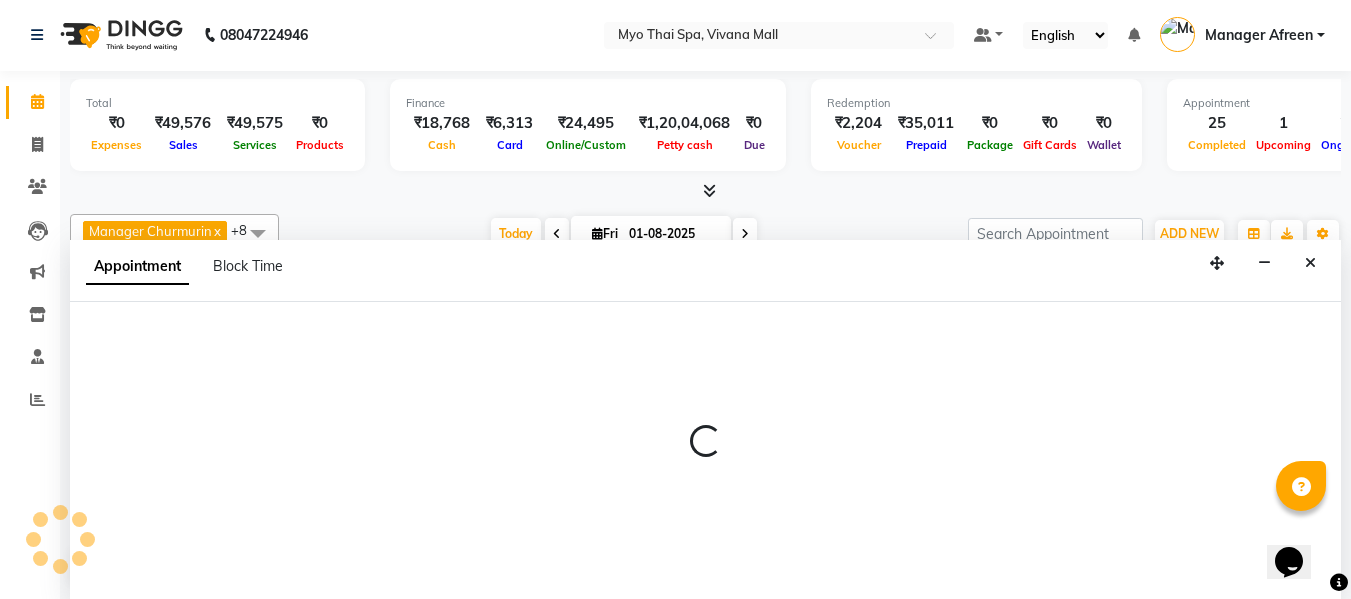select on "75781" 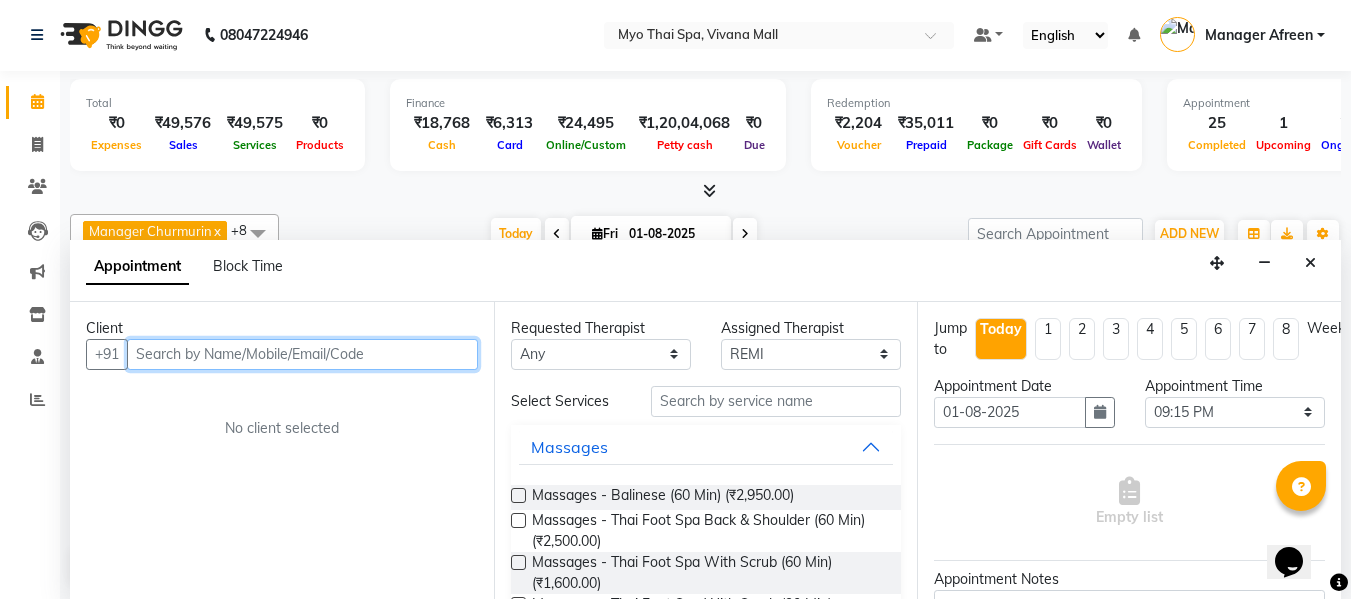 click at bounding box center [302, 354] 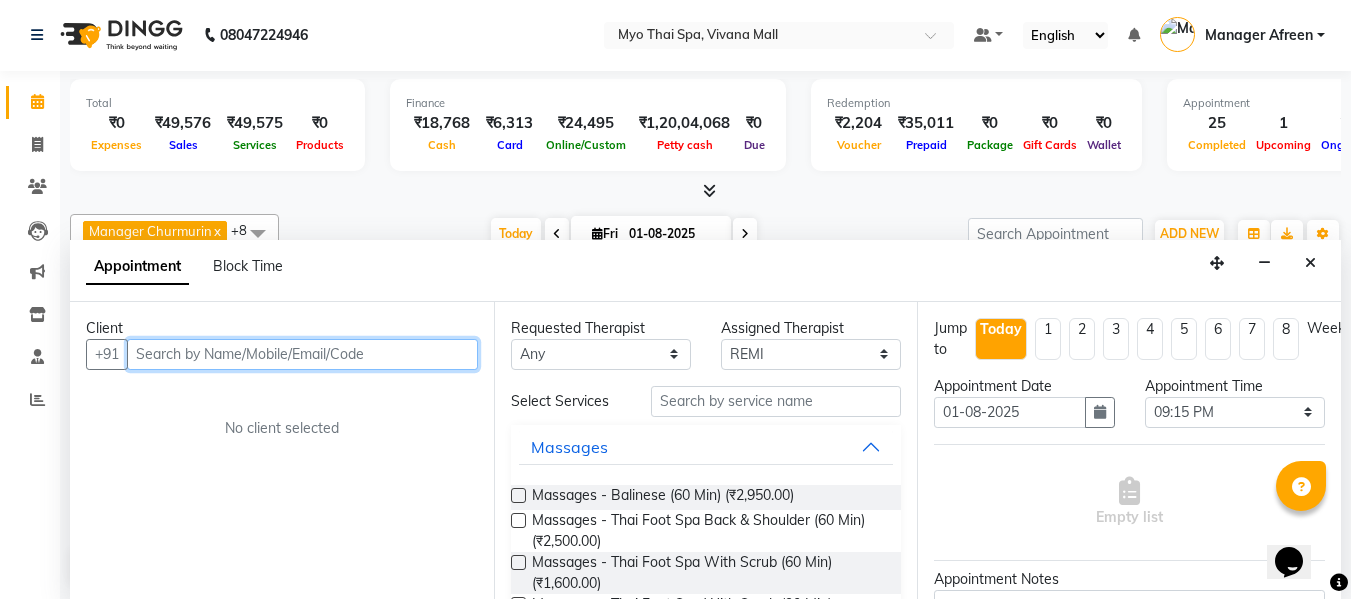 click at bounding box center [302, 354] 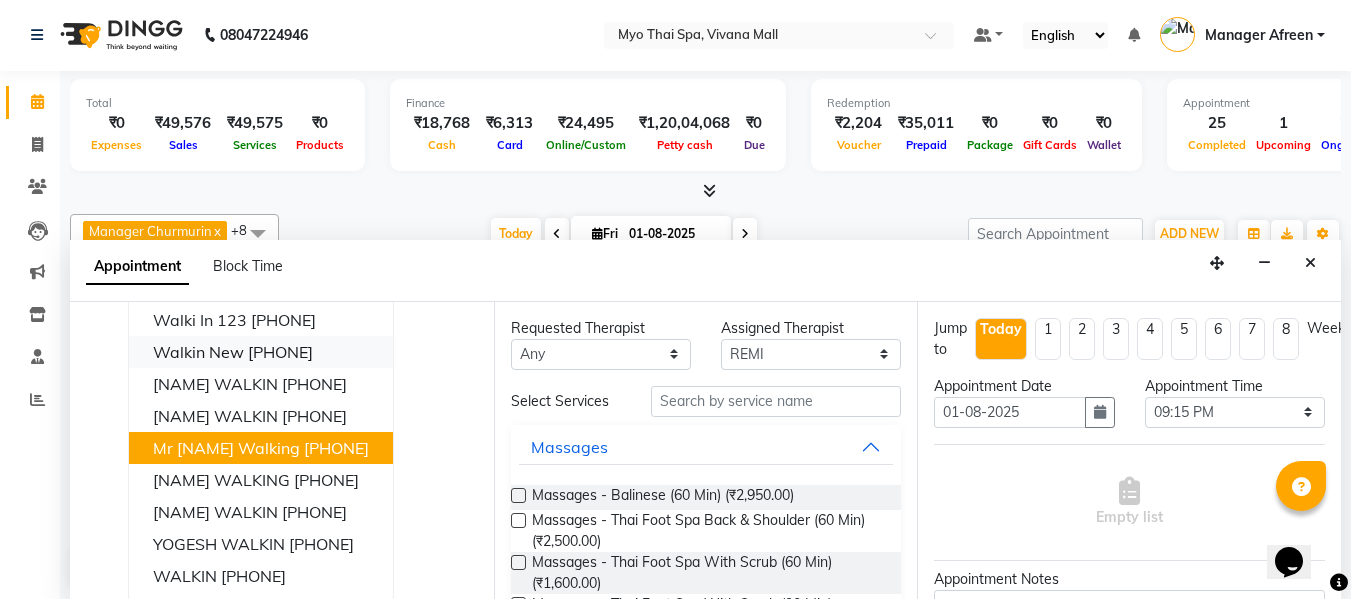 scroll, scrollTop: 111, scrollLeft: 0, axis: vertical 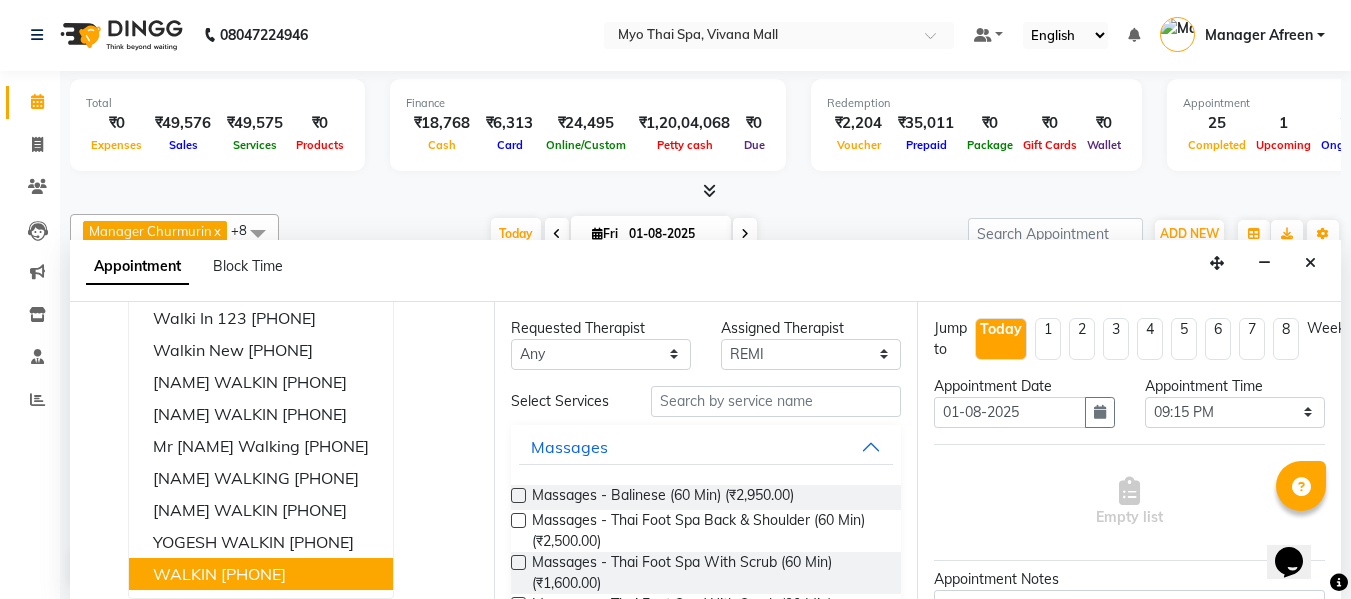 click on "8850551658" at bounding box center [253, 574] 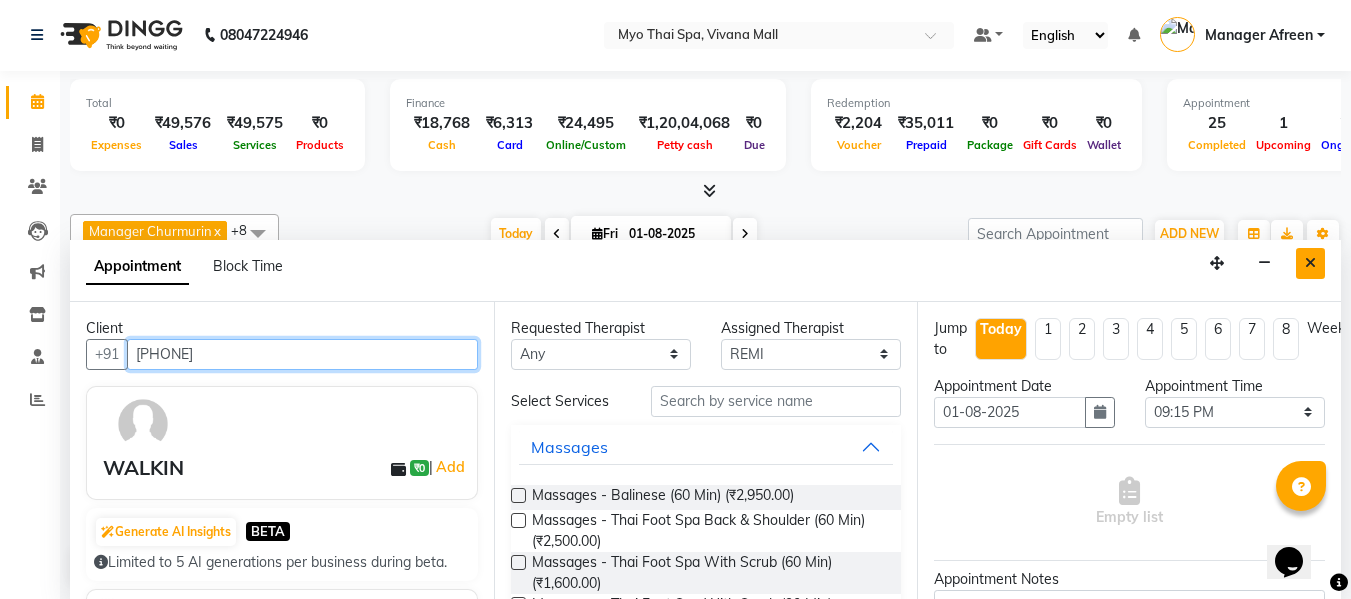 type on "8850551658" 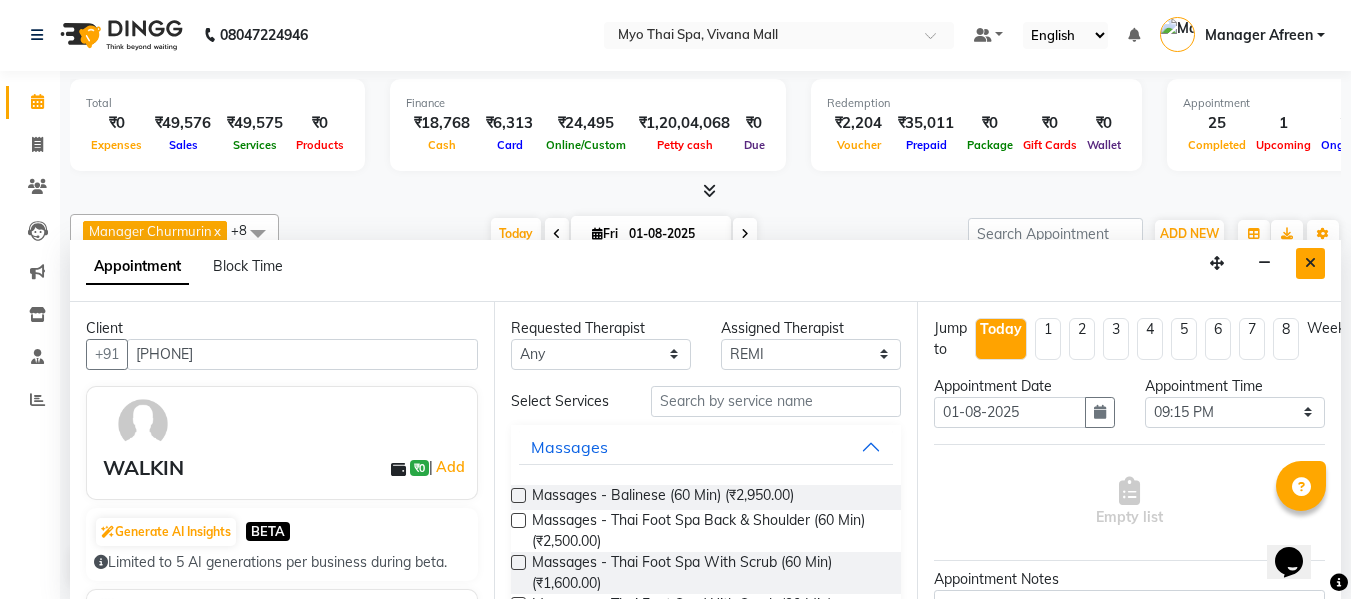 click at bounding box center [1310, 263] 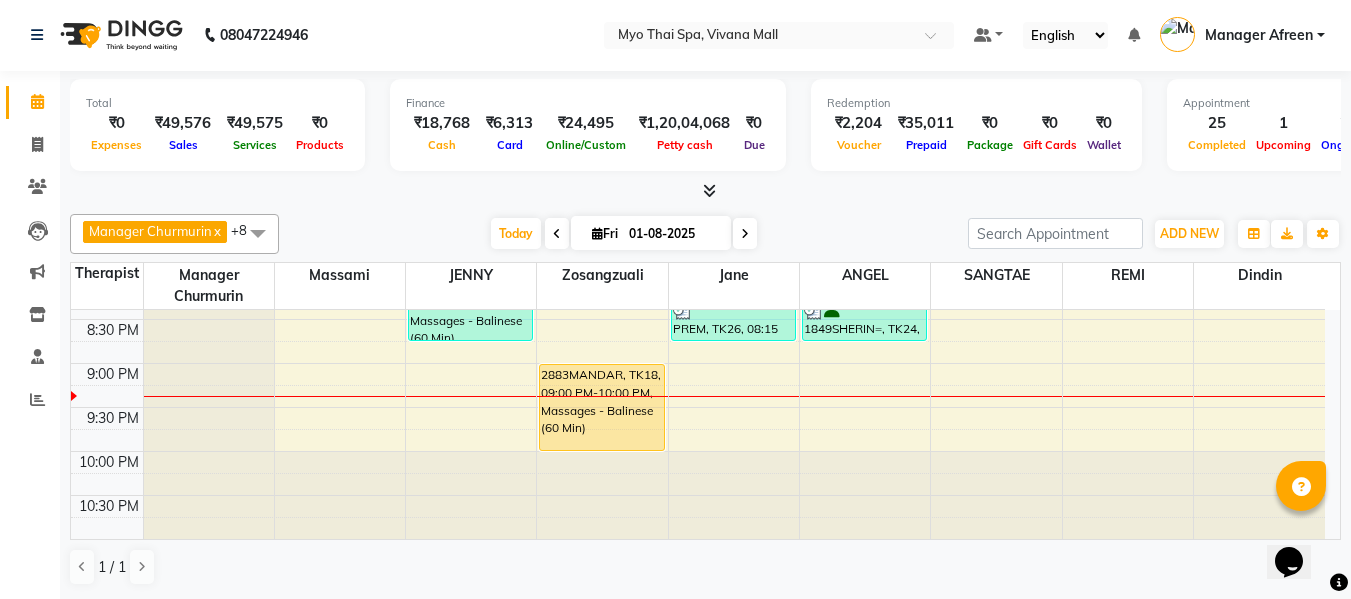 click on "8:00 AM 8:30 AM 9:00 AM 9:30 AM 10:00 AM 10:30 AM 11:00 AM 11:30 AM 12:00 PM 12:30 PM 1:00 PM 1:30 PM 2:00 PM 2:30 PM 3:00 PM 3:30 PM 4:00 PM 4:30 PM 5:00 PM 5:30 PM 6:00 PM 6:30 PM 7:00 PM 7:30 PM 8:00 PM 8:30 PM 9:00 PM 9:30 PM 10:00 PM 10:30 PM    shailendra, TK15, 10:00 AM-11:30 AM, Massages - Deep Tissue (90 Min)             PRAMOD B, TK20, 01:15 PM-02:15 PM, Massages - Swedish (60 Min)     SAGAGR, TK04, 11:15 AM-12:45 PM, Massages - Myo Signature Spa (90 Min)     SAGAGR, TK04, 11:15 AM-12:45 PM, Massages - Spa Of The Month  (₹3999)     2309 SANTOSH, TK14, 03:15 PM-04:45 PM, Massages - Balinese (90 Min)     SAGAR N, TK23, 06:30 PM-07:30 PM, Massages - Foot Spa (60 Min)     ram, TK06, 01:30 PM-03:30 PM, Massages - Myo Signature Spa (90 Min) (₹4800)     Sarit, TK11, 05:00 PM-06:00 PM, Massages - Balinese (60 Min)     1849SHERIN=, TK24, 07:45 PM-08:45 PM, Massages - Balinese (60 Min)     1792ANIRUDDHA1, TK05, 01:00 PM-02:30 PM, Massages - Stress Relieving" at bounding box center (698, -121) 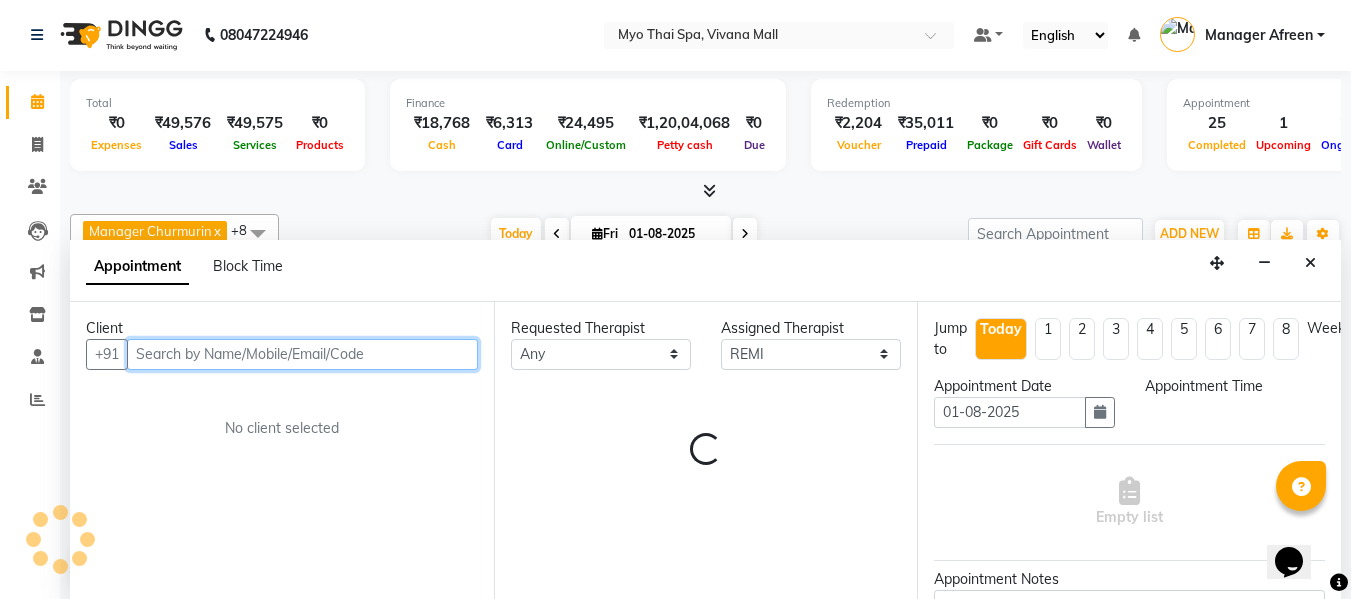 select on "1275" 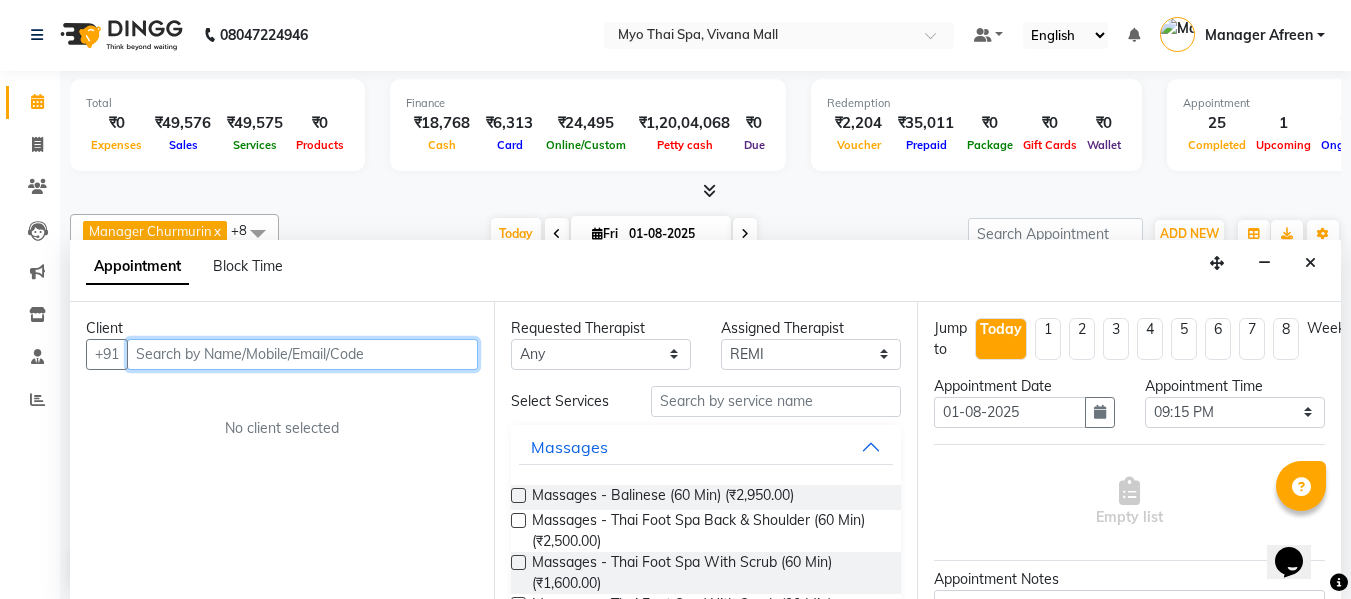 click at bounding box center [302, 354] 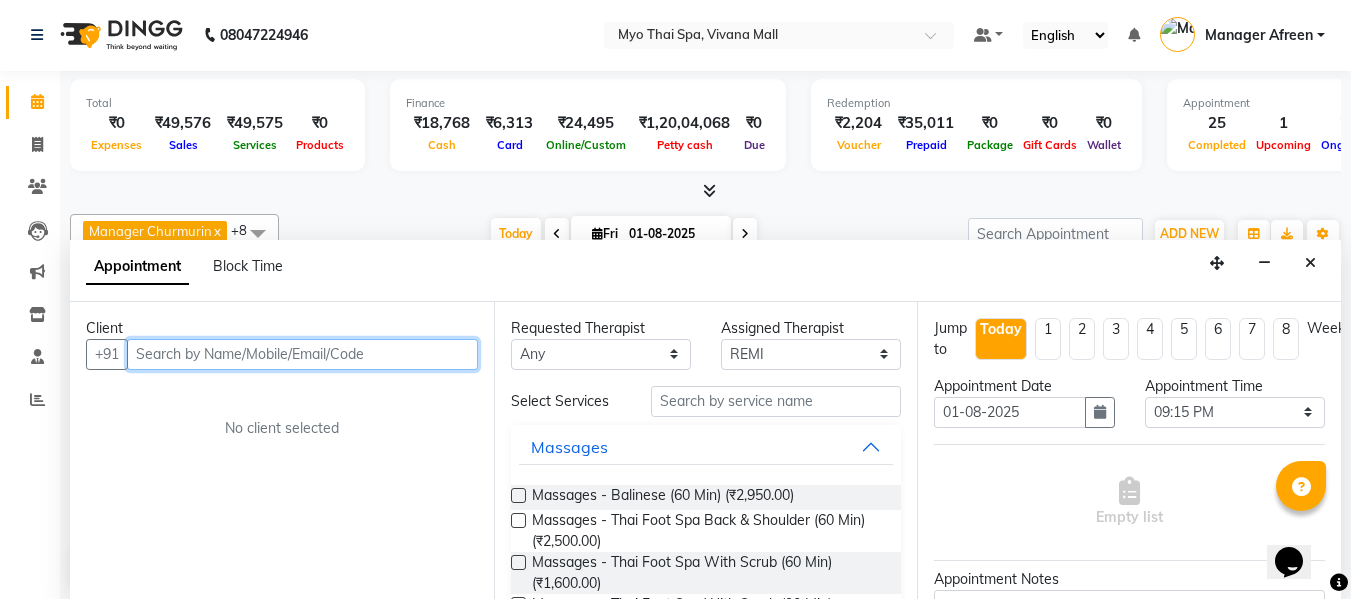 click at bounding box center [302, 354] 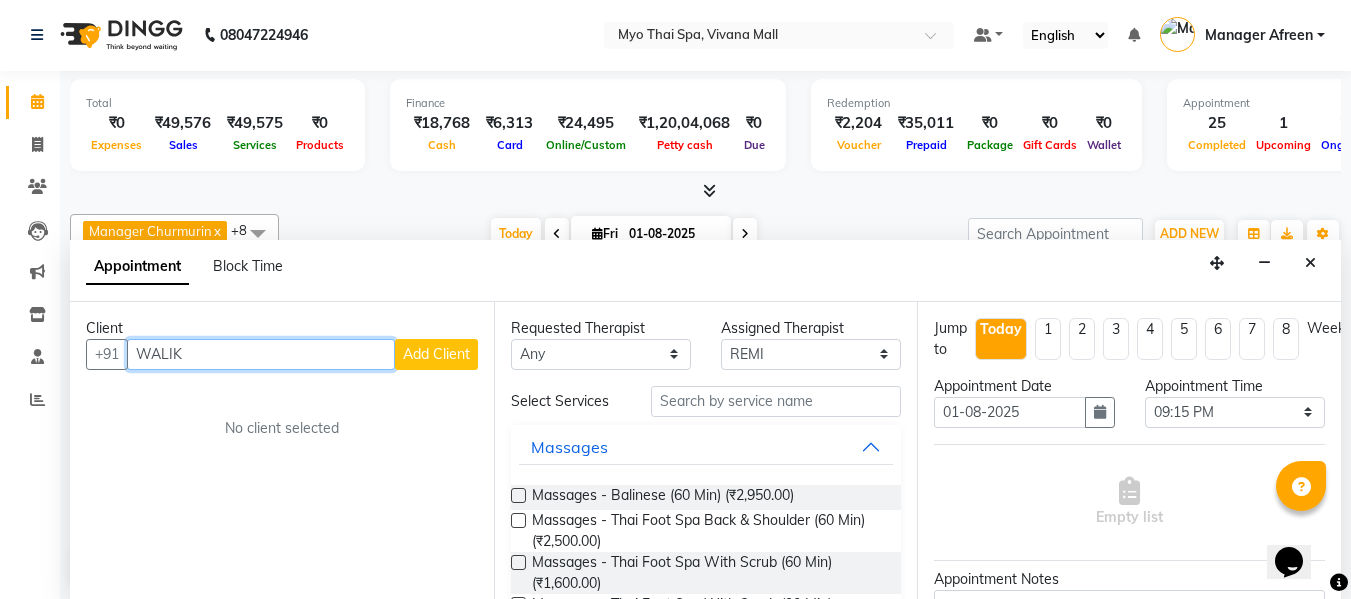 click on "WALIK" at bounding box center (261, 354) 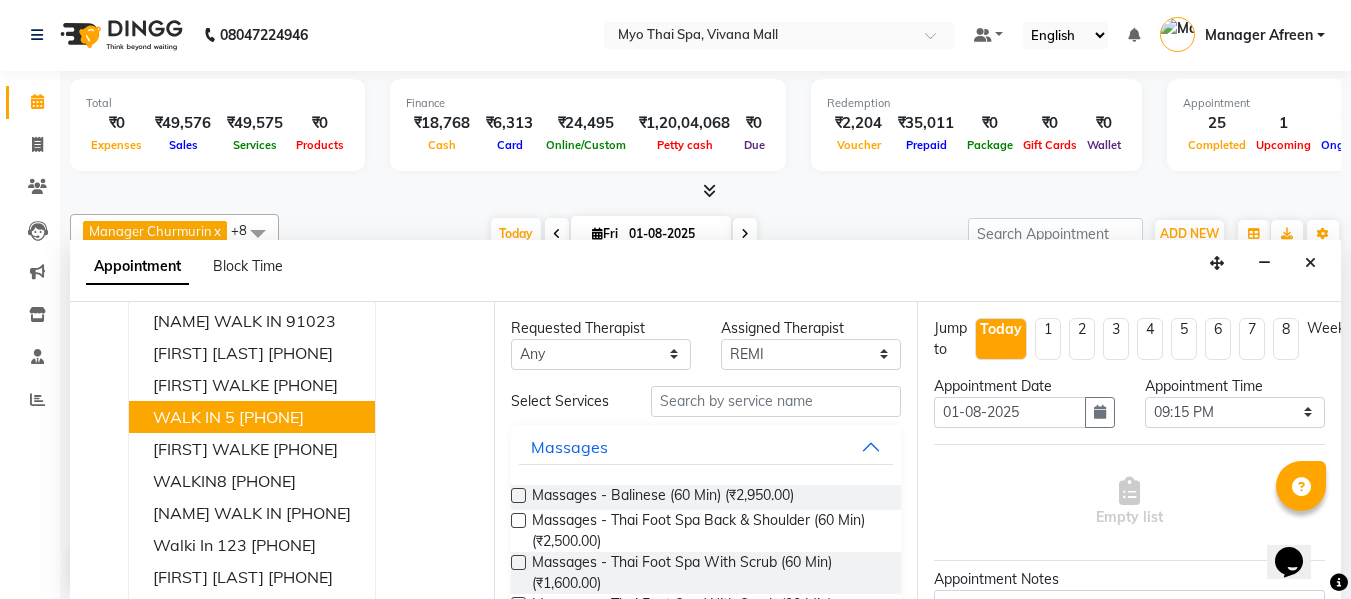 scroll, scrollTop: 111, scrollLeft: 0, axis: vertical 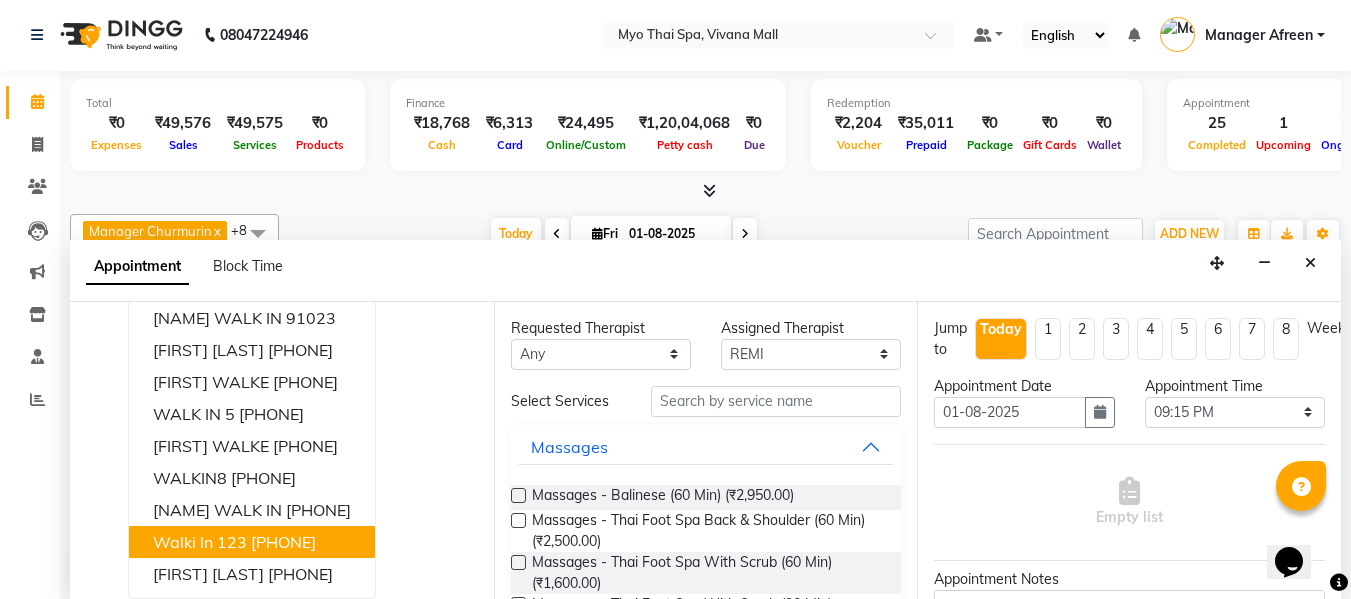 click on "walki in 123" at bounding box center (200, 542) 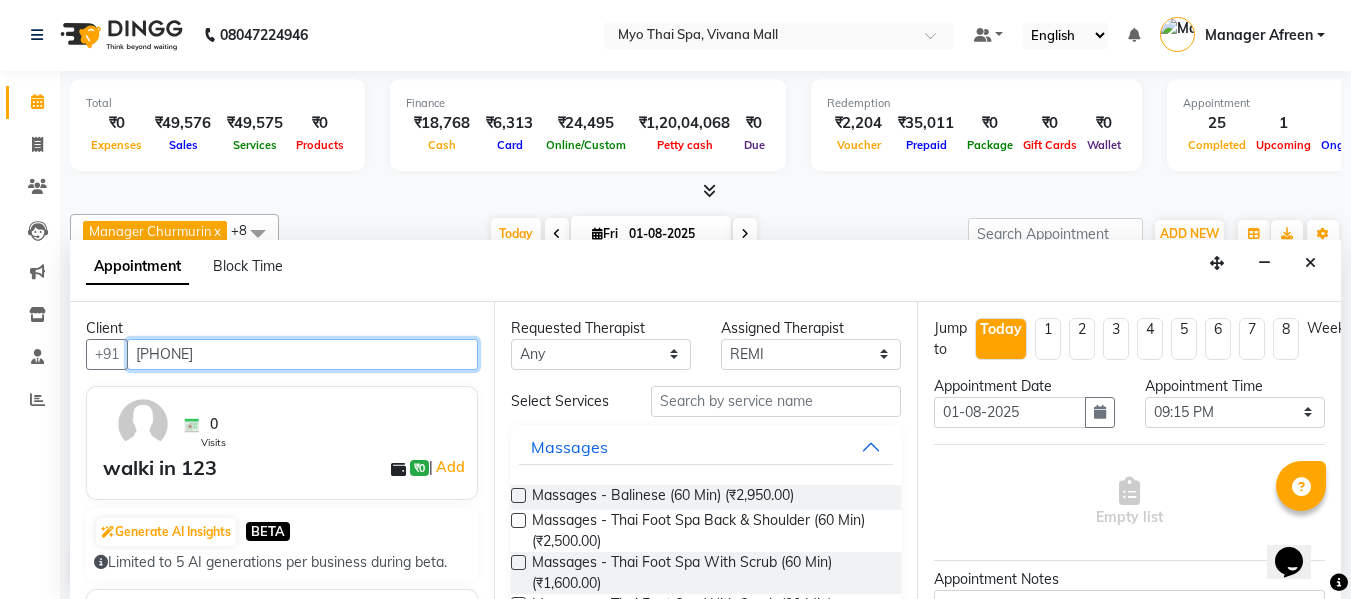 type on "[PHONE]" 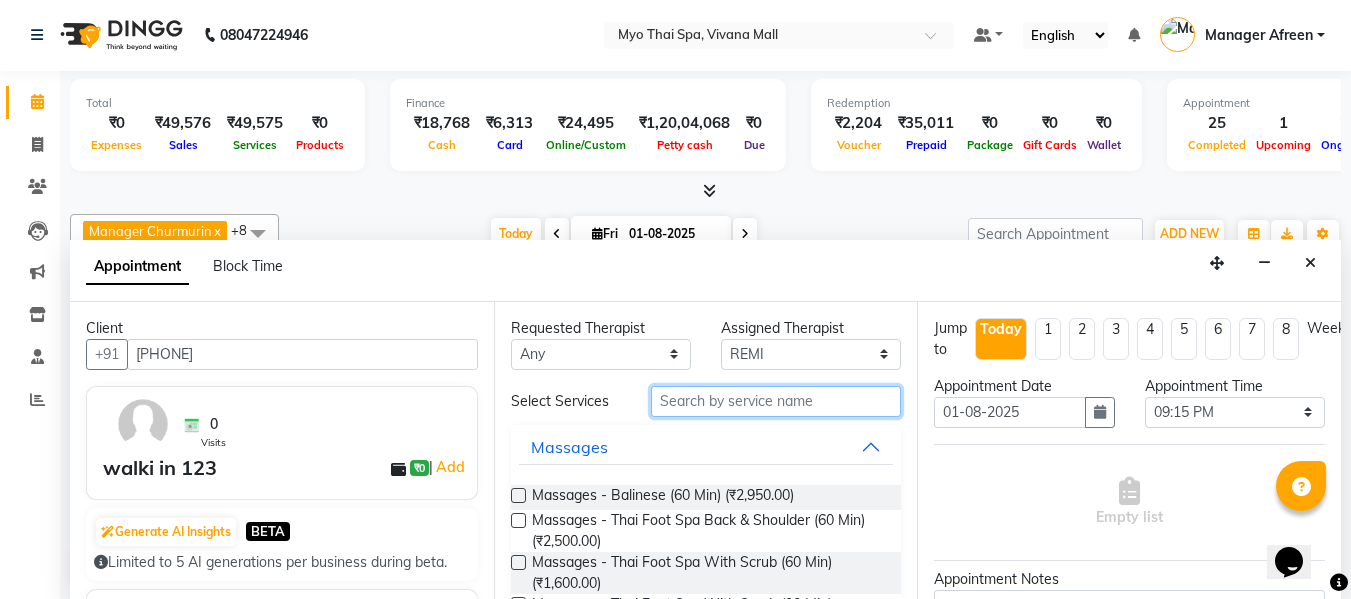 click at bounding box center (776, 401) 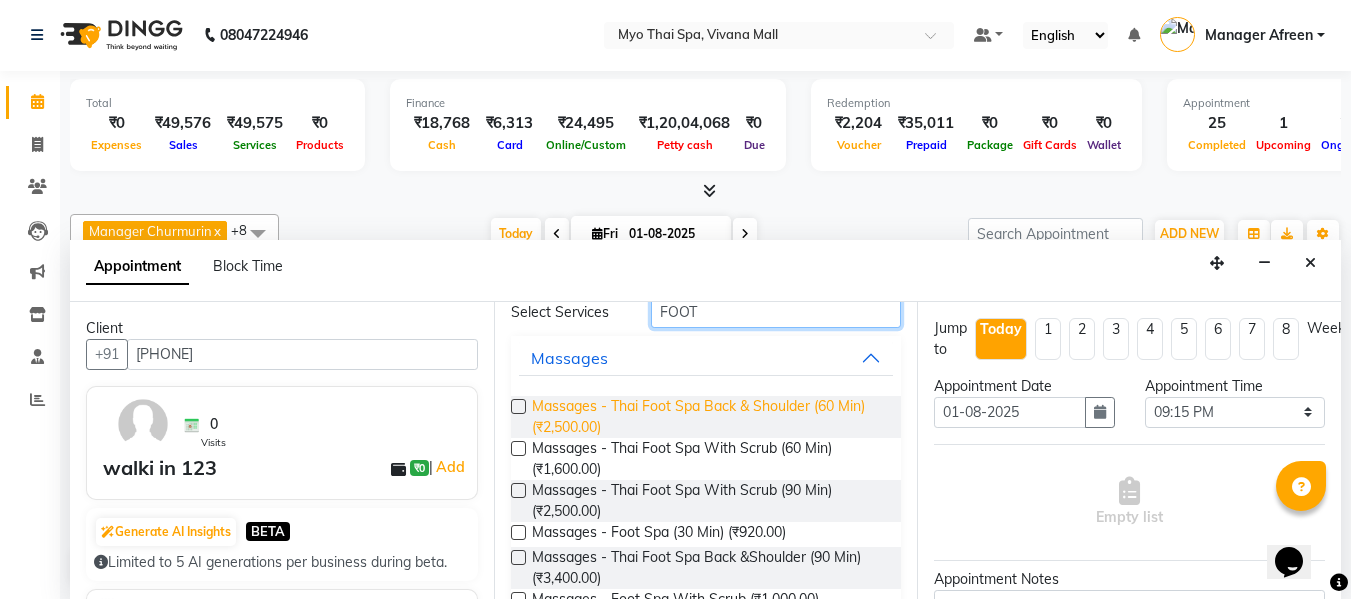 scroll, scrollTop: 228, scrollLeft: 0, axis: vertical 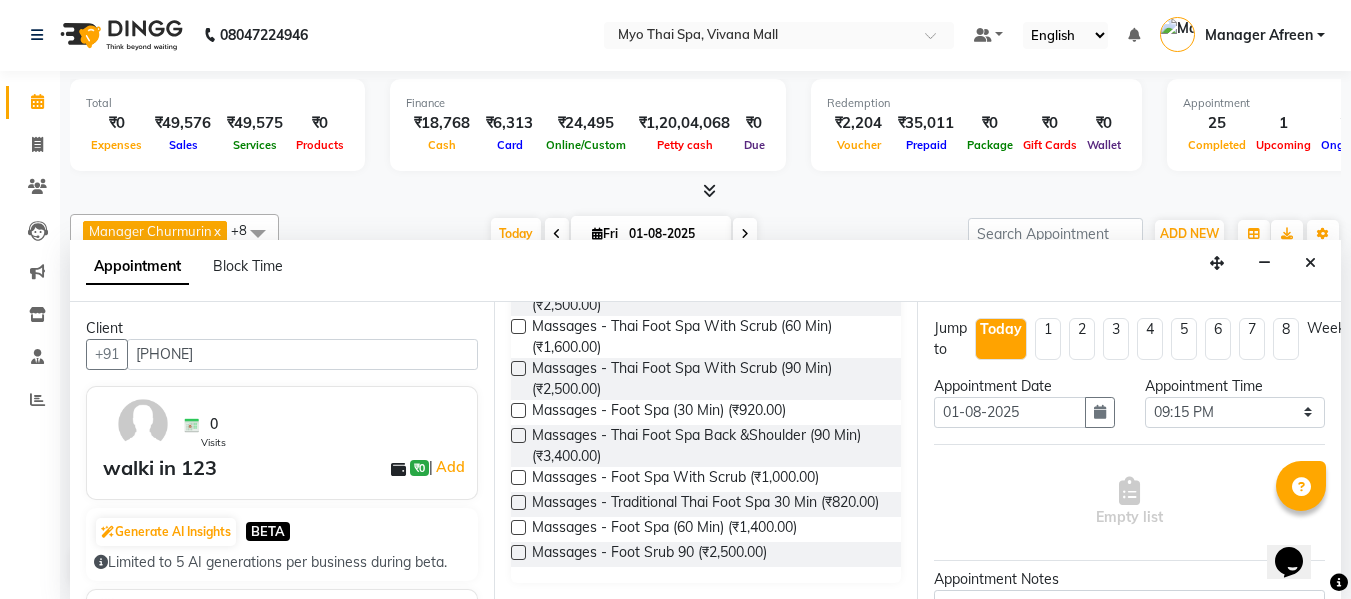 type on "FOOT" 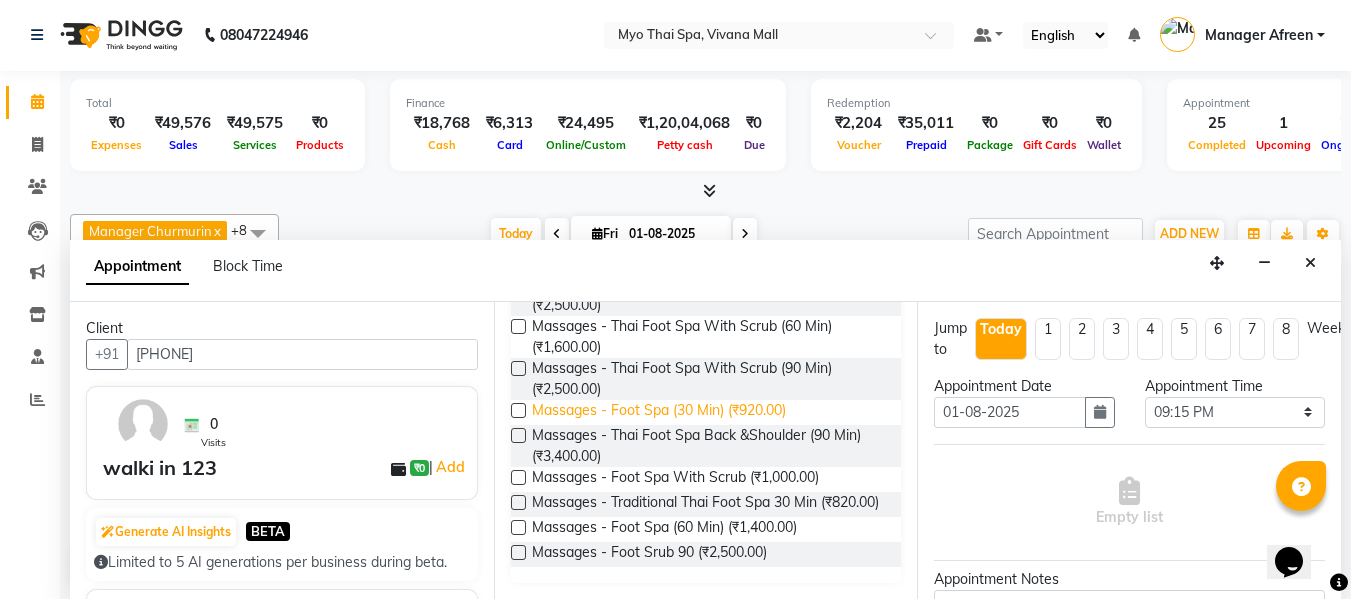 drag, startPoint x: 517, startPoint y: 395, endPoint x: 535, endPoint y: 402, distance: 19.313208 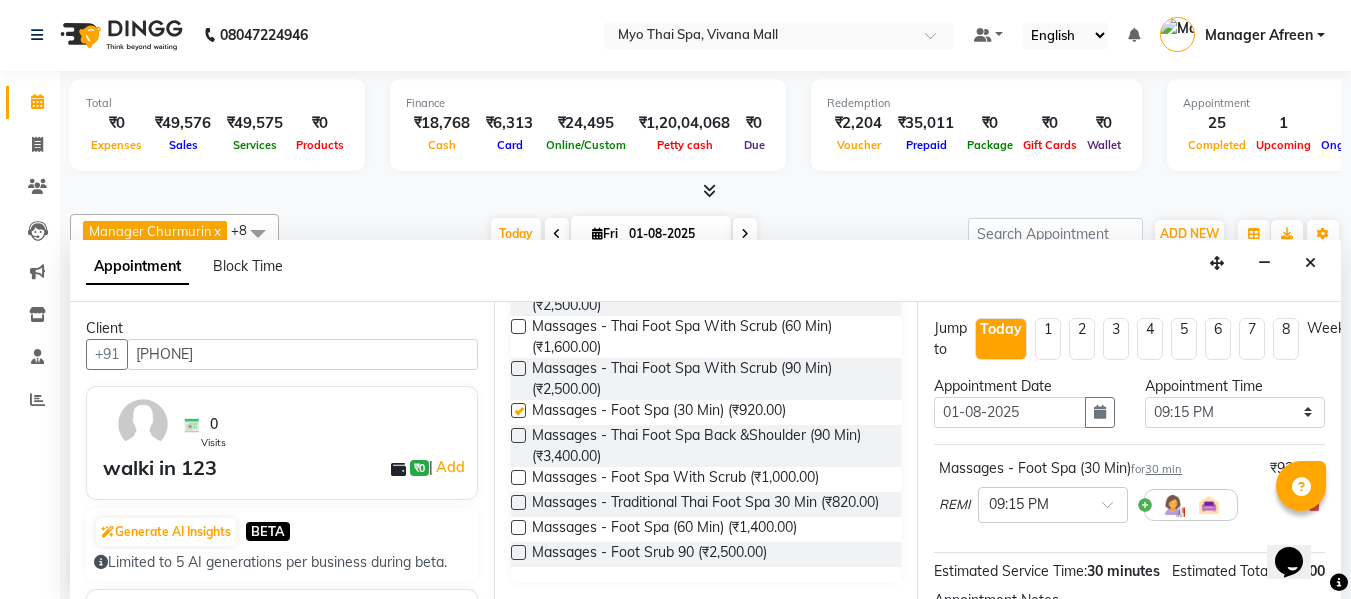 checkbox on "false" 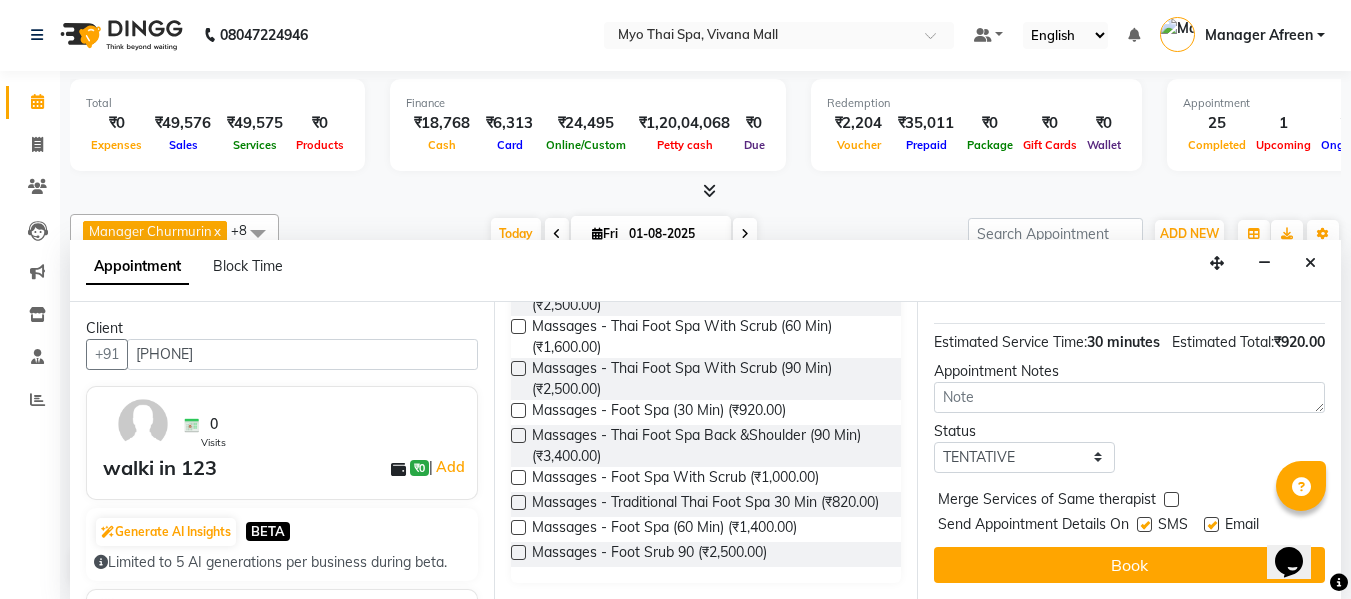 scroll, scrollTop: 265, scrollLeft: 0, axis: vertical 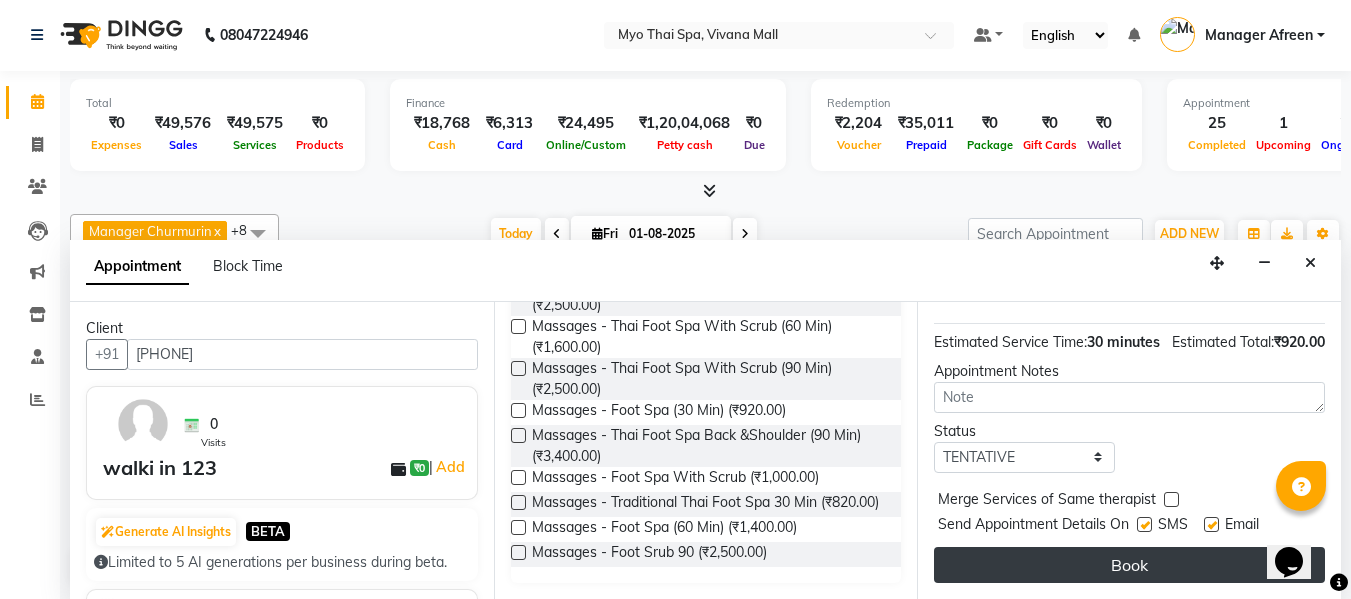click on "Book" at bounding box center [1129, 565] 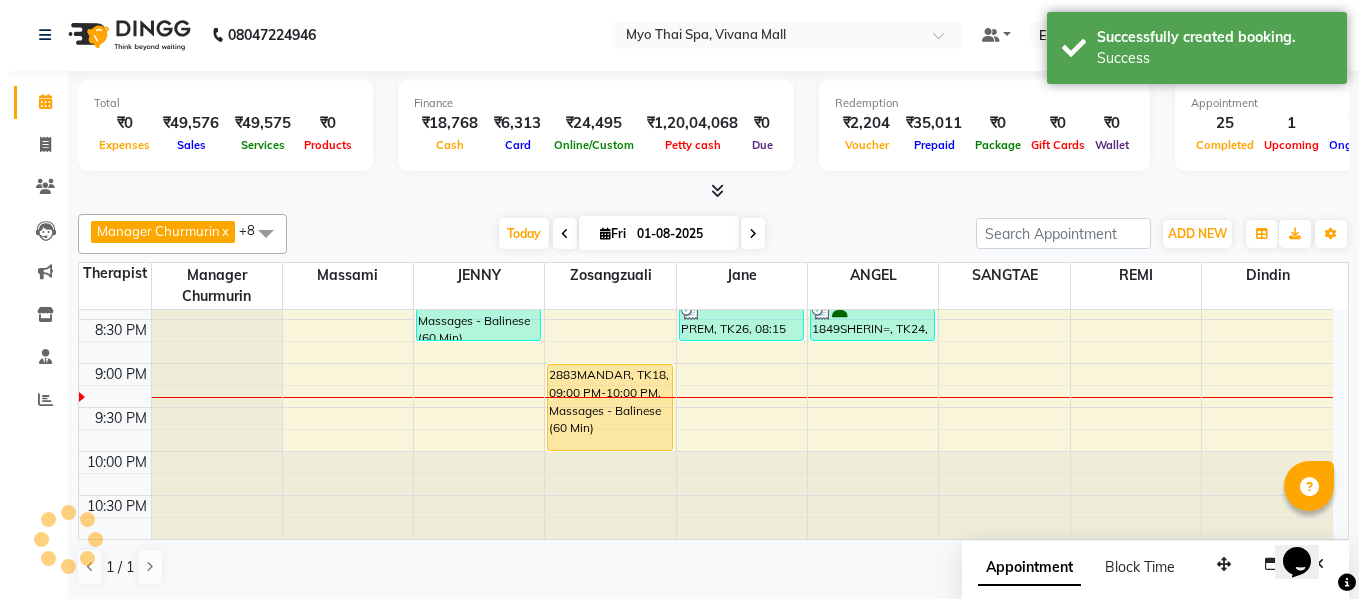 scroll, scrollTop: 0, scrollLeft: 0, axis: both 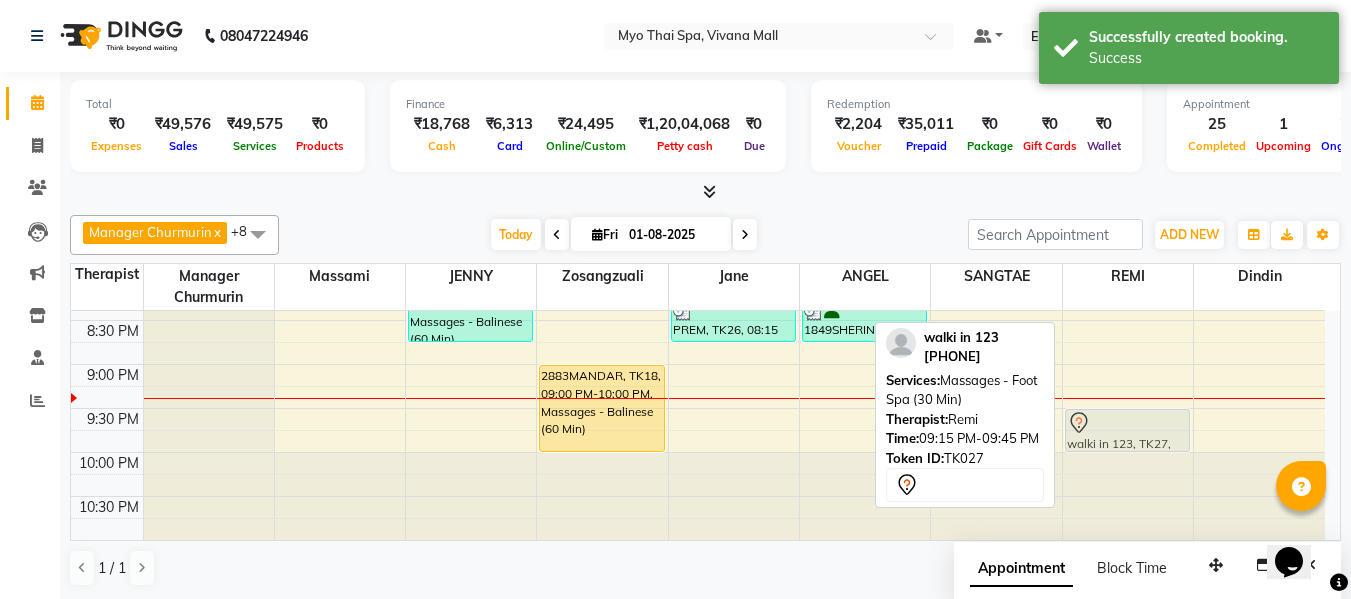 drag, startPoint x: 1133, startPoint y: 416, endPoint x: 1134, endPoint y: 435, distance: 19.026299 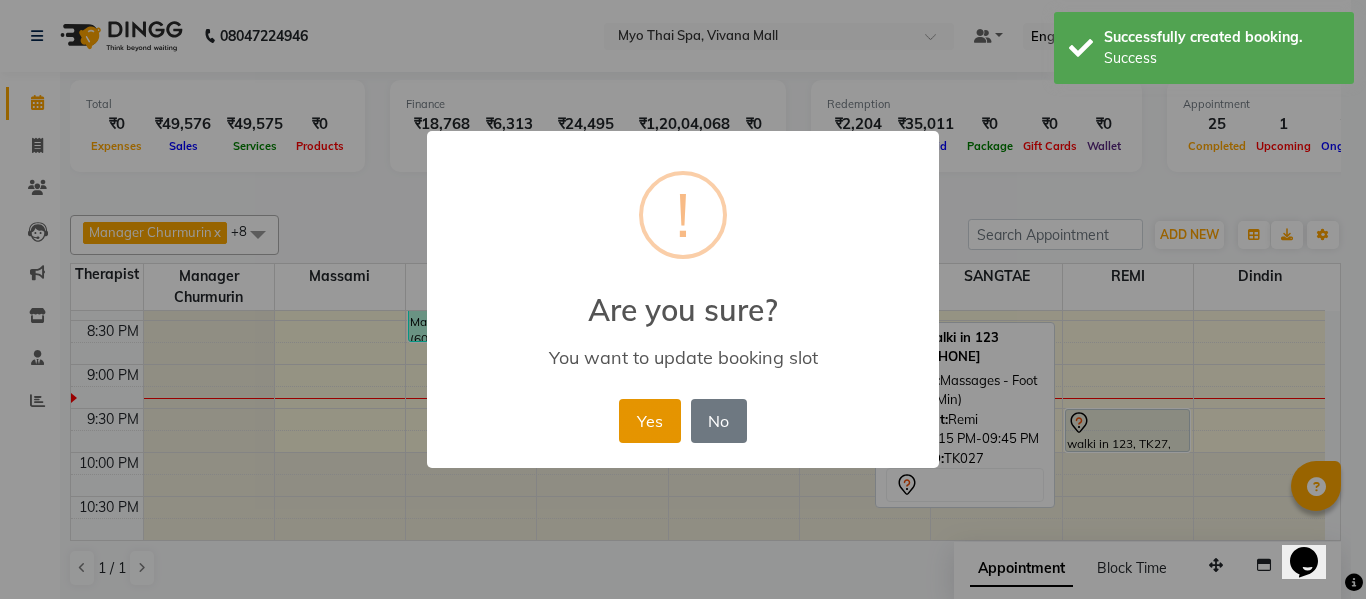 click on "Yes" at bounding box center (649, 421) 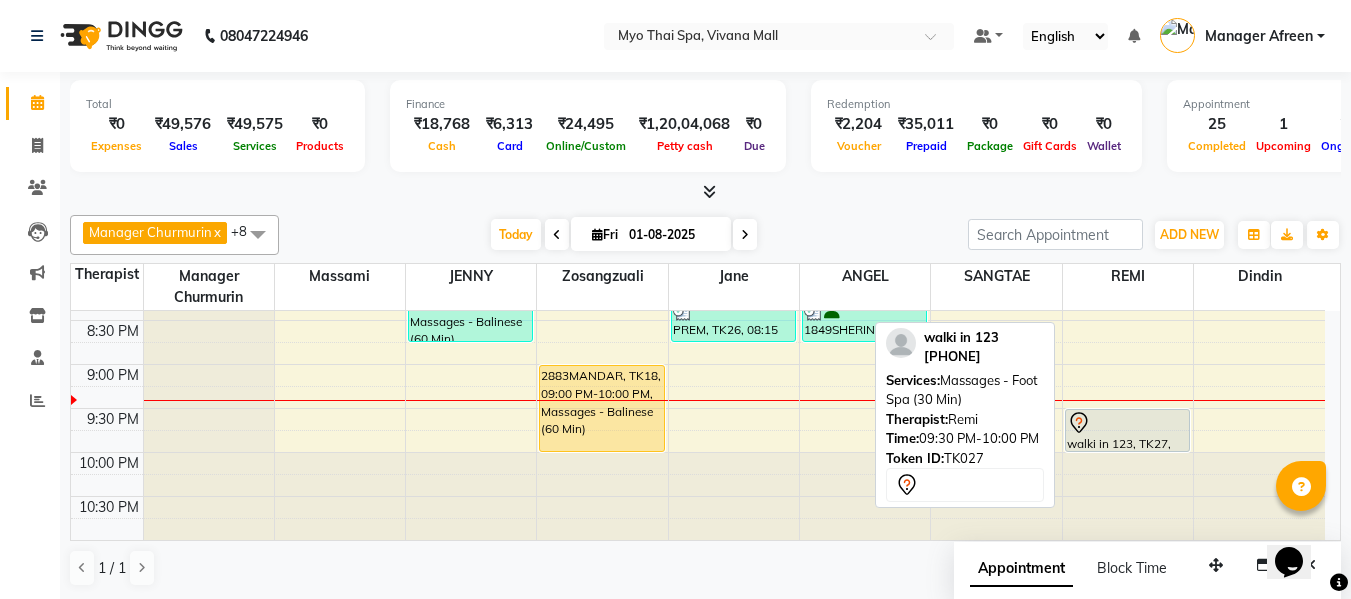 click on "walki in 123, TK27, 09:30 PM-10:00 PM, Massages - Foot Spa (30 Min)" at bounding box center [1127, 430] 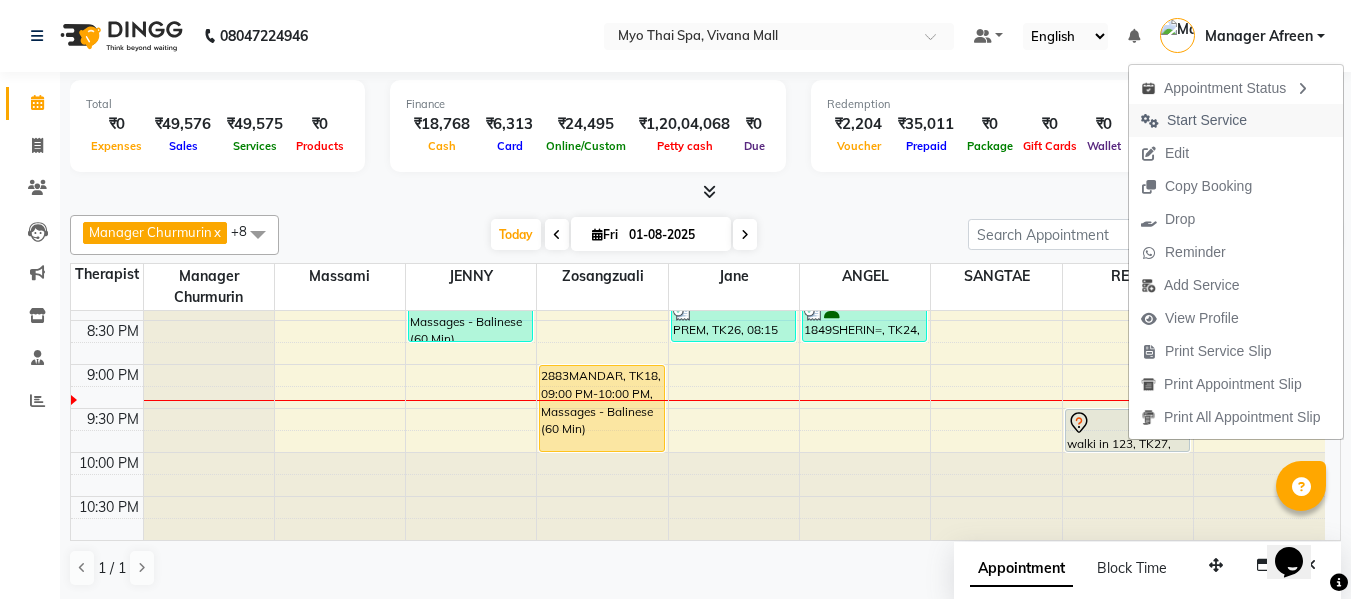 click on "Start Service" at bounding box center (1207, 120) 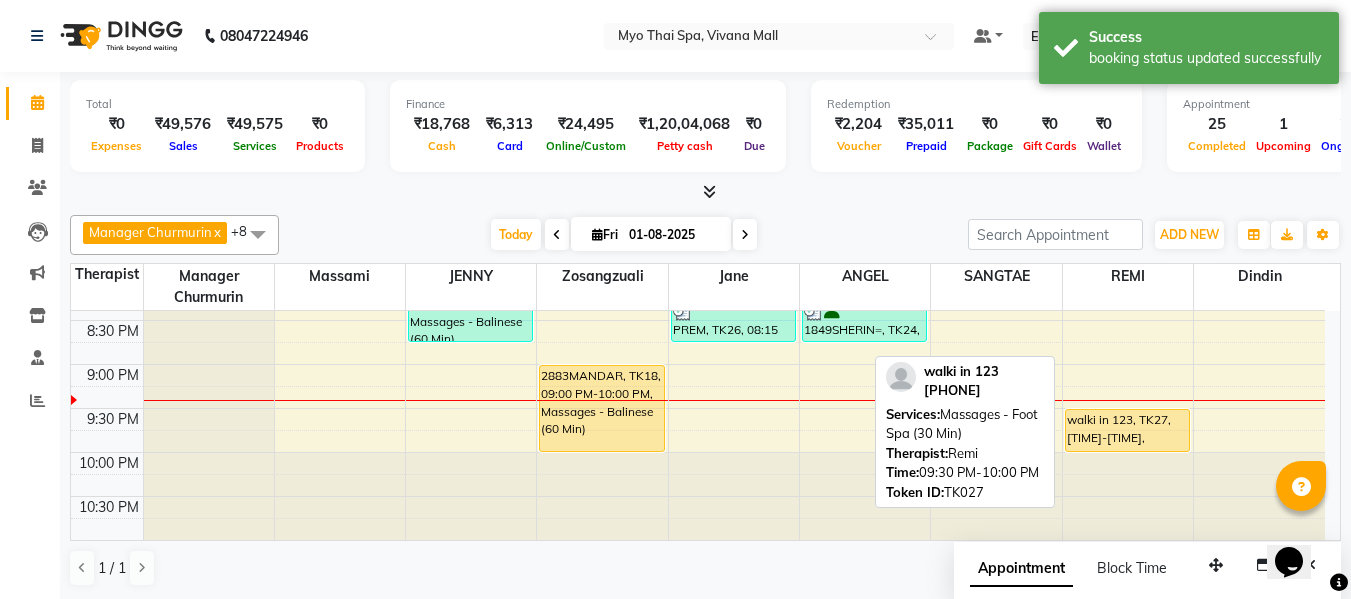 click on "walki in 123, TK27, 09:30 PM-10:00 PM, Massages - Foot Spa (30 Min)" at bounding box center (1127, 430) 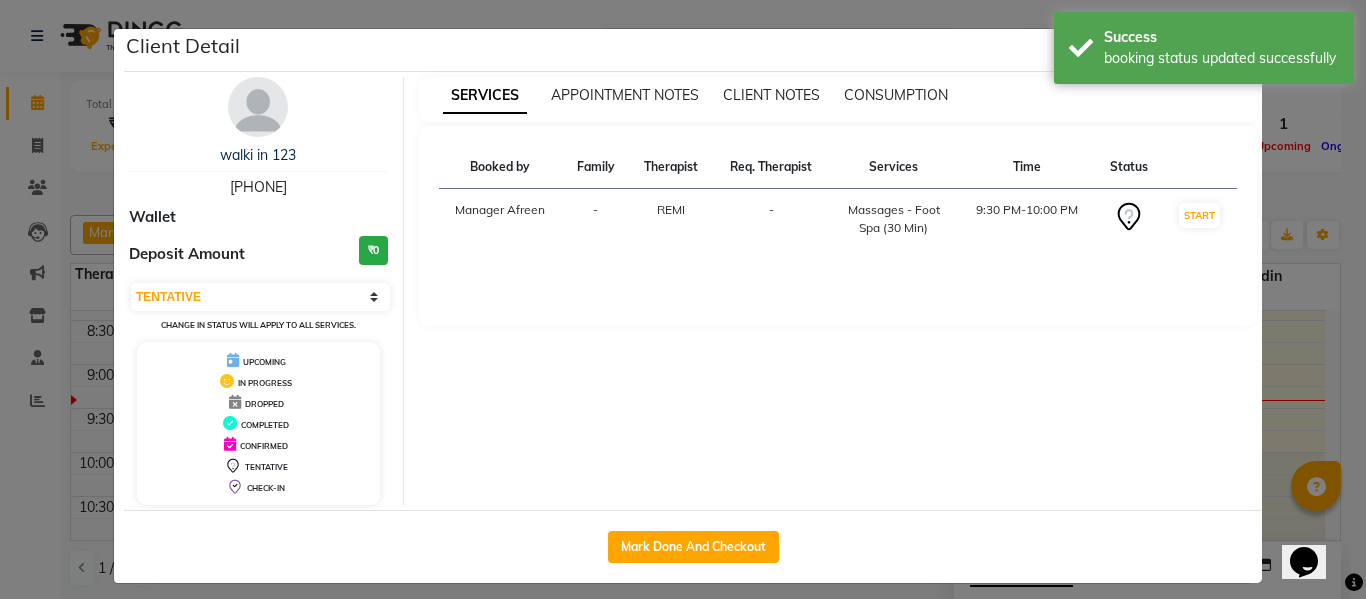 select on "1" 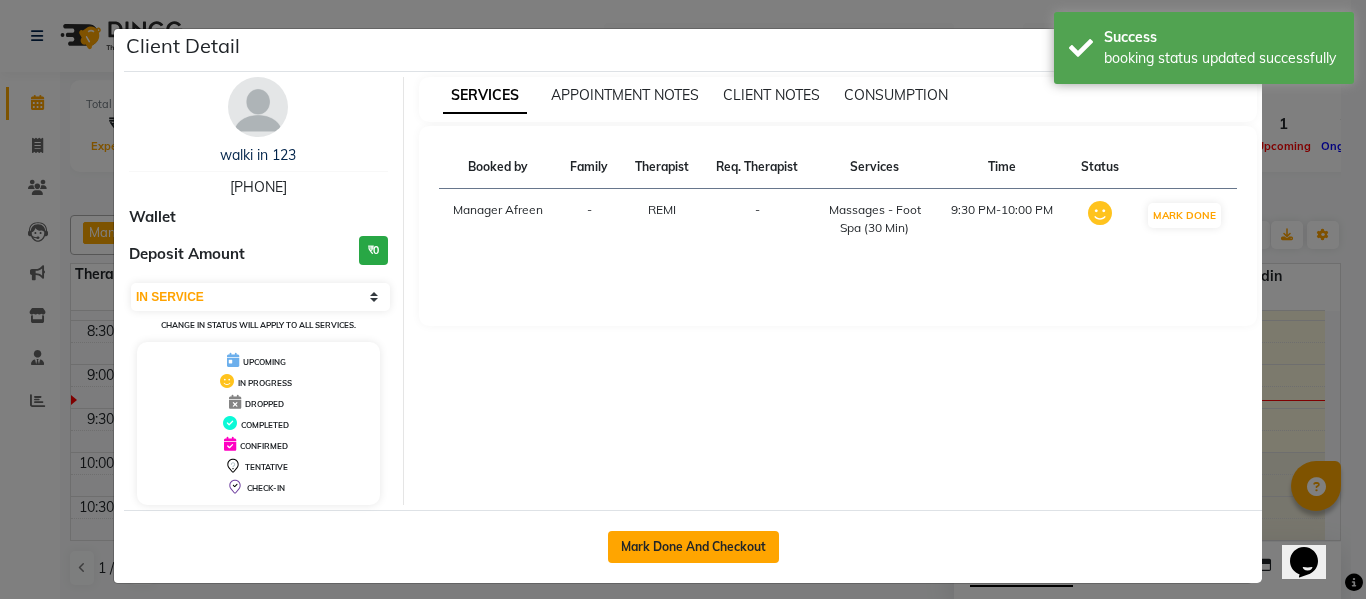 drag, startPoint x: 702, startPoint y: 554, endPoint x: 722, endPoint y: 541, distance: 23.853722 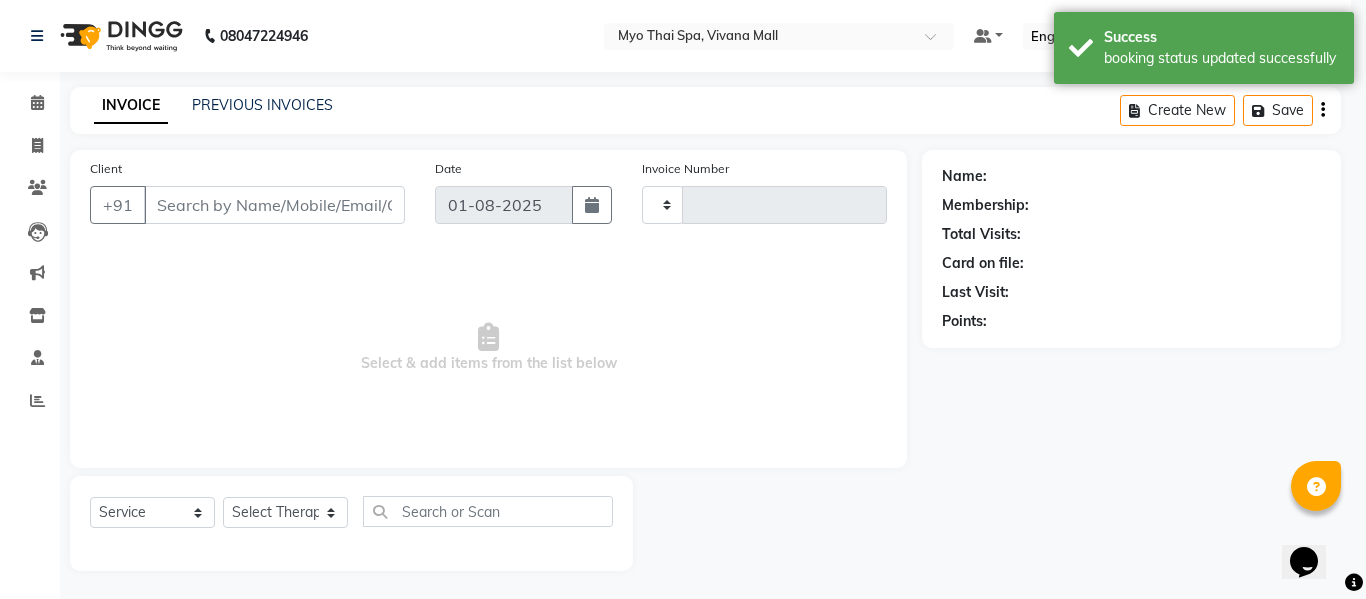 select on "3" 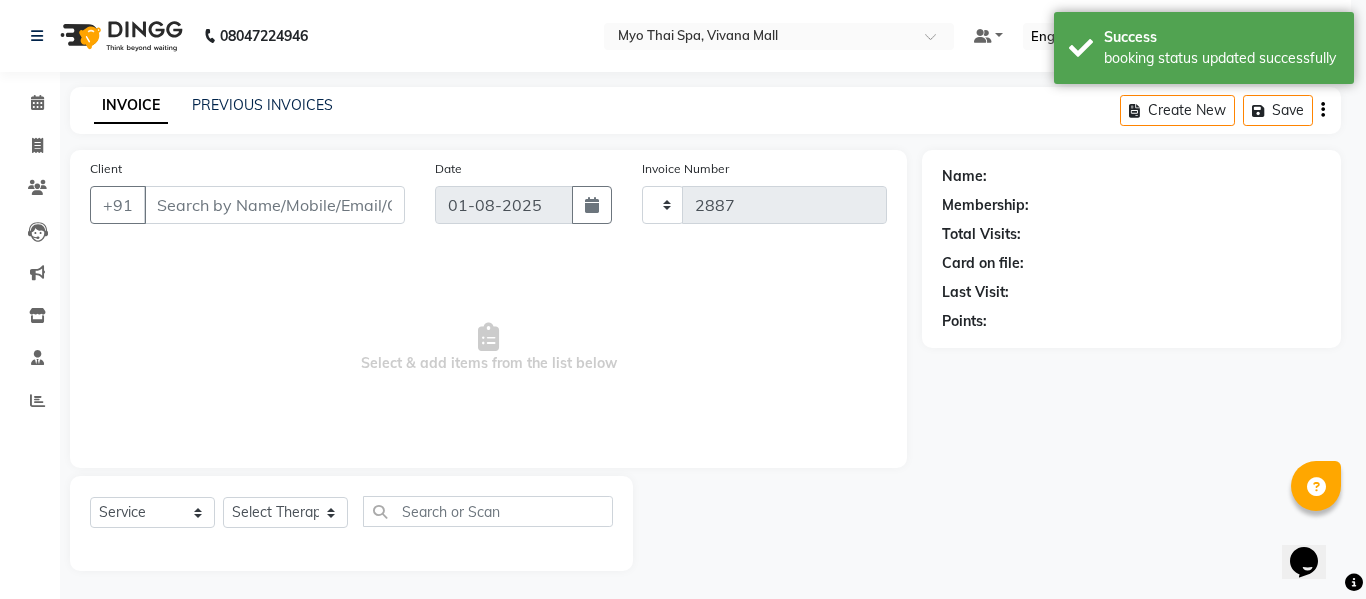 select on "3908" 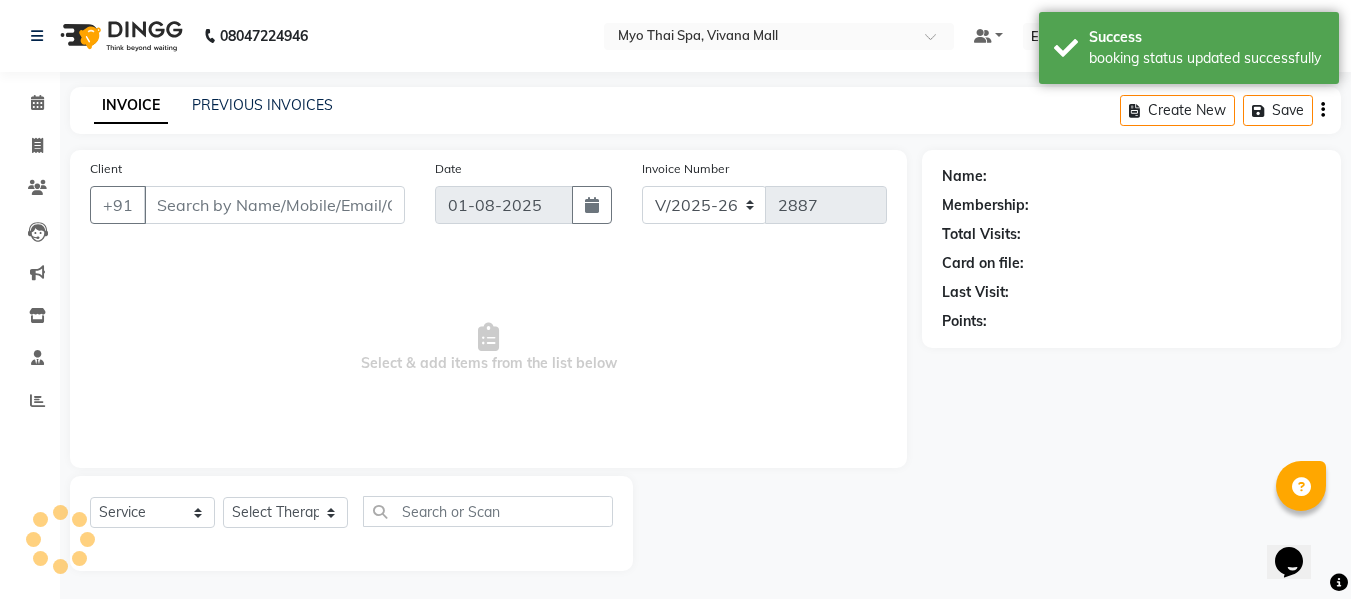type on "[PHONE]" 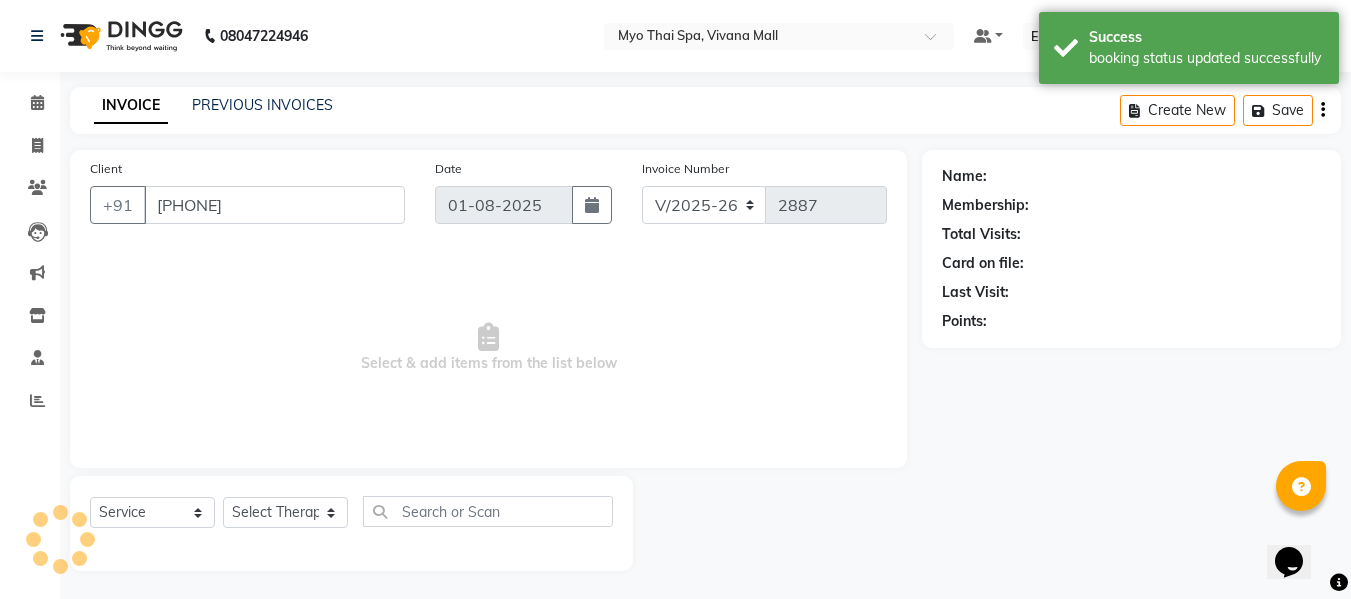 select on "75781" 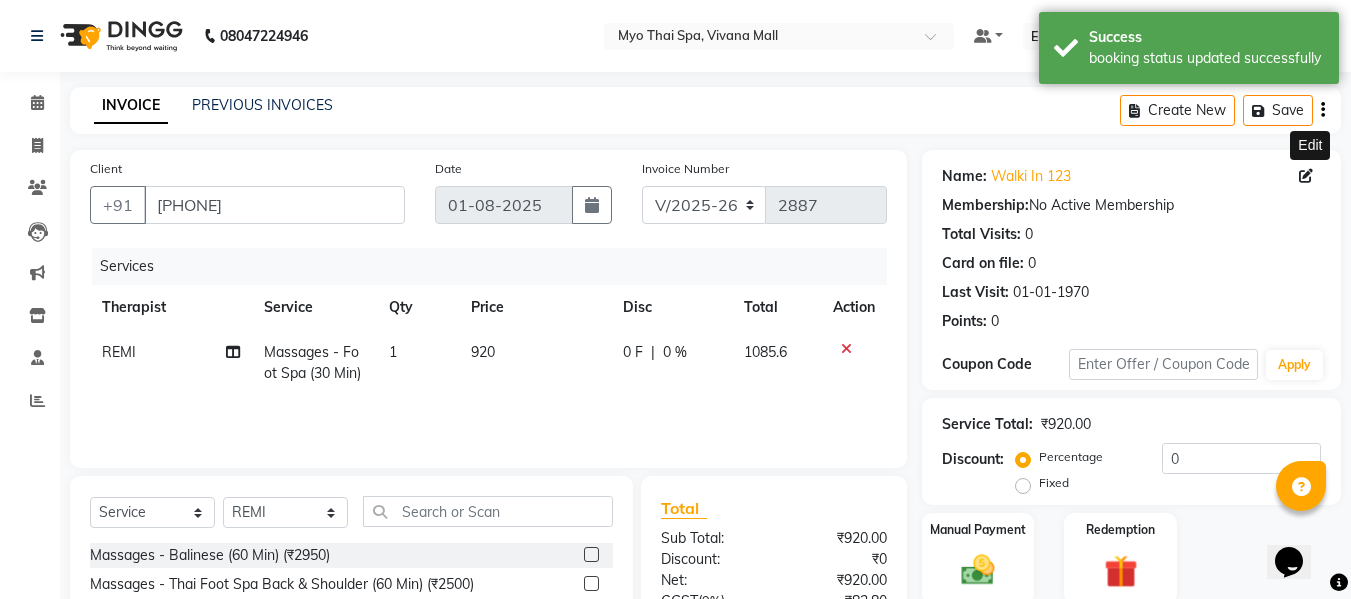 click 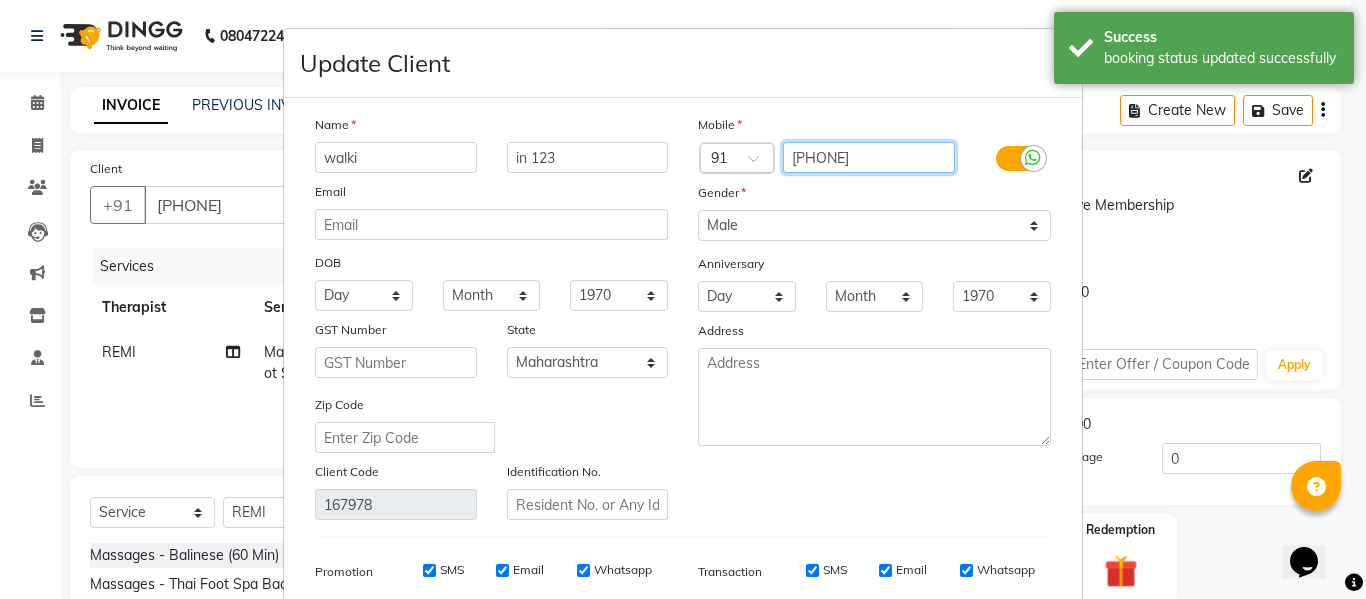 drag, startPoint x: 882, startPoint y: 154, endPoint x: 766, endPoint y: 158, distance: 116.06895 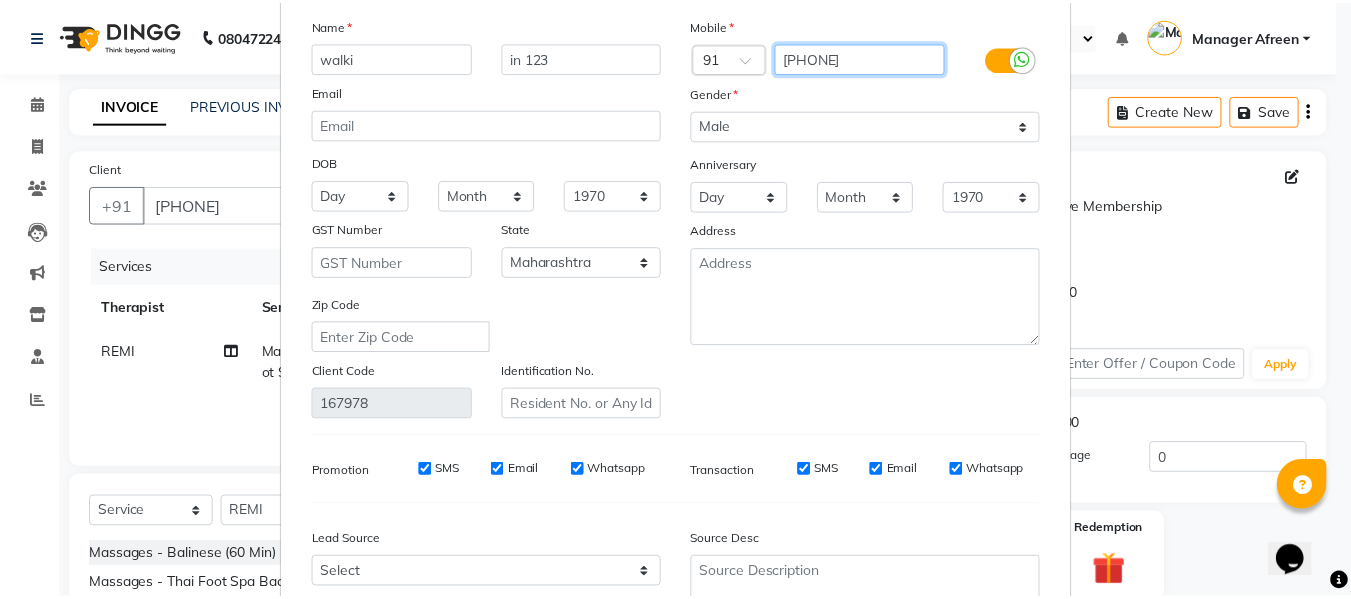 scroll, scrollTop: 288, scrollLeft: 0, axis: vertical 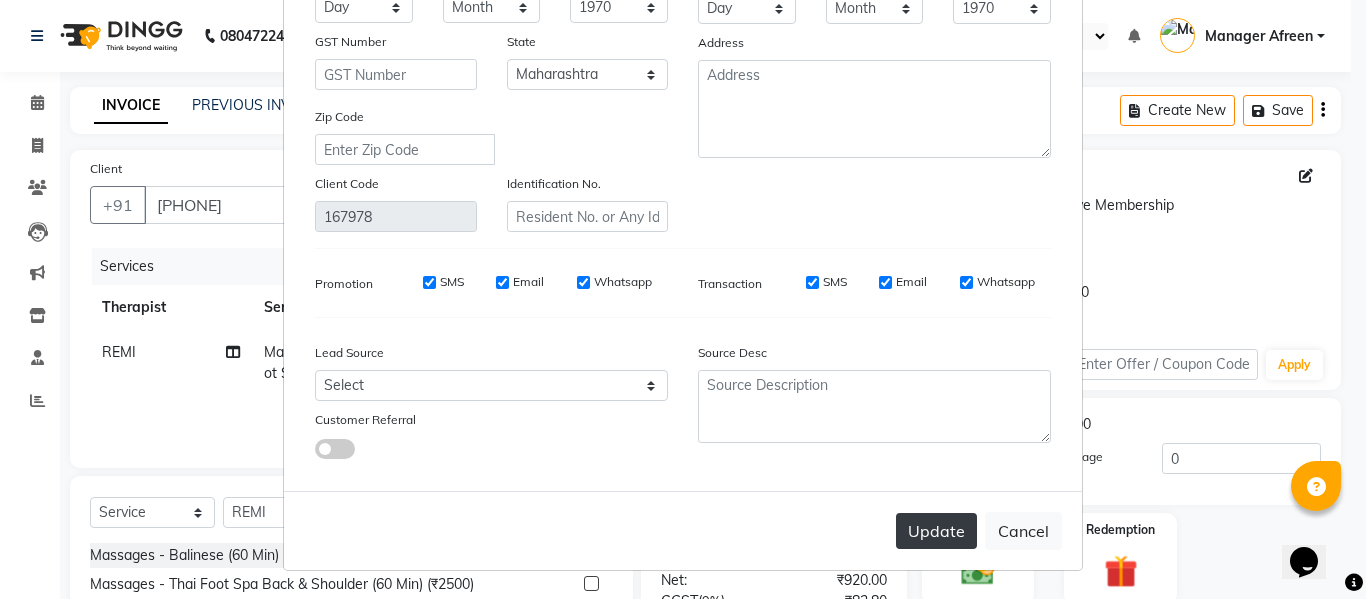 type on "7900156666" 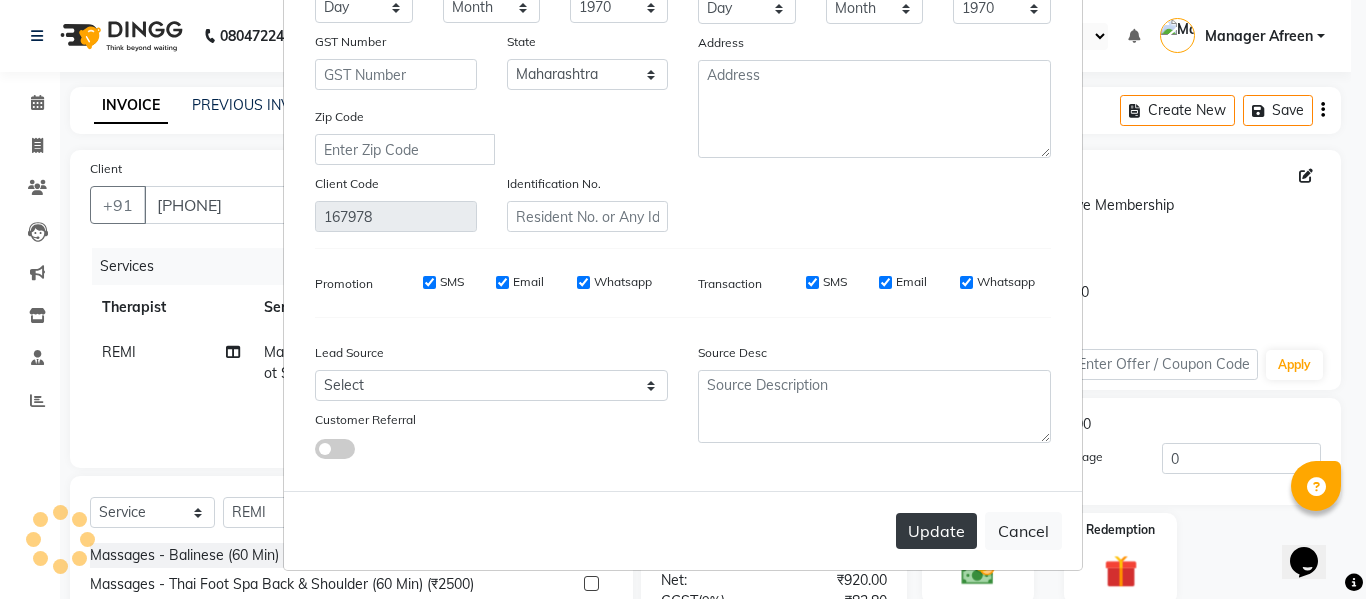 click on "Update" at bounding box center (936, 531) 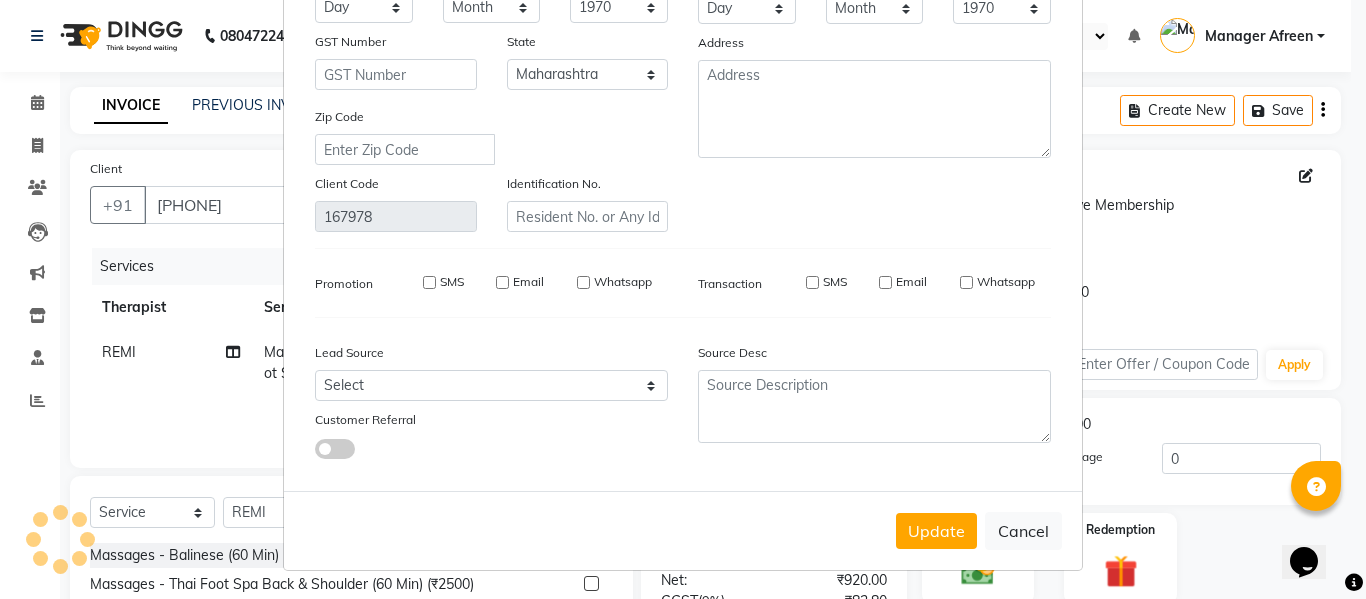 type on "7900156666" 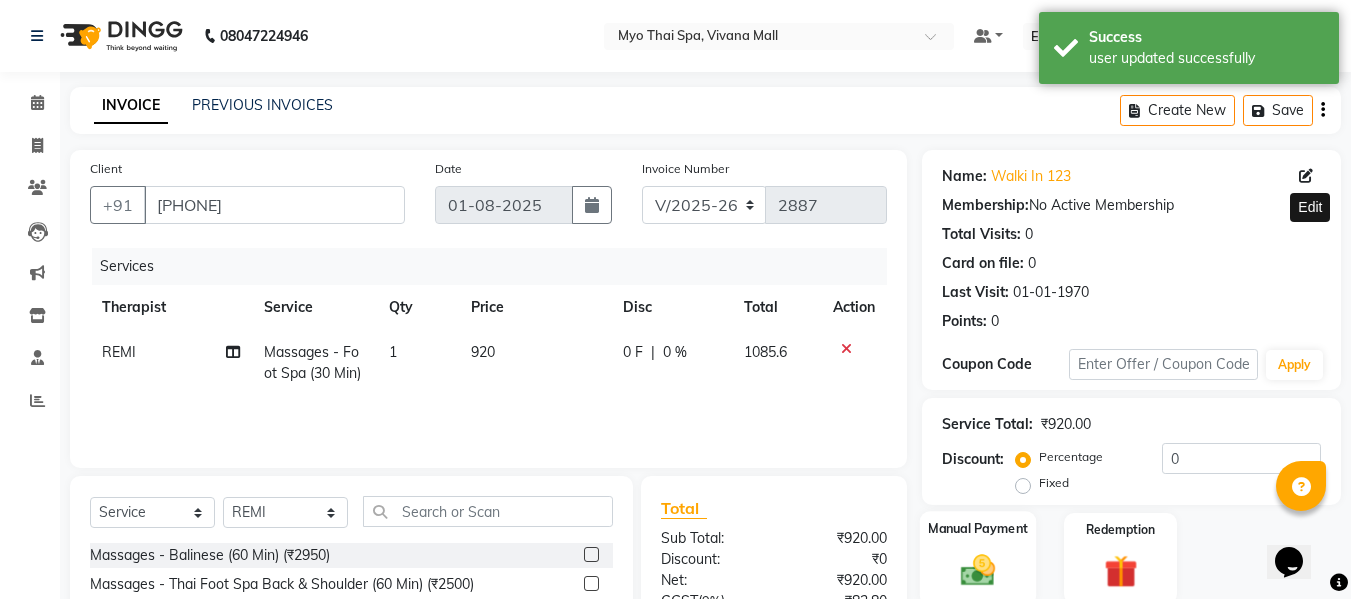 scroll, scrollTop: 222, scrollLeft: 0, axis: vertical 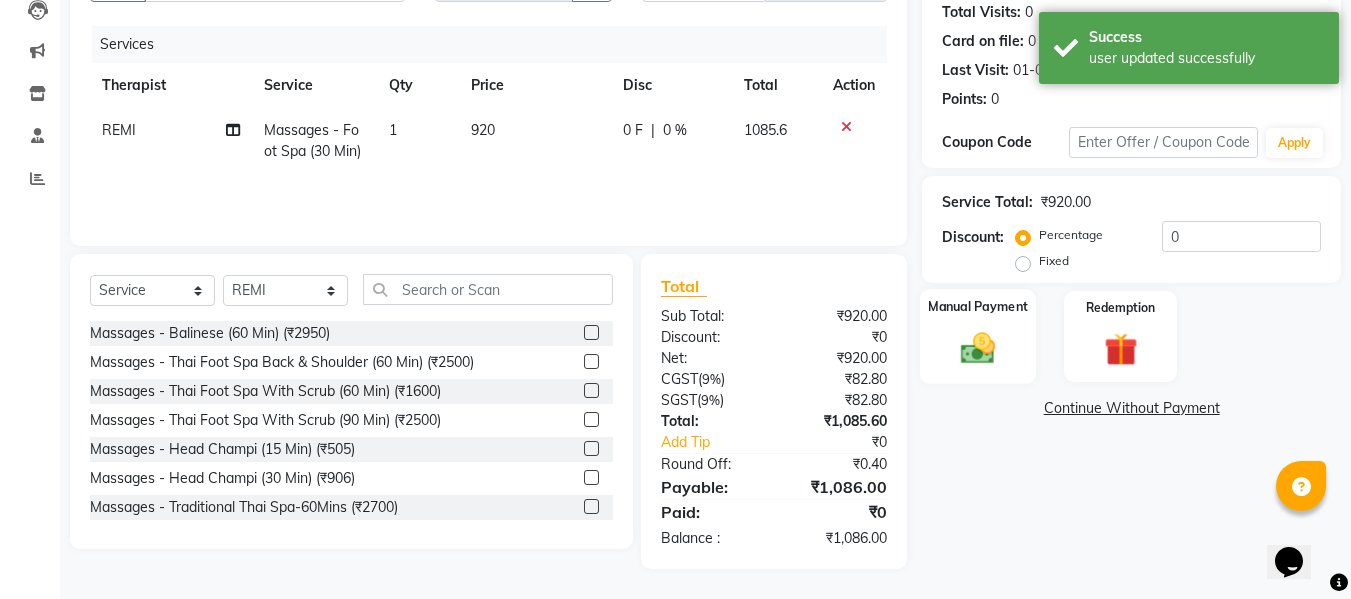 click 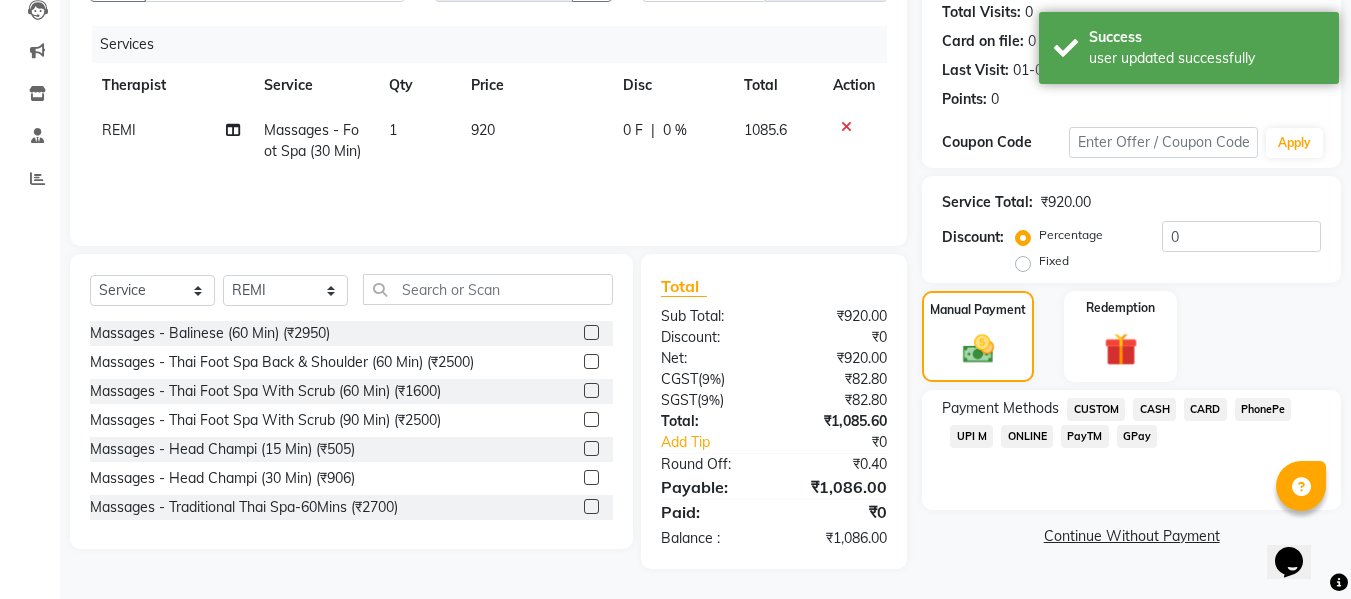 click on "CASH" 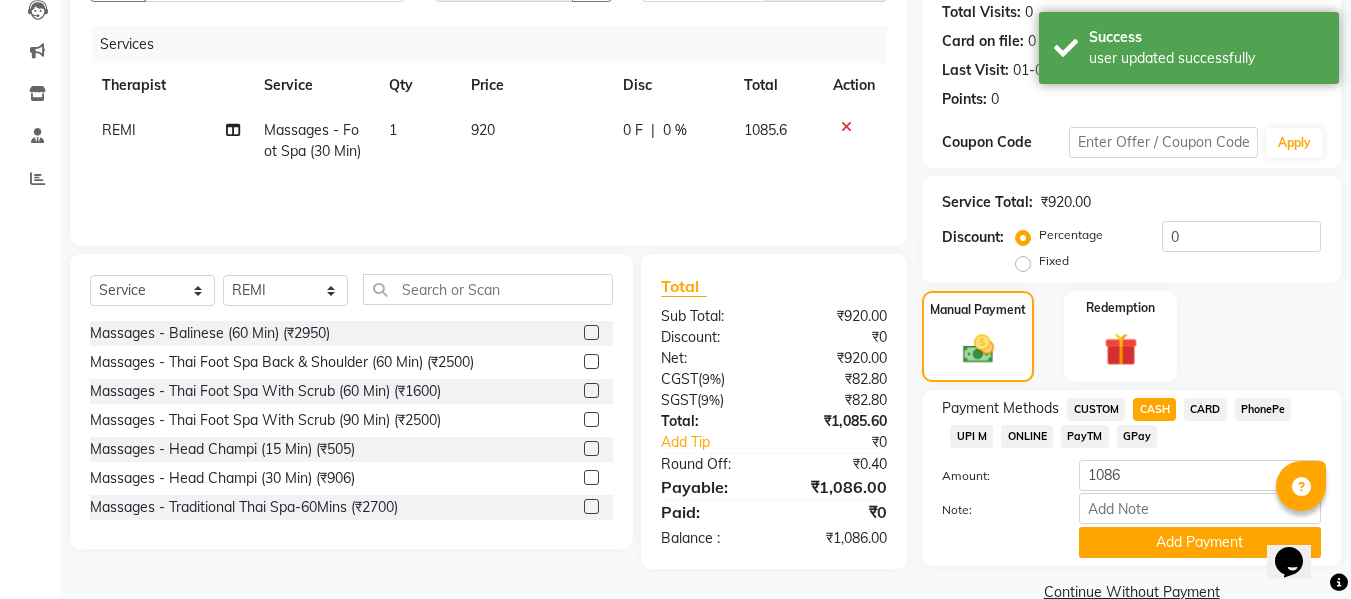 scroll, scrollTop: 260, scrollLeft: 0, axis: vertical 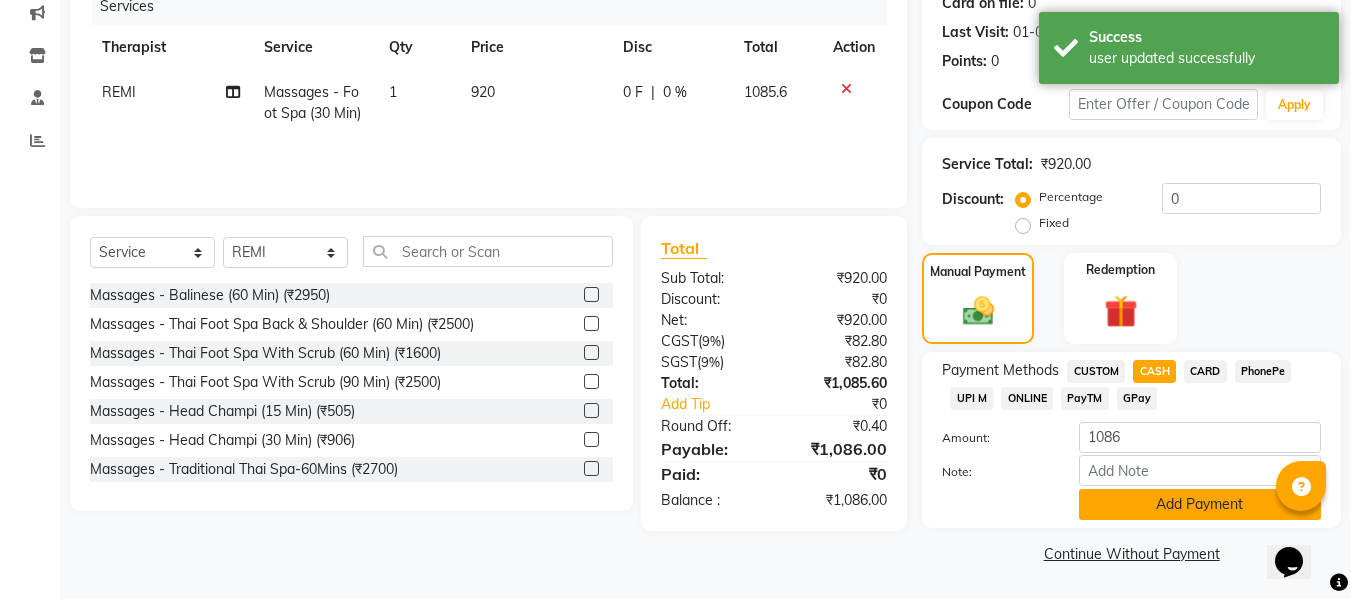click on "Add Payment" 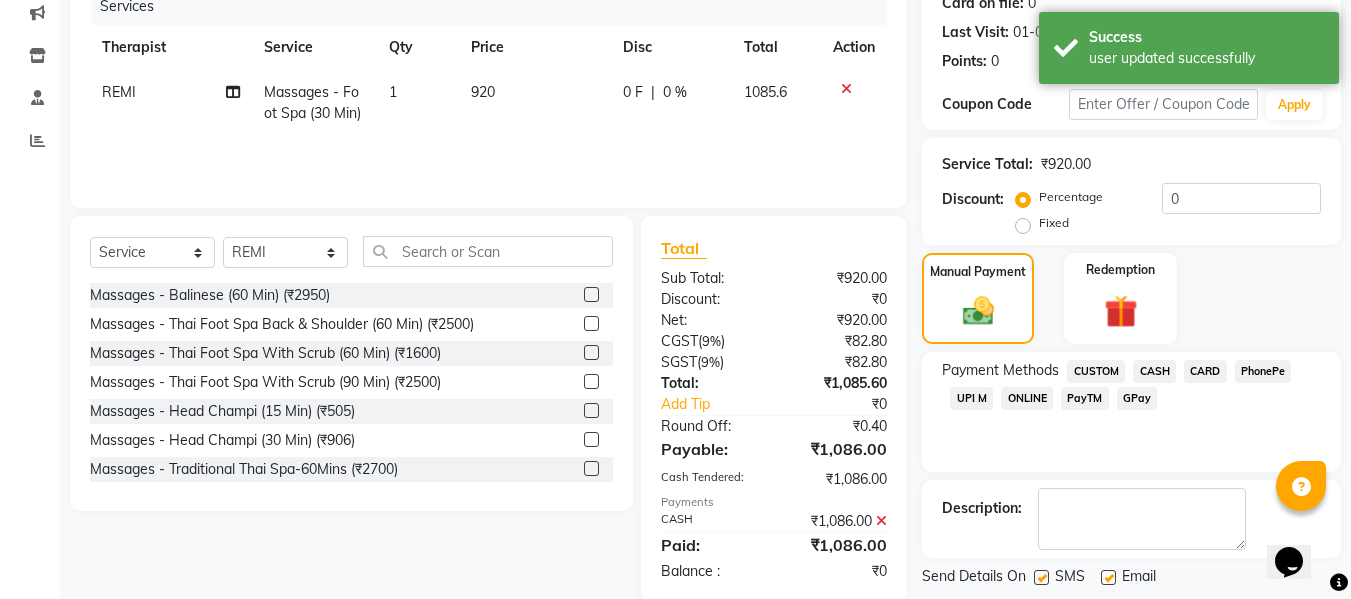 scroll, scrollTop: 356, scrollLeft: 0, axis: vertical 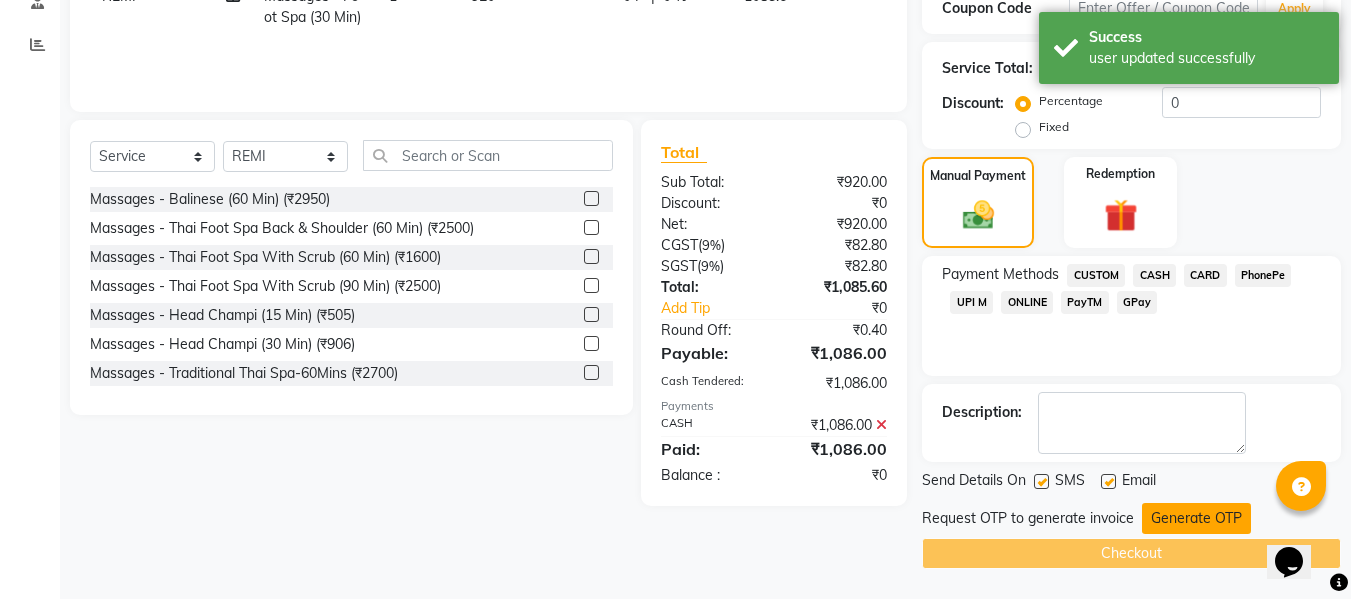 click on "Generate OTP" 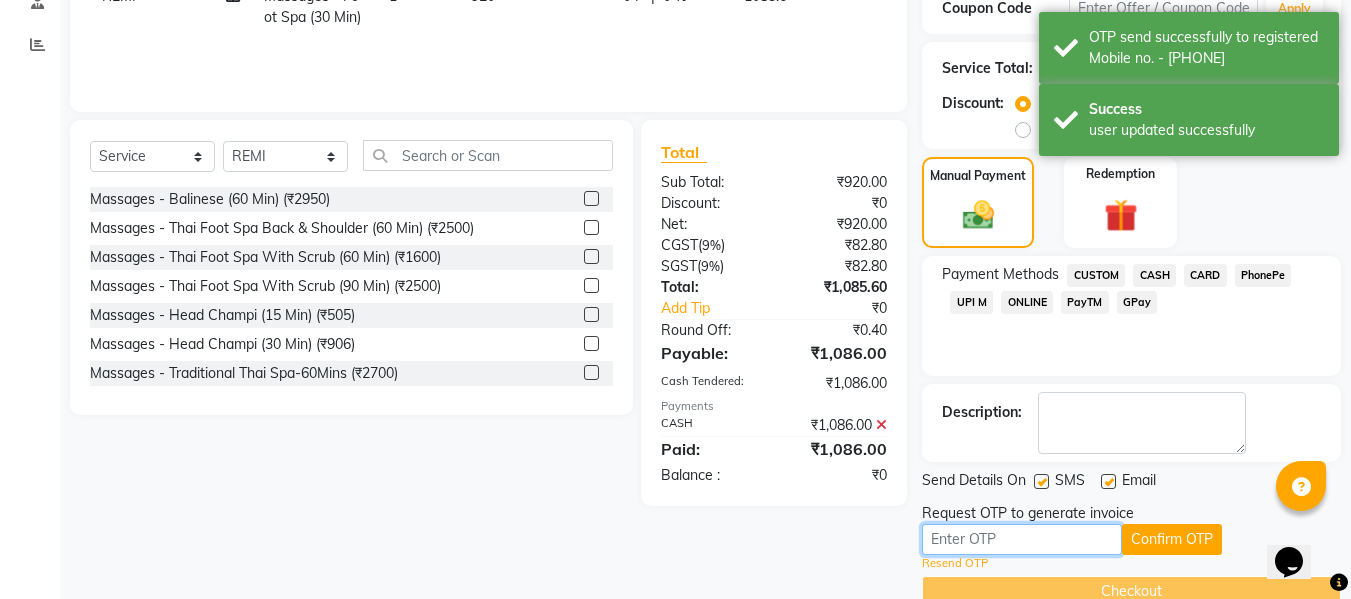 click at bounding box center (1022, 539) 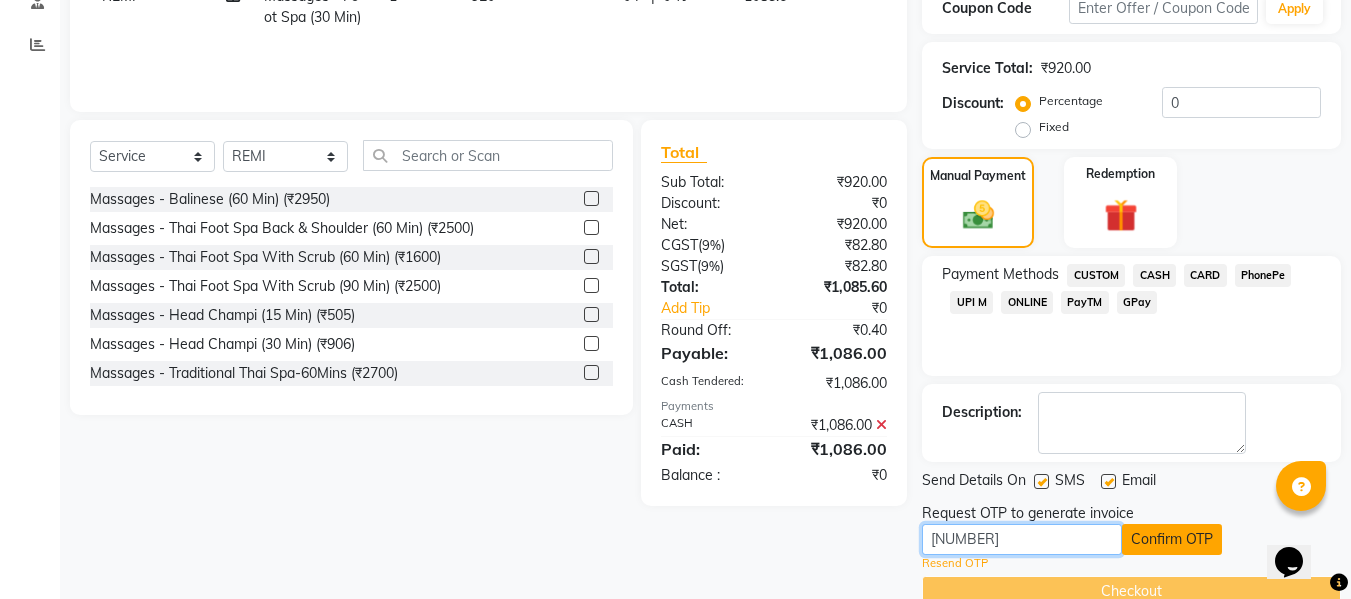 type on "3904" 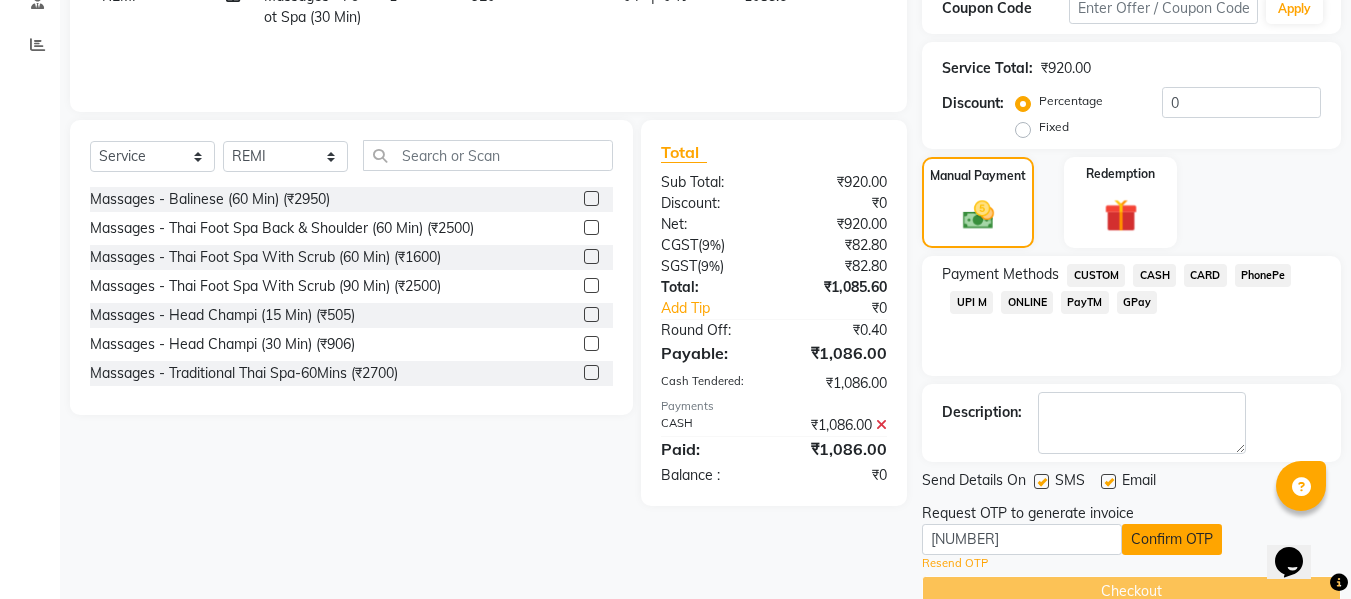 click on "Confirm OTP" 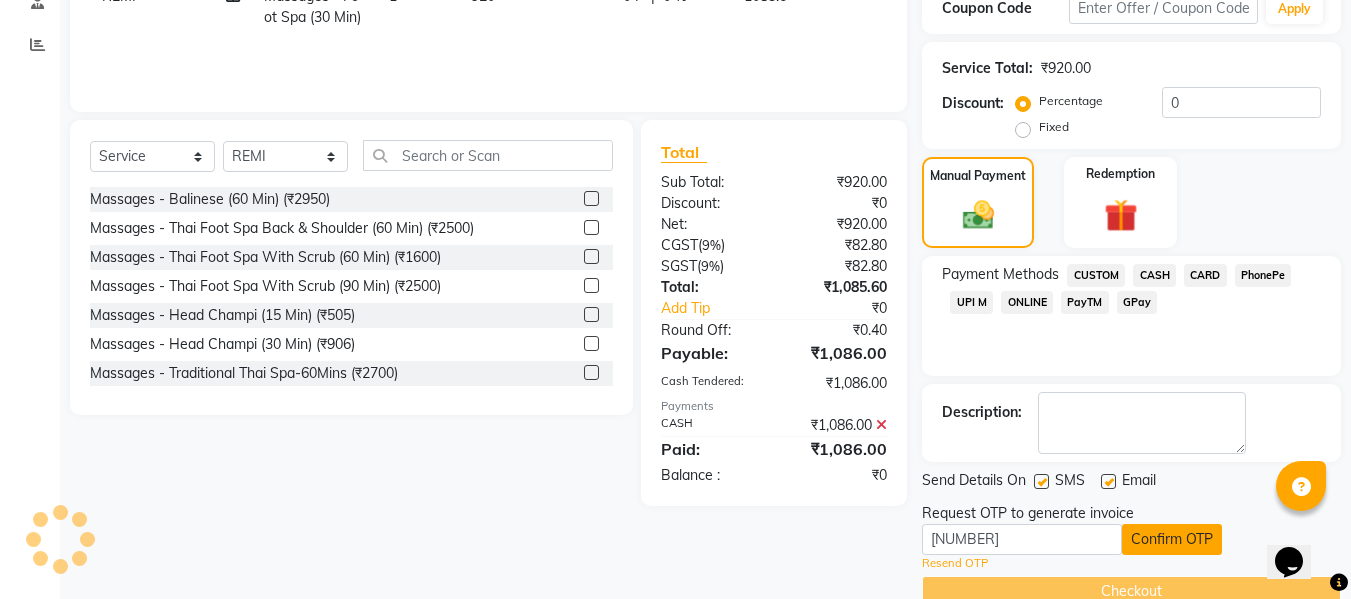 click on "Confirm OTP" 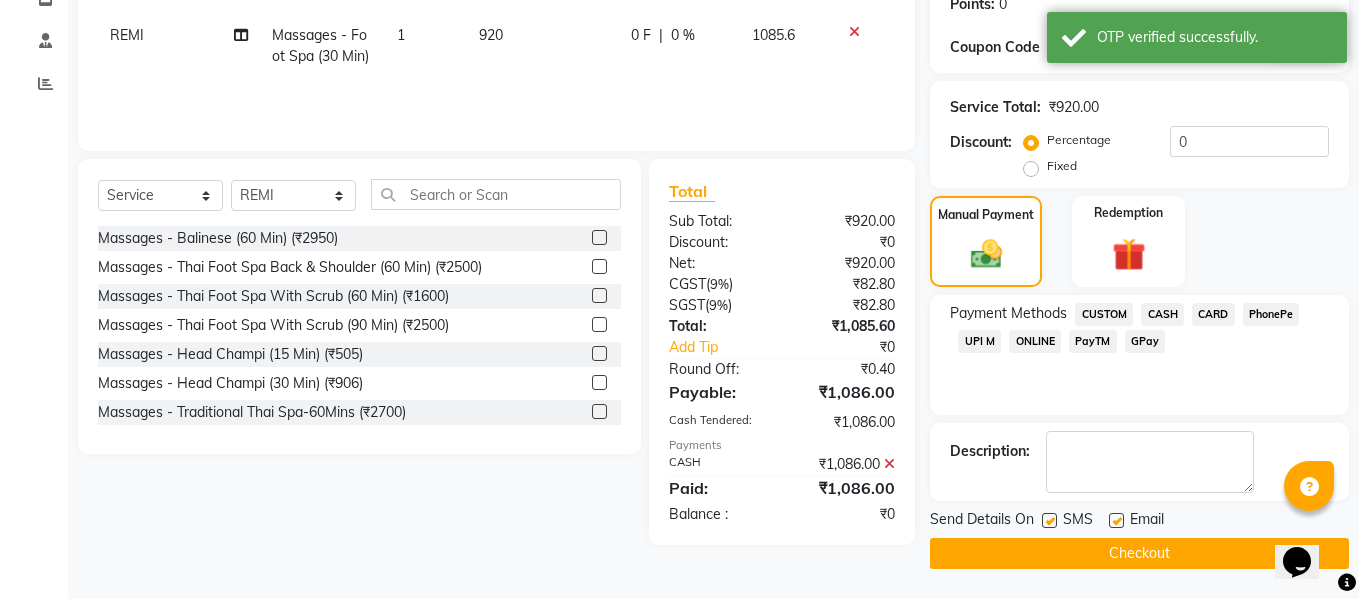 scroll, scrollTop: 0, scrollLeft: 0, axis: both 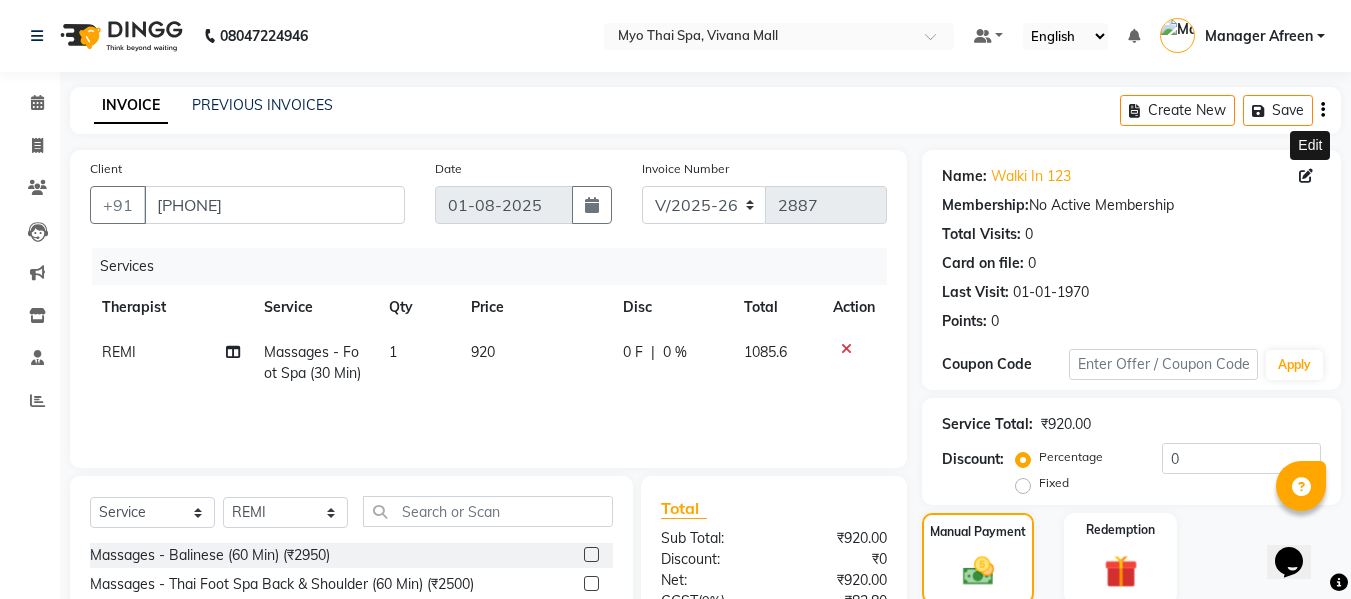 click 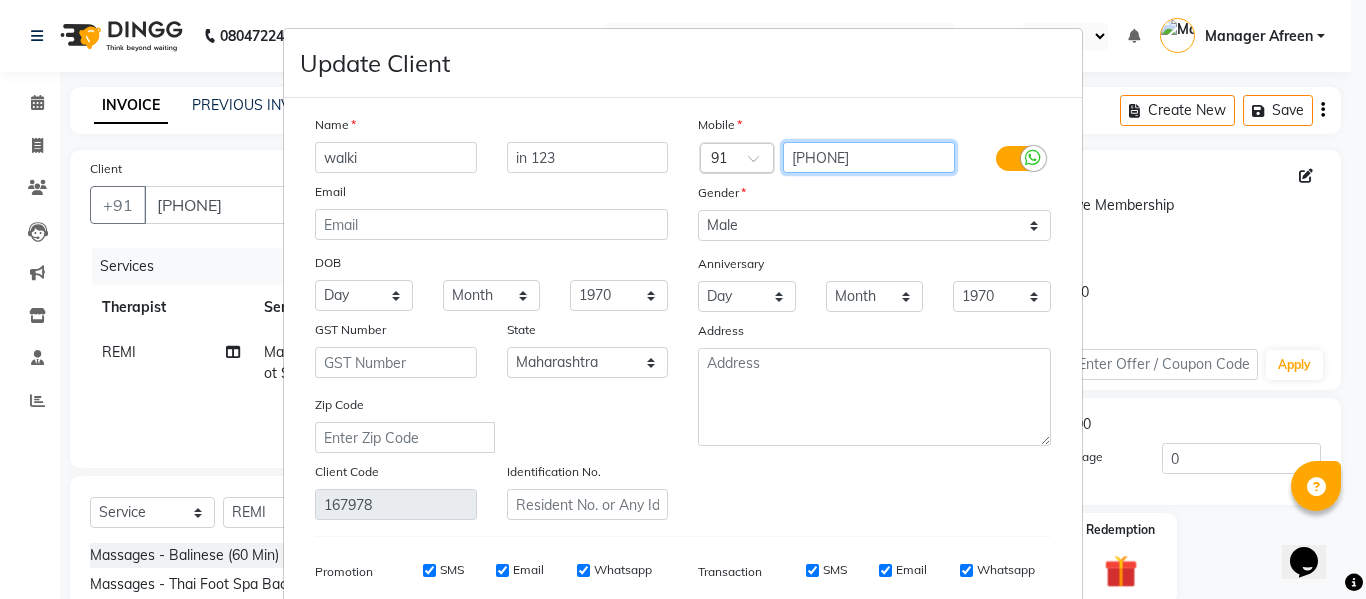 drag, startPoint x: 888, startPoint y: 157, endPoint x: 727, endPoint y: 152, distance: 161.07762 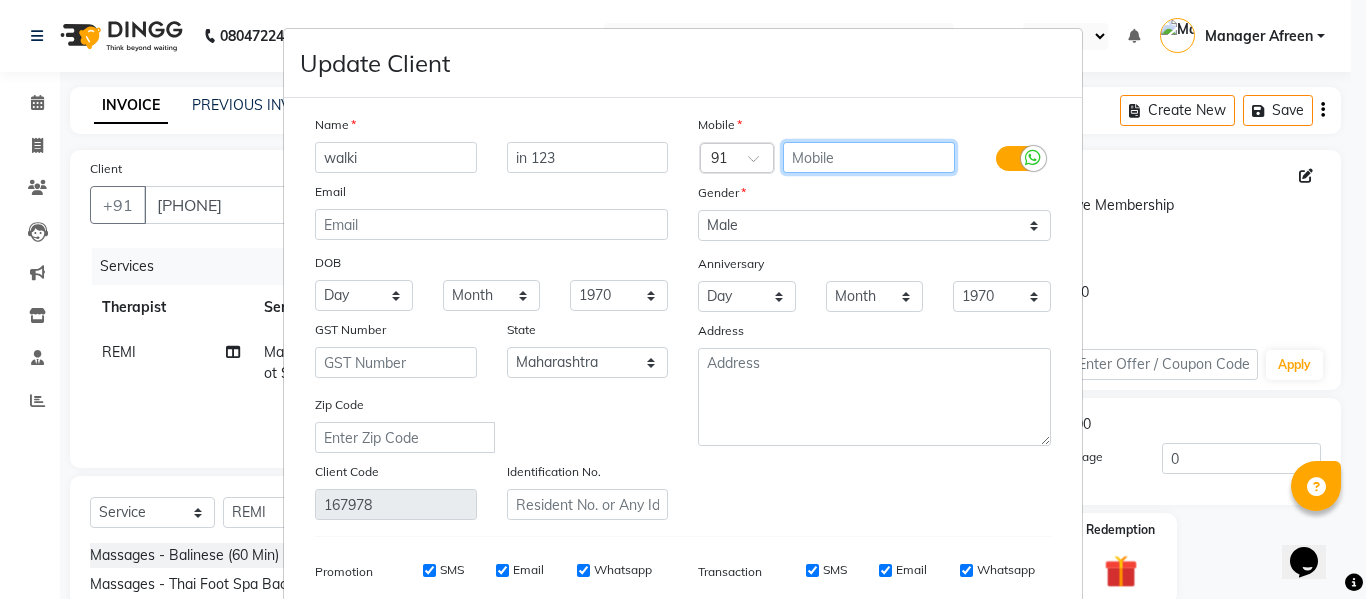 paste on "[PHONE]" 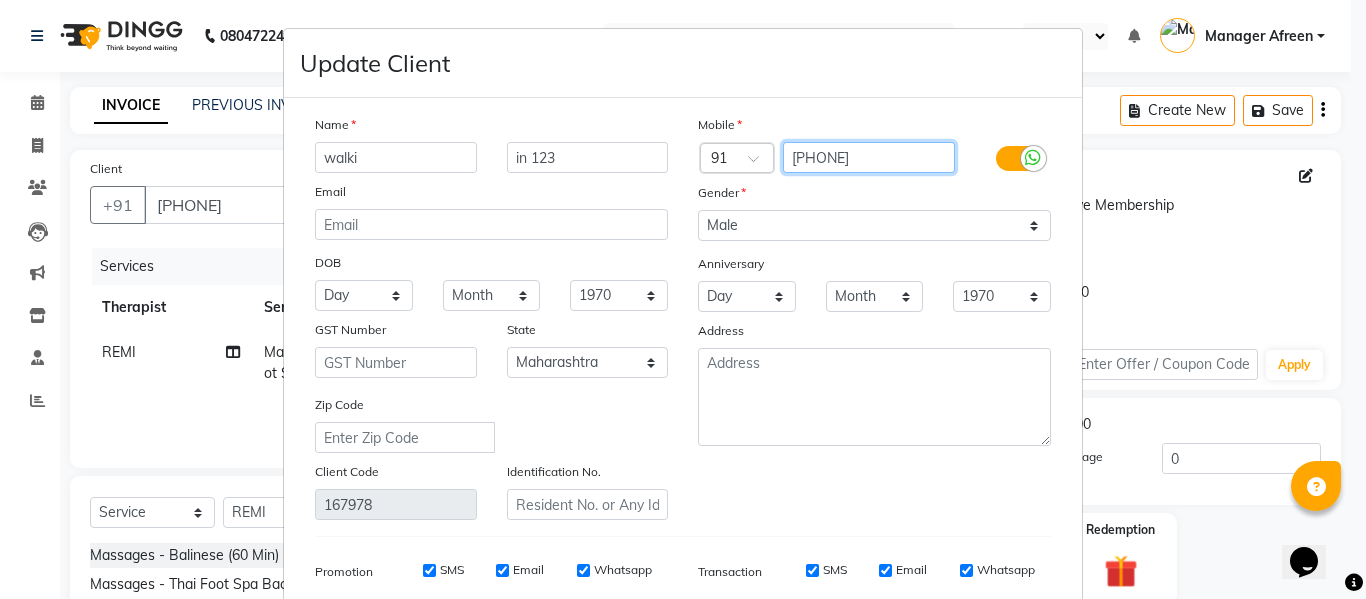 type on "[PHONE]" 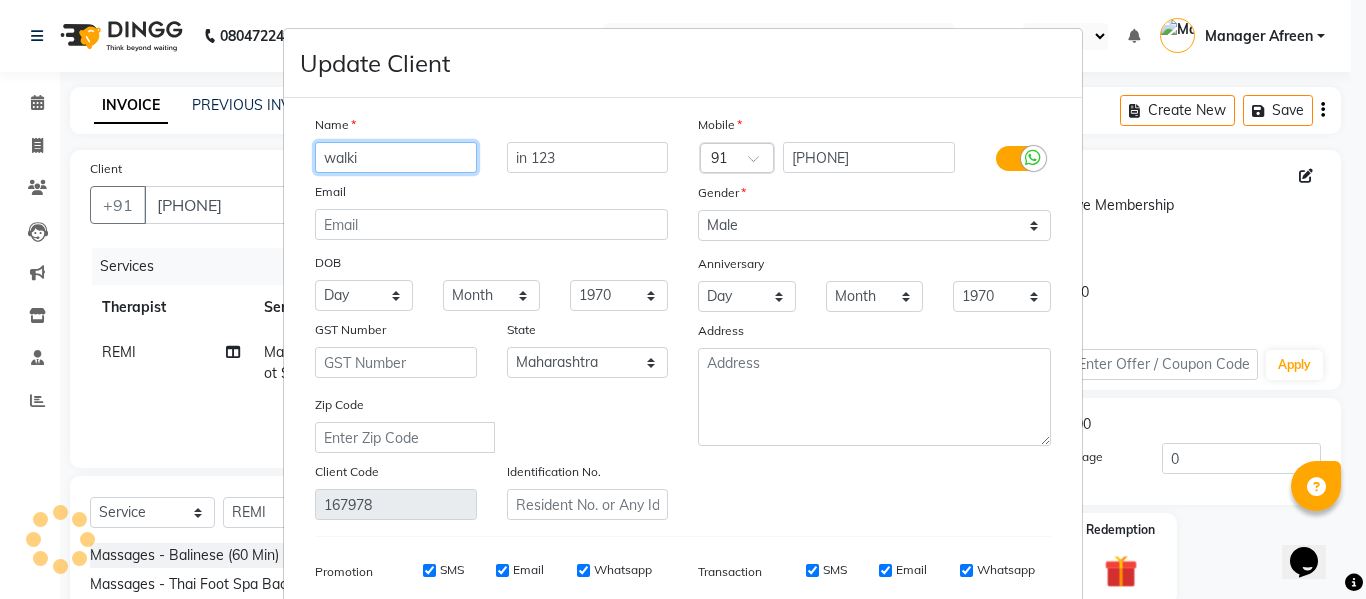 click on "walki" at bounding box center [396, 157] 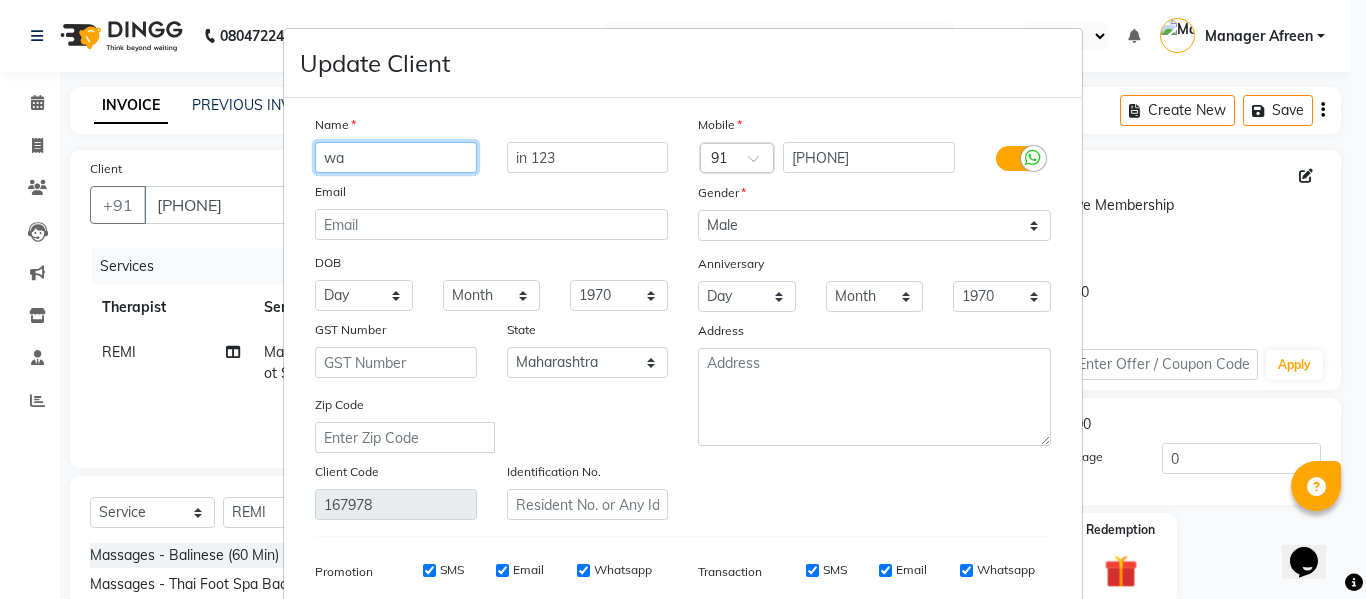 type on "w" 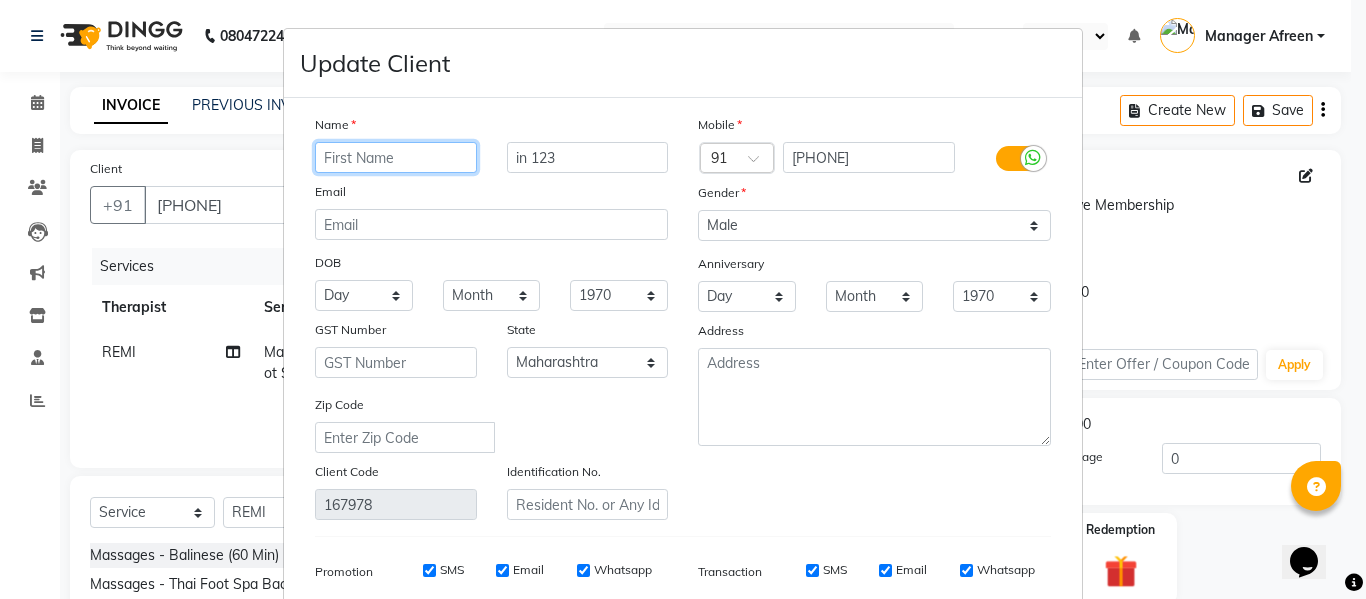 type 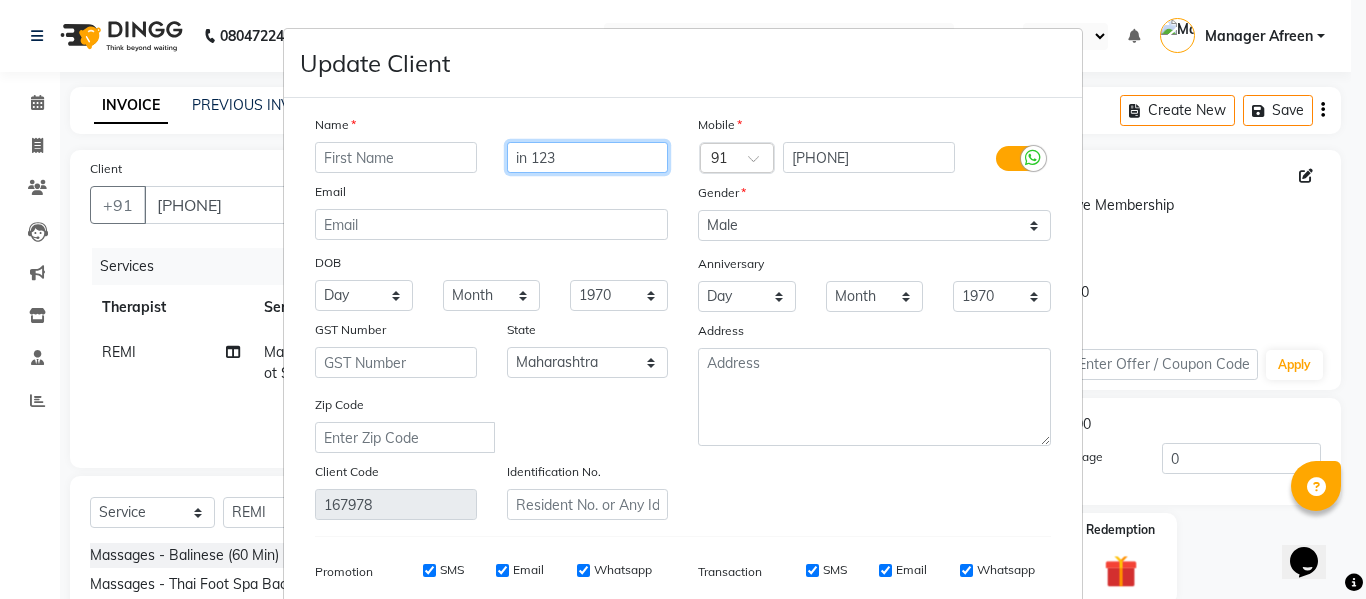 drag, startPoint x: 582, startPoint y: 151, endPoint x: 487, endPoint y: 156, distance: 95.131485 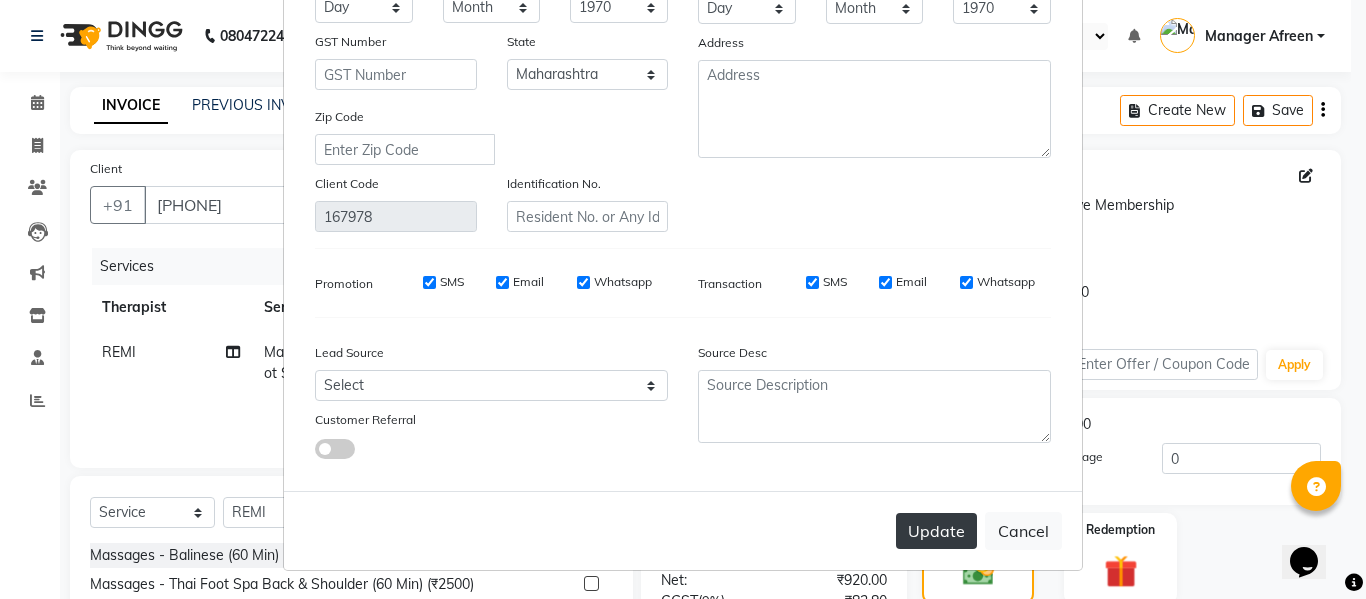 type on "RAJESH" 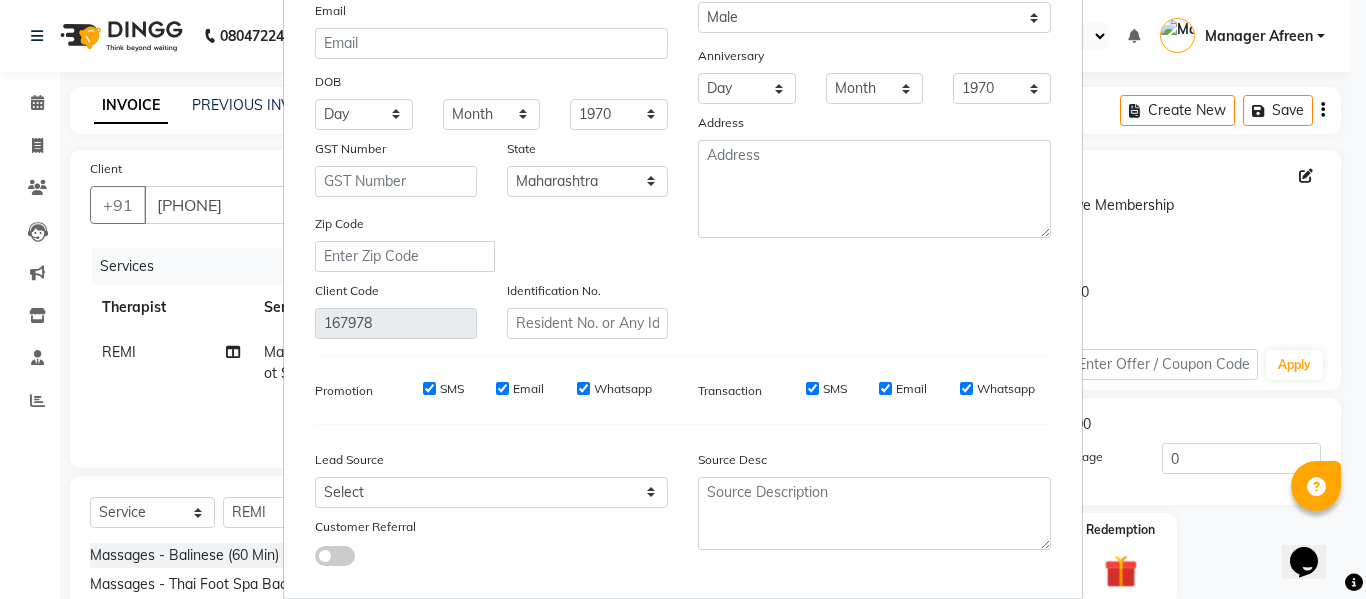 scroll, scrollTop: 15, scrollLeft: 0, axis: vertical 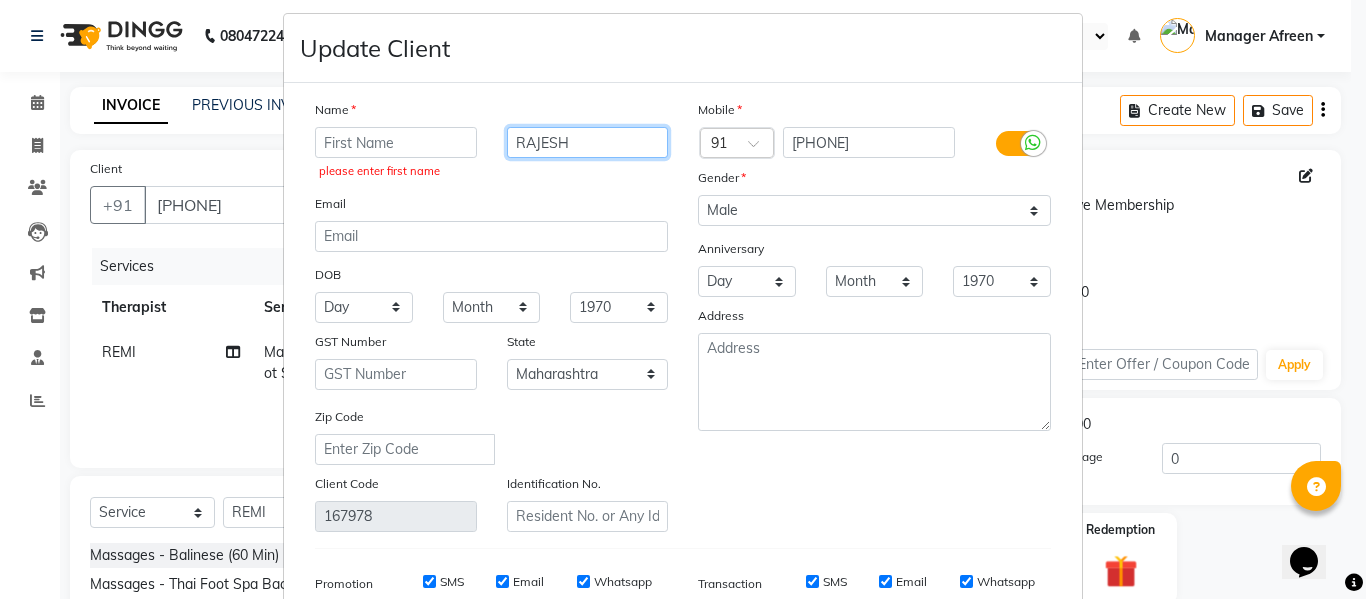 drag, startPoint x: 567, startPoint y: 132, endPoint x: 502, endPoint y: 133, distance: 65.00769 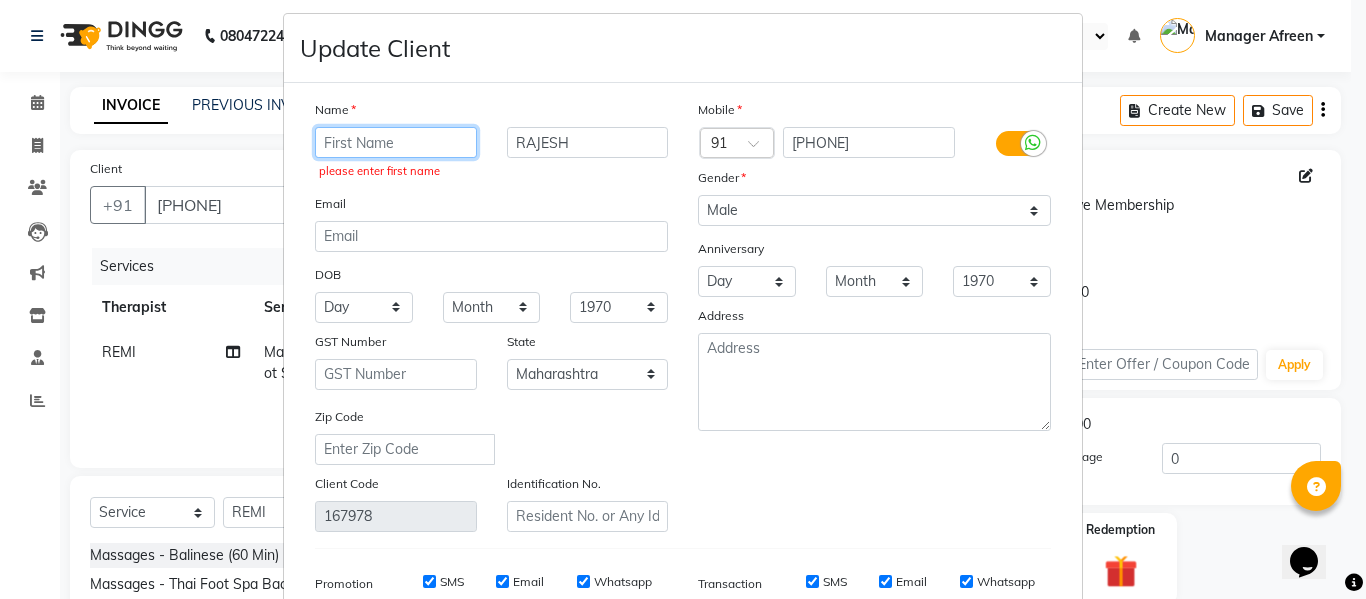 click at bounding box center (396, 142) 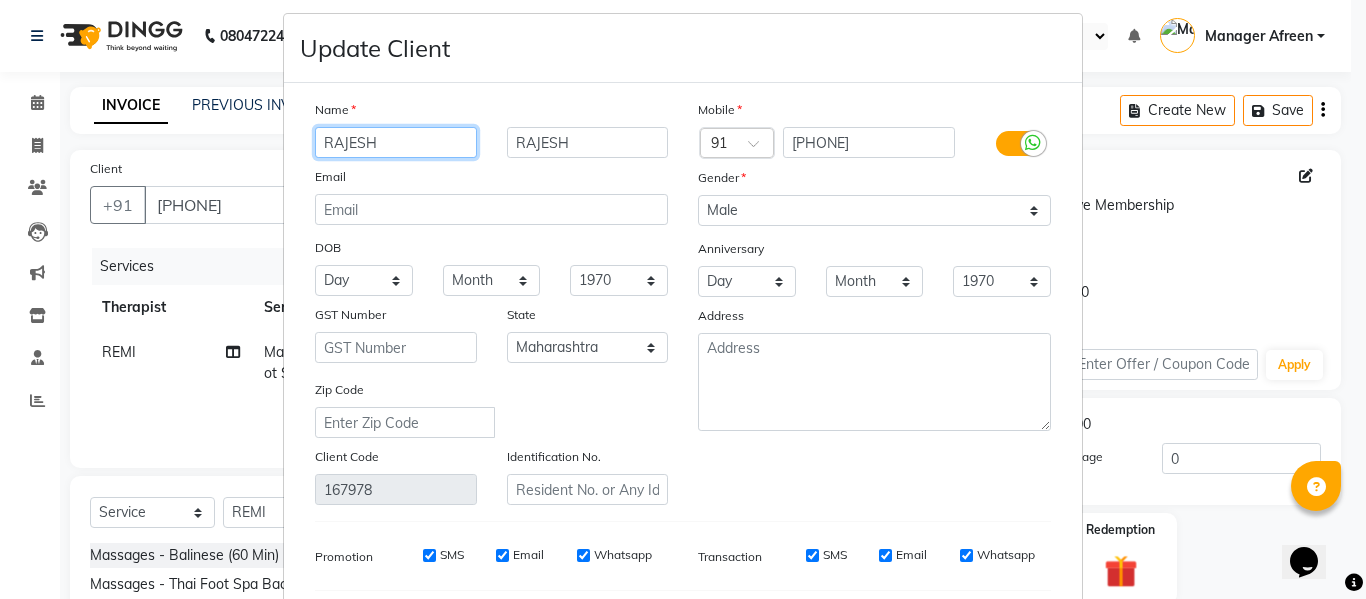 type on "RAJESH" 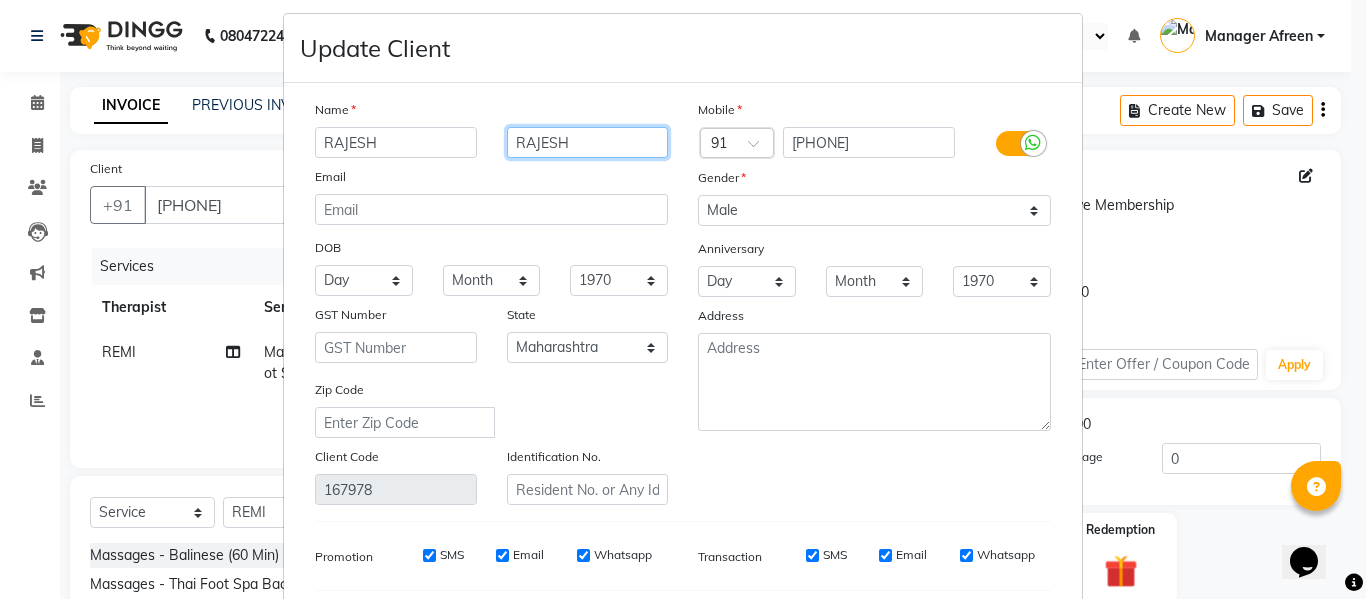 drag, startPoint x: 563, startPoint y: 141, endPoint x: 476, endPoint y: 136, distance: 87.14356 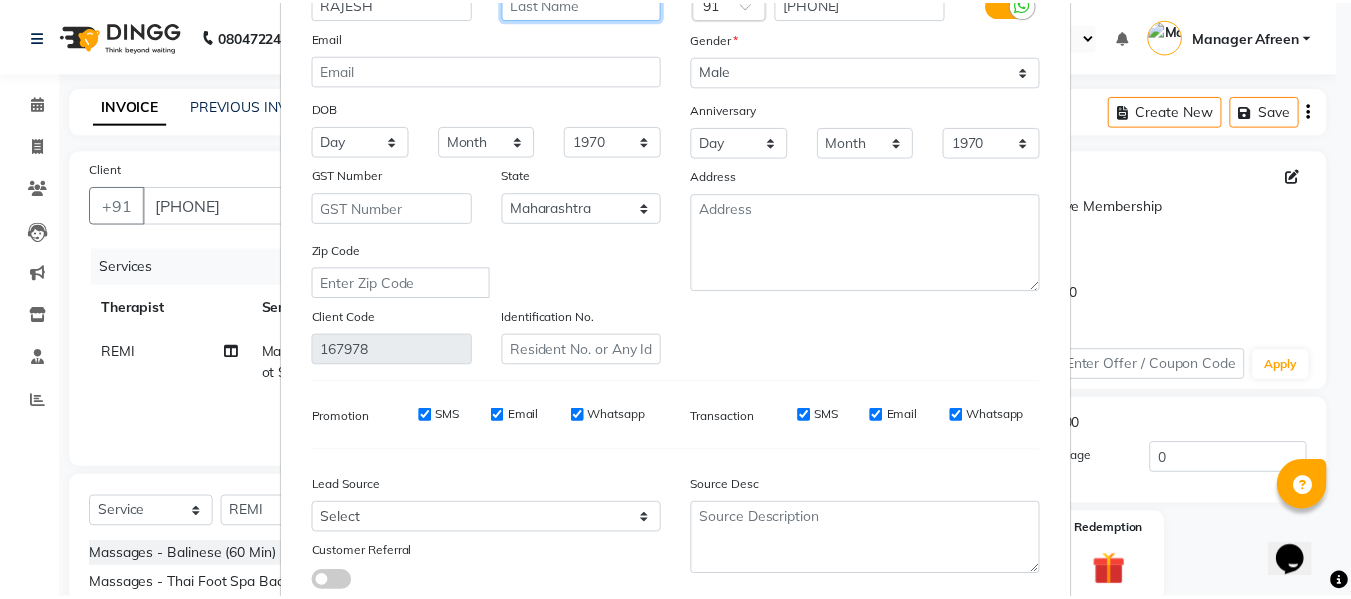 scroll, scrollTop: 288, scrollLeft: 0, axis: vertical 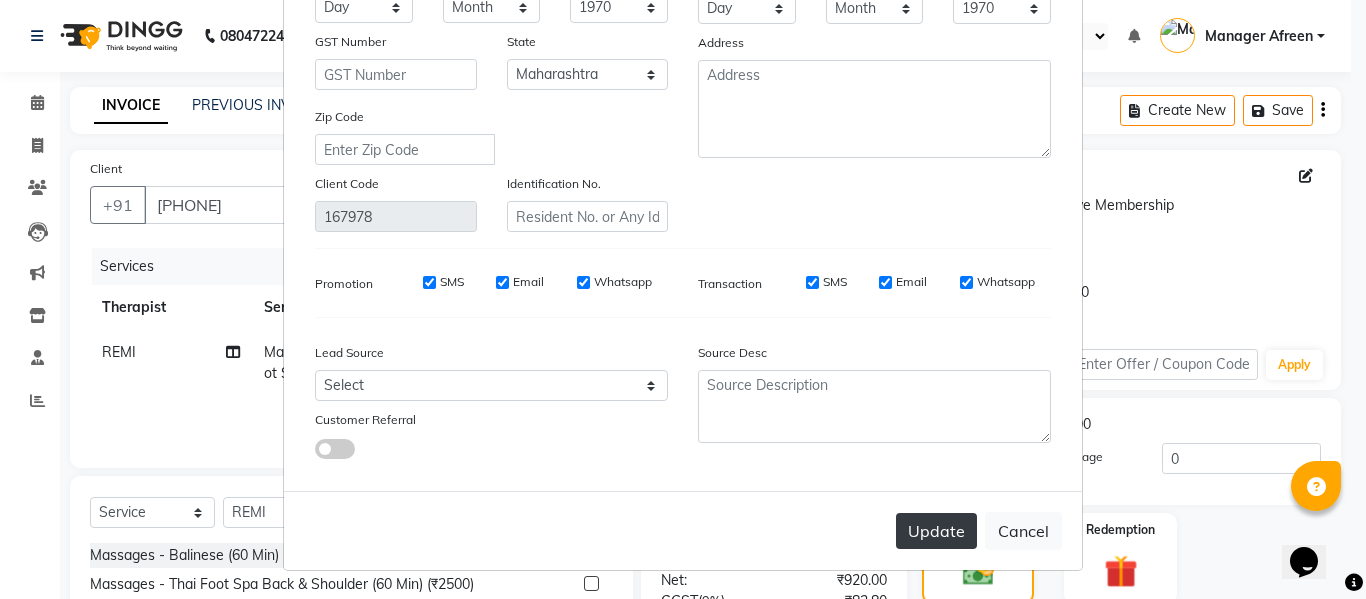 type 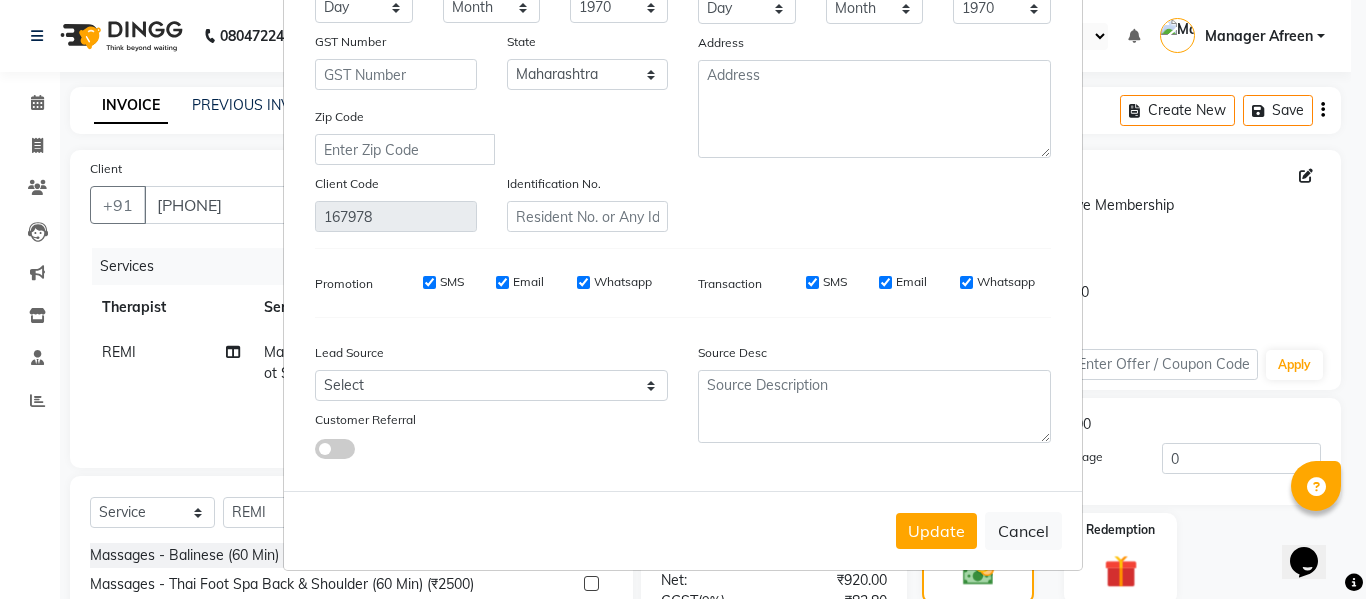 drag, startPoint x: 911, startPoint y: 529, endPoint x: 918, endPoint y: 521, distance: 10.630146 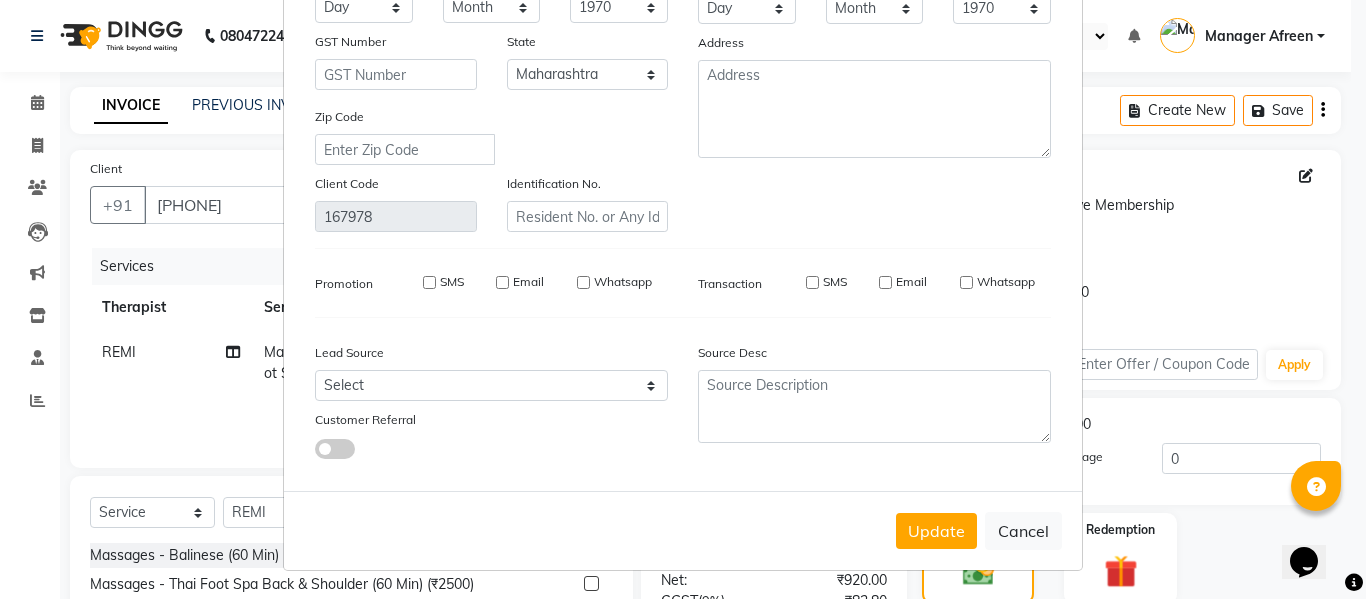 type on "[PHONE]" 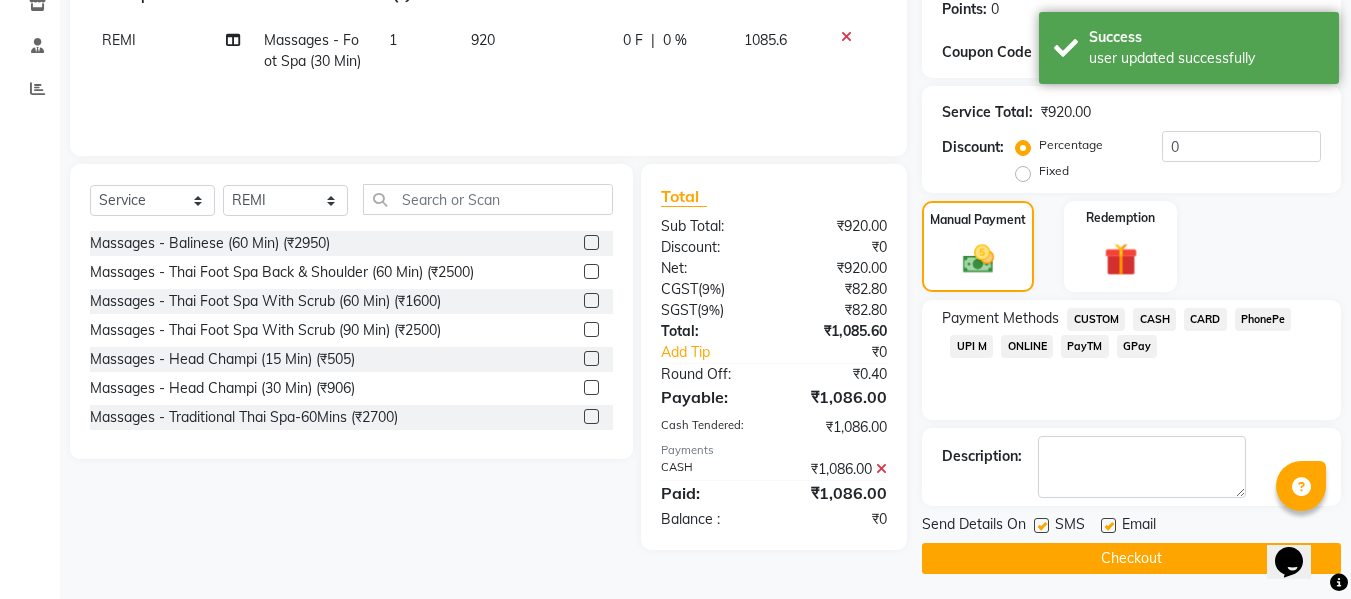 scroll, scrollTop: 317, scrollLeft: 0, axis: vertical 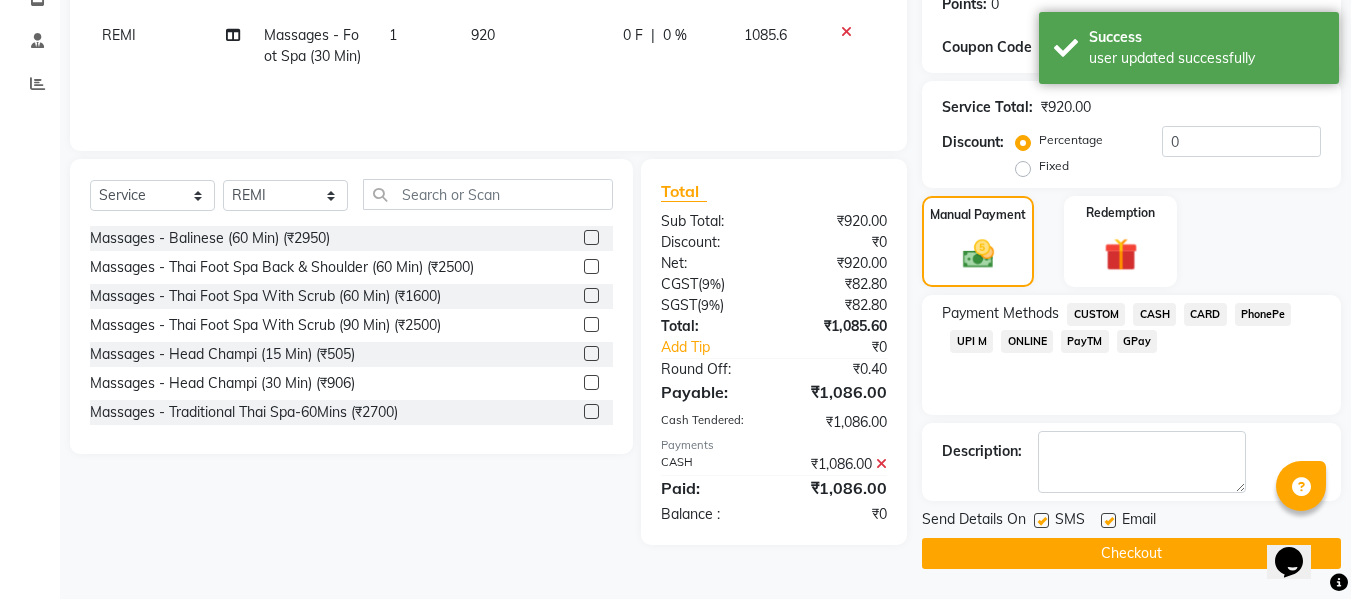 click on "Checkout" 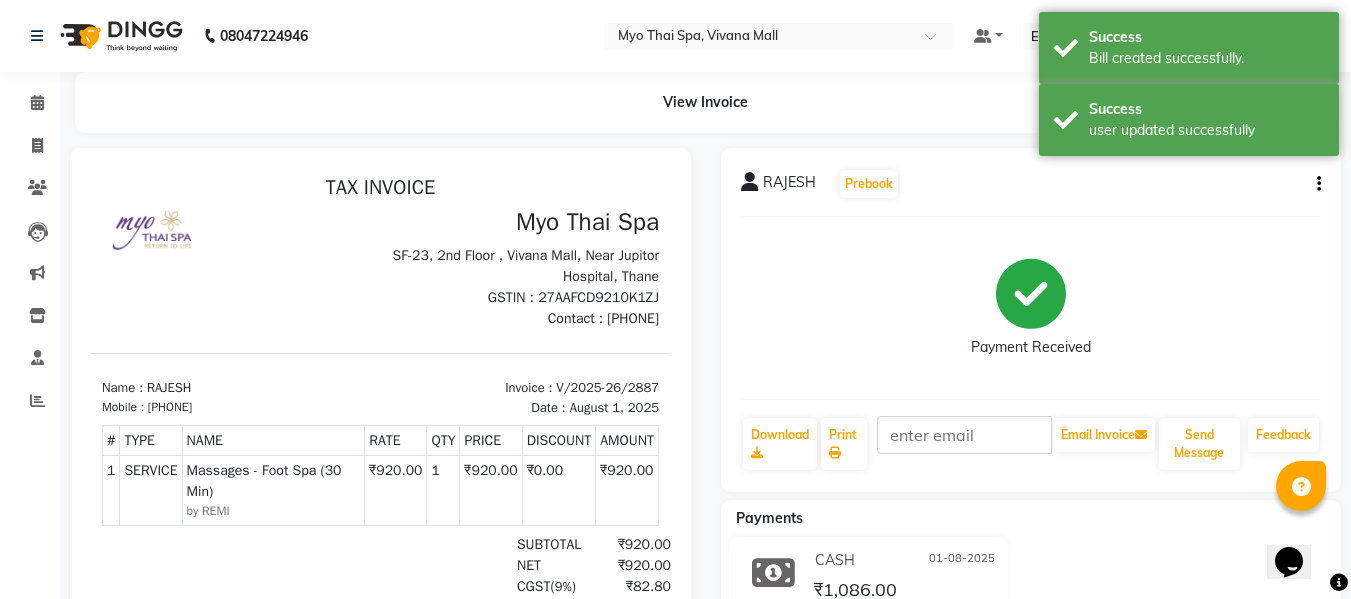 scroll, scrollTop: 0, scrollLeft: 0, axis: both 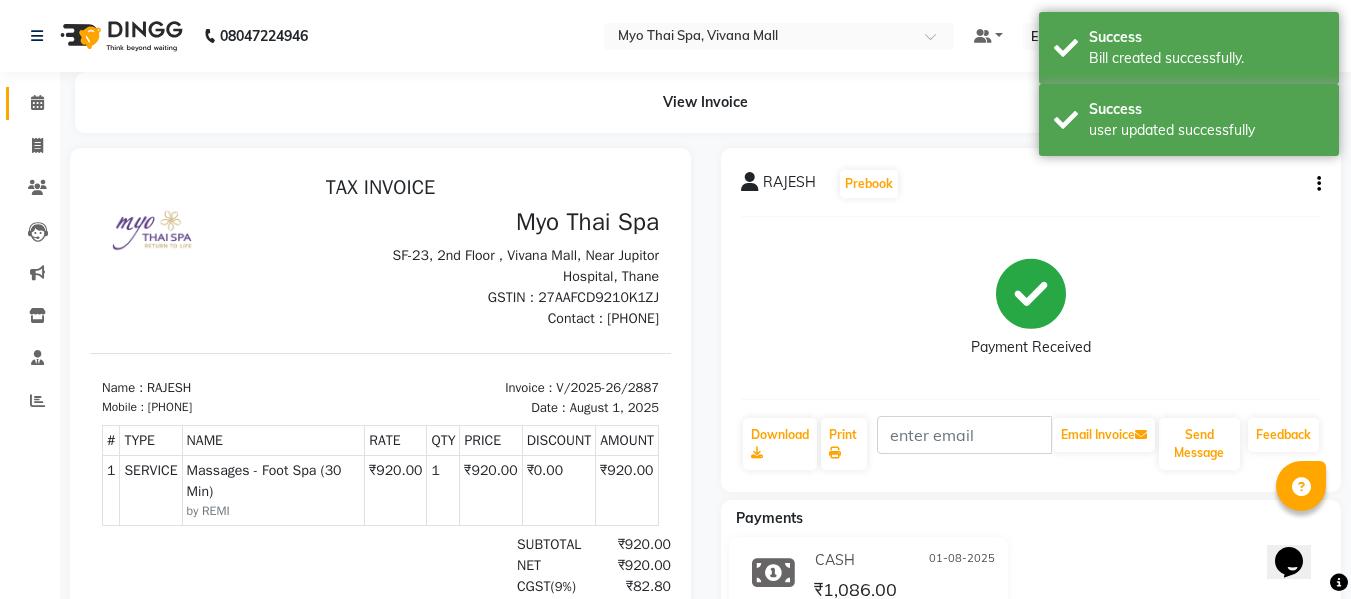 click on "Calendar" 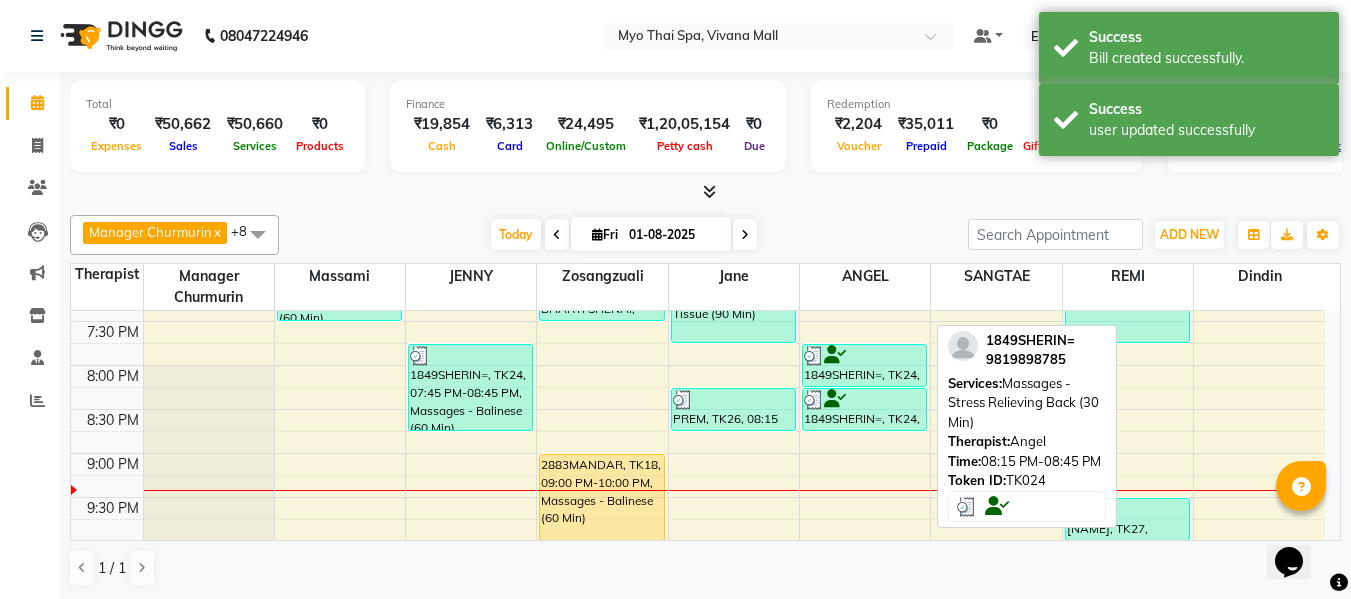 scroll, scrollTop: 1090, scrollLeft: 0, axis: vertical 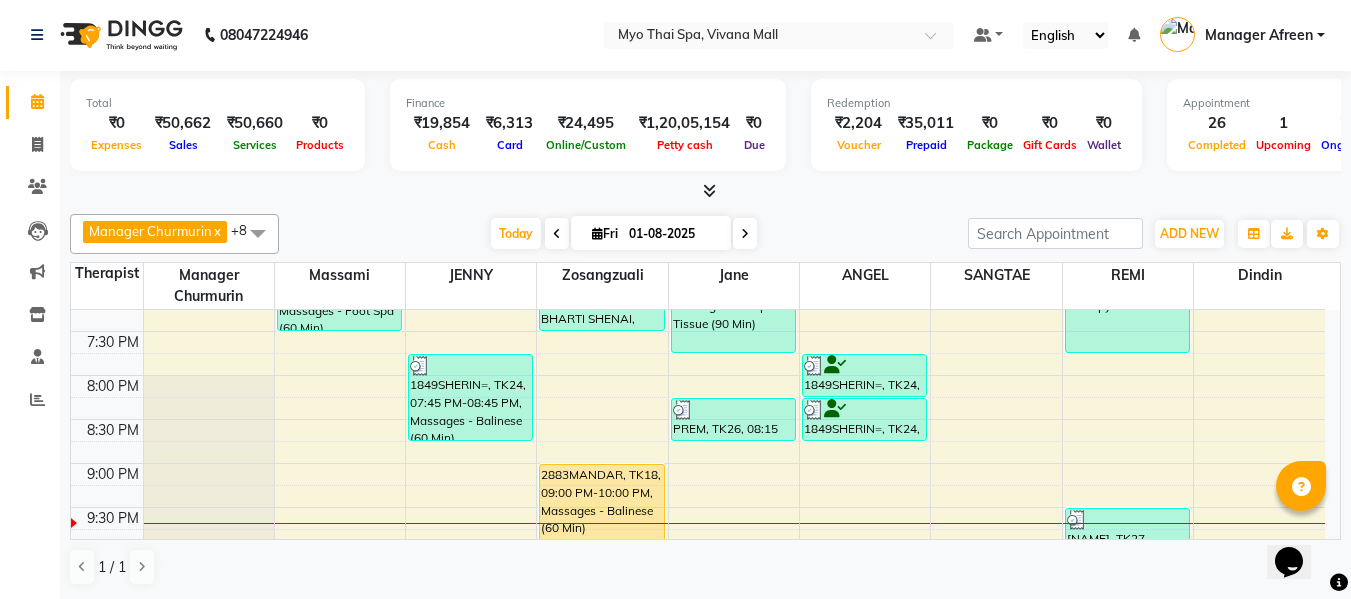 click on "Fri" at bounding box center (605, 233) 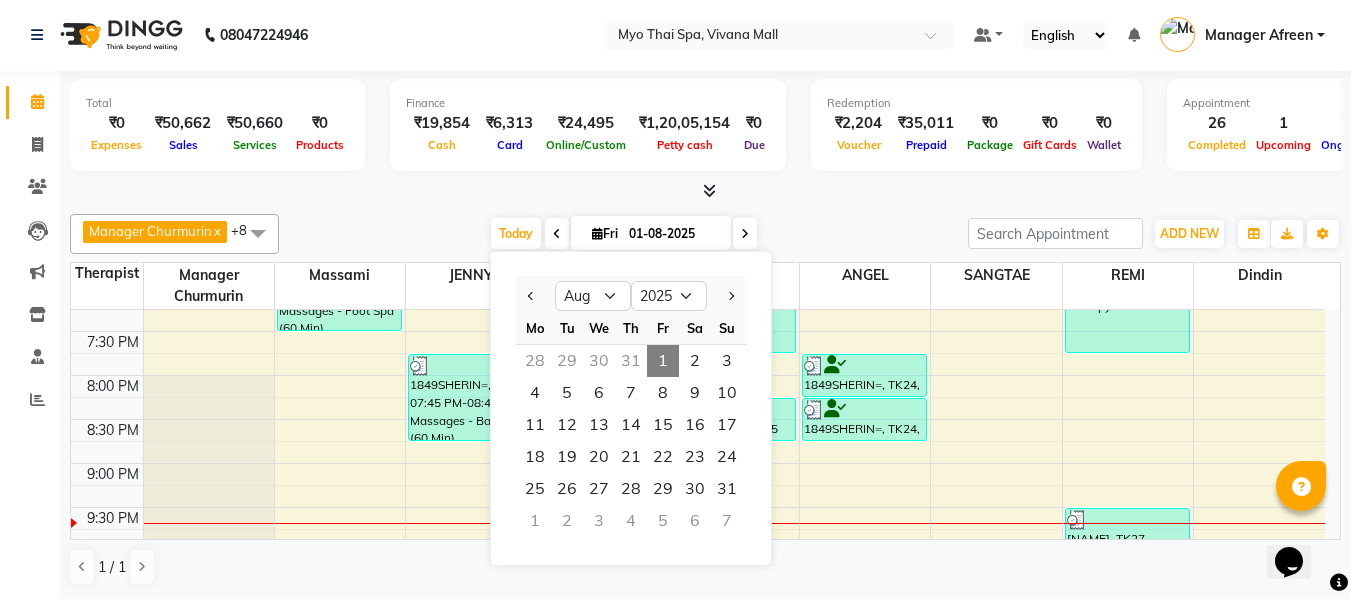click at bounding box center (745, 233) 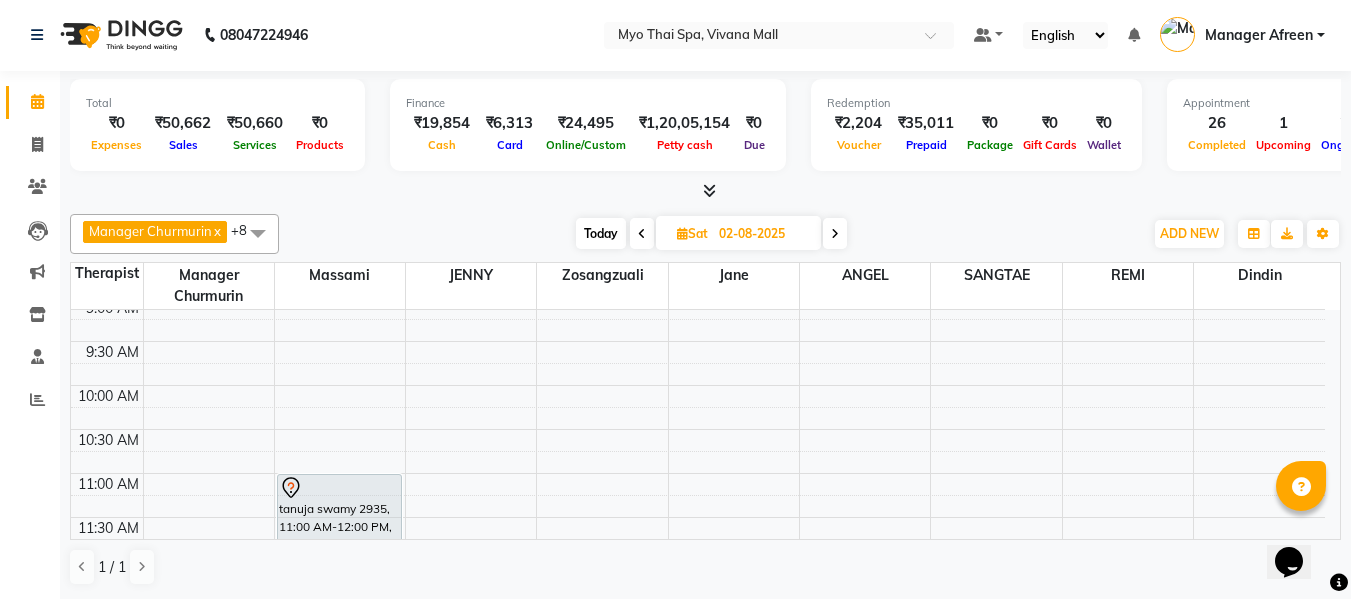 scroll, scrollTop: 200, scrollLeft: 0, axis: vertical 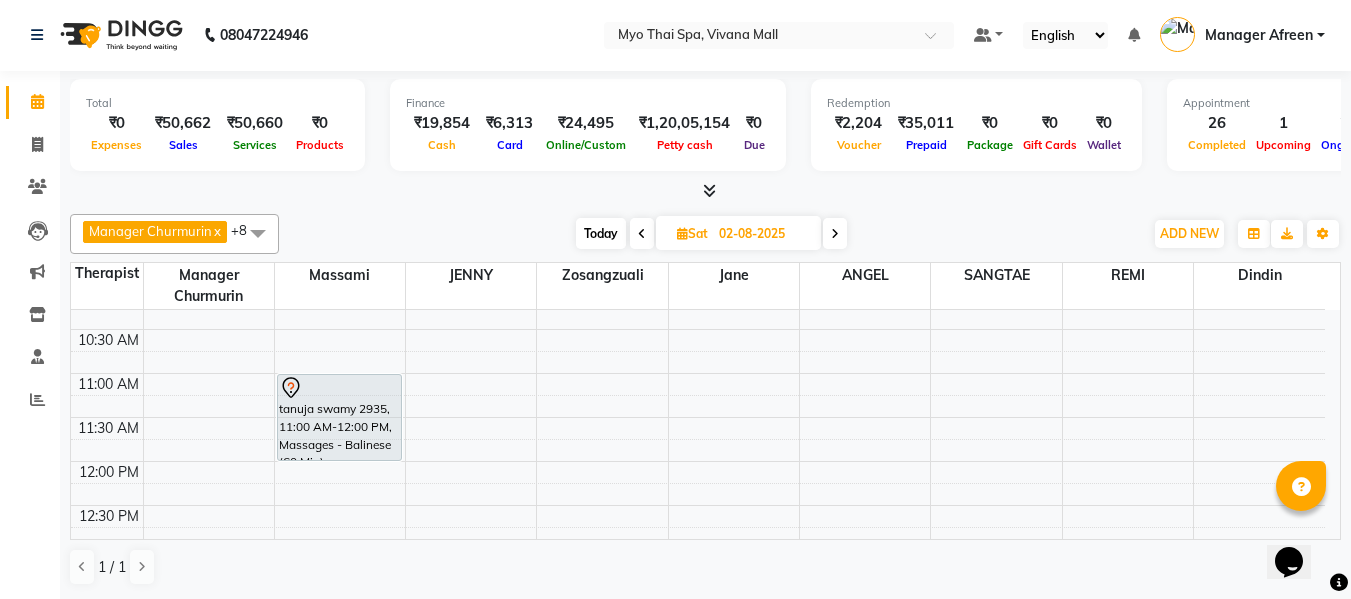 click on "8:00 AM 8:30 AM 9:00 AM 9:30 AM 10:00 AM 10:30 AM 11:00 AM 11:30 AM 12:00 PM 12:30 PM 1:00 PM 1:30 PM 2:00 PM 2:30 PM 3:00 PM 3:30 PM 4:00 PM 4:30 PM 5:00 PM 5:30 PM 6:00 PM 6:30 PM 7:00 PM 7:30 PM 8:00 PM 8:30 PM 9:00 PM 9:30 PM 10:00 PM 10:30 PM             tanuja swamy 2935, 11:00 AM-12:00 PM, Massages - Balinese (60 Min)     1987VAISHNAVI W, 04:30 PM-05:30 PM, Massages - Couples Spa 60     kiran dulani, 06:00 PM-07:00 PM, Massages - Couples Spa 60     1987VAISHNAVI W, 04:30 PM-05:30 PM, Massages - Couples Spa 60     2936 APOORV, 01:15 PM-02:45 PM, Massages - Balinese (90 Min)     78ANAND BAHETI, 07:00 PM-08:30 PM, Massages - Deep Tissue (90 Min)     78ANAND BAHETI, 08:30 PM-09:00 PM, Massages - Head Champi (30 Min)             2895Bhupali, 01:00 PM-02:00 PM, Massages - Balinese (60 Min)     kiran dulani, 06:00 PM-07:00 PM, Massages - Couples Spa 60             2895Bhupali, 01:00 PM-01:30 PM, Massages - Stress Relieving Back (30 Min)" at bounding box center [698, 769] 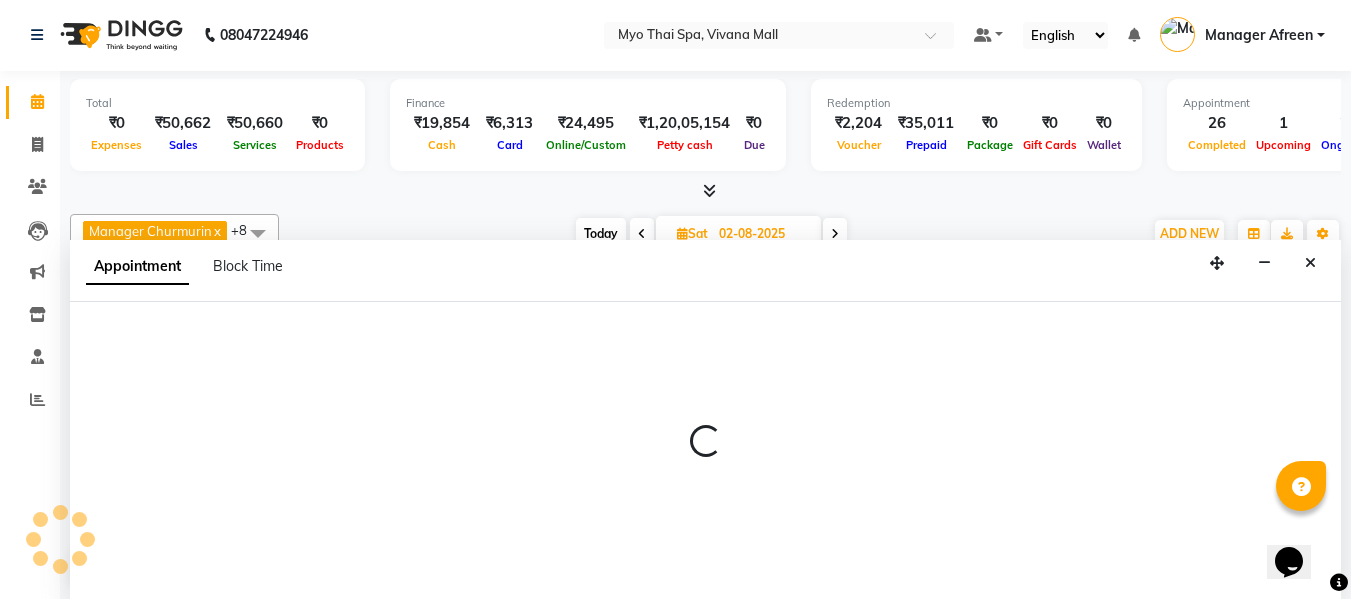 select on "81135" 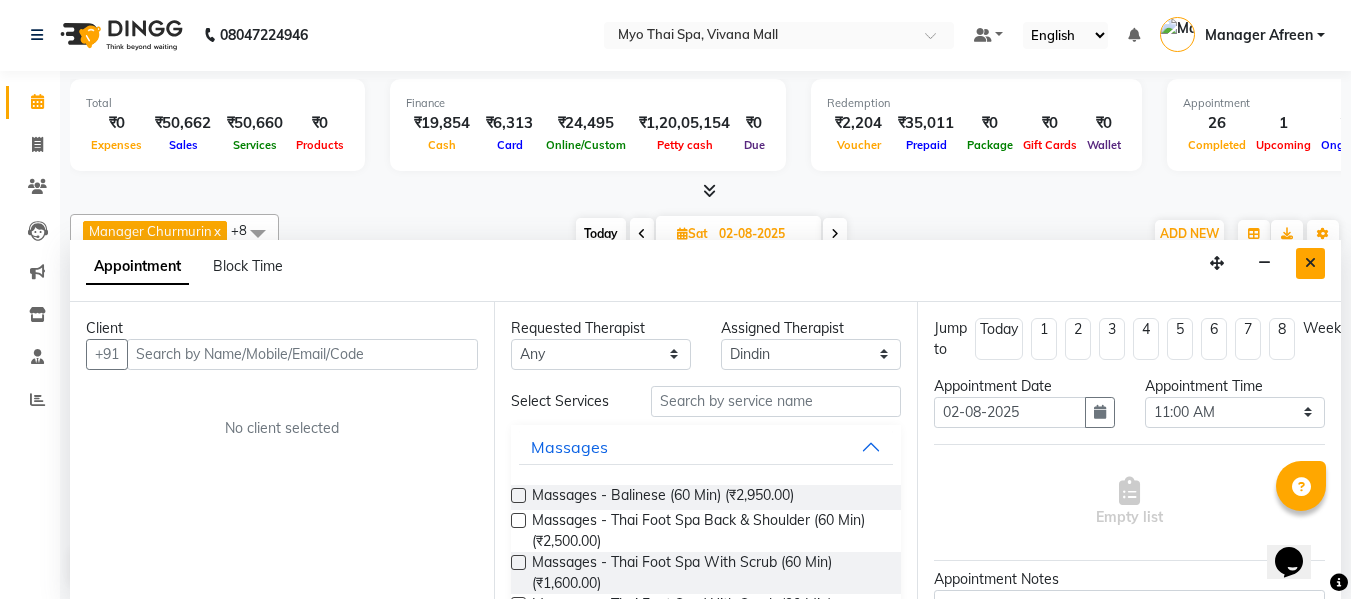 click at bounding box center [1310, 263] 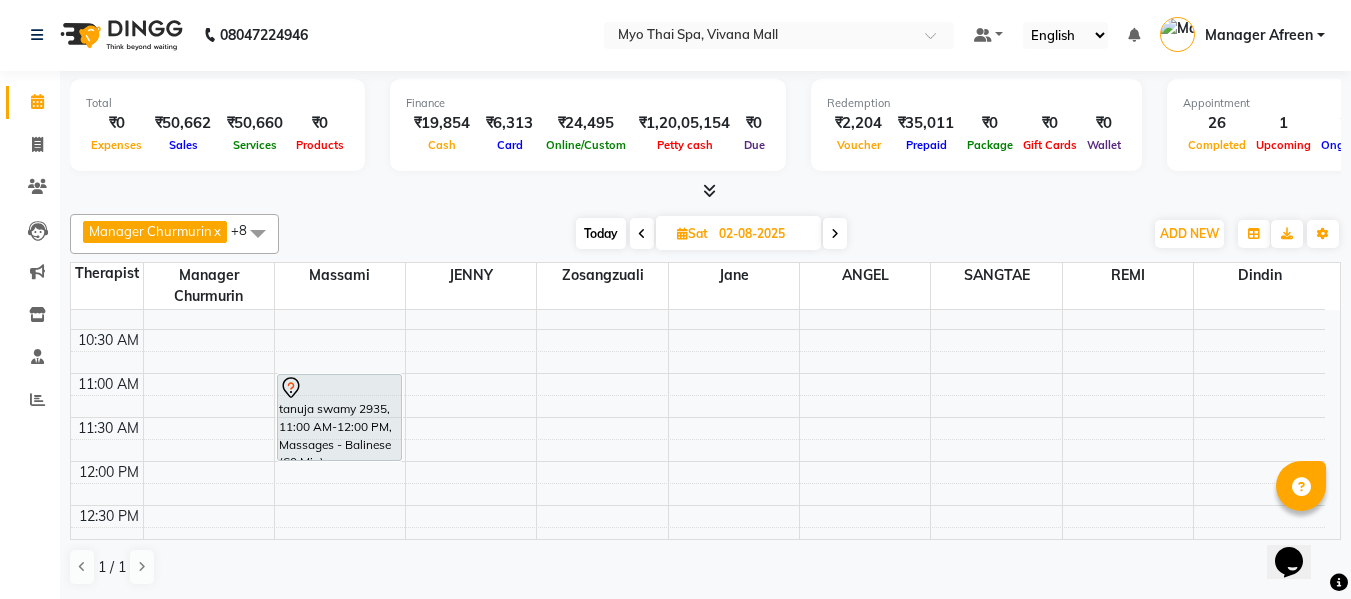 click on "8:00 AM 8:30 AM 9:00 AM 9:30 AM 10:00 AM 10:30 AM 11:00 AM 11:30 AM 12:00 PM 12:30 PM 1:00 PM 1:30 PM 2:00 PM 2:30 PM 3:00 PM 3:30 PM 4:00 PM 4:30 PM 5:00 PM 5:30 PM 6:00 PM 6:30 PM 7:00 PM 7:30 PM 8:00 PM 8:30 PM 9:00 PM 9:30 PM 10:00 PM 10:30 PM             tanuja swamy 2935, 11:00 AM-12:00 PM, Massages - Balinese (60 Min)     1987VAISHNAVI W, 04:30 PM-05:30 PM, Massages - Couples Spa 60     kiran dulani, 06:00 PM-07:00 PM, Massages - Couples Spa 60     1987VAISHNAVI W, 04:30 PM-05:30 PM, Massages - Couples Spa 60     2936 APOORV, 01:15 PM-02:45 PM, Massages - Balinese (90 Min)     78ANAND BAHETI, 07:00 PM-08:30 PM, Massages - Deep Tissue (90 Min)     78ANAND BAHETI, 08:30 PM-09:00 PM, Massages - Head Champi (30 Min)             2895Bhupali, 01:00 PM-02:00 PM, Massages - Balinese (60 Min)     kiran dulani, 06:00 PM-07:00 PM, Massages - Couples Spa 60             2895Bhupali, 01:00 PM-01:30 PM, Massages - Stress Relieving Back (30 Min)" at bounding box center (698, 769) 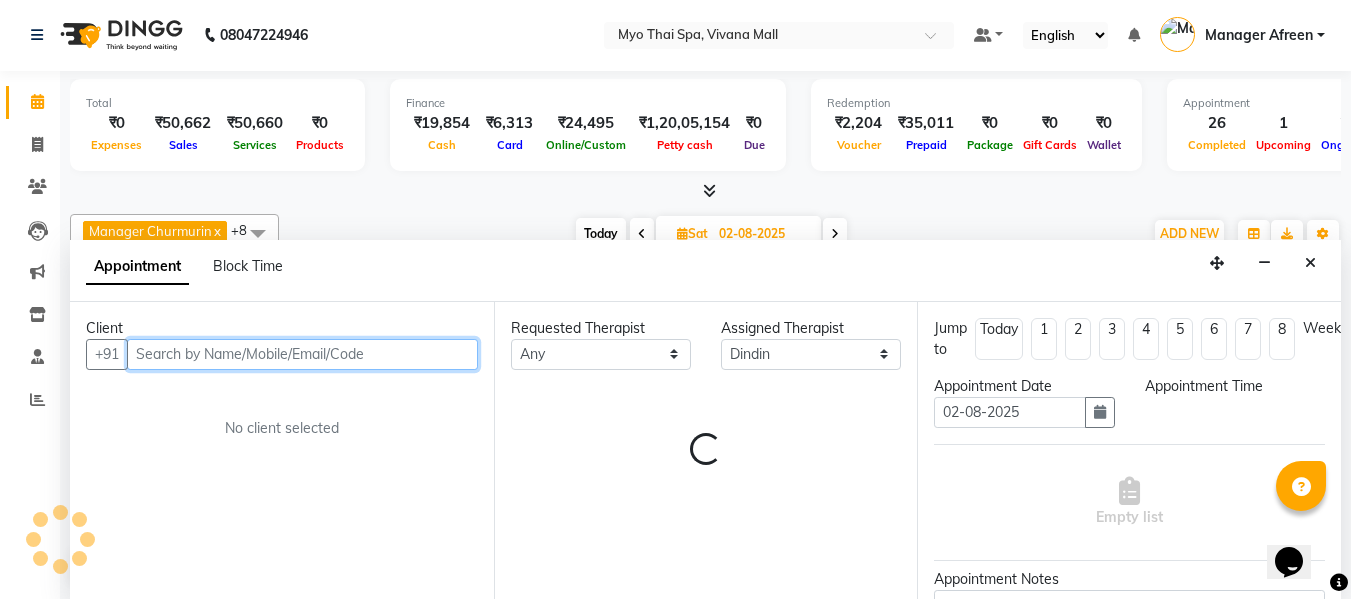 select on "675" 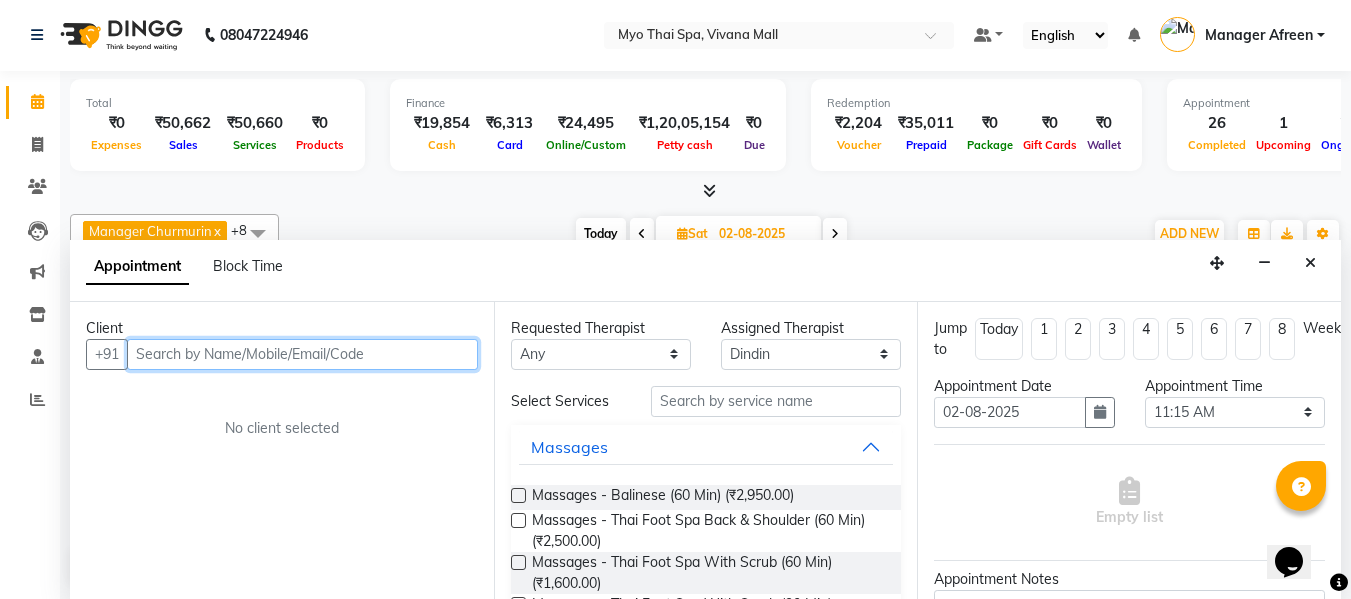 click at bounding box center [302, 354] 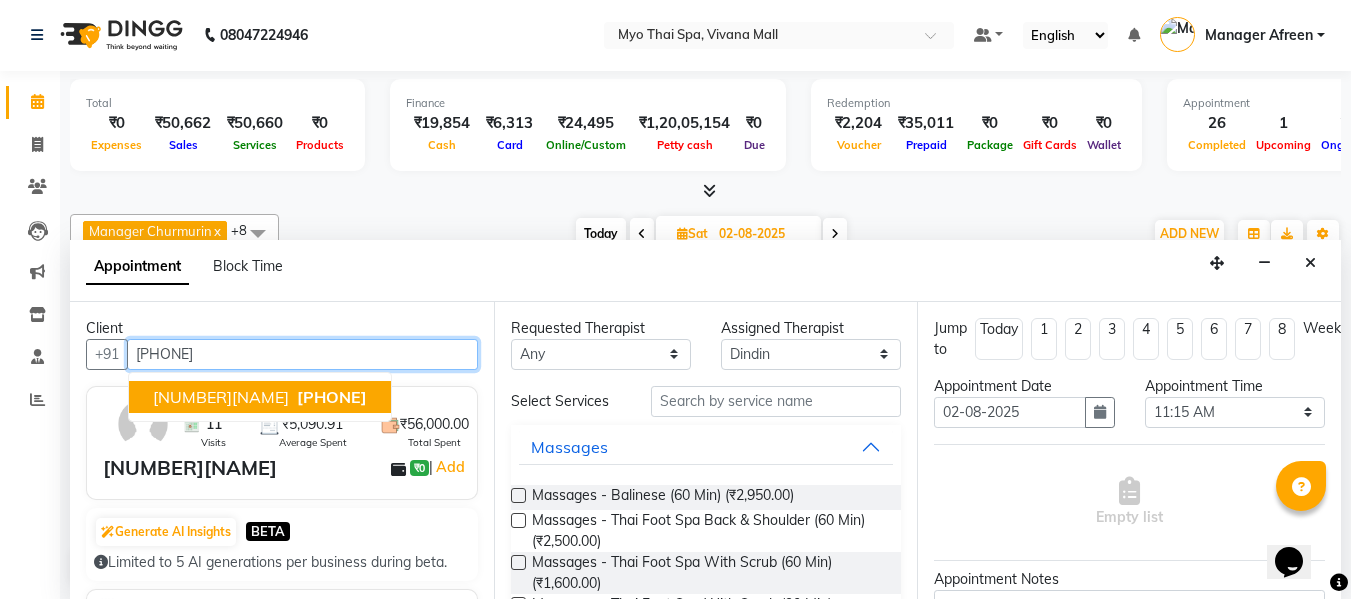 click on "1655SANDEEP PATNAWAI   9823037828" at bounding box center (260, 397) 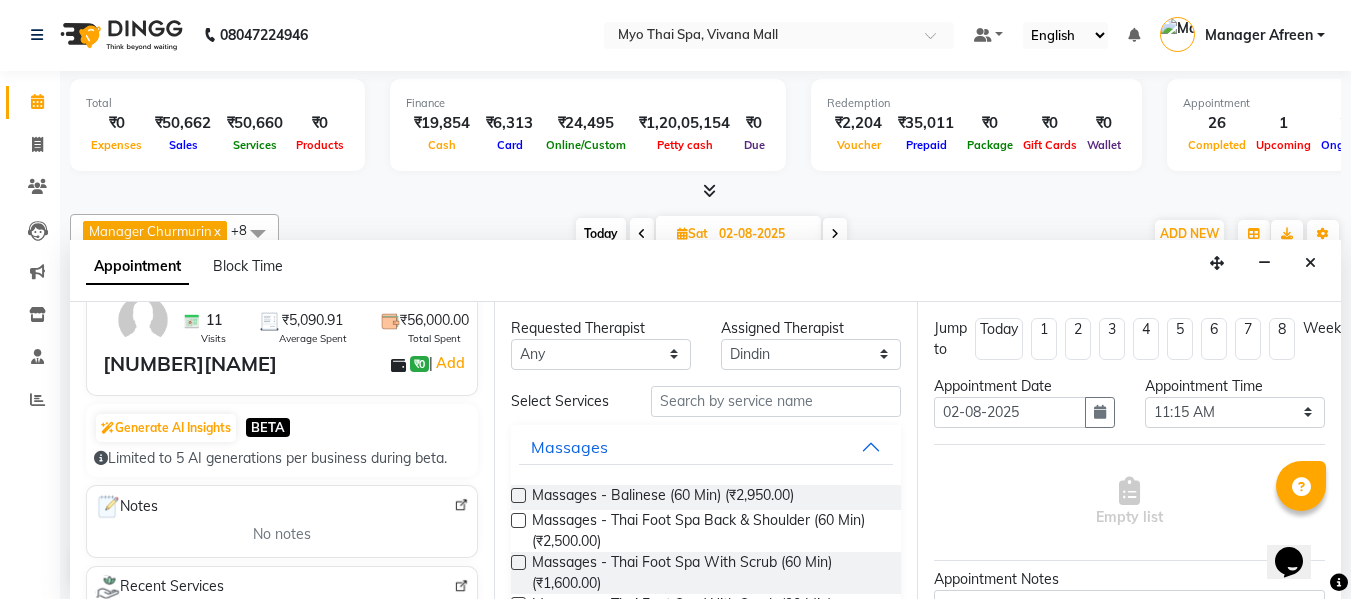 scroll, scrollTop: 200, scrollLeft: 0, axis: vertical 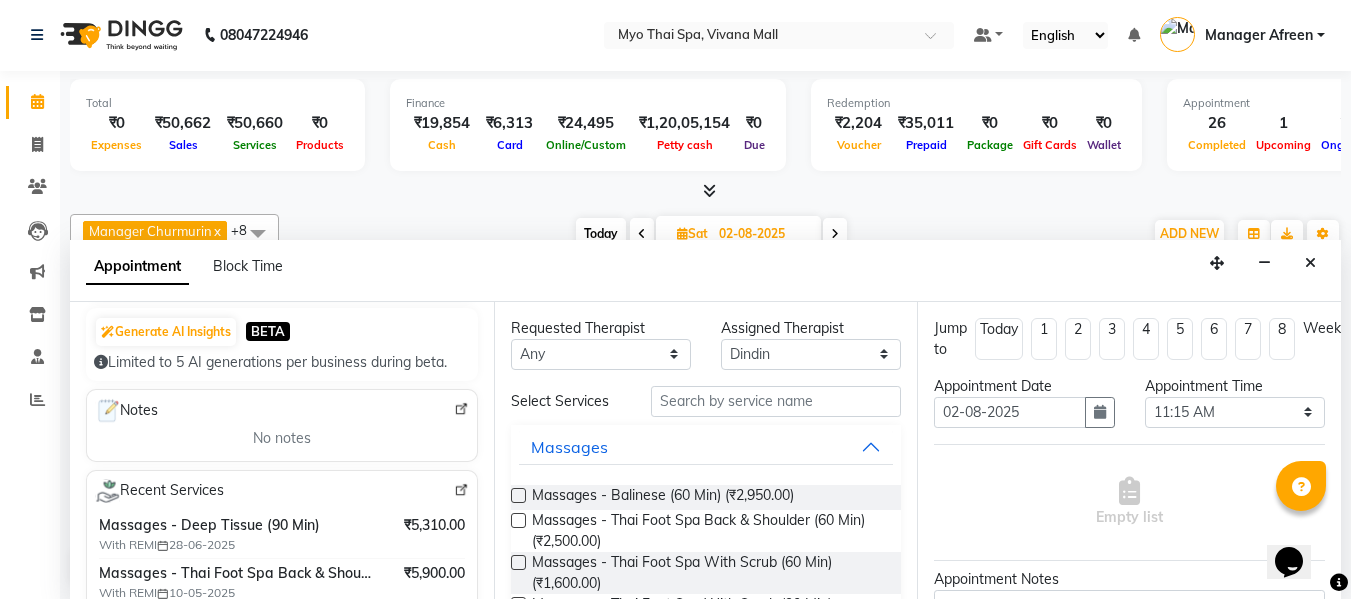 type on "9823037828" 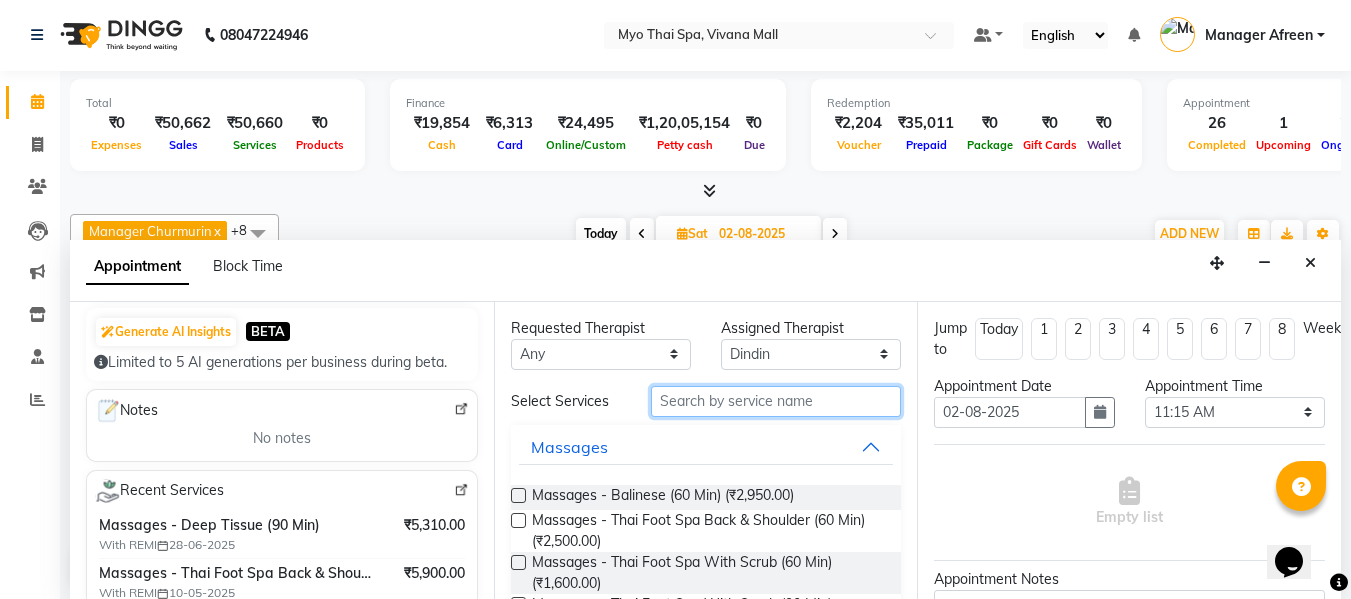 click at bounding box center [776, 401] 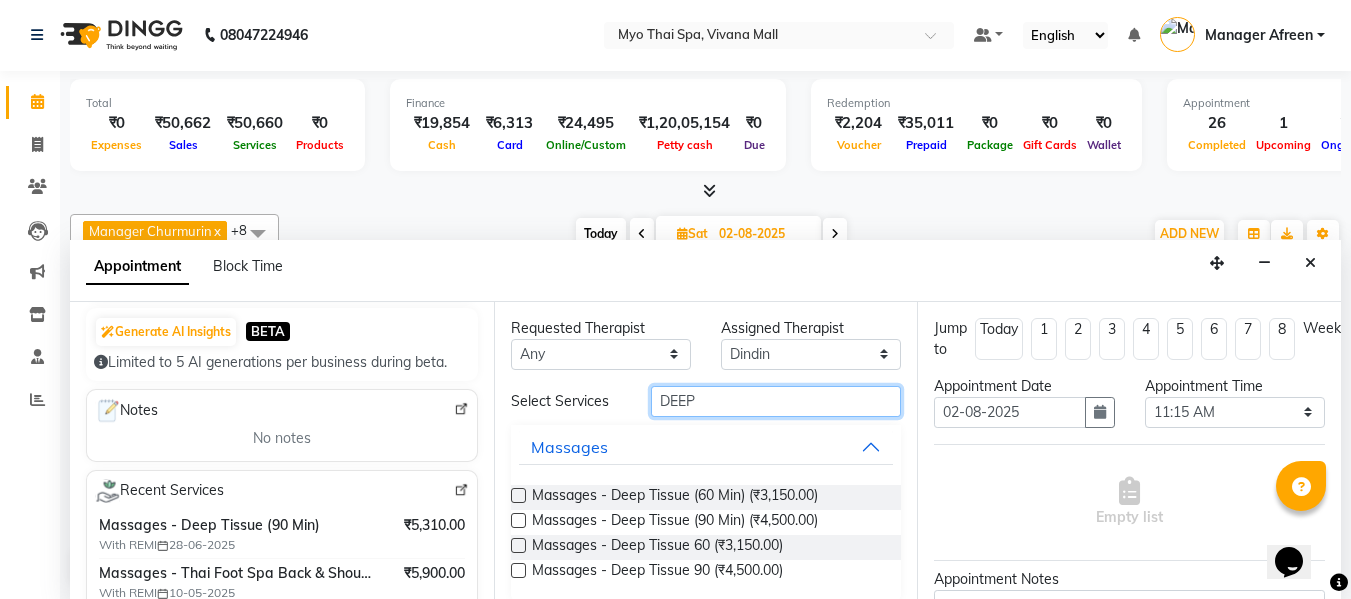 type on "DEEP" 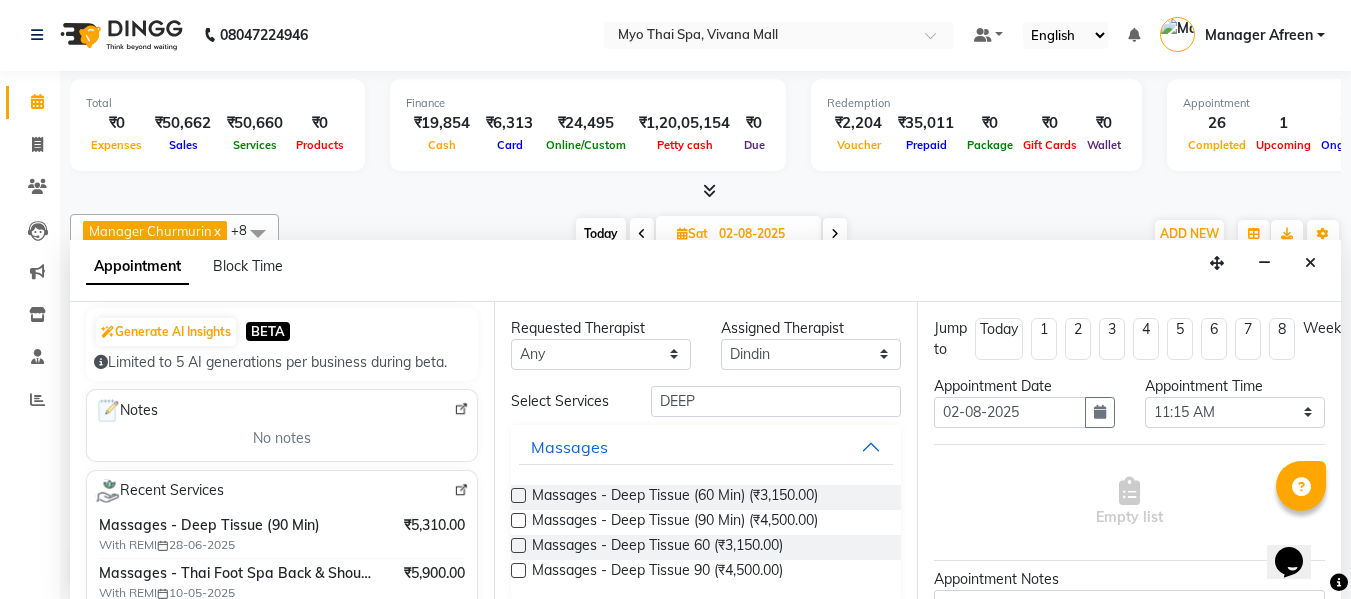 click at bounding box center [518, 520] 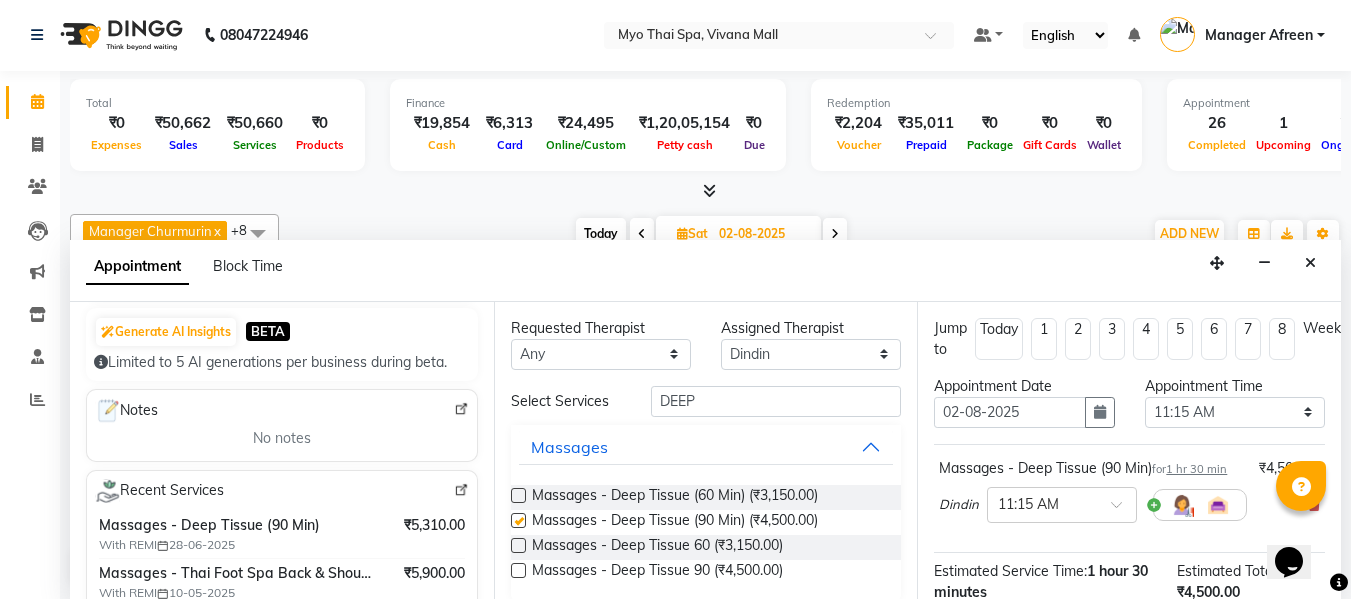 checkbox on "false" 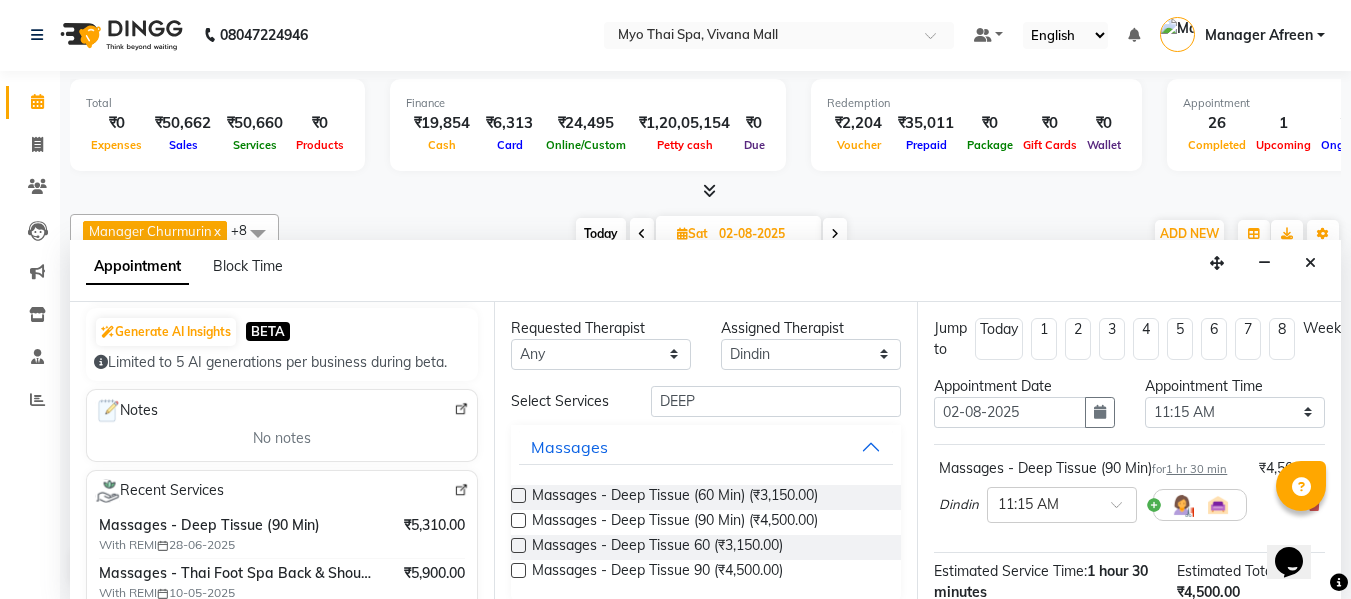 scroll, scrollTop: 100, scrollLeft: 0, axis: vertical 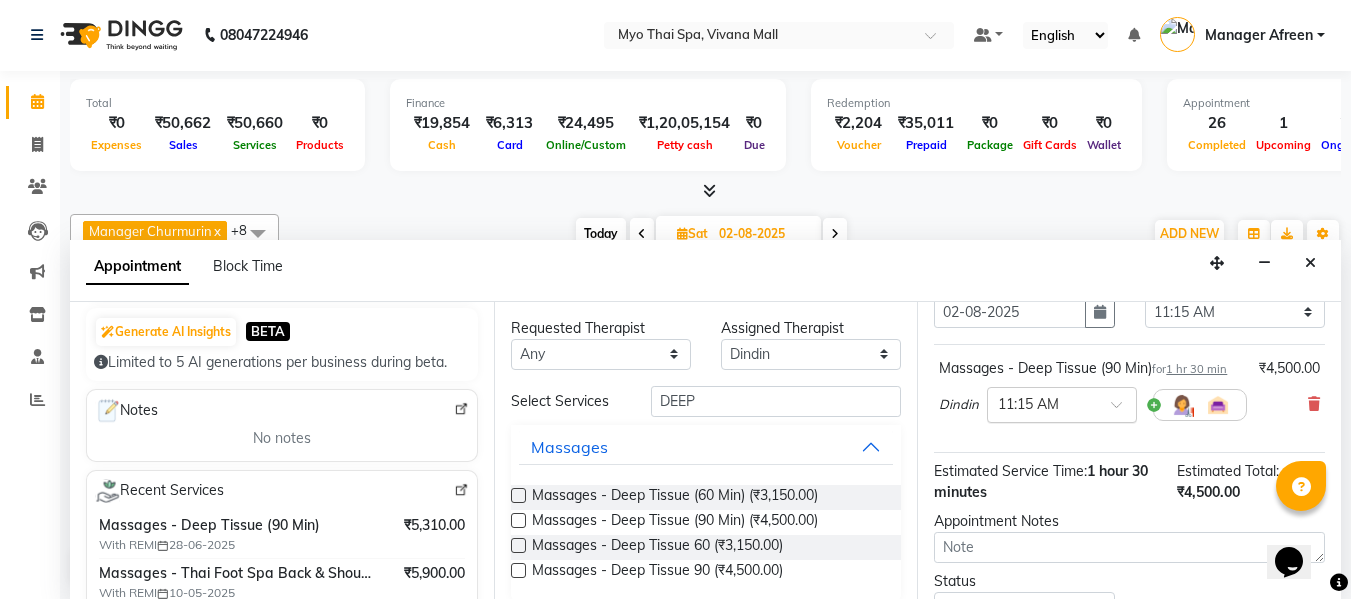 click at bounding box center [1042, 403] 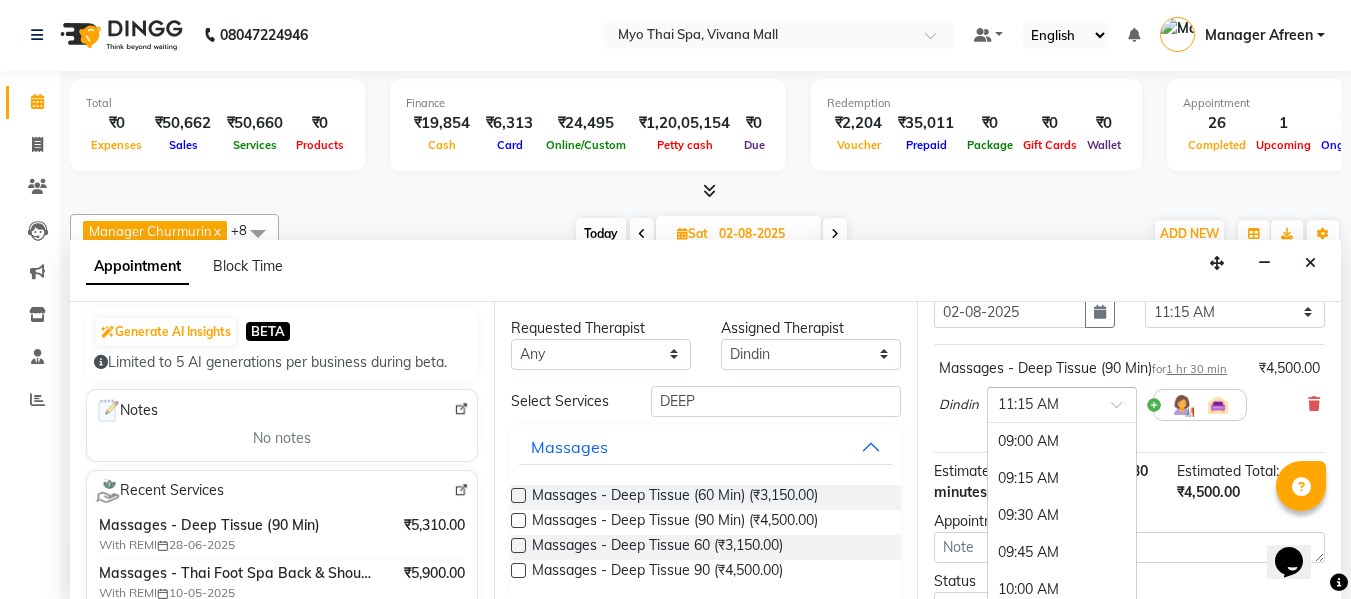 scroll, scrollTop: 333, scrollLeft: 0, axis: vertical 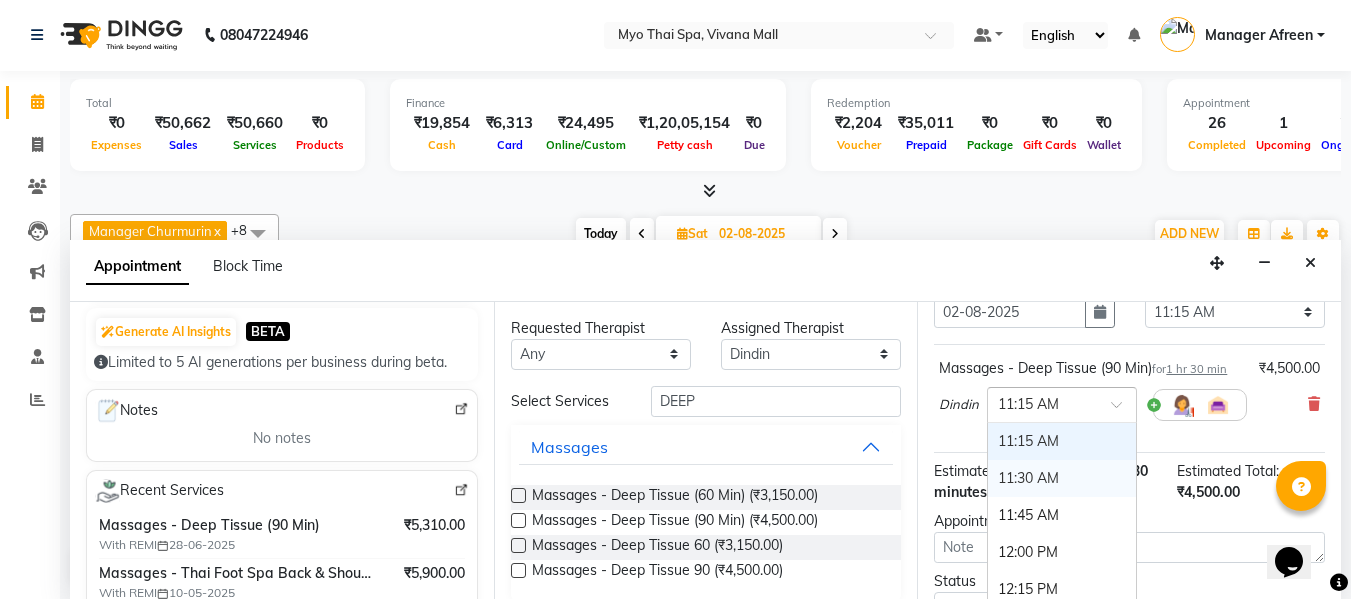 click on "11:30 AM" at bounding box center (1062, 478) 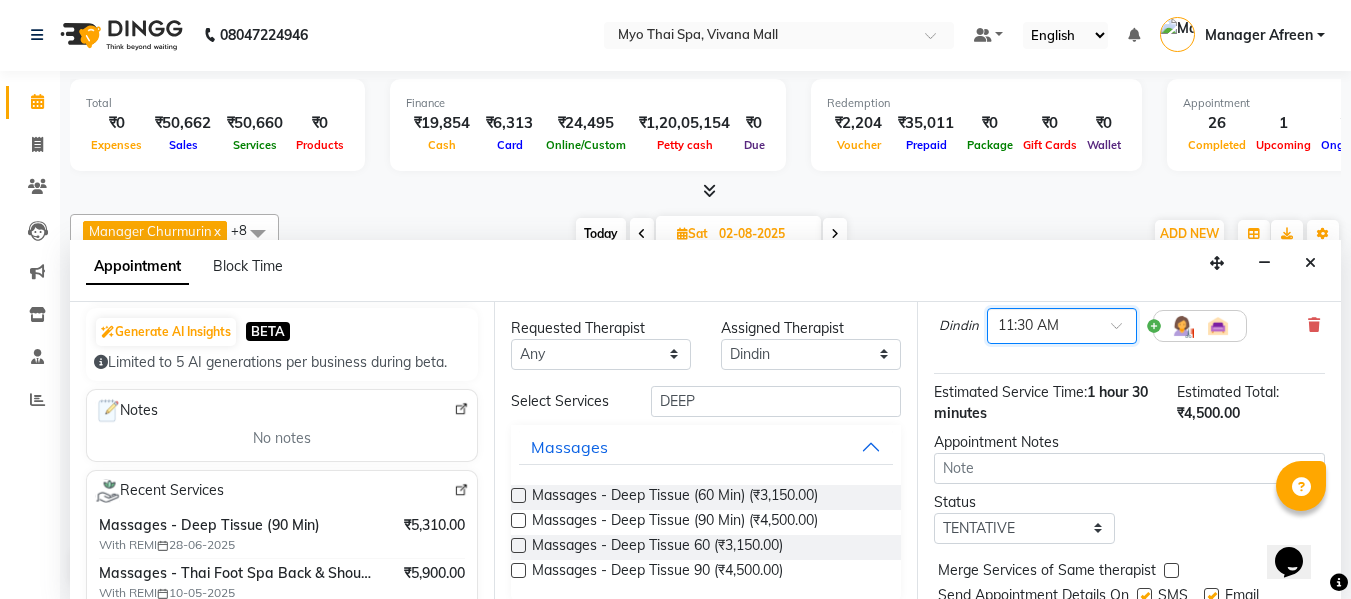 scroll, scrollTop: 286, scrollLeft: 0, axis: vertical 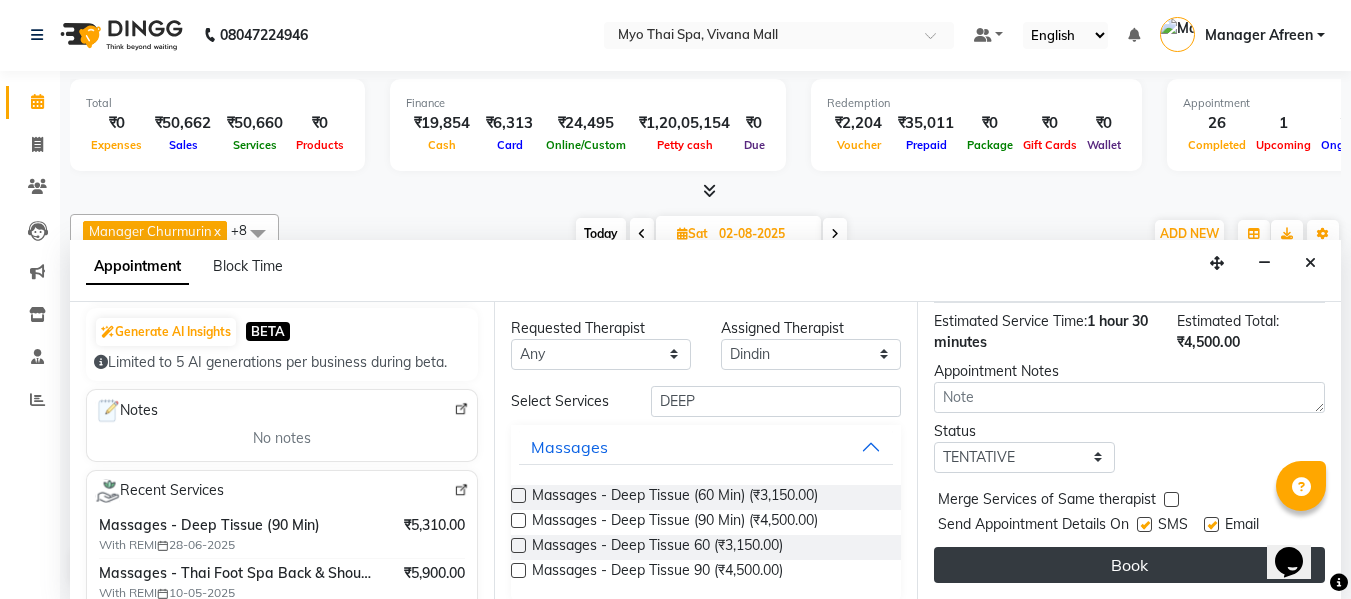 click on "Book" at bounding box center (1129, 565) 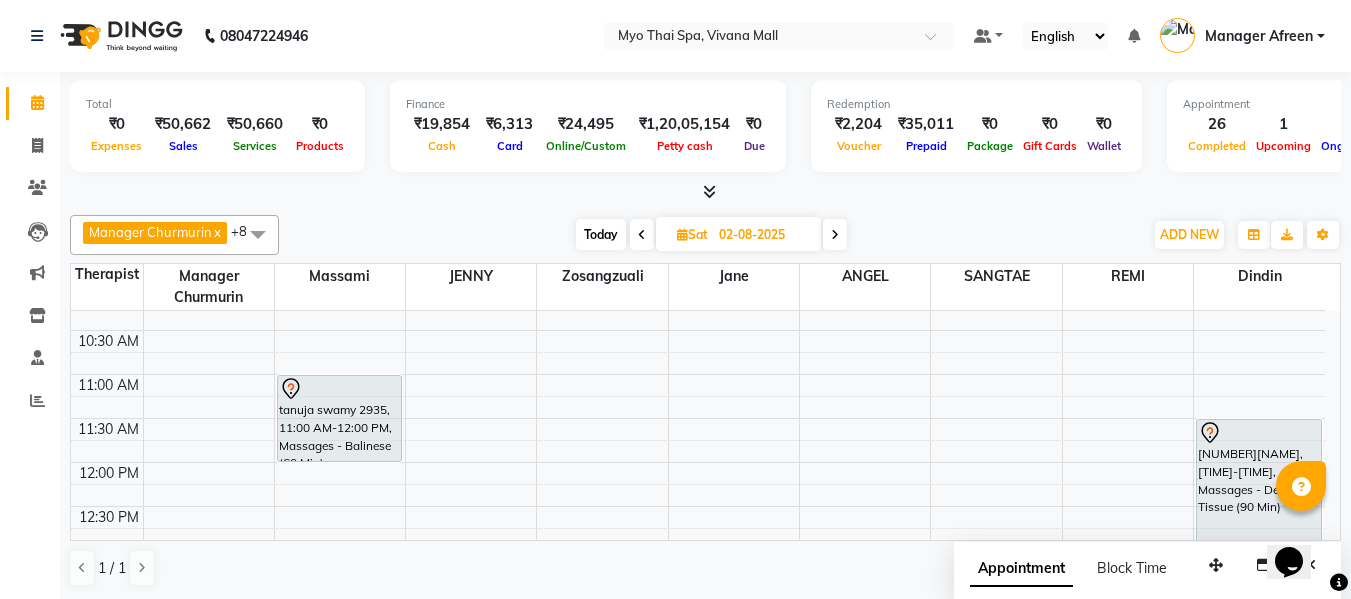 scroll, scrollTop: 1, scrollLeft: 0, axis: vertical 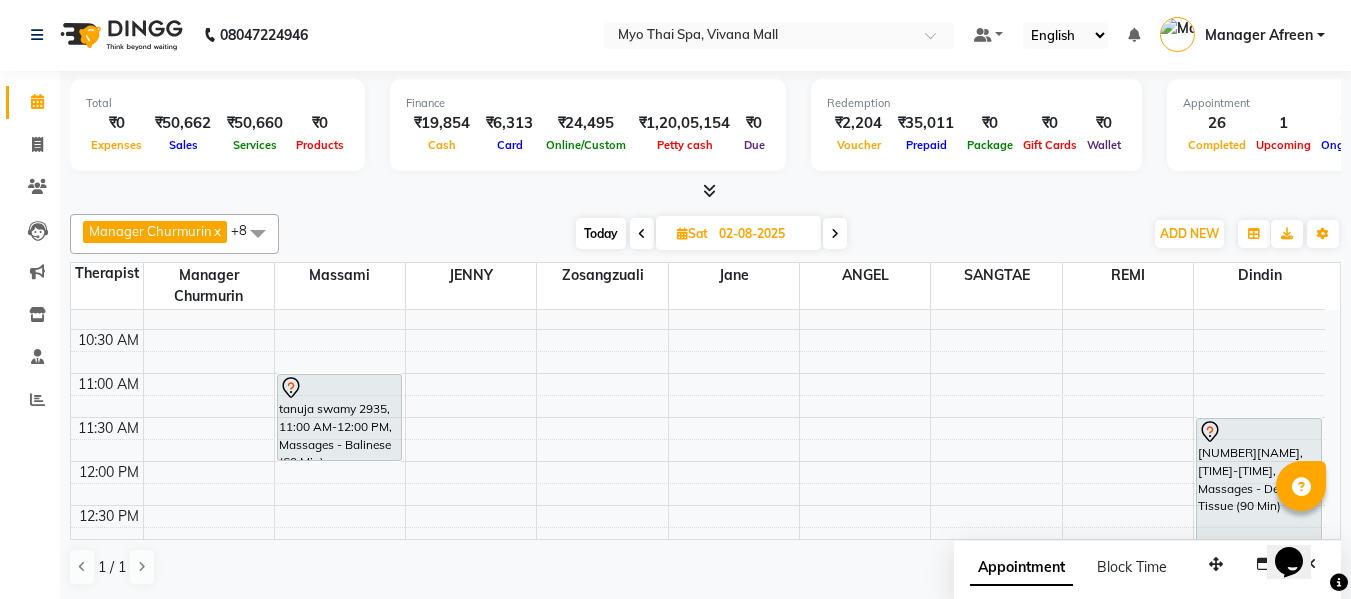 click on "Today" at bounding box center [601, 233] 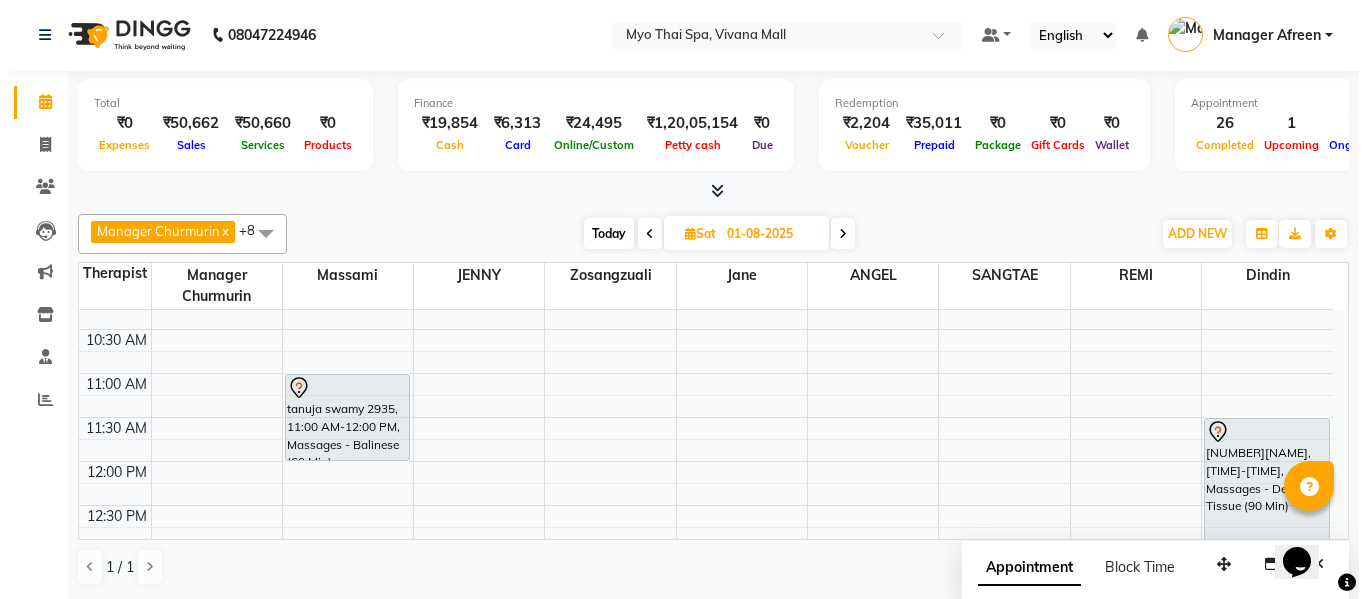 scroll, scrollTop: 1090, scrollLeft: 0, axis: vertical 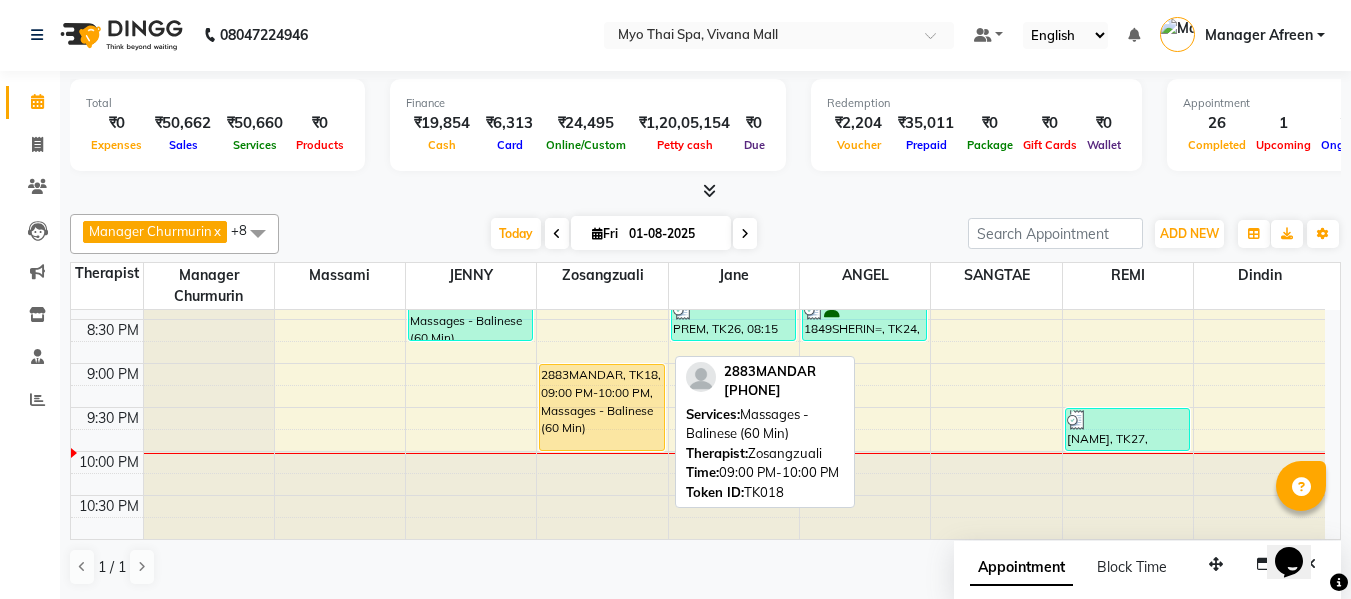 click on "2883MANDAR, TK18, 09:00 PM-10:00 PM, Massages - Balinese (60 Min)" at bounding box center [601, 407] 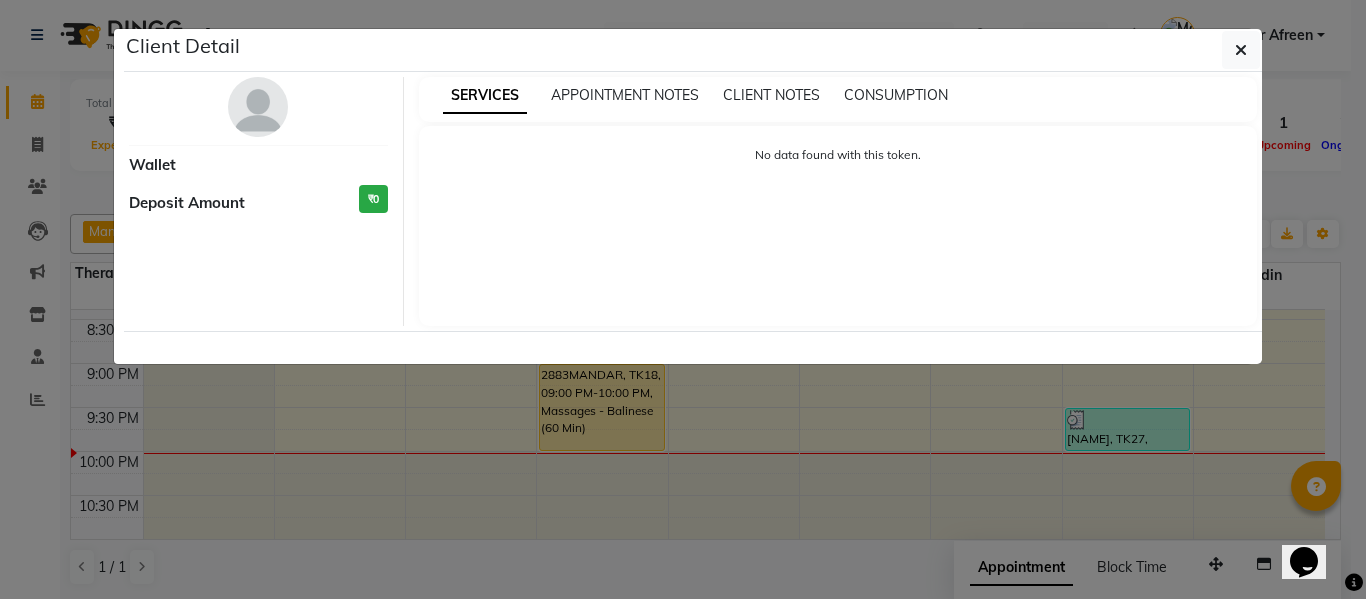 select on "1" 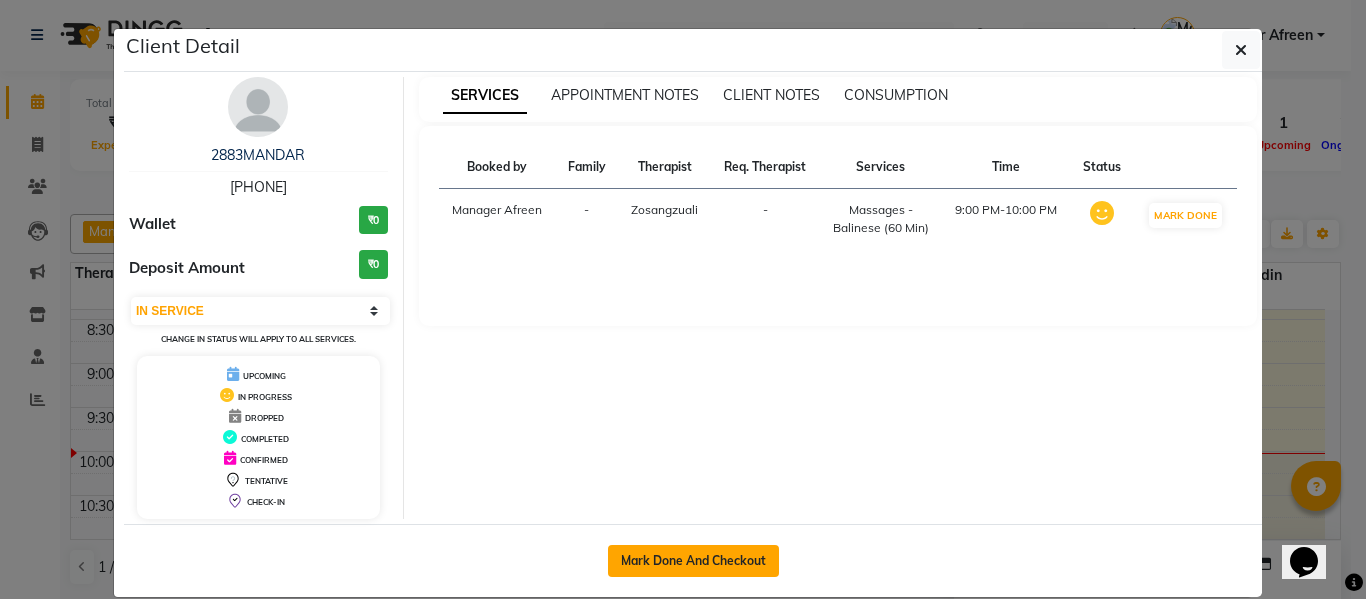click on "Mark Done And Checkout" 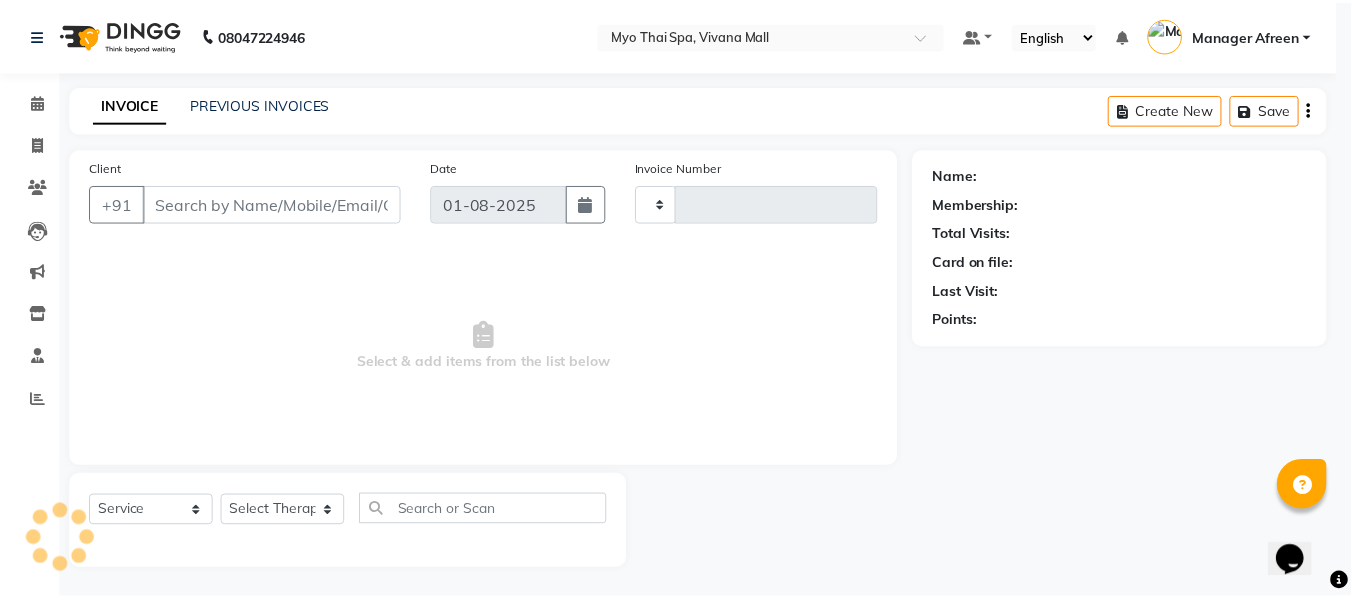 scroll, scrollTop: 0, scrollLeft: 0, axis: both 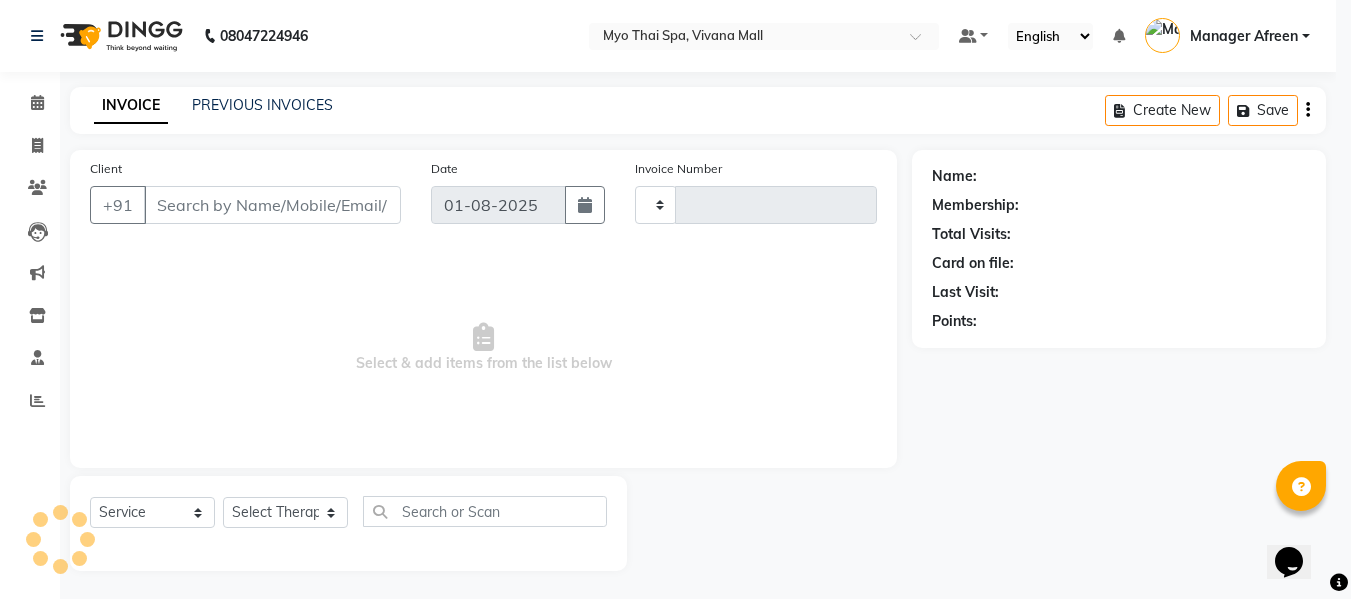 type on "2888" 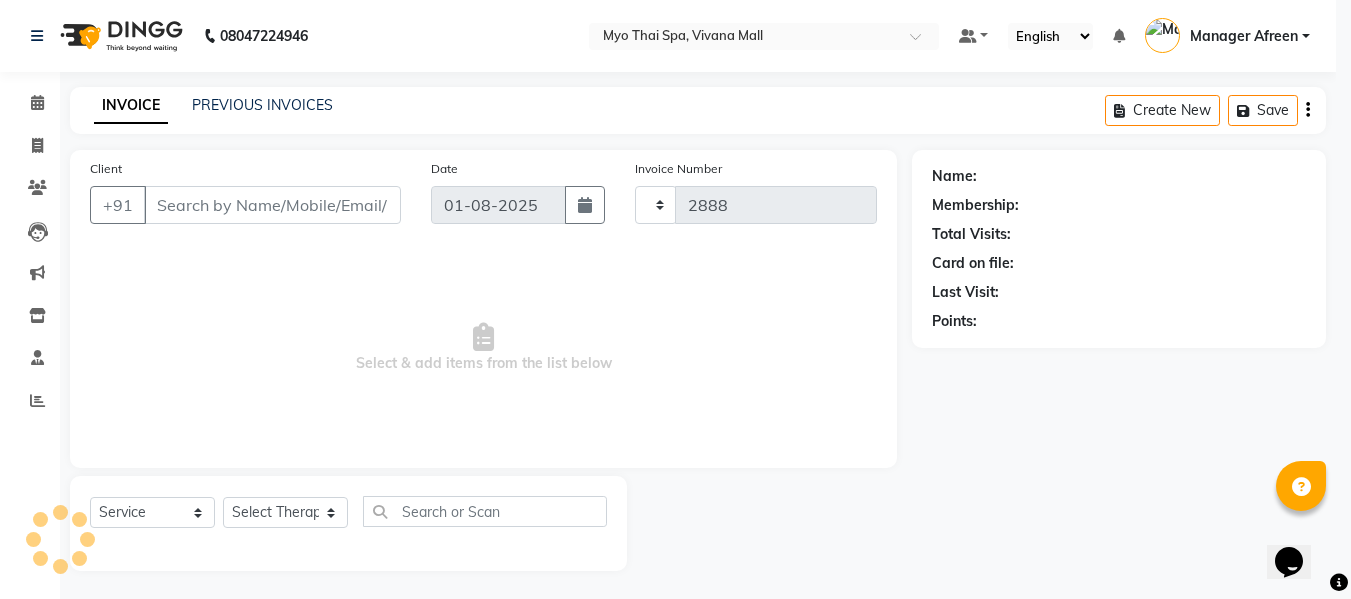 select on "3908" 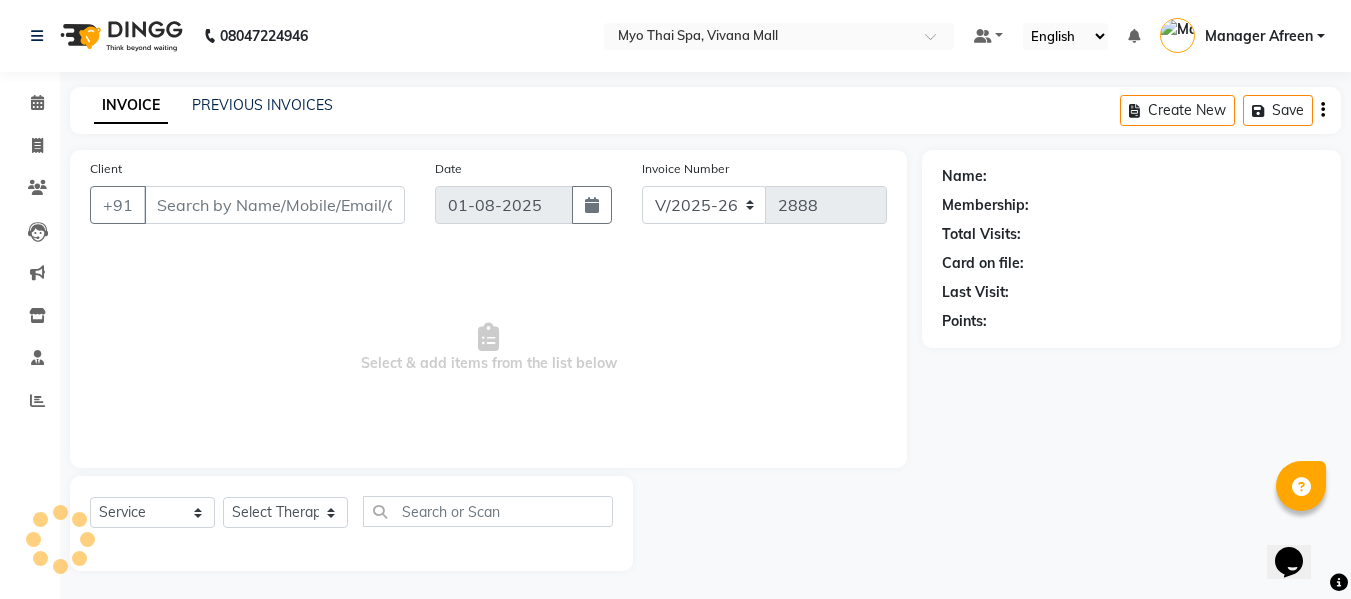 type on "7506833543" 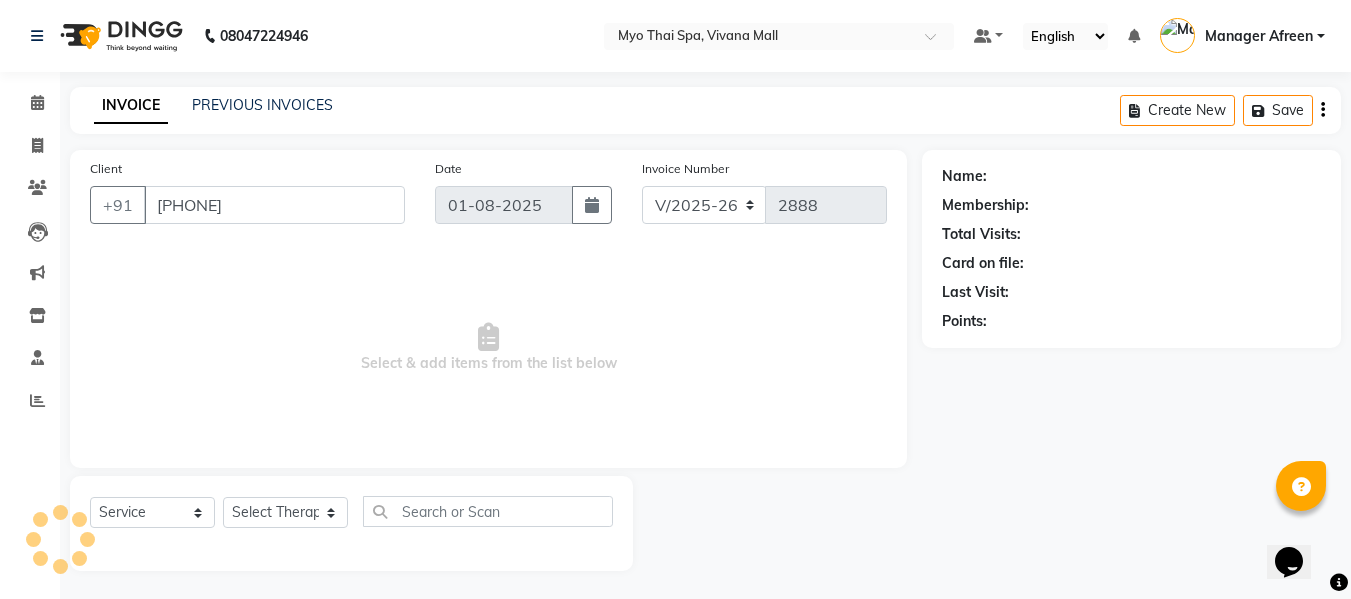 select on "35780" 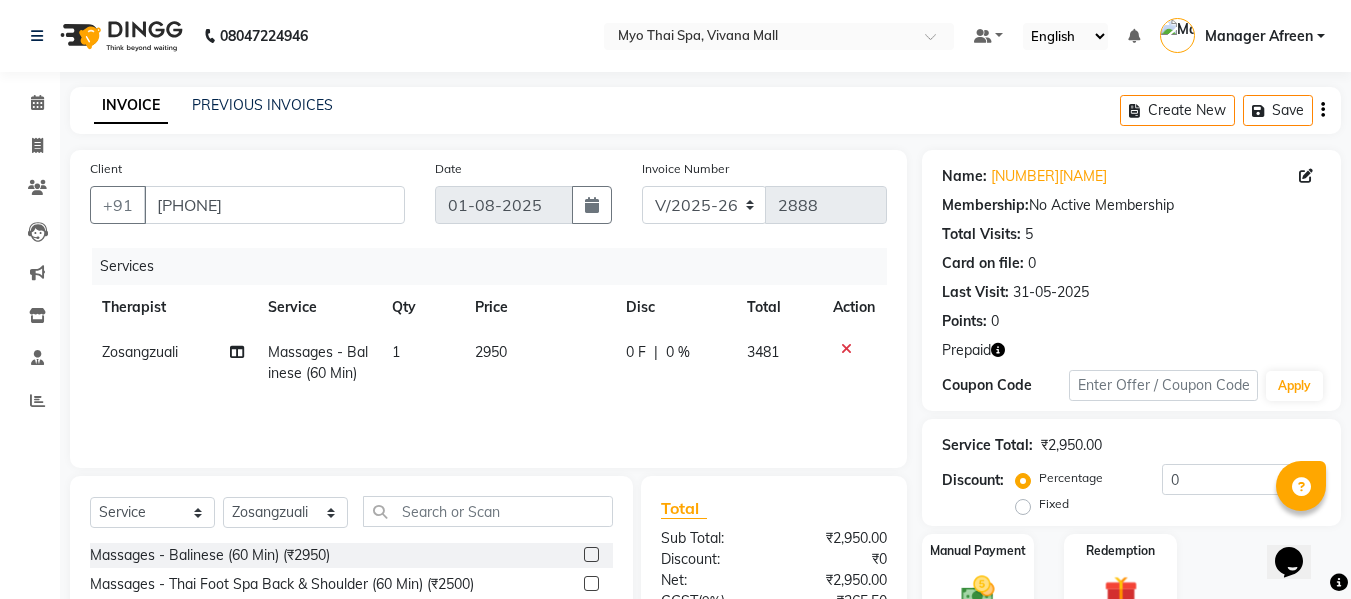 scroll, scrollTop: 202, scrollLeft: 0, axis: vertical 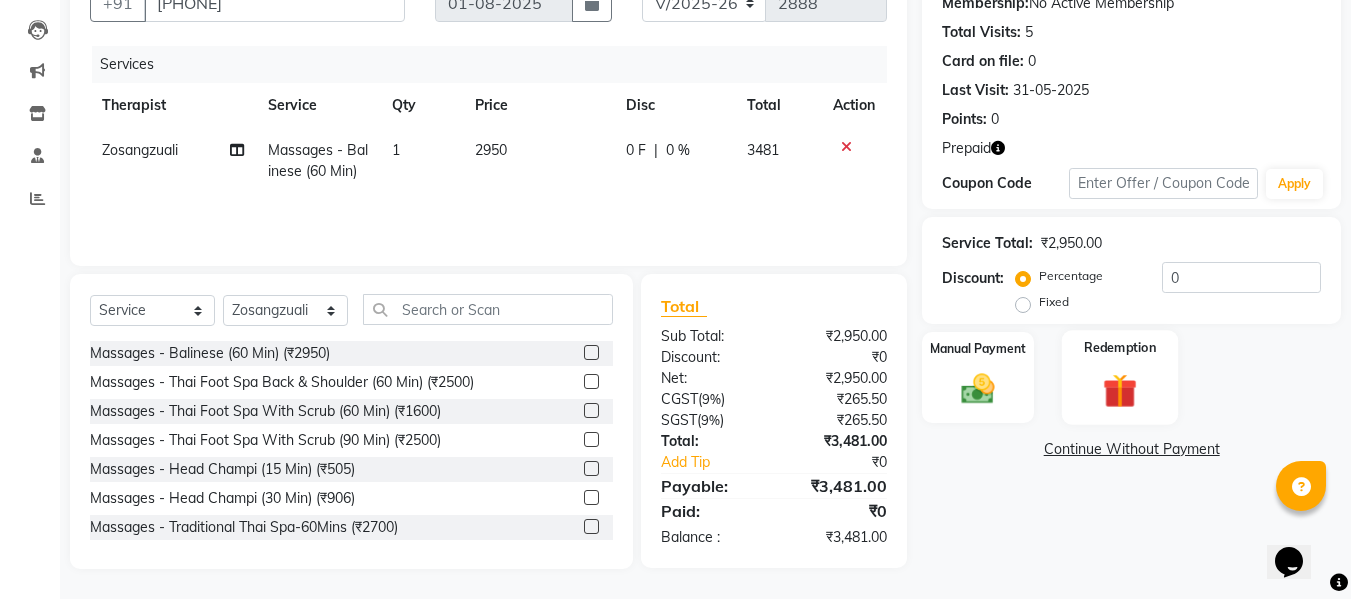 click 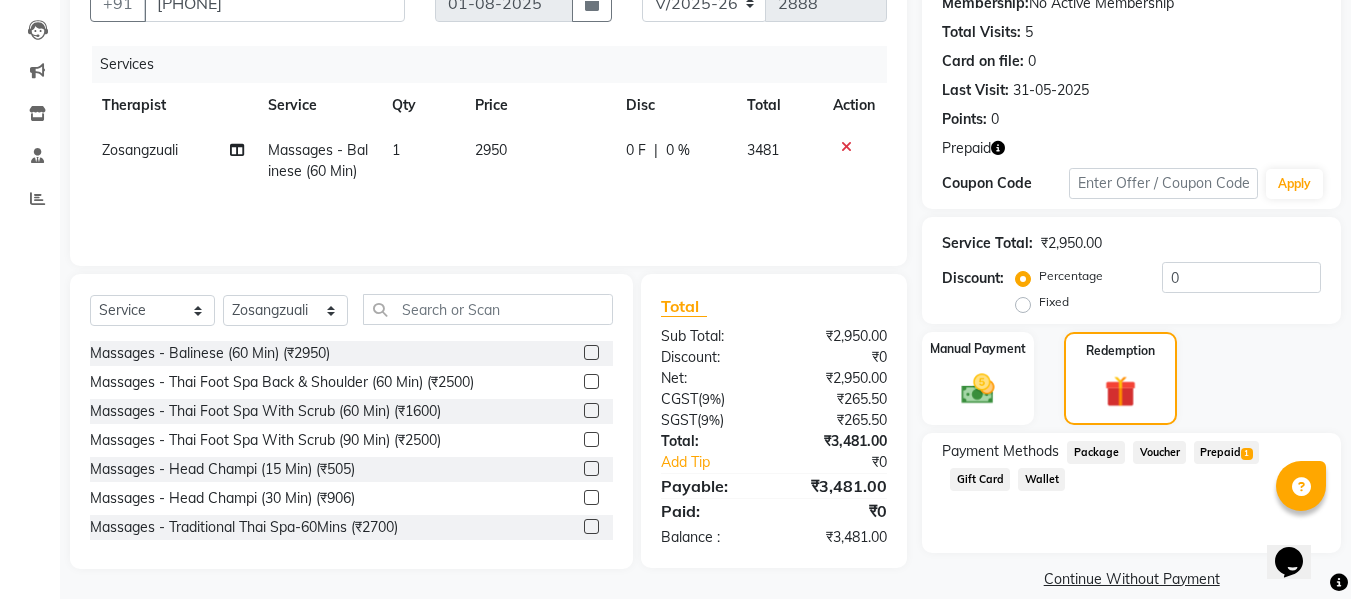 click on "Prepaid  1" 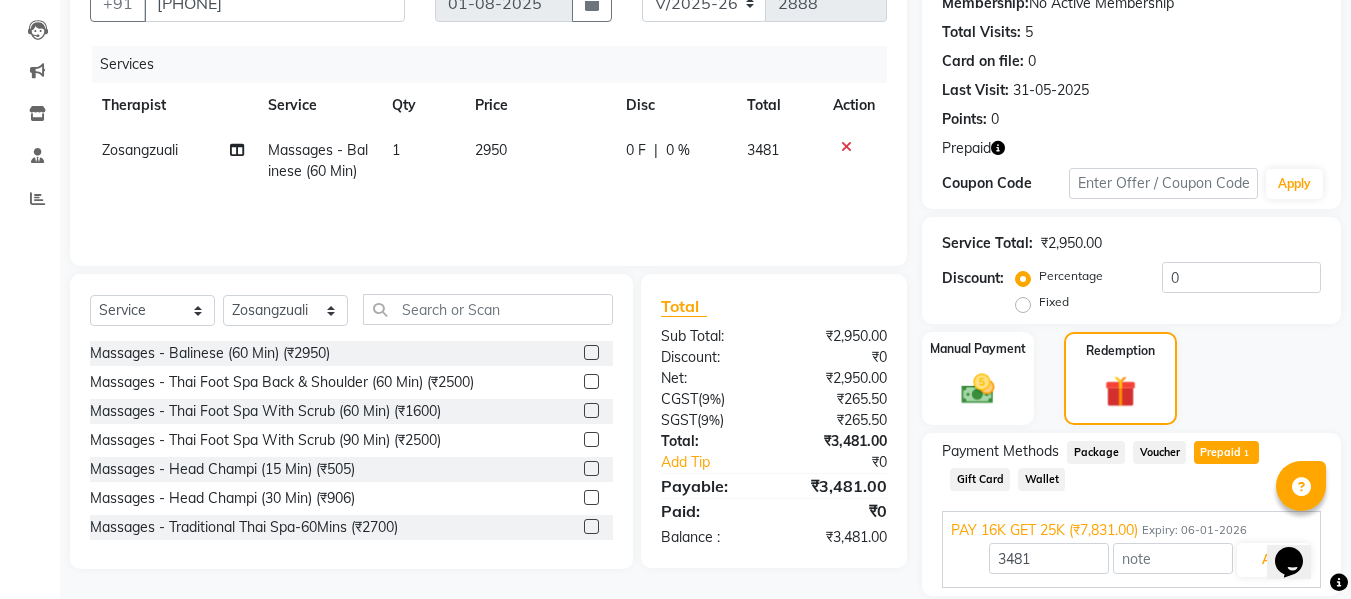 scroll, scrollTop: 270, scrollLeft: 0, axis: vertical 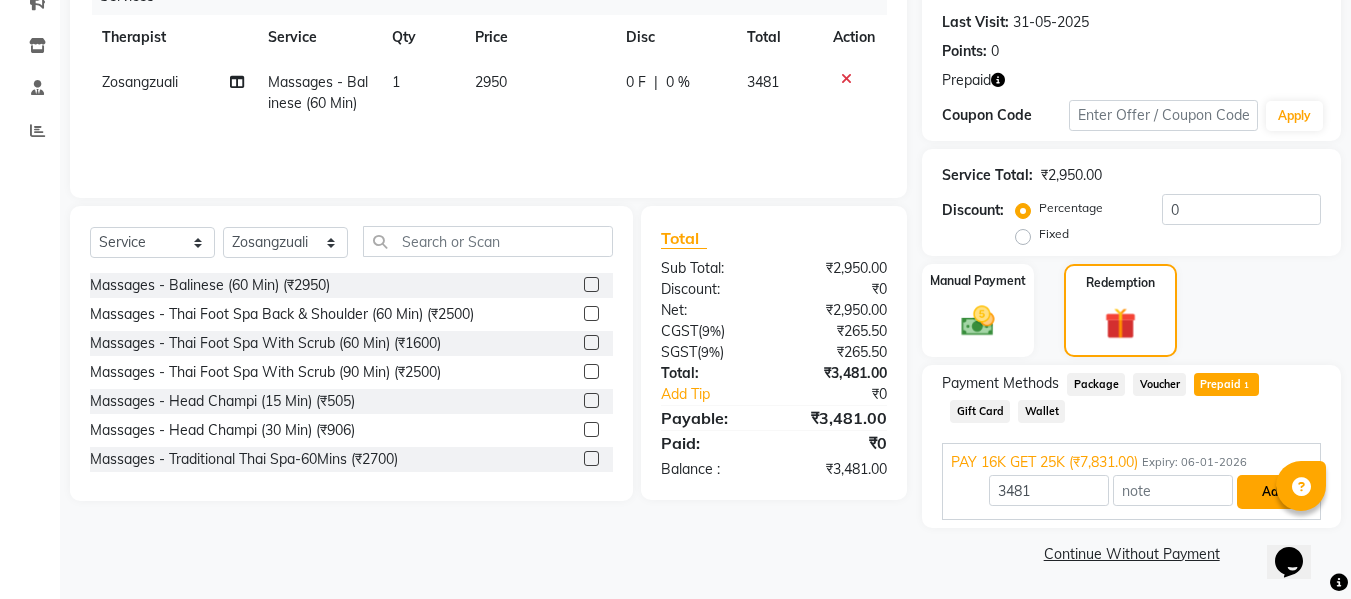 click on "Add" at bounding box center [1273, 492] 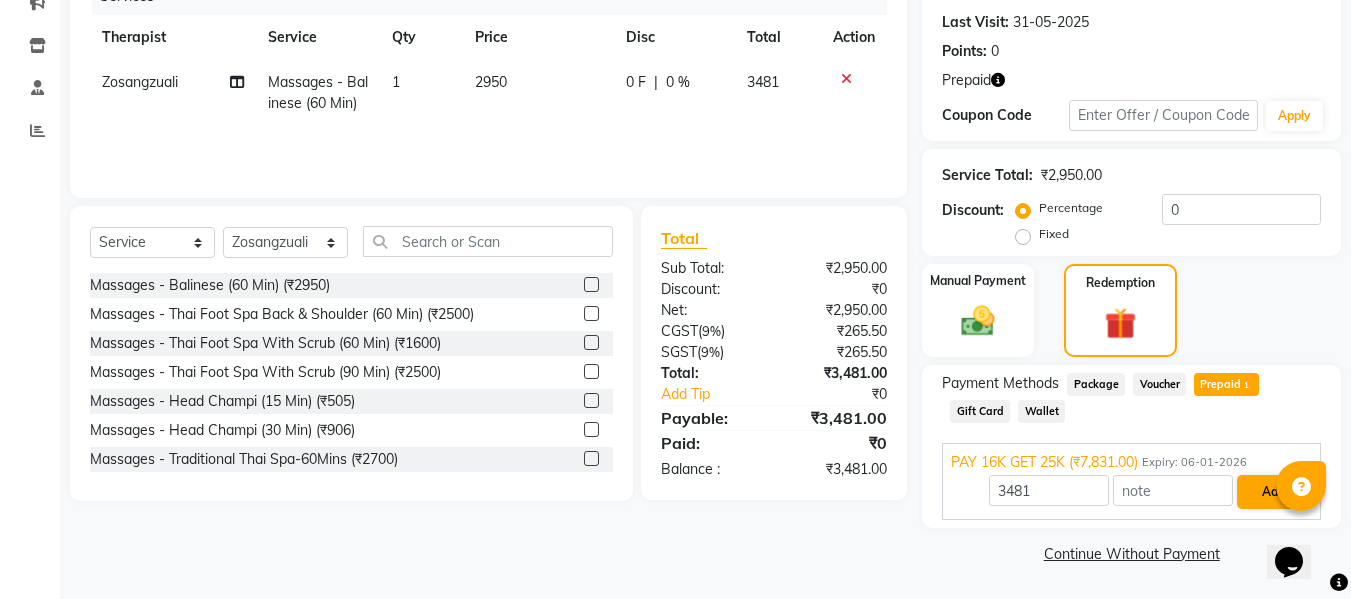 scroll, scrollTop: 244, scrollLeft: 0, axis: vertical 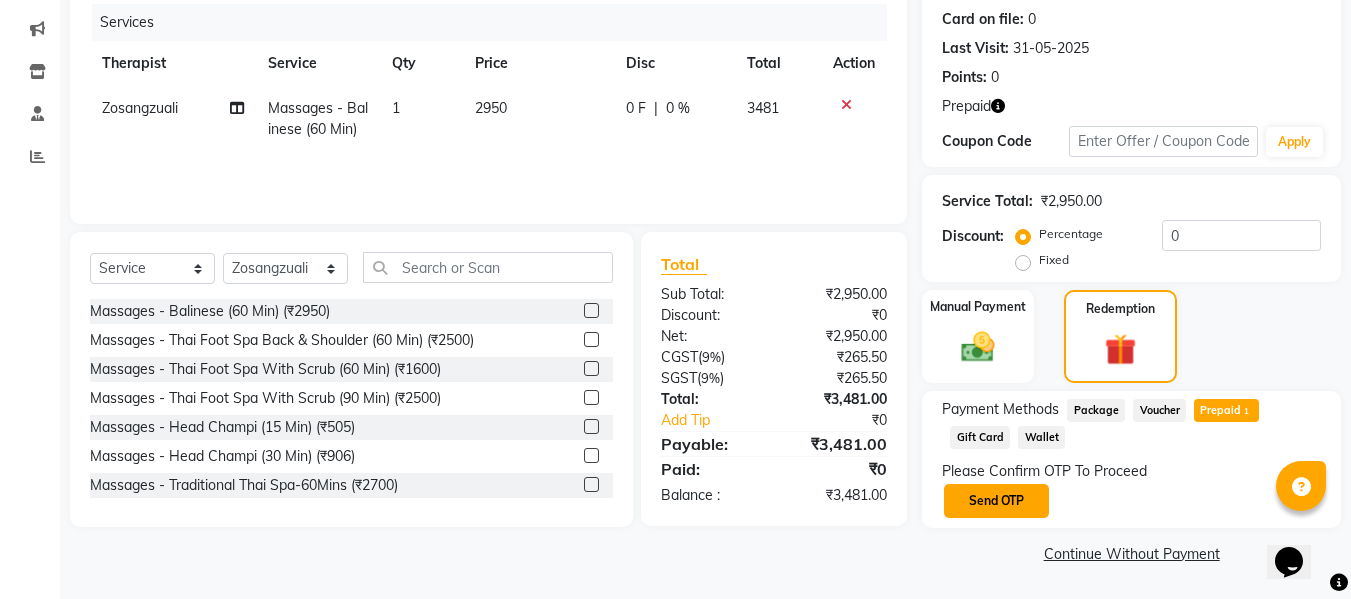 click on "Send OTP" 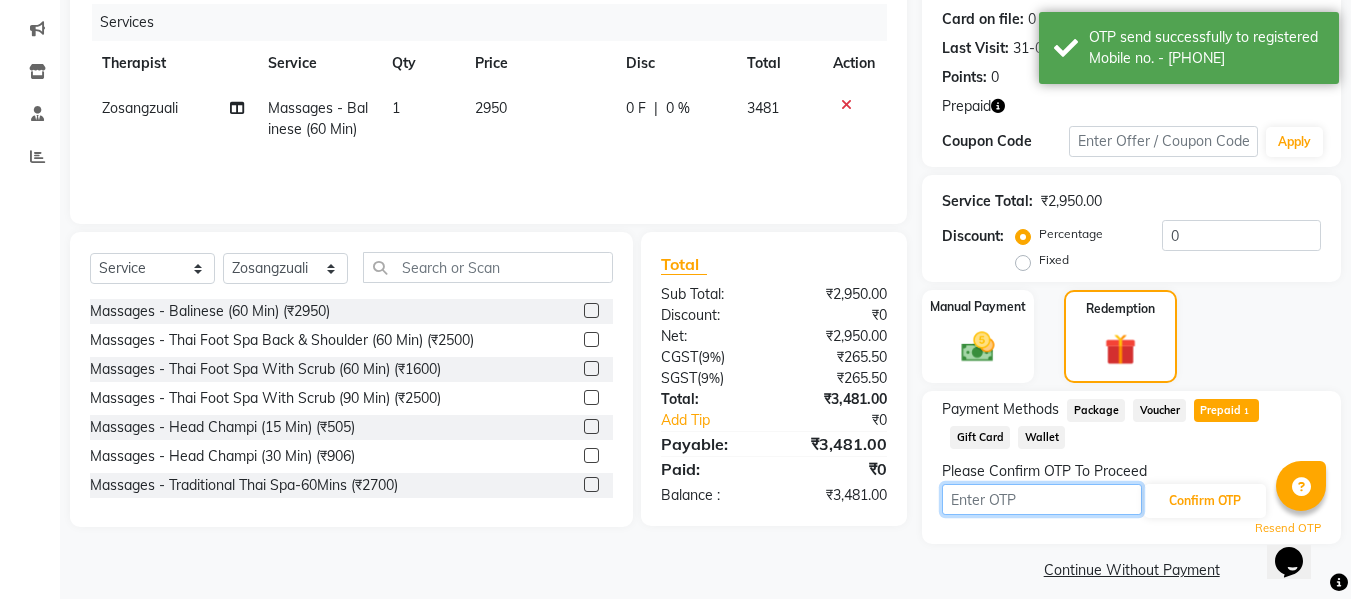 click at bounding box center (1042, 499) 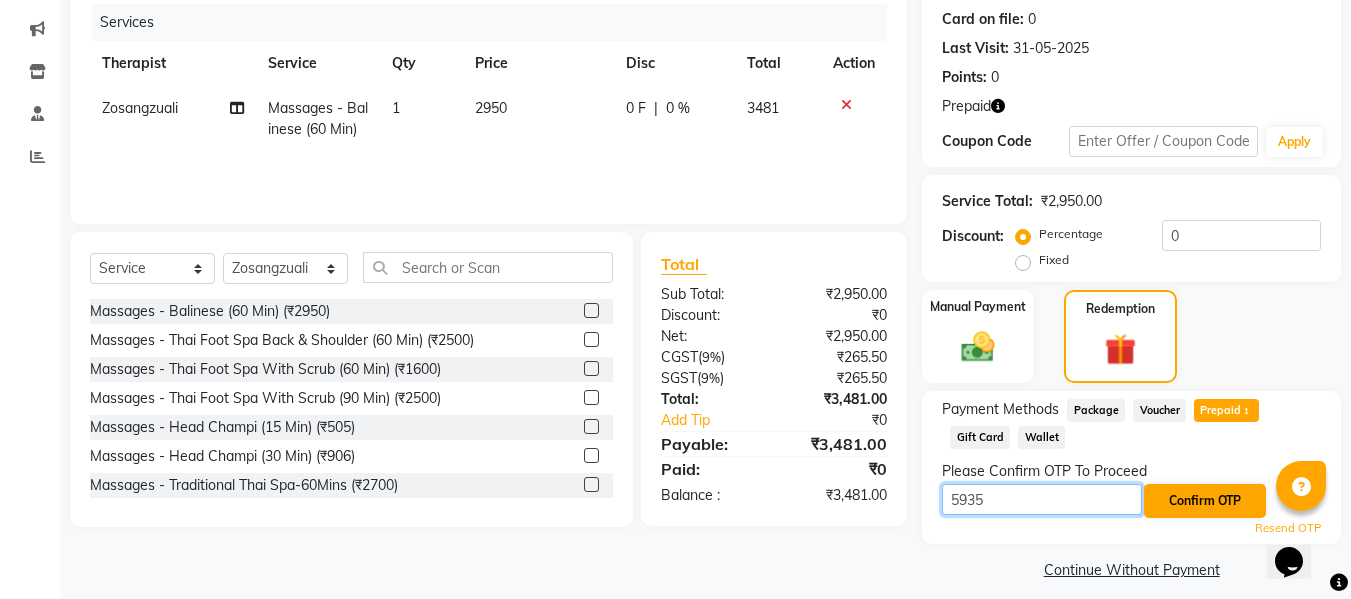 type on "5935" 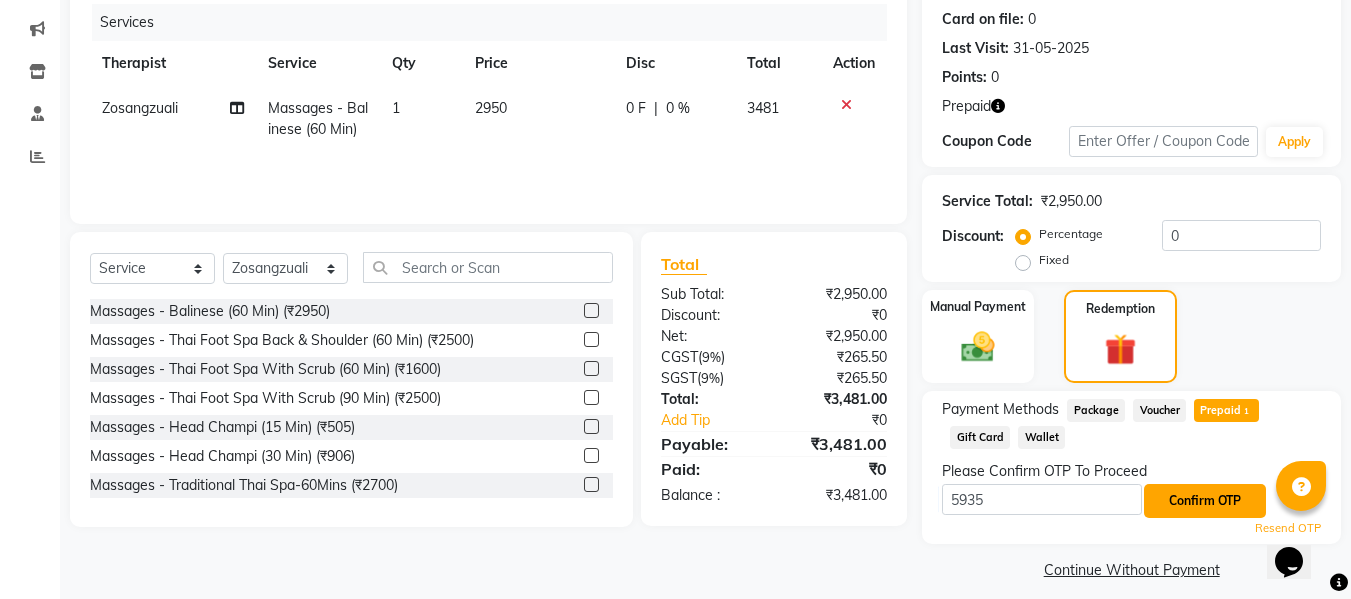 click on "Confirm OTP" 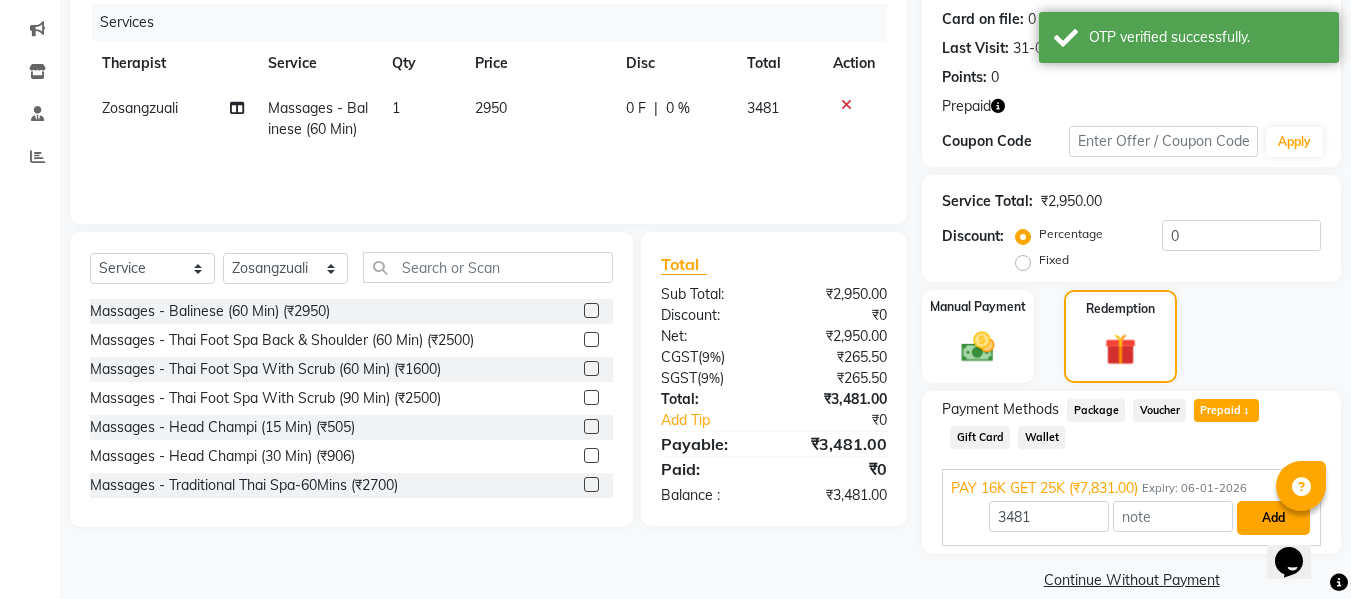 click on "Add" at bounding box center [1273, 518] 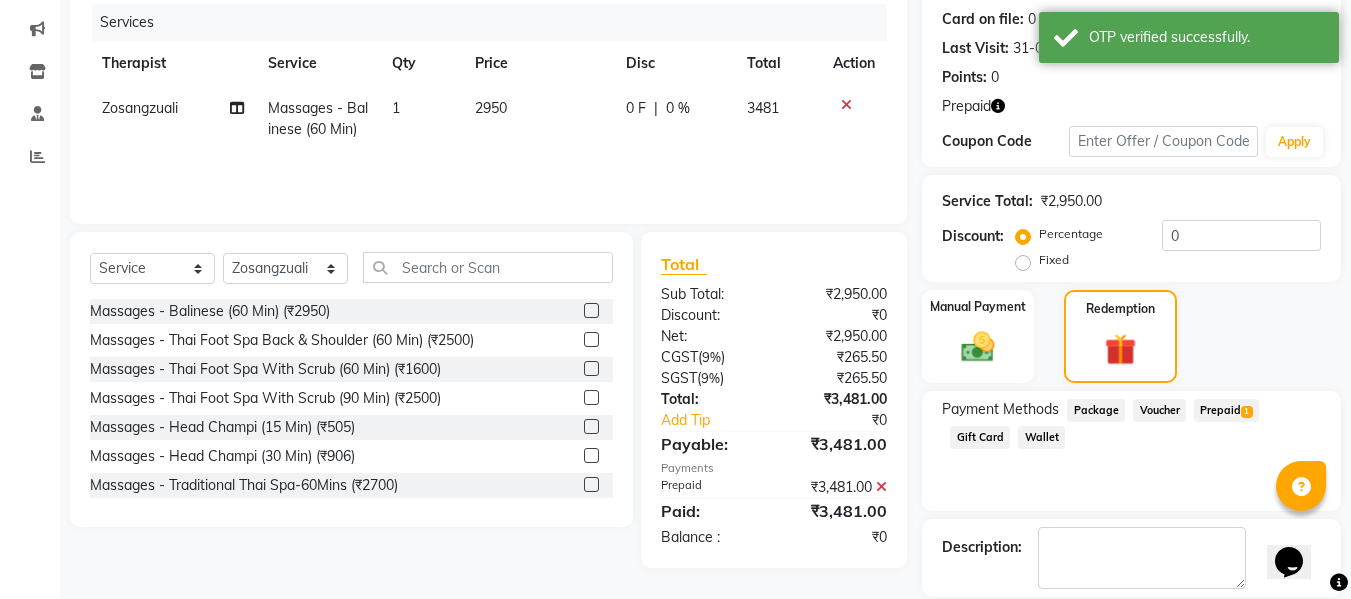 scroll, scrollTop: 340, scrollLeft: 0, axis: vertical 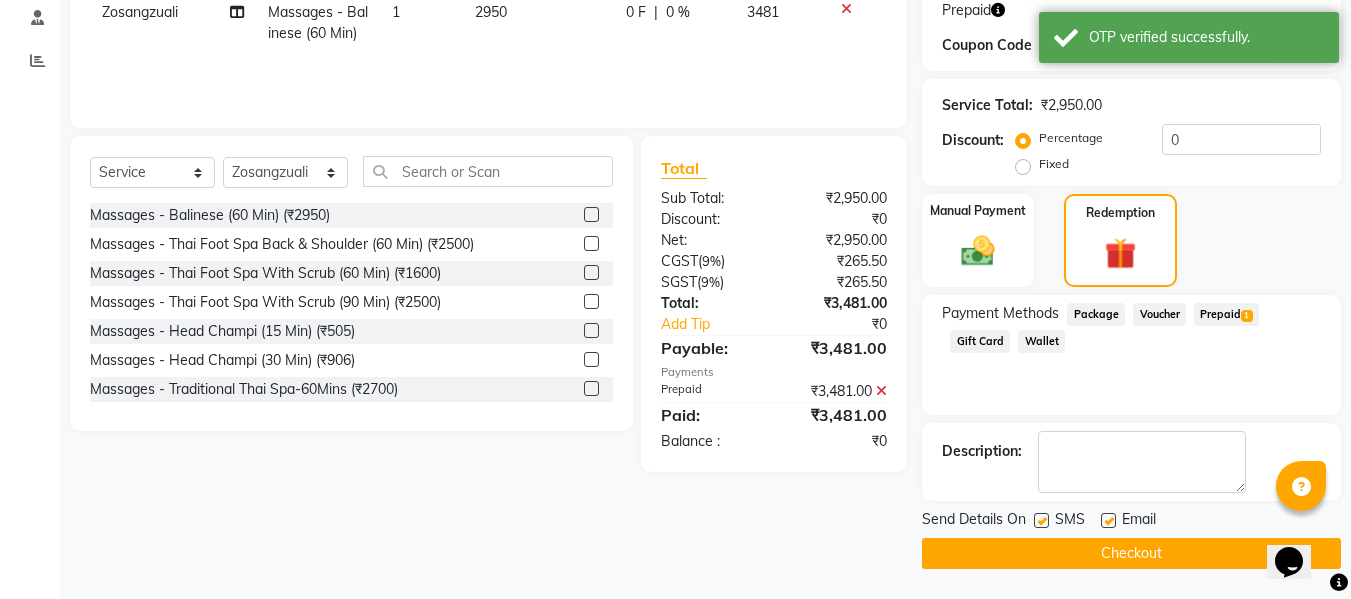 click on "Checkout" 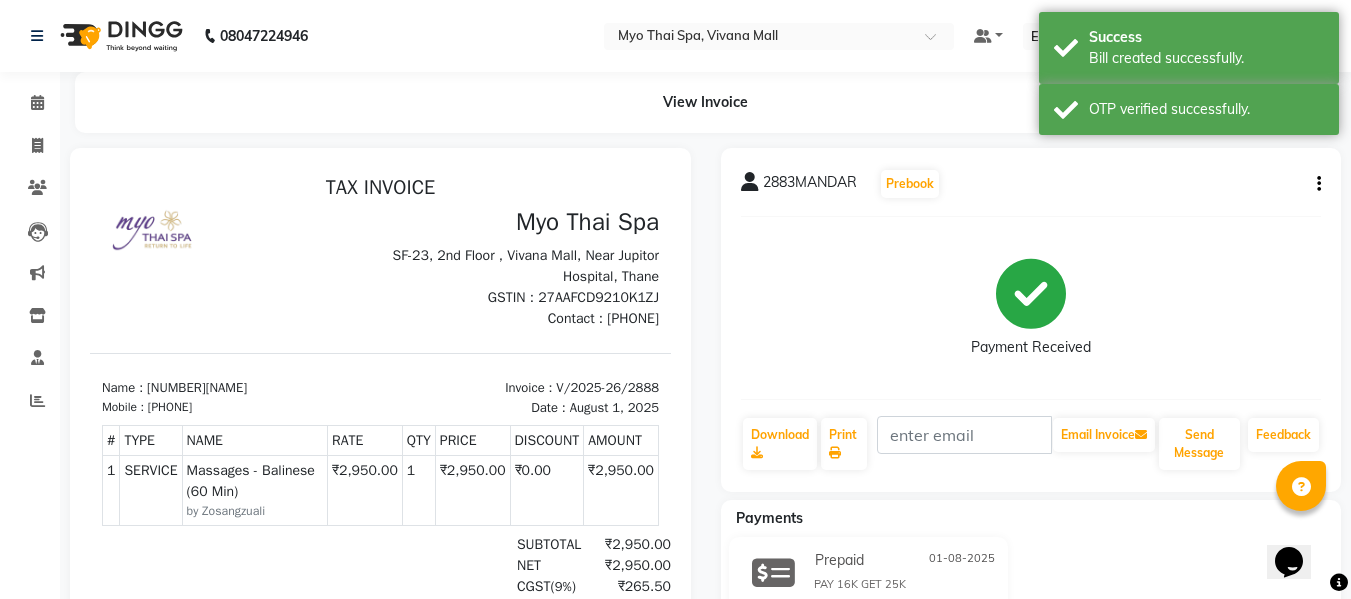 scroll, scrollTop: 0, scrollLeft: 0, axis: both 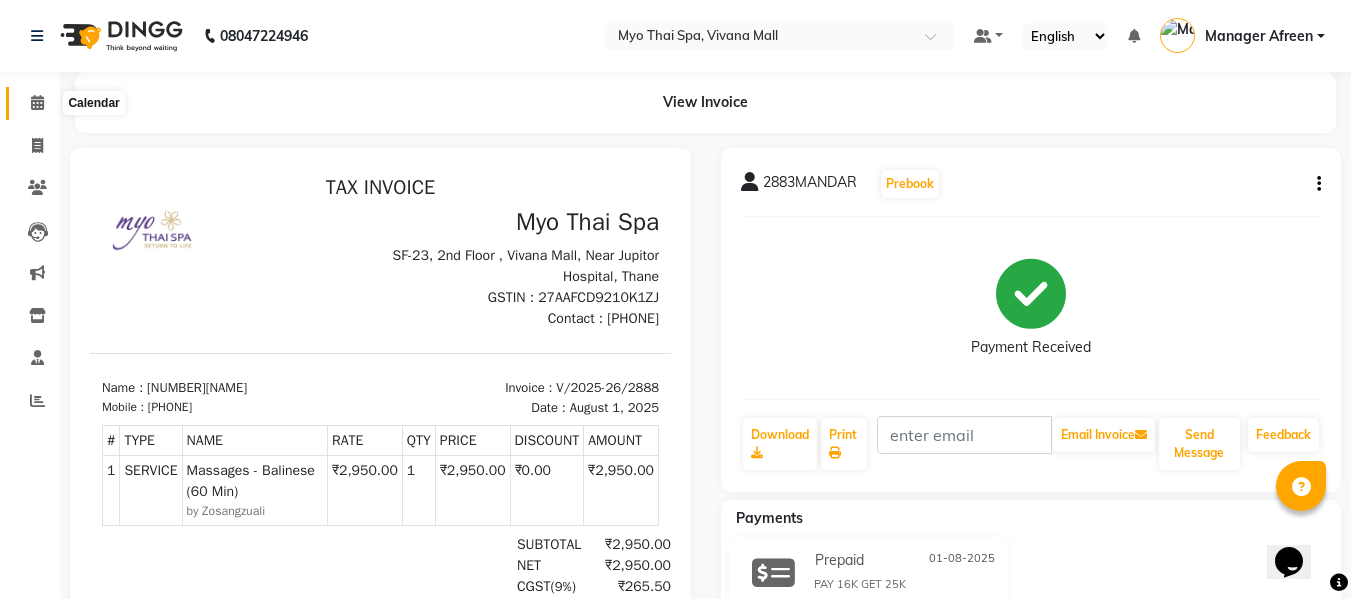 click 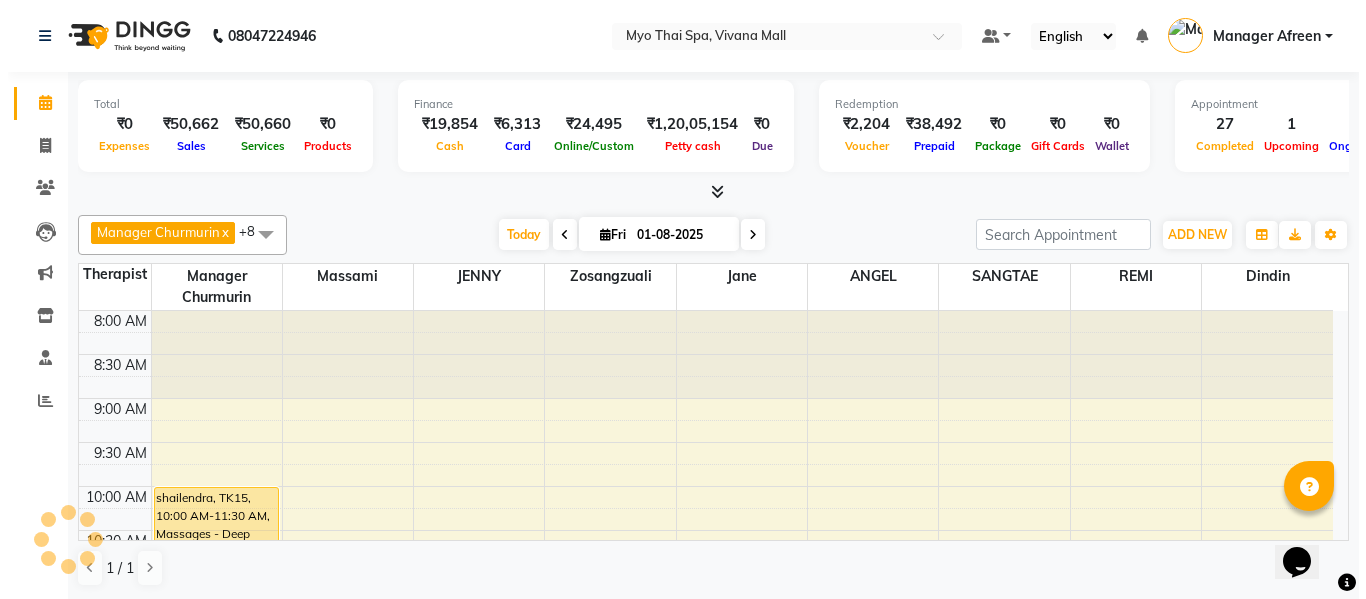 scroll, scrollTop: 1052, scrollLeft: 0, axis: vertical 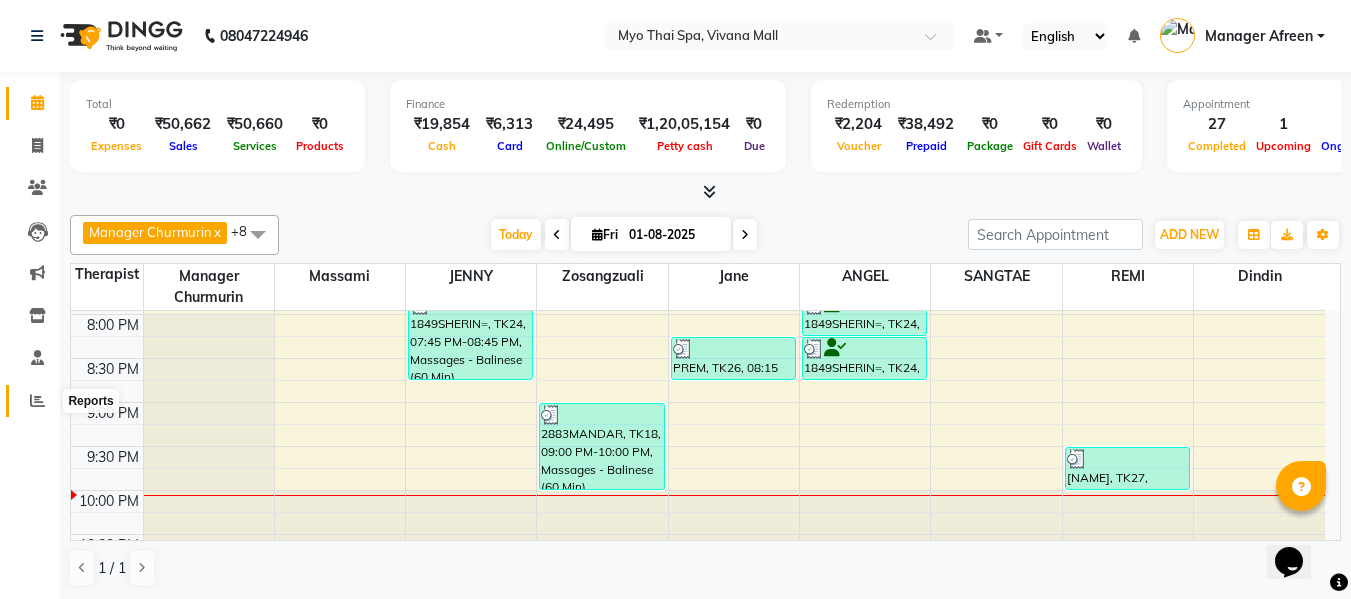 click 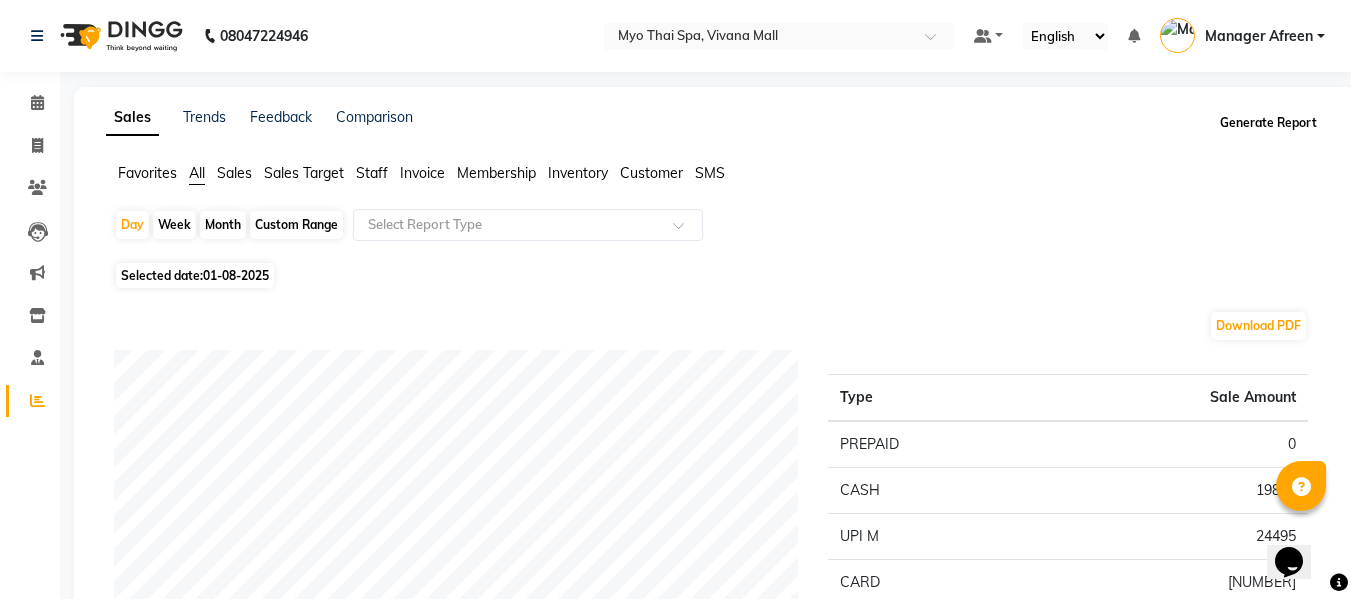 click on "Generate Report" 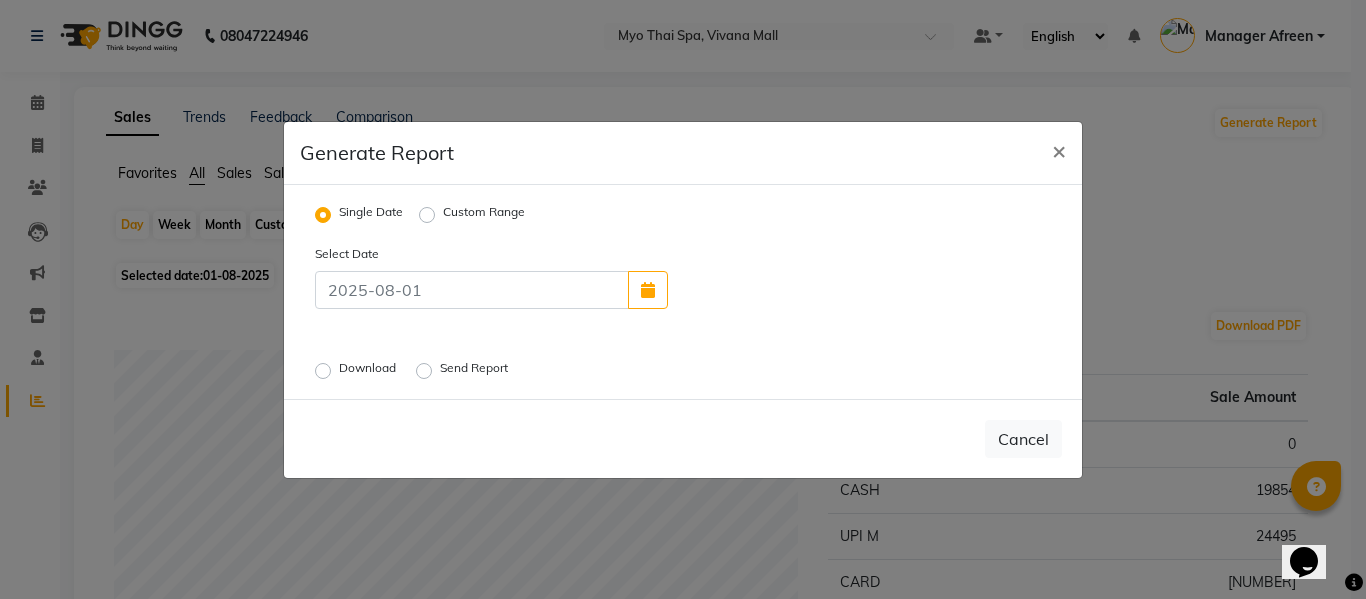 click on "Download" 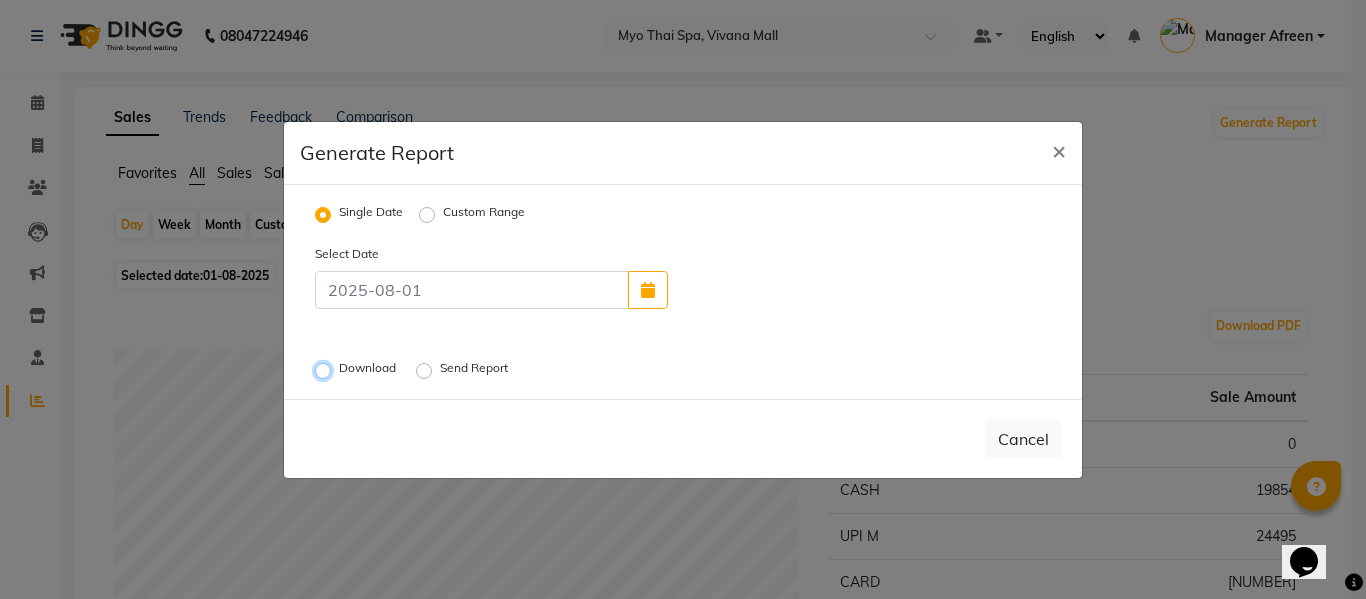 click on "Download" at bounding box center (326, 370) 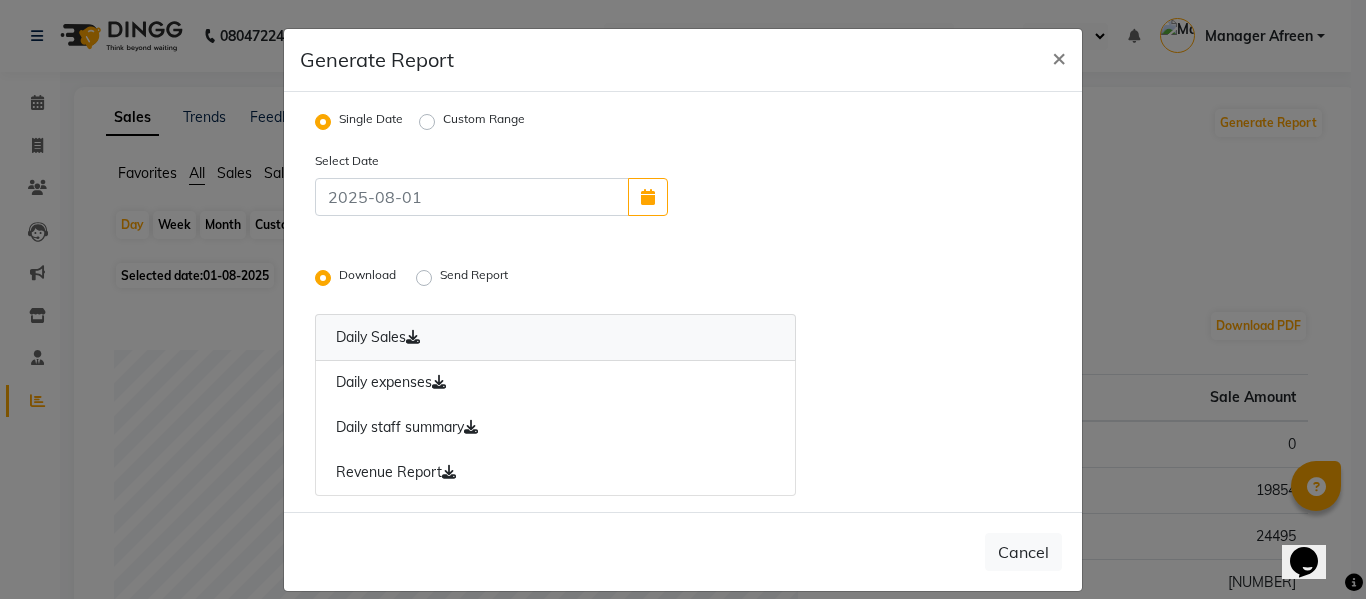 click on "Daily Sales" 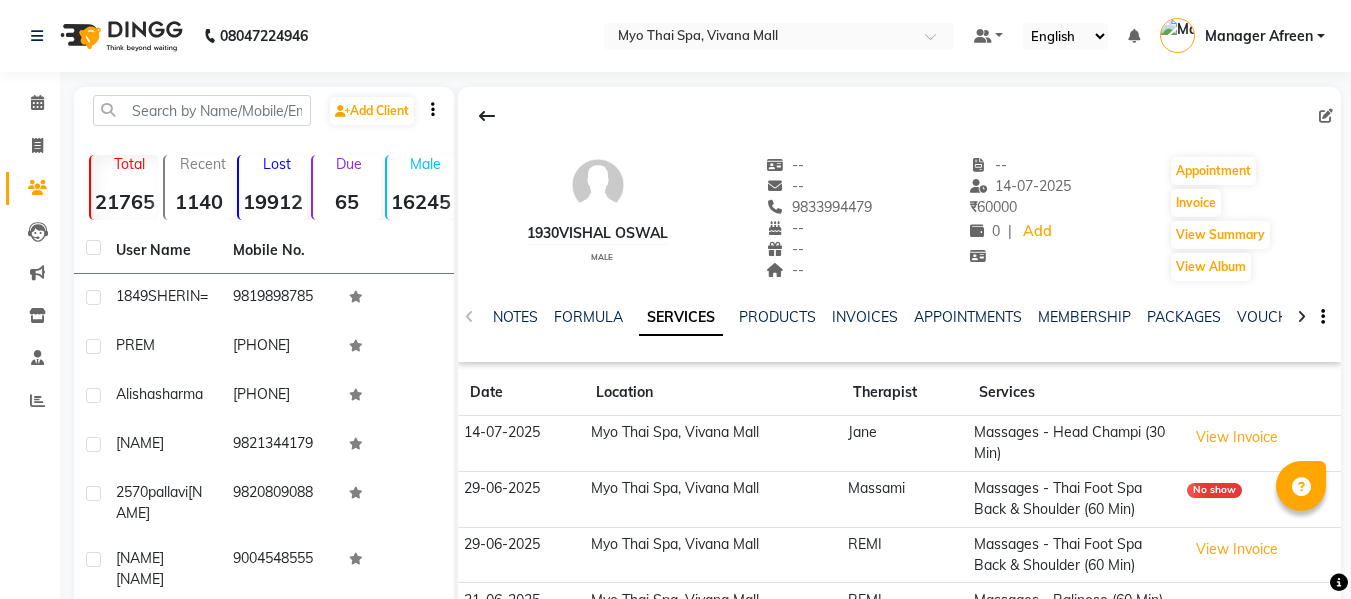 scroll, scrollTop: 200, scrollLeft: 0, axis: vertical 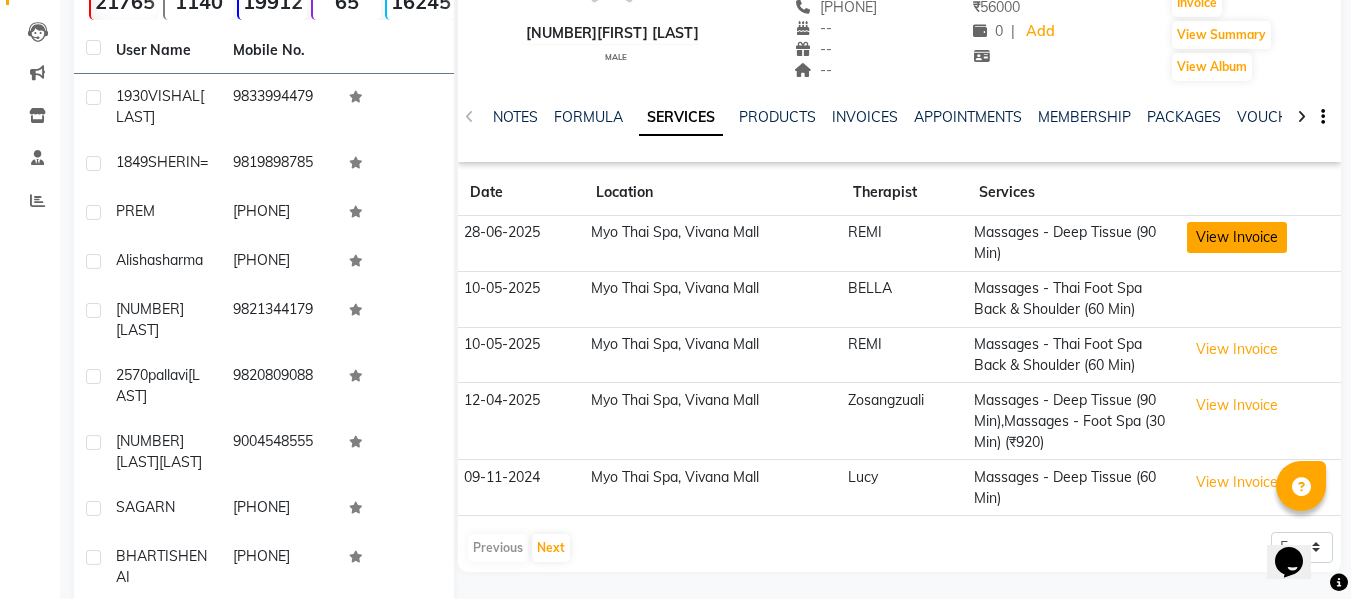 click on "View Invoice" 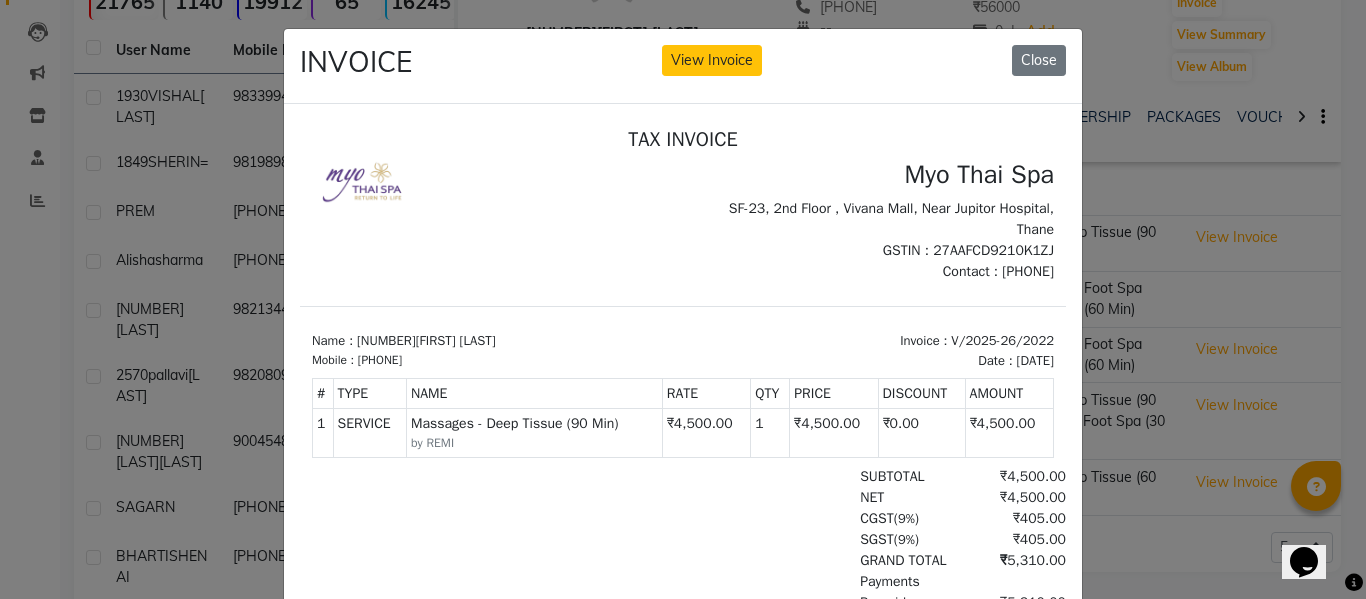 scroll, scrollTop: 16, scrollLeft: 0, axis: vertical 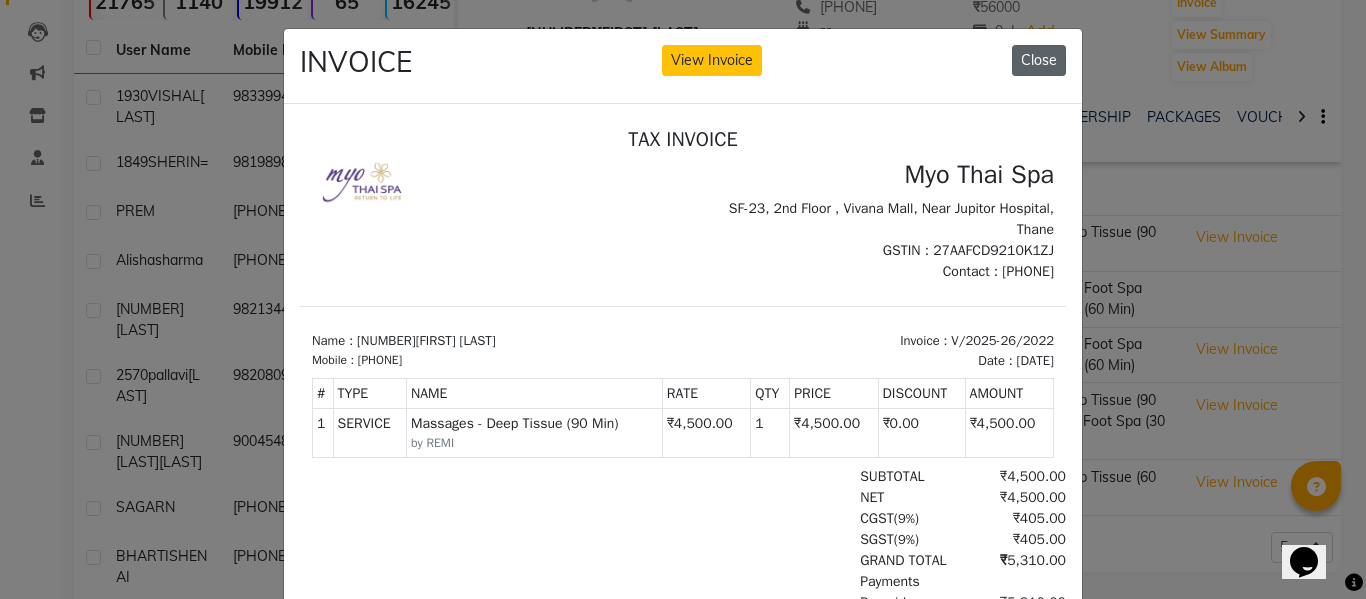 click on "Close" 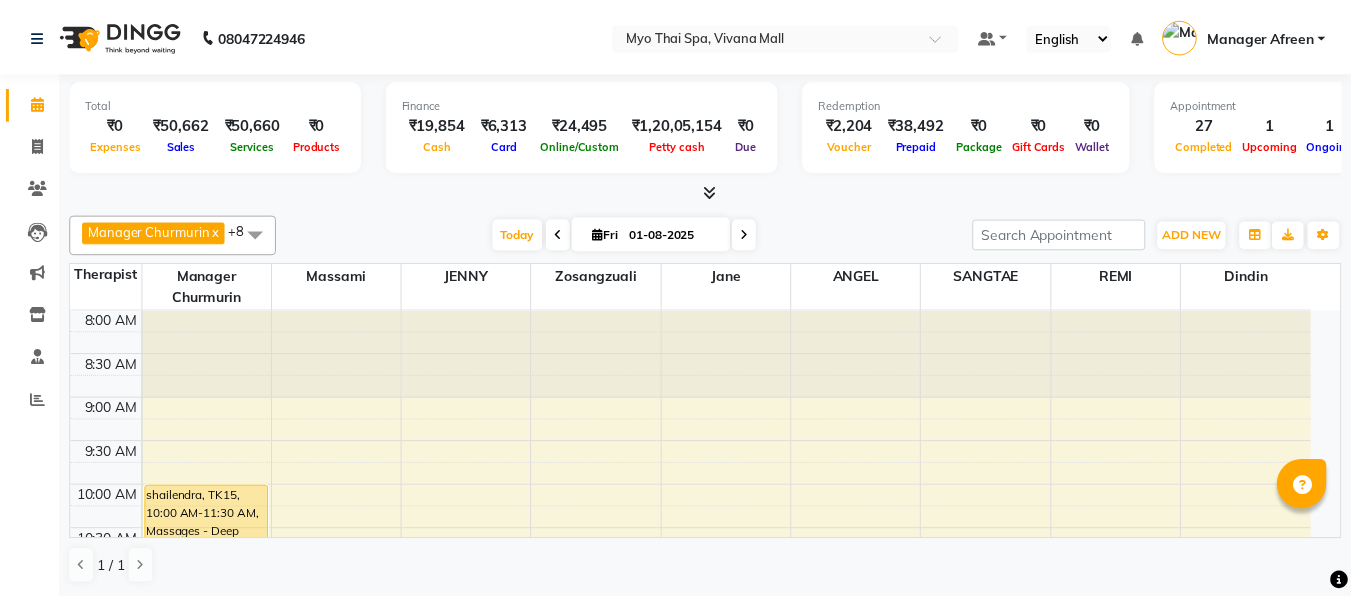 scroll, scrollTop: 0, scrollLeft: 0, axis: both 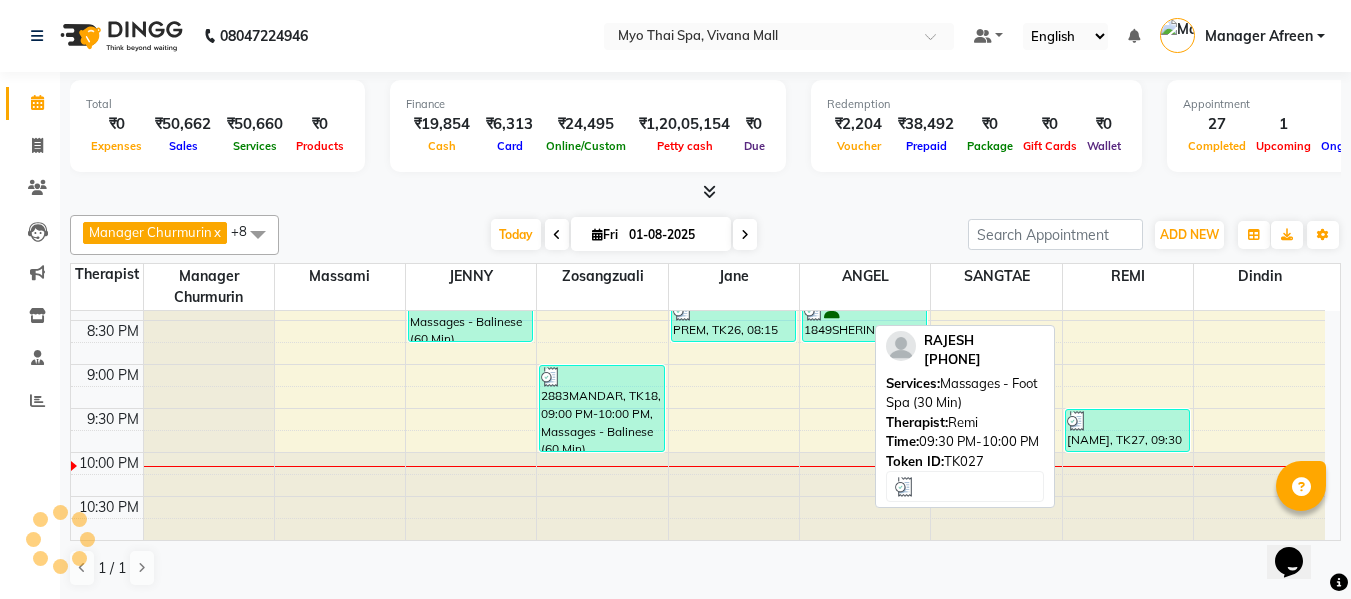 click at bounding box center (1127, 421) 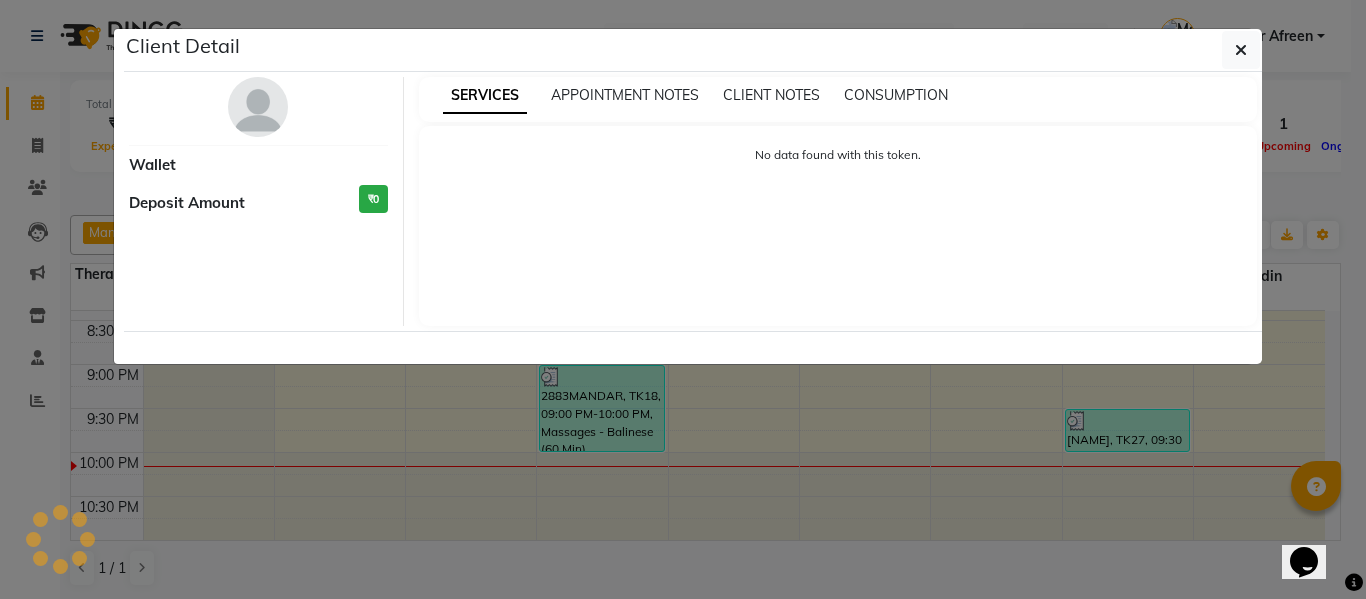 select on "3" 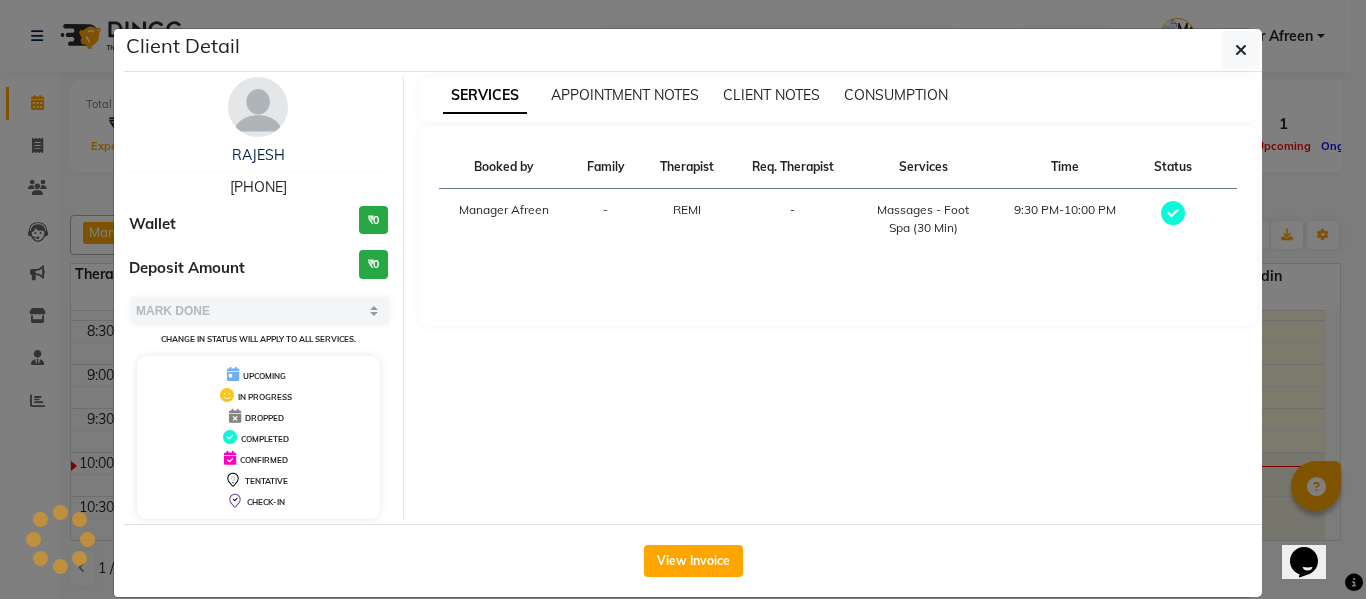 click on "[PHONE]" at bounding box center (258, 187) 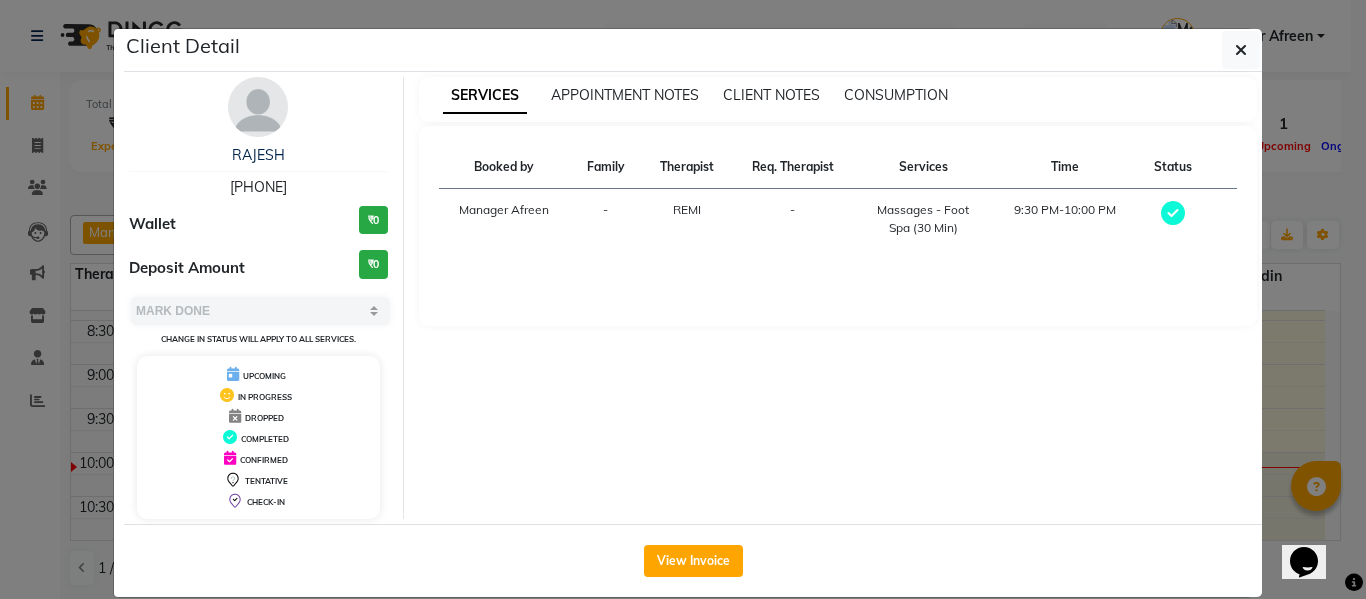 copy on "[PHONE]" 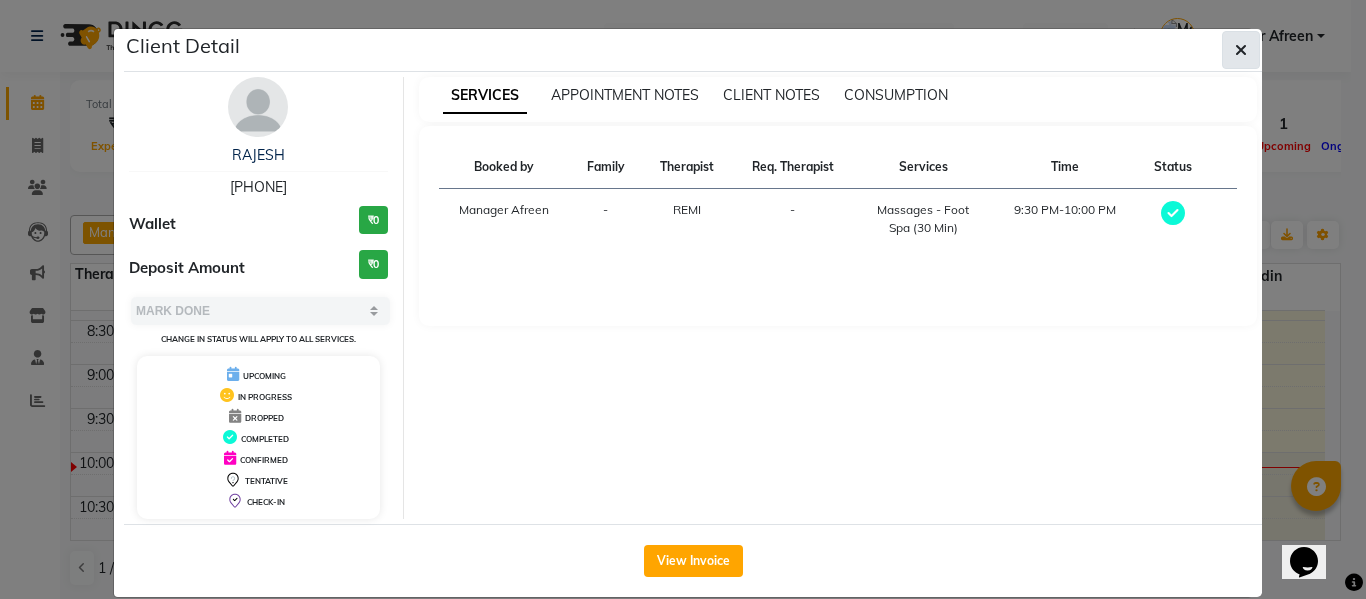 click 